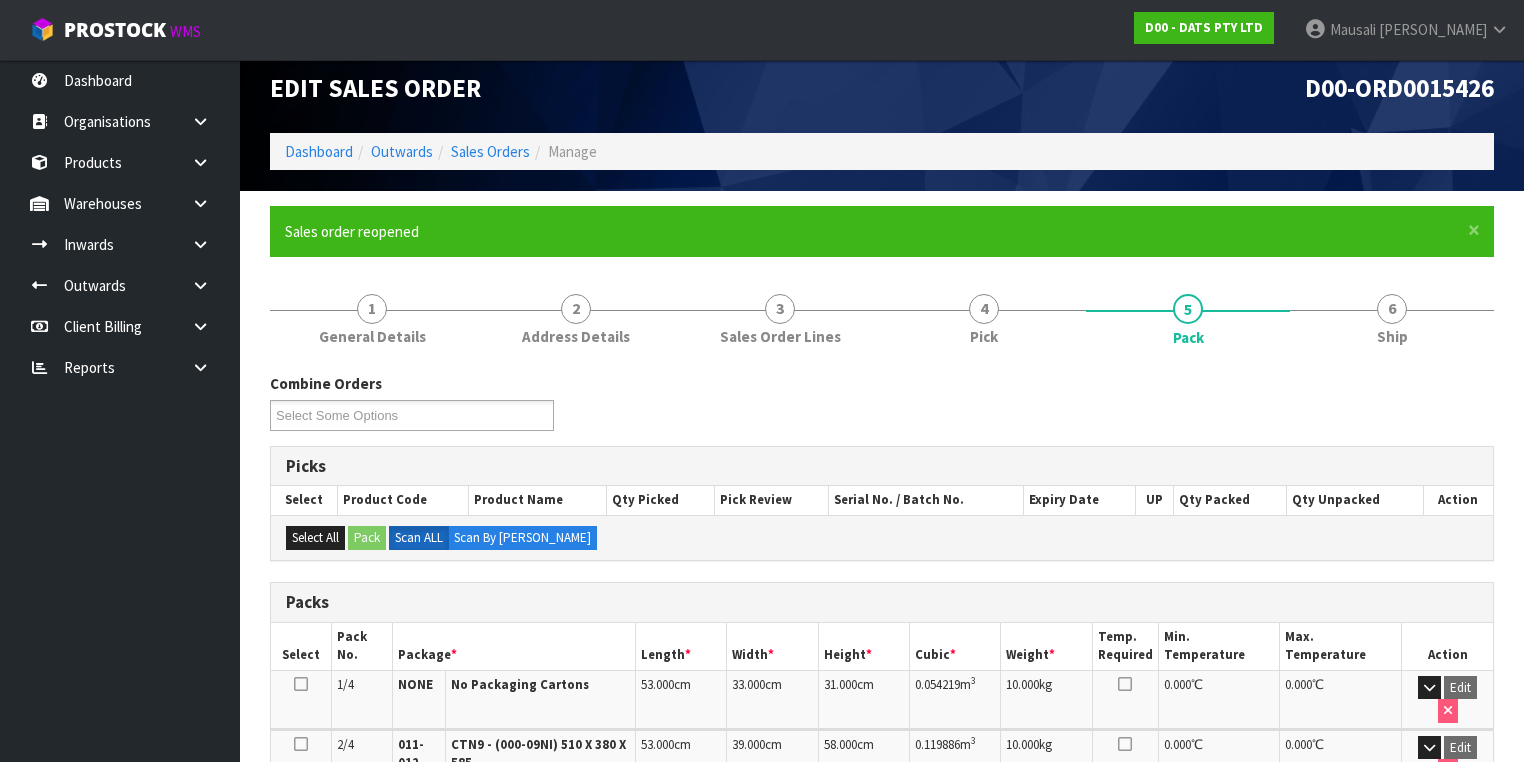 scroll, scrollTop: 0, scrollLeft: 0, axis: both 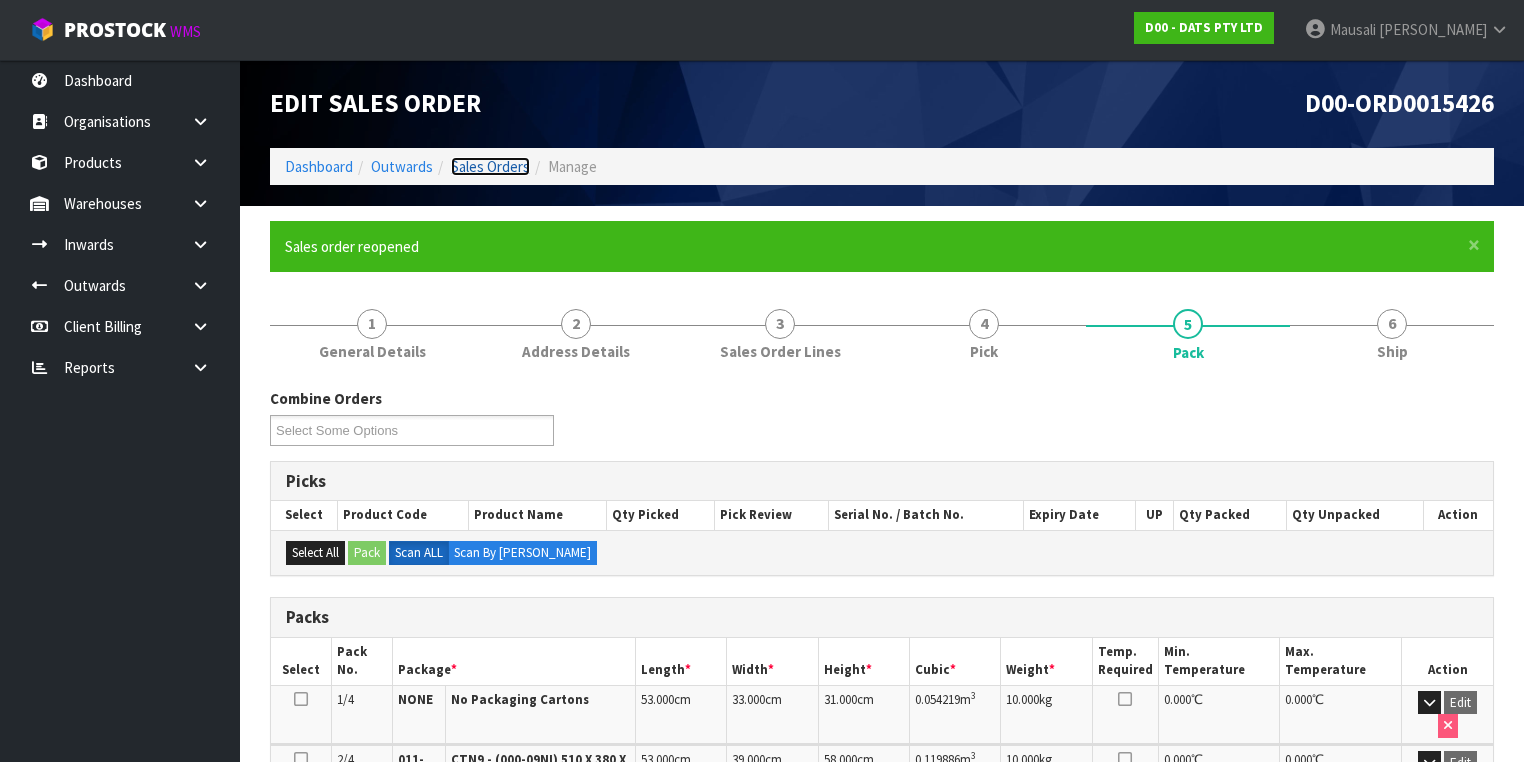 click on "Sales Orders" at bounding box center [490, 166] 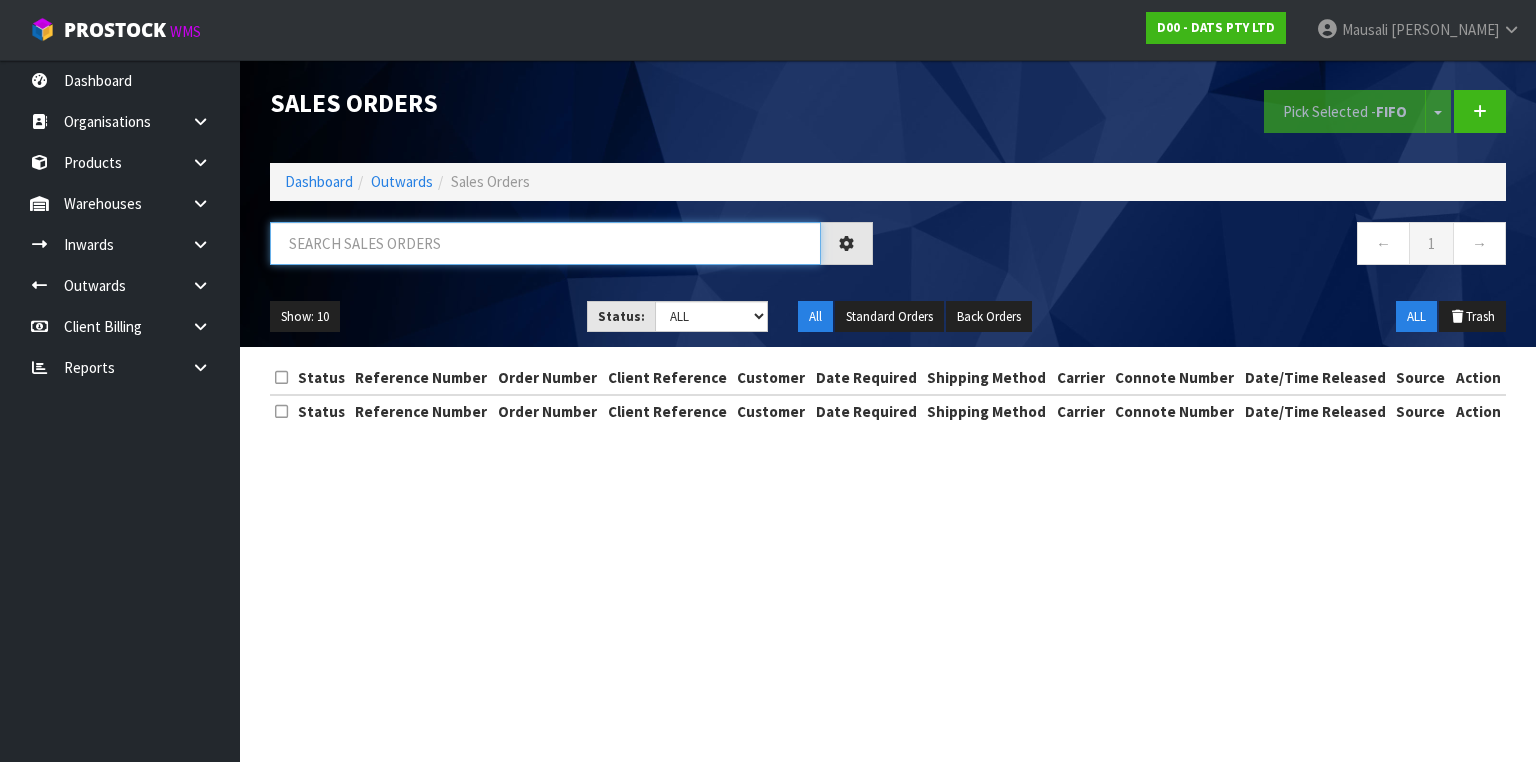 click at bounding box center (545, 243) 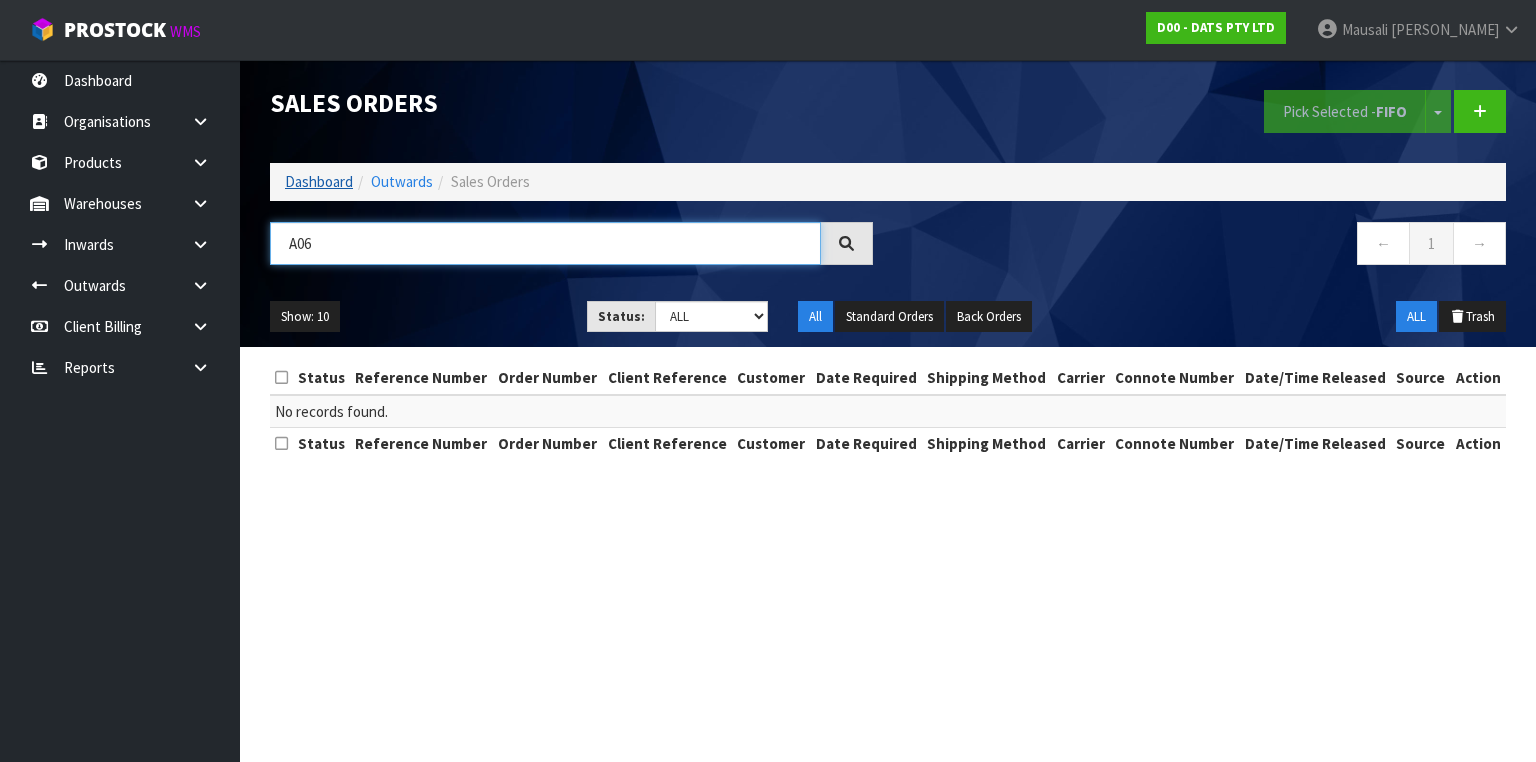type on "A06" 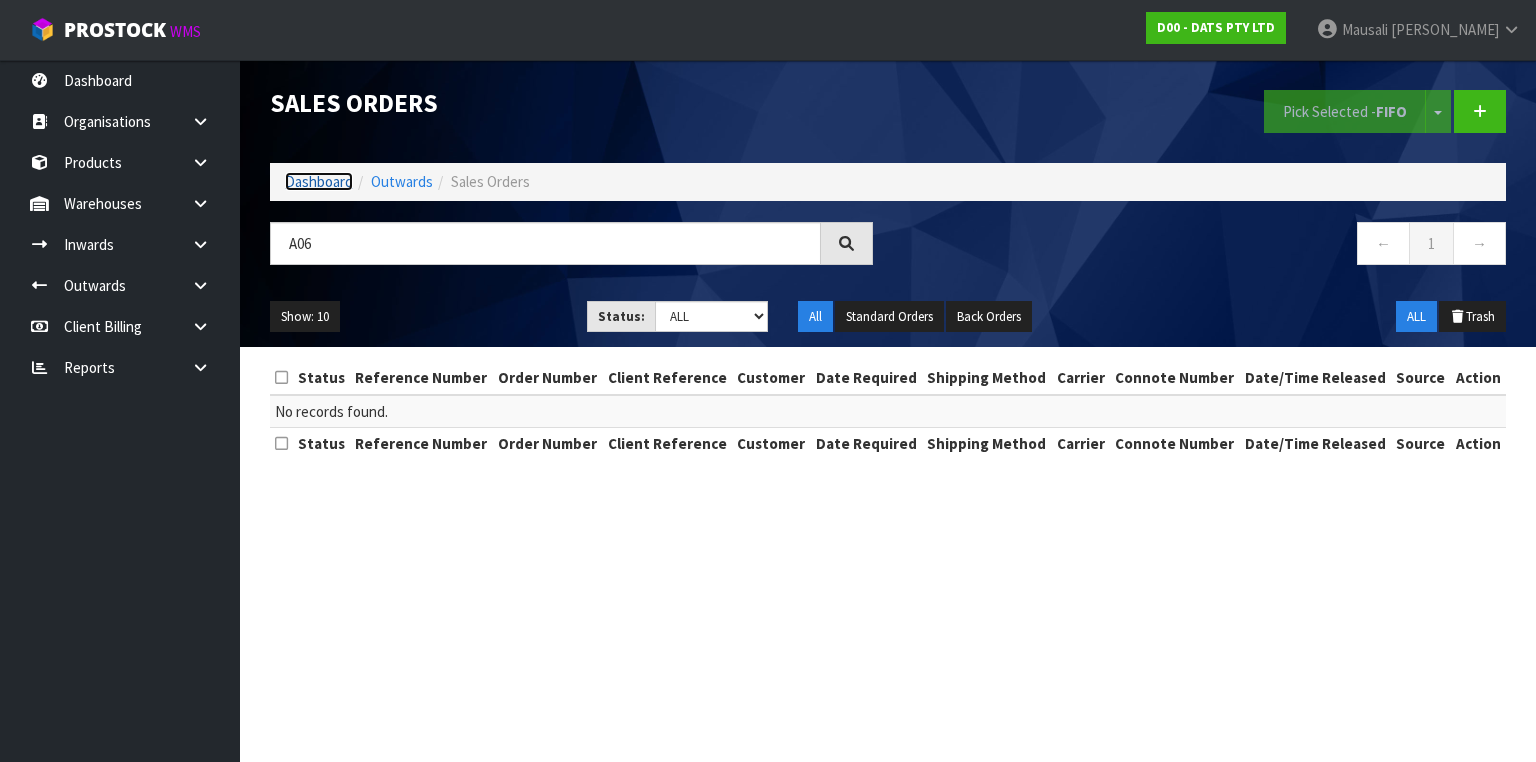 click on "Dashboard" at bounding box center (319, 181) 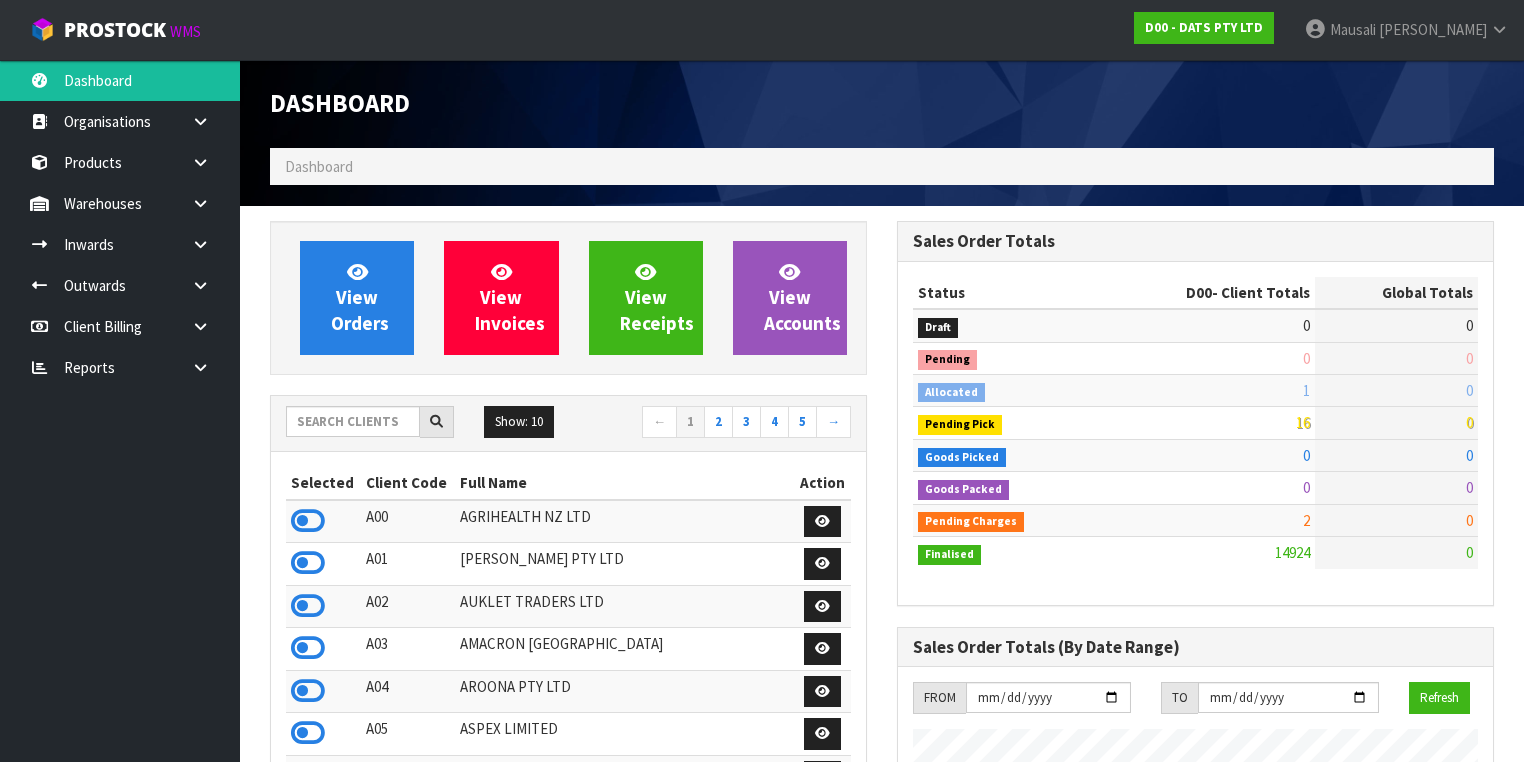 scroll, scrollTop: 998756, scrollLeft: 999372, axis: both 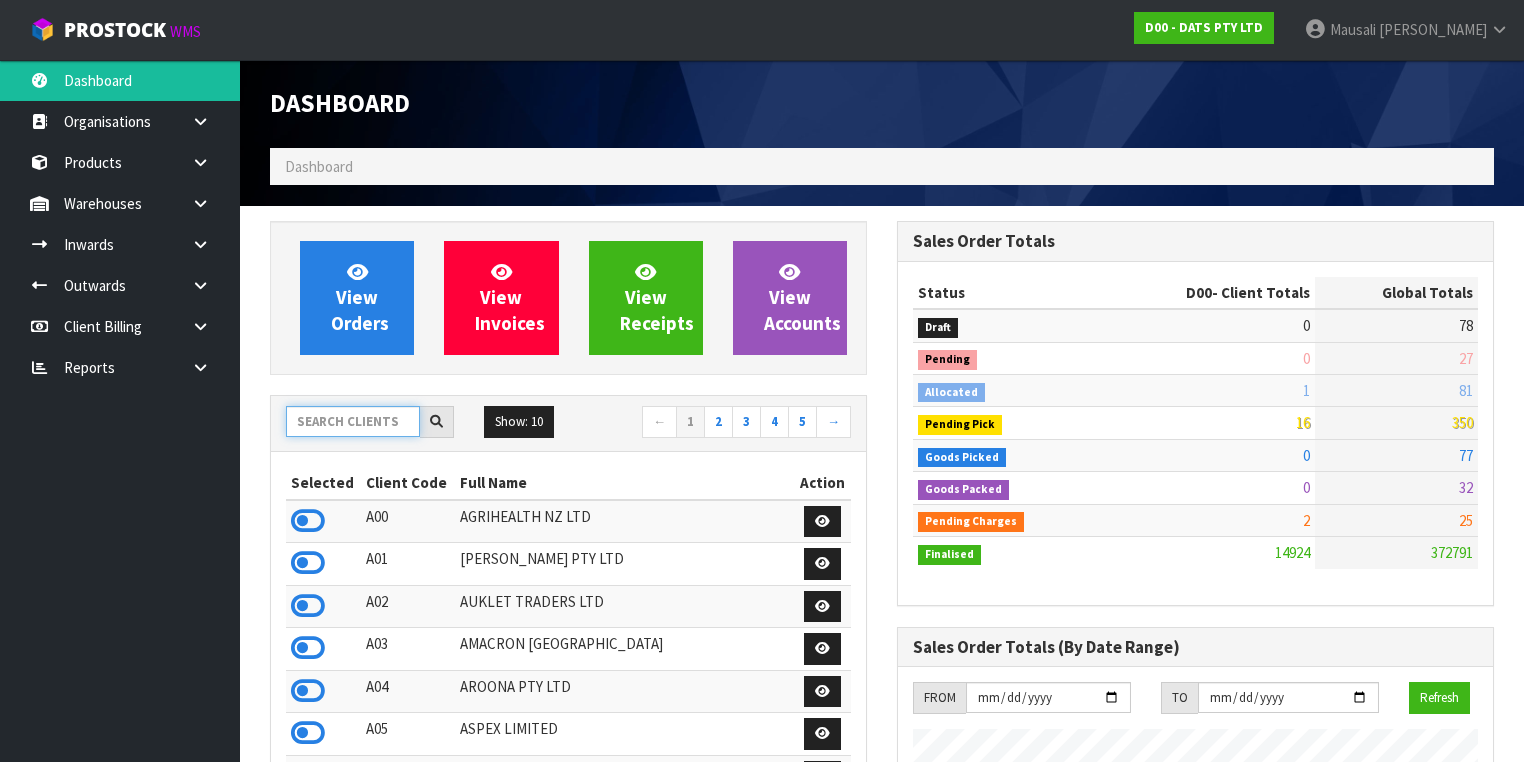 click at bounding box center [353, 421] 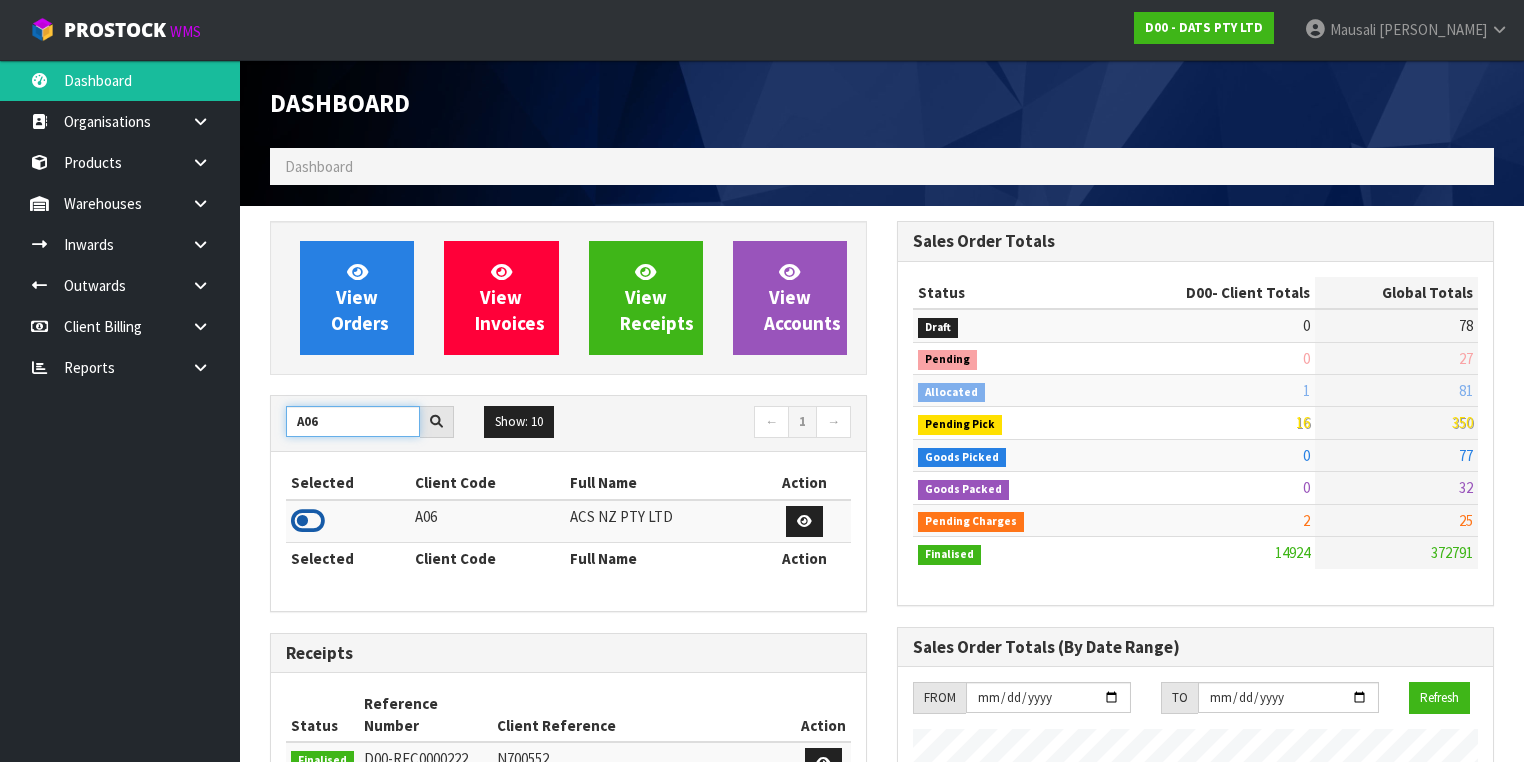 type on "A06" 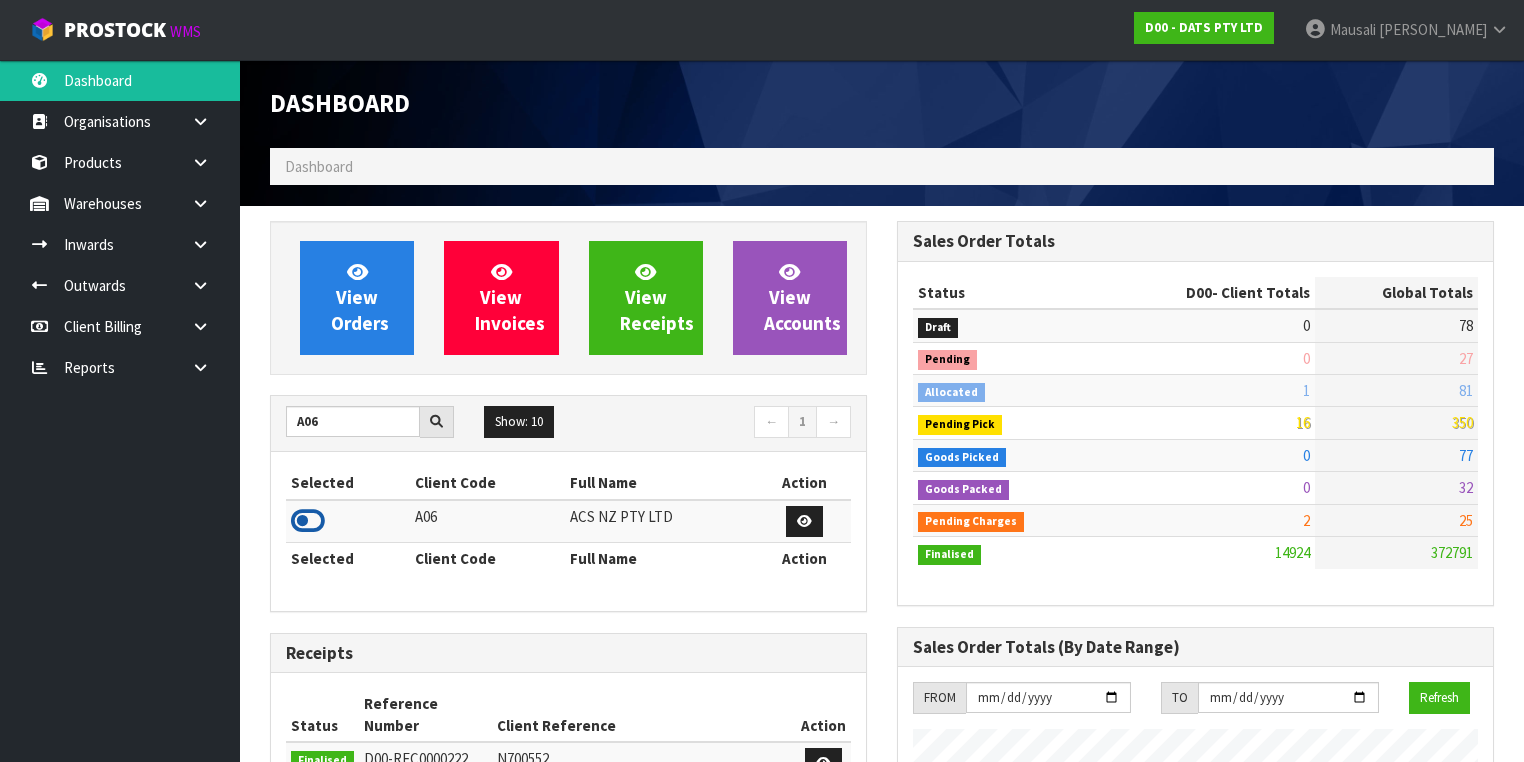 click at bounding box center [308, 521] 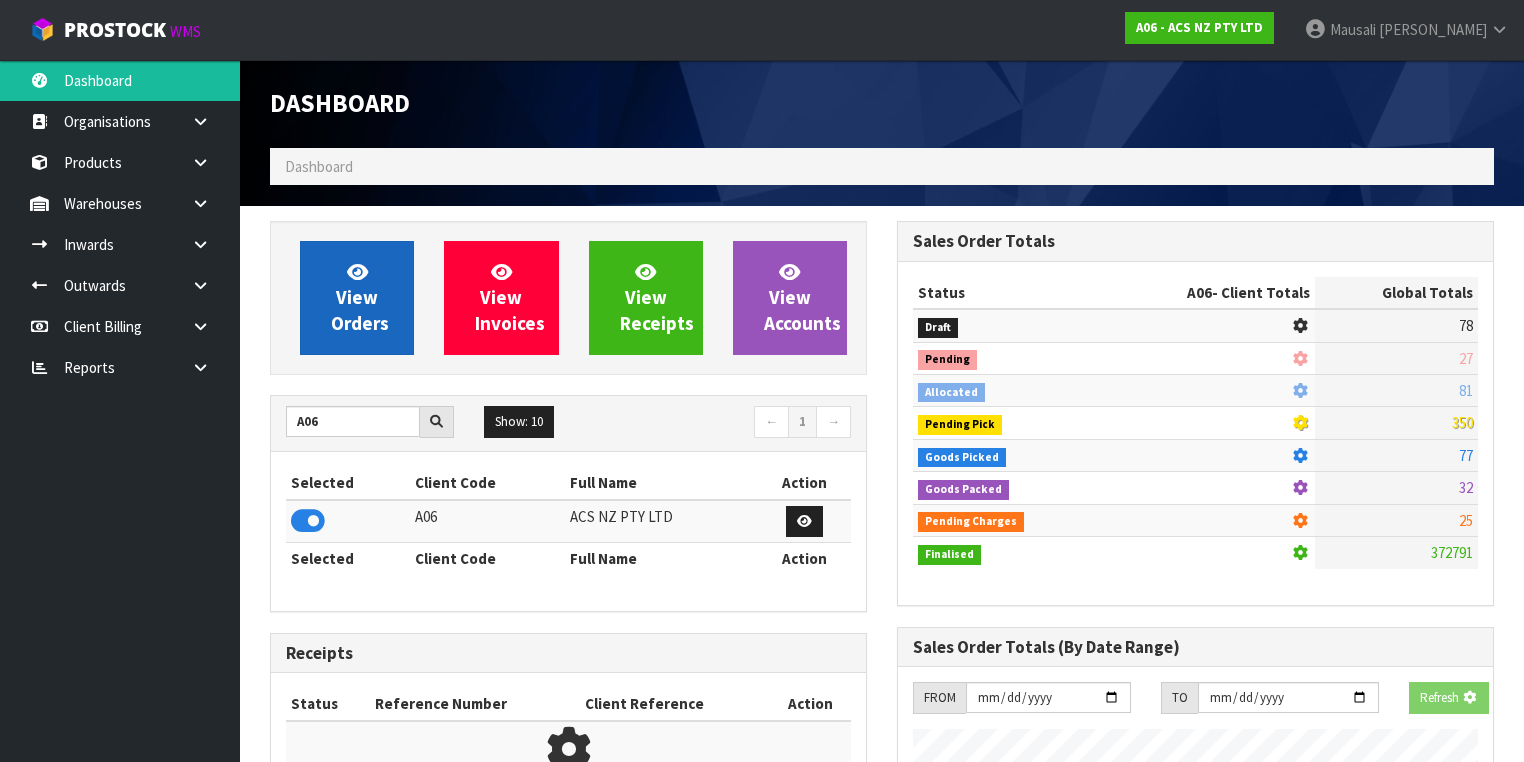 scroll, scrollTop: 1242, scrollLeft: 627, axis: both 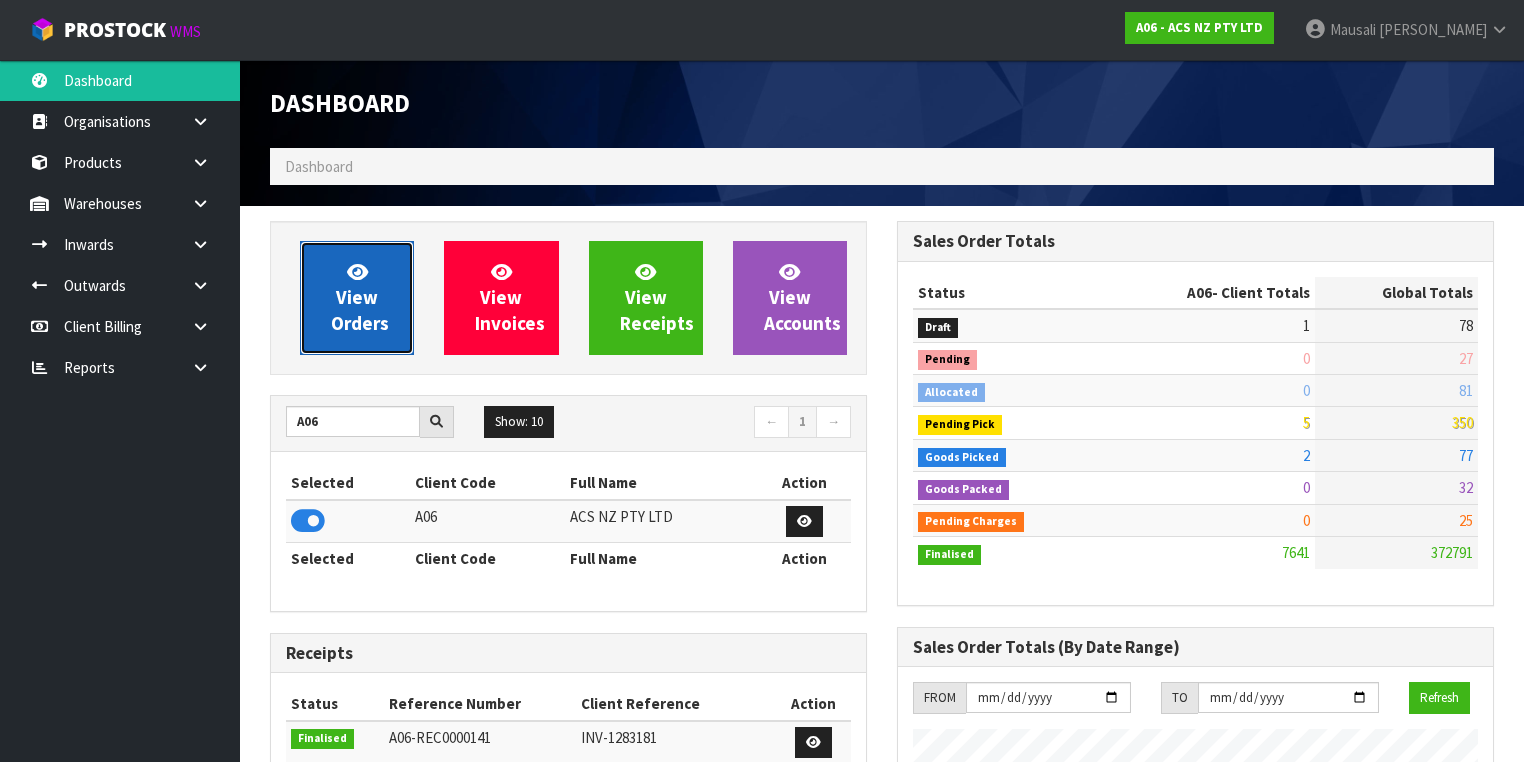 click on "View
Orders" at bounding box center [357, 298] 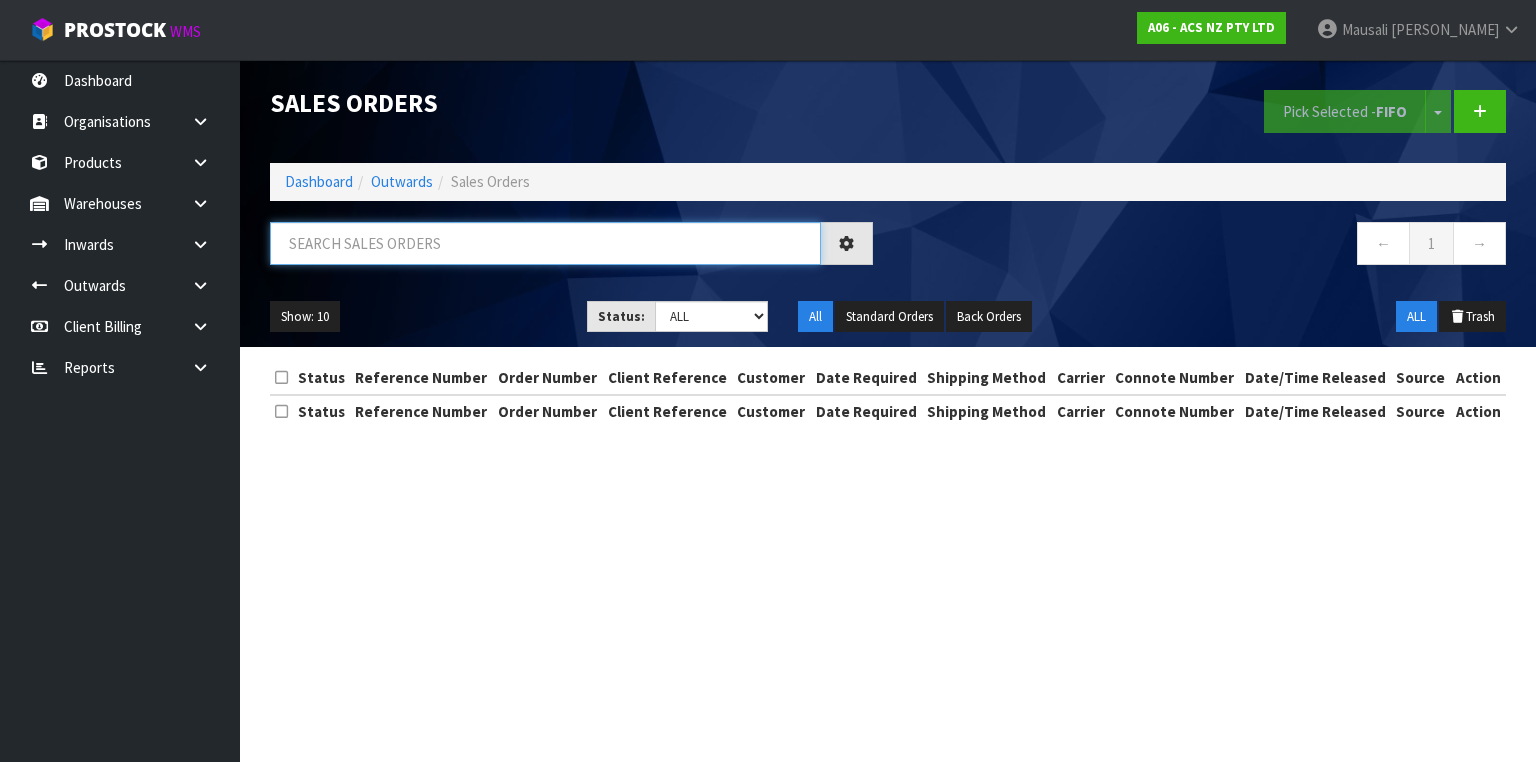 click at bounding box center [545, 243] 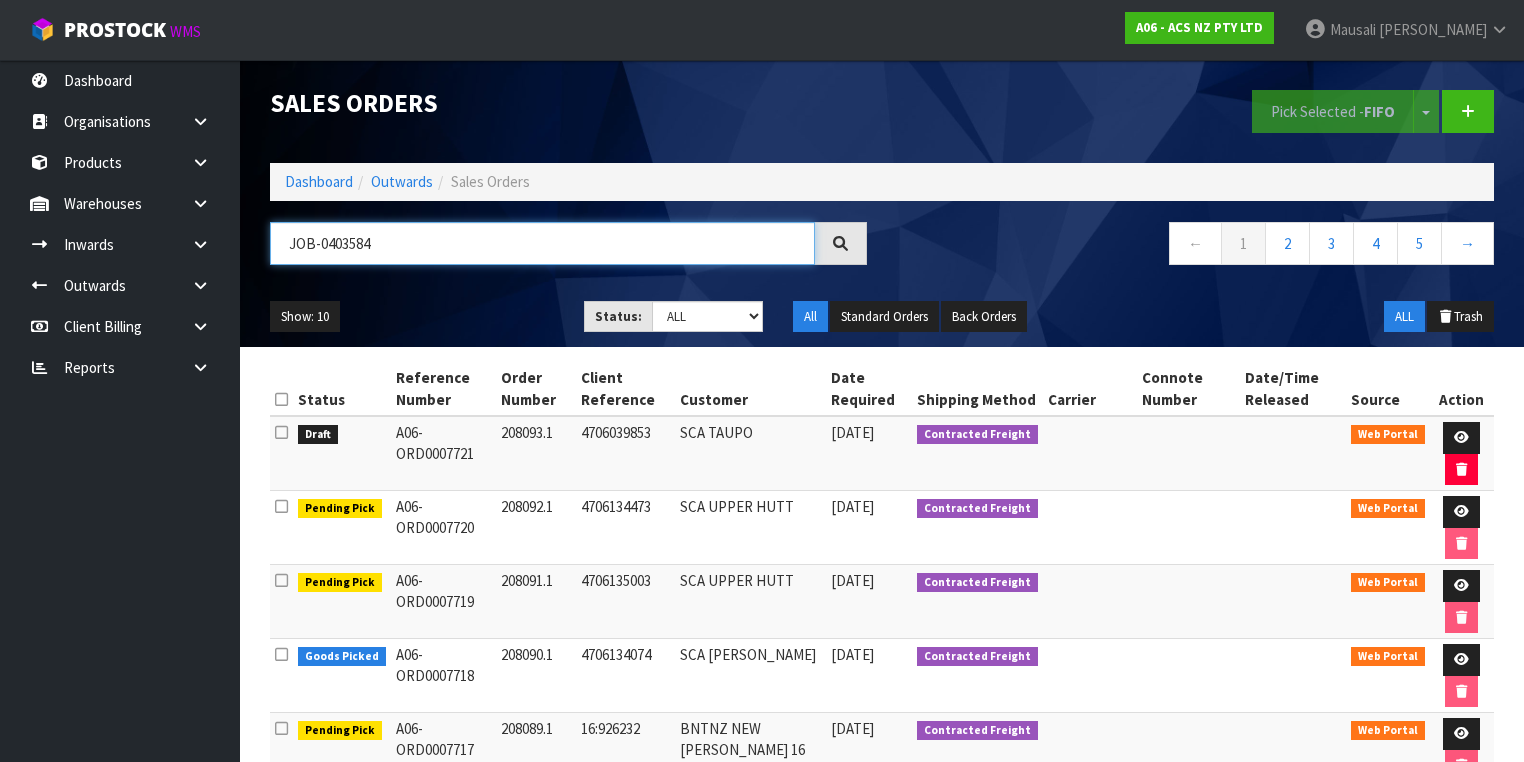 type on "JOB-0403584" 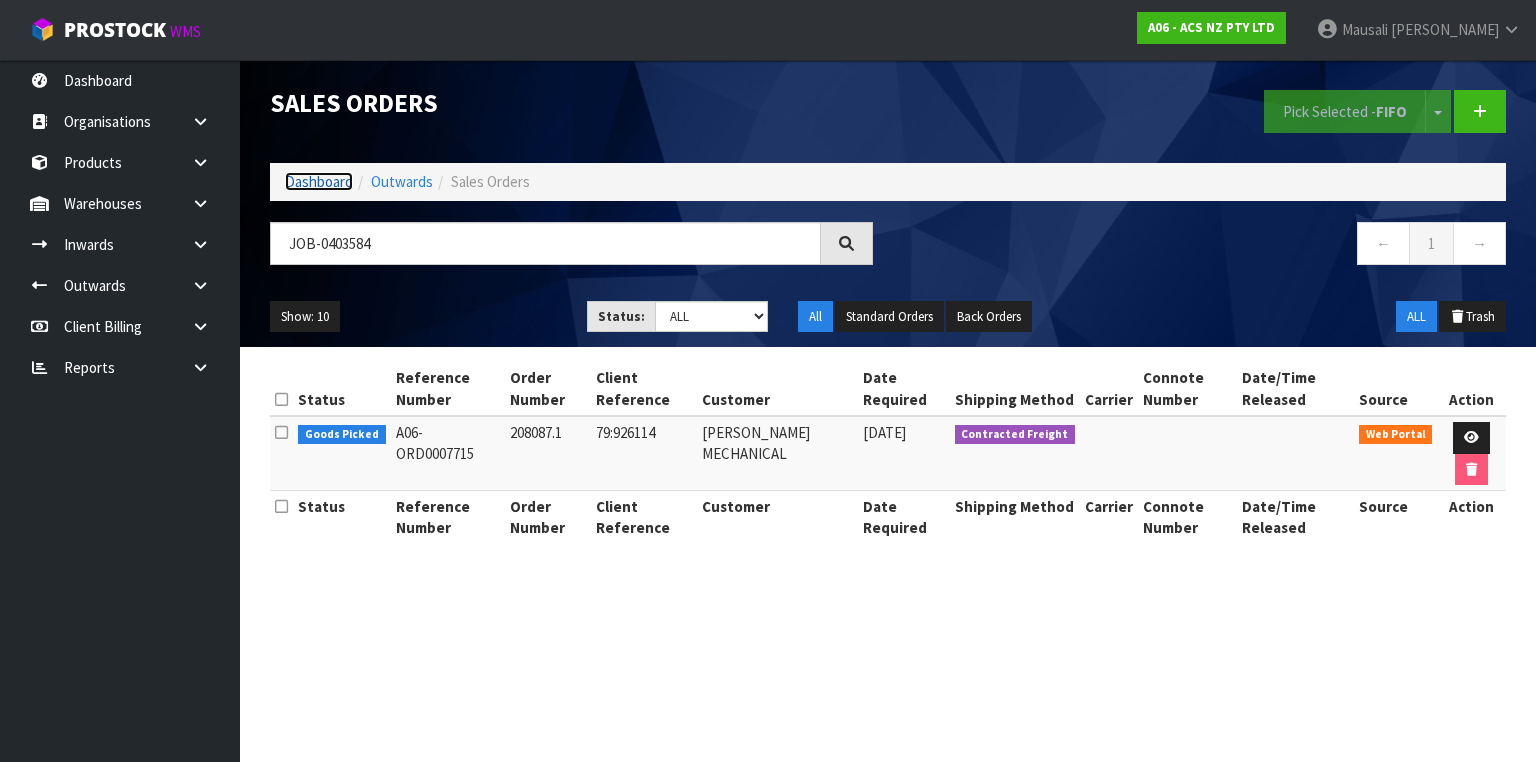 click on "Dashboard" at bounding box center [319, 181] 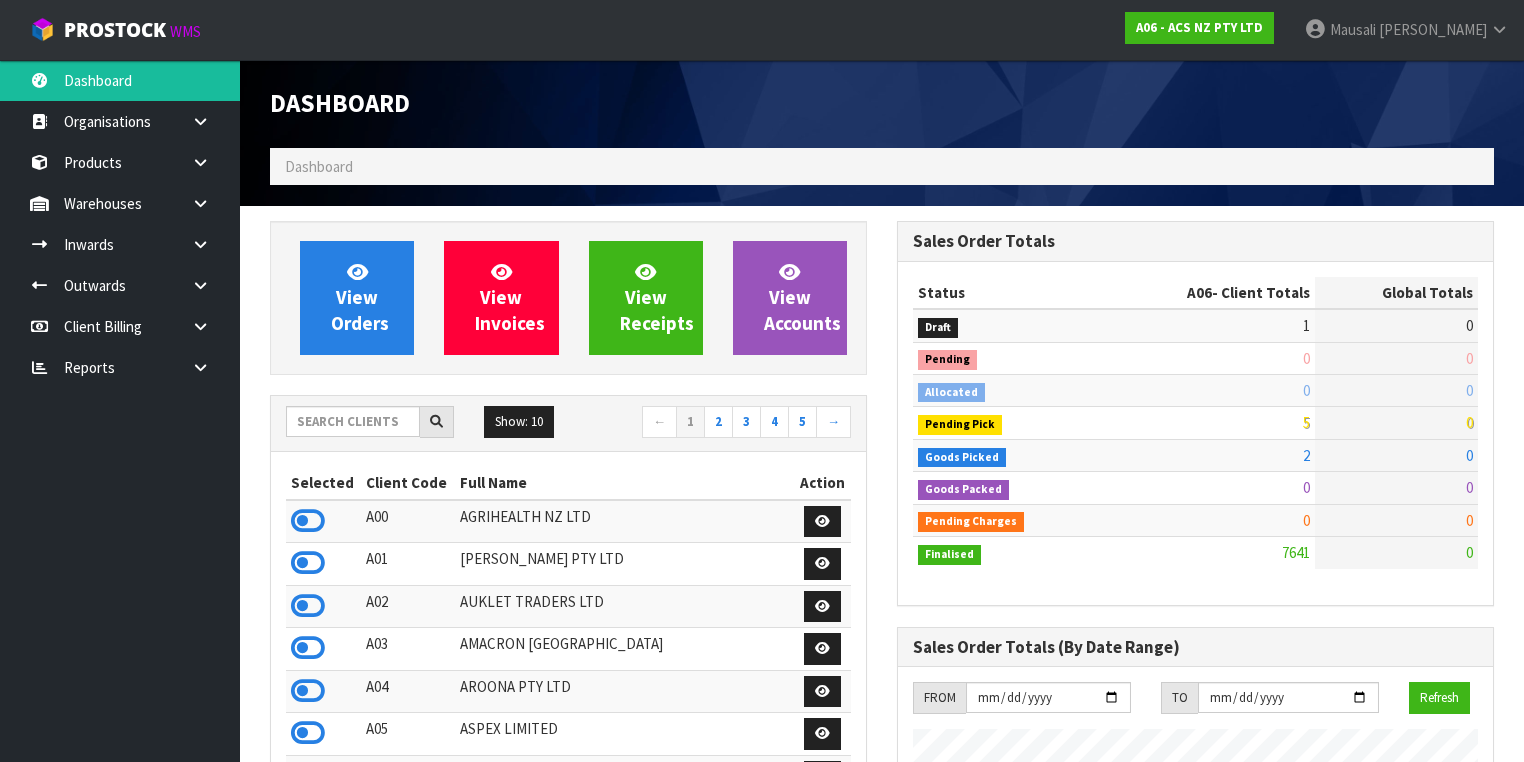 scroll, scrollTop: 998491, scrollLeft: 999372, axis: both 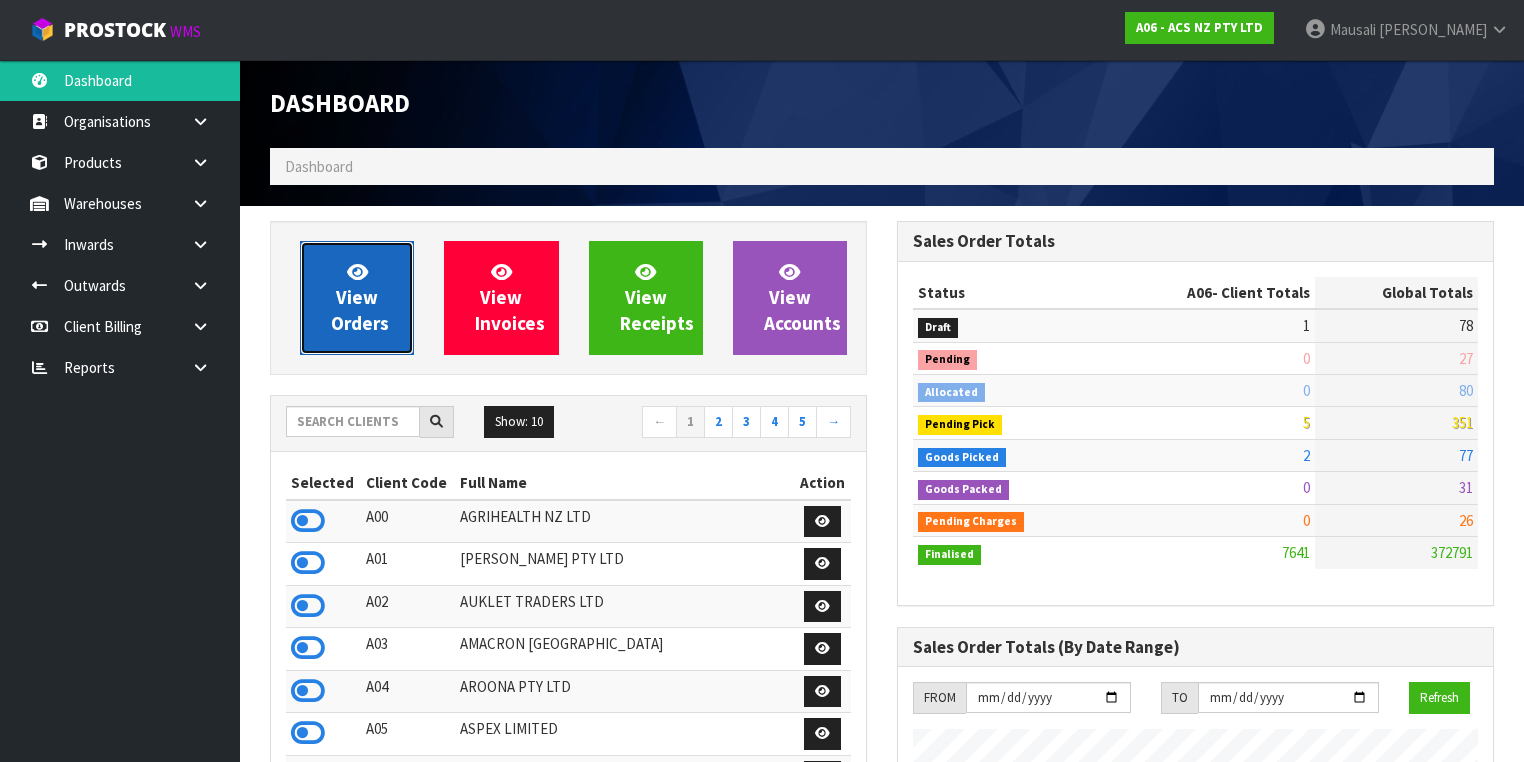 click on "View
Orders" at bounding box center [360, 297] 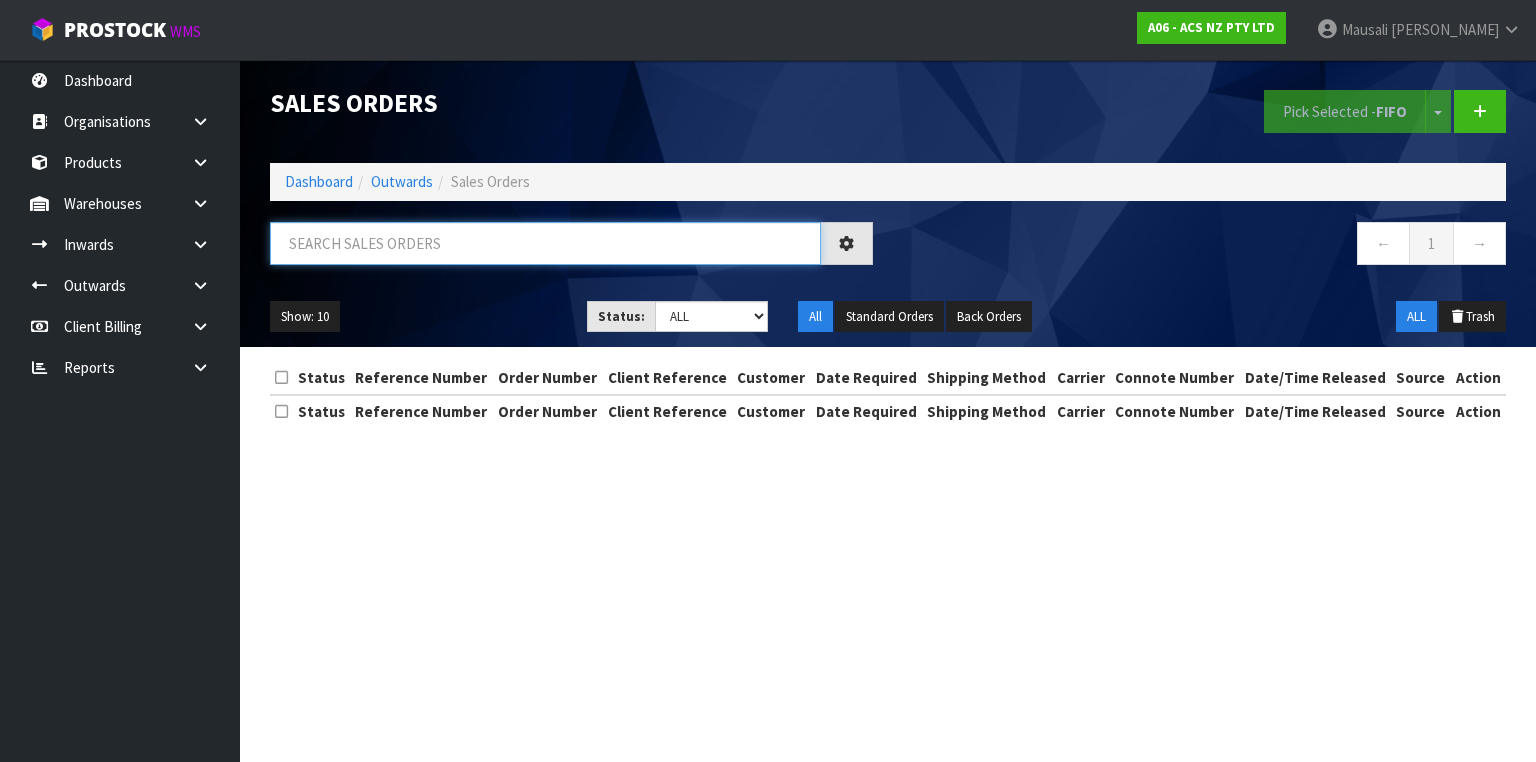 click at bounding box center (545, 243) 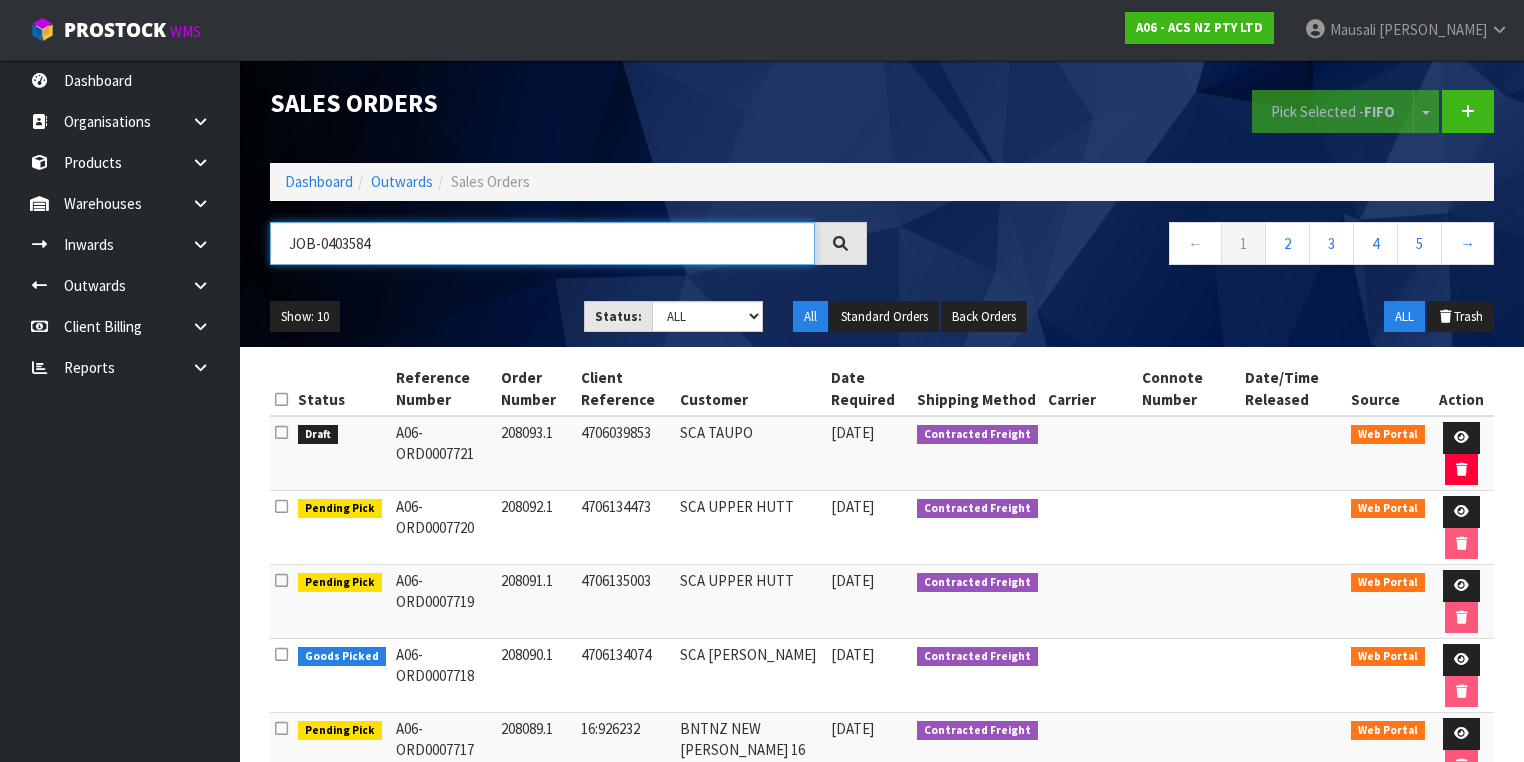 type on "JOB-0403584" 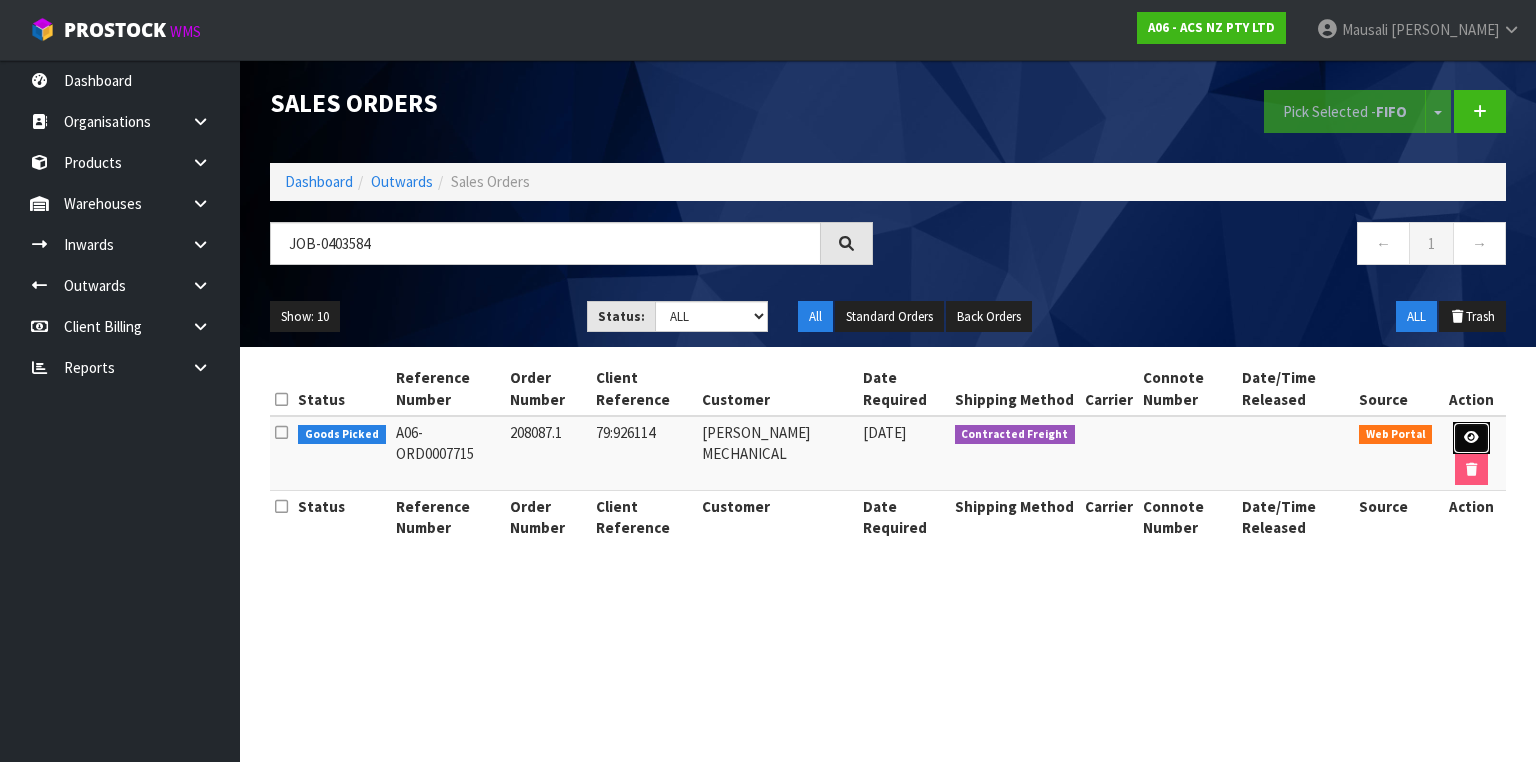 click at bounding box center [1471, 438] 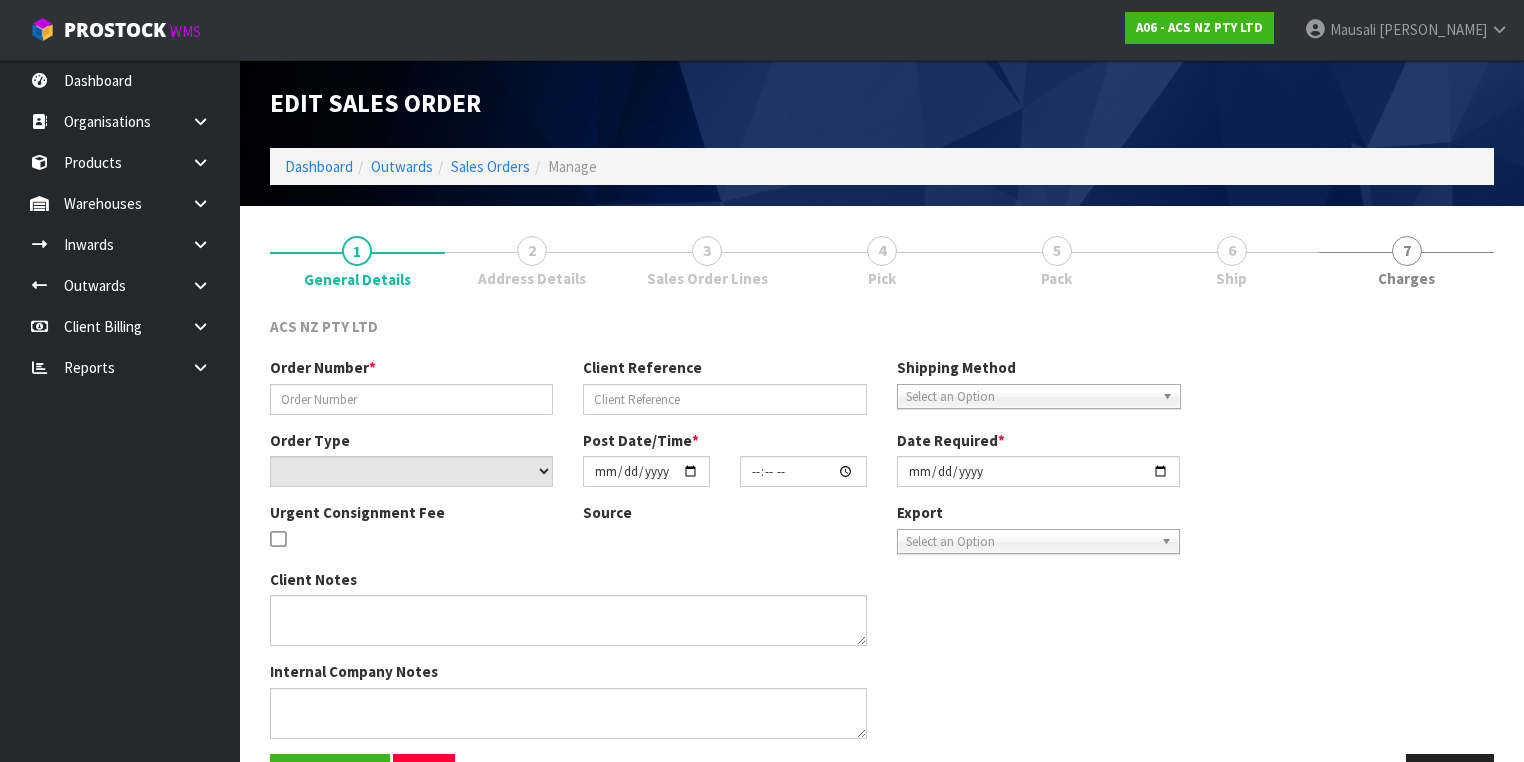 type on "208087.1" 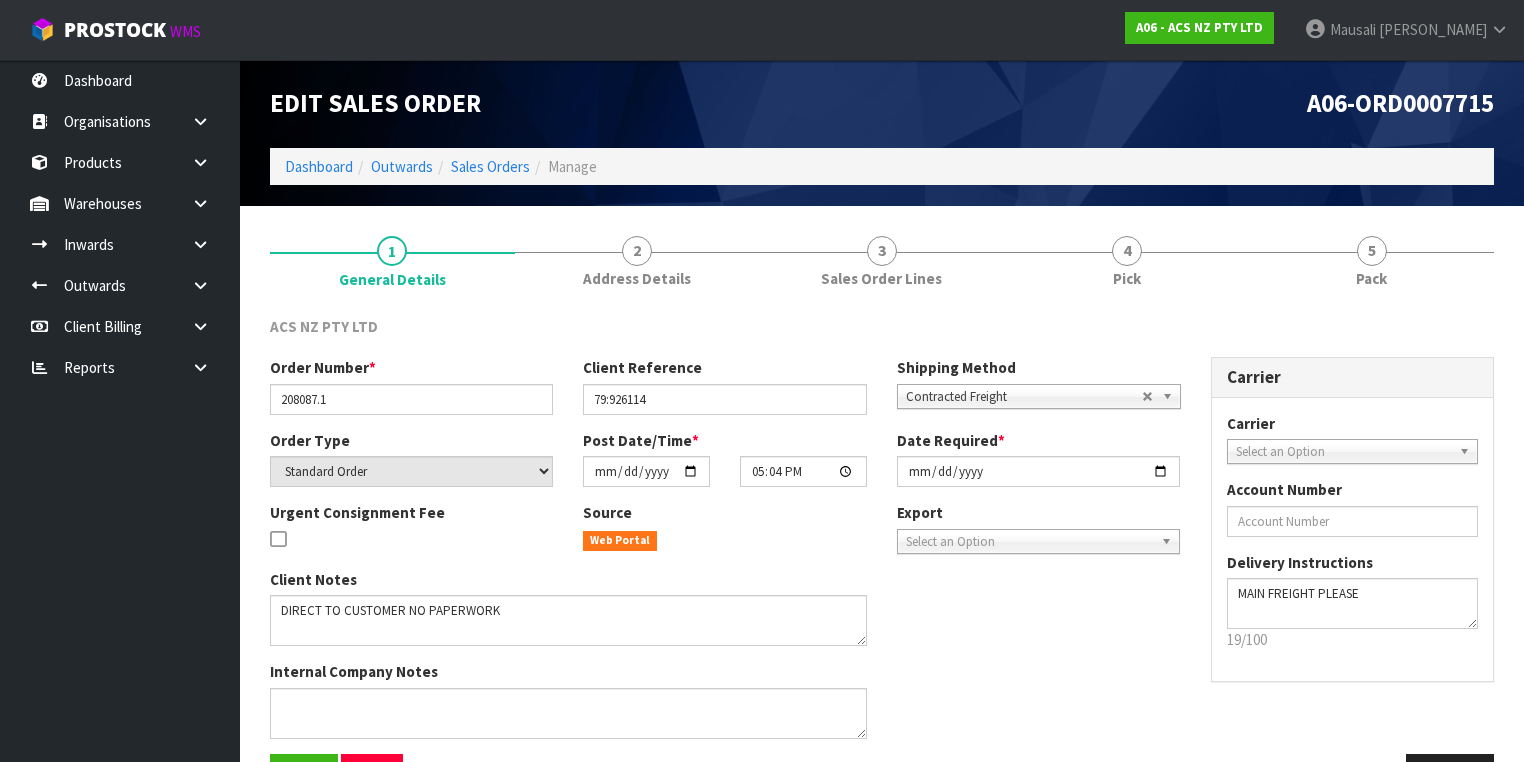 click on "Pick" at bounding box center (1127, 278) 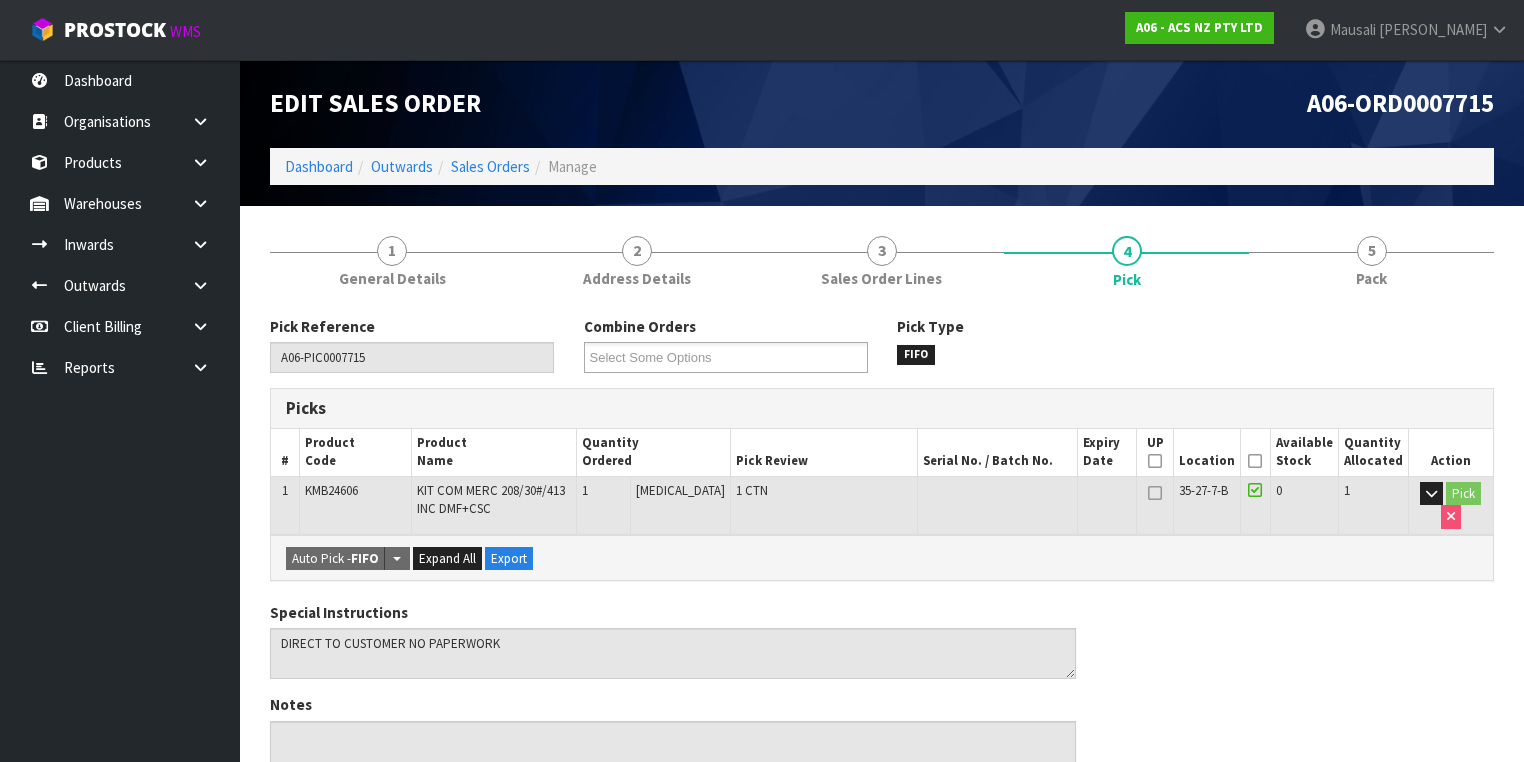 click at bounding box center (1255, 461) 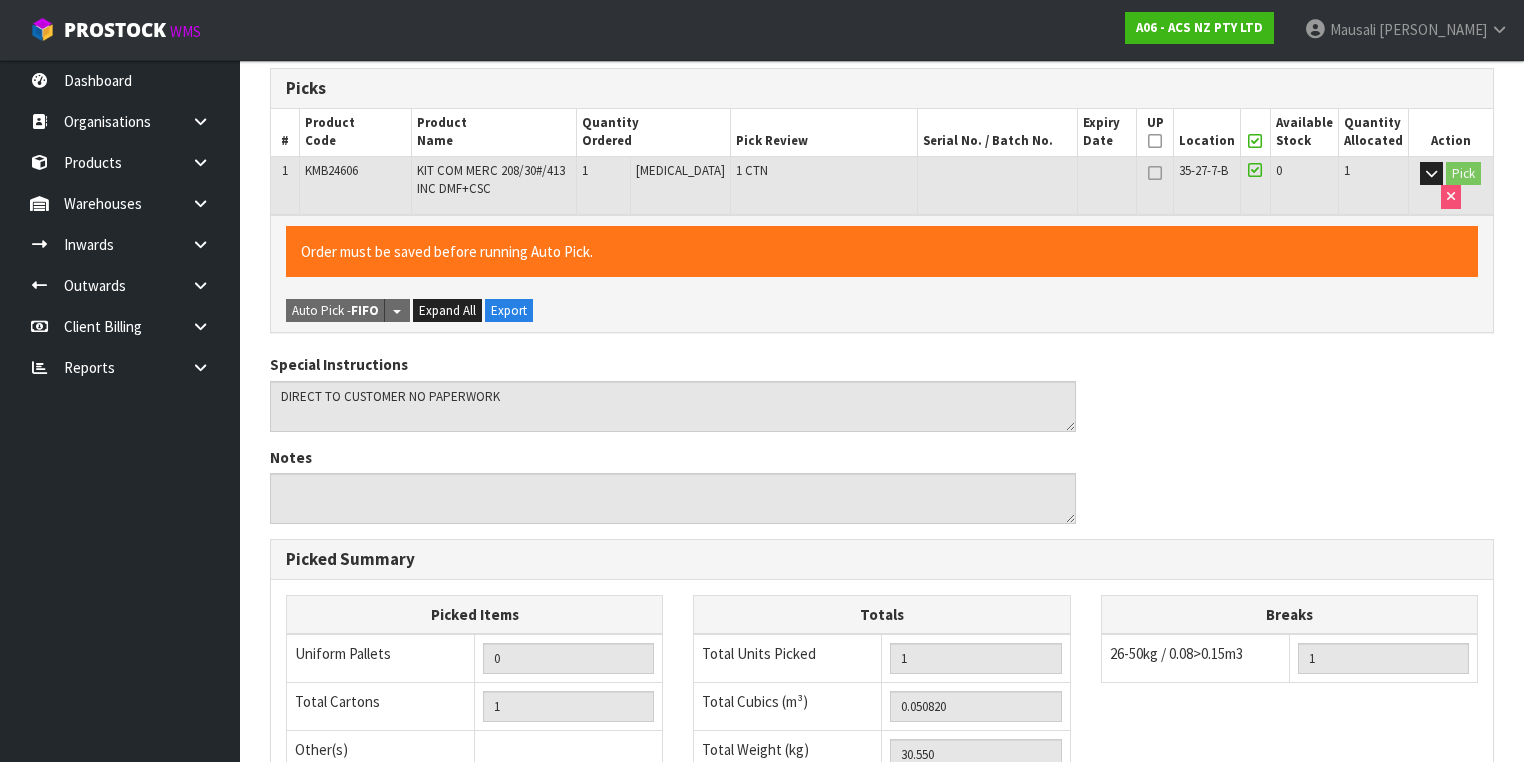 scroll, scrollTop: 641, scrollLeft: 0, axis: vertical 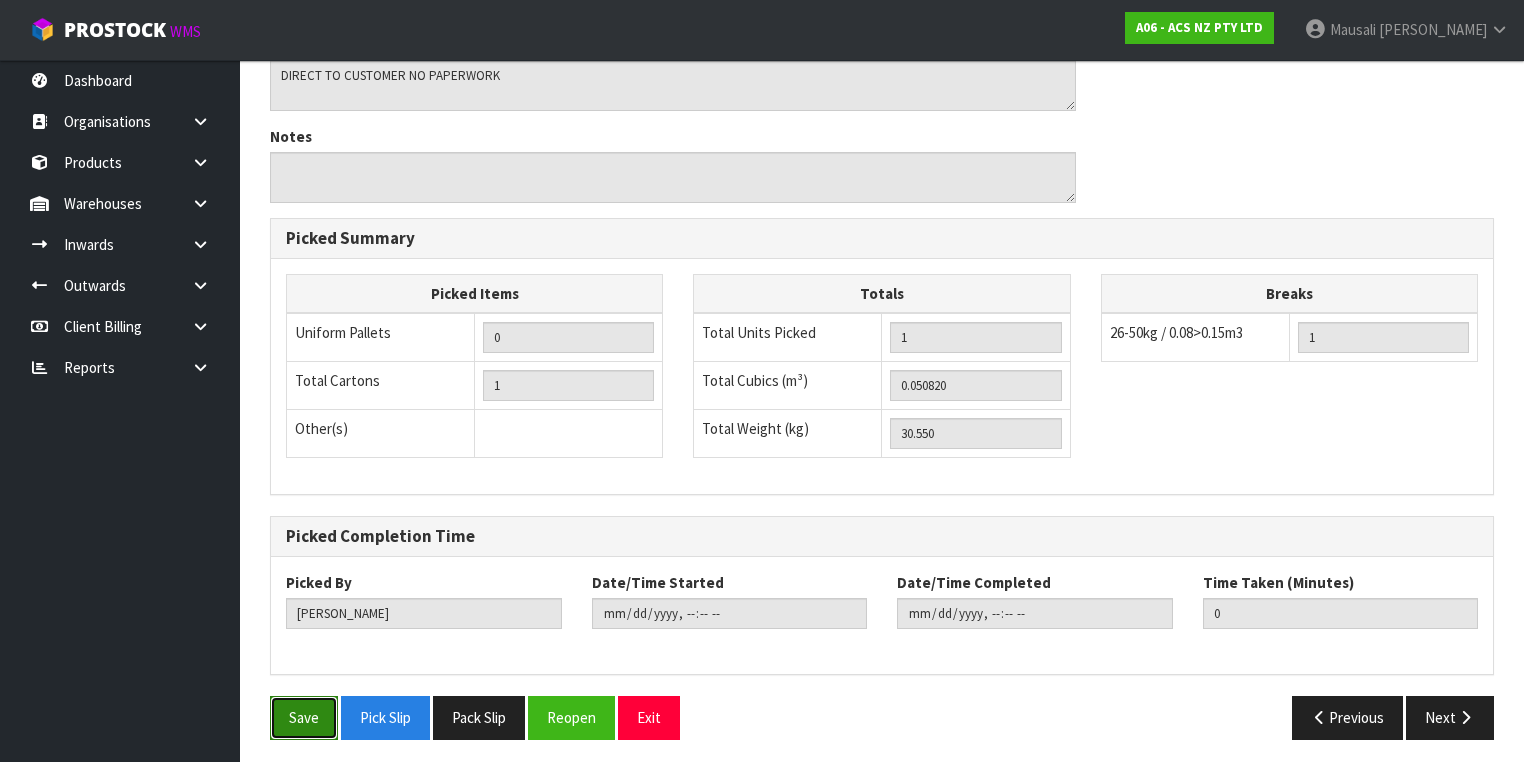 drag, startPoint x: 319, startPoint y: 713, endPoint x: 369, endPoint y: 701, distance: 51.41984 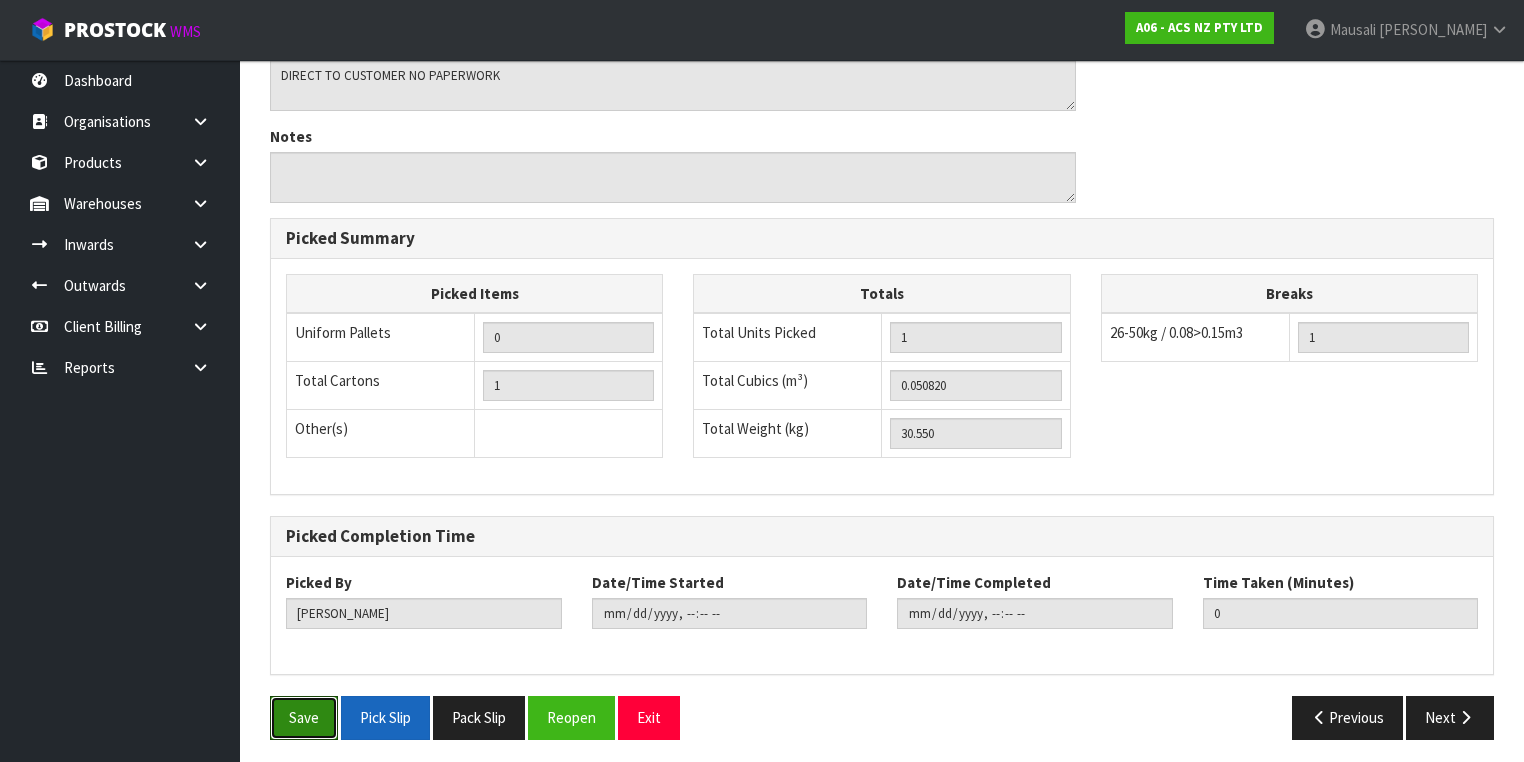 click on "Save" at bounding box center (304, 717) 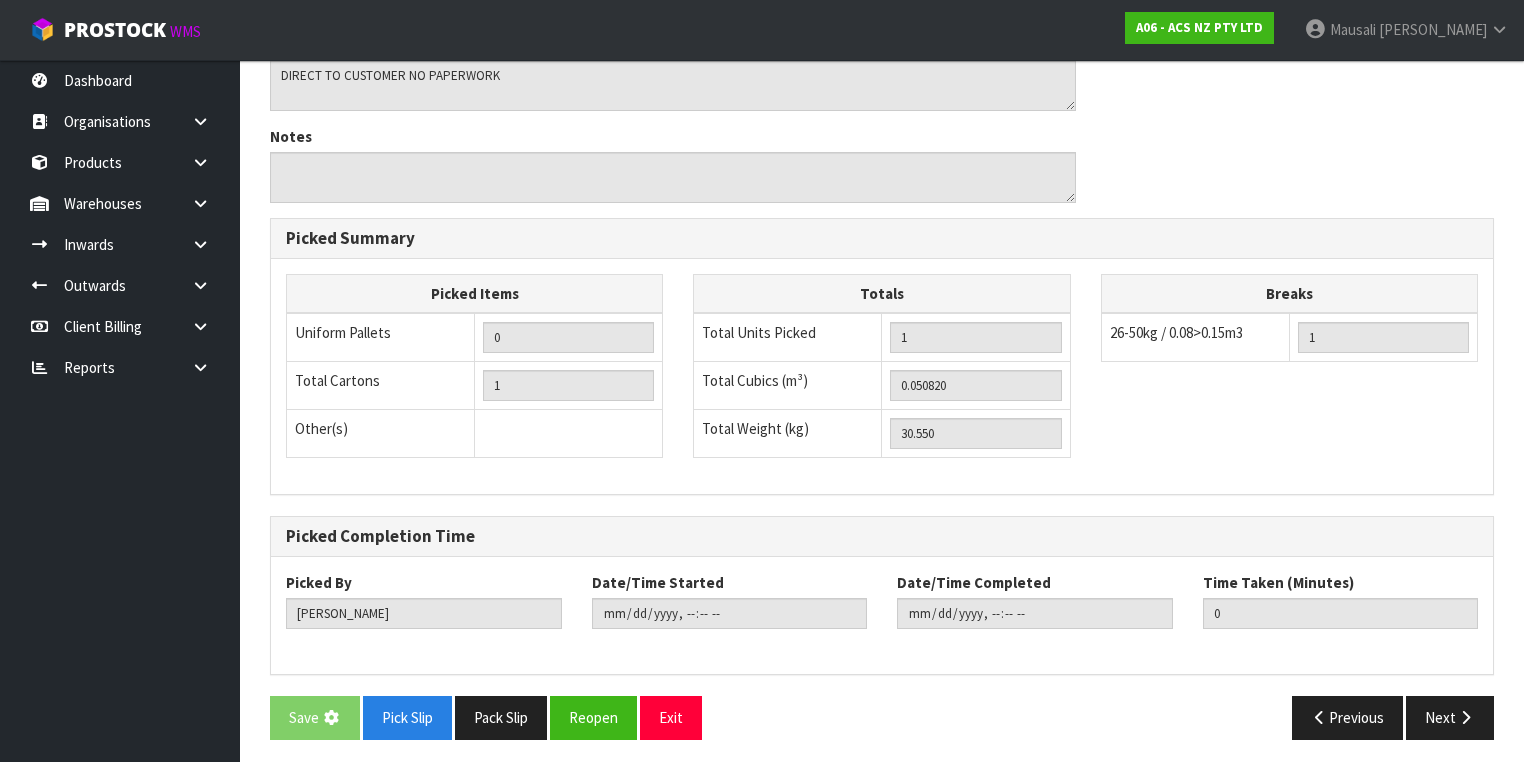 scroll, scrollTop: 0, scrollLeft: 0, axis: both 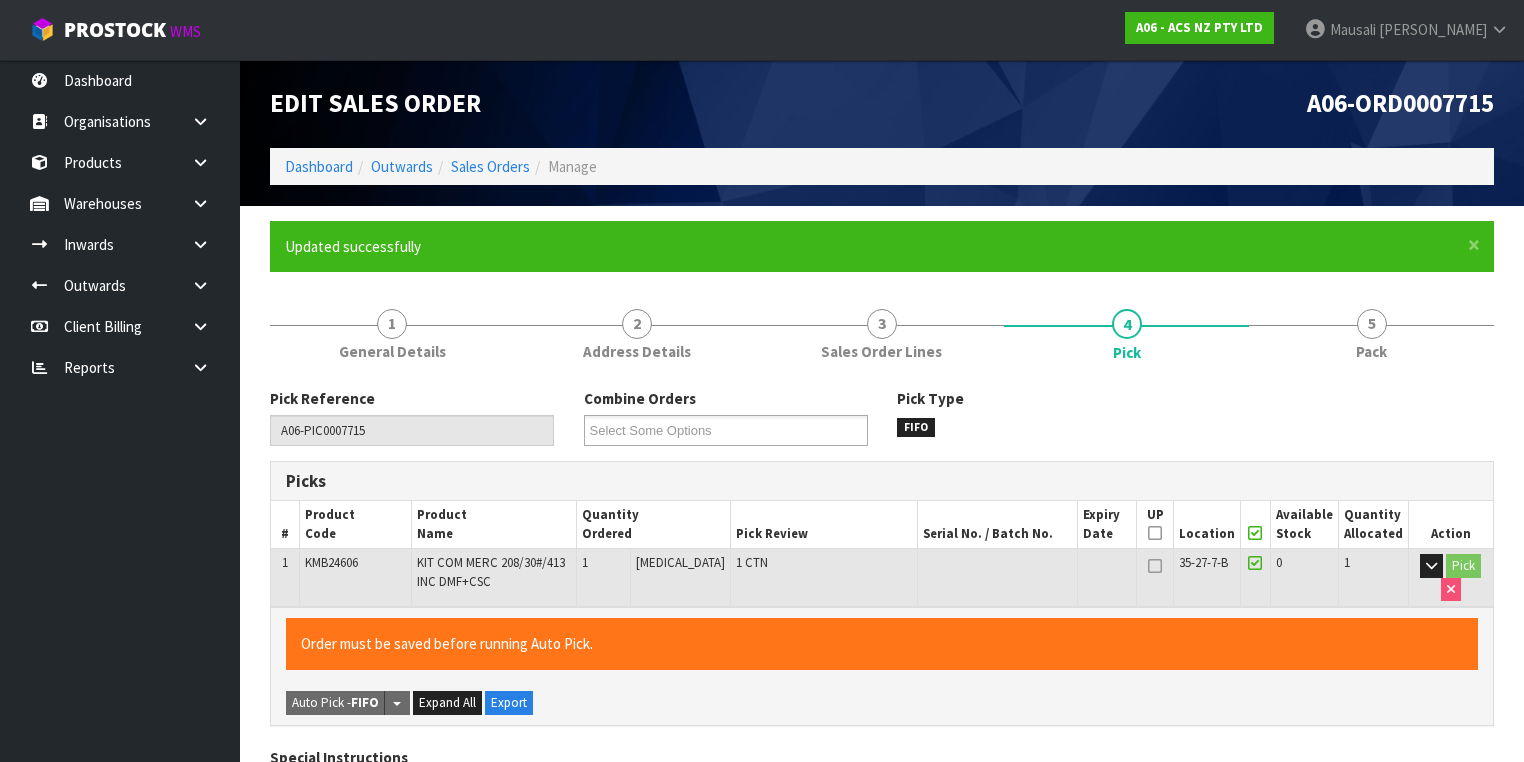 type on "[PERSON_NAME]" 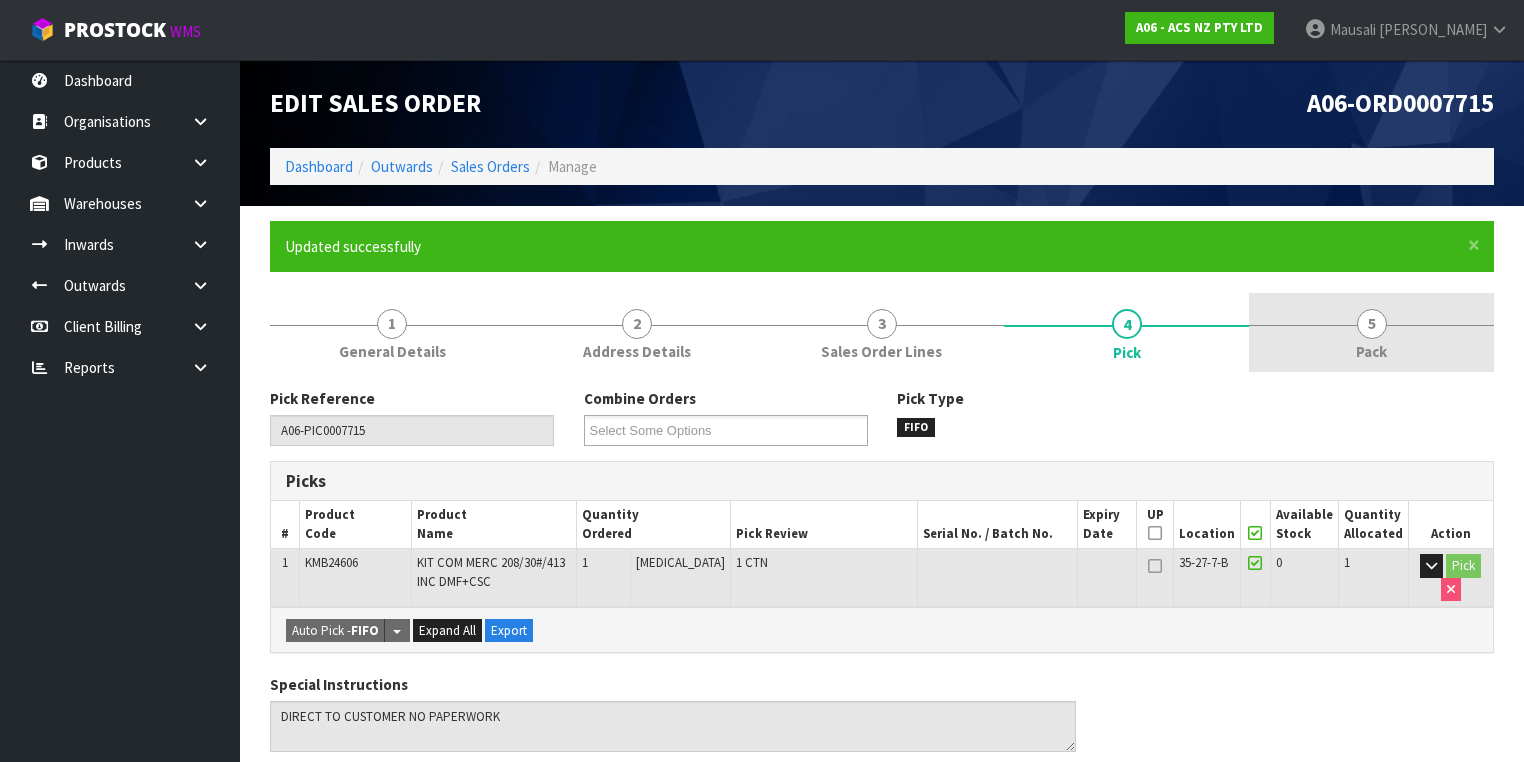 click on "Pack" at bounding box center [1371, 351] 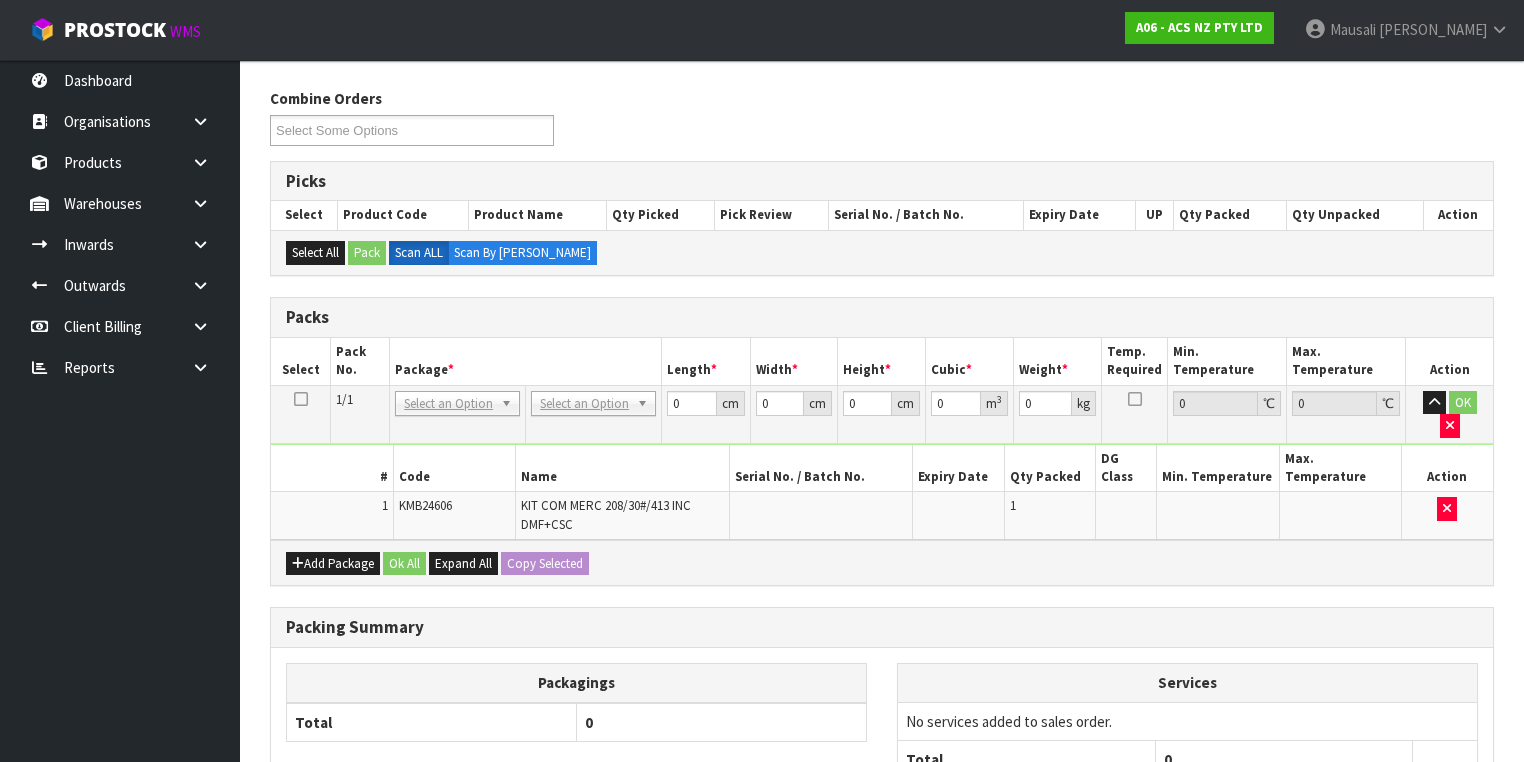 scroll, scrollTop: 400, scrollLeft: 0, axis: vertical 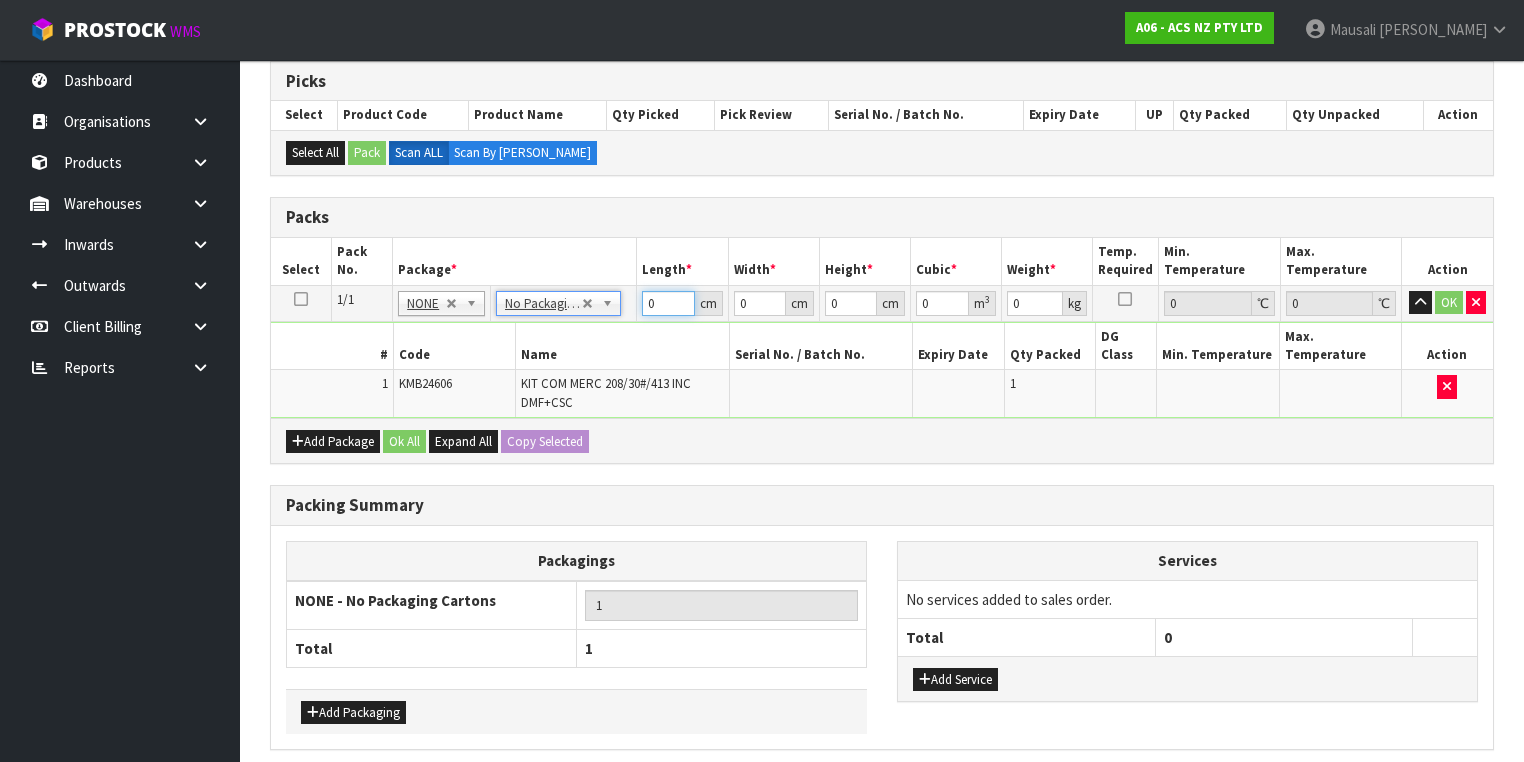 drag, startPoint x: 620, startPoint y: 332, endPoint x: 600, endPoint y: 335, distance: 20.22375 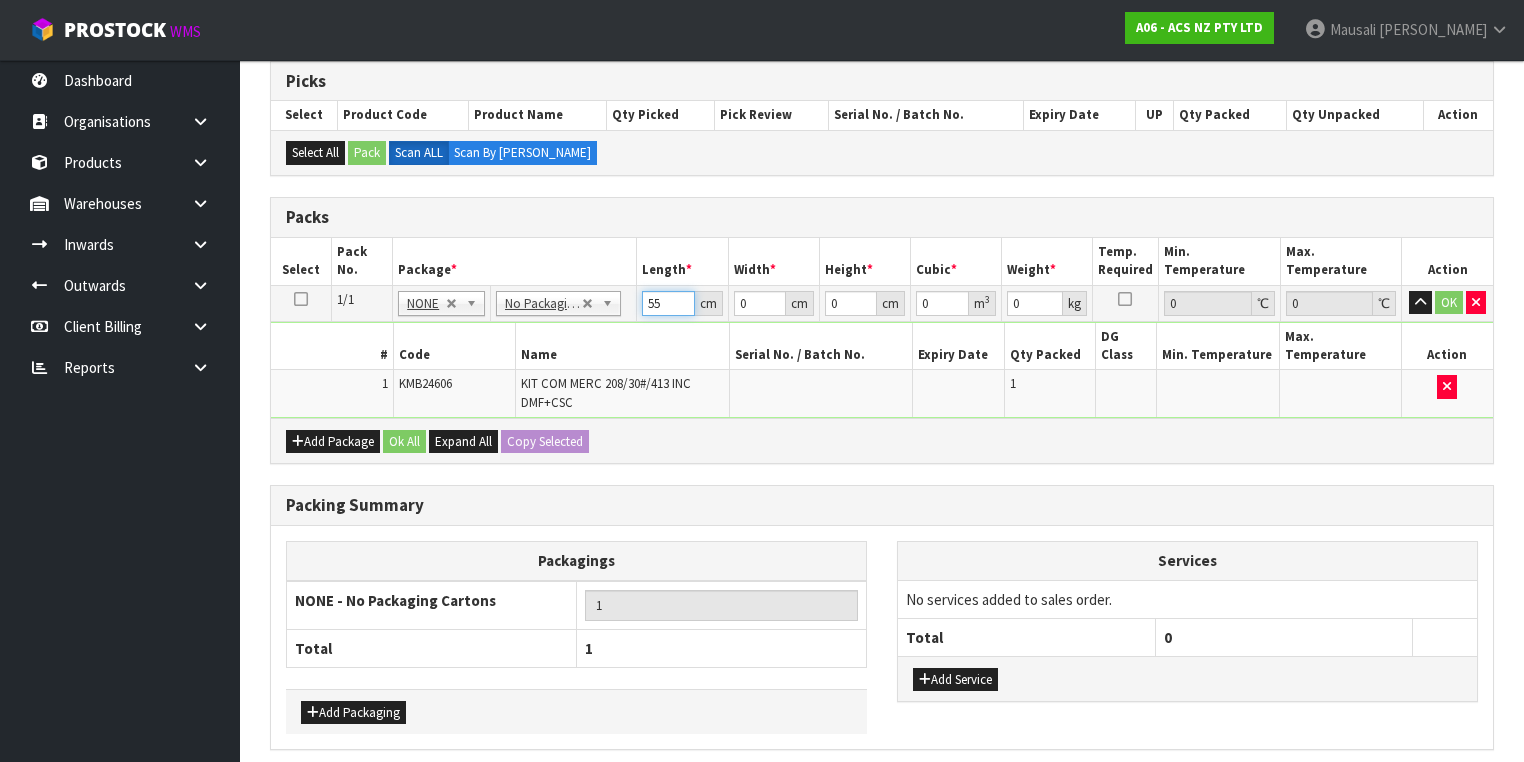 type on "55" 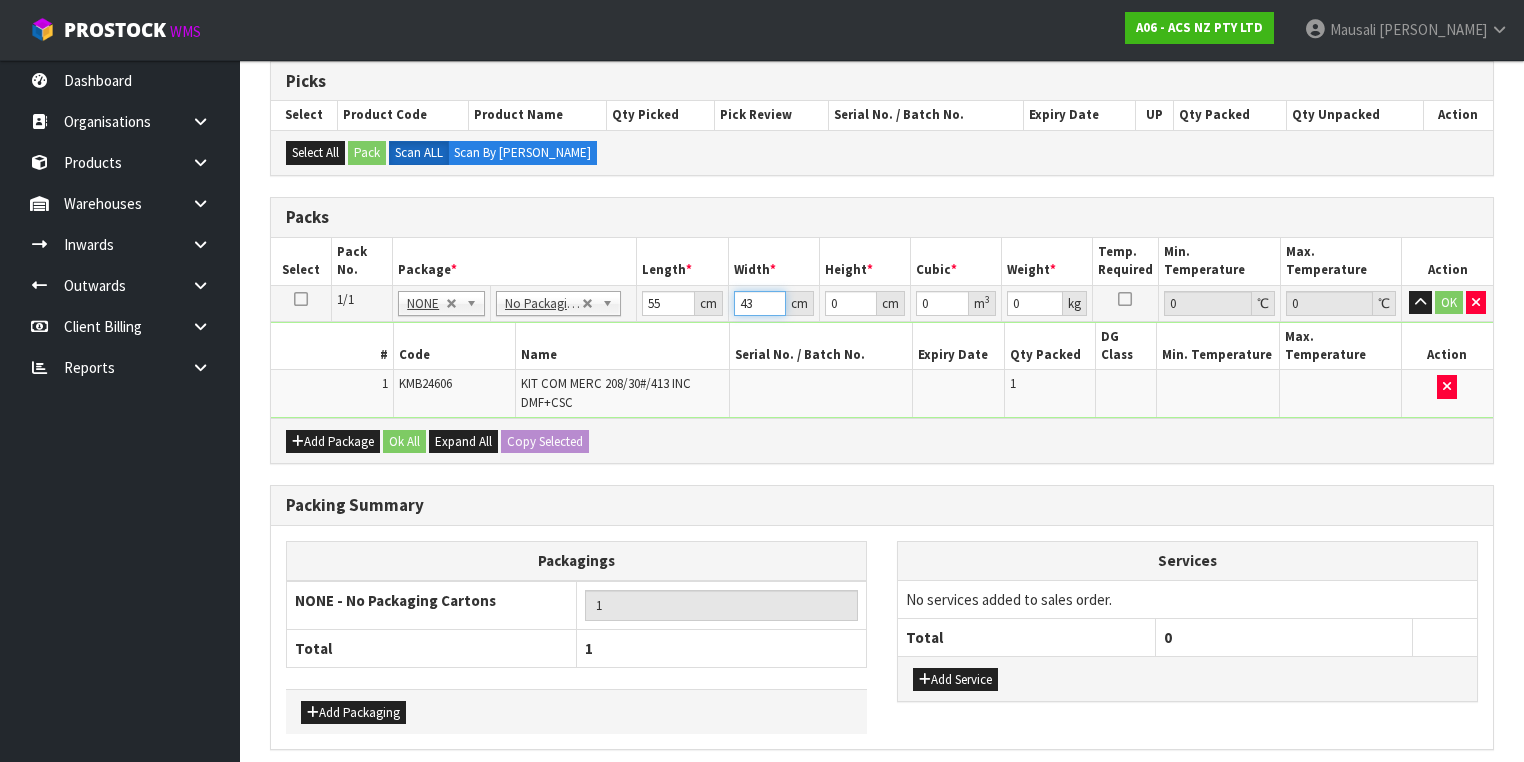 type on "43" 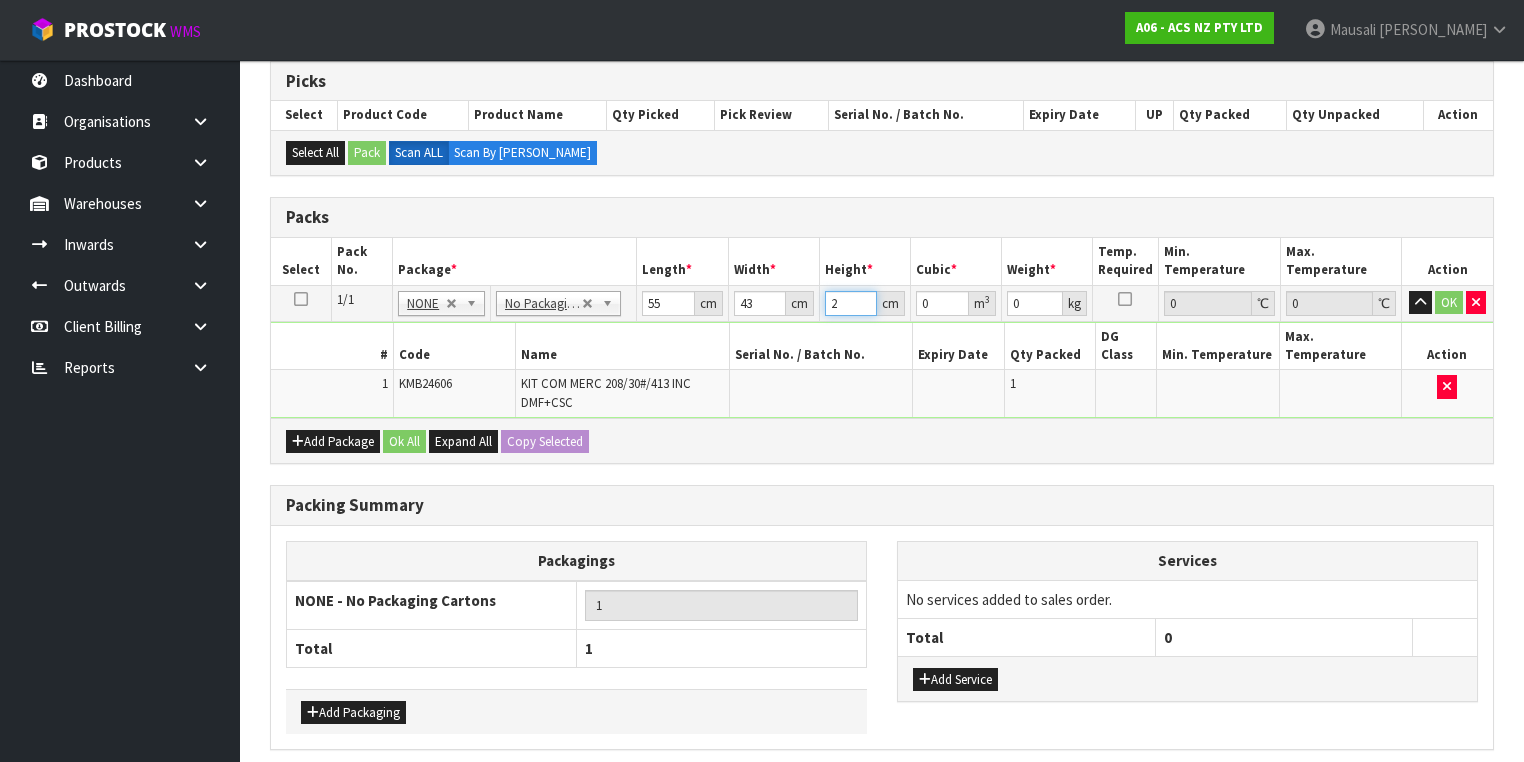 type on "21" 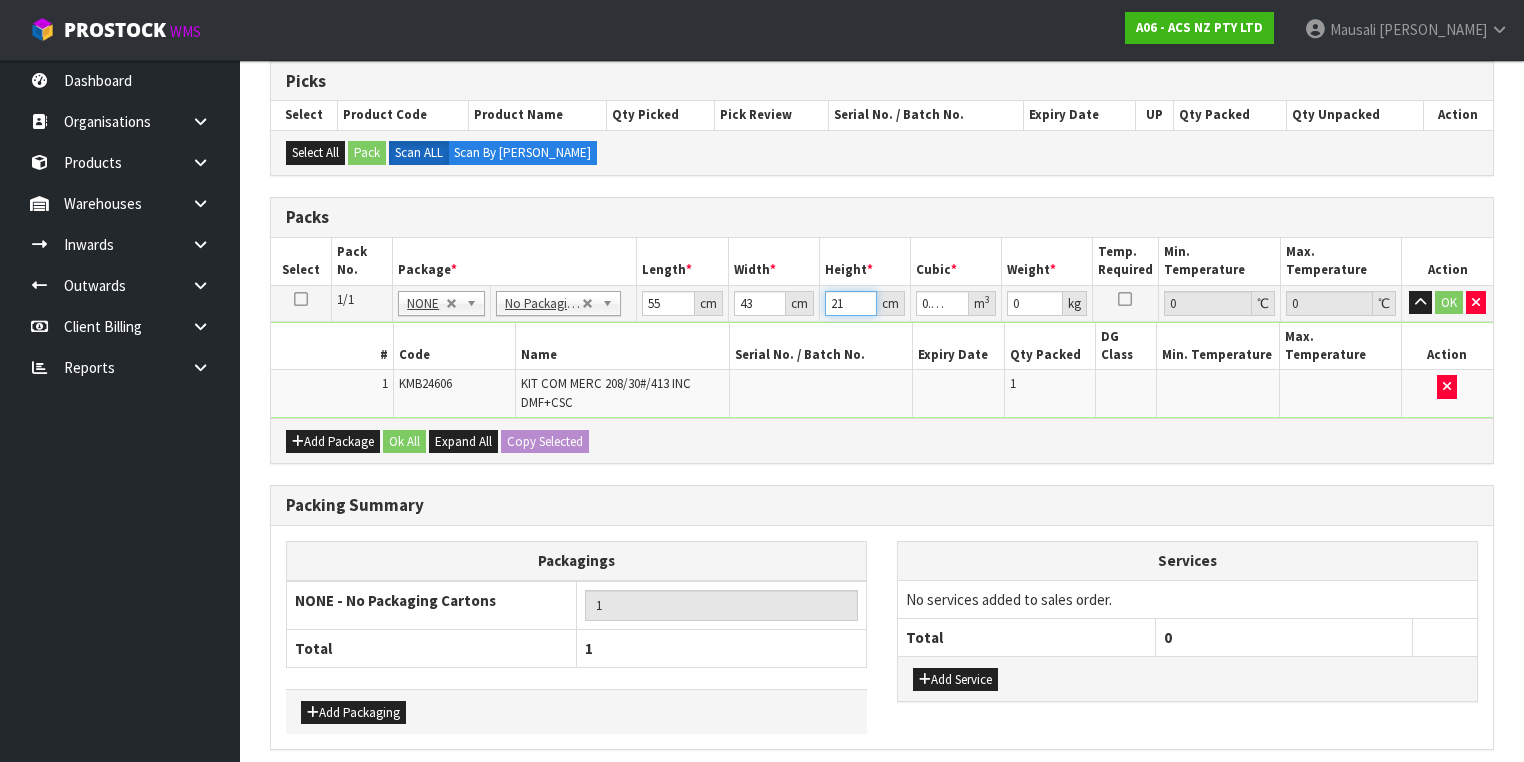 type on "212" 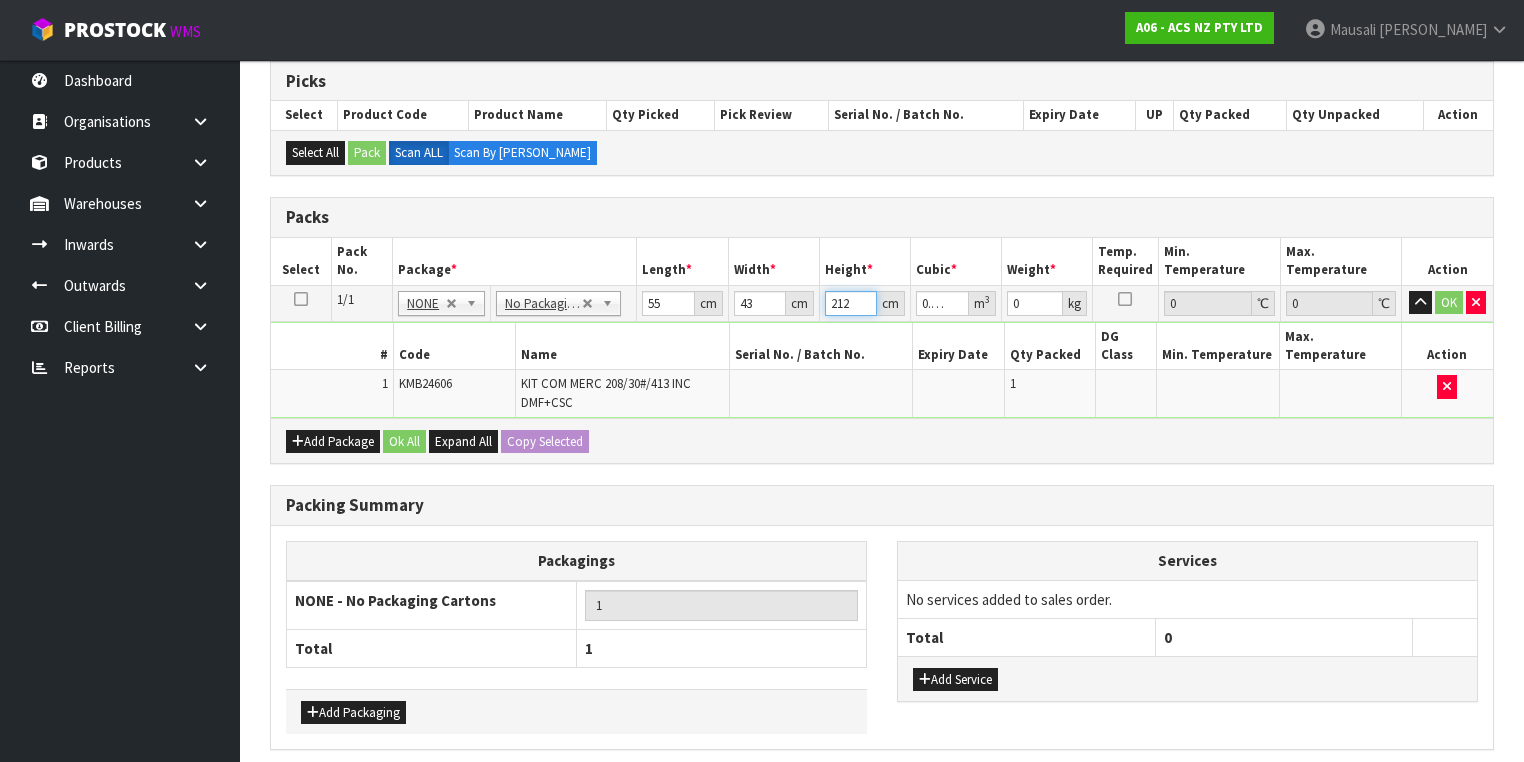 type on "21" 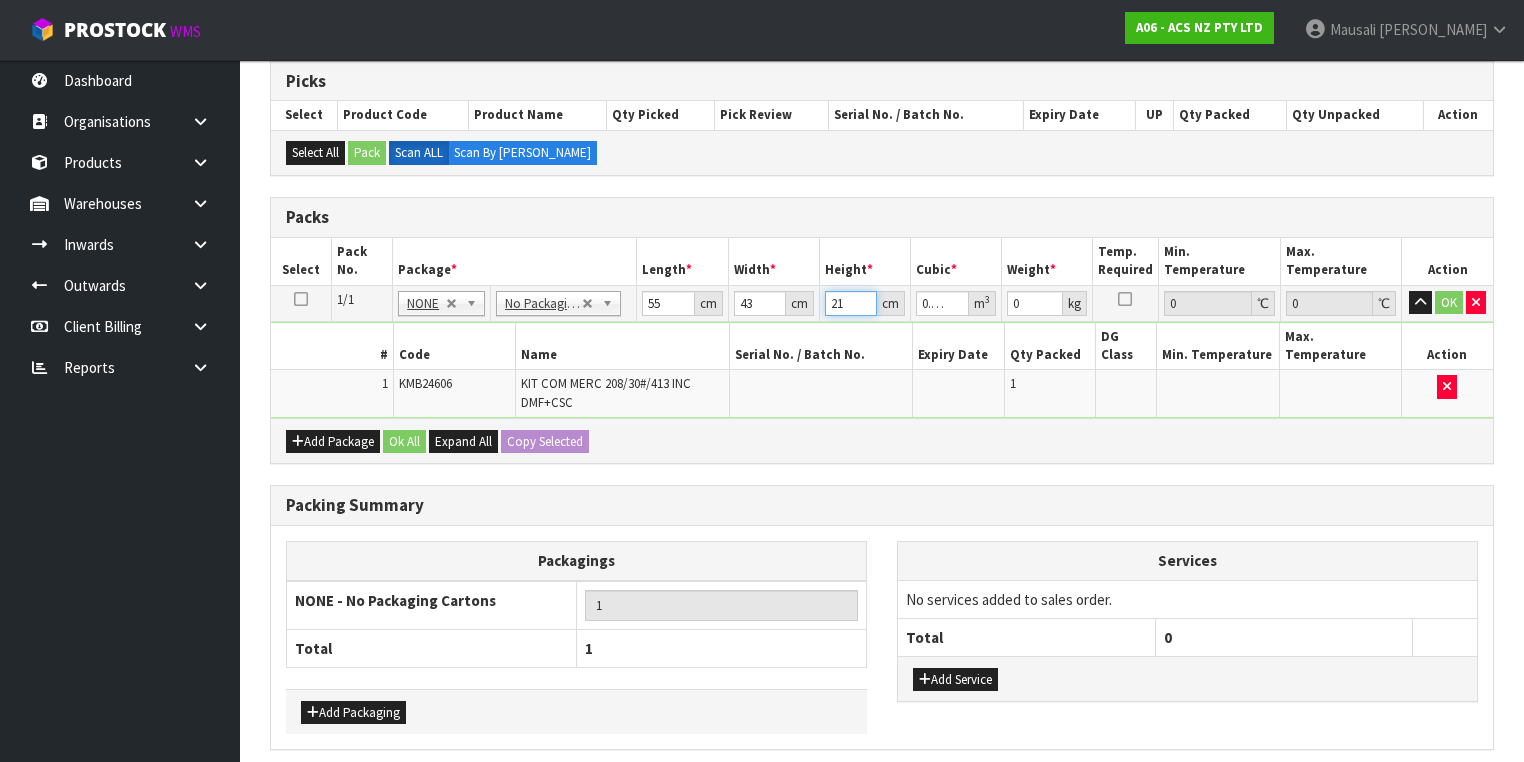 type on "2" 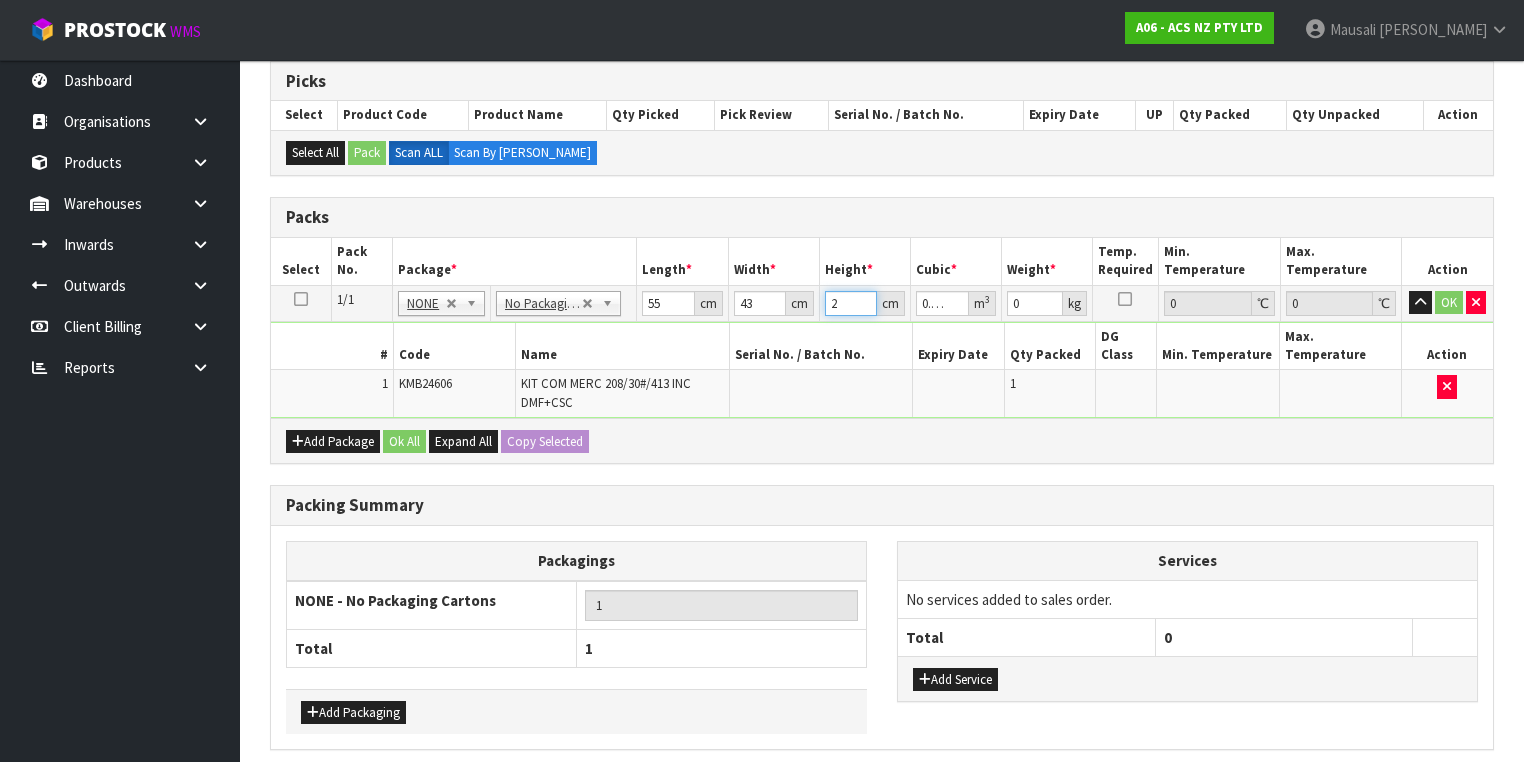 type on "22" 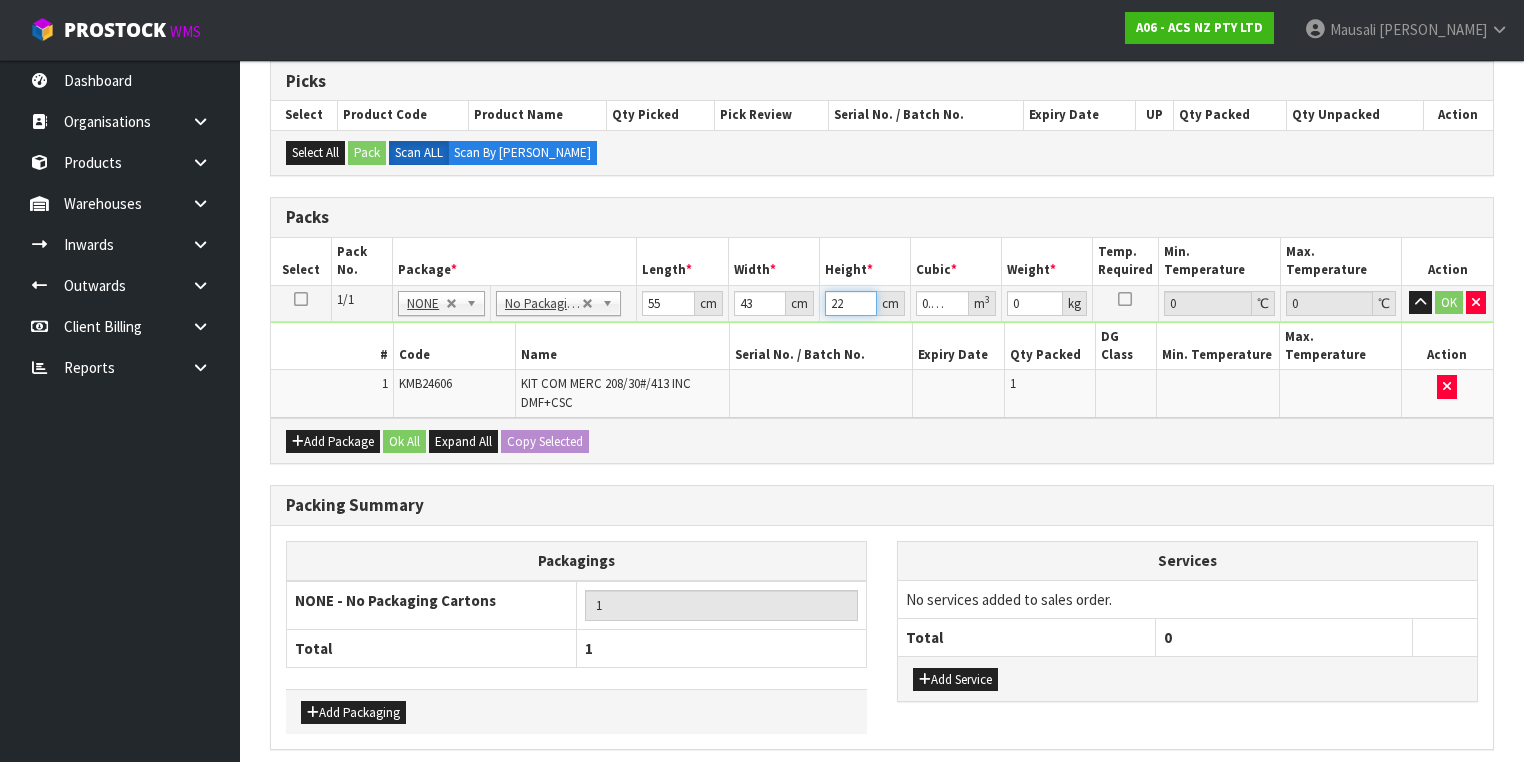 type on "22" 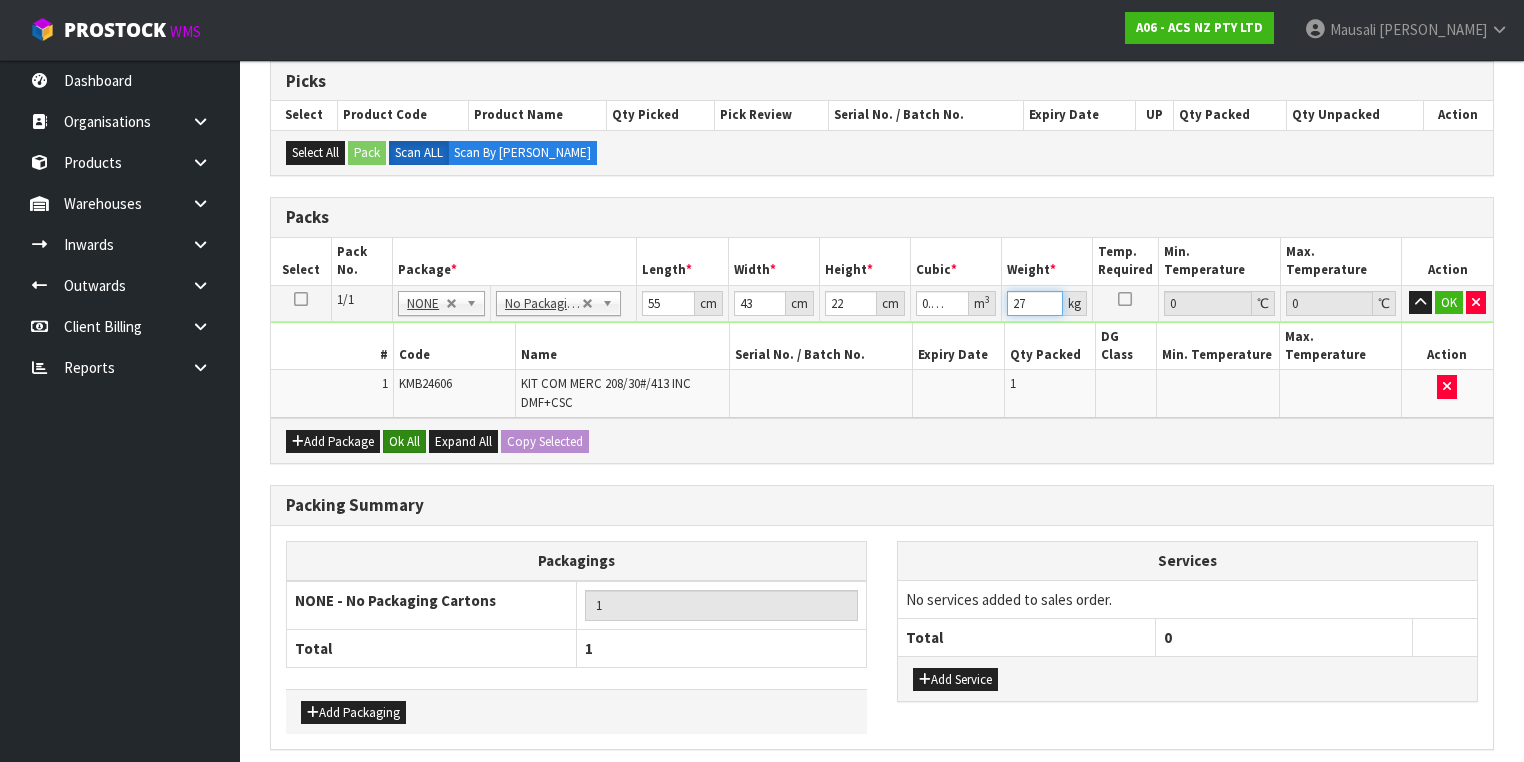 type on "27" 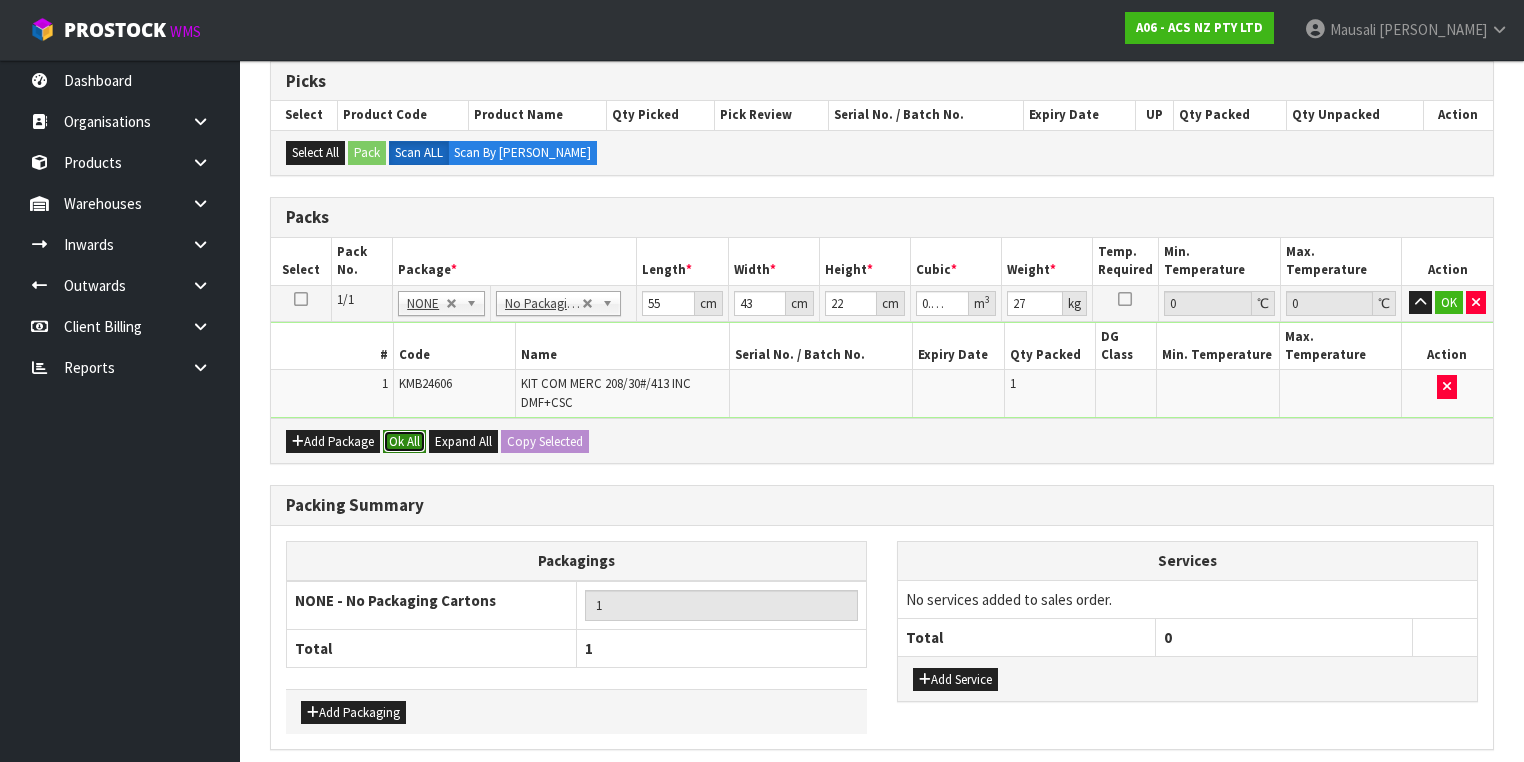 click on "Ok All" at bounding box center [404, 442] 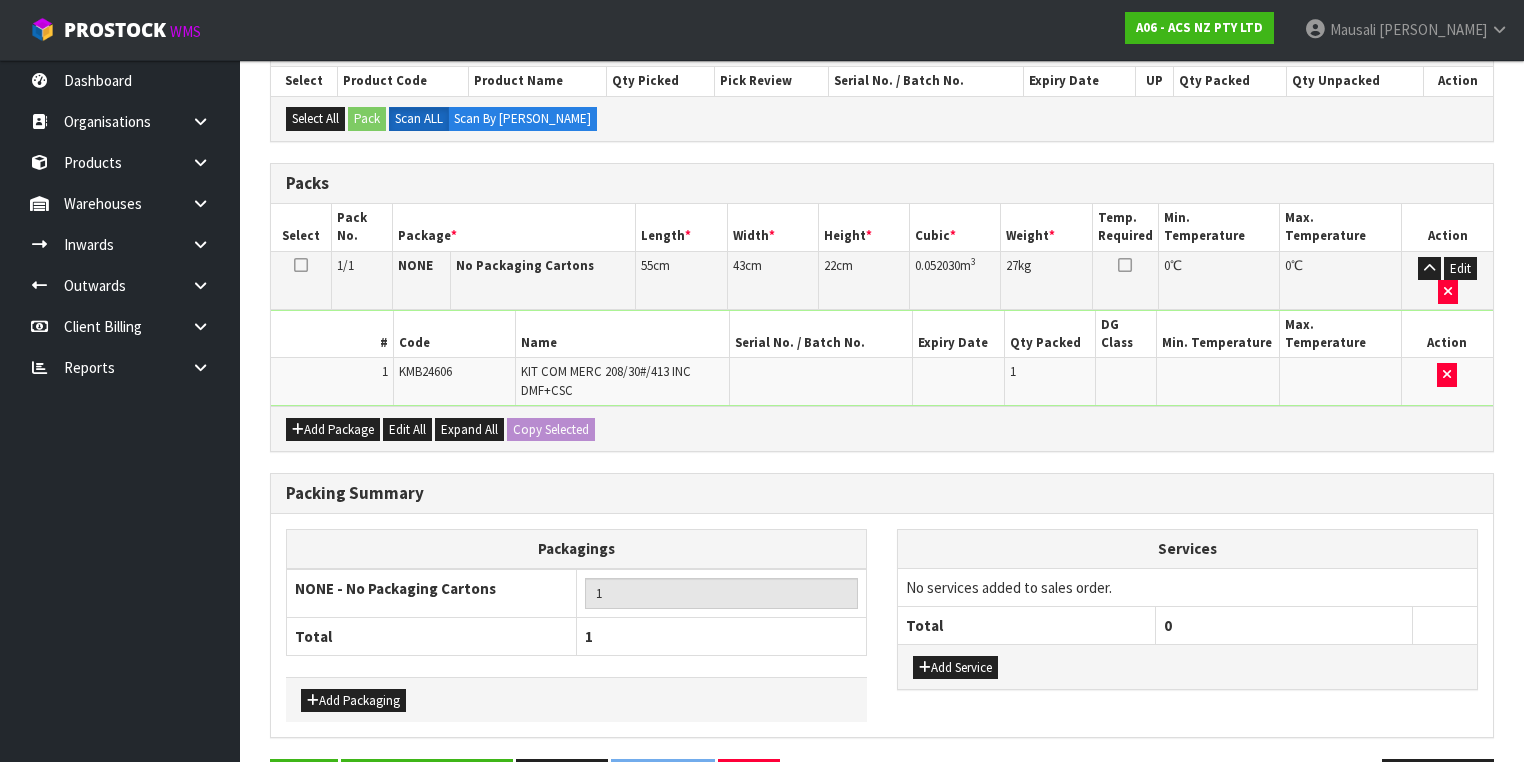 scroll, scrollTop: 453, scrollLeft: 0, axis: vertical 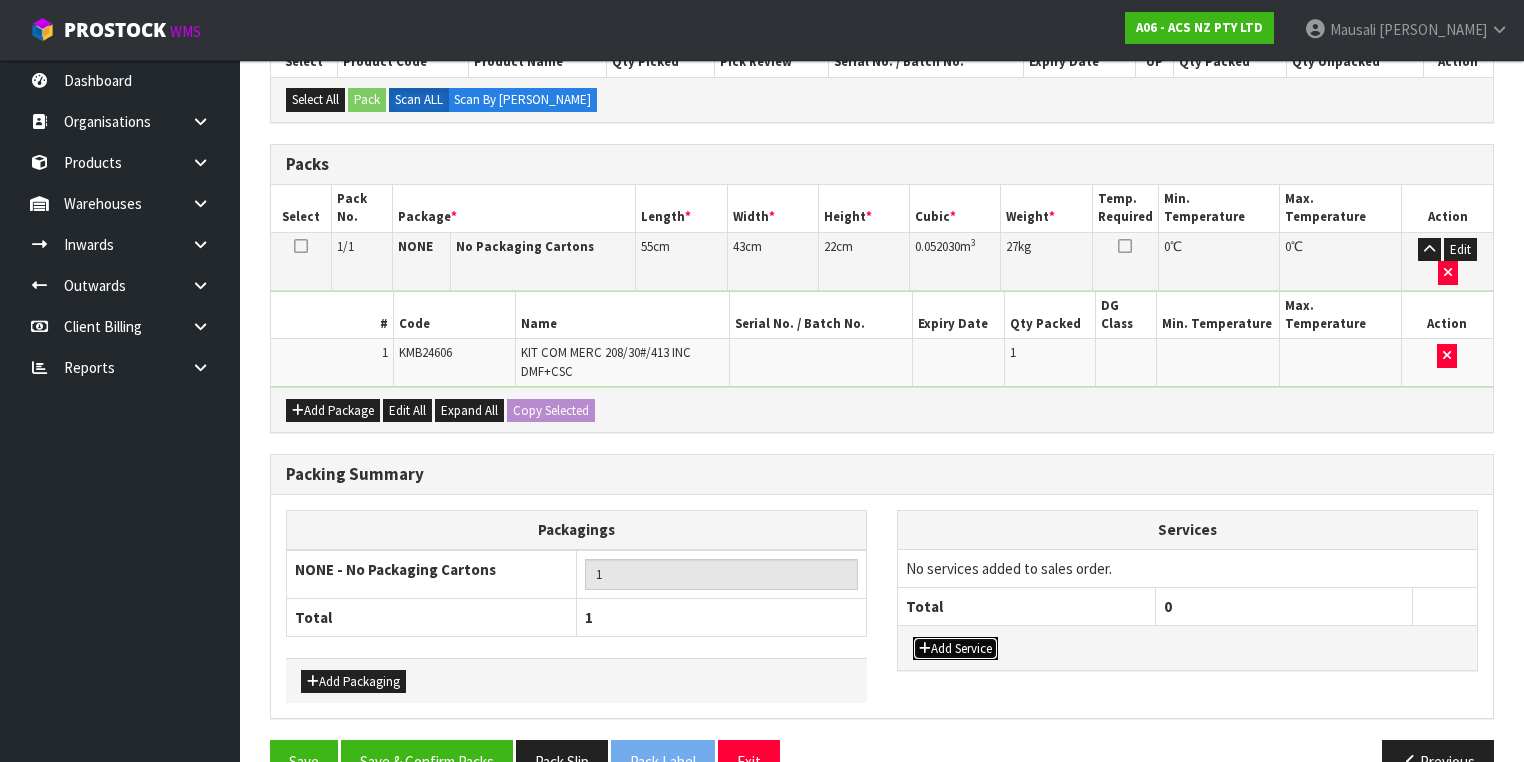 drag, startPoint x: 957, startPoint y: 601, endPoint x: 956, endPoint y: 562, distance: 39.012817 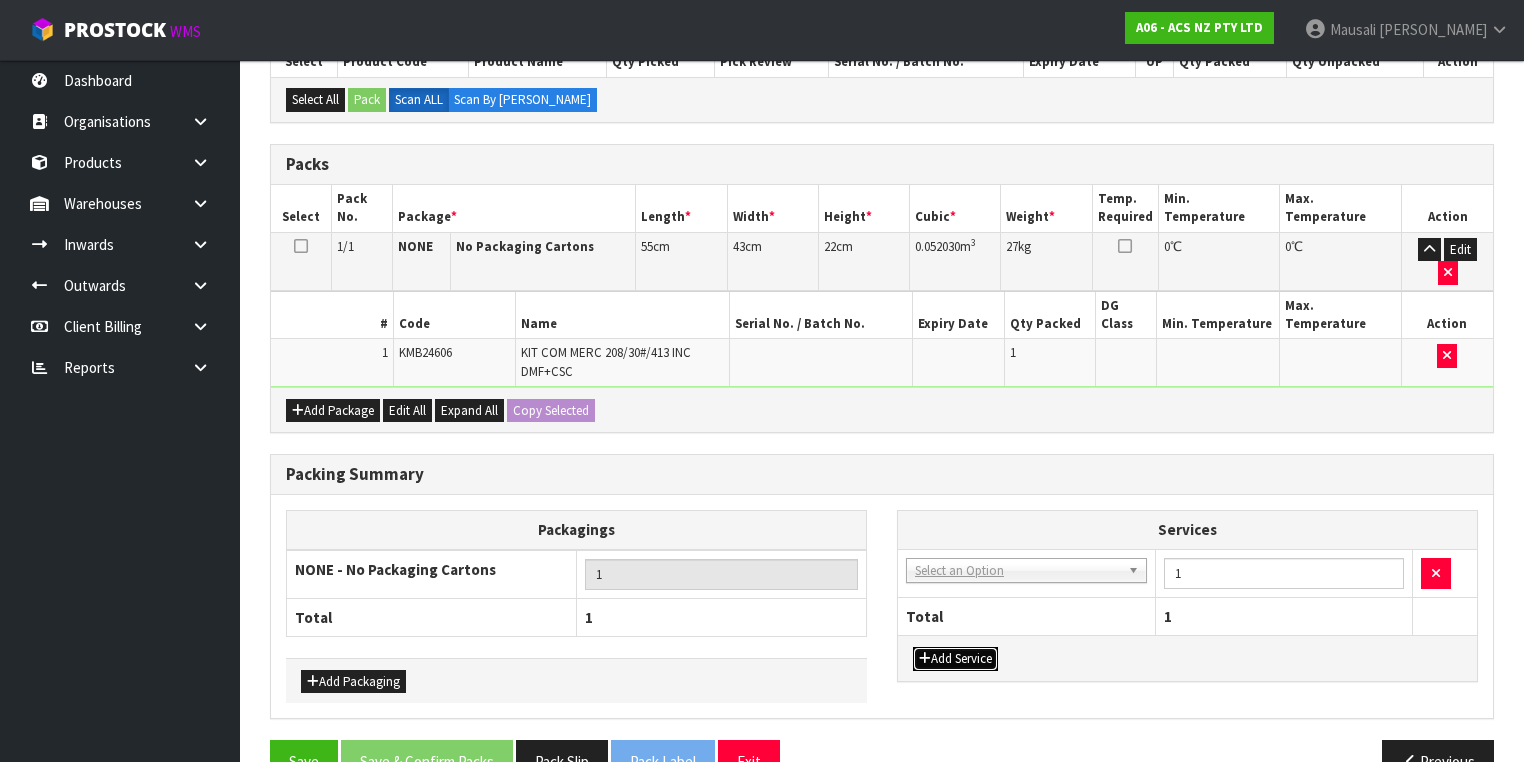 drag, startPoint x: 950, startPoint y: 521, endPoint x: 948, endPoint y: 535, distance: 14.142136 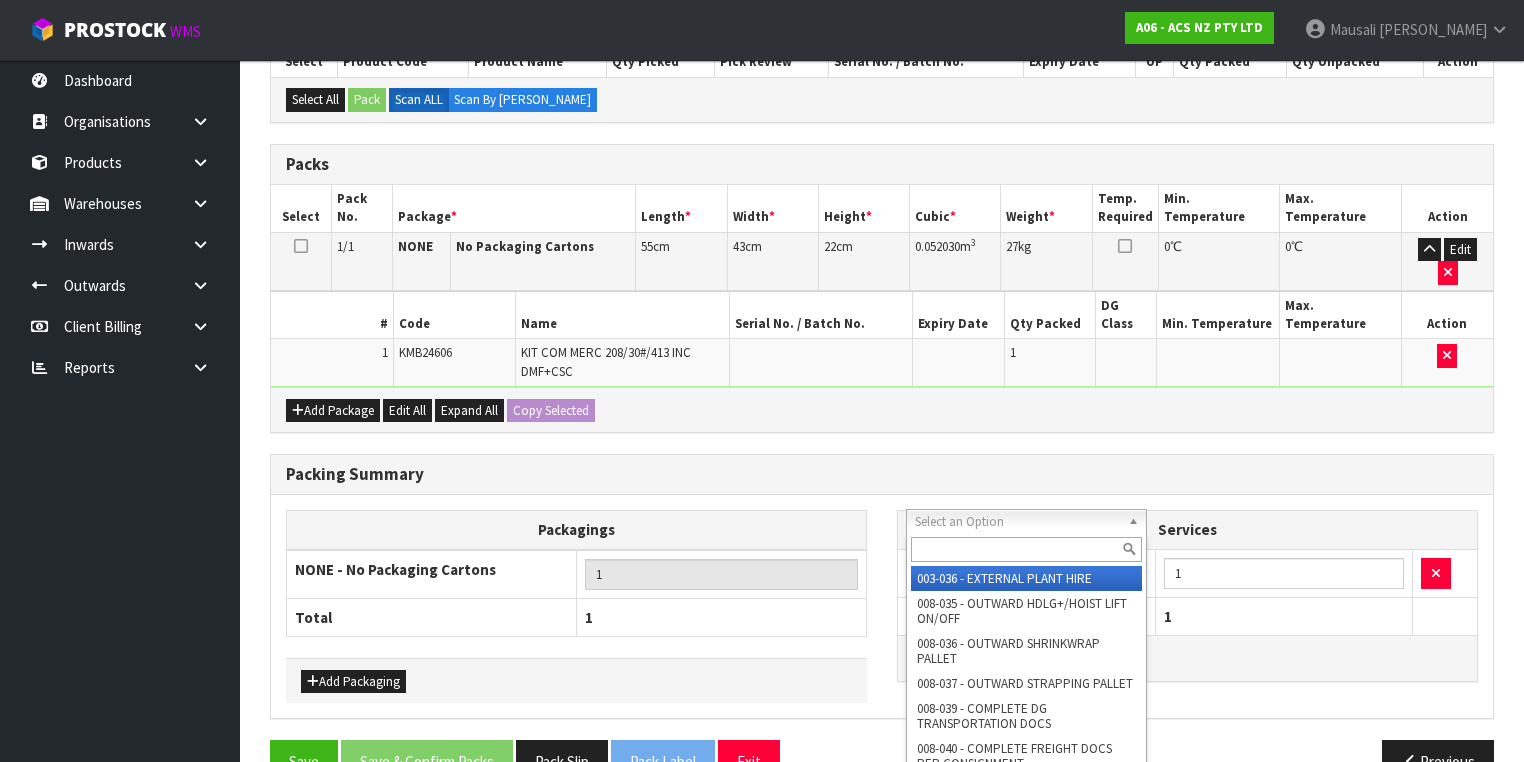 click at bounding box center (1026, 549) 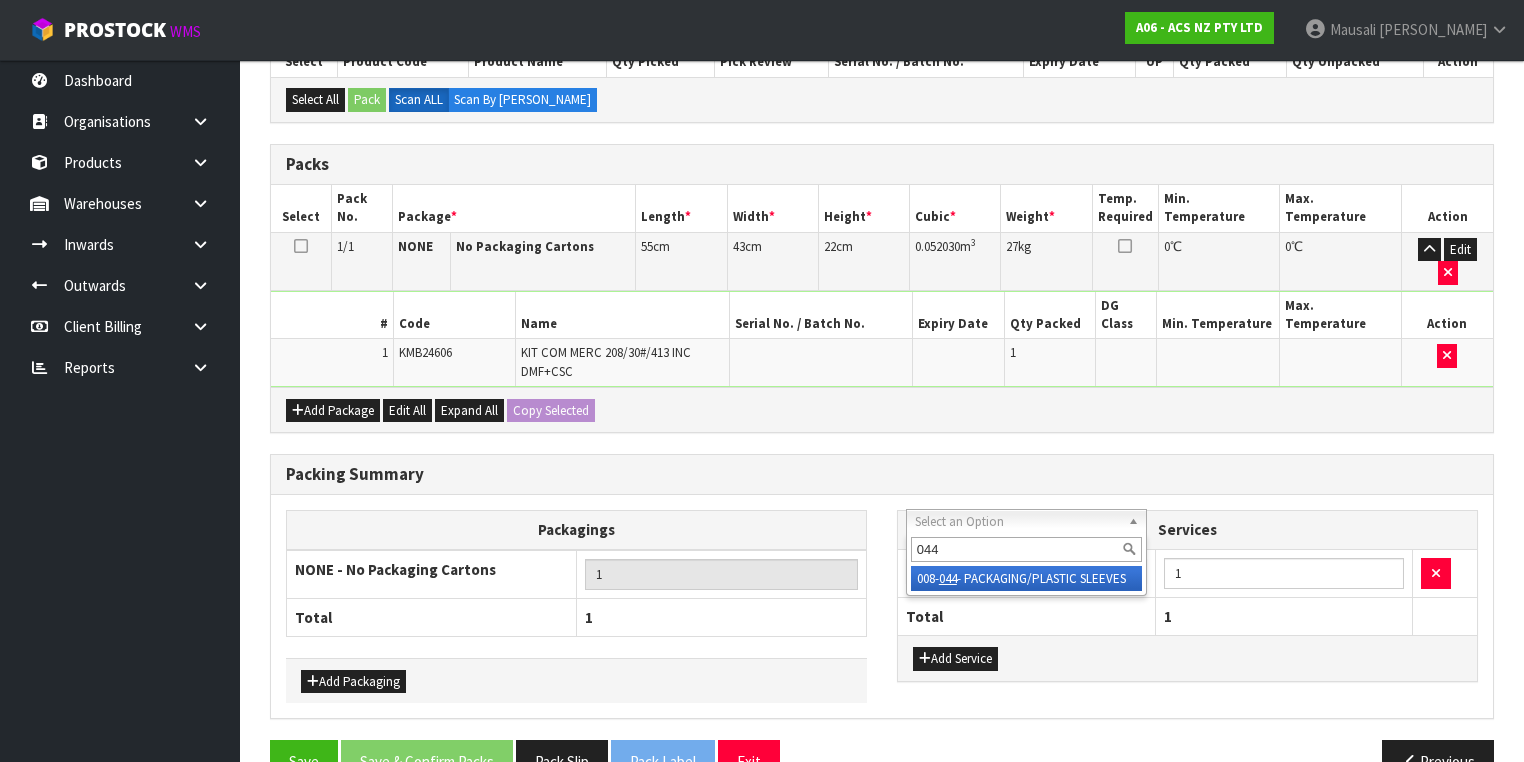 type on "044" 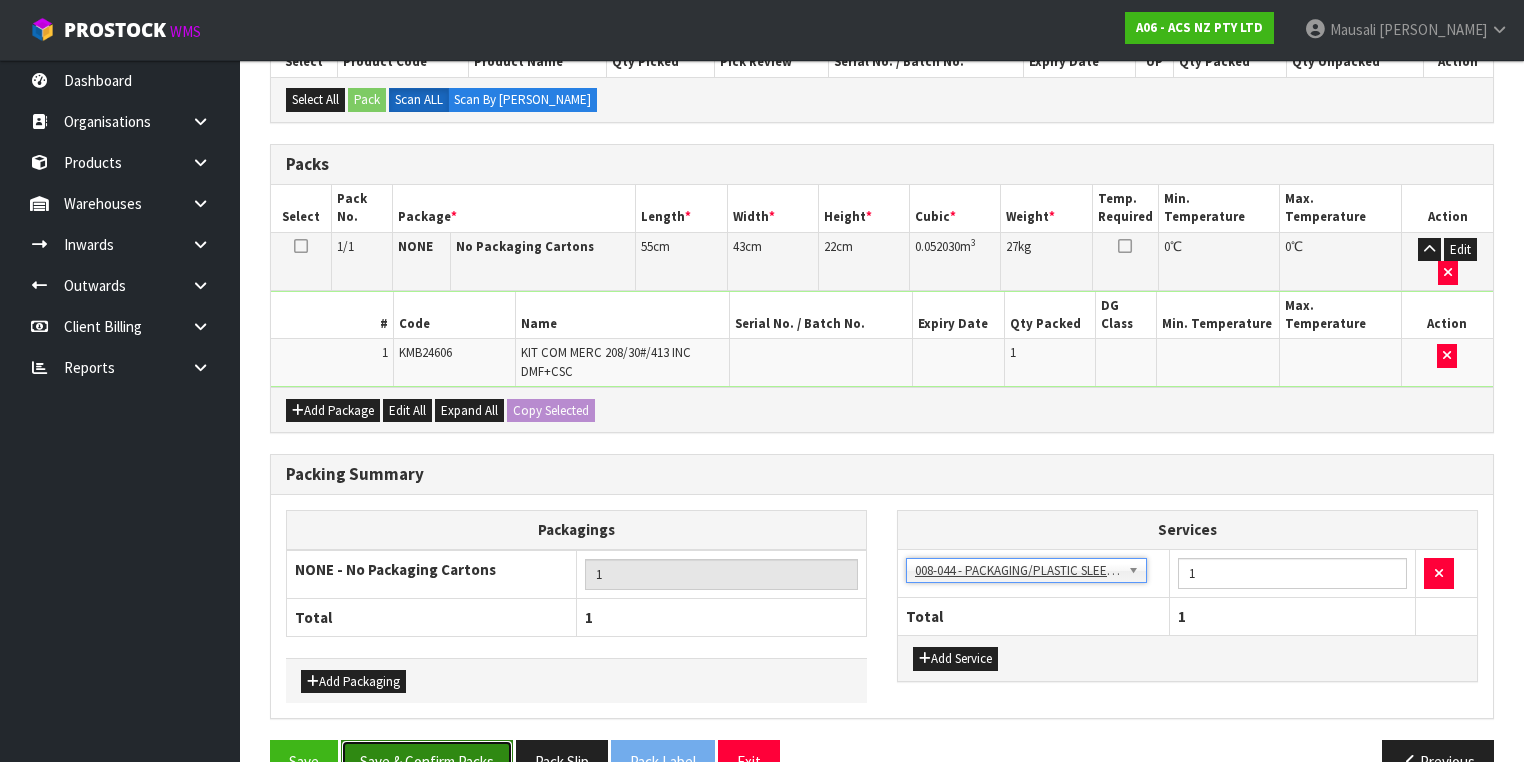 click on "Save & Confirm Packs" at bounding box center [427, 761] 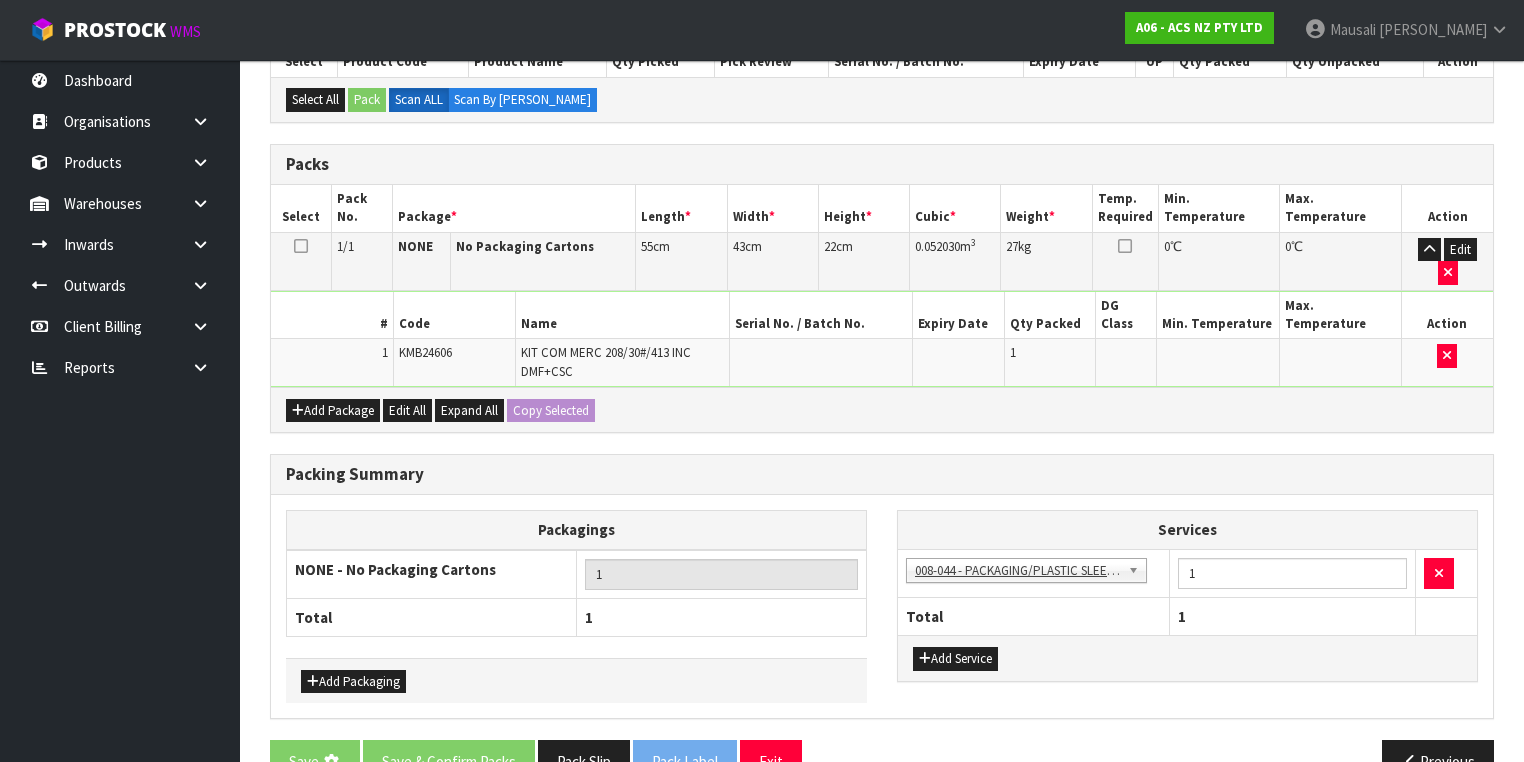 scroll, scrollTop: 0, scrollLeft: 0, axis: both 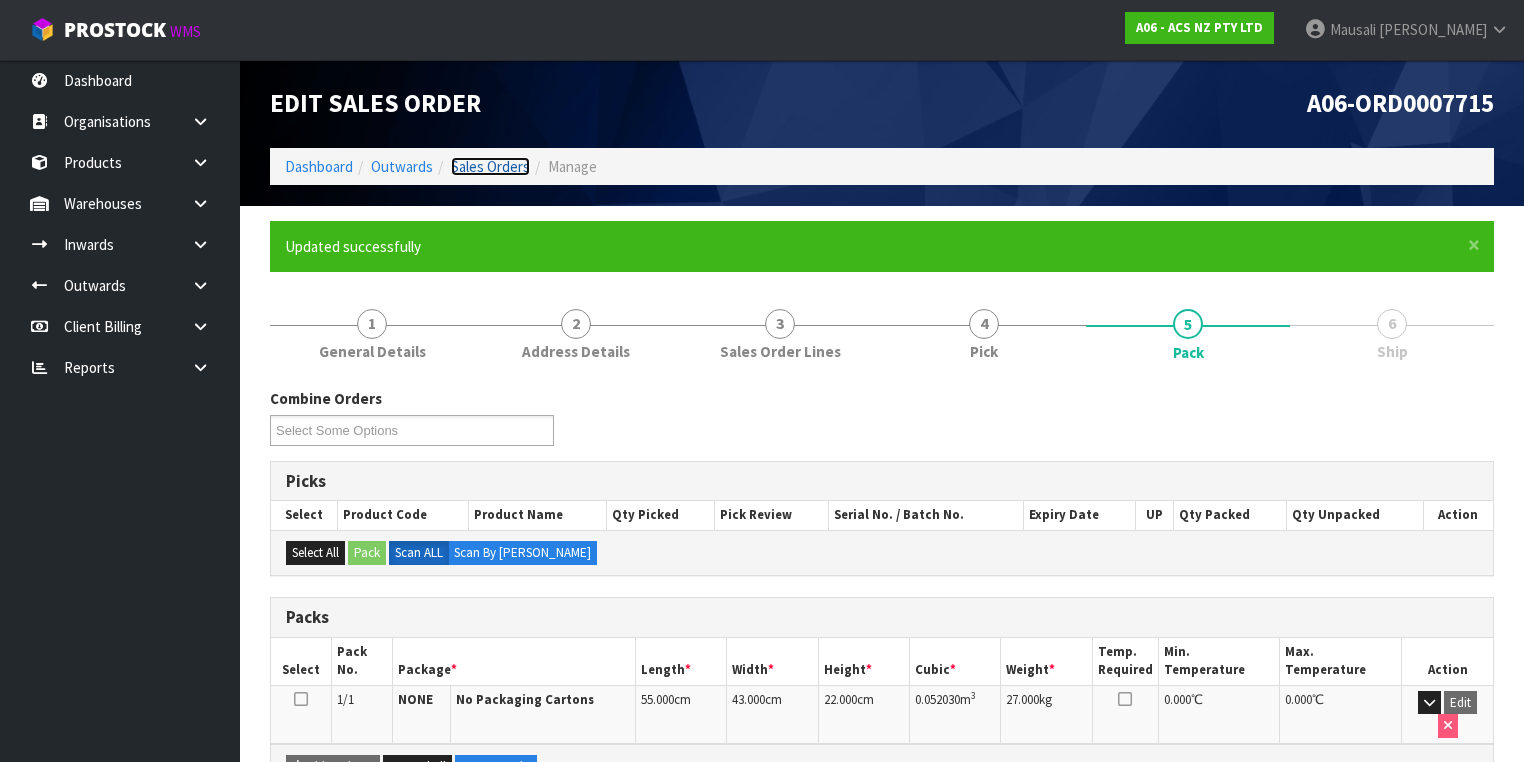 click on "Sales Orders" at bounding box center [490, 166] 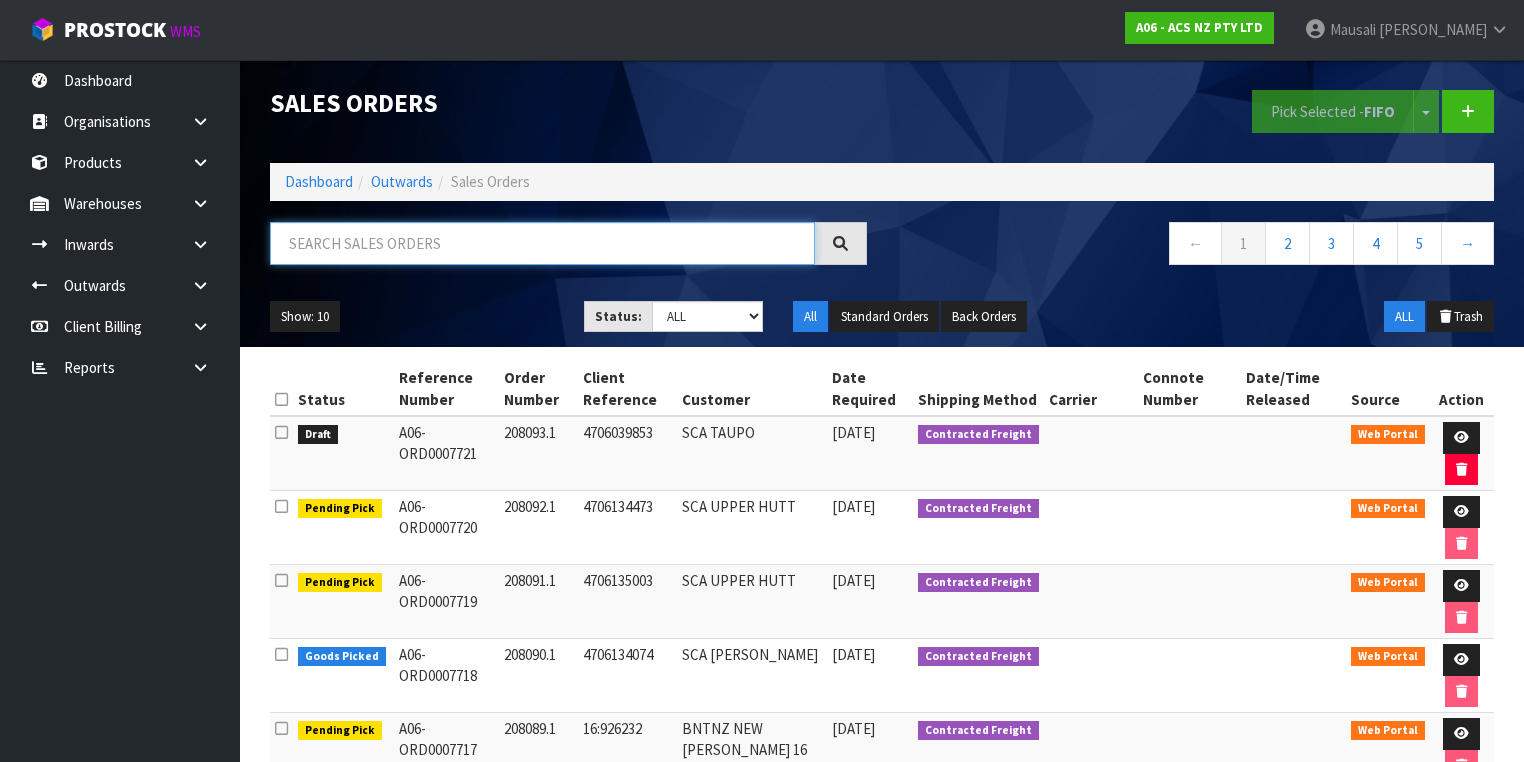 click at bounding box center (542, 243) 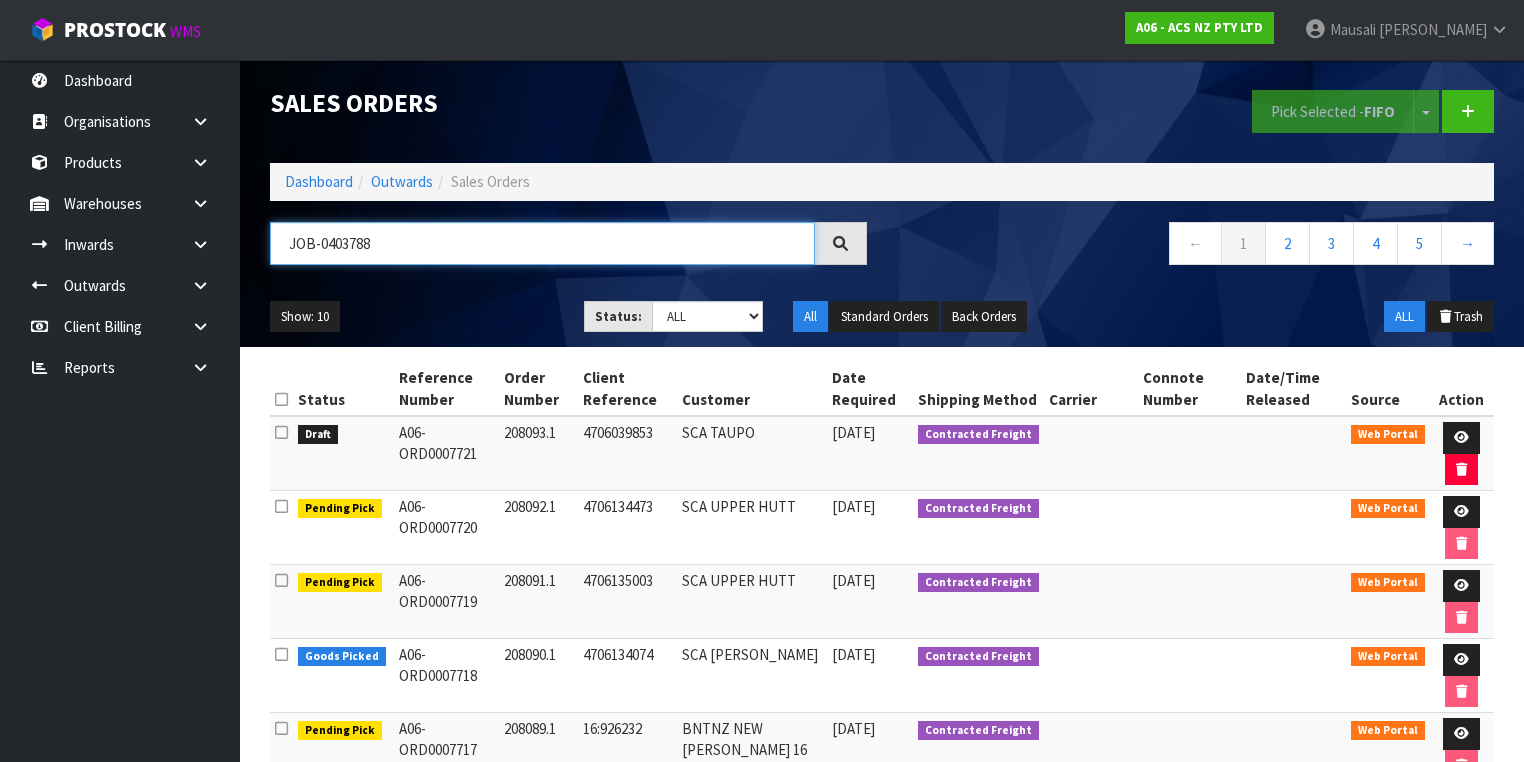 type on "JOB-0403788" 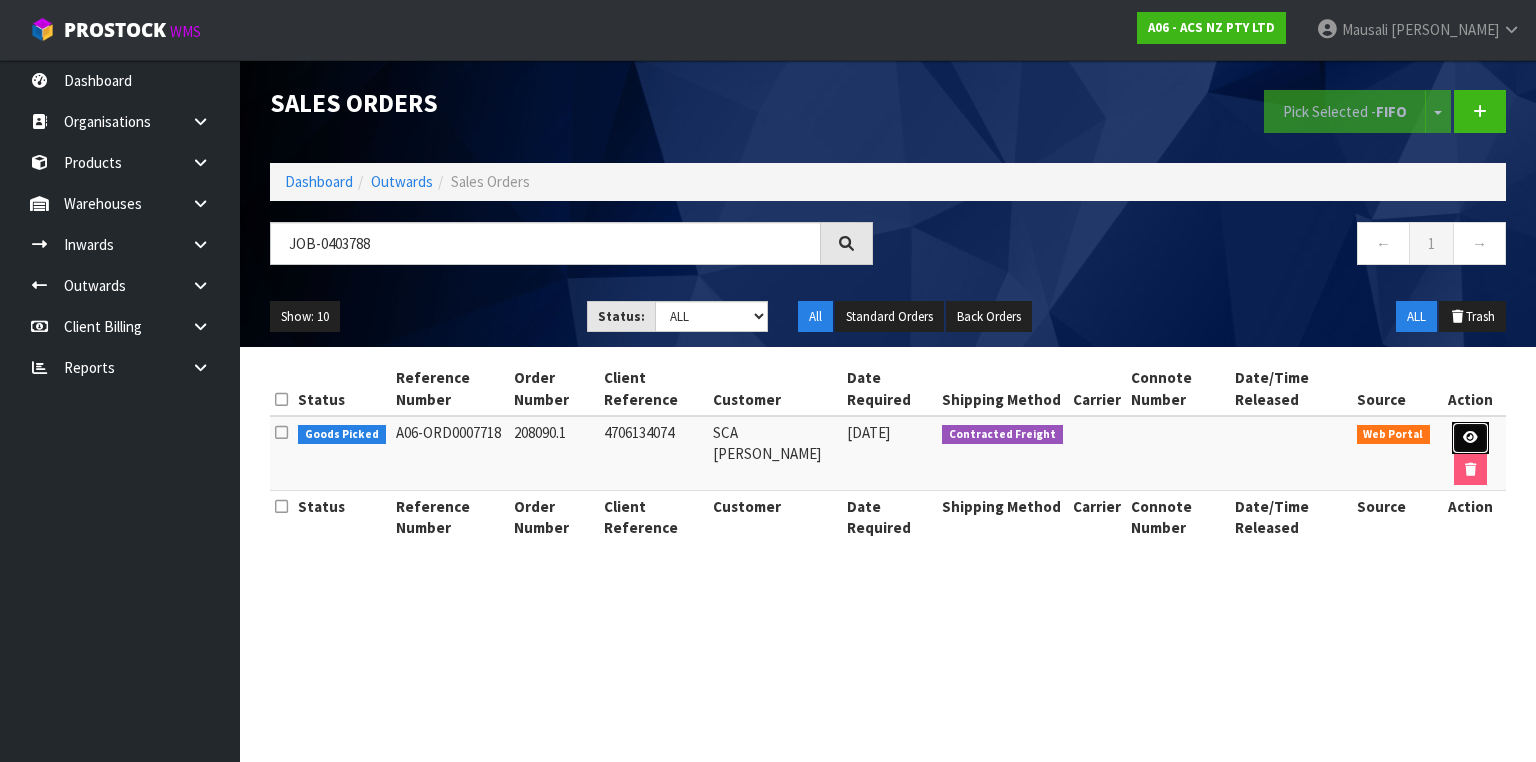 click at bounding box center [1470, 438] 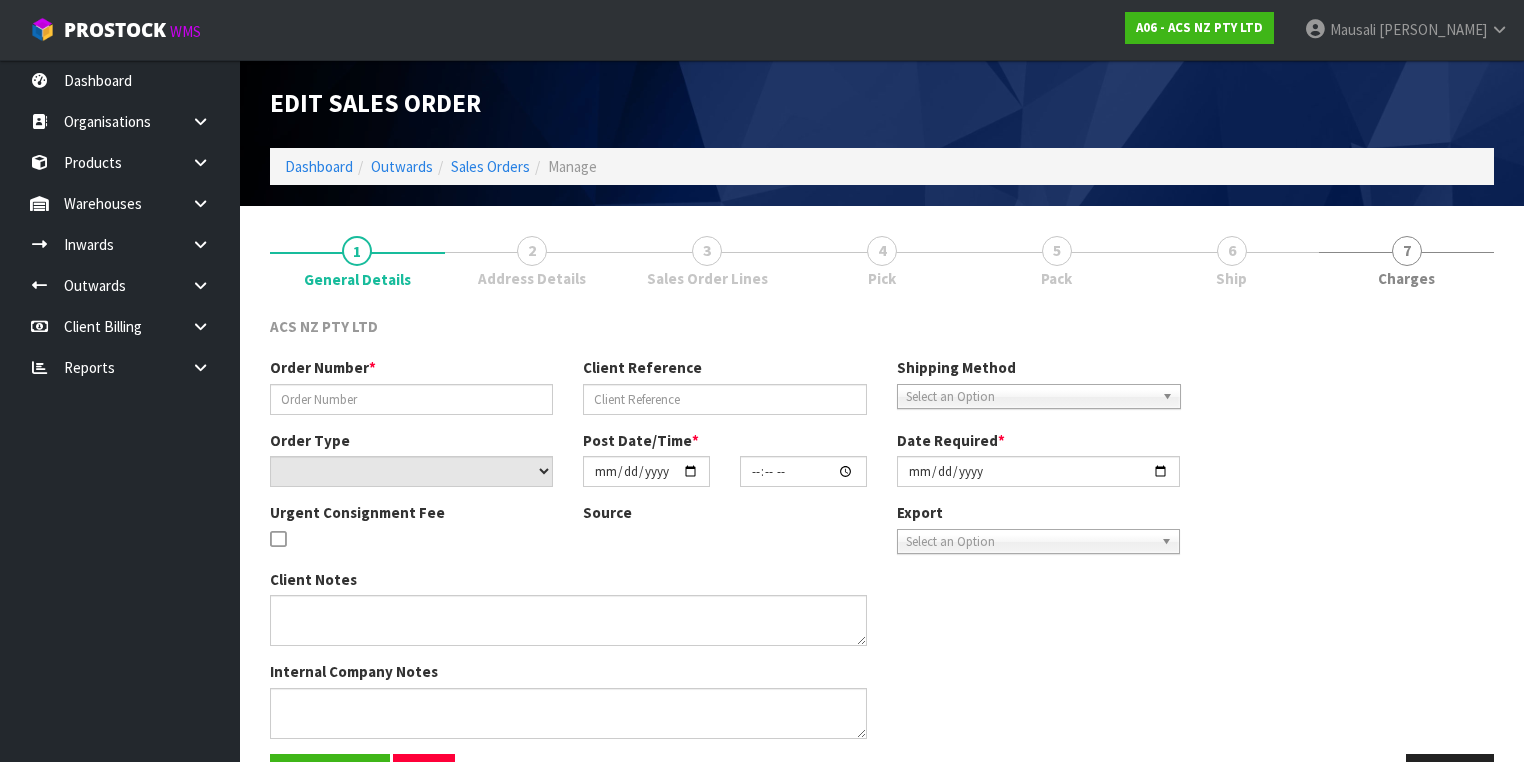 type on "208090.1" 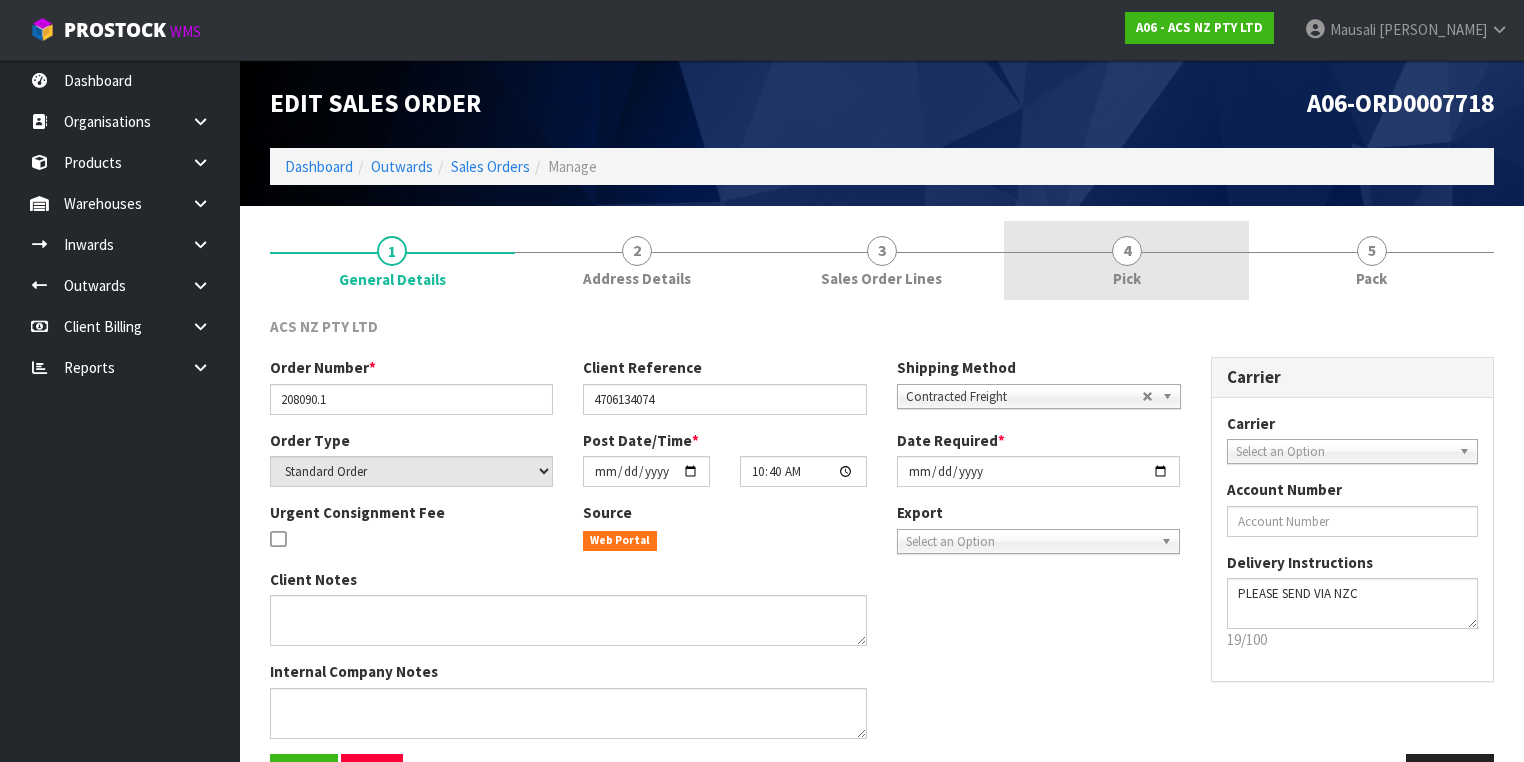 click on "4
Pick" at bounding box center (1126, 260) 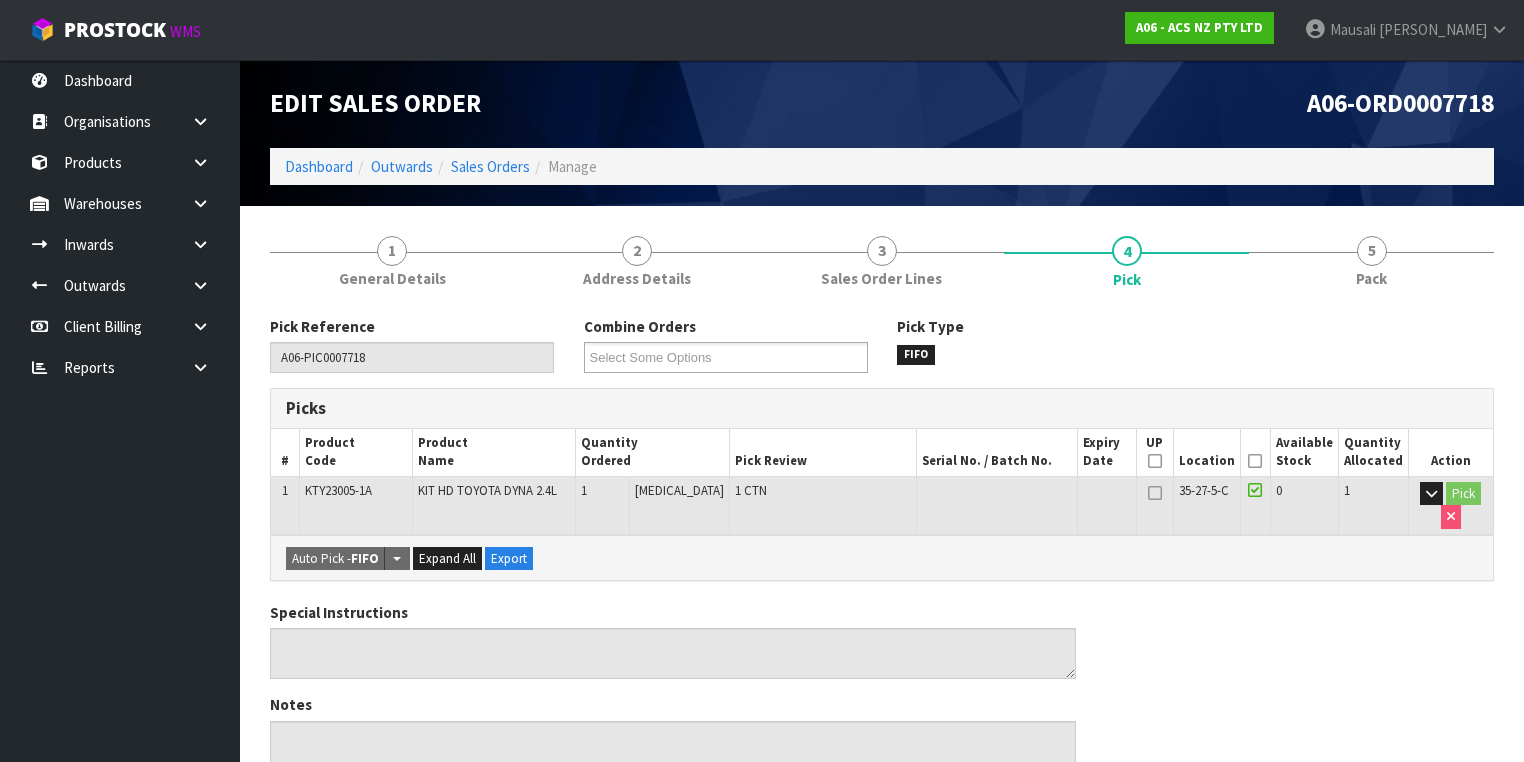 click at bounding box center [1255, 461] 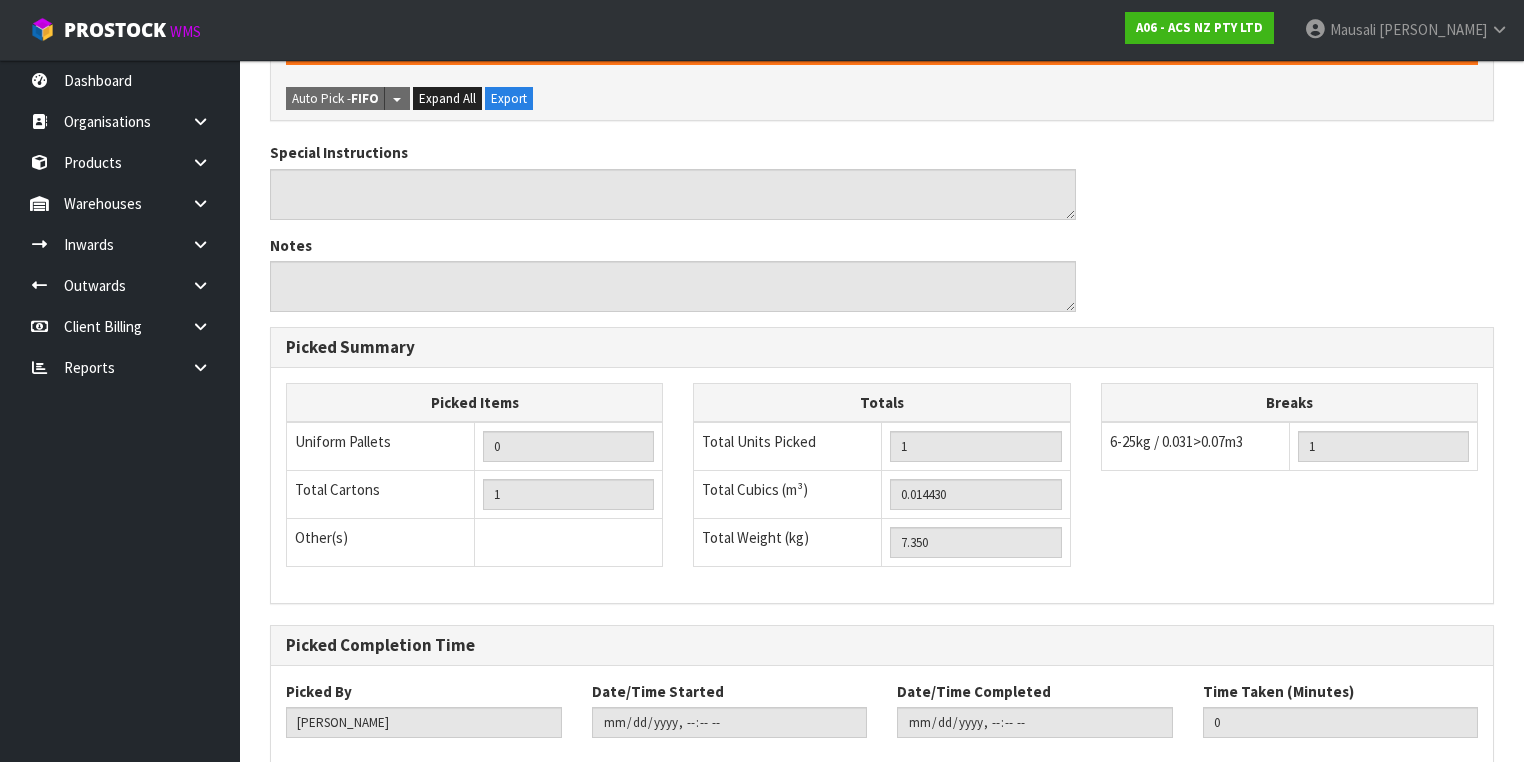 scroll, scrollTop: 640, scrollLeft: 0, axis: vertical 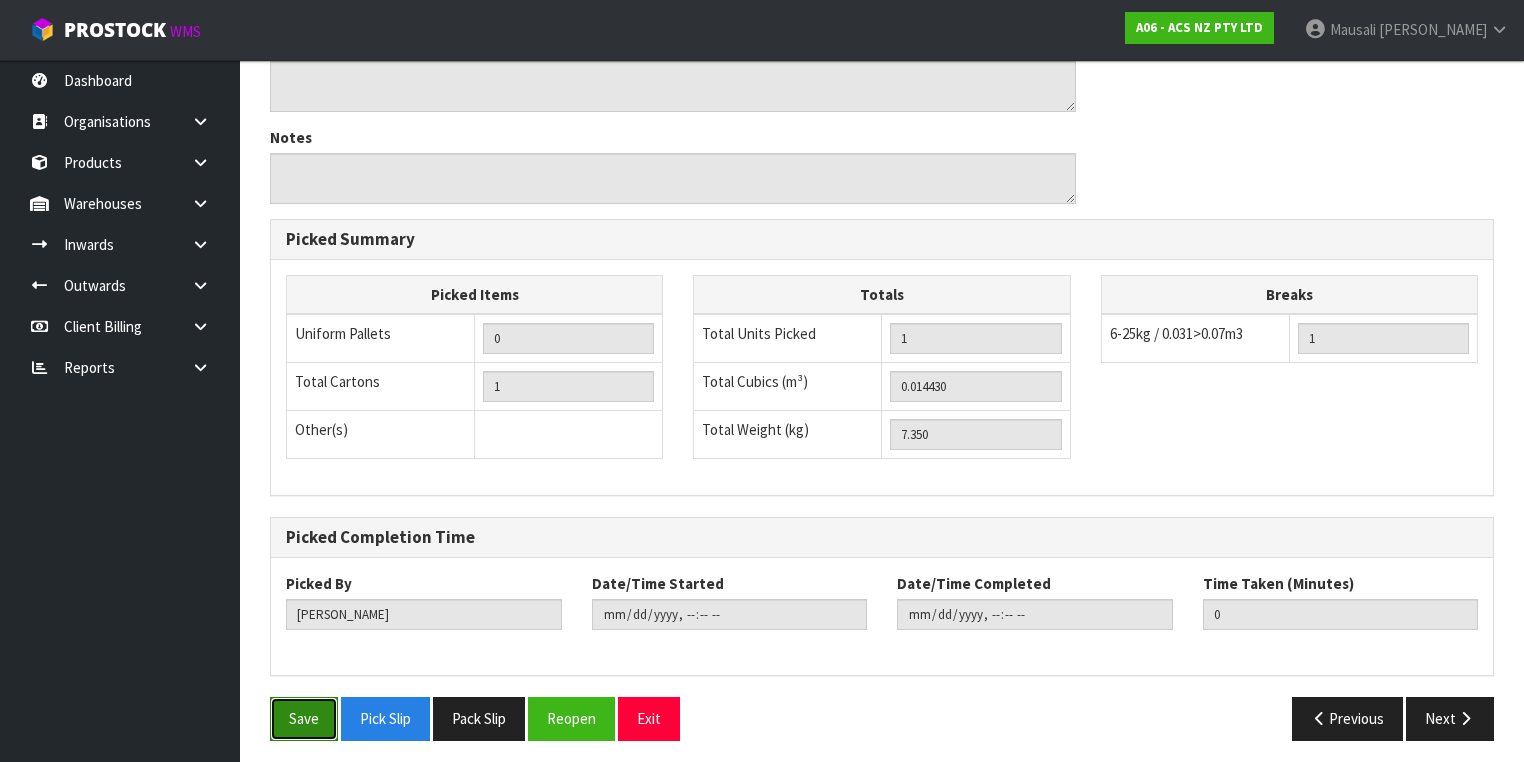 click on "Save" at bounding box center [304, 718] 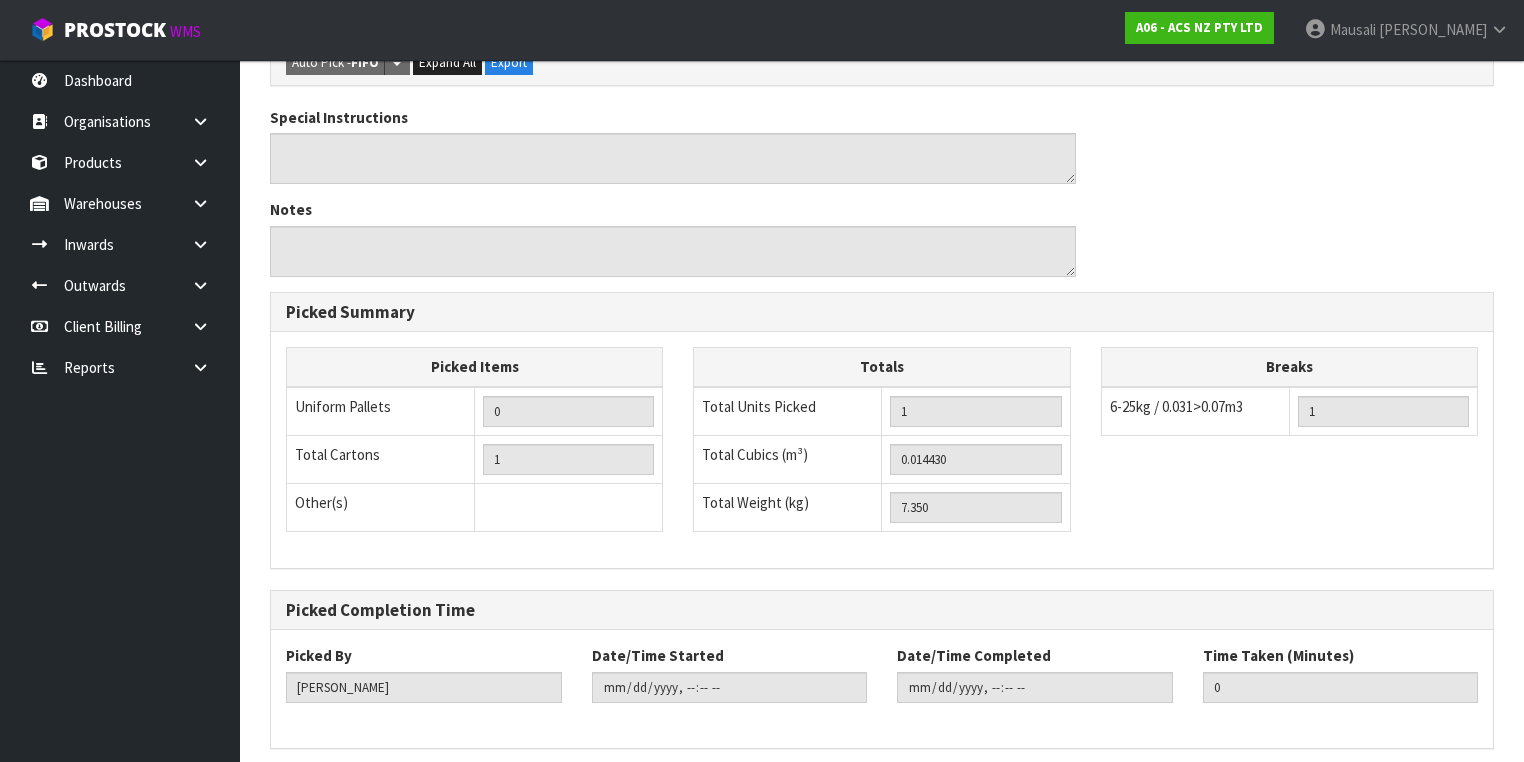 scroll, scrollTop: 0, scrollLeft: 0, axis: both 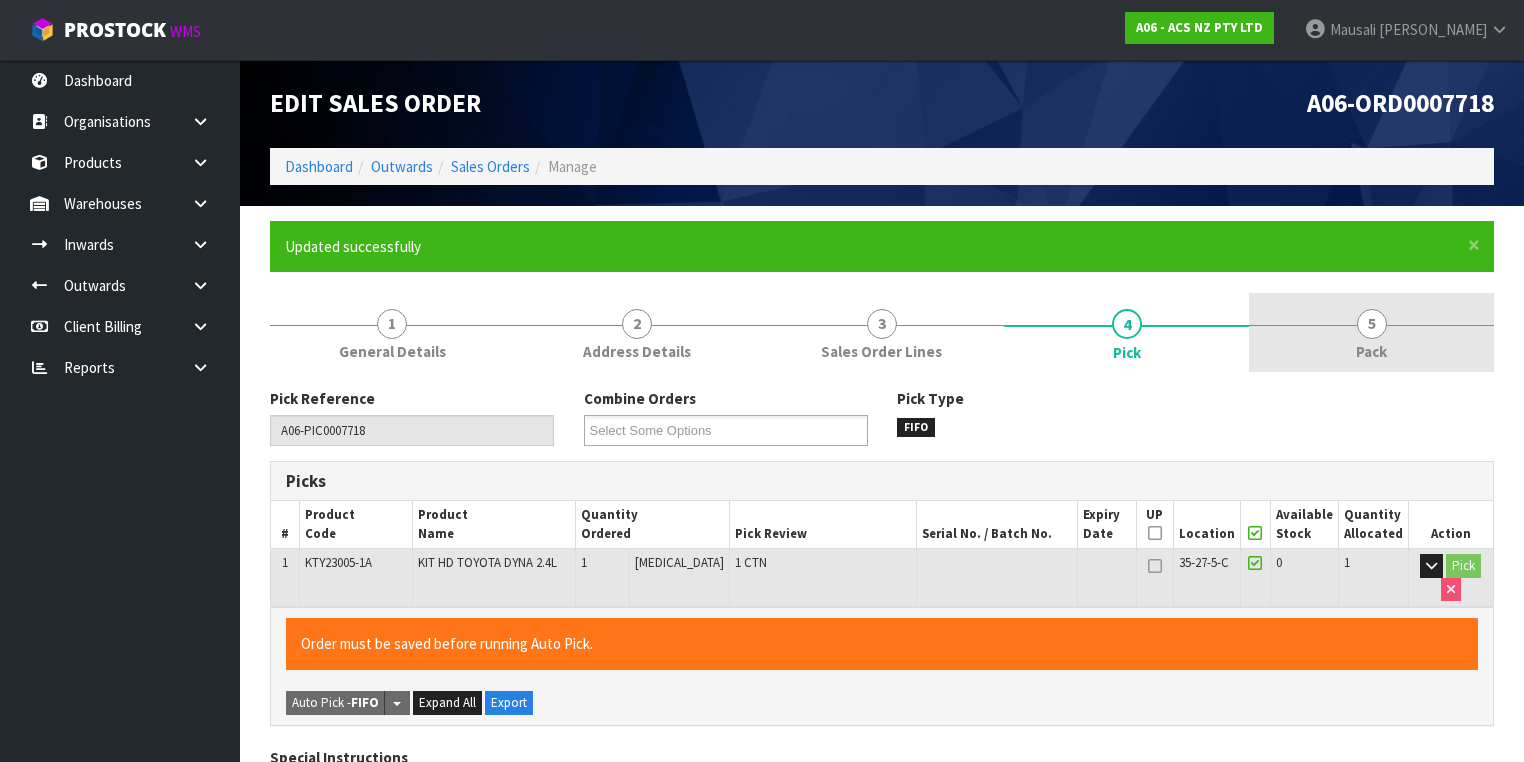 type on "[PERSON_NAME]" 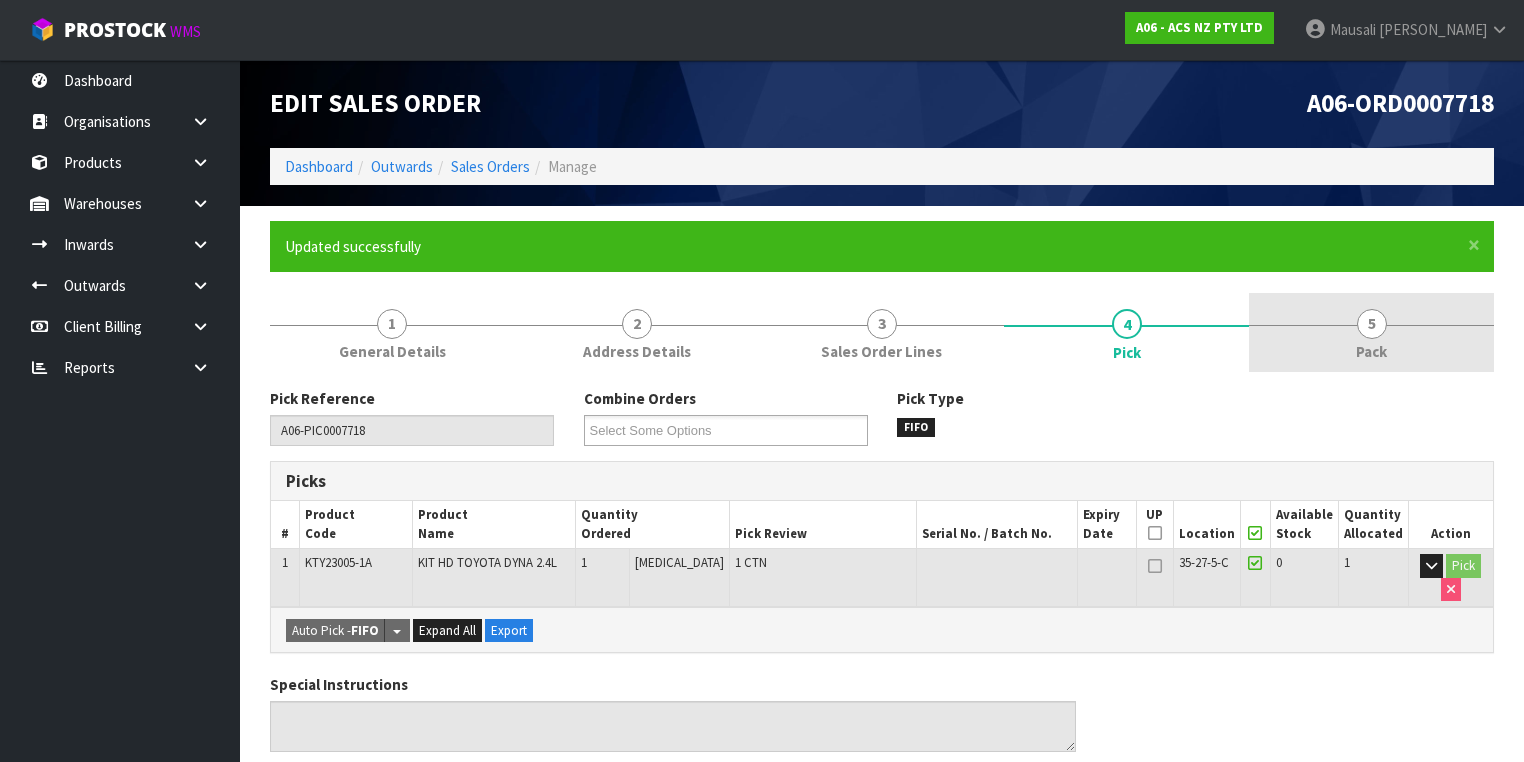 click on "Pack" at bounding box center (1371, 351) 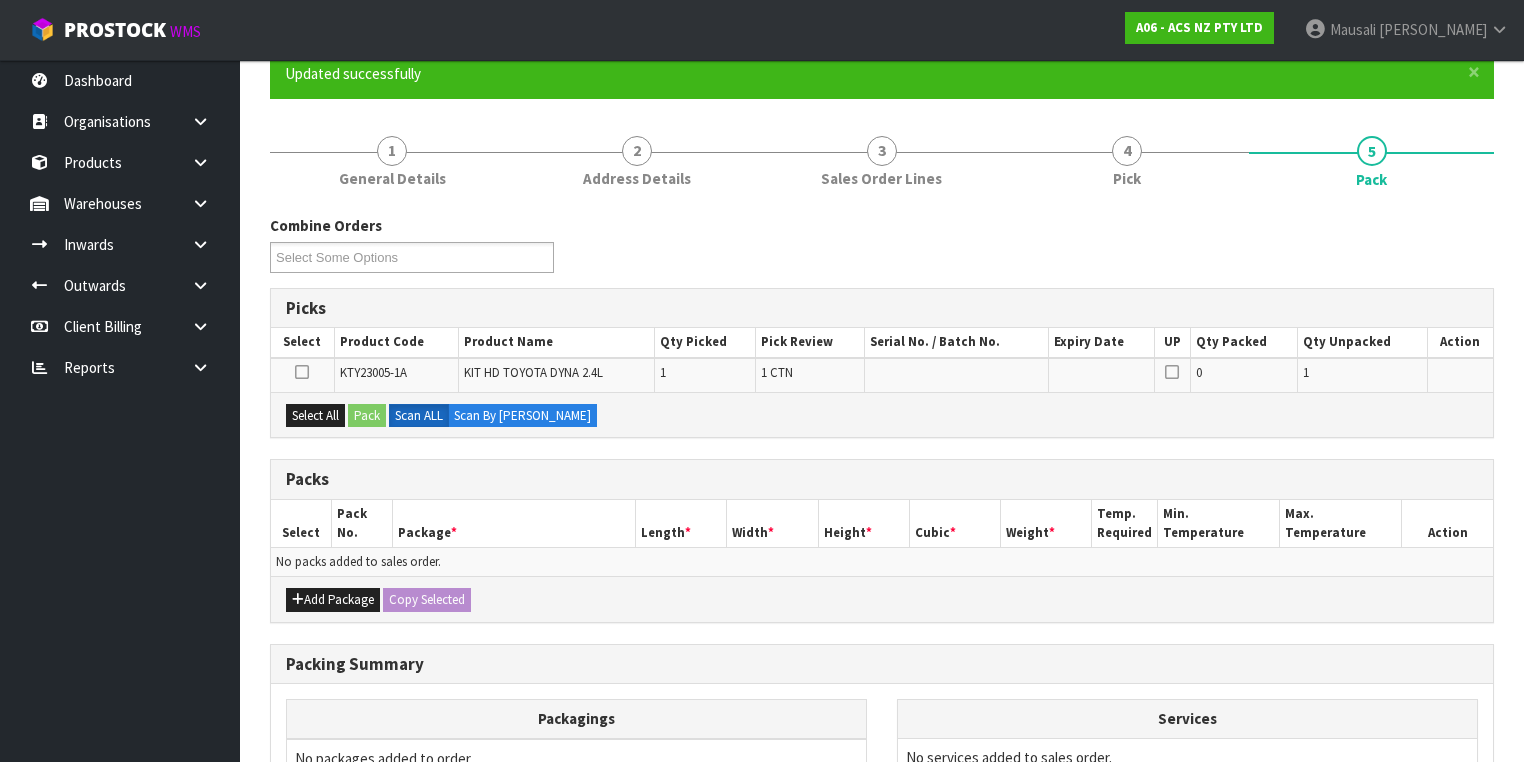 scroll, scrollTop: 320, scrollLeft: 0, axis: vertical 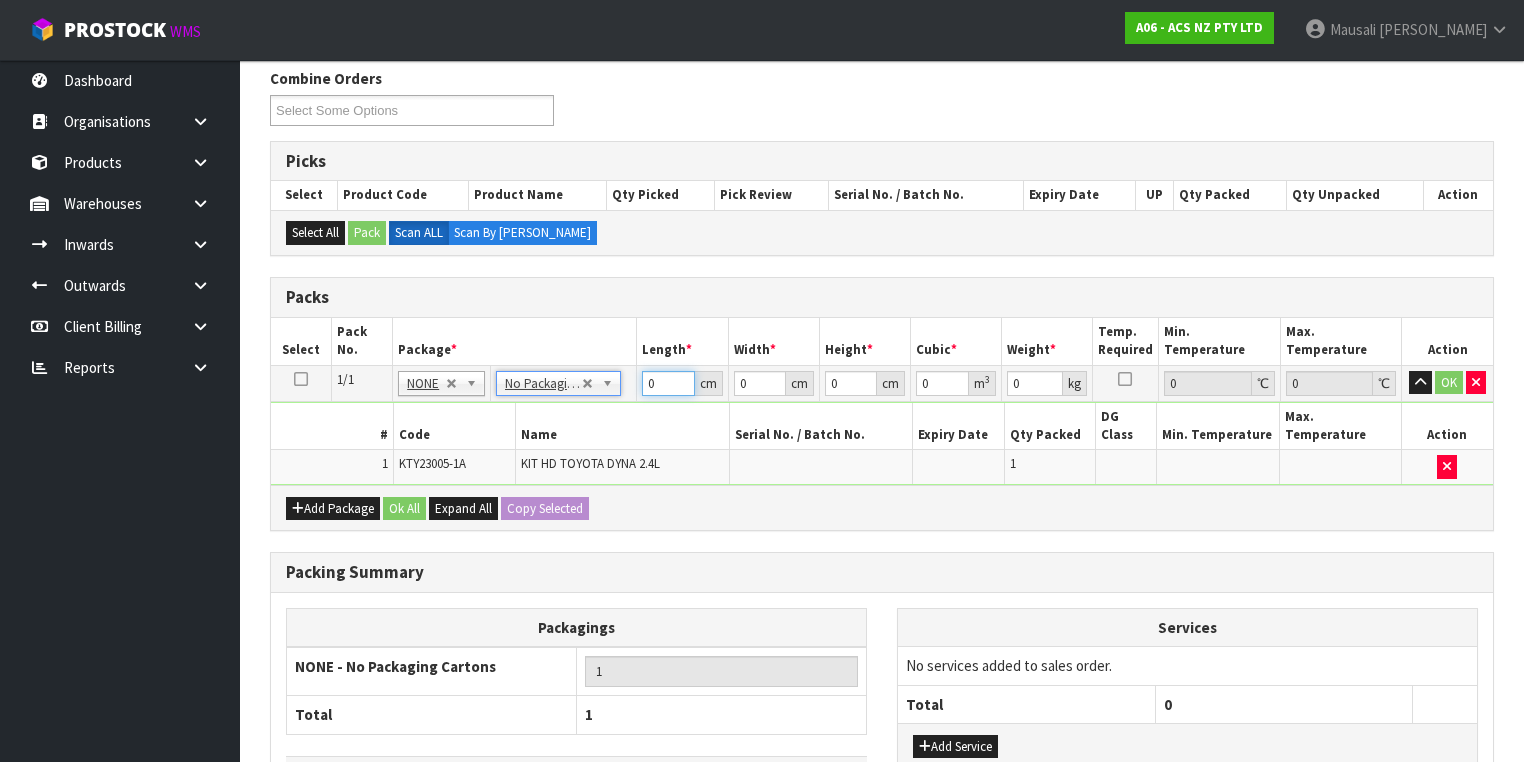 drag, startPoint x: 656, startPoint y: 379, endPoint x: 616, endPoint y: 390, distance: 41.484936 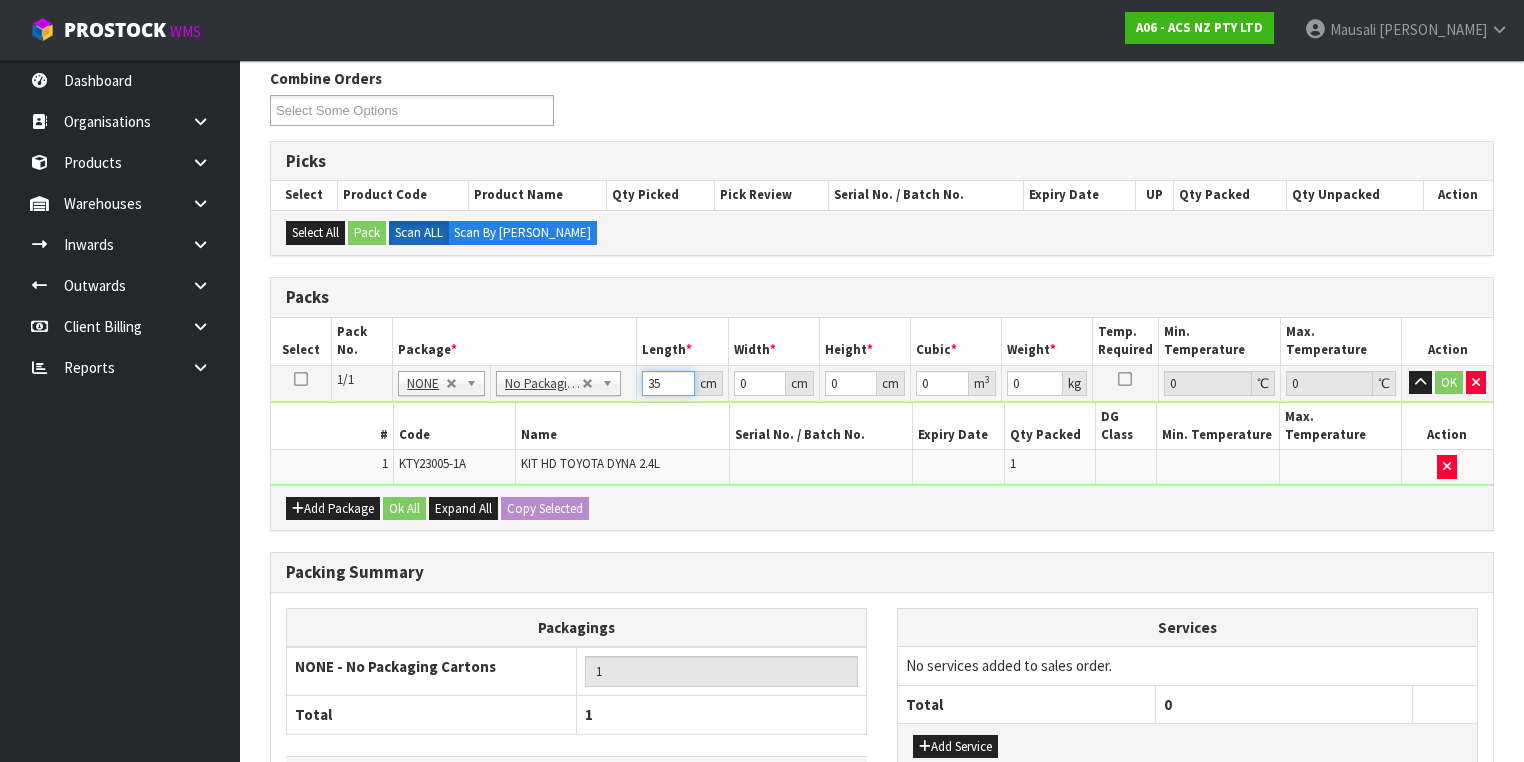 type on "35" 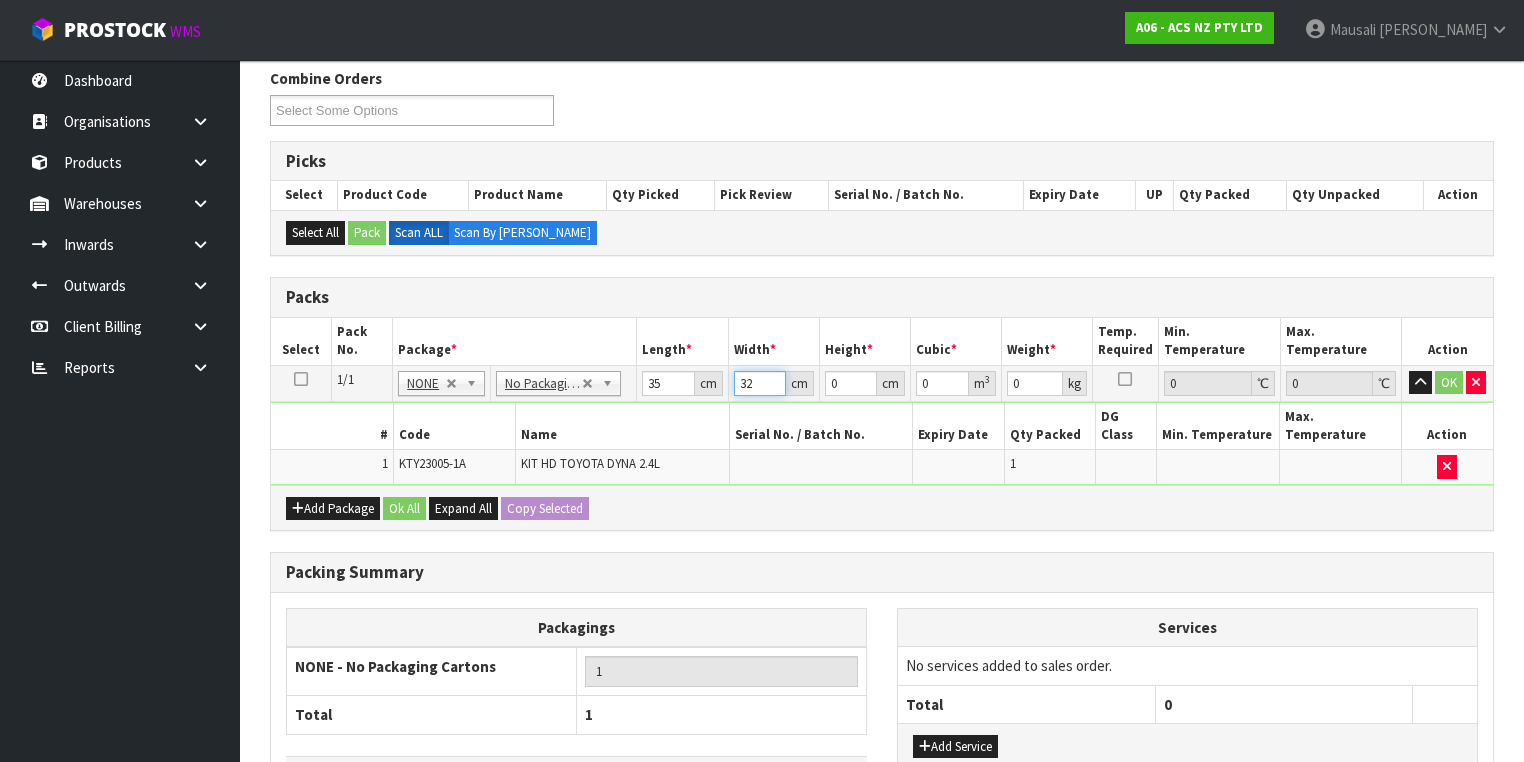 type on "32" 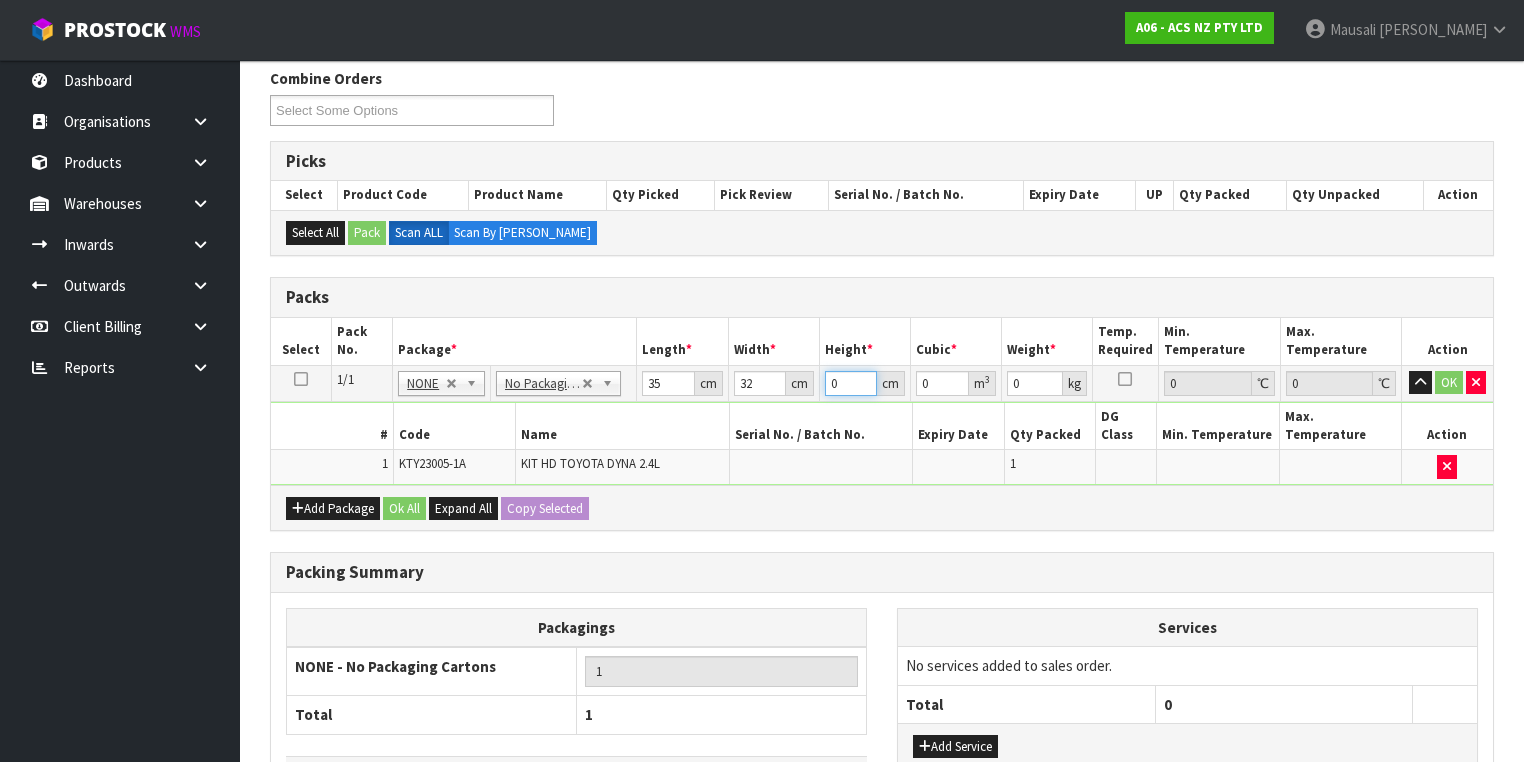 type on "1" 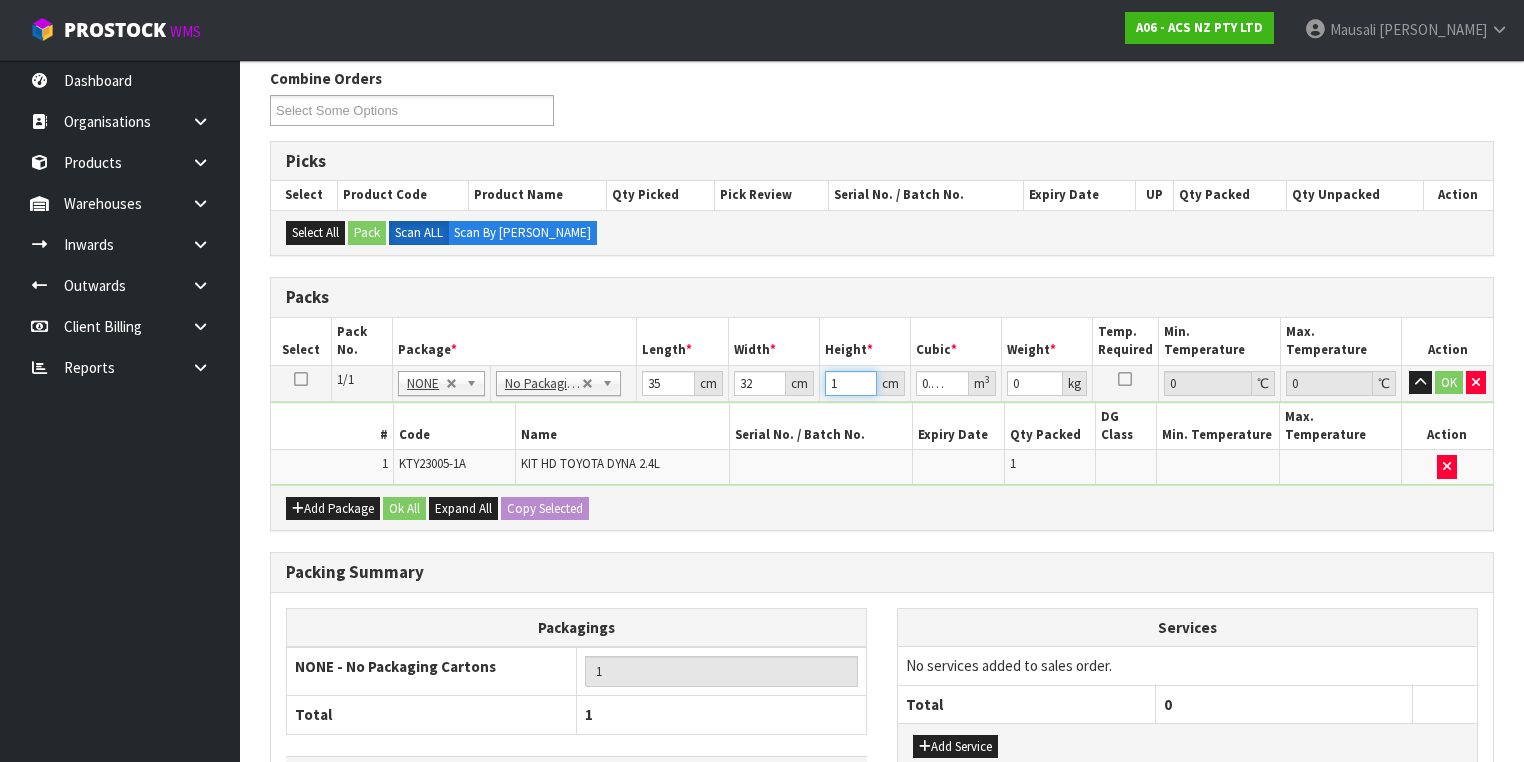 type on "11" 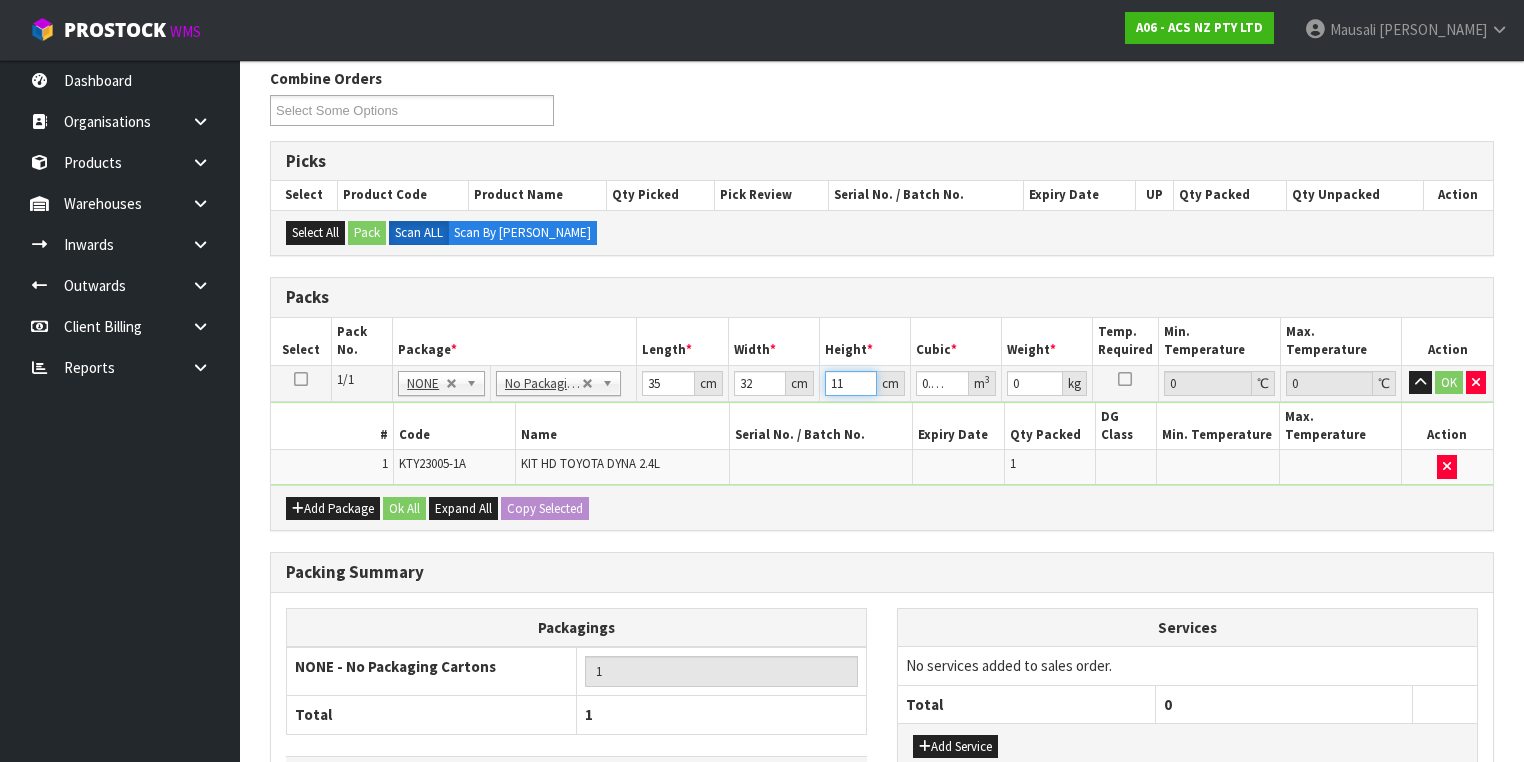 type on "11" 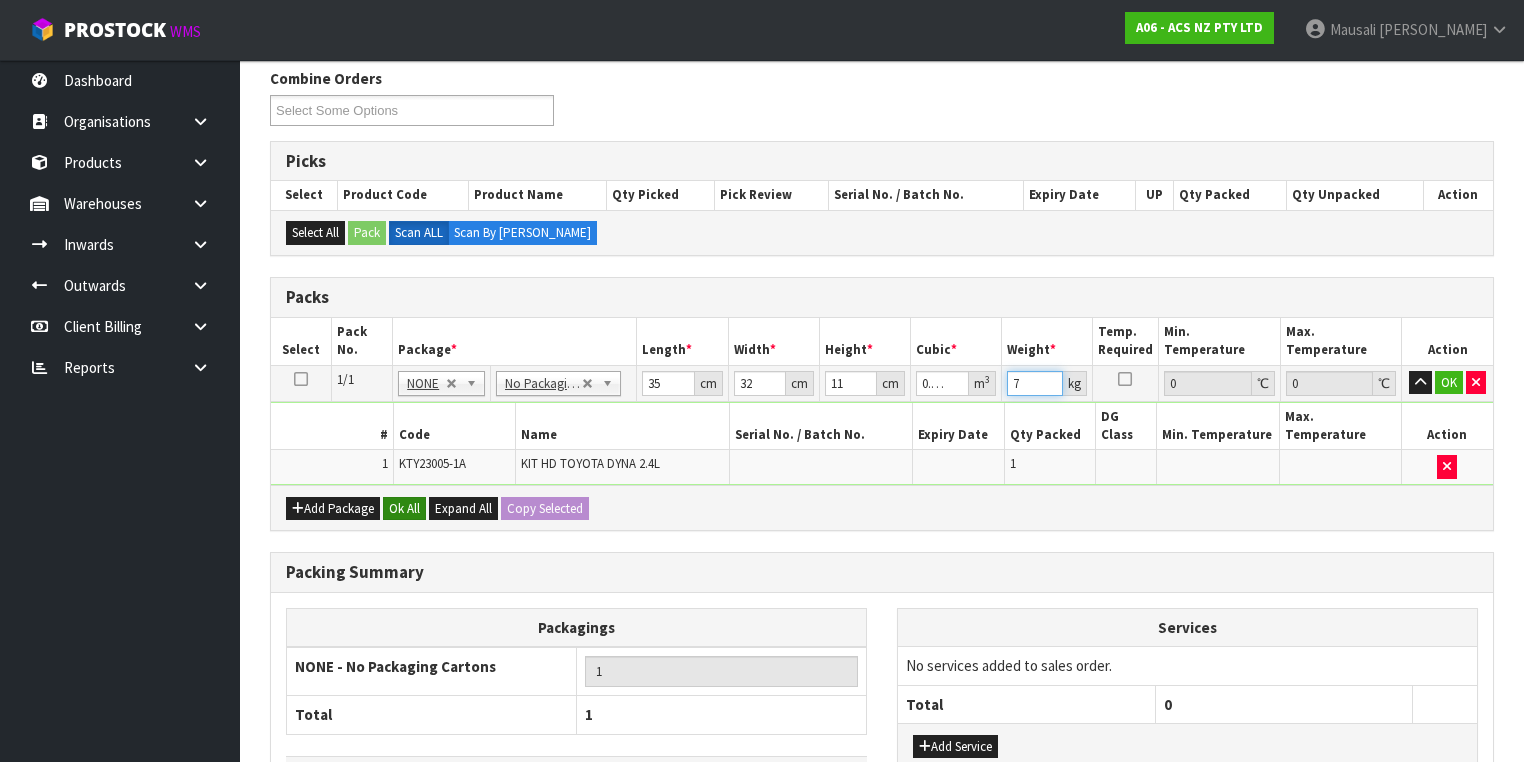 type on "7" 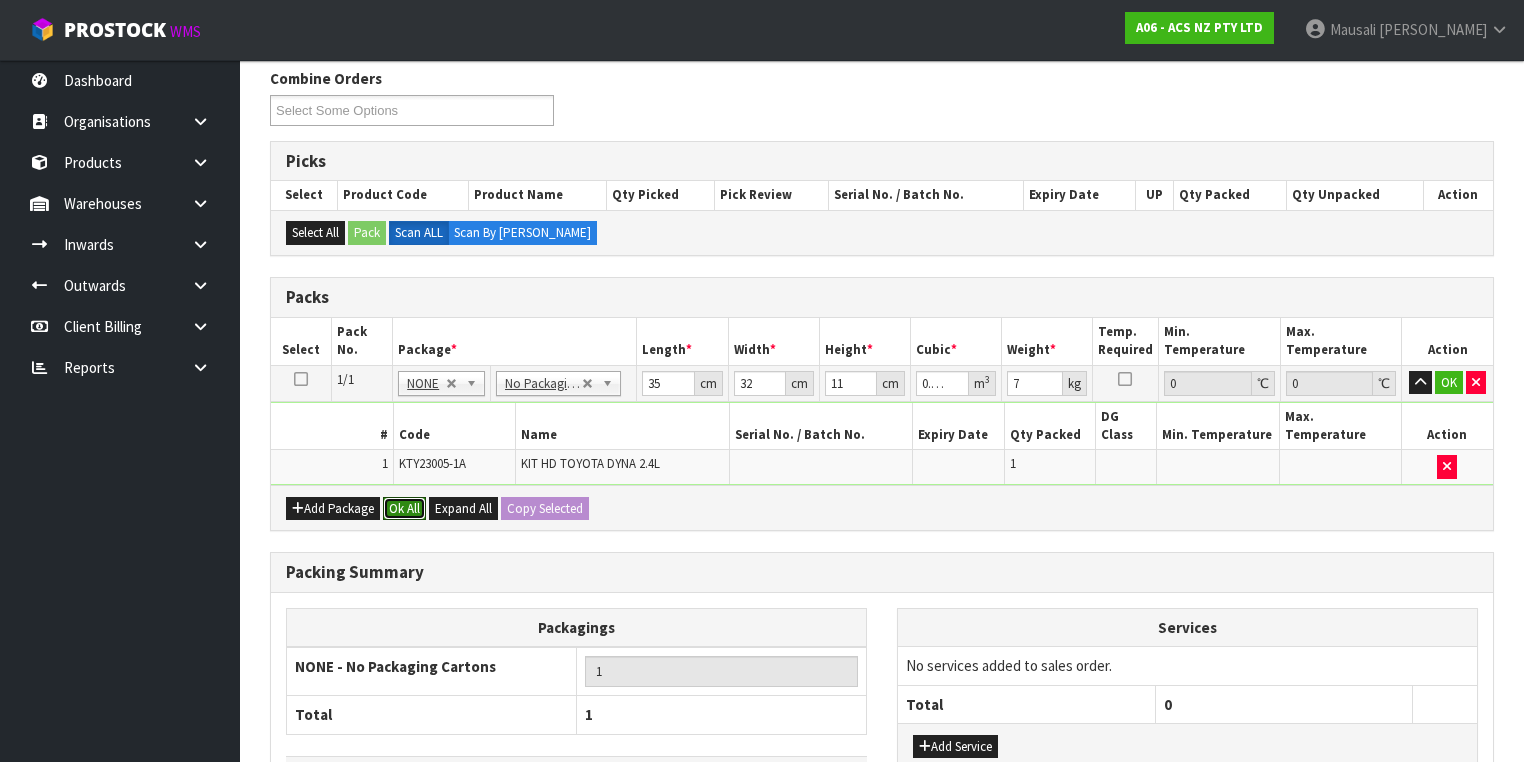 click on "Ok All" at bounding box center [404, 509] 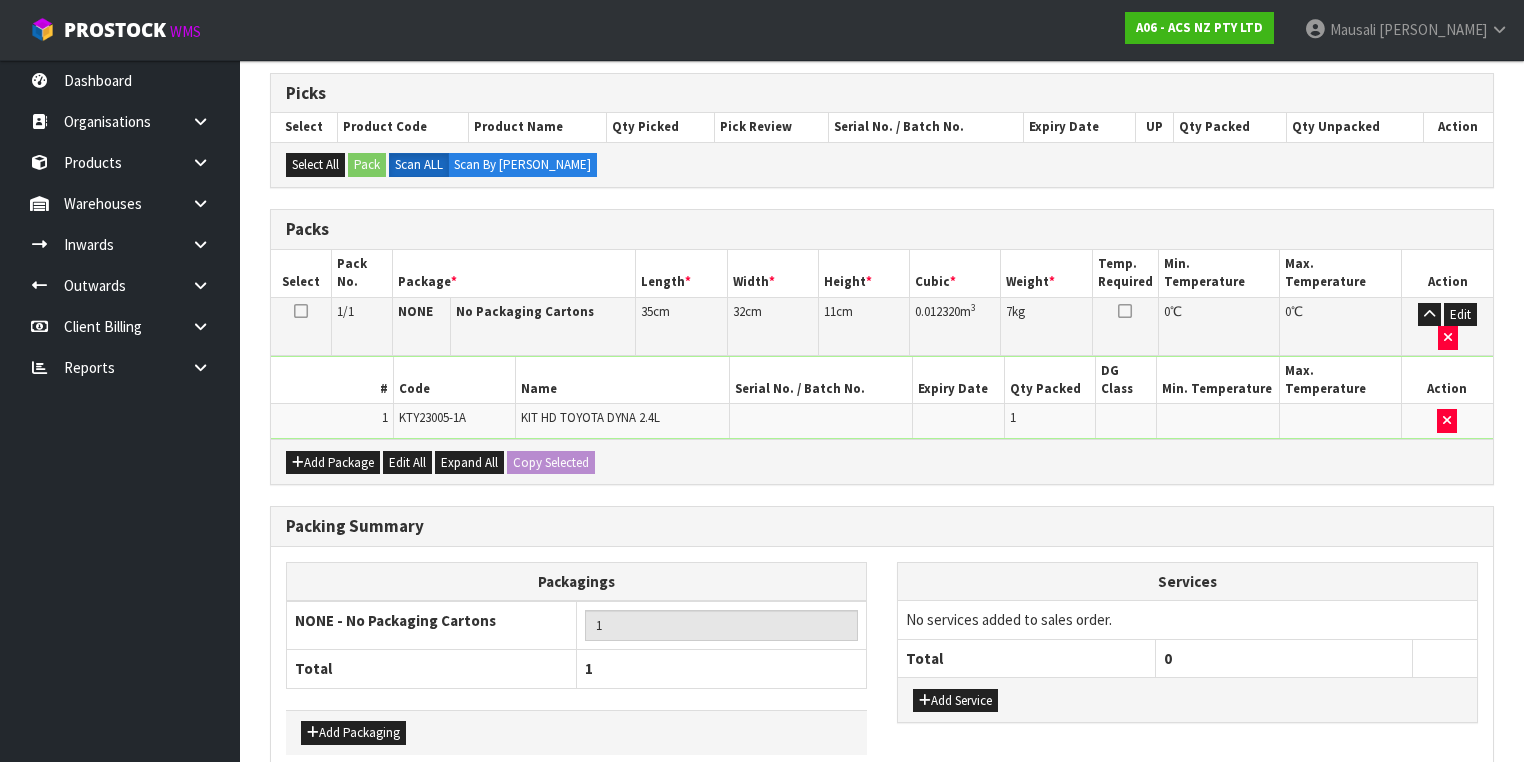 scroll, scrollTop: 440, scrollLeft: 0, axis: vertical 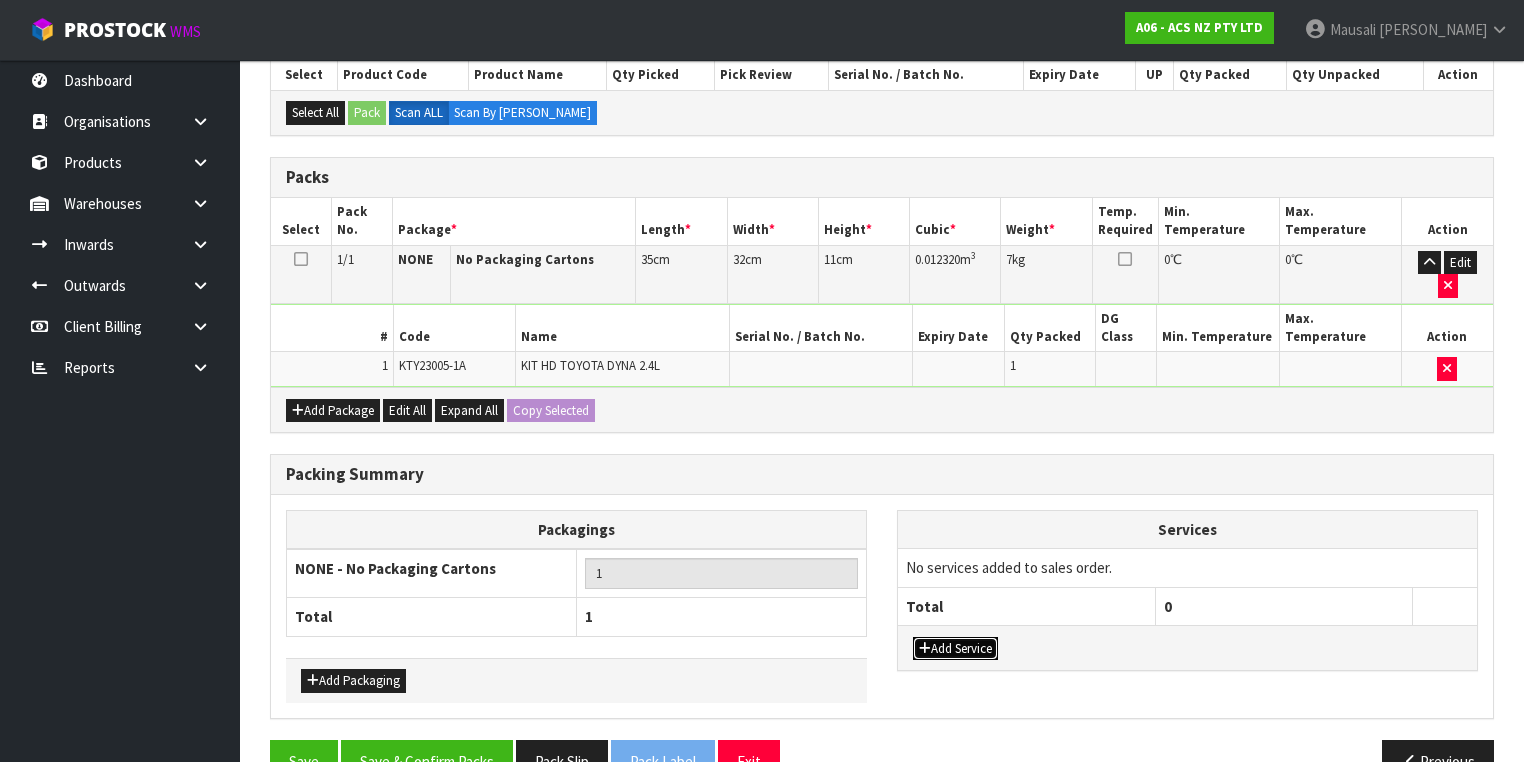 click on "Add Service" at bounding box center (955, 649) 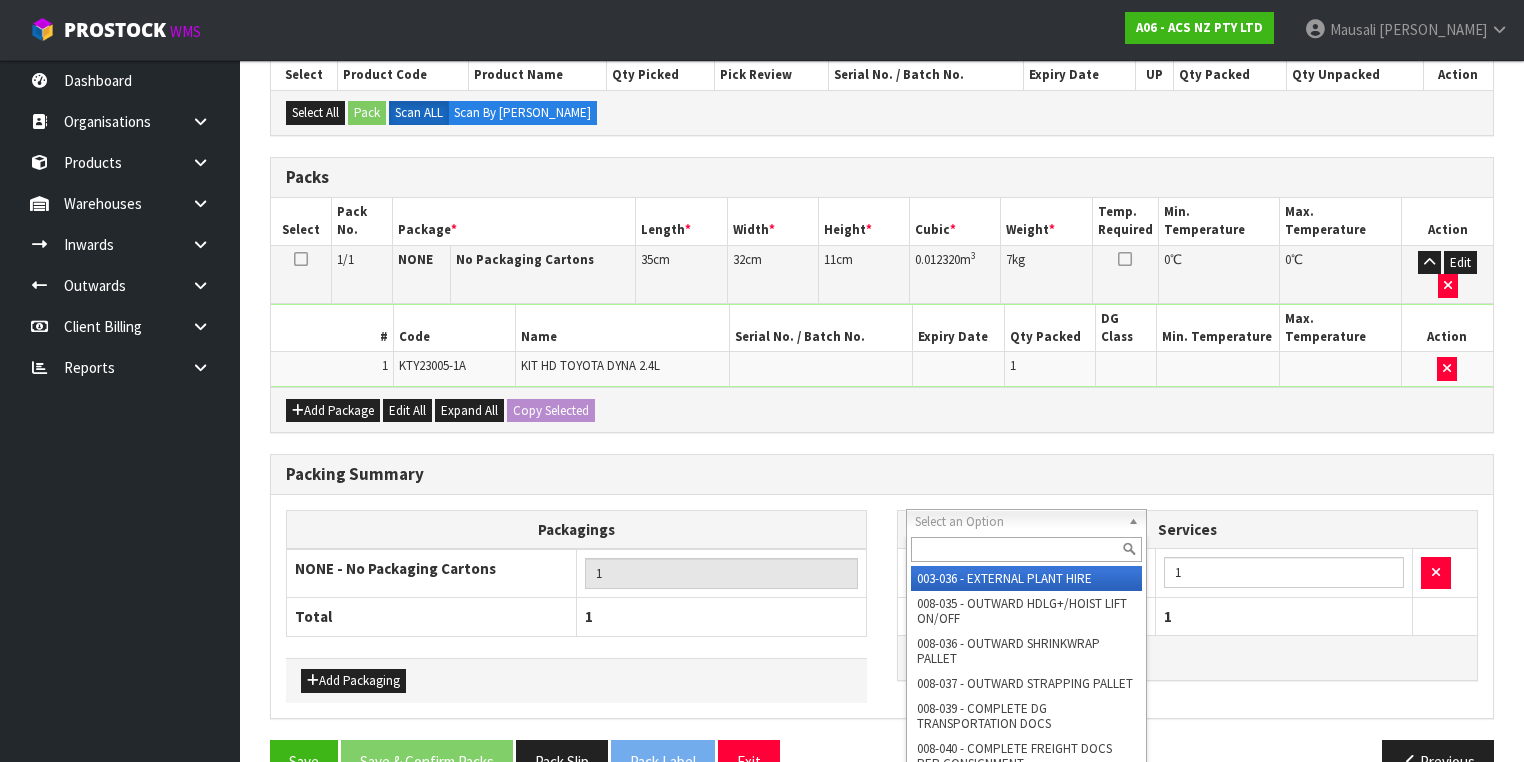click at bounding box center (1026, 549) 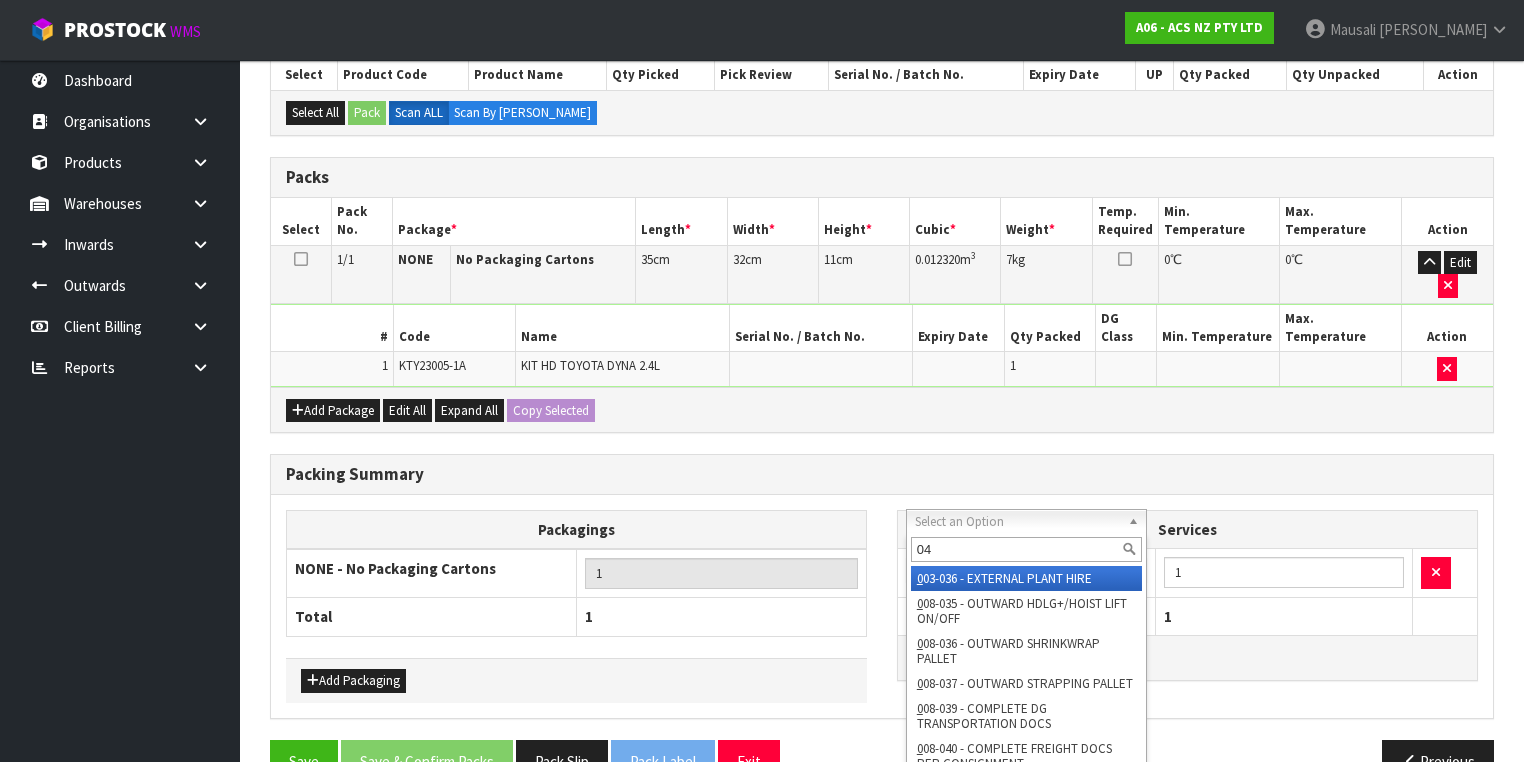 type on "044" 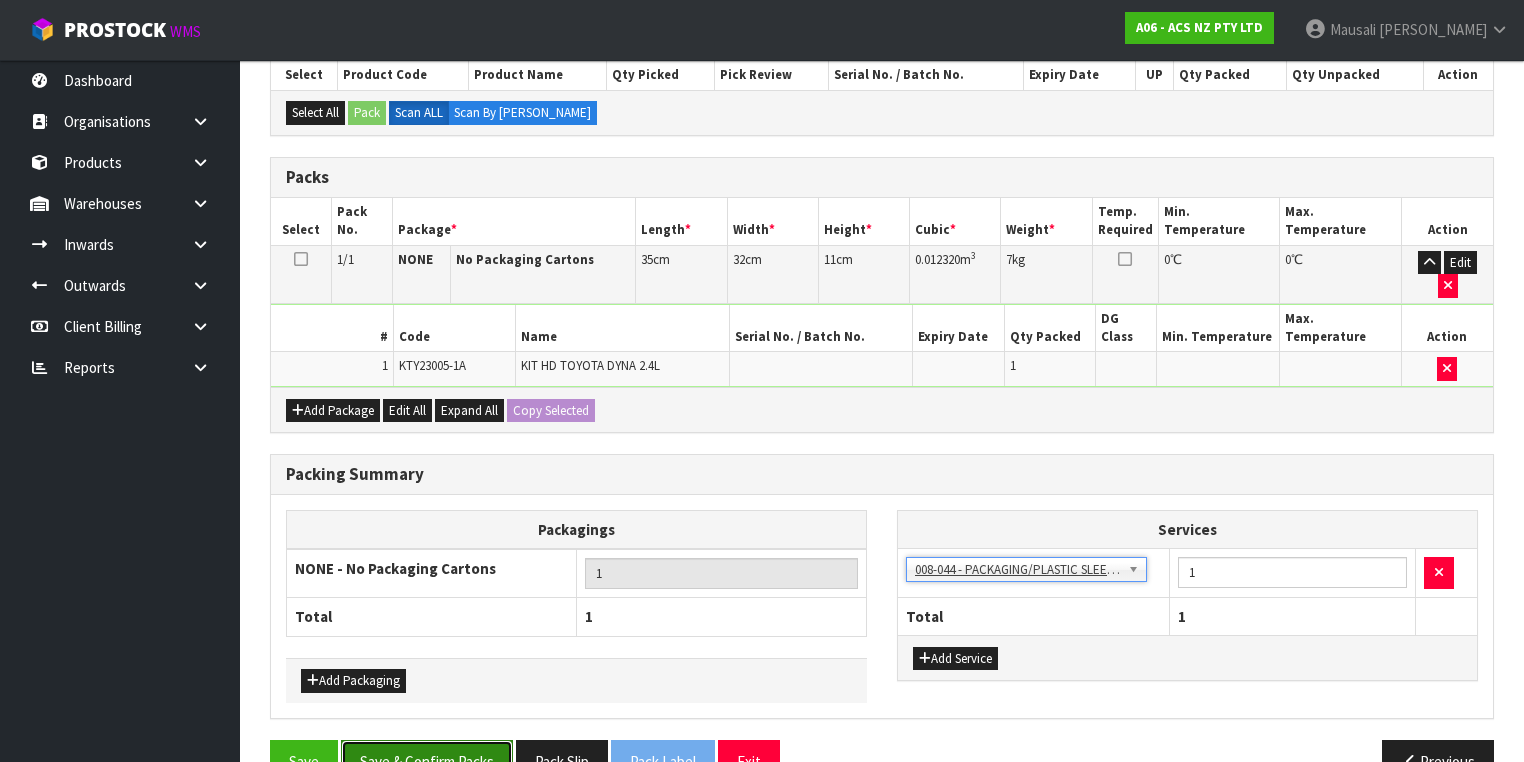 click on "Save & Confirm Packs" at bounding box center (427, 761) 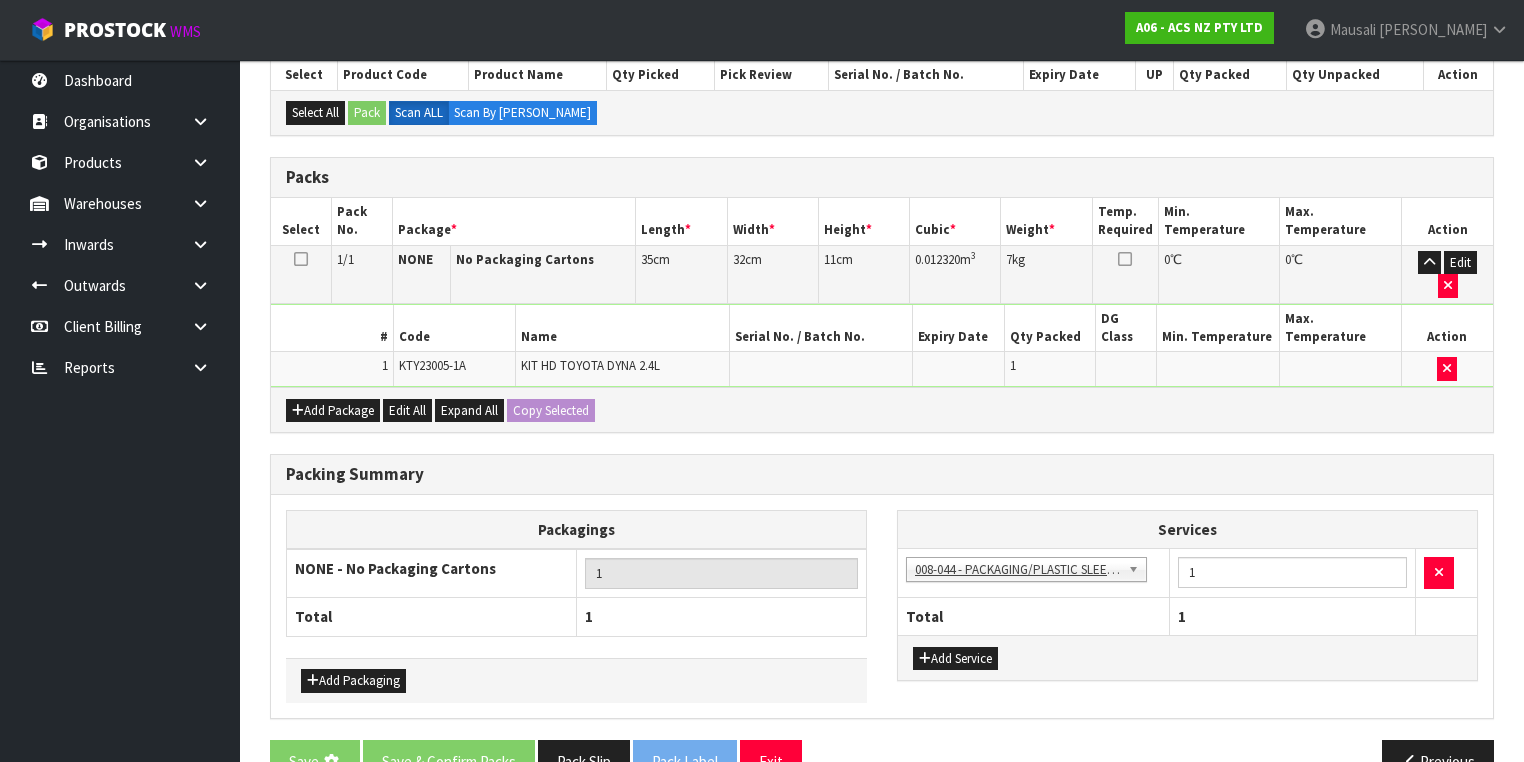 scroll, scrollTop: 0, scrollLeft: 0, axis: both 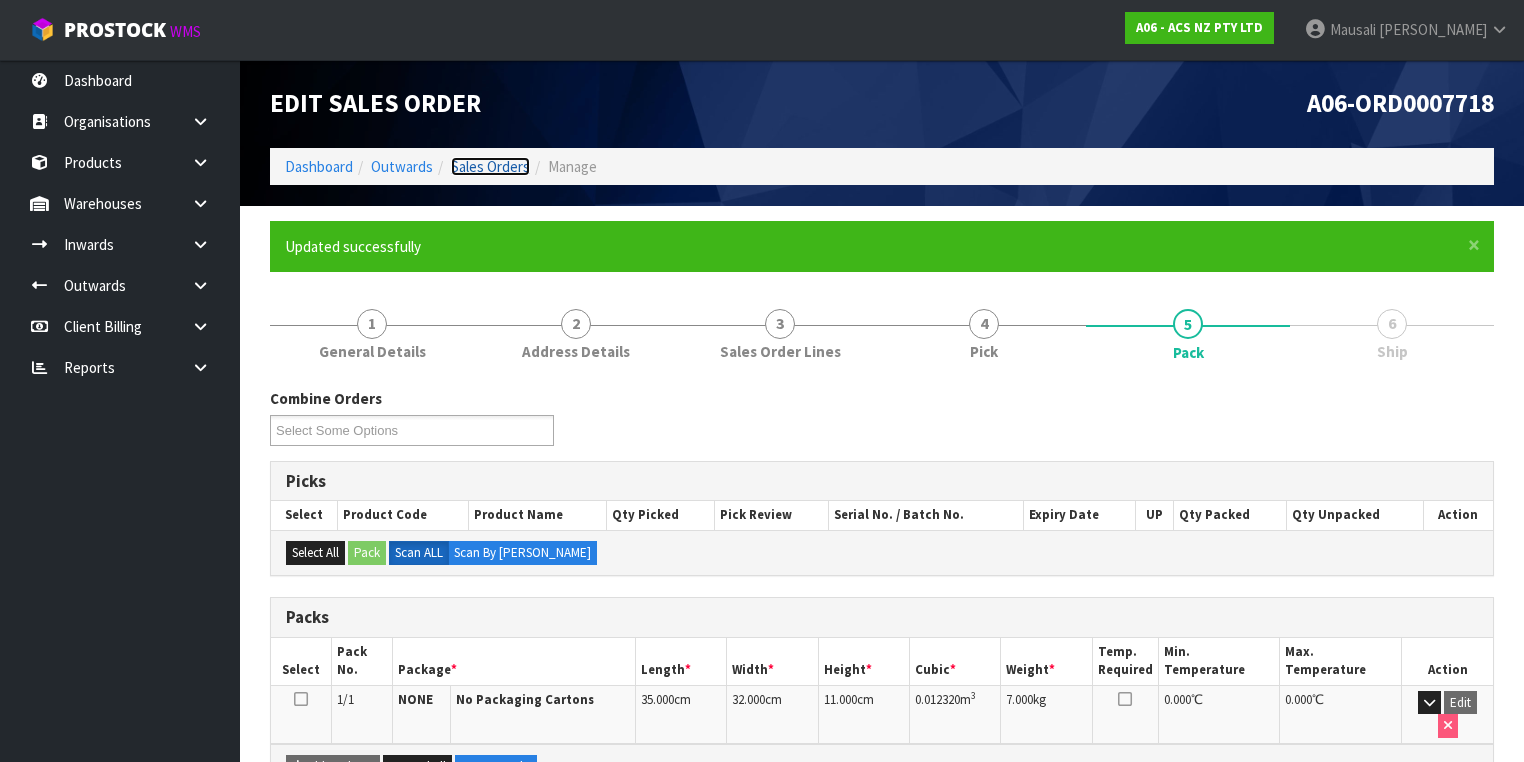 click on "Sales Orders" at bounding box center (490, 166) 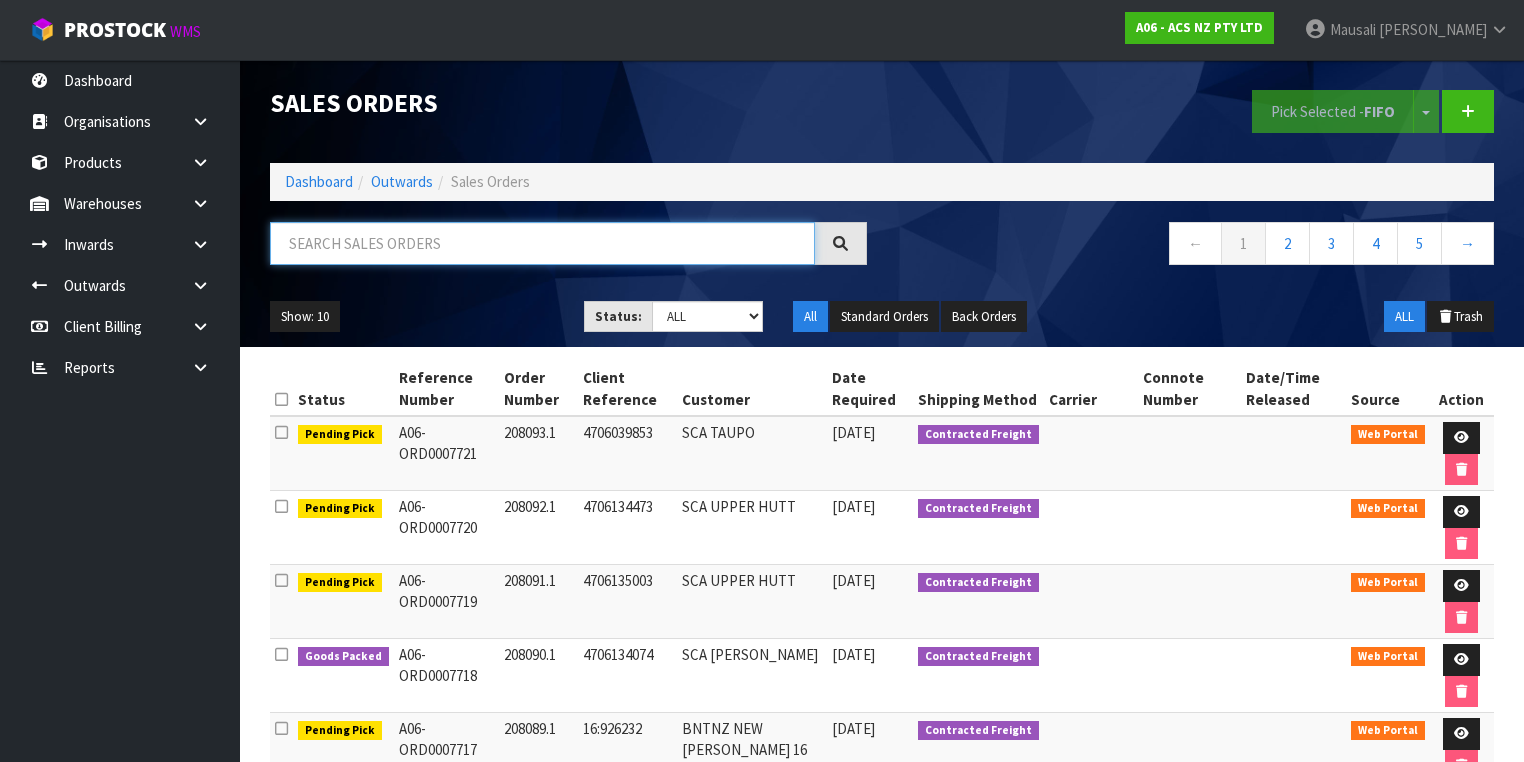 click at bounding box center [542, 243] 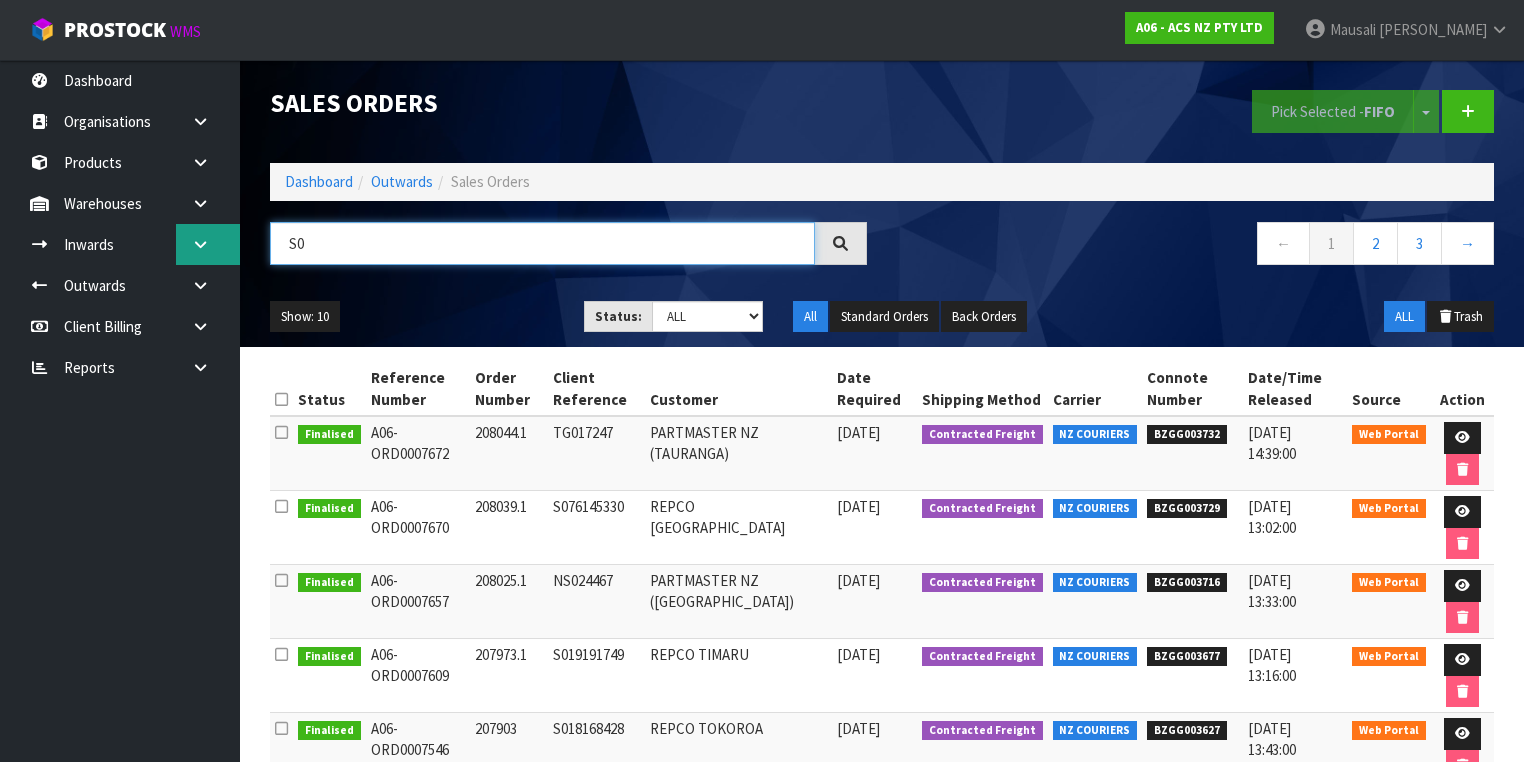 drag, startPoint x: 366, startPoint y: 229, endPoint x: 239, endPoint y: 235, distance: 127.141655 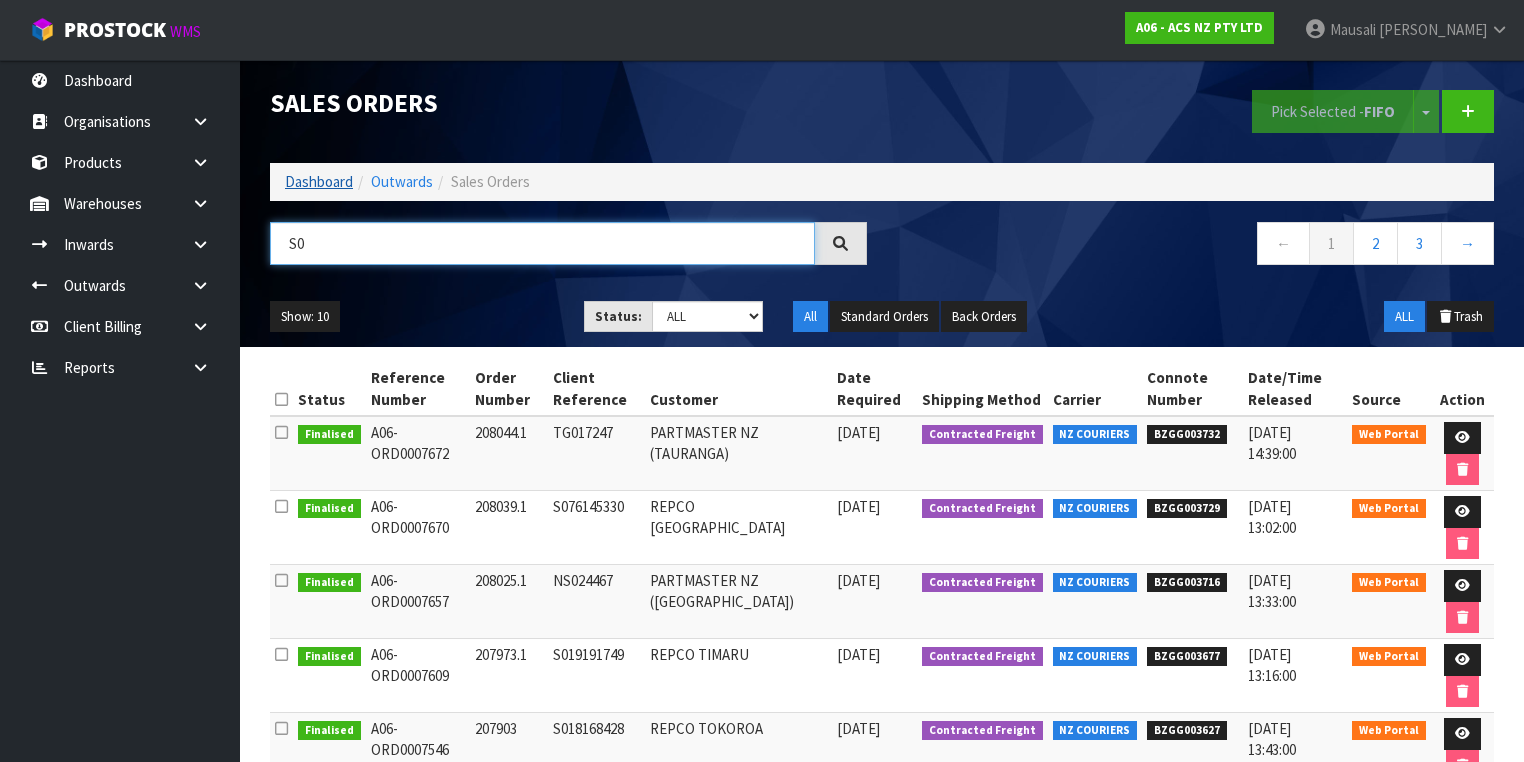 type on "S0" 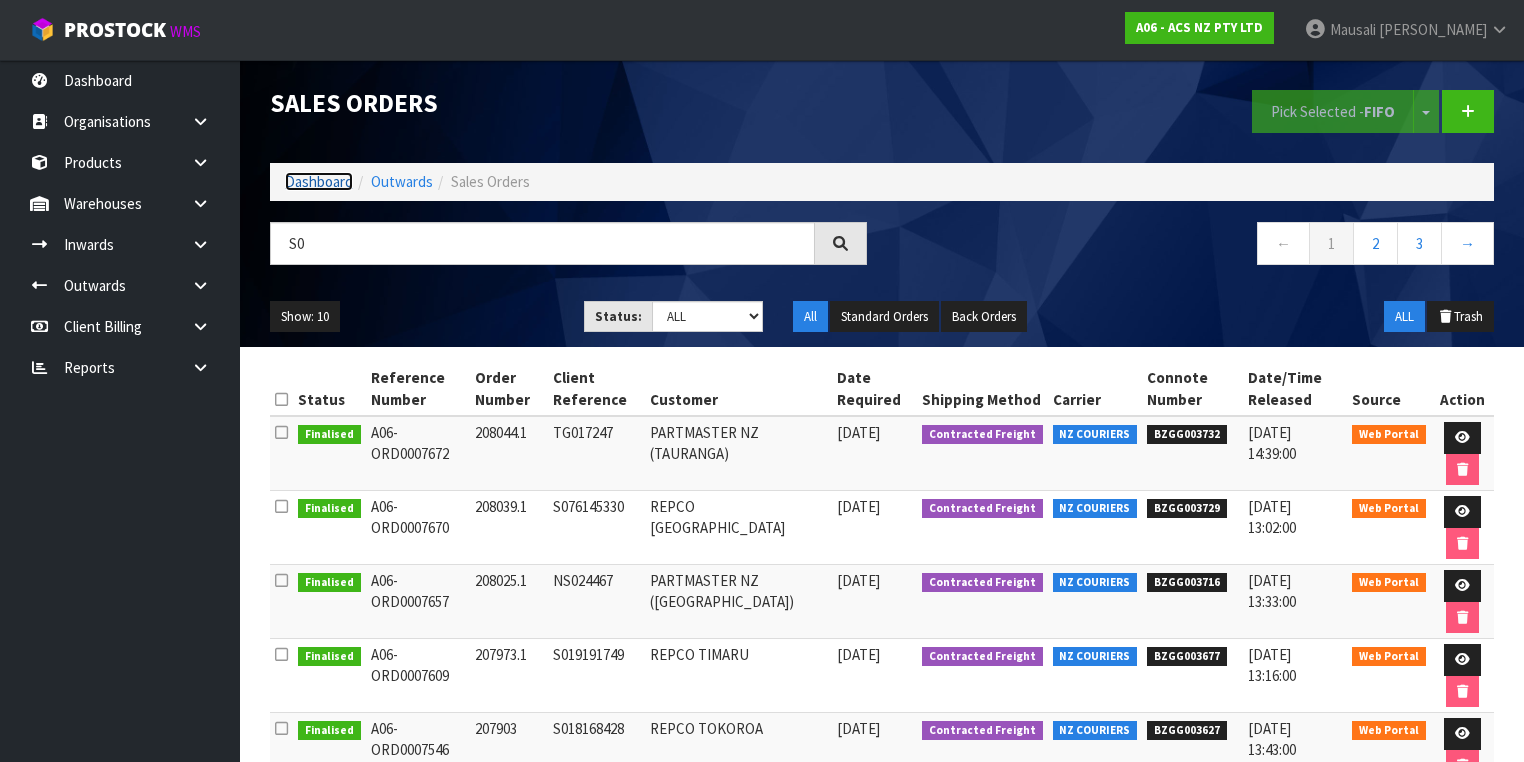 click on "Dashboard" at bounding box center (319, 181) 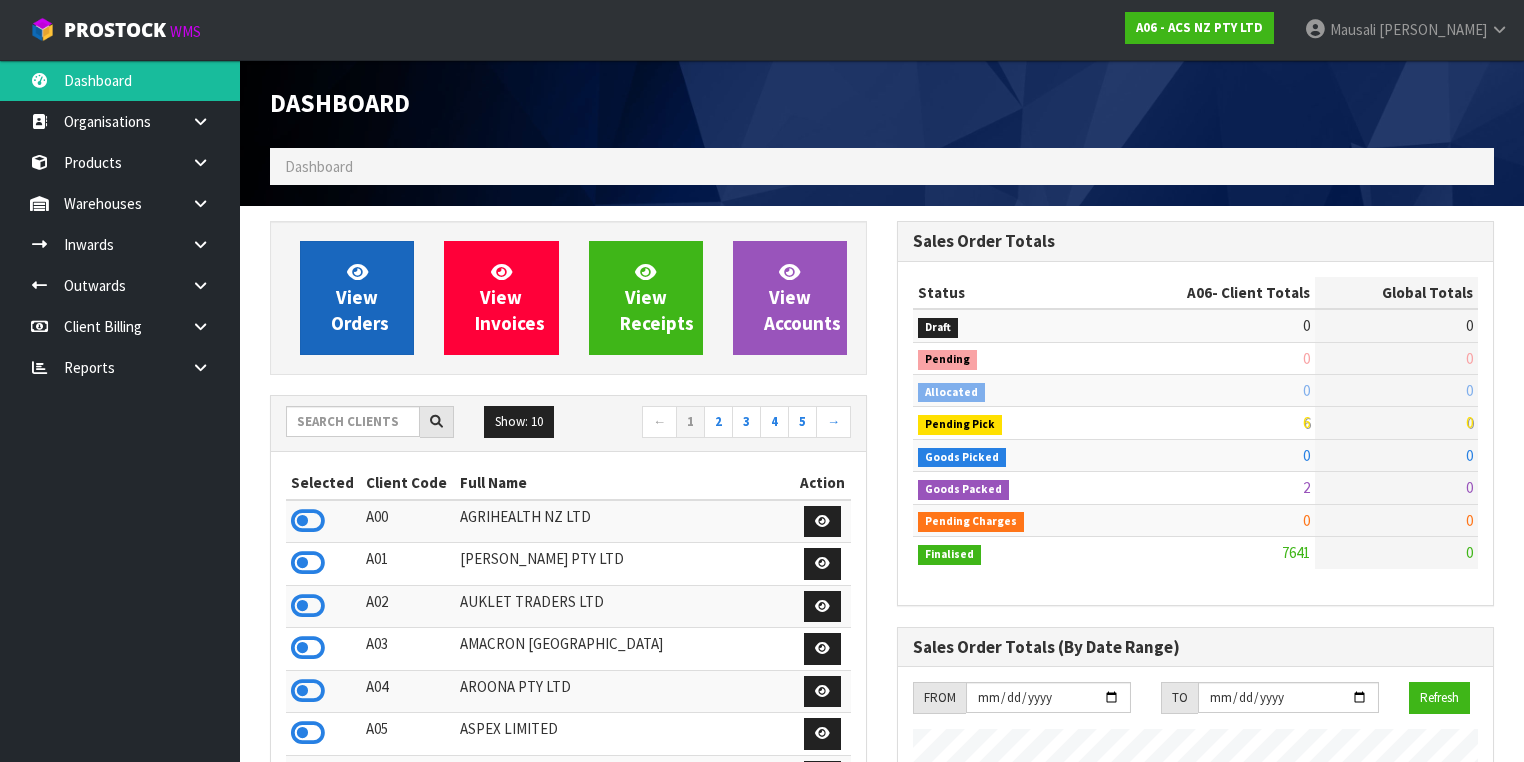 scroll, scrollTop: 998491, scrollLeft: 999372, axis: both 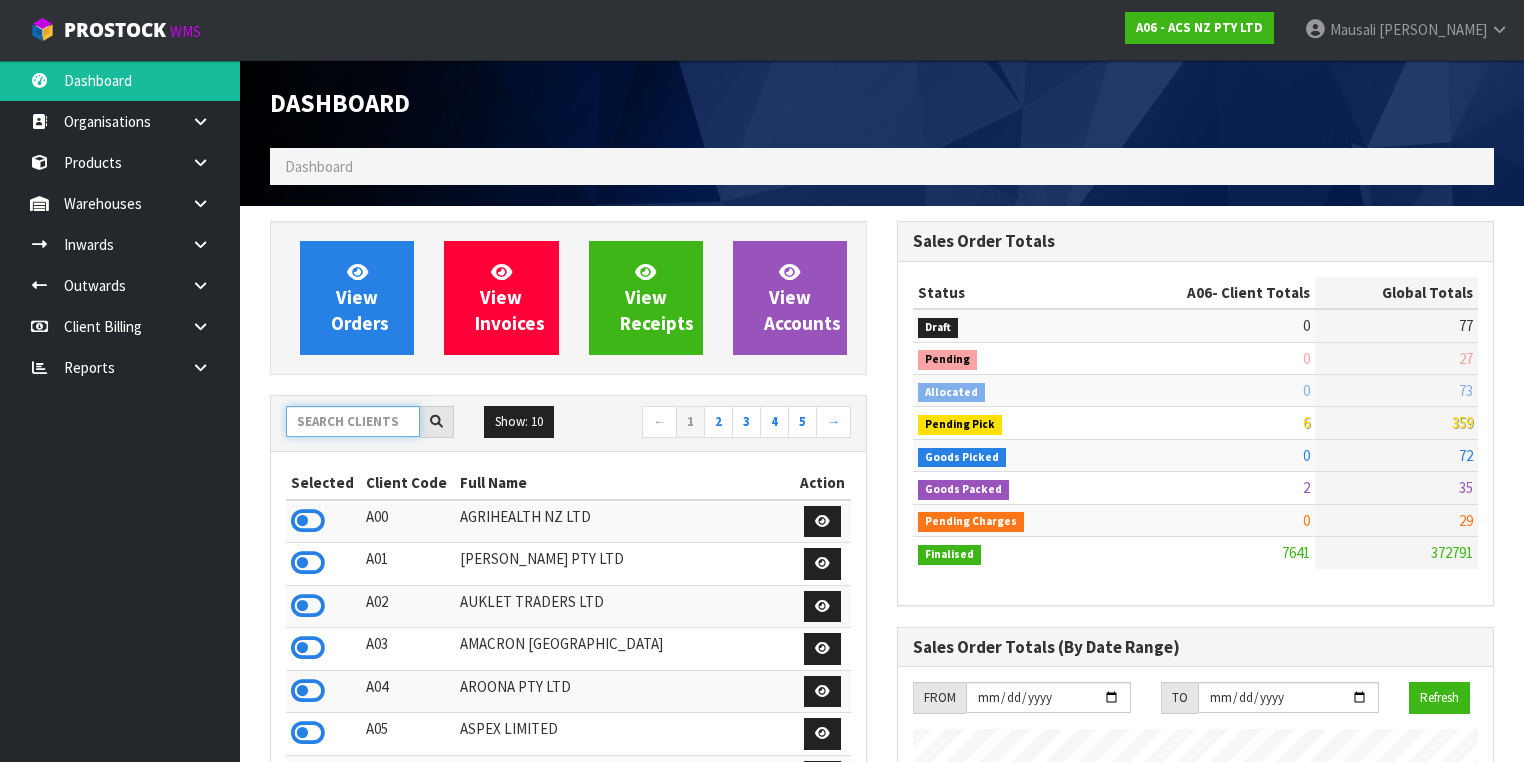 click at bounding box center [353, 421] 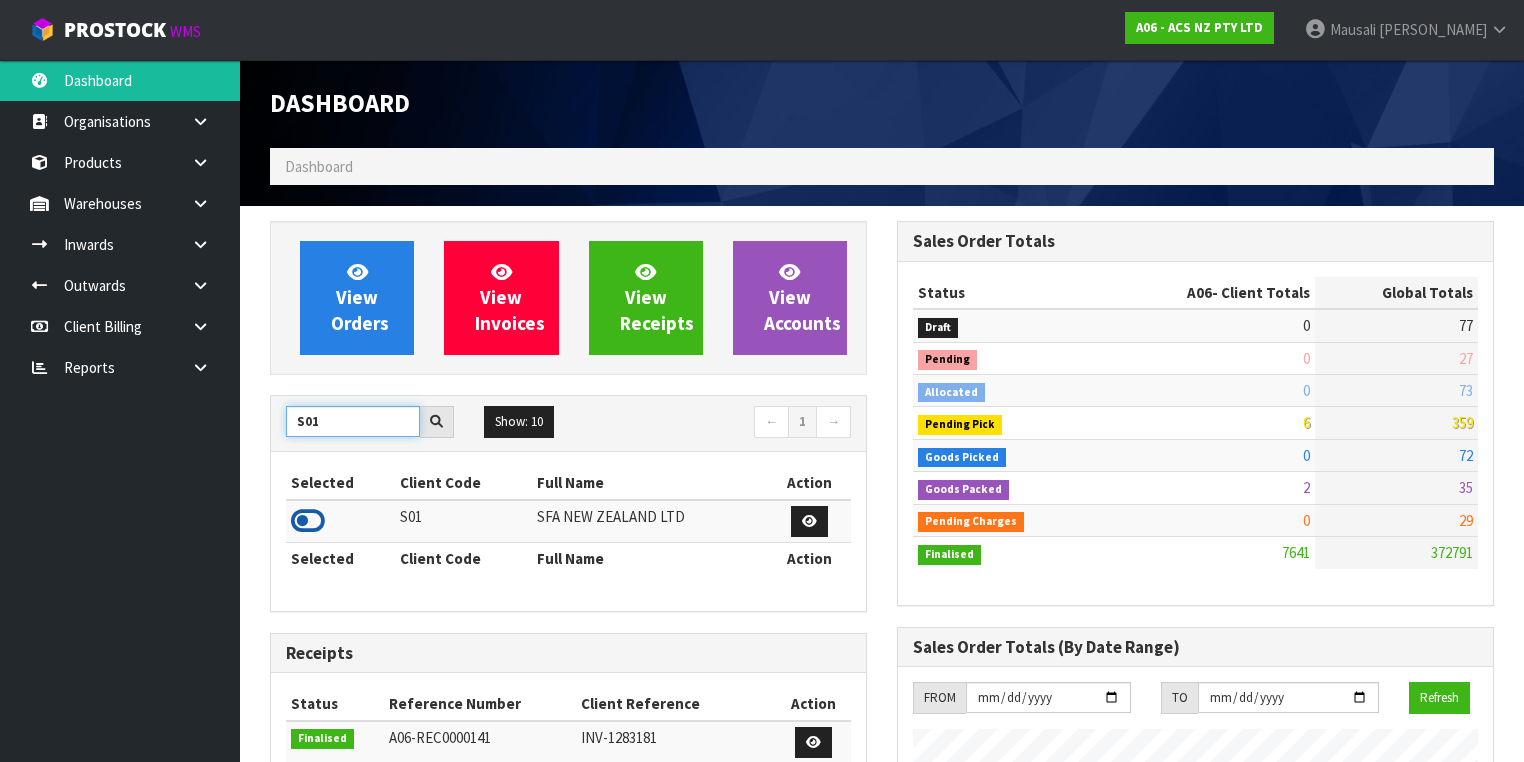 type on "S01" 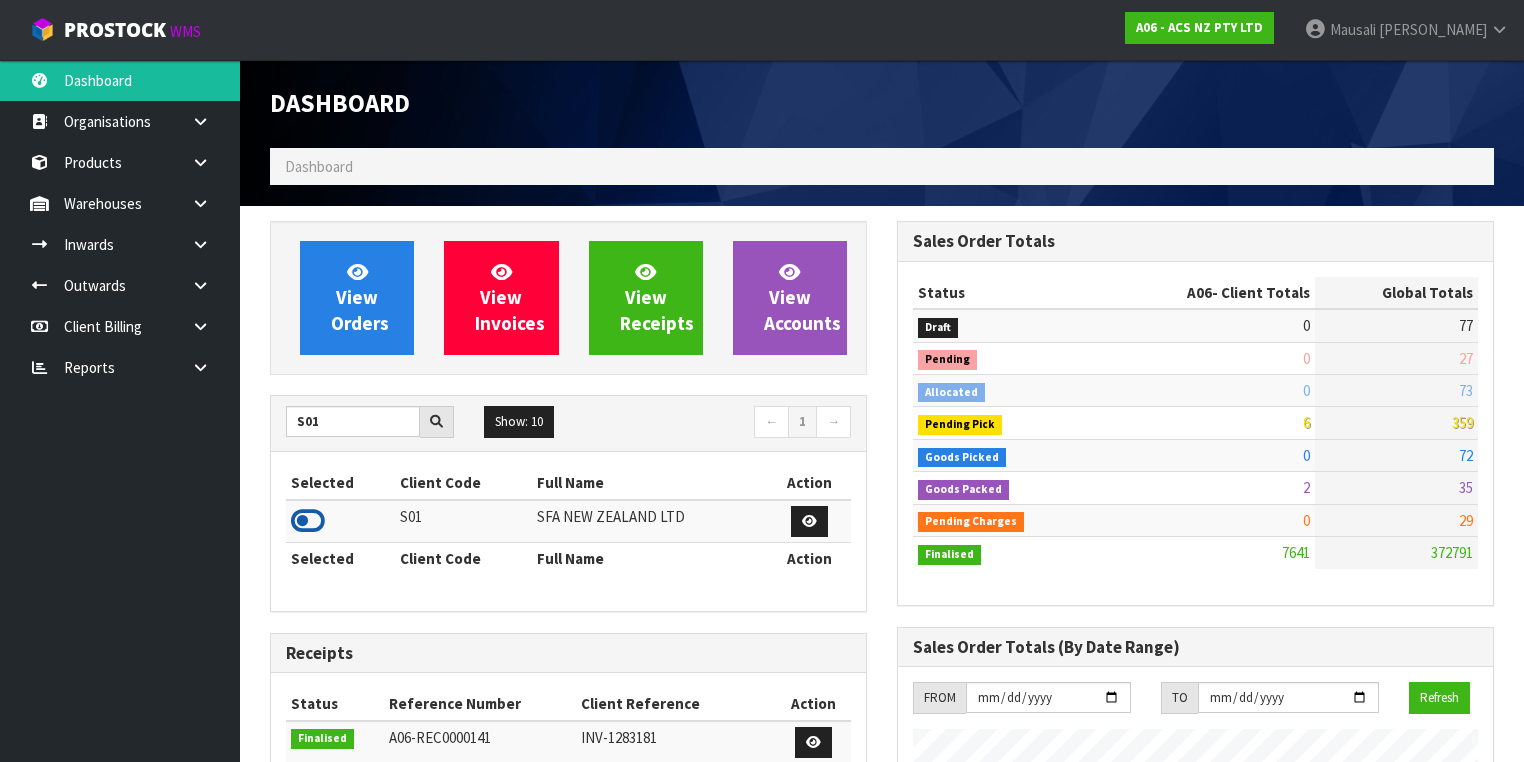 click at bounding box center (308, 521) 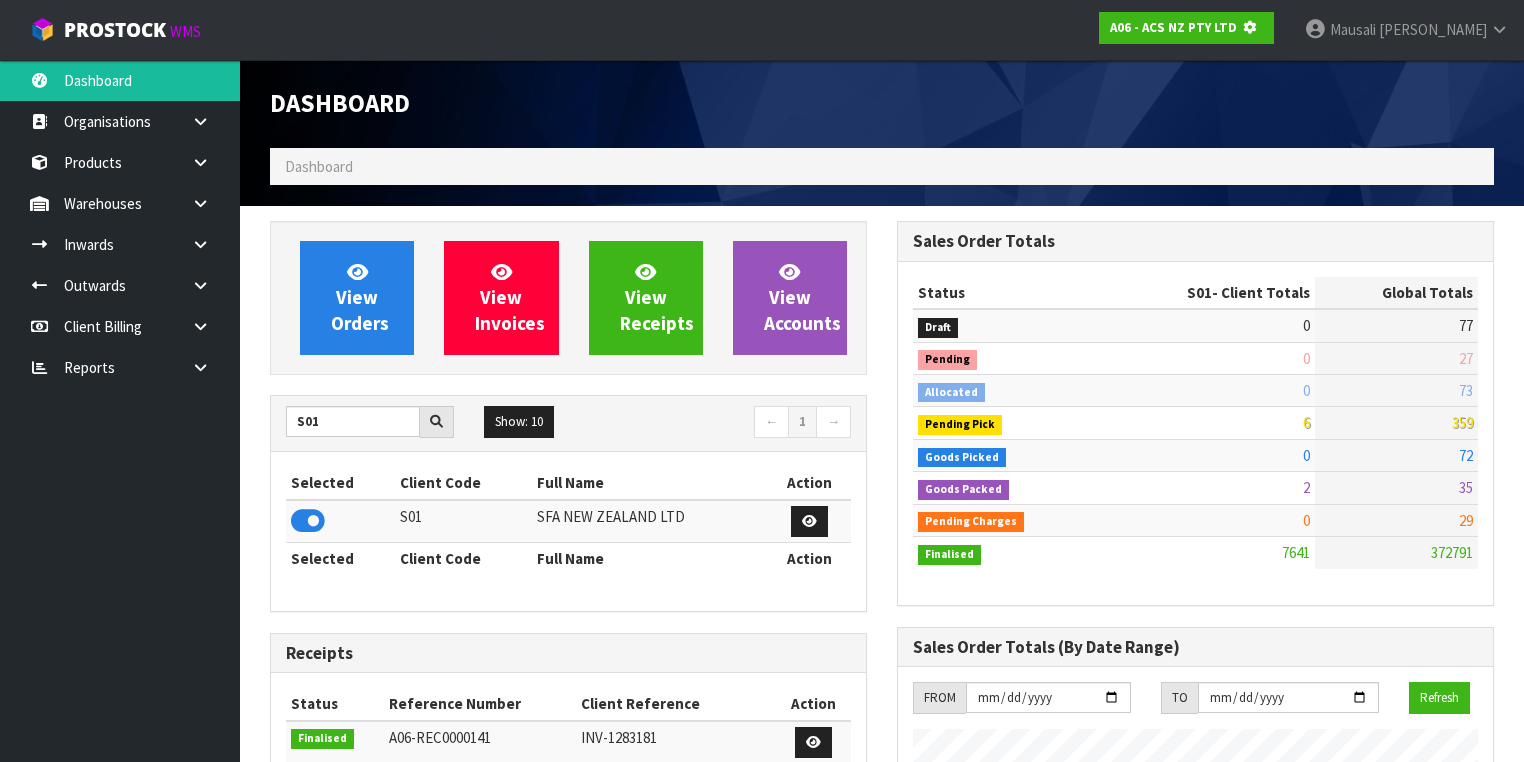scroll, scrollTop: 1242, scrollLeft: 627, axis: both 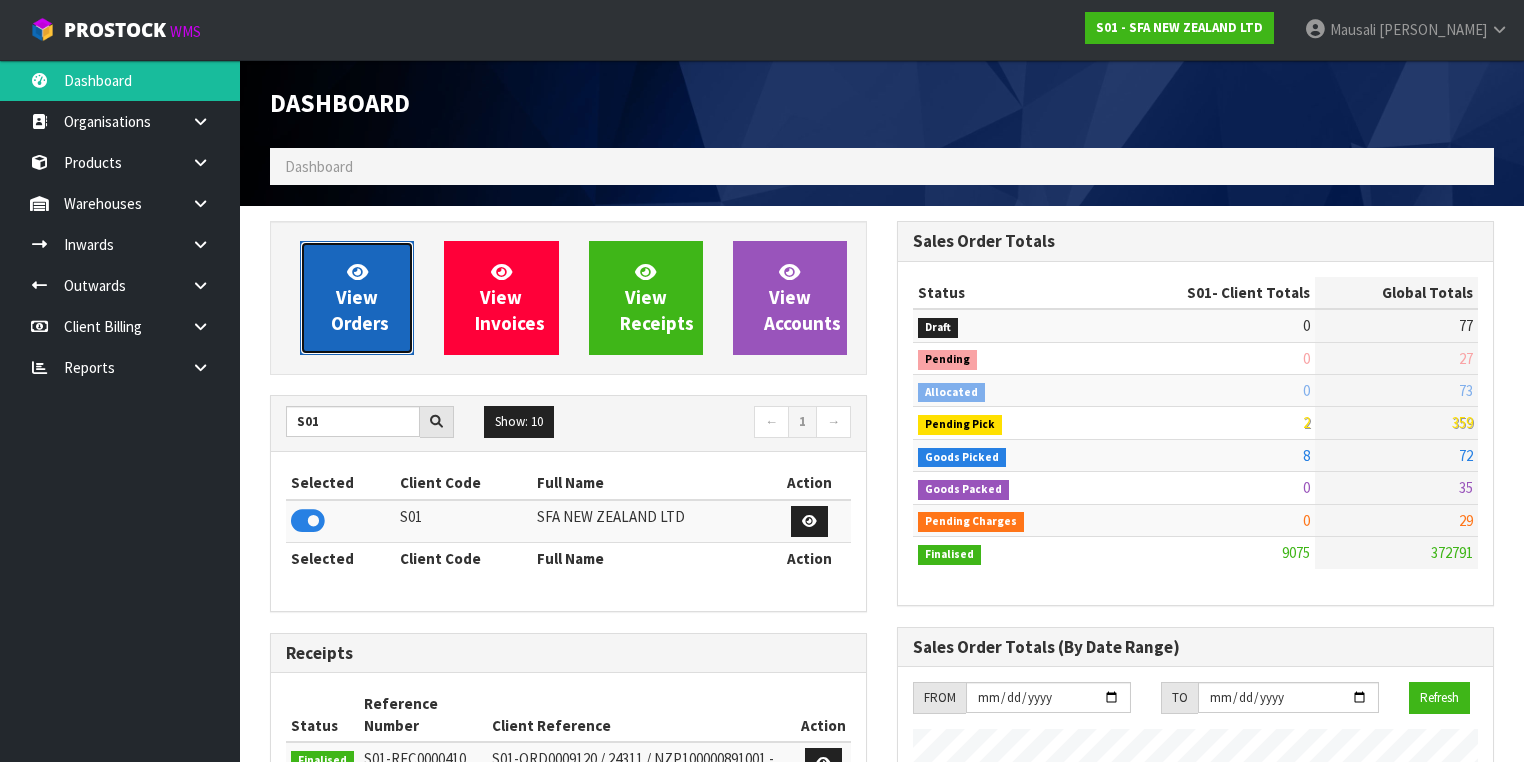 click on "View
Orders" at bounding box center (360, 297) 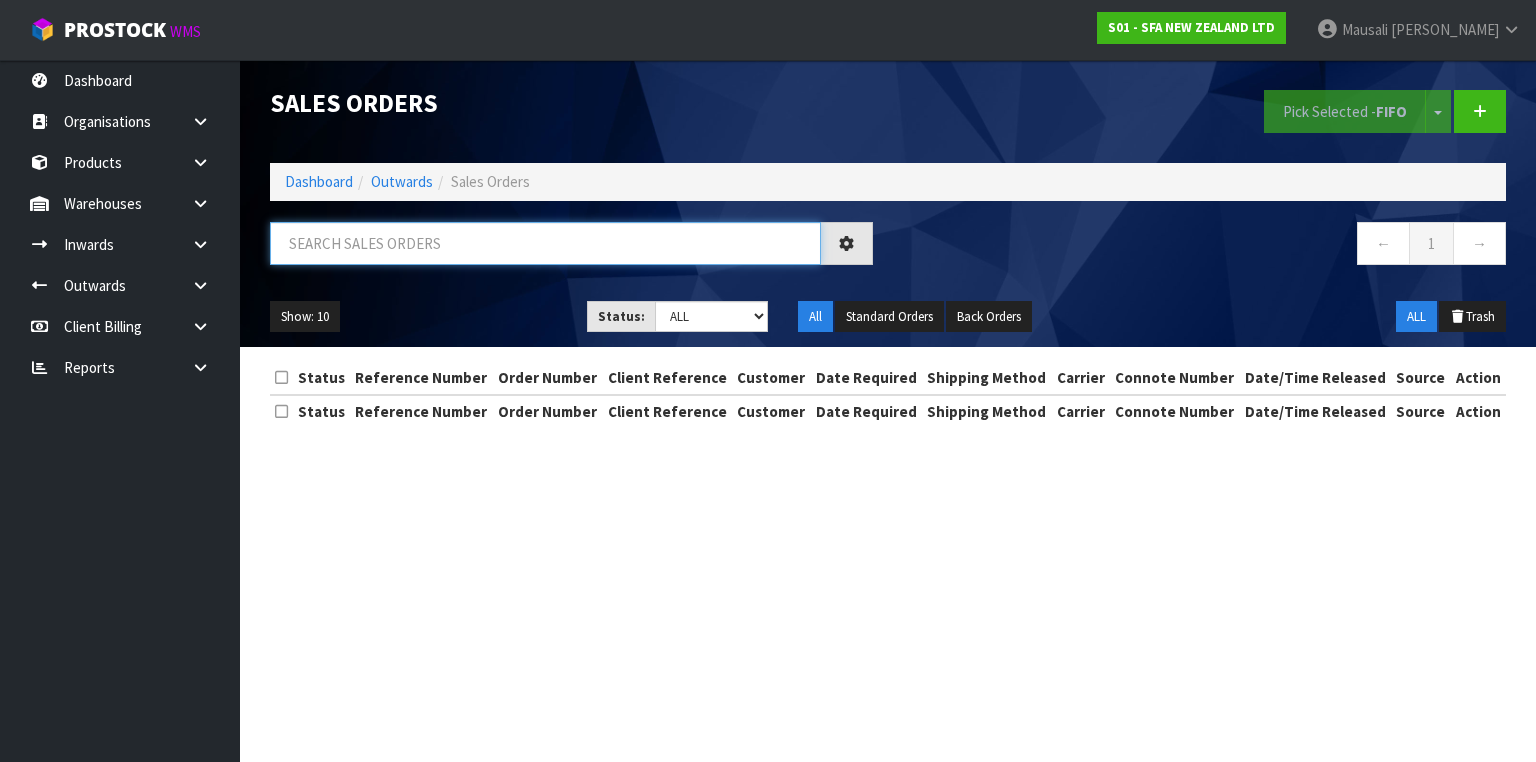 click at bounding box center (545, 243) 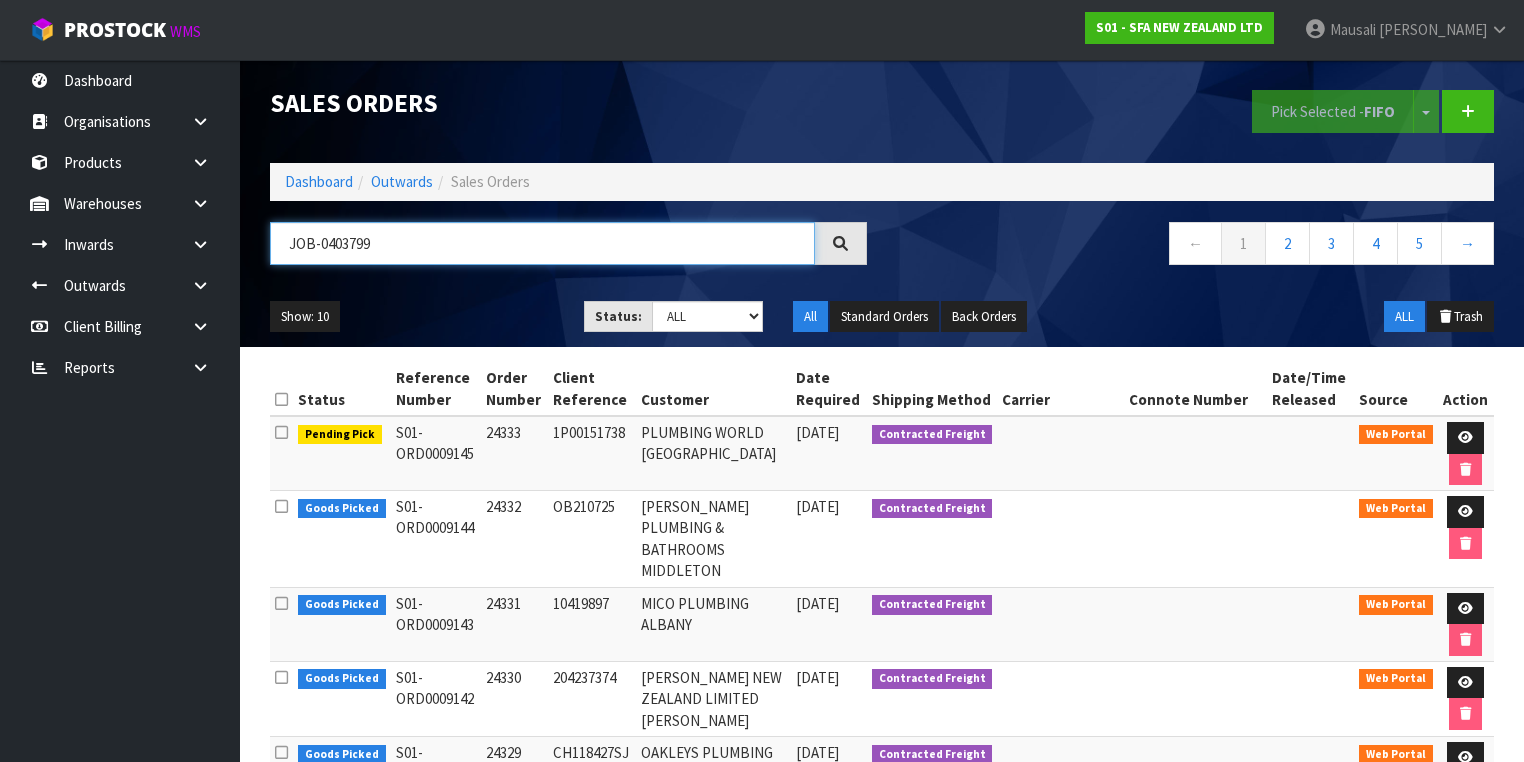 type on "JOB-0403799" 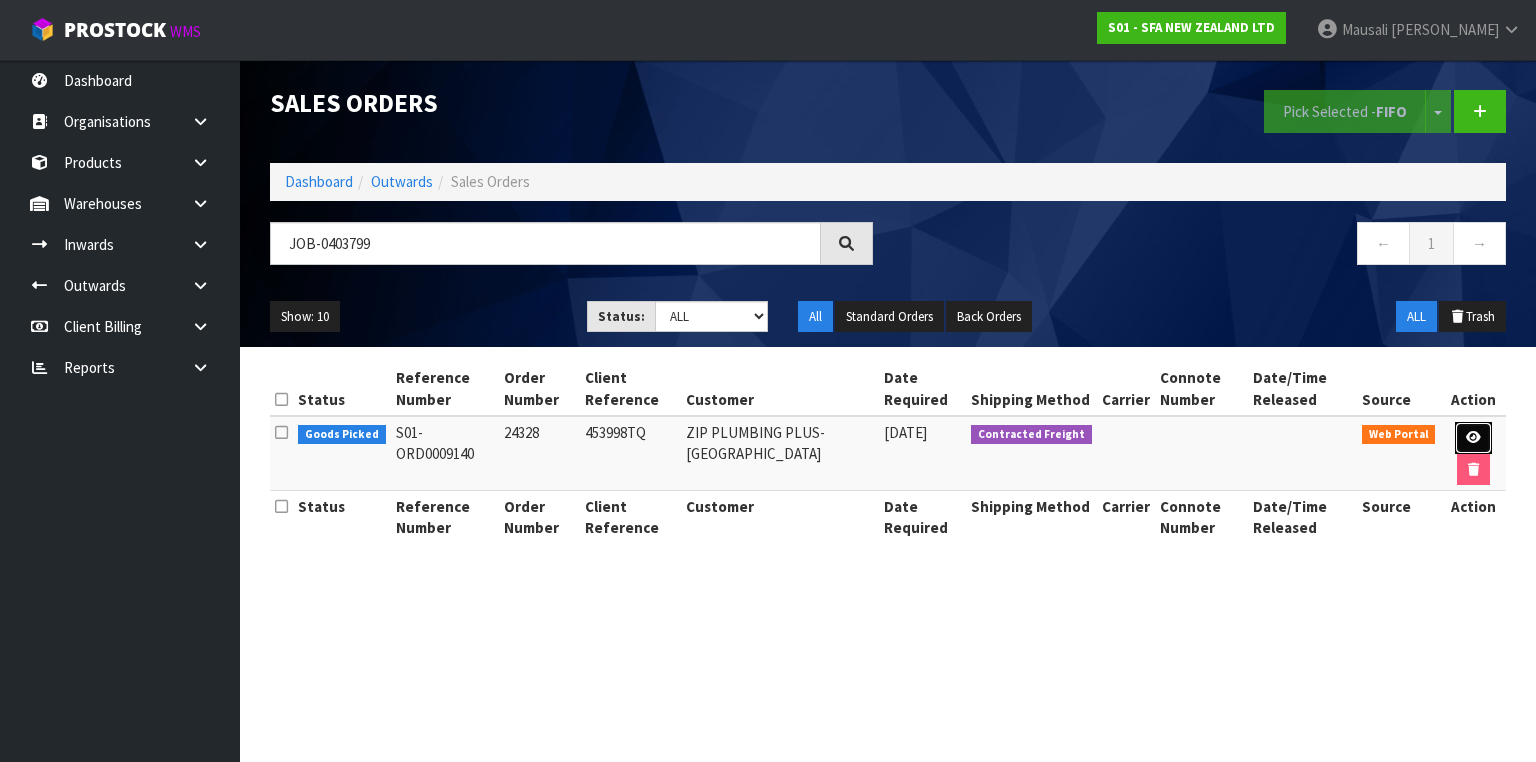 click at bounding box center (1473, 437) 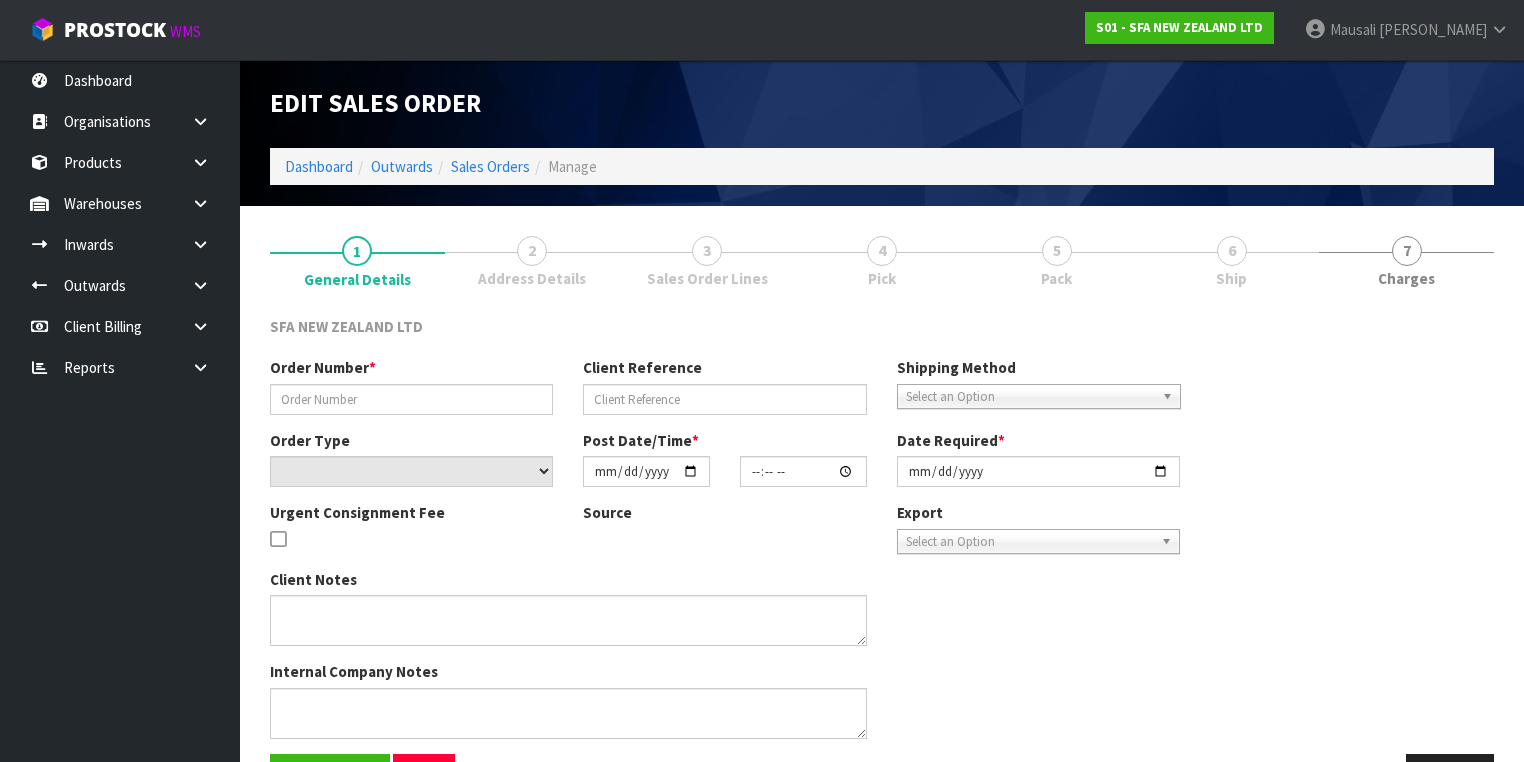 type on "24328" 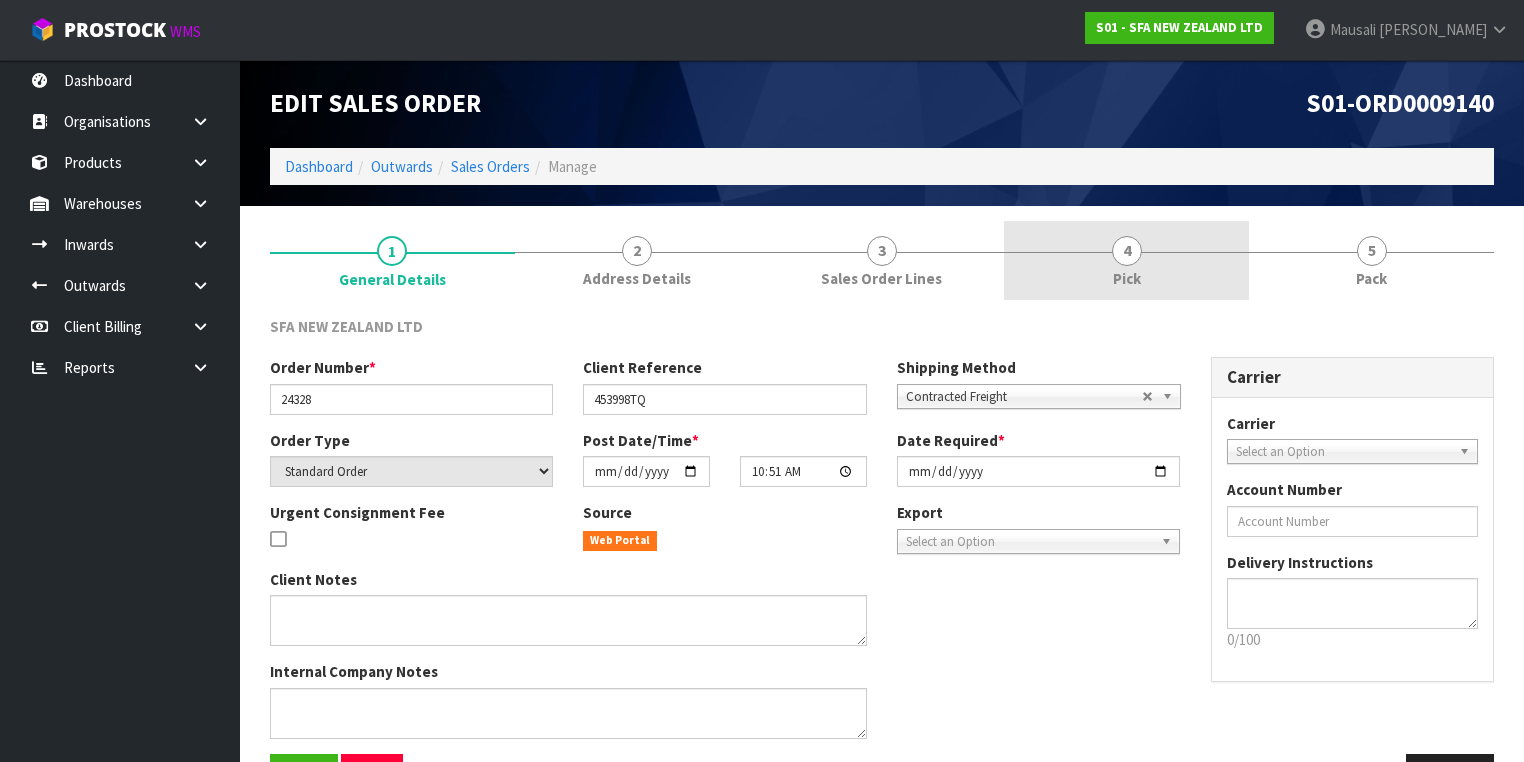 click on "4
Pick" at bounding box center [1126, 260] 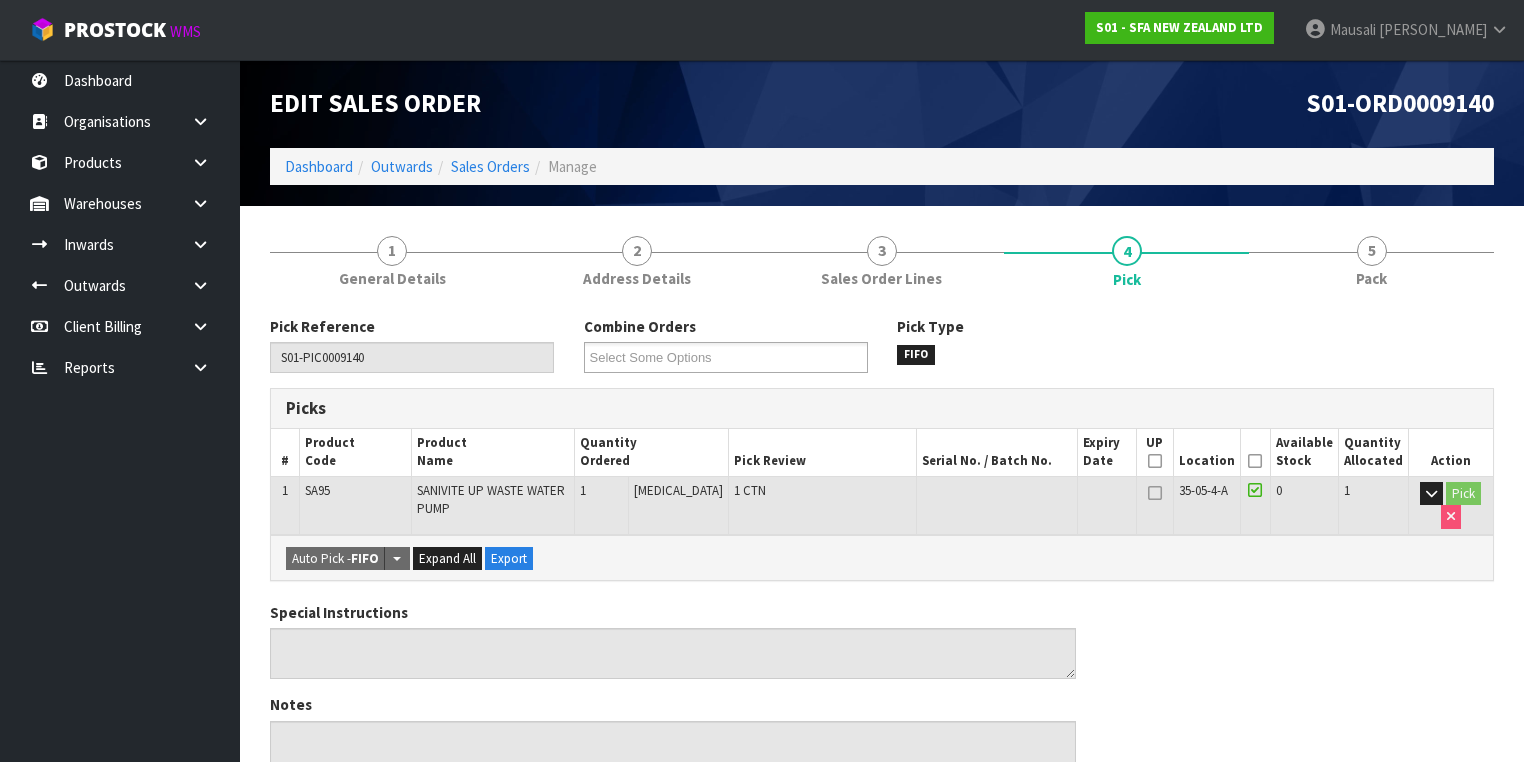 click at bounding box center (1255, 461) 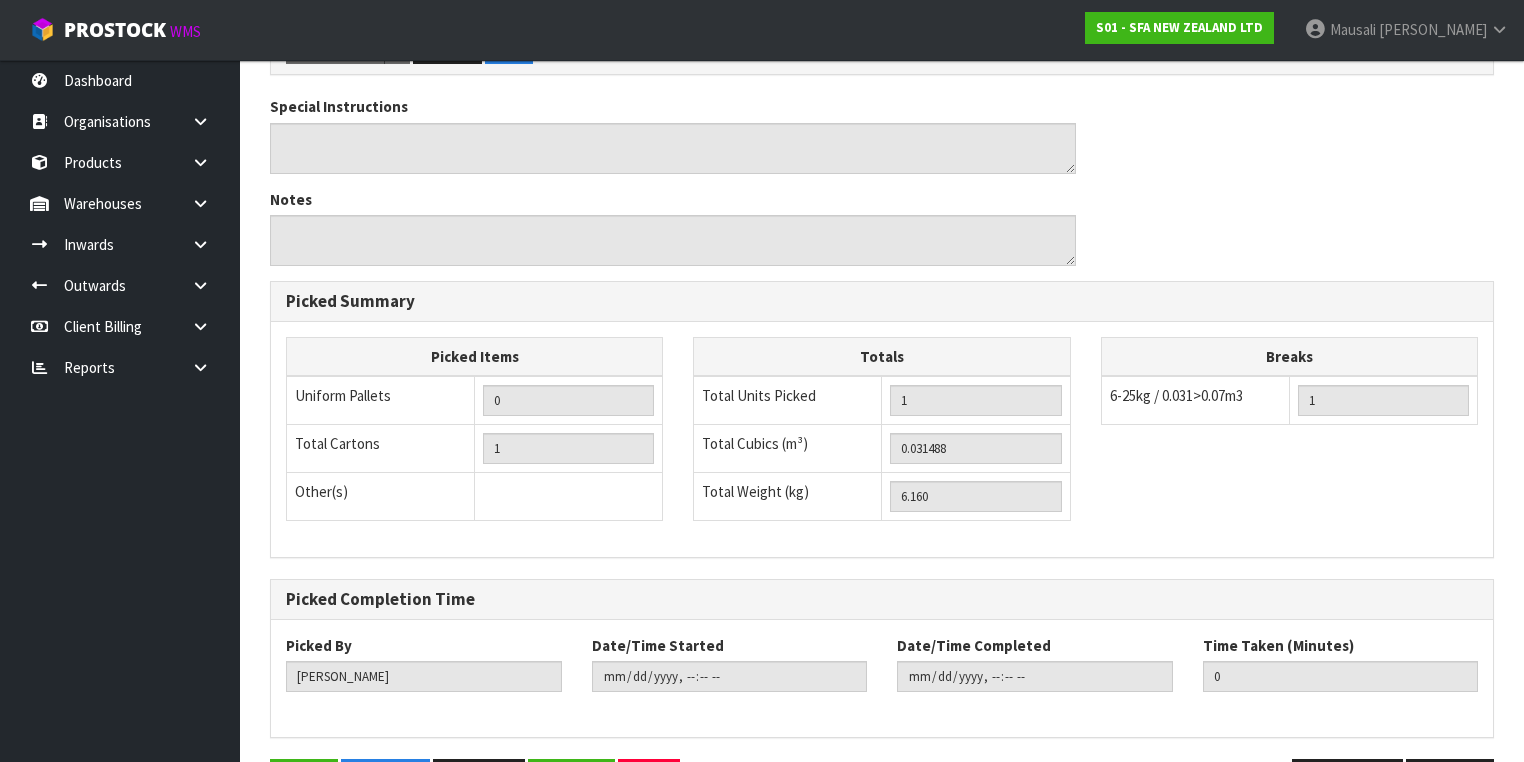 scroll, scrollTop: 641, scrollLeft: 0, axis: vertical 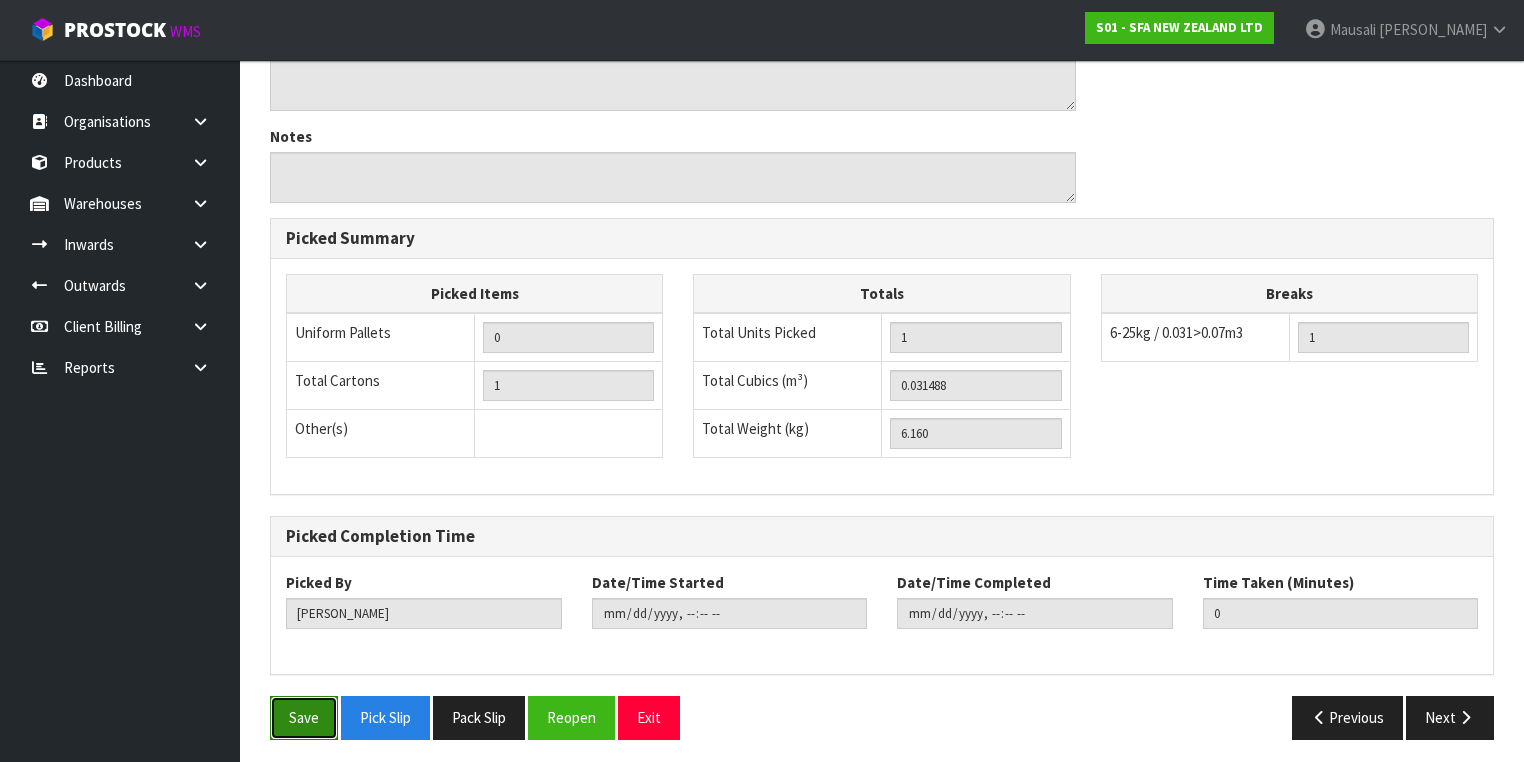 click on "Save" at bounding box center [304, 717] 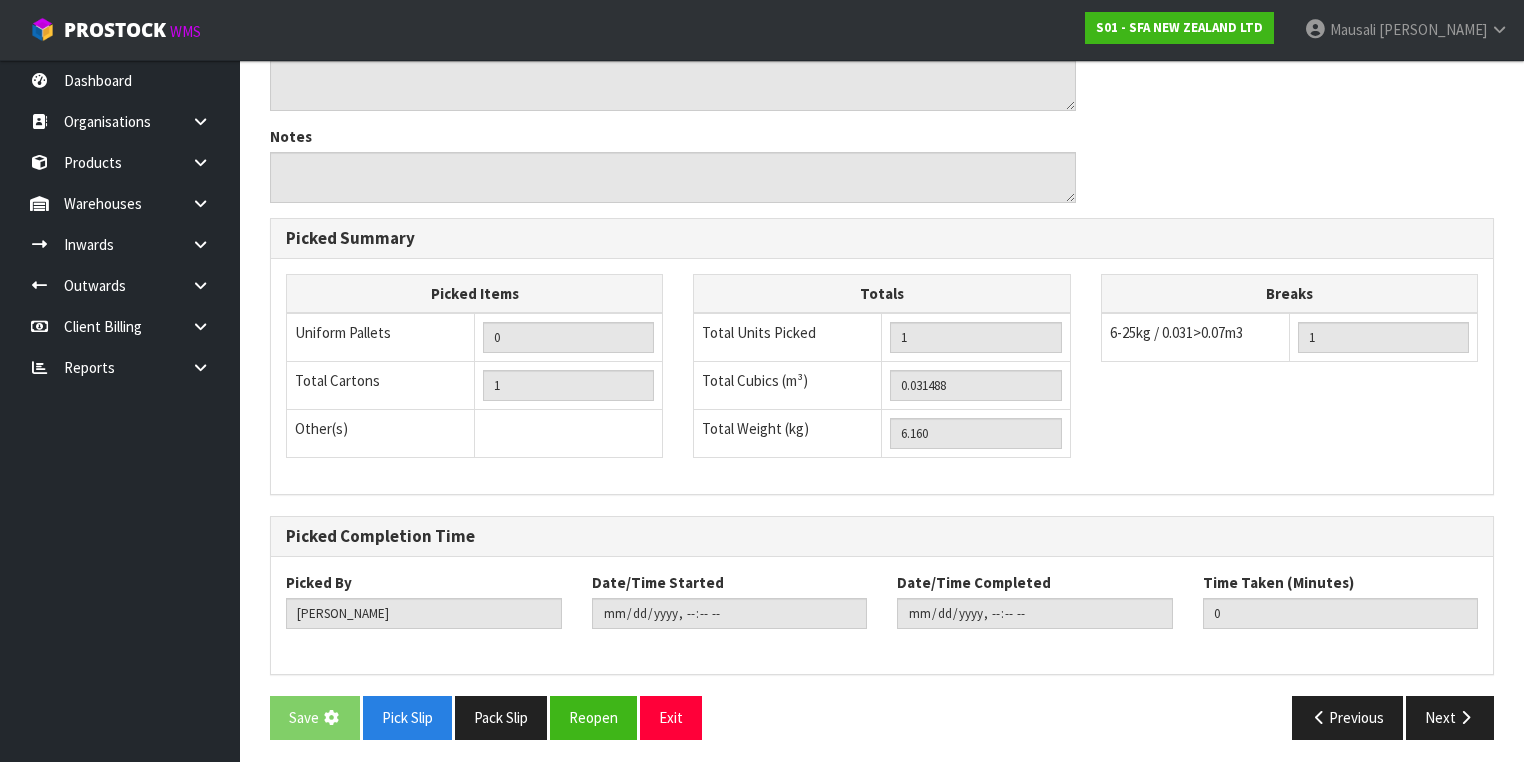 scroll, scrollTop: 0, scrollLeft: 0, axis: both 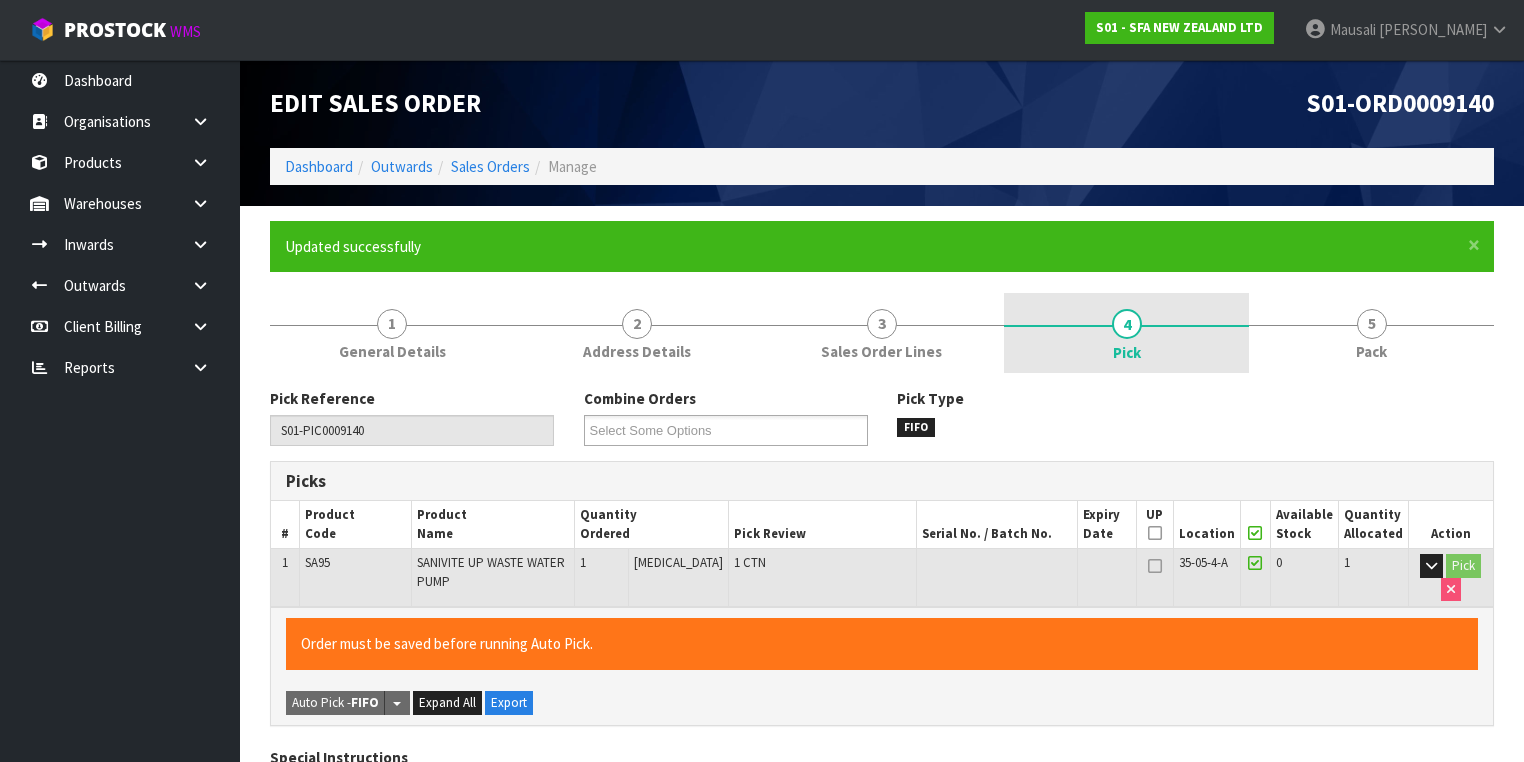 type on "[PERSON_NAME]" 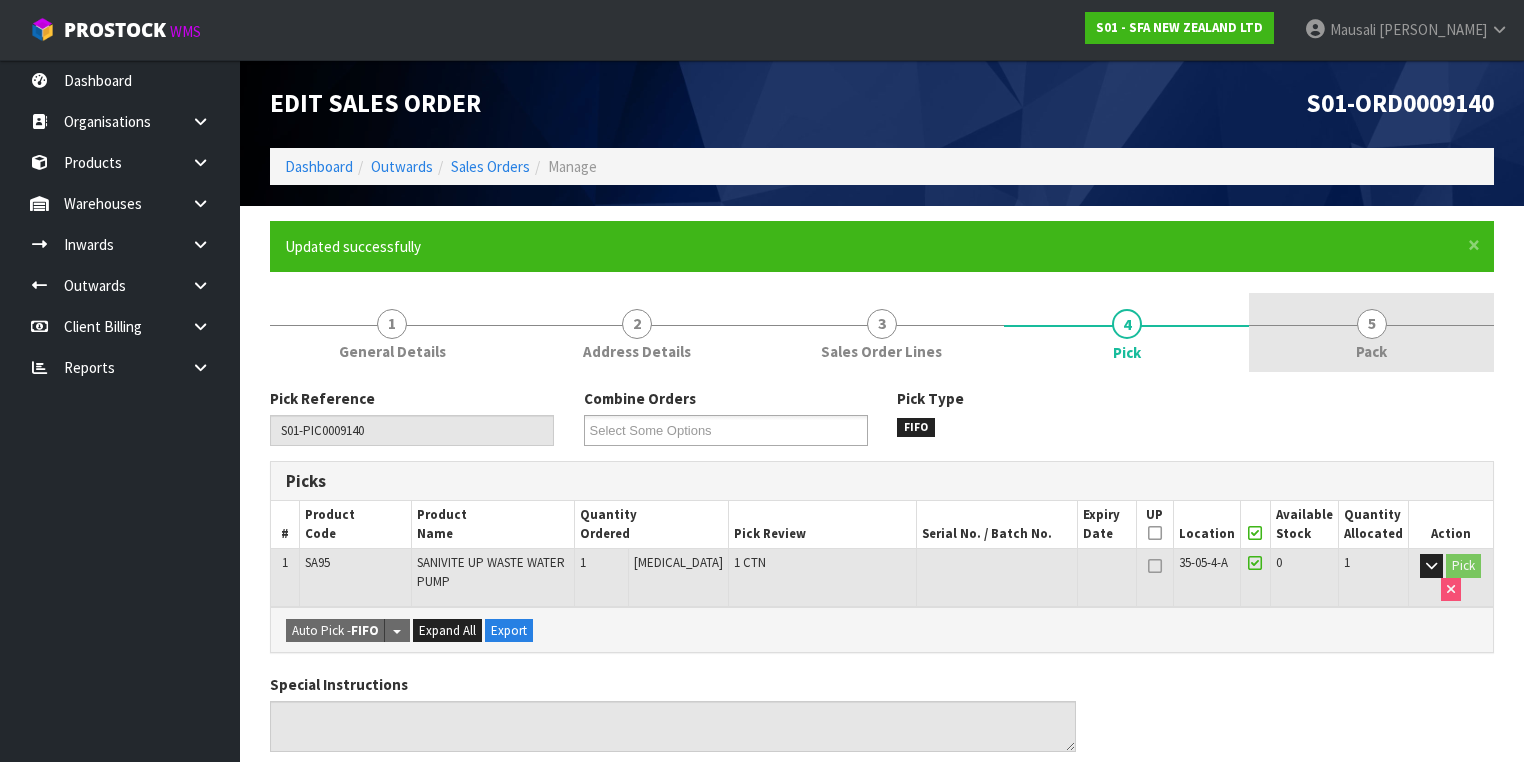 click on "5
Pack" at bounding box center [1371, 332] 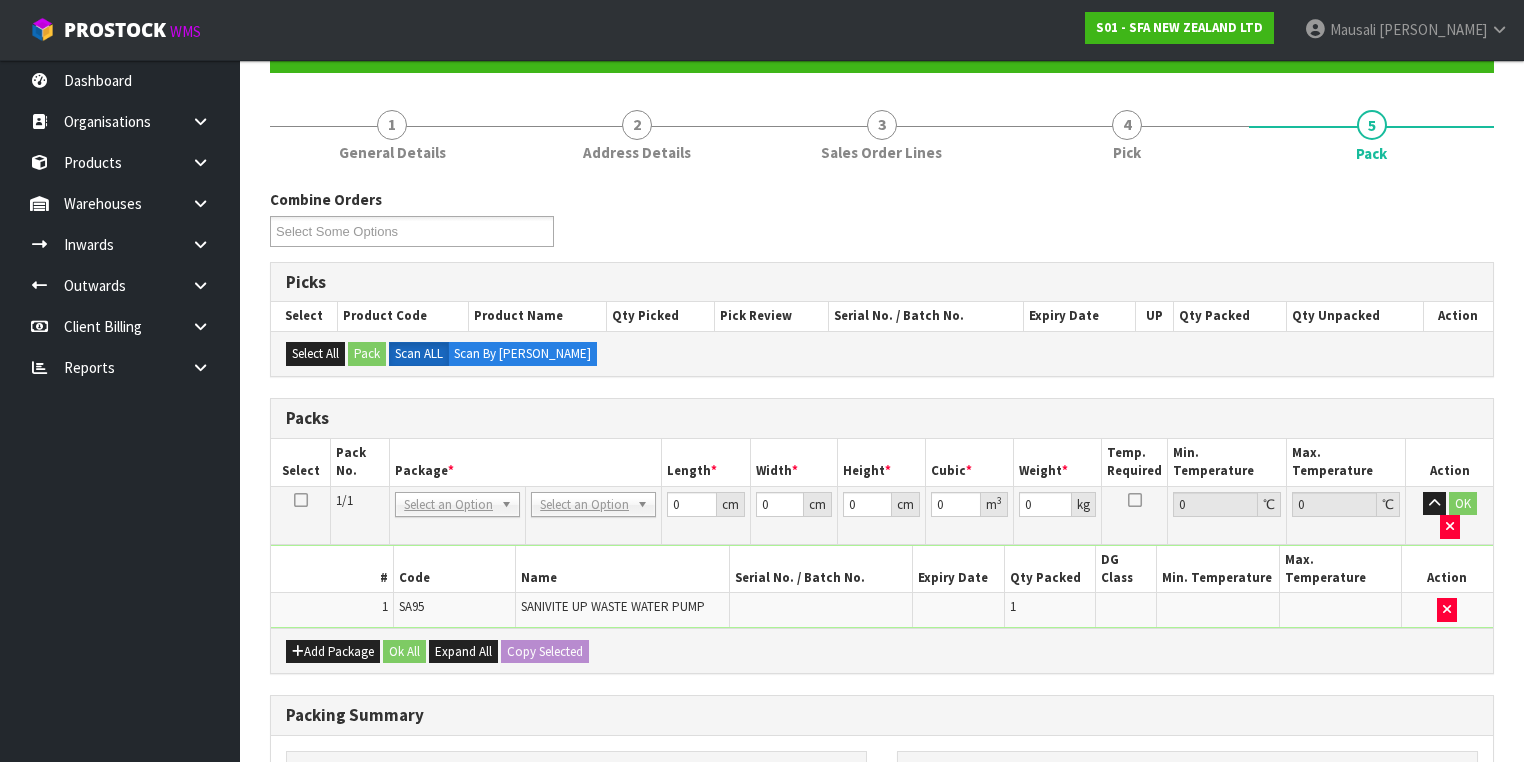 scroll, scrollTop: 320, scrollLeft: 0, axis: vertical 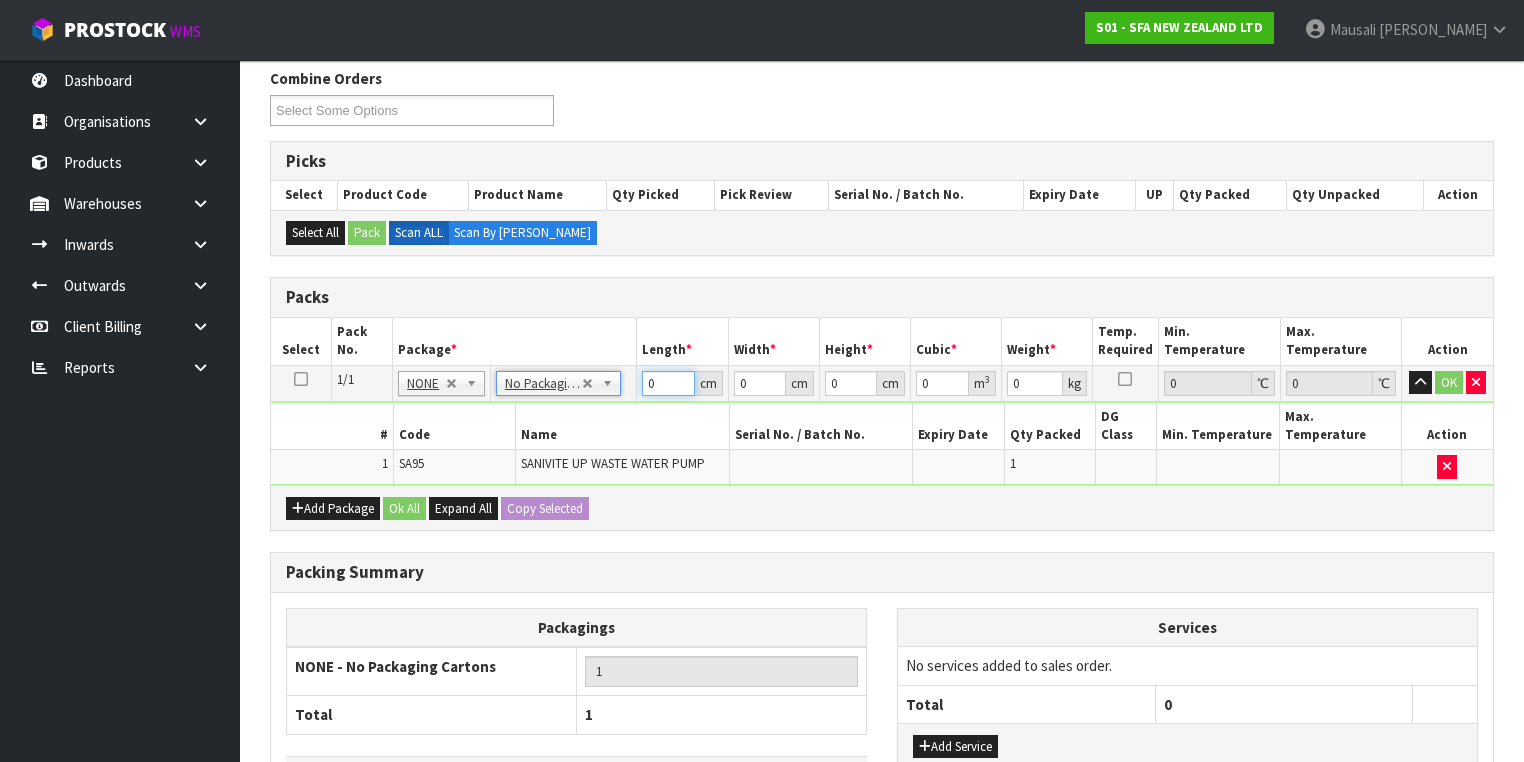 drag, startPoint x: 656, startPoint y: 386, endPoint x: 632, endPoint y: 389, distance: 24.186773 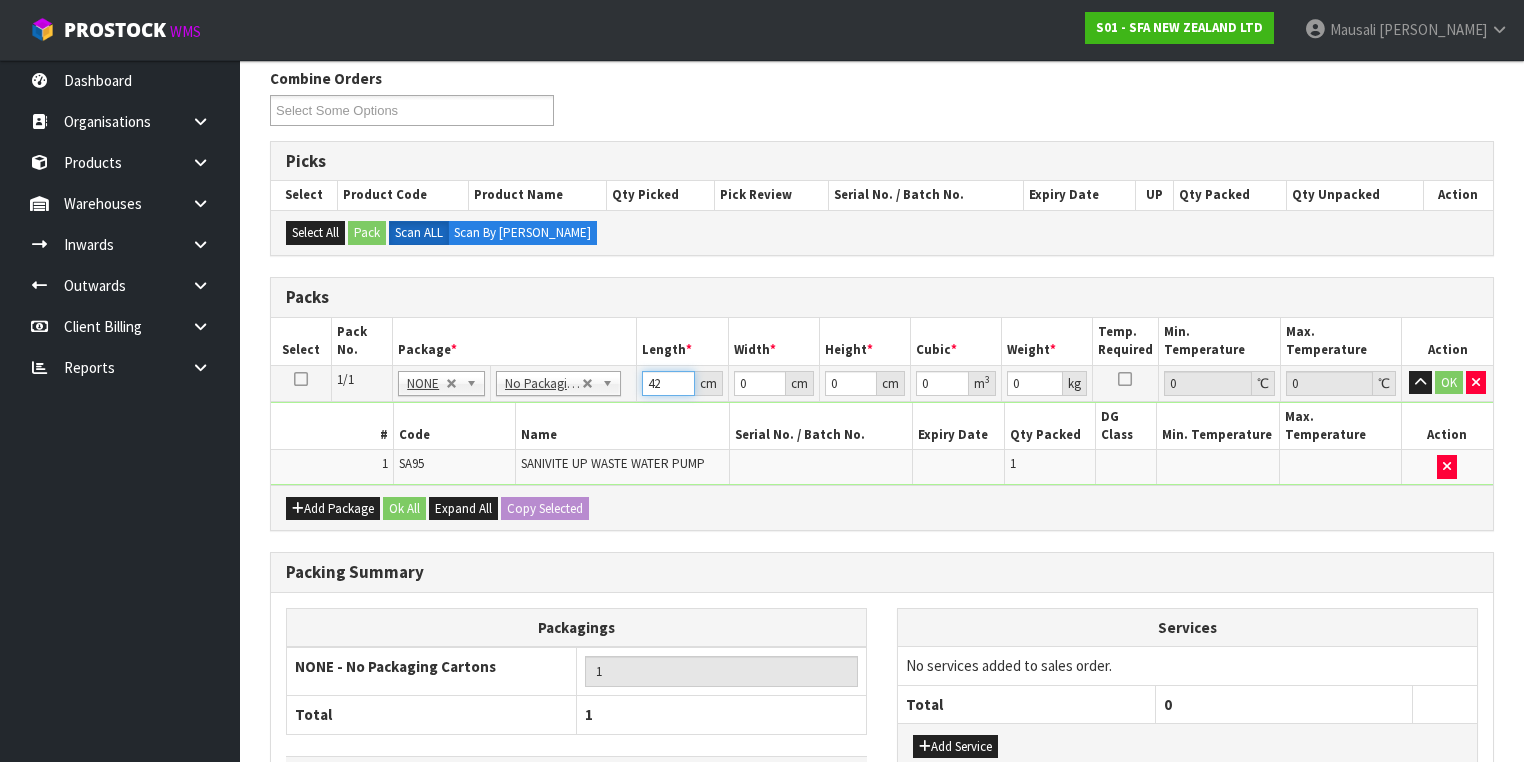 type on "42" 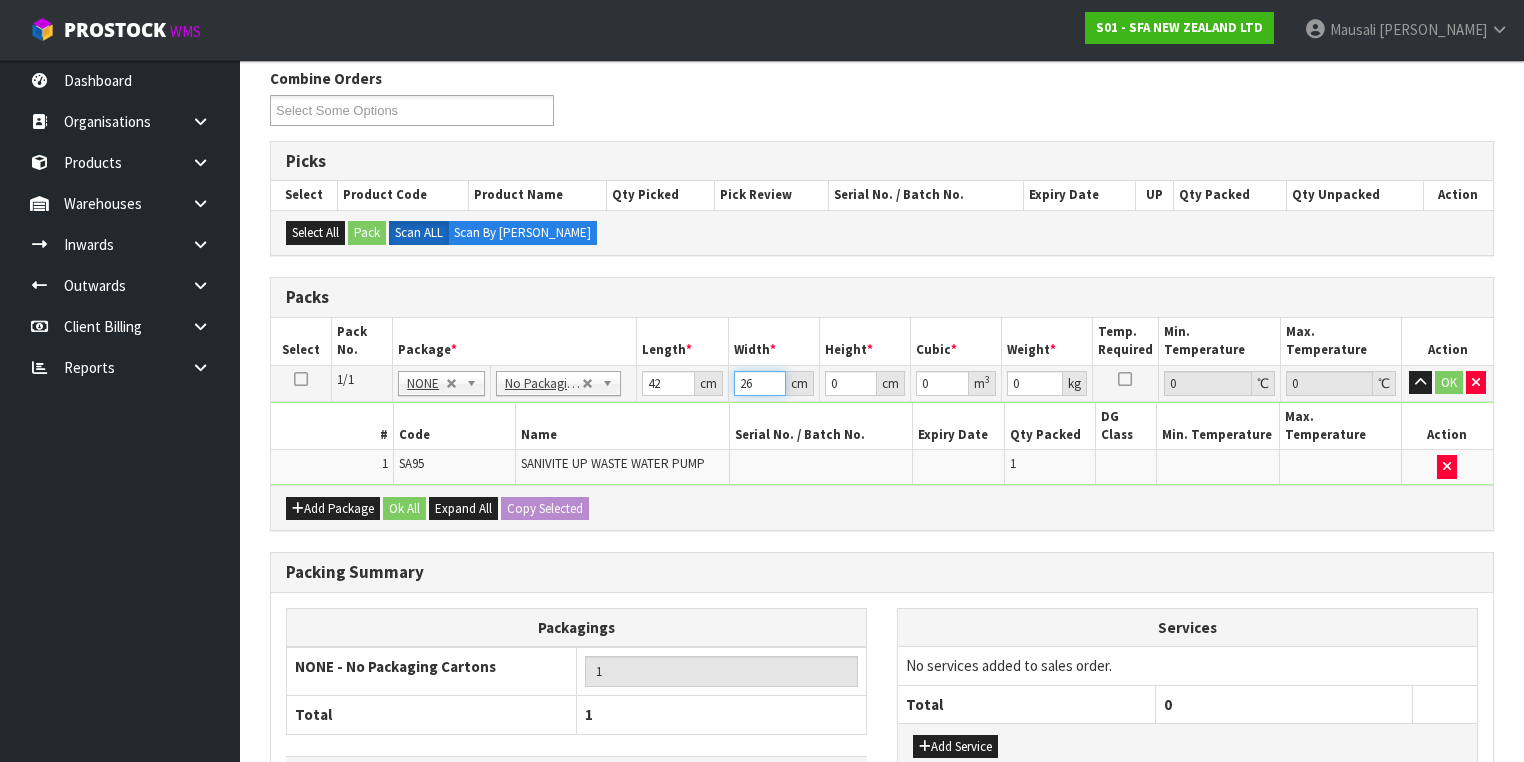 type on "26" 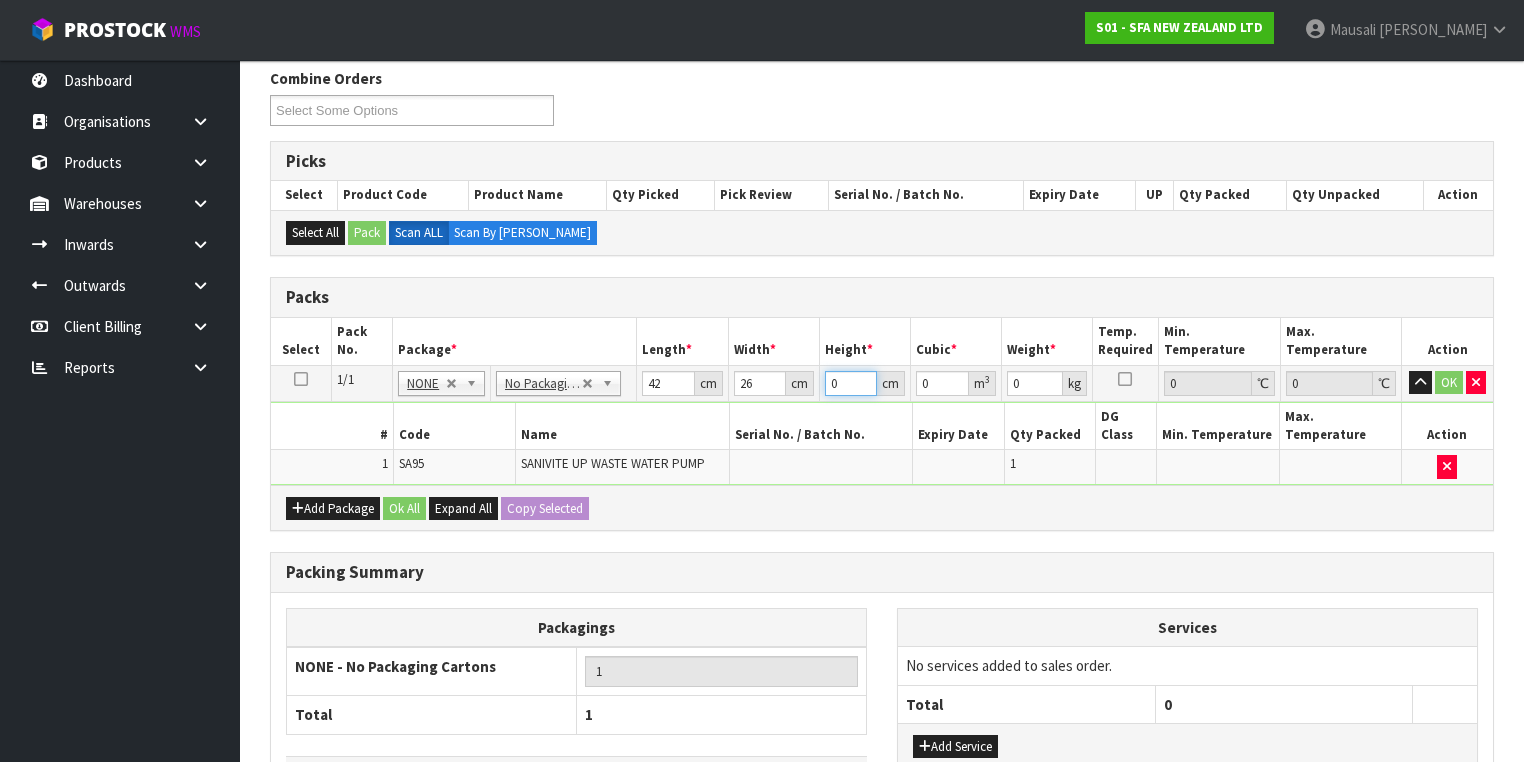 type on "3" 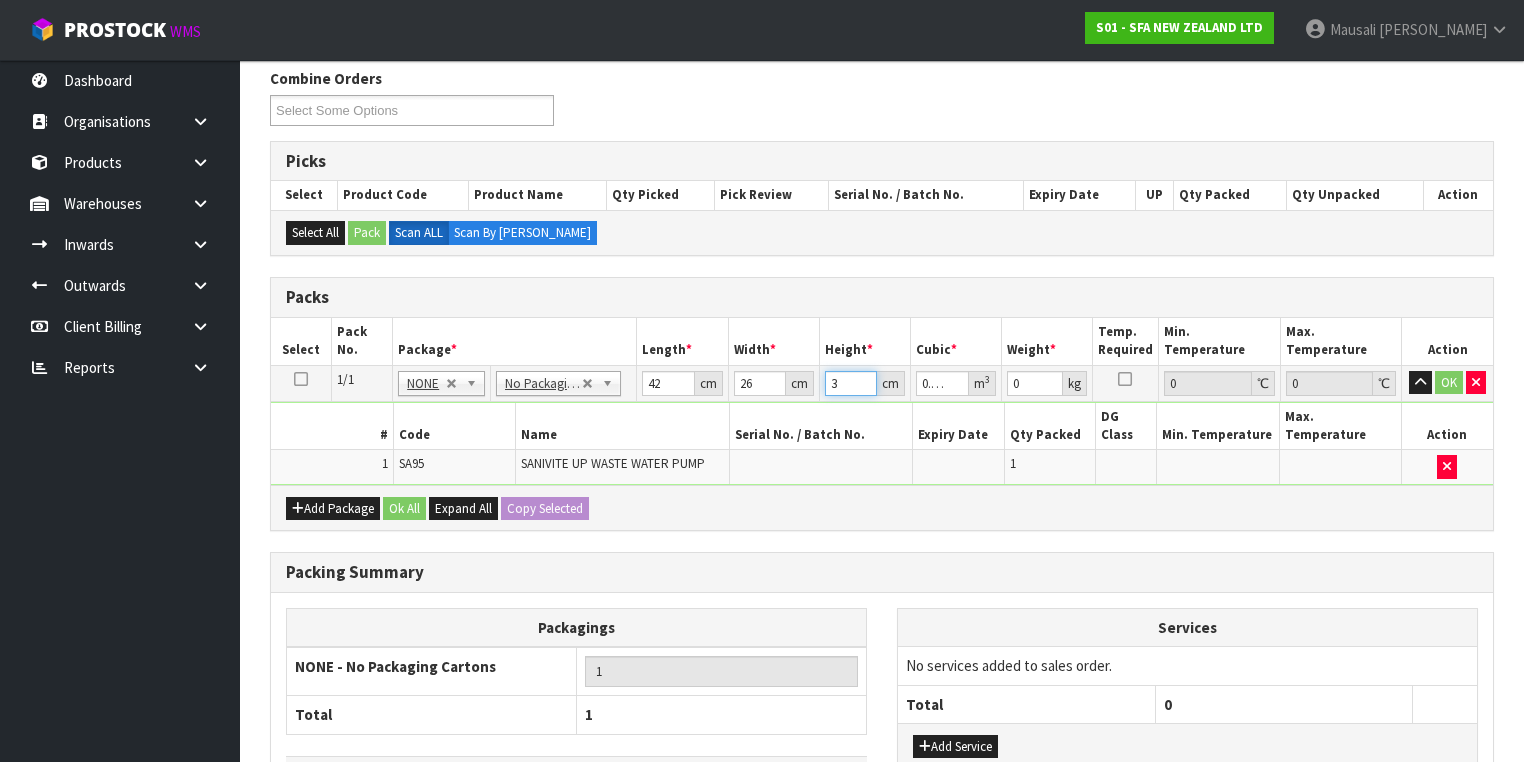 type on "34" 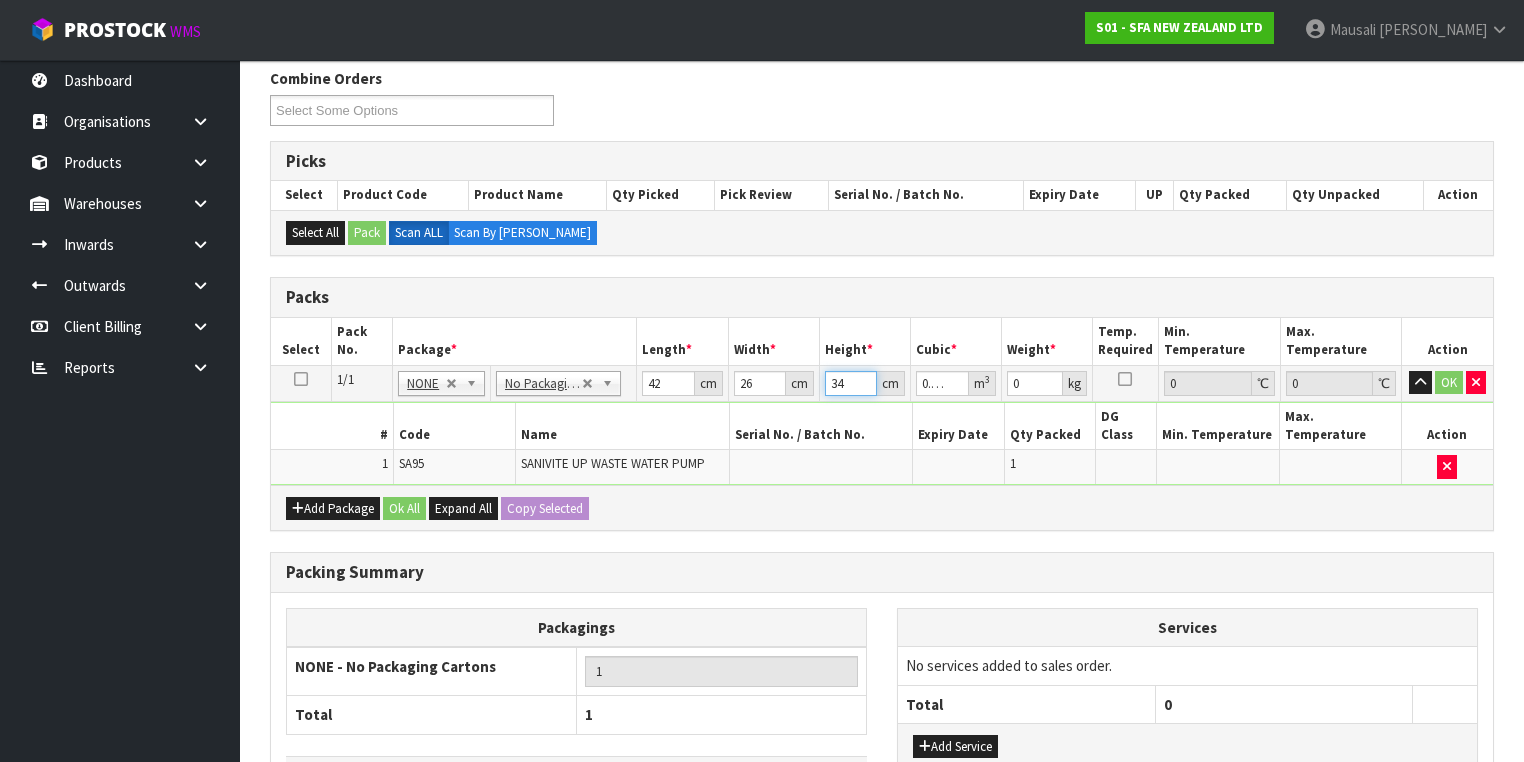 type on "34" 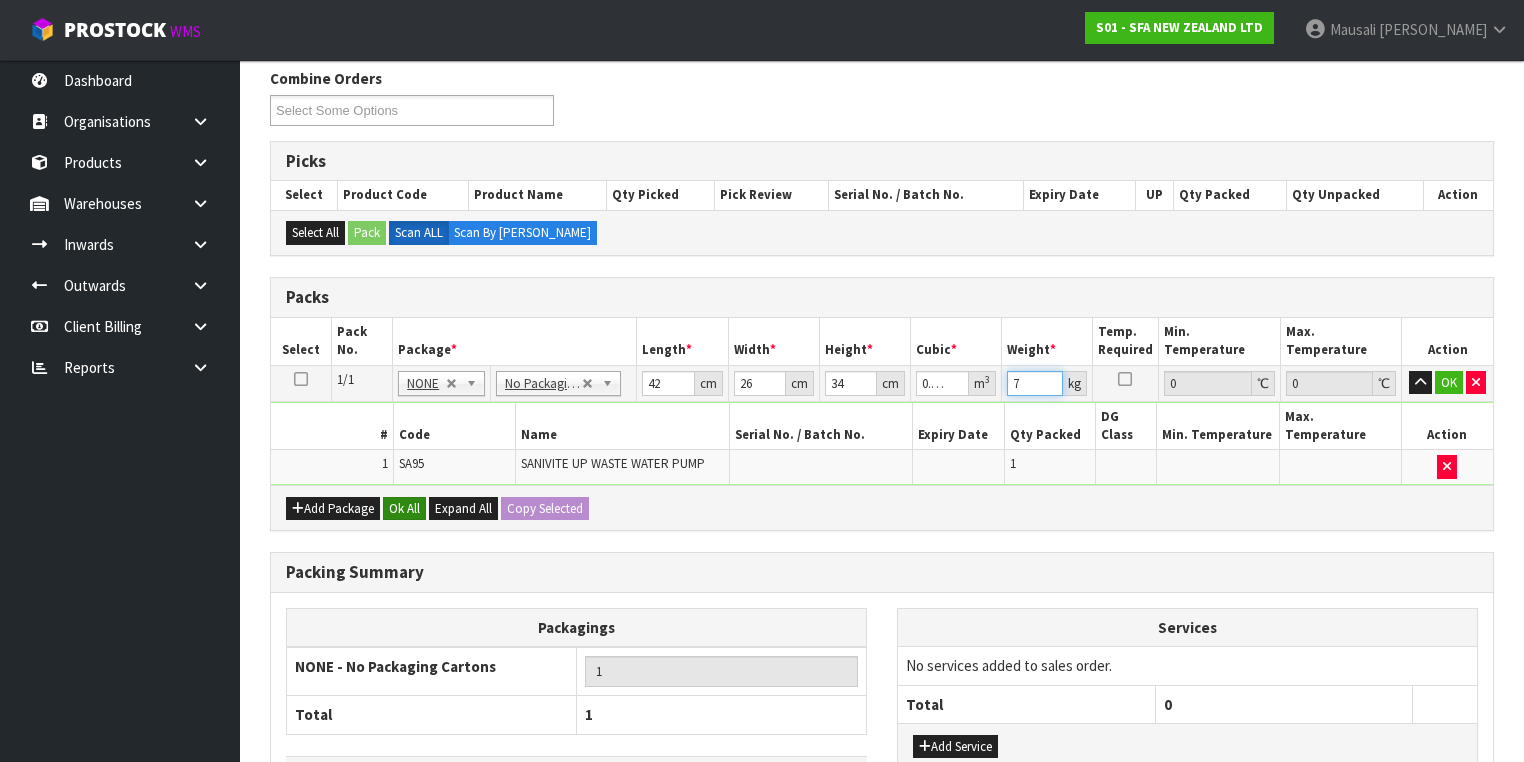 type on "7" 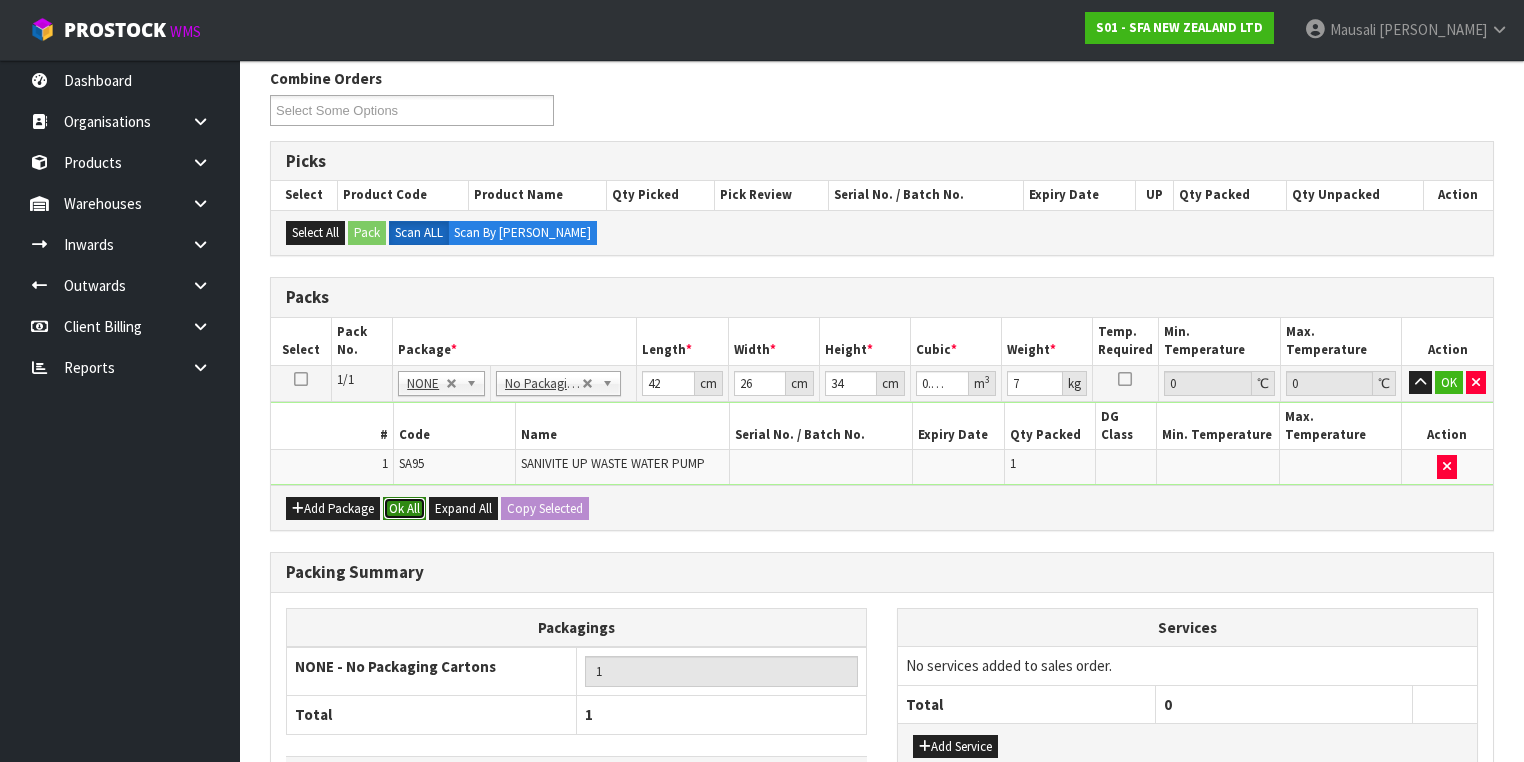 click on "Ok All" at bounding box center [404, 509] 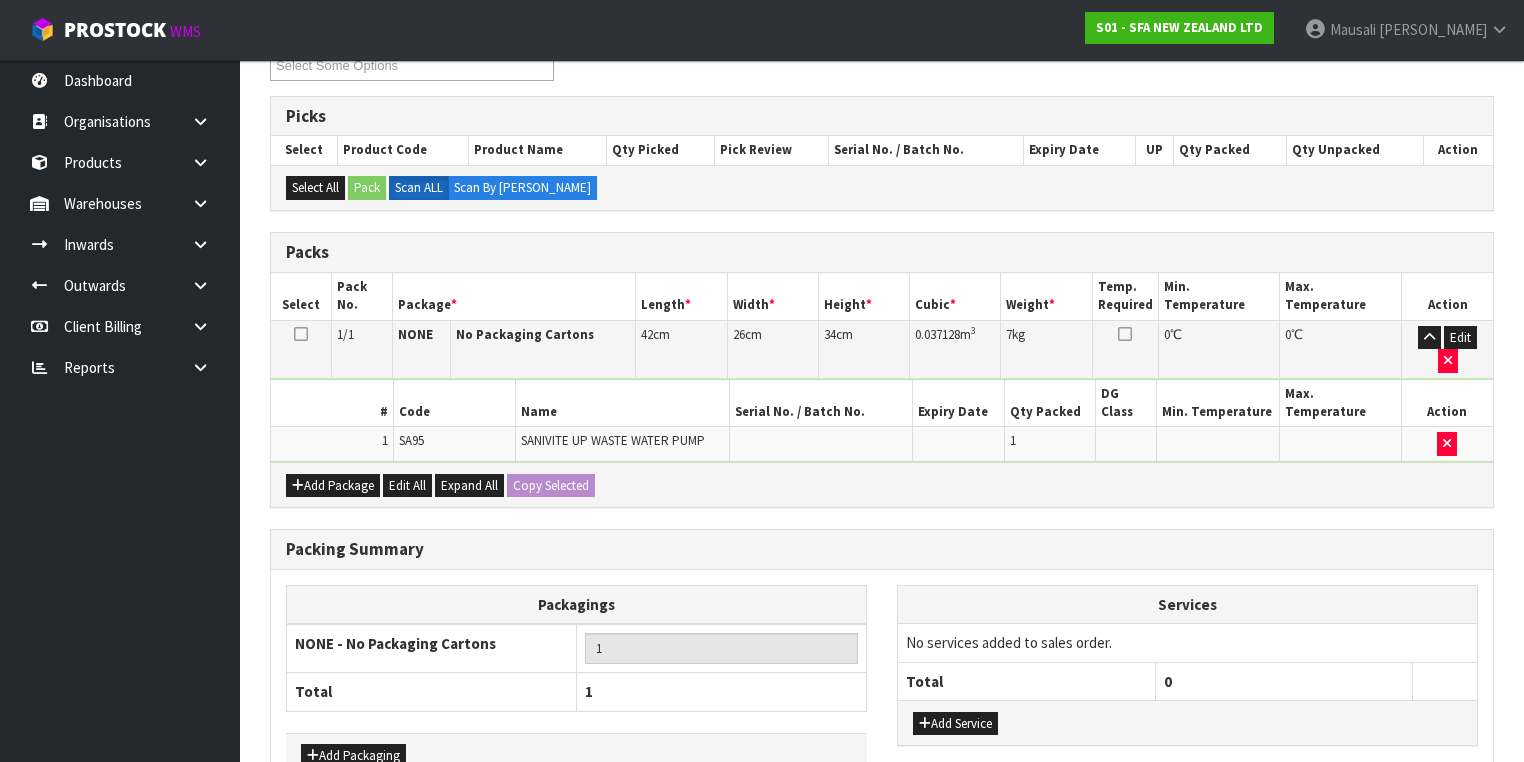 scroll, scrollTop: 440, scrollLeft: 0, axis: vertical 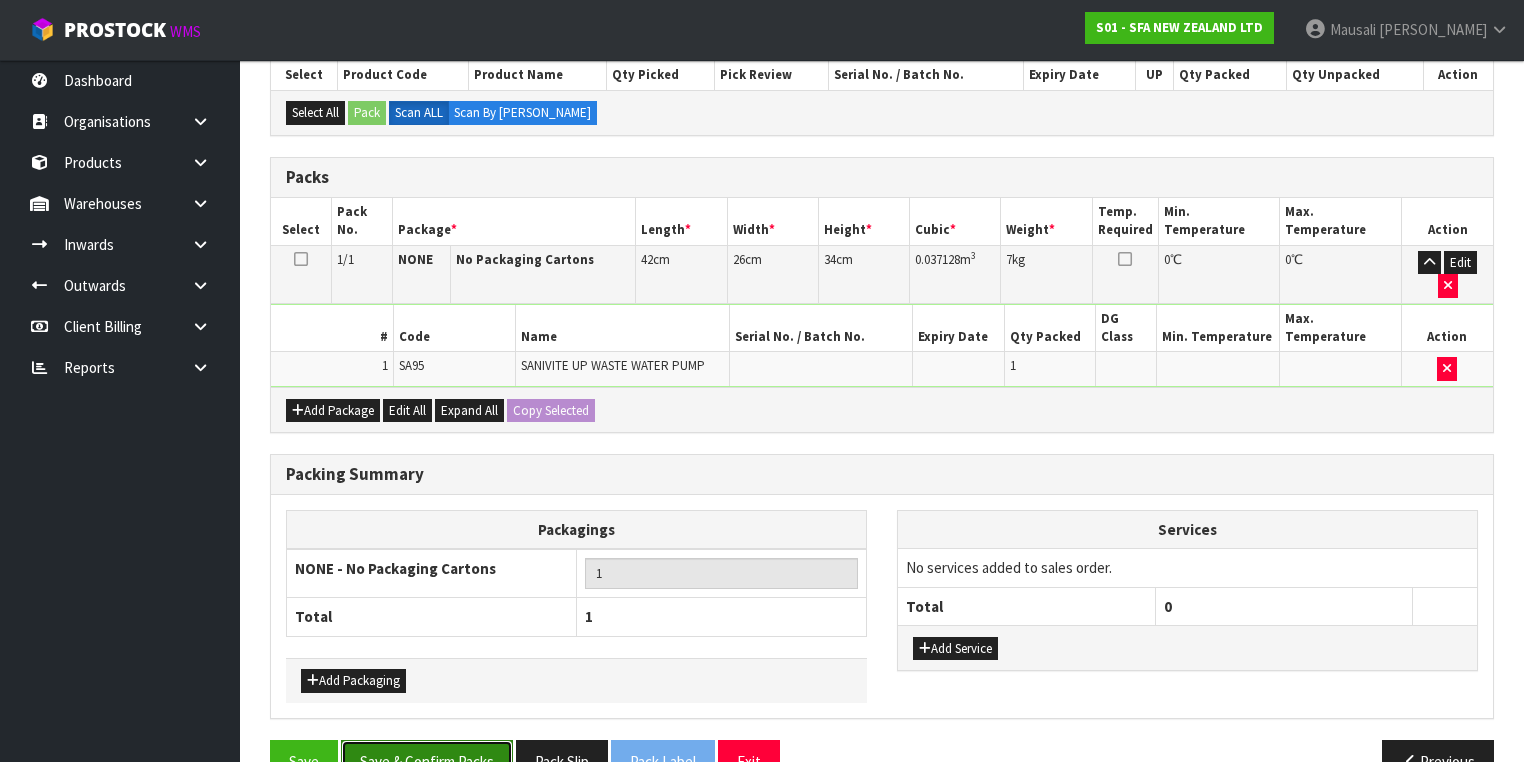 drag, startPoint x: 420, startPoint y: 712, endPoint x: 440, endPoint y: 706, distance: 20.880613 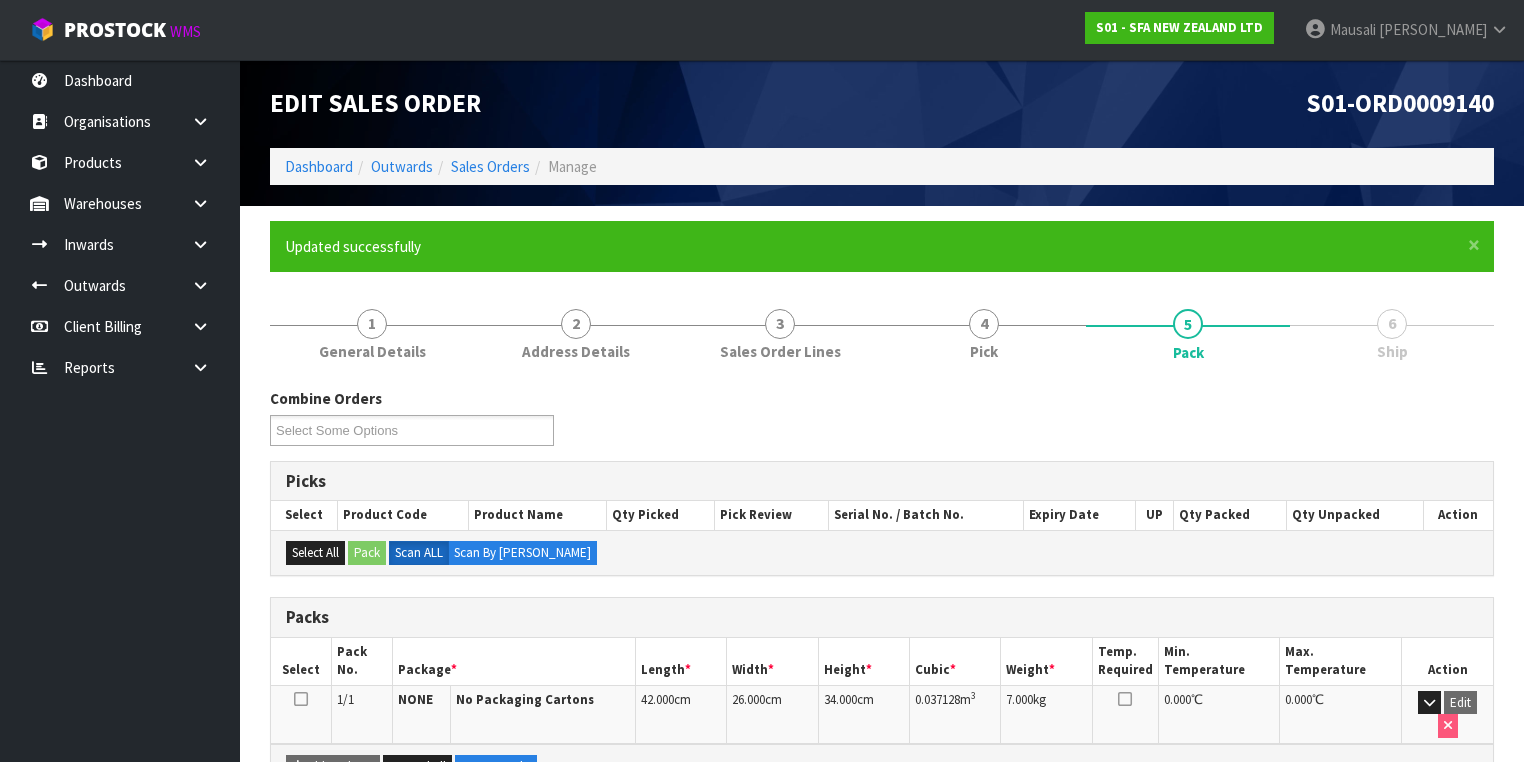 scroll, scrollTop: 332, scrollLeft: 0, axis: vertical 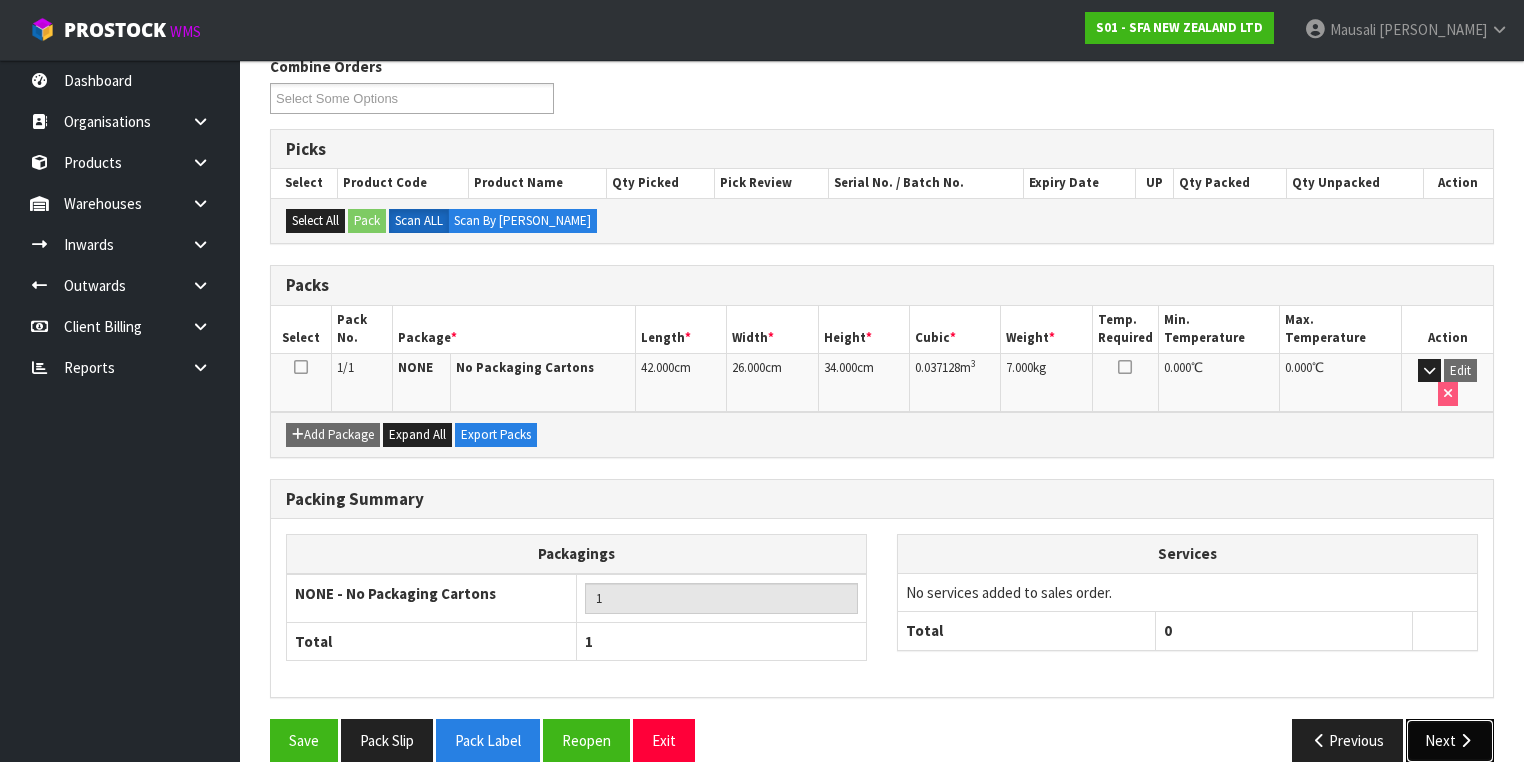 click on "Next" at bounding box center (1450, 740) 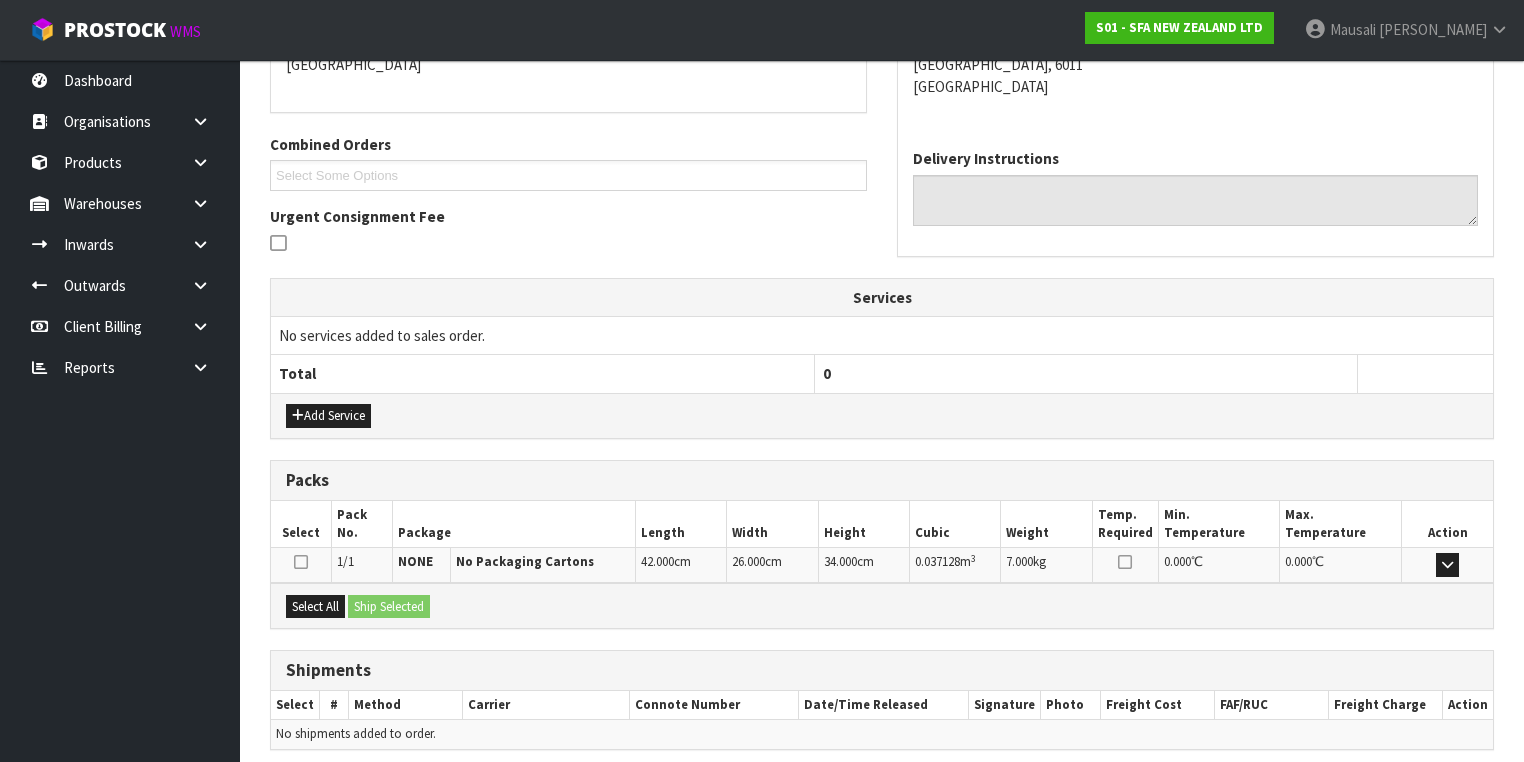 scroll, scrollTop: 528, scrollLeft: 0, axis: vertical 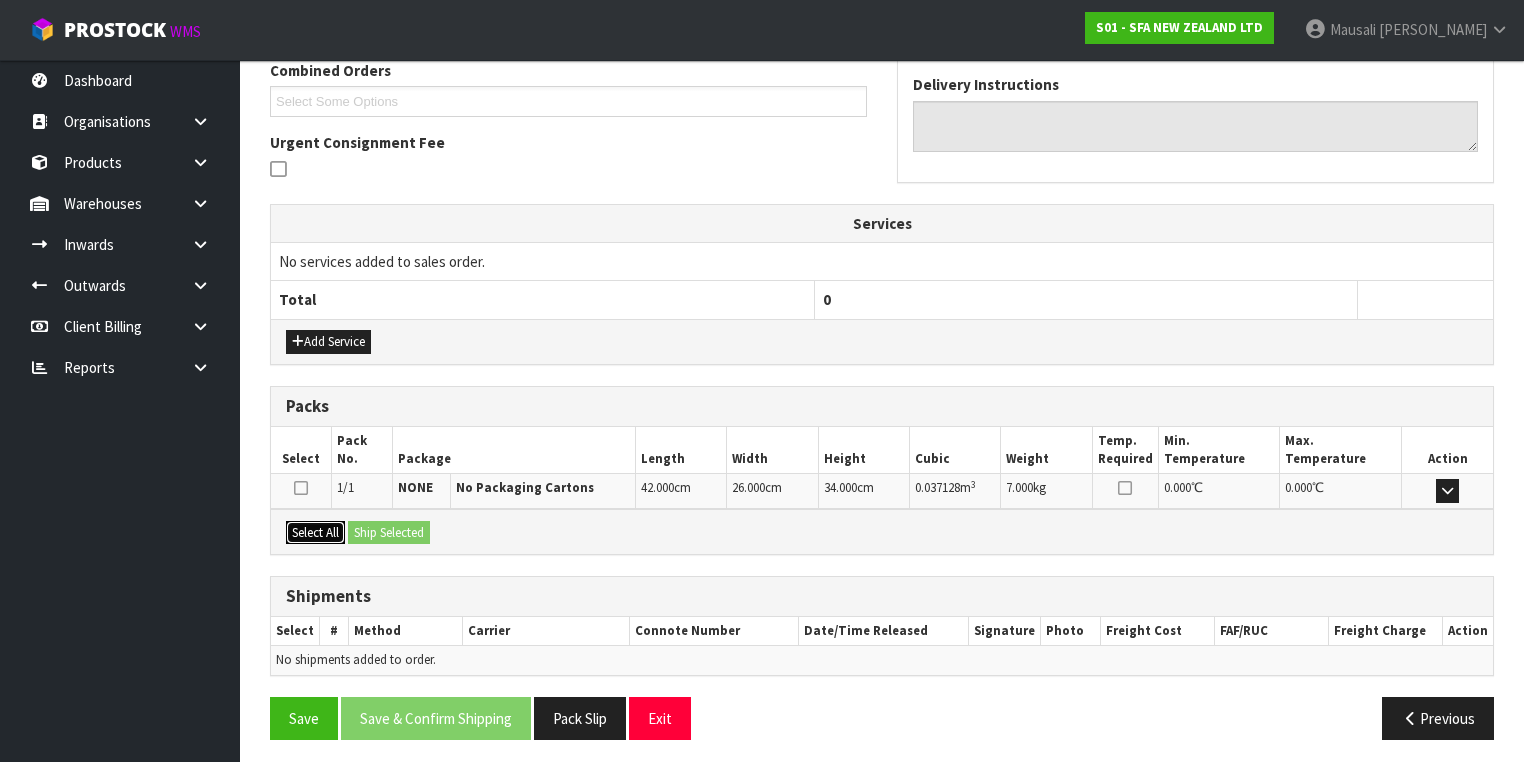 drag, startPoint x: 305, startPoint y: 524, endPoint x: 401, endPoint y: 523, distance: 96.00521 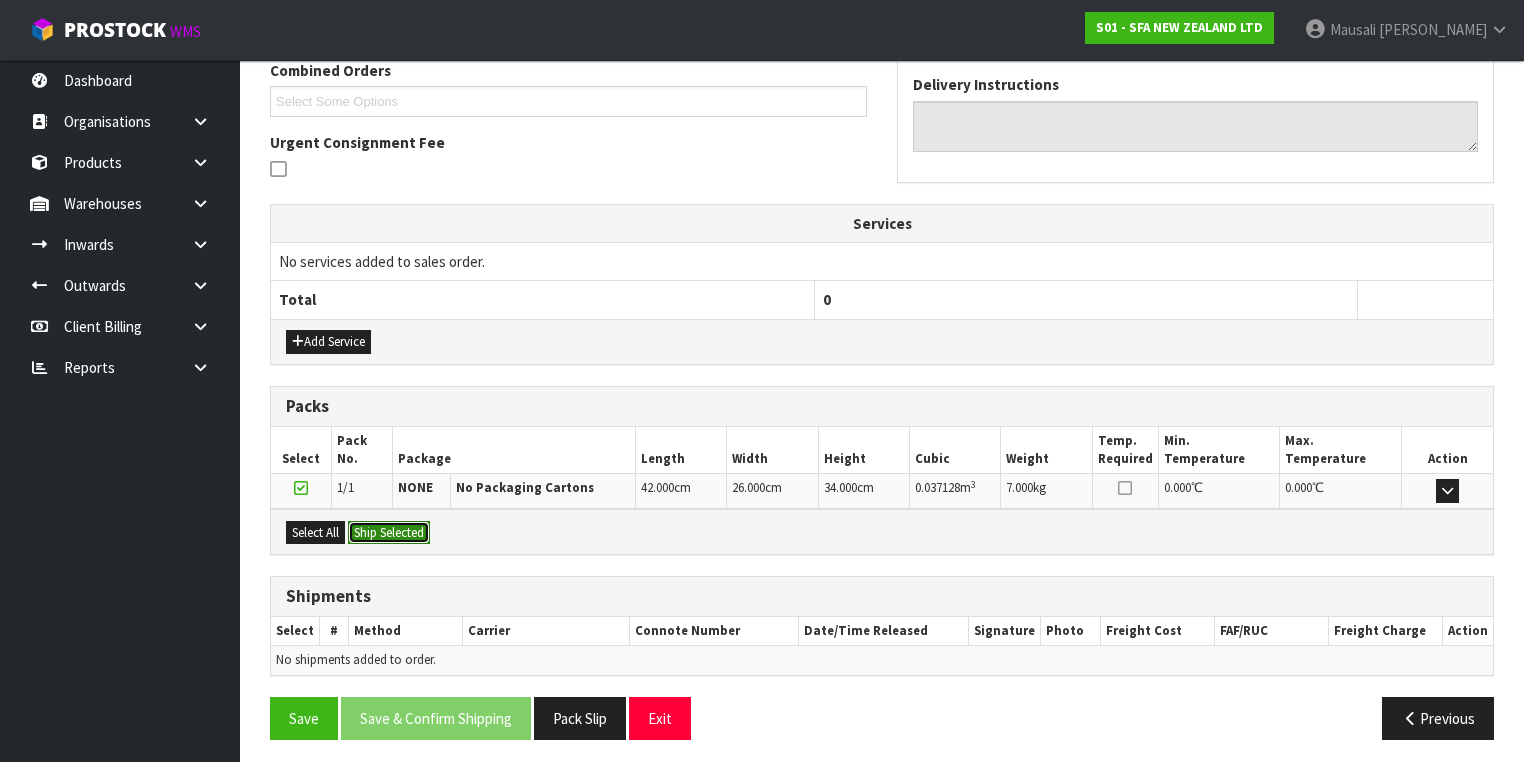click on "Ship Selected" at bounding box center [389, 533] 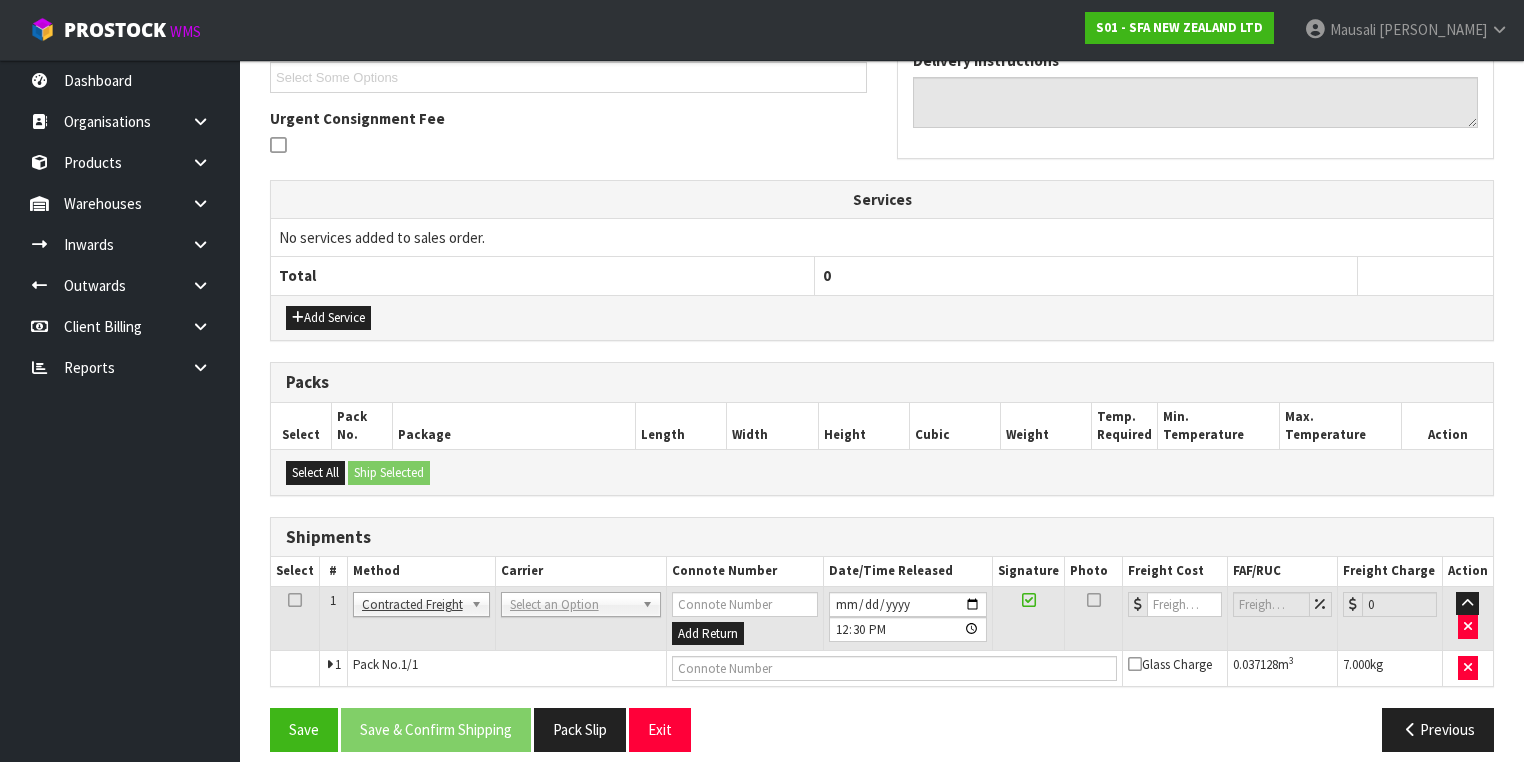 scroll, scrollTop: 564, scrollLeft: 0, axis: vertical 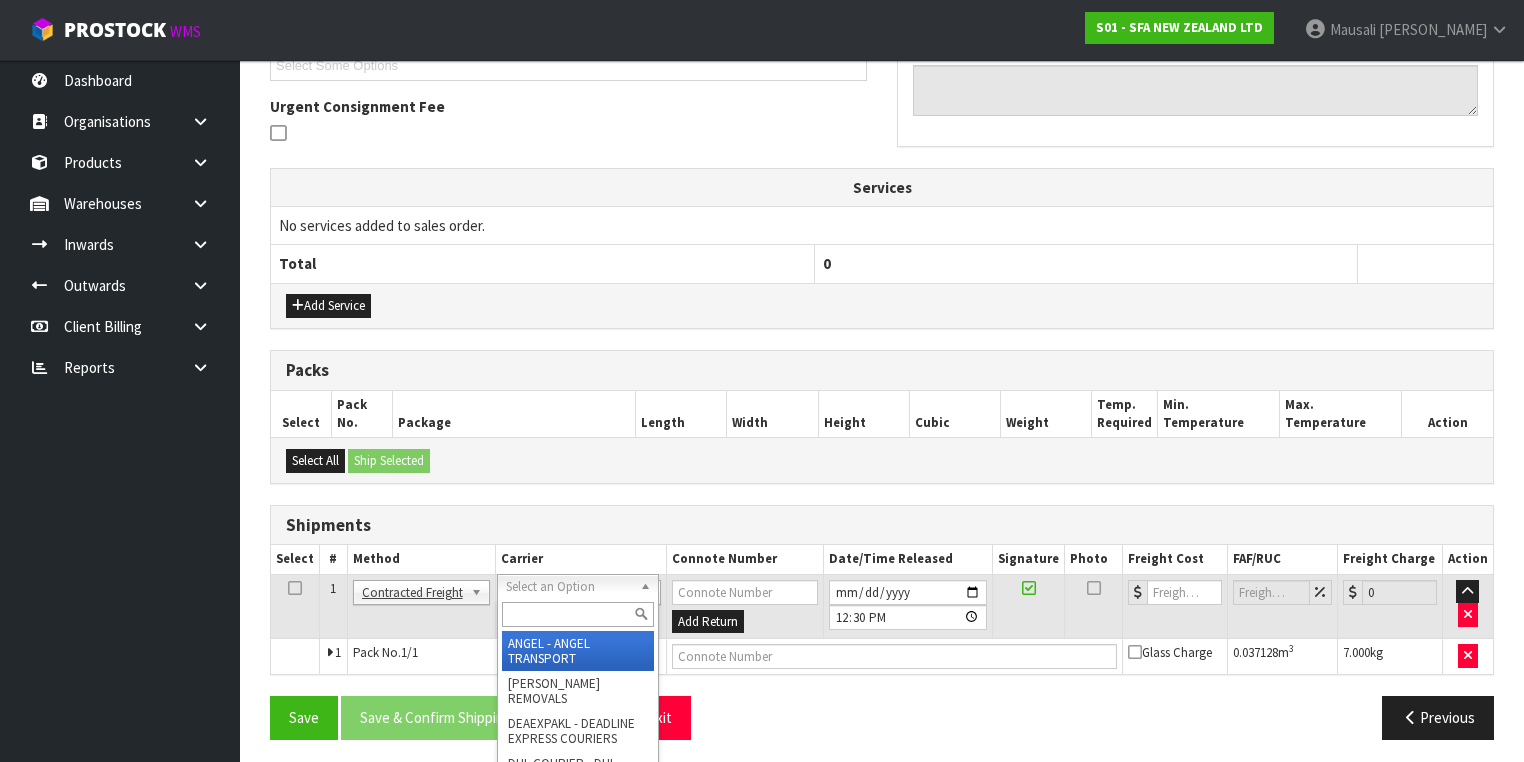 click at bounding box center (578, 614) 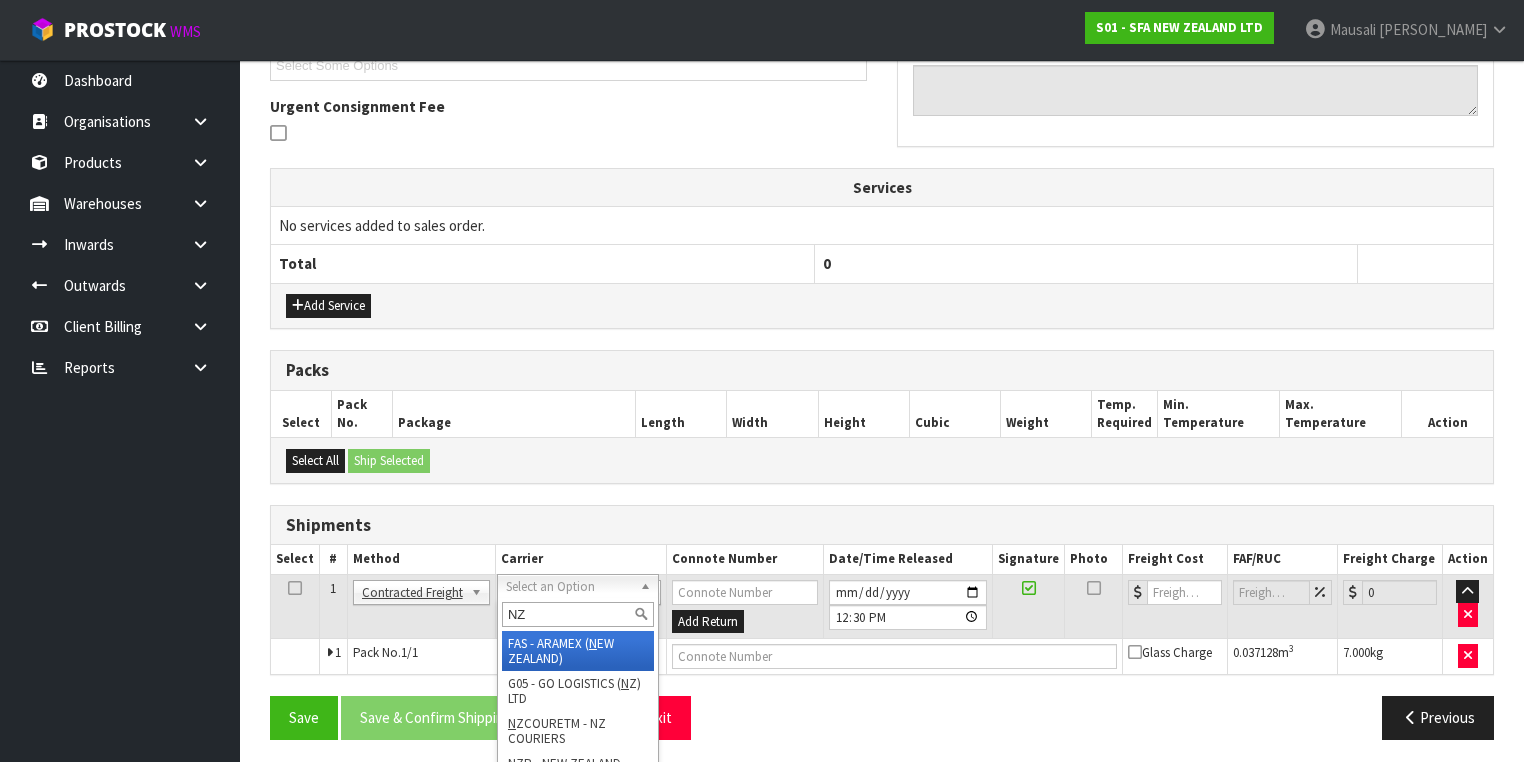 type on "NZP" 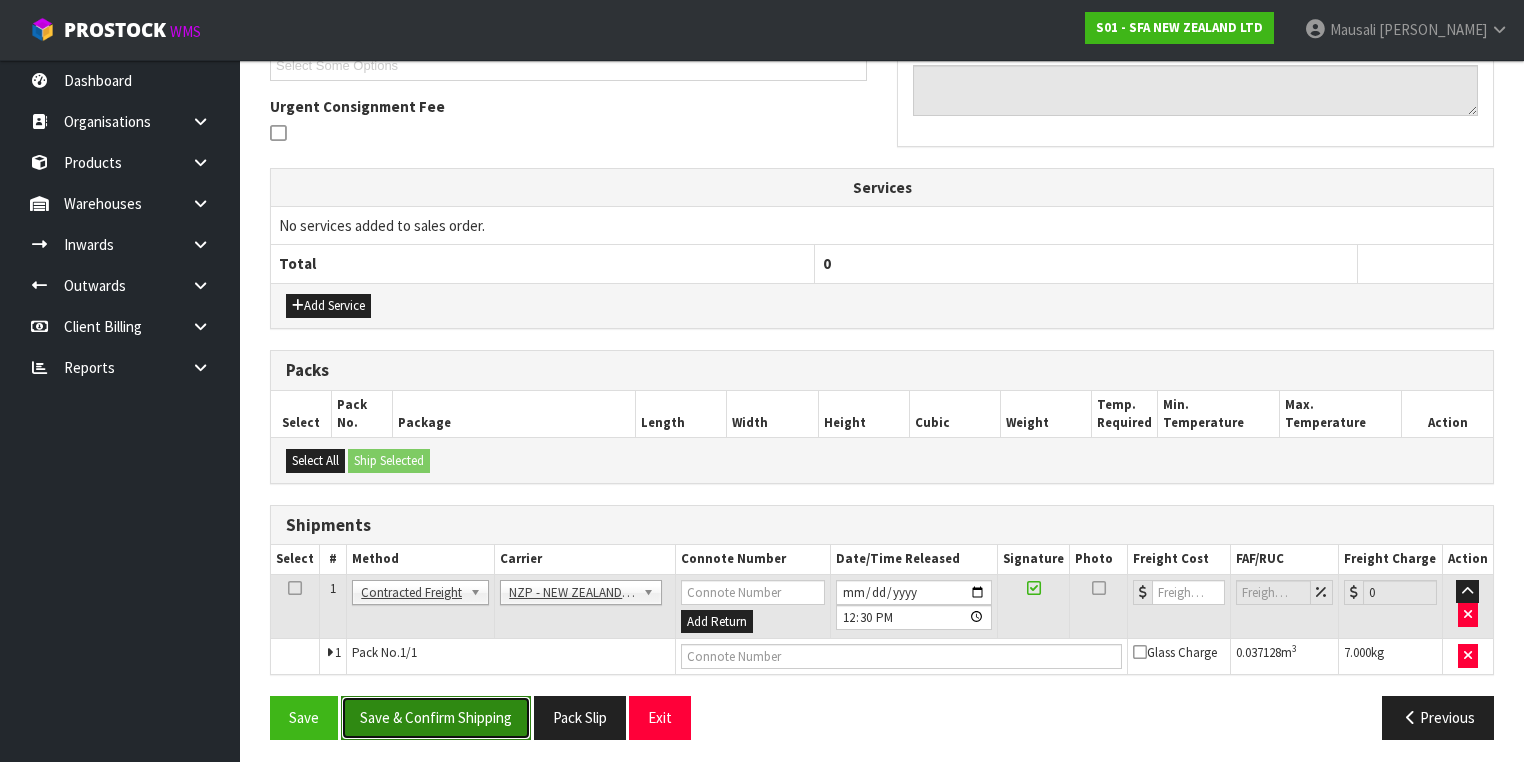 drag, startPoint x: 466, startPoint y: 704, endPoint x: 808, endPoint y: 601, distance: 357.1736 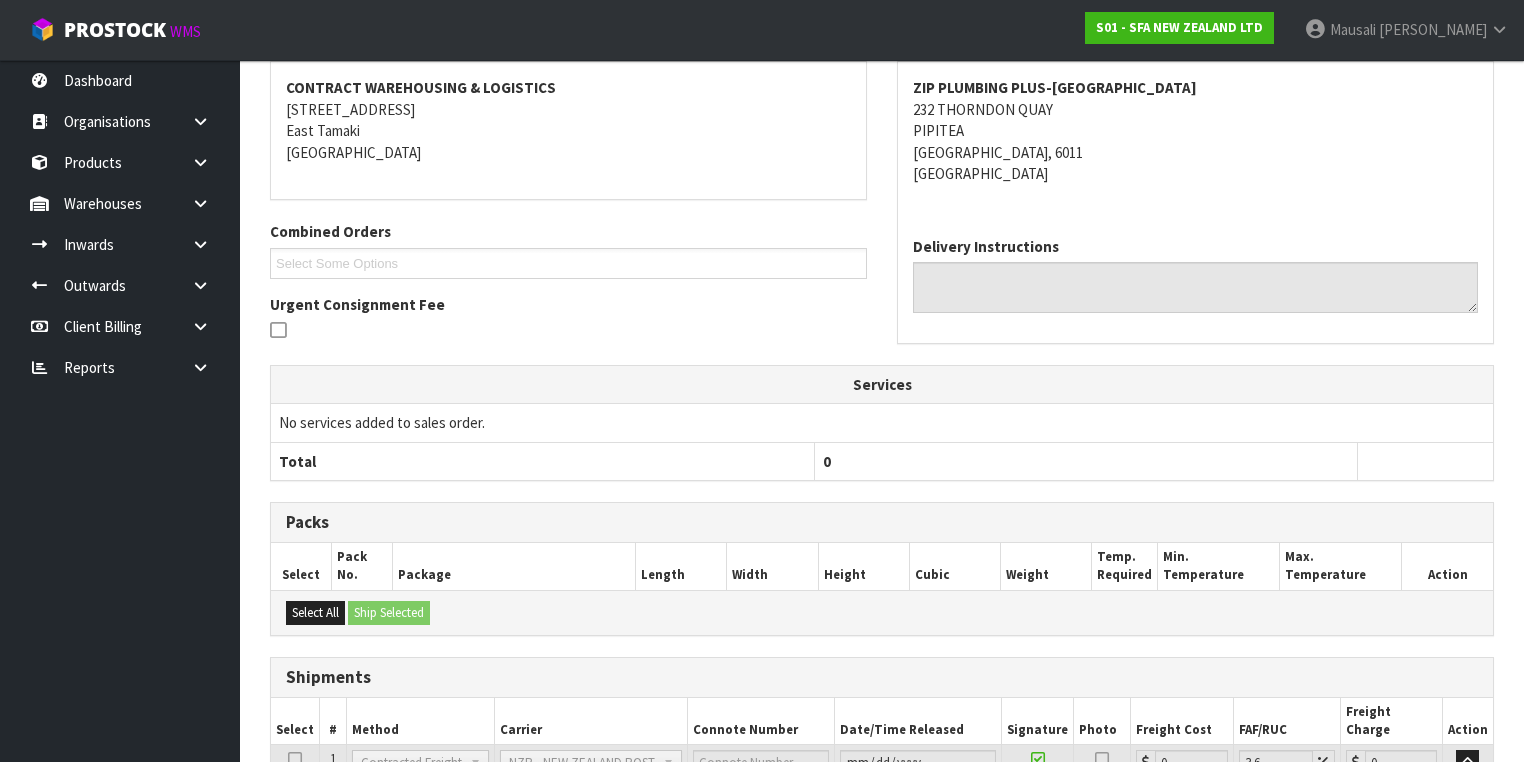 scroll, scrollTop: 536, scrollLeft: 0, axis: vertical 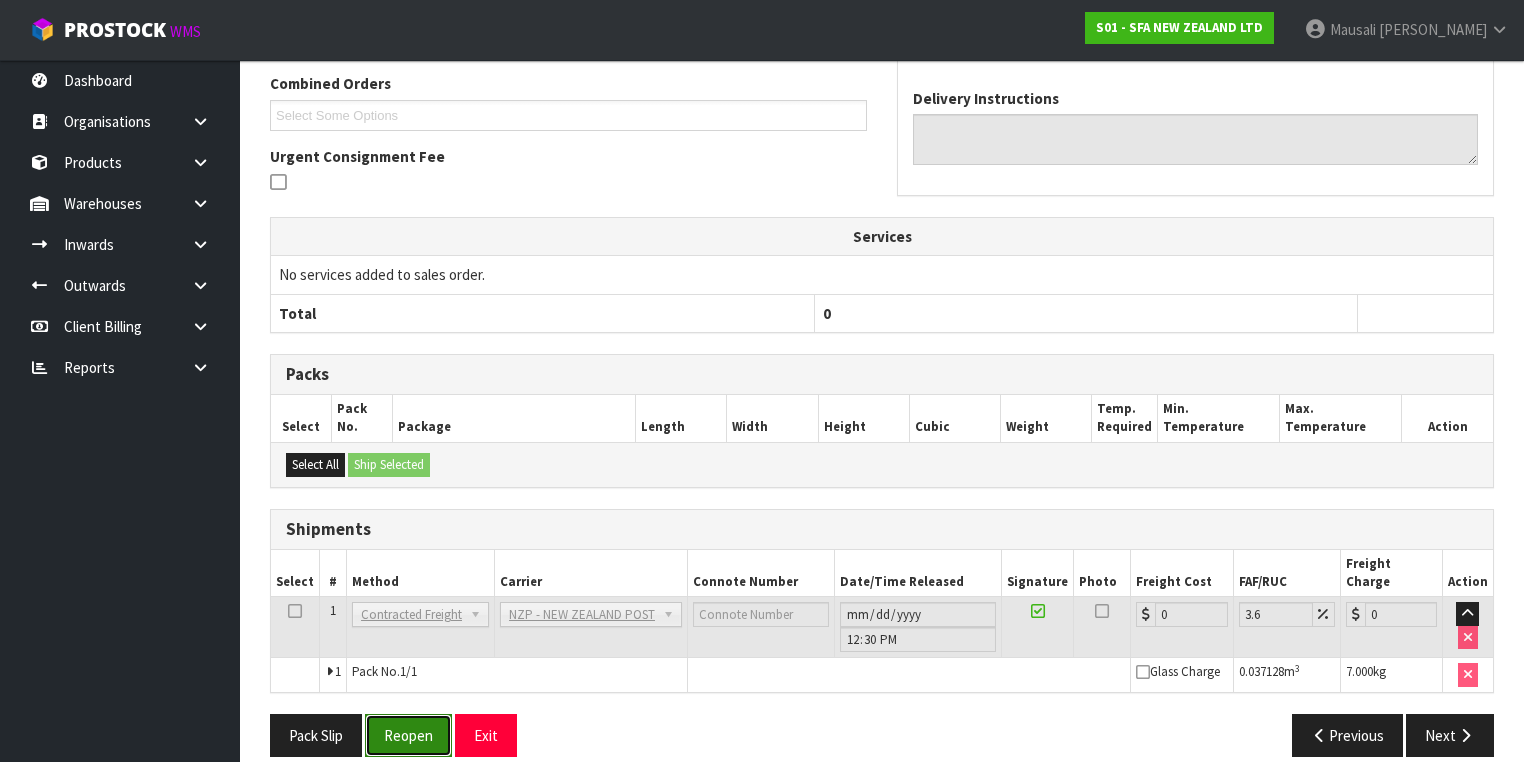 click on "Reopen" at bounding box center [408, 735] 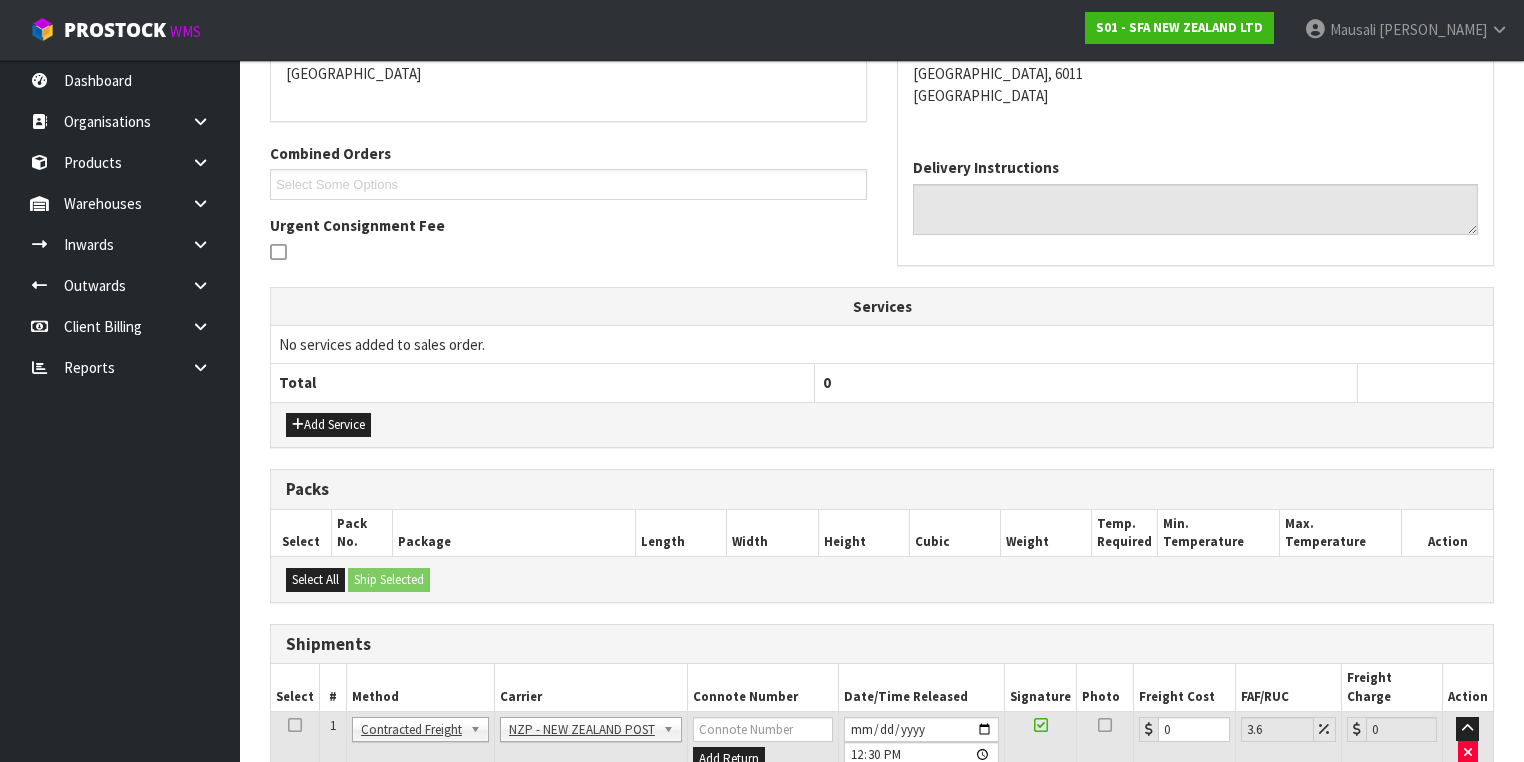 scroll, scrollTop: 582, scrollLeft: 0, axis: vertical 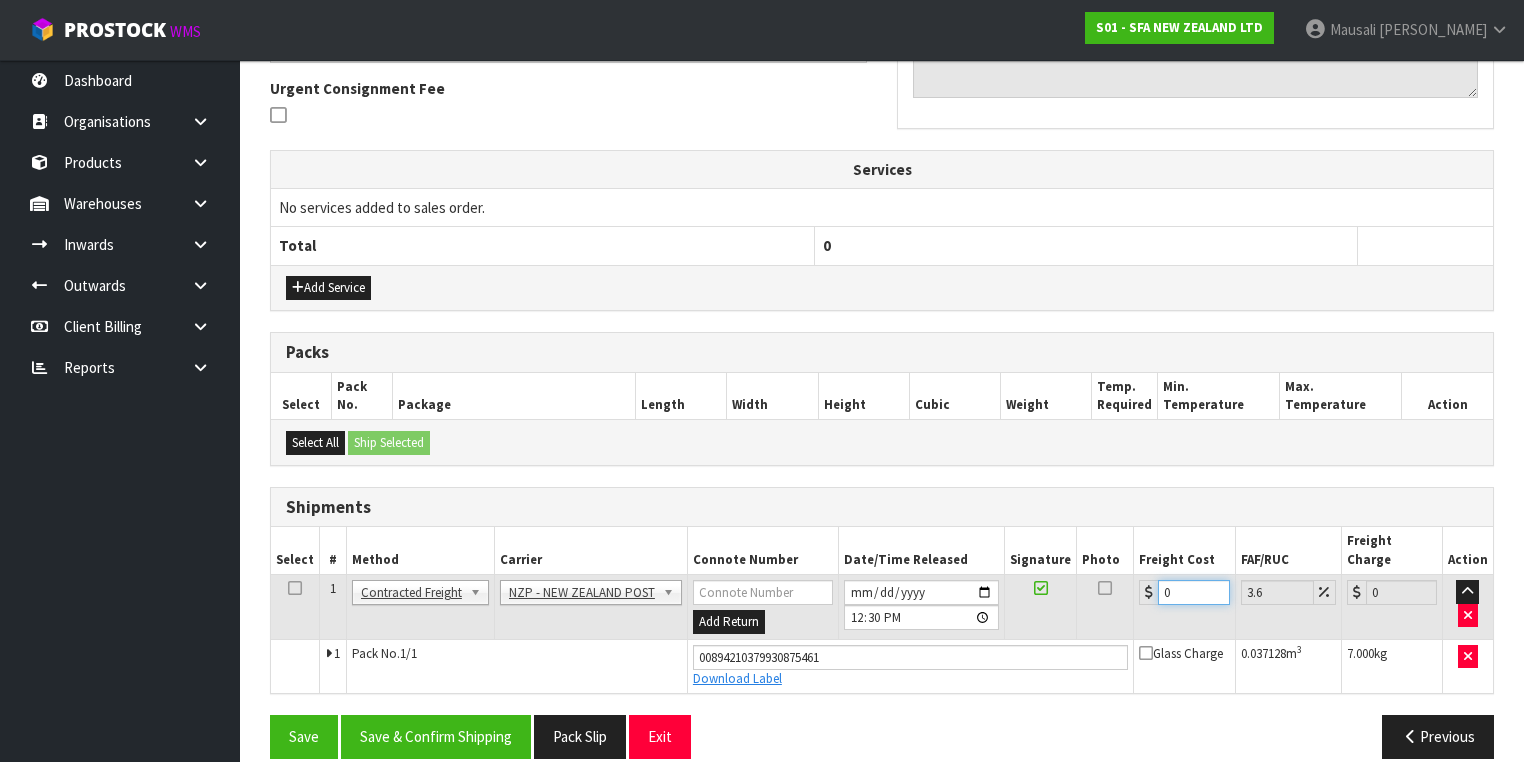 drag, startPoint x: 1182, startPoint y: 569, endPoint x: 1164, endPoint y: 576, distance: 19.313208 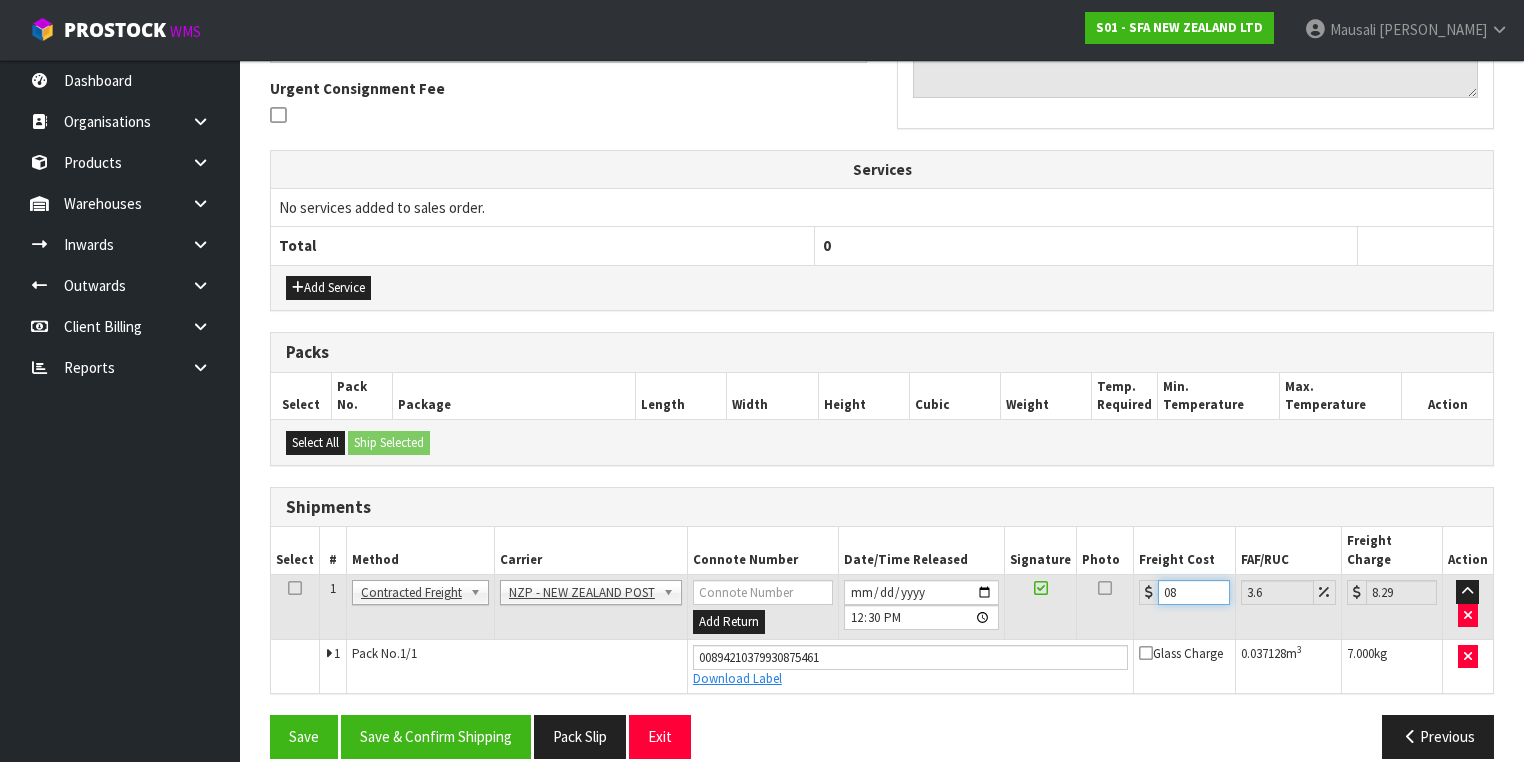 type on "08.4" 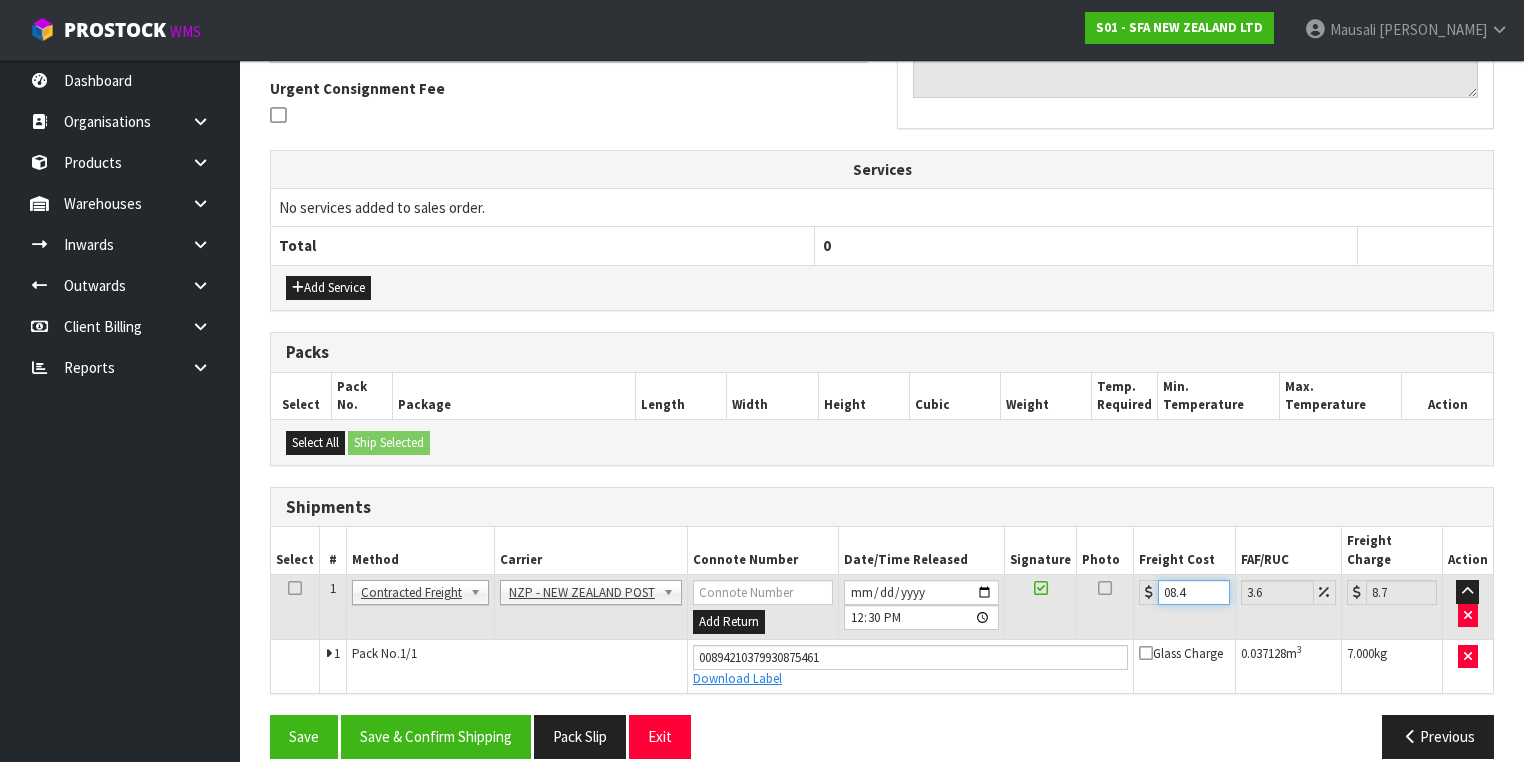 type on "08.45" 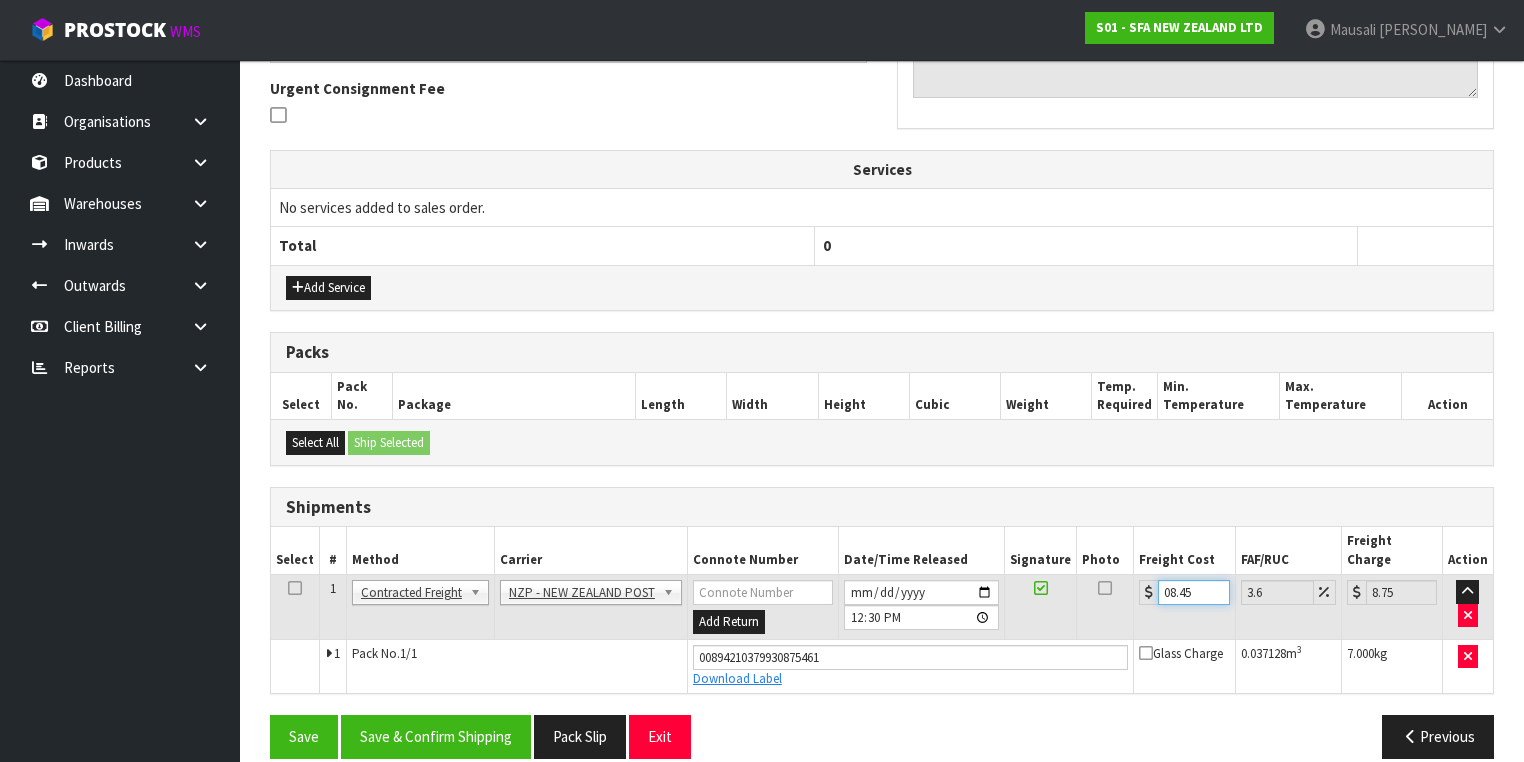 type on "08.4" 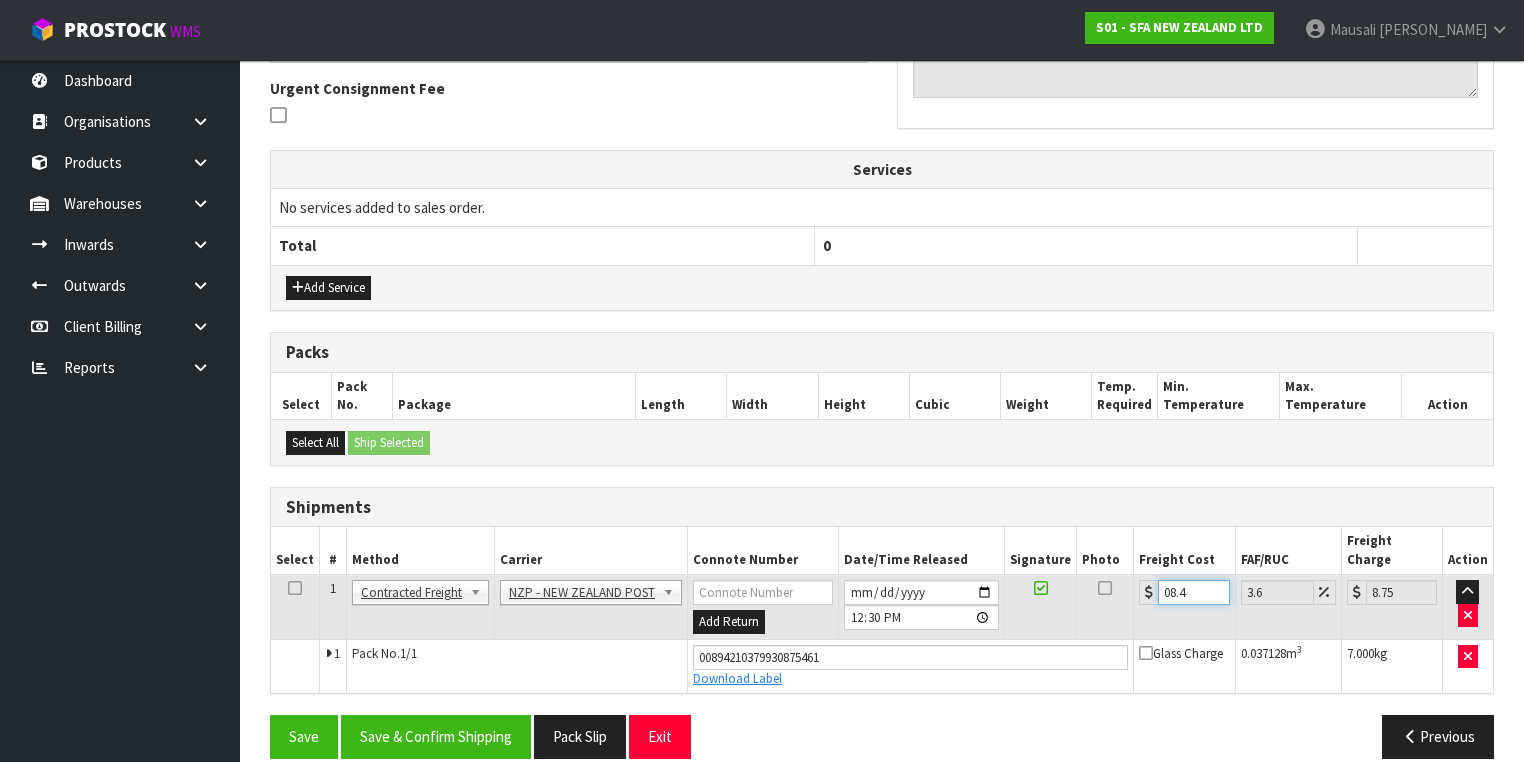 type on "8.7" 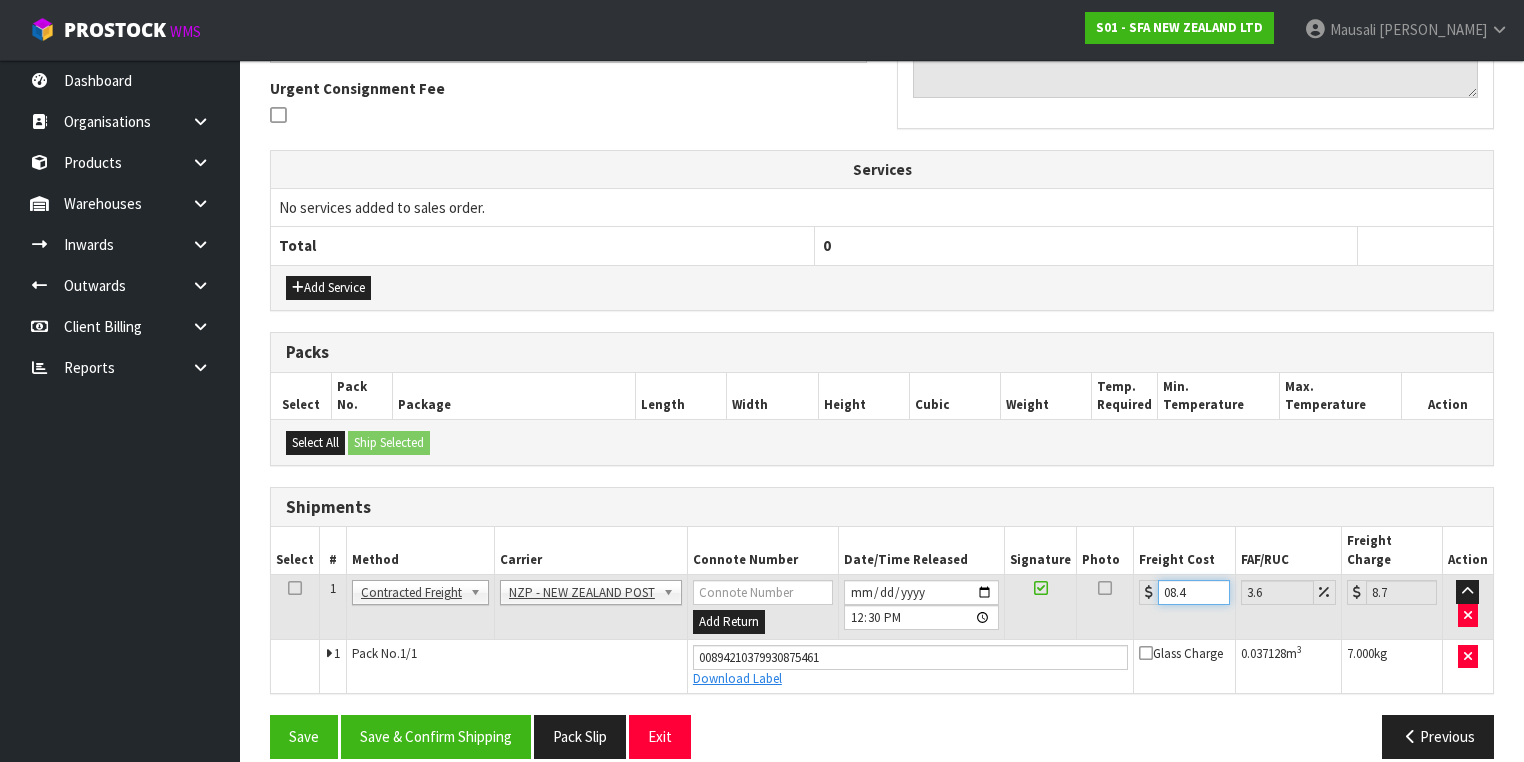 type on "08" 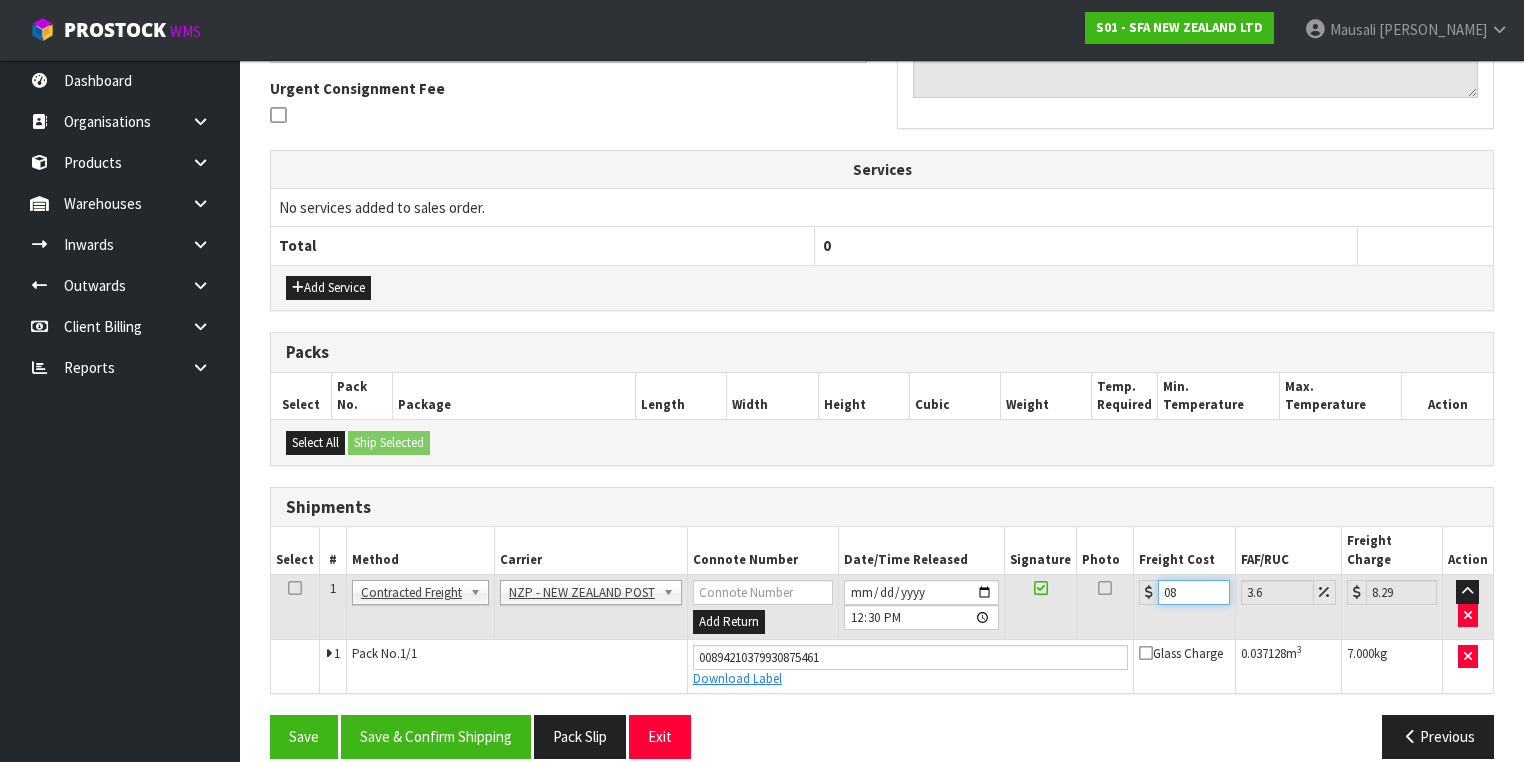type on "0" 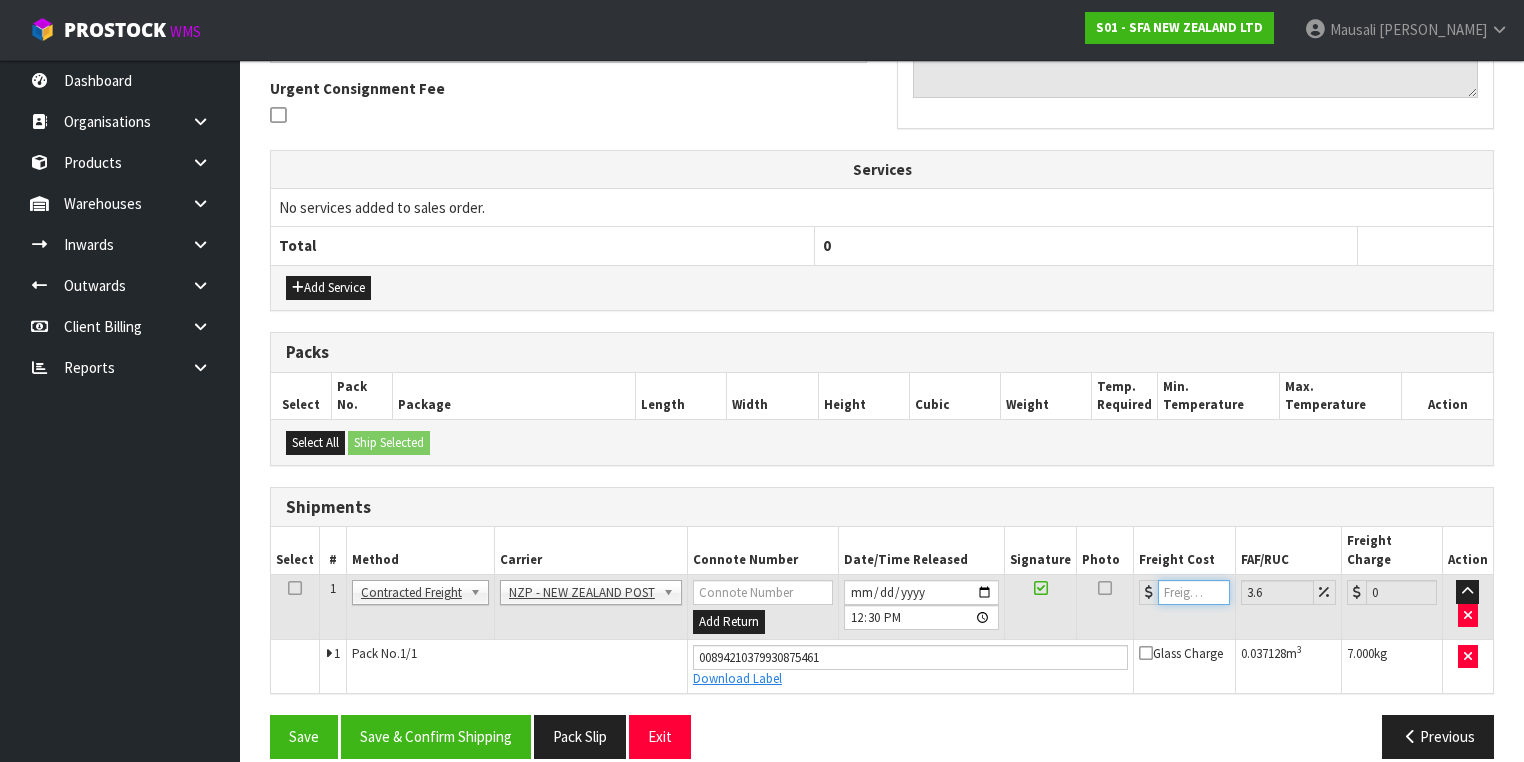 type on "8" 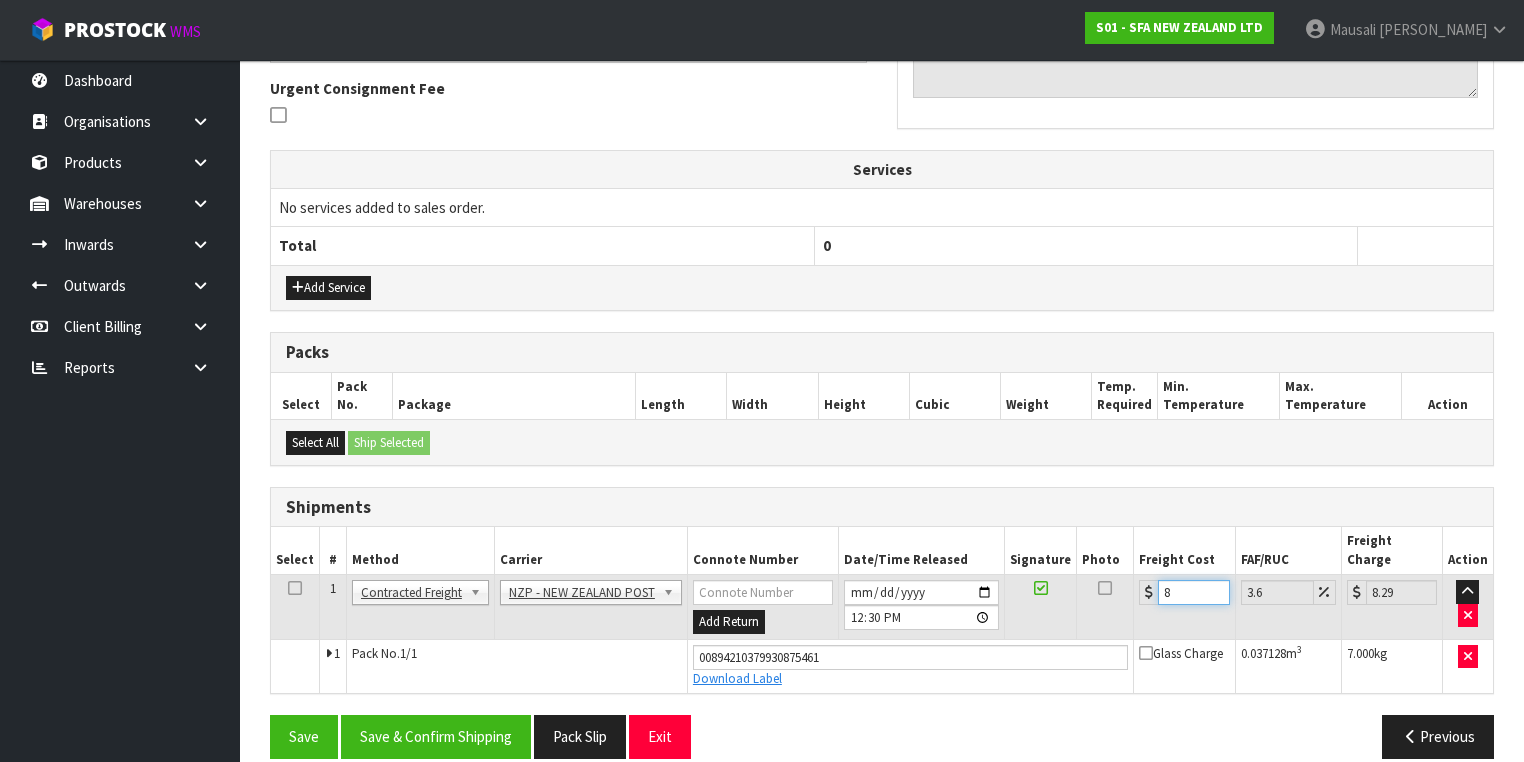 type on "8.4" 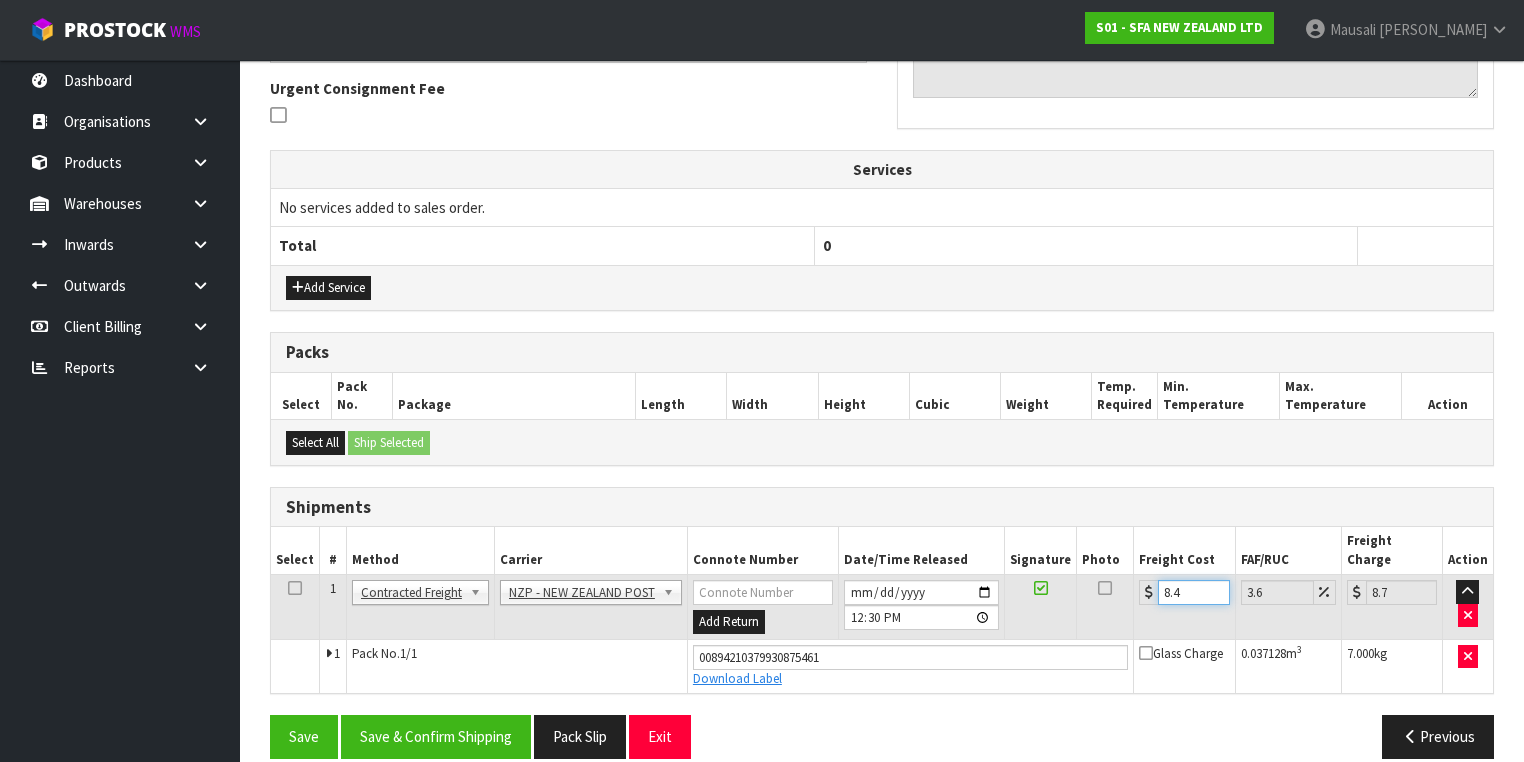 type on "8.45" 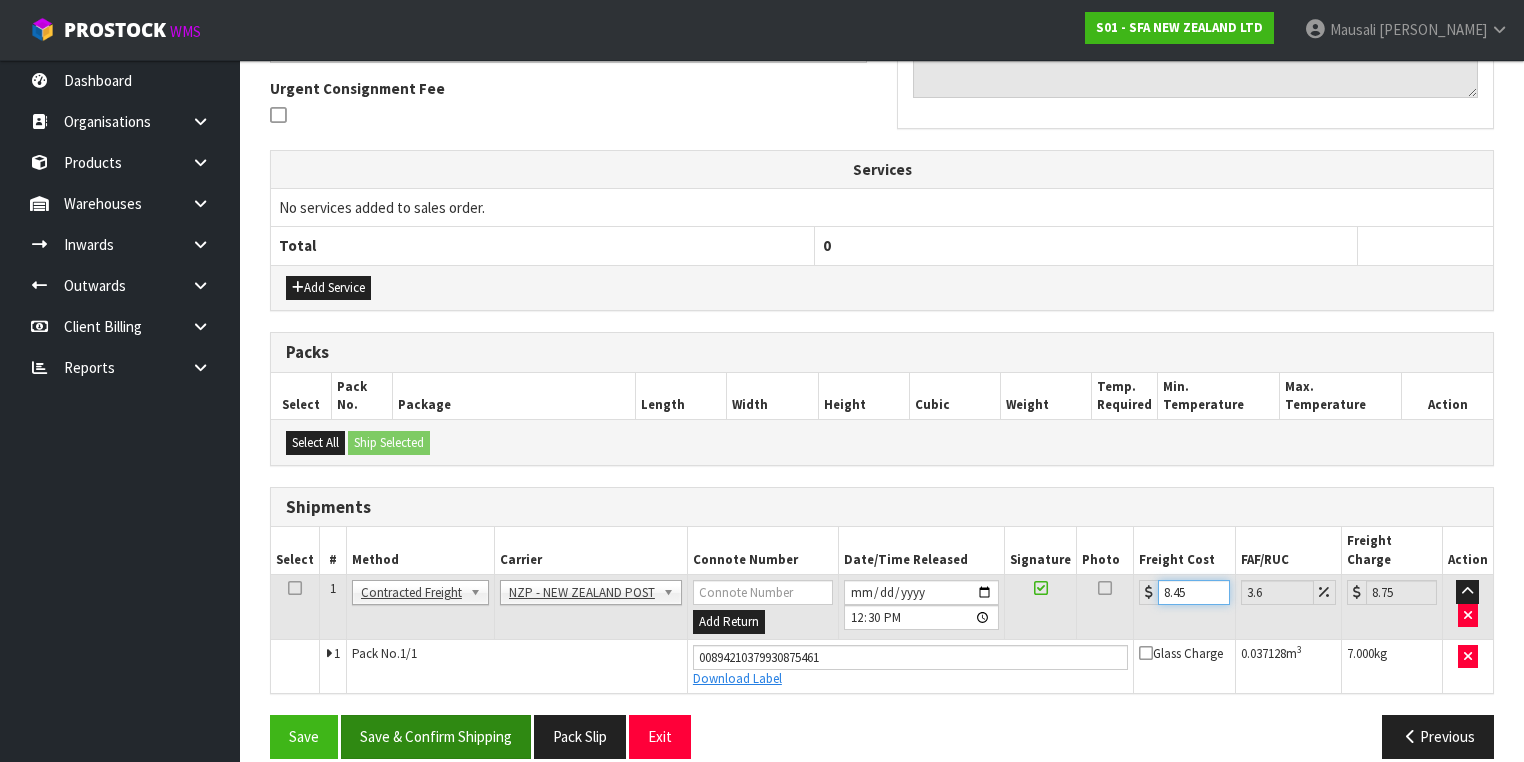 type on "8.45" 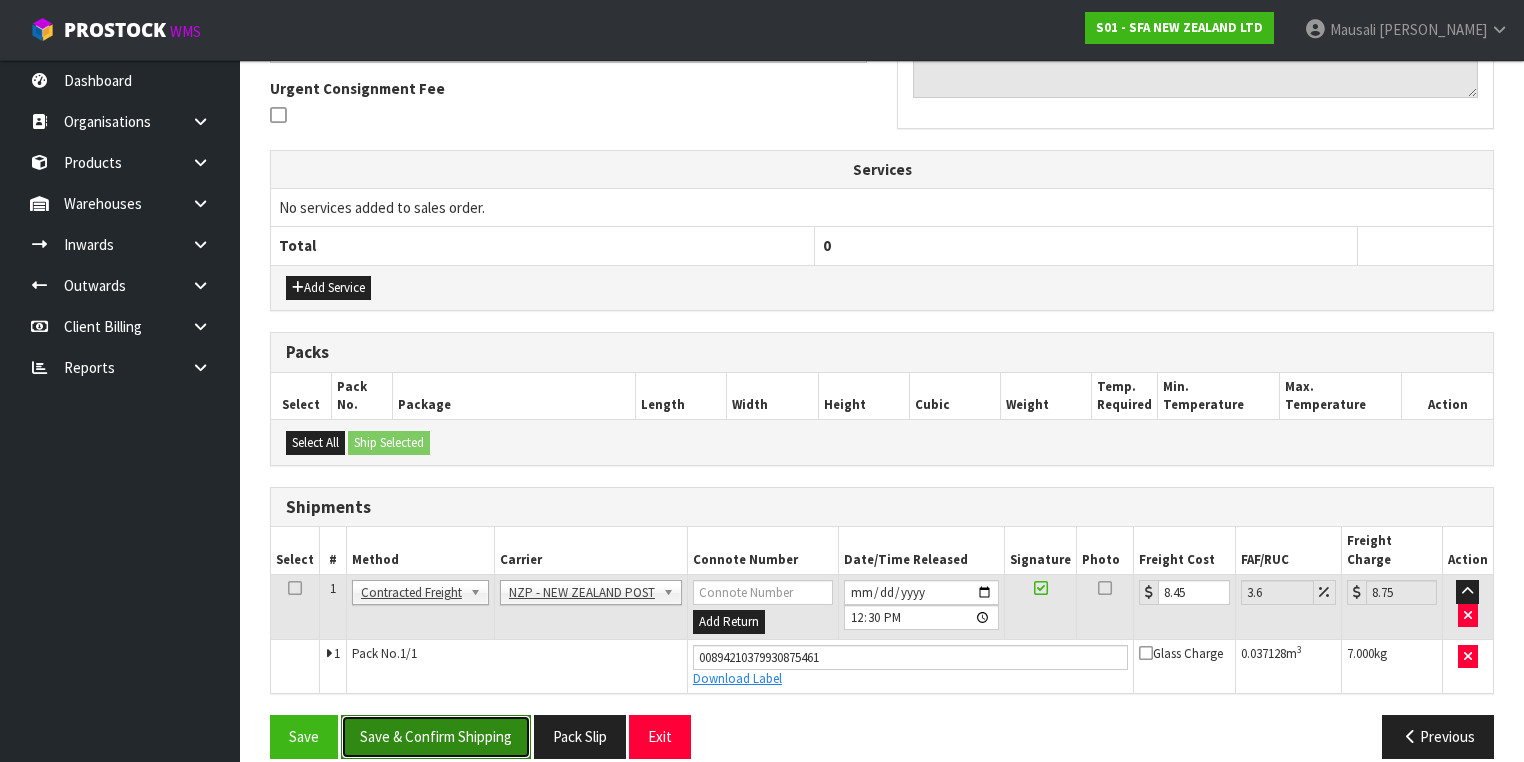 click on "Save & Confirm Shipping" at bounding box center [436, 736] 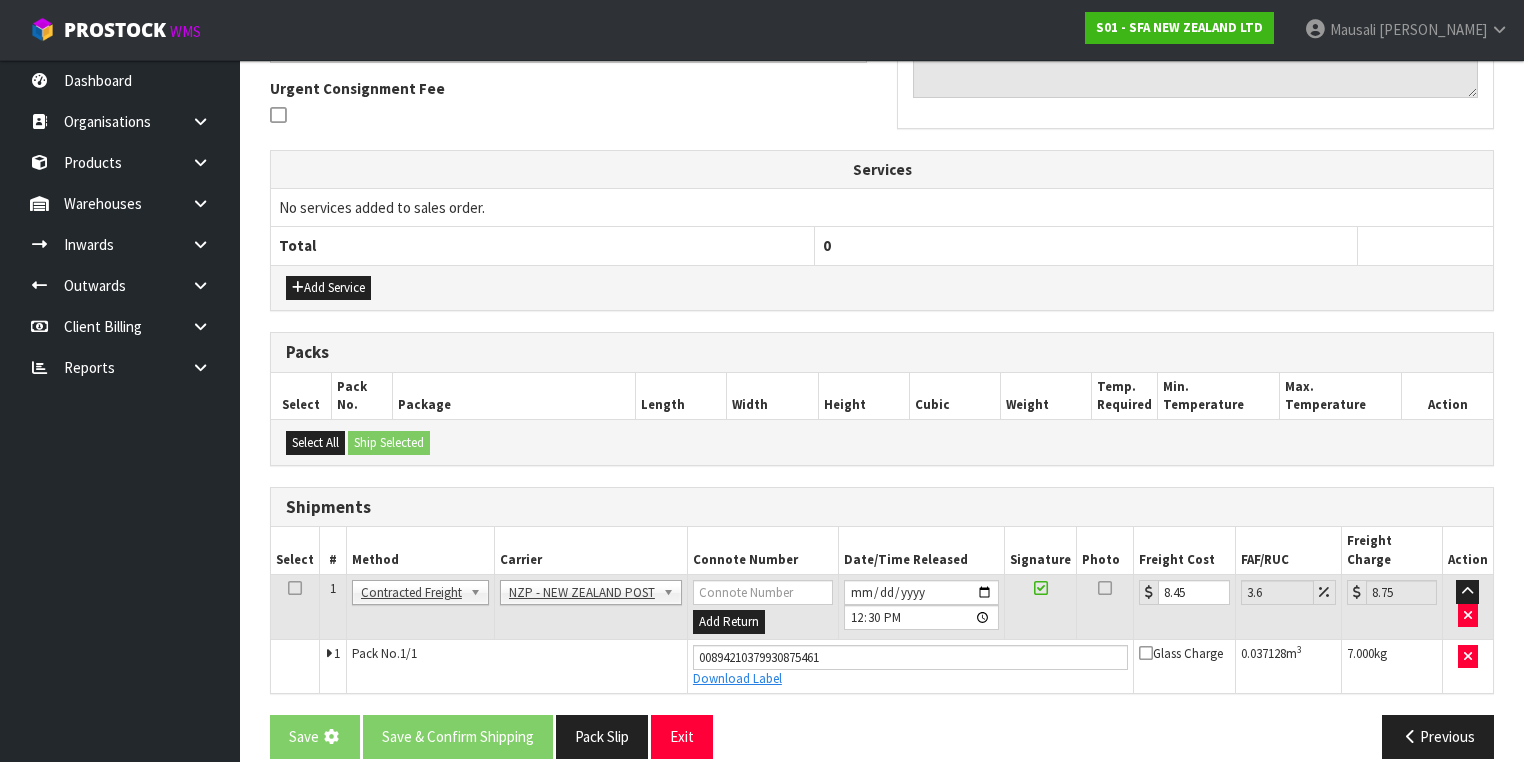scroll, scrollTop: 0, scrollLeft: 0, axis: both 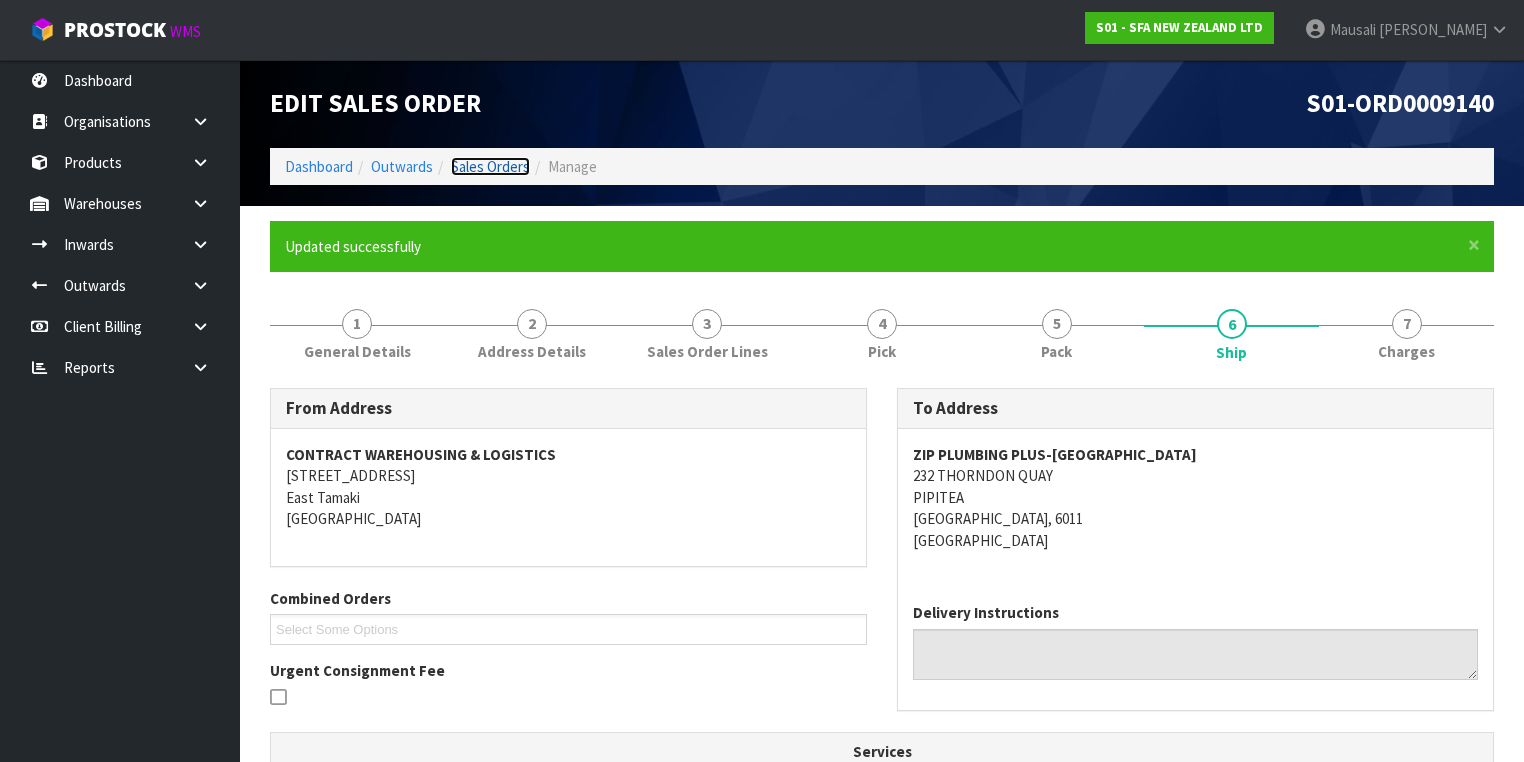 click on "Sales Orders" at bounding box center (490, 166) 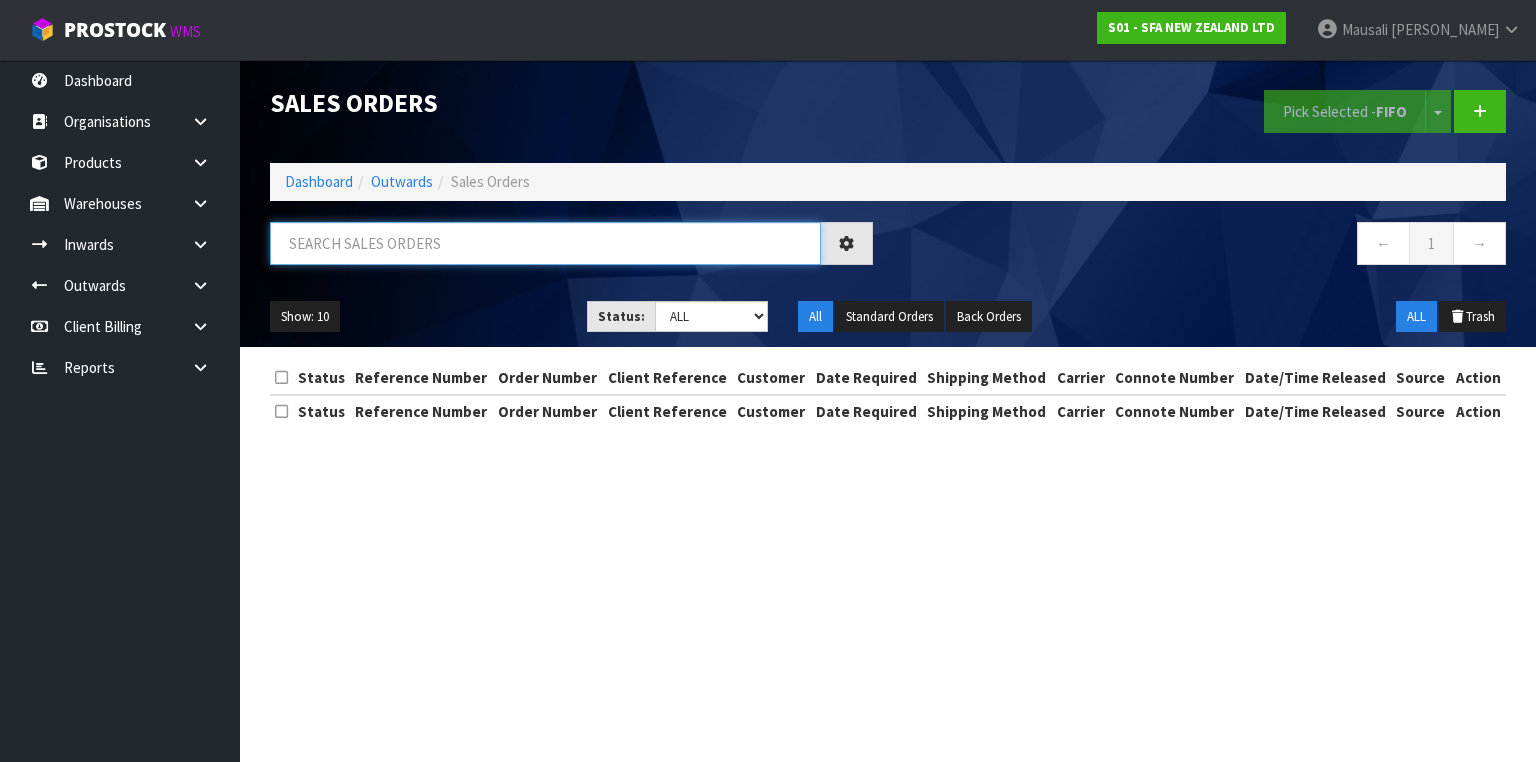 click at bounding box center [545, 243] 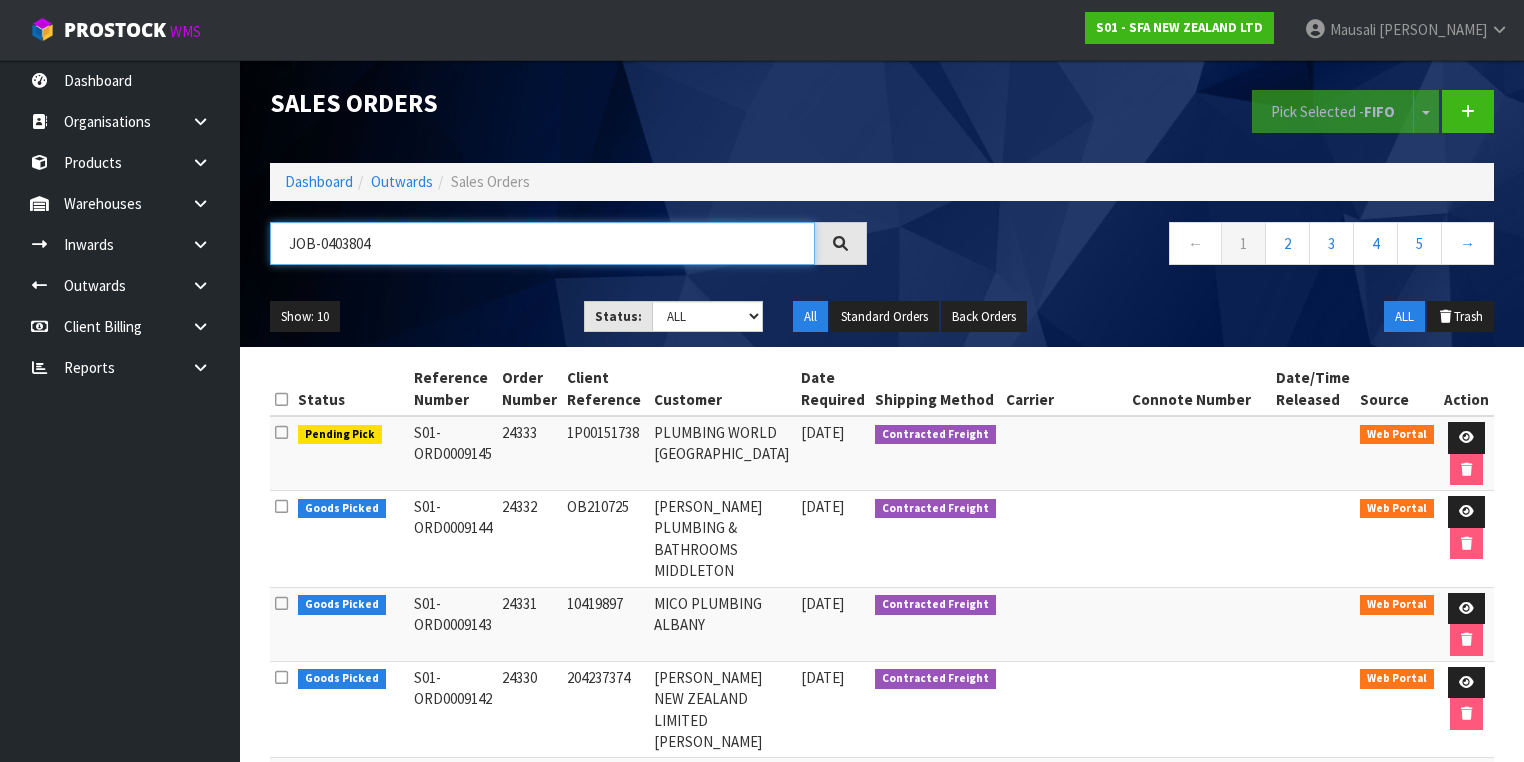 type on "JOB-0403804" 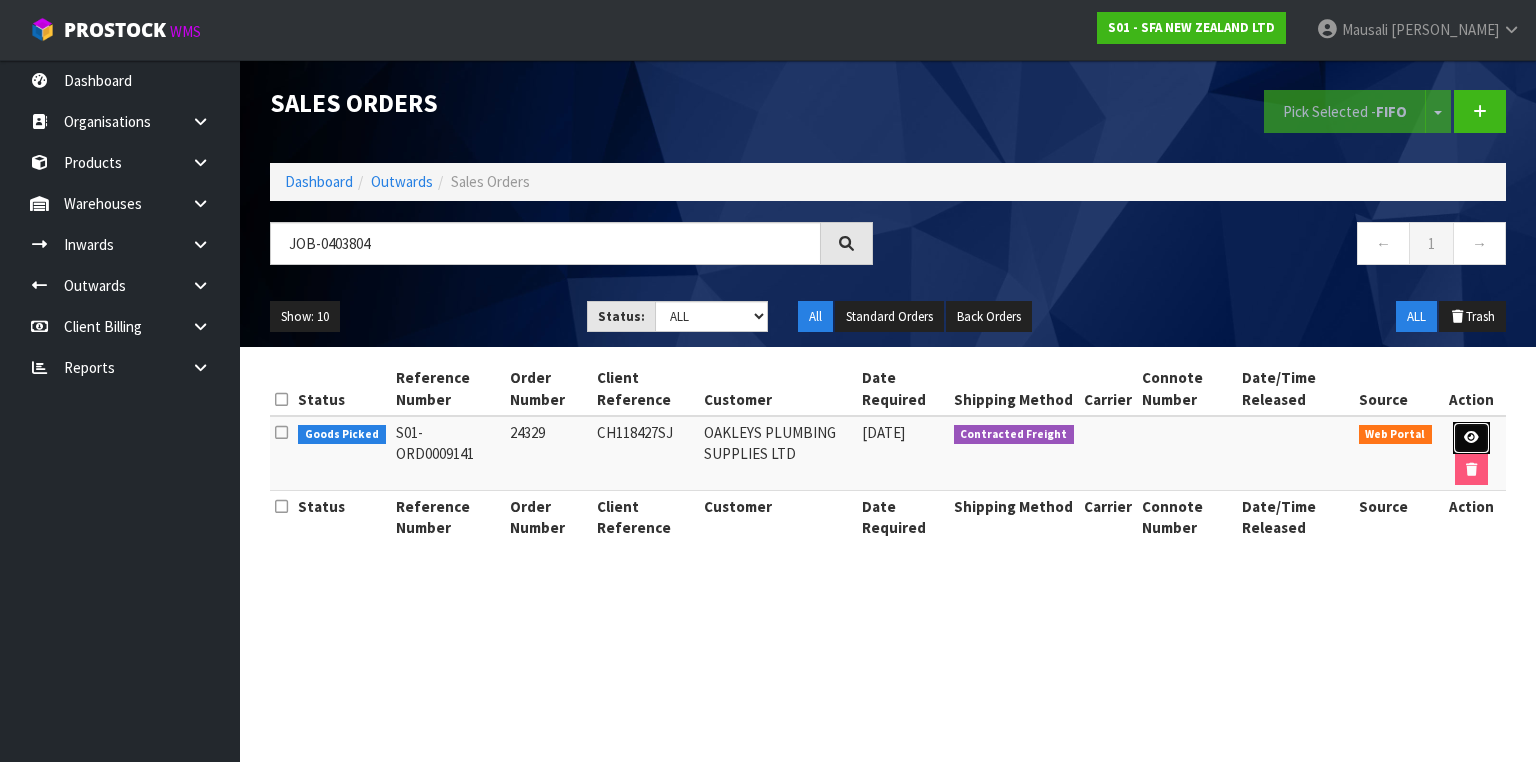 click at bounding box center [1471, 438] 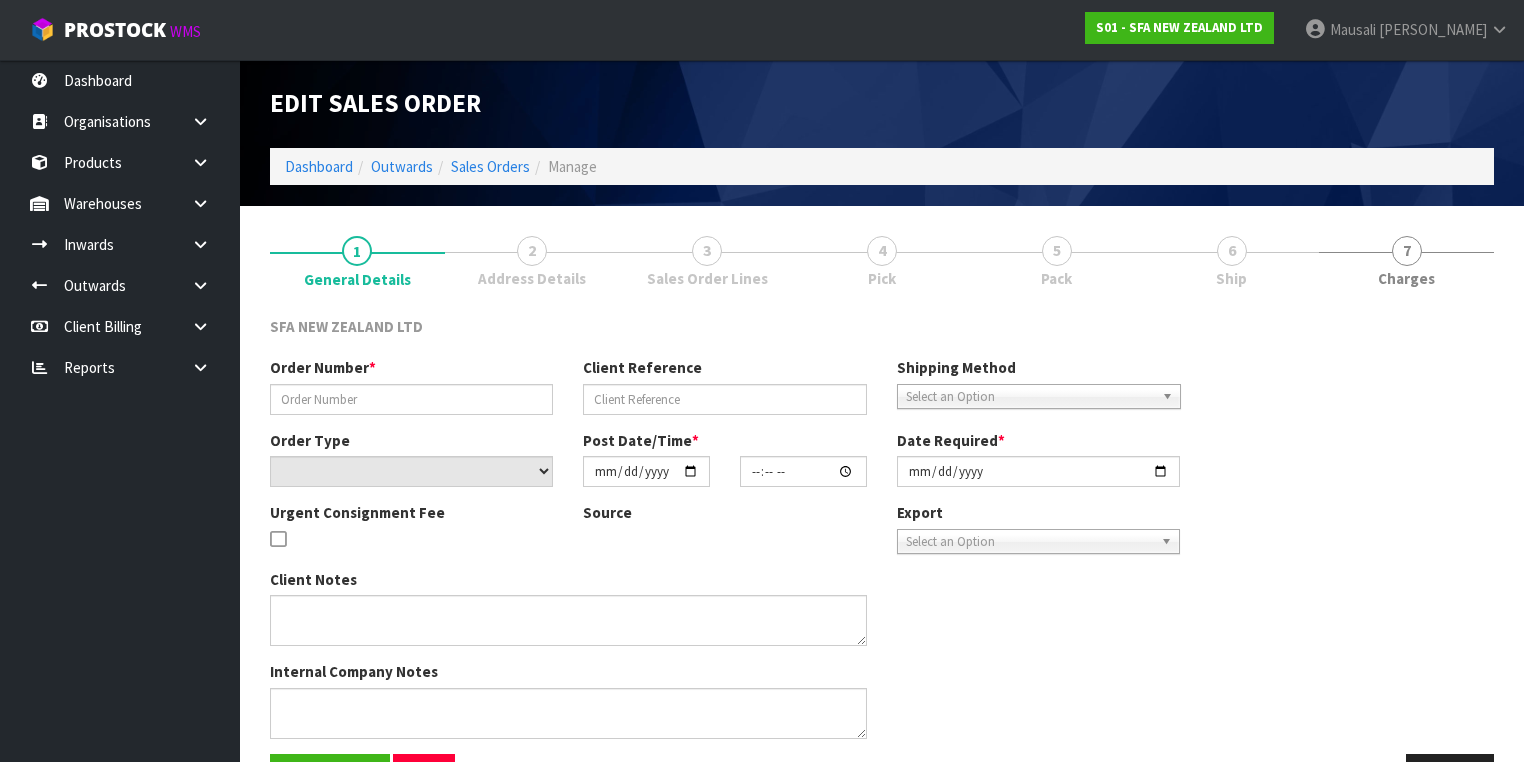 type on "24329" 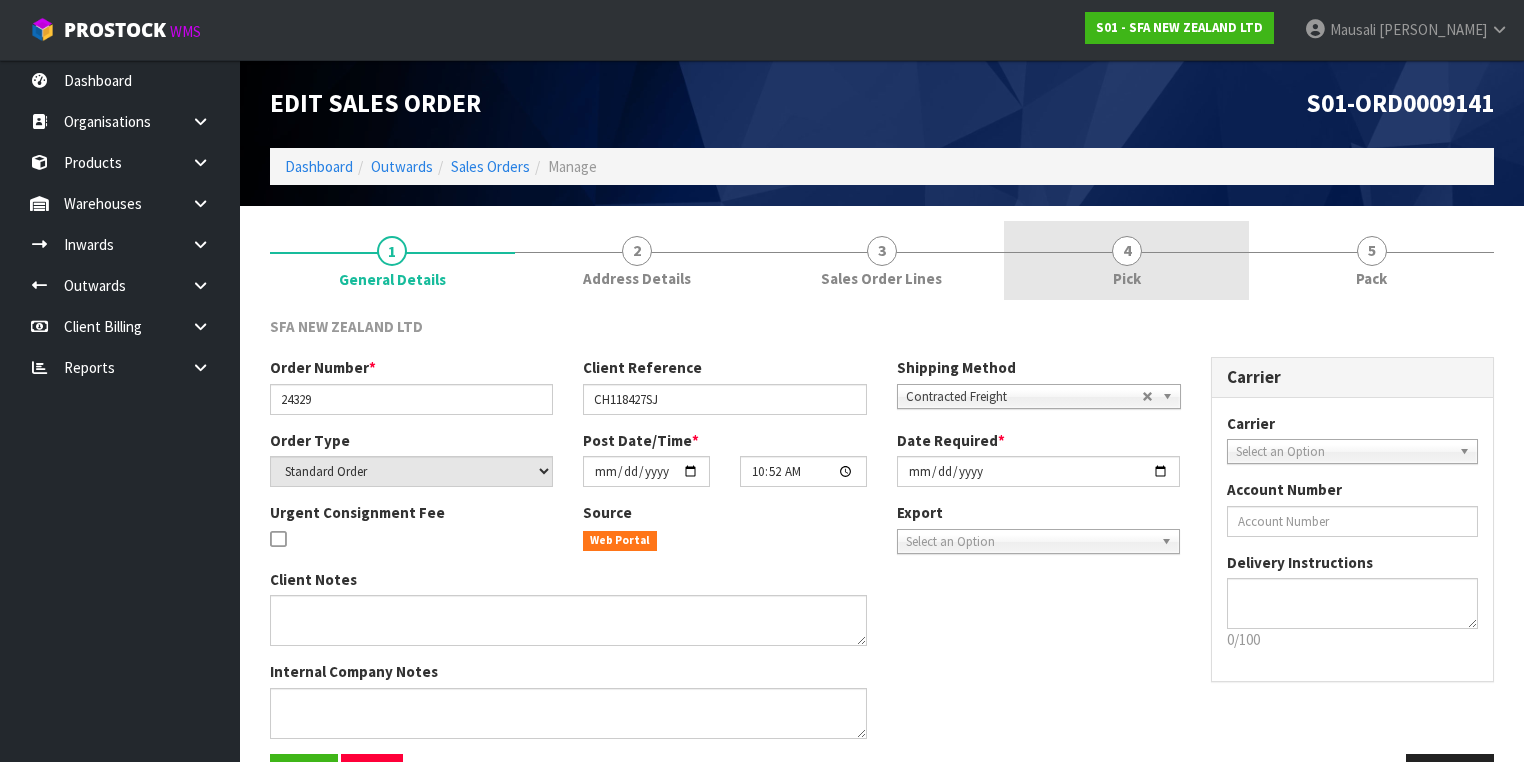click on "4
Pick" at bounding box center (1126, 260) 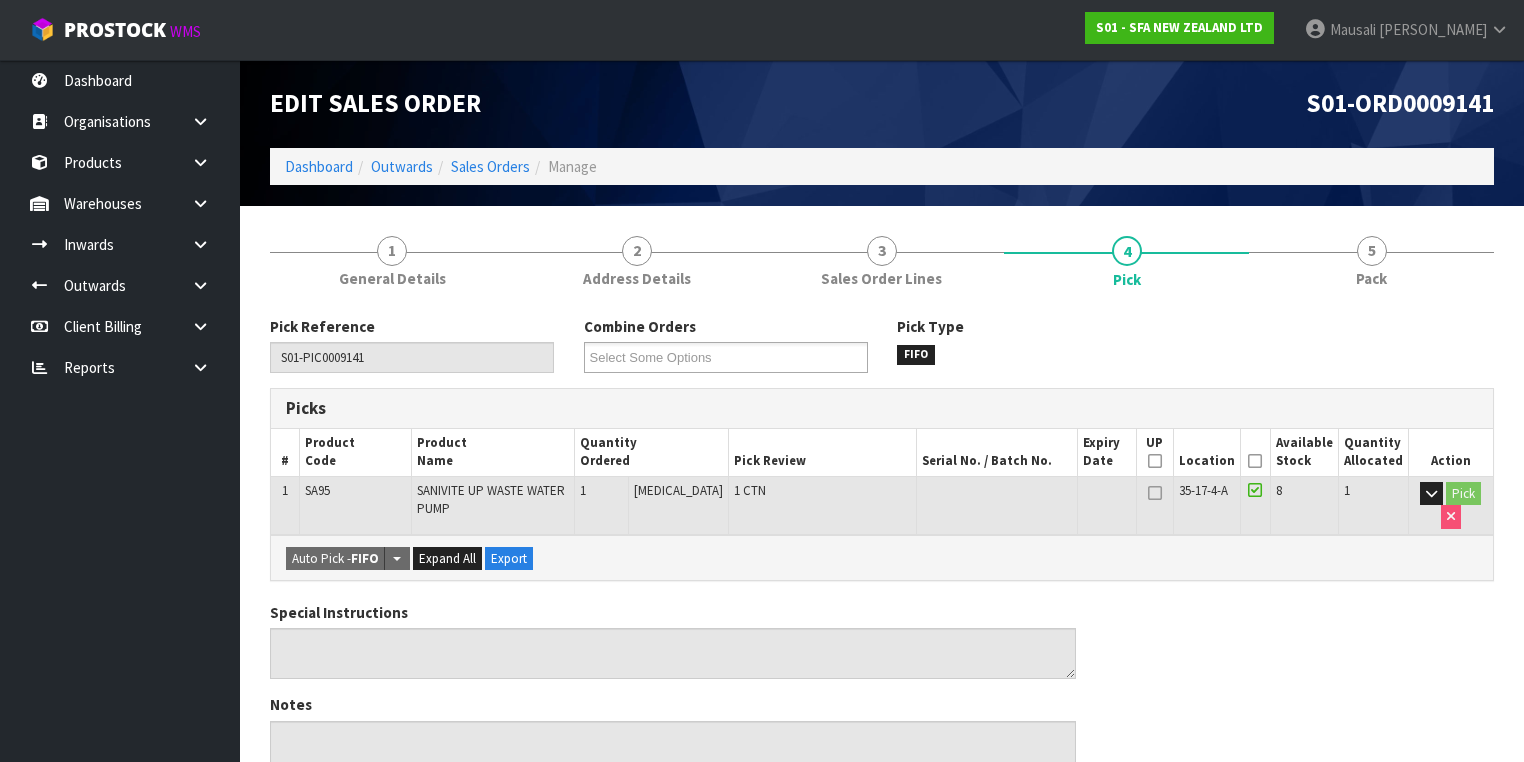 click at bounding box center [1255, 461] 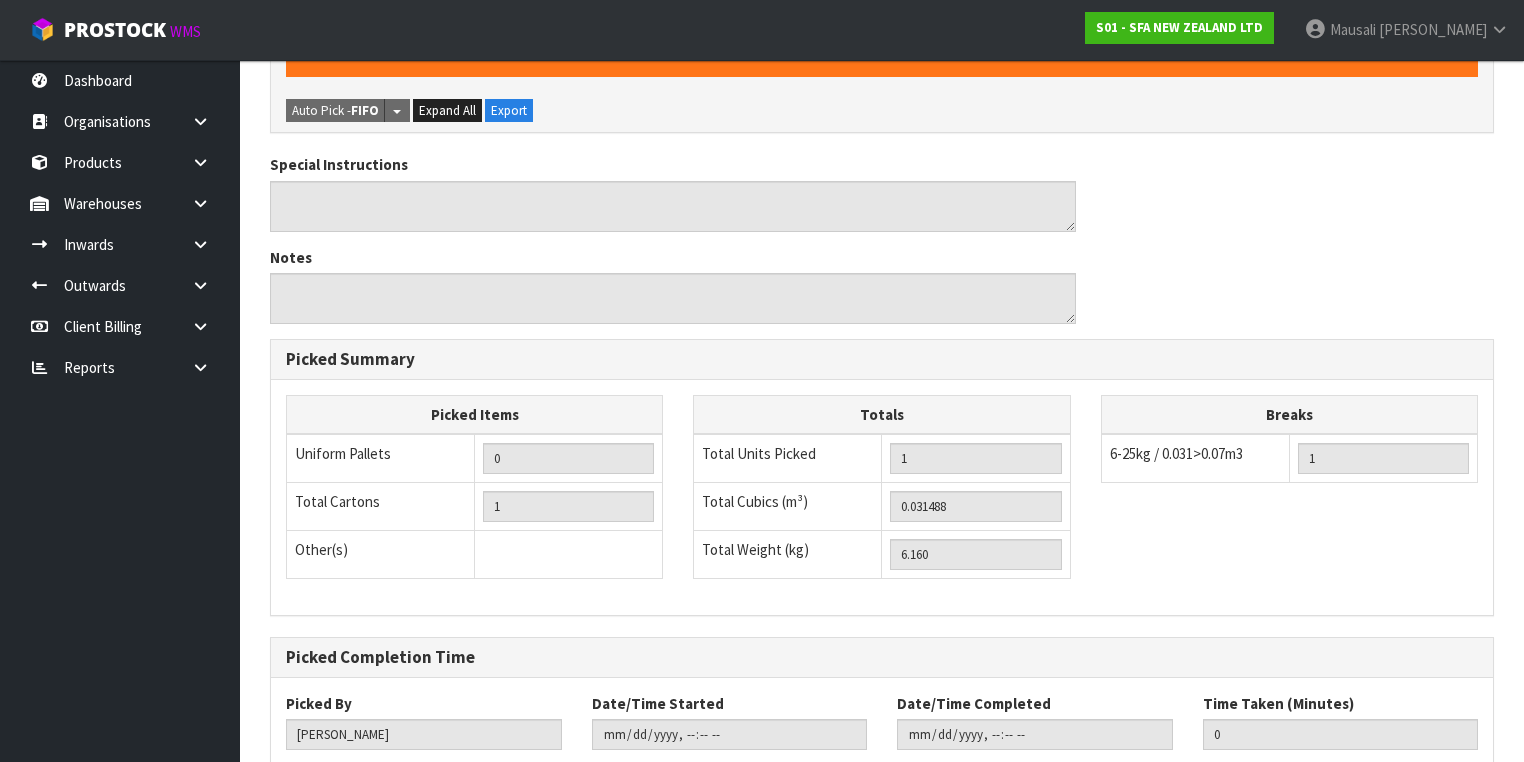 scroll, scrollTop: 641, scrollLeft: 0, axis: vertical 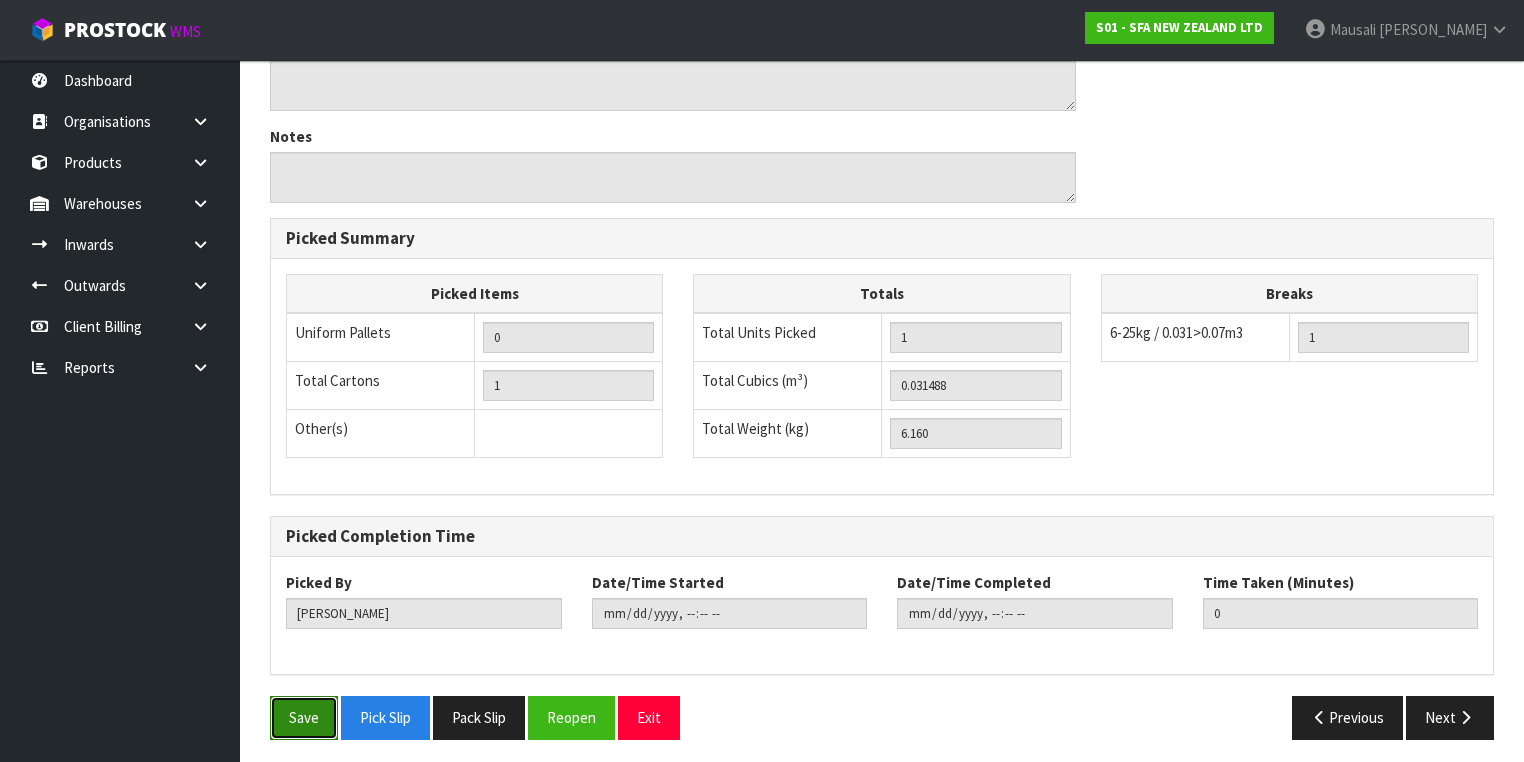 drag, startPoint x: 315, startPoint y: 711, endPoint x: 347, endPoint y: 693, distance: 36.71512 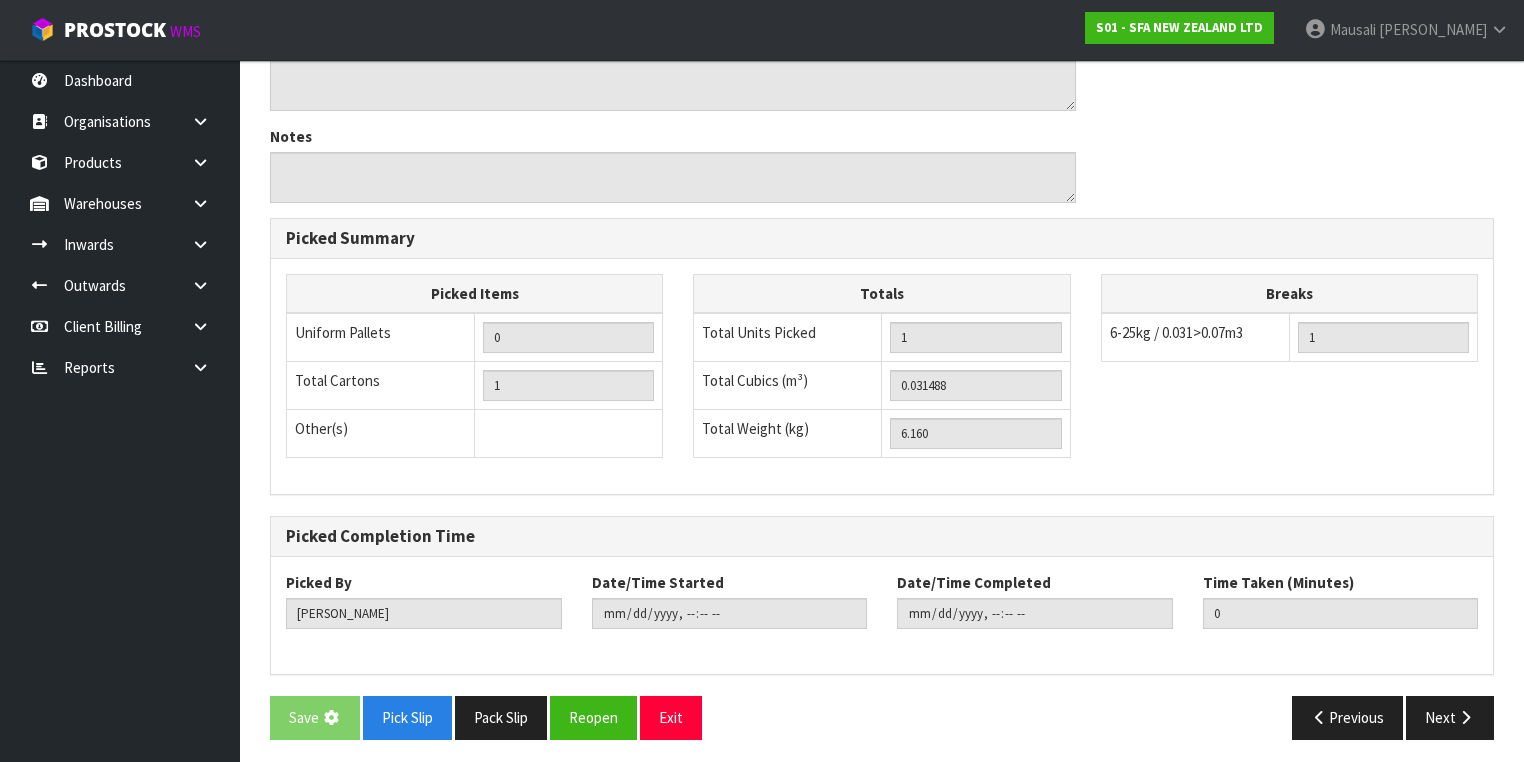 scroll, scrollTop: 0, scrollLeft: 0, axis: both 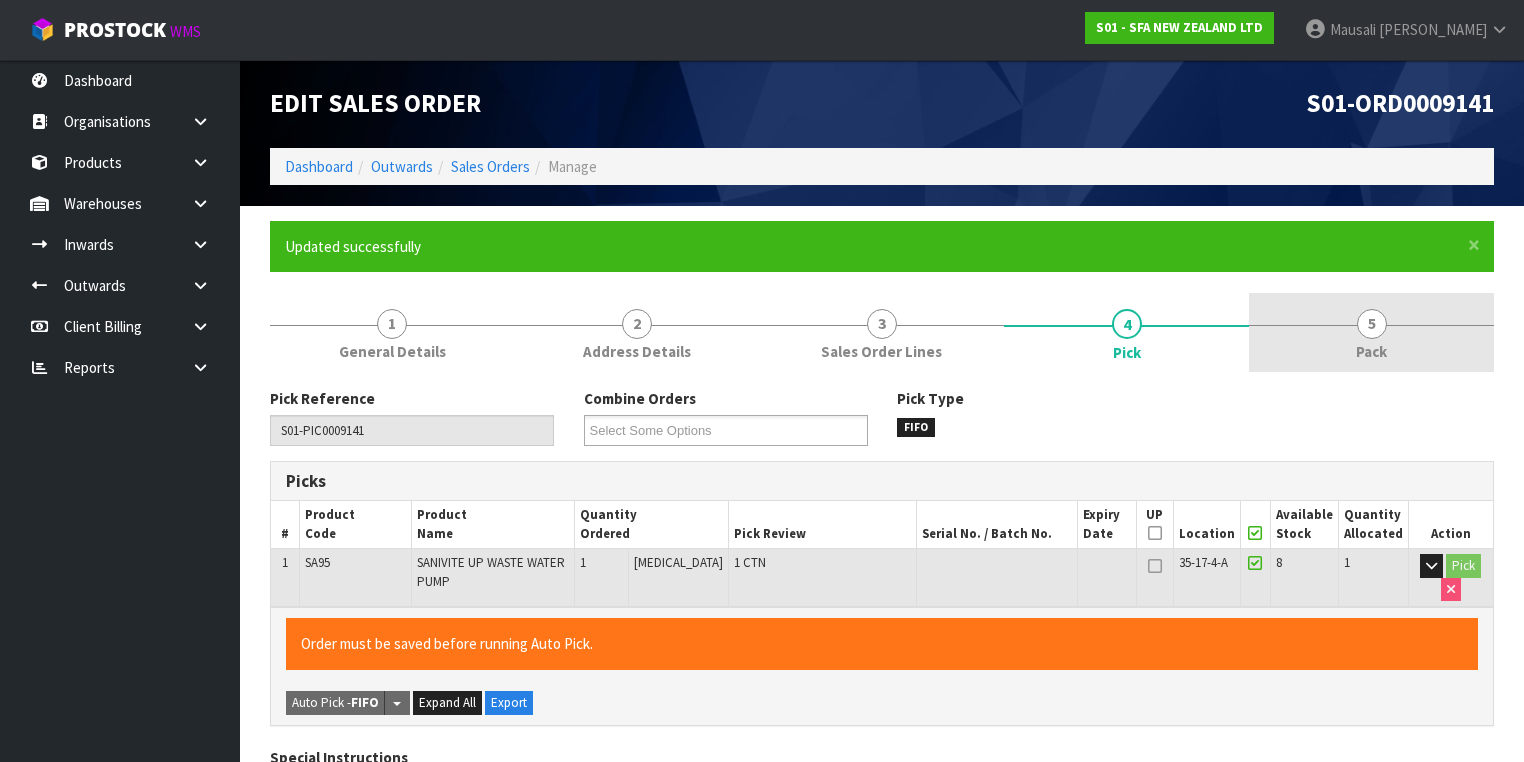 type on "[PERSON_NAME]" 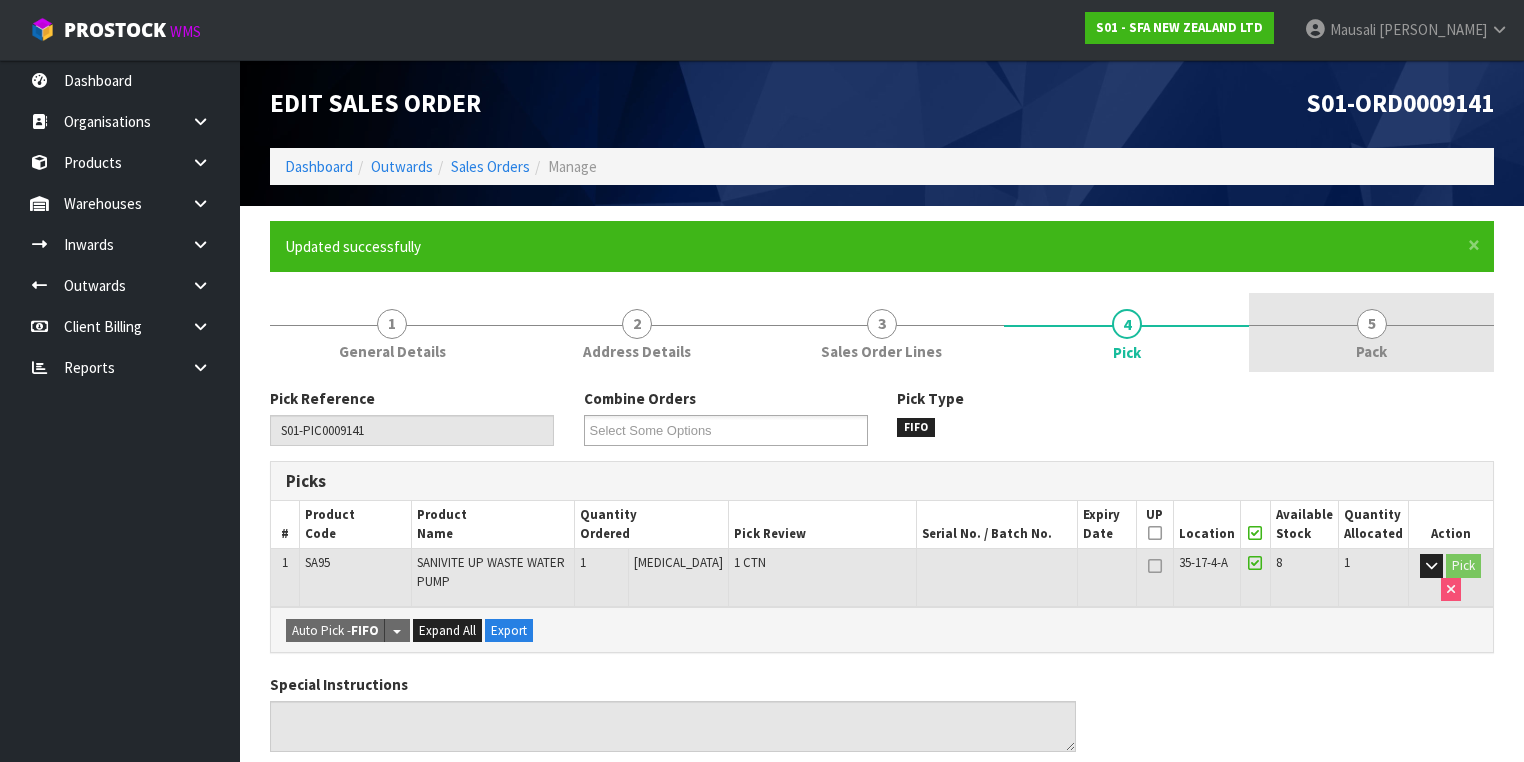 click on "5
Pack" at bounding box center [1371, 332] 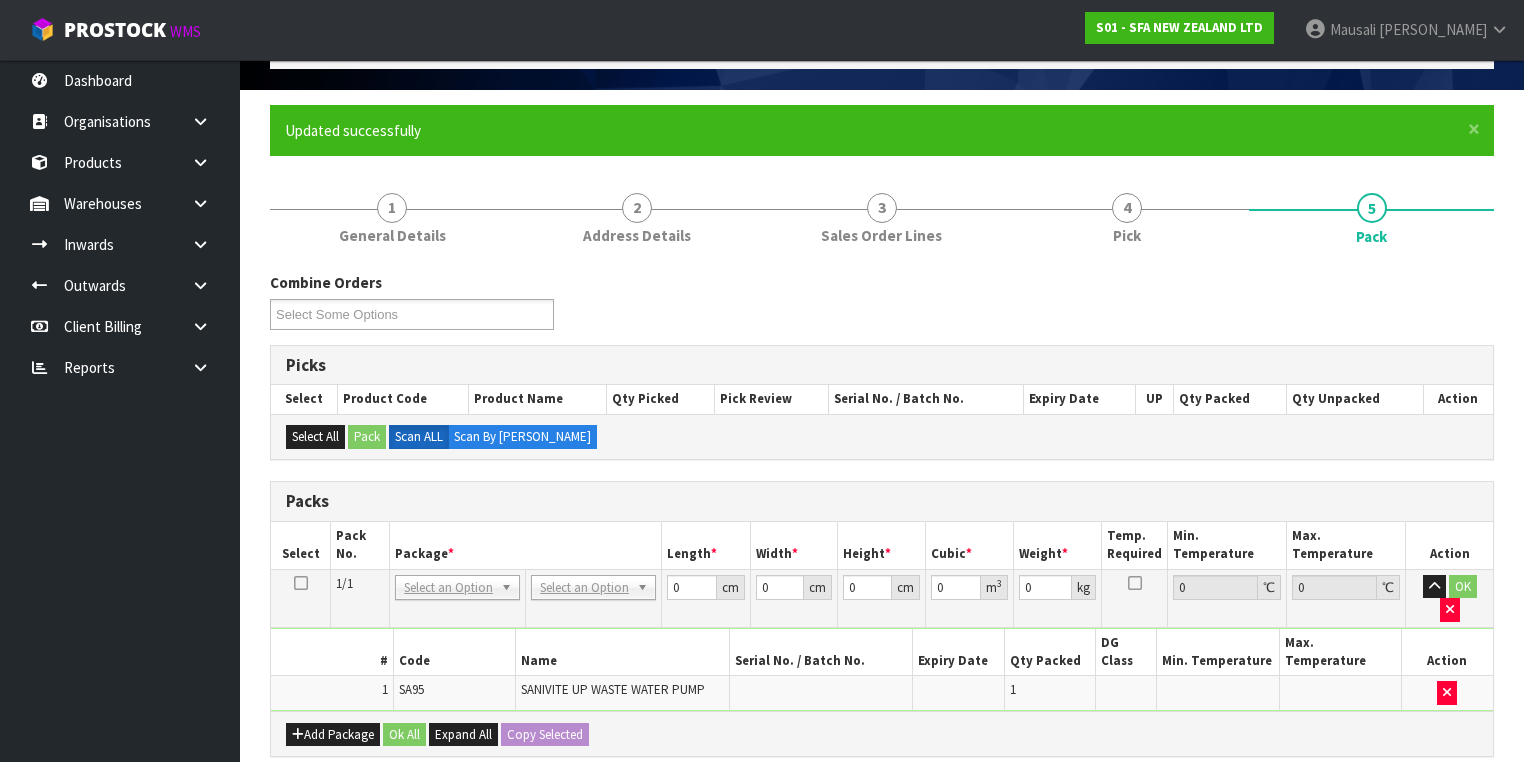 scroll, scrollTop: 320, scrollLeft: 0, axis: vertical 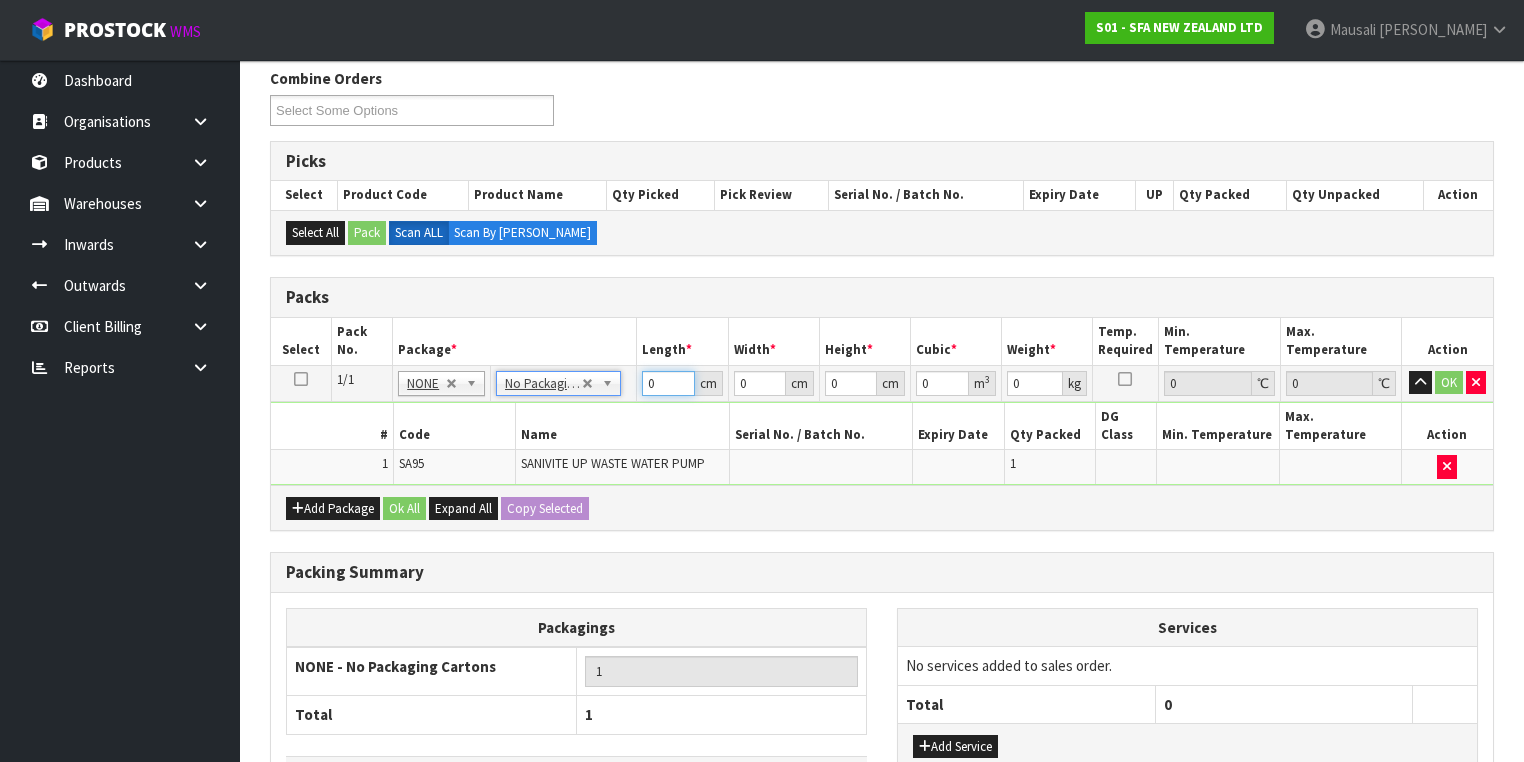drag, startPoint x: 660, startPoint y: 379, endPoint x: 620, endPoint y: 398, distance: 44.28318 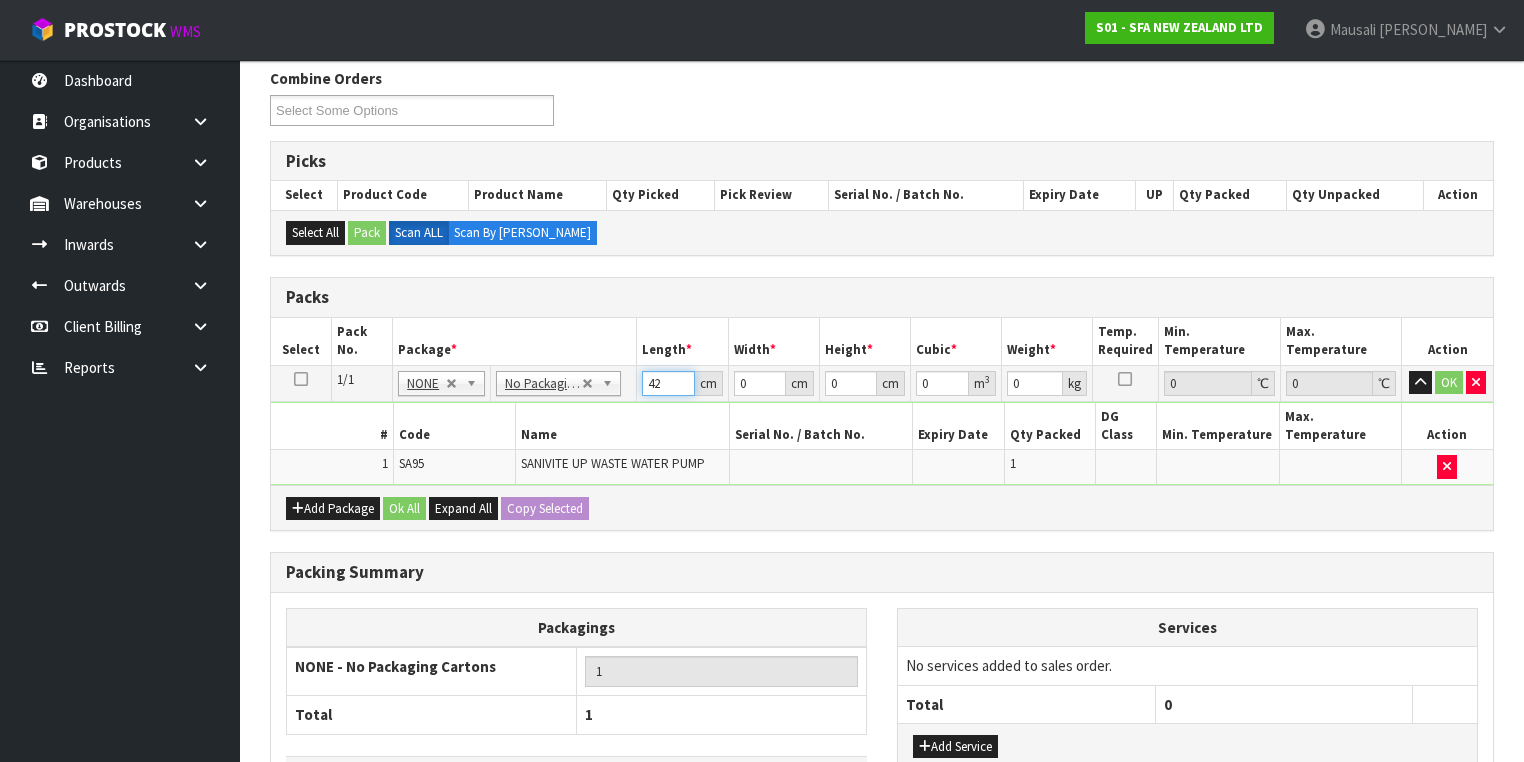 type on "42" 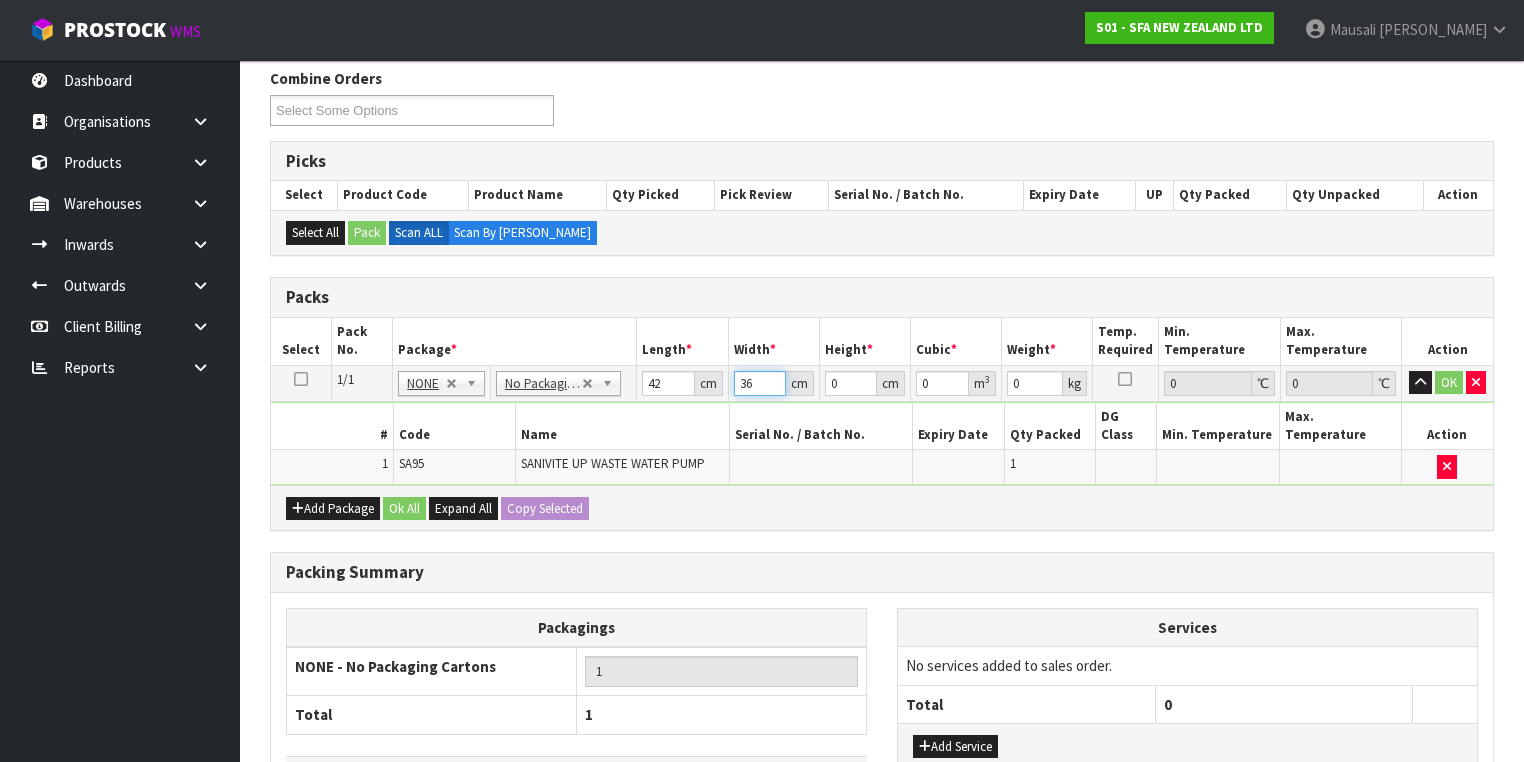 type on "36" 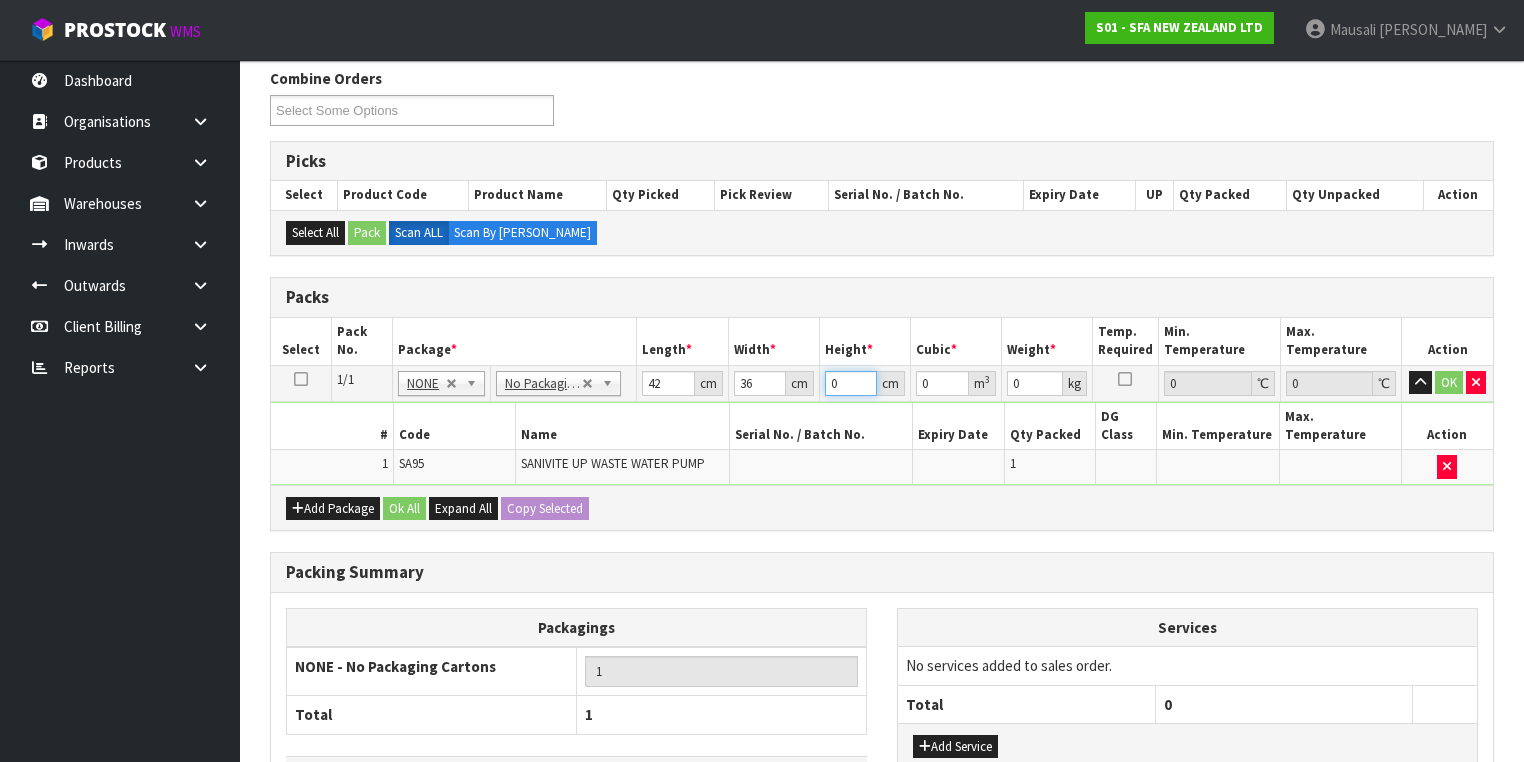 type on "3" 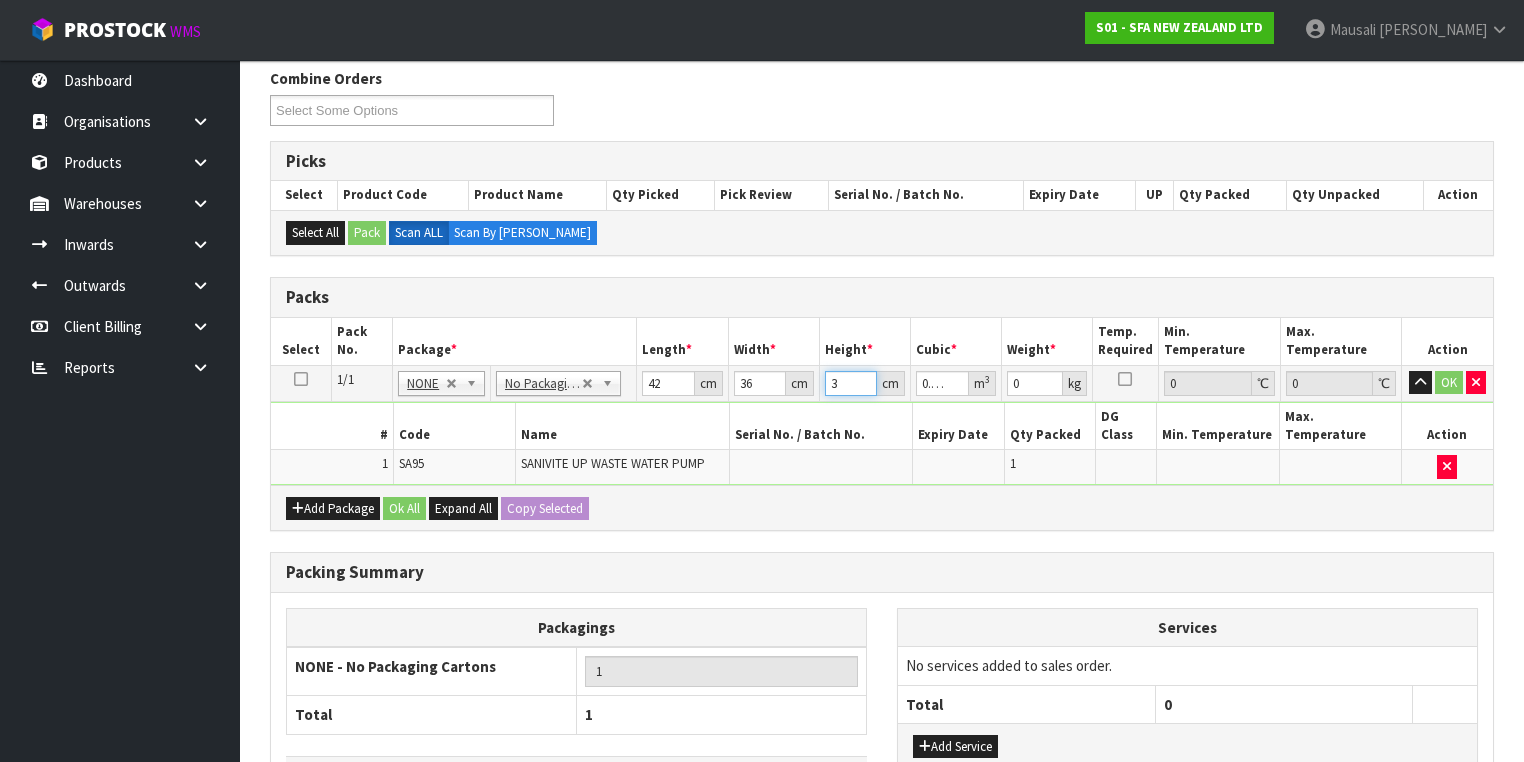 type on "34" 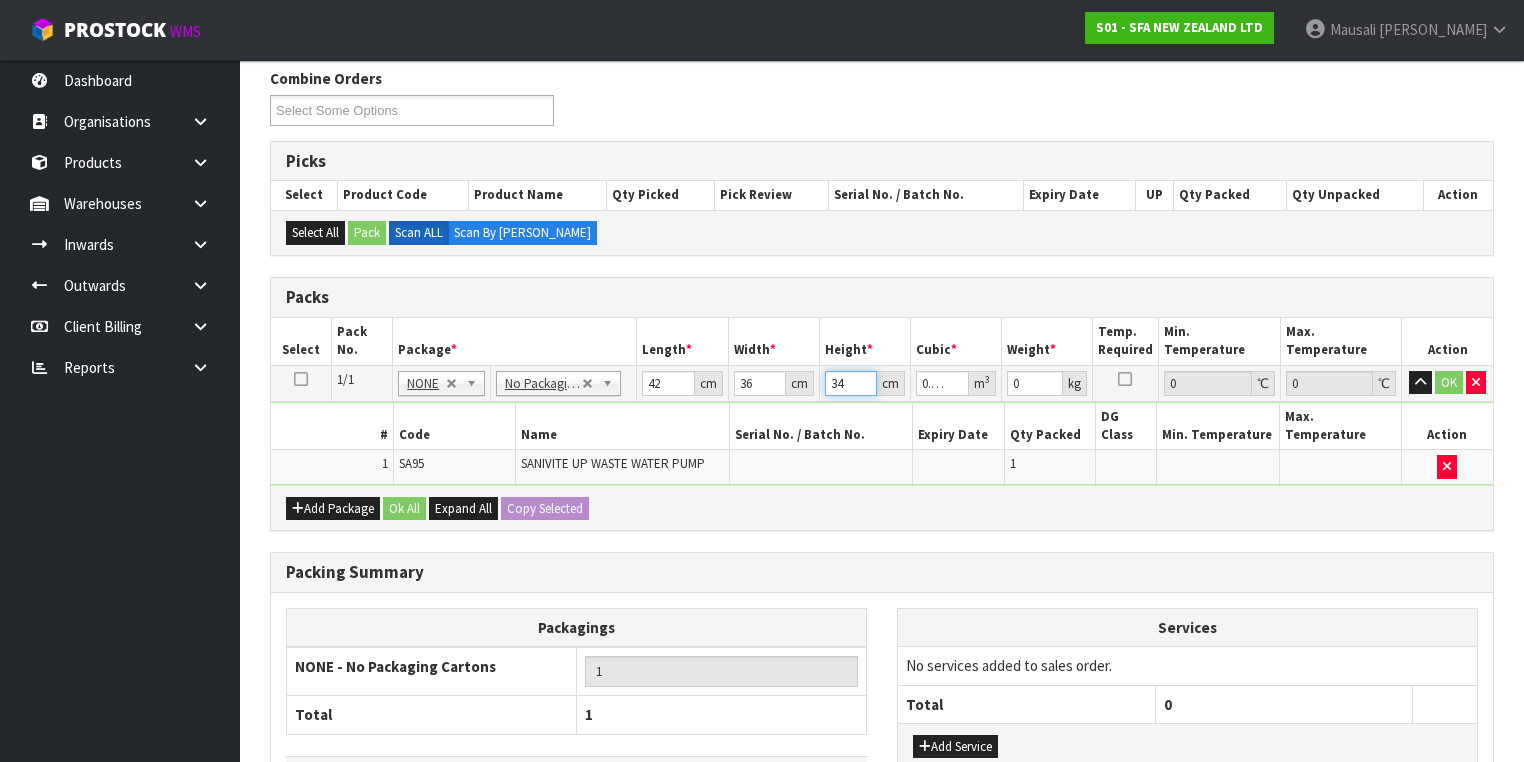 type on "34" 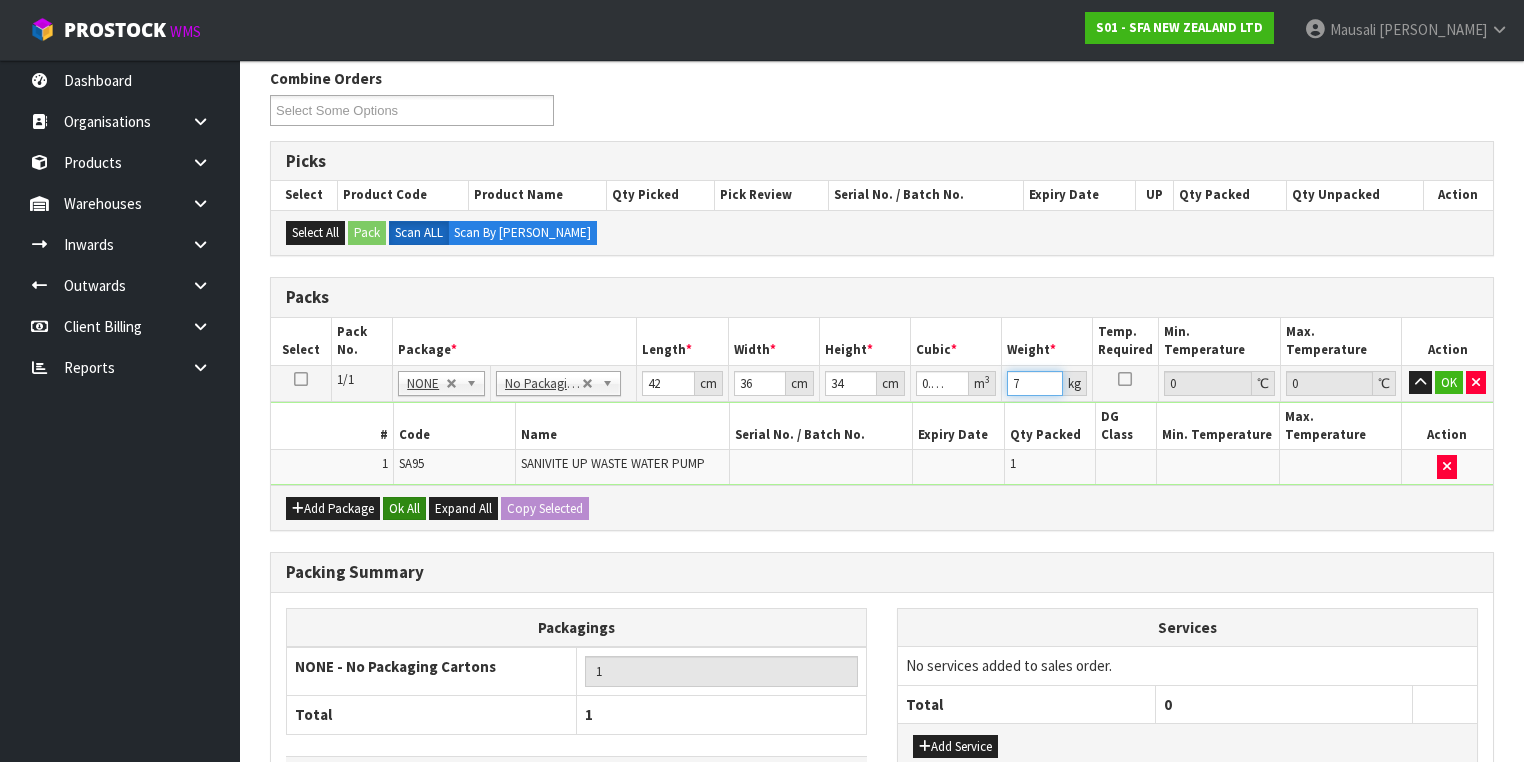 type on "7" 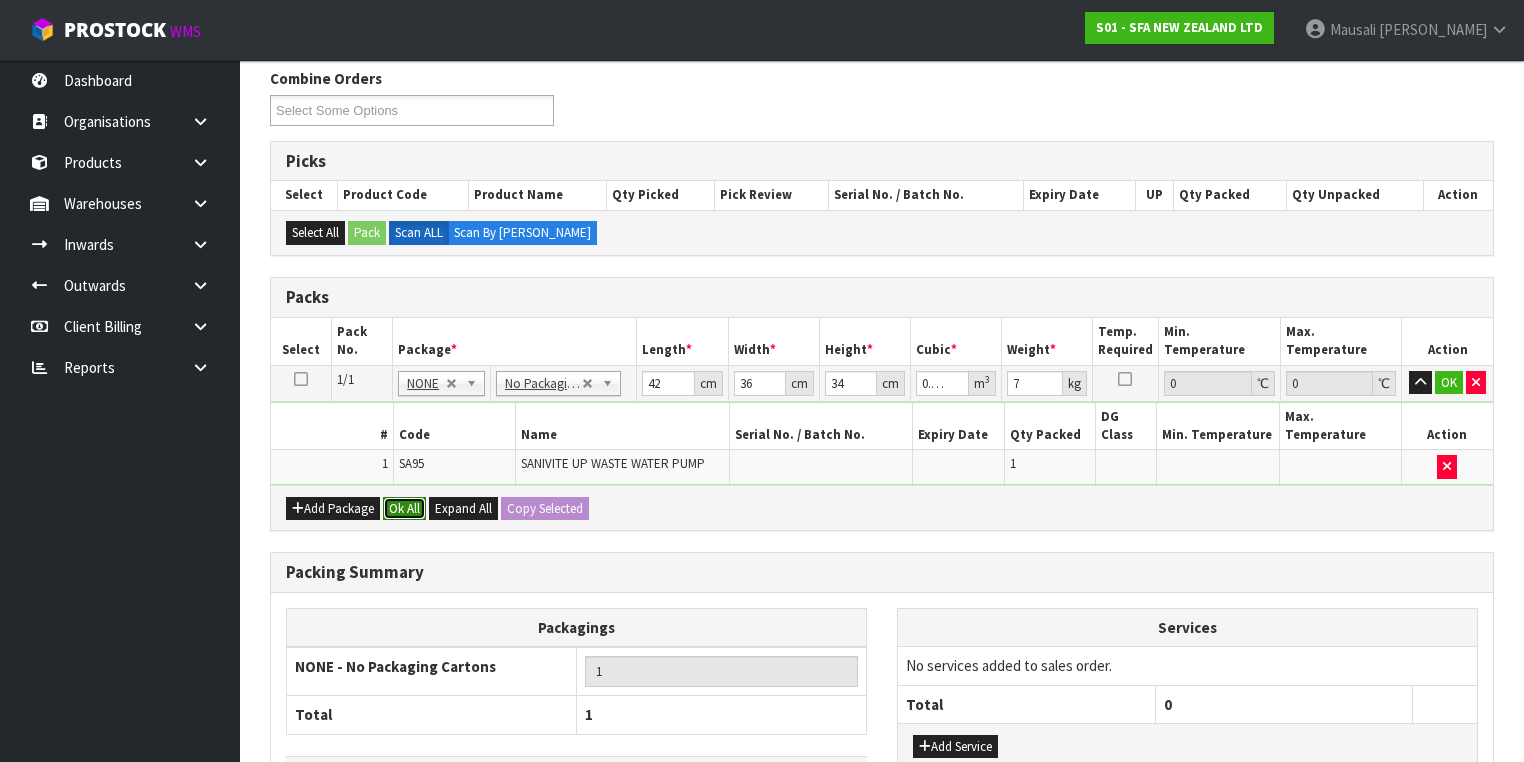 click on "Ok All" at bounding box center [404, 509] 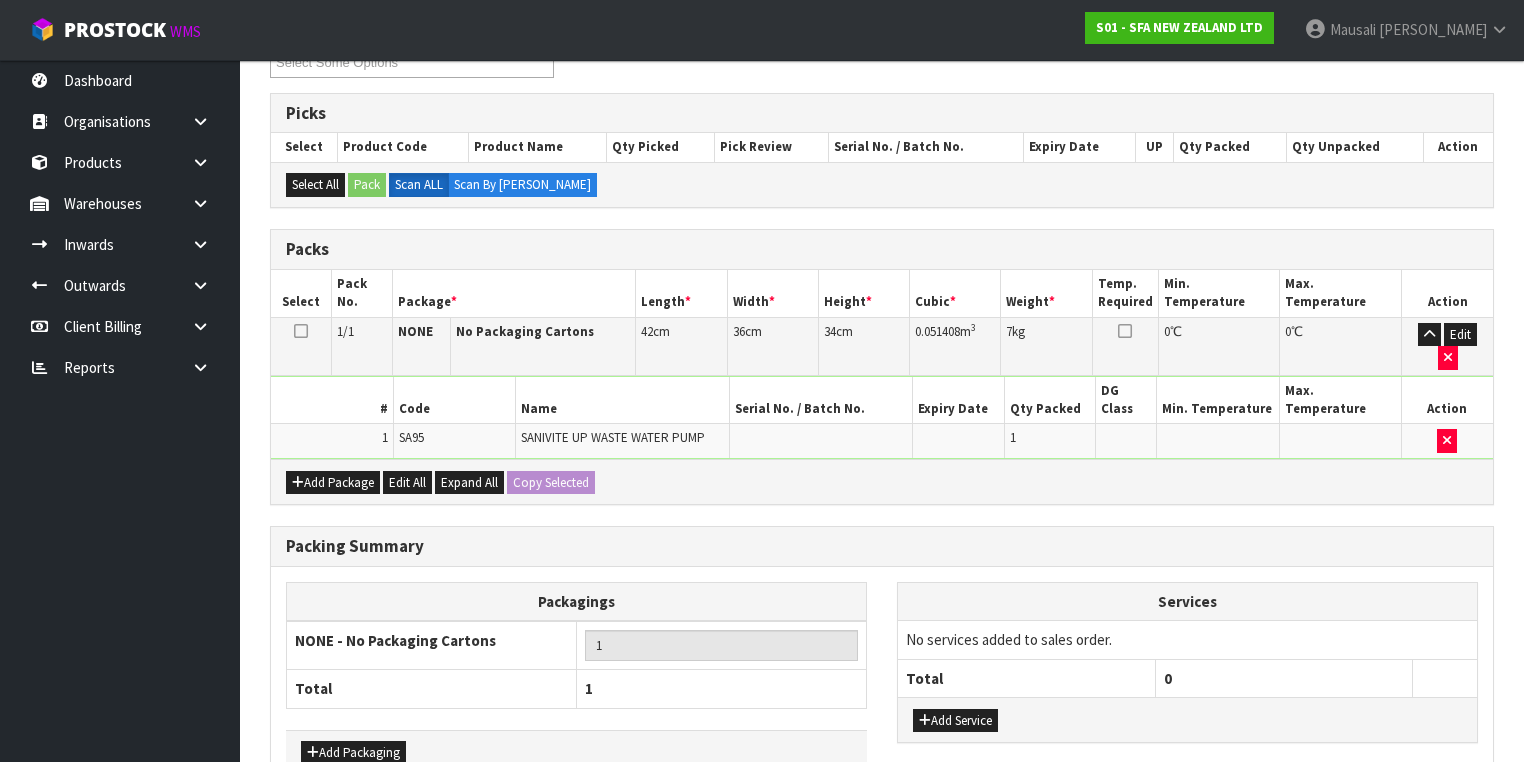 scroll, scrollTop: 440, scrollLeft: 0, axis: vertical 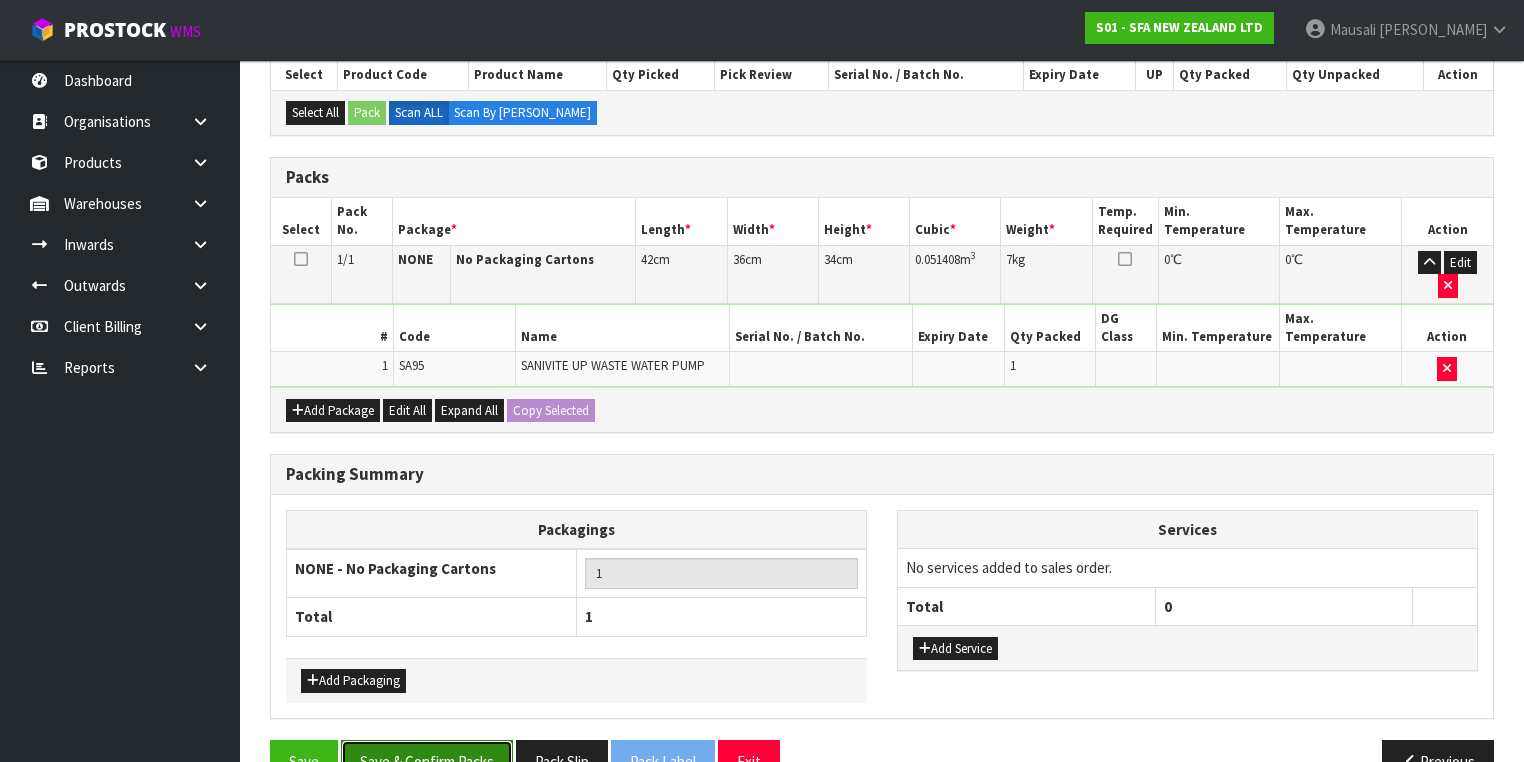 drag, startPoint x: 469, startPoint y: 705, endPoint x: 486, endPoint y: 696, distance: 19.235384 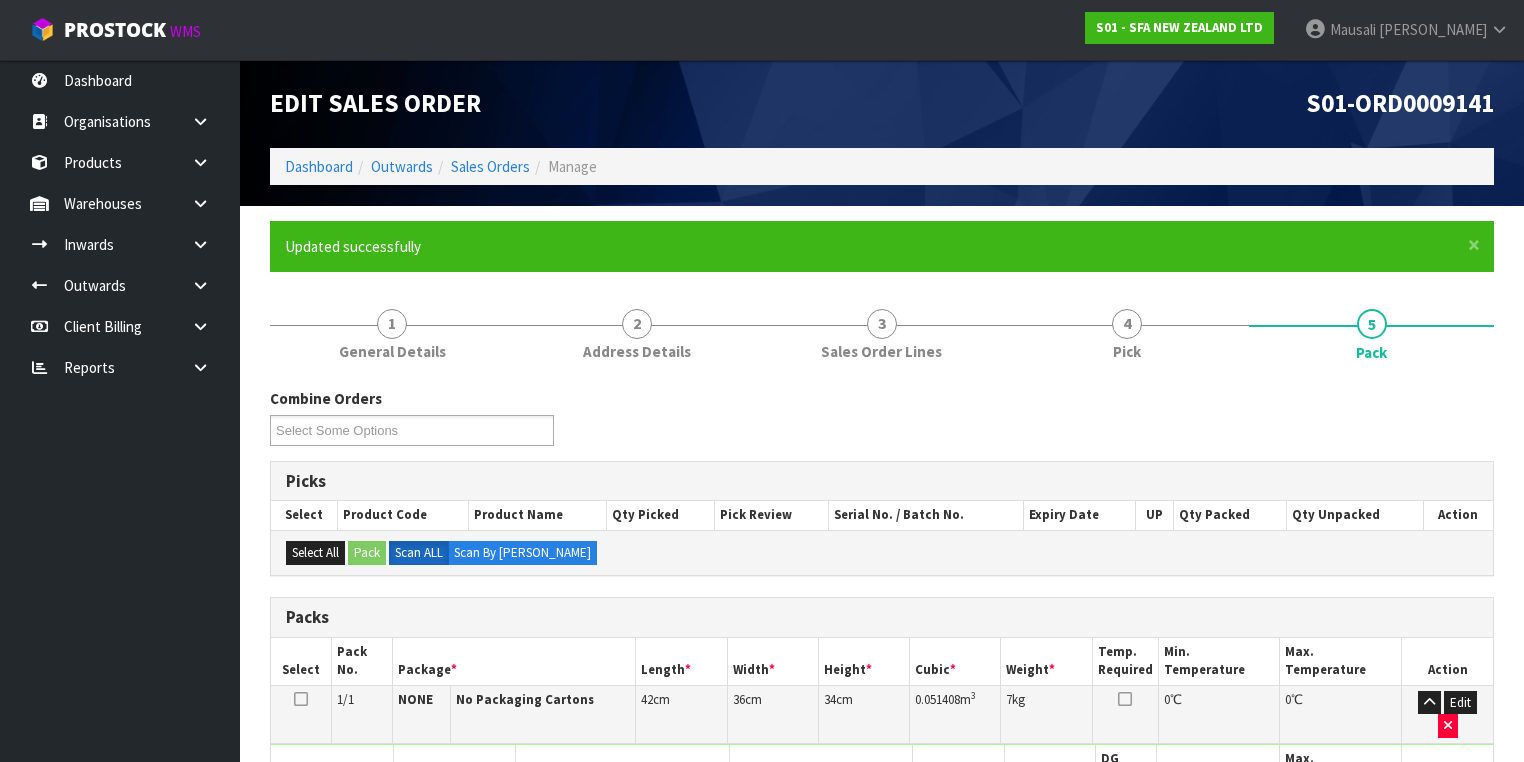 scroll, scrollTop: 332, scrollLeft: 0, axis: vertical 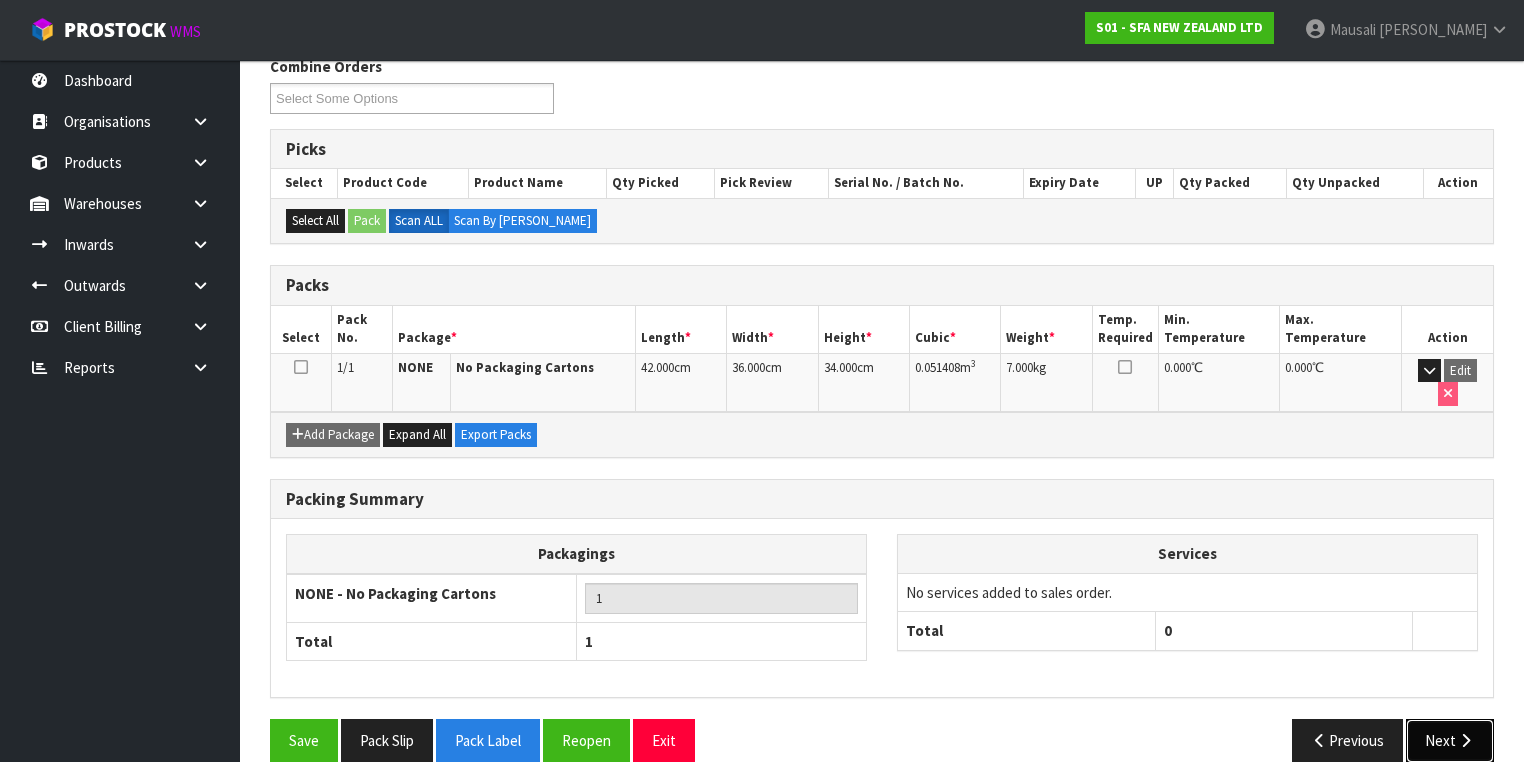 click on "Next" at bounding box center (1450, 740) 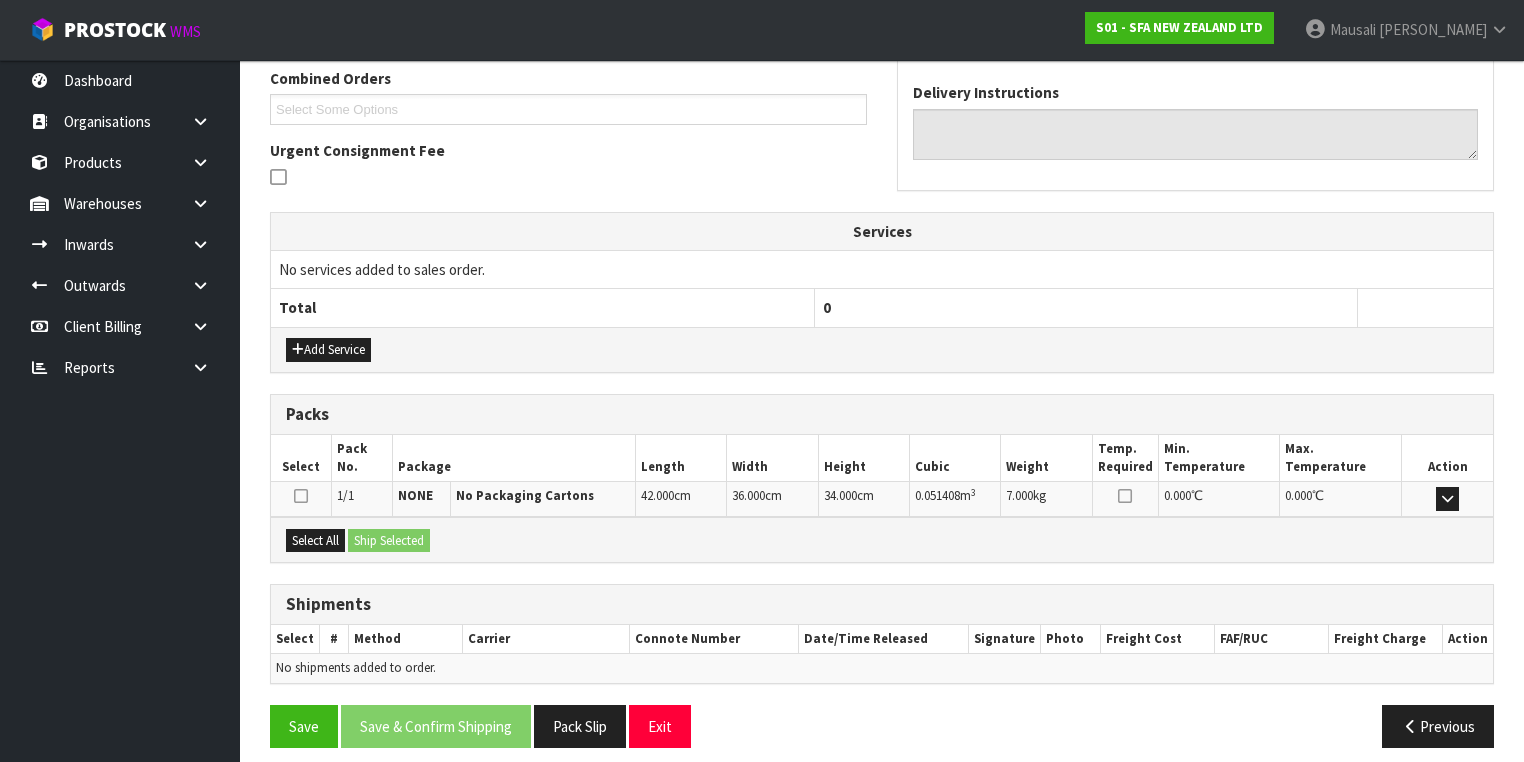 scroll, scrollTop: 528, scrollLeft: 0, axis: vertical 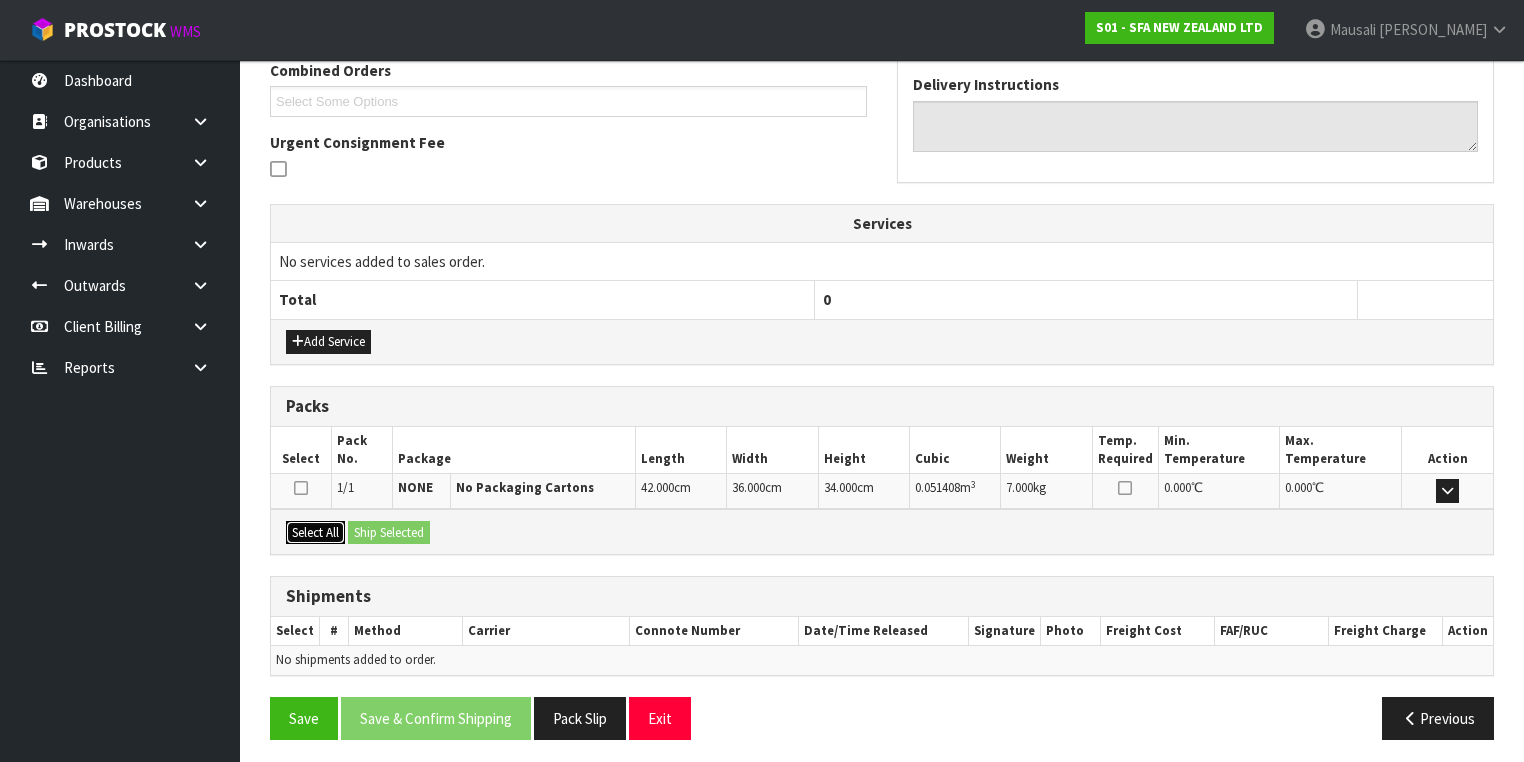 drag, startPoint x: 313, startPoint y: 524, endPoint x: 384, endPoint y: 520, distance: 71.11259 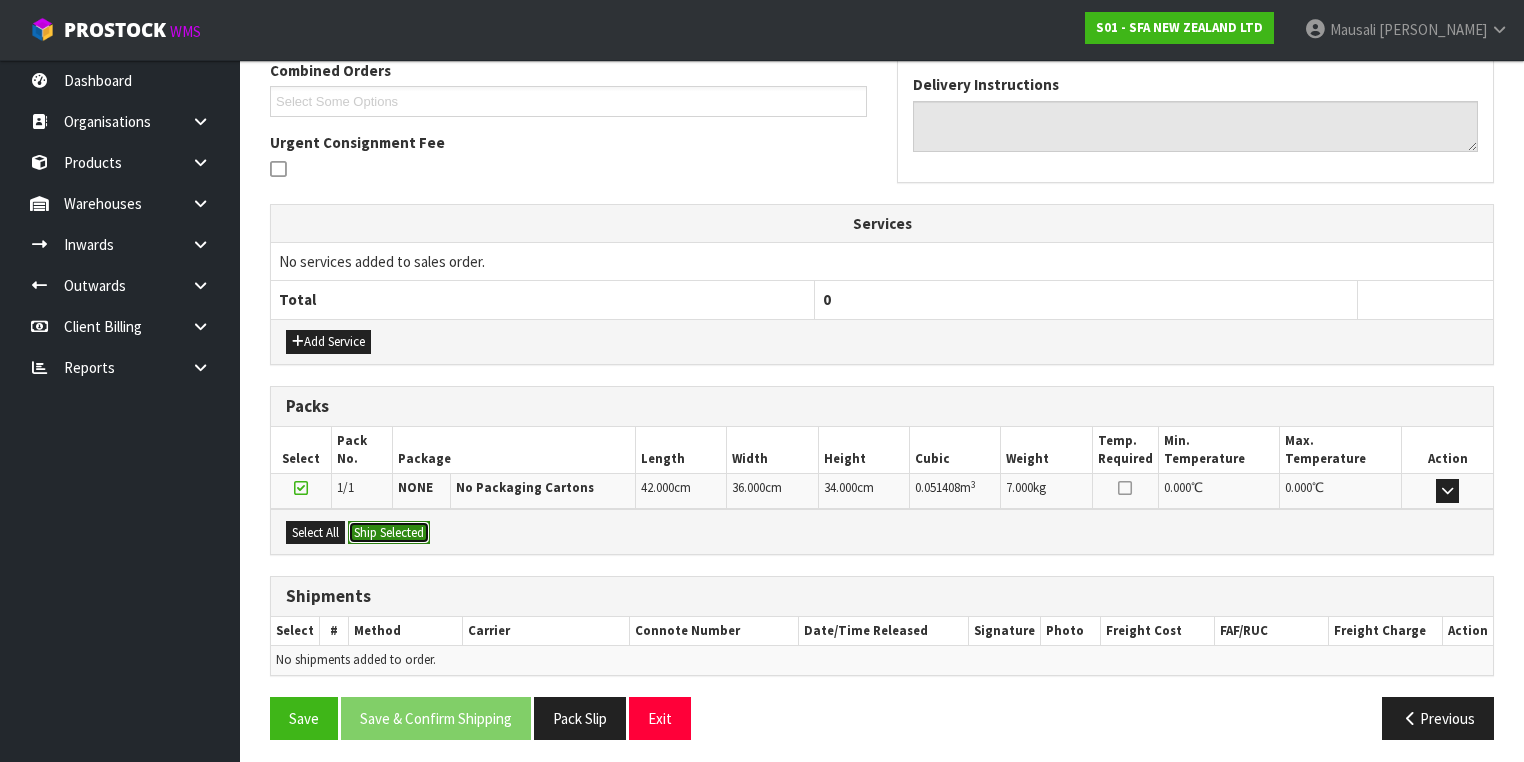 click on "Ship Selected" at bounding box center [389, 533] 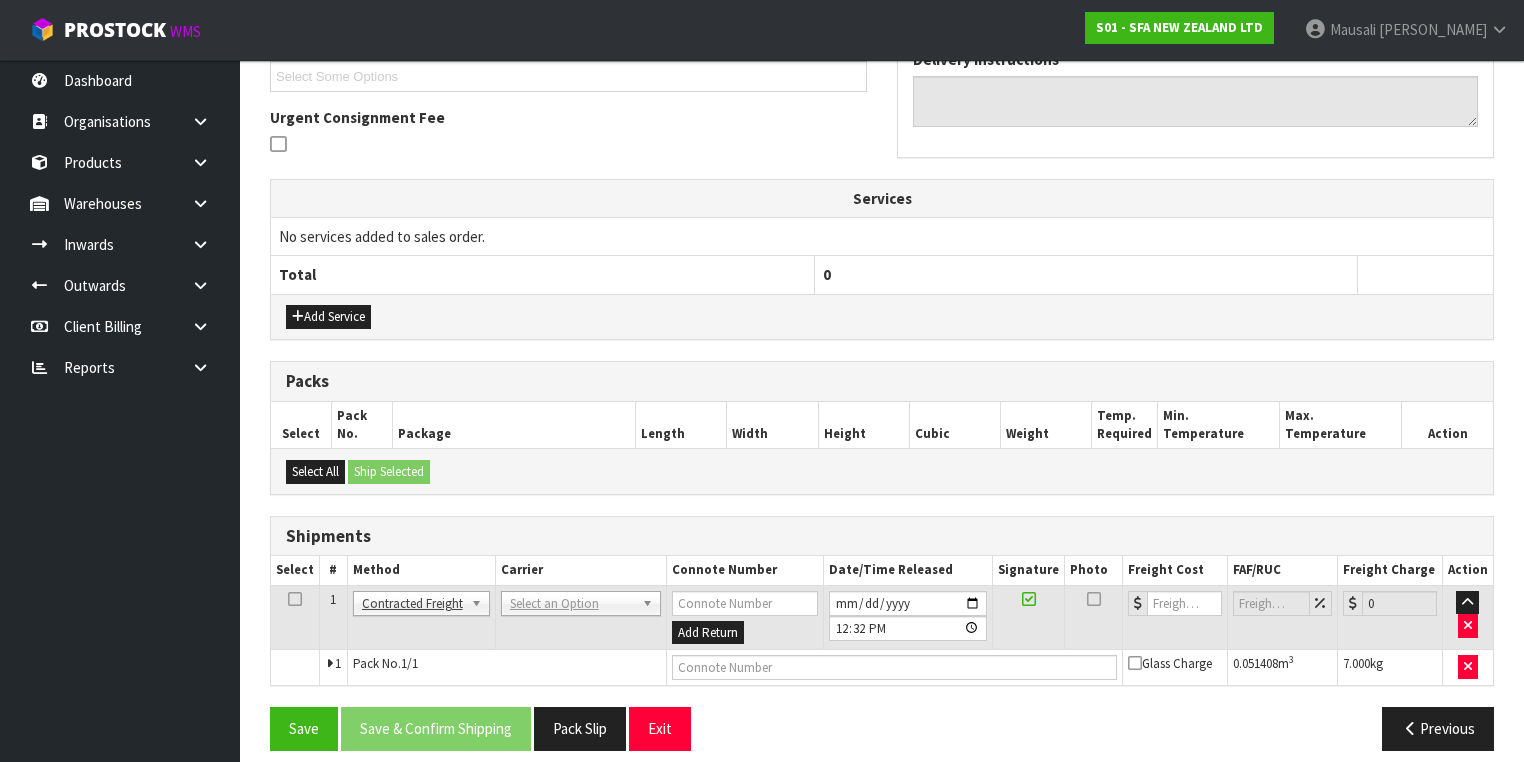 scroll, scrollTop: 564, scrollLeft: 0, axis: vertical 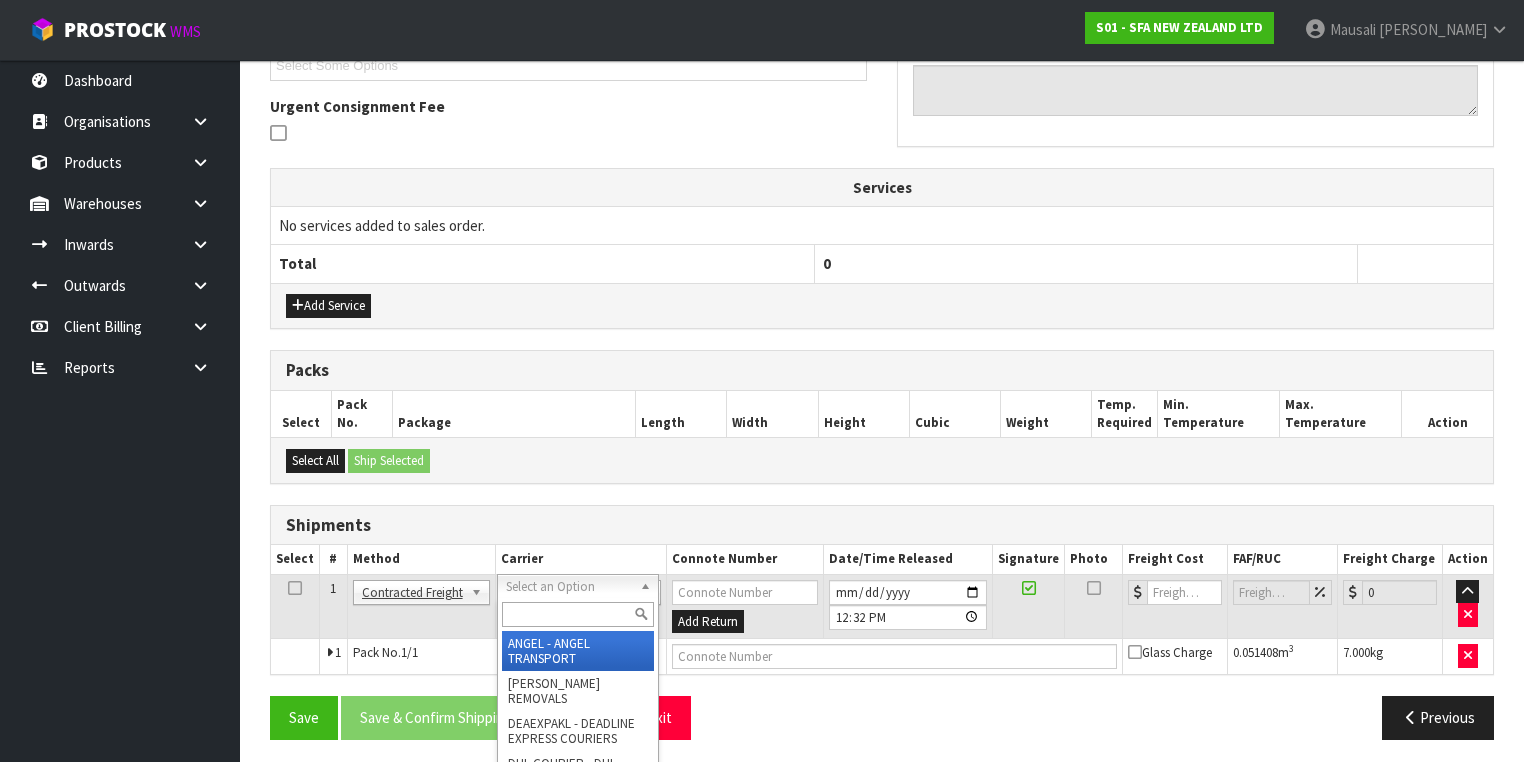 drag, startPoint x: 540, startPoint y: 589, endPoint x: 525, endPoint y: 618, distance: 32.649654 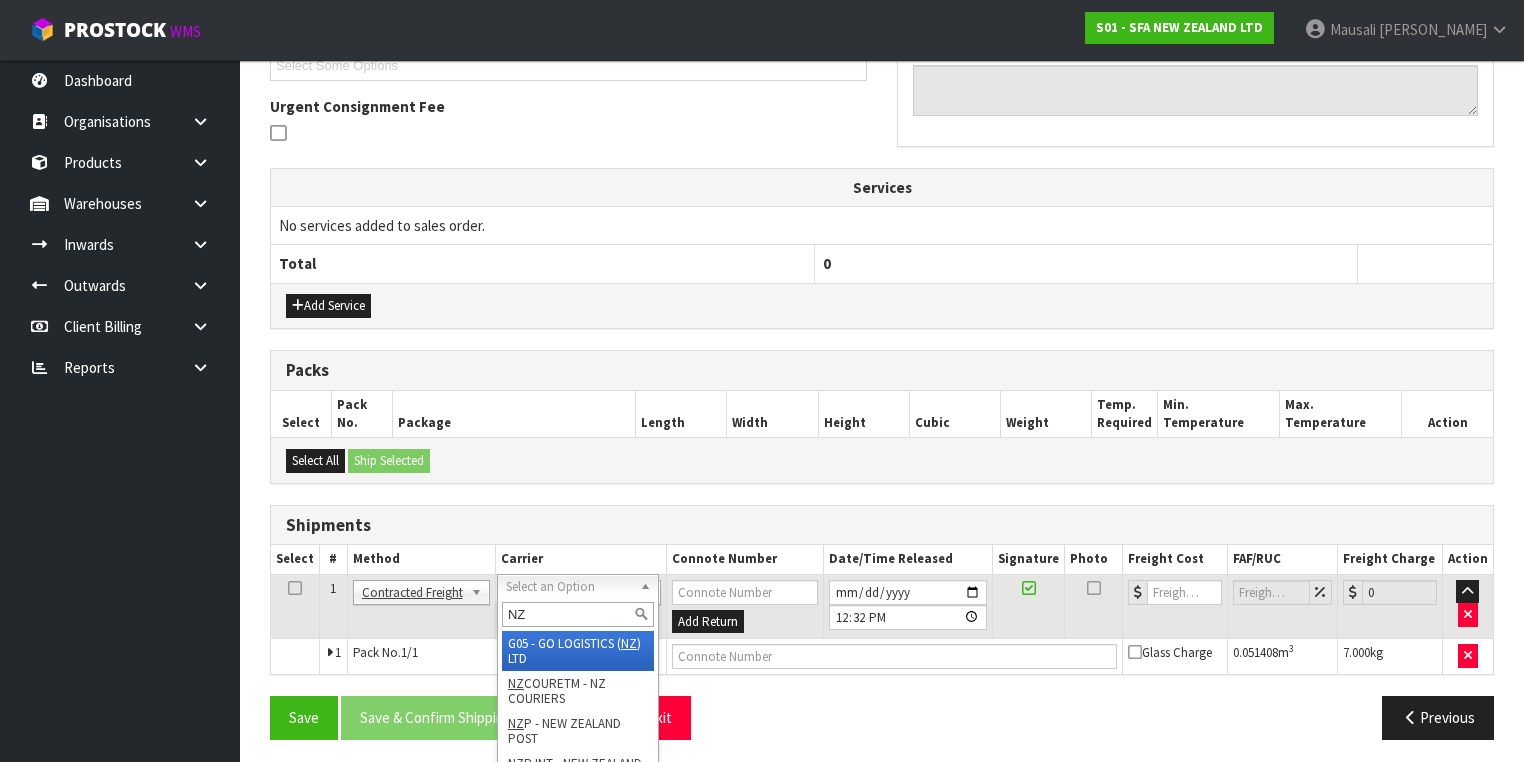 type on "NZP" 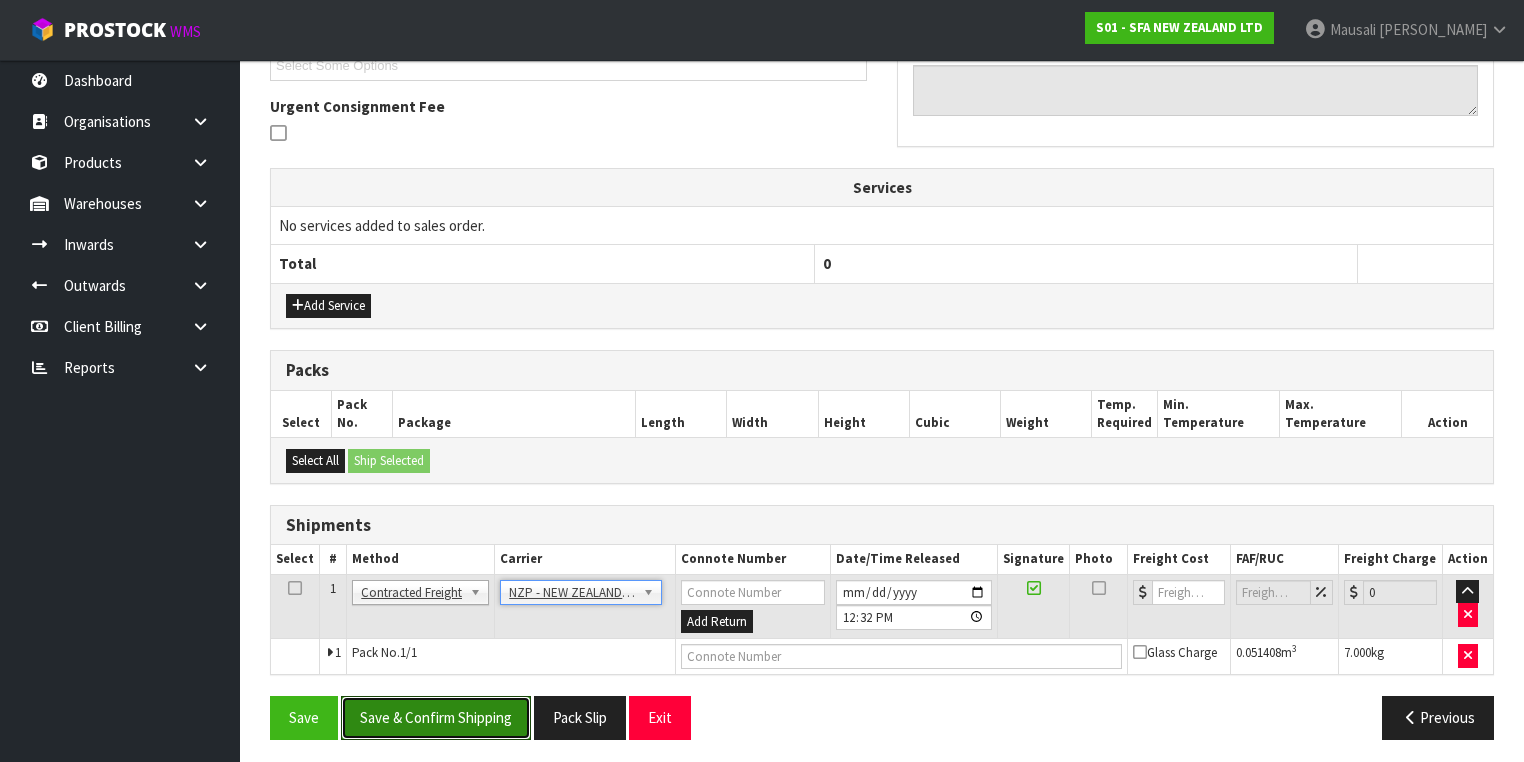 drag, startPoint x: 462, startPoint y: 718, endPoint x: 533, endPoint y: 680, distance: 80.529495 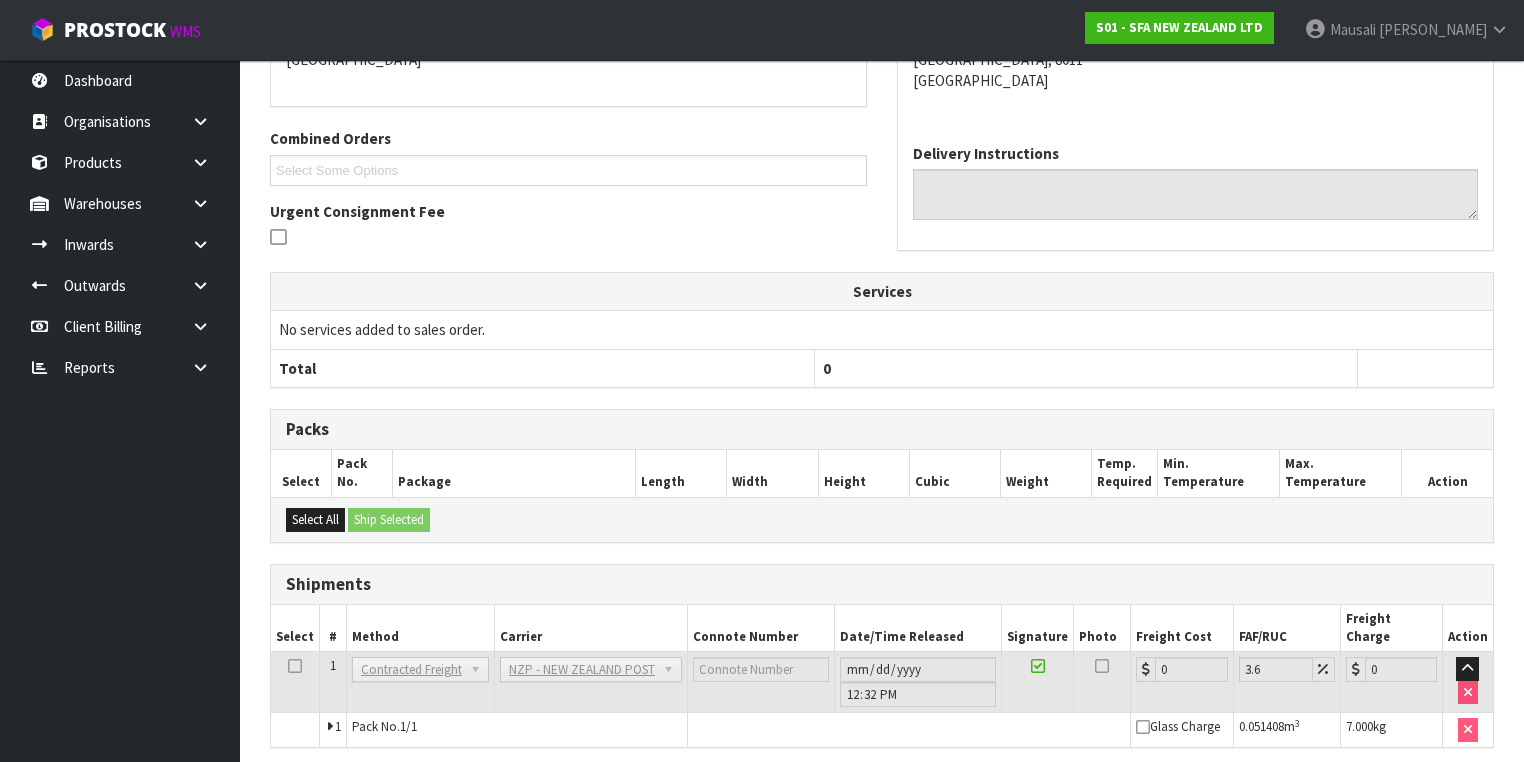 scroll, scrollTop: 536, scrollLeft: 0, axis: vertical 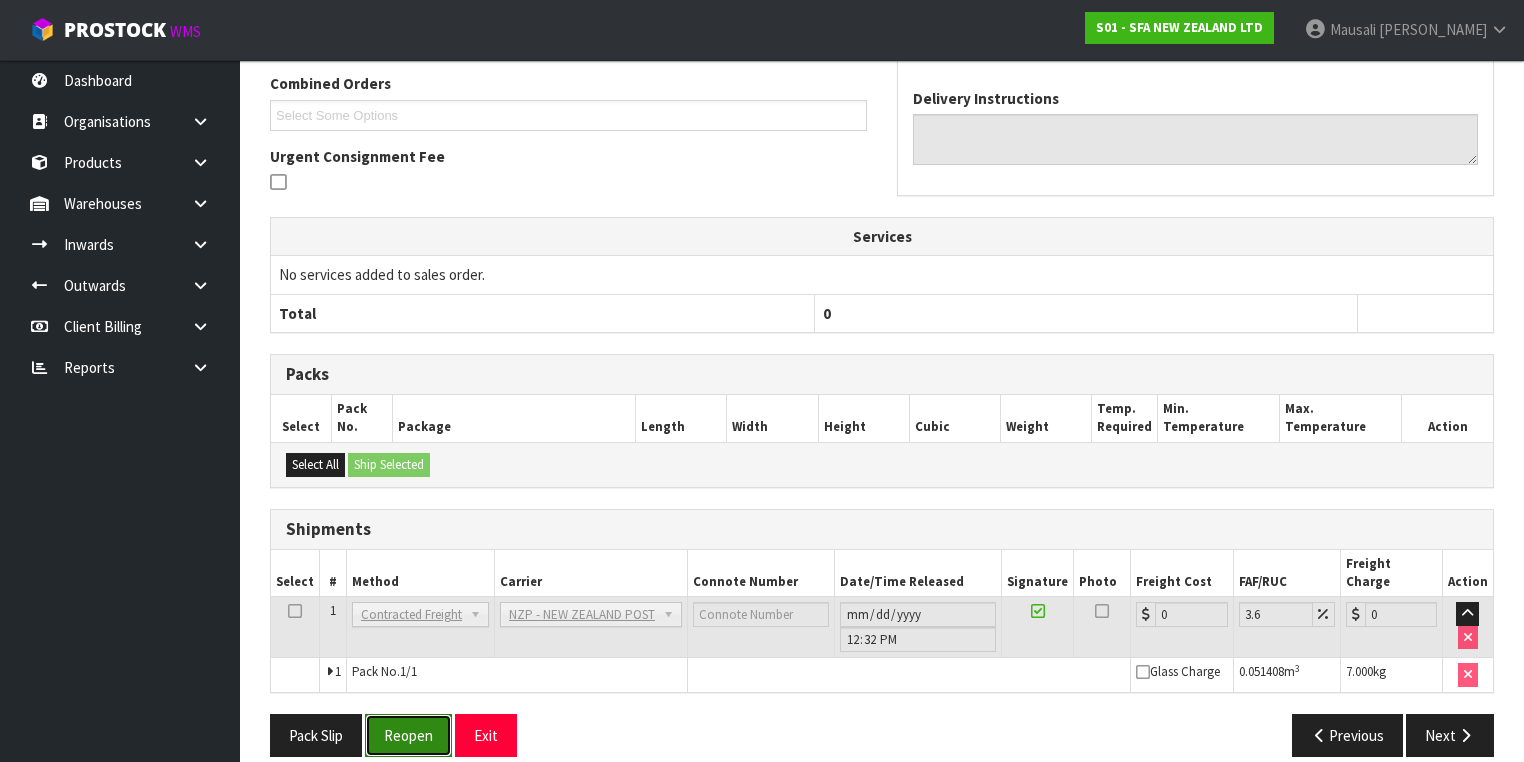 click on "Reopen" at bounding box center (408, 735) 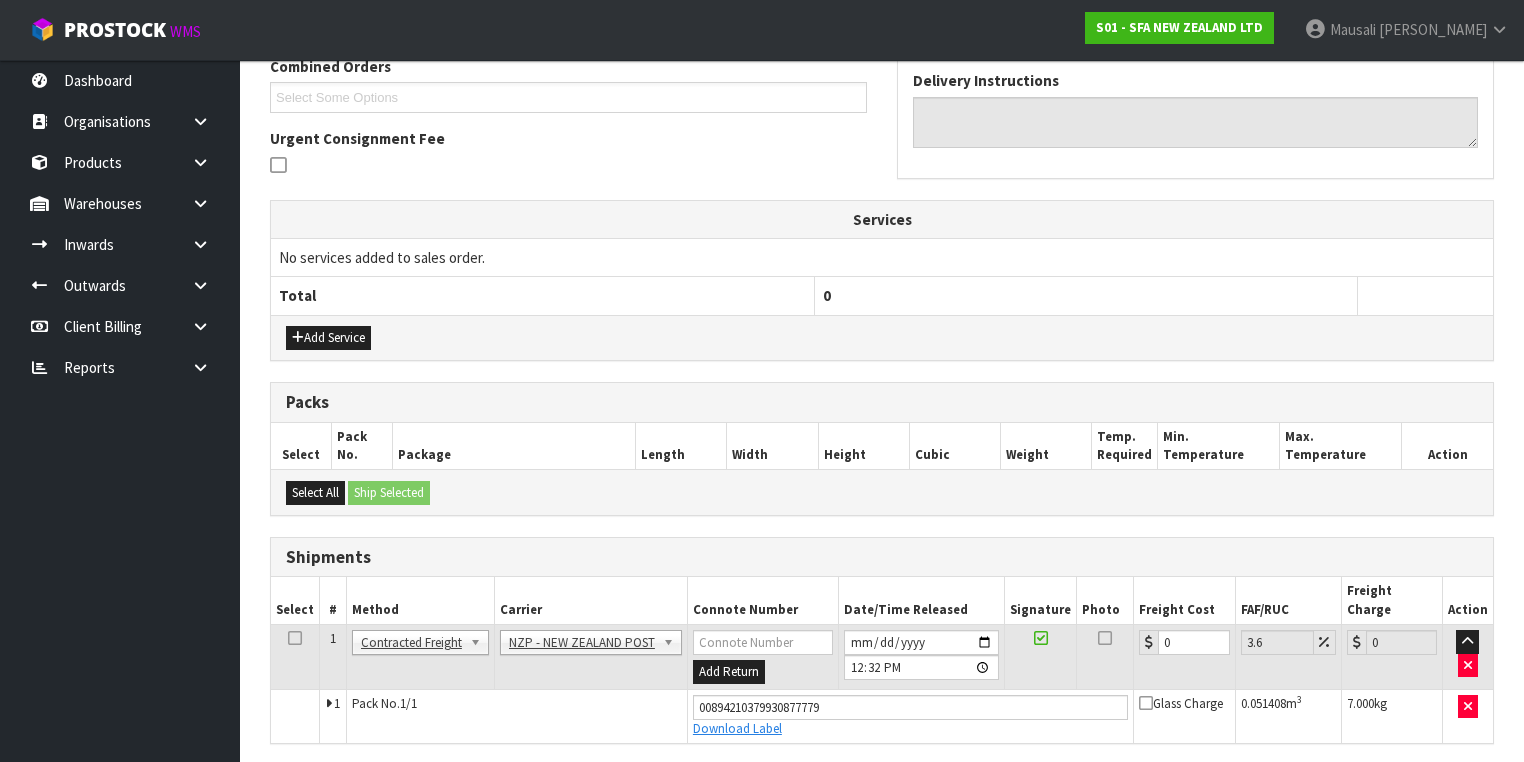 scroll, scrollTop: 582, scrollLeft: 0, axis: vertical 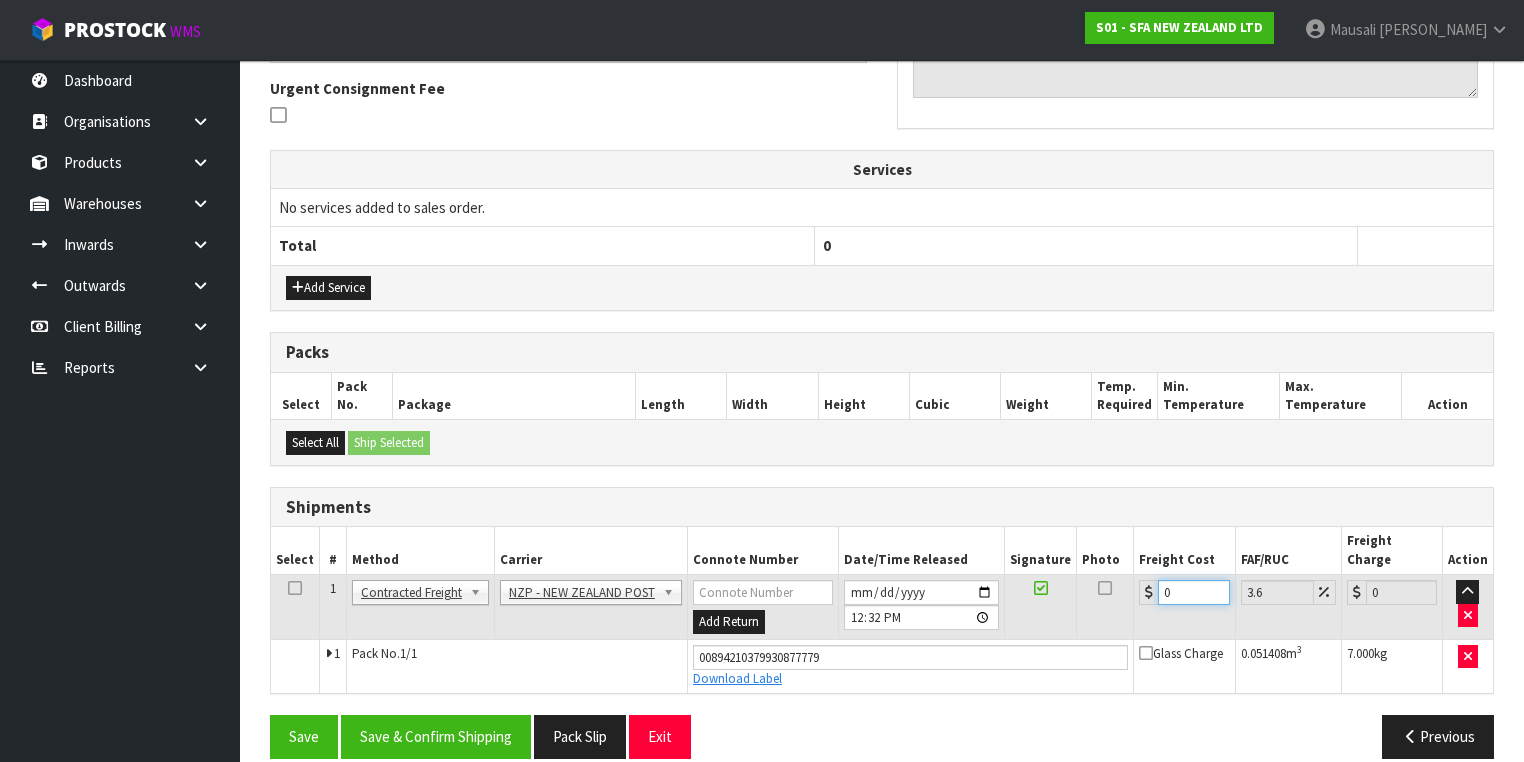 drag, startPoint x: 1172, startPoint y: 572, endPoint x: 1130, endPoint y: 574, distance: 42.047592 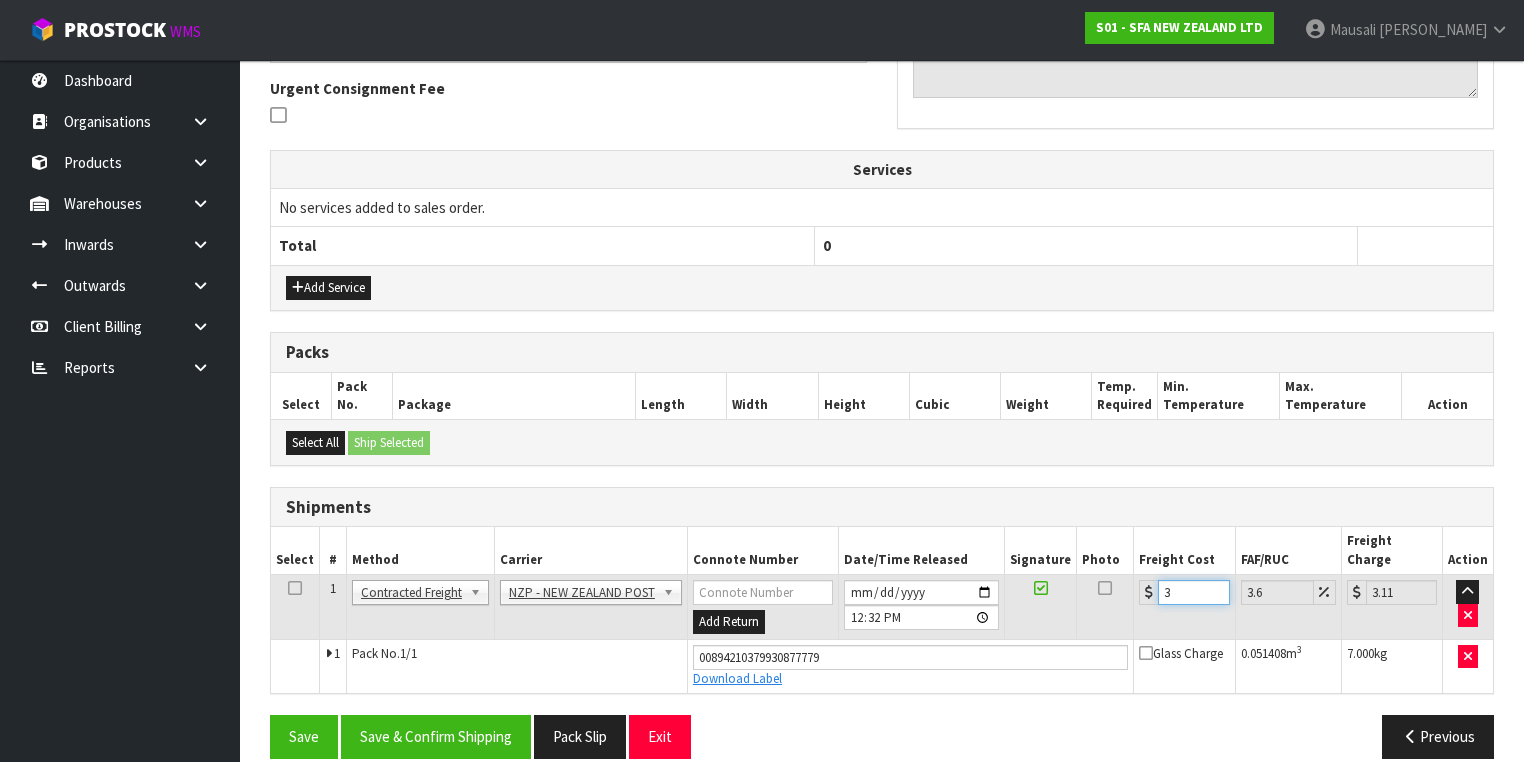 type on "31" 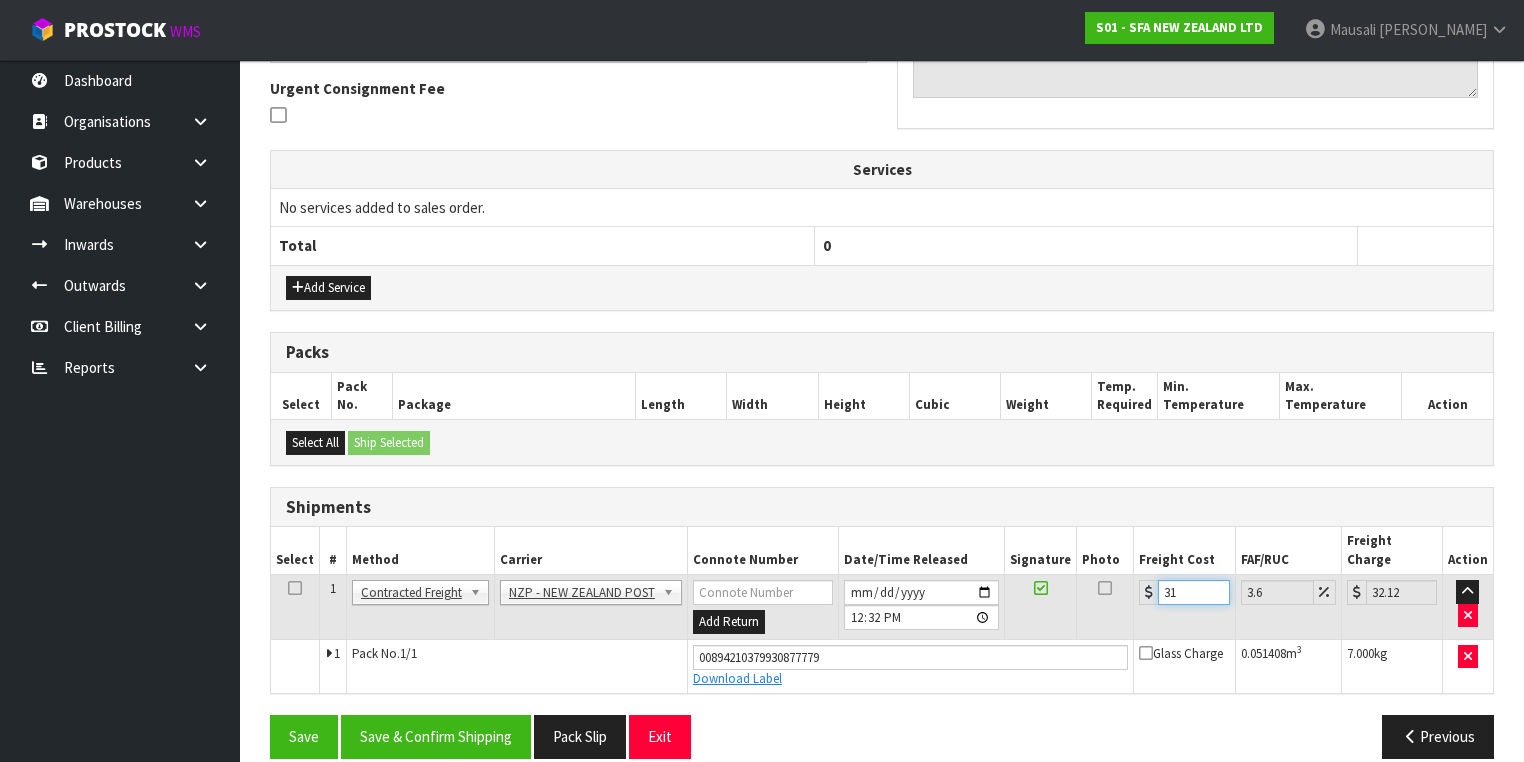 type on "31.6" 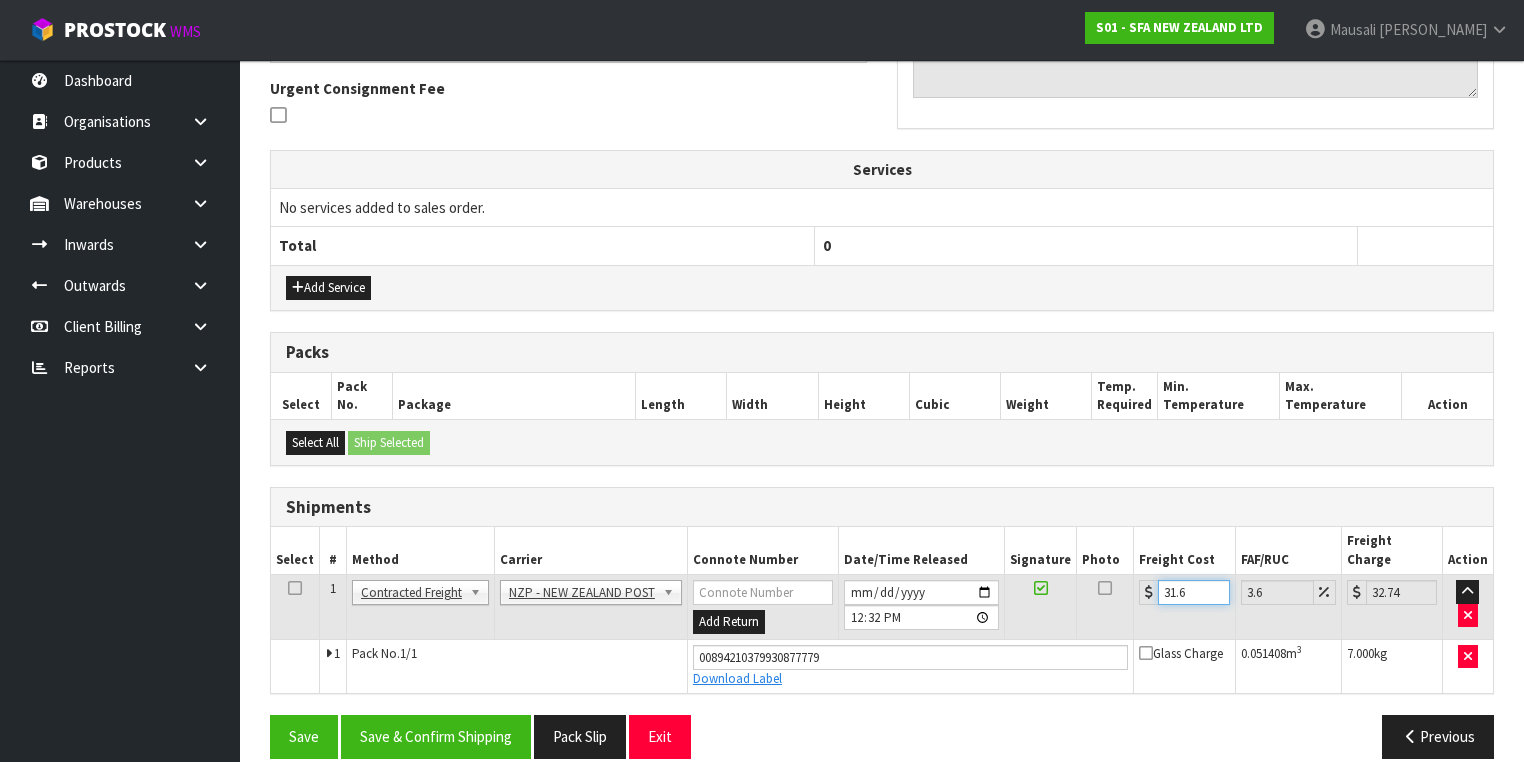 type on "31.69" 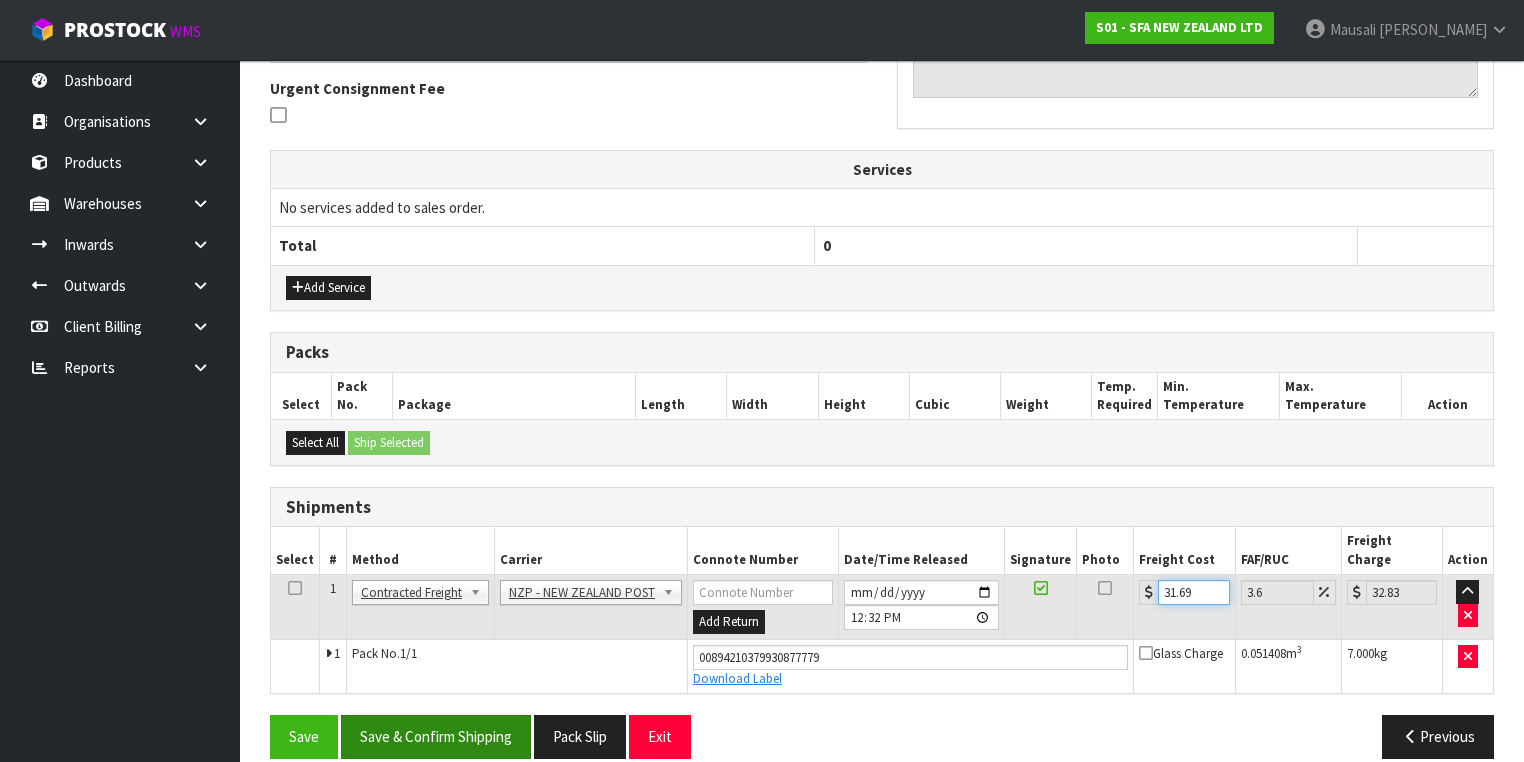 type on "31.69" 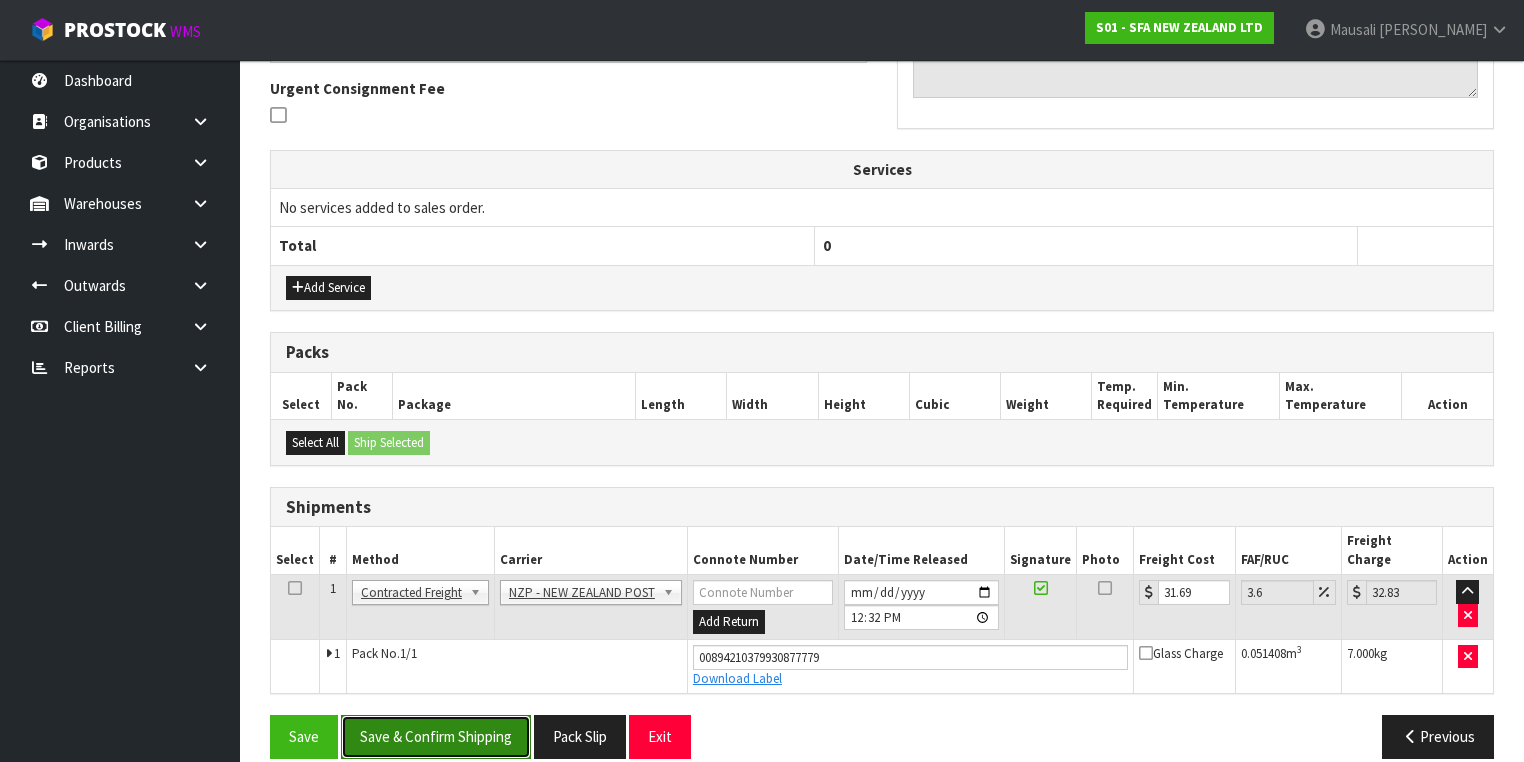 click on "Save & Confirm Shipping" at bounding box center [436, 736] 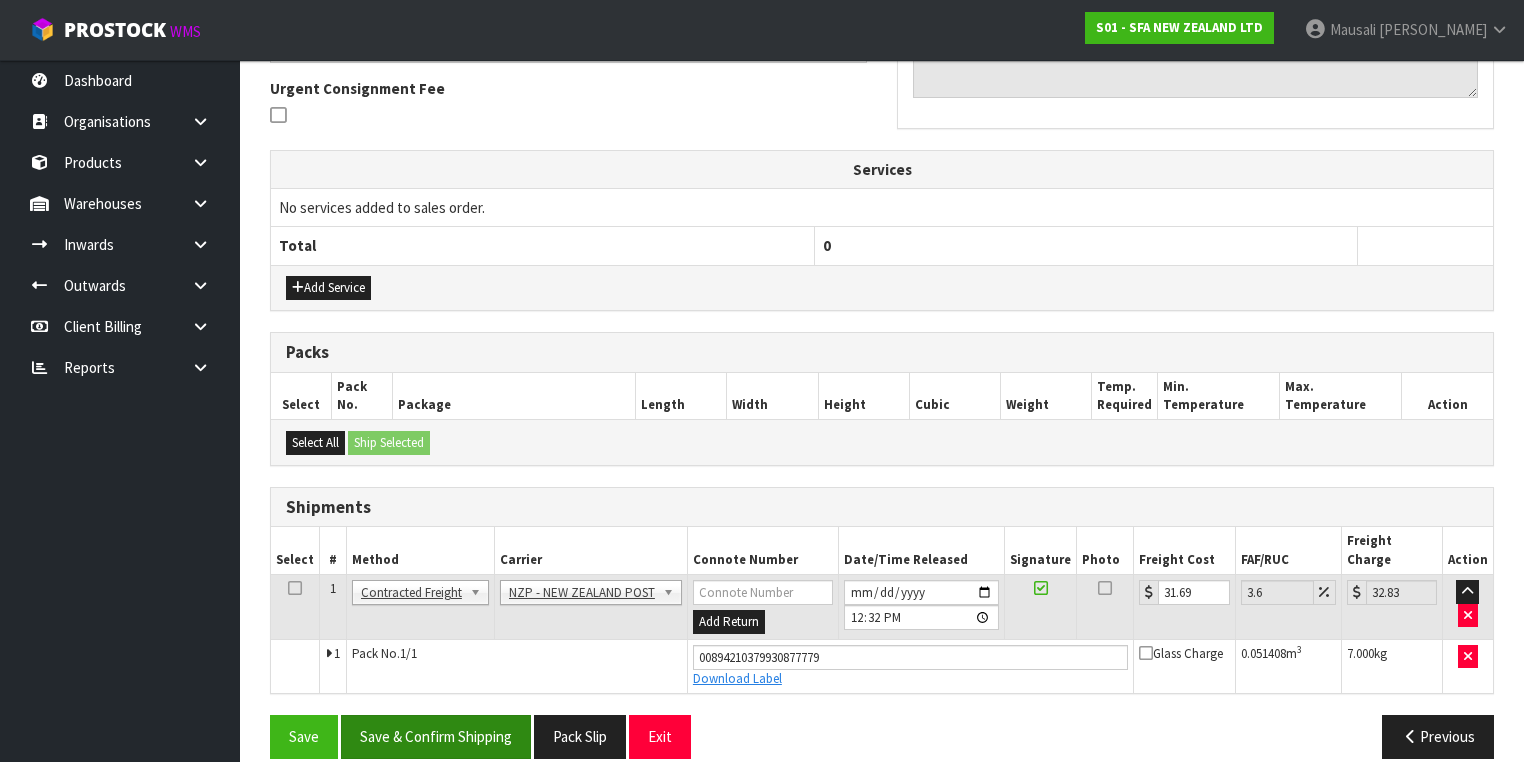 scroll, scrollTop: 0, scrollLeft: 0, axis: both 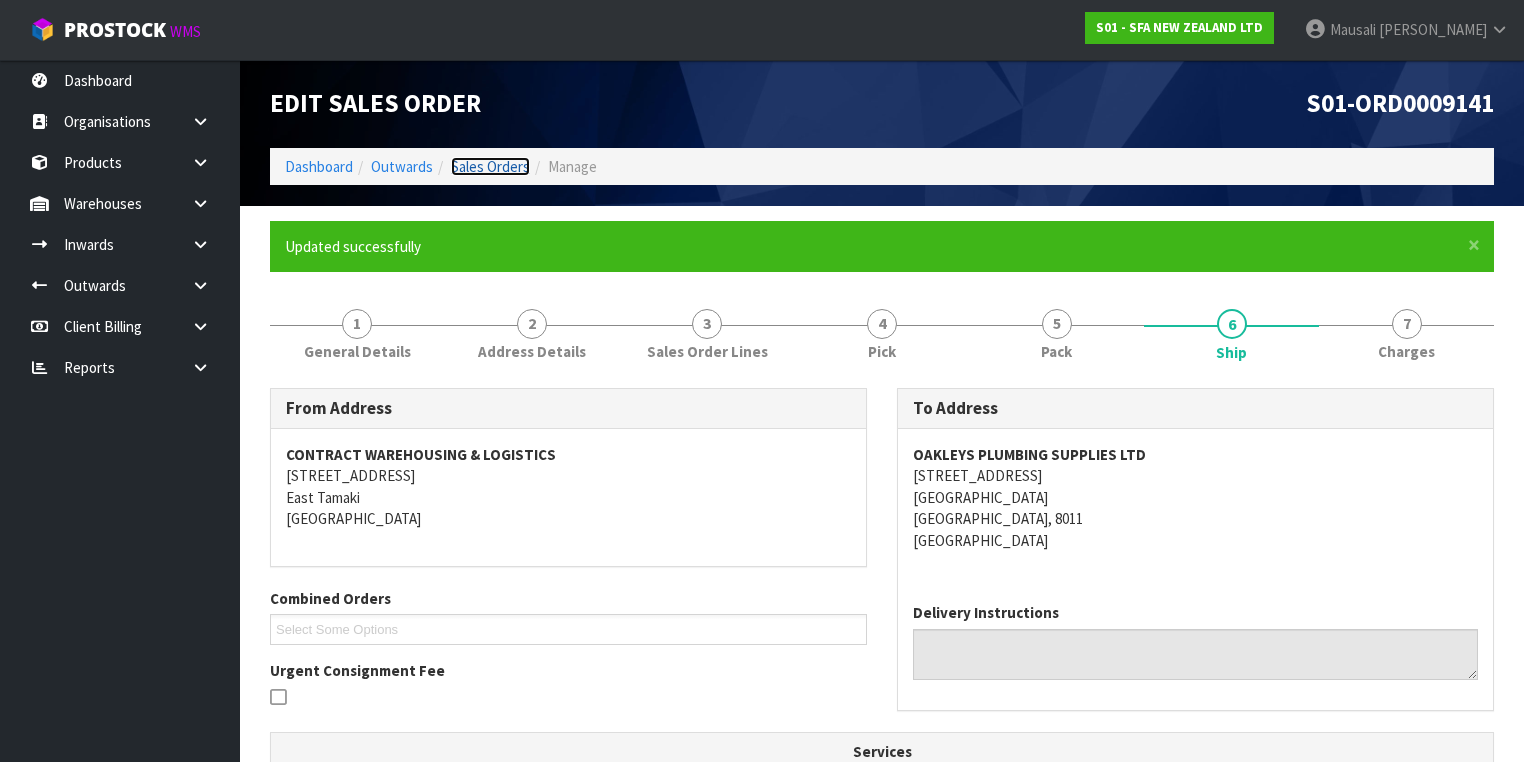 click on "Sales Orders" at bounding box center (490, 166) 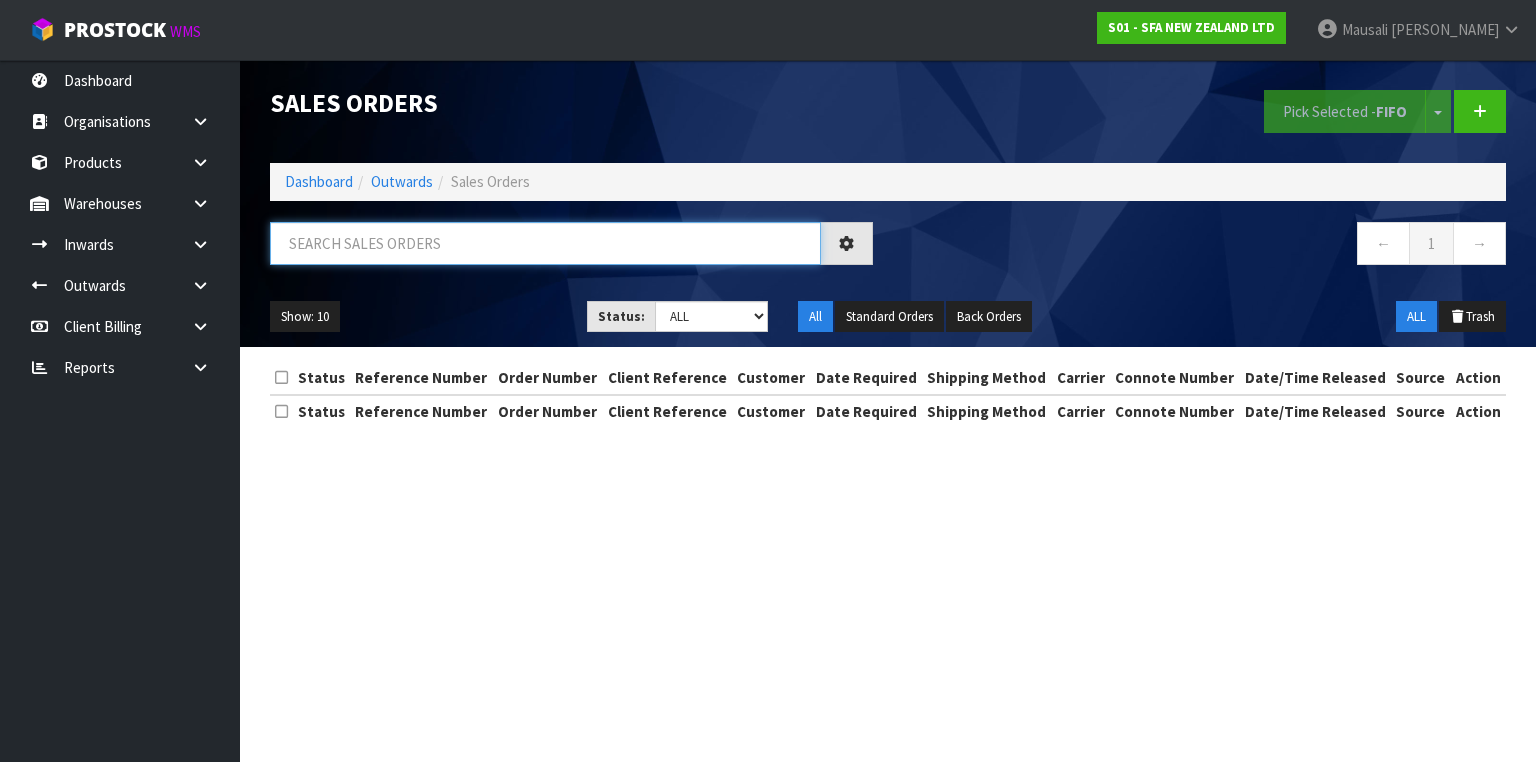 click at bounding box center [545, 243] 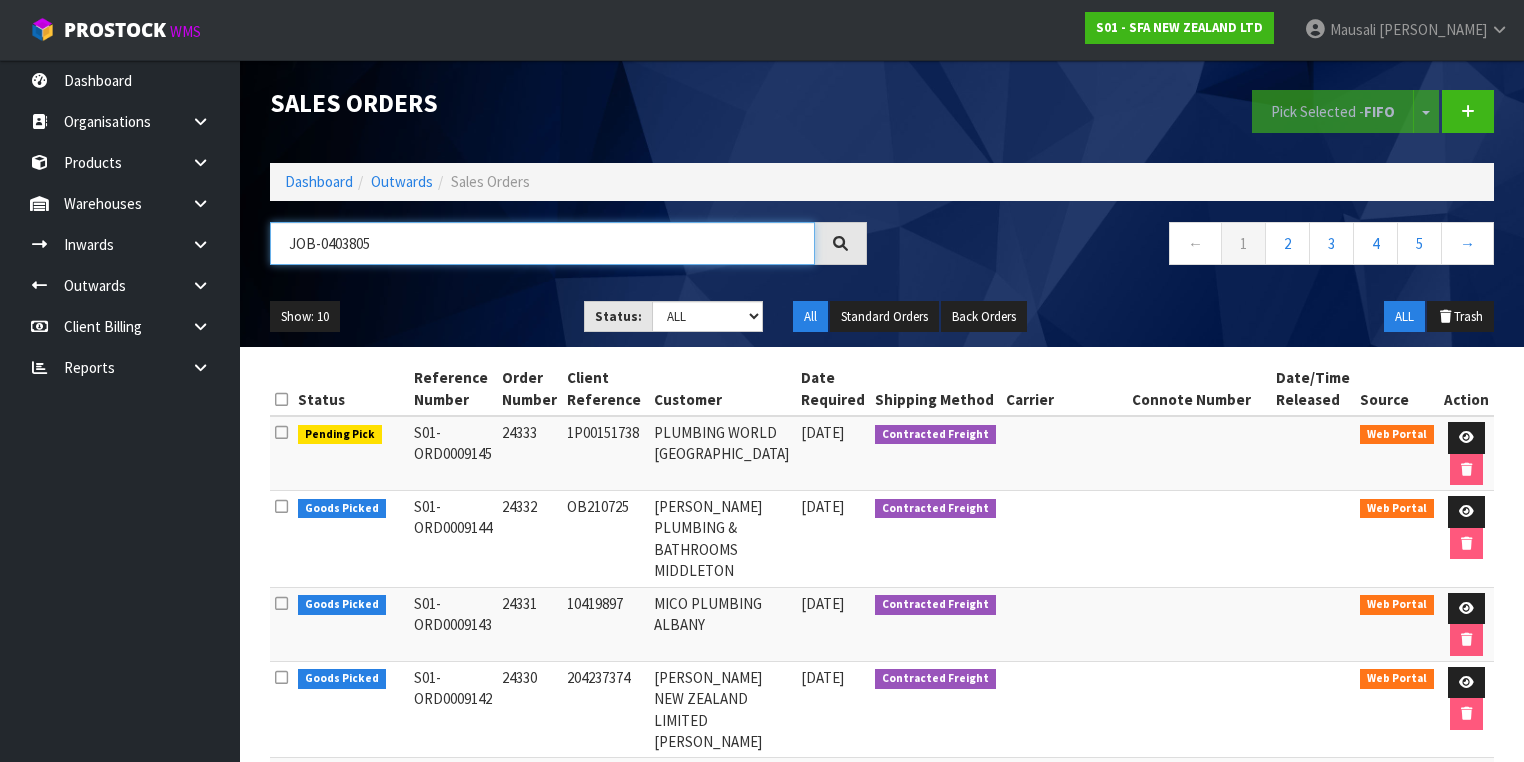 type on "JOB-0403805" 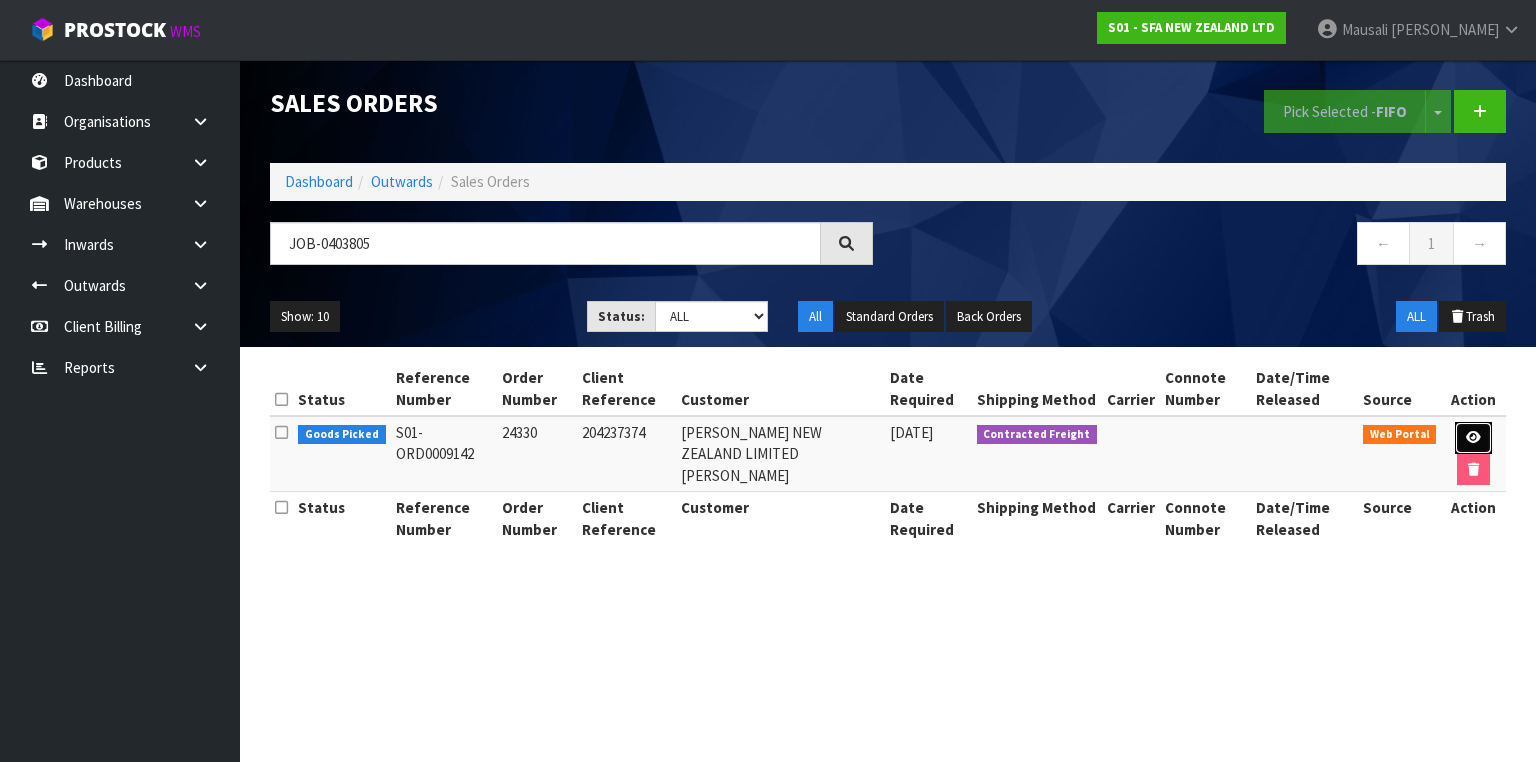 click at bounding box center (1473, 437) 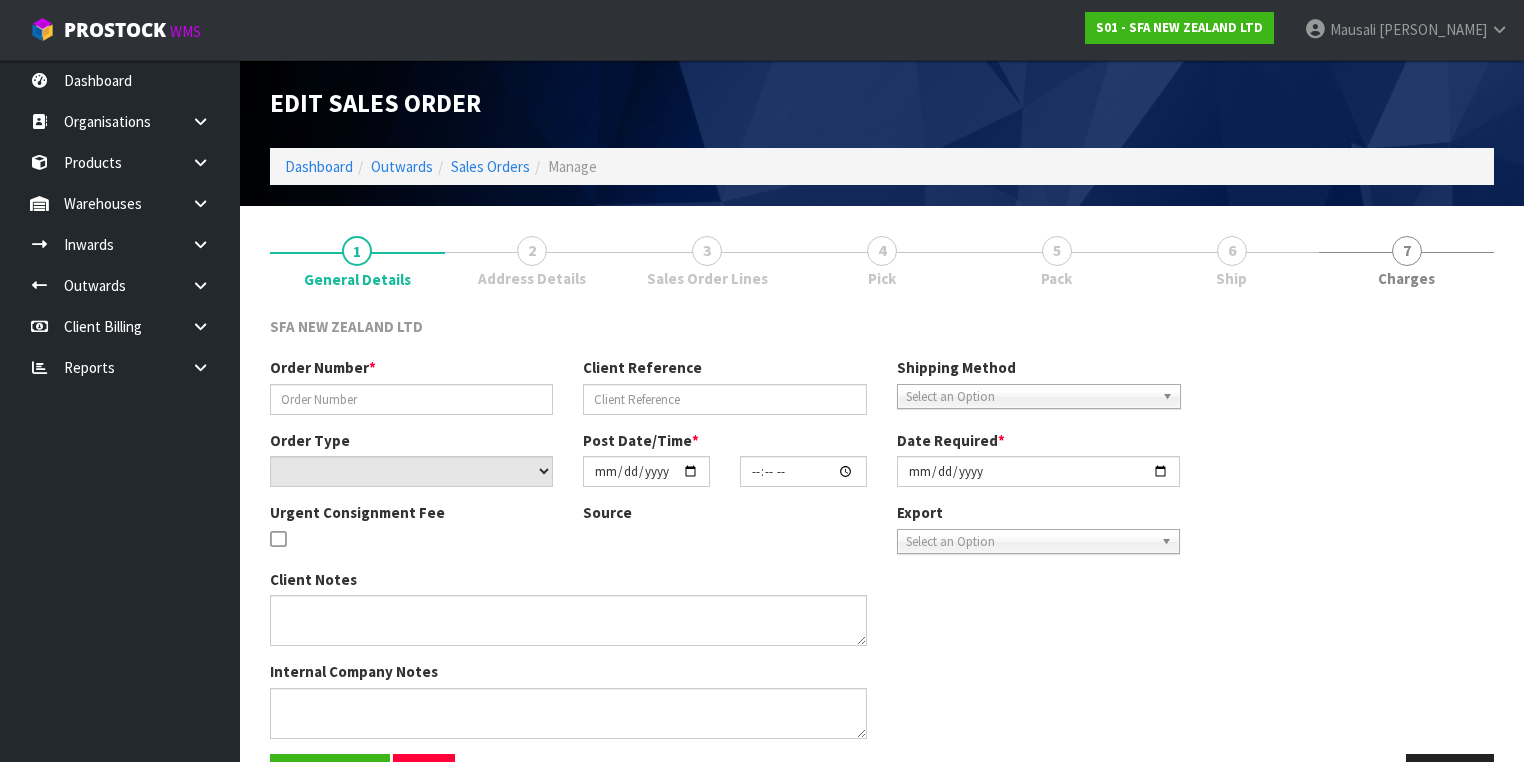 type on "24330" 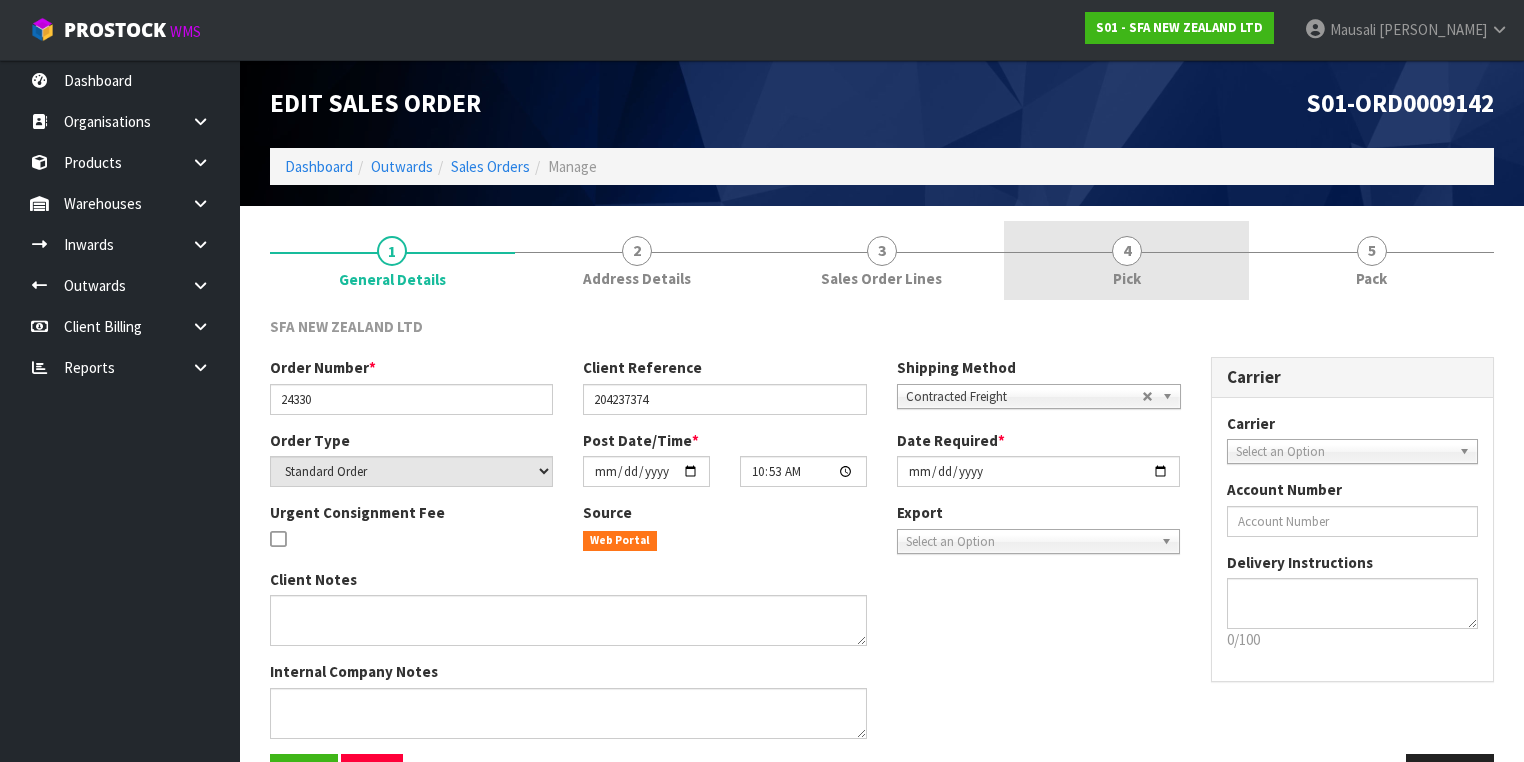 click on "4
Pick" at bounding box center (1126, 260) 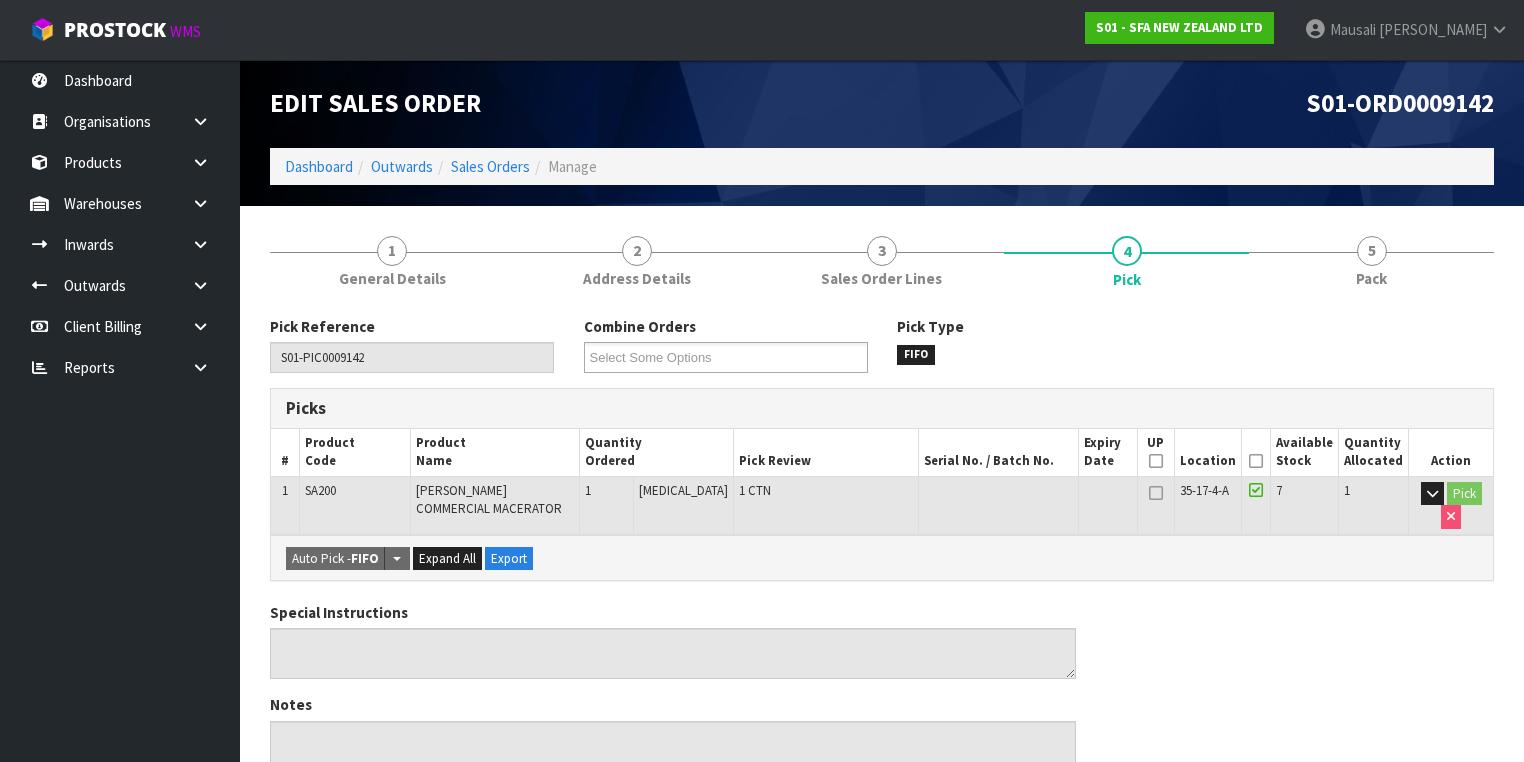 click at bounding box center (1256, 461) 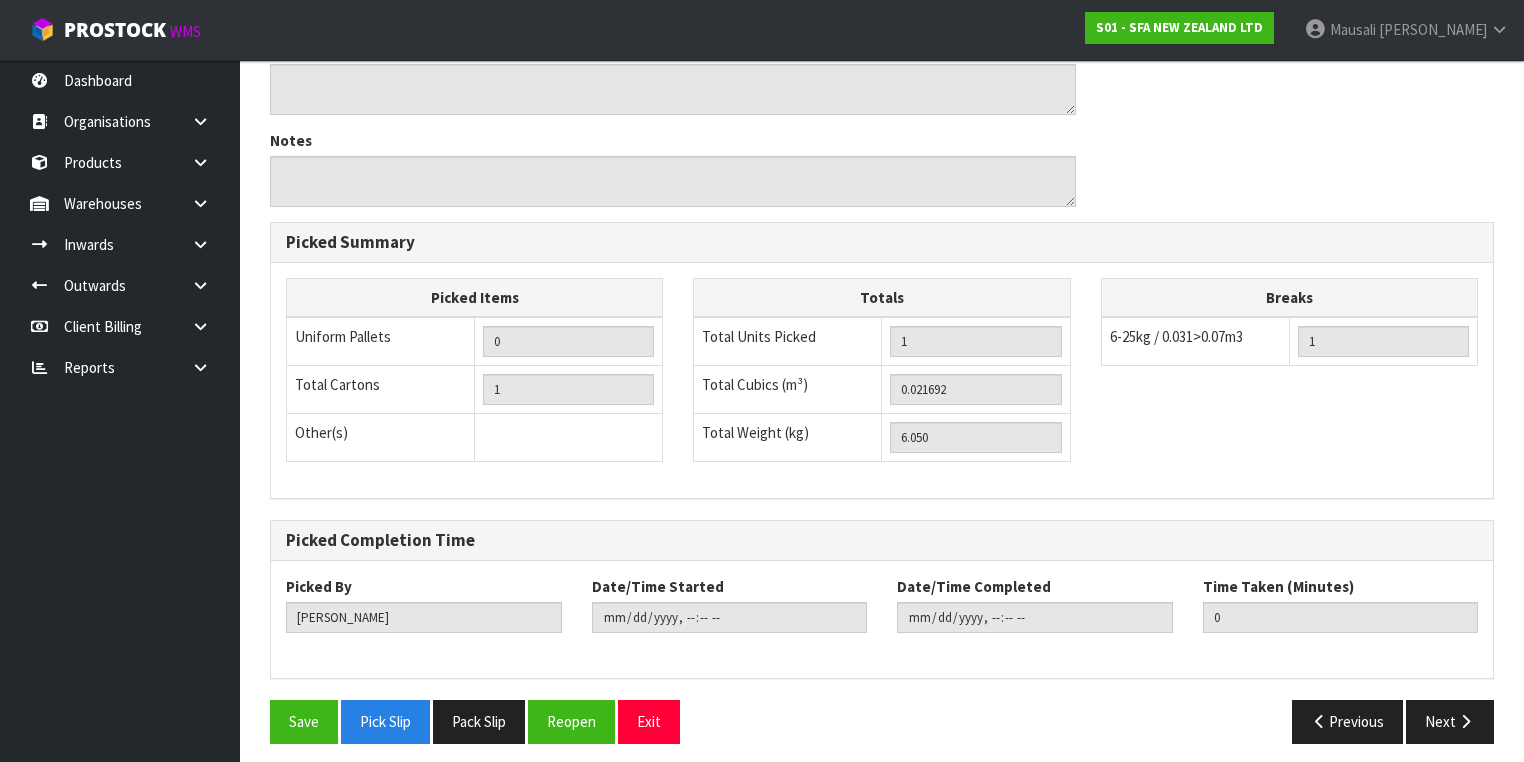 scroll, scrollTop: 641, scrollLeft: 0, axis: vertical 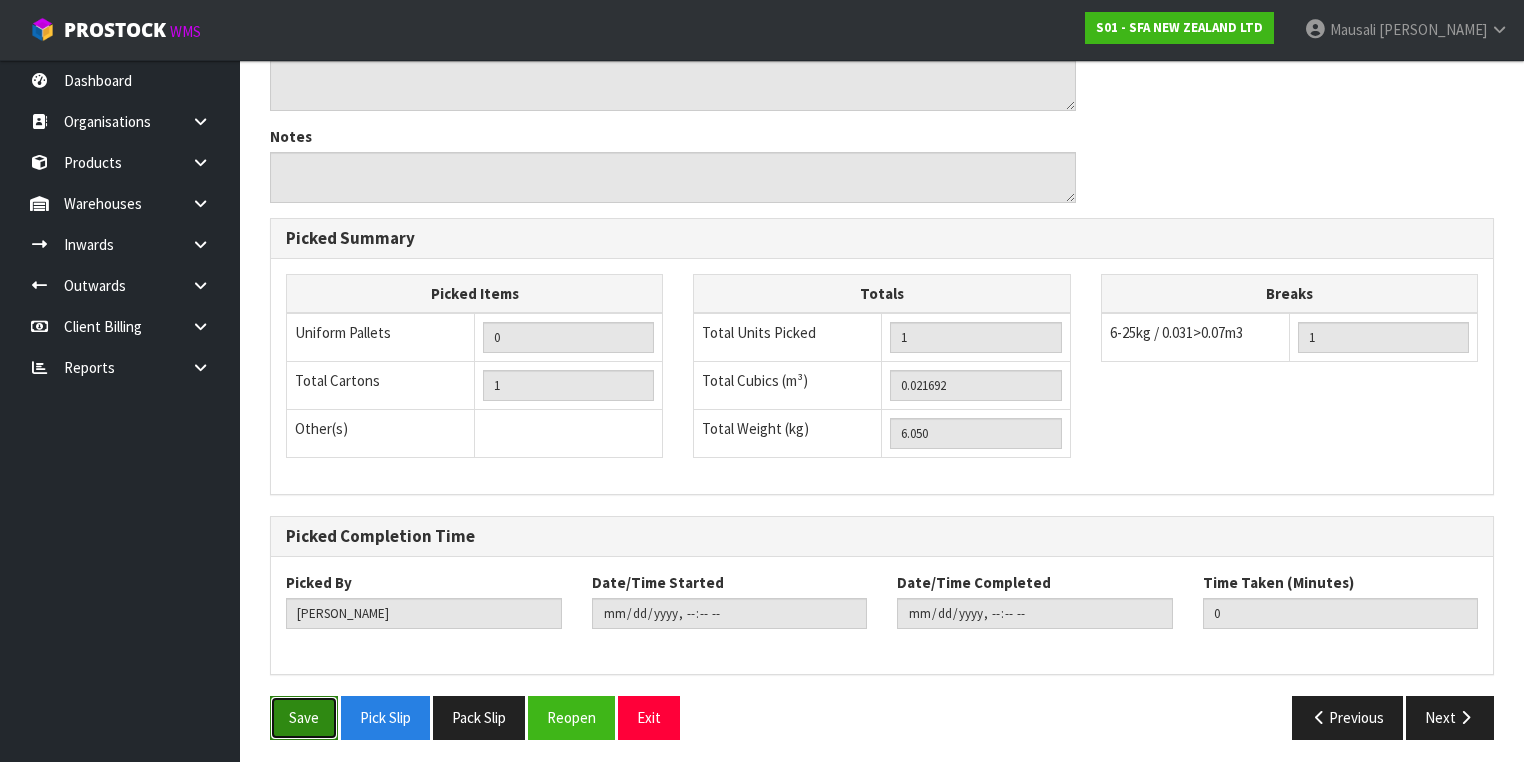 click on "Save" at bounding box center [304, 717] 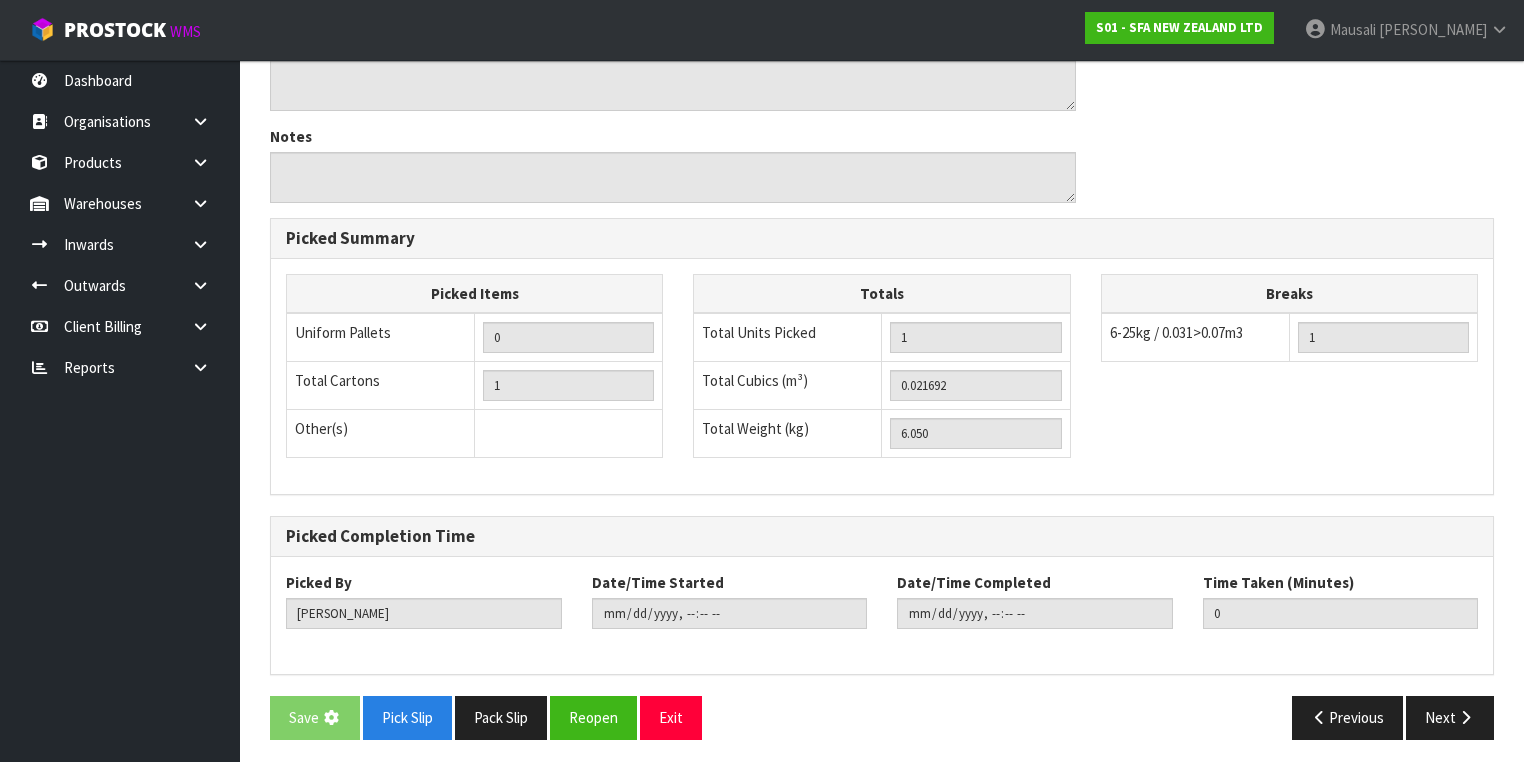 scroll, scrollTop: 0, scrollLeft: 0, axis: both 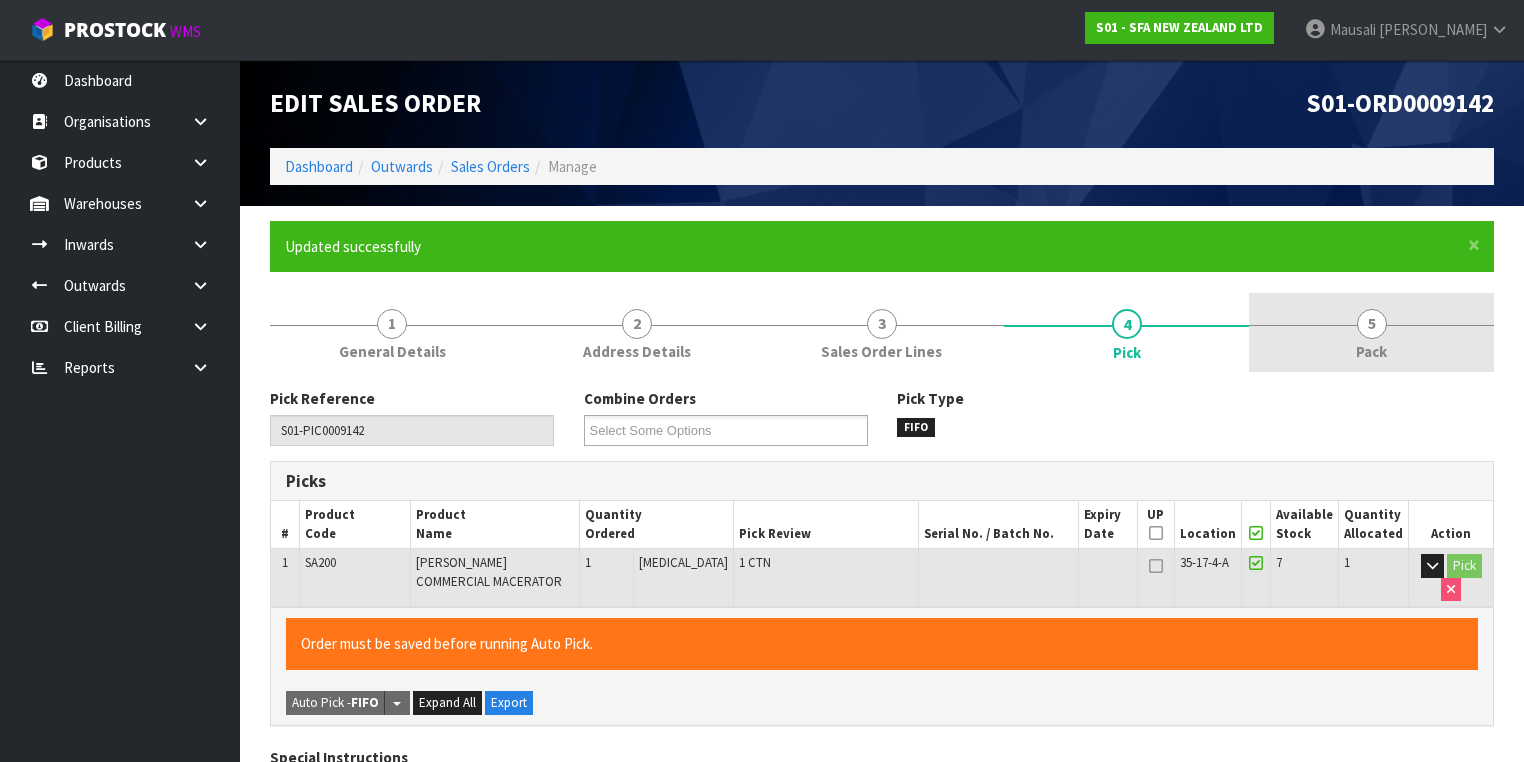 type on "[PERSON_NAME]" 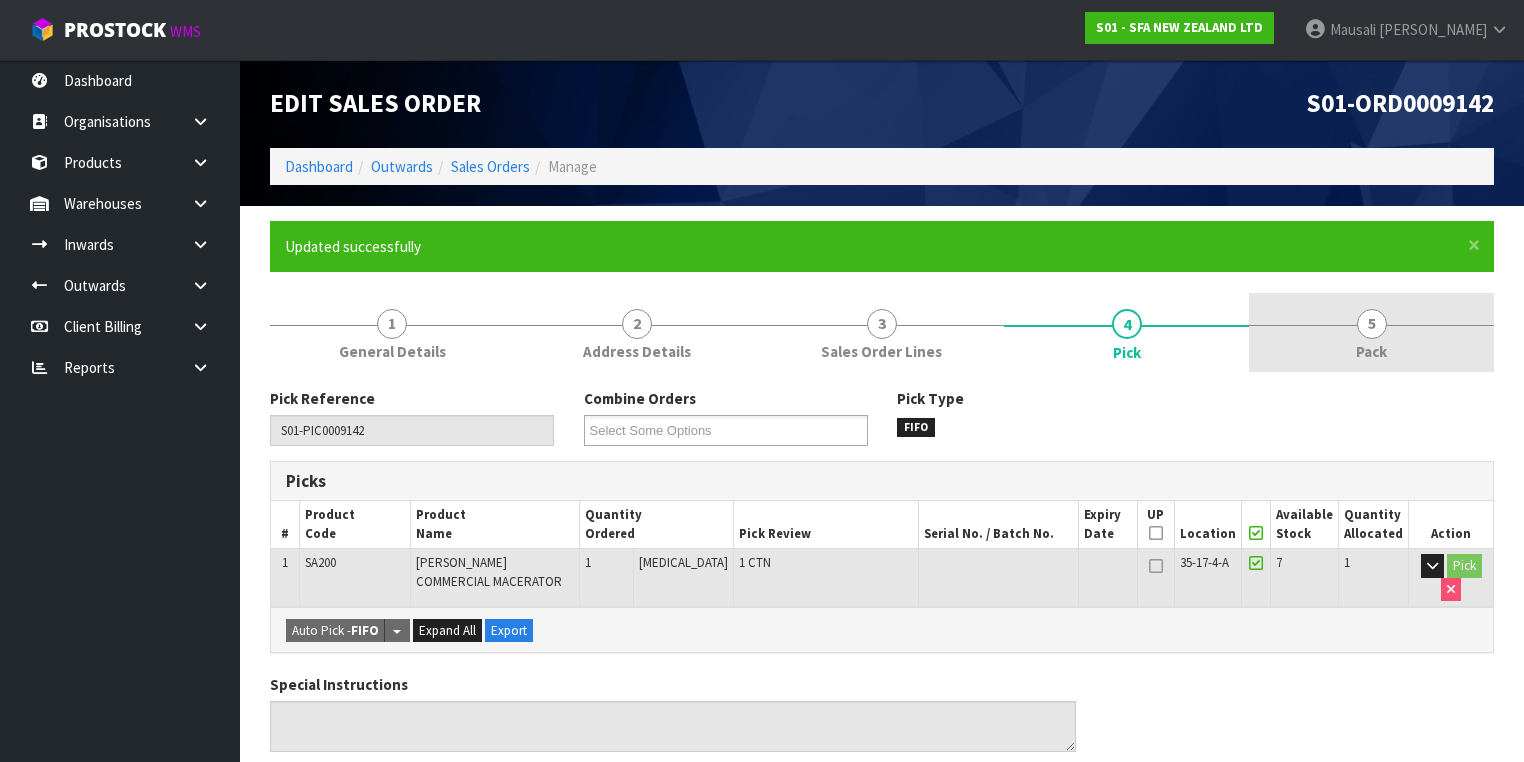 click on "5
Pack" at bounding box center [1371, 332] 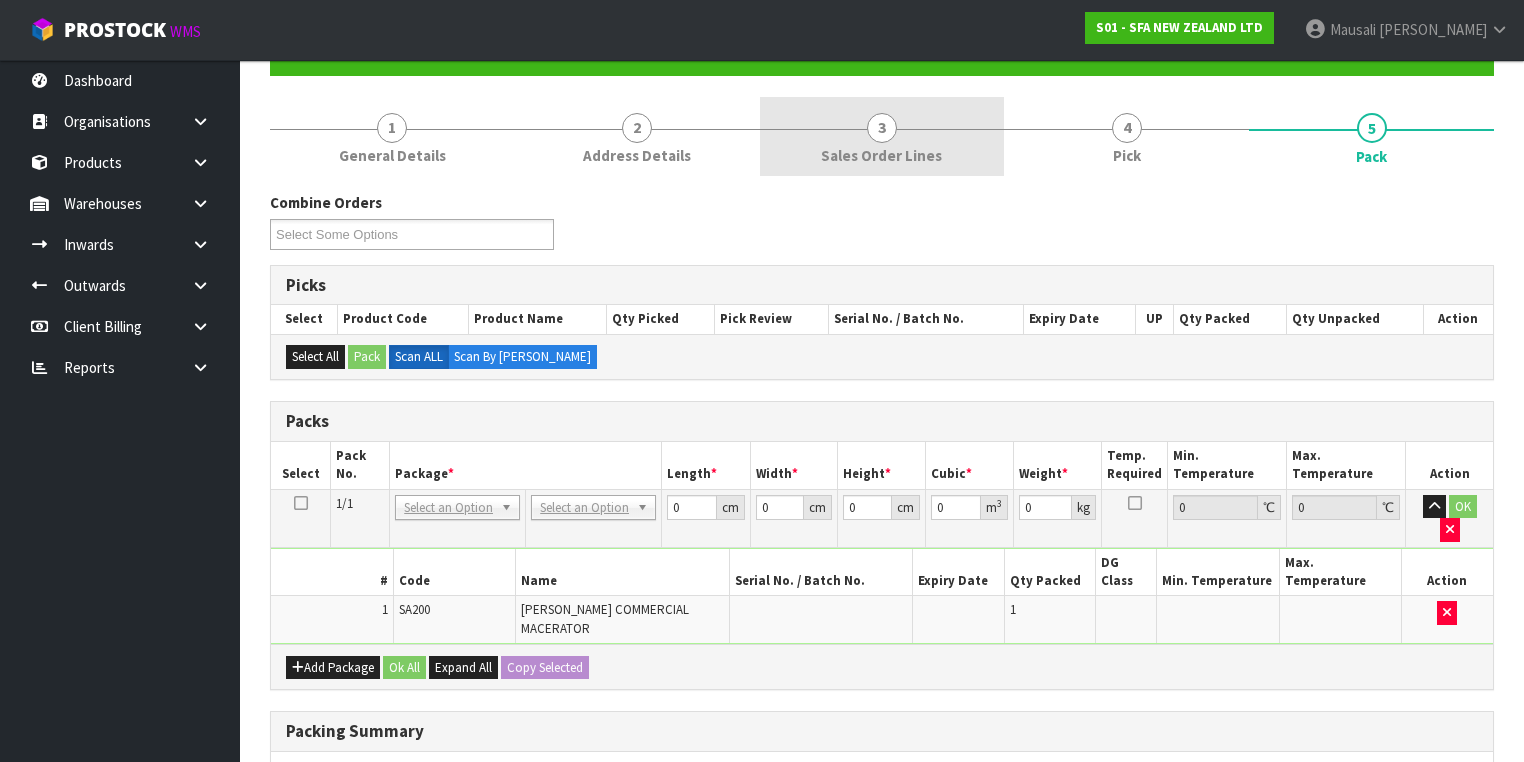 scroll, scrollTop: 320, scrollLeft: 0, axis: vertical 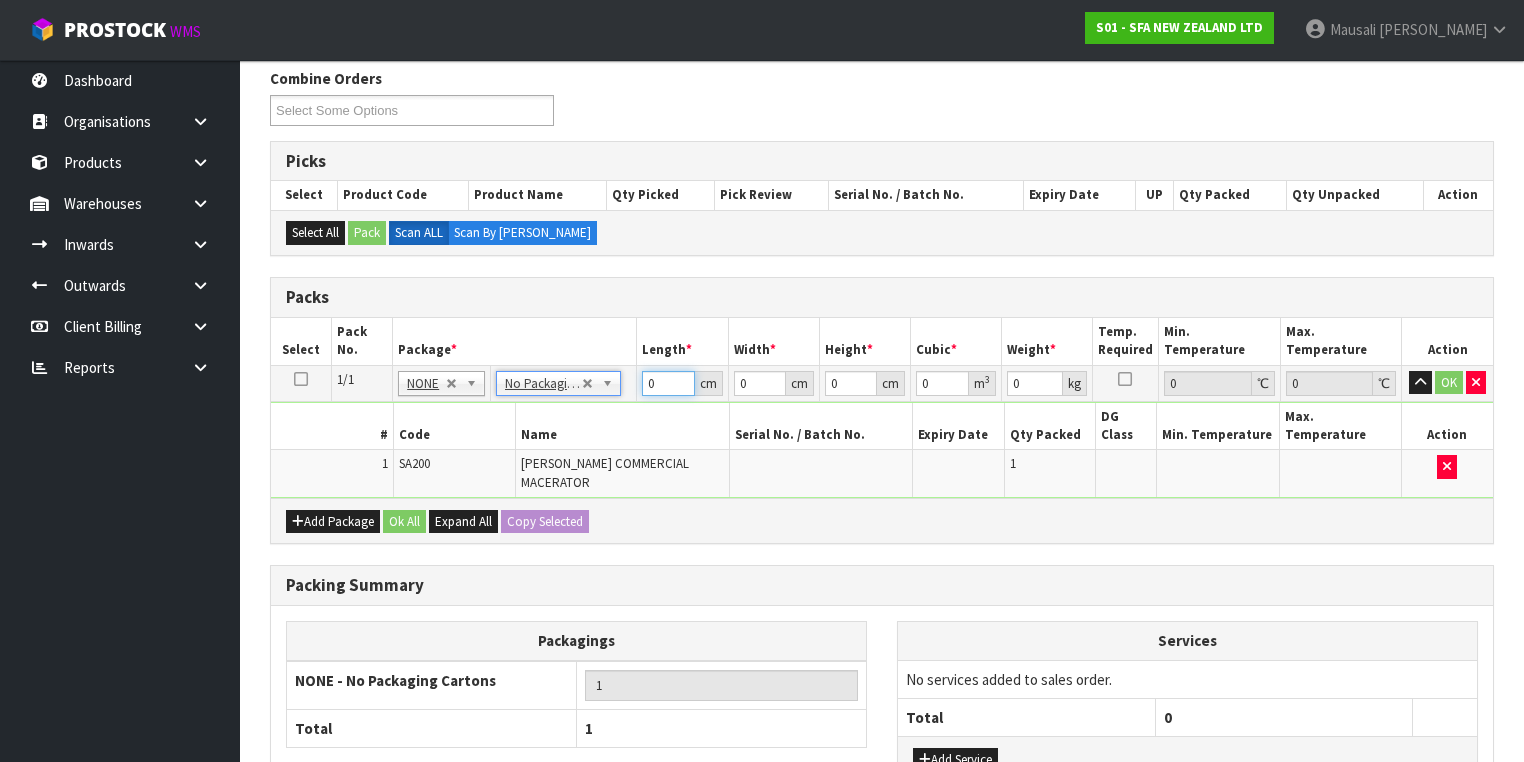 drag, startPoint x: 645, startPoint y: 388, endPoint x: 625, endPoint y: 393, distance: 20.615528 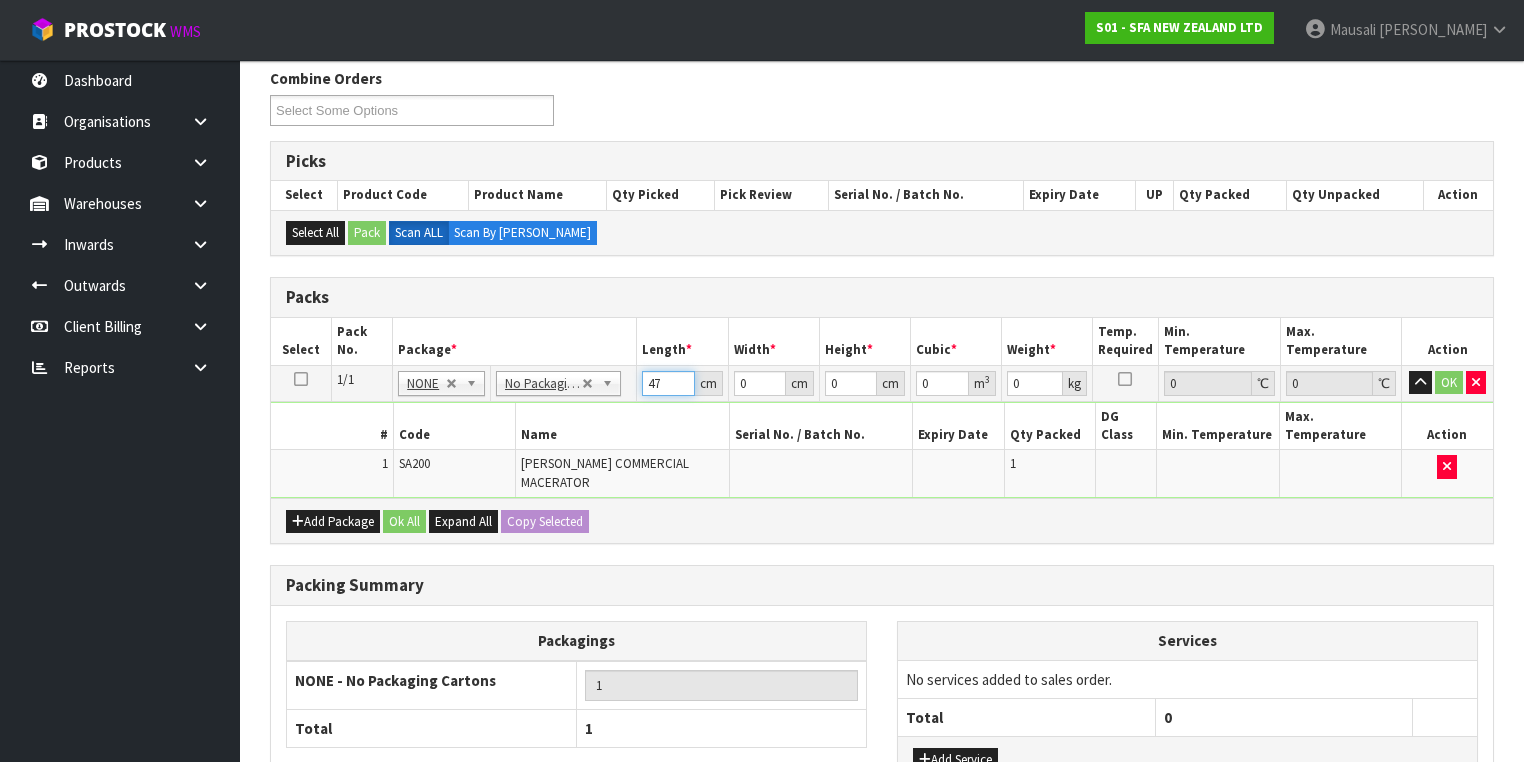 type on "47" 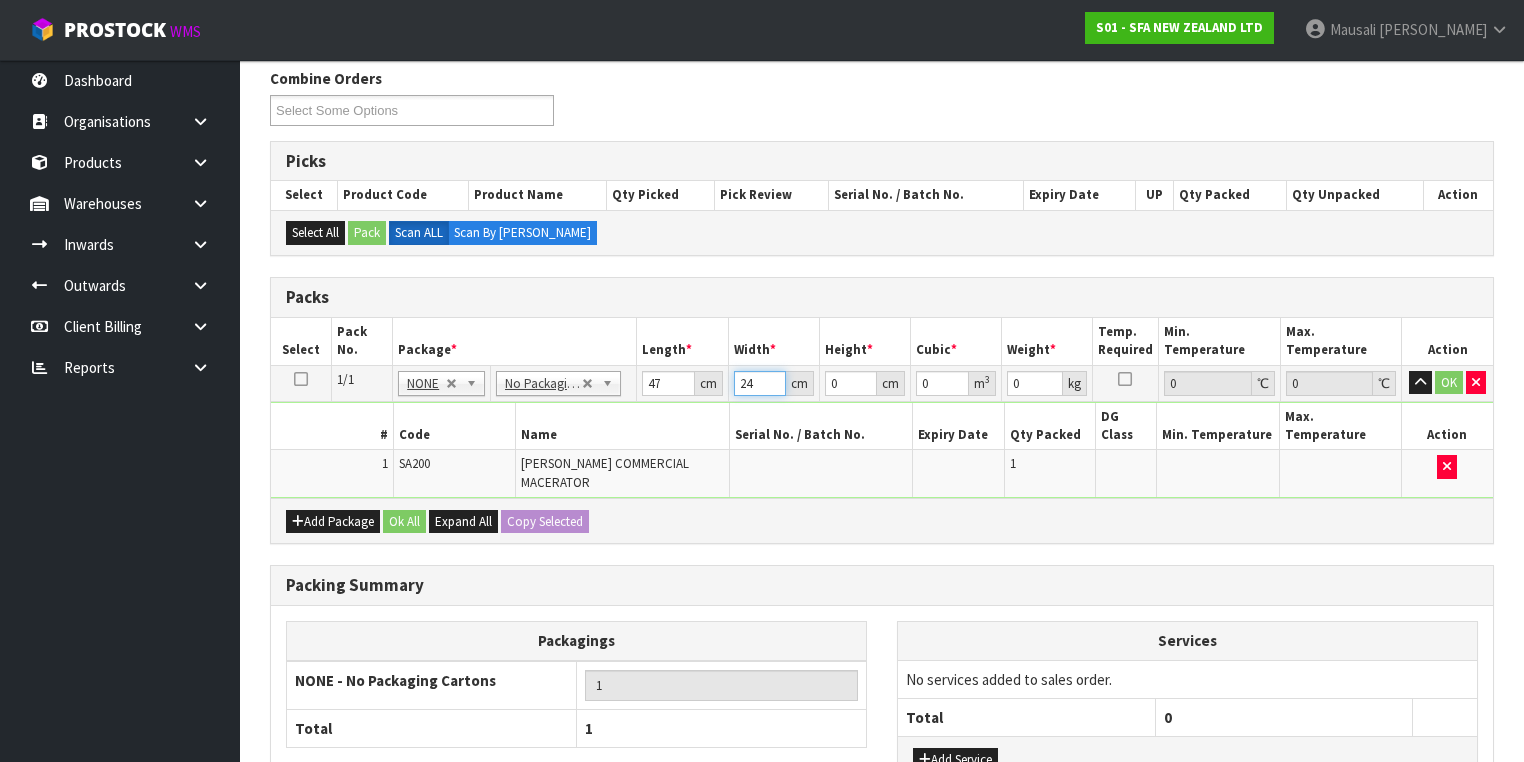 type on "24" 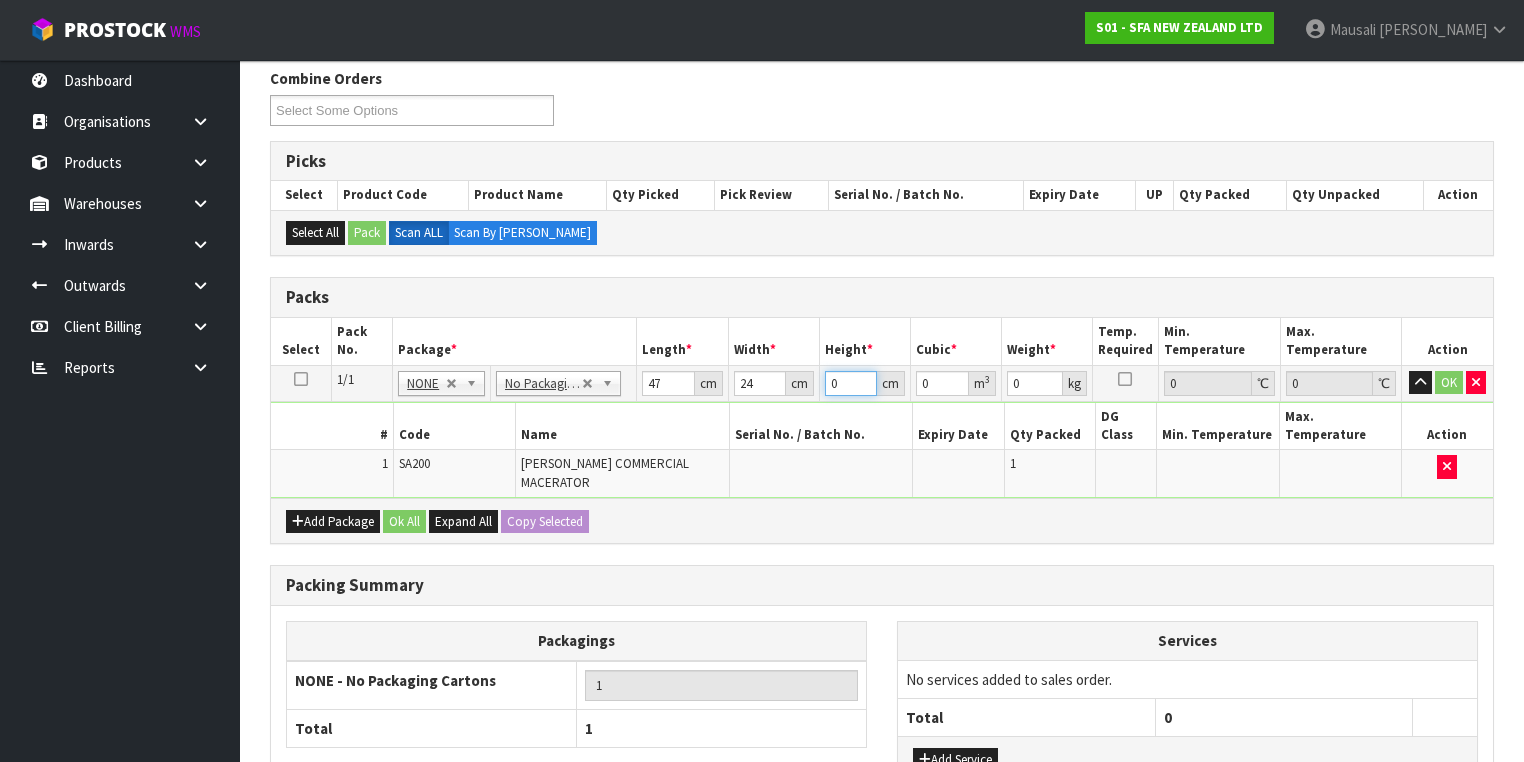 type on "3" 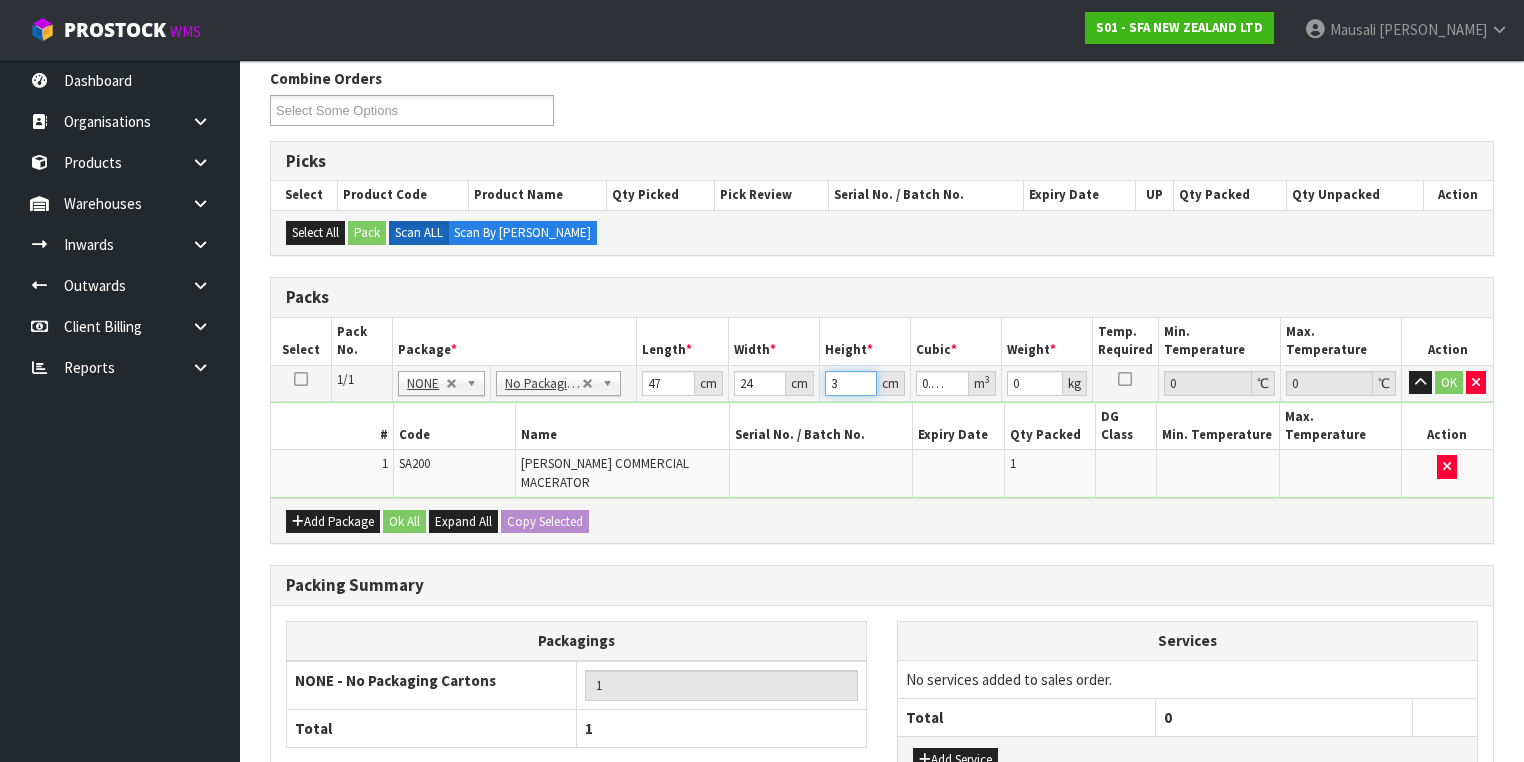type on "33" 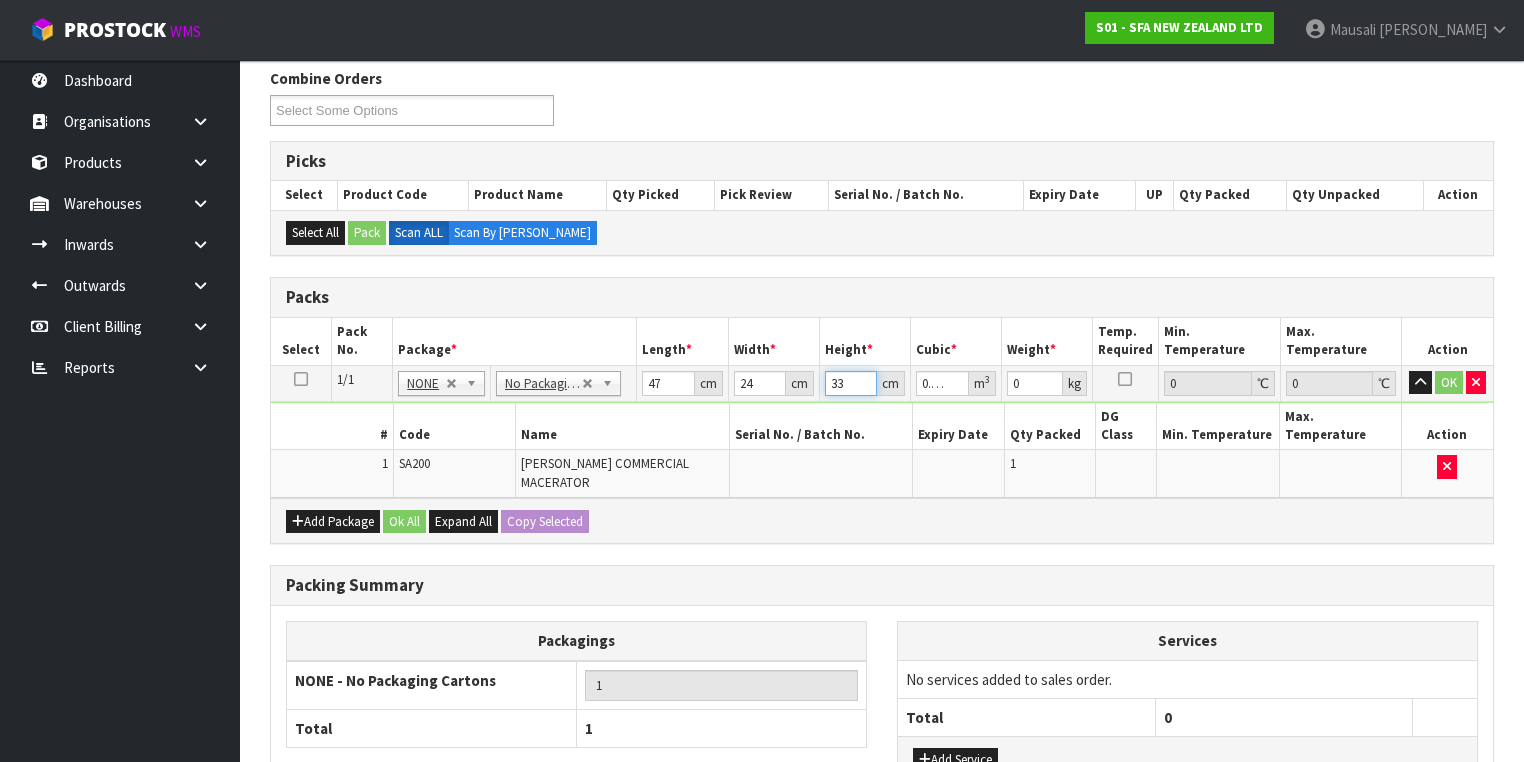 type on "33" 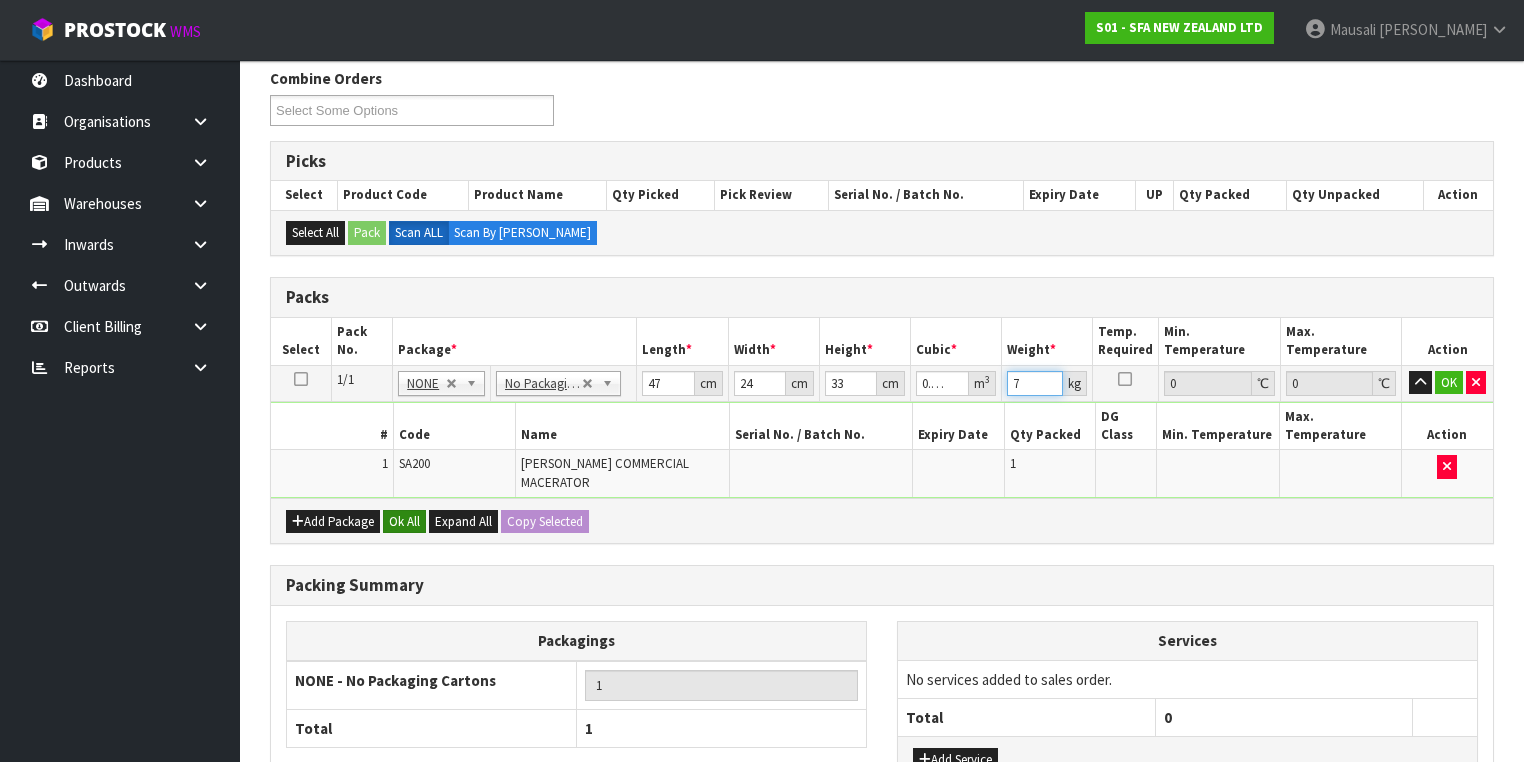 type on "7" 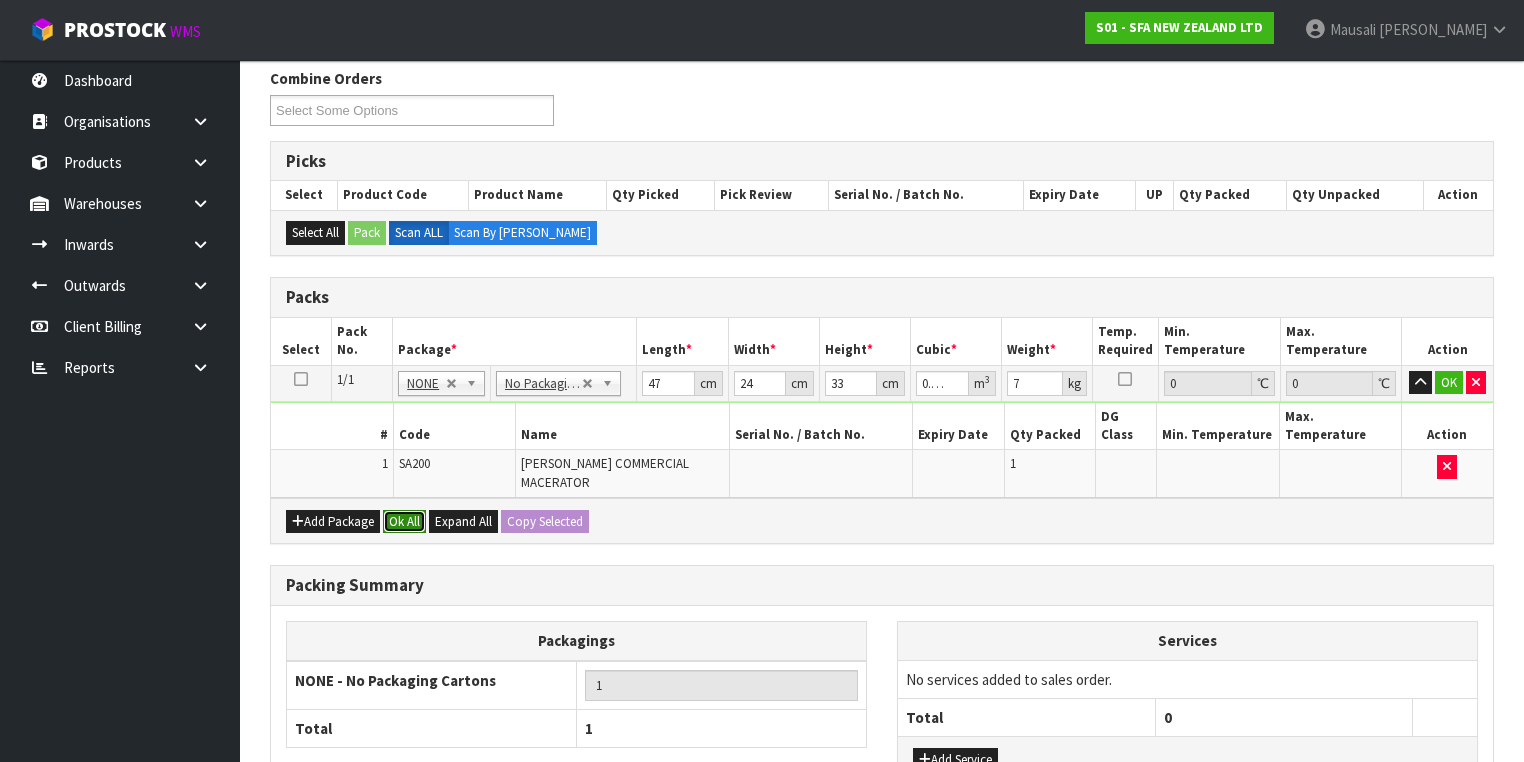 click on "Ok All" at bounding box center (404, 522) 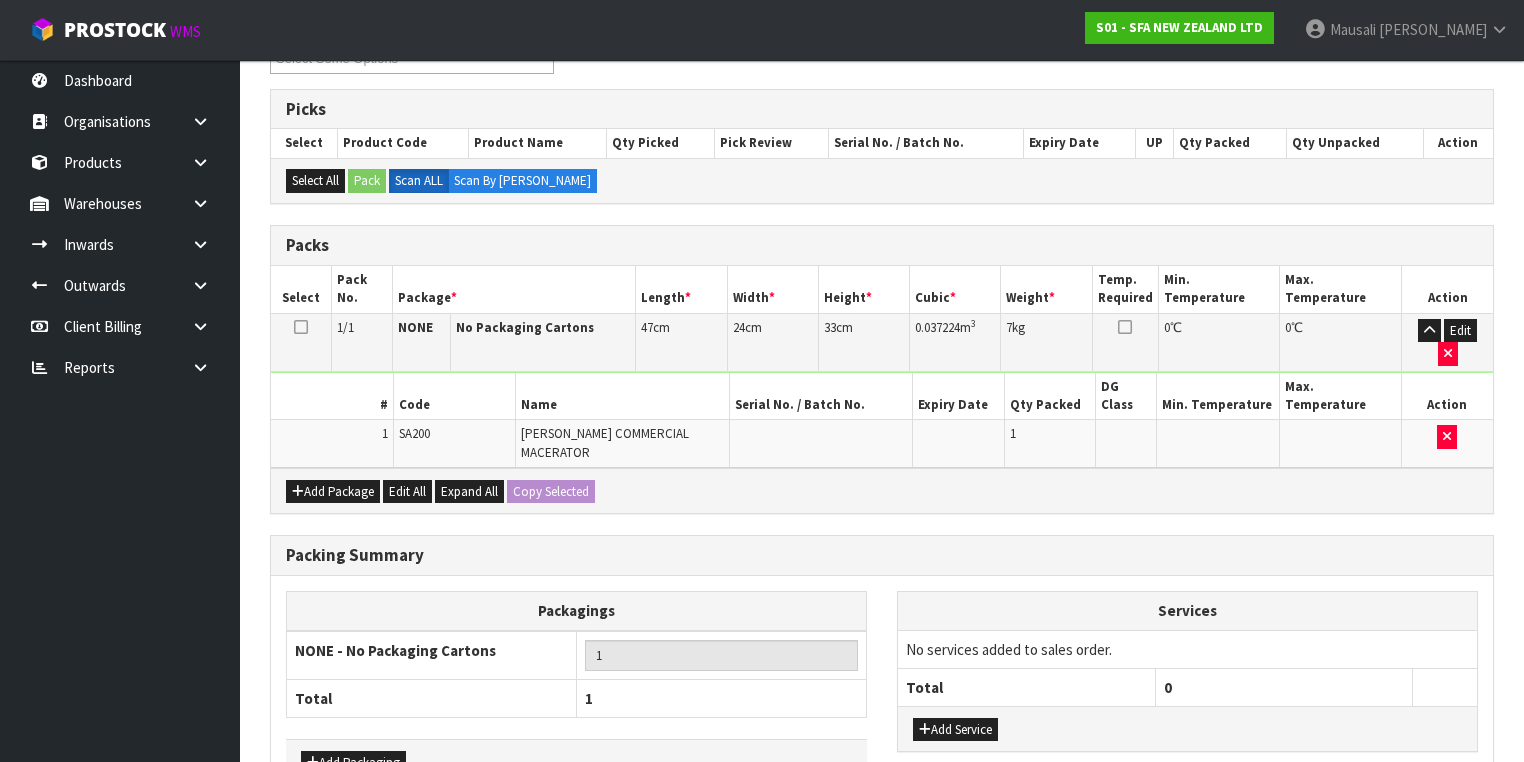scroll, scrollTop: 440, scrollLeft: 0, axis: vertical 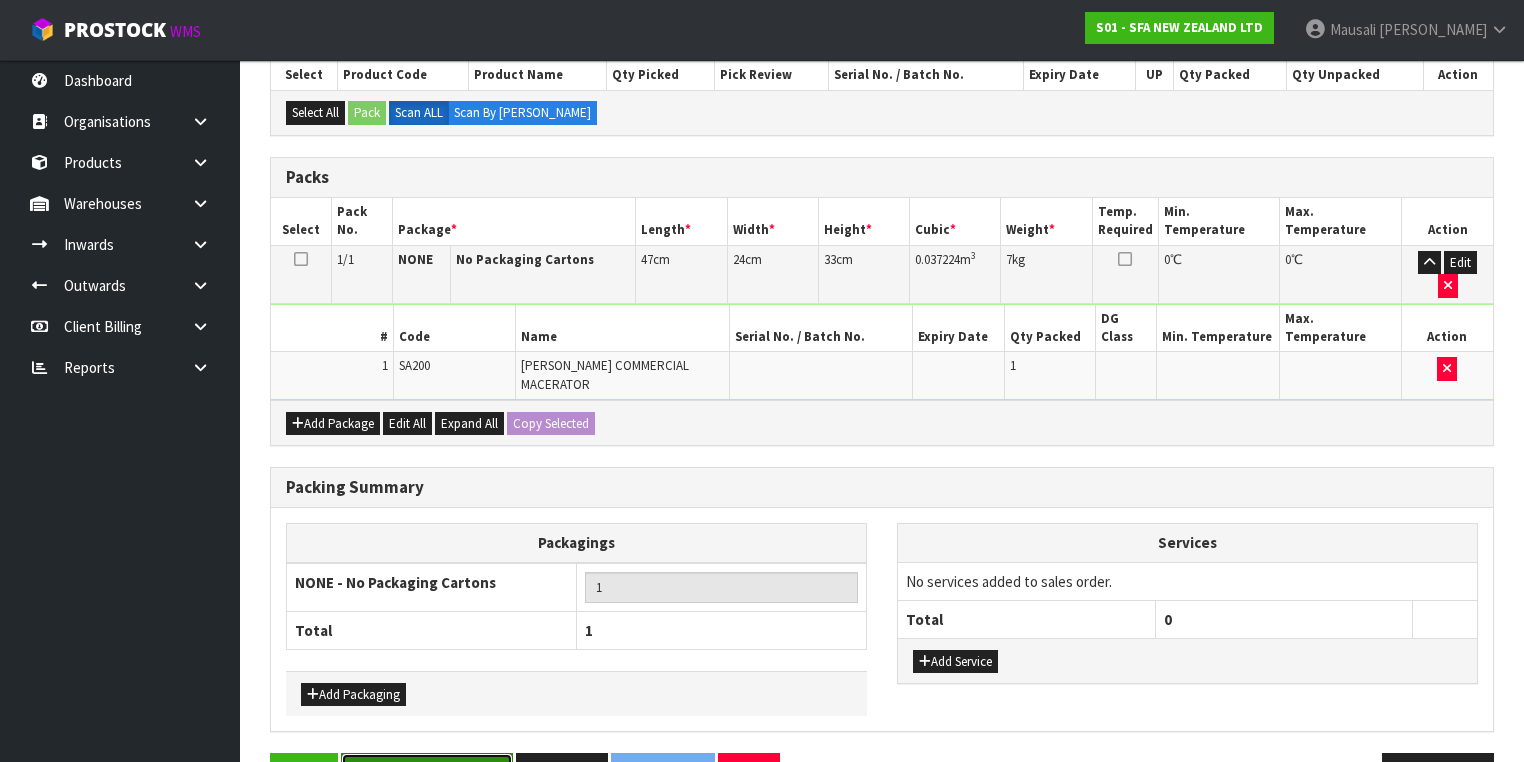 click on "Save & Confirm Packs" at bounding box center (427, 774) 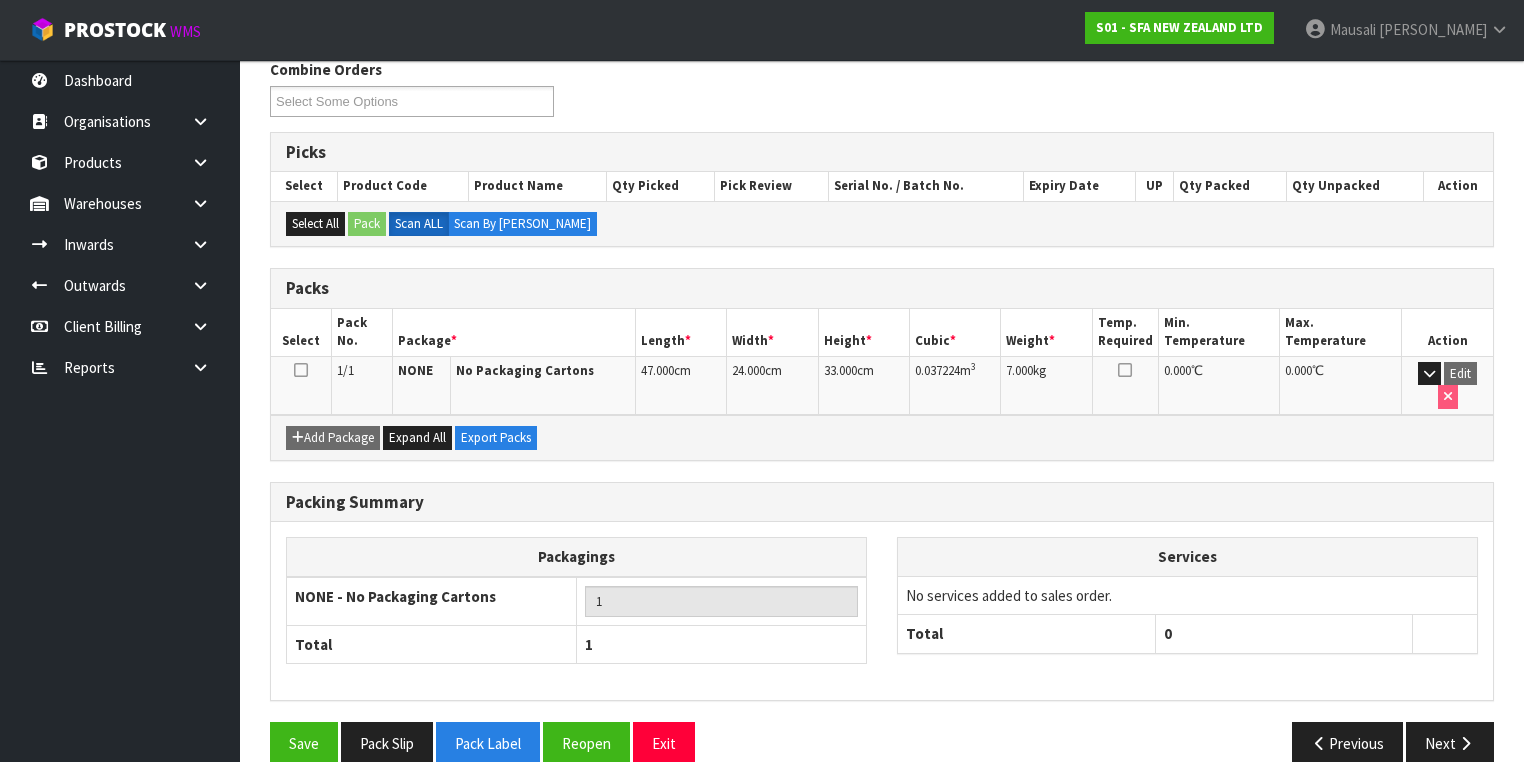 scroll, scrollTop: 332, scrollLeft: 0, axis: vertical 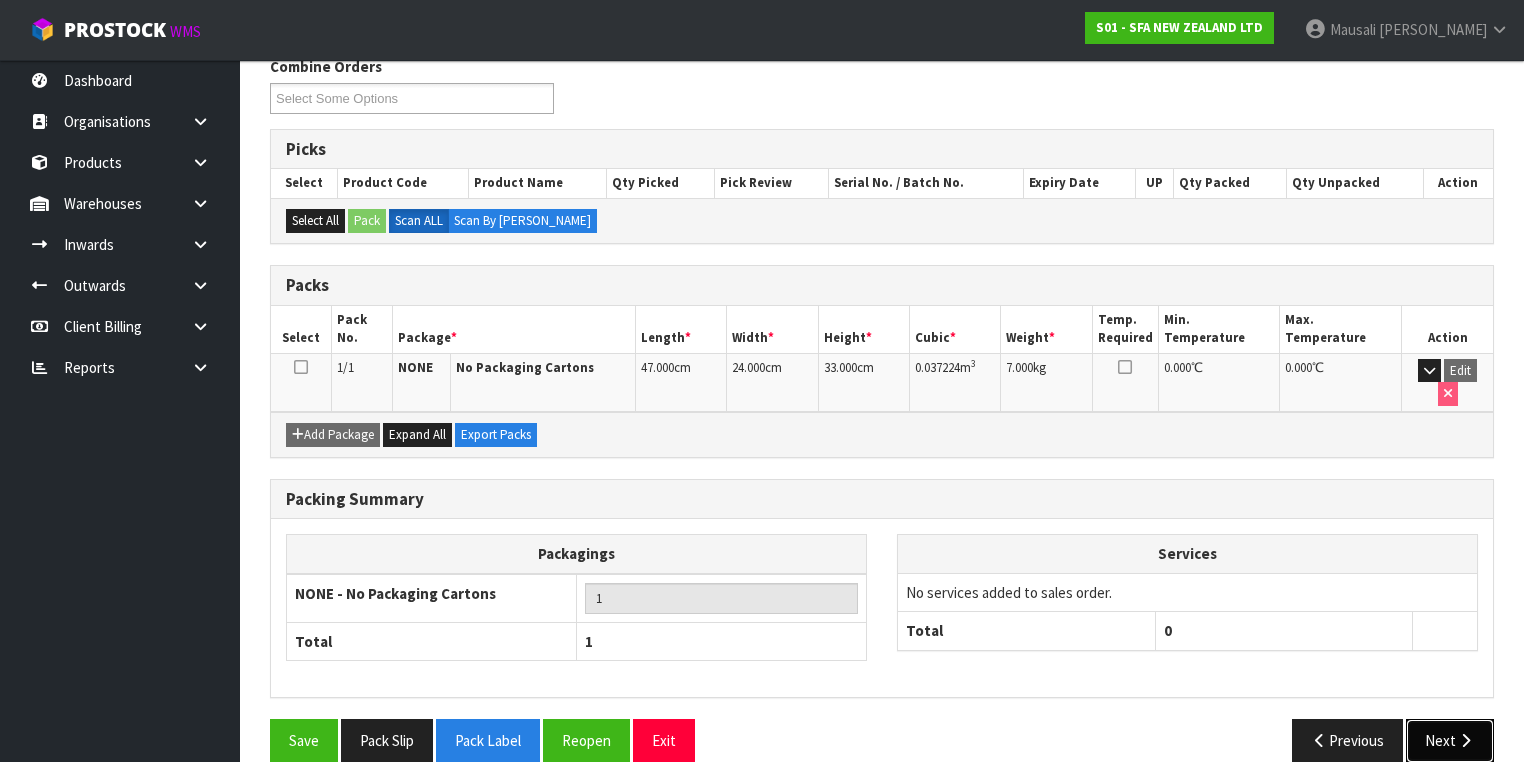 click on "Next" at bounding box center (1450, 740) 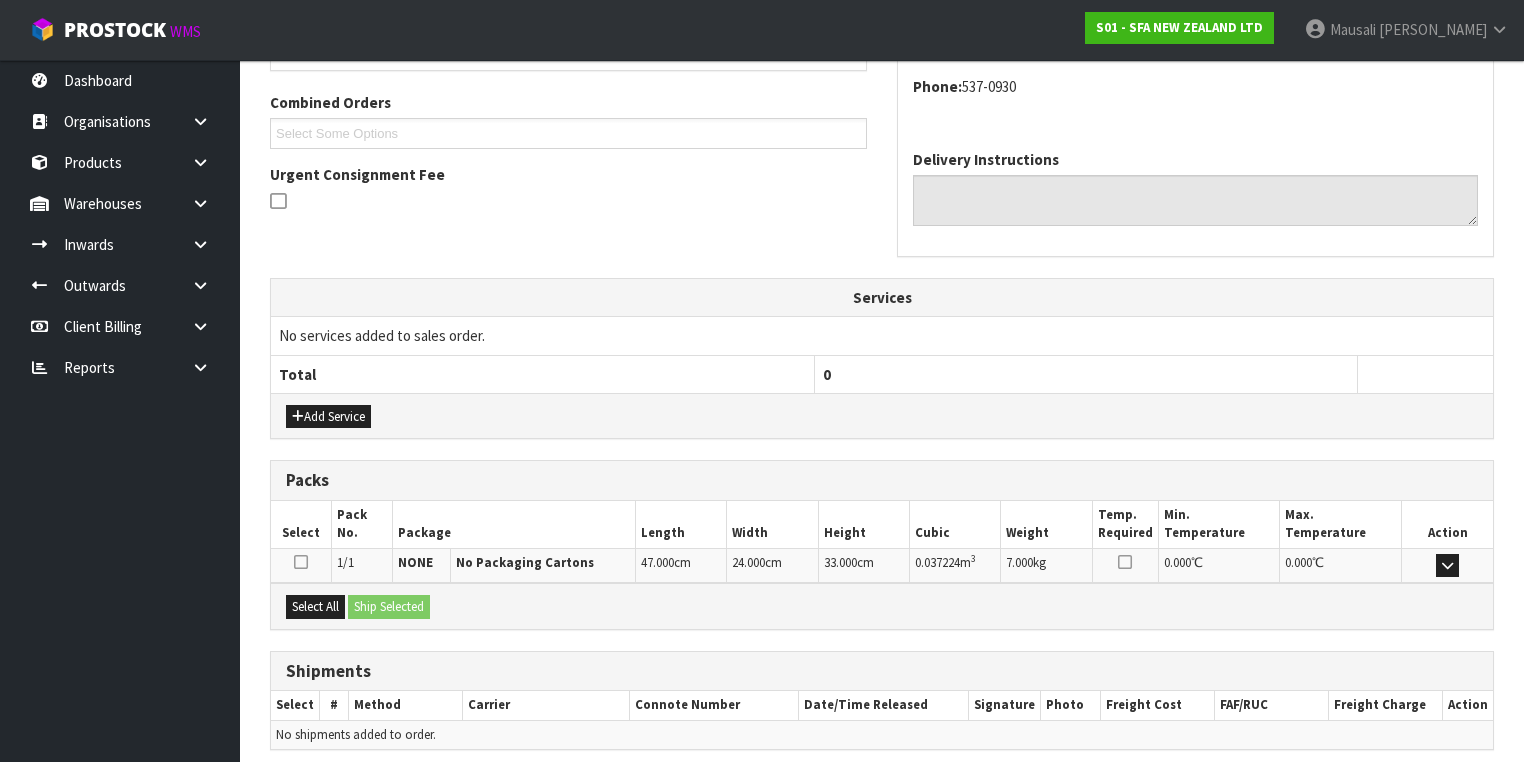 scroll, scrollTop: 571, scrollLeft: 0, axis: vertical 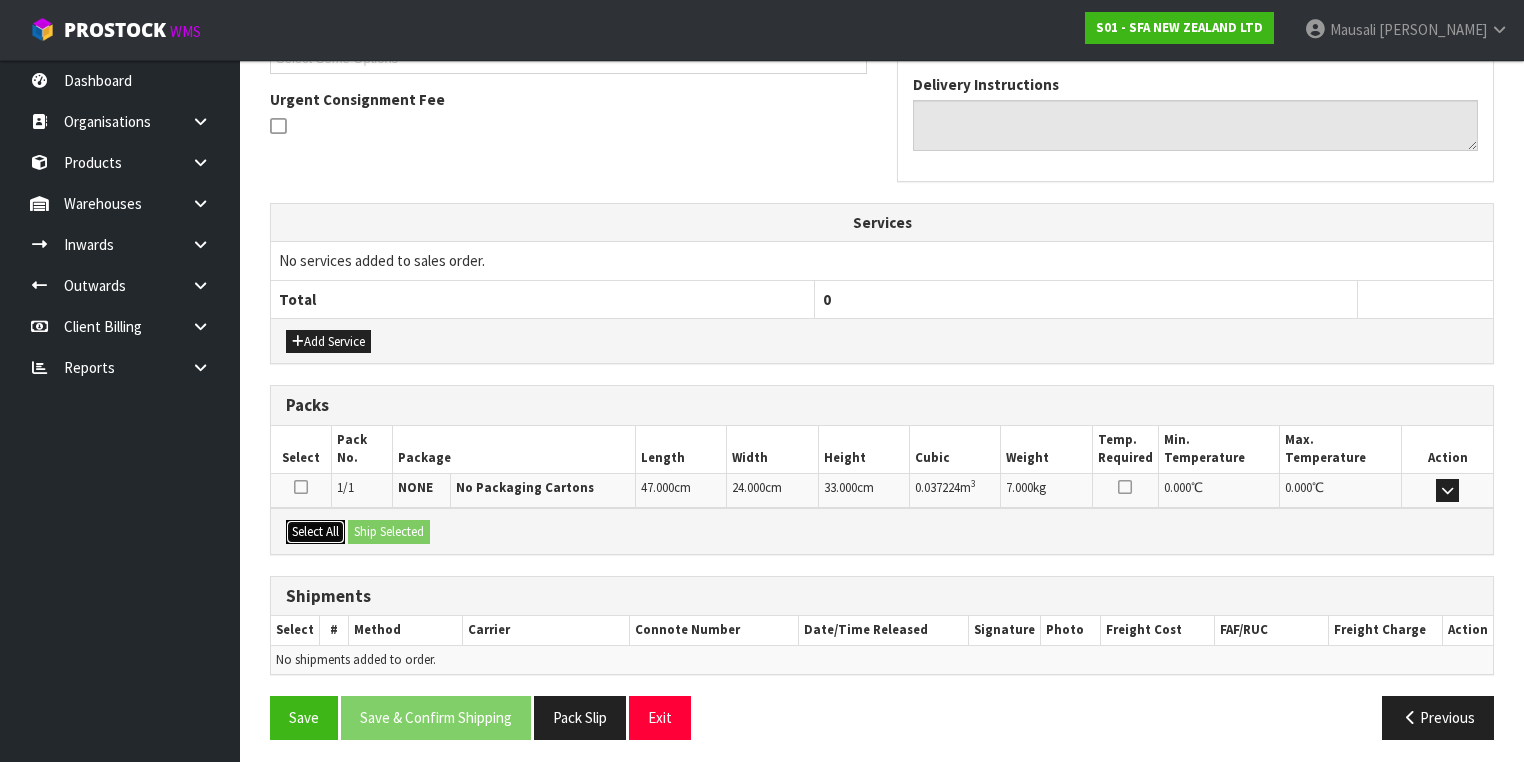 click on "Select All" at bounding box center (315, 532) 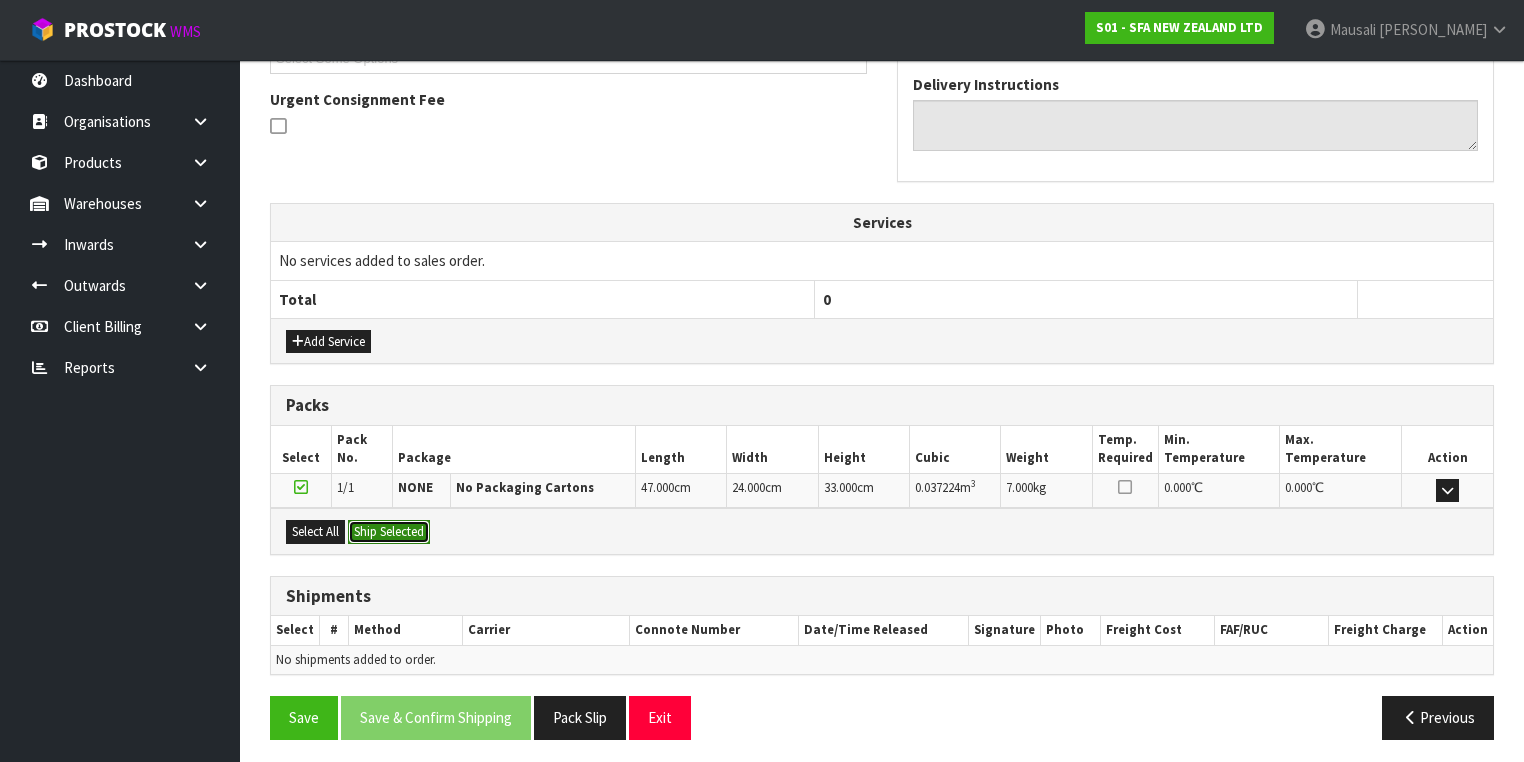 click on "Ship Selected" at bounding box center (389, 532) 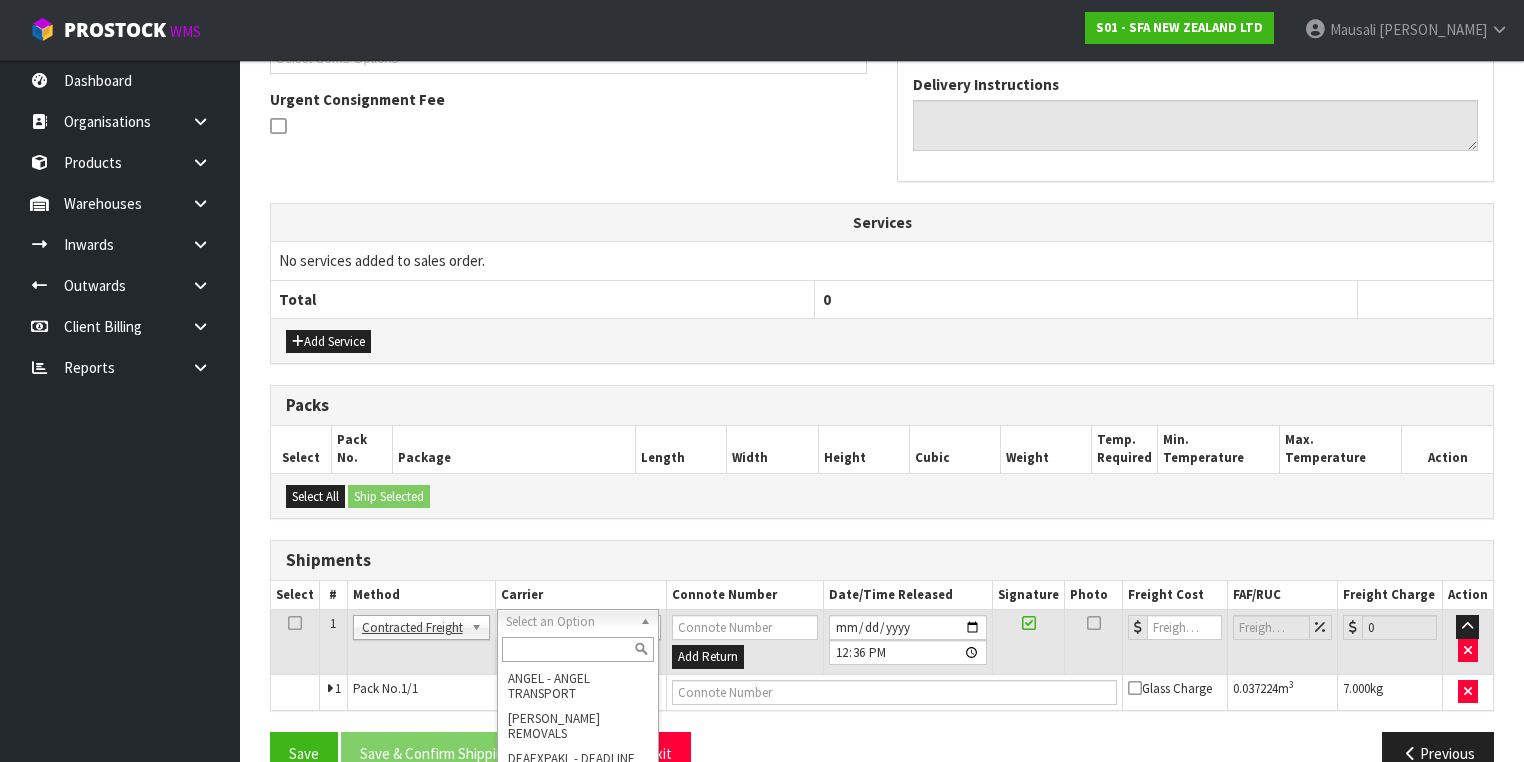 click at bounding box center [578, 649] 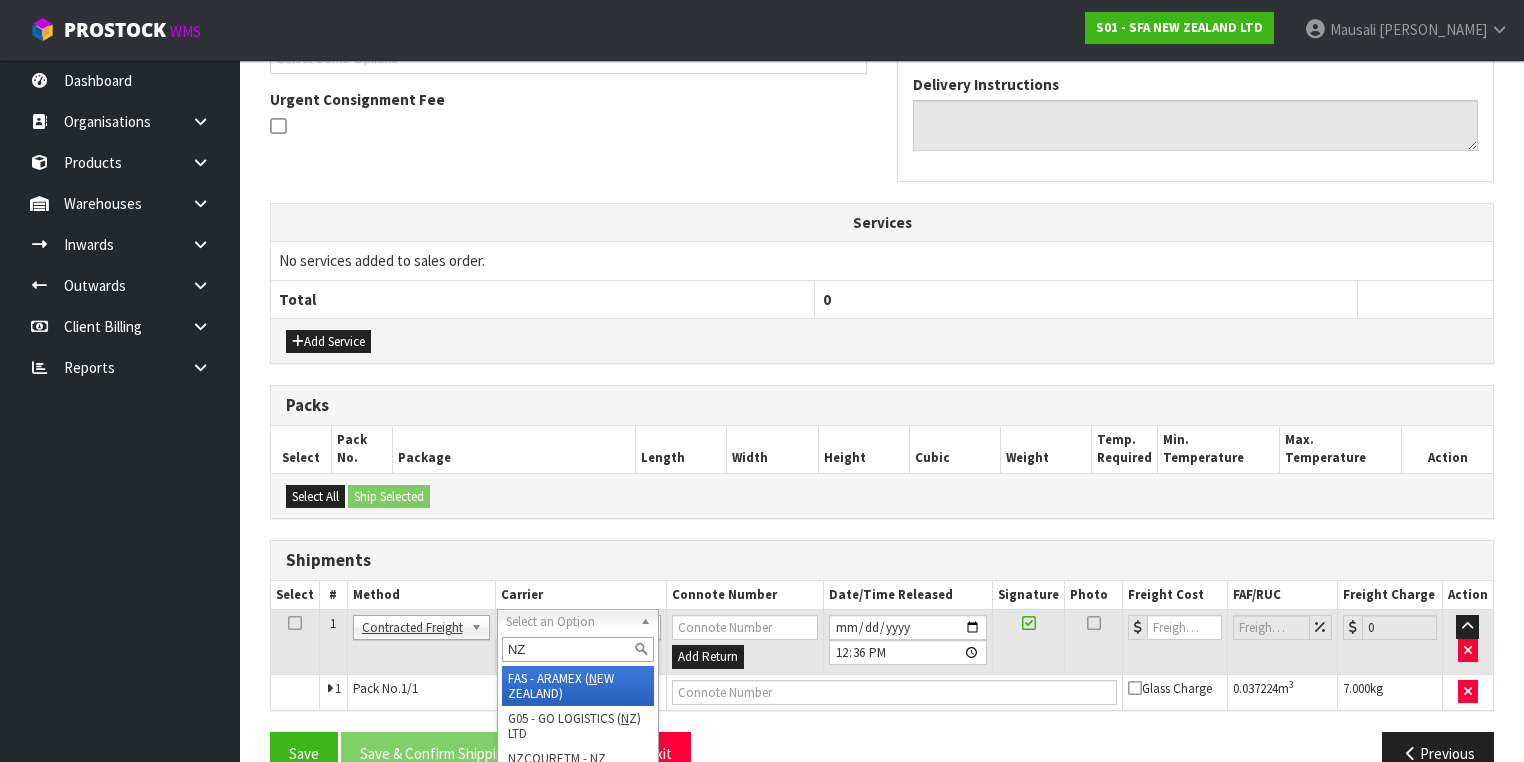 type on "NZP" 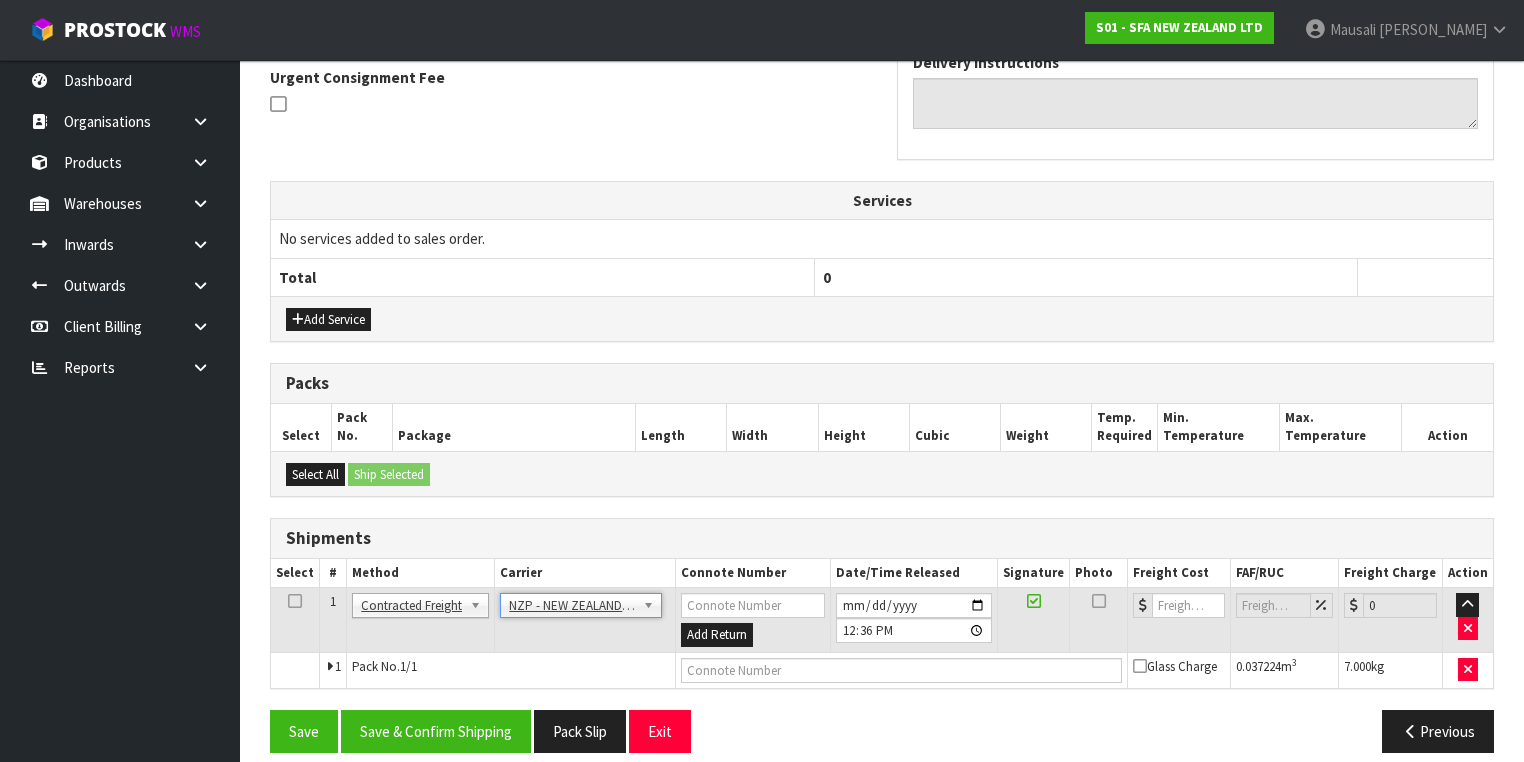 scroll, scrollTop: 606, scrollLeft: 0, axis: vertical 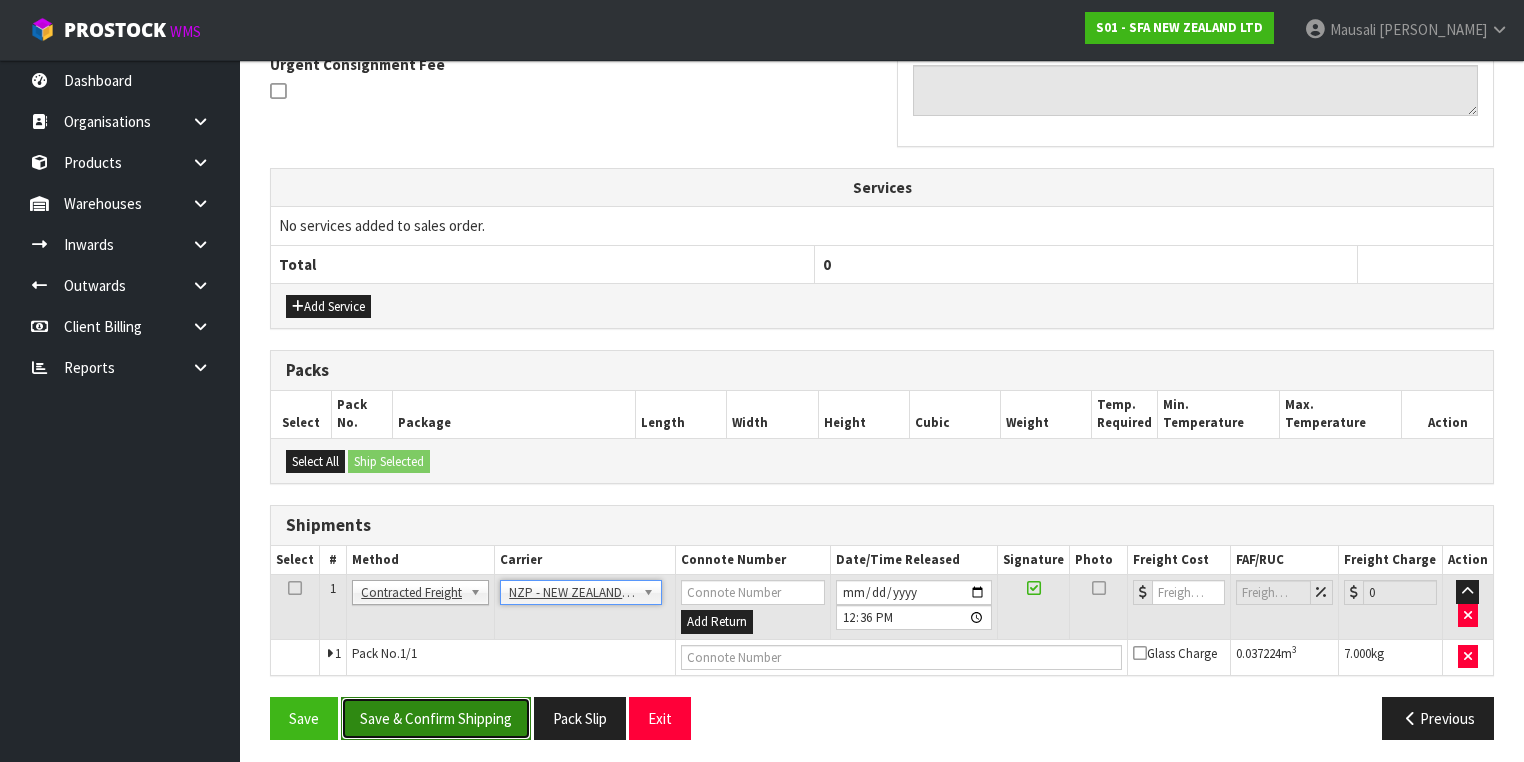 click on "Save & Confirm Shipping" at bounding box center (436, 718) 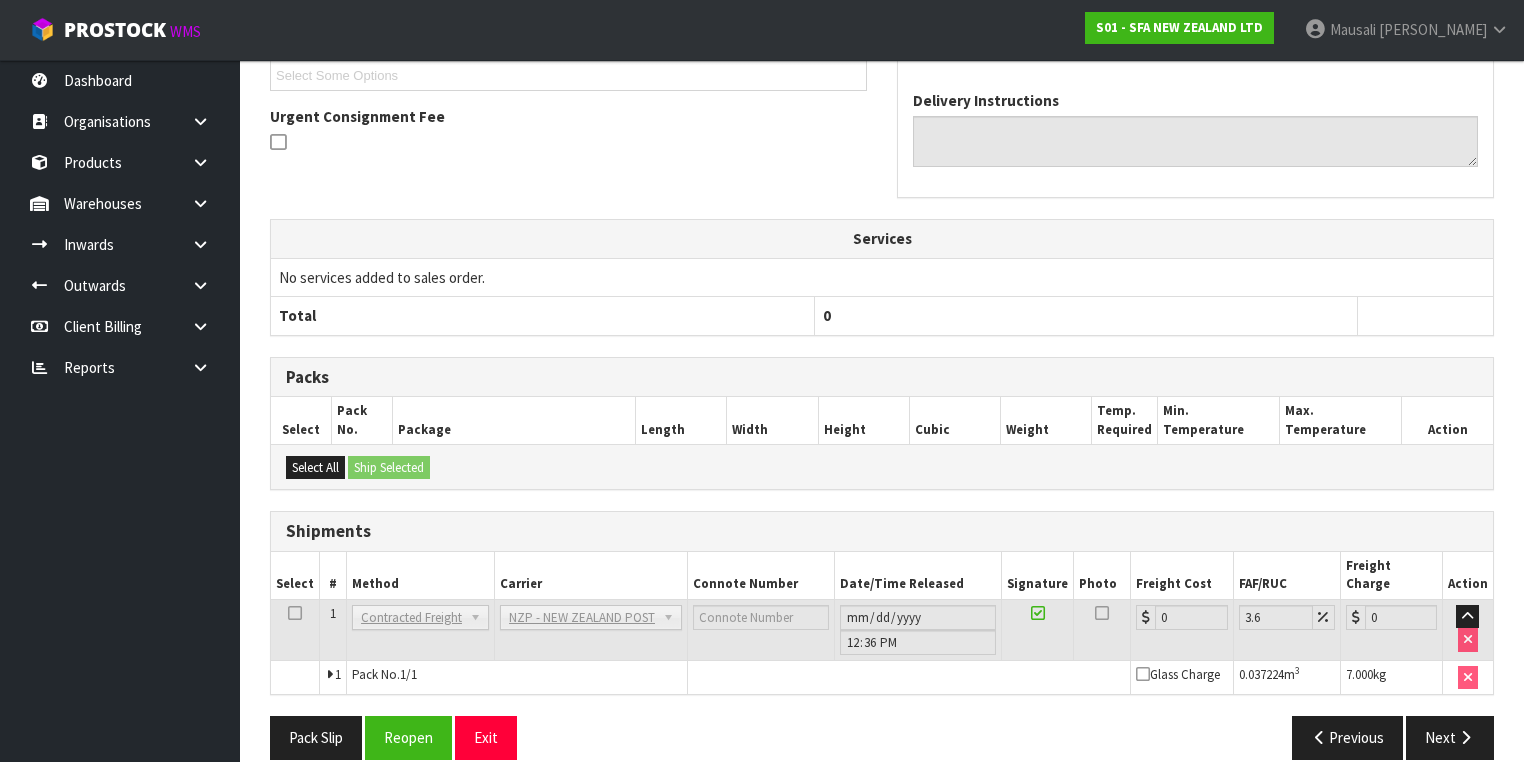 scroll, scrollTop: 579, scrollLeft: 0, axis: vertical 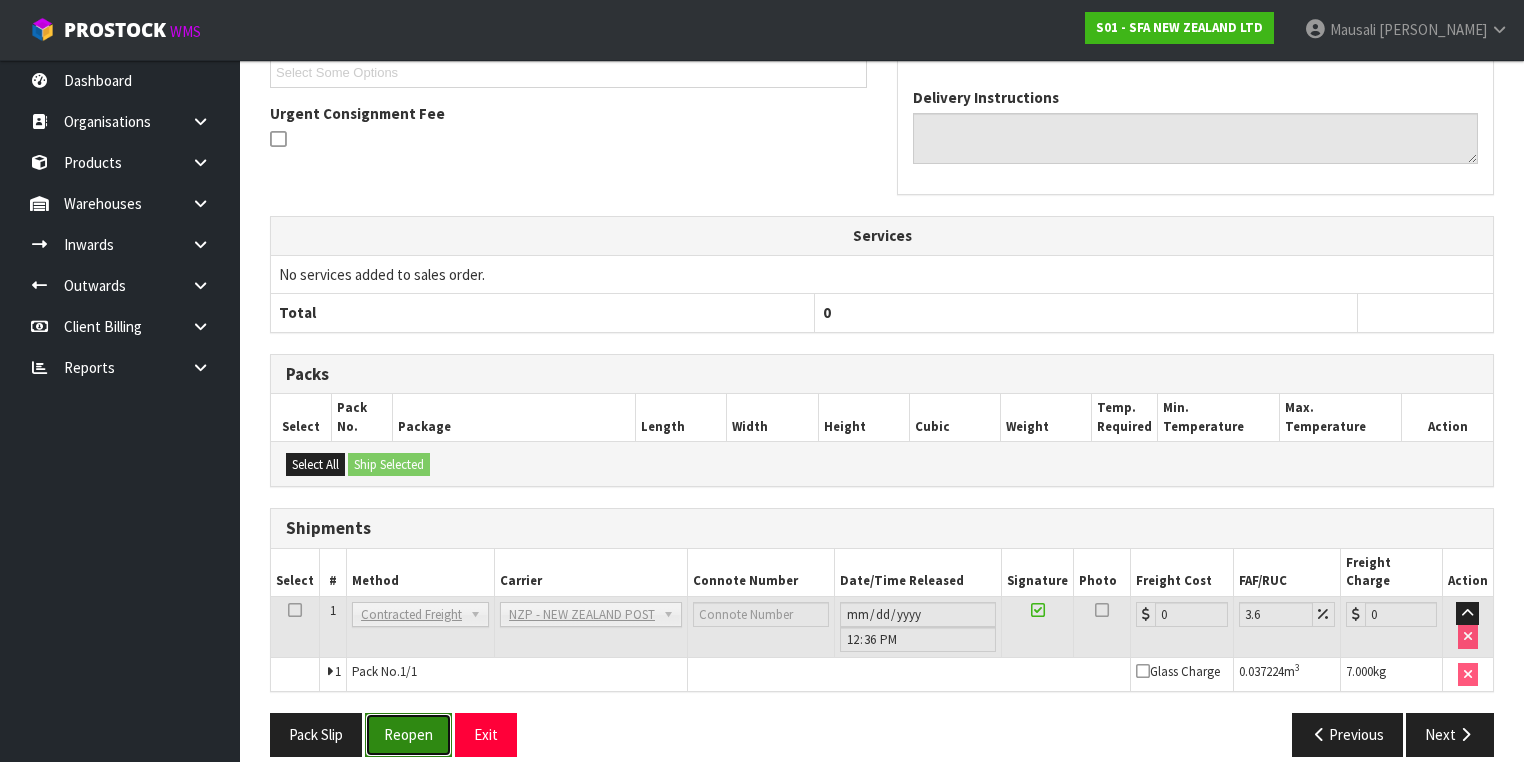 drag, startPoint x: 417, startPoint y: 697, endPoint x: 456, endPoint y: 701, distance: 39.20459 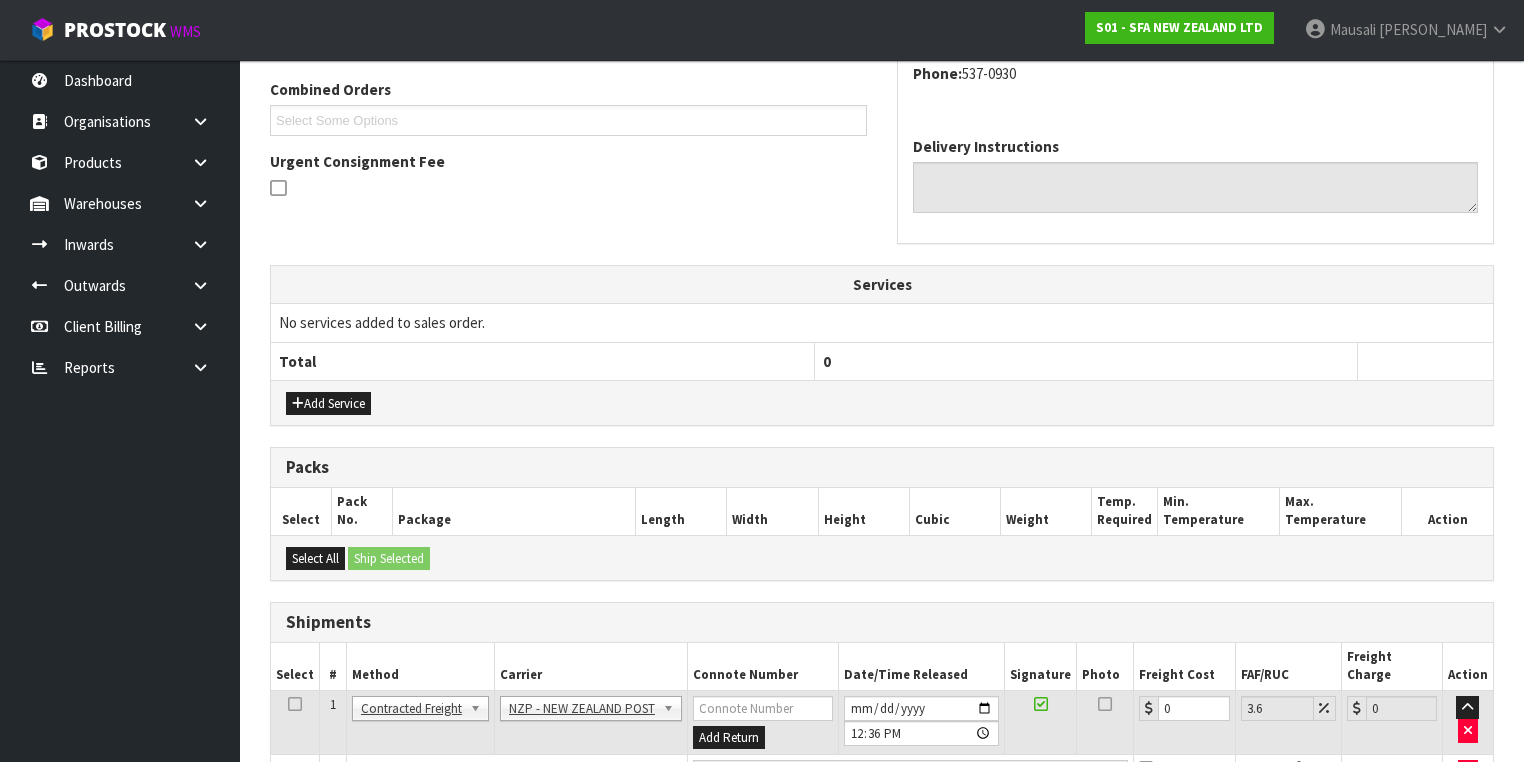 scroll, scrollTop: 624, scrollLeft: 0, axis: vertical 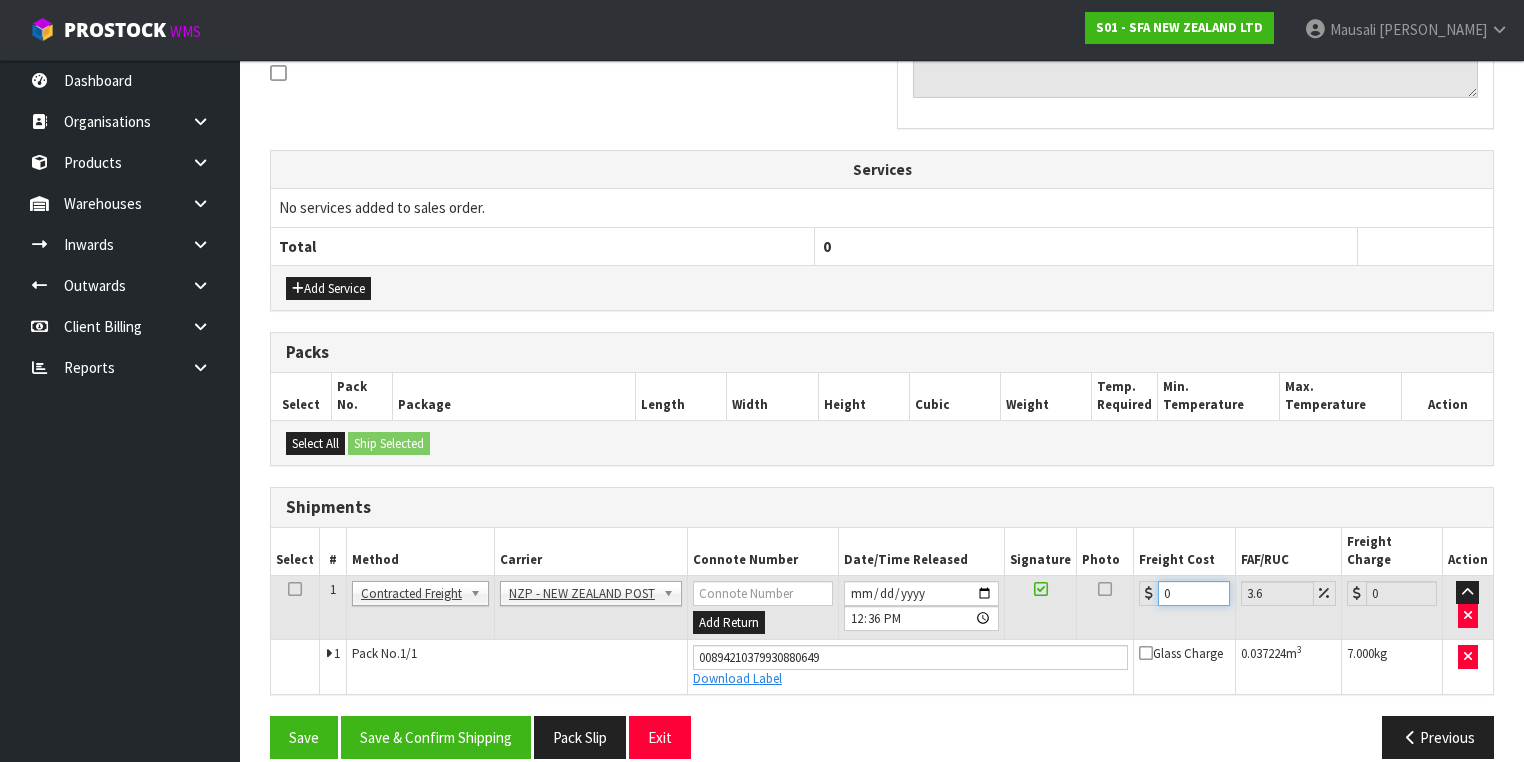drag, startPoint x: 1188, startPoint y: 568, endPoint x: 1135, endPoint y: 584, distance: 55.362442 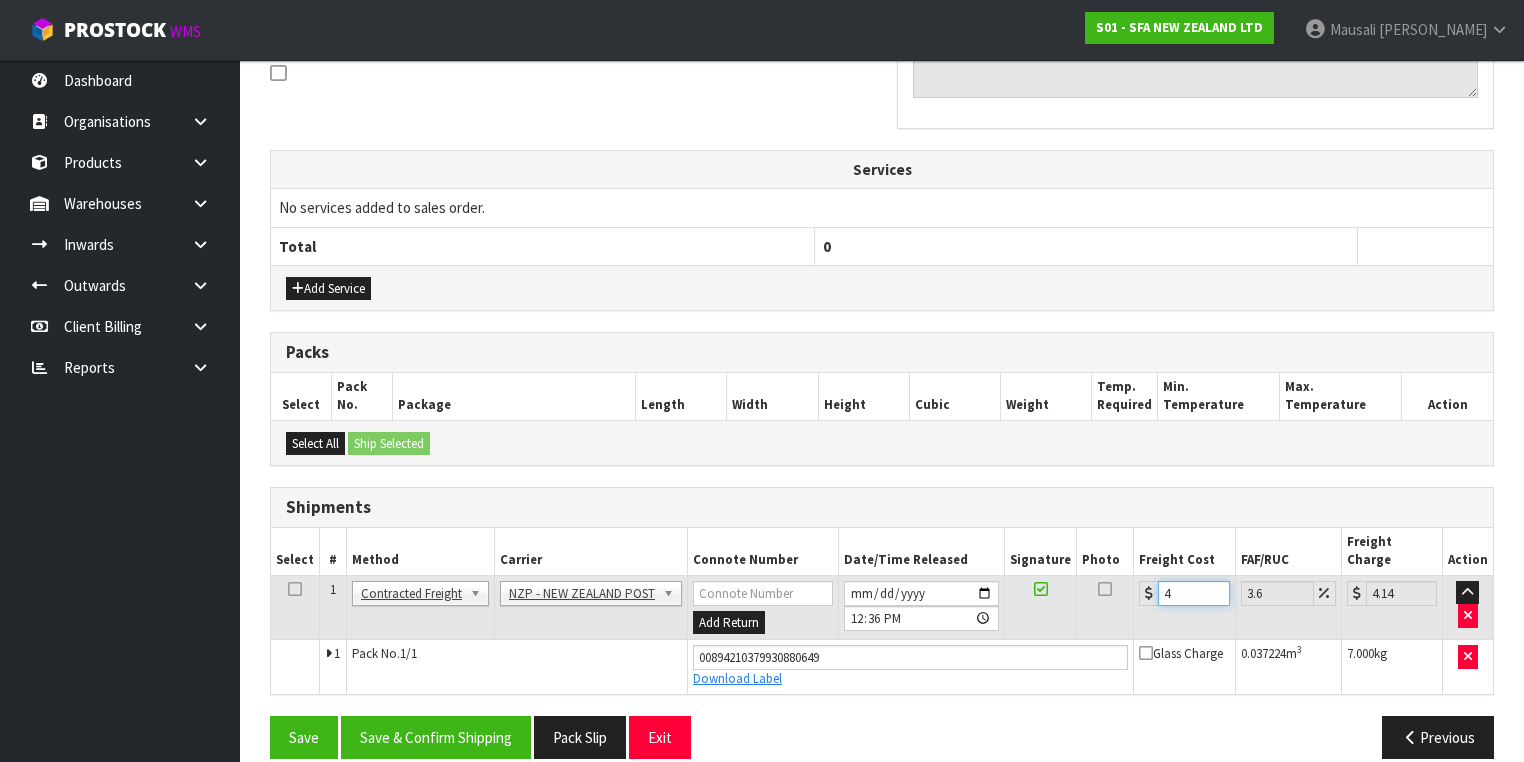 type on "4.3" 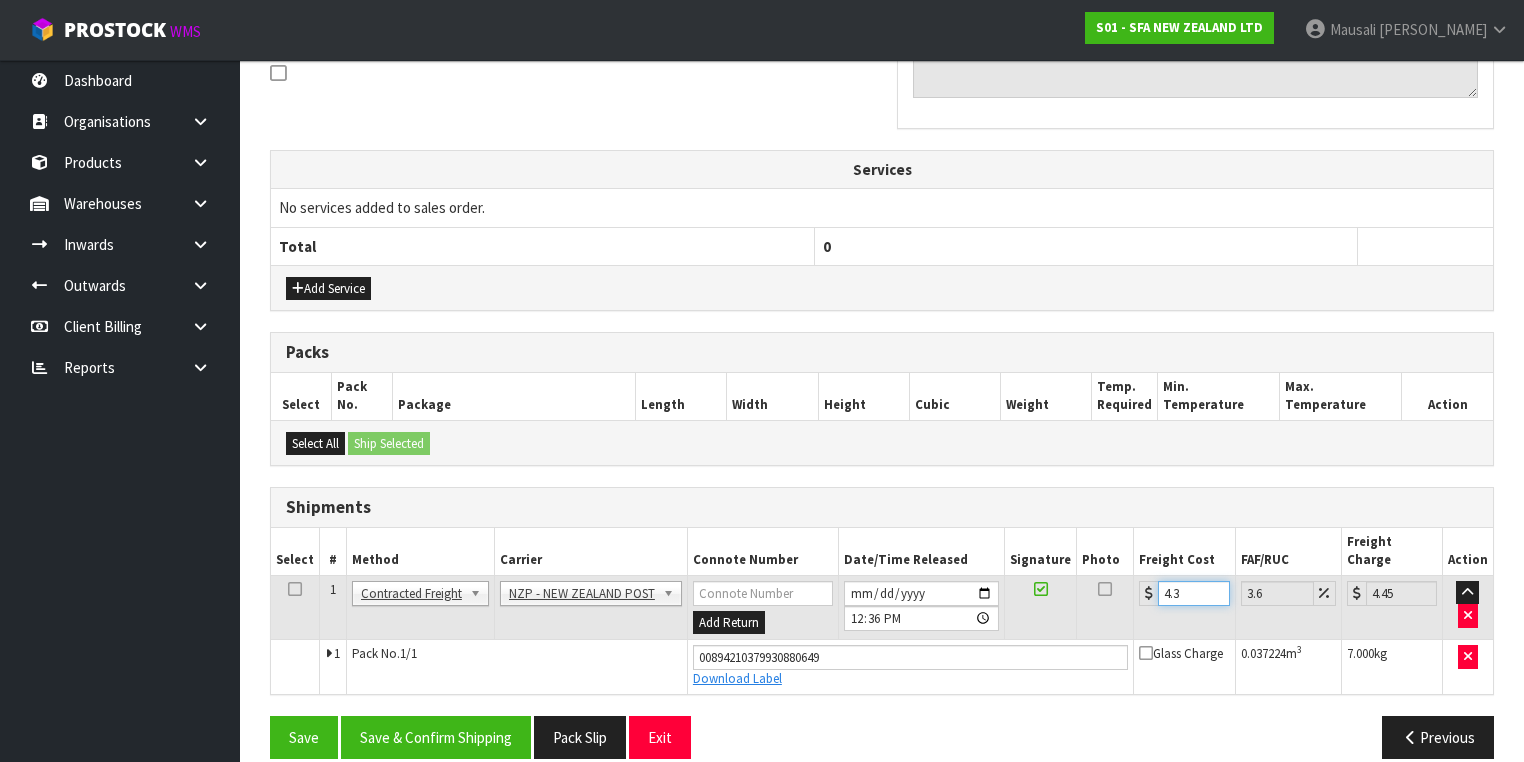 type on "4.33" 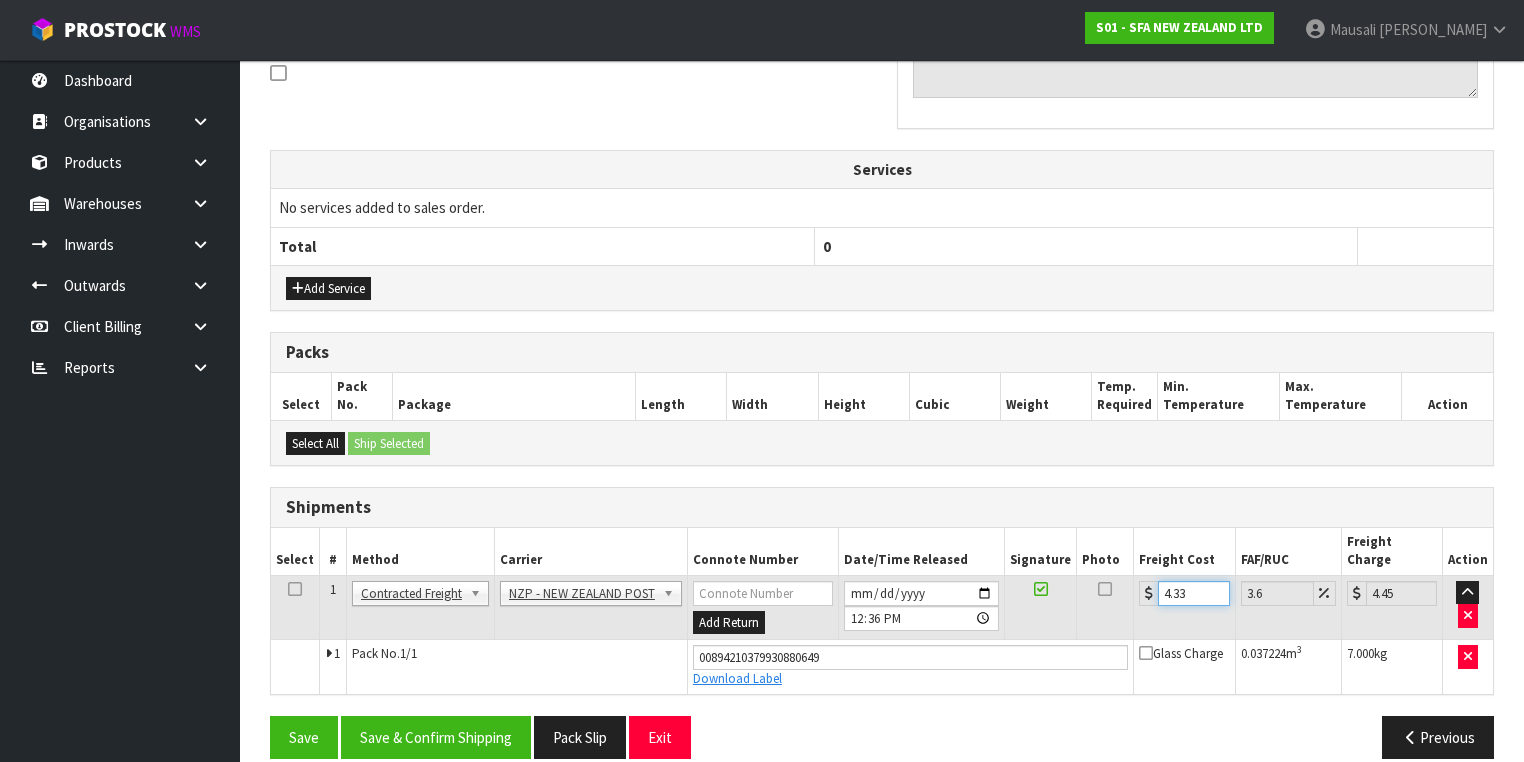 type on "4.49" 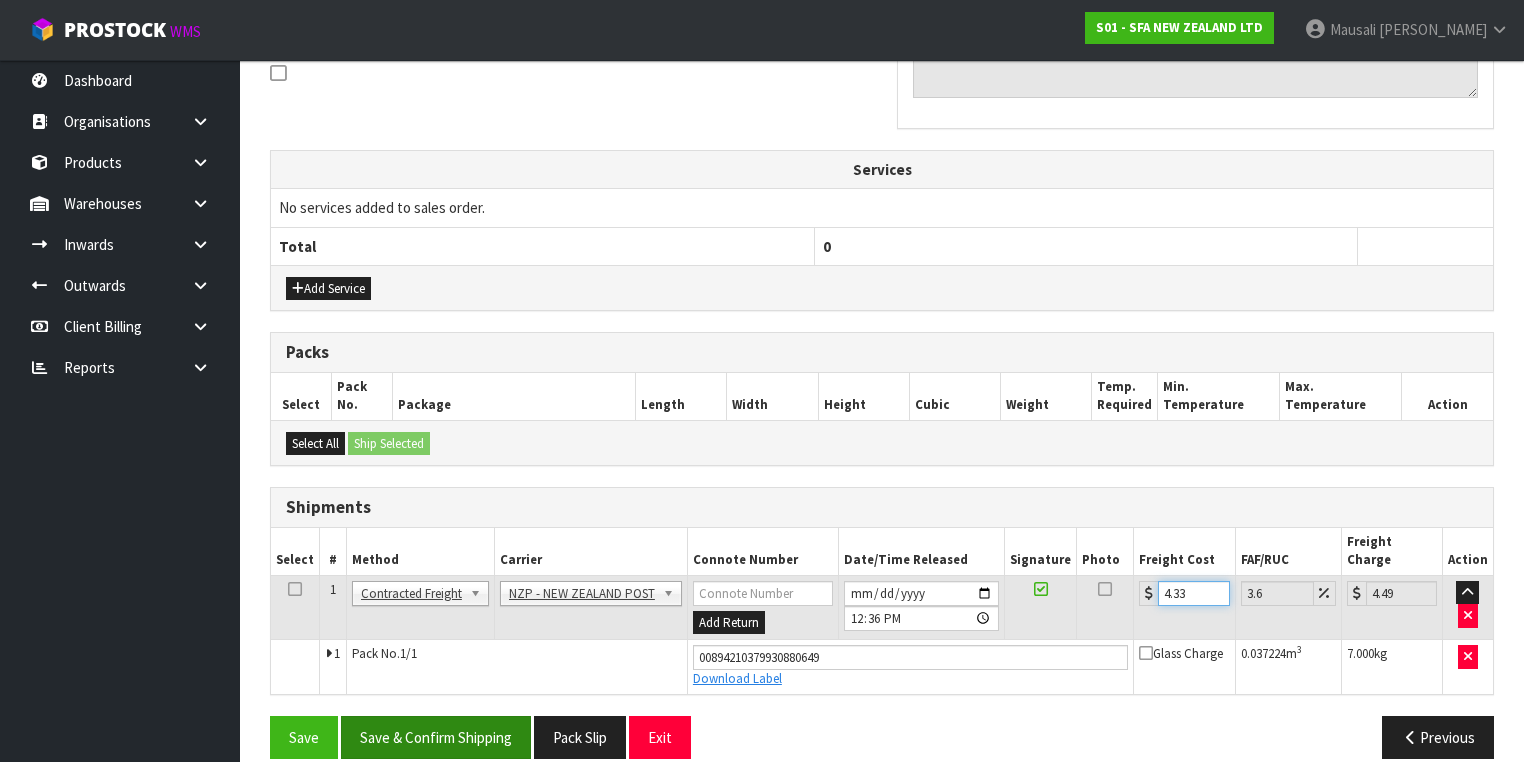 type on "4.33" 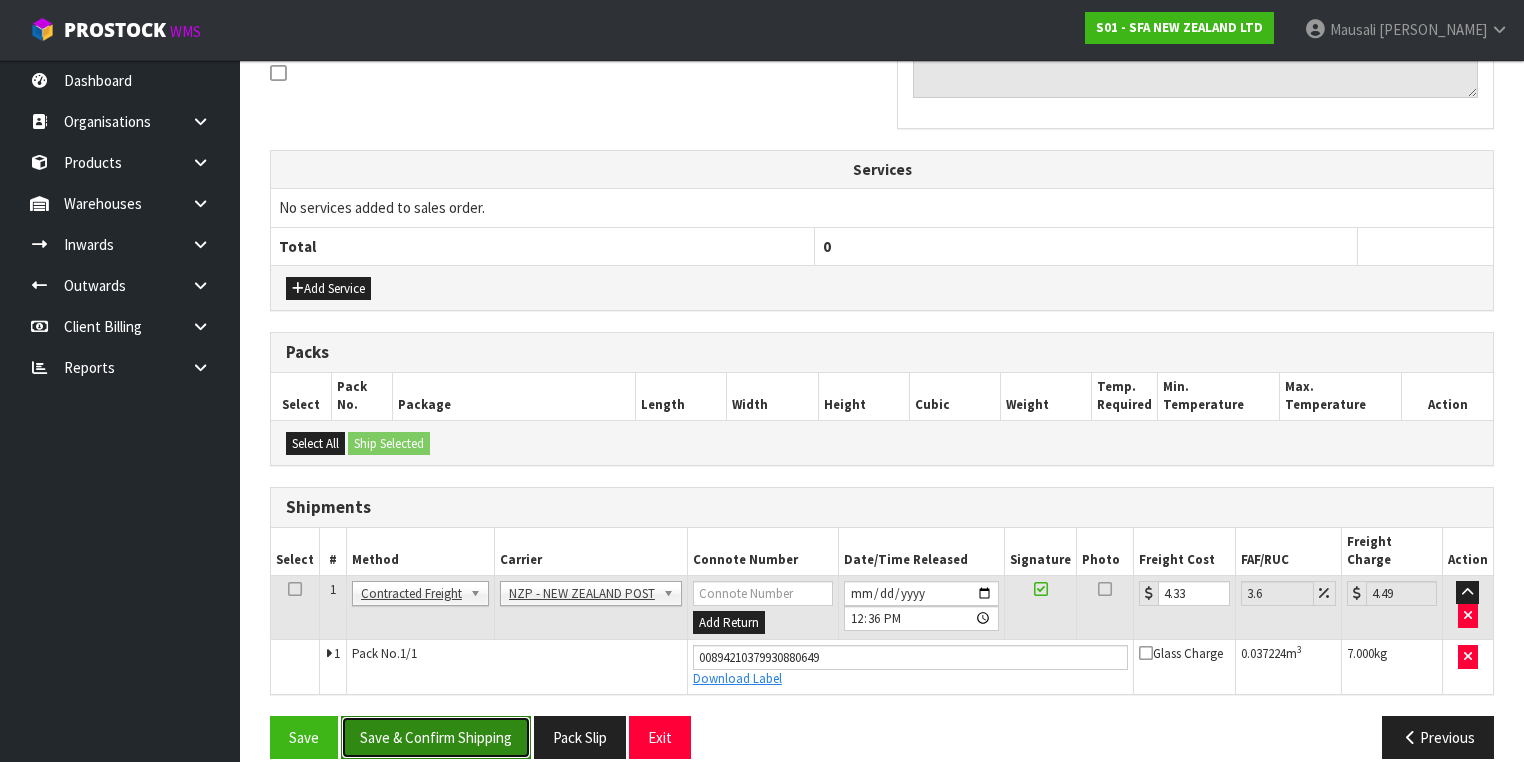 click on "Save & Confirm Shipping" at bounding box center (436, 737) 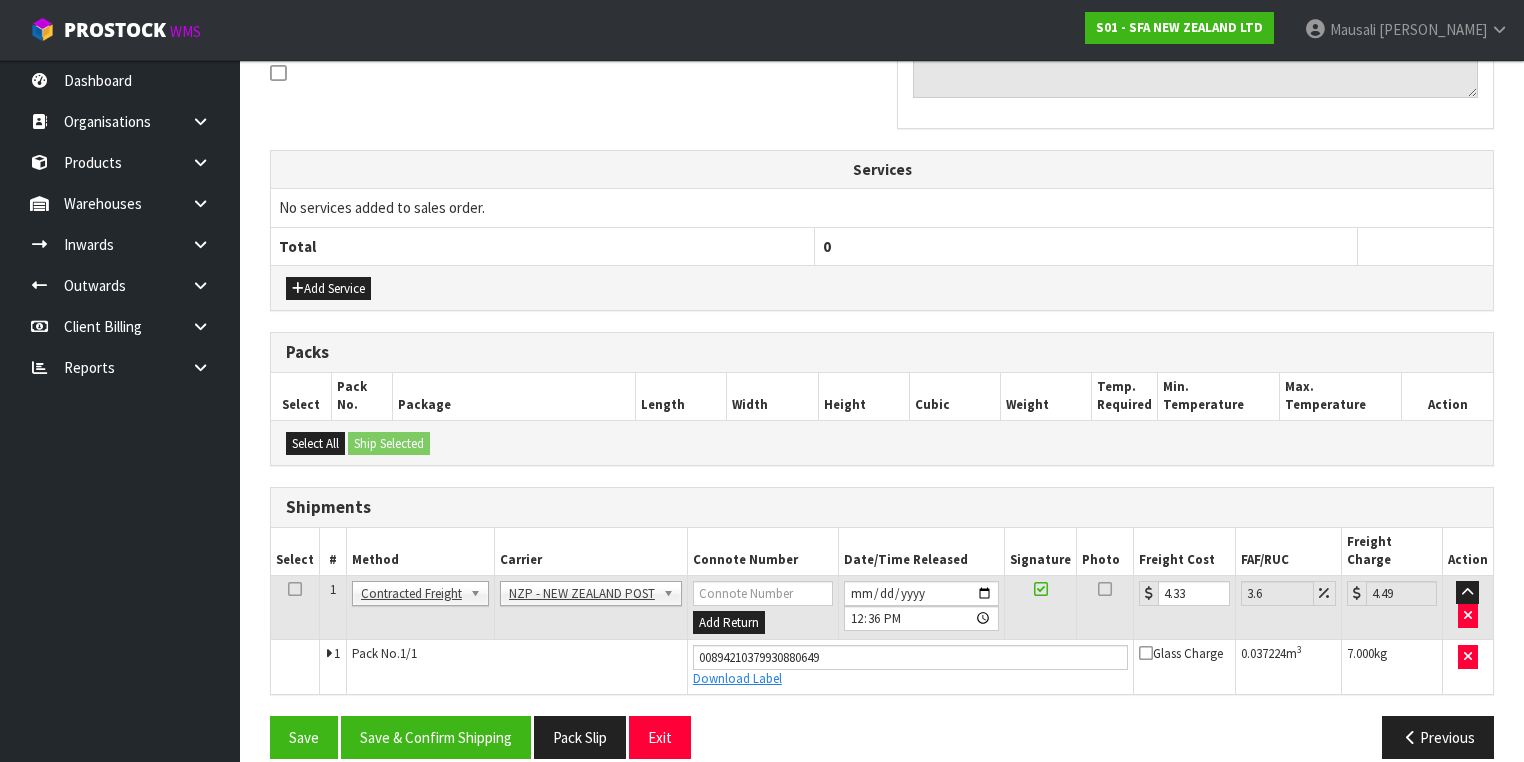 scroll, scrollTop: 0, scrollLeft: 0, axis: both 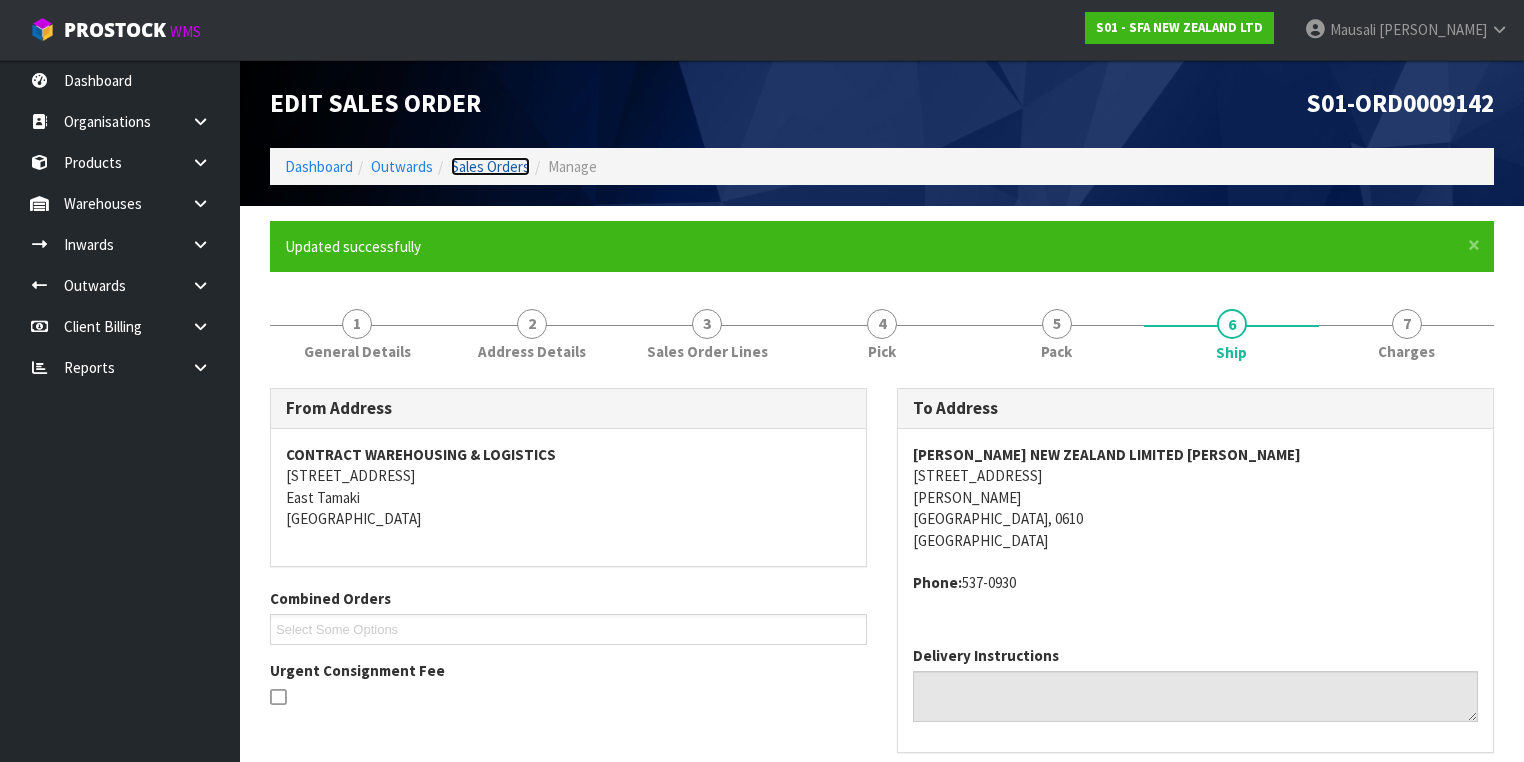 click on "Sales Orders" at bounding box center (490, 166) 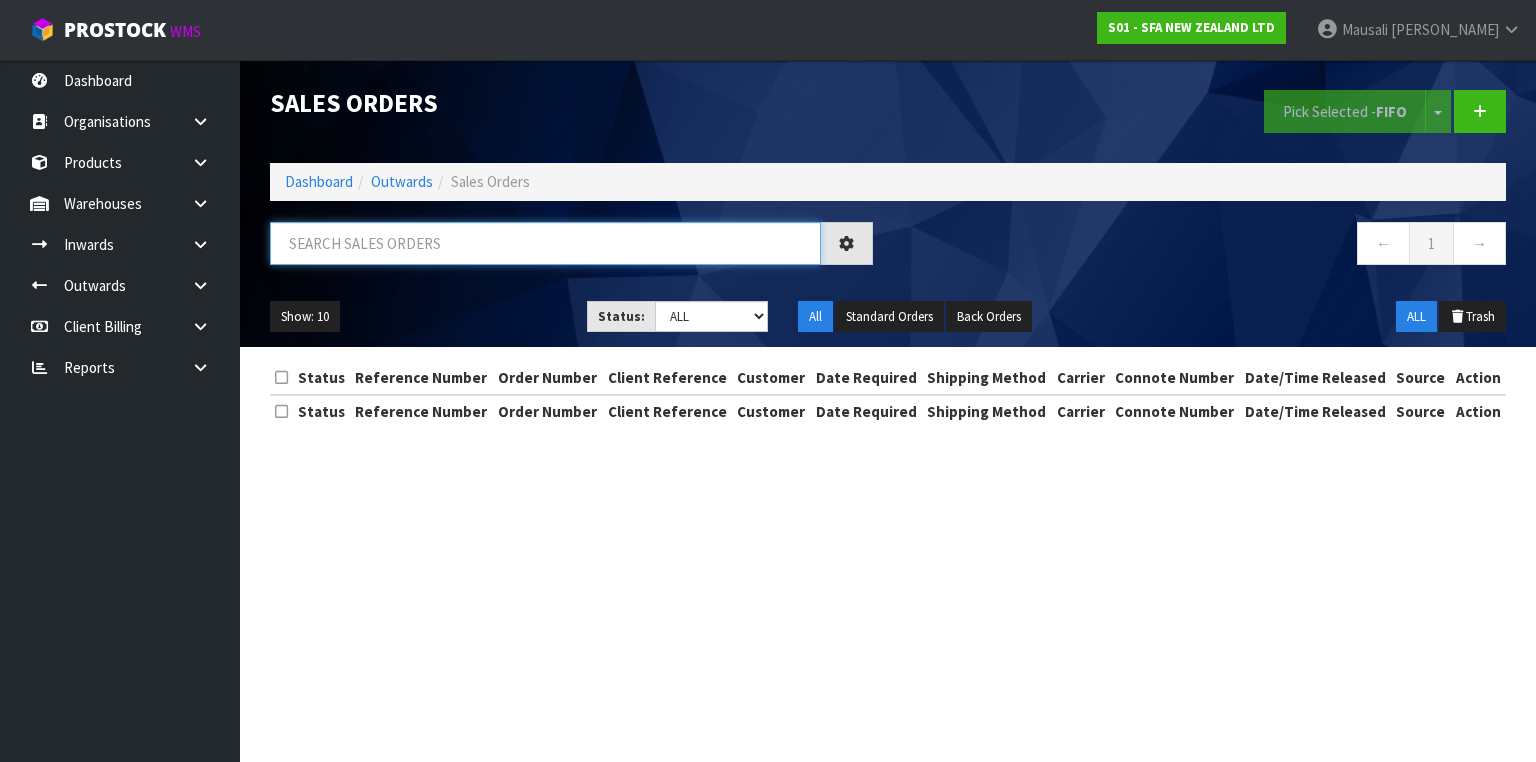 click at bounding box center [545, 243] 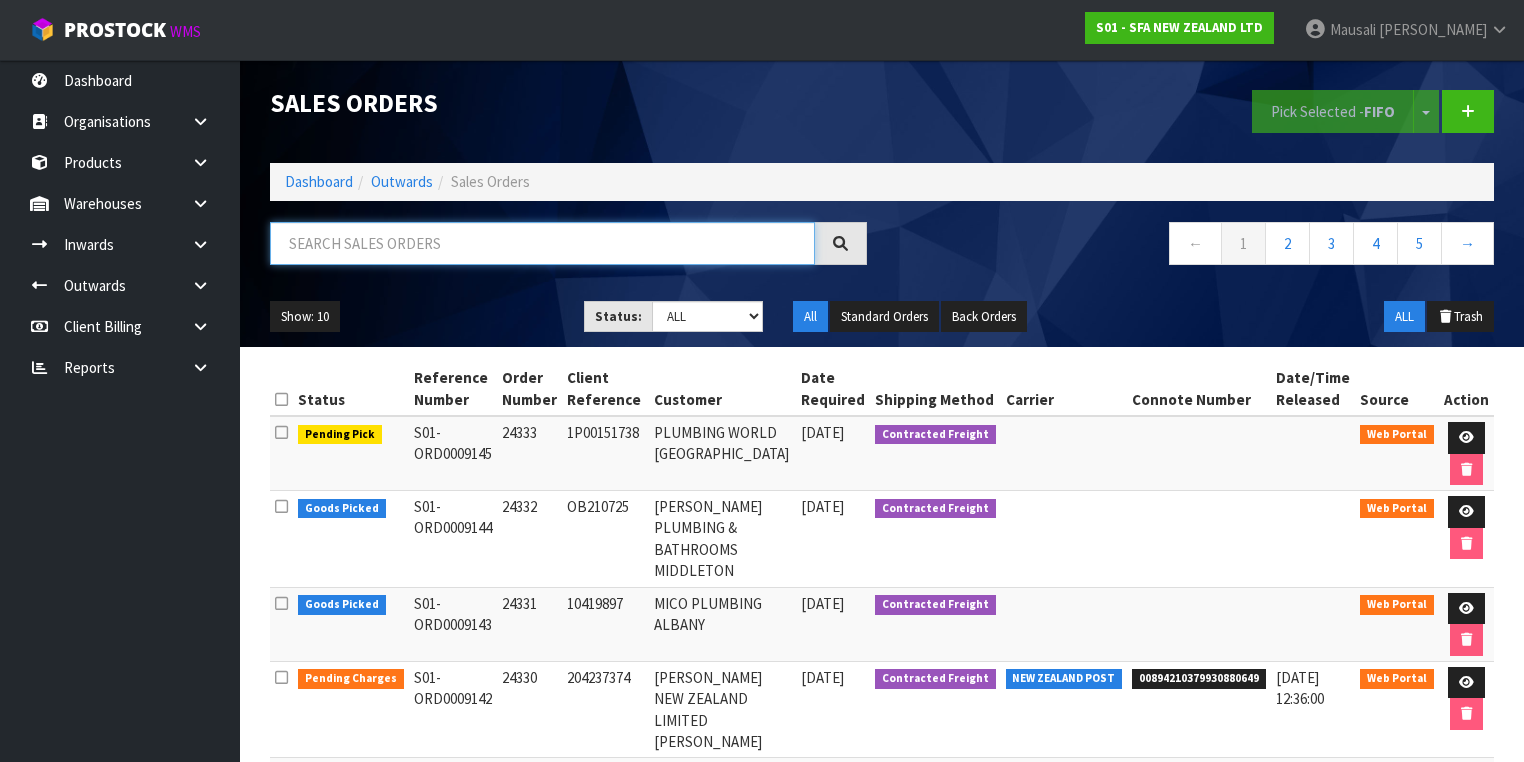 click at bounding box center [542, 243] 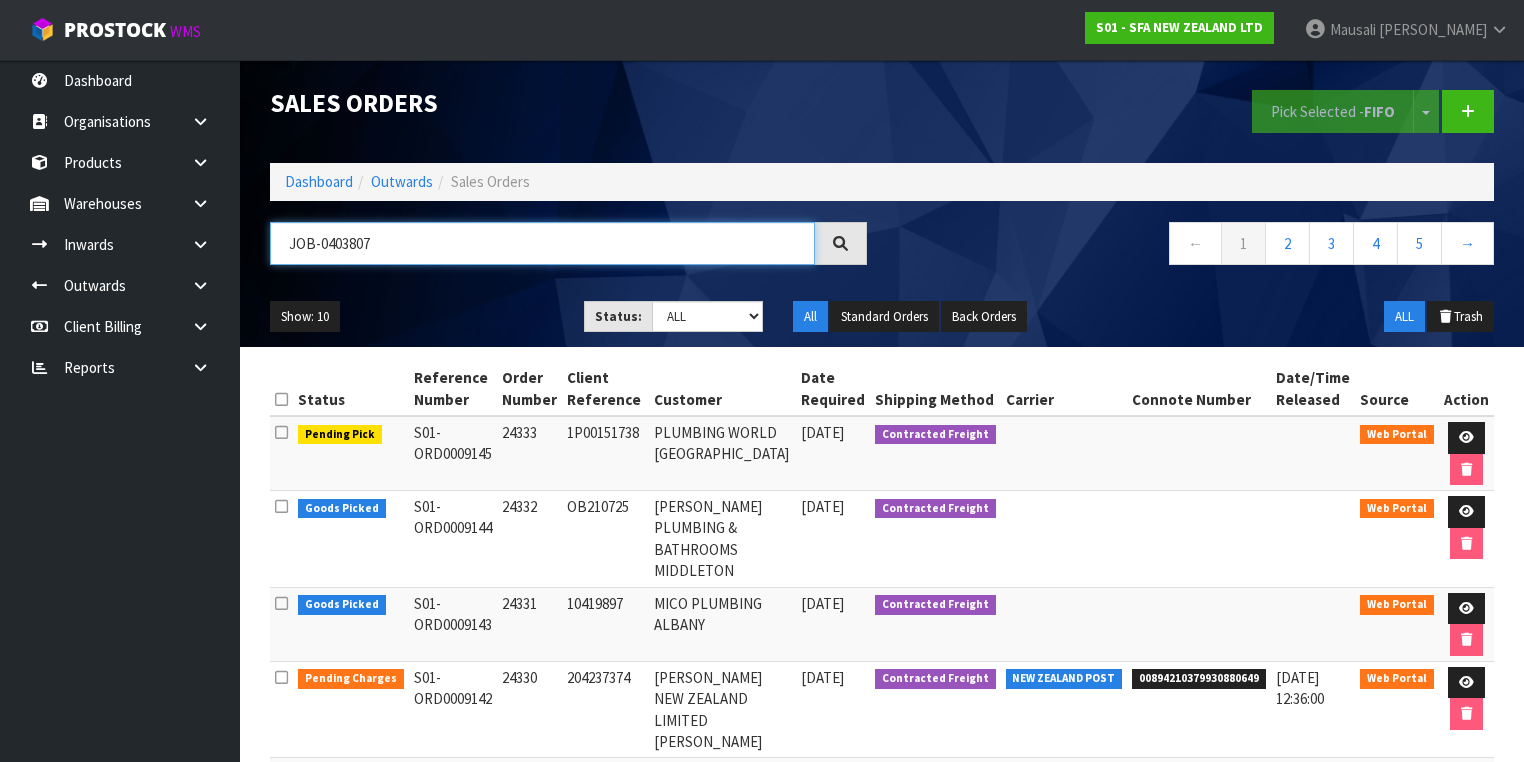 type on "JOB-0403807" 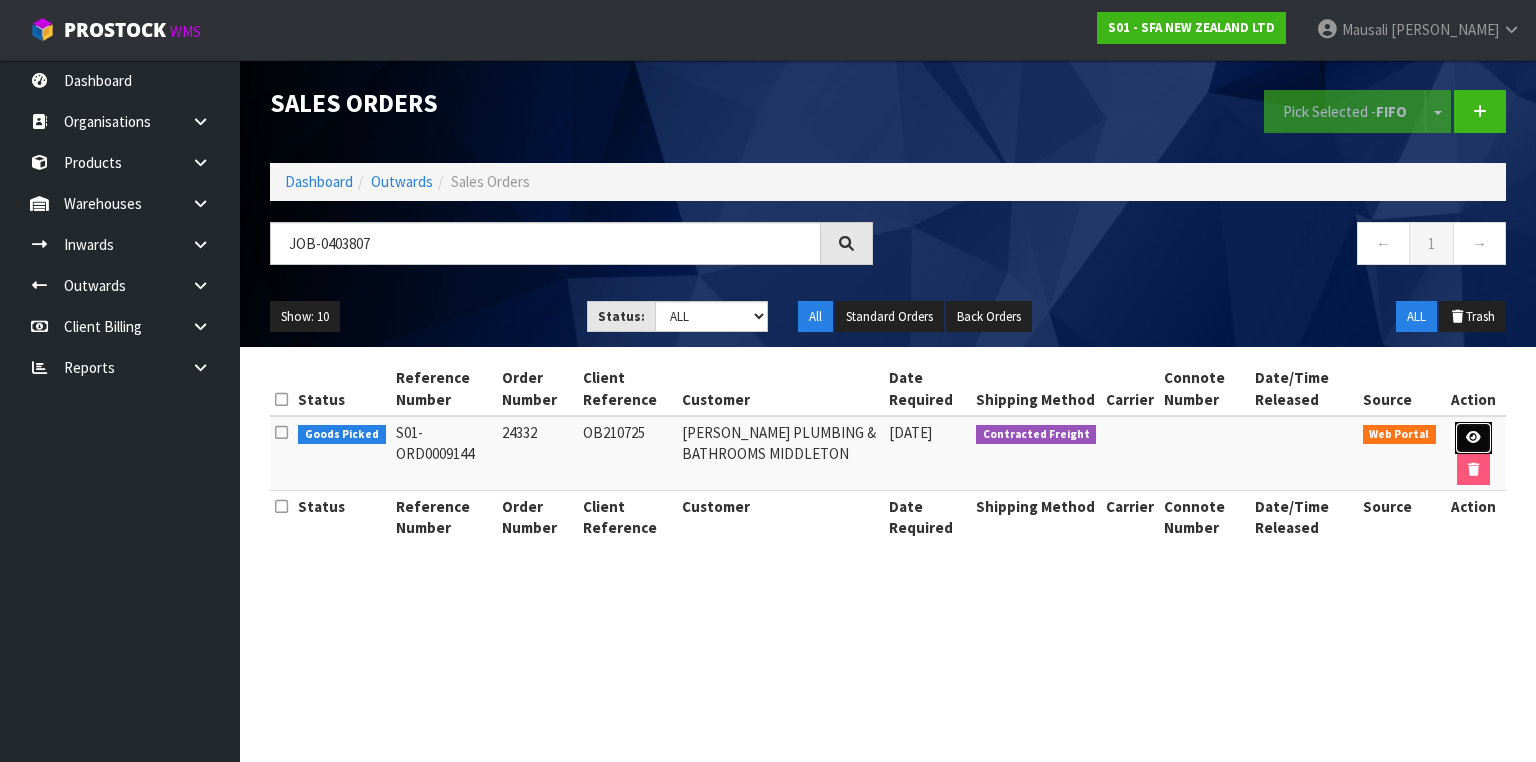 click at bounding box center [1473, 438] 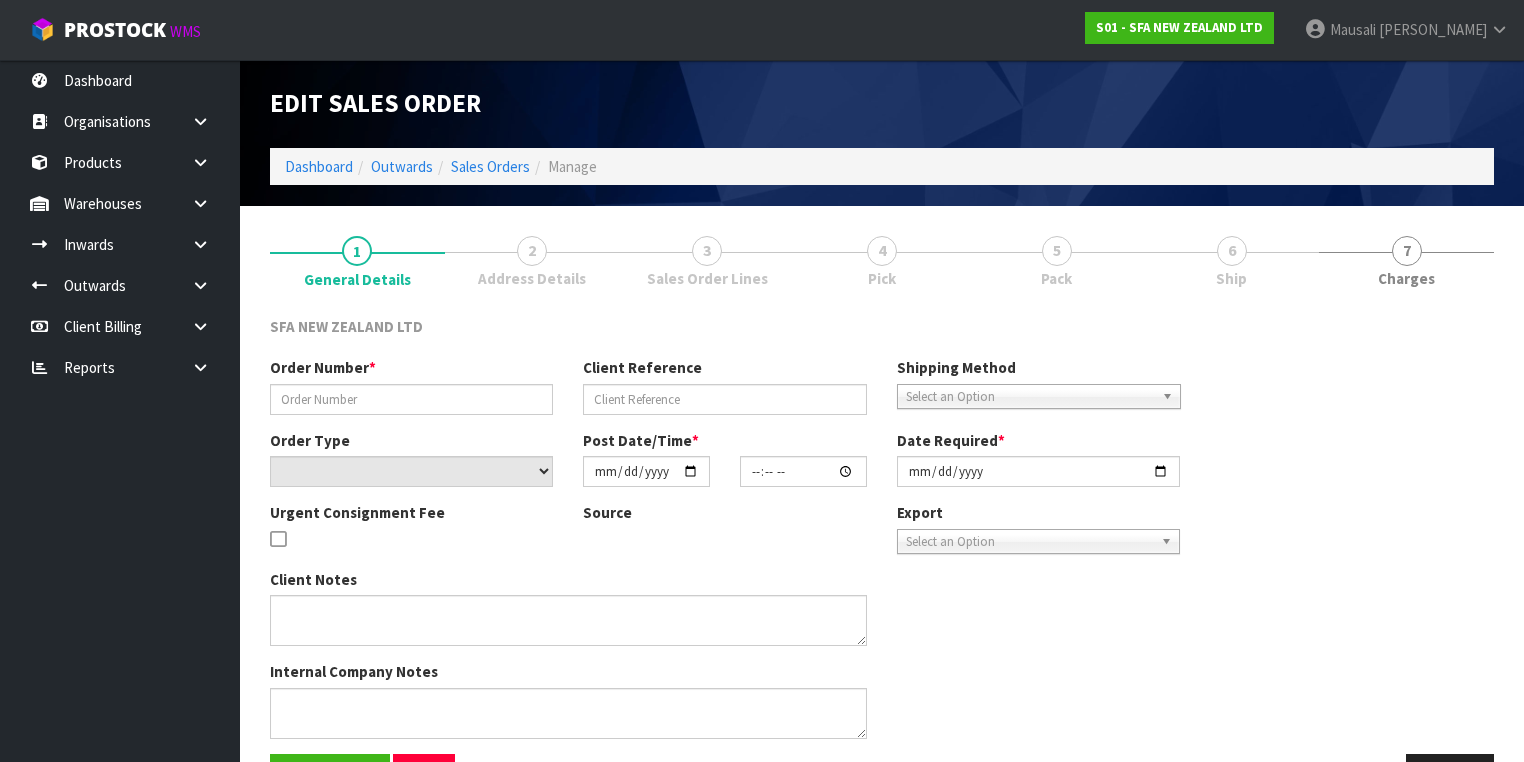 type on "24332" 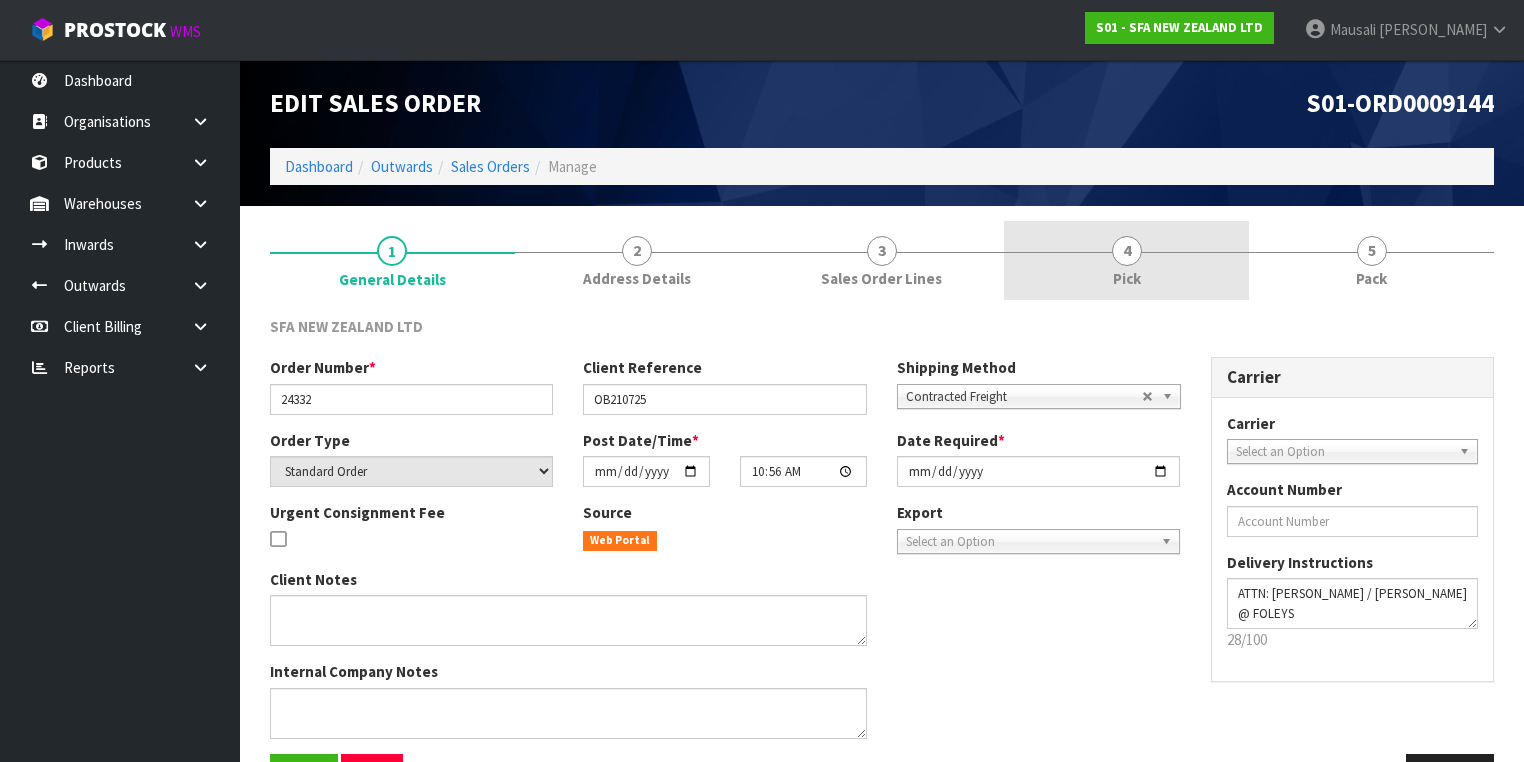 click on "4
Pick" at bounding box center (1126, 260) 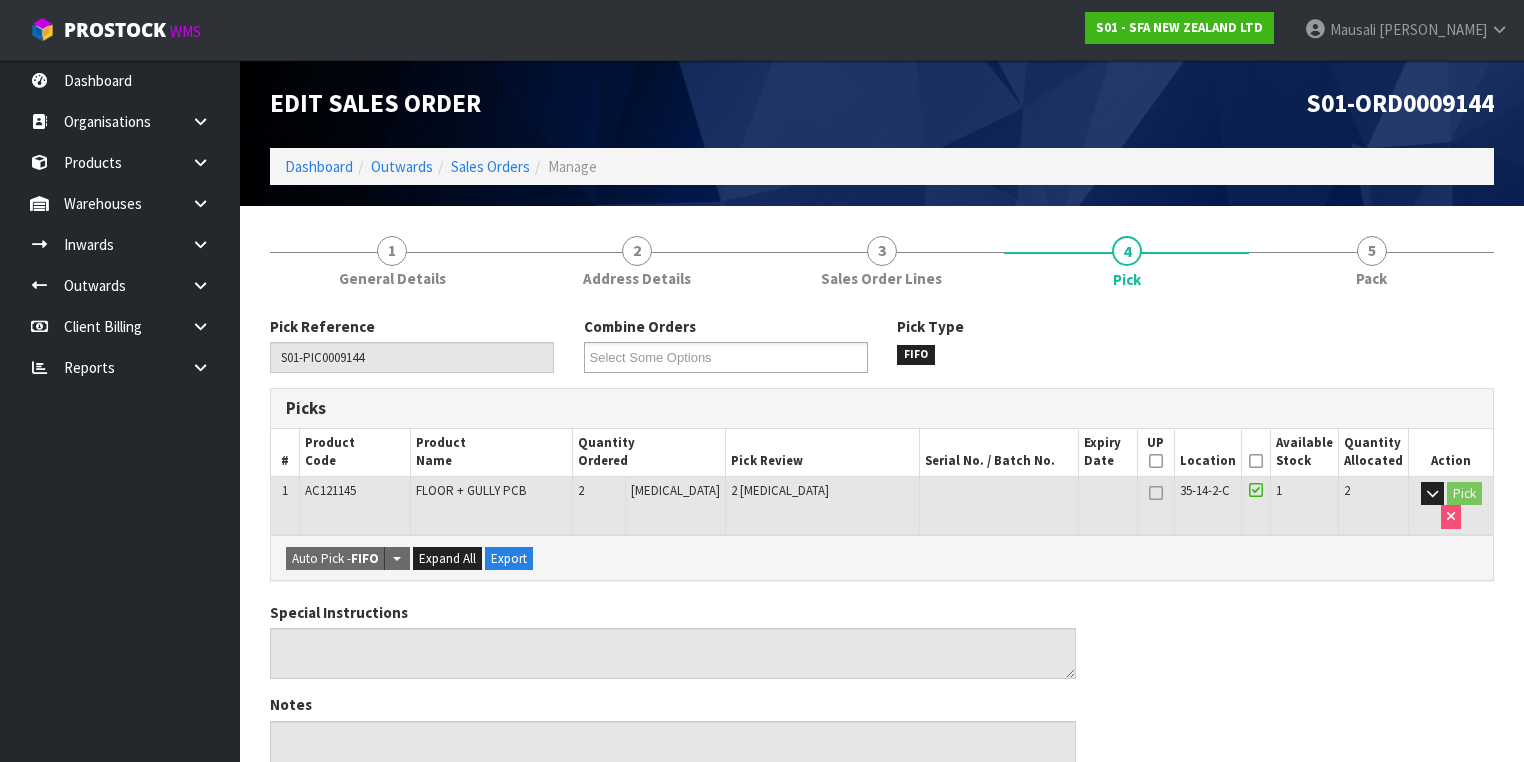 click at bounding box center [1256, 461] 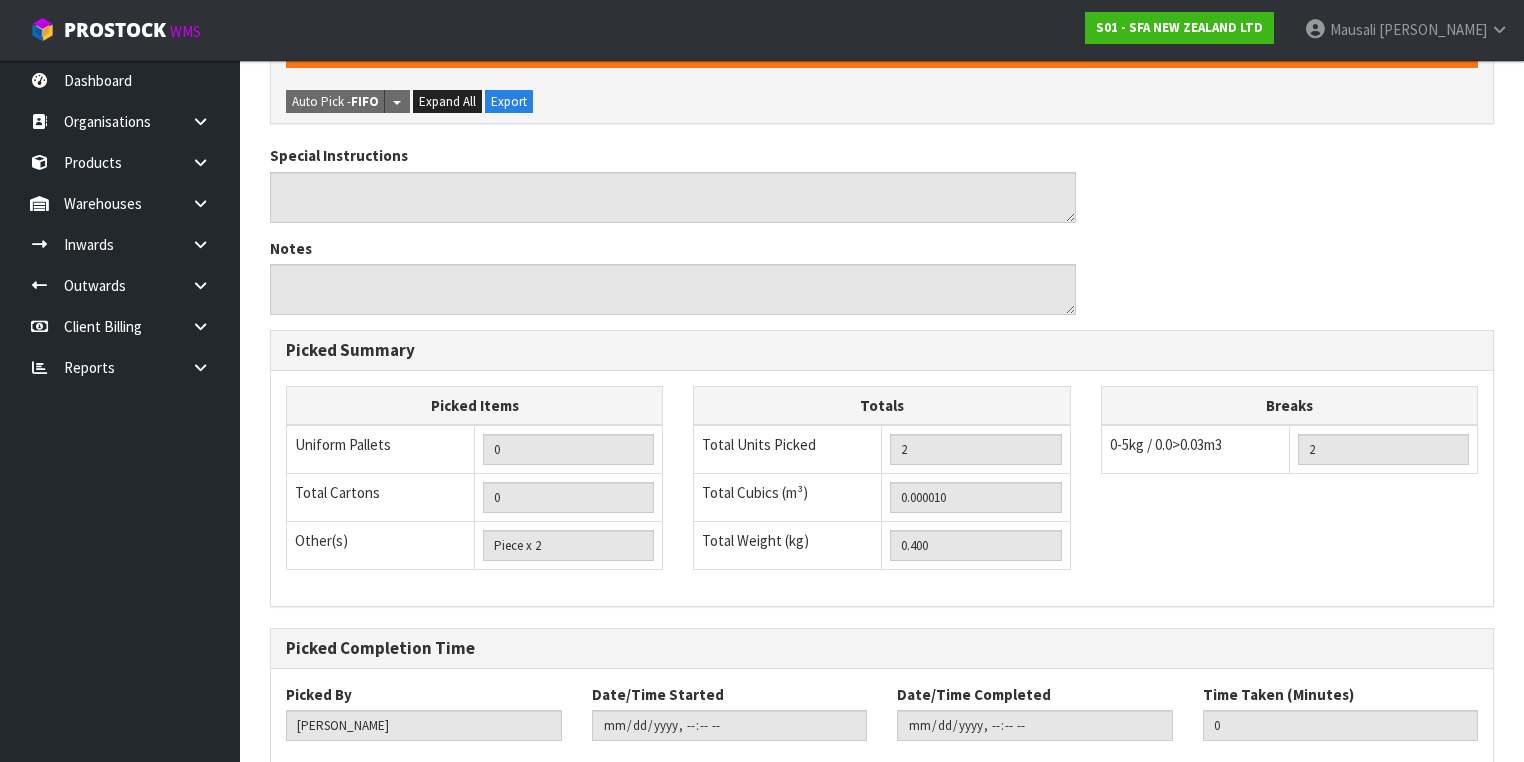 scroll, scrollTop: 641, scrollLeft: 0, axis: vertical 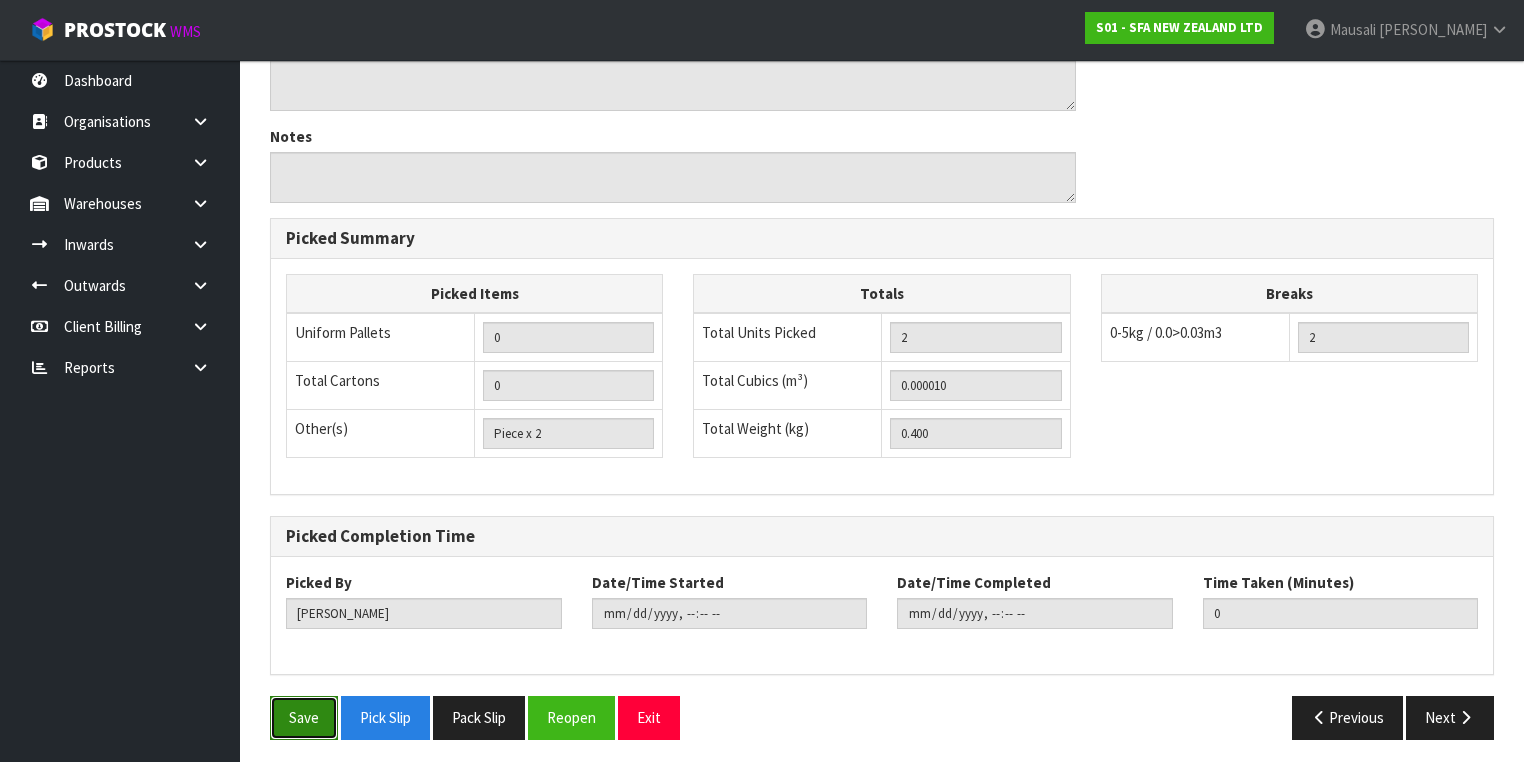 click on "Save" at bounding box center [304, 717] 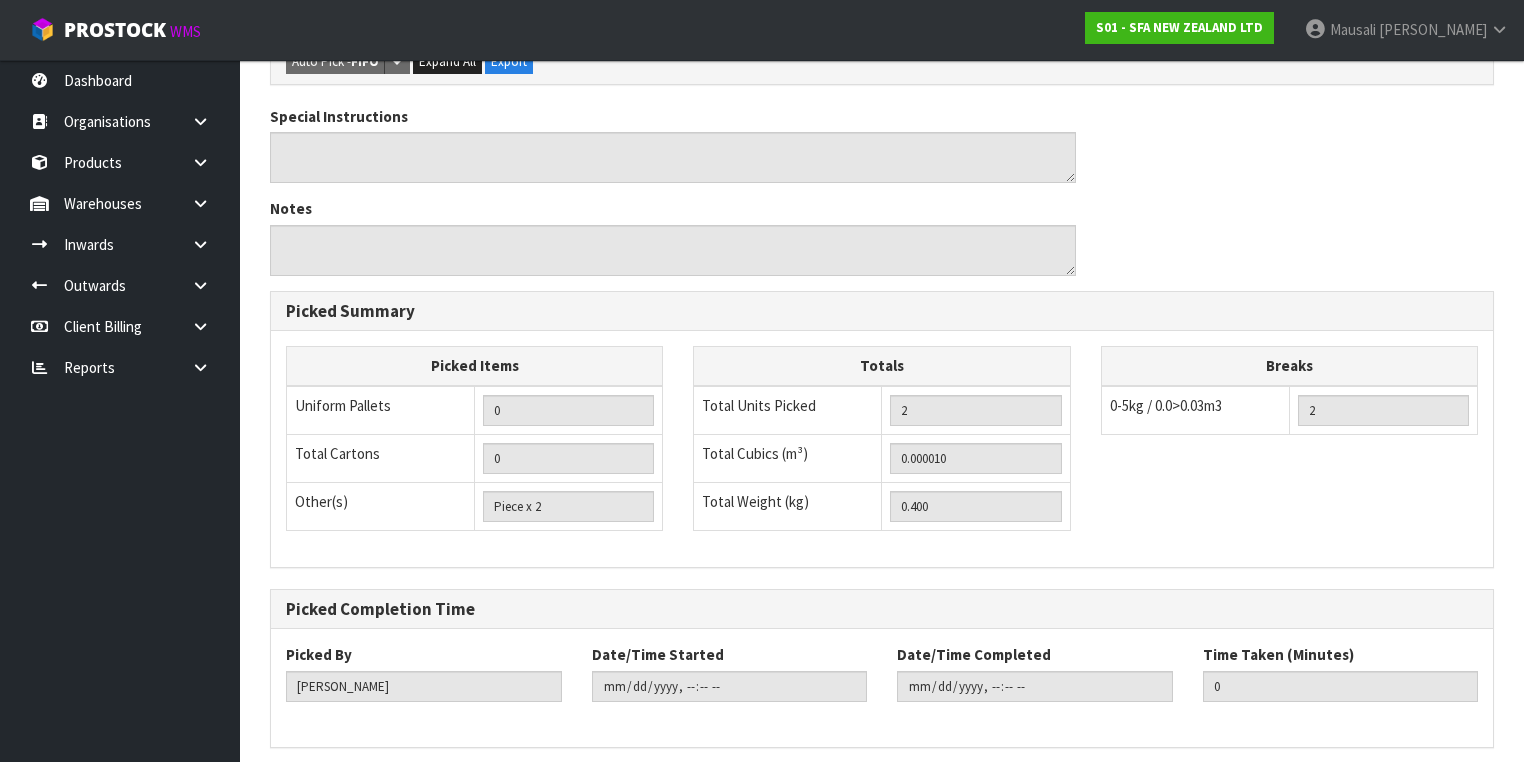 scroll, scrollTop: 0, scrollLeft: 0, axis: both 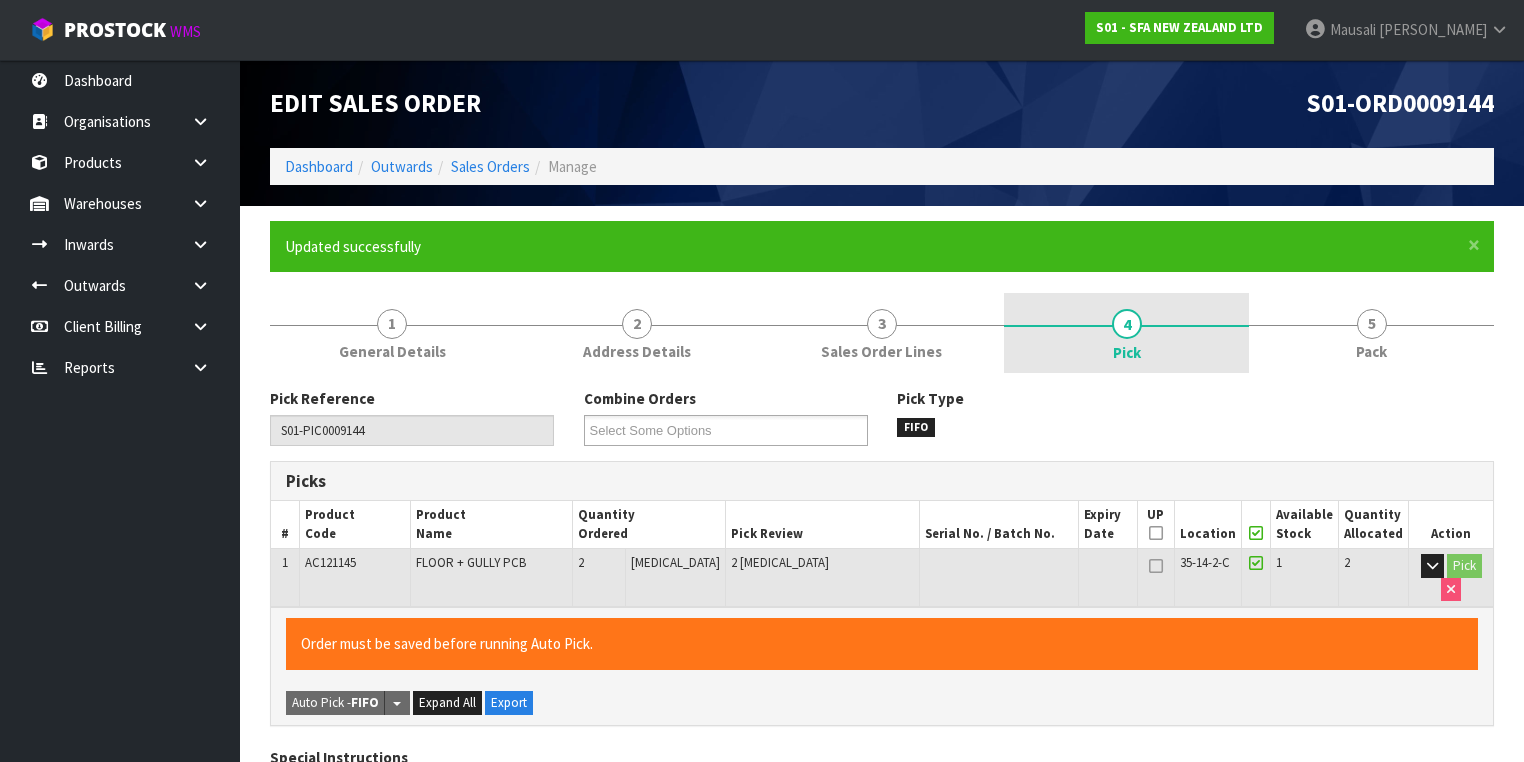type on "[PERSON_NAME]" 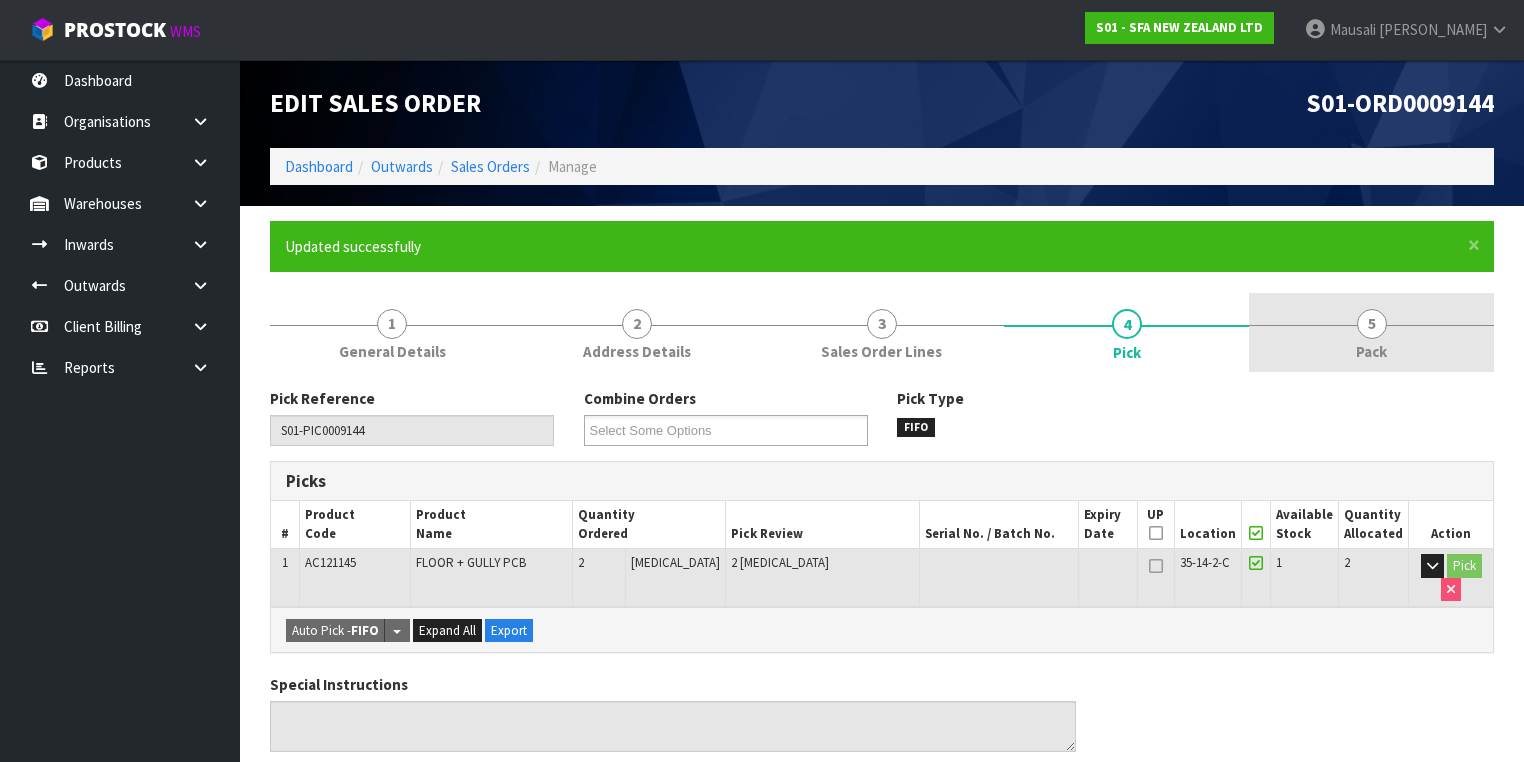 drag, startPoint x: 1304, startPoint y: 341, endPoint x: 1256, endPoint y: 349, distance: 48.6621 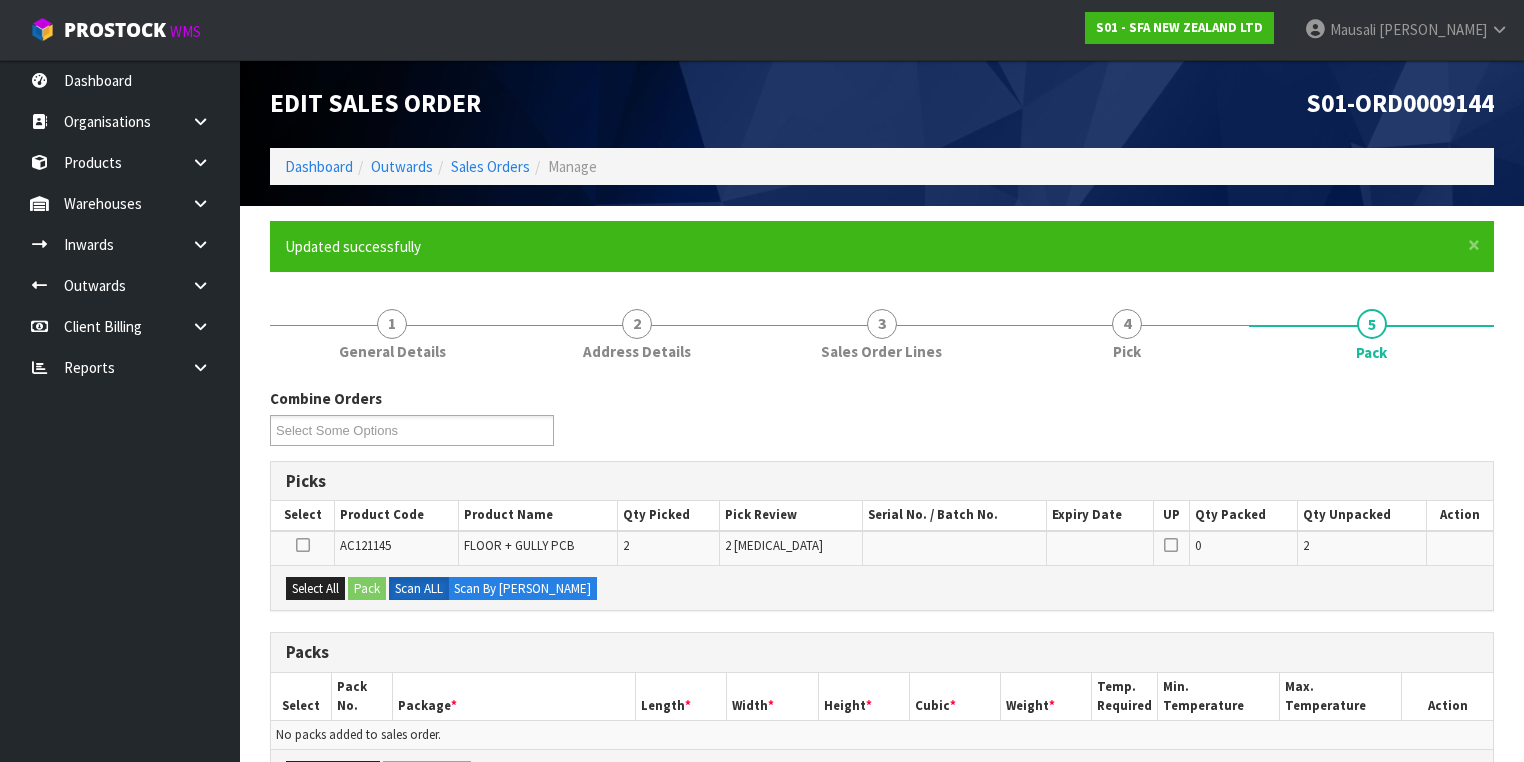 scroll, scrollTop: 320, scrollLeft: 0, axis: vertical 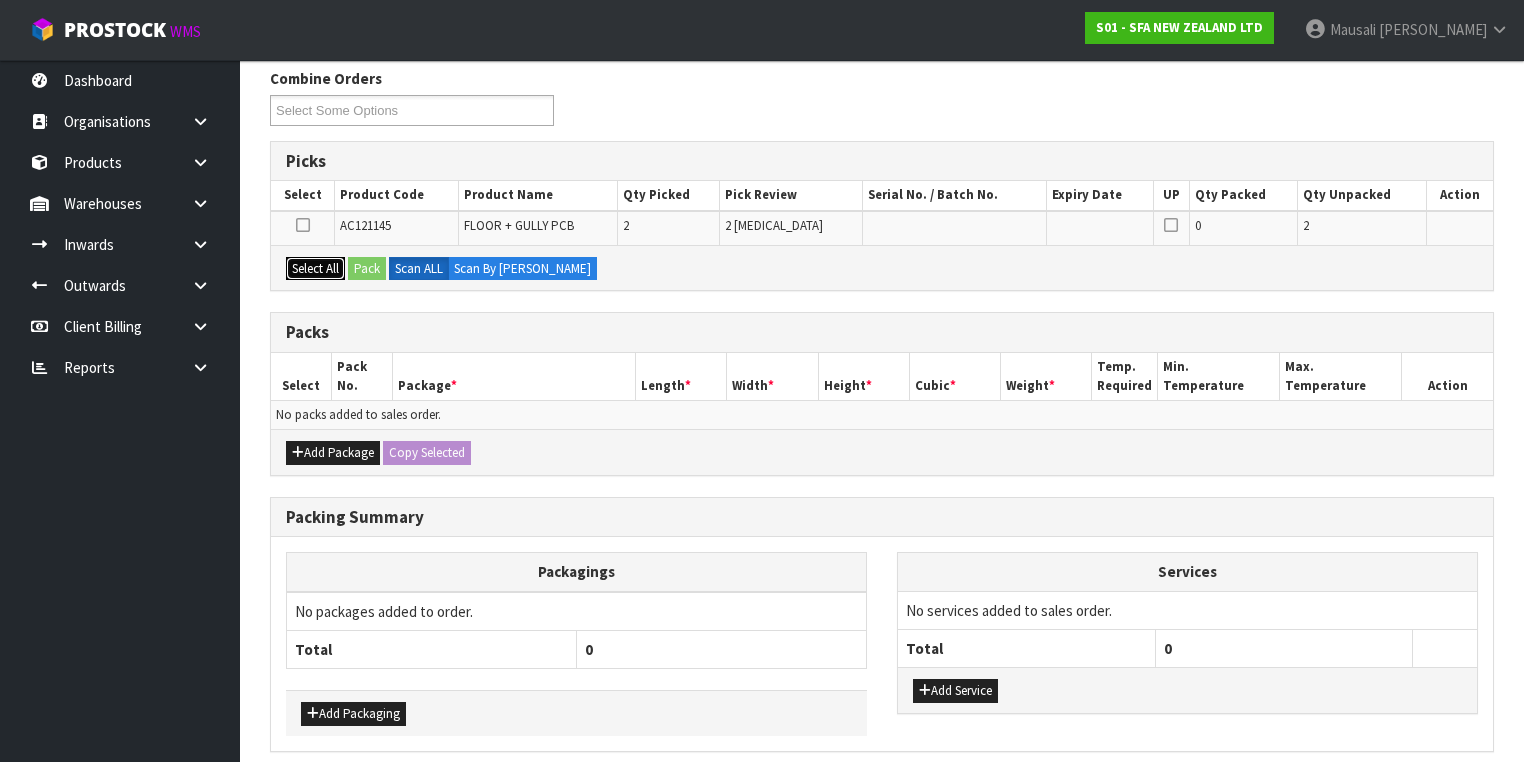 click on "Select All" at bounding box center (315, 269) 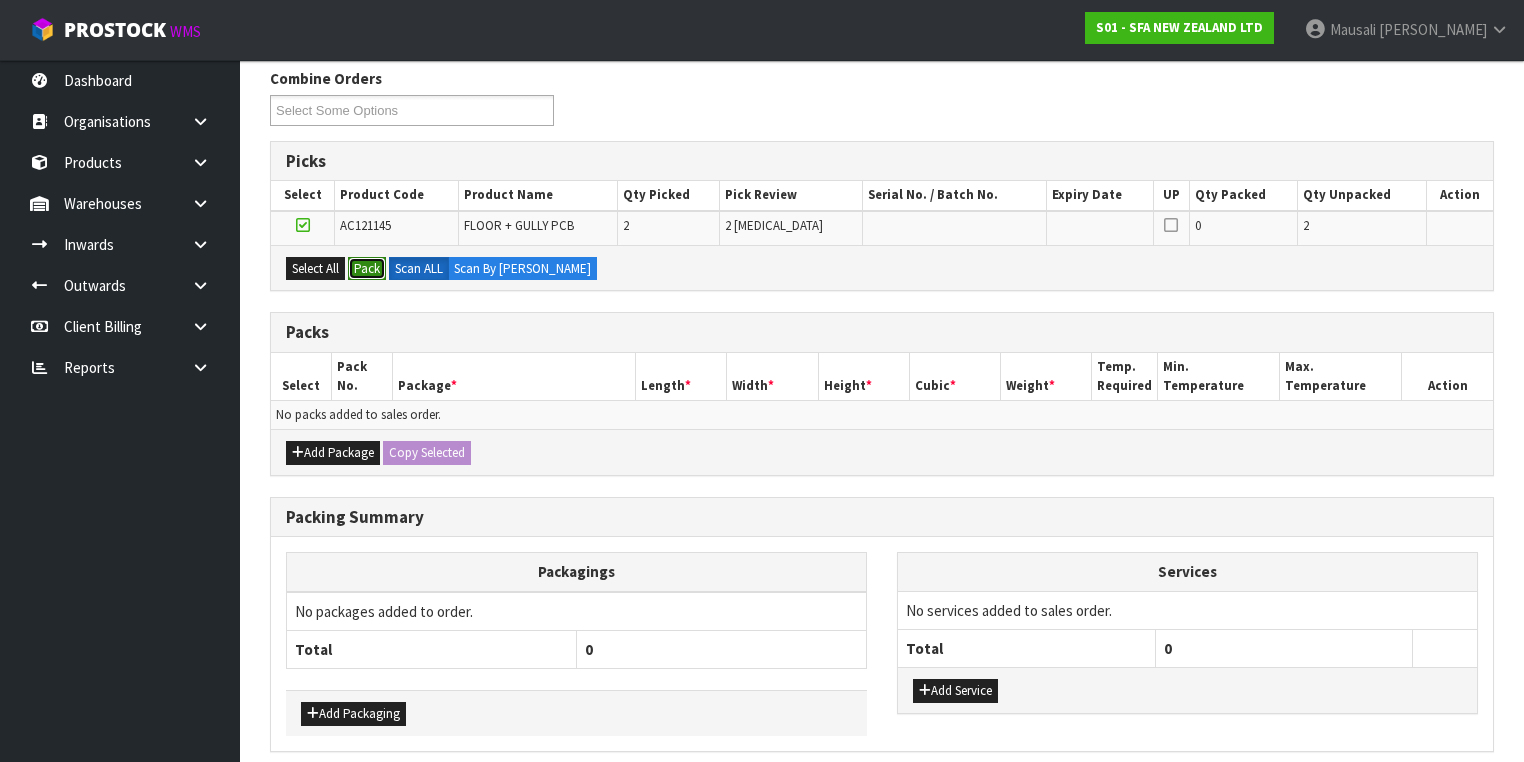 click on "Pack" at bounding box center (367, 269) 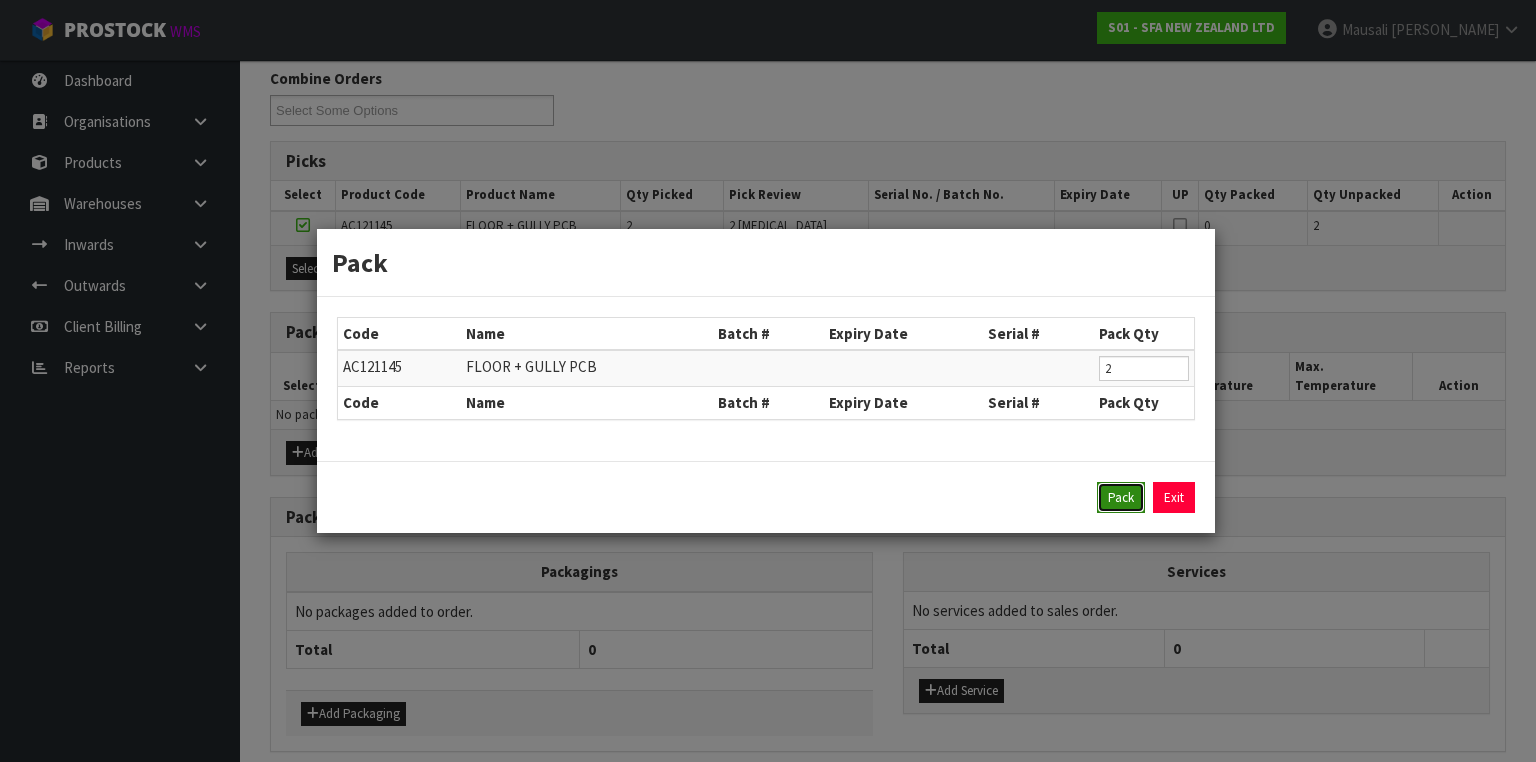 click on "Pack" at bounding box center [1121, 498] 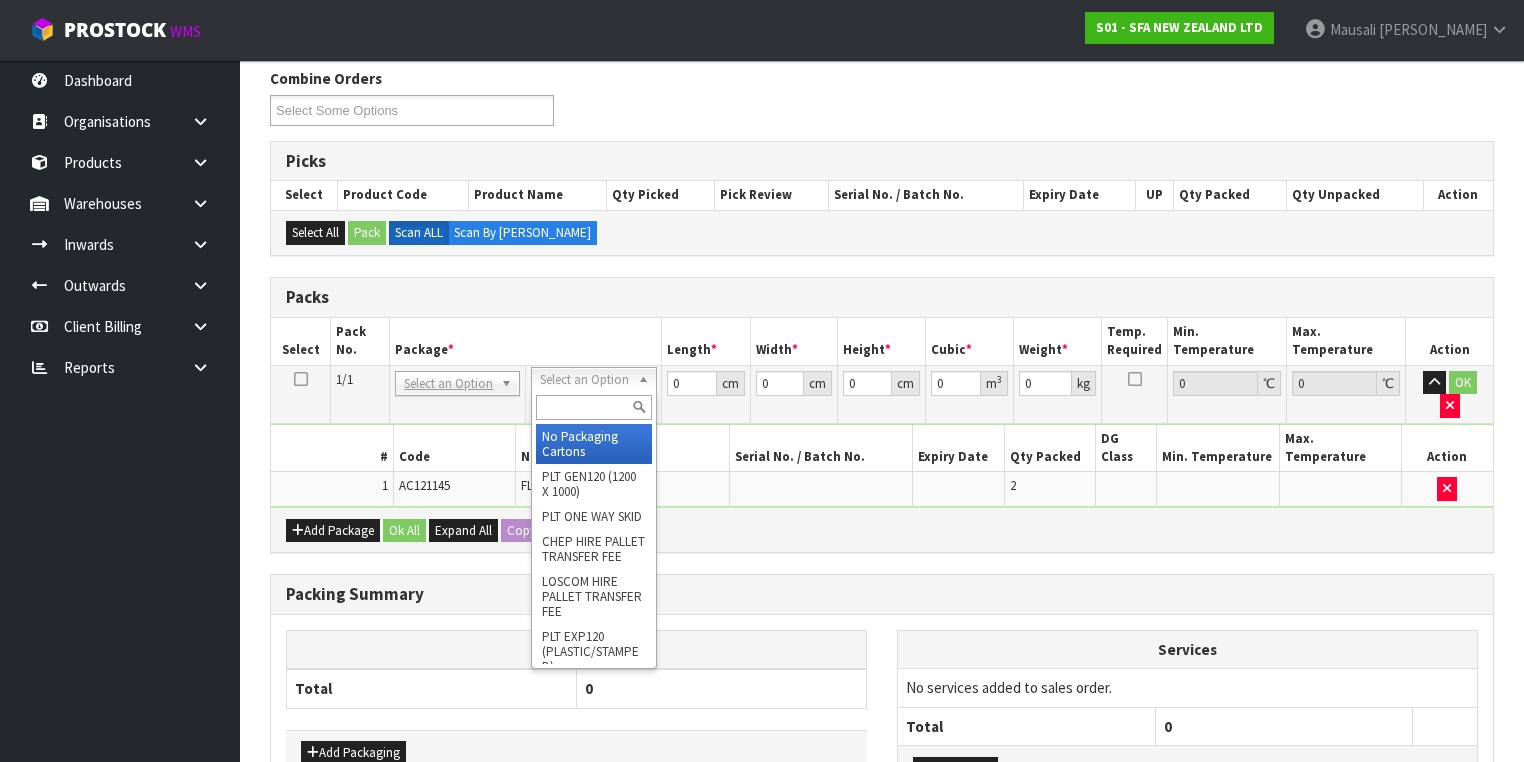 drag, startPoint x: 592, startPoint y: 368, endPoint x: 594, endPoint y: 382, distance: 14.142136 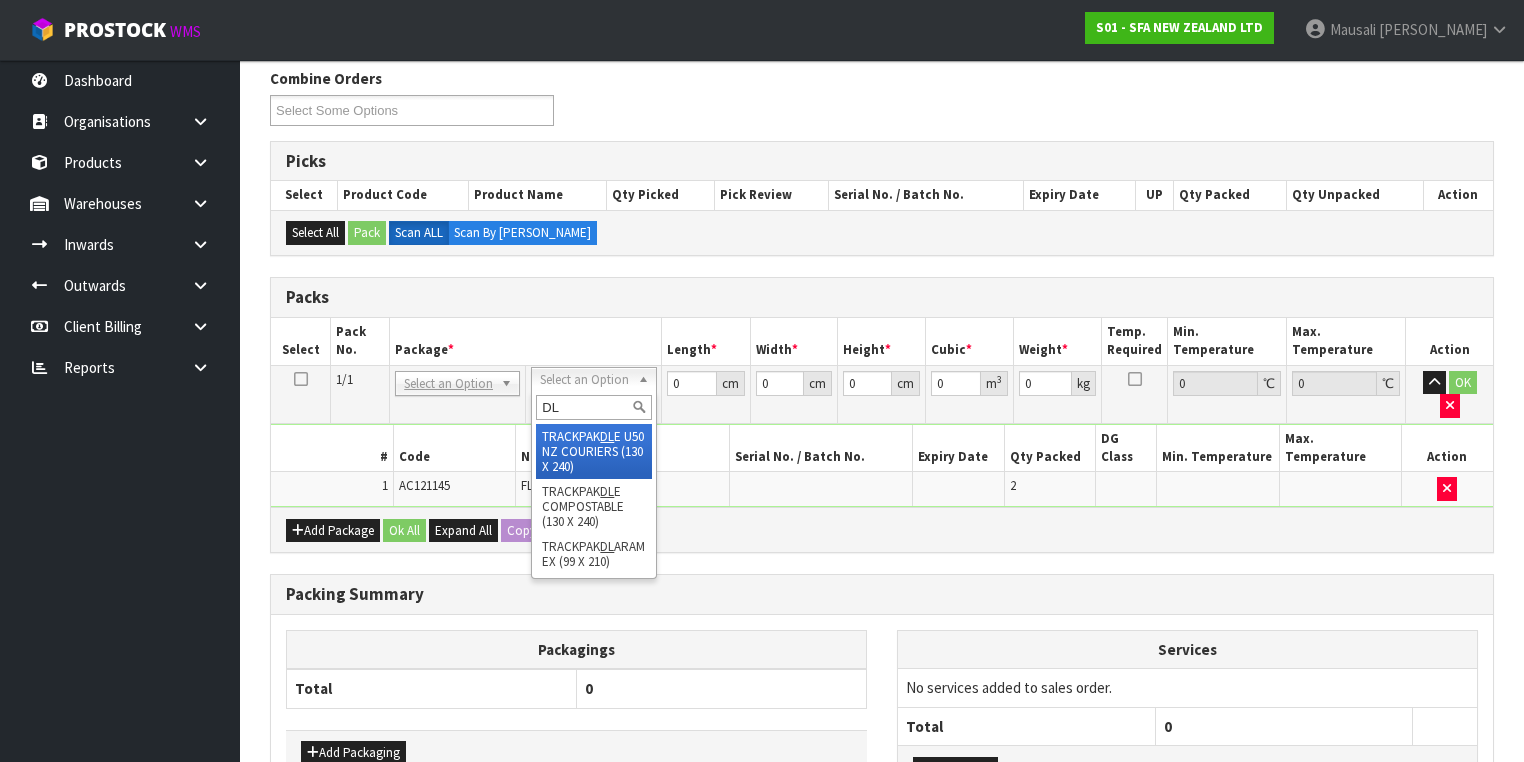 type on "DLE" 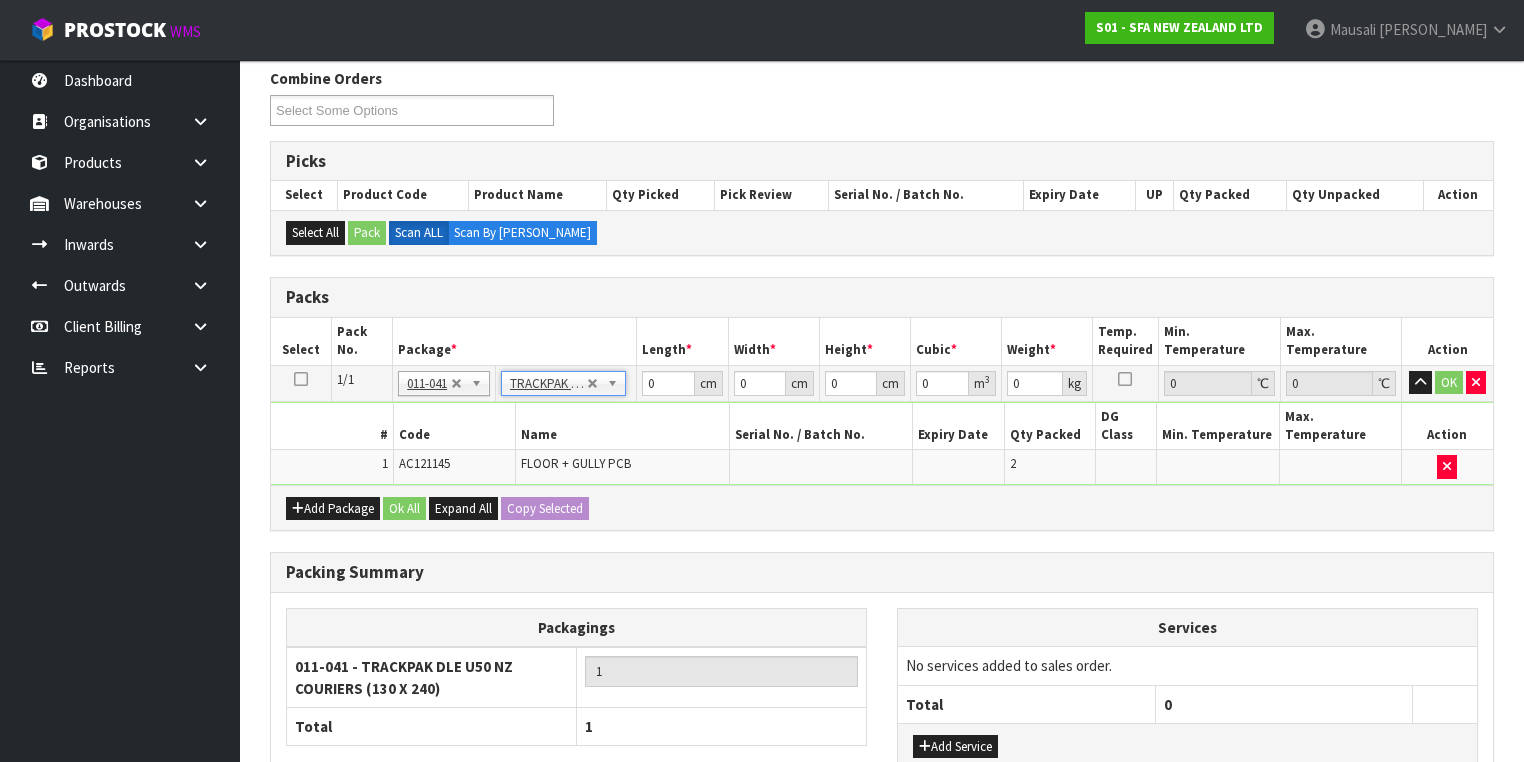 type on "13" 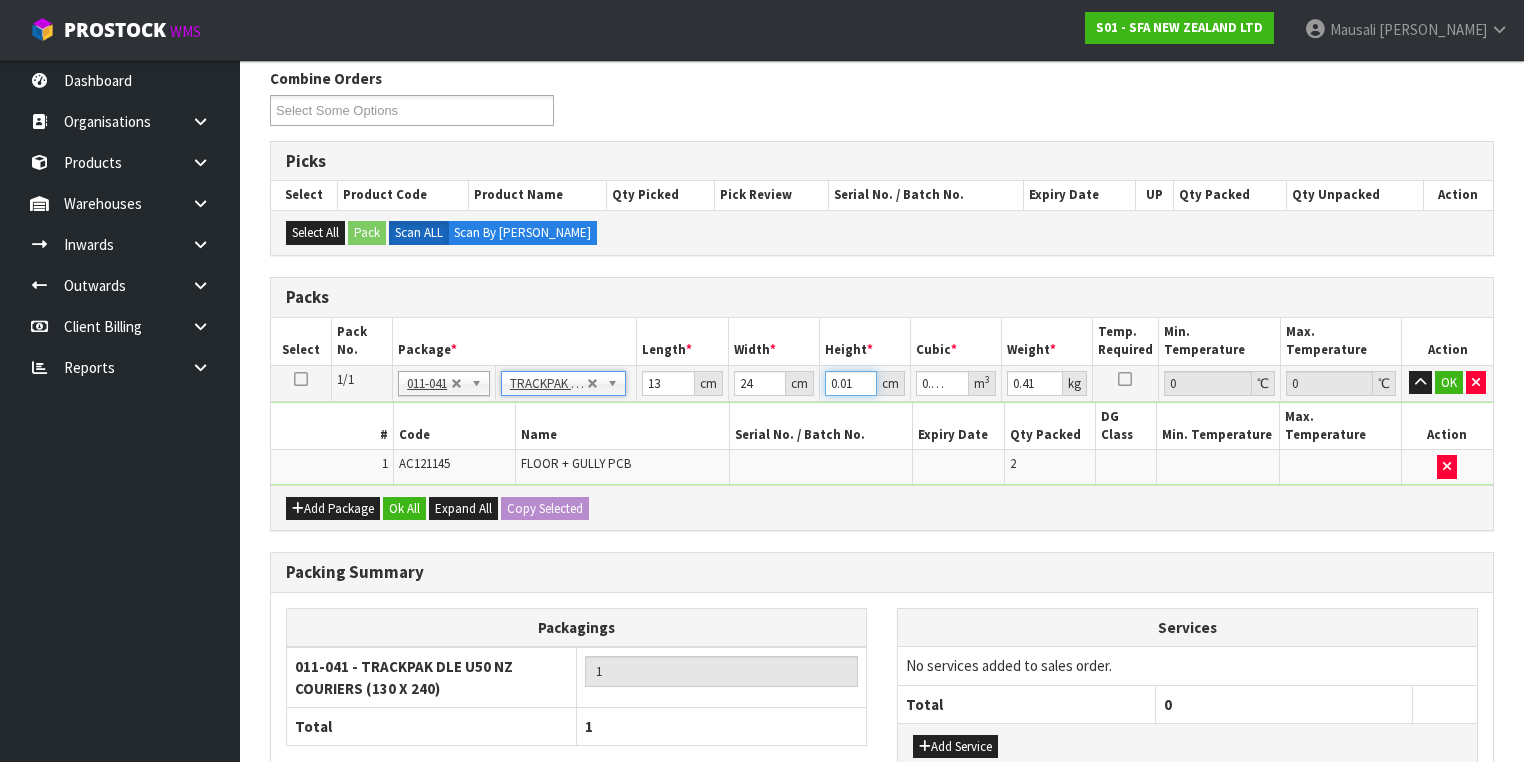 drag, startPoint x: 853, startPoint y: 380, endPoint x: 817, endPoint y: 388, distance: 36.878178 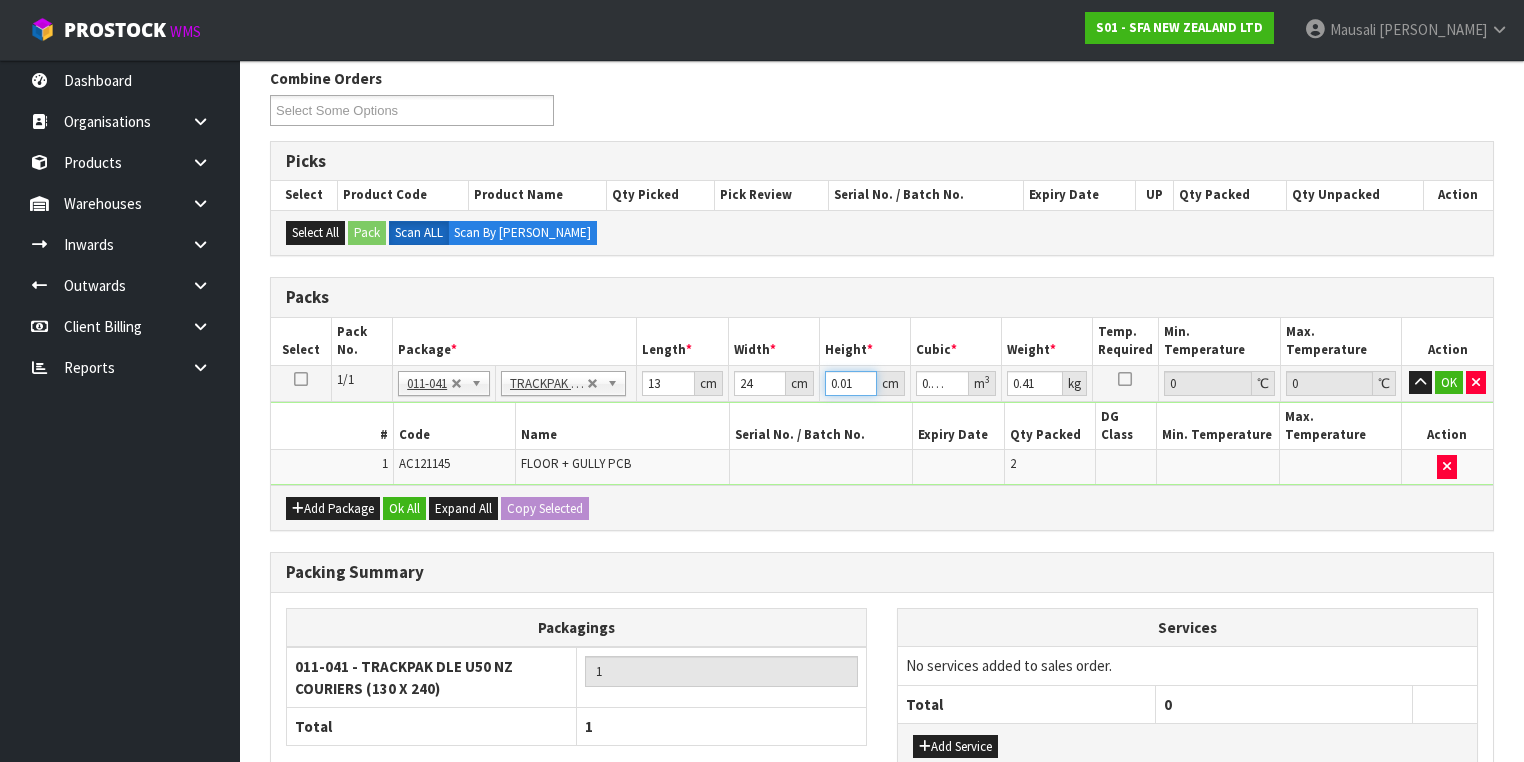 type on "9" 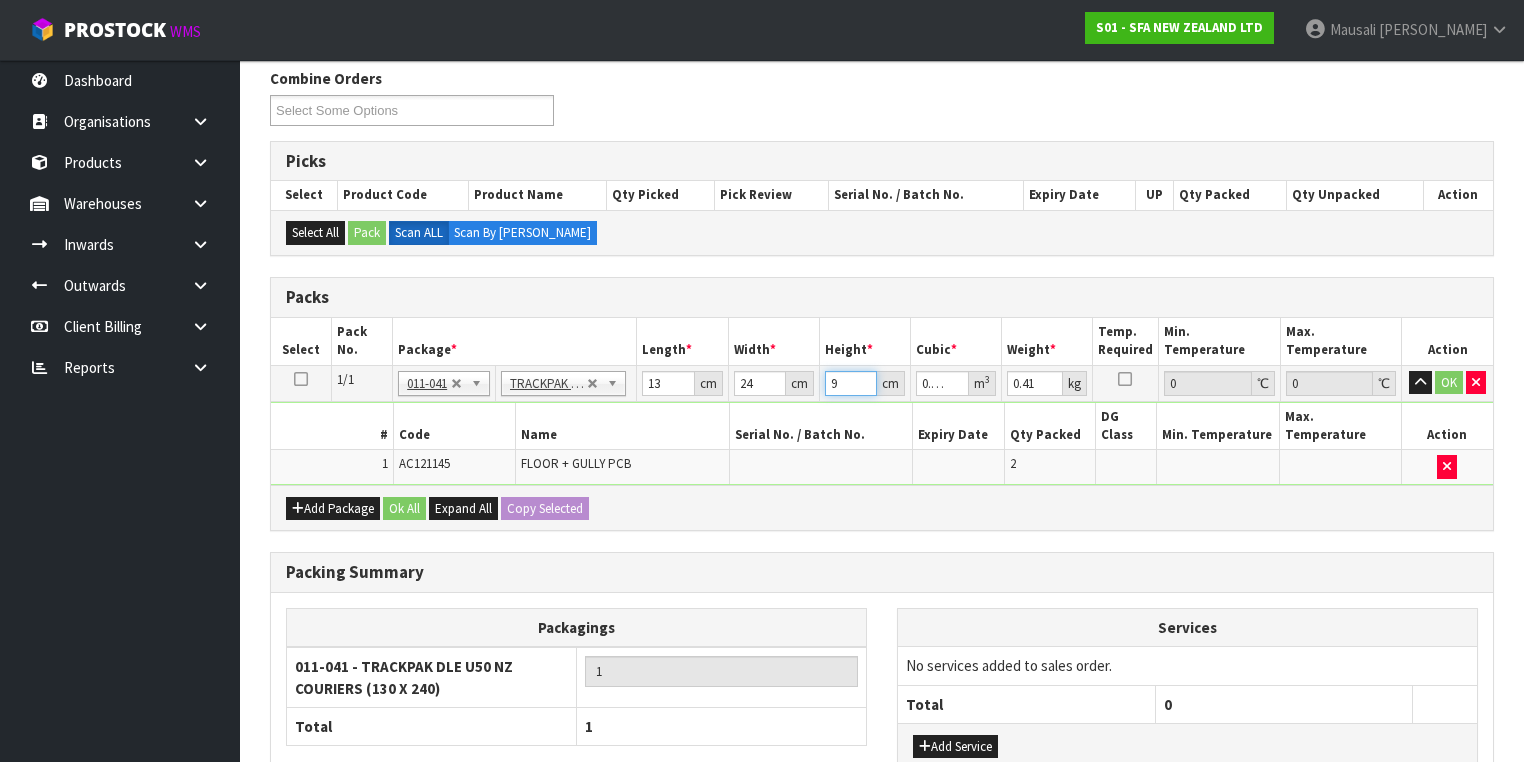 type 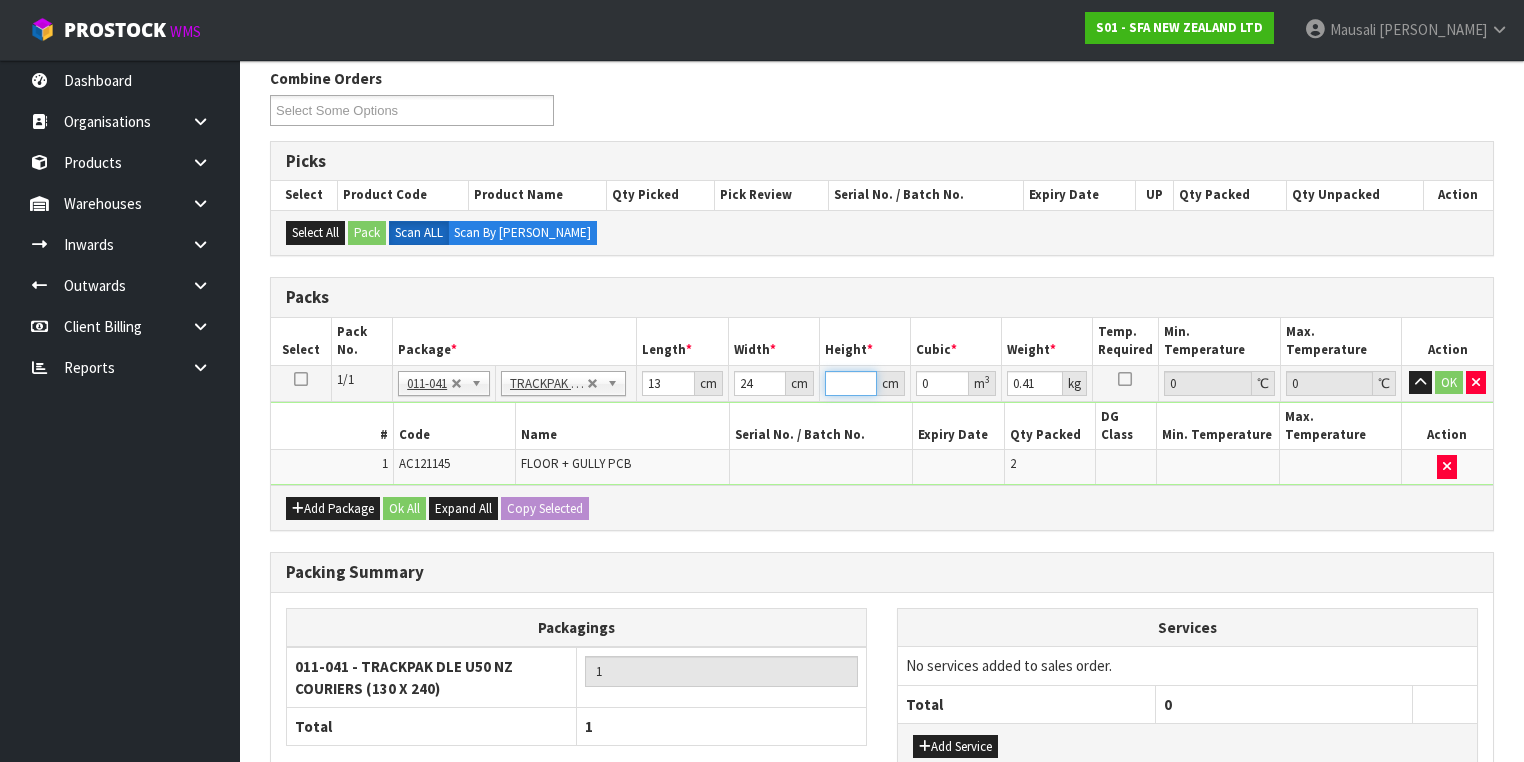 type on "3" 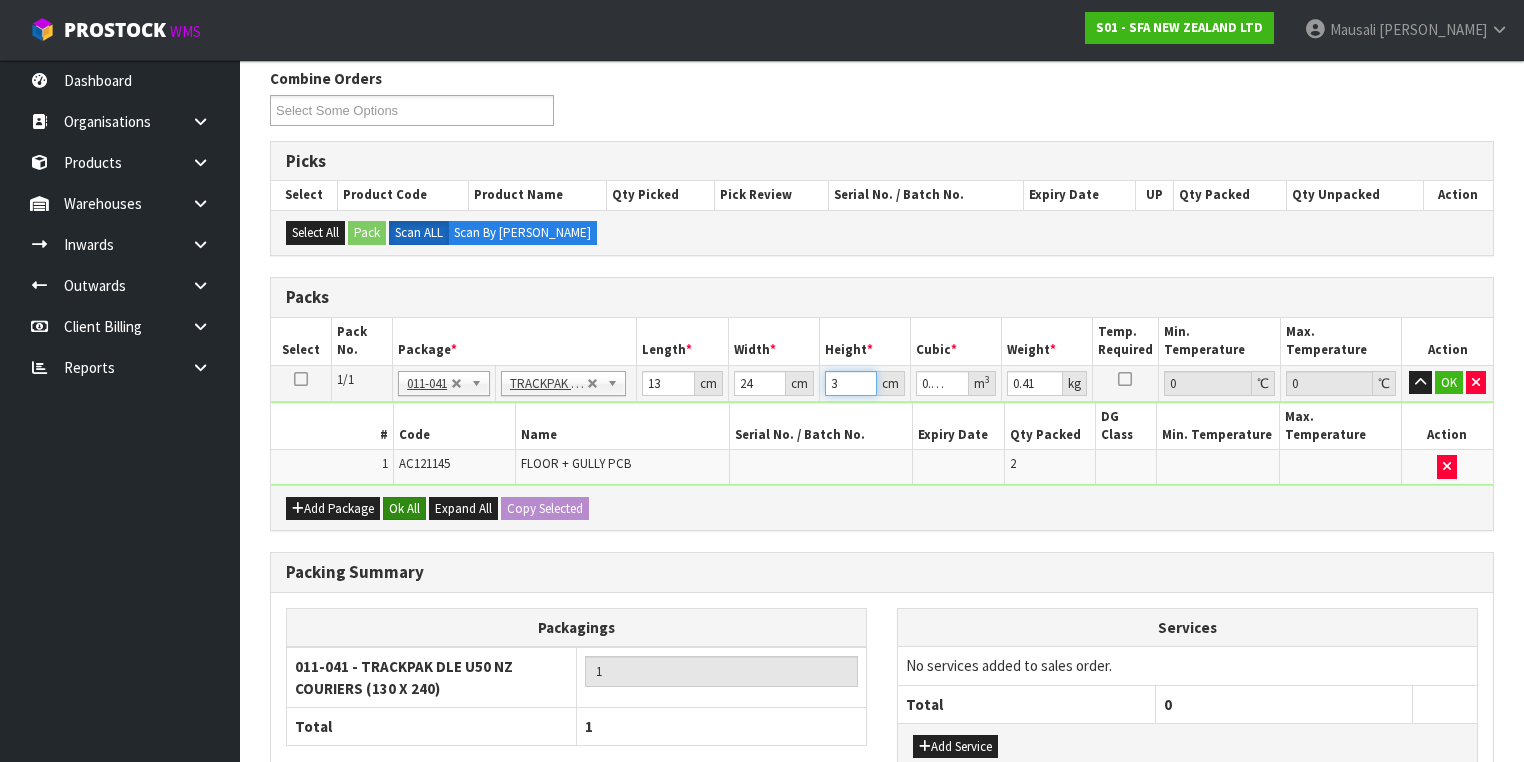 type on "3" 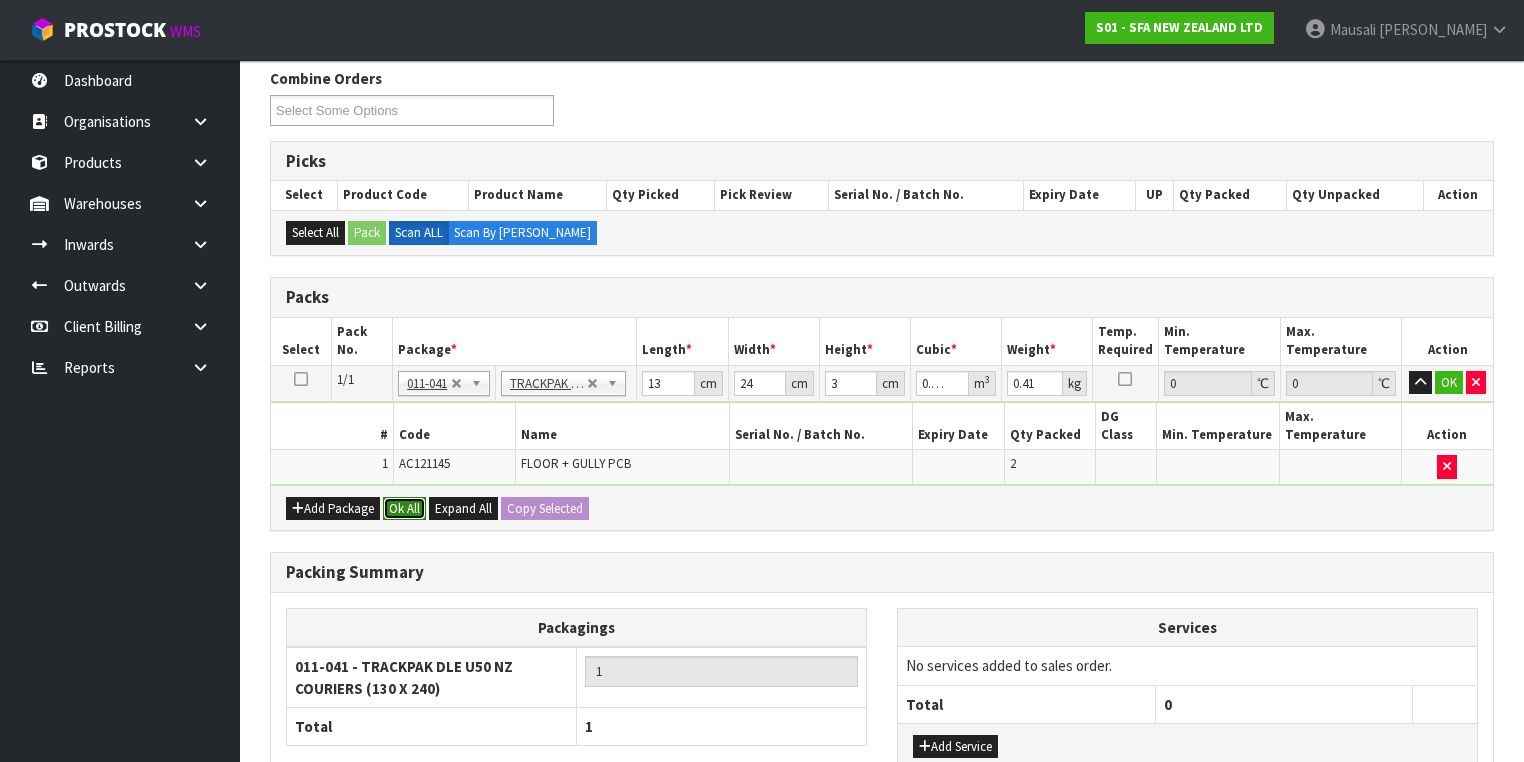 click on "Ok All" at bounding box center (404, 509) 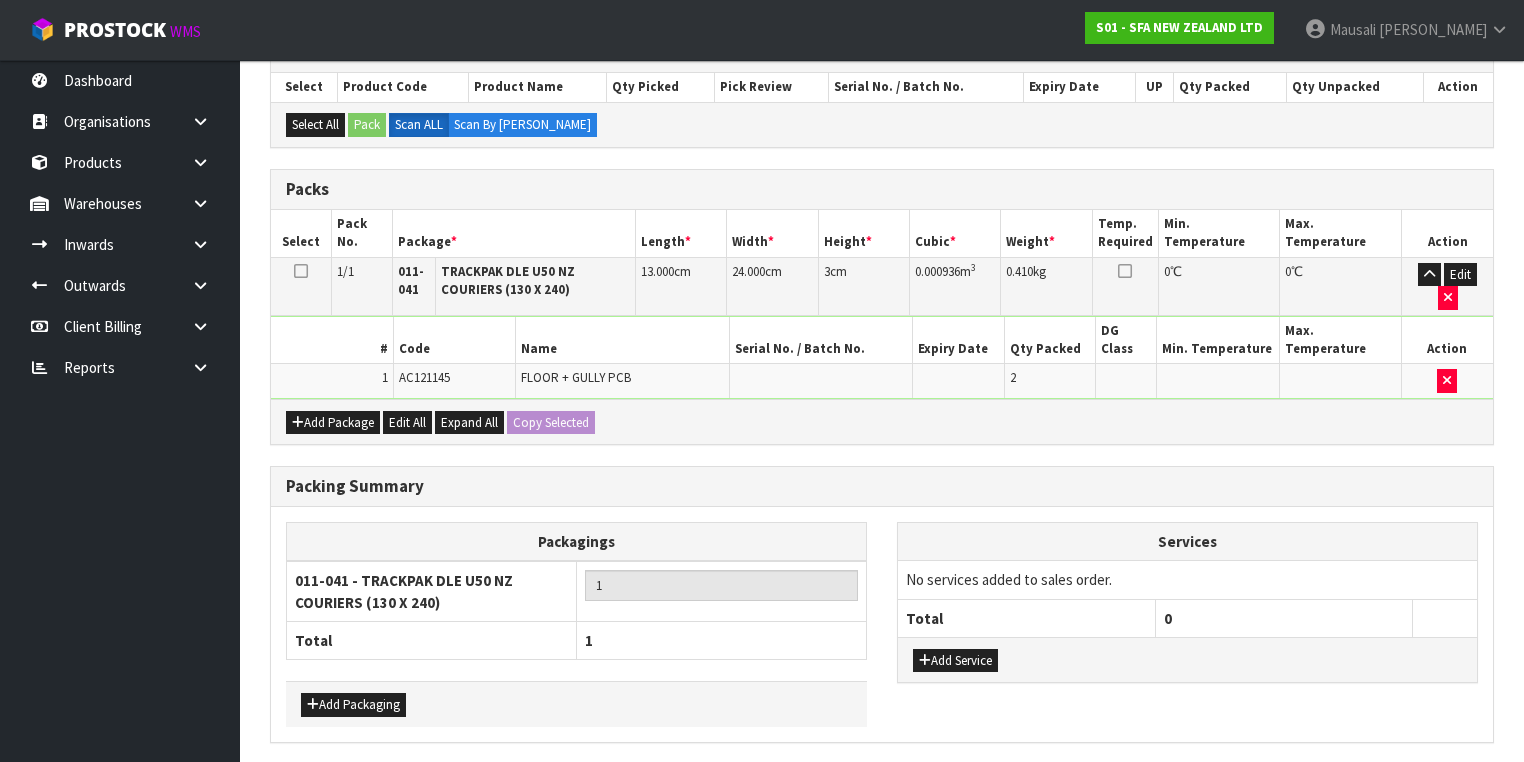 scroll, scrollTop: 464, scrollLeft: 0, axis: vertical 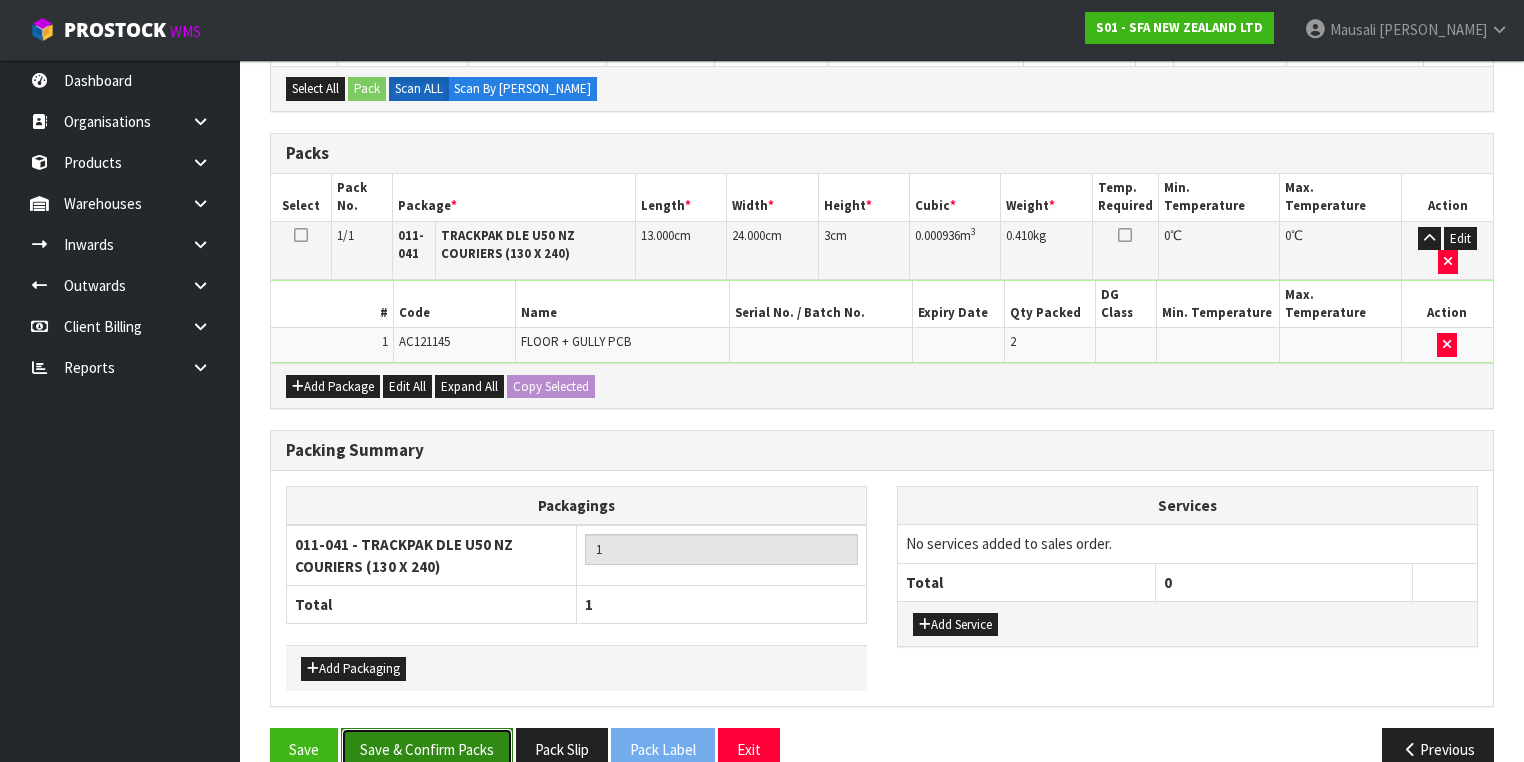 click on "Save & Confirm Packs" at bounding box center [427, 749] 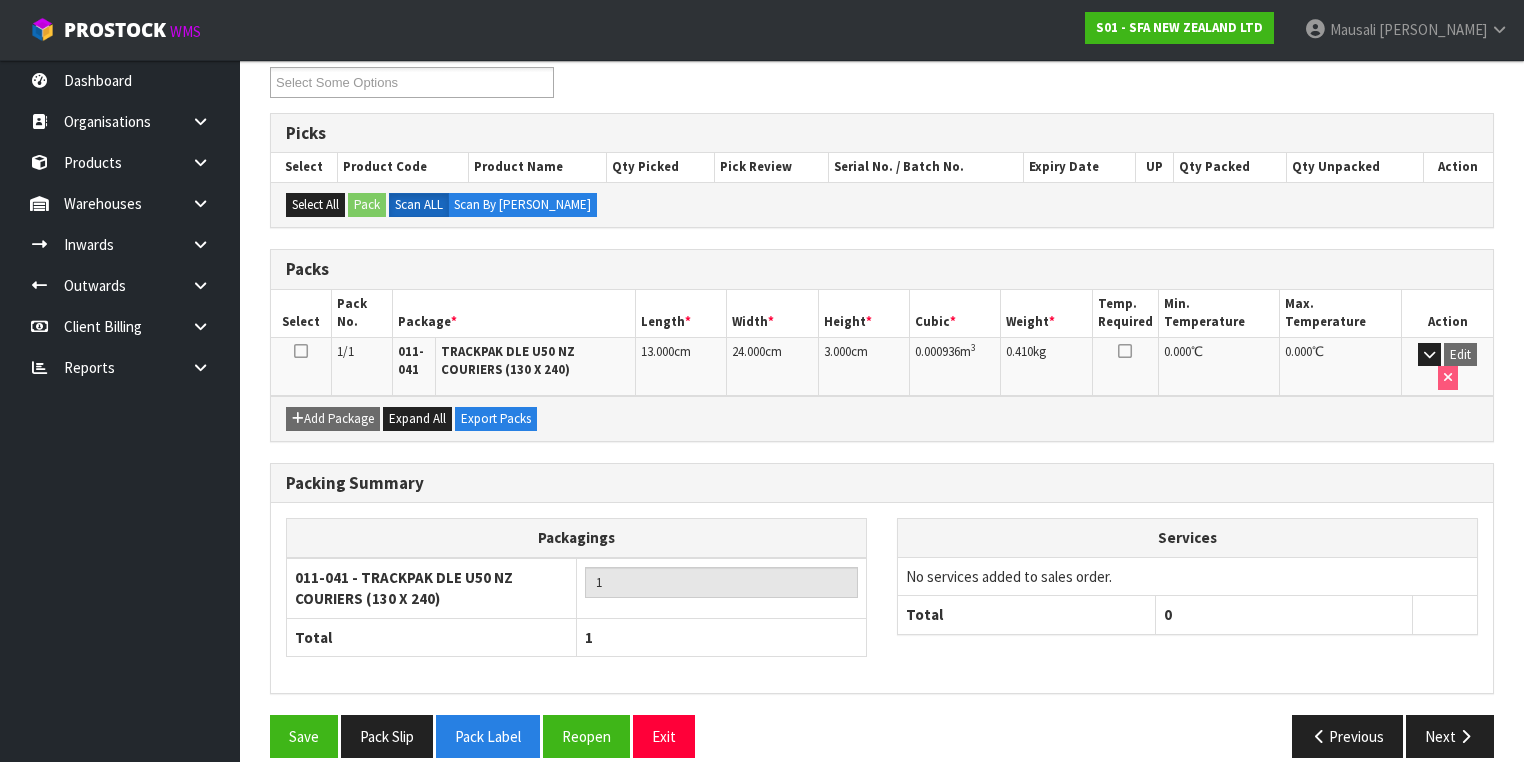 scroll, scrollTop: 356, scrollLeft: 0, axis: vertical 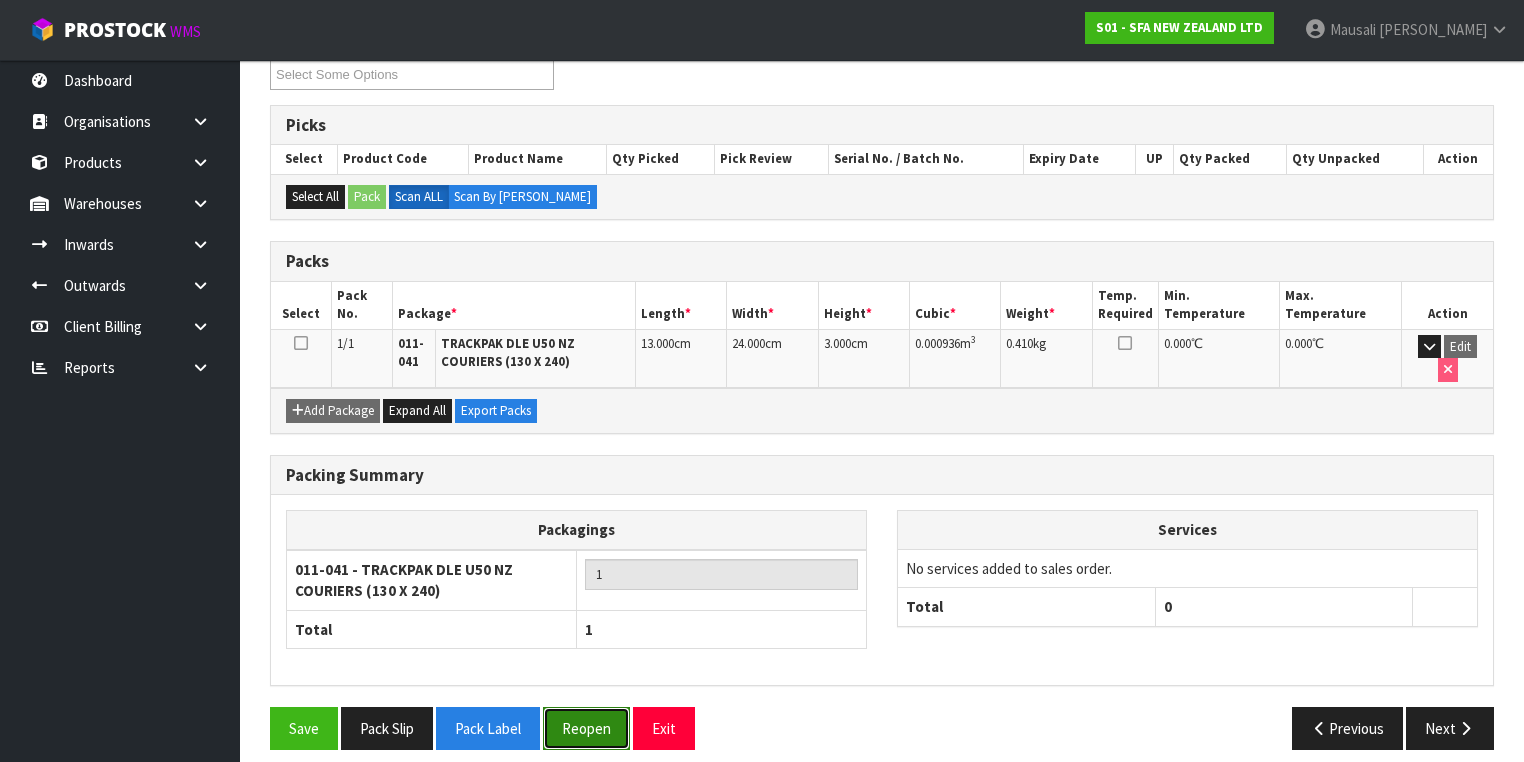click on "Reopen" at bounding box center [586, 728] 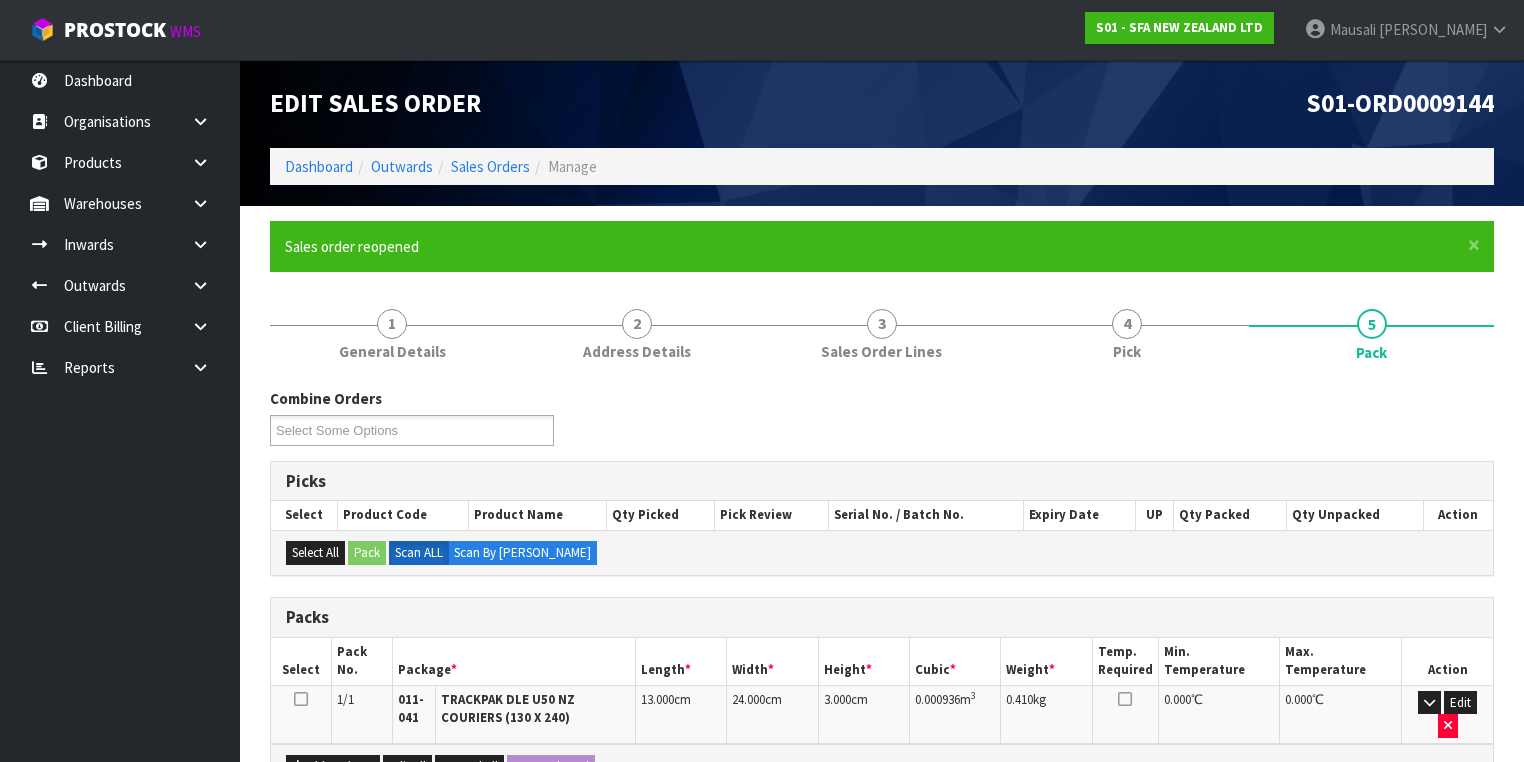 scroll, scrollTop: 320, scrollLeft: 0, axis: vertical 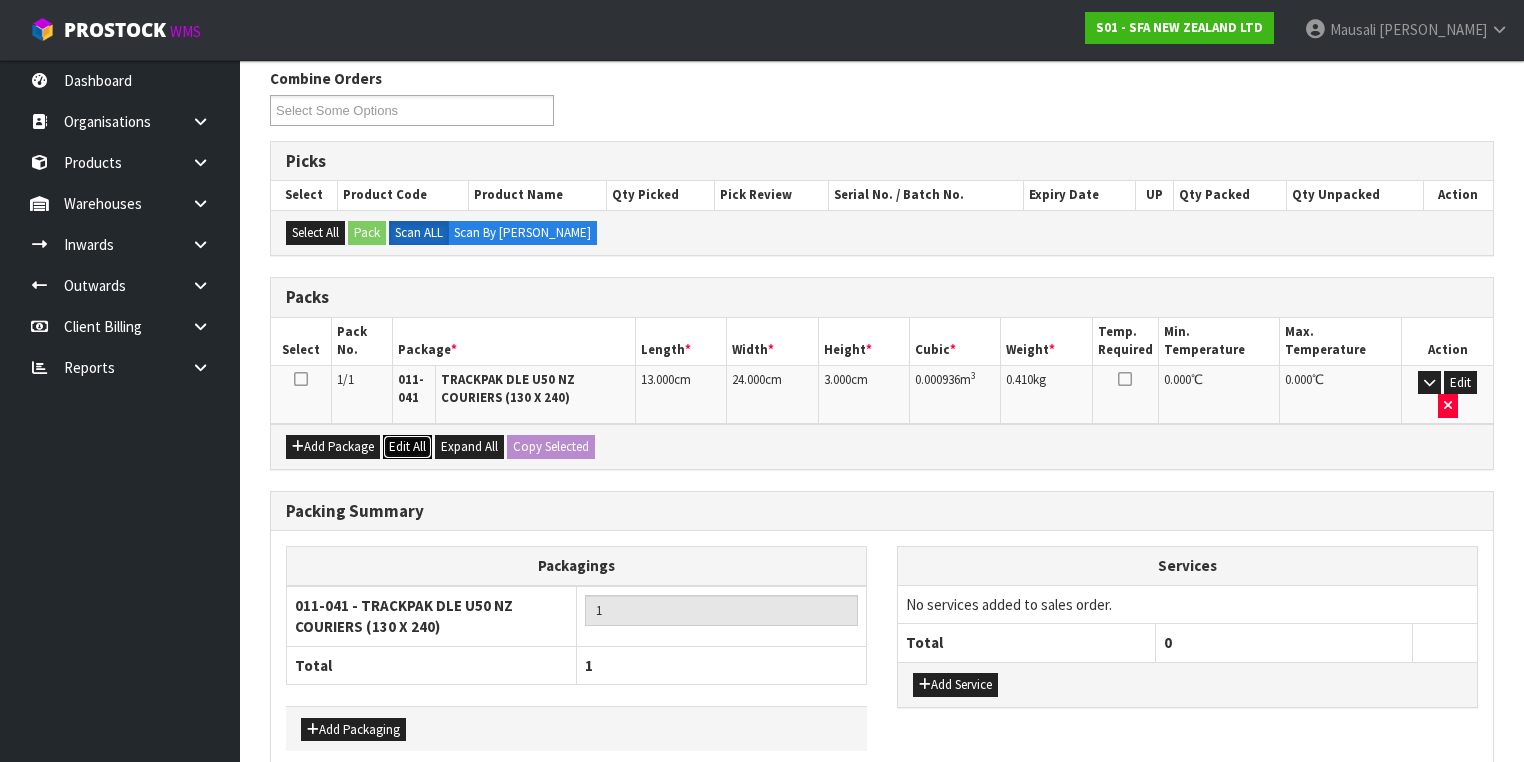 click on "Edit All" at bounding box center (407, 447) 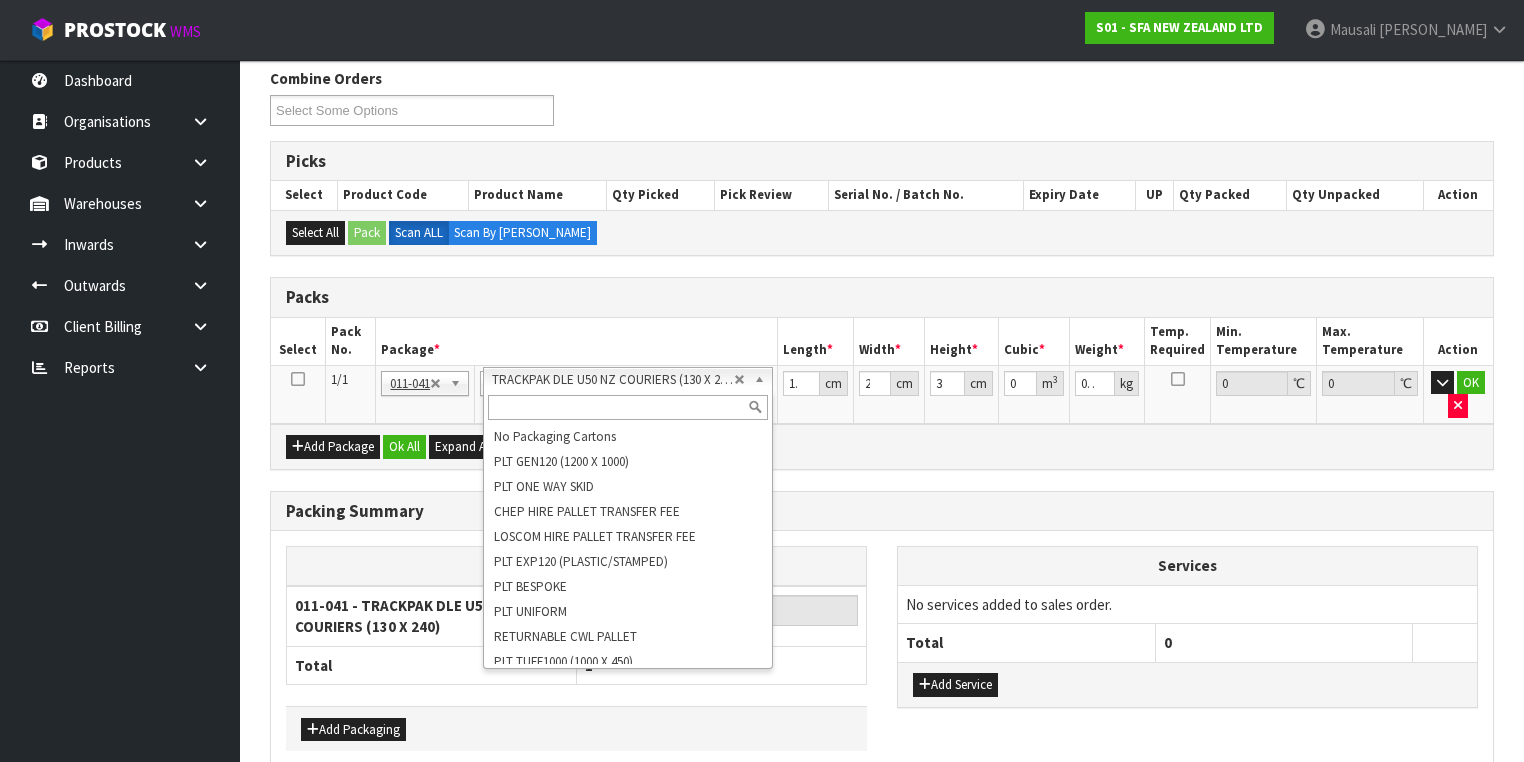 click at bounding box center [628, 407] 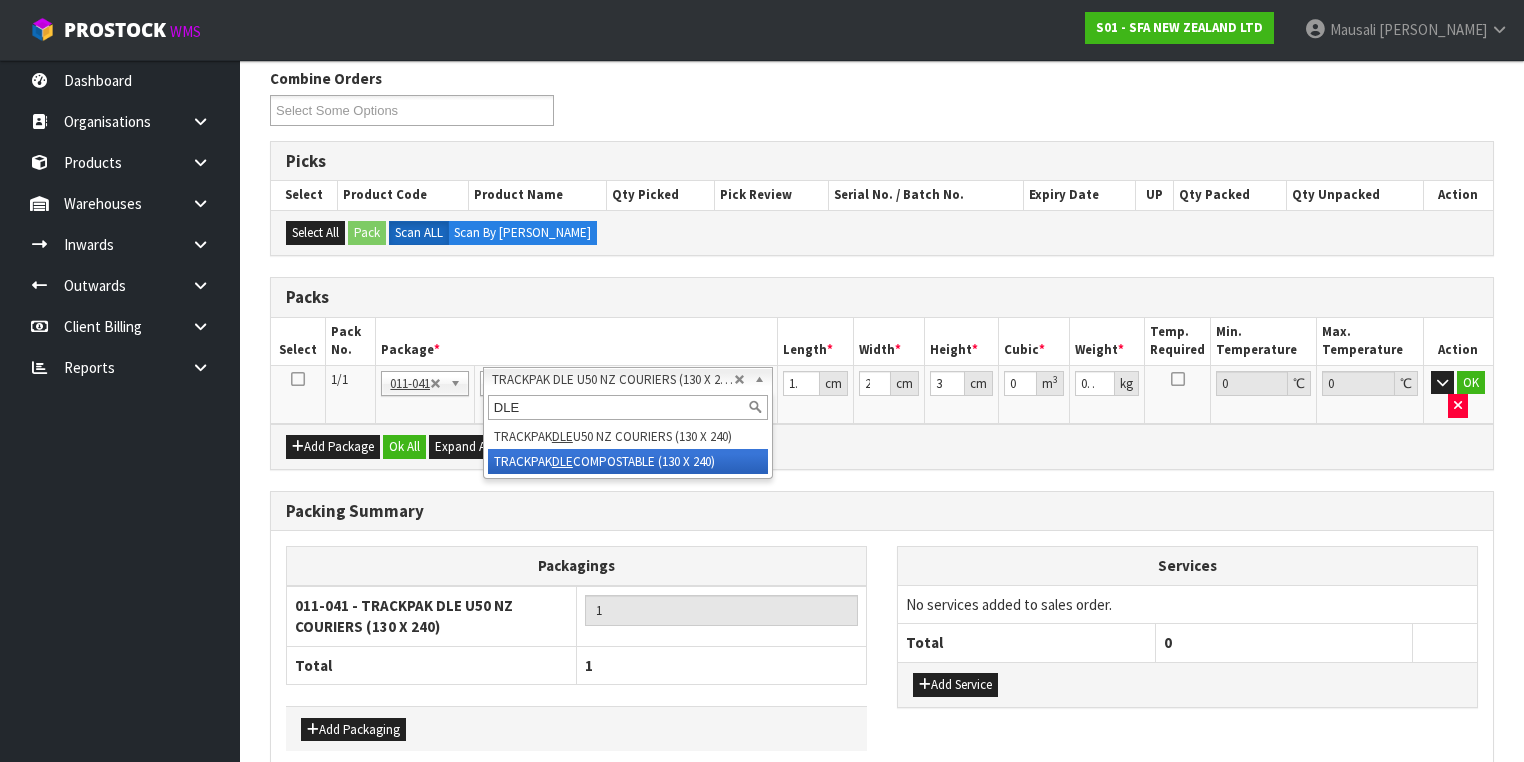 type on "DLE" 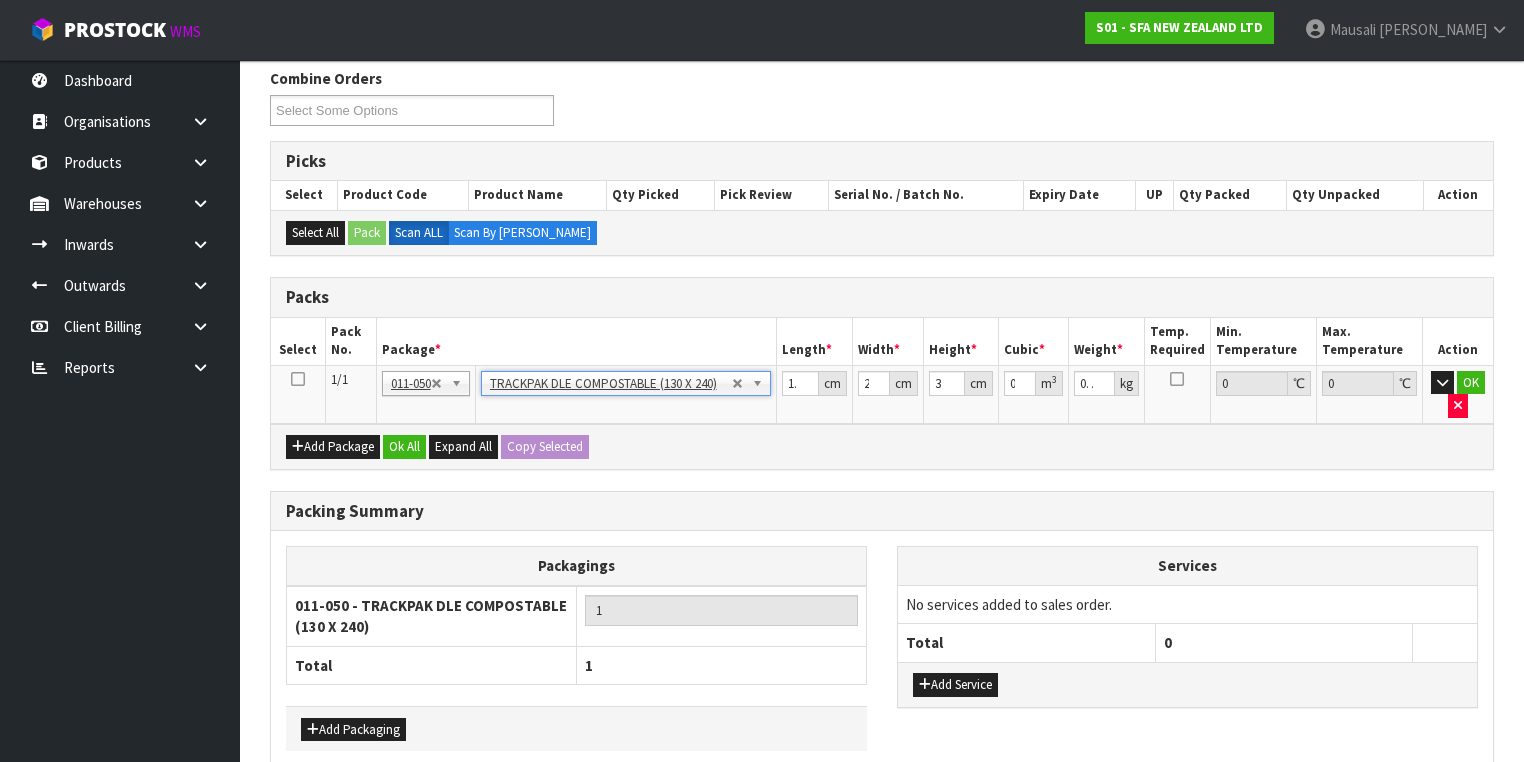 type on "0.01" 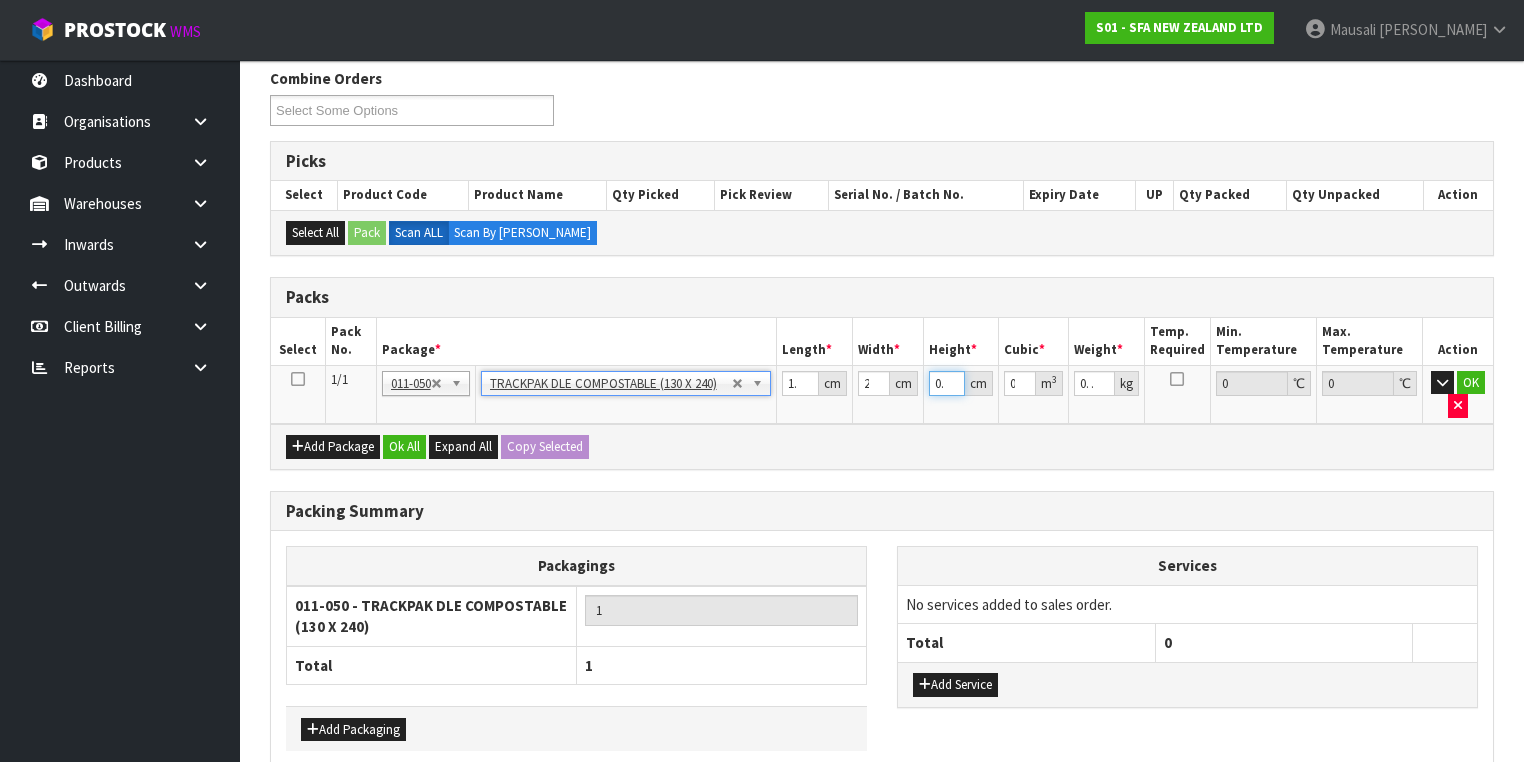 scroll, scrollTop: 0, scrollLeft: 13, axis: horizontal 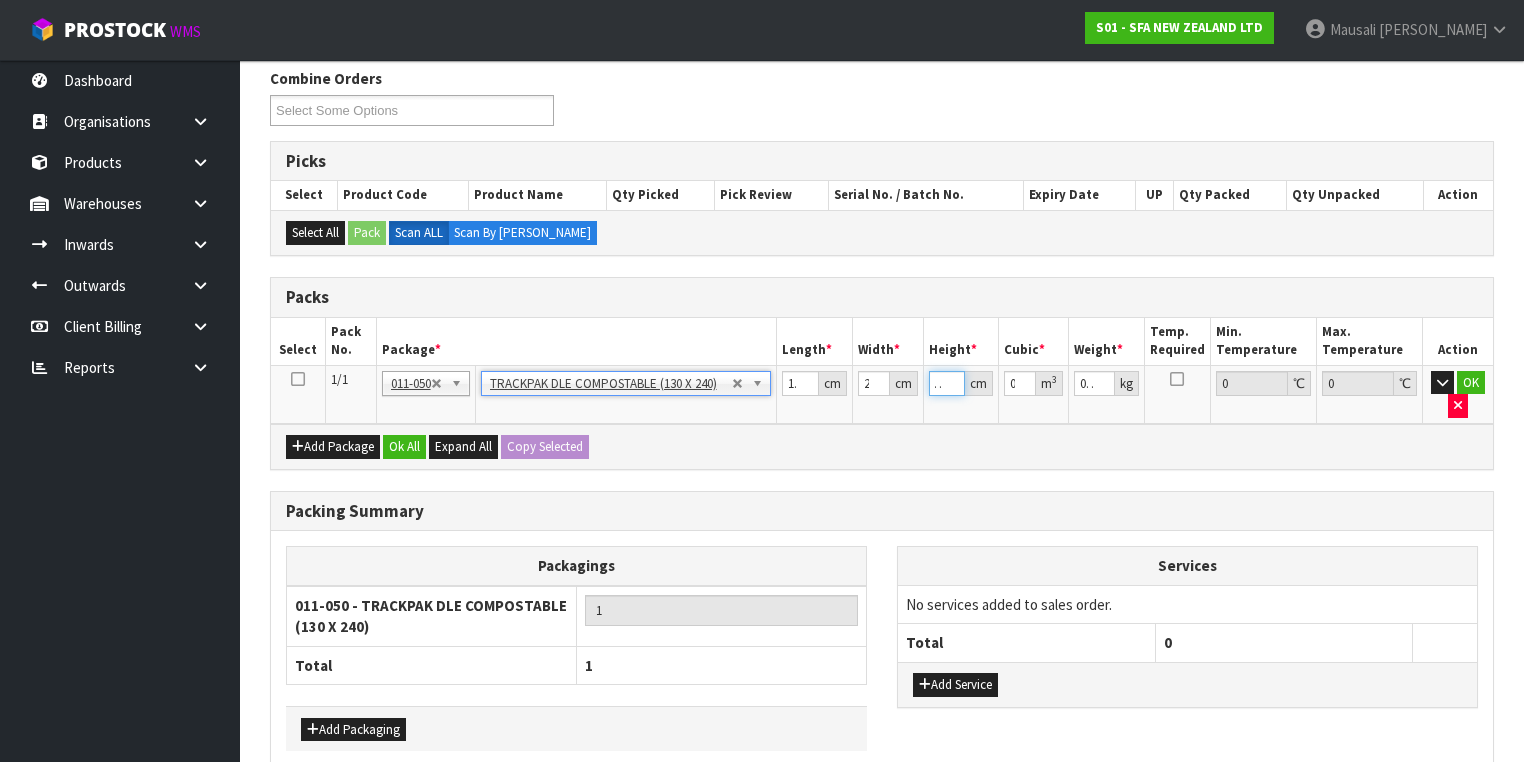 drag, startPoint x: 933, startPoint y: 380, endPoint x: 957, endPoint y: 382, distance: 24.083189 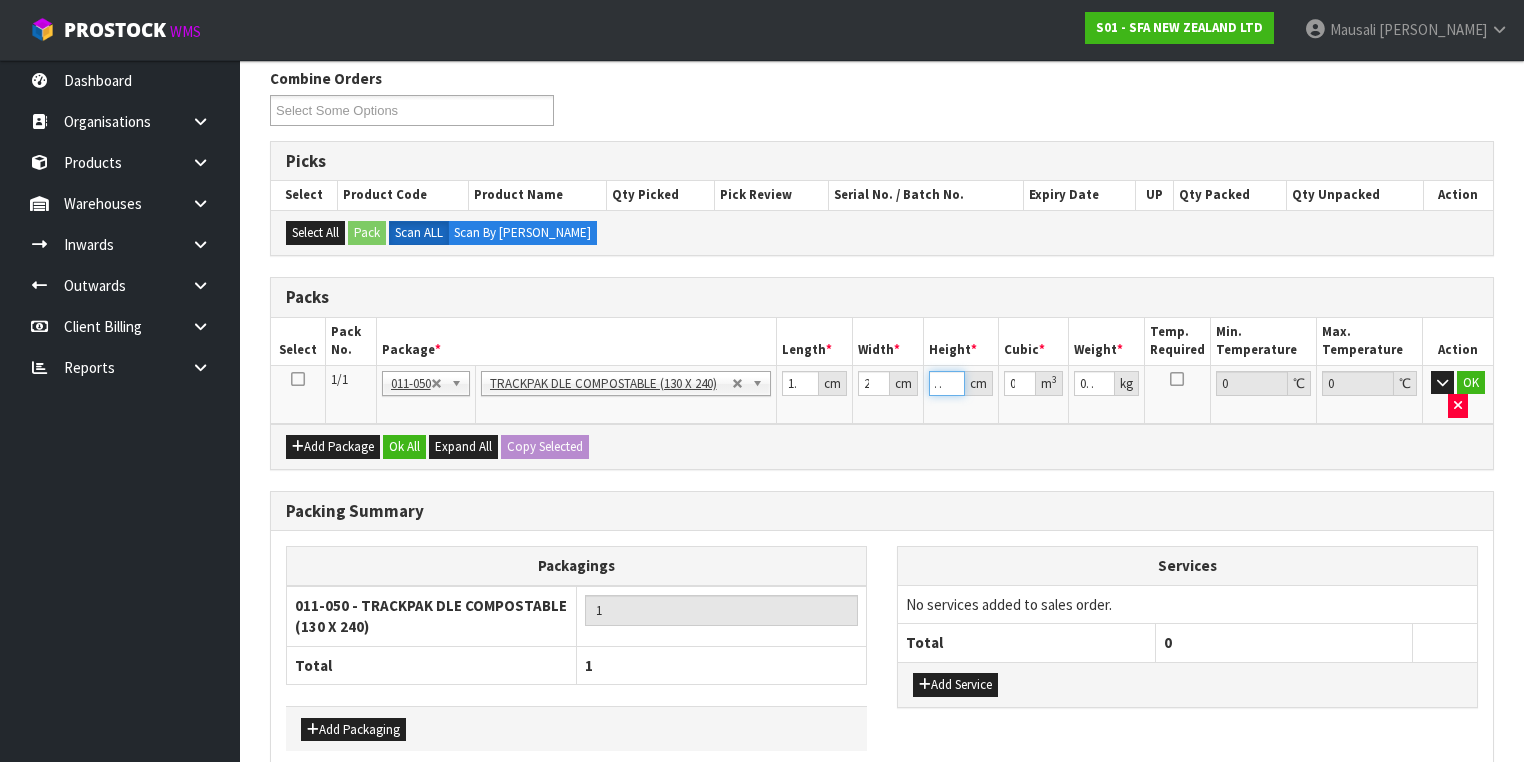 type on "3" 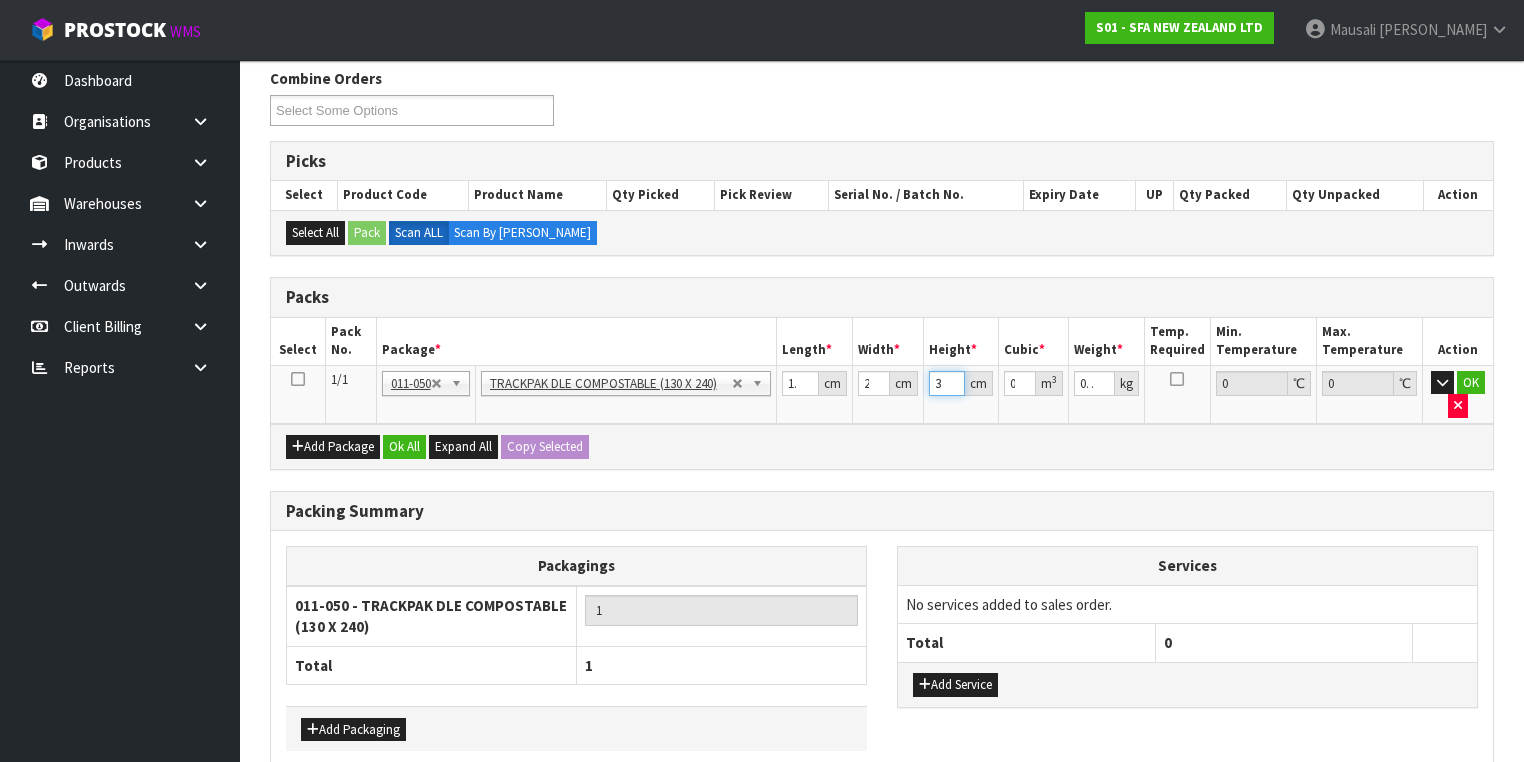 type on "0.000936" 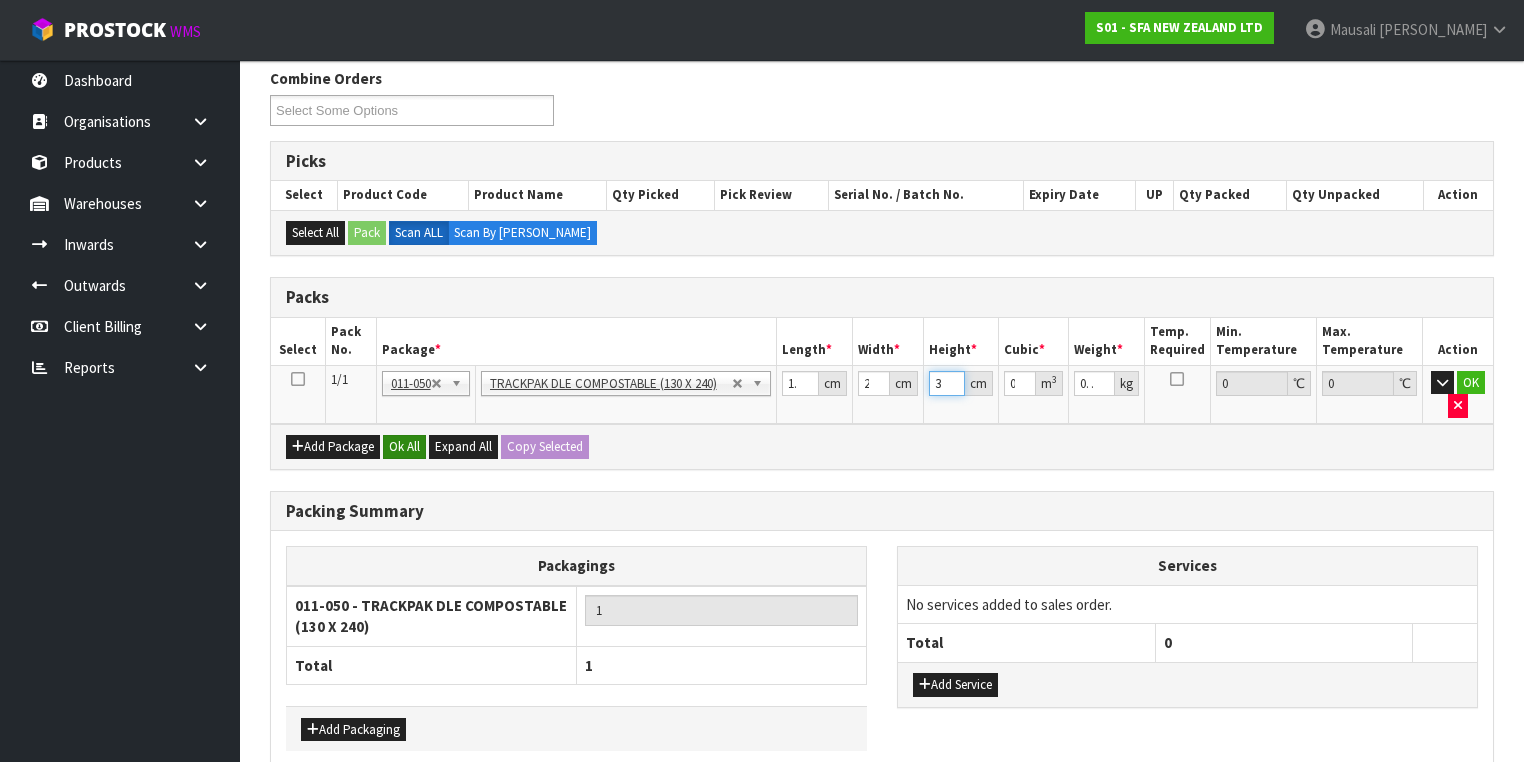 type on "3" 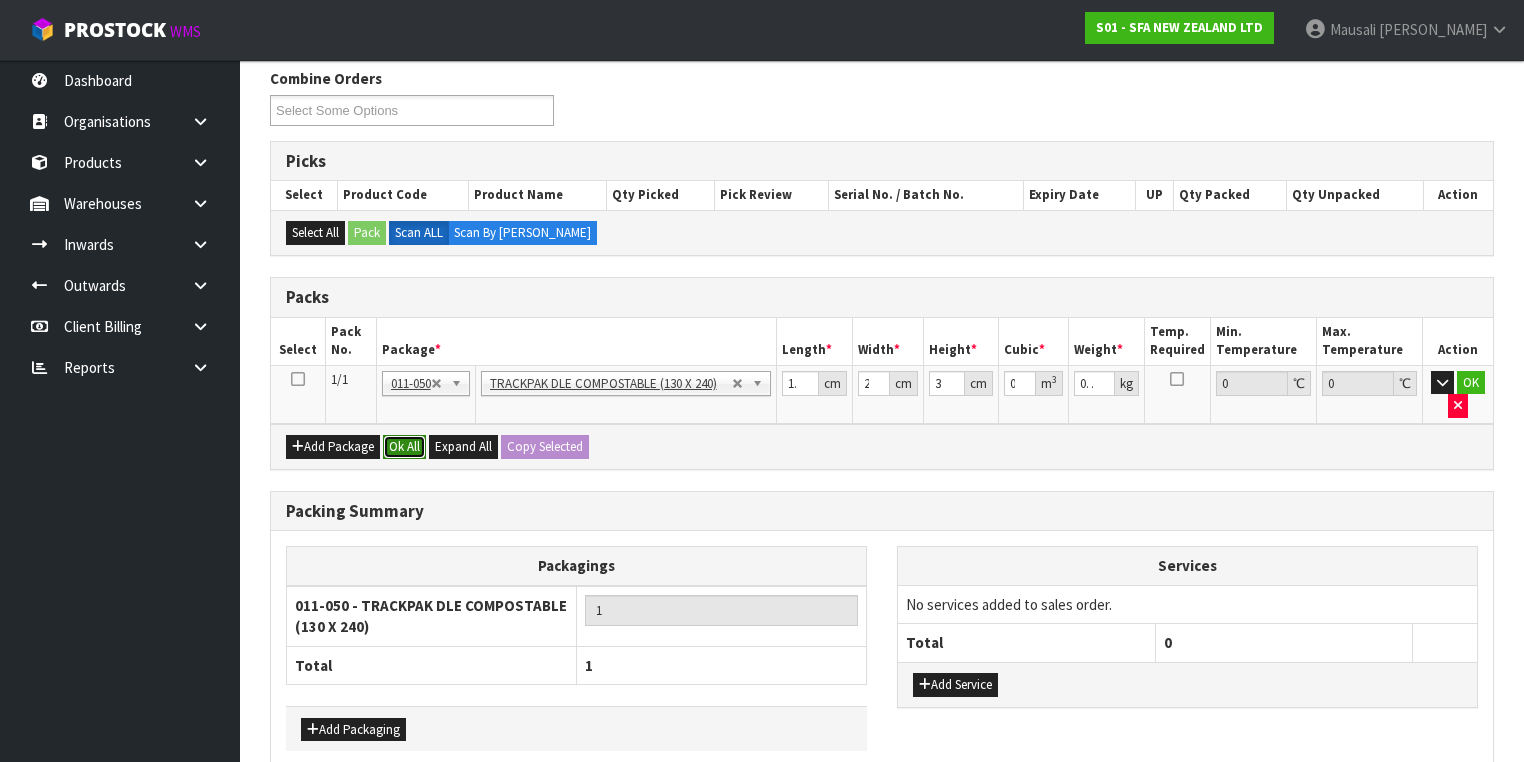 click on "Ok All" at bounding box center (404, 447) 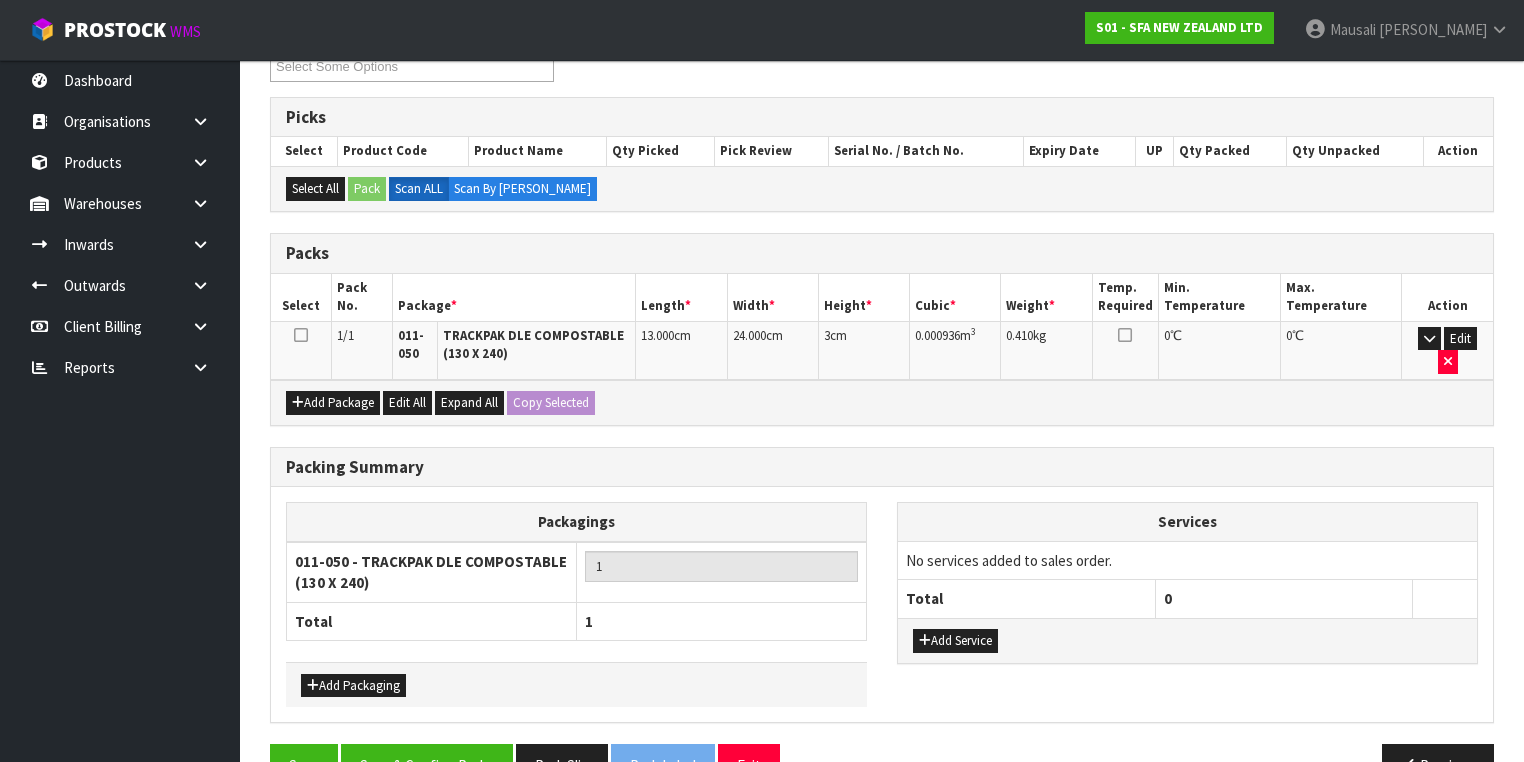 scroll, scrollTop: 400, scrollLeft: 0, axis: vertical 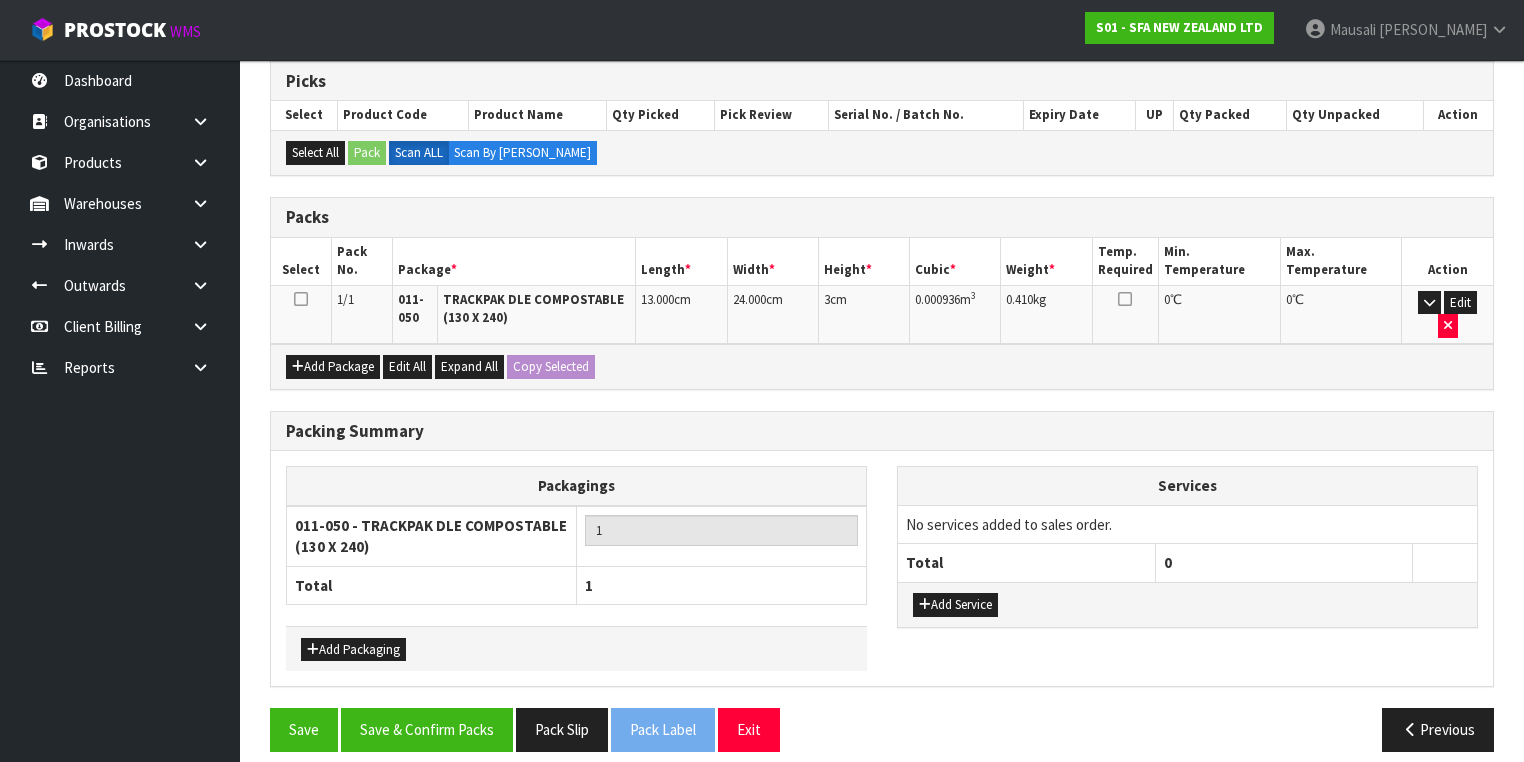 click on "Save
Save & Confirm Packs
Pack Slip
Pack Label
Exit
Previous" at bounding box center [882, 737] 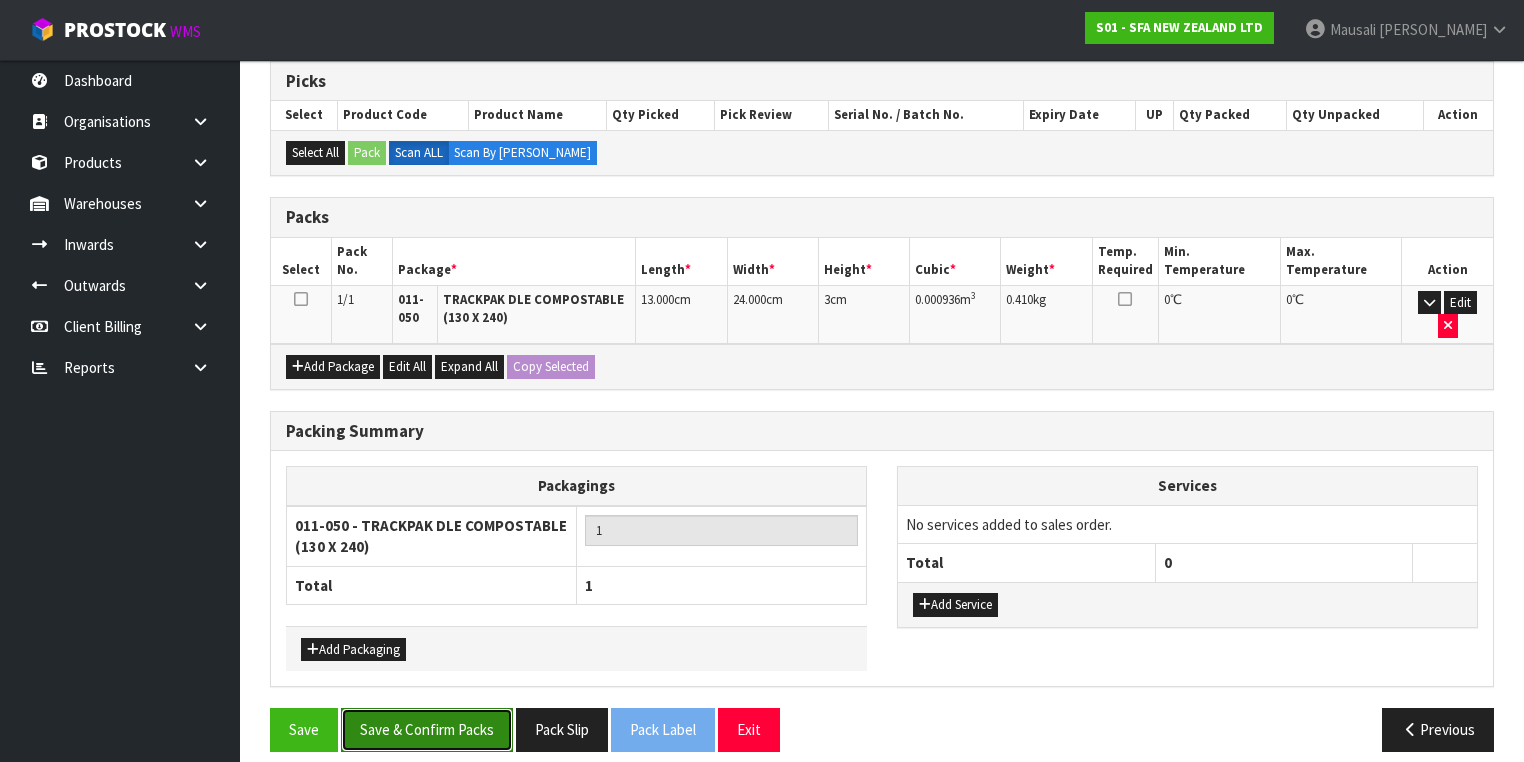 click on "Save & Confirm Packs" at bounding box center [427, 729] 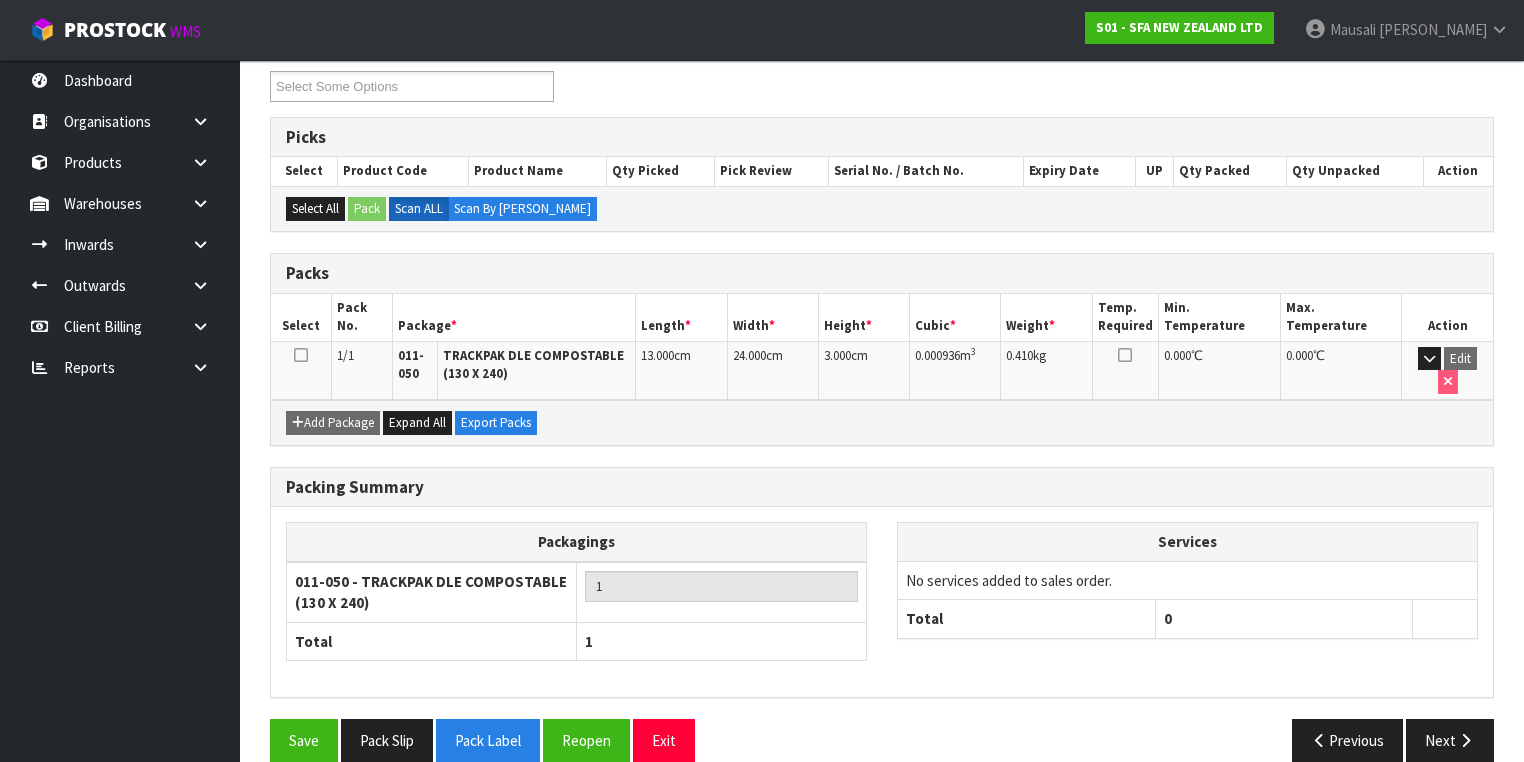 scroll, scrollTop: 356, scrollLeft: 0, axis: vertical 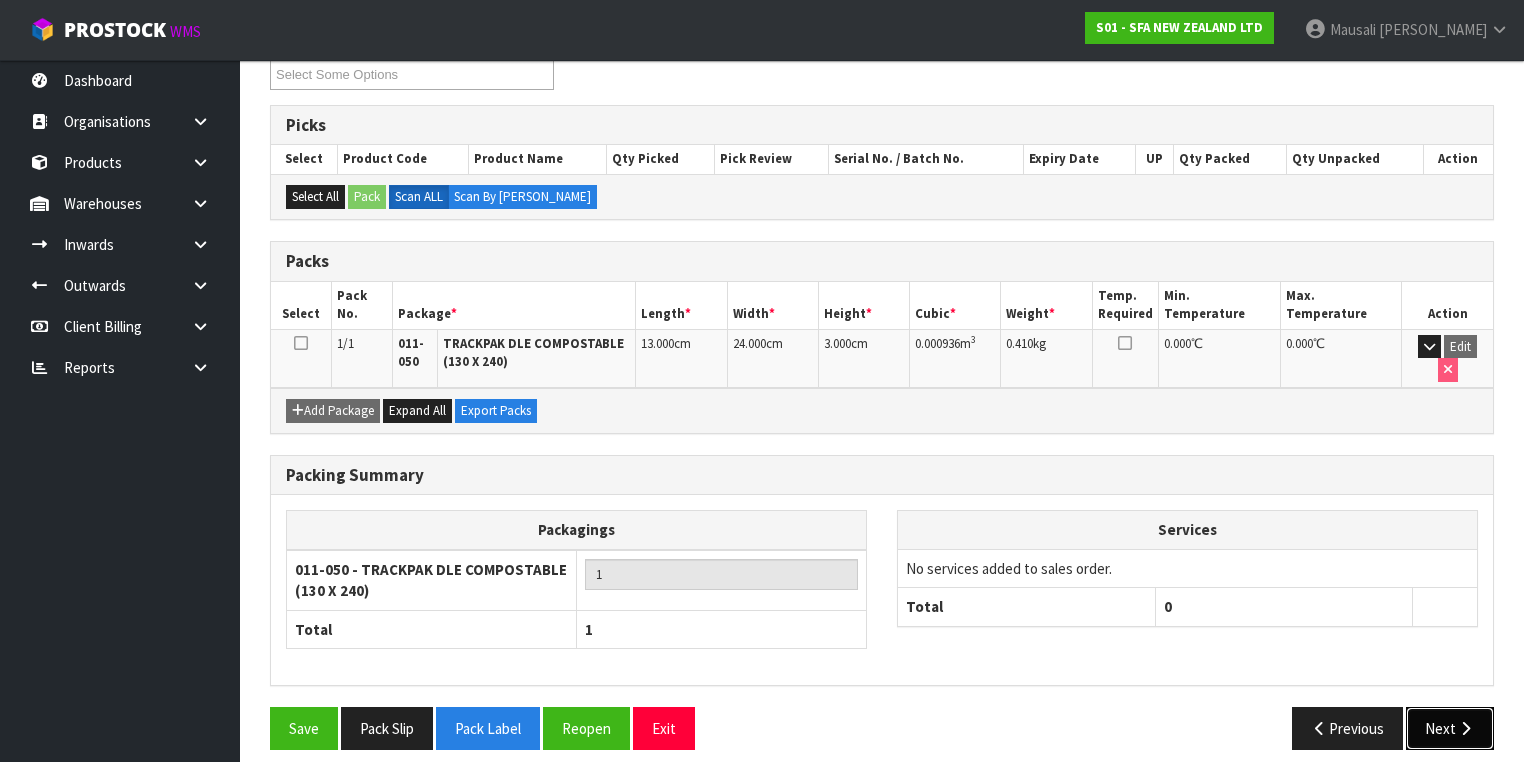 click on "Next" at bounding box center (1450, 728) 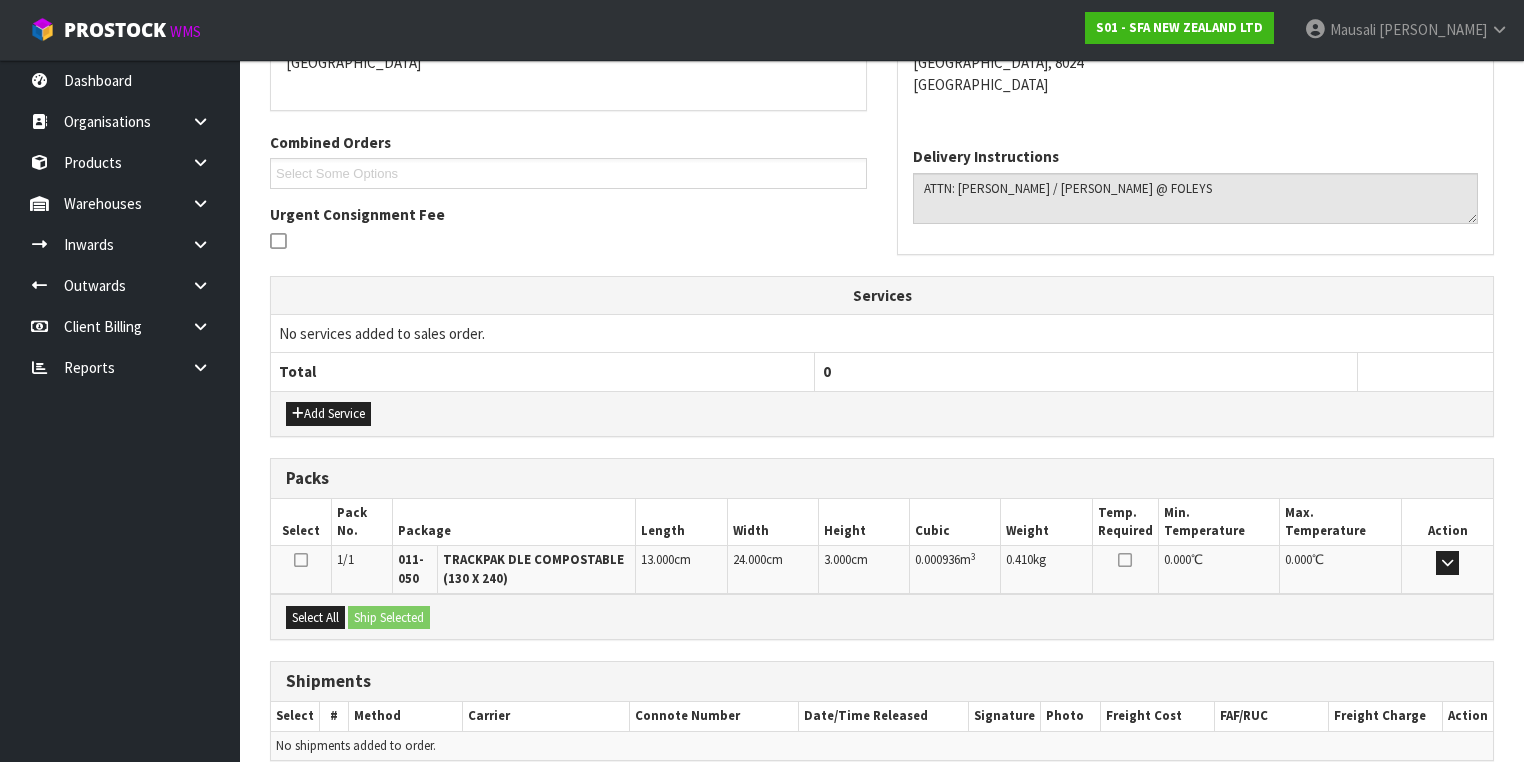 scroll, scrollTop: 542, scrollLeft: 0, axis: vertical 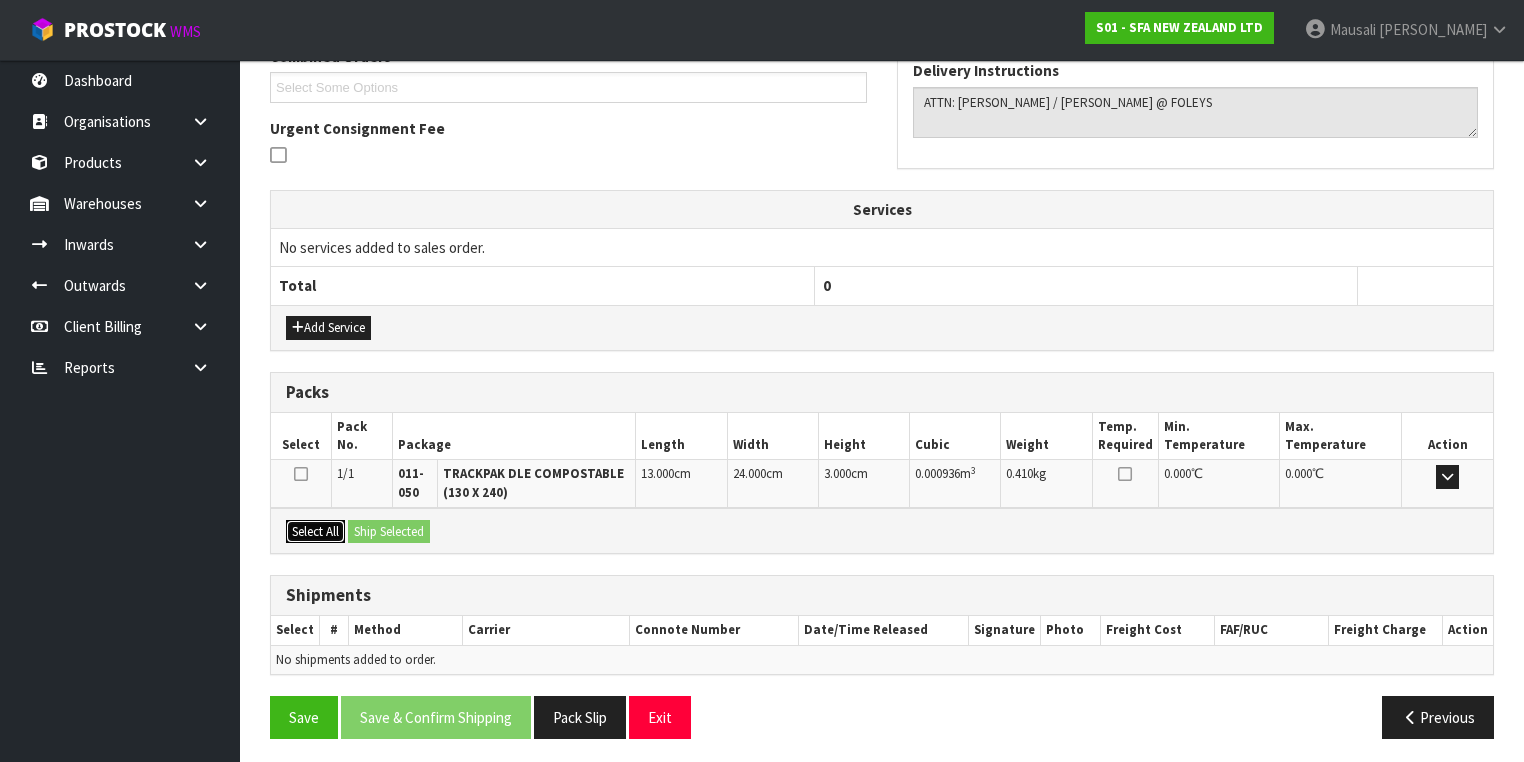 click on "Select All" at bounding box center [315, 532] 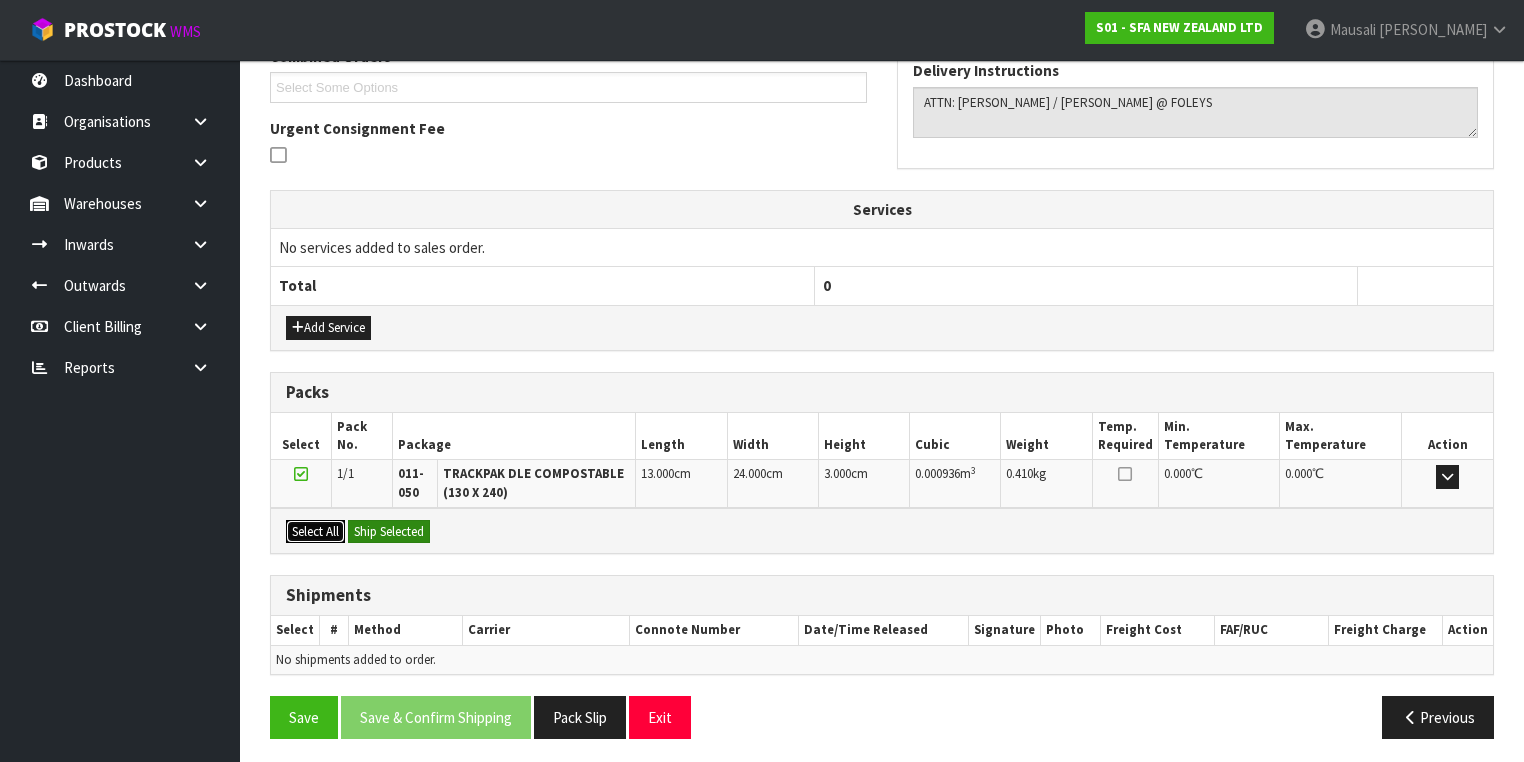 drag, startPoint x: 337, startPoint y: 522, endPoint x: 367, endPoint y: 525, distance: 30.149628 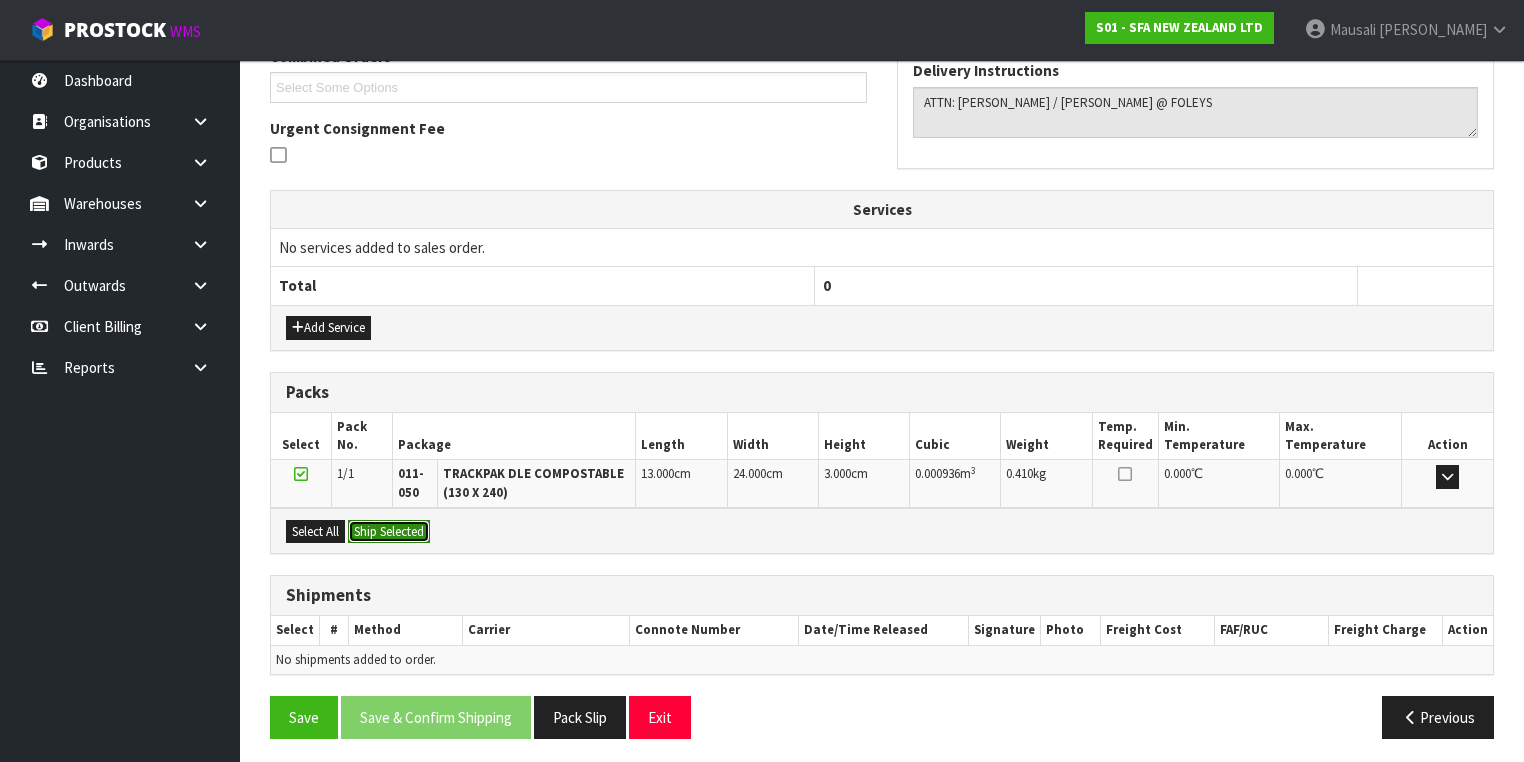 click on "Ship Selected" at bounding box center (389, 532) 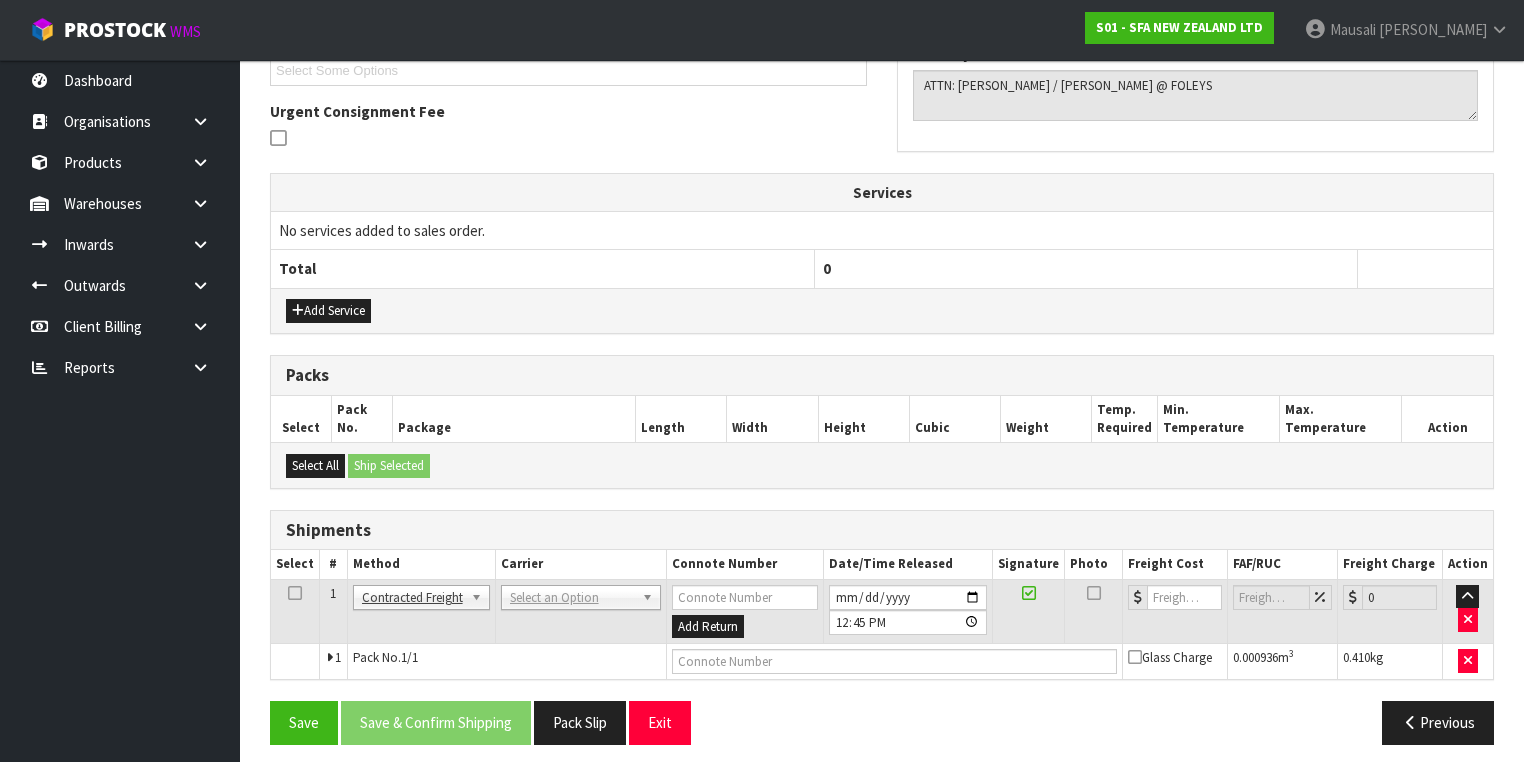 scroll, scrollTop: 564, scrollLeft: 0, axis: vertical 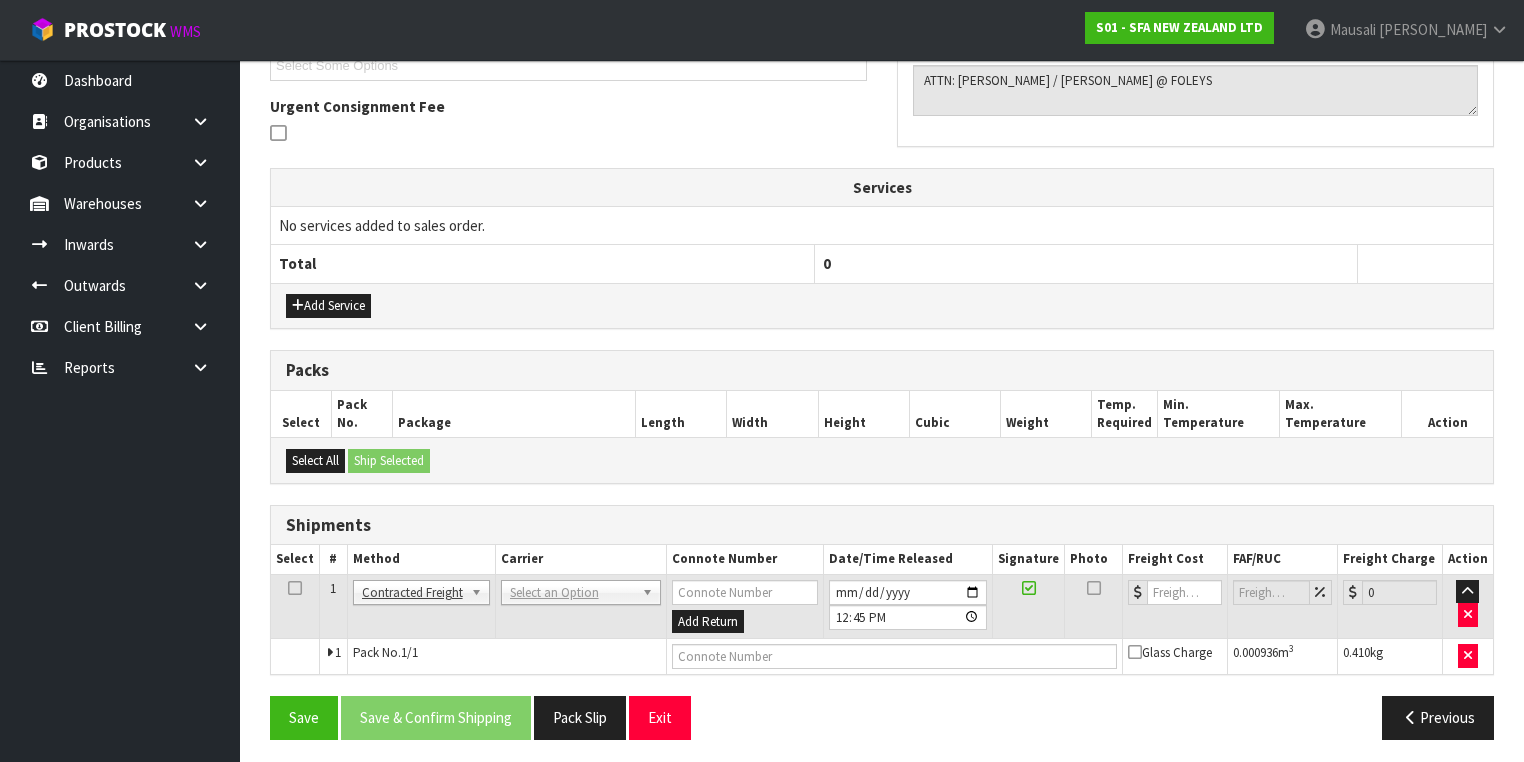 drag, startPoint x: 557, startPoint y: 588, endPoint x: 548, endPoint y: 607, distance: 21.023796 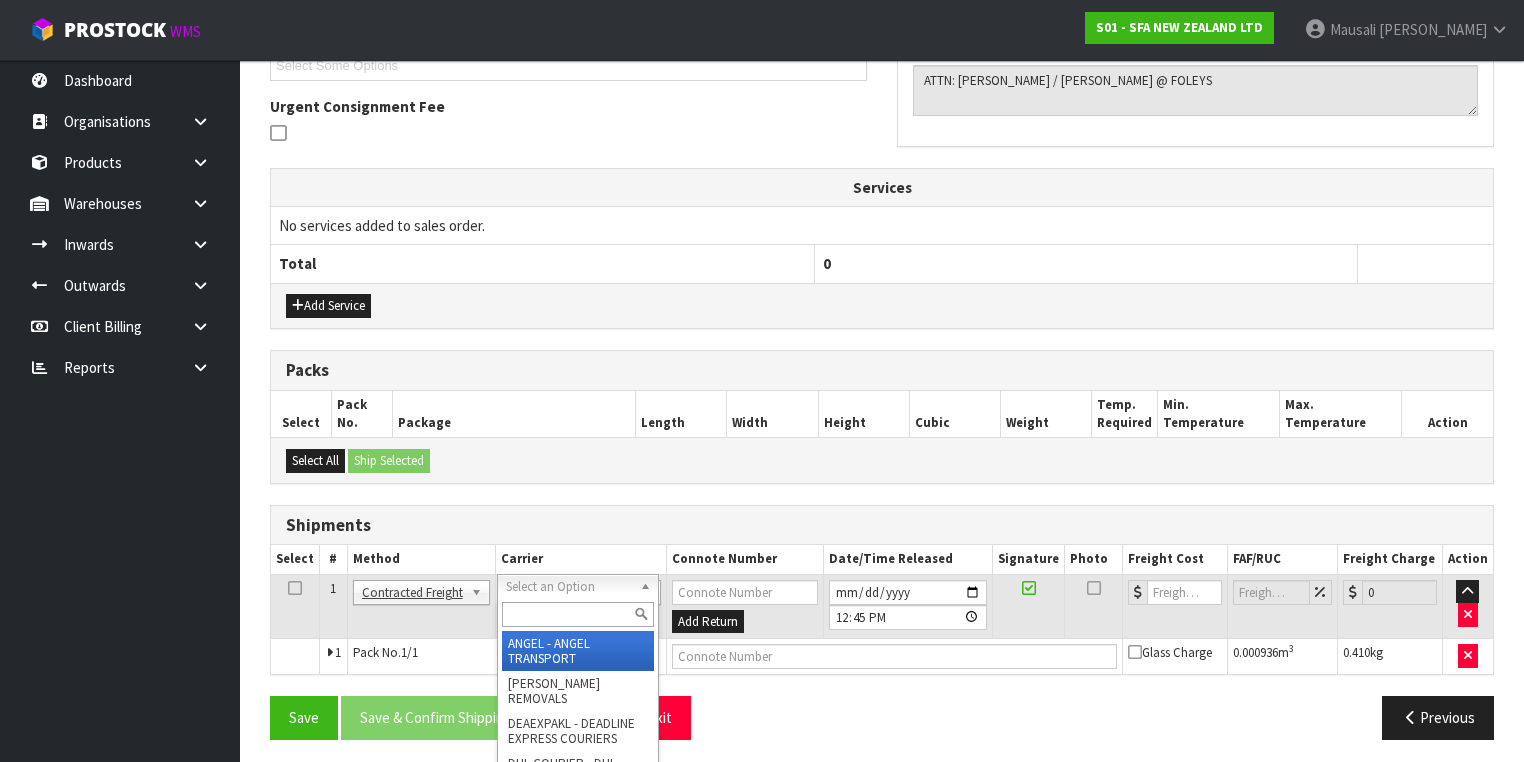 drag, startPoint x: 536, startPoint y: 612, endPoint x: 499, endPoint y: 540, distance: 80.9506 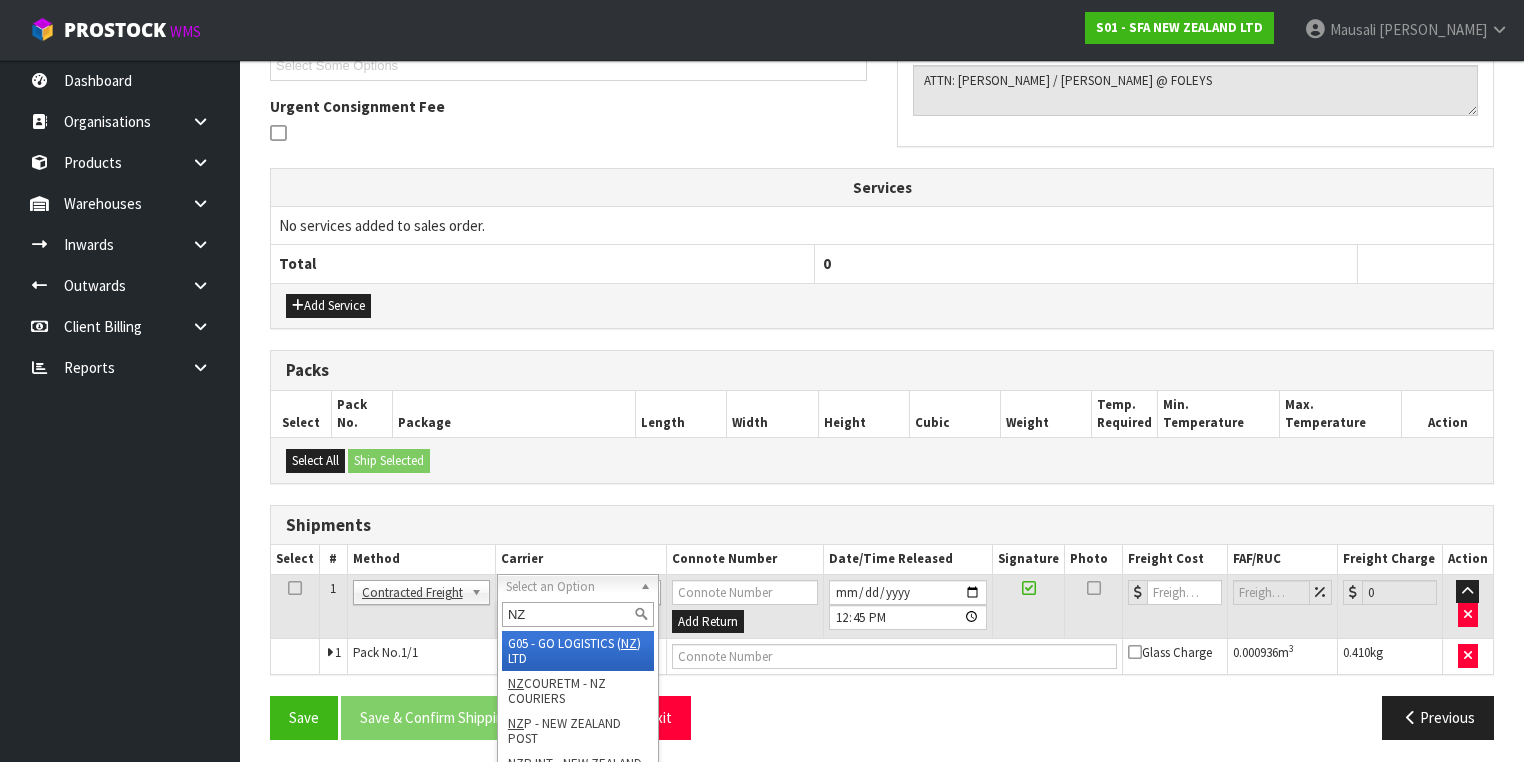 type on "NZP" 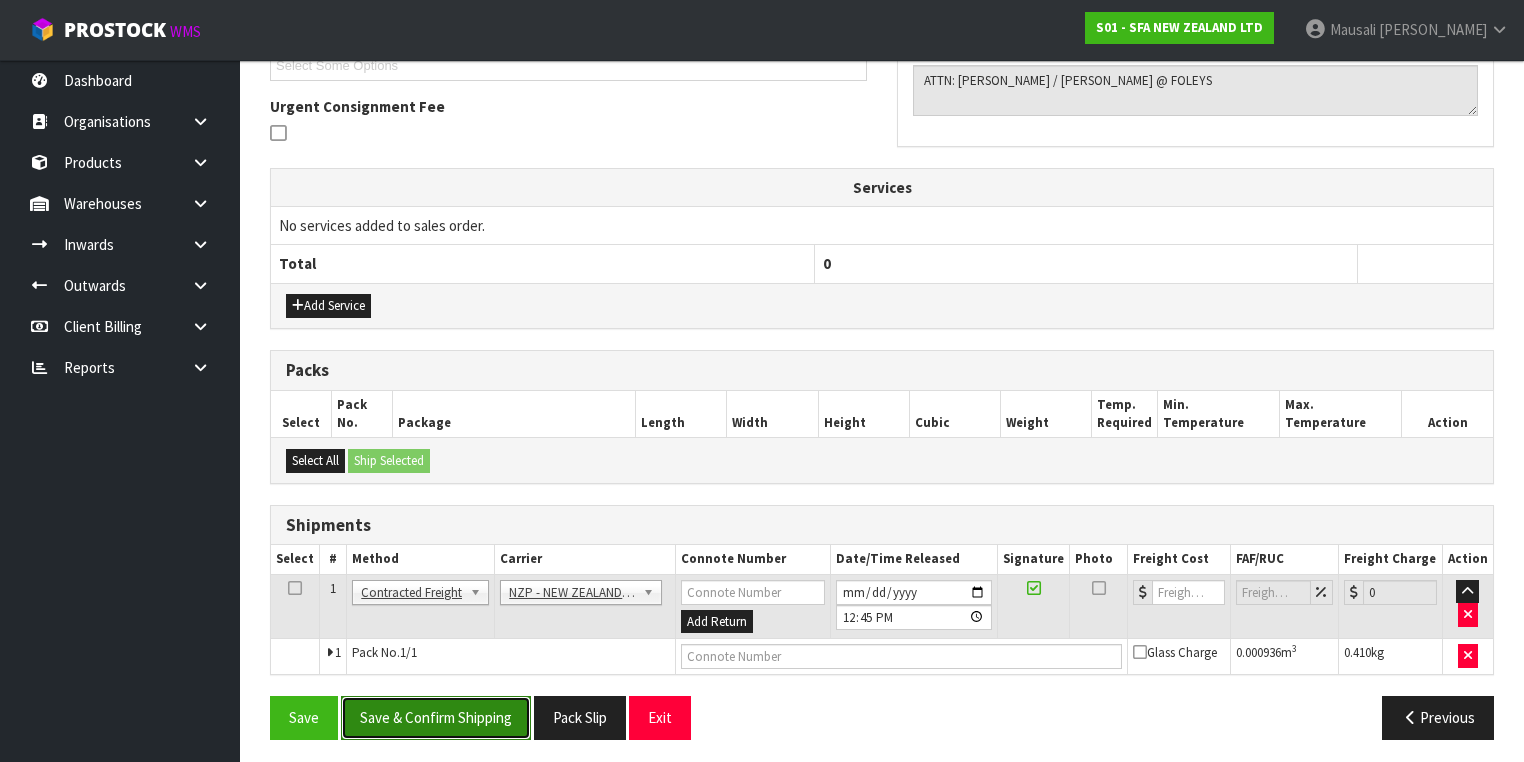click on "Save & Confirm Shipping" at bounding box center (436, 717) 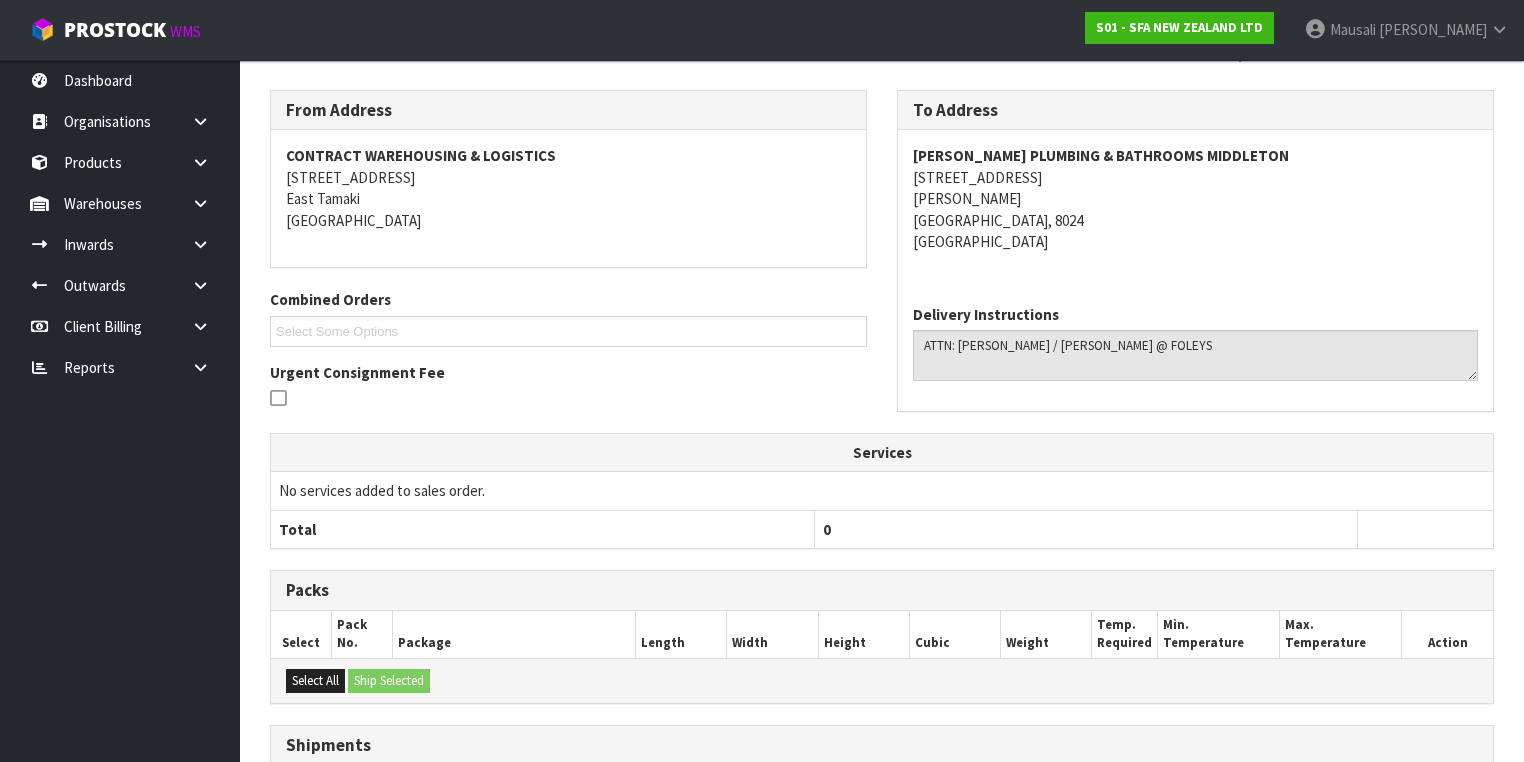 scroll, scrollTop: 536, scrollLeft: 0, axis: vertical 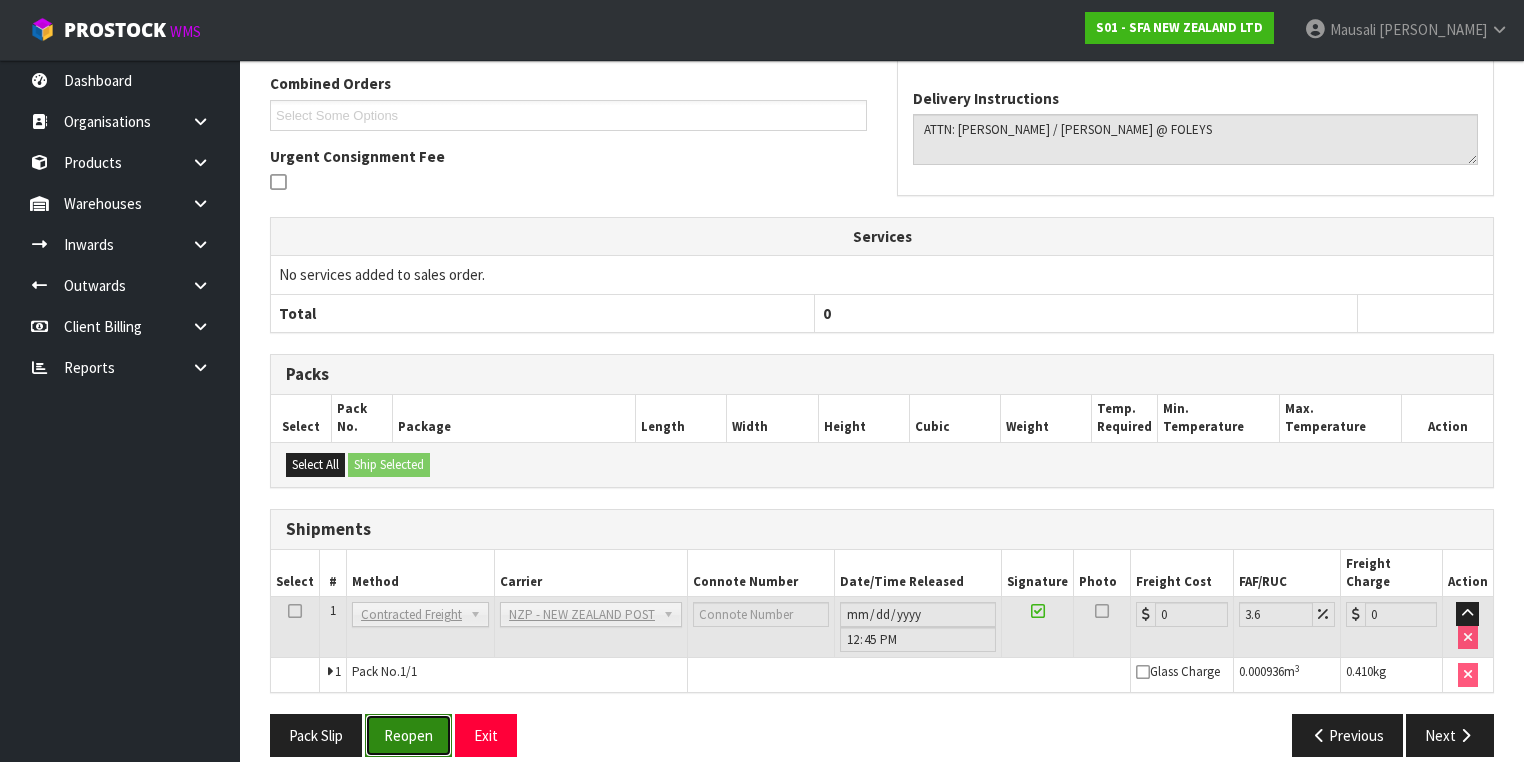 click on "Reopen" at bounding box center (408, 735) 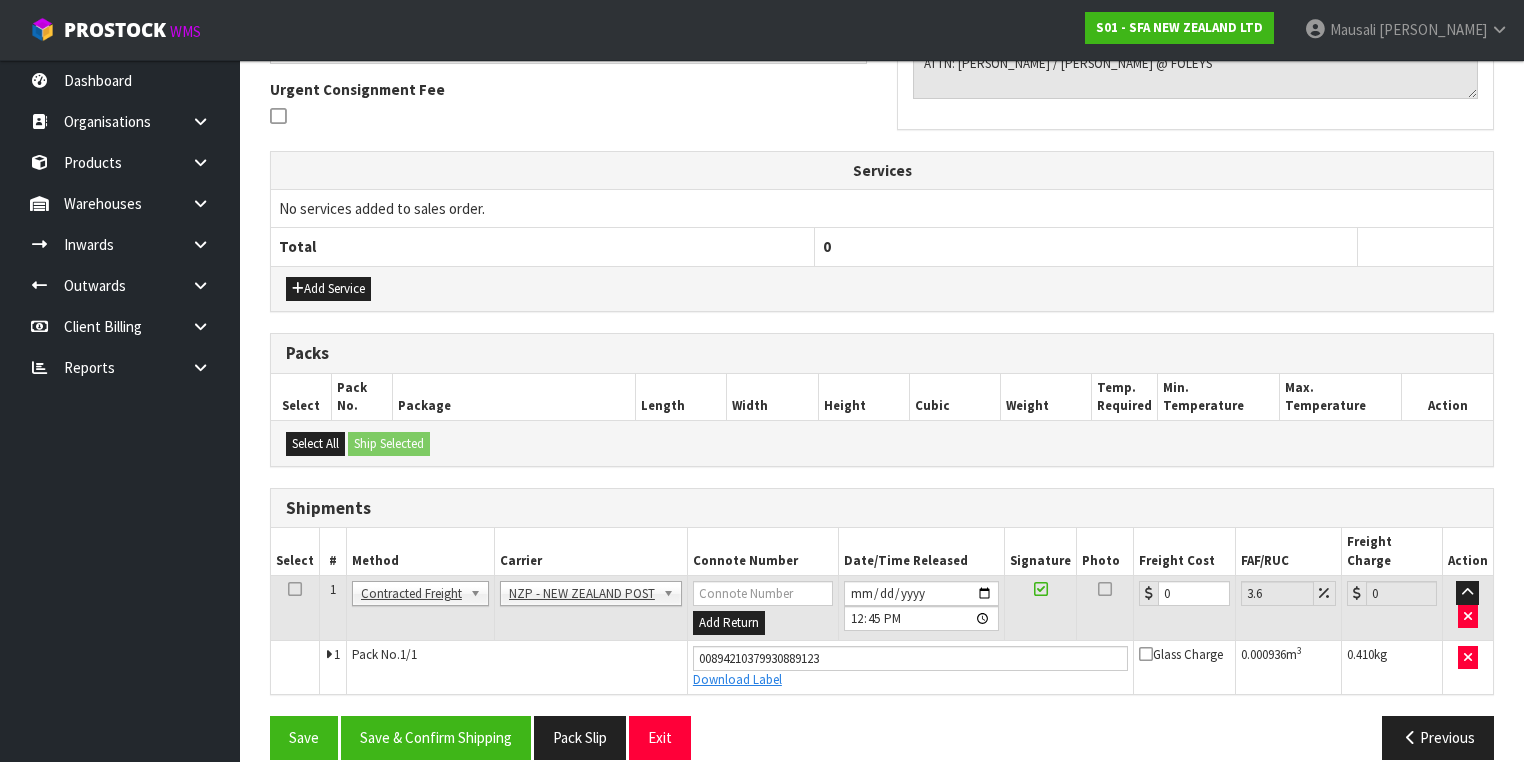 scroll, scrollTop: 582, scrollLeft: 0, axis: vertical 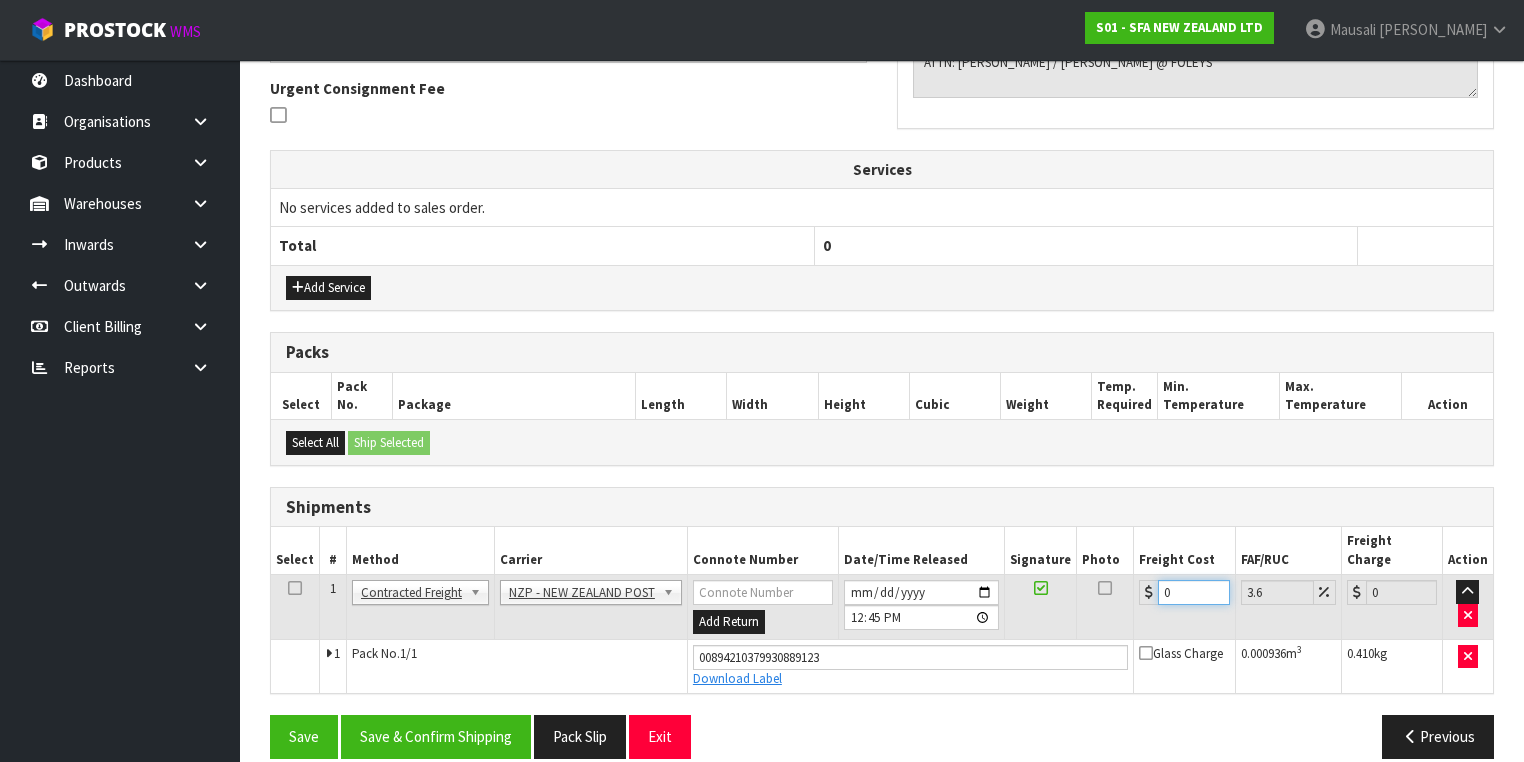 drag, startPoint x: 1190, startPoint y: 565, endPoint x: 1136, endPoint y: 583, distance: 56.920998 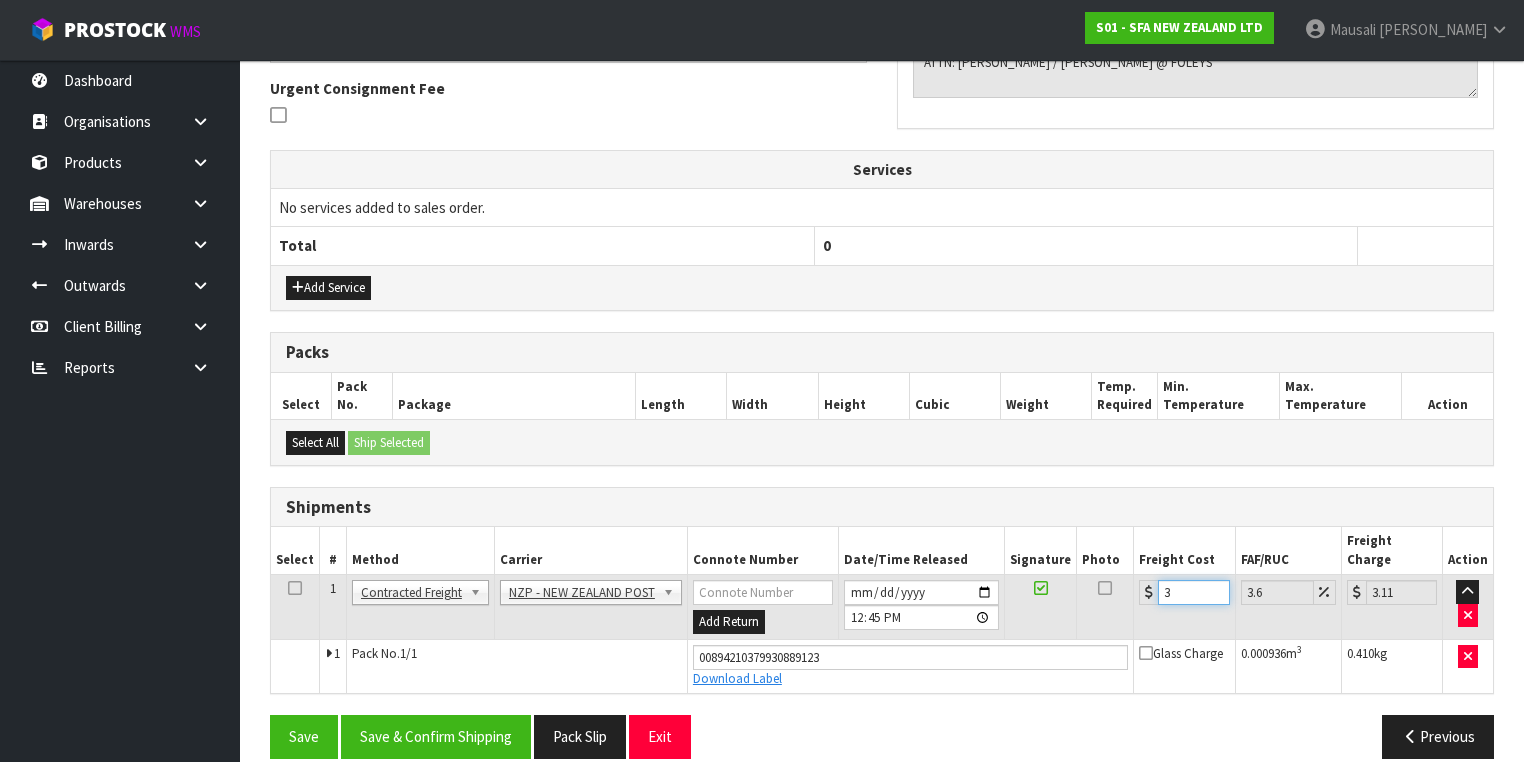 type on "3.6" 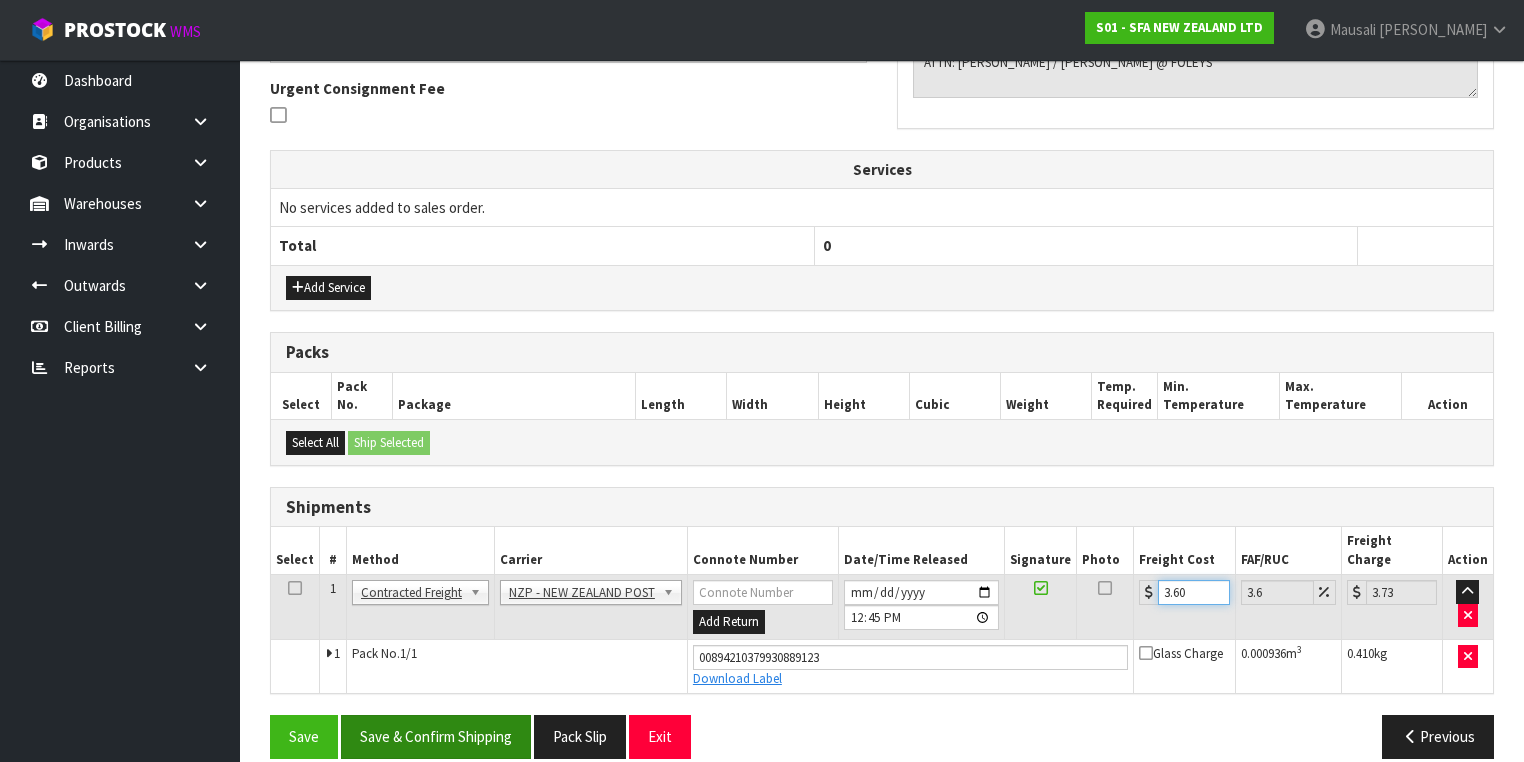 type on "3.60" 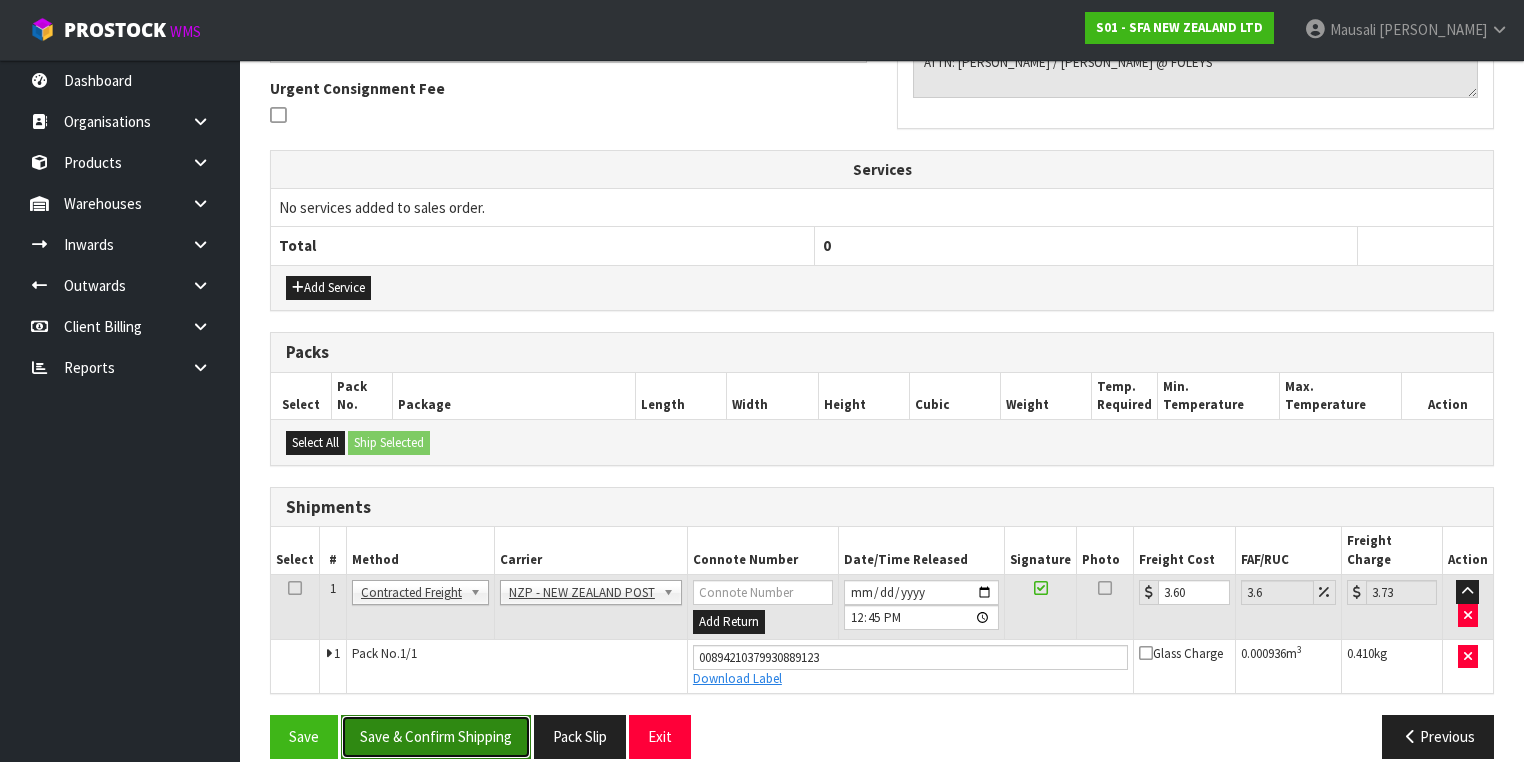 click on "Save & Confirm Shipping" at bounding box center [436, 736] 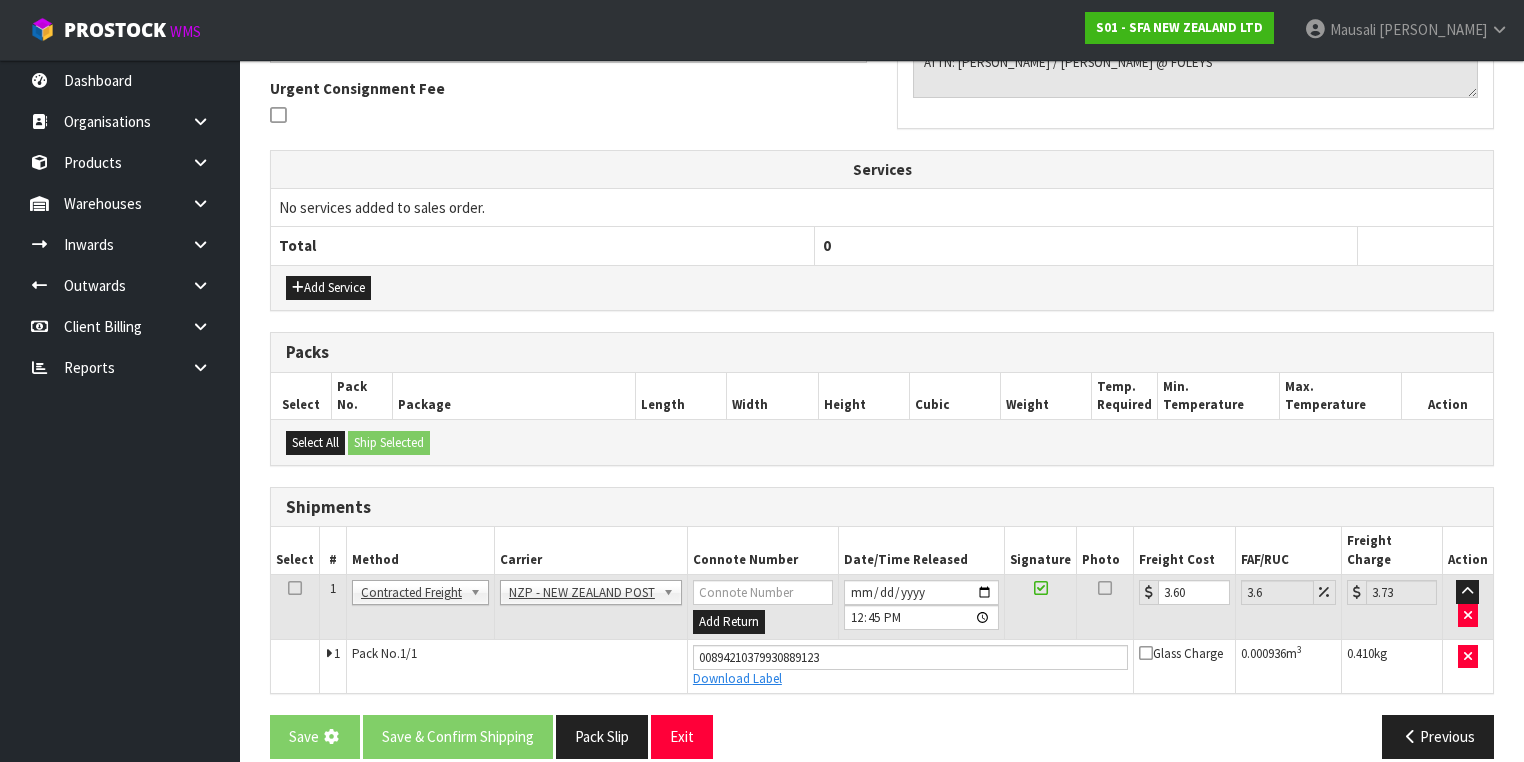 scroll, scrollTop: 0, scrollLeft: 0, axis: both 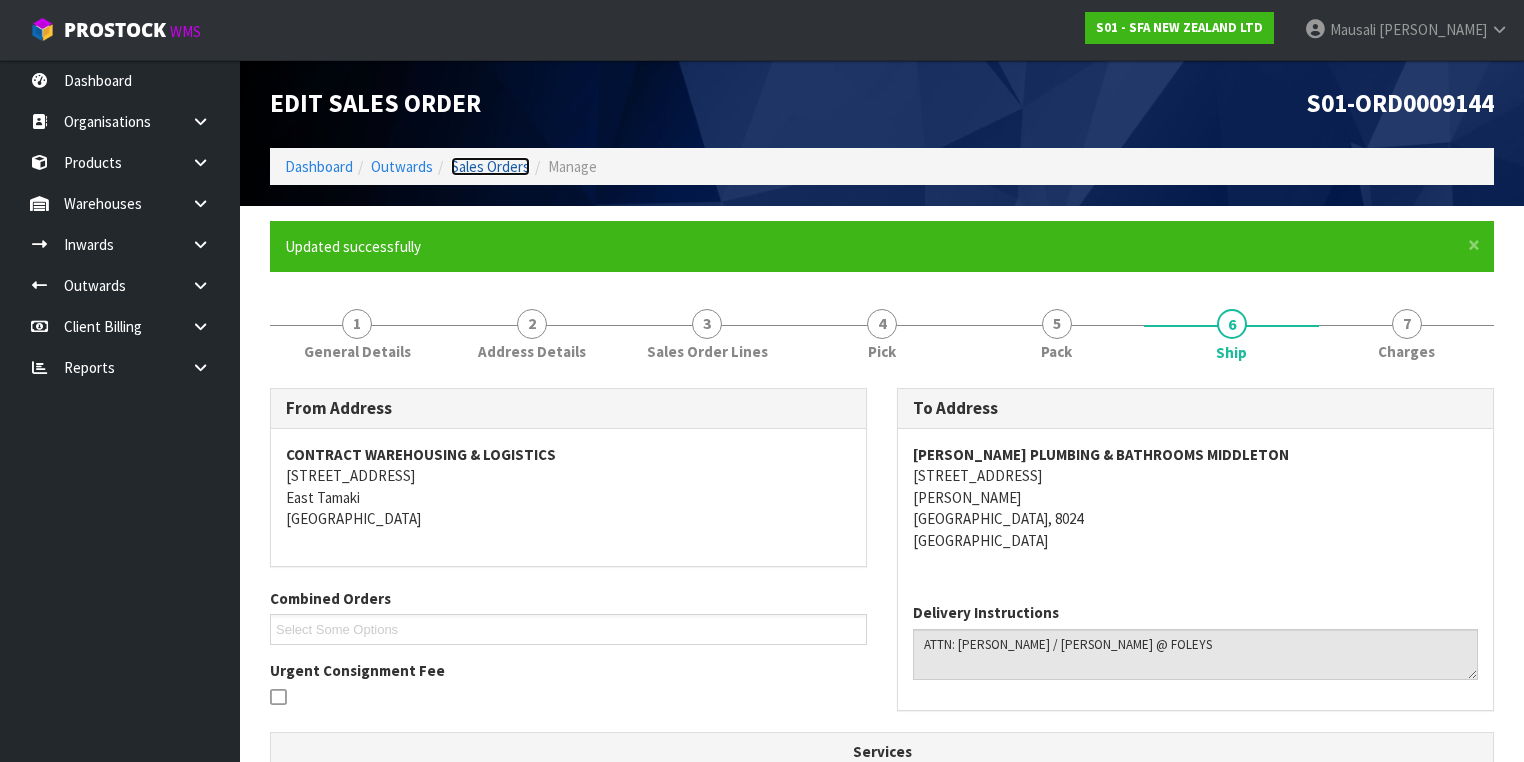click on "Sales Orders" at bounding box center (490, 166) 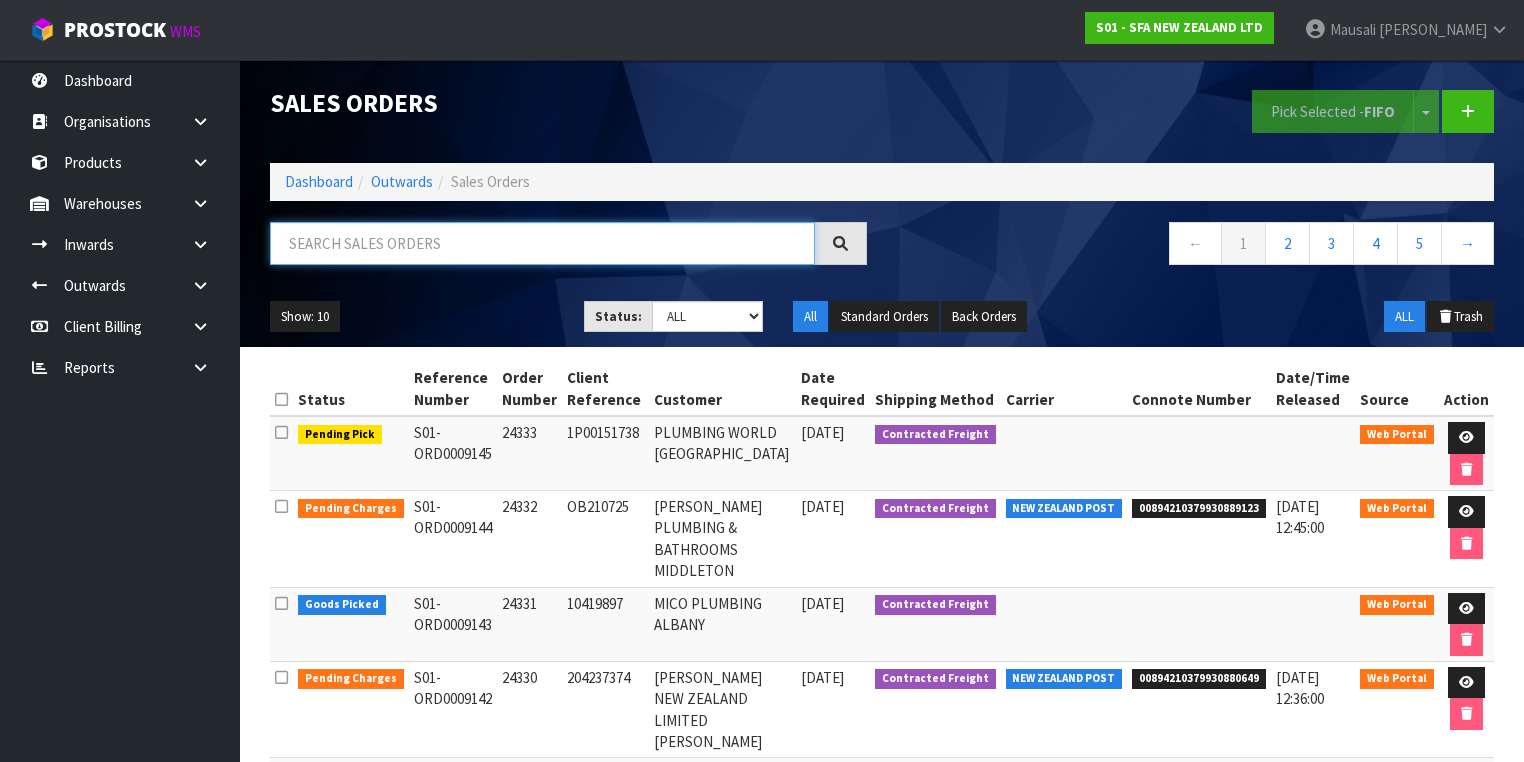 click at bounding box center [542, 243] 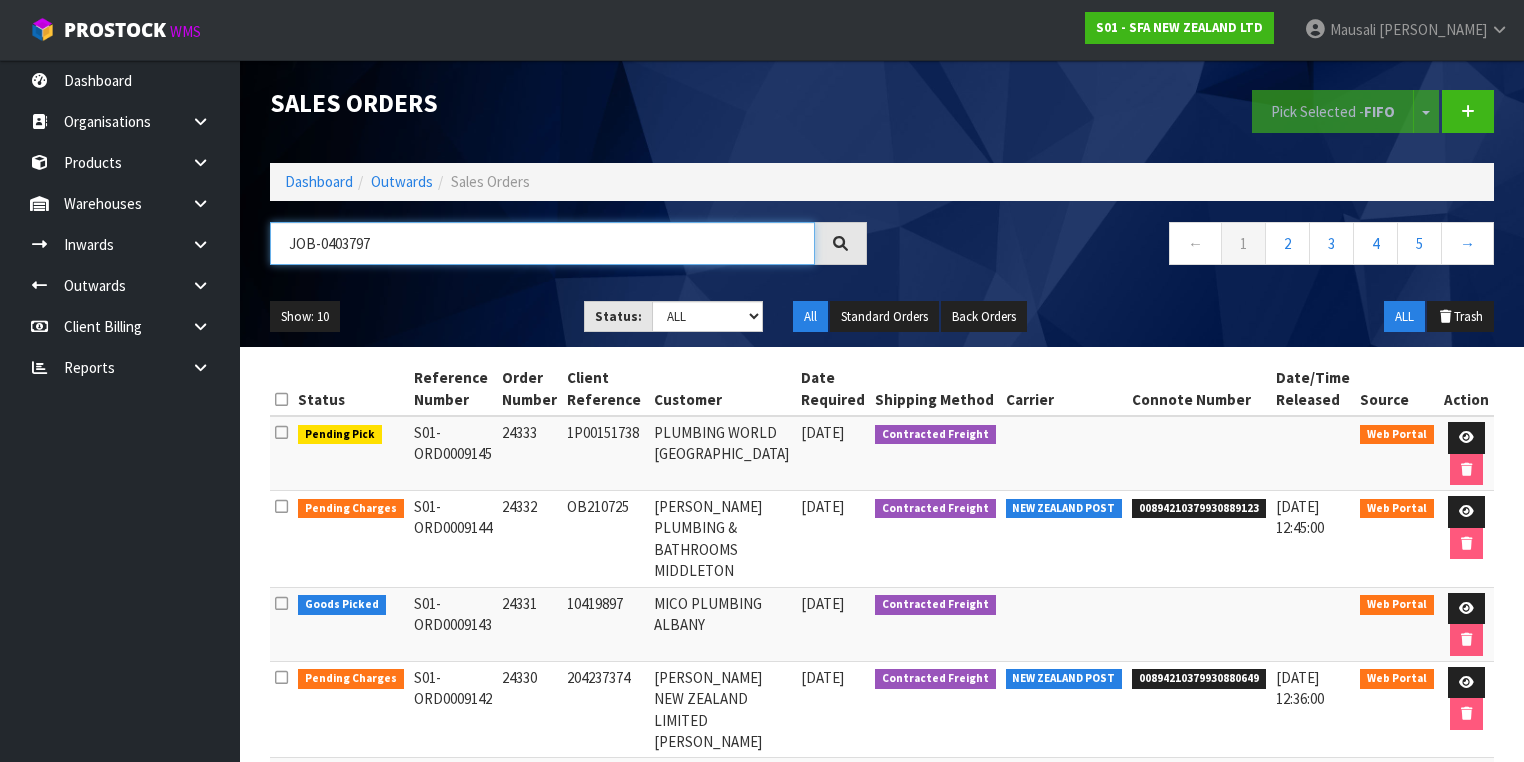 type on "JOB-0403797" 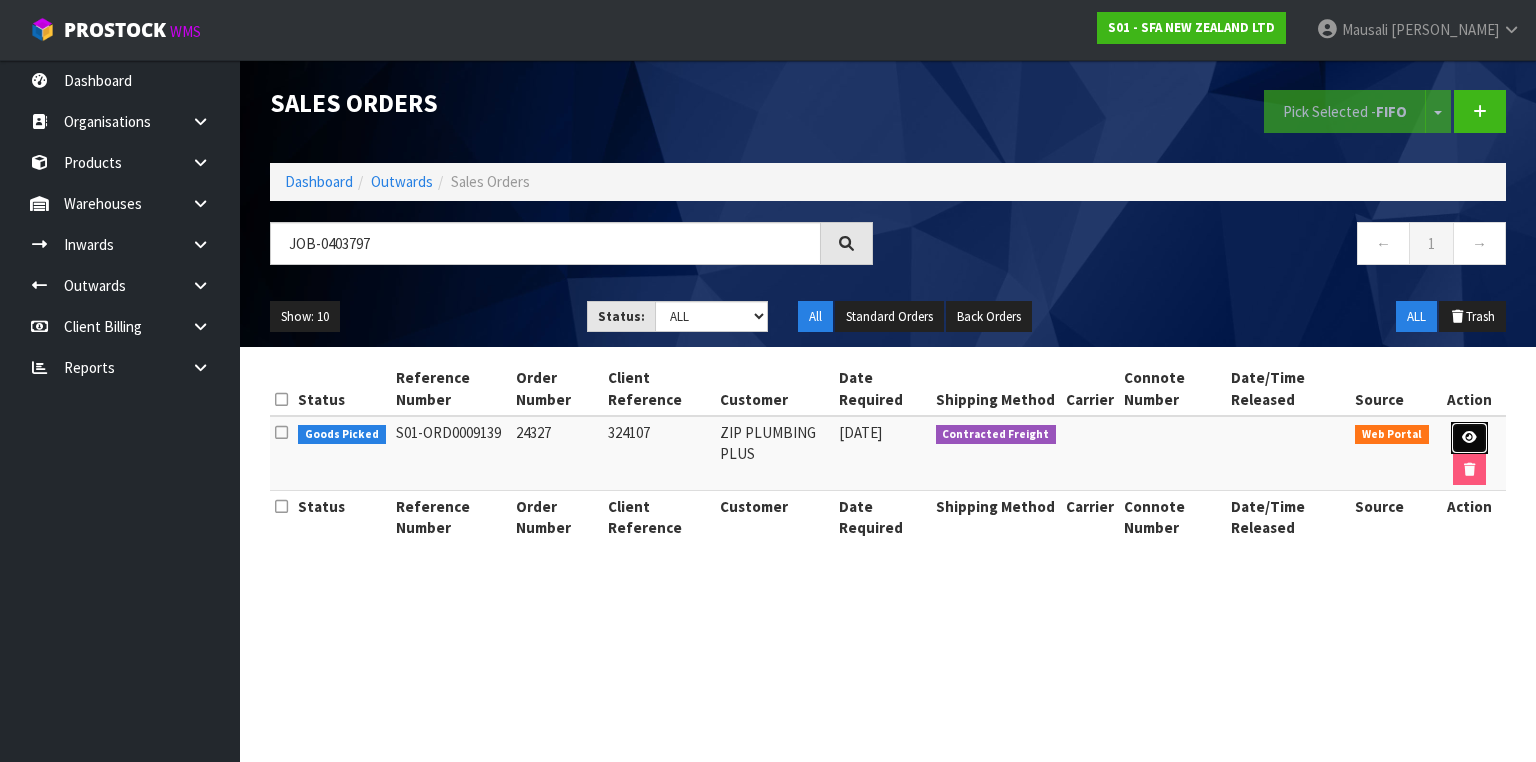 click at bounding box center [1469, 438] 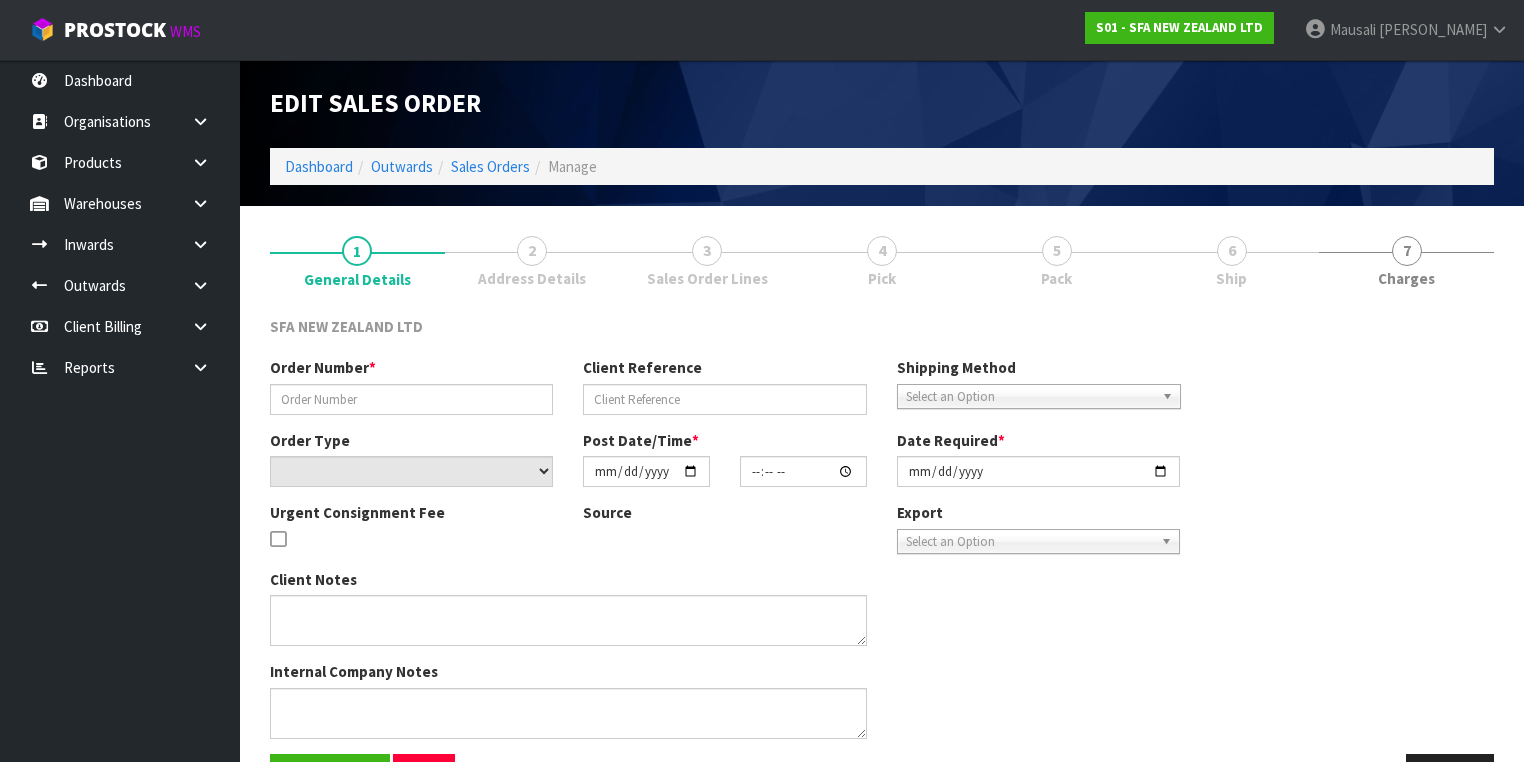 type on "24327" 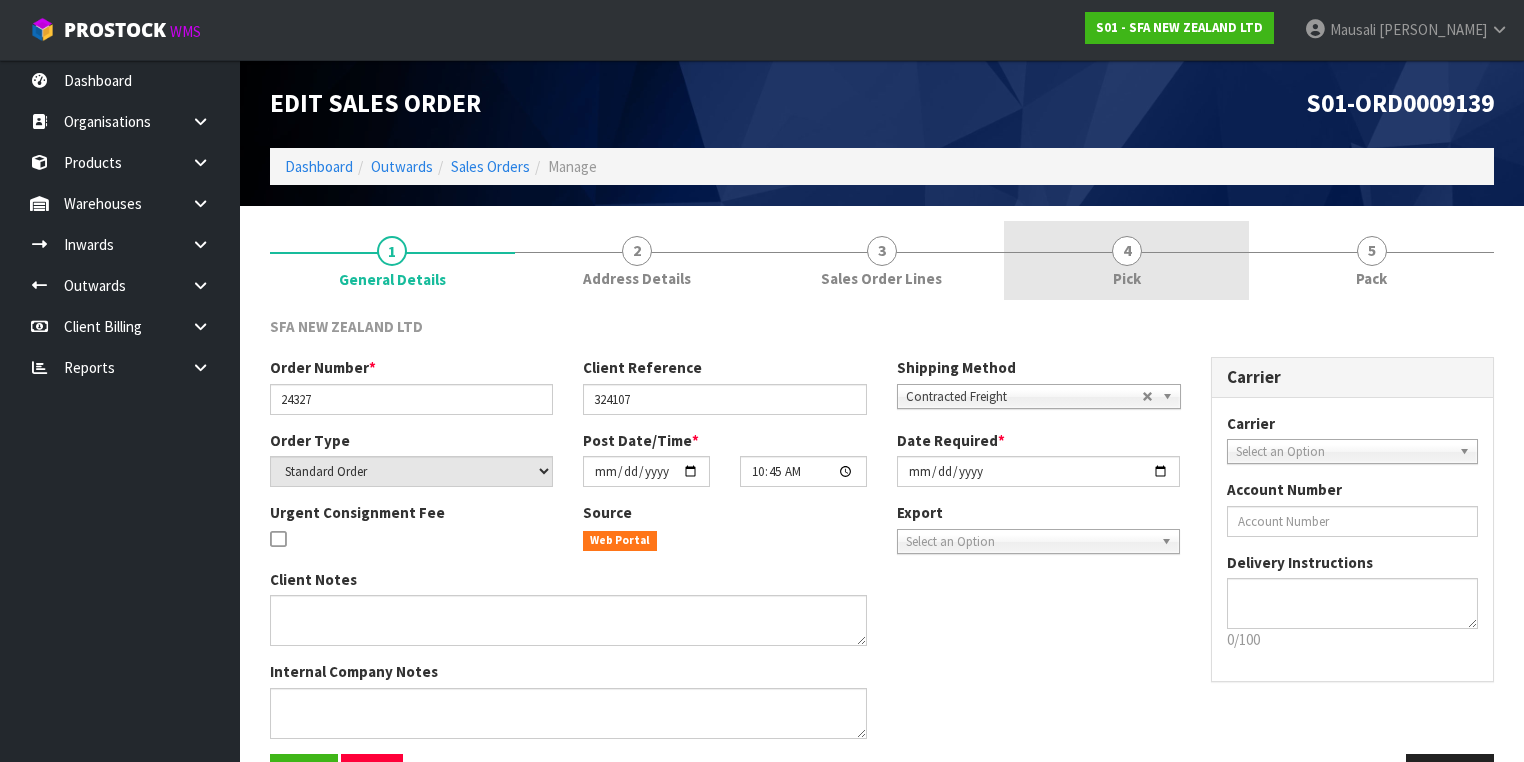 click on "4
Pick" at bounding box center [1126, 260] 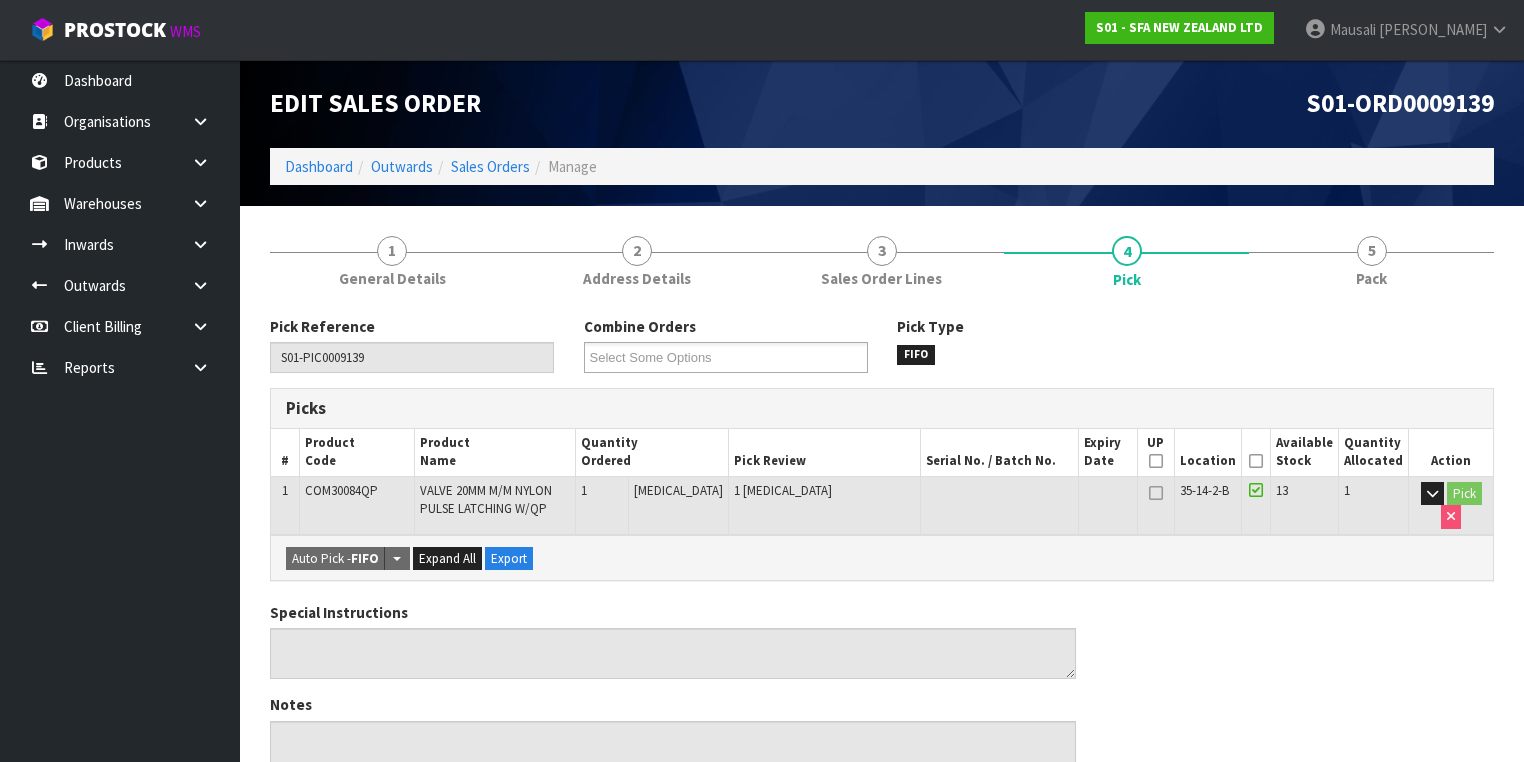 click at bounding box center [1256, 461] 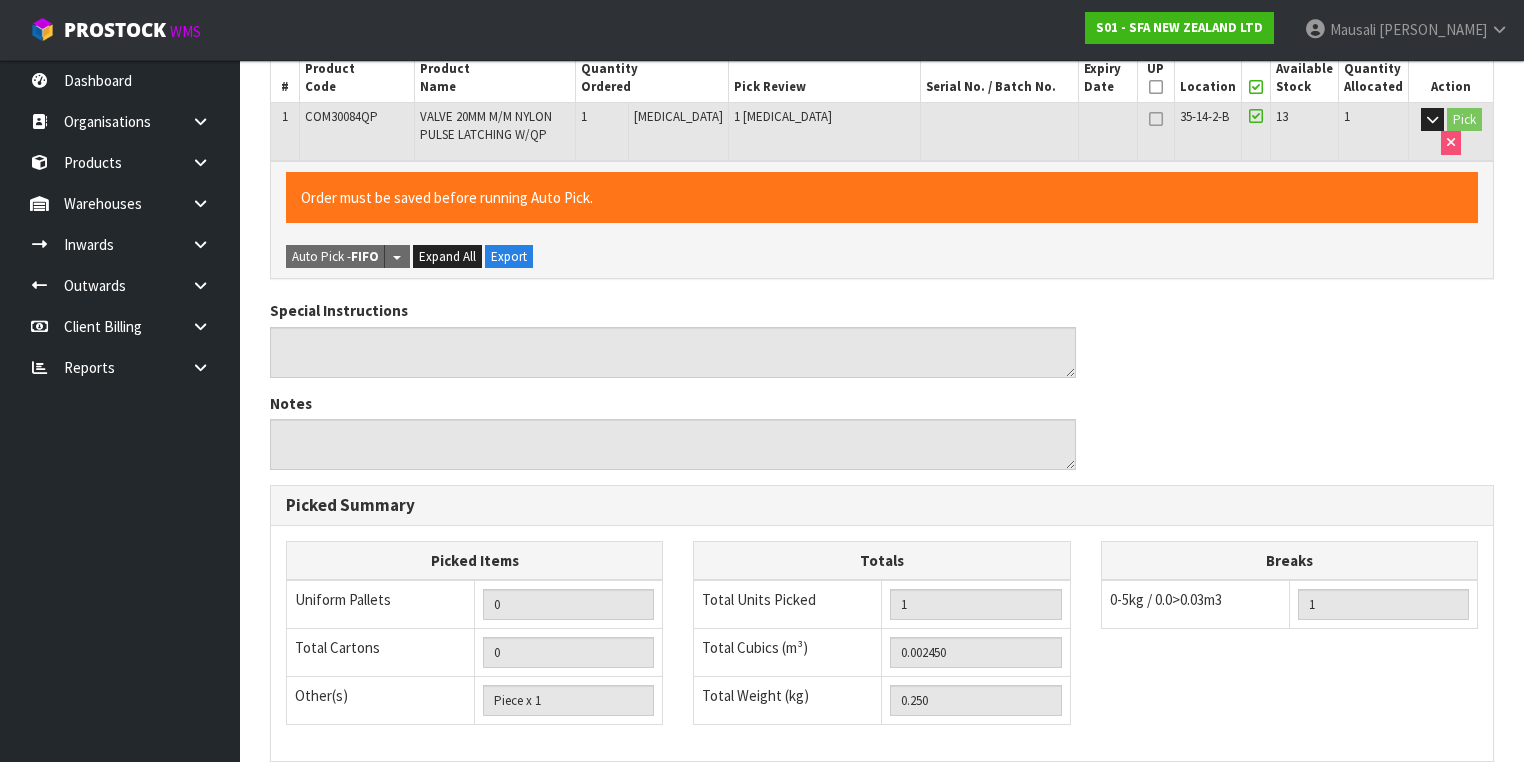 scroll, scrollTop: 640, scrollLeft: 0, axis: vertical 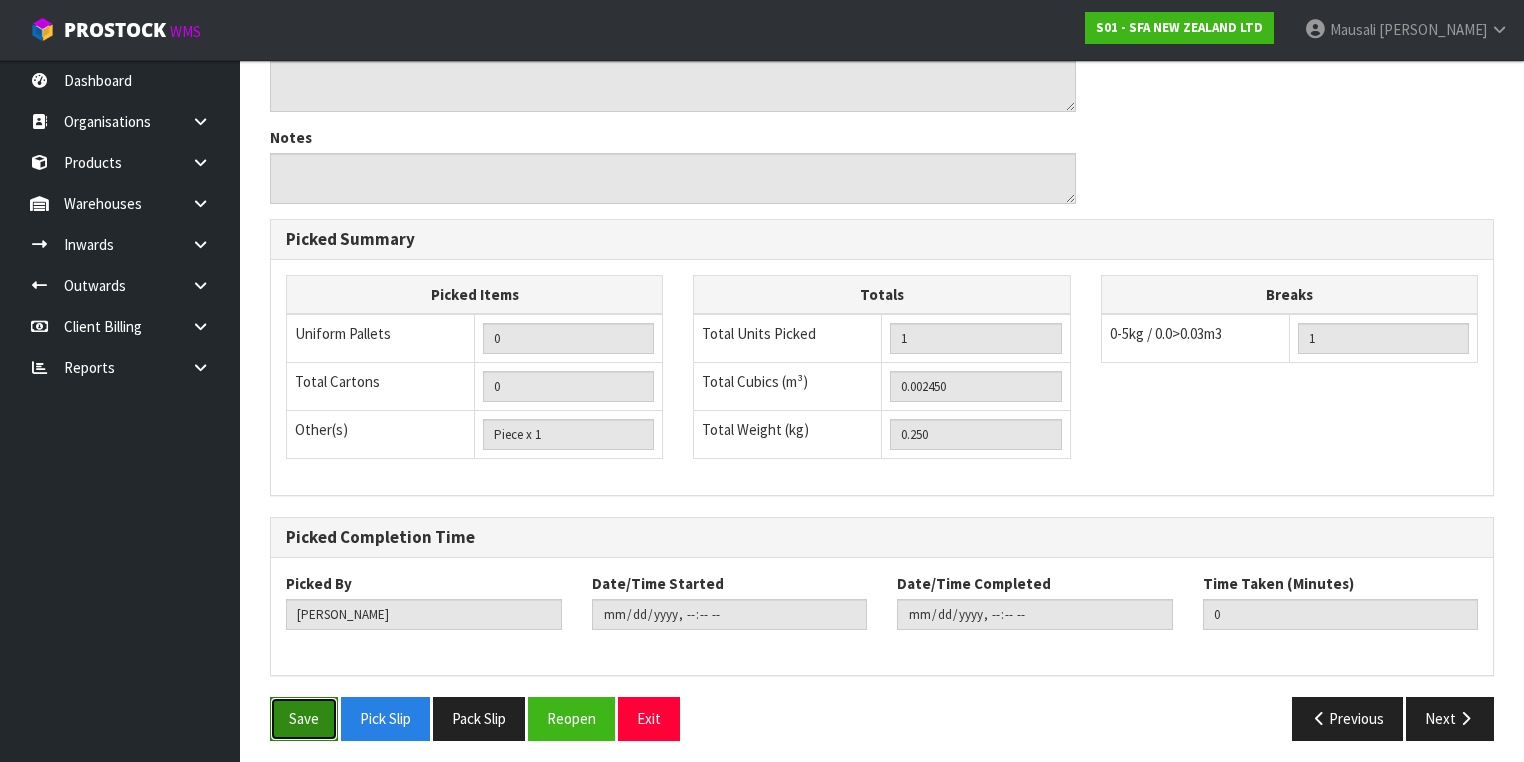 drag, startPoint x: 291, startPoint y: 709, endPoint x: 345, endPoint y: 699, distance: 54.91812 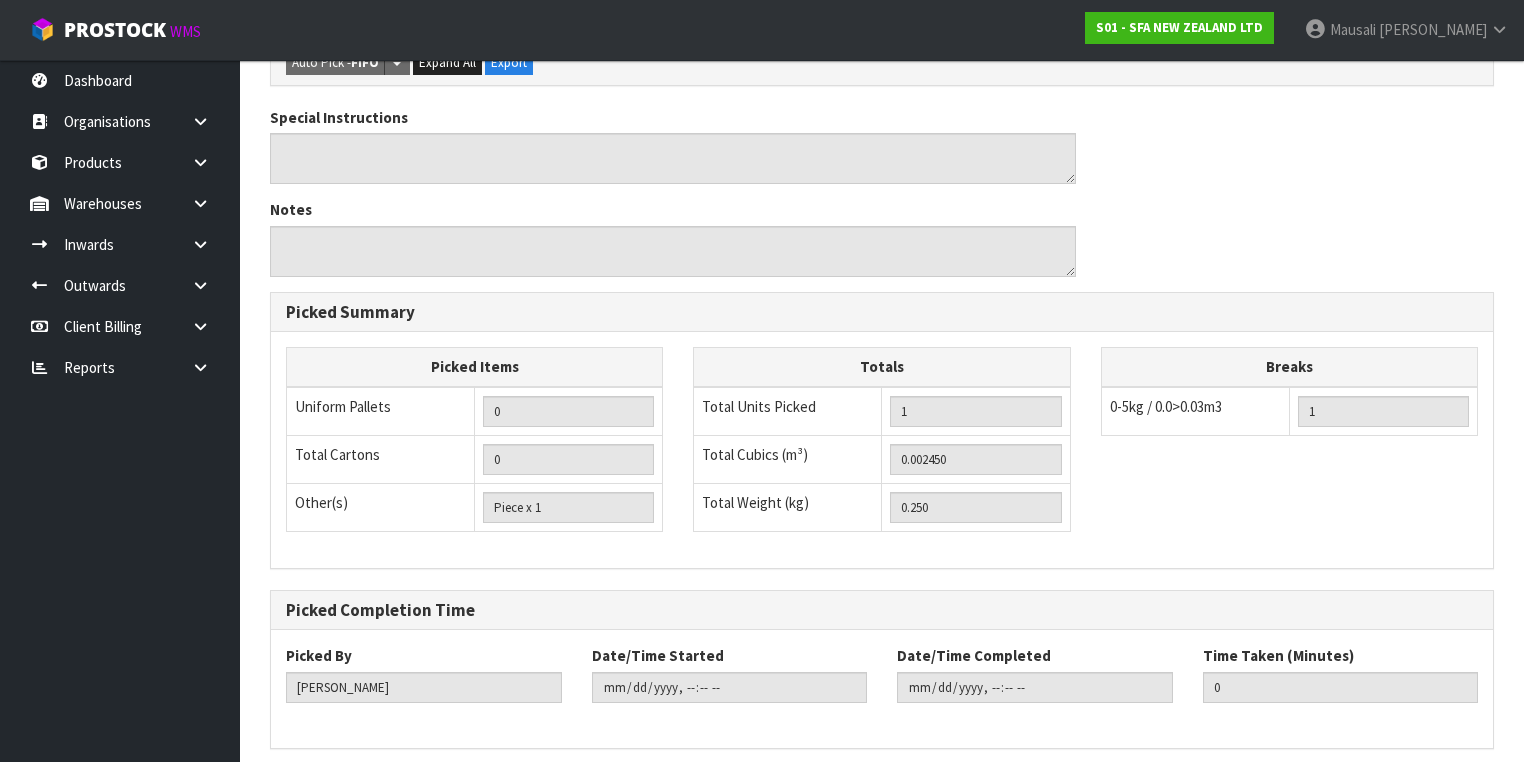 scroll, scrollTop: 0, scrollLeft: 0, axis: both 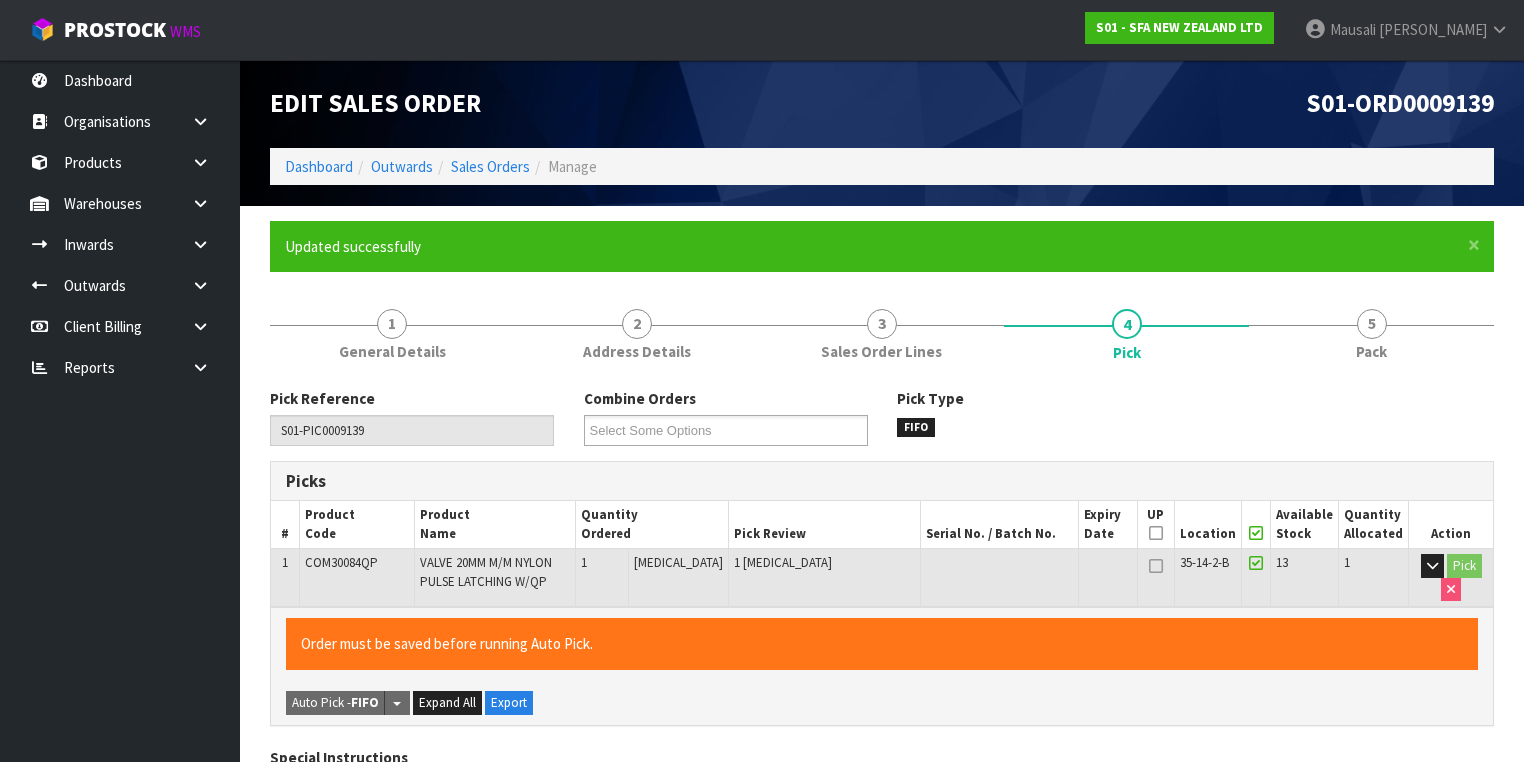 type on "[PERSON_NAME]" 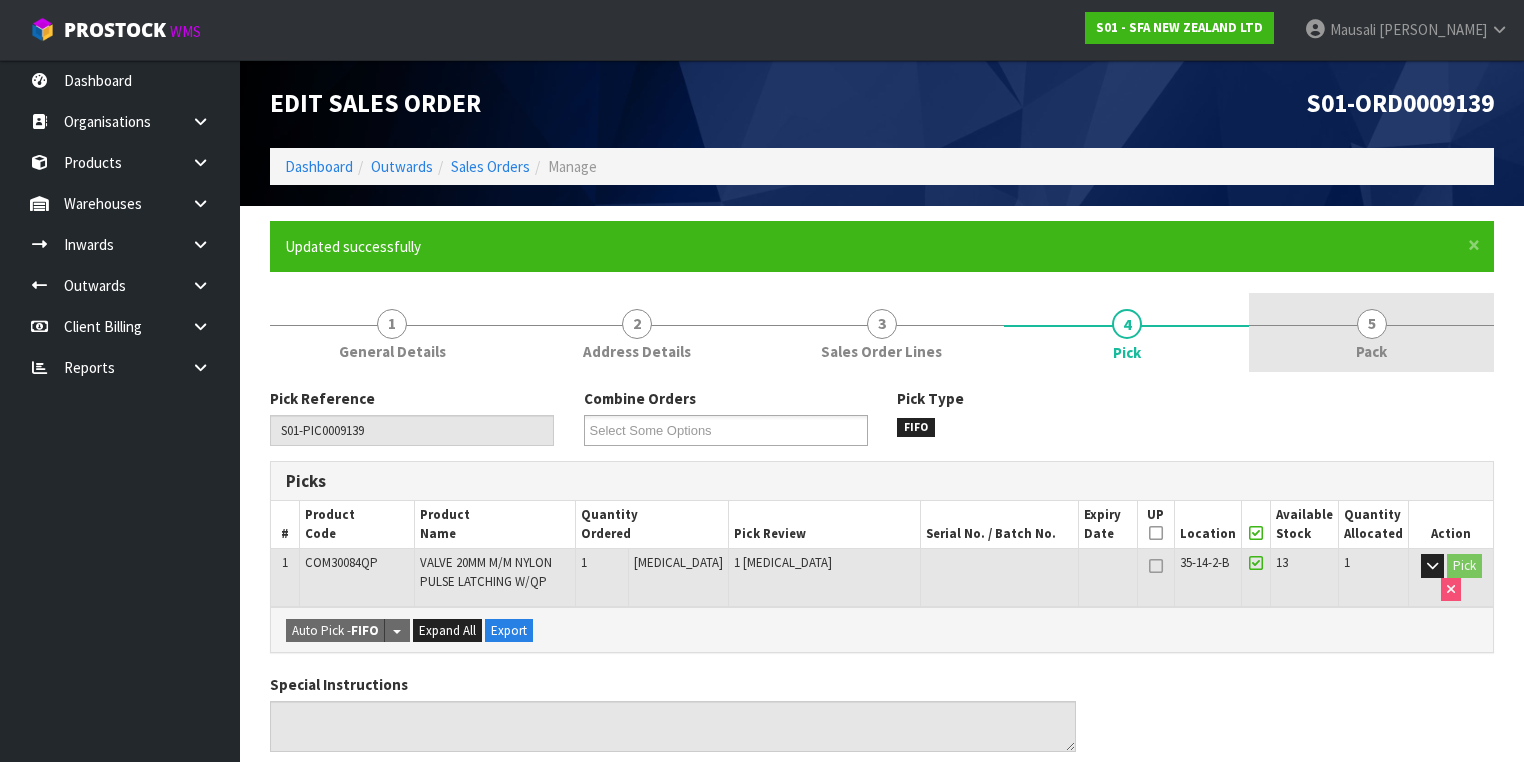 click on "5
Pack" at bounding box center (1371, 332) 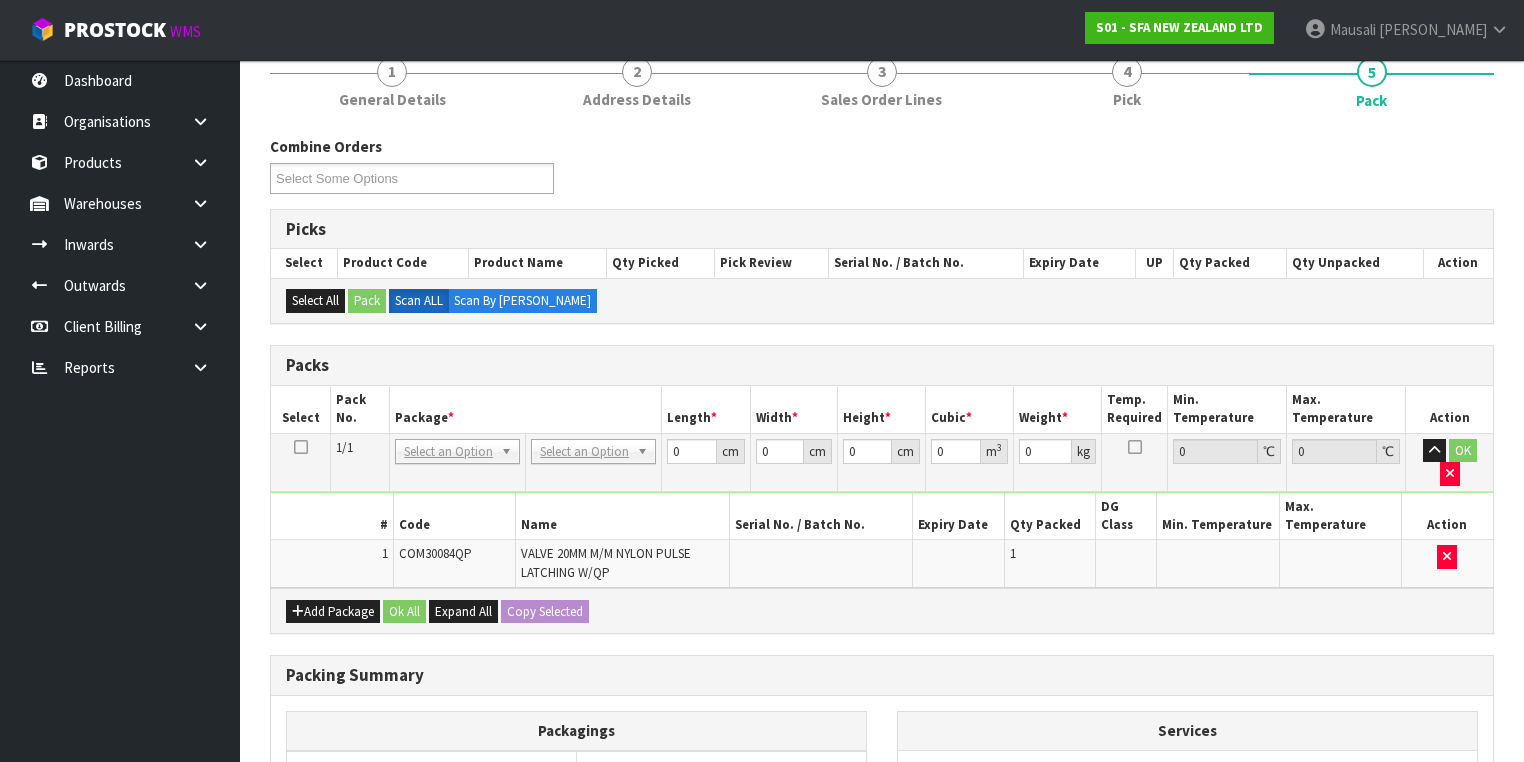 scroll, scrollTop: 320, scrollLeft: 0, axis: vertical 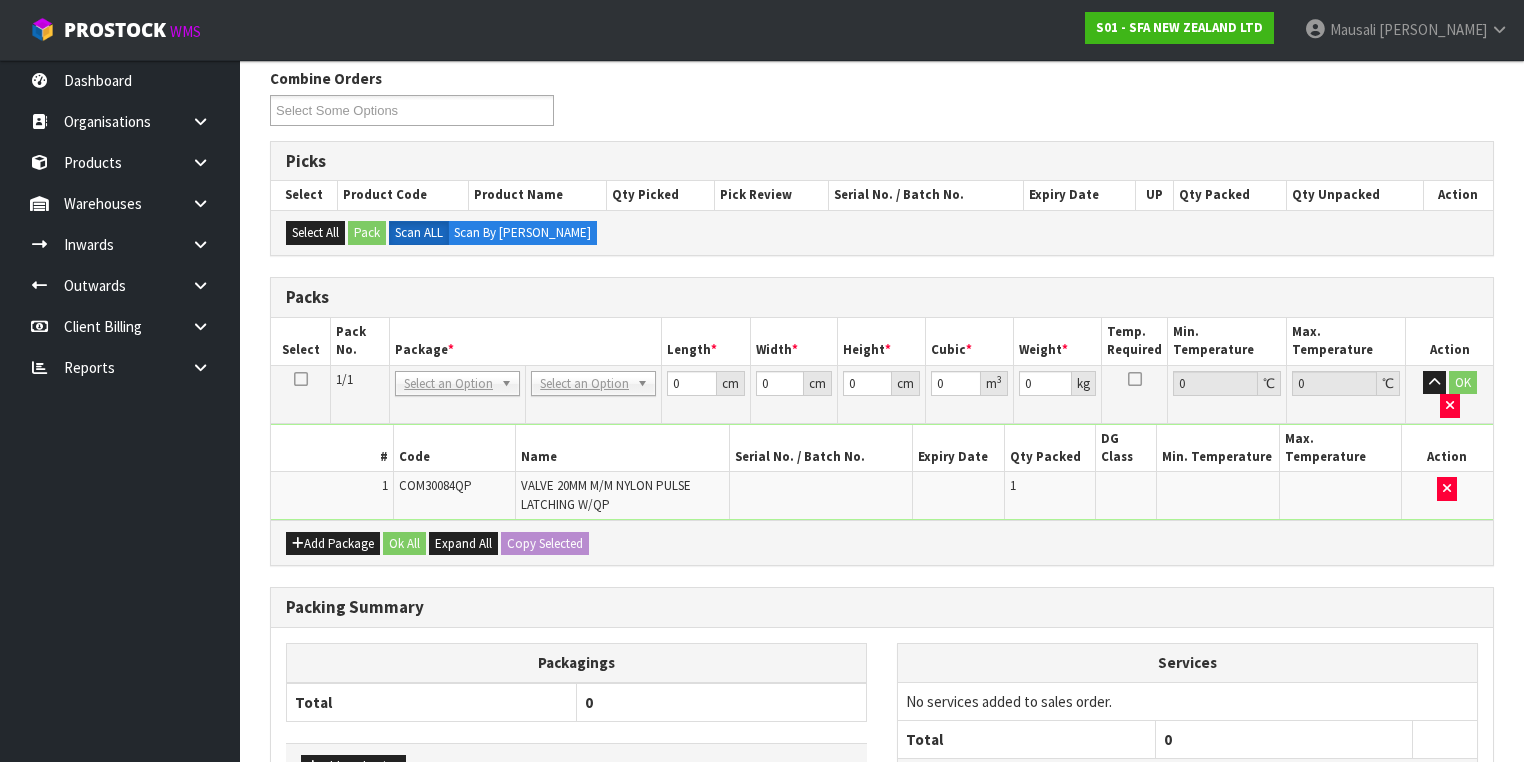 drag, startPoint x: 602, startPoint y: 376, endPoint x: 585, endPoint y: 397, distance: 27.018513 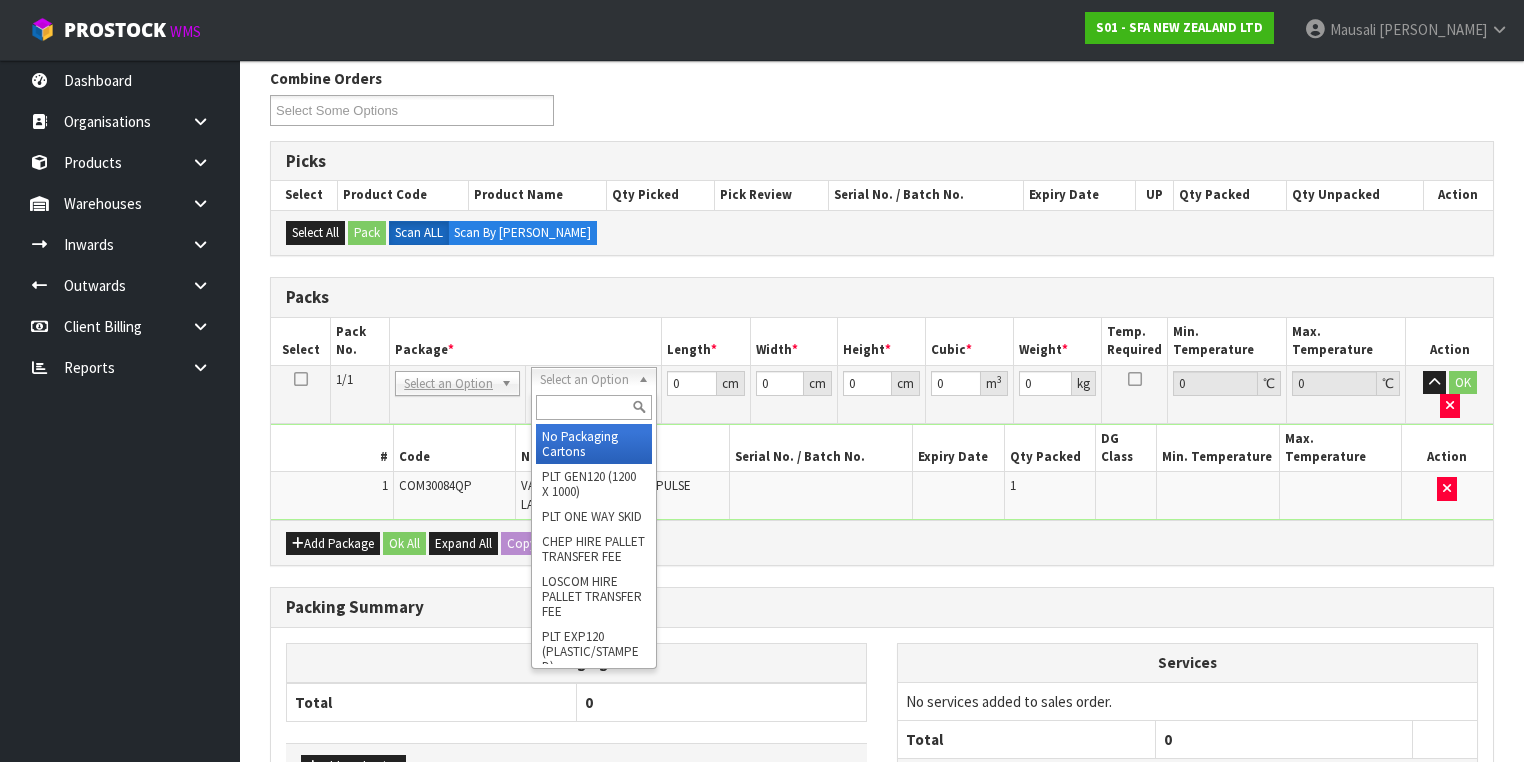 click at bounding box center (593, 407) 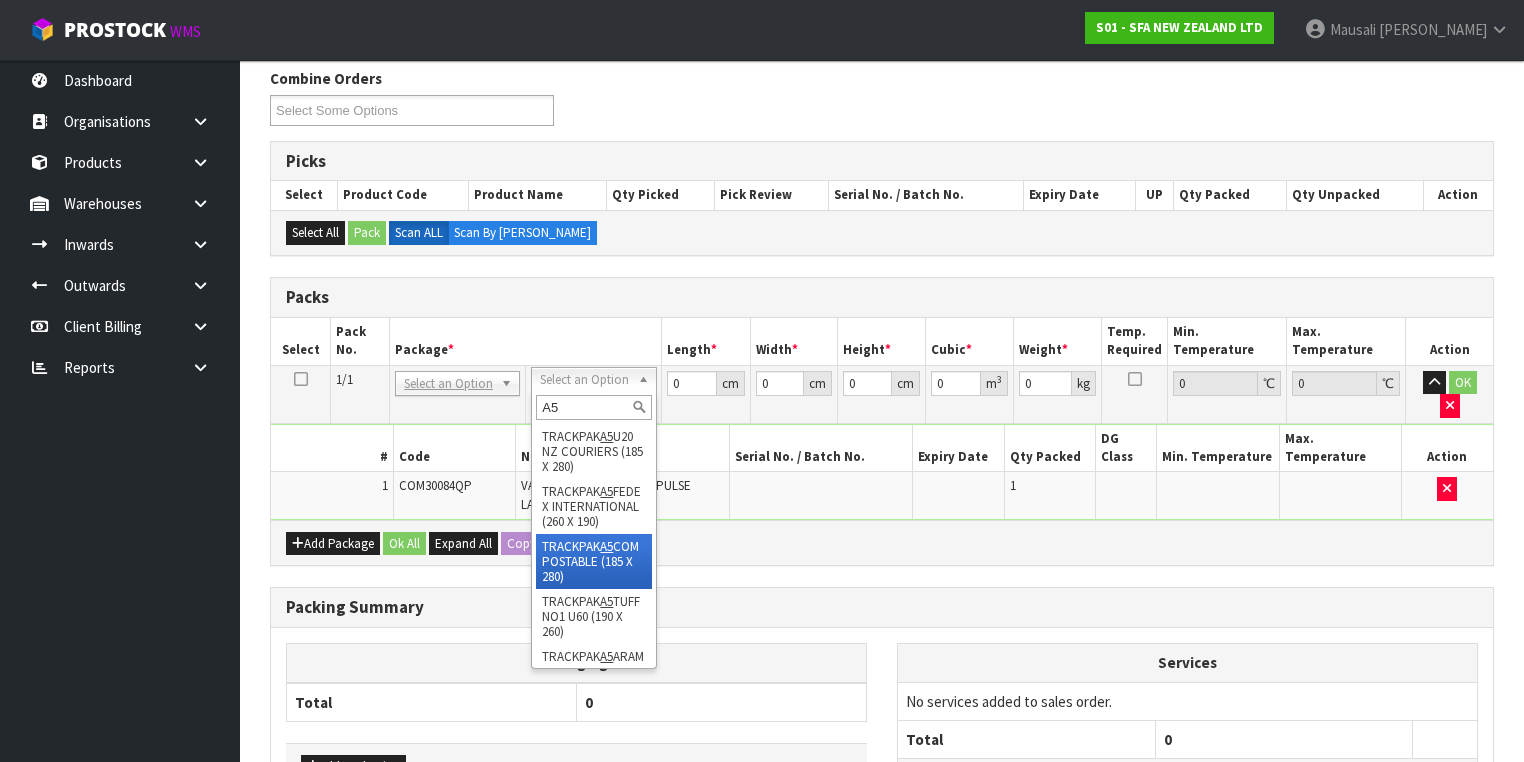 type on "A5" 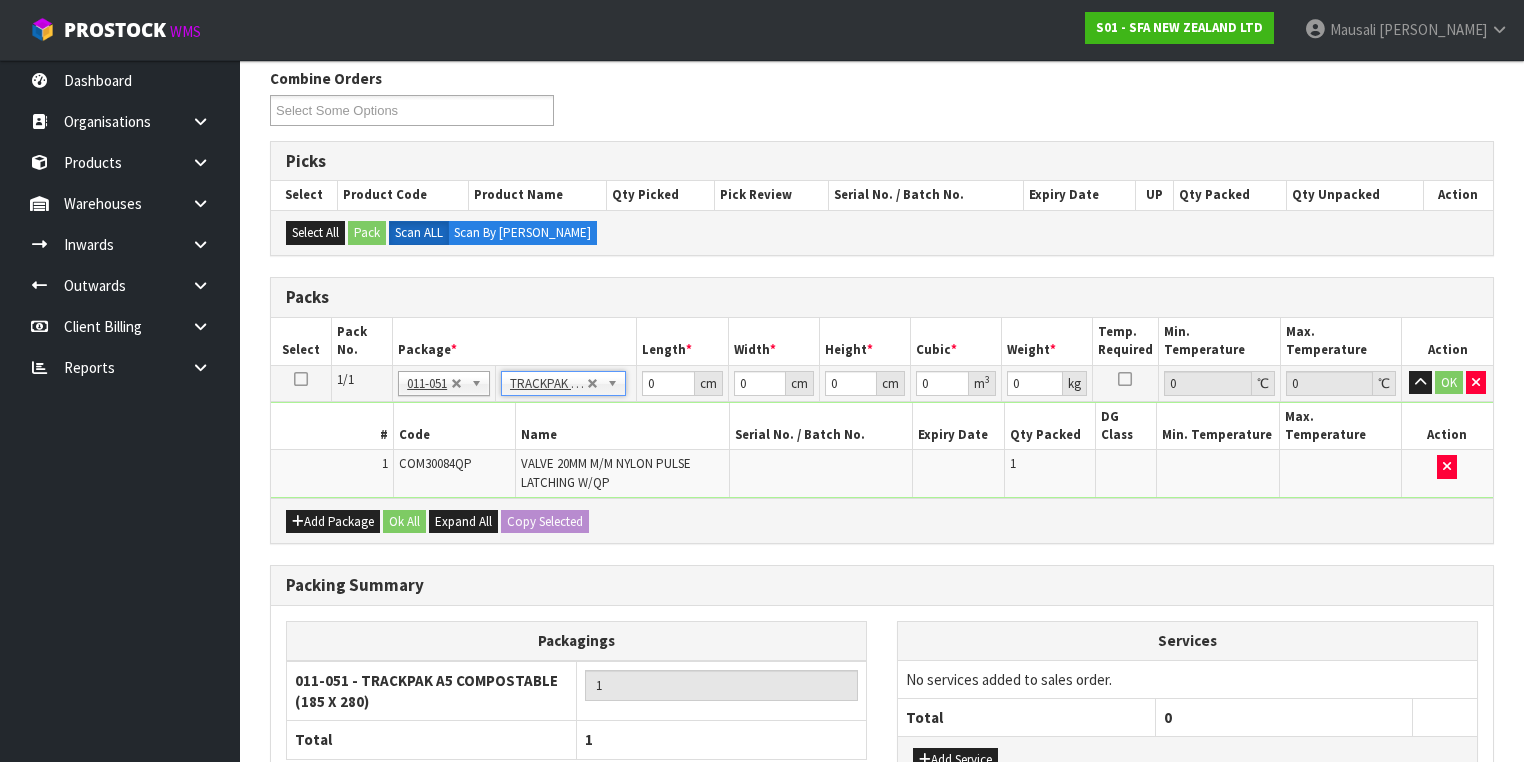 type on "18.5" 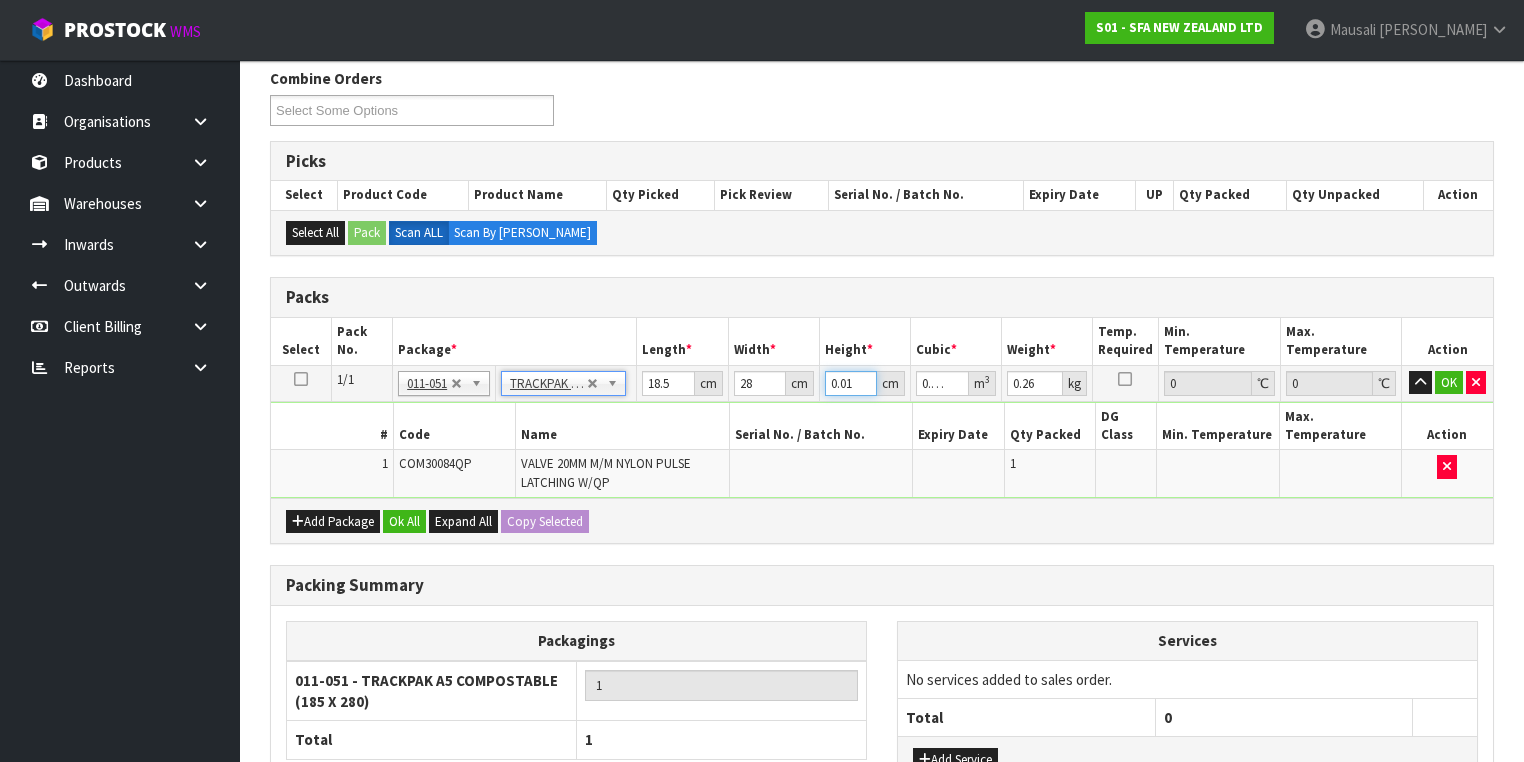 drag, startPoint x: 852, startPoint y: 379, endPoint x: 807, endPoint y: 383, distance: 45.17743 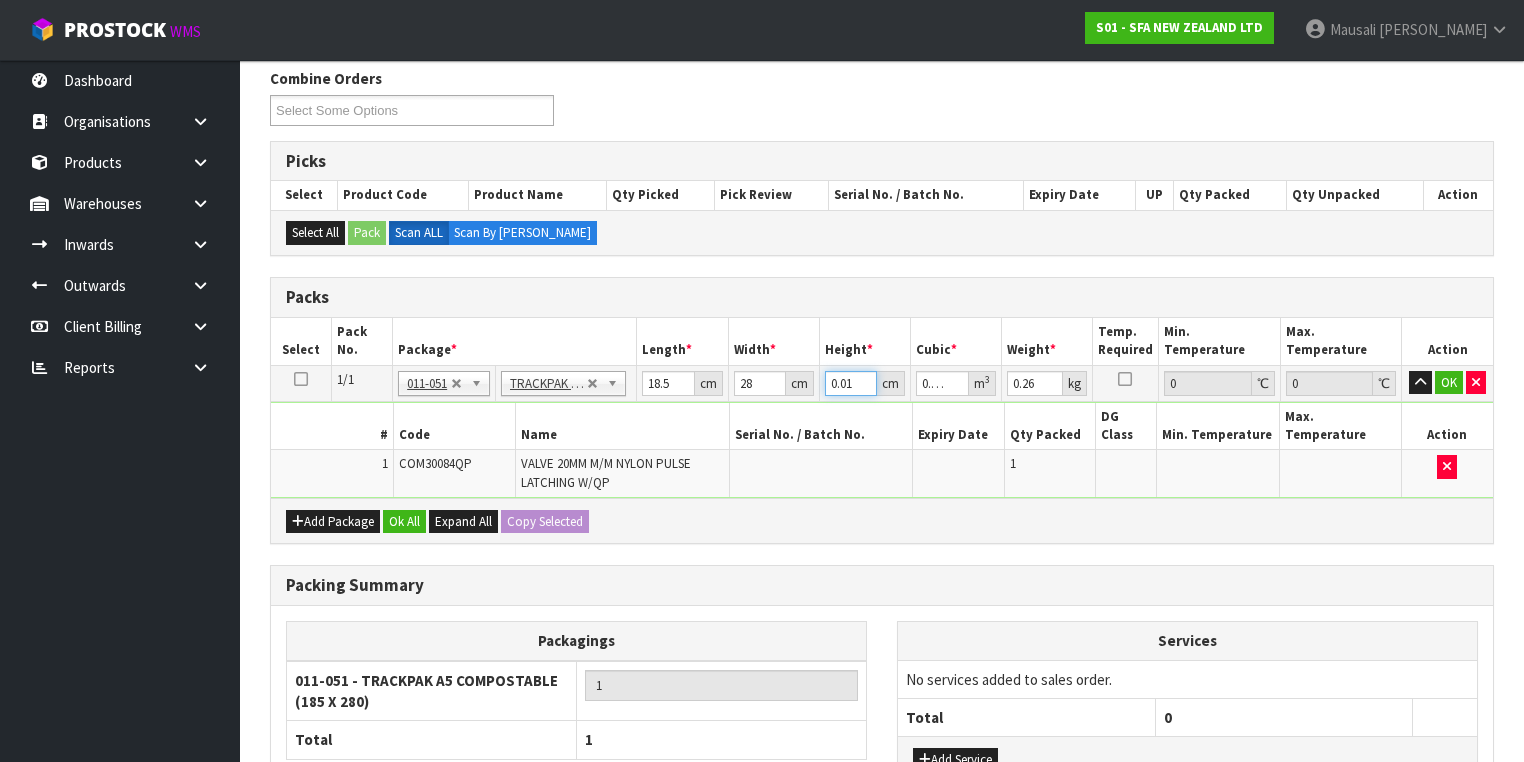 type on "4" 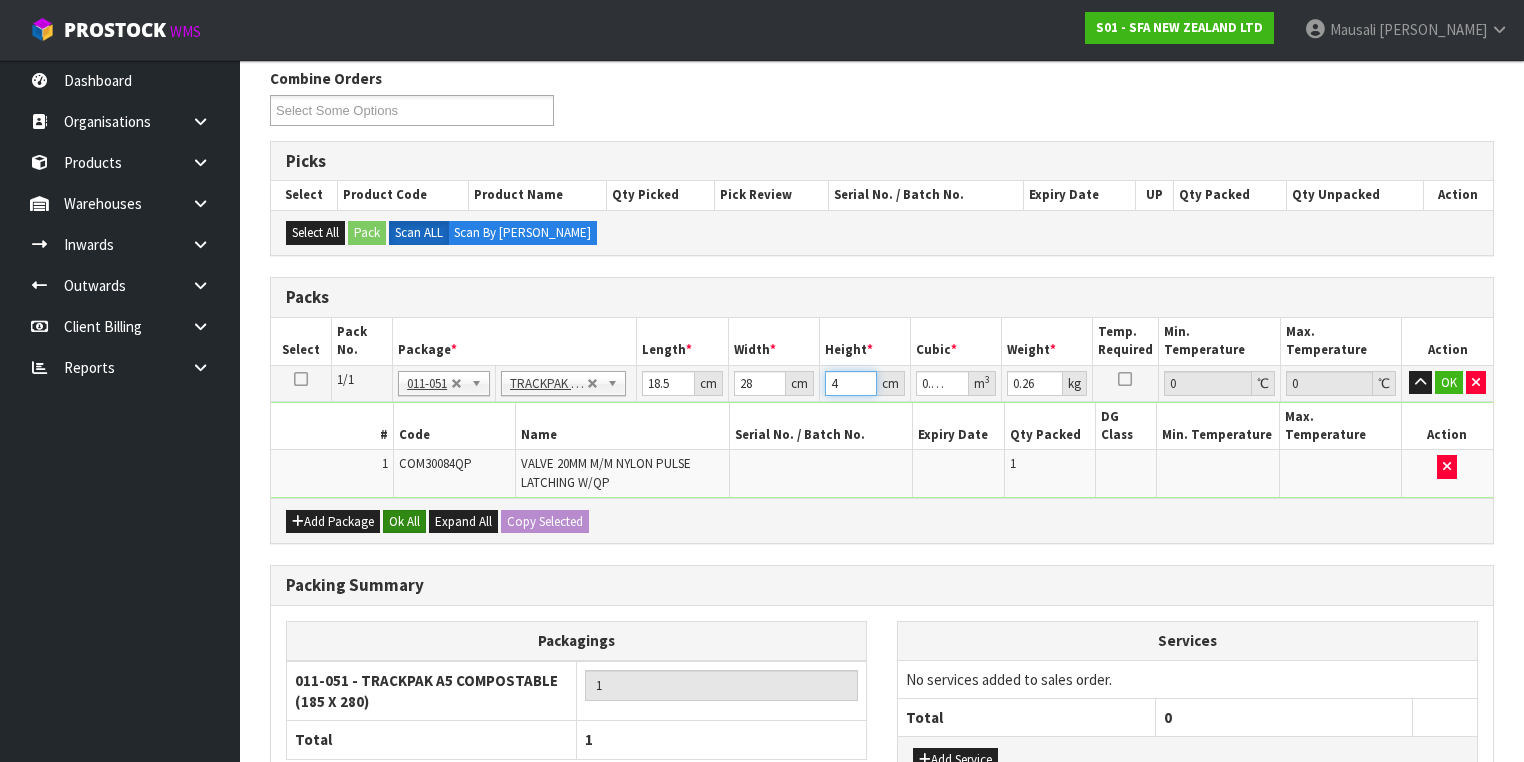 type on "4" 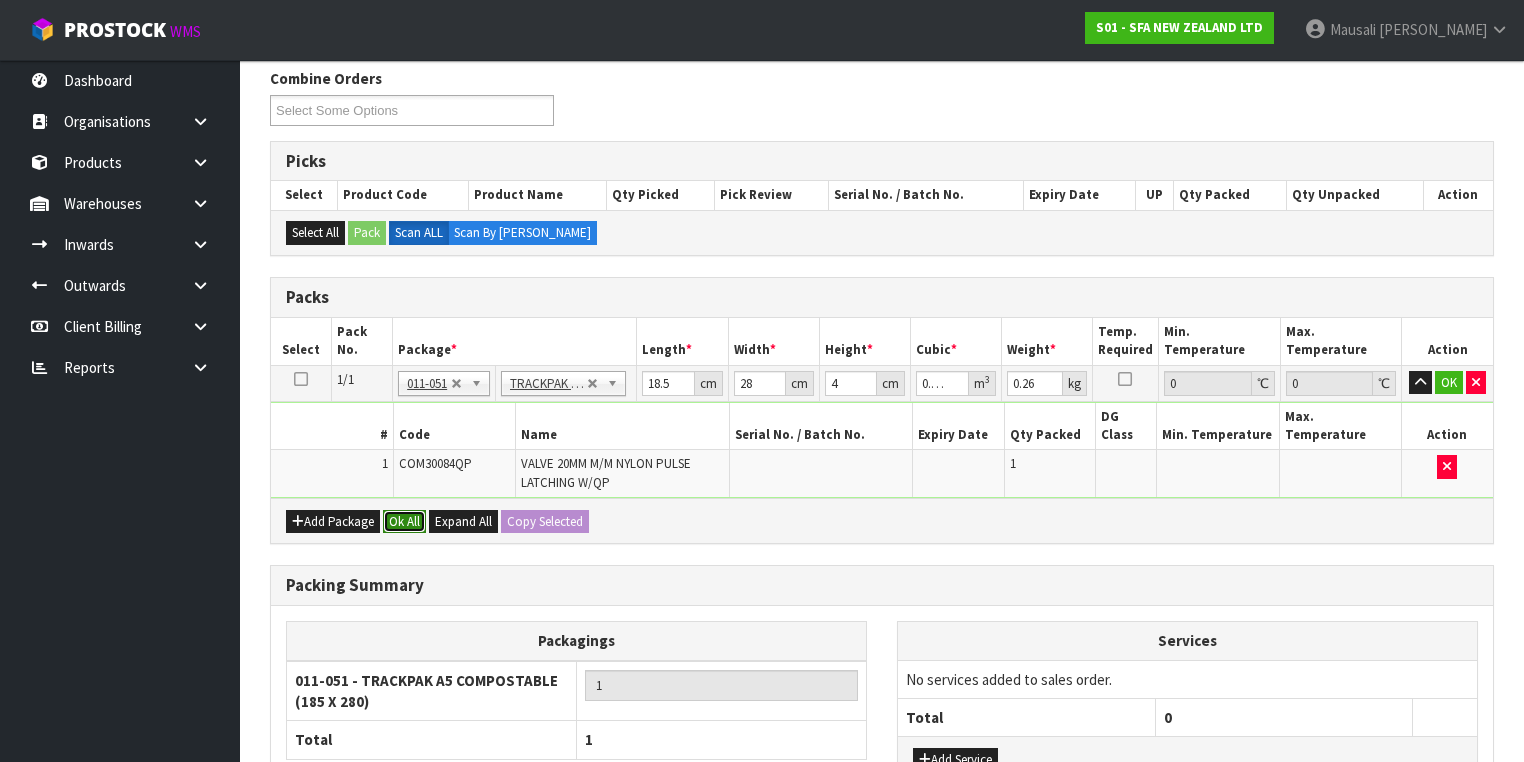 drag, startPoint x: 400, startPoint y: 497, endPoint x: 436, endPoint y: 558, distance: 70.83079 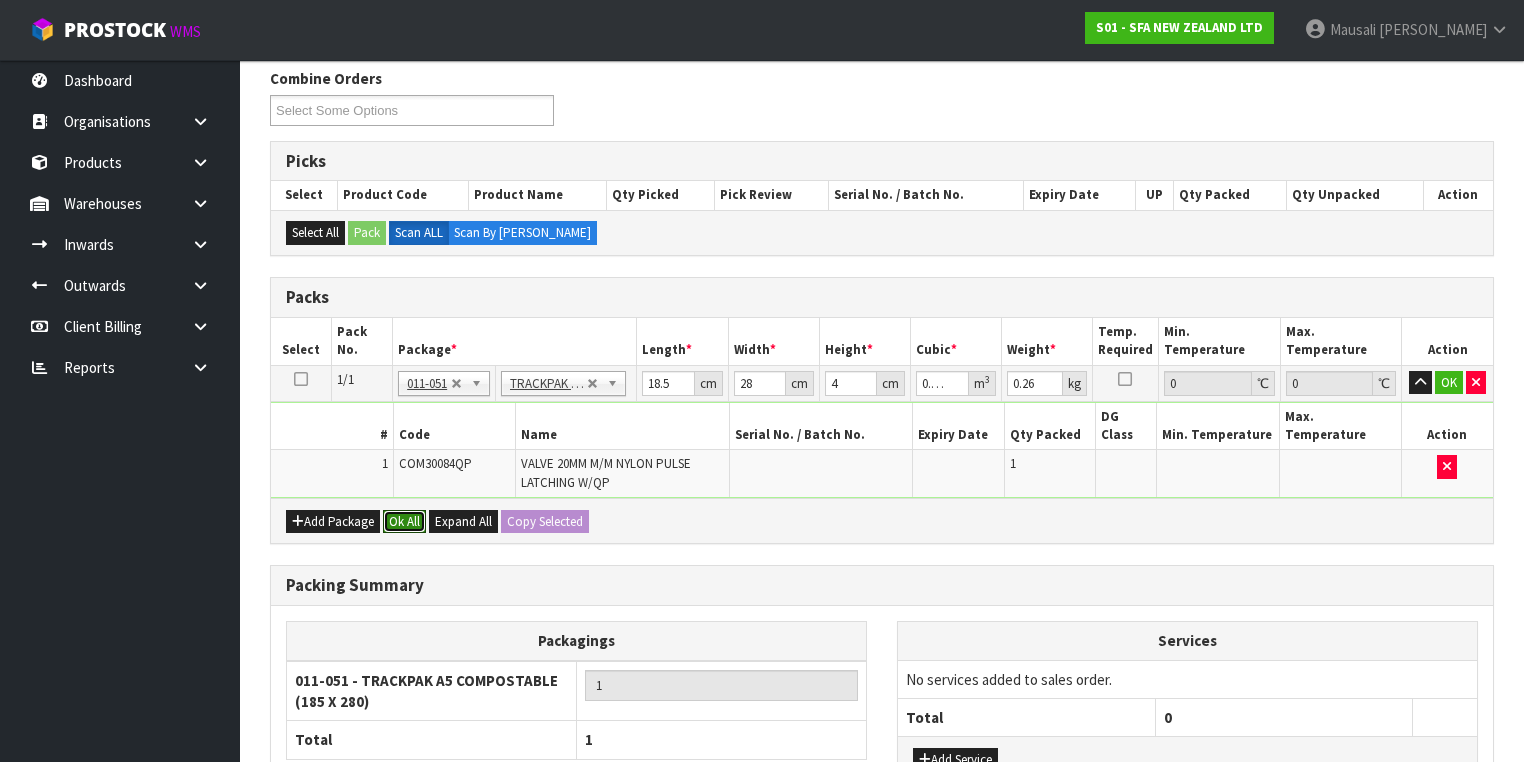 click on "Ok All" at bounding box center (404, 522) 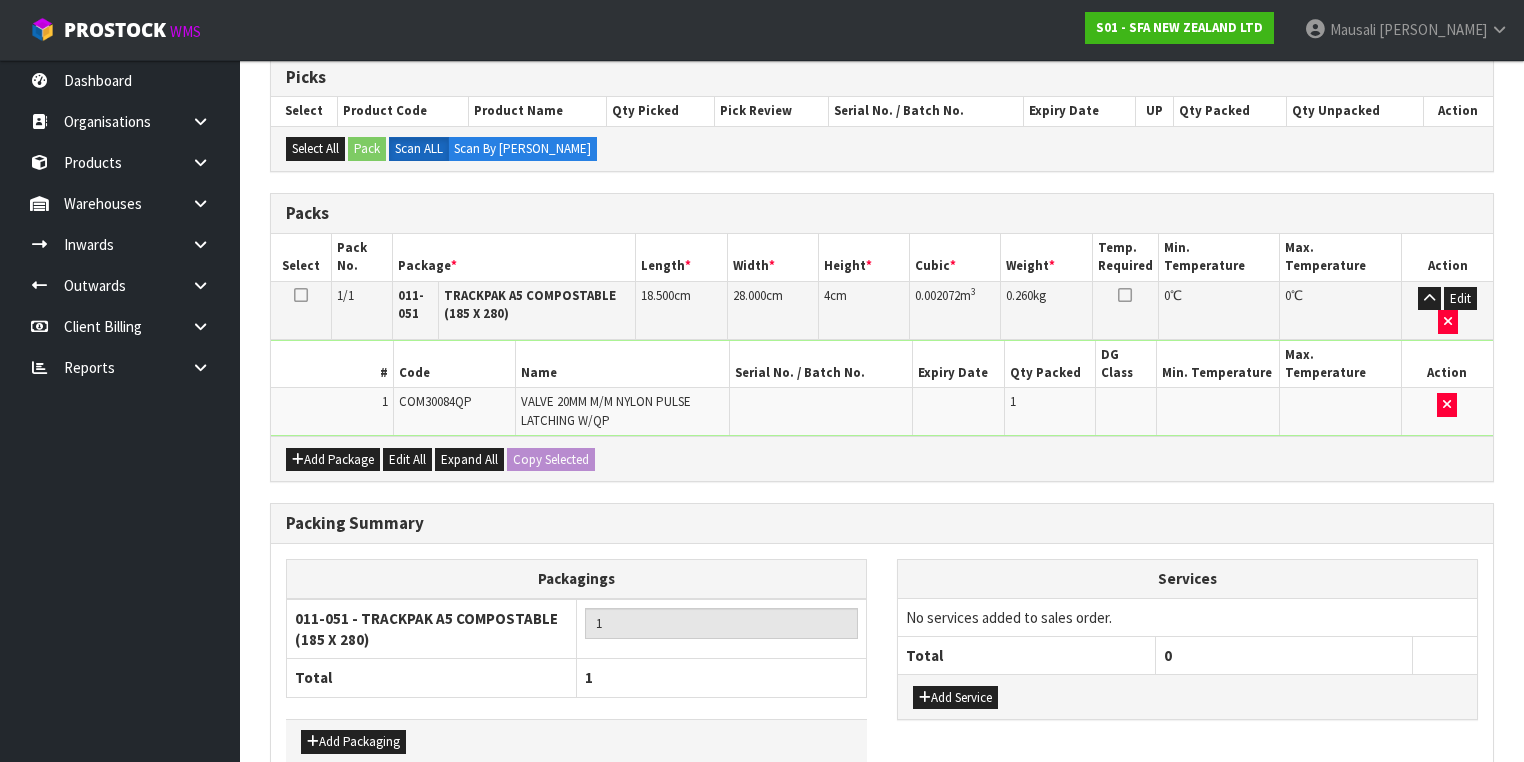 scroll, scrollTop: 478, scrollLeft: 0, axis: vertical 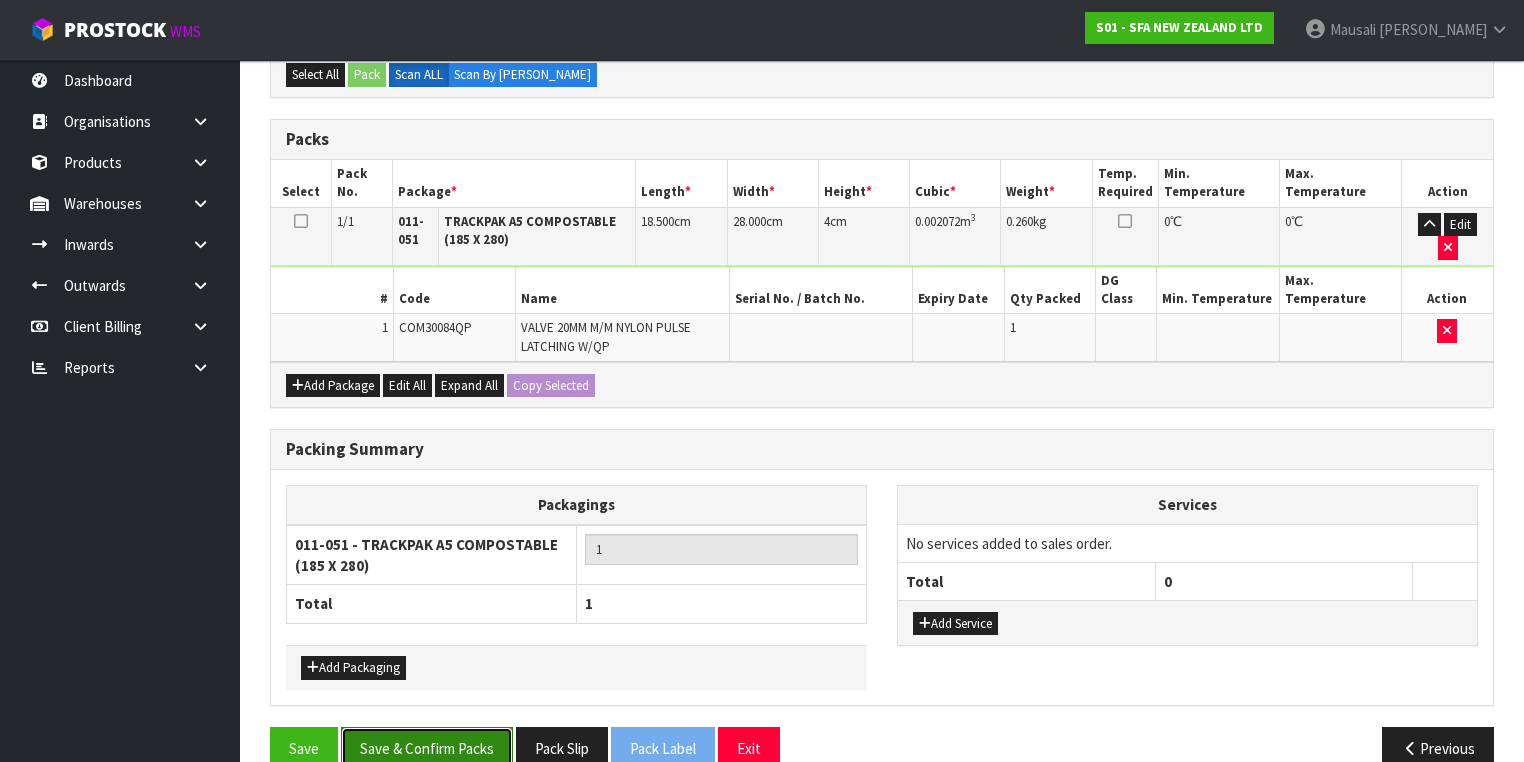 drag, startPoint x: 453, startPoint y: 709, endPoint x: 469, endPoint y: 700, distance: 18.35756 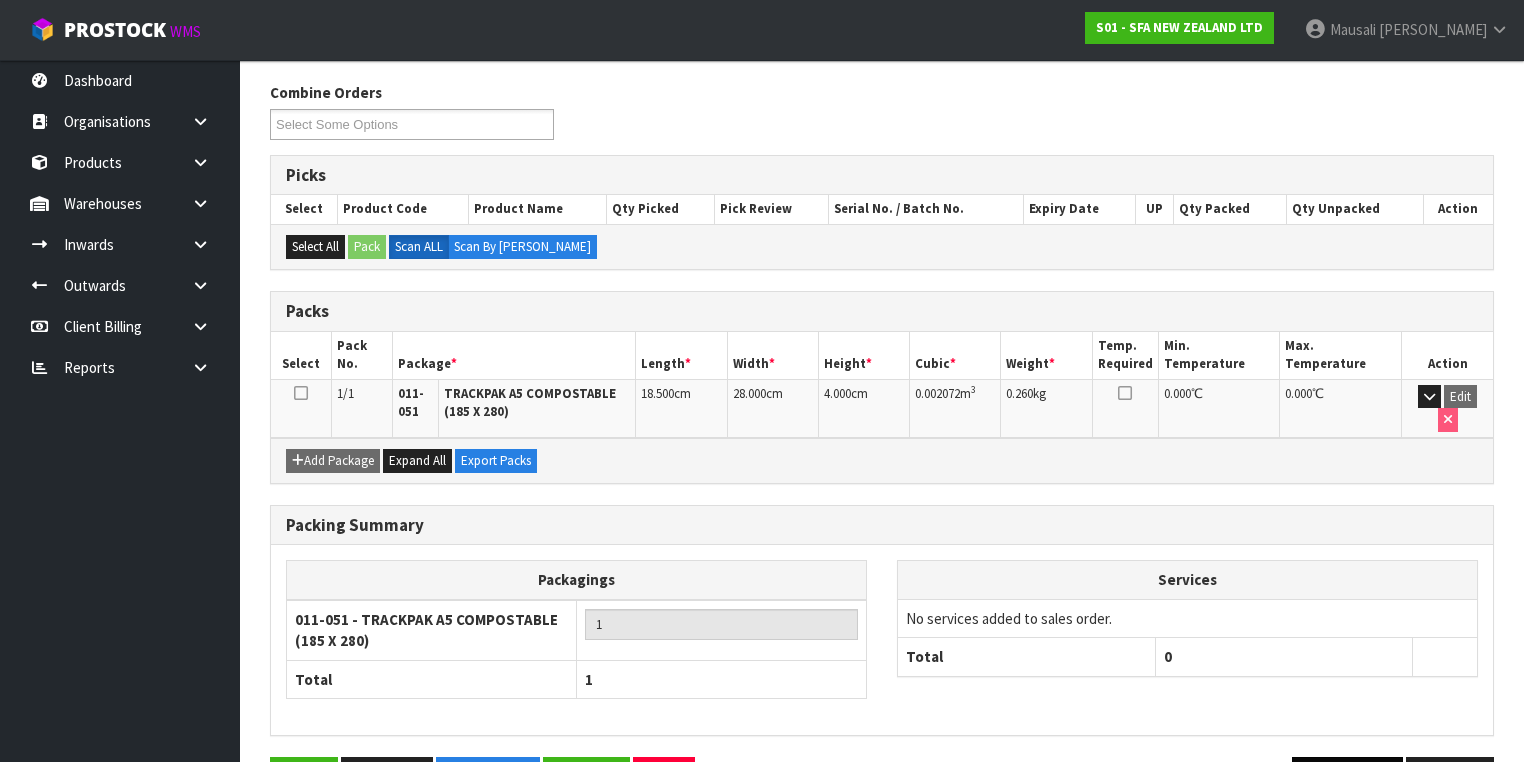 scroll, scrollTop: 356, scrollLeft: 0, axis: vertical 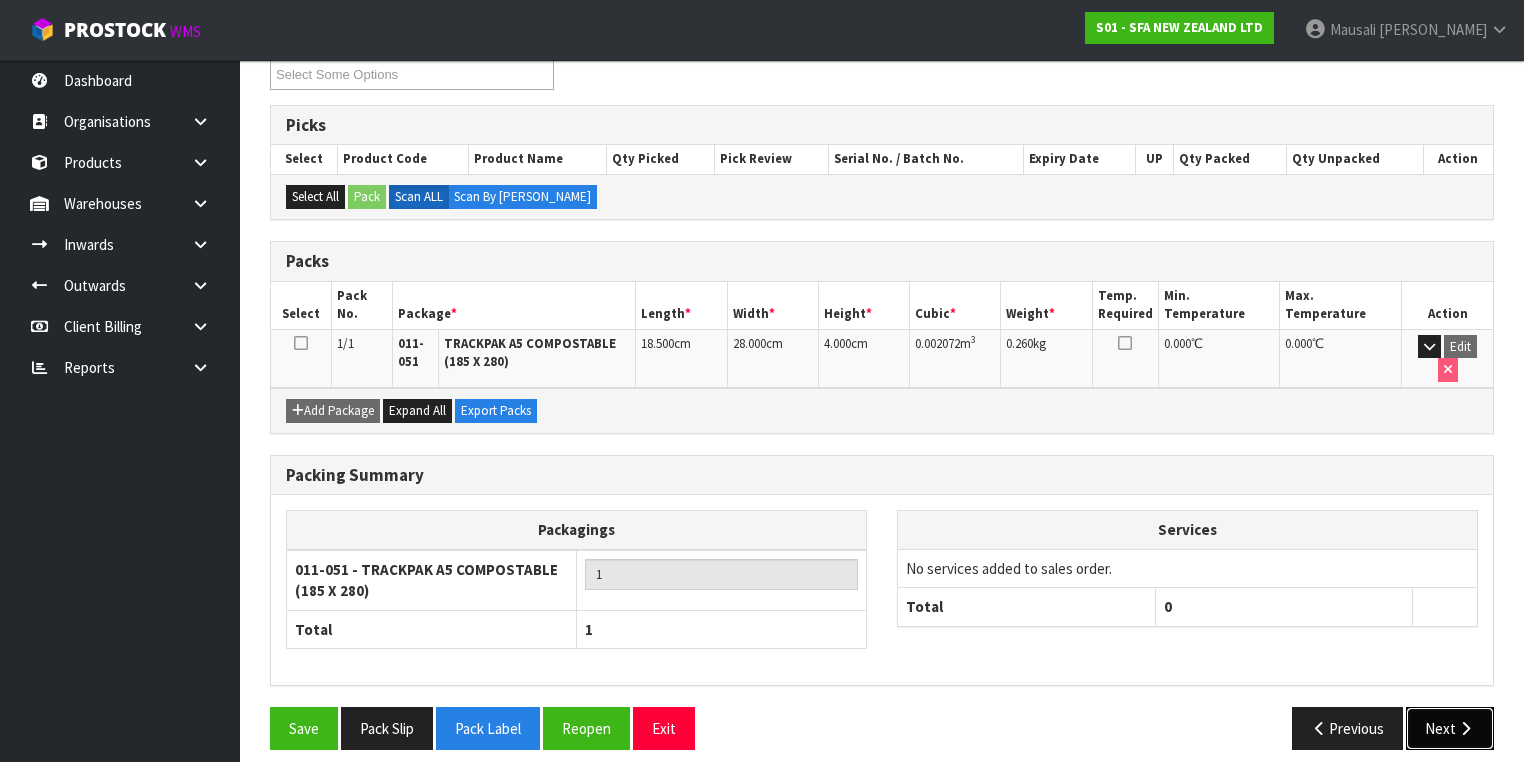 click on "Next" at bounding box center [1450, 728] 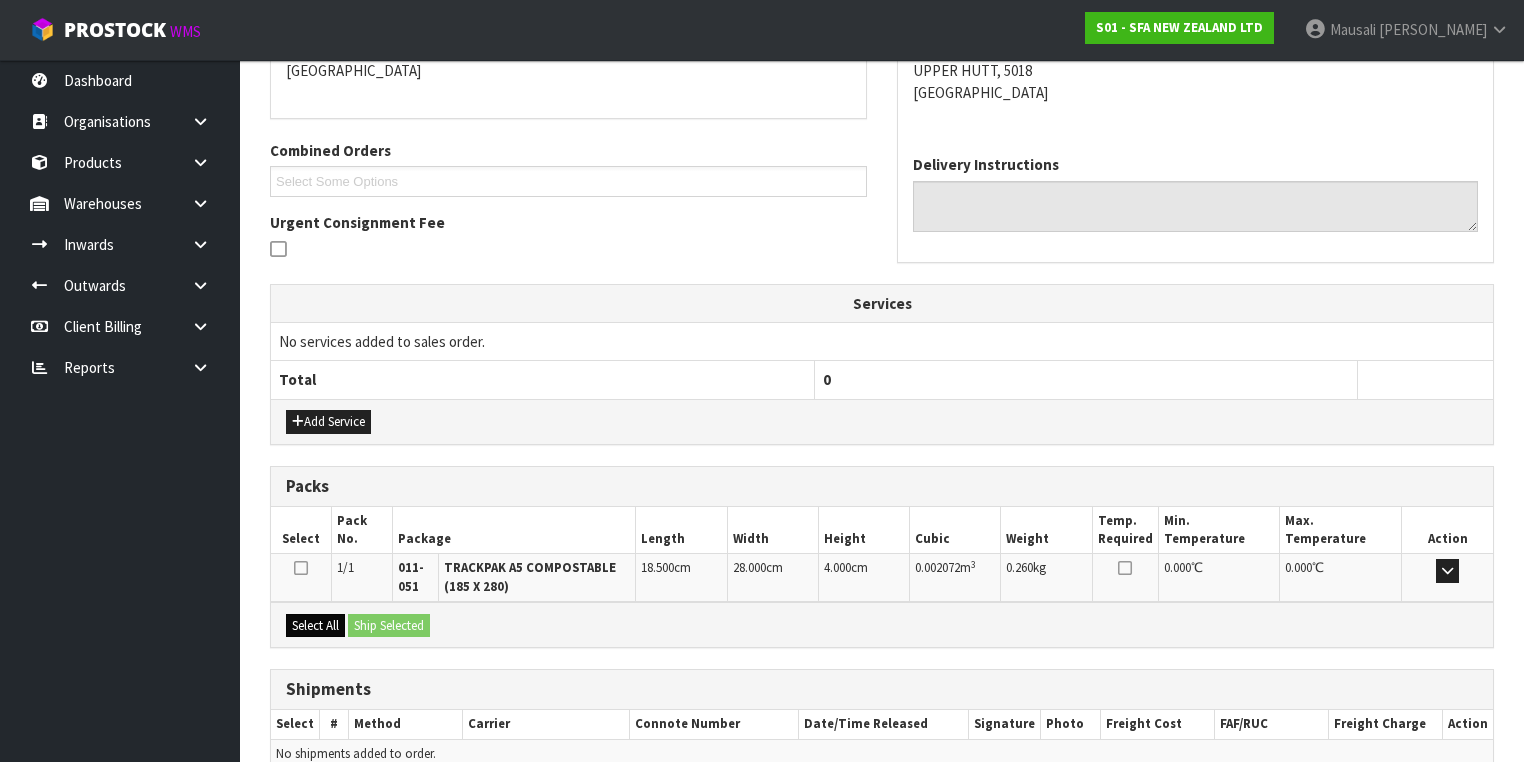 scroll, scrollTop: 542, scrollLeft: 0, axis: vertical 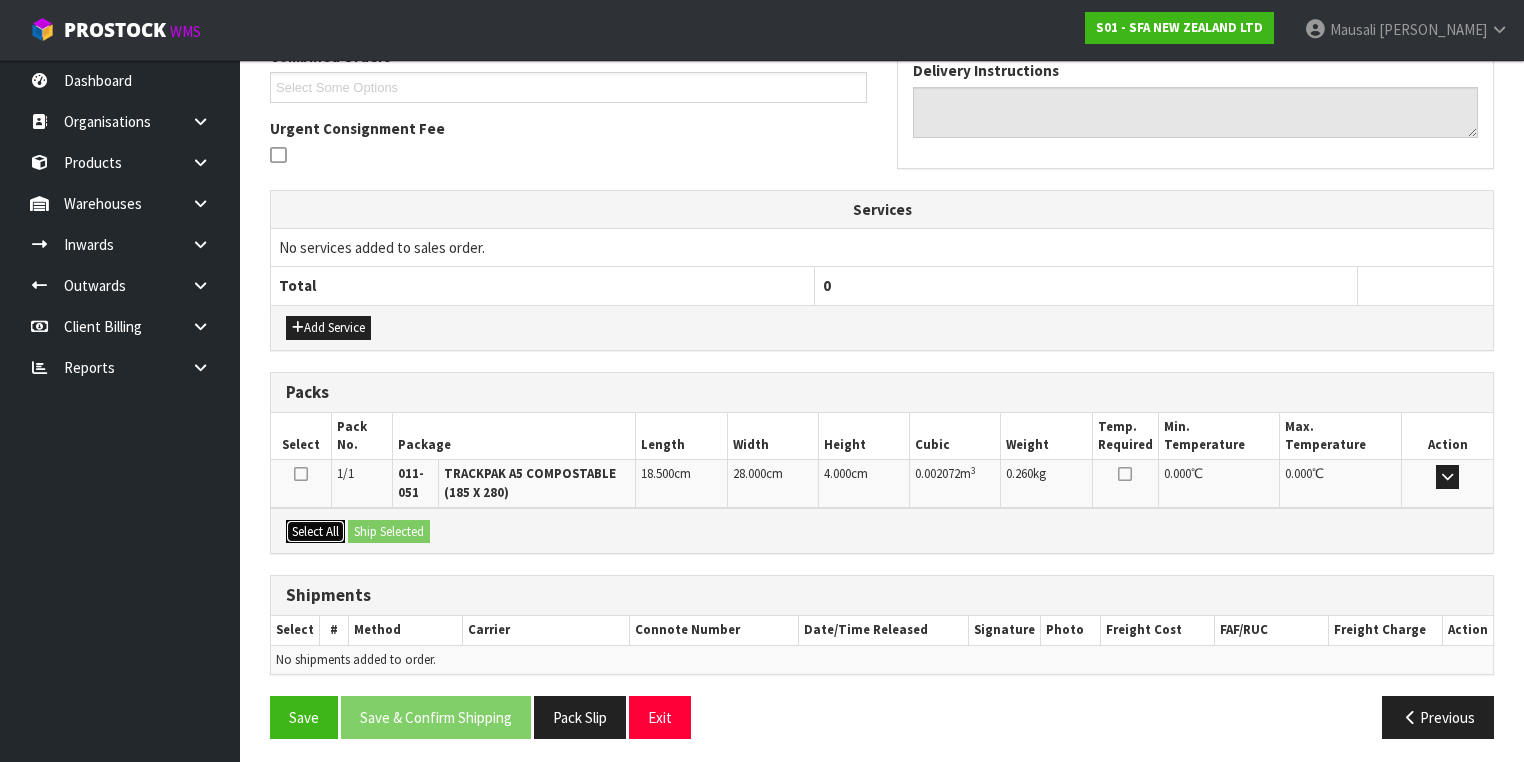 drag, startPoint x: 304, startPoint y: 522, endPoint x: 319, endPoint y: 524, distance: 15.132746 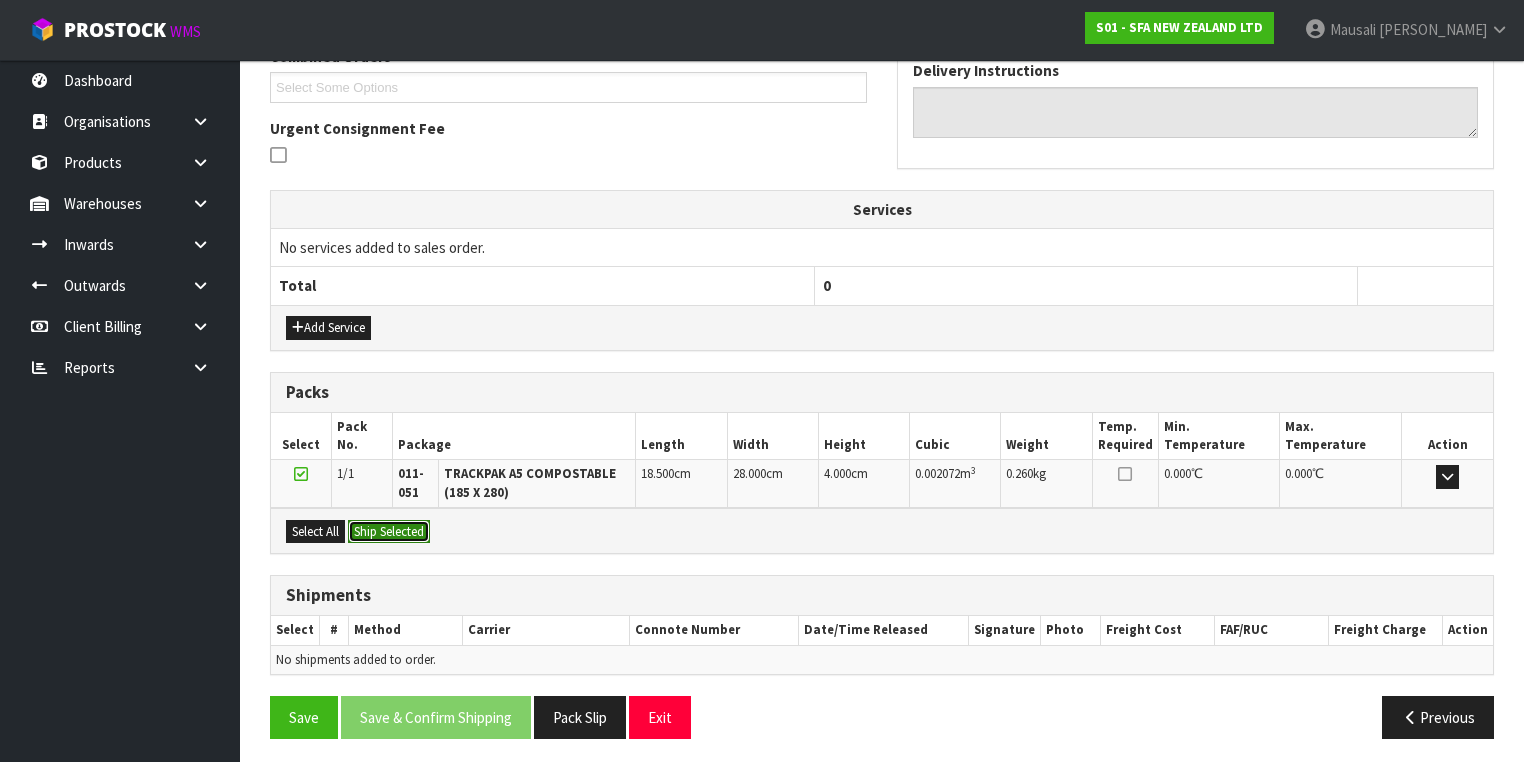 click on "Ship Selected" at bounding box center (389, 532) 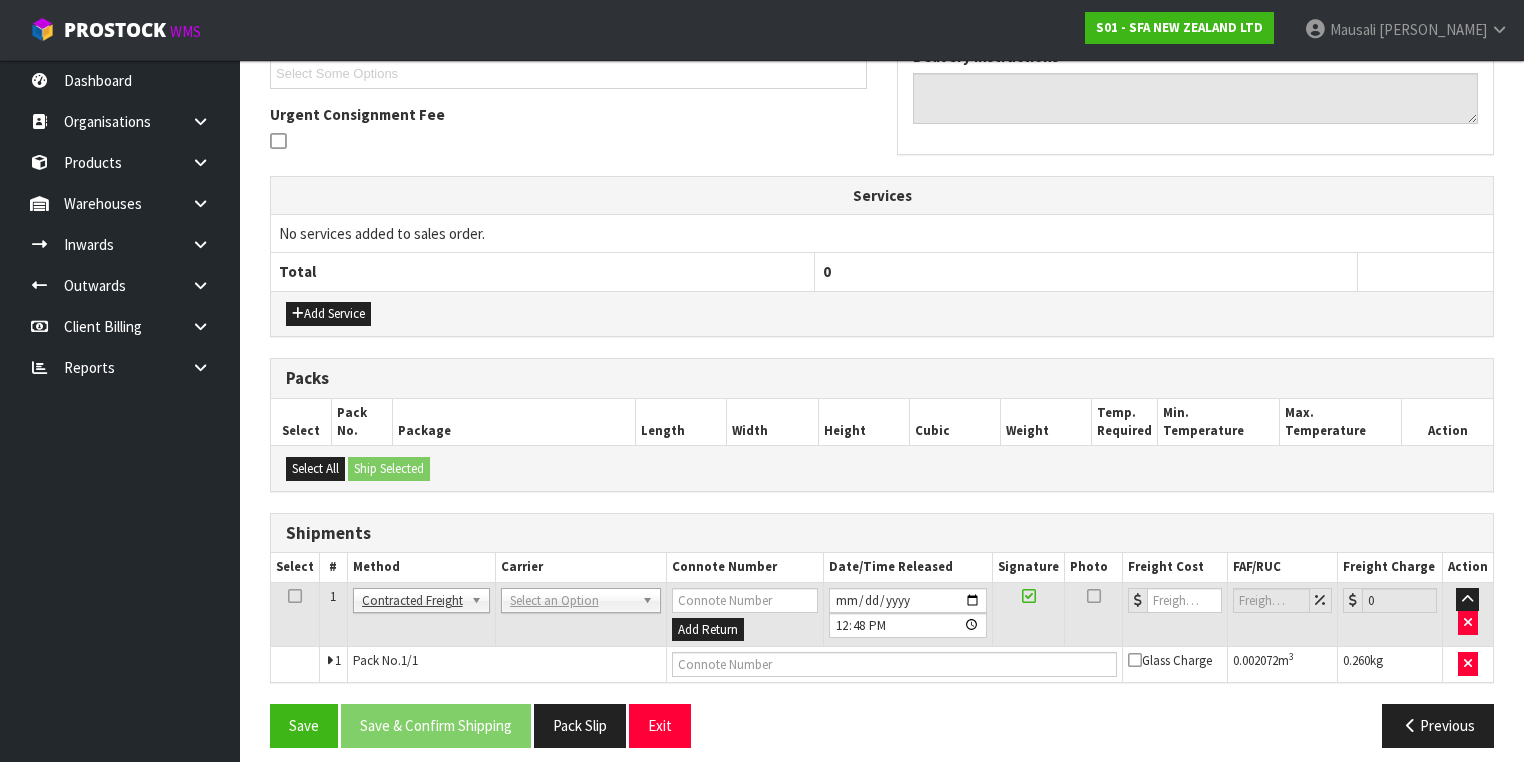 scroll, scrollTop: 564, scrollLeft: 0, axis: vertical 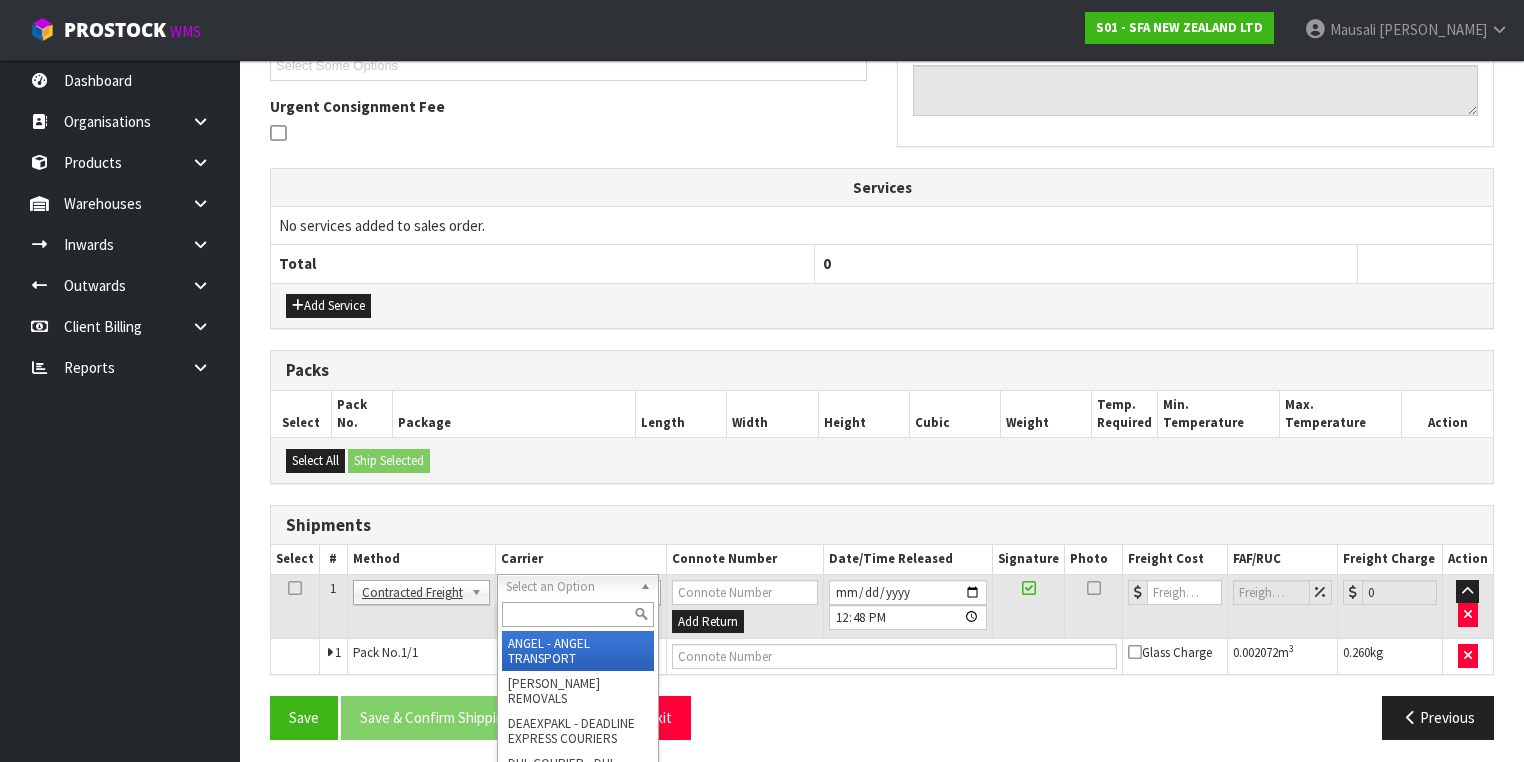 click at bounding box center (578, 614) 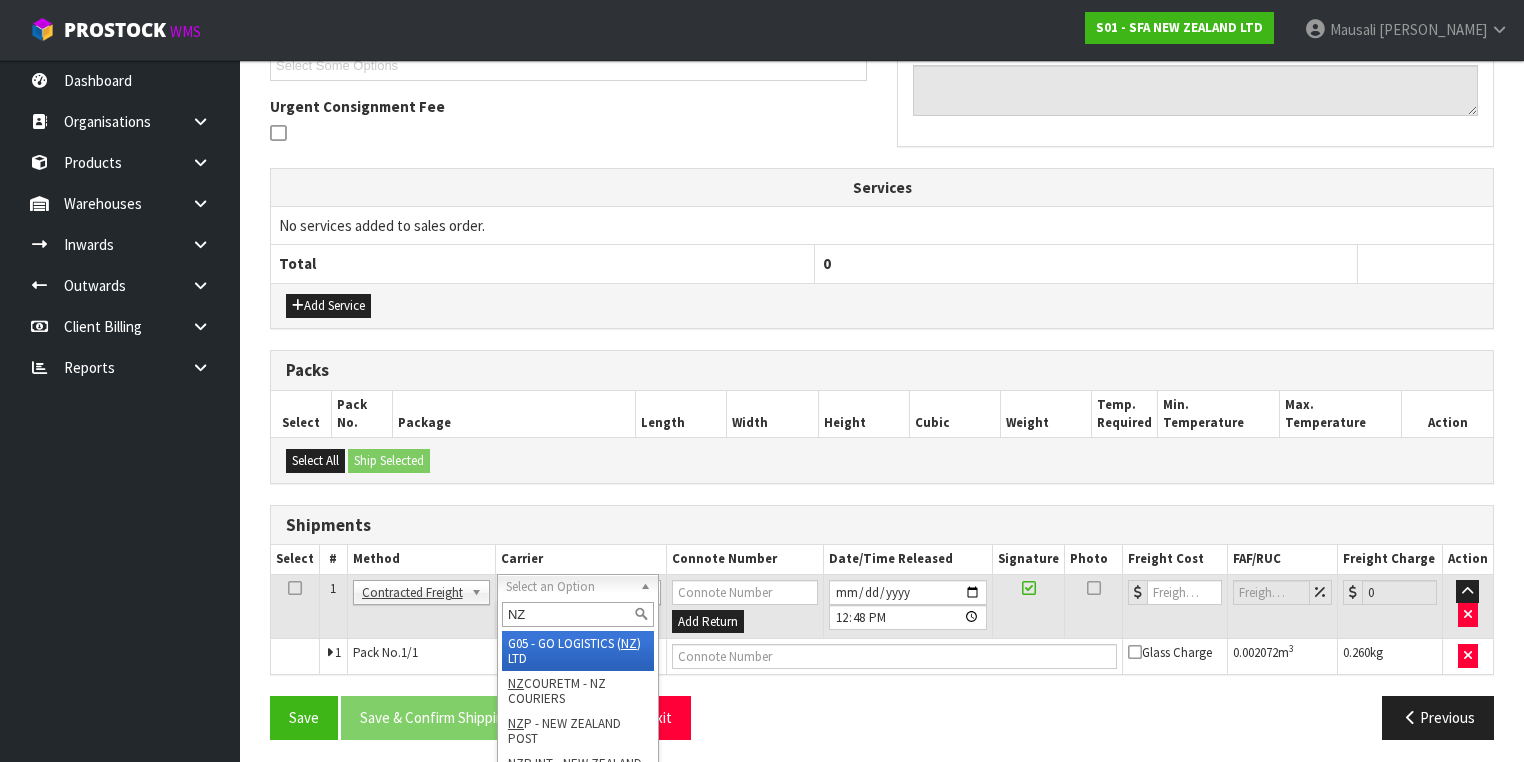 type on "NZP" 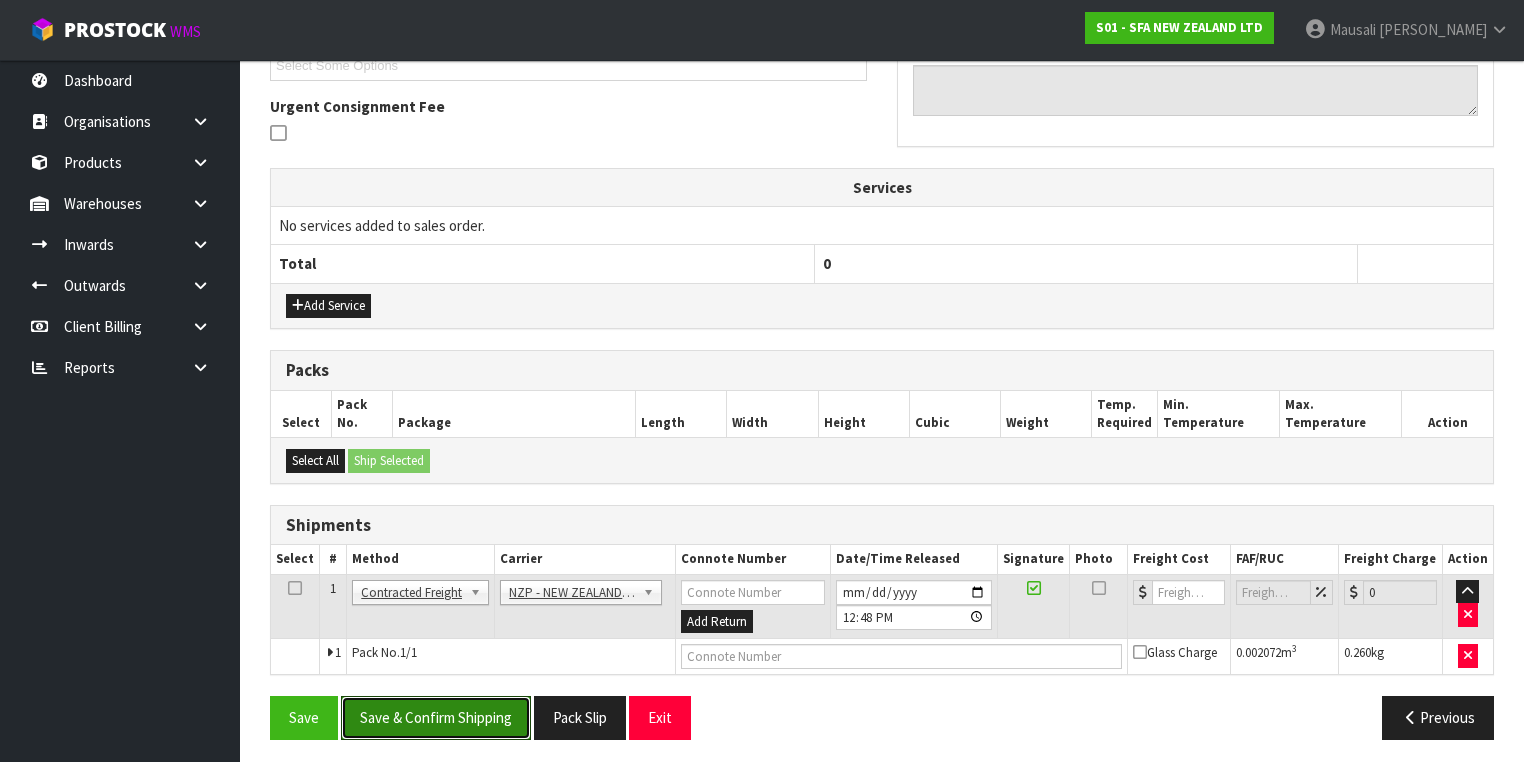 drag, startPoint x: 455, startPoint y: 716, endPoint x: 734, endPoint y: 596, distance: 303.71204 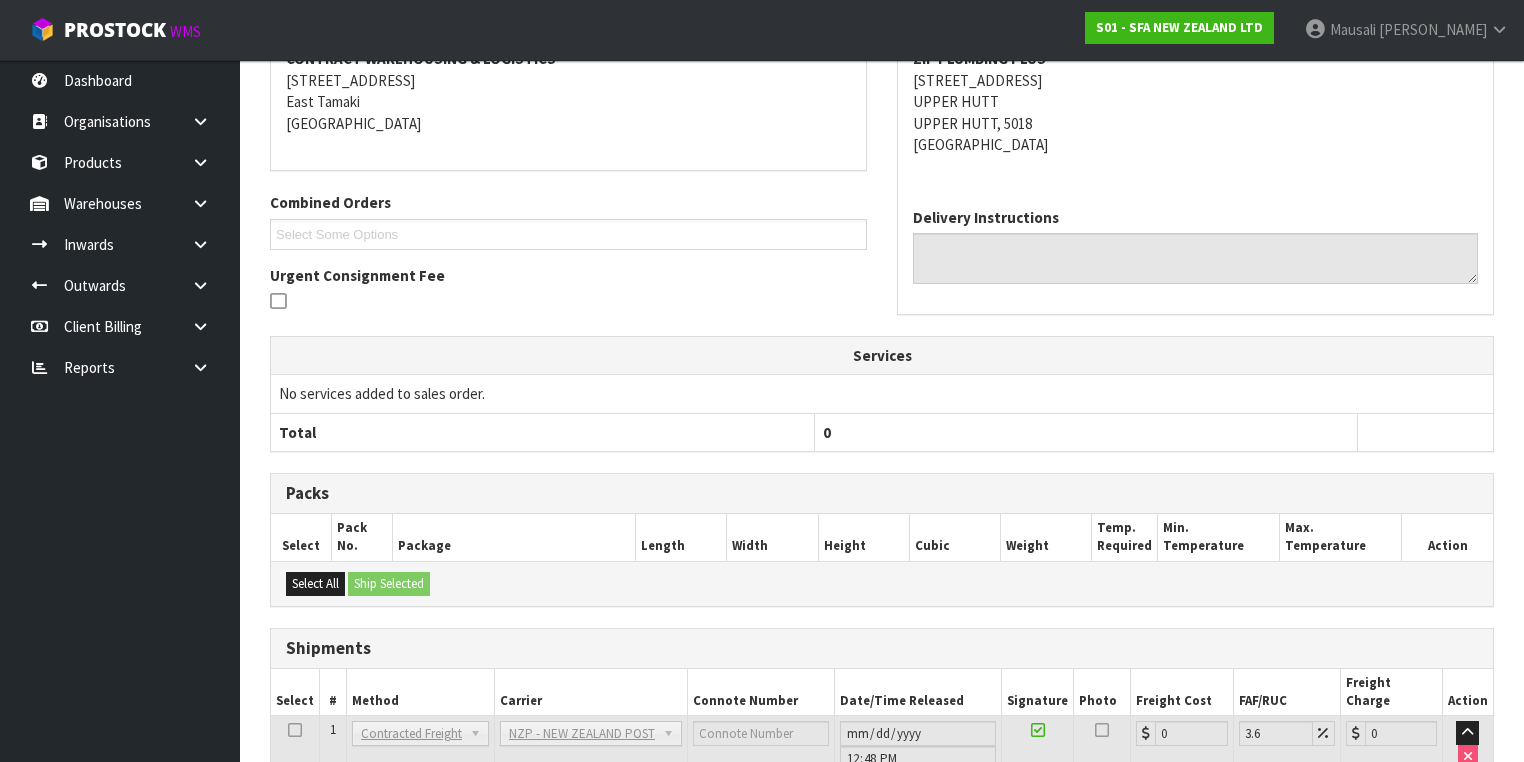 scroll, scrollTop: 536, scrollLeft: 0, axis: vertical 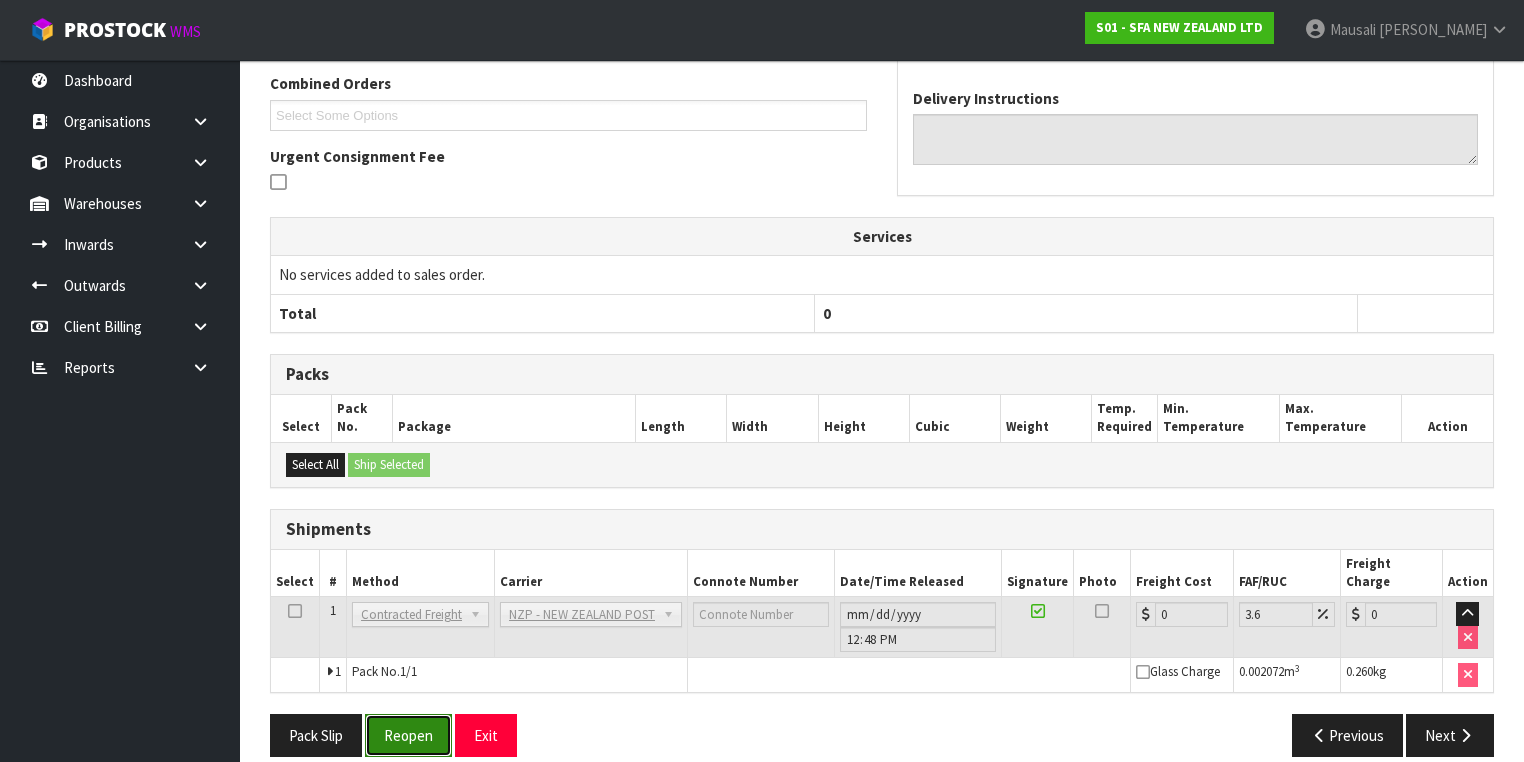 click on "Reopen" at bounding box center [408, 735] 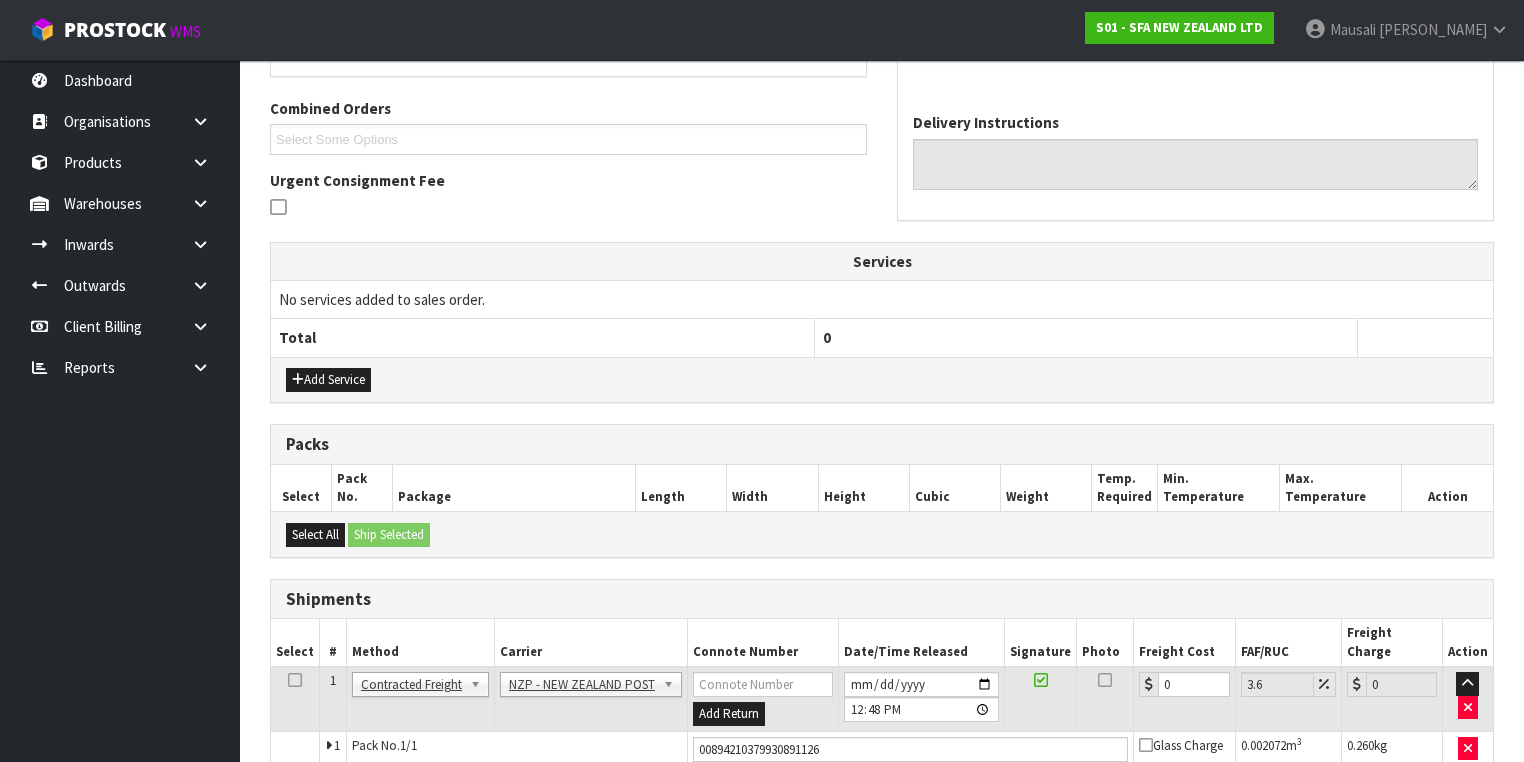 scroll, scrollTop: 582, scrollLeft: 0, axis: vertical 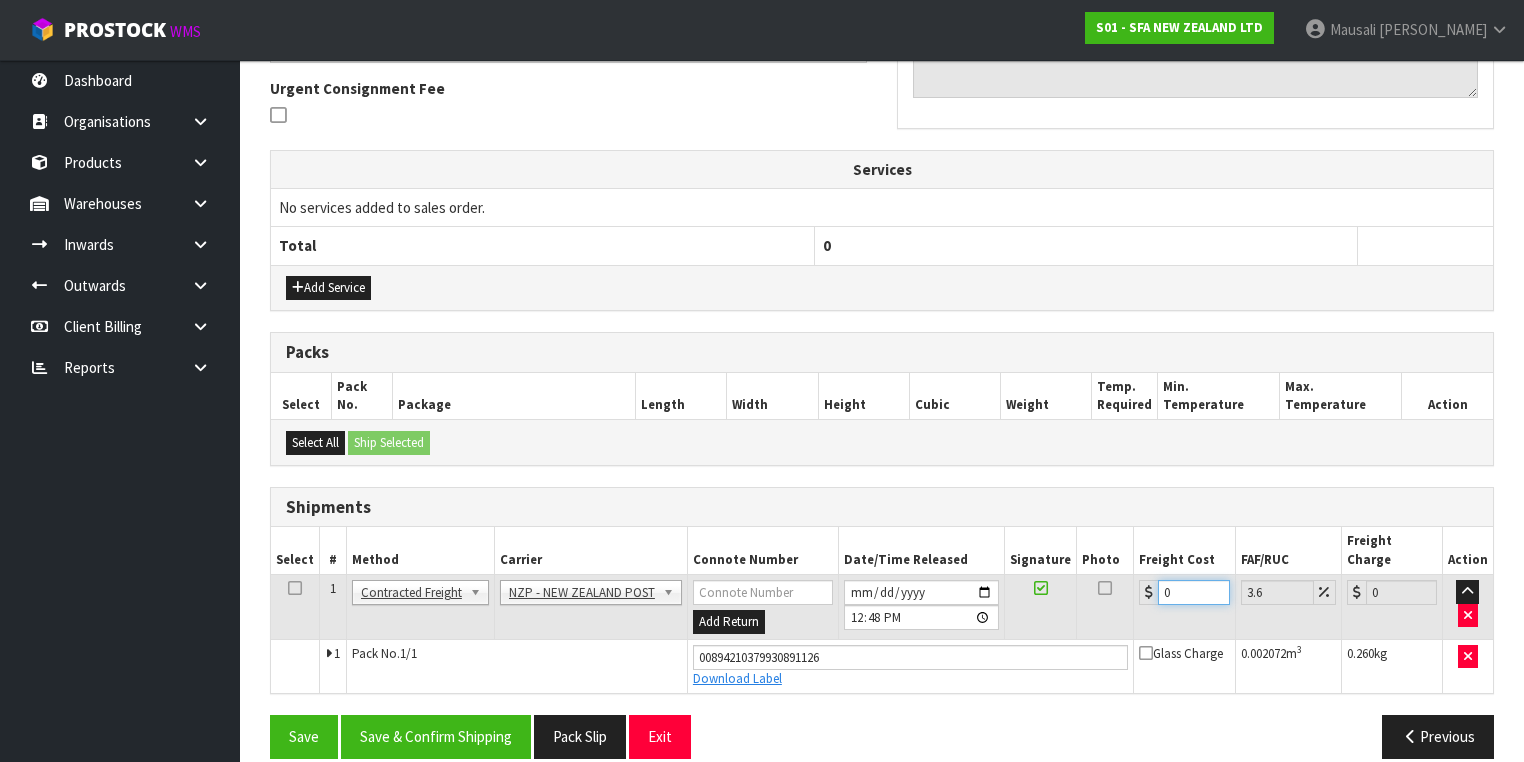 drag, startPoint x: 1168, startPoint y: 568, endPoint x: 1080, endPoint y: 541, distance: 92.0489 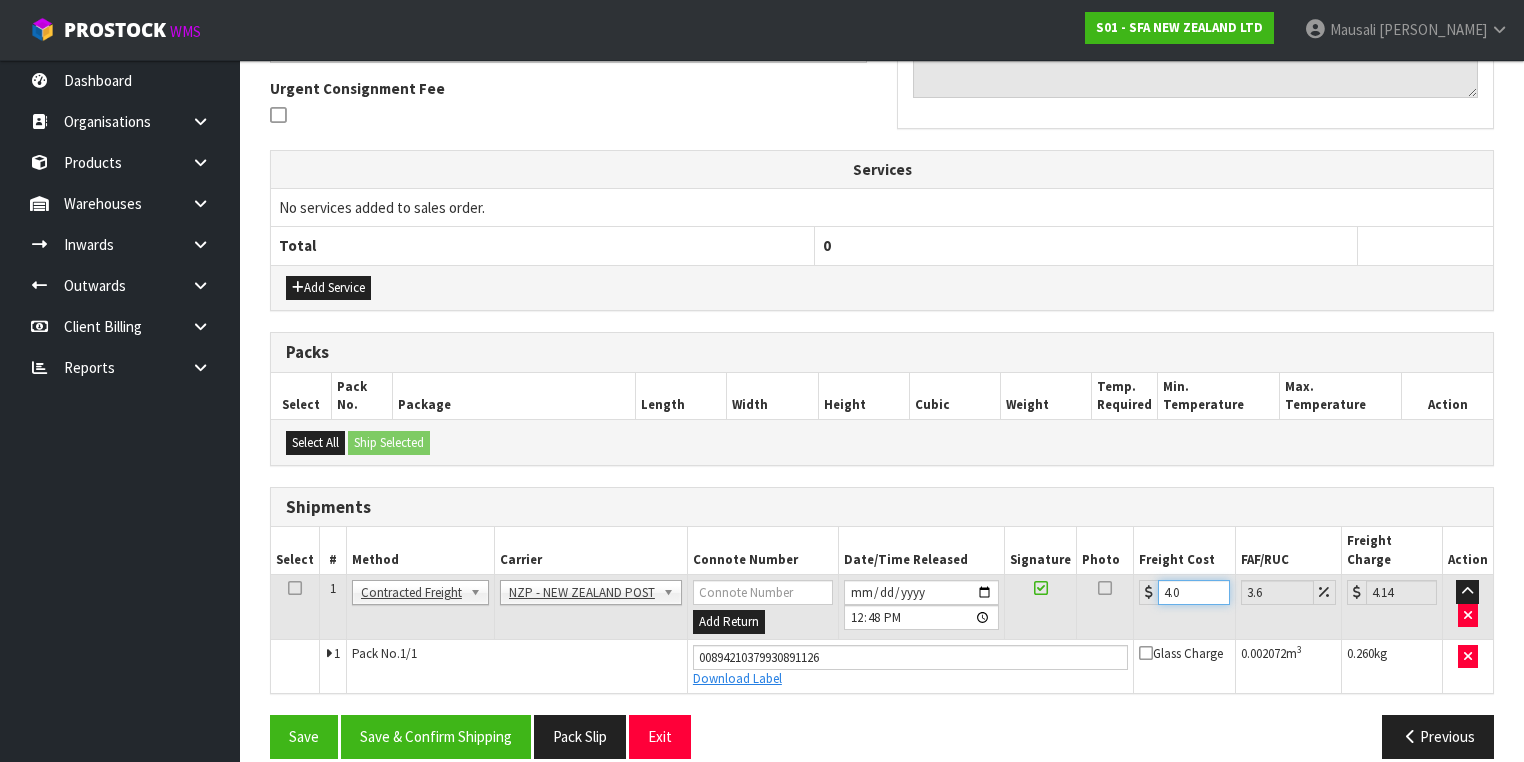 type on "4.03" 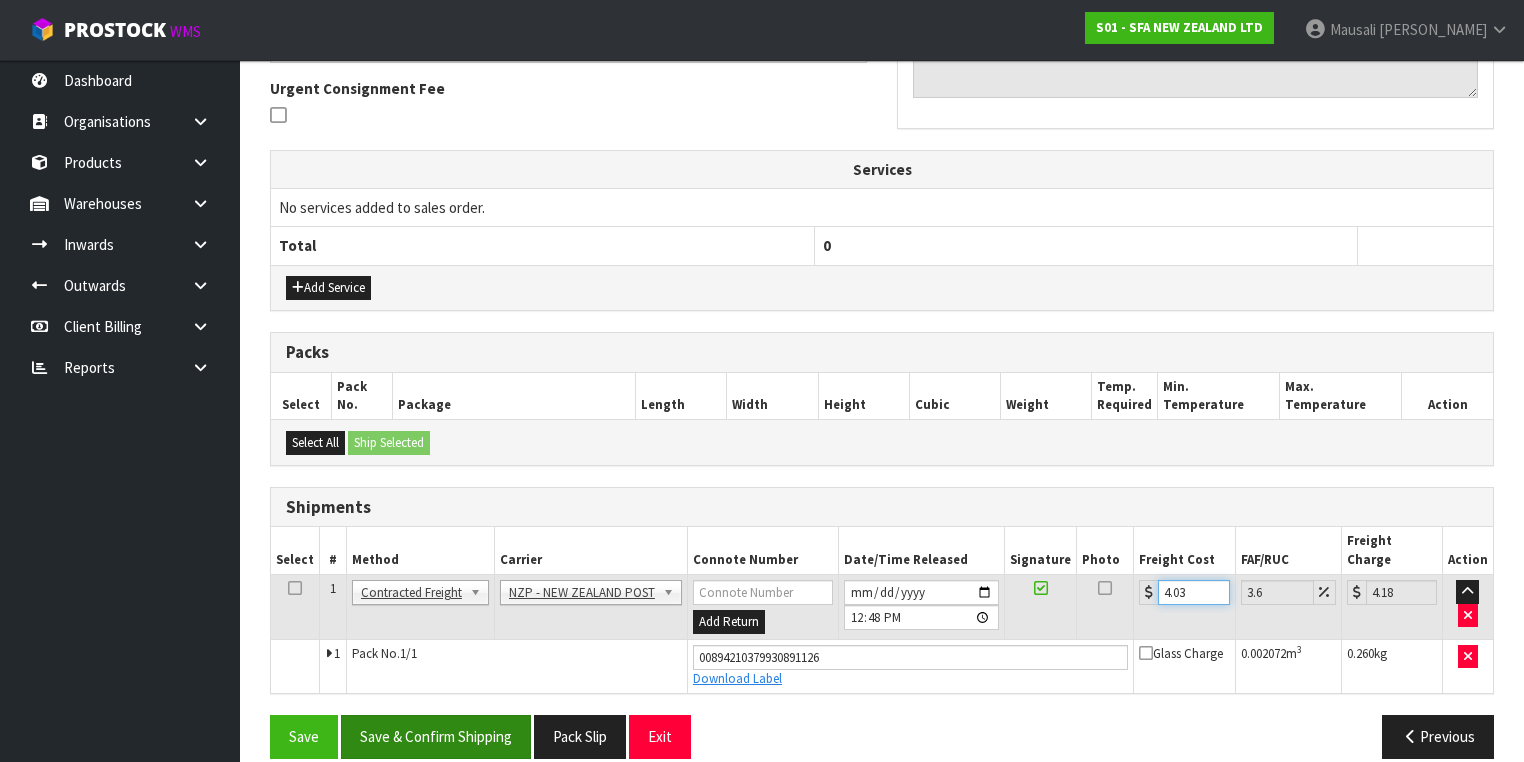 type on "4.03" 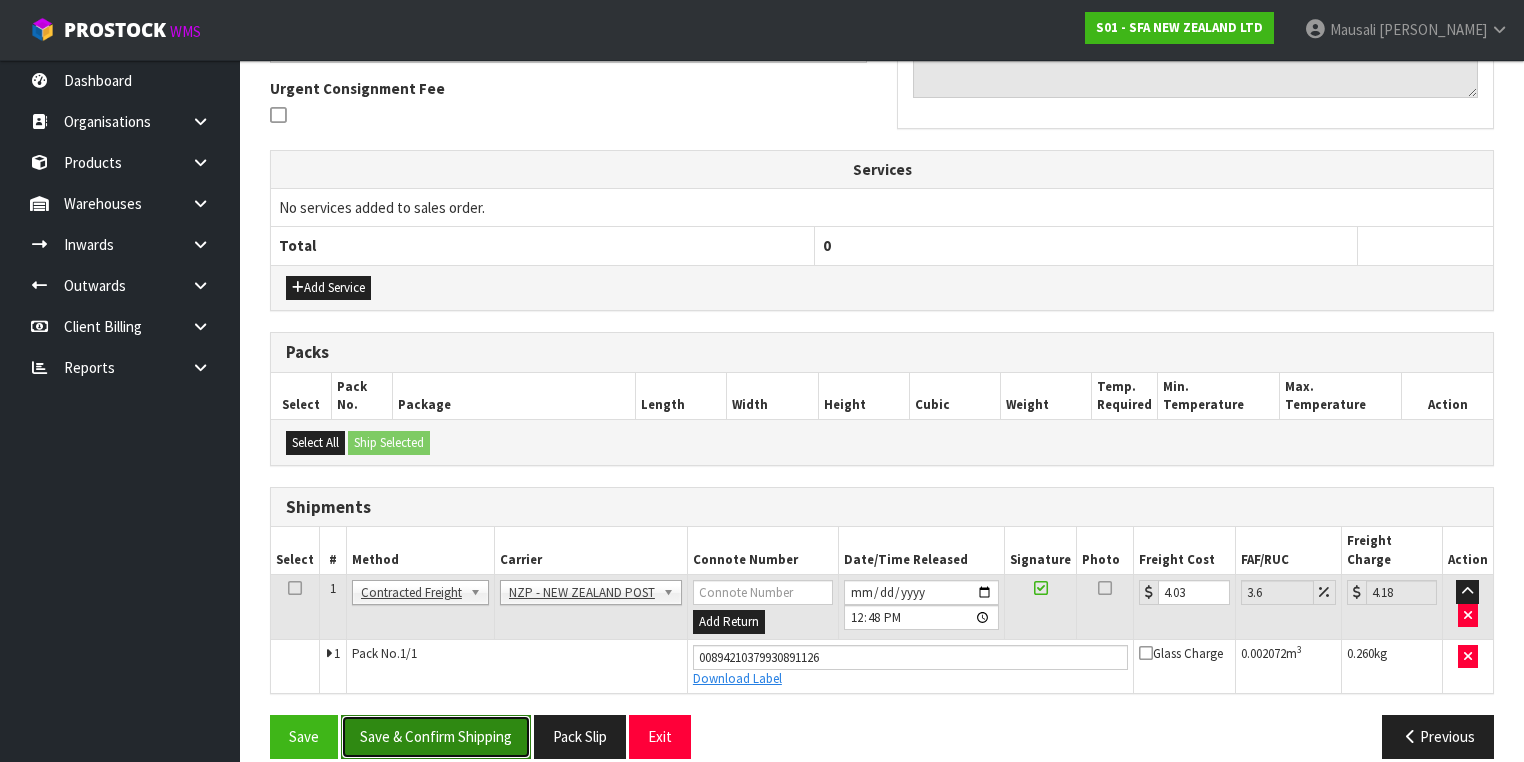 click on "Save & Confirm Shipping" at bounding box center [436, 736] 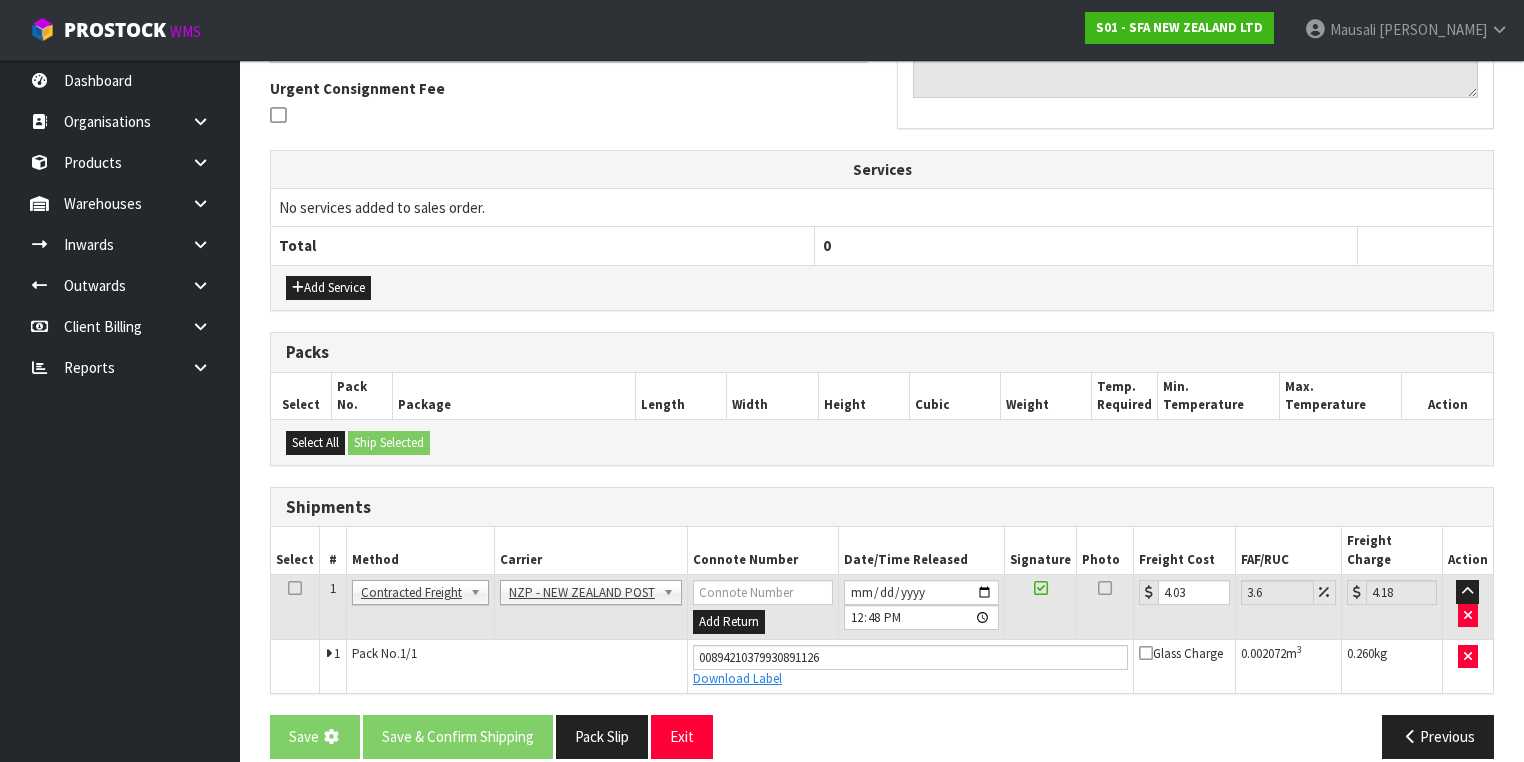 scroll, scrollTop: 0, scrollLeft: 0, axis: both 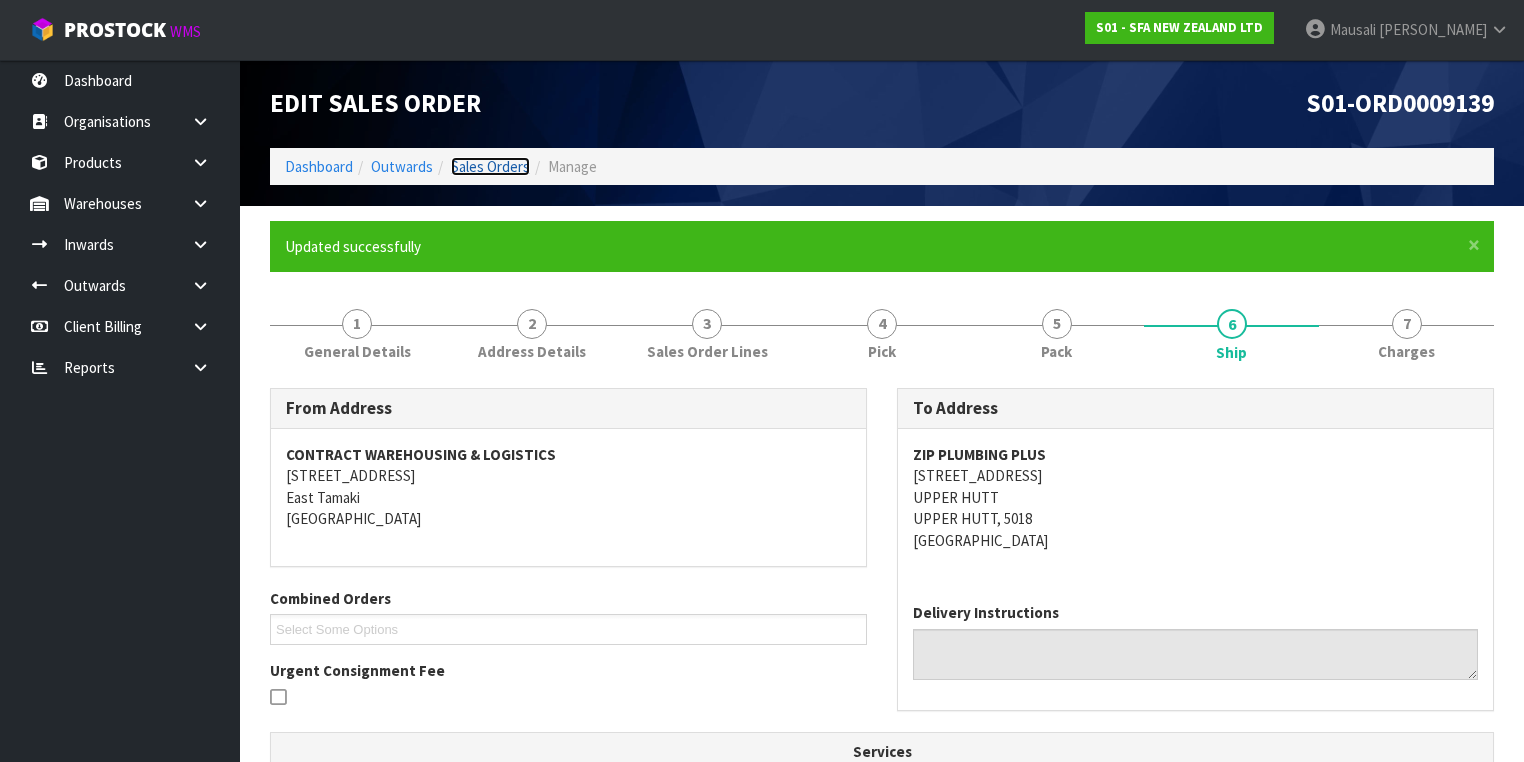click on "Sales Orders" at bounding box center [490, 166] 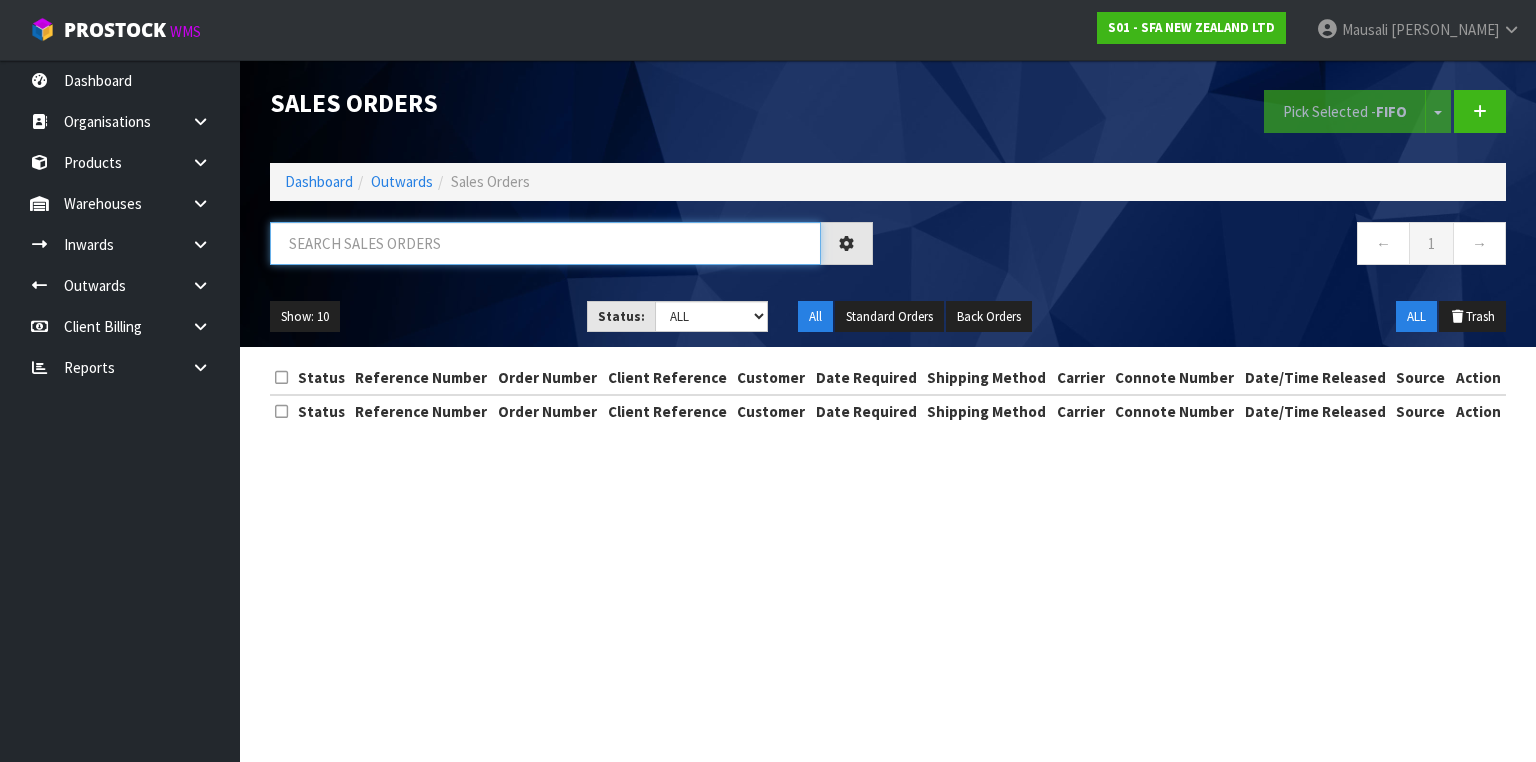 click at bounding box center (545, 243) 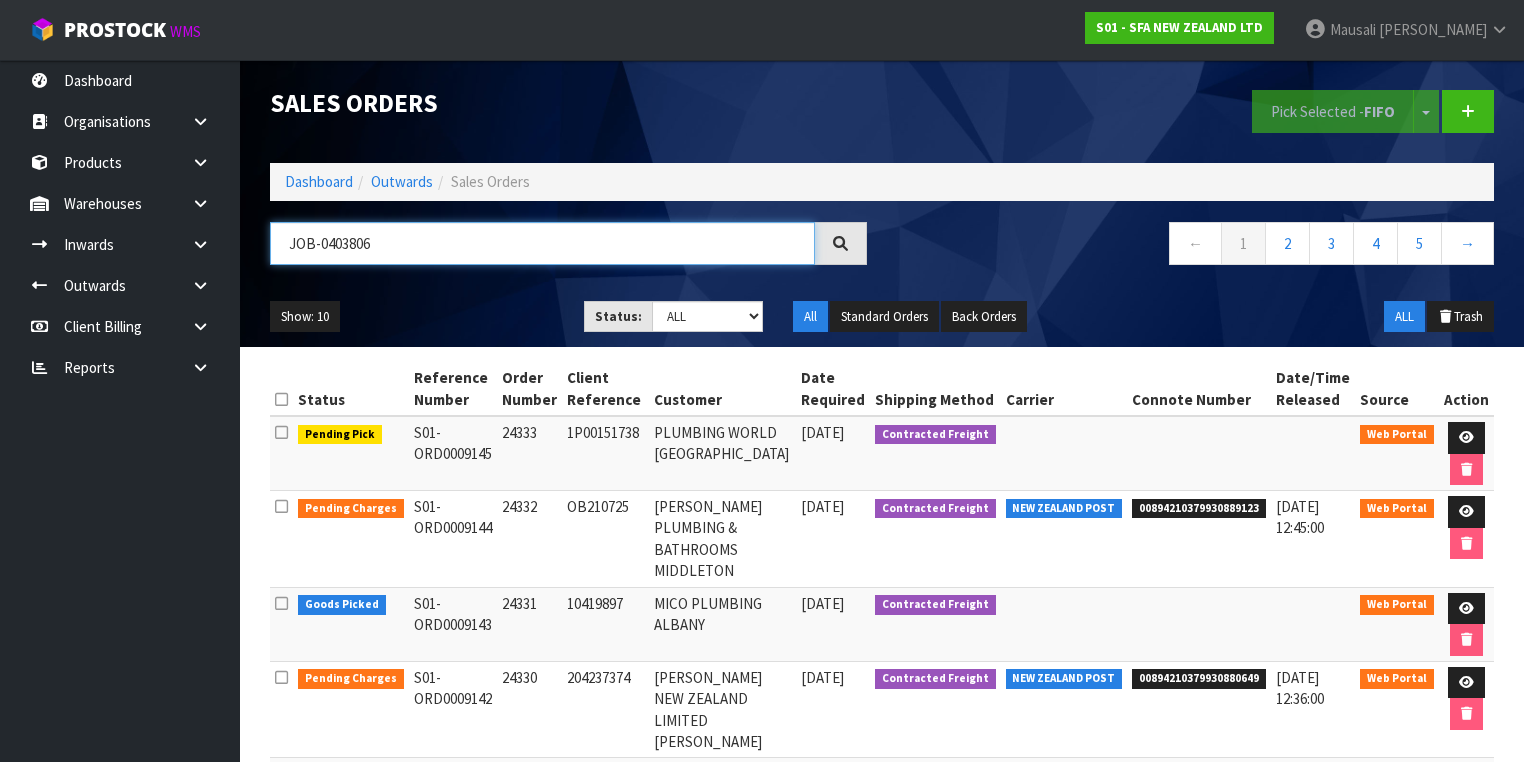 type on "JOB-0403806" 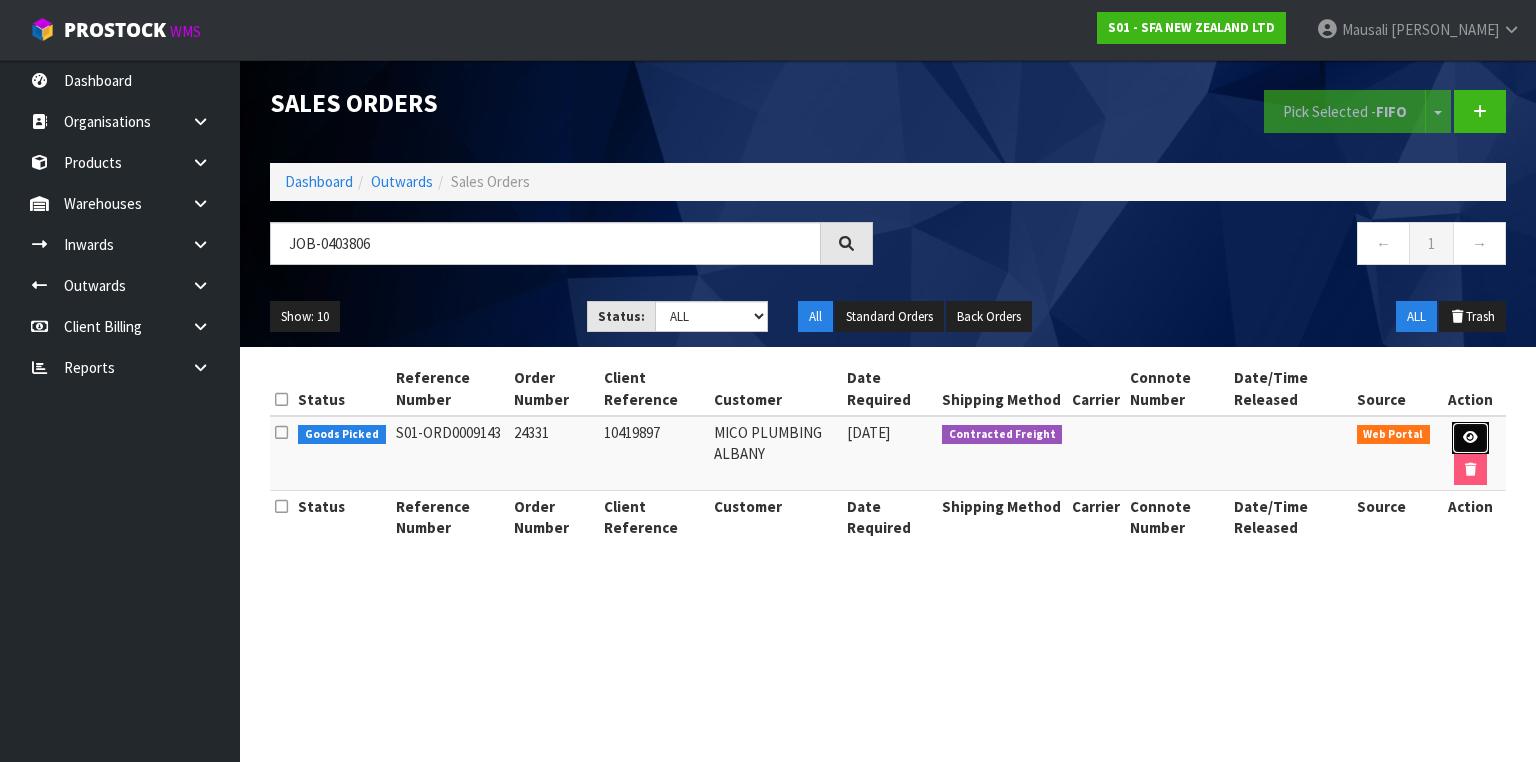 click at bounding box center (1470, 437) 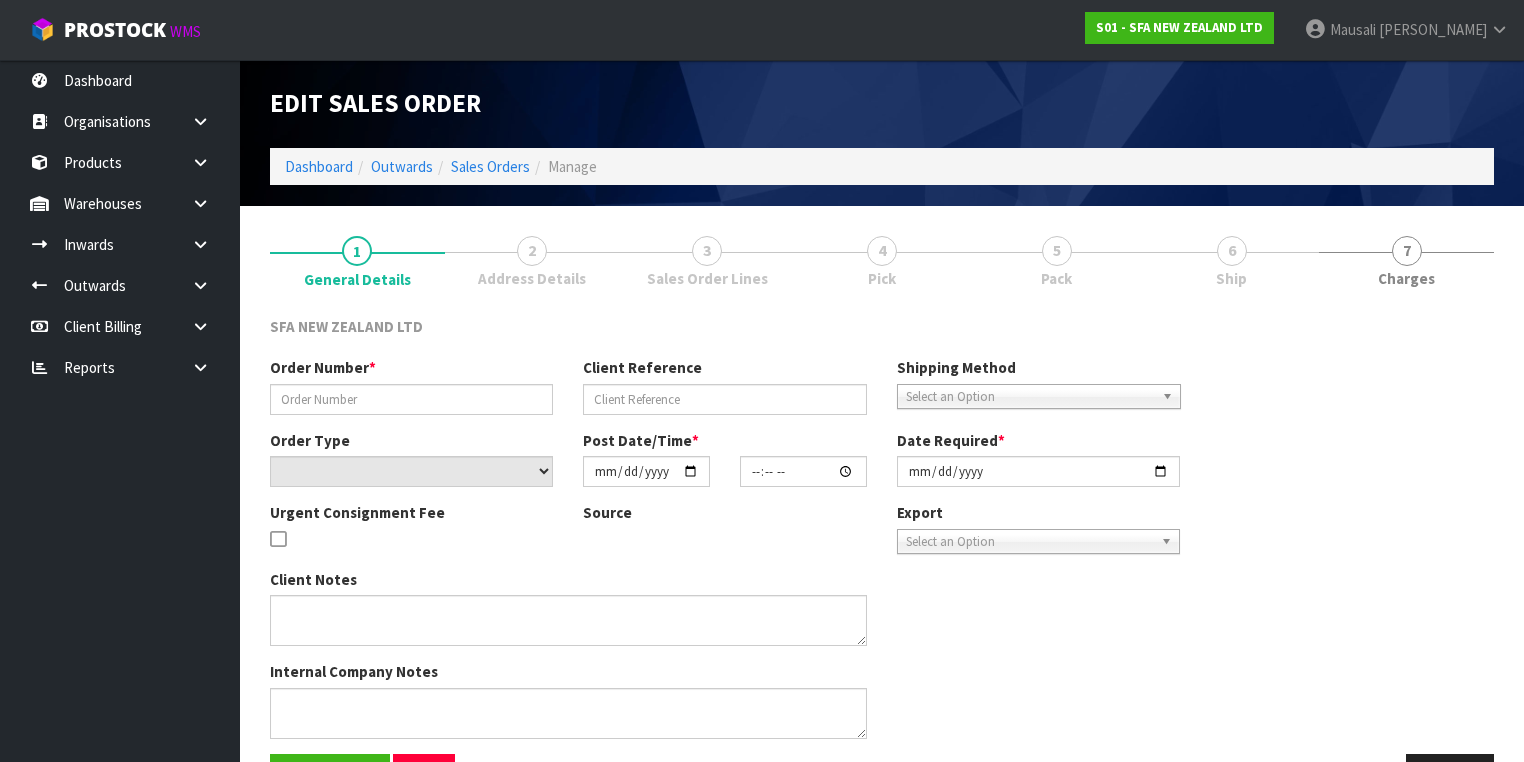 type on "24331" 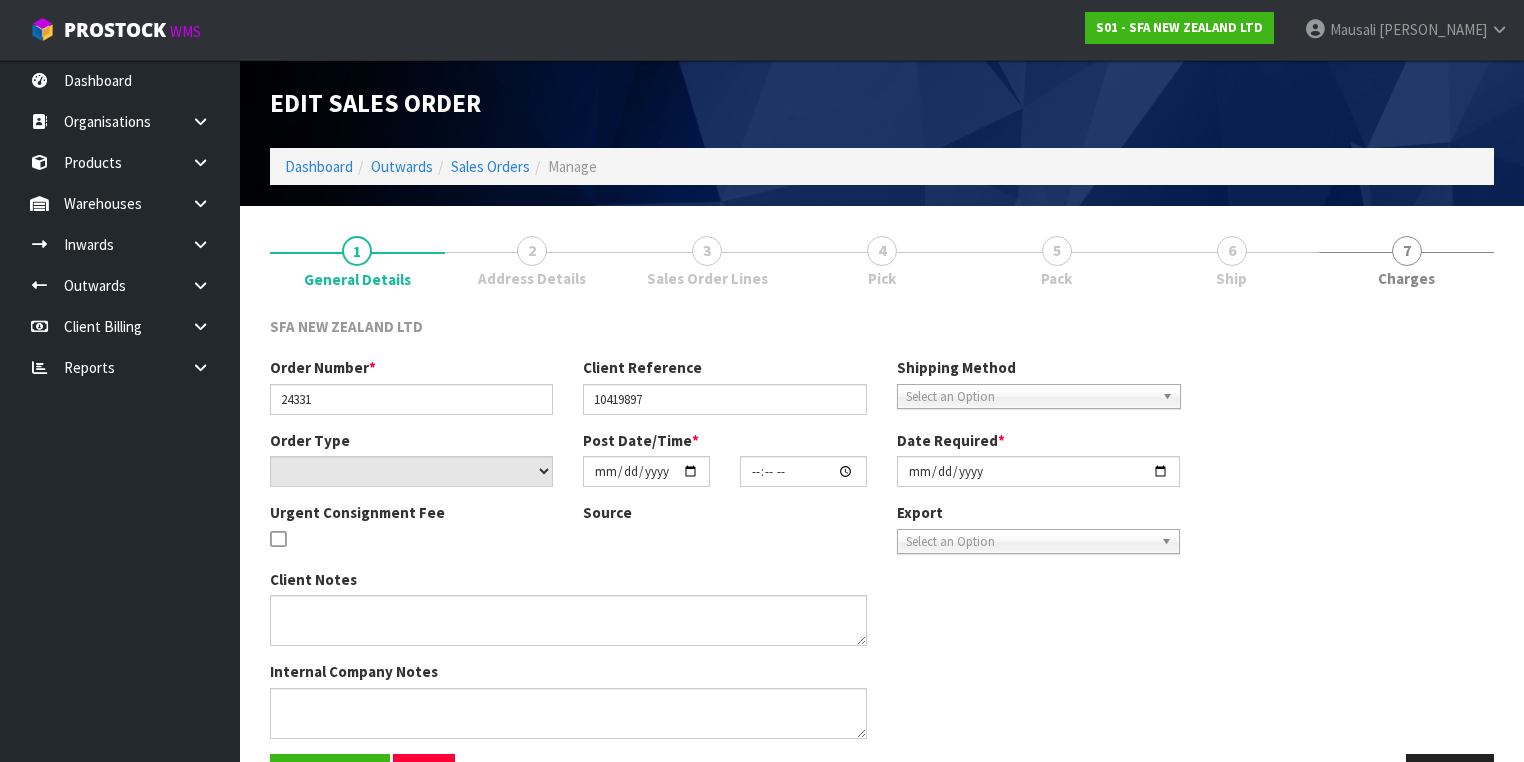 select on "number:0" 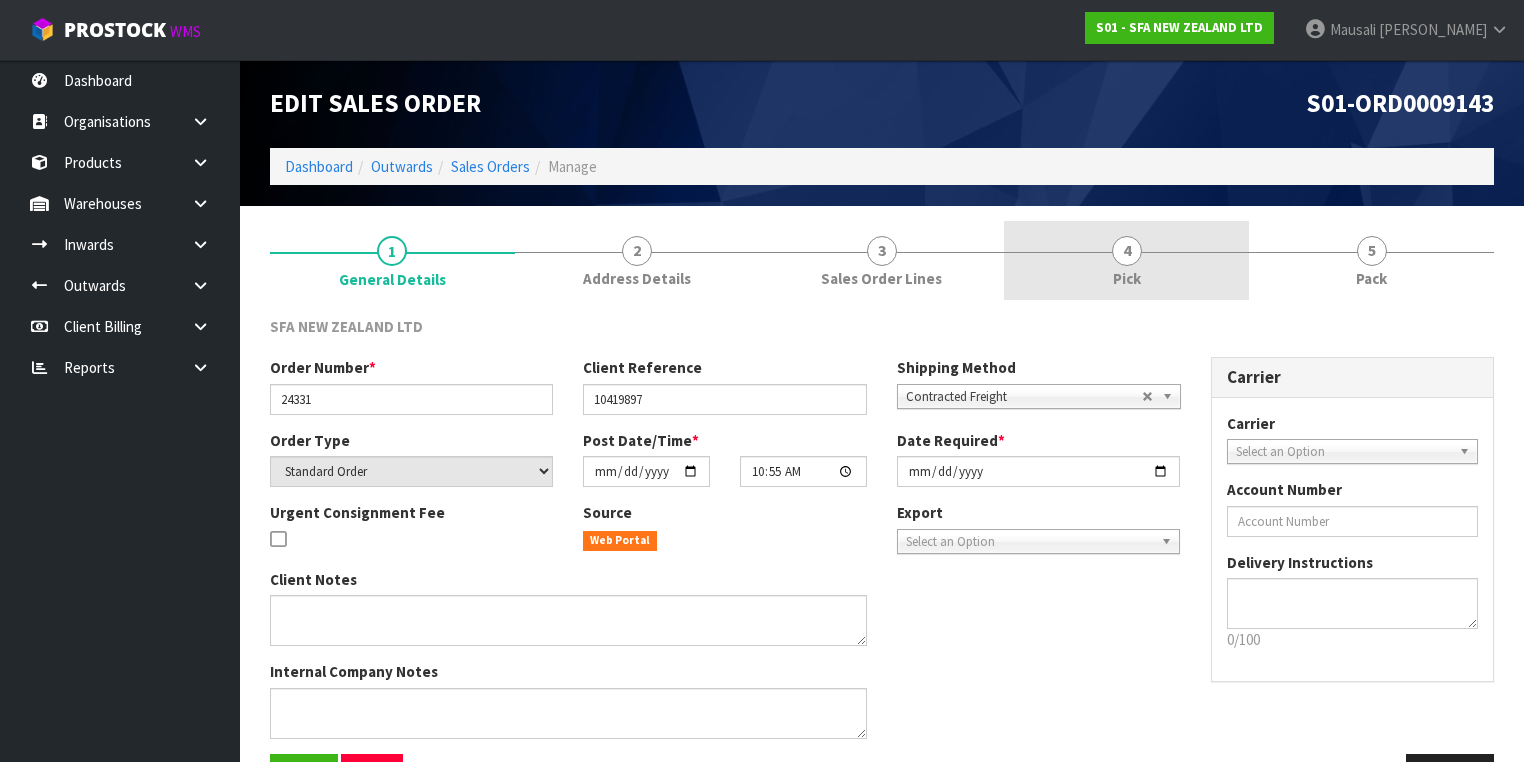 drag, startPoint x: 1188, startPoint y: 252, endPoint x: 1208, endPoint y: 304, distance: 55.713554 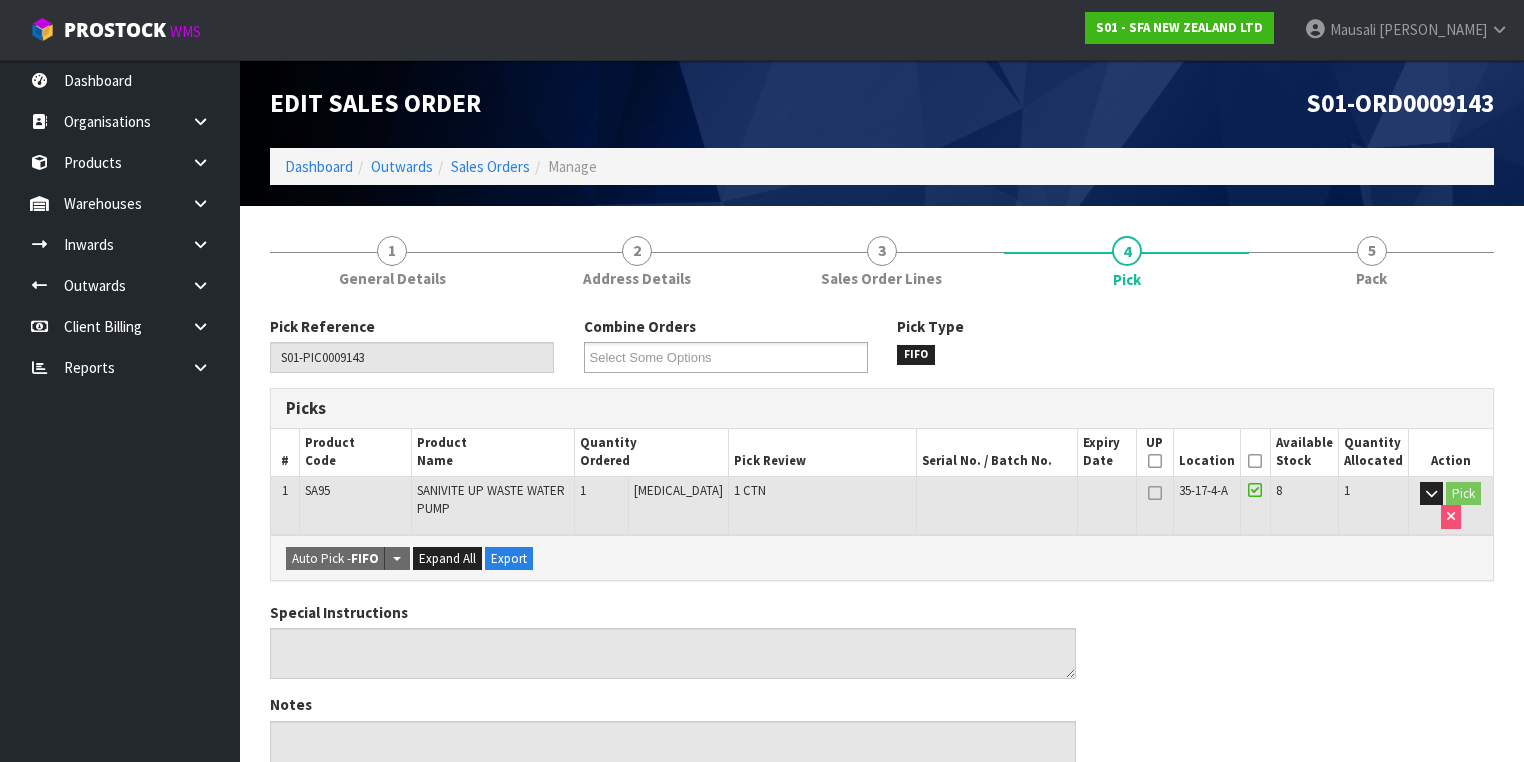 click at bounding box center (1255, 461) 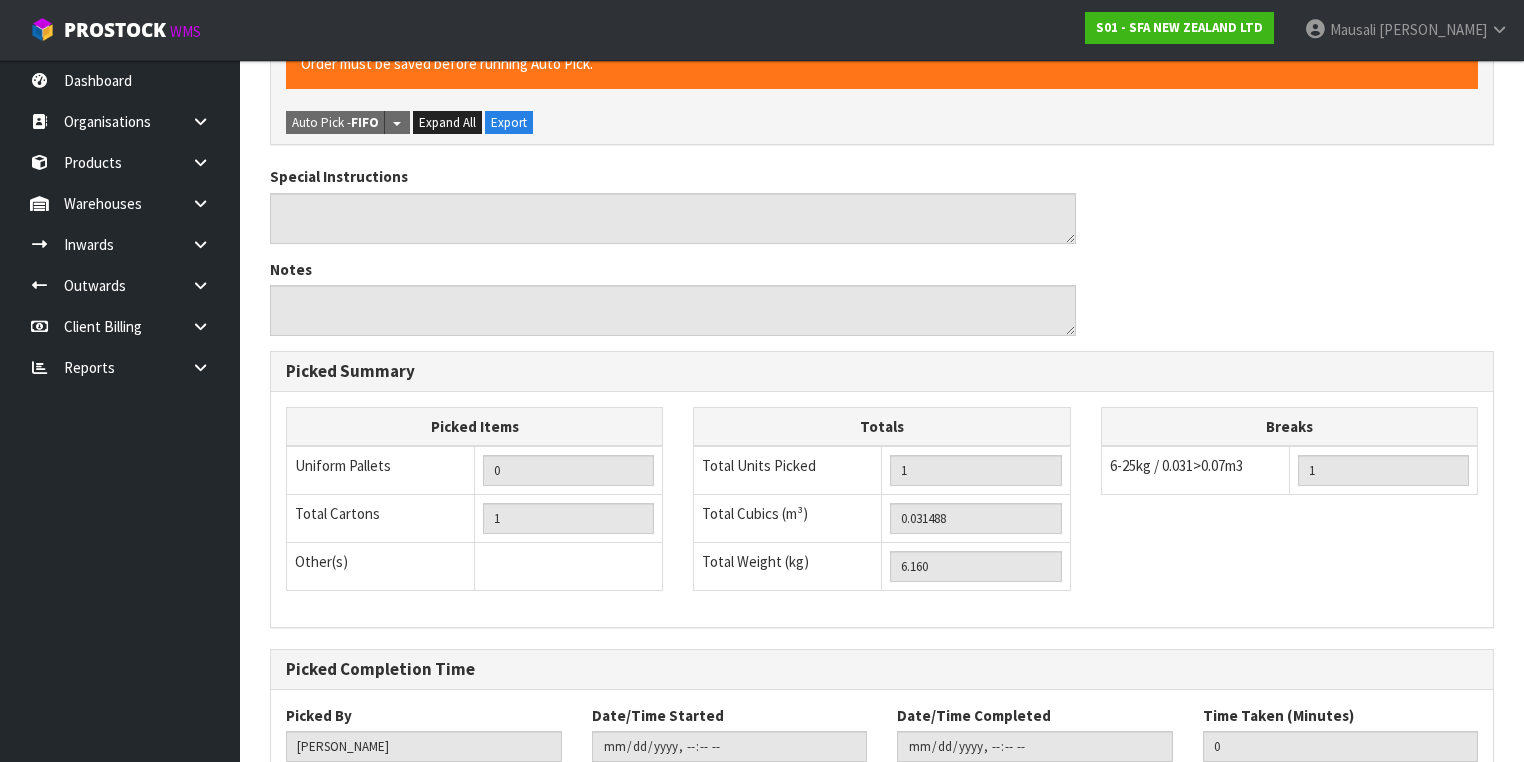 scroll, scrollTop: 641, scrollLeft: 0, axis: vertical 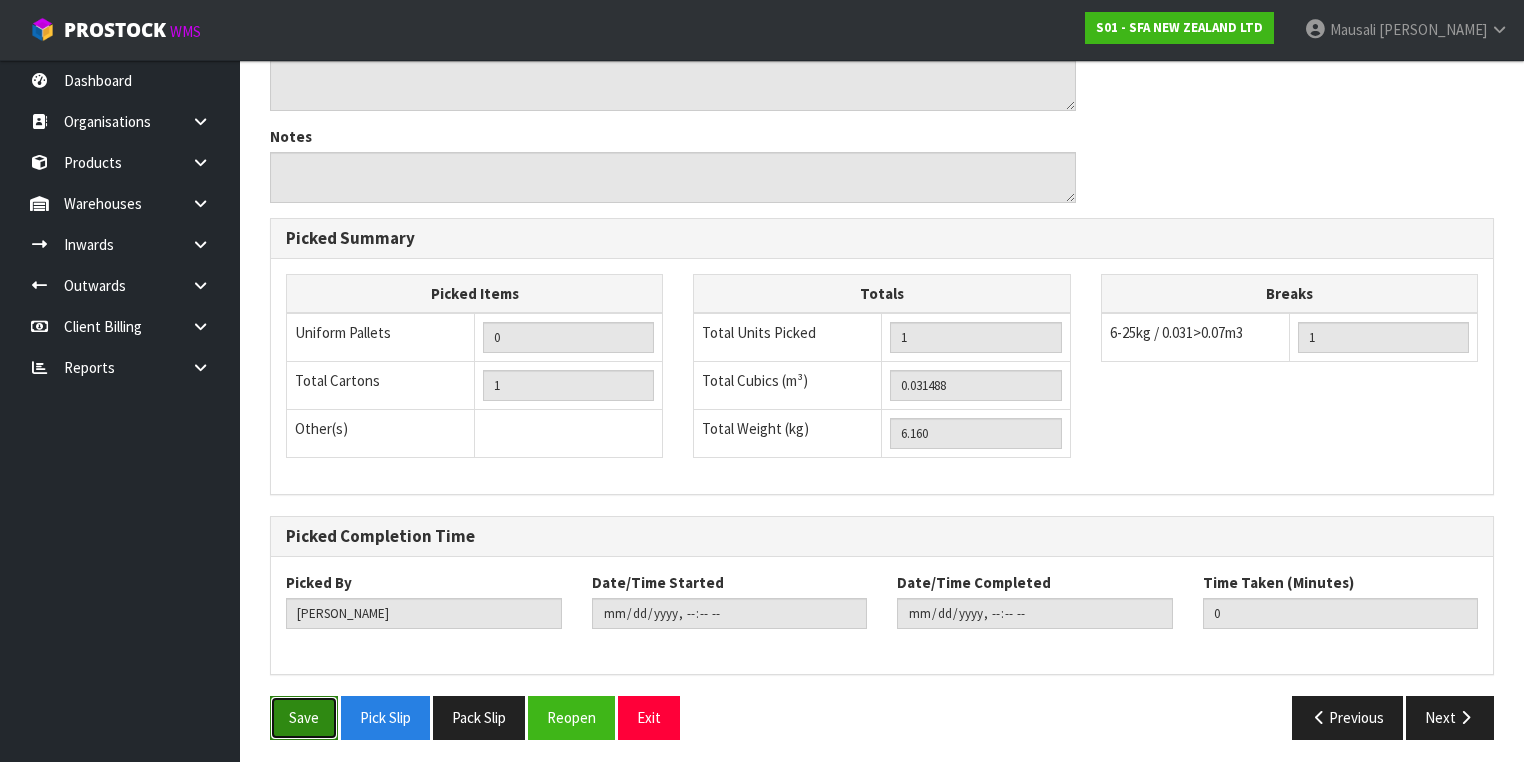 click on "Save" at bounding box center (304, 717) 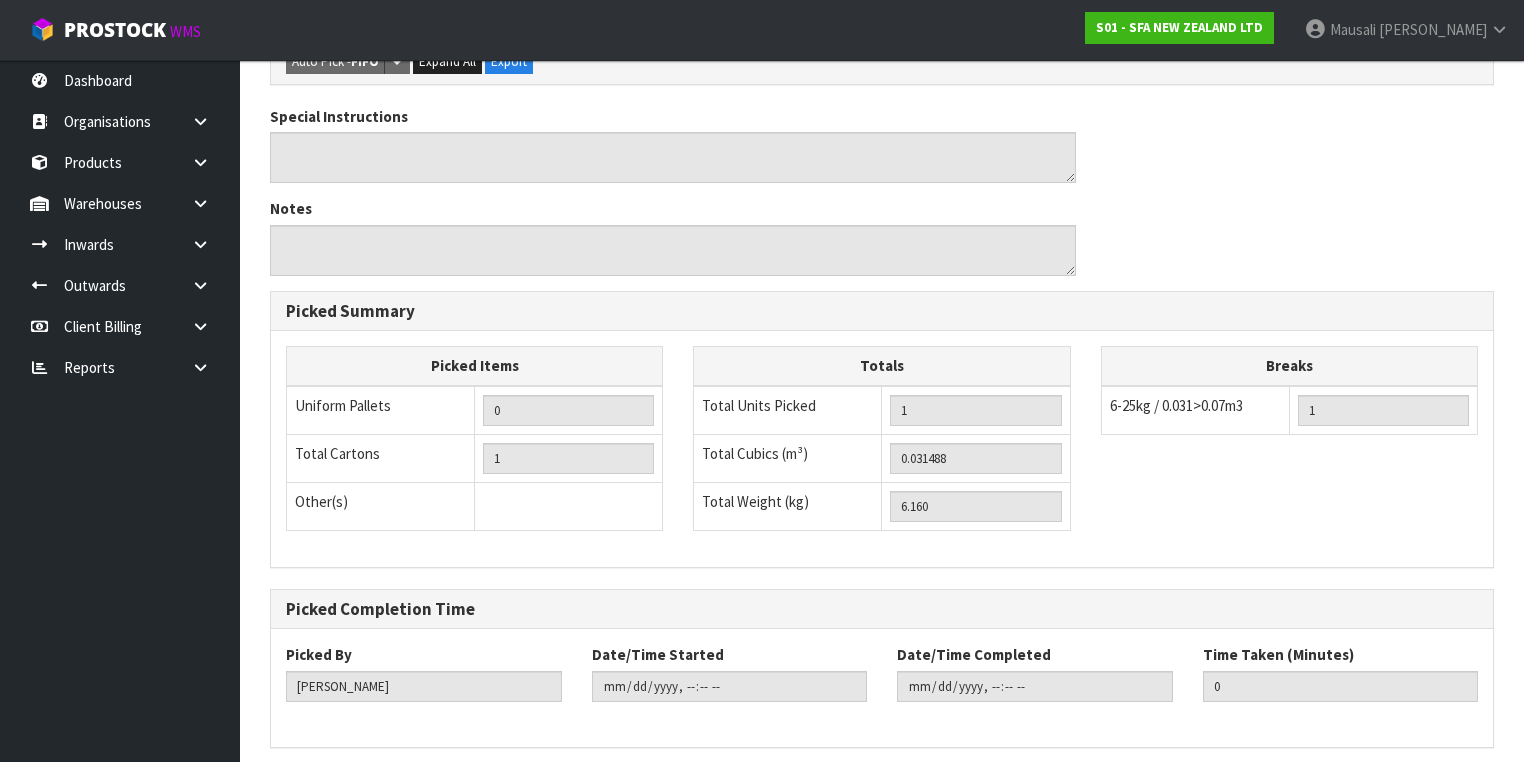 scroll, scrollTop: 0, scrollLeft: 0, axis: both 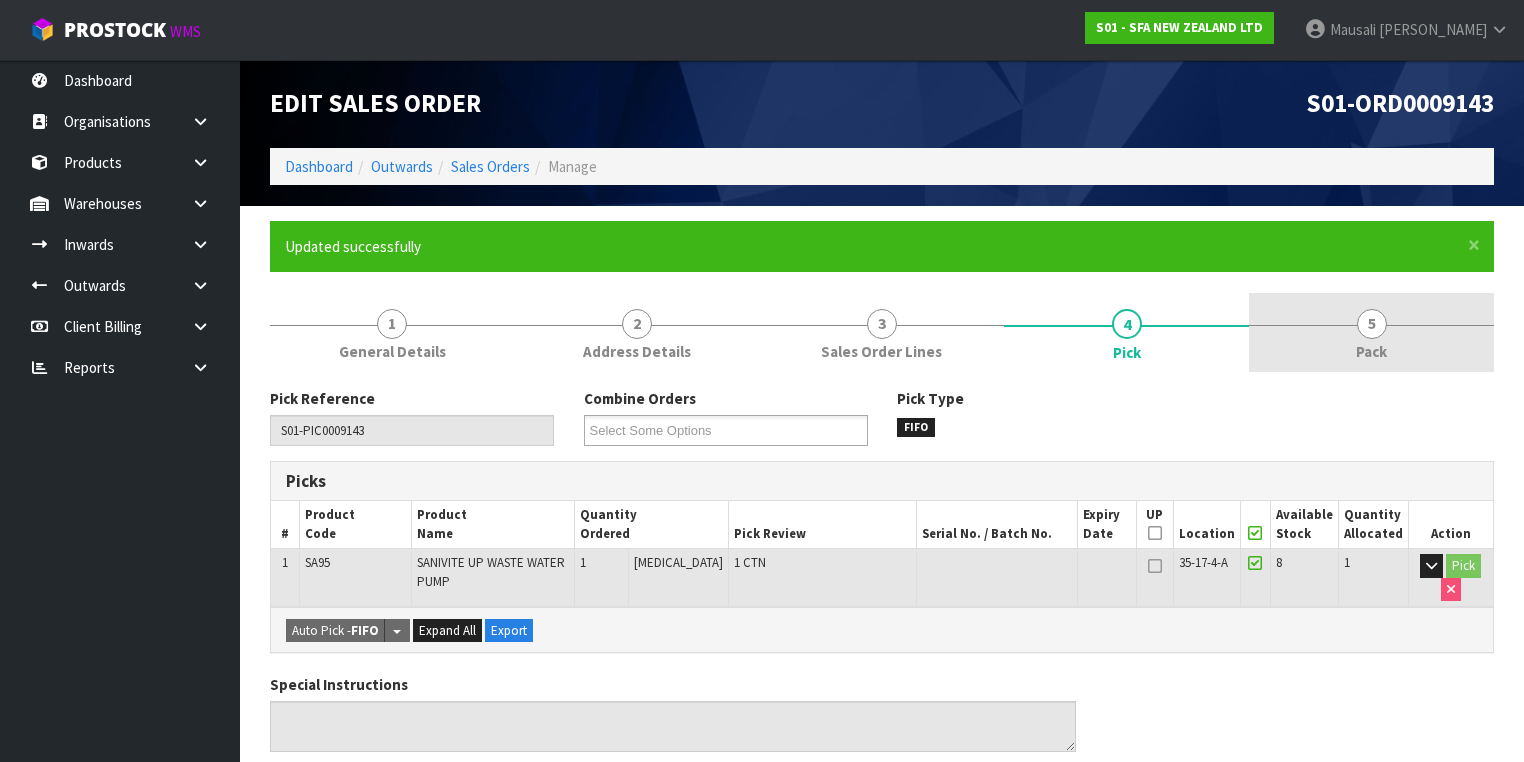 click on "5" at bounding box center [1372, 324] 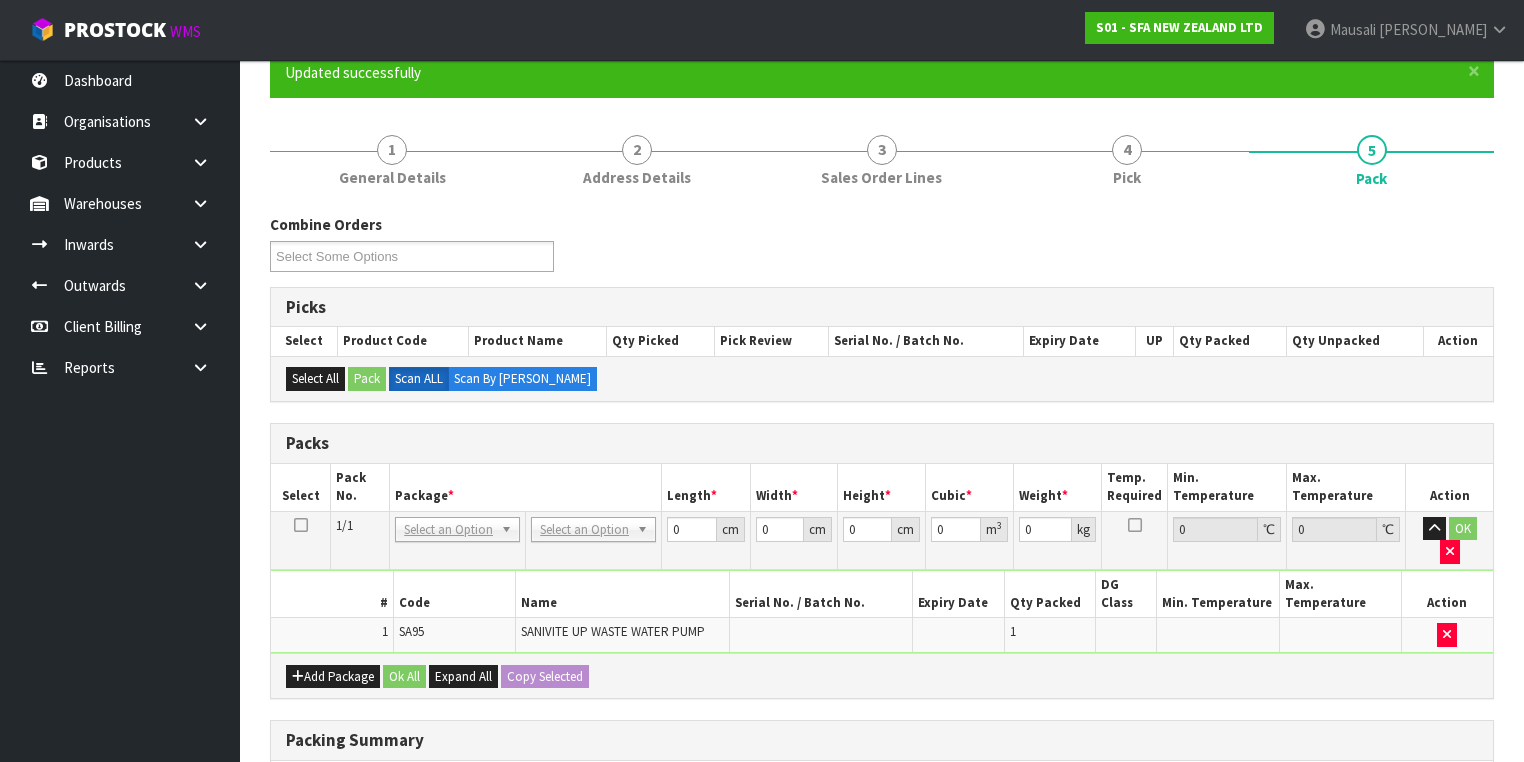 scroll, scrollTop: 320, scrollLeft: 0, axis: vertical 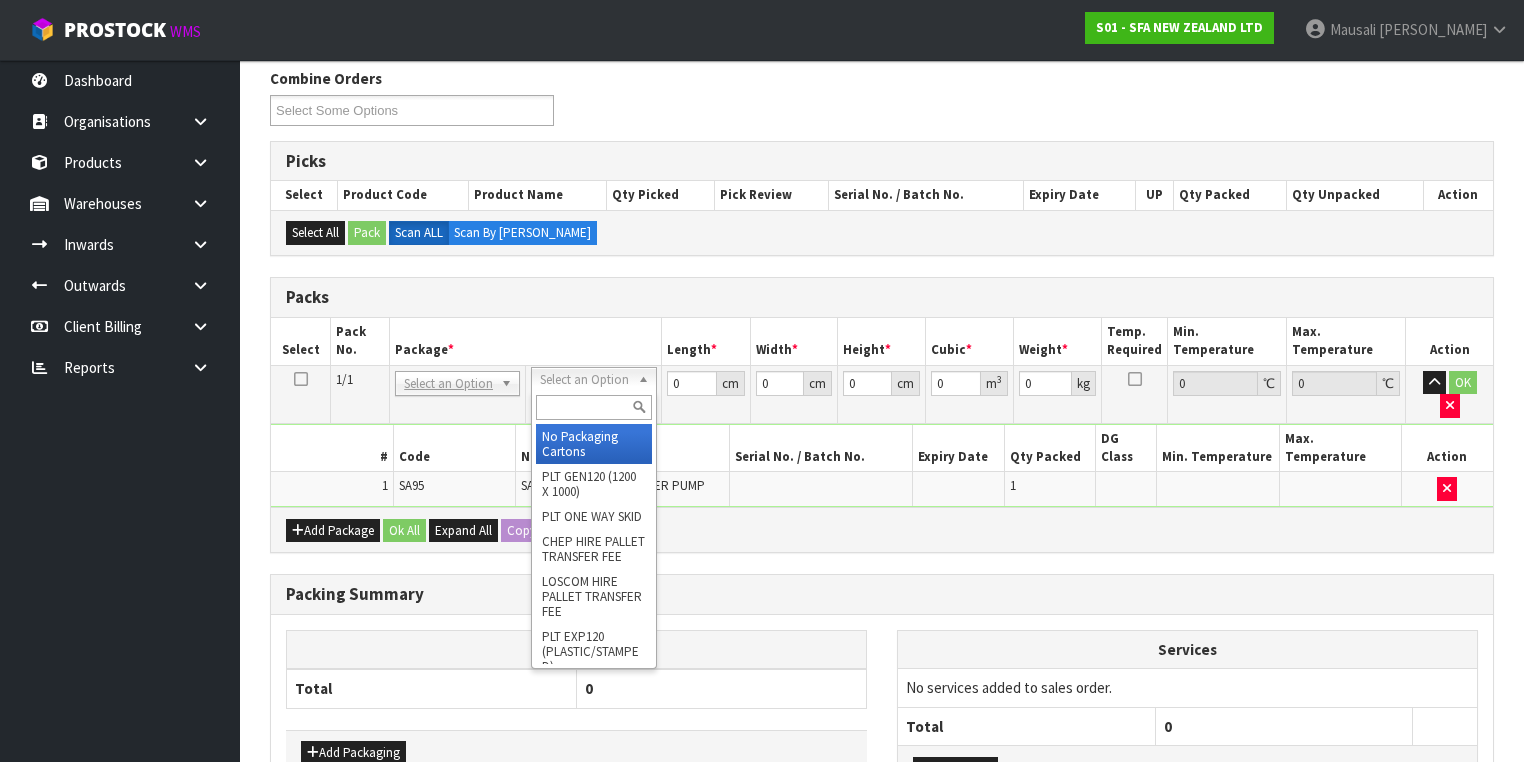 drag, startPoint x: 608, startPoint y: 434, endPoint x: 663, endPoint y: 395, distance: 67.424034 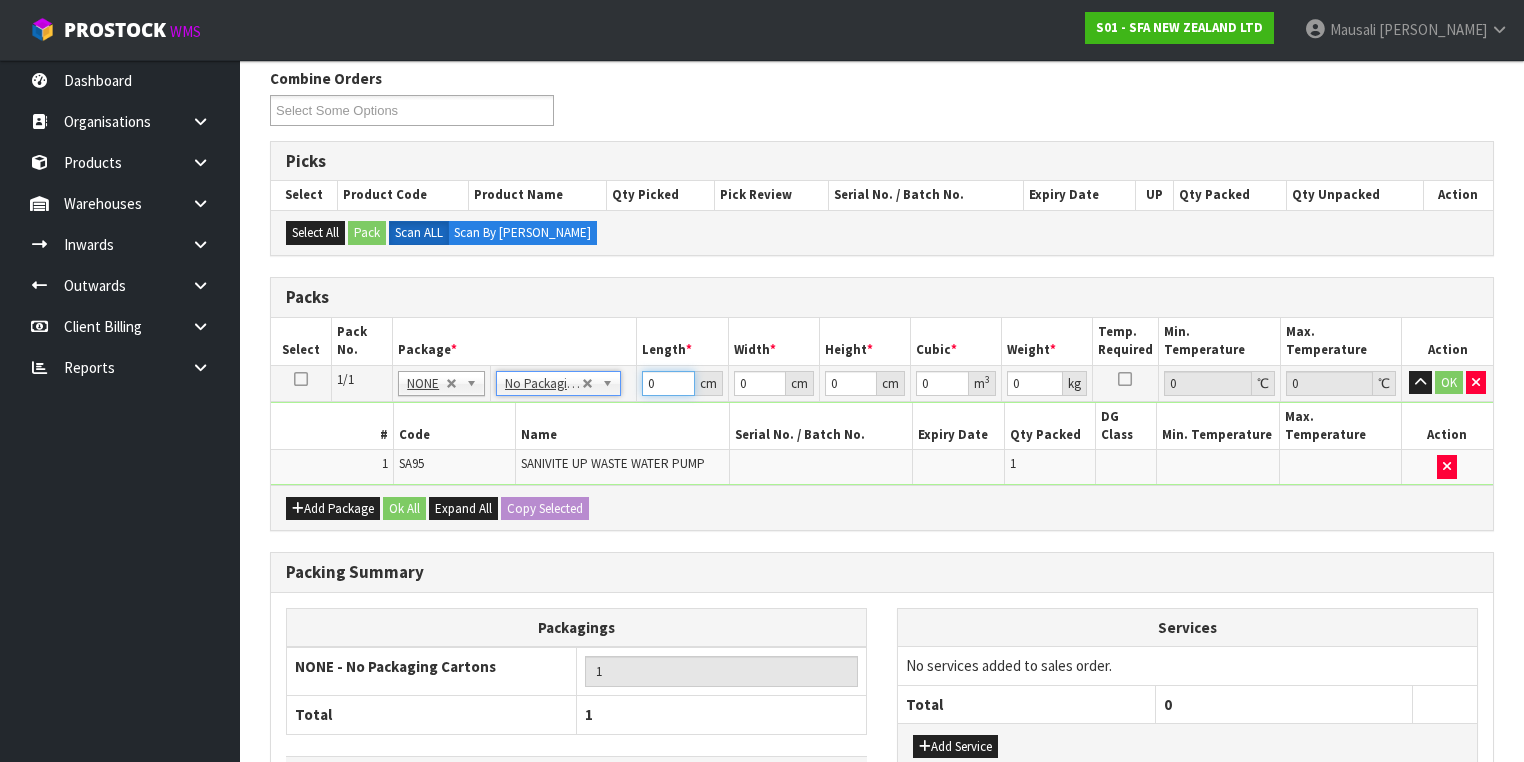 drag, startPoint x: 621, startPoint y: 388, endPoint x: 608, endPoint y: 384, distance: 13.601471 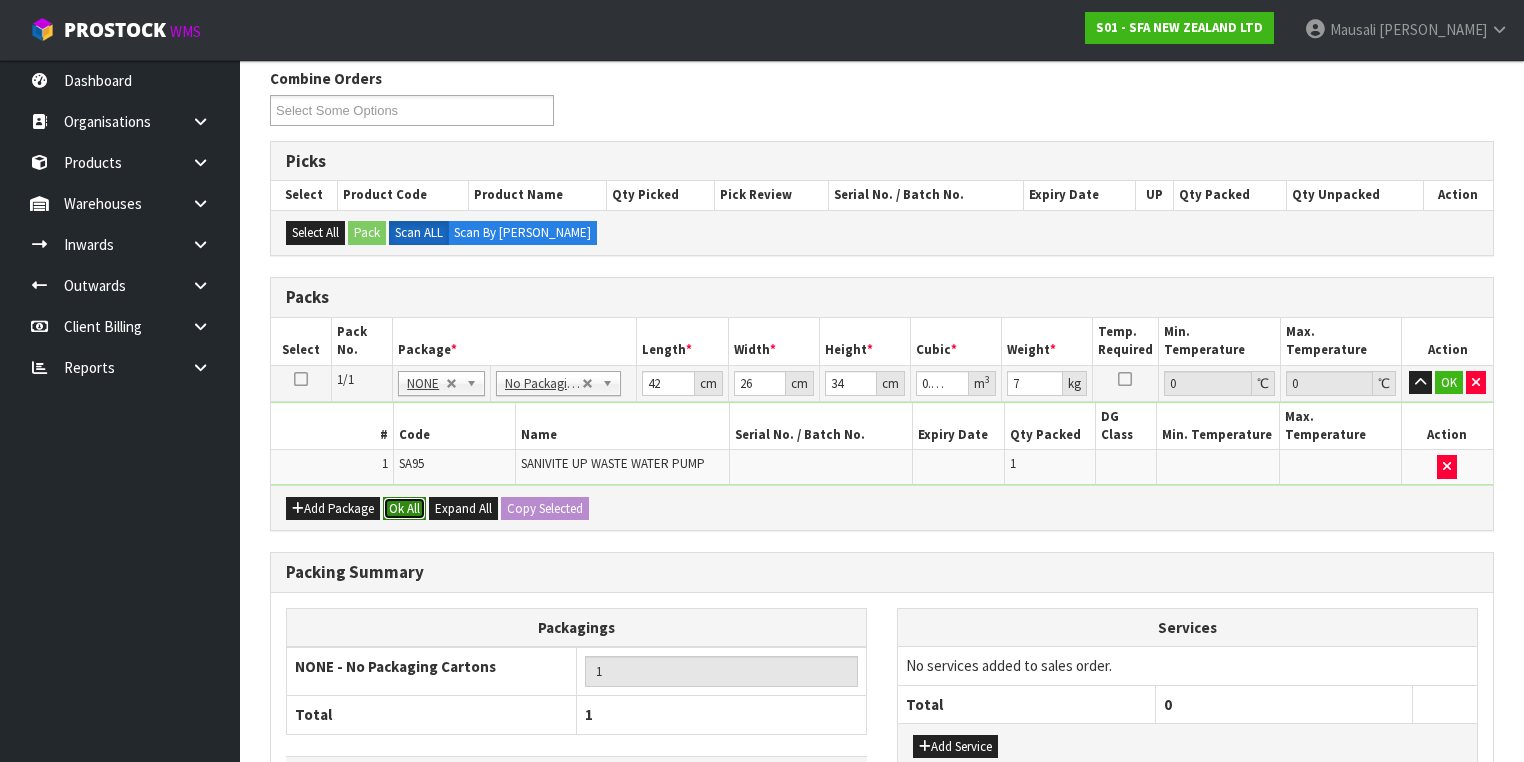 click on "Ok All" at bounding box center [404, 509] 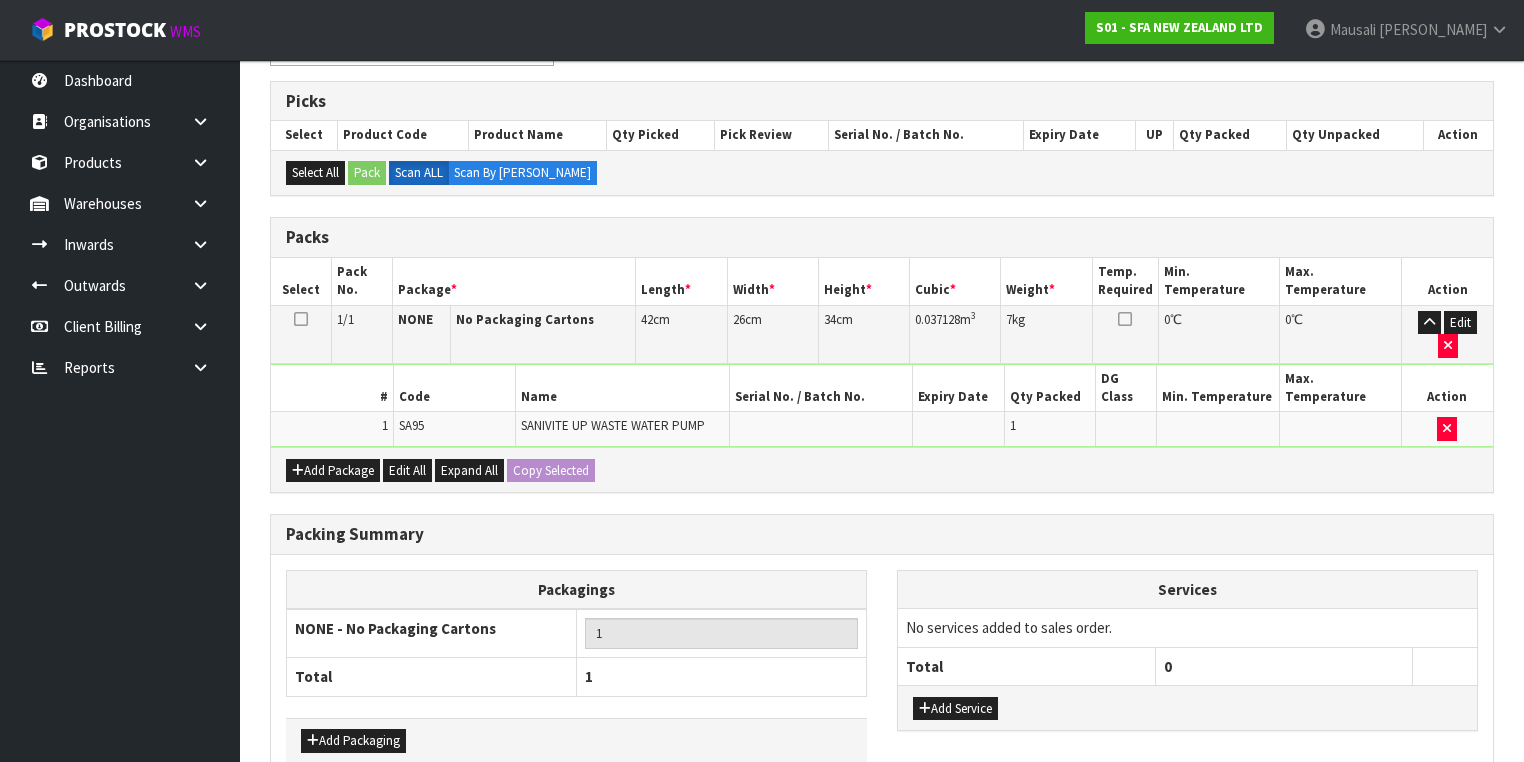 scroll, scrollTop: 440, scrollLeft: 0, axis: vertical 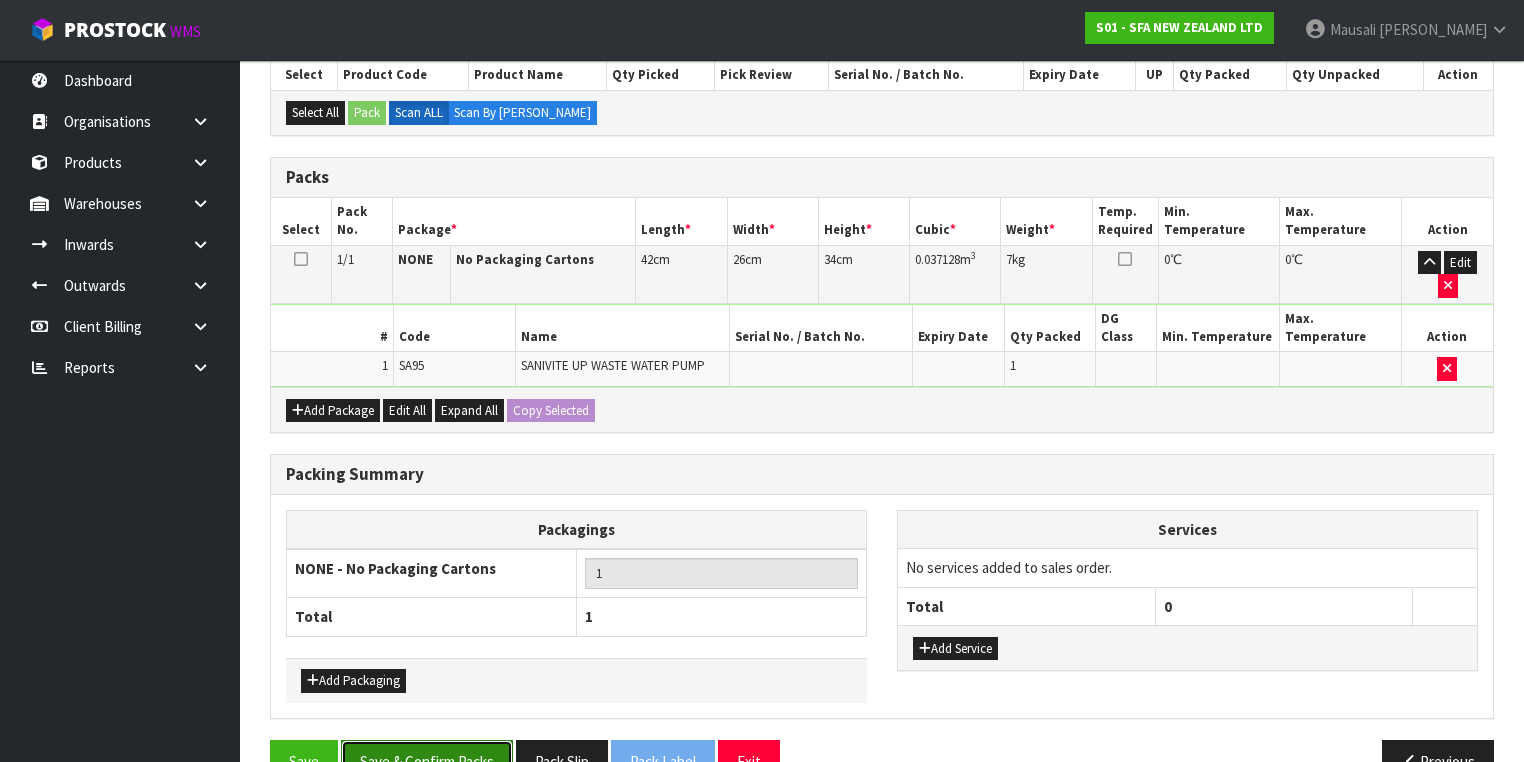 drag, startPoint x: 440, startPoint y: 708, endPoint x: 453, endPoint y: 708, distance: 13 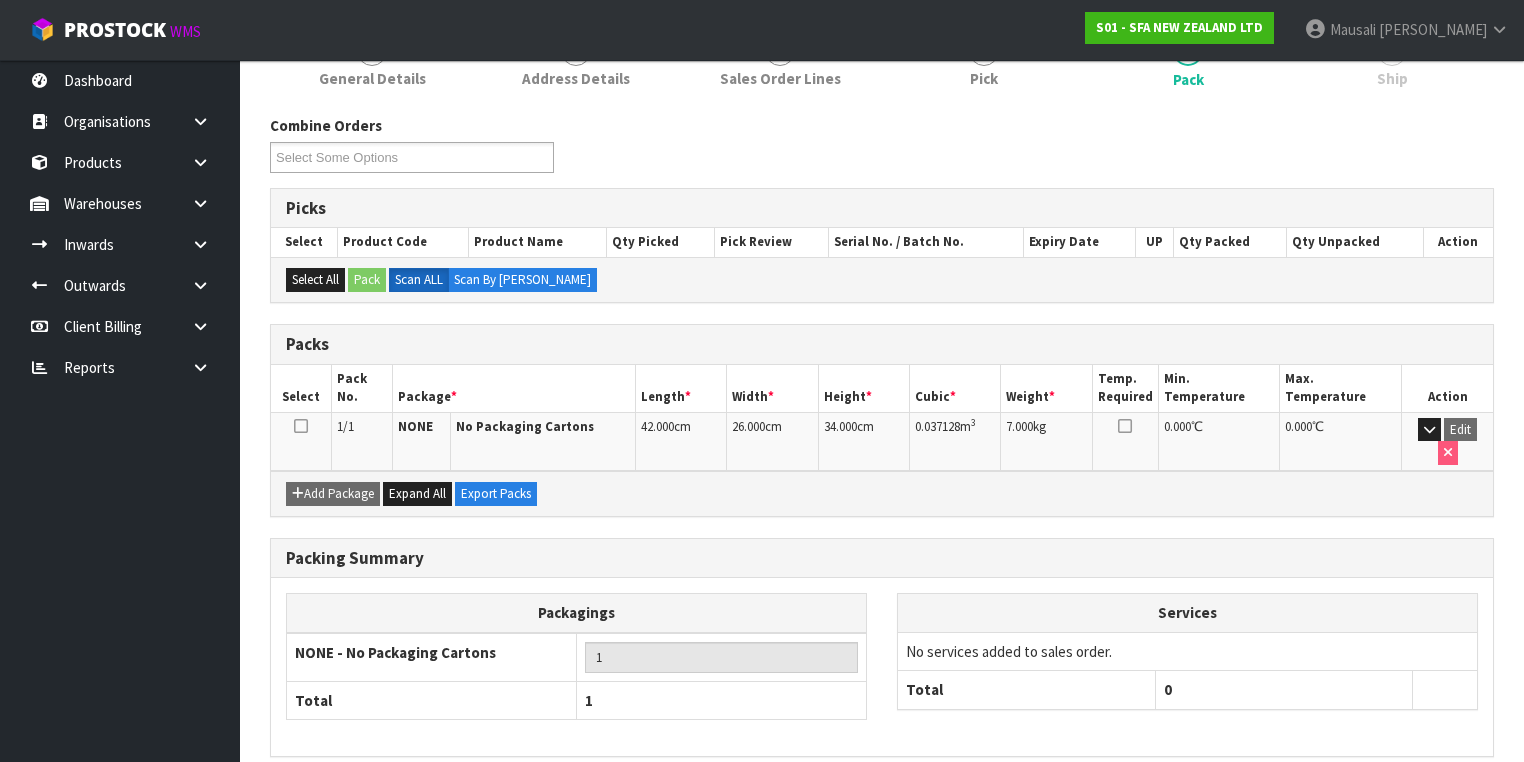 scroll, scrollTop: 332, scrollLeft: 0, axis: vertical 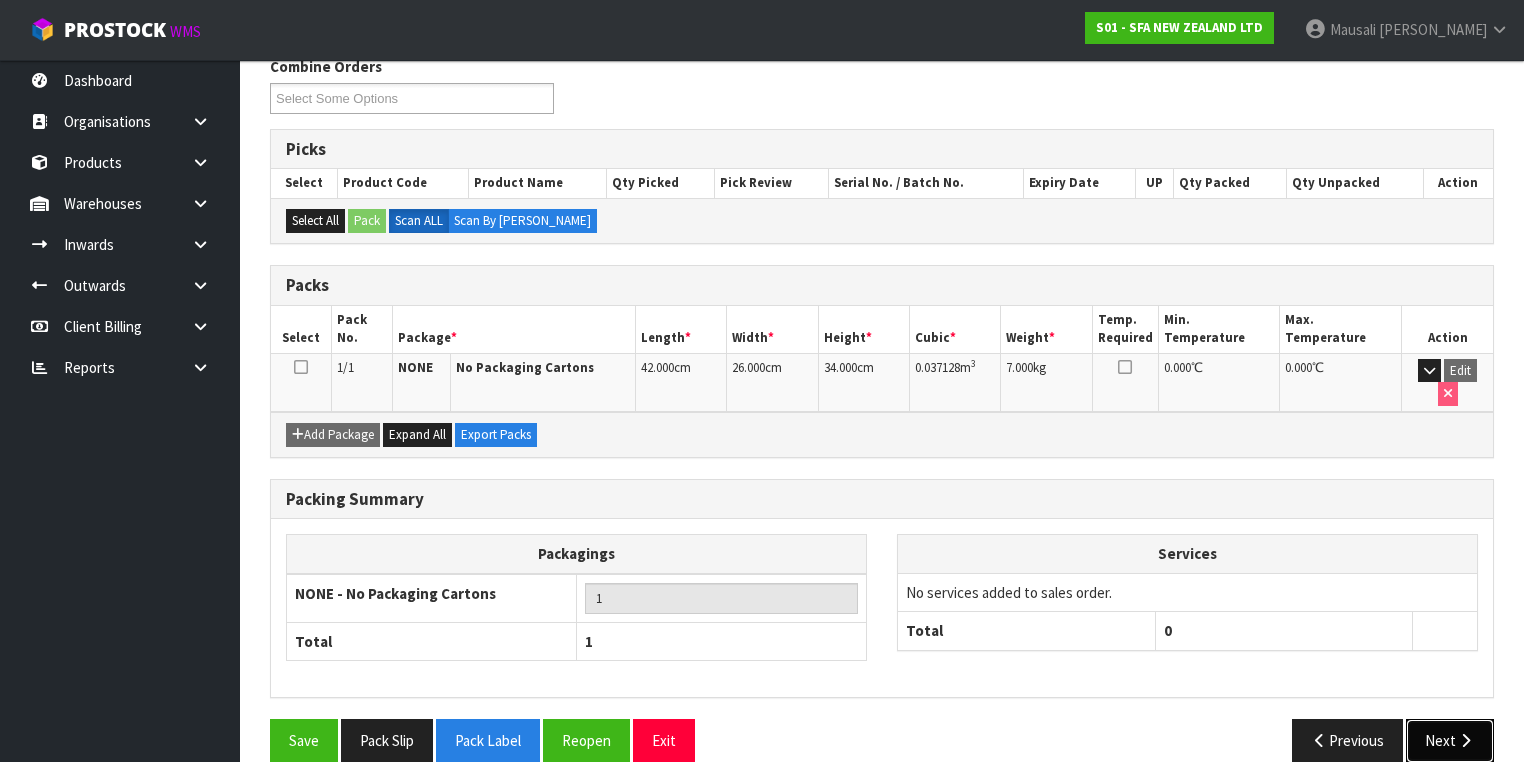 click on "Next" at bounding box center (1450, 740) 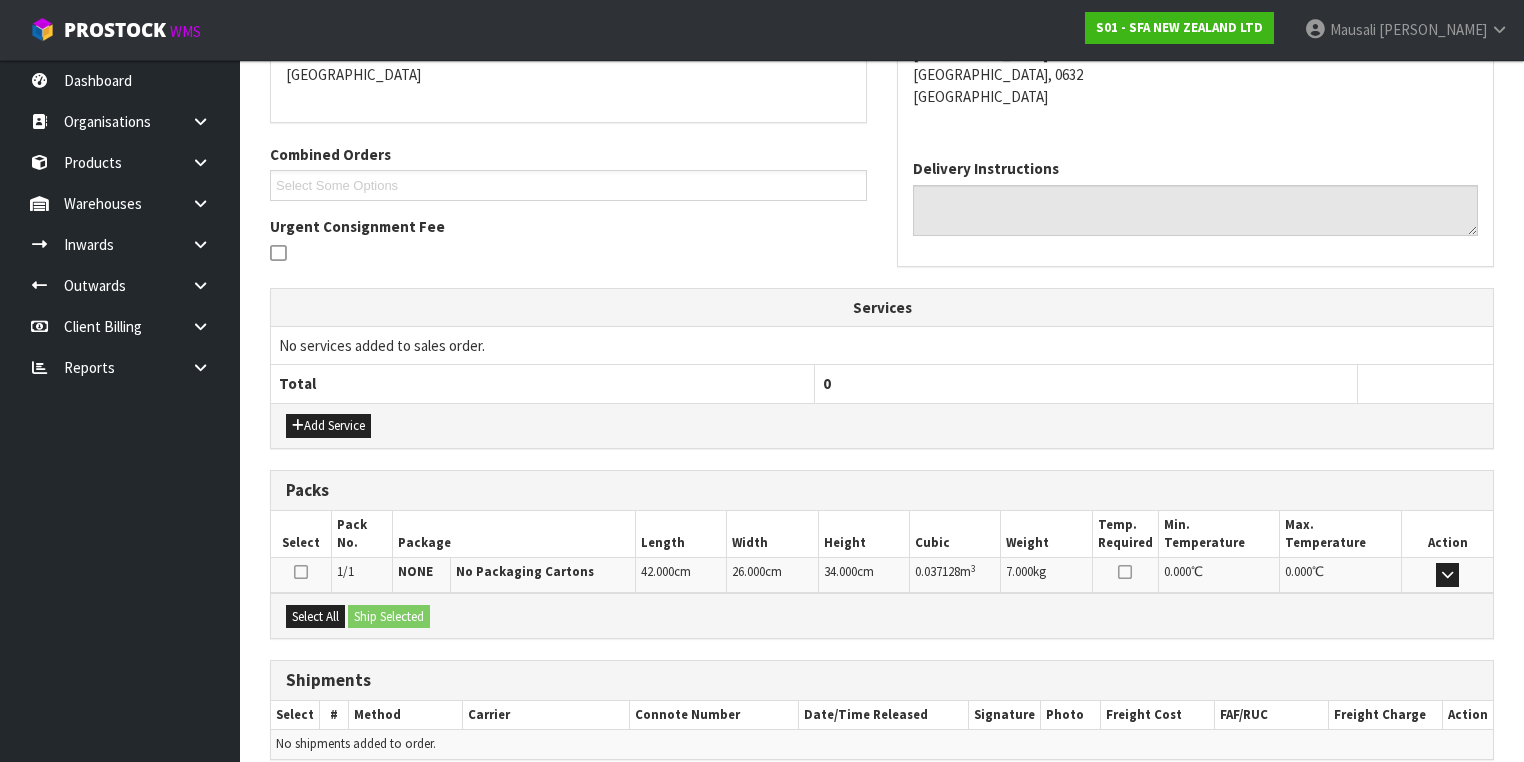 scroll, scrollTop: 528, scrollLeft: 0, axis: vertical 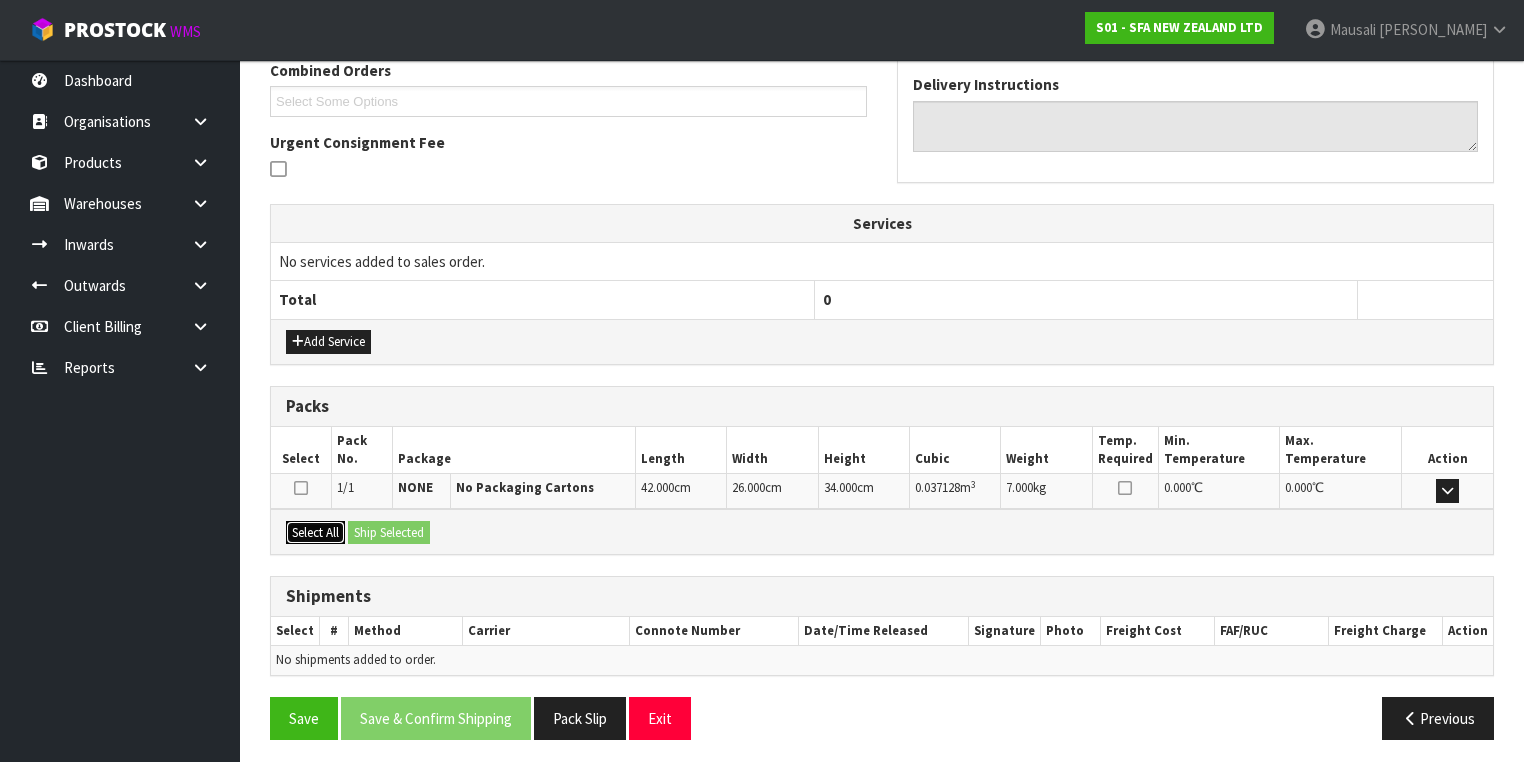 drag, startPoint x: 324, startPoint y: 516, endPoint x: 368, endPoint y: 518, distance: 44.04543 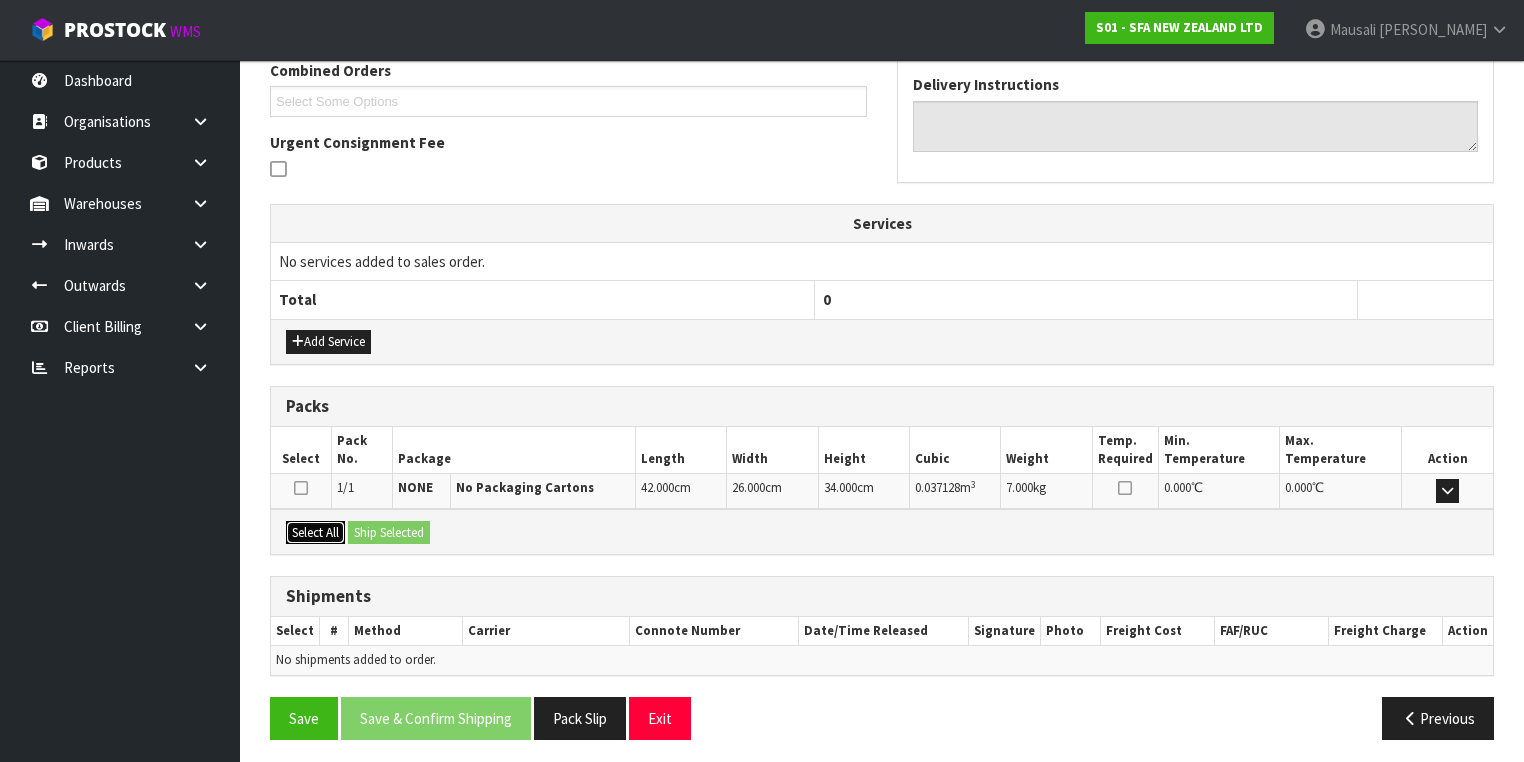 click on "Select All" at bounding box center [315, 533] 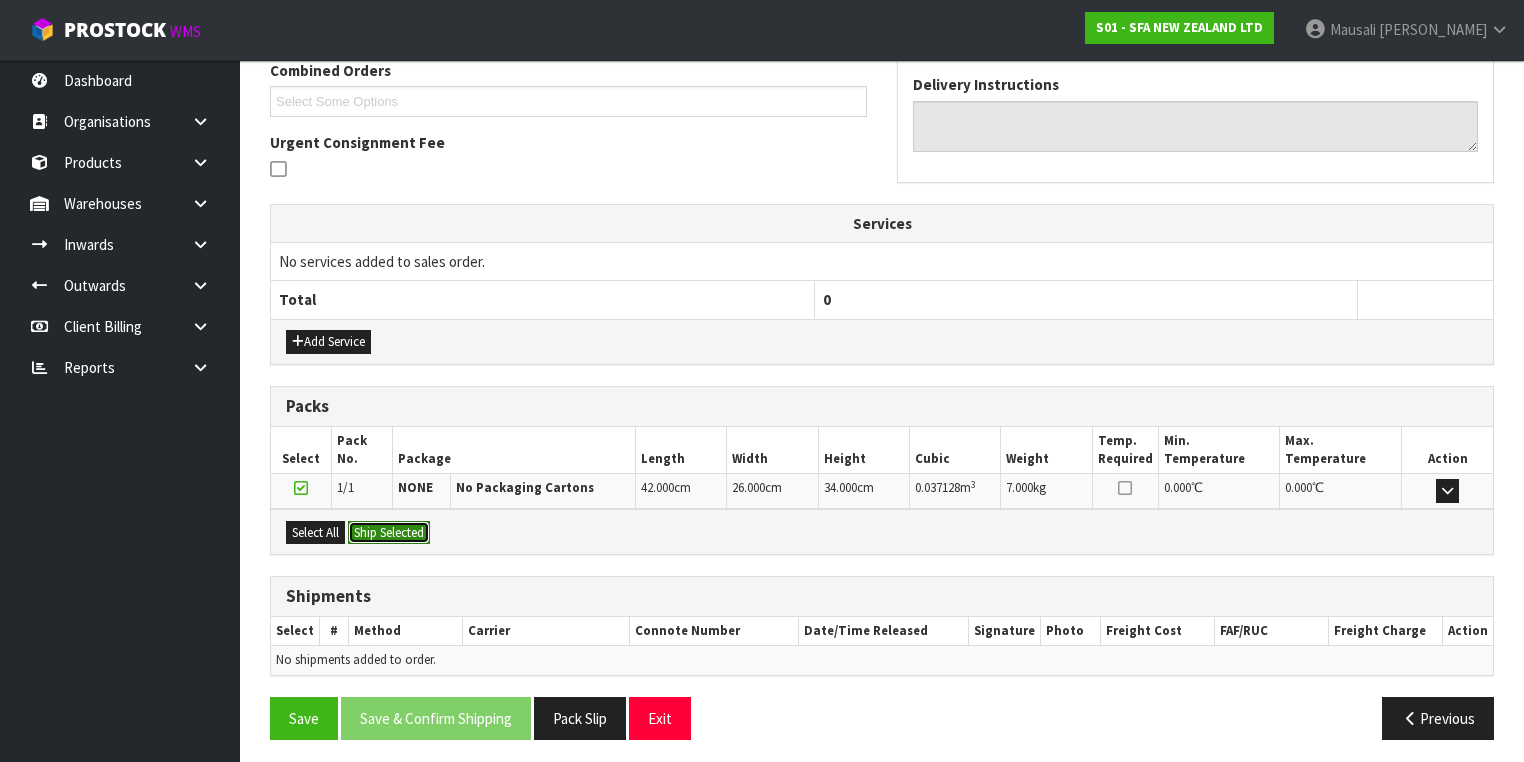 click on "Ship Selected" at bounding box center [389, 533] 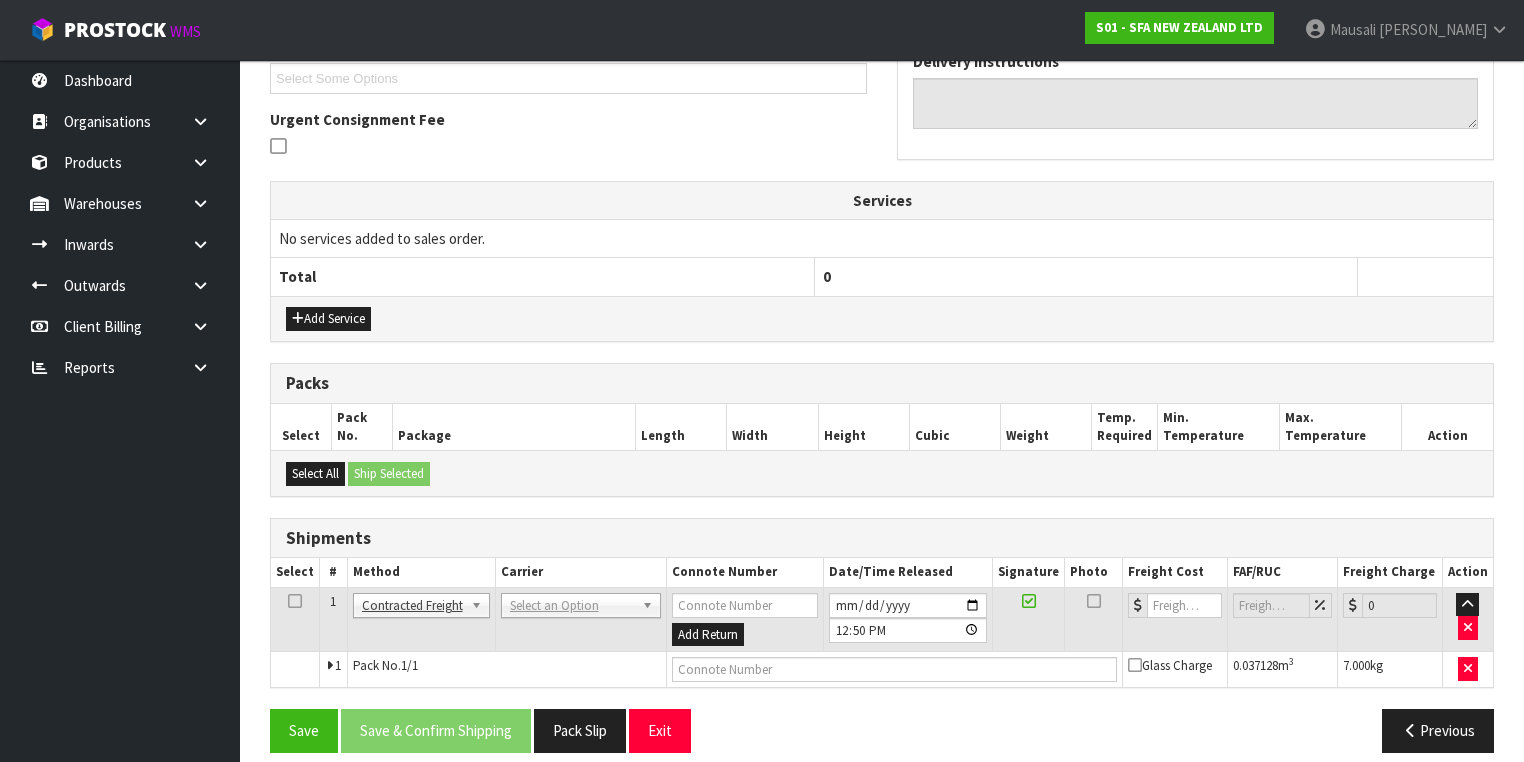 scroll, scrollTop: 564, scrollLeft: 0, axis: vertical 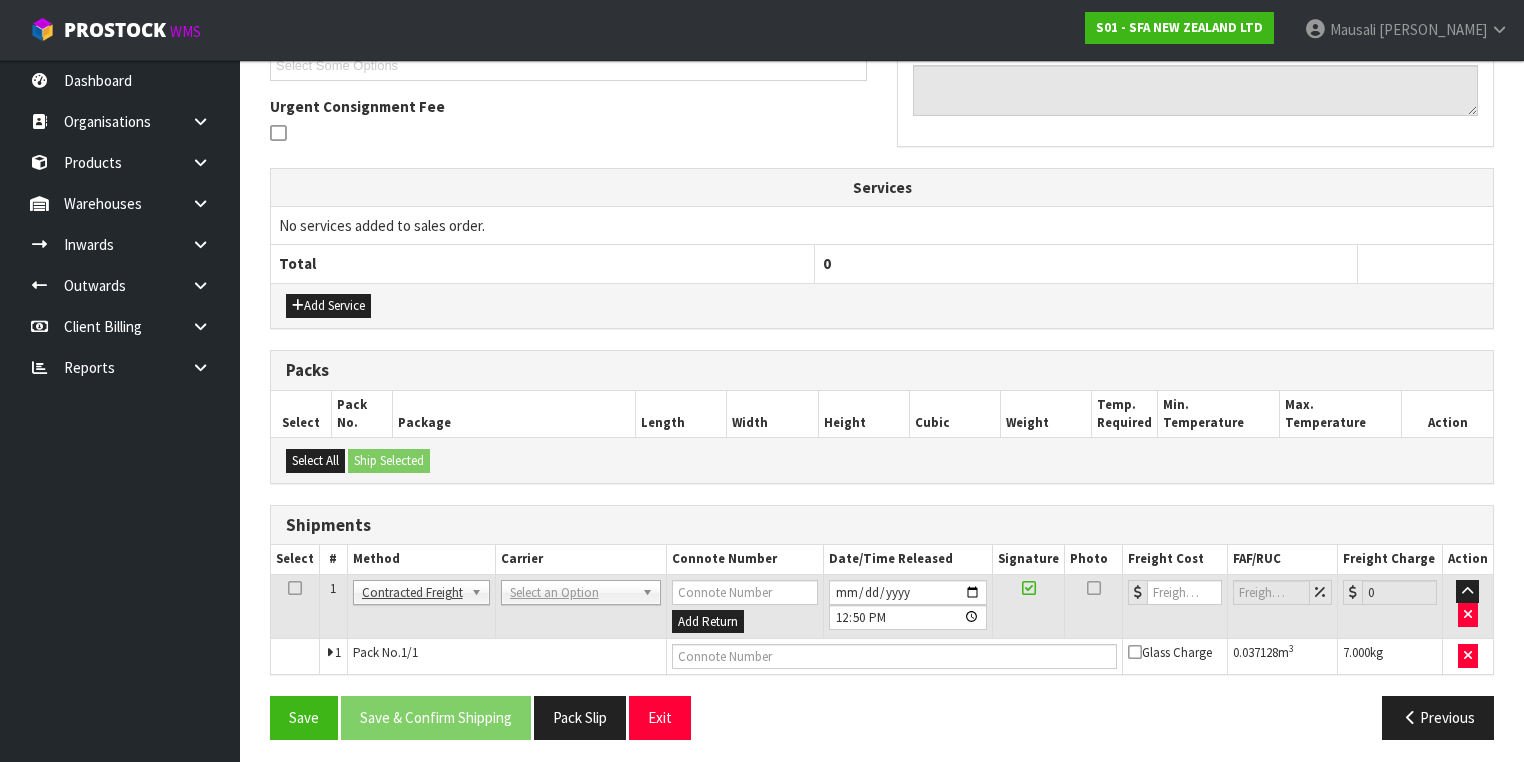 drag, startPoint x: 598, startPoint y: 588, endPoint x: 561, endPoint y: 604, distance: 40.311287 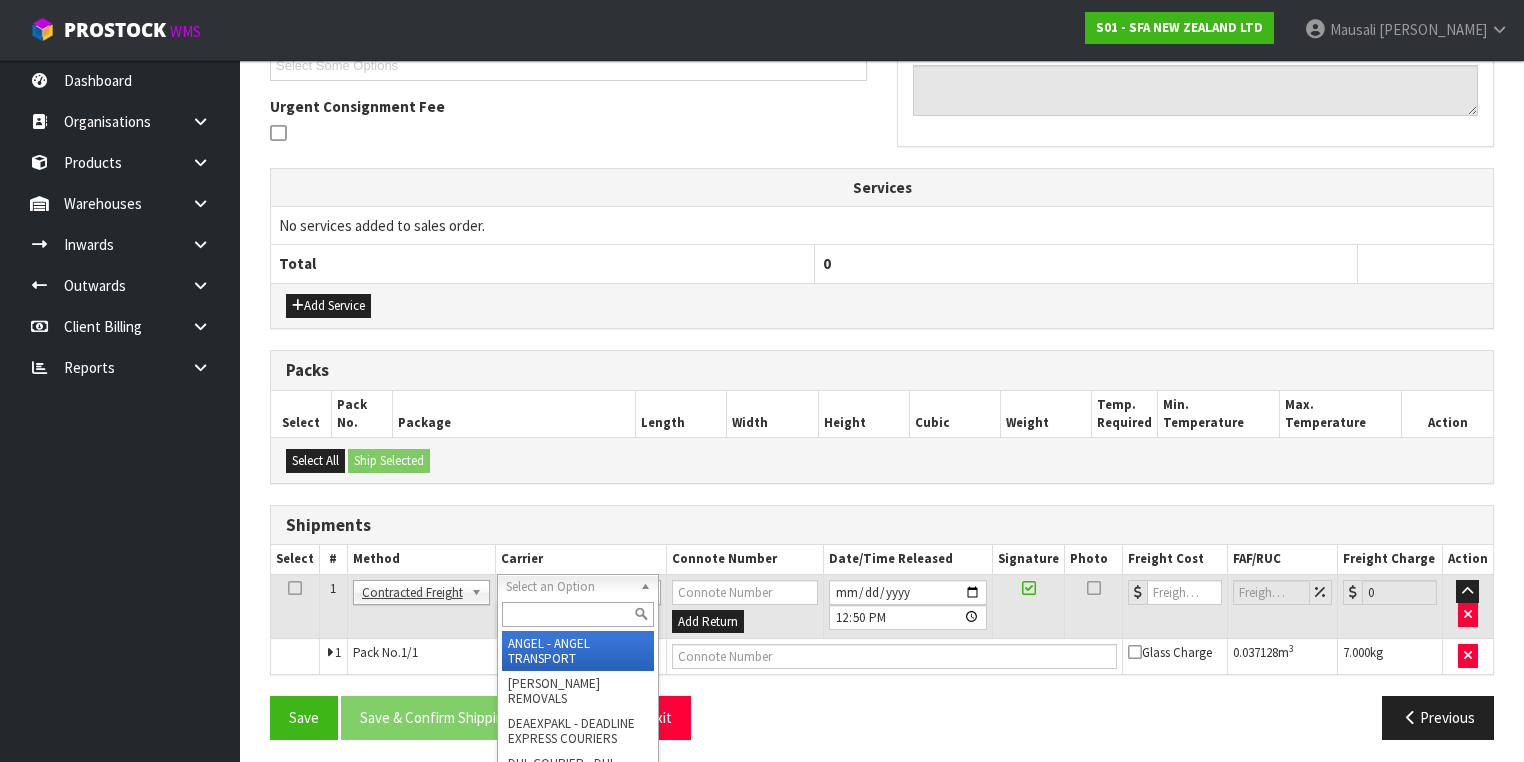 click at bounding box center [578, 614] 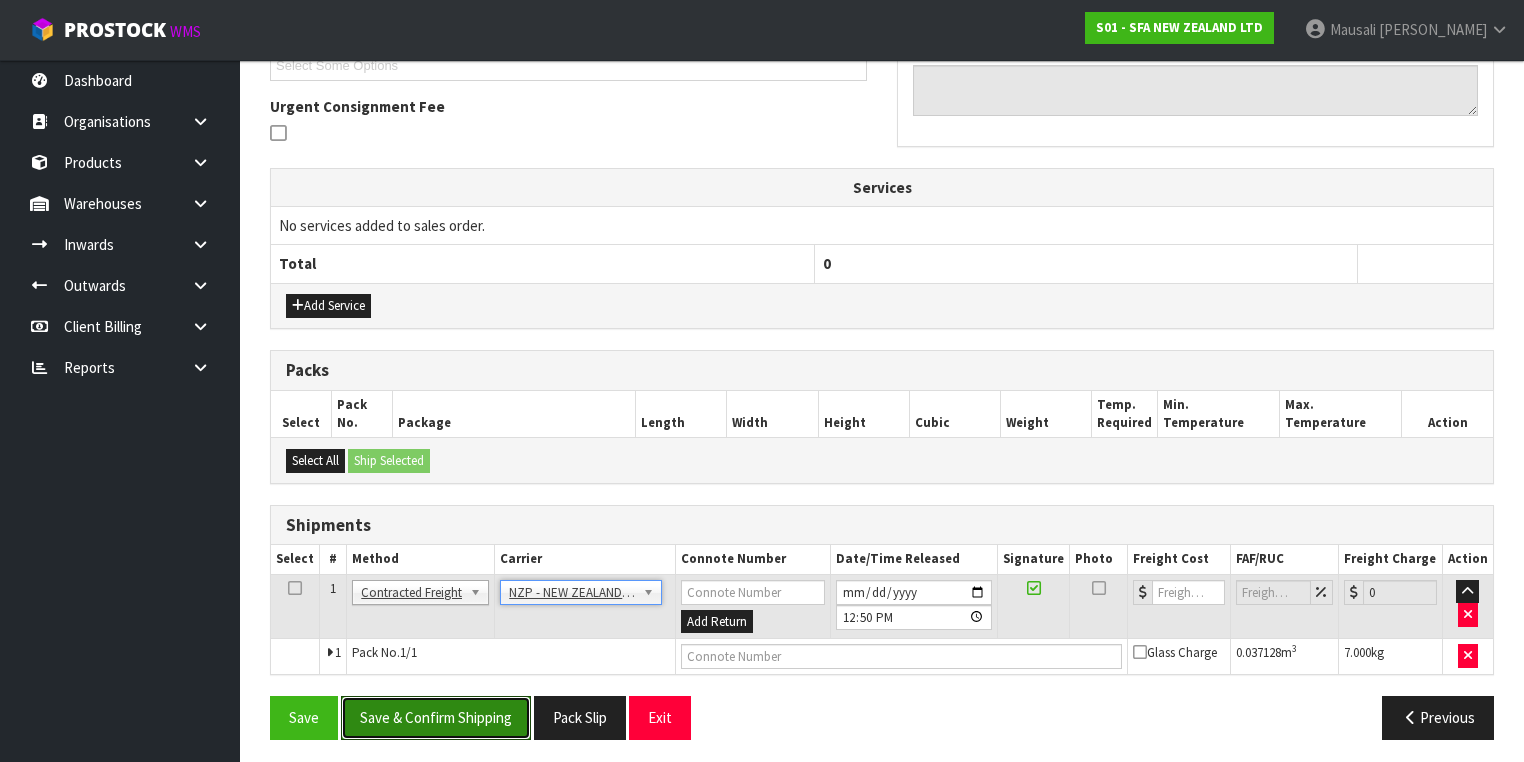 drag, startPoint x: 474, startPoint y: 703, endPoint x: 604, endPoint y: 655, distance: 138.57849 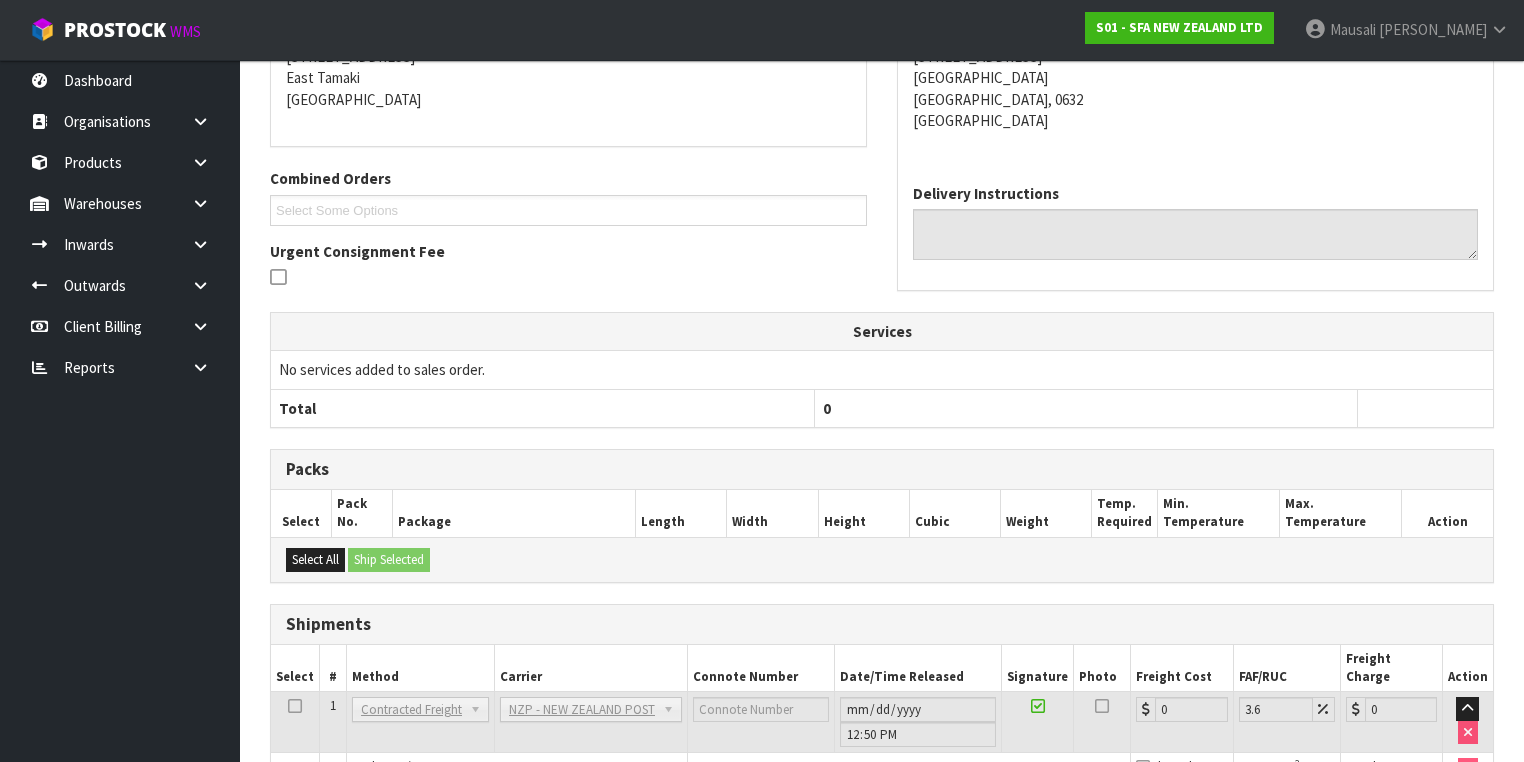scroll, scrollTop: 536, scrollLeft: 0, axis: vertical 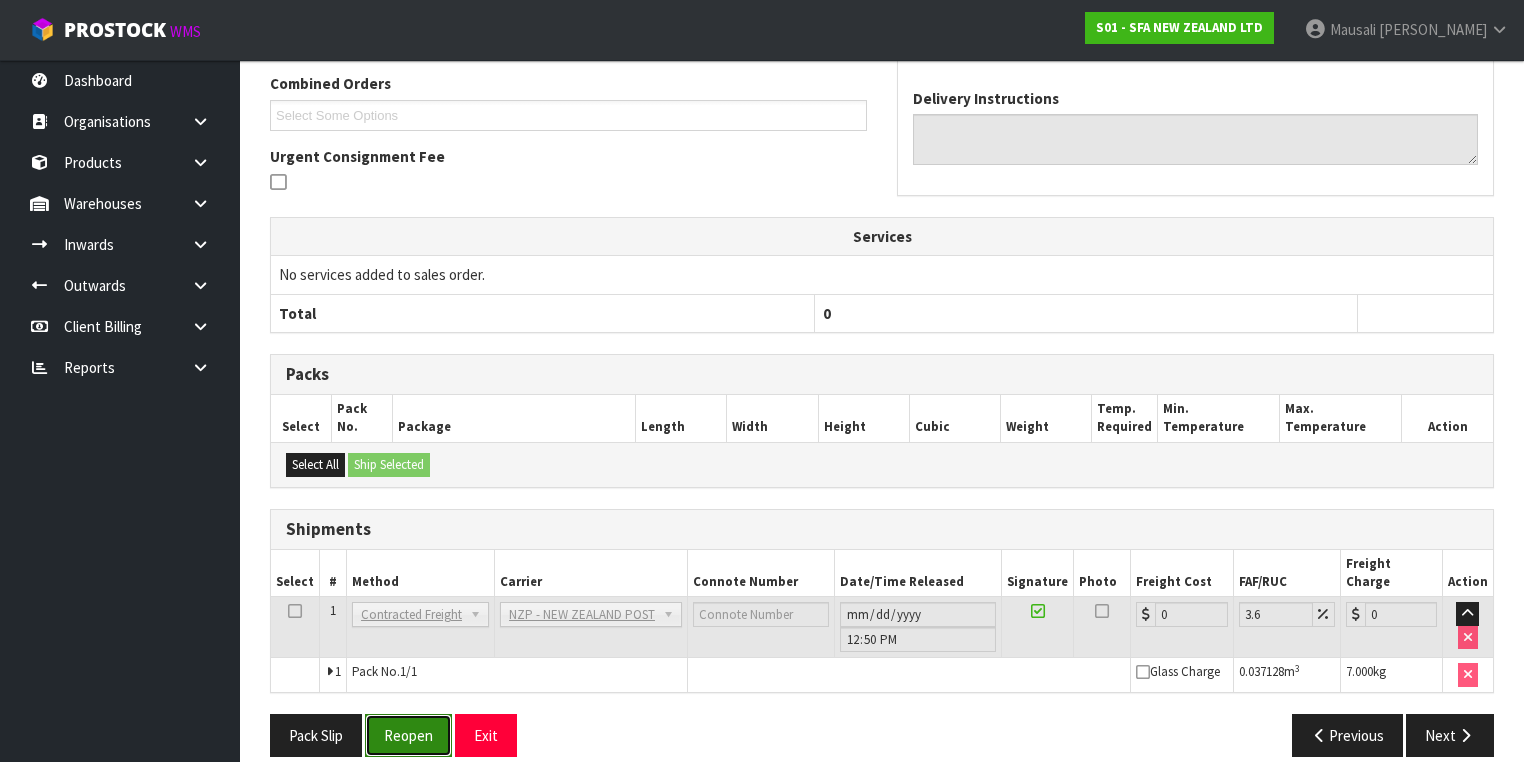 click on "Reopen" at bounding box center [408, 735] 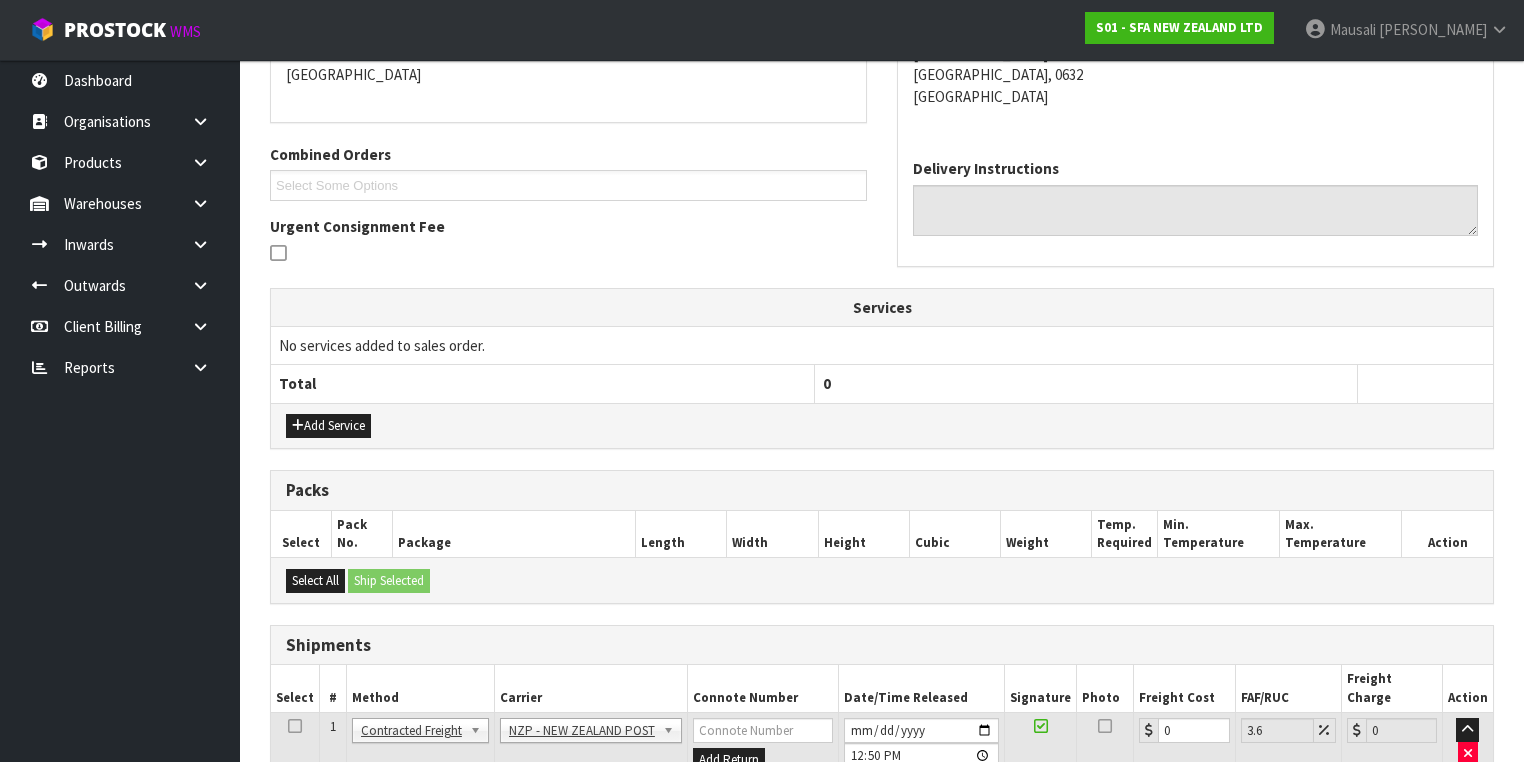scroll, scrollTop: 582, scrollLeft: 0, axis: vertical 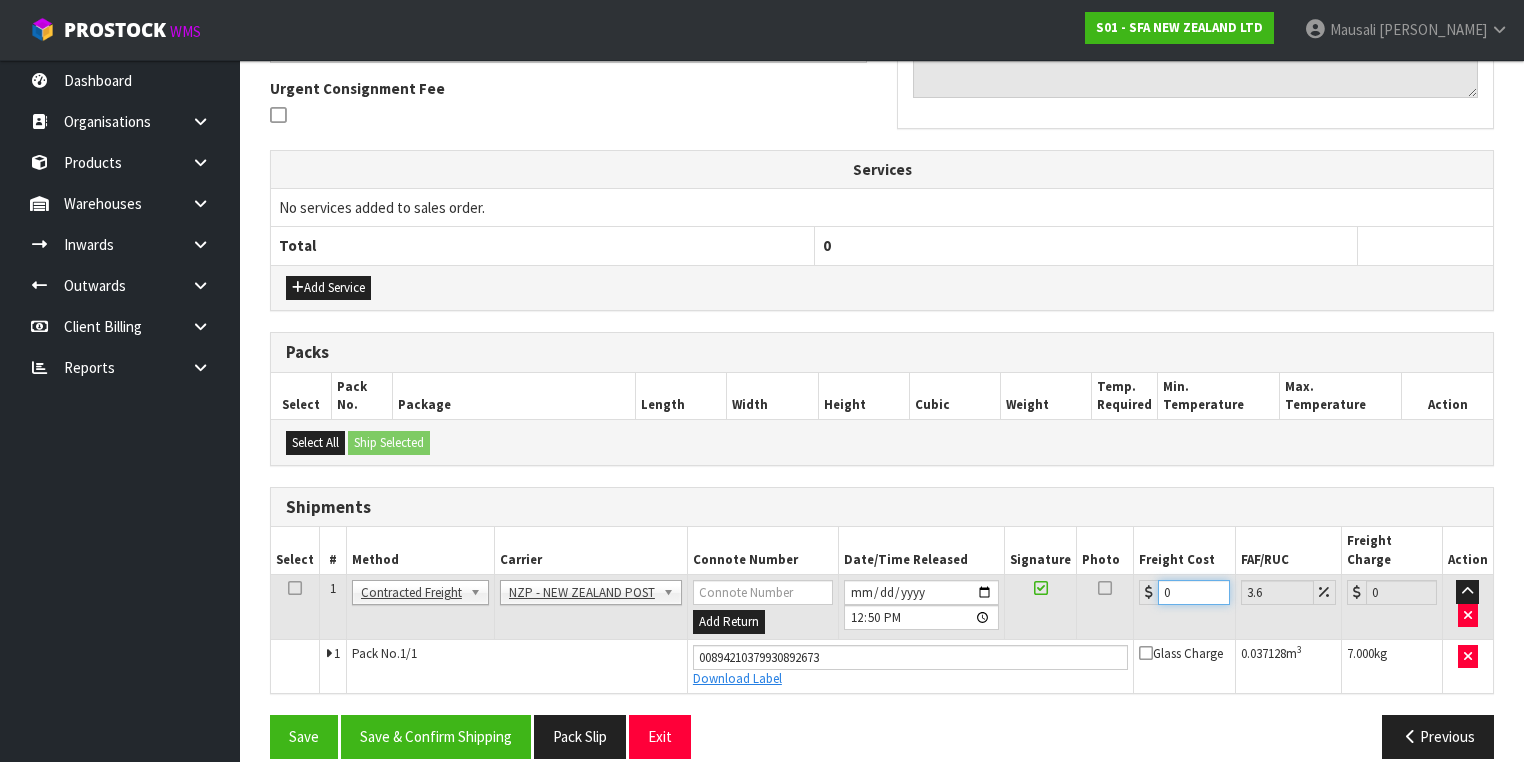 drag, startPoint x: 1185, startPoint y: 570, endPoint x: 1078, endPoint y: 597, distance: 110.35397 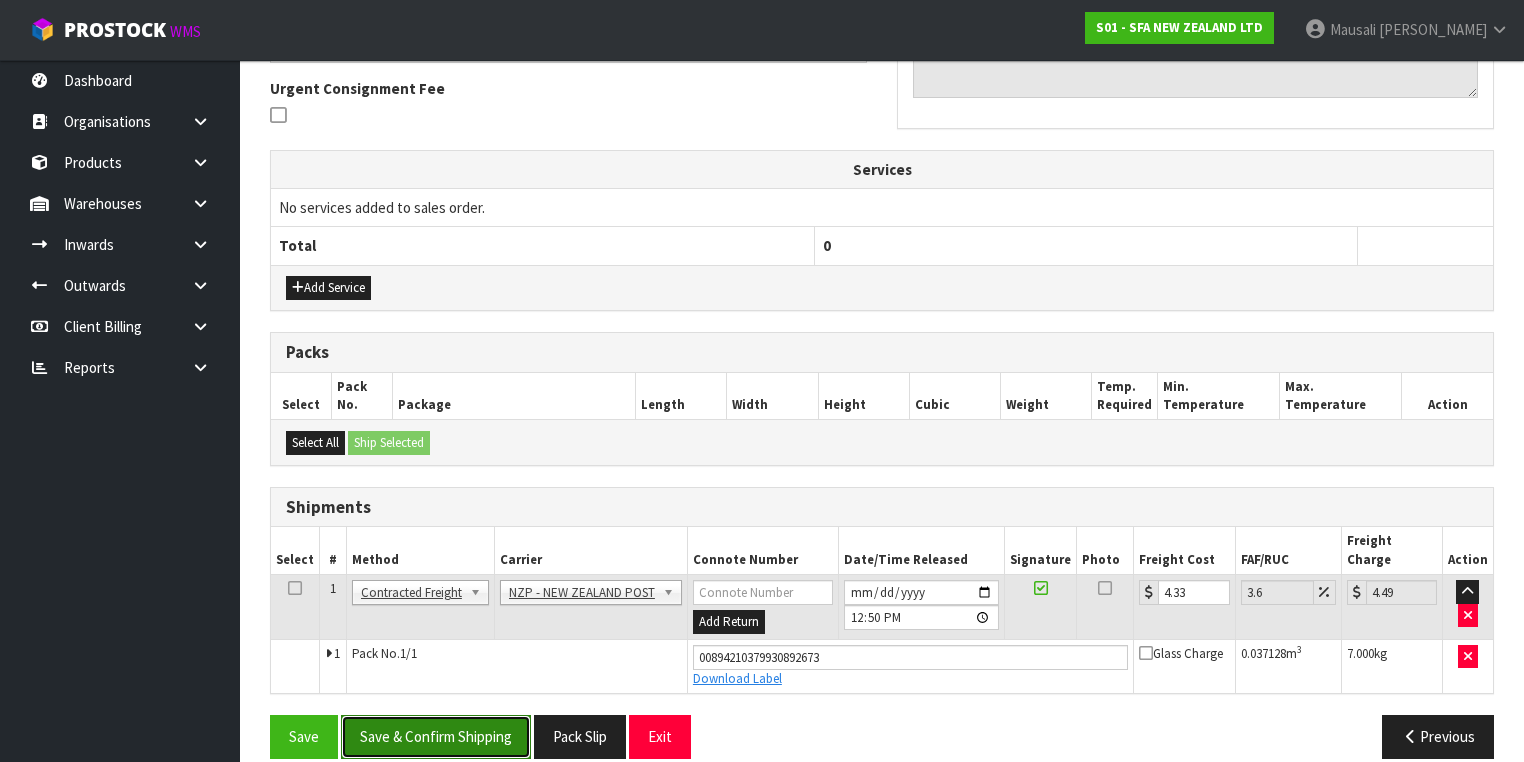click on "Save & Confirm Shipping" at bounding box center [436, 736] 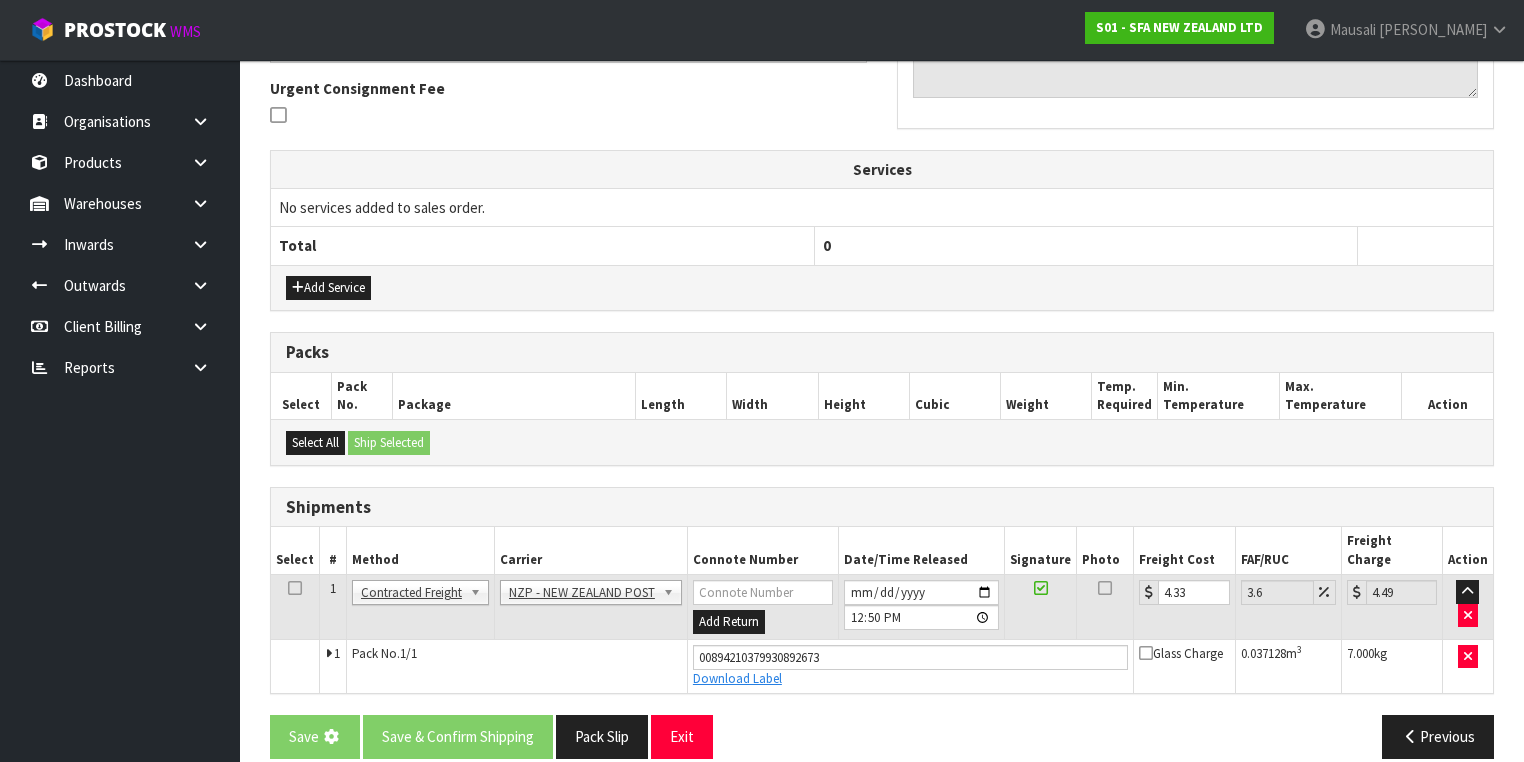 scroll, scrollTop: 0, scrollLeft: 0, axis: both 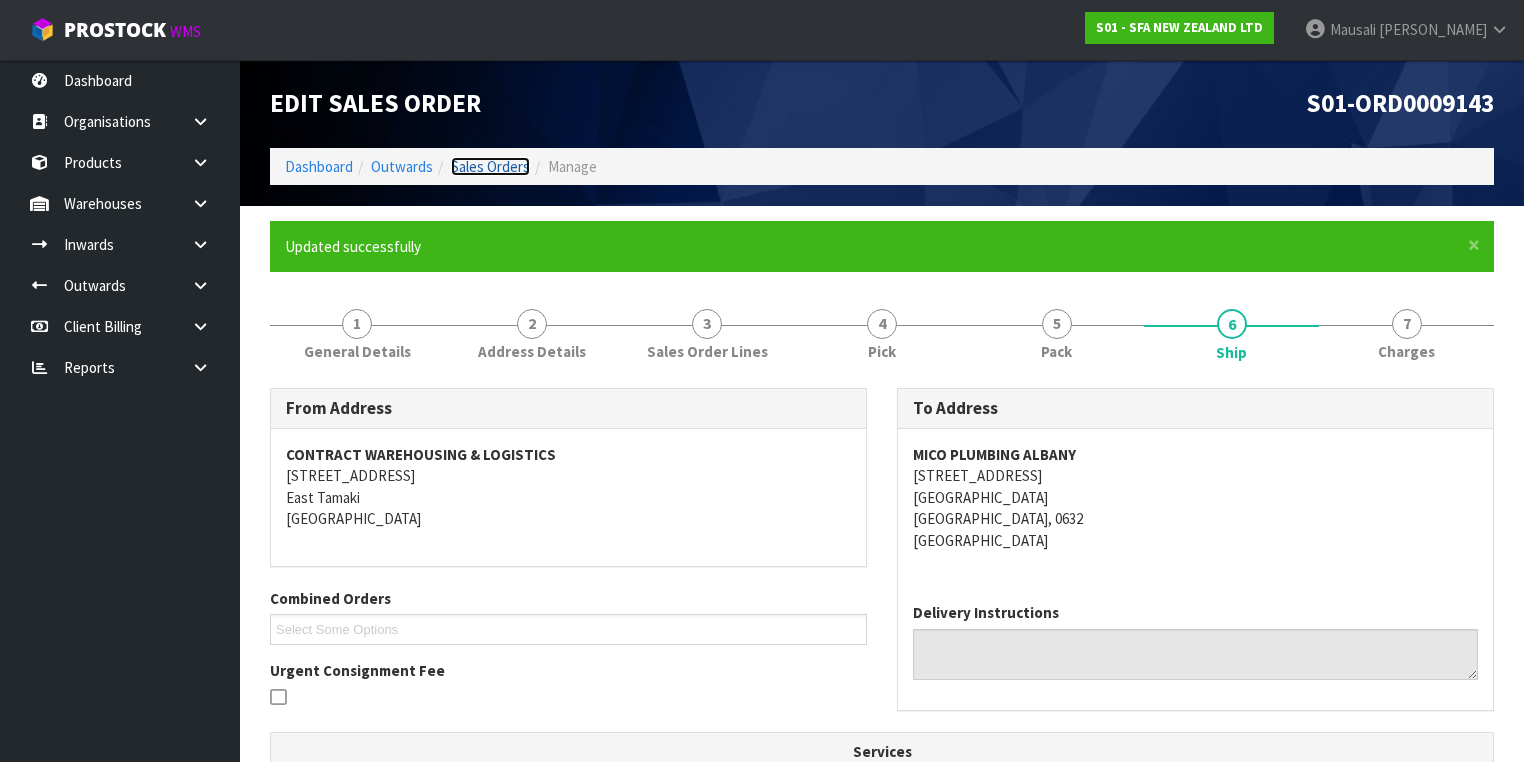 click on "Sales Orders" at bounding box center [490, 166] 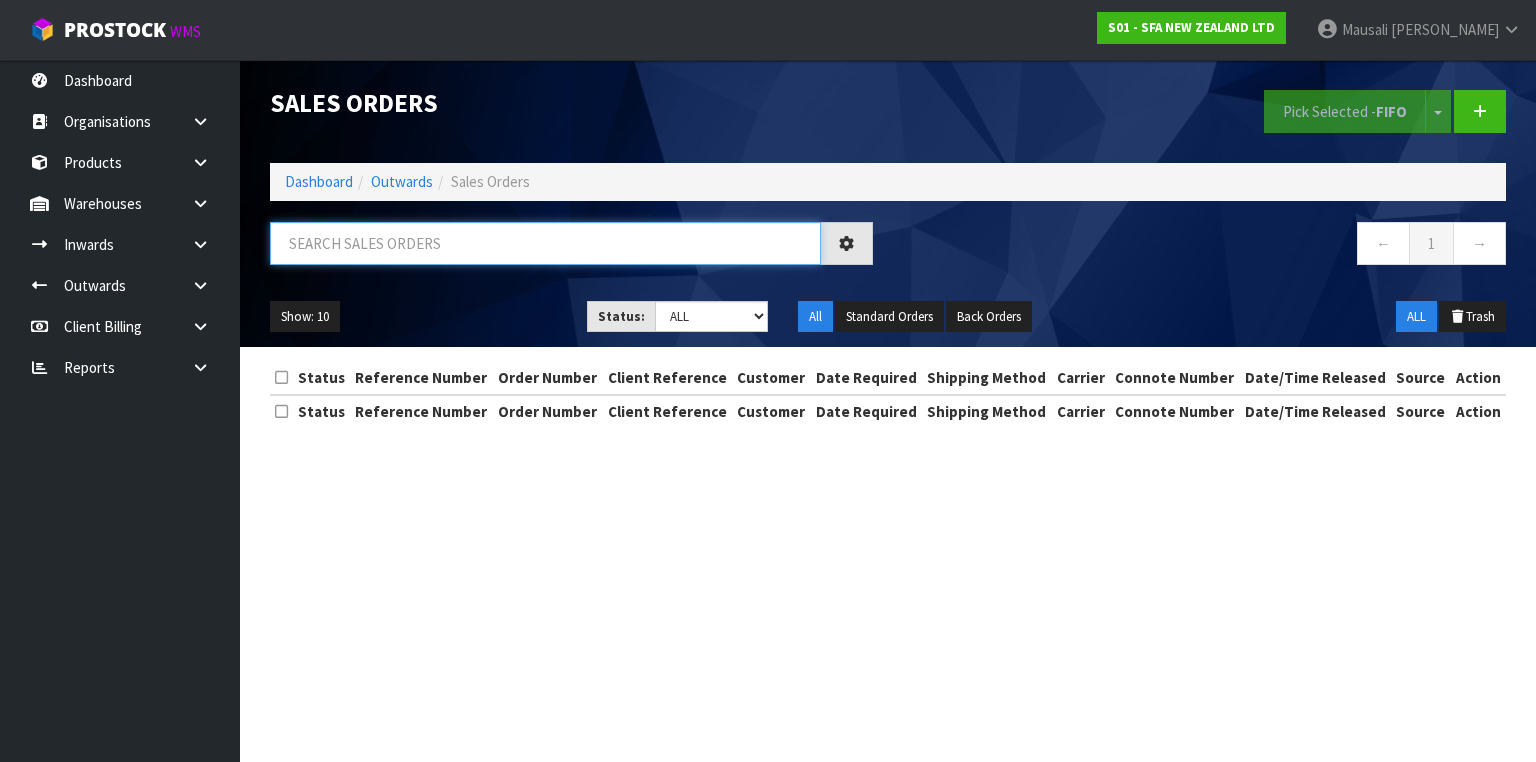 click at bounding box center [545, 243] 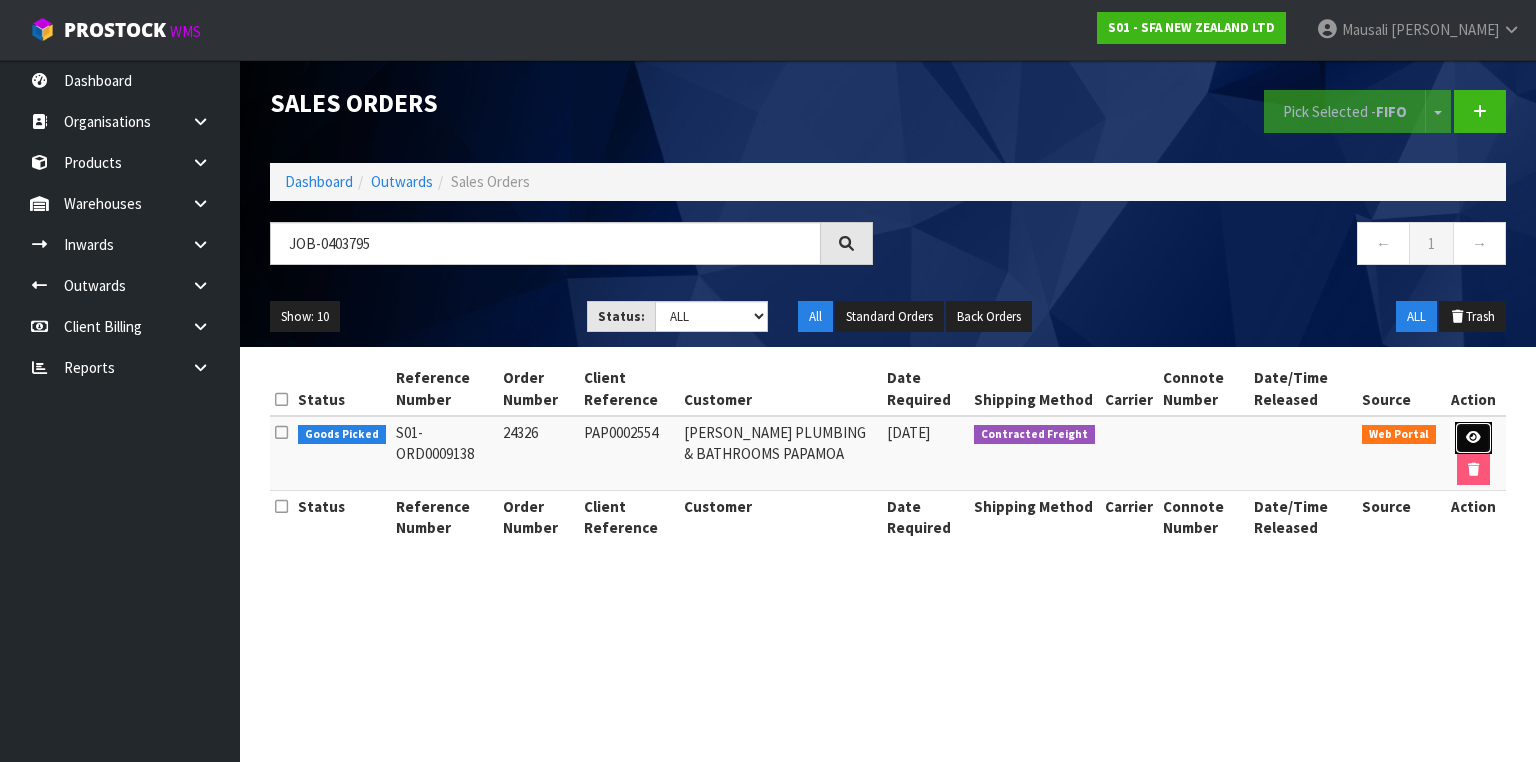 click at bounding box center (1473, 438) 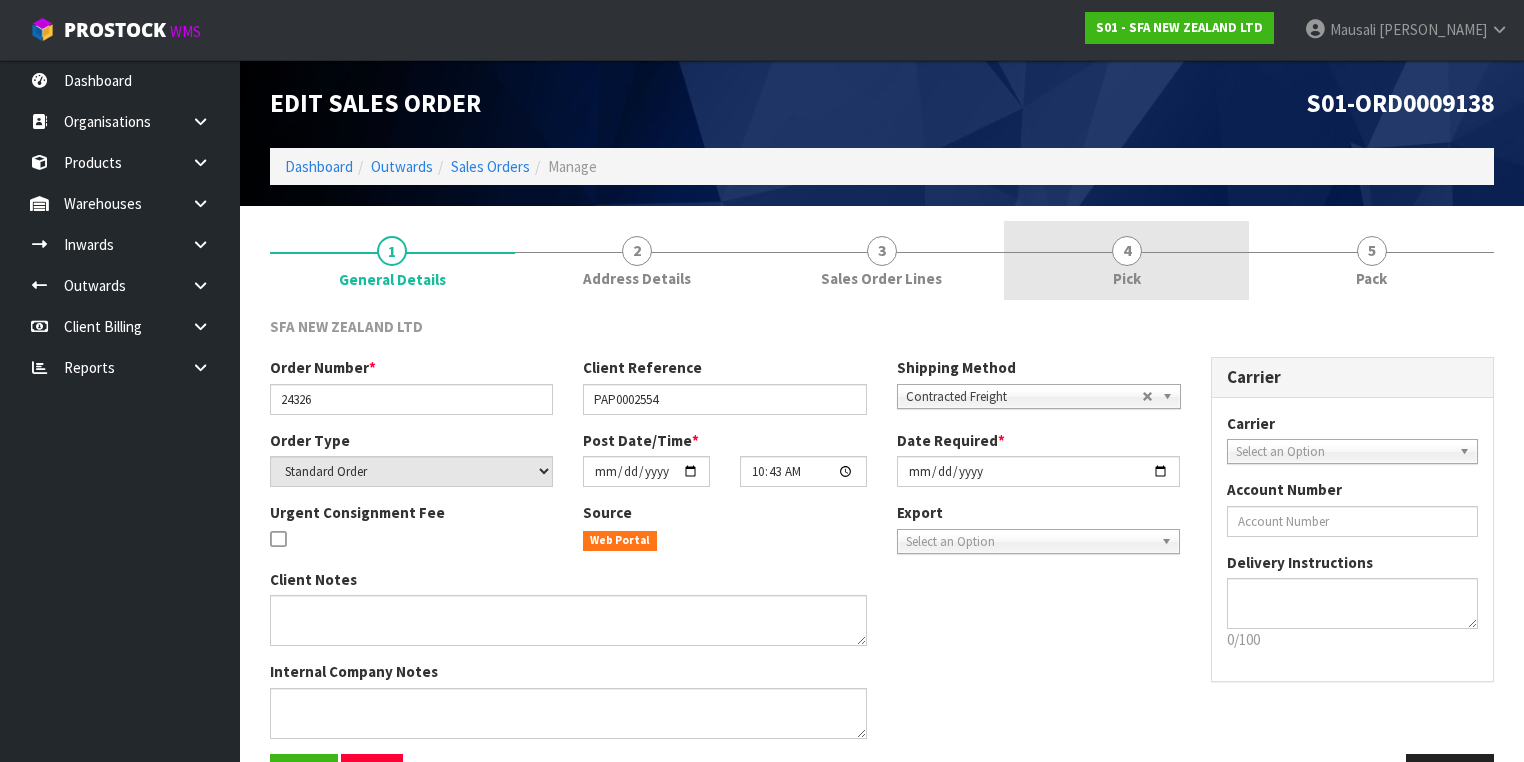 click on "4
Pick" at bounding box center [1126, 260] 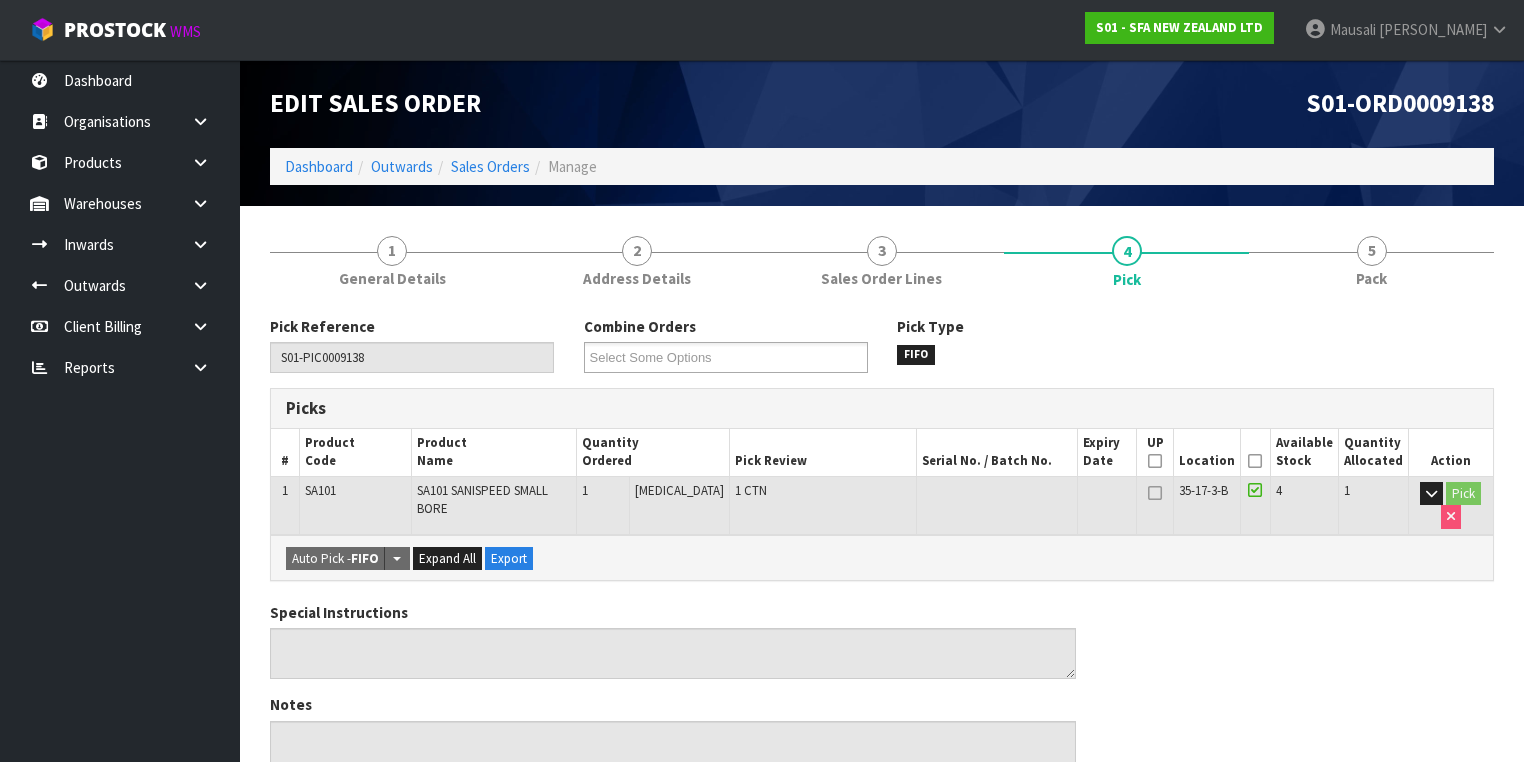 click at bounding box center [1255, 461] 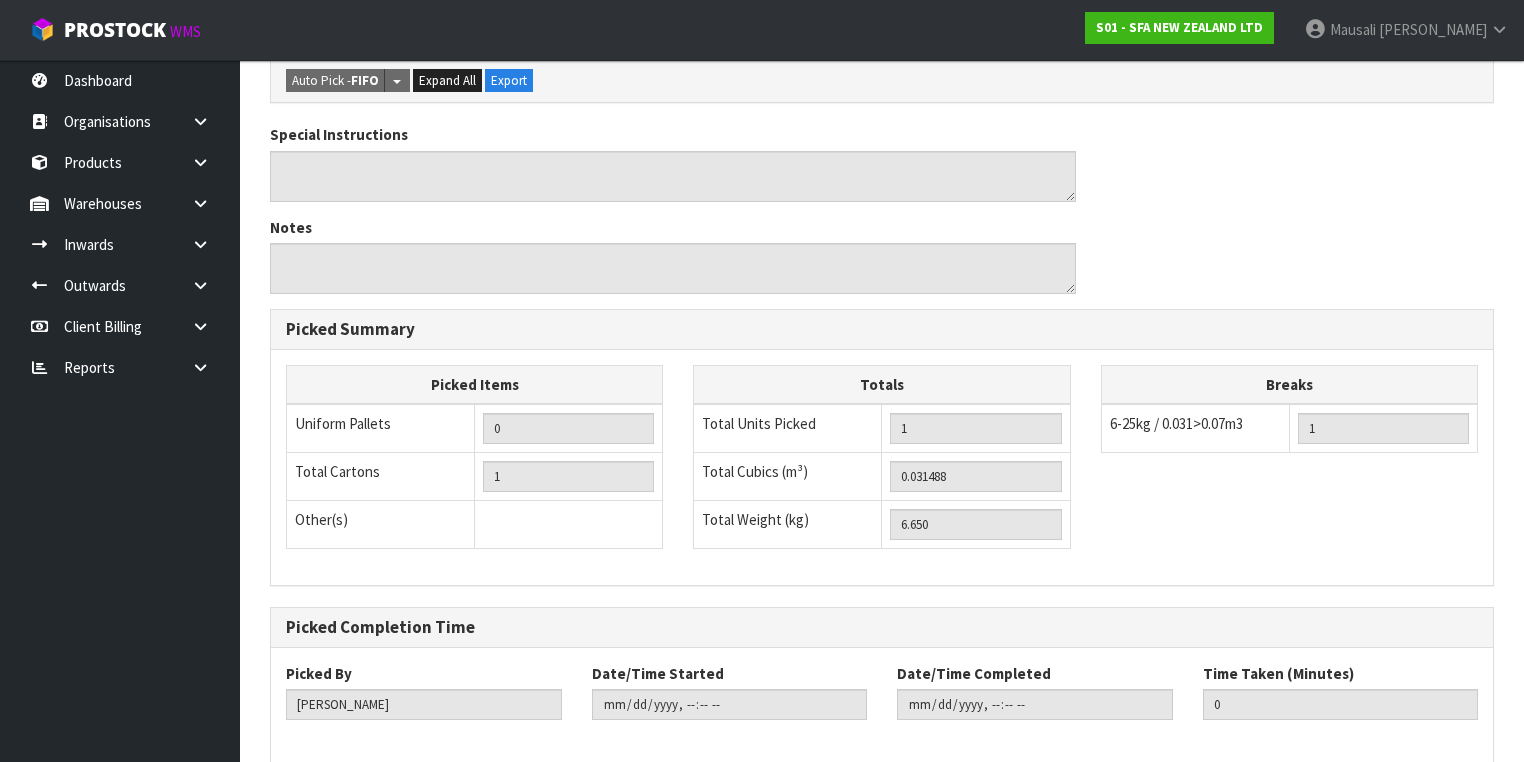 scroll, scrollTop: 641, scrollLeft: 0, axis: vertical 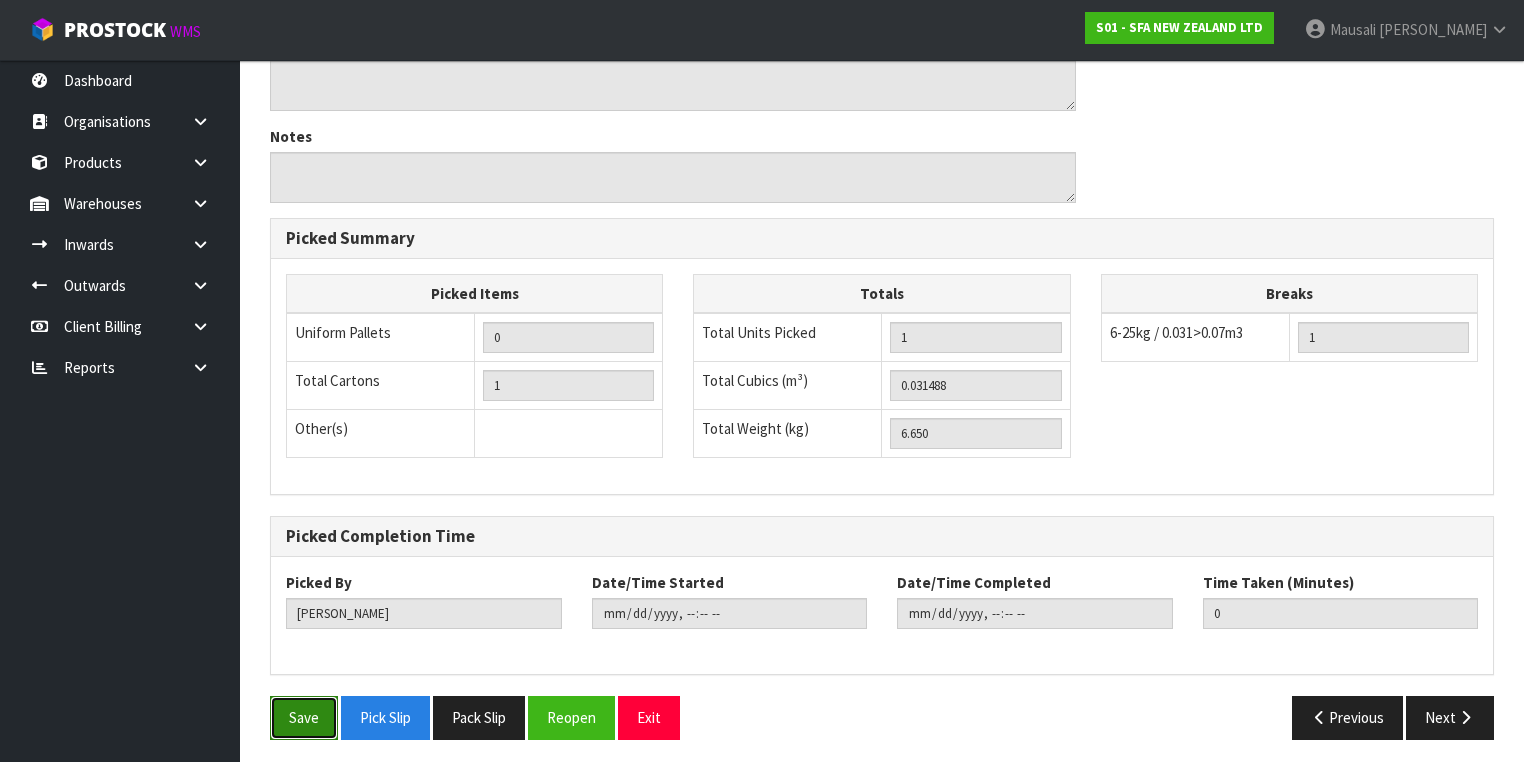 click on "Save" at bounding box center [304, 717] 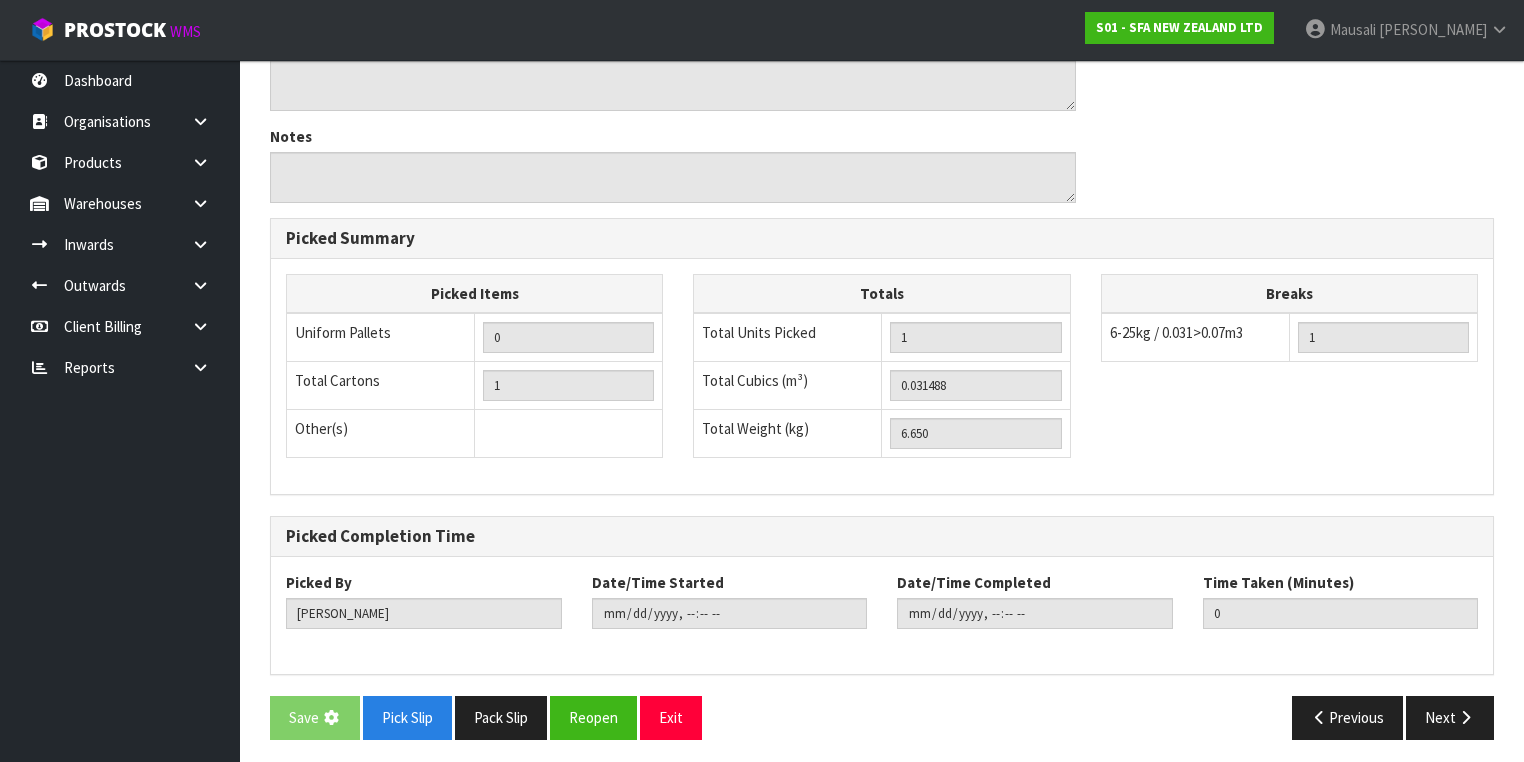 scroll, scrollTop: 0, scrollLeft: 0, axis: both 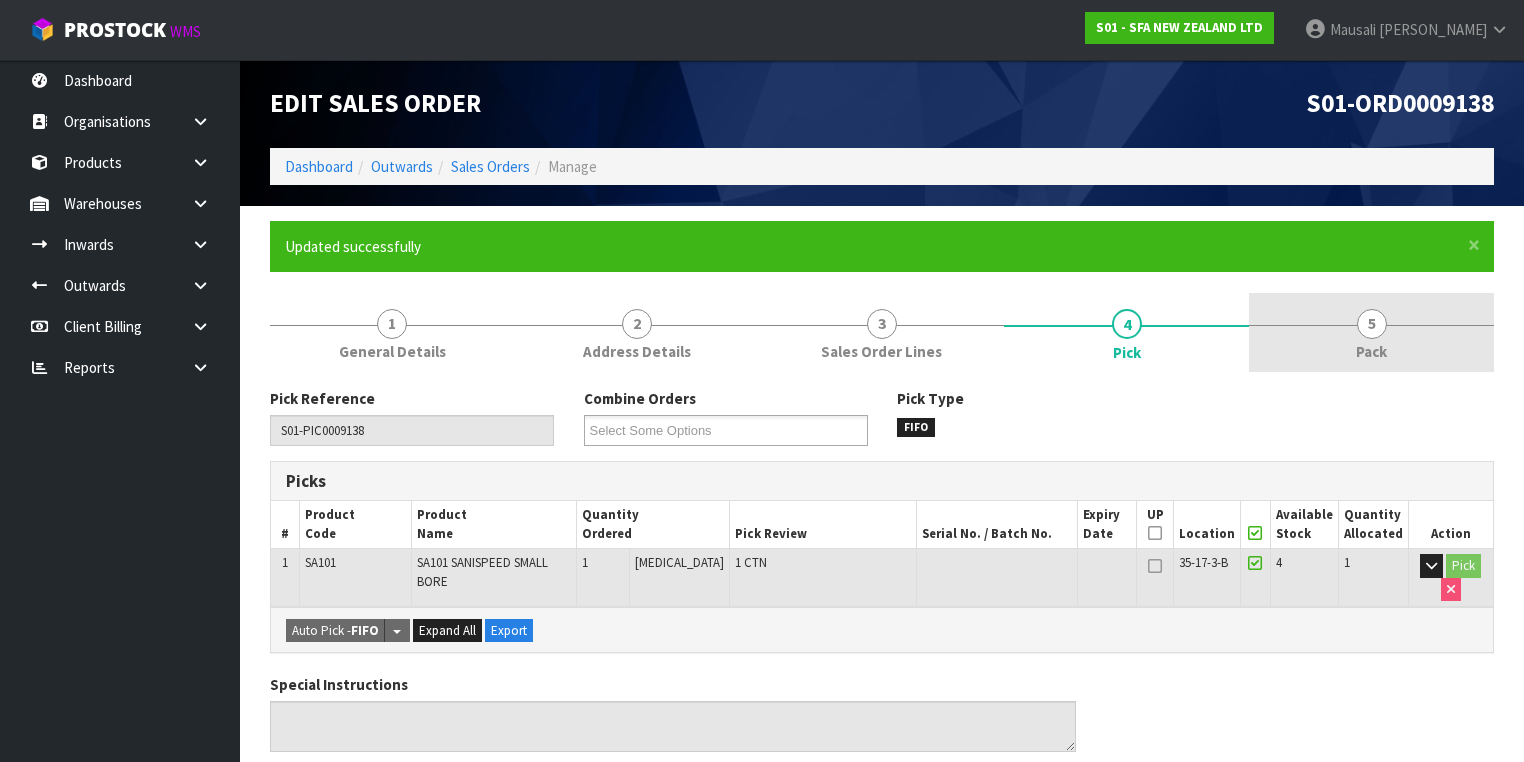 click on "Pack" at bounding box center (1371, 351) 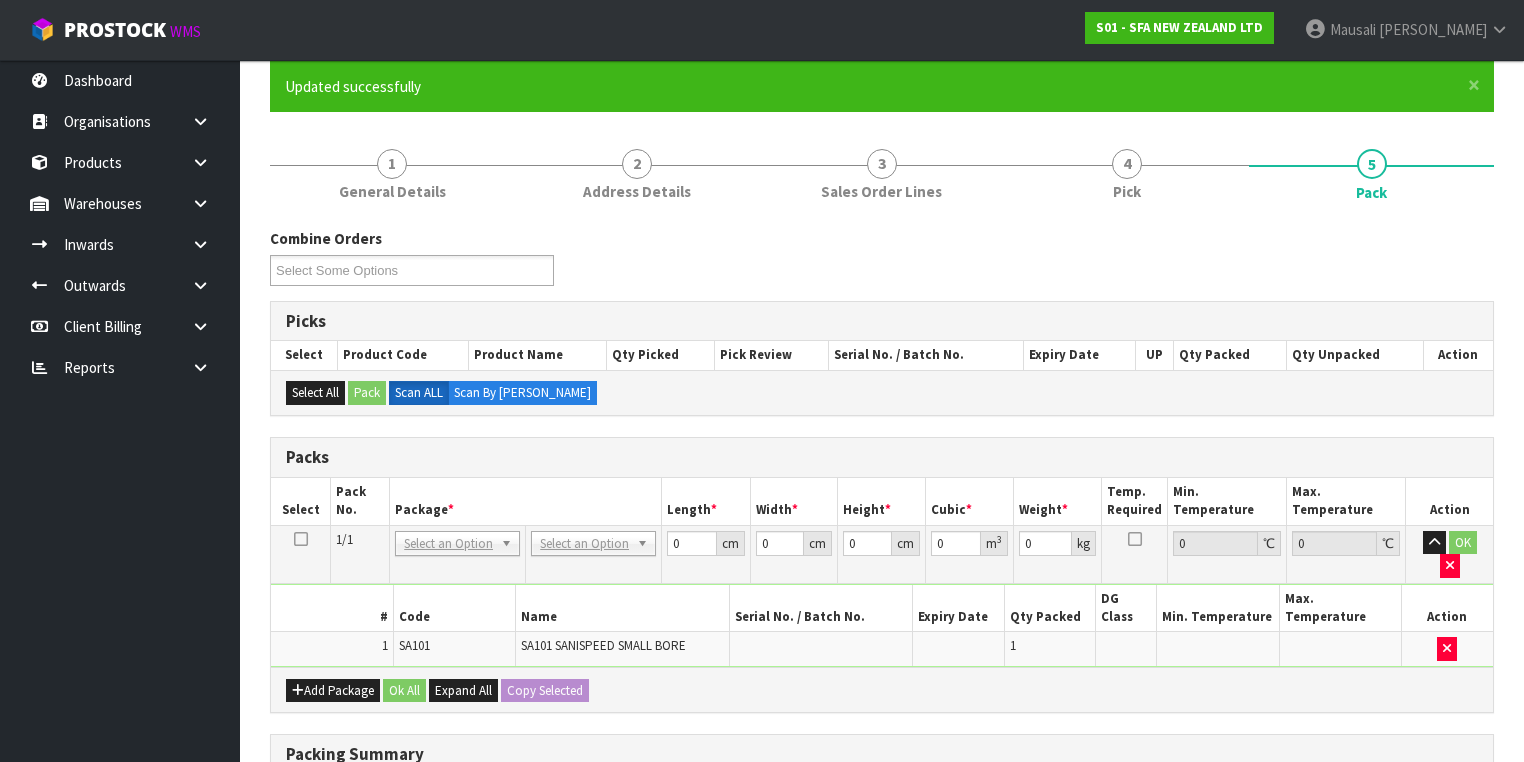 scroll, scrollTop: 320, scrollLeft: 0, axis: vertical 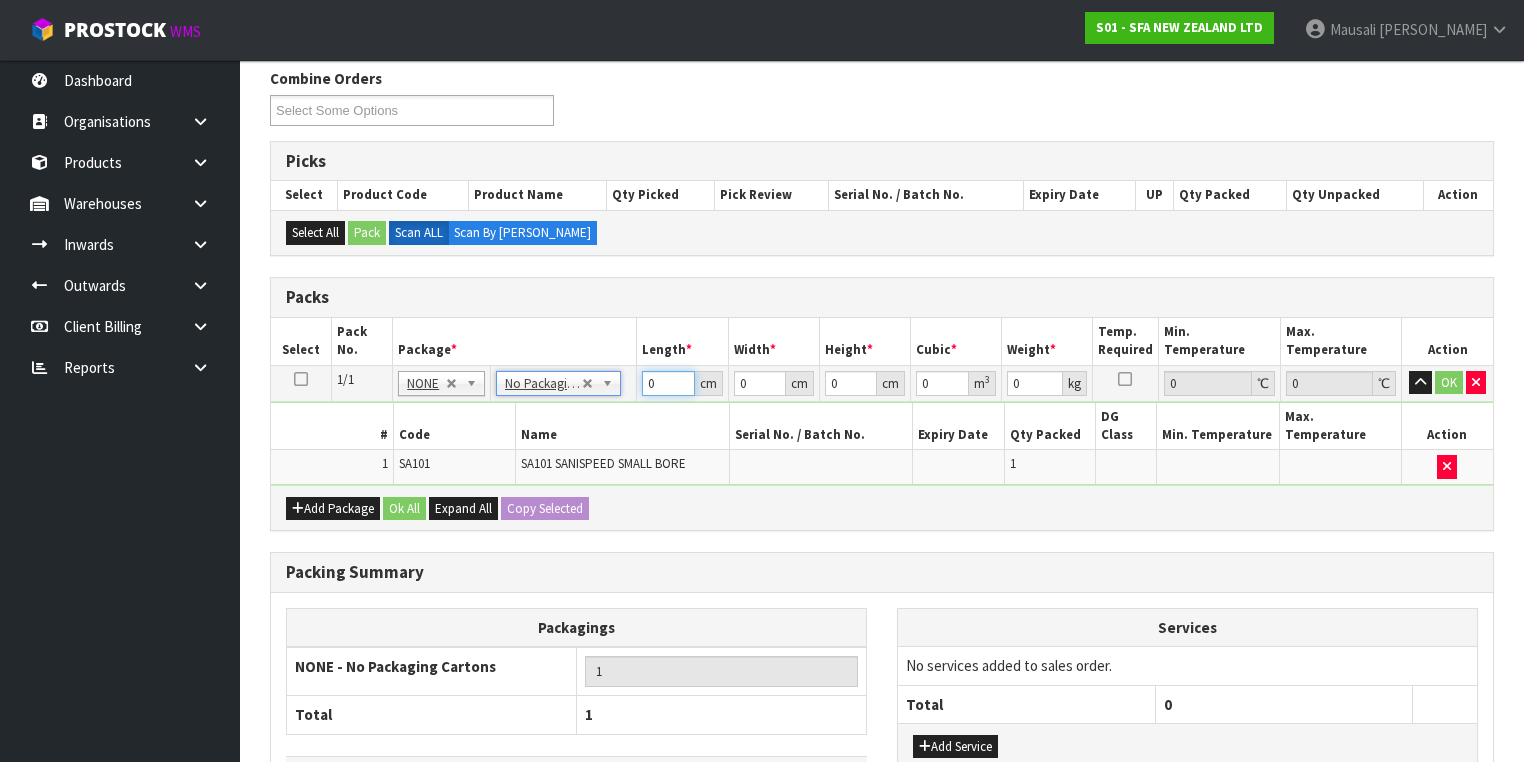 drag, startPoint x: 660, startPoint y: 385, endPoint x: 597, endPoint y: 398, distance: 64.327286 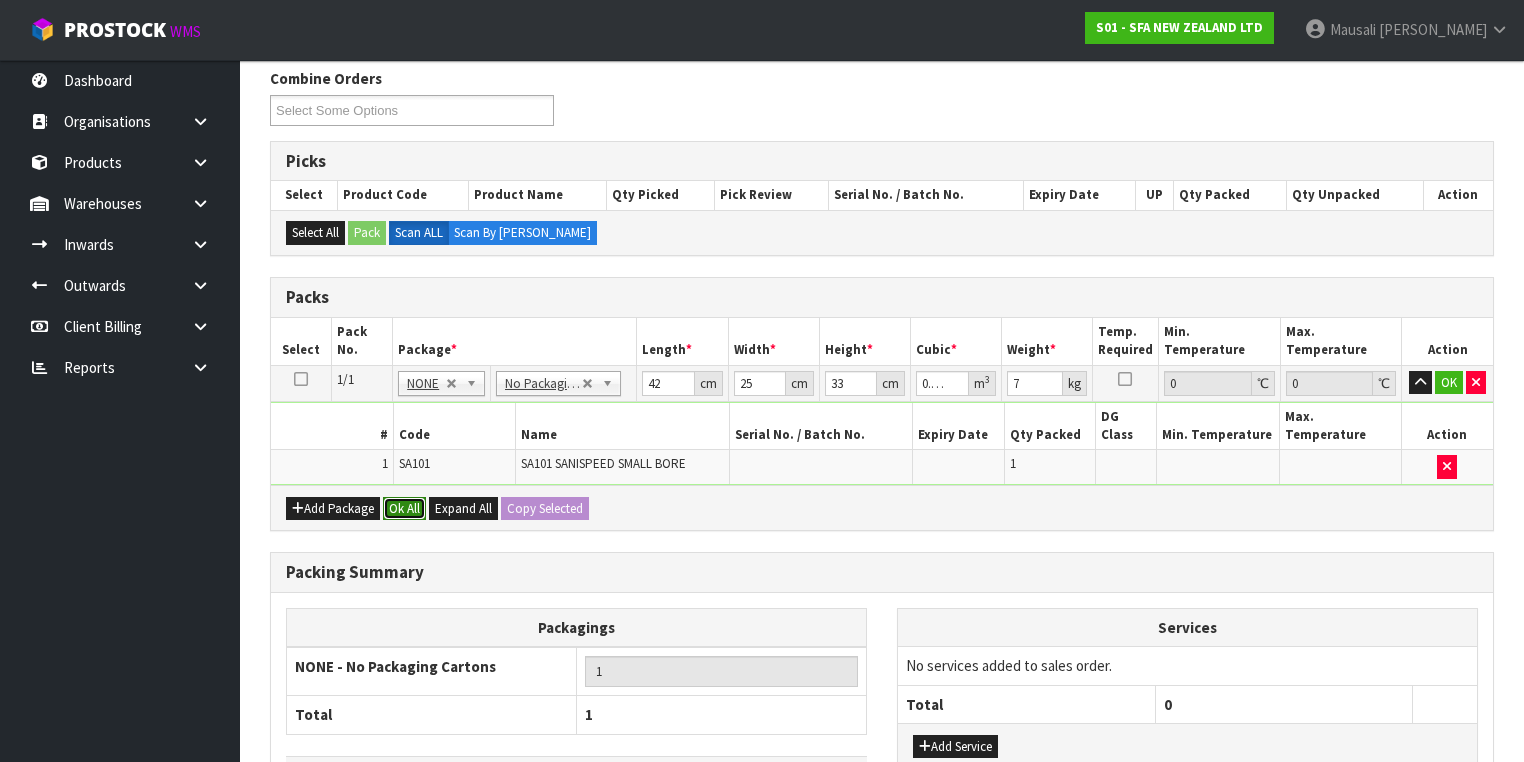 click on "Ok All" at bounding box center (404, 509) 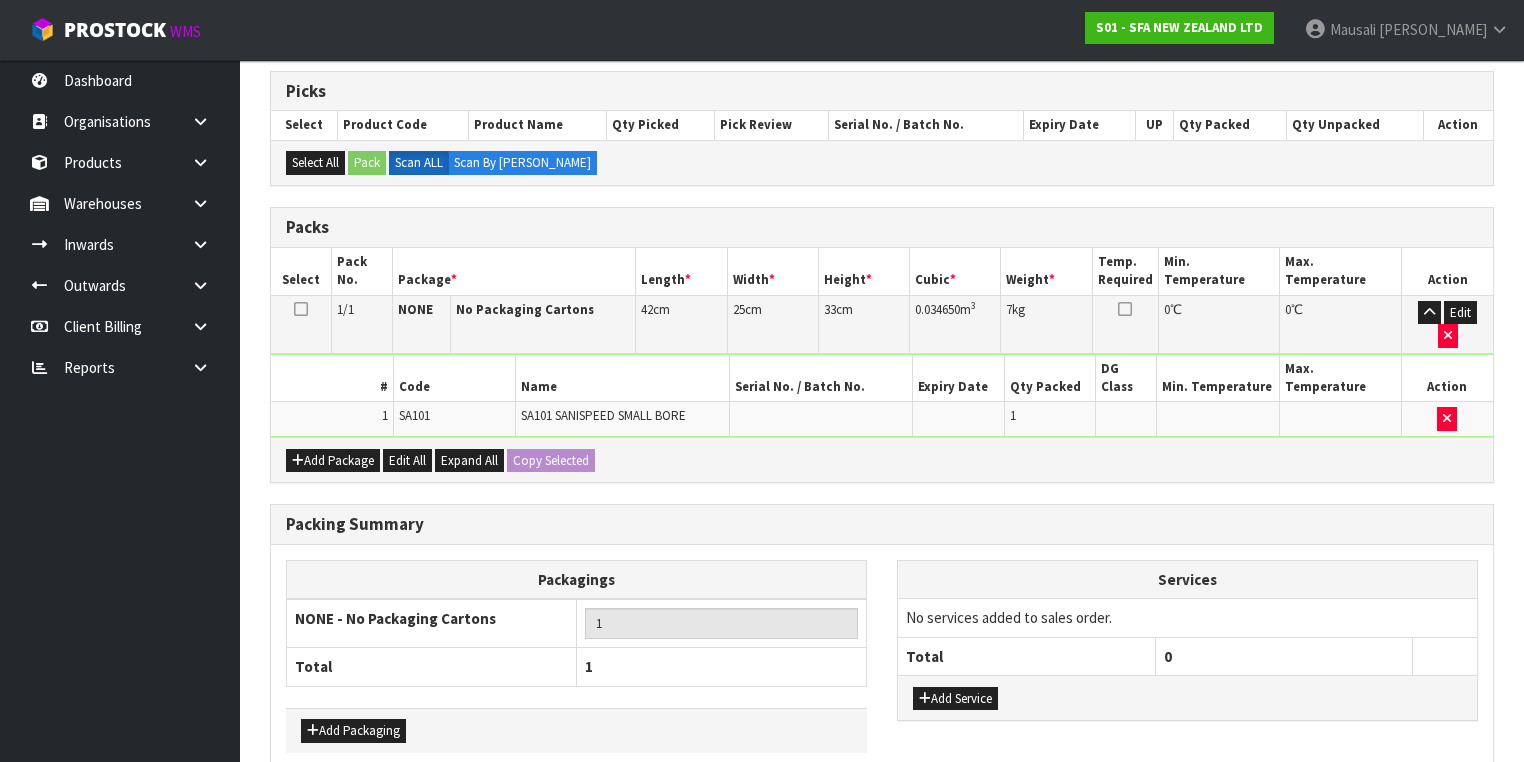 scroll, scrollTop: 440, scrollLeft: 0, axis: vertical 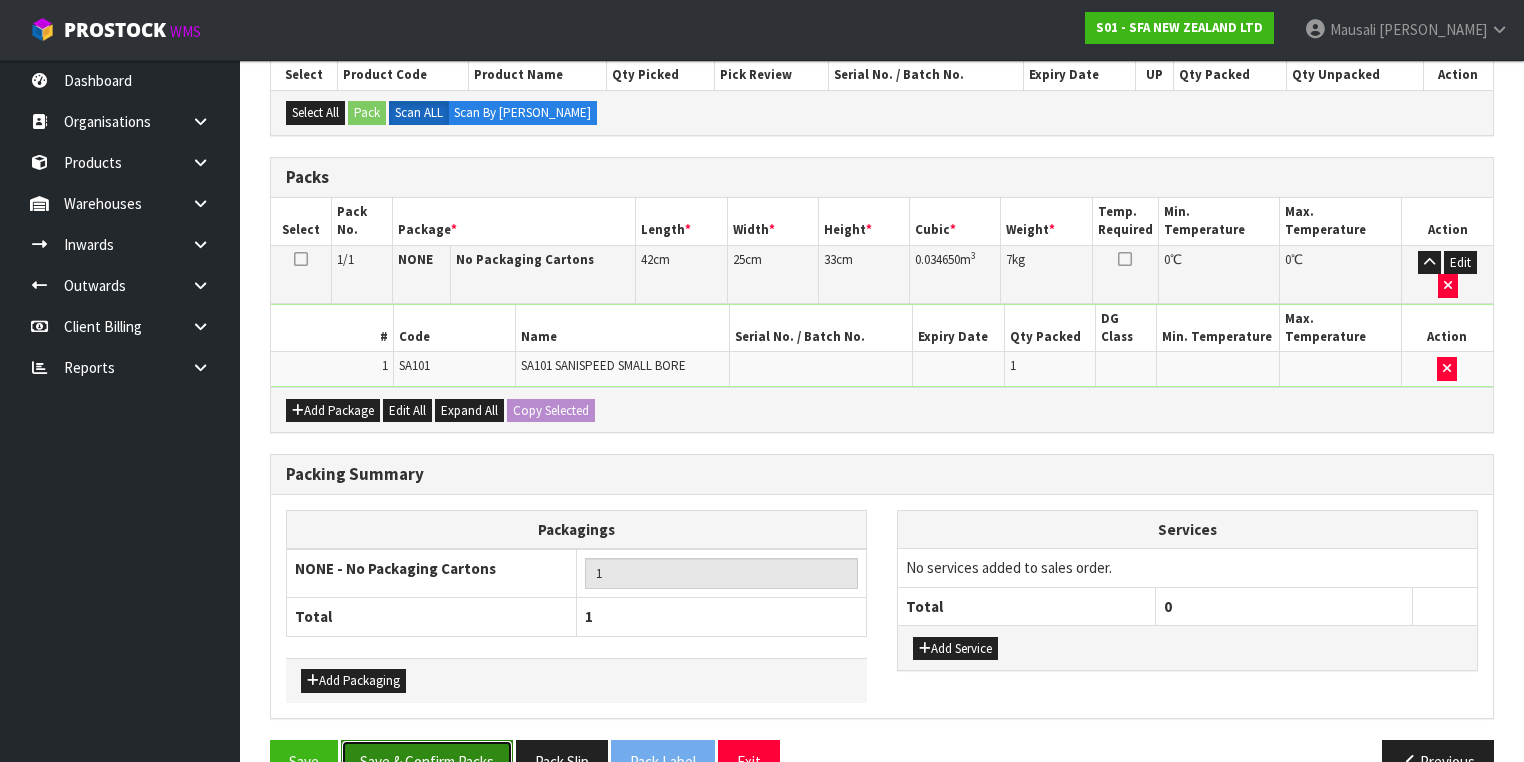 click on "Save & Confirm Packs" at bounding box center (427, 761) 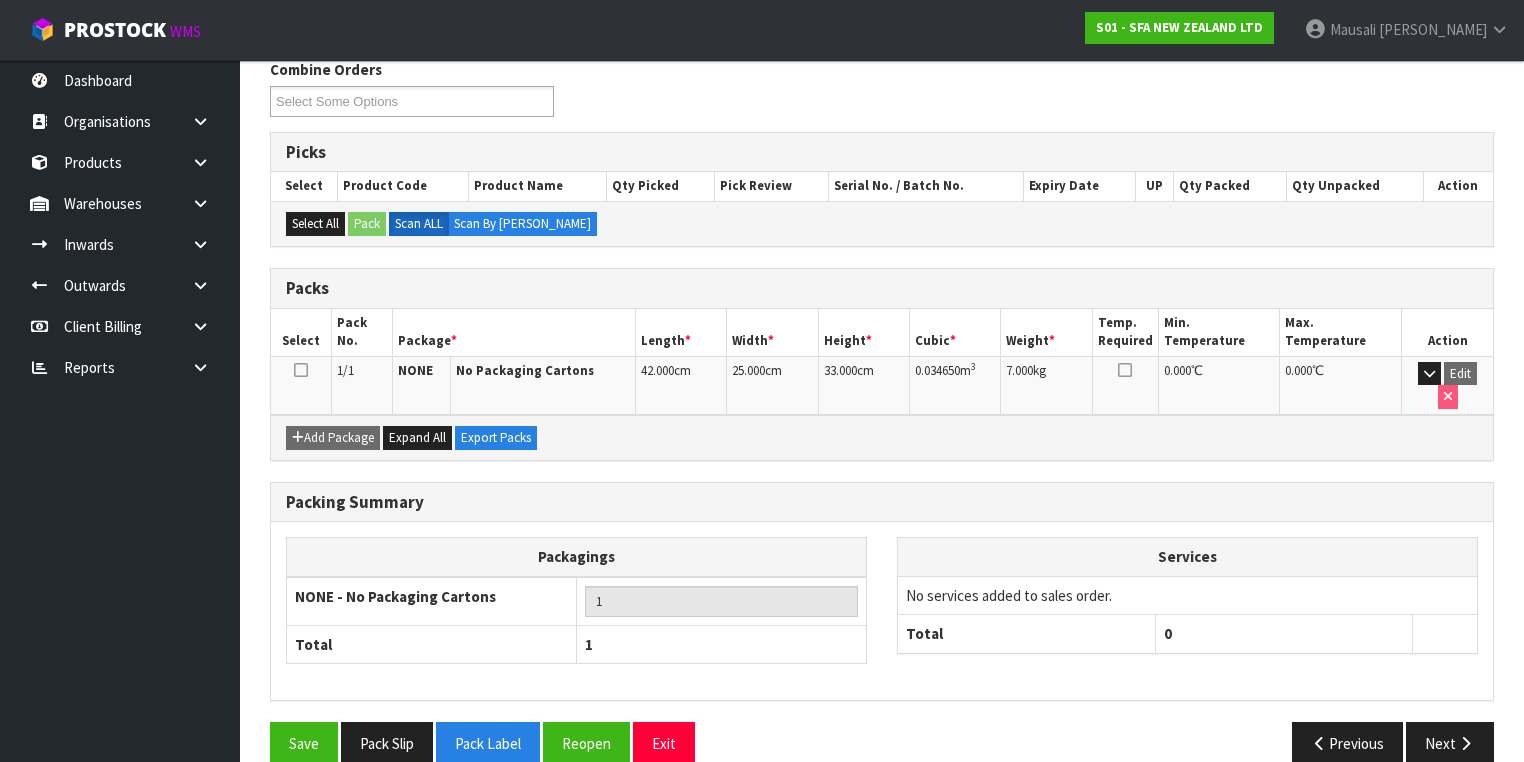 scroll, scrollTop: 332, scrollLeft: 0, axis: vertical 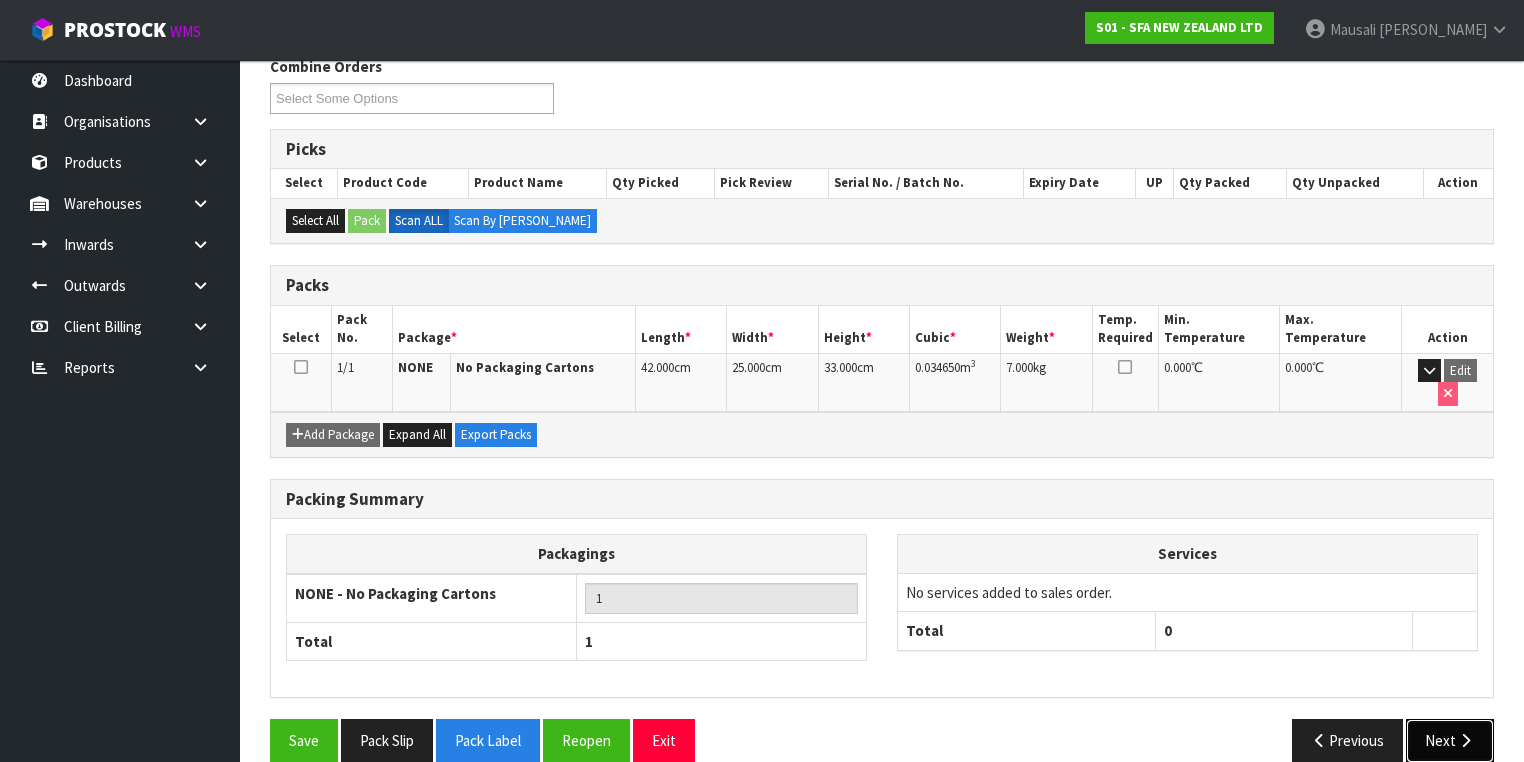 click on "Next" at bounding box center [1450, 740] 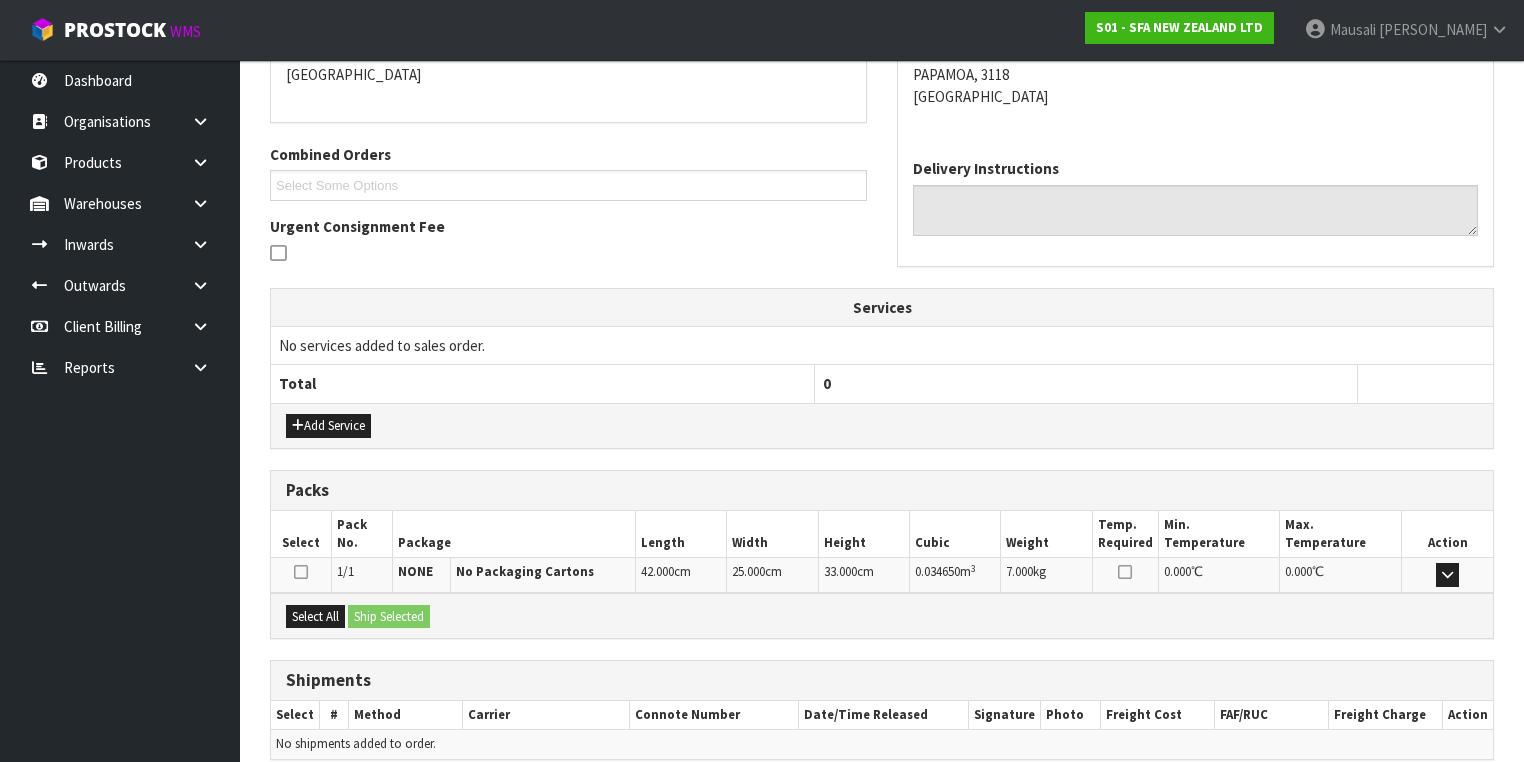 scroll, scrollTop: 528, scrollLeft: 0, axis: vertical 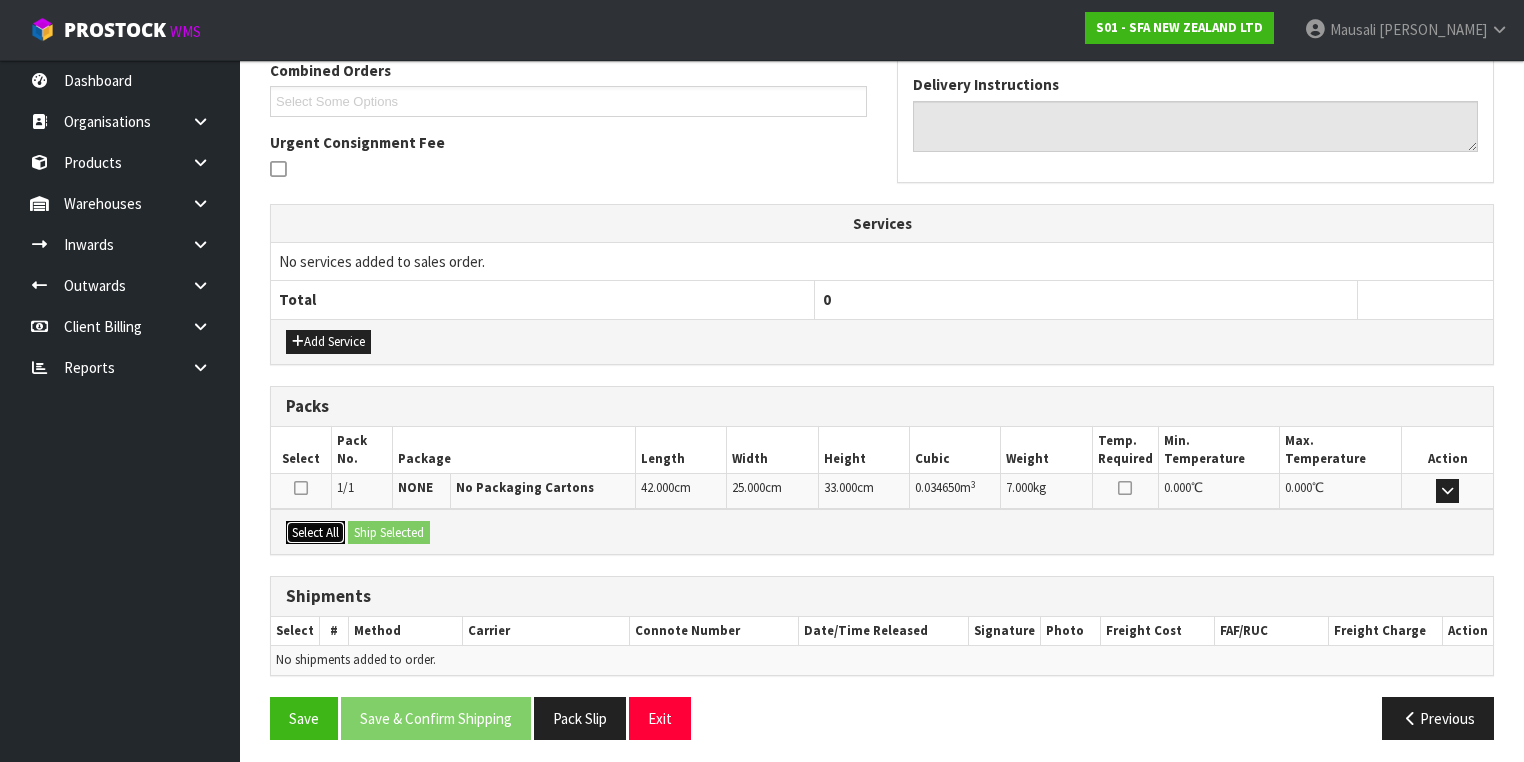 click on "Select All" at bounding box center (315, 533) 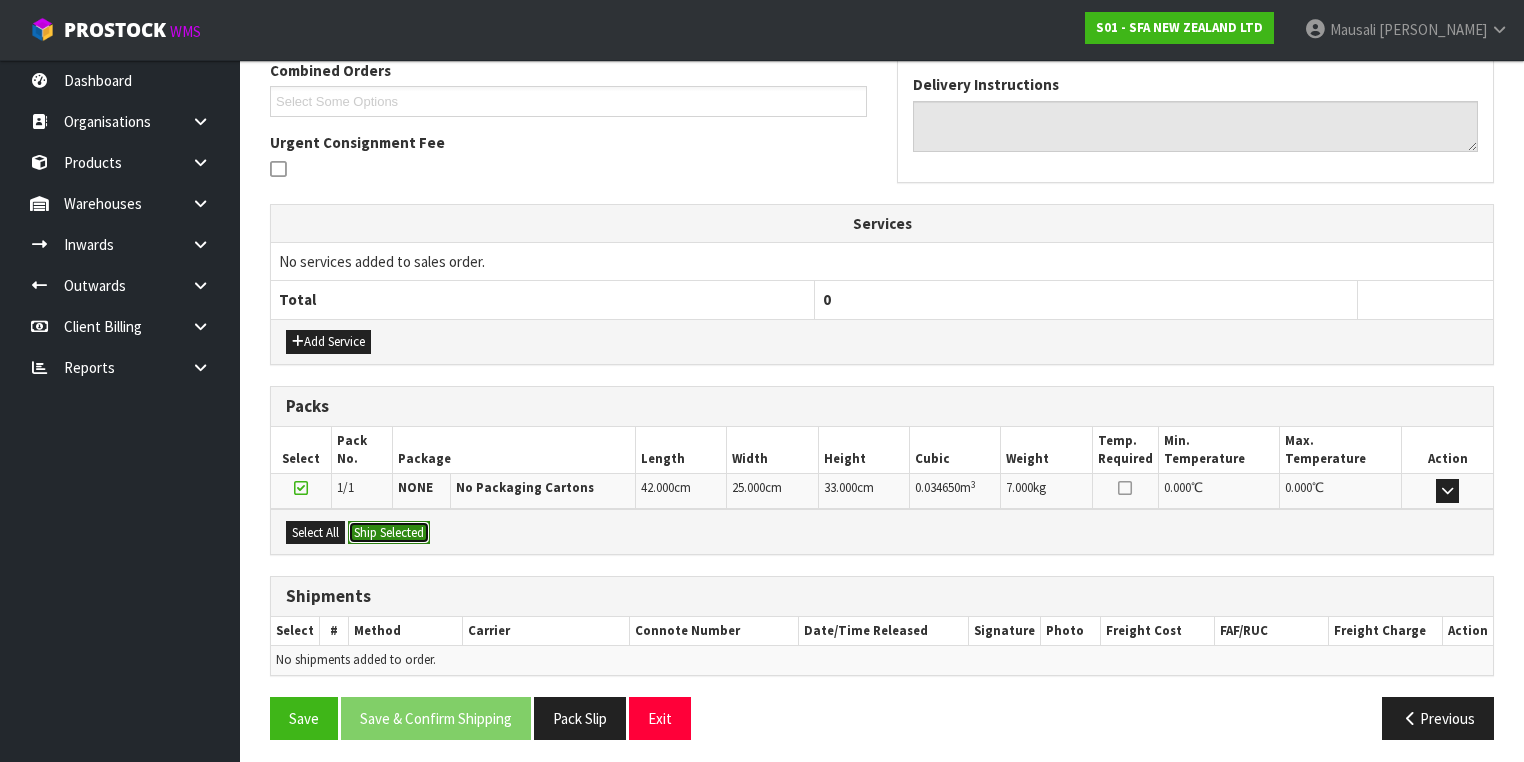 click on "Ship Selected" at bounding box center [389, 533] 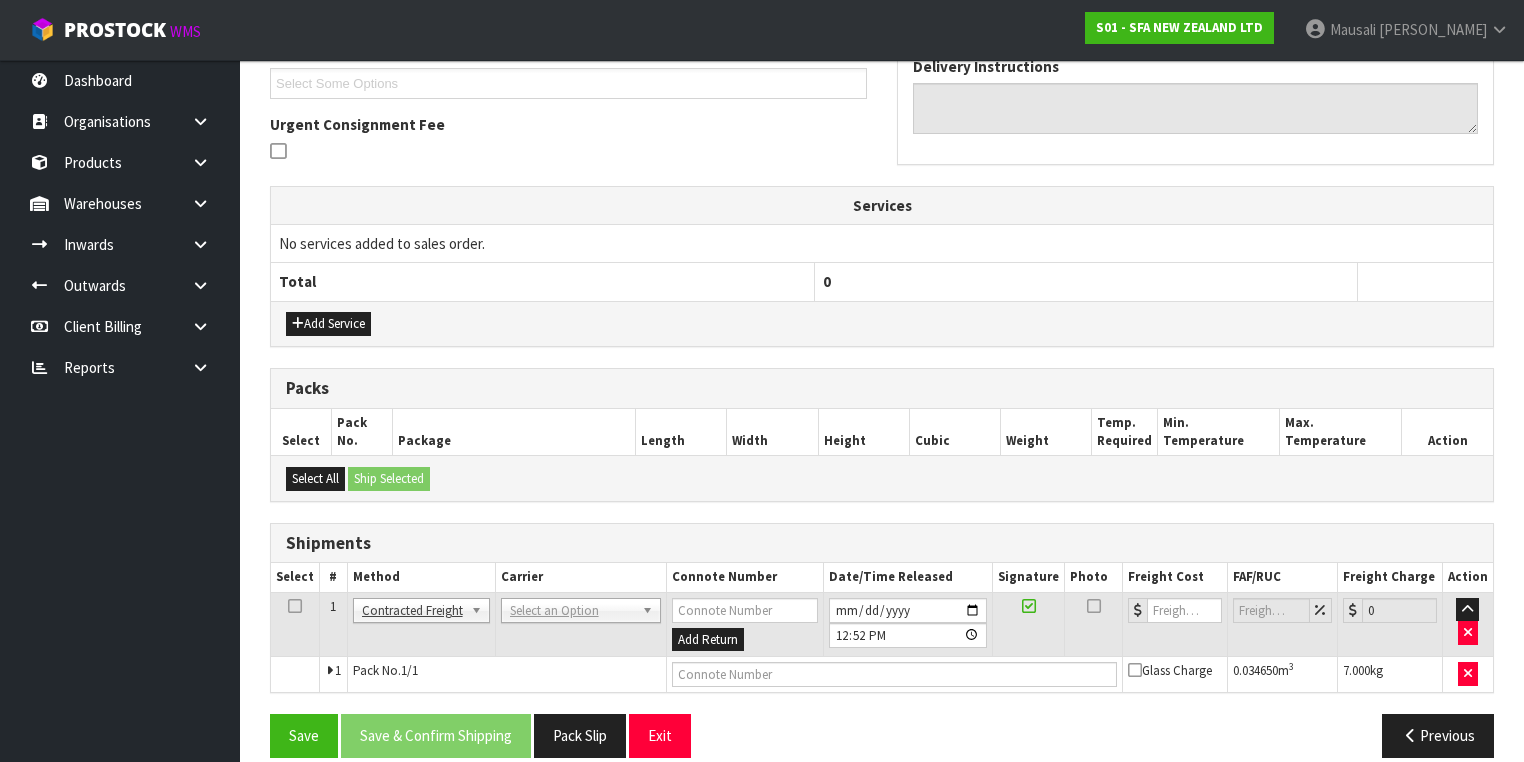 scroll, scrollTop: 564, scrollLeft: 0, axis: vertical 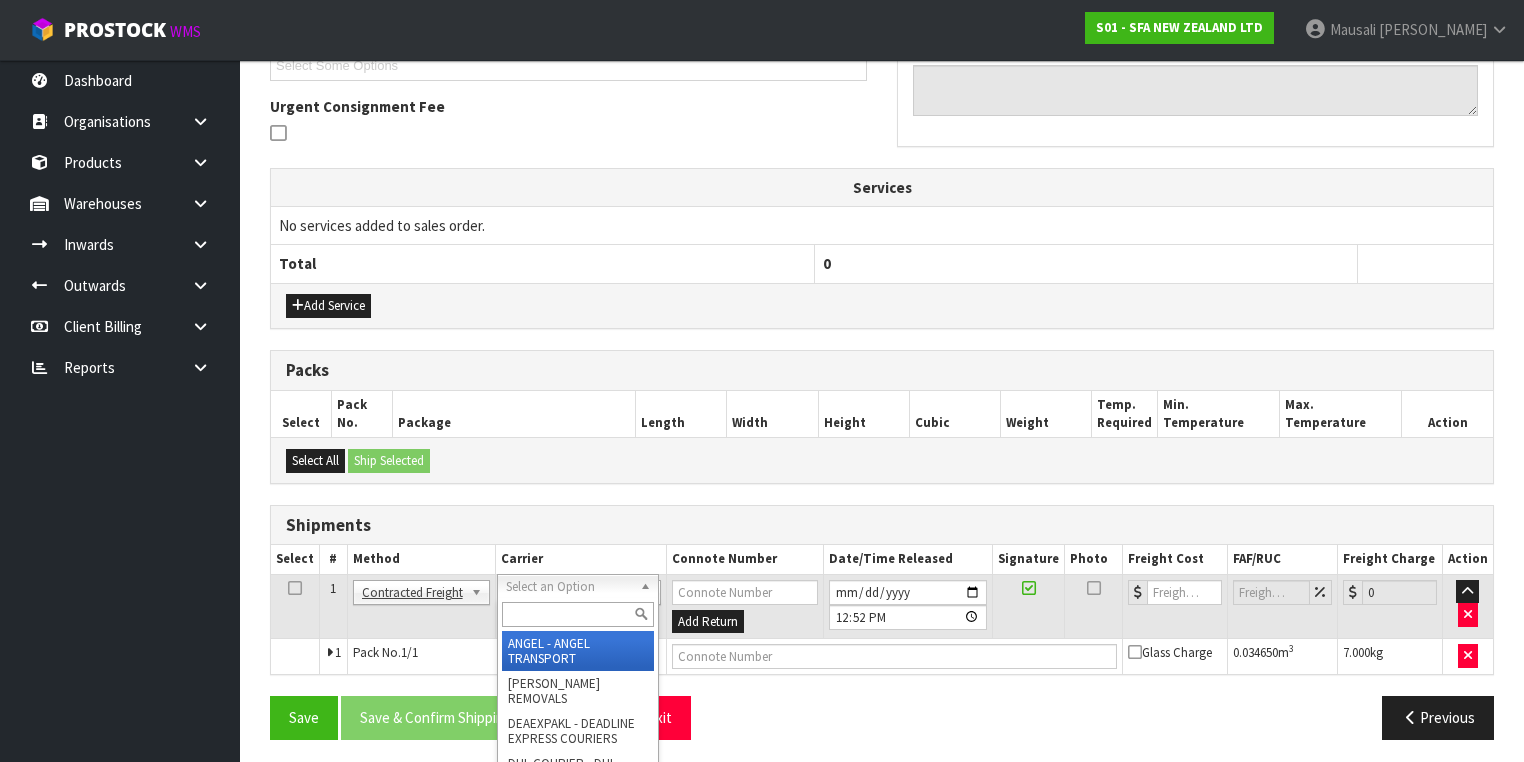 click at bounding box center (578, 614) 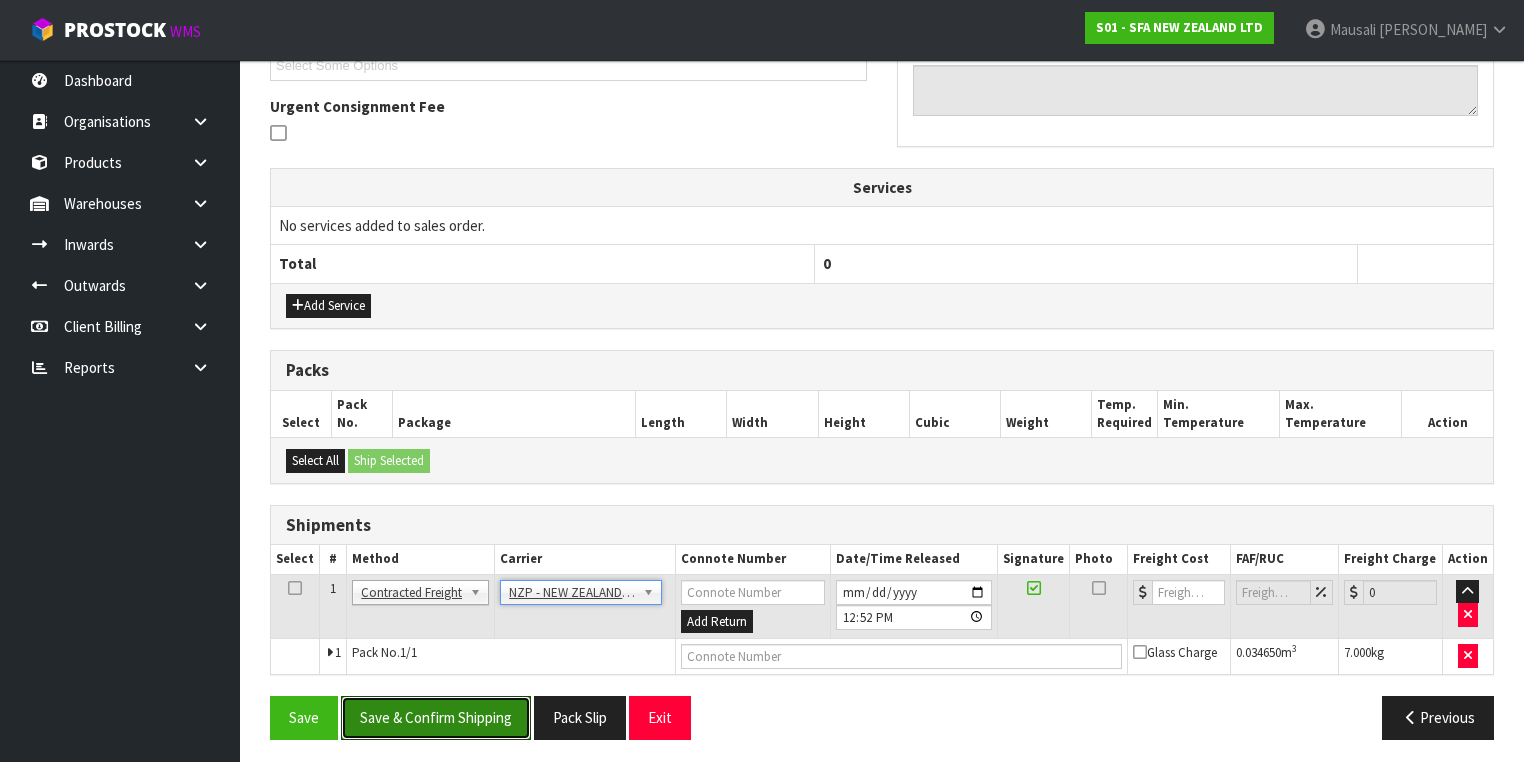 drag, startPoint x: 431, startPoint y: 717, endPoint x: 969, endPoint y: 627, distance: 545.47595 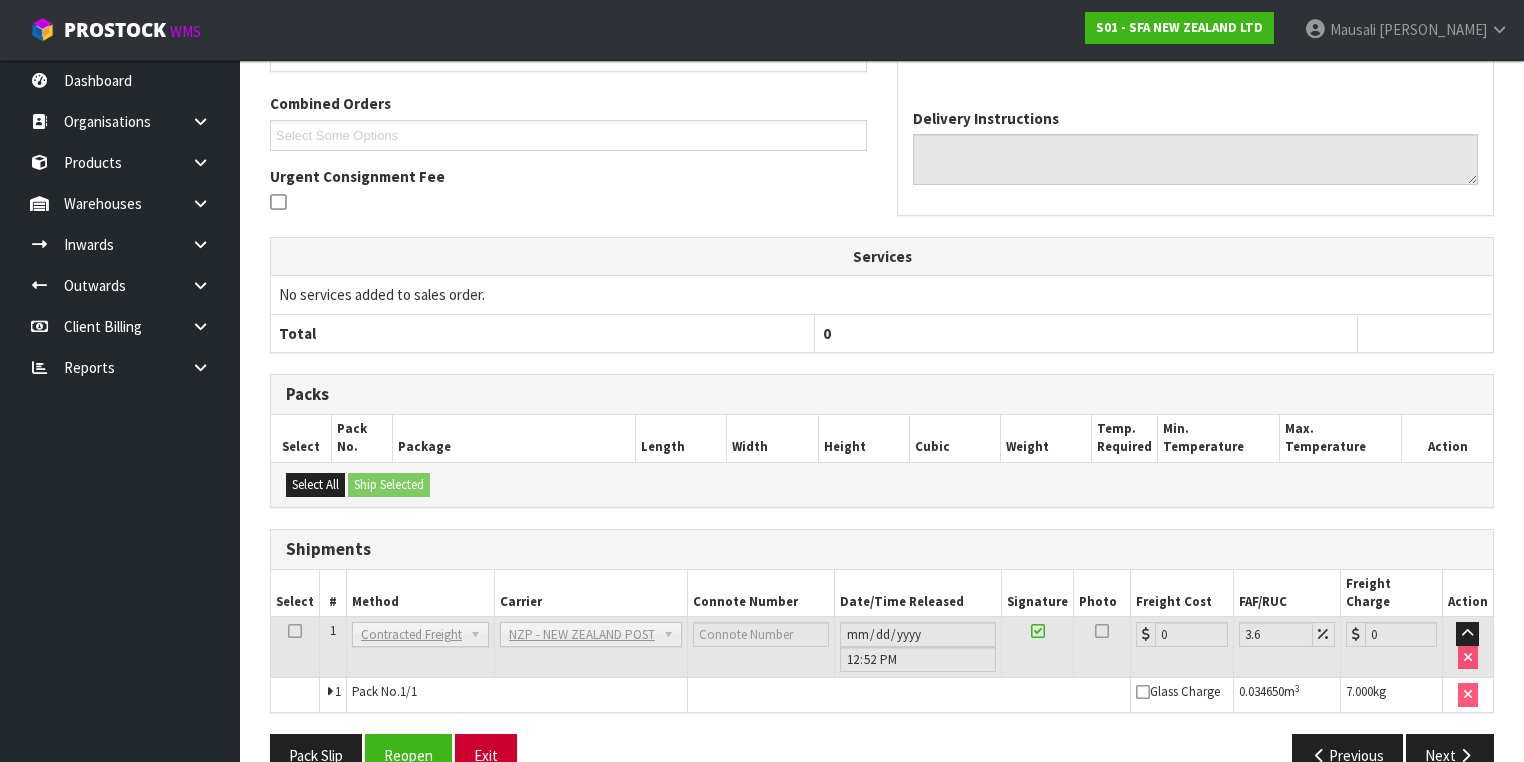 scroll, scrollTop: 536, scrollLeft: 0, axis: vertical 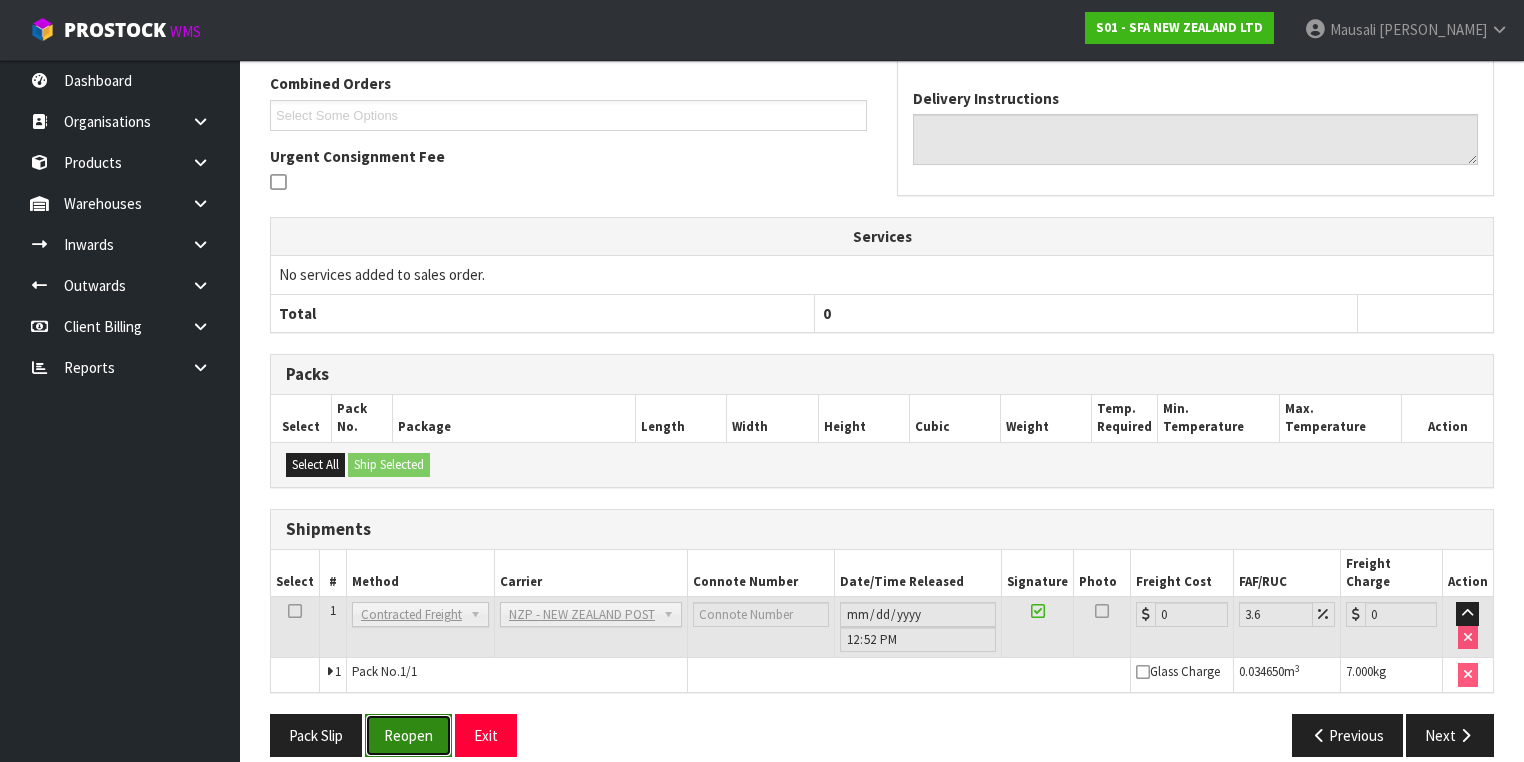 drag, startPoint x: 422, startPoint y: 712, endPoint x: 457, endPoint y: 705, distance: 35.69314 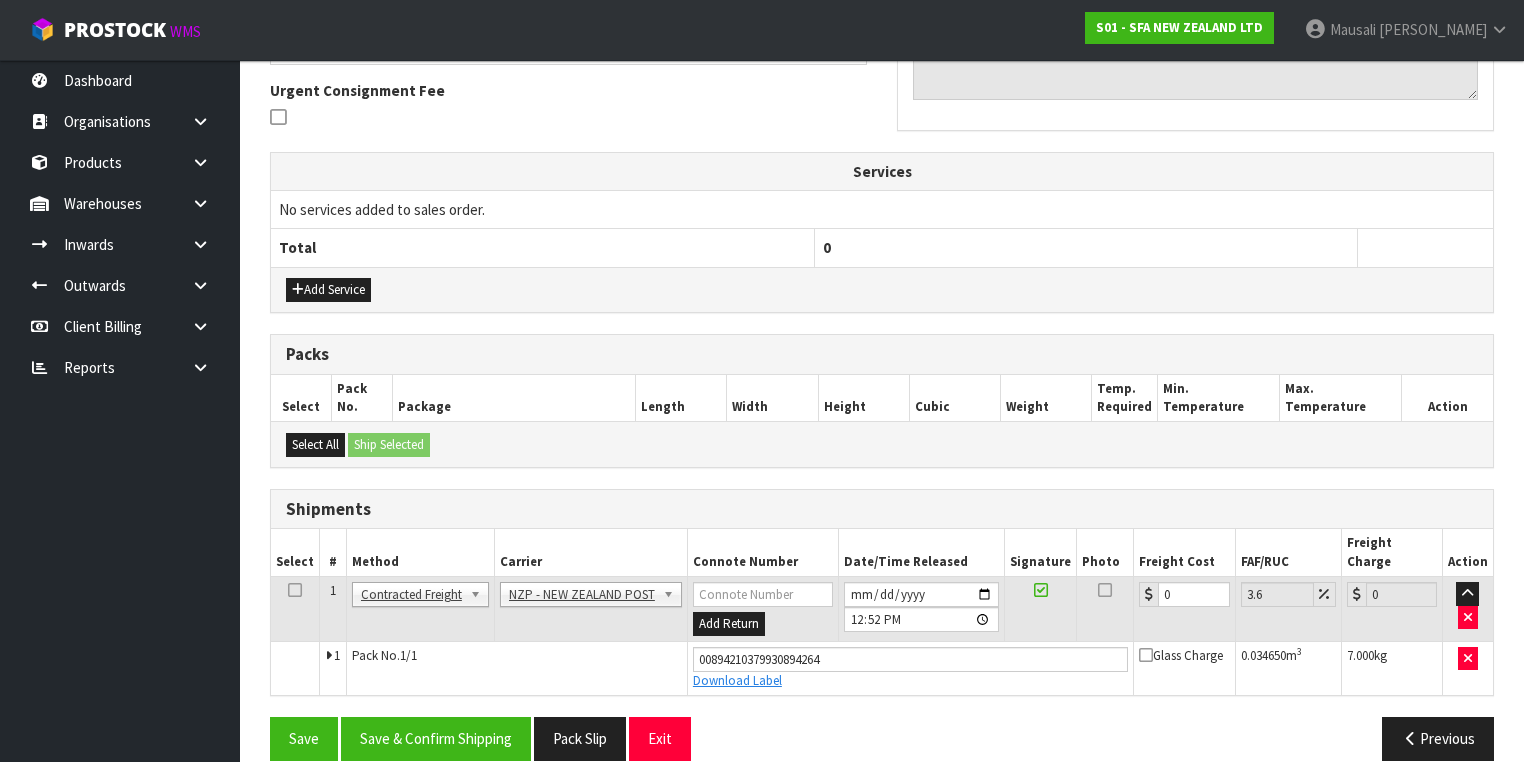 scroll, scrollTop: 582, scrollLeft: 0, axis: vertical 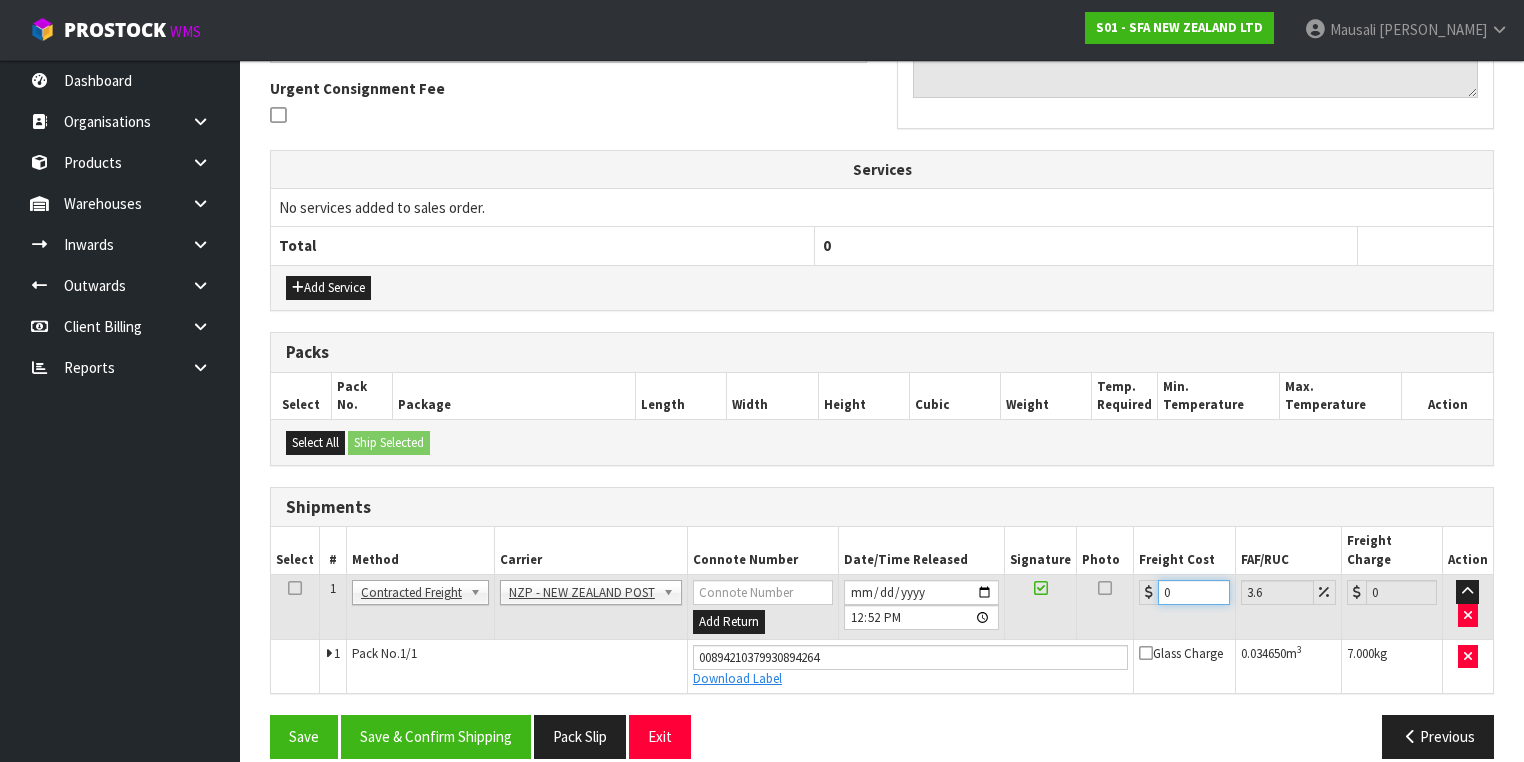 drag, startPoint x: 1183, startPoint y: 565, endPoint x: 1136, endPoint y: 592, distance: 54.20332 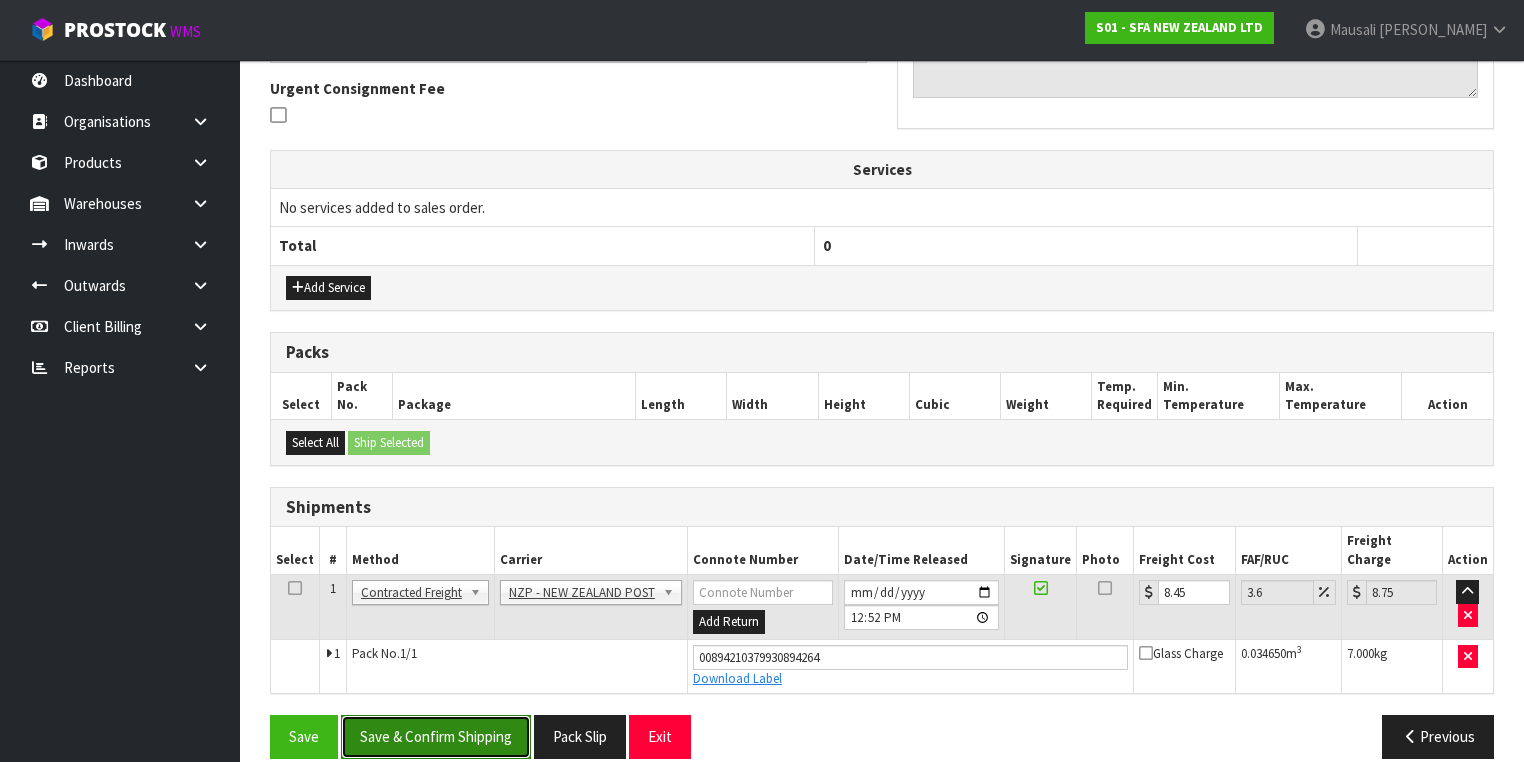 click on "Save & Confirm Shipping" at bounding box center [436, 736] 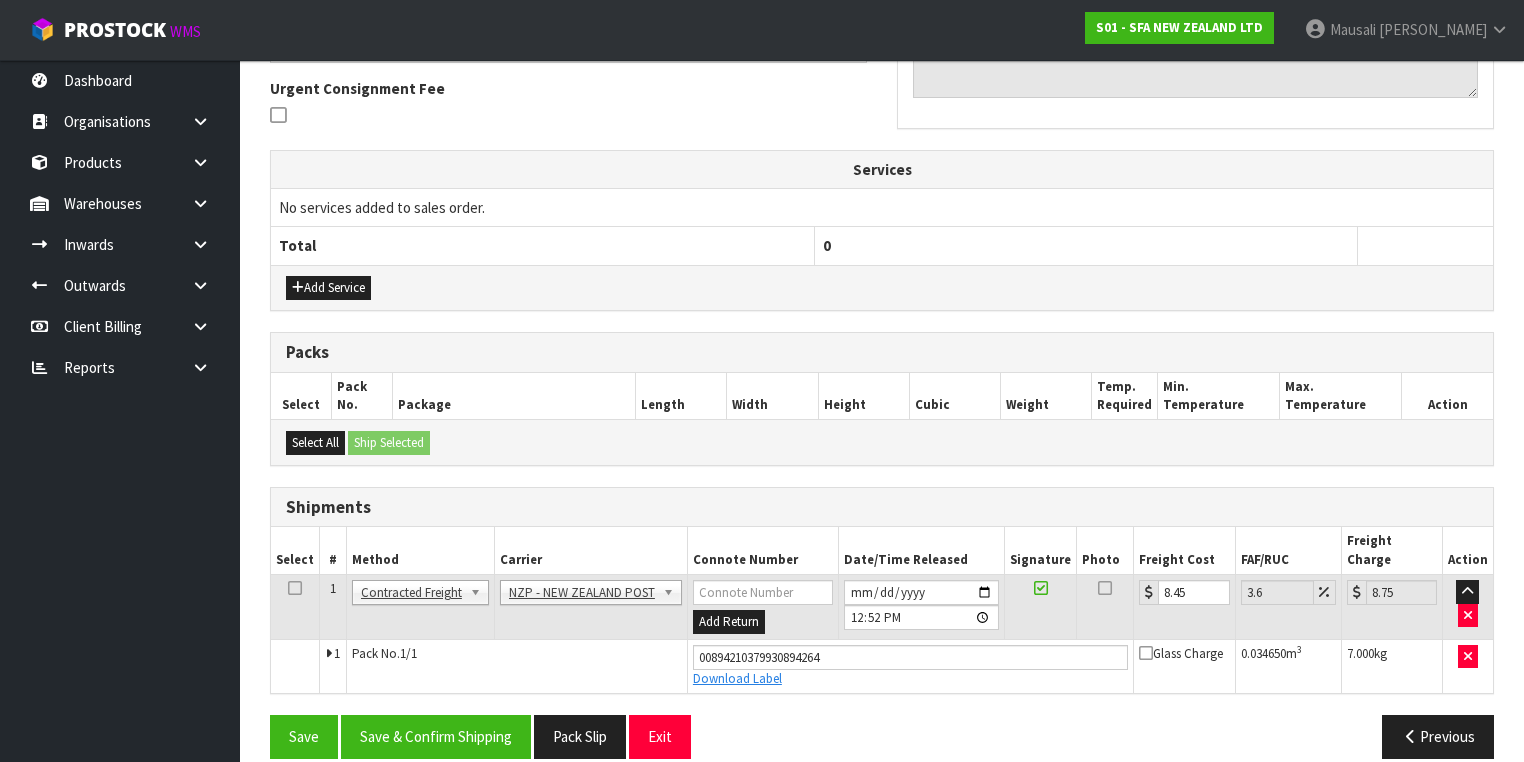 scroll, scrollTop: 0, scrollLeft: 0, axis: both 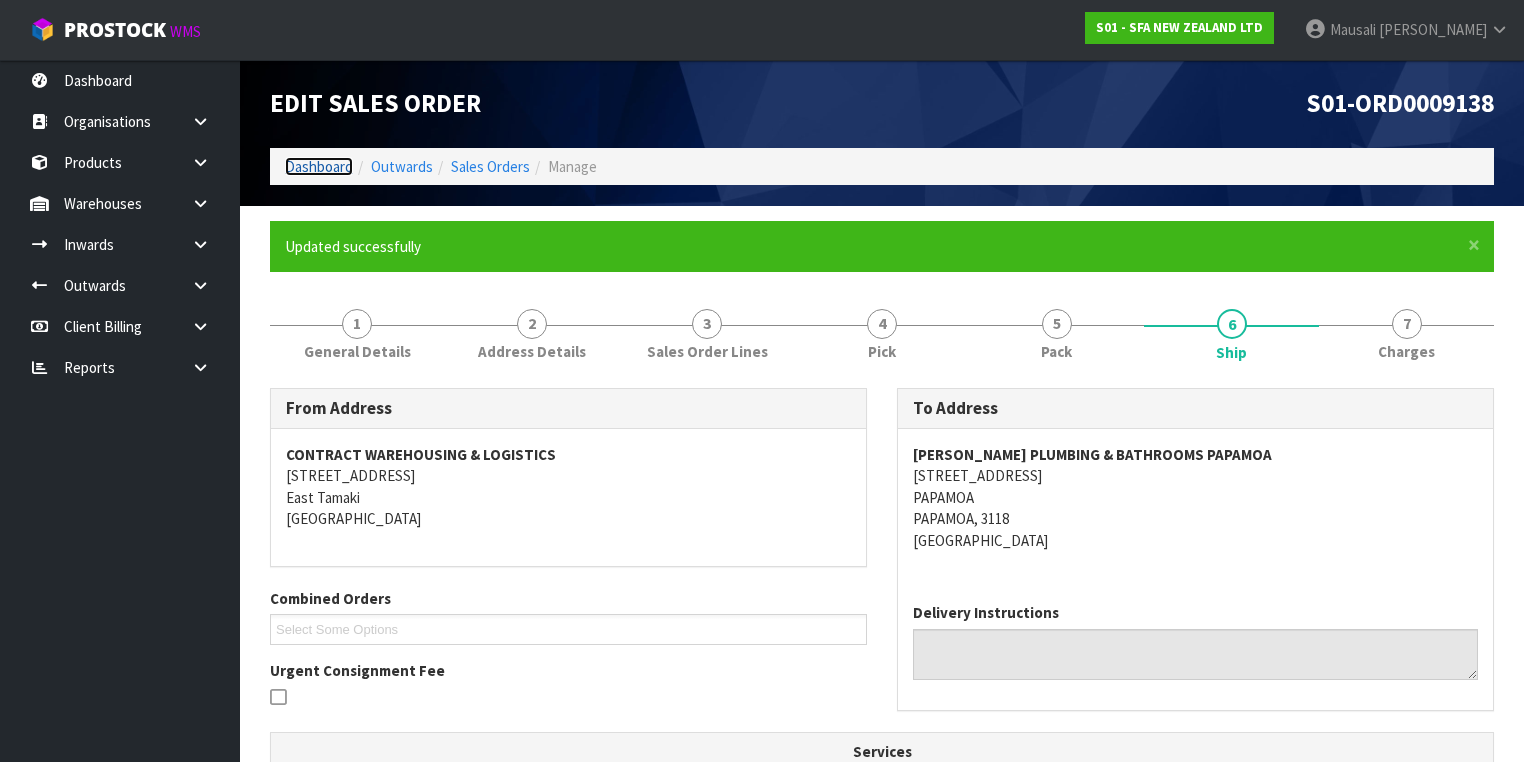 click on "Dashboard" at bounding box center (319, 166) 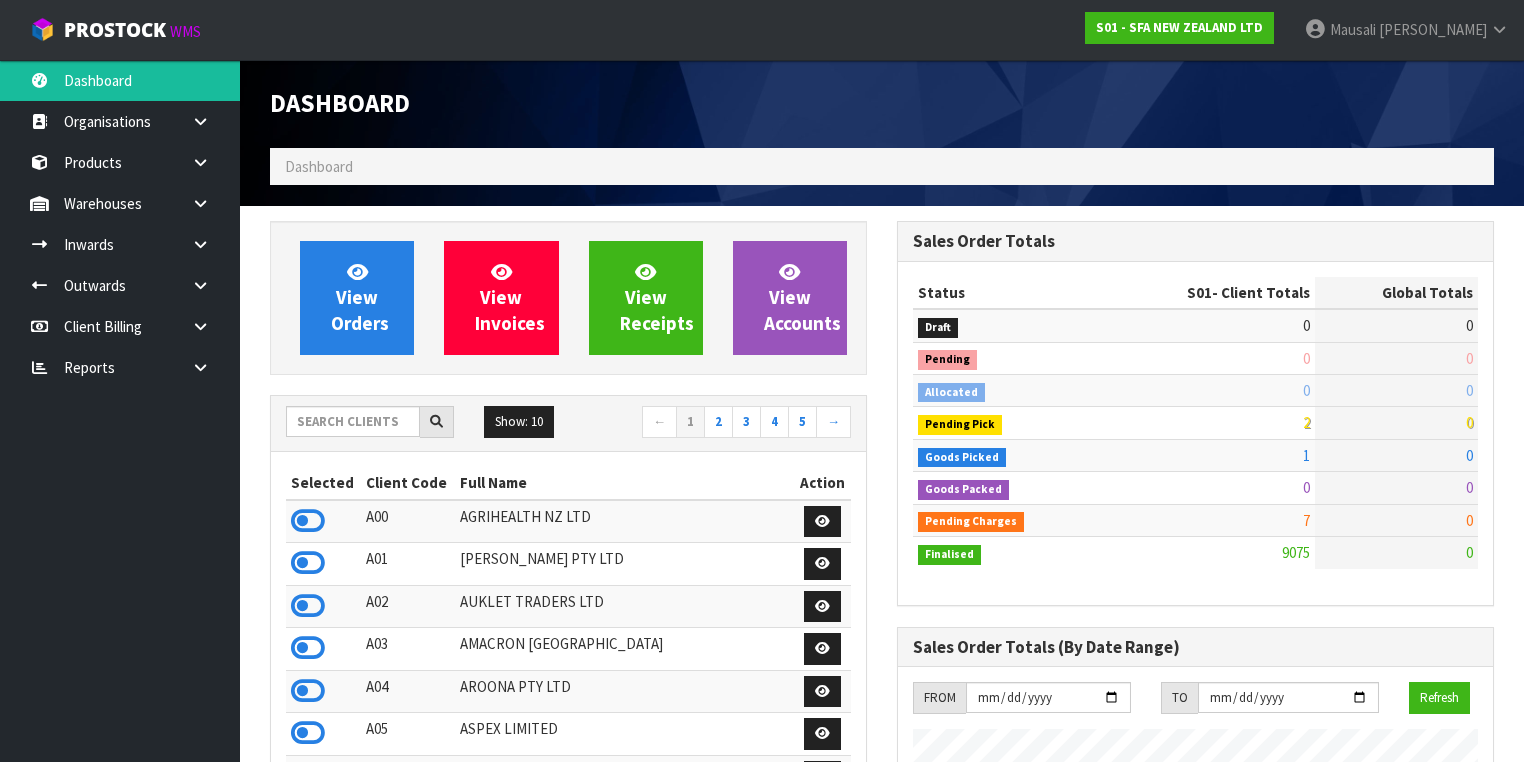 scroll, scrollTop: 998491, scrollLeft: 999372, axis: both 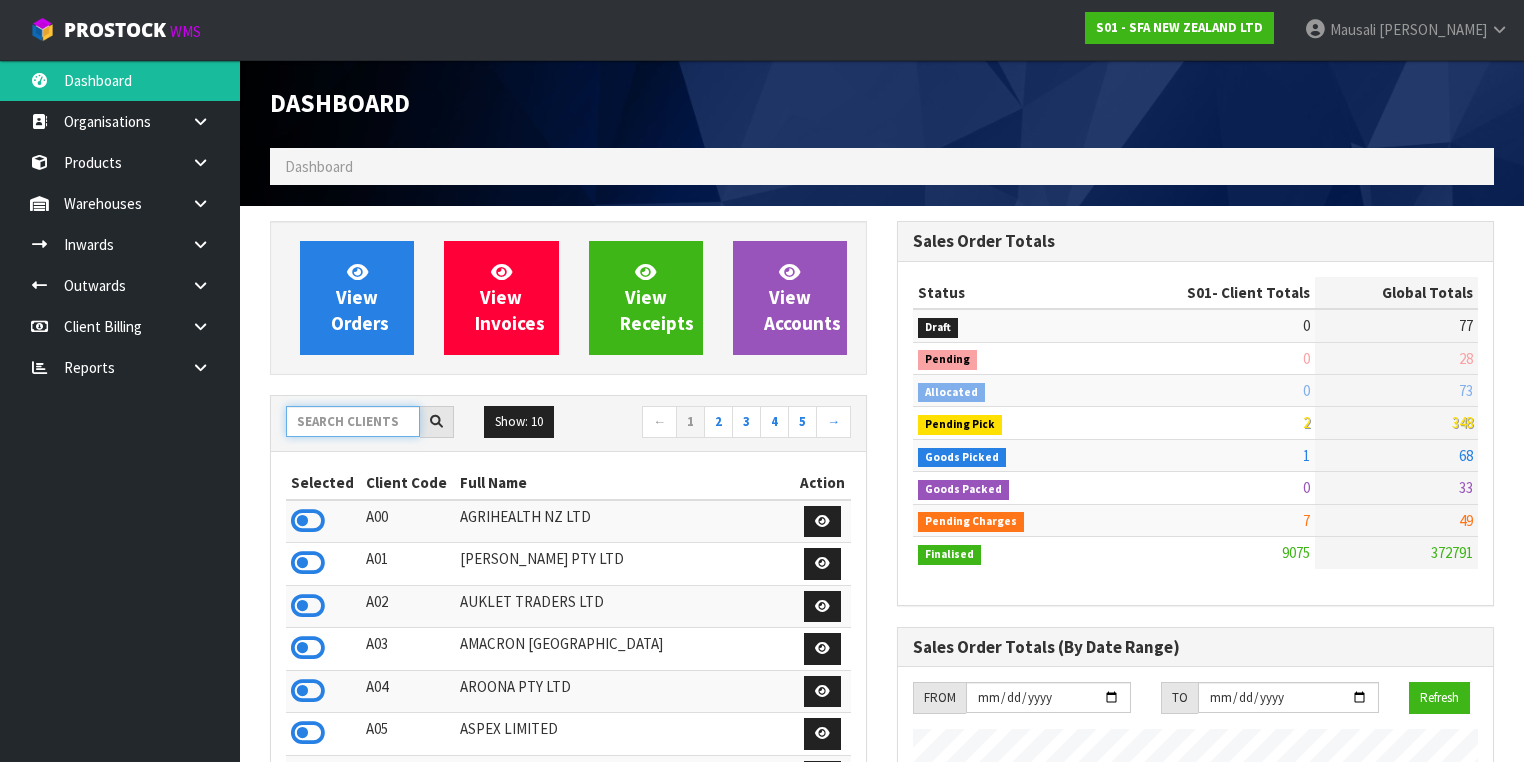 click at bounding box center (353, 421) 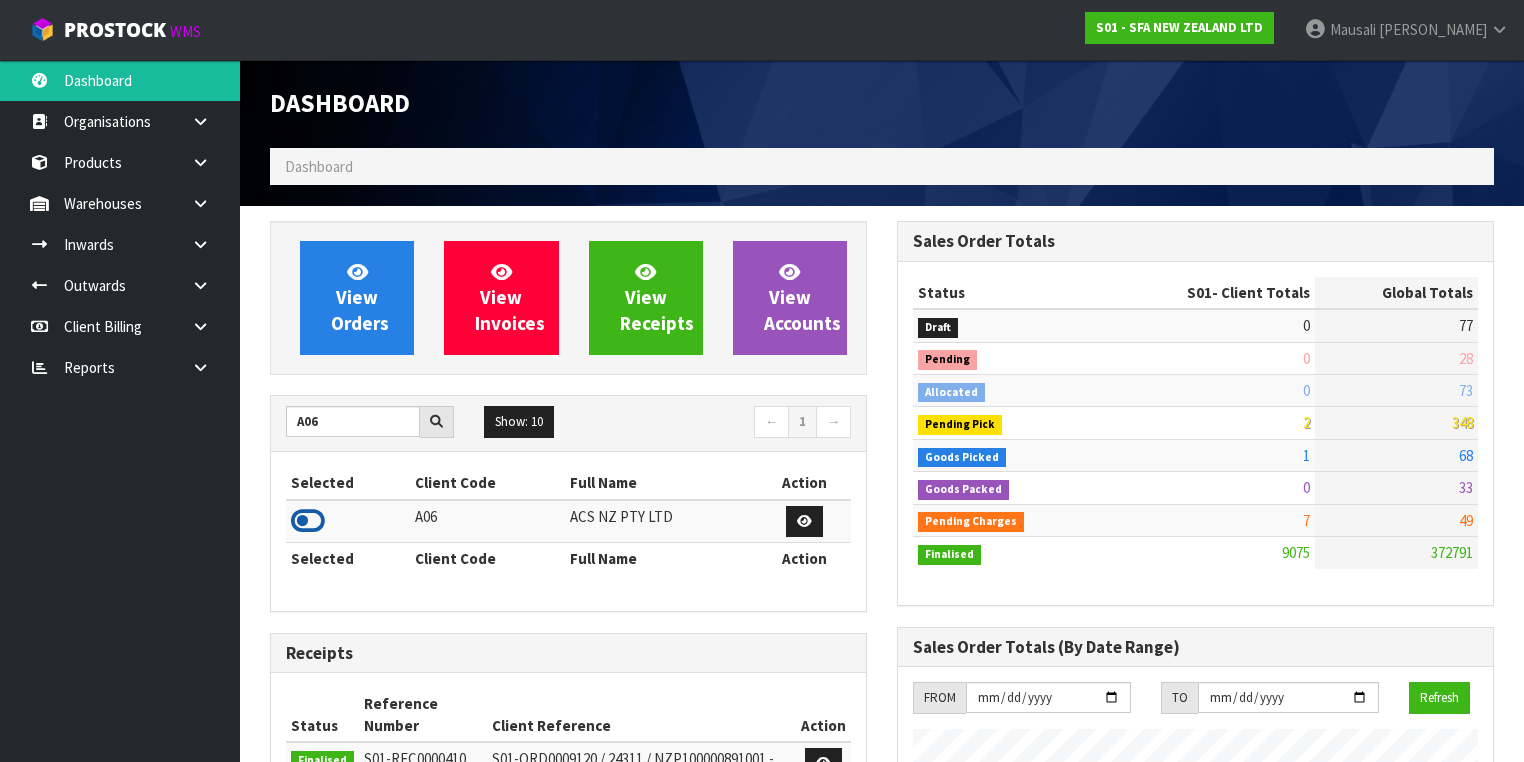 click at bounding box center [308, 521] 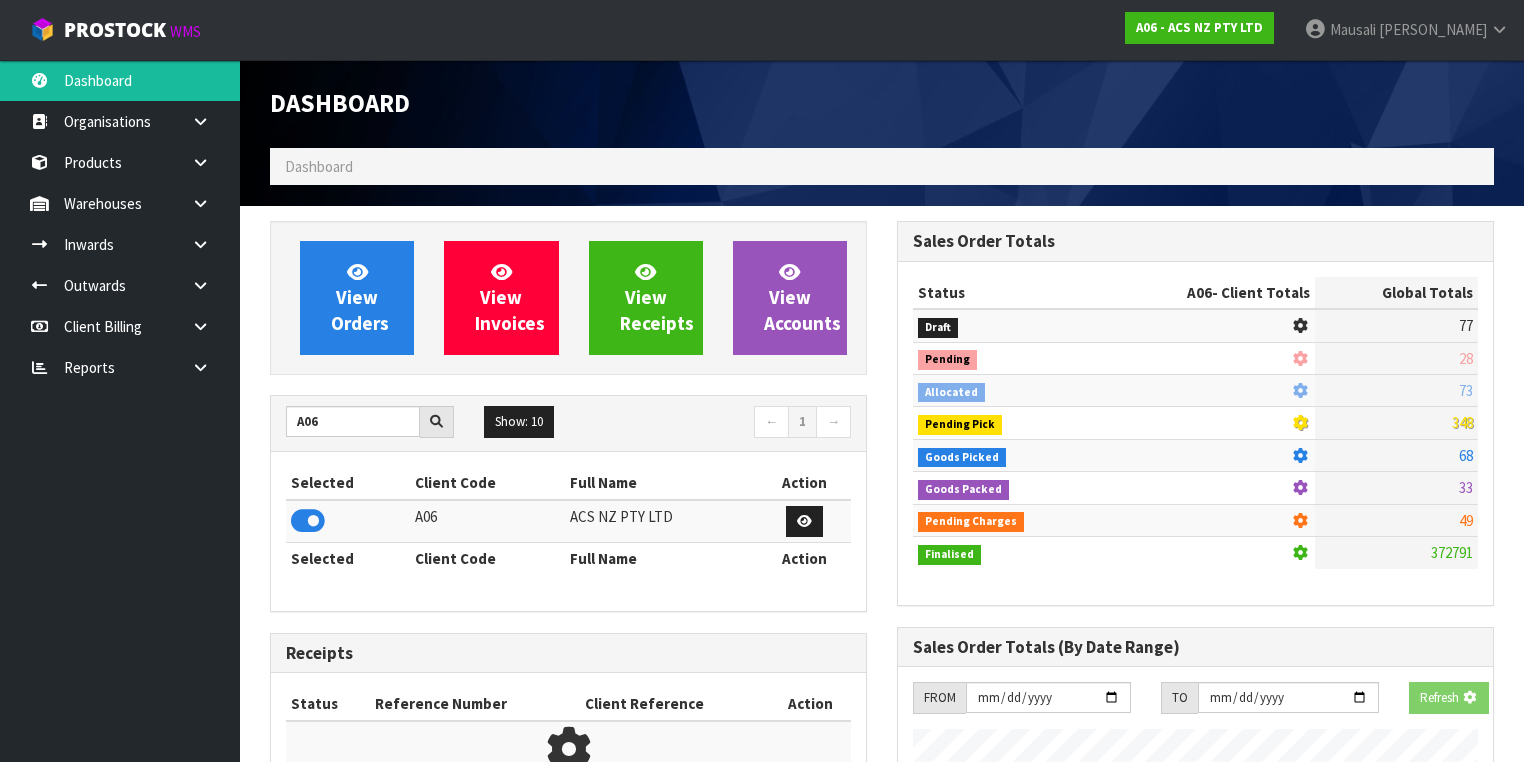 scroll, scrollTop: 1242, scrollLeft: 627, axis: both 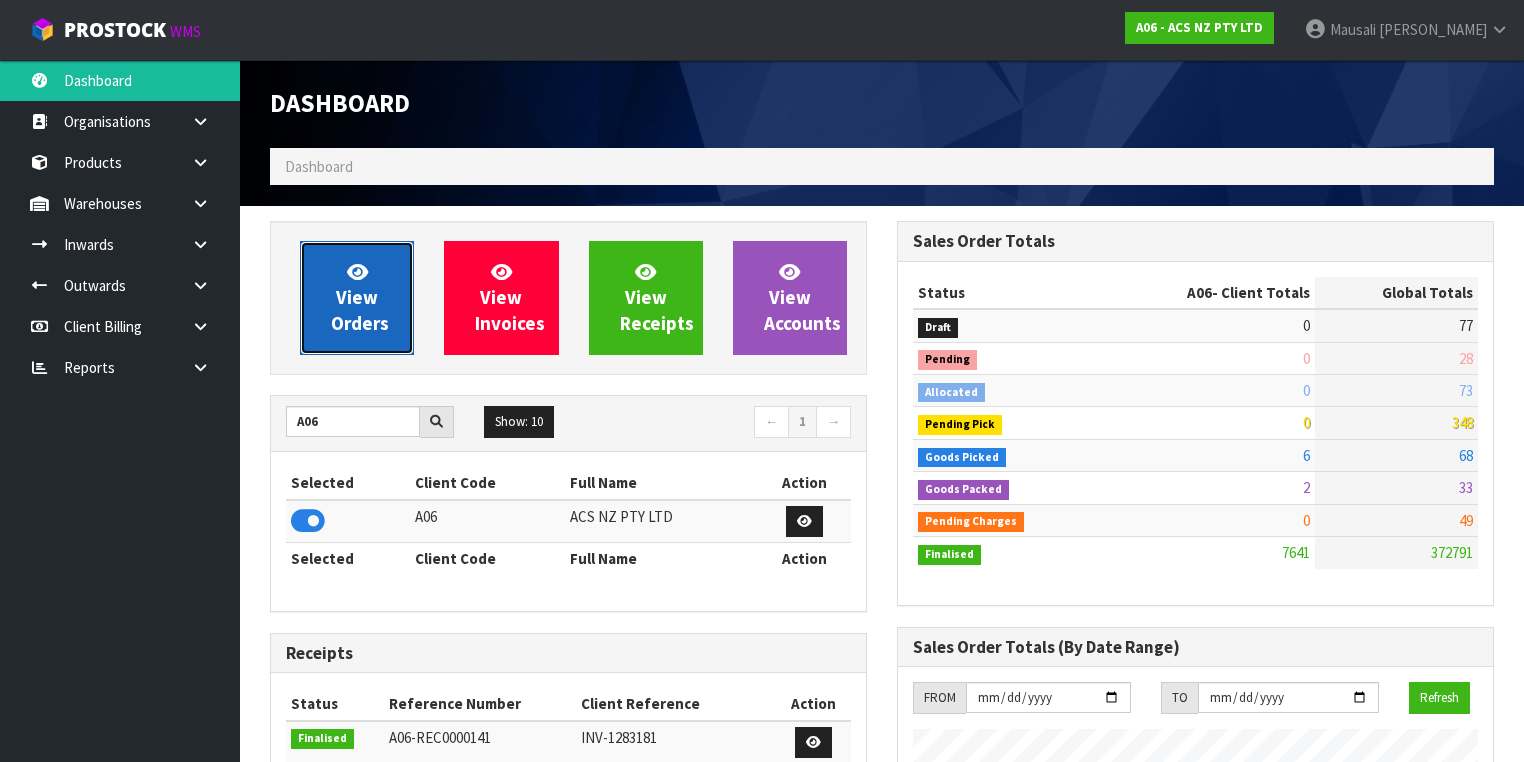 click on "View
Orders" at bounding box center [360, 297] 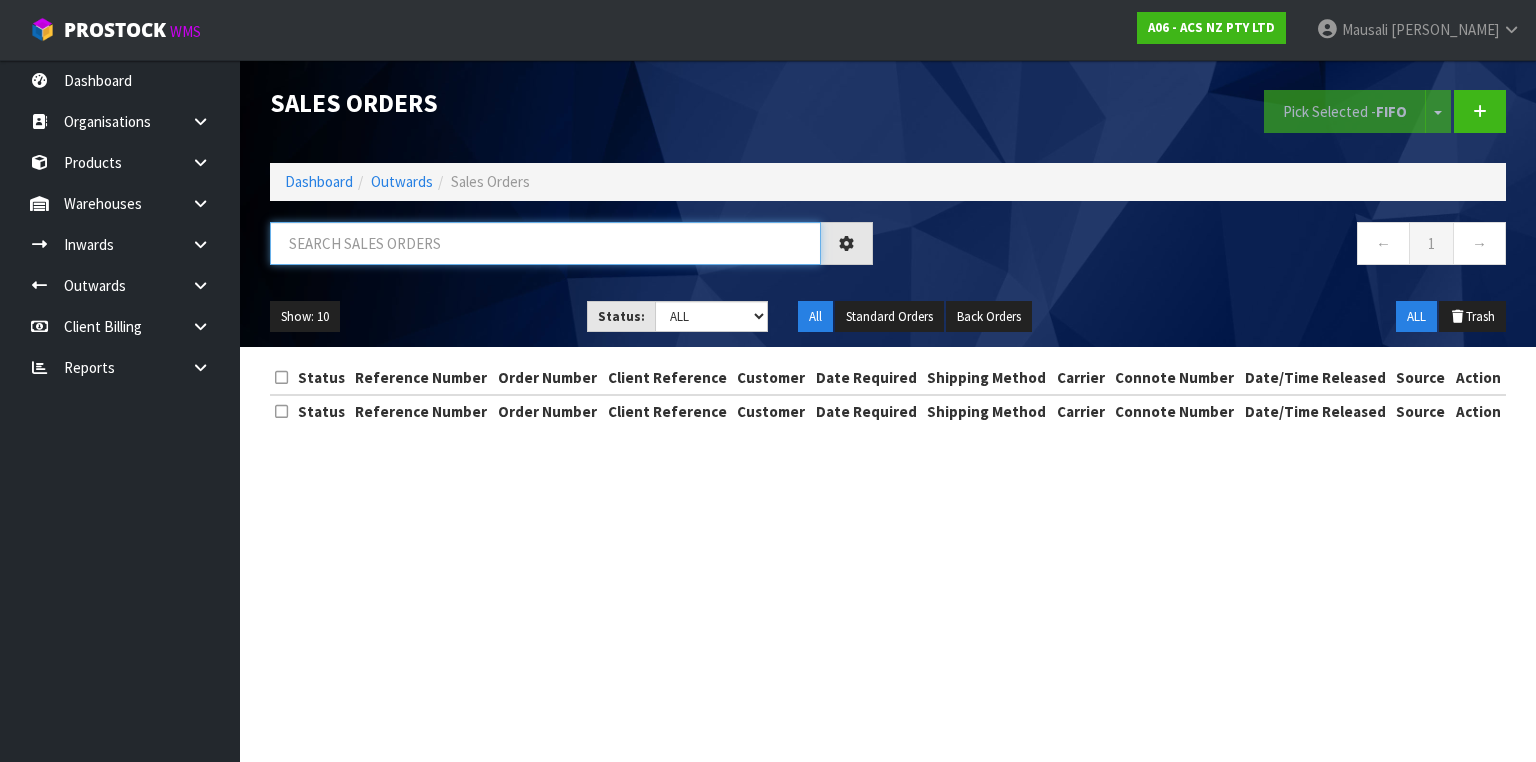 click at bounding box center [545, 243] 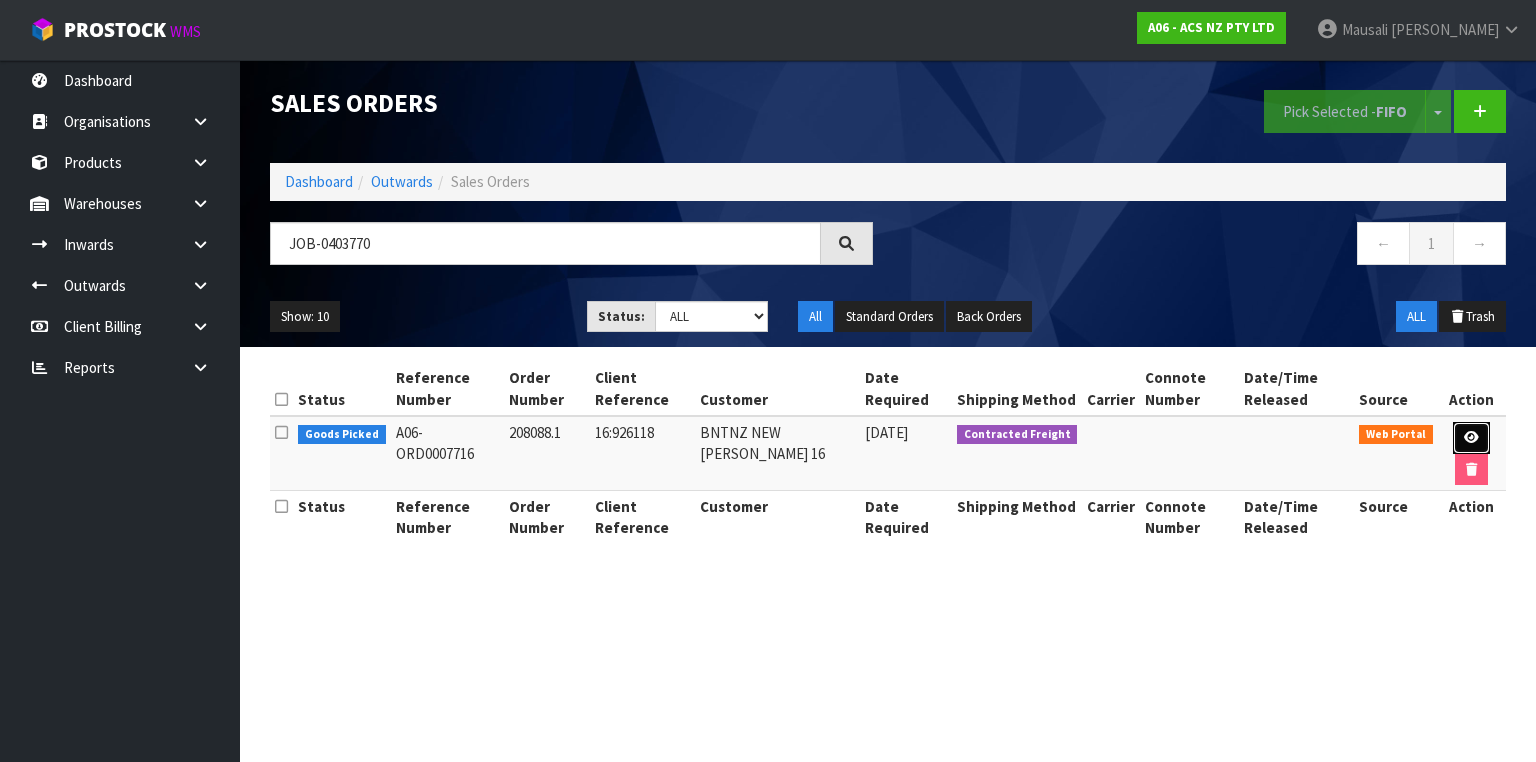 click at bounding box center (1471, 437) 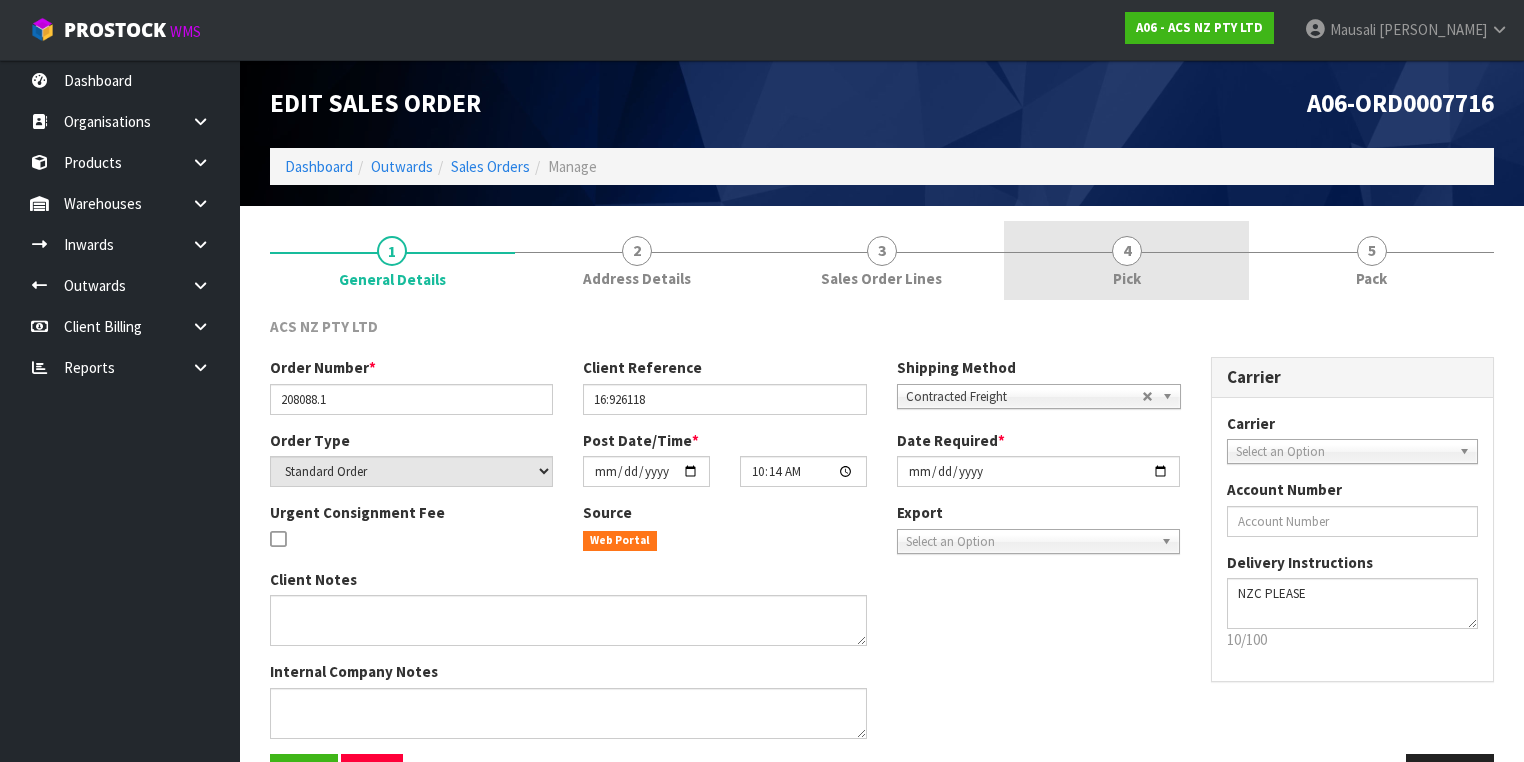 click on "4" at bounding box center [1127, 251] 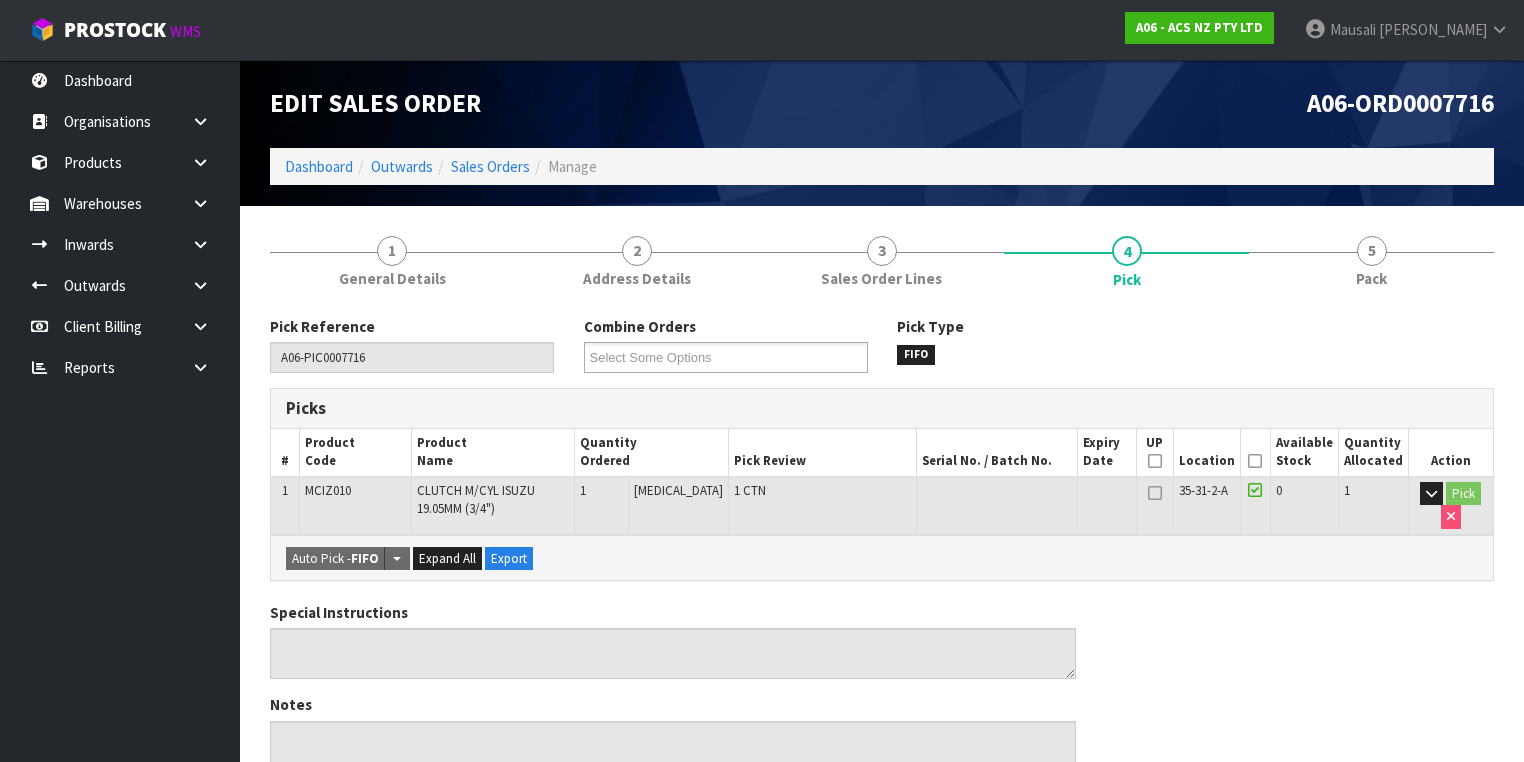 click at bounding box center (1255, 461) 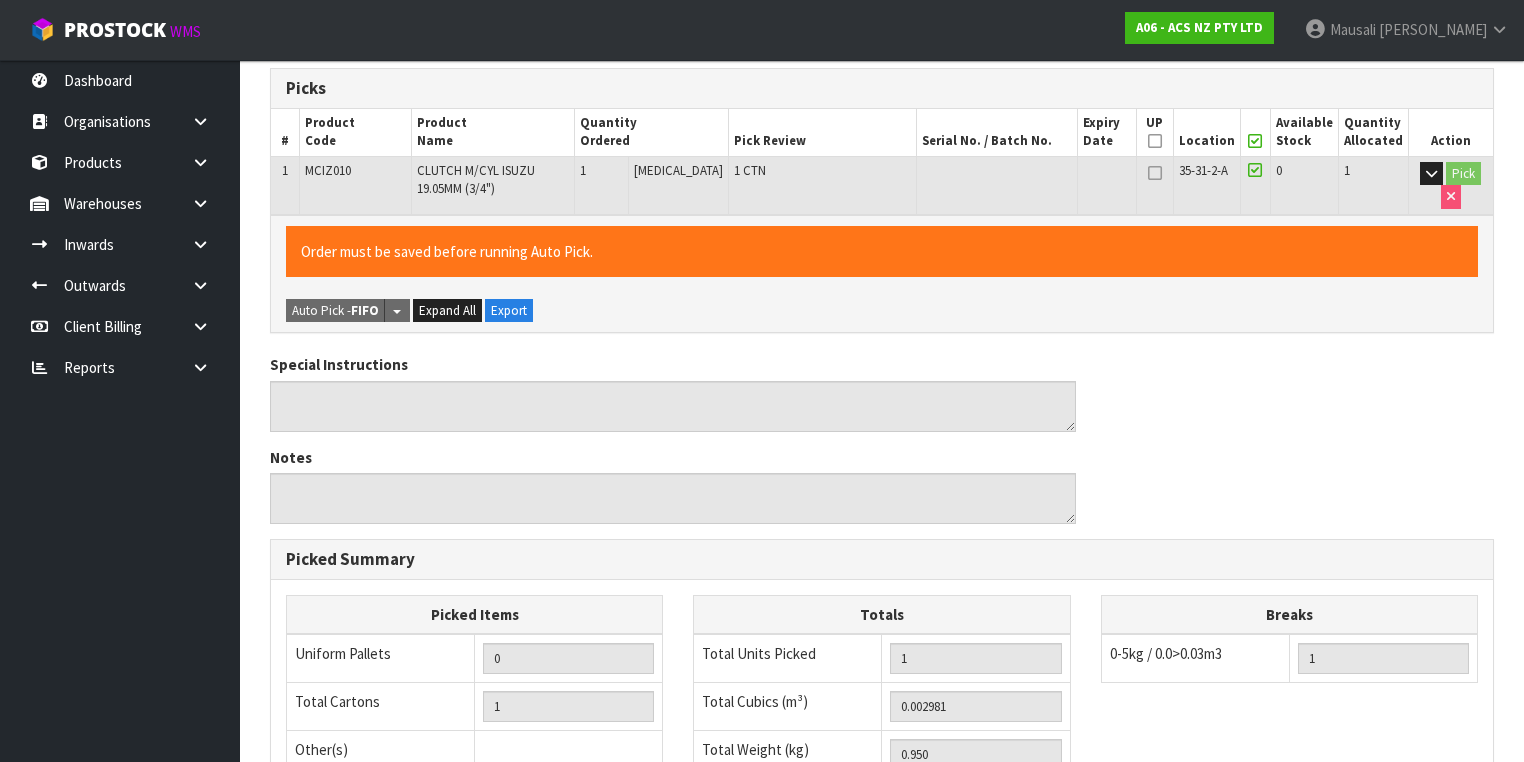 scroll, scrollTop: 640, scrollLeft: 0, axis: vertical 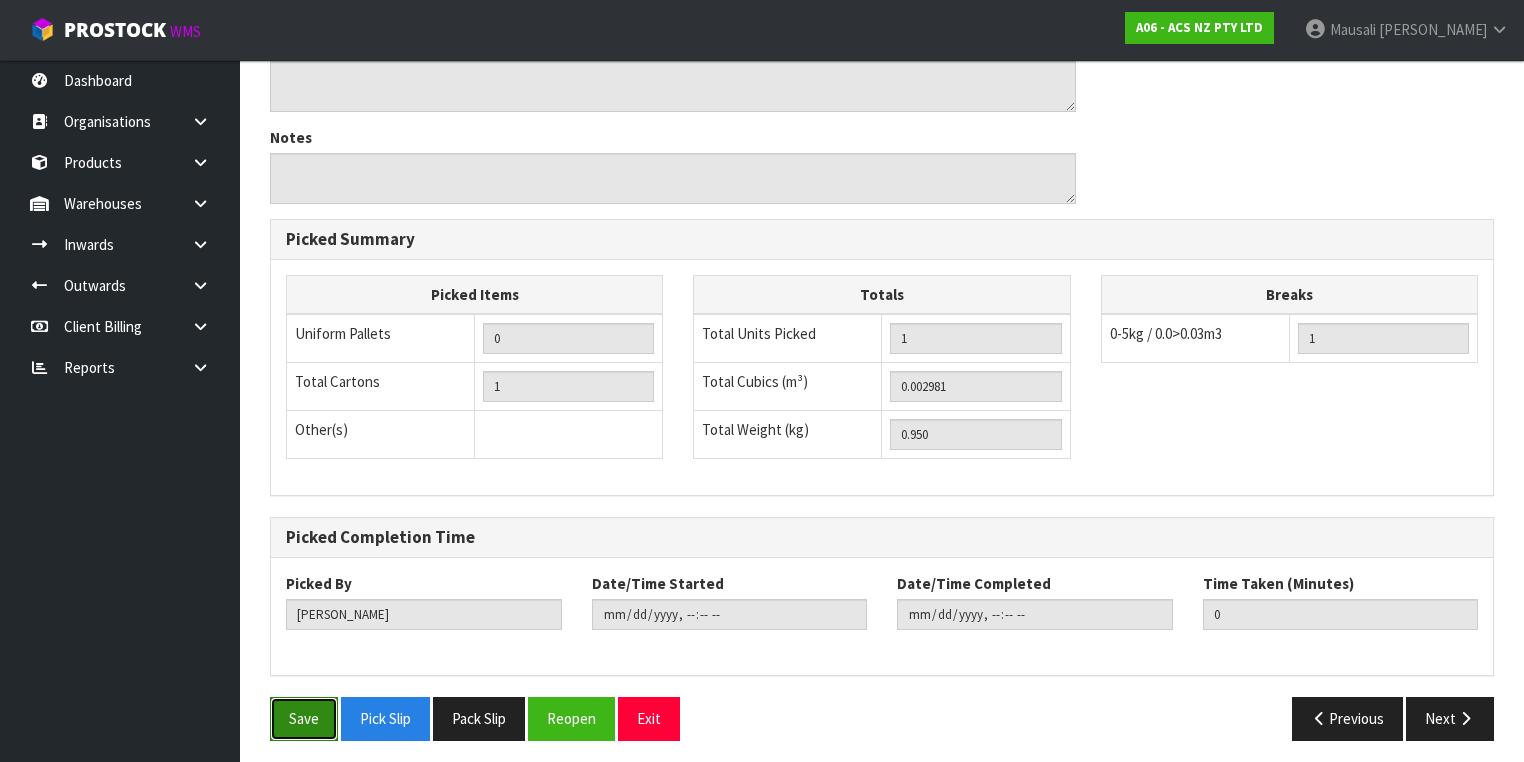 drag, startPoint x: 292, startPoint y: 716, endPoint x: 303, endPoint y: 711, distance: 12.083046 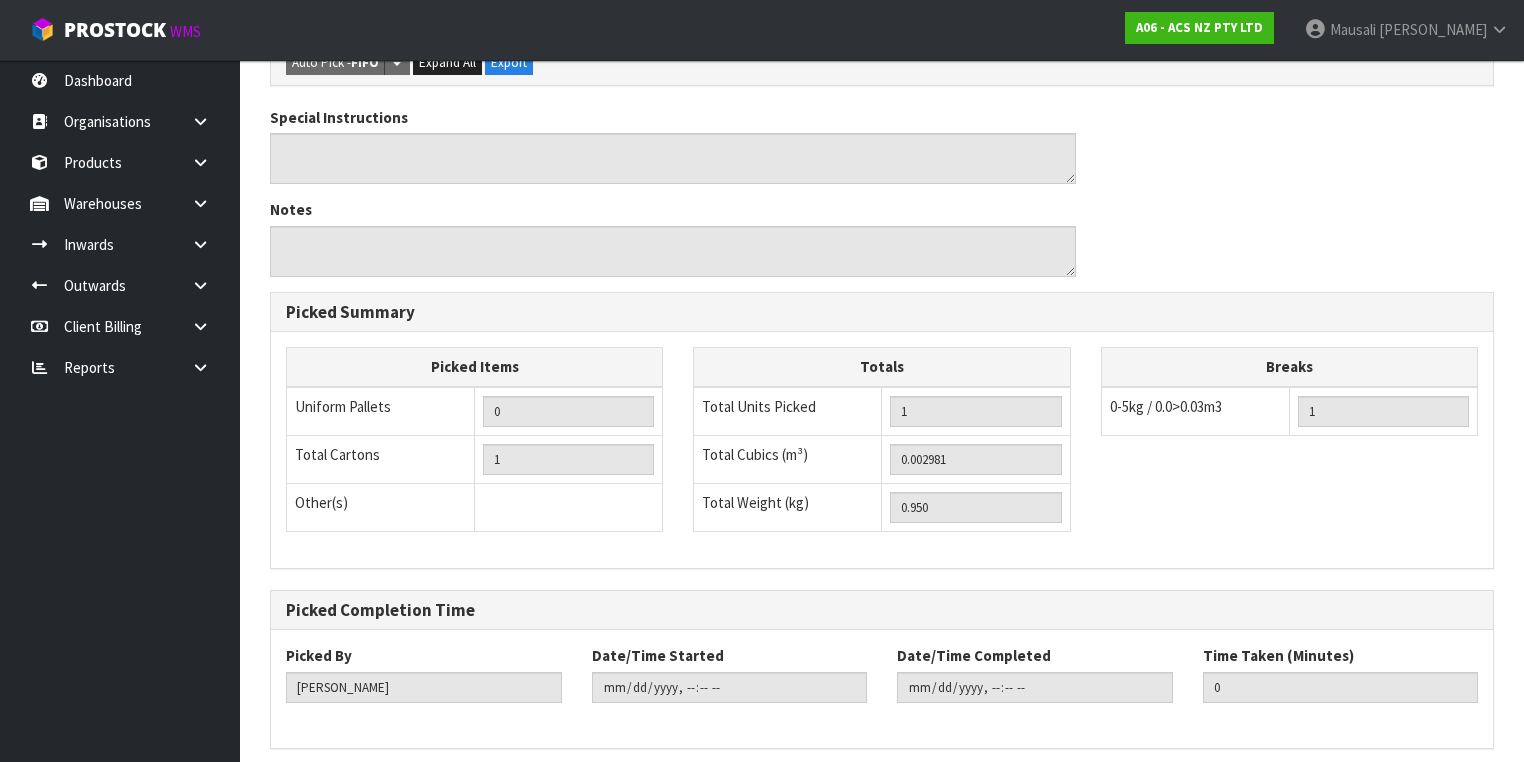 scroll, scrollTop: 0, scrollLeft: 0, axis: both 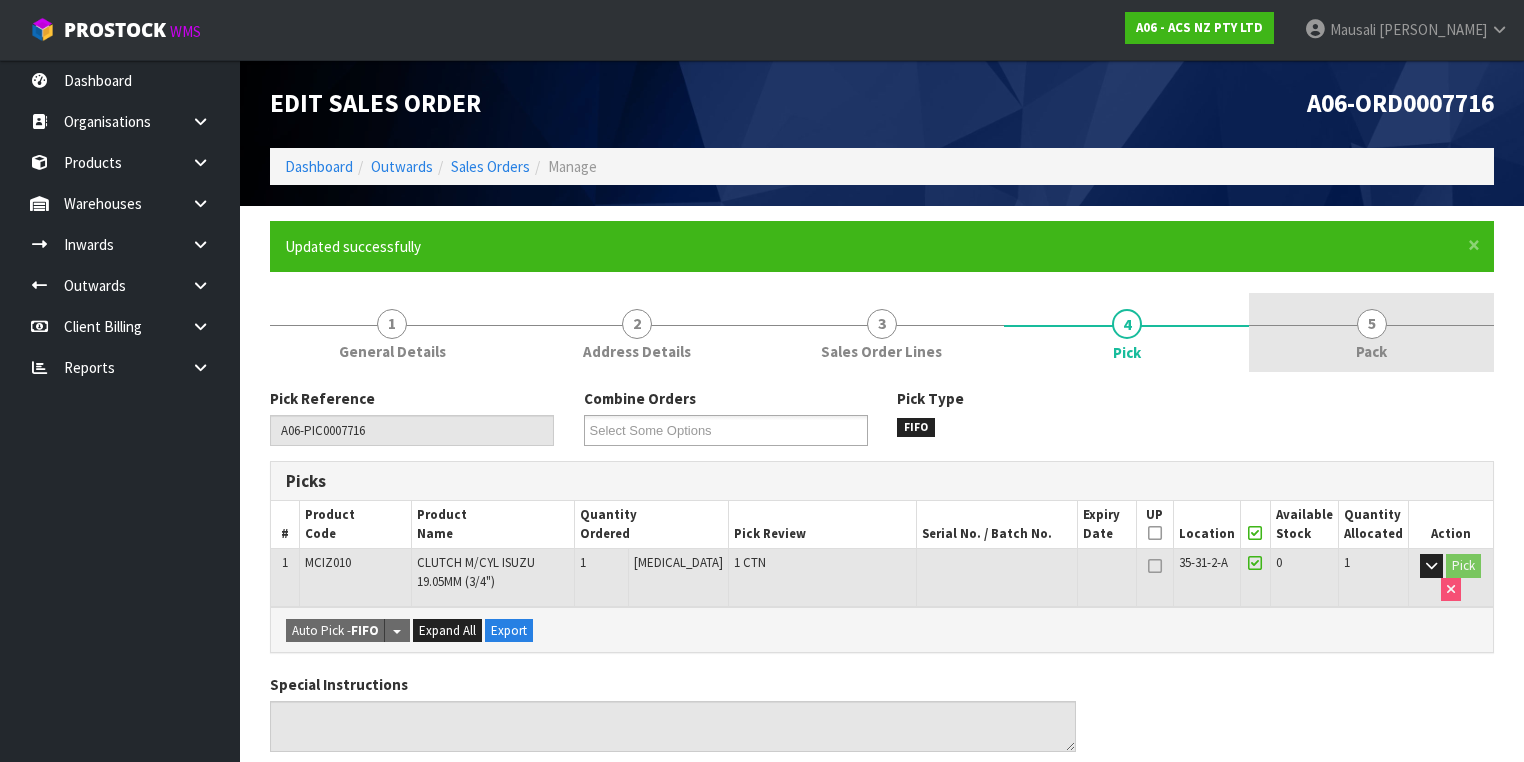 click on "5" at bounding box center (1372, 324) 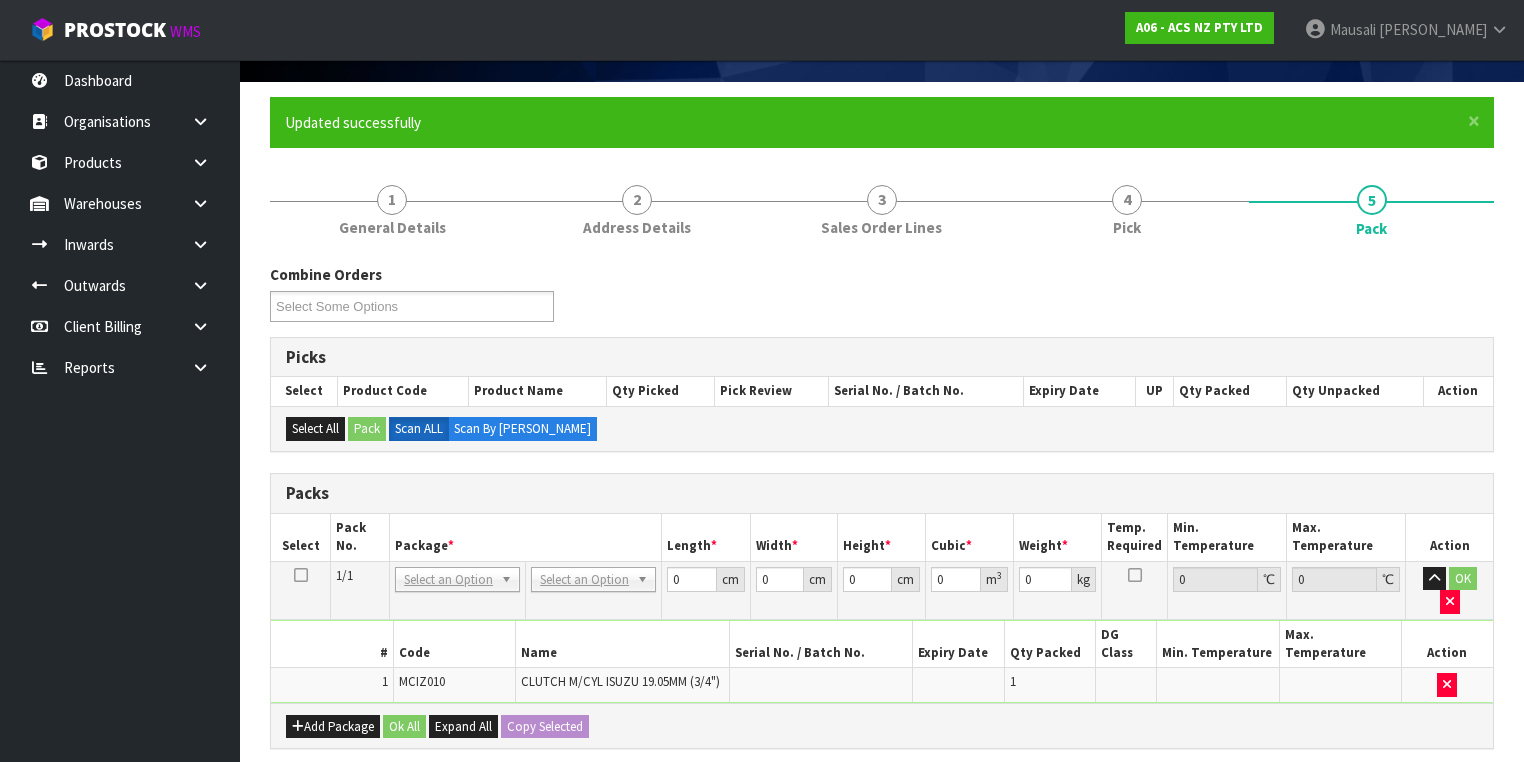 scroll, scrollTop: 320, scrollLeft: 0, axis: vertical 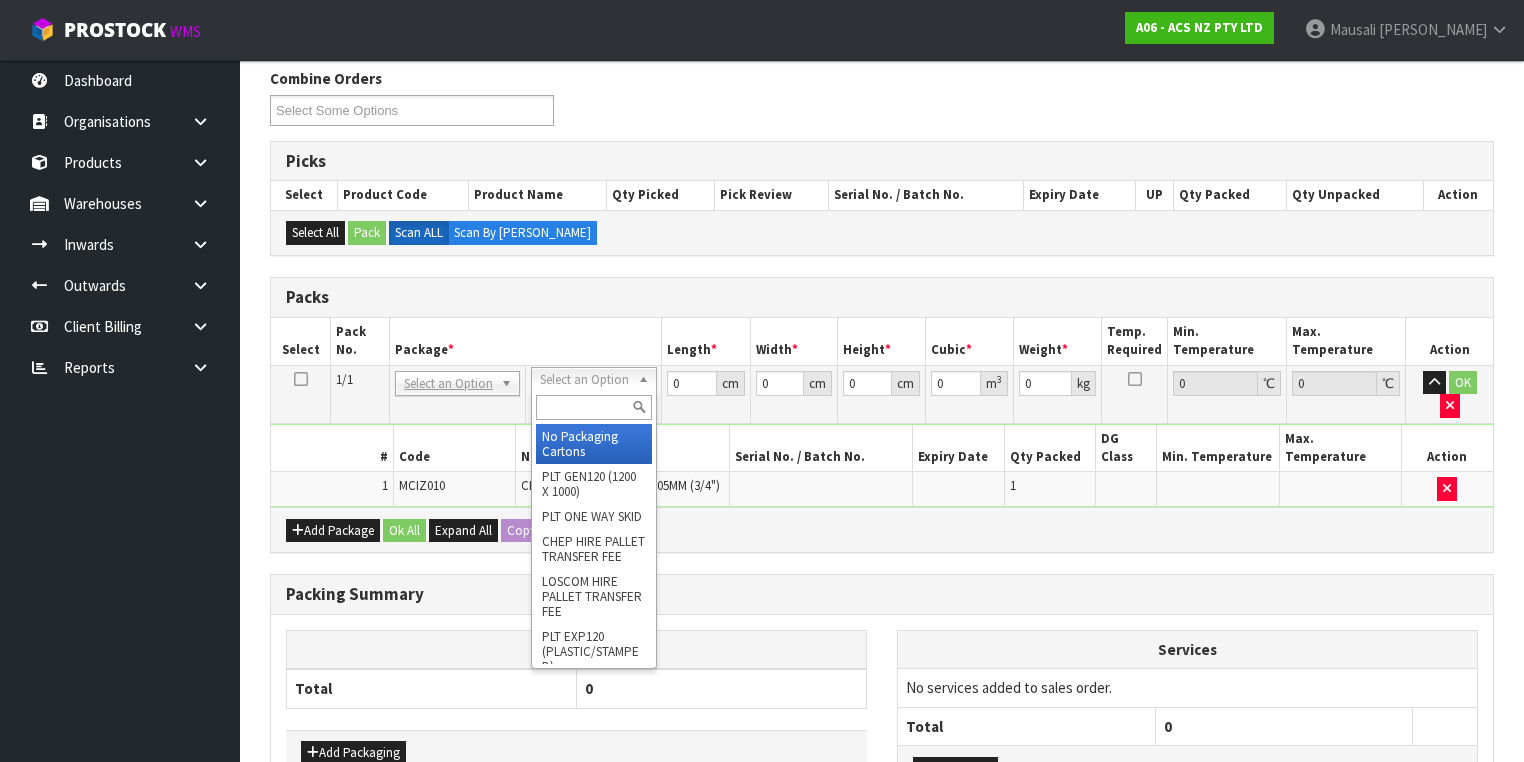 click at bounding box center [593, 407] 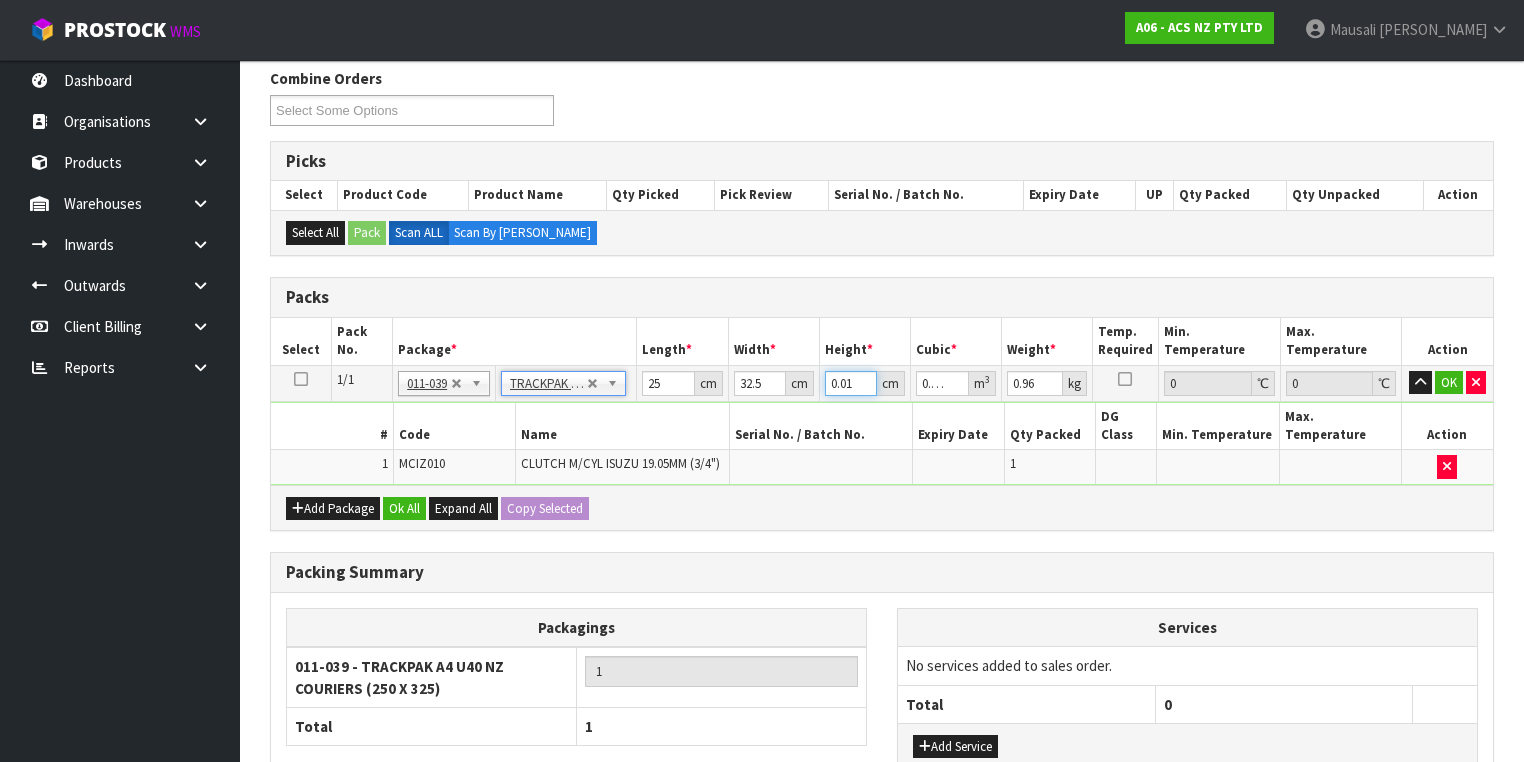 drag, startPoint x: 854, startPoint y: 380, endPoint x: 768, endPoint y: 390, distance: 86.579445 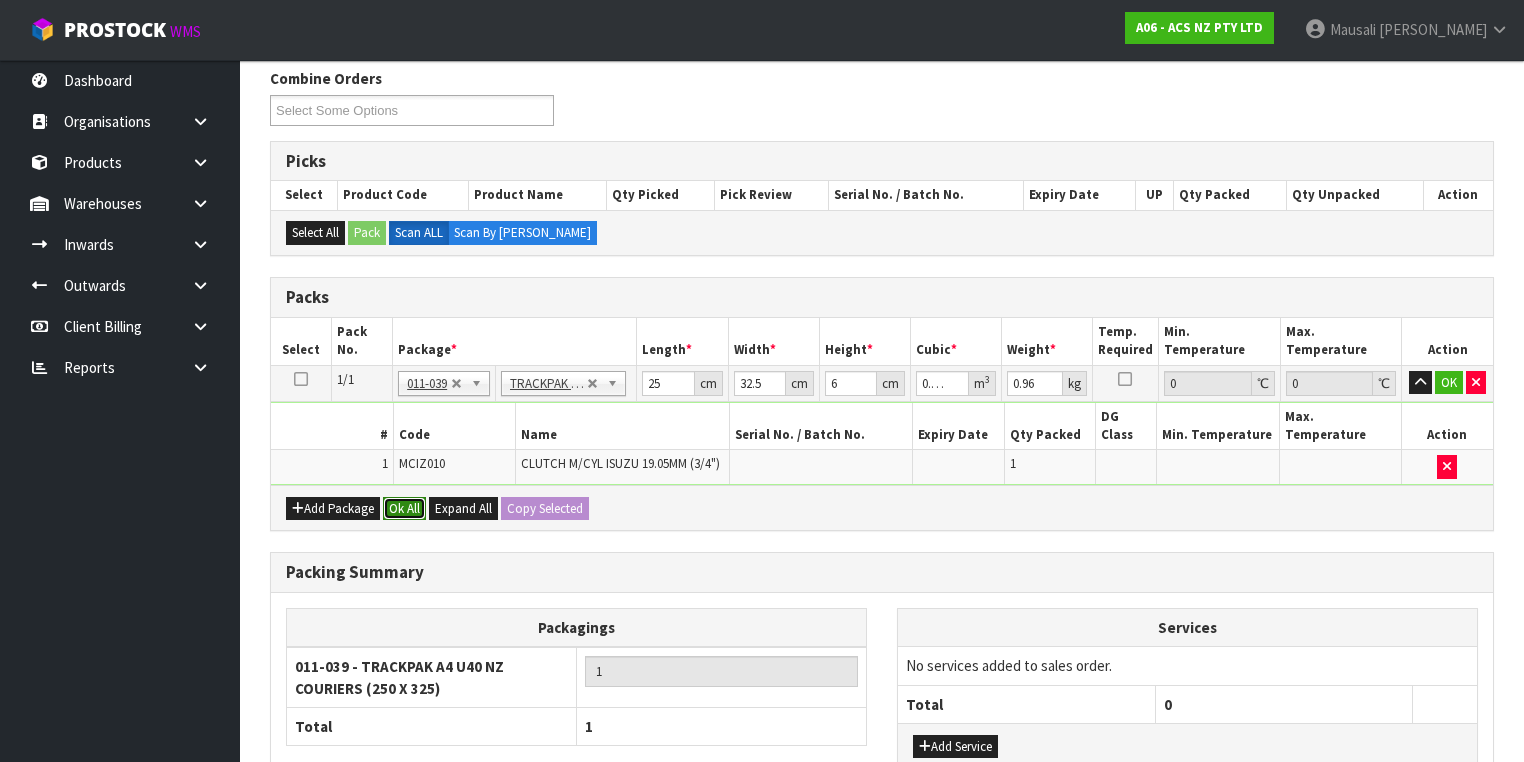 click on "Ok All" at bounding box center (404, 509) 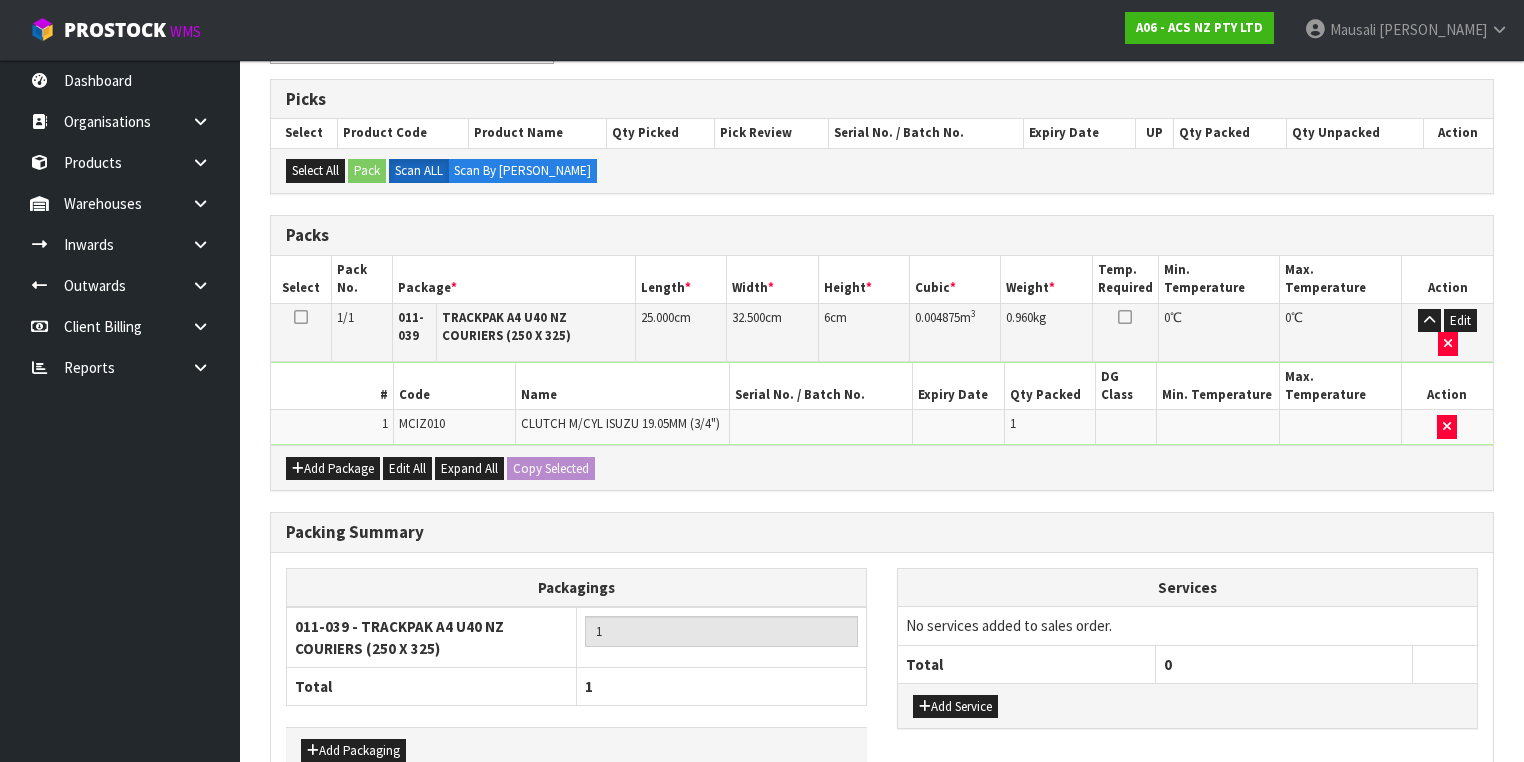 scroll, scrollTop: 464, scrollLeft: 0, axis: vertical 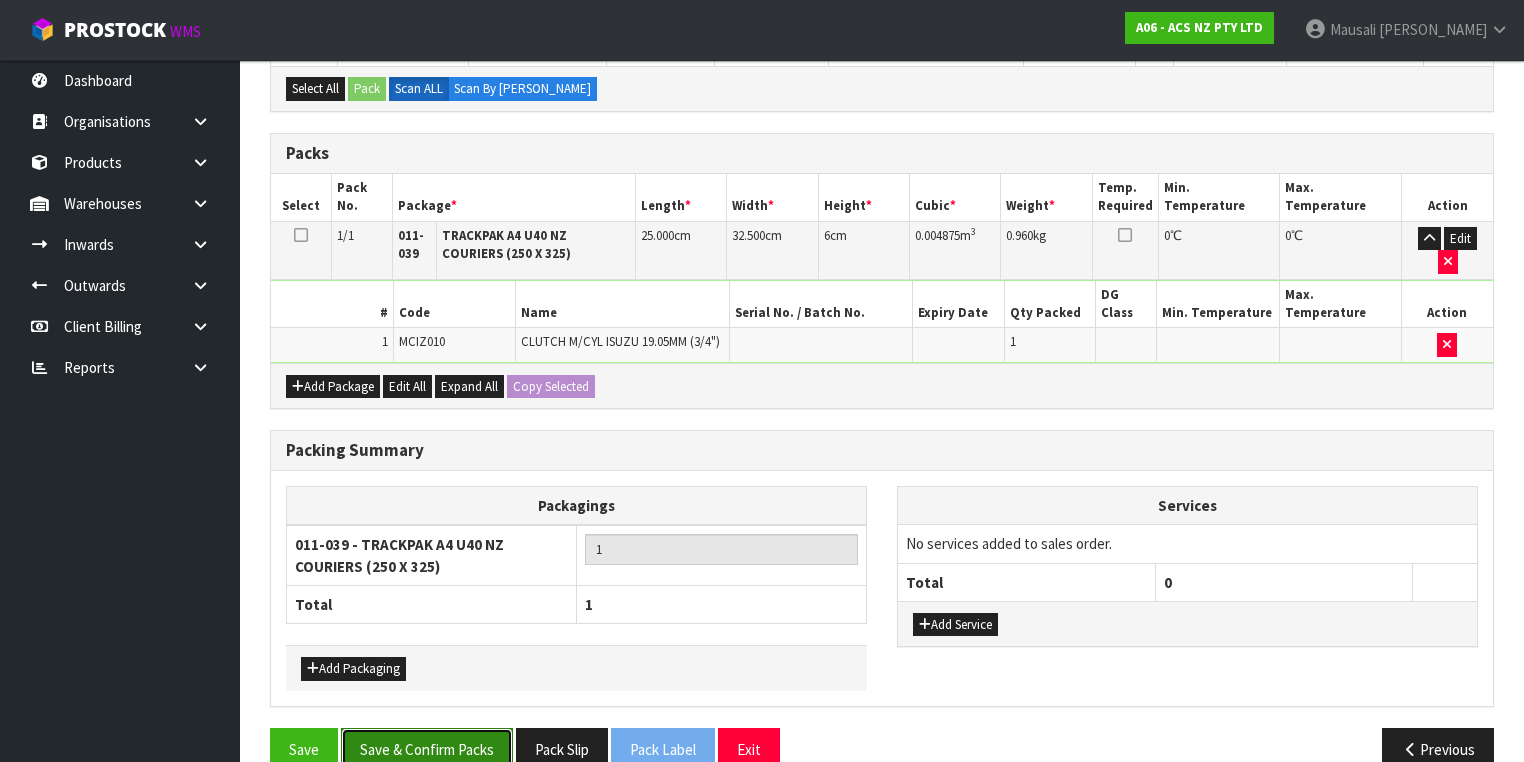 click on "Save & Confirm Packs" at bounding box center (427, 749) 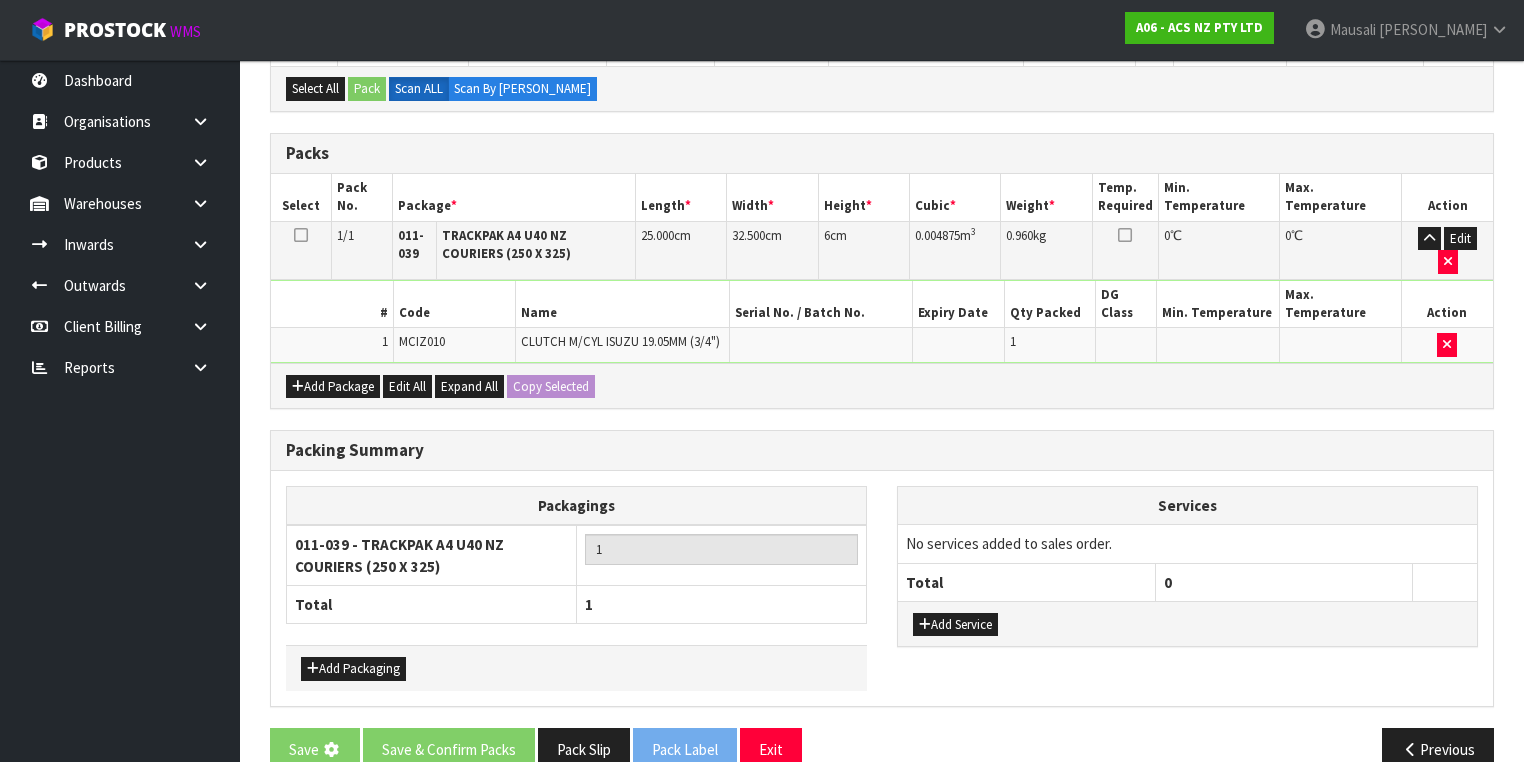 scroll, scrollTop: 0, scrollLeft: 0, axis: both 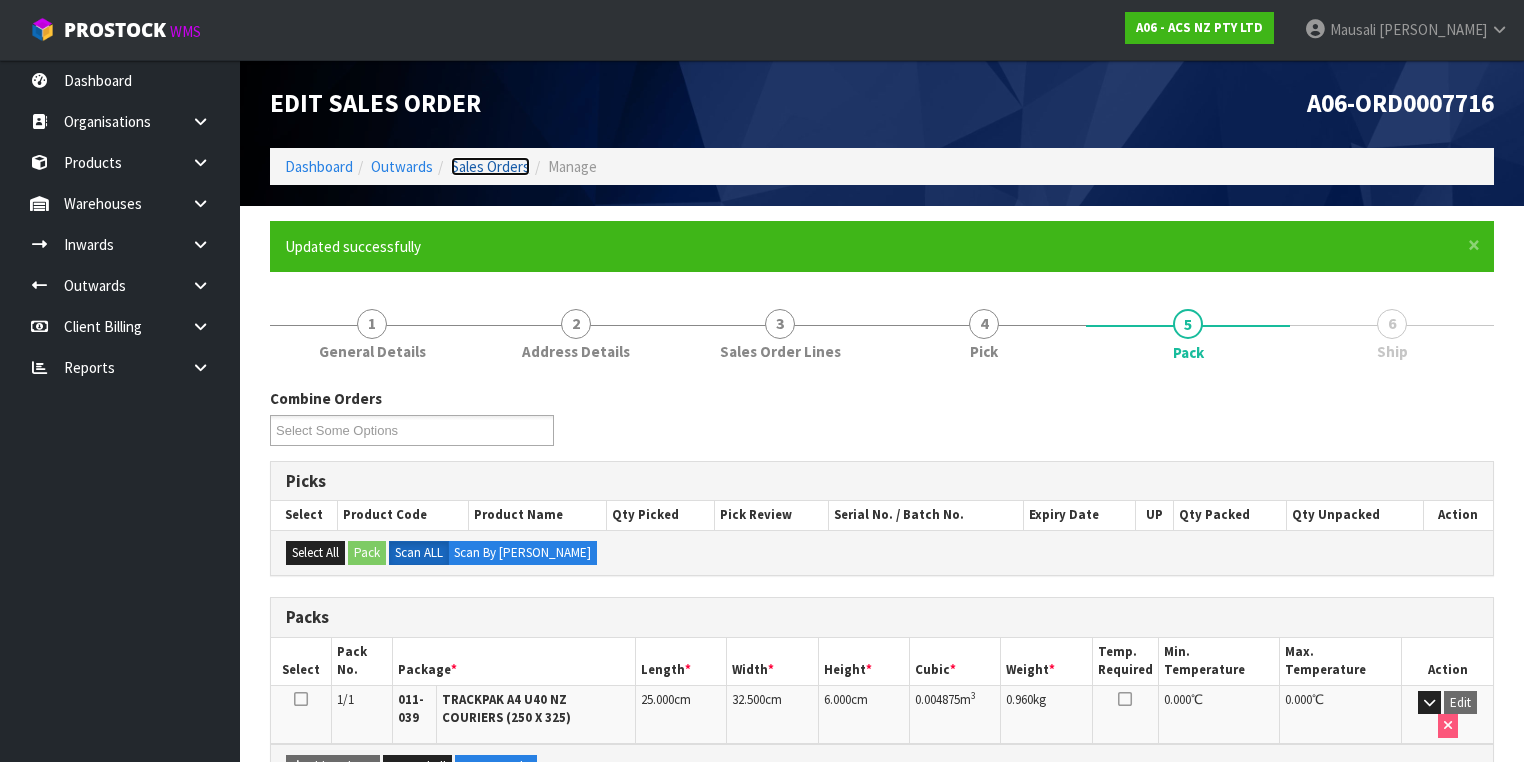 click on "Sales Orders" at bounding box center [490, 166] 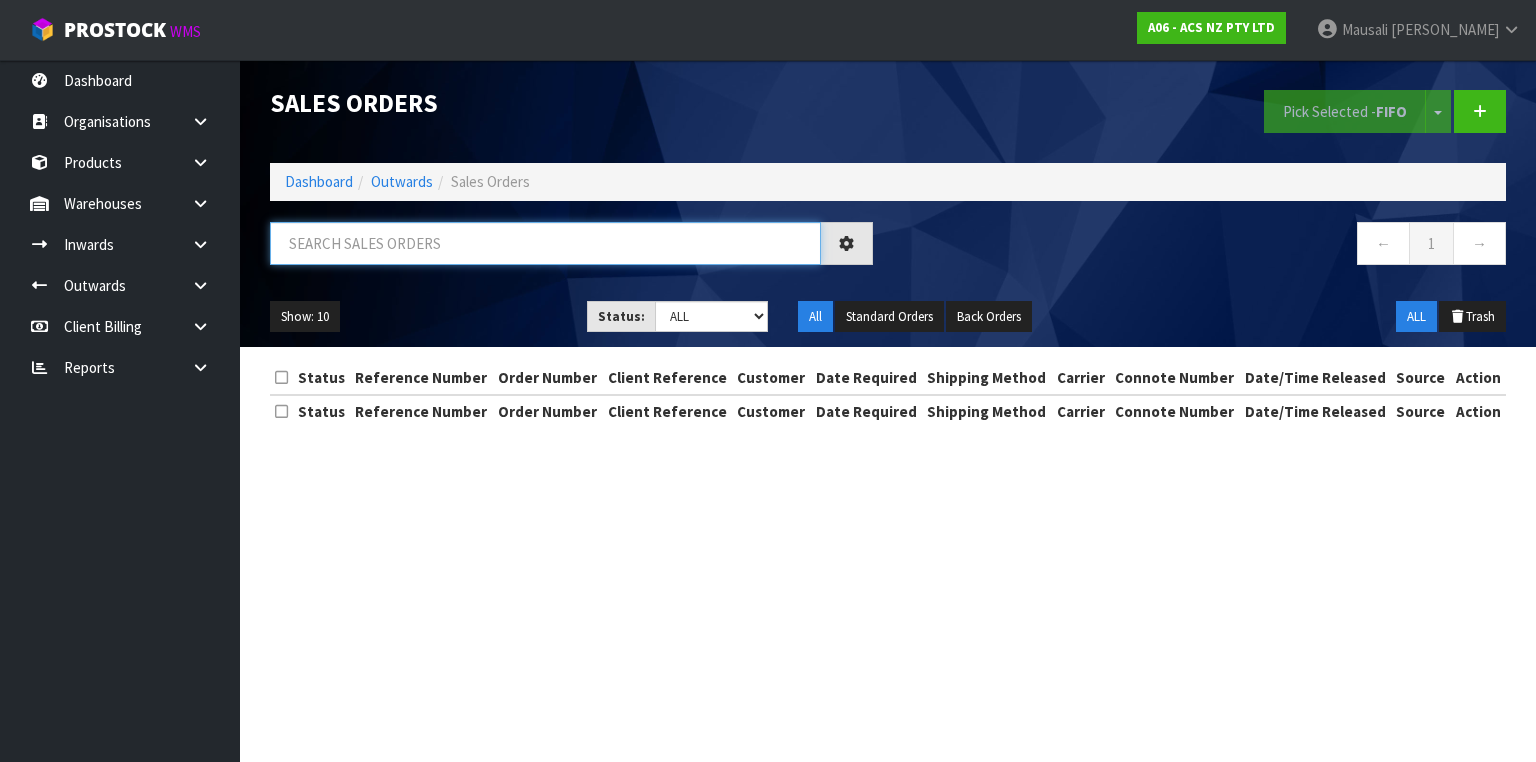 click at bounding box center (545, 243) 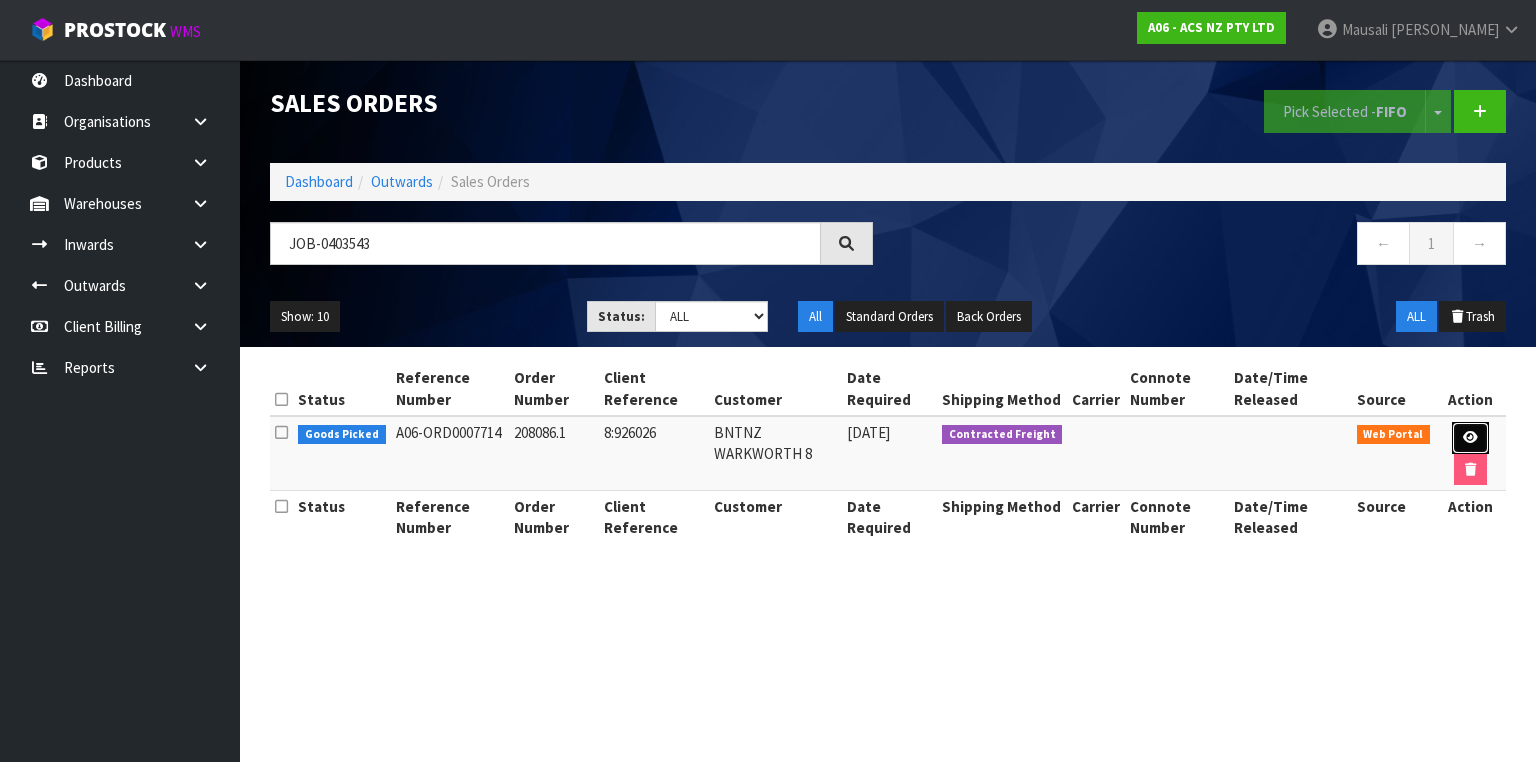 click at bounding box center [1470, 438] 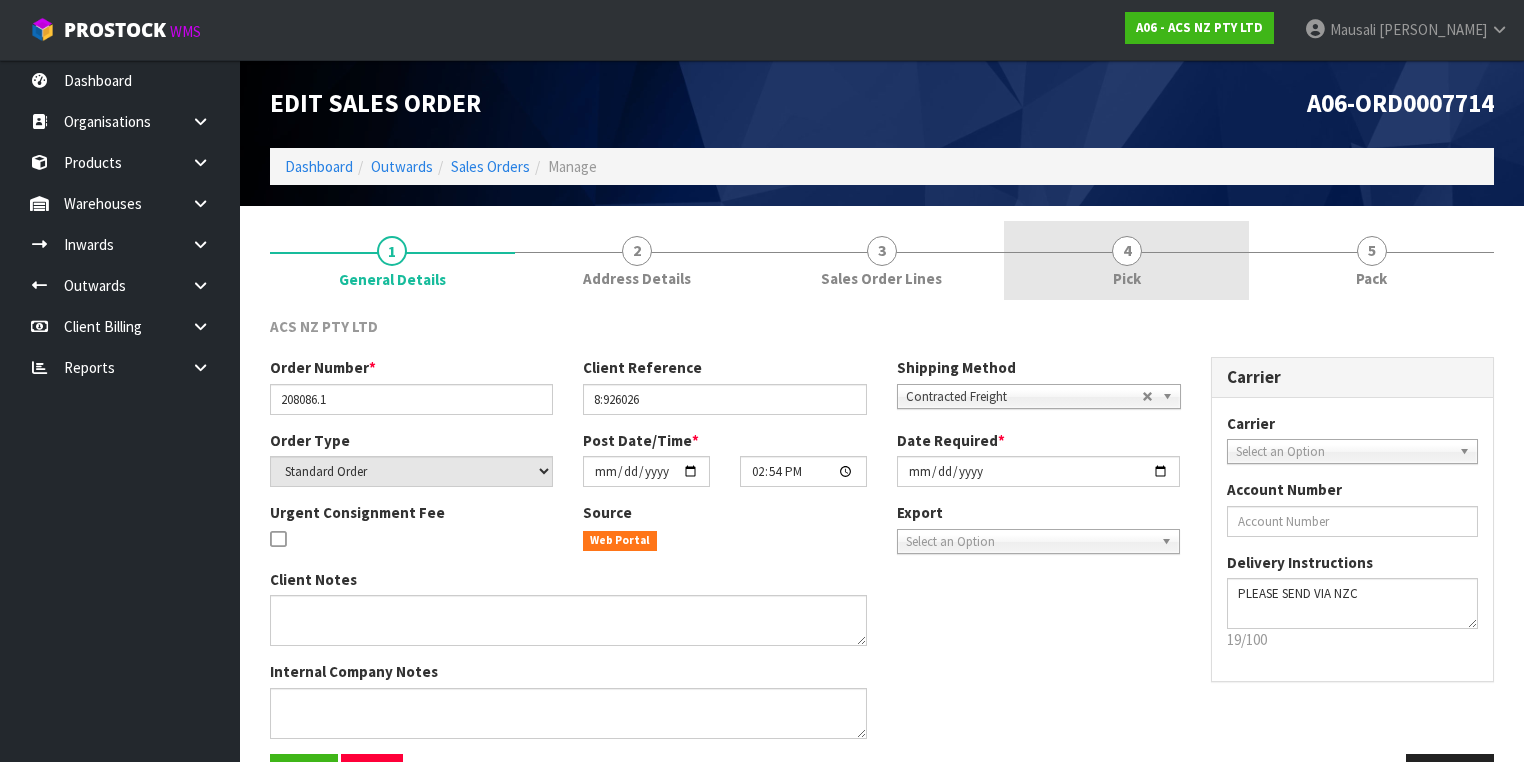 click on "4
Pick" at bounding box center [1126, 260] 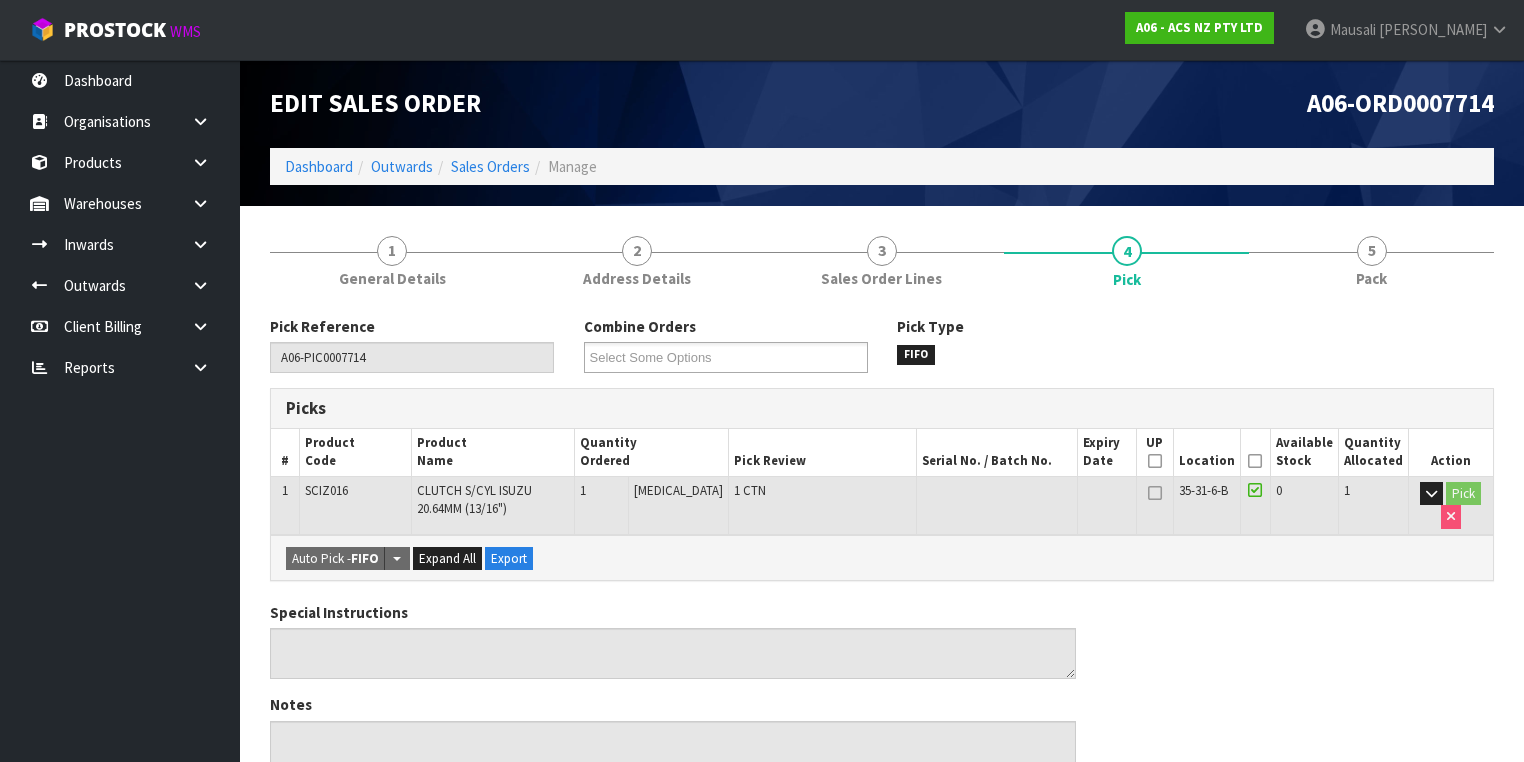 click at bounding box center (1255, 461) 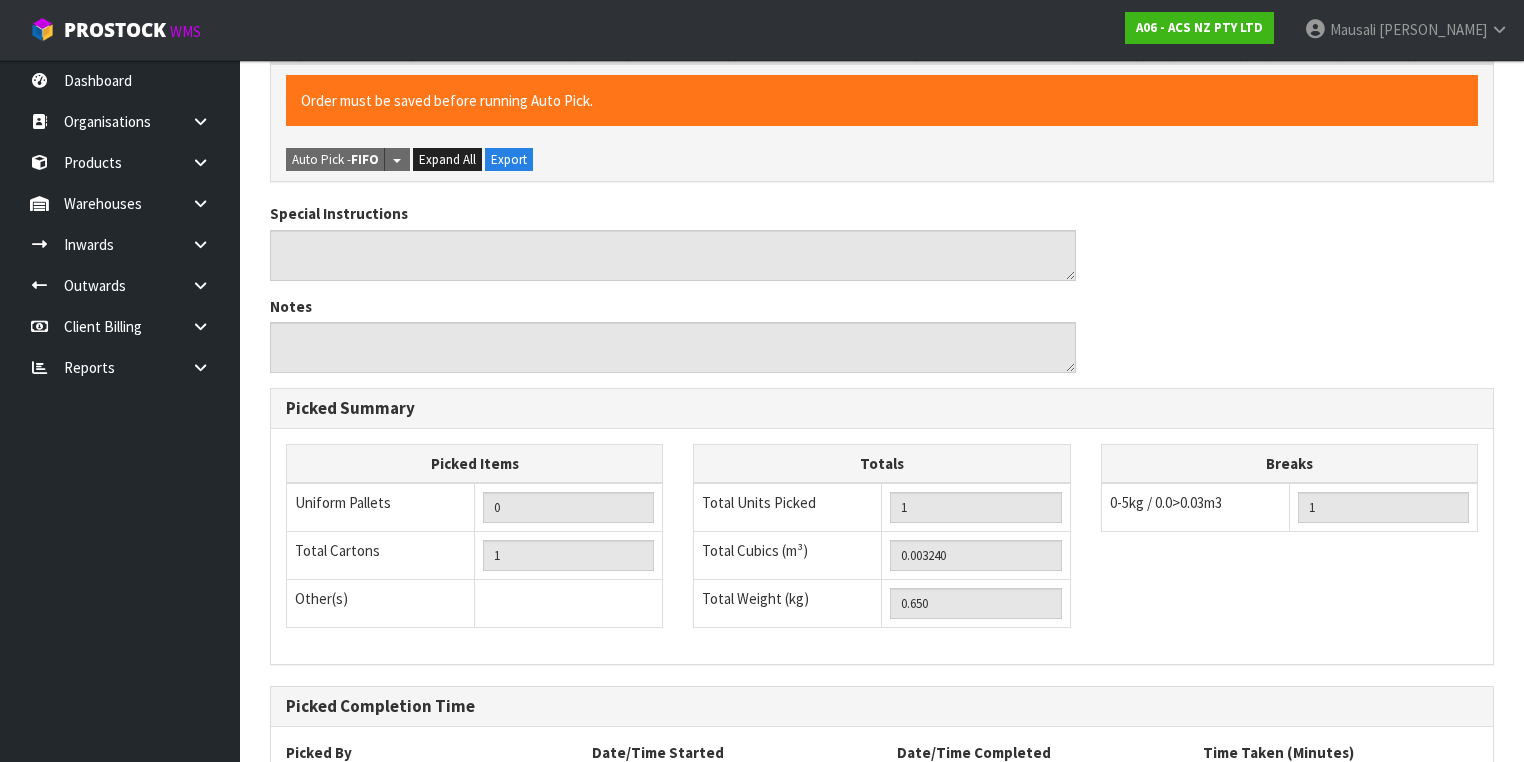 scroll, scrollTop: 640, scrollLeft: 0, axis: vertical 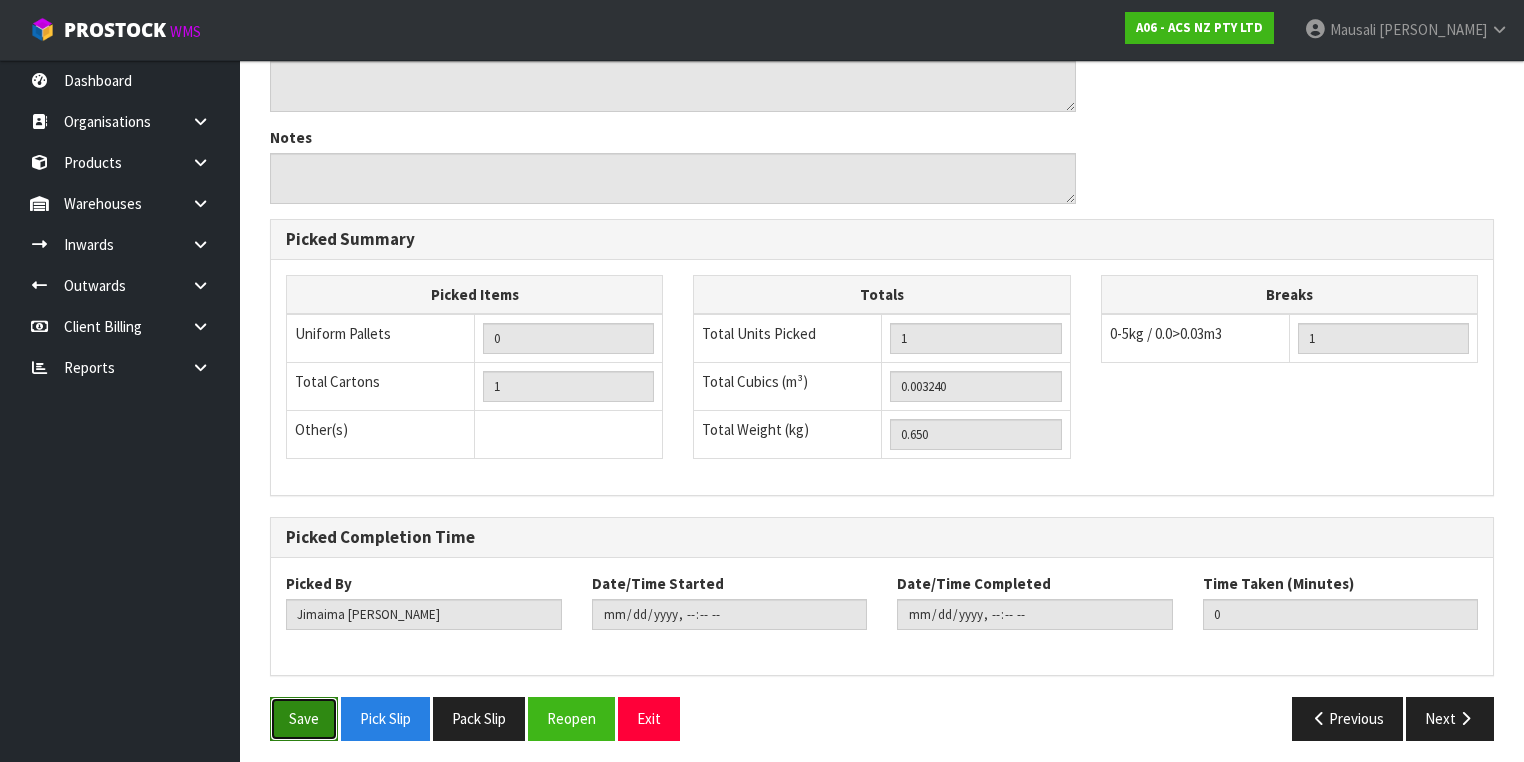 click on "Save" at bounding box center (304, 718) 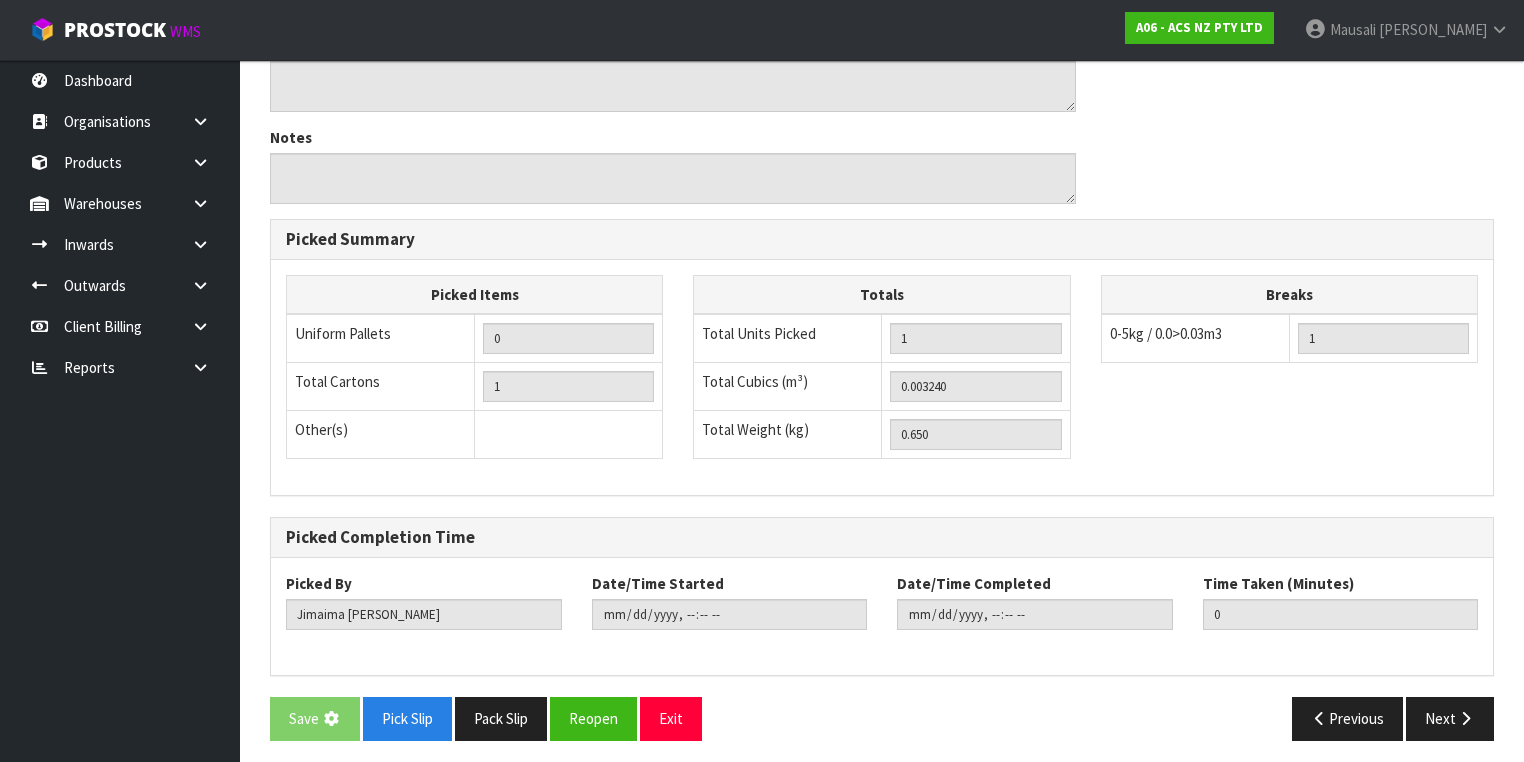 scroll, scrollTop: 0, scrollLeft: 0, axis: both 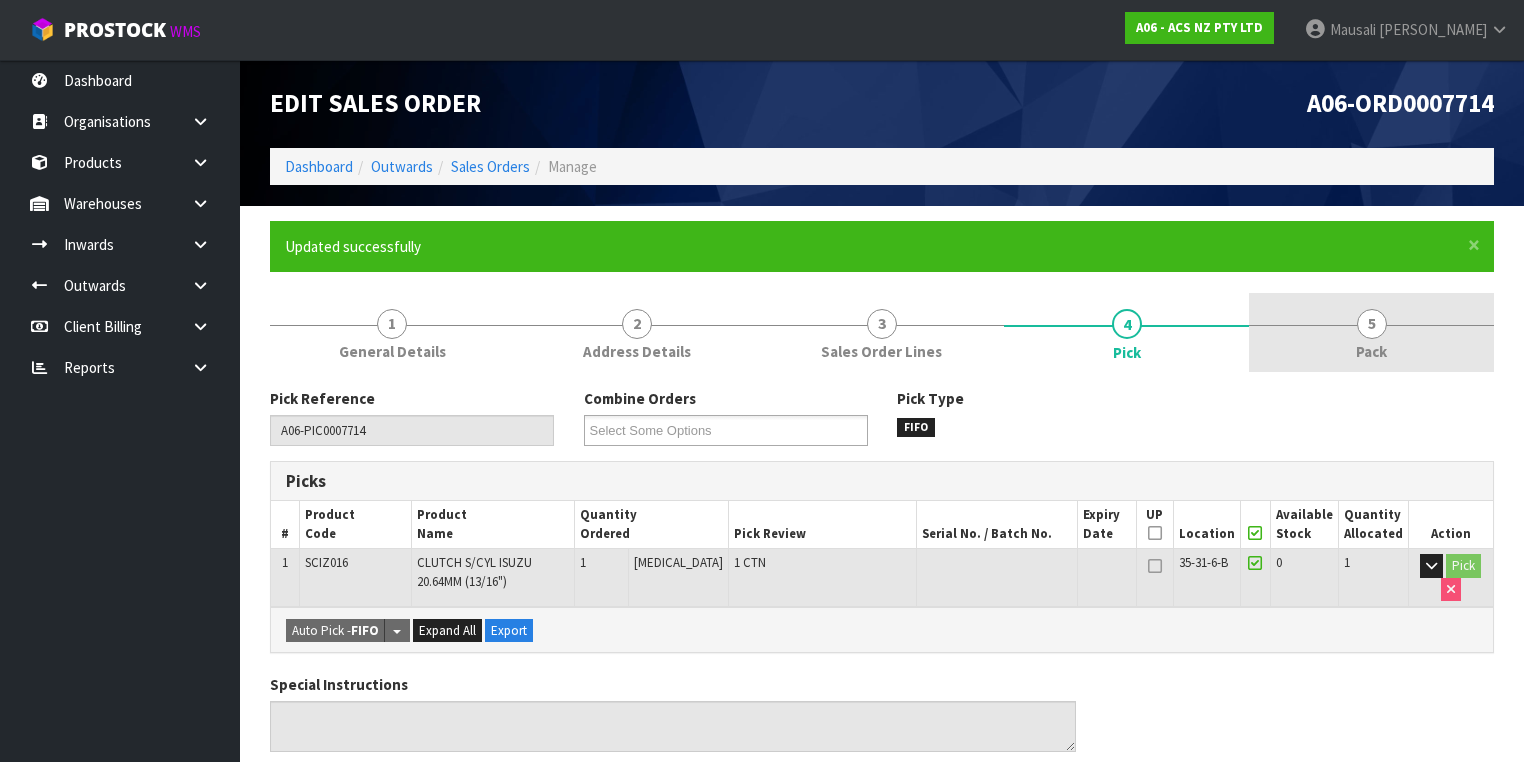 click on "5
Pack" at bounding box center [1371, 332] 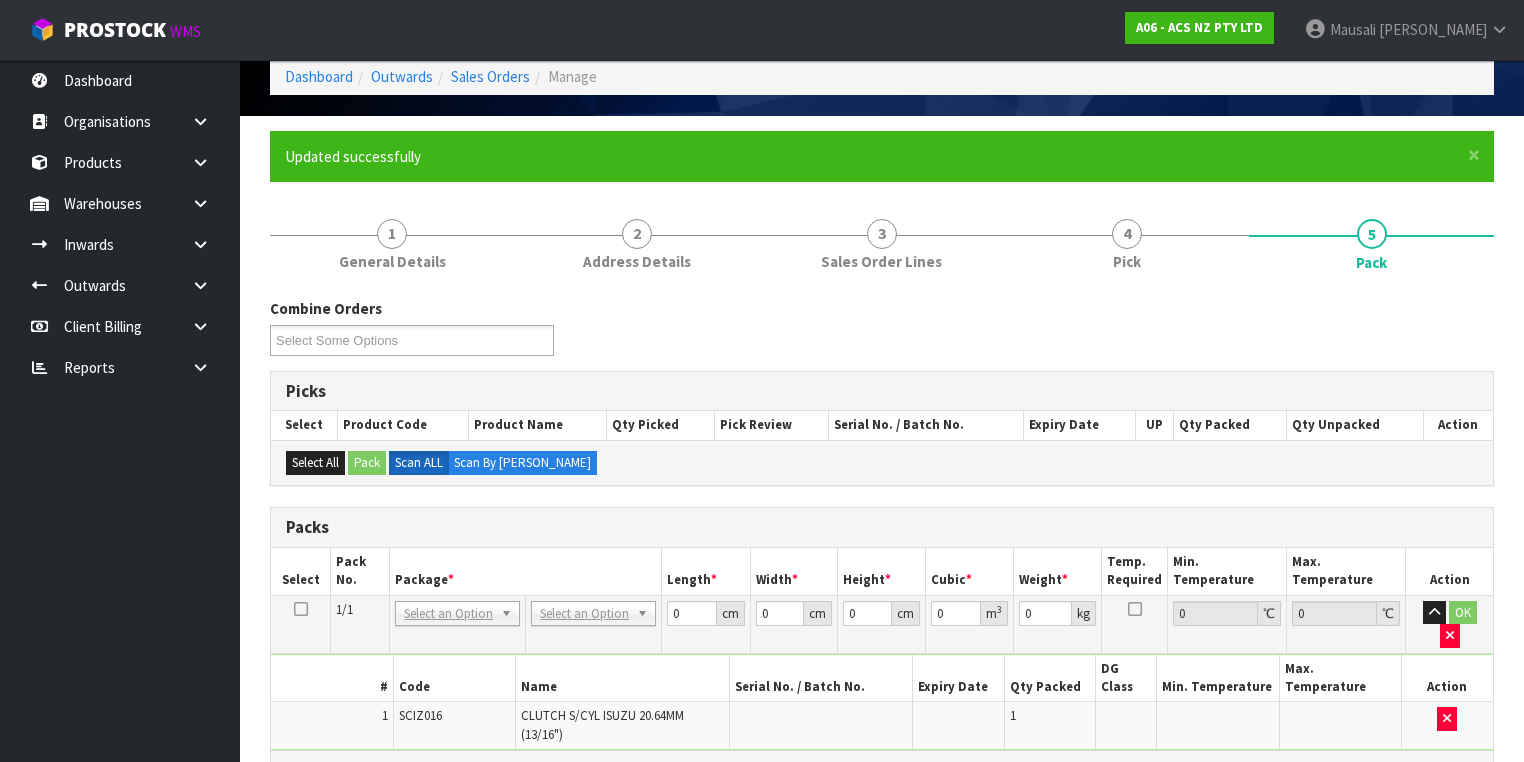 scroll, scrollTop: 444, scrollLeft: 0, axis: vertical 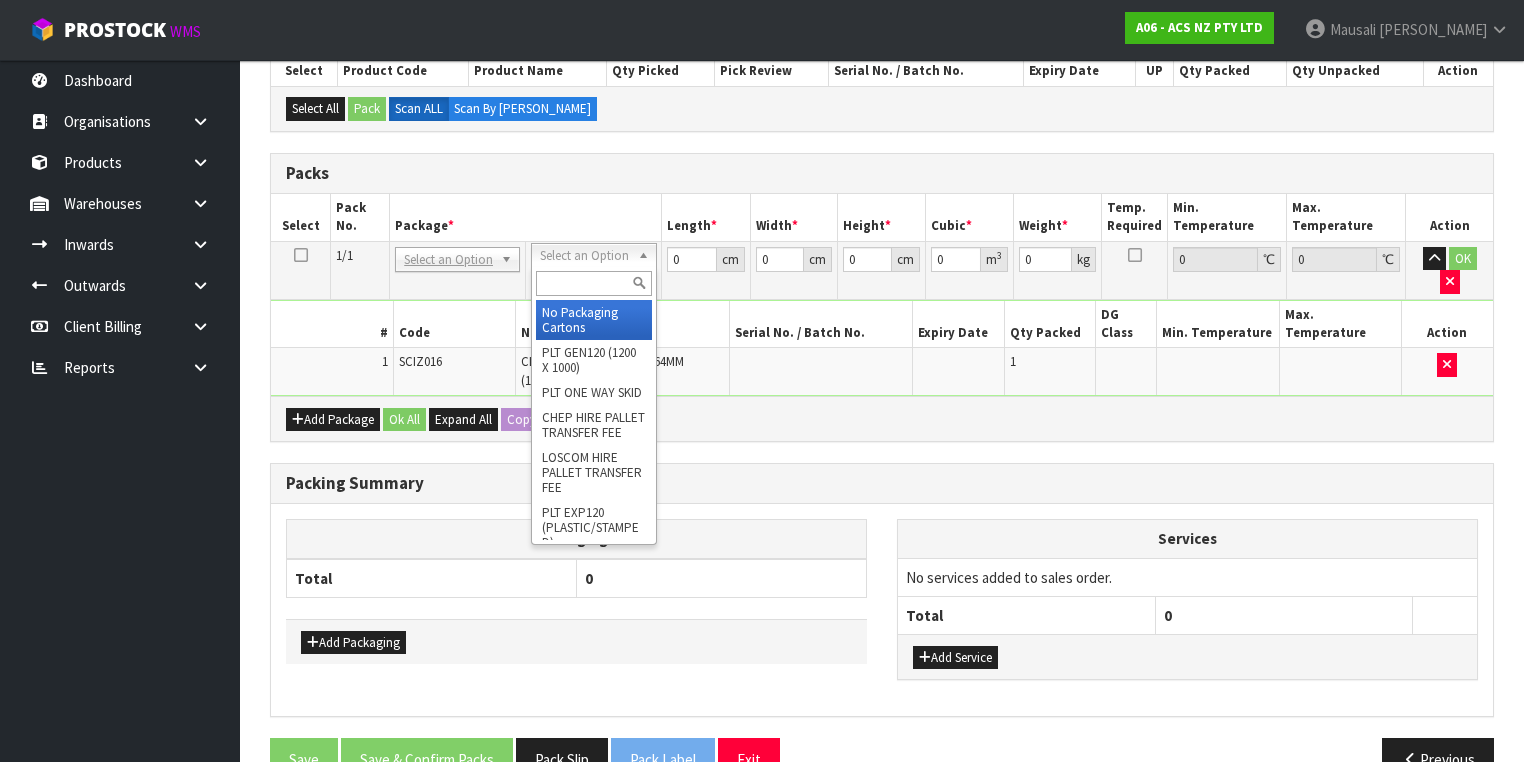 click at bounding box center [593, 283] 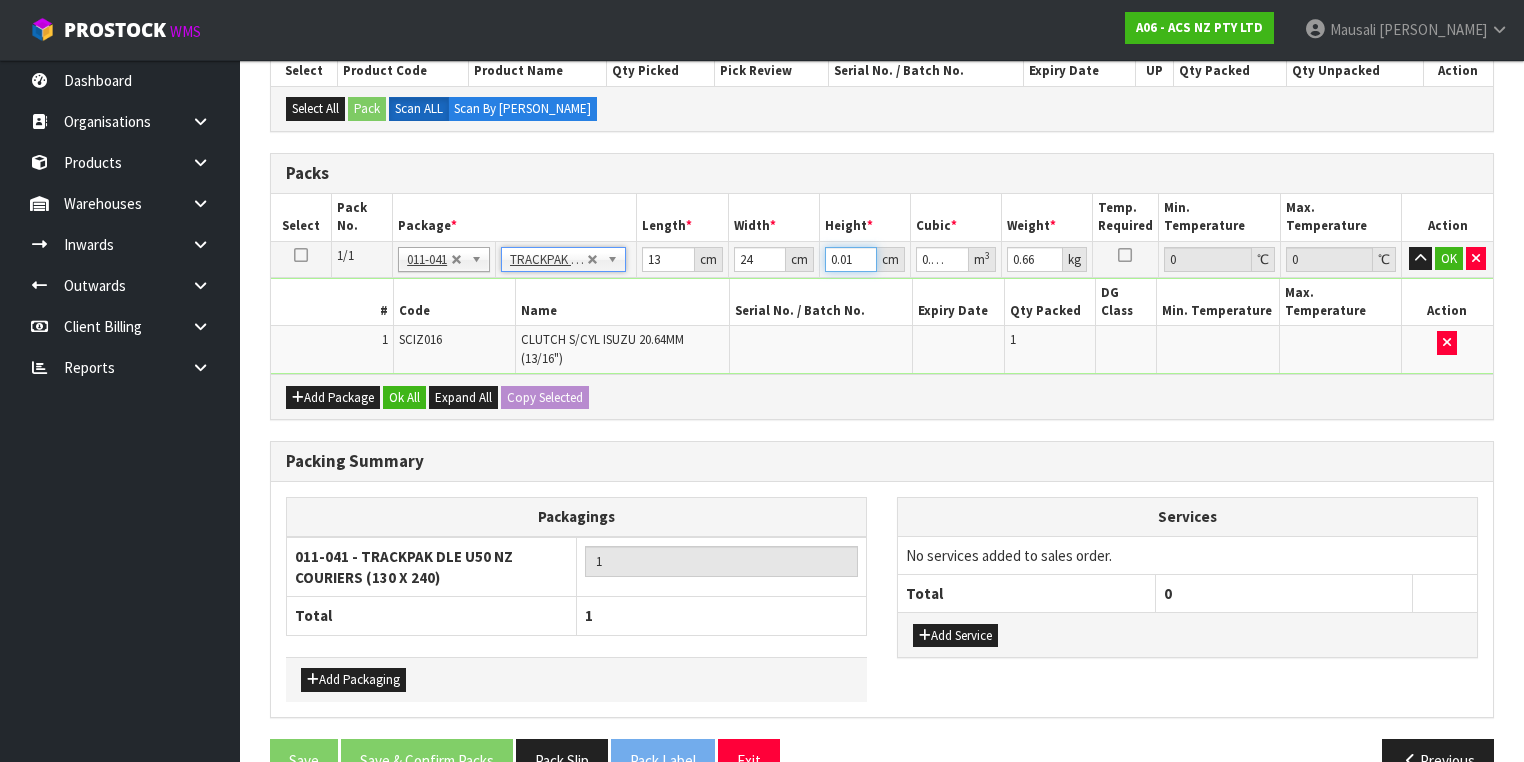 drag, startPoint x: 854, startPoint y: 255, endPoint x: 803, endPoint y: 268, distance: 52.63079 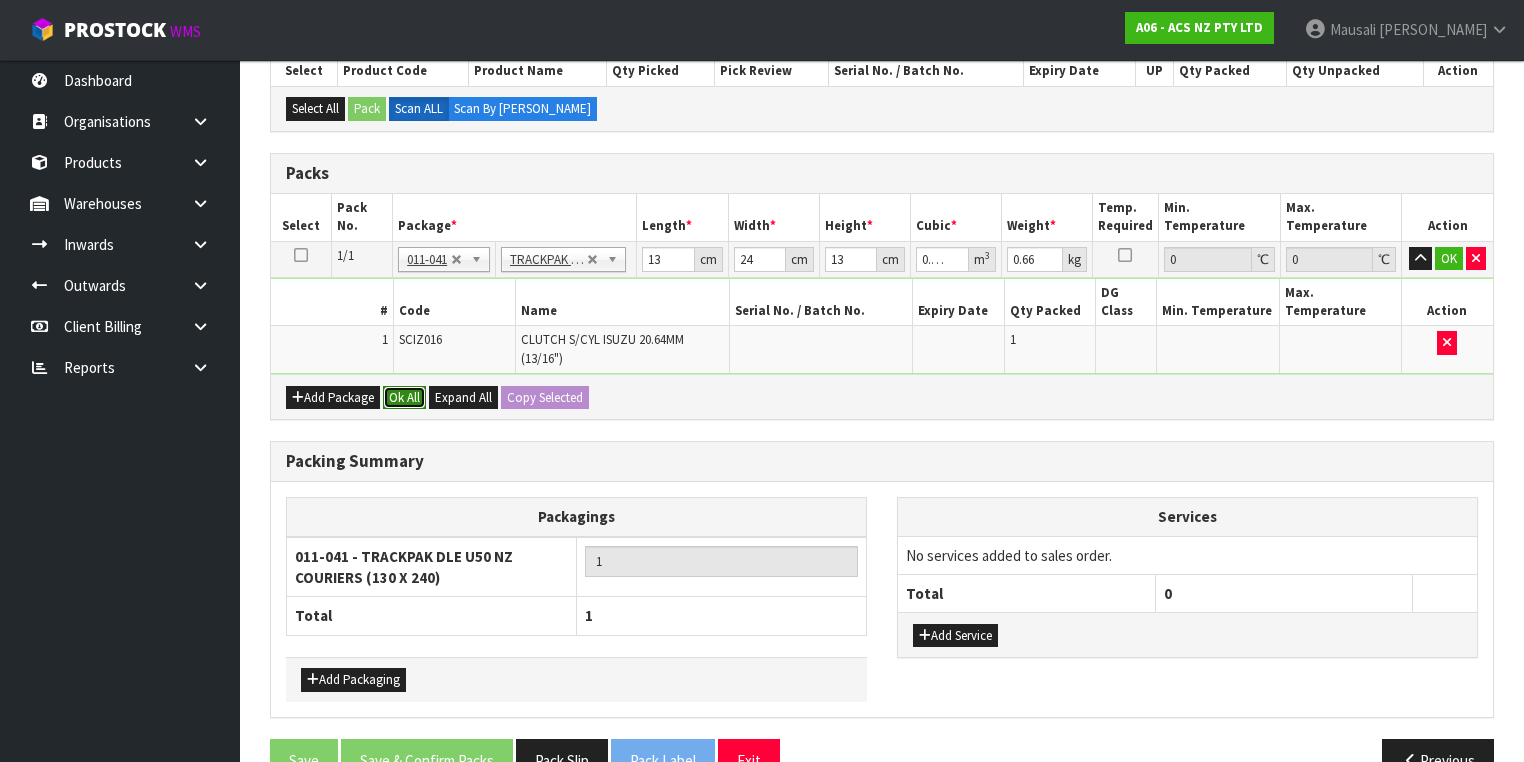 click on "Ok All" at bounding box center (404, 398) 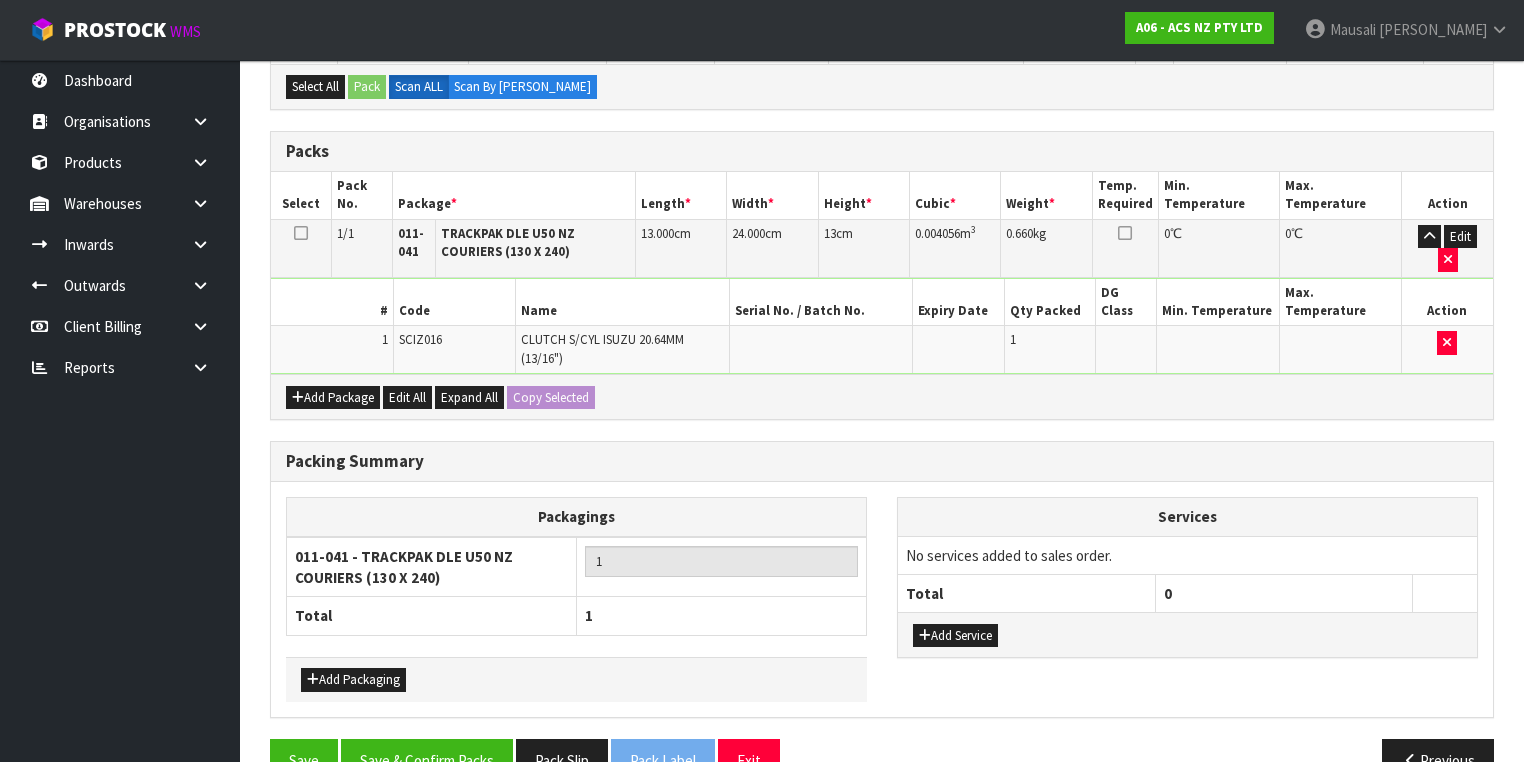scroll, scrollTop: 478, scrollLeft: 0, axis: vertical 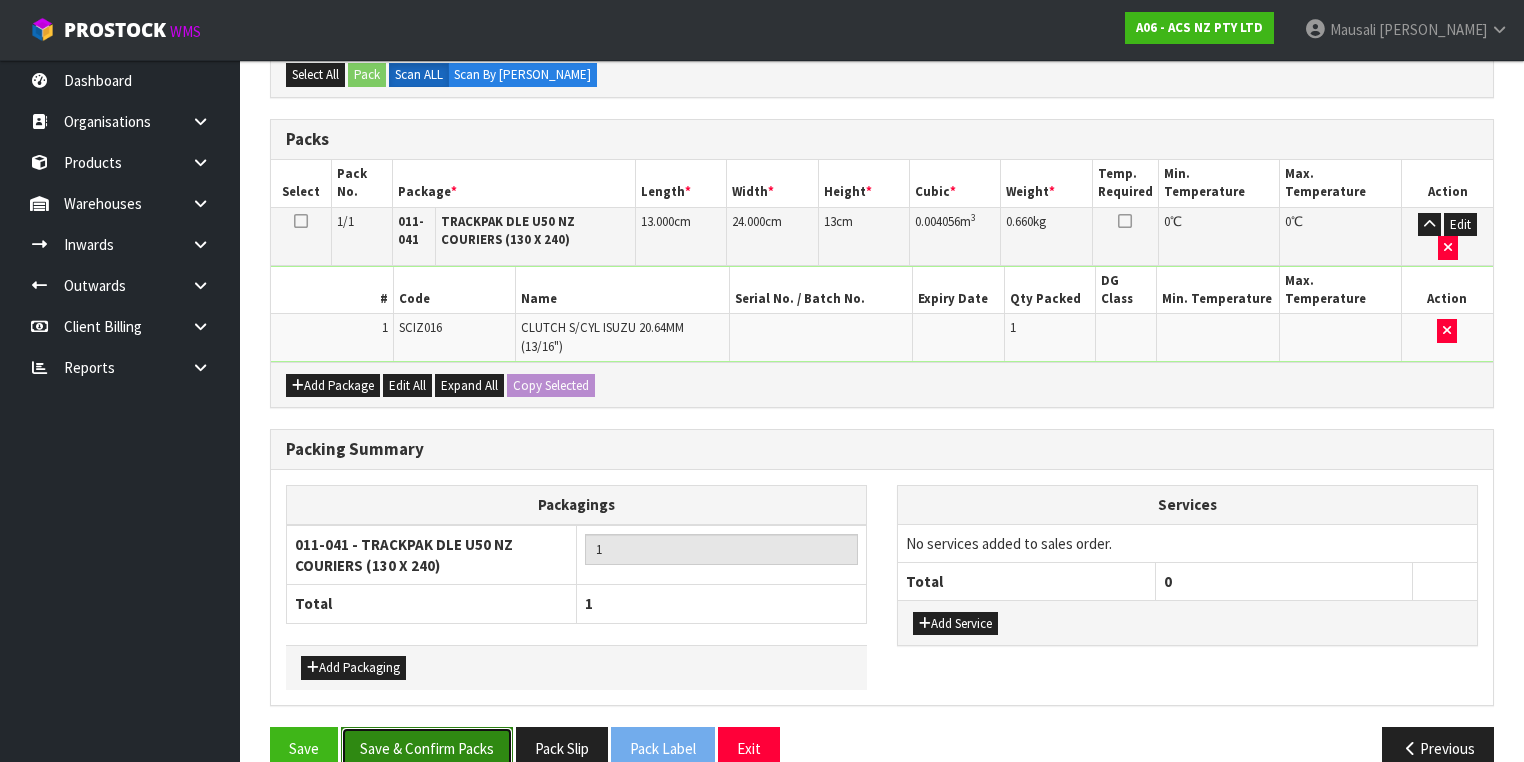 click on "Save & Confirm Packs" at bounding box center [427, 748] 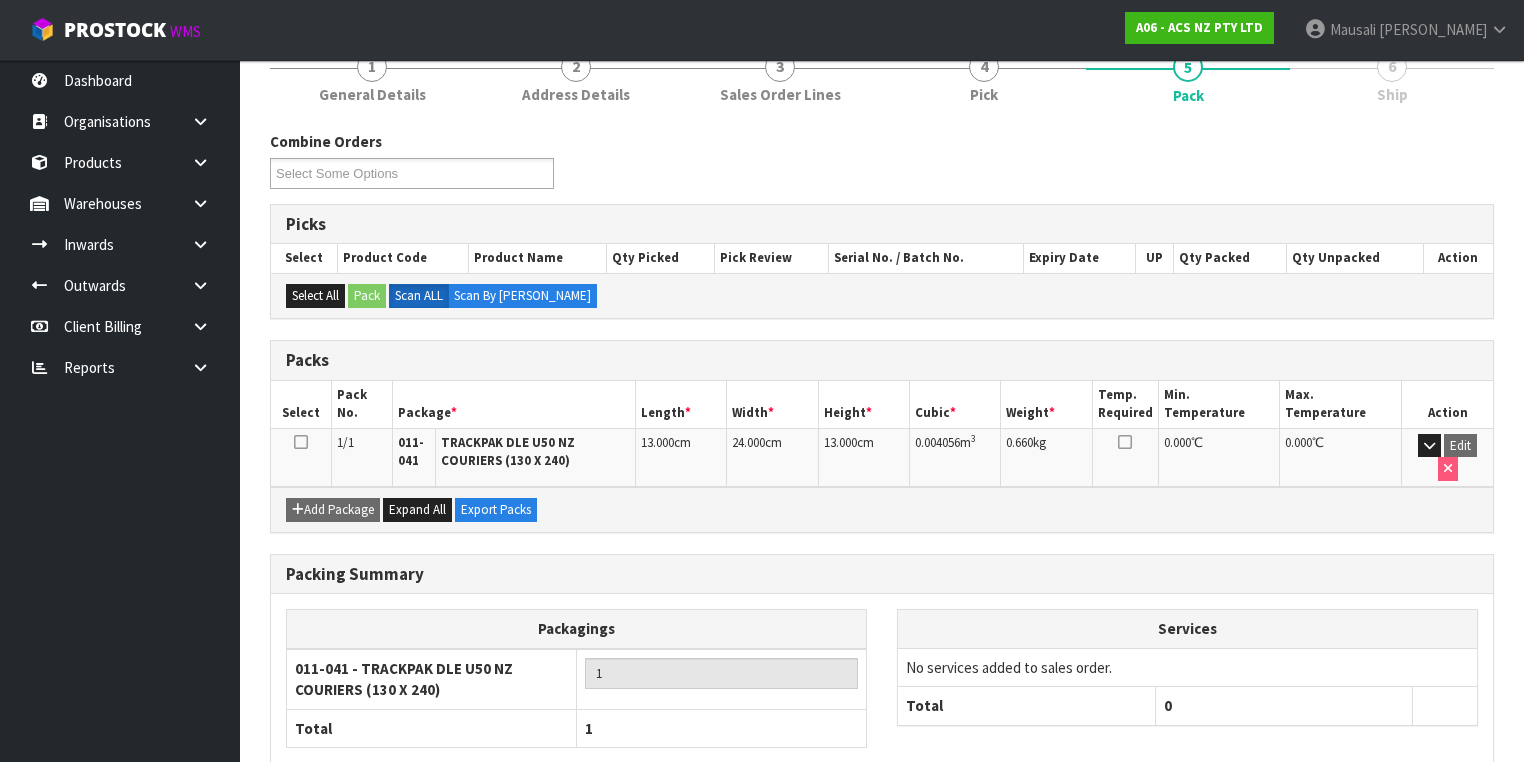 scroll, scrollTop: 36, scrollLeft: 0, axis: vertical 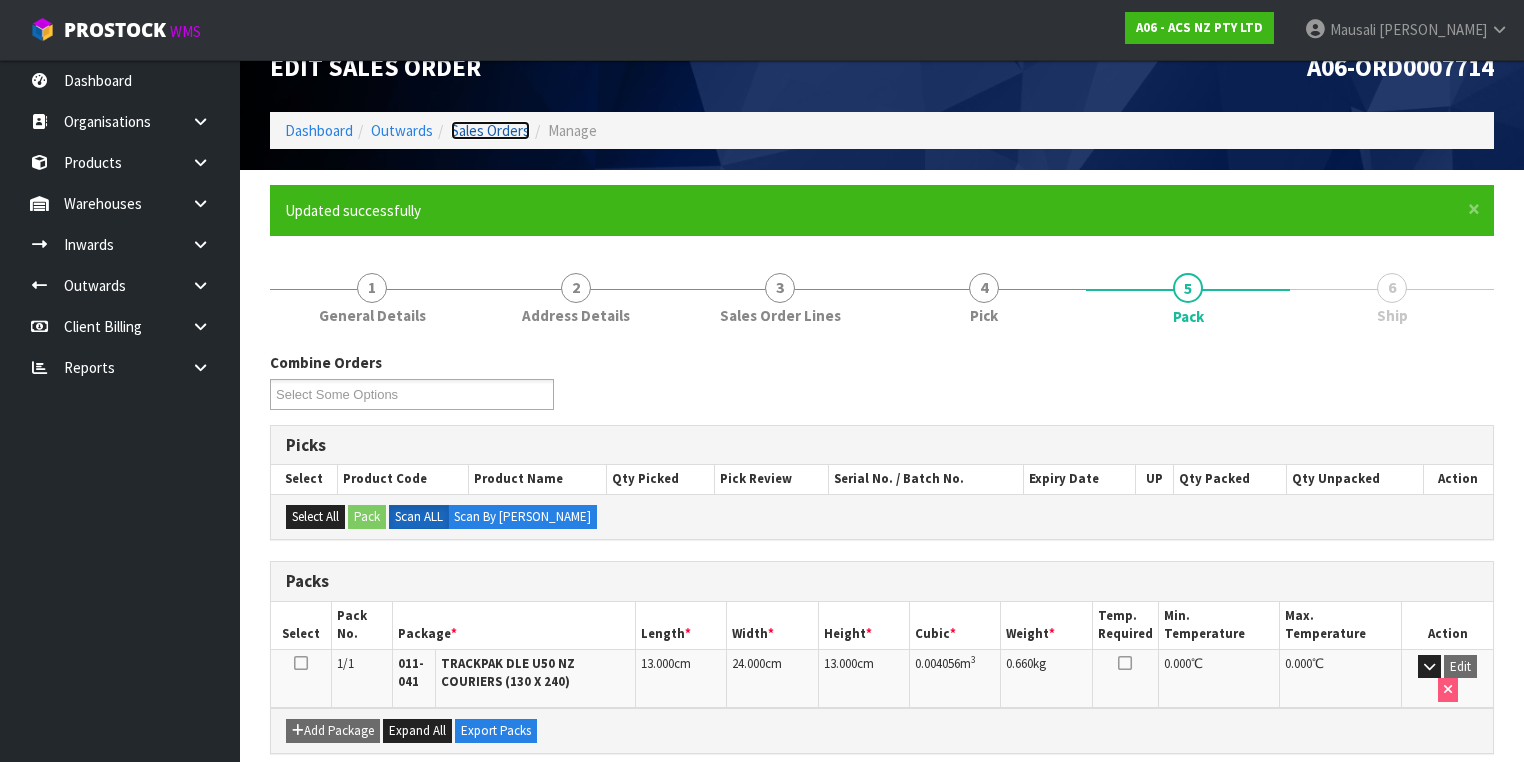 click on "Sales Orders" at bounding box center [490, 130] 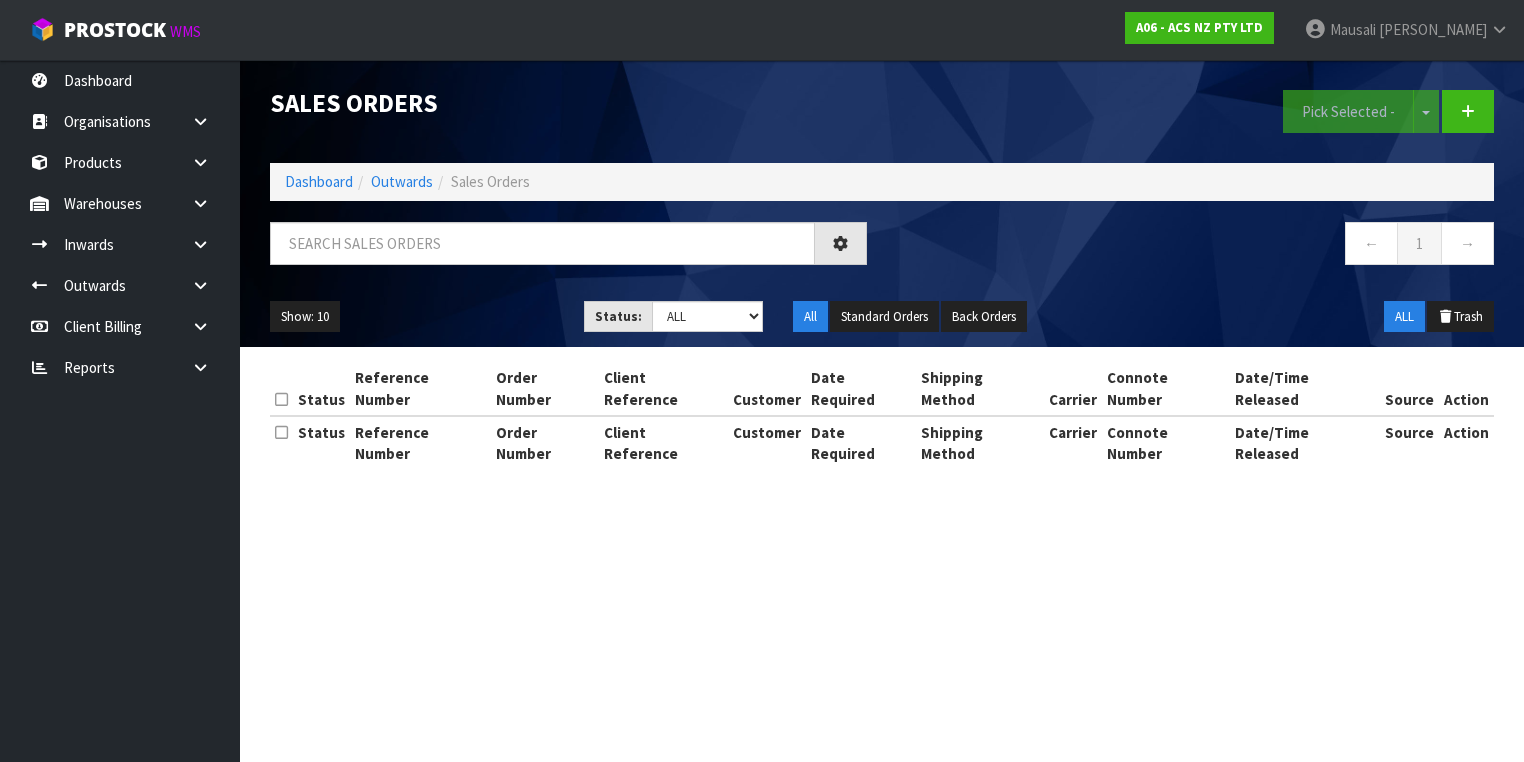 scroll, scrollTop: 0, scrollLeft: 0, axis: both 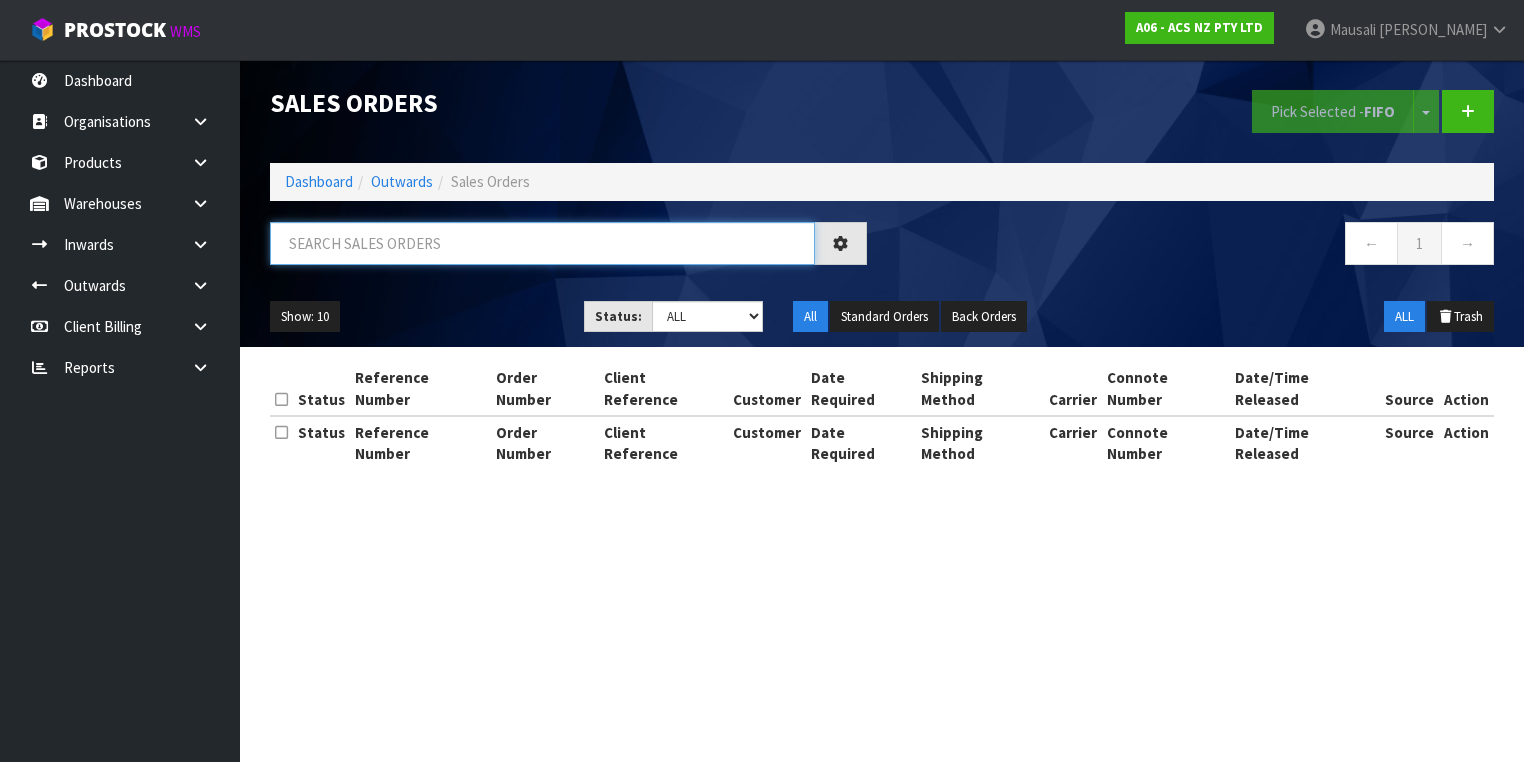 click at bounding box center (542, 243) 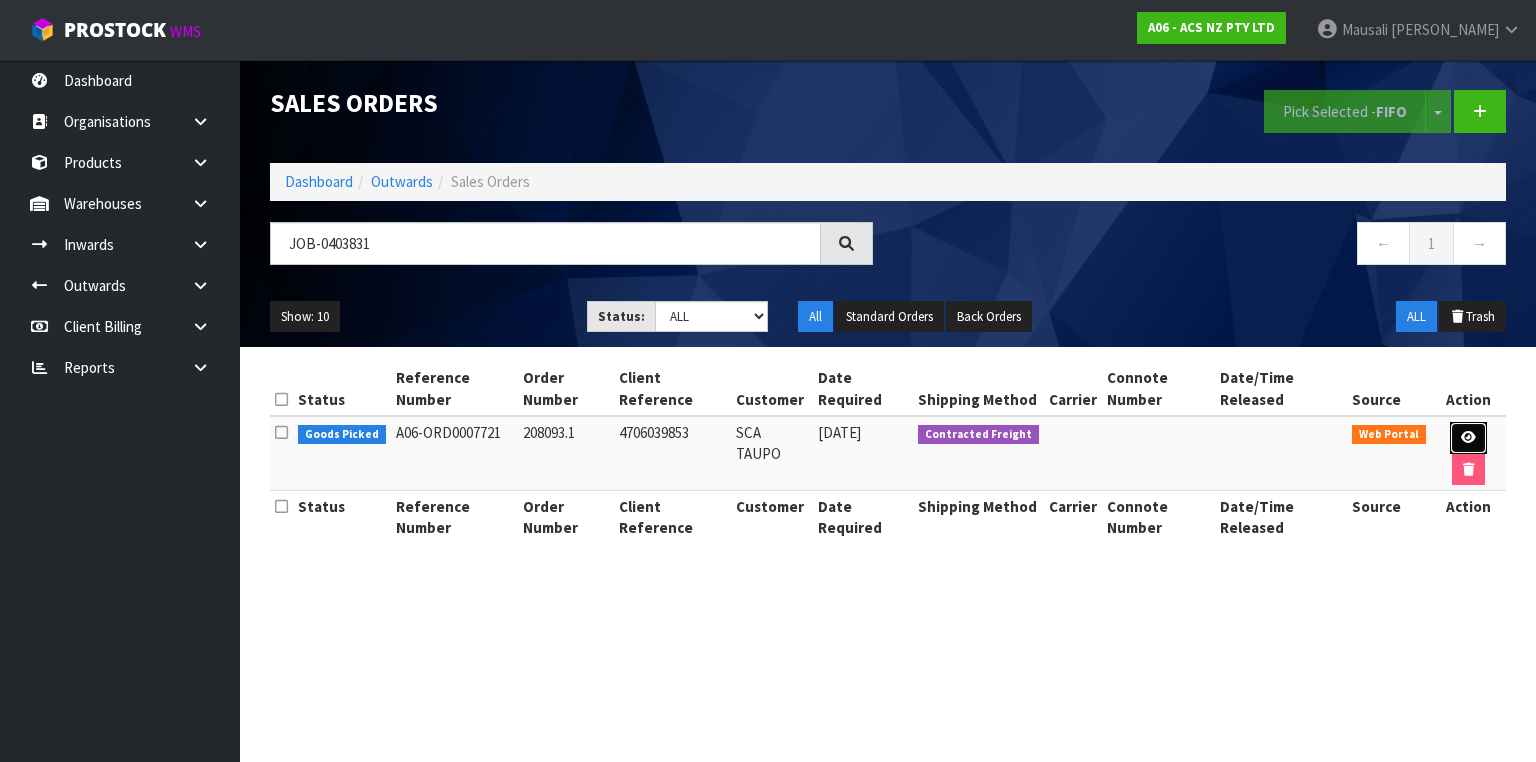 click at bounding box center (1468, 438) 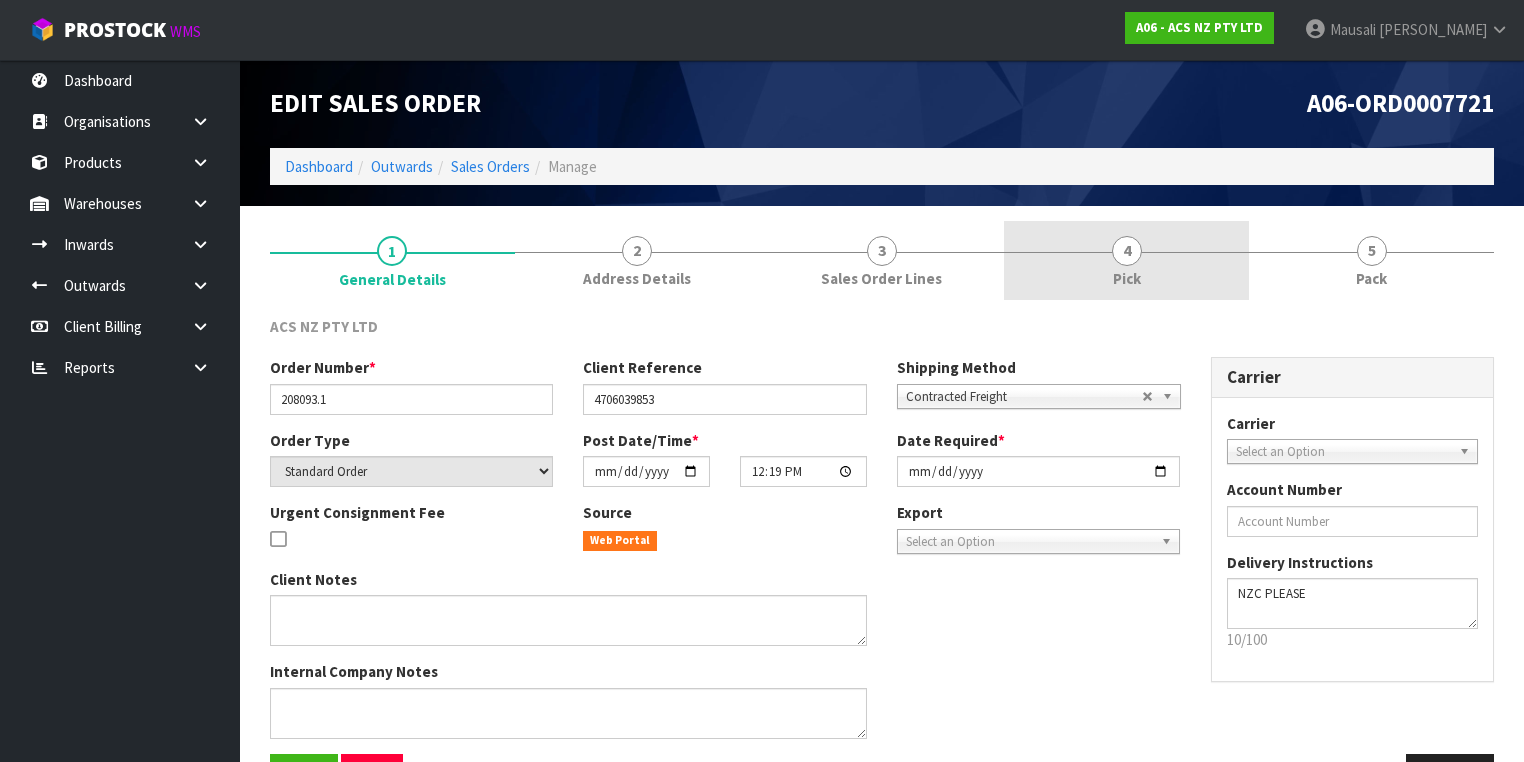 click on "4
Pick" at bounding box center (1126, 260) 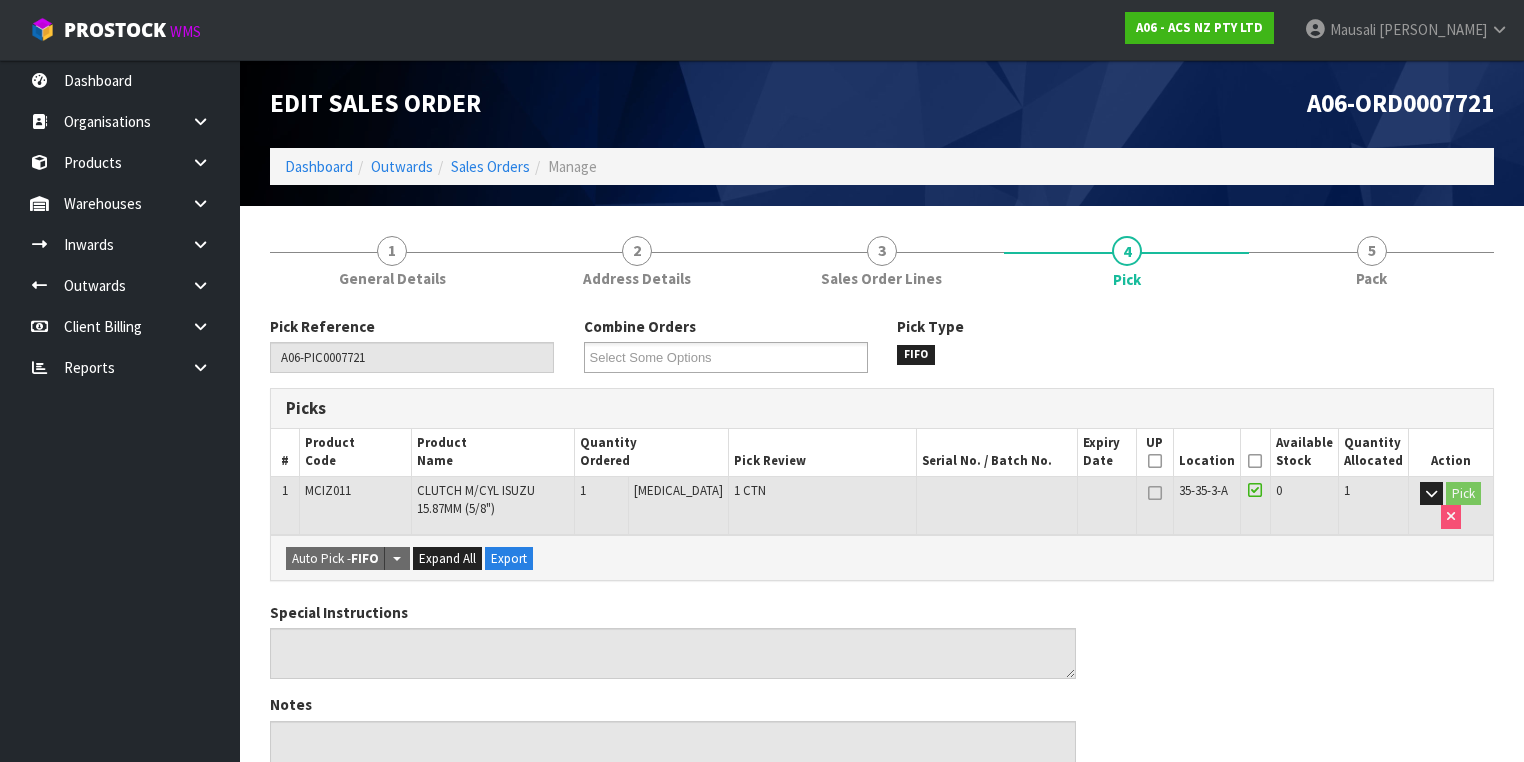 click at bounding box center (1255, 461) 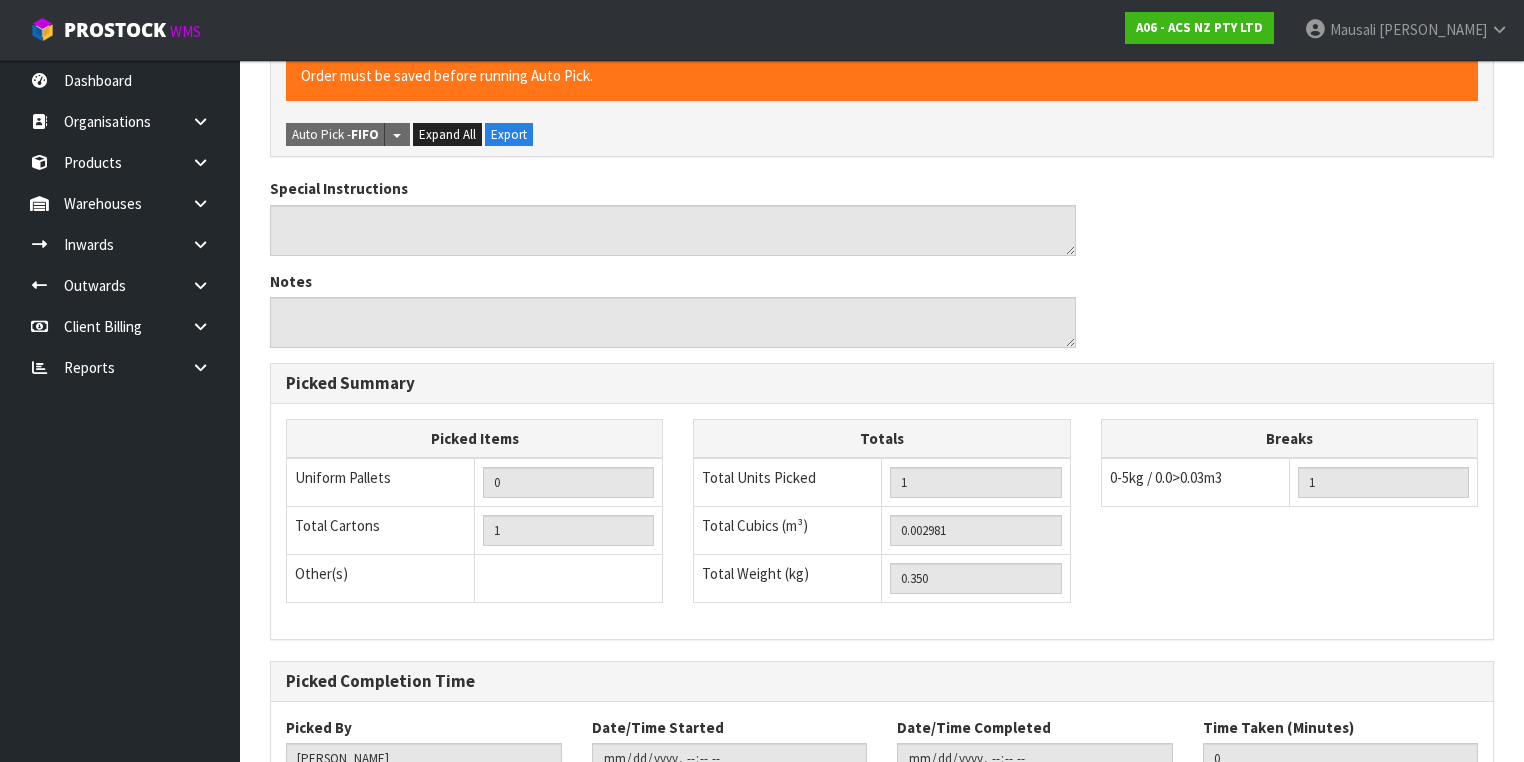 scroll, scrollTop: 641, scrollLeft: 0, axis: vertical 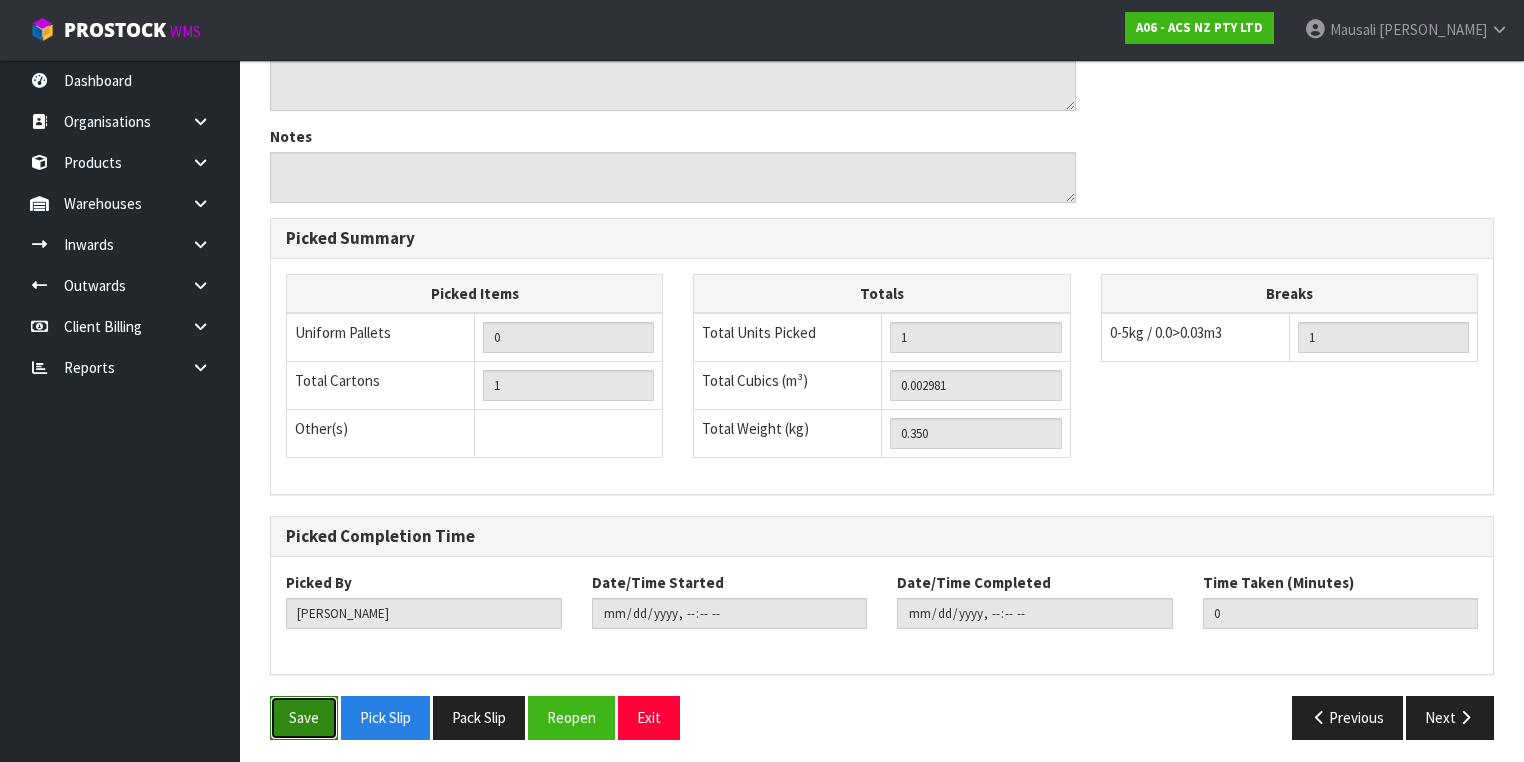 drag, startPoint x: 304, startPoint y: 704, endPoint x: 331, endPoint y: 693, distance: 29.15476 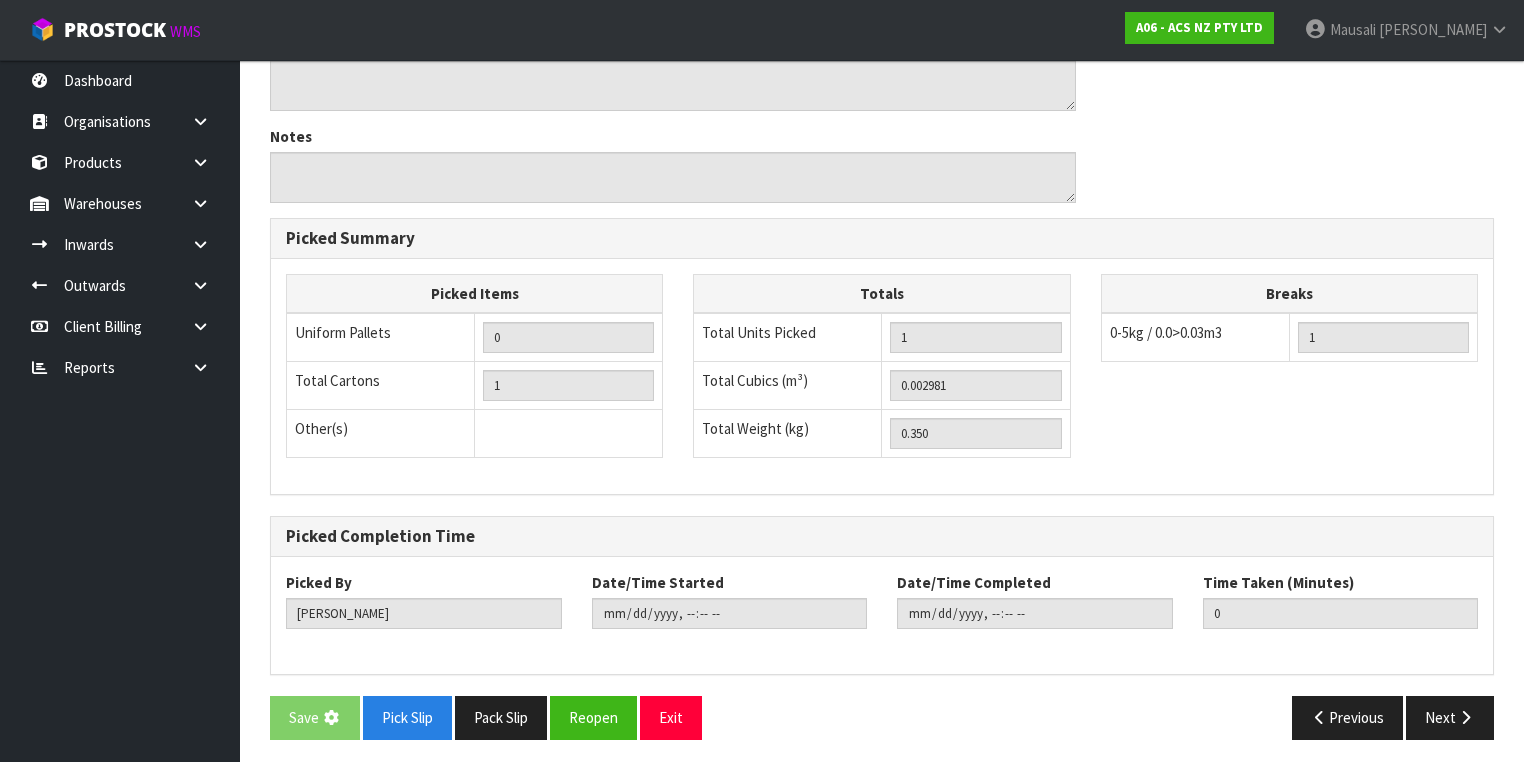 scroll, scrollTop: 0, scrollLeft: 0, axis: both 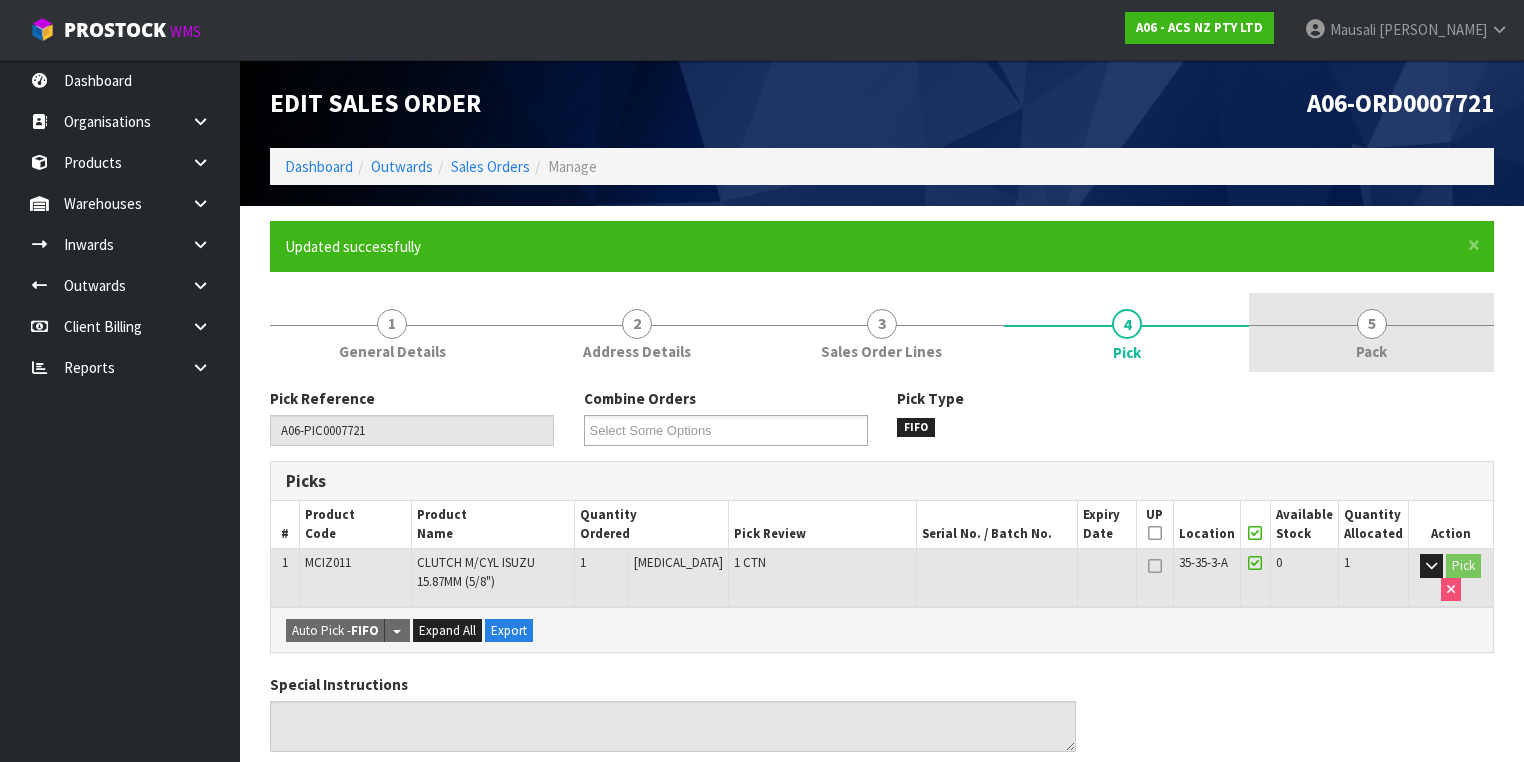 click on "Pack" at bounding box center [1371, 351] 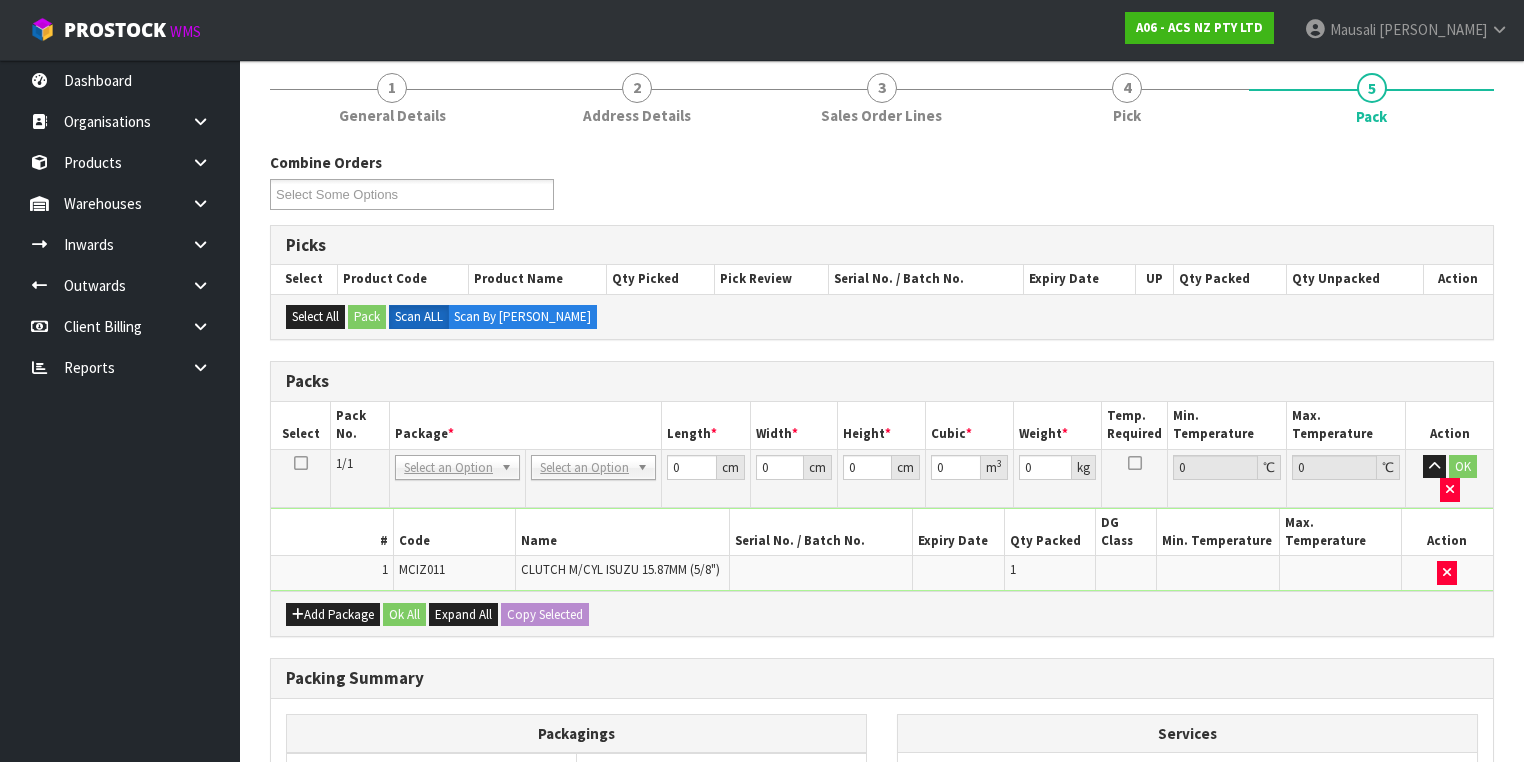 scroll, scrollTop: 320, scrollLeft: 0, axis: vertical 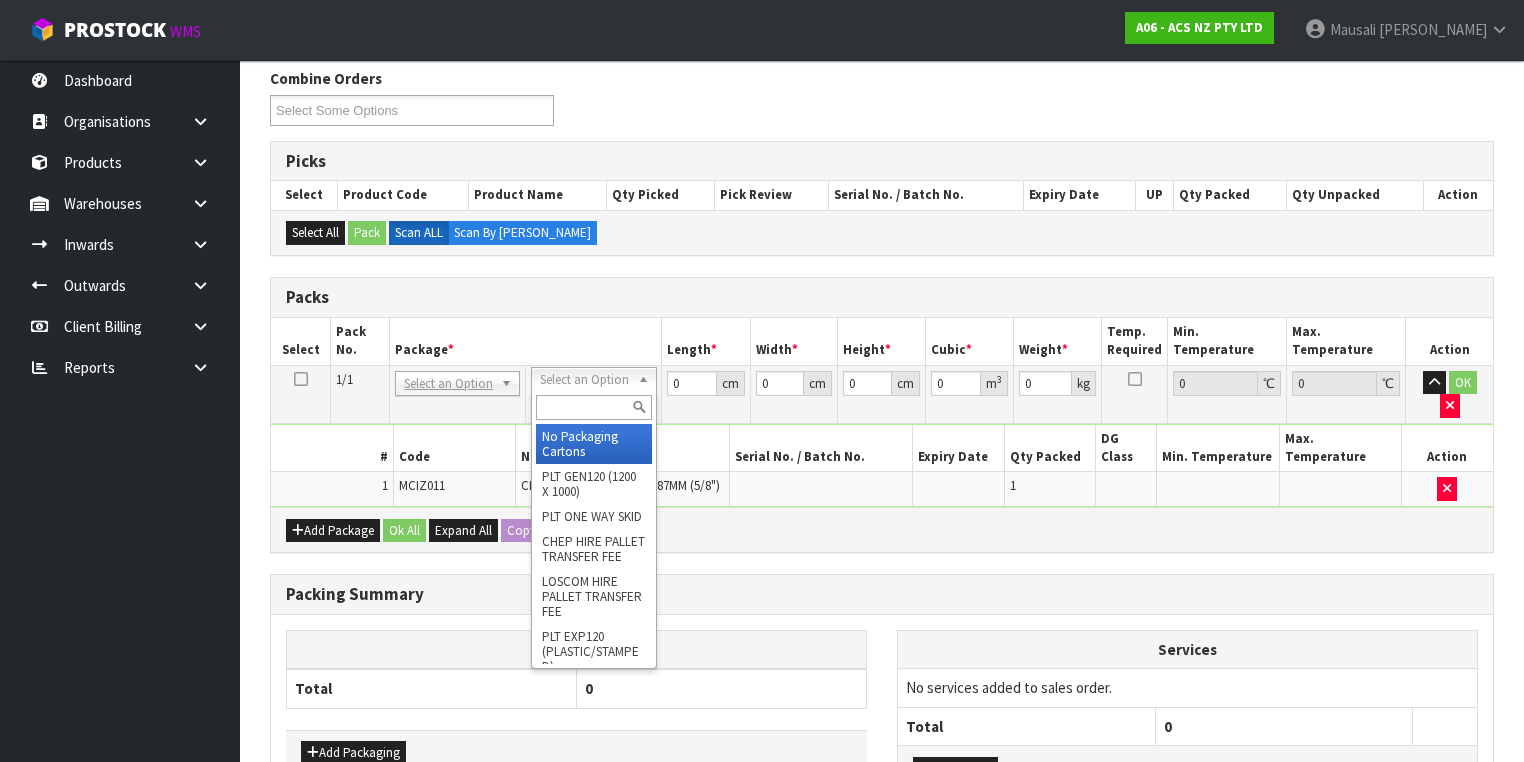 click at bounding box center (593, 407) 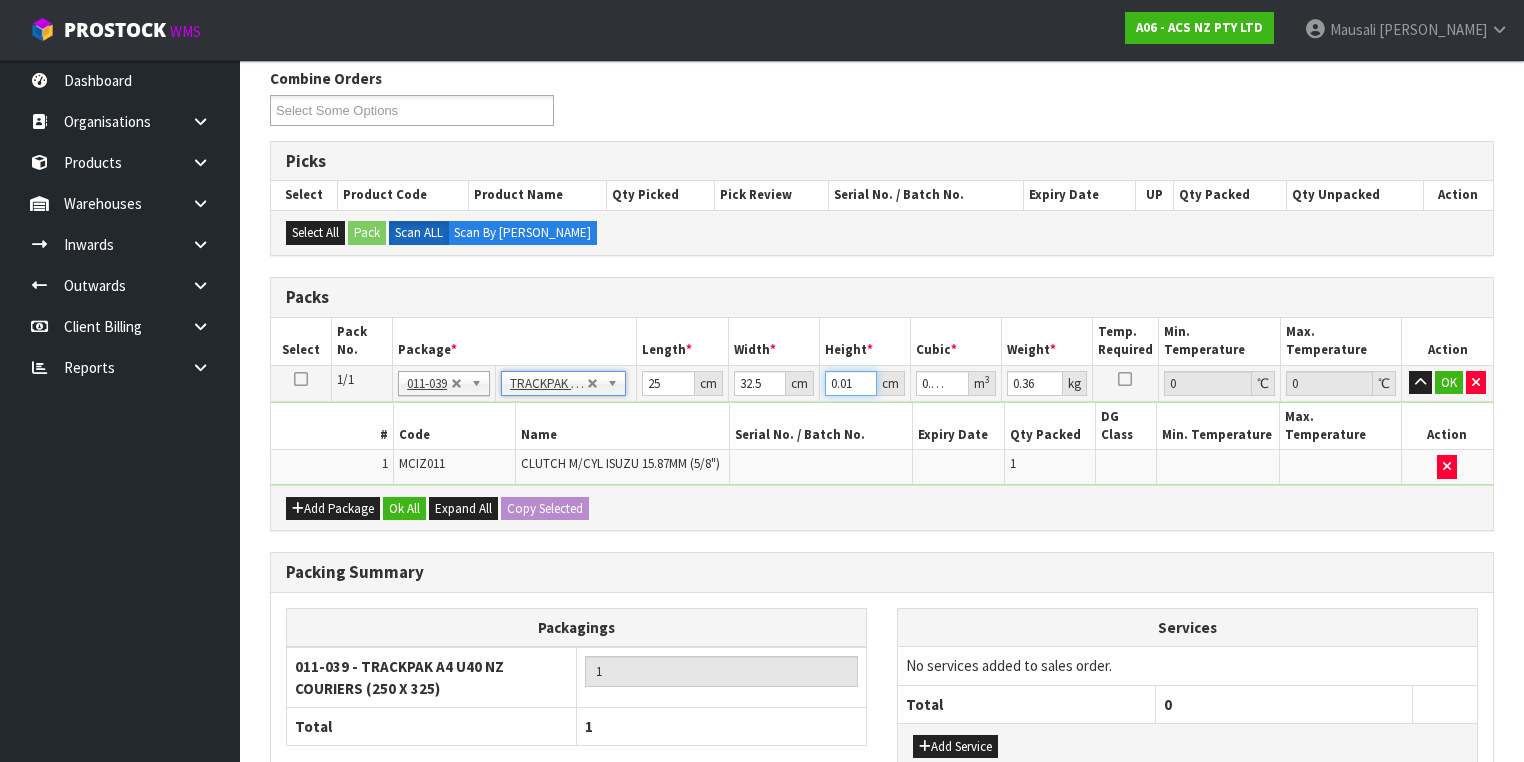 drag, startPoint x: 853, startPoint y: 380, endPoint x: 751, endPoint y: 419, distance: 109.201645 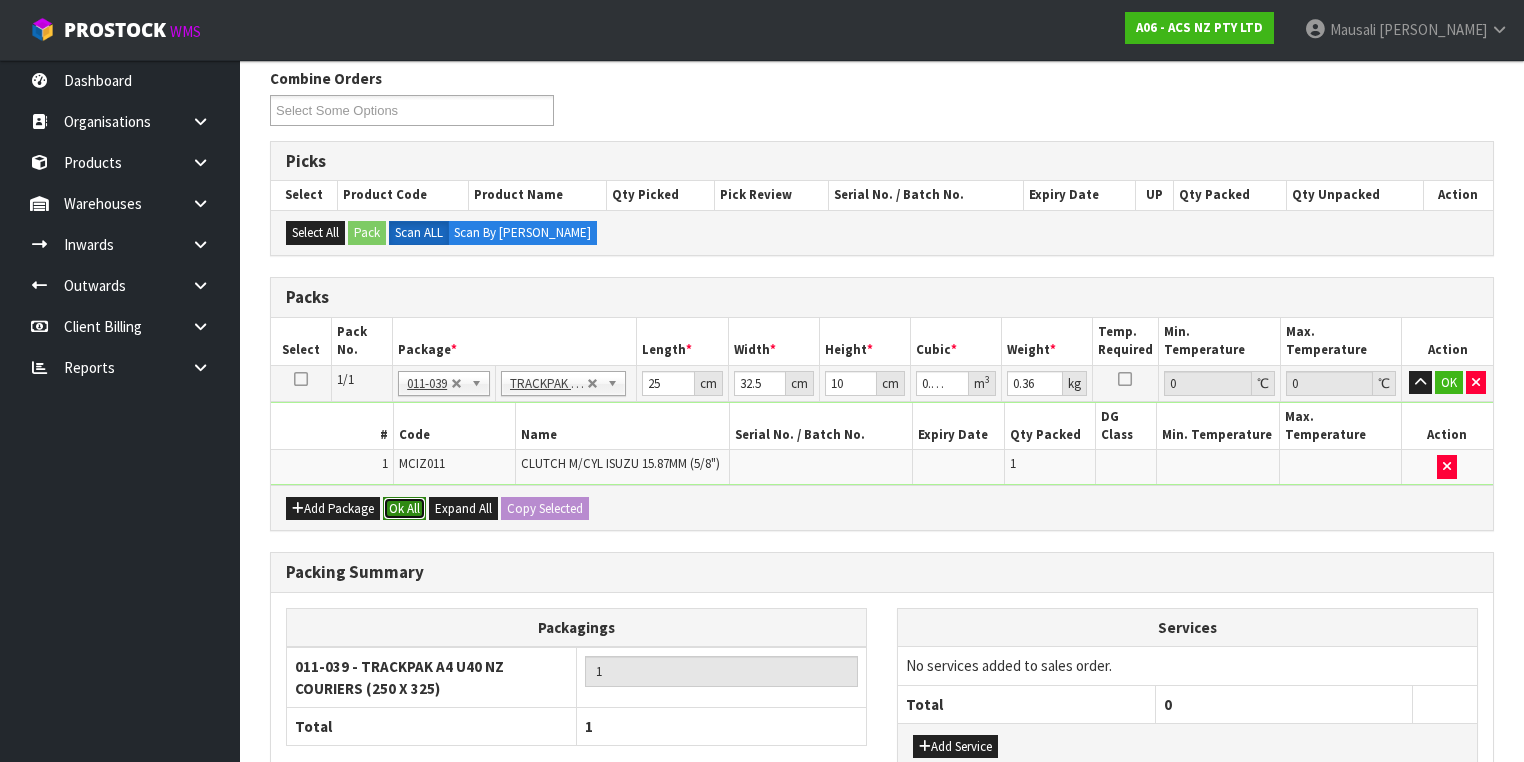 click on "Ok All" at bounding box center [404, 509] 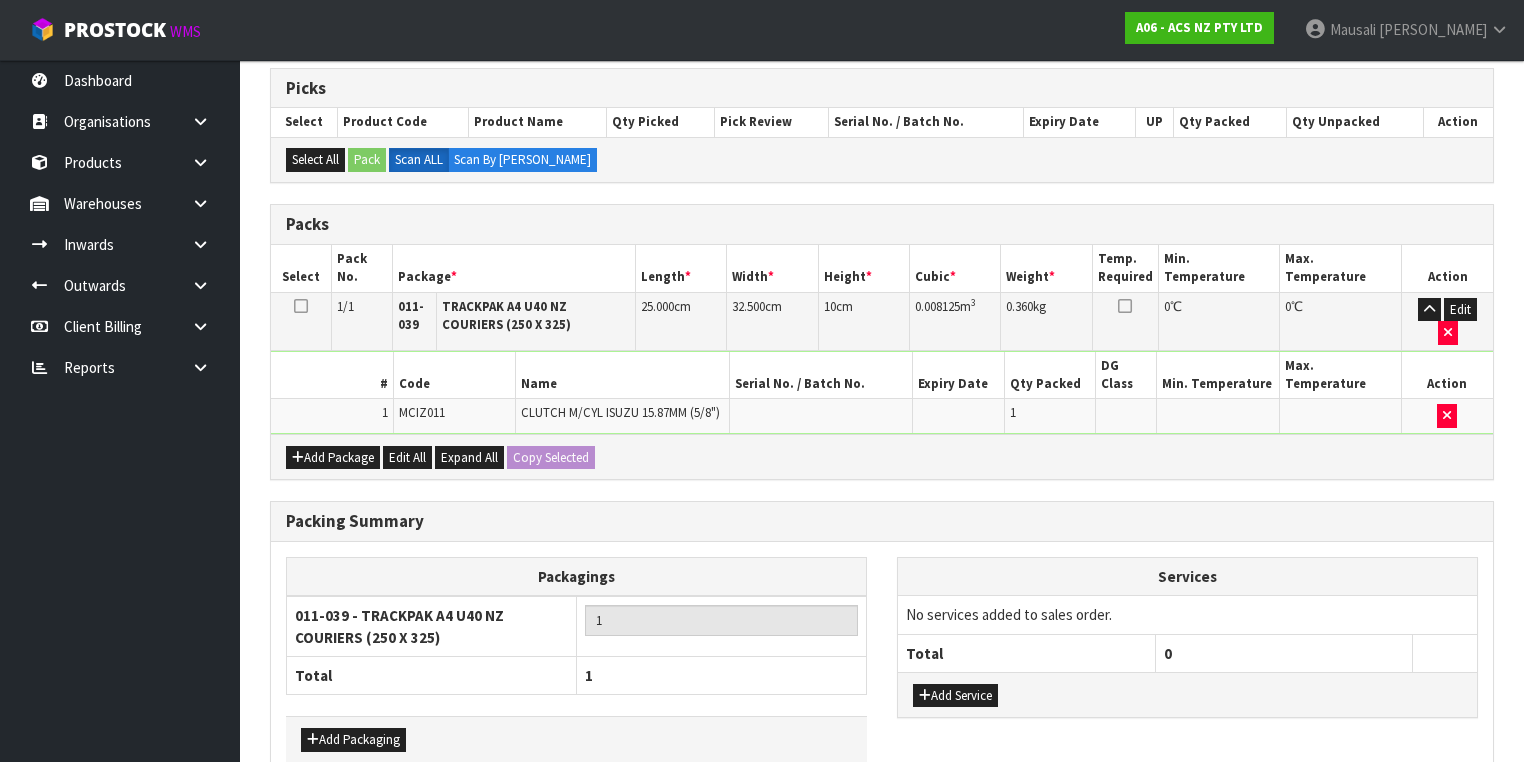 scroll, scrollTop: 464, scrollLeft: 0, axis: vertical 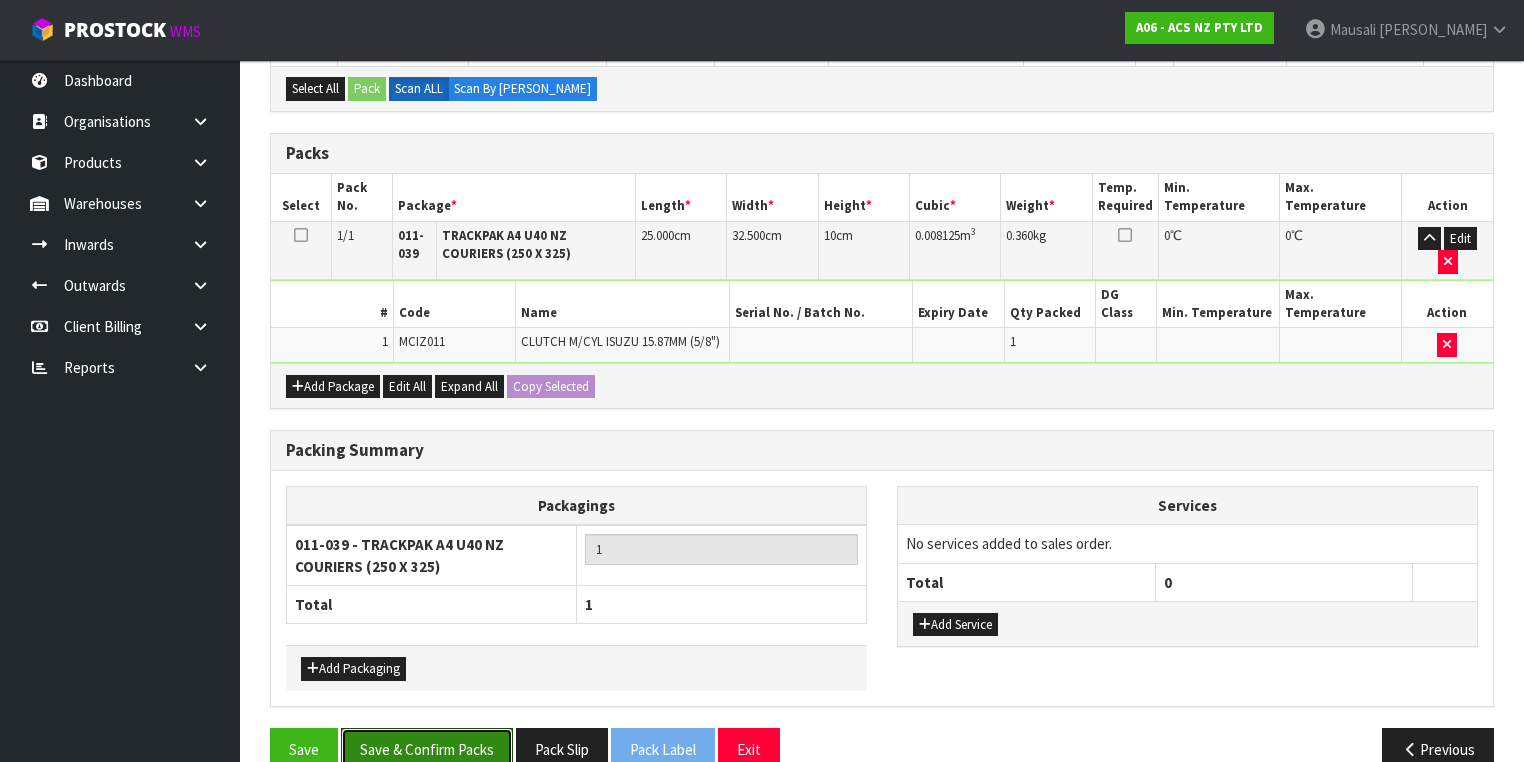 click on "Save & Confirm Packs" at bounding box center [427, 749] 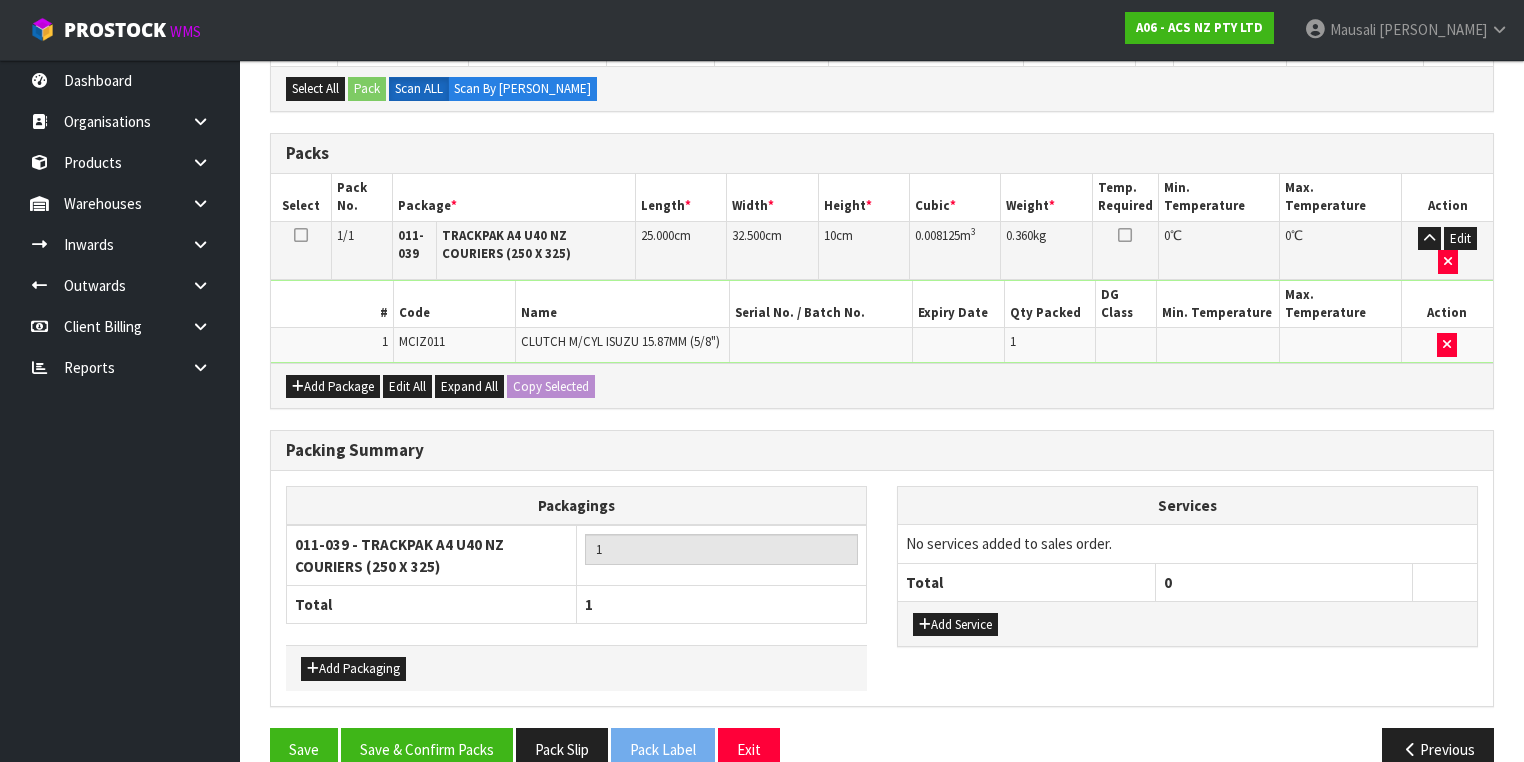 scroll, scrollTop: 0, scrollLeft: 0, axis: both 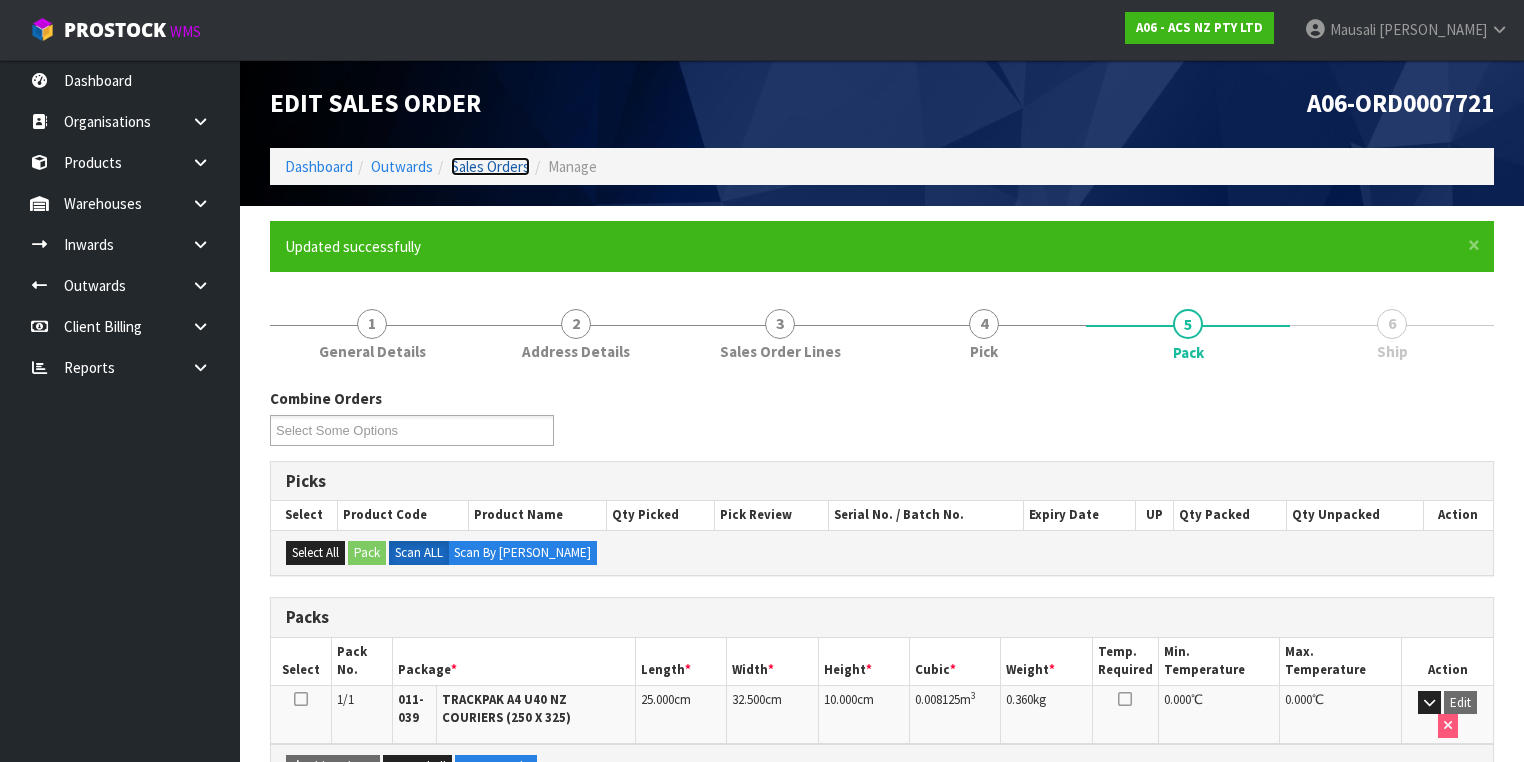 click on "Sales Orders" at bounding box center (490, 166) 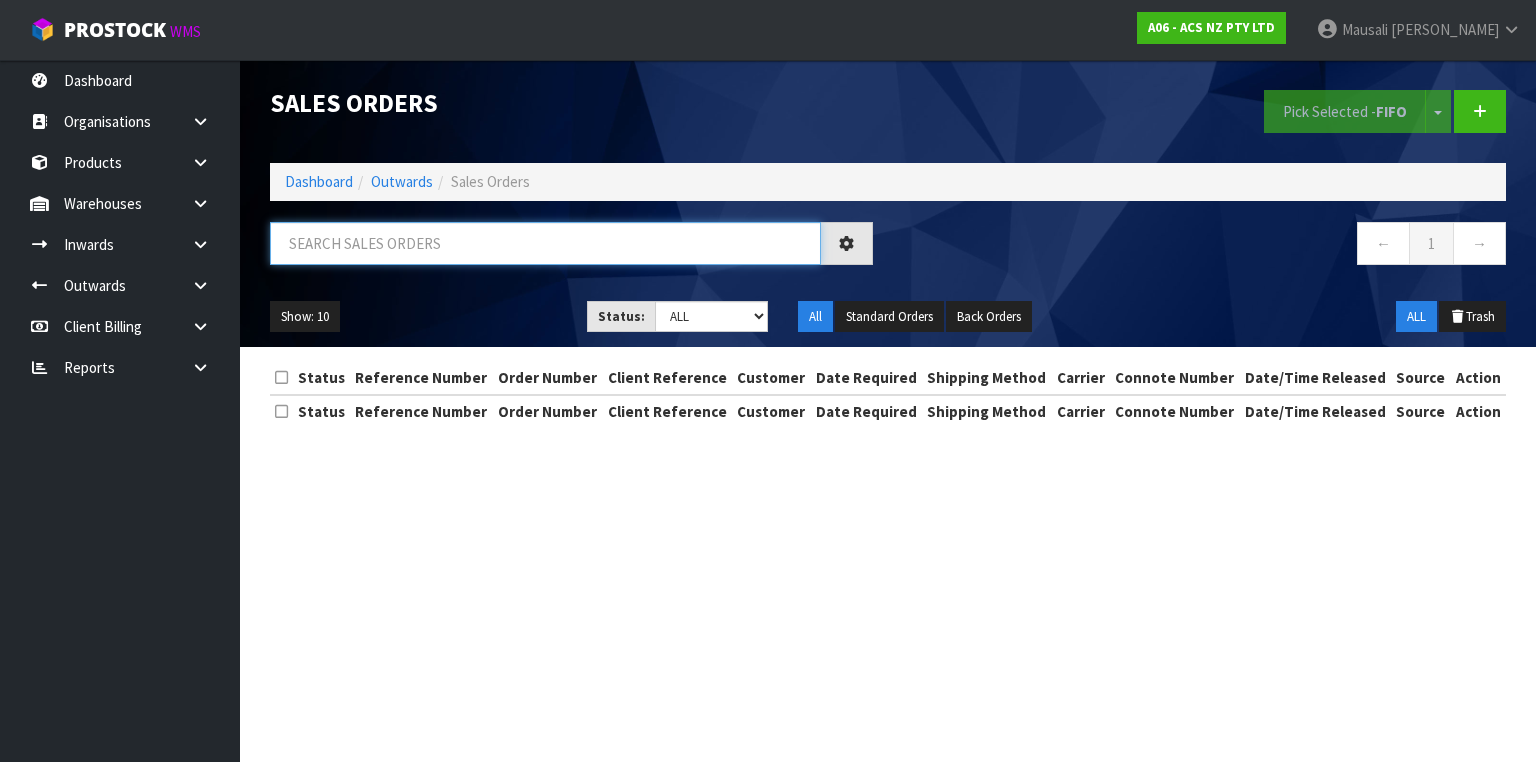 click at bounding box center [545, 243] 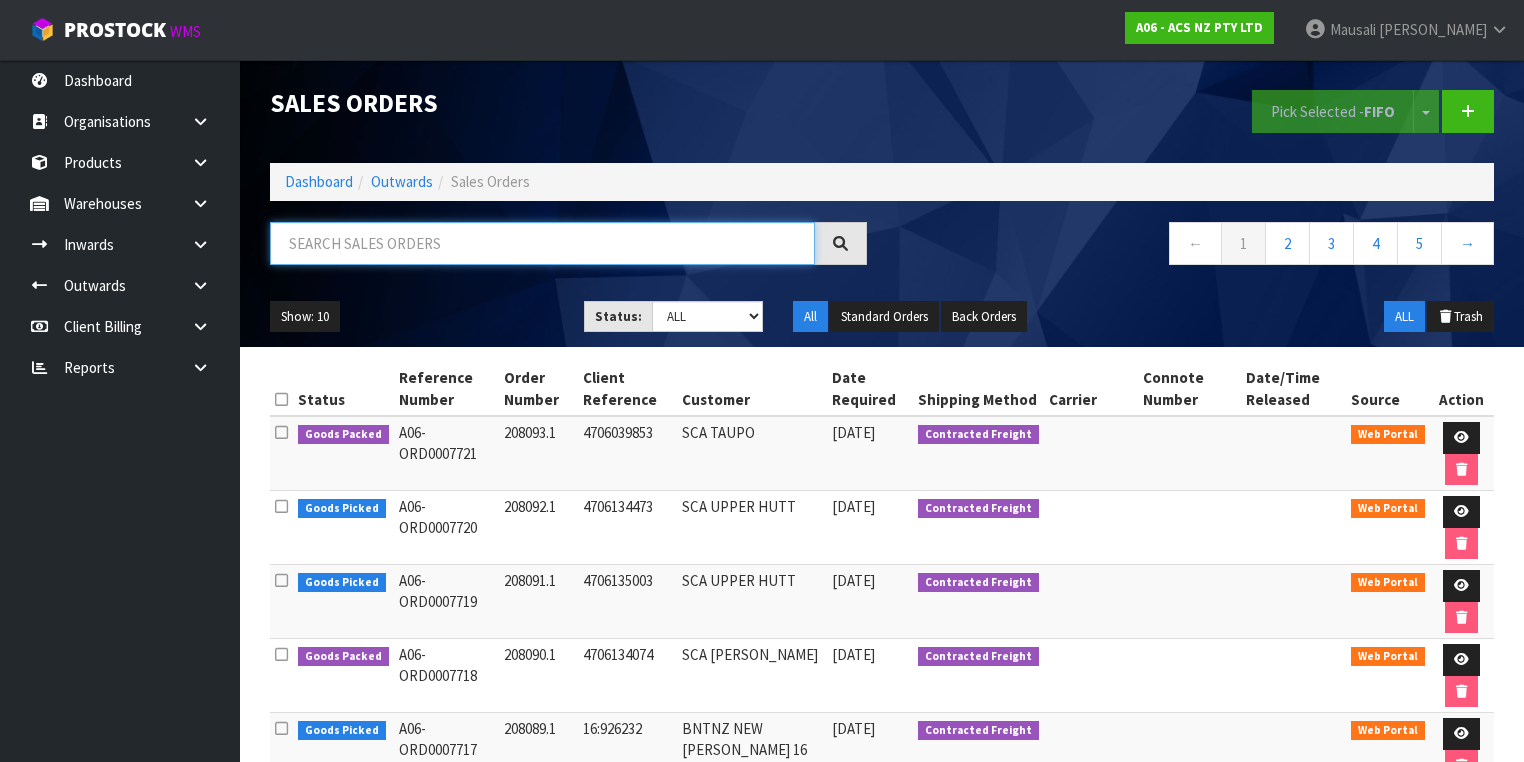 click at bounding box center [542, 243] 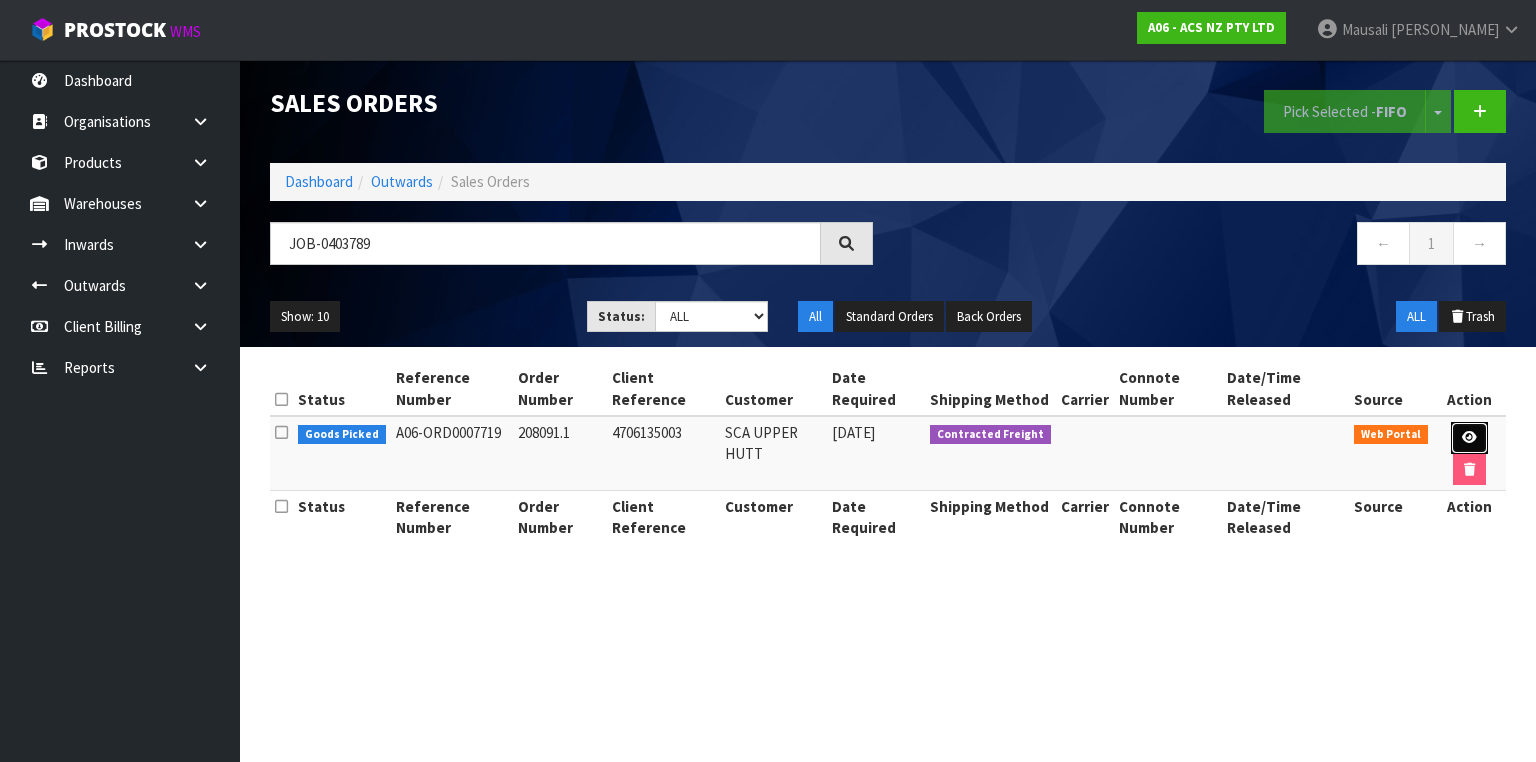 click at bounding box center [1469, 438] 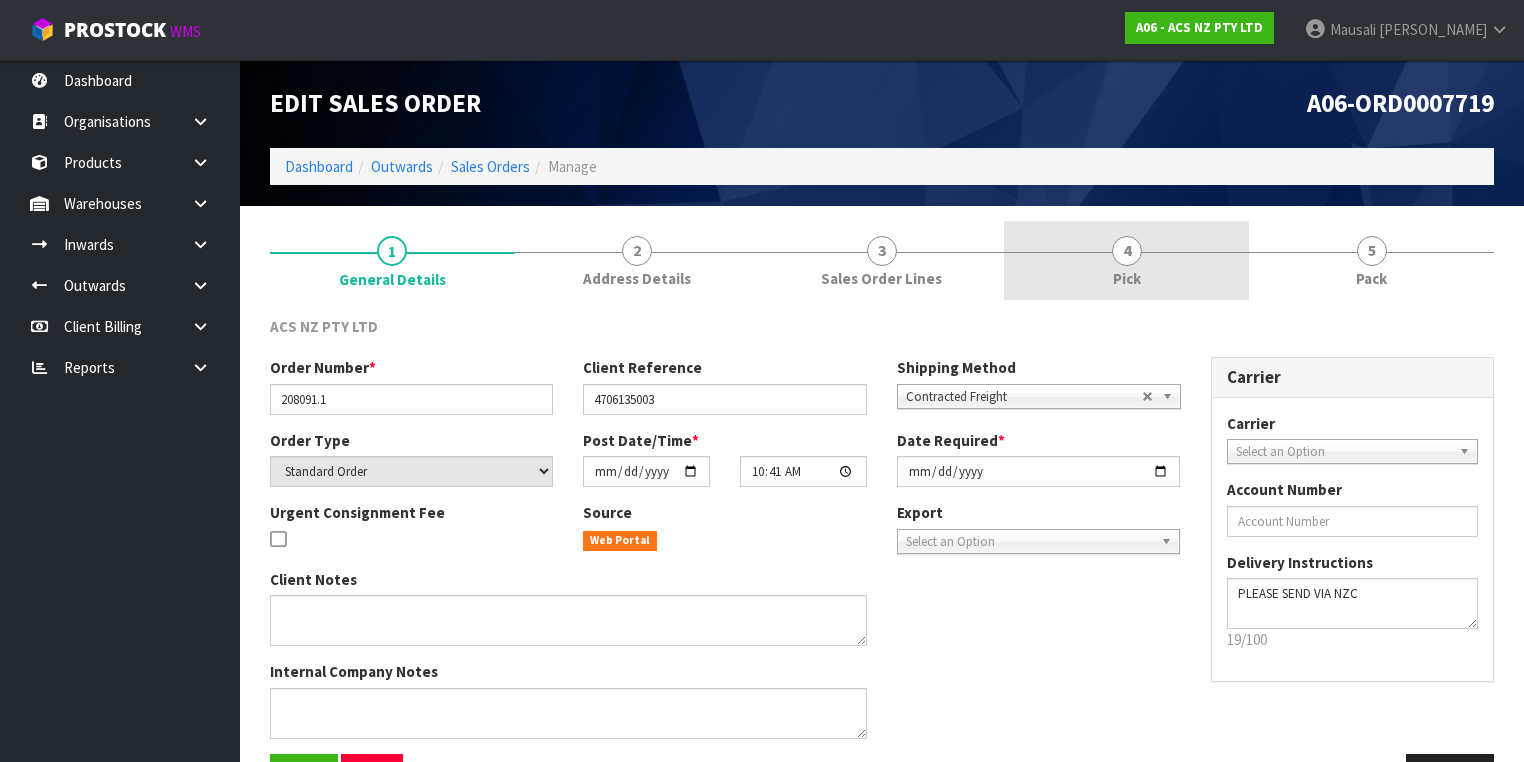 click on "4
Pick" at bounding box center (1126, 260) 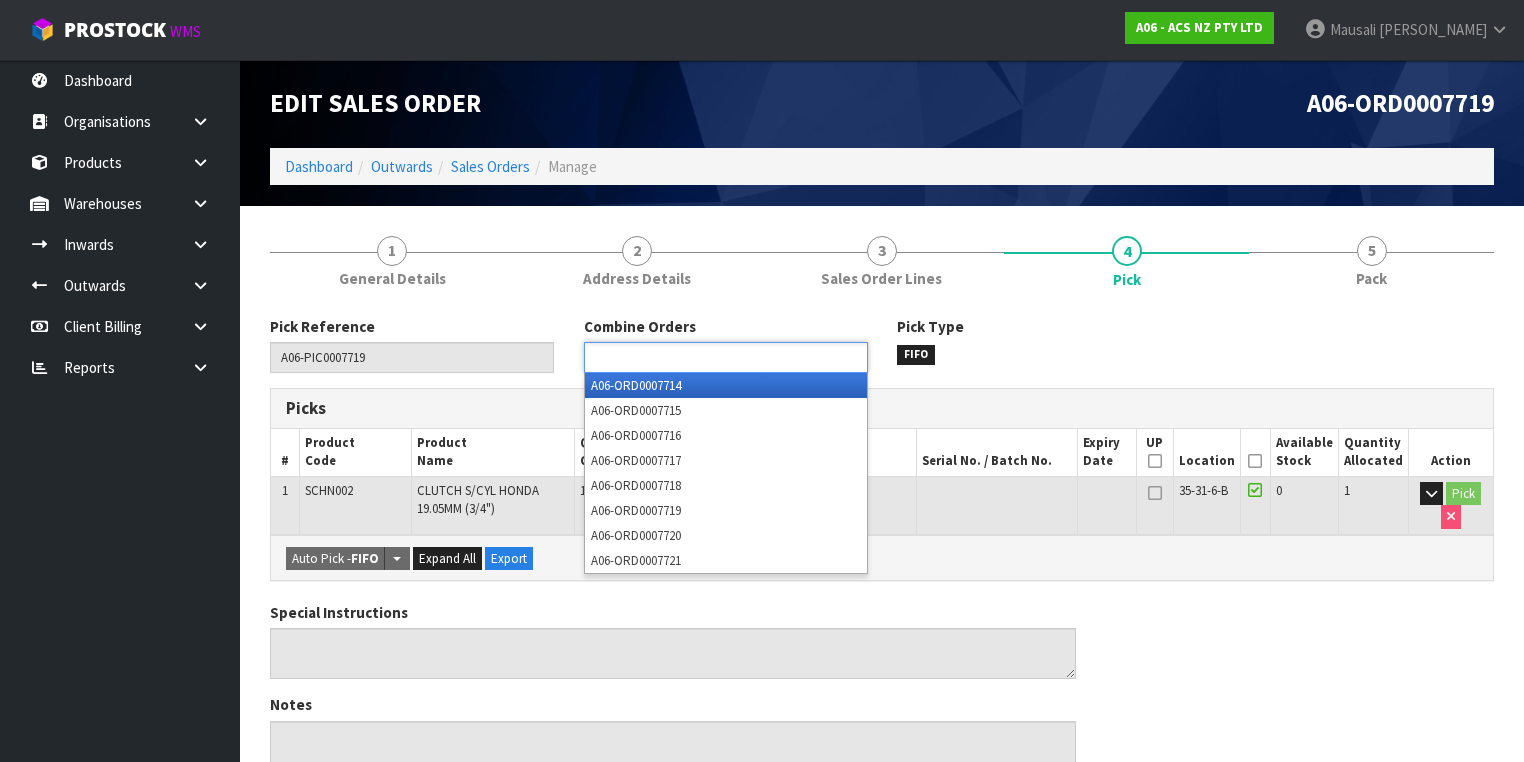 click at bounding box center [663, 357] 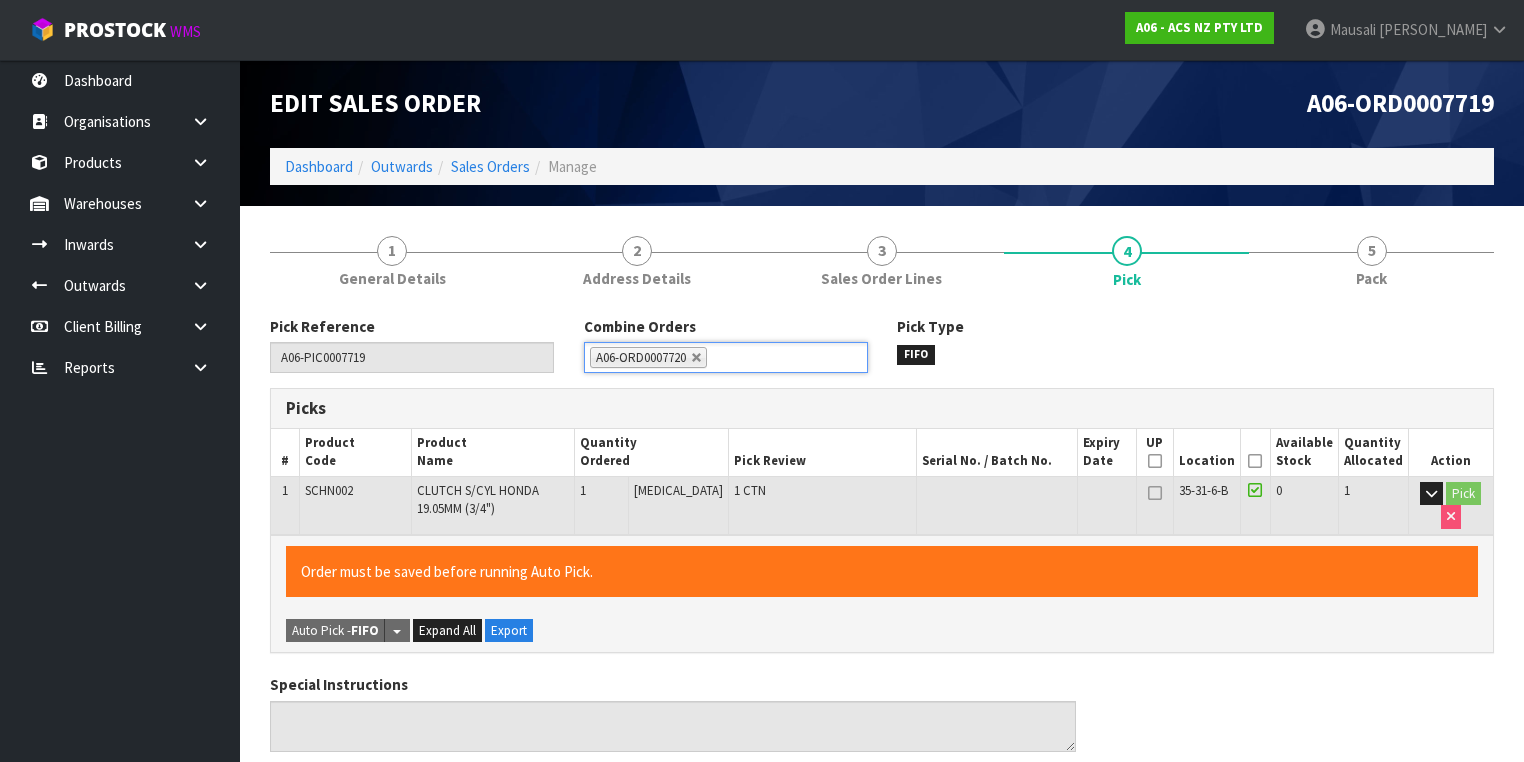 click at bounding box center [1255, 461] 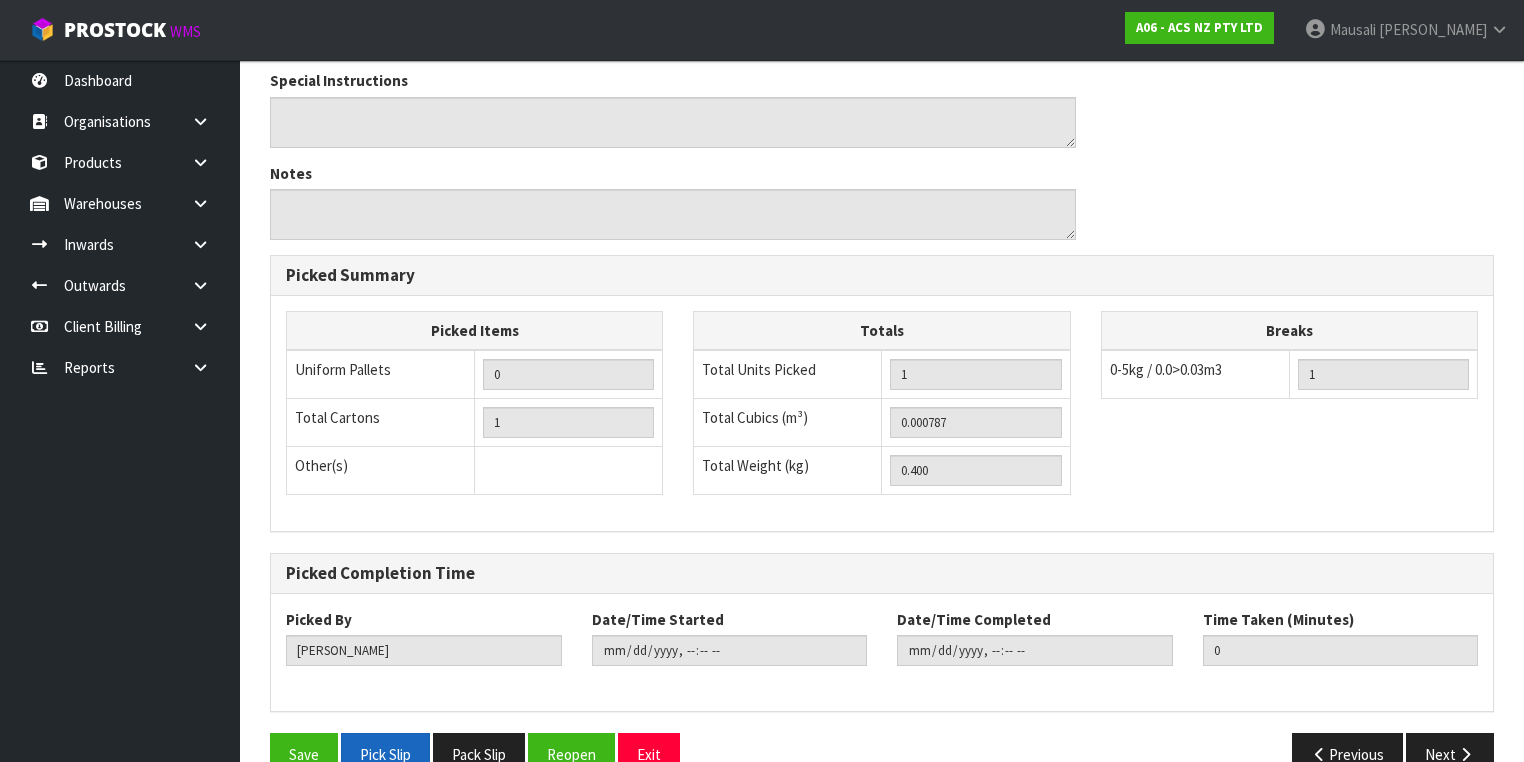 scroll, scrollTop: 641, scrollLeft: 0, axis: vertical 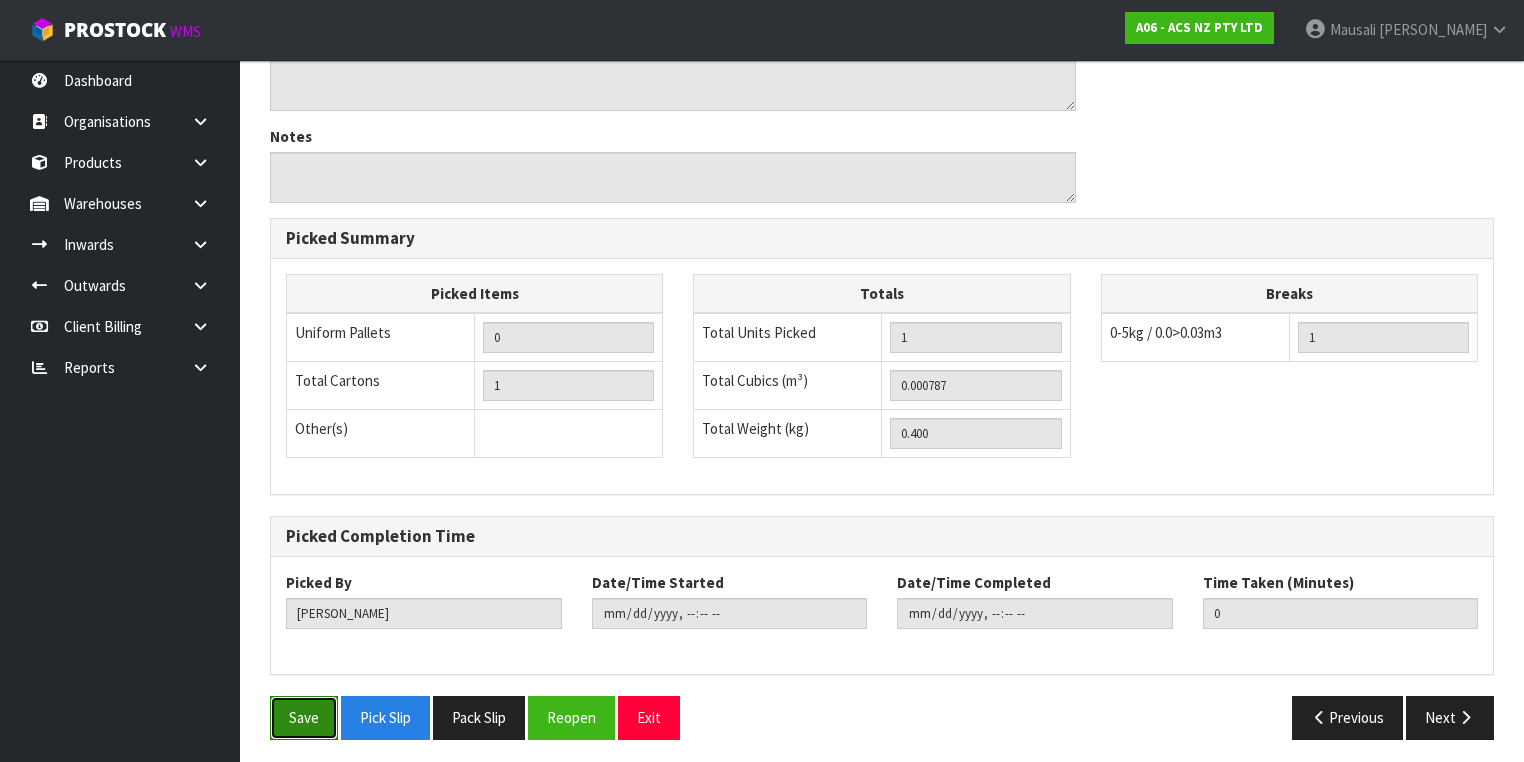 click on "Save" at bounding box center (304, 717) 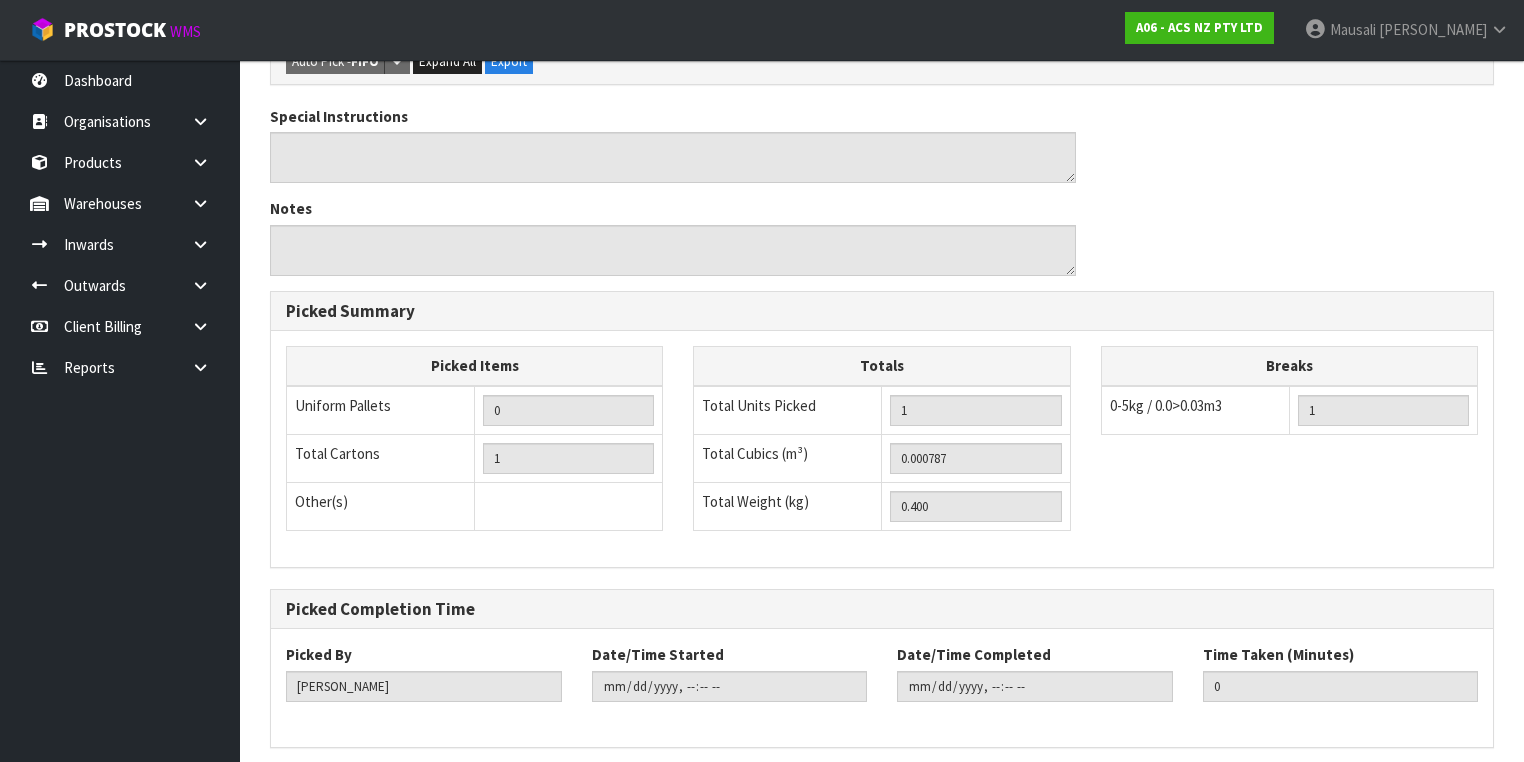 scroll, scrollTop: 0, scrollLeft: 0, axis: both 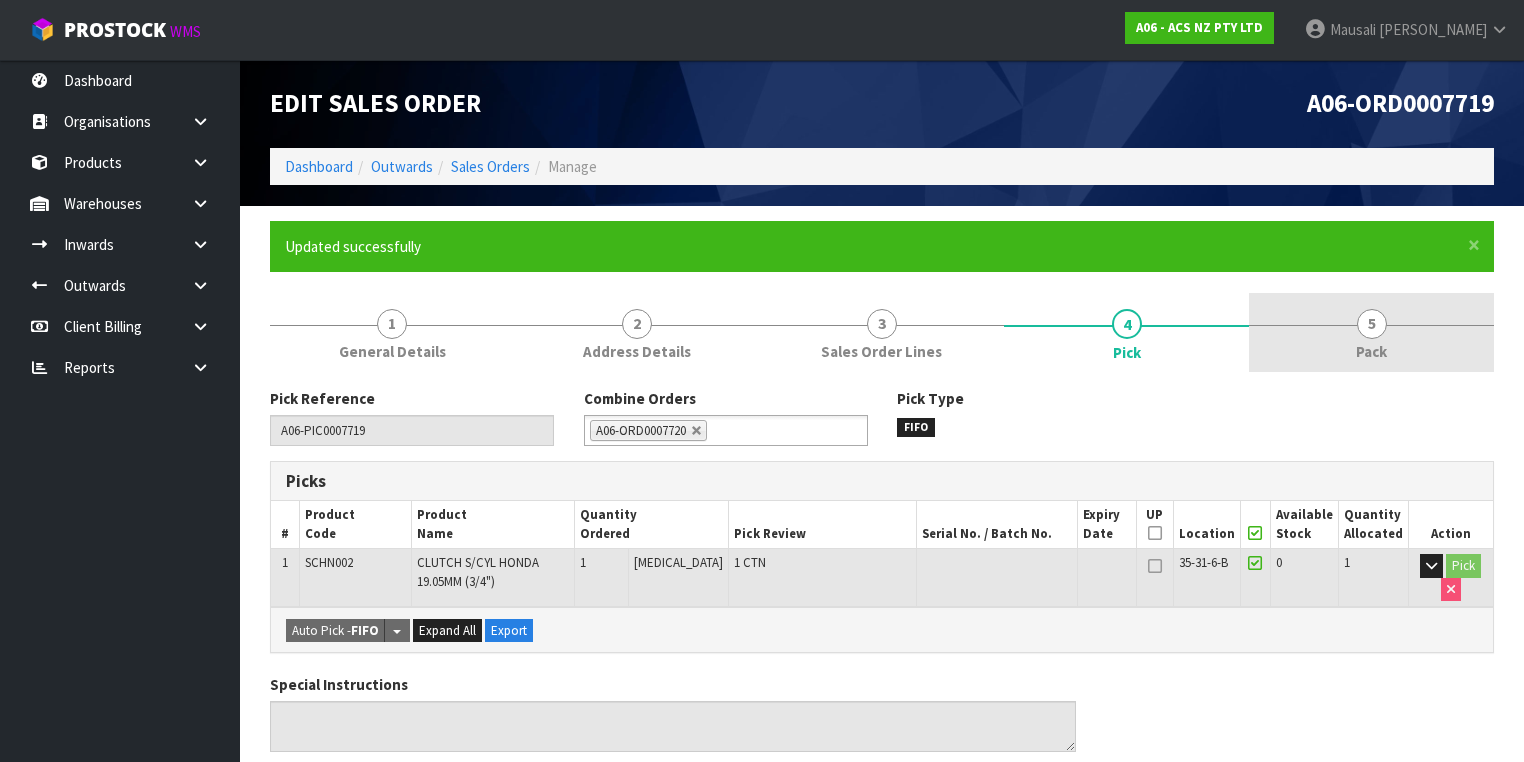 click on "5
Pack" at bounding box center (1371, 332) 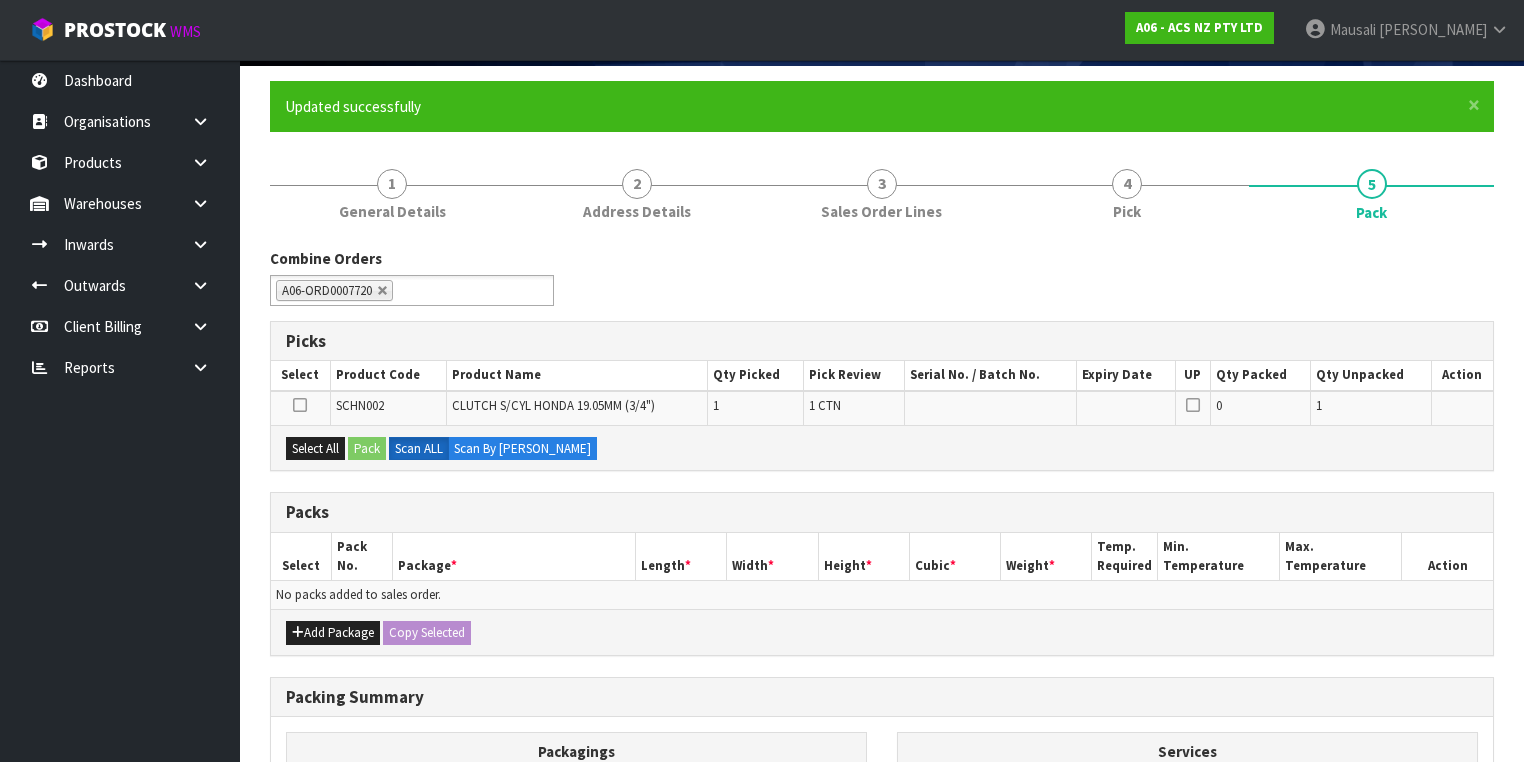scroll, scrollTop: 240, scrollLeft: 0, axis: vertical 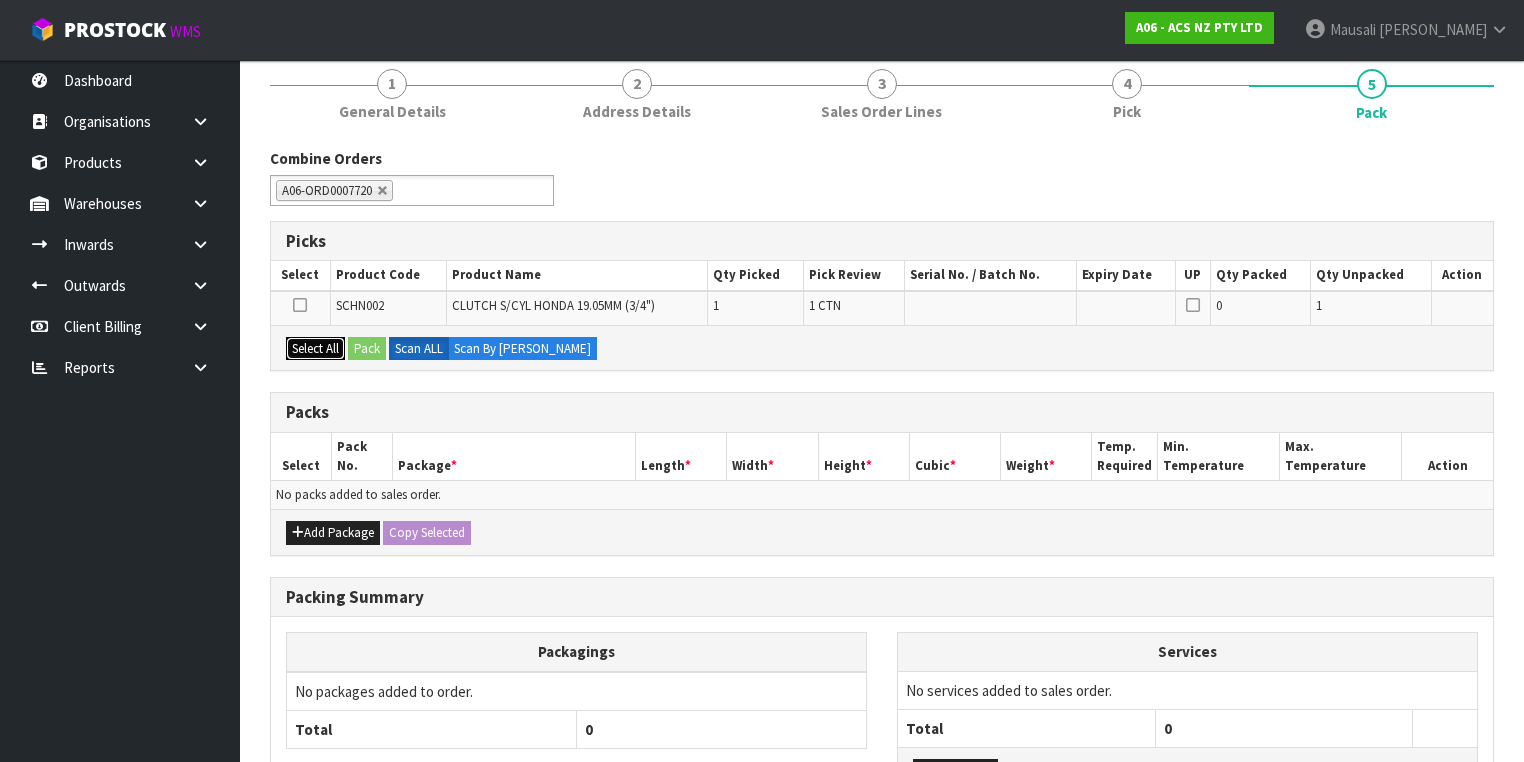 click on "Select All" at bounding box center [315, 349] 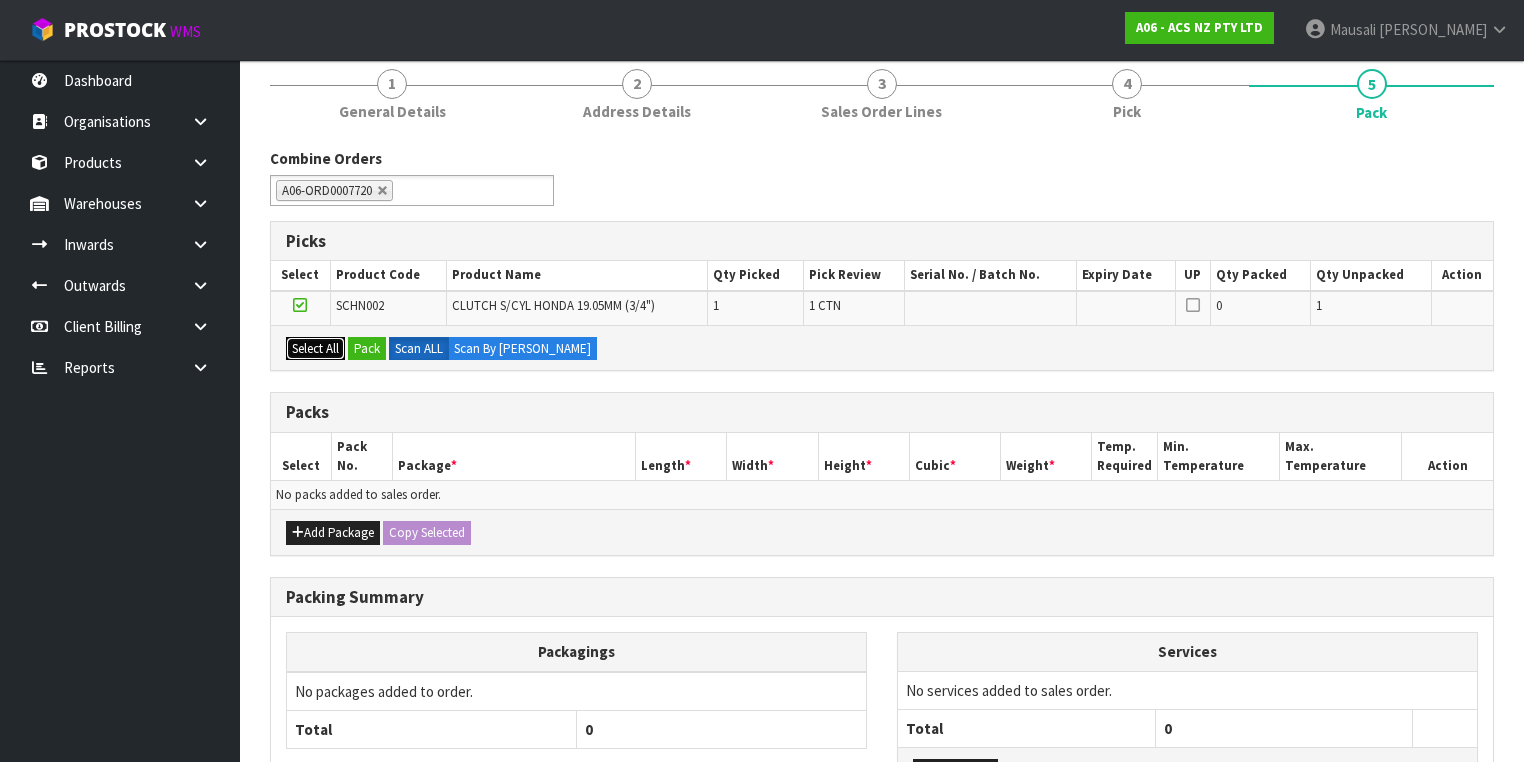 click on "Select All" at bounding box center [315, 349] 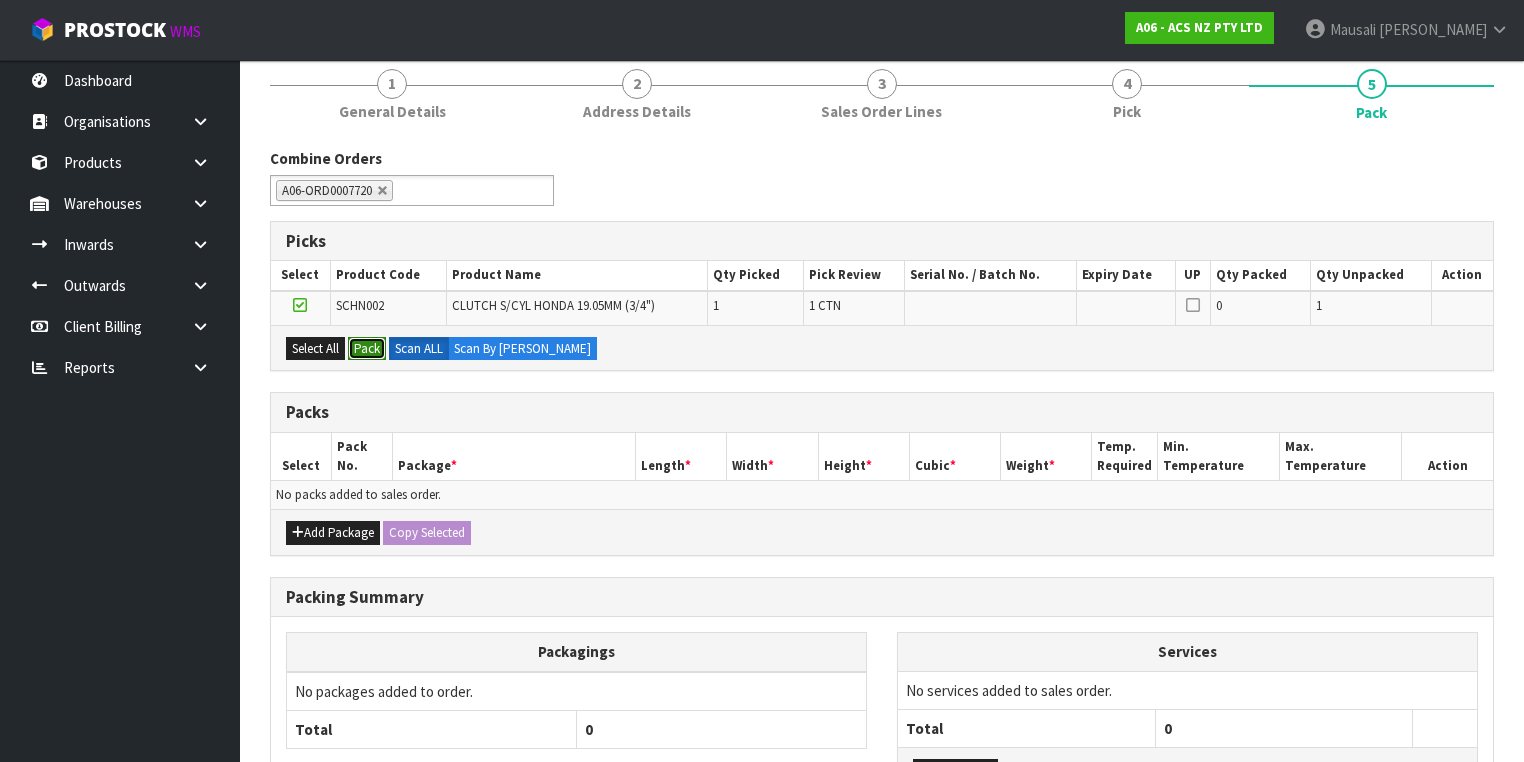 click on "Pack" at bounding box center (367, 349) 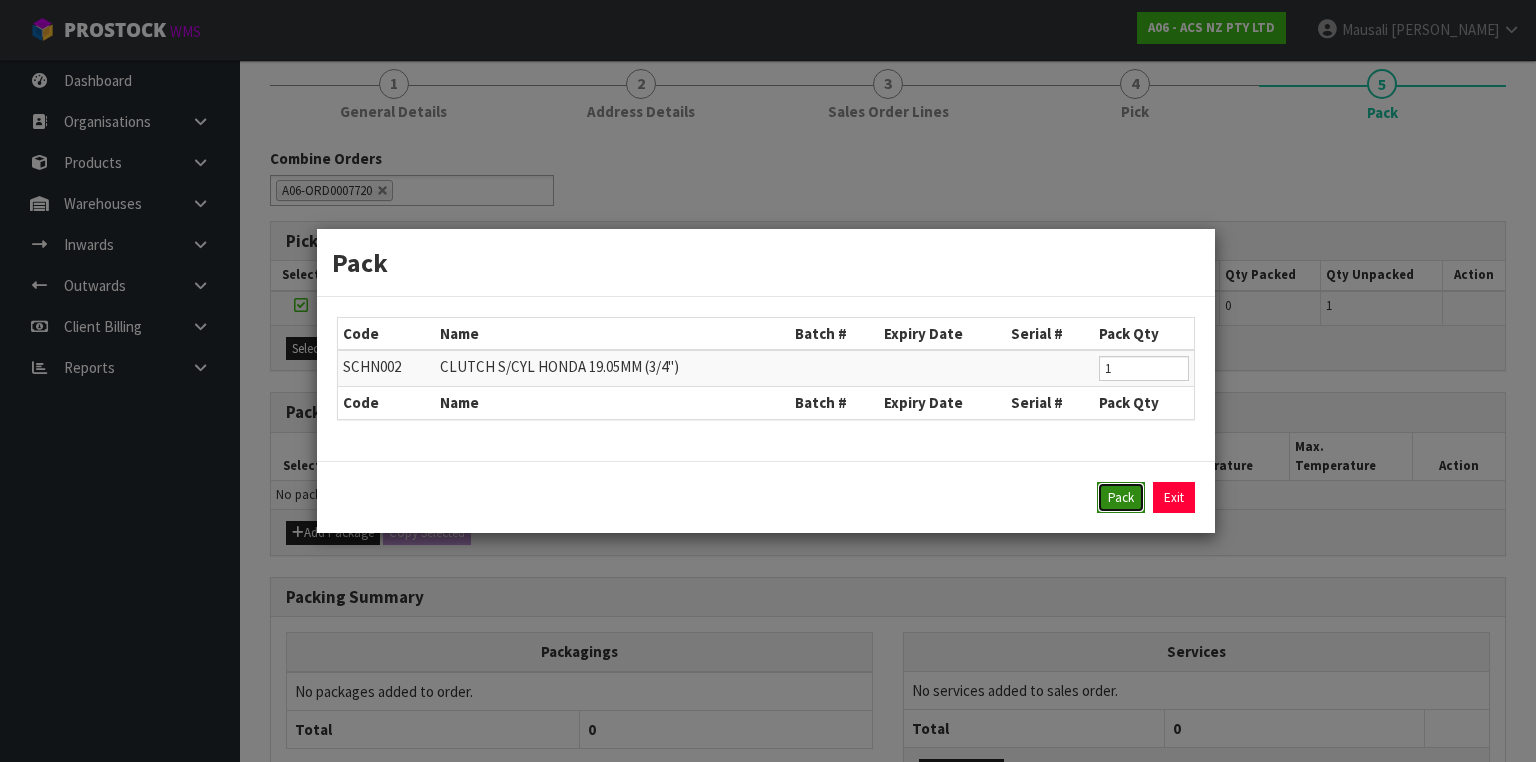 drag, startPoint x: 1111, startPoint y: 488, endPoint x: 1072, endPoint y: 487, distance: 39.012817 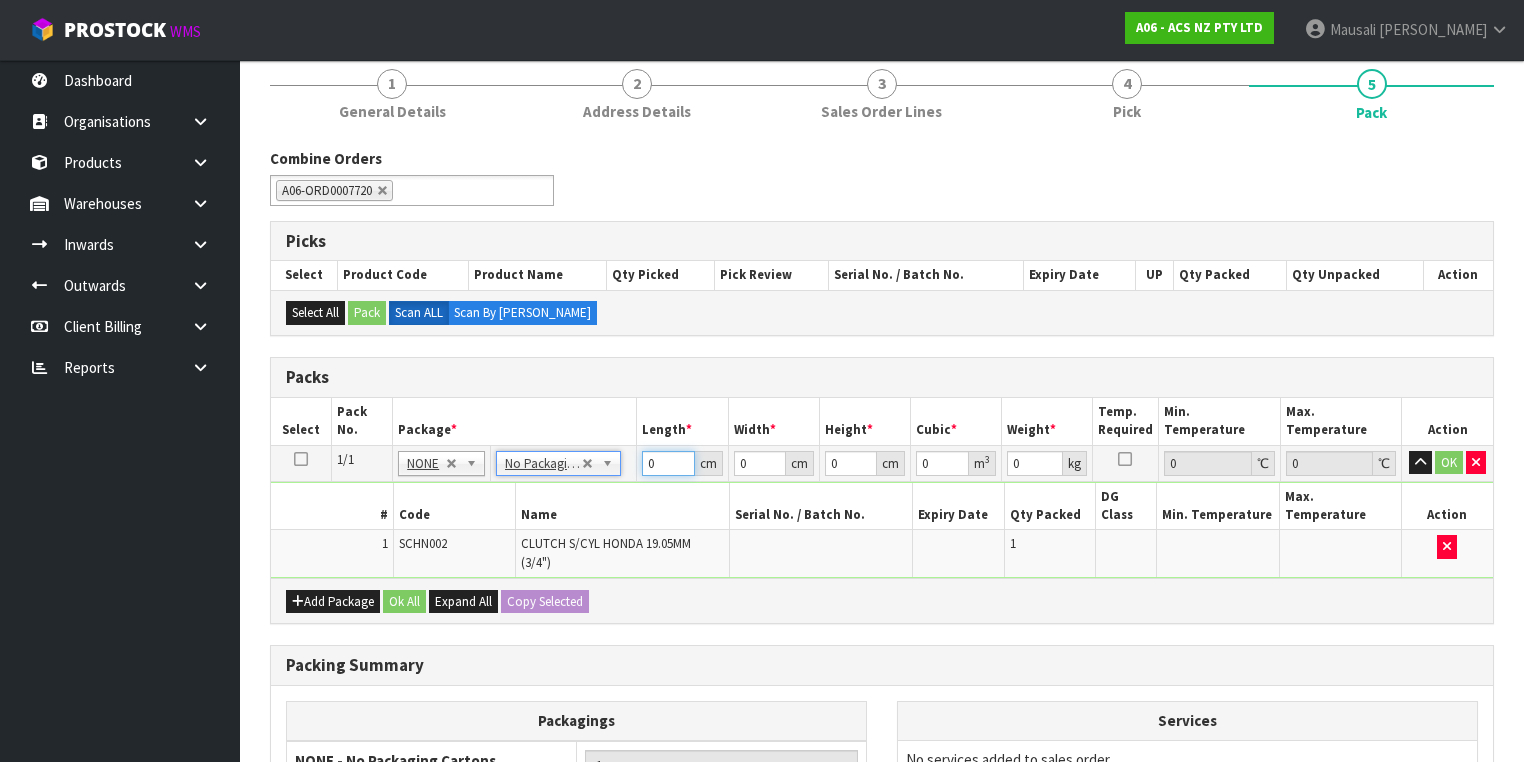 drag, startPoint x: 654, startPoint y: 473, endPoint x: 572, endPoint y: 508, distance: 89.157166 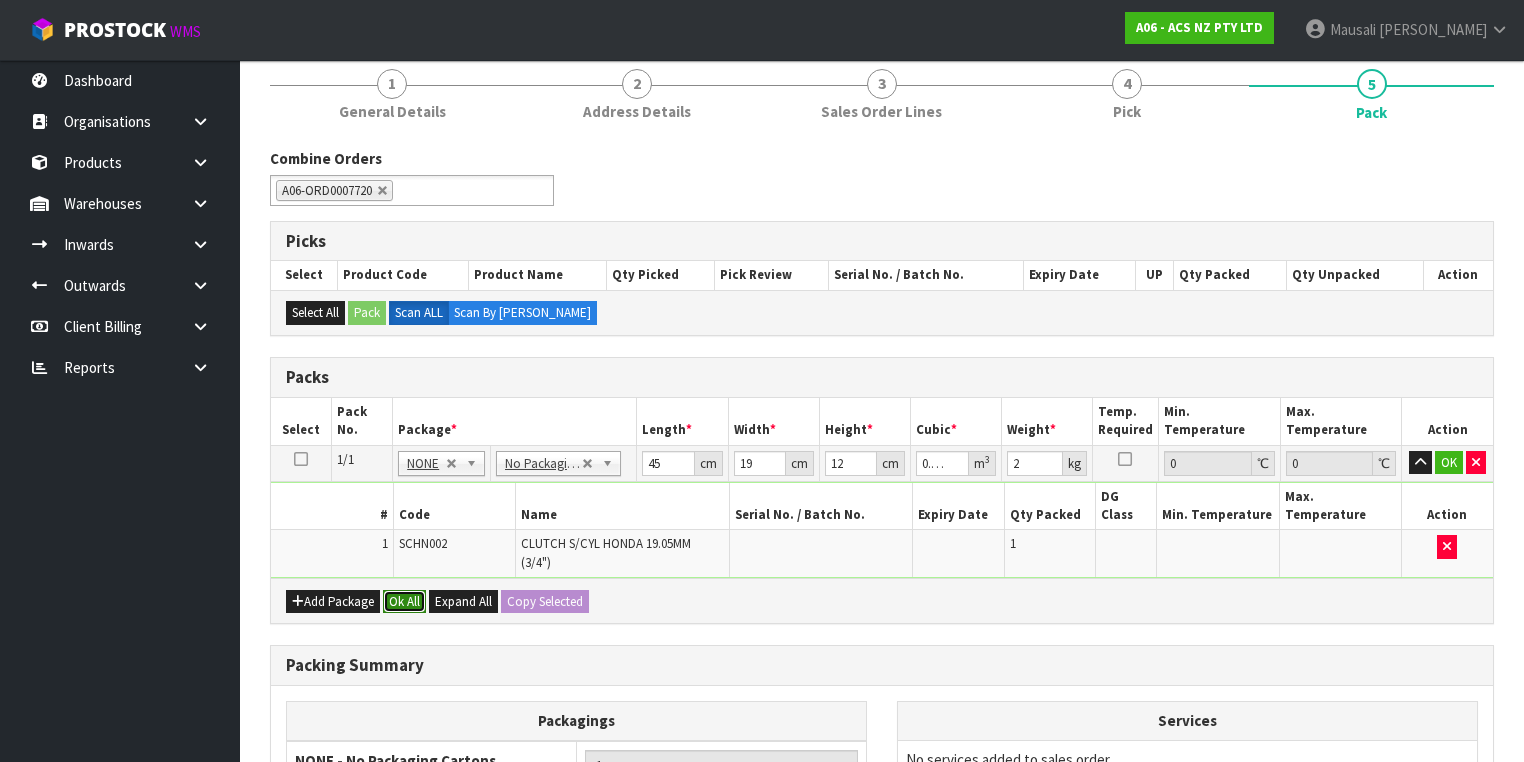 click on "Ok All" at bounding box center (404, 602) 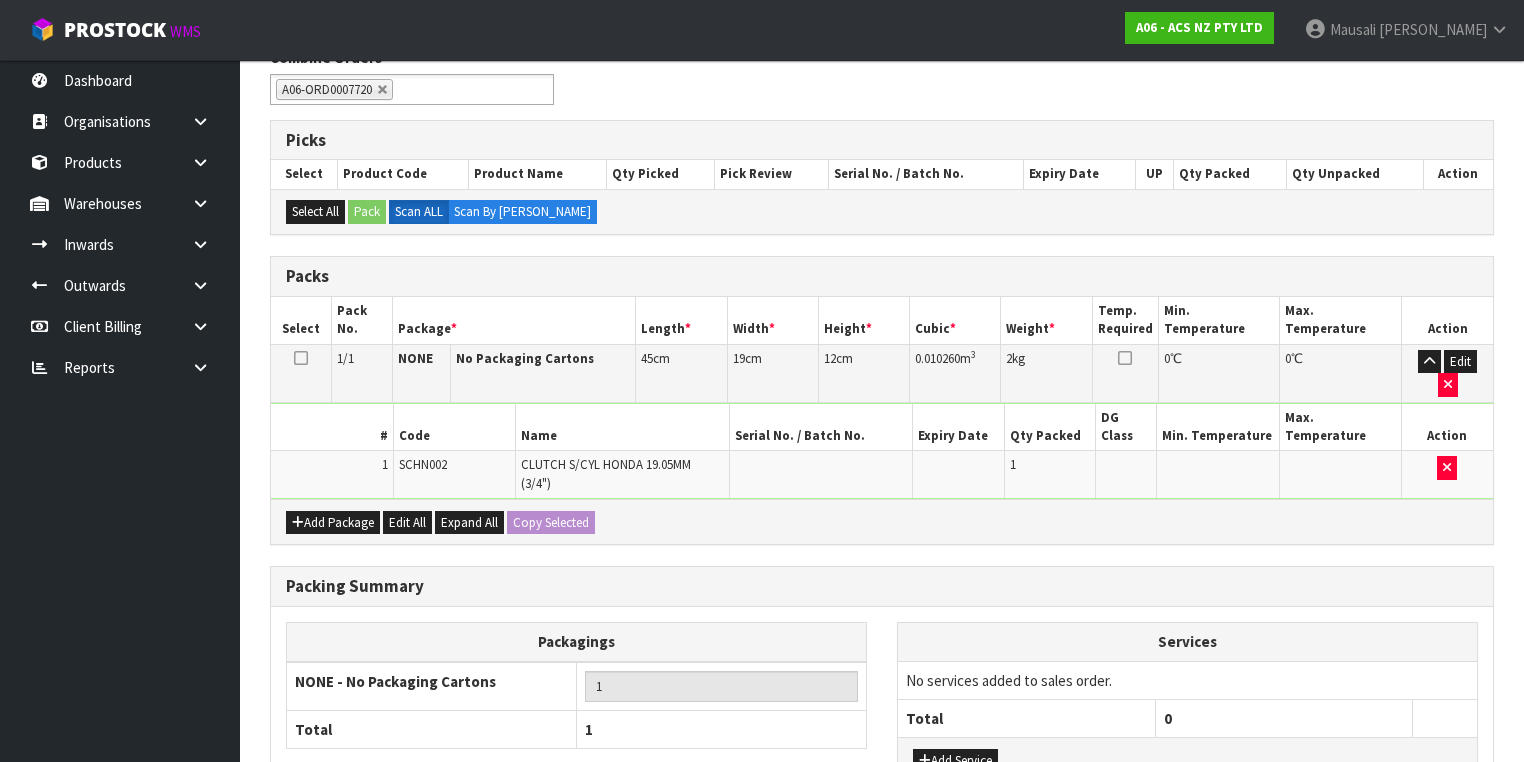 scroll, scrollTop: 453, scrollLeft: 0, axis: vertical 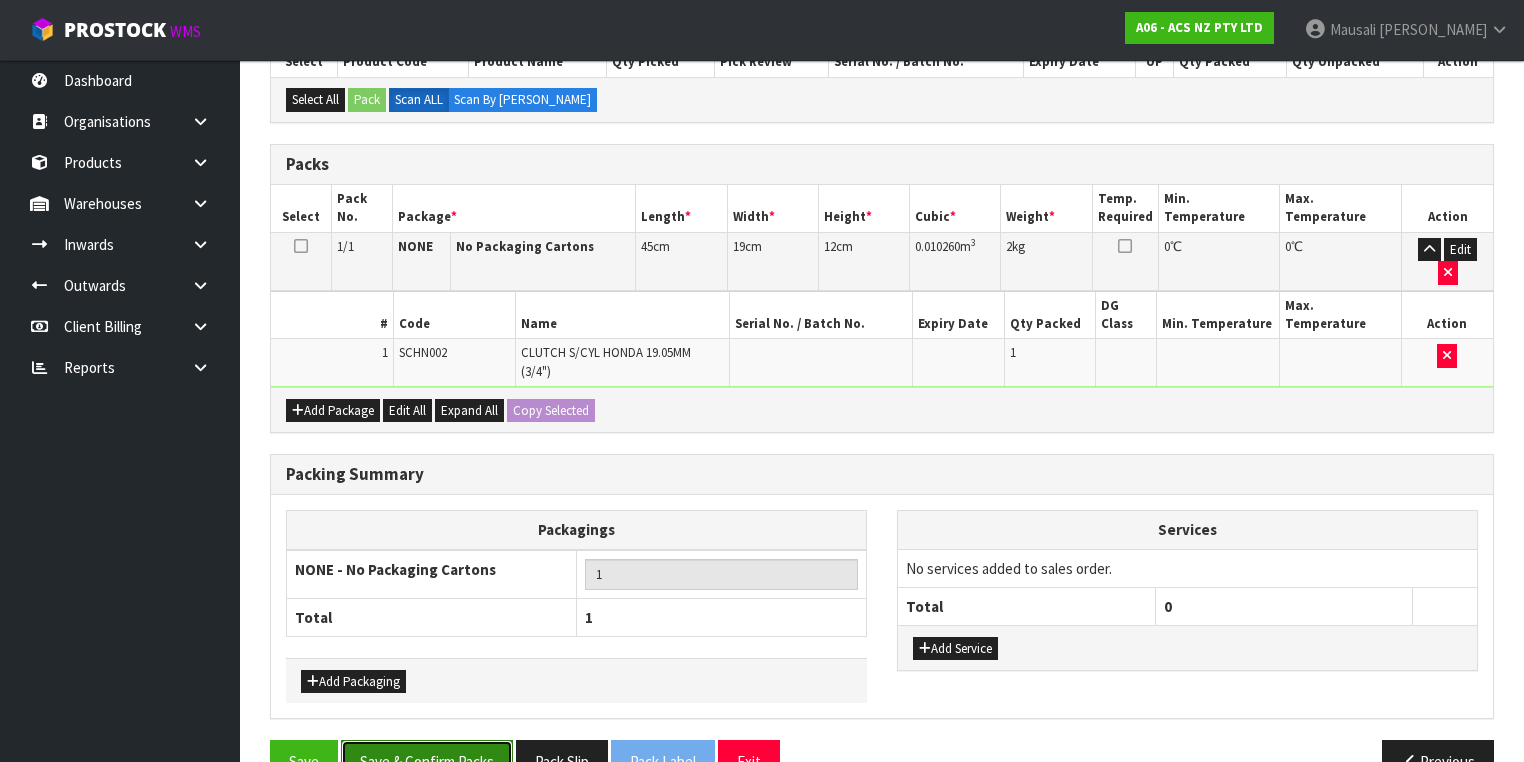 click on "Save & Confirm Packs" at bounding box center [427, 761] 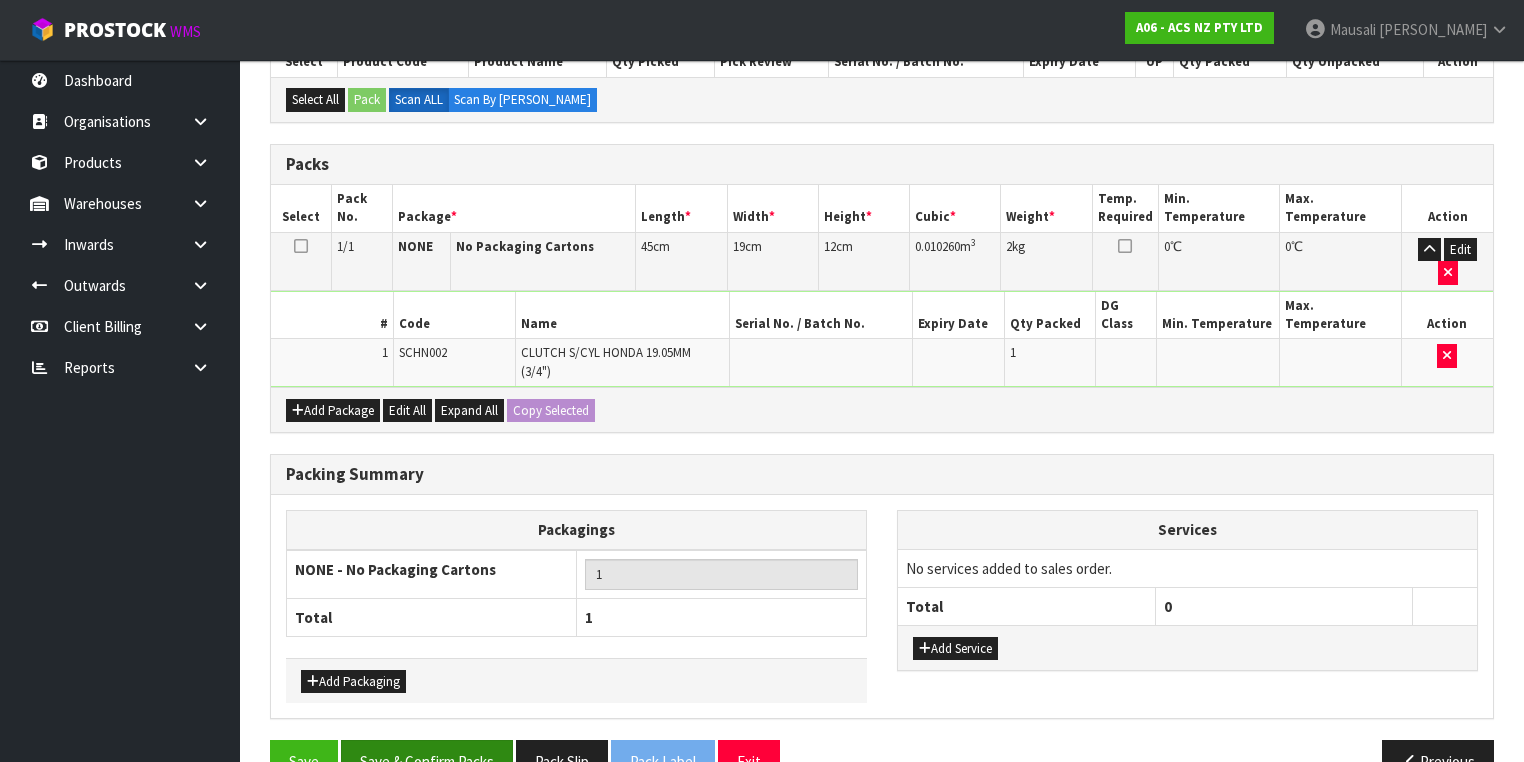scroll, scrollTop: 0, scrollLeft: 0, axis: both 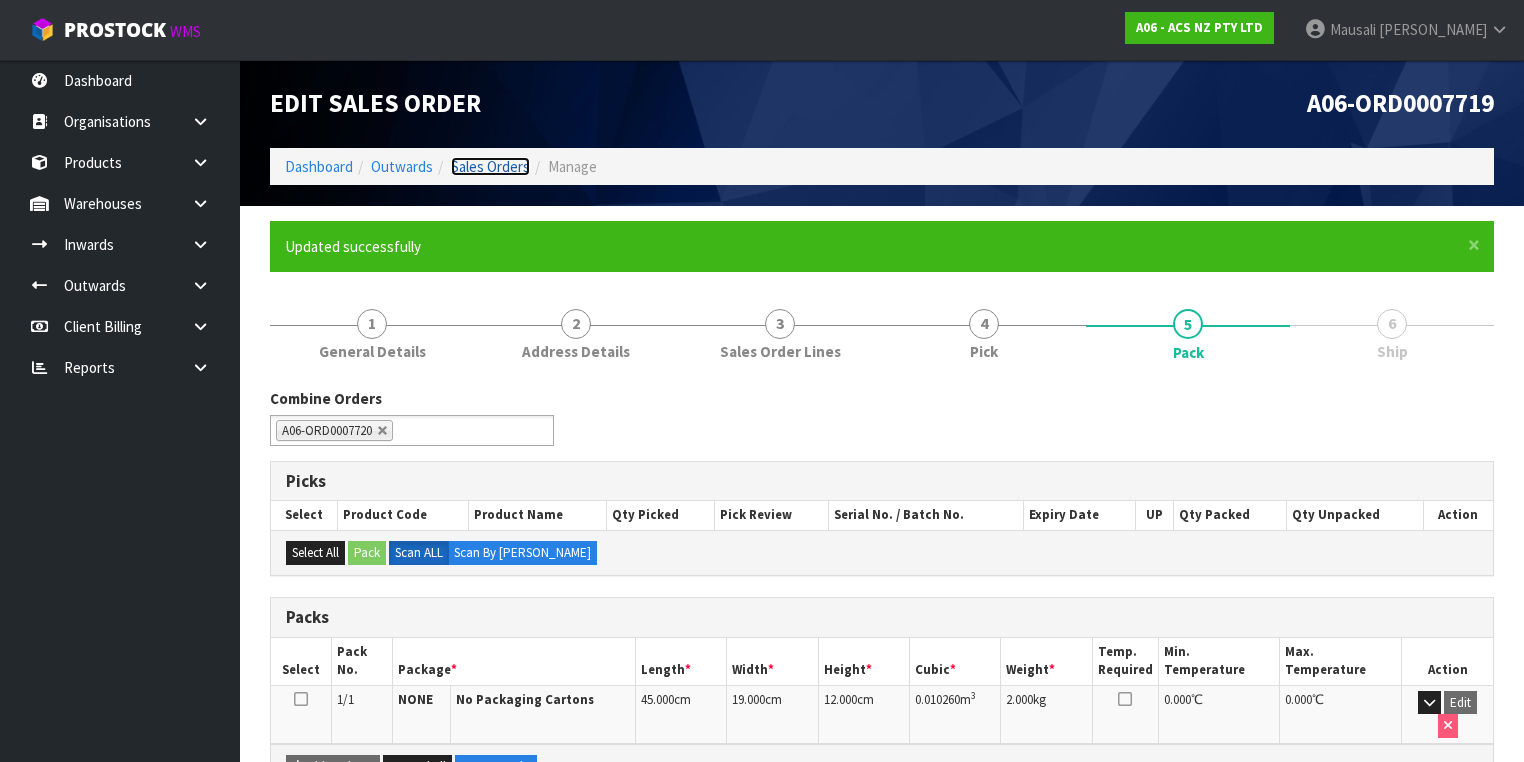 drag, startPoint x: 480, startPoint y: 160, endPoint x: 480, endPoint y: 180, distance: 20 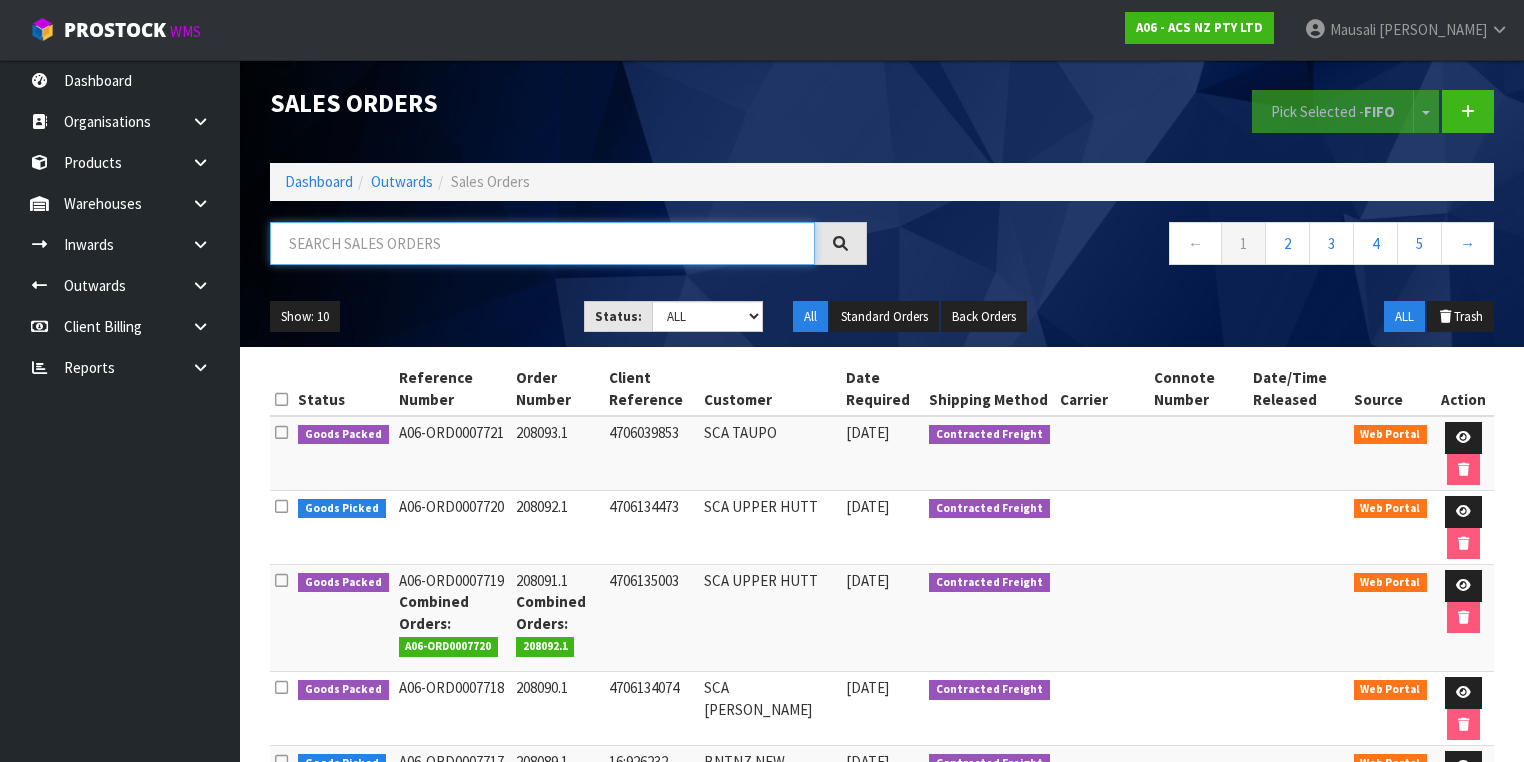 click at bounding box center [542, 243] 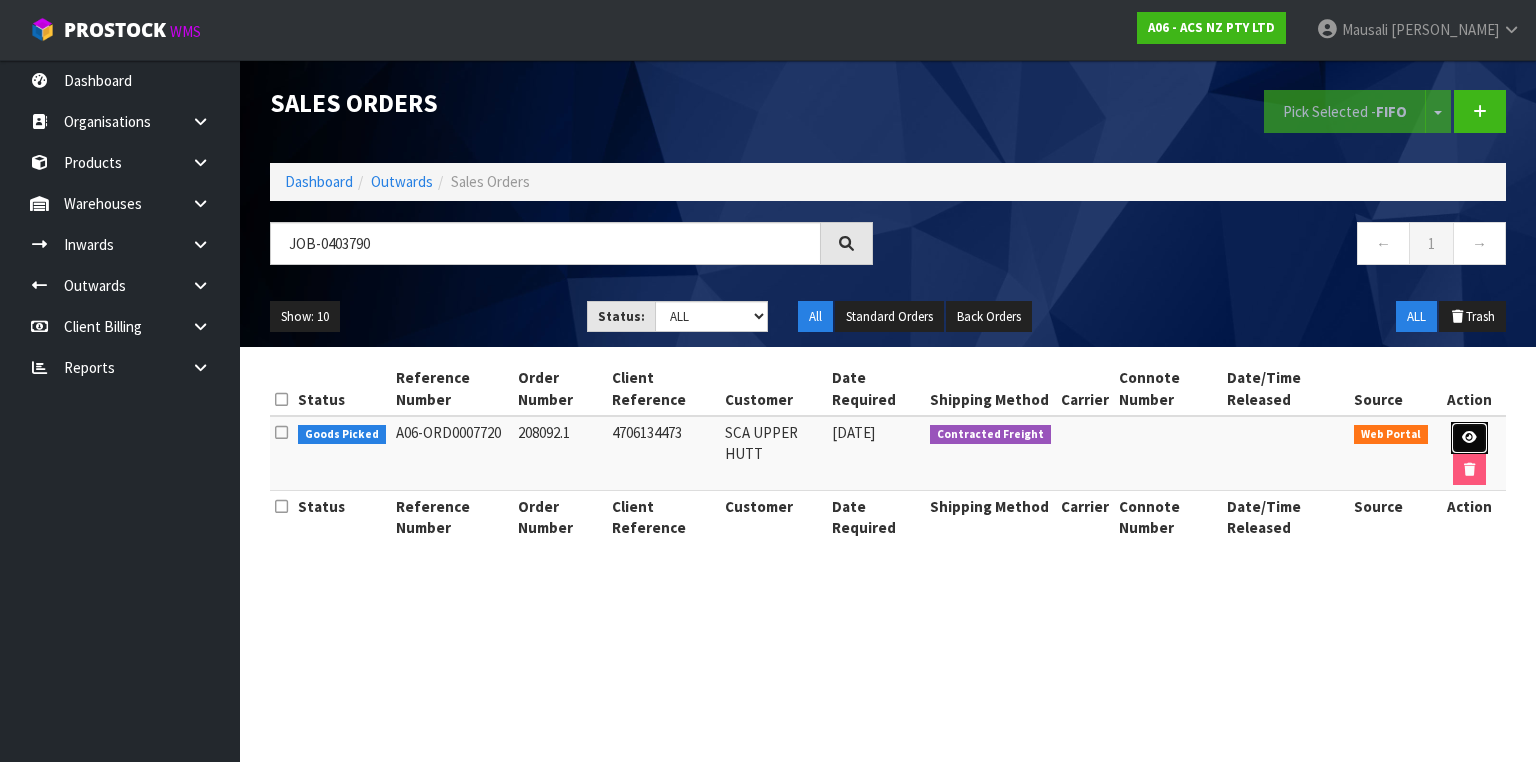 click at bounding box center (1469, 438) 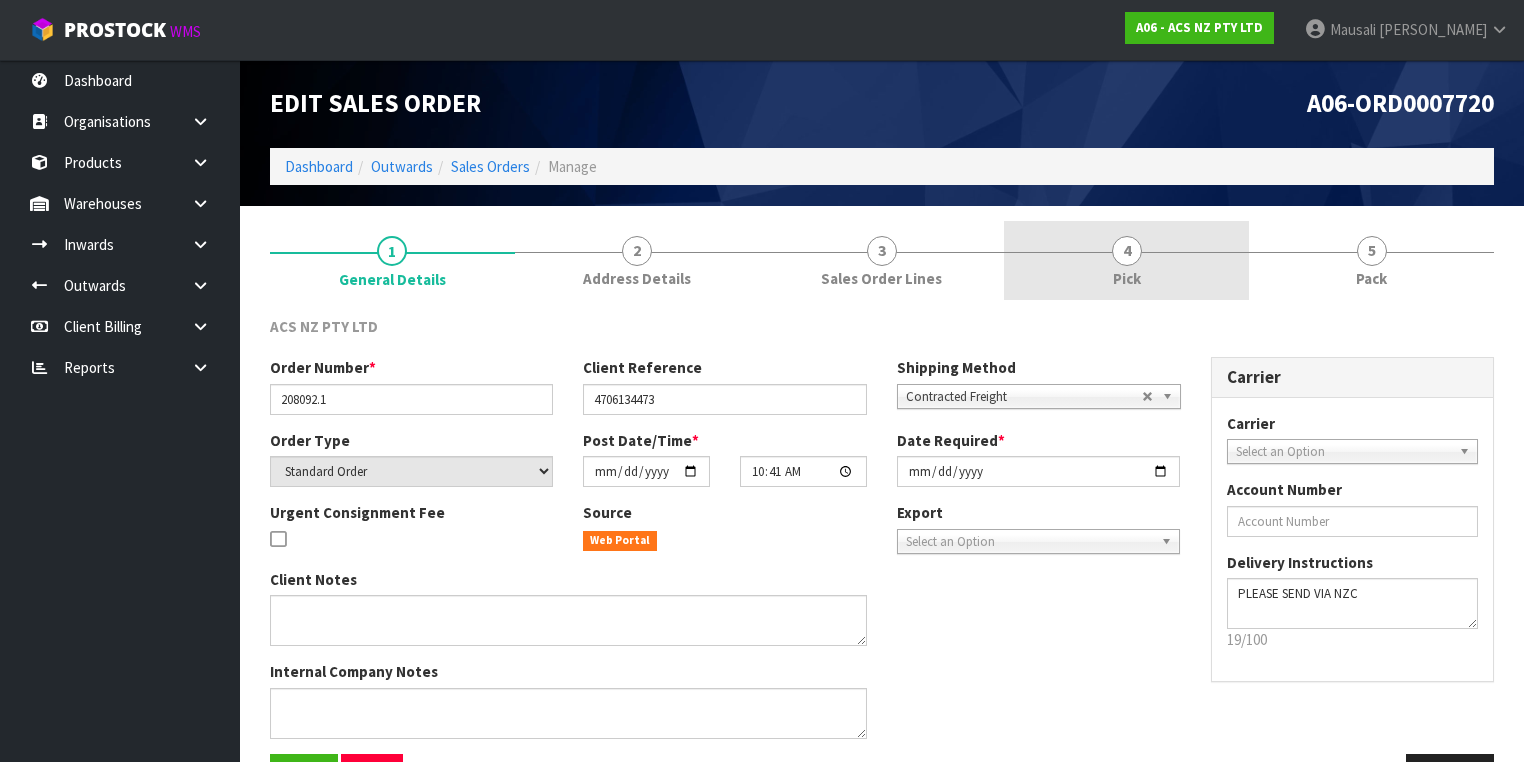 click on "4
Pick" at bounding box center (1126, 260) 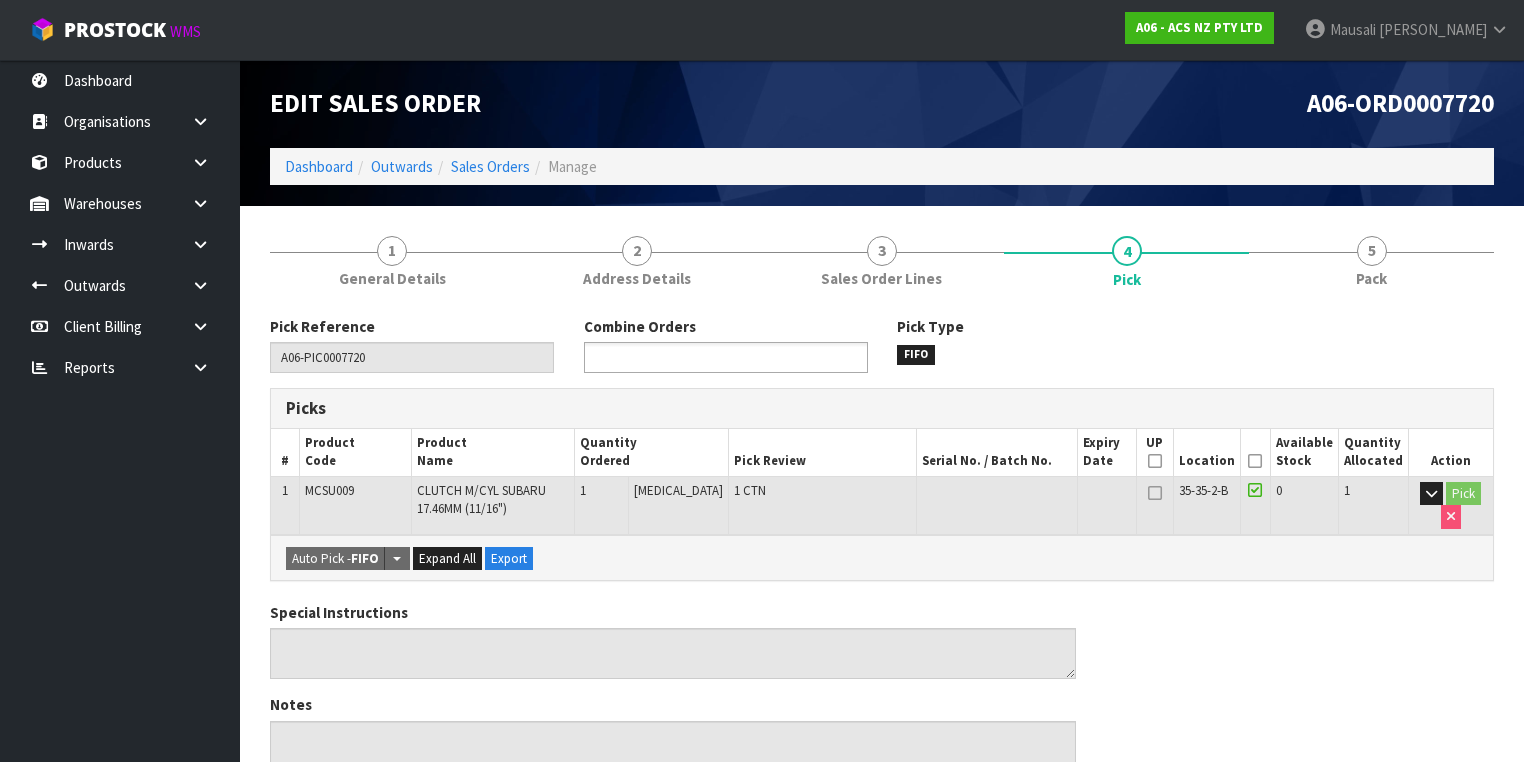 click at bounding box center (663, 357) 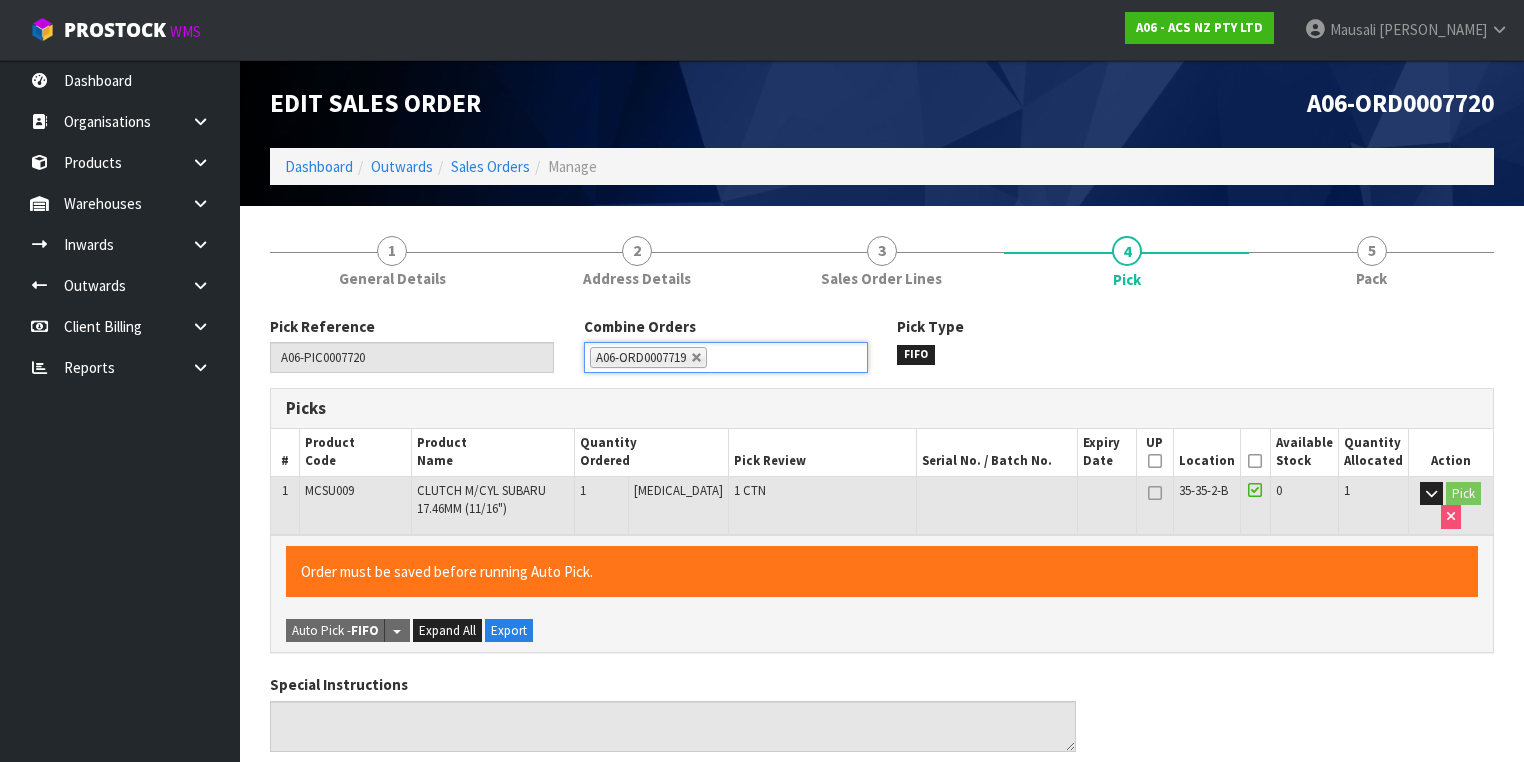 click at bounding box center (1255, 461) 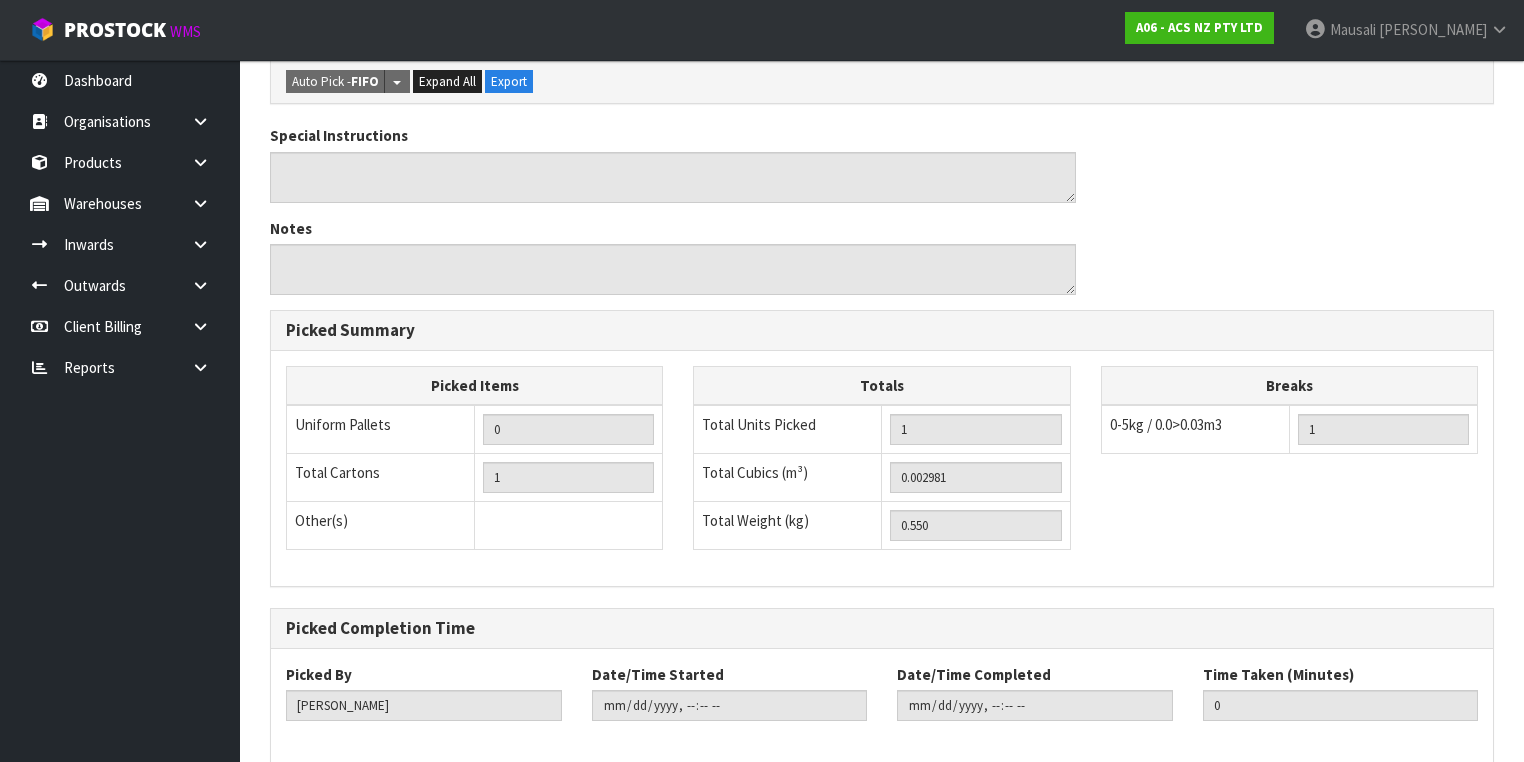 scroll, scrollTop: 640, scrollLeft: 0, axis: vertical 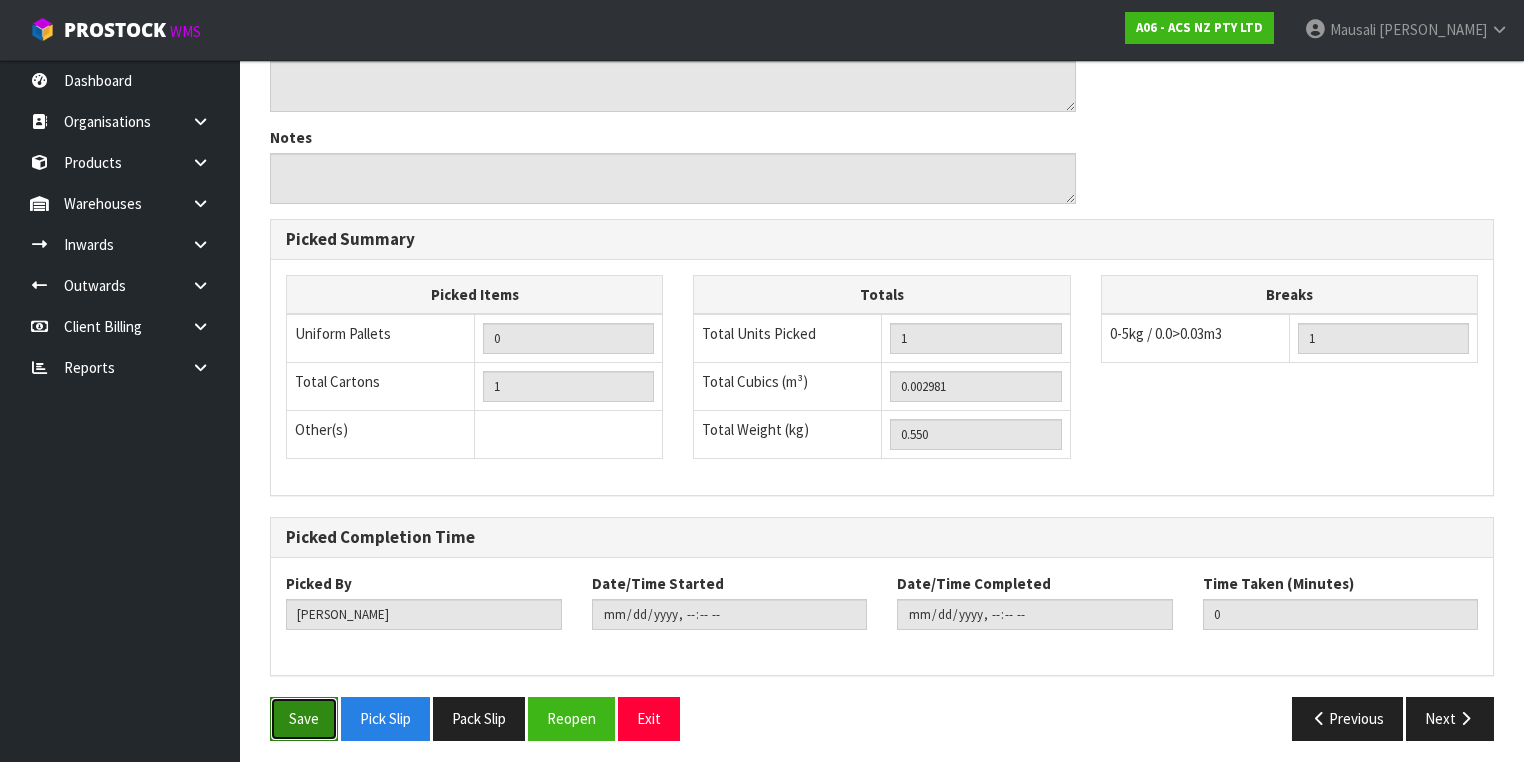 click on "Save" at bounding box center (304, 718) 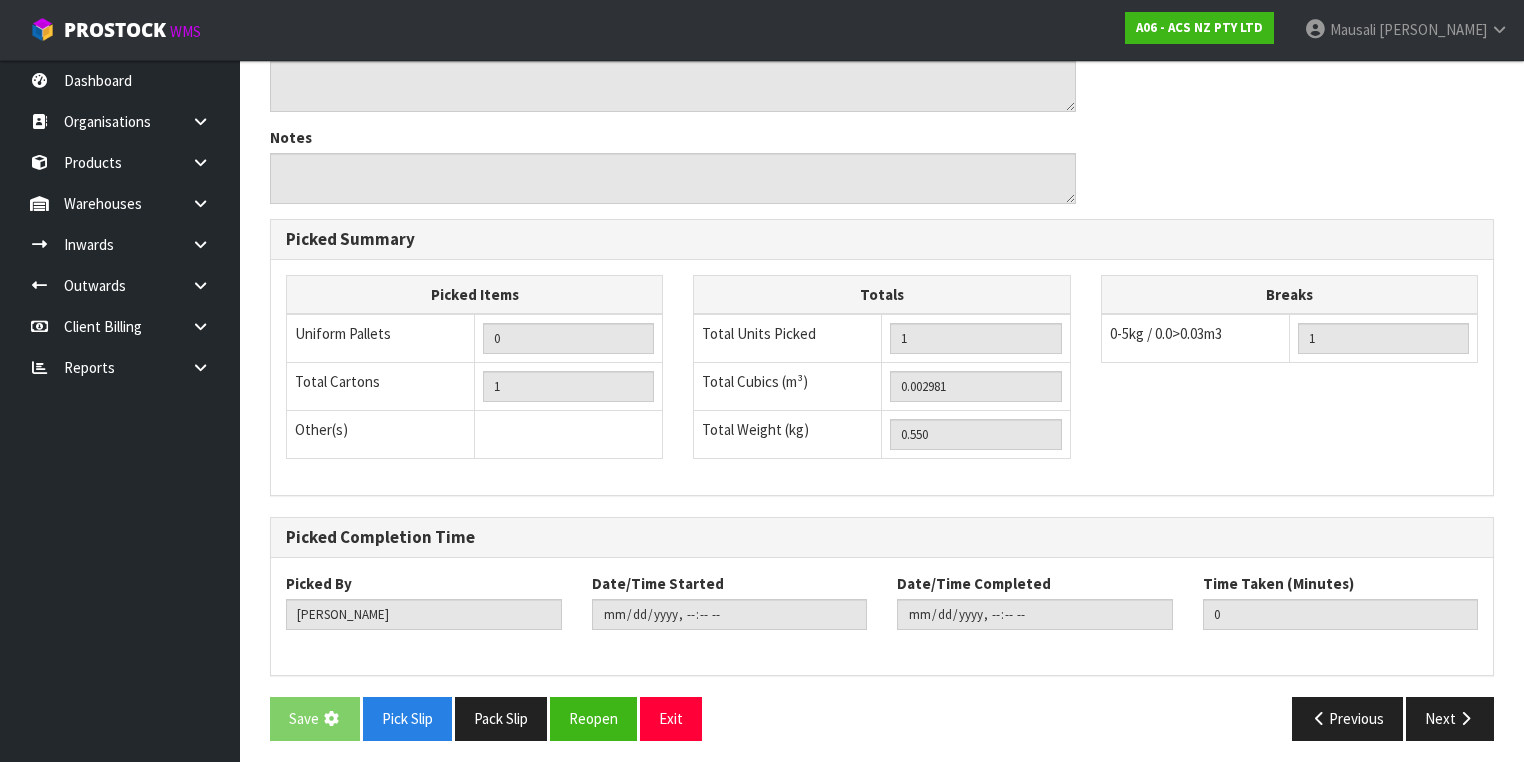 scroll, scrollTop: 0, scrollLeft: 0, axis: both 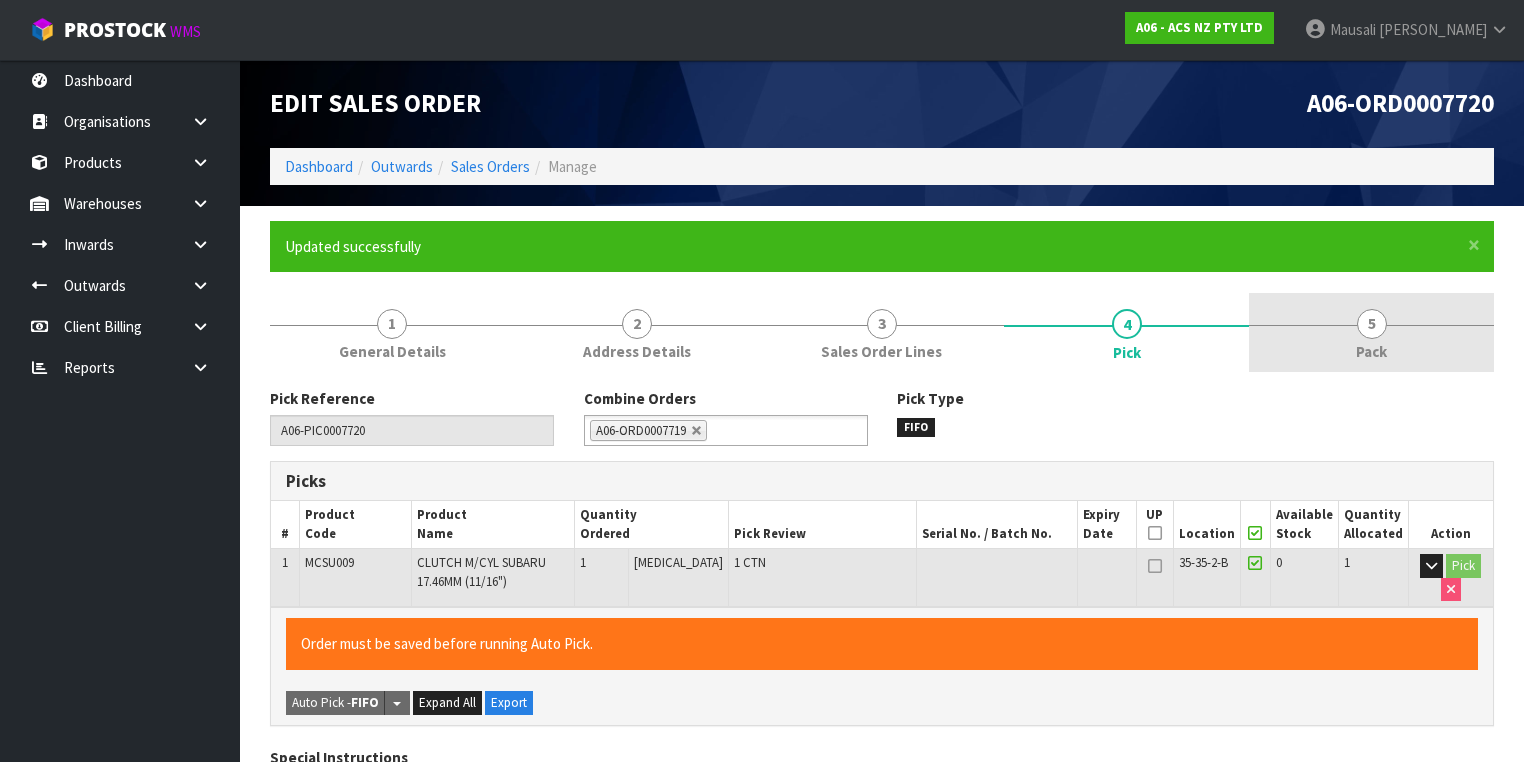 click on "5
Pack" at bounding box center (1371, 332) 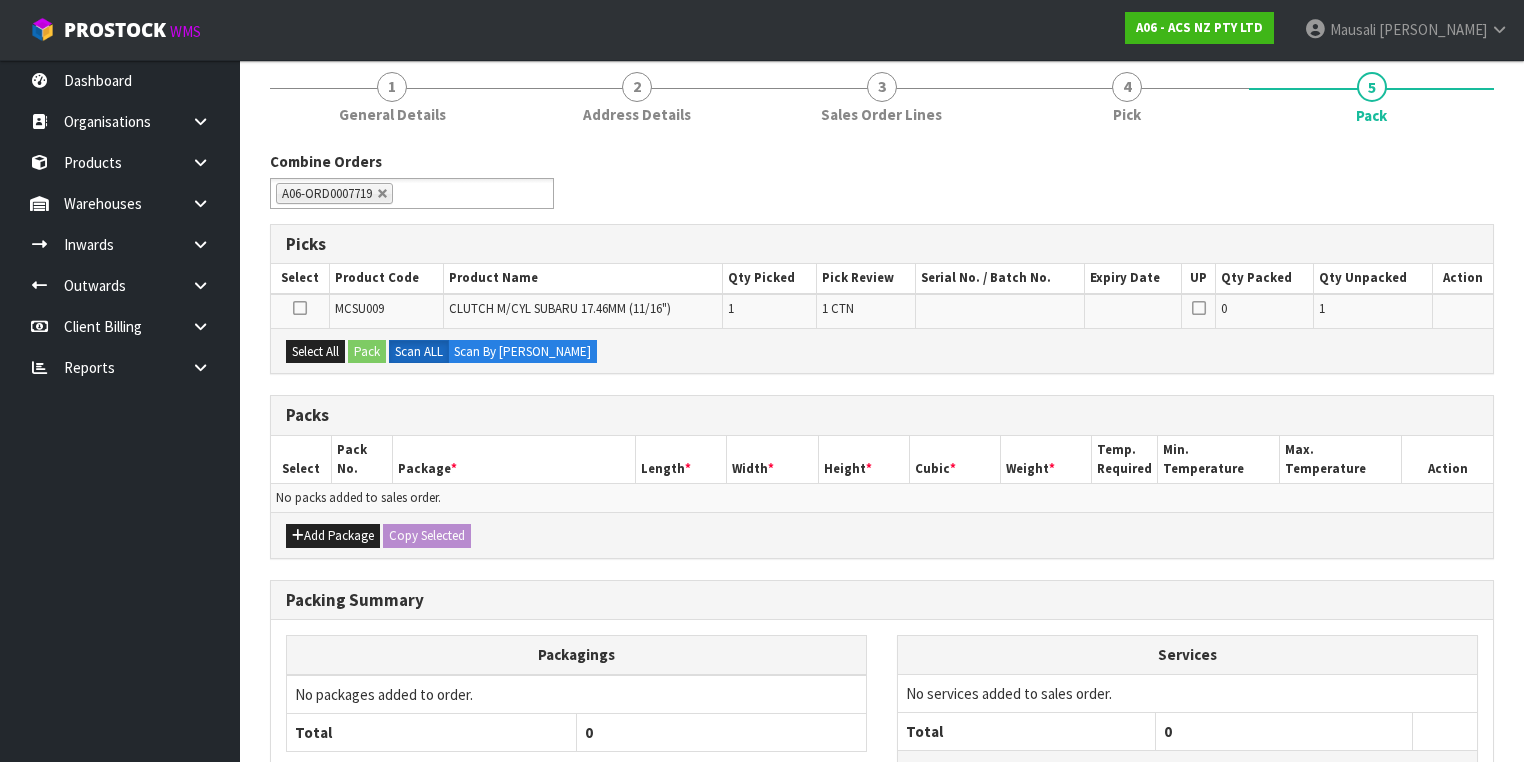 scroll, scrollTop: 240, scrollLeft: 0, axis: vertical 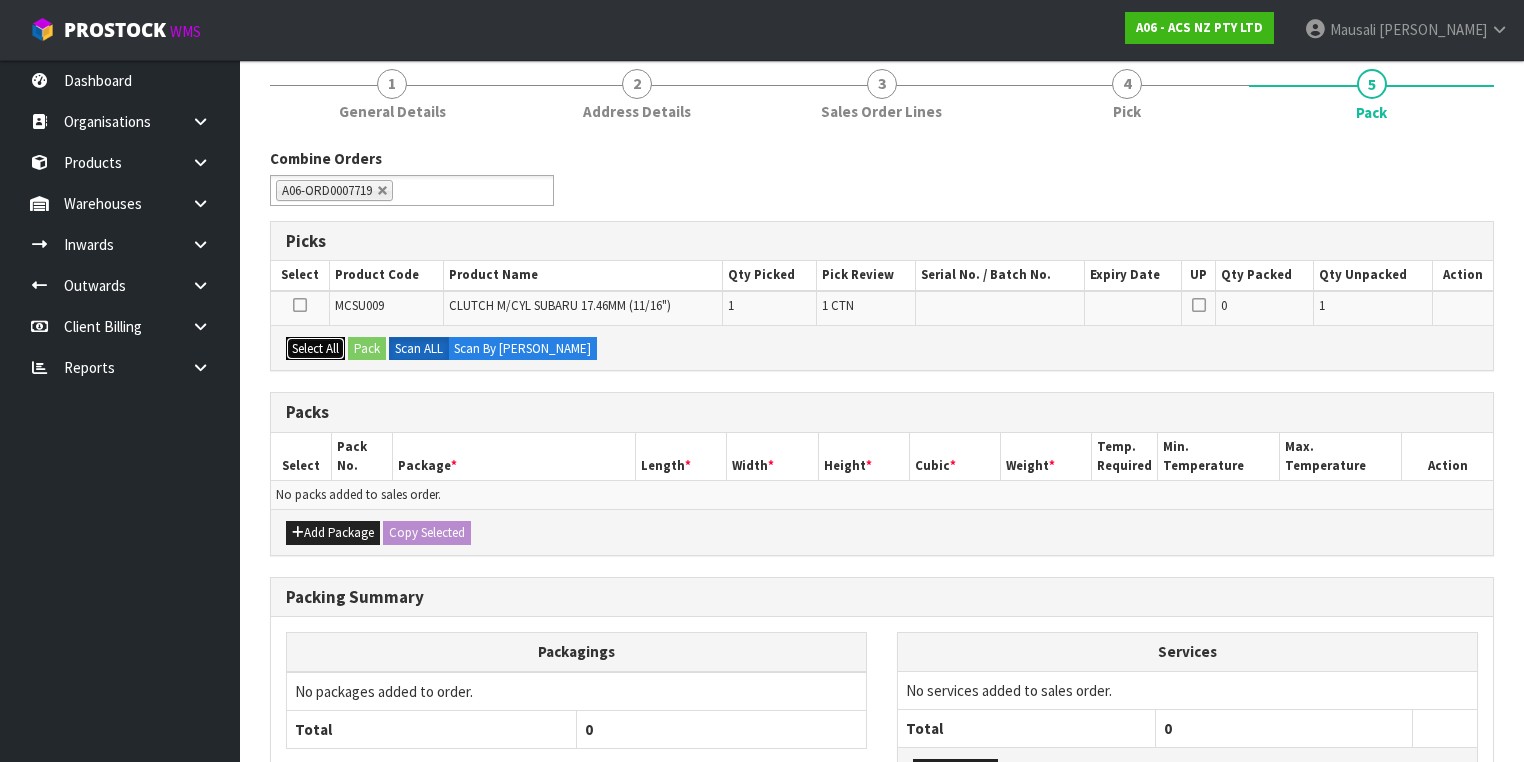 drag, startPoint x: 306, startPoint y: 348, endPoint x: 325, endPoint y: 342, distance: 19.924858 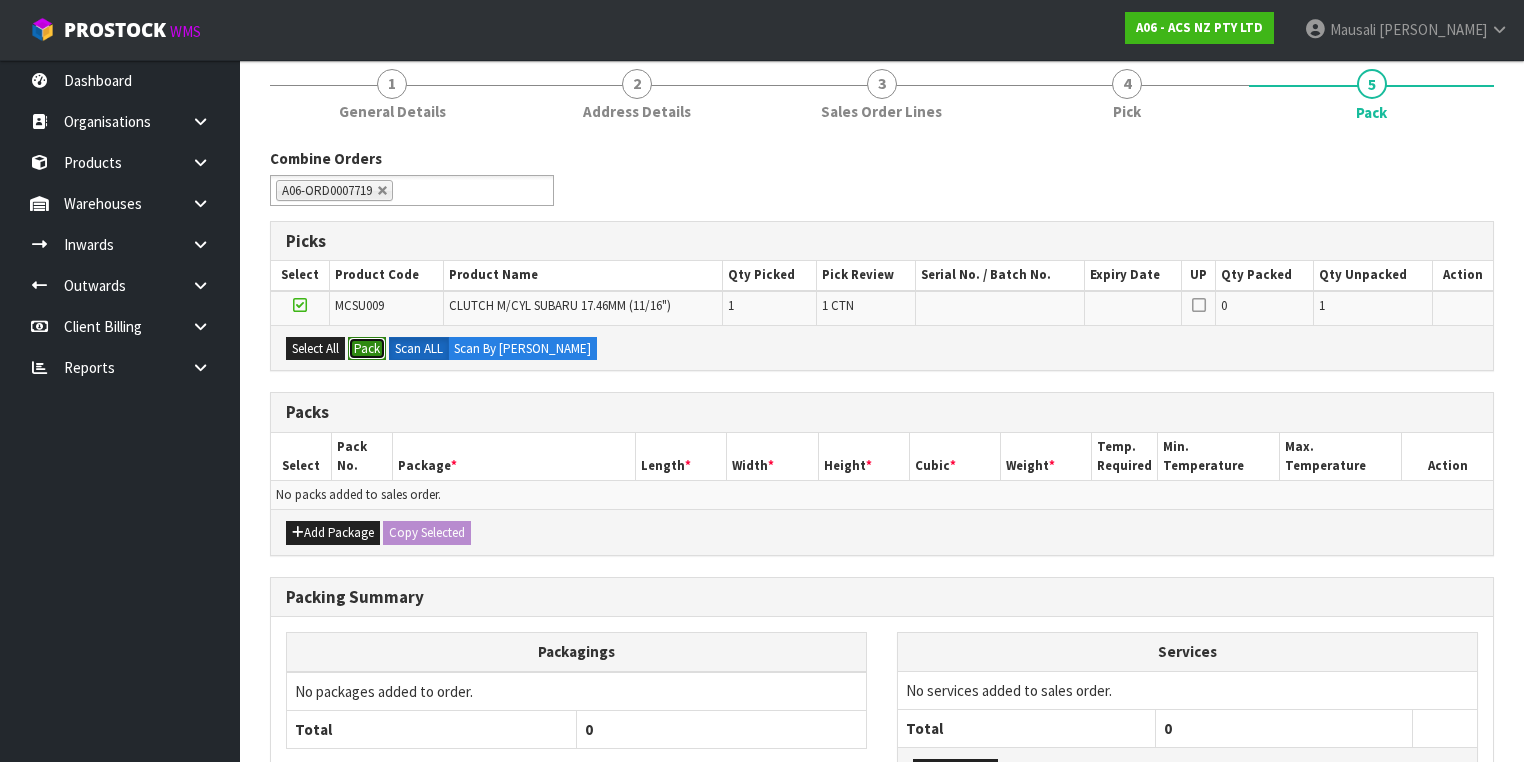 click on "Pack" at bounding box center [367, 349] 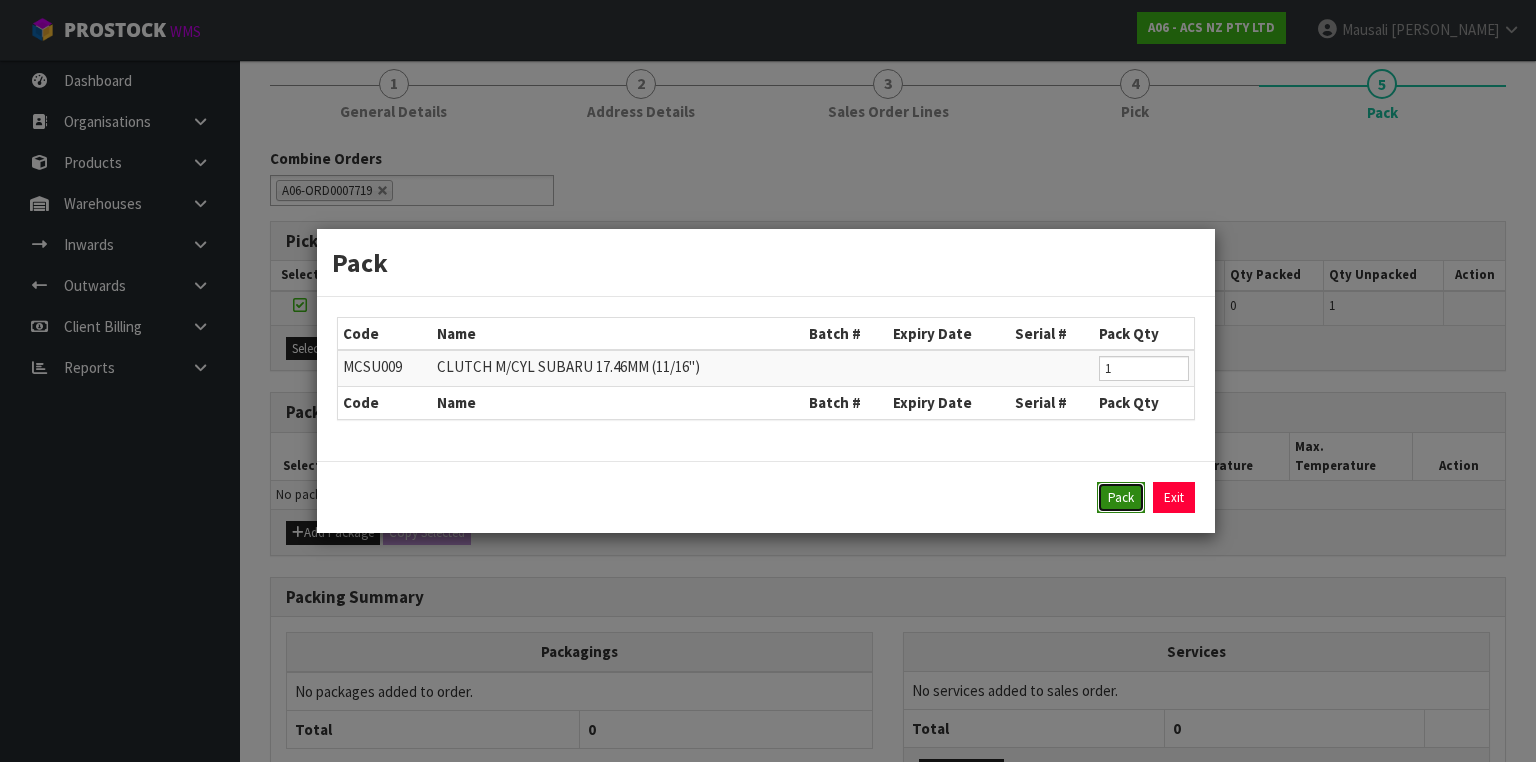 click on "Pack" at bounding box center [1121, 498] 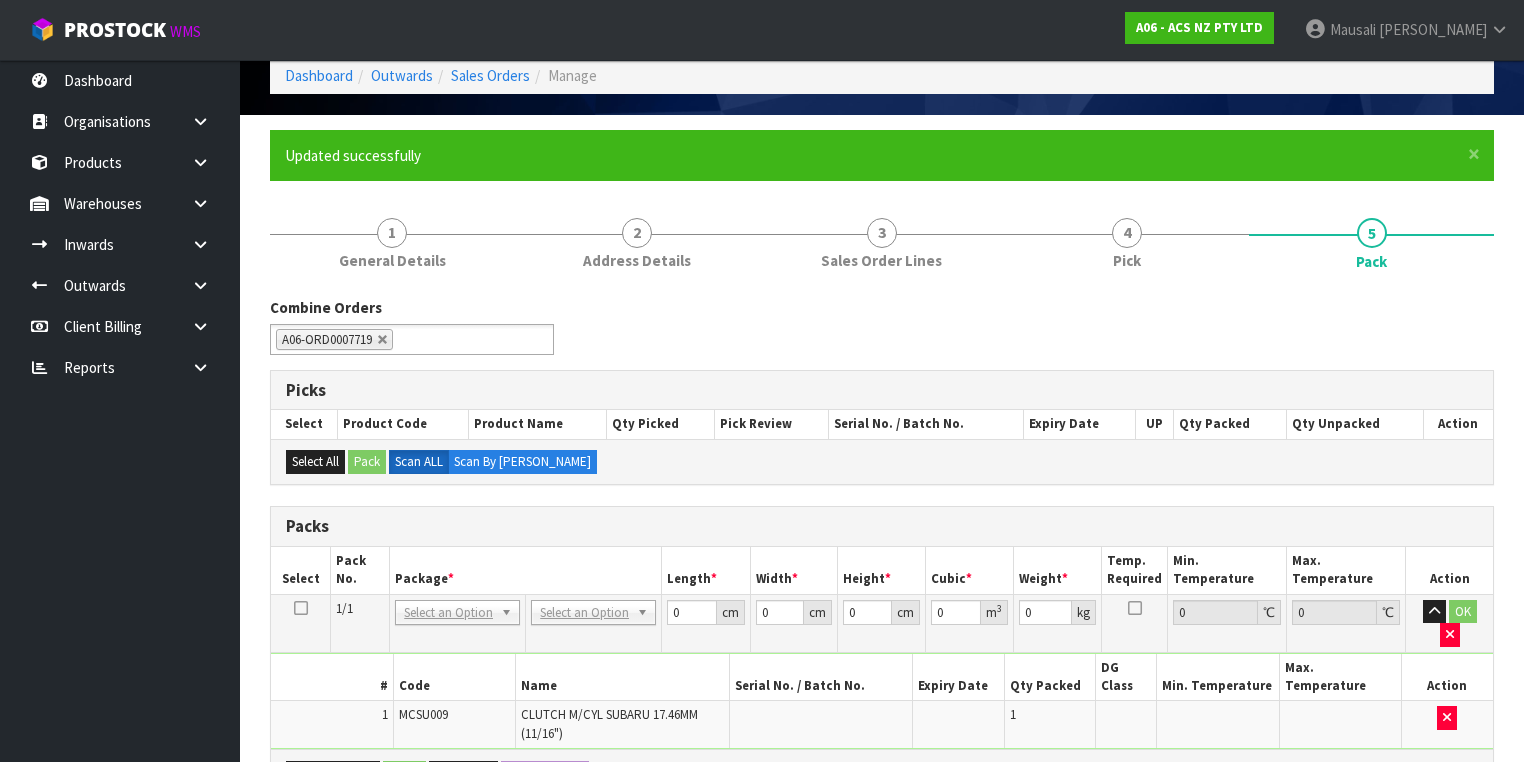 scroll, scrollTop: 80, scrollLeft: 0, axis: vertical 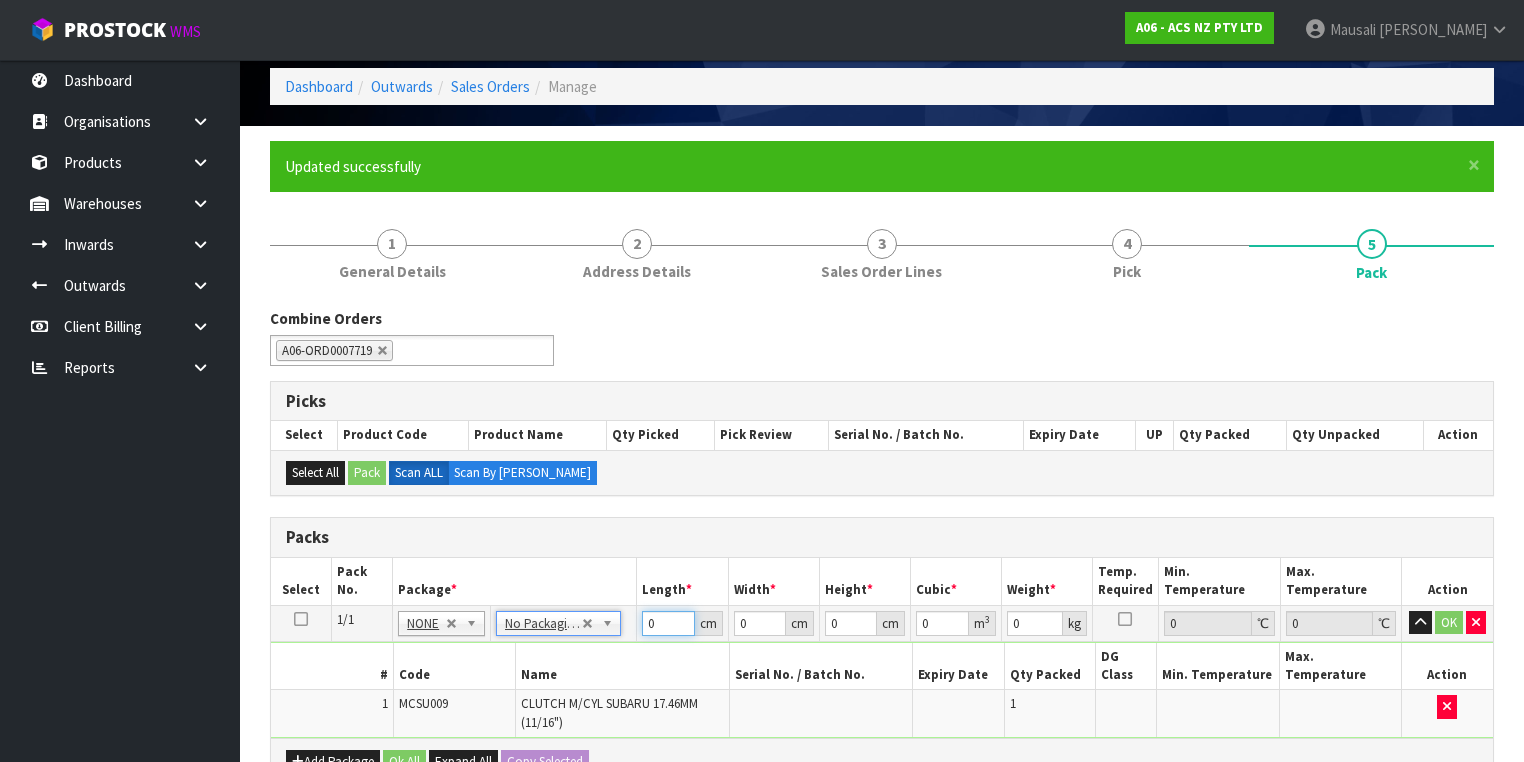 drag, startPoint x: 662, startPoint y: 628, endPoint x: 599, endPoint y: 644, distance: 65 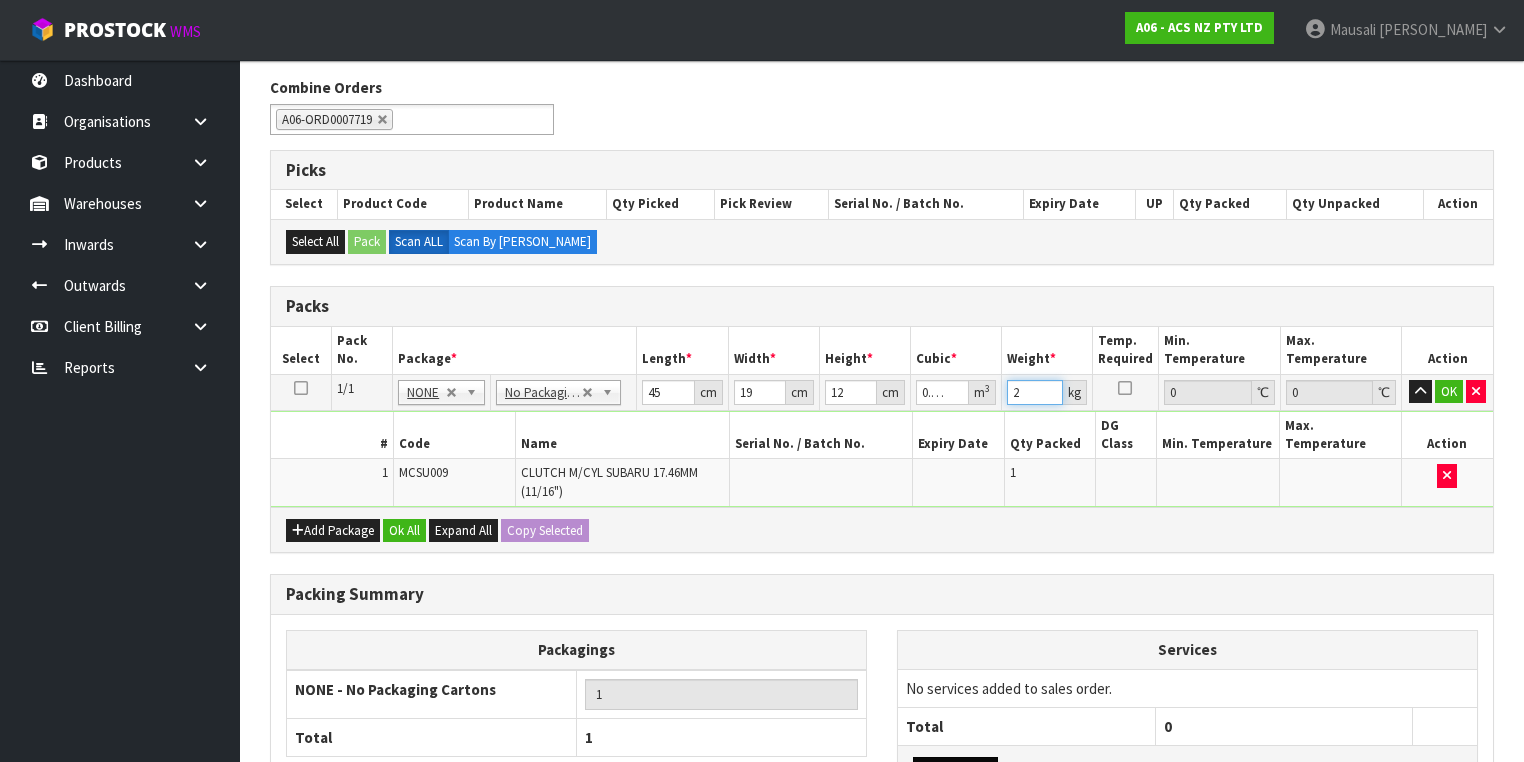 scroll, scrollTop: 455, scrollLeft: 0, axis: vertical 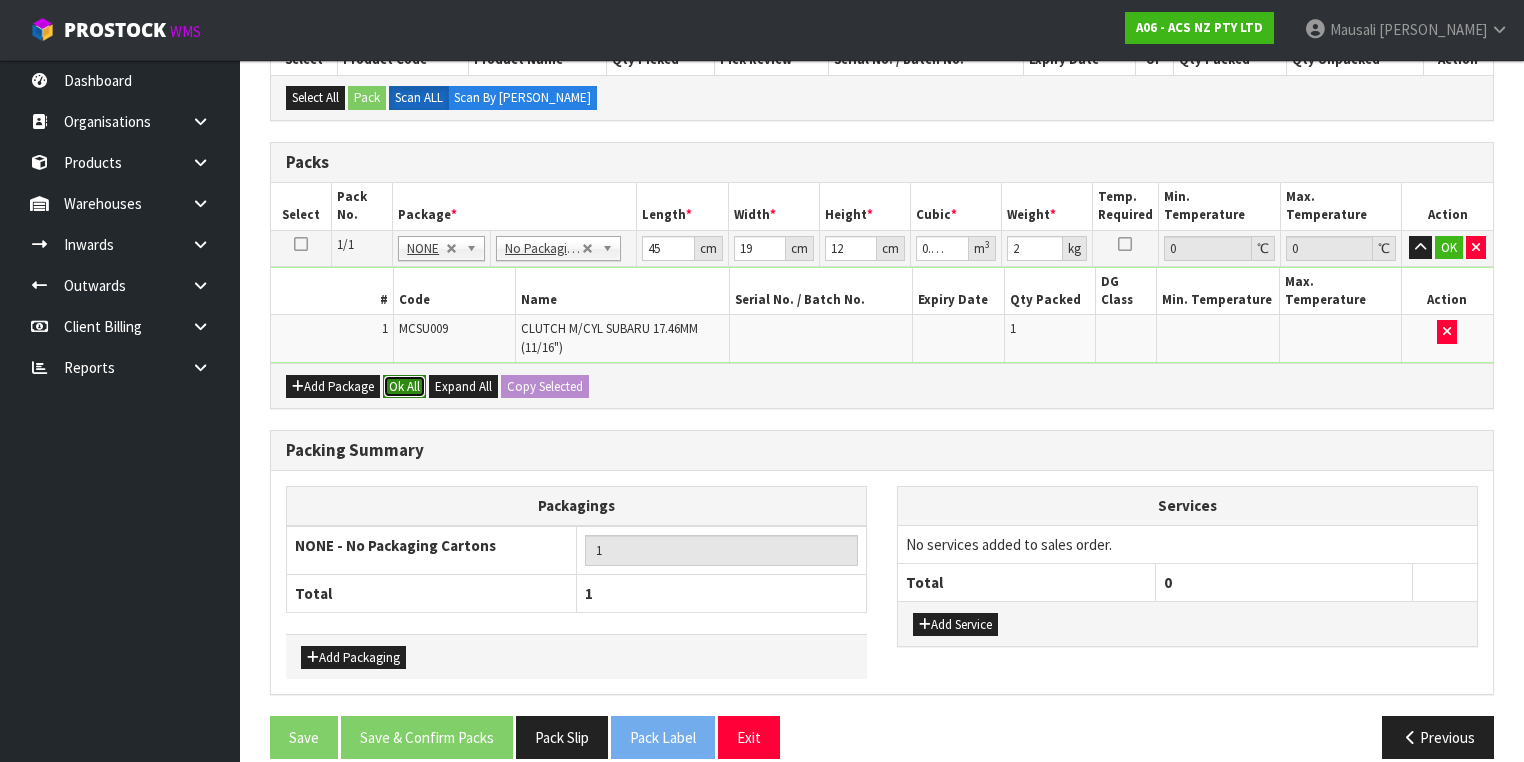 click on "Ok All" at bounding box center [404, 387] 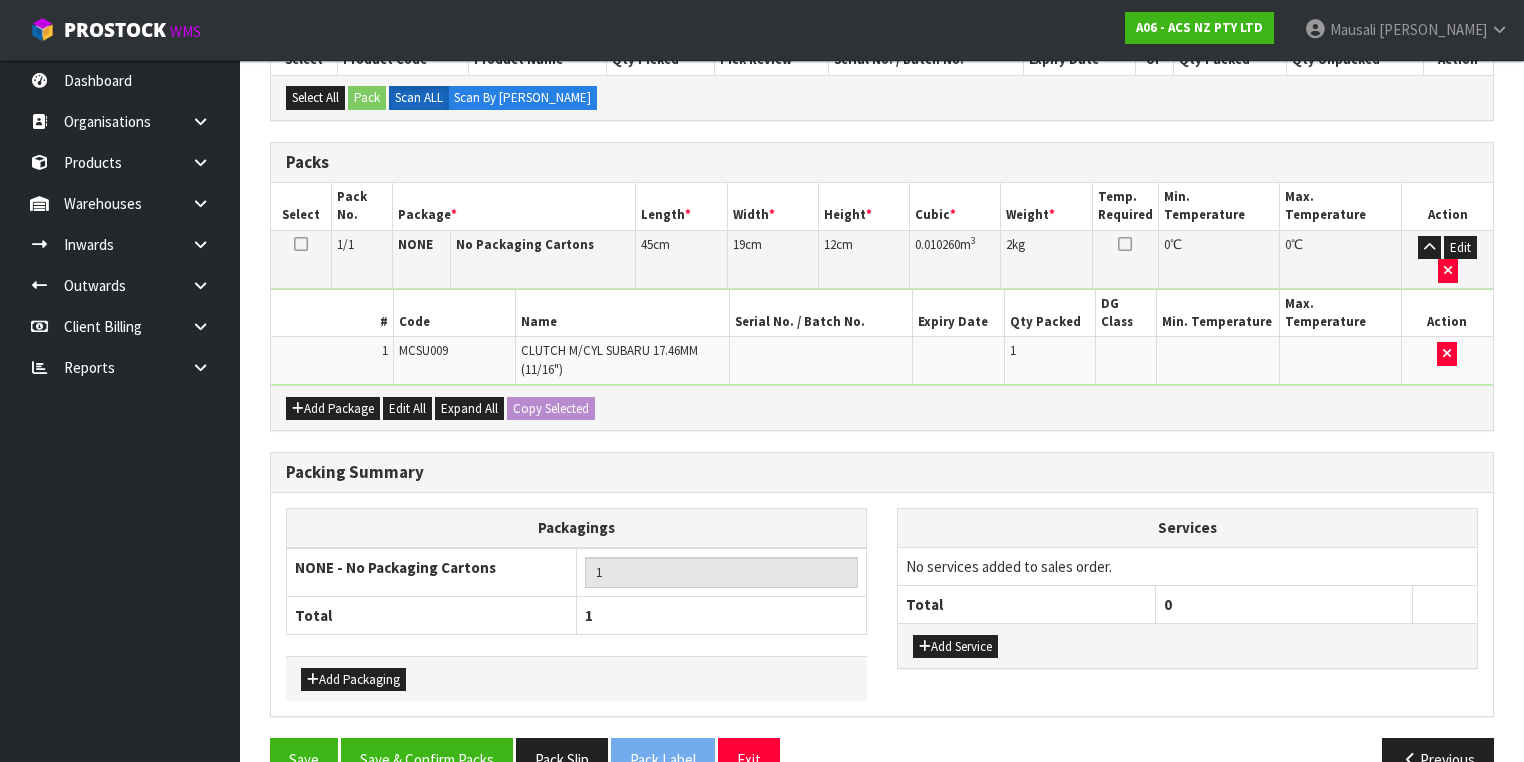 scroll, scrollTop: 453, scrollLeft: 0, axis: vertical 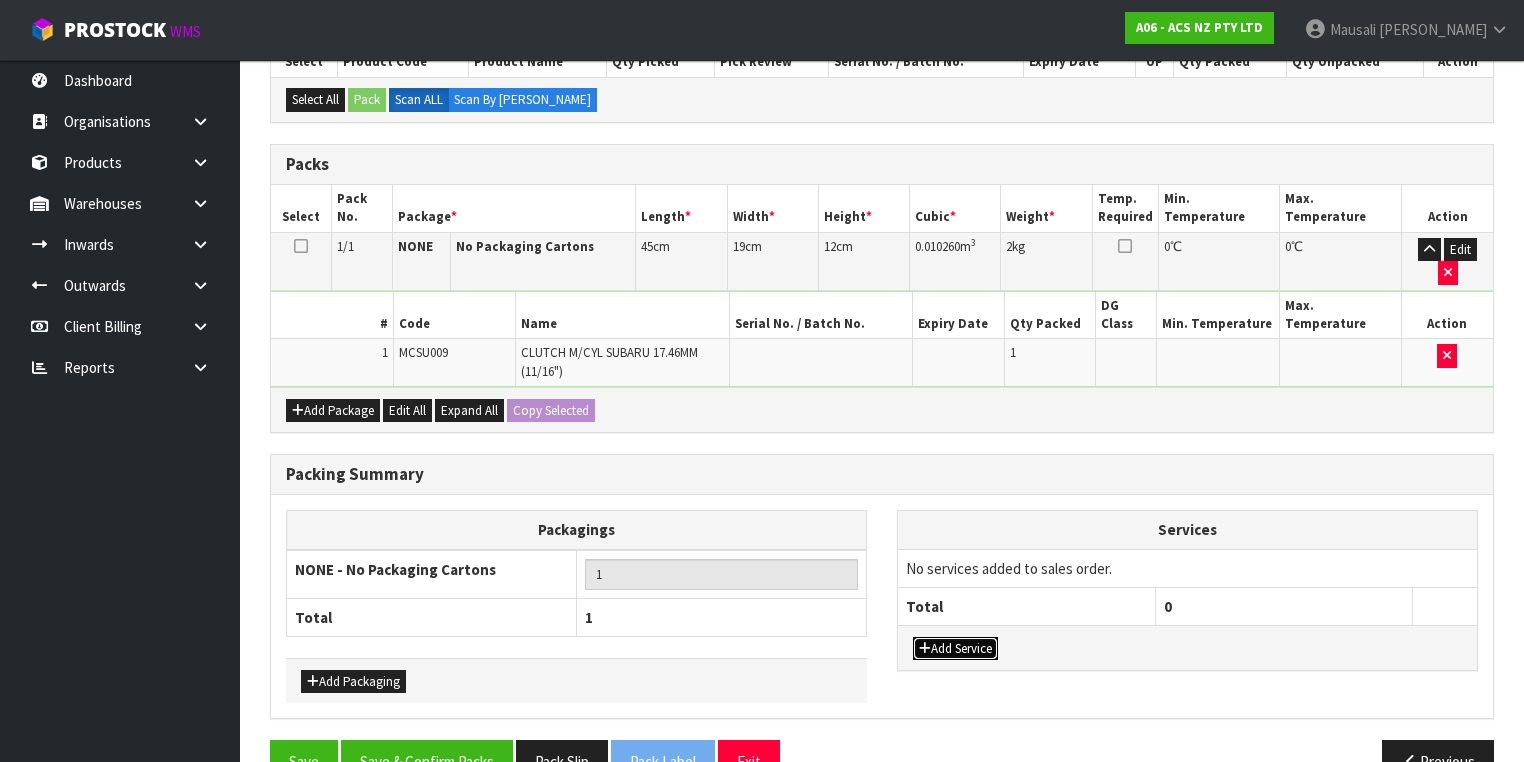 drag, startPoint x: 935, startPoint y: 599, endPoint x: 955, endPoint y: 550, distance: 52.924473 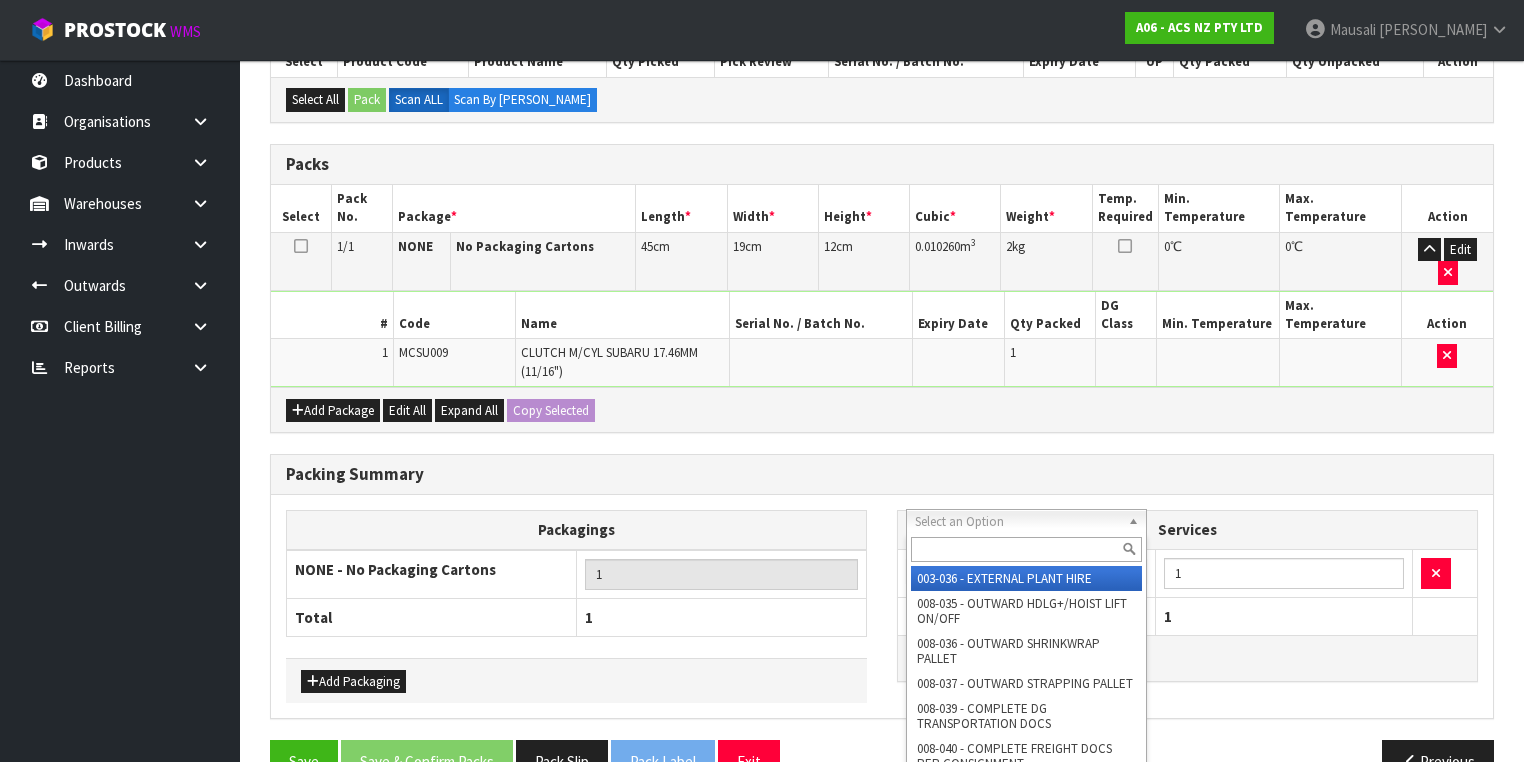 click at bounding box center [1026, 549] 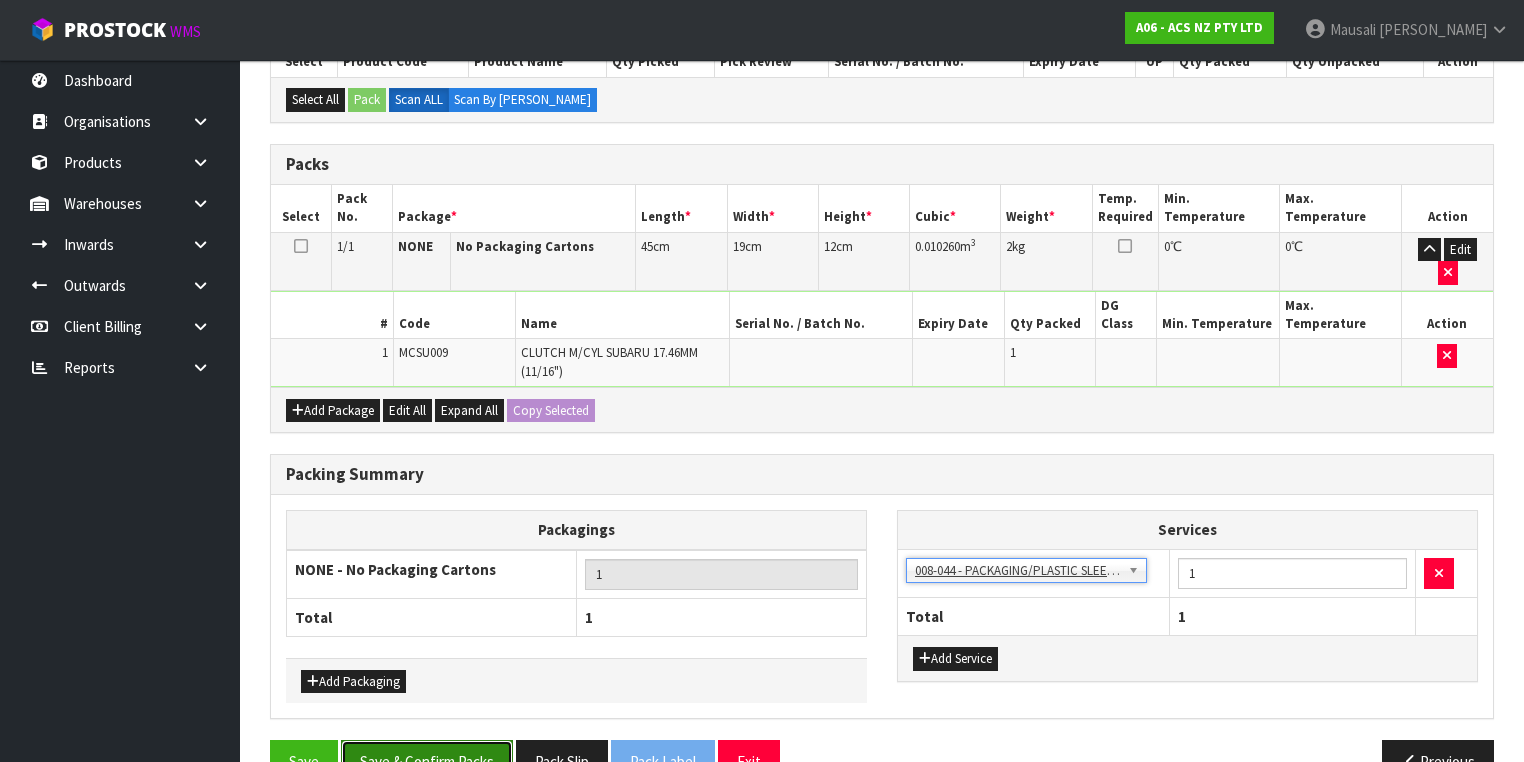 click on "Save & Confirm Packs" at bounding box center [427, 761] 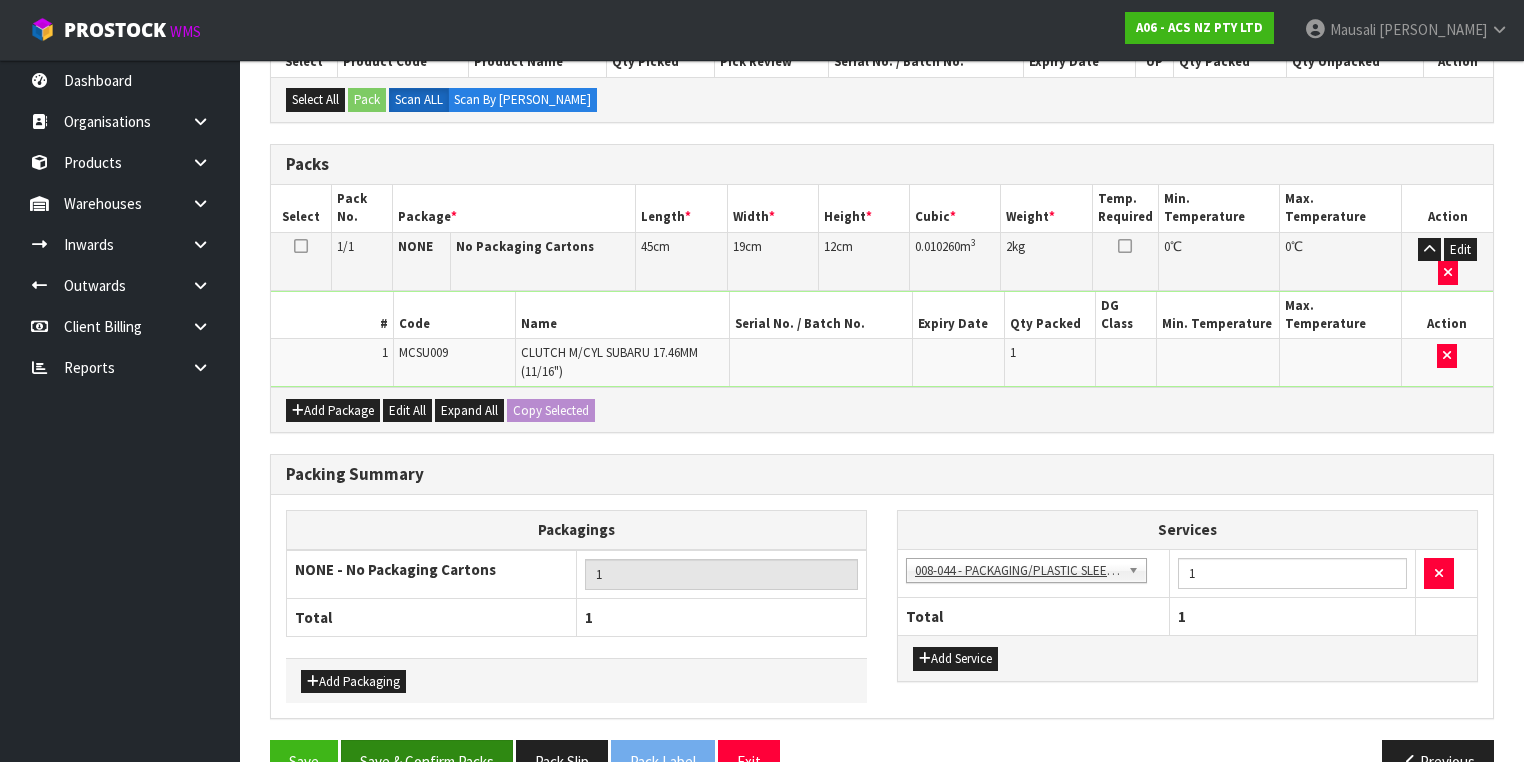 scroll, scrollTop: 0, scrollLeft: 0, axis: both 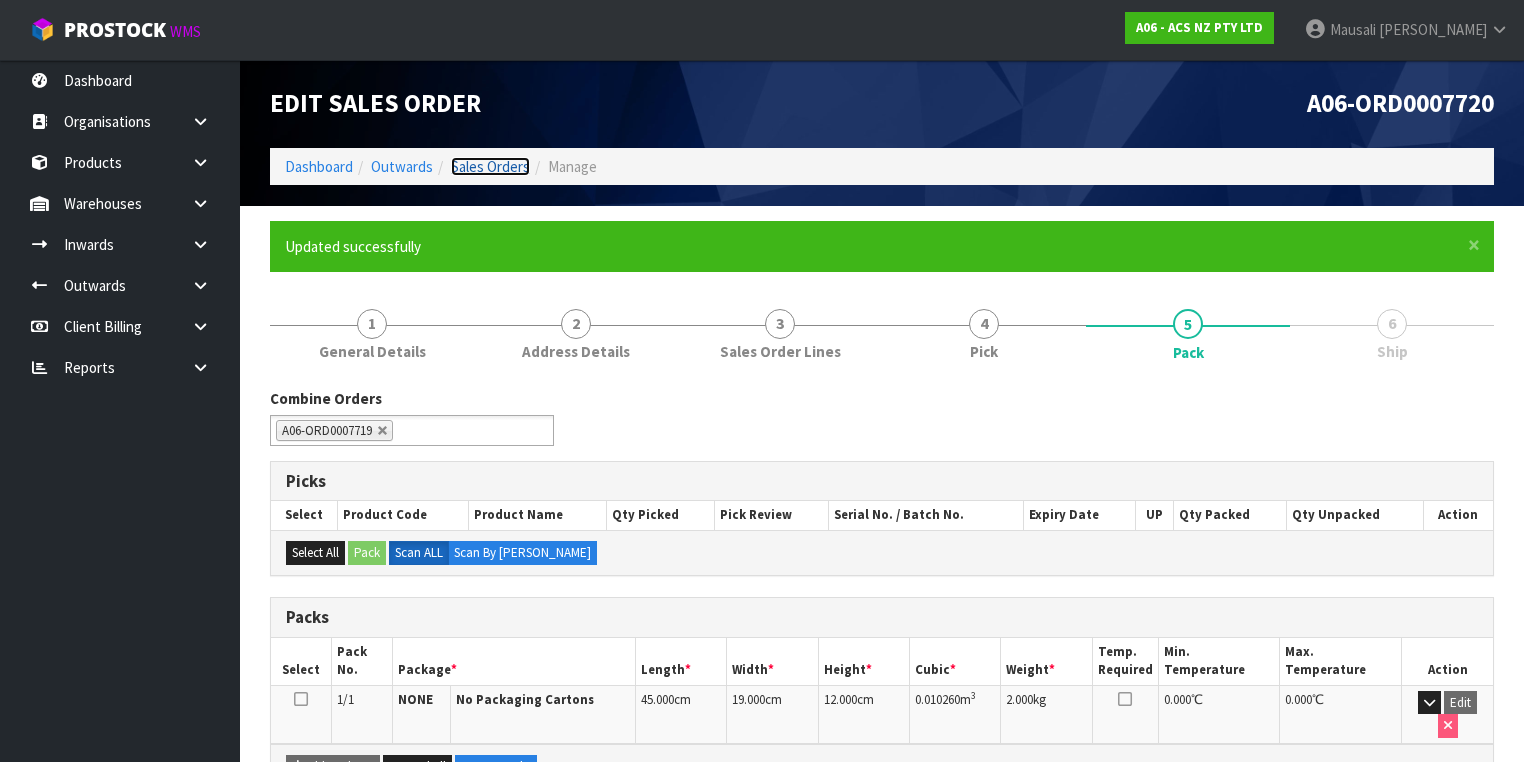 click on "Sales Orders" at bounding box center [490, 166] 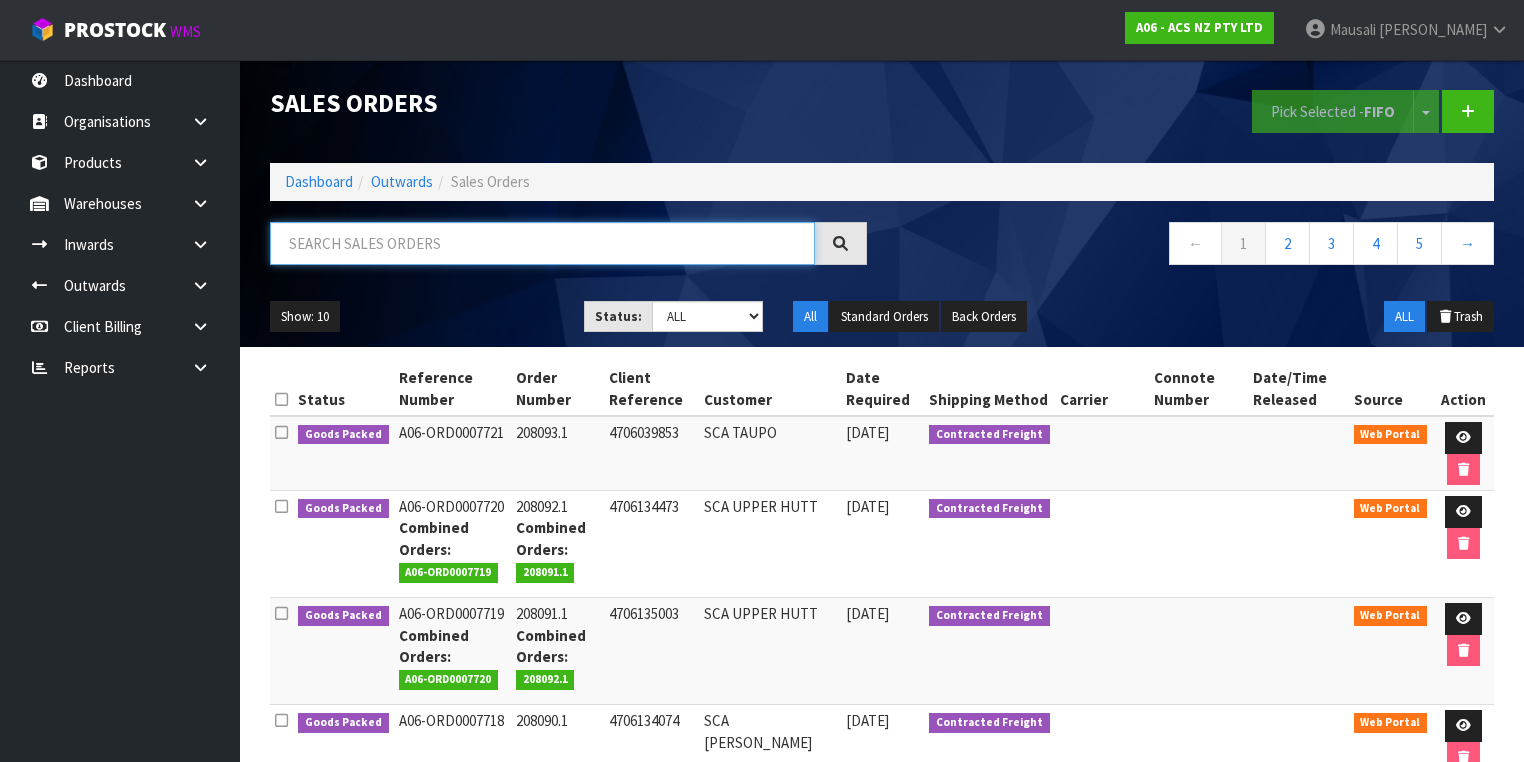 click at bounding box center (542, 243) 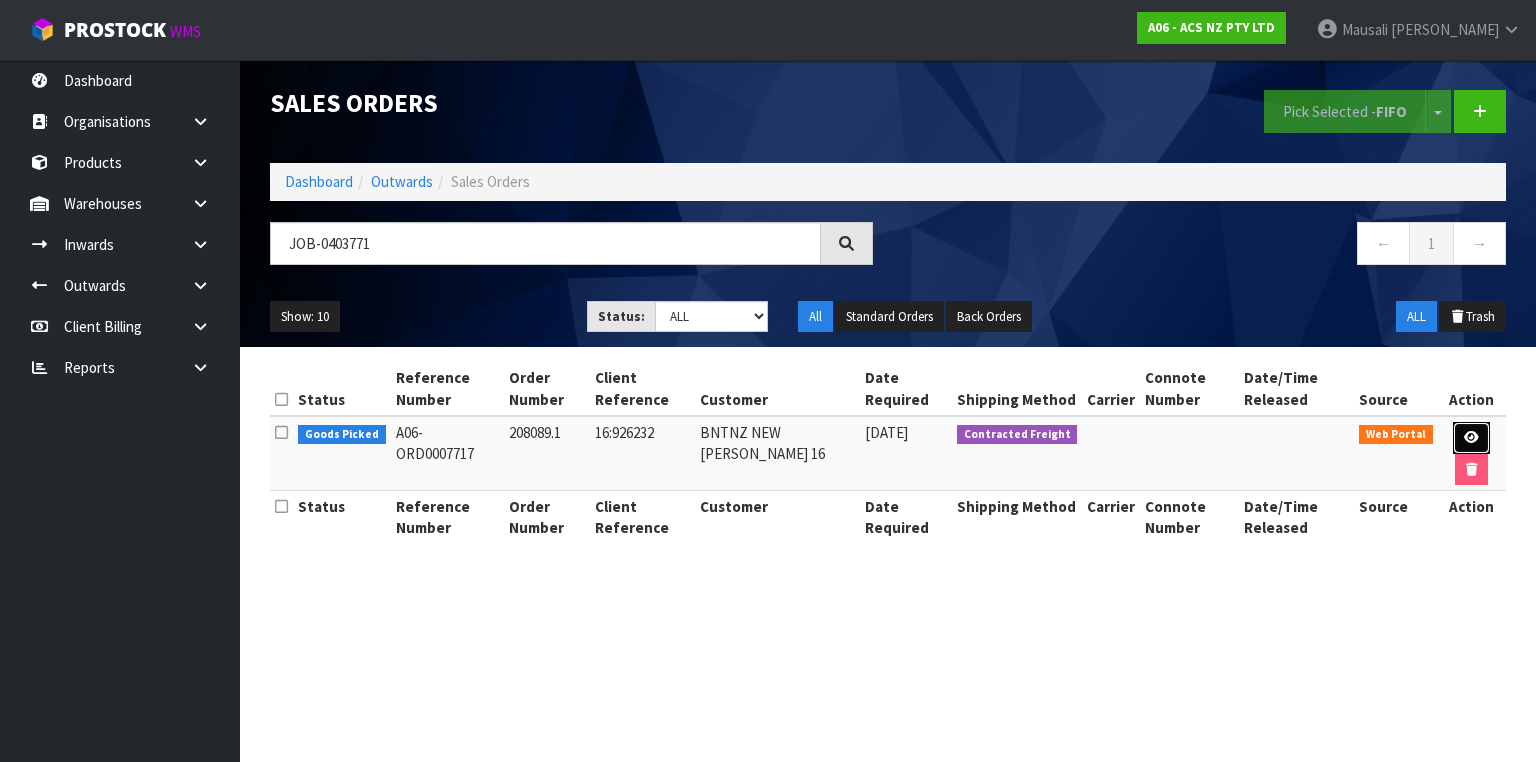 click at bounding box center [1471, 437] 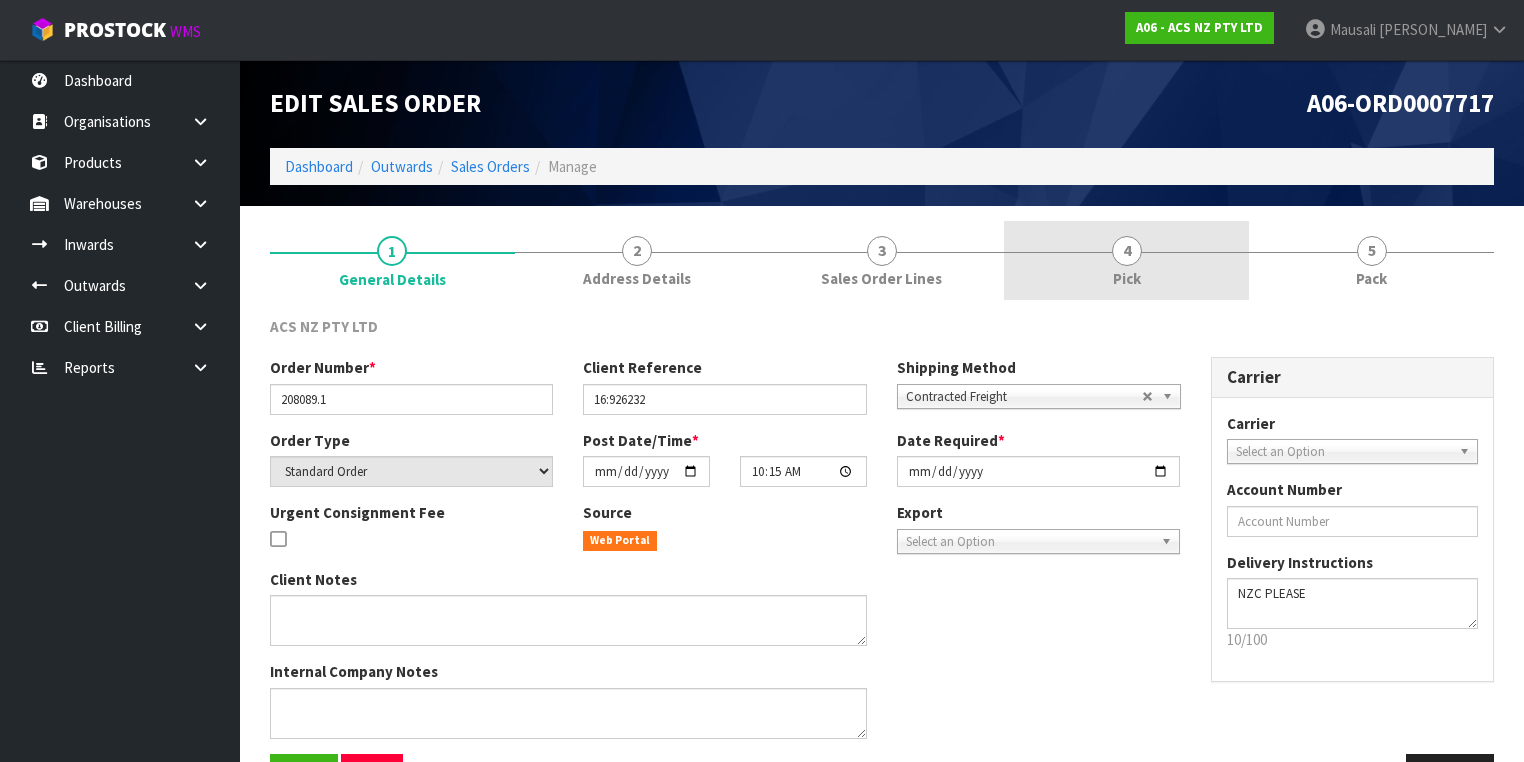 click on "4
Pick" at bounding box center (1126, 260) 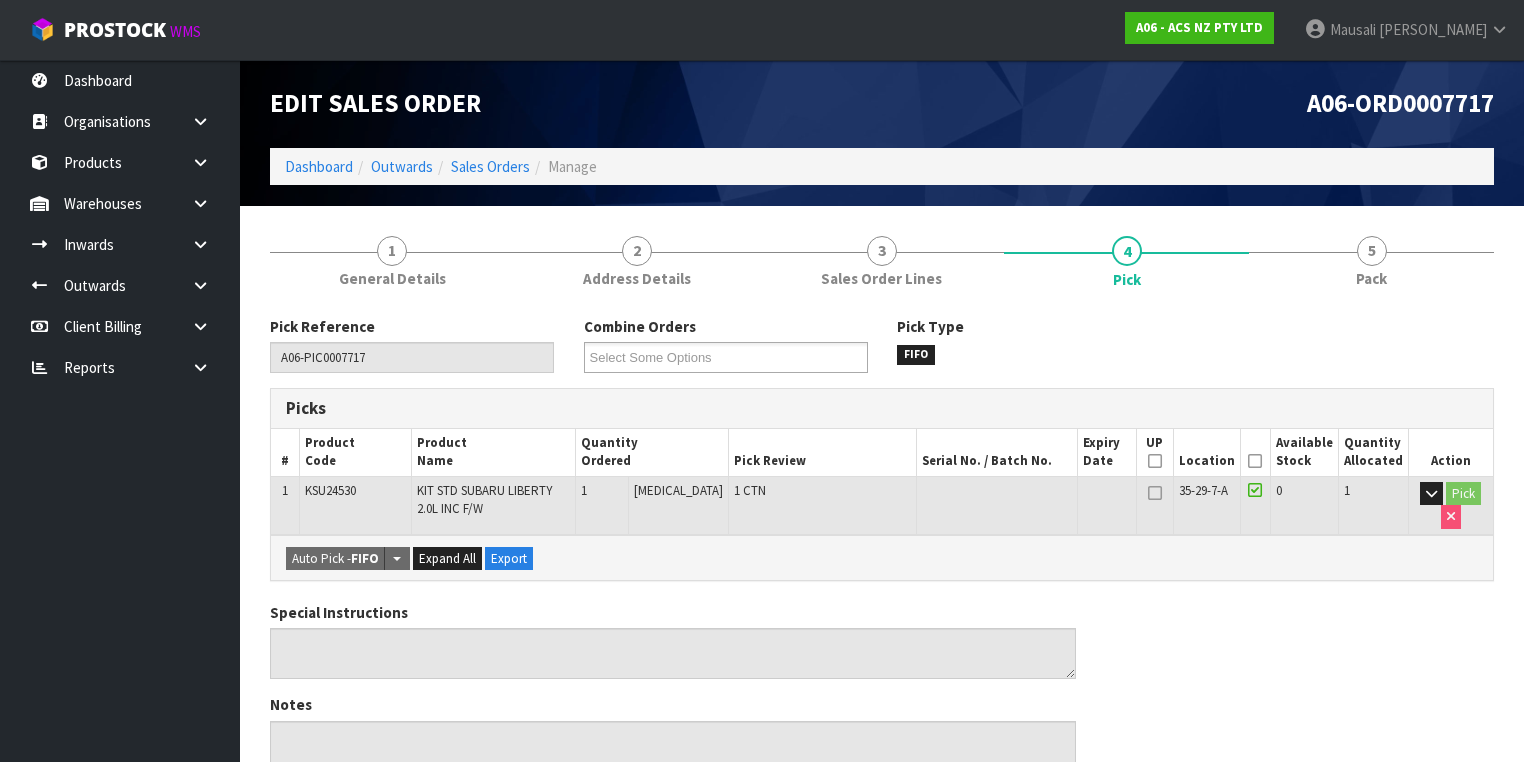 click on "Picked" at bounding box center [1255, 452] 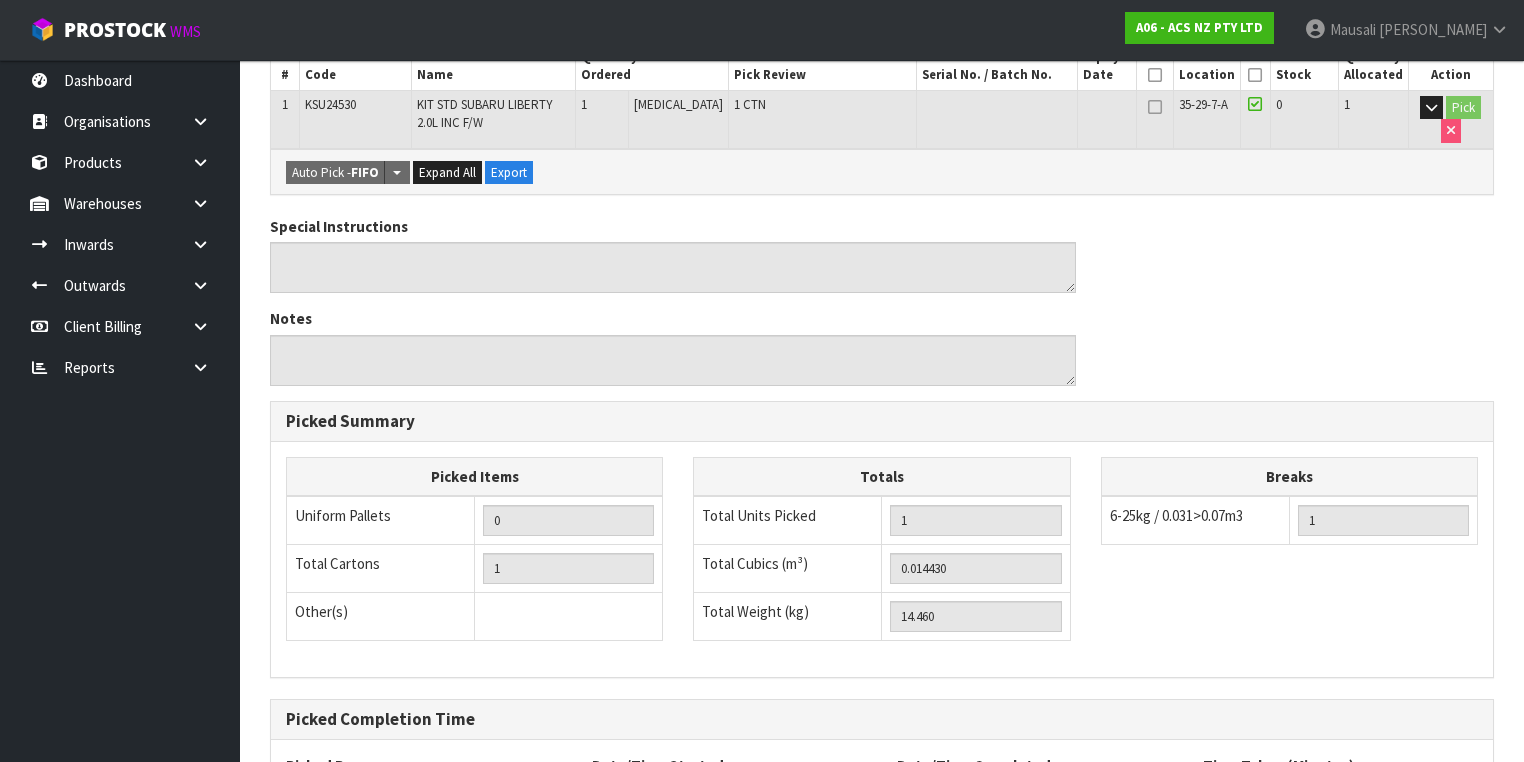 scroll, scrollTop: 169, scrollLeft: 0, axis: vertical 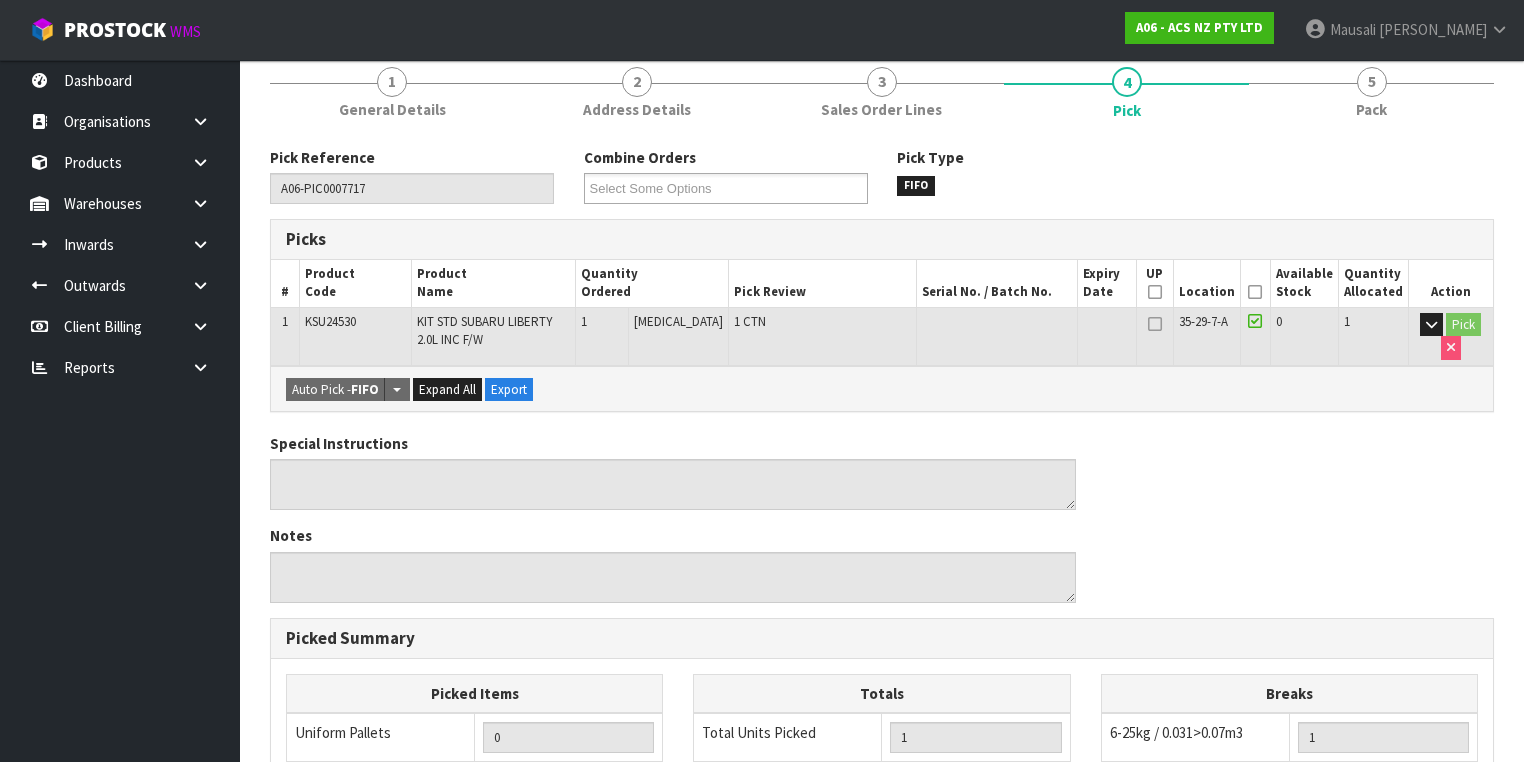 click at bounding box center (1255, 292) 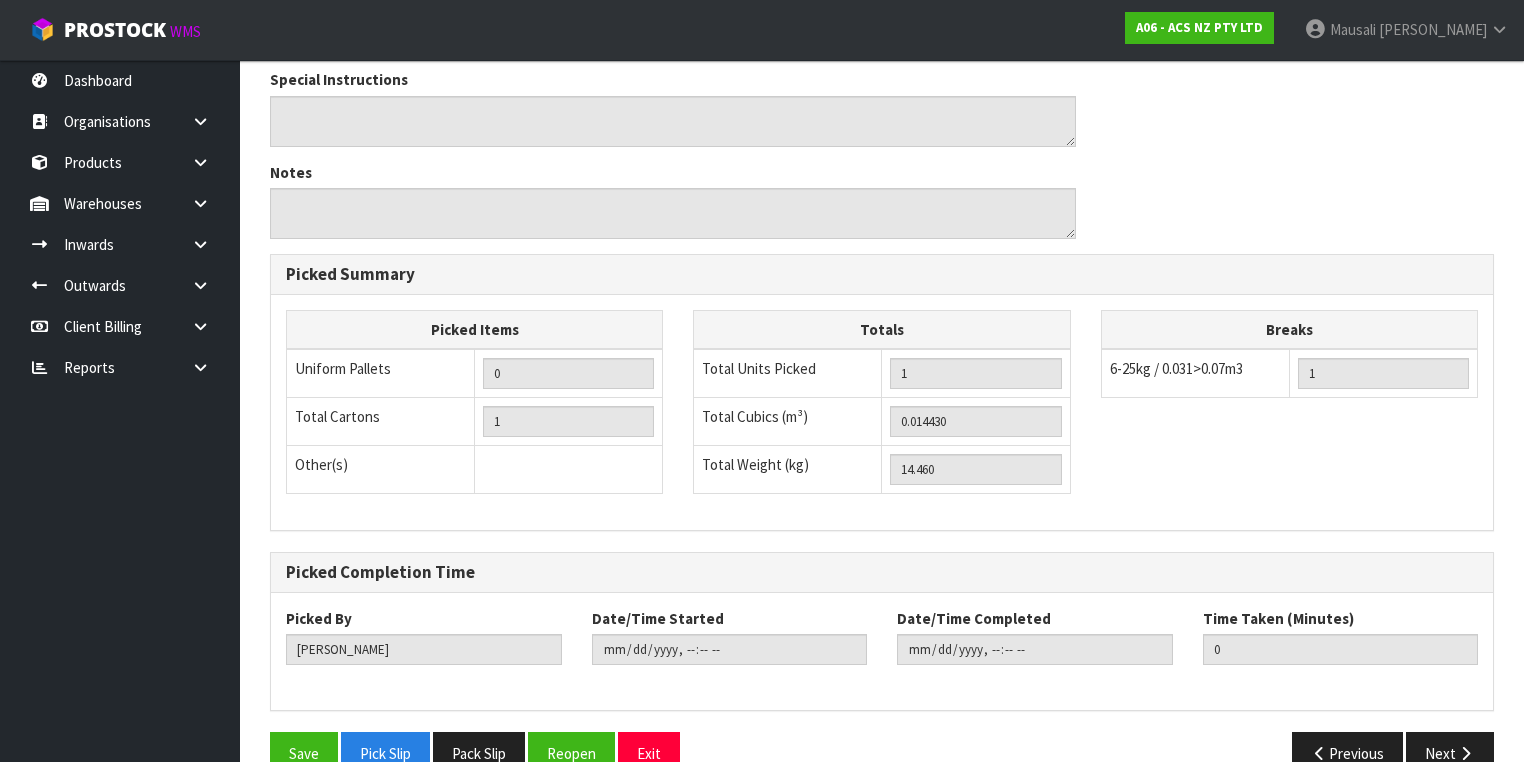 scroll, scrollTop: 641, scrollLeft: 0, axis: vertical 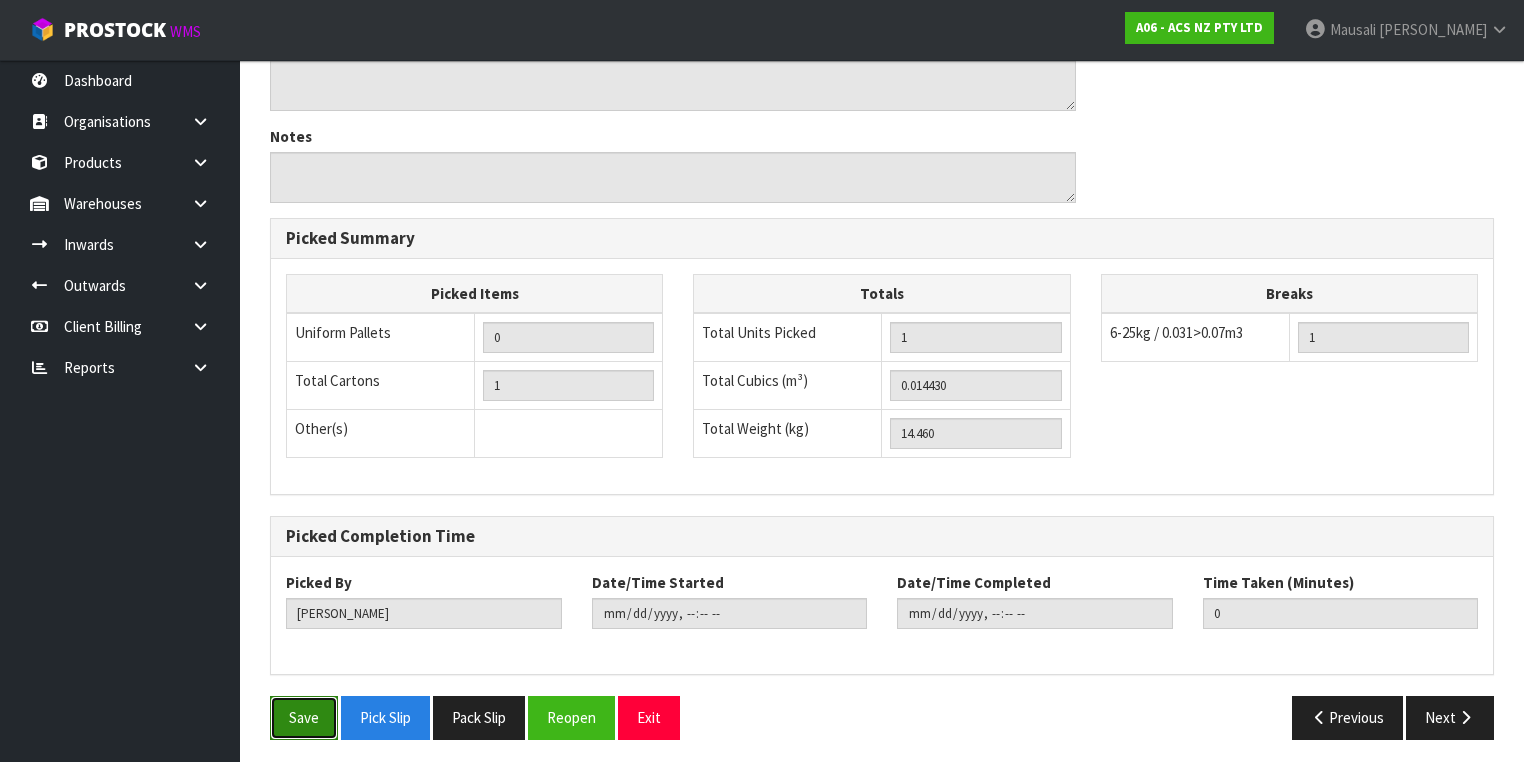 click on "Save" at bounding box center [304, 717] 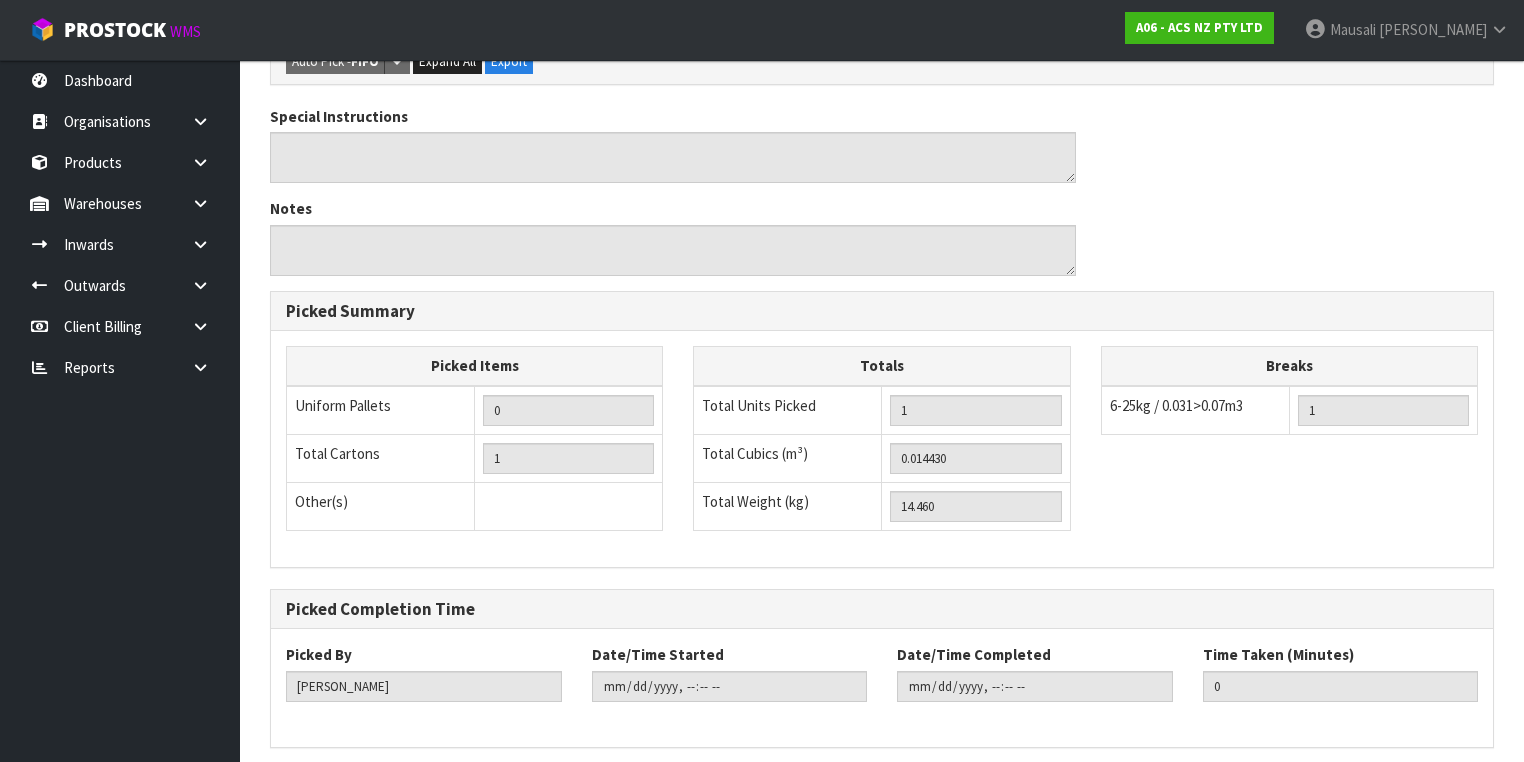scroll, scrollTop: 0, scrollLeft: 0, axis: both 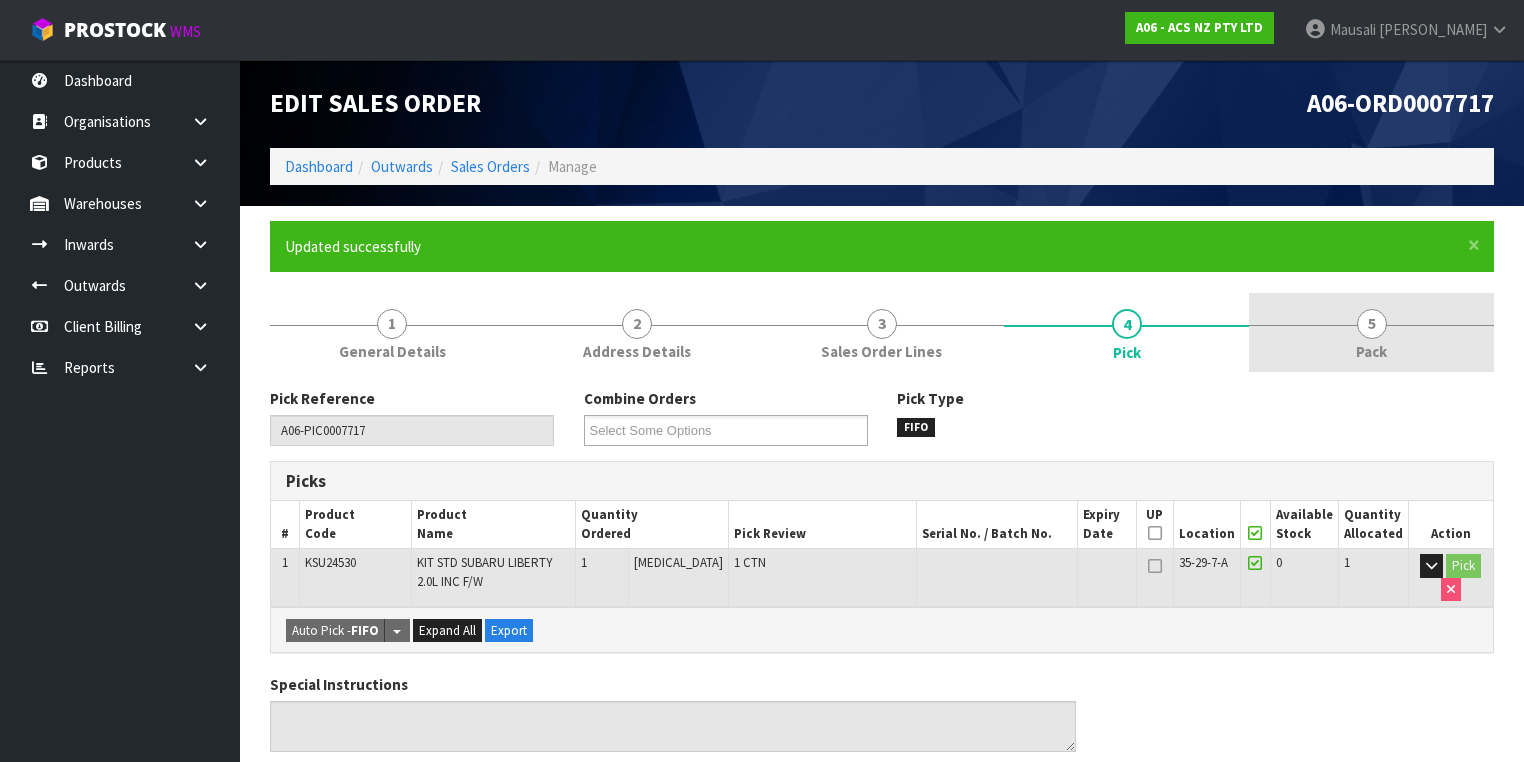click on "5
Pack" at bounding box center [1371, 332] 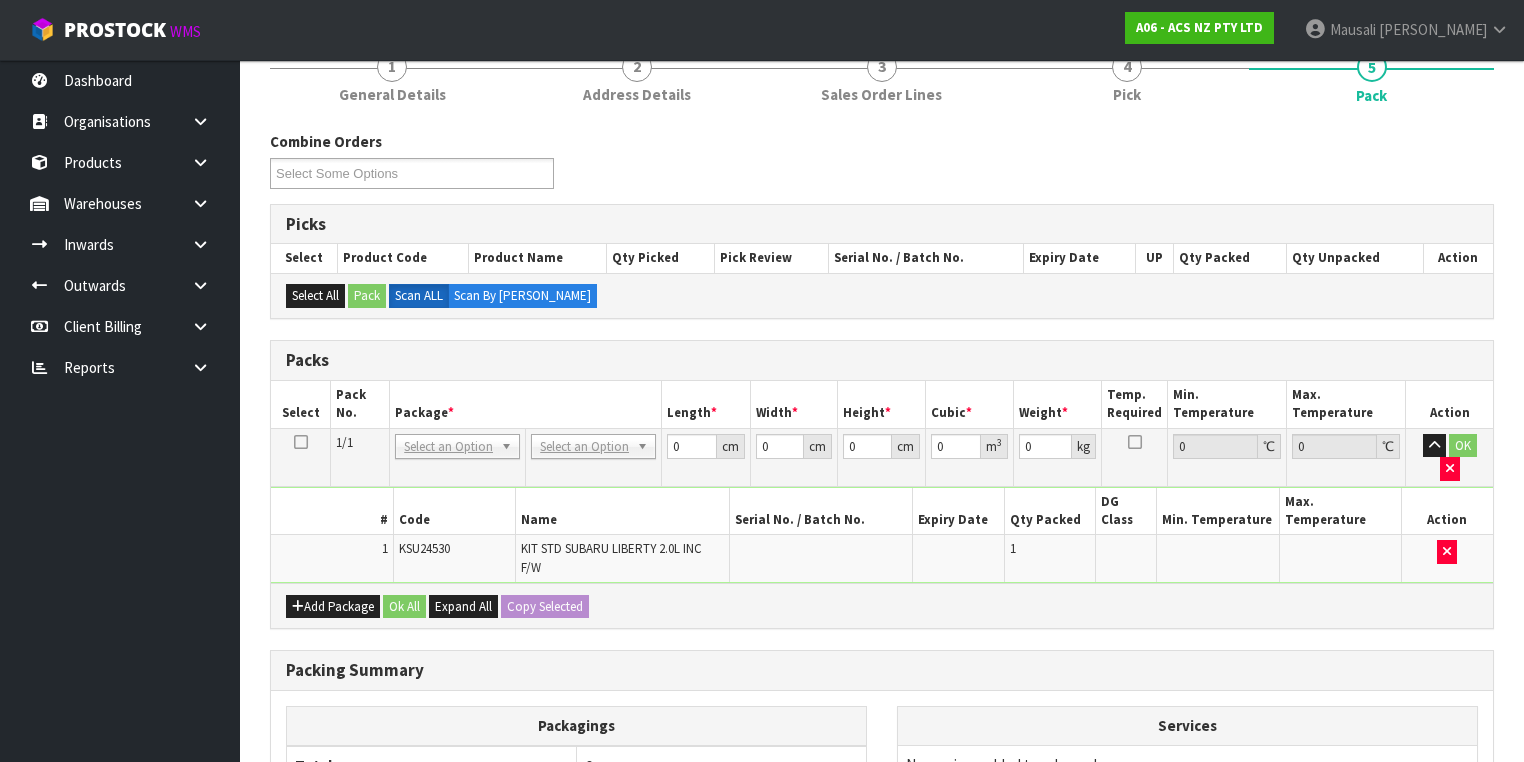 scroll, scrollTop: 320, scrollLeft: 0, axis: vertical 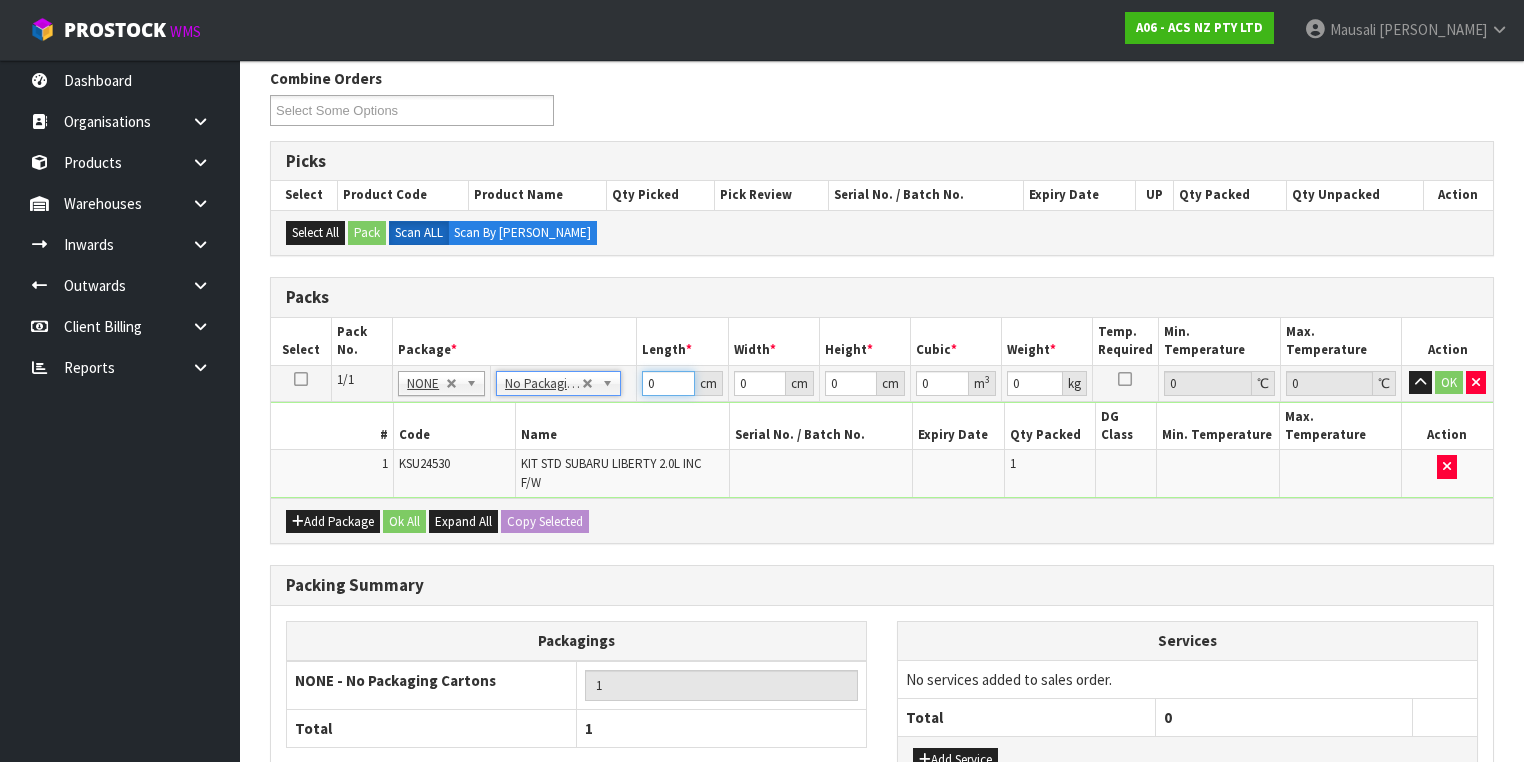 drag, startPoint x: 619, startPoint y: 401, endPoint x: 593, endPoint y: 407, distance: 26.683329 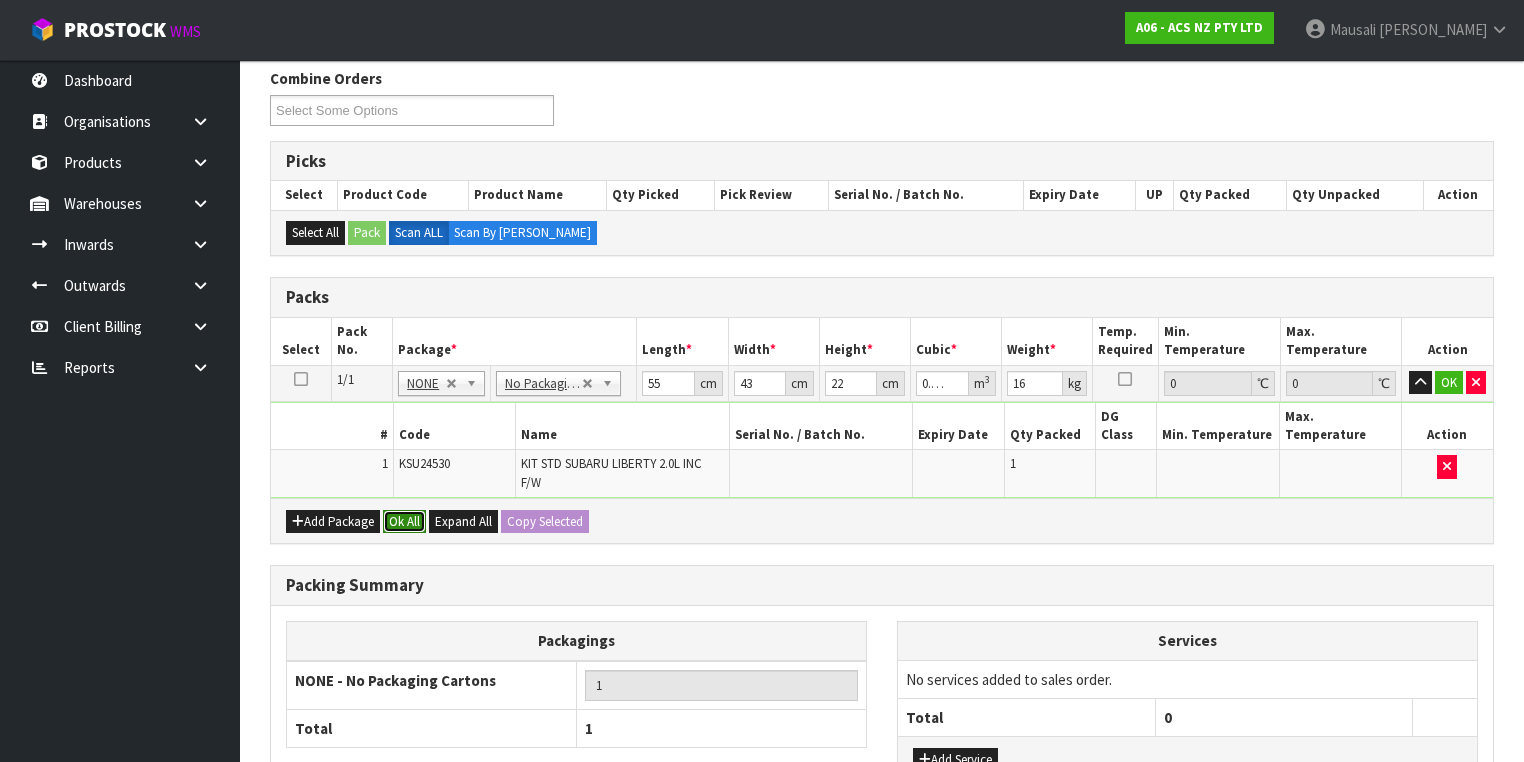 click on "Ok All" at bounding box center (404, 522) 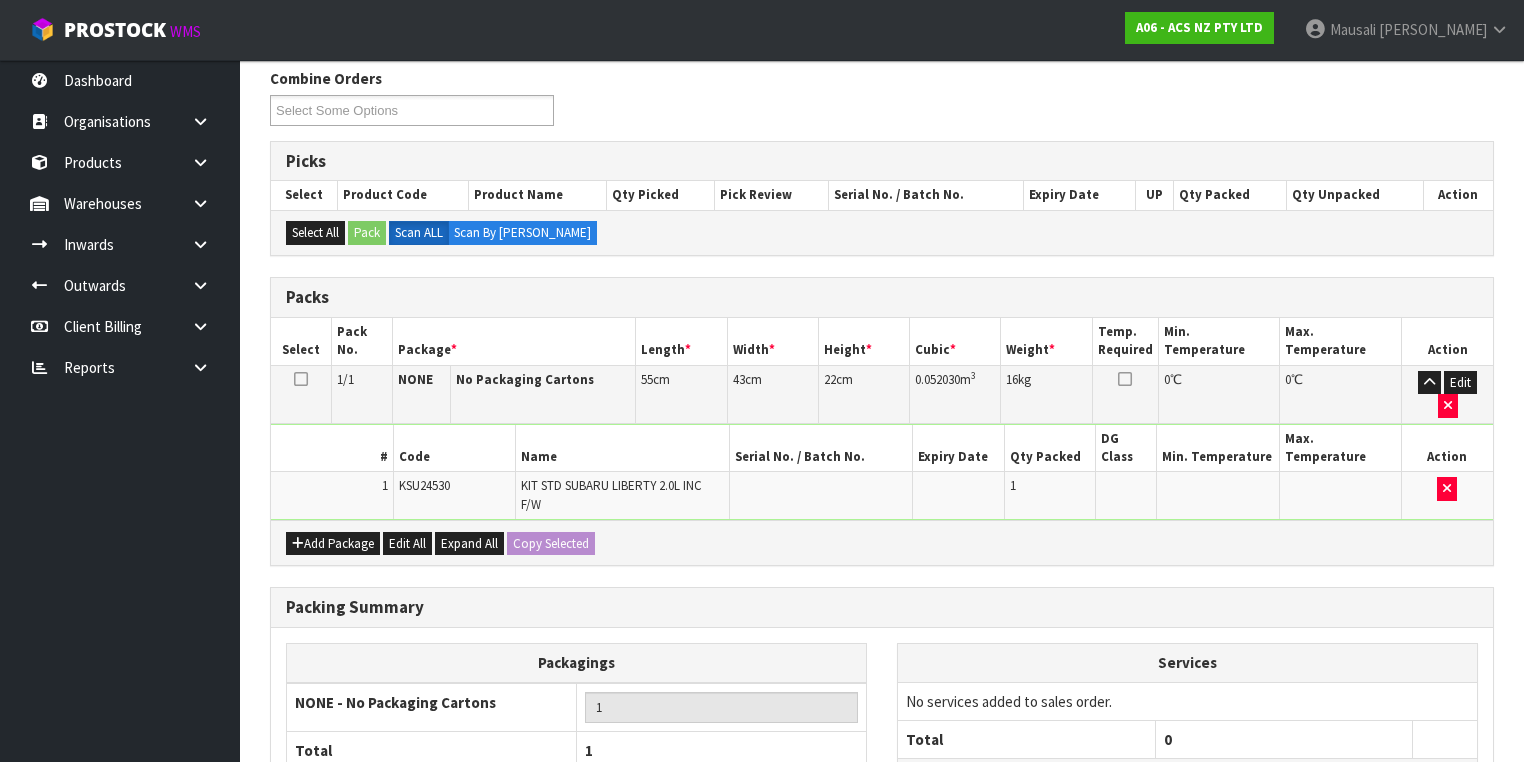 scroll, scrollTop: 453, scrollLeft: 0, axis: vertical 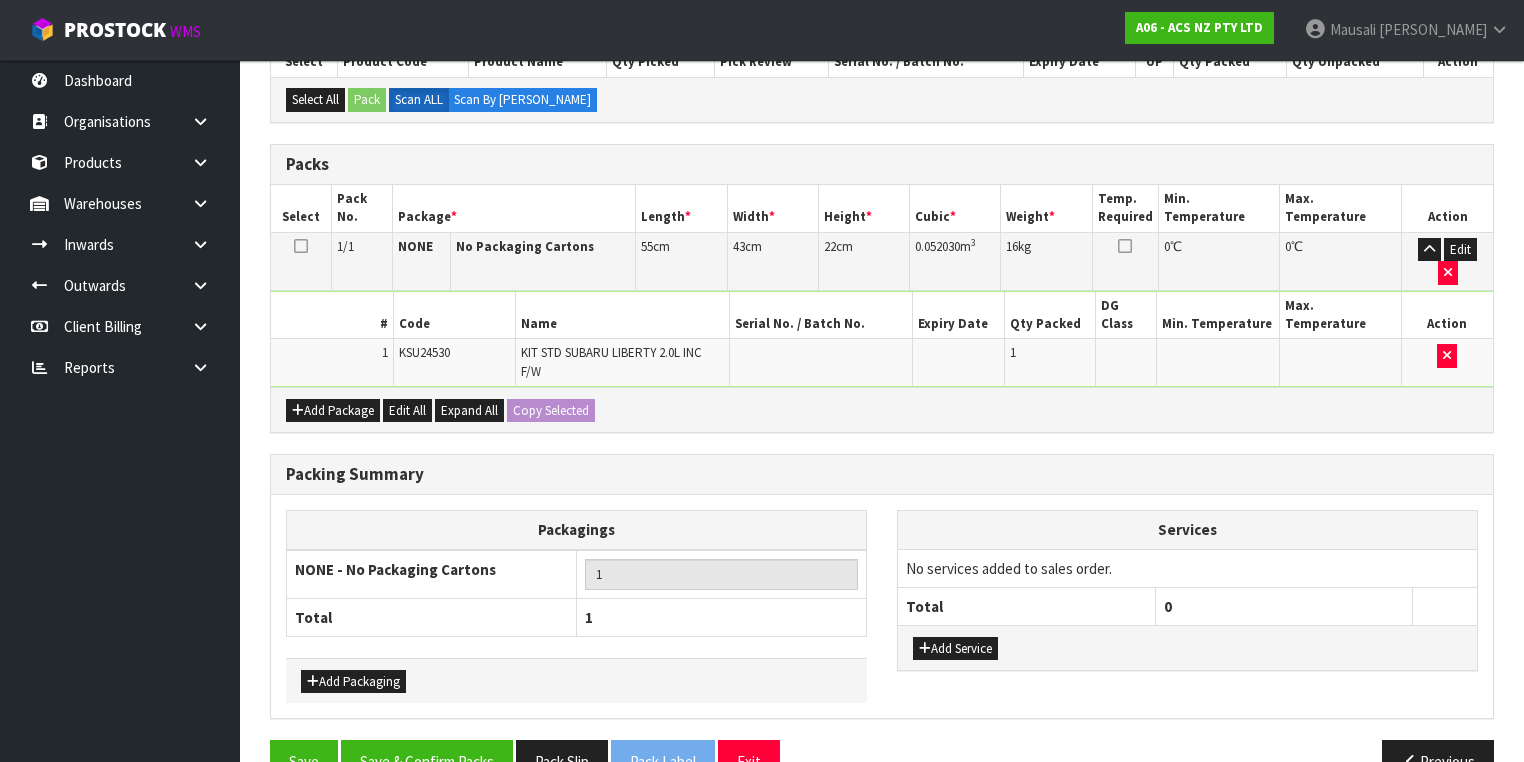 click on "Add Service" at bounding box center [1187, 647] 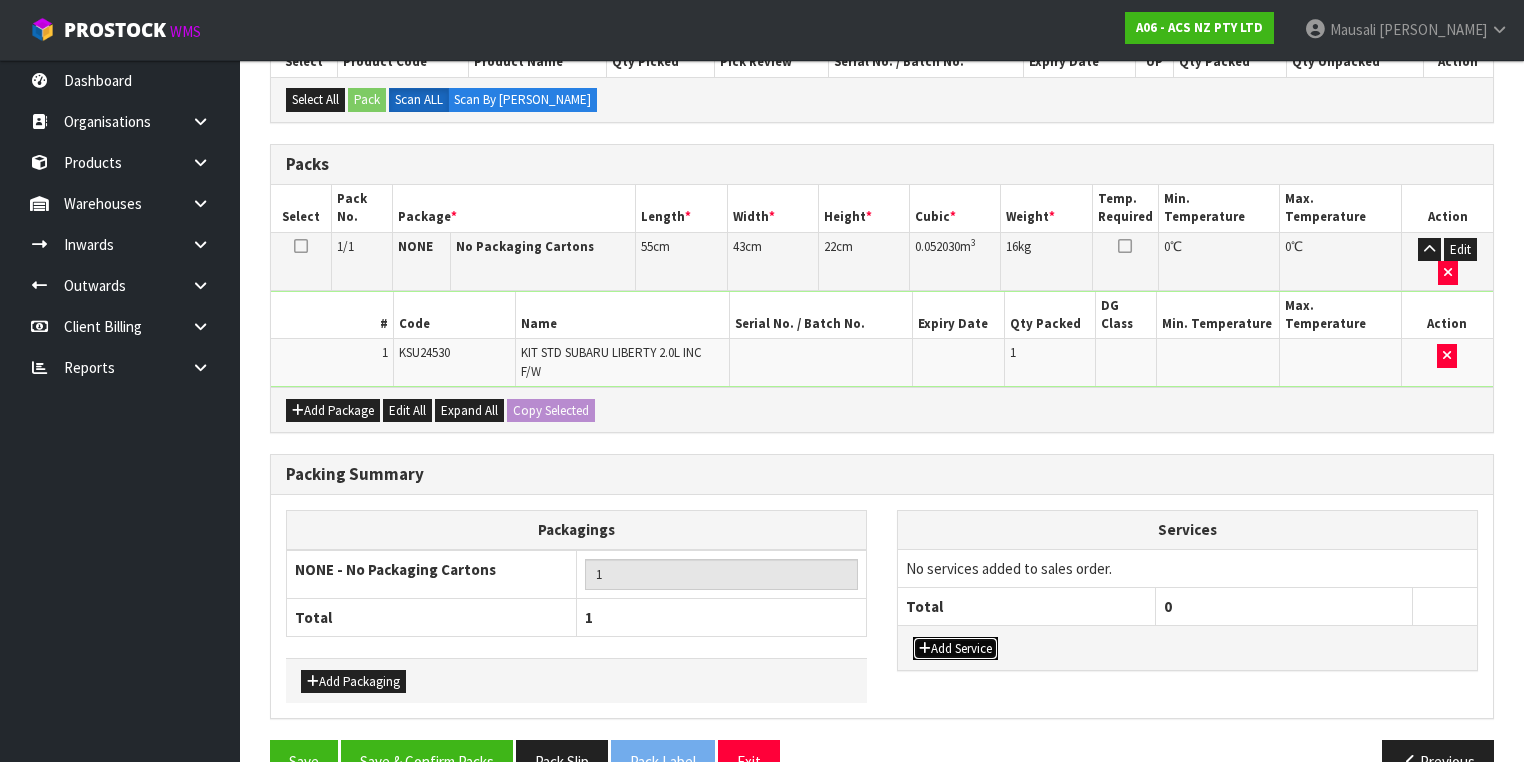 click on "Add Service" at bounding box center [955, 649] 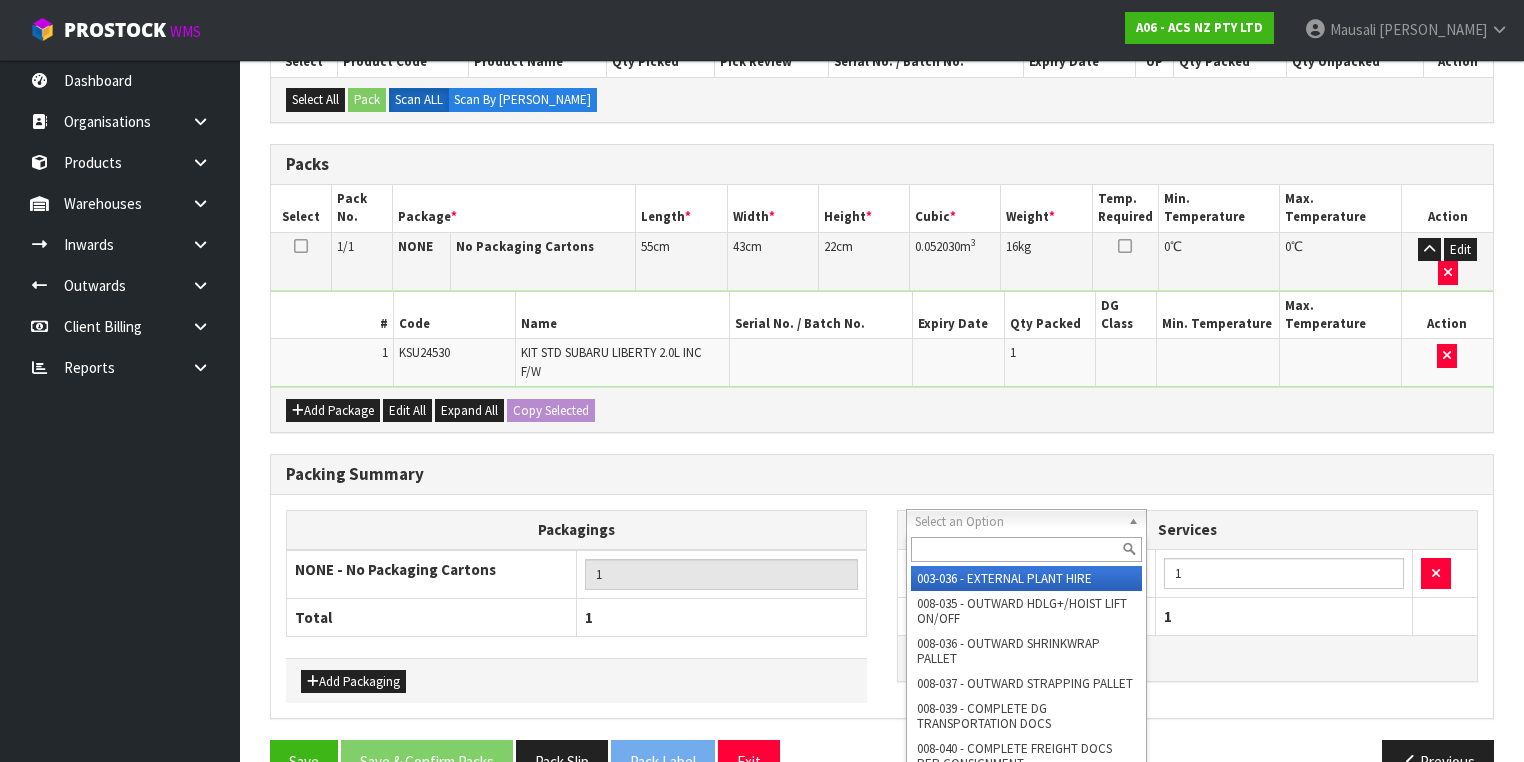 click at bounding box center (1026, 549) 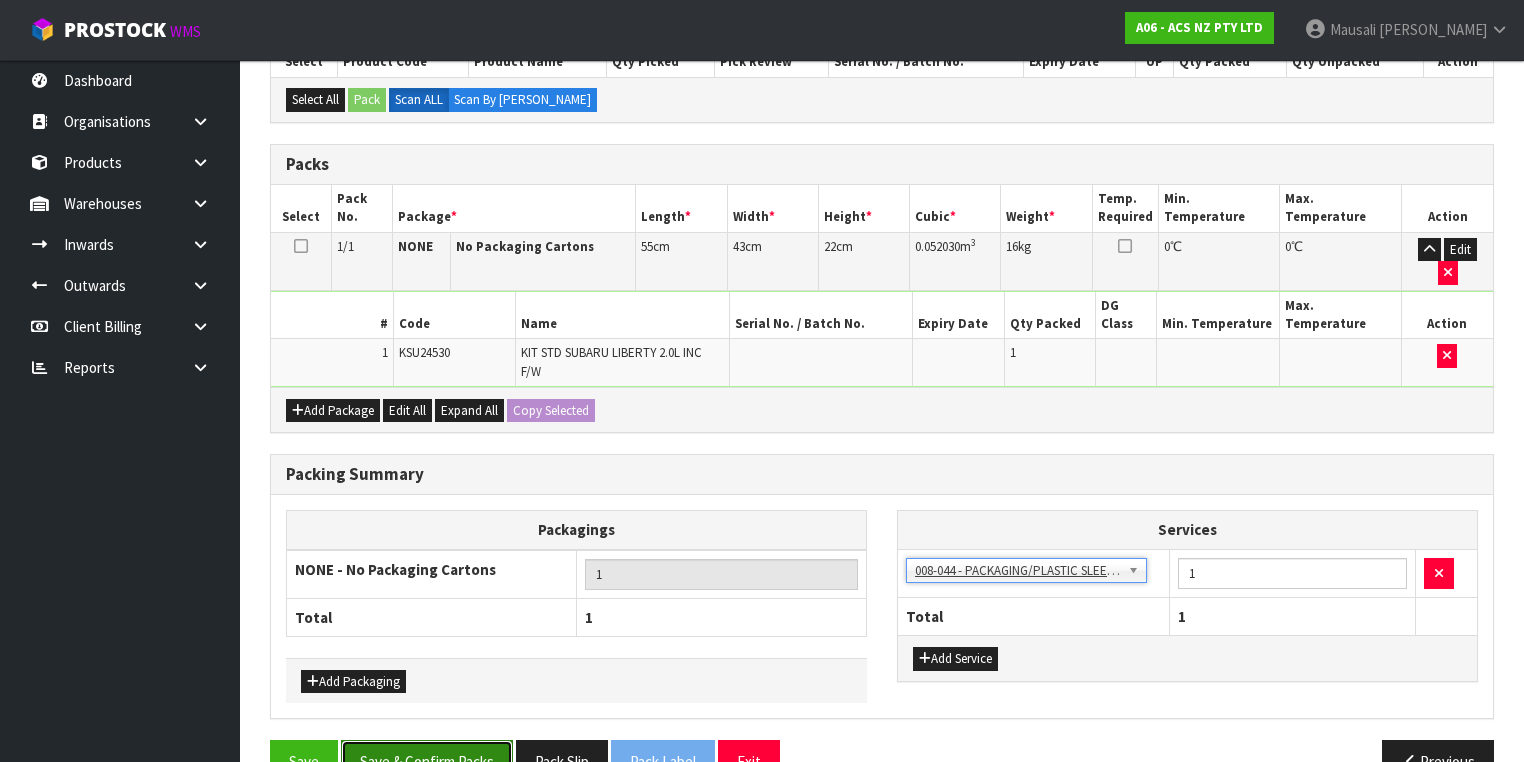 click on "Save & Confirm Packs" at bounding box center [427, 761] 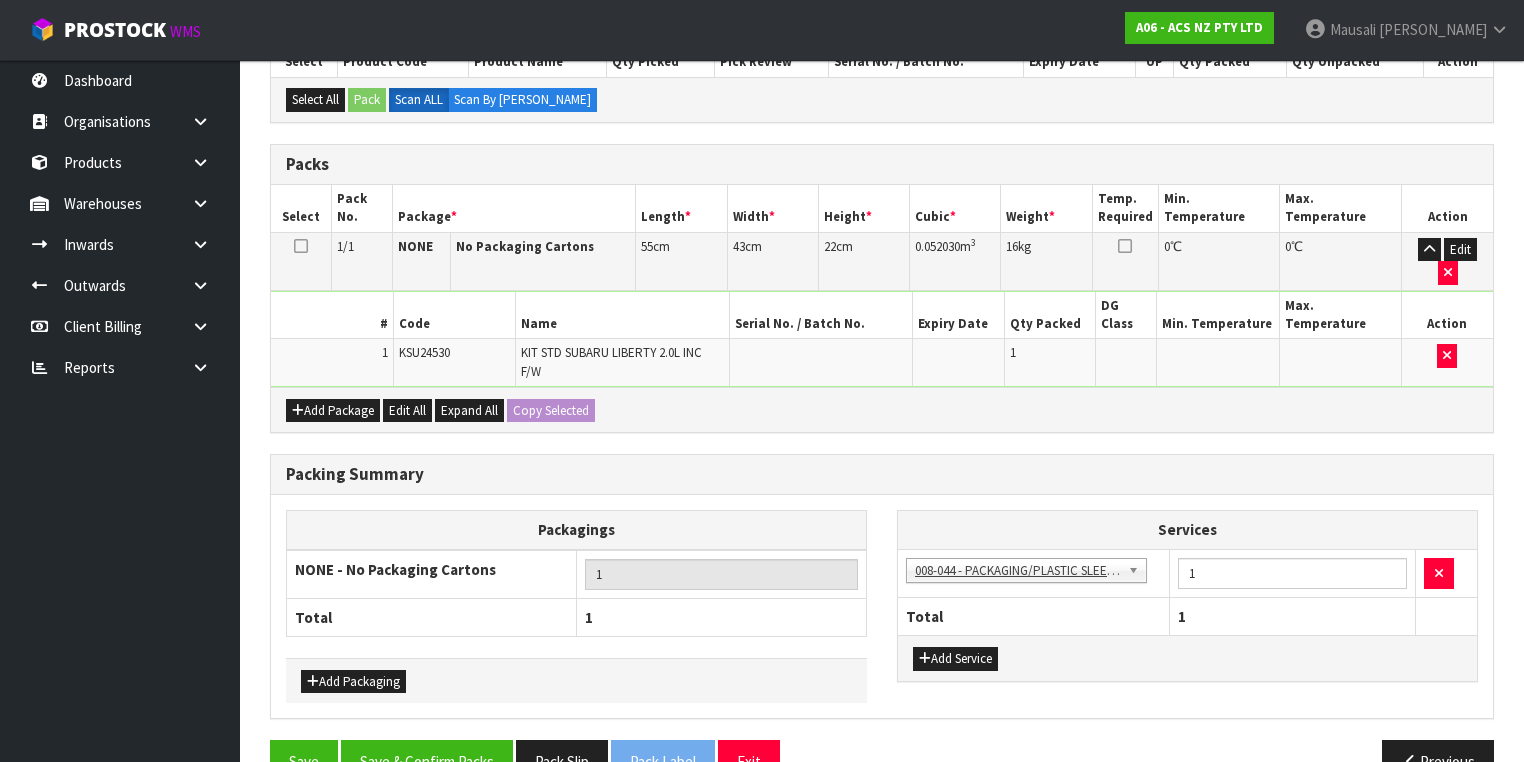 scroll, scrollTop: 0, scrollLeft: 0, axis: both 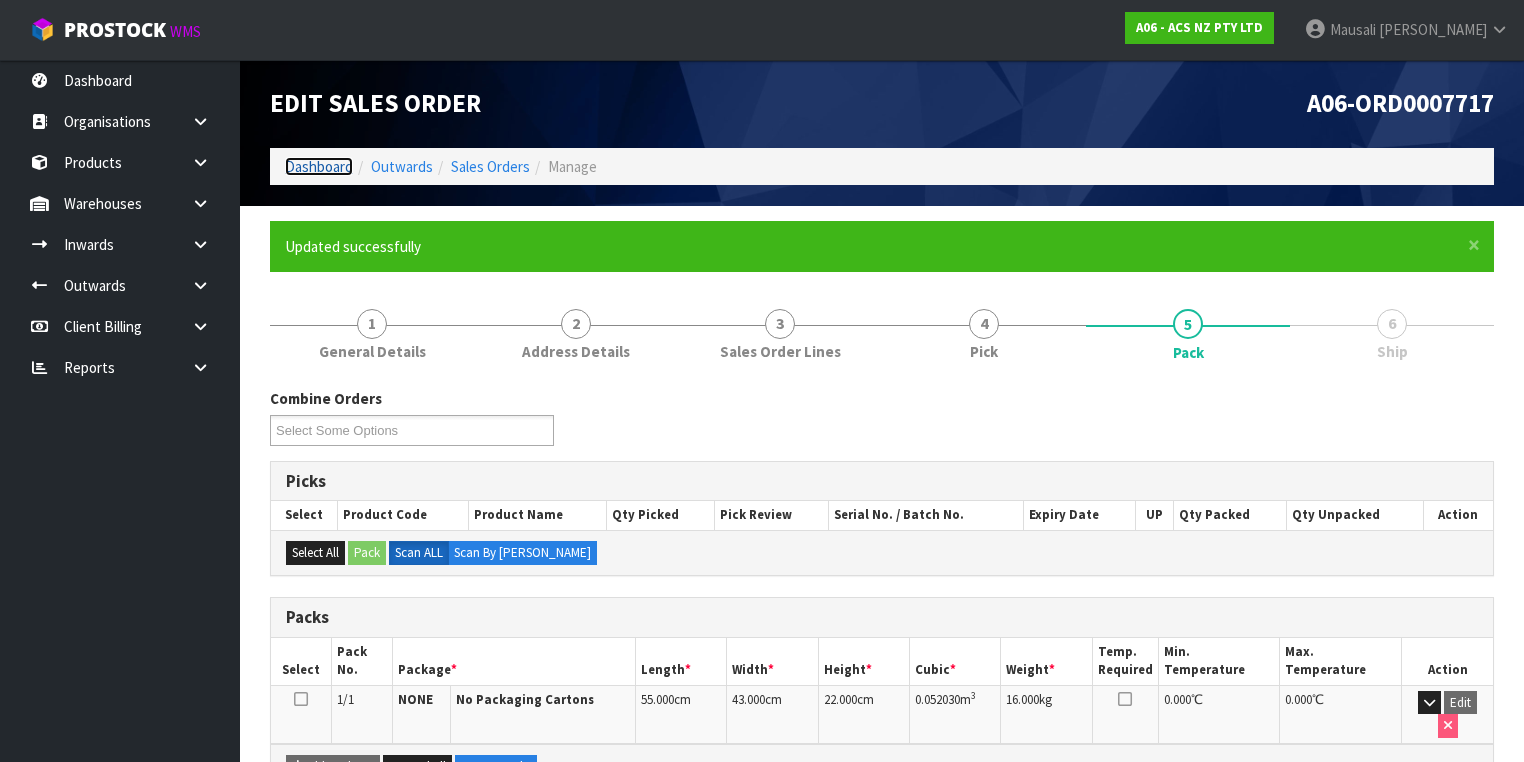 click on "Dashboard" at bounding box center (319, 166) 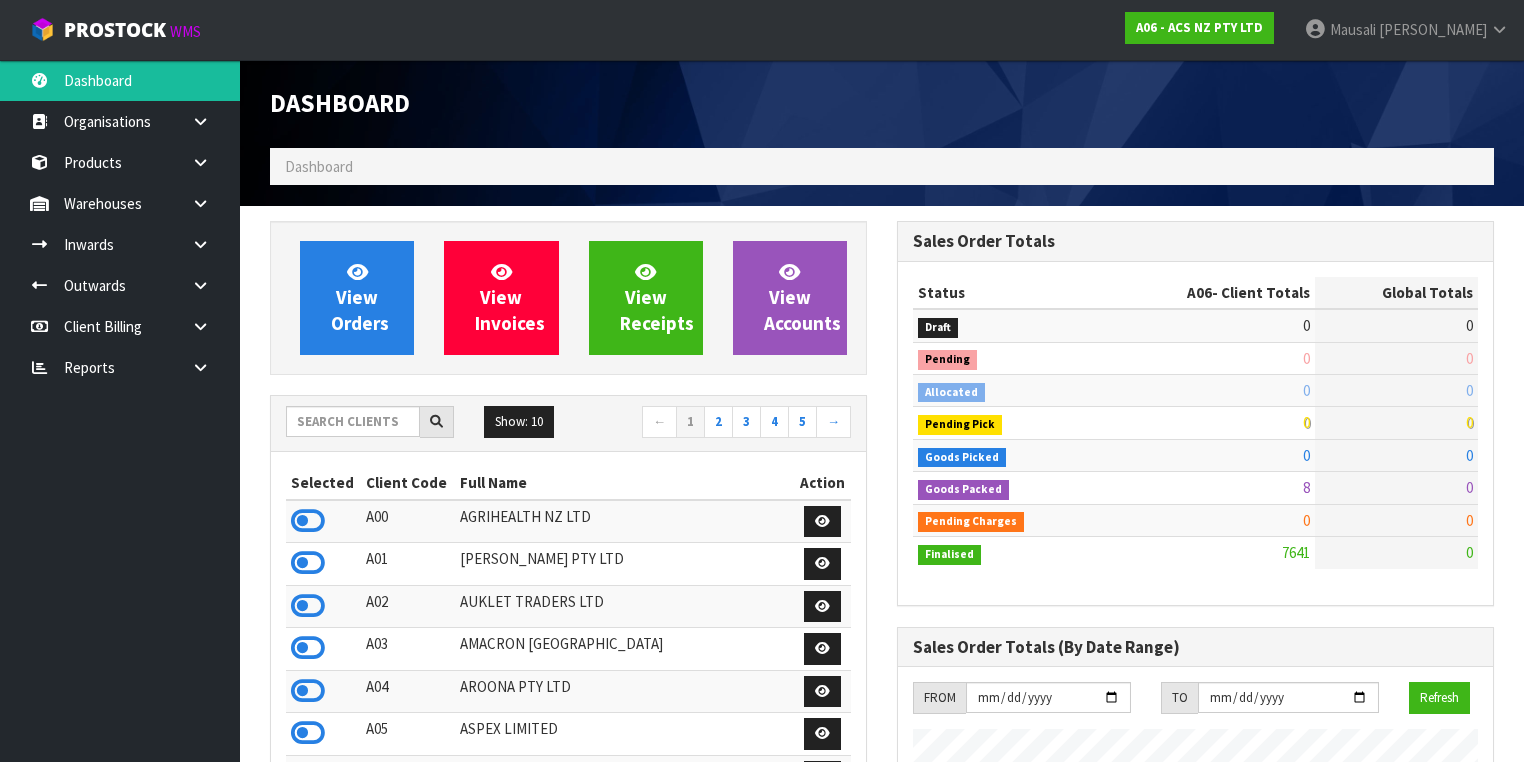 scroll, scrollTop: 998491, scrollLeft: 999372, axis: both 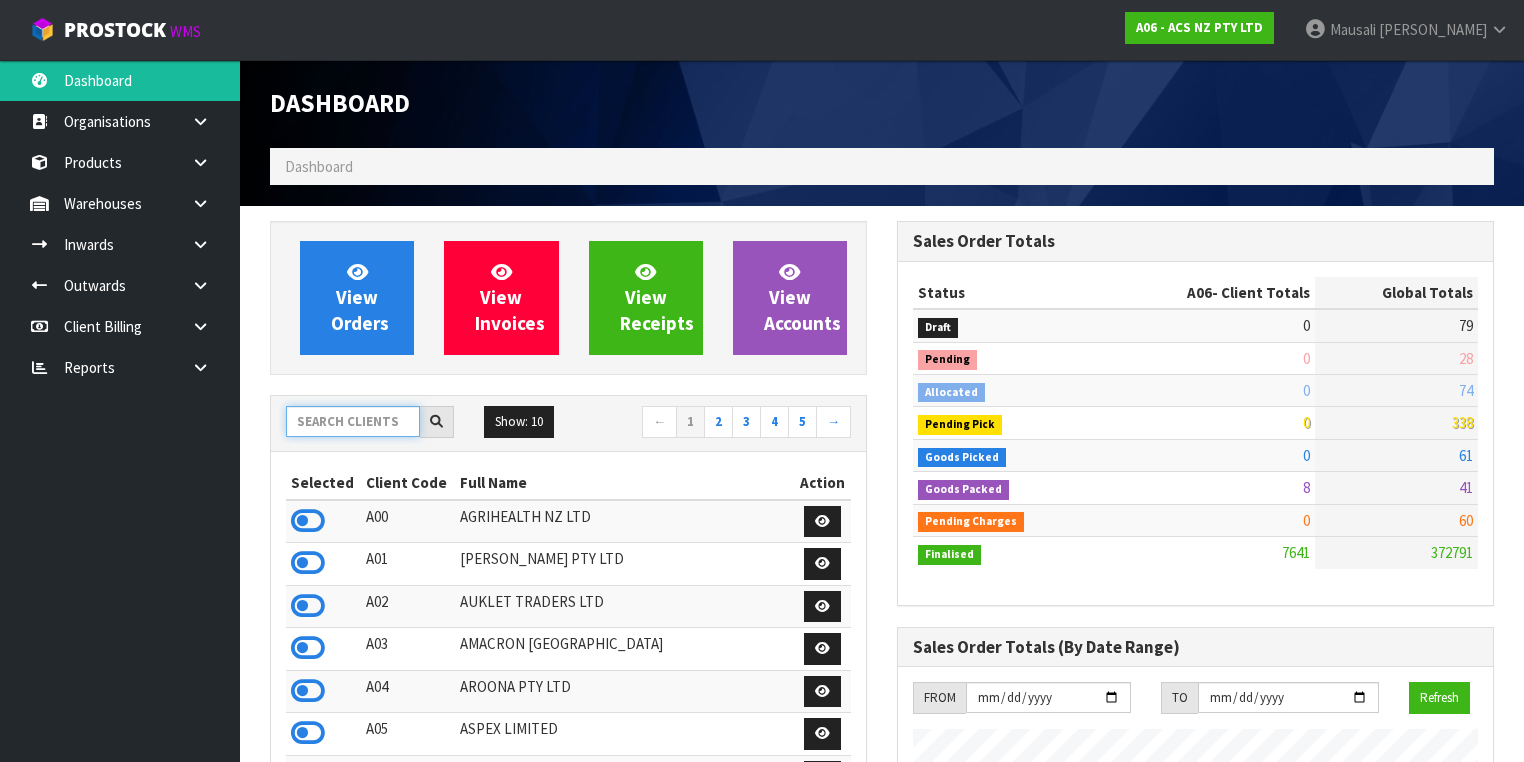 click at bounding box center [353, 421] 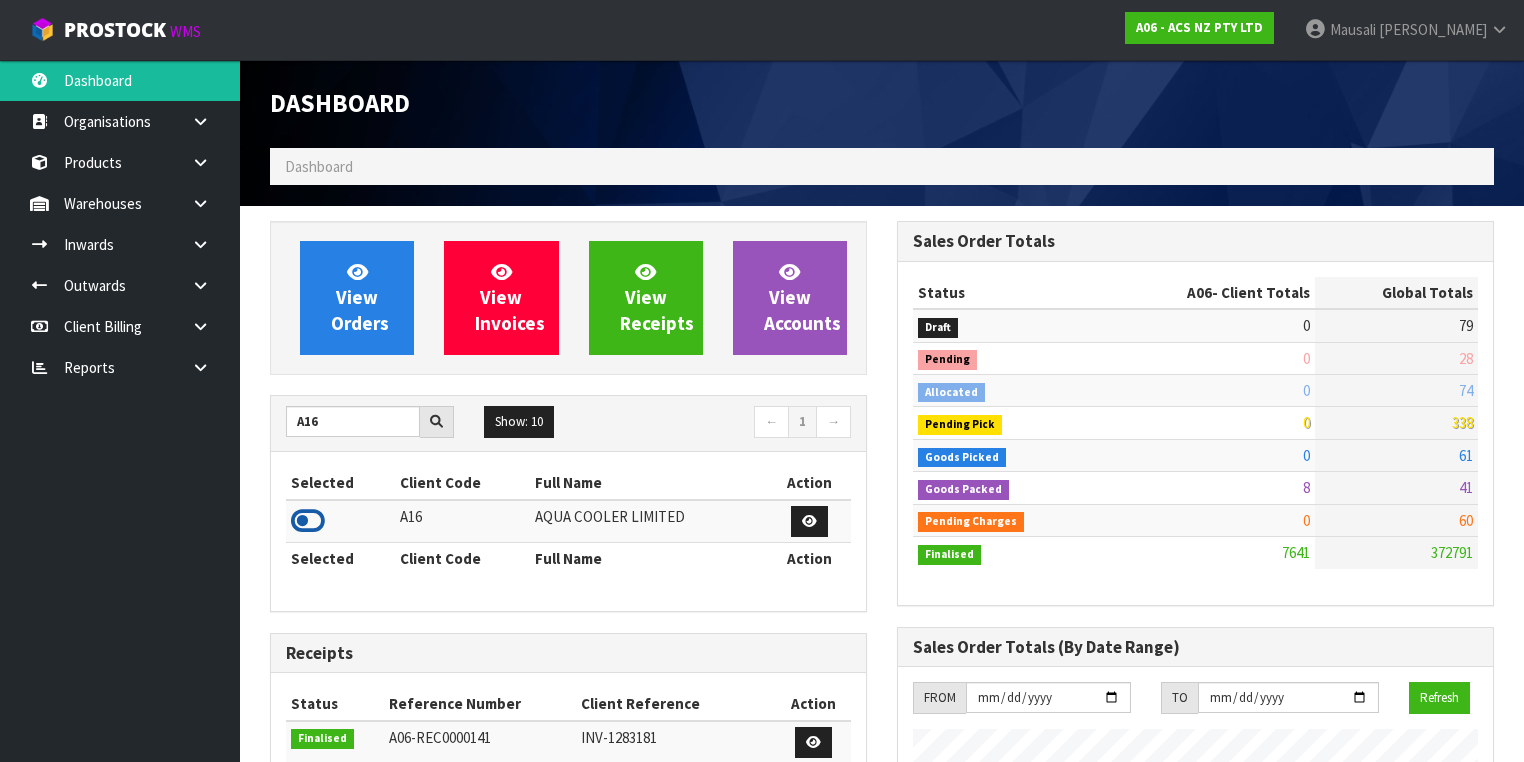 drag, startPoint x: 319, startPoint y: 511, endPoint x: 343, endPoint y: 424, distance: 90.24966 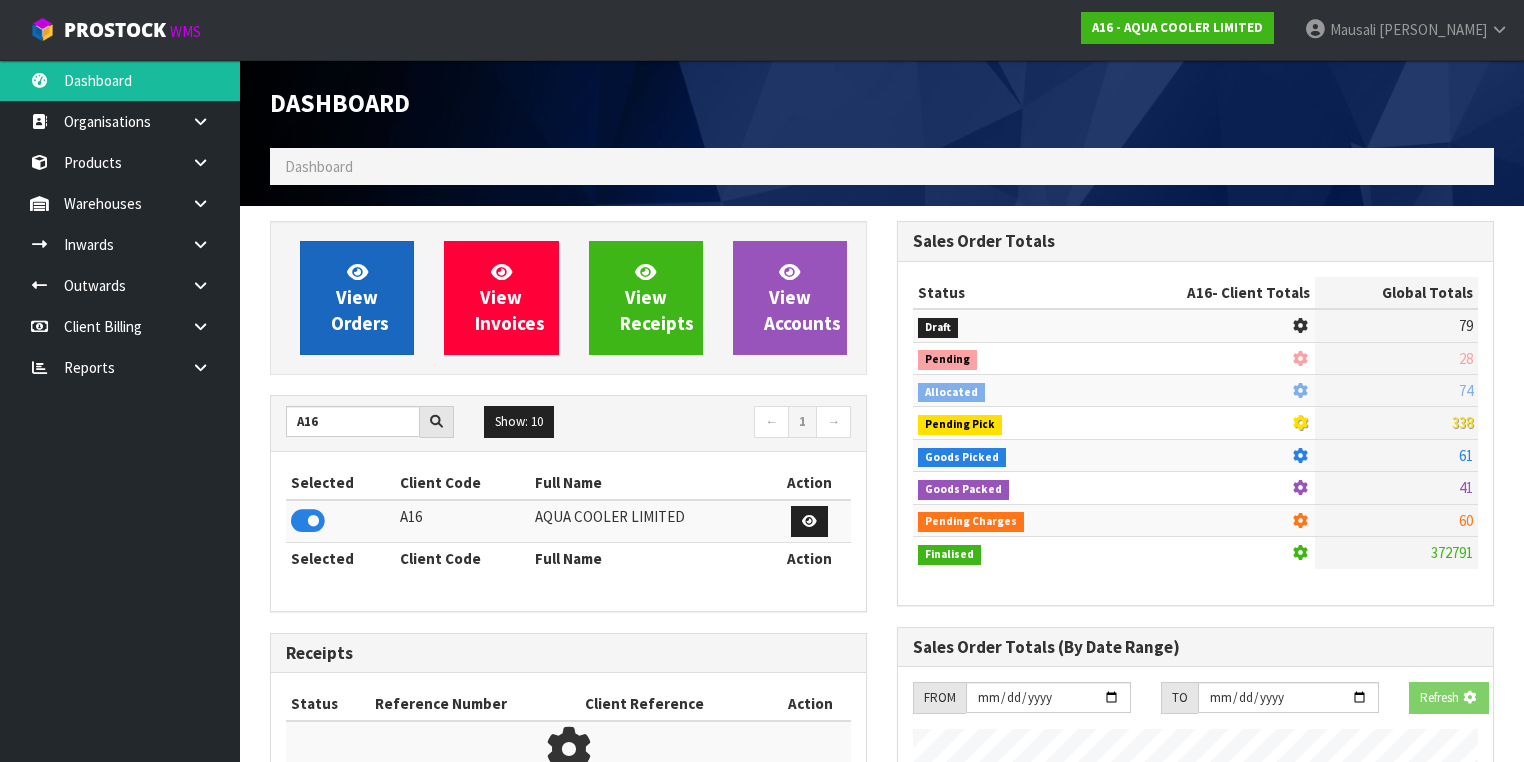 scroll, scrollTop: 1242, scrollLeft: 627, axis: both 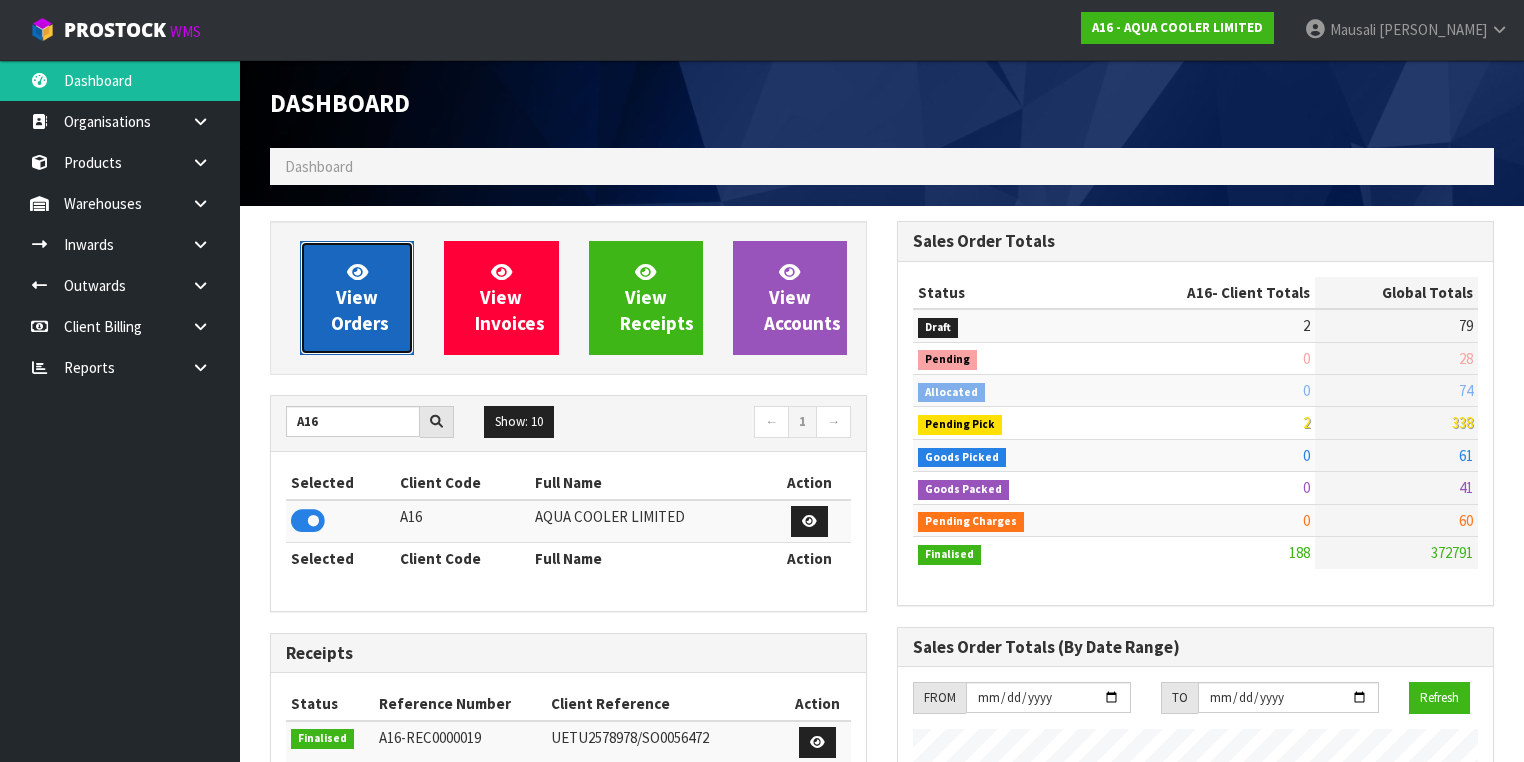 click on "View
Orders" at bounding box center (360, 297) 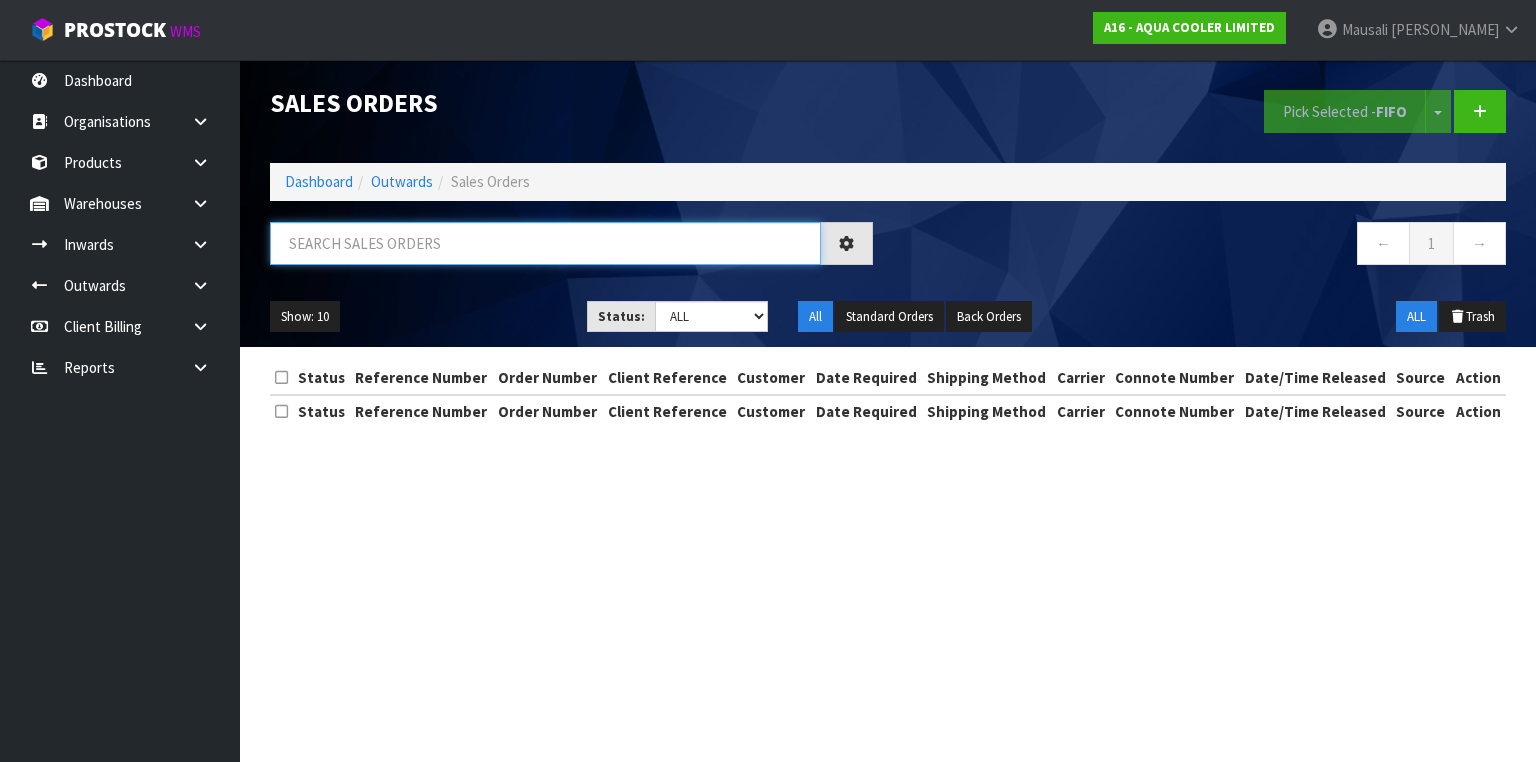 click at bounding box center [545, 243] 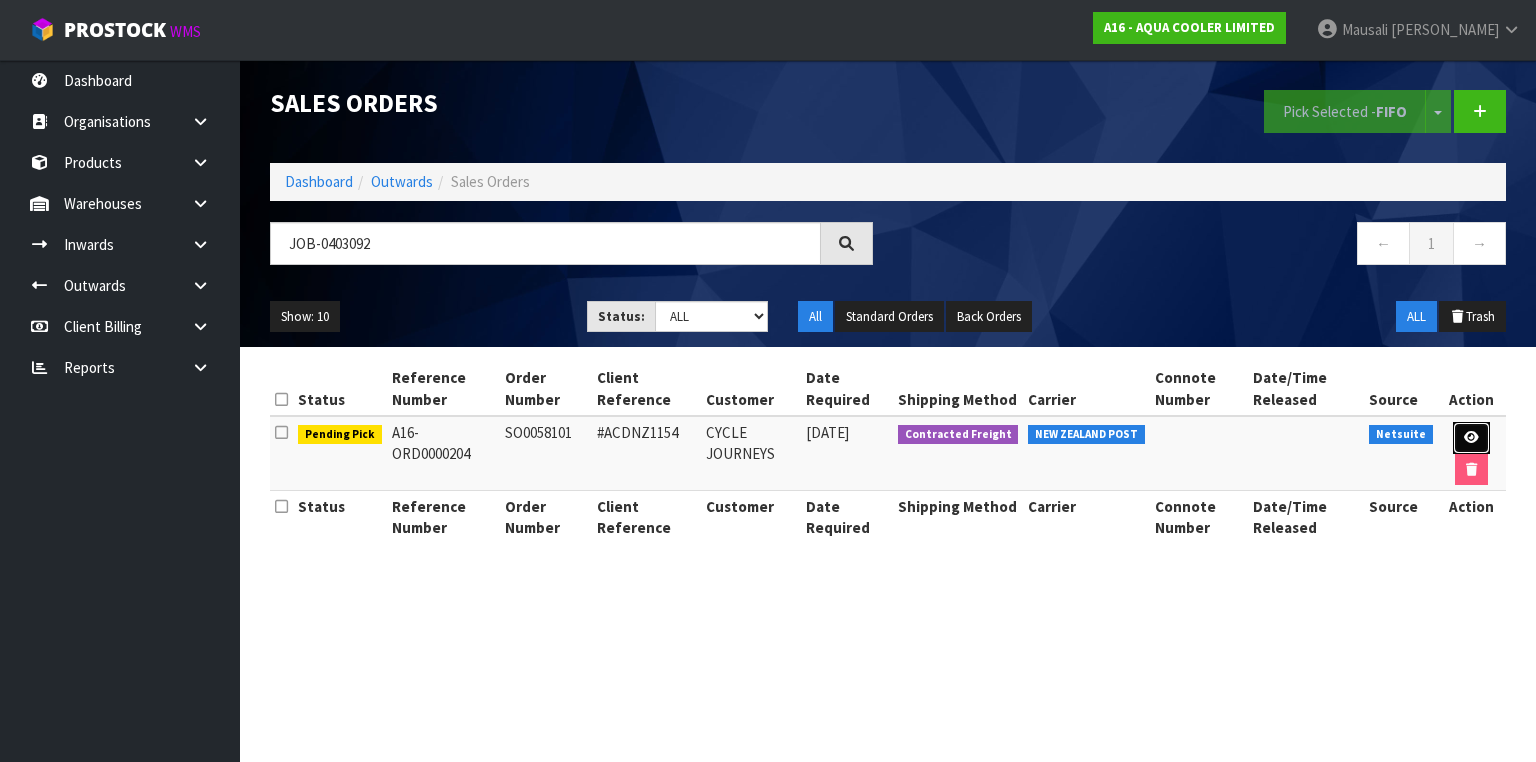 click at bounding box center (1471, 438) 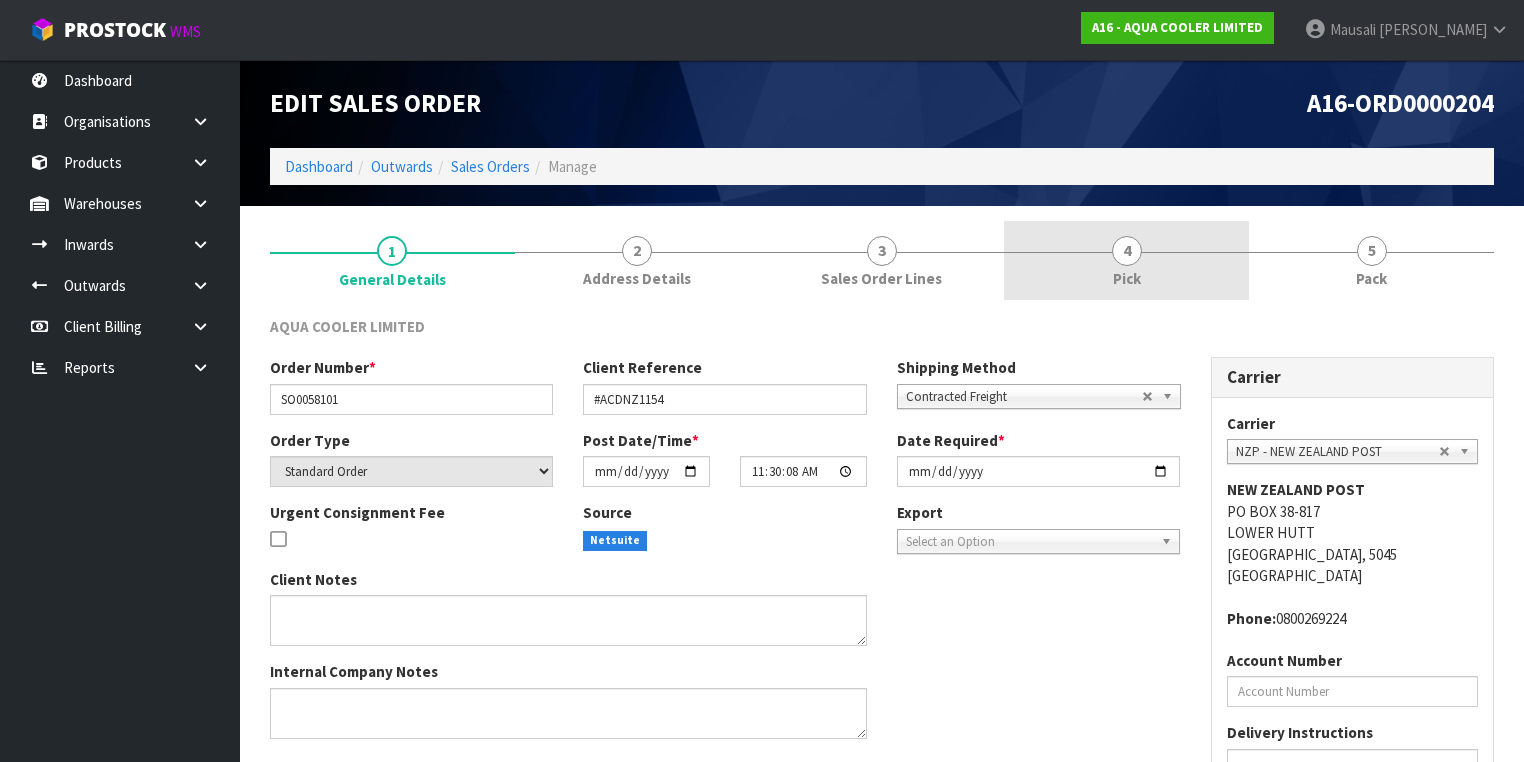 click on "4" at bounding box center [1127, 251] 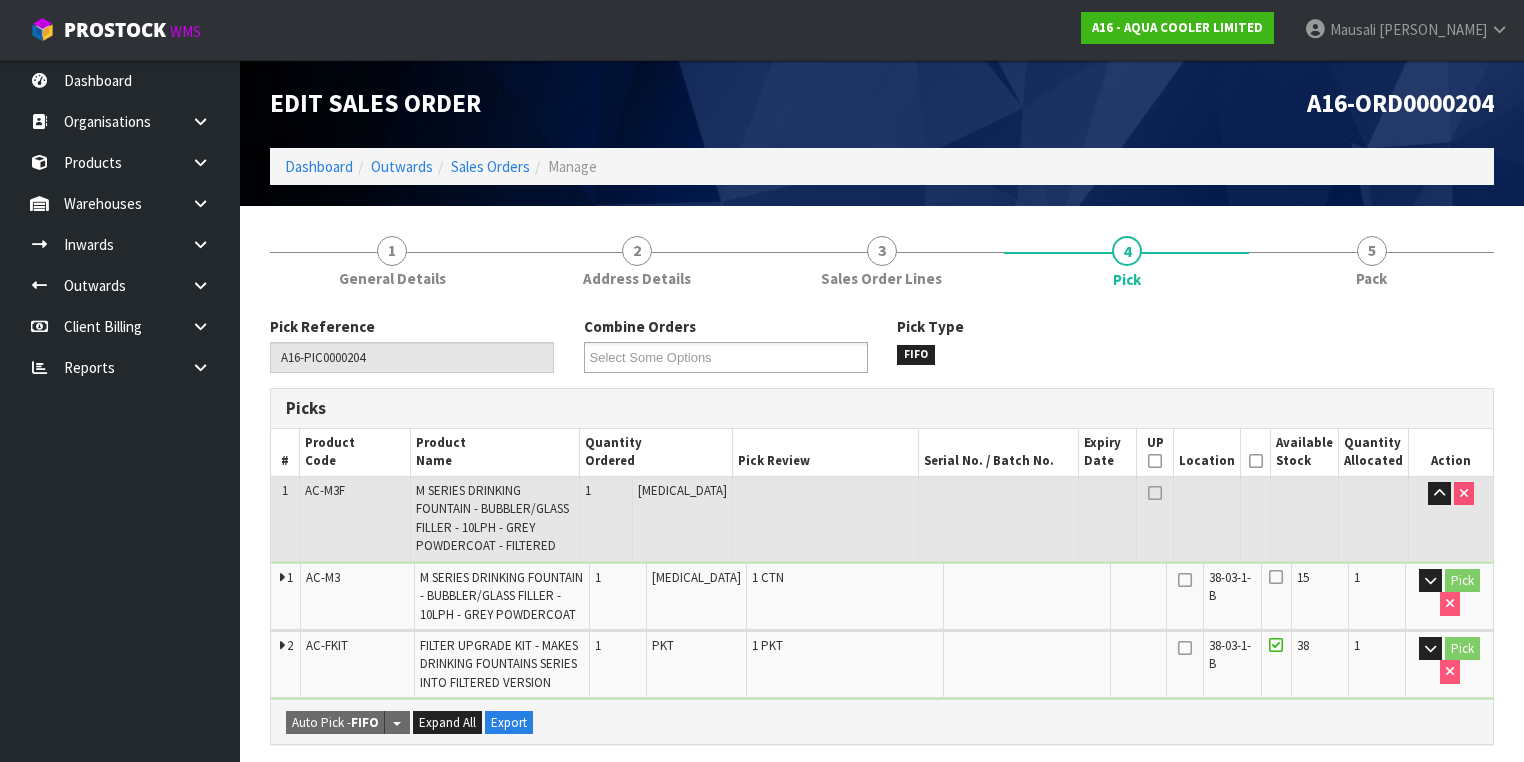 click at bounding box center (1256, 461) 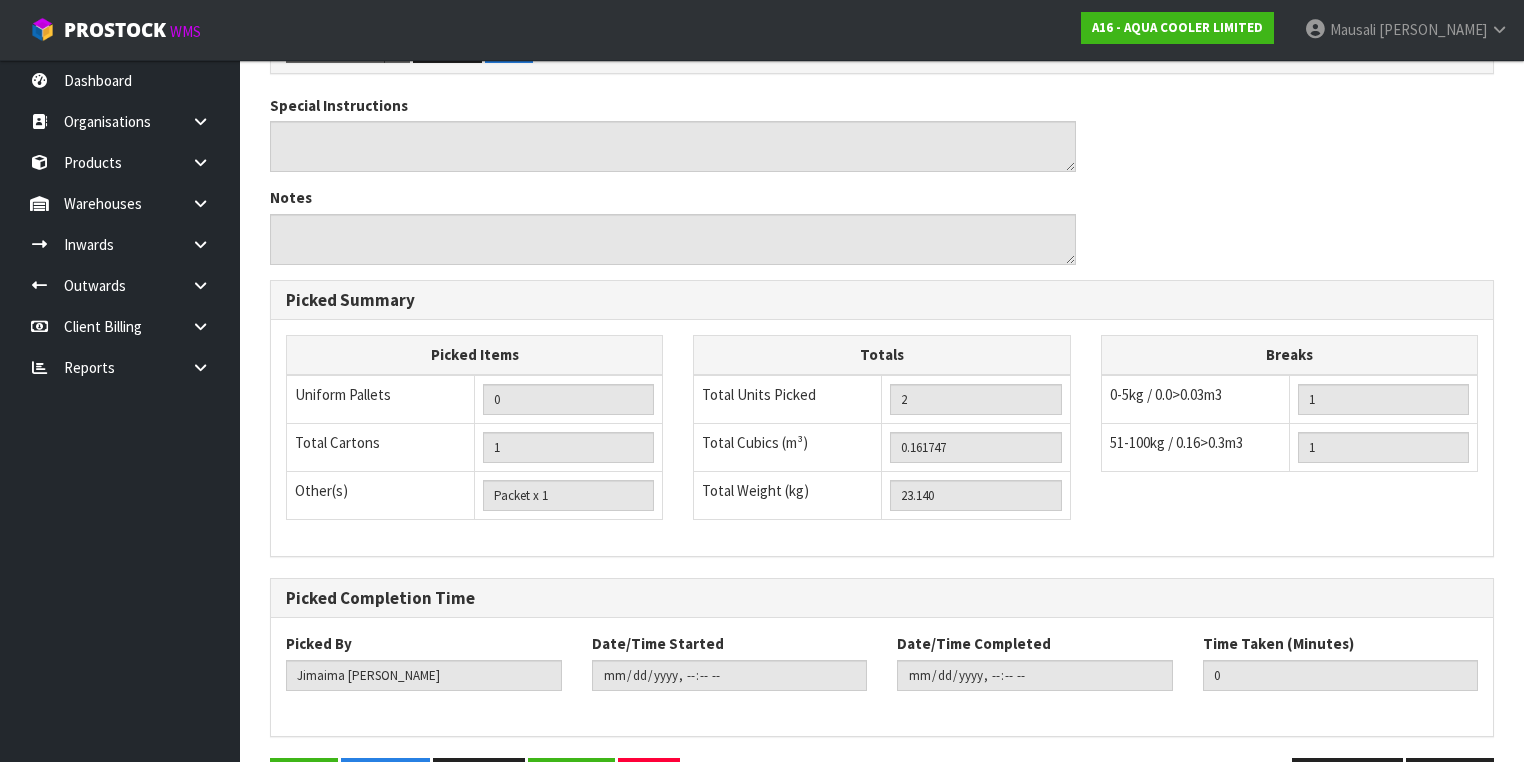 scroll, scrollTop: 805, scrollLeft: 0, axis: vertical 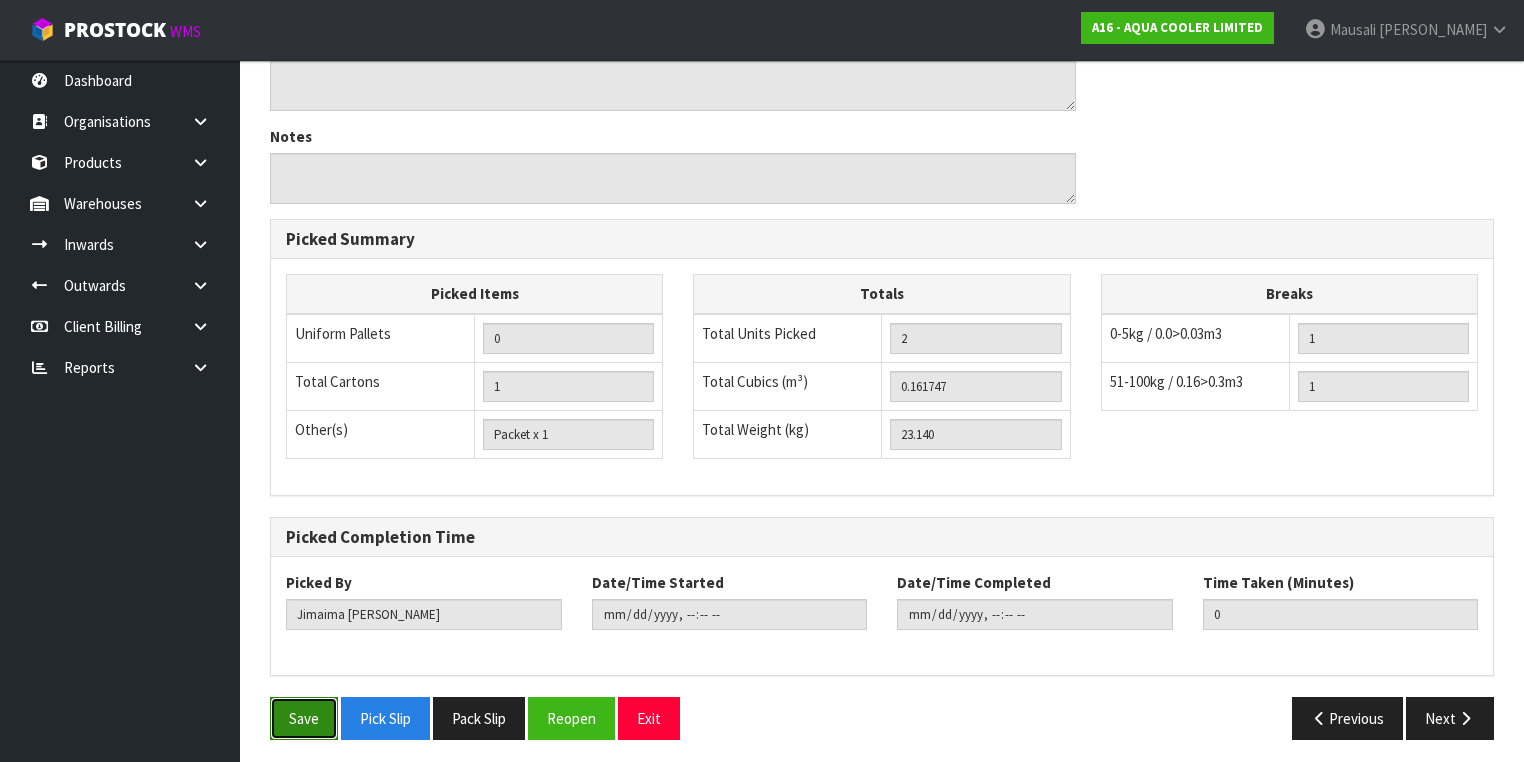 click on "Save" at bounding box center (304, 718) 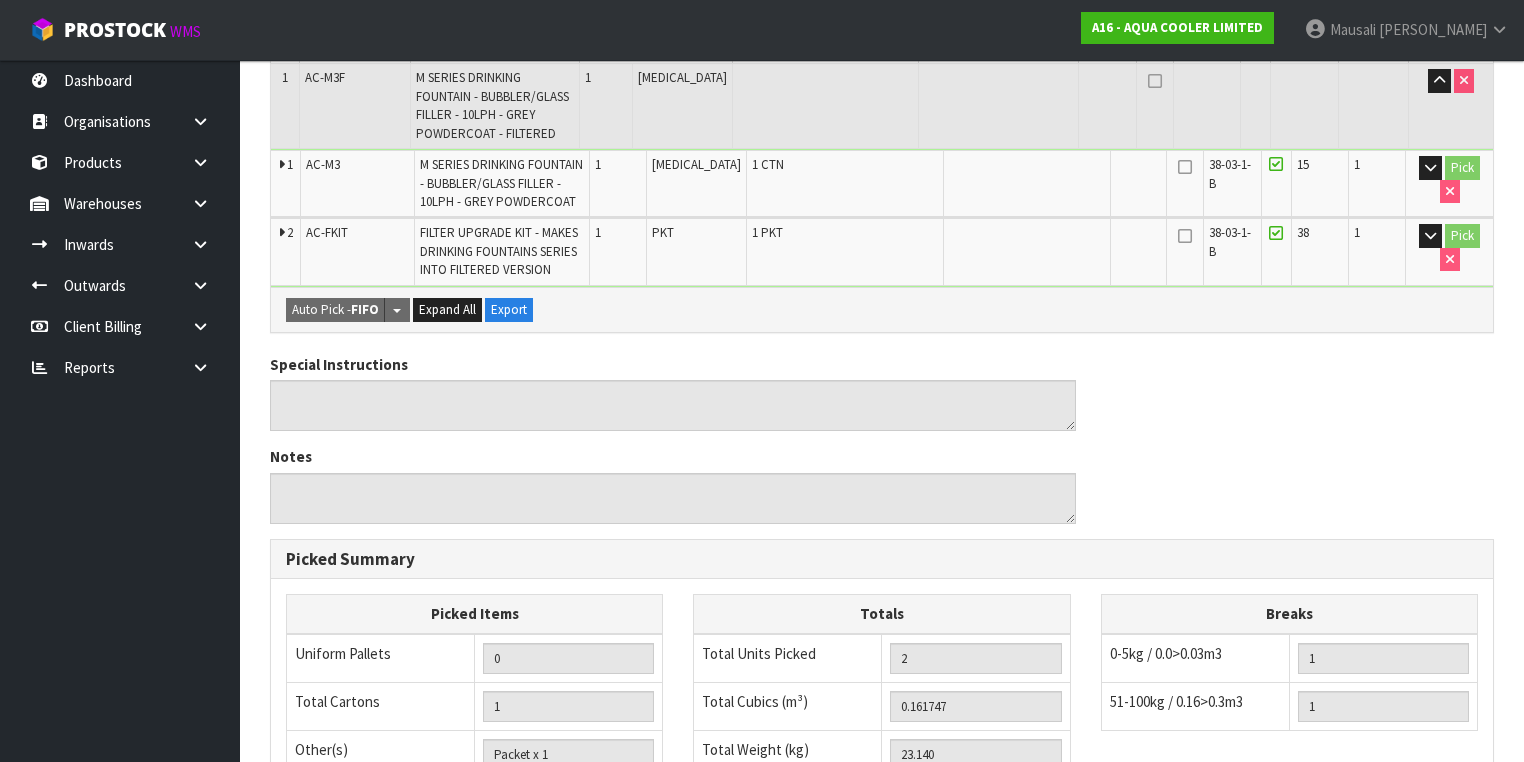 scroll, scrollTop: 85, scrollLeft: 0, axis: vertical 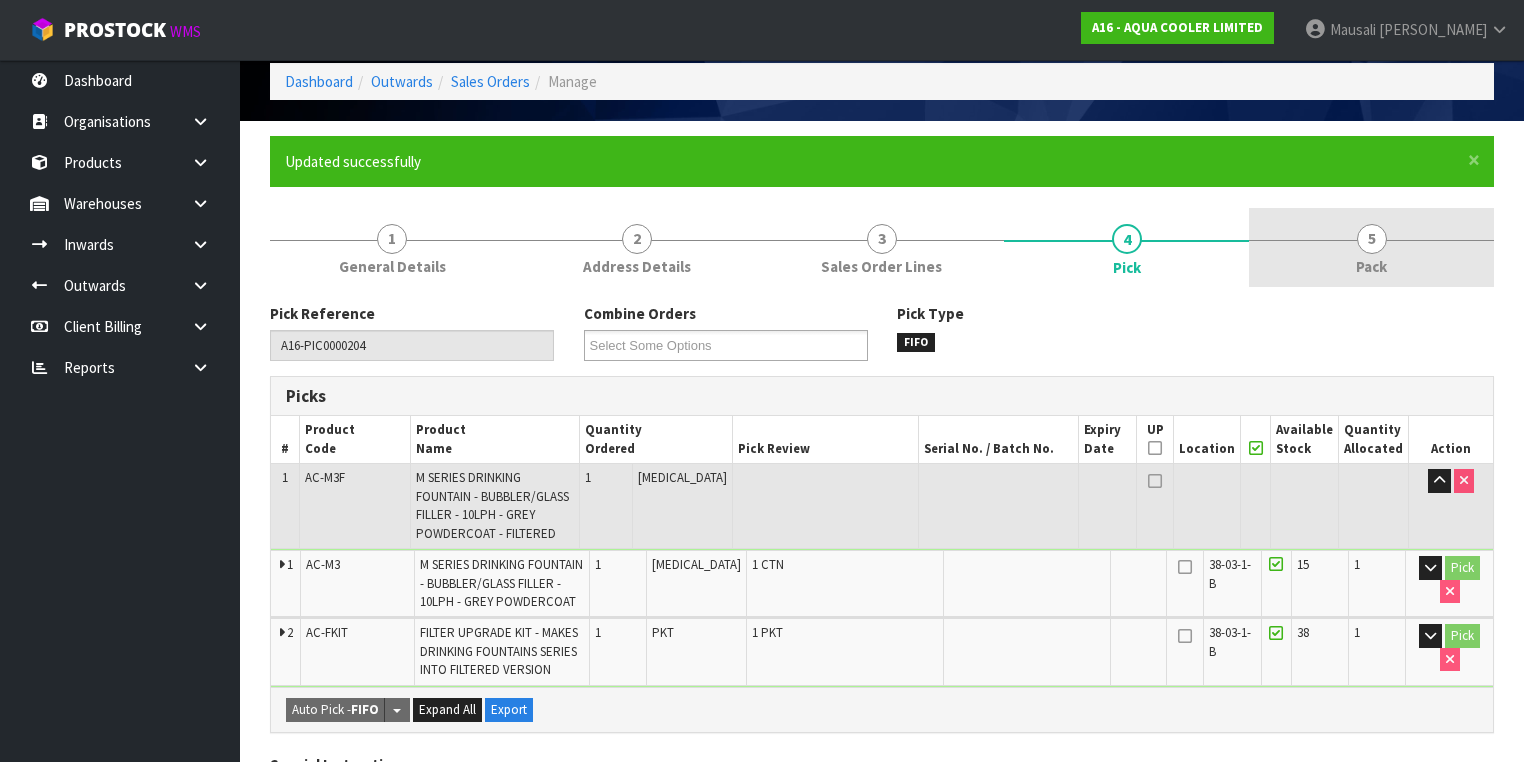 click on "Pack" at bounding box center [1371, 266] 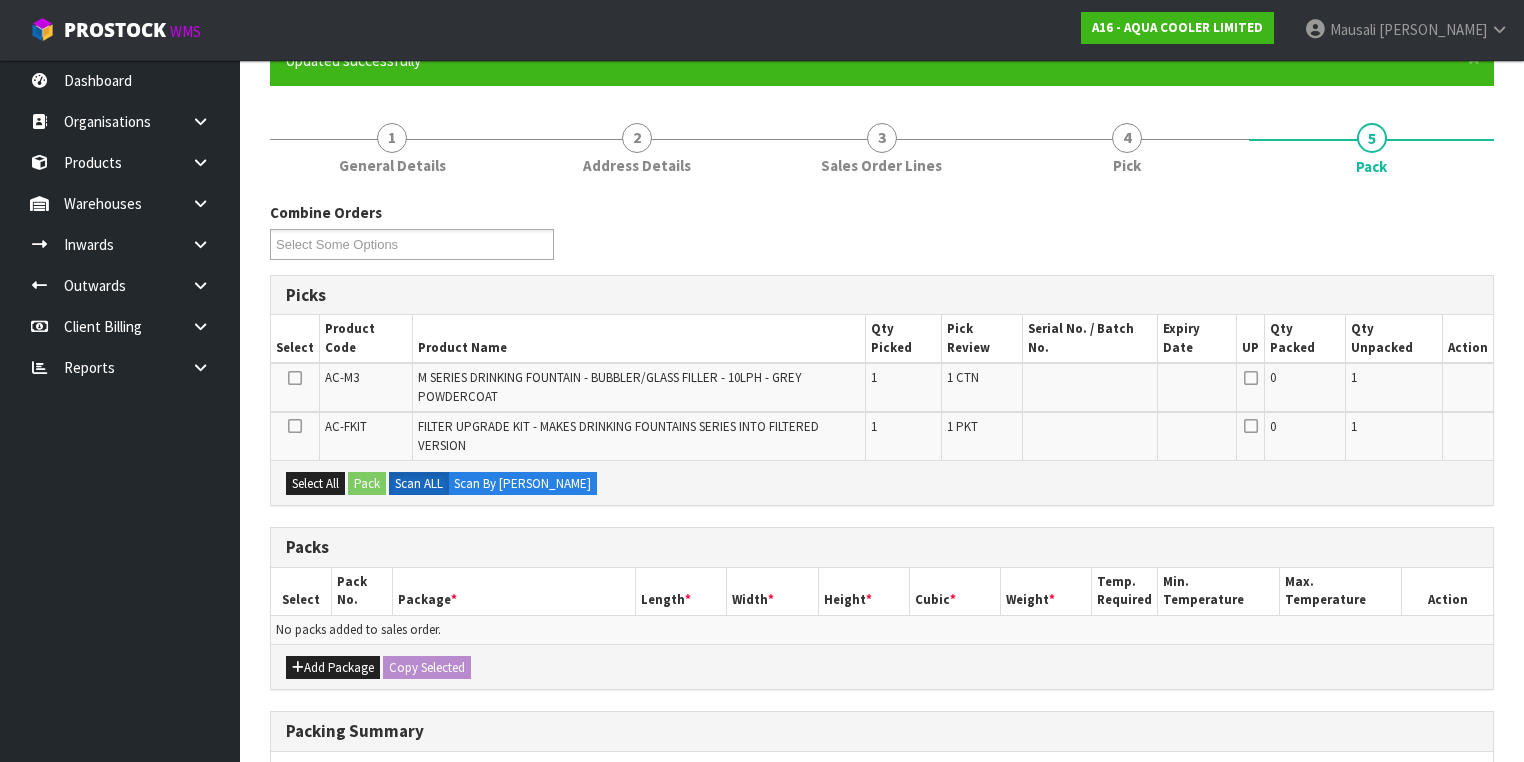 scroll, scrollTop: 325, scrollLeft: 0, axis: vertical 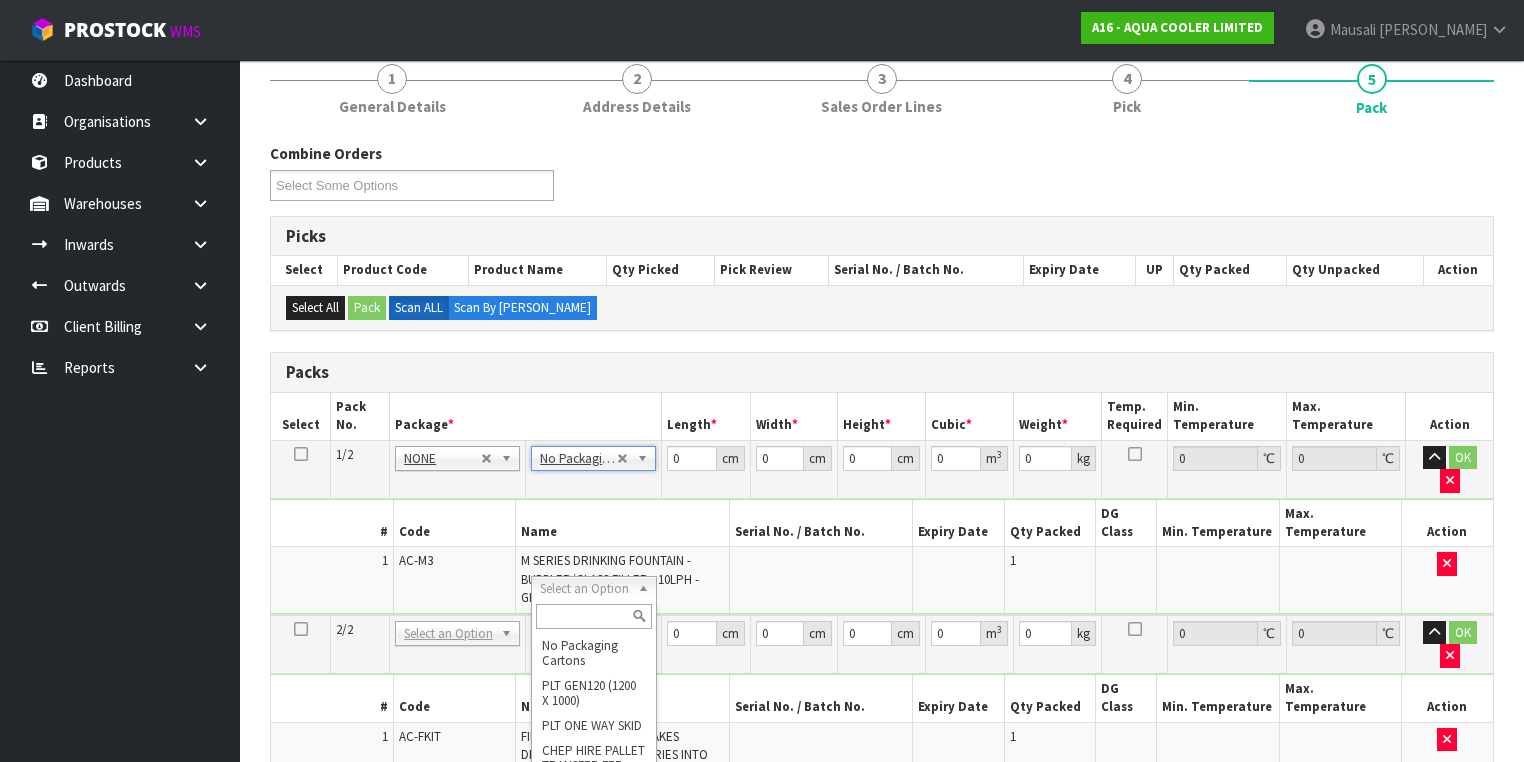 click at bounding box center (593, 616) 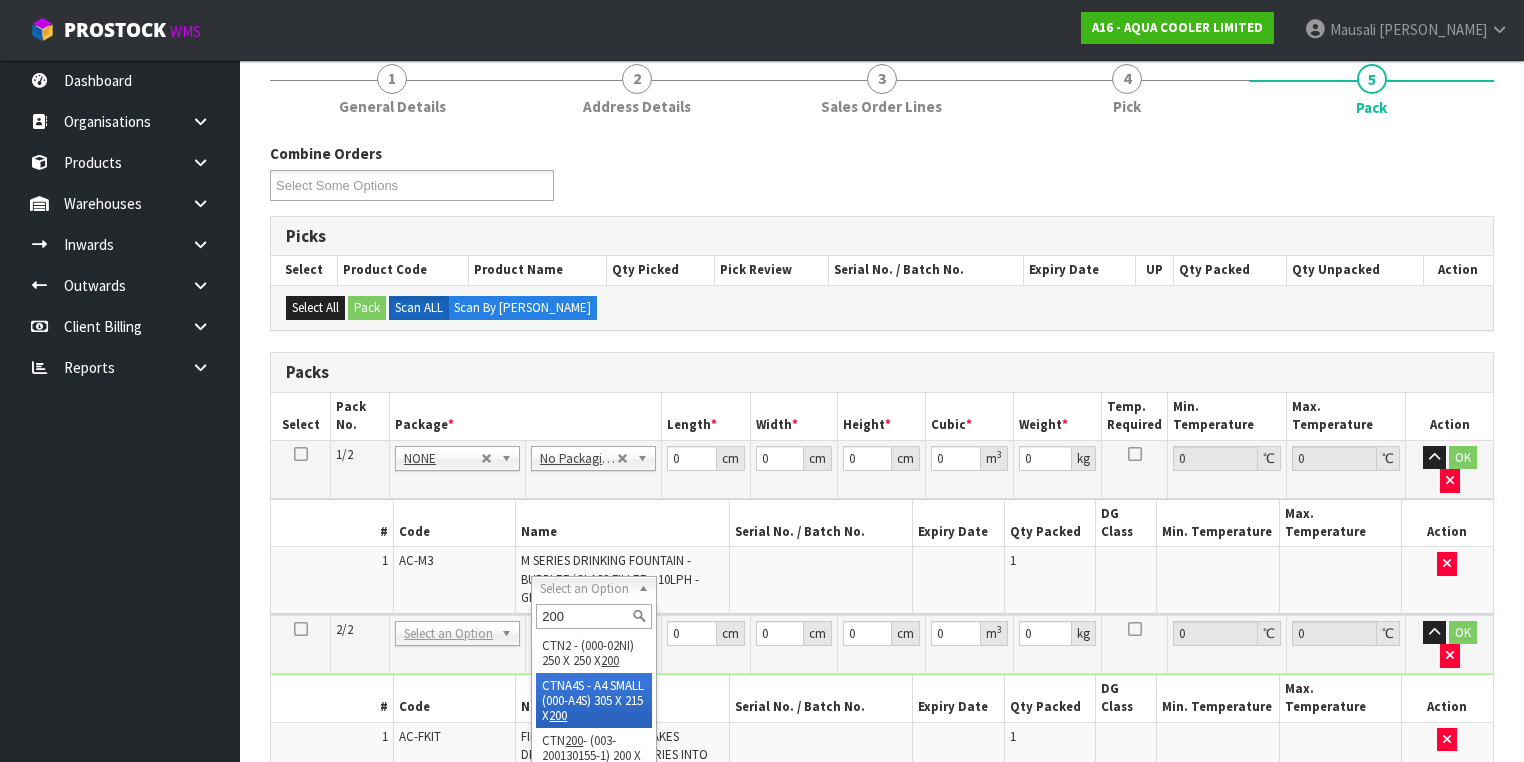 scroll, scrollTop: 20, scrollLeft: 0, axis: vertical 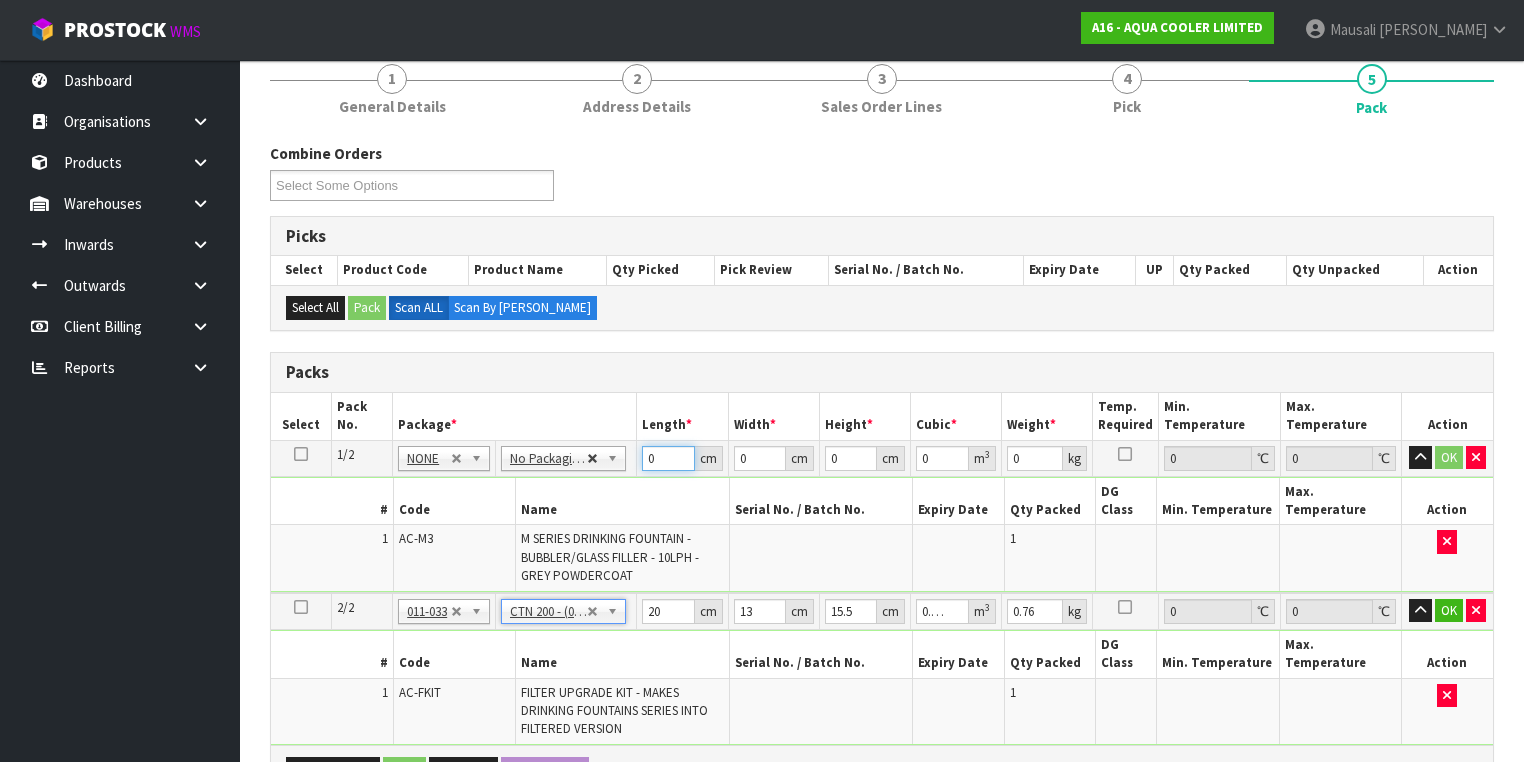 drag, startPoint x: 658, startPoint y: 457, endPoint x: 594, endPoint y: 460, distance: 64.070274 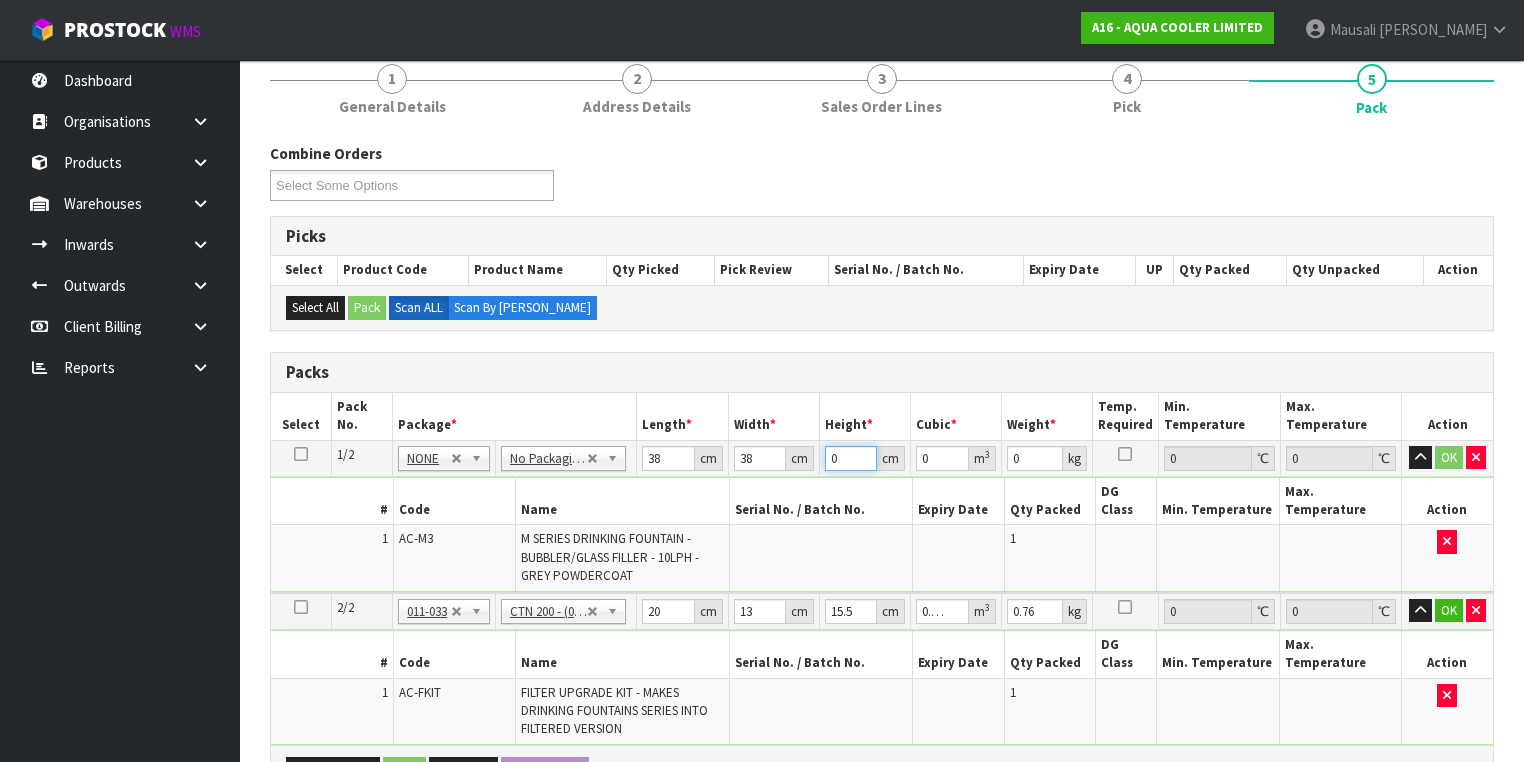 drag, startPoint x: 846, startPoint y: 459, endPoint x: 818, endPoint y: 467, distance: 29.12044 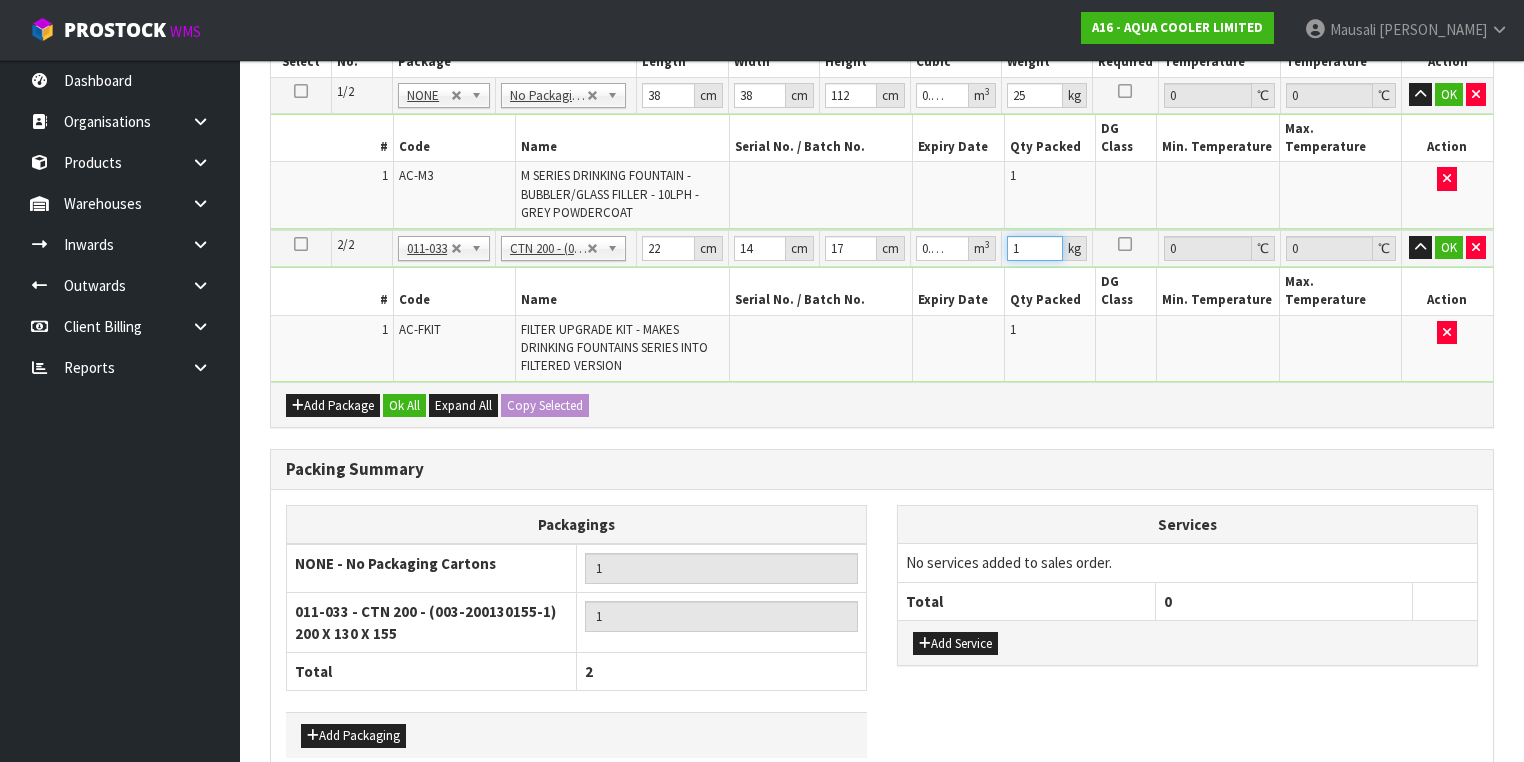 scroll, scrollTop: 645, scrollLeft: 0, axis: vertical 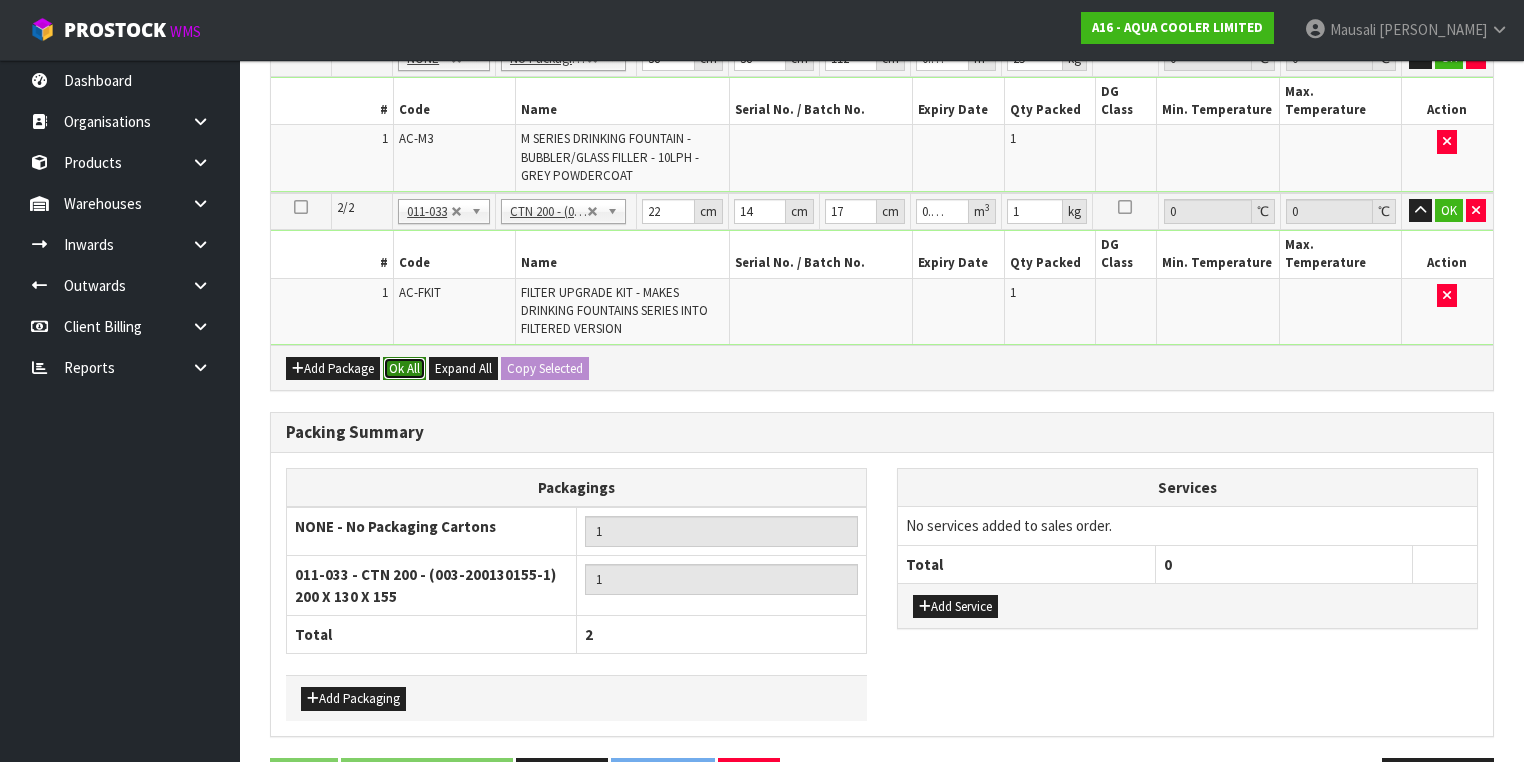 click on "Ok All" at bounding box center (404, 369) 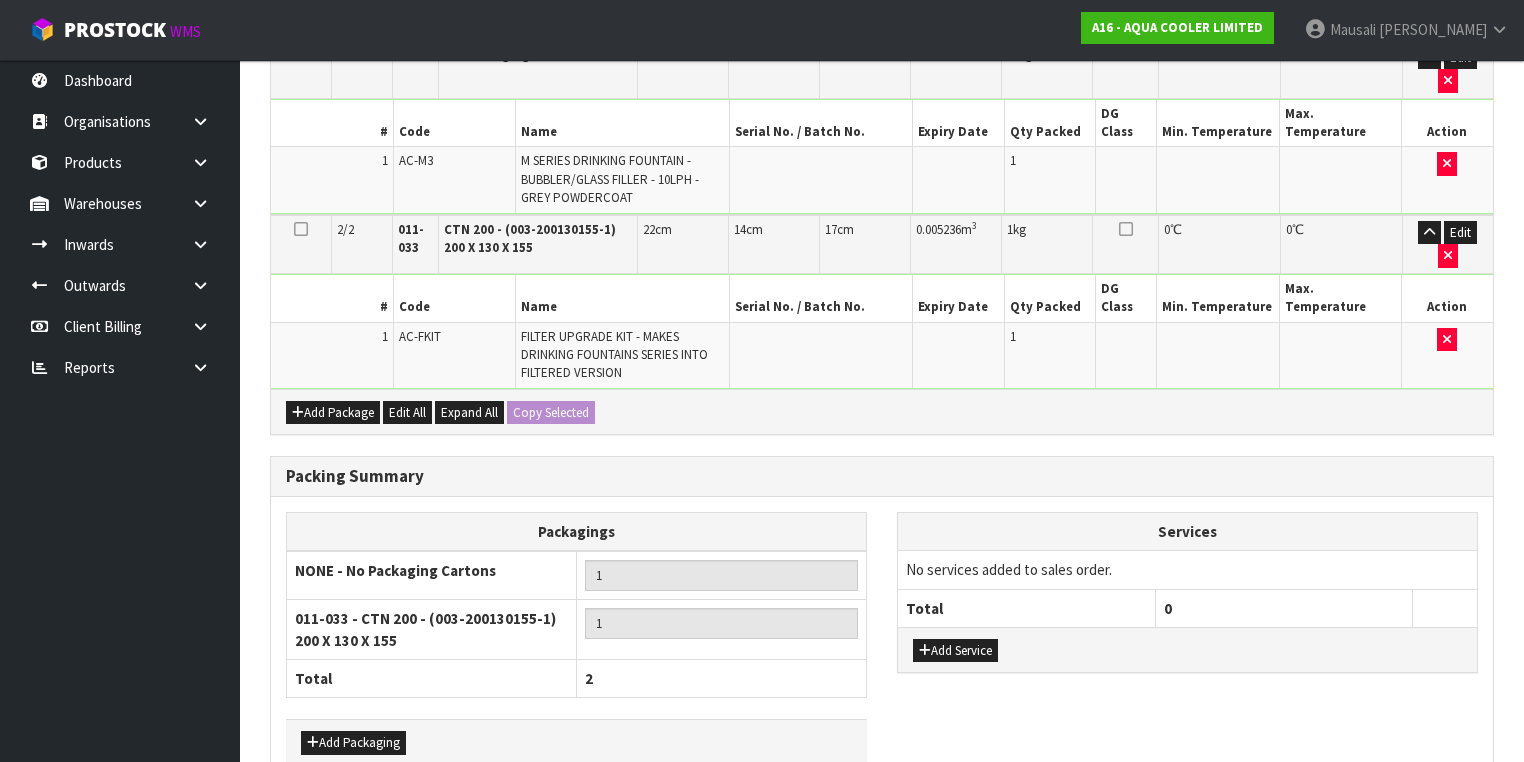 scroll, scrollTop: 676, scrollLeft: 0, axis: vertical 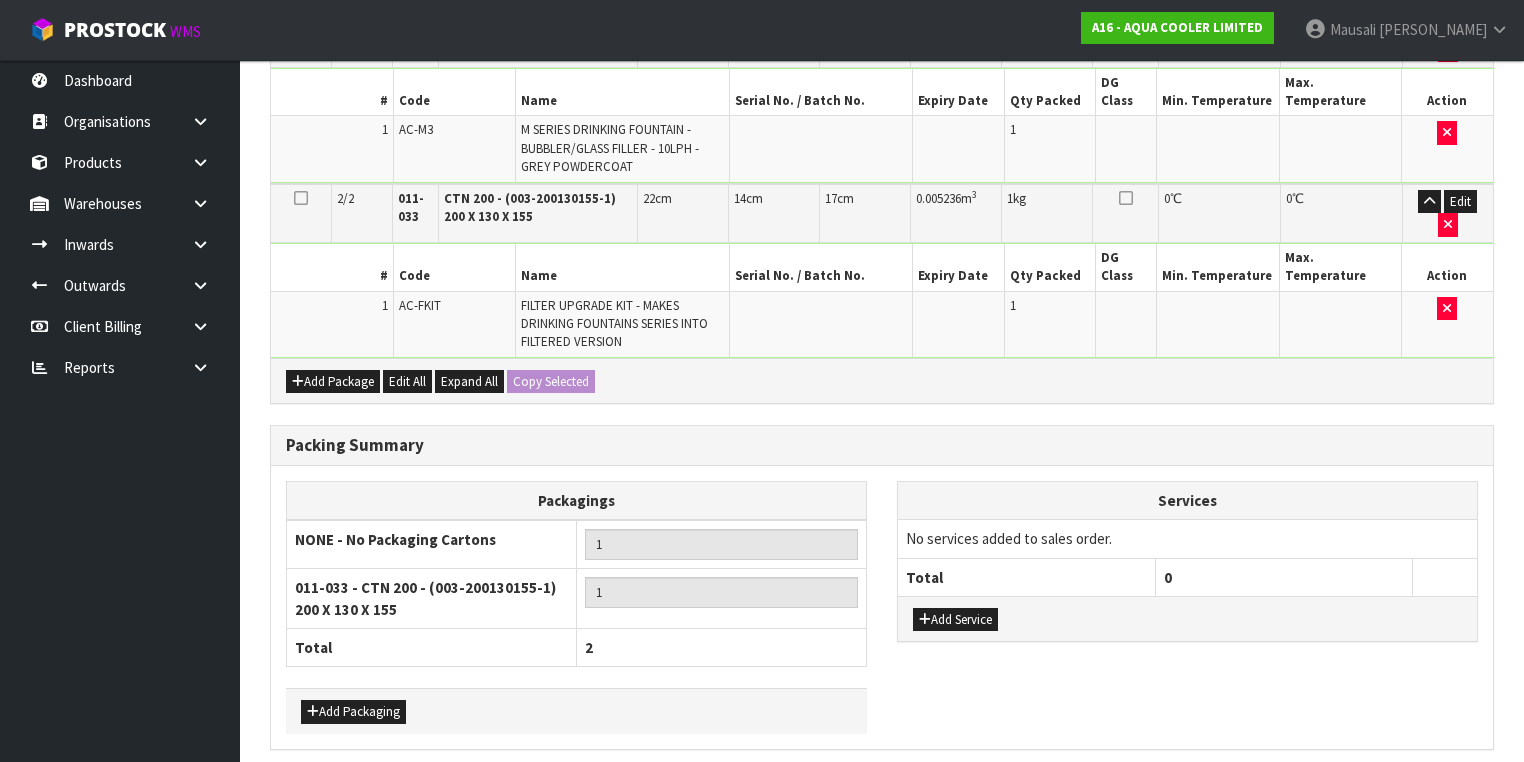 click on "Save & Confirm Packs" at bounding box center (427, 792) 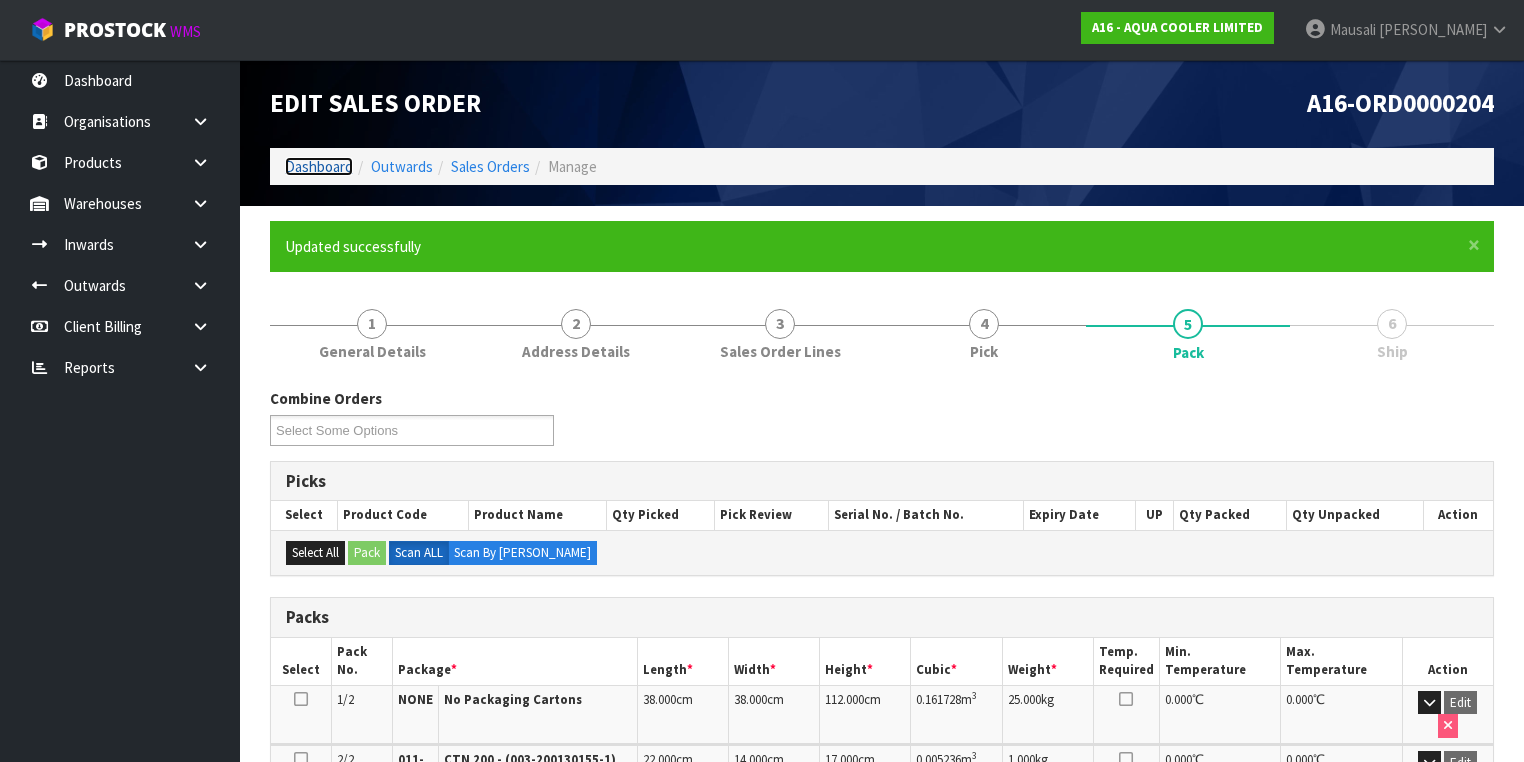 click on "Dashboard" at bounding box center (319, 166) 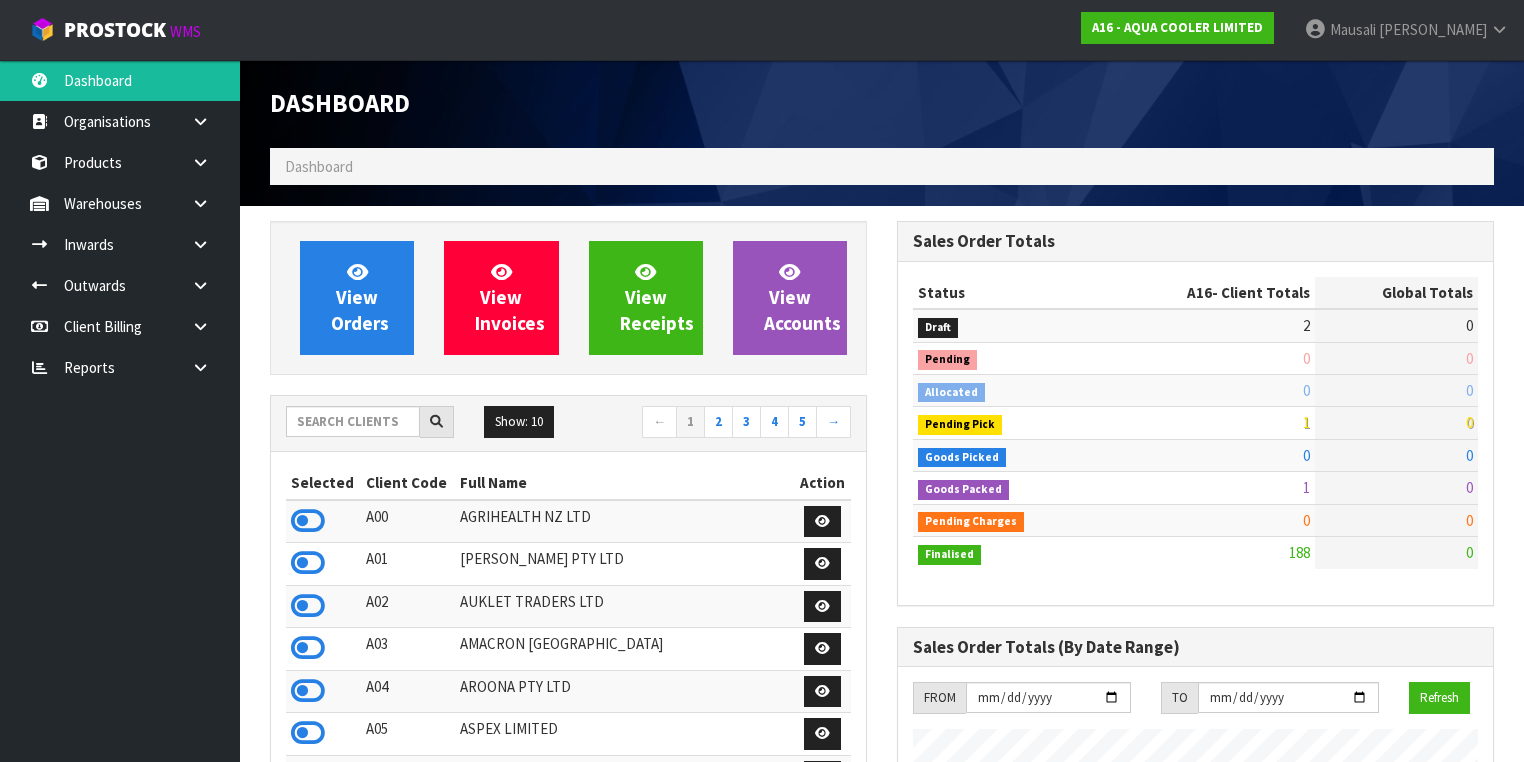 scroll, scrollTop: 998427, scrollLeft: 999372, axis: both 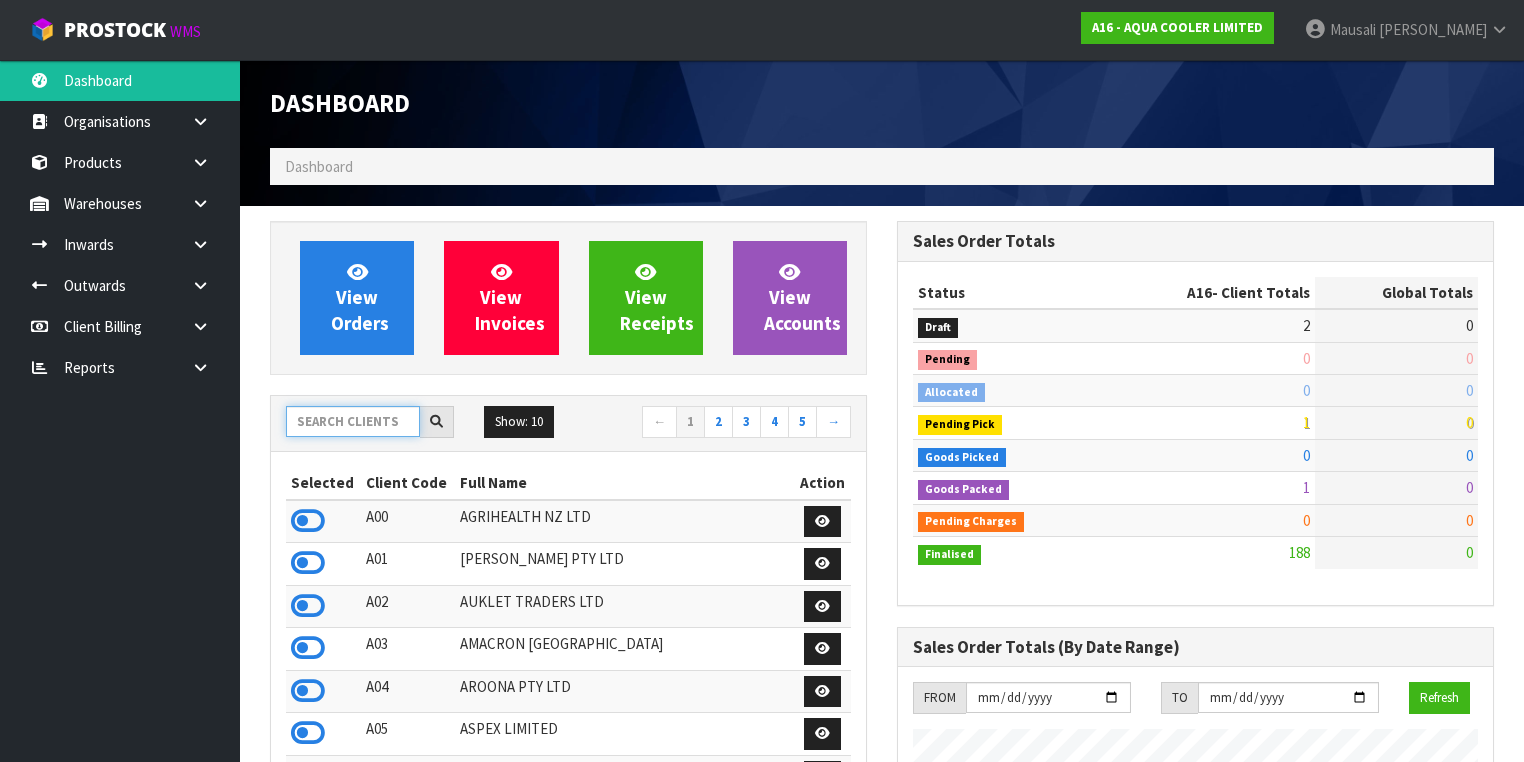 click at bounding box center [353, 421] 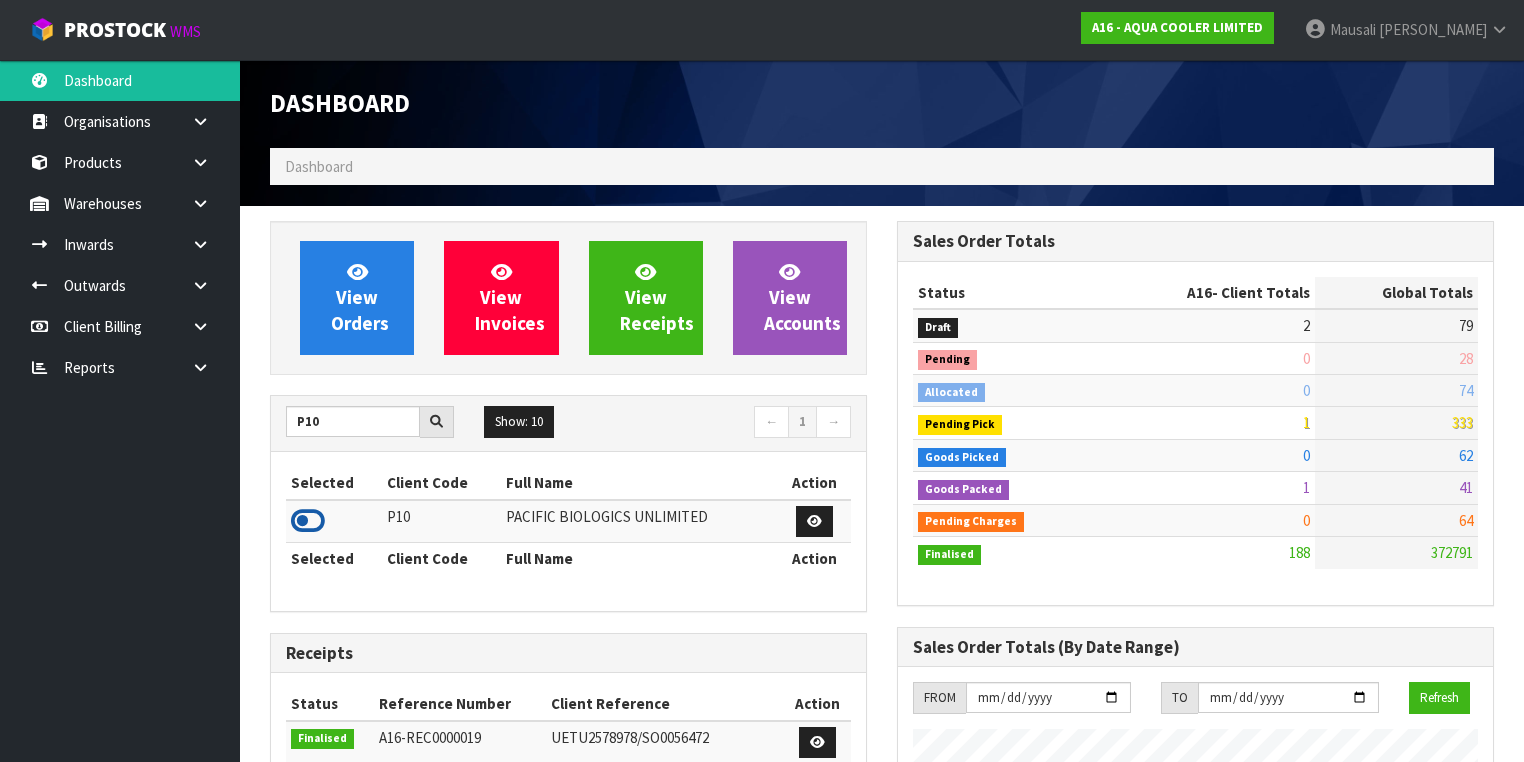 click at bounding box center [308, 521] 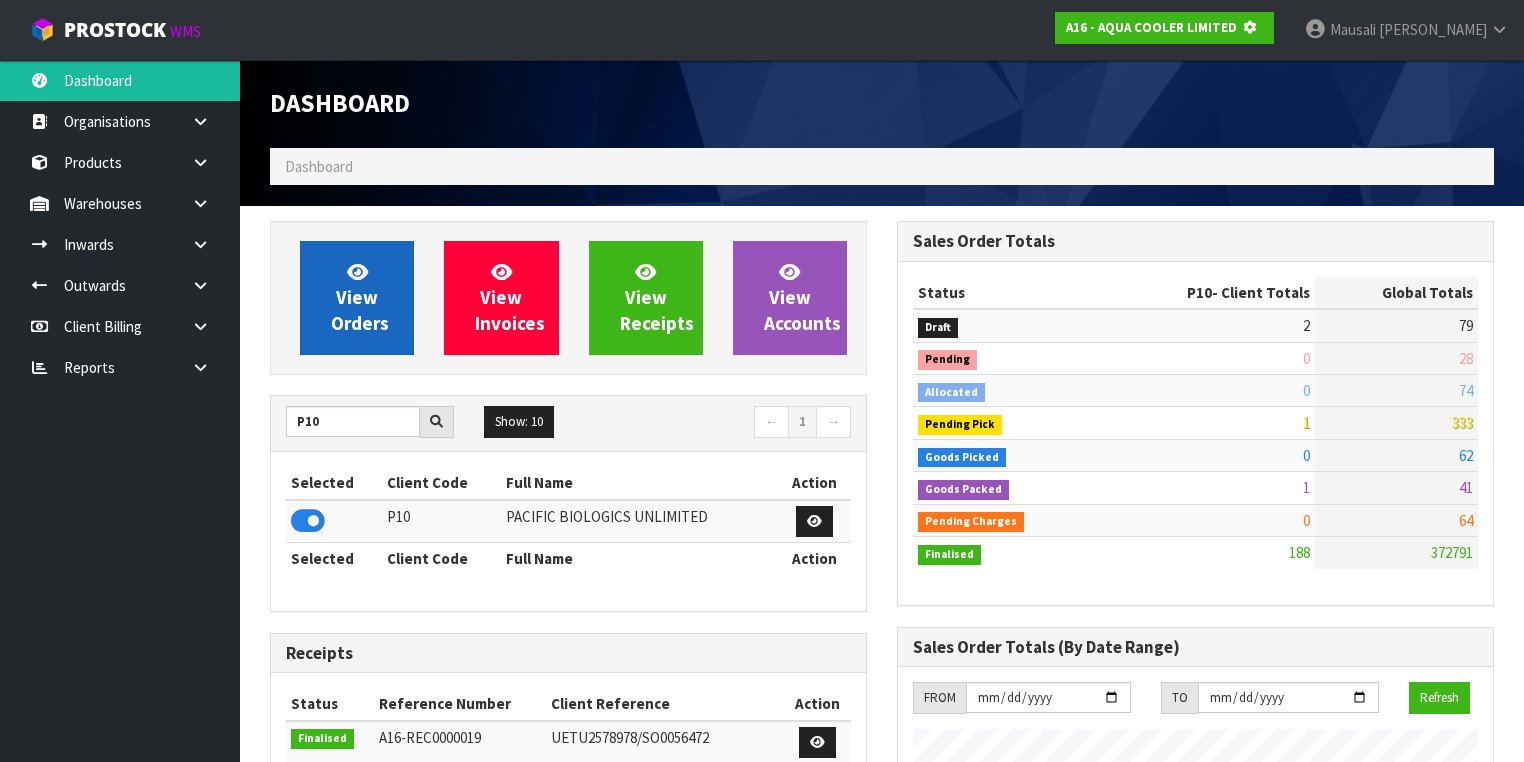 scroll, scrollTop: 1242, scrollLeft: 627, axis: both 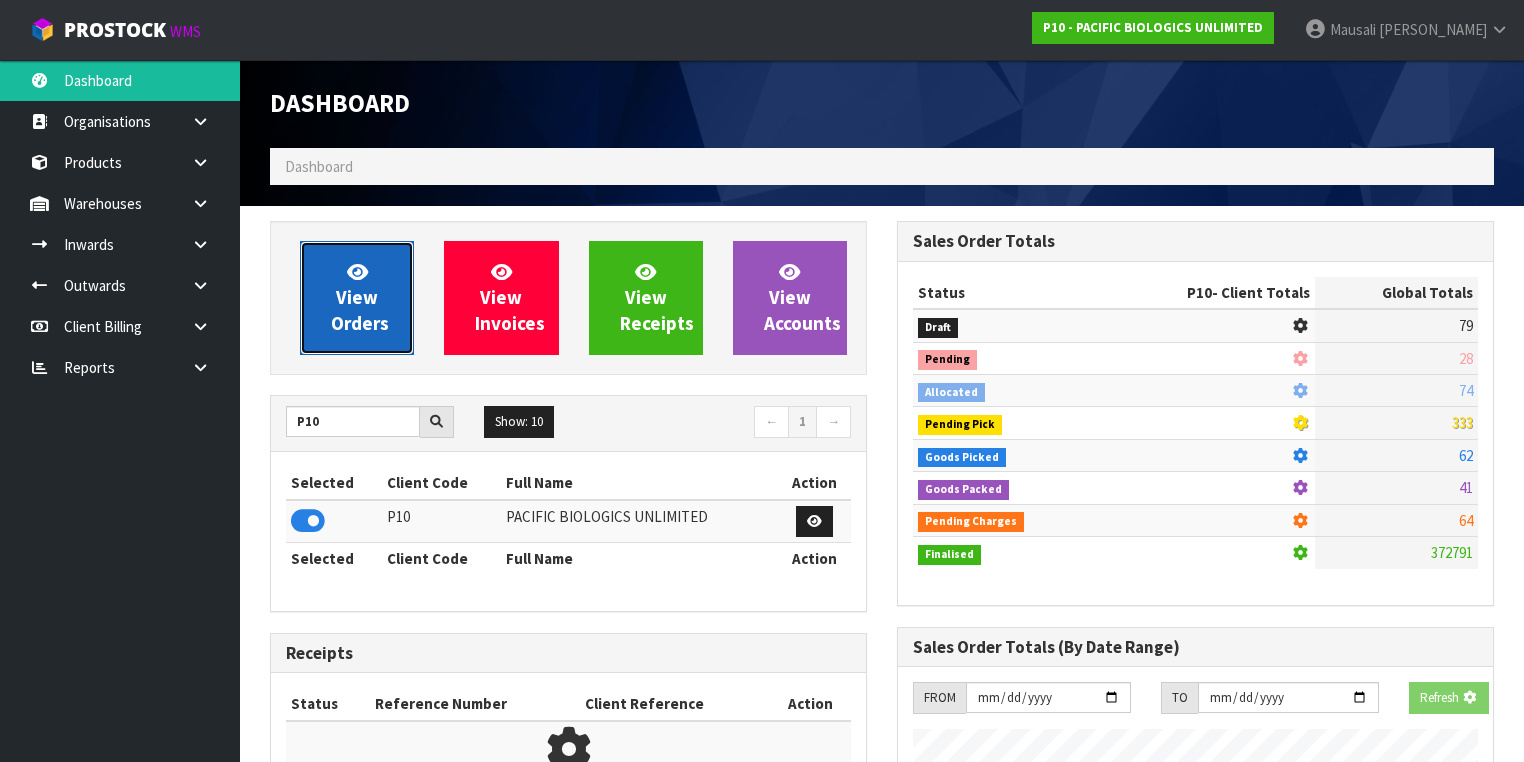 click on "View
Orders" at bounding box center (357, 298) 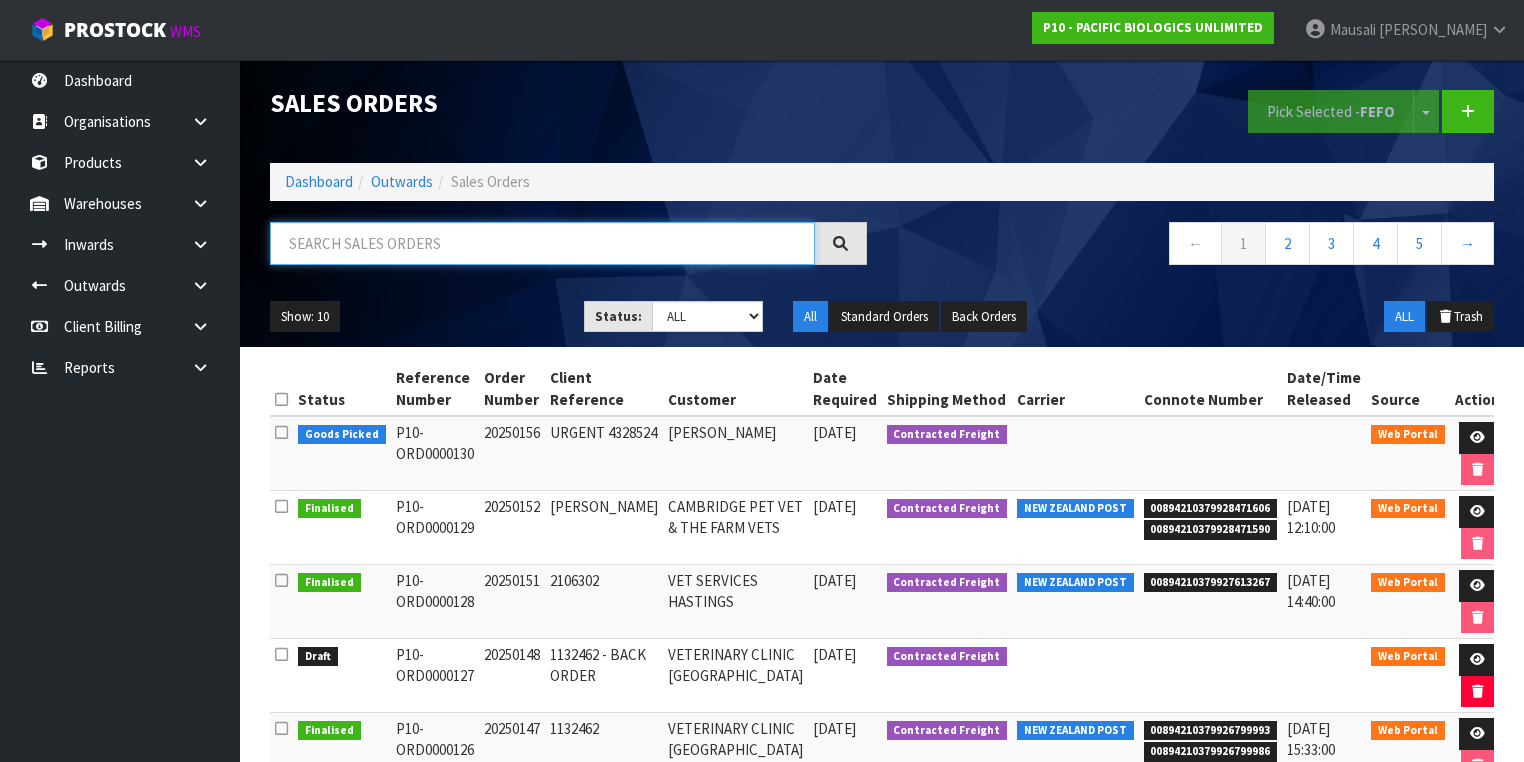drag, startPoint x: 326, startPoint y: 243, endPoint x: 319, endPoint y: 267, distance: 25 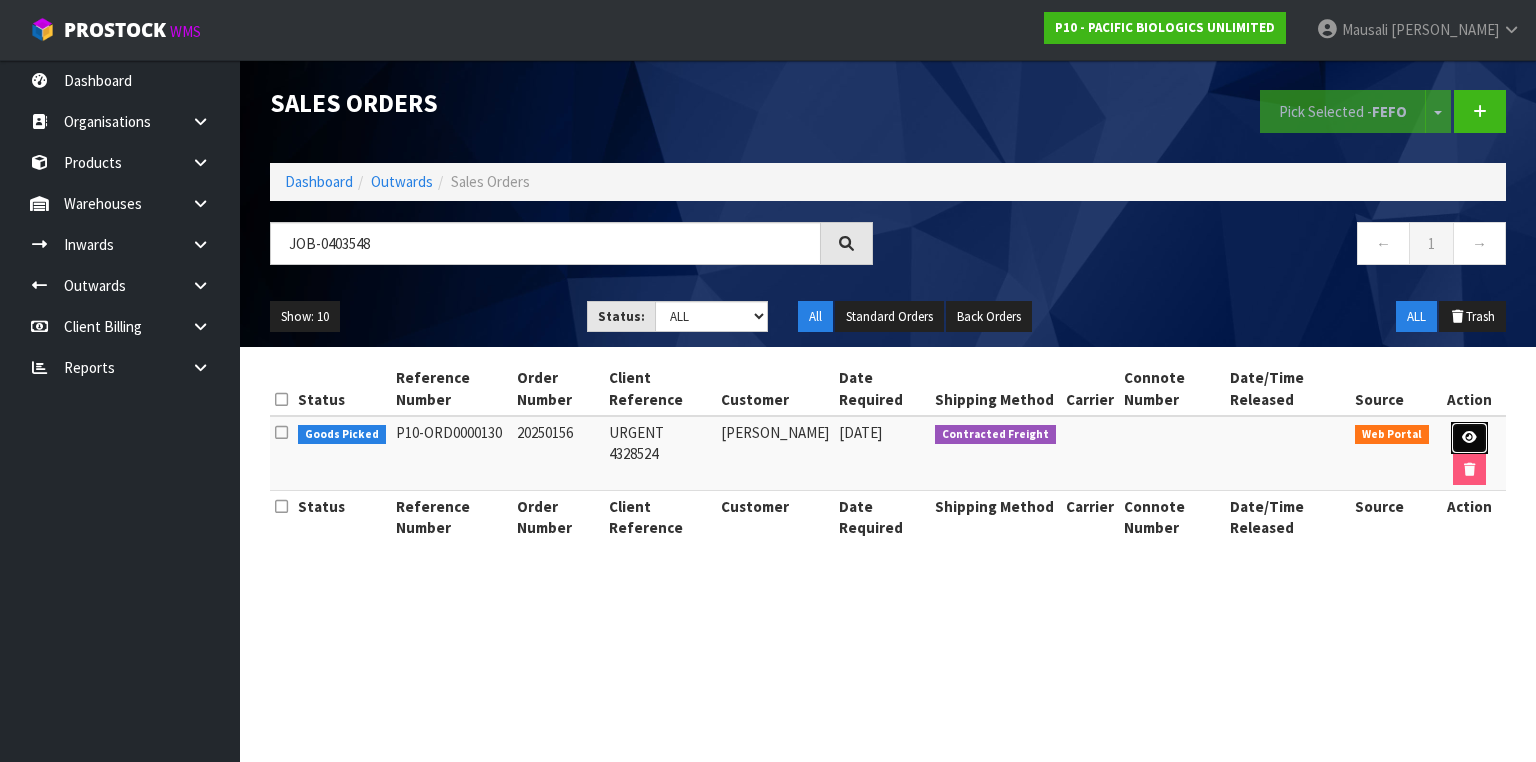 click at bounding box center [1469, 438] 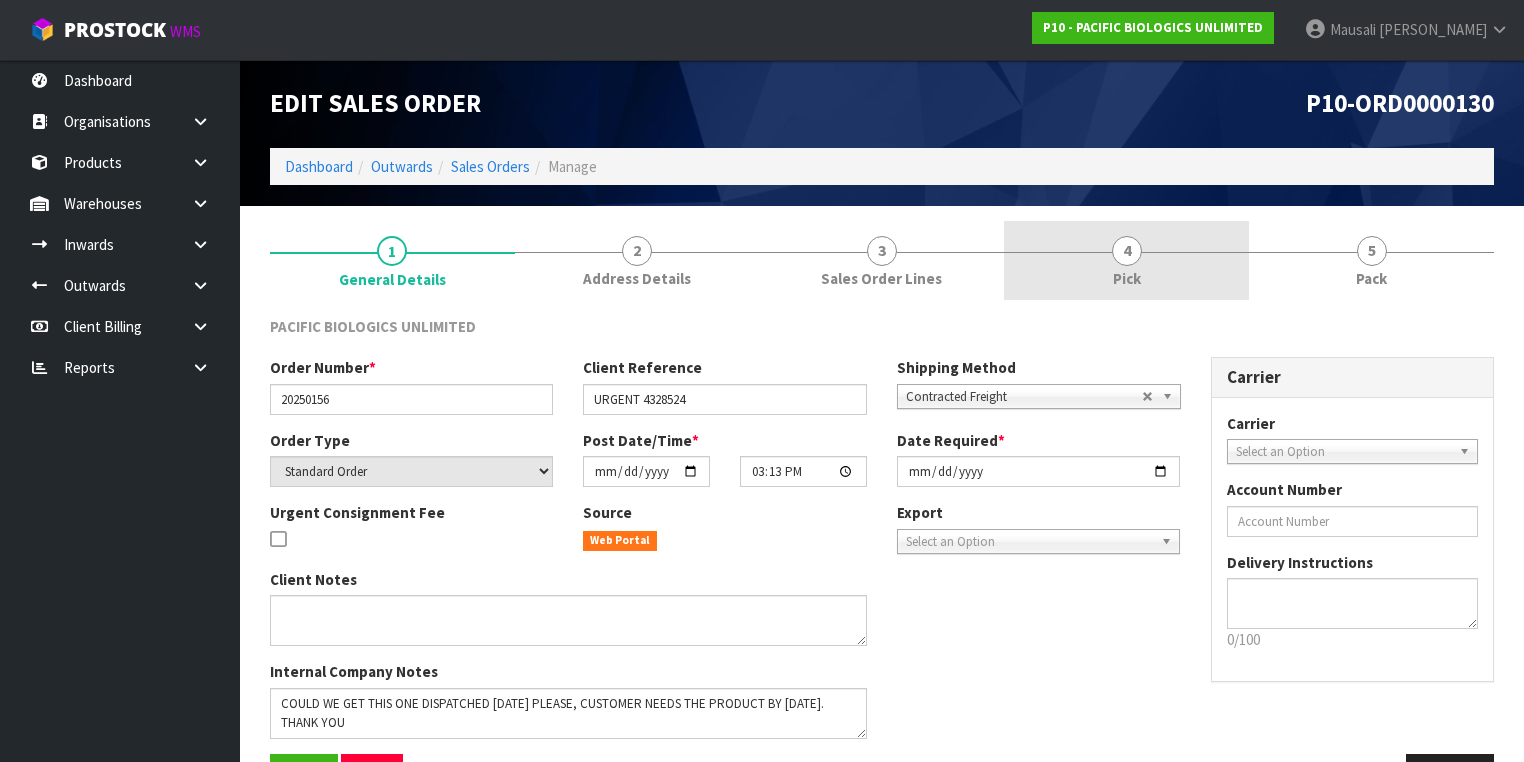 click on "4
Pick" at bounding box center (1126, 260) 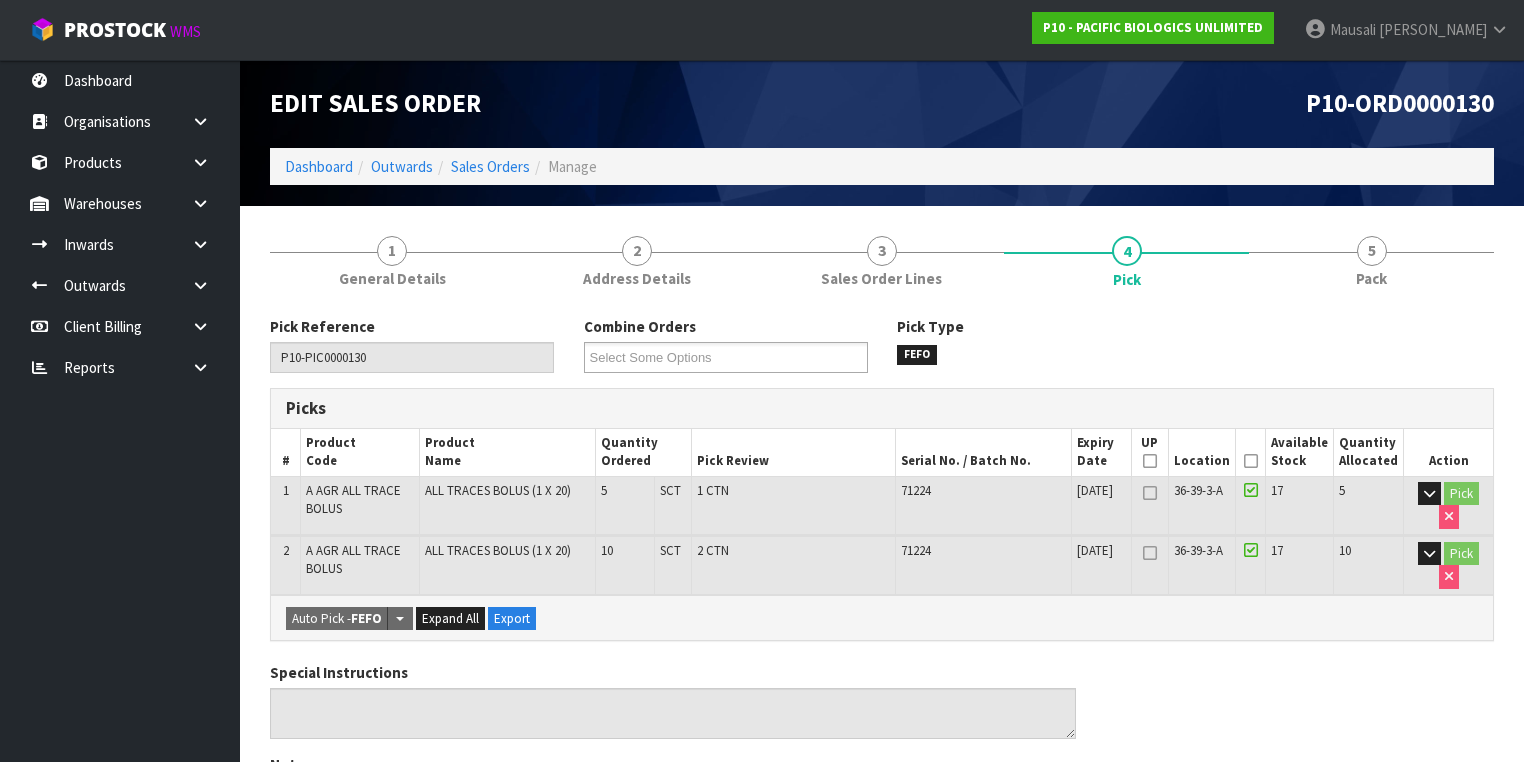 click at bounding box center [1251, 461] 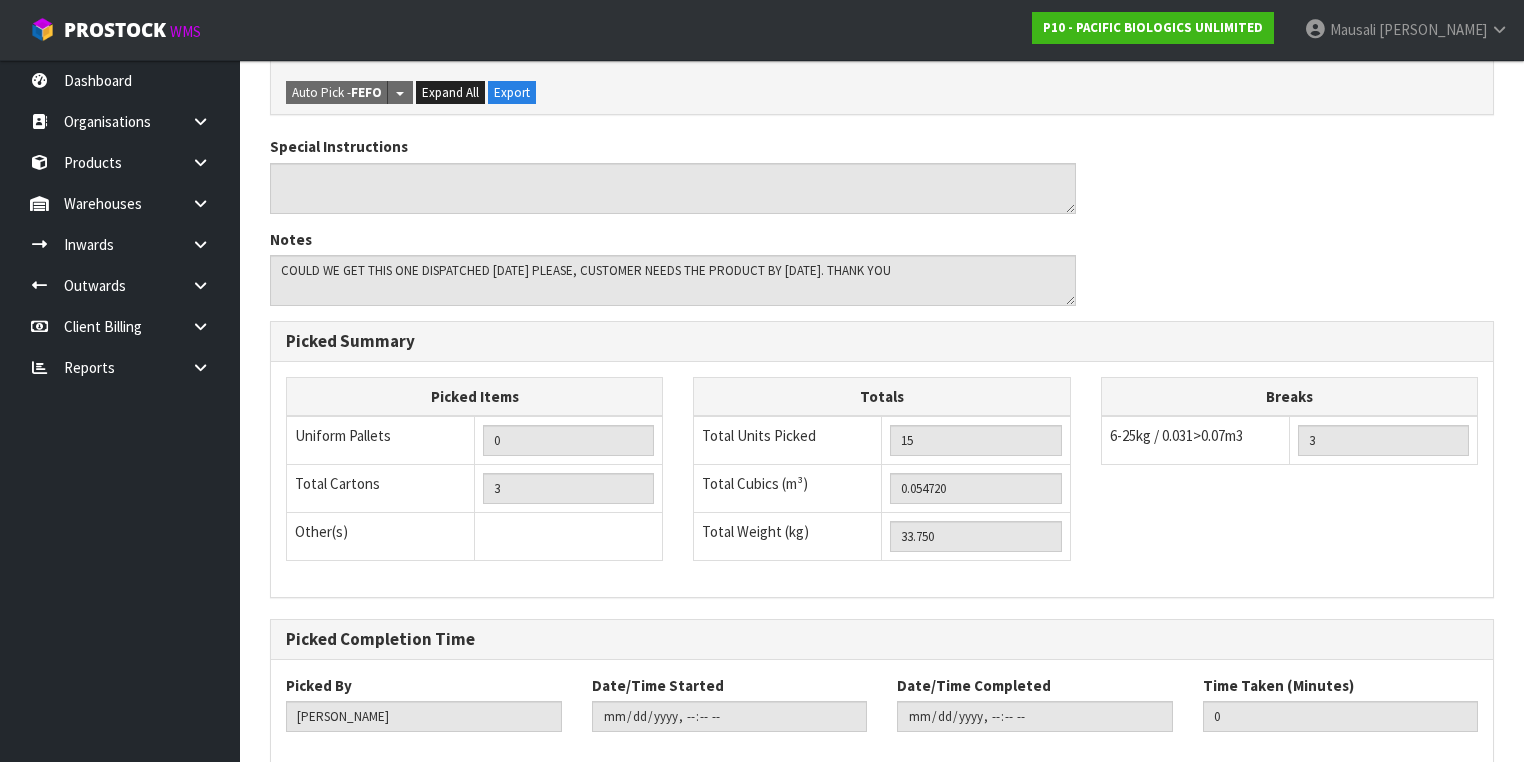 scroll, scrollTop: 700, scrollLeft: 0, axis: vertical 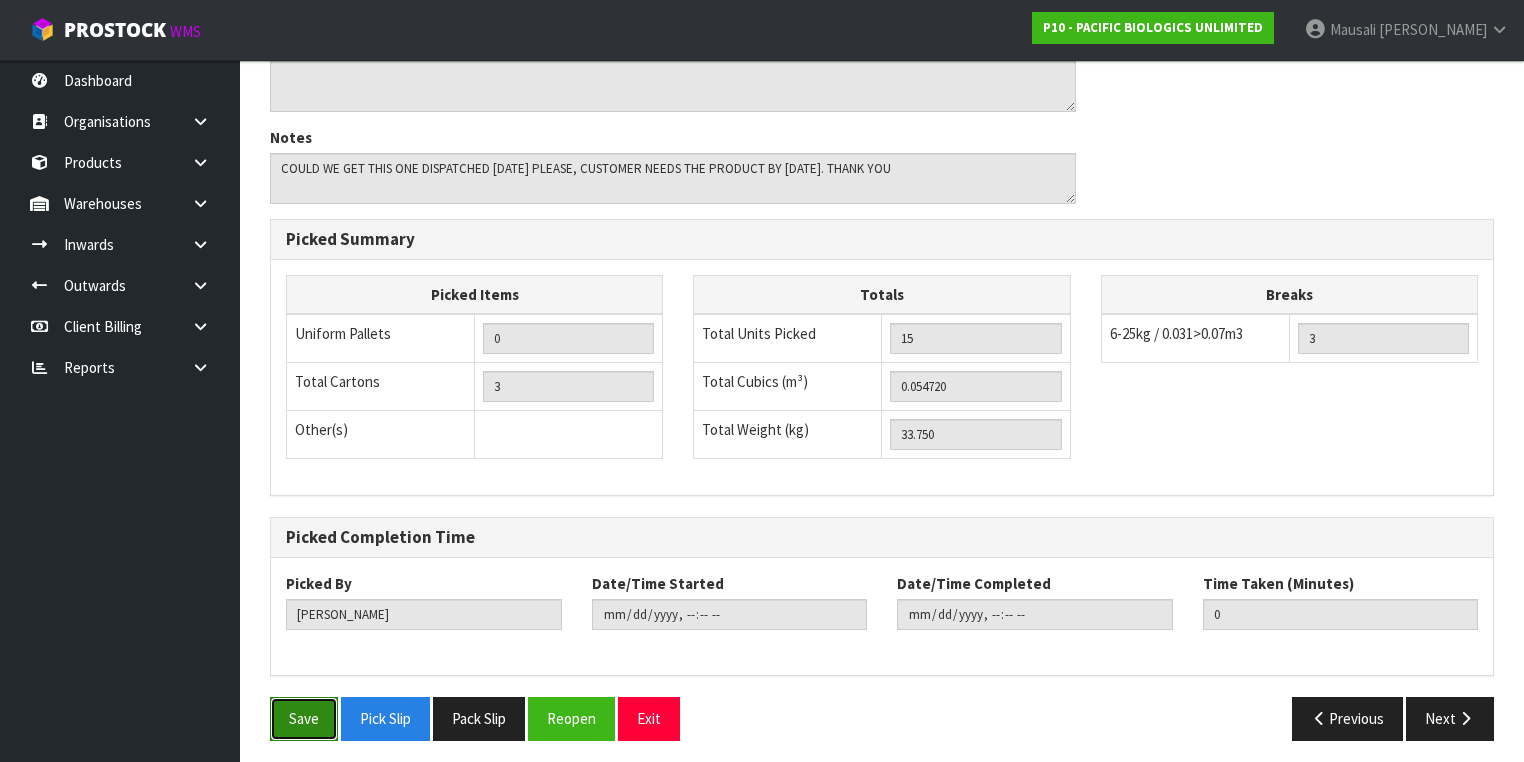 drag, startPoint x: 292, startPoint y: 712, endPoint x: 452, endPoint y: 644, distance: 173.85051 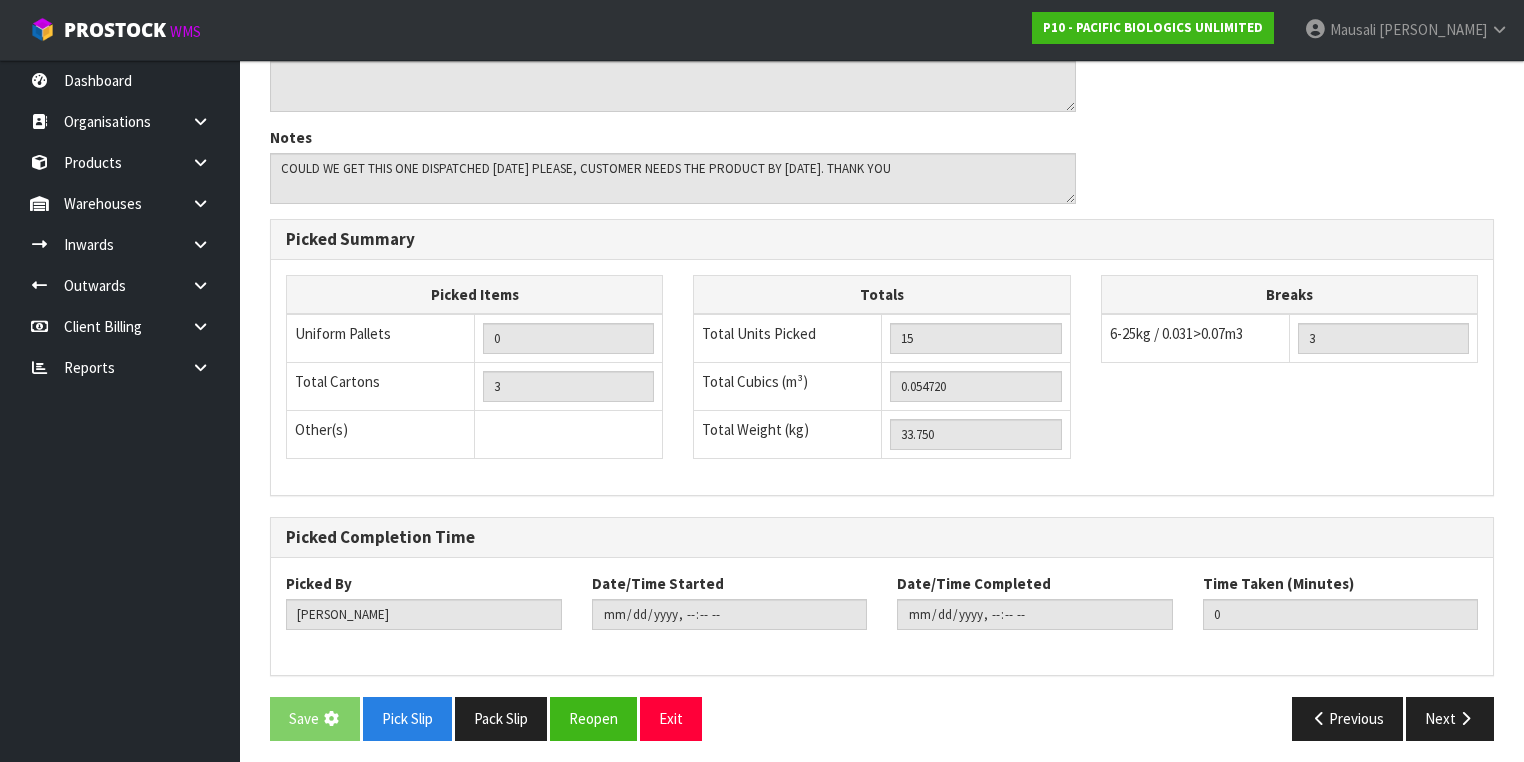 scroll, scrollTop: 0, scrollLeft: 0, axis: both 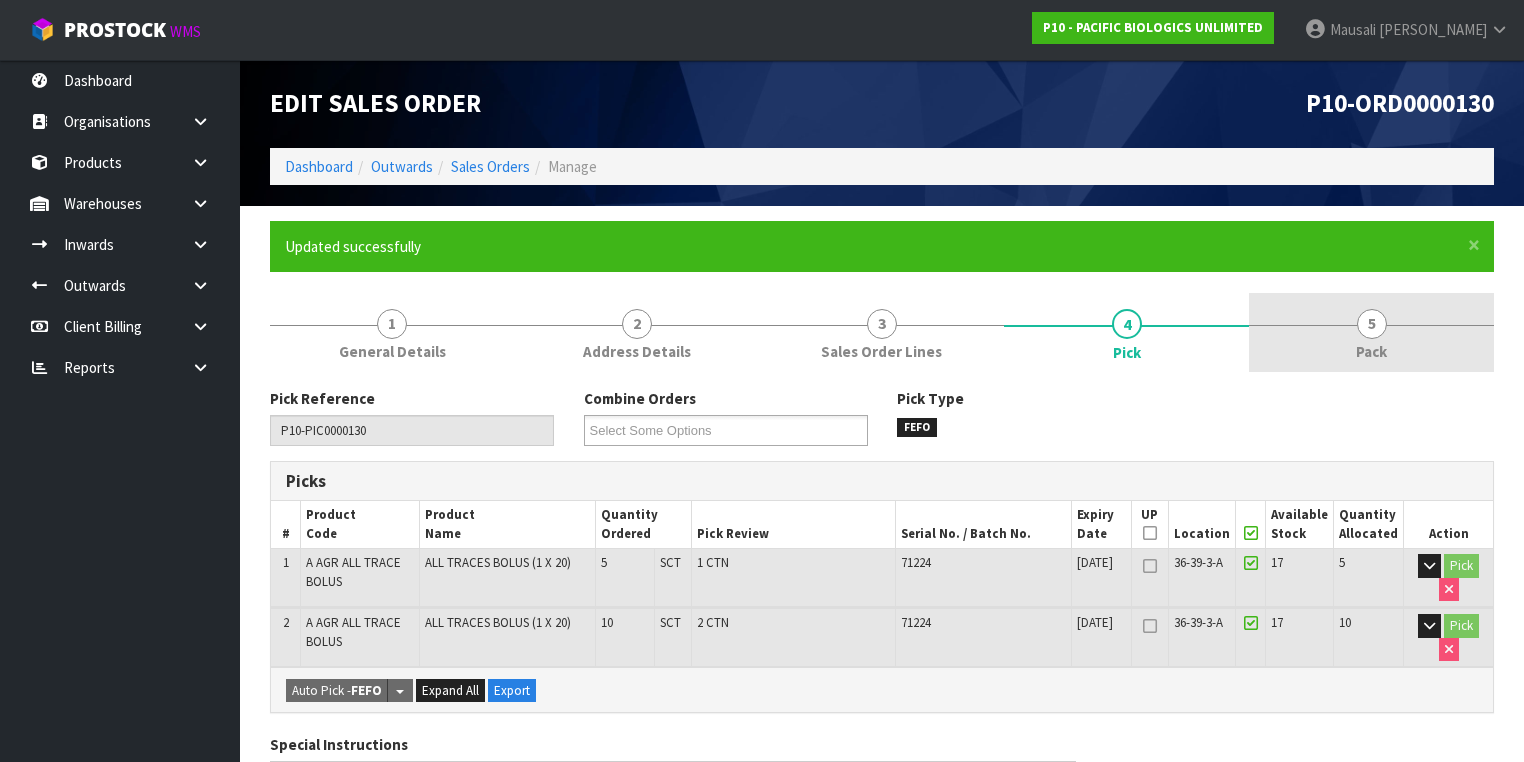 click on "5
Pack" at bounding box center [1371, 332] 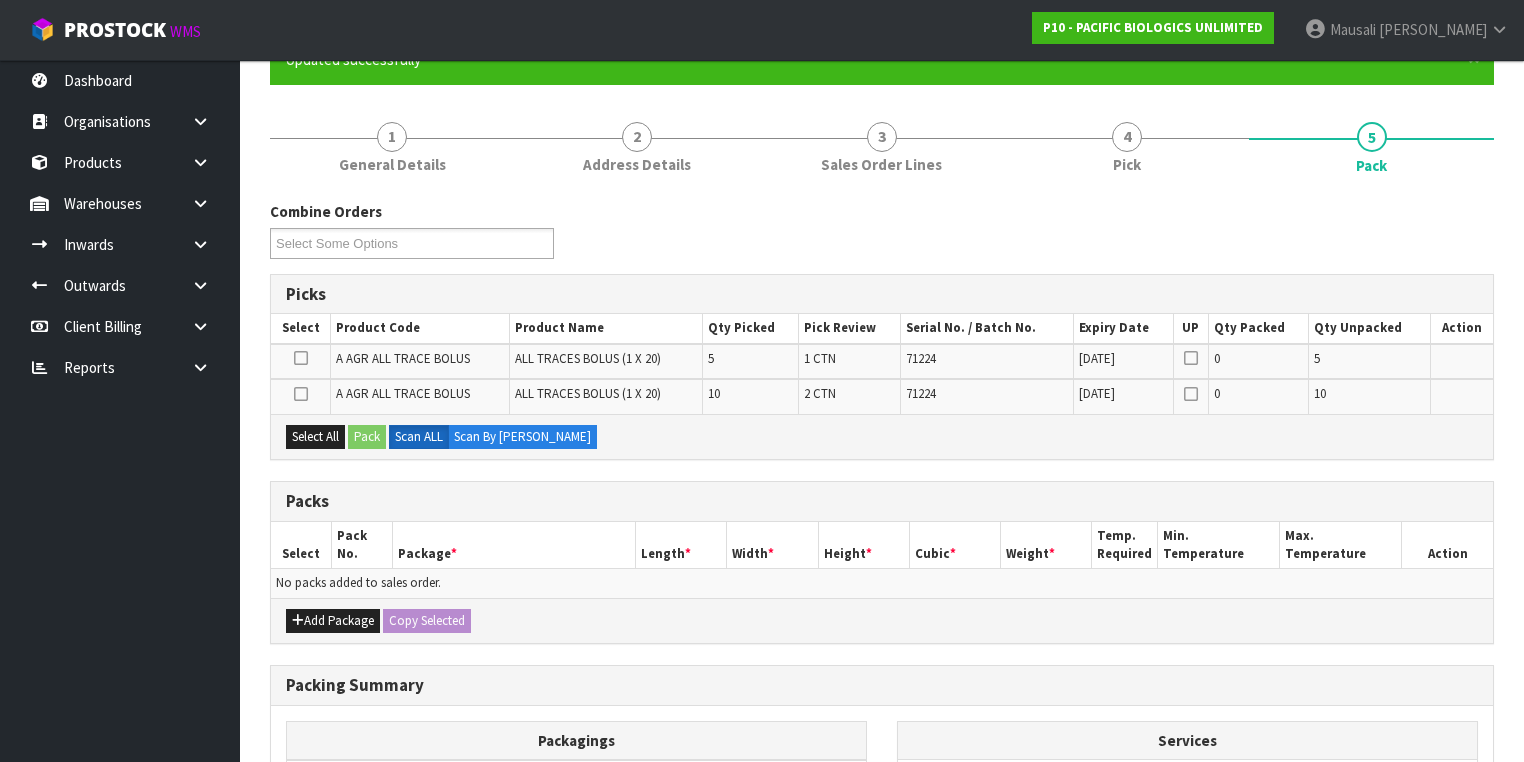 scroll, scrollTop: 320, scrollLeft: 0, axis: vertical 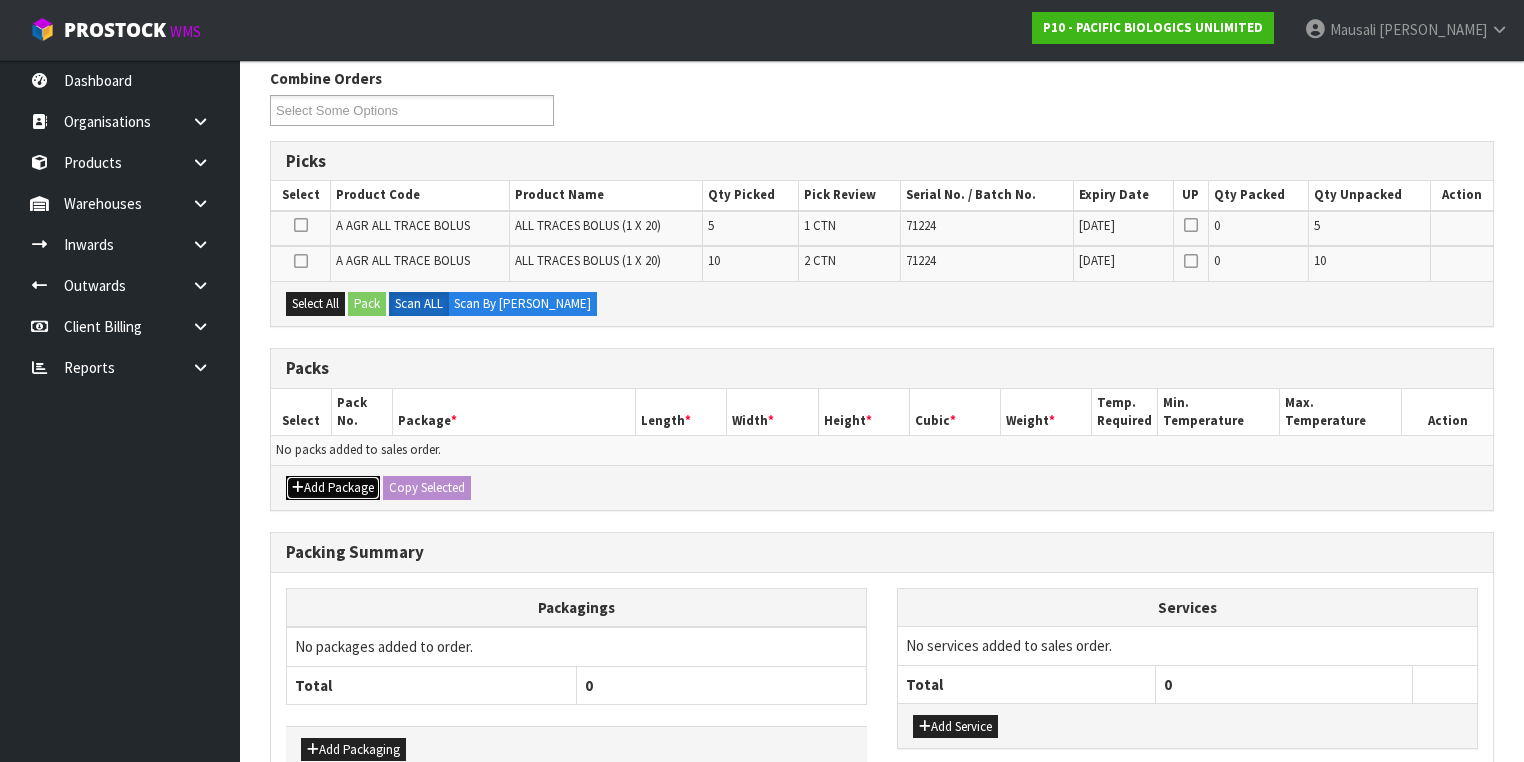 click on "Add Package" at bounding box center [333, 488] 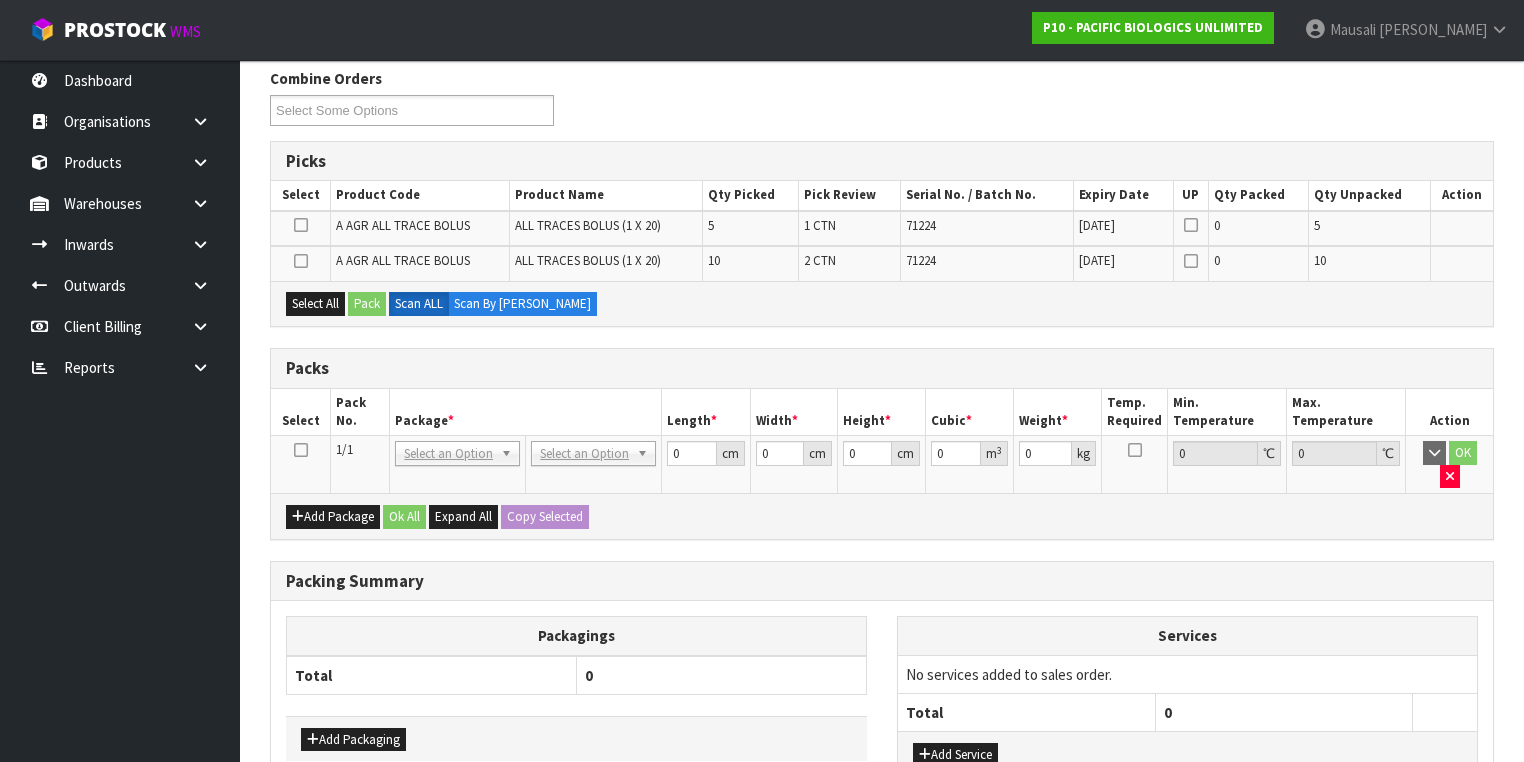 click at bounding box center (301, 450) 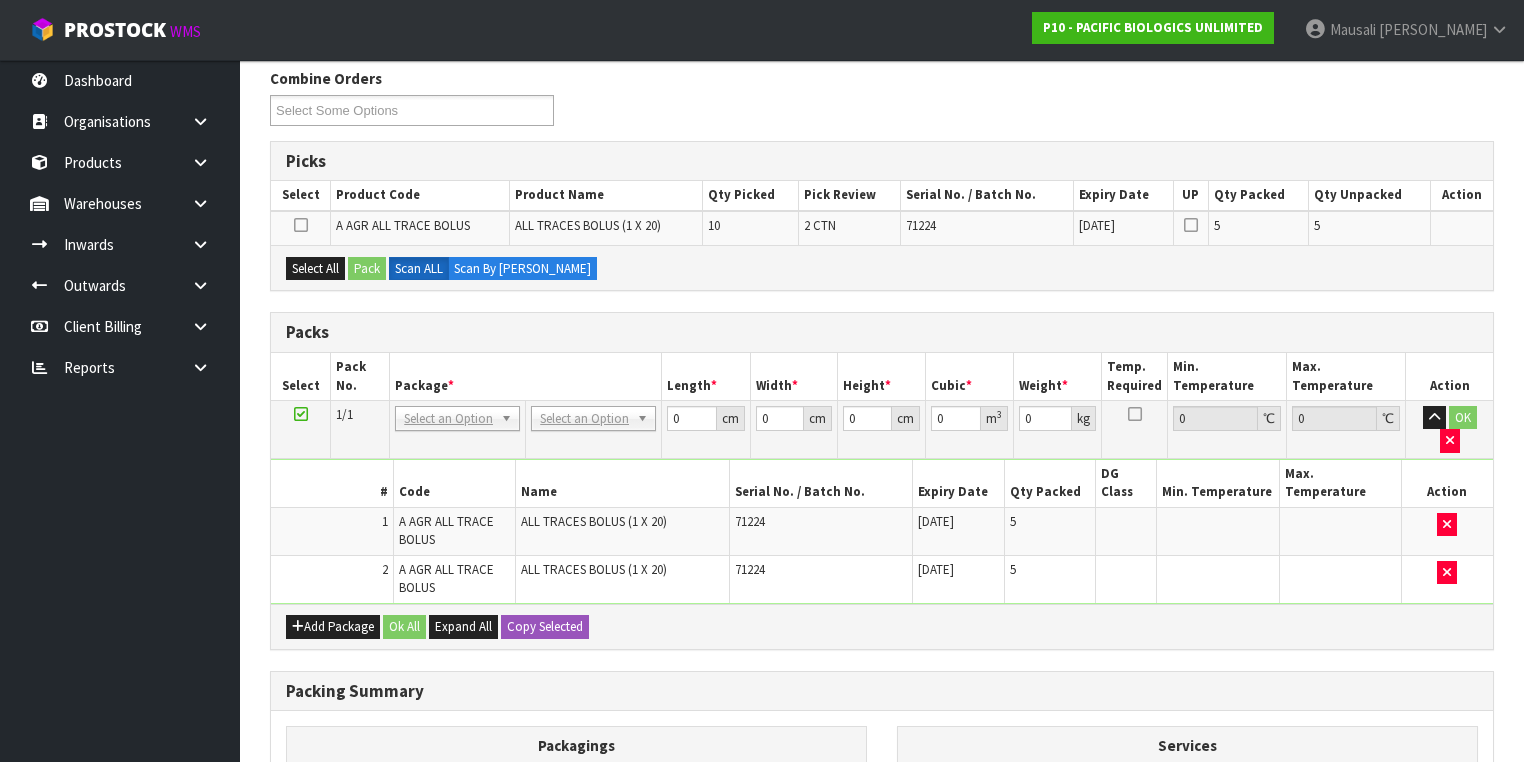 click at bounding box center [301, 414] 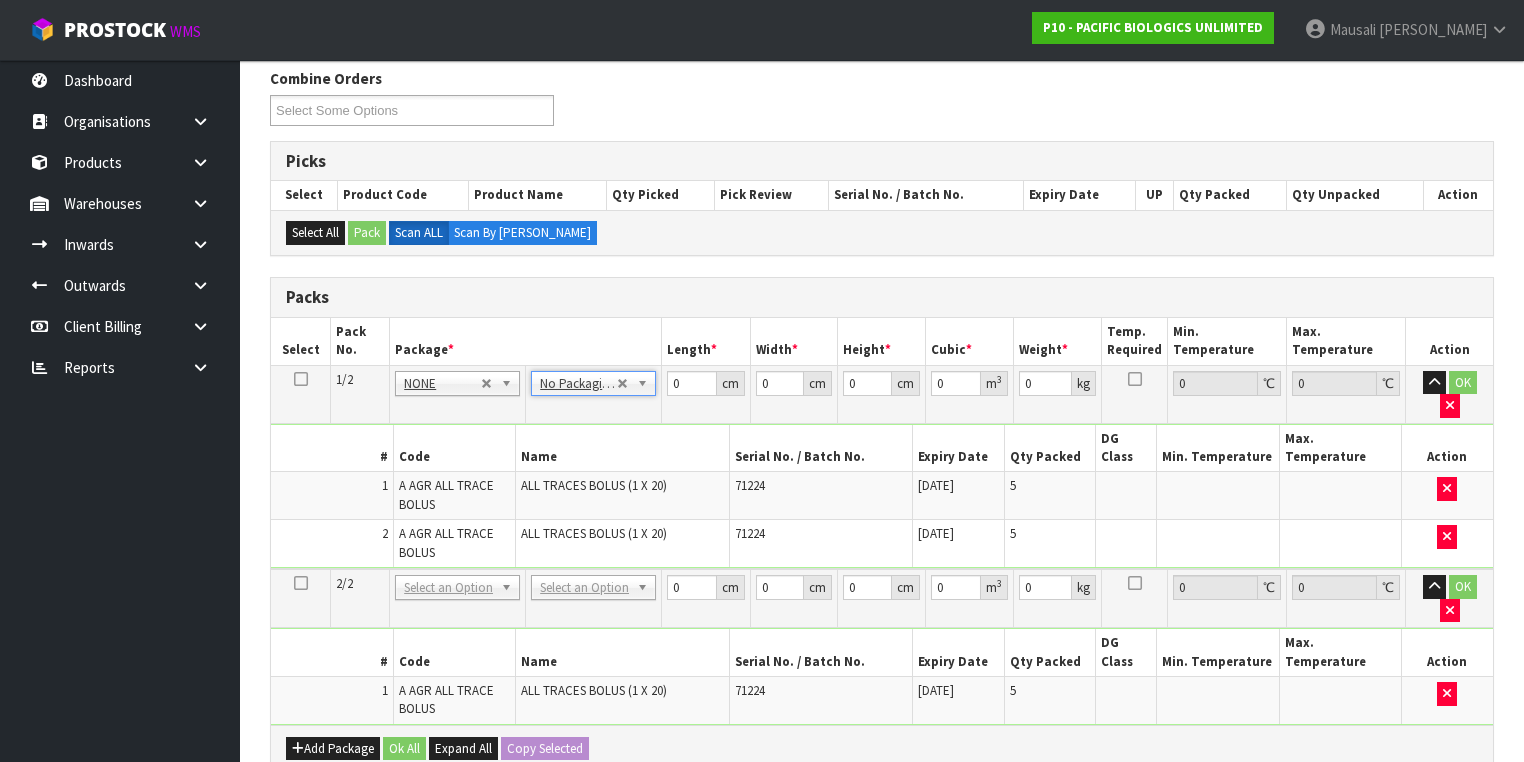 drag, startPoint x: 597, startPoint y: 548, endPoint x: 600, endPoint y: 576, distance: 28.160255 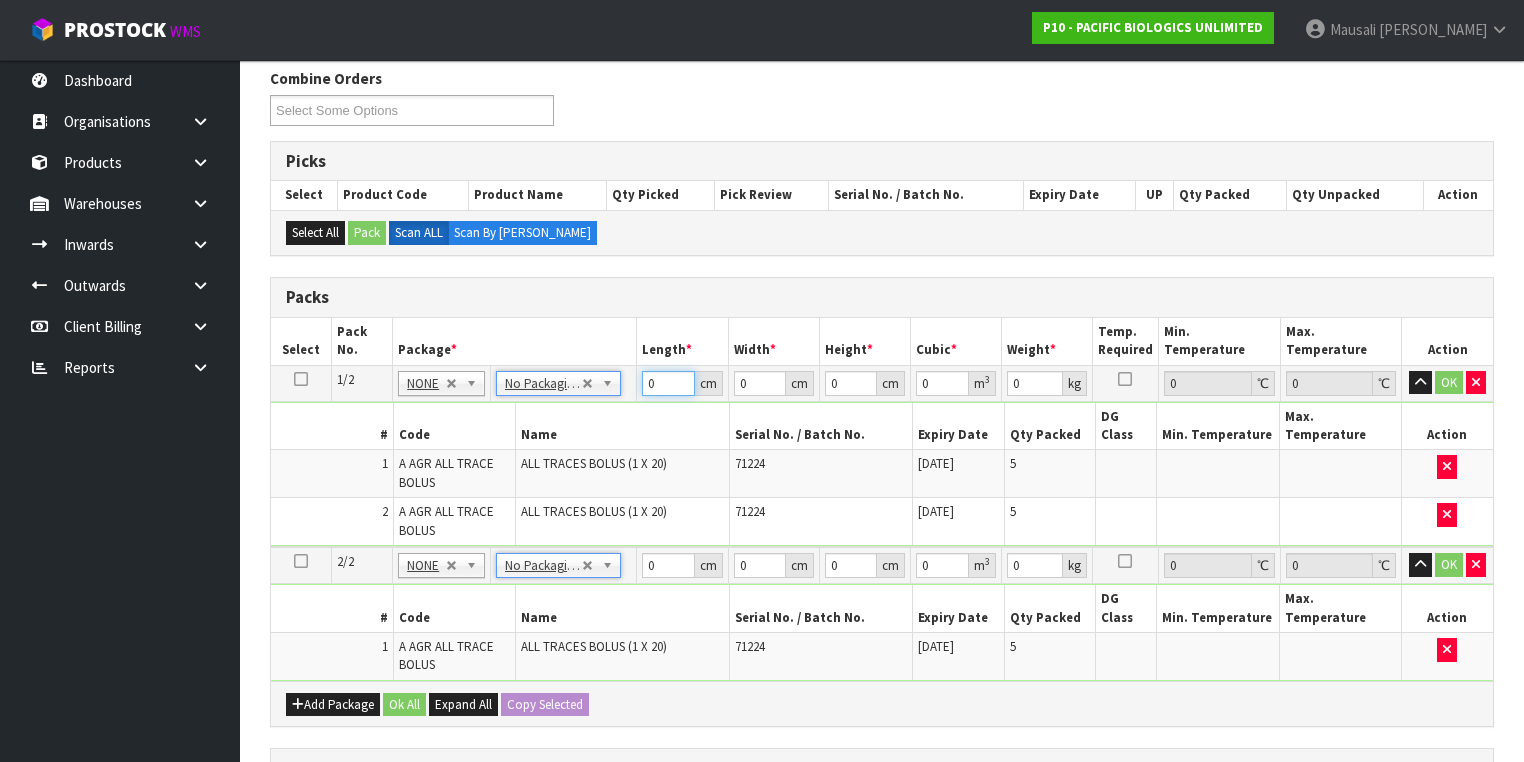drag, startPoint x: 663, startPoint y: 379, endPoint x: 648, endPoint y: 396, distance: 22.671568 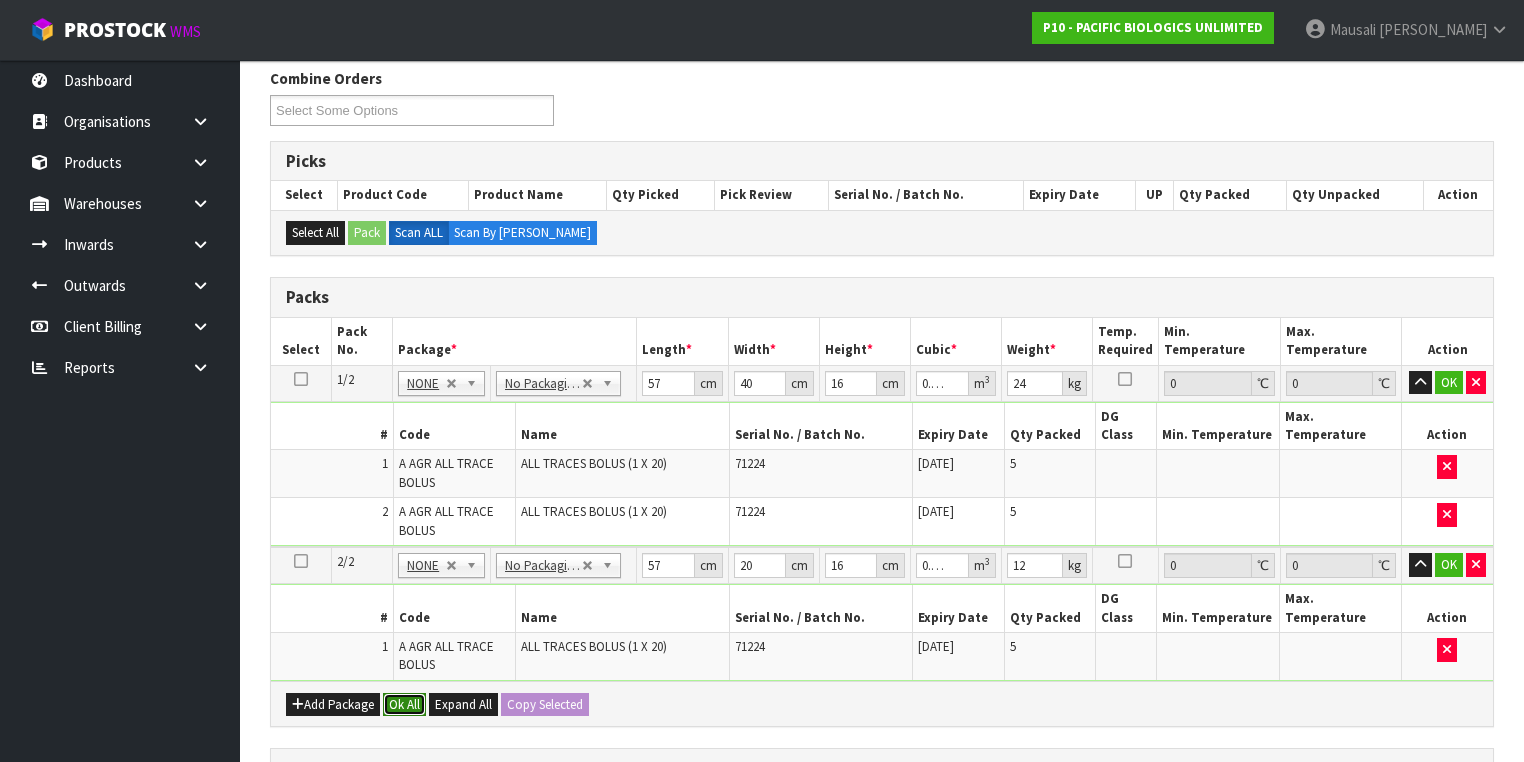 click on "Ok All" at bounding box center (404, 705) 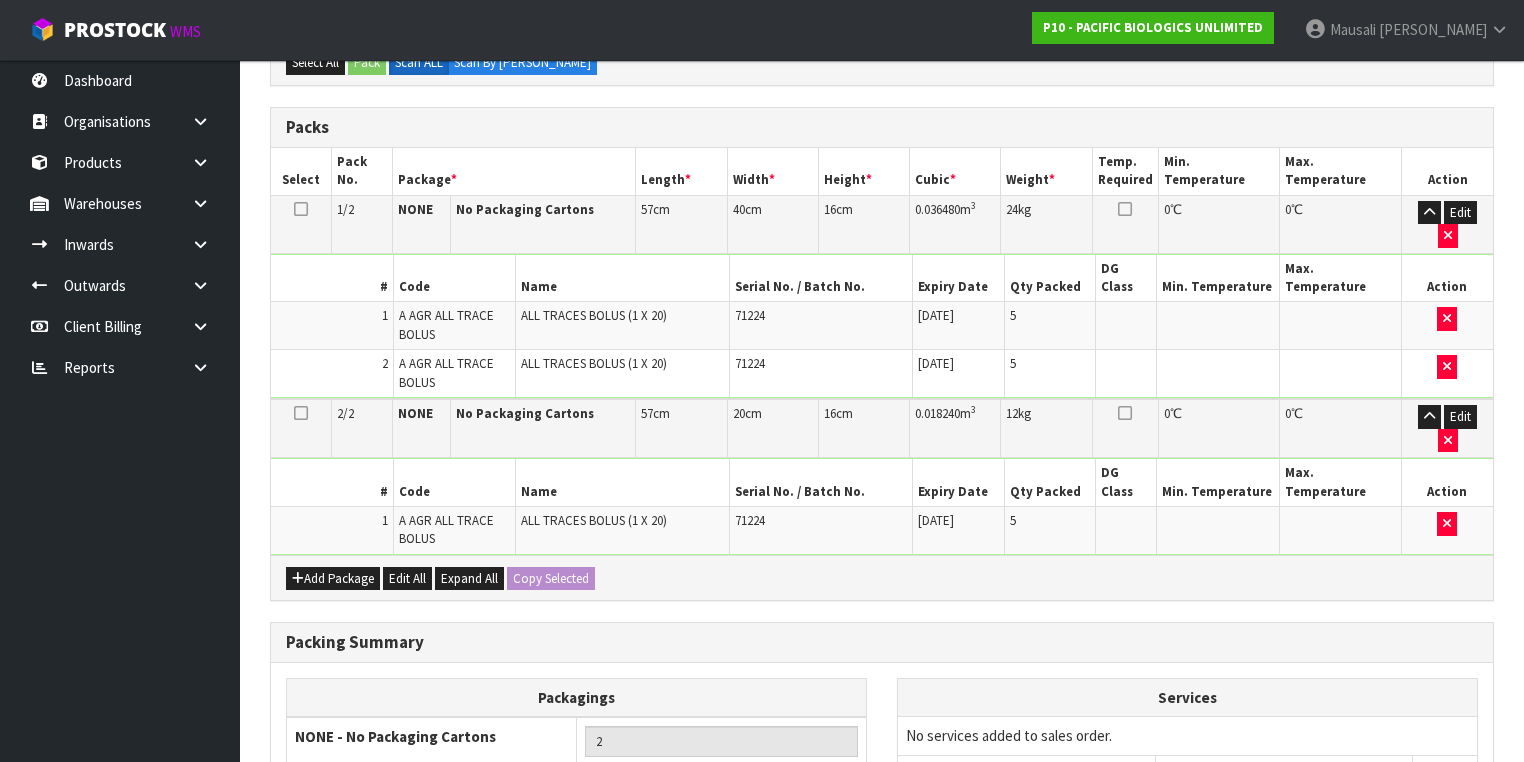 scroll, scrollTop: 614, scrollLeft: 0, axis: vertical 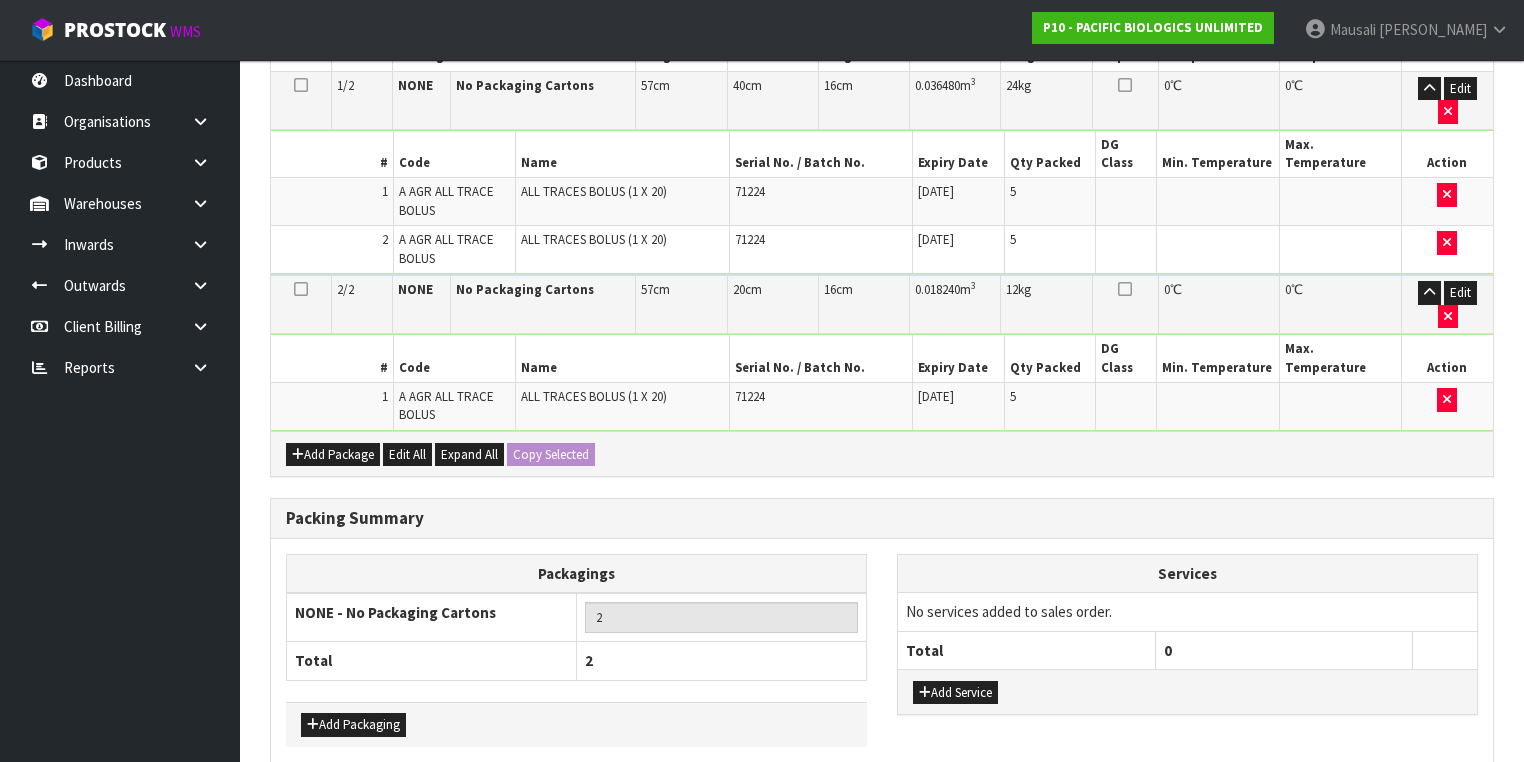 click on "Save & Confirm Packs" at bounding box center (427, 805) 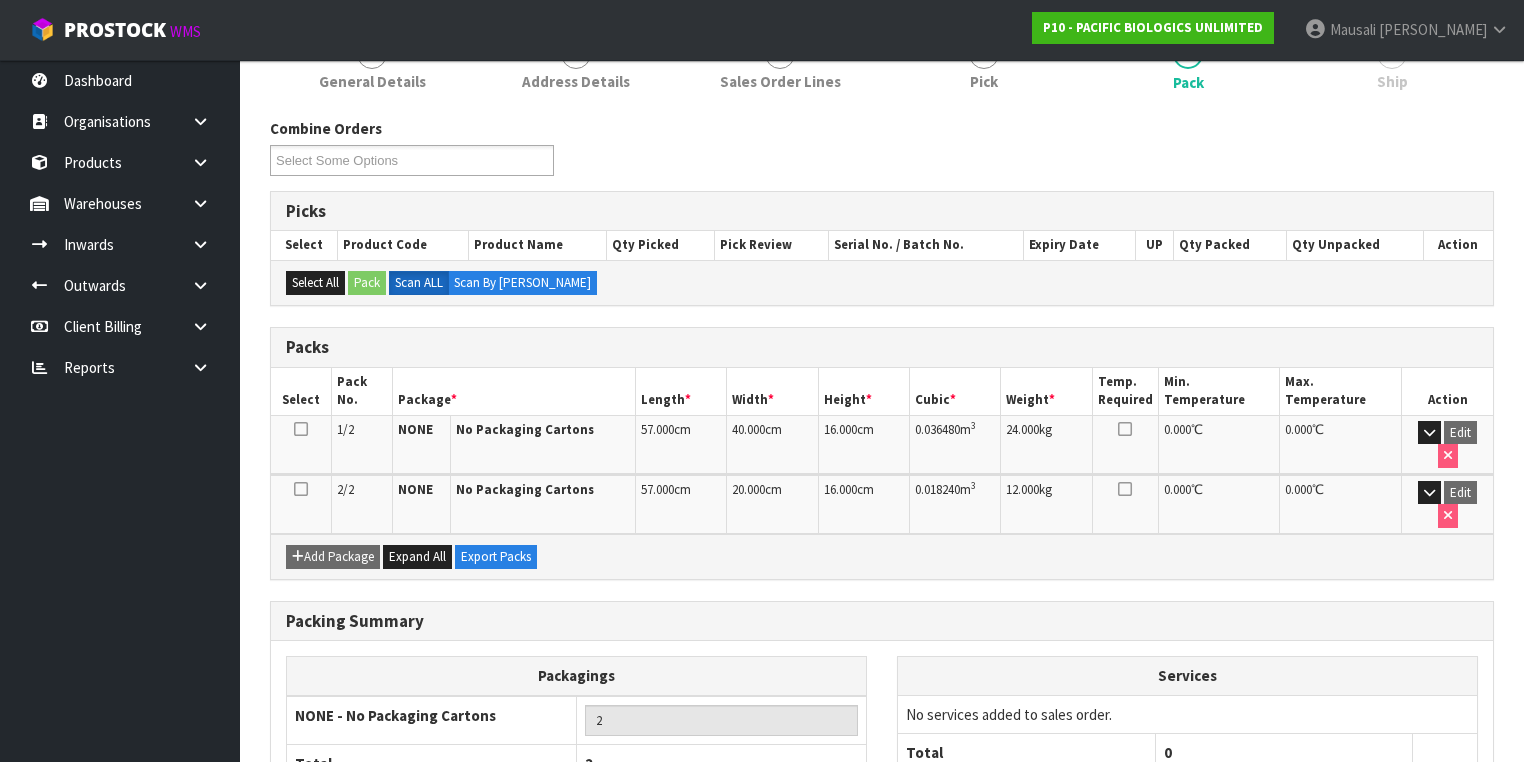 scroll, scrollTop: 368, scrollLeft: 0, axis: vertical 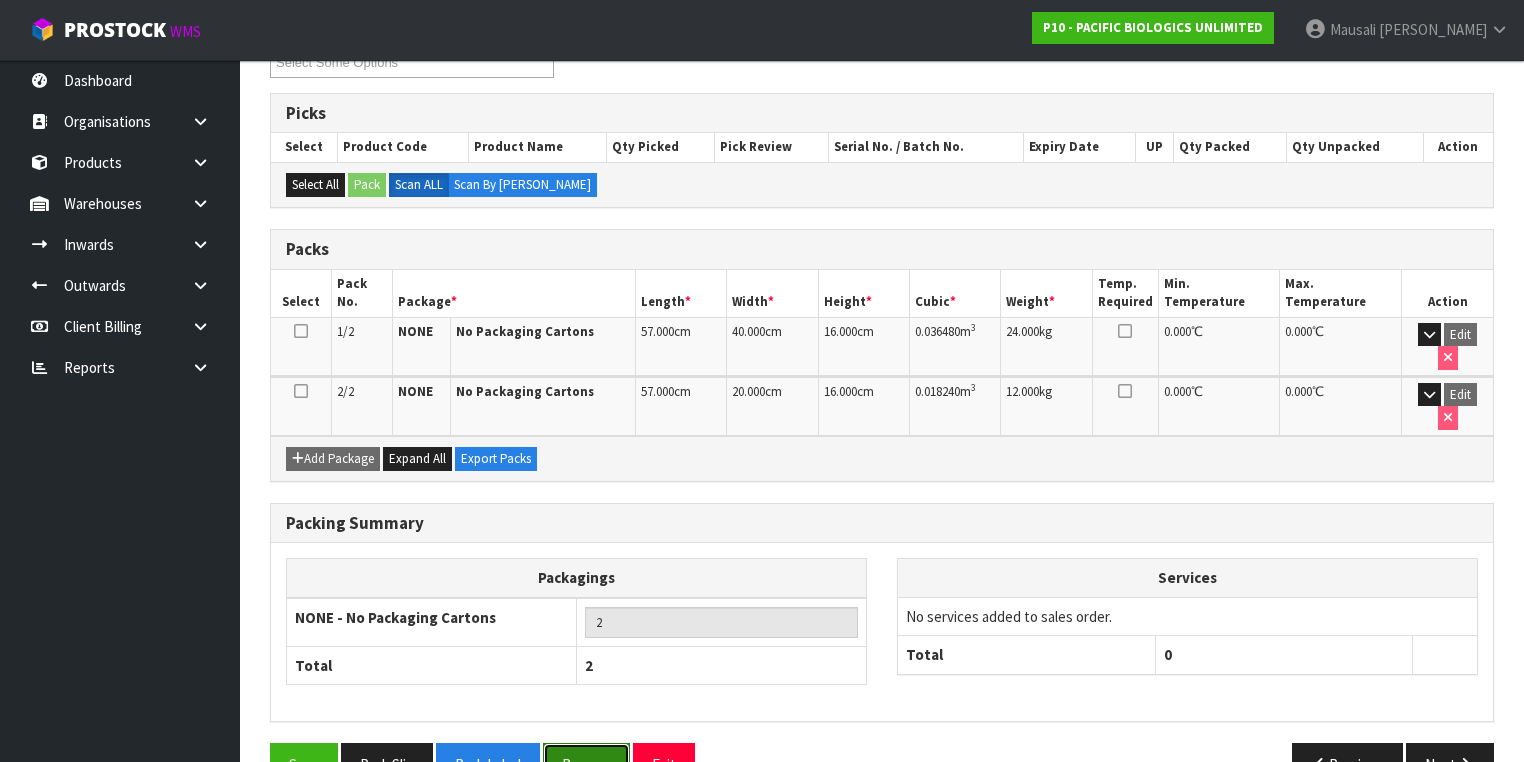 drag, startPoint x: 555, startPoint y: 713, endPoint x: 589, endPoint y: 704, distance: 35.17101 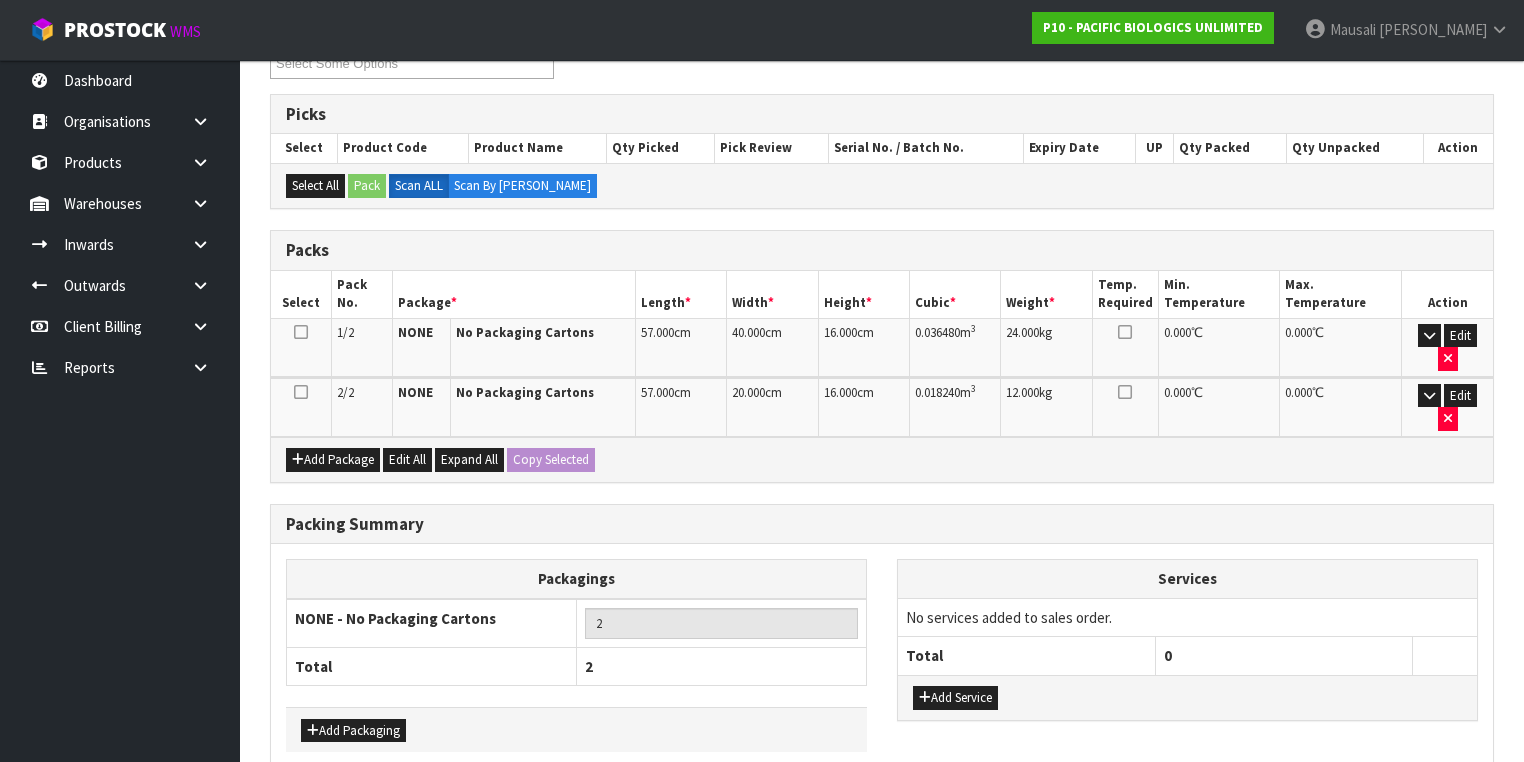 scroll, scrollTop: 412, scrollLeft: 0, axis: vertical 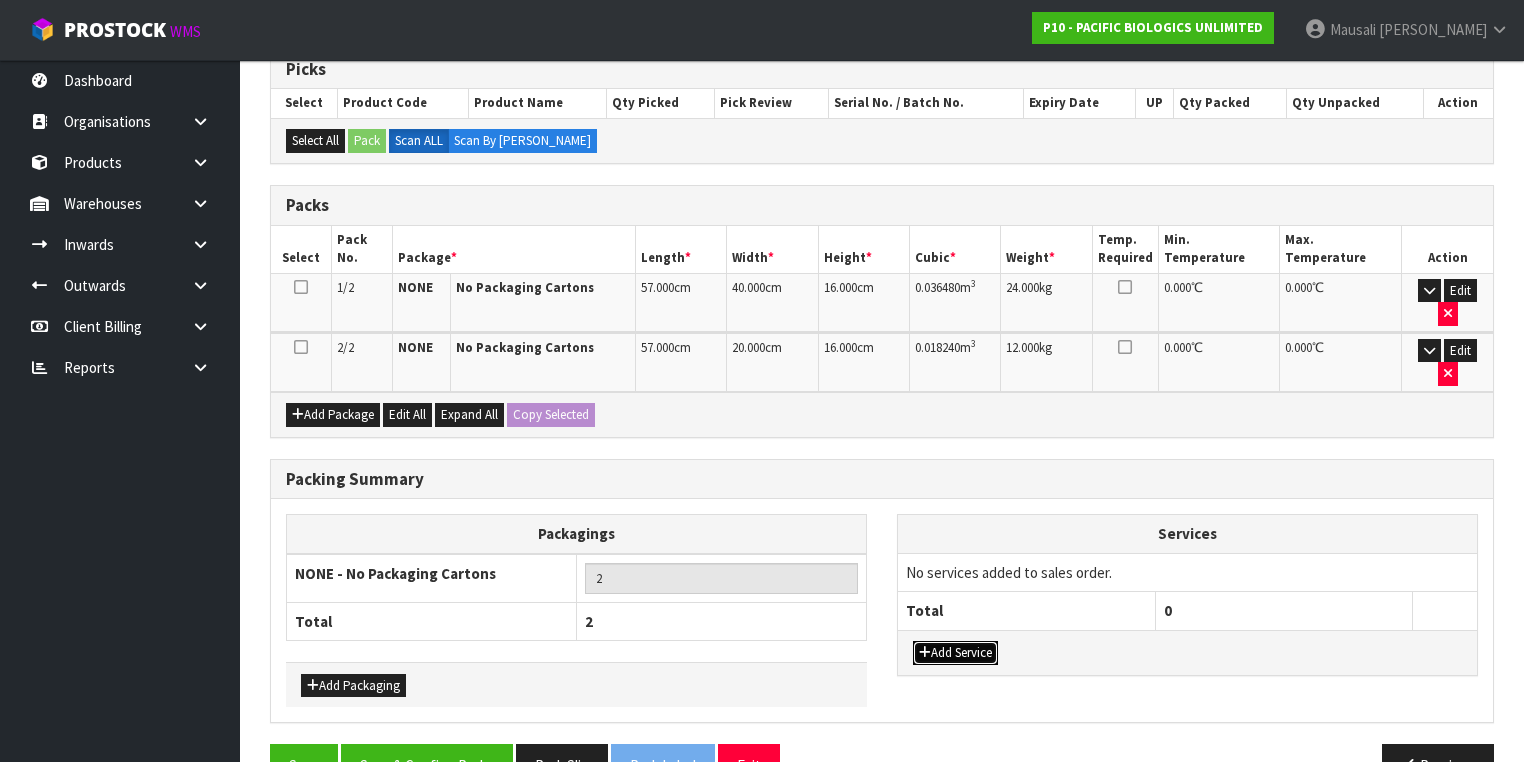 click on "Add Service" at bounding box center (955, 653) 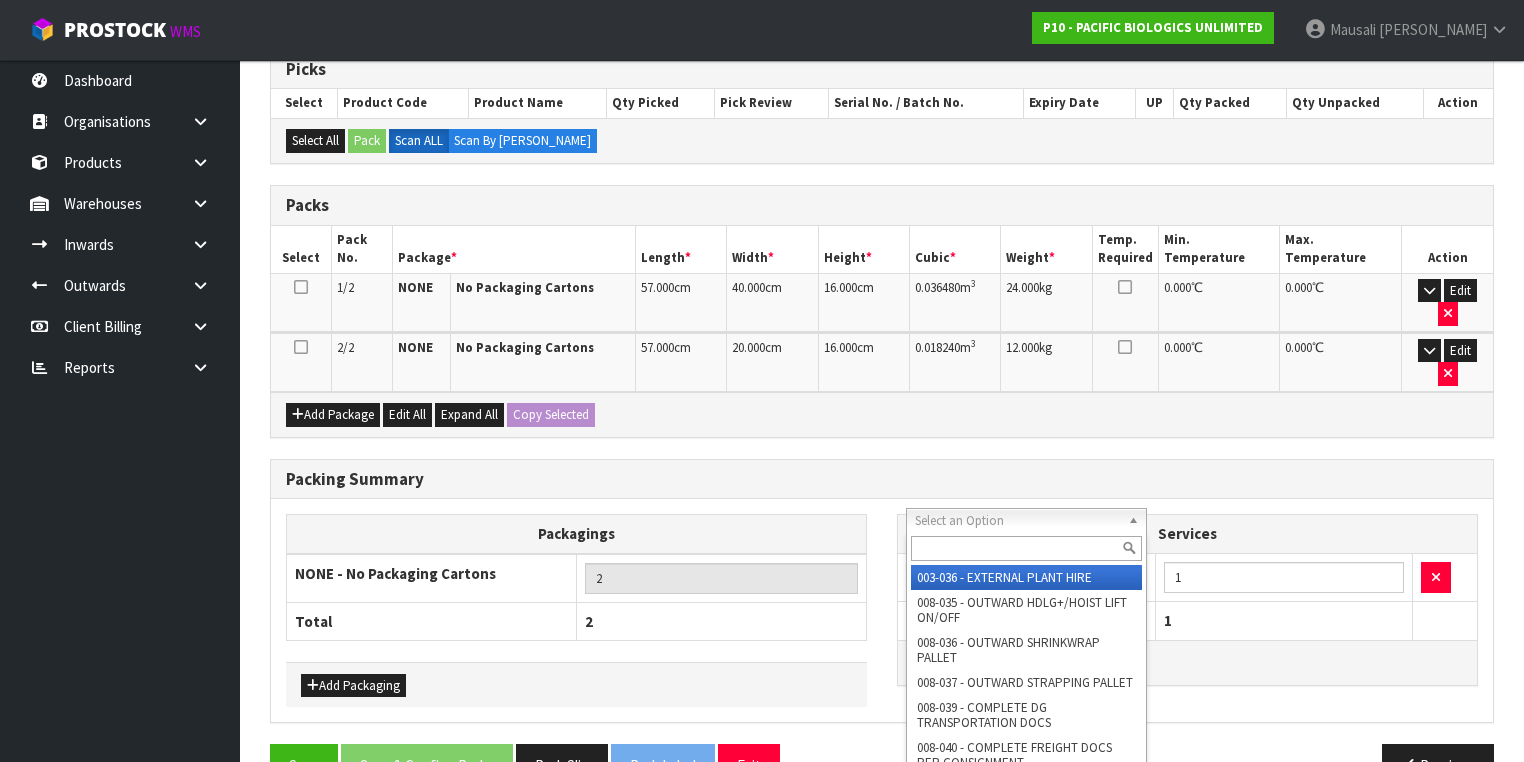 click at bounding box center (1026, 548) 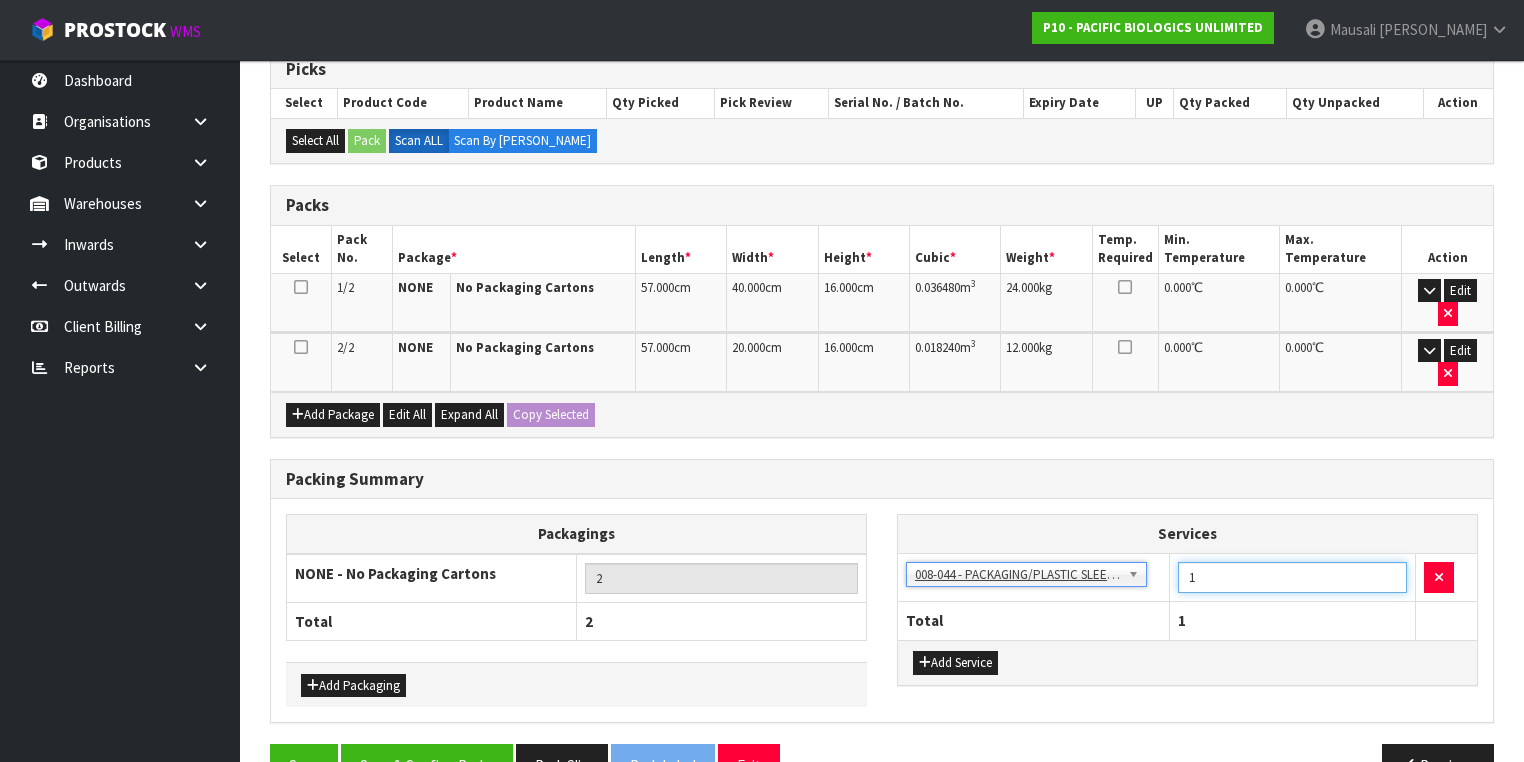 click on "1" at bounding box center (1293, 577) 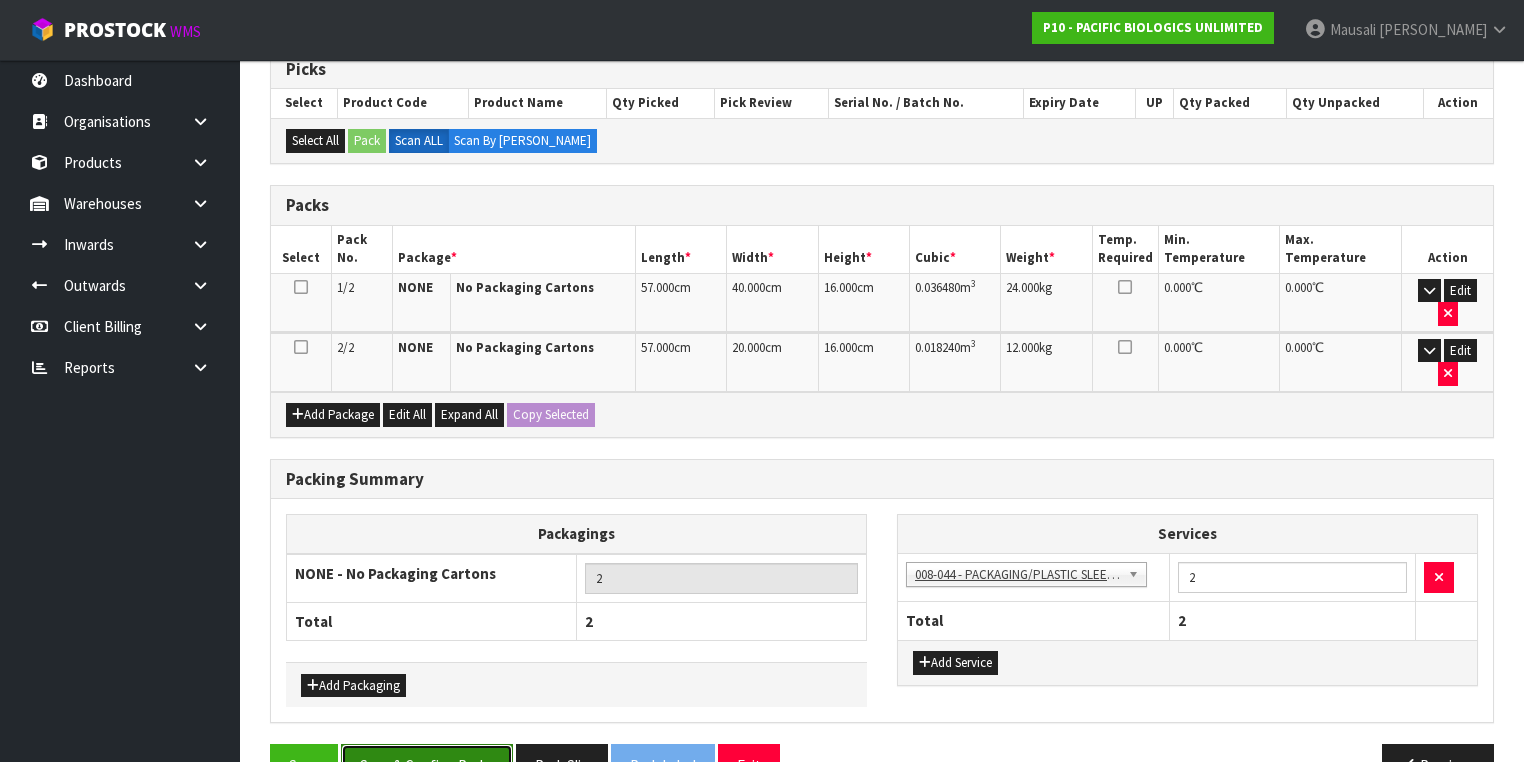 drag, startPoint x: 398, startPoint y: 716, endPoint x: 411, endPoint y: 719, distance: 13.341664 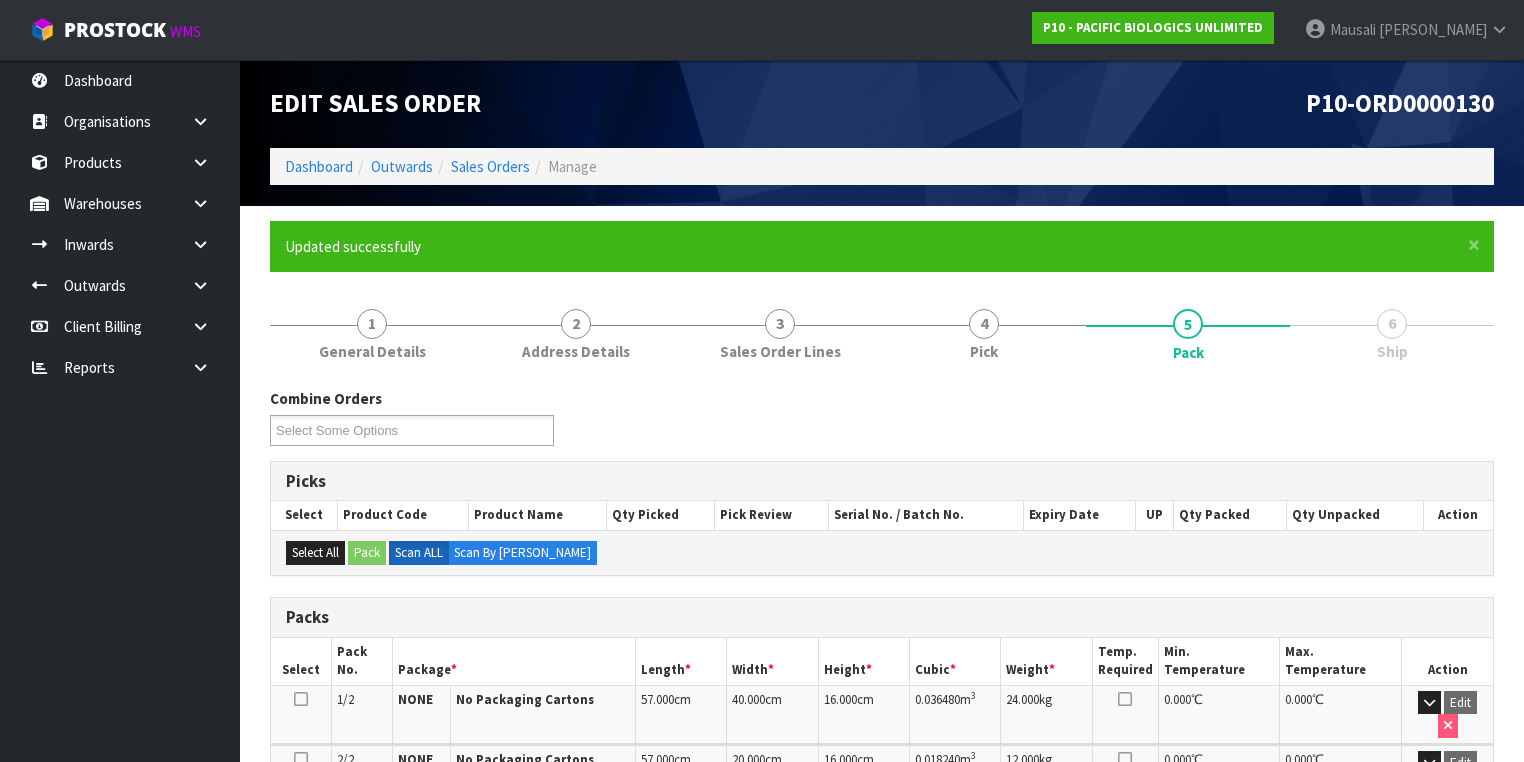 scroll, scrollTop: 368, scrollLeft: 0, axis: vertical 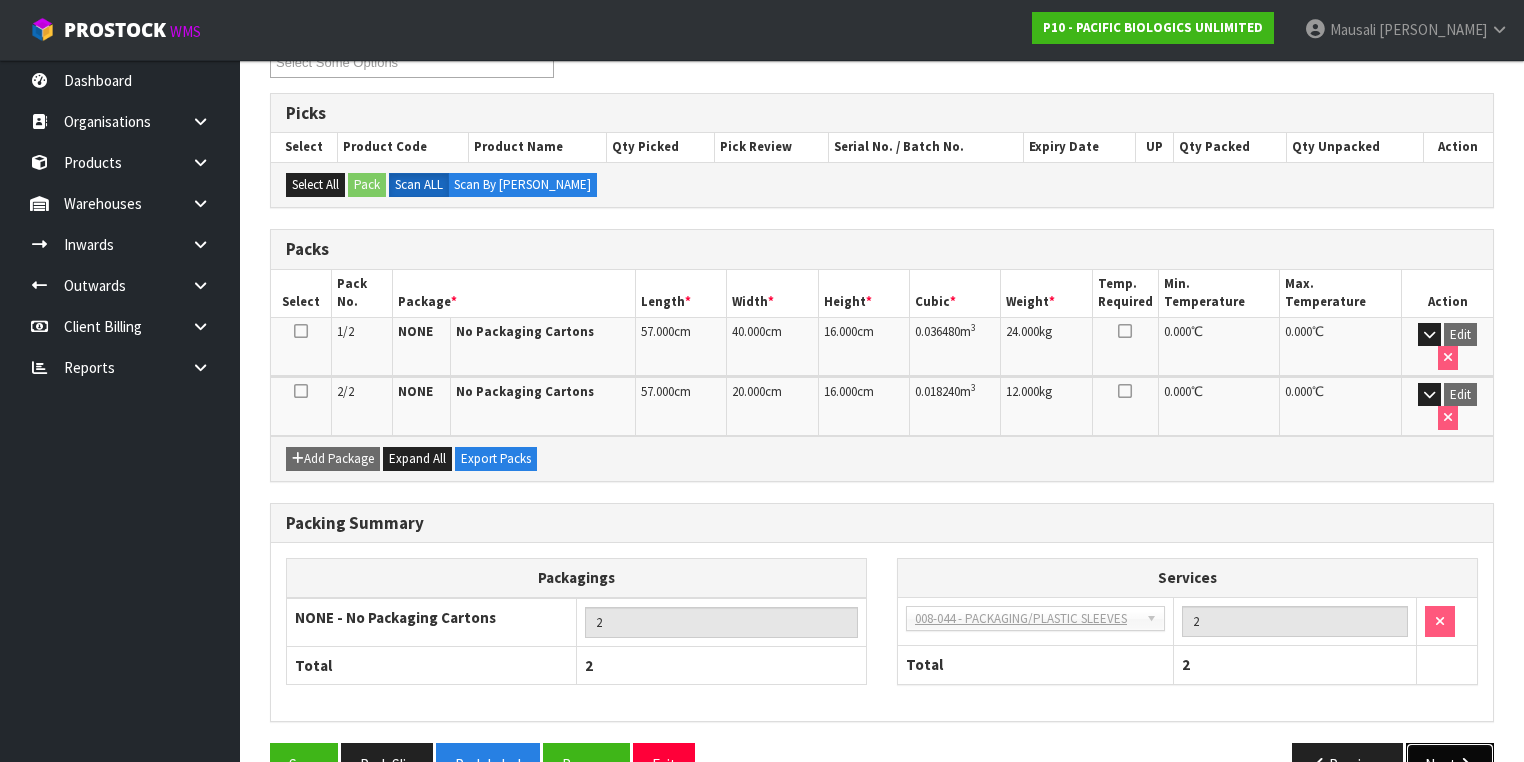 click on "Next" at bounding box center [1450, 764] 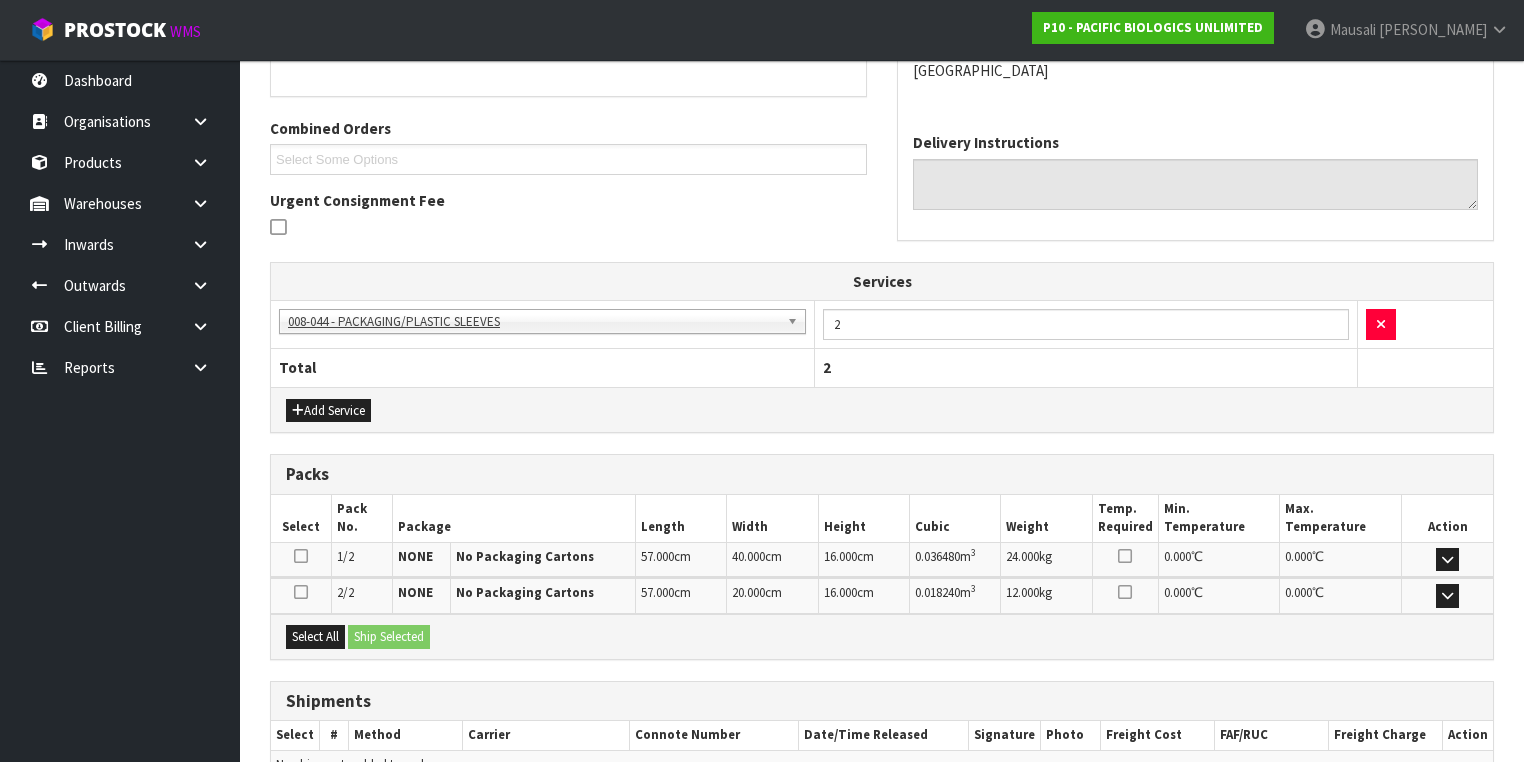 scroll, scrollTop: 574, scrollLeft: 0, axis: vertical 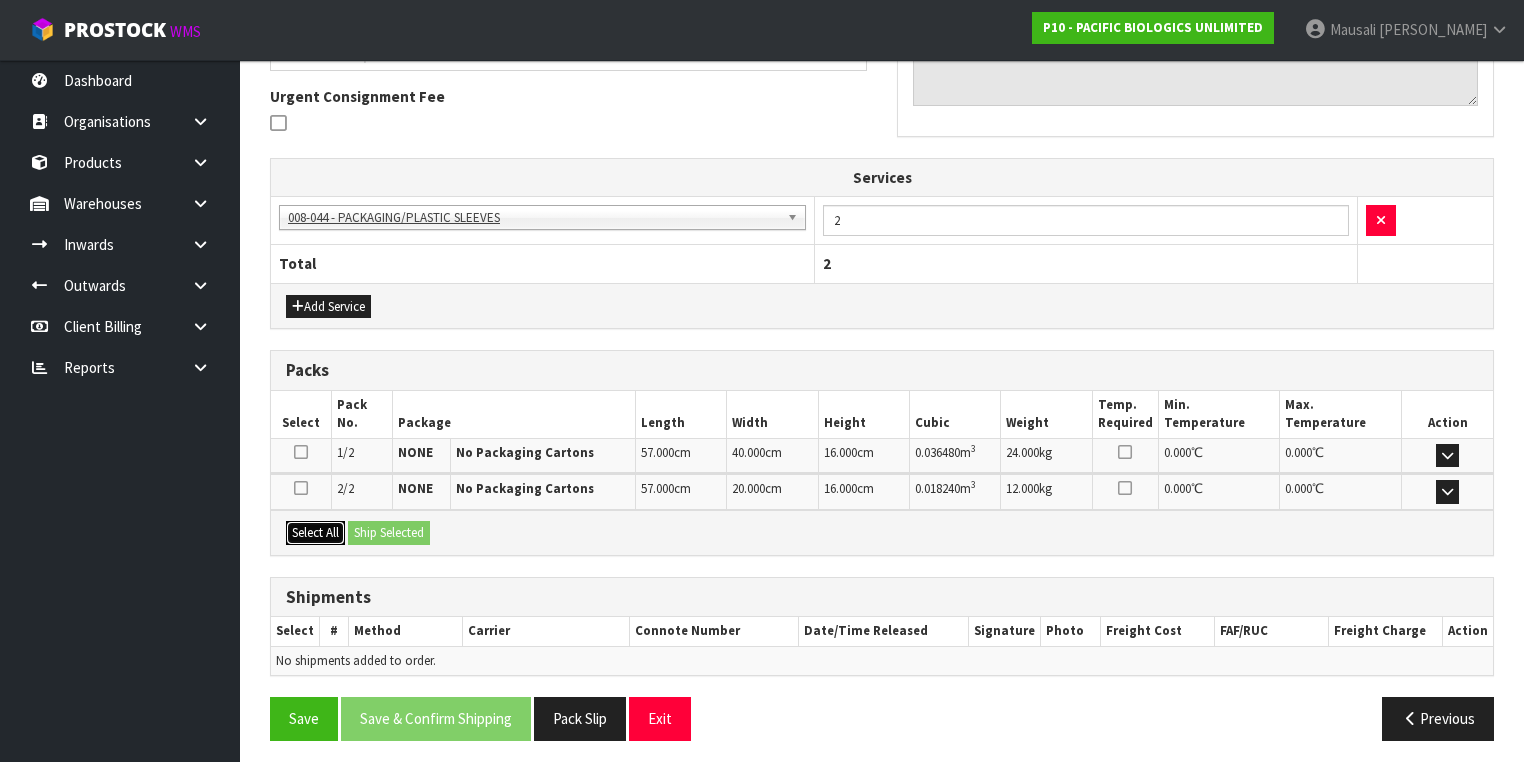 drag, startPoint x: 317, startPoint y: 524, endPoint x: 379, endPoint y: 524, distance: 62 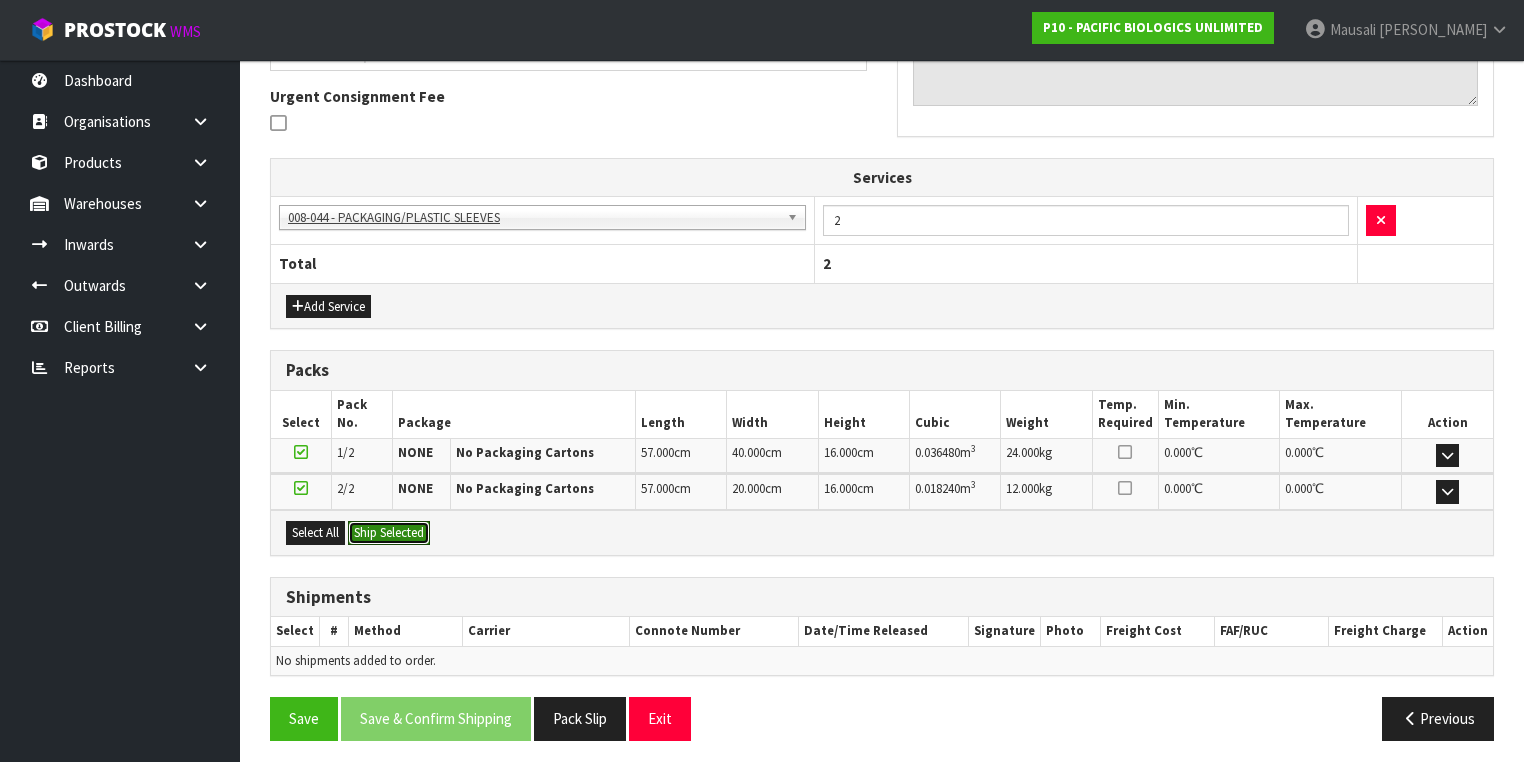 drag, startPoint x: 384, startPoint y: 520, endPoint x: 378, endPoint y: 531, distance: 12.529964 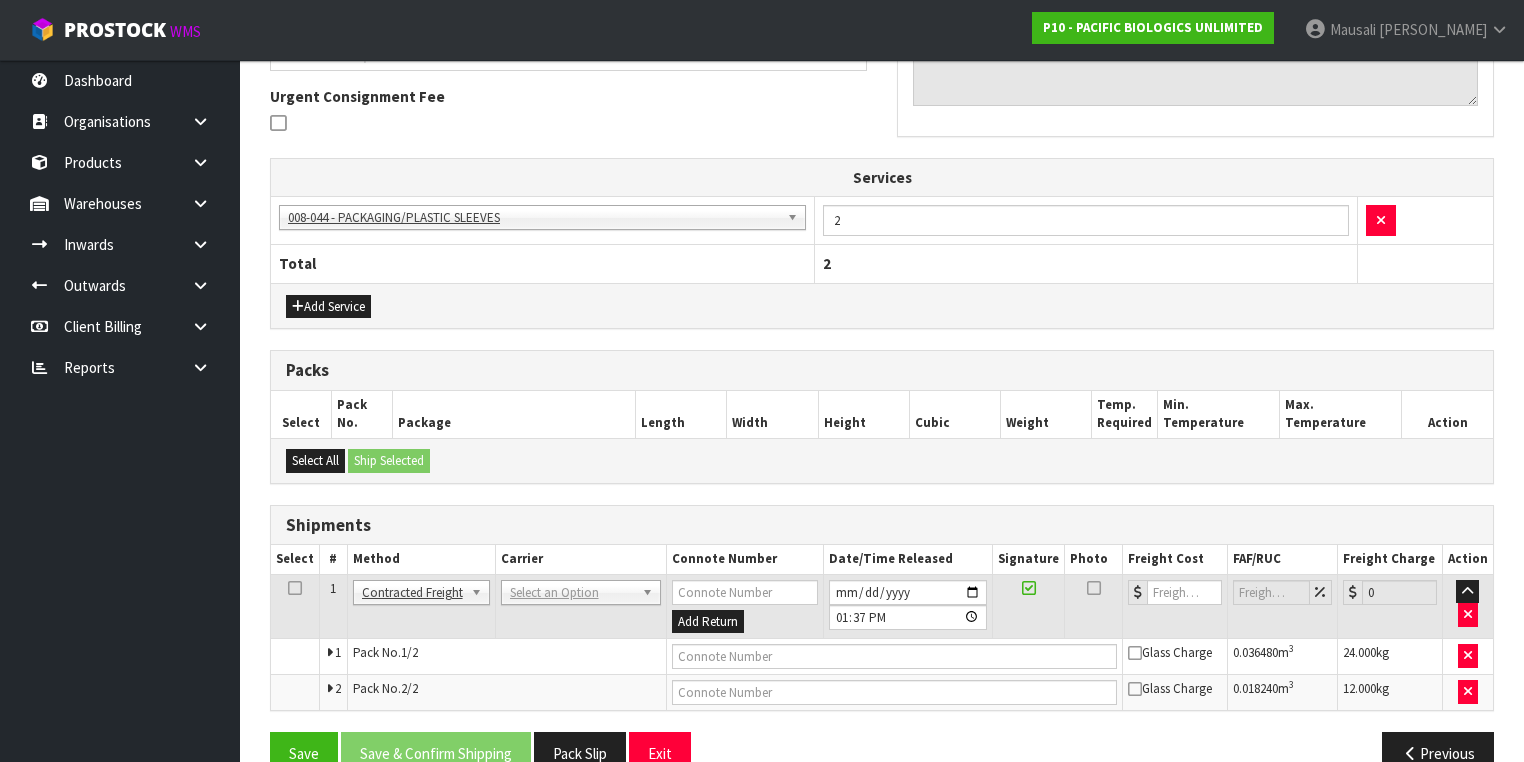 scroll, scrollTop: 609, scrollLeft: 0, axis: vertical 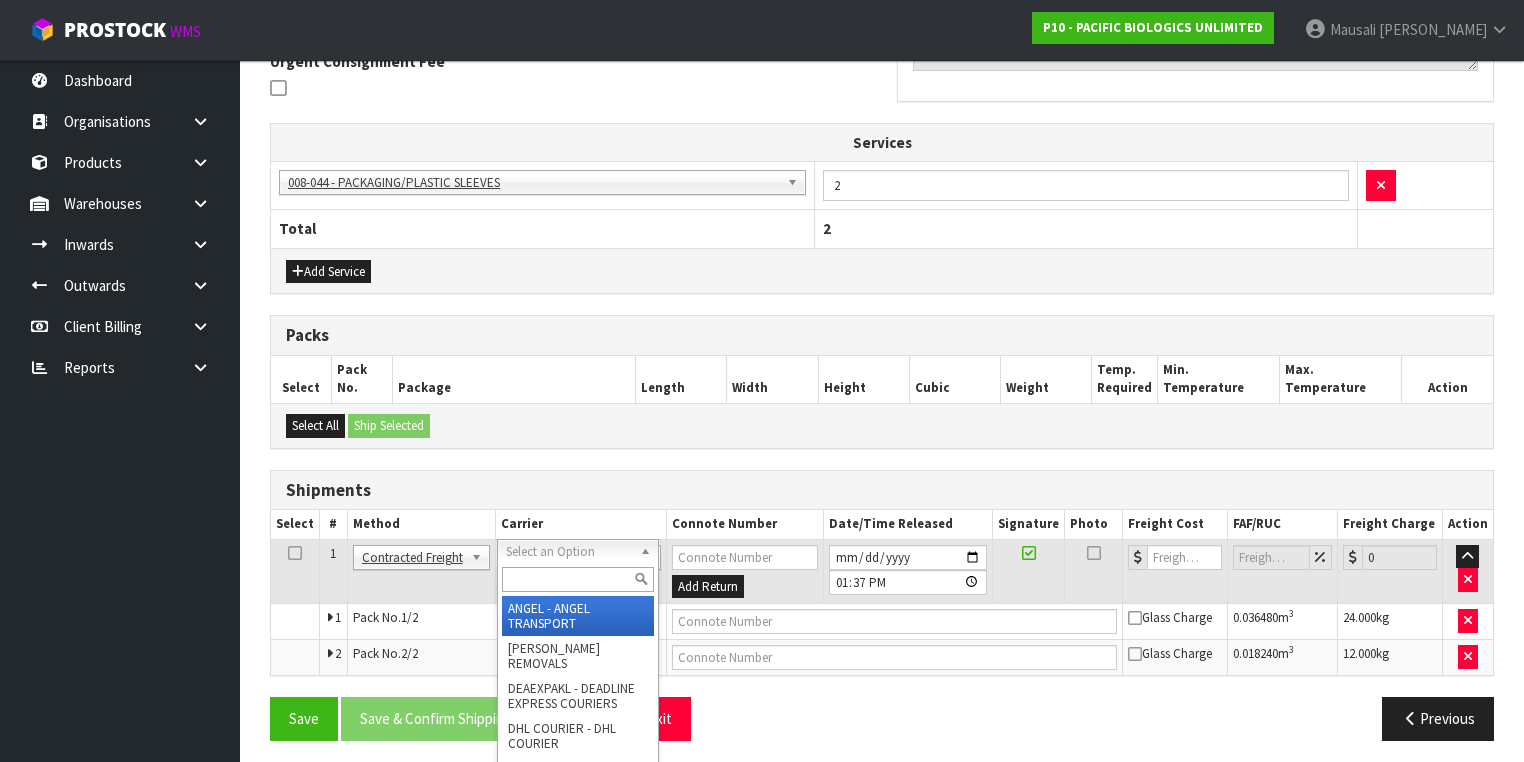 click at bounding box center (578, 579) 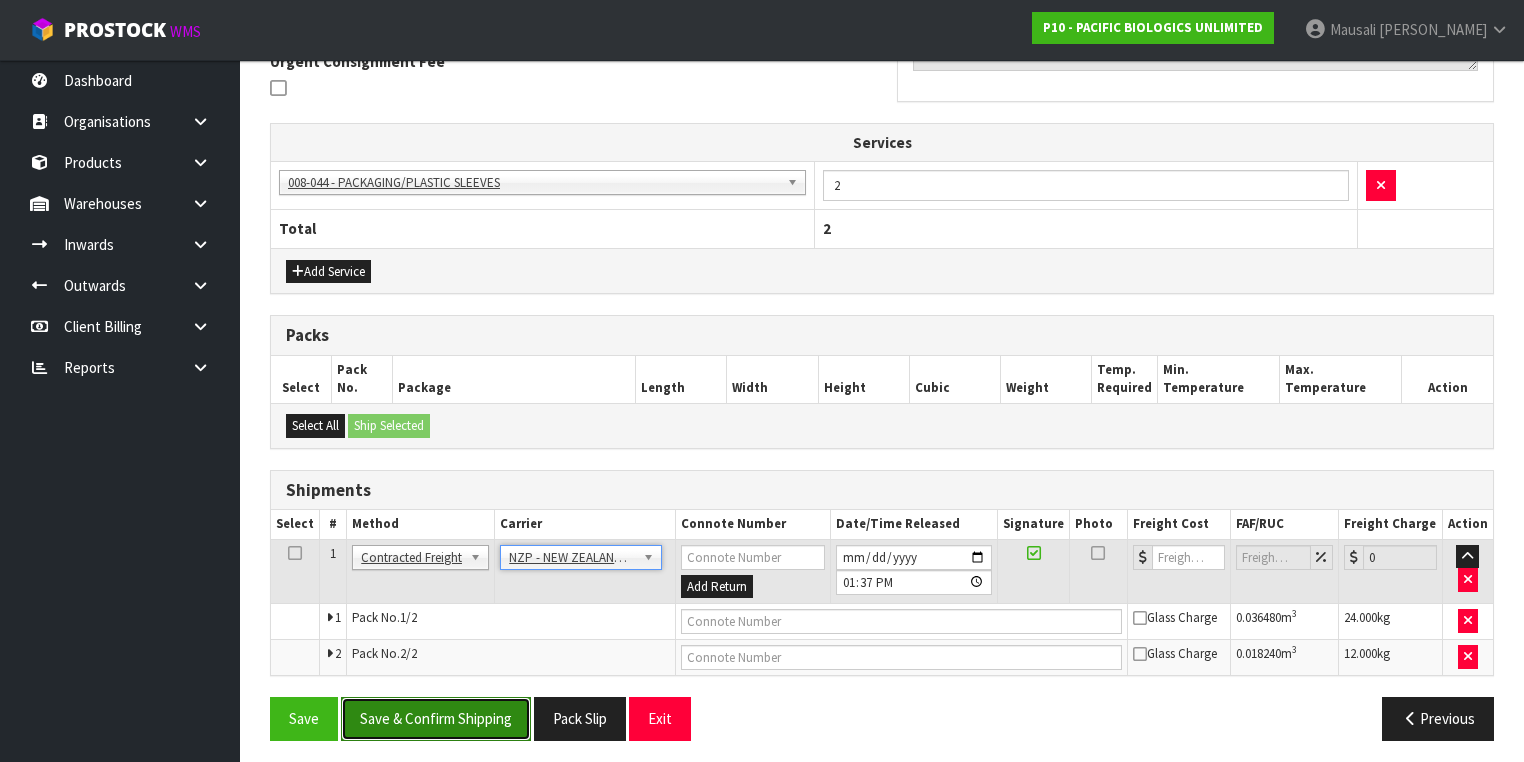 click on "Save & Confirm Shipping" at bounding box center [436, 718] 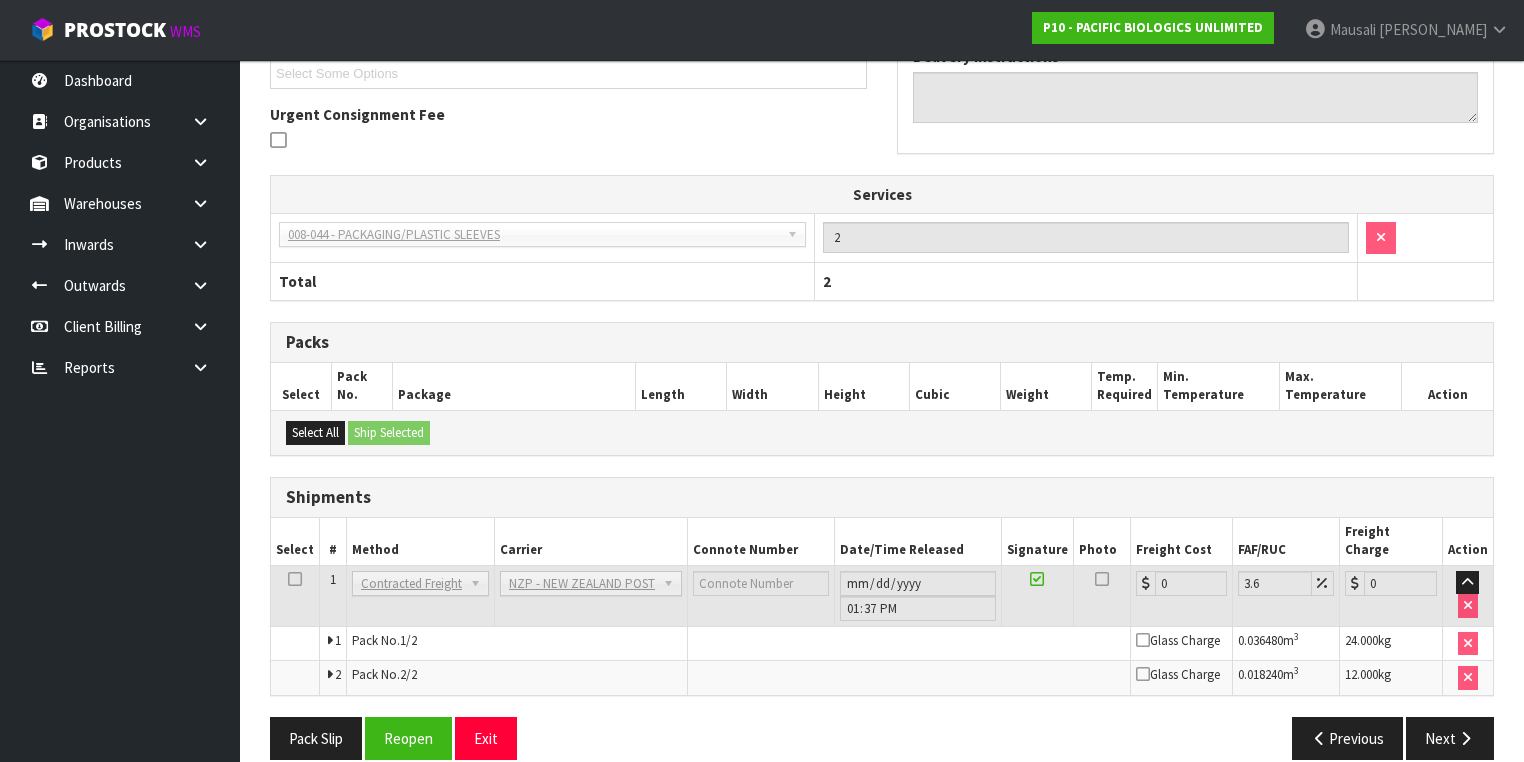 scroll, scrollTop: 580, scrollLeft: 0, axis: vertical 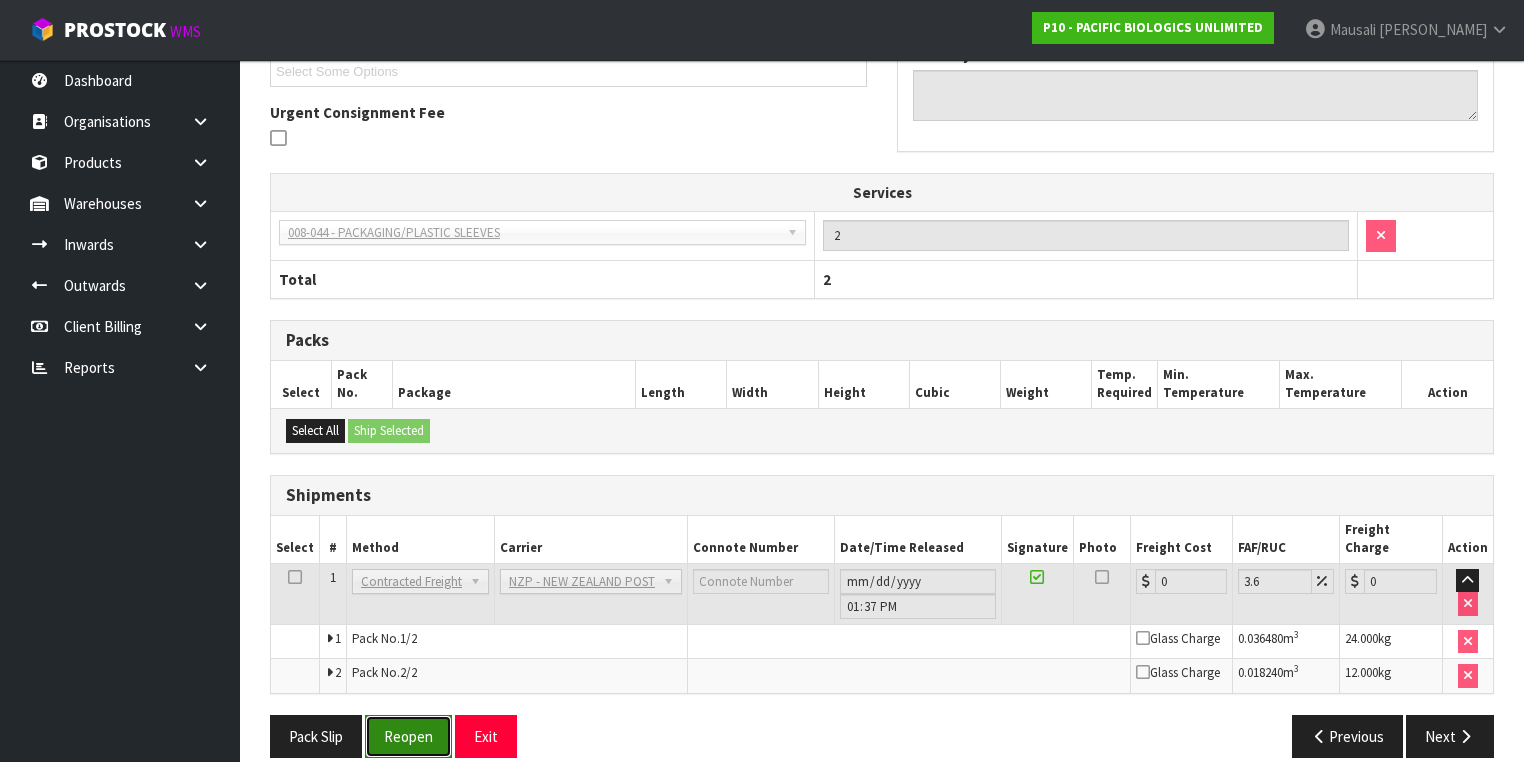 drag, startPoint x: 415, startPoint y: 717, endPoint x: 431, endPoint y: 716, distance: 16.03122 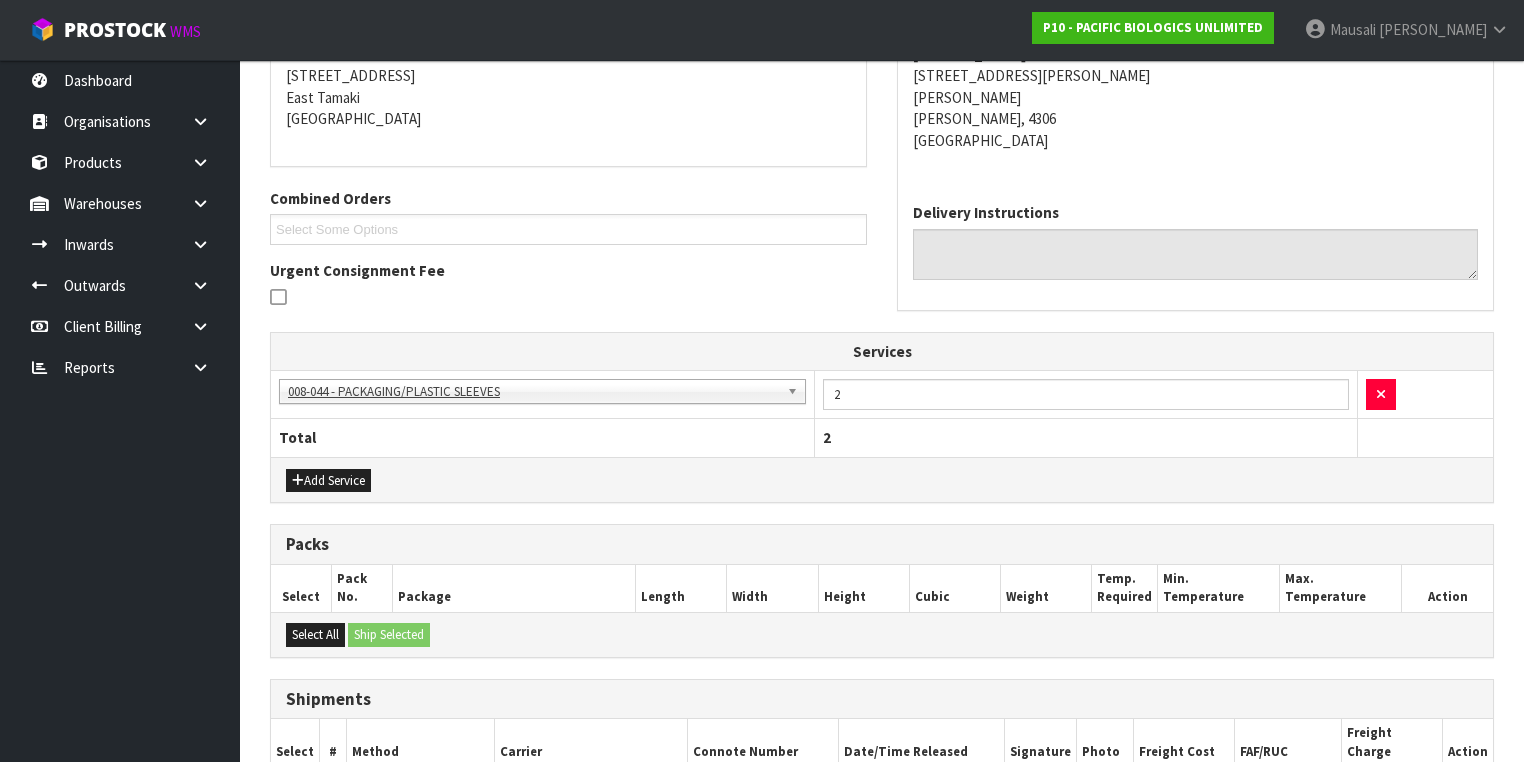 scroll, scrollTop: 628, scrollLeft: 0, axis: vertical 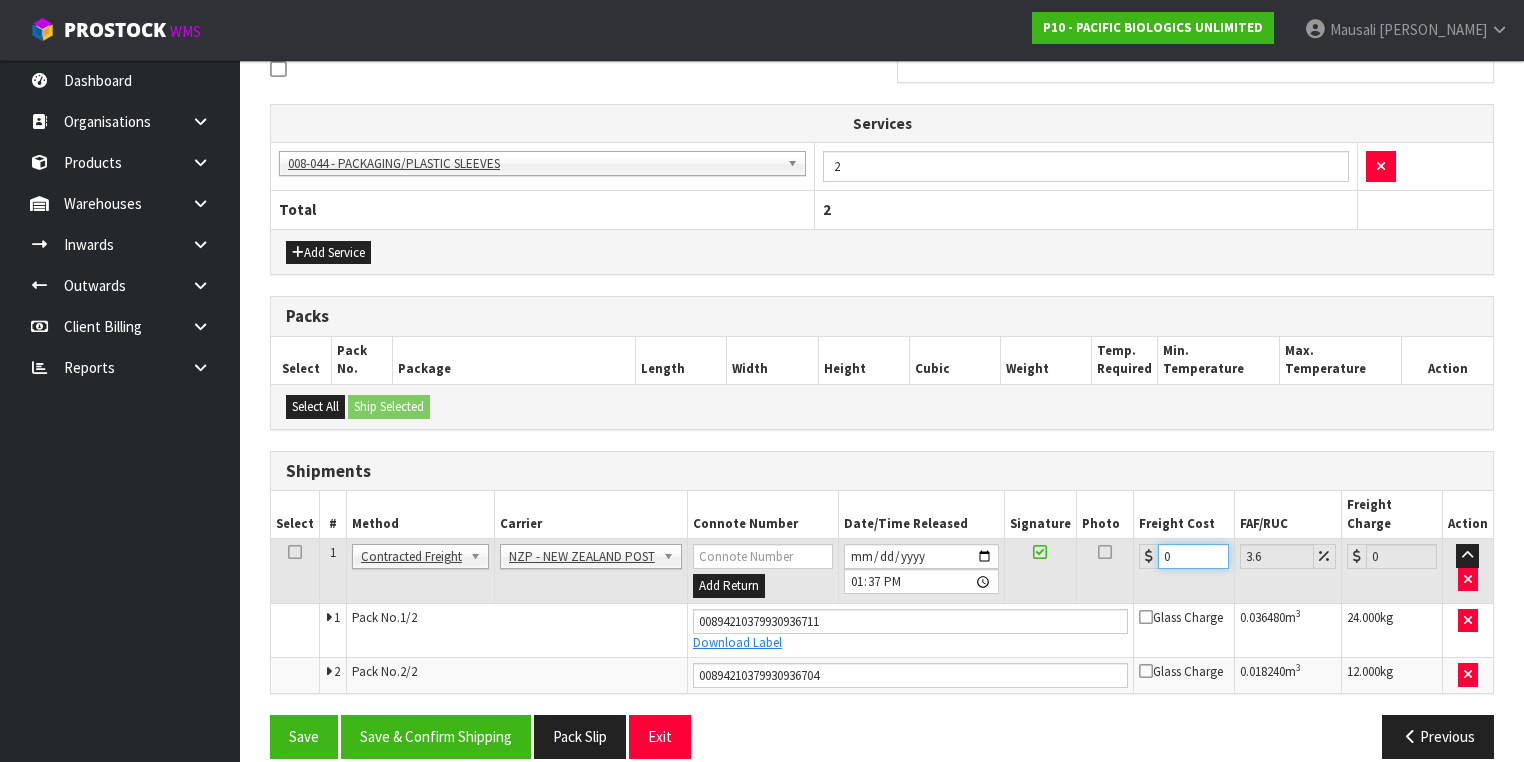 drag, startPoint x: 1179, startPoint y: 532, endPoint x: 1140, endPoint y: 546, distance: 41.4367 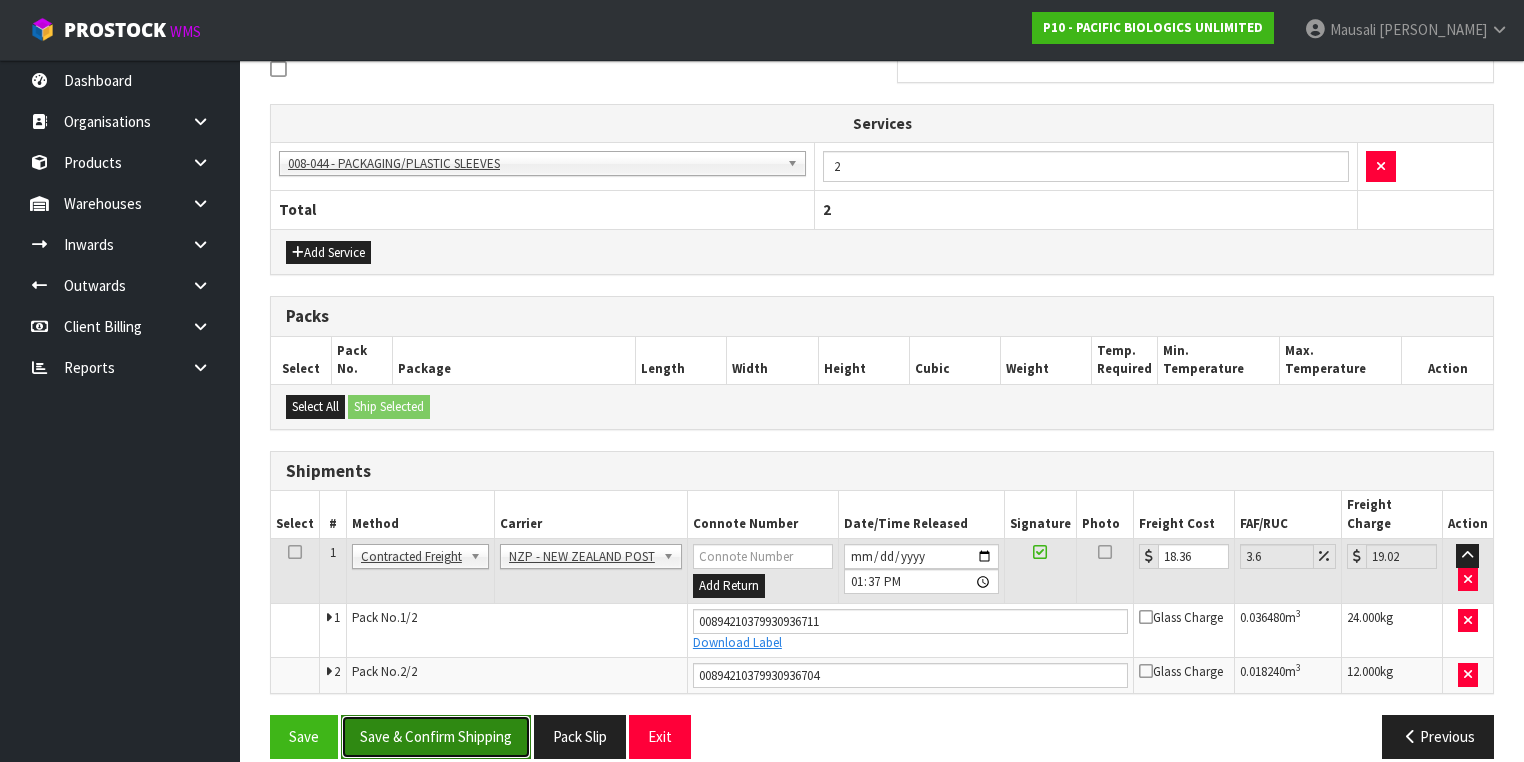 click on "Save & Confirm Shipping" at bounding box center [436, 736] 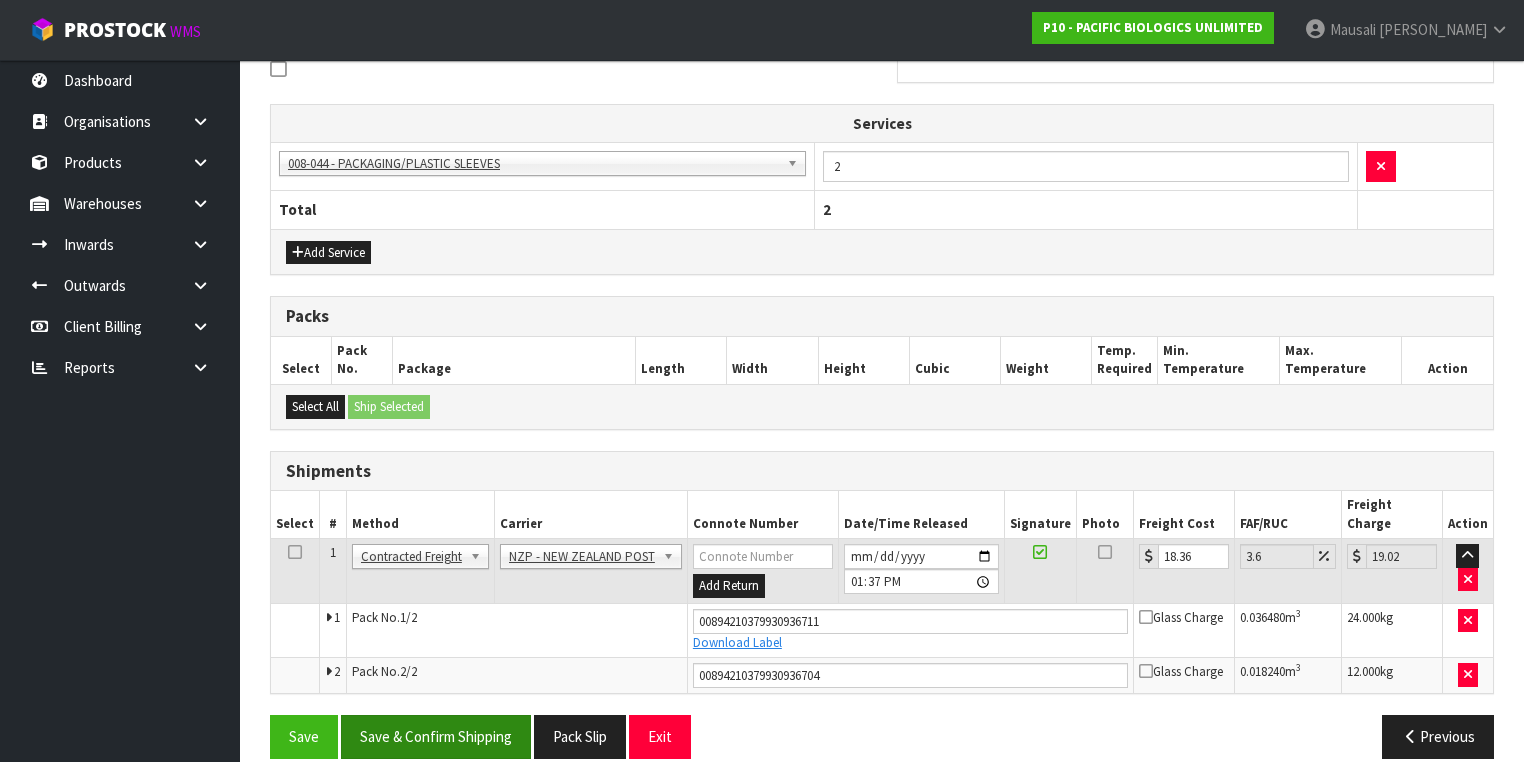 scroll, scrollTop: 0, scrollLeft: 0, axis: both 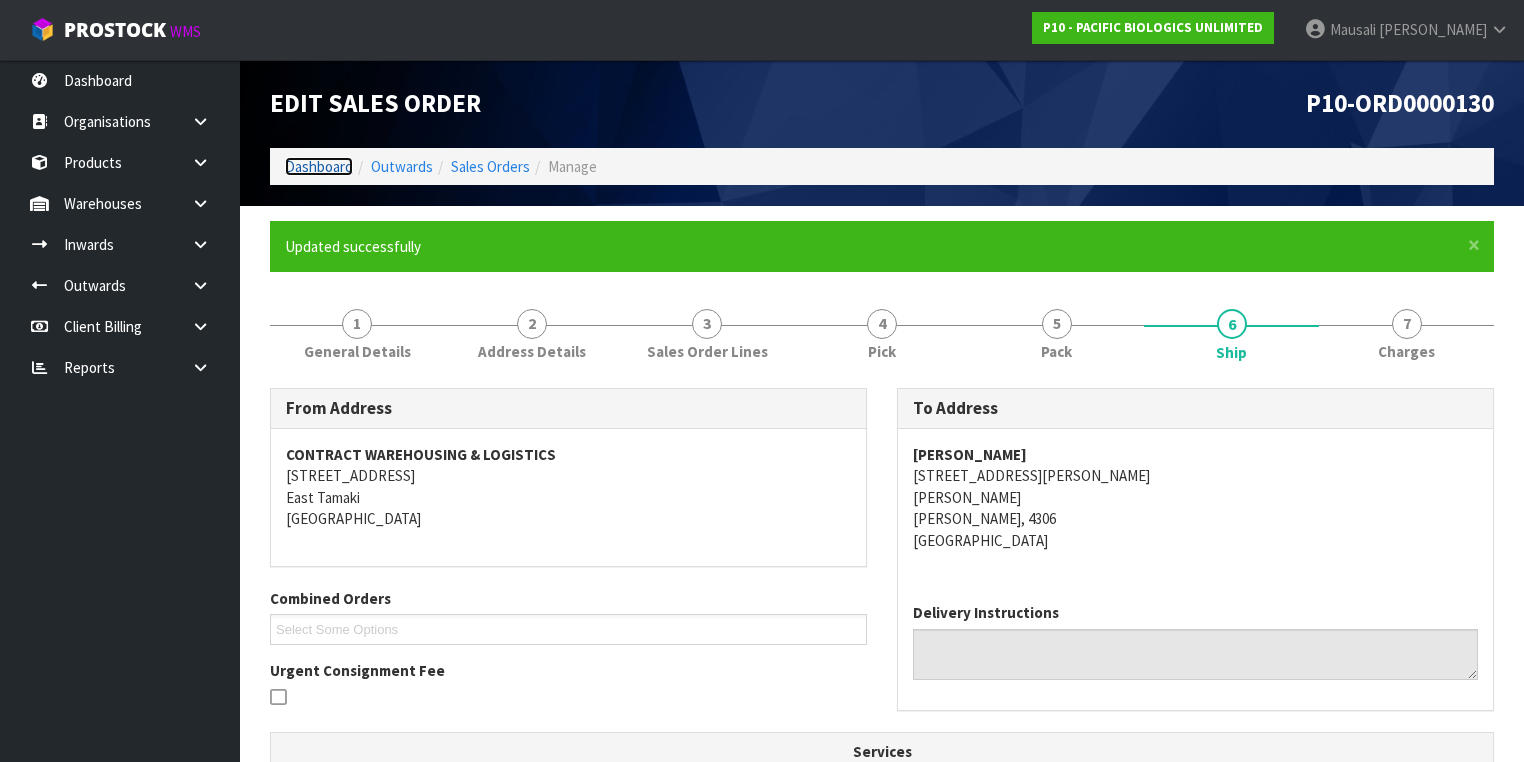 drag, startPoint x: 312, startPoint y: 156, endPoint x: 311, endPoint y: 168, distance: 12.0415945 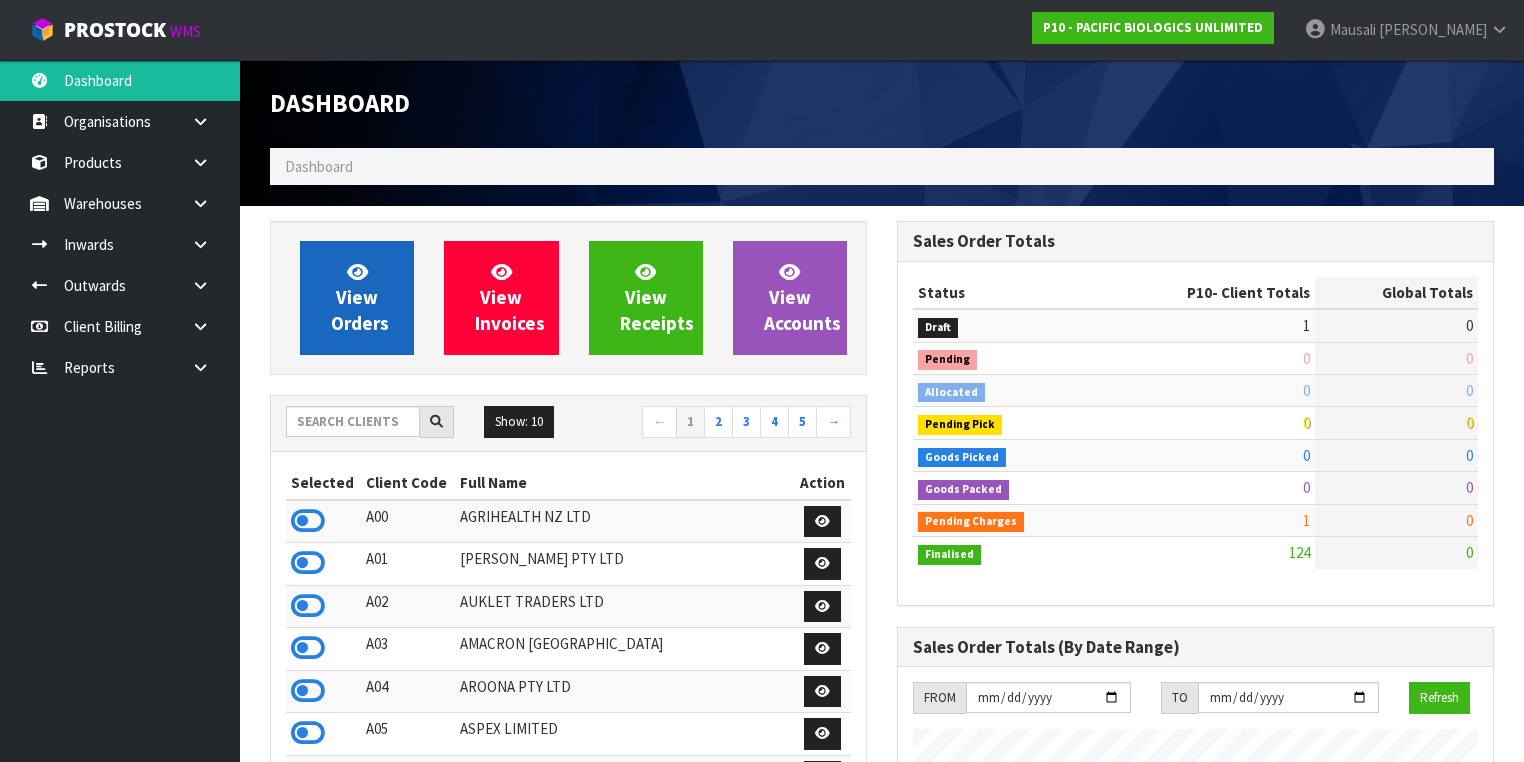scroll, scrollTop: 998780, scrollLeft: 999372, axis: both 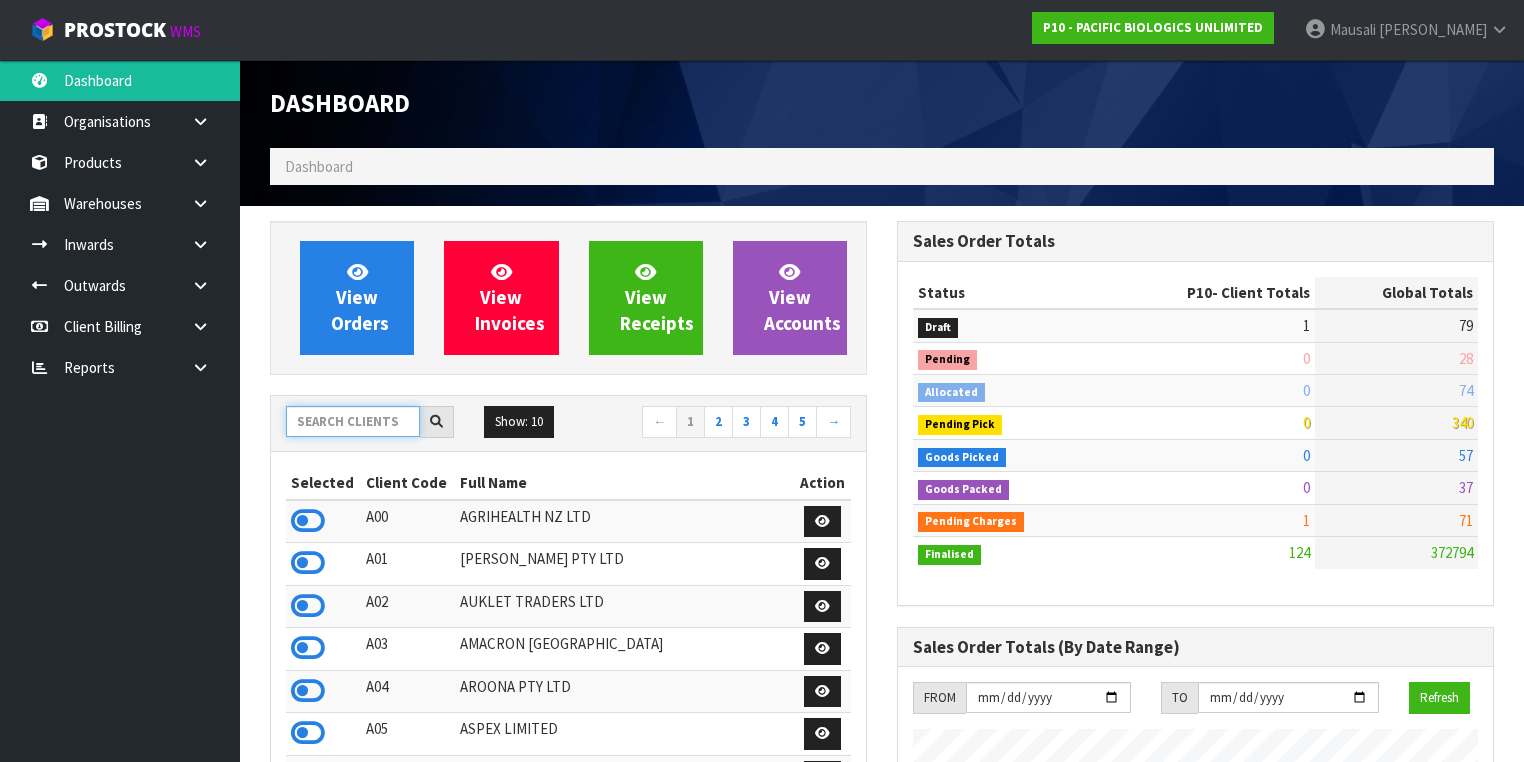 click at bounding box center (353, 421) 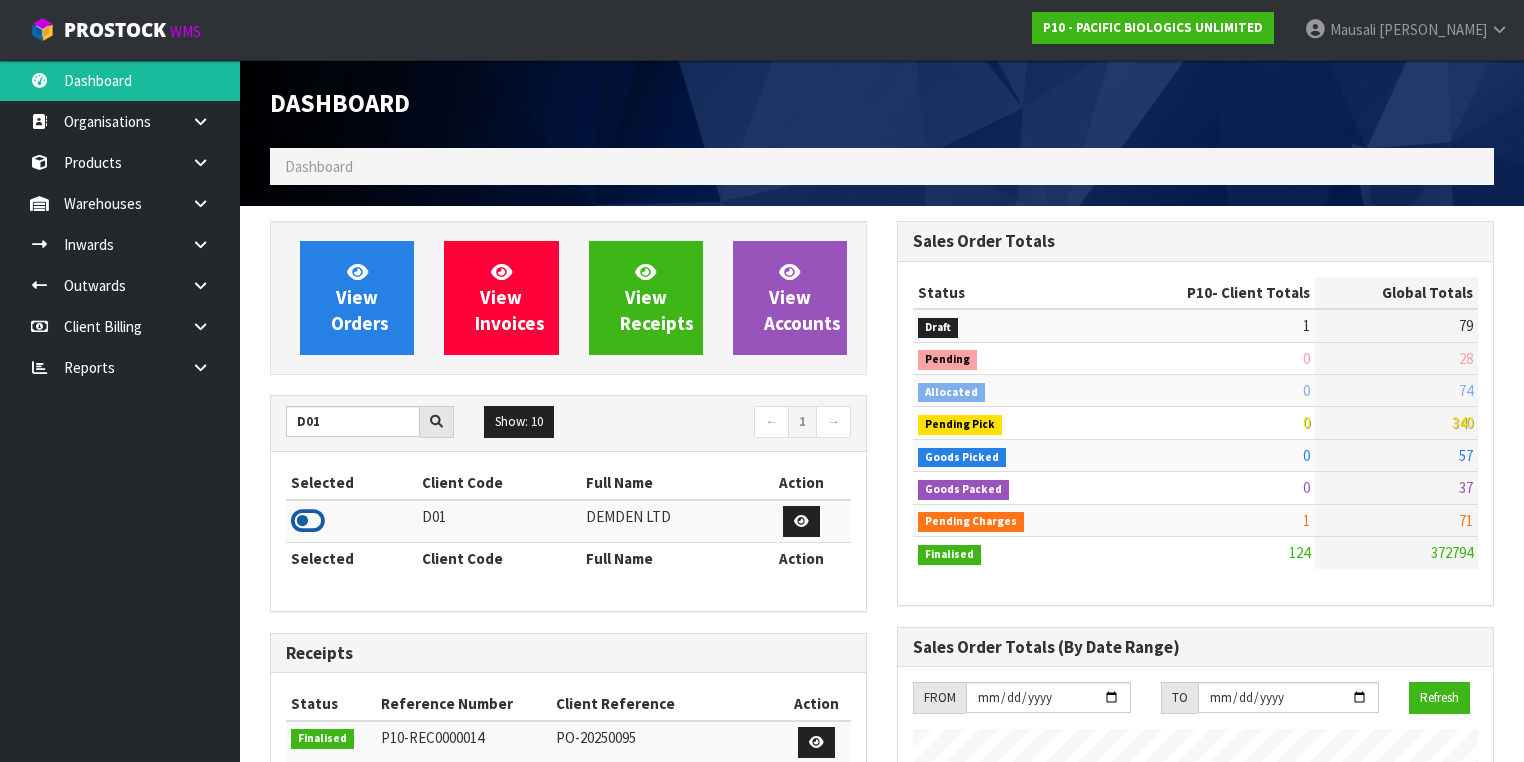 click at bounding box center (308, 521) 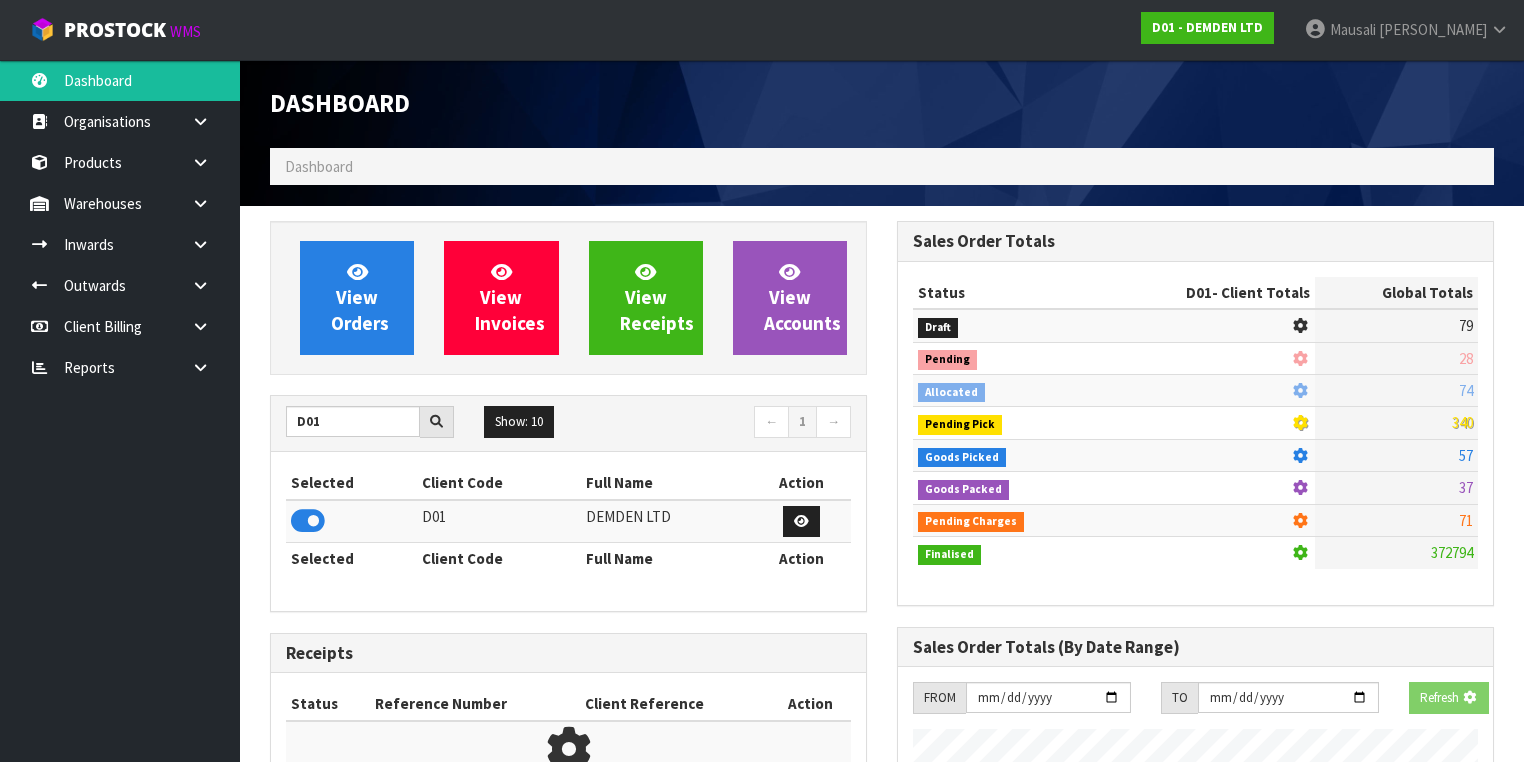 scroll, scrollTop: 998756, scrollLeft: 999372, axis: both 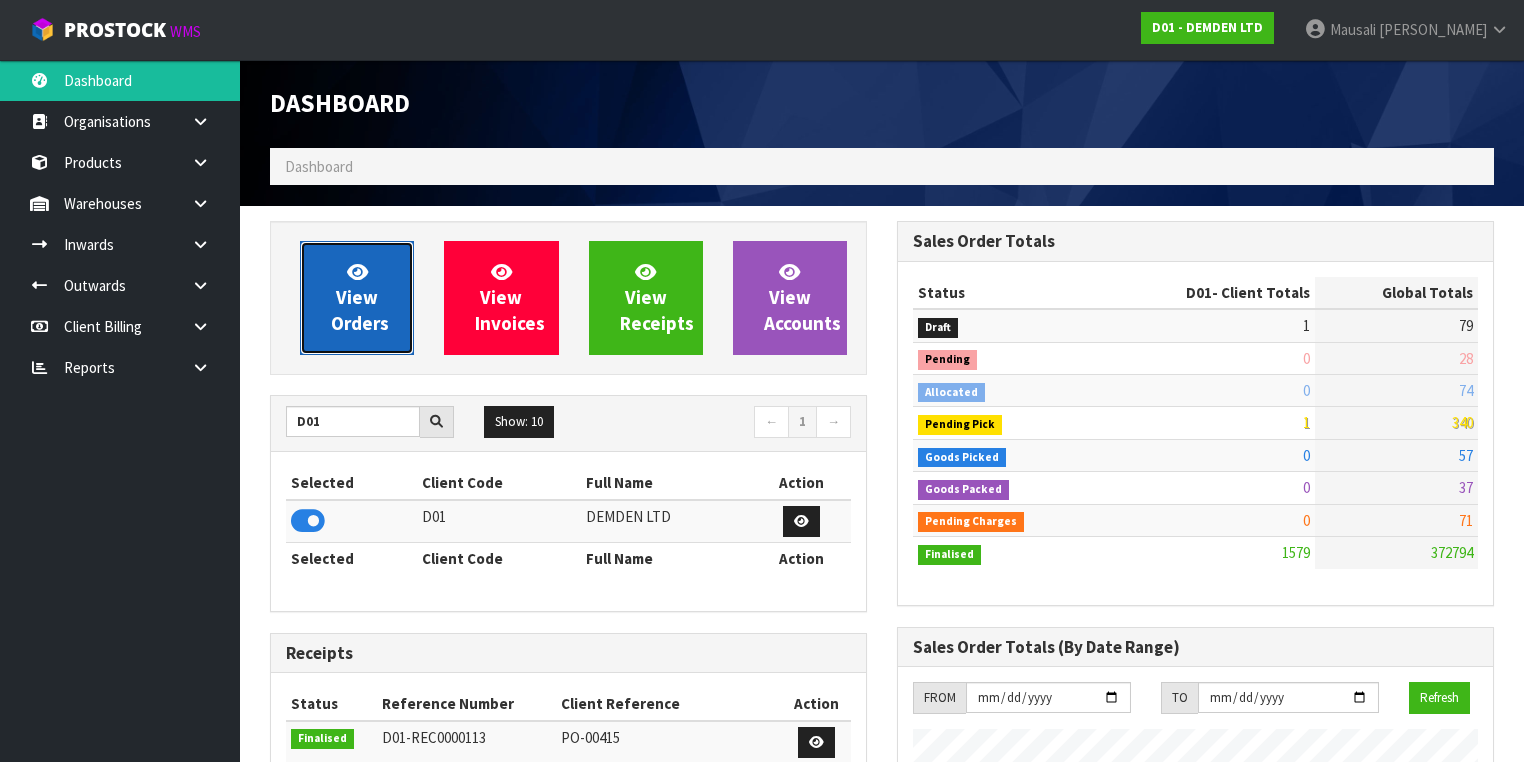 click on "View
Orders" at bounding box center (357, 298) 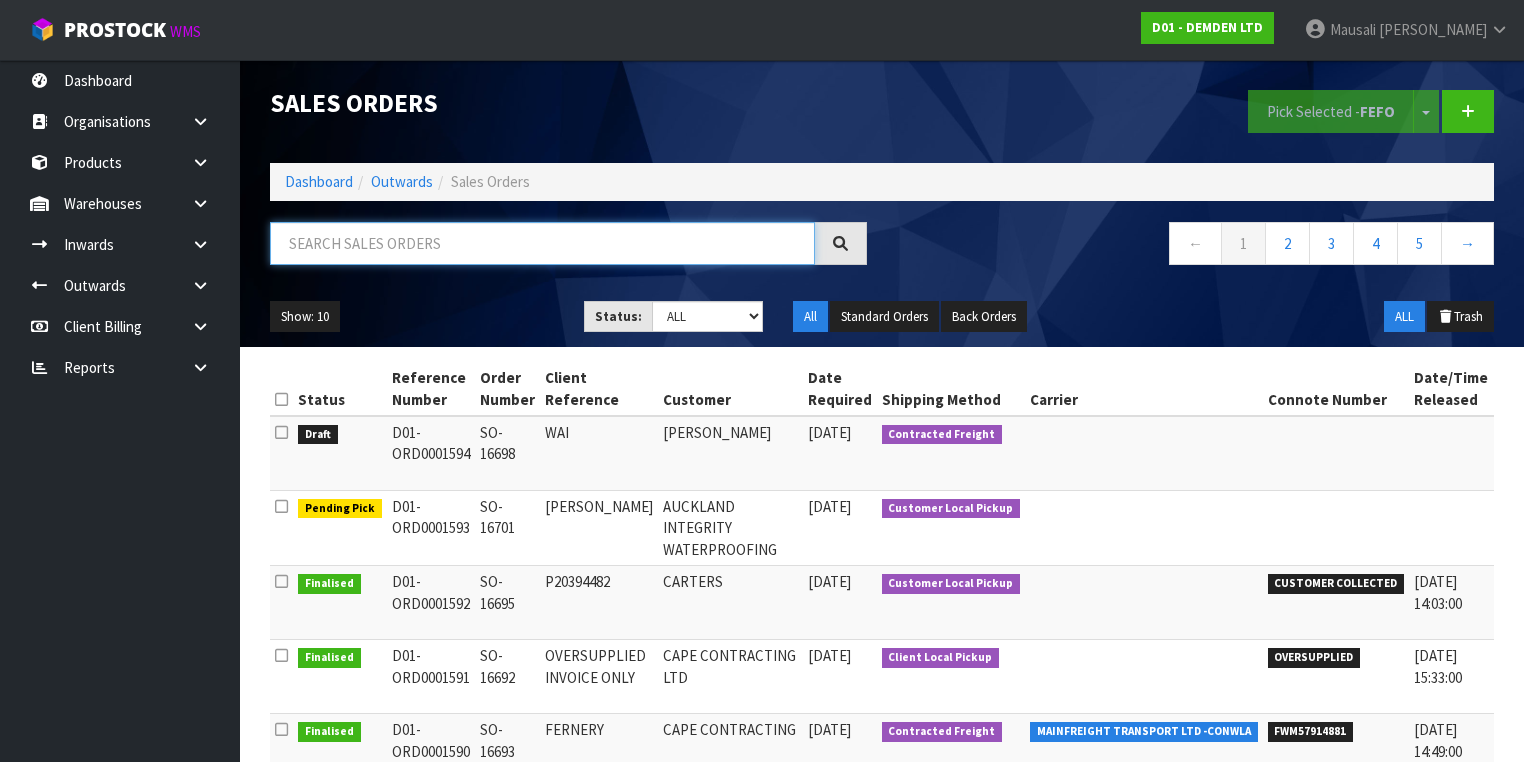 click at bounding box center [542, 243] 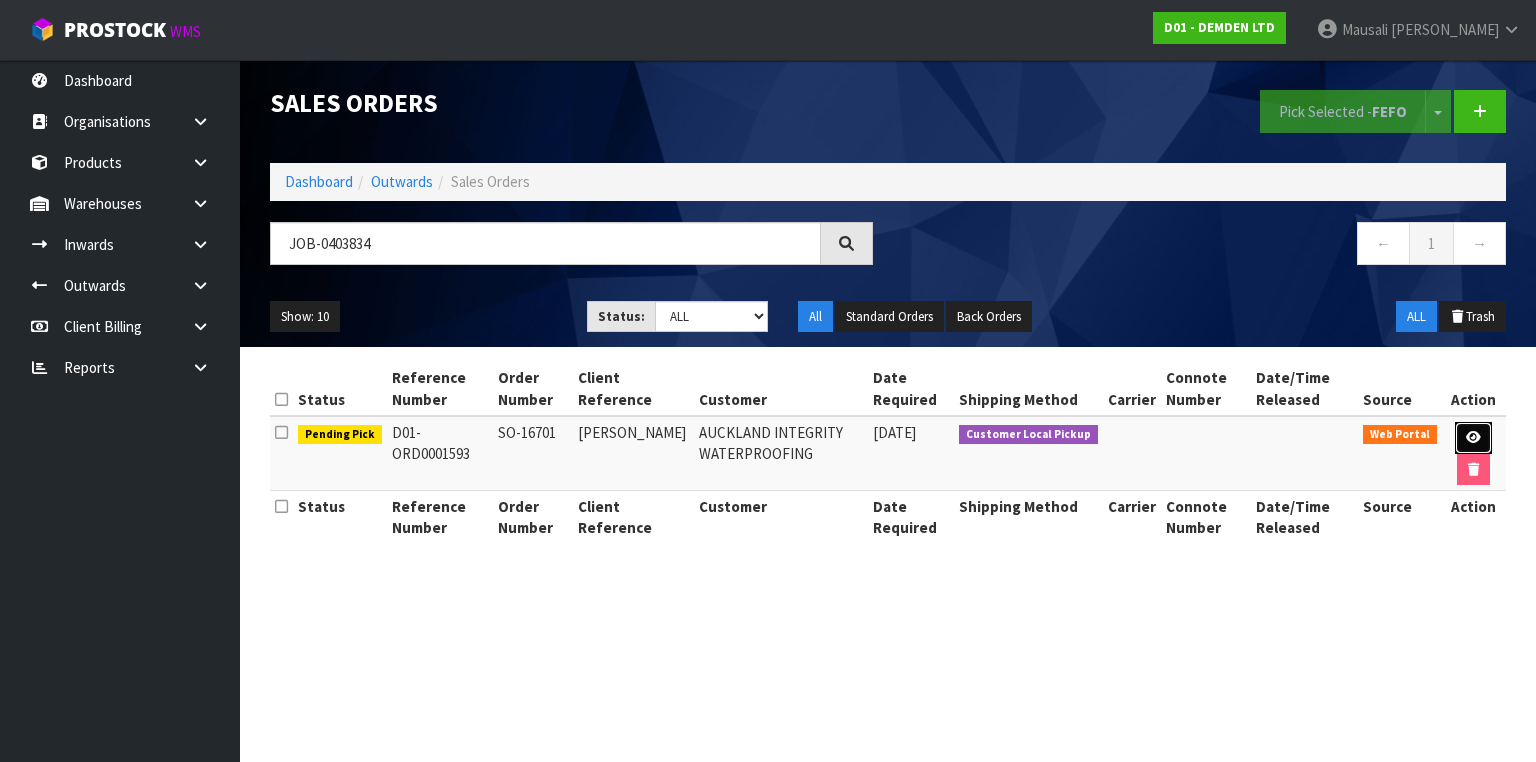 click at bounding box center (1473, 438) 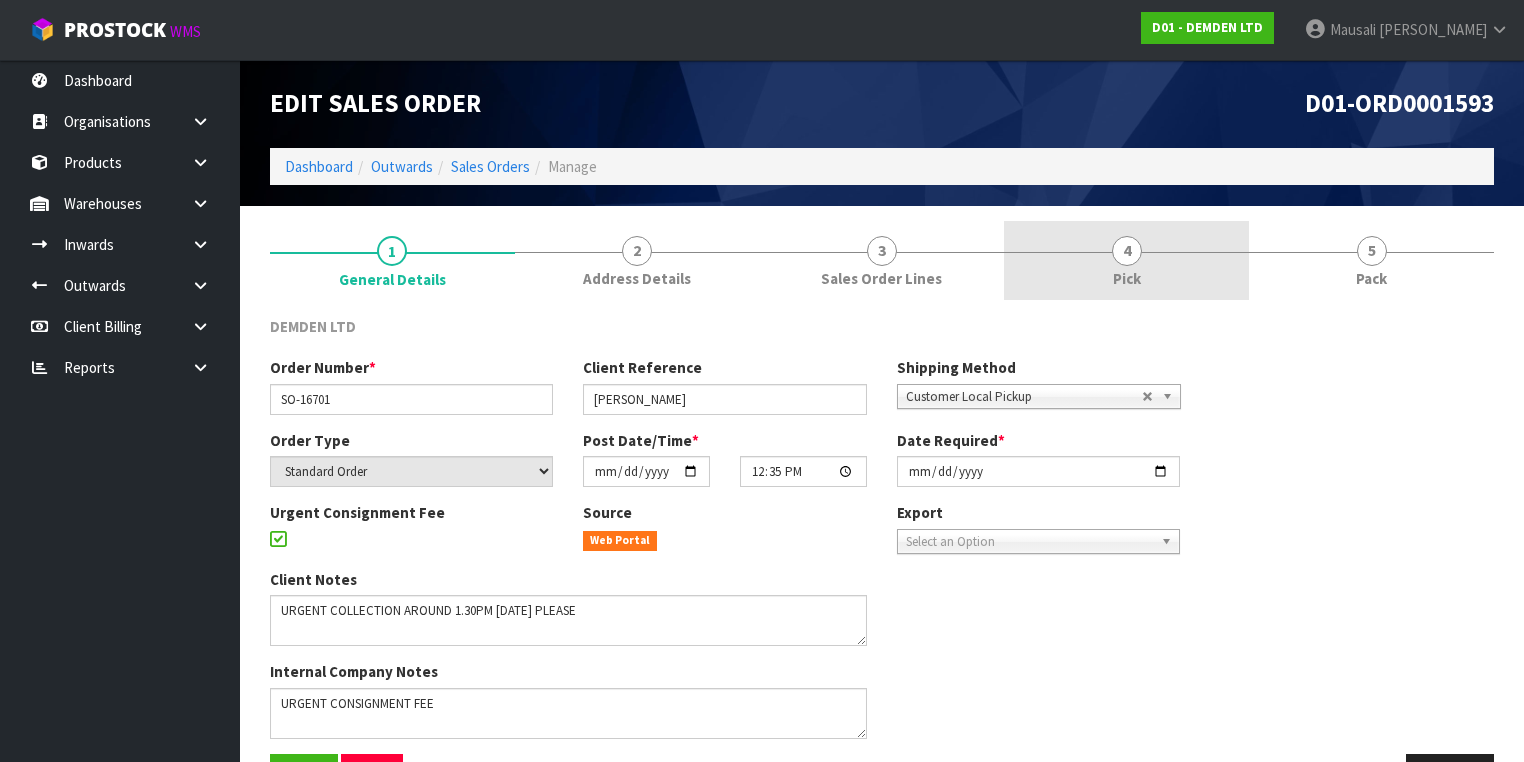 click on "4
Pick" at bounding box center [1126, 260] 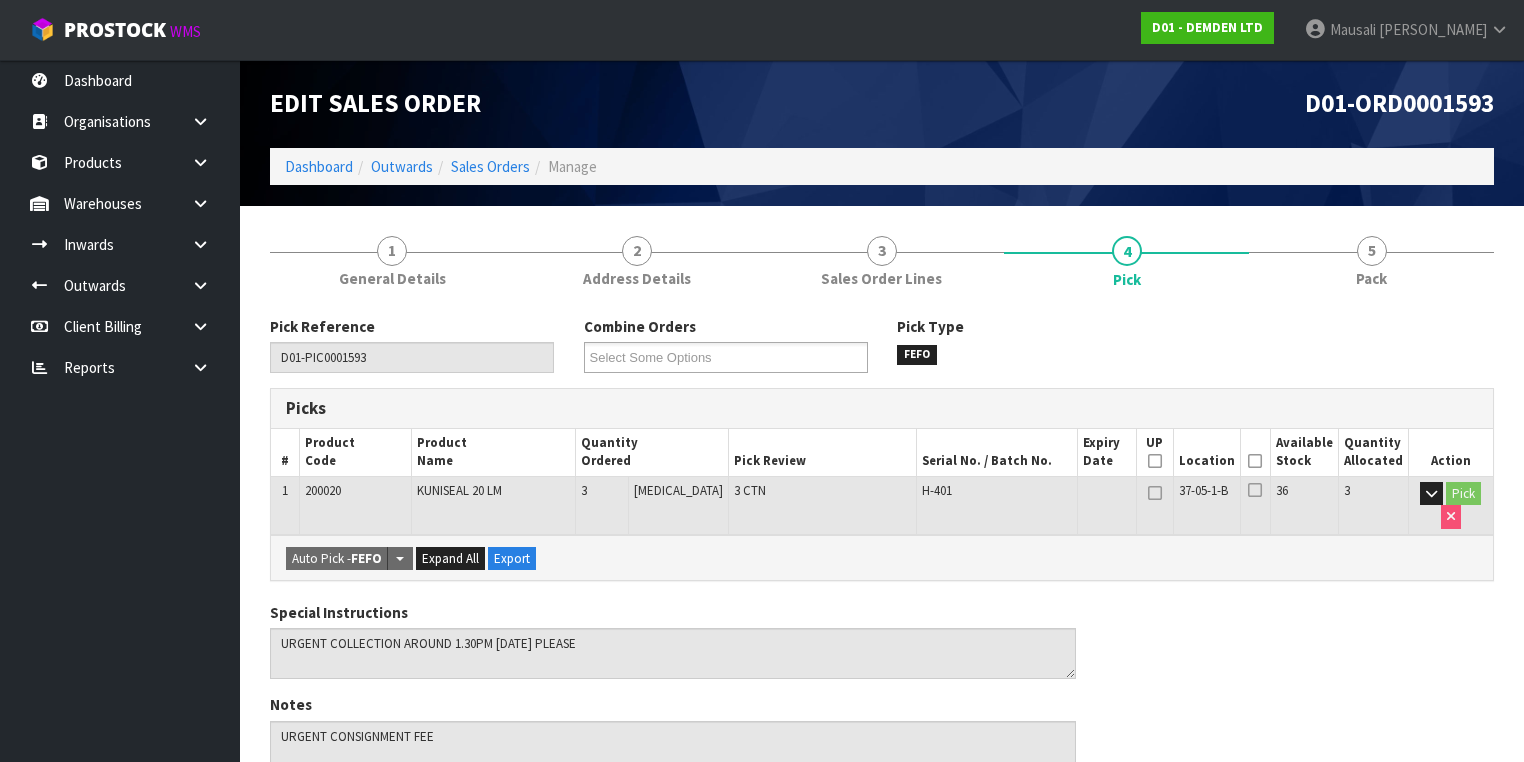 click at bounding box center (1255, 461) 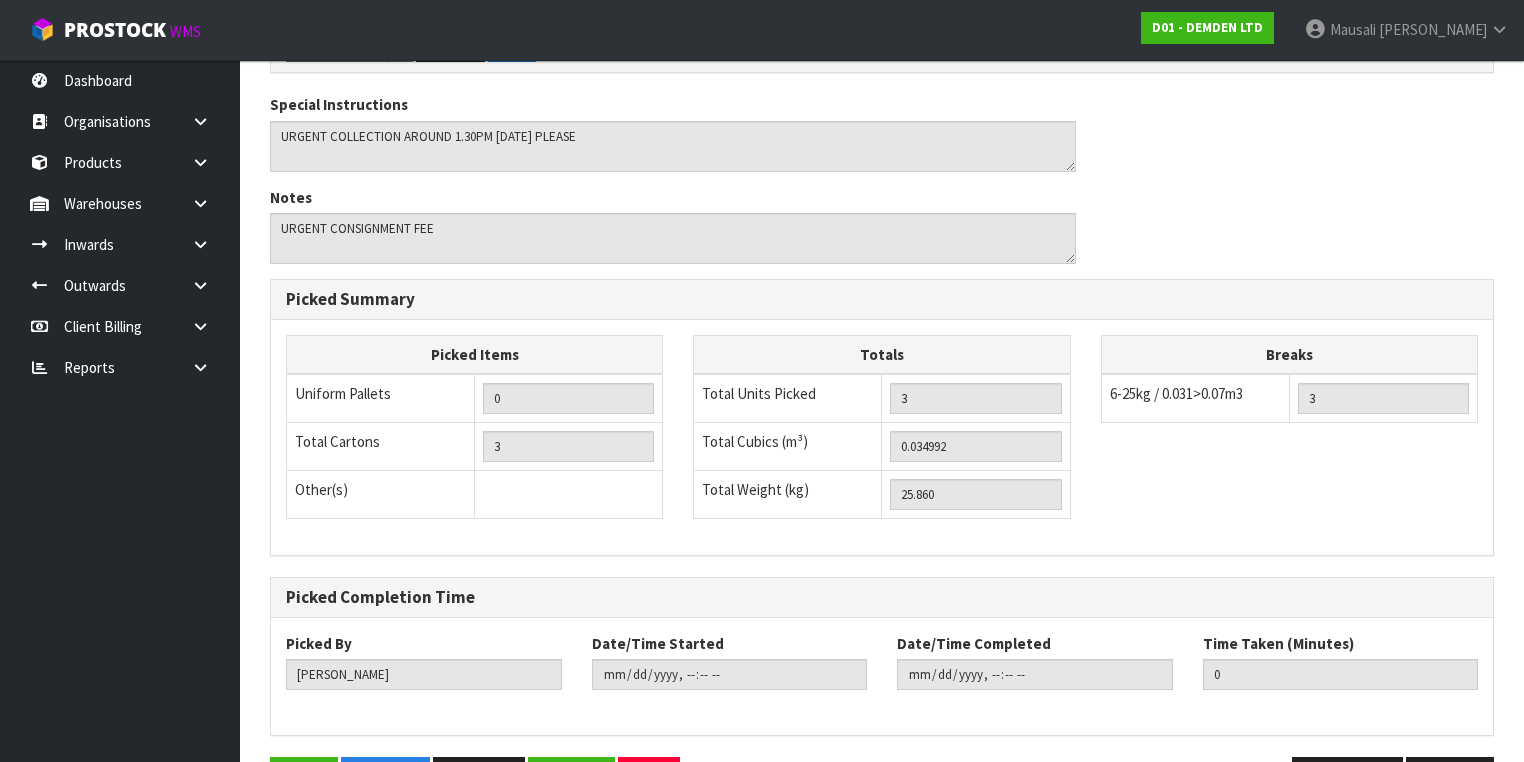 scroll, scrollTop: 640, scrollLeft: 0, axis: vertical 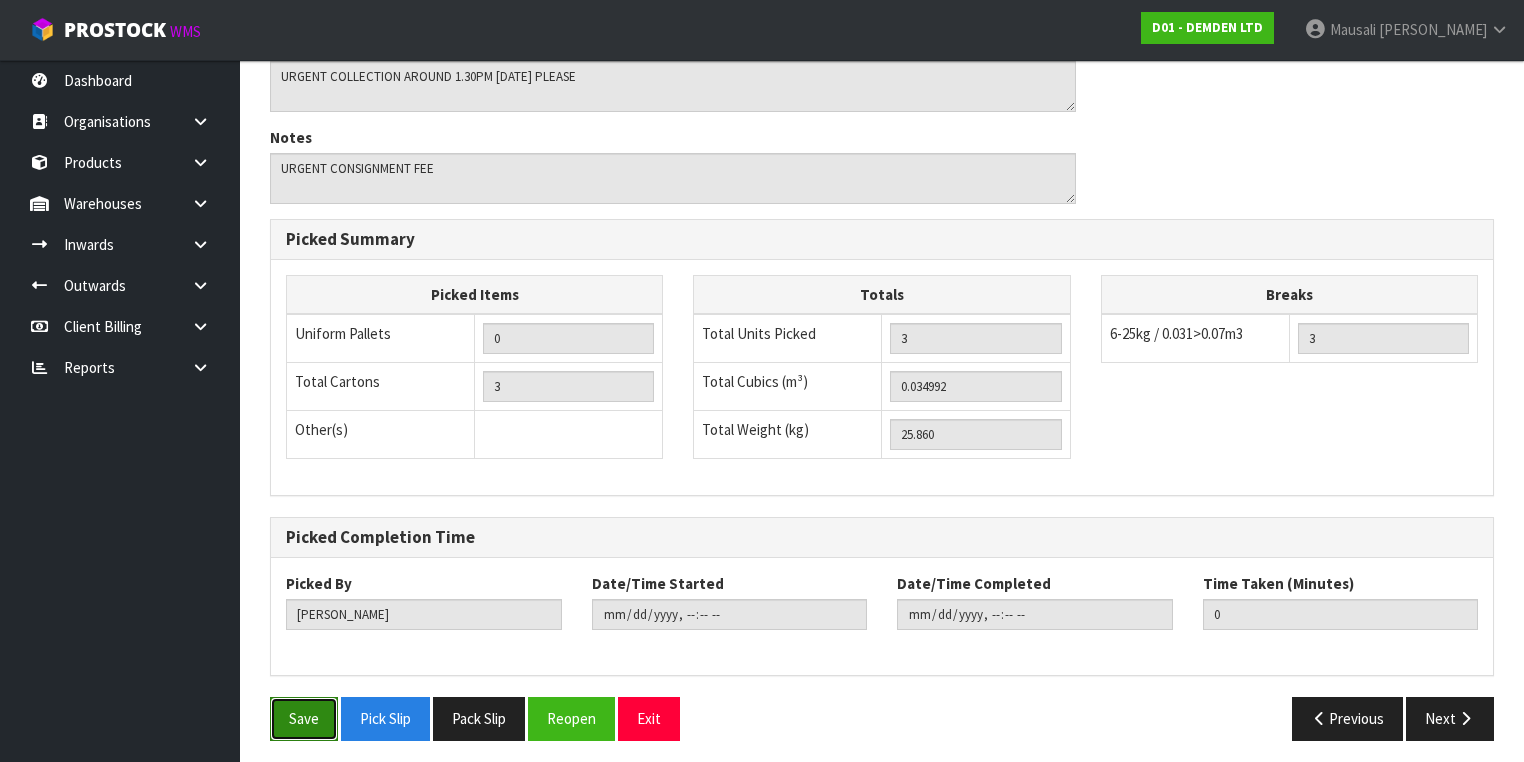 drag, startPoint x: 294, startPoint y: 708, endPoint x: 304, endPoint y: 706, distance: 10.198039 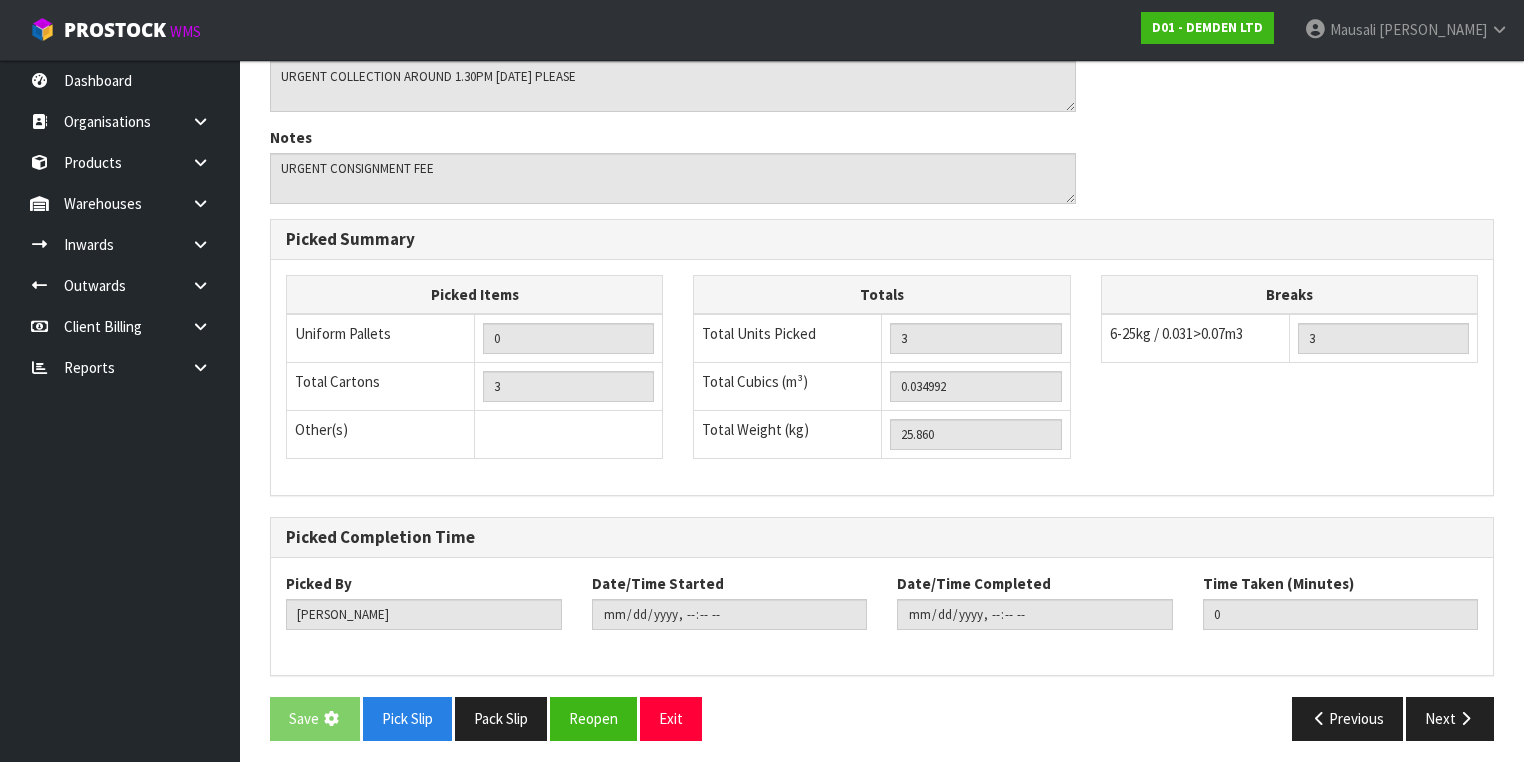 scroll, scrollTop: 0, scrollLeft: 0, axis: both 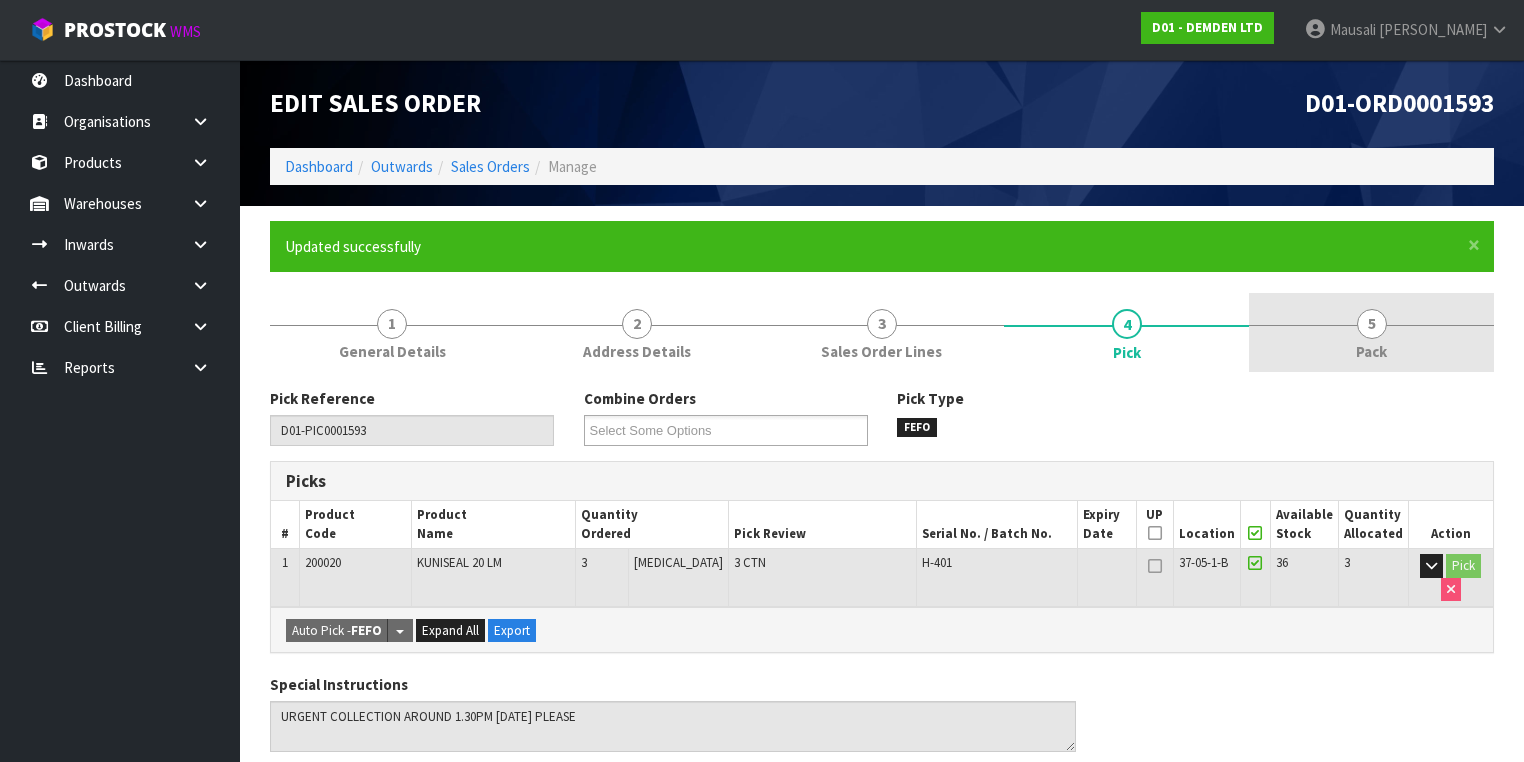 click on "5
Pack" at bounding box center (1371, 332) 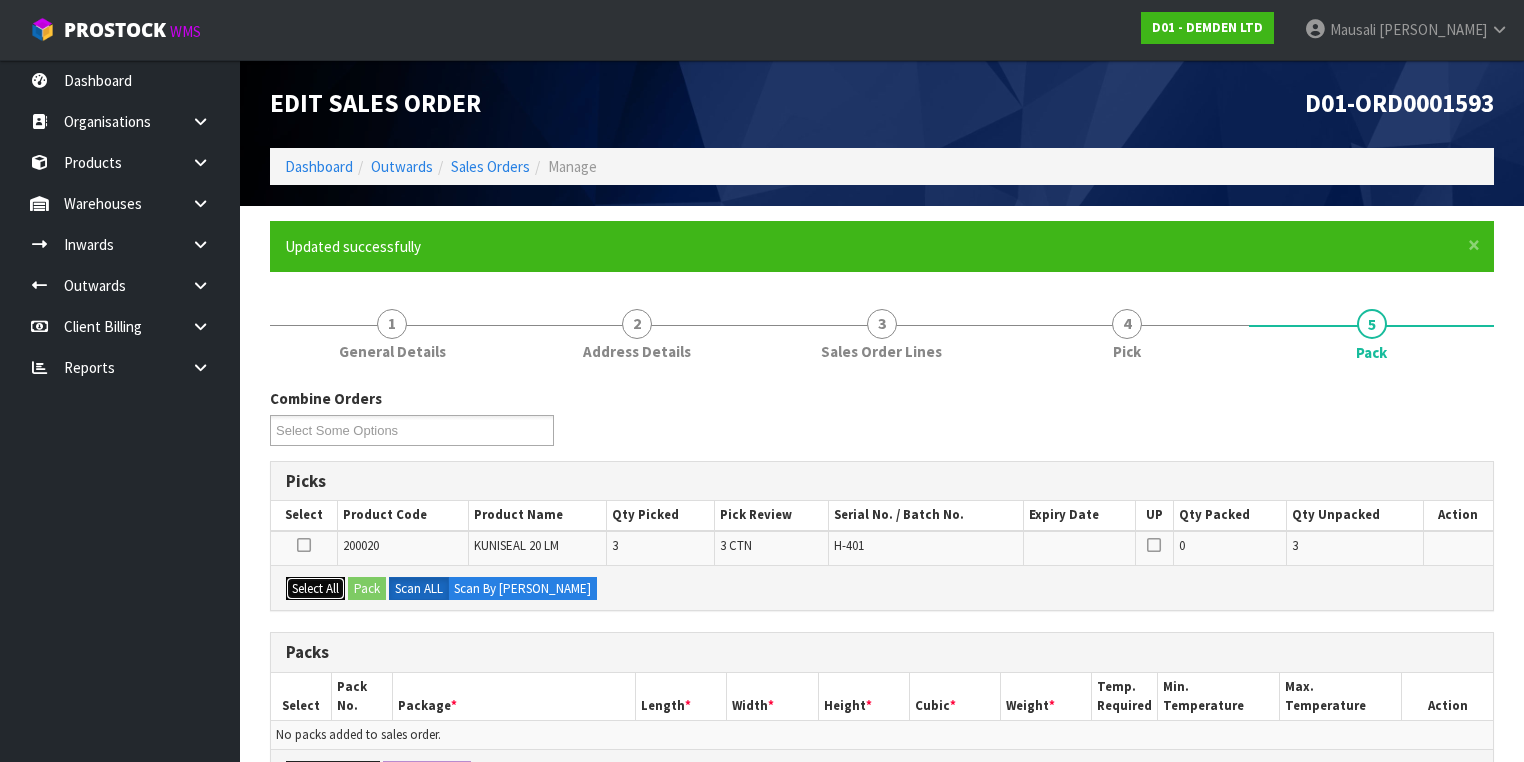 drag, startPoint x: 320, startPoint y: 580, endPoint x: 350, endPoint y: 580, distance: 30 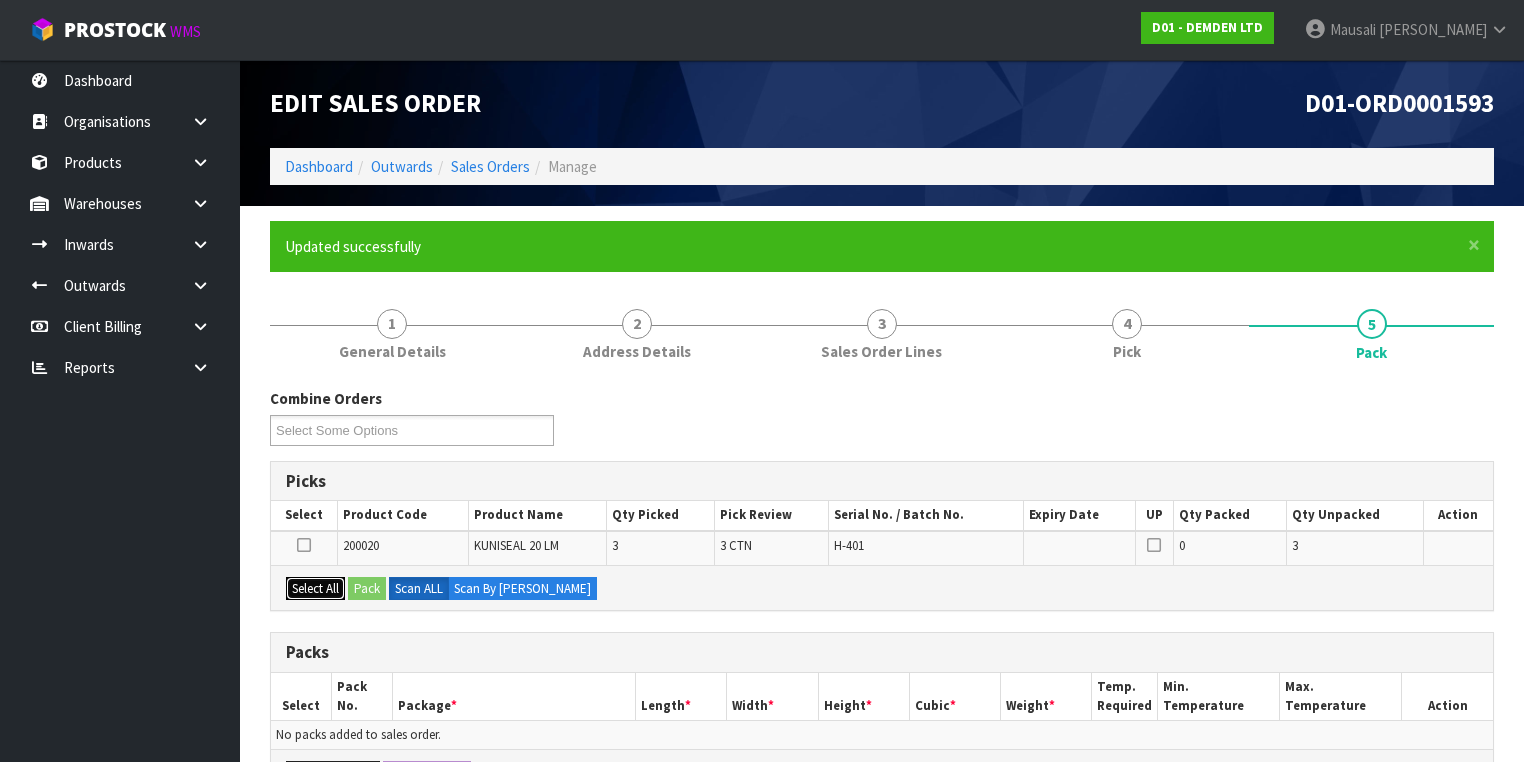 click on "Select All" at bounding box center [315, 589] 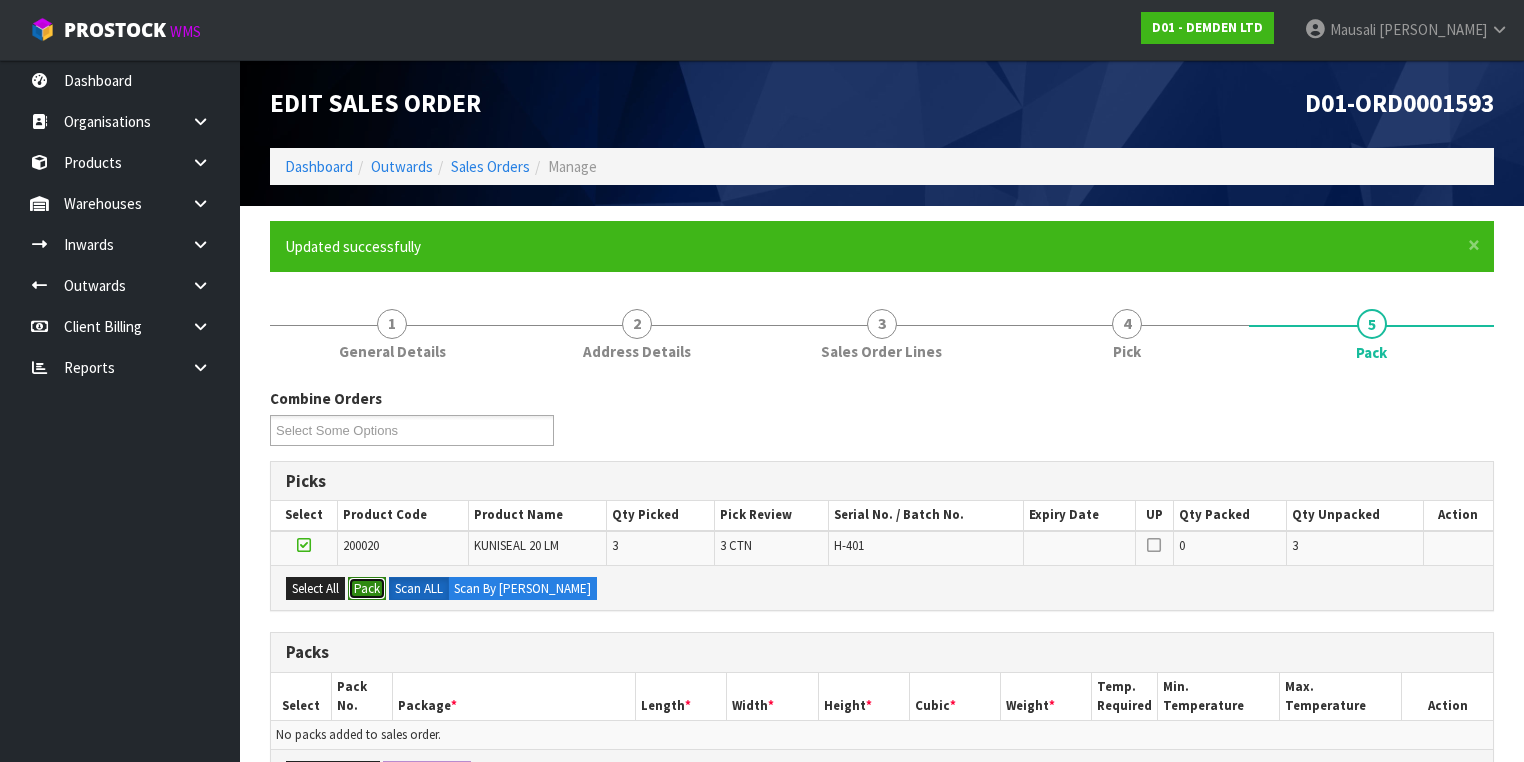 click on "Pack" at bounding box center [367, 589] 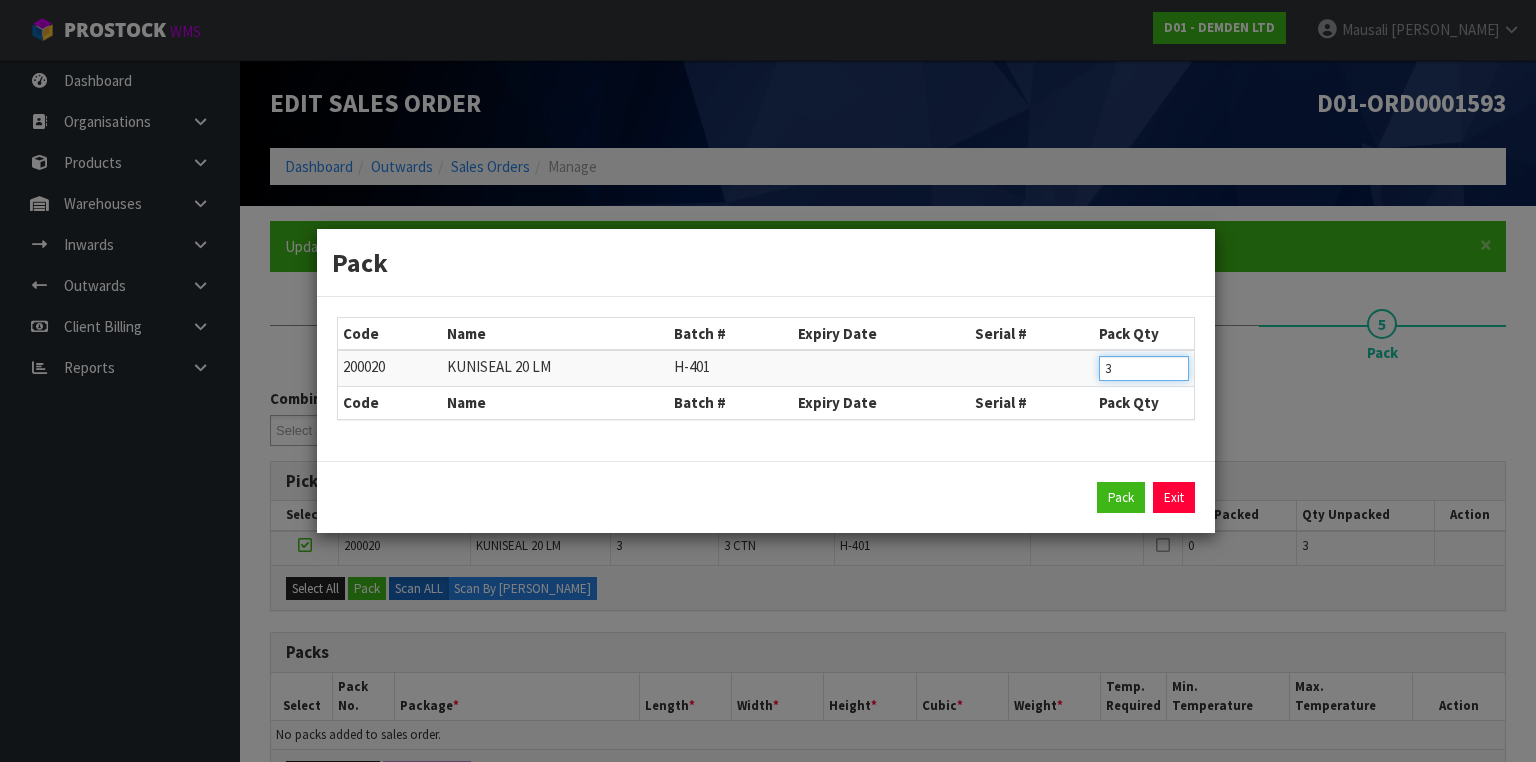 drag, startPoint x: 1126, startPoint y: 369, endPoint x: 1084, endPoint y: 376, distance: 42.579338 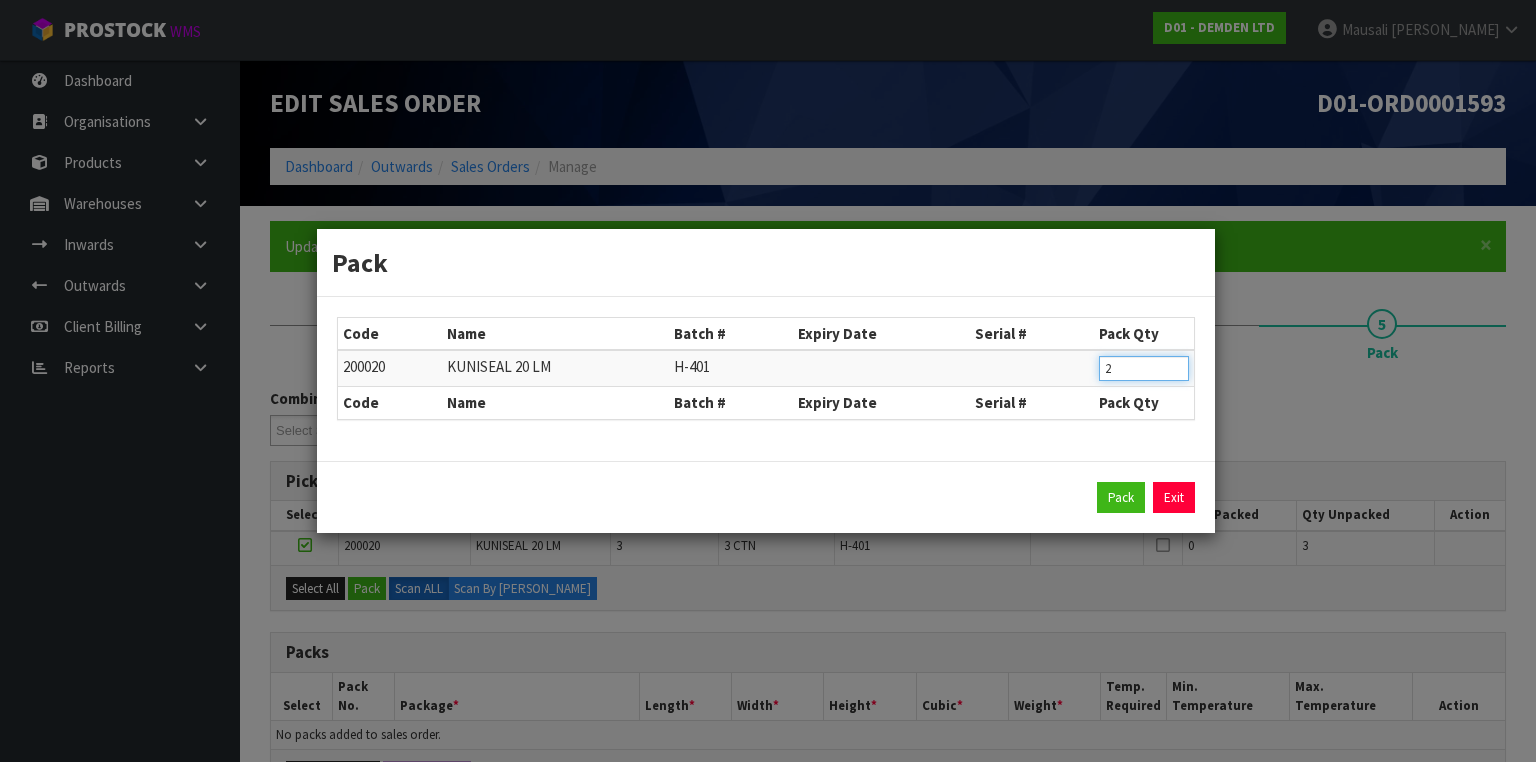 click on "Pack" at bounding box center [1121, 498] 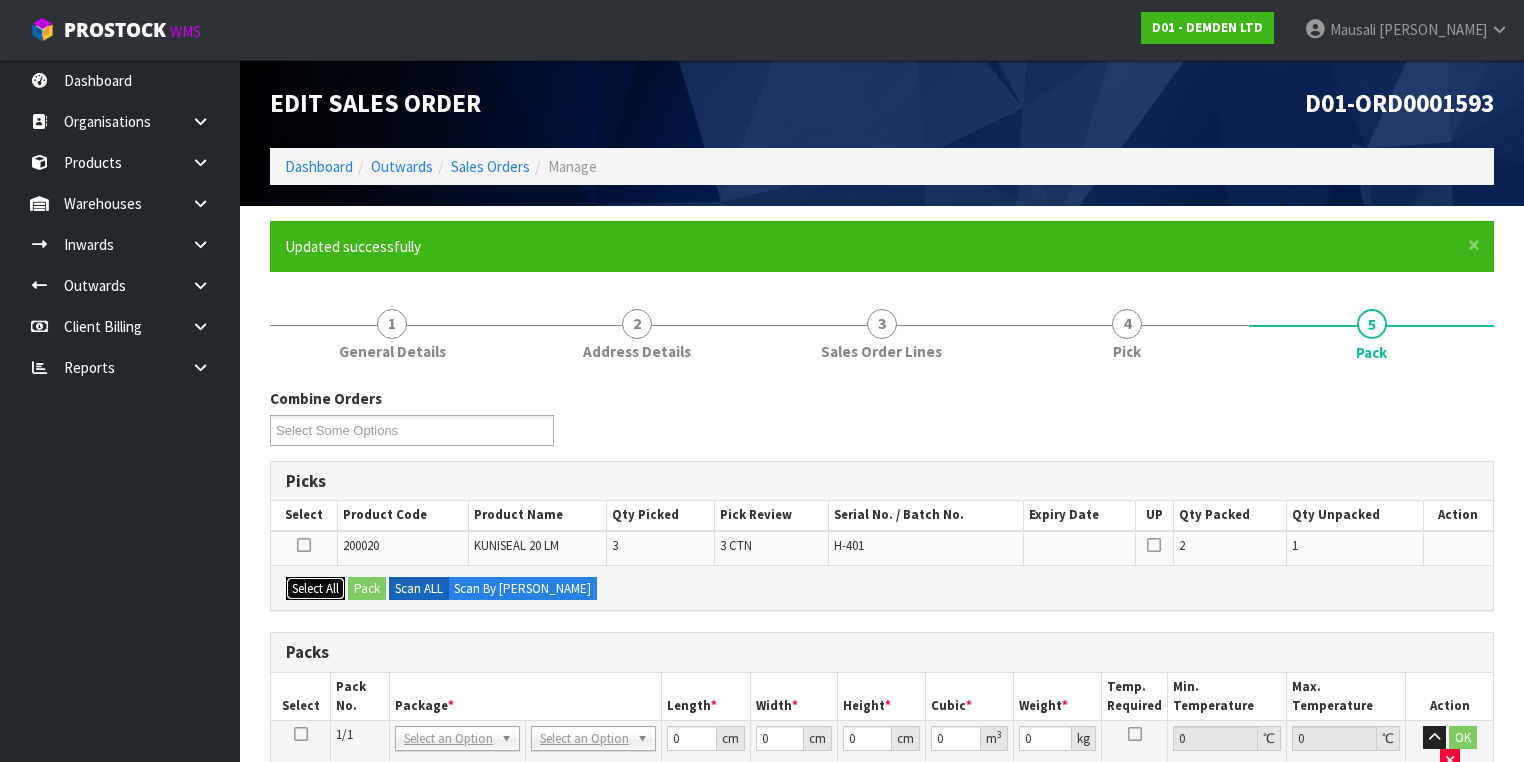 drag, startPoint x: 320, startPoint y: 583, endPoint x: 382, endPoint y: 583, distance: 62 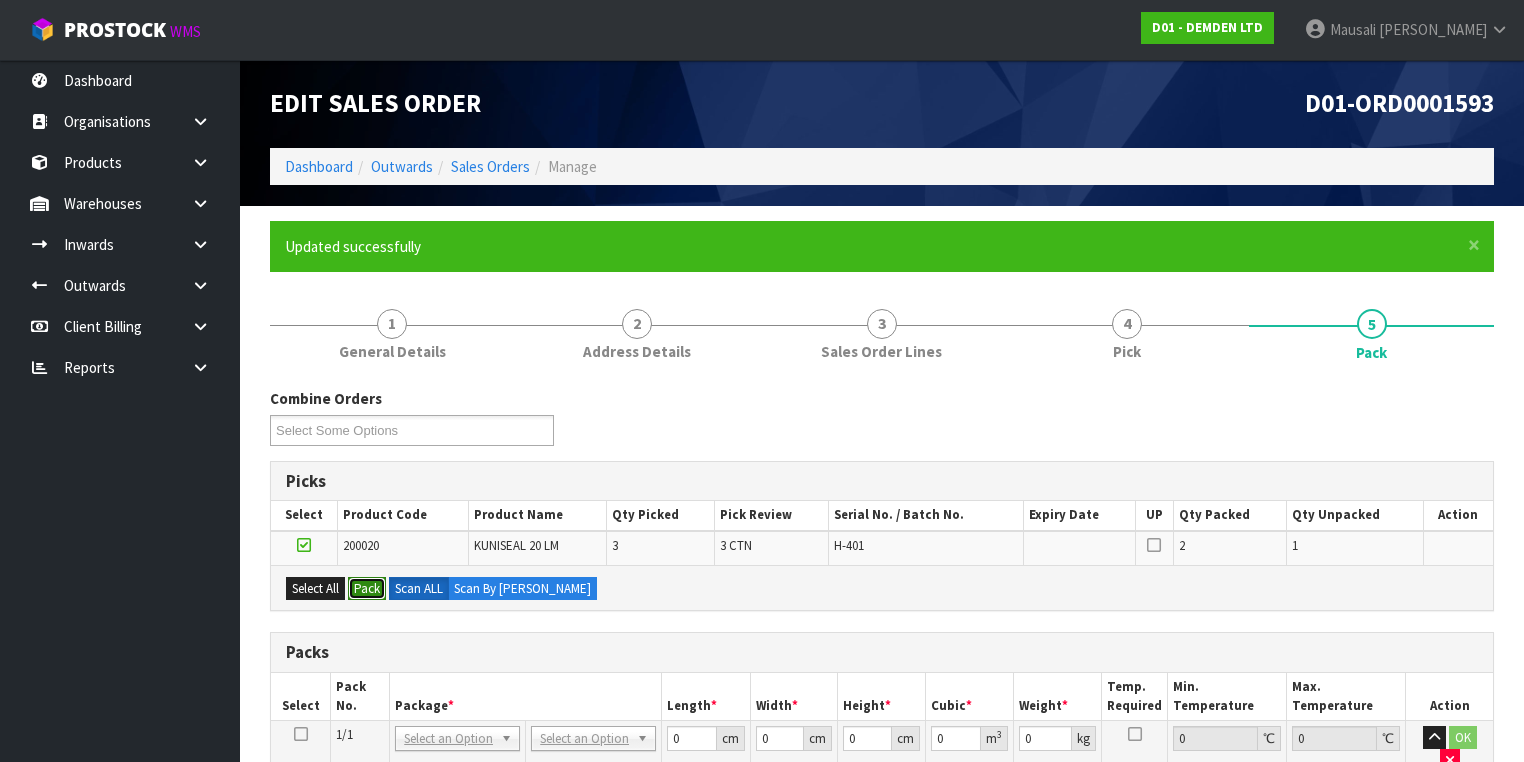 click on "Pack" at bounding box center [367, 589] 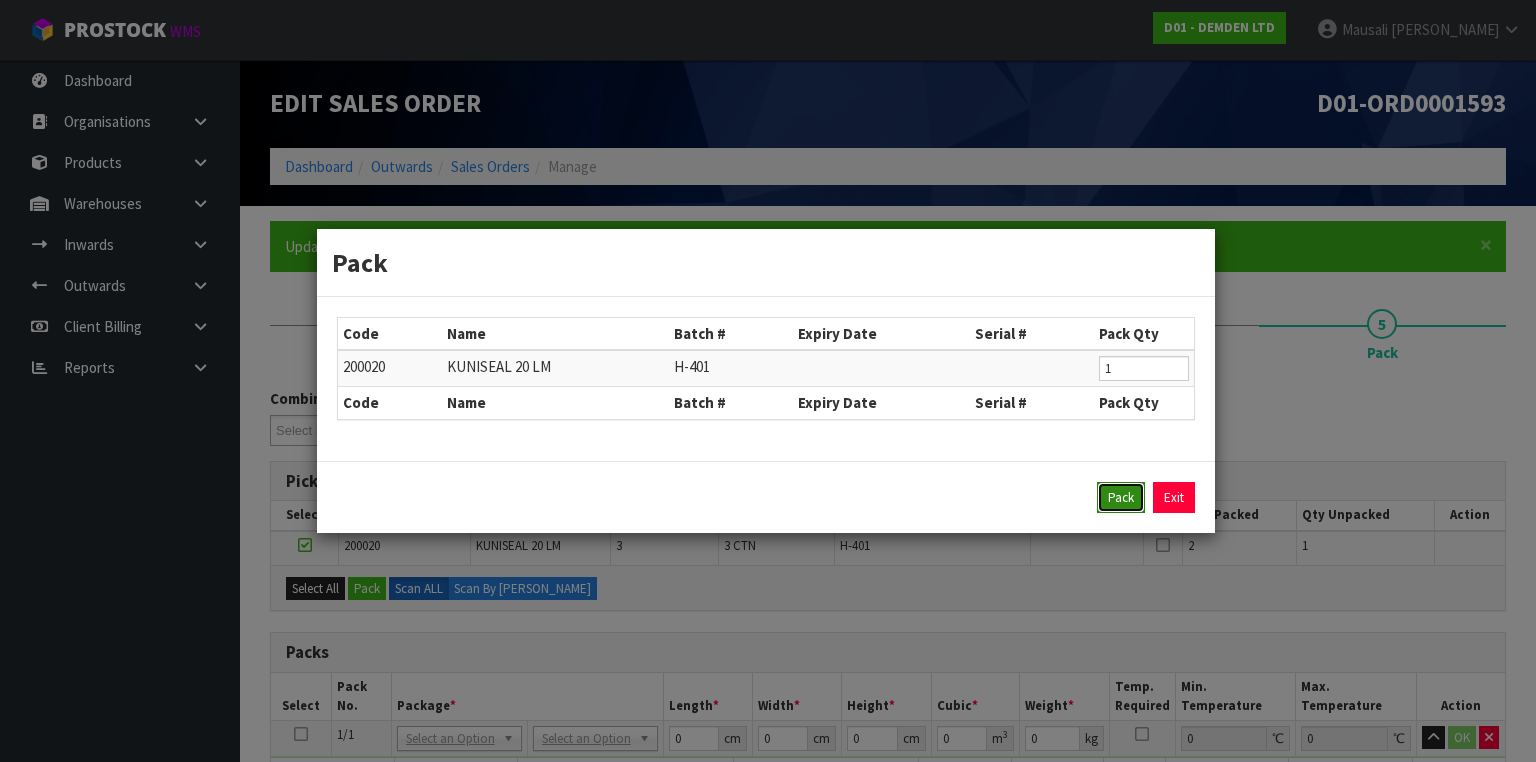 drag, startPoint x: 1116, startPoint y: 487, endPoint x: 1032, endPoint y: 474, distance: 85 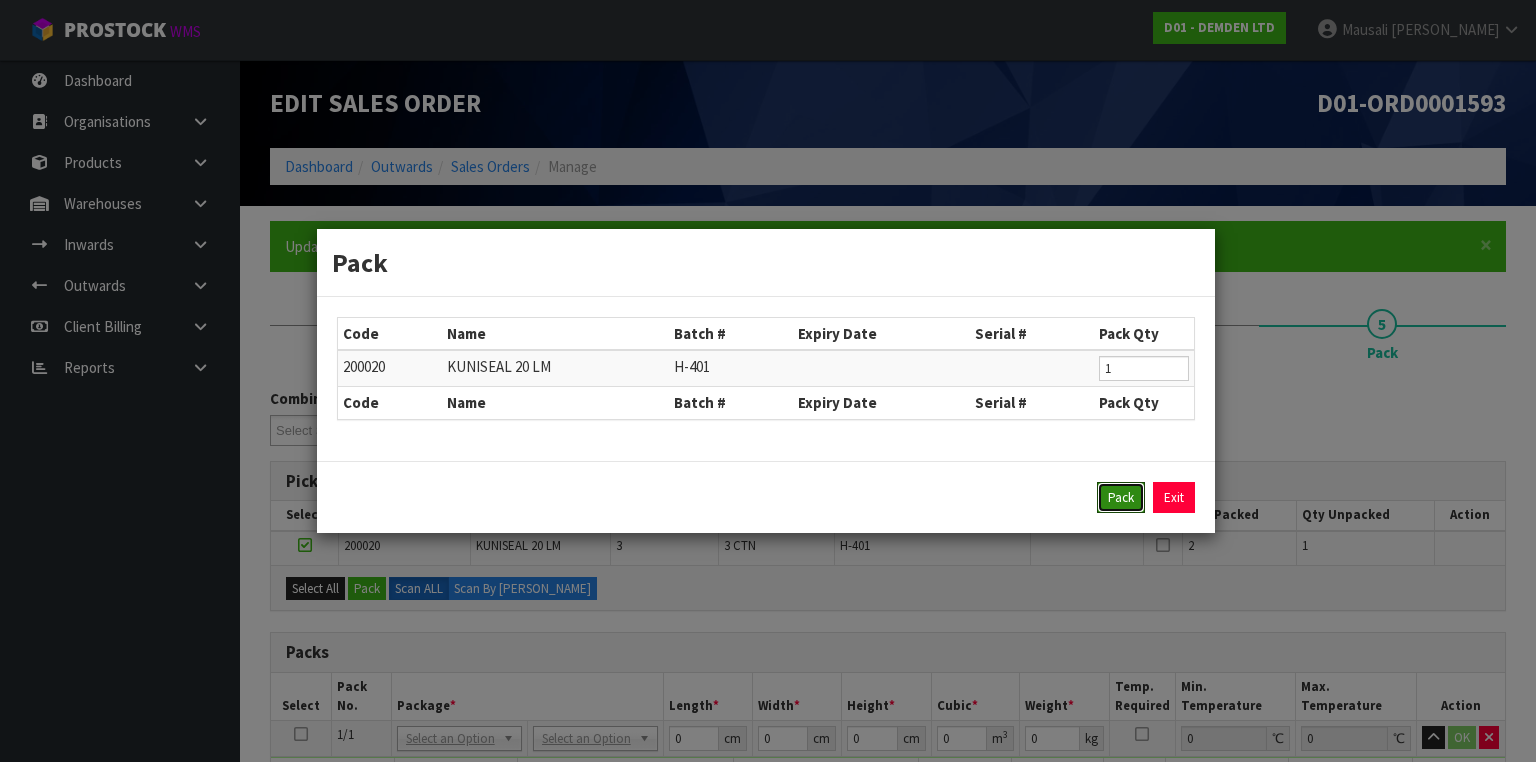 click on "Pack" at bounding box center (1121, 498) 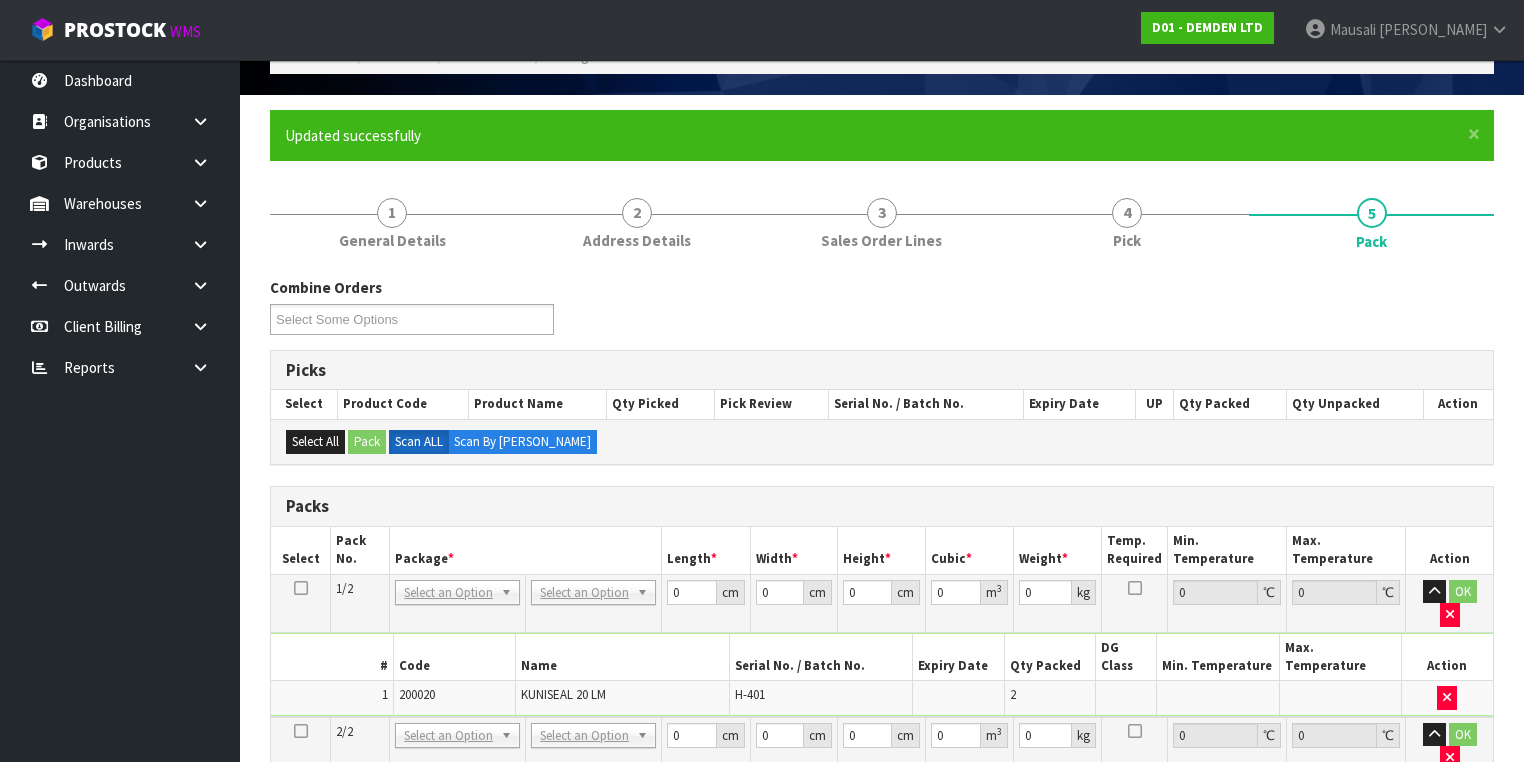 scroll, scrollTop: 240, scrollLeft: 0, axis: vertical 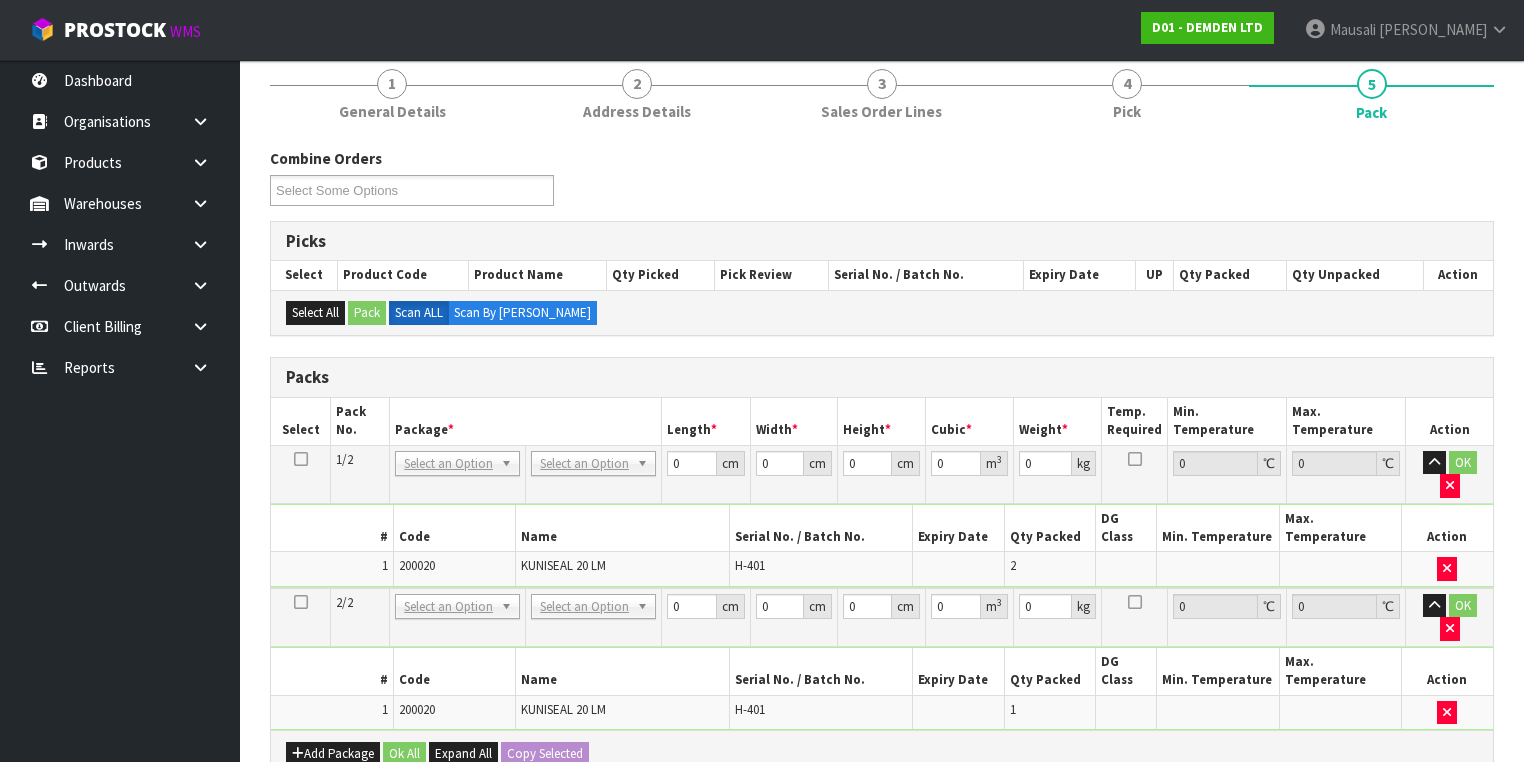 click at bounding box center (301, 474) 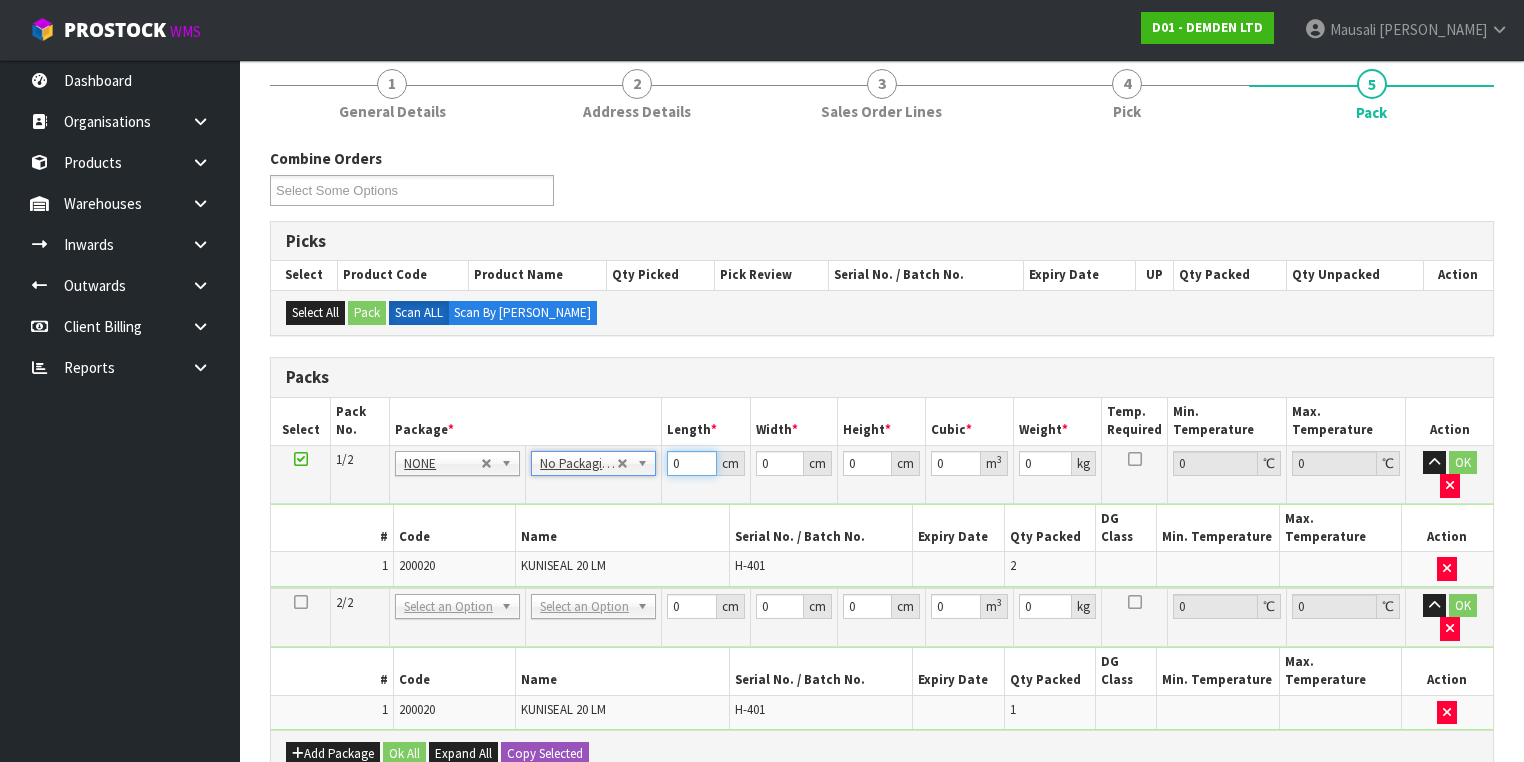 drag, startPoint x: 684, startPoint y: 465, endPoint x: 615, endPoint y: 464, distance: 69.00725 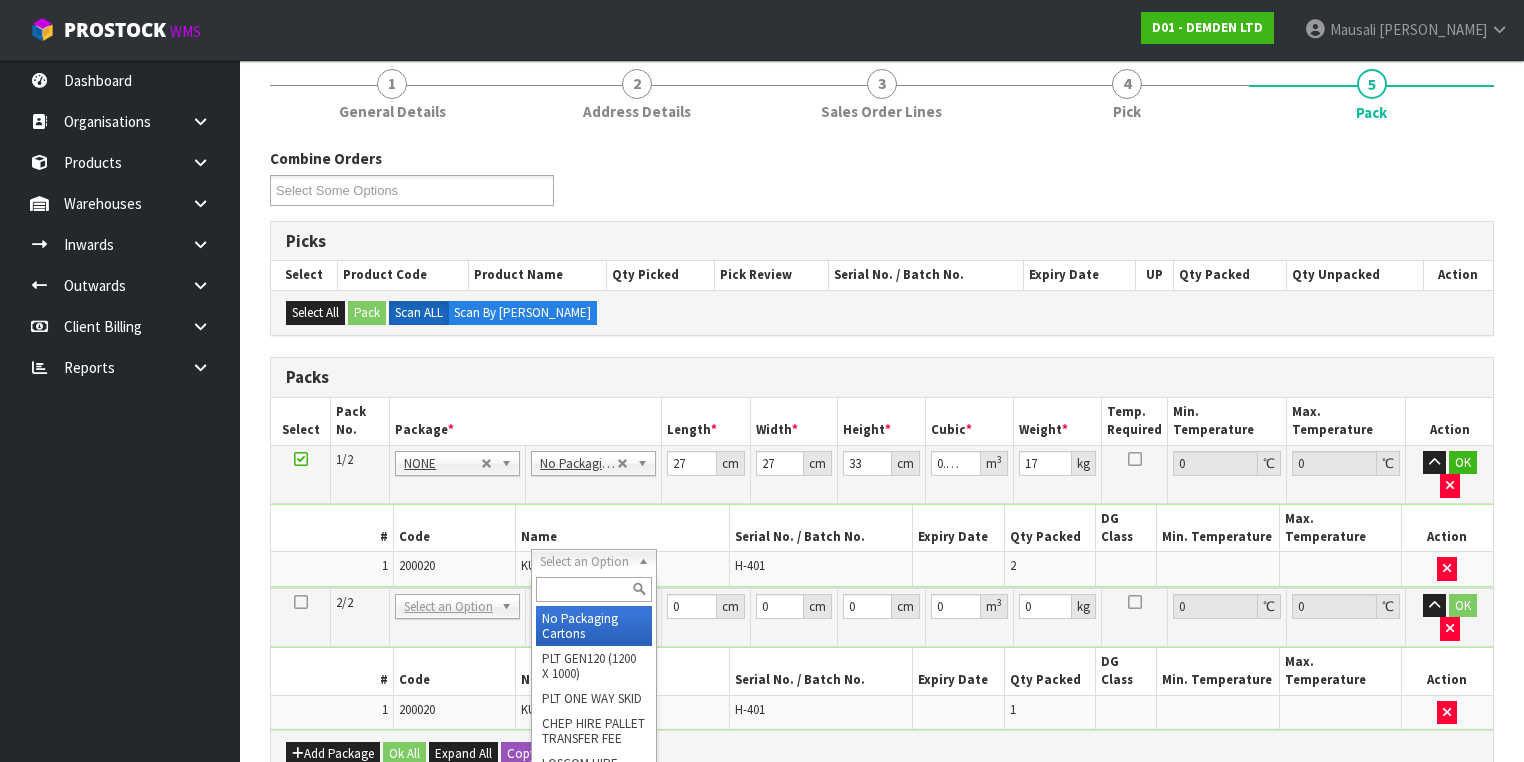 drag, startPoint x: 590, startPoint y: 615, endPoint x: 609, endPoint y: 594, distance: 28.319605 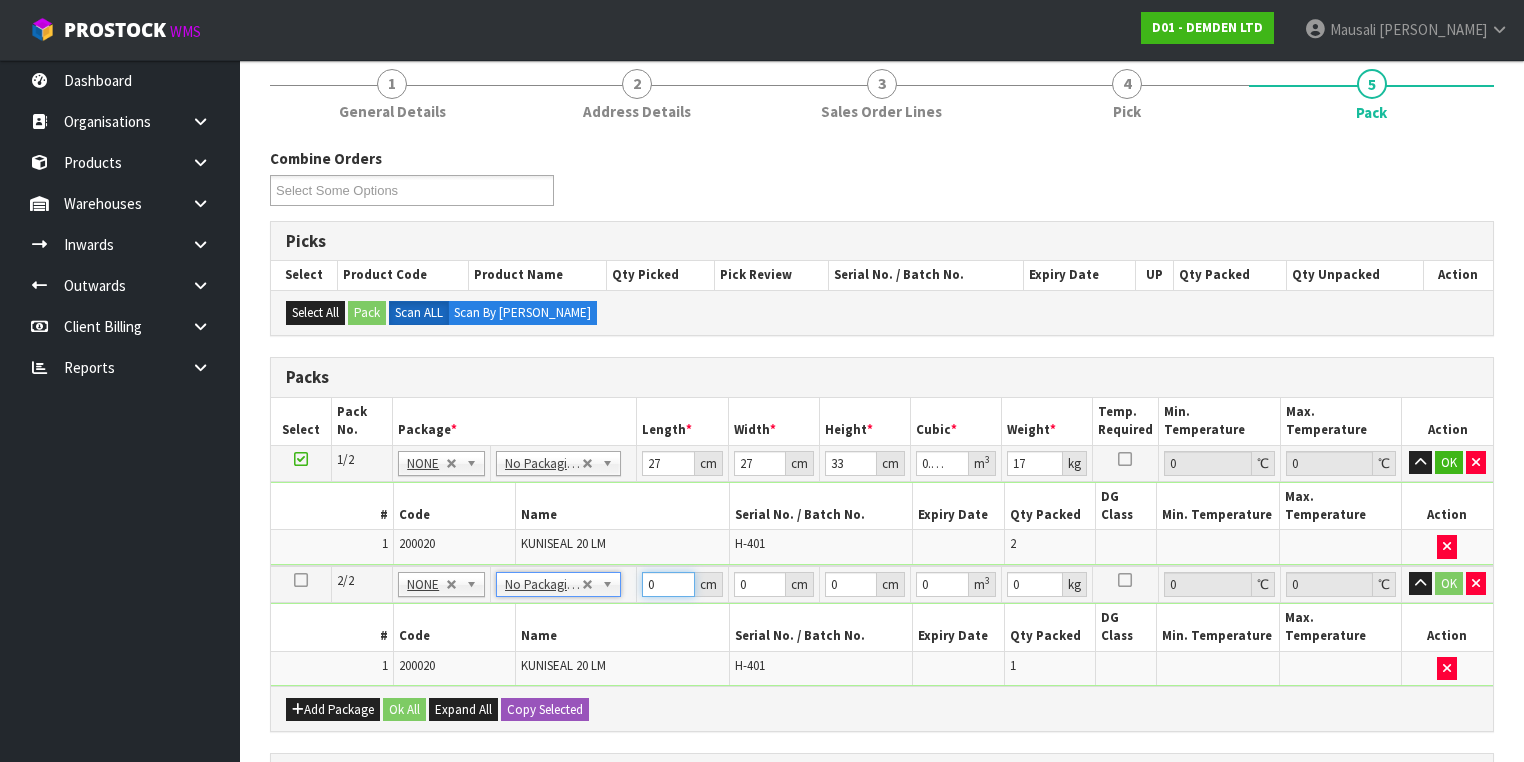 drag, startPoint x: 661, startPoint y: 559, endPoint x: 617, endPoint y: 579, distance: 48.332184 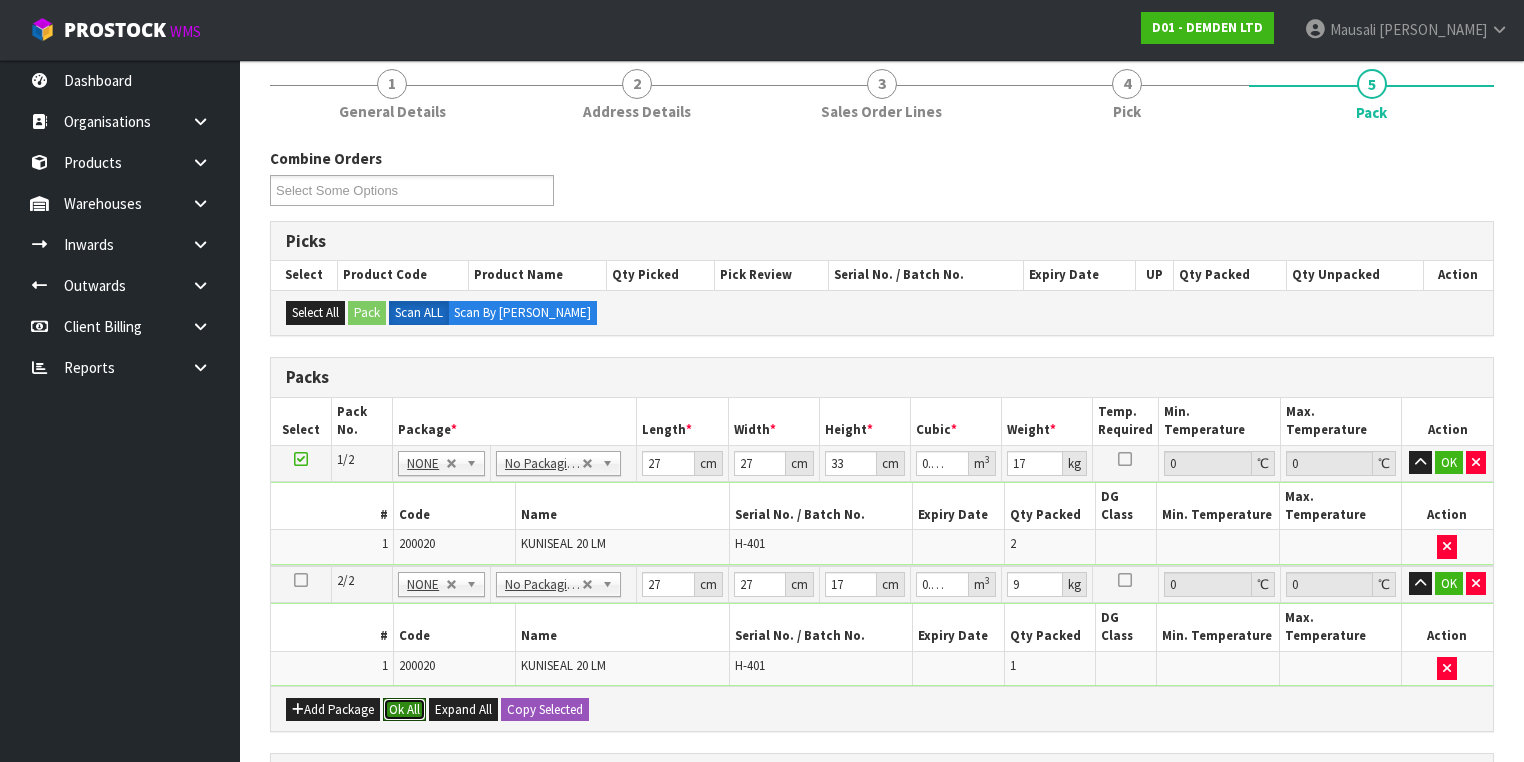 click on "Ok All" at bounding box center (404, 710) 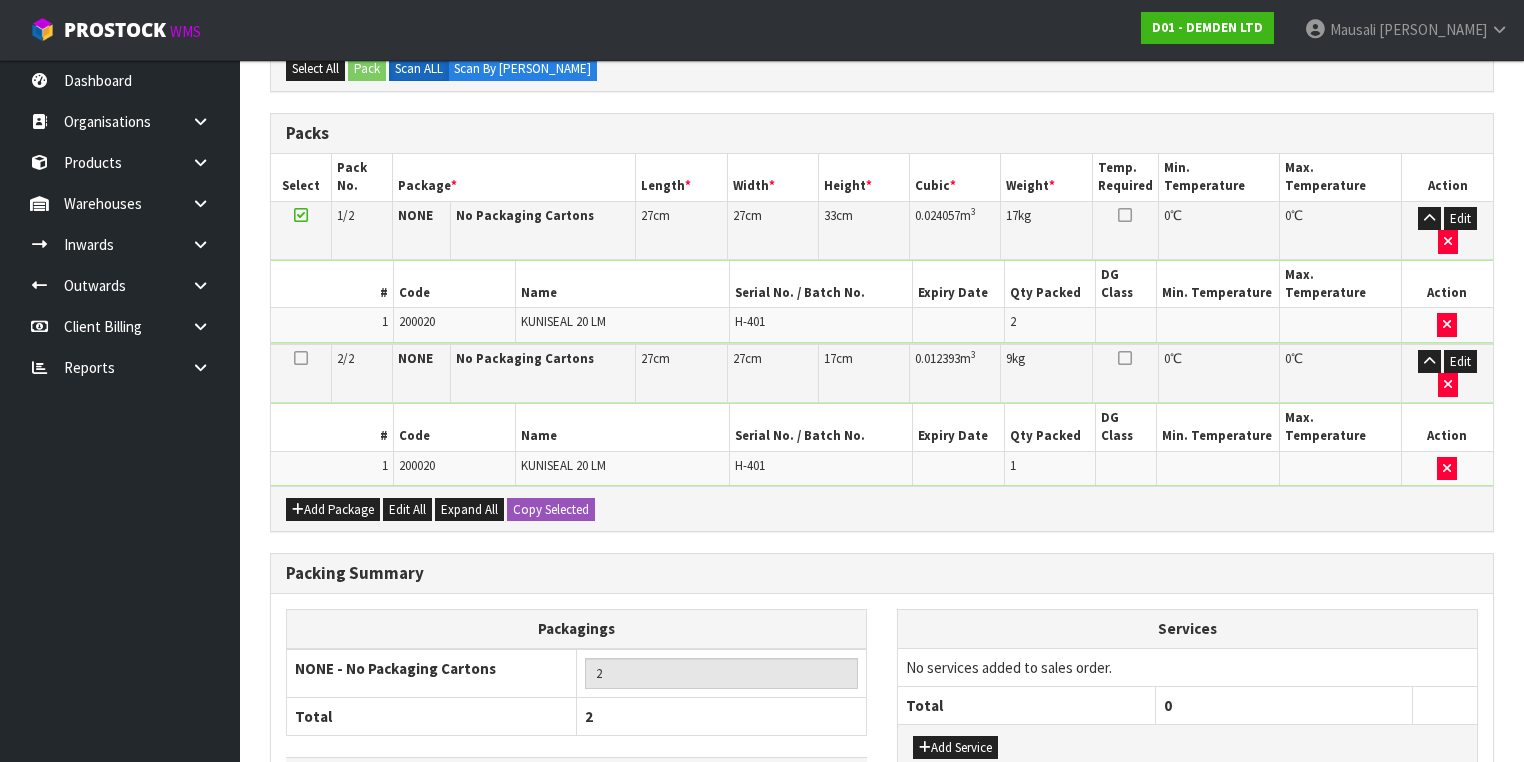 scroll, scrollTop: 539, scrollLeft: 0, axis: vertical 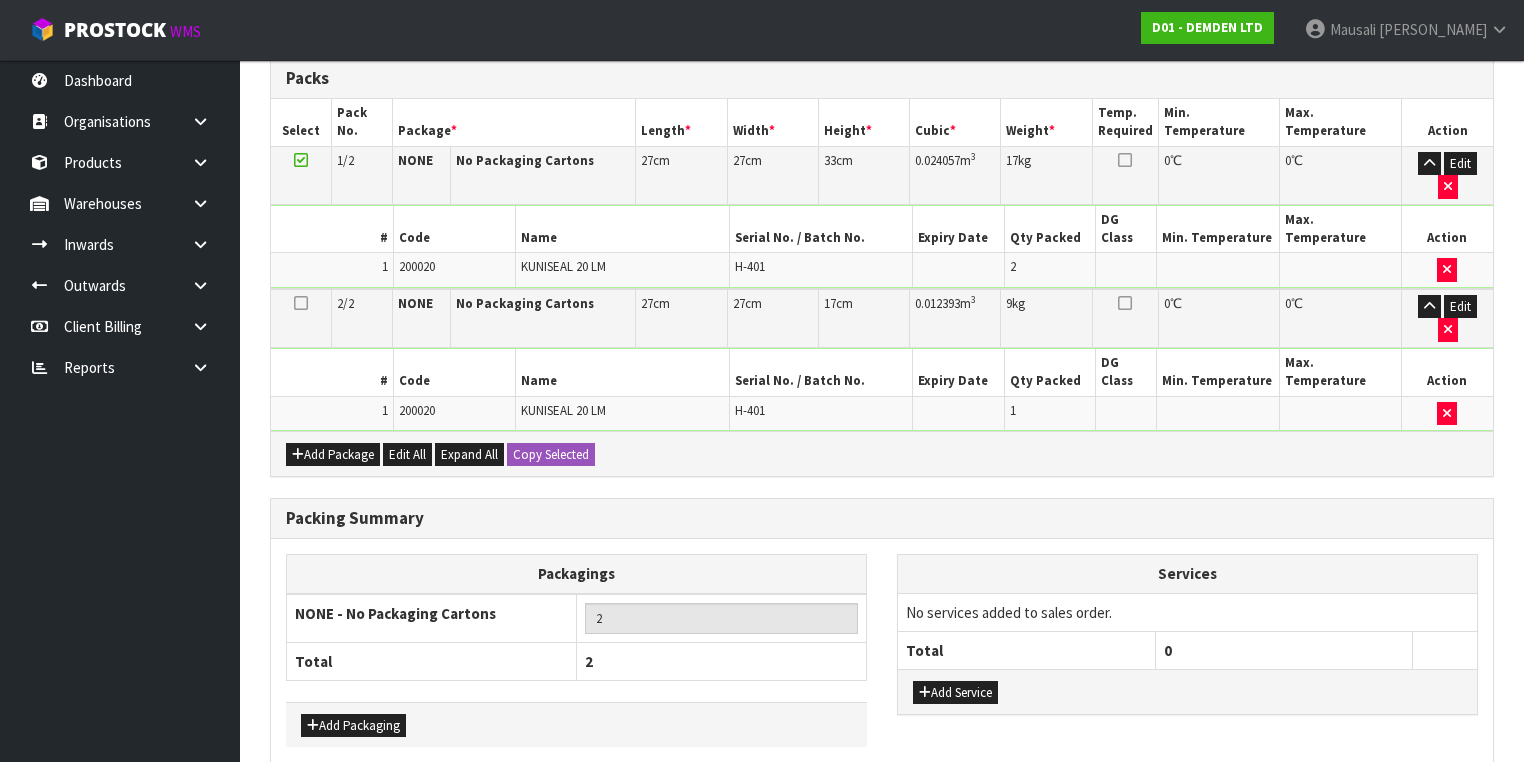 drag, startPoint x: 434, startPoint y: 705, endPoint x: 478, endPoint y: 679, distance: 51.10773 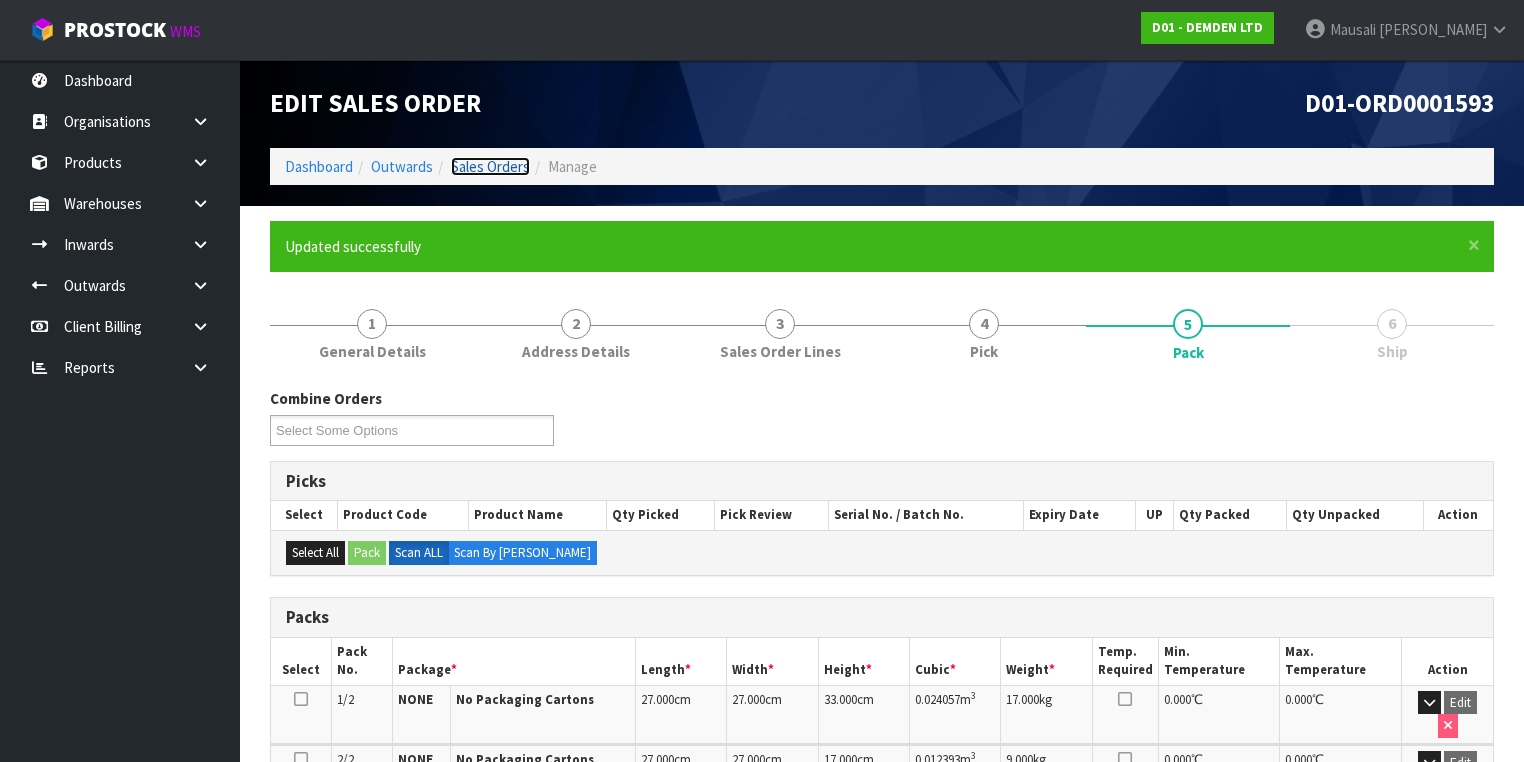 click on "Sales Orders" at bounding box center (490, 166) 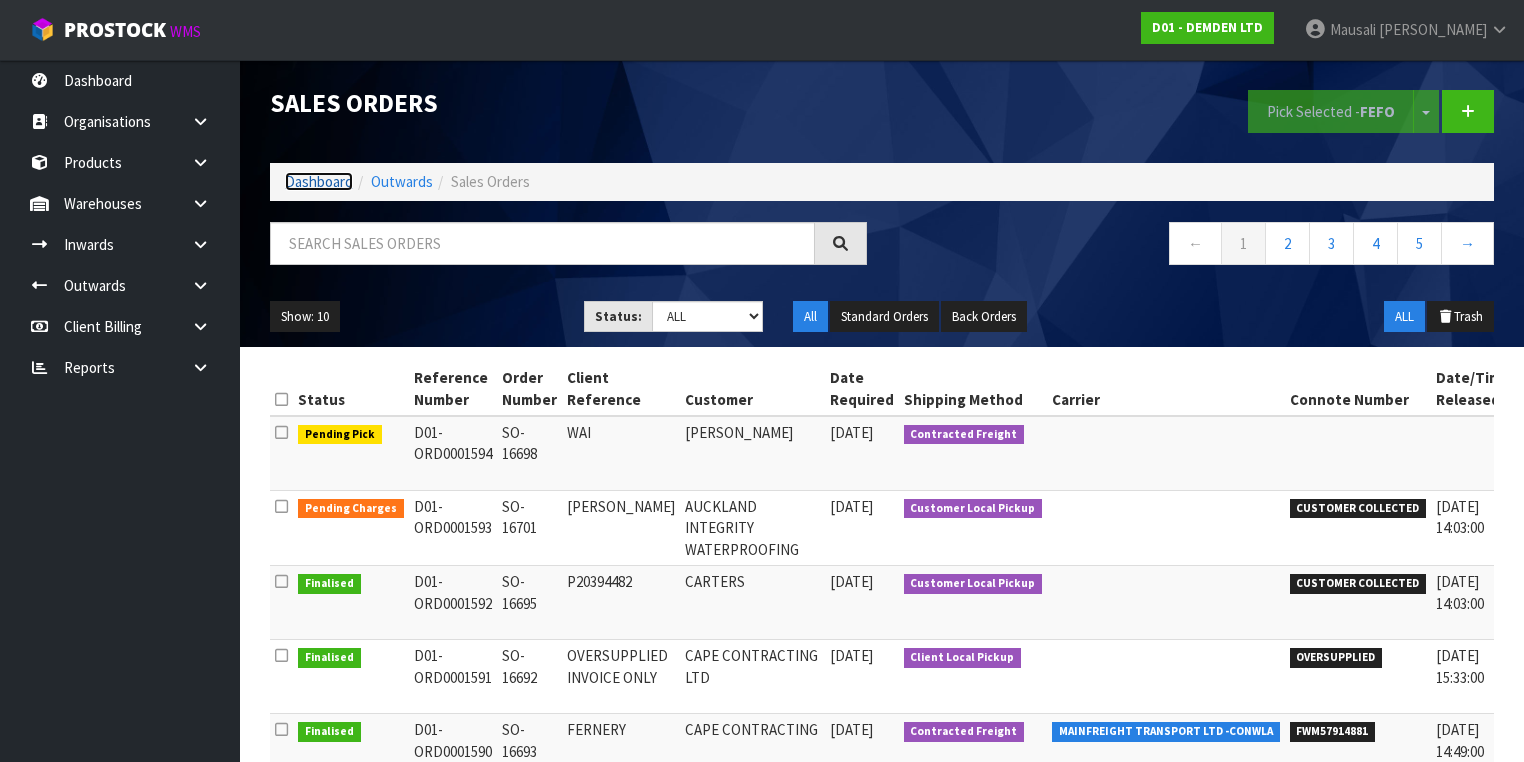 click on "Dashboard" at bounding box center [319, 181] 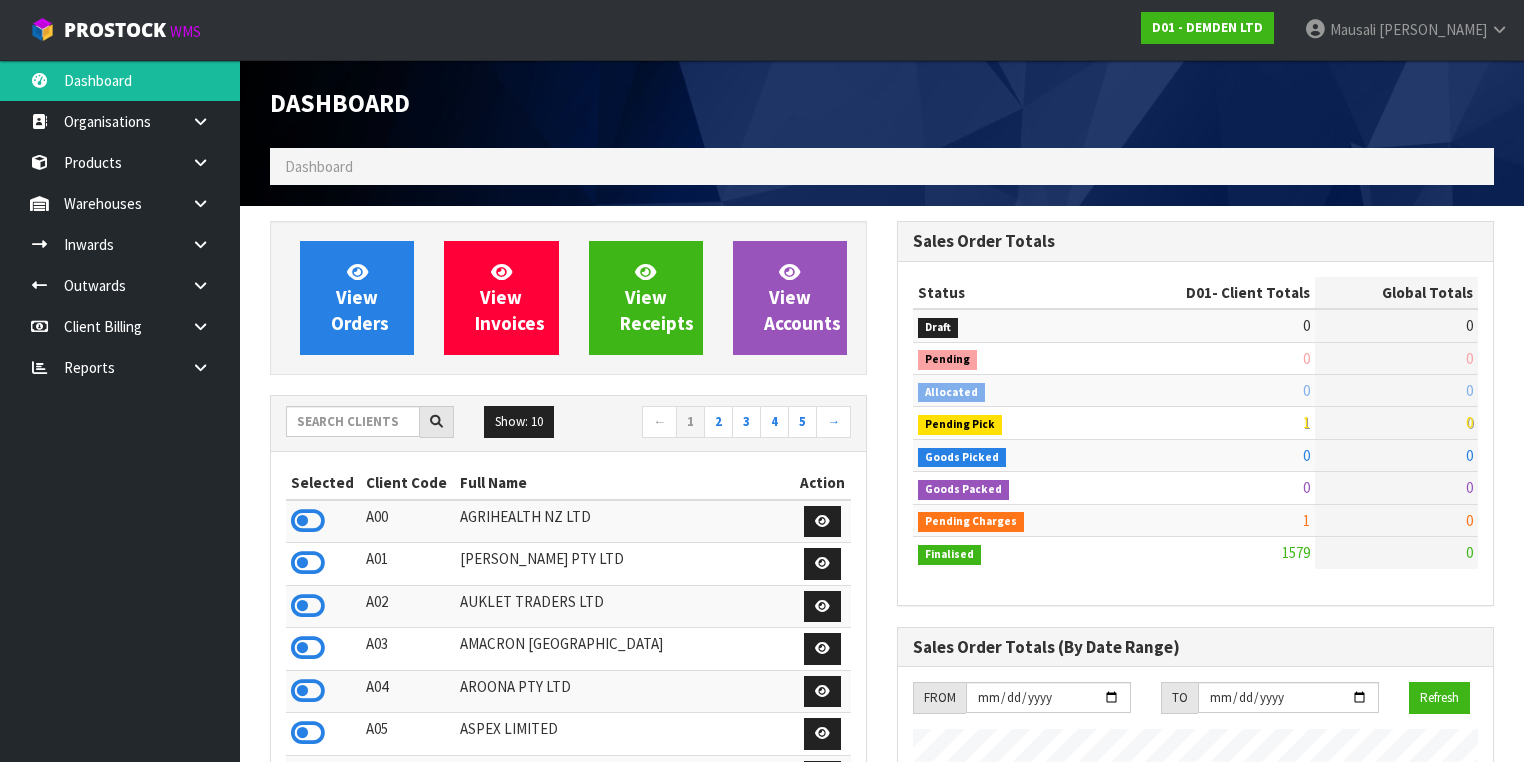 scroll, scrollTop: 998652, scrollLeft: 999372, axis: both 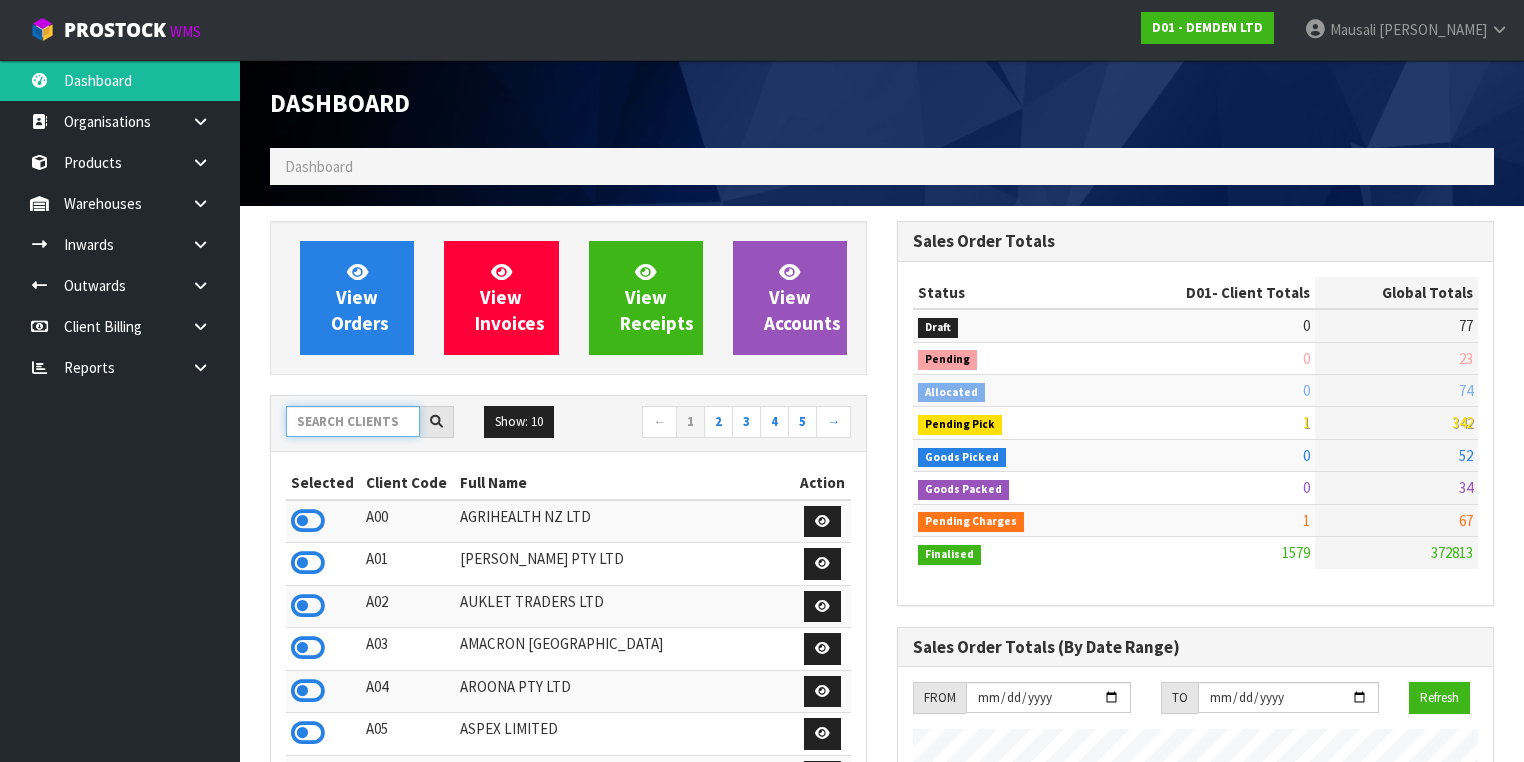 click at bounding box center [353, 421] 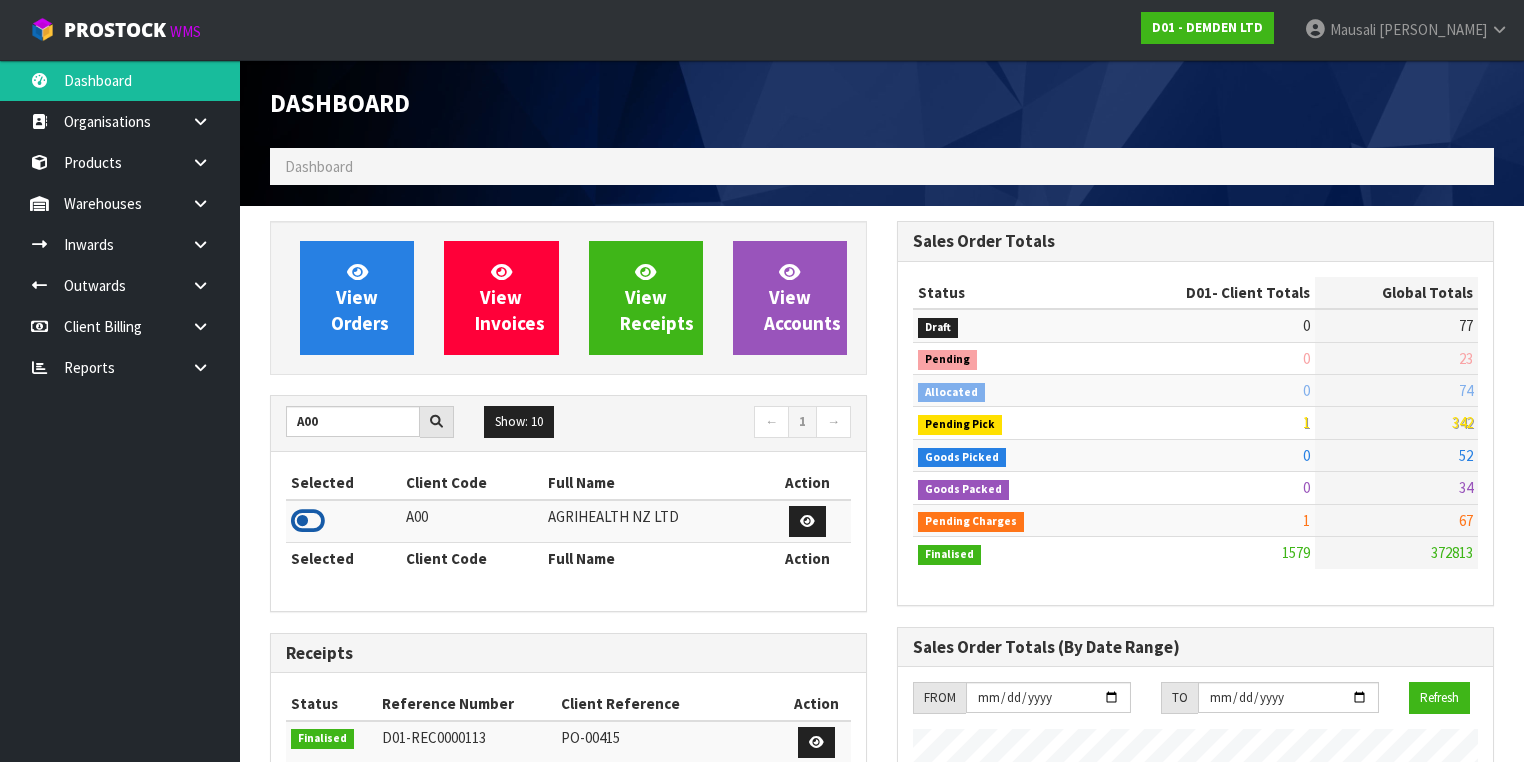 click at bounding box center [308, 521] 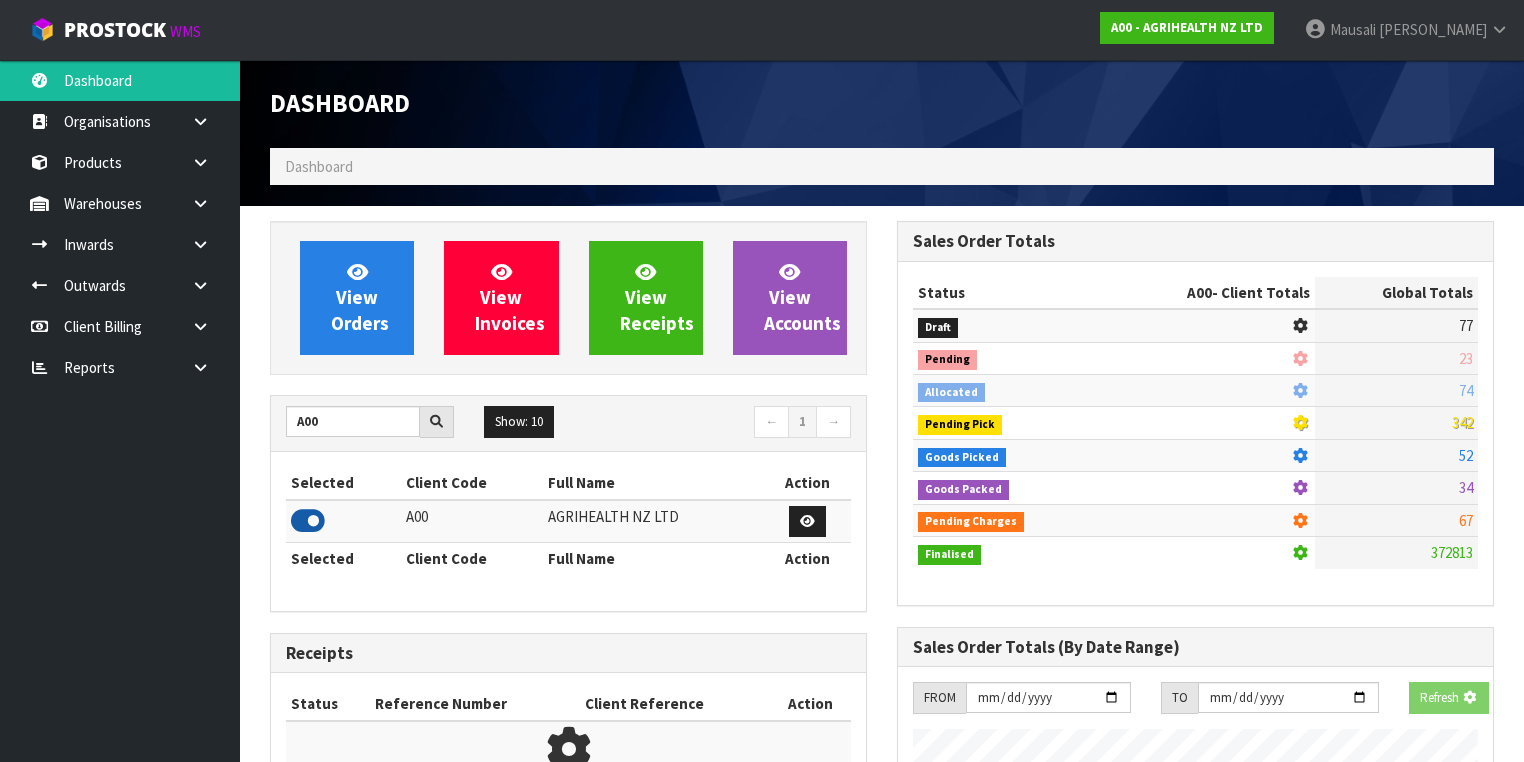 scroll, scrollTop: 1242, scrollLeft: 627, axis: both 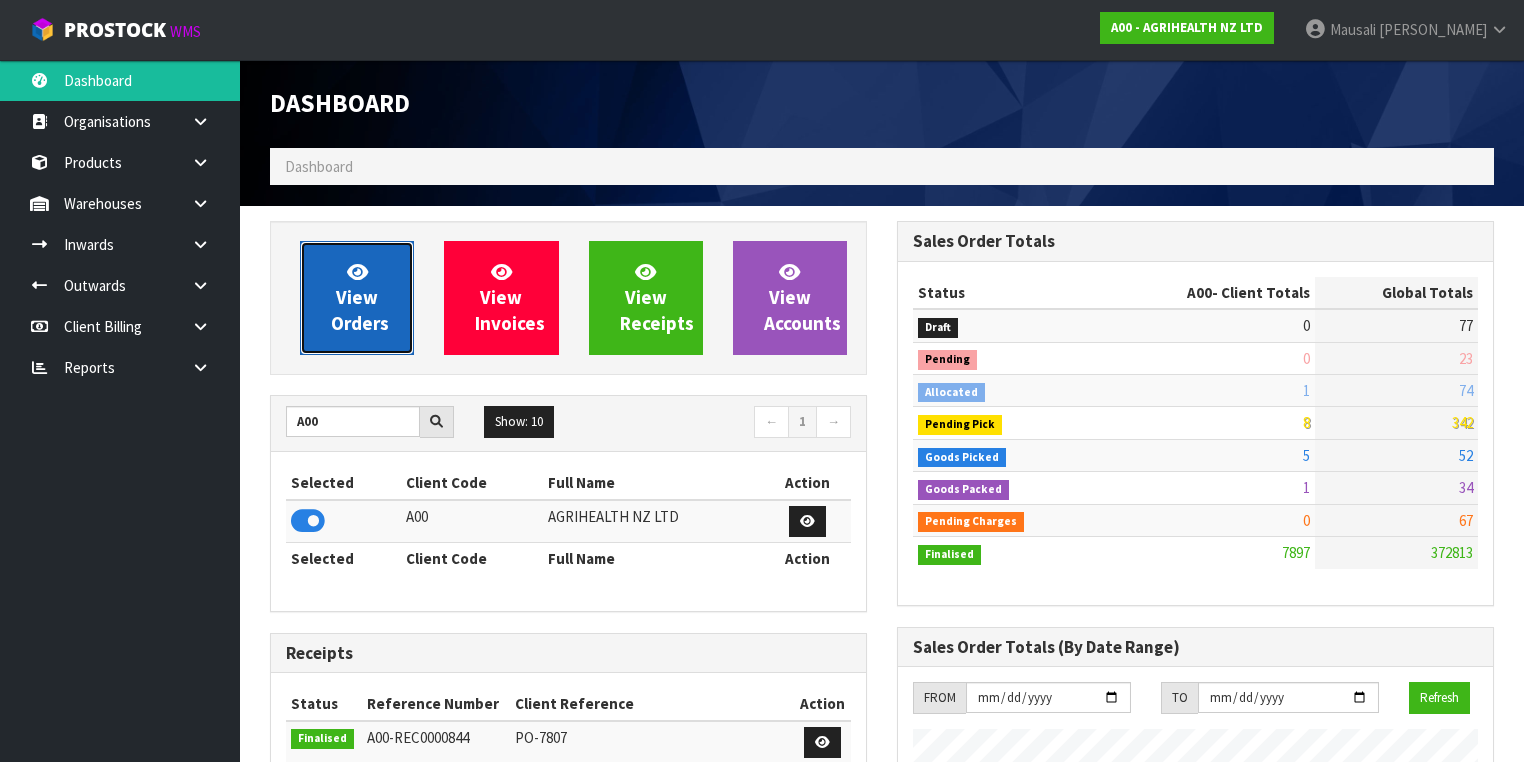 click on "View
Orders" at bounding box center (360, 297) 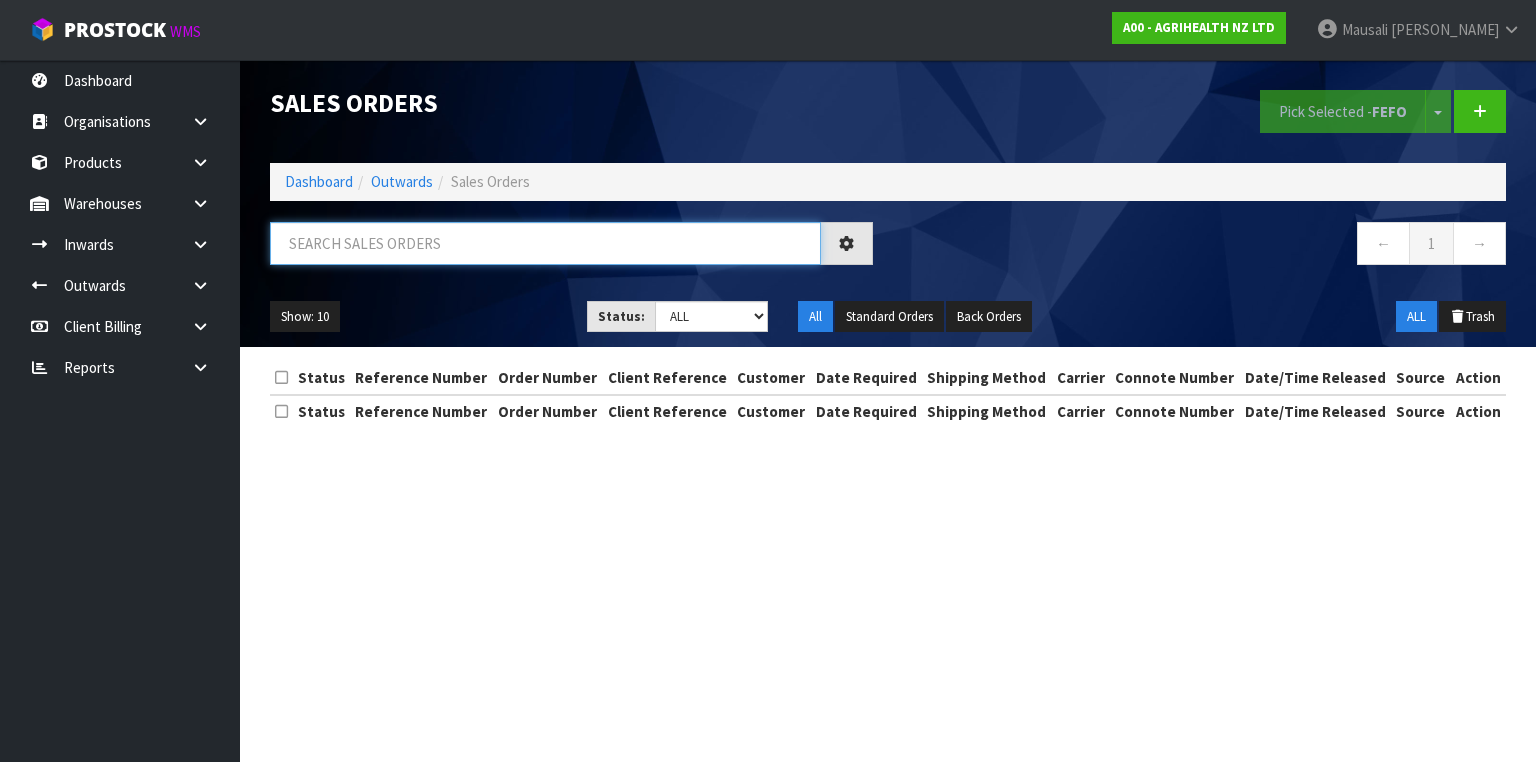 click at bounding box center (545, 243) 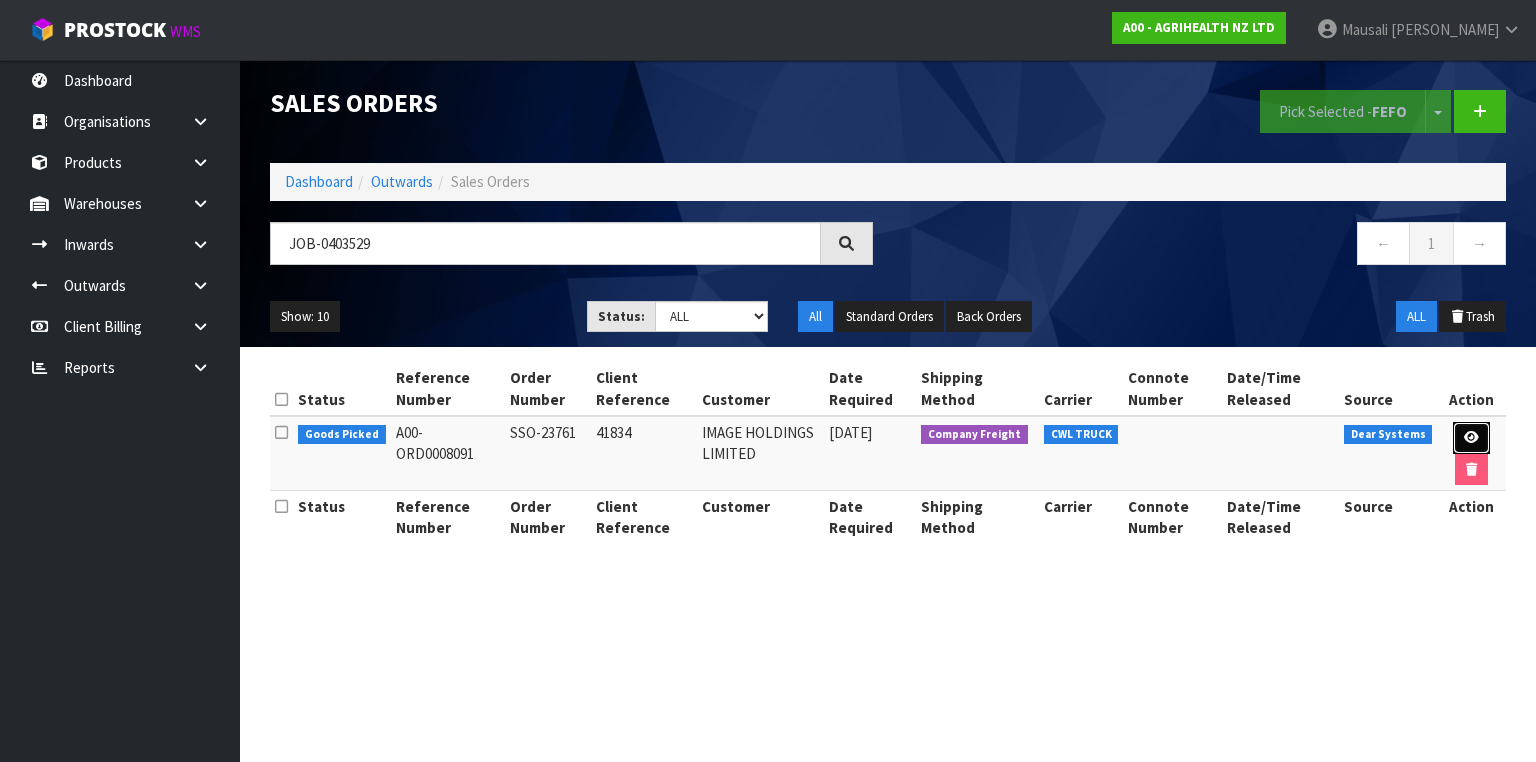 click at bounding box center [1471, 438] 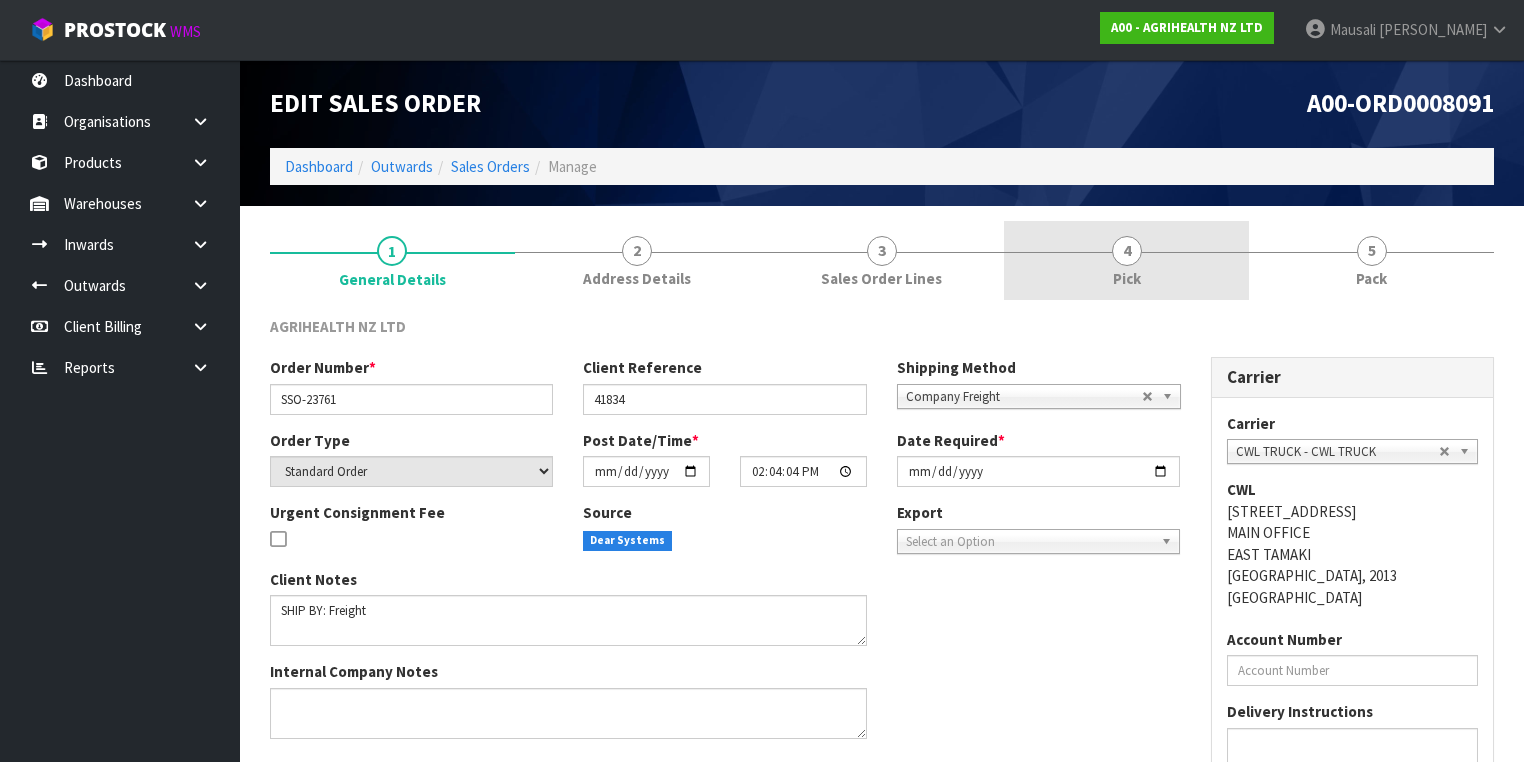 click on "4
Pick" at bounding box center (1126, 260) 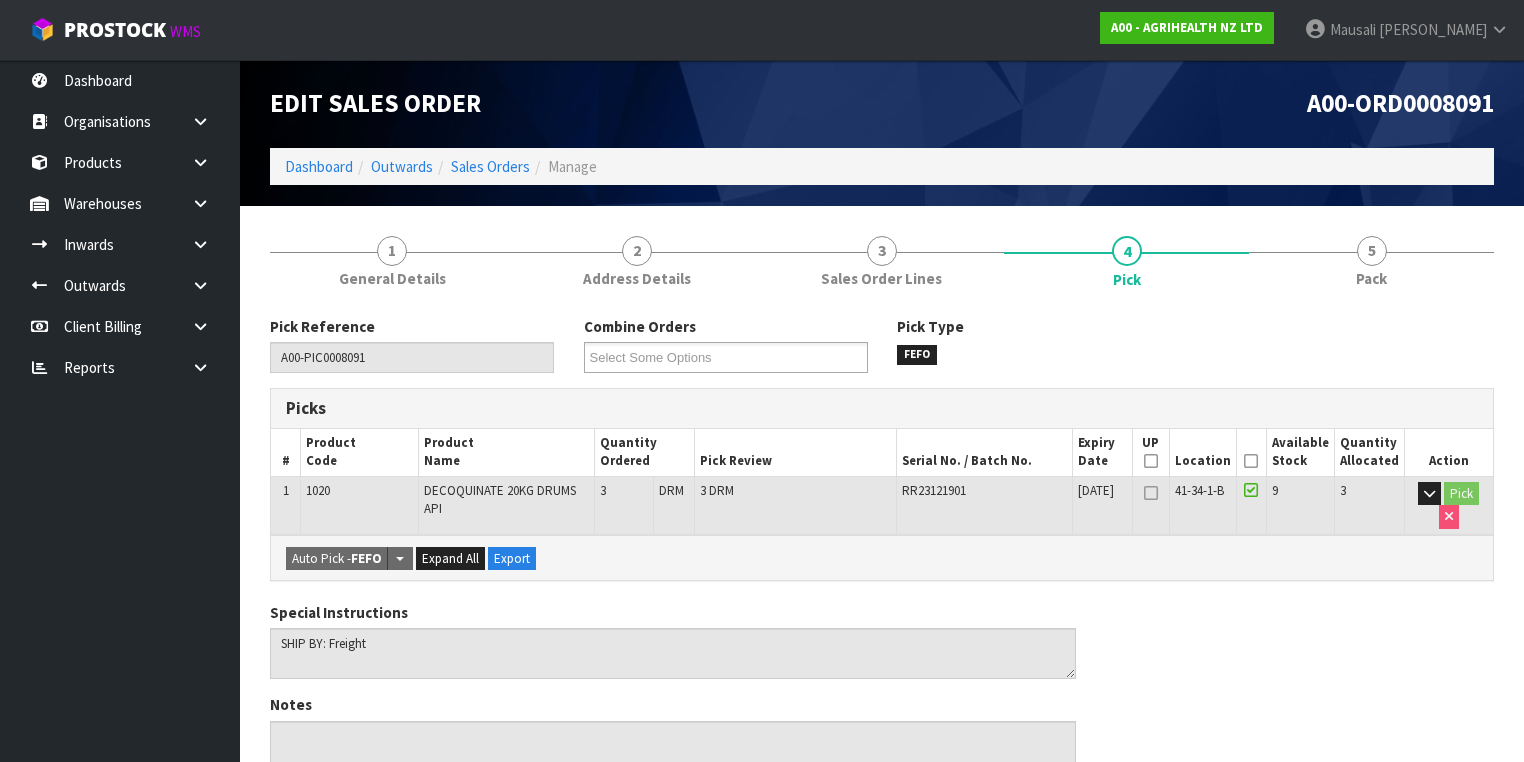 click at bounding box center [1251, 461] 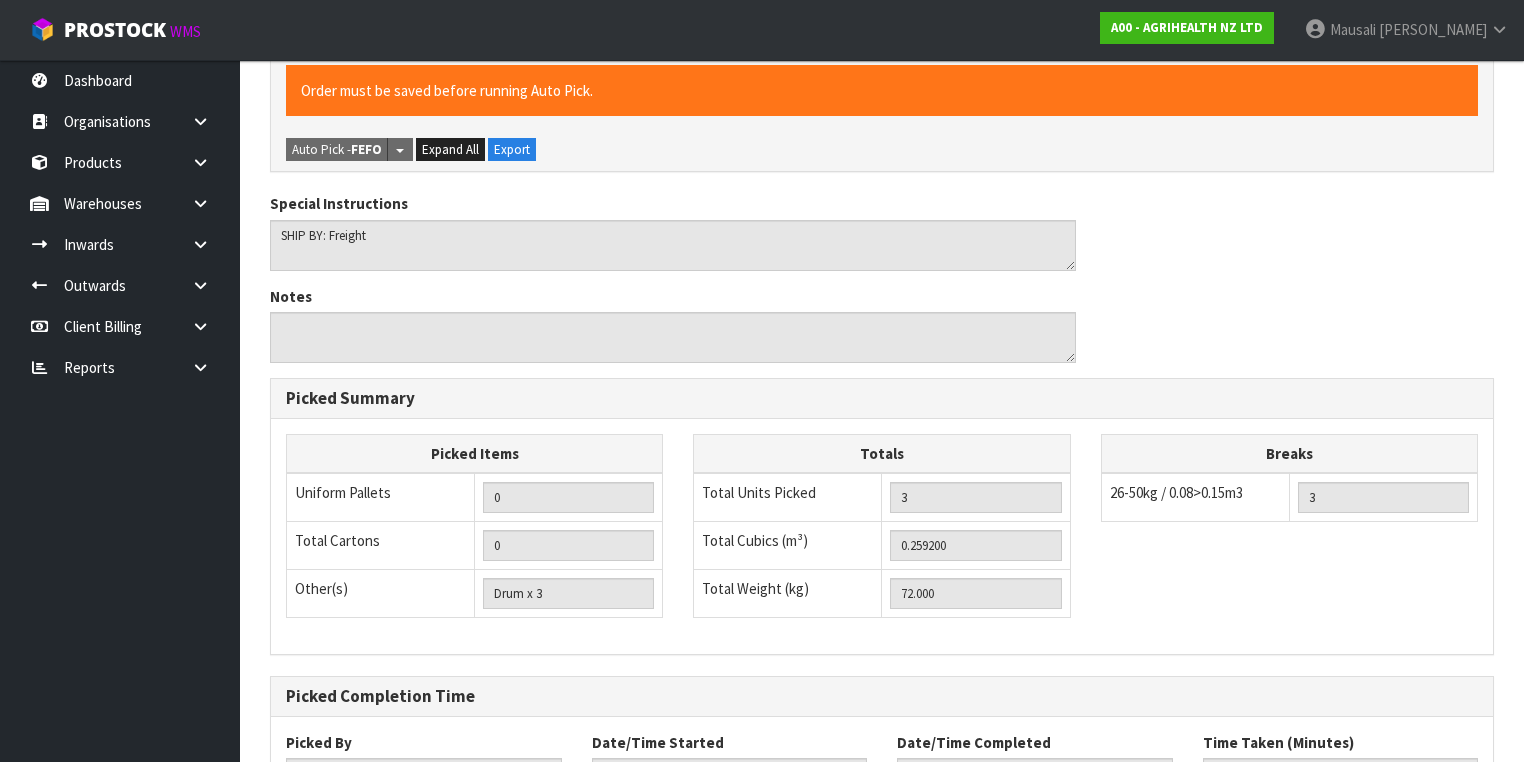 scroll, scrollTop: 640, scrollLeft: 0, axis: vertical 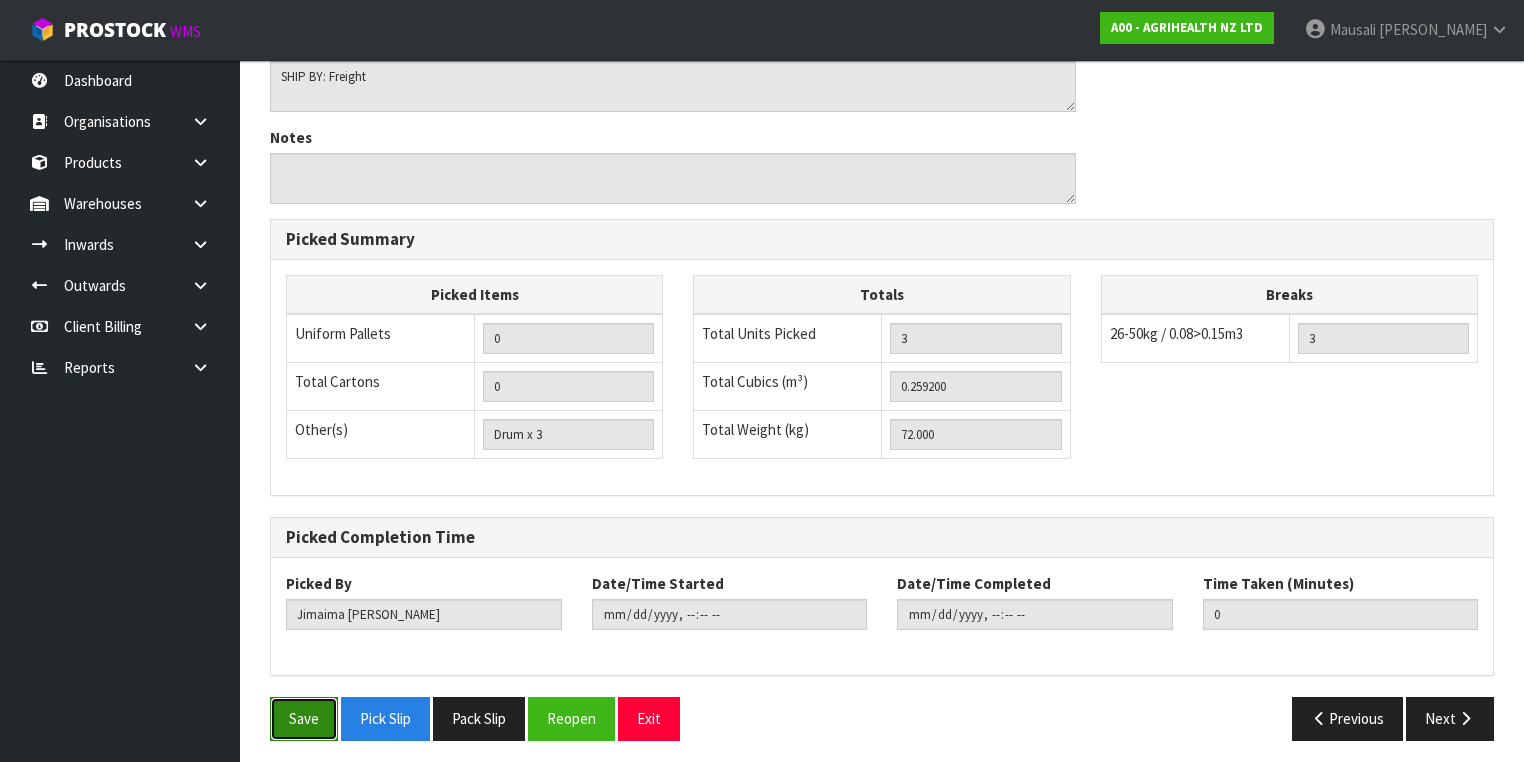 click on "Save" at bounding box center [304, 718] 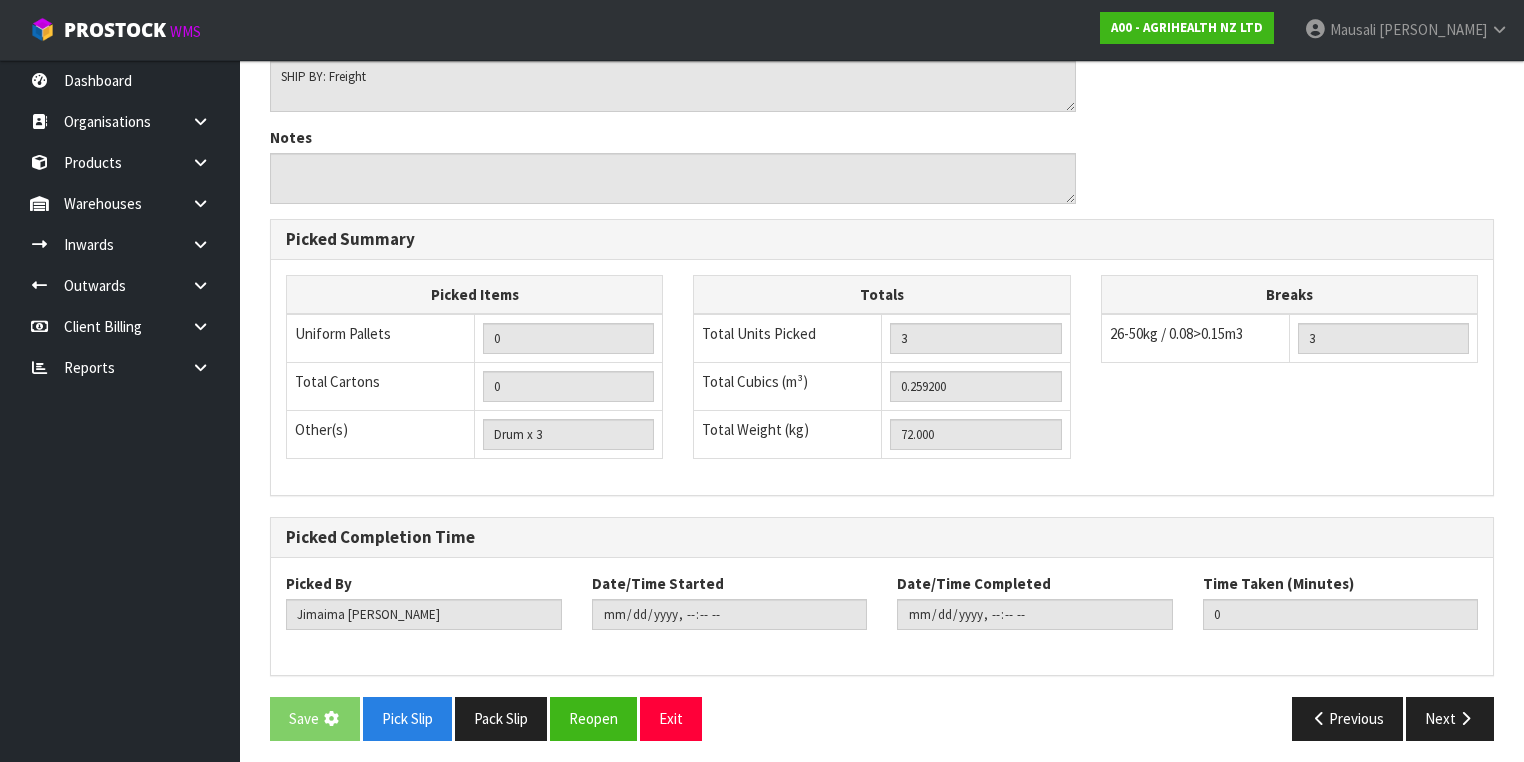 scroll, scrollTop: 0, scrollLeft: 0, axis: both 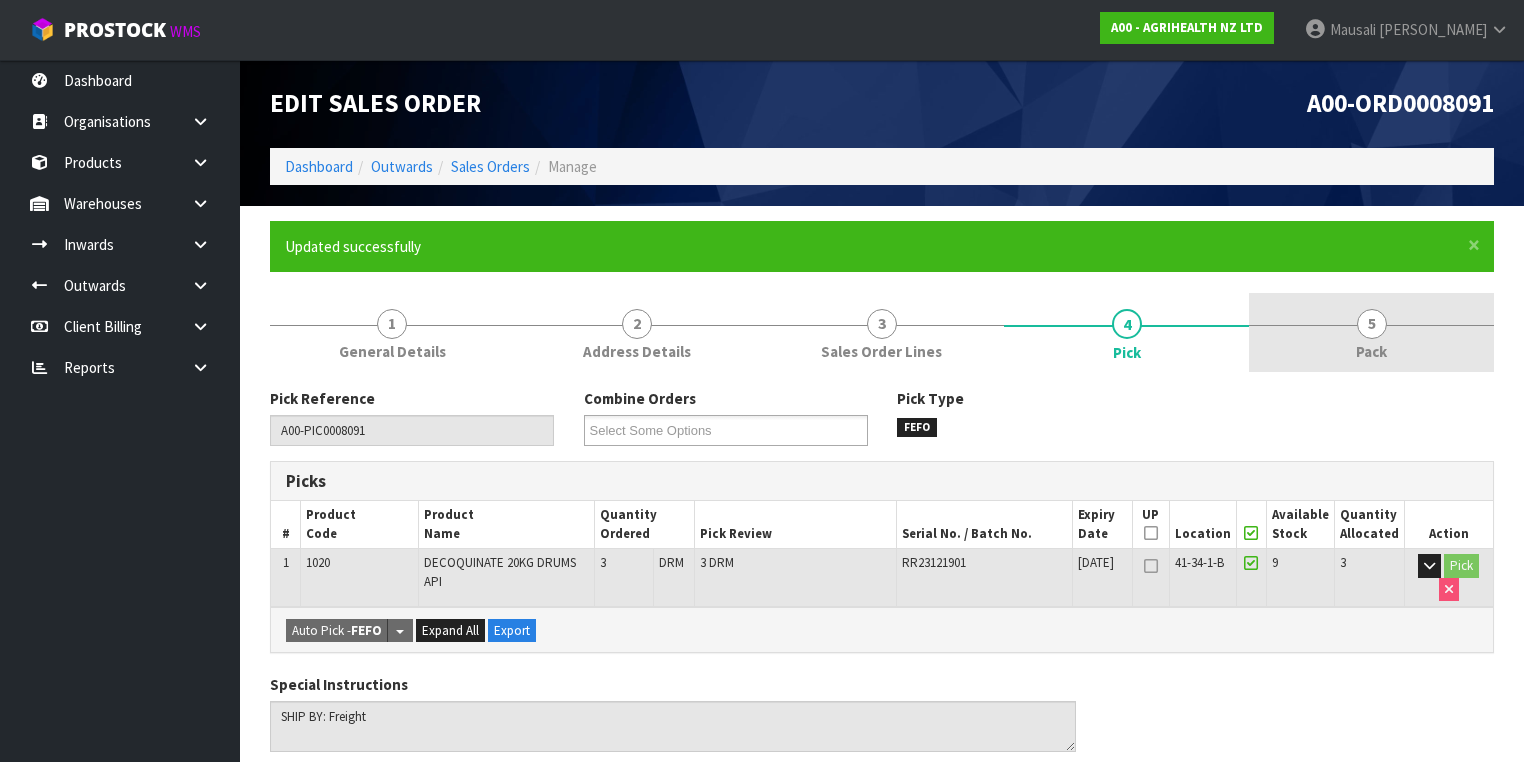 click on "5
Pack" at bounding box center (1371, 332) 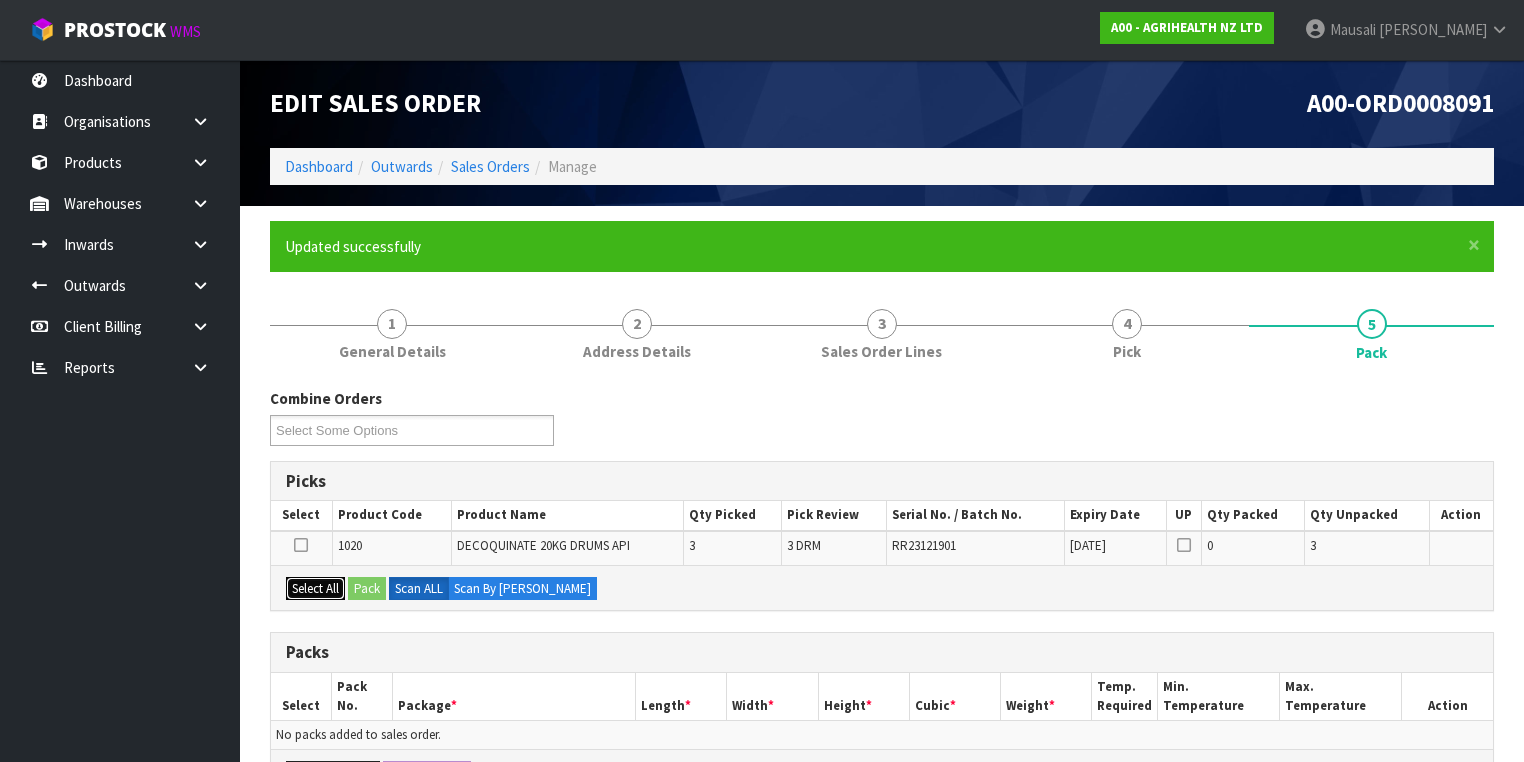 click on "Select All" at bounding box center (315, 589) 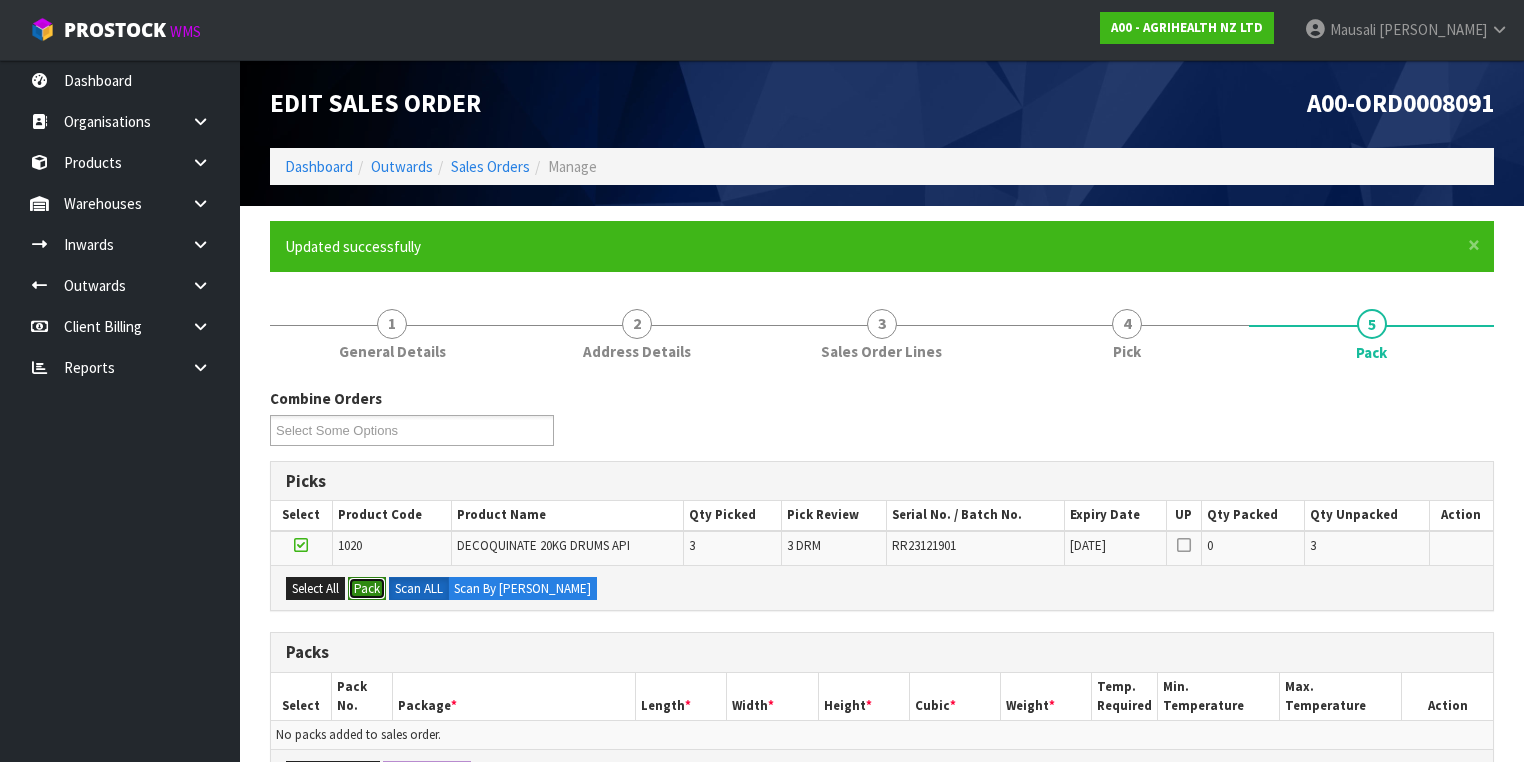 click on "Pack" at bounding box center [367, 589] 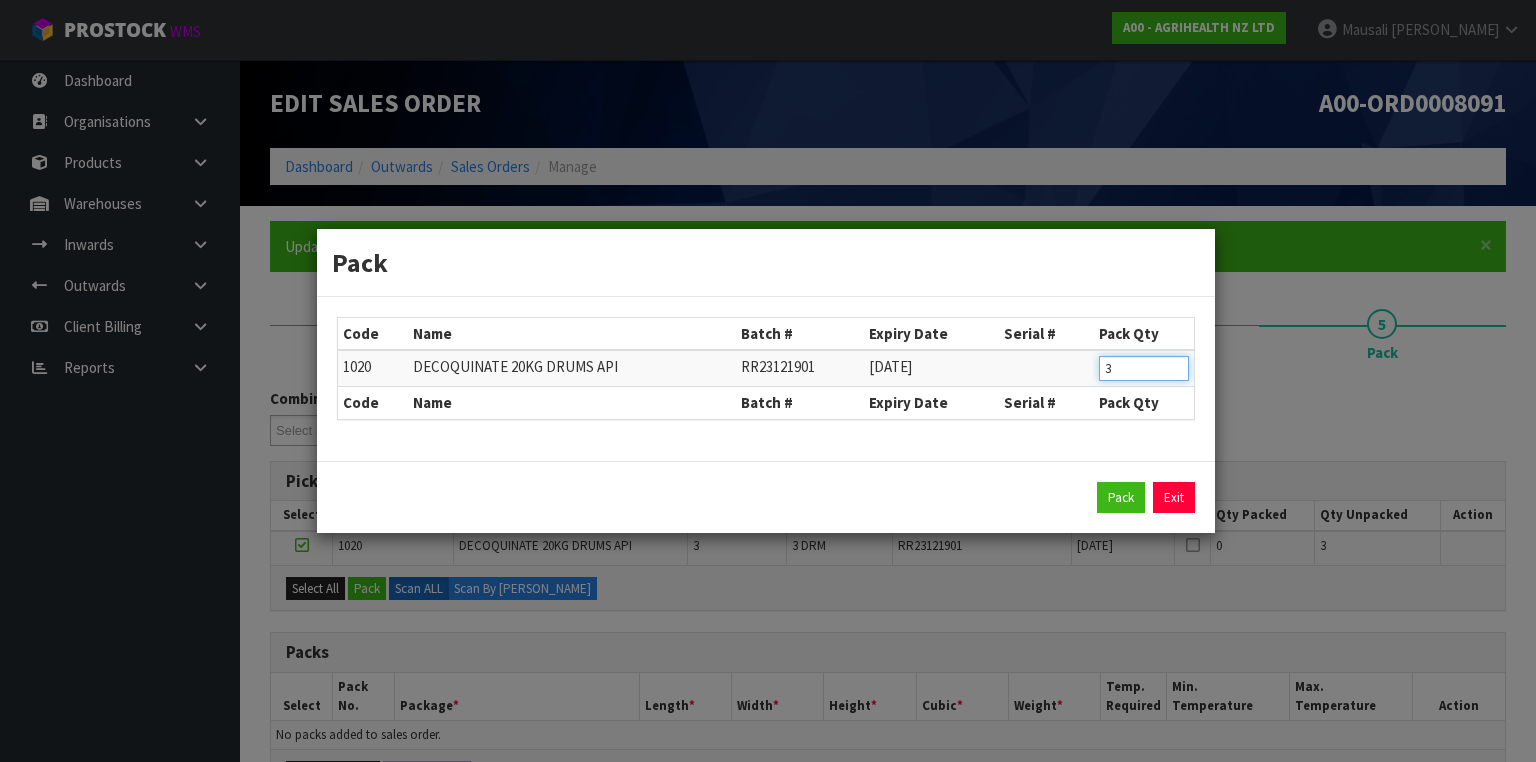 drag, startPoint x: 1112, startPoint y: 367, endPoint x: 1082, endPoint y: 382, distance: 33.54102 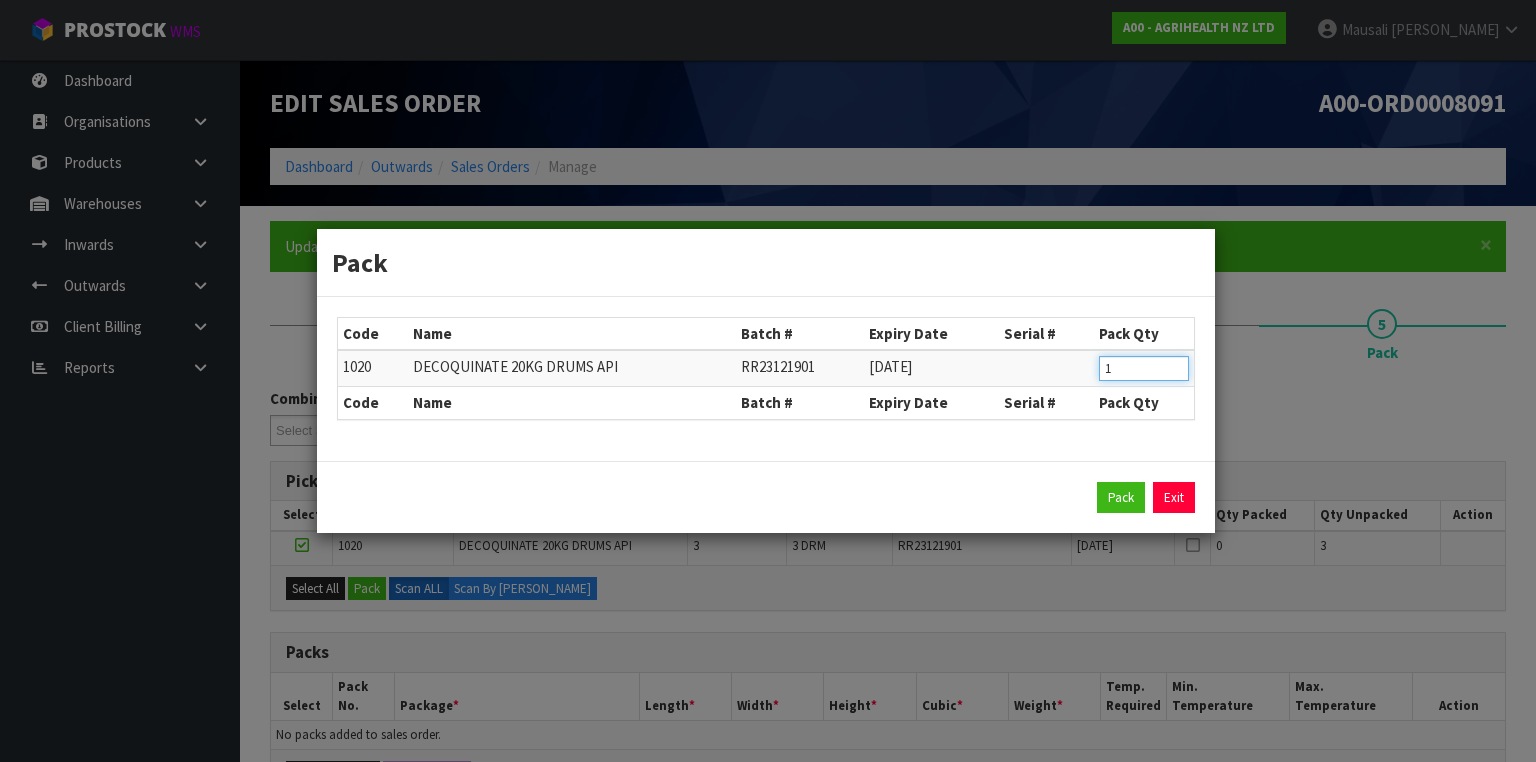 click on "Pack" at bounding box center (1121, 498) 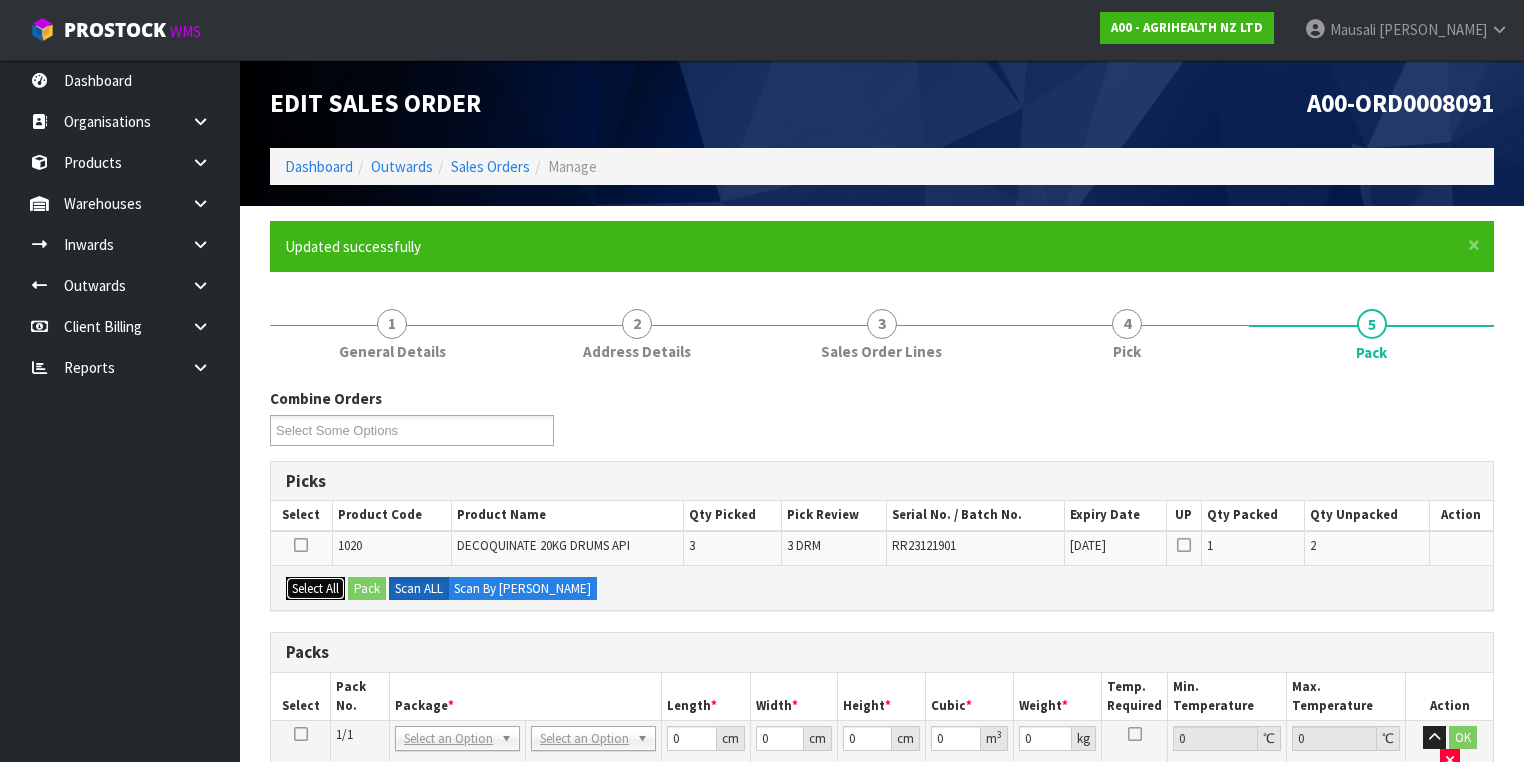 click on "Select All" at bounding box center [315, 589] 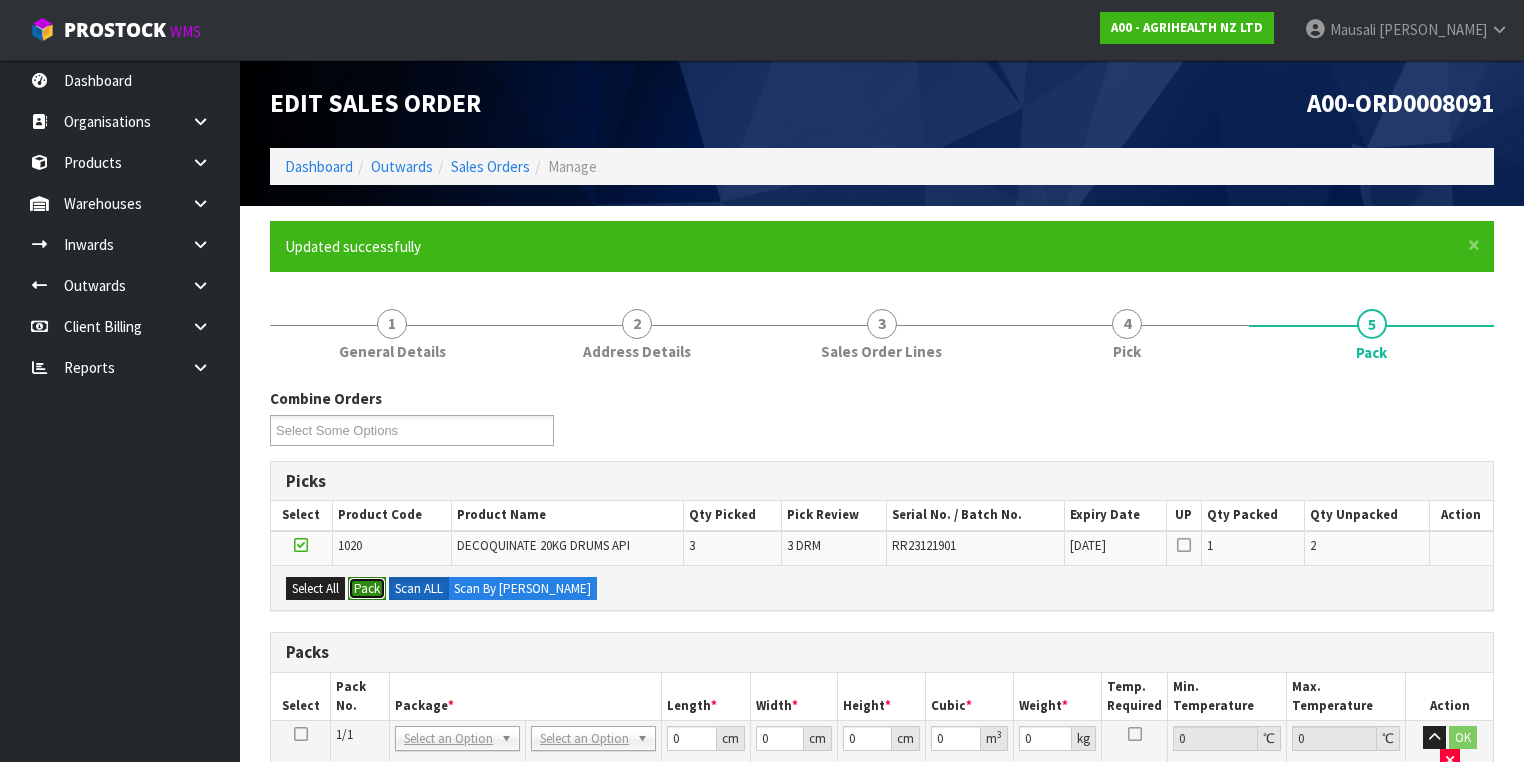 click on "Pack" at bounding box center (367, 589) 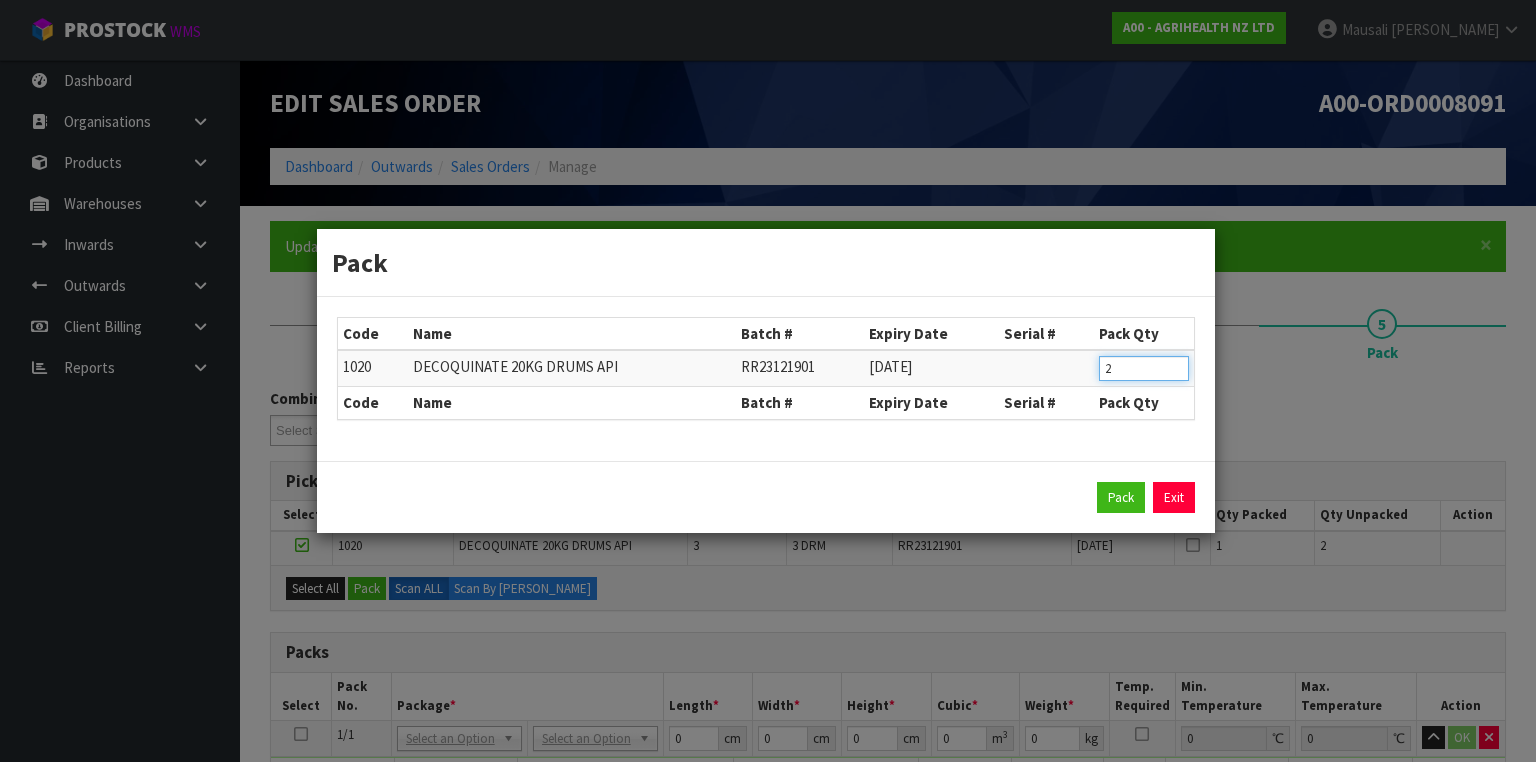 click on "1020
DECOQUINATE 20KG DRUMS API
RR23121901
[DATE]
2" at bounding box center [766, 368] 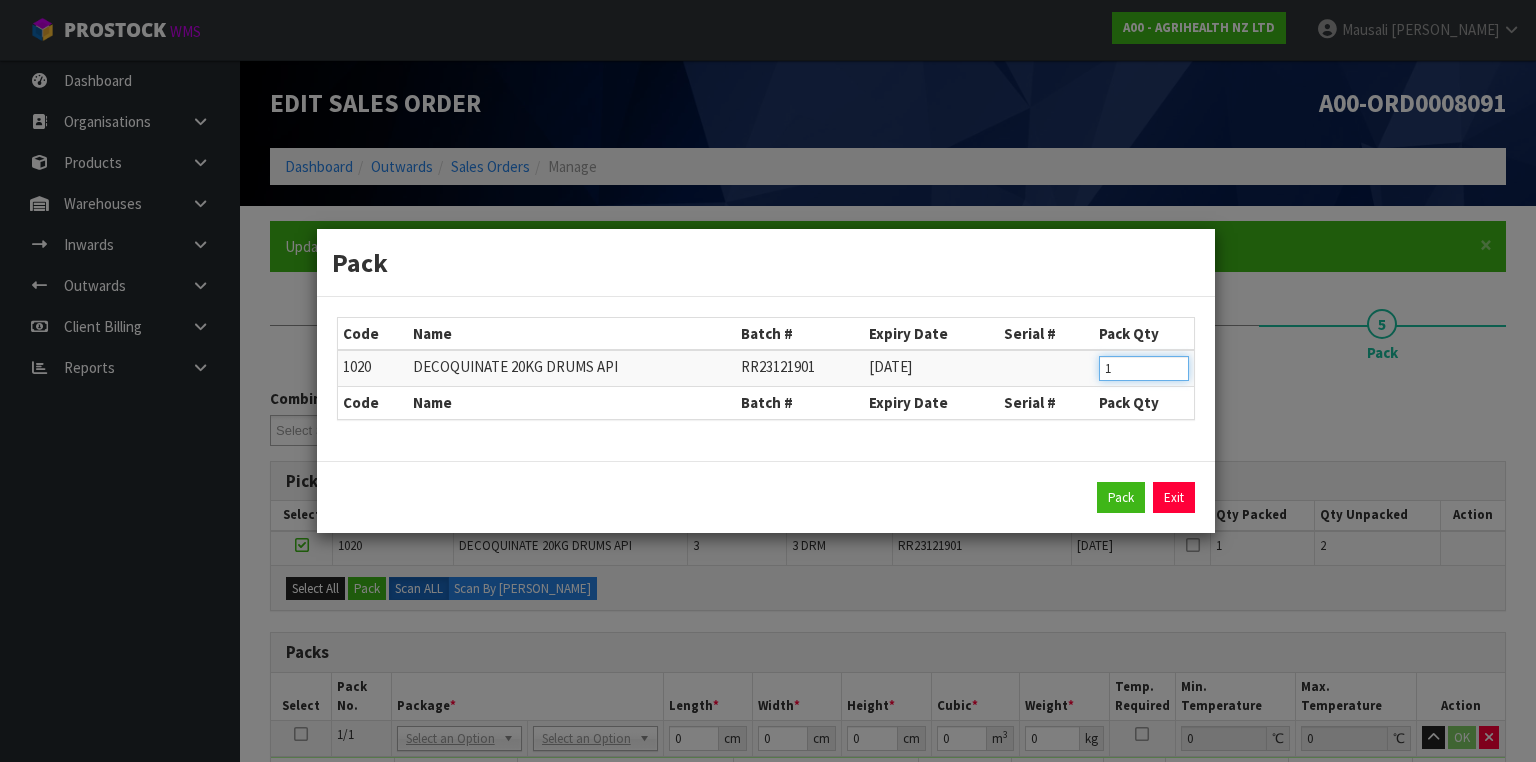 click on "Pack" at bounding box center [1121, 498] 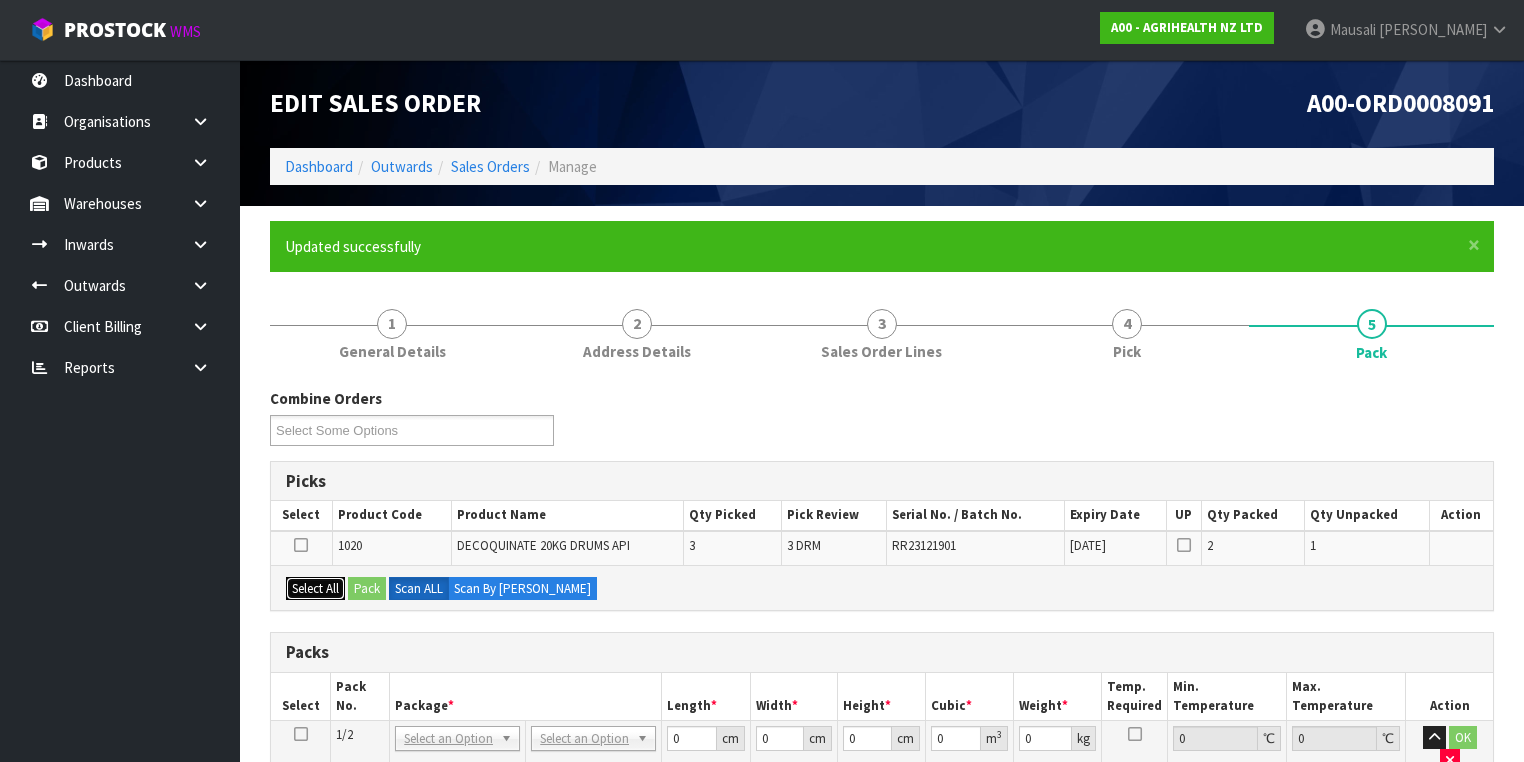 drag, startPoint x: 296, startPoint y: 584, endPoint x: 368, endPoint y: 581, distance: 72.06247 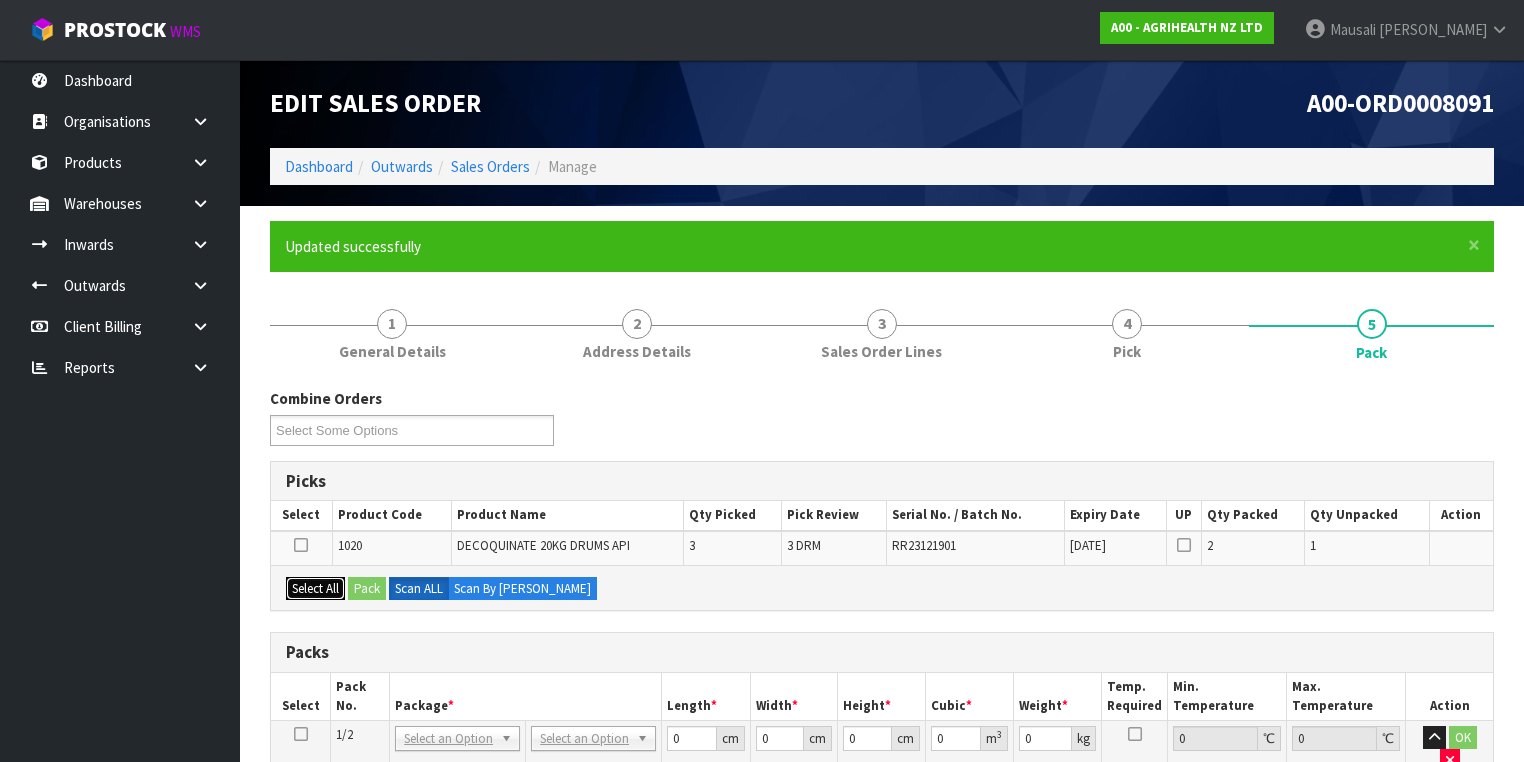 click on "Select All" at bounding box center (315, 589) 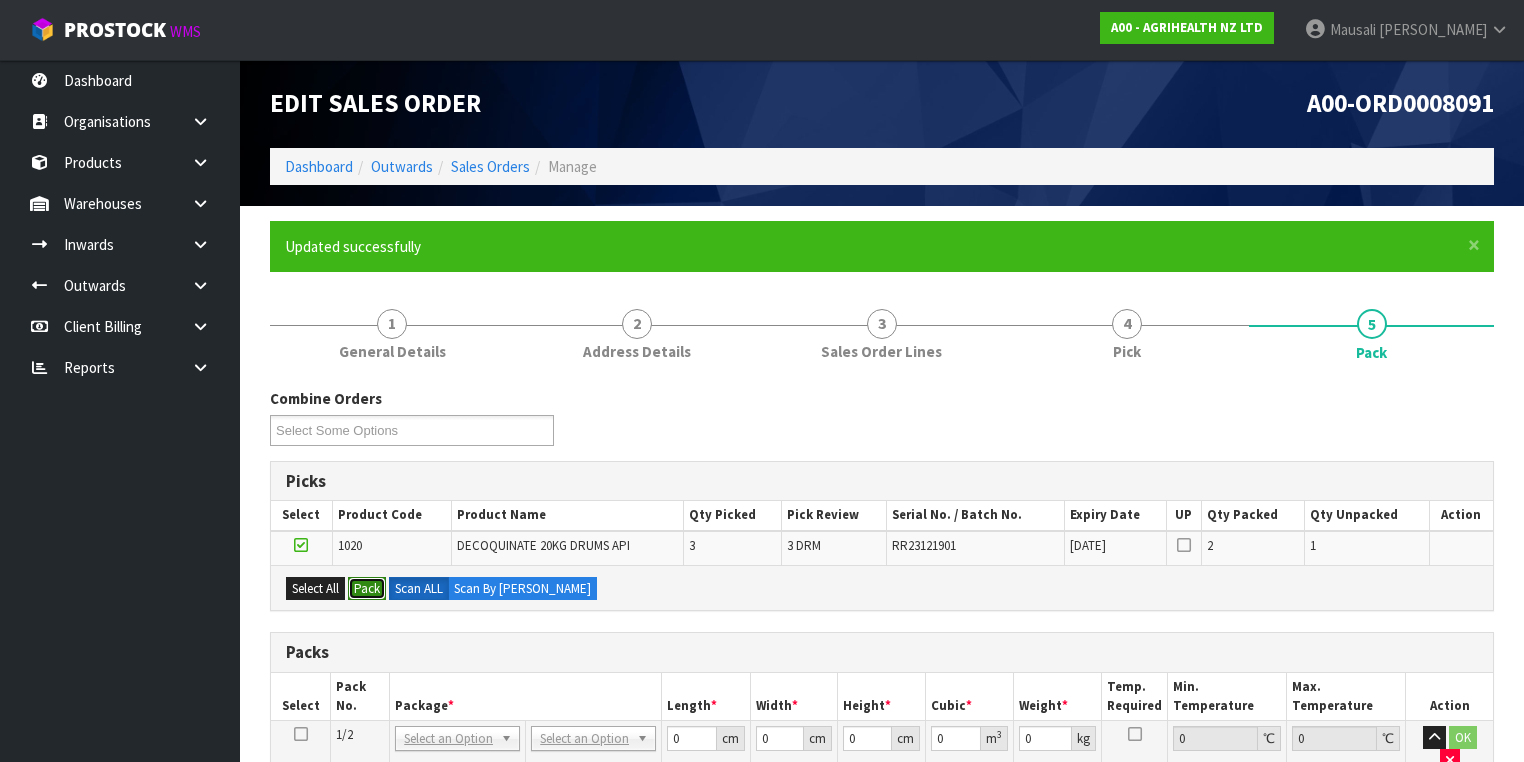 click on "Pack" at bounding box center [367, 589] 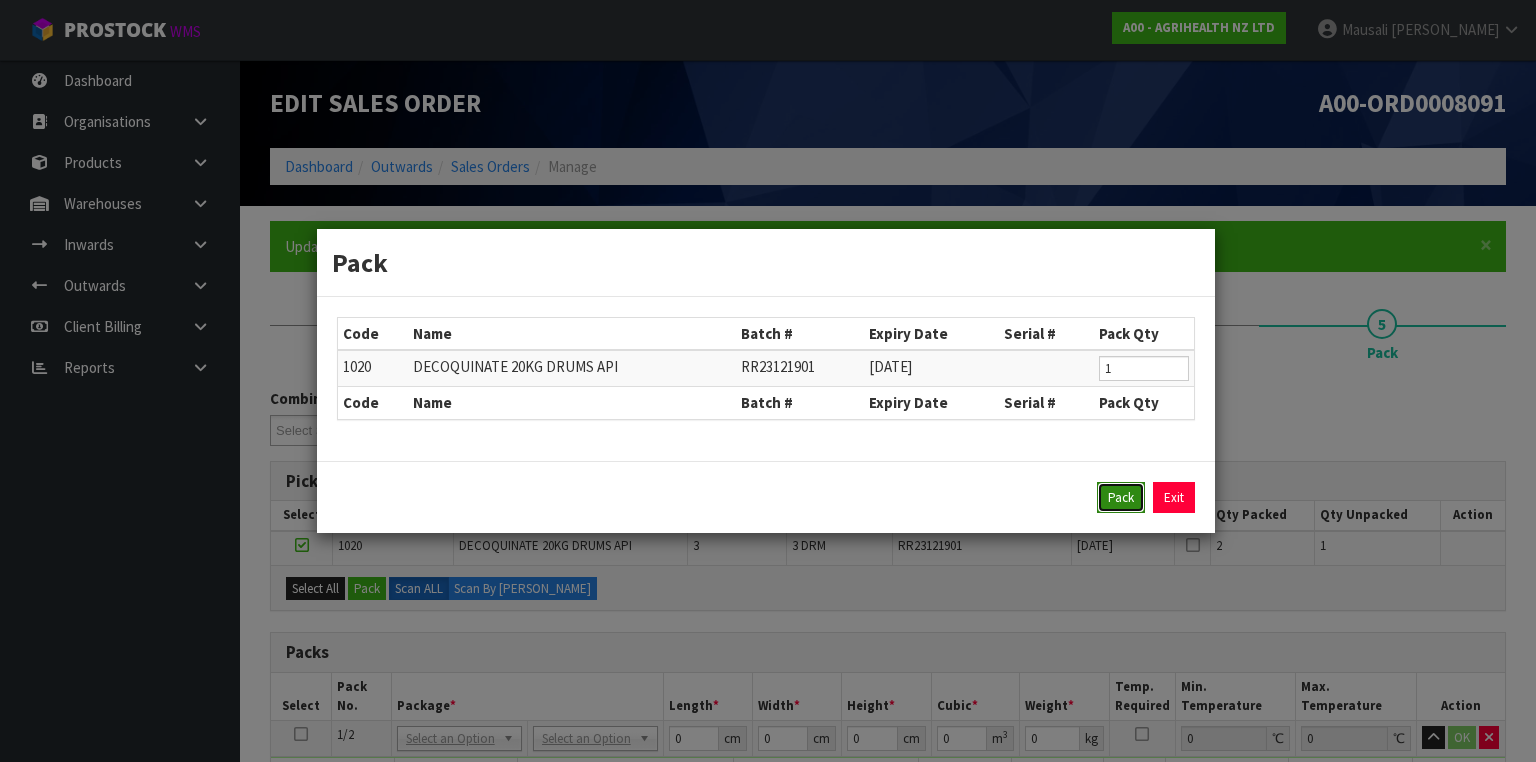 click on "Pack" at bounding box center (1121, 498) 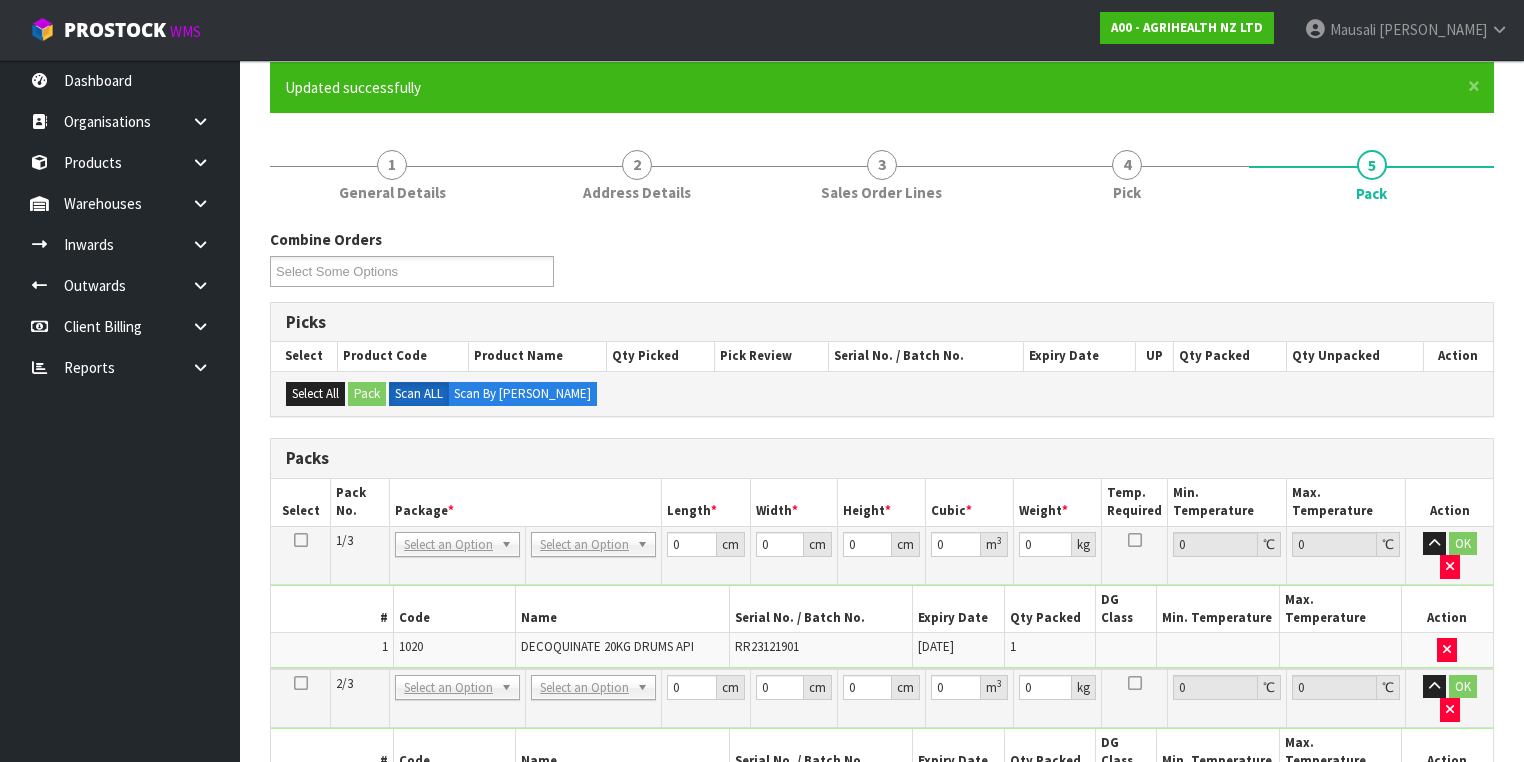 scroll, scrollTop: 160, scrollLeft: 0, axis: vertical 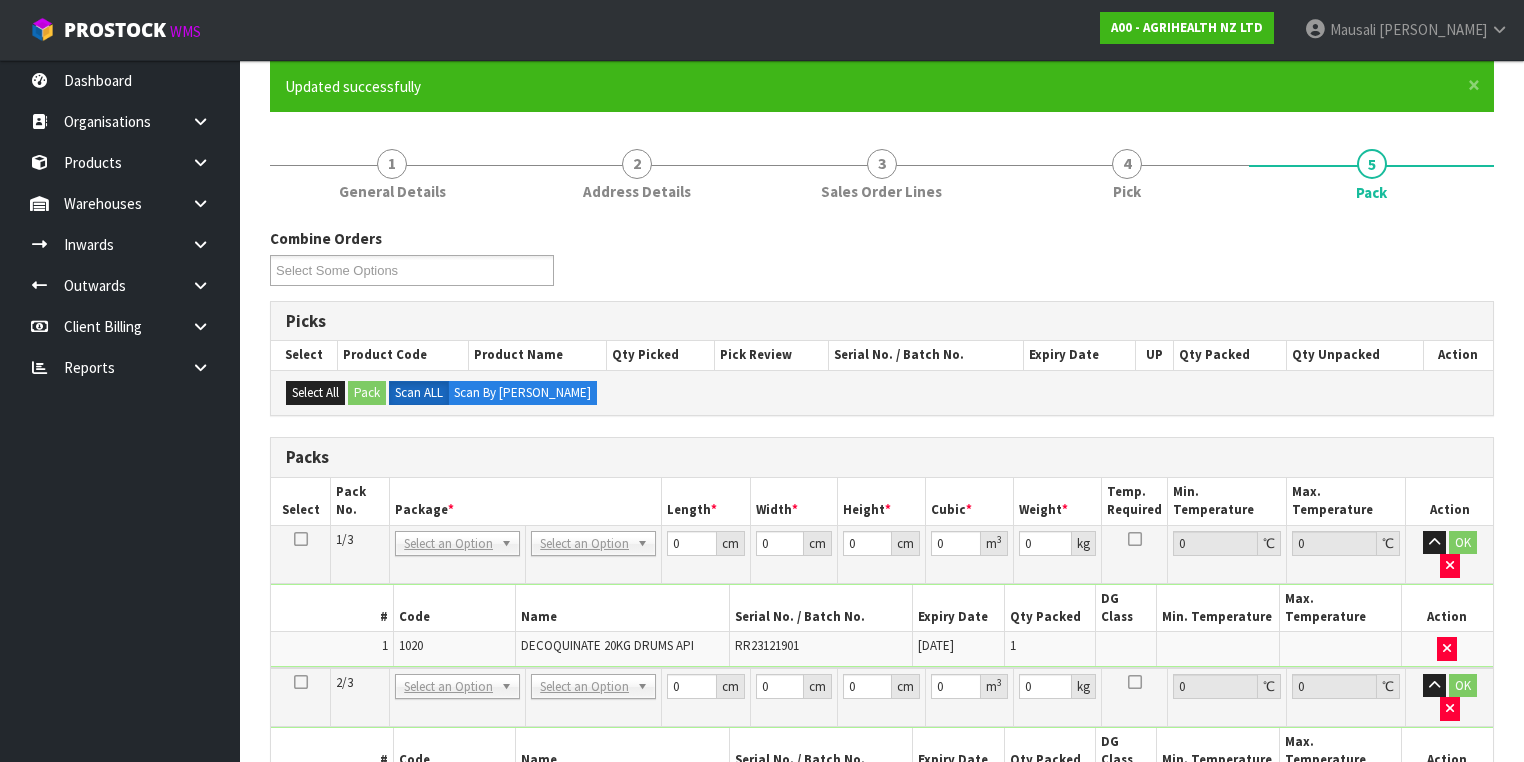 click at bounding box center [301, 539] 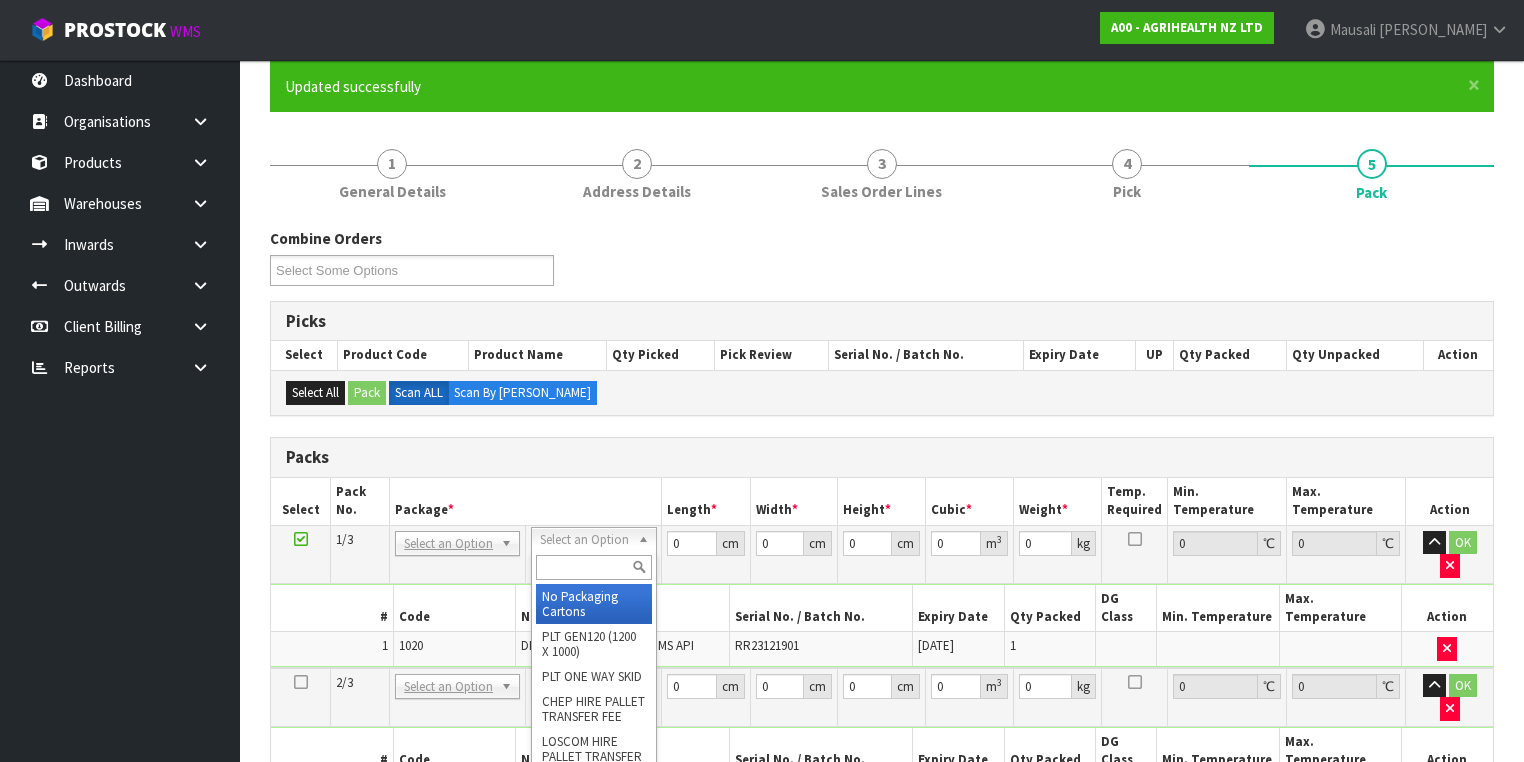 click at bounding box center (593, 567) 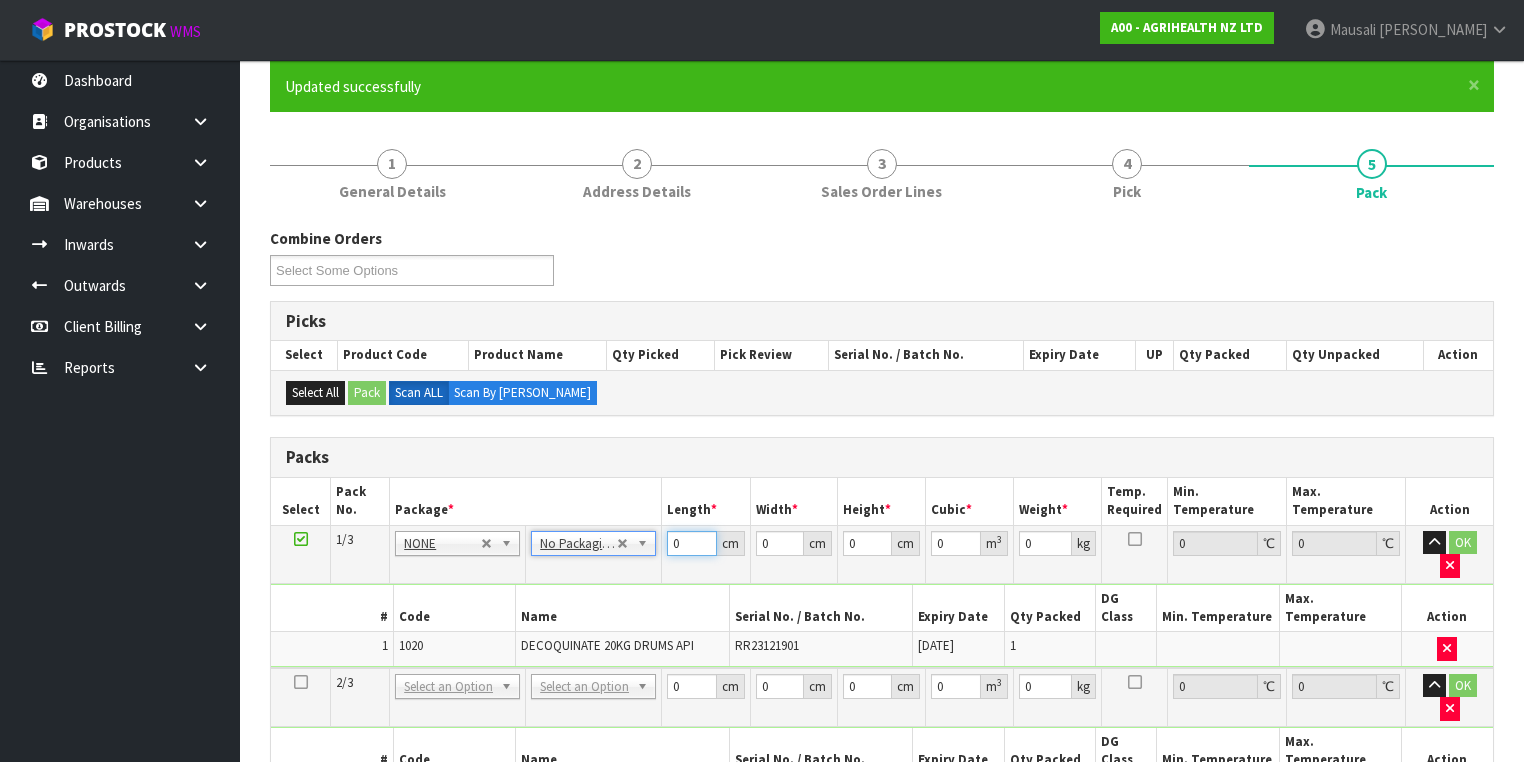 drag, startPoint x: 692, startPoint y: 542, endPoint x: 570, endPoint y: 544, distance: 122.016396 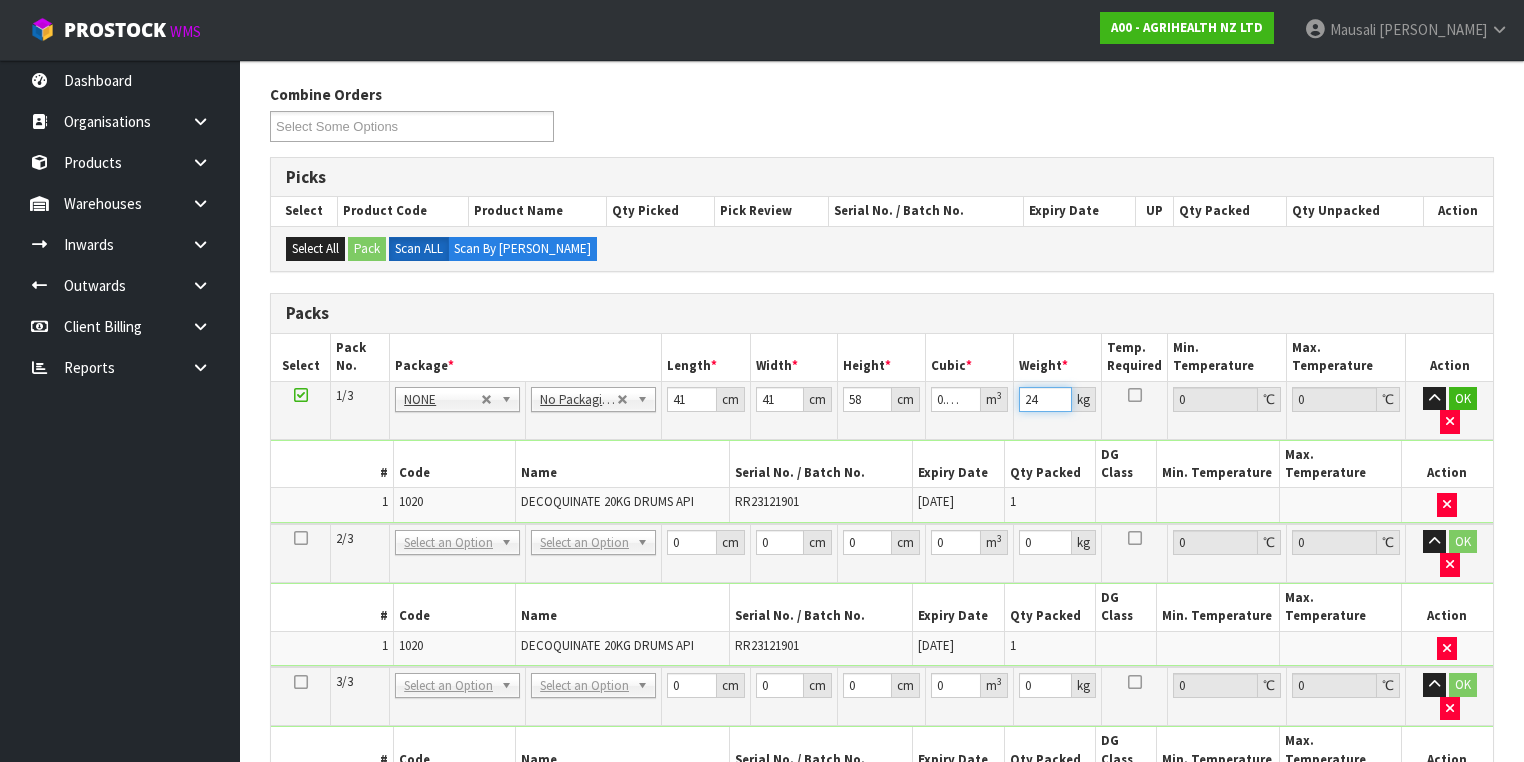 scroll, scrollTop: 480, scrollLeft: 0, axis: vertical 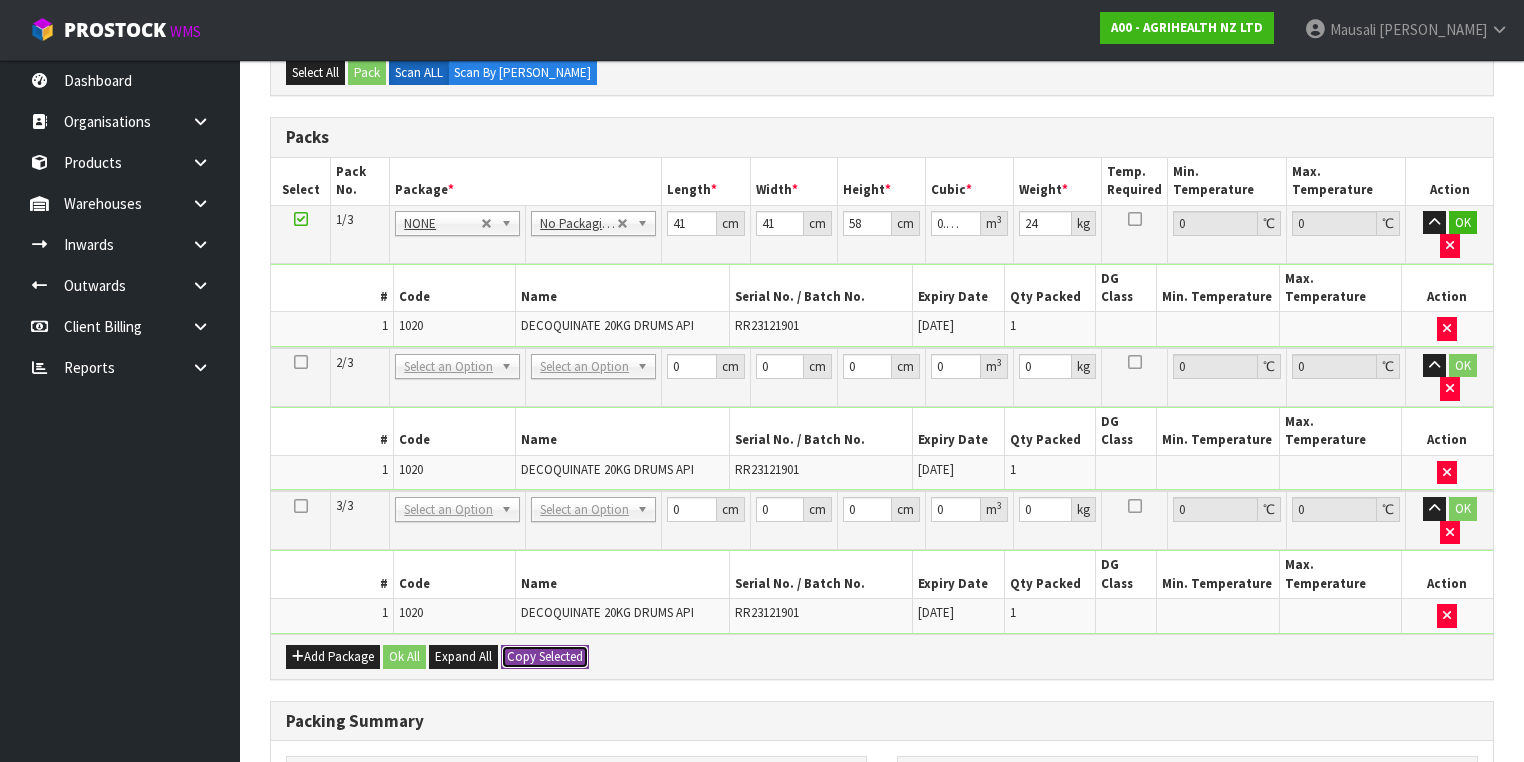 click on "Copy Selected" at bounding box center [545, 657] 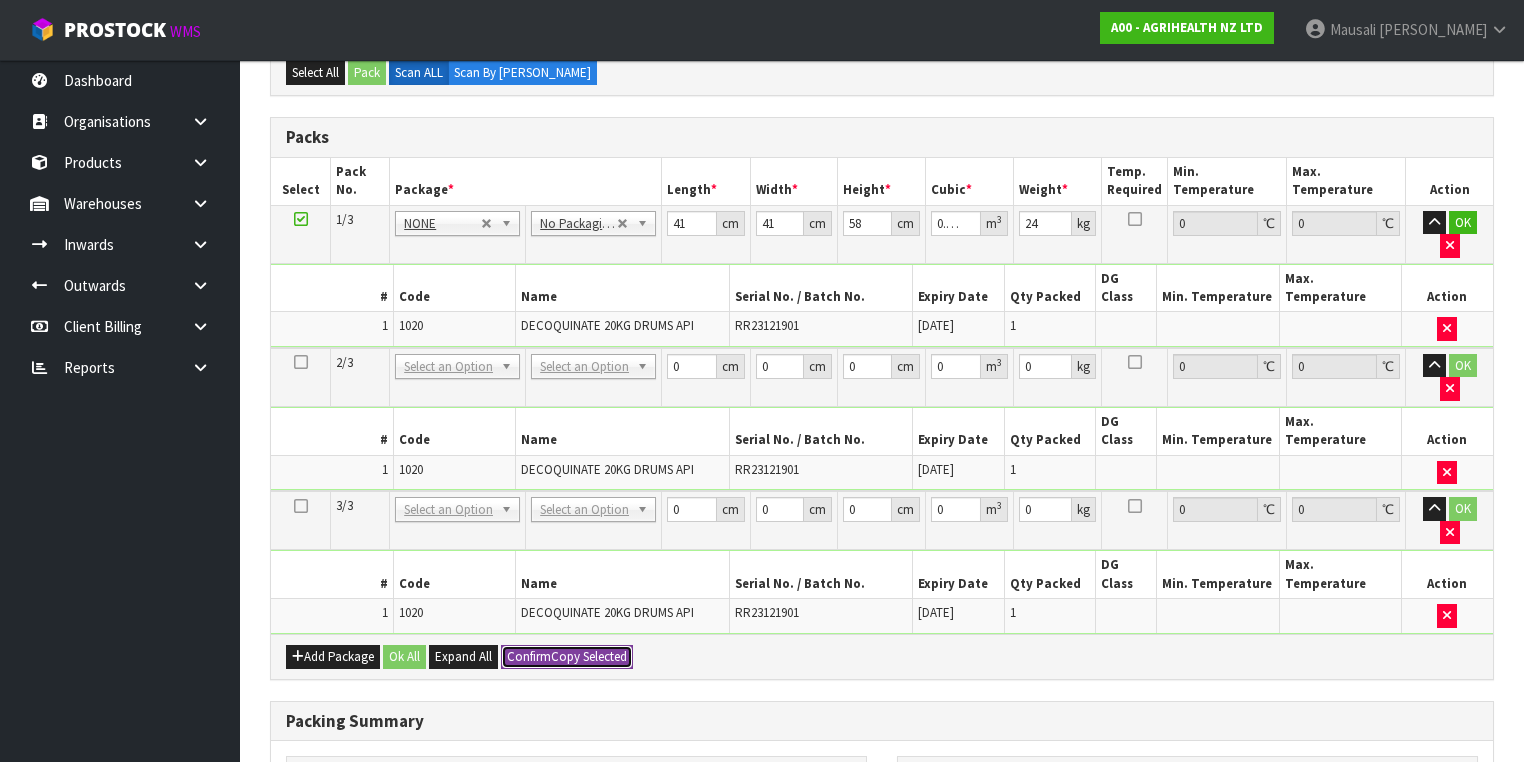 click on "Confirm" at bounding box center [529, 656] 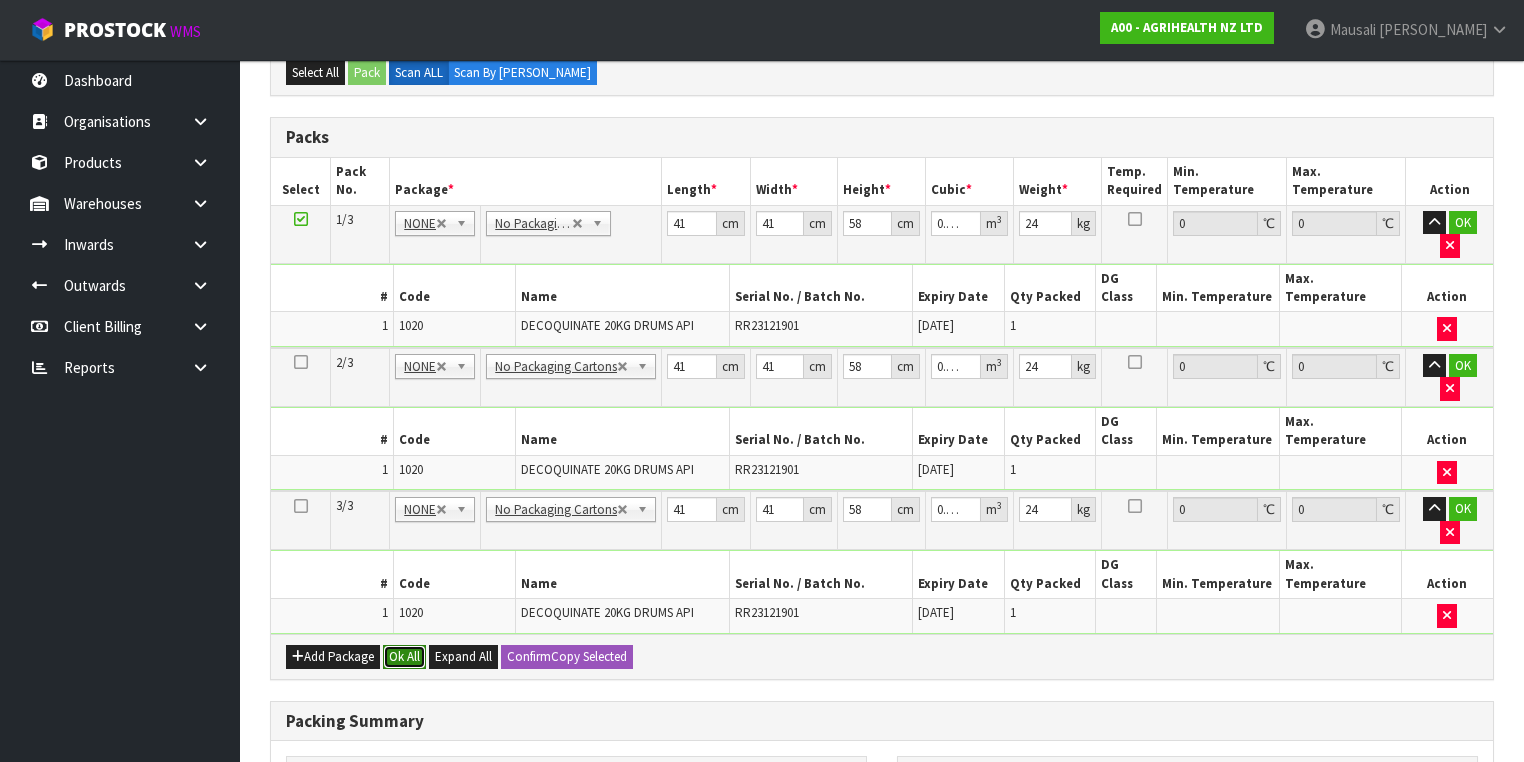 click on "Ok All" at bounding box center (404, 657) 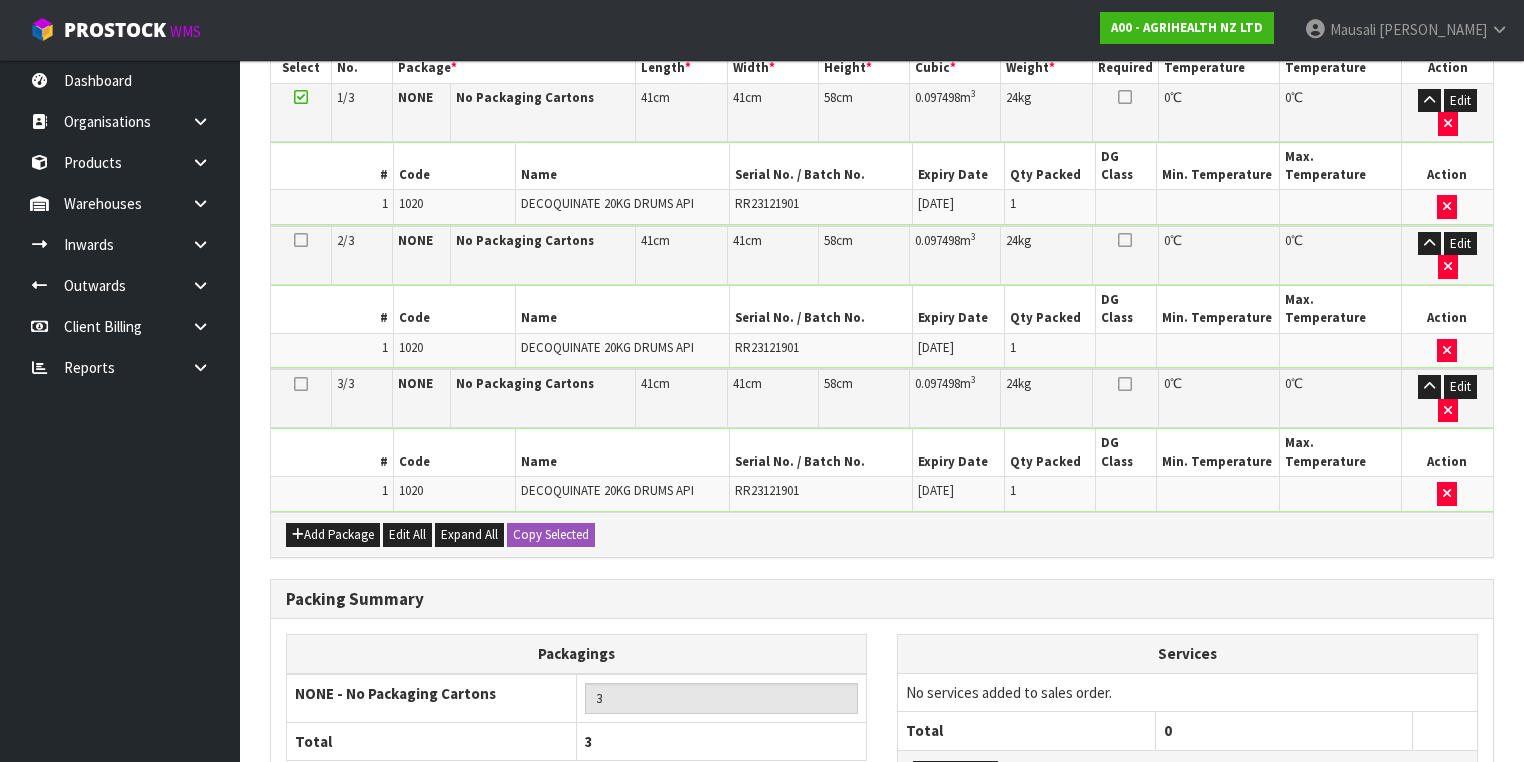 scroll, scrollTop: 639, scrollLeft: 0, axis: vertical 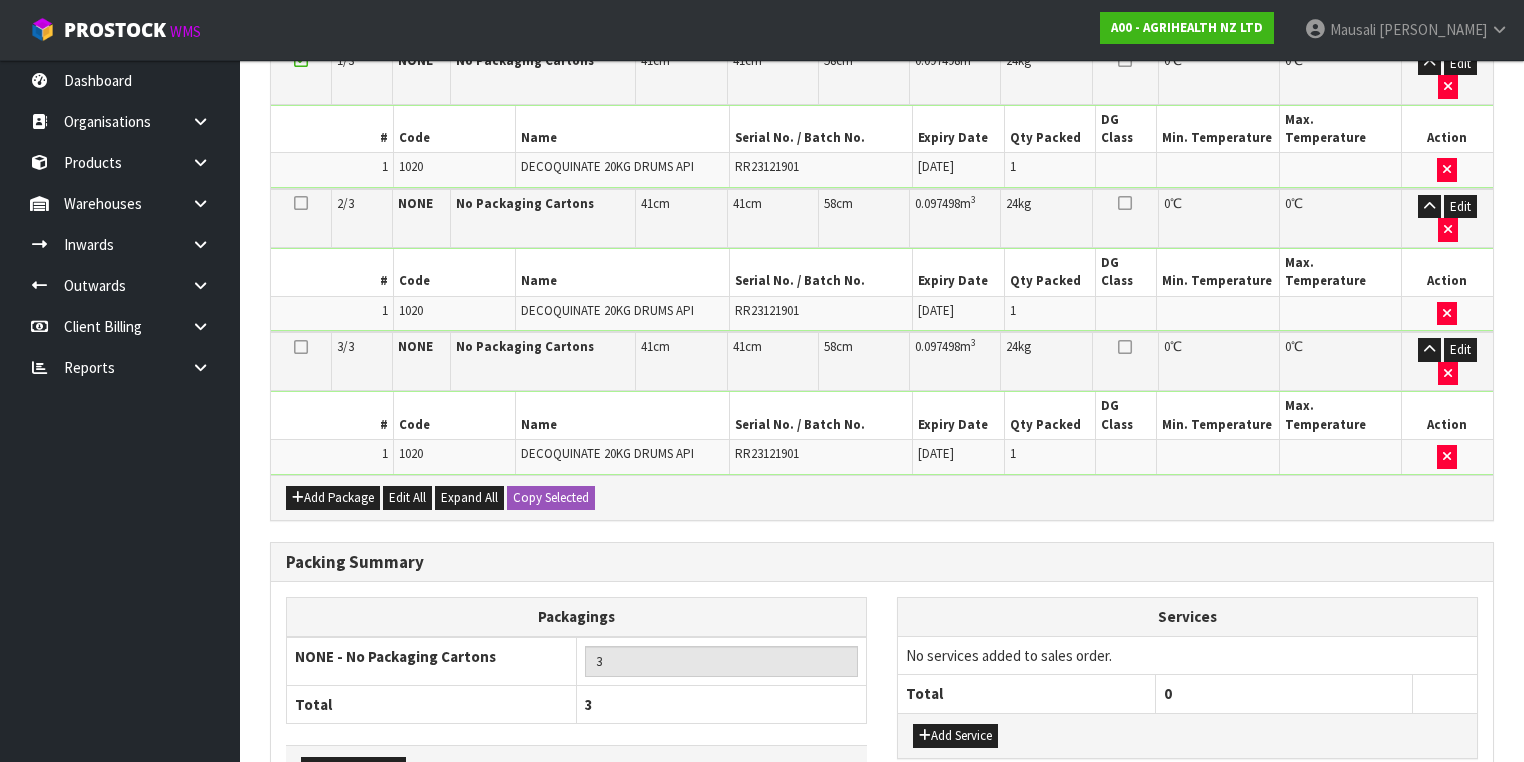 click on "Save & Confirm Packs" at bounding box center [427, 848] 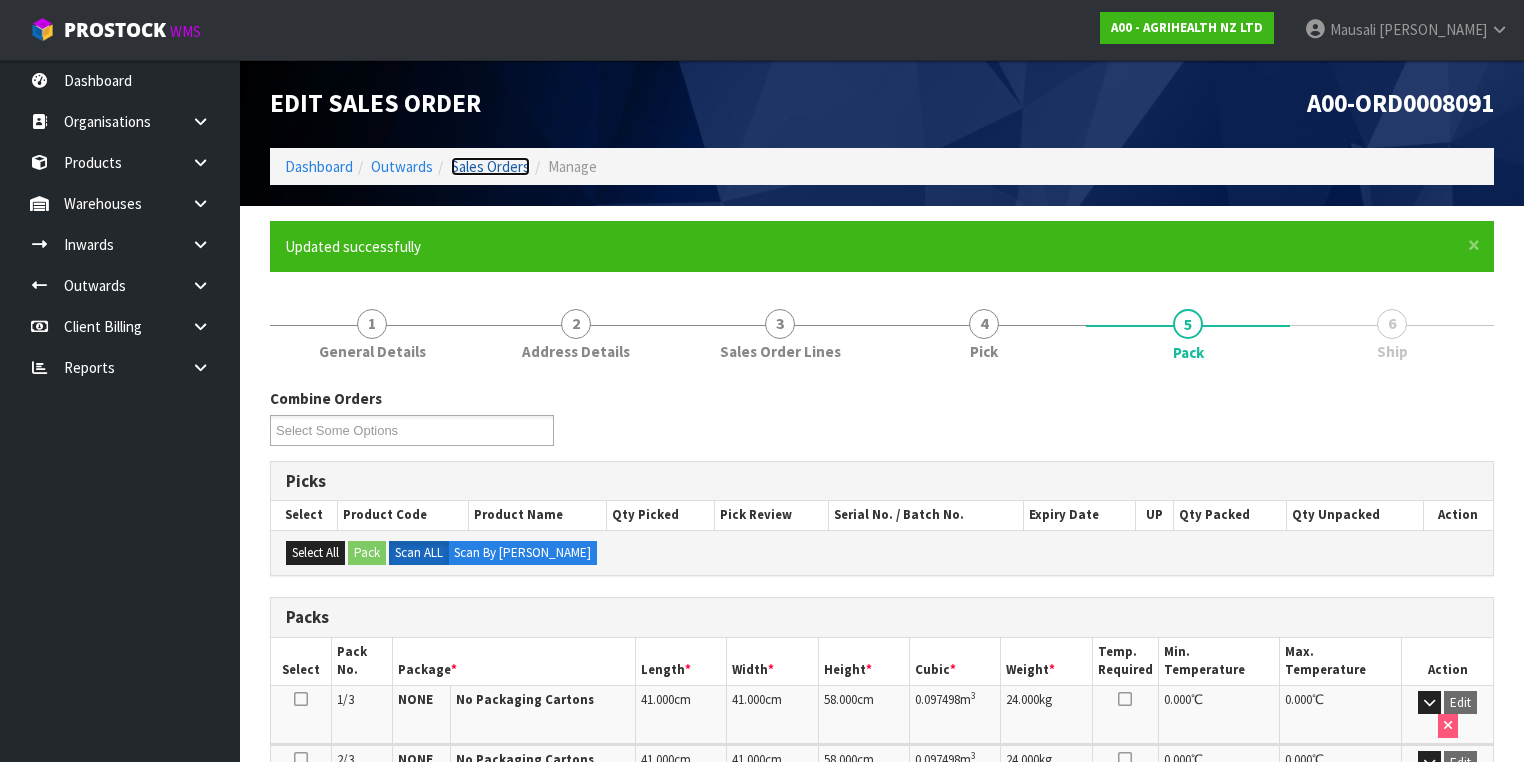 click on "Sales Orders" at bounding box center (490, 166) 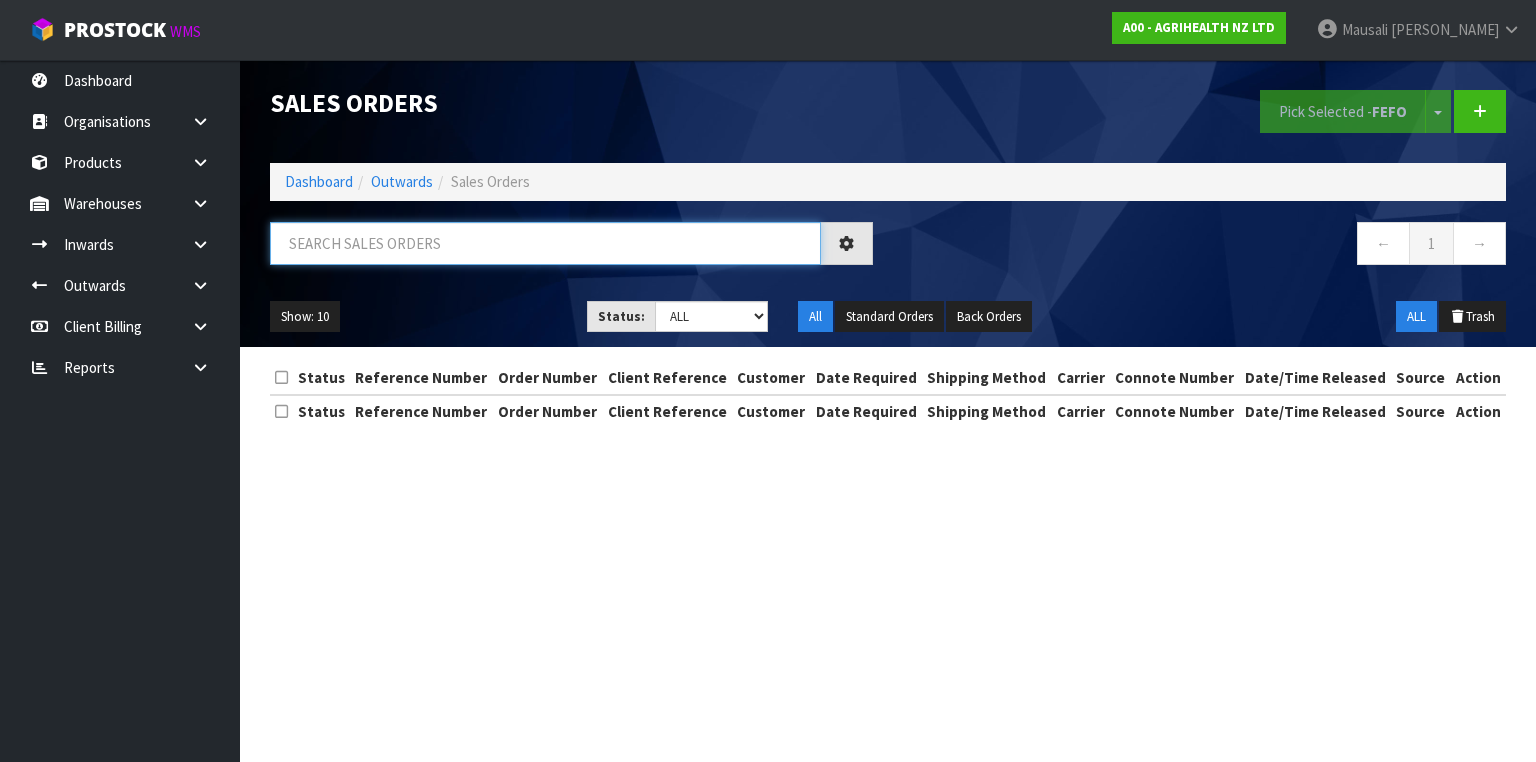 click at bounding box center [545, 243] 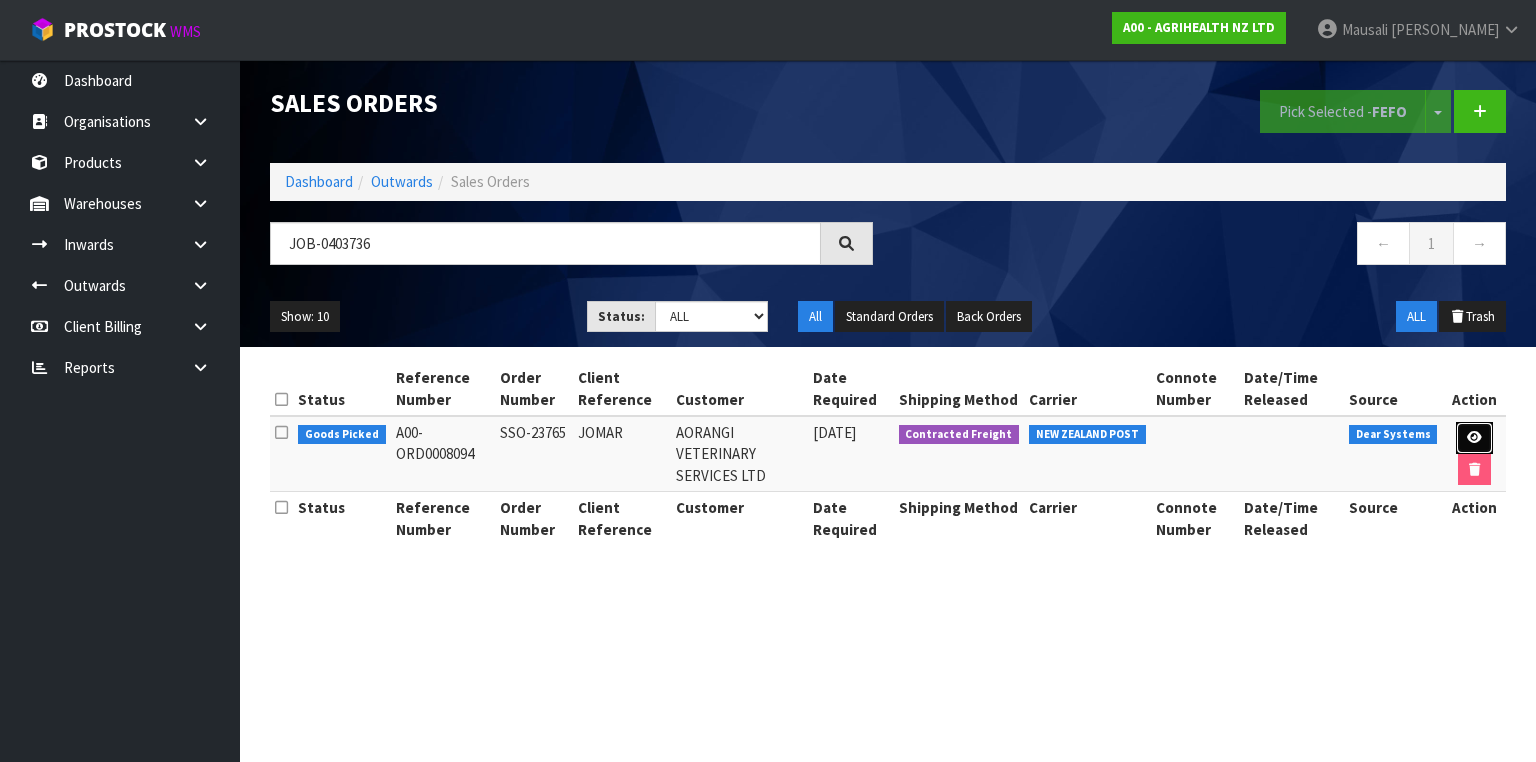 click at bounding box center [1474, 438] 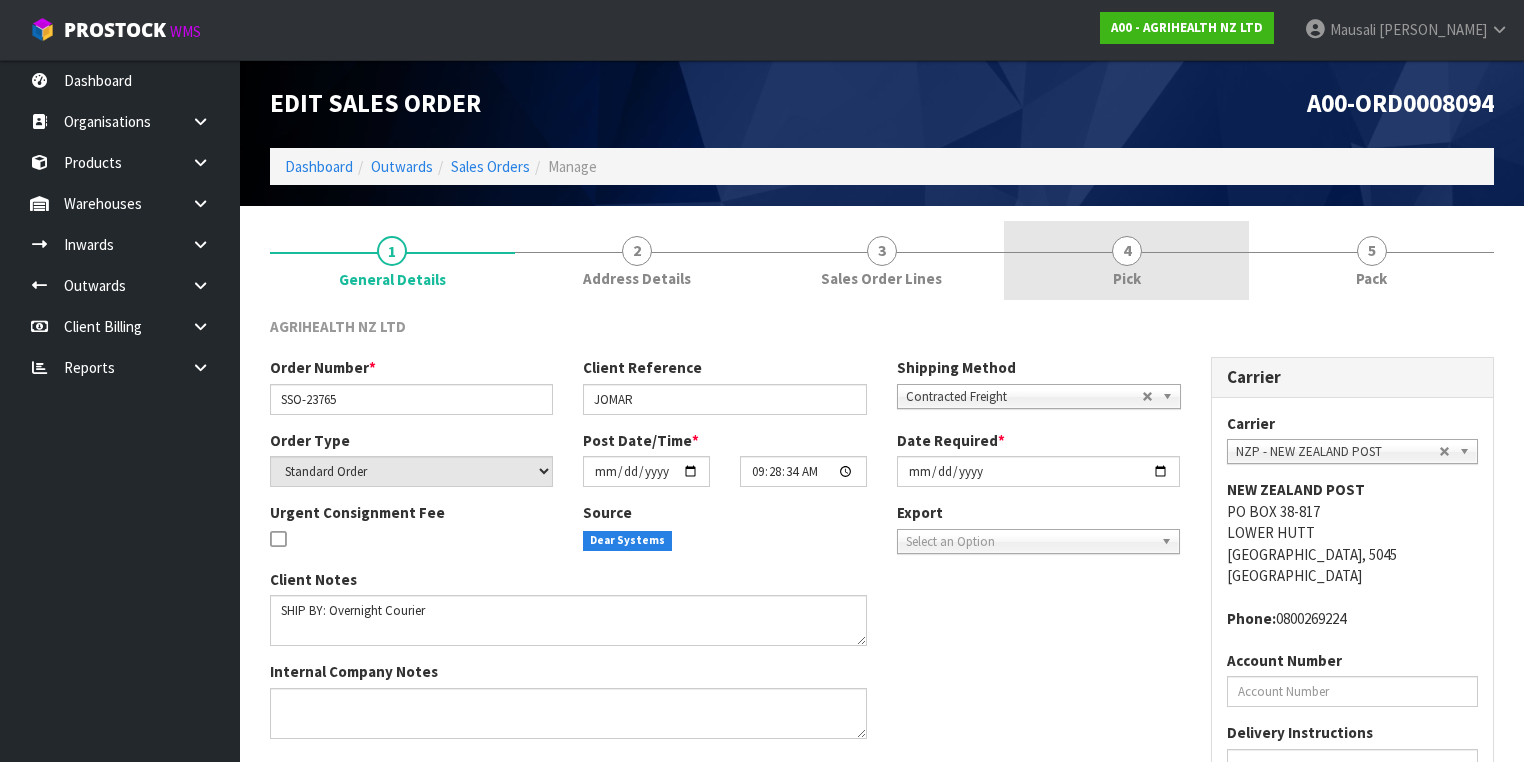 click on "Pick" at bounding box center [1127, 278] 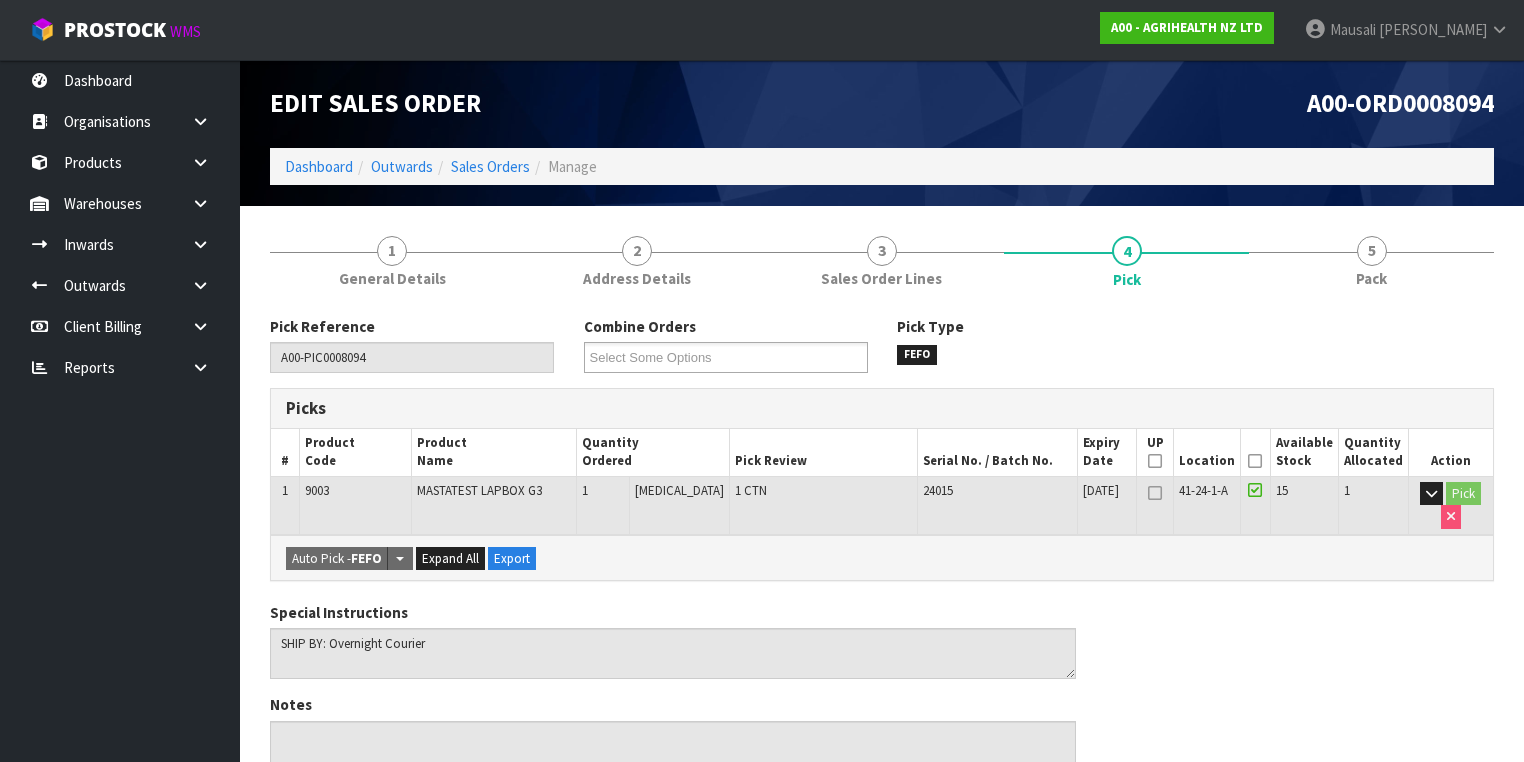 drag, startPoint x: 1258, startPoint y: 459, endPoint x: 1228, endPoint y: 456, distance: 30.149628 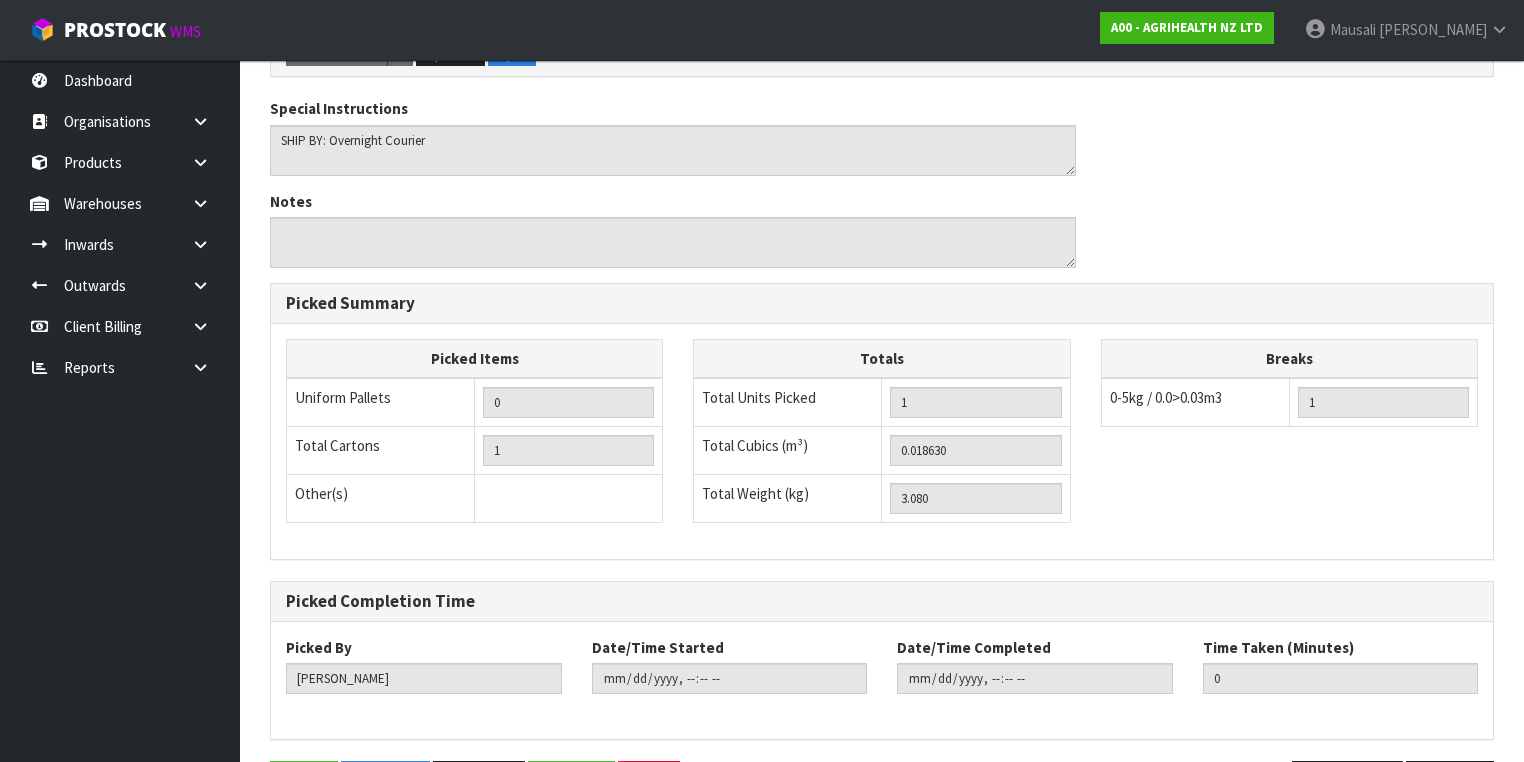 scroll, scrollTop: 641, scrollLeft: 0, axis: vertical 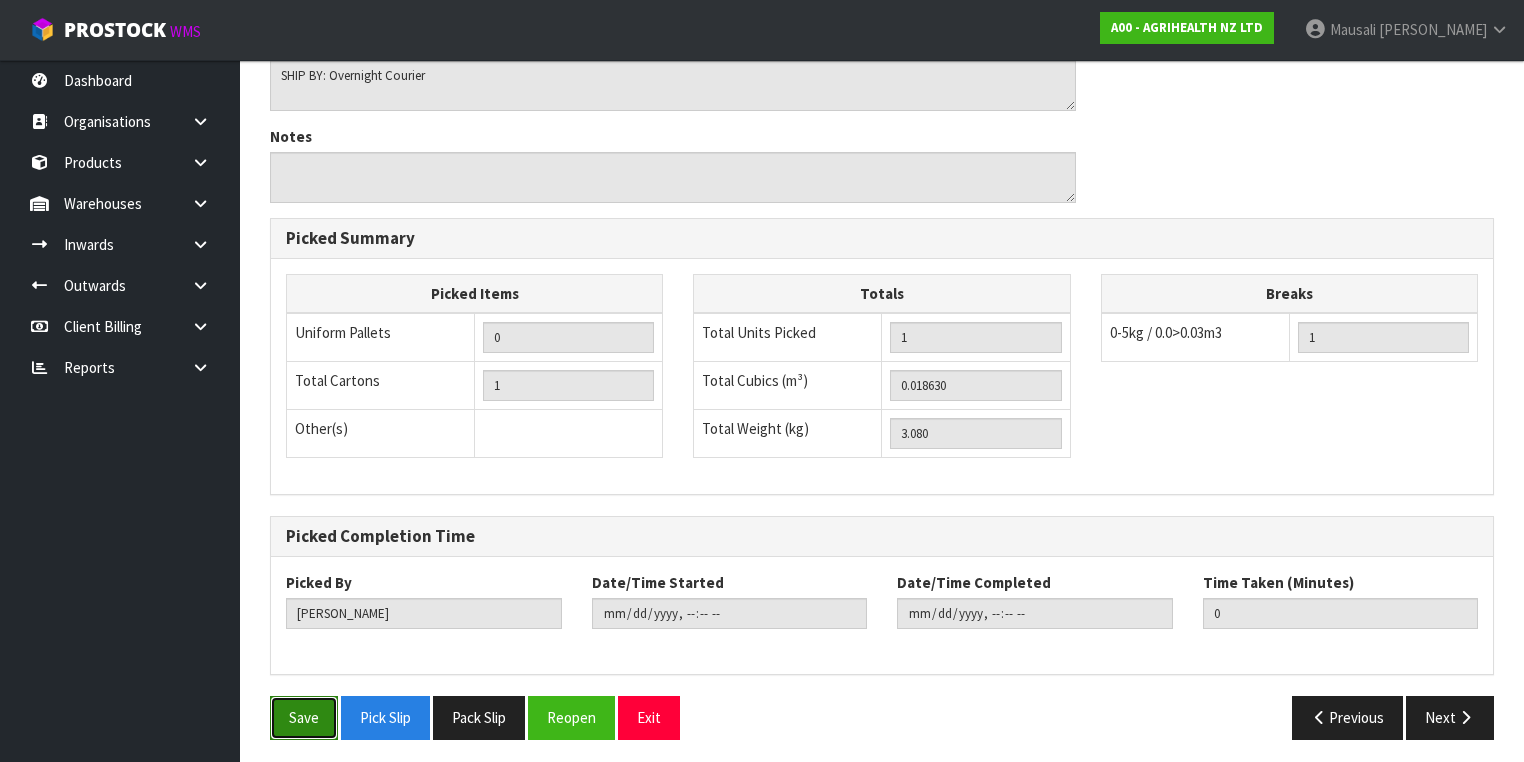 click on "Save" at bounding box center [304, 717] 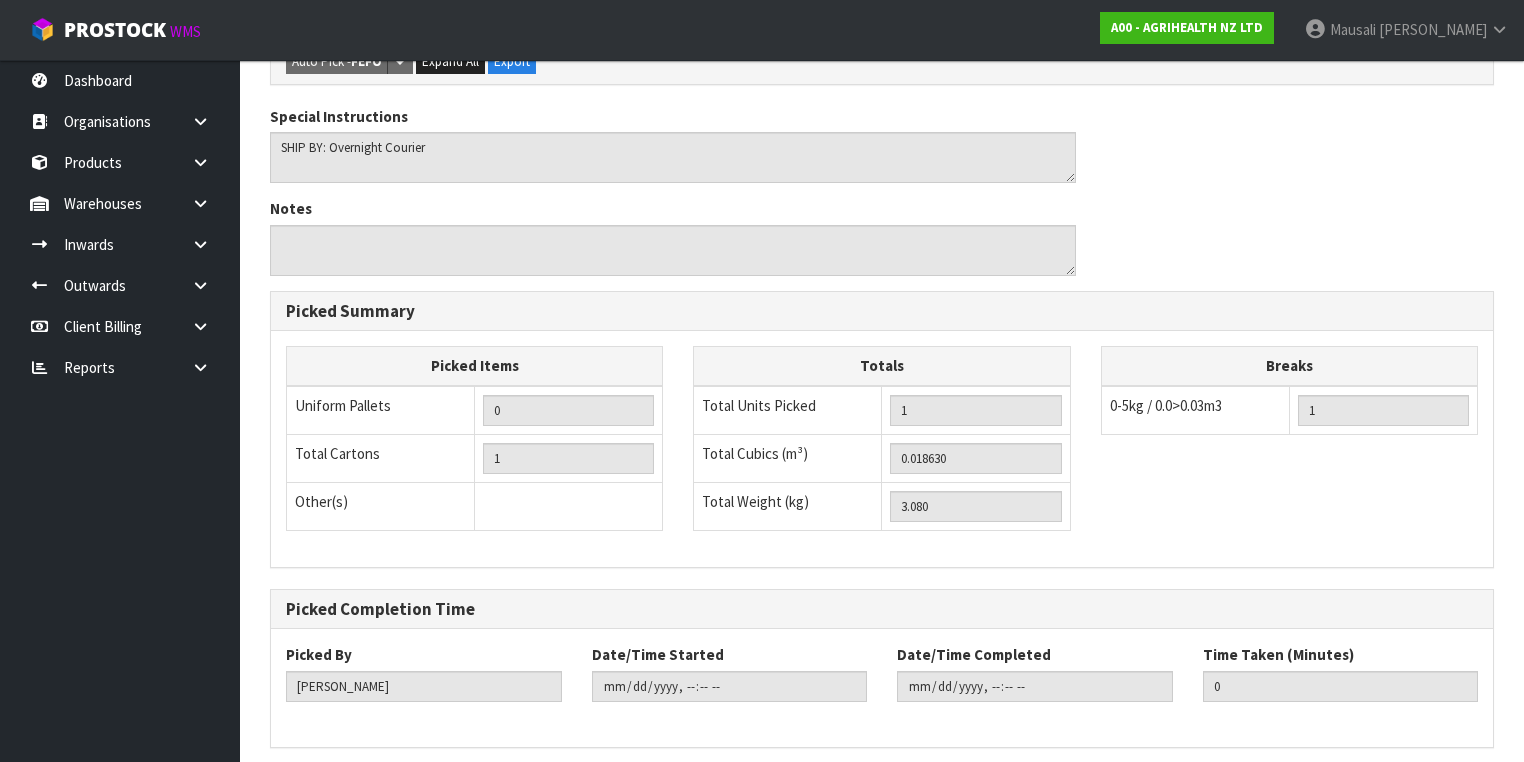 scroll, scrollTop: 0, scrollLeft: 0, axis: both 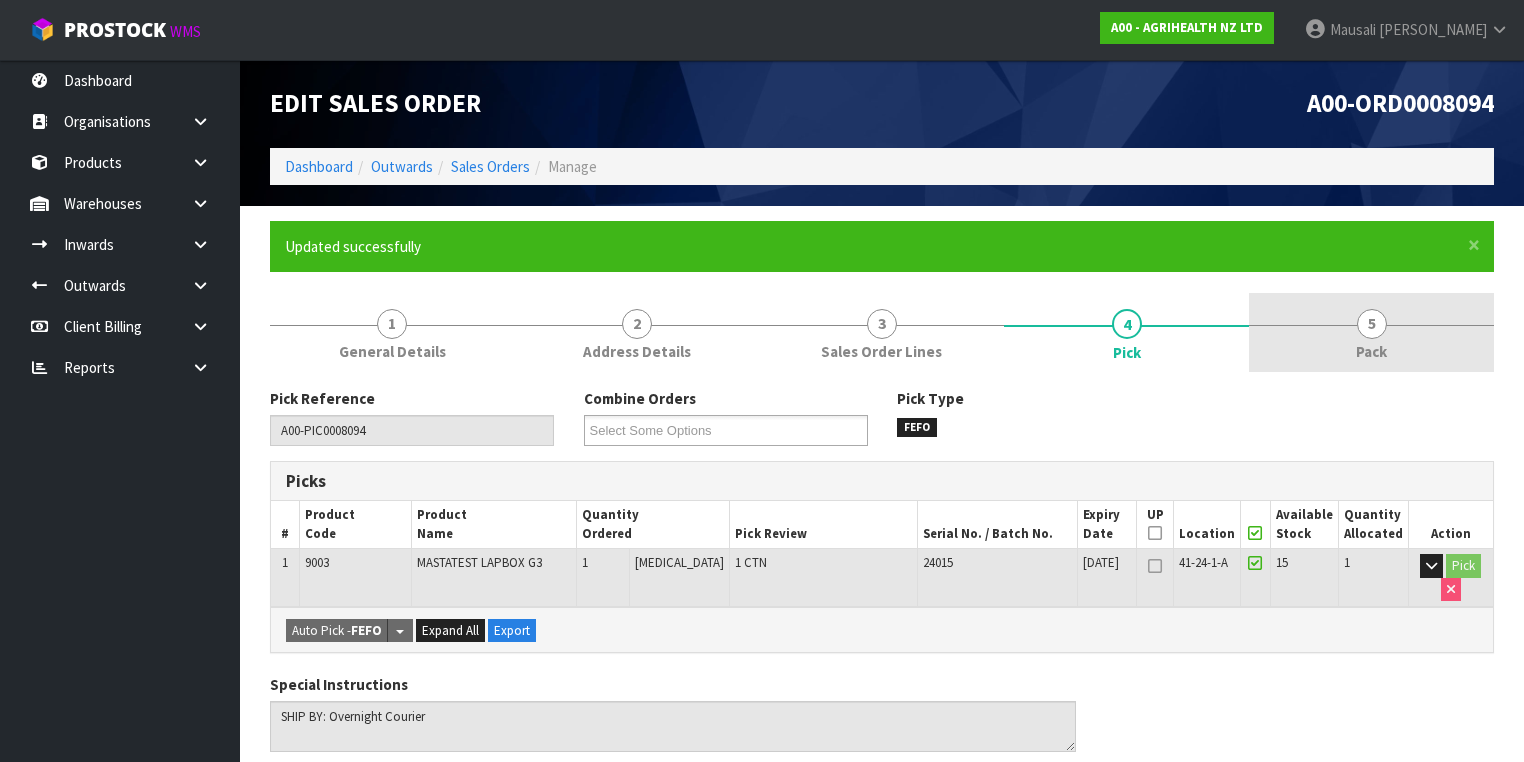 drag, startPoint x: 1386, startPoint y: 340, endPoint x: 1363, endPoint y: 343, distance: 23.194826 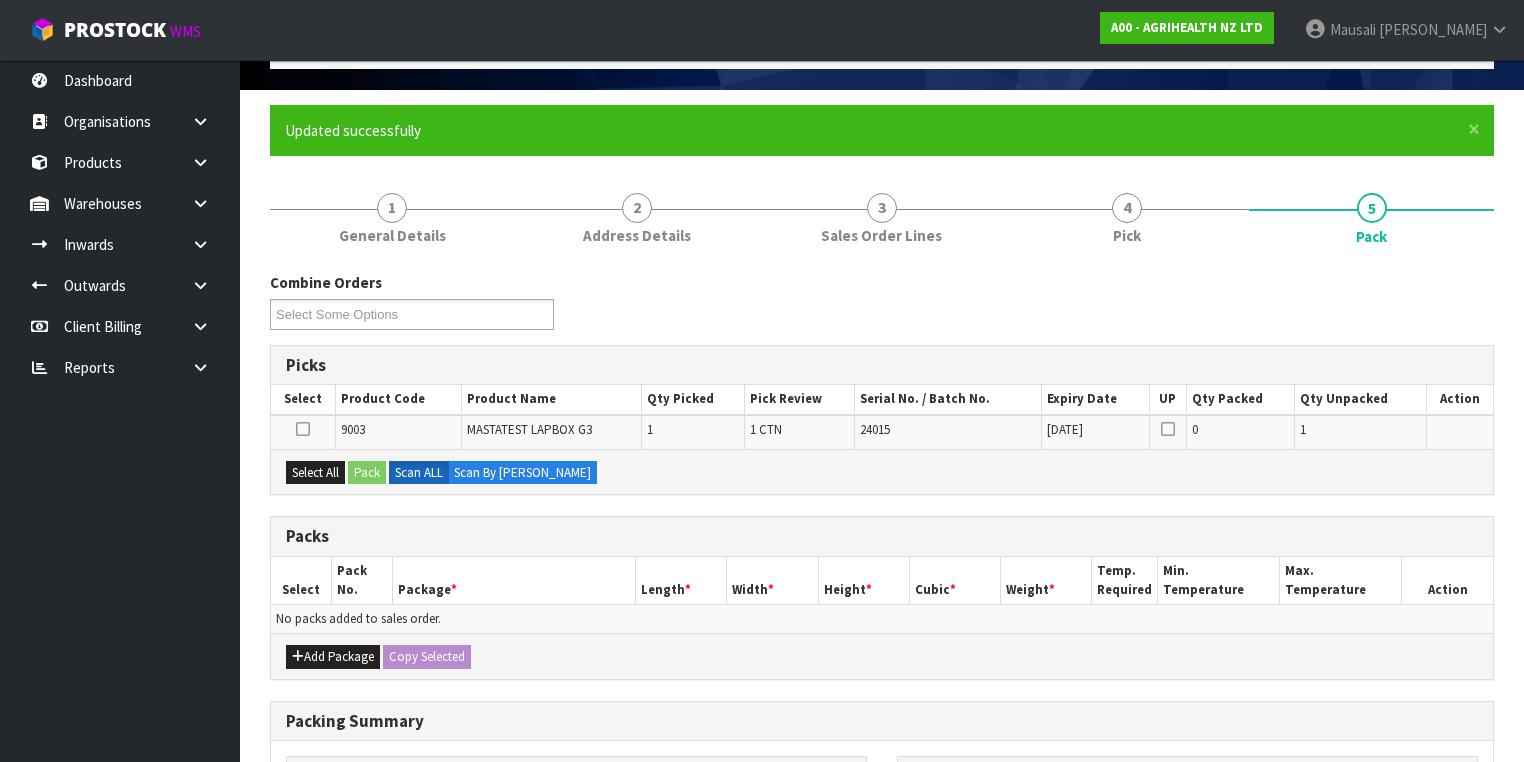 scroll, scrollTop: 240, scrollLeft: 0, axis: vertical 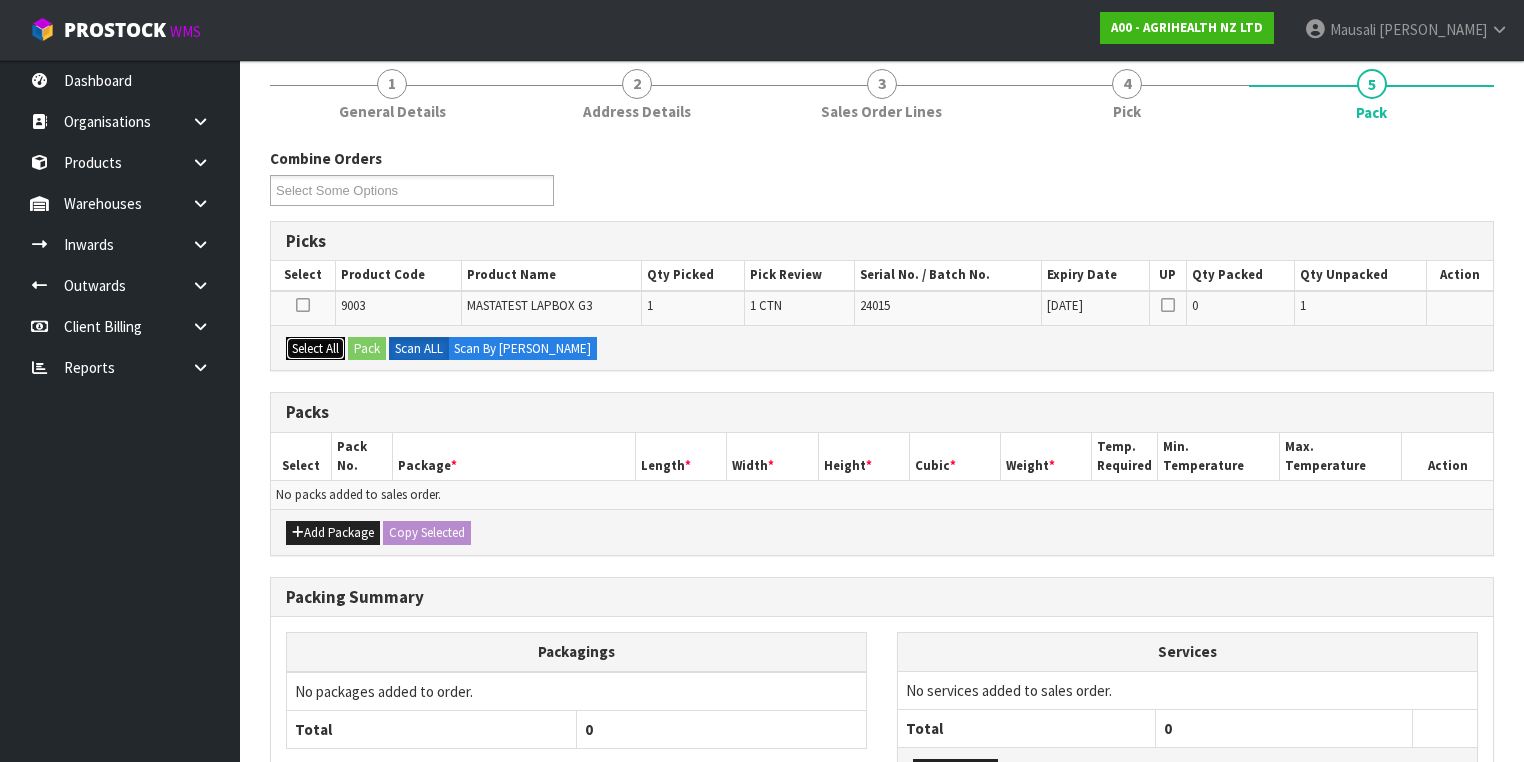 click on "Select All" at bounding box center [315, 349] 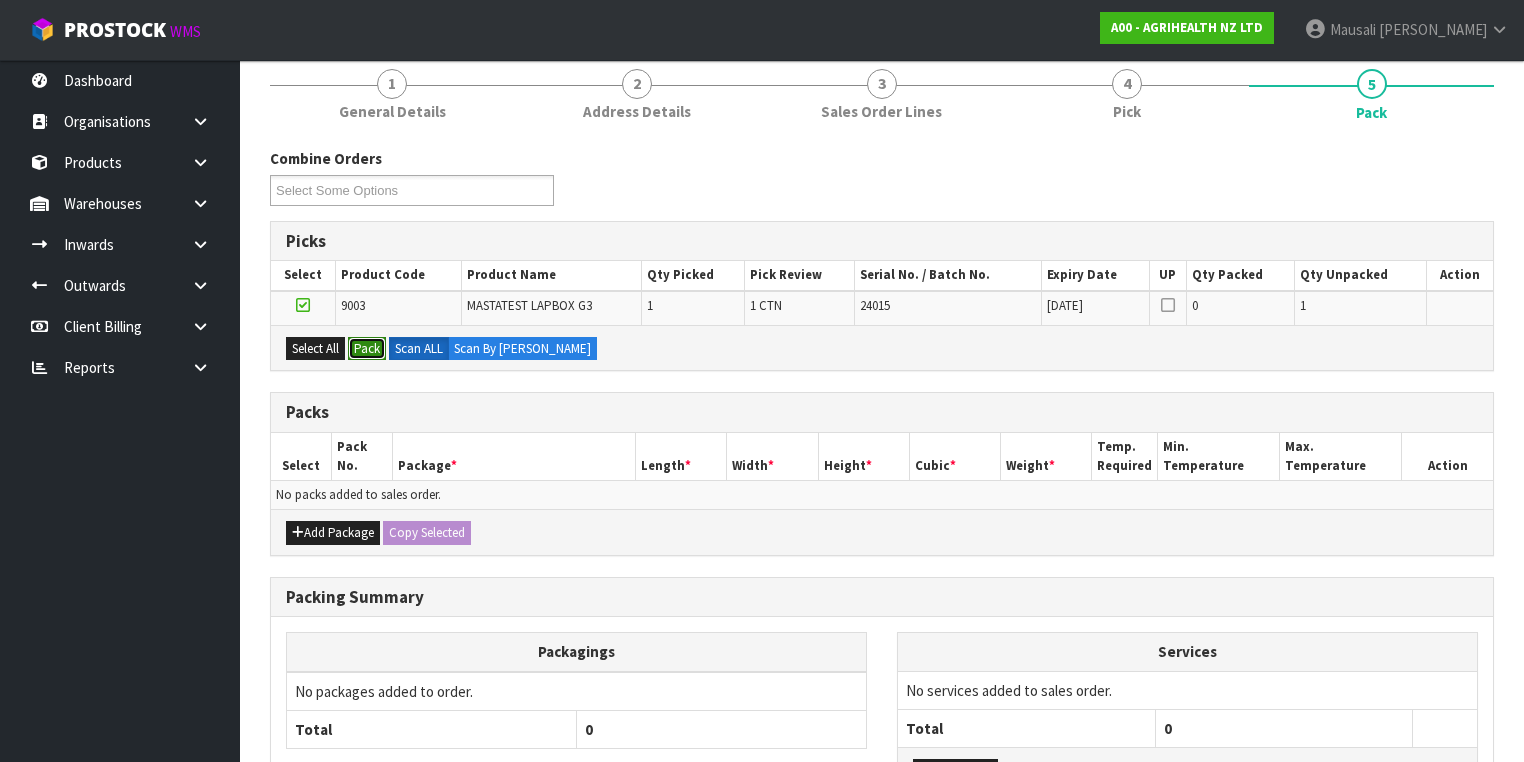 click on "Pack" at bounding box center [367, 349] 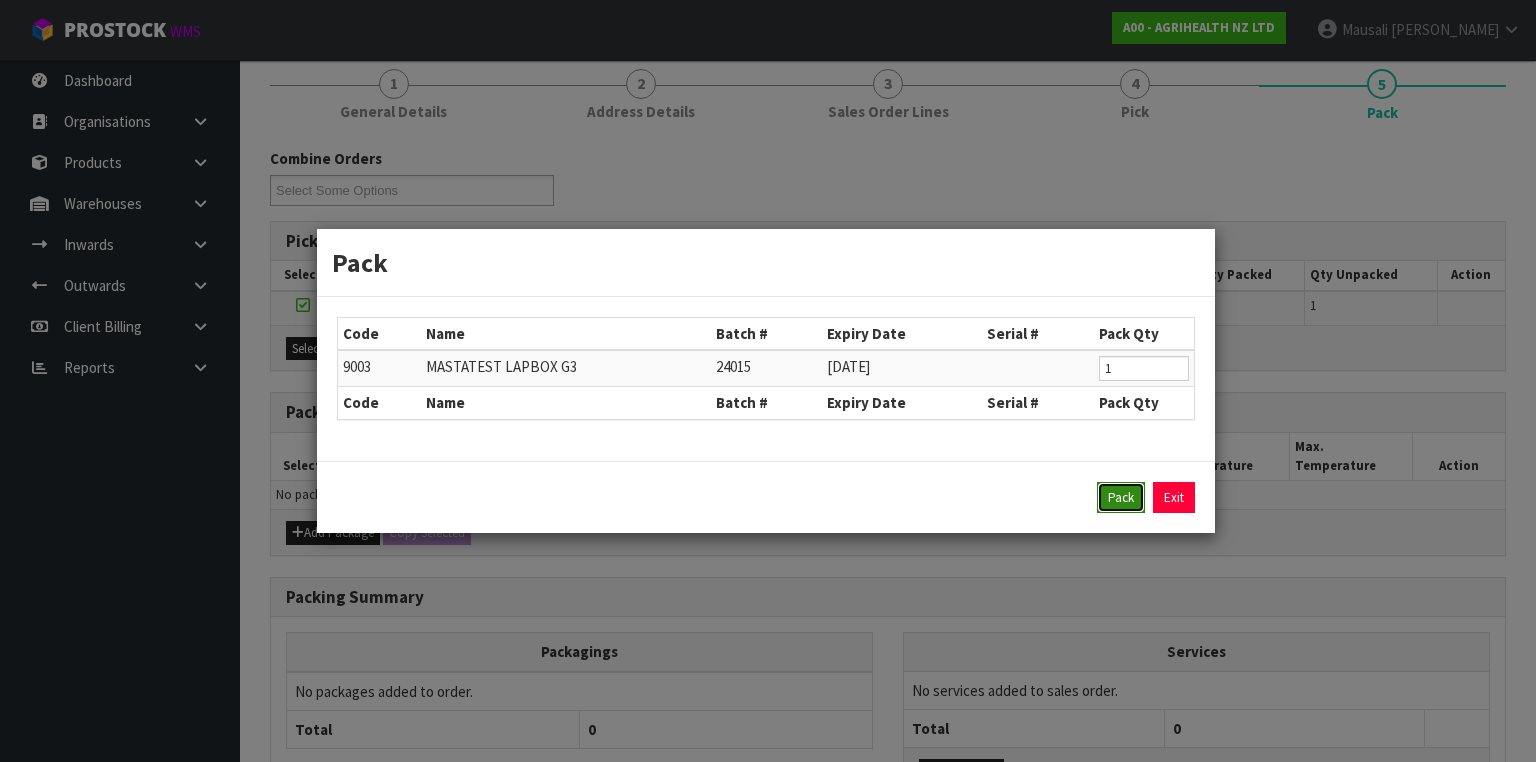 click on "Pack" at bounding box center [1121, 498] 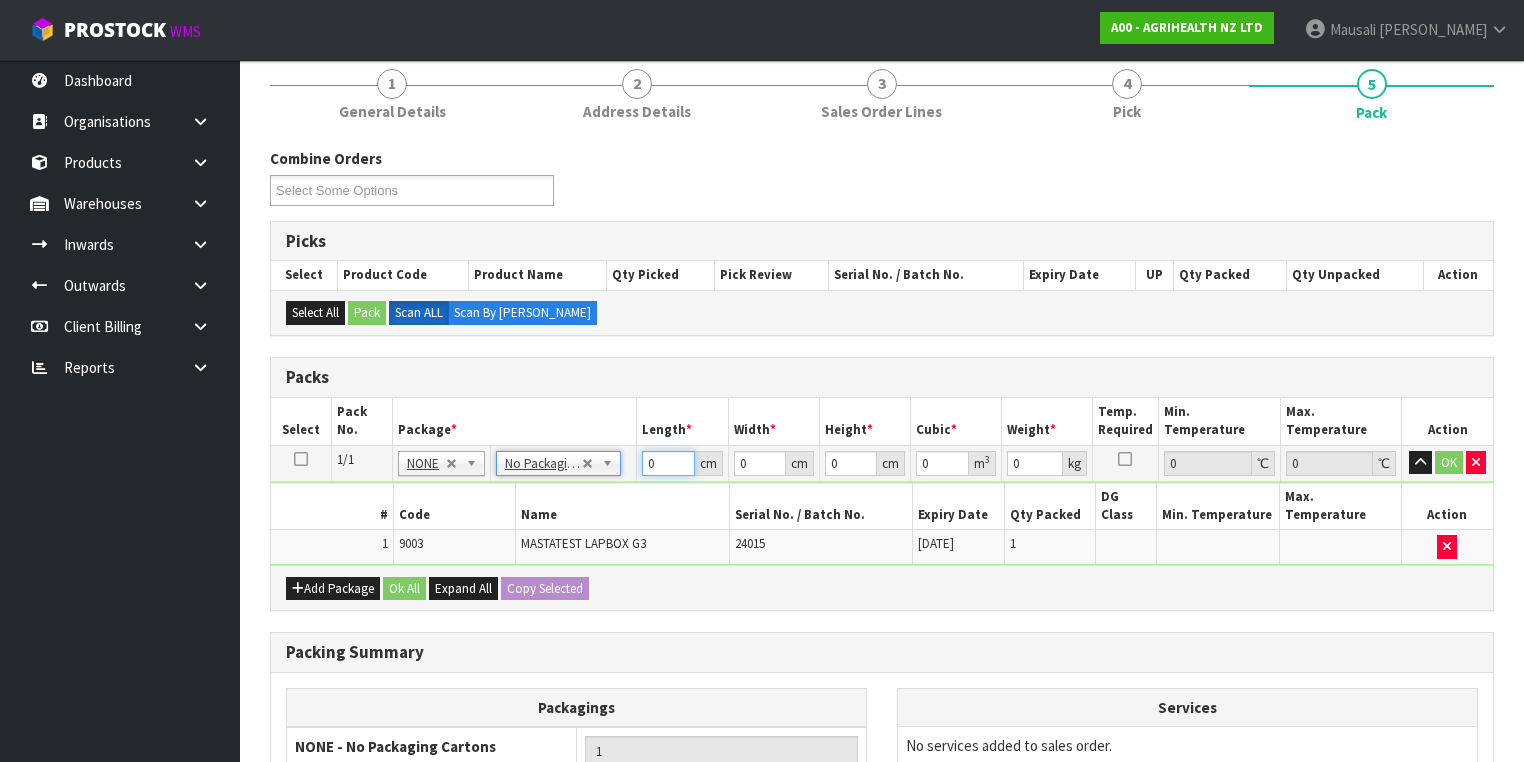 drag, startPoint x: 658, startPoint y: 462, endPoint x: 602, endPoint y: 472, distance: 56.88585 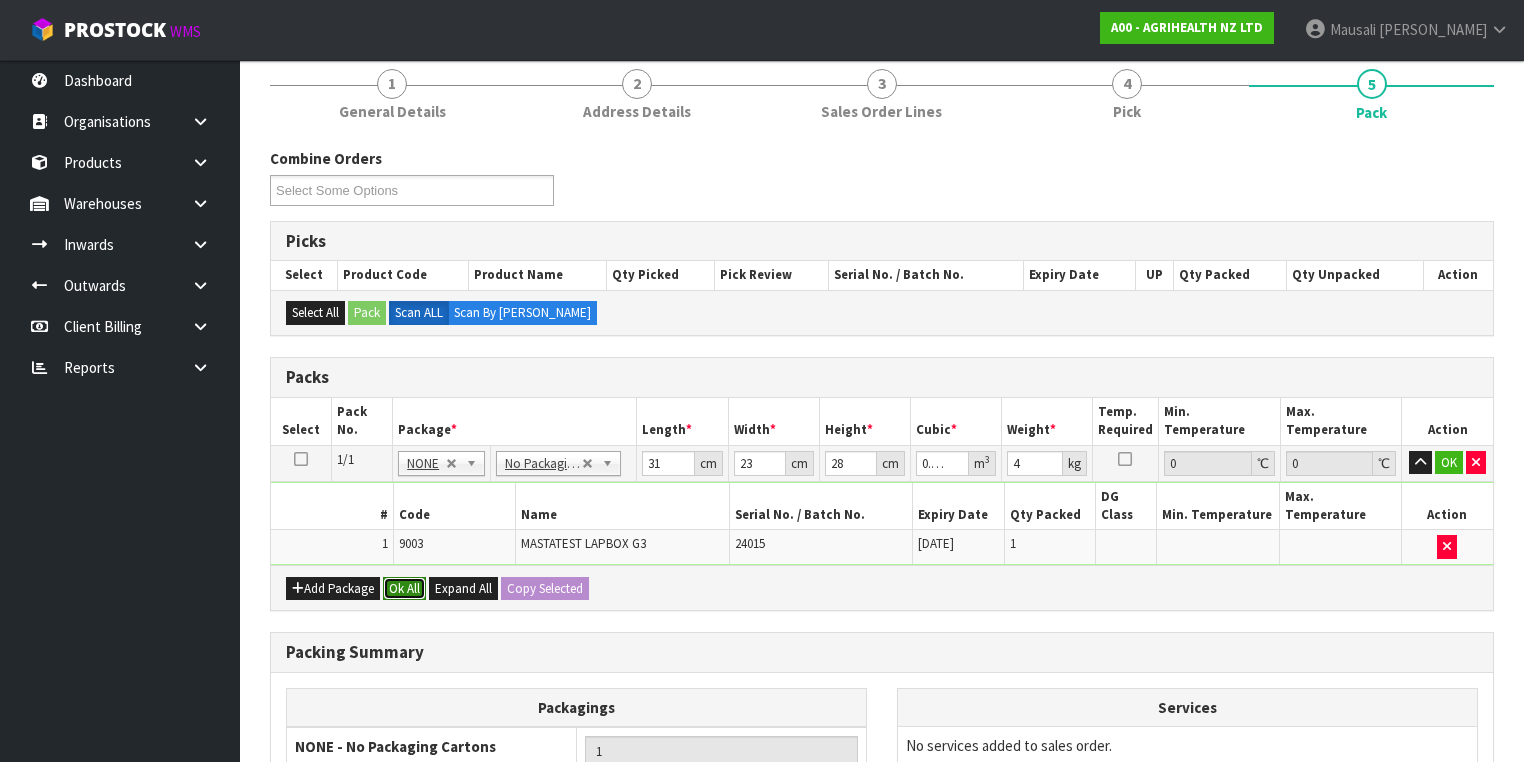 click on "Ok All" at bounding box center [404, 589] 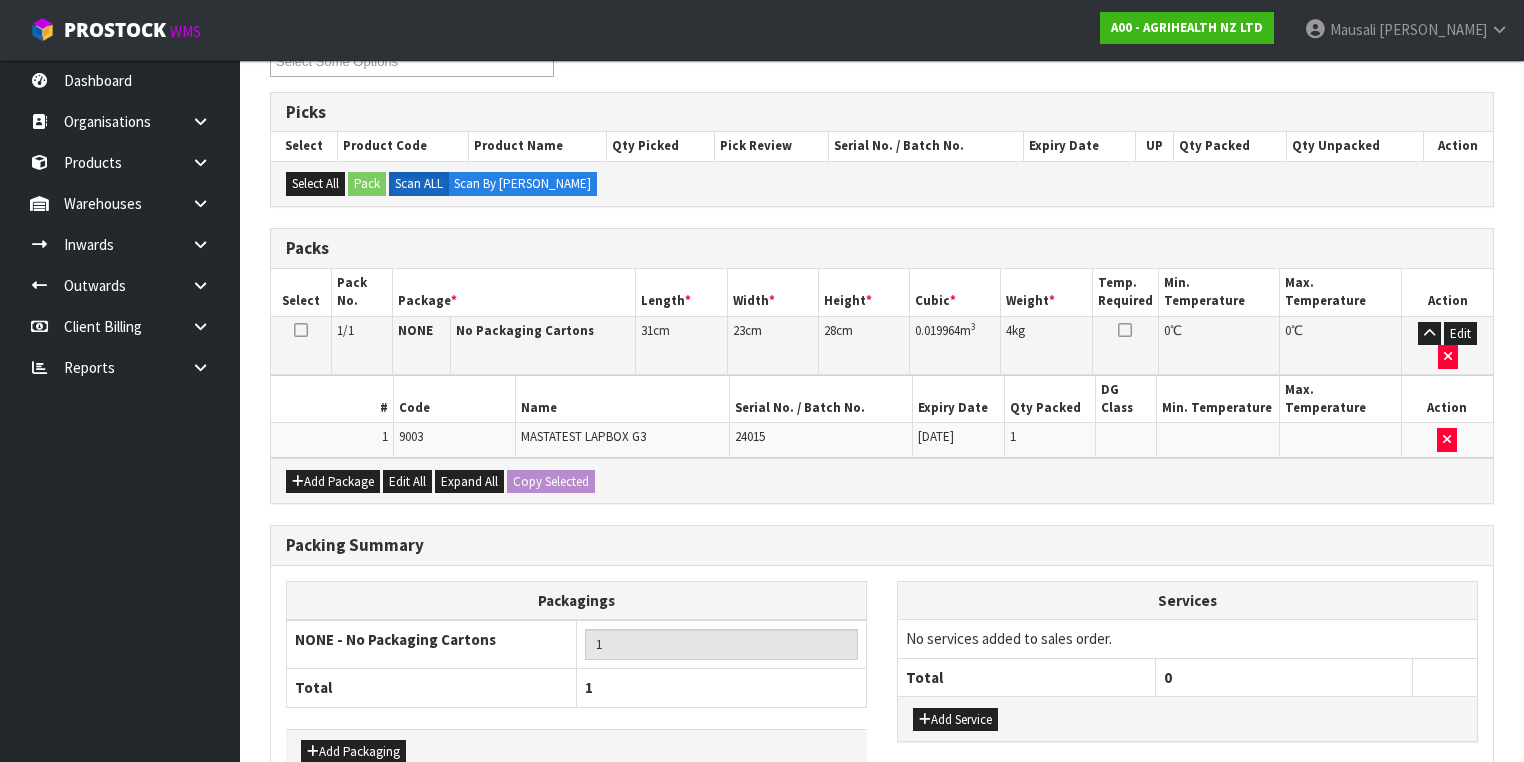 scroll, scrollTop: 400, scrollLeft: 0, axis: vertical 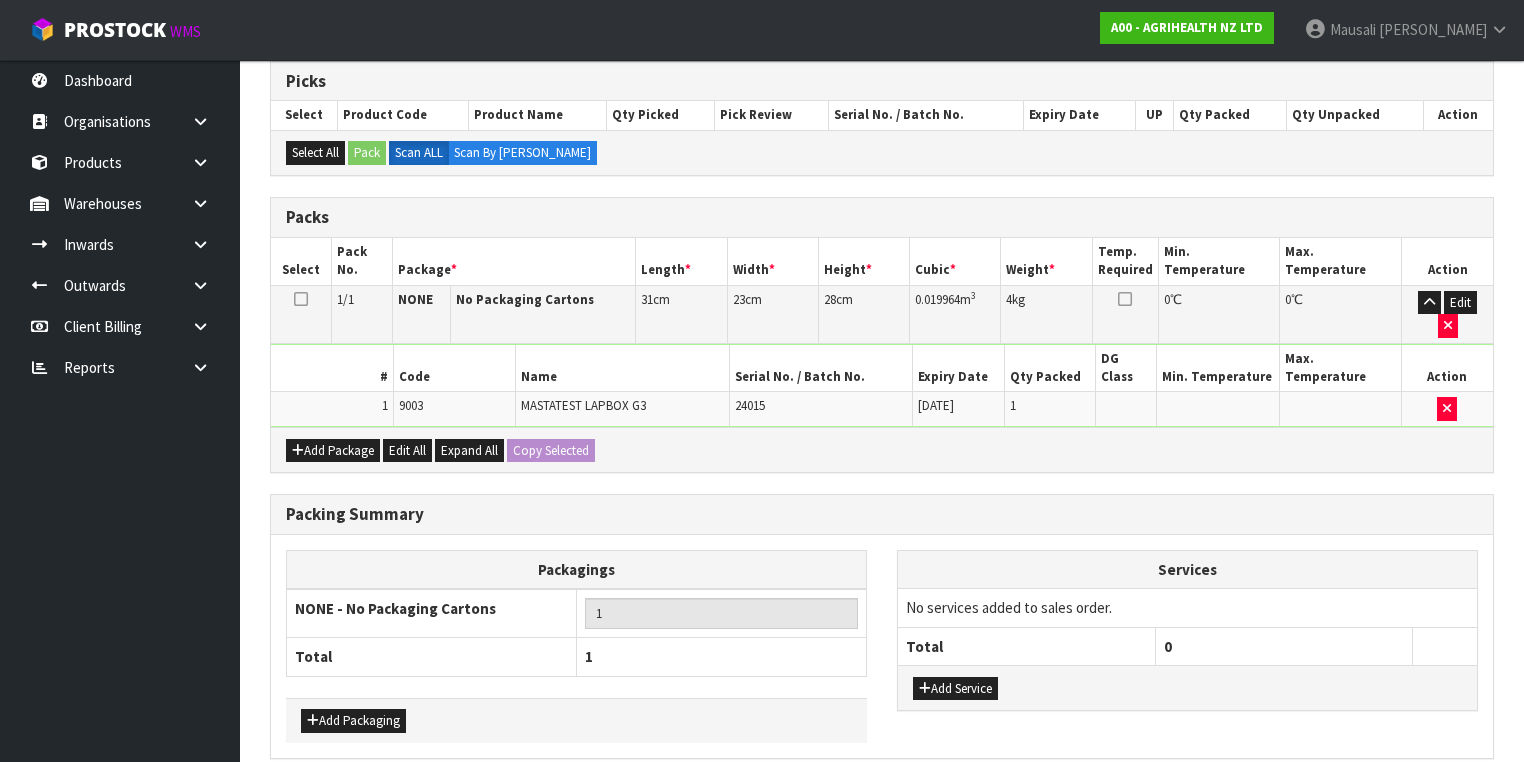 click on "Save & Confirm Packs" at bounding box center (427, 801) 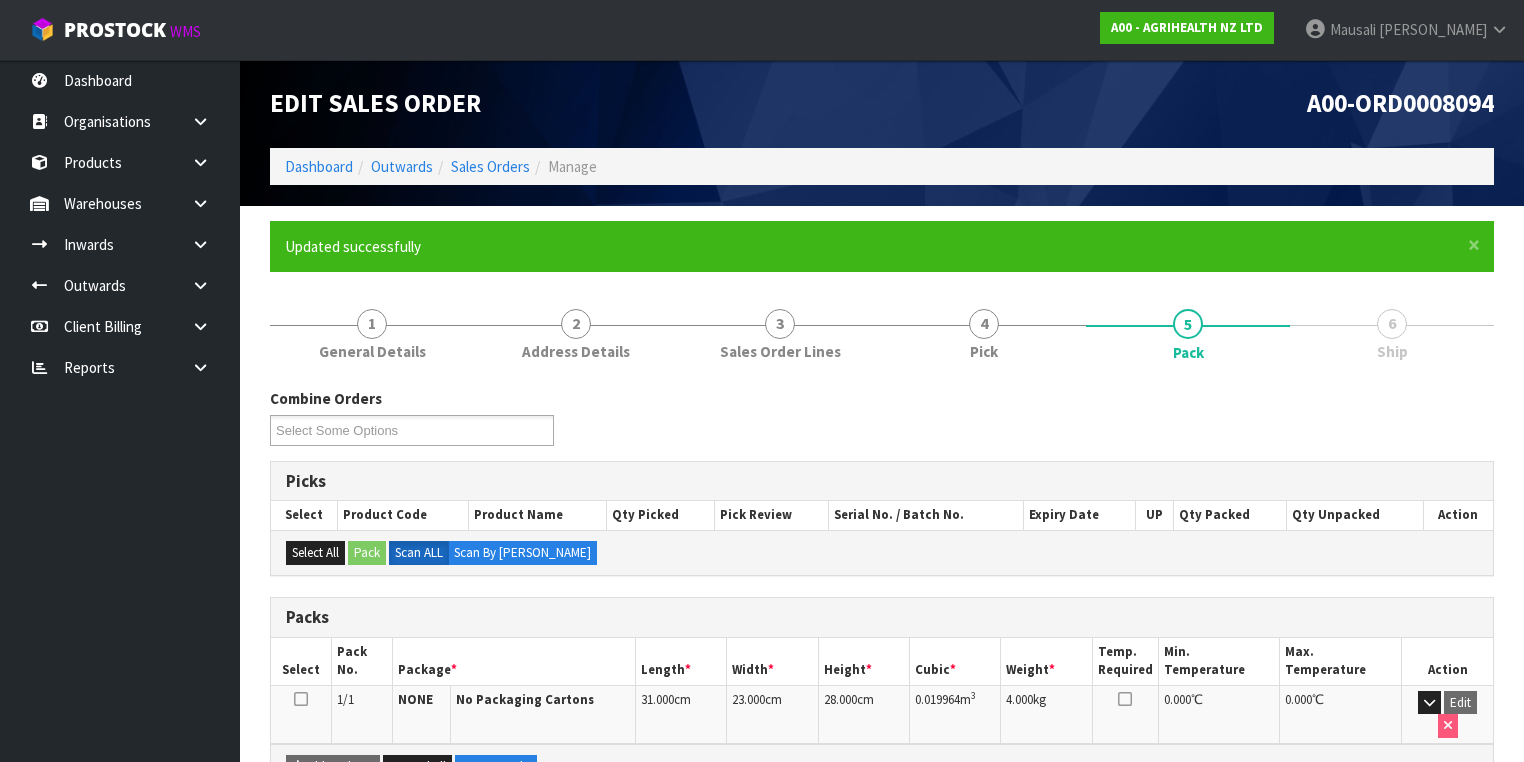 scroll, scrollTop: 332, scrollLeft: 0, axis: vertical 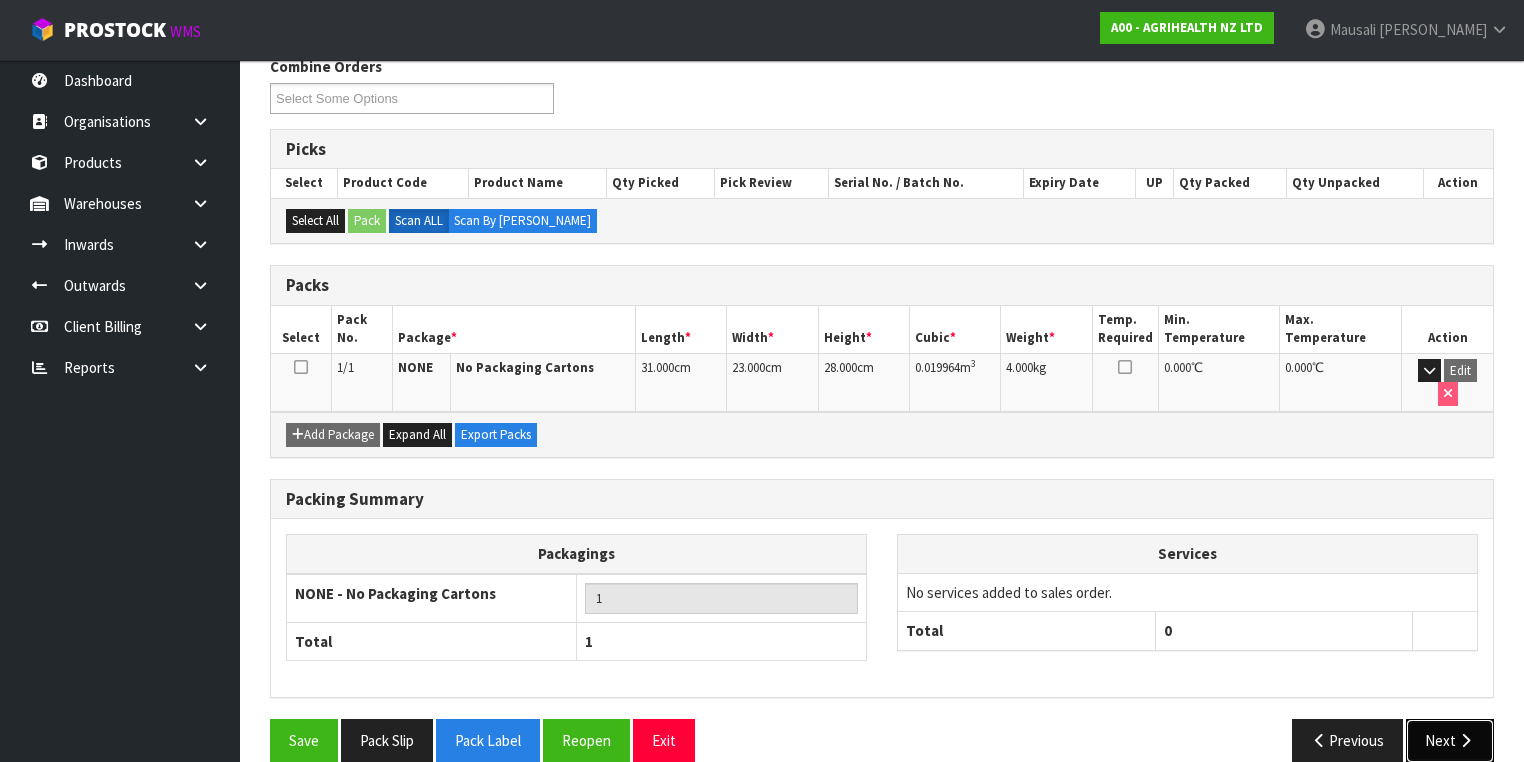 click on "Next" at bounding box center [1450, 740] 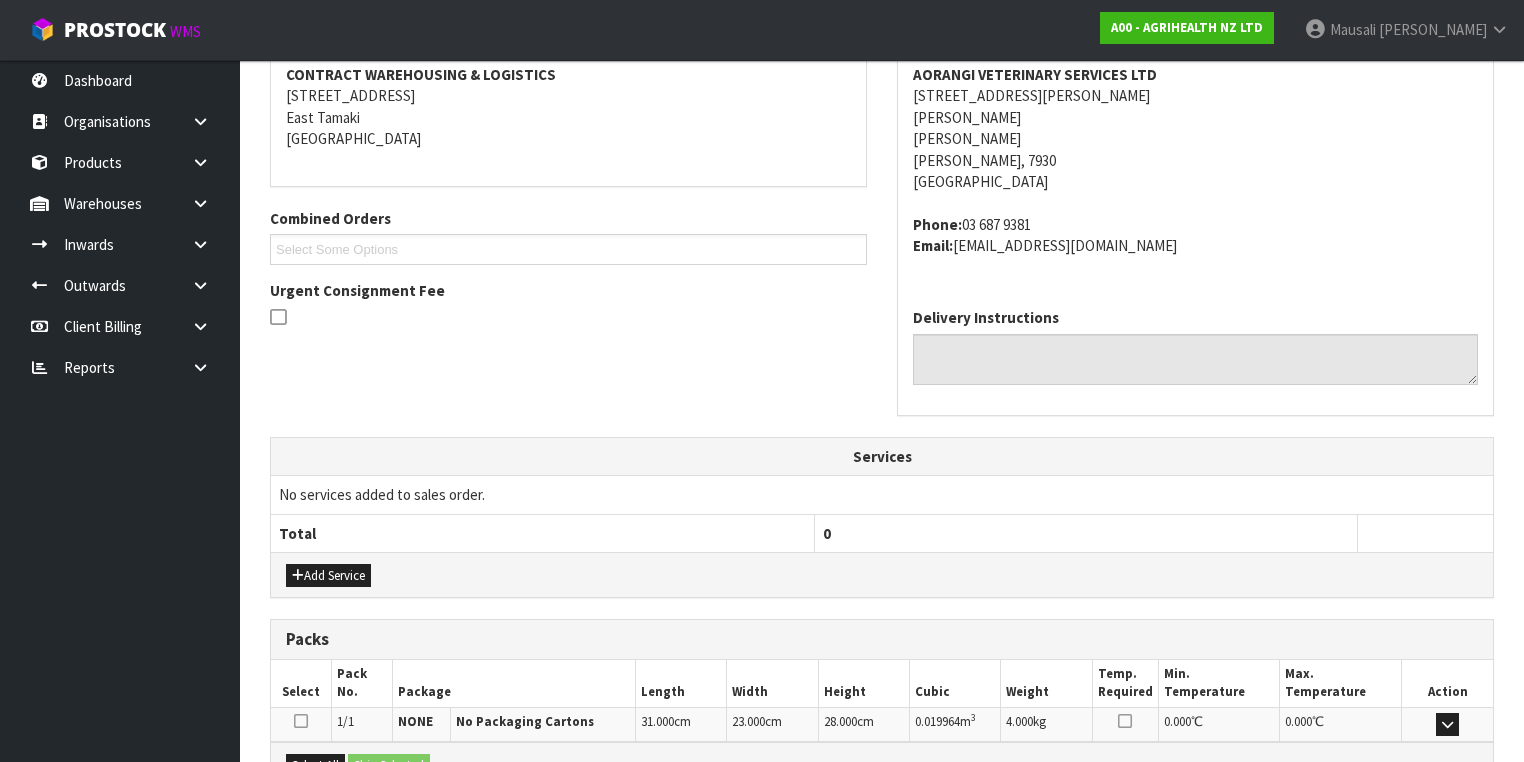scroll, scrollTop: 614, scrollLeft: 0, axis: vertical 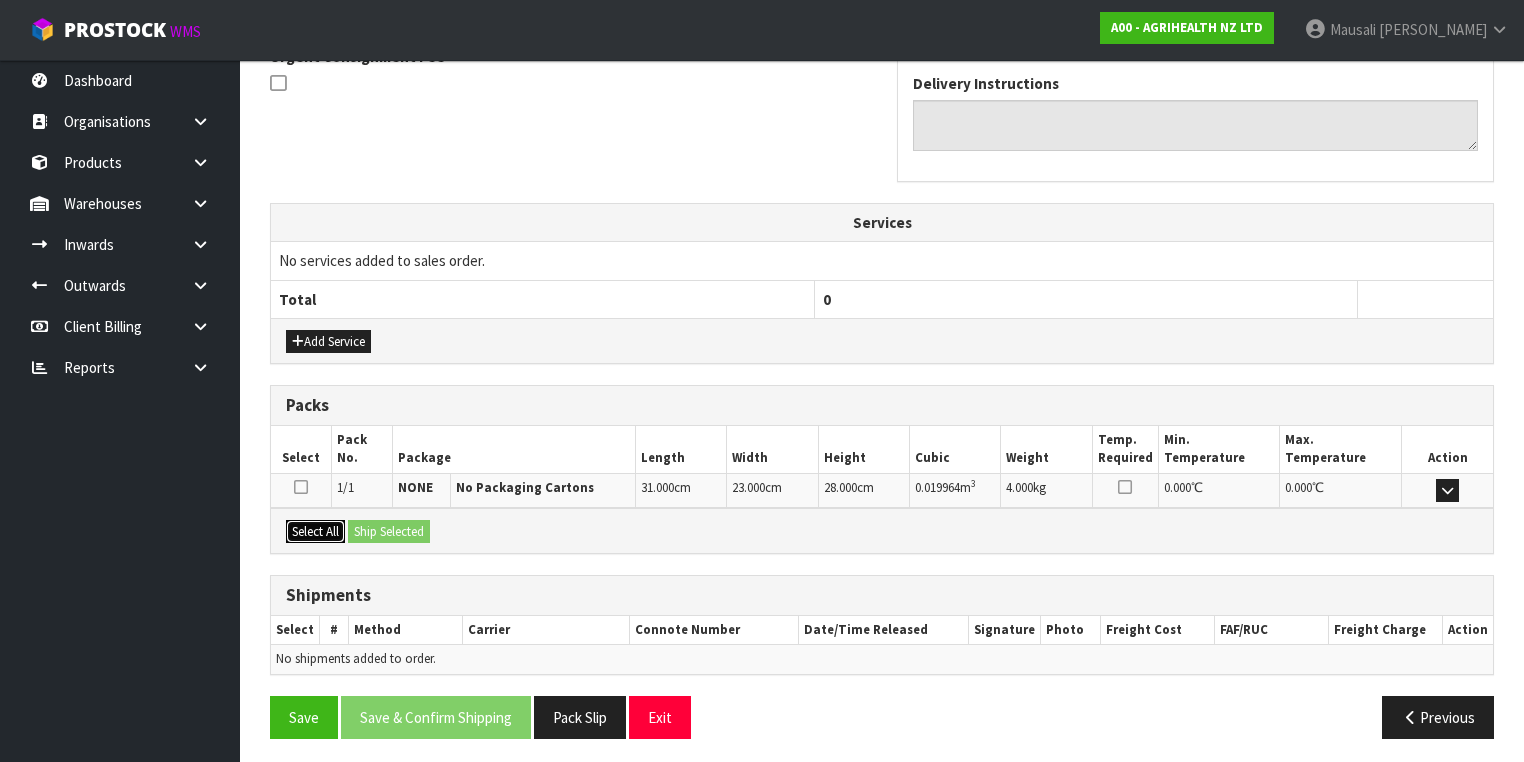 click on "Select All" at bounding box center [315, 532] 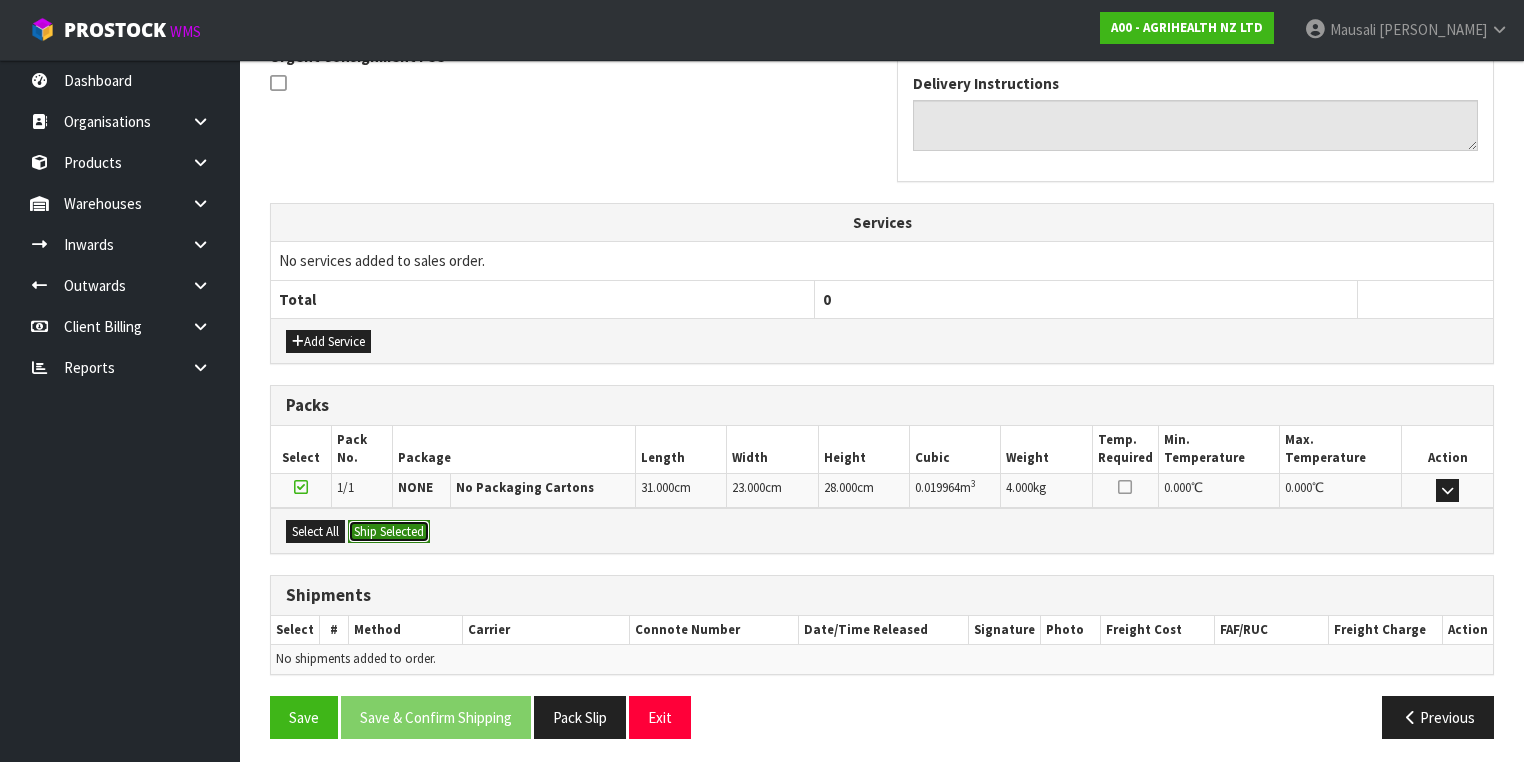 click on "Ship Selected" at bounding box center (389, 532) 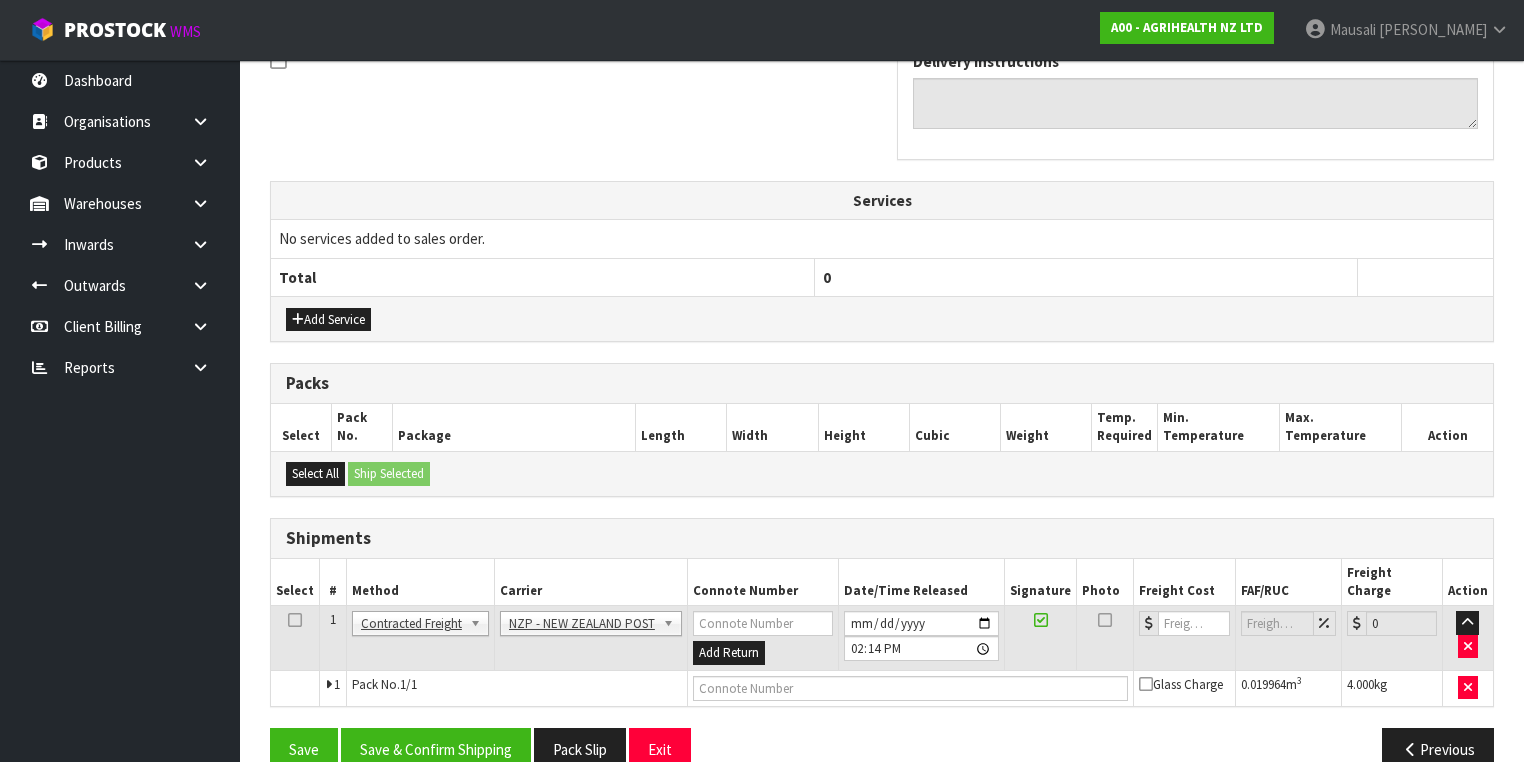 scroll, scrollTop: 649, scrollLeft: 0, axis: vertical 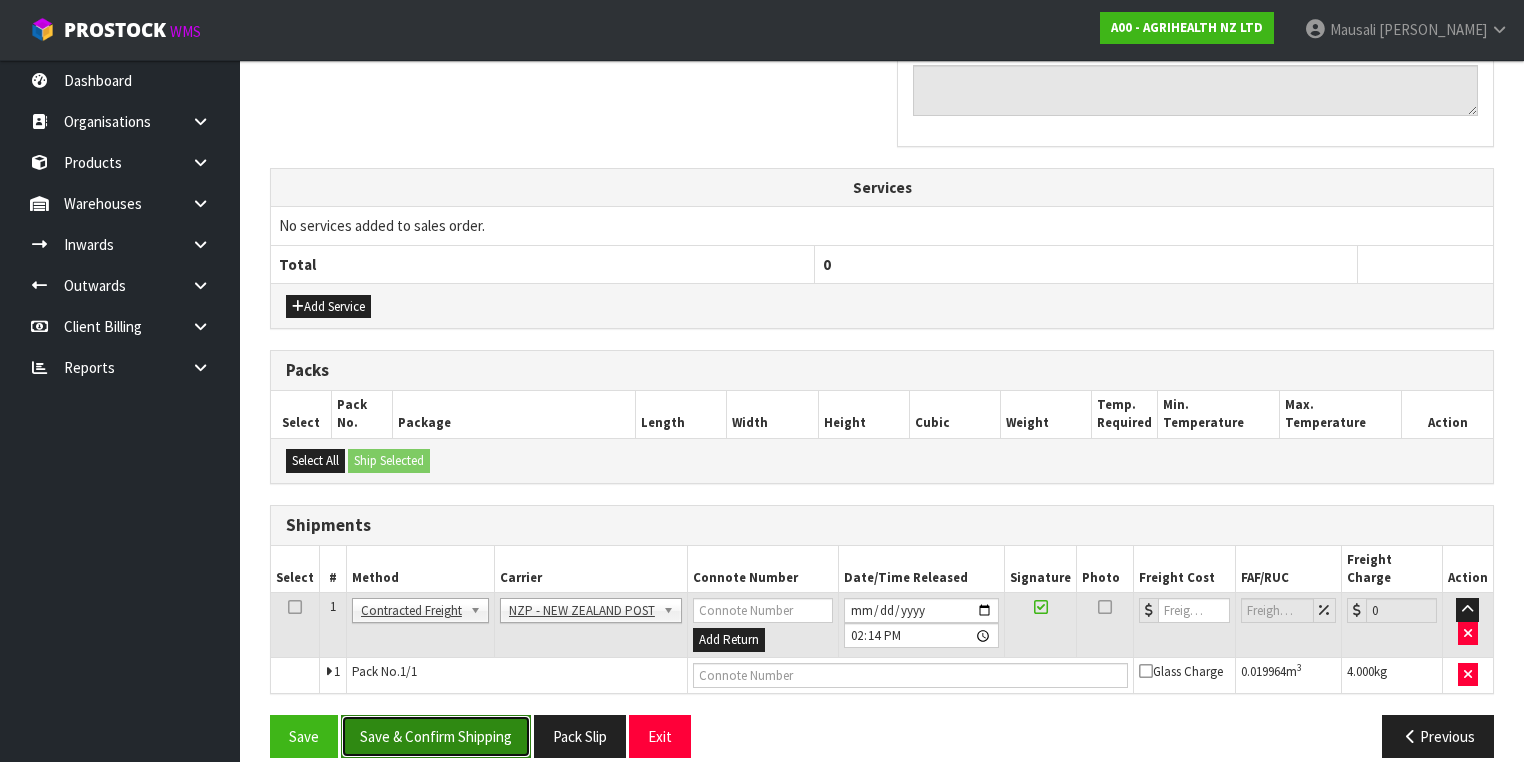 click on "Save & Confirm Shipping" at bounding box center [436, 736] 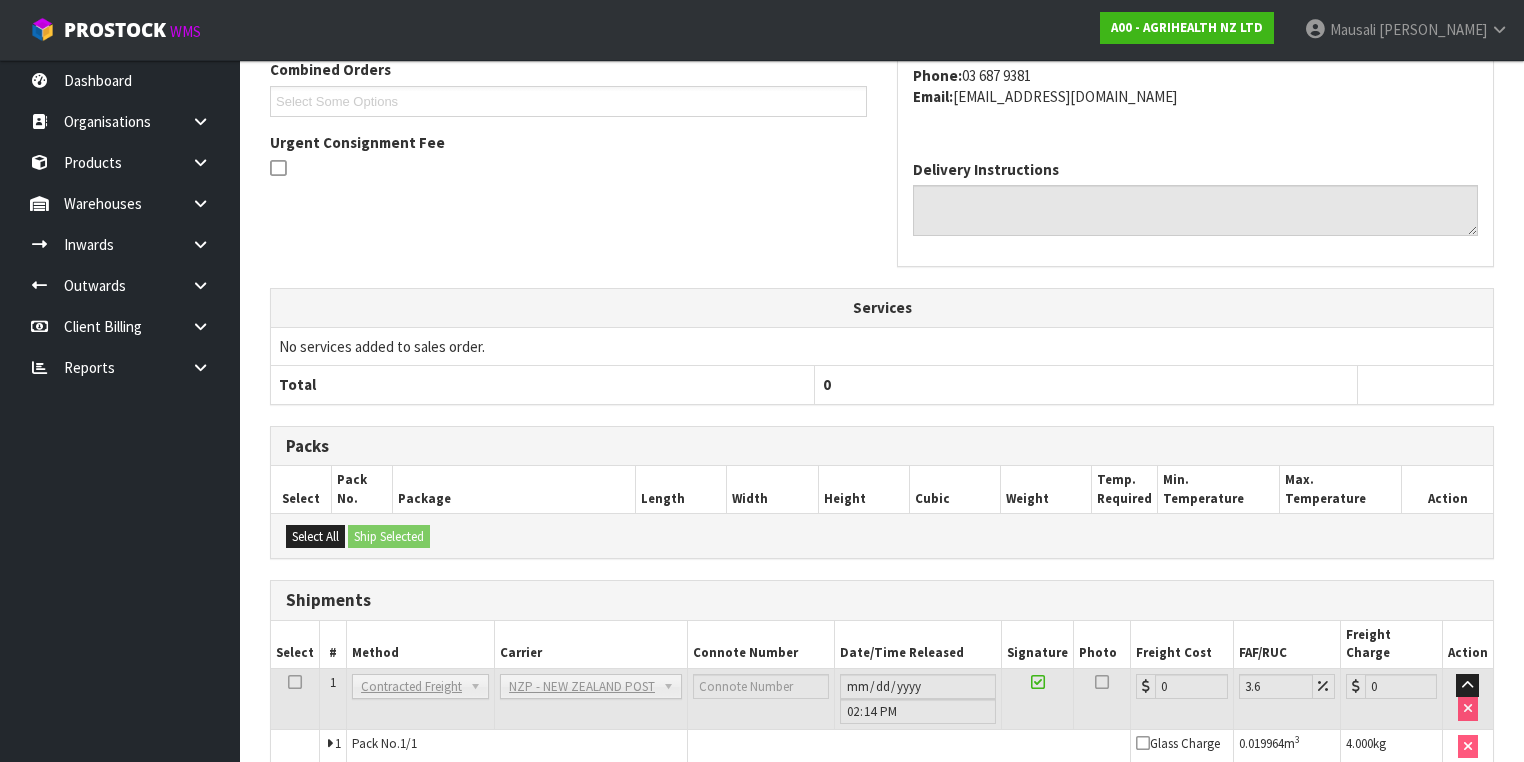 scroll, scrollTop: 622, scrollLeft: 0, axis: vertical 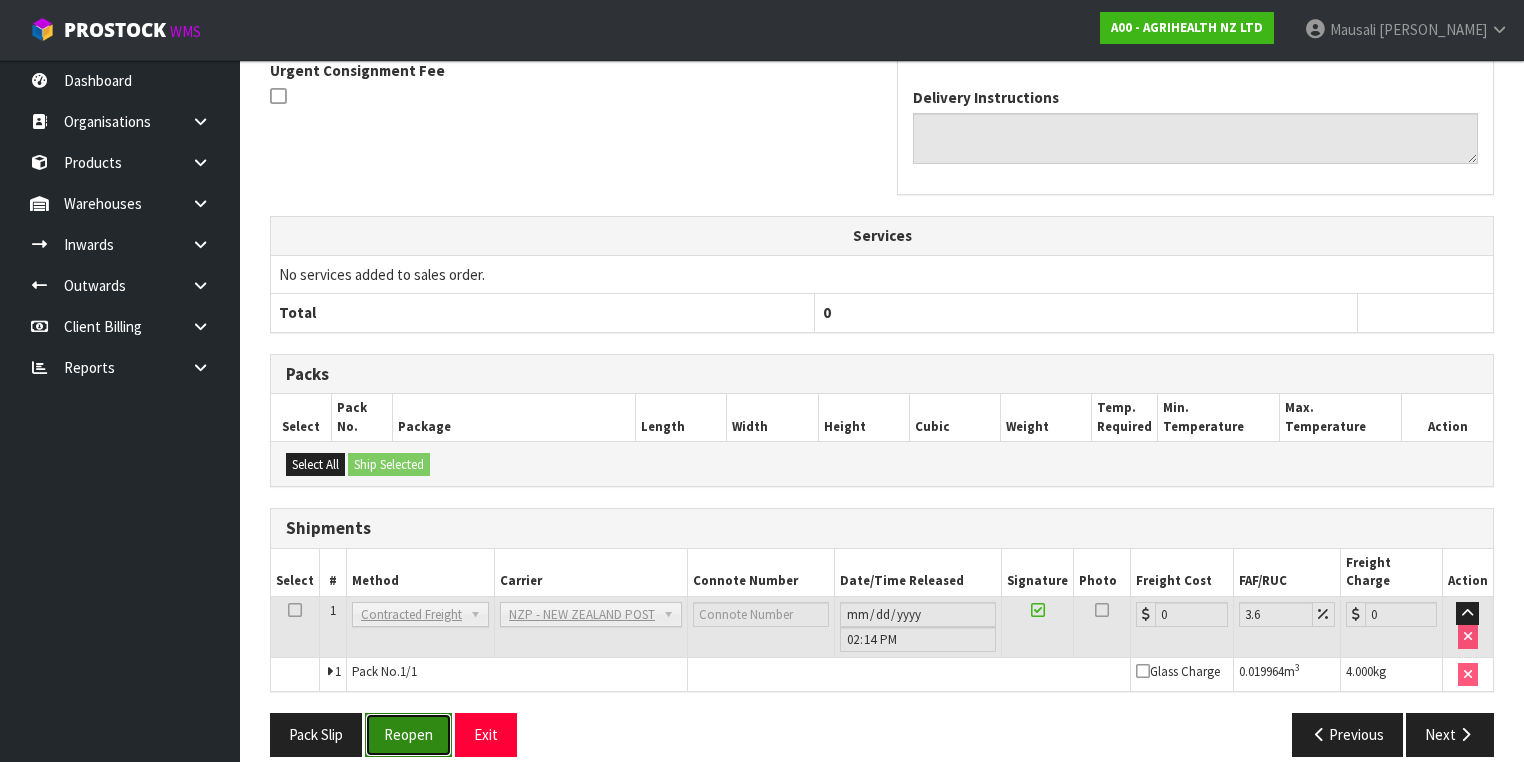 click on "Reopen" at bounding box center (408, 734) 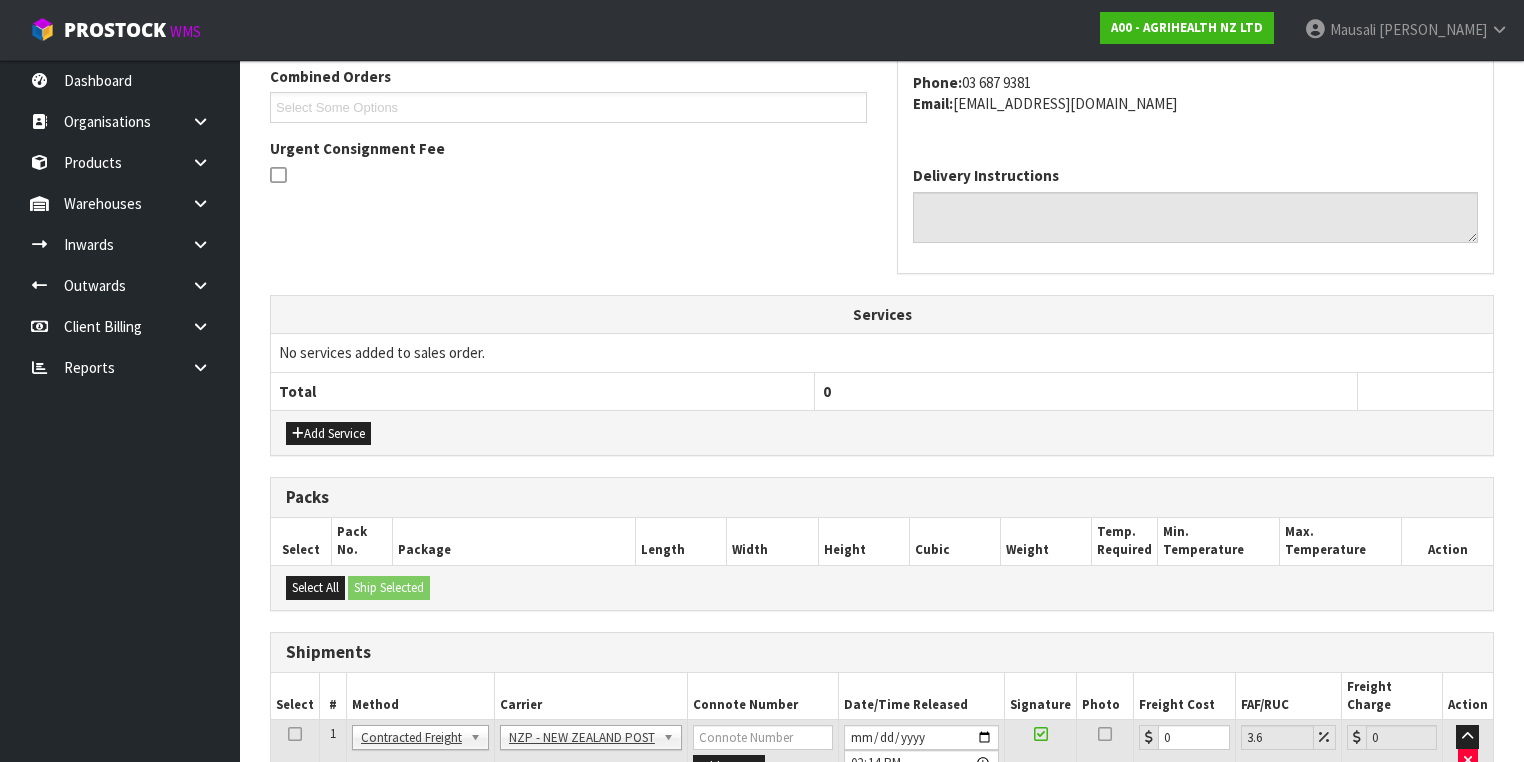 scroll, scrollTop: 668, scrollLeft: 0, axis: vertical 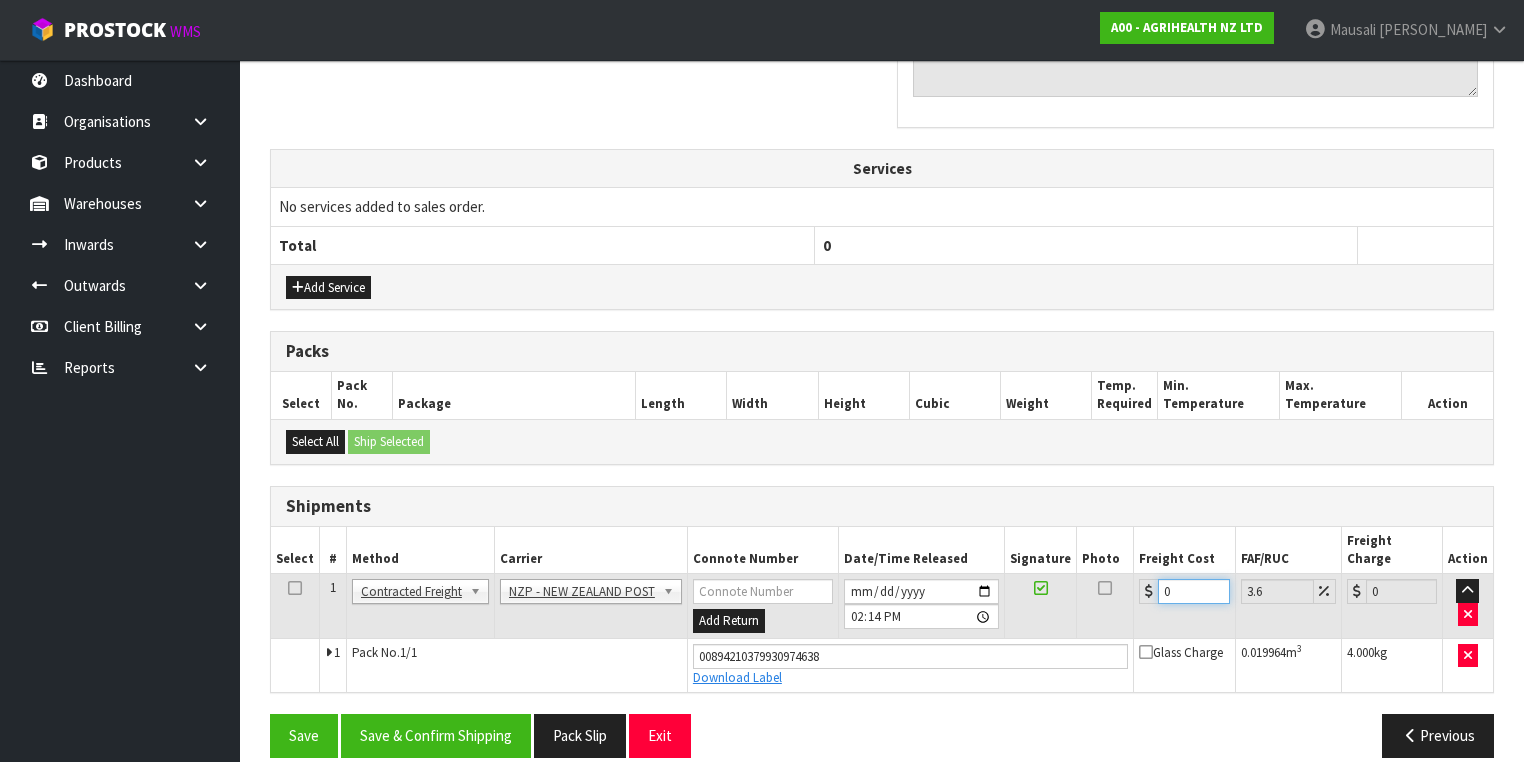 drag, startPoint x: 1181, startPoint y: 566, endPoint x: 1124, endPoint y: 577, distance: 58.0517 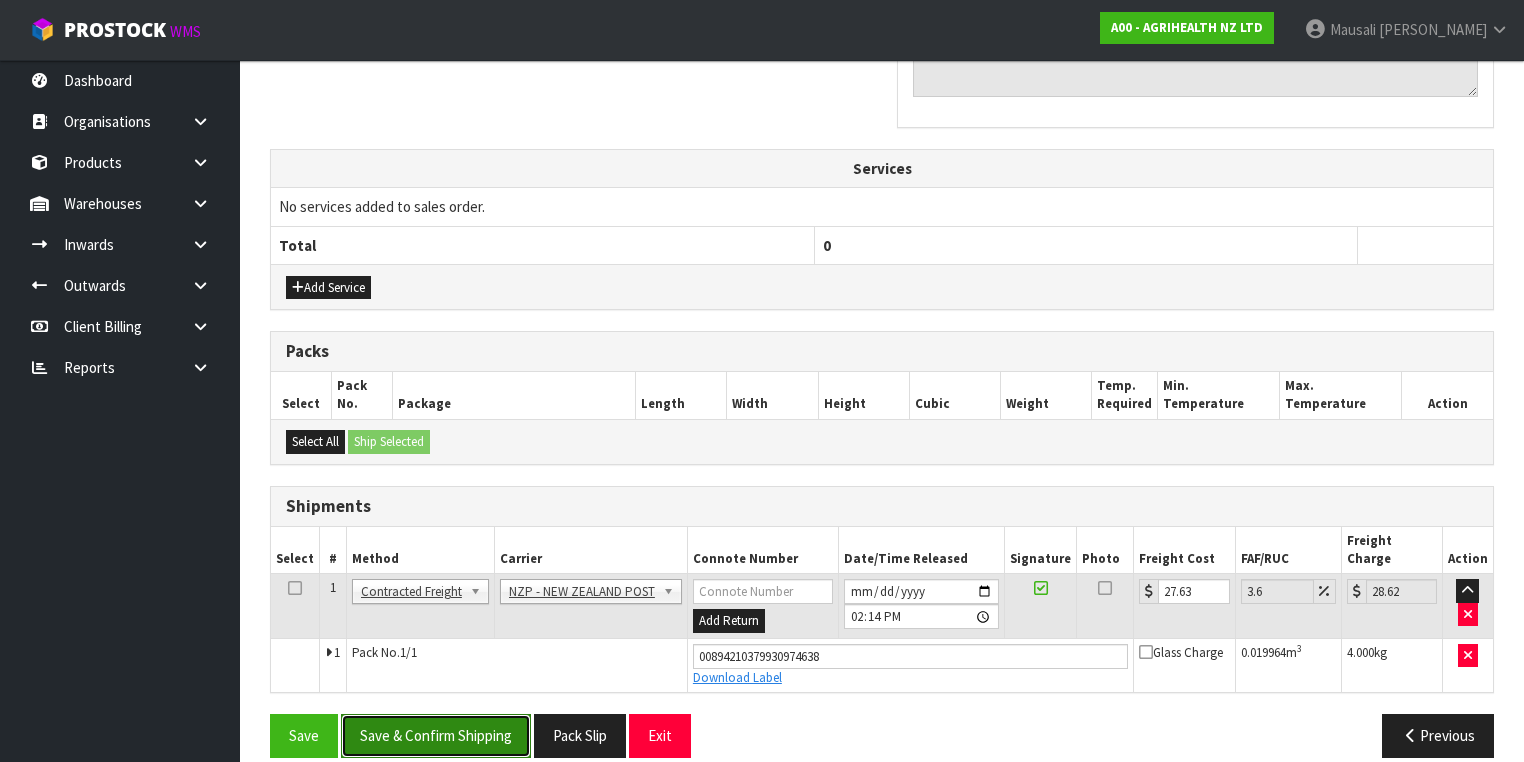 click on "Save & Confirm Shipping" at bounding box center (436, 735) 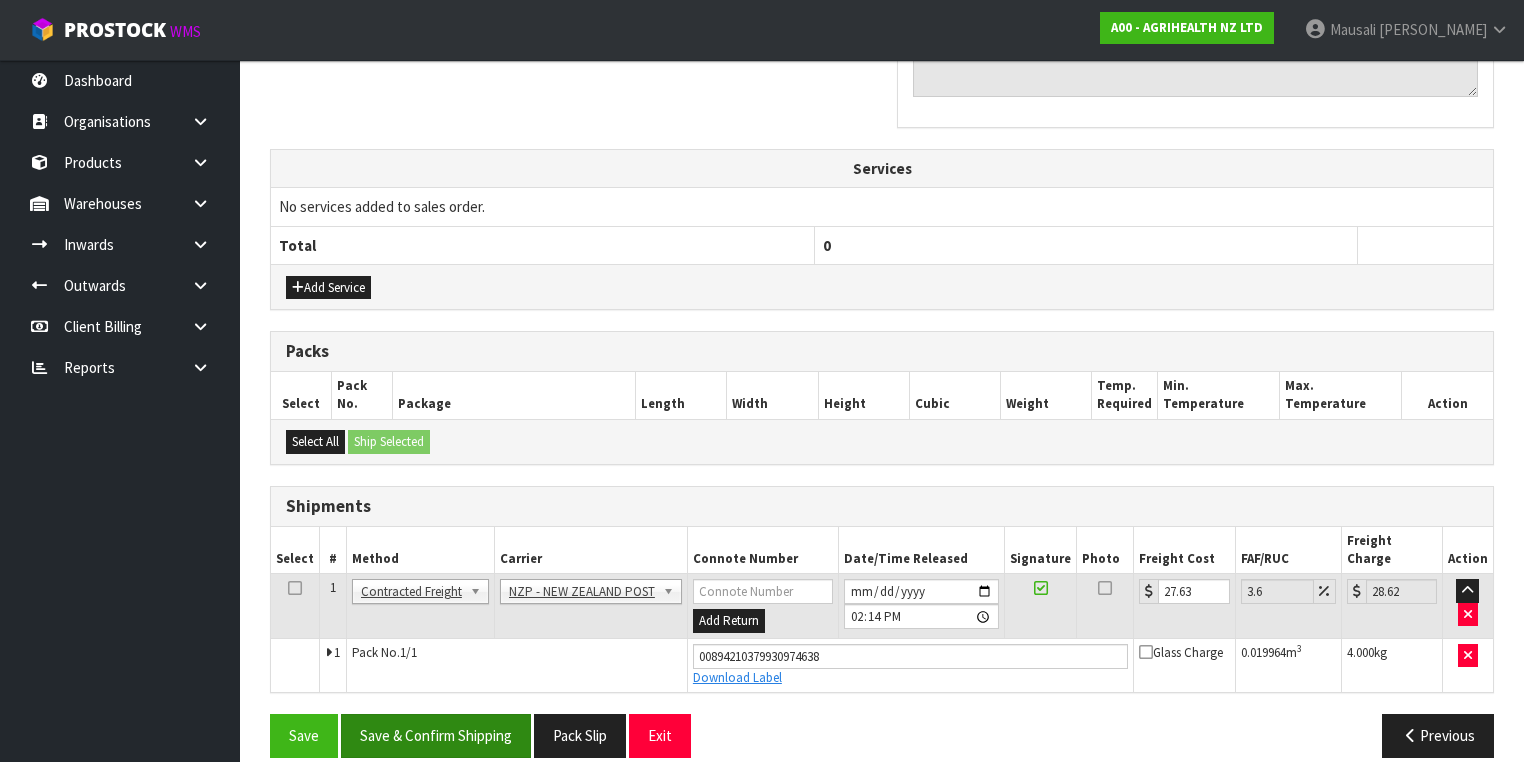 scroll, scrollTop: 0, scrollLeft: 0, axis: both 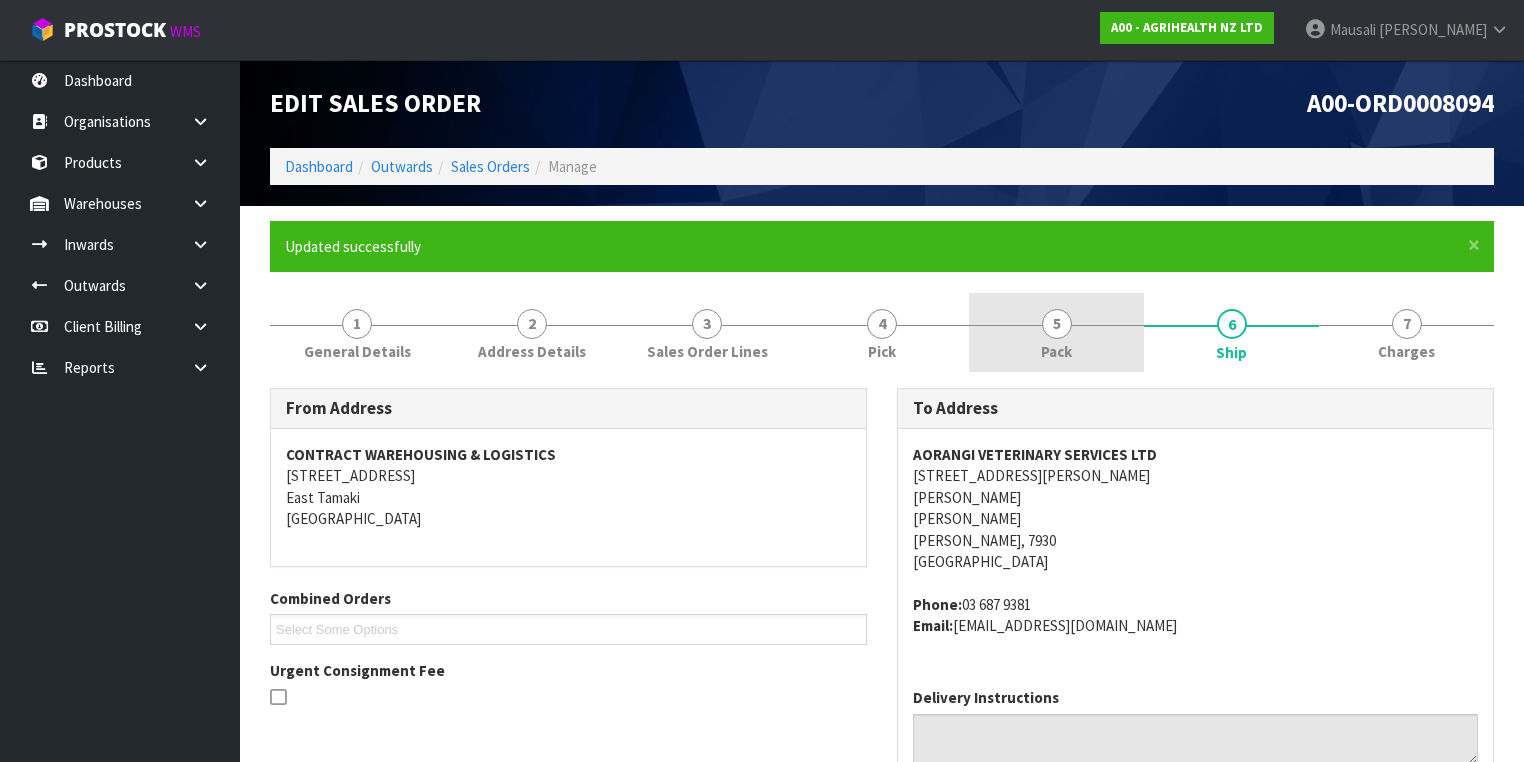 drag, startPoint x: 1058, startPoint y: 330, endPoint x: 1044, endPoint y: 329, distance: 14.035668 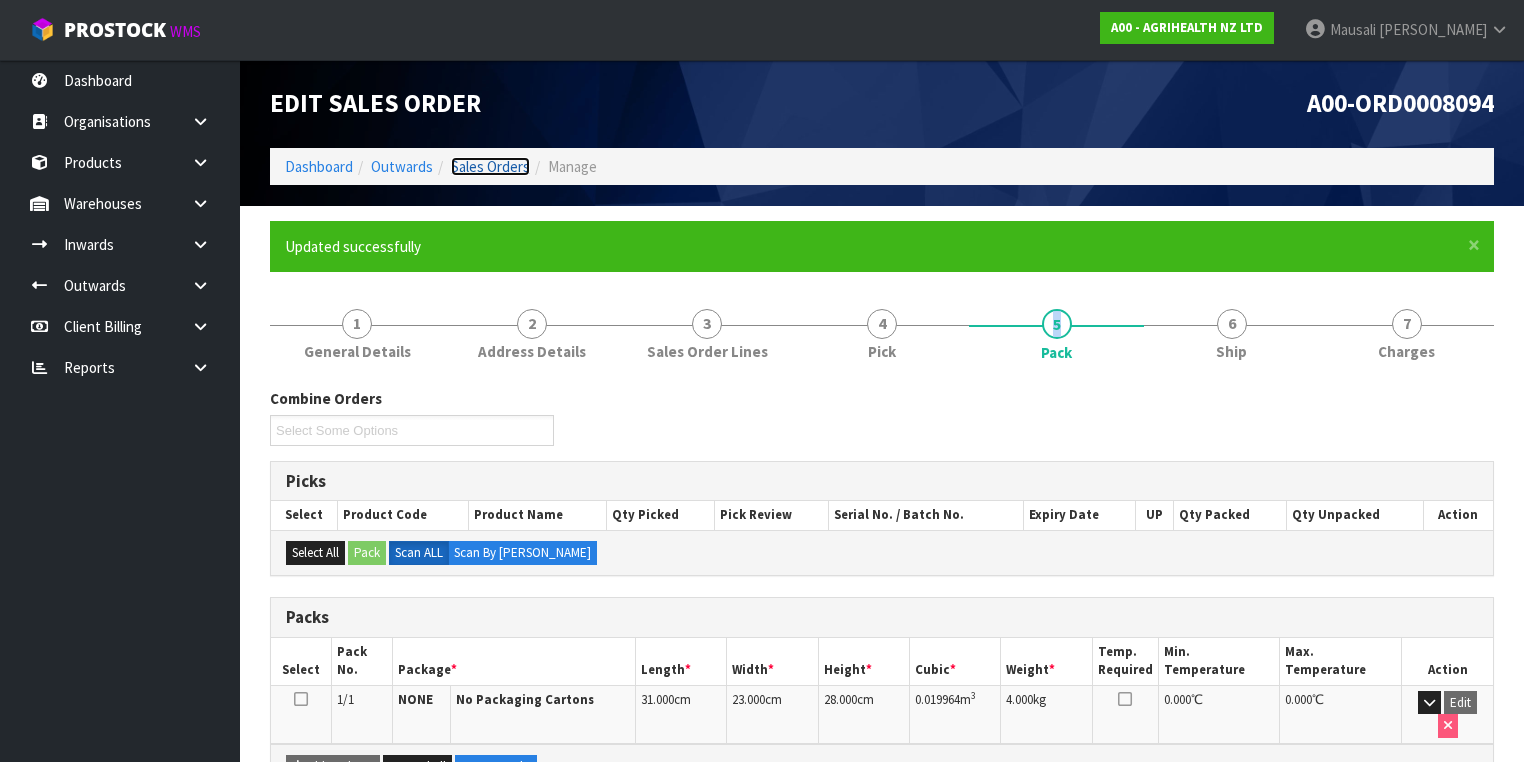 click on "Sales Orders" at bounding box center [490, 166] 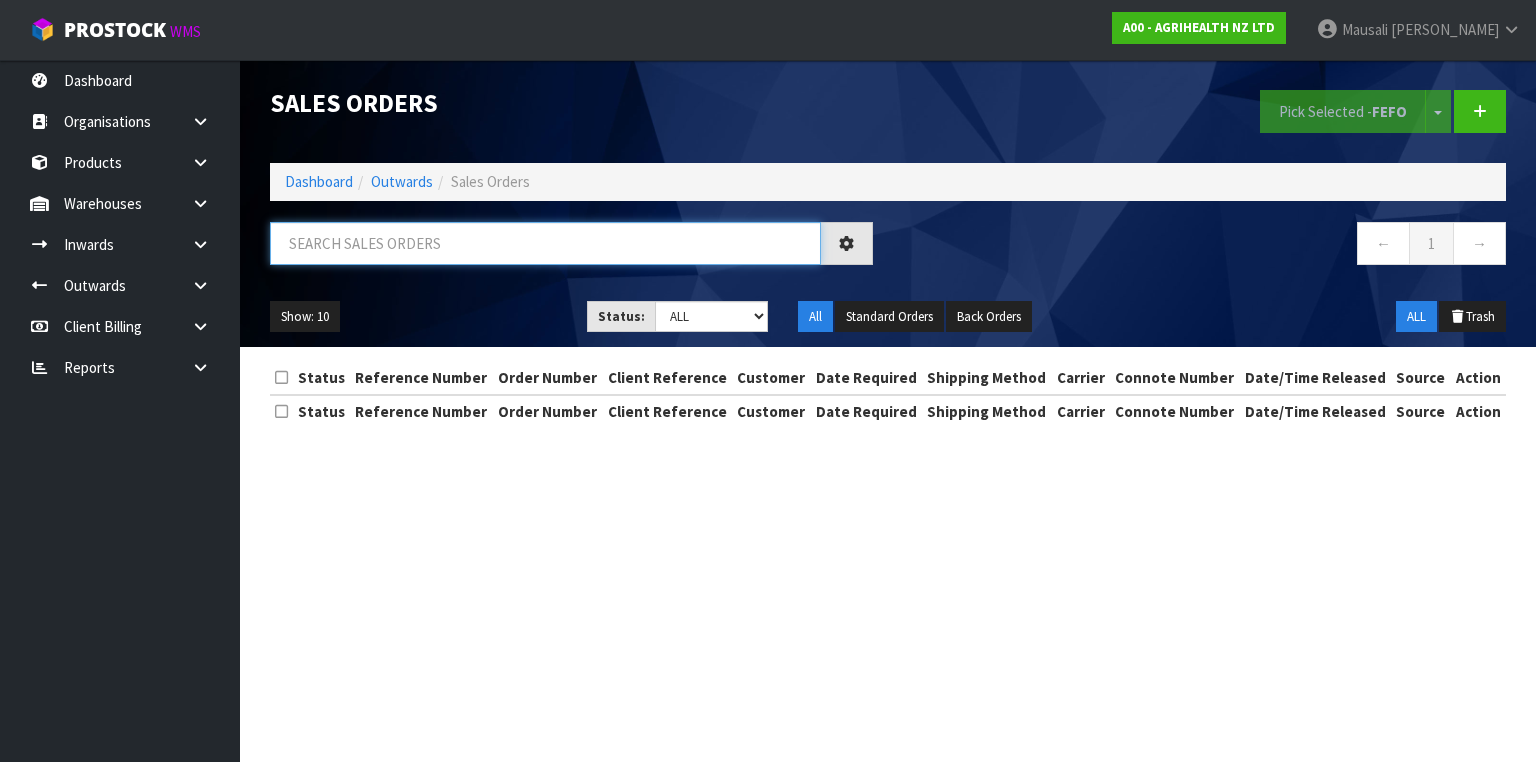 click at bounding box center (545, 243) 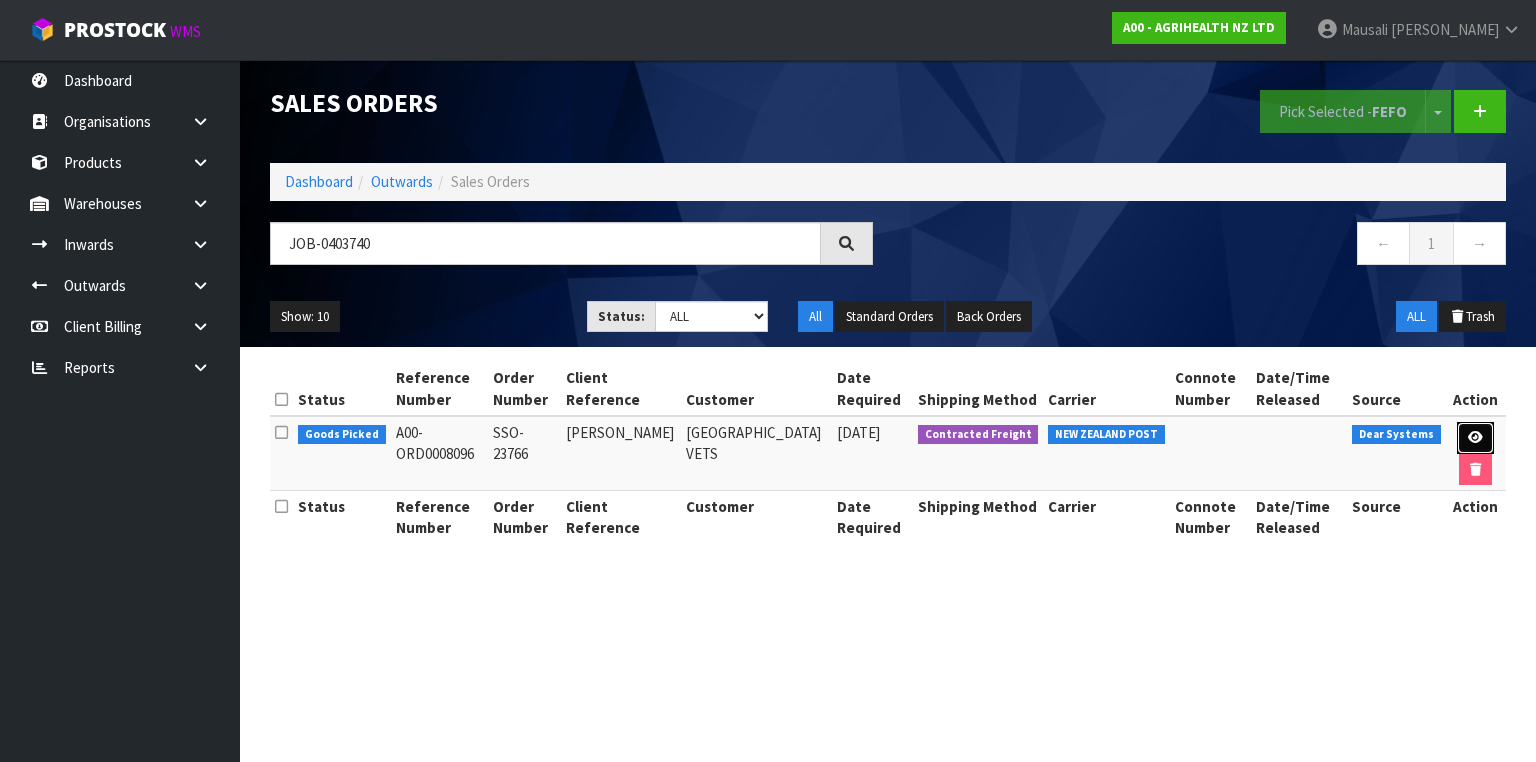 click at bounding box center (1475, 437) 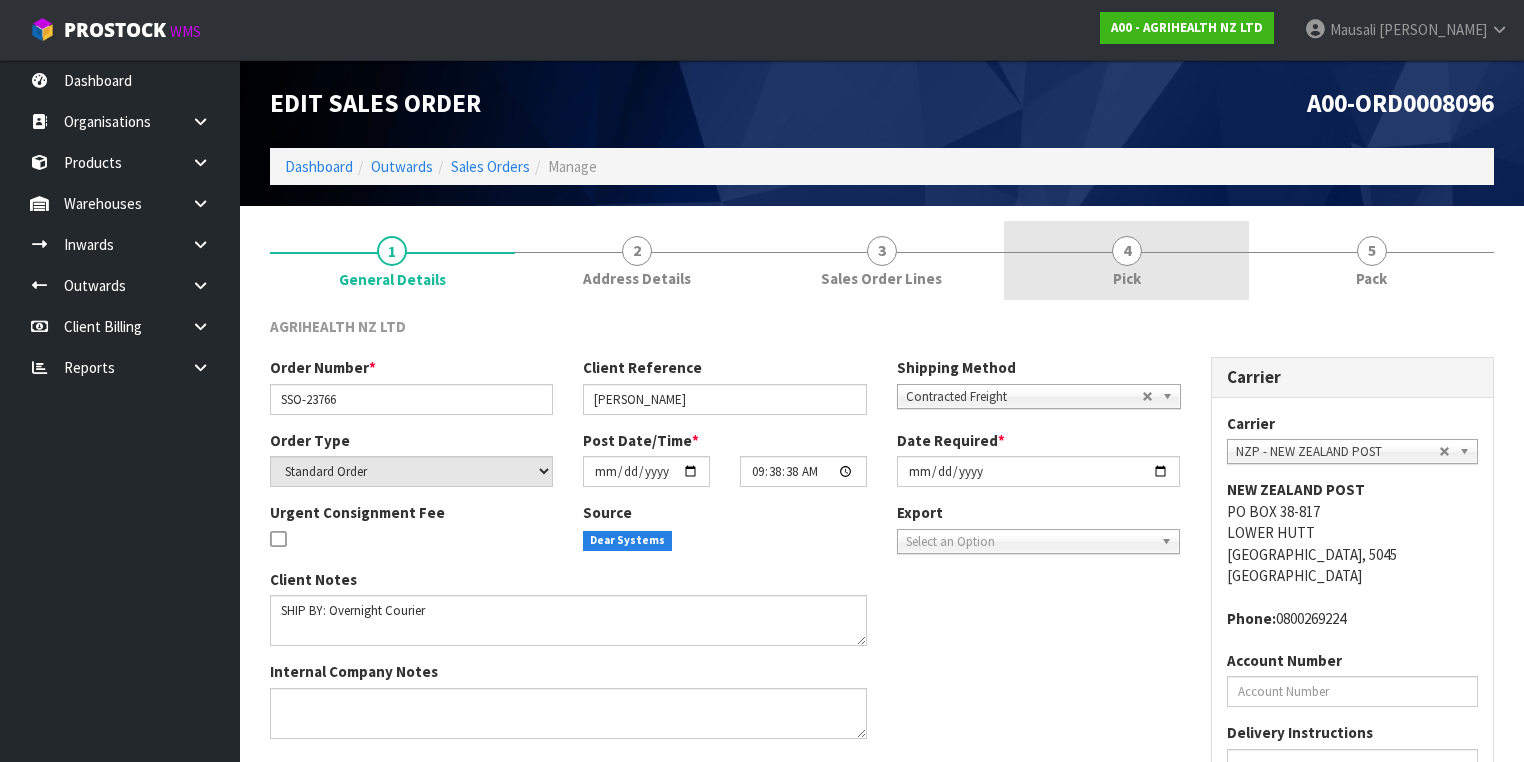 click on "4" at bounding box center (1127, 251) 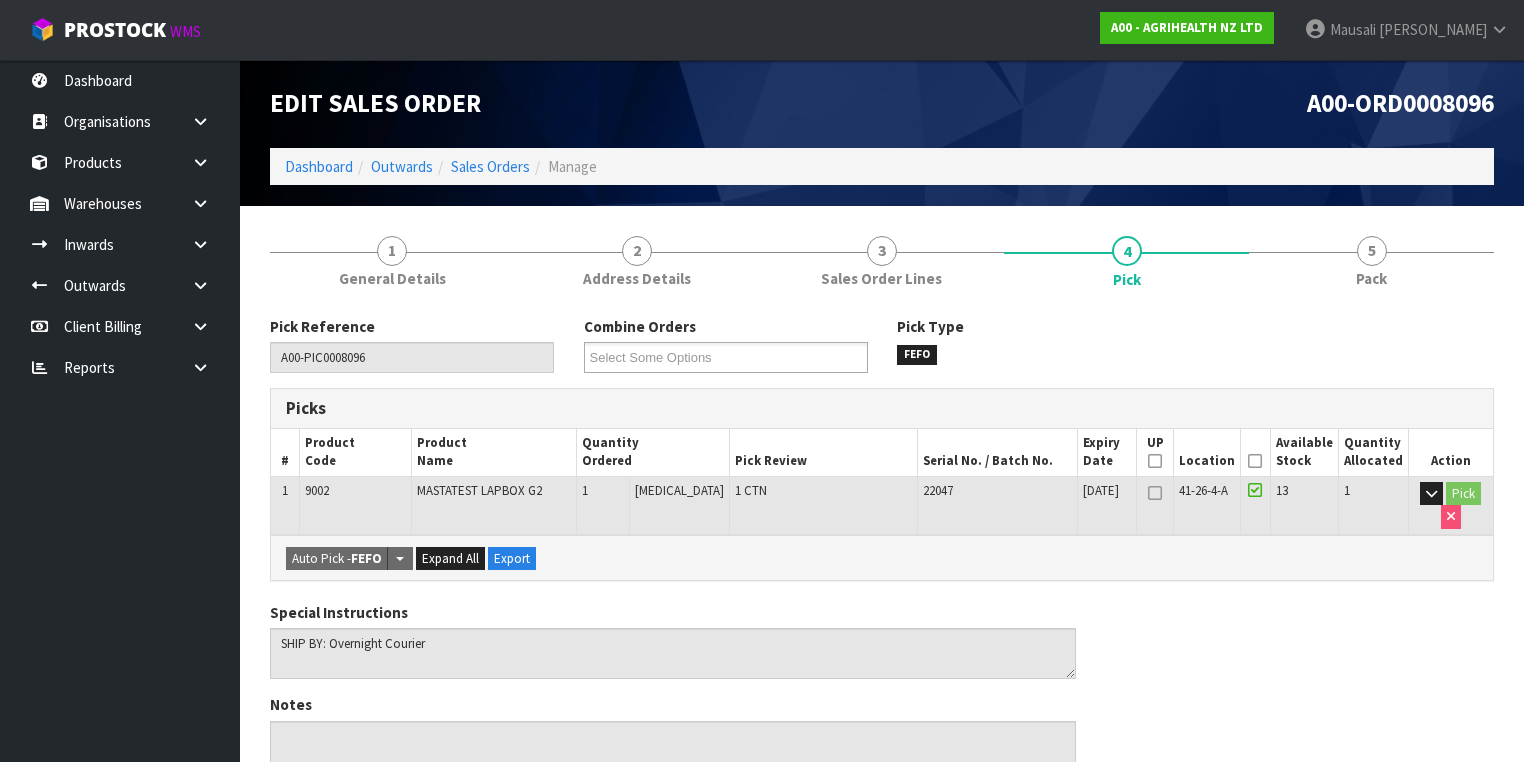 click at bounding box center (1255, 461) 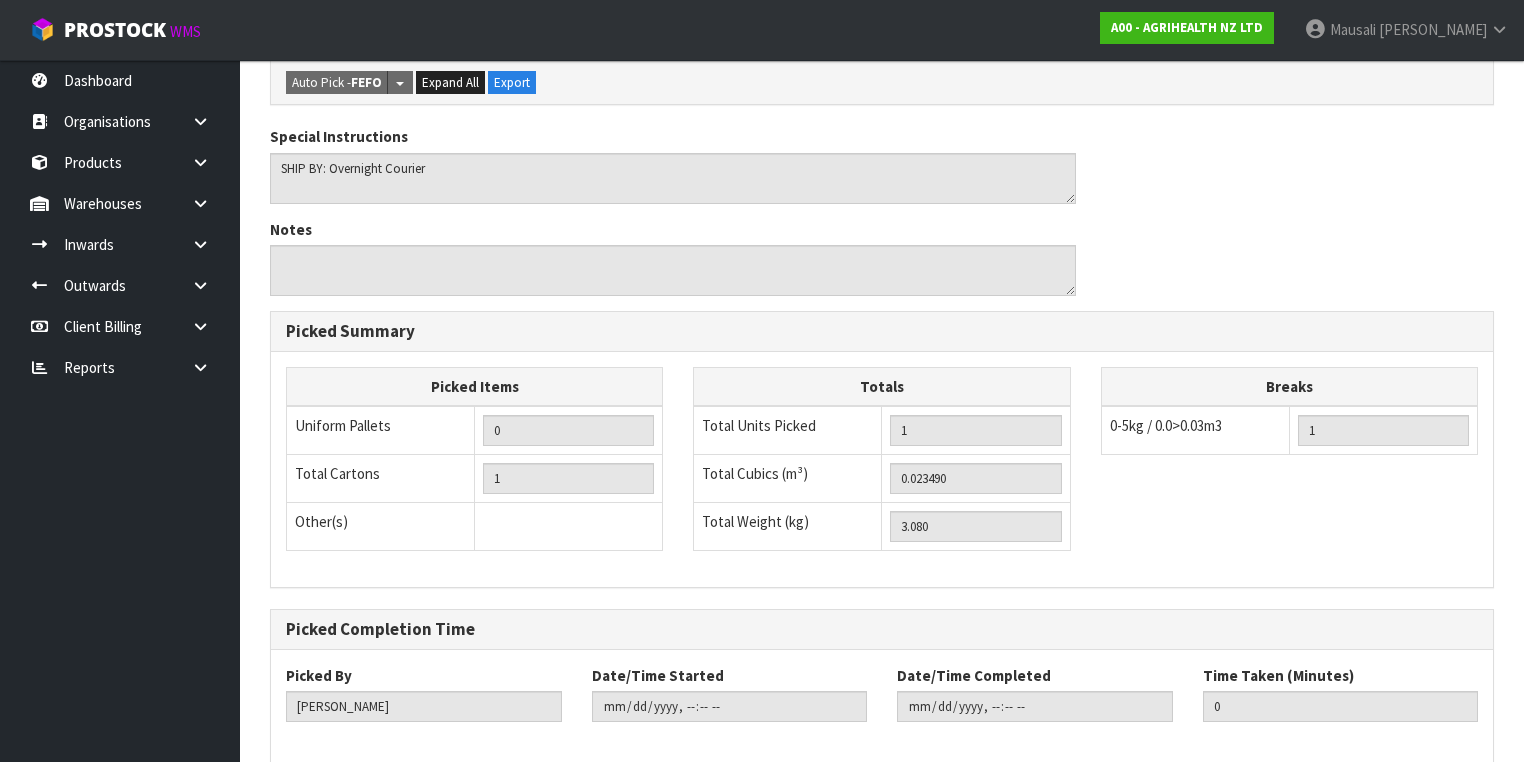 scroll, scrollTop: 640, scrollLeft: 0, axis: vertical 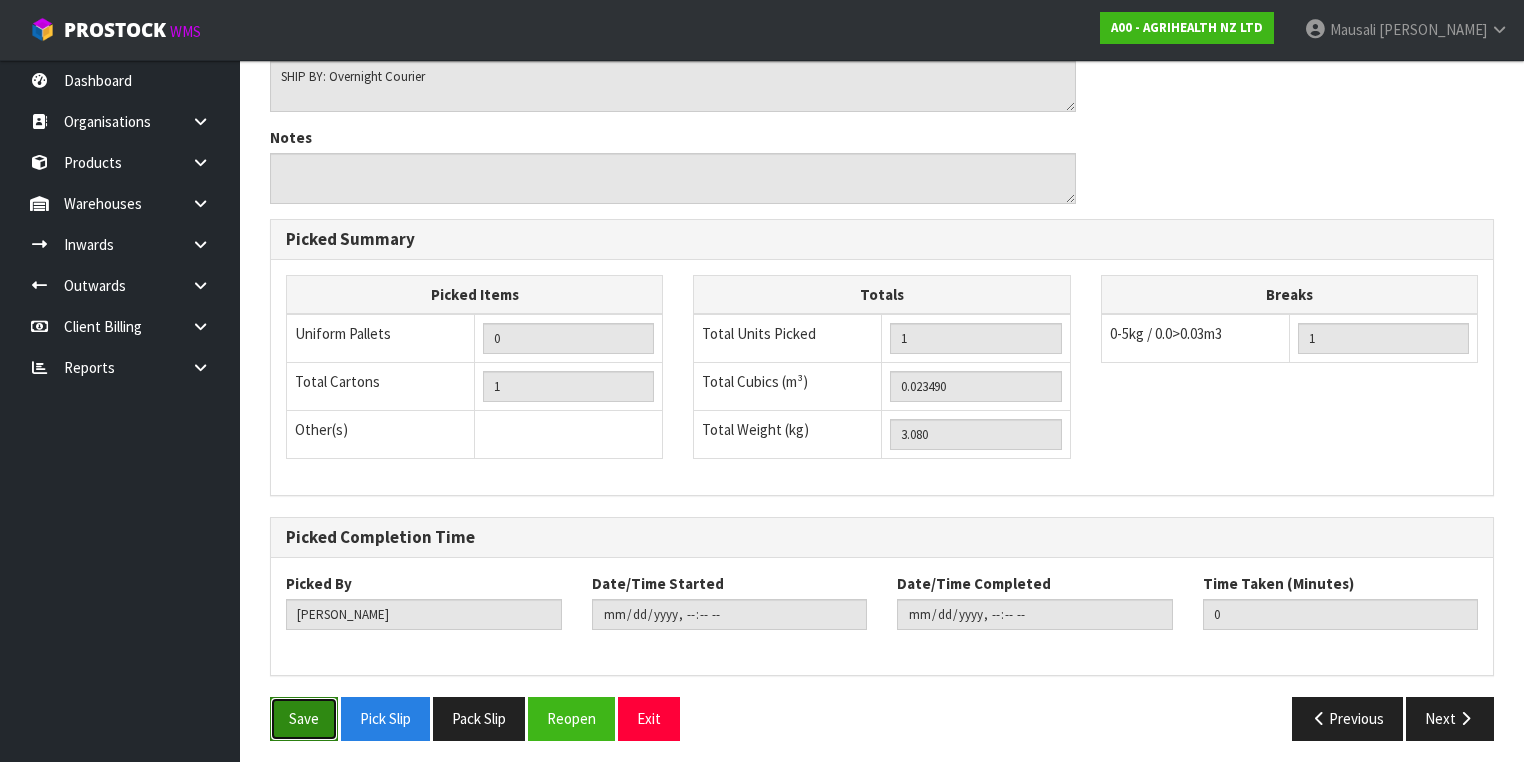 drag, startPoint x: 311, startPoint y: 700, endPoint x: 316, endPoint y: 689, distance: 12.083046 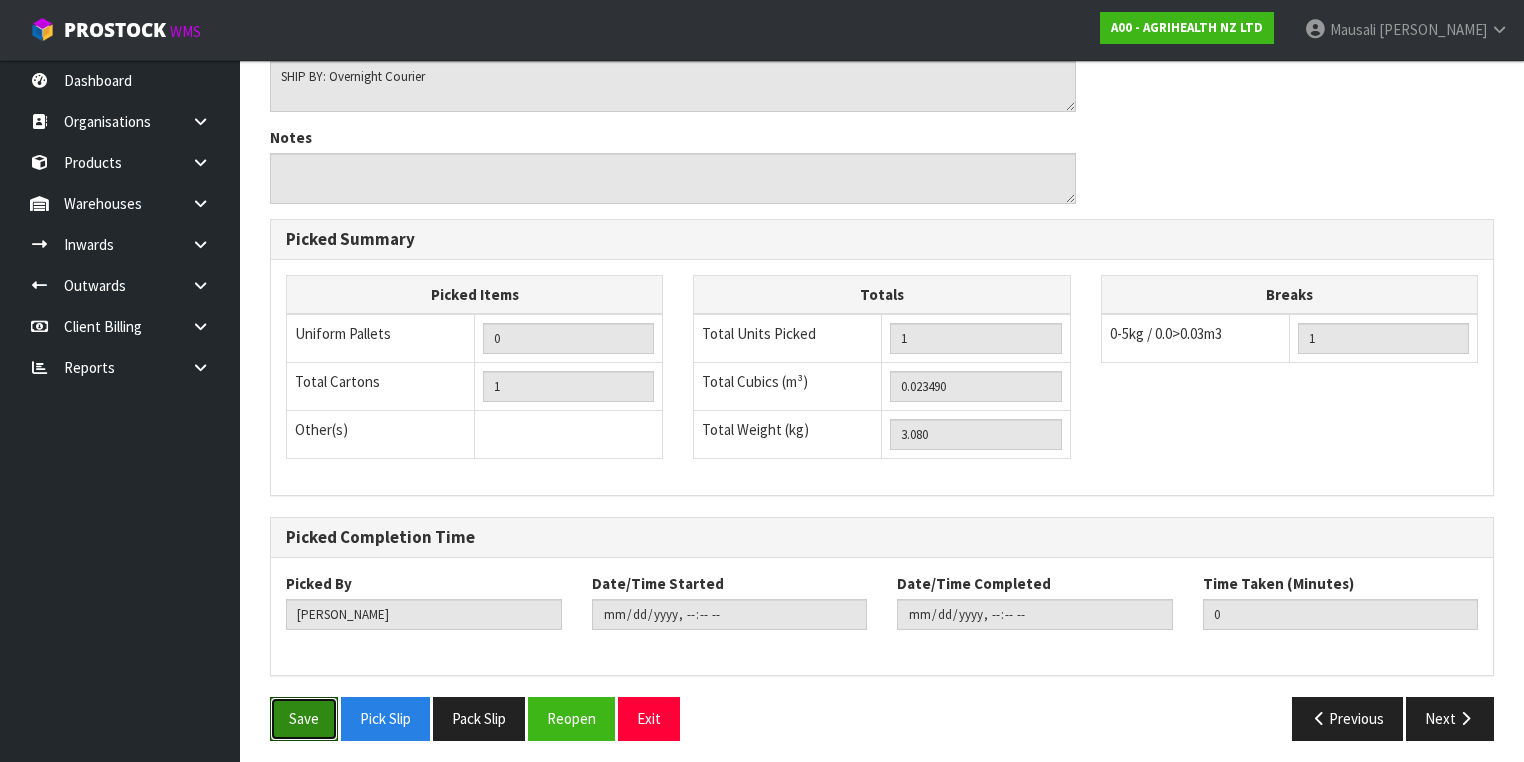 click on "Save" at bounding box center (304, 718) 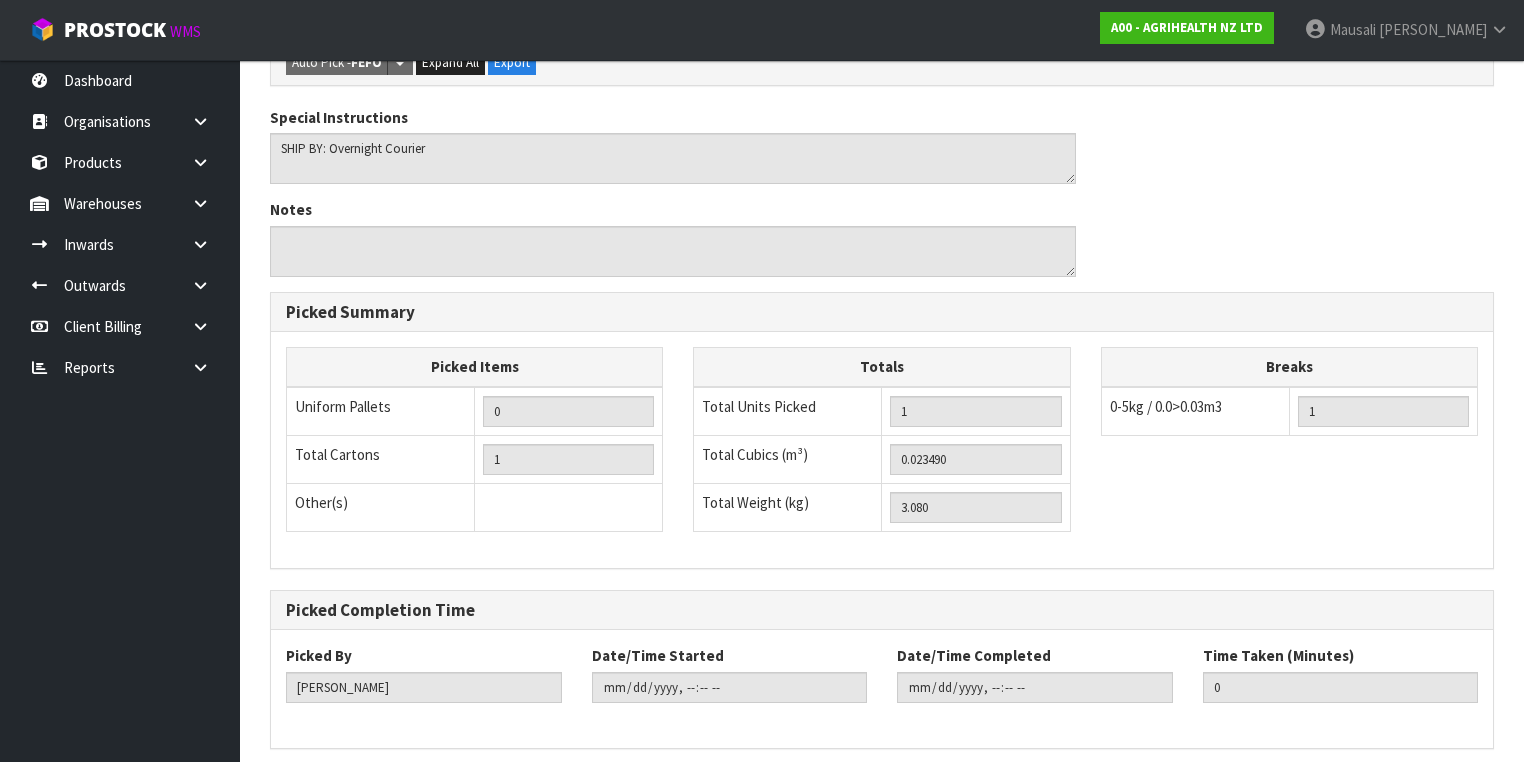 scroll, scrollTop: 0, scrollLeft: 0, axis: both 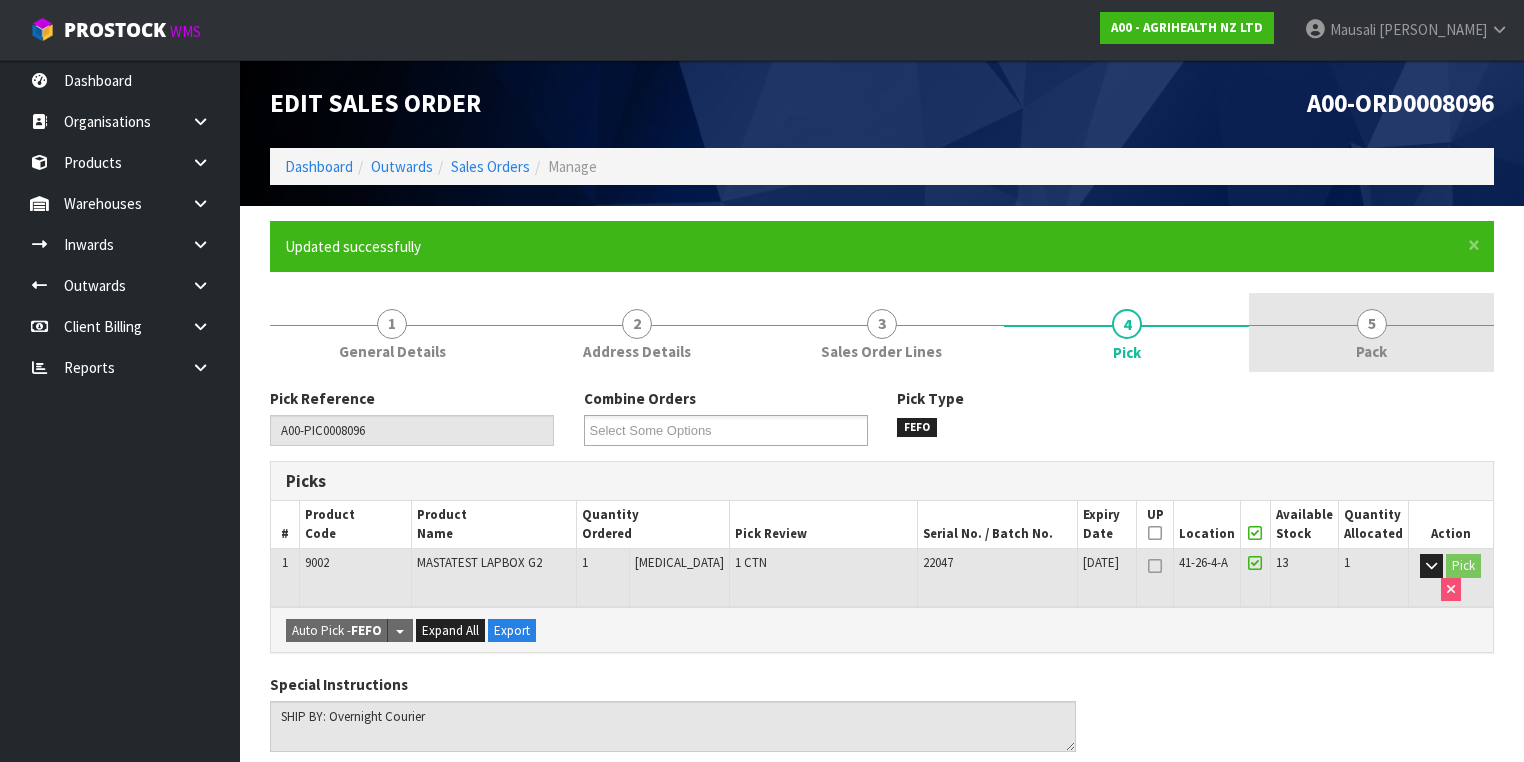 drag, startPoint x: 1360, startPoint y: 343, endPoint x: 1271, endPoint y: 369, distance: 92.72001 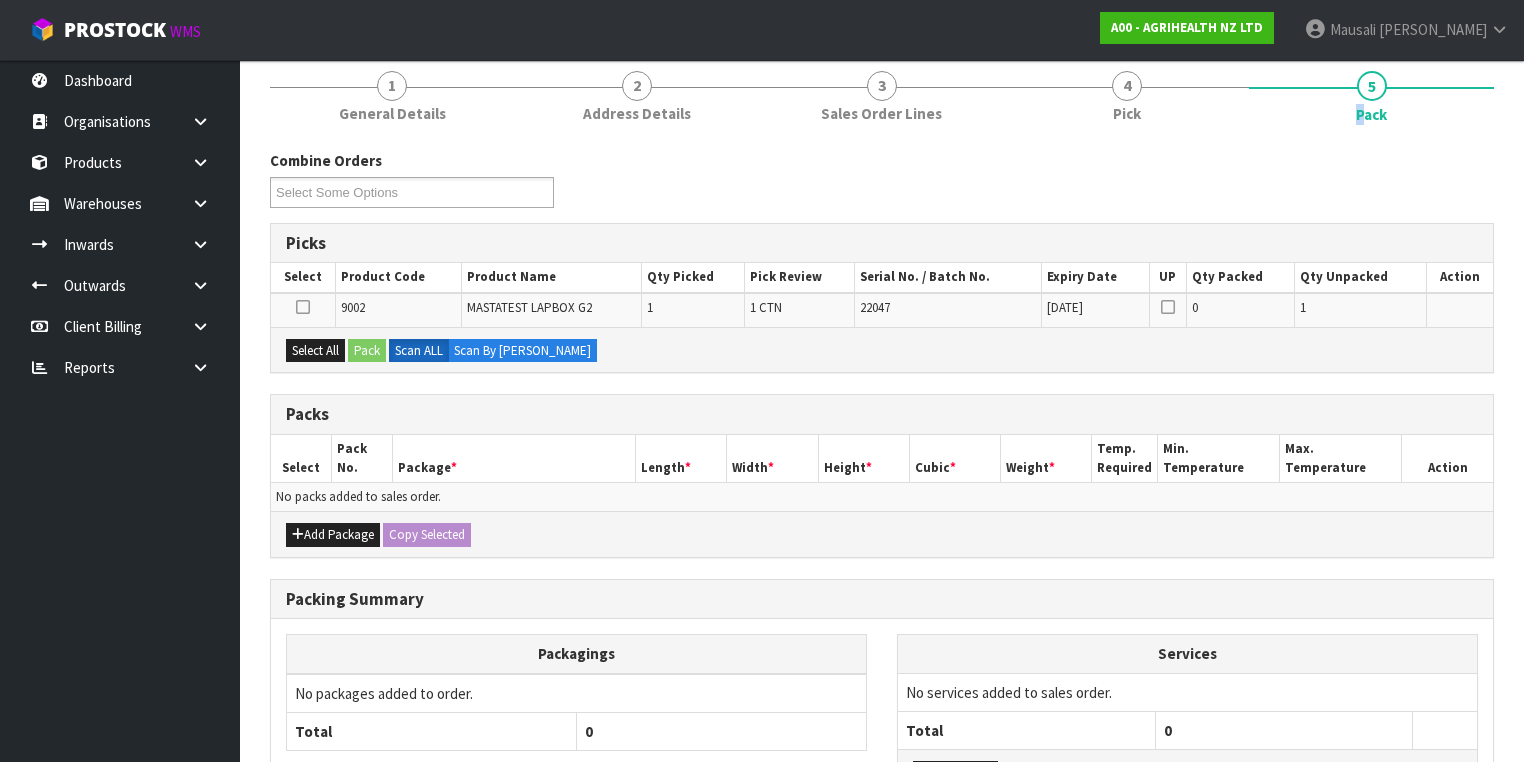 scroll, scrollTop: 240, scrollLeft: 0, axis: vertical 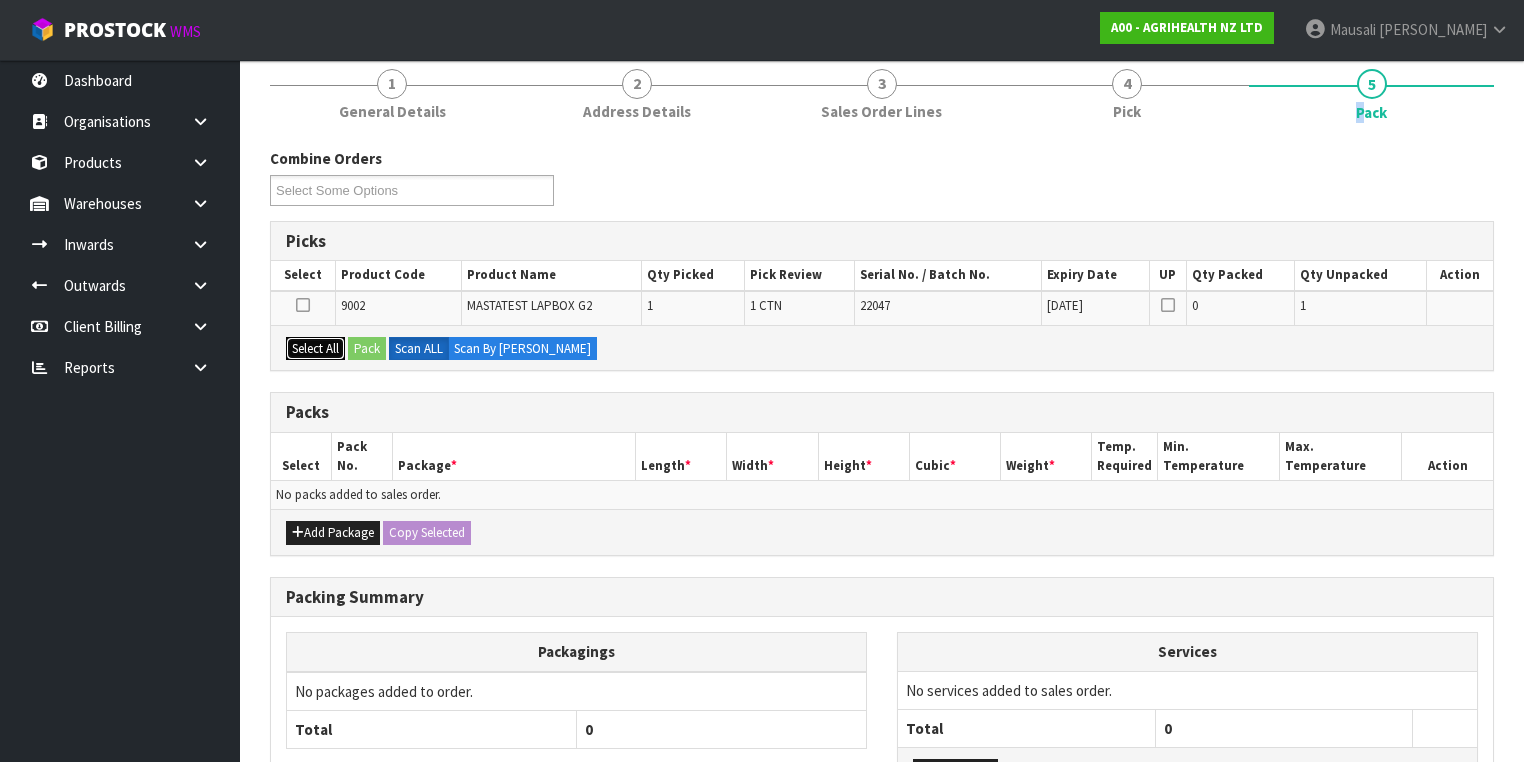 click on "Select All" at bounding box center (315, 349) 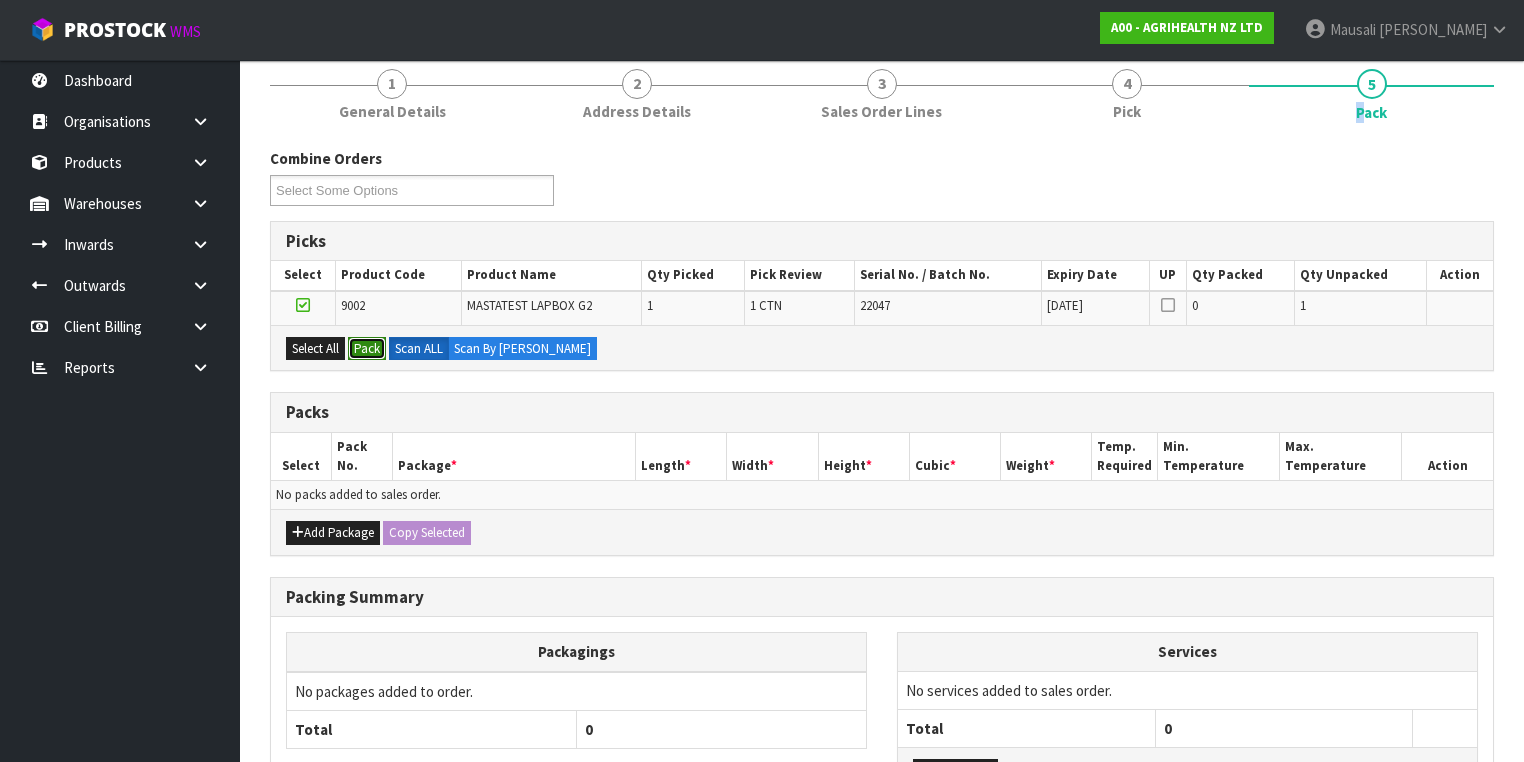 click on "Pack" at bounding box center (367, 349) 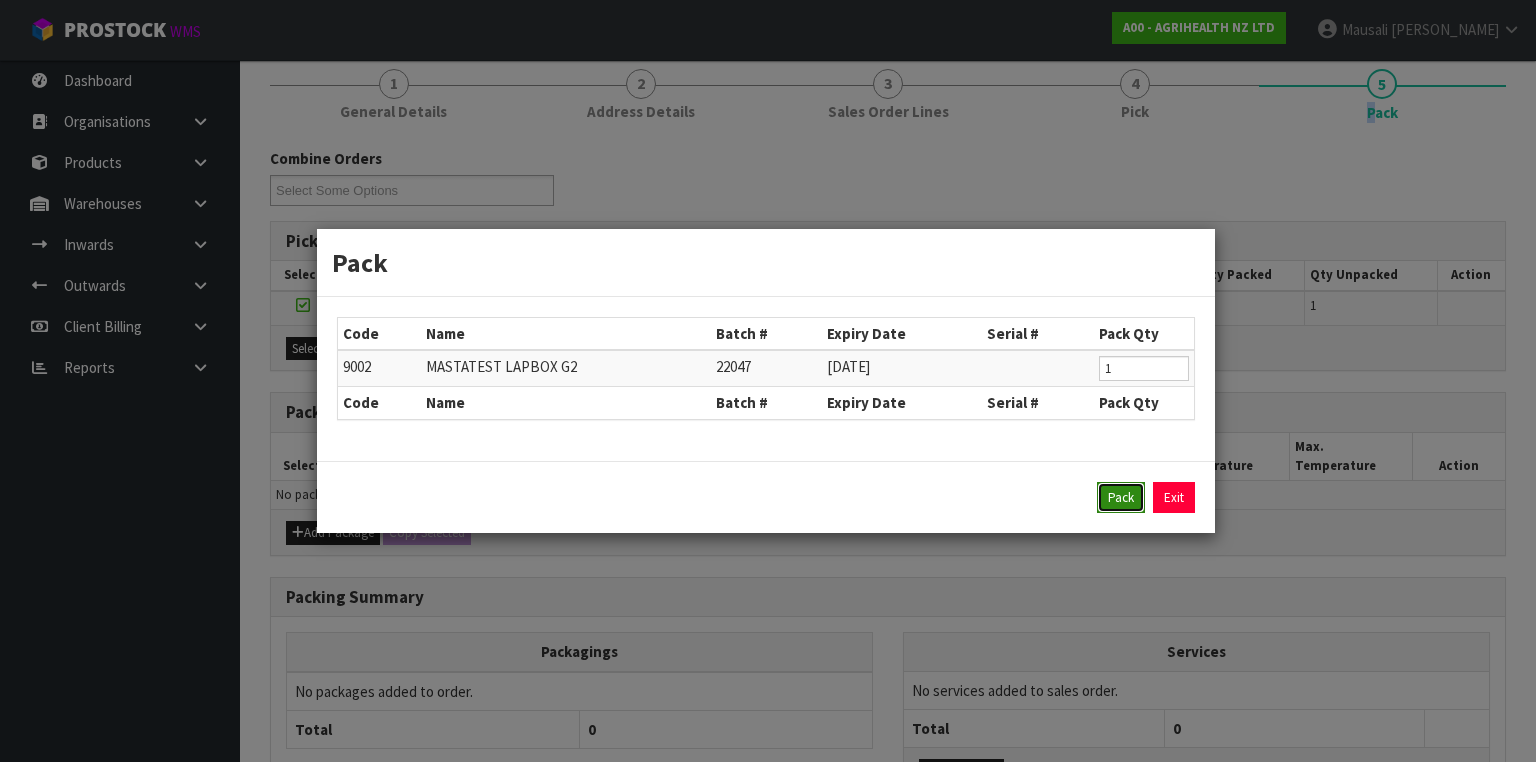 click on "Pack" at bounding box center [1121, 498] 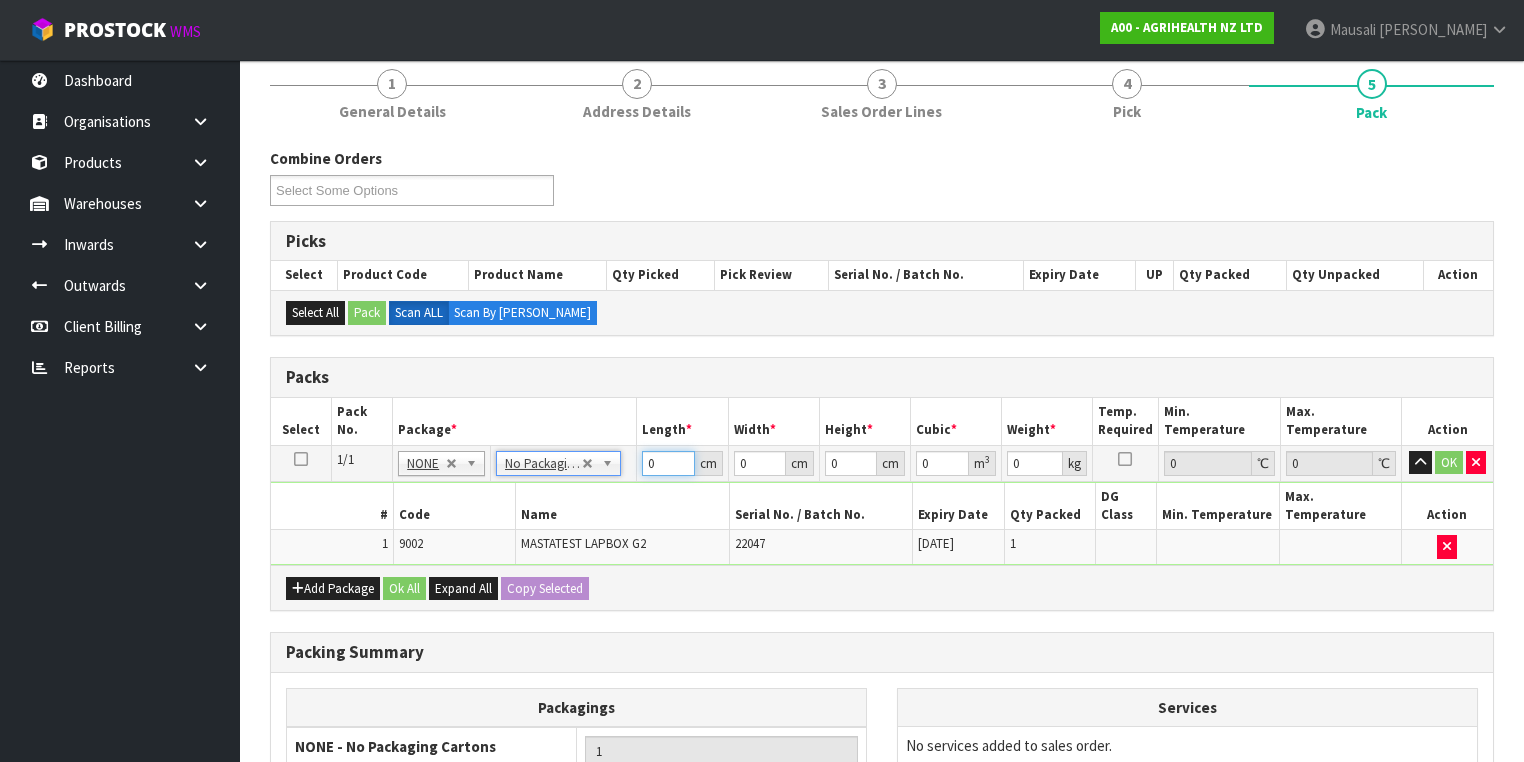 drag, startPoint x: 657, startPoint y: 462, endPoint x: 563, endPoint y: 443, distance: 95.90099 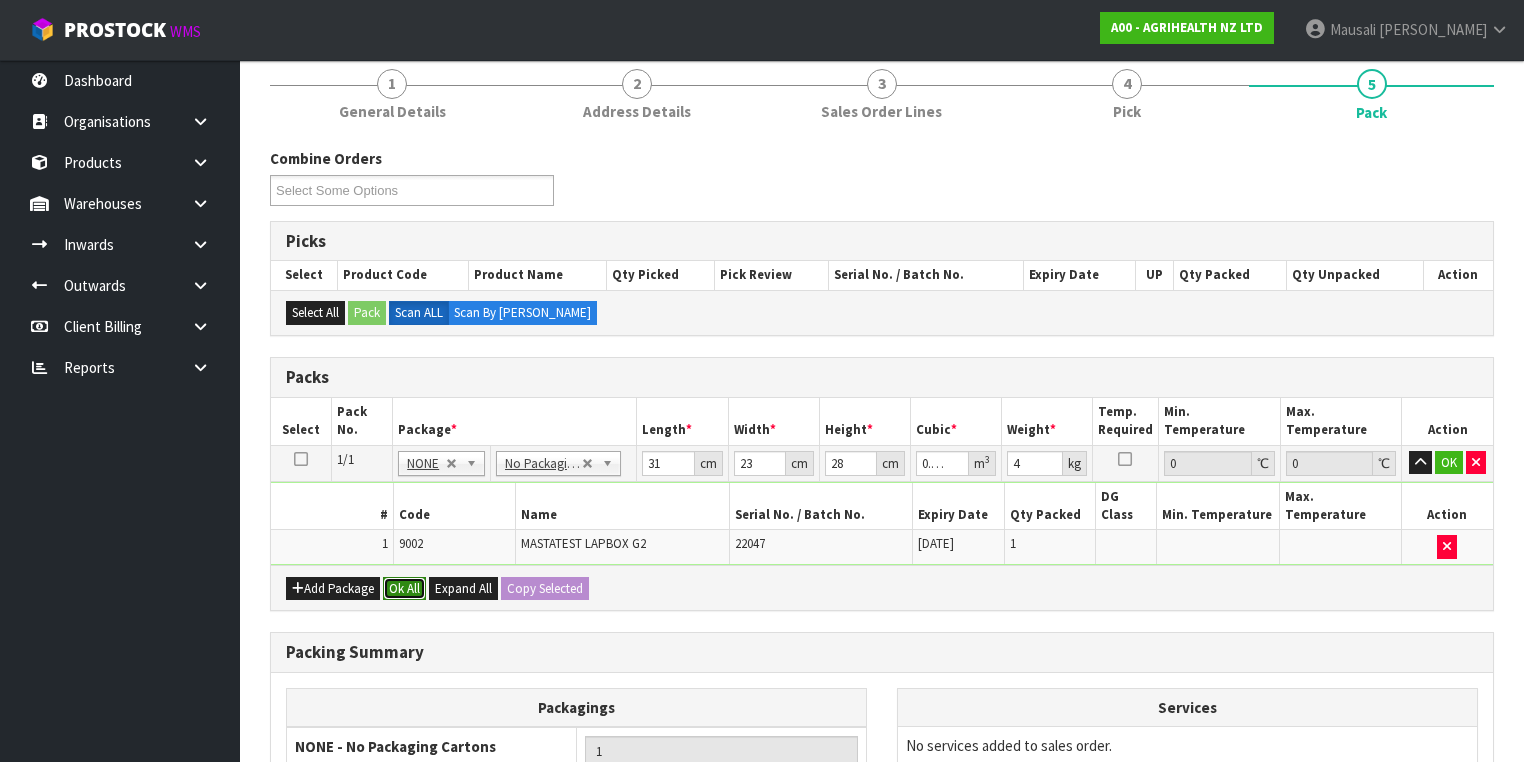 click on "Ok All" at bounding box center [404, 589] 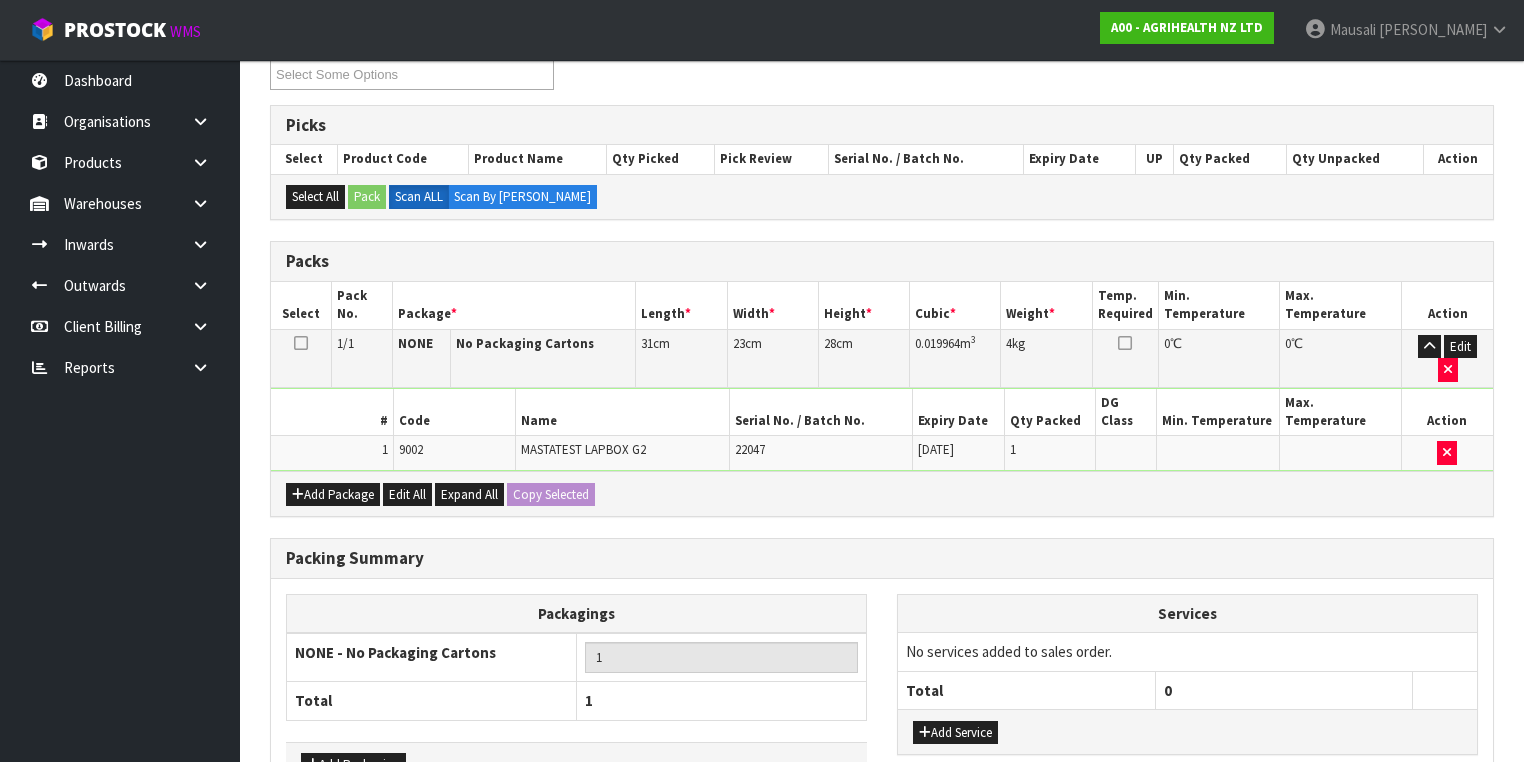 scroll, scrollTop: 440, scrollLeft: 0, axis: vertical 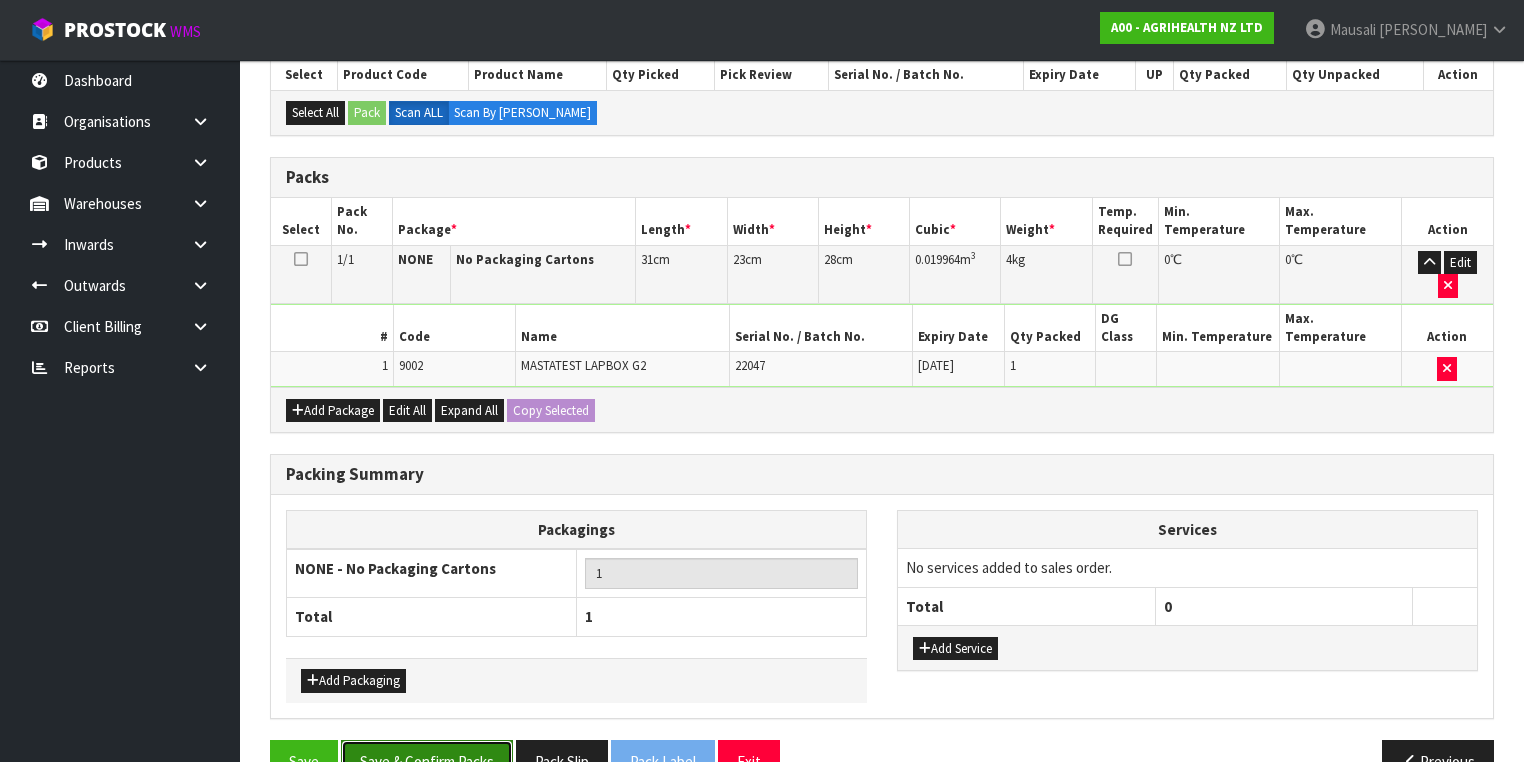 click on "Save & Confirm Packs" at bounding box center [427, 761] 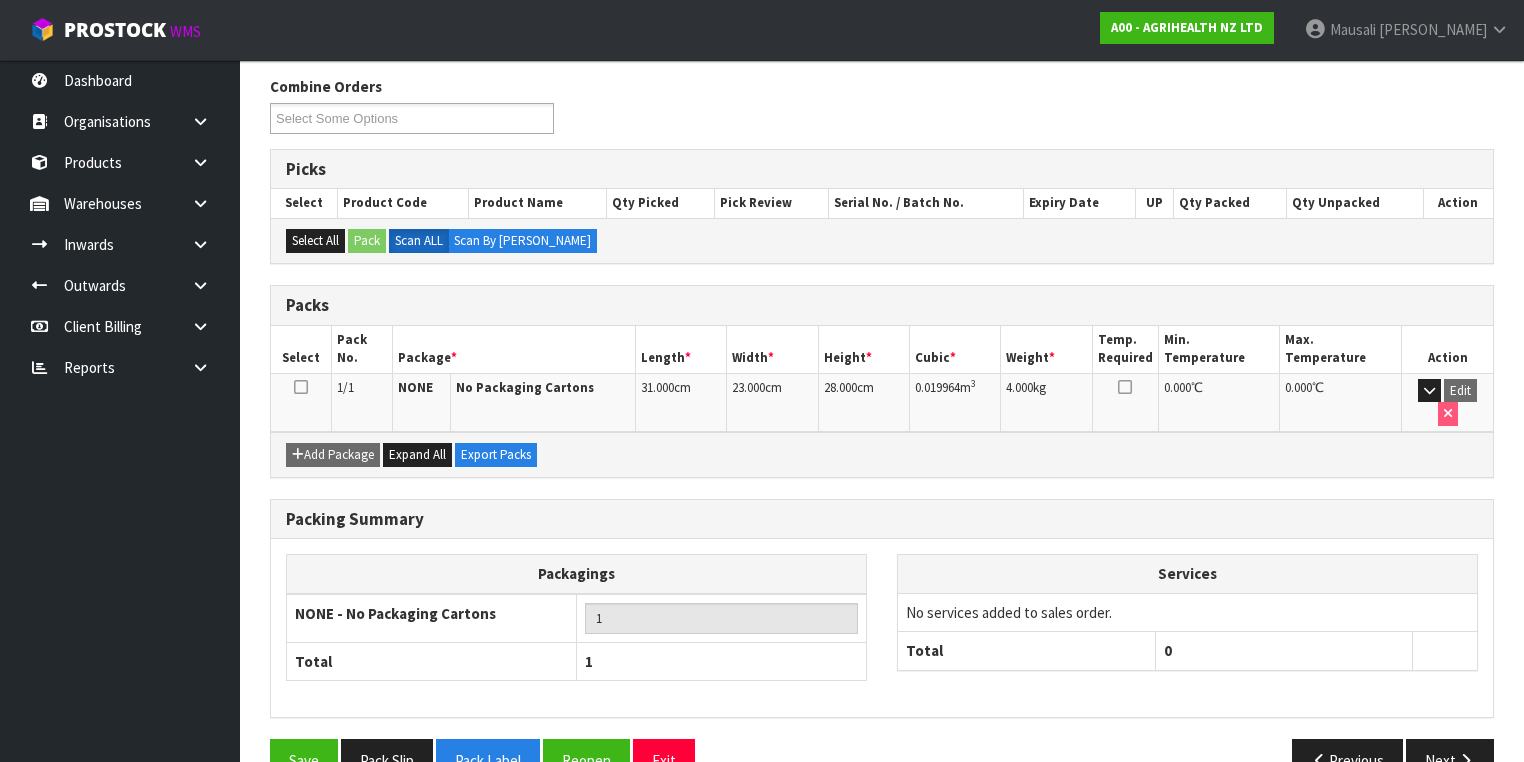 scroll, scrollTop: 332, scrollLeft: 0, axis: vertical 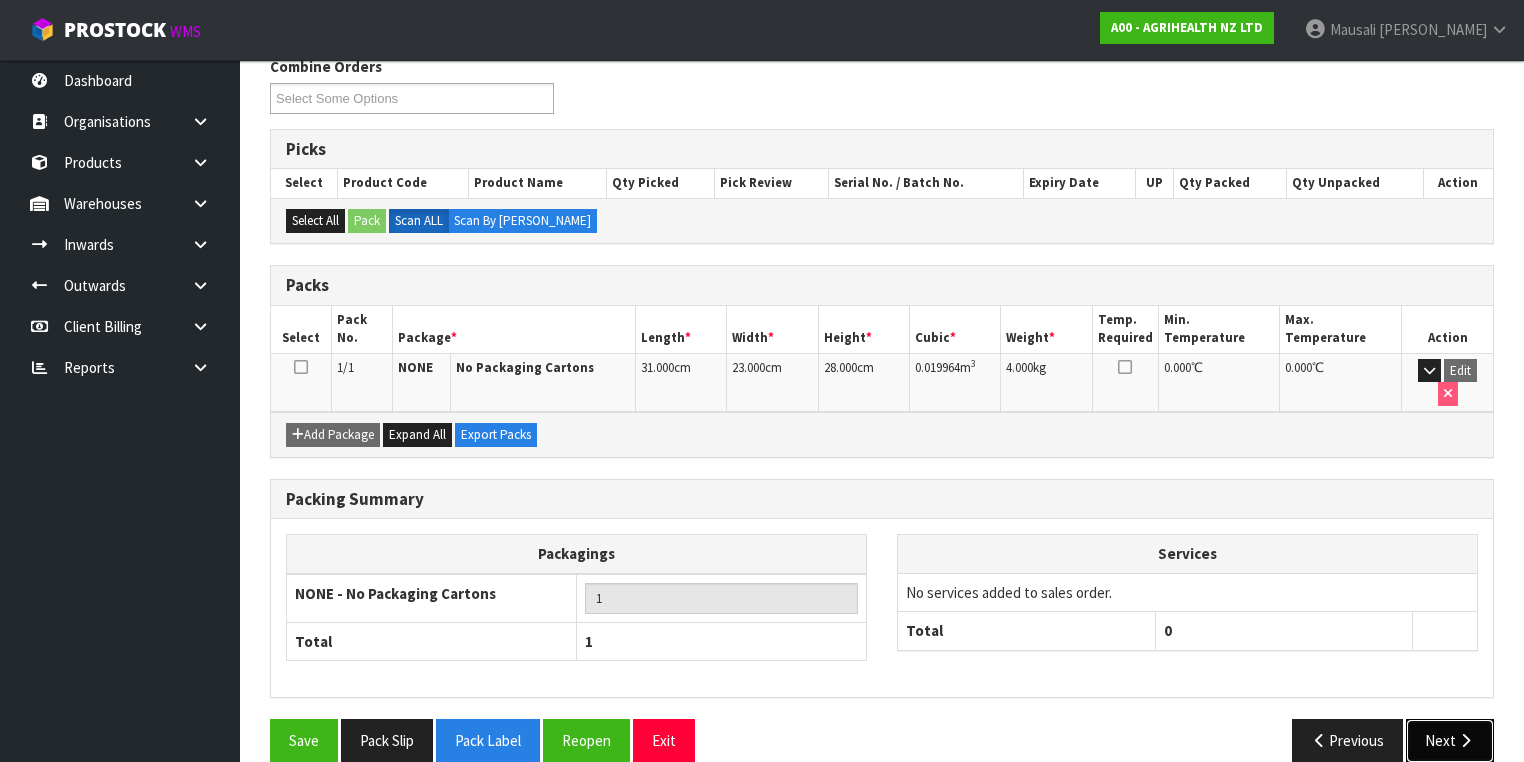 click on "Next" at bounding box center [1450, 740] 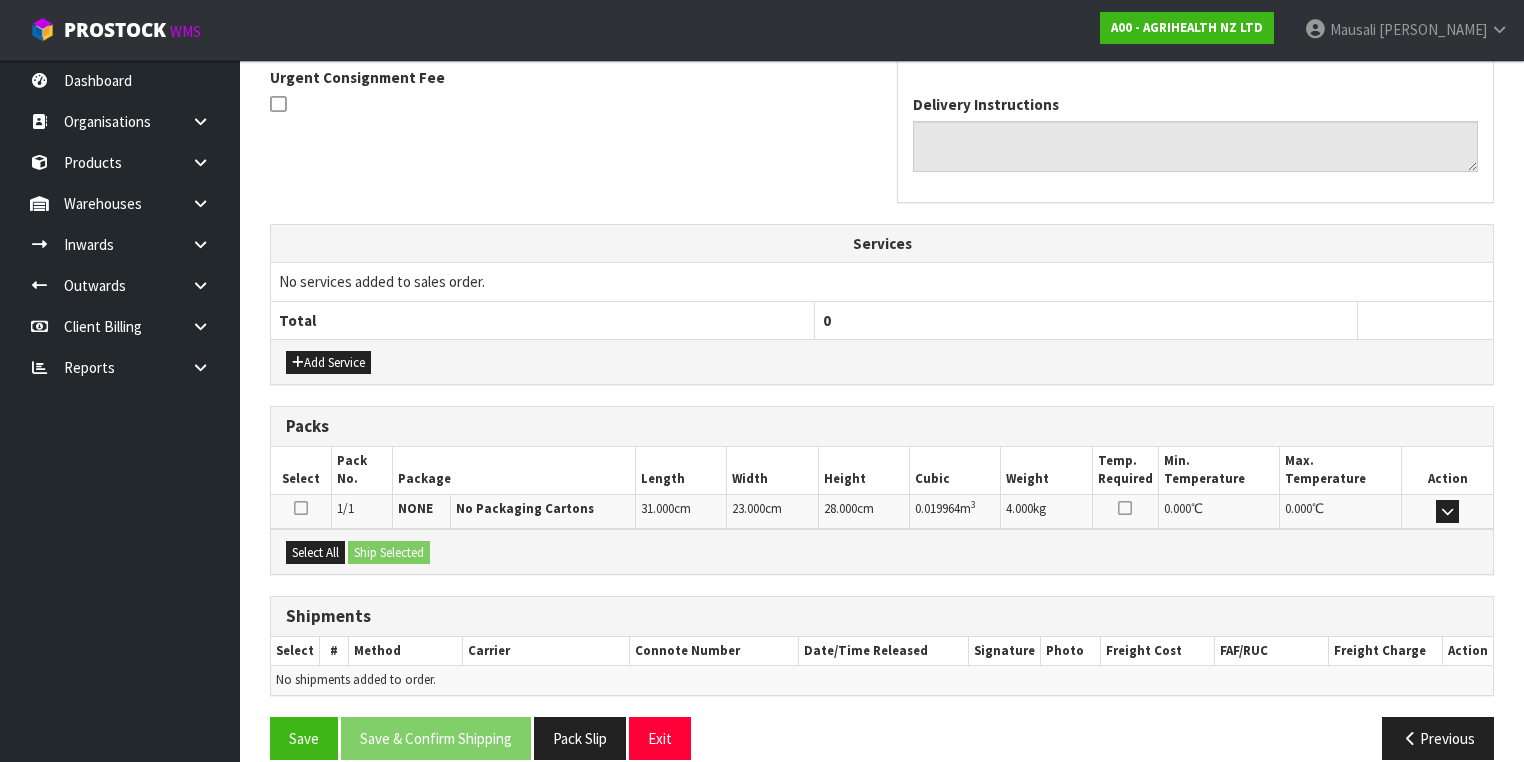 scroll, scrollTop: 614, scrollLeft: 0, axis: vertical 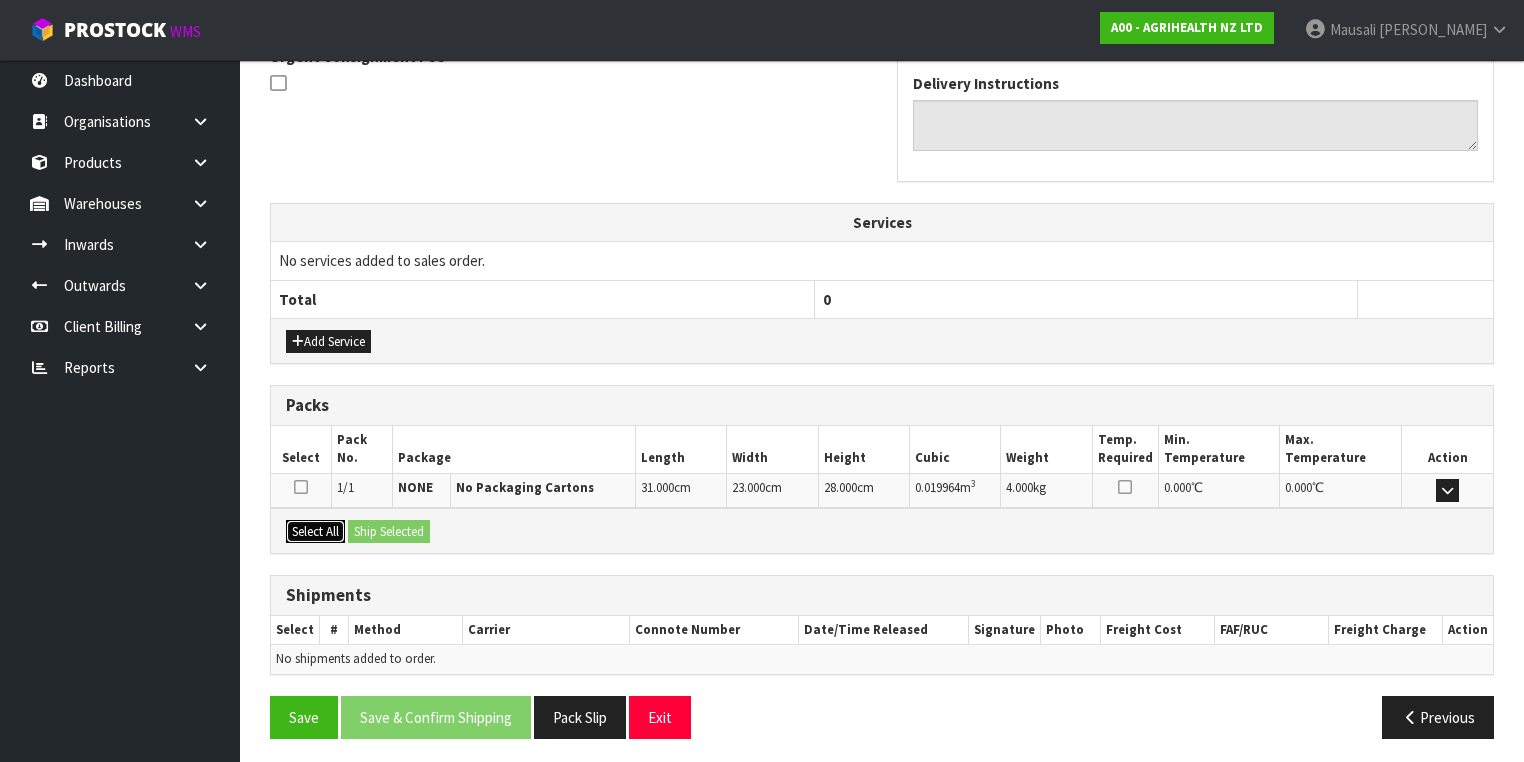 click on "Select All" at bounding box center [315, 532] 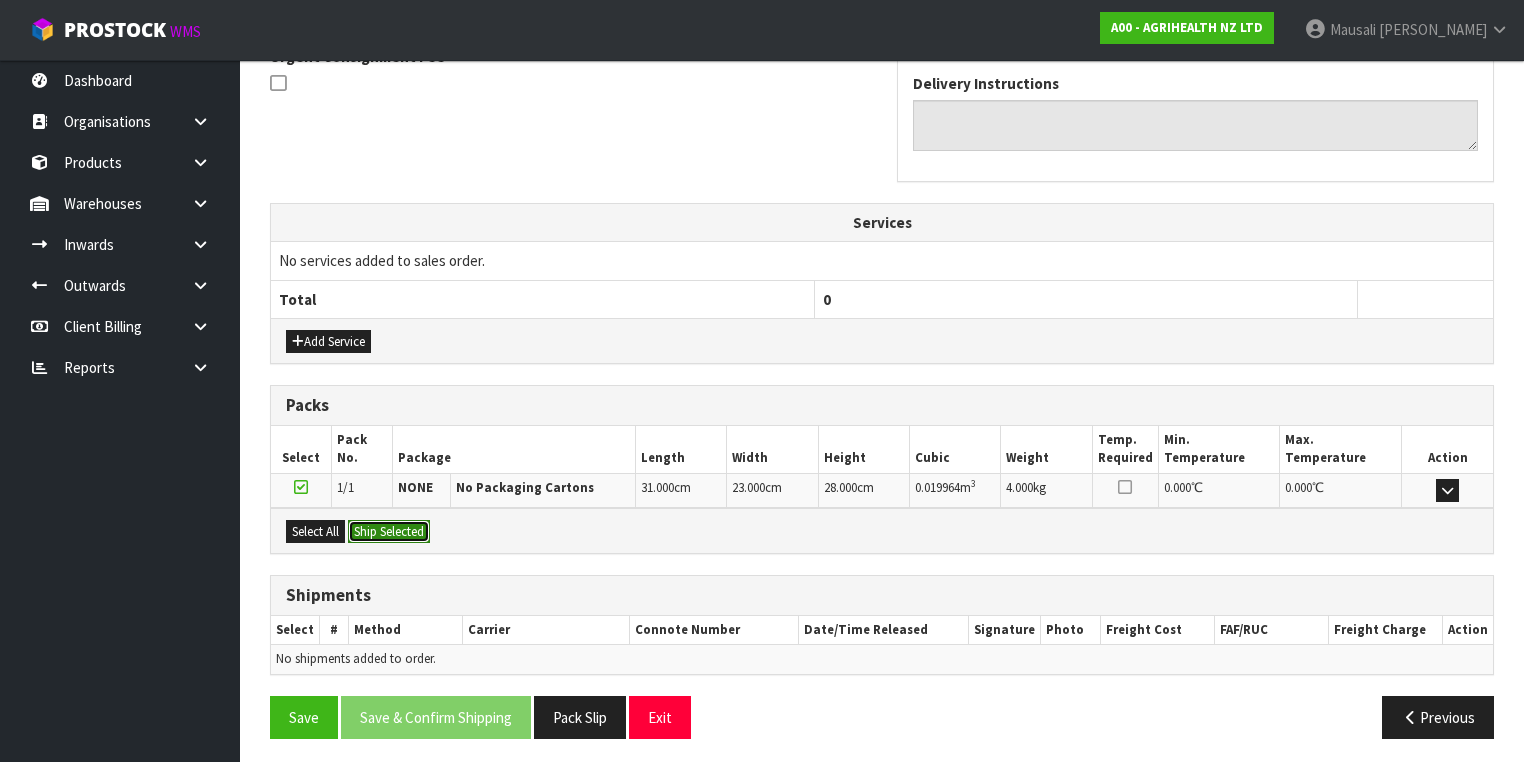 click on "Ship Selected" at bounding box center (389, 532) 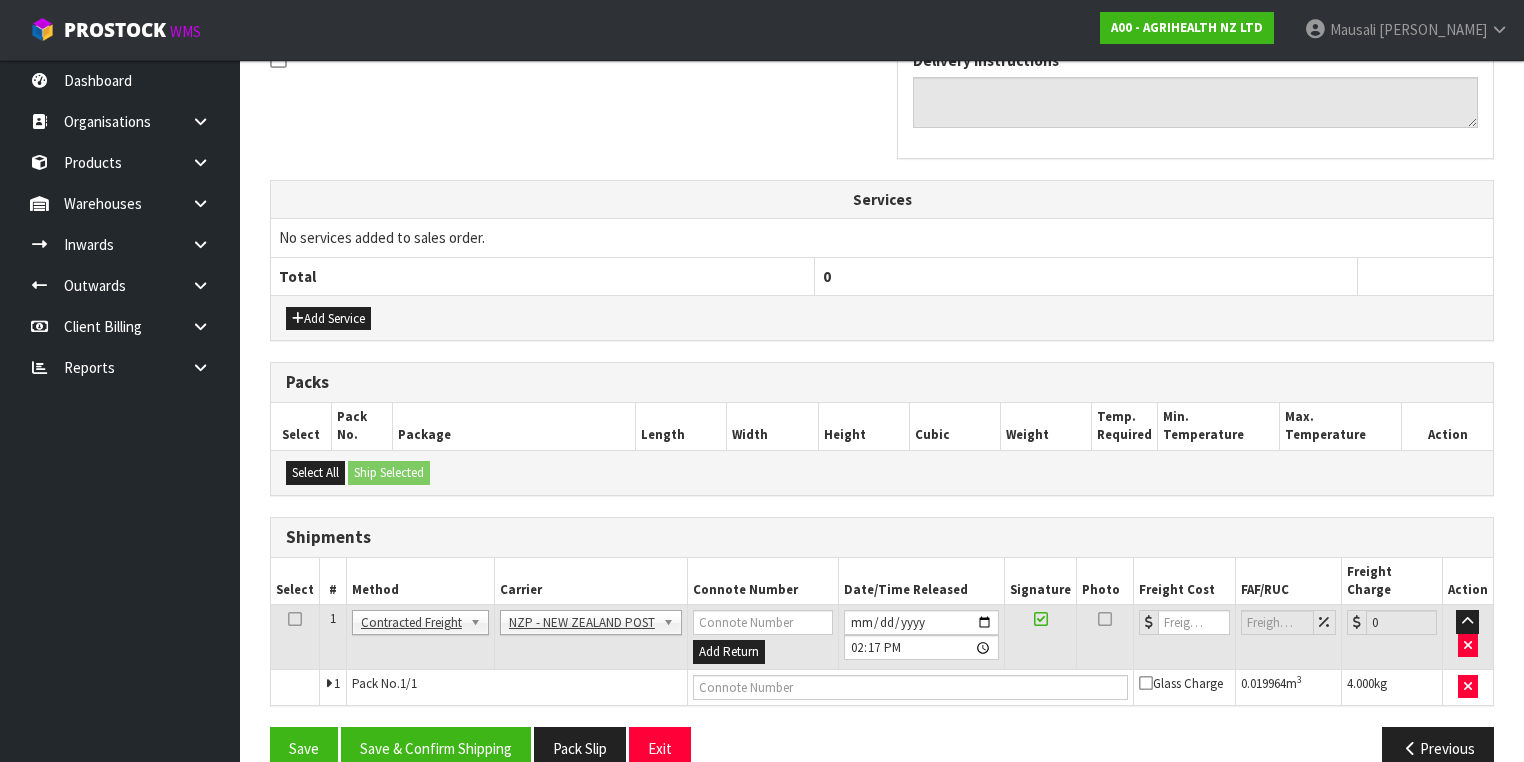 scroll, scrollTop: 649, scrollLeft: 0, axis: vertical 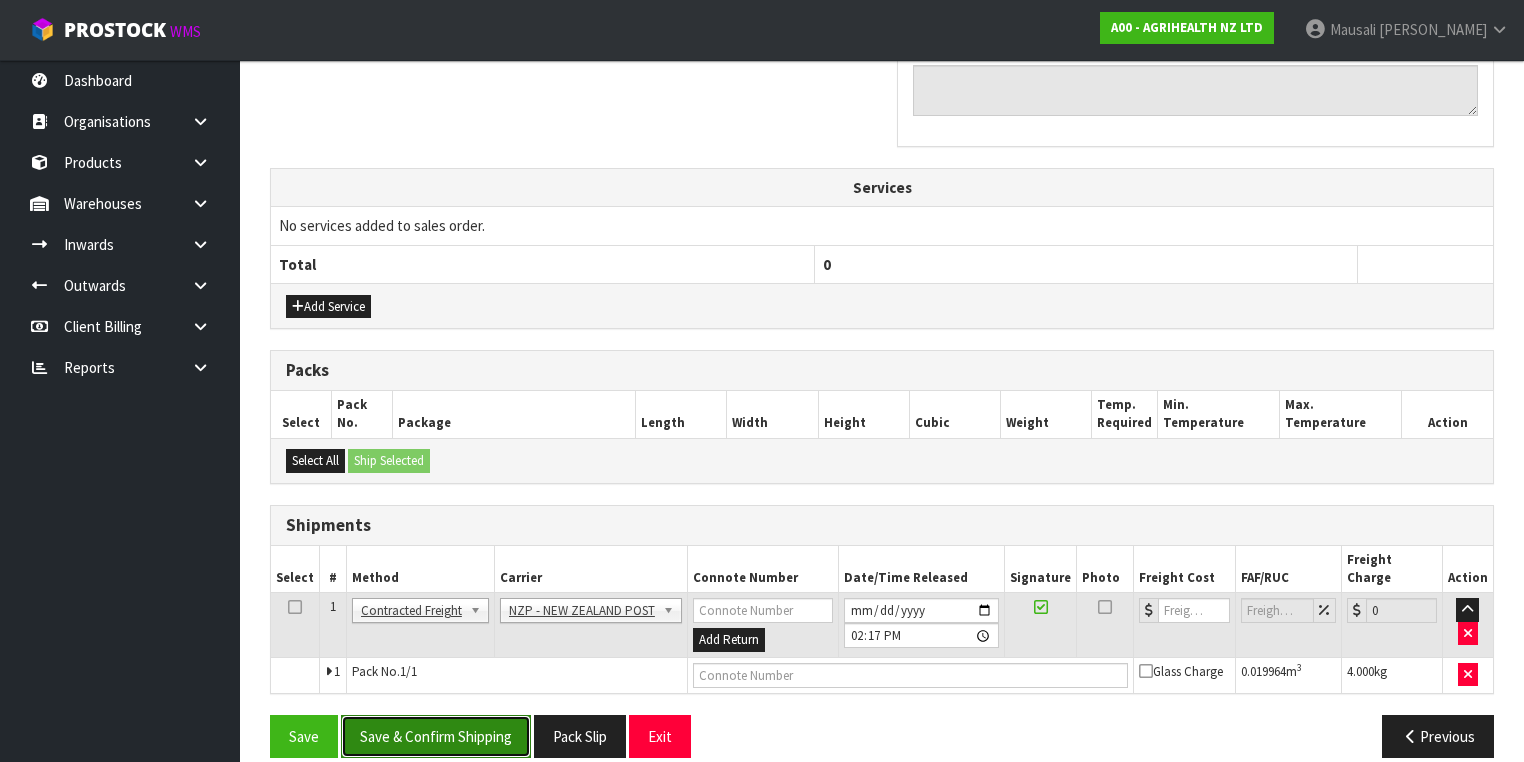click on "Save & Confirm Shipping" at bounding box center [436, 736] 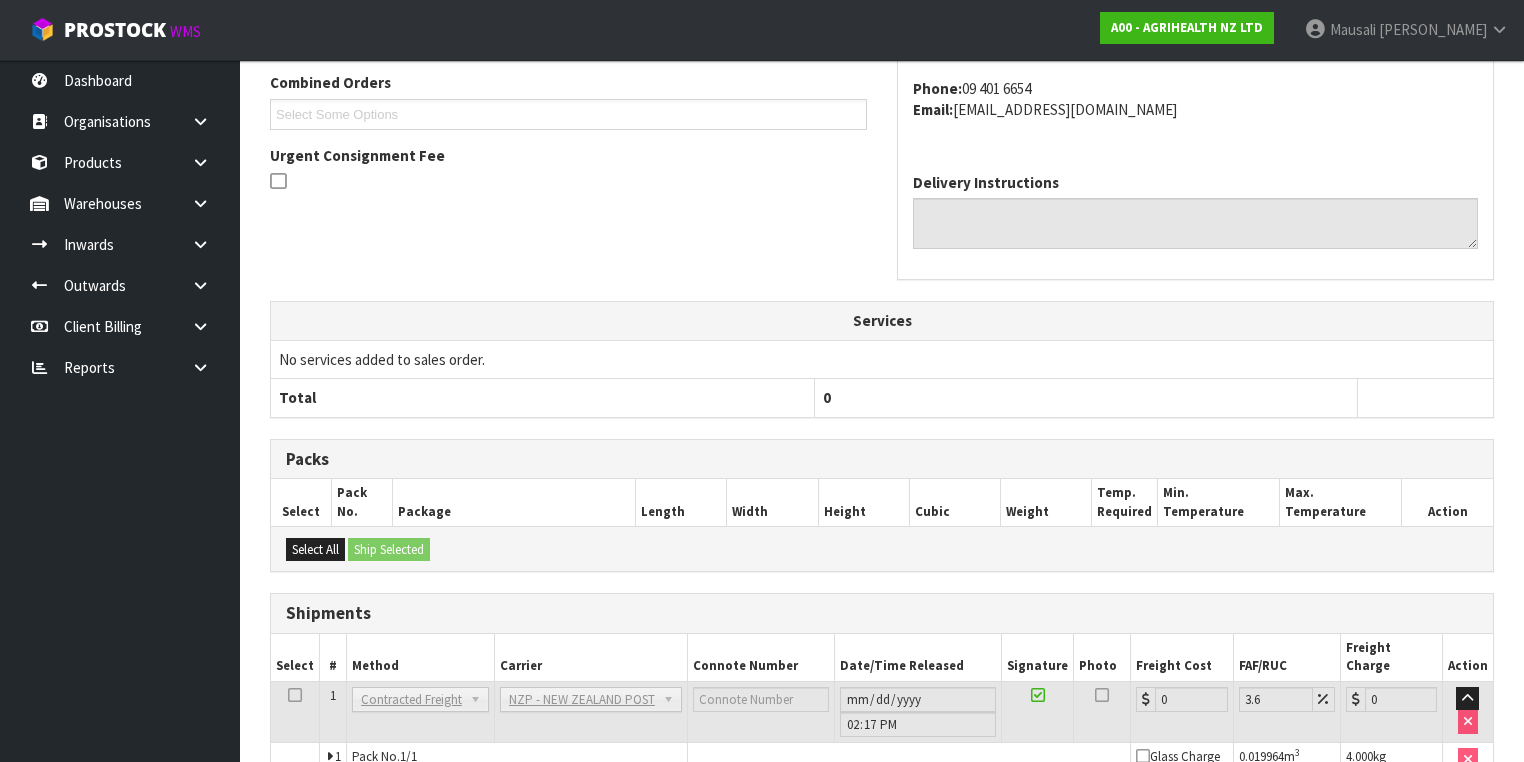 scroll, scrollTop: 622, scrollLeft: 0, axis: vertical 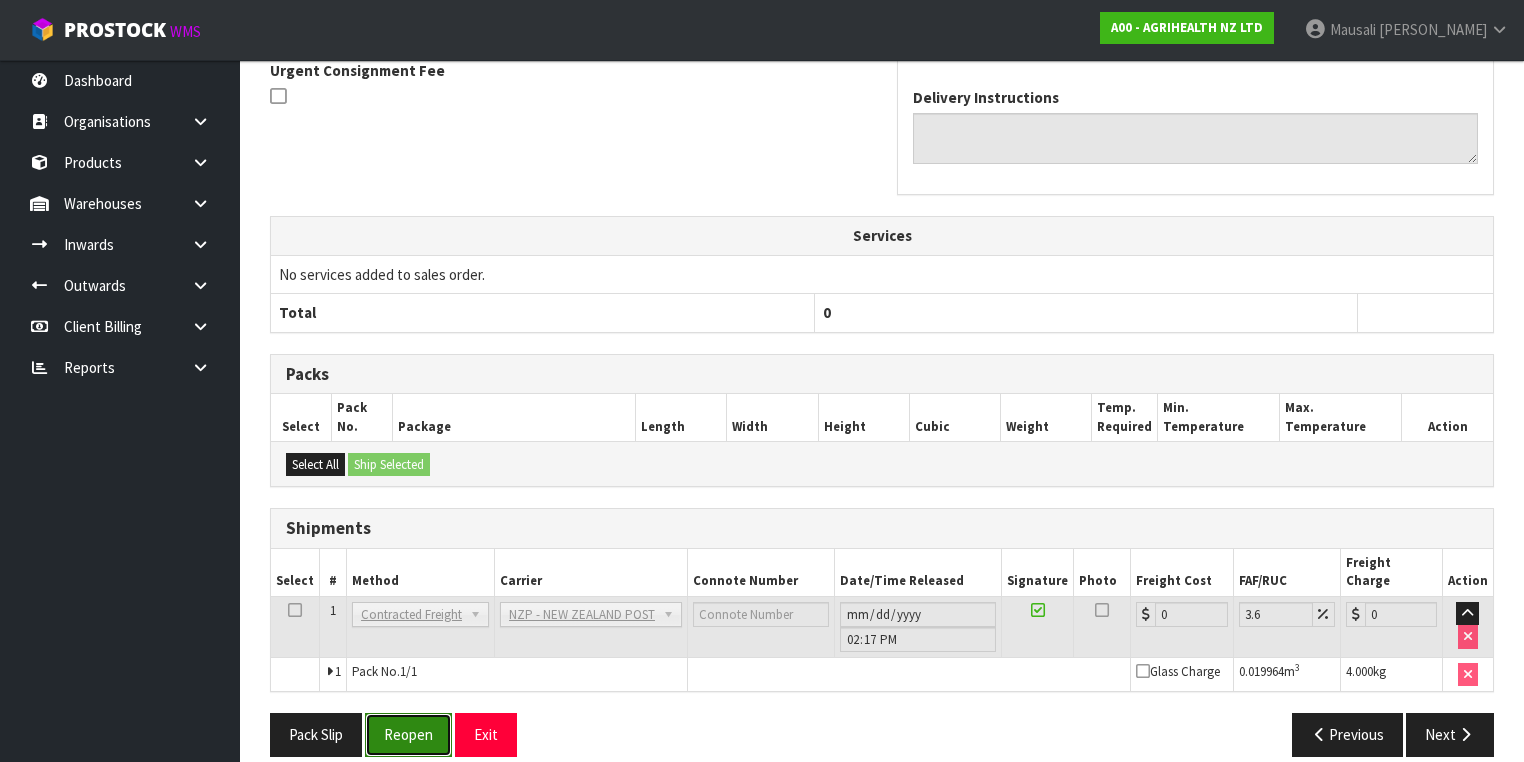 drag, startPoint x: 394, startPoint y: 709, endPoint x: 419, endPoint y: 699, distance: 26.925823 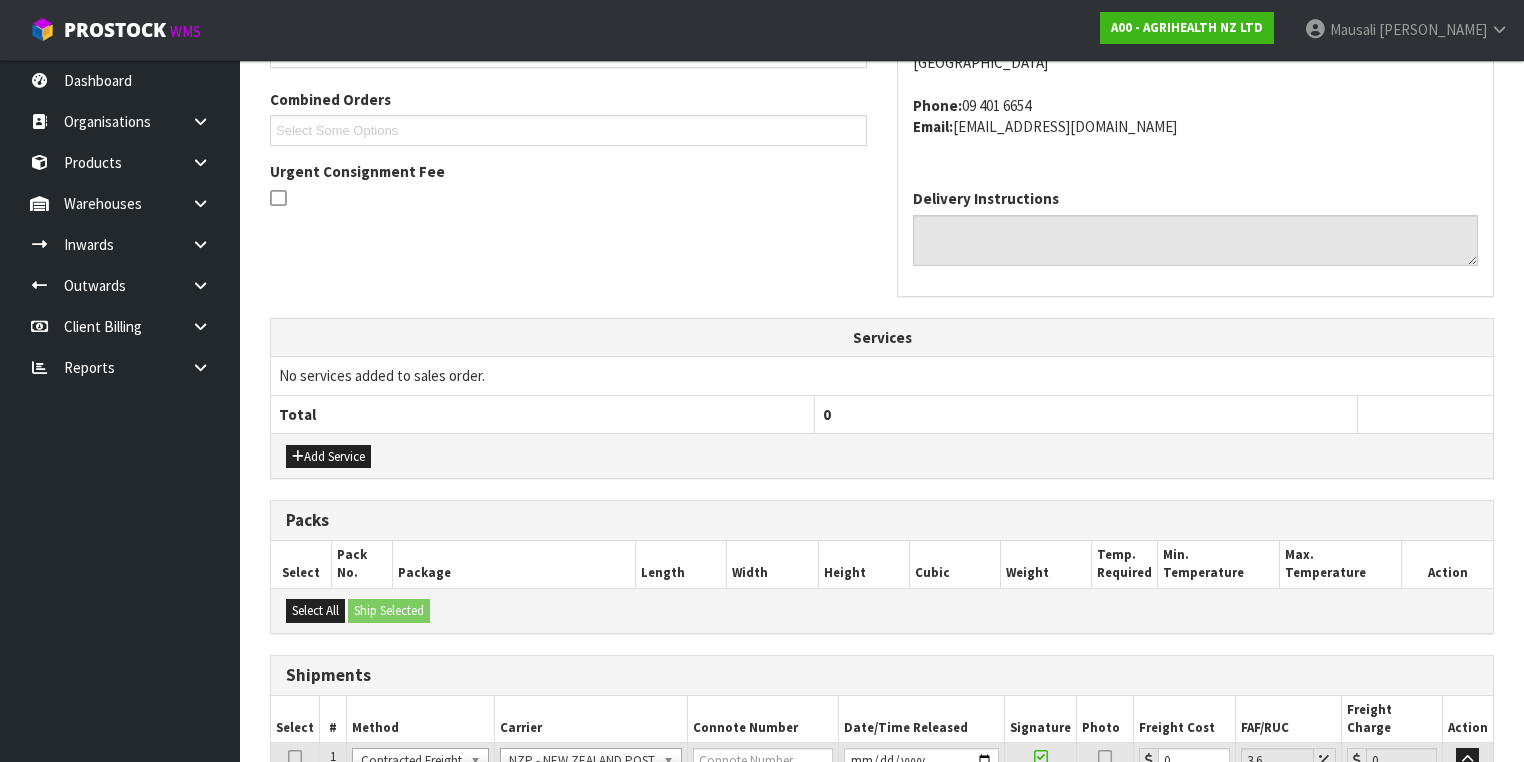 scroll, scrollTop: 668, scrollLeft: 0, axis: vertical 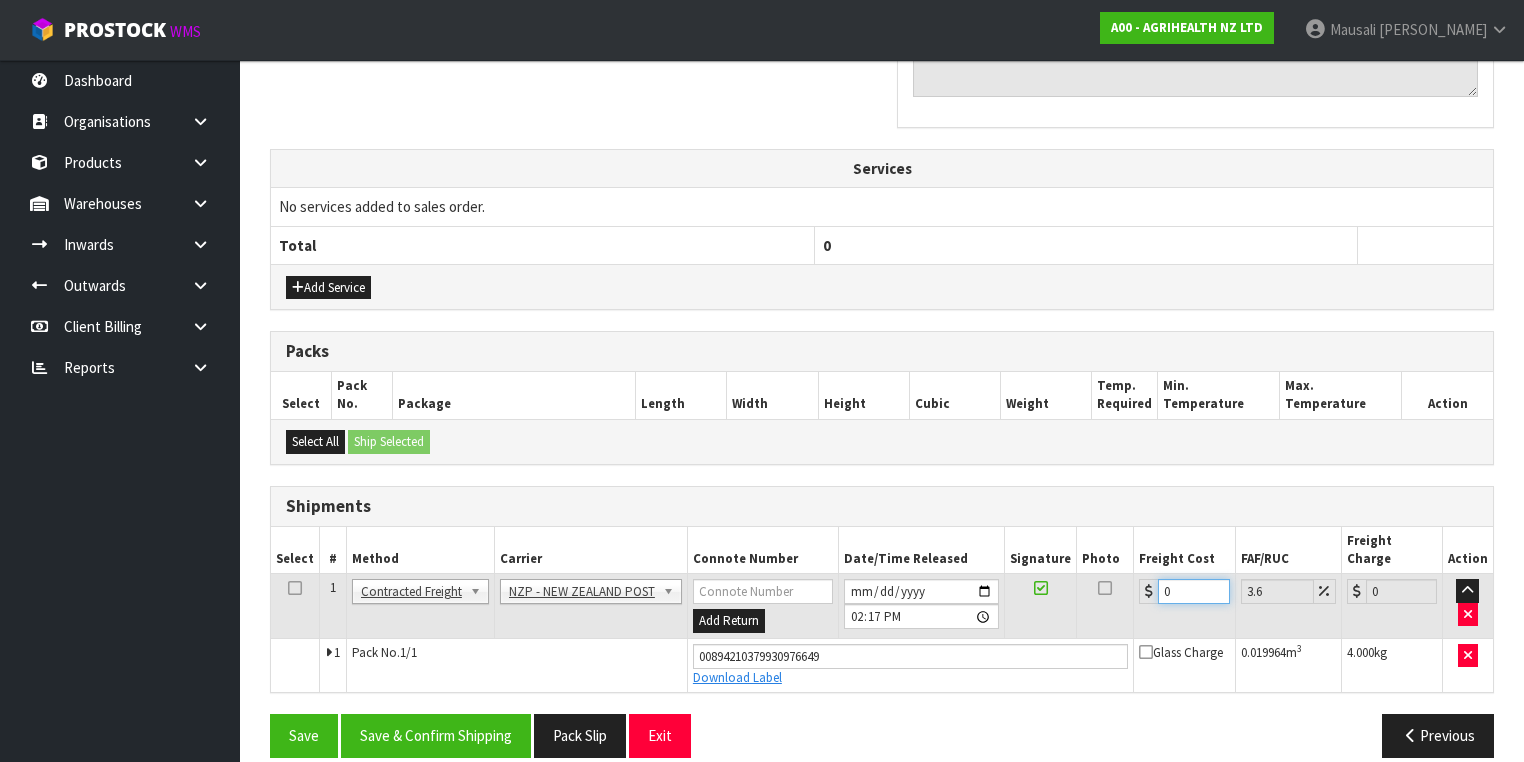 drag, startPoint x: 1183, startPoint y: 555, endPoint x: 1110, endPoint y: 584, distance: 78.54935 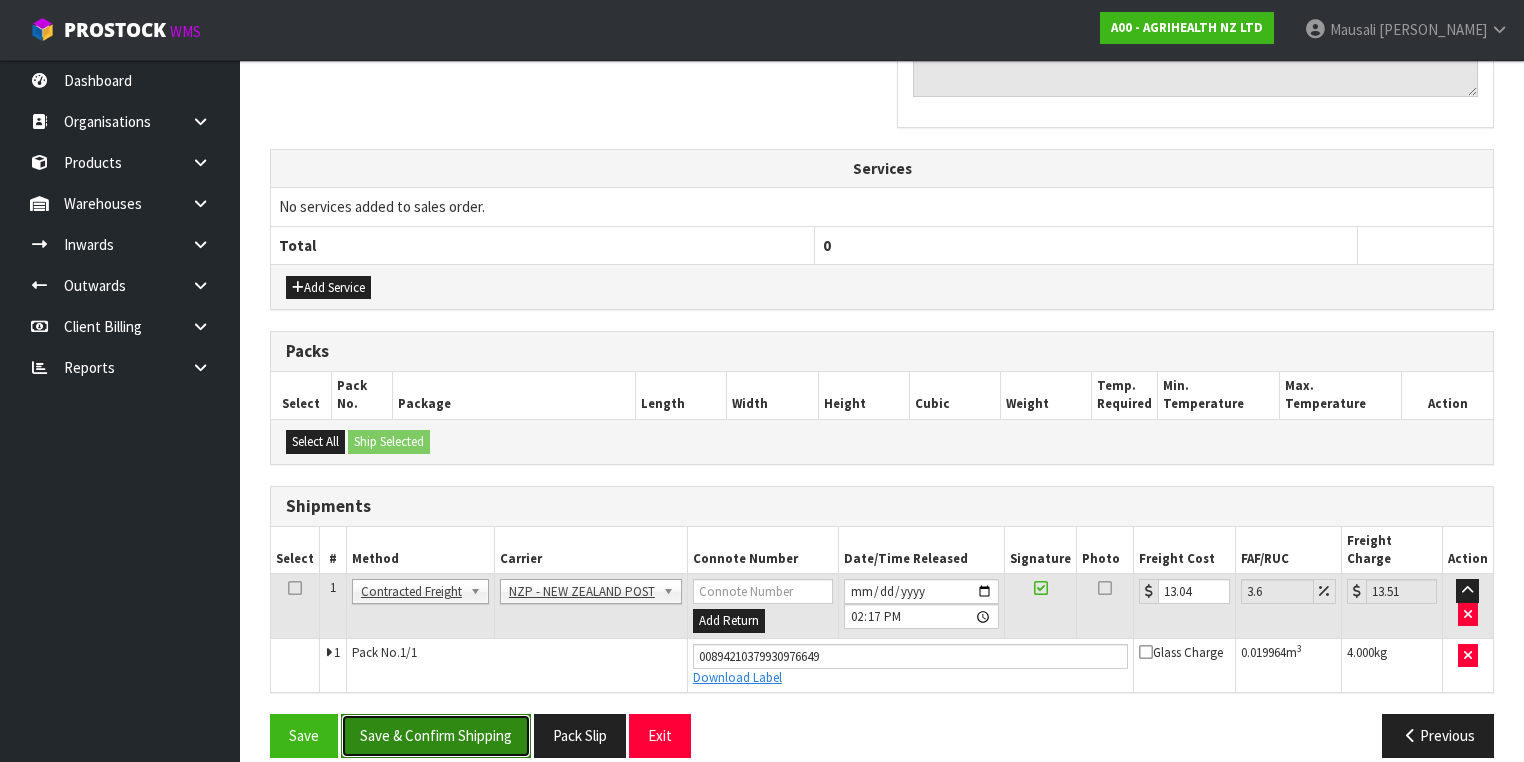 click on "Save & Confirm Shipping" at bounding box center [436, 735] 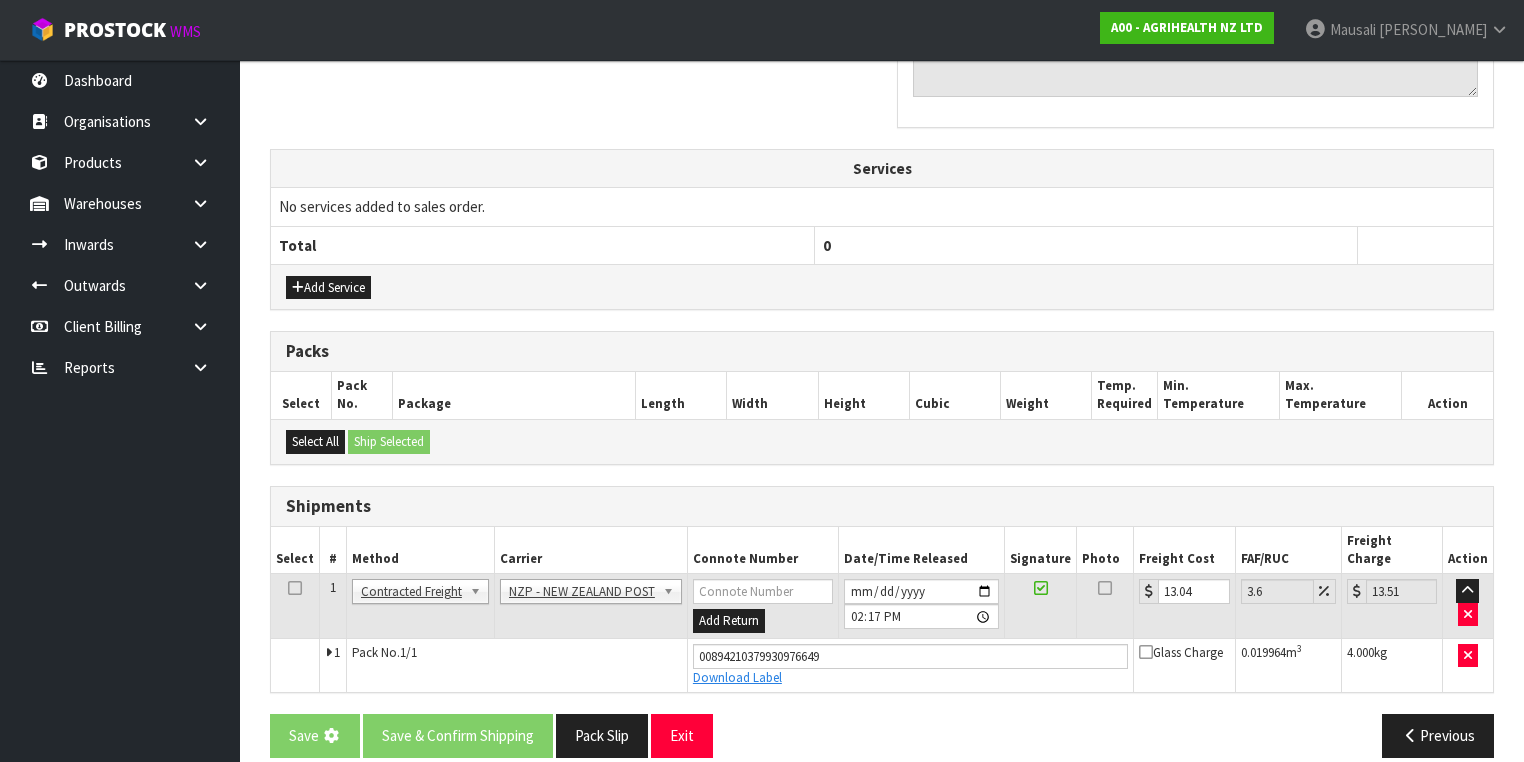 scroll, scrollTop: 0, scrollLeft: 0, axis: both 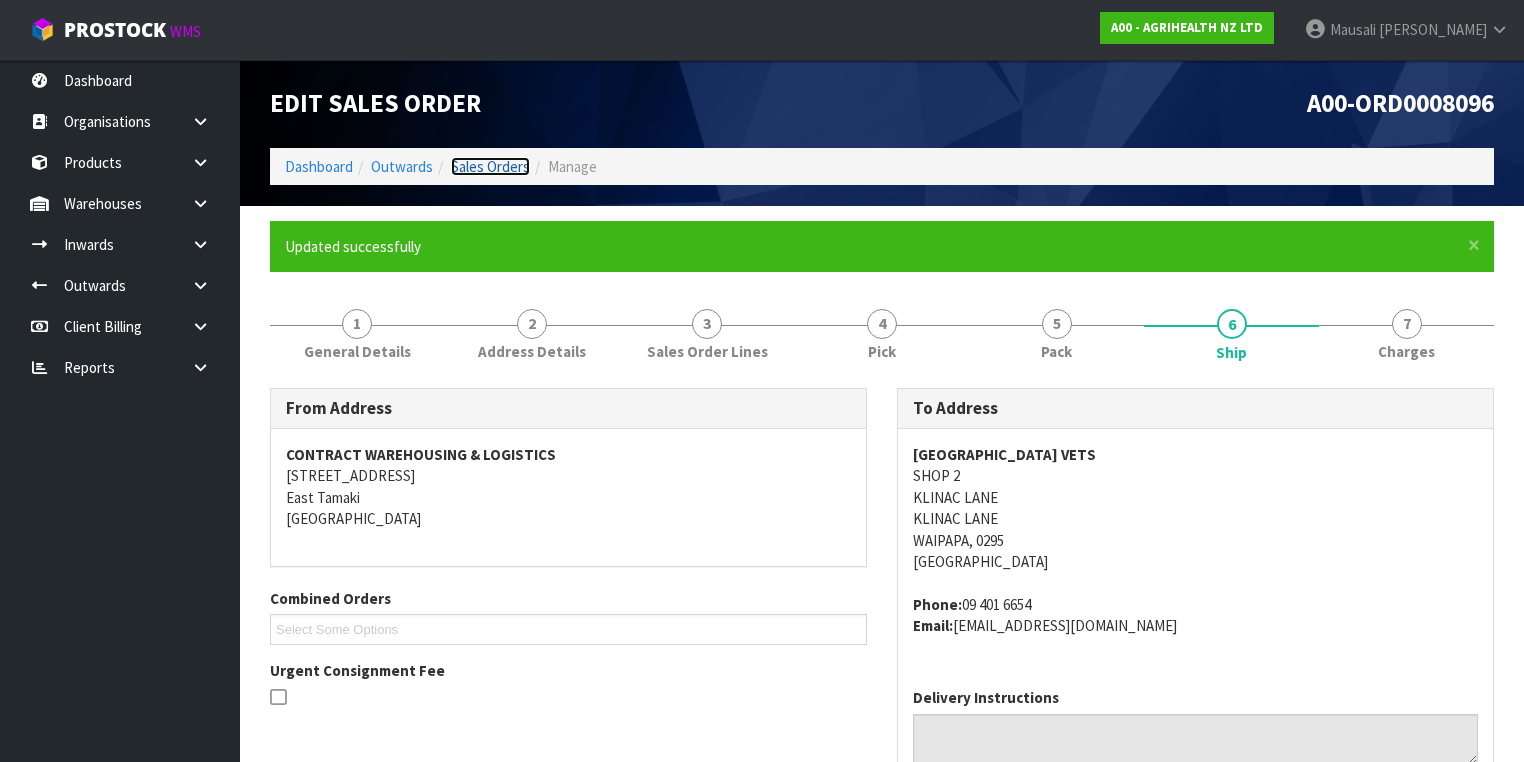drag, startPoint x: 1191, startPoint y: 10, endPoint x: 493, endPoint y: 162, distance: 714.35846 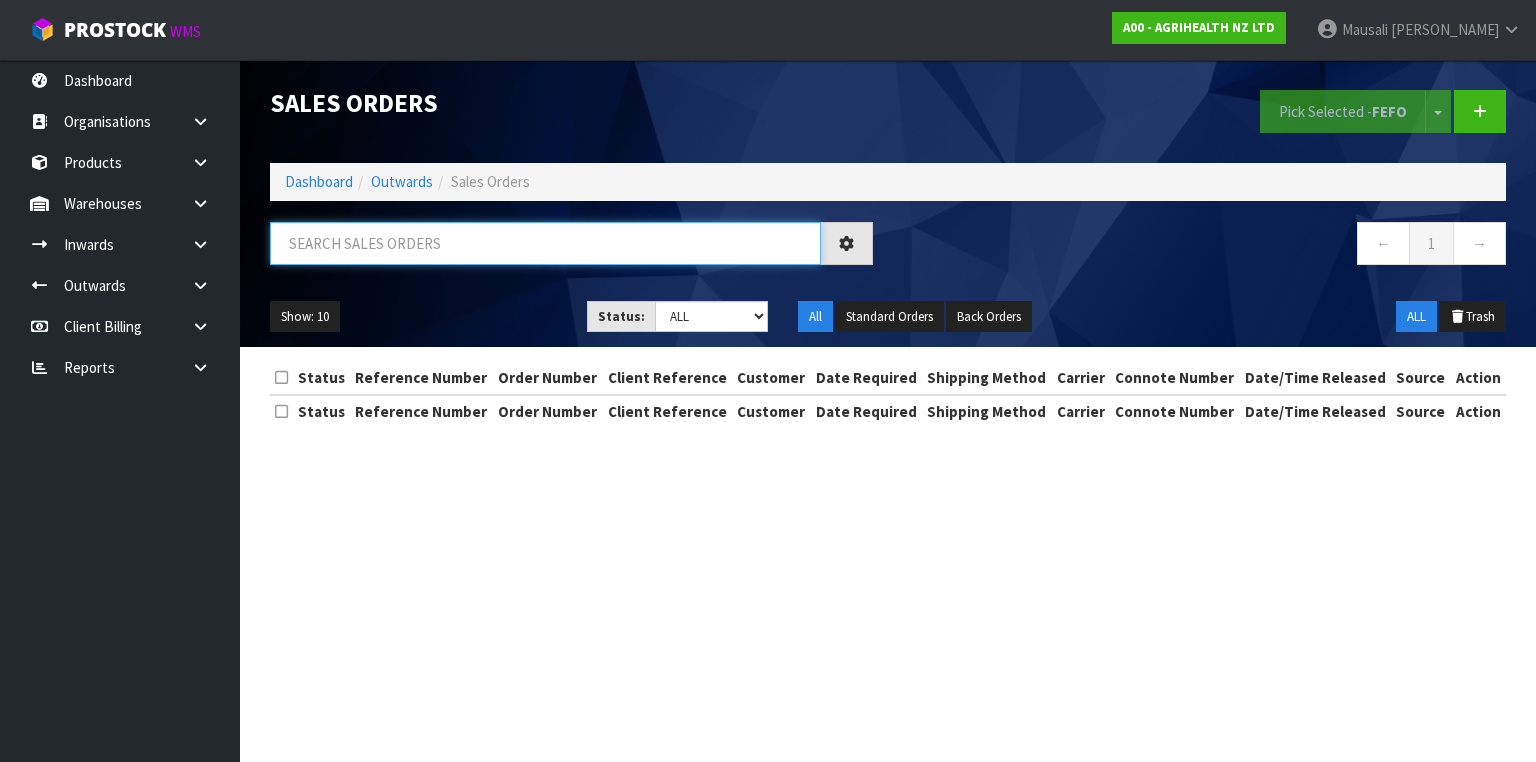 click at bounding box center (545, 243) 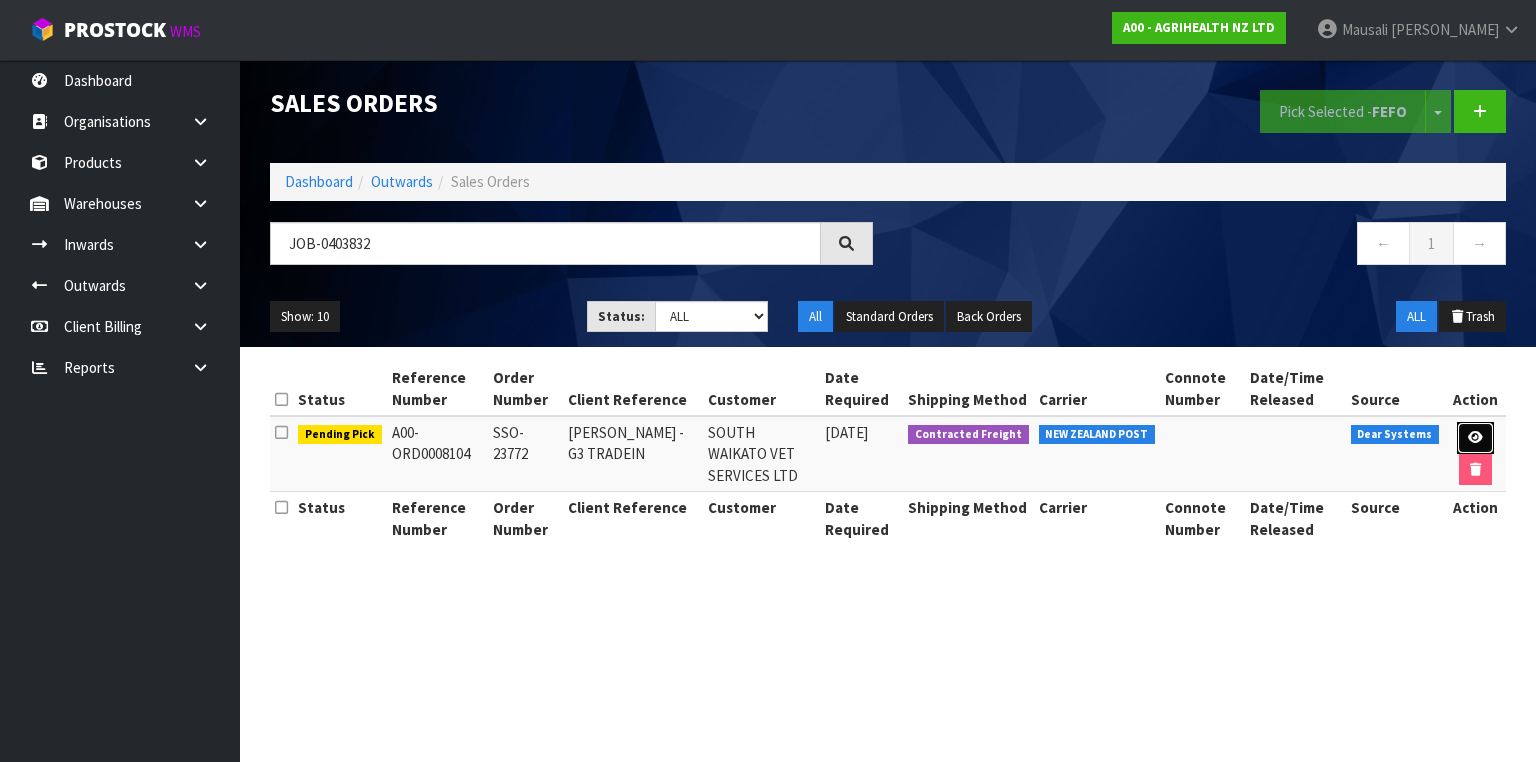 click at bounding box center [1475, 438] 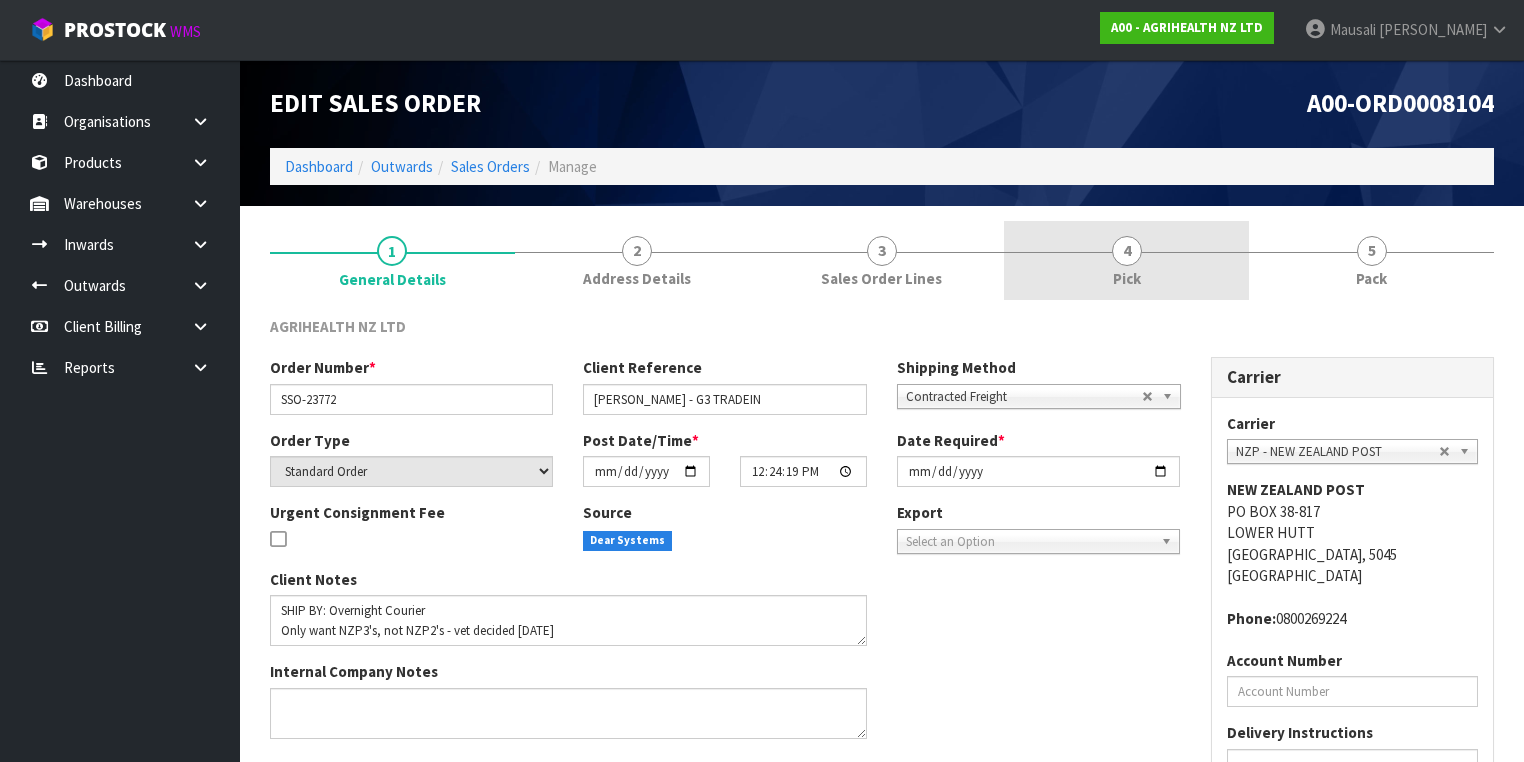 click on "4
Pick" at bounding box center [1126, 260] 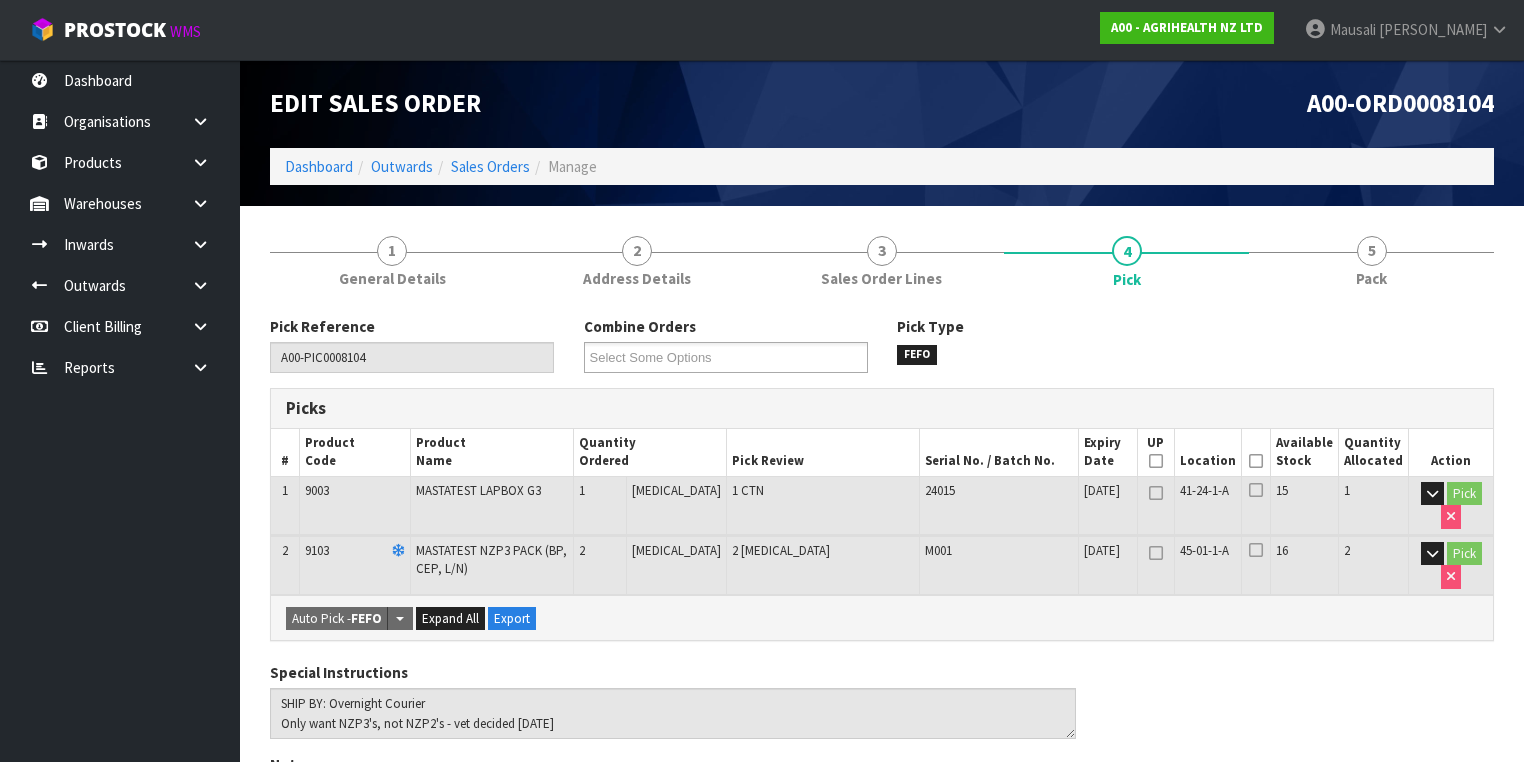 click at bounding box center (1256, 461) 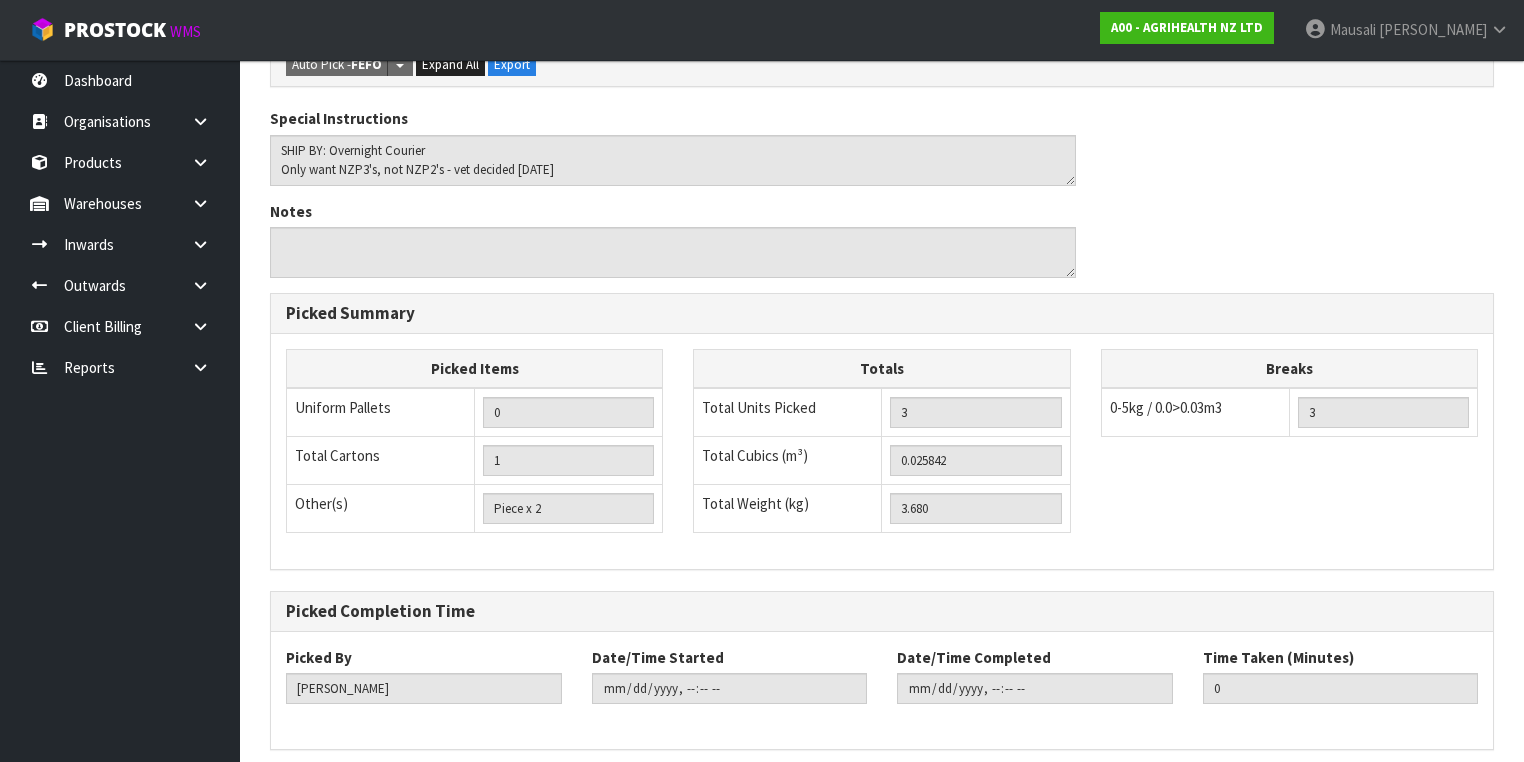 scroll, scrollTop: 700, scrollLeft: 0, axis: vertical 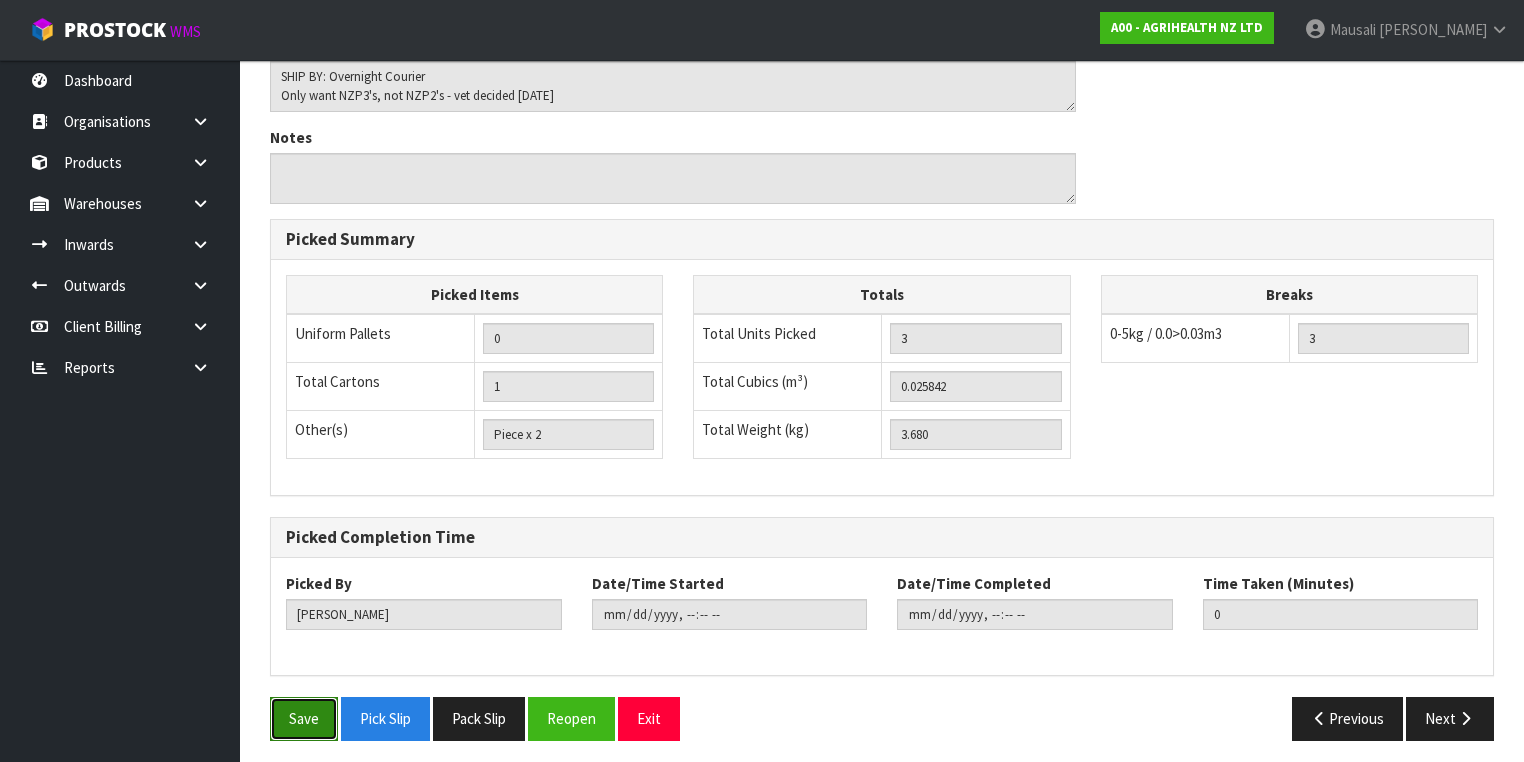 click on "Save" at bounding box center (304, 718) 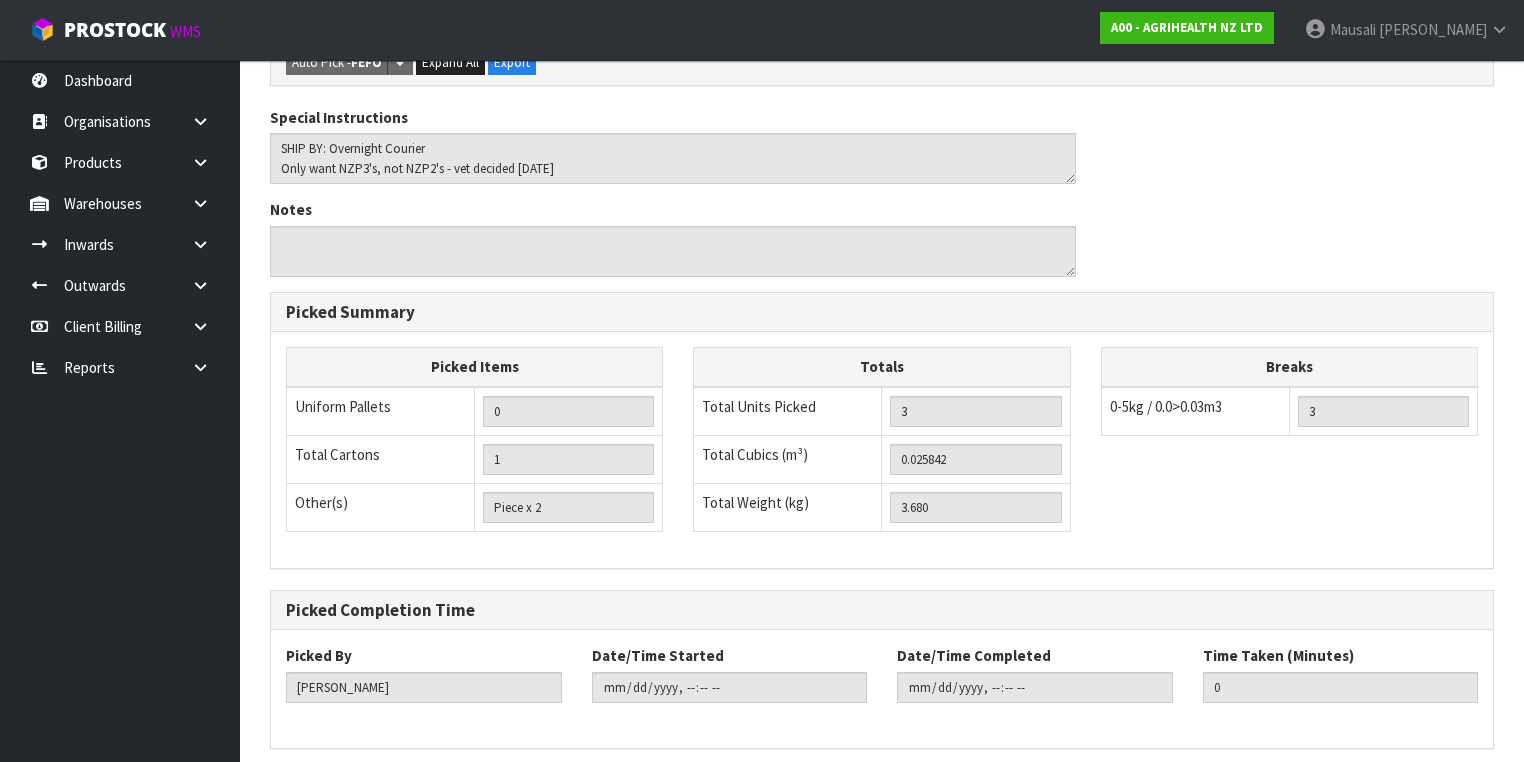 scroll, scrollTop: 0, scrollLeft: 0, axis: both 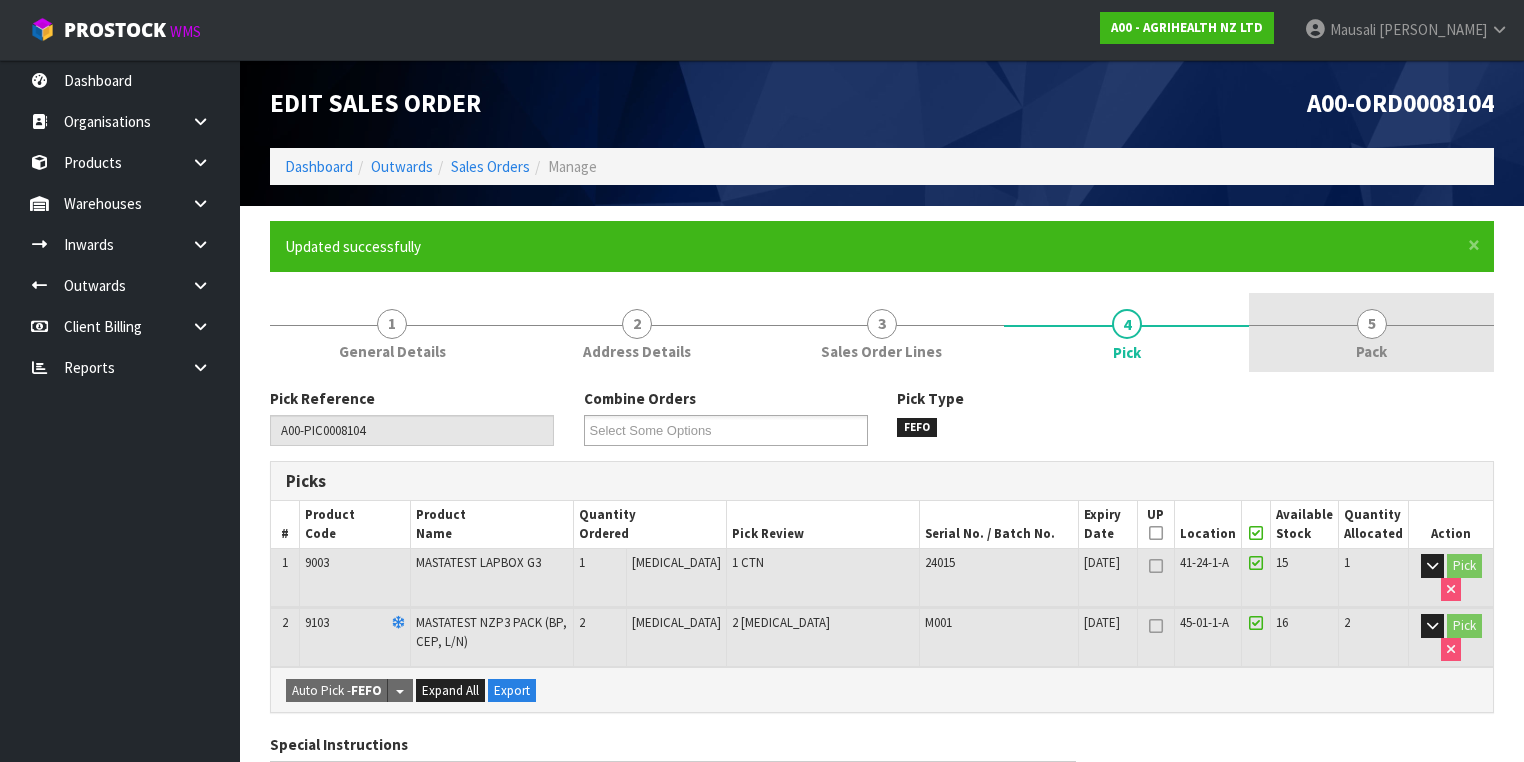 click on "5
Pack" at bounding box center (1371, 332) 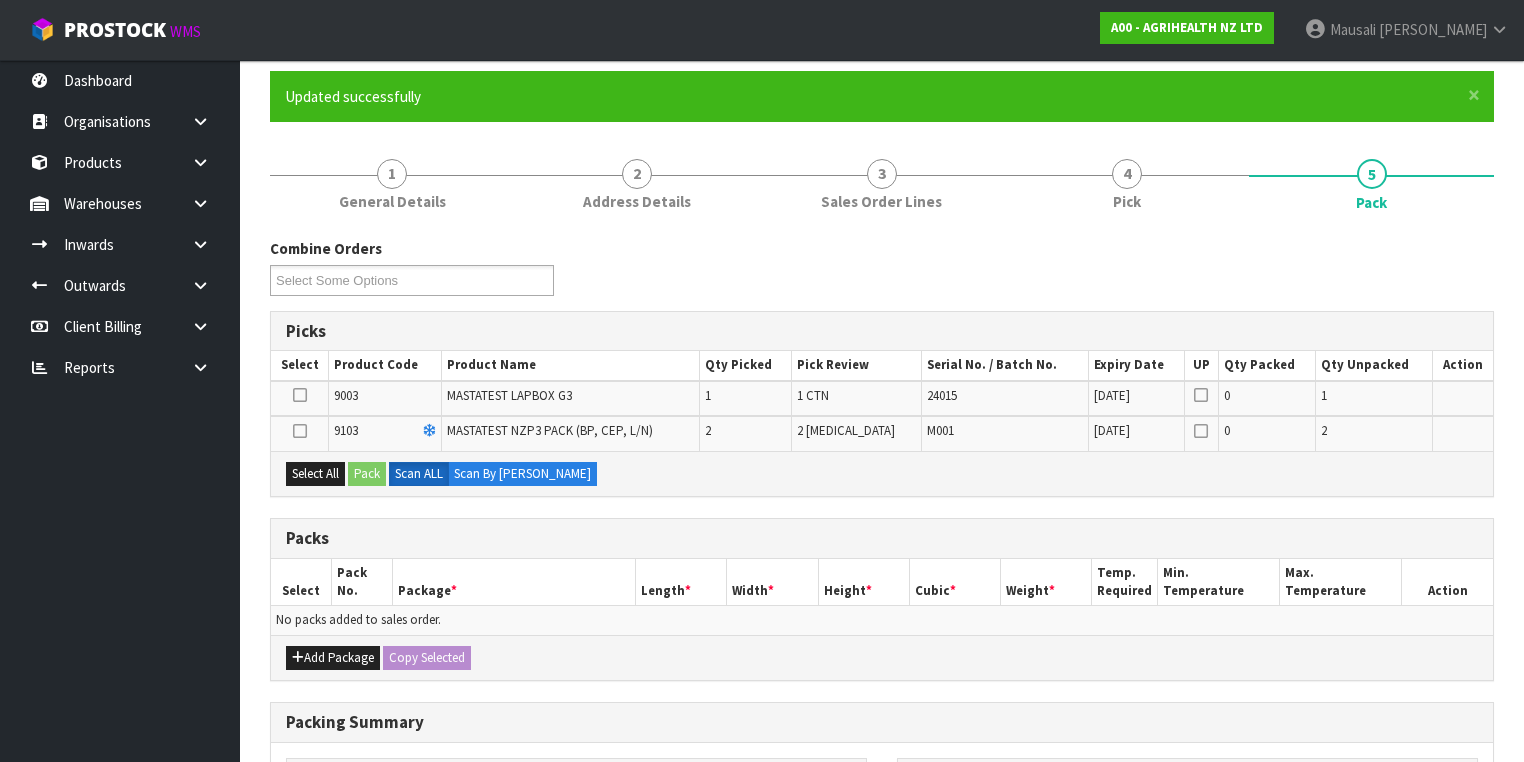 scroll, scrollTop: 240, scrollLeft: 0, axis: vertical 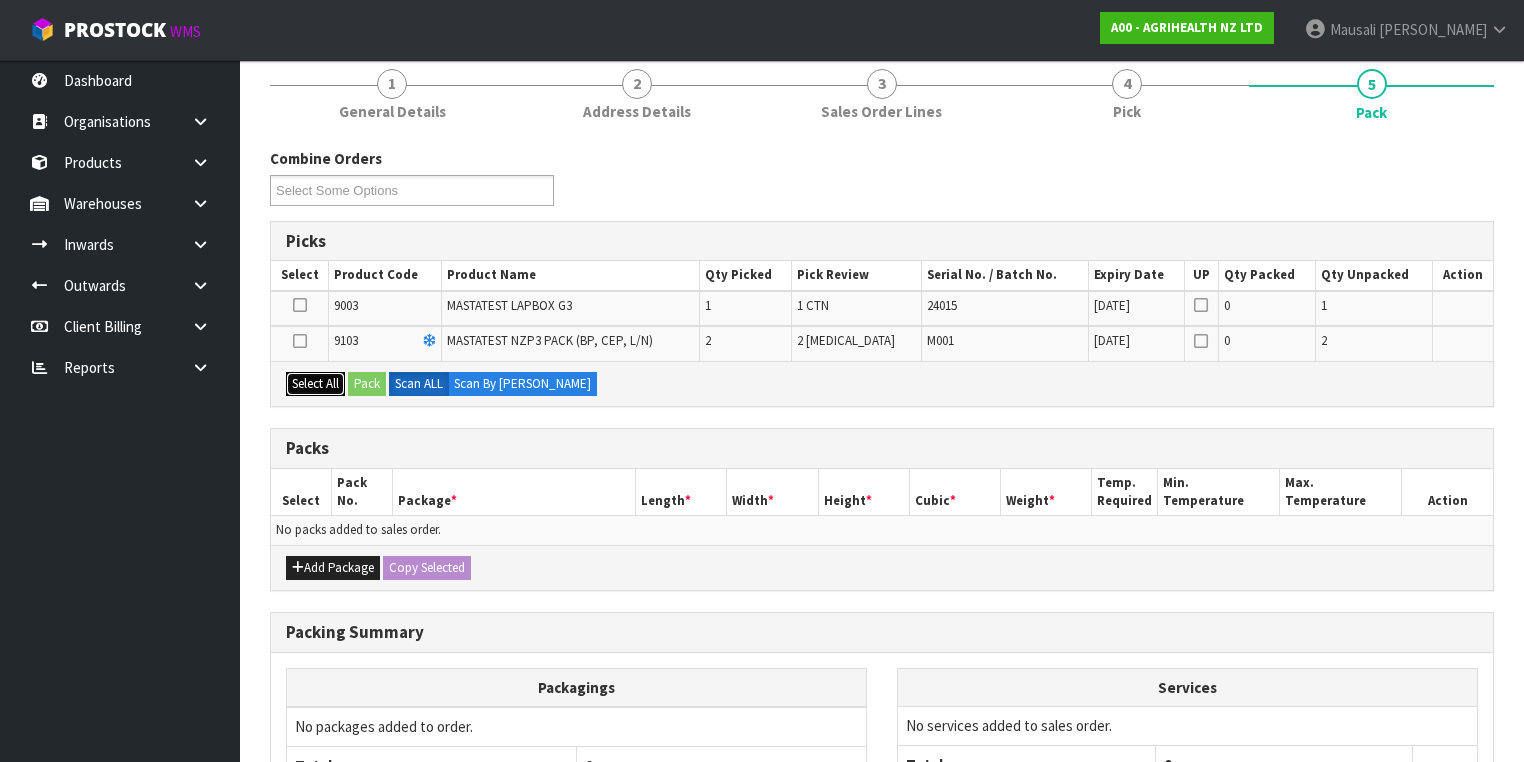 click on "Select All" at bounding box center (315, 384) 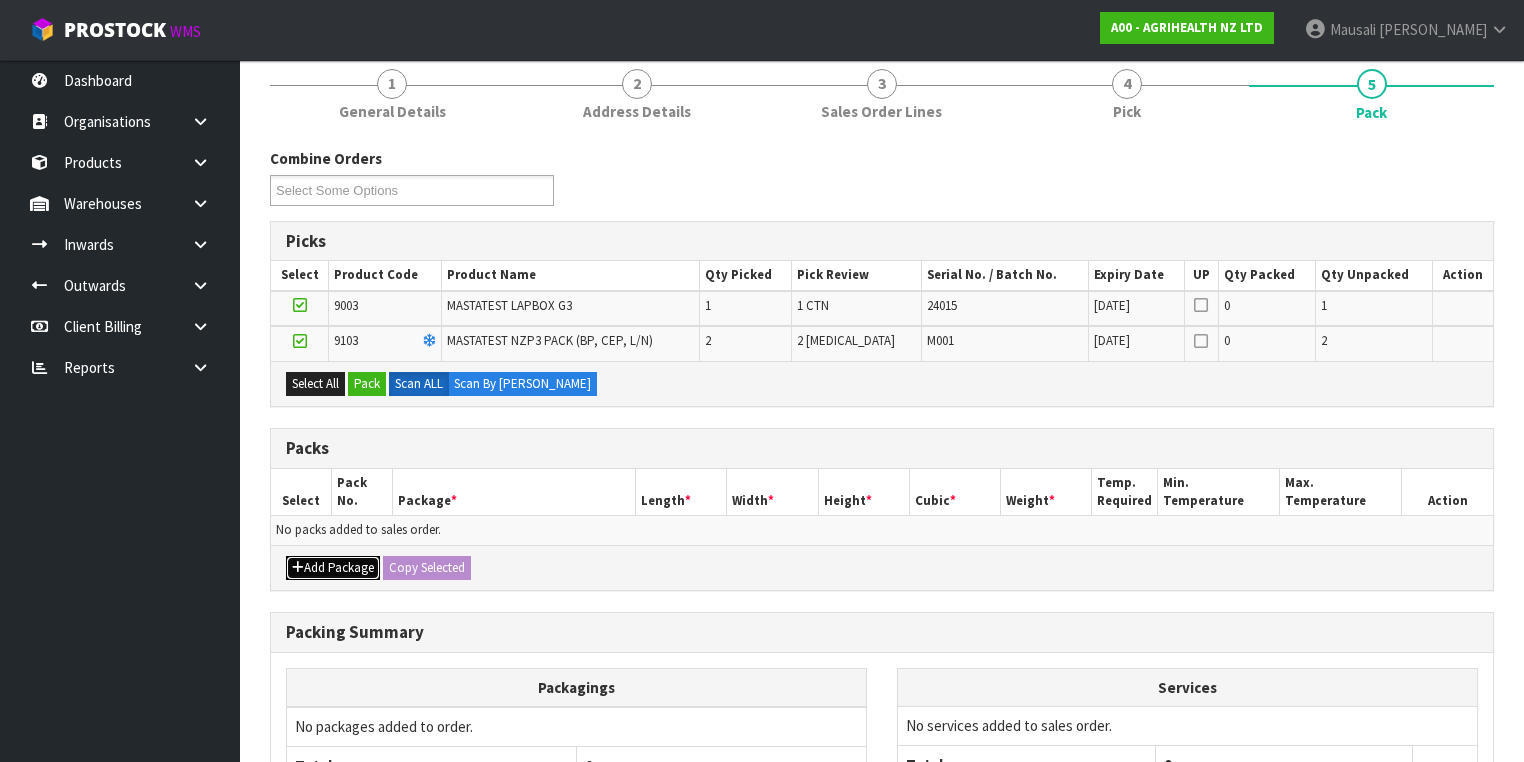click on "Add Package" at bounding box center (333, 568) 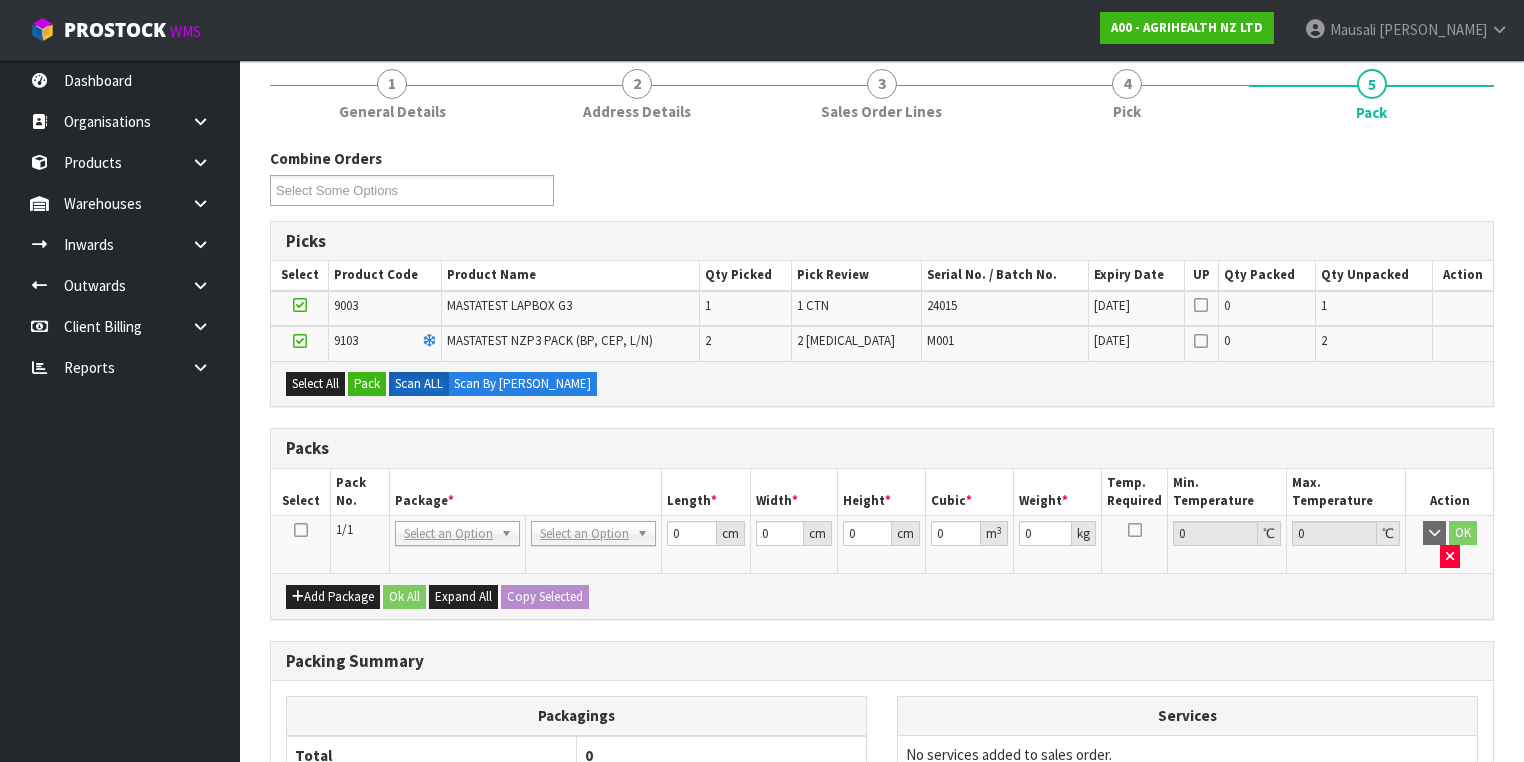 click at bounding box center [301, 530] 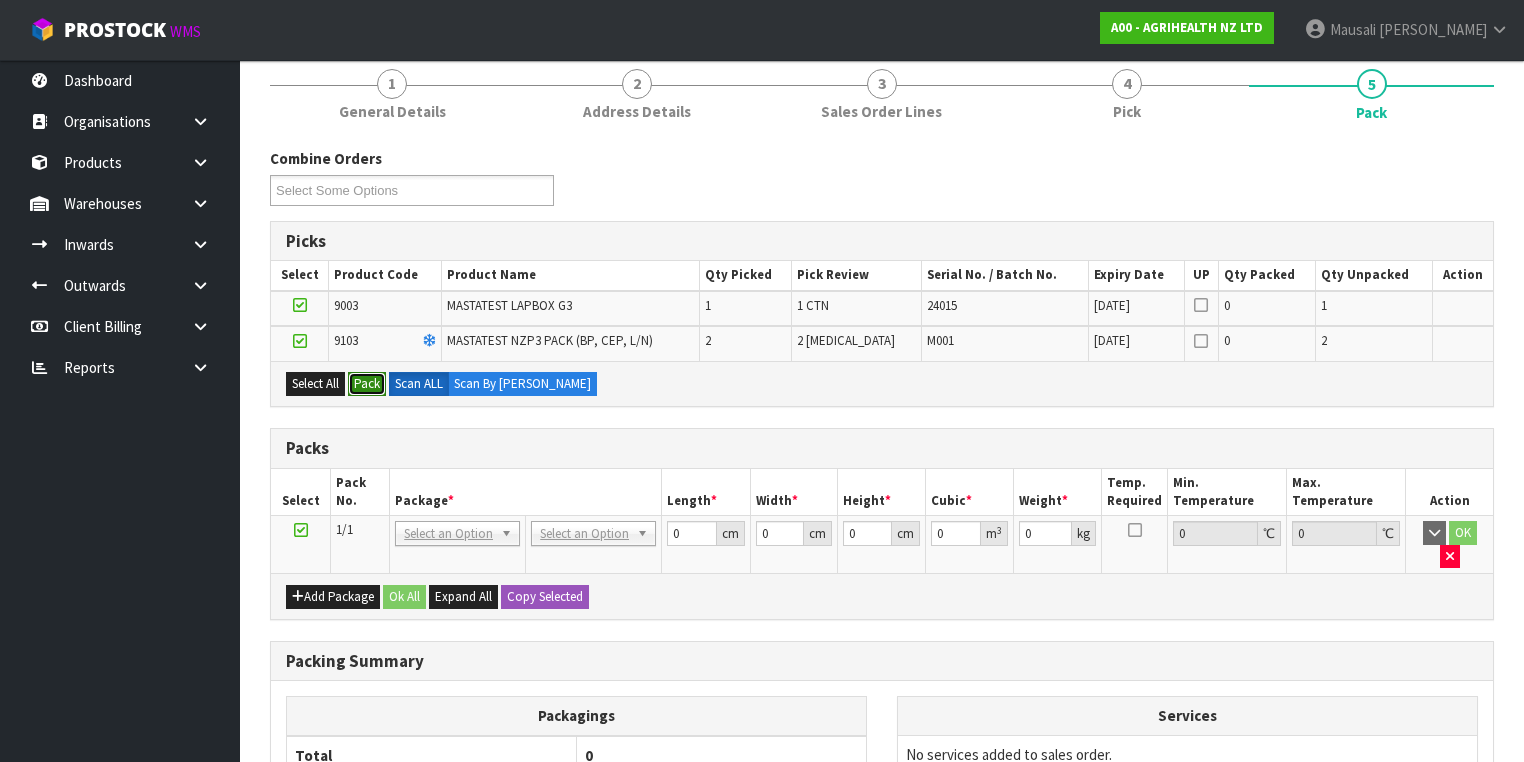 click on "Pack" at bounding box center [367, 384] 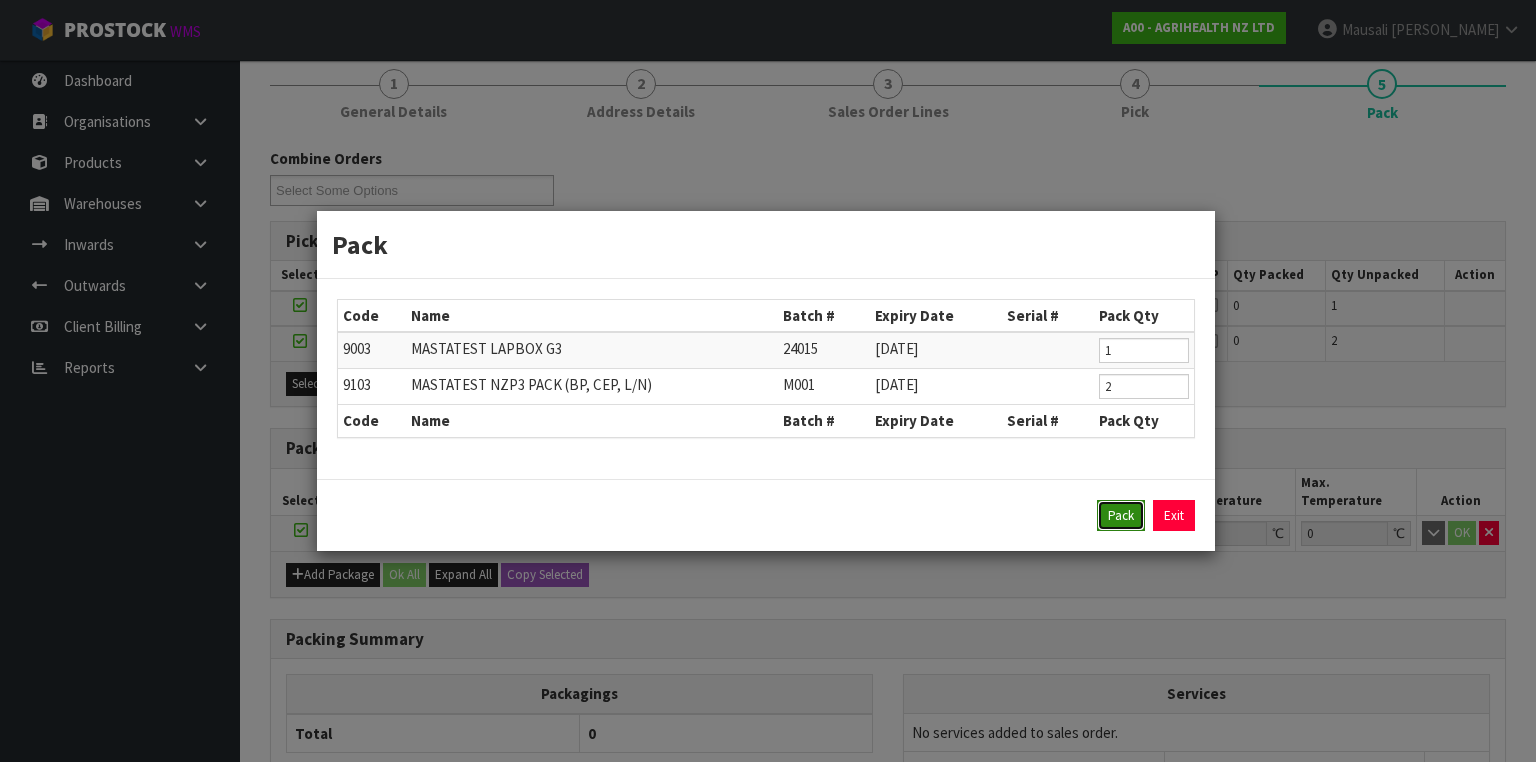 drag, startPoint x: 1126, startPoint y: 512, endPoint x: 1101, endPoint y: 508, distance: 25.317978 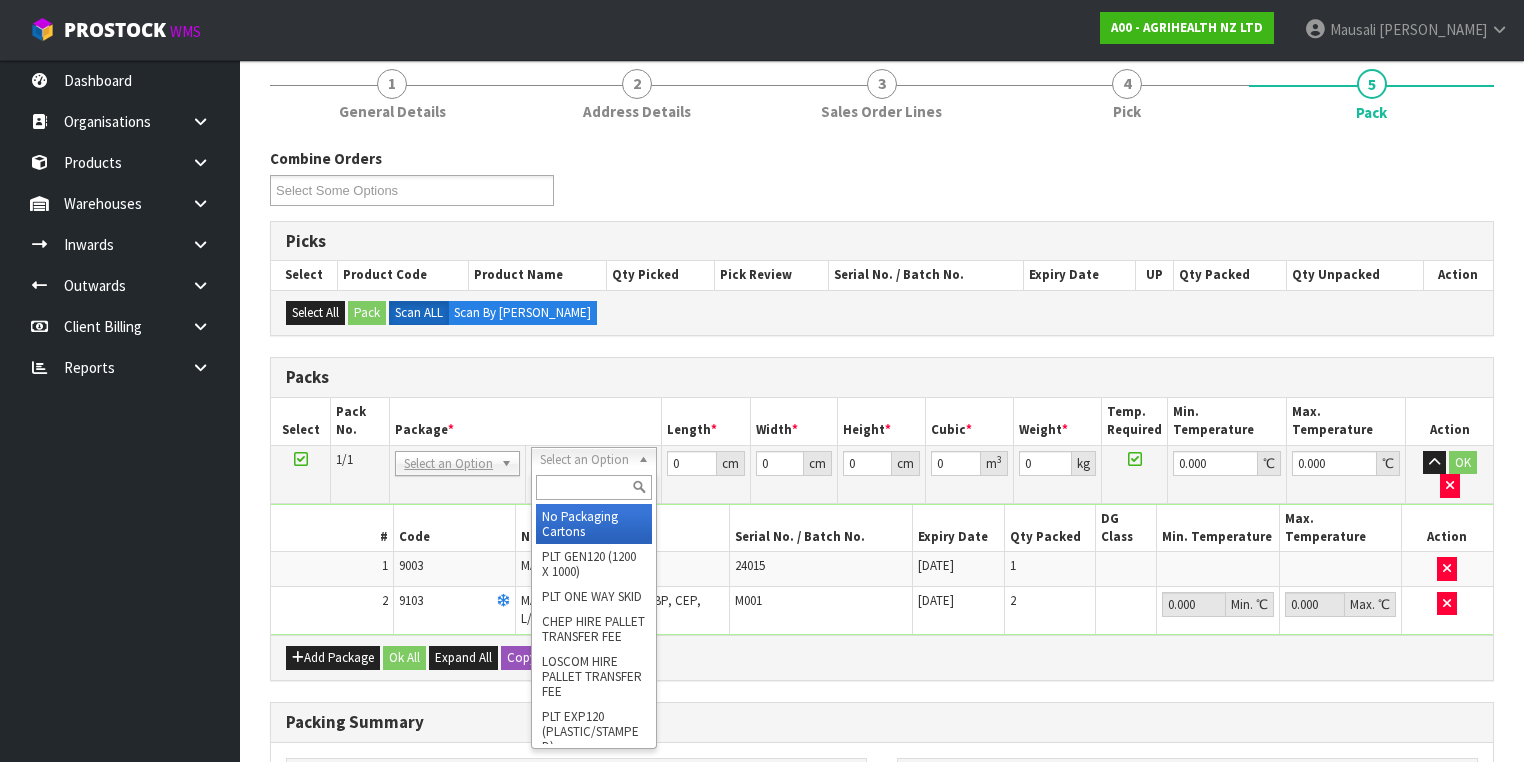 click at bounding box center (593, 487) 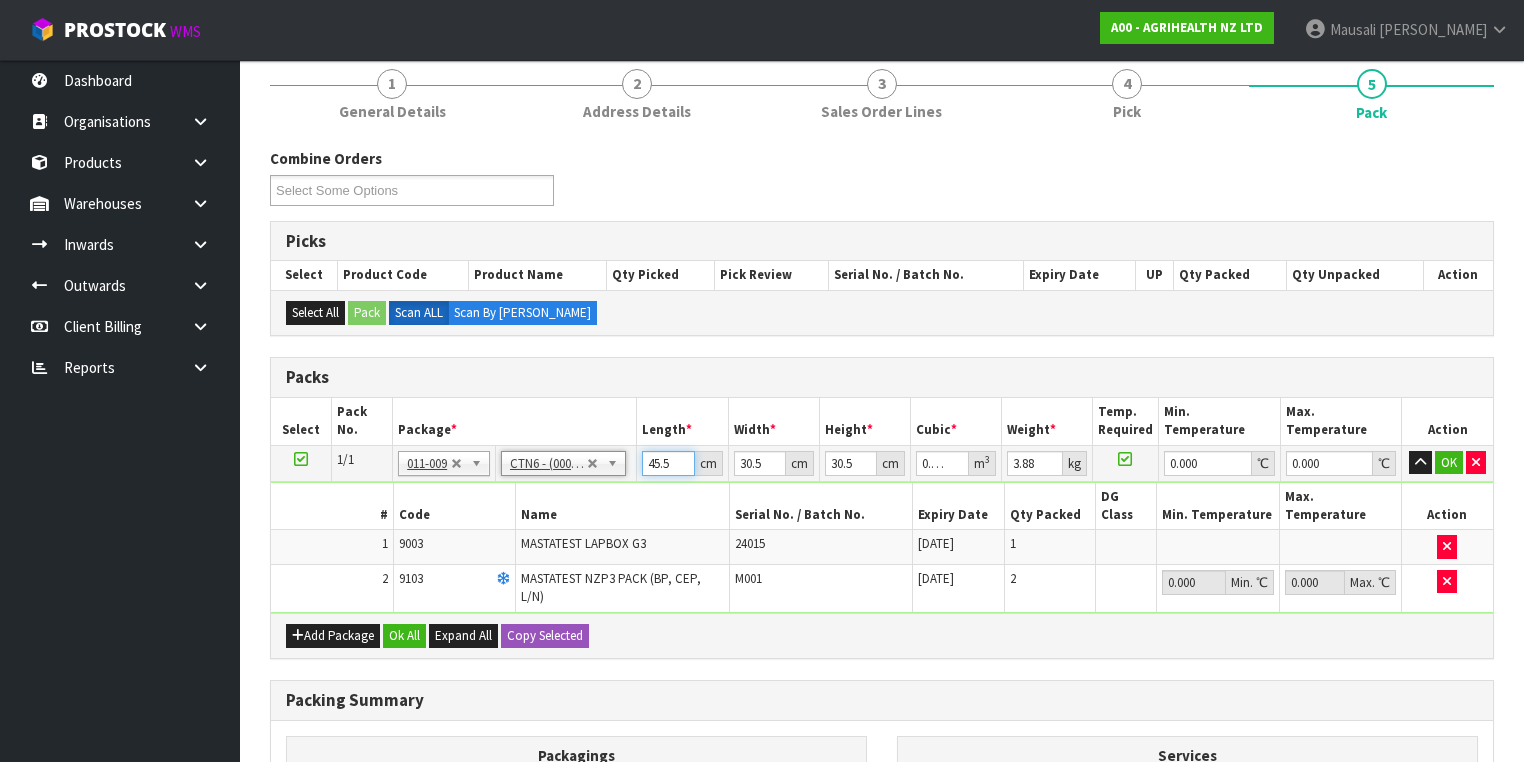 drag, startPoint x: 672, startPoint y: 462, endPoint x: 587, endPoint y: 468, distance: 85.2115 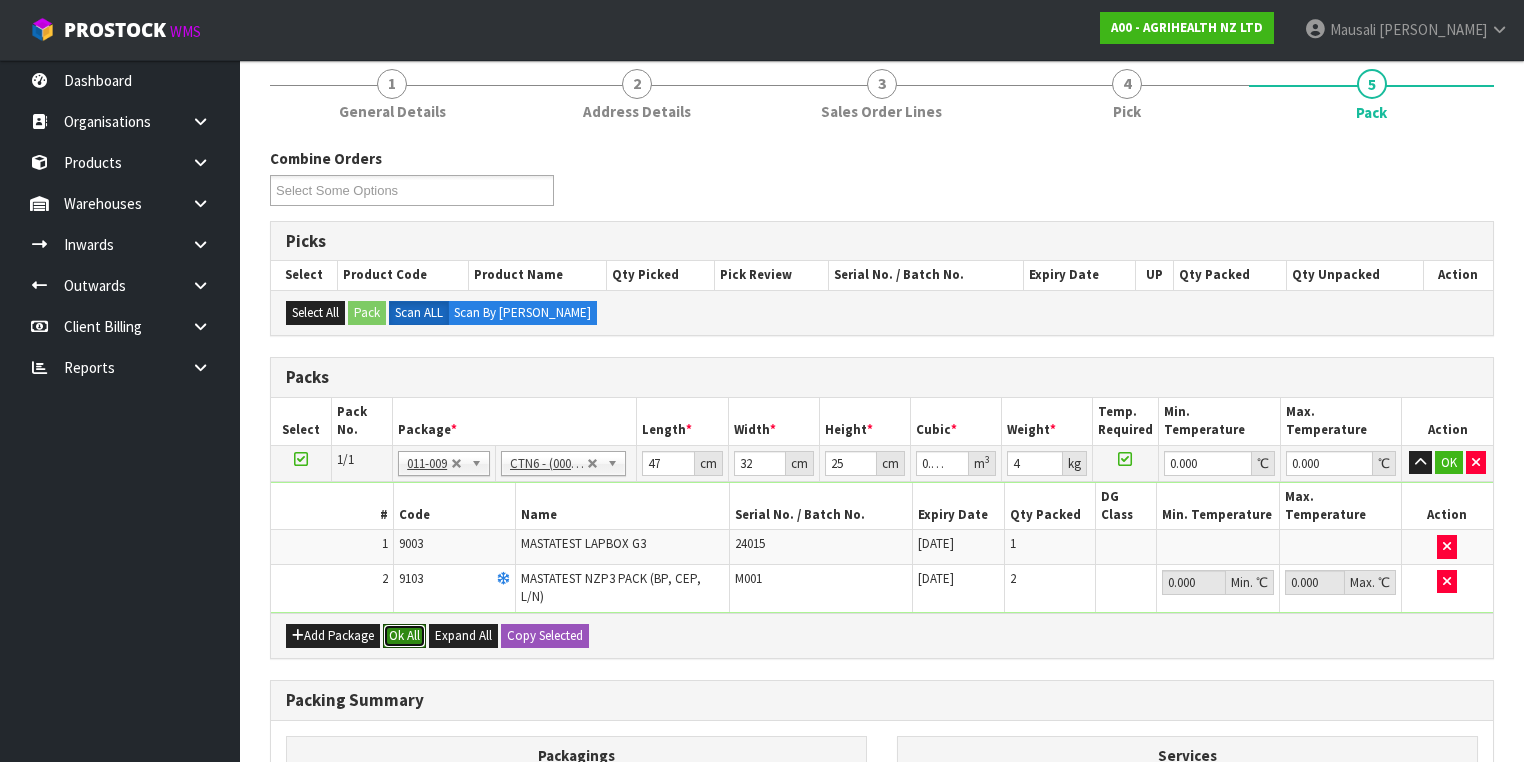 drag, startPoint x: 403, startPoint y: 600, endPoint x: 423, endPoint y: 716, distance: 117.71151 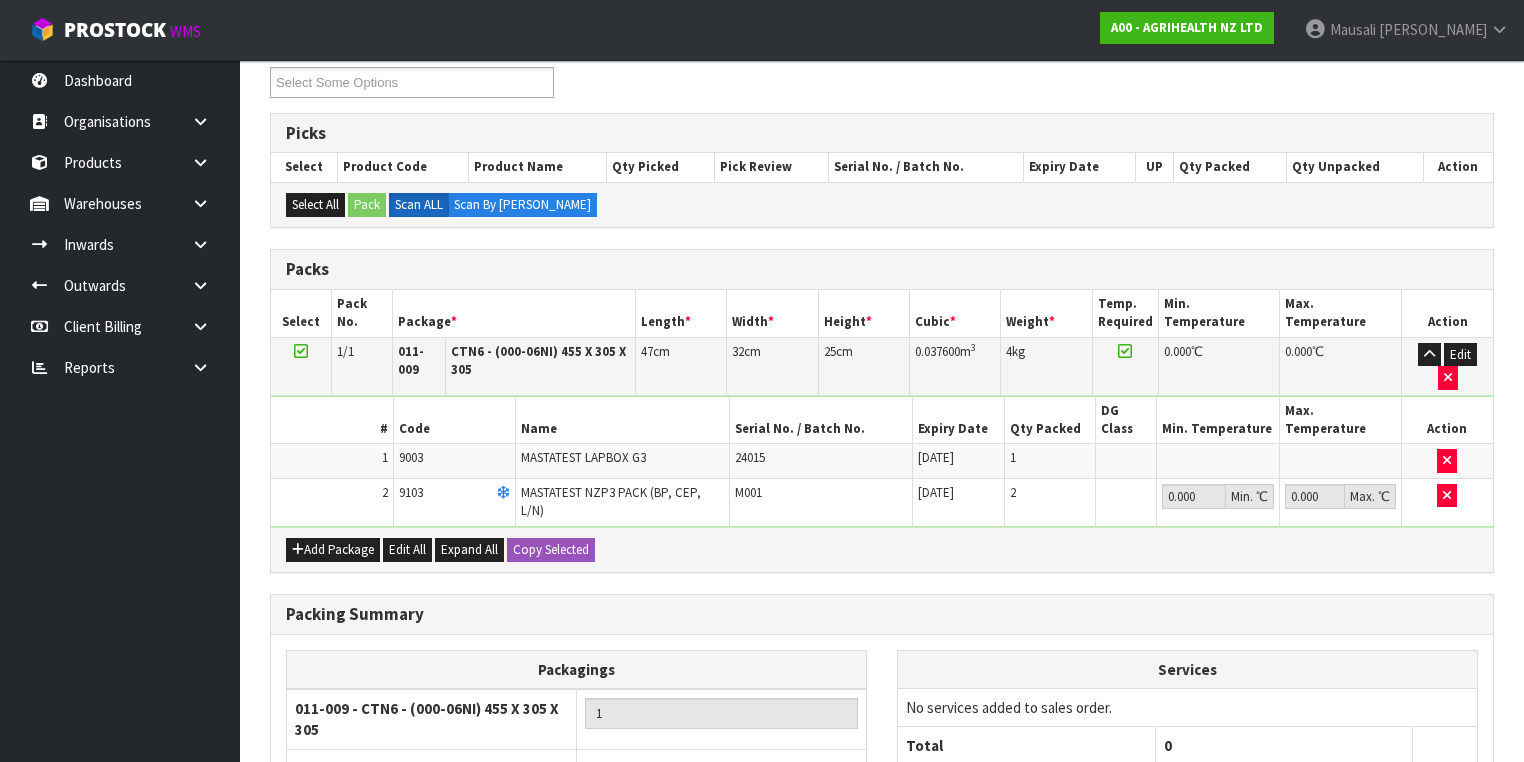 scroll, scrollTop: 480, scrollLeft: 0, axis: vertical 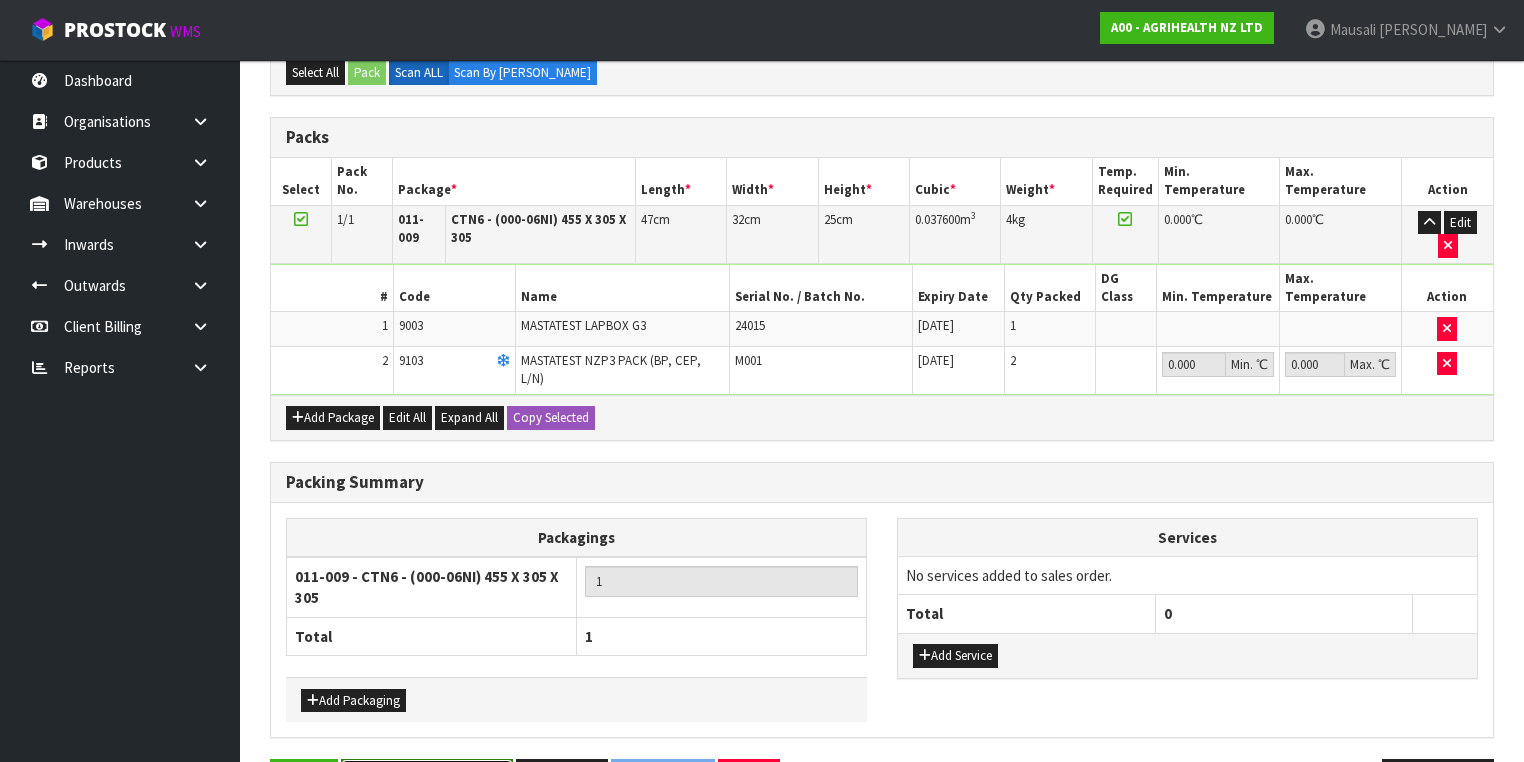 click on "Save & Confirm Packs" at bounding box center [427, 780] 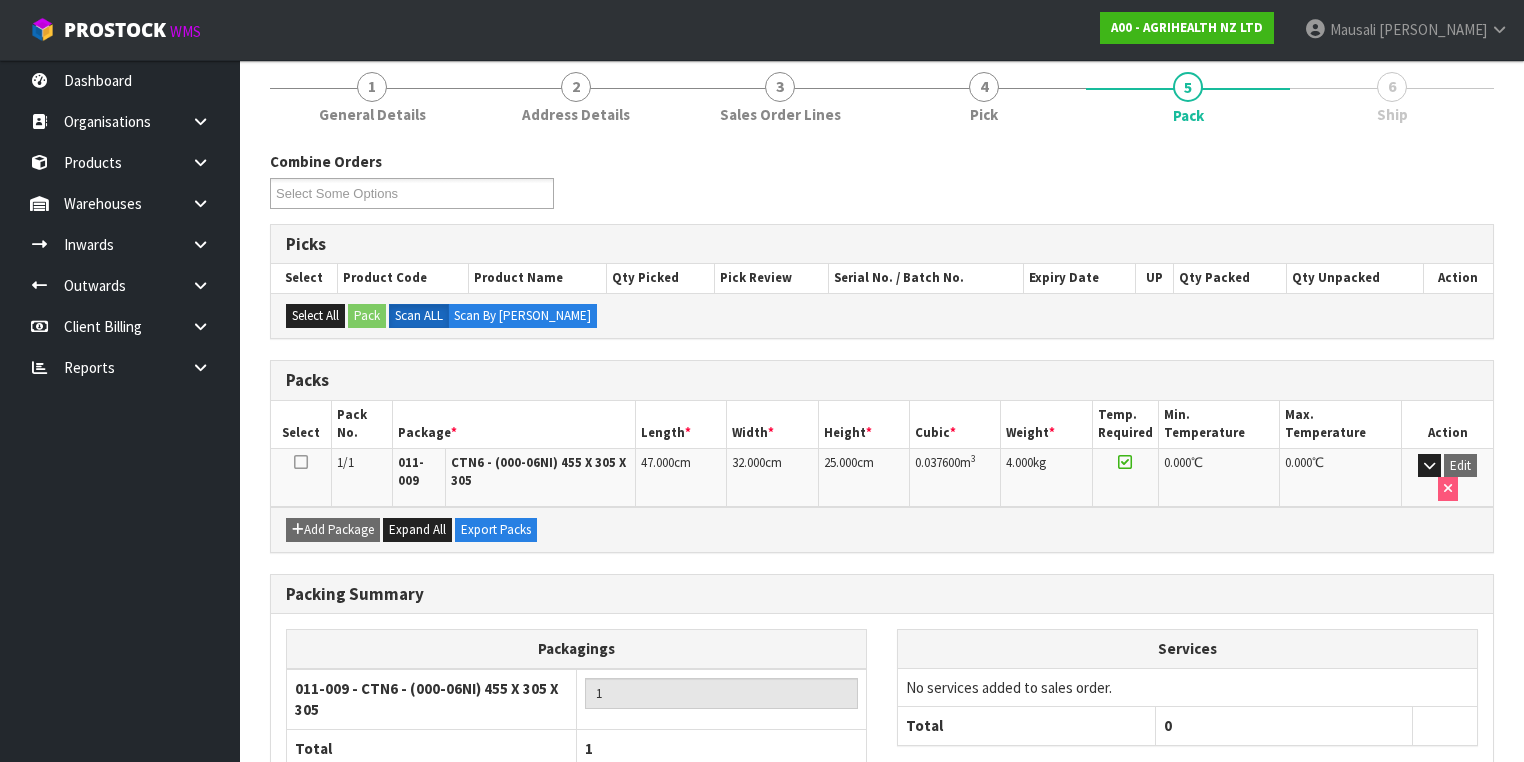 scroll, scrollTop: 356, scrollLeft: 0, axis: vertical 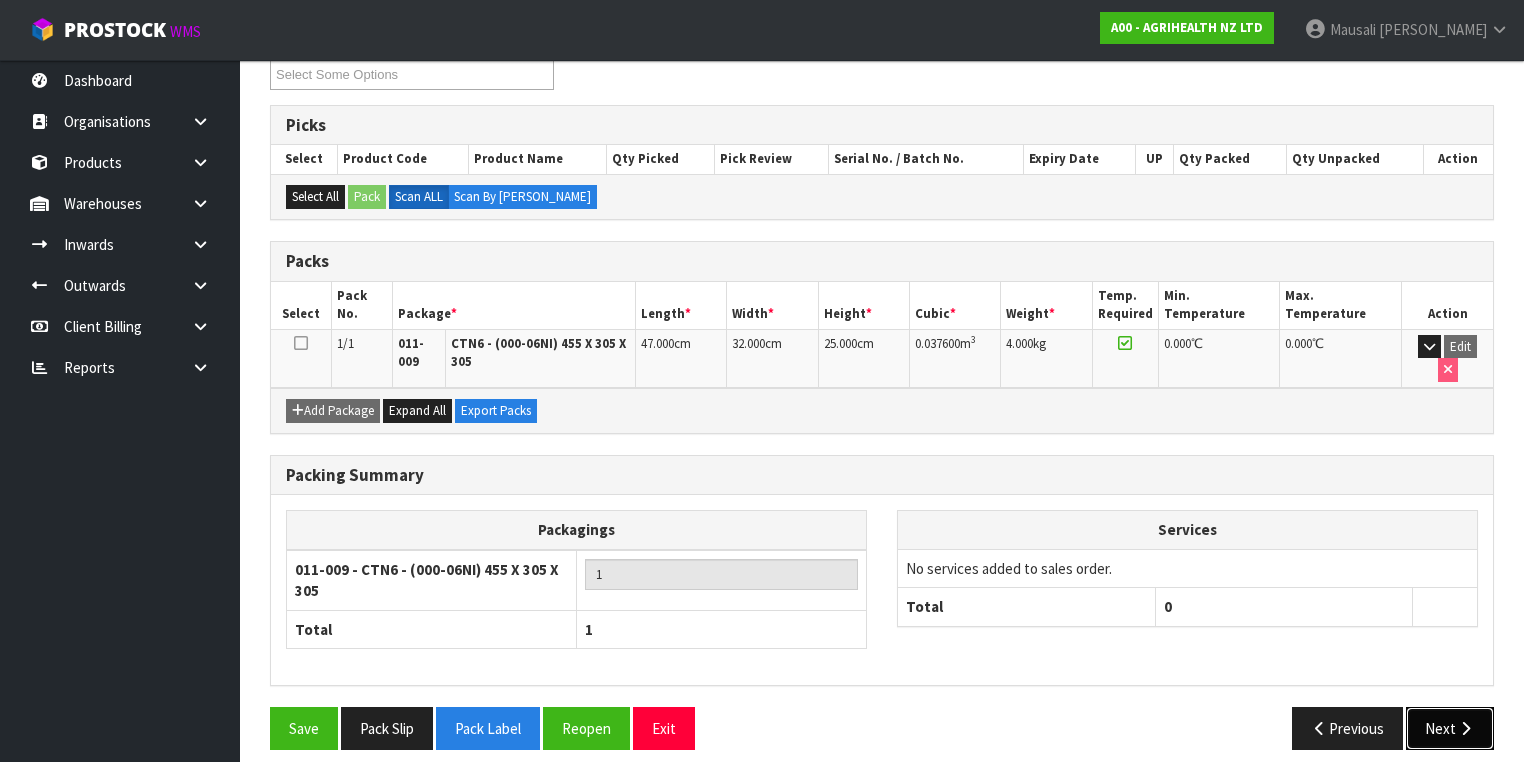 click at bounding box center (1465, 728) 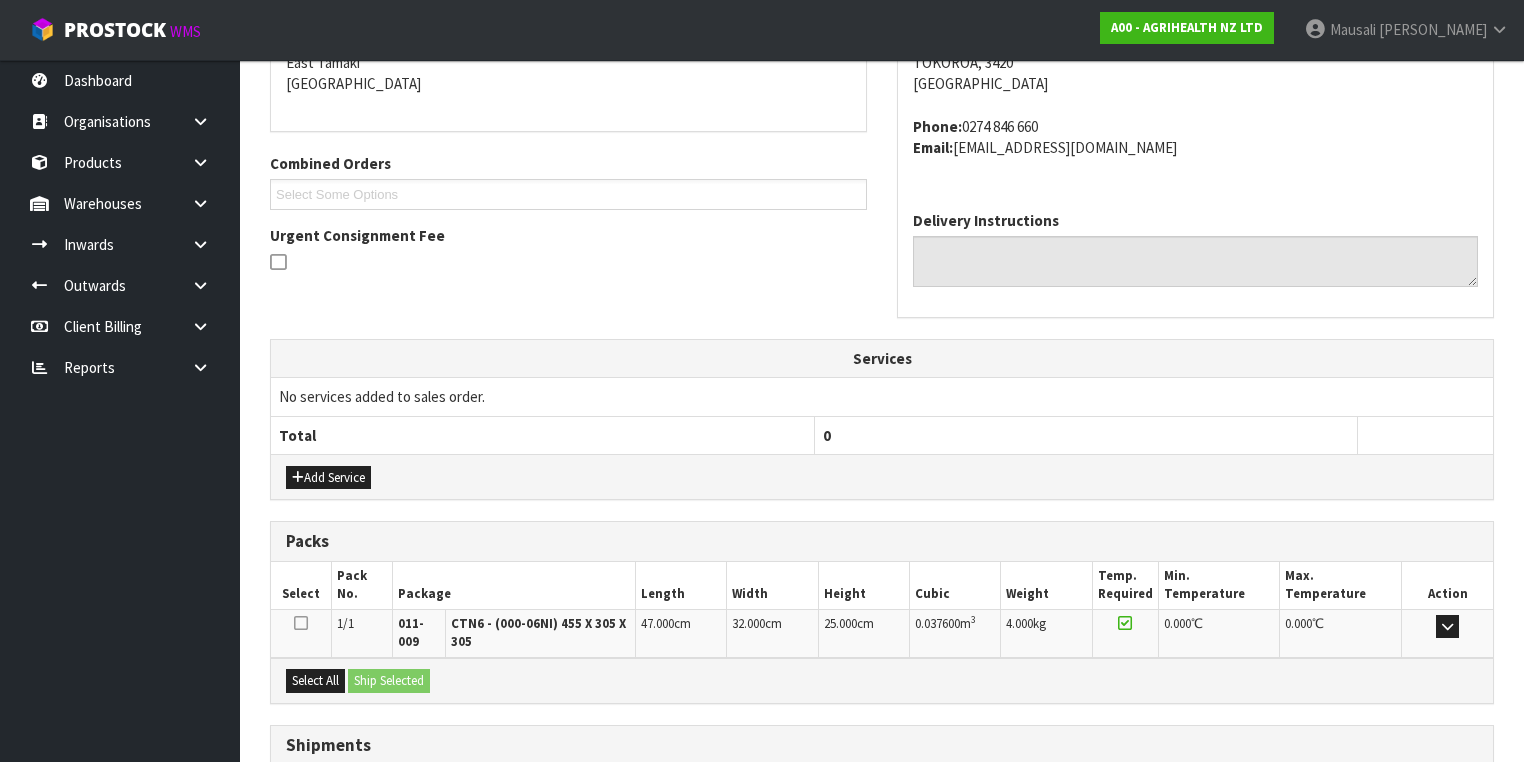 scroll, scrollTop: 584, scrollLeft: 0, axis: vertical 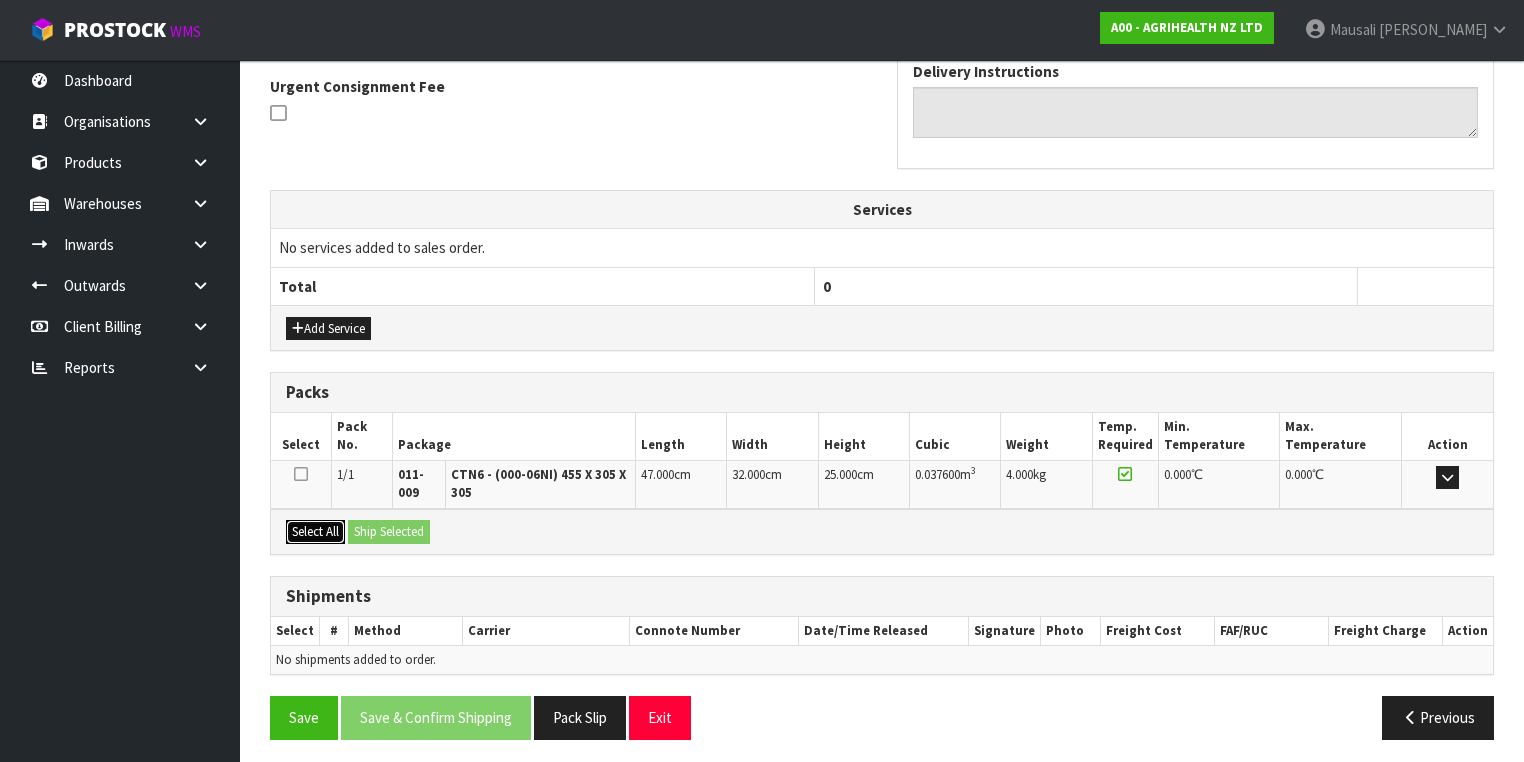 click on "Select All" at bounding box center (315, 532) 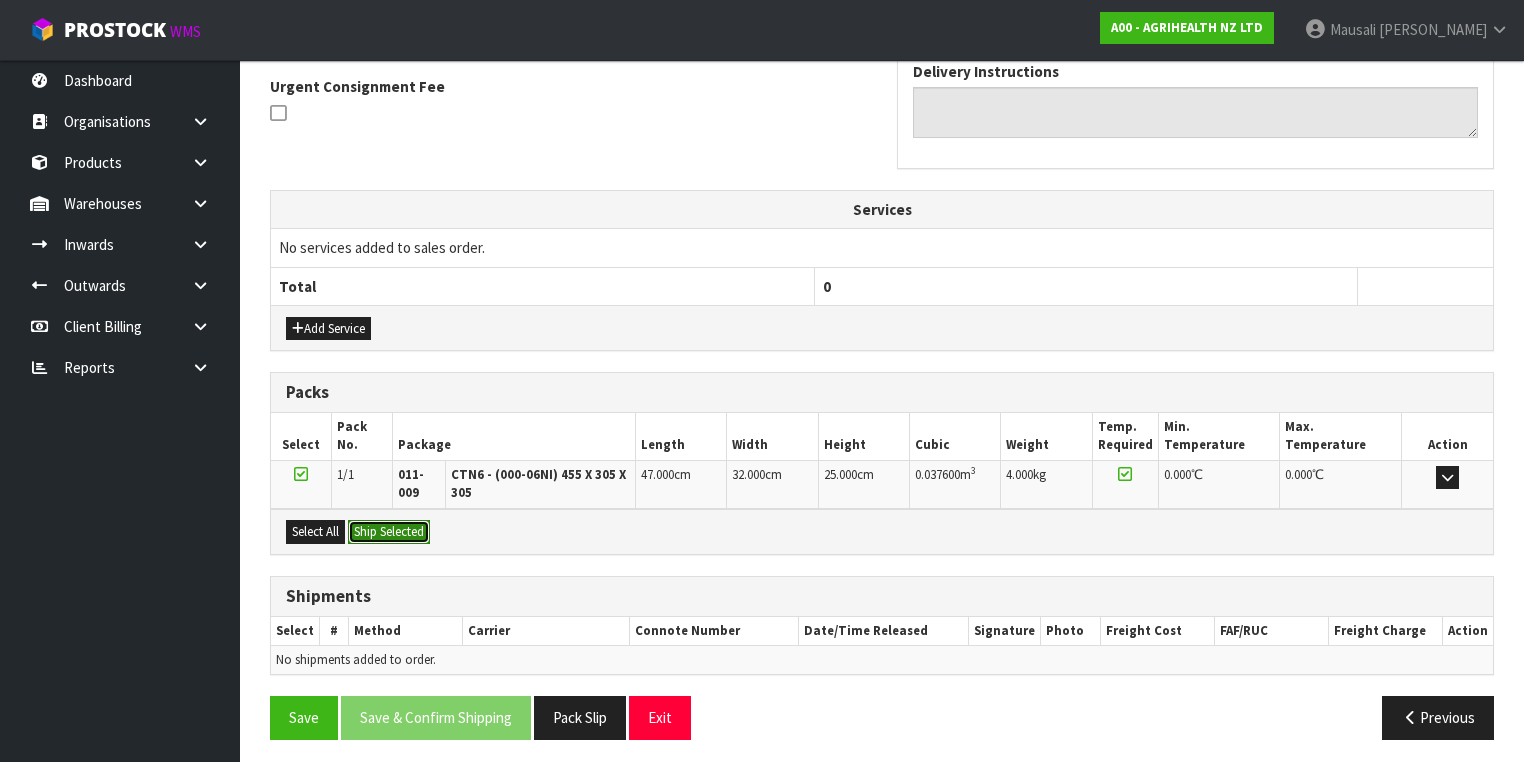 click on "Ship Selected" at bounding box center (389, 532) 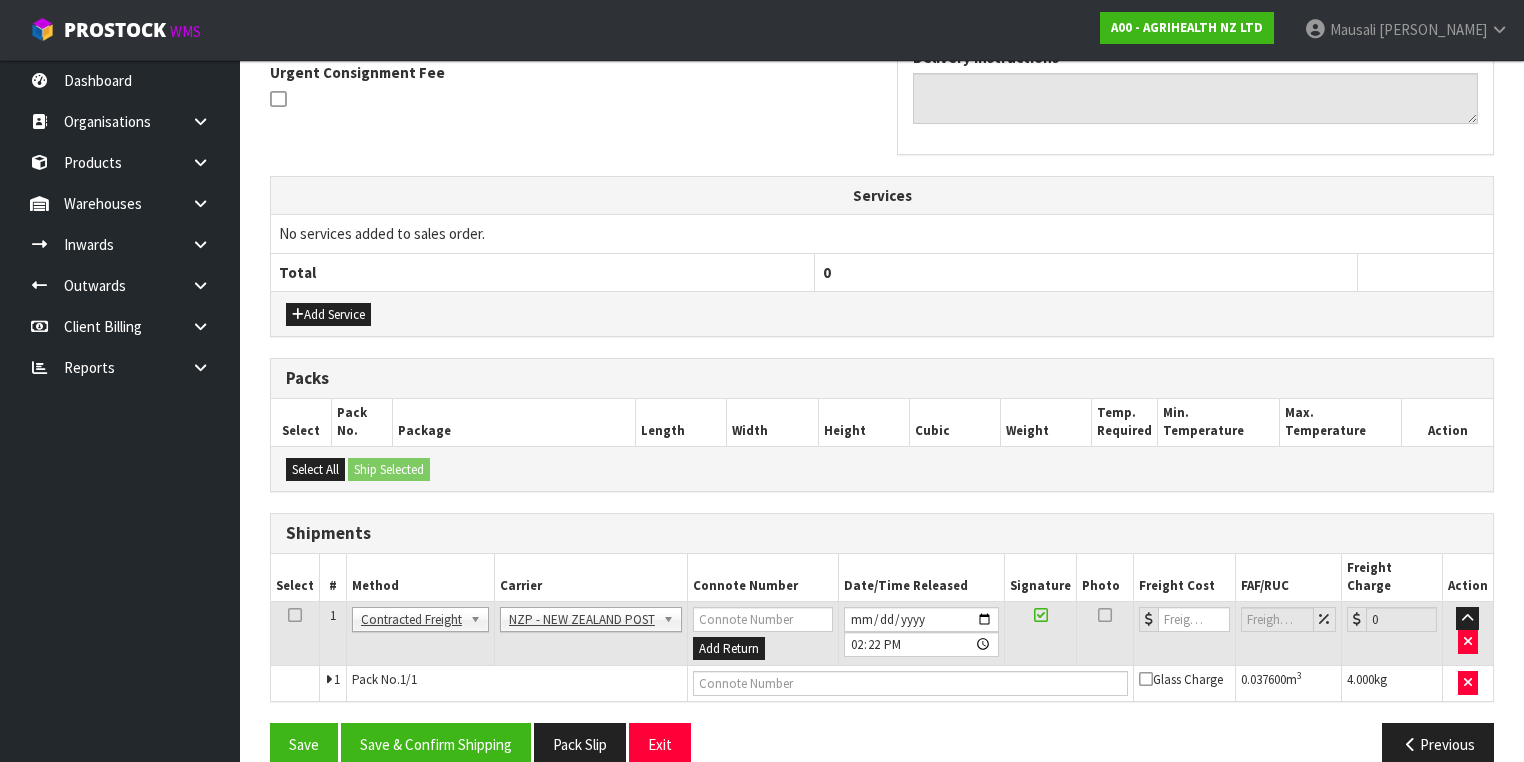scroll, scrollTop: 606, scrollLeft: 0, axis: vertical 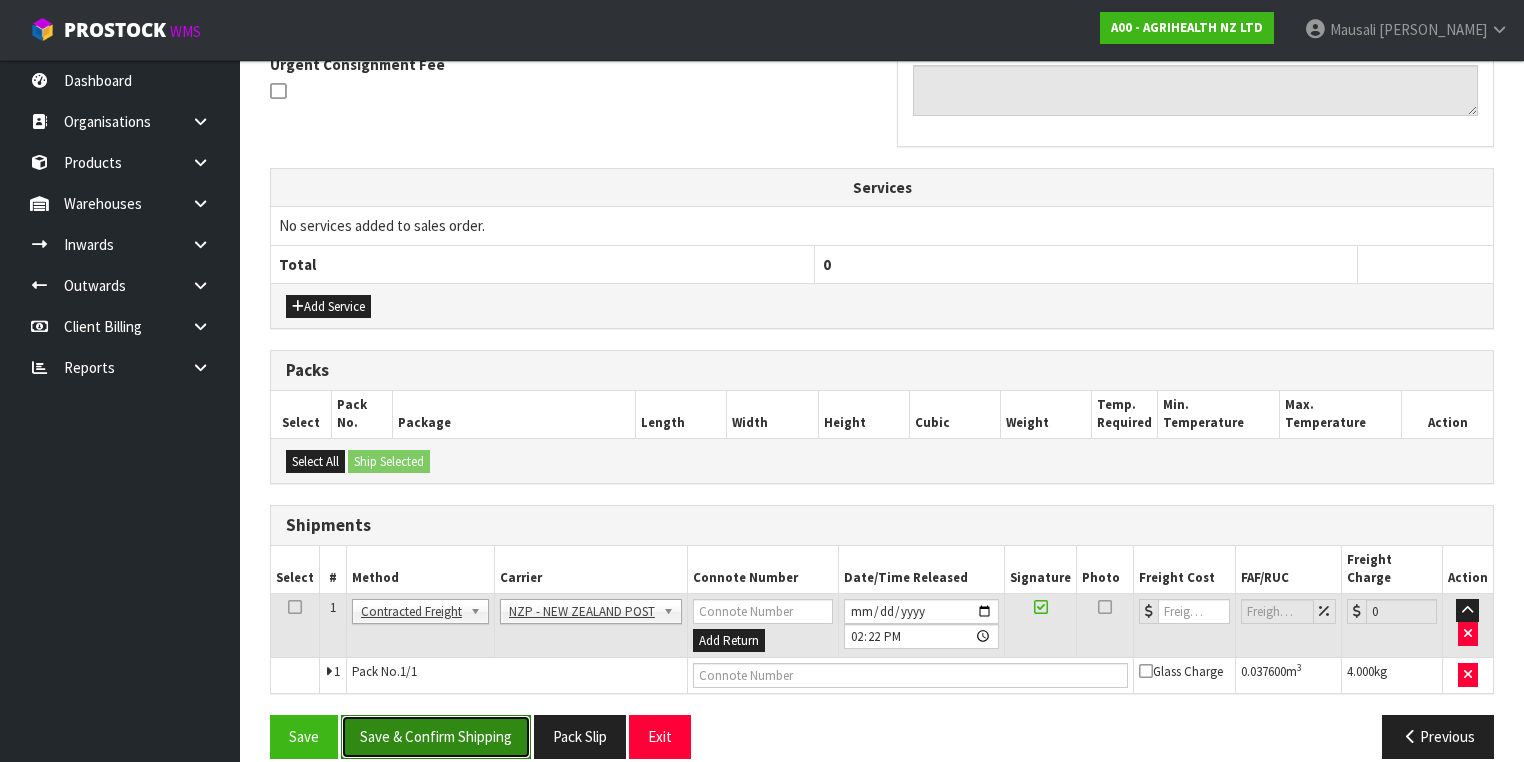click on "Save & Confirm Shipping" at bounding box center (436, 736) 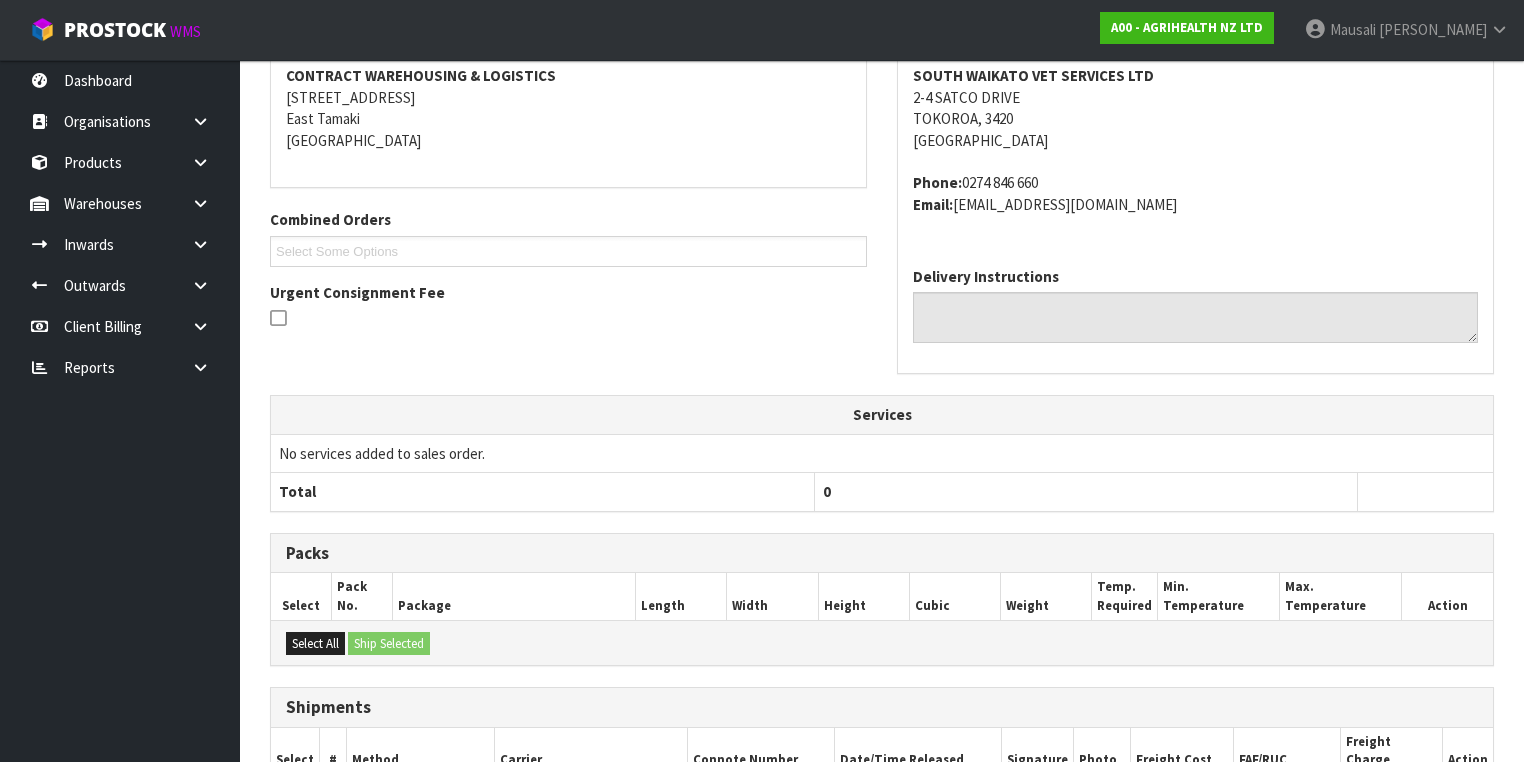 scroll, scrollTop: 579, scrollLeft: 0, axis: vertical 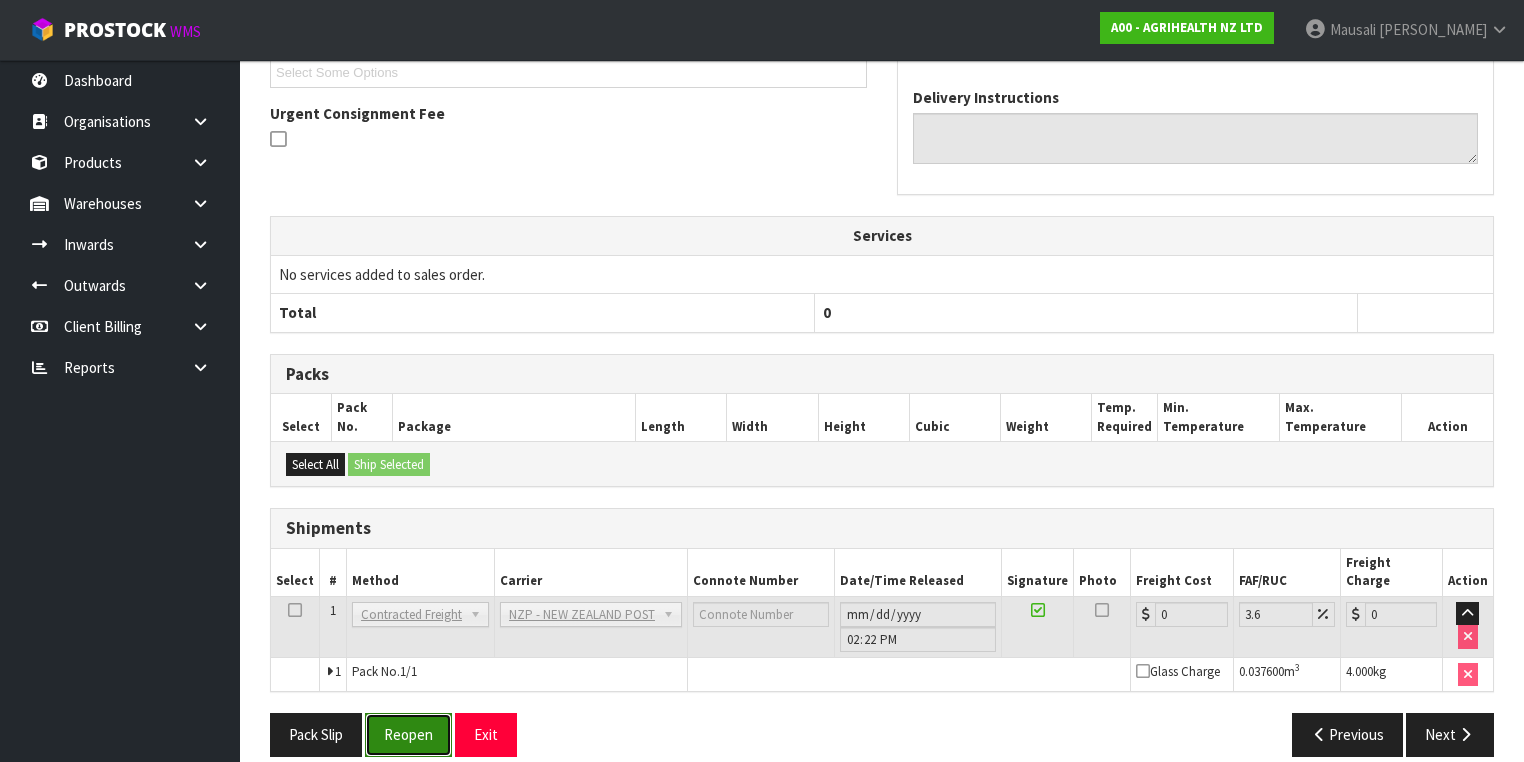 drag, startPoint x: 402, startPoint y: 705, endPoint x: 444, endPoint y: 698, distance: 42.579338 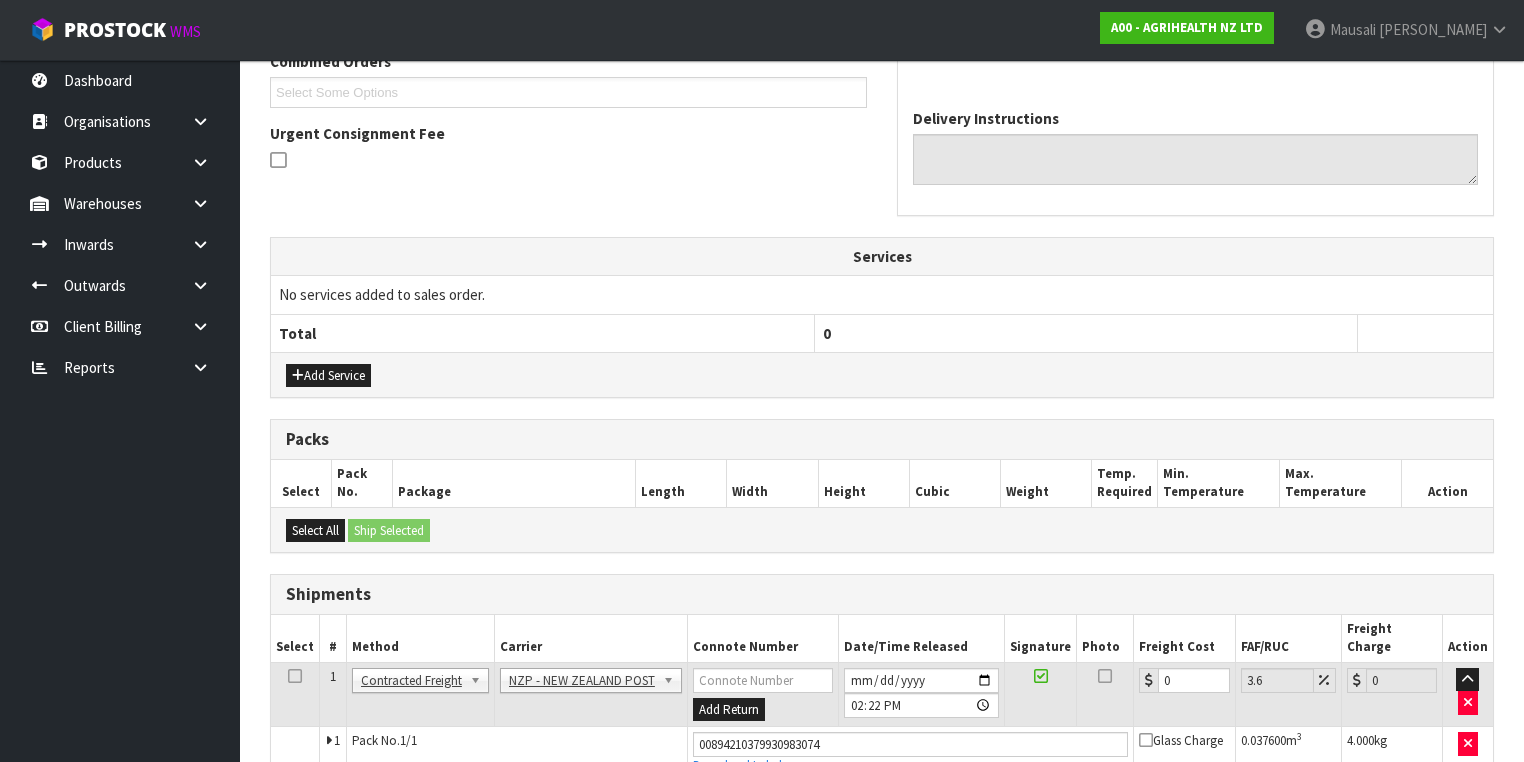 scroll, scrollTop: 624, scrollLeft: 0, axis: vertical 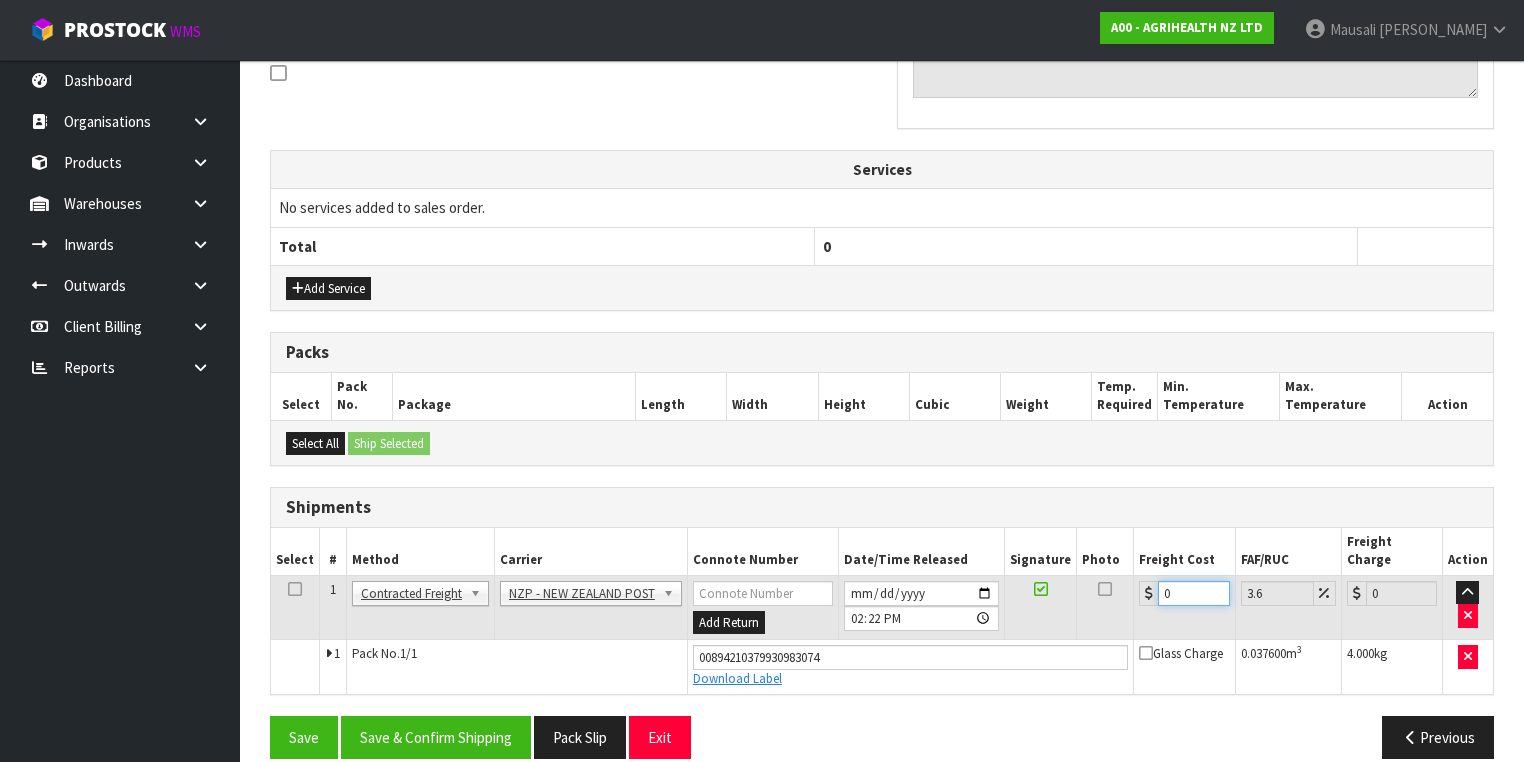drag, startPoint x: 1145, startPoint y: 572, endPoint x: 1115, endPoint y: 580, distance: 31.04835 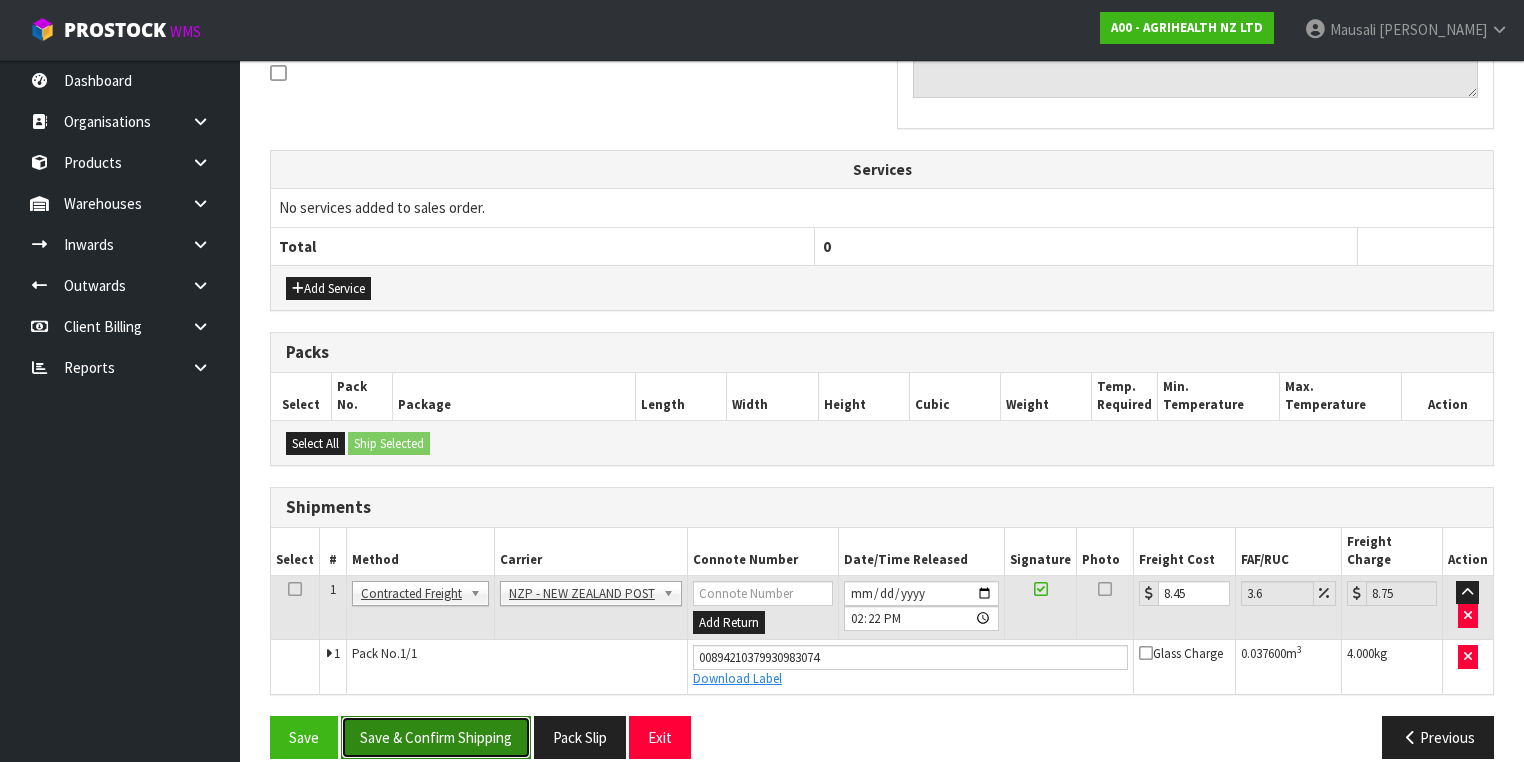 click on "Save & Confirm Shipping" at bounding box center [436, 737] 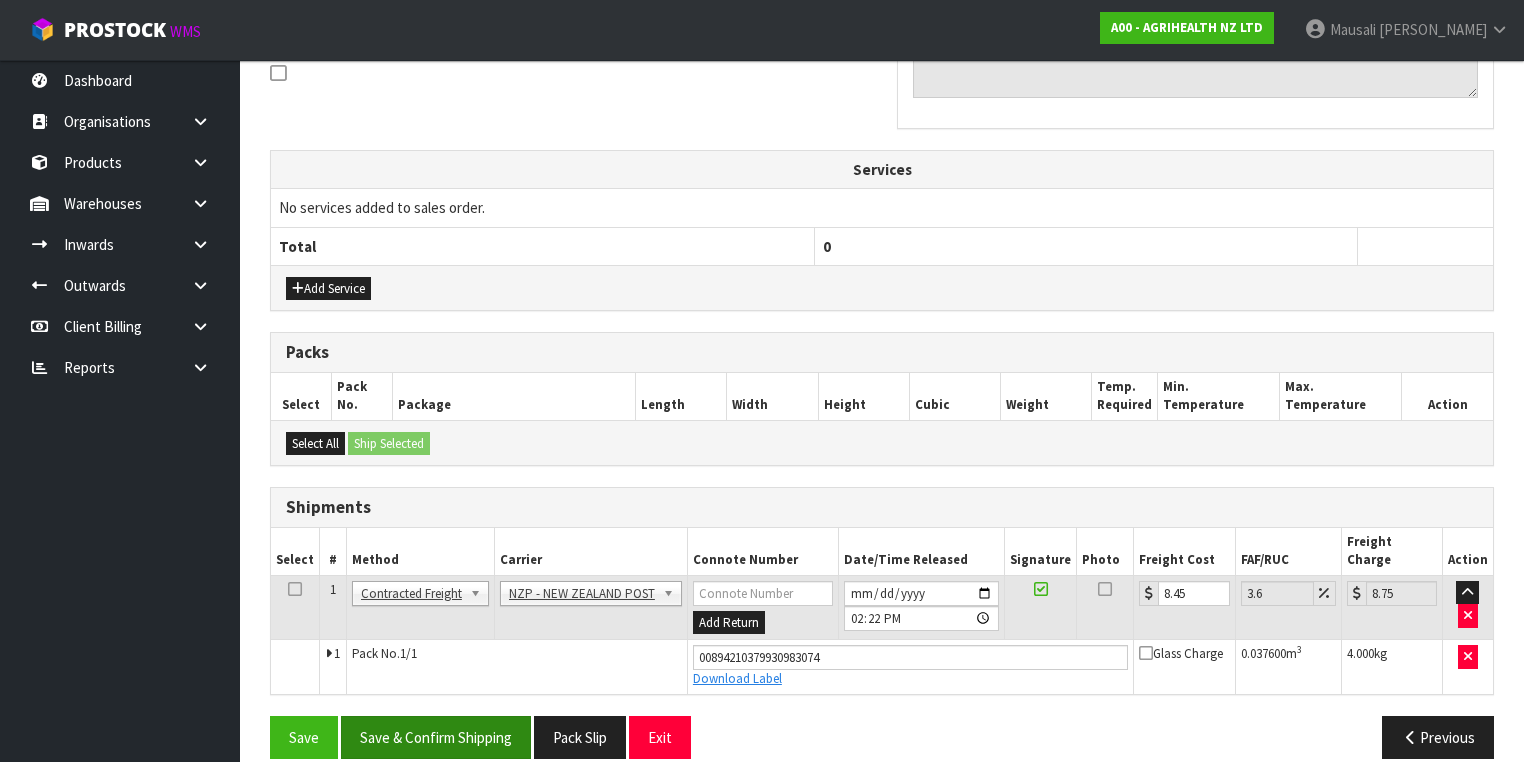 scroll, scrollTop: 0, scrollLeft: 0, axis: both 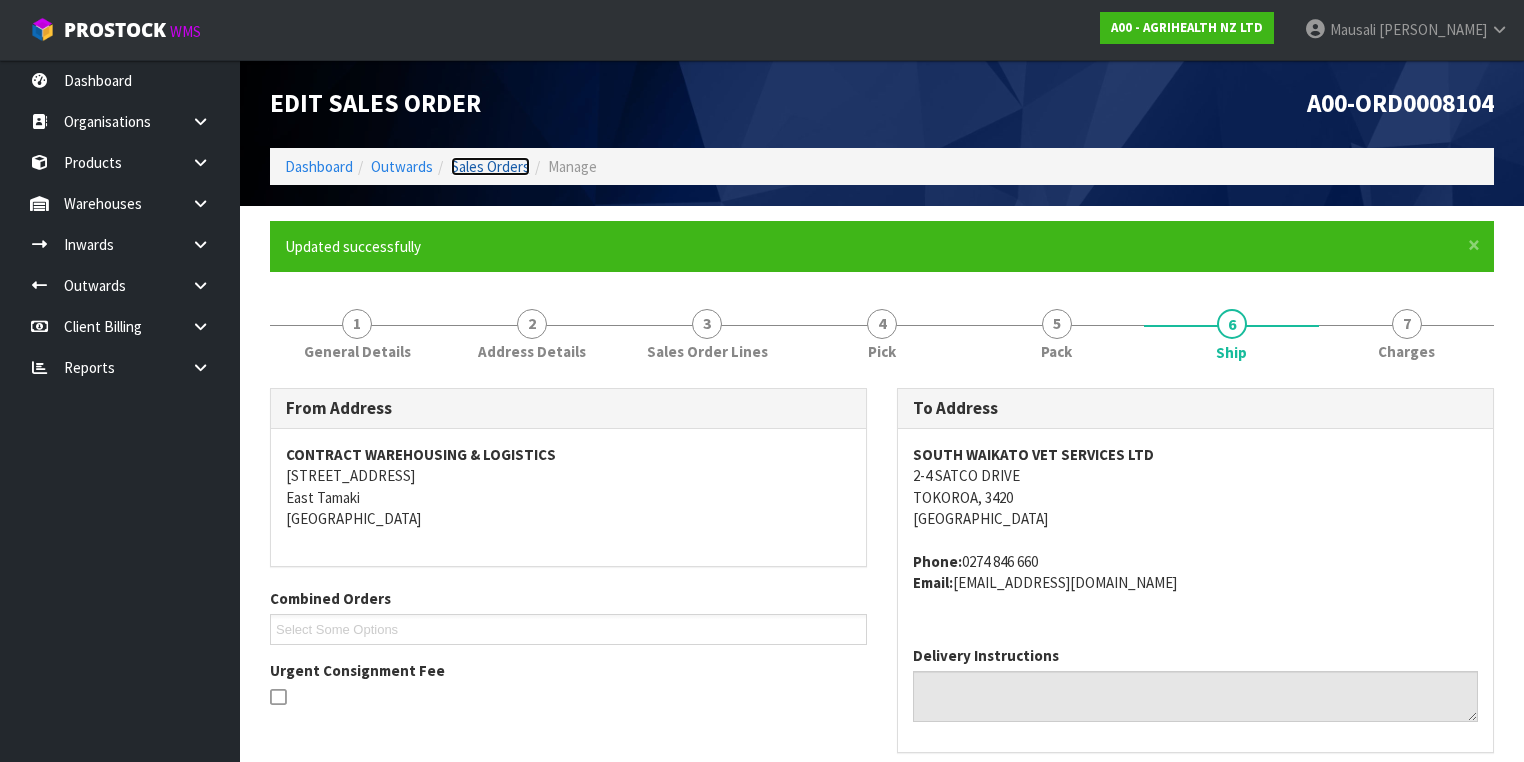 click on "Sales Orders" at bounding box center [490, 166] 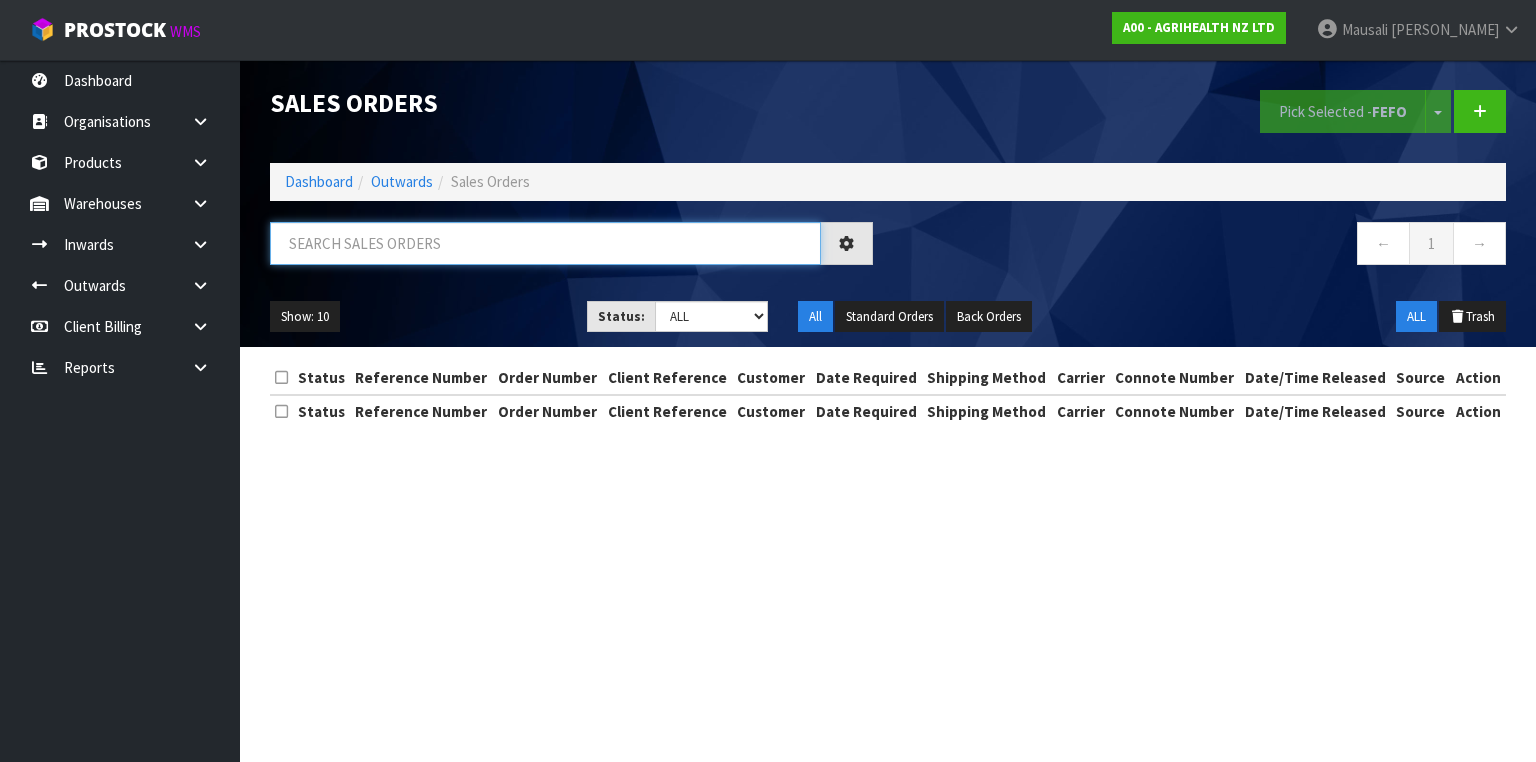 click at bounding box center [545, 243] 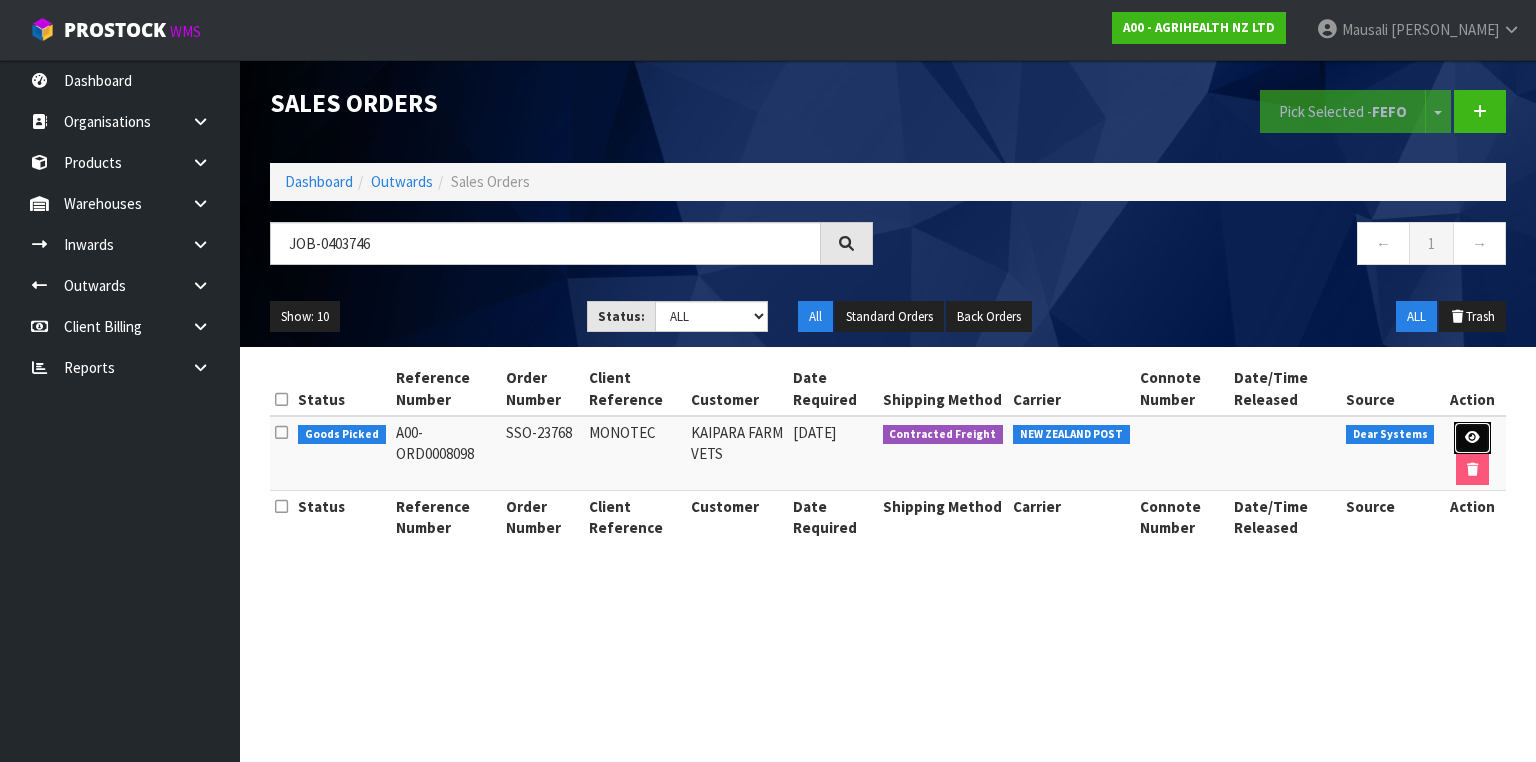 click at bounding box center [1472, 437] 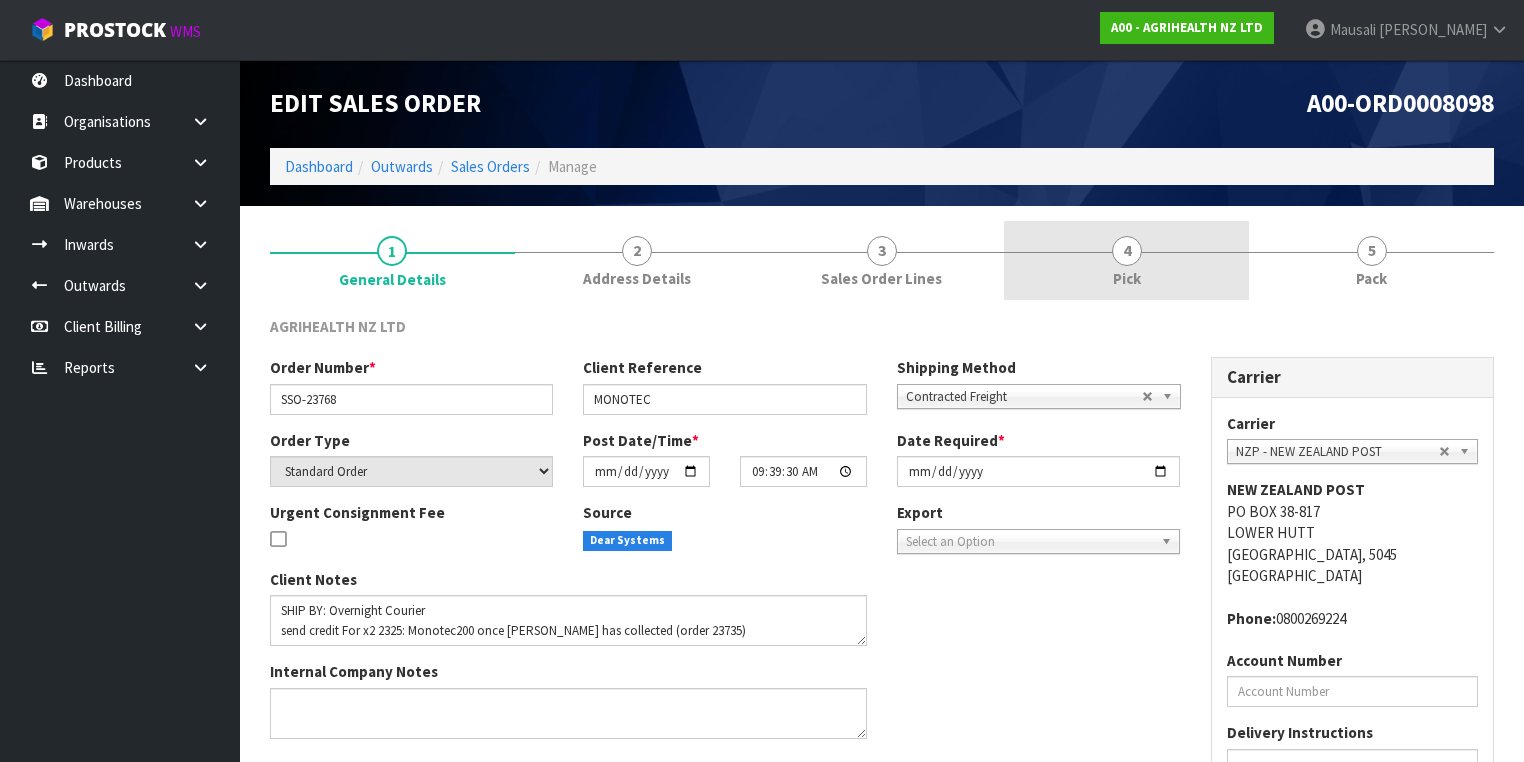 click on "4
Pick" at bounding box center [1126, 260] 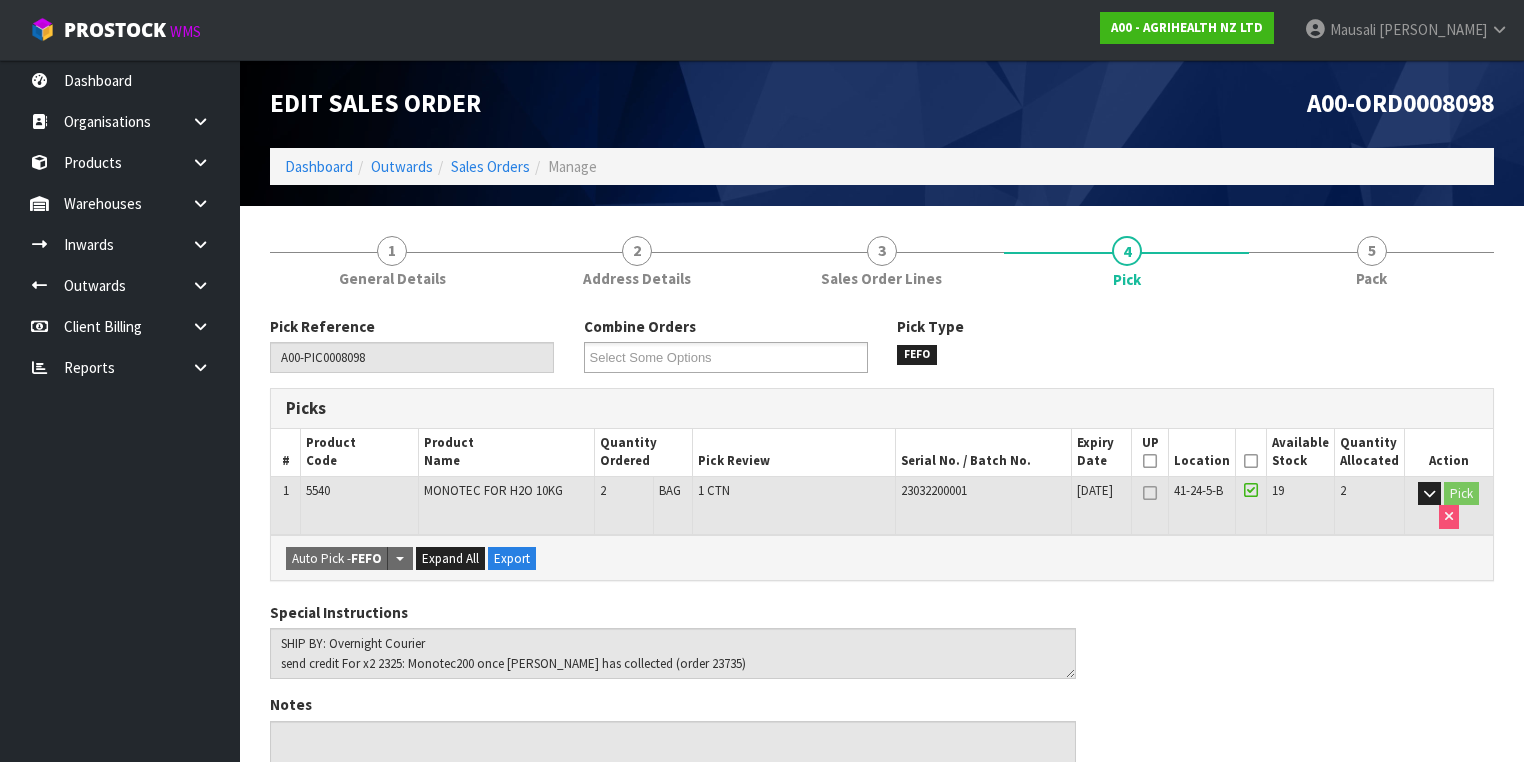 click at bounding box center [1251, 461] 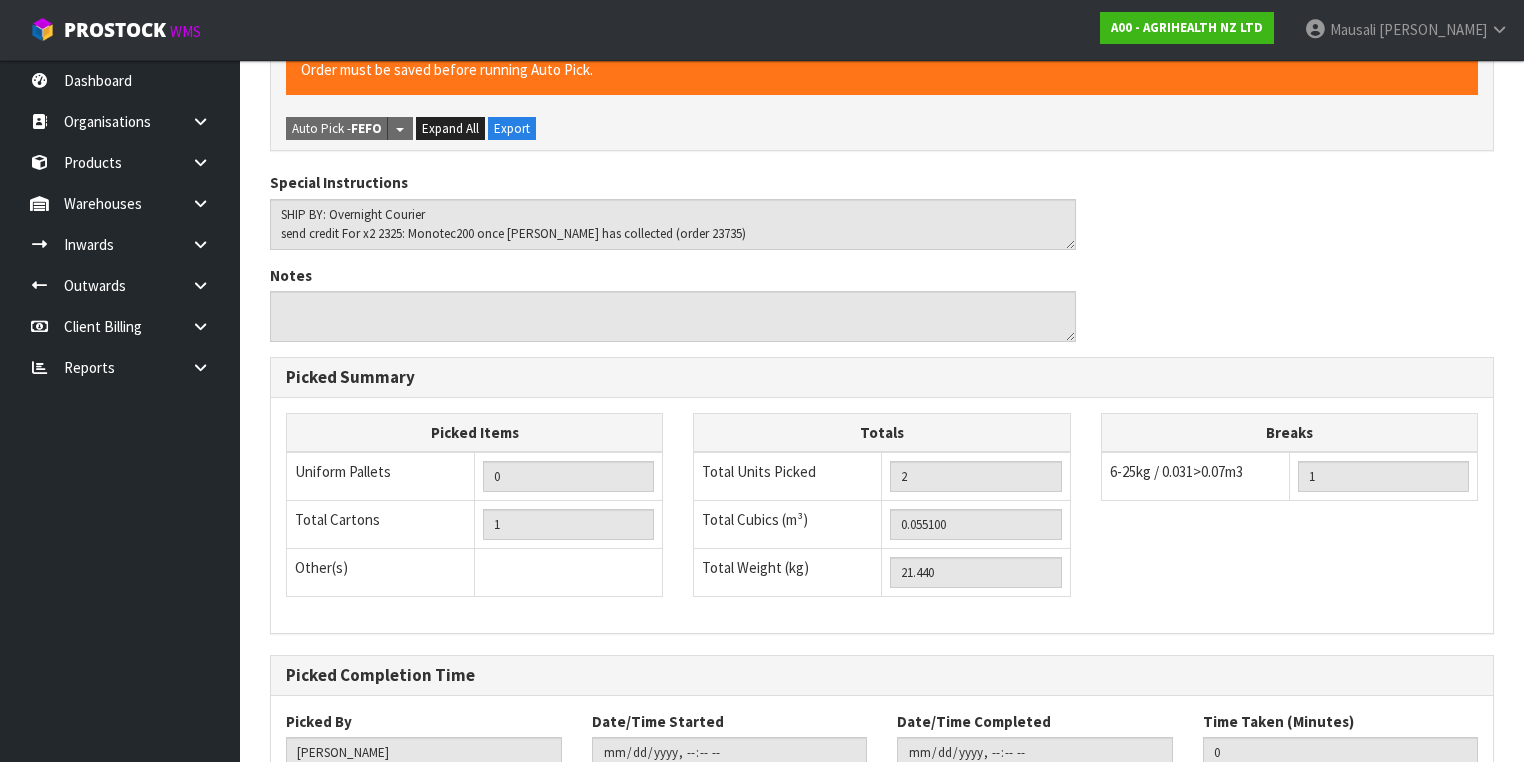 scroll, scrollTop: 641, scrollLeft: 0, axis: vertical 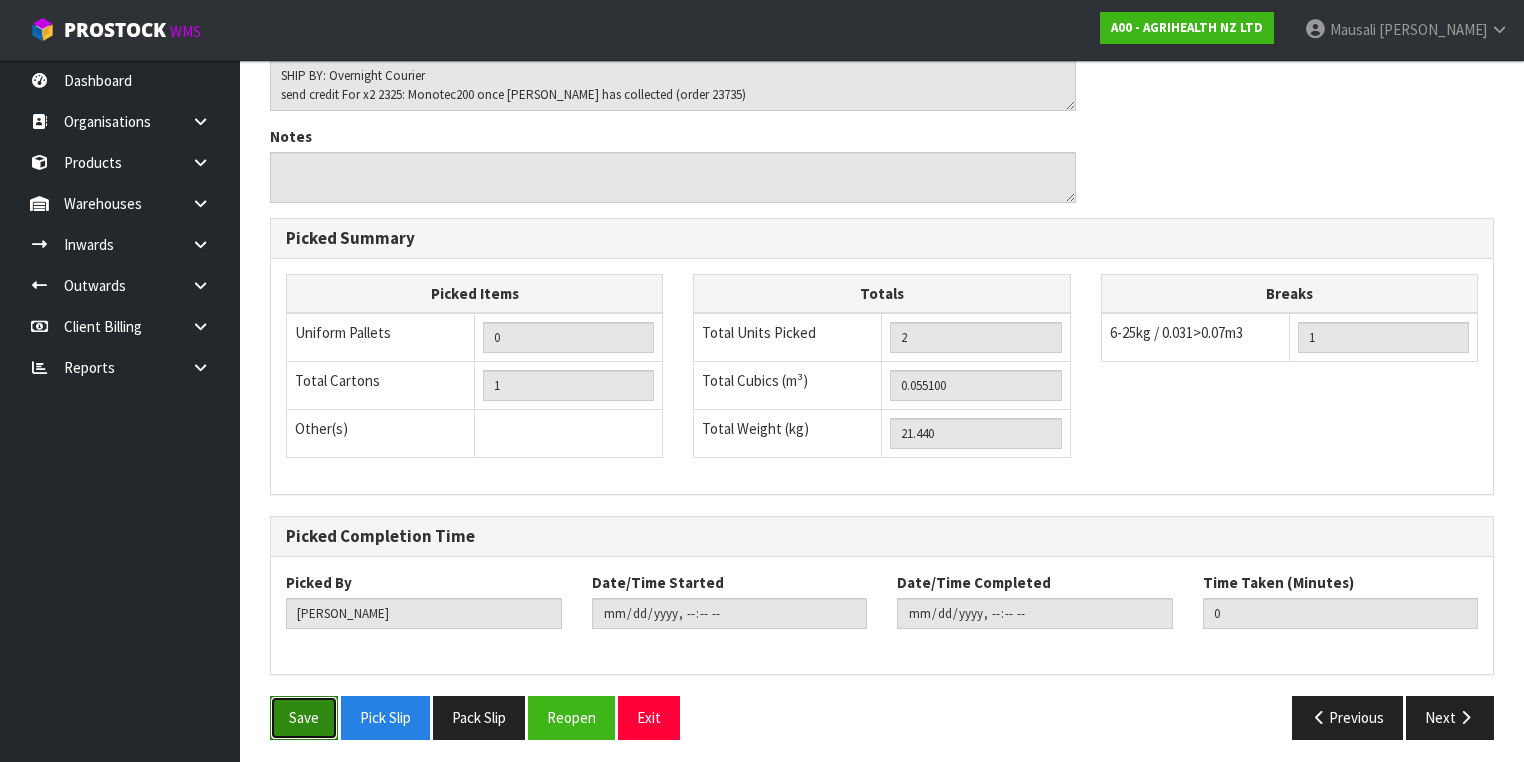 click on "Save" at bounding box center (304, 717) 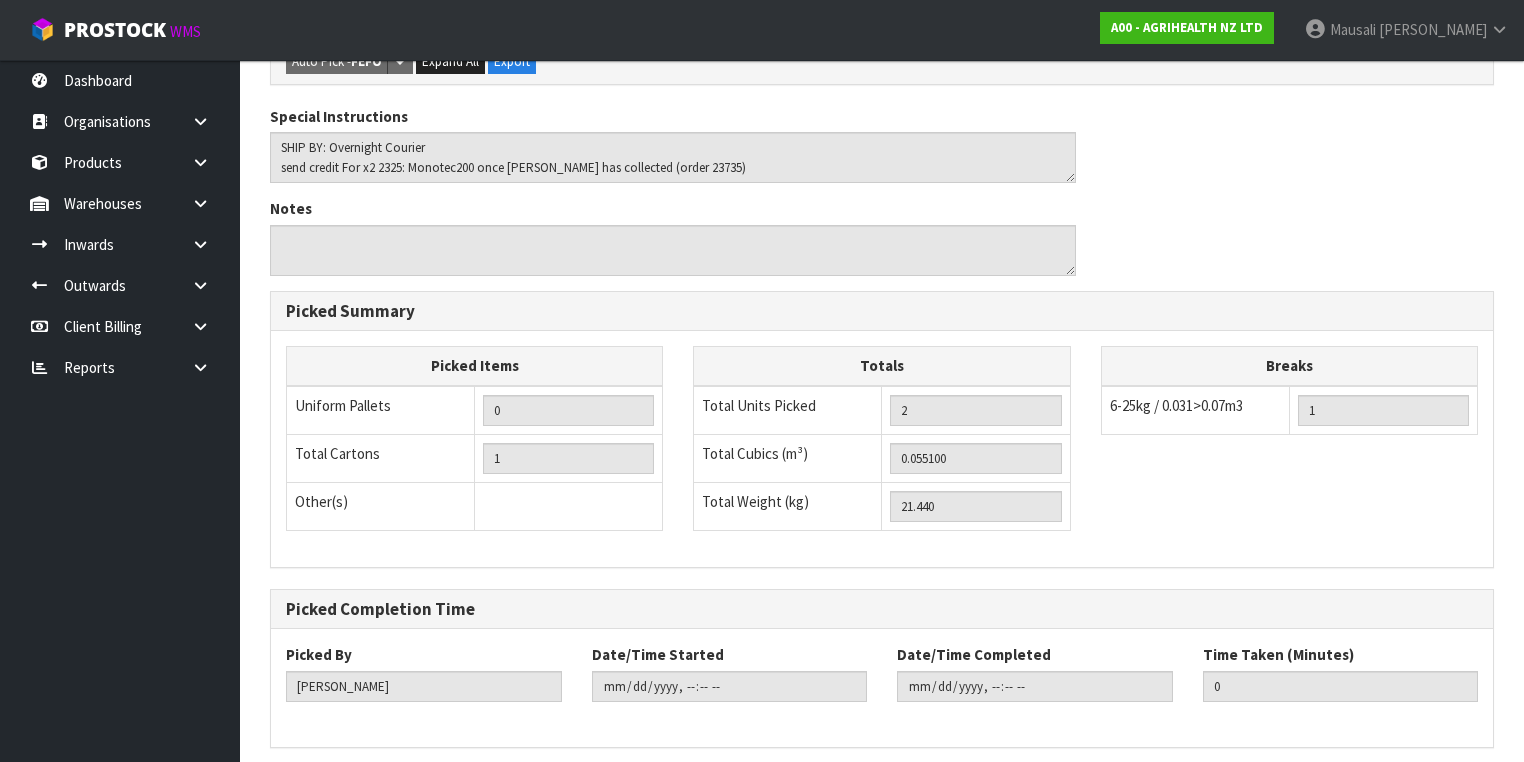 scroll, scrollTop: 0, scrollLeft: 0, axis: both 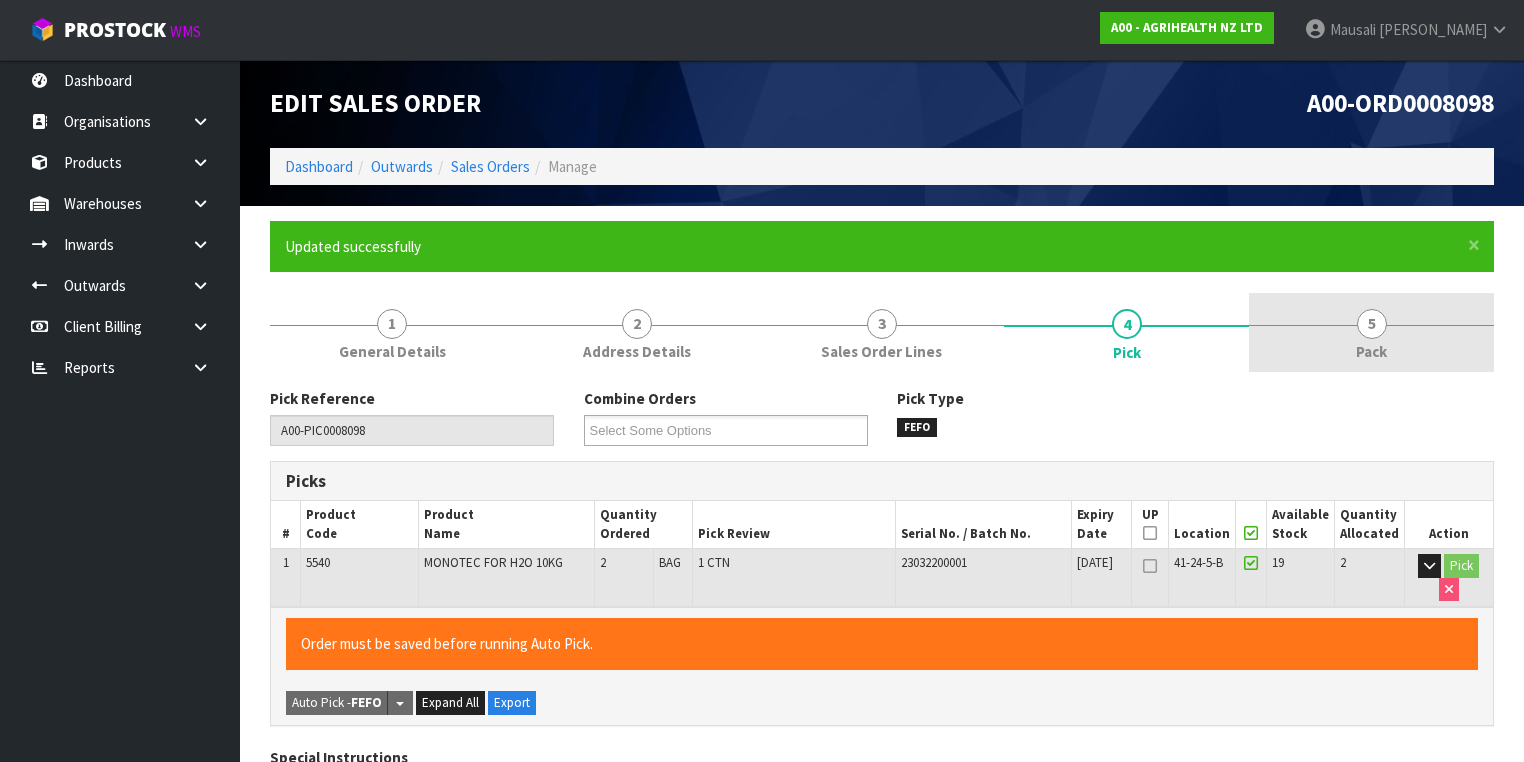 click on "5" at bounding box center (1372, 324) 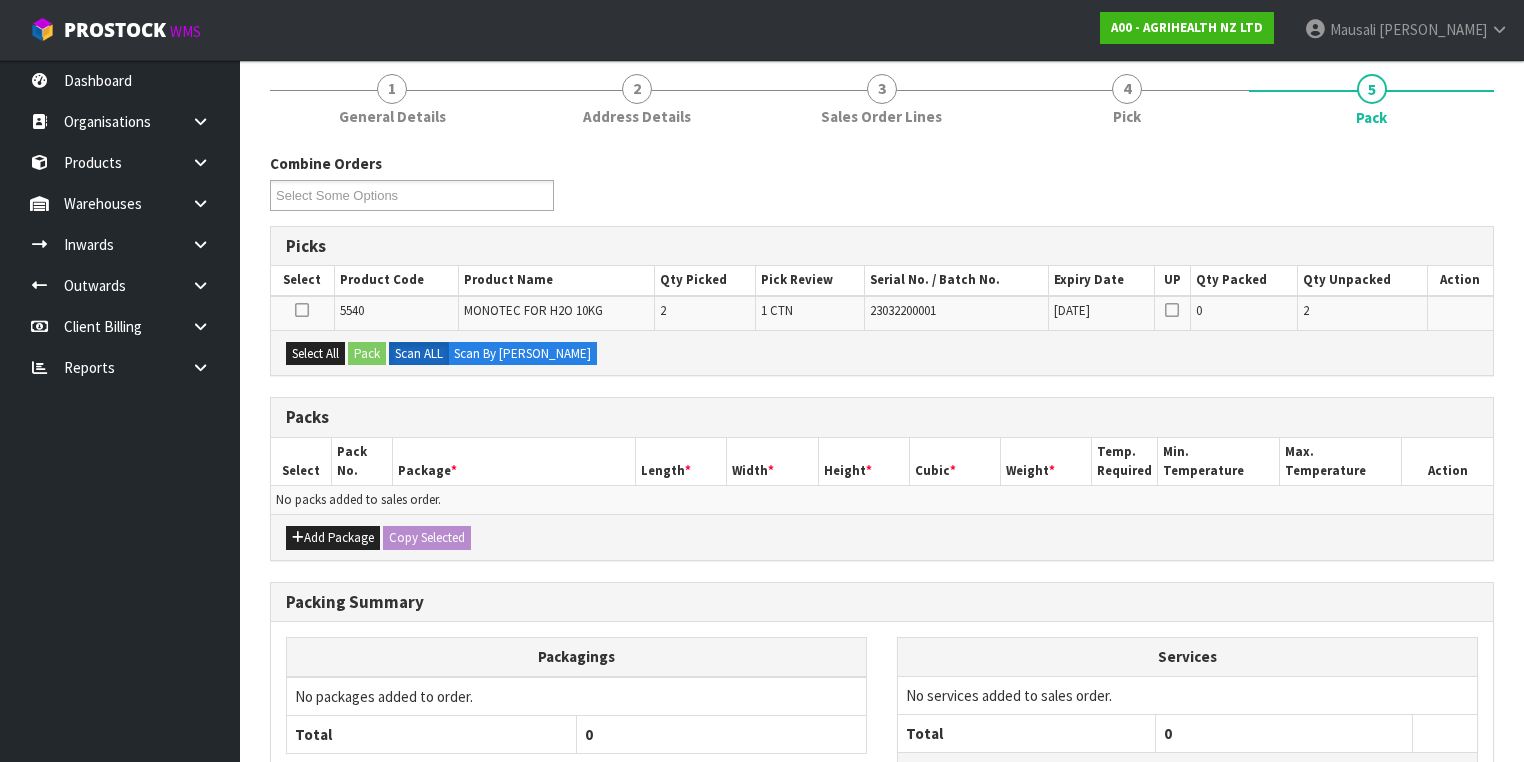 scroll, scrollTop: 240, scrollLeft: 0, axis: vertical 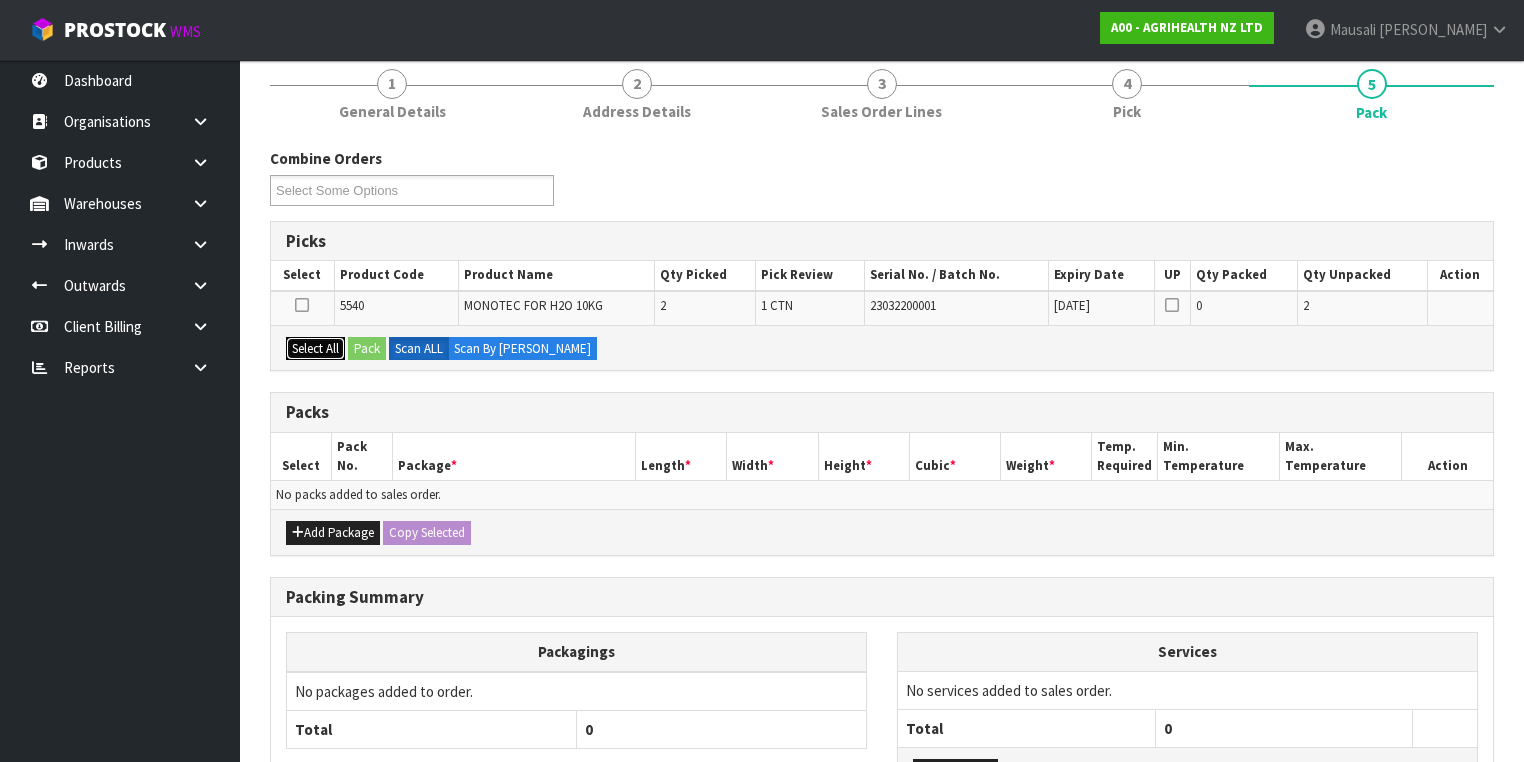 drag, startPoint x: 309, startPoint y: 340, endPoint x: 330, endPoint y: 342, distance: 21.095022 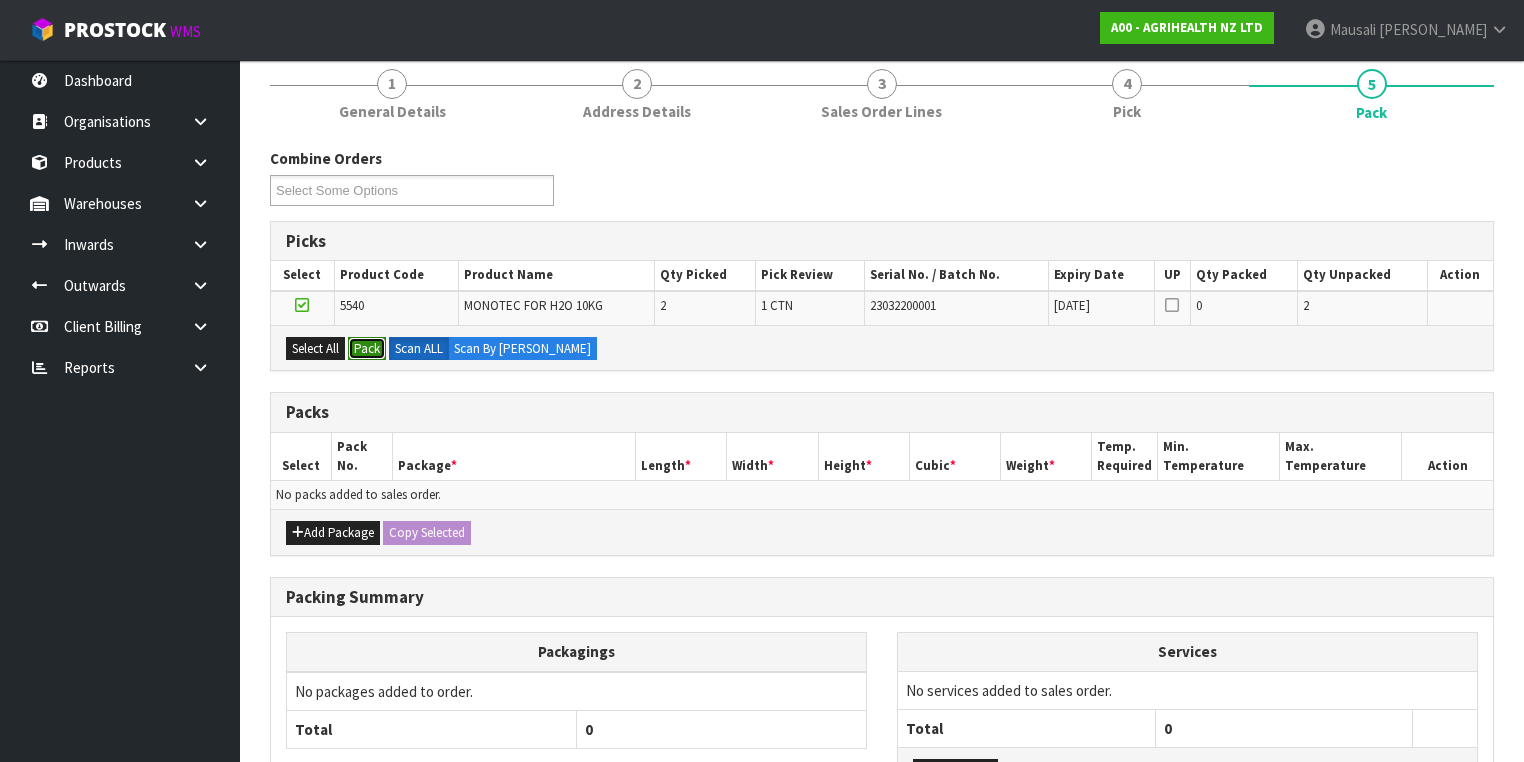 click on "Pack" at bounding box center (367, 349) 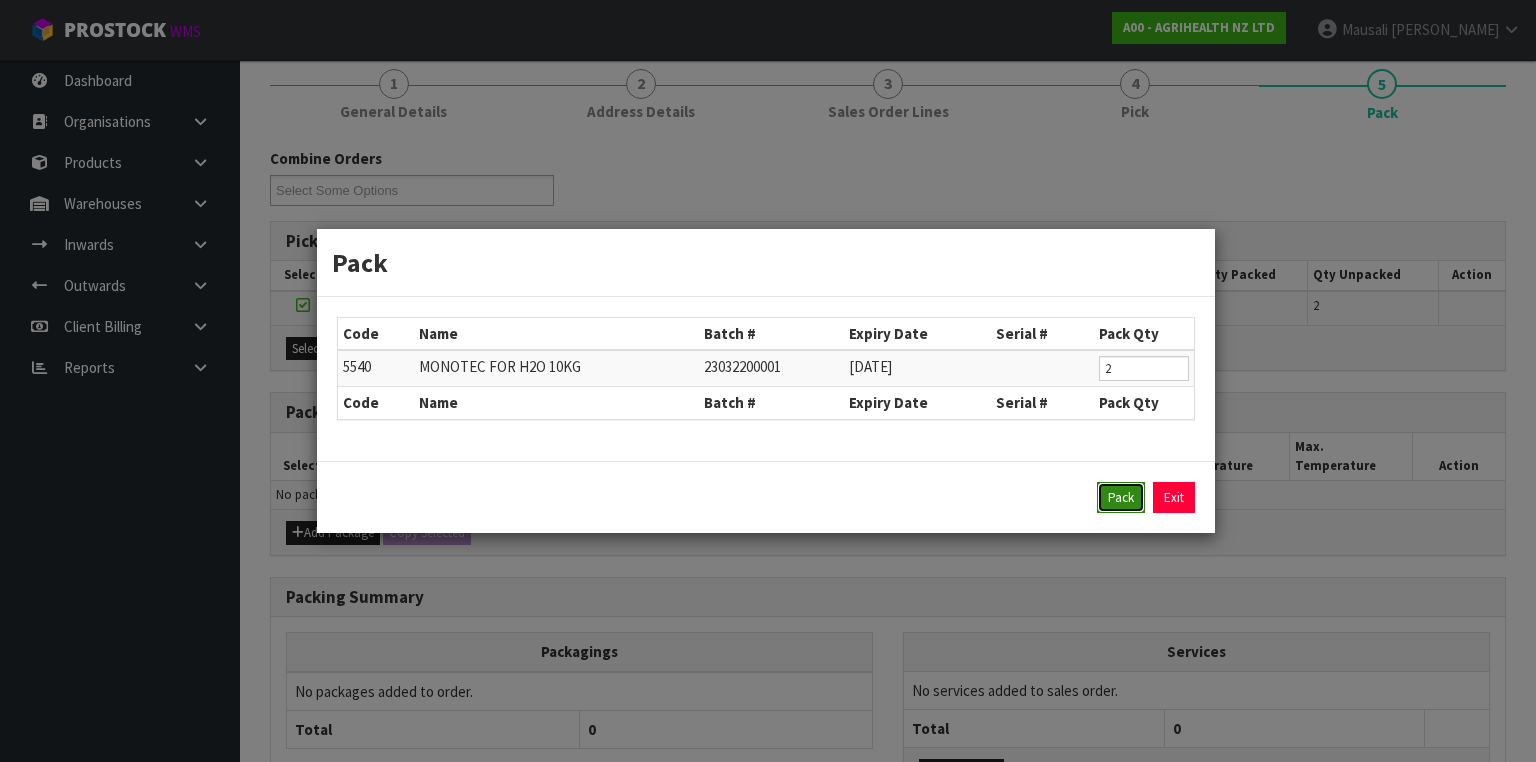 click on "Pack" at bounding box center (1121, 498) 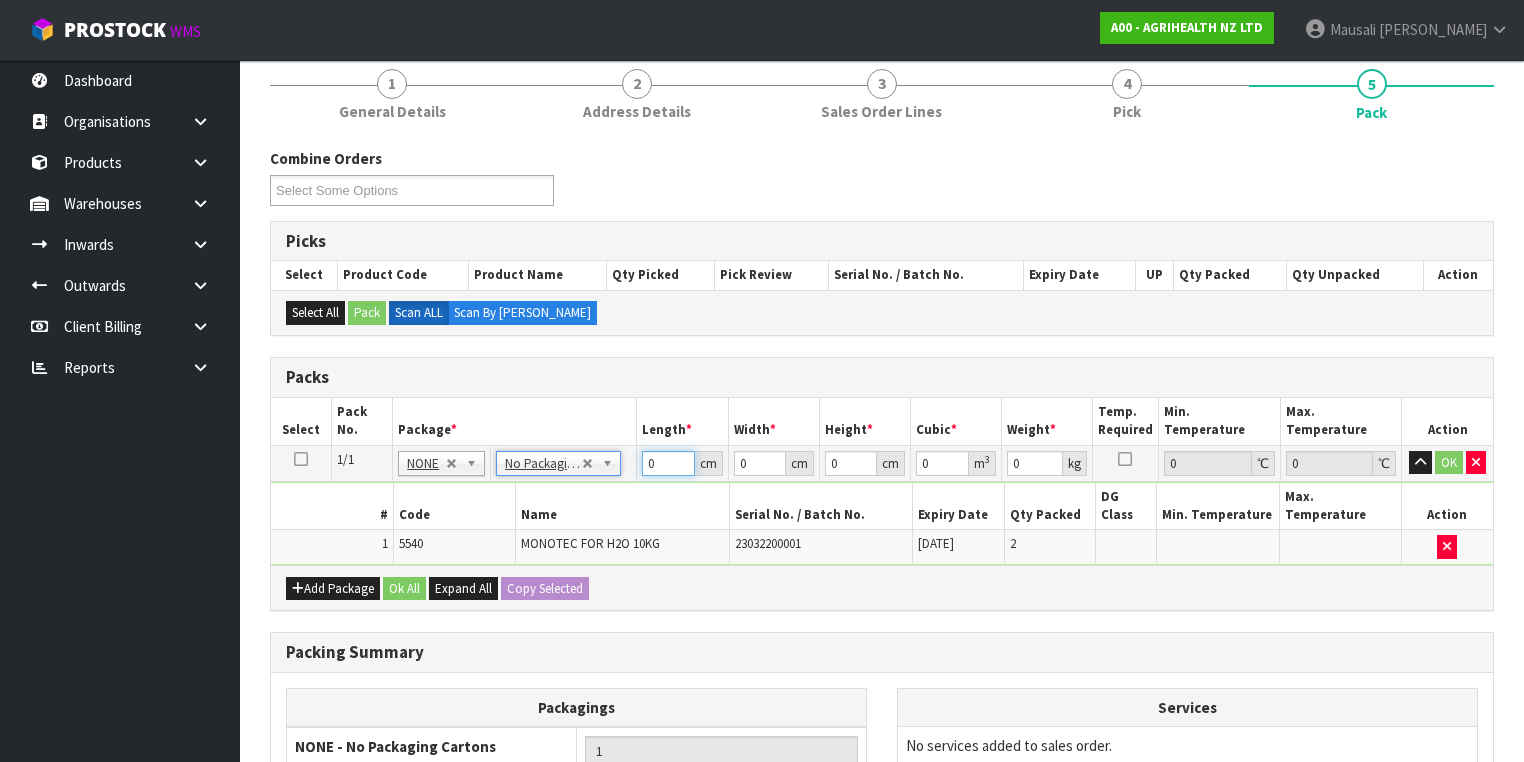 drag, startPoint x: 658, startPoint y: 463, endPoint x: 560, endPoint y: 456, distance: 98.24968 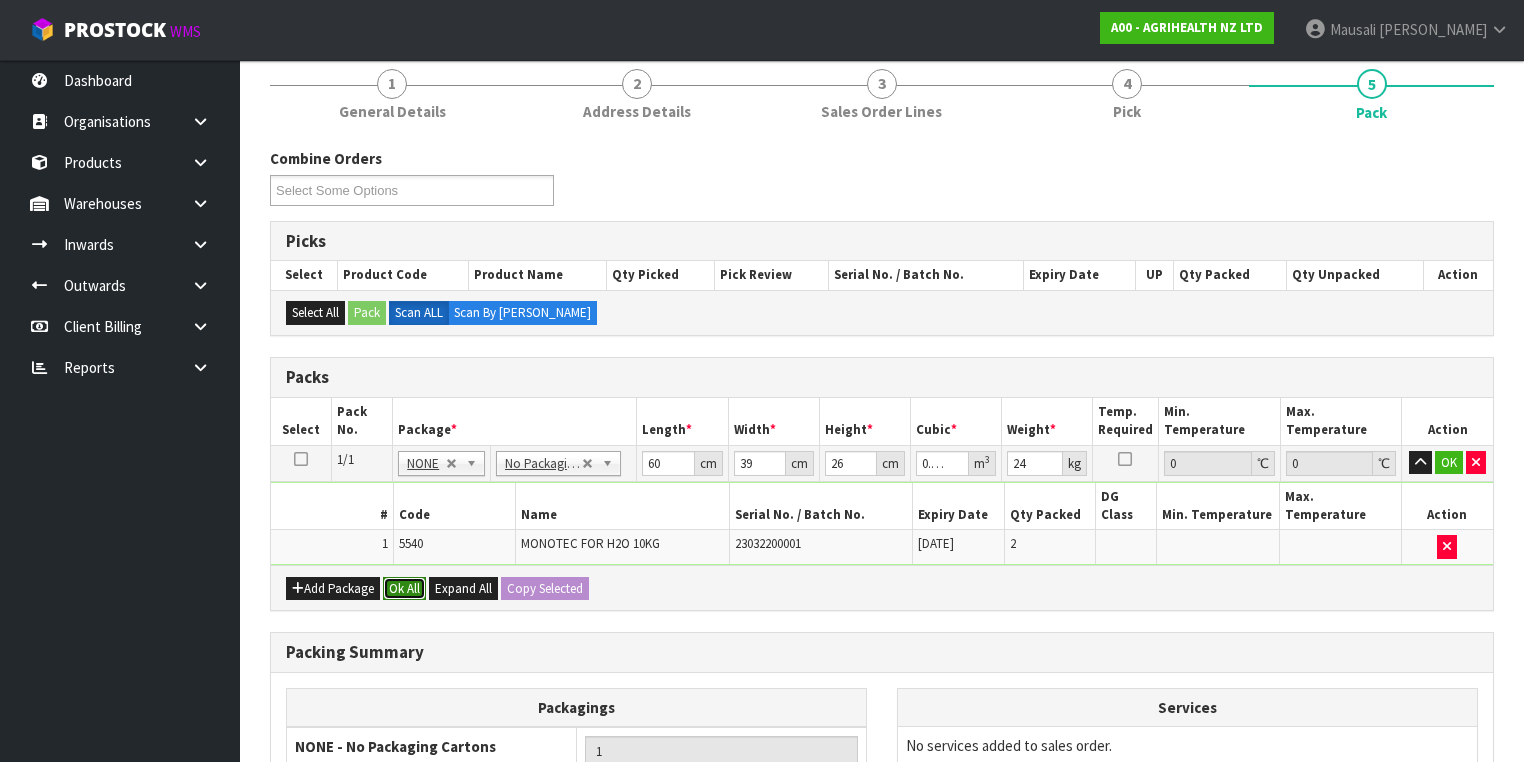 click on "Ok All" at bounding box center (404, 589) 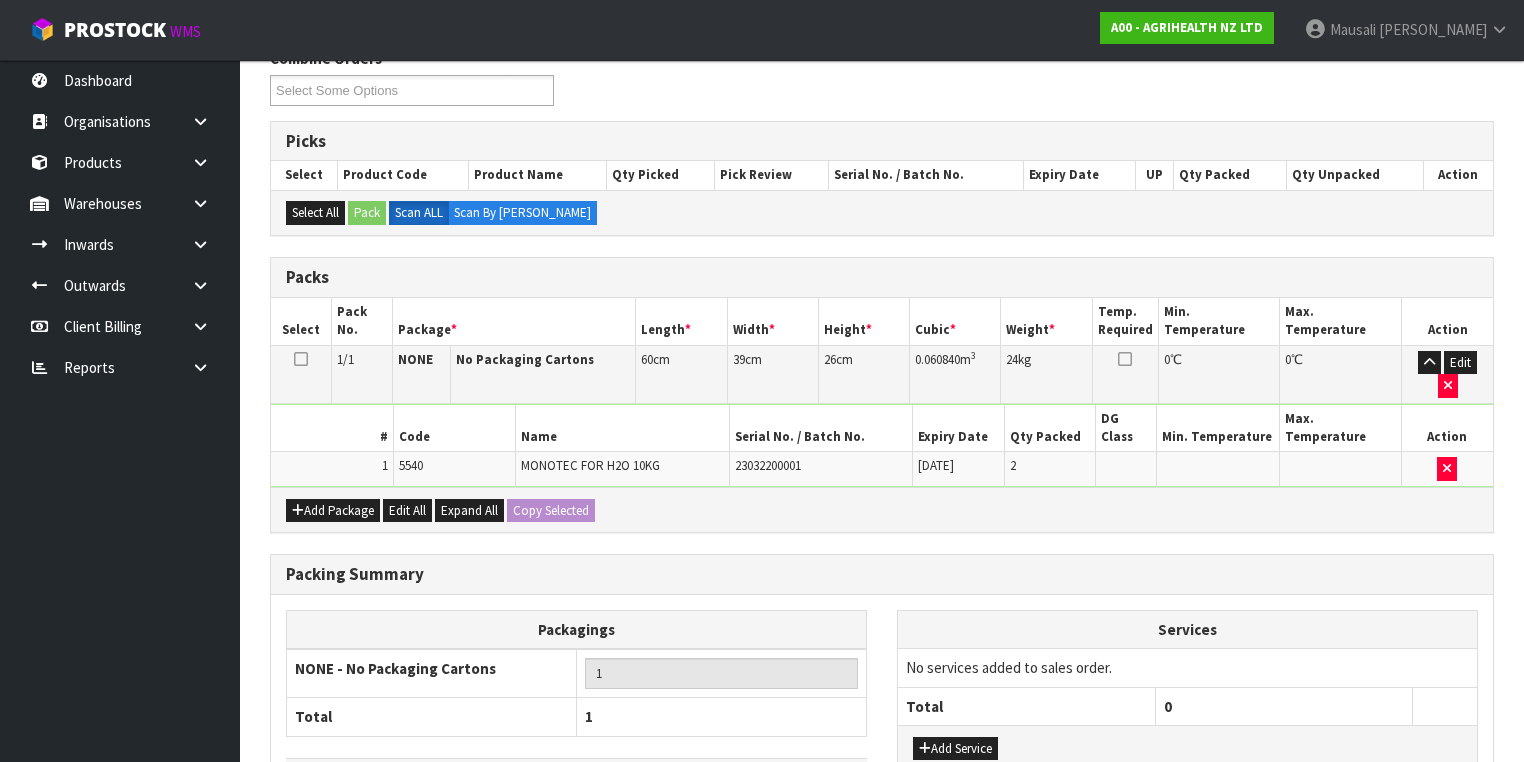 scroll, scrollTop: 440, scrollLeft: 0, axis: vertical 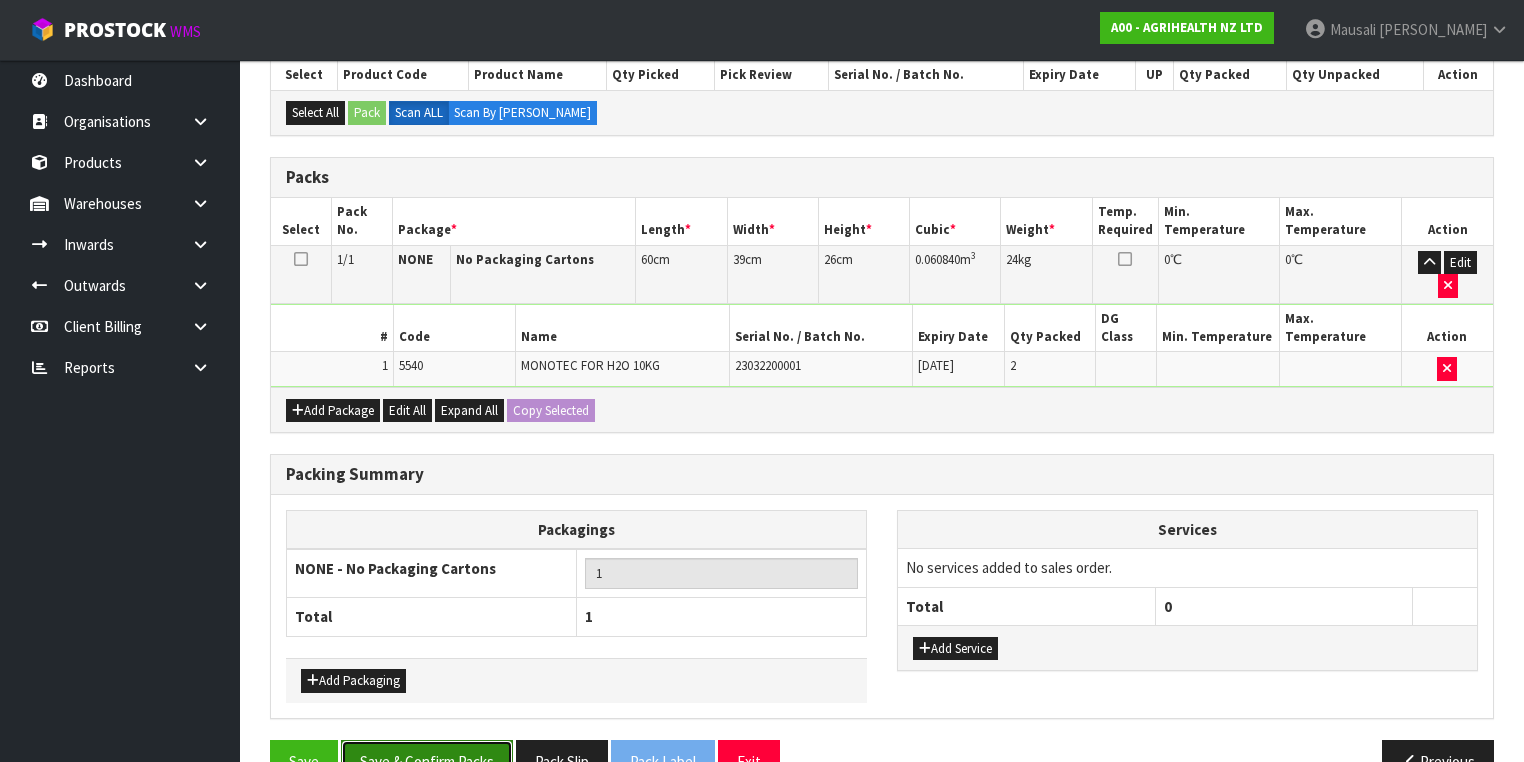click on "Save & Confirm Packs" at bounding box center [427, 761] 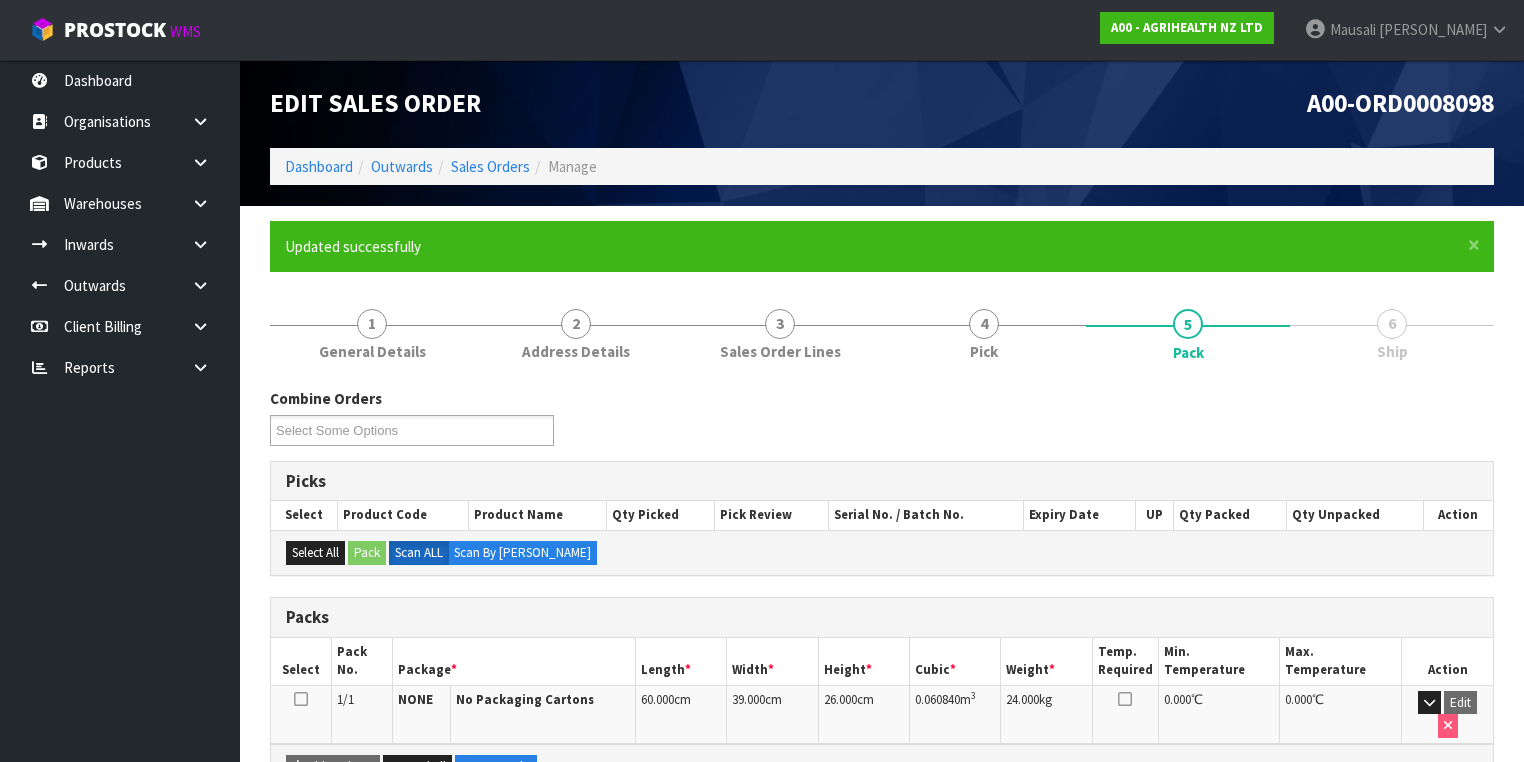 scroll, scrollTop: 332, scrollLeft: 0, axis: vertical 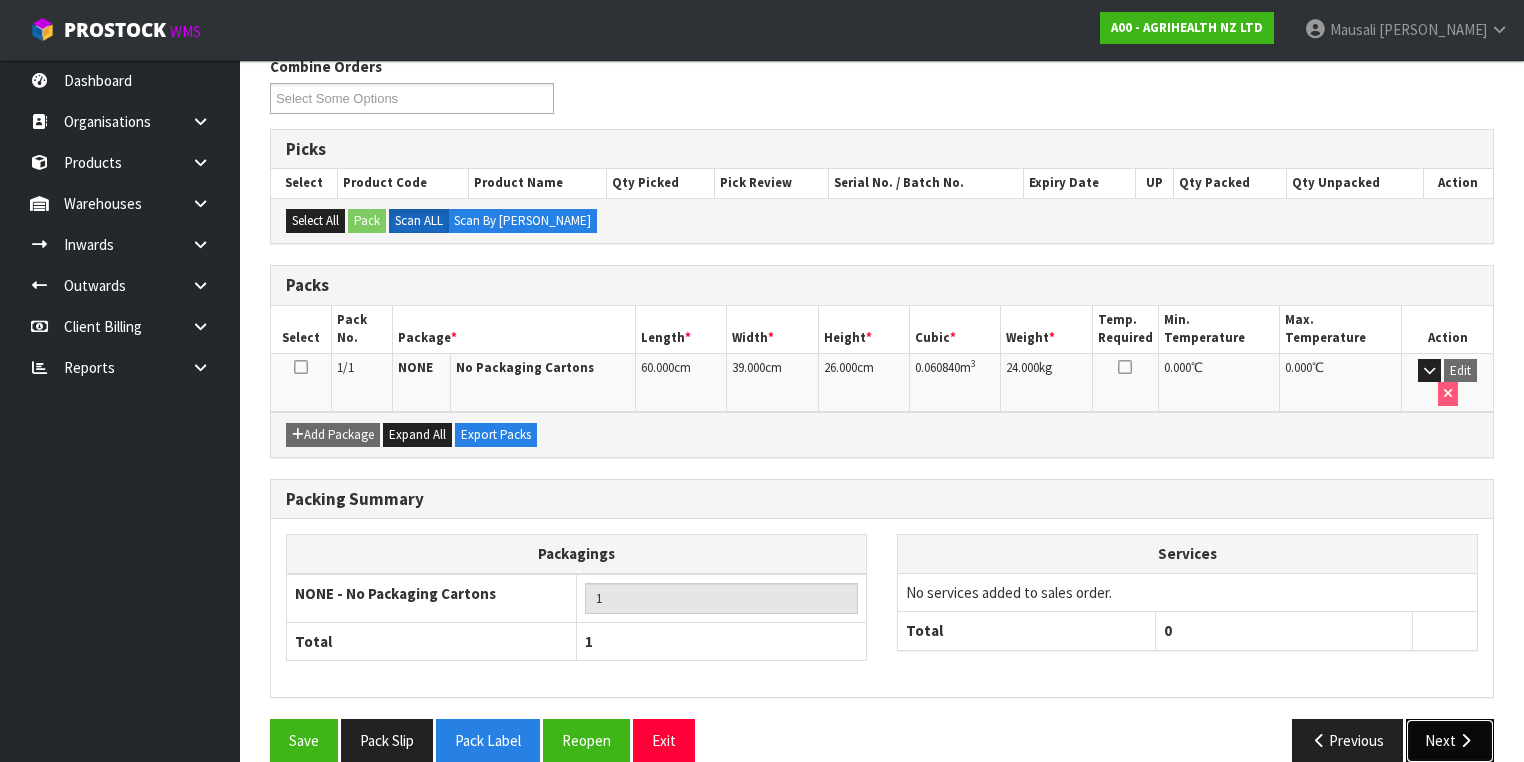 click on "Next" at bounding box center (1450, 740) 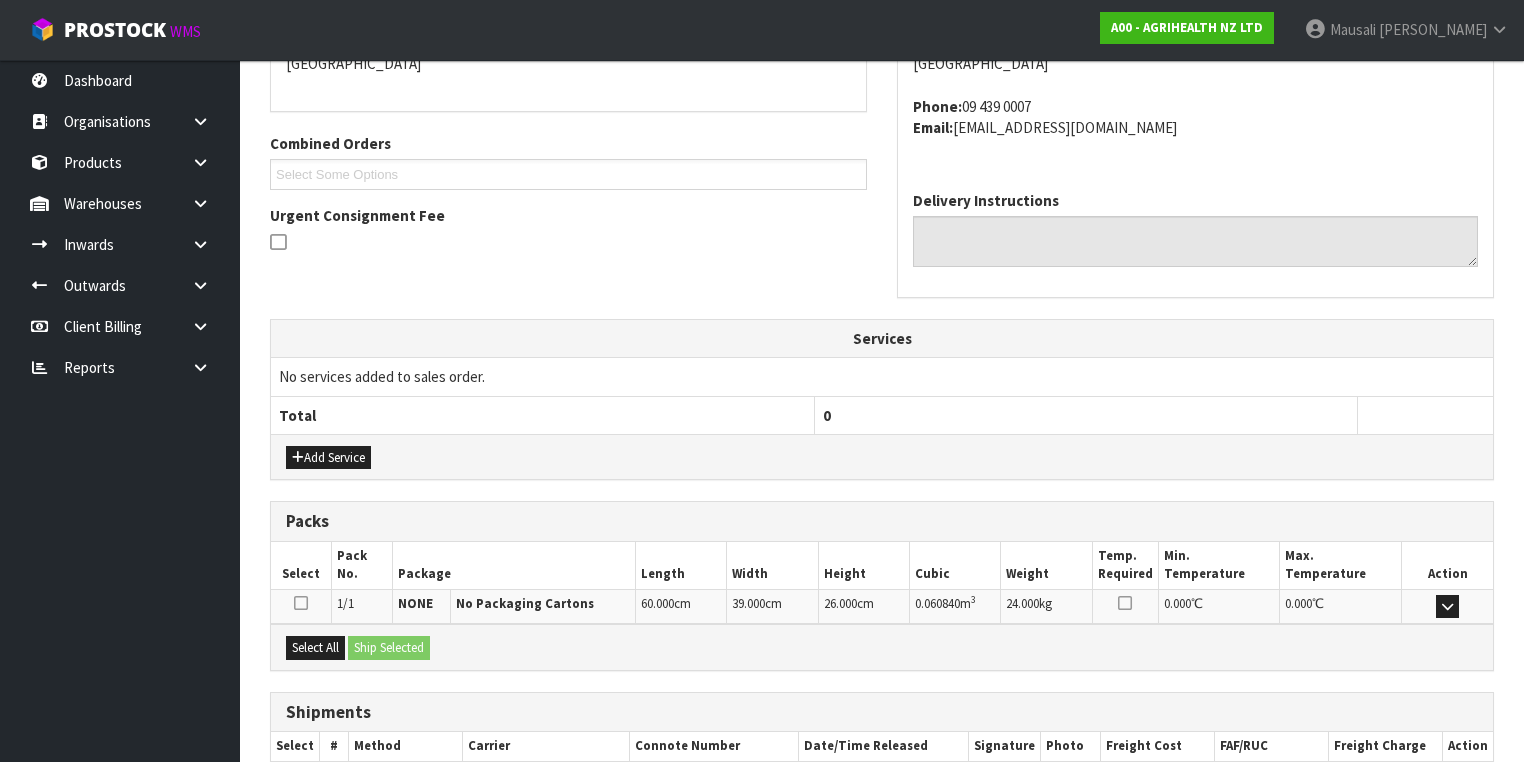 scroll, scrollTop: 571, scrollLeft: 0, axis: vertical 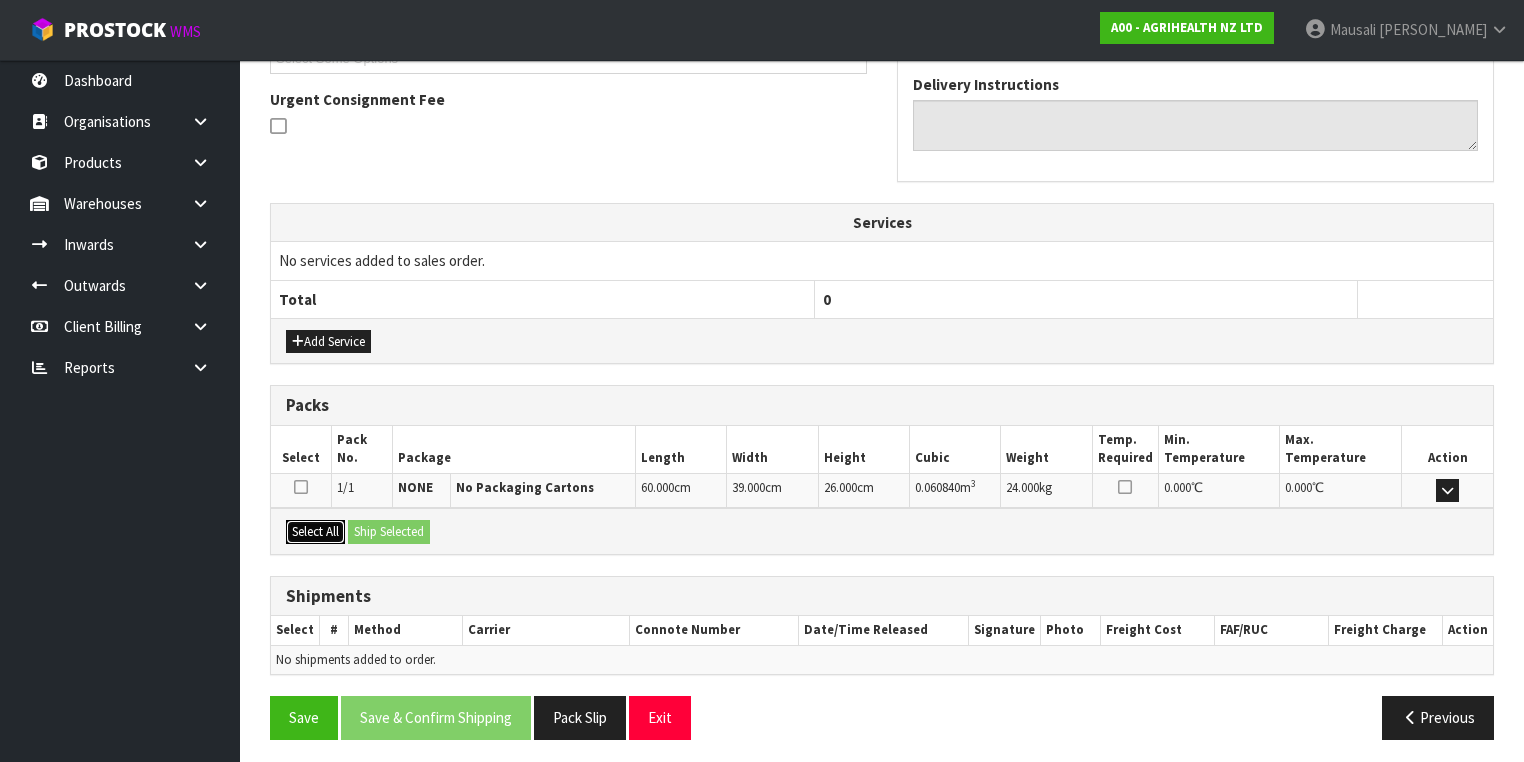 drag, startPoint x: 312, startPoint y: 530, endPoint x: 368, endPoint y: 528, distance: 56.0357 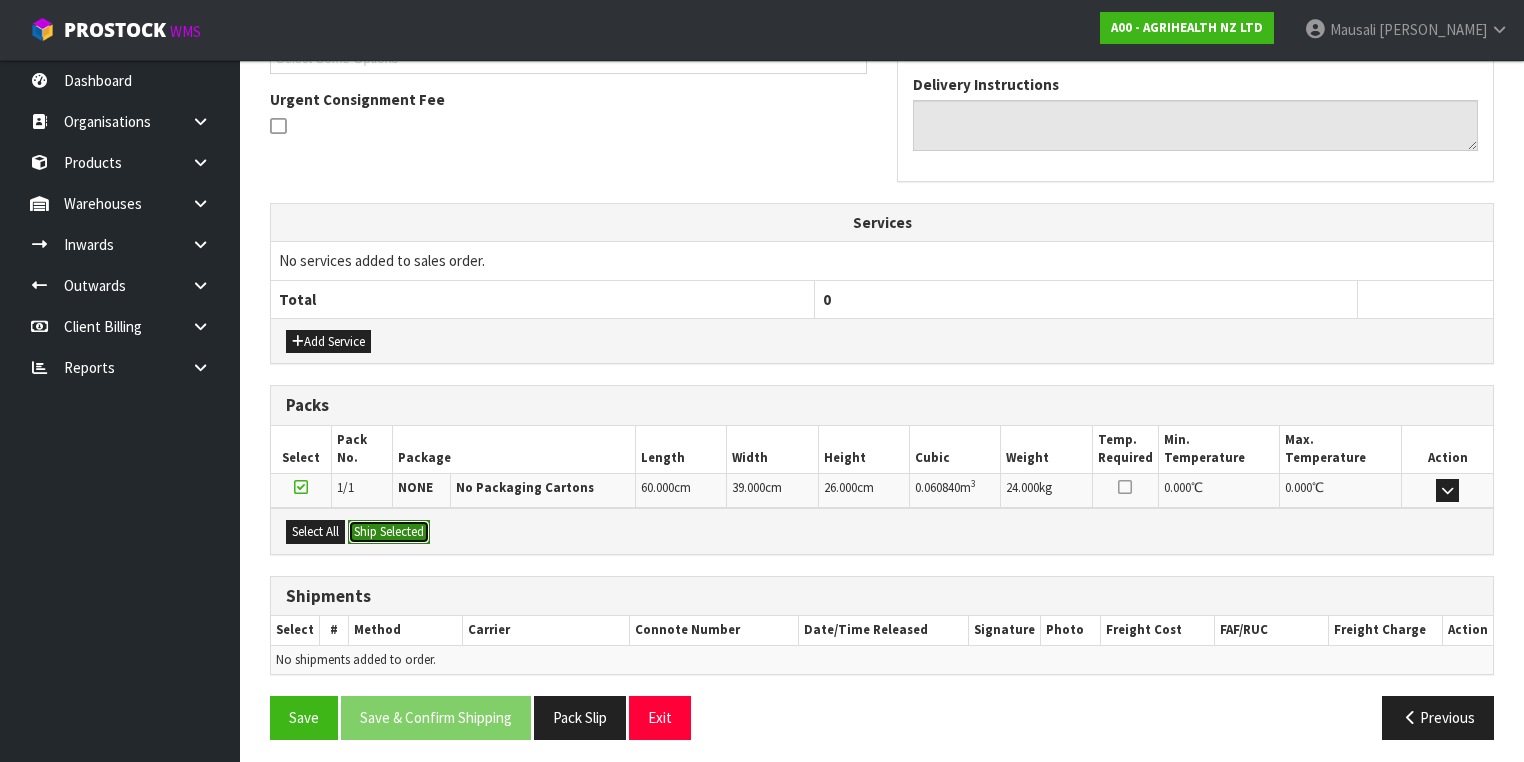 click on "Ship Selected" at bounding box center [389, 532] 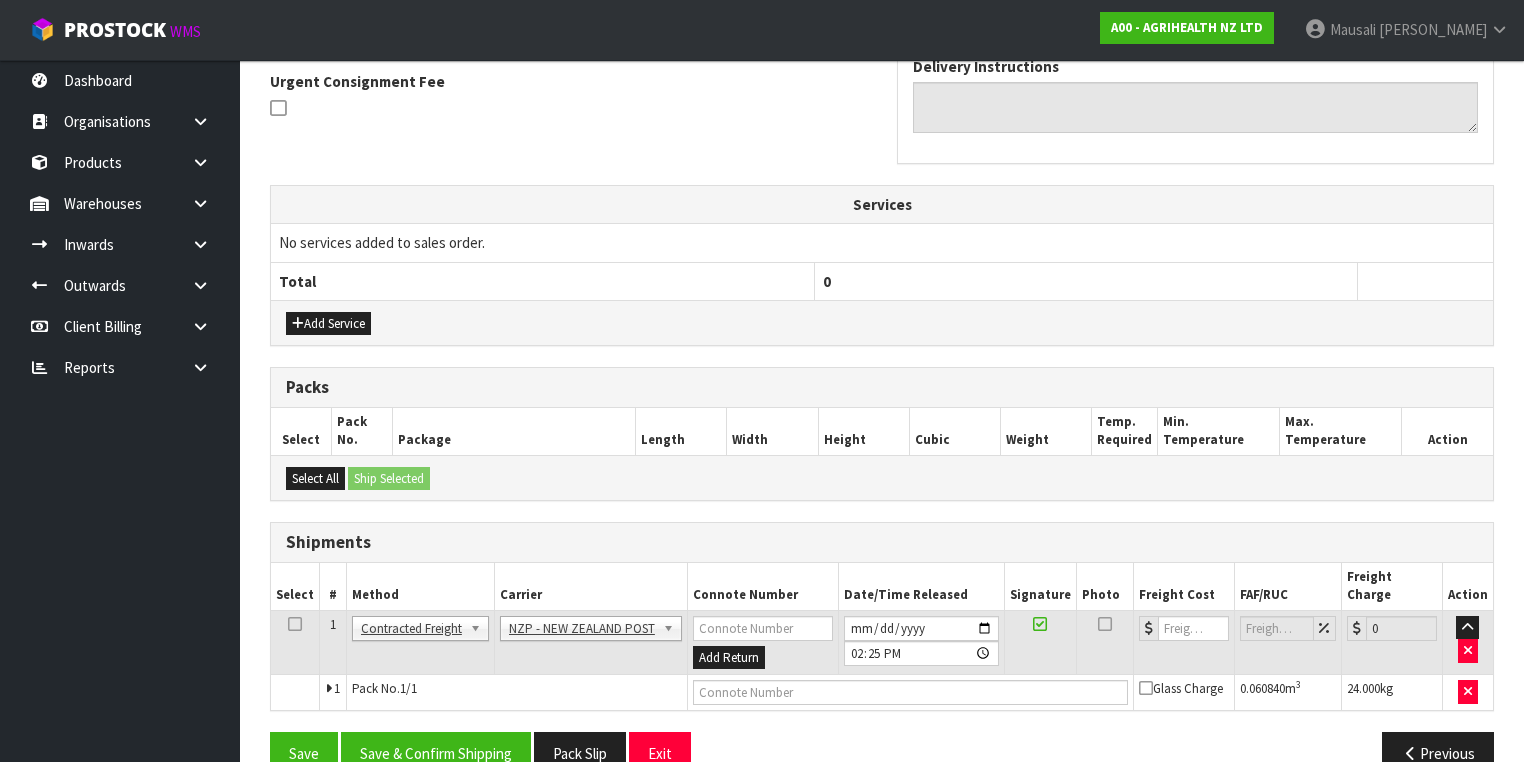 scroll, scrollTop: 606, scrollLeft: 0, axis: vertical 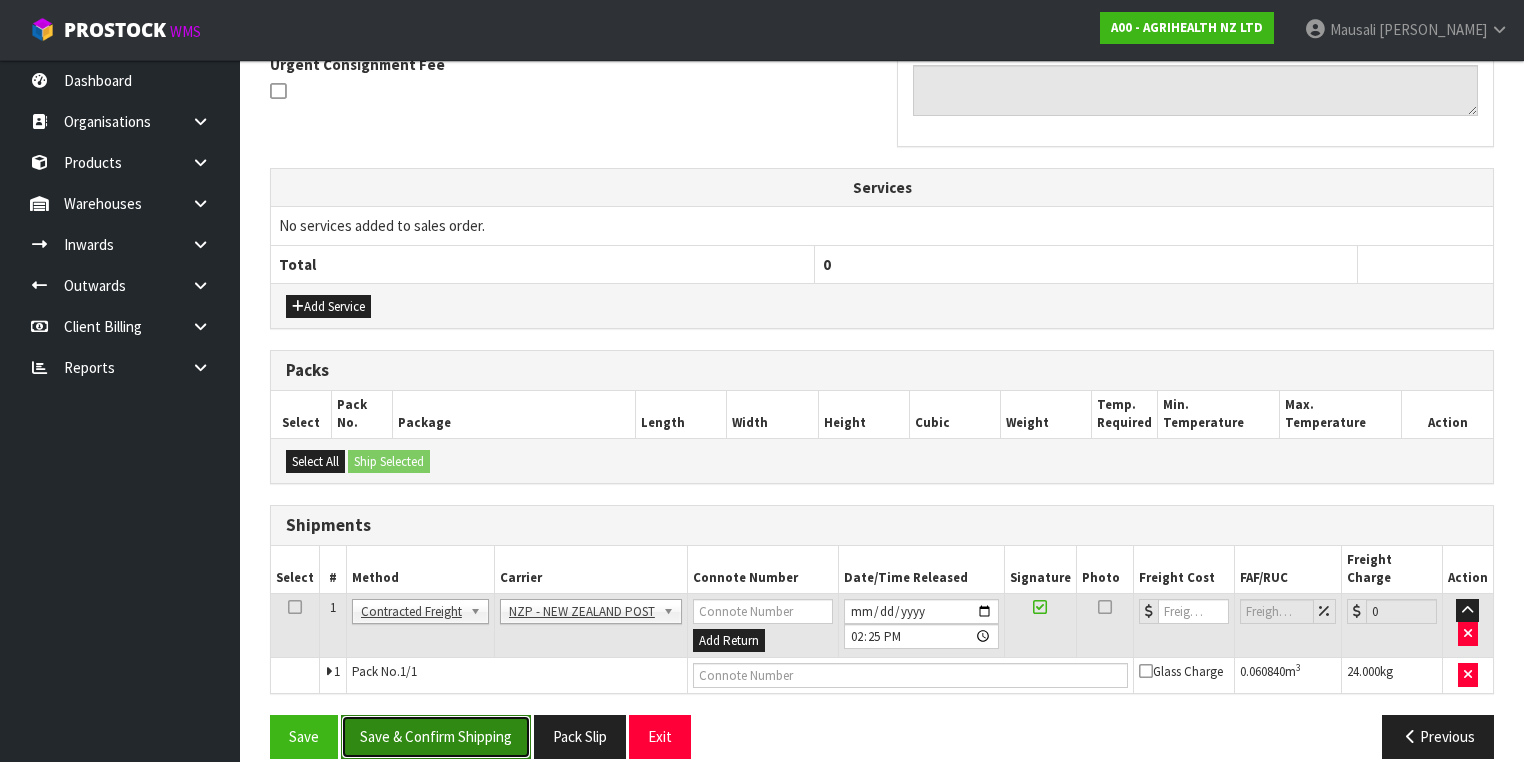 drag, startPoint x: 484, startPoint y: 705, endPoint x: 781, endPoint y: 636, distance: 304.90982 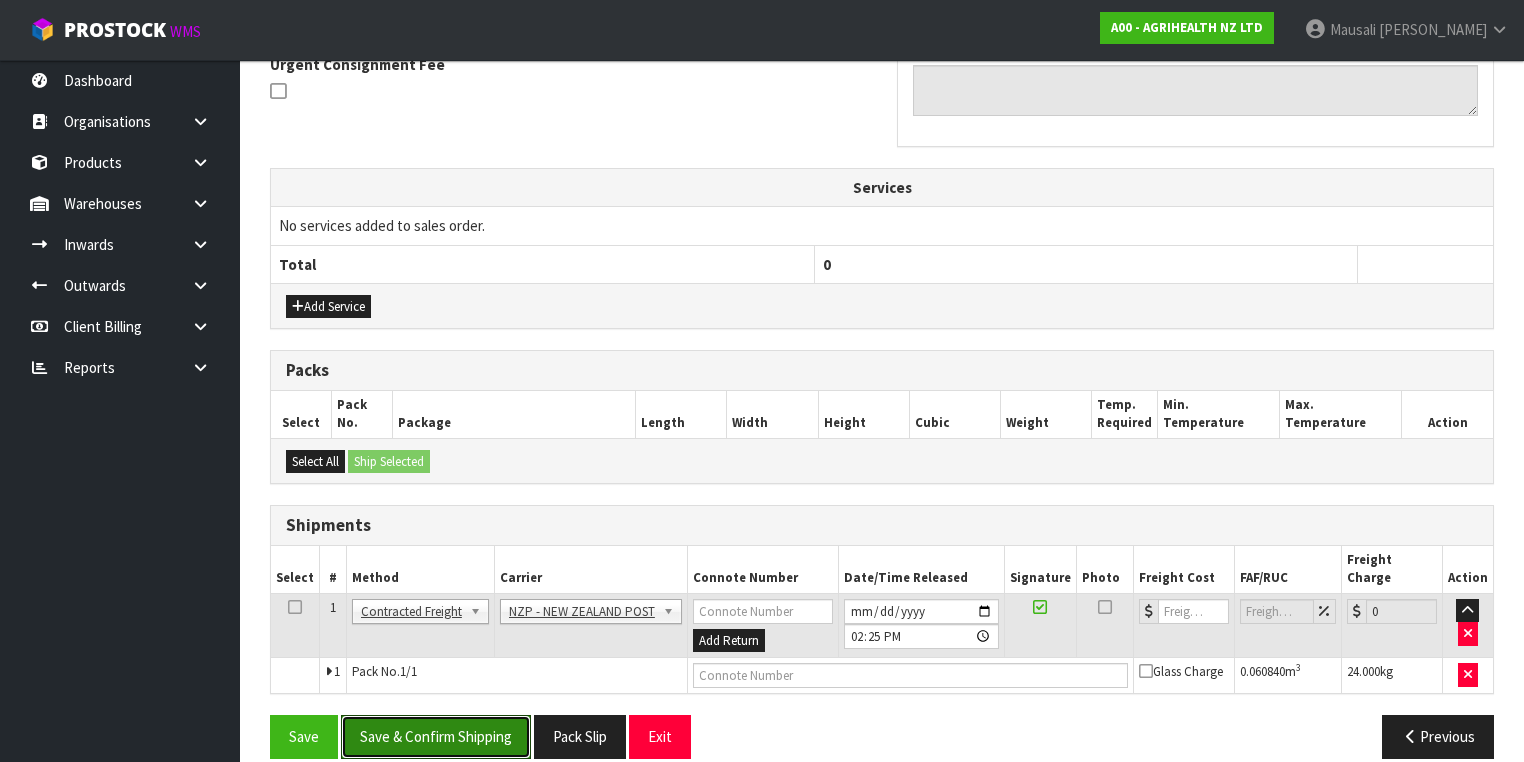 click on "Save & Confirm Shipping" at bounding box center (436, 736) 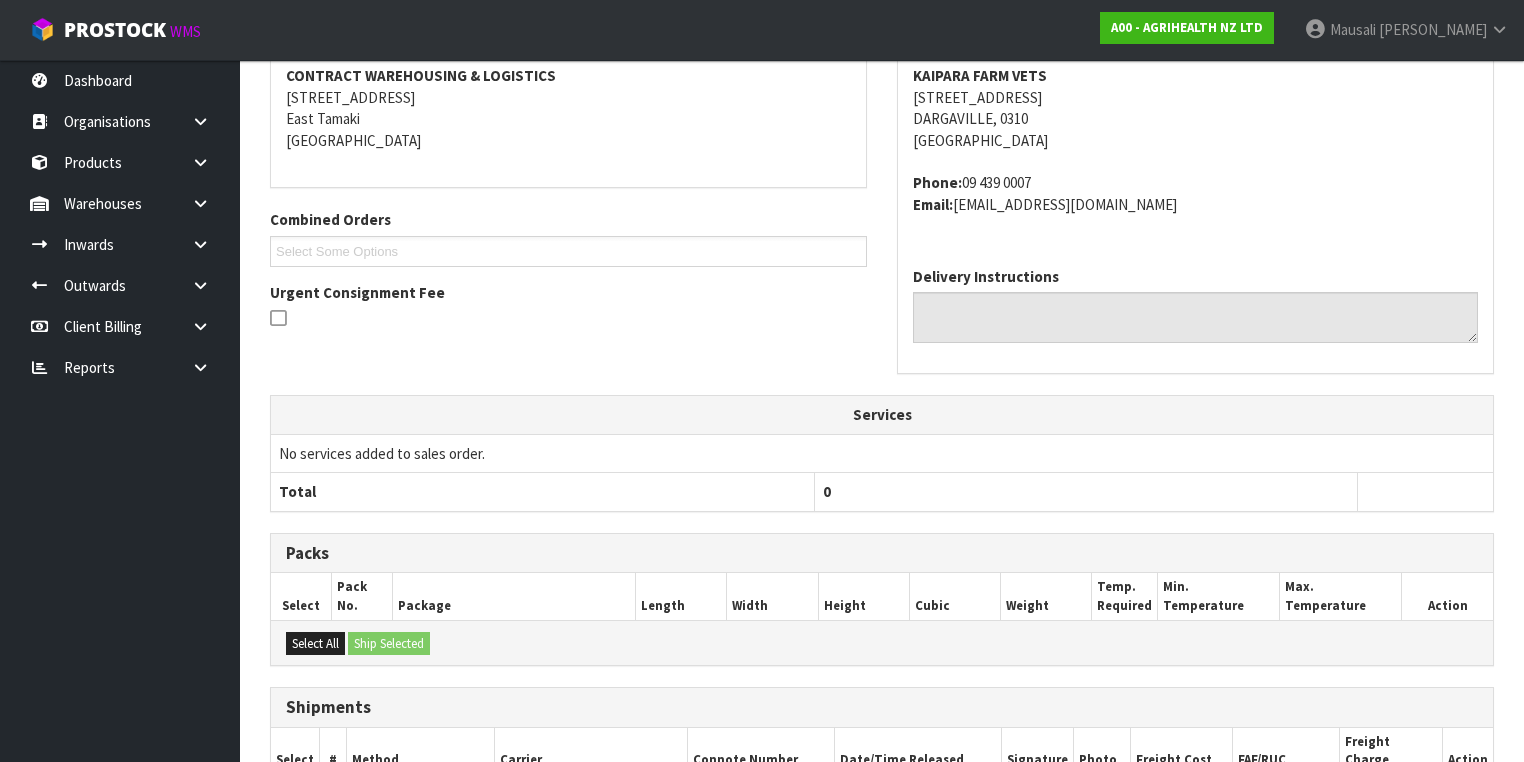 scroll, scrollTop: 579, scrollLeft: 0, axis: vertical 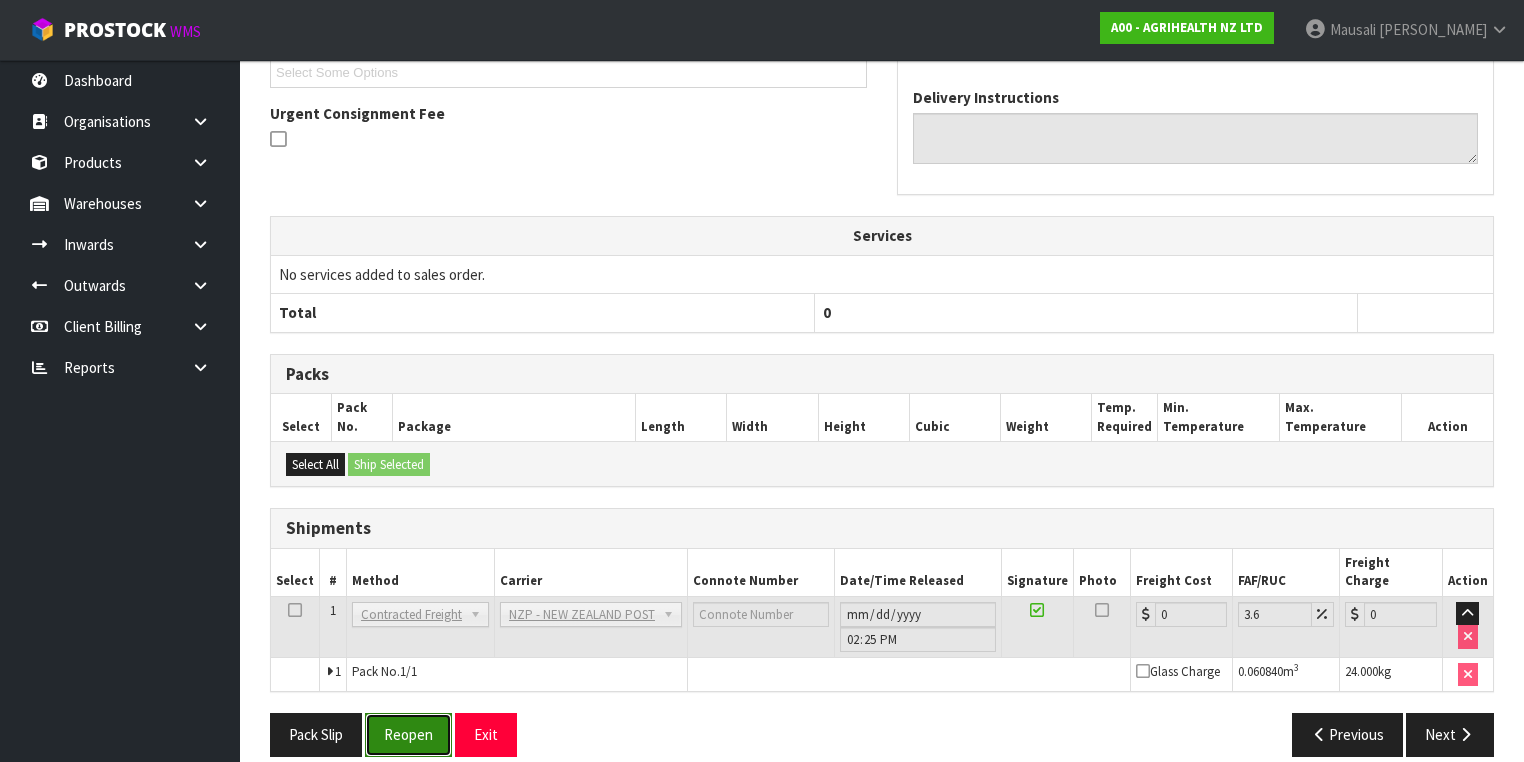 drag, startPoint x: 424, startPoint y: 718, endPoint x: 430, endPoint y: 709, distance: 10.816654 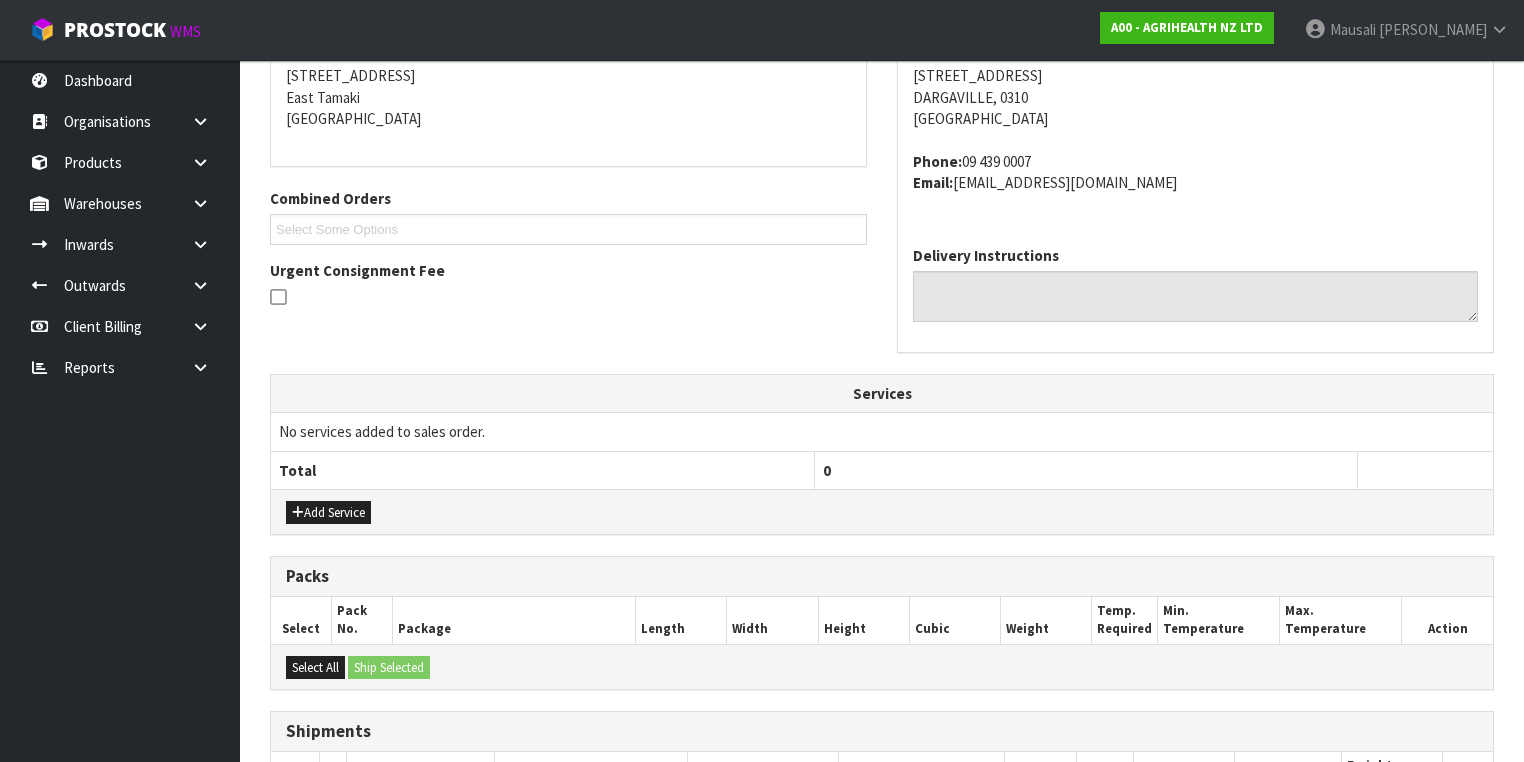 scroll, scrollTop: 624, scrollLeft: 0, axis: vertical 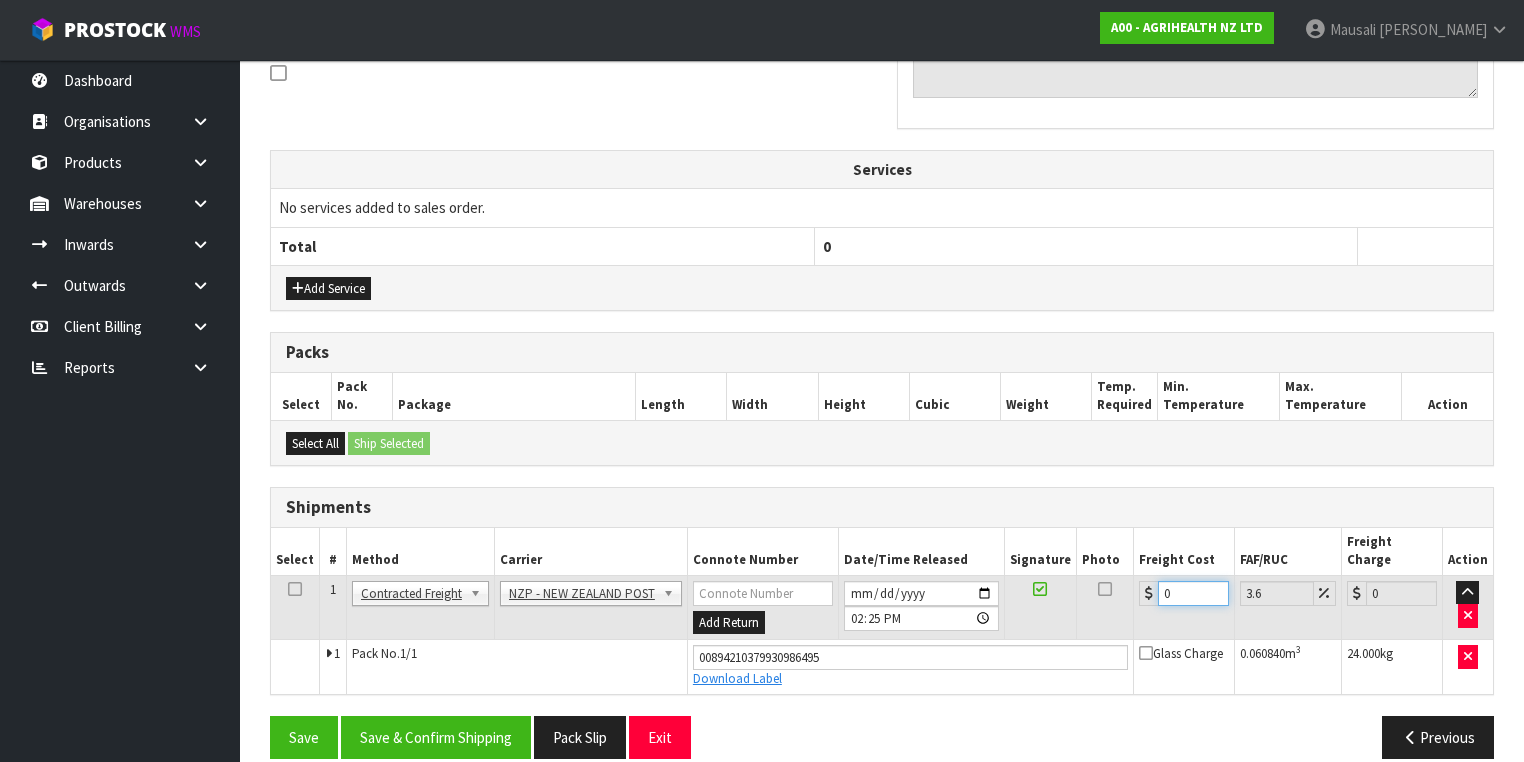 drag, startPoint x: 1183, startPoint y: 574, endPoint x: 1136, endPoint y: 584, distance: 48.052055 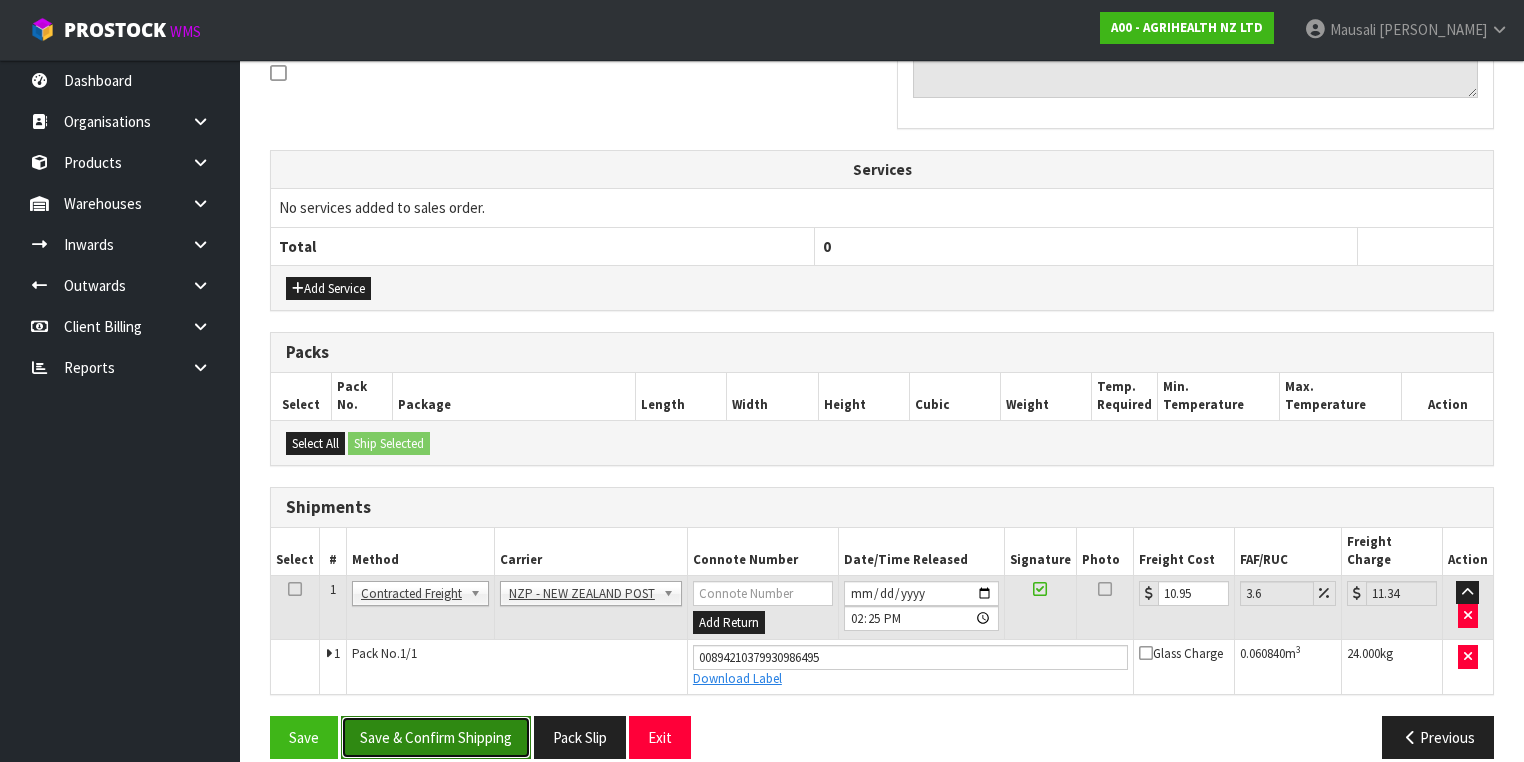 click on "Save & Confirm Shipping" at bounding box center [436, 737] 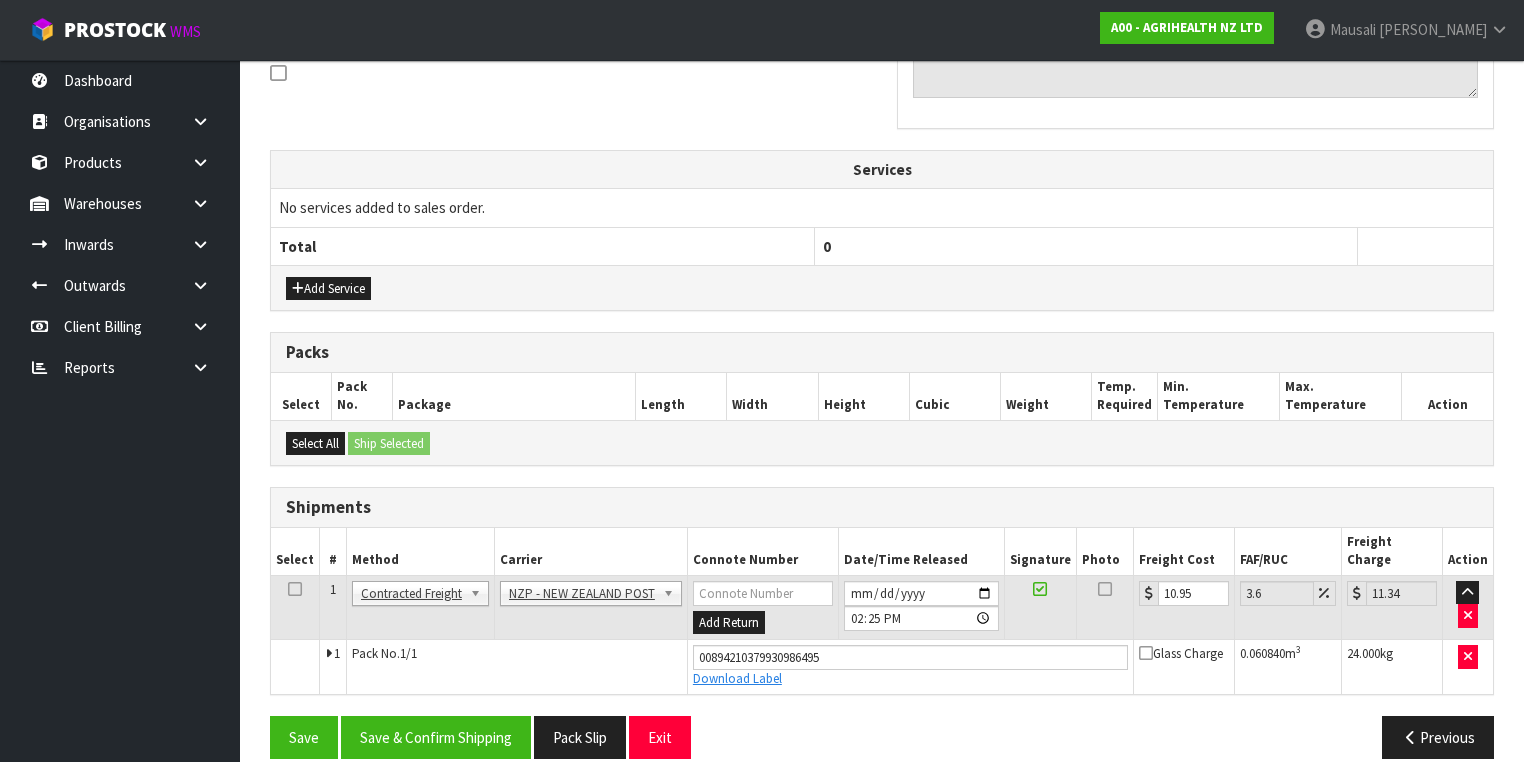 scroll, scrollTop: 0, scrollLeft: 0, axis: both 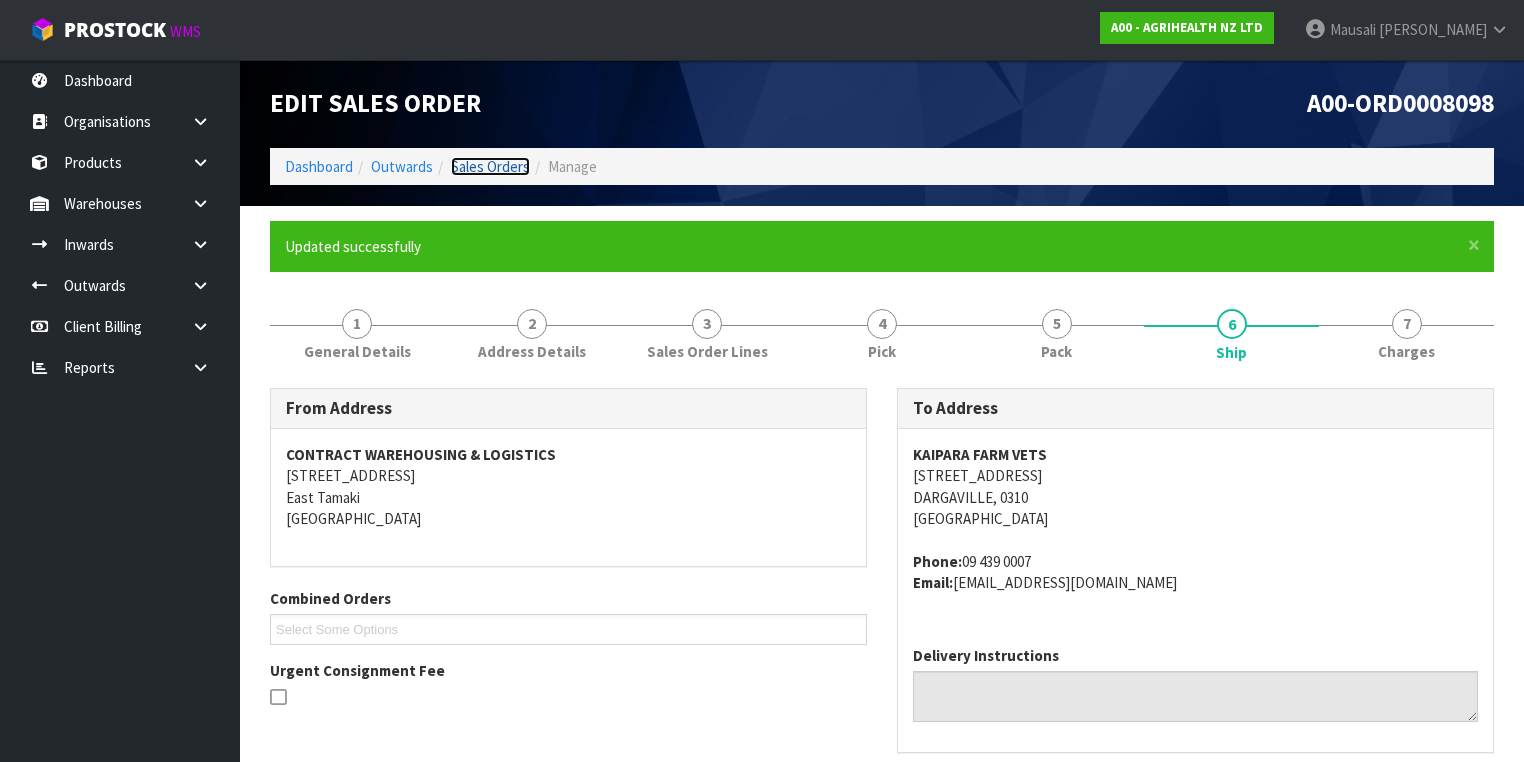 click on "Sales Orders" at bounding box center (490, 166) 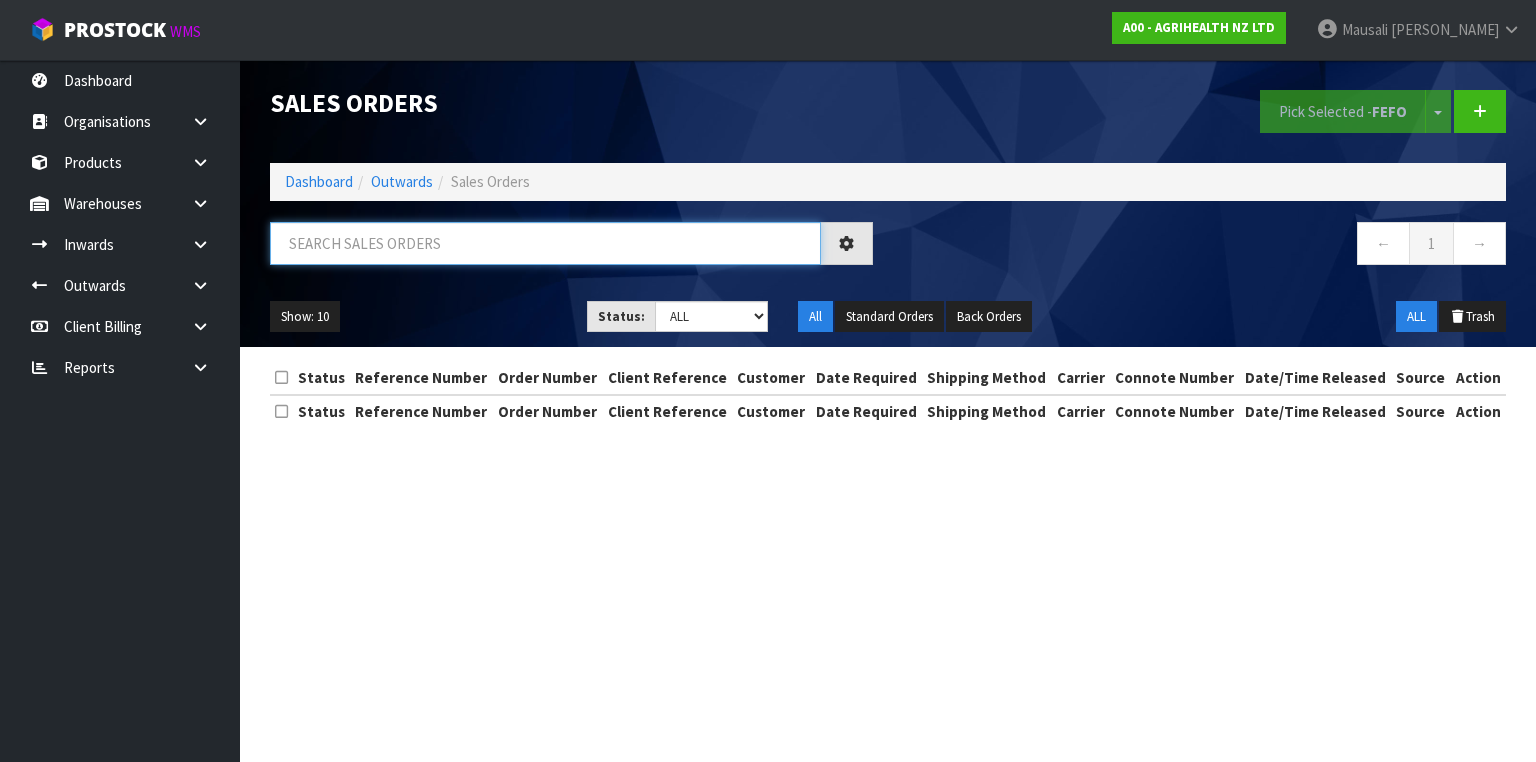 click at bounding box center (545, 243) 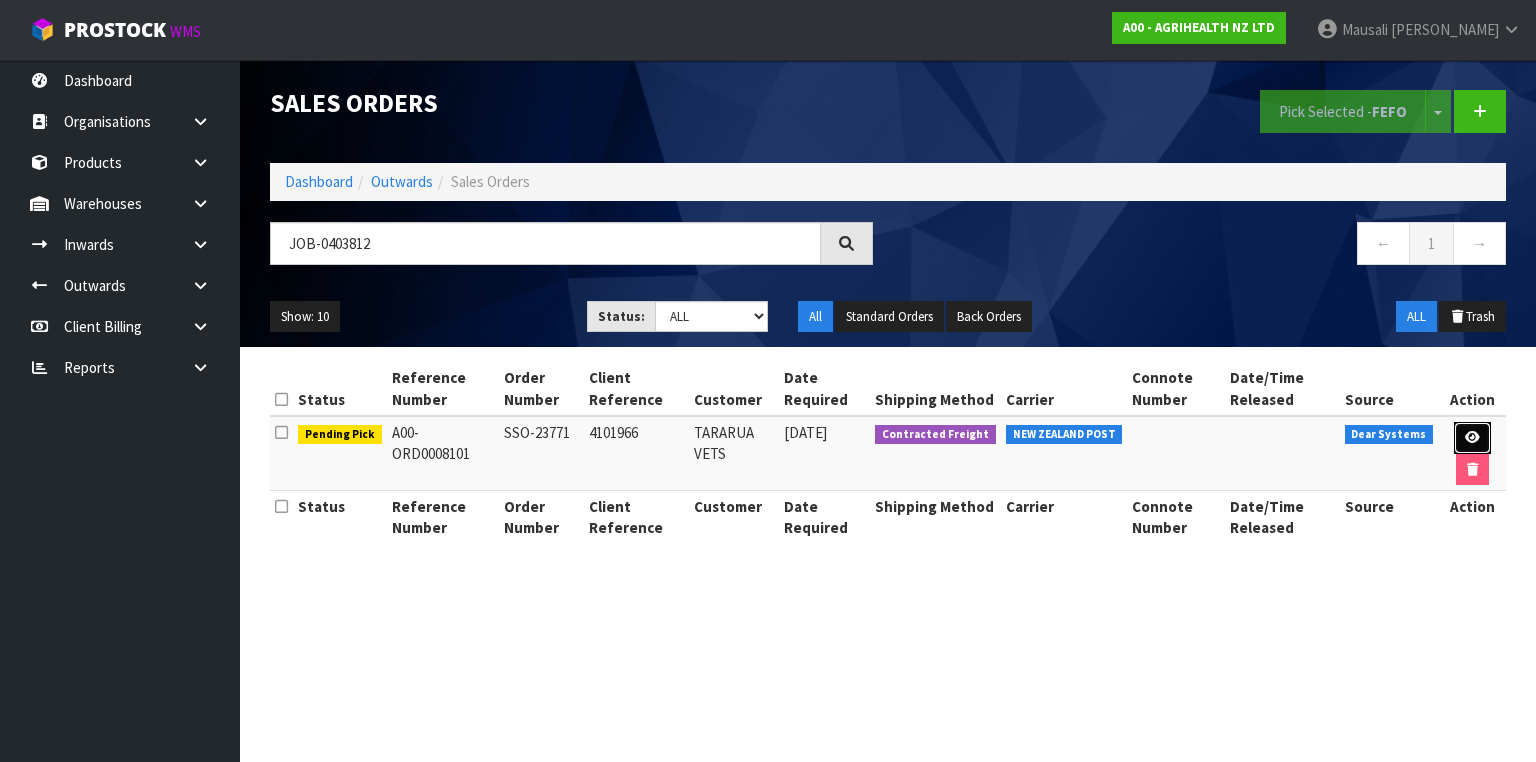click at bounding box center (1472, 438) 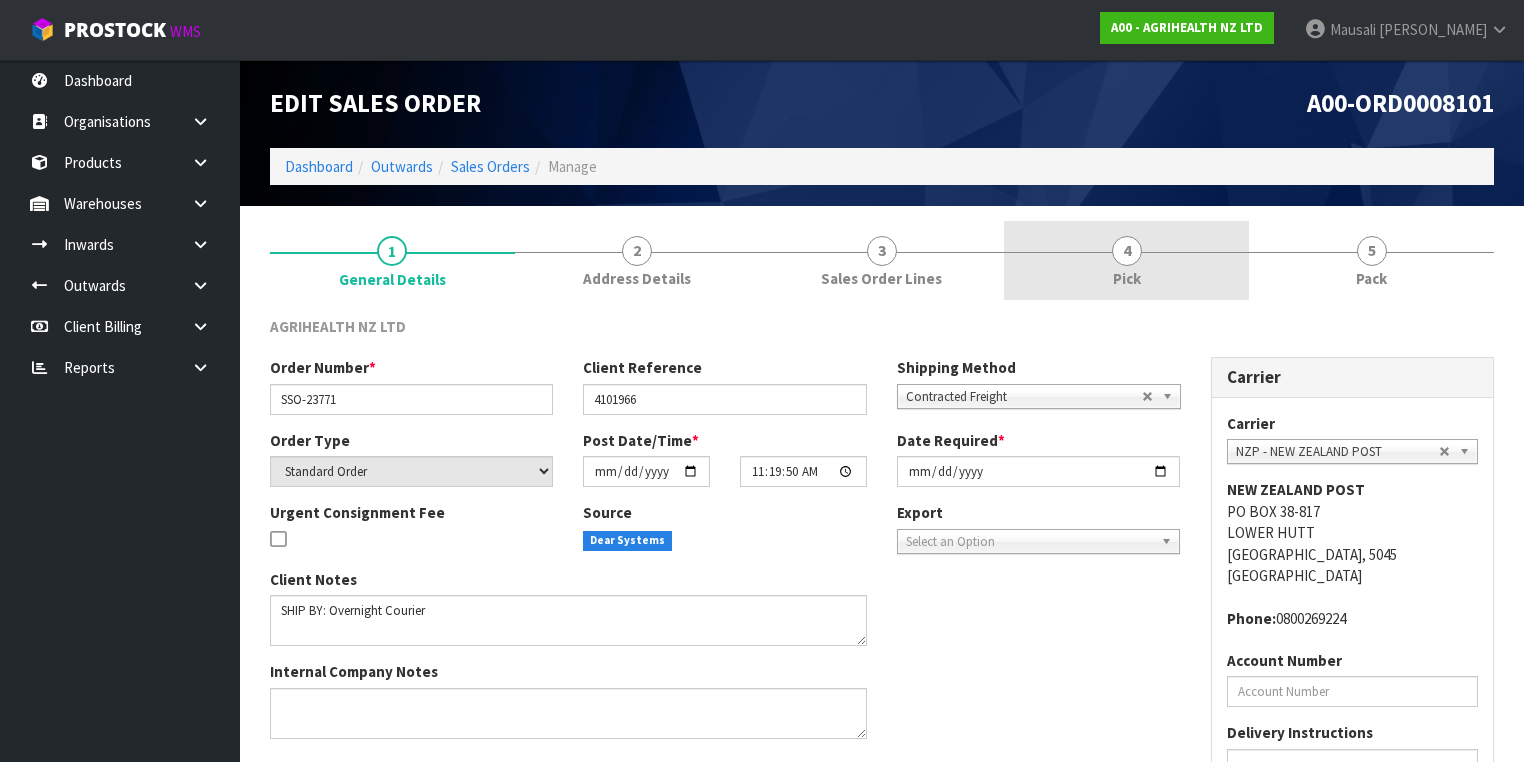 drag, startPoint x: 1066, startPoint y: 262, endPoint x: 1120, endPoint y: 296, distance: 63.812225 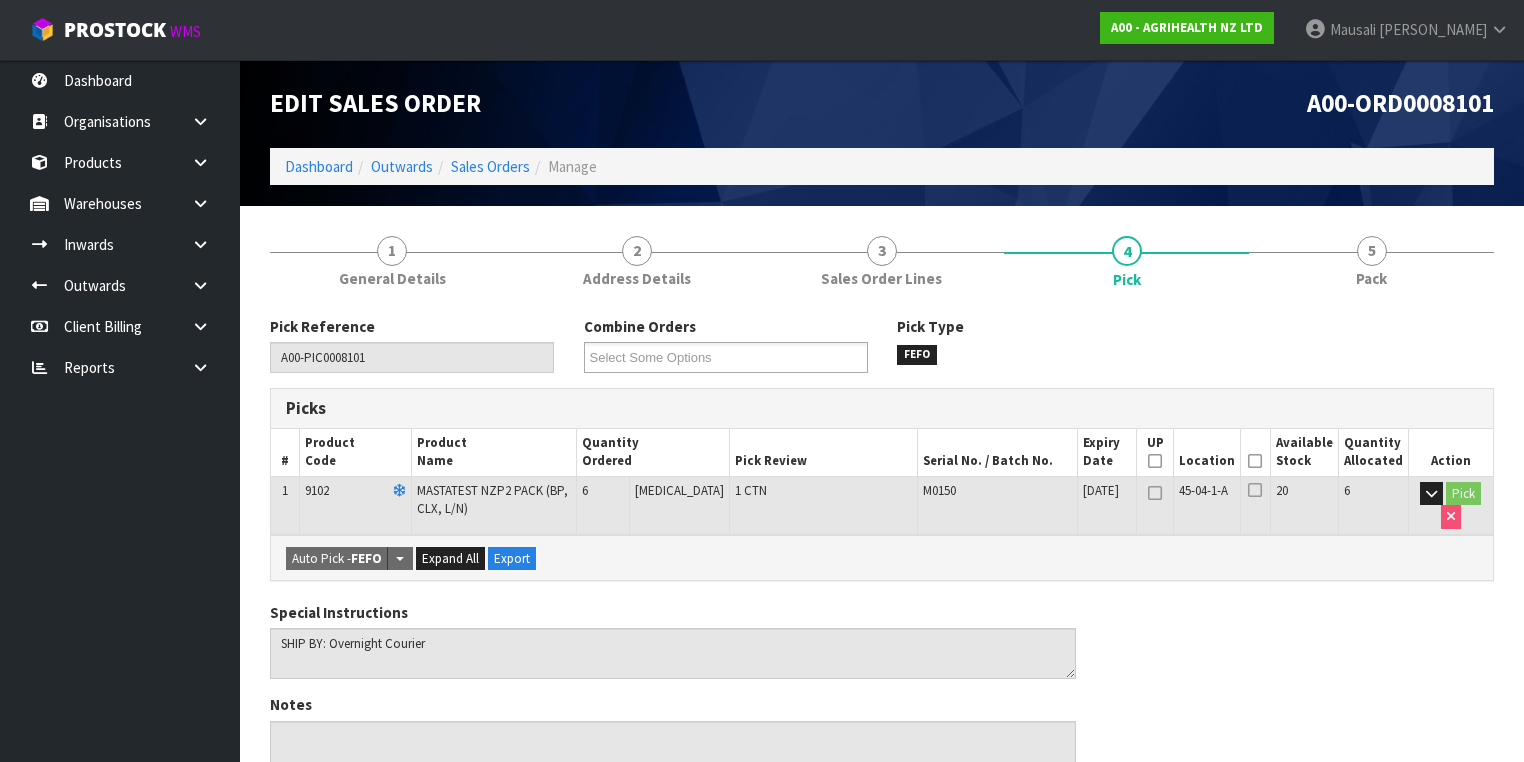 click at bounding box center (1255, 461) 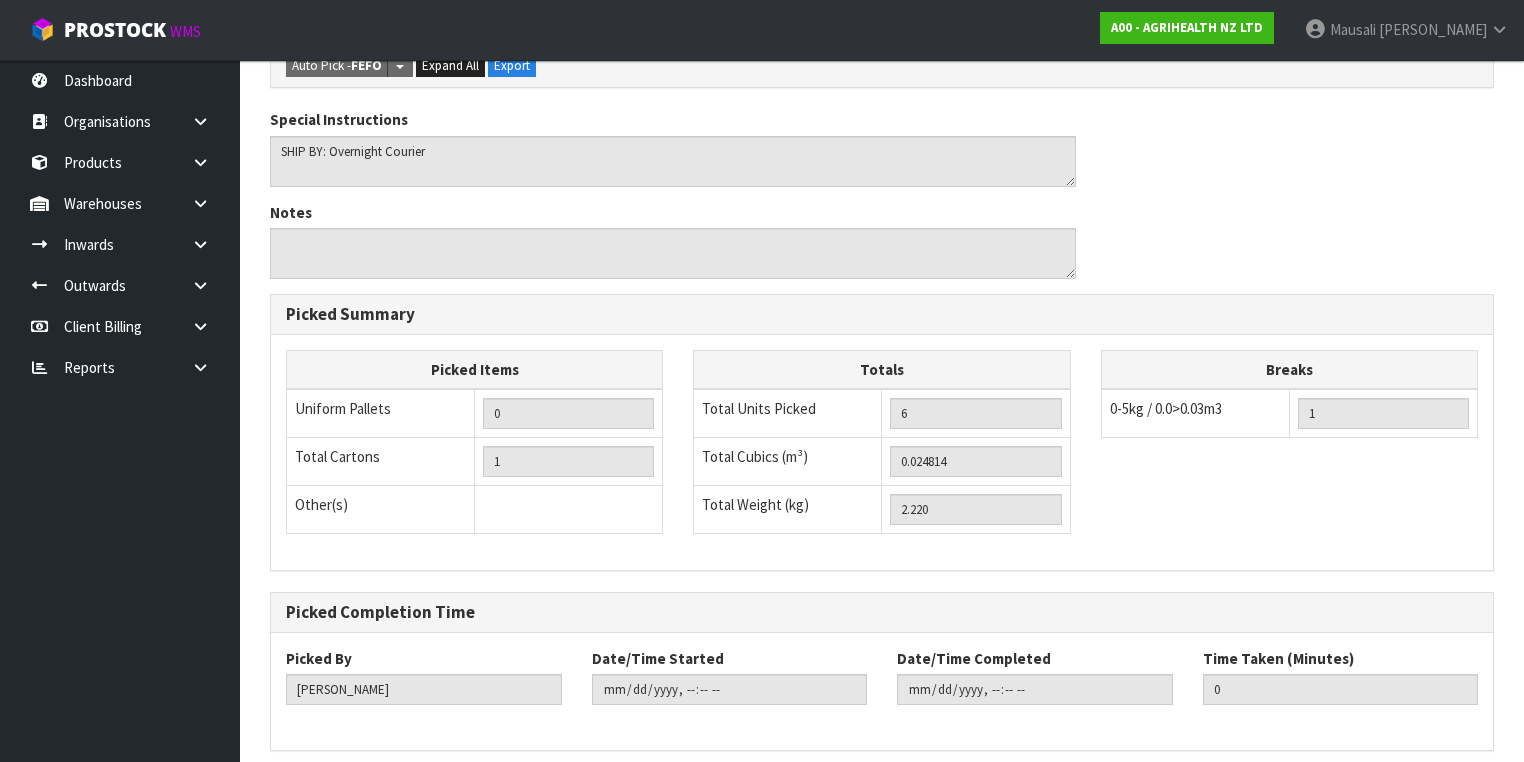 scroll, scrollTop: 641, scrollLeft: 0, axis: vertical 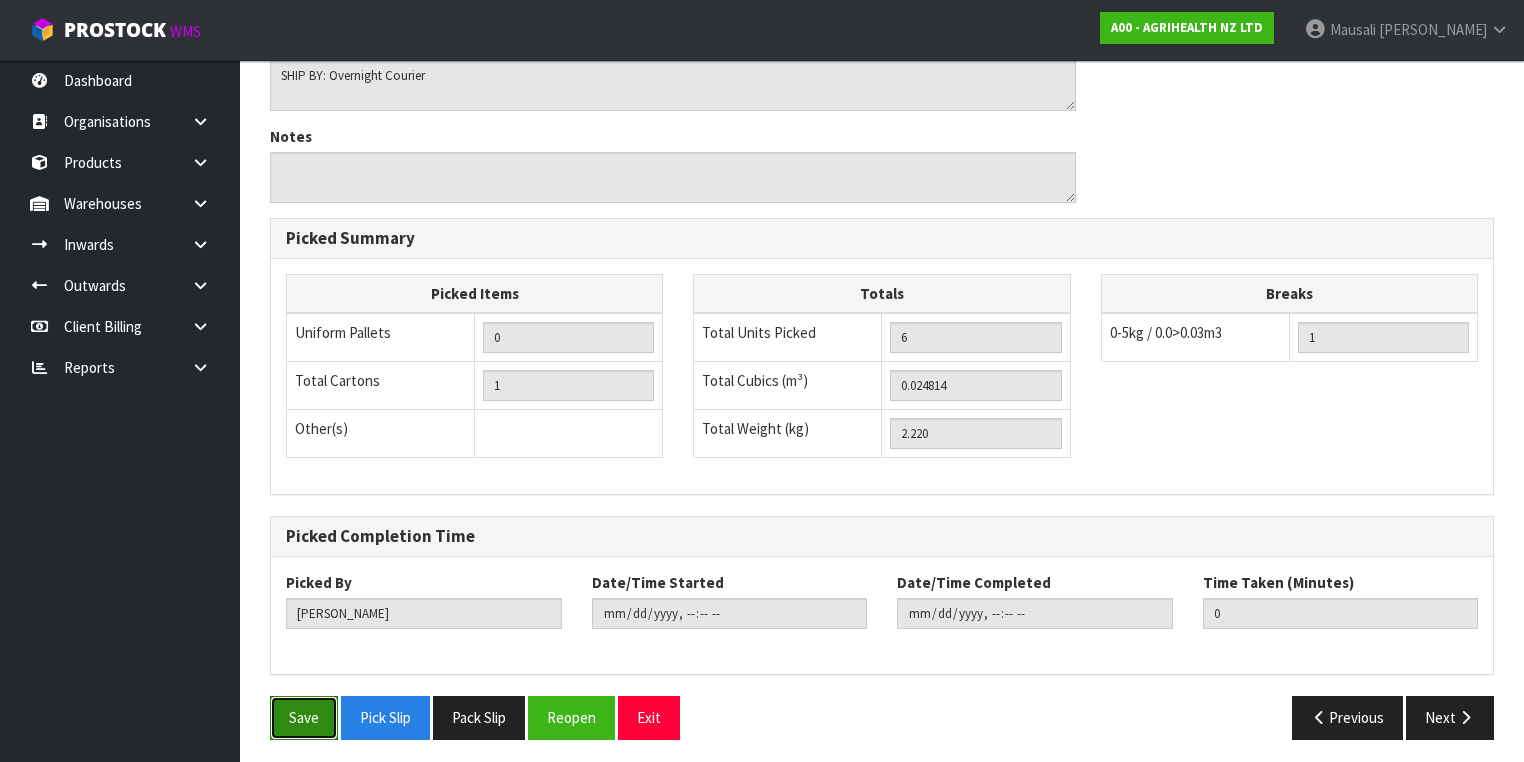 click on "Save" at bounding box center (304, 717) 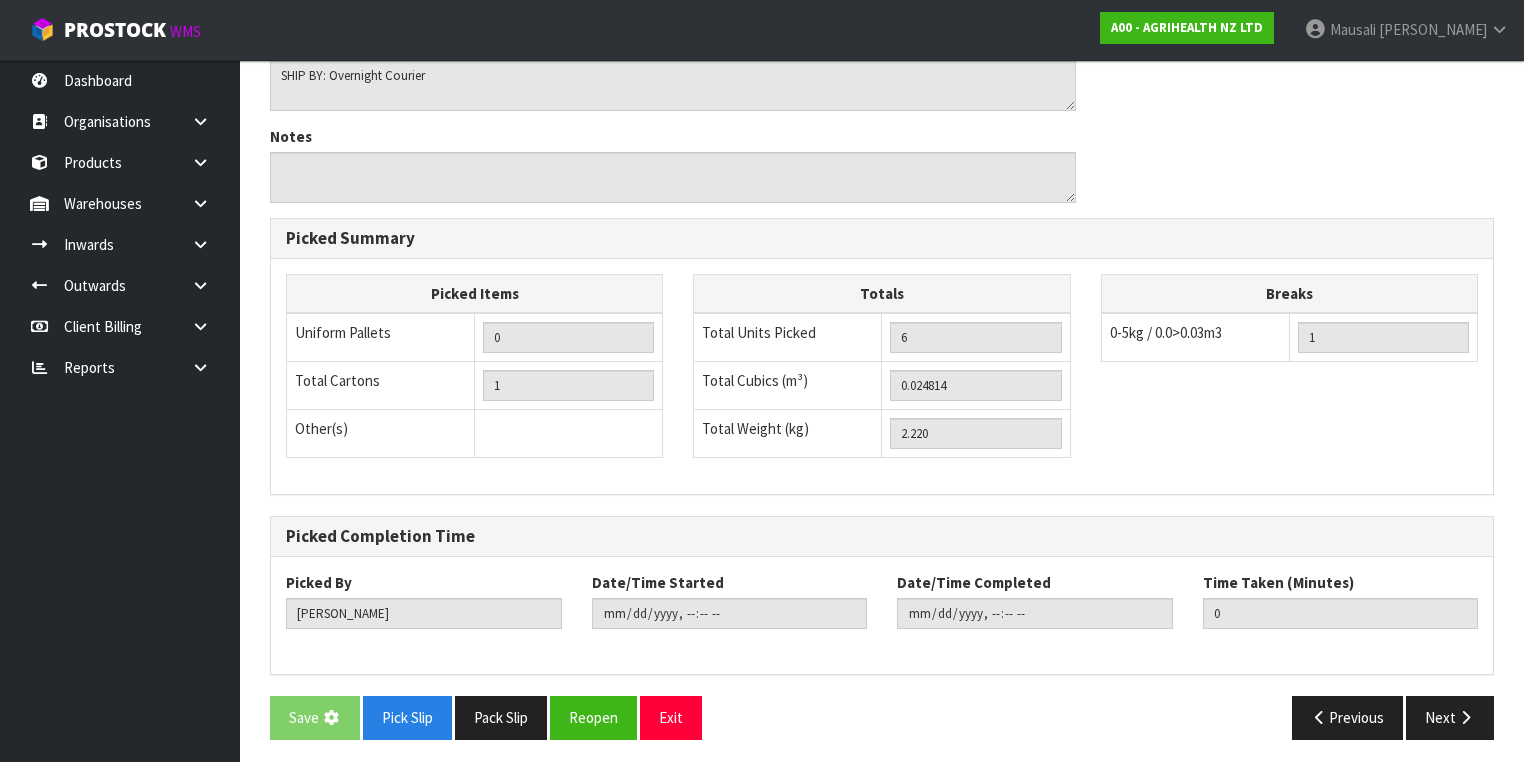 scroll, scrollTop: 0, scrollLeft: 0, axis: both 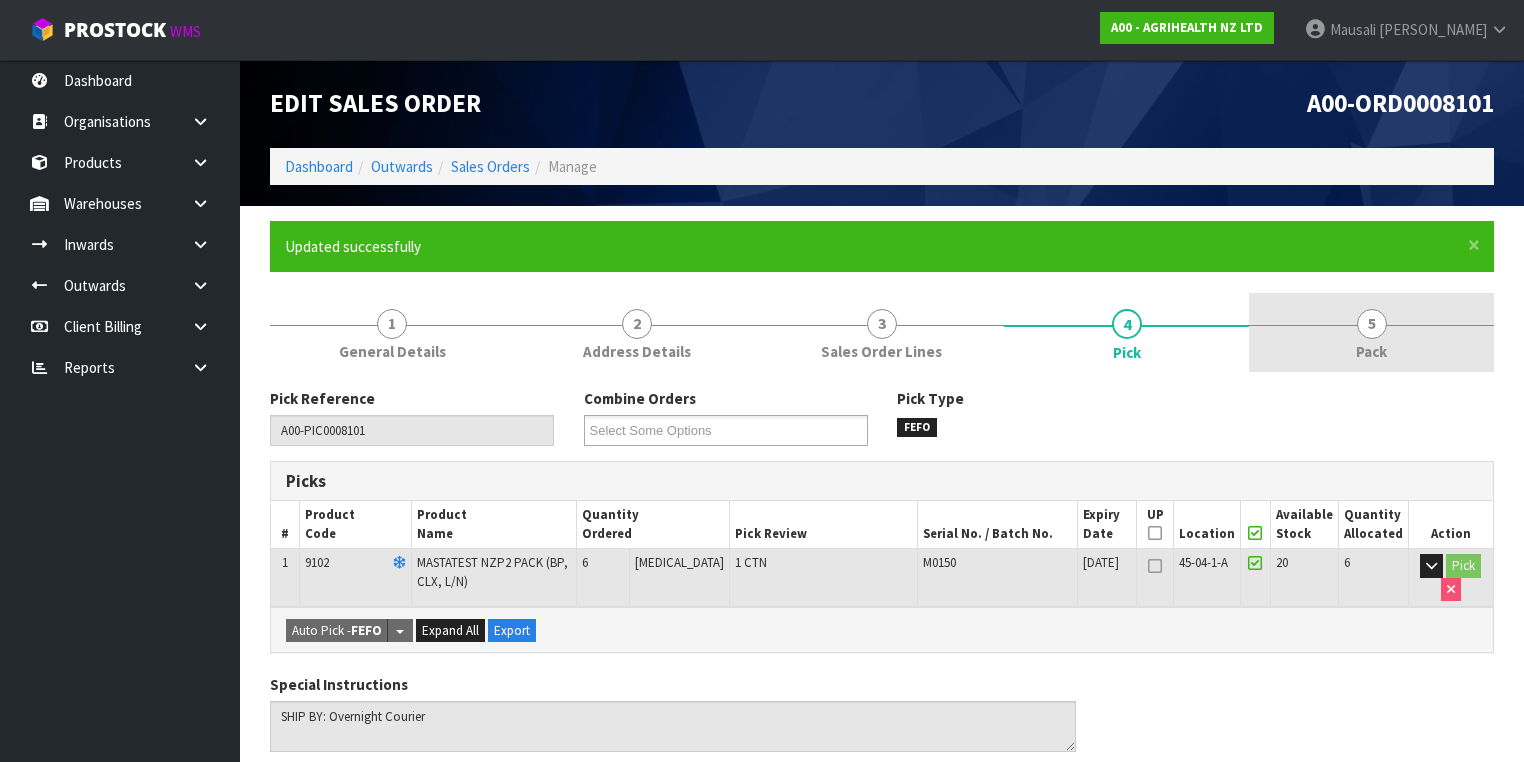 click on "5" at bounding box center [1372, 324] 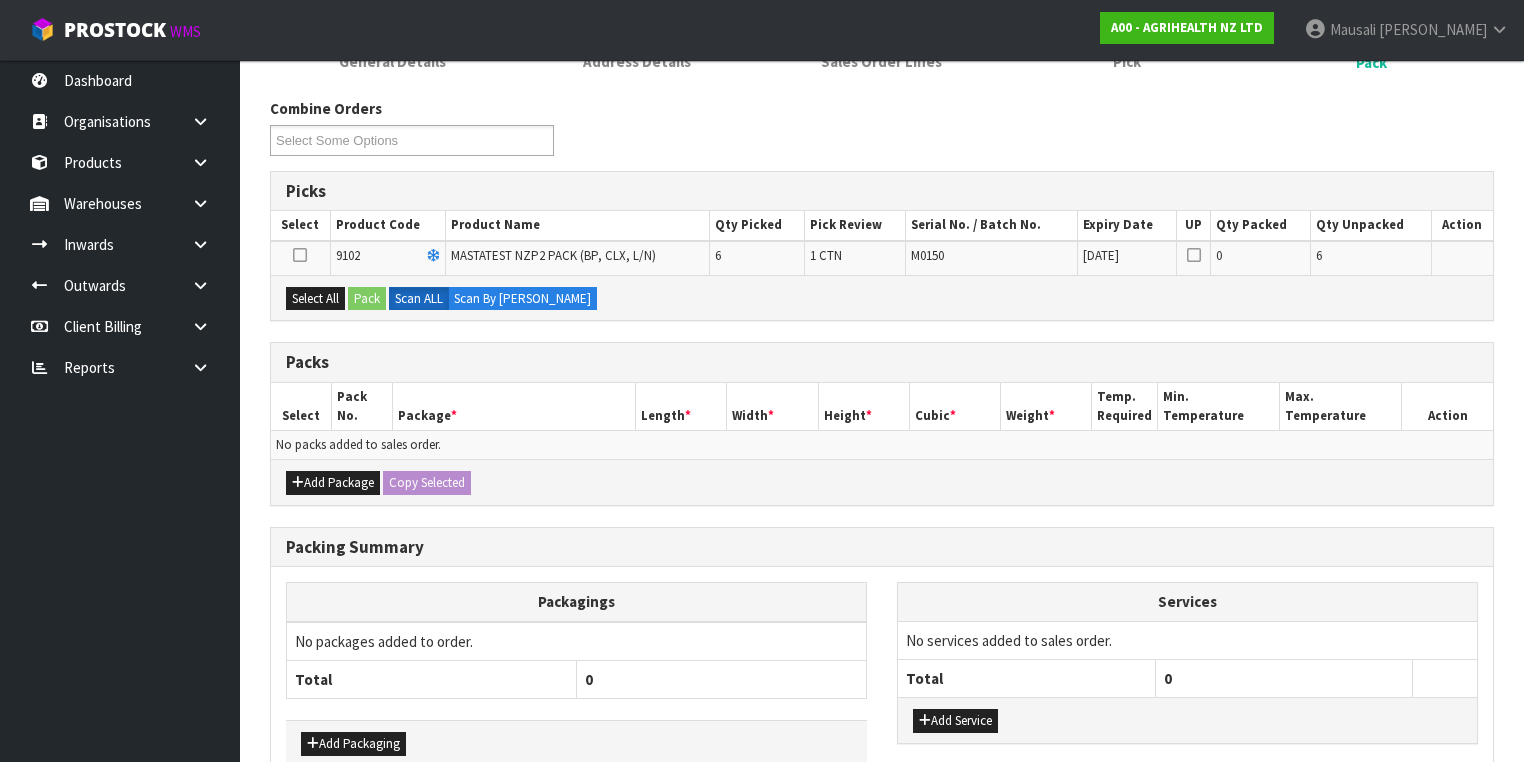 scroll, scrollTop: 395, scrollLeft: 0, axis: vertical 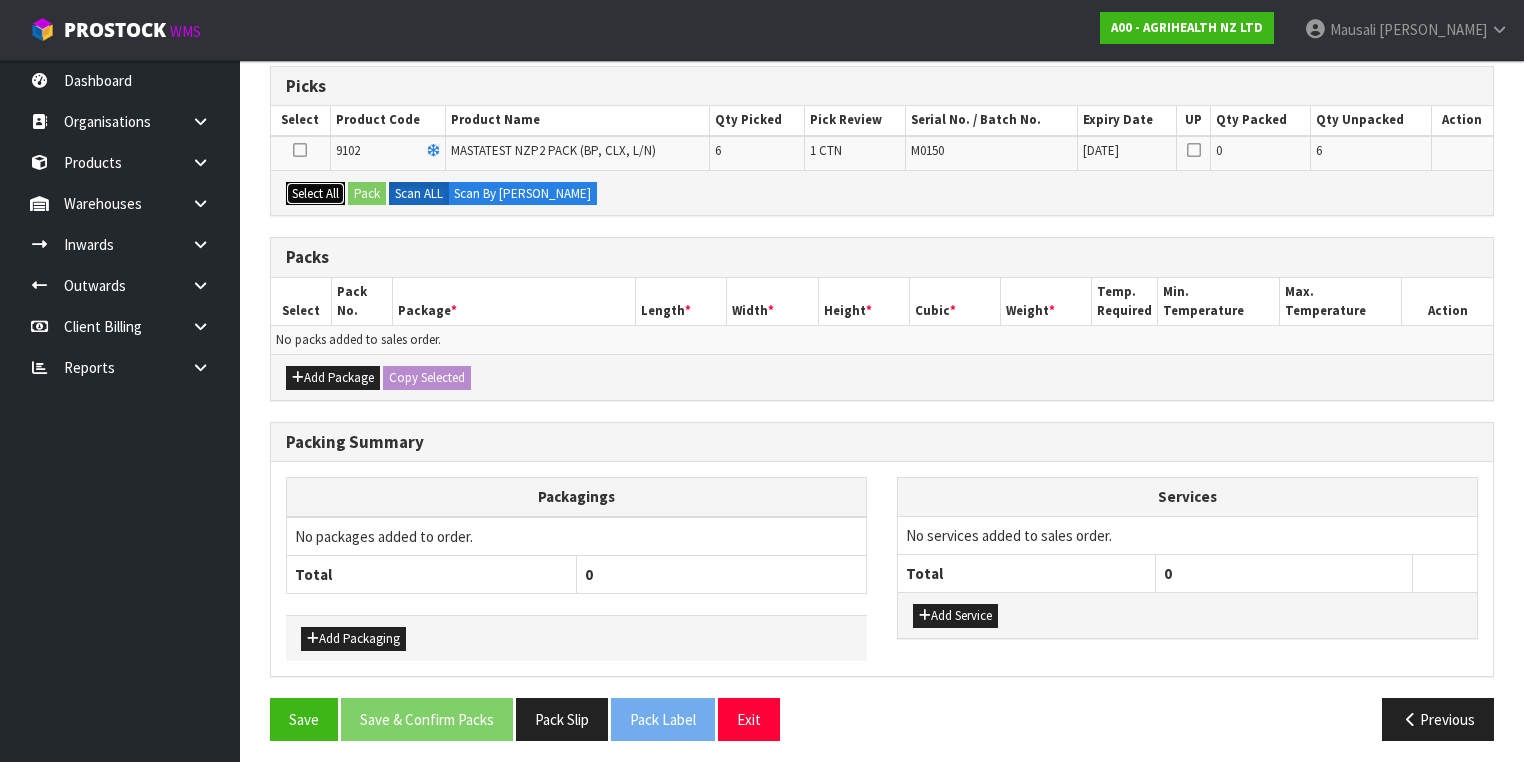 click on "Select All" at bounding box center [315, 194] 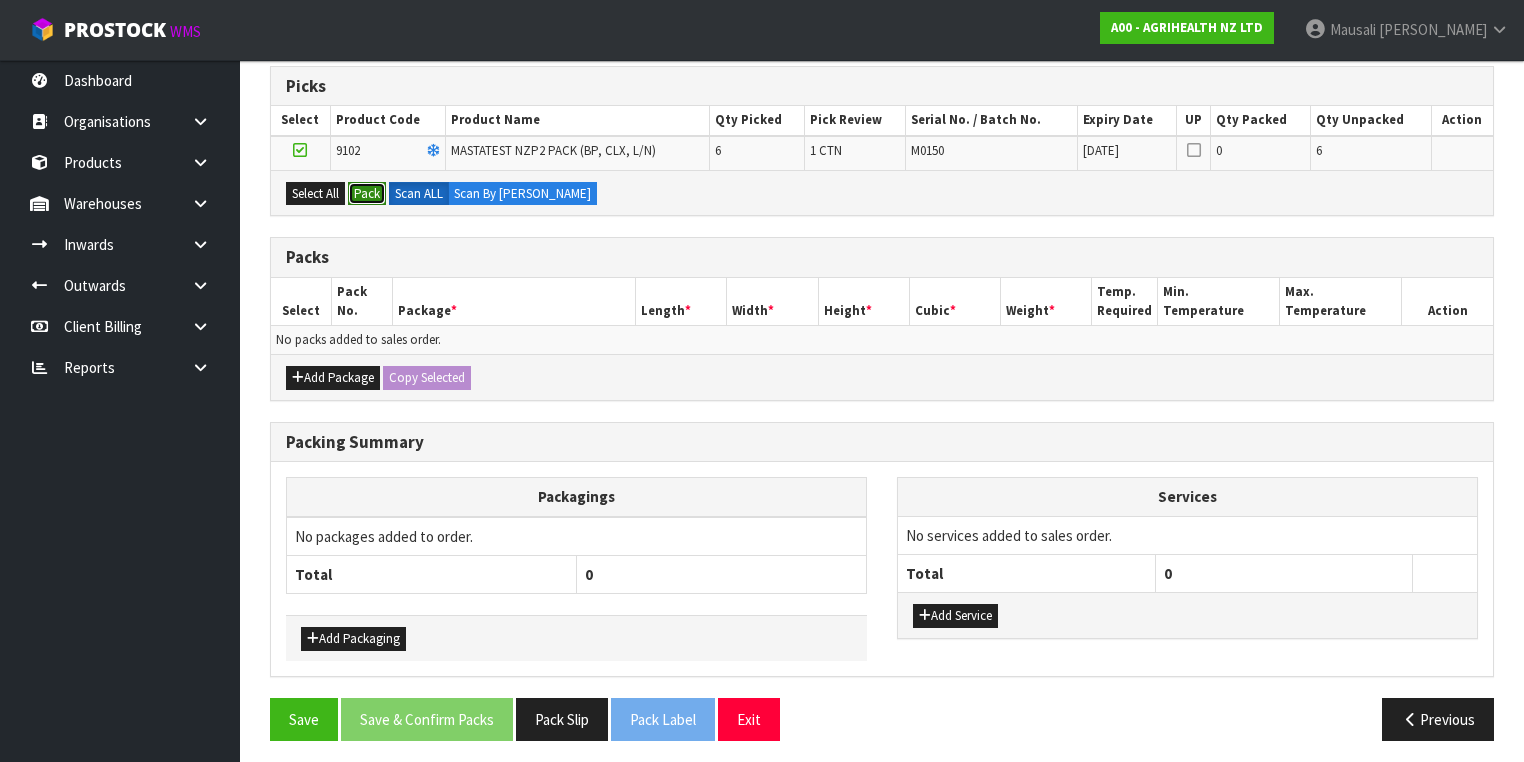 click on "Pack" at bounding box center (367, 194) 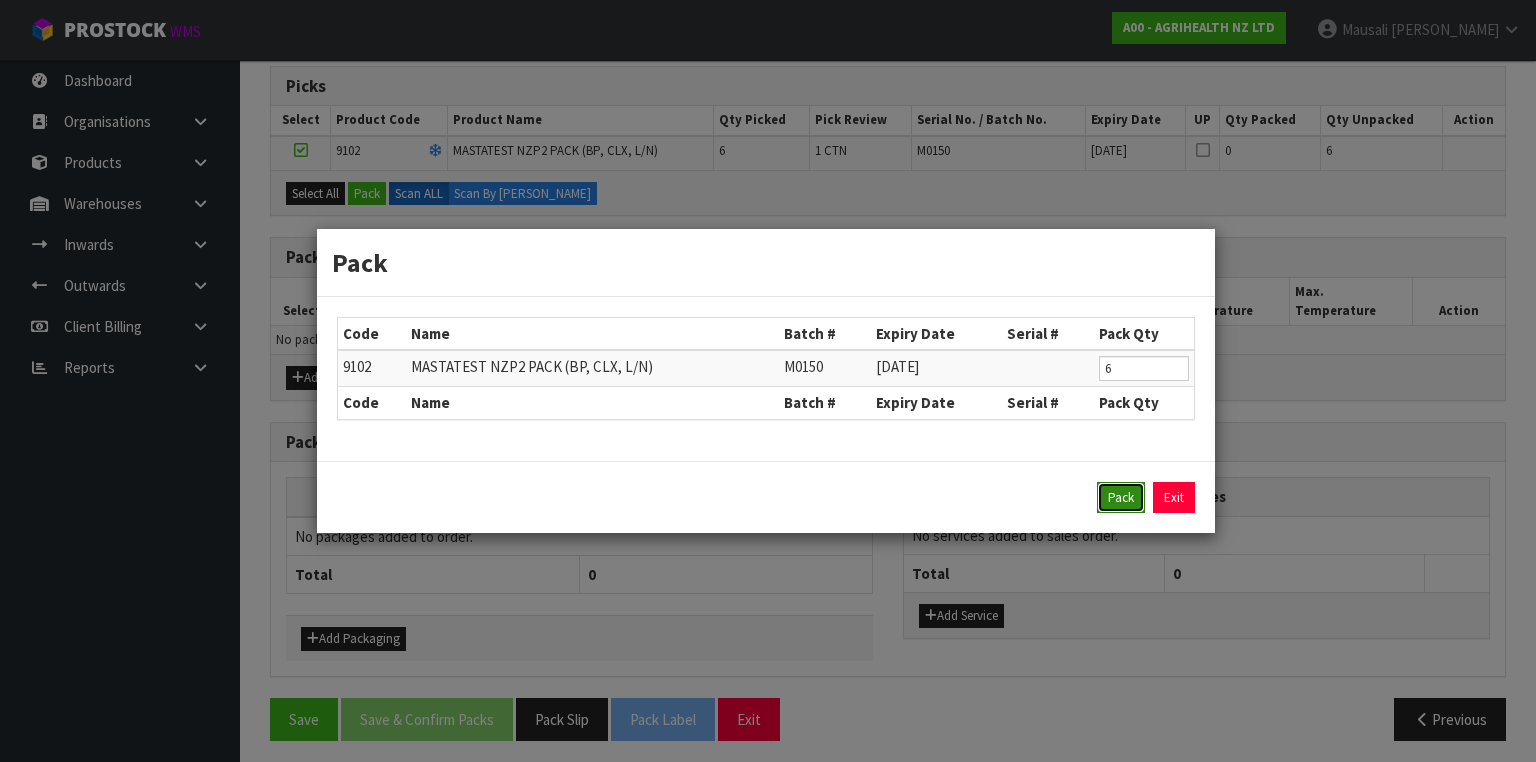 click on "Pack" at bounding box center (1121, 498) 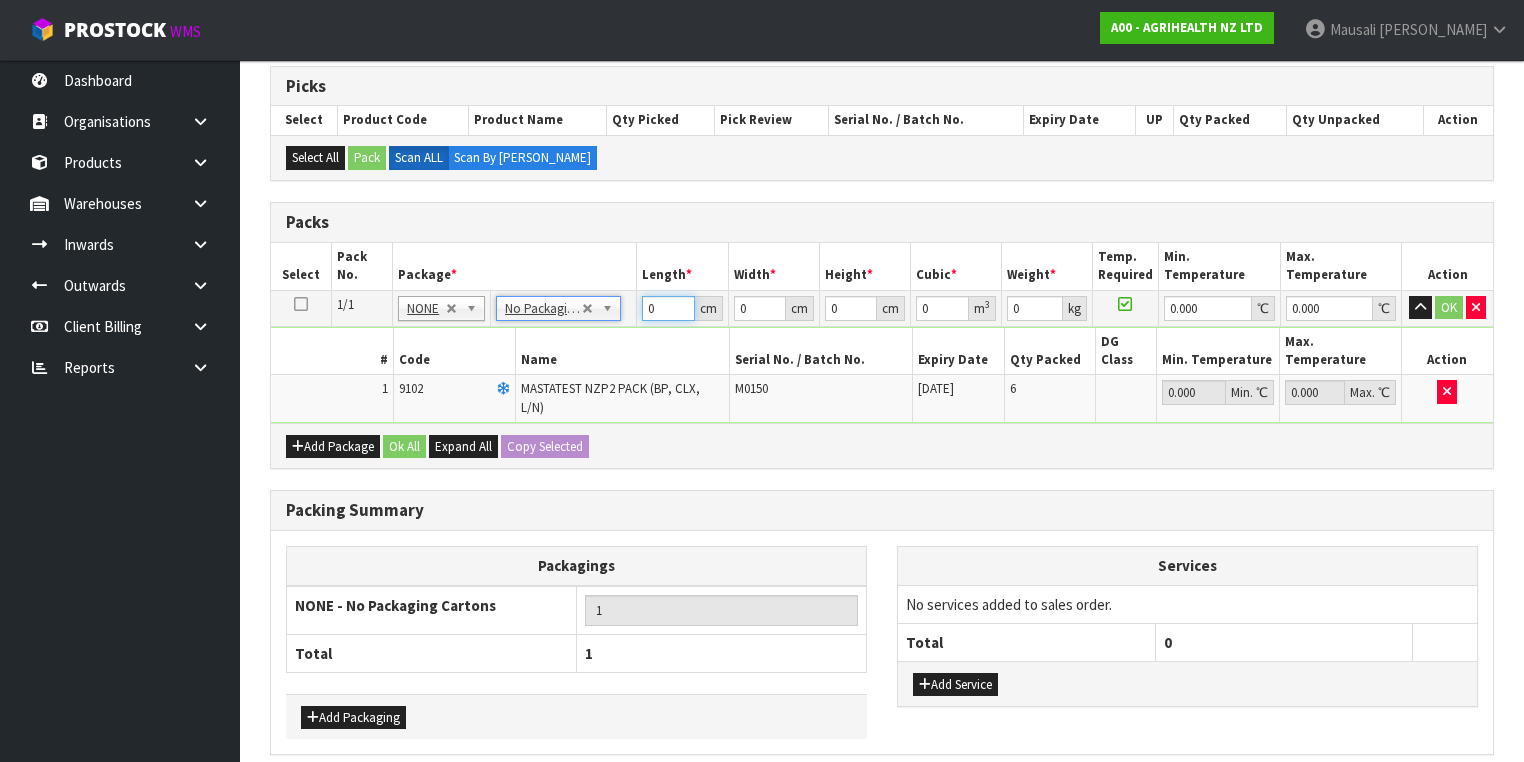 drag, startPoint x: 661, startPoint y: 305, endPoint x: 571, endPoint y: 323, distance: 91.78235 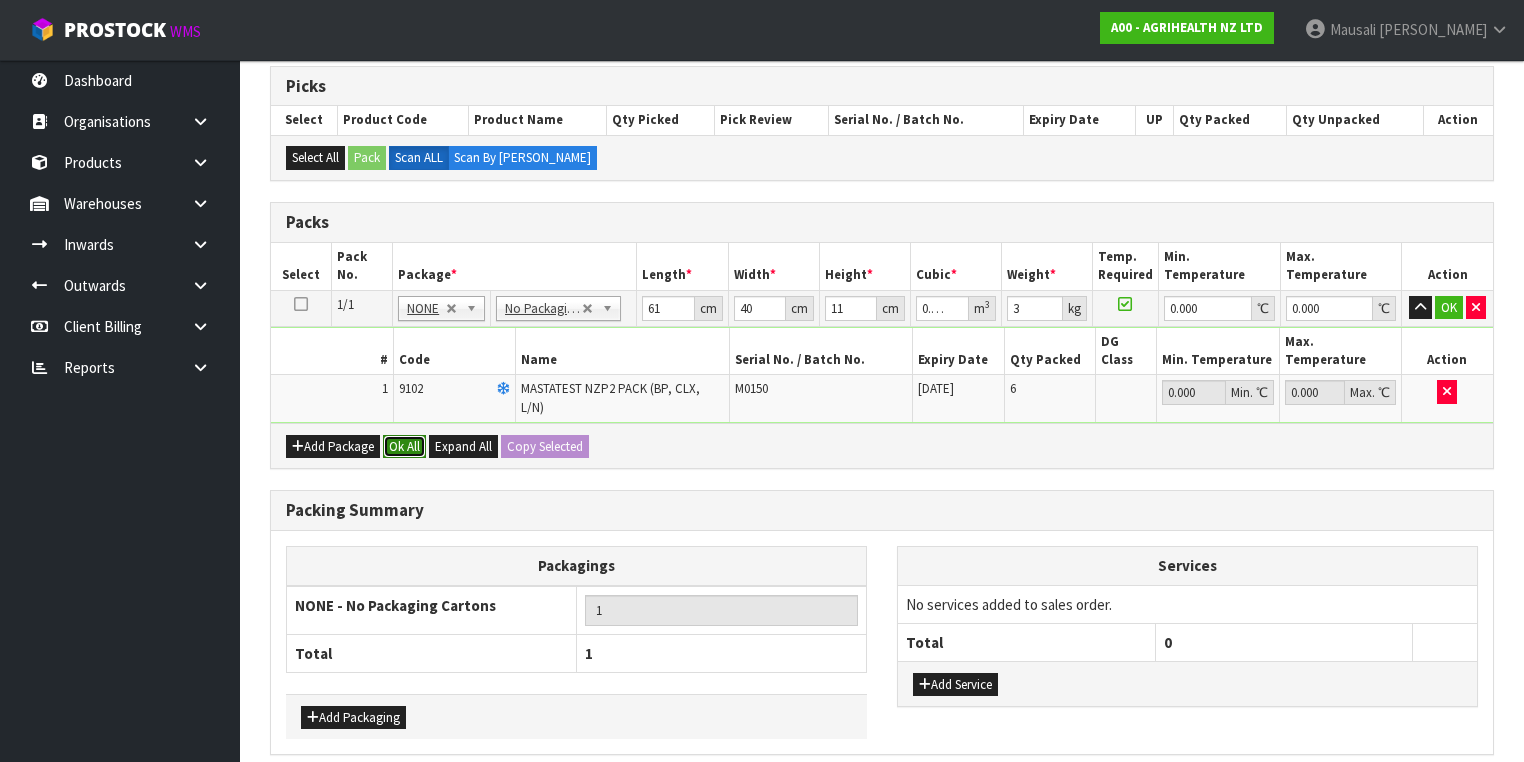 click on "Ok All" at bounding box center (404, 447) 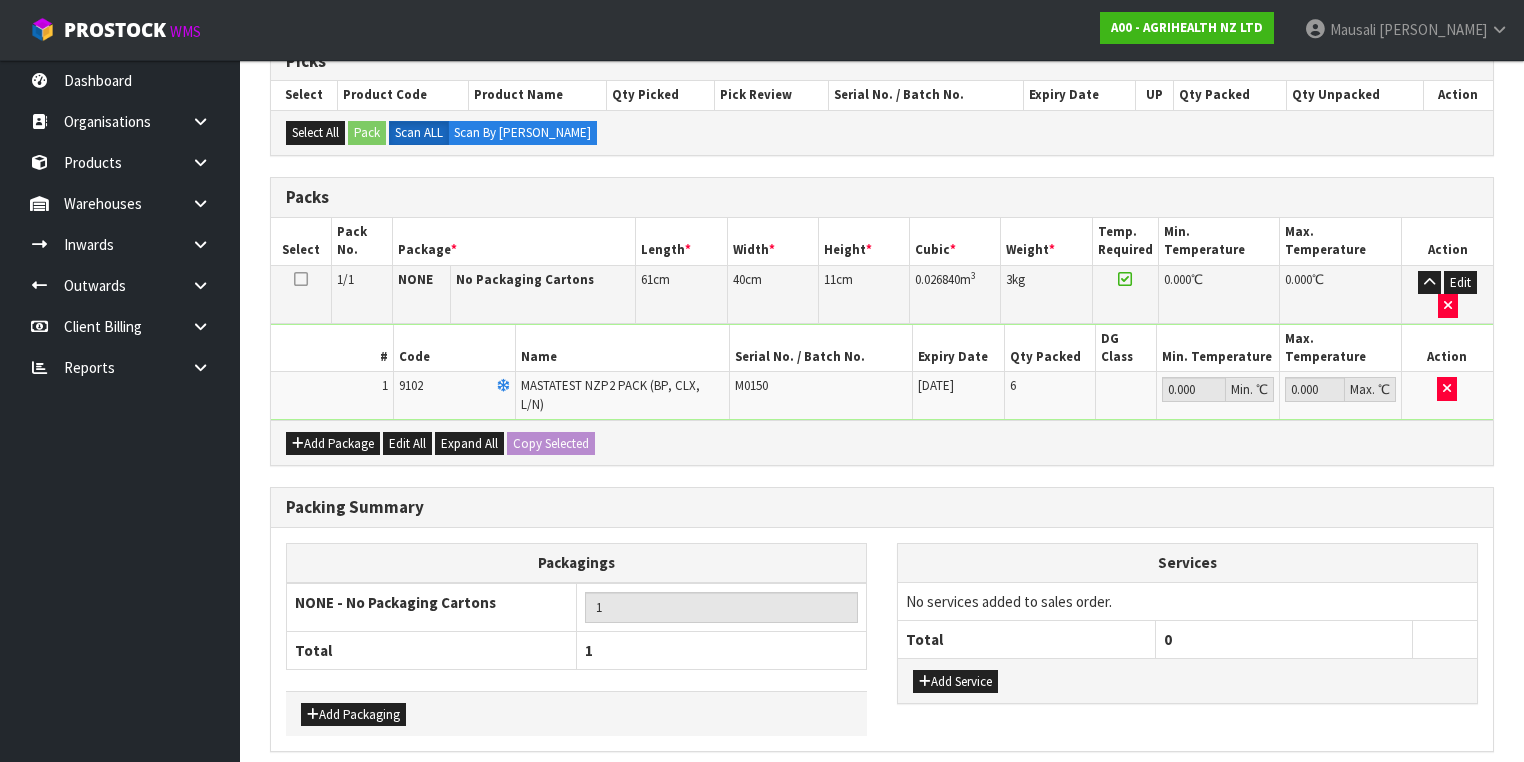 scroll, scrollTop: 441, scrollLeft: 0, axis: vertical 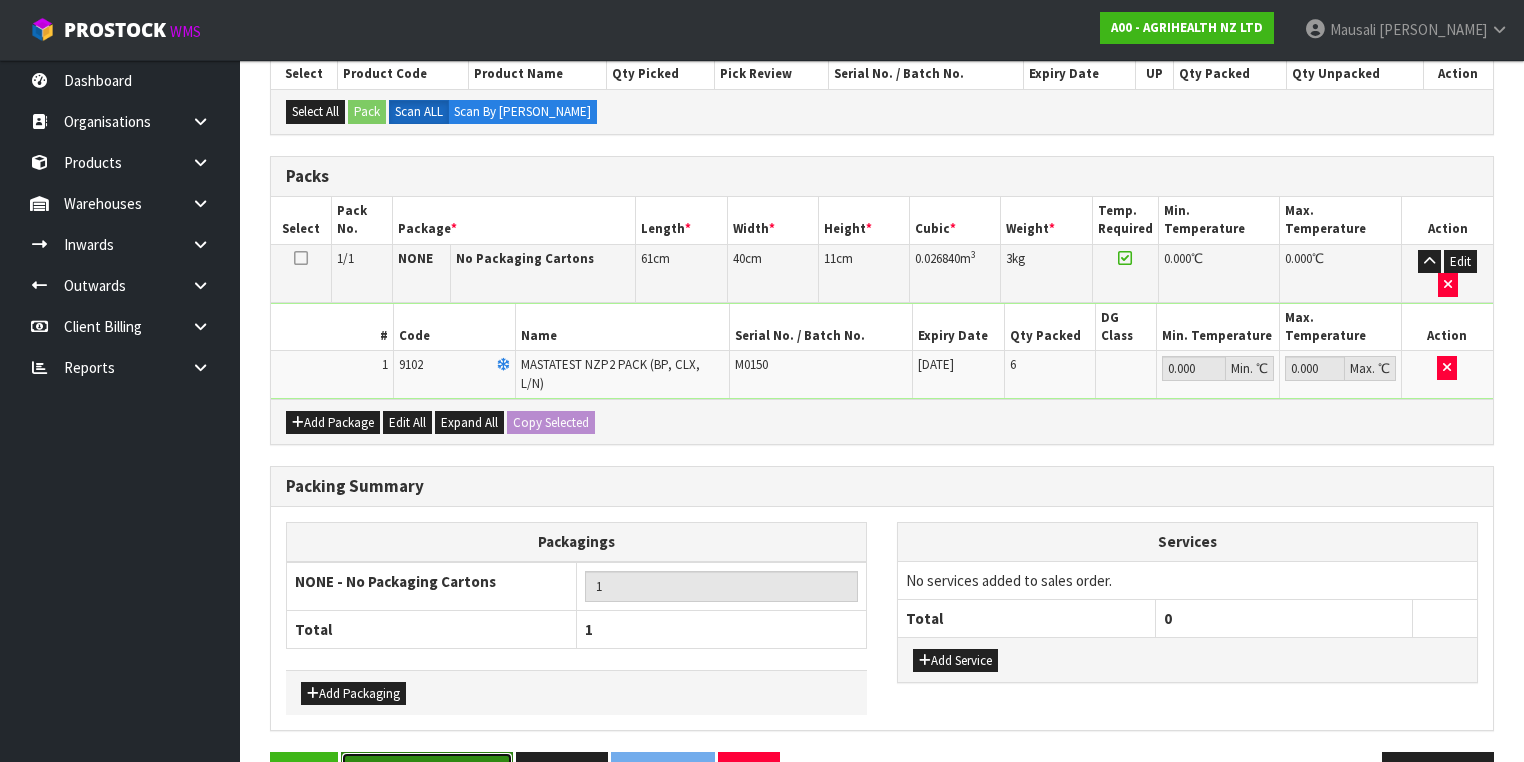 click on "Save & Confirm Packs" at bounding box center [427, 773] 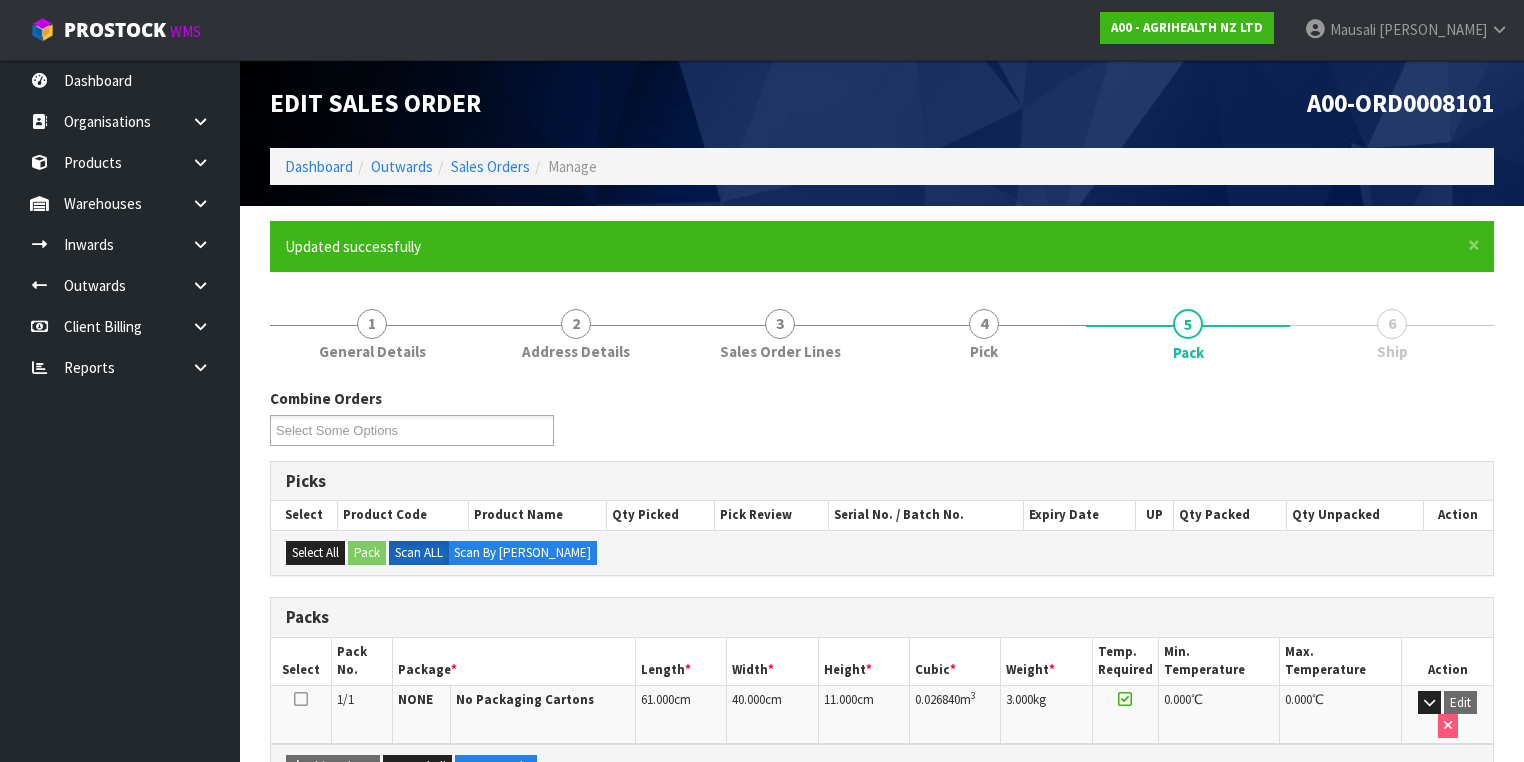 scroll, scrollTop: 332, scrollLeft: 0, axis: vertical 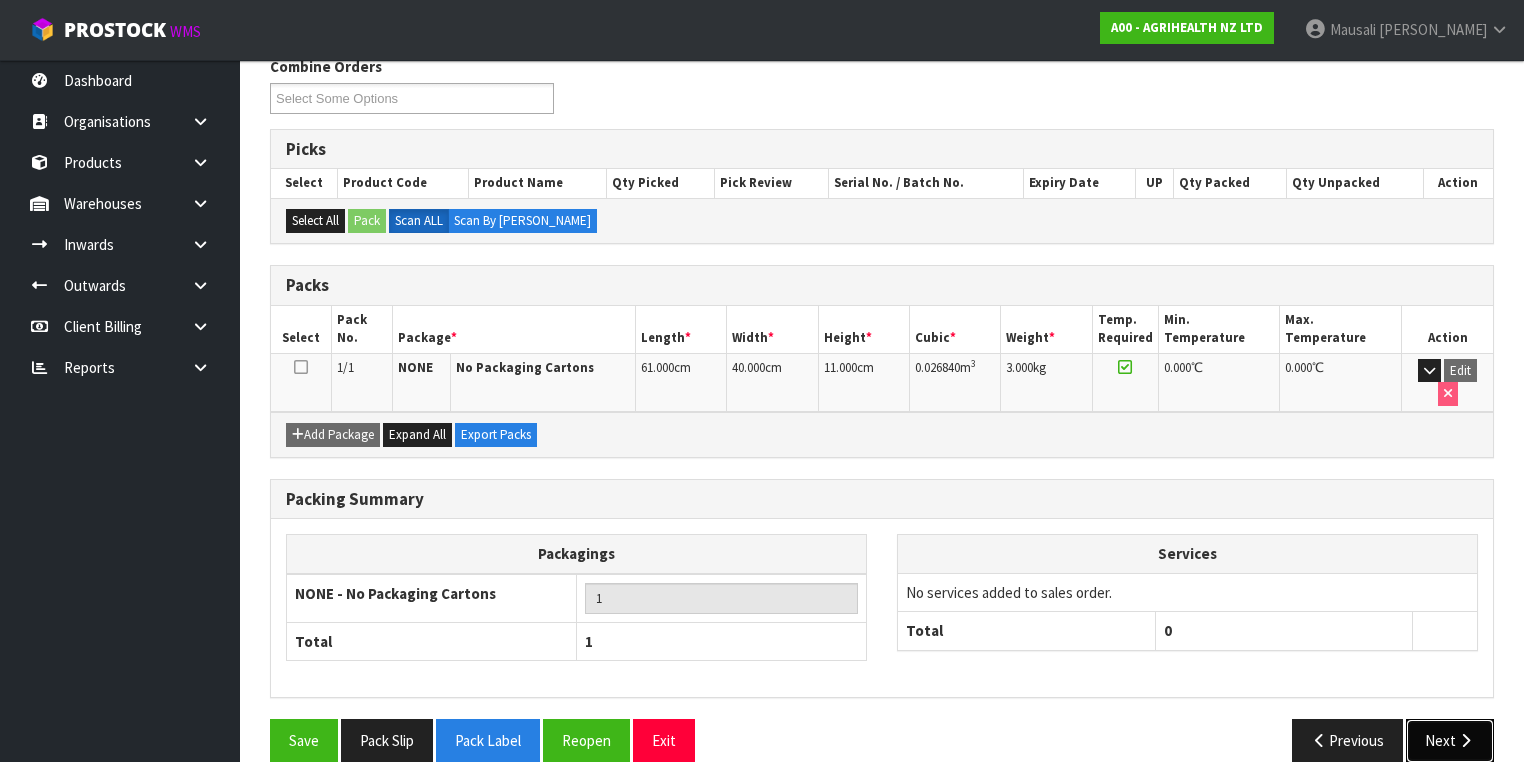click on "Next" at bounding box center [1450, 740] 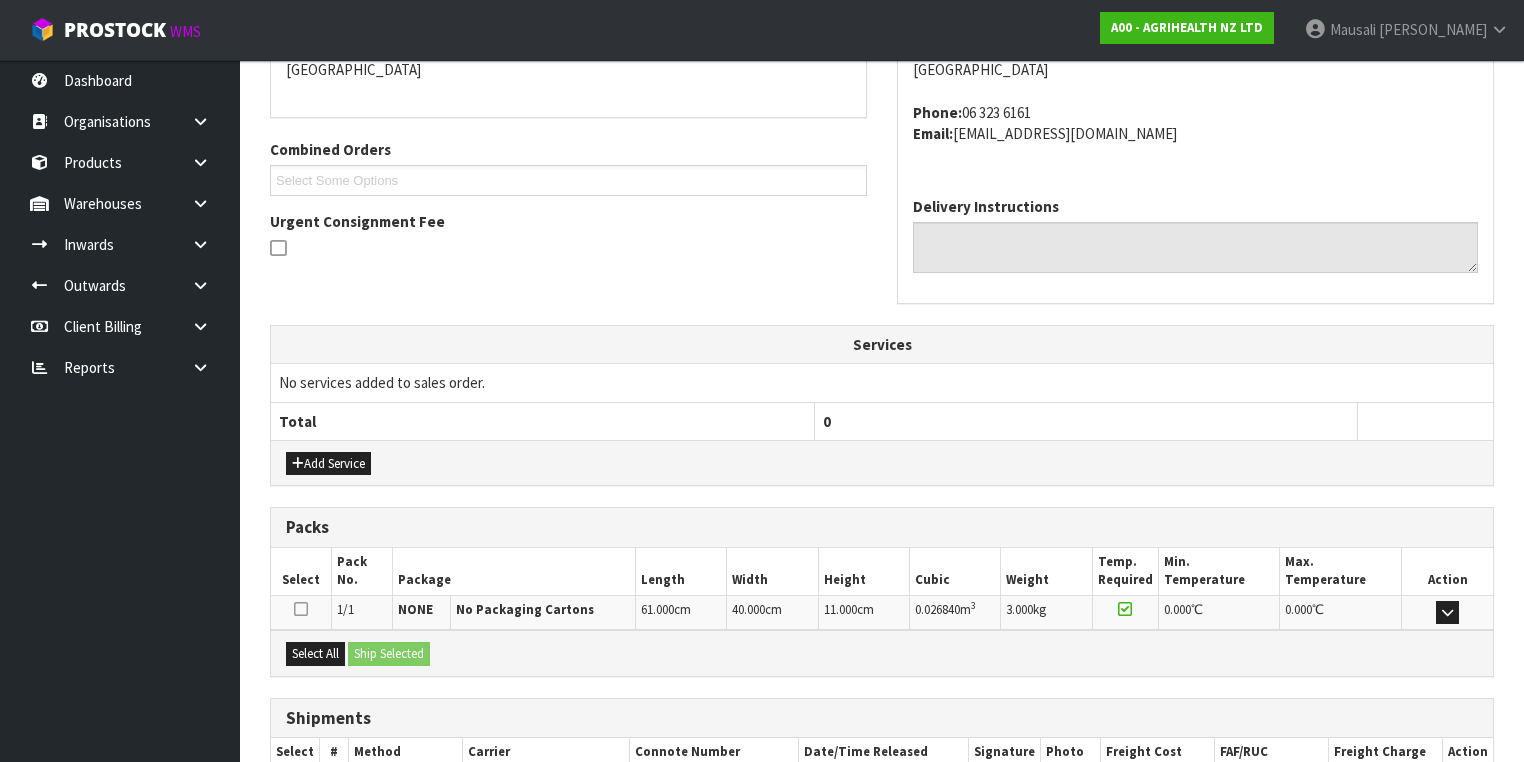 scroll, scrollTop: 571, scrollLeft: 0, axis: vertical 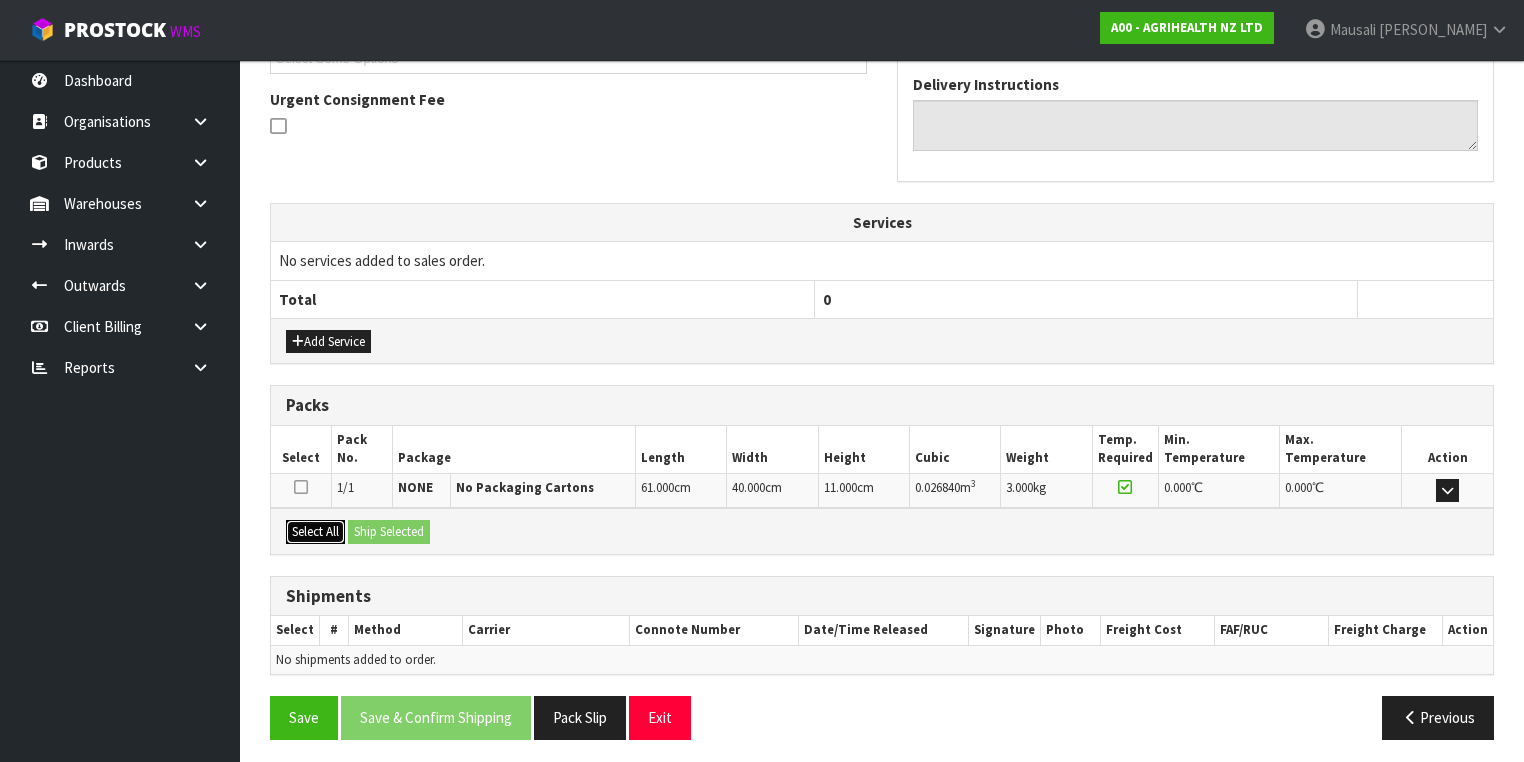 drag, startPoint x: 313, startPoint y: 524, endPoint x: 374, endPoint y: 524, distance: 61 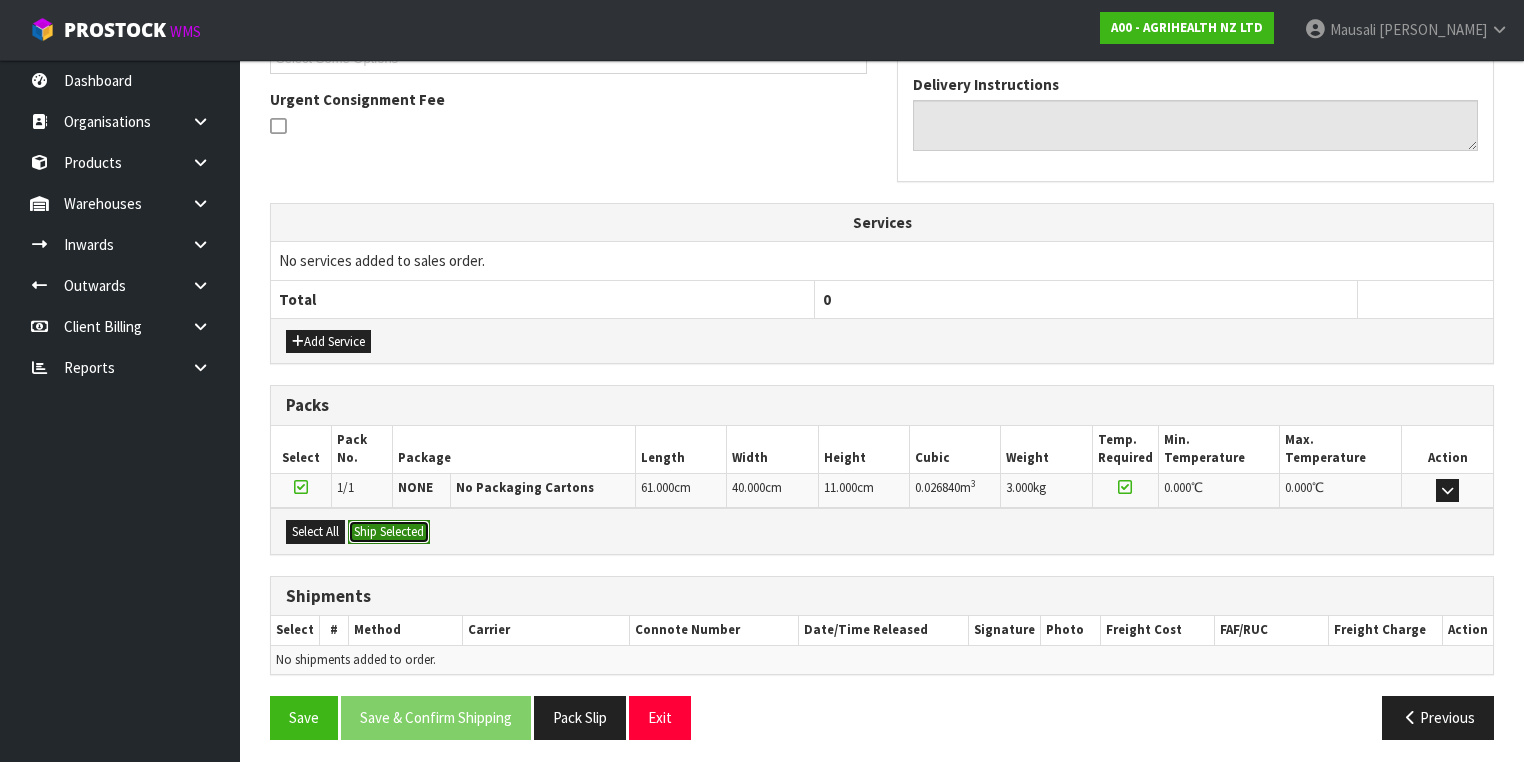 click on "Ship Selected" at bounding box center (389, 532) 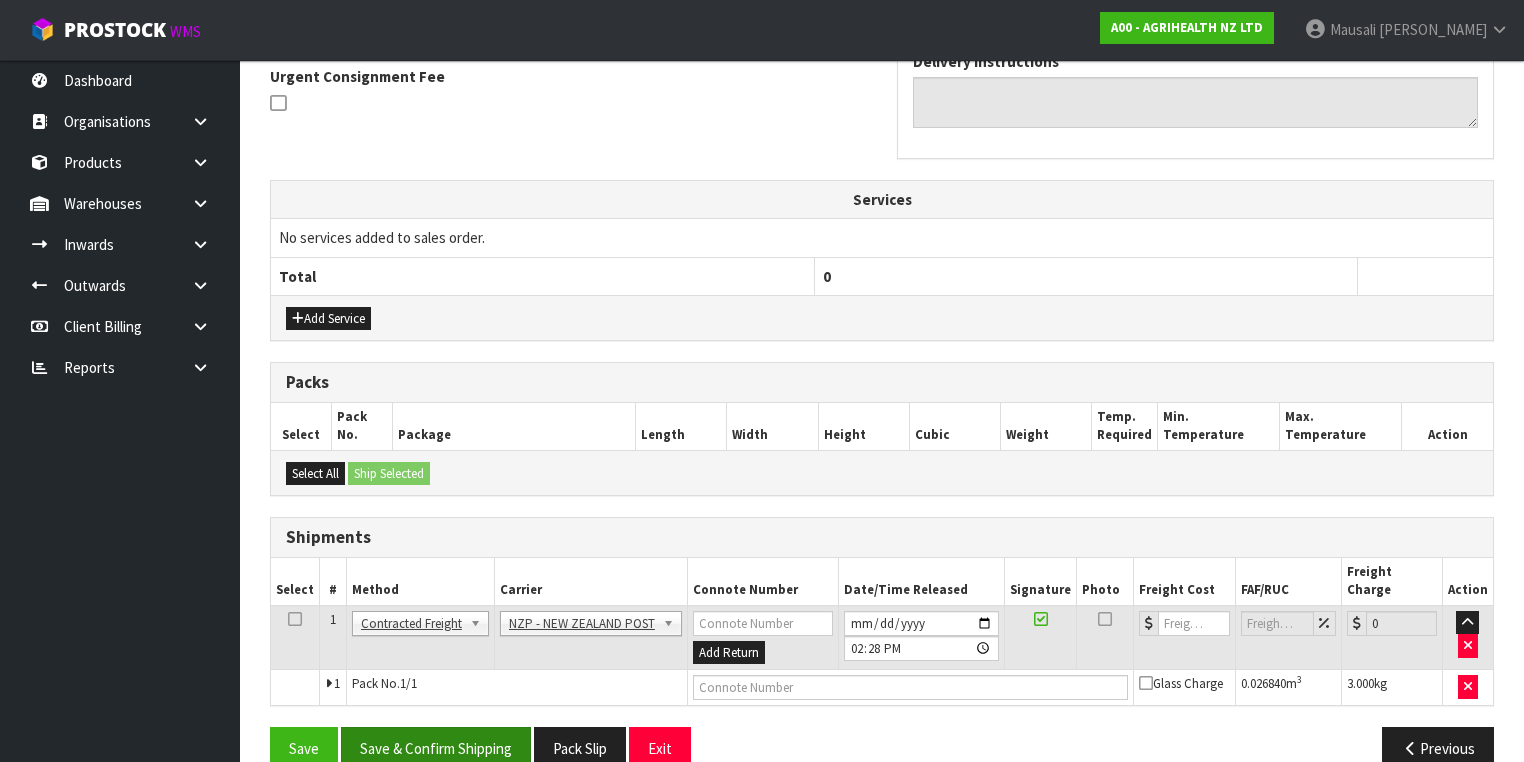 scroll, scrollTop: 606, scrollLeft: 0, axis: vertical 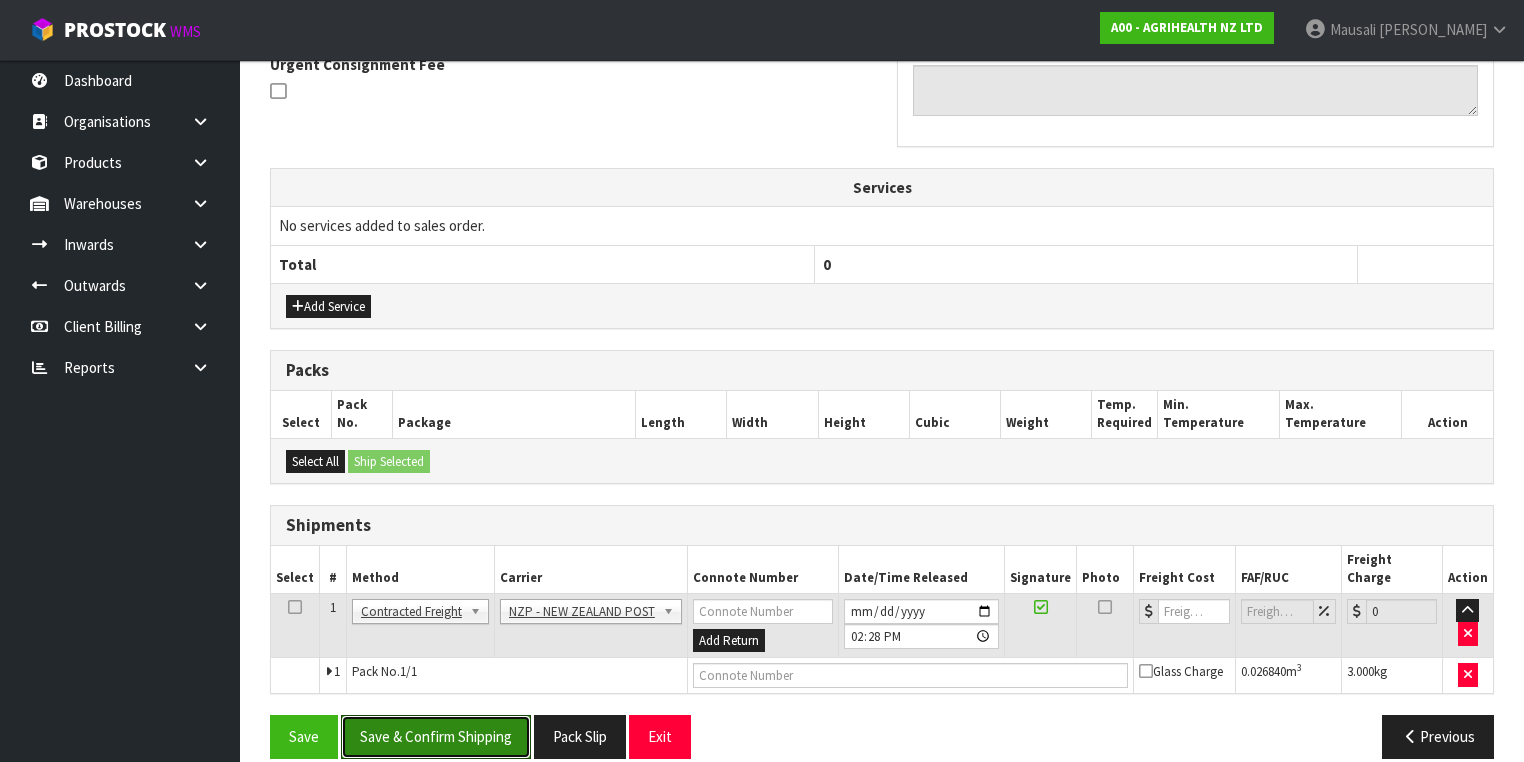 drag, startPoint x: 481, startPoint y: 710, endPoint x: 524, endPoint y: 682, distance: 51.312767 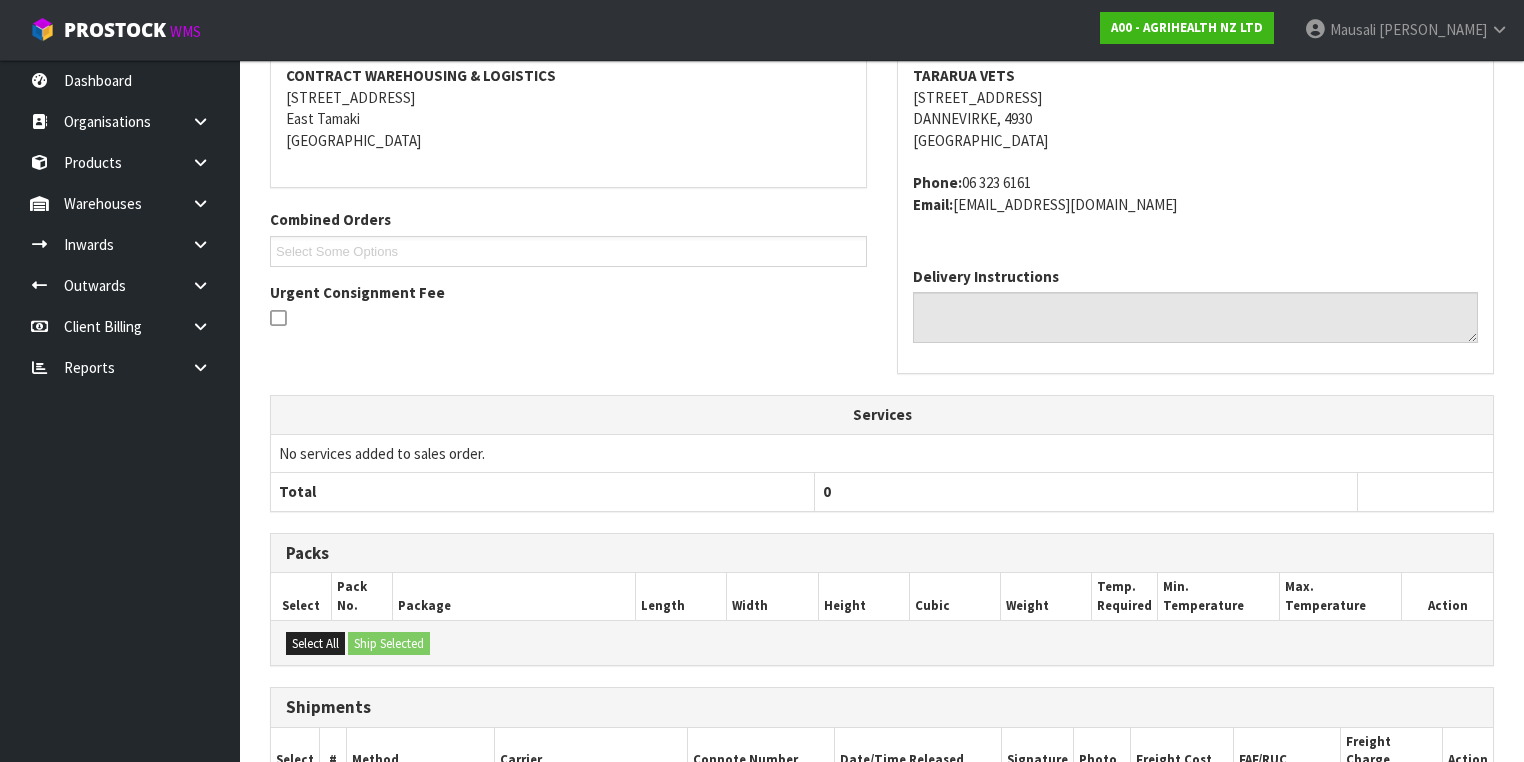 scroll, scrollTop: 579, scrollLeft: 0, axis: vertical 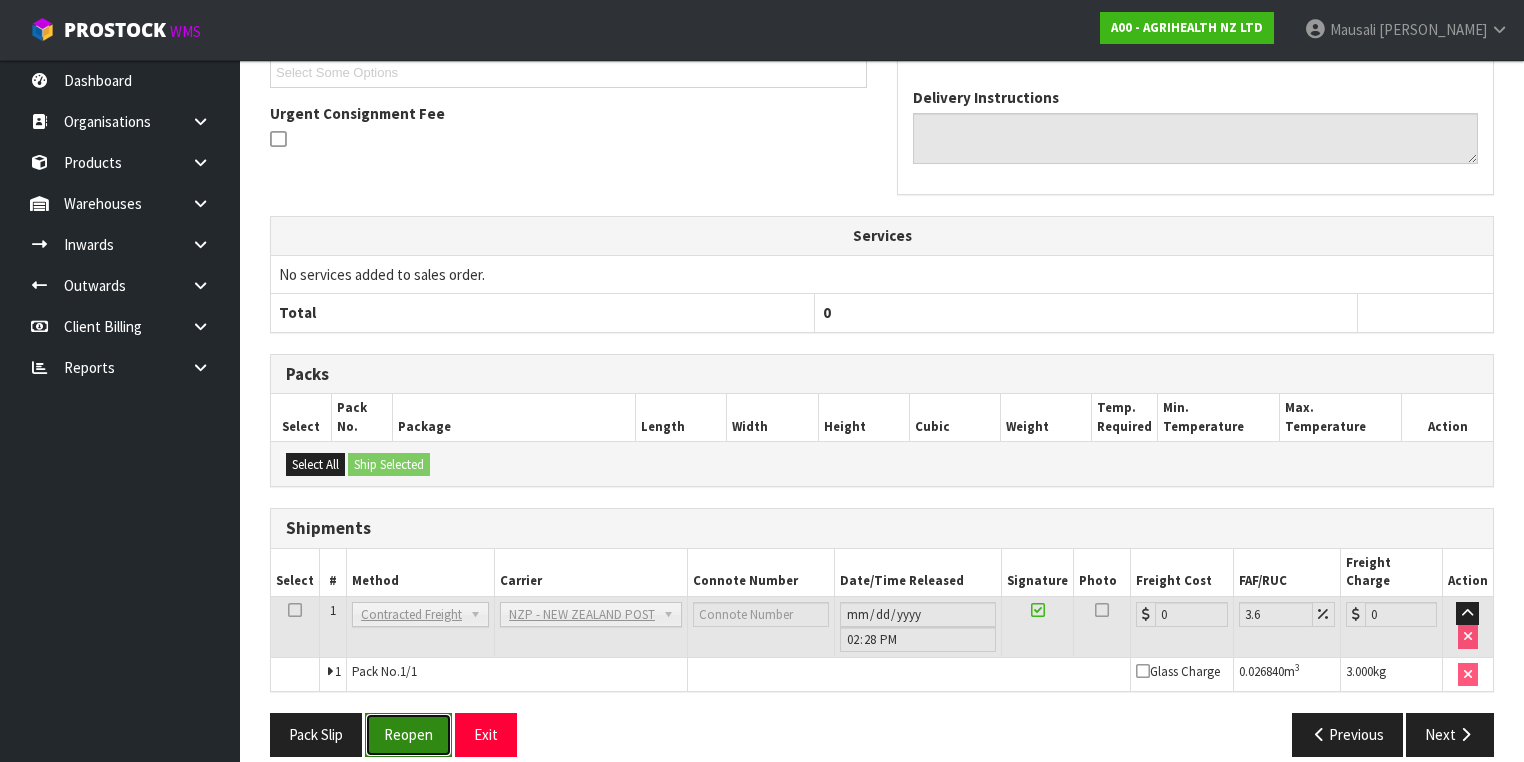 click on "Reopen" at bounding box center [408, 734] 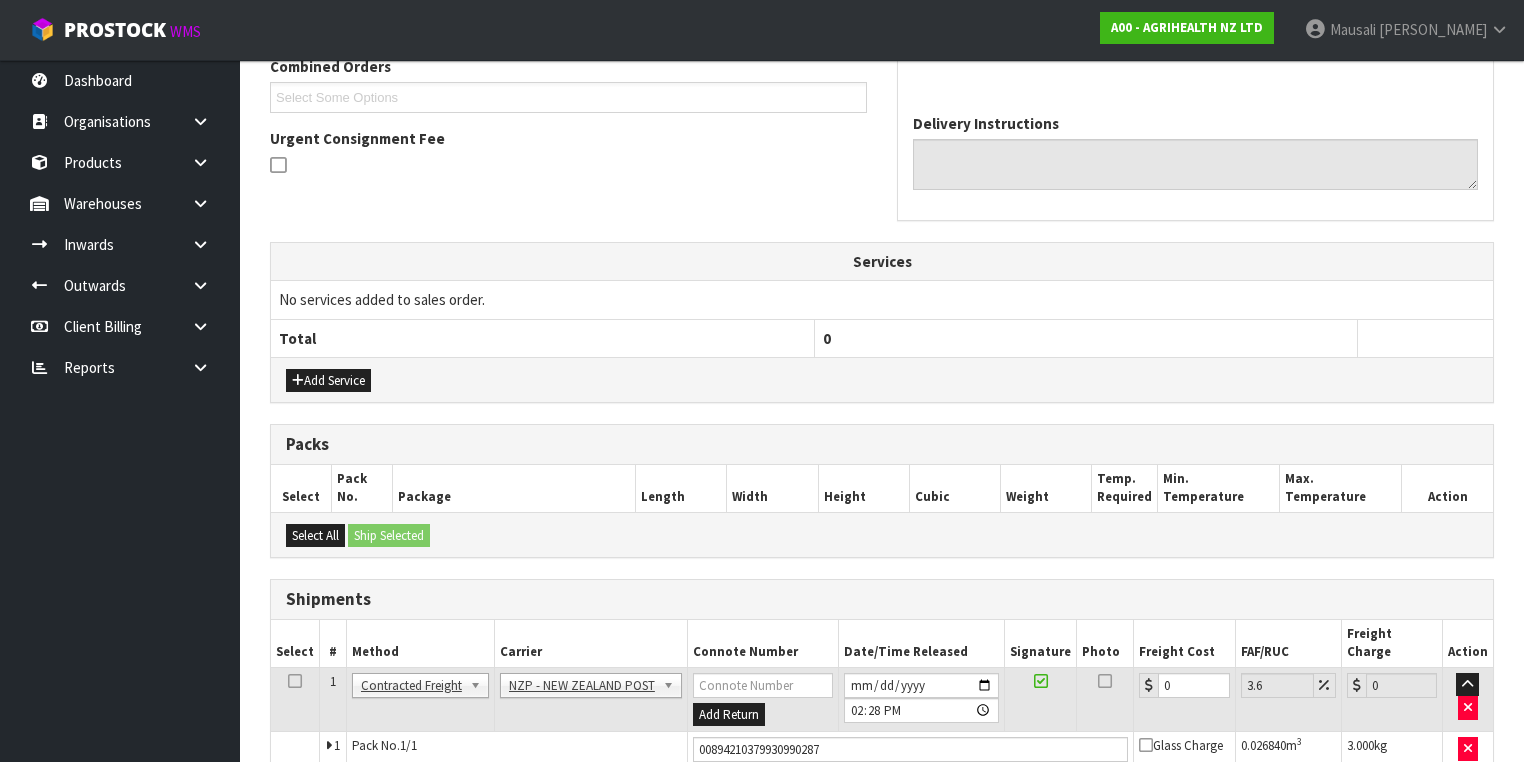 scroll, scrollTop: 624, scrollLeft: 0, axis: vertical 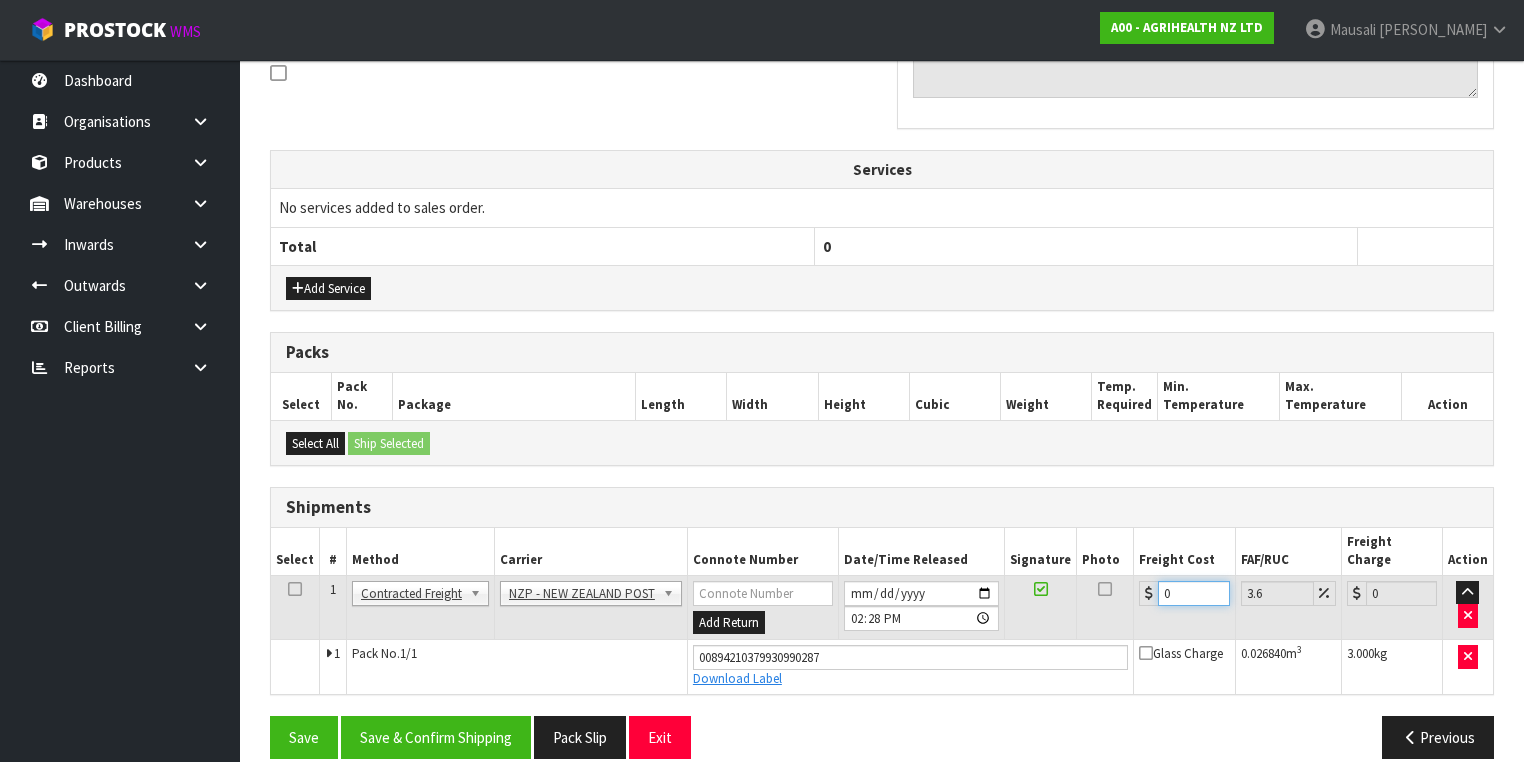 drag, startPoint x: 1192, startPoint y: 566, endPoint x: 1124, endPoint y: 584, distance: 70.34202 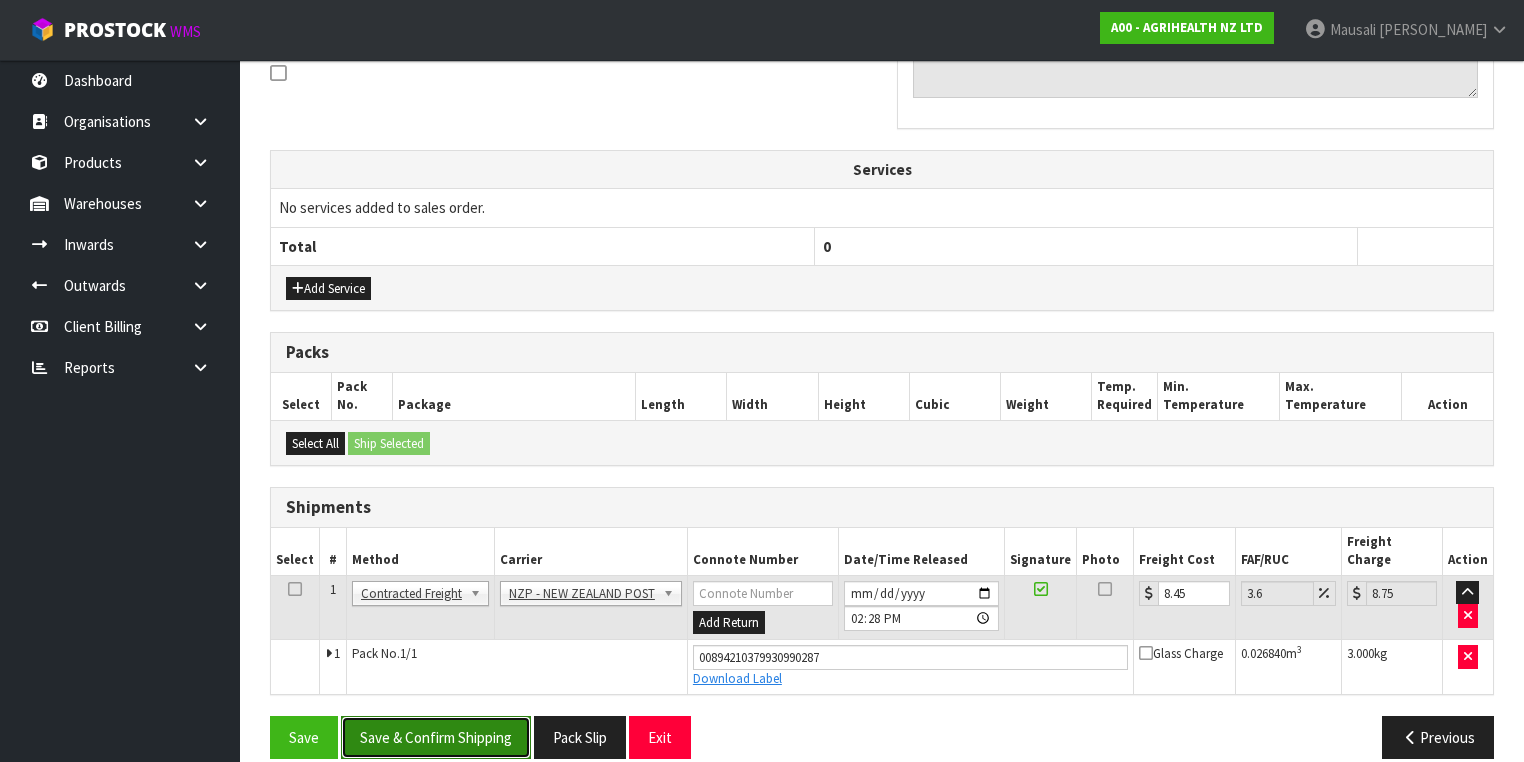 click on "Save & Confirm Shipping" at bounding box center (436, 737) 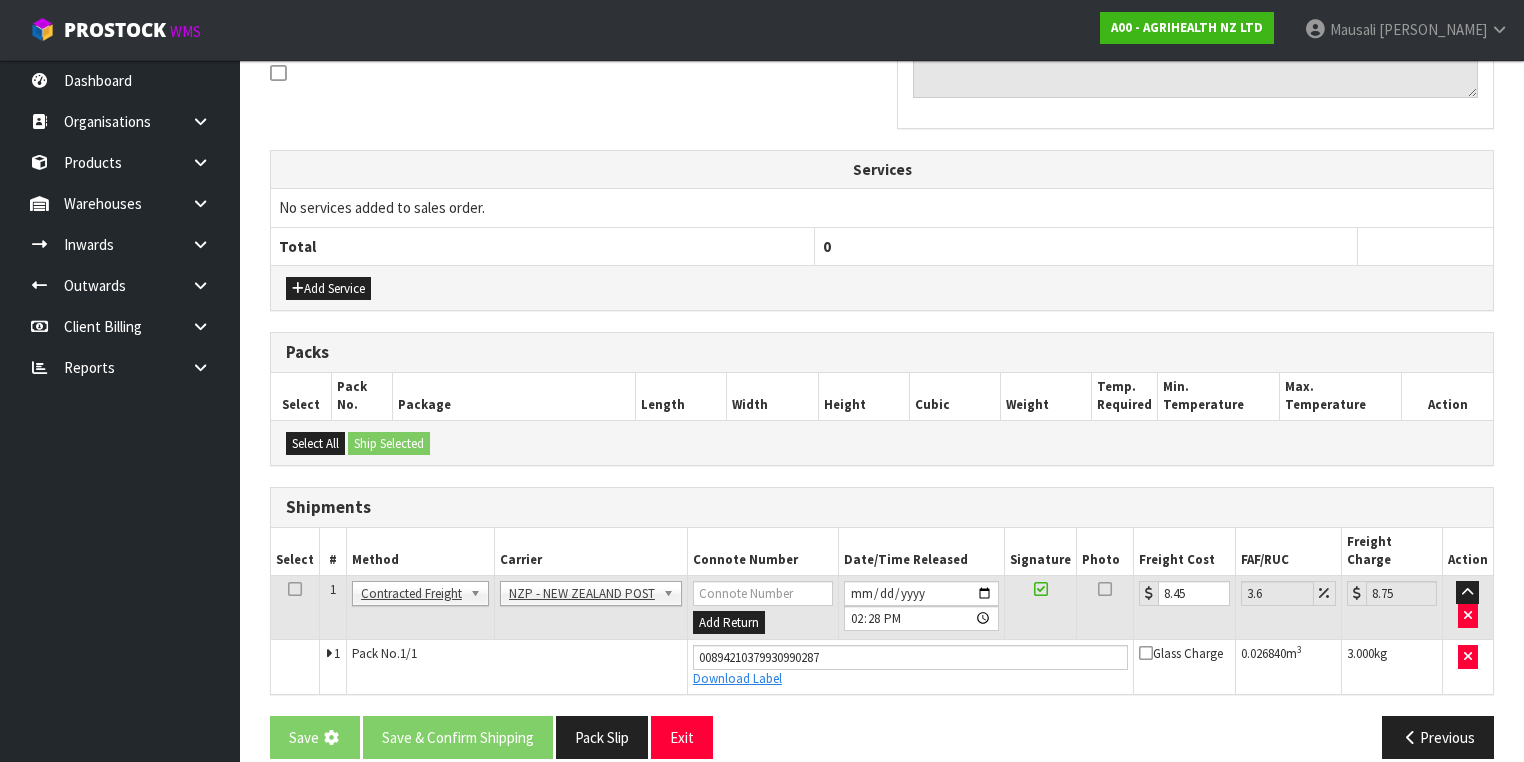 scroll, scrollTop: 0, scrollLeft: 0, axis: both 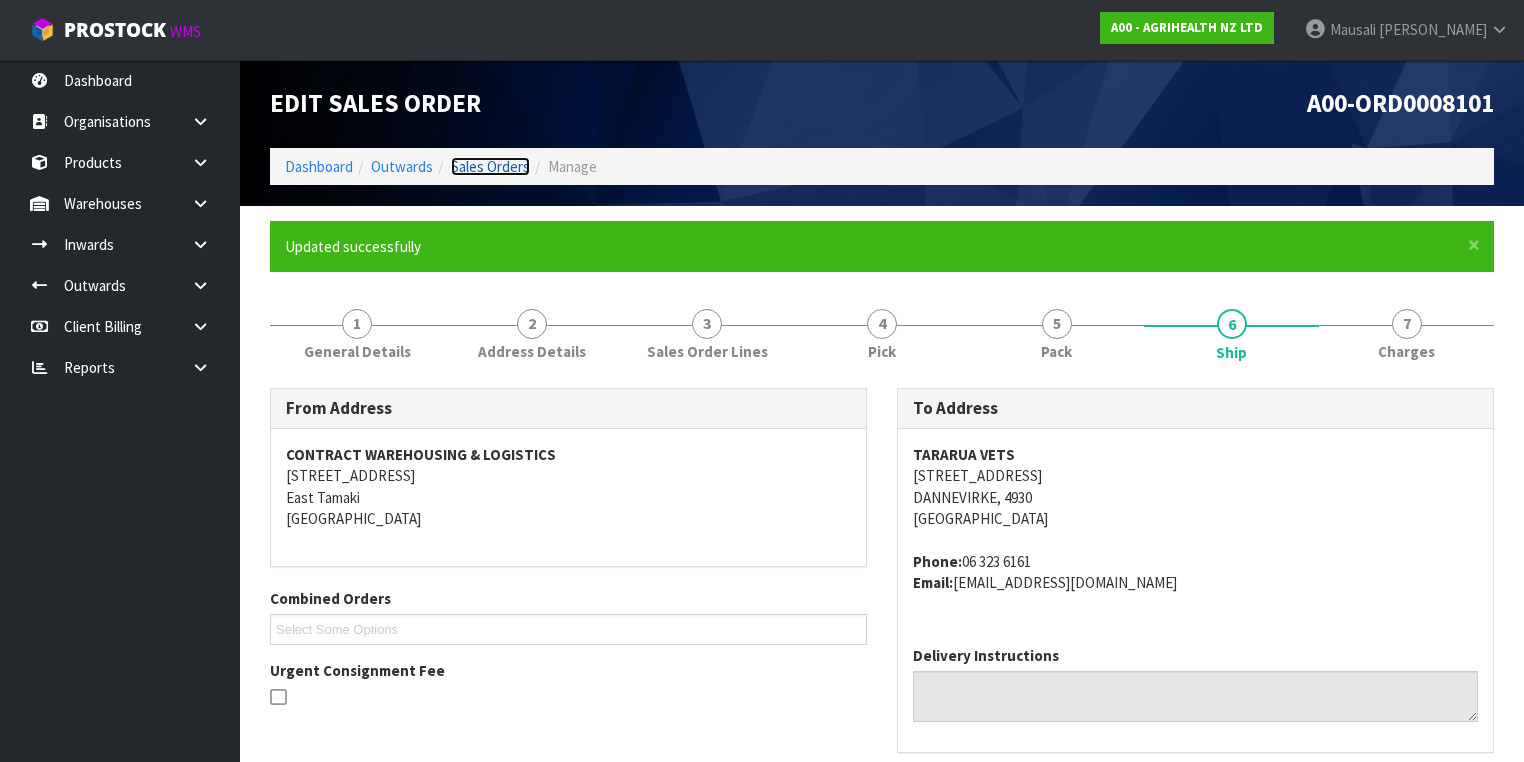 click on "Sales Orders" at bounding box center [490, 166] 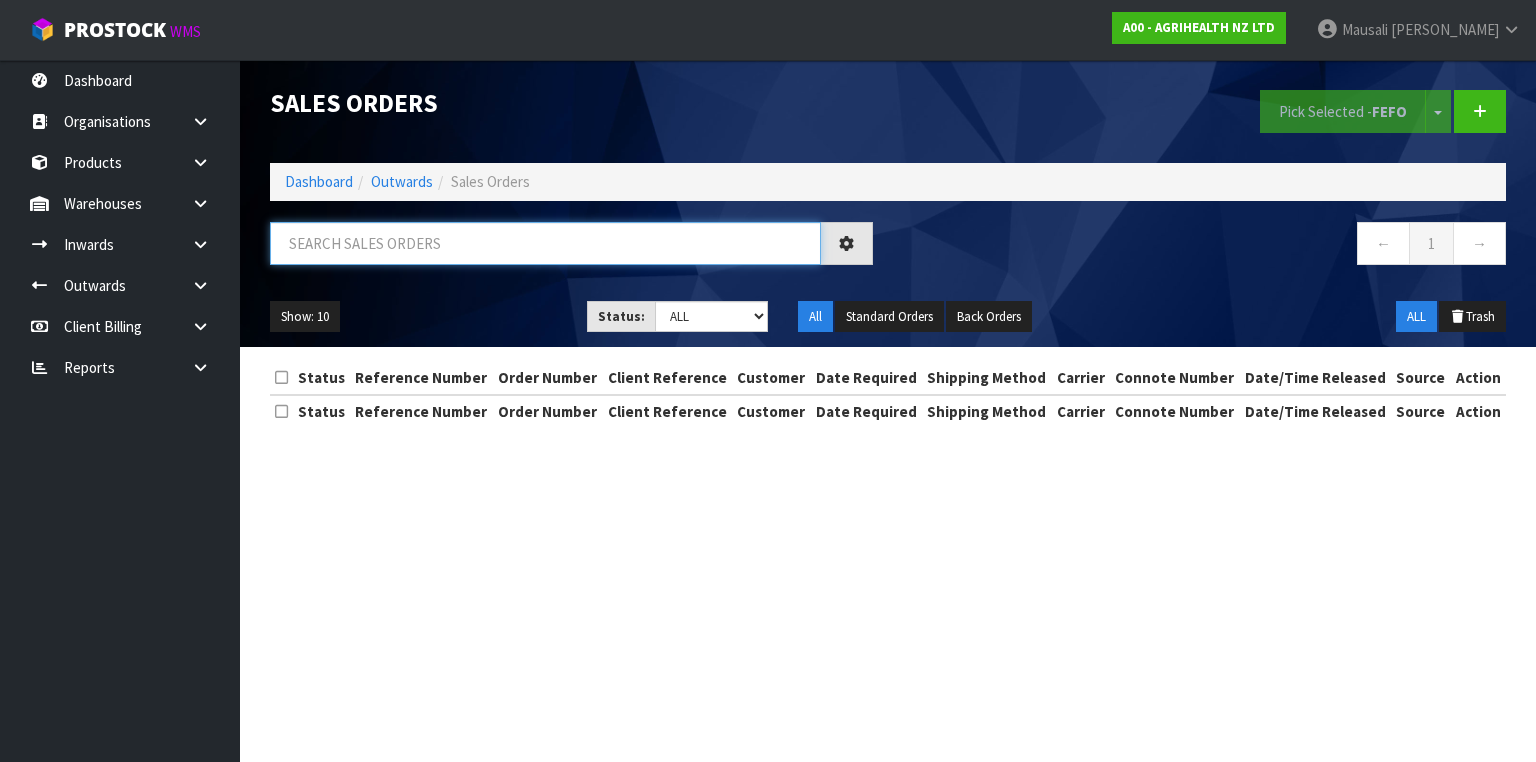 click at bounding box center [545, 243] 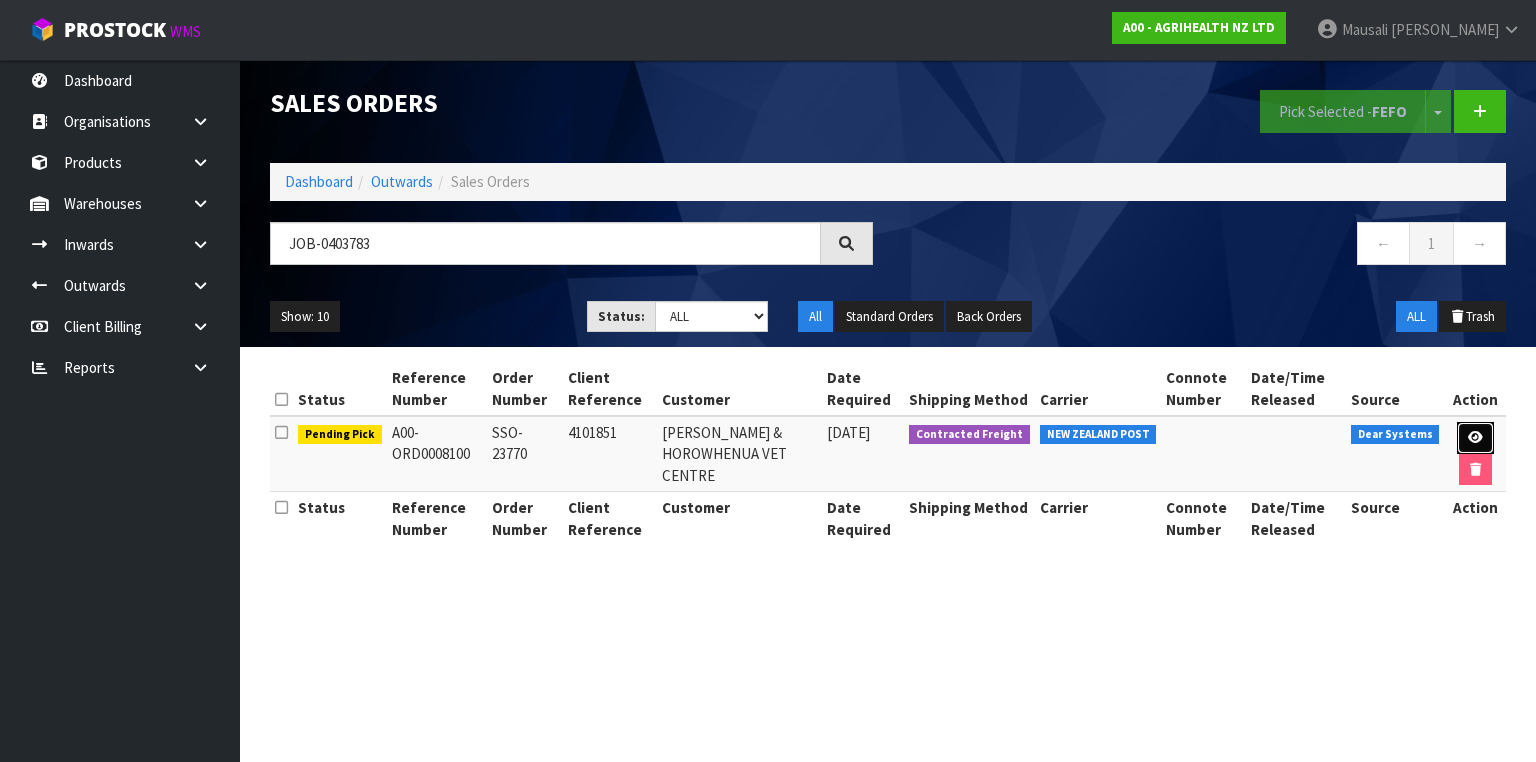 click at bounding box center [1475, 437] 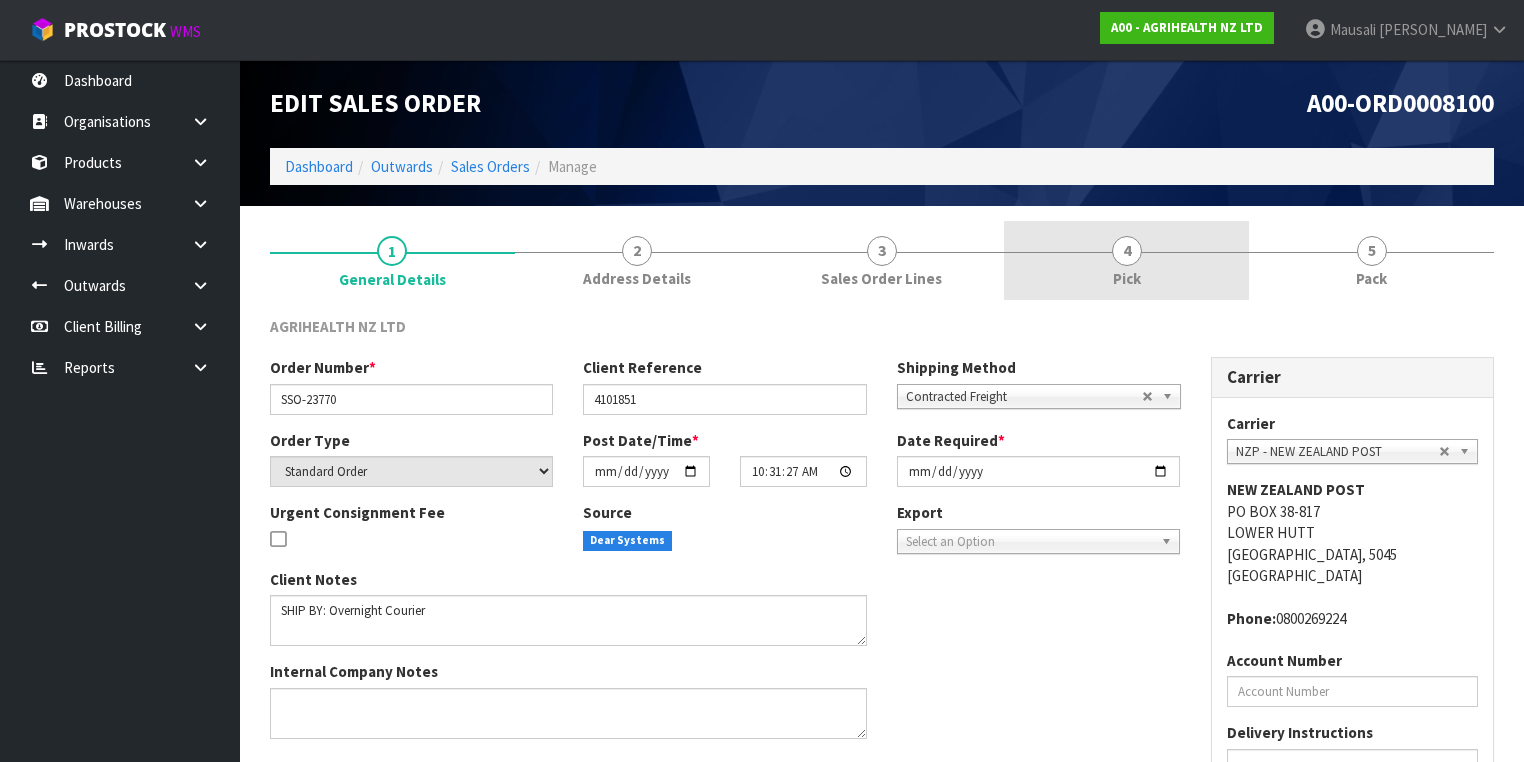 click on "4
Pick" at bounding box center [1126, 260] 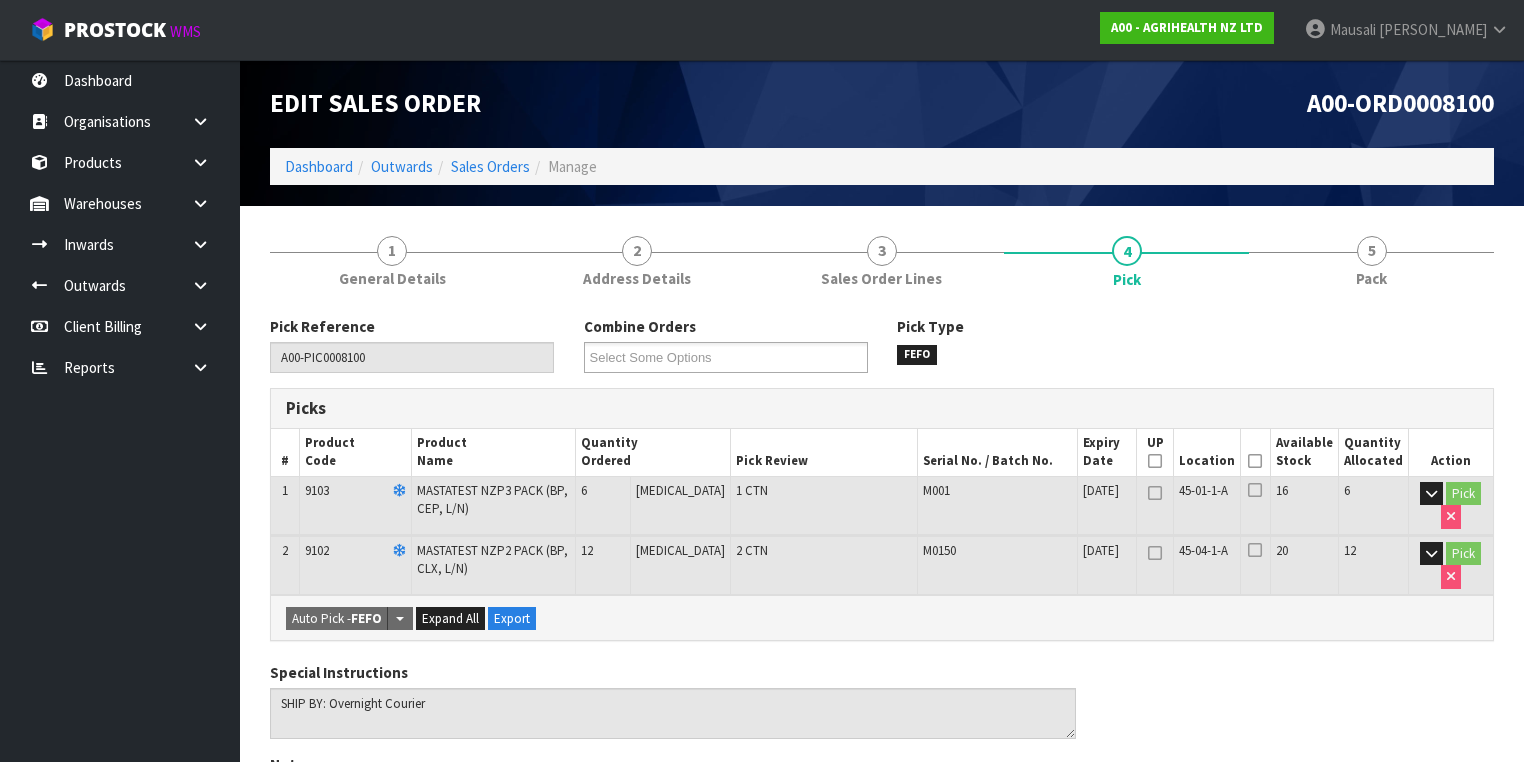 click at bounding box center (1255, 461) 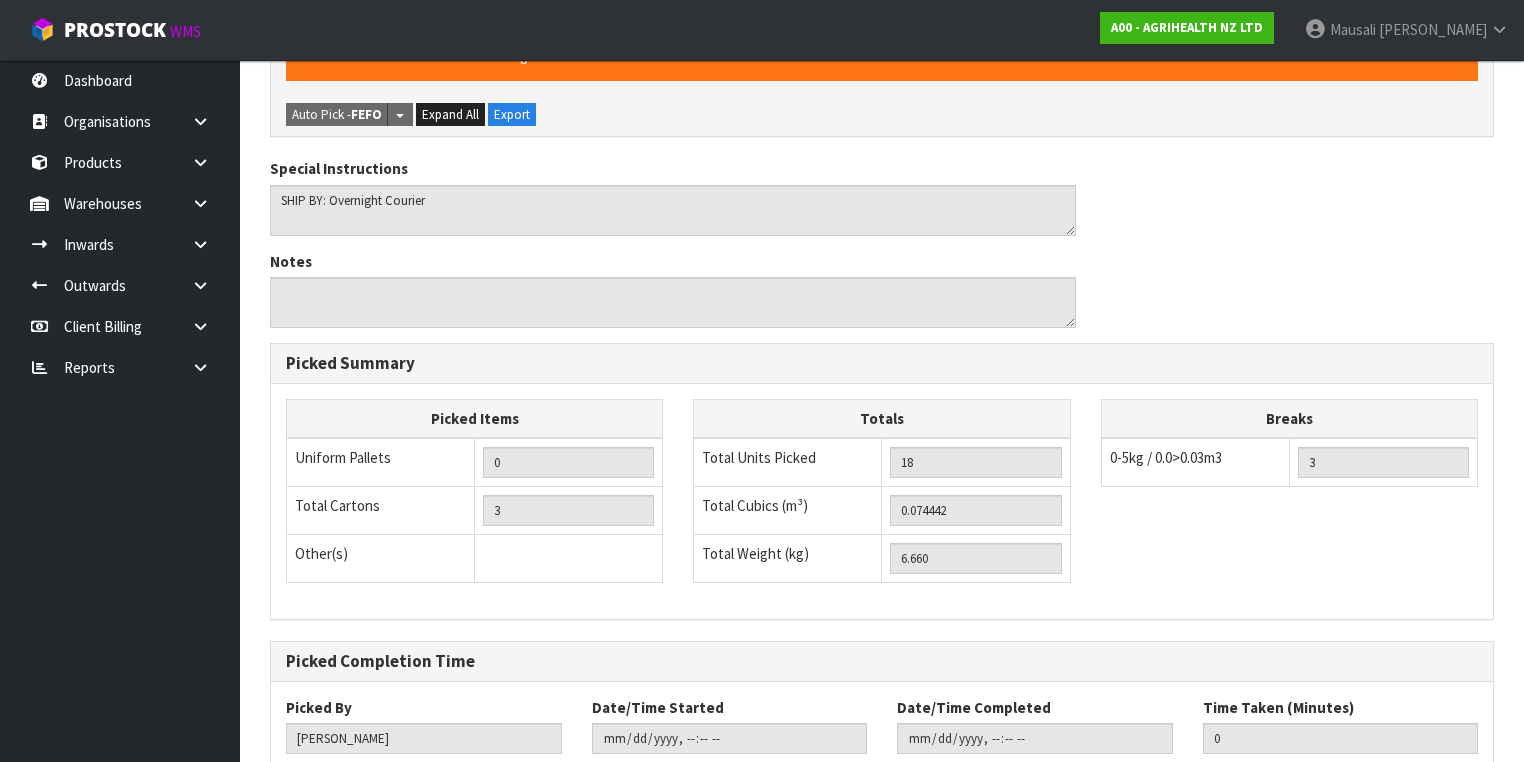 scroll, scrollTop: 700, scrollLeft: 0, axis: vertical 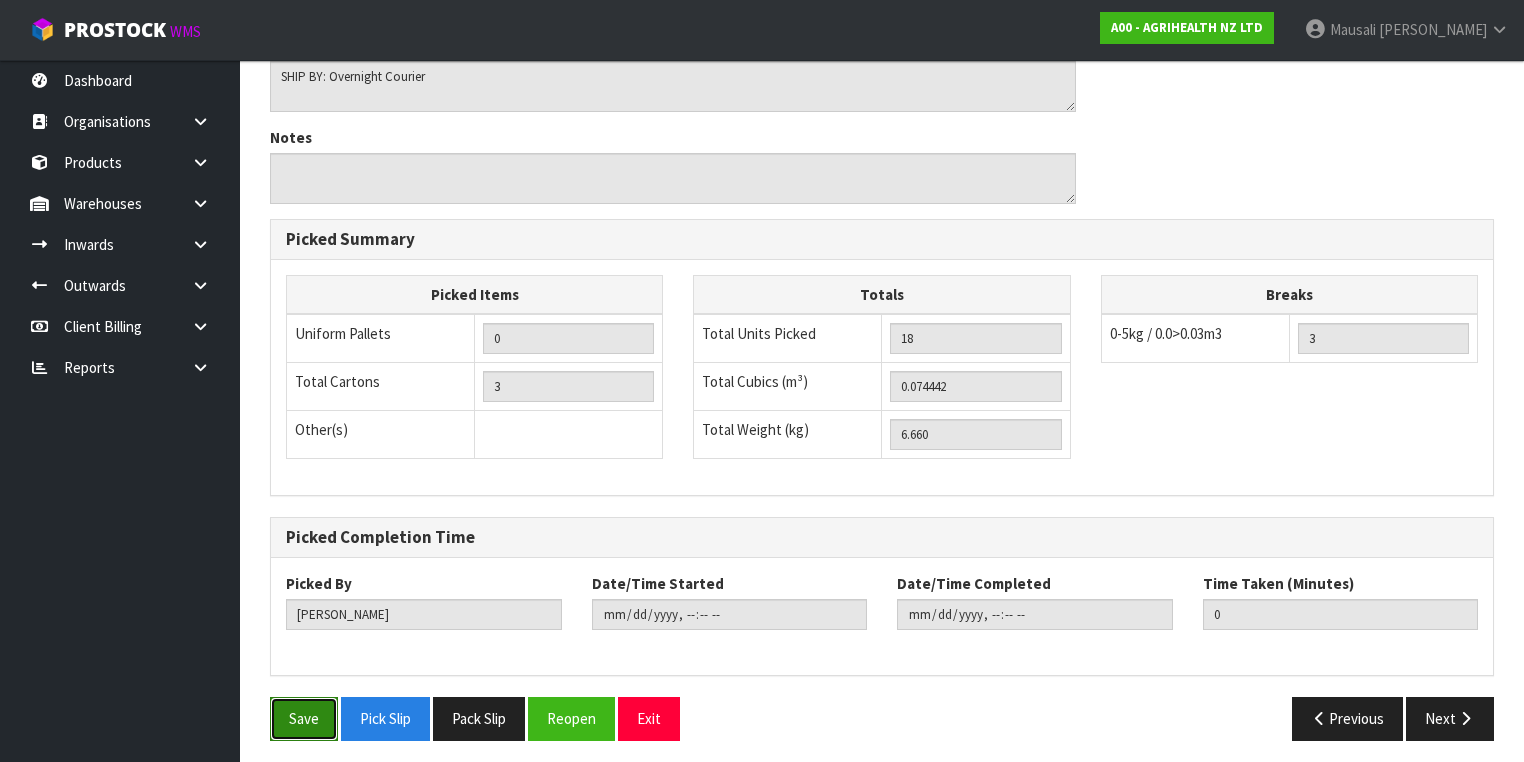 click on "Save" at bounding box center [304, 718] 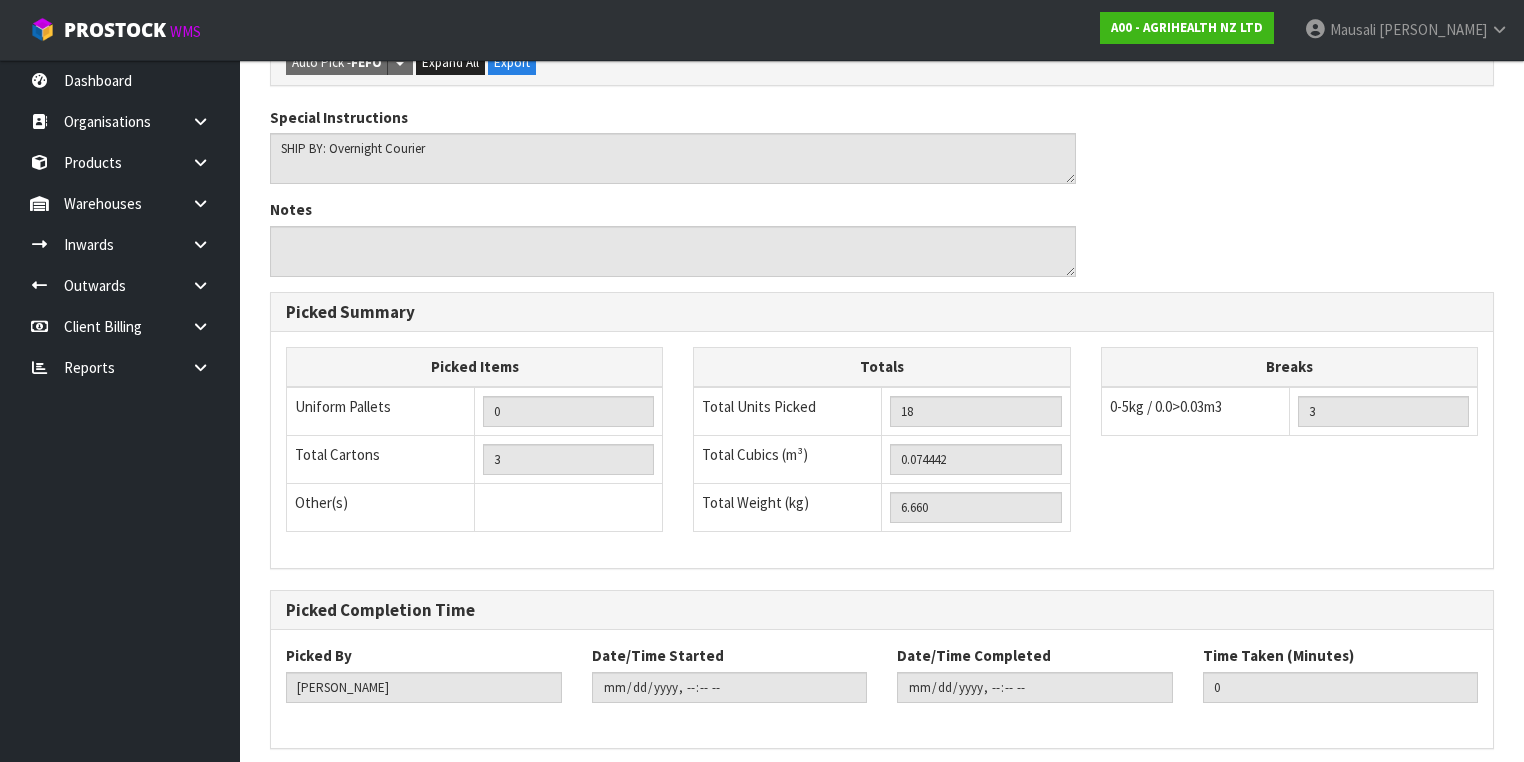 scroll, scrollTop: 0, scrollLeft: 0, axis: both 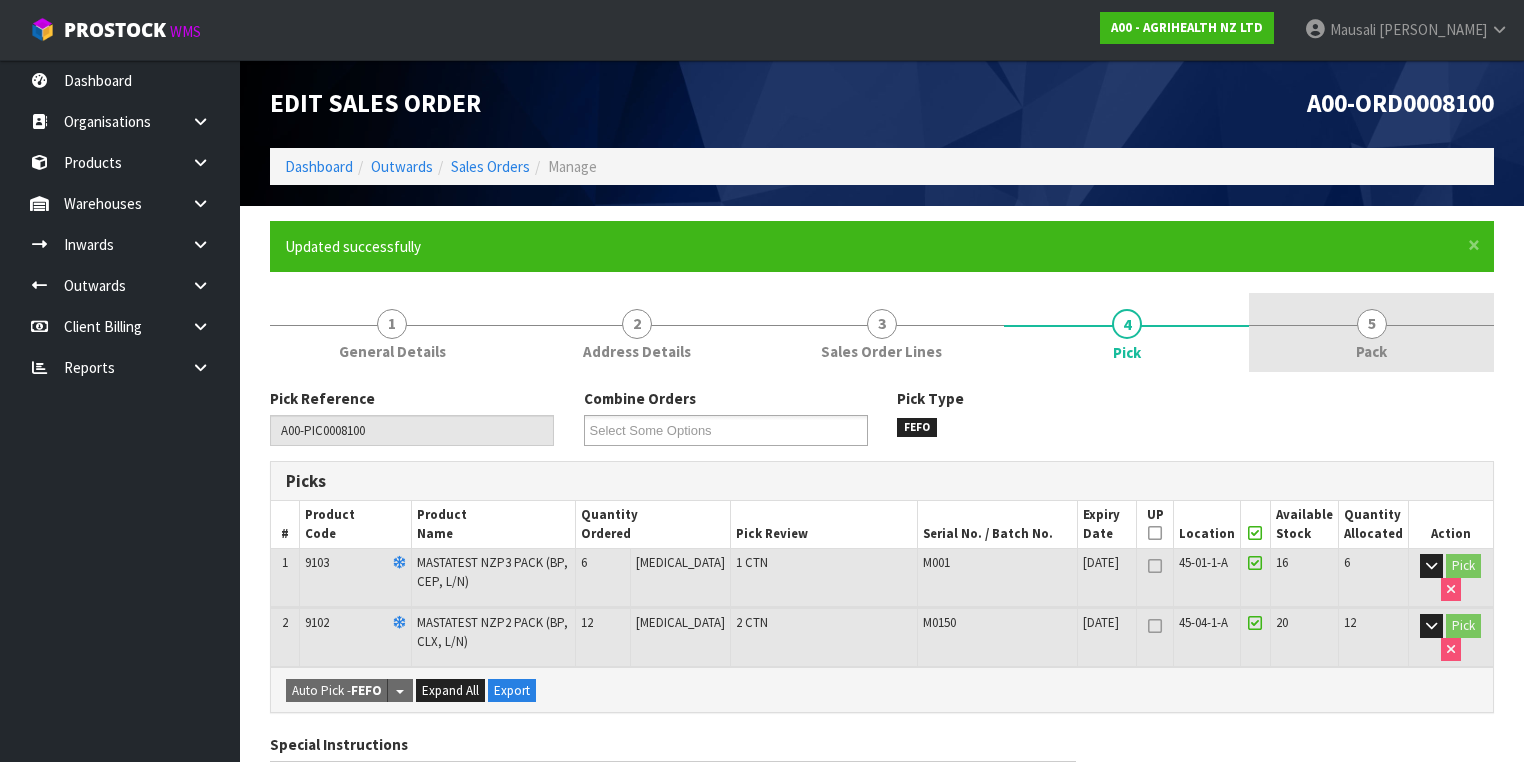 drag, startPoint x: 1358, startPoint y: 331, endPoint x: 1308, endPoint y: 339, distance: 50.635956 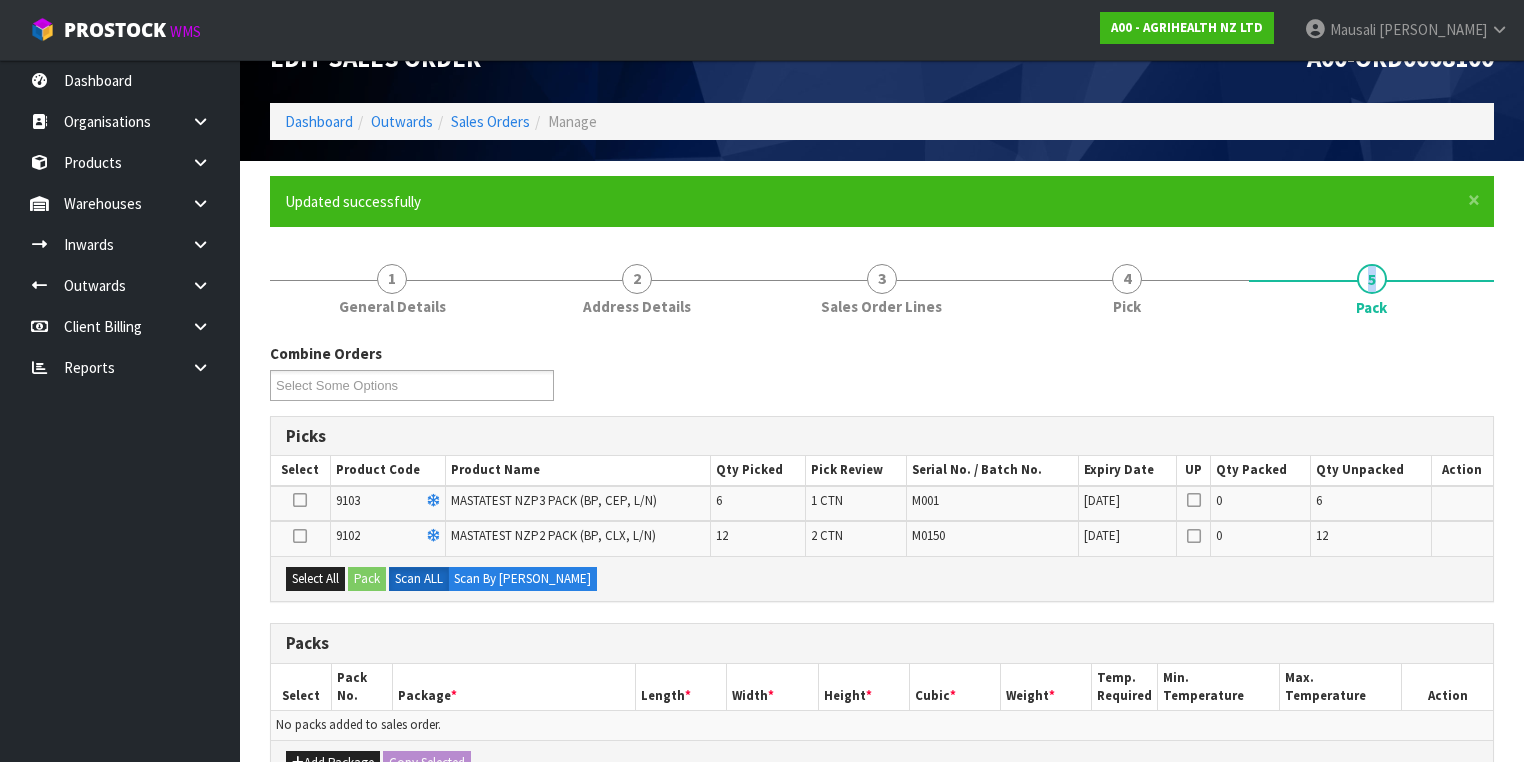 scroll, scrollTop: 160, scrollLeft: 0, axis: vertical 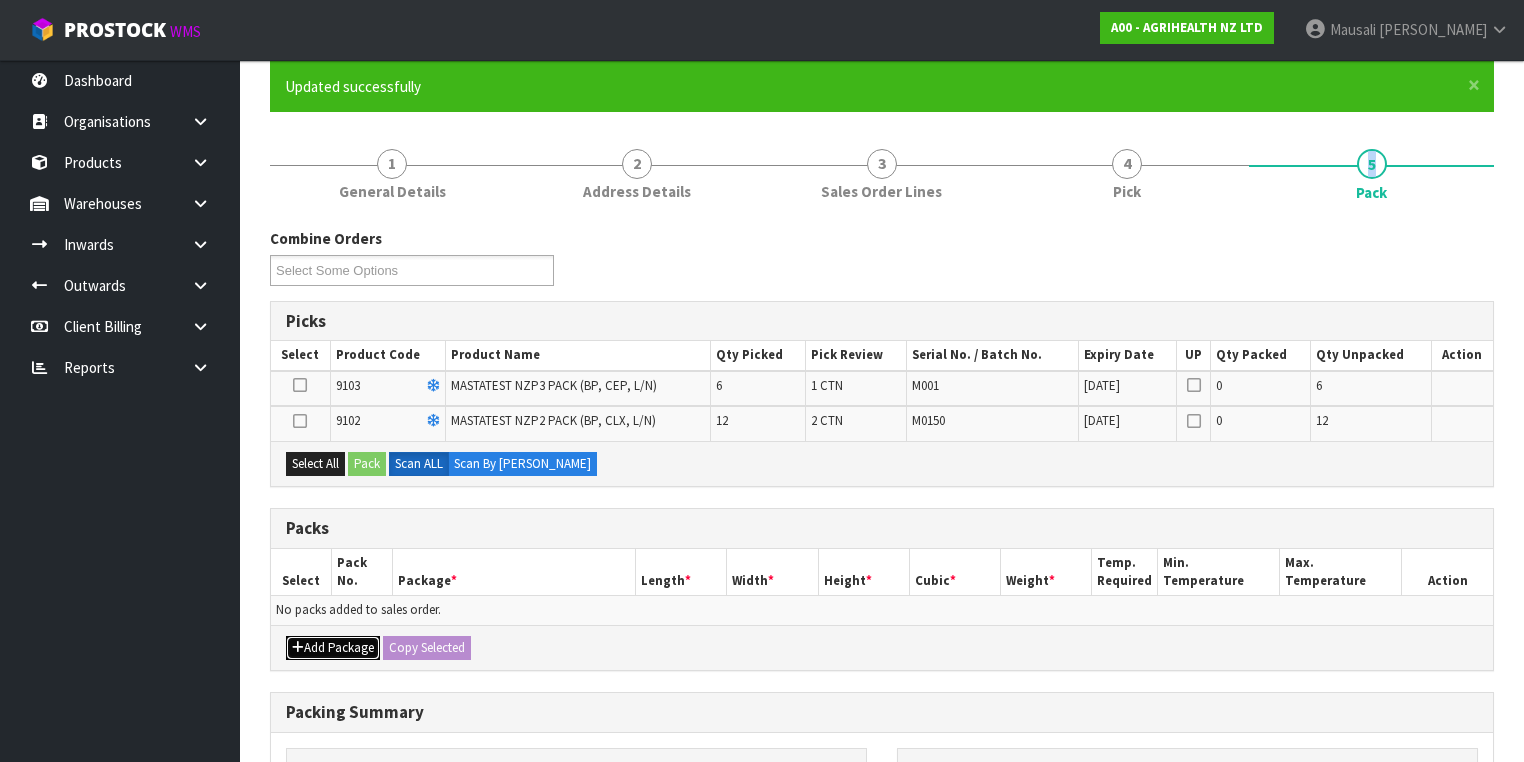click on "Add Package" at bounding box center (333, 648) 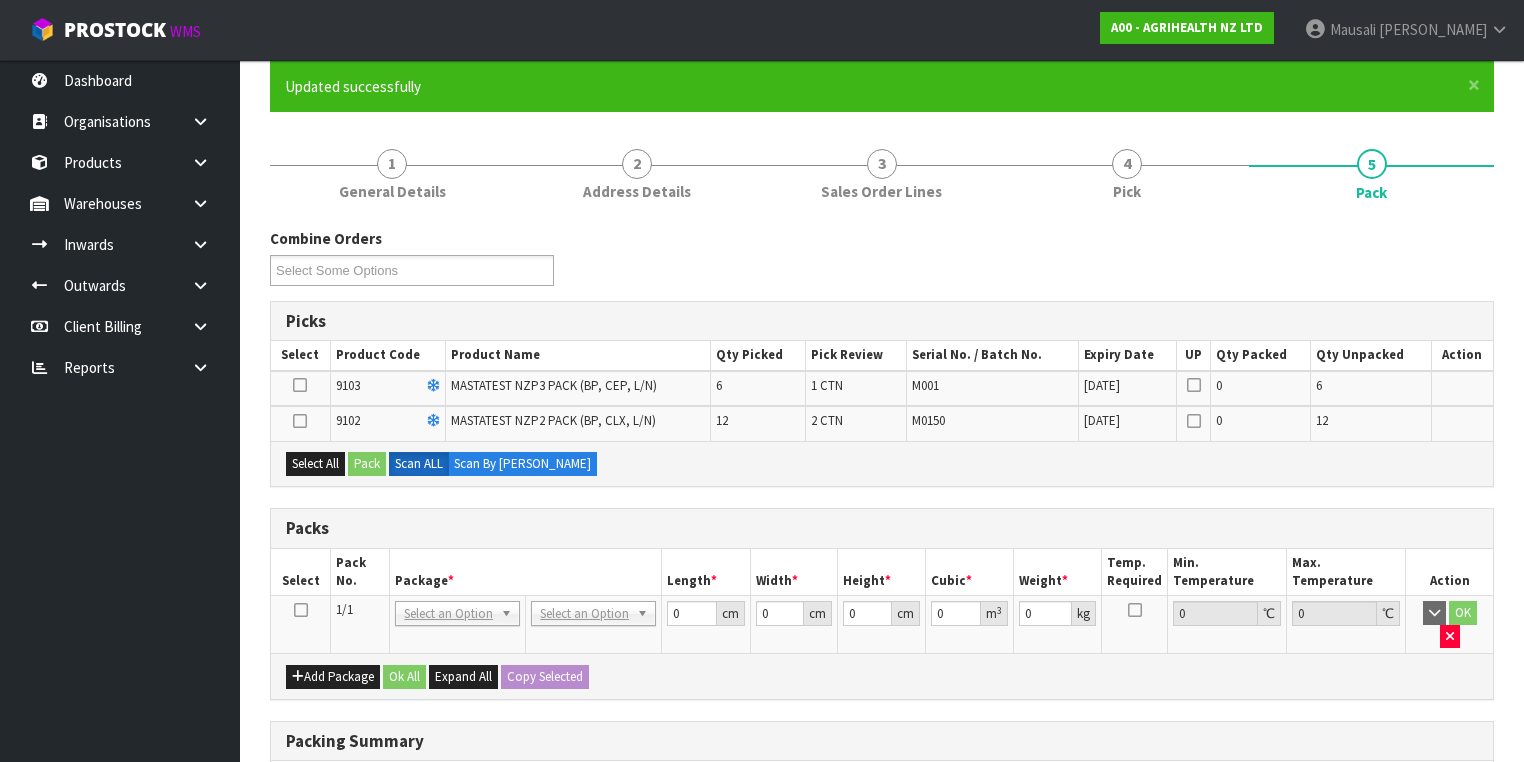 click at bounding box center (301, 610) 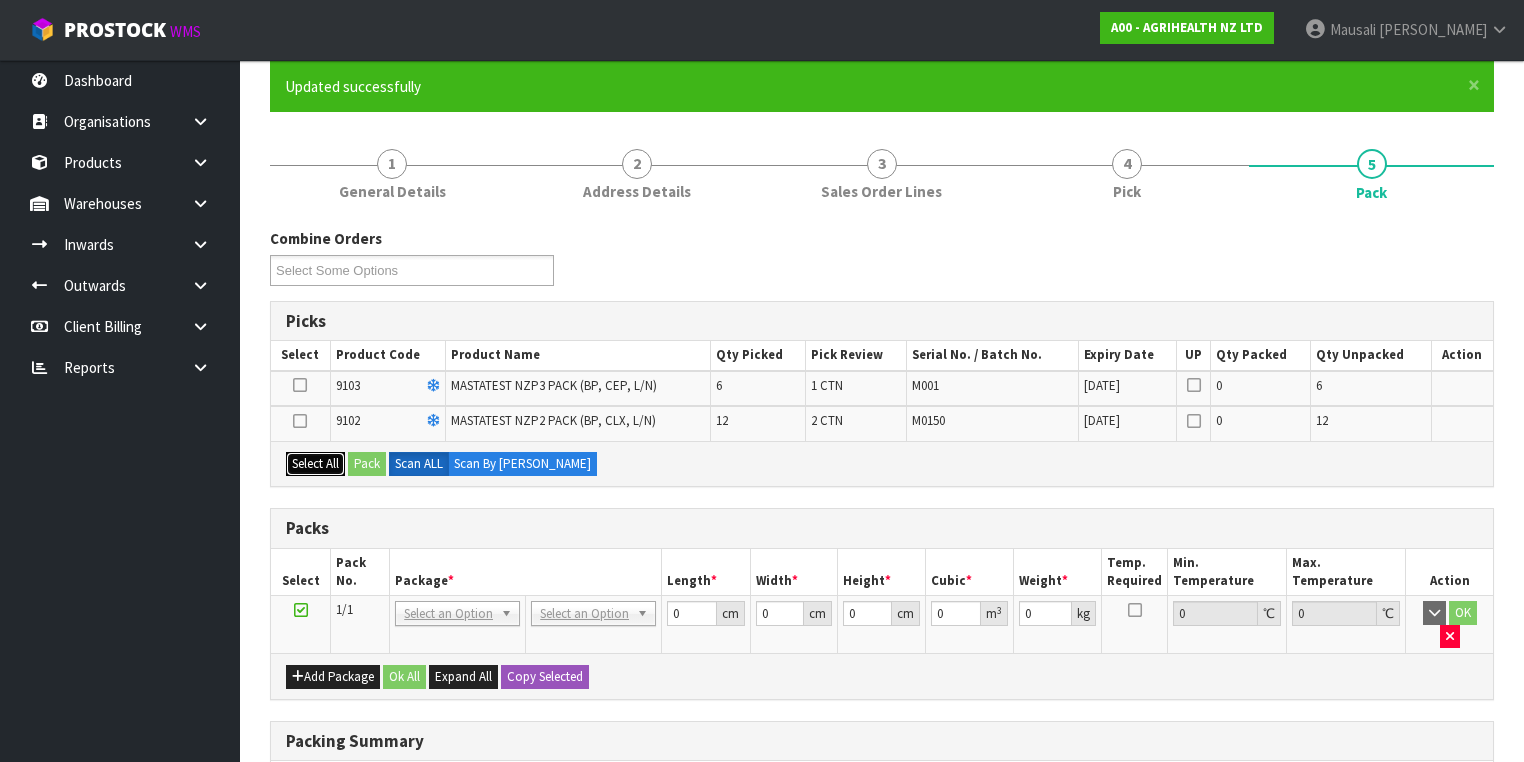 click on "Select All" at bounding box center [315, 464] 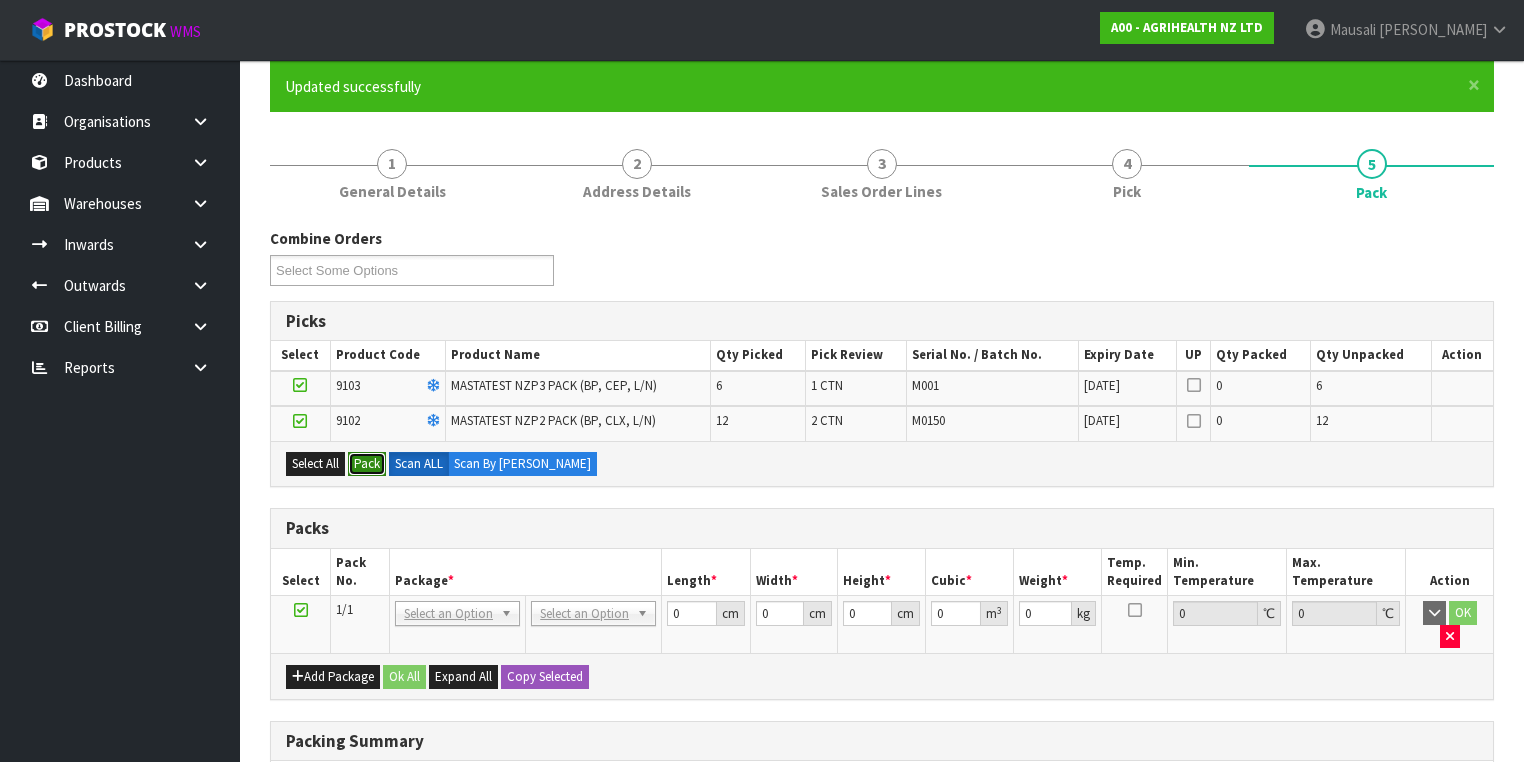 click on "Pack" at bounding box center [367, 464] 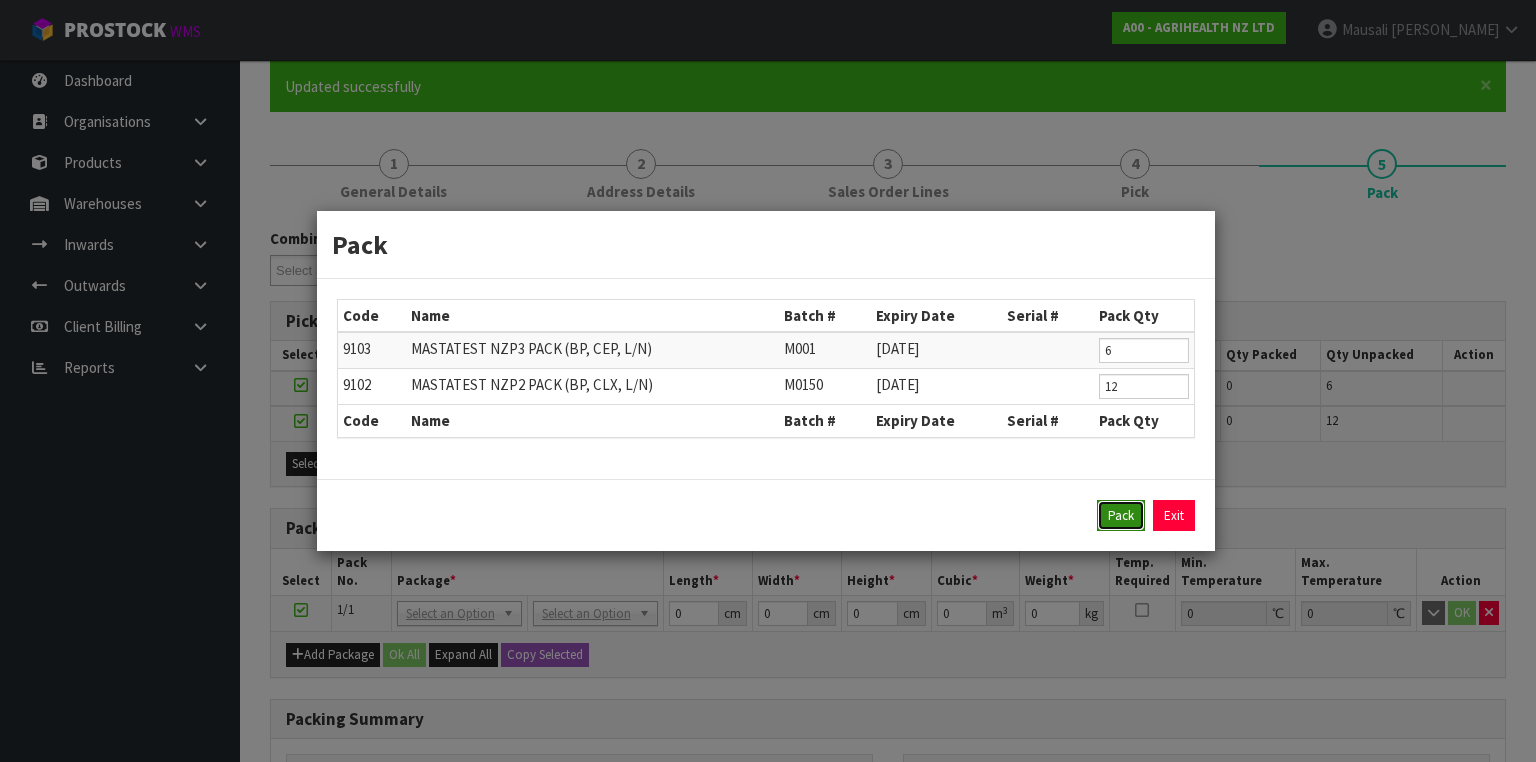 click on "Pack" at bounding box center (1121, 516) 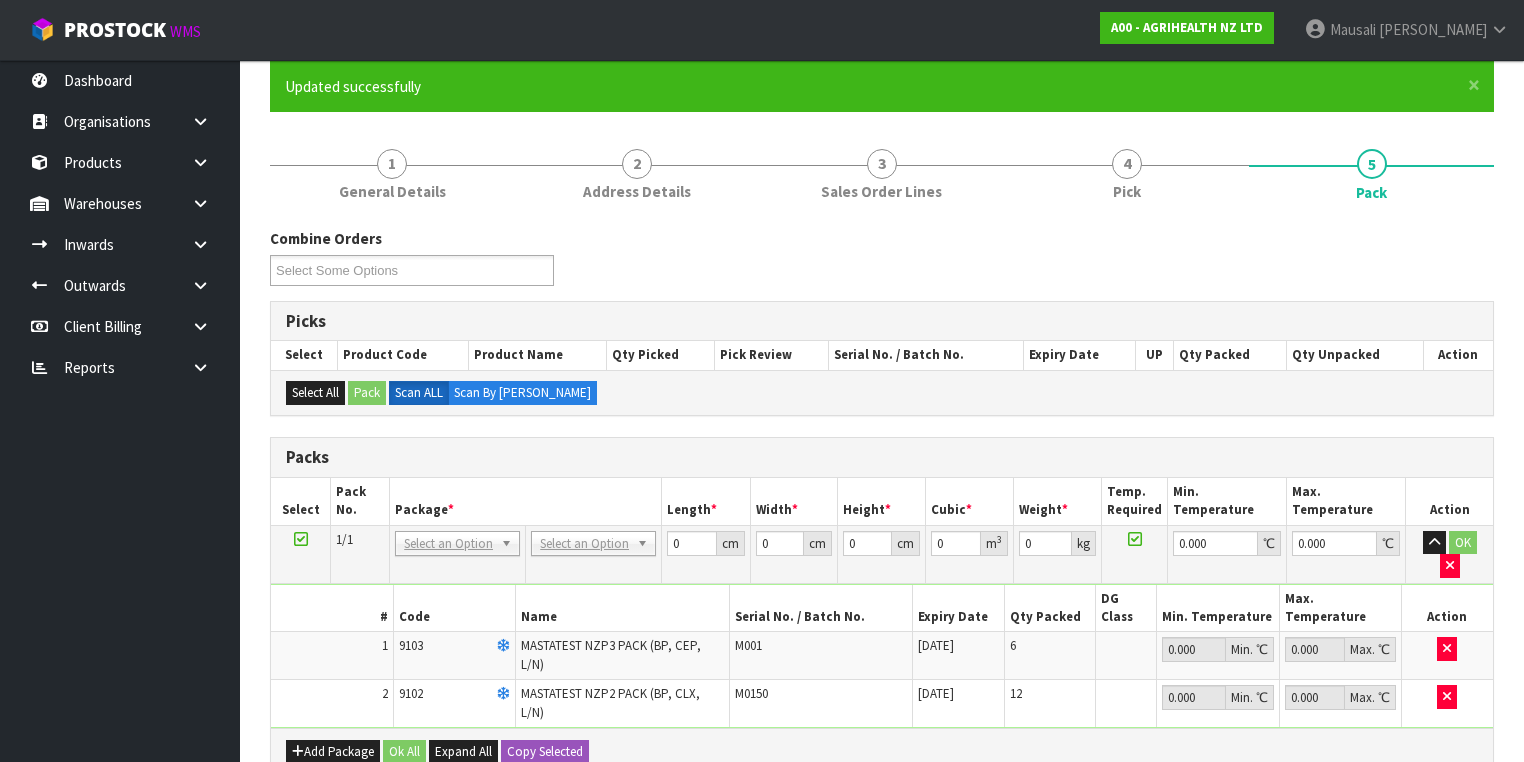click on "No Packaging Cartons PLT GEN120 (1200 X 1000) PLT ONE WAY SKID CHEP HIRE PALLET TRANSFER FEE LOSCOM HIRE PALLET TRANSFER FEE PLT EXP120 (PLASTIC/STAMPED) PLT BESPOKE PLT UNIFORM RETURNABLE CWL PALLET PLT TUFF1000 (1000 X 450) PLT VAL400 (400 X 400) RETURNABLE CLIENT PALLET PLT OLP 915 (915 X 465) PLT OLP 580 [PHONE_NUMBER] PALLET ACCOUNT FEE PER WEEK OUTWARD HDLG FCL 20FT LOOSE STOCK BASE RATE OUTWARD HDLG FCL 40FT LOOSE STOCK BASE RATE OUTWARD HDLG FCL 20FT PALLET ONLY BASE RATE OUTWARD HDLG FCL 40FT PALLET ONLY BASE RATE CTN OC (OCCASIONAL) CTN0 - (000-0NI) 190 X 150 X 155 CTN00 - (000-00NI) 154 X 142 X 102 CTN1 - (000-01NI) 255 X 205 X 150 CTN2 - (000-02NI) 250 X 250 X 200 CTN3 - (000-03NI) 340 X 255 X 305 CTN4 - (000-04NI) 405 X 255 X 255 CTN5 - (000-05NI) 430 X 330 X 255 CTN6 - (000-06NI) 455 X 305 X 305 CTN7 - (000-07NI) 455 X 455 X 350 CTN8 - (000-08NI) 510 X 380 X 280 CTN9 - (000-09NI) 510 X 380 X 585 CTN9 AC30C - (000-9NI30C) 511 X 380 X 585 CTN10 - (000-10NI) 610 X 290 X 290 PLYBOARD" at bounding box center (594, 554) 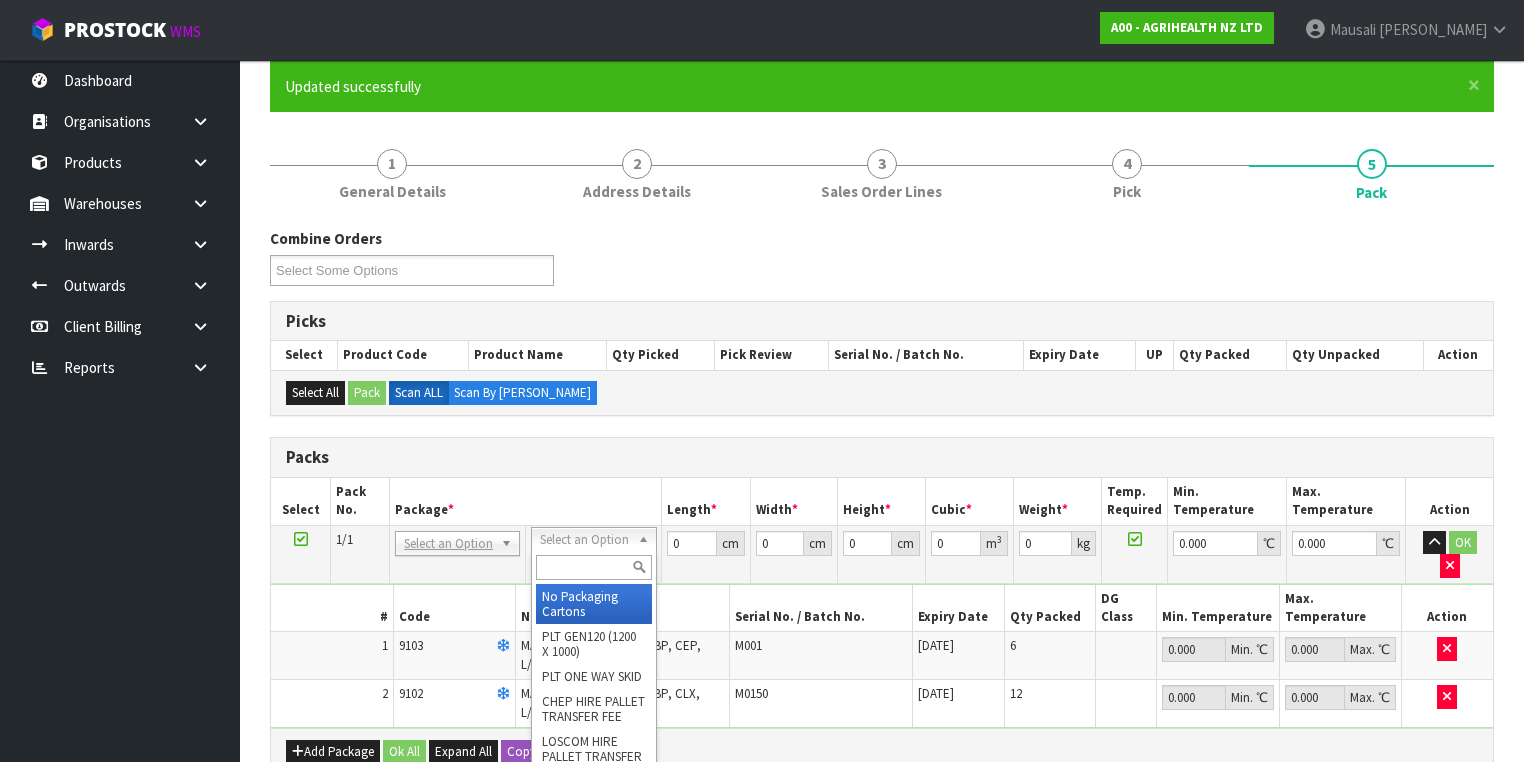 drag, startPoint x: 592, startPoint y: 600, endPoint x: 667, endPoint y: 552, distance: 89.04493 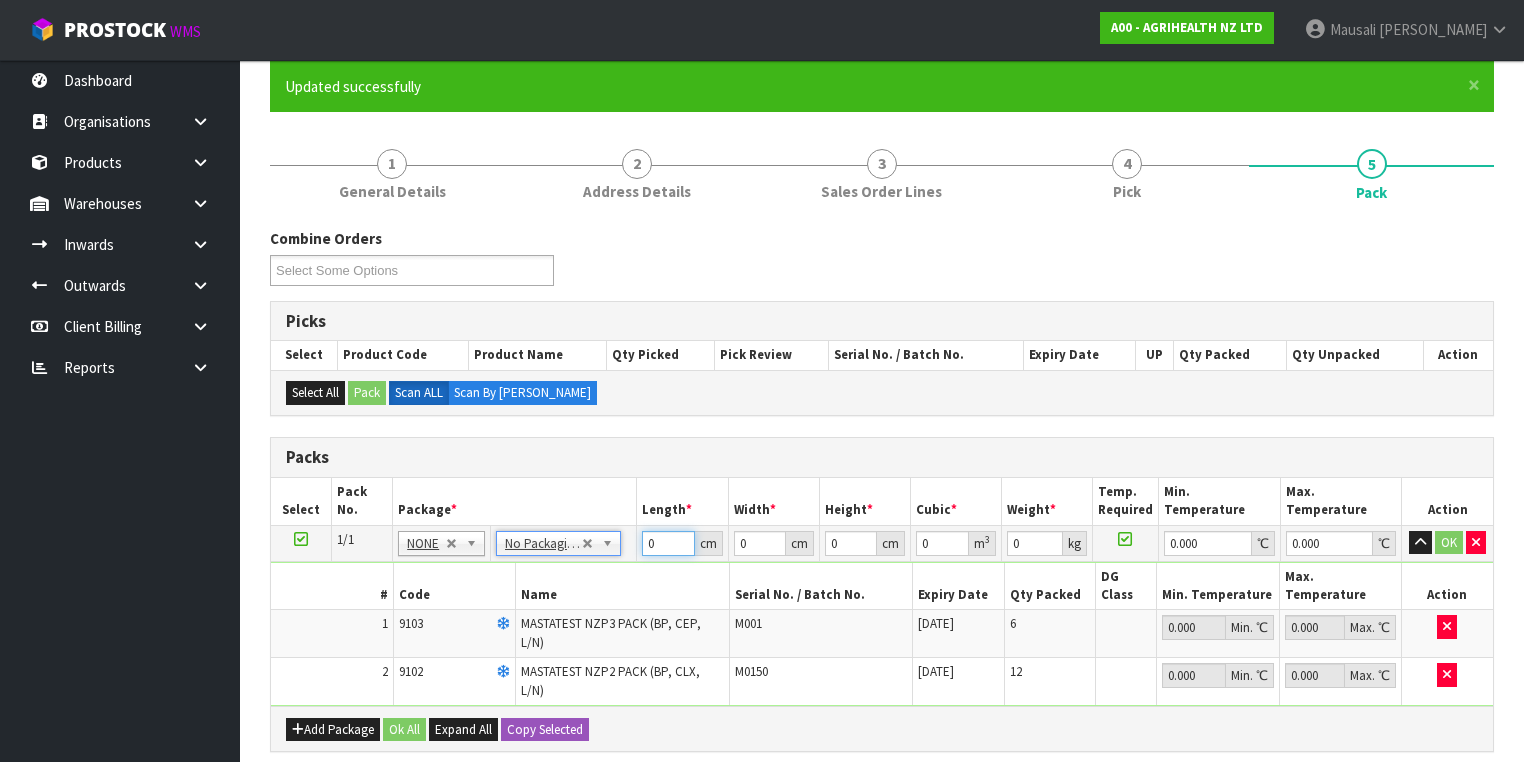 drag, startPoint x: 674, startPoint y: 540, endPoint x: 626, endPoint y: 559, distance: 51.62364 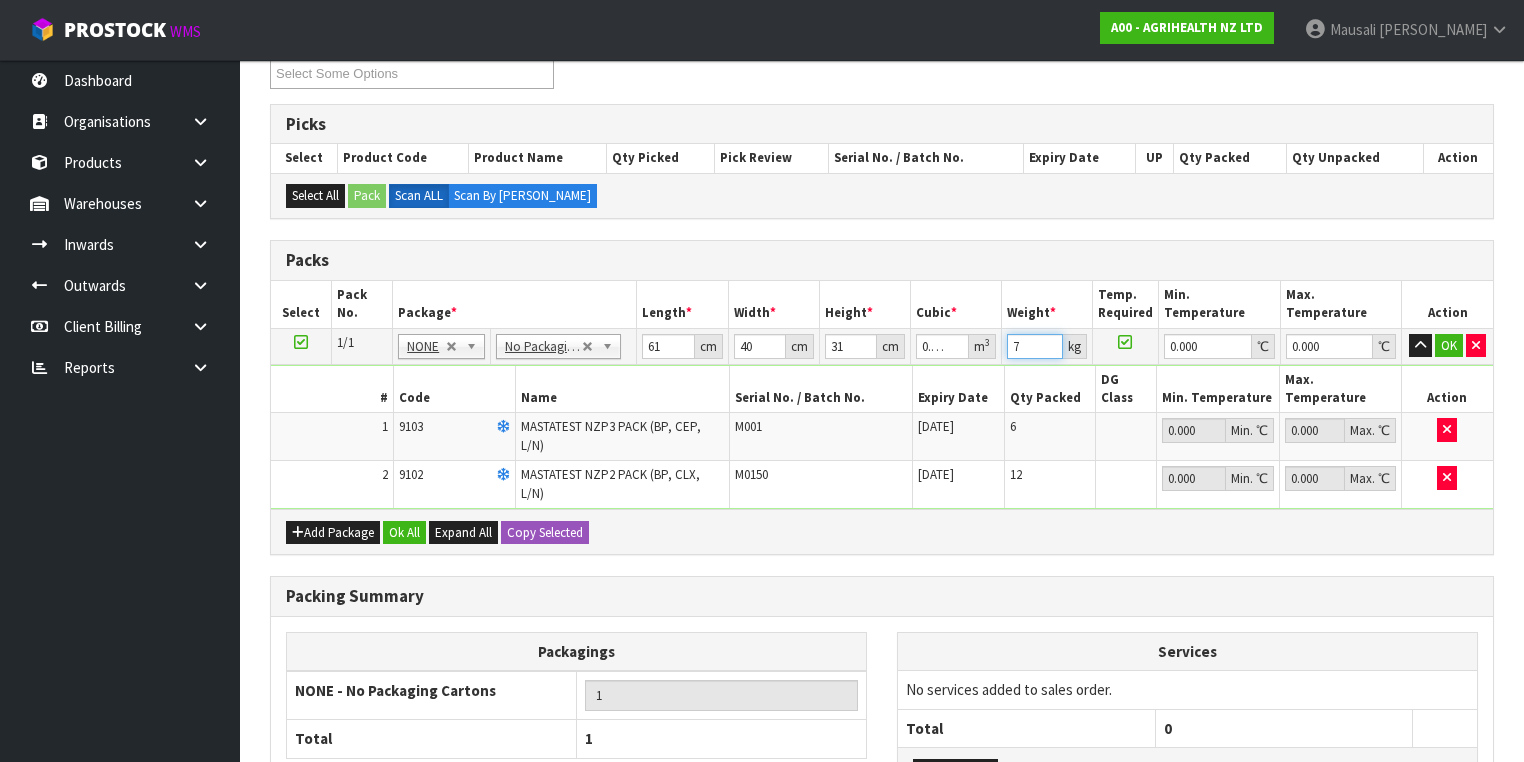 scroll, scrollTop: 479, scrollLeft: 0, axis: vertical 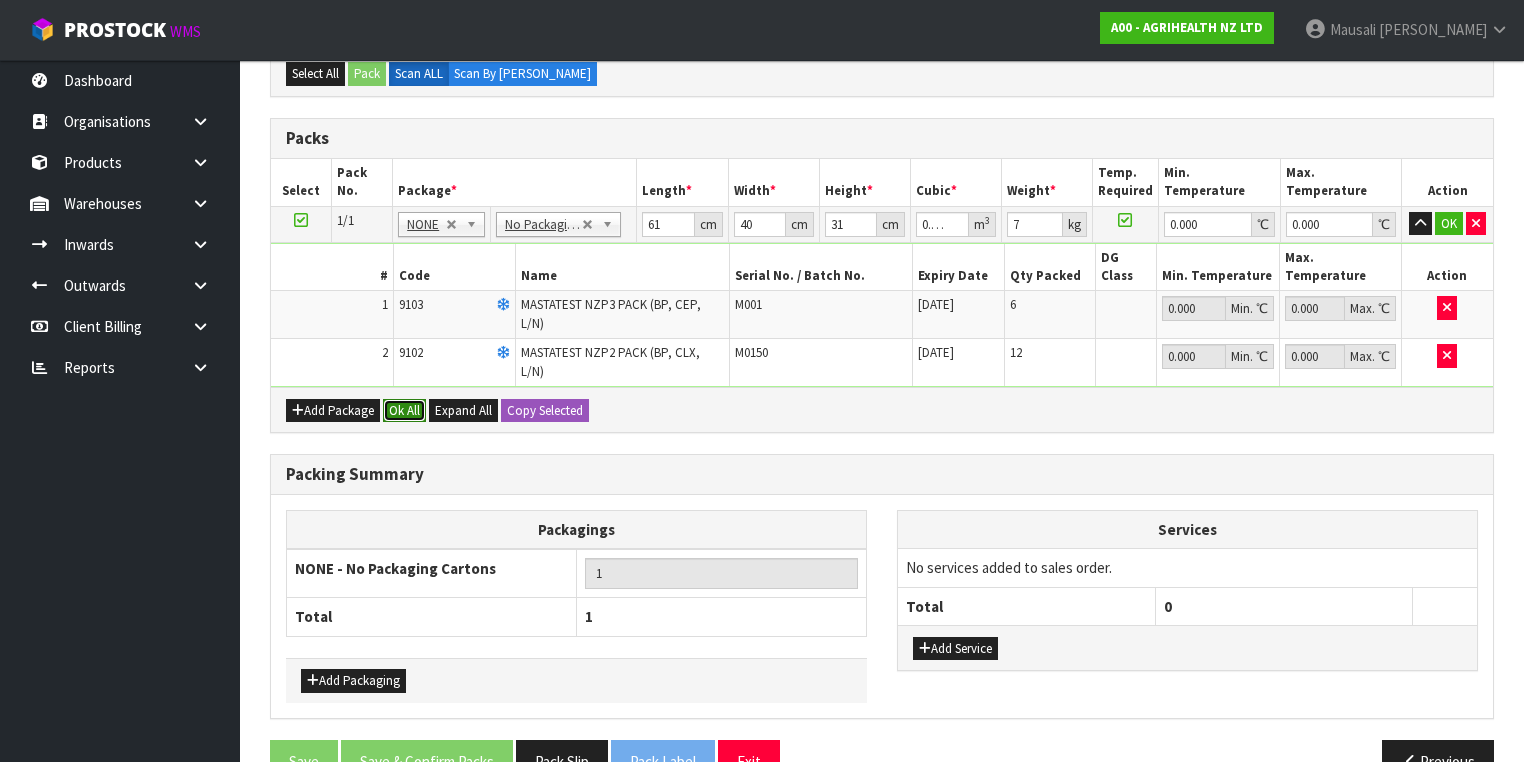click on "Ok All" at bounding box center [404, 411] 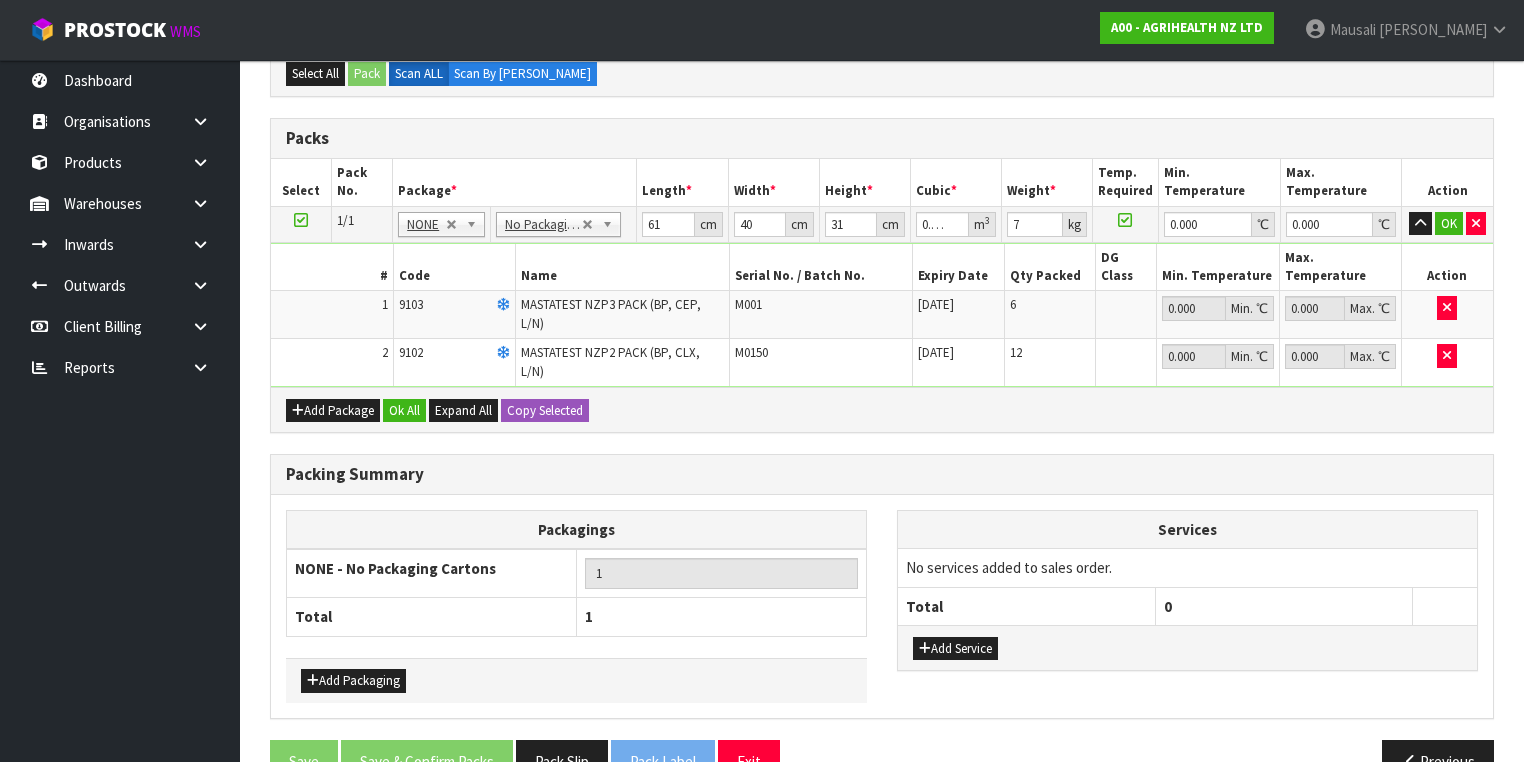 scroll, scrollTop: 477, scrollLeft: 0, axis: vertical 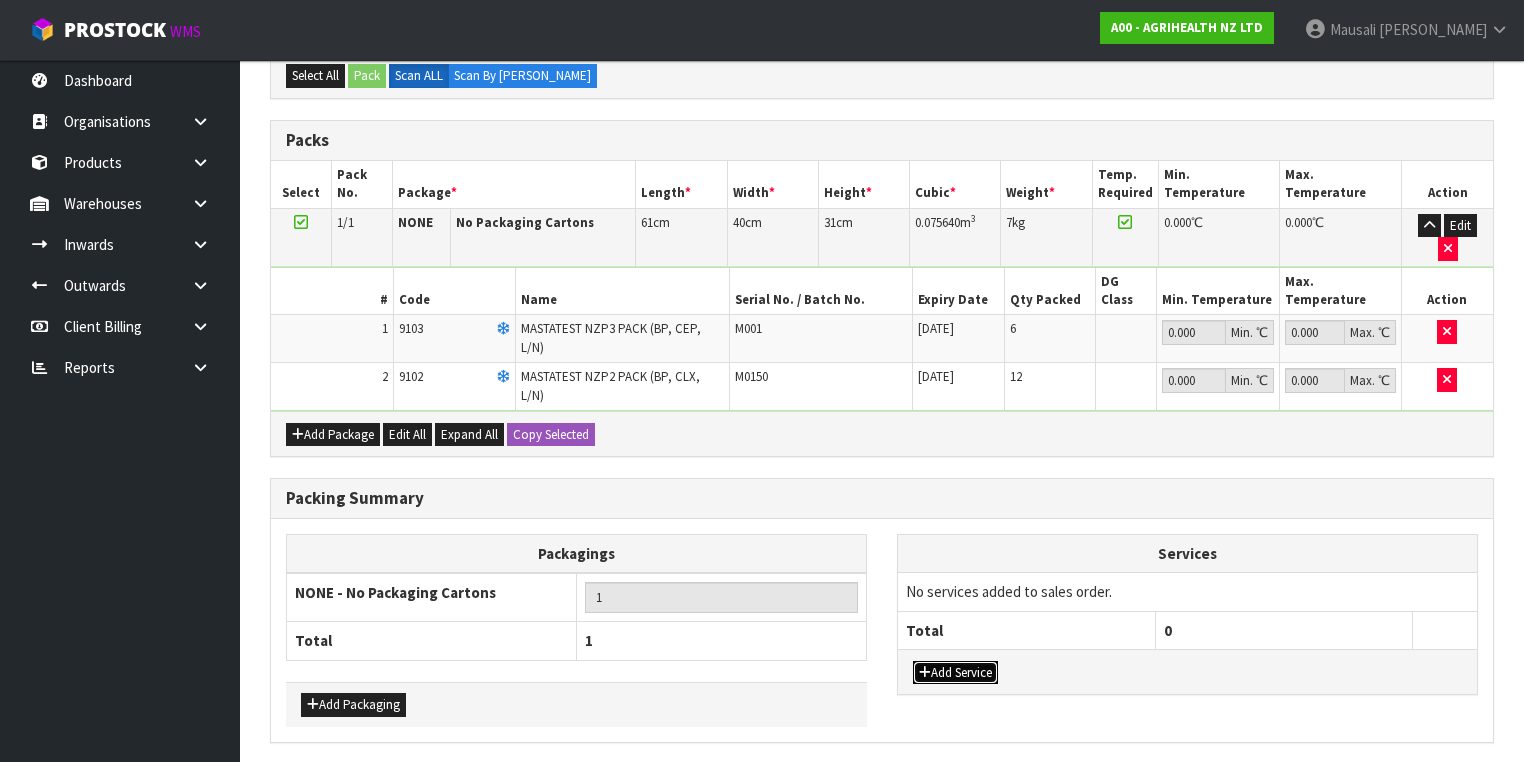 drag, startPoint x: 932, startPoint y: 598, endPoint x: 924, endPoint y: 549, distance: 49.648766 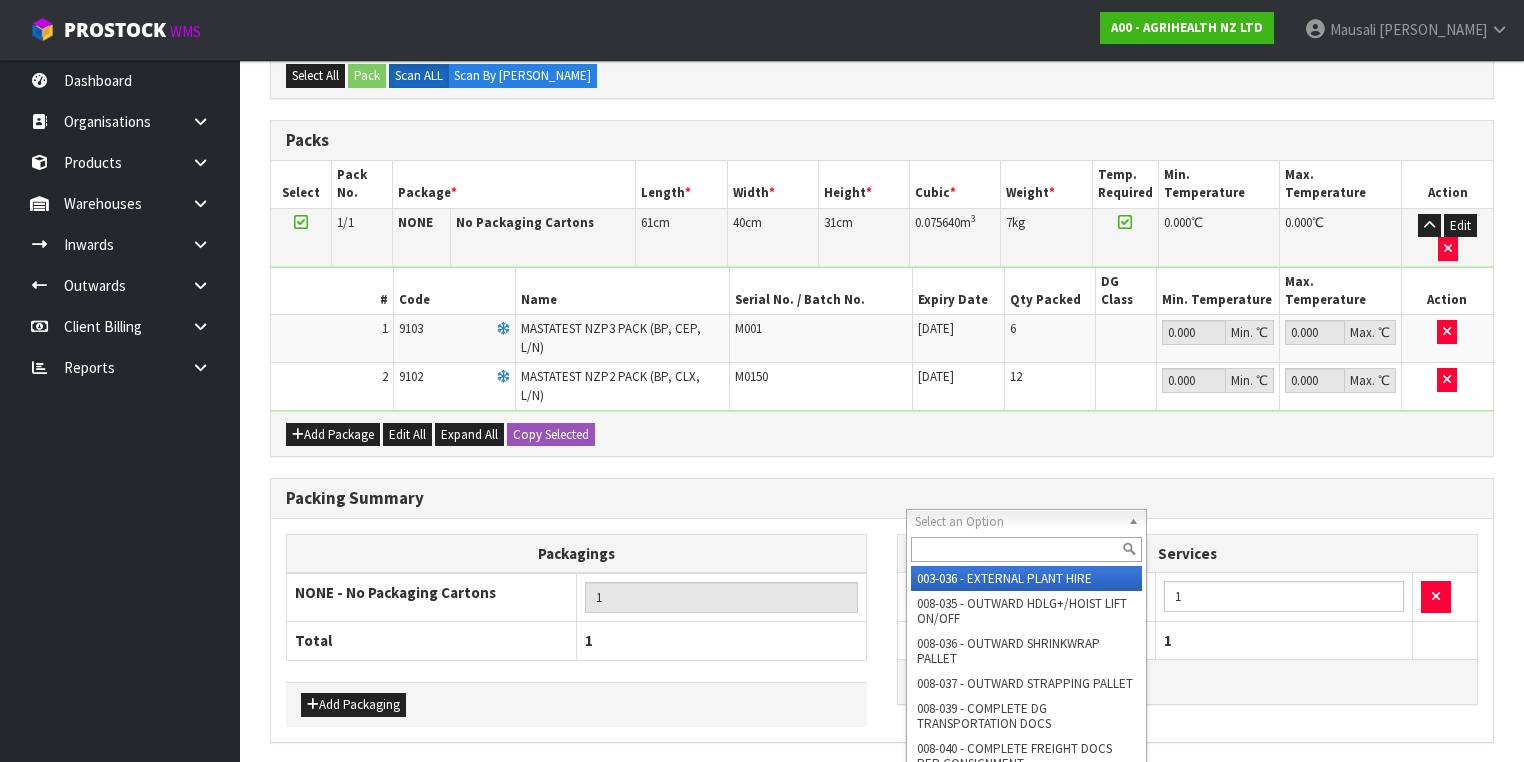 click at bounding box center [1026, 549] 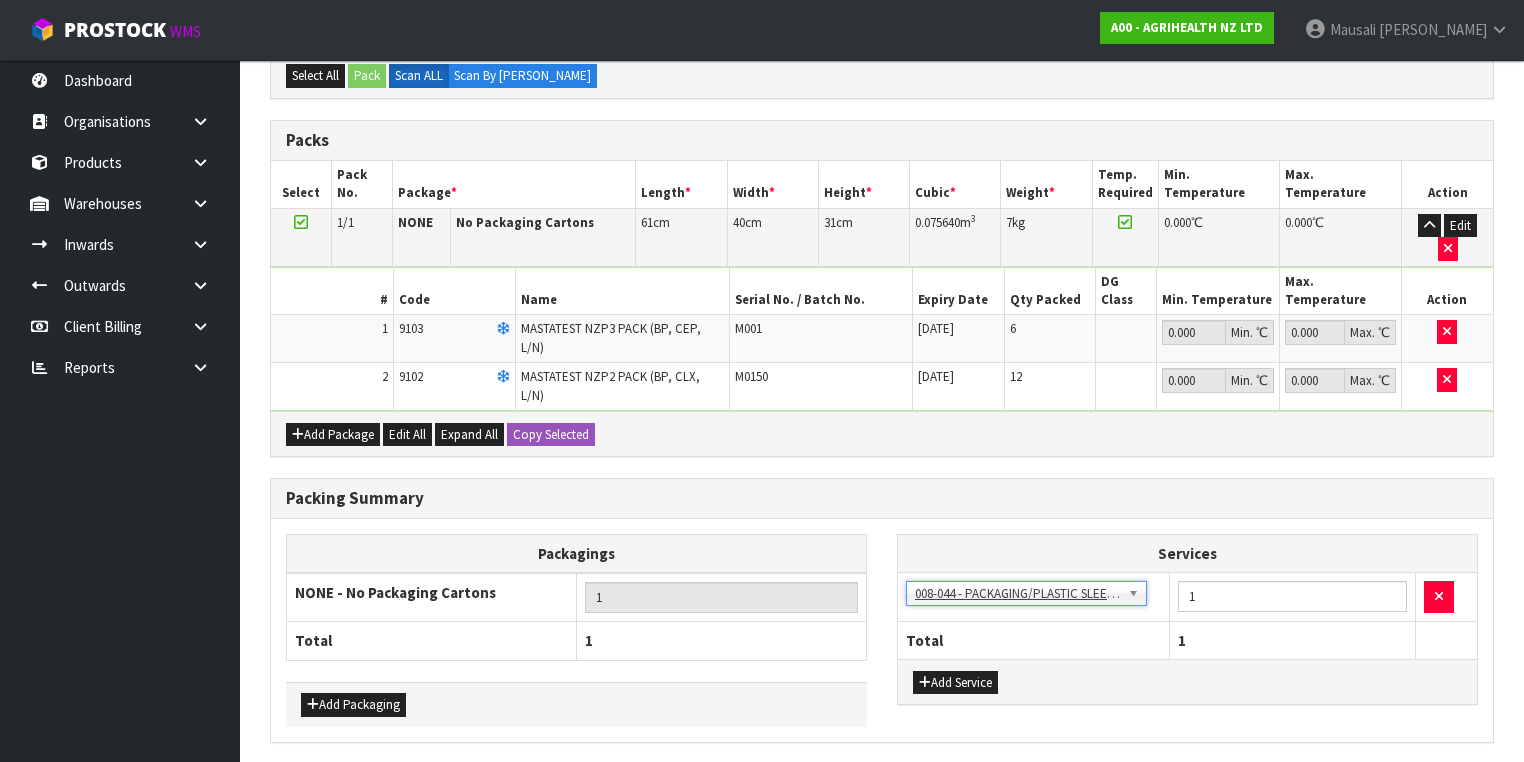 click on "Save & Confirm Packs" at bounding box center (427, 785) 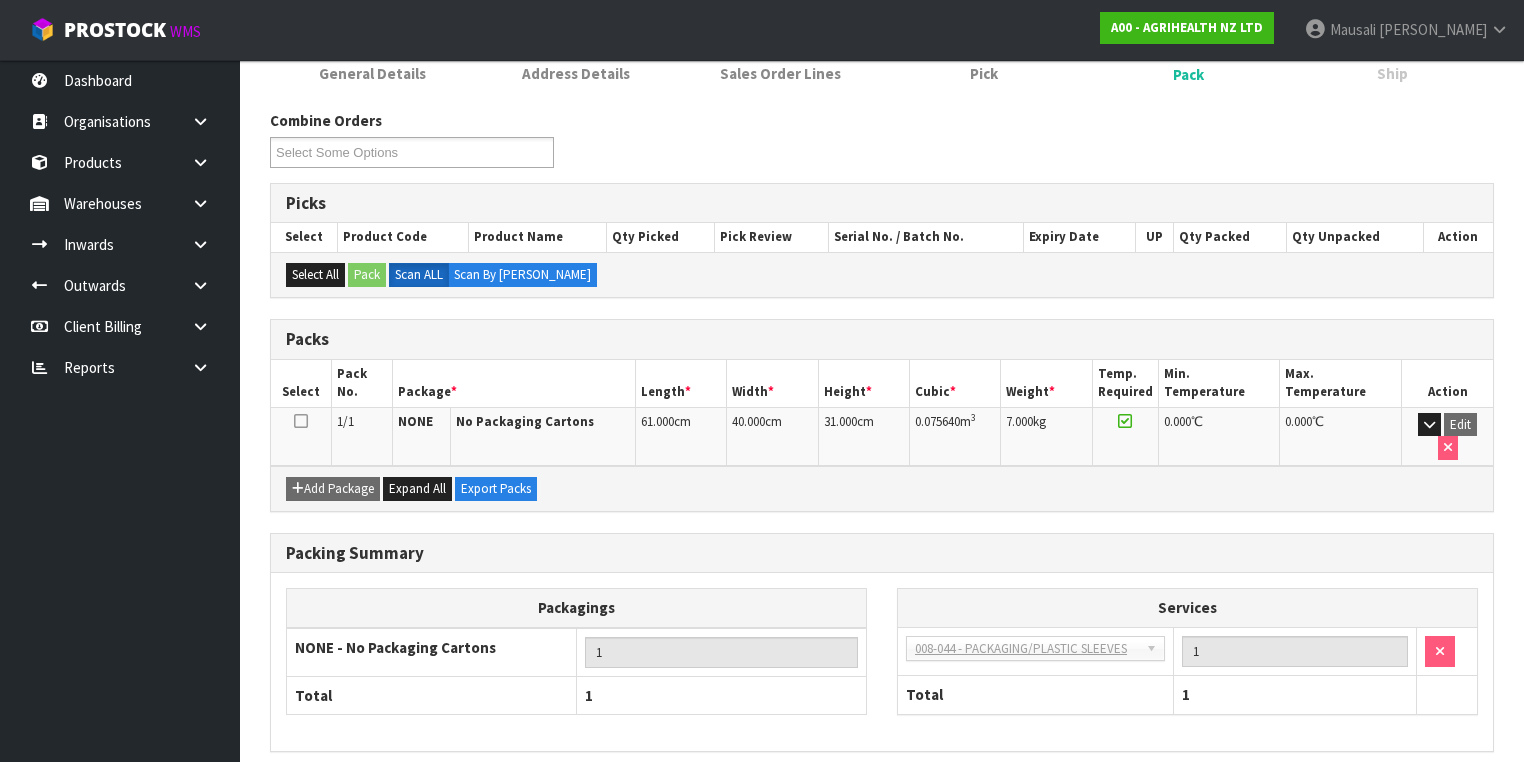 scroll, scrollTop: 332, scrollLeft: 0, axis: vertical 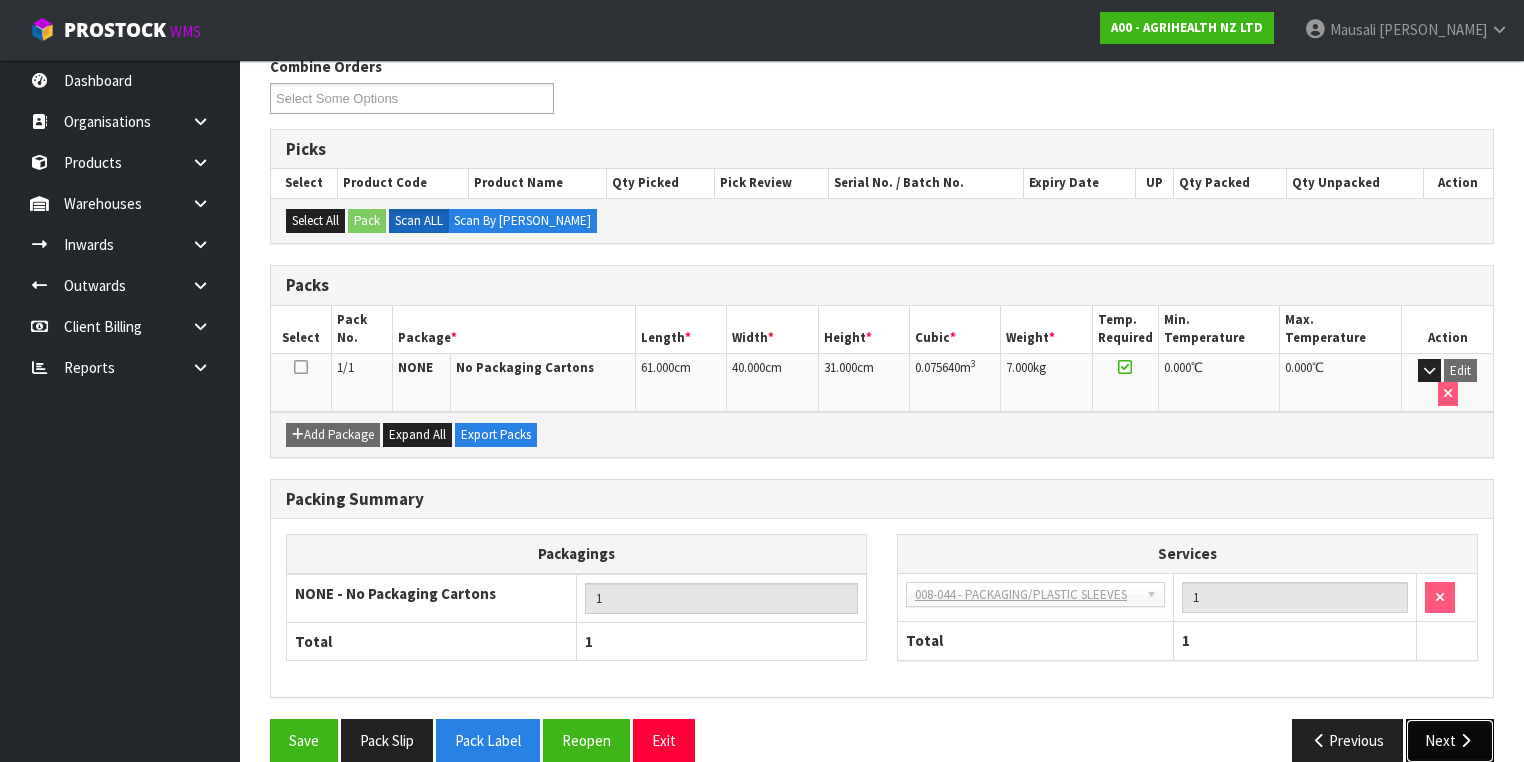 click on "Next" at bounding box center [1450, 740] 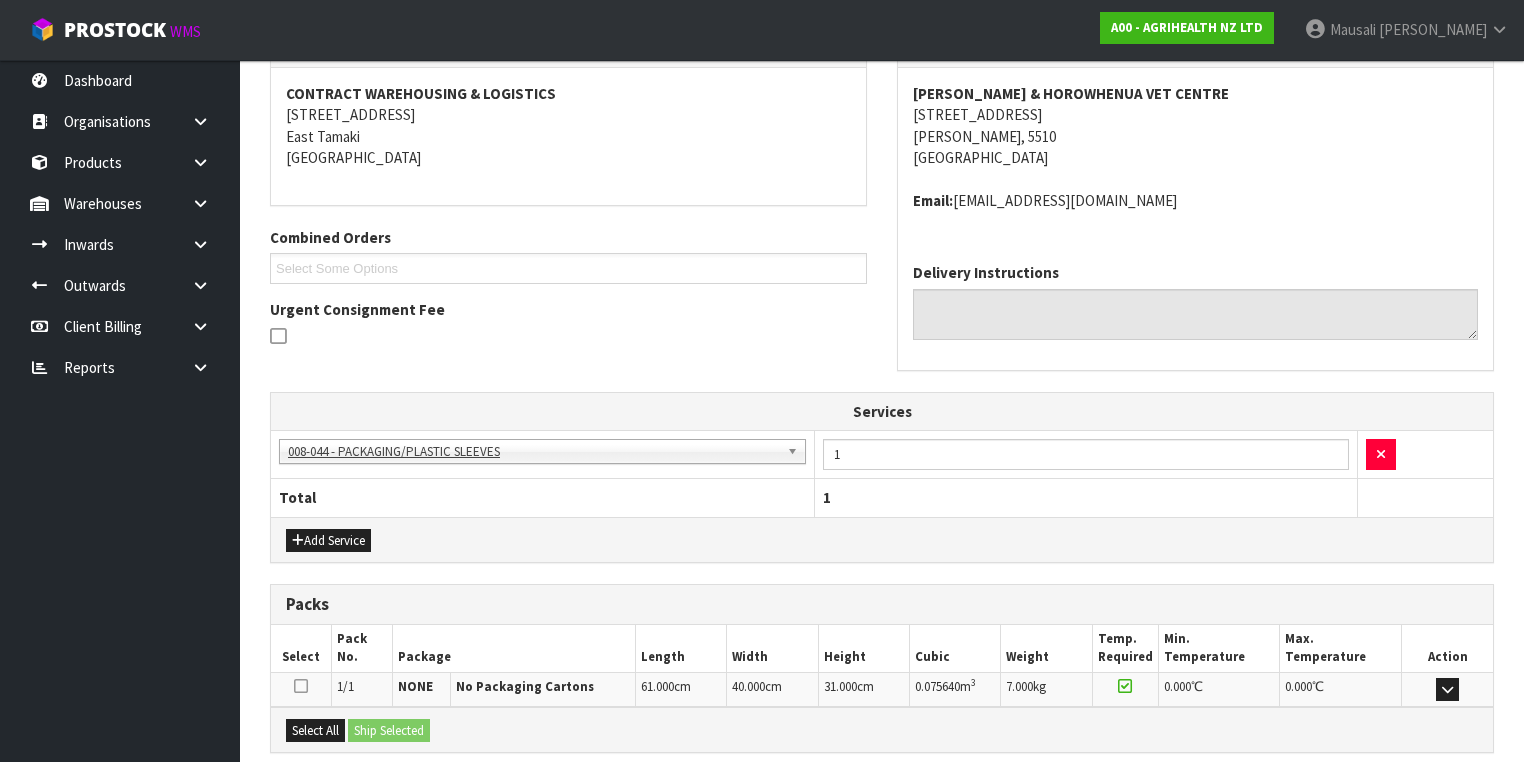 scroll, scrollTop: 559, scrollLeft: 0, axis: vertical 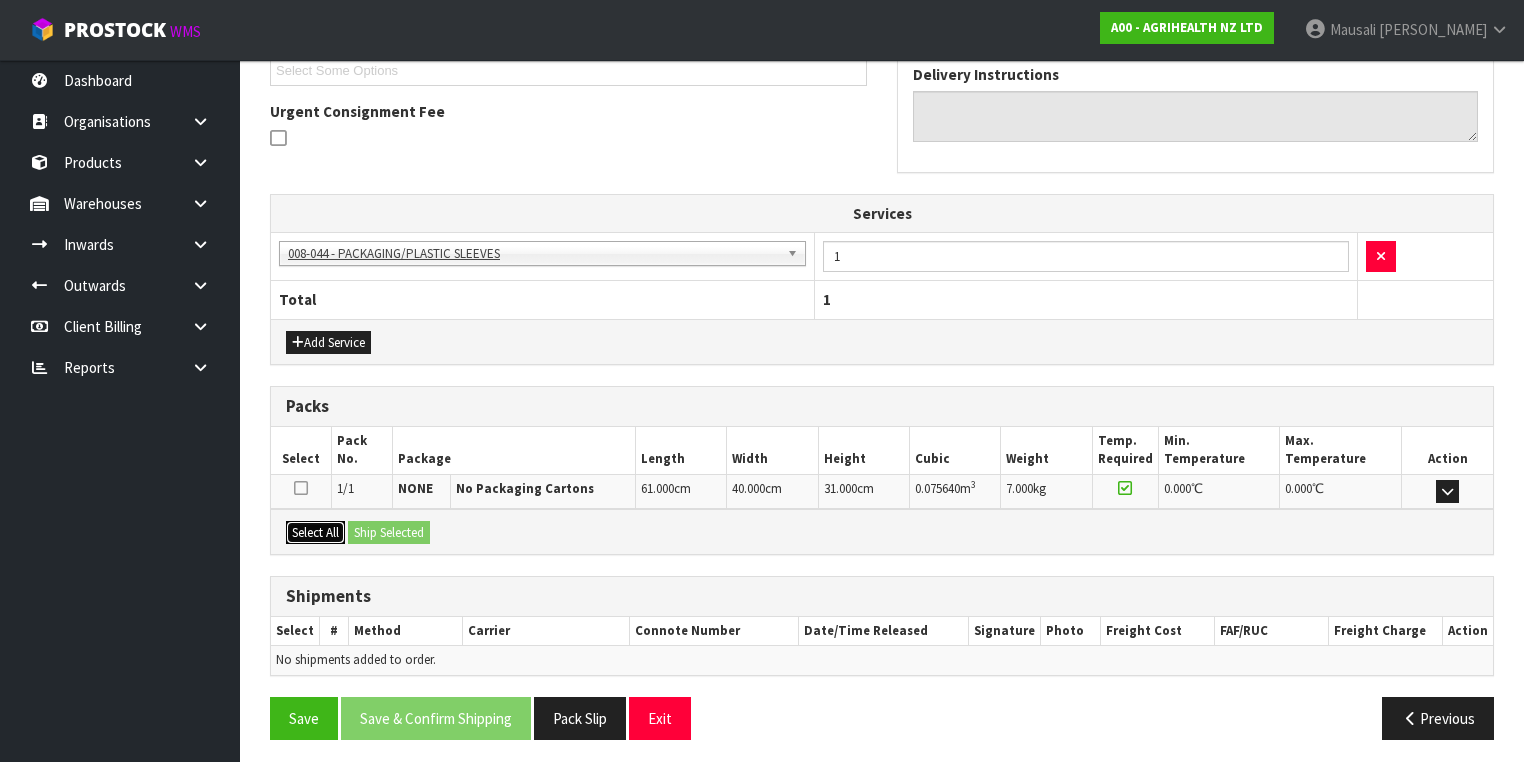 click on "Select All" at bounding box center [315, 533] 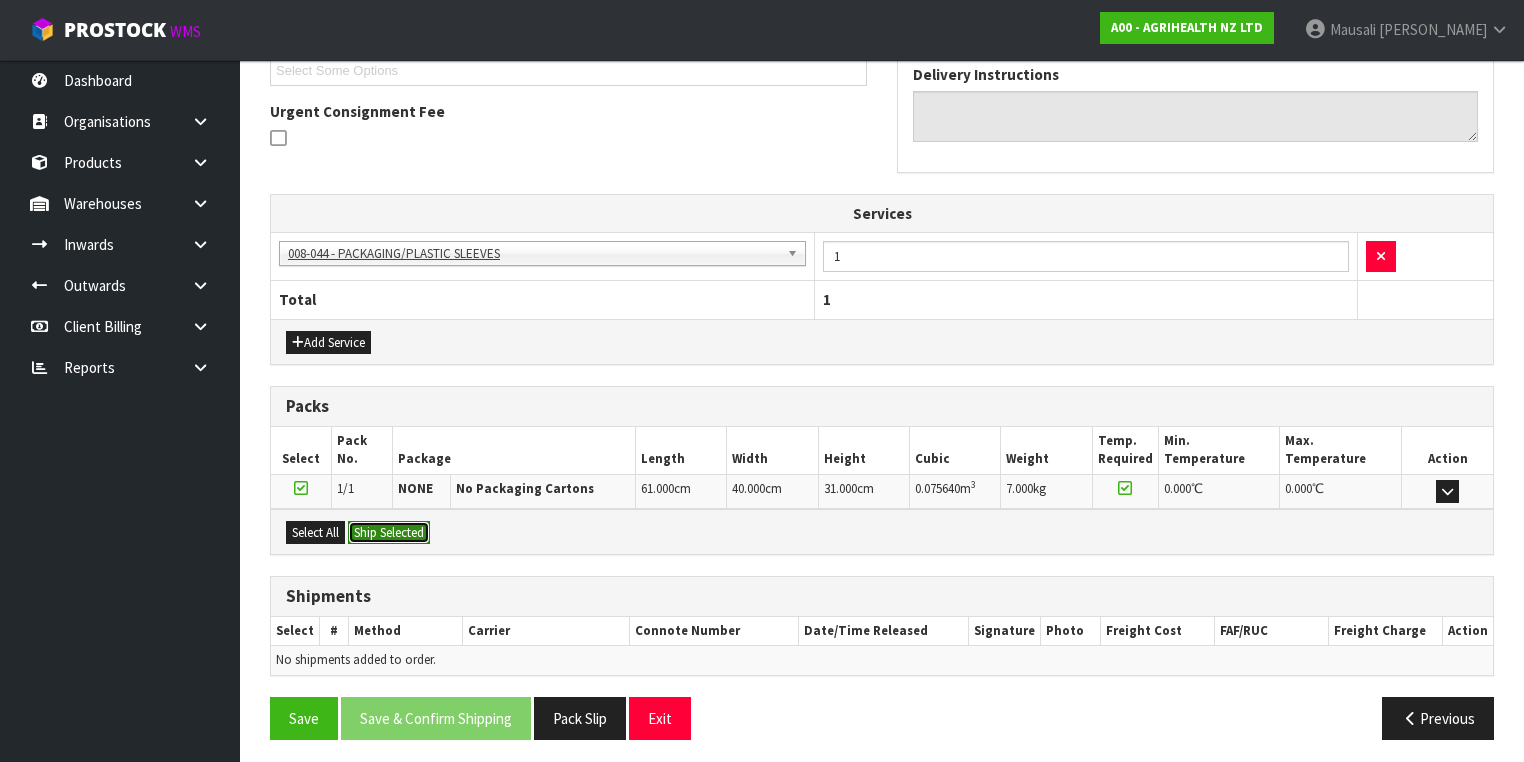 click on "Ship Selected" at bounding box center [389, 533] 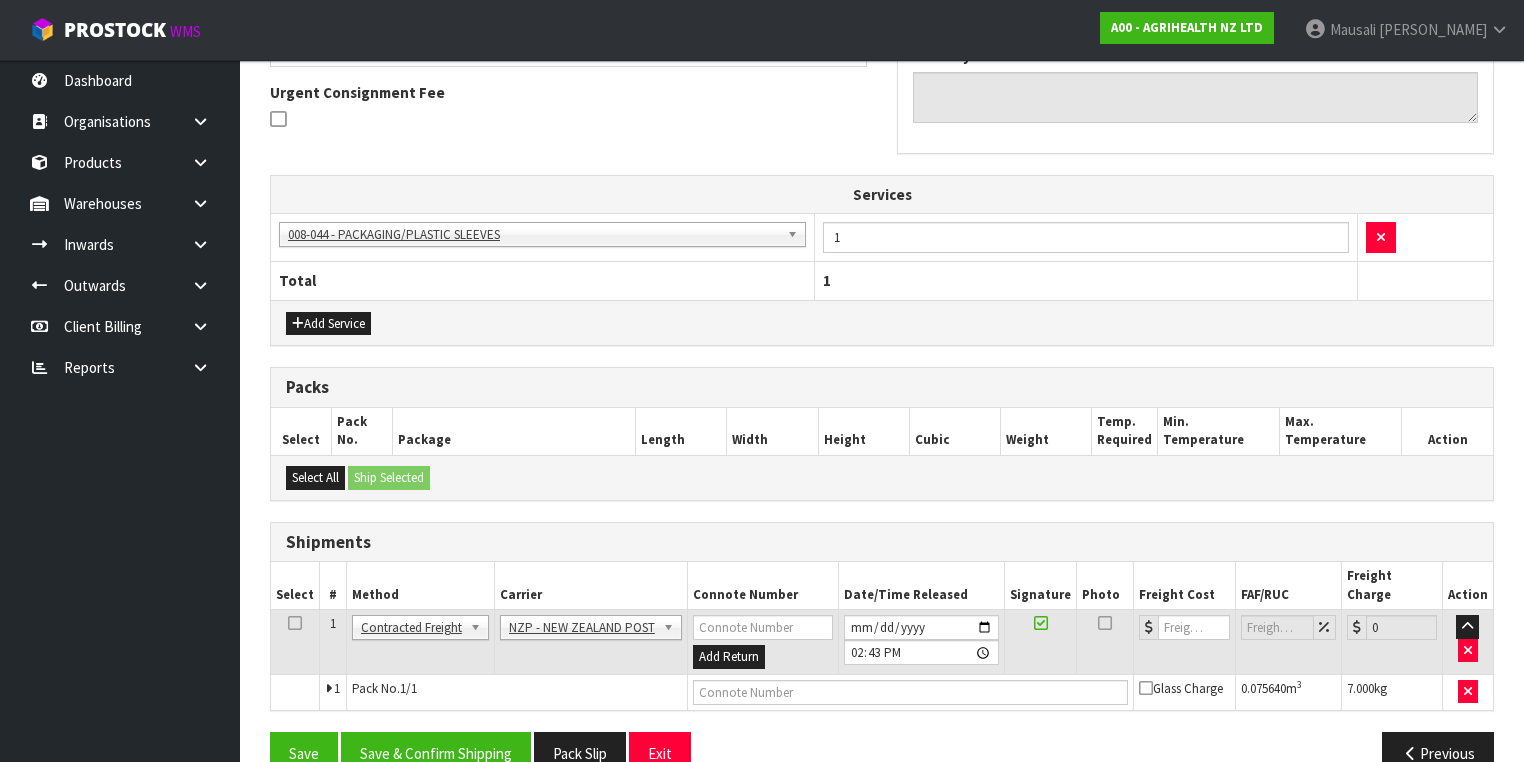 scroll, scrollTop: 595, scrollLeft: 0, axis: vertical 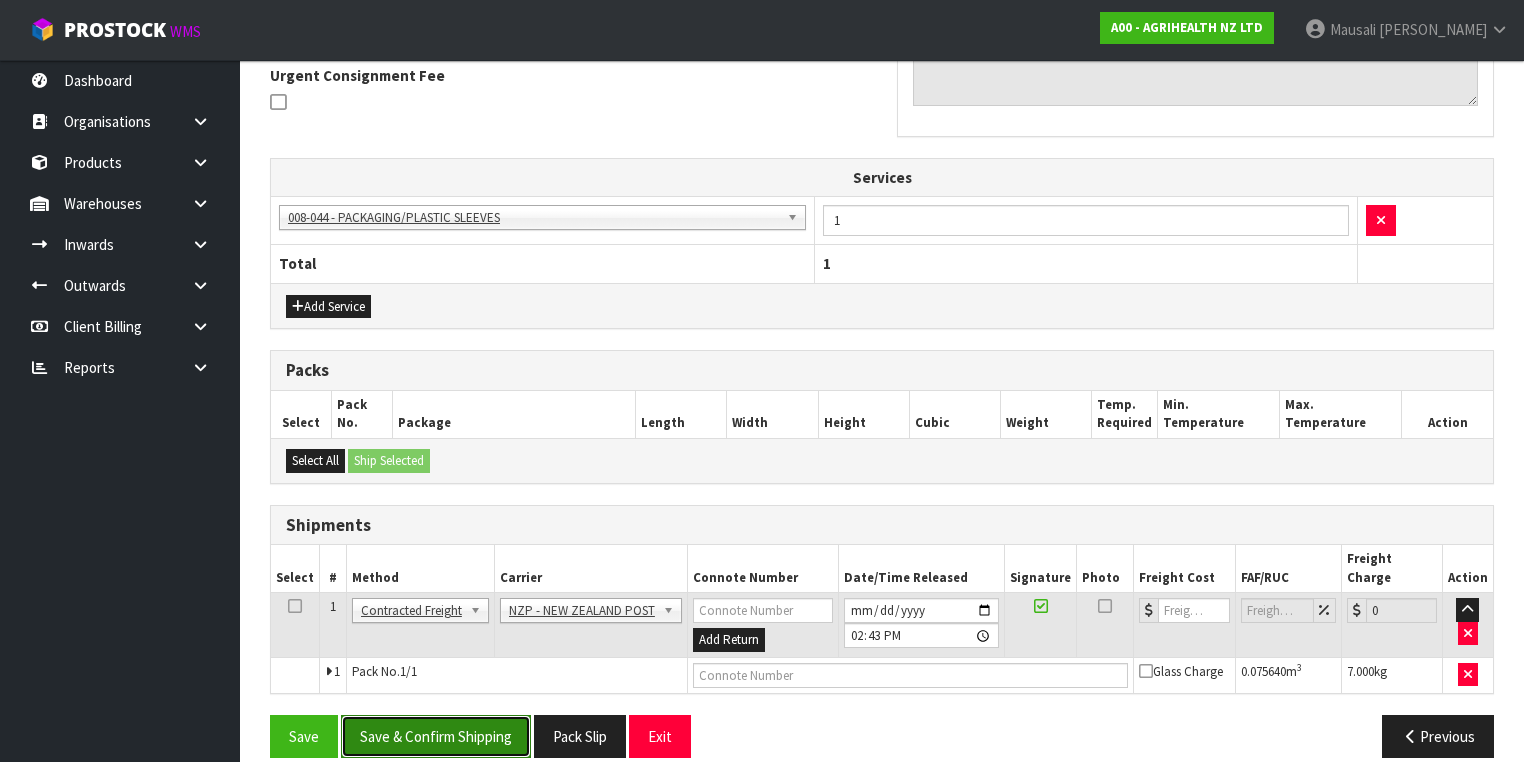 click on "Save & Confirm Shipping" at bounding box center [436, 736] 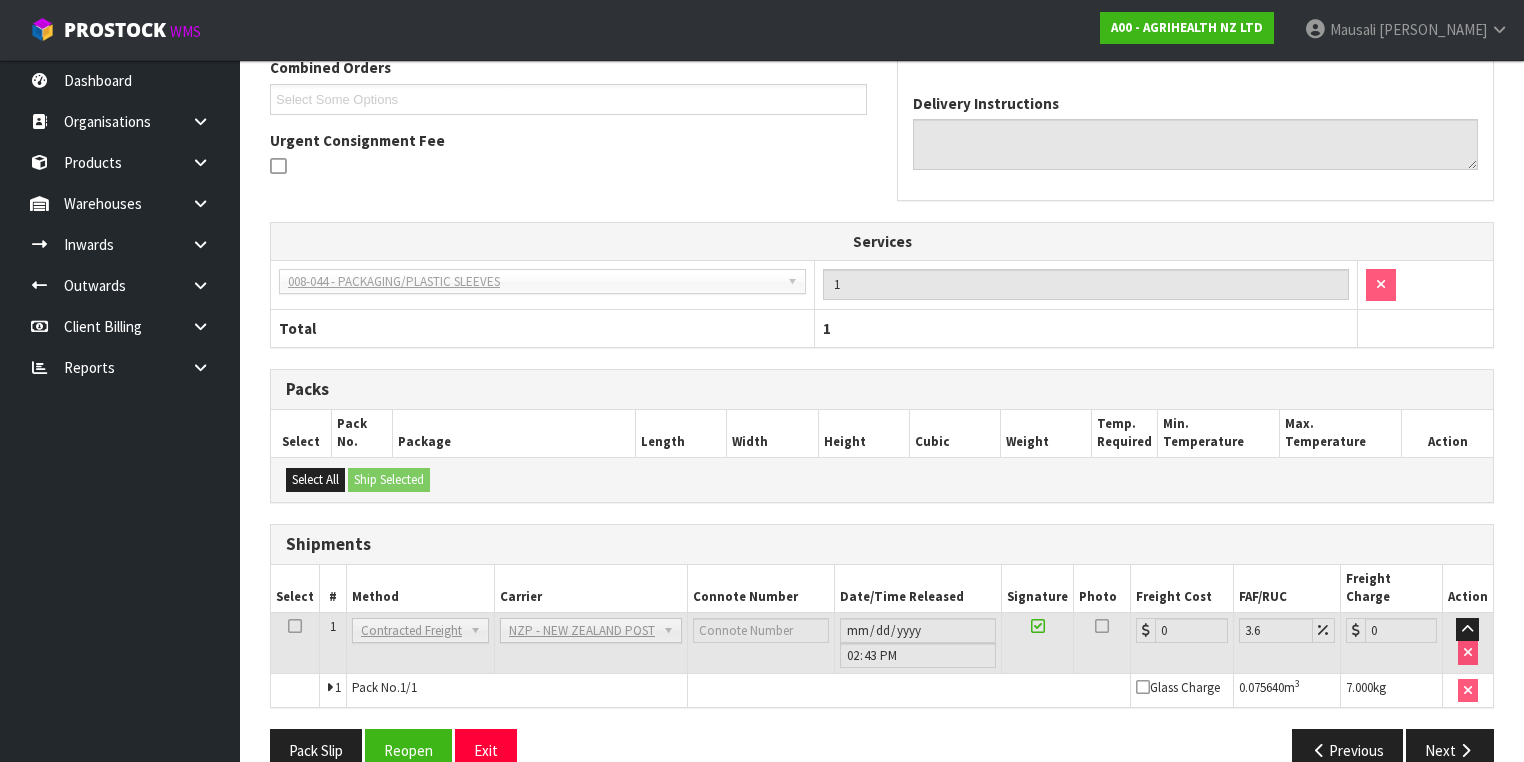 scroll, scrollTop: 560, scrollLeft: 0, axis: vertical 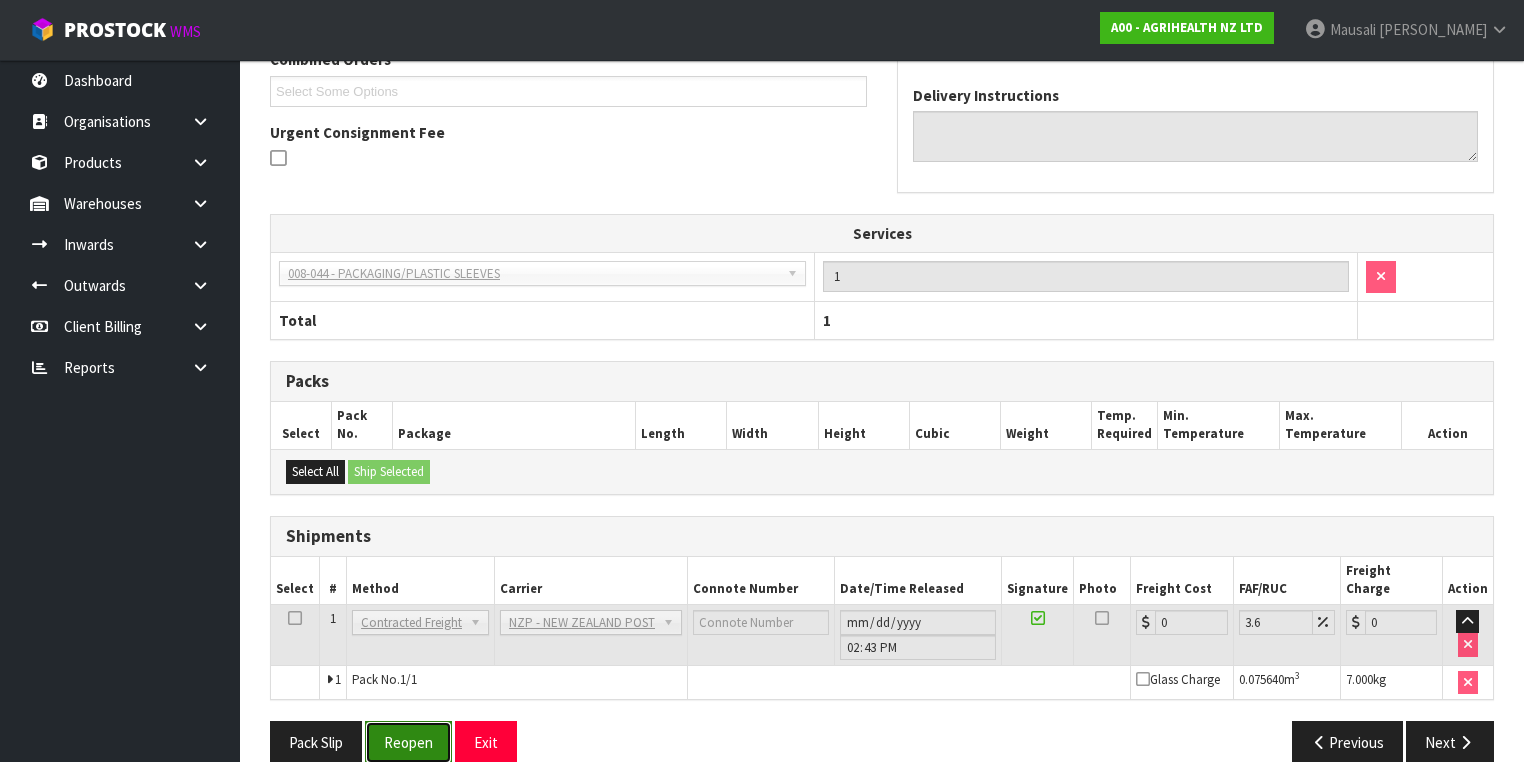click on "Reopen" at bounding box center [408, 742] 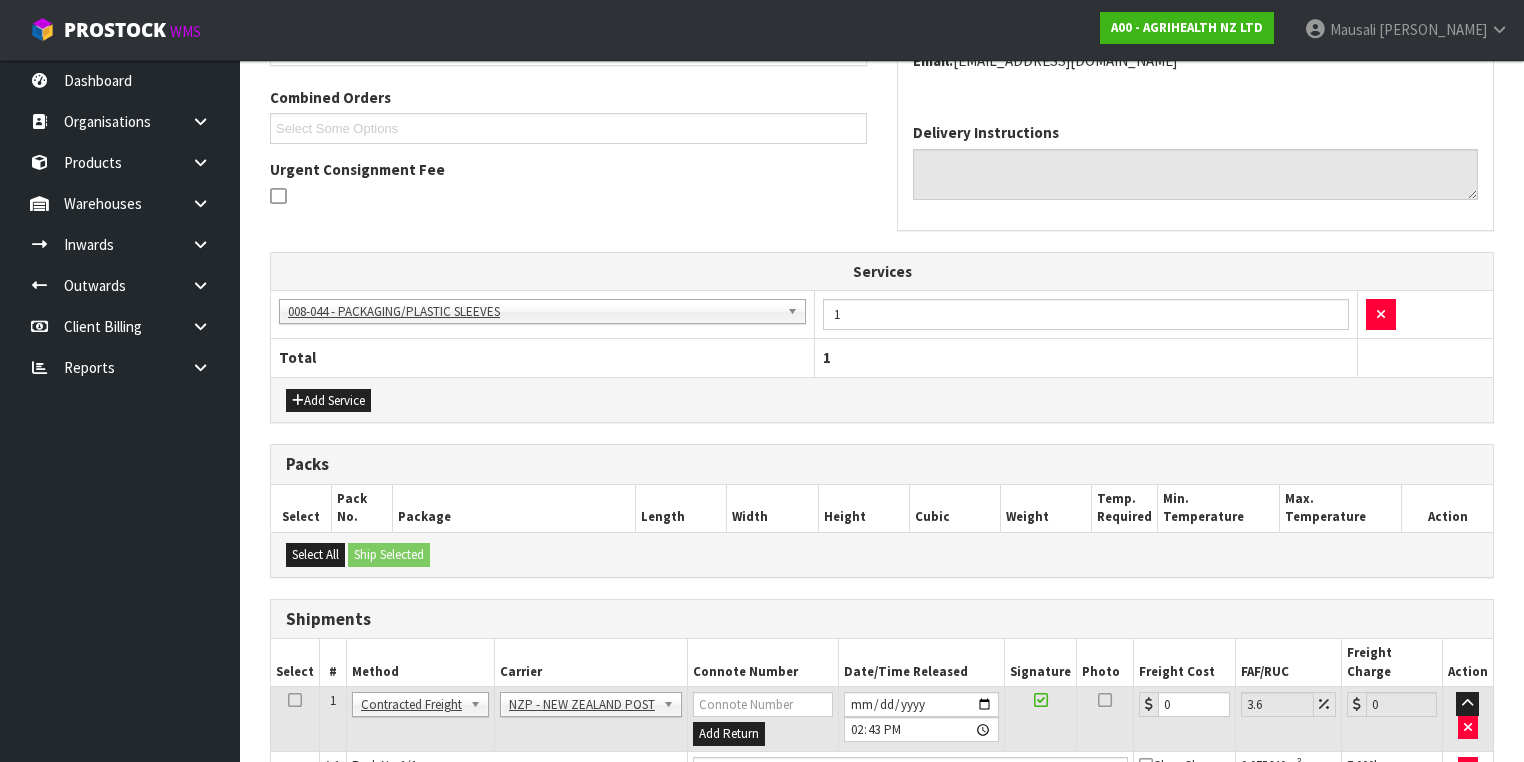 scroll, scrollTop: 613, scrollLeft: 0, axis: vertical 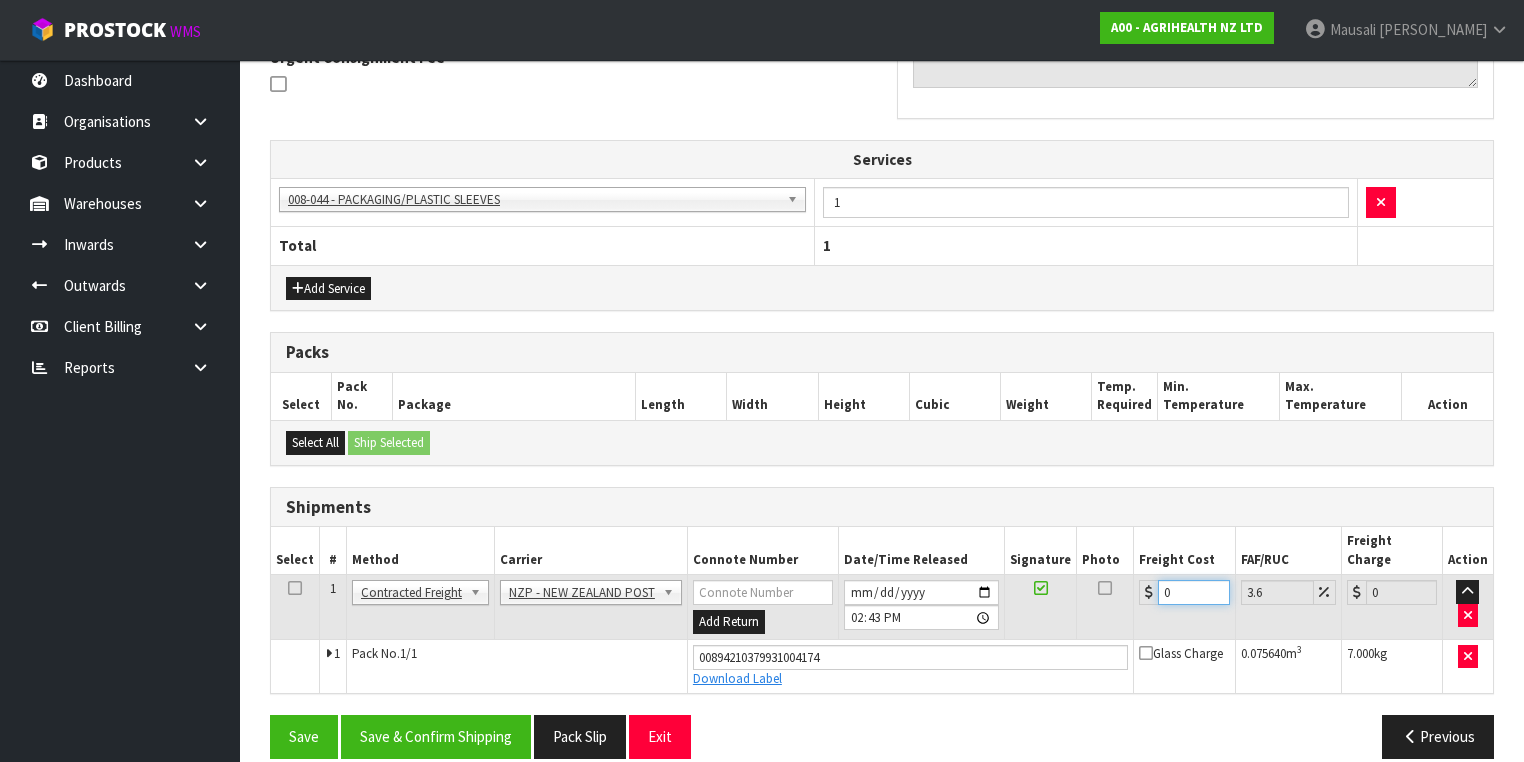 drag, startPoint x: 1186, startPoint y: 561, endPoint x: 1132, endPoint y: 590, distance: 61.294373 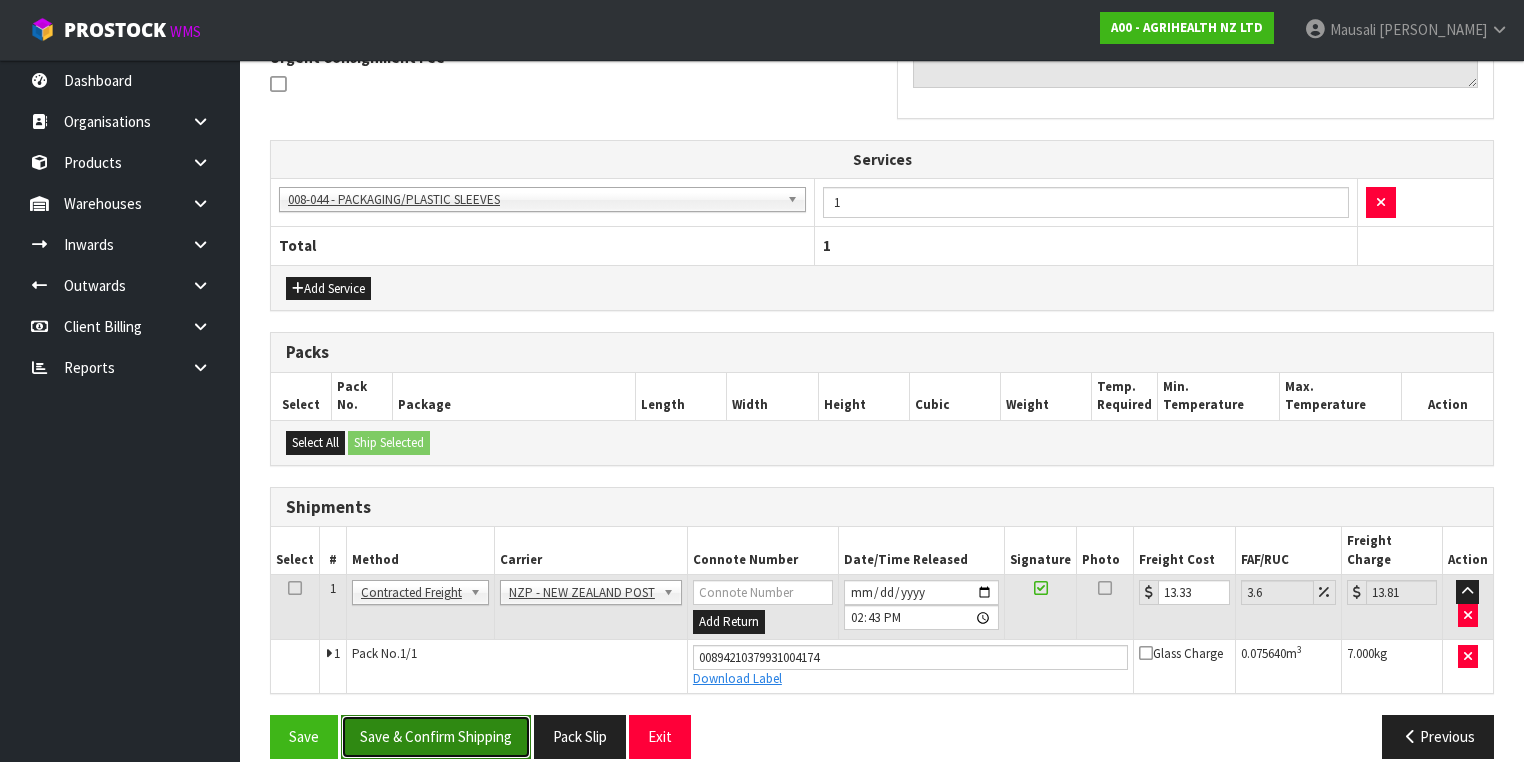 click on "Save & Confirm Shipping" at bounding box center (436, 736) 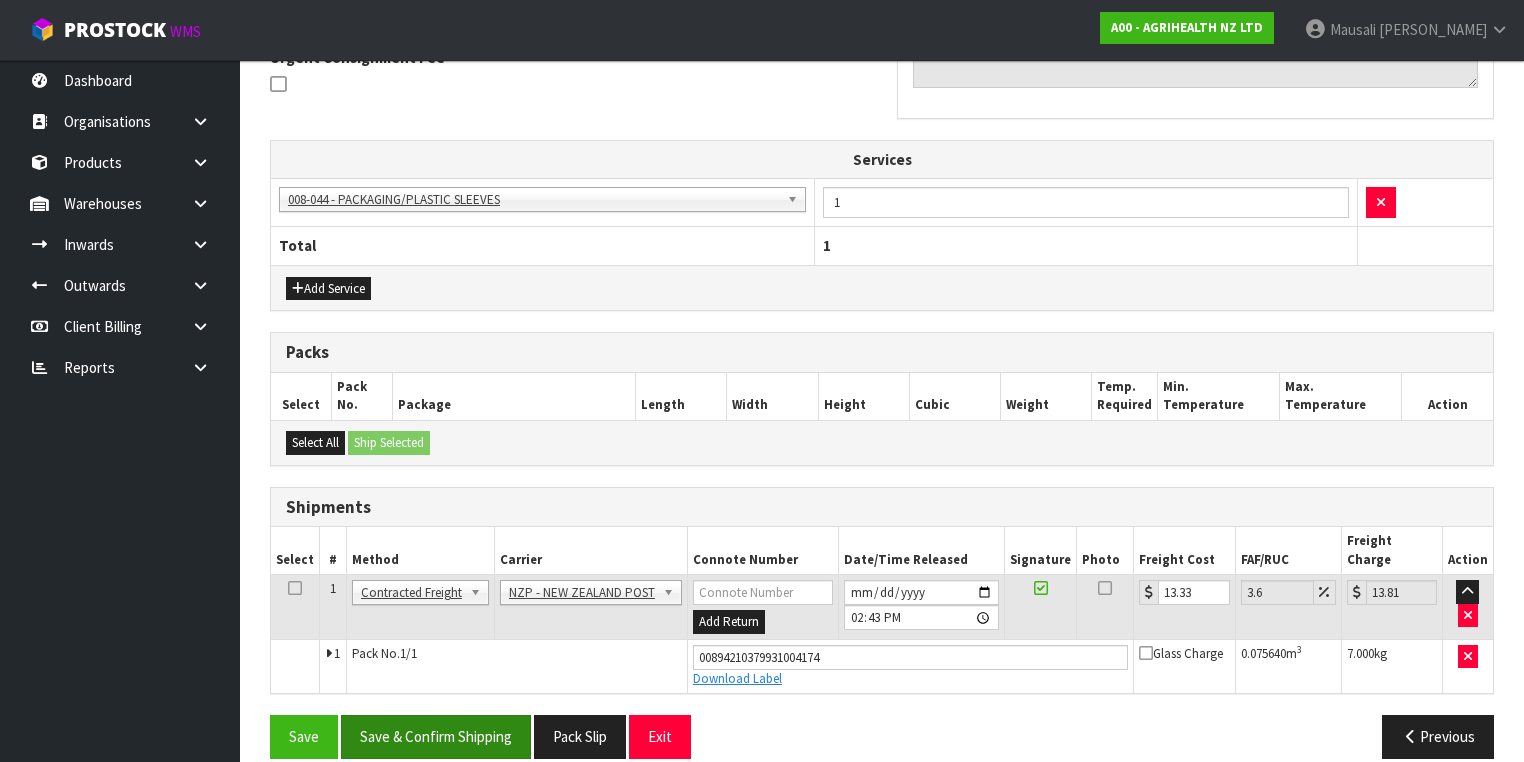 scroll, scrollTop: 0, scrollLeft: 0, axis: both 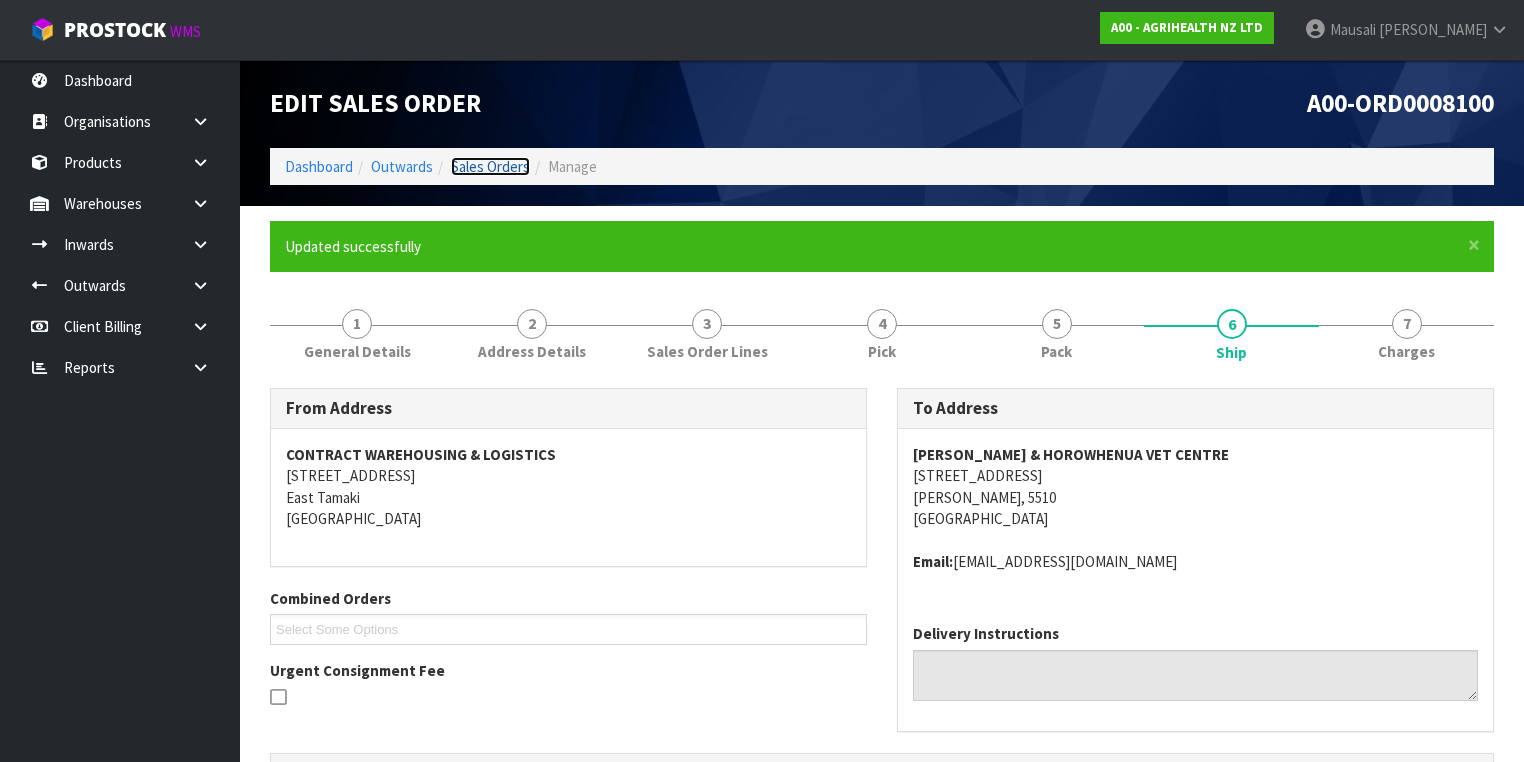 click on "Sales Orders" at bounding box center (490, 166) 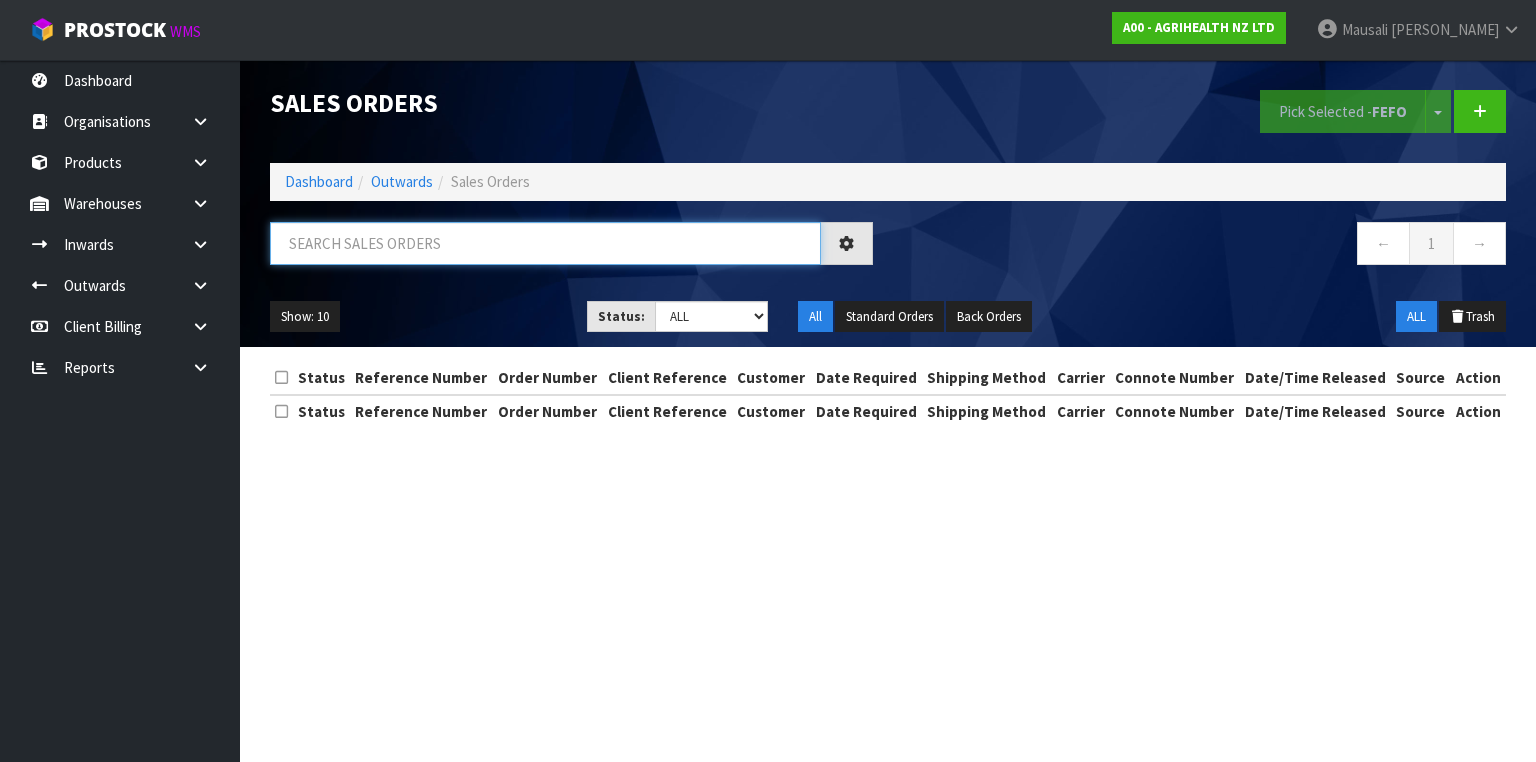 click at bounding box center [545, 243] 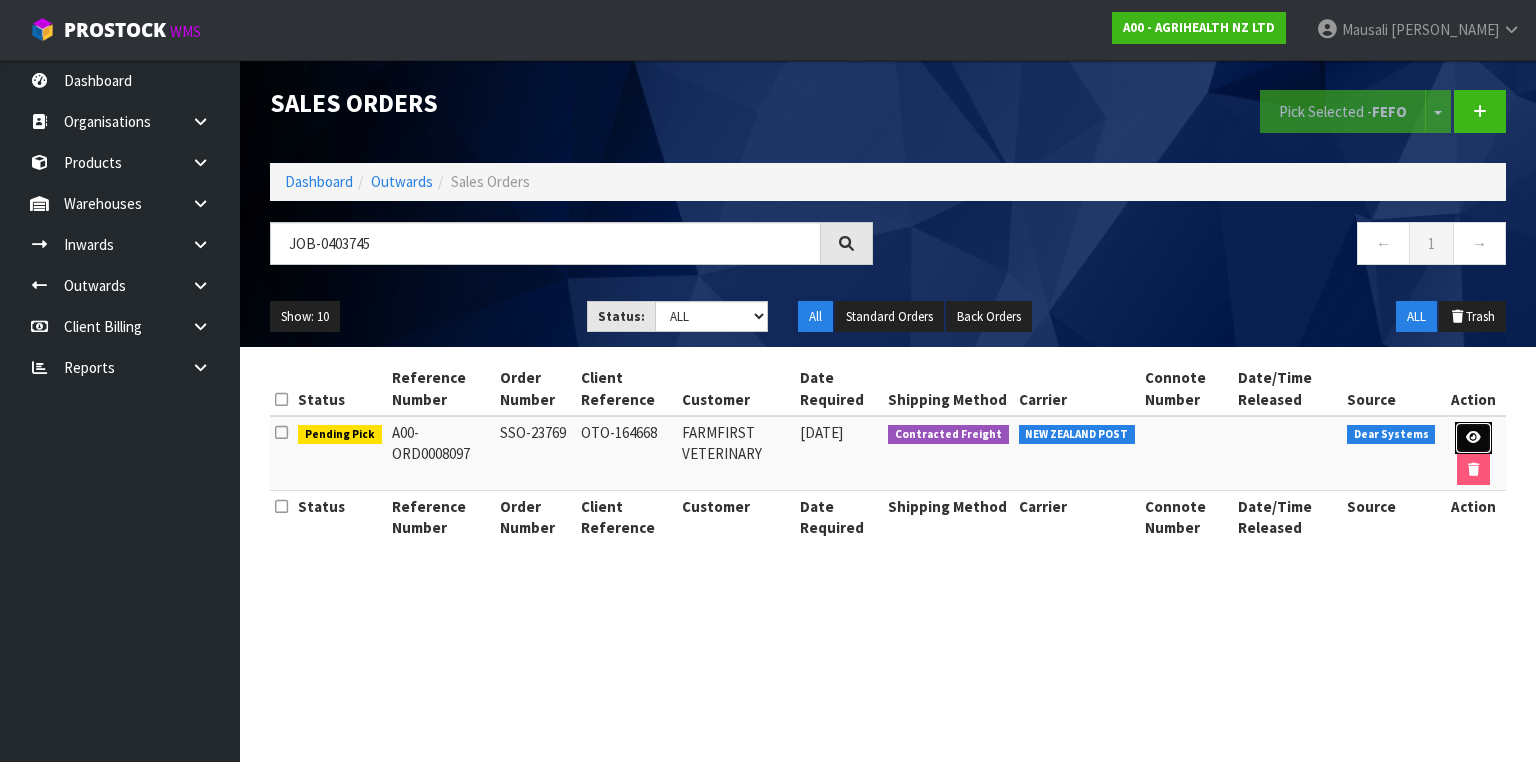 click at bounding box center (1473, 437) 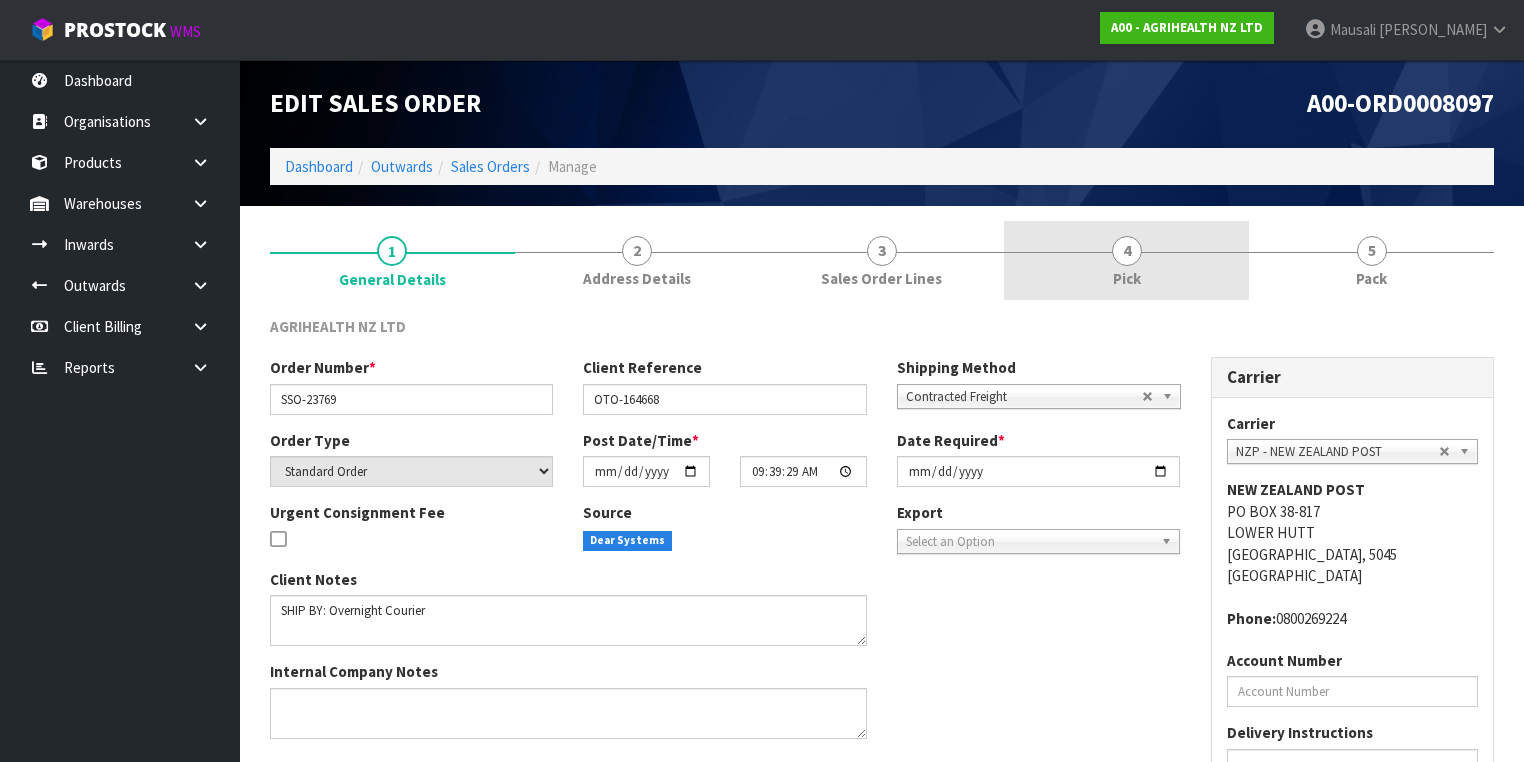 click on "Pick" at bounding box center (1127, 278) 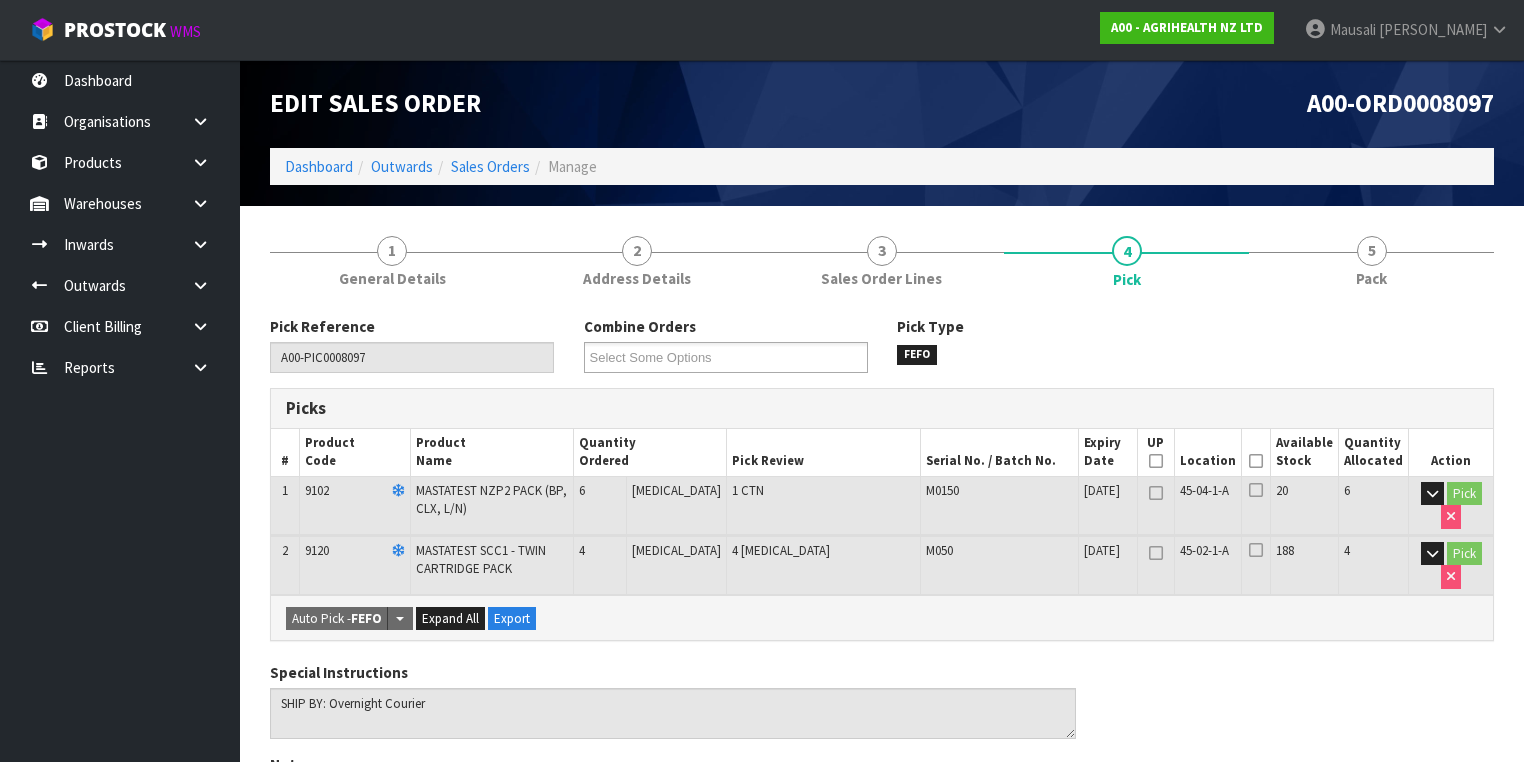 click at bounding box center [1256, 461] 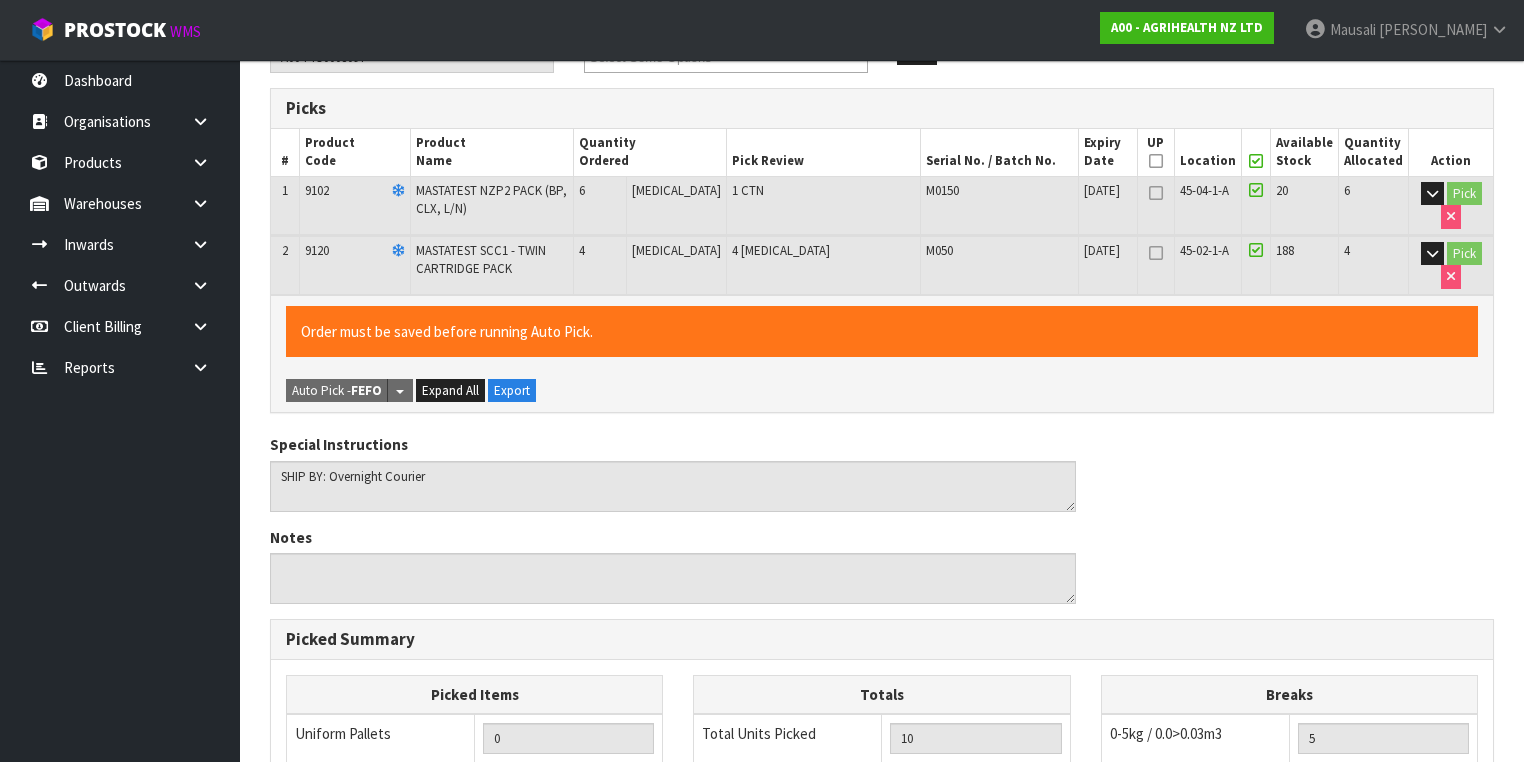 scroll, scrollTop: 700, scrollLeft: 0, axis: vertical 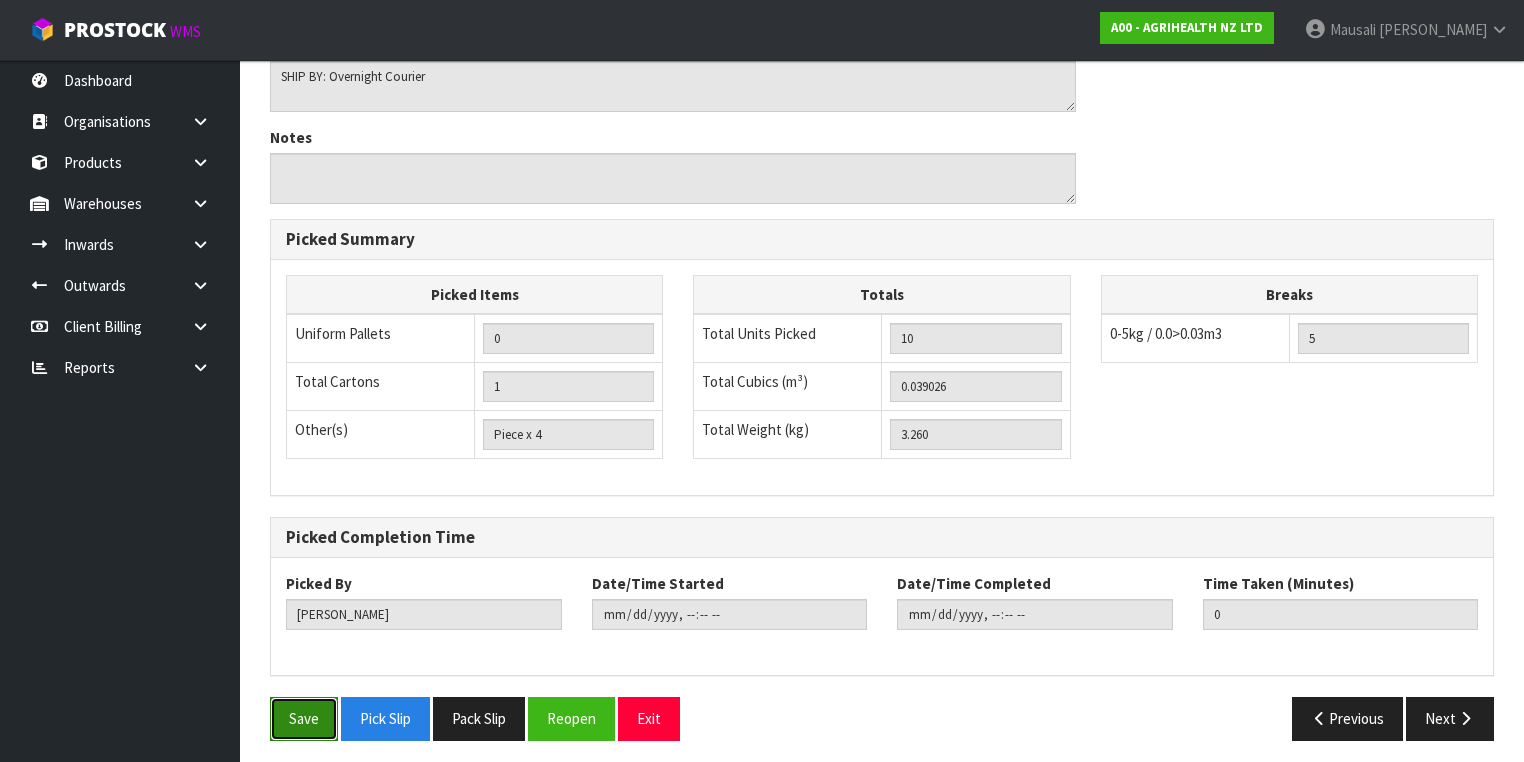 click on "Save" at bounding box center [304, 718] 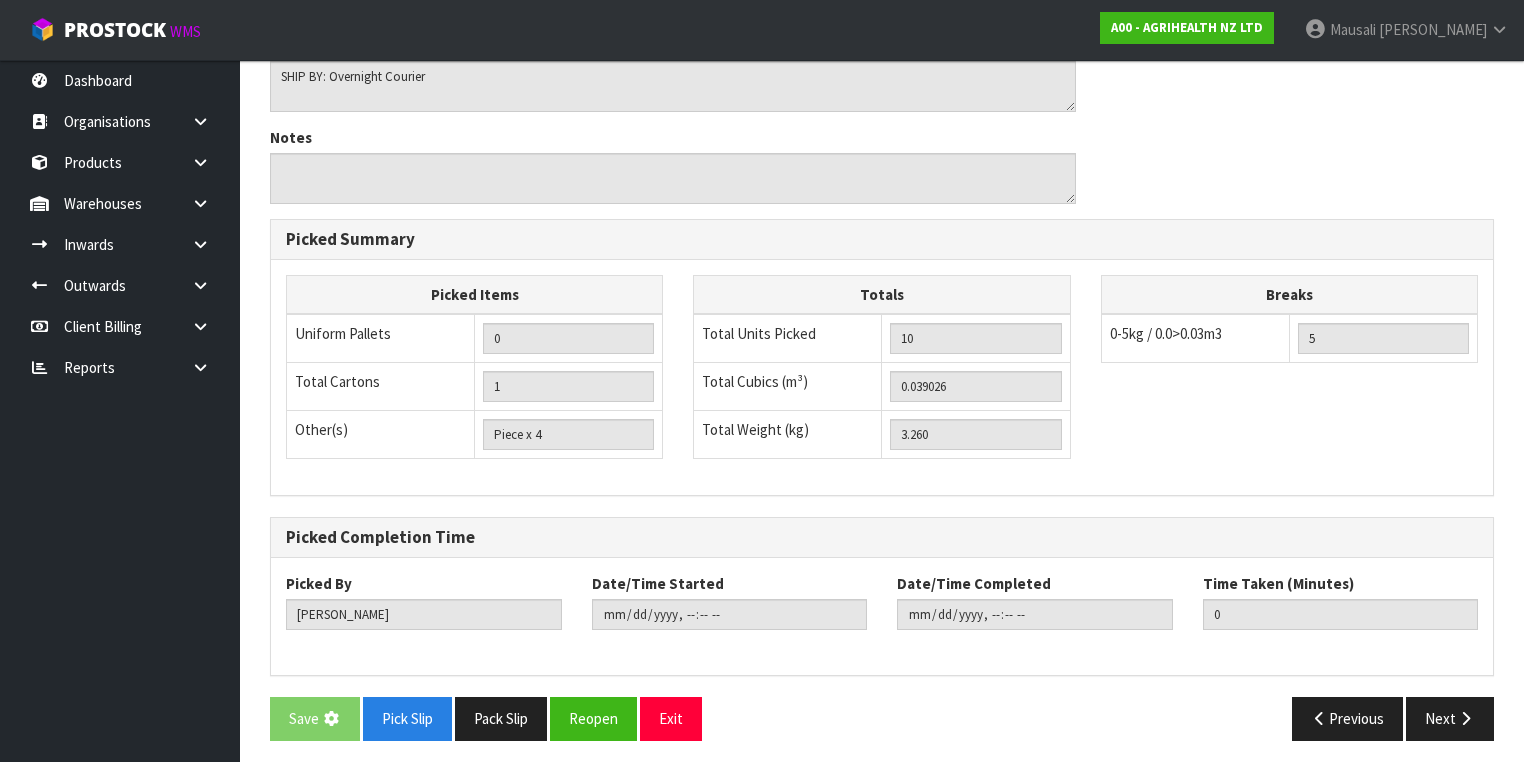 scroll, scrollTop: 0, scrollLeft: 0, axis: both 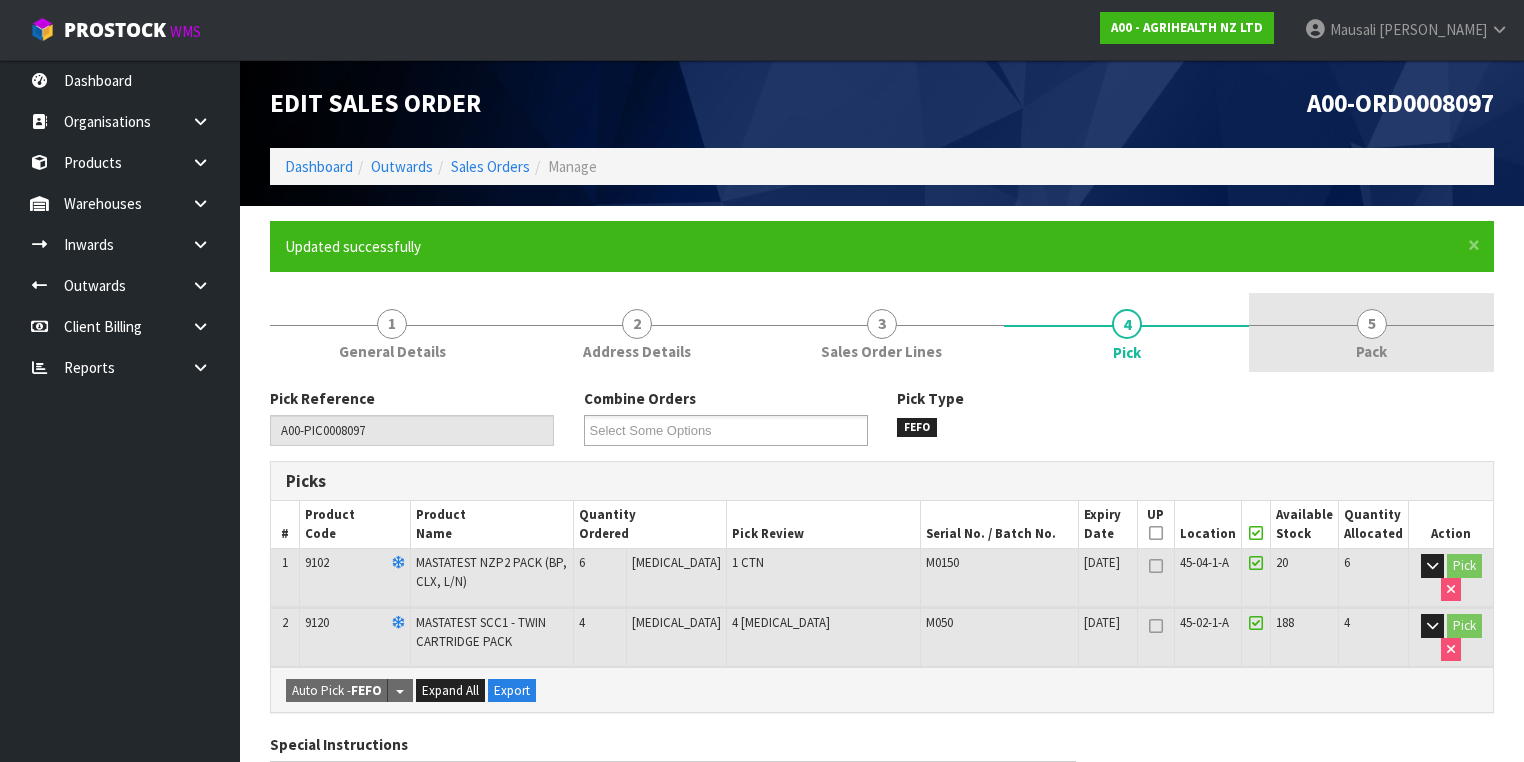 click on "5
Pack" at bounding box center [1371, 332] 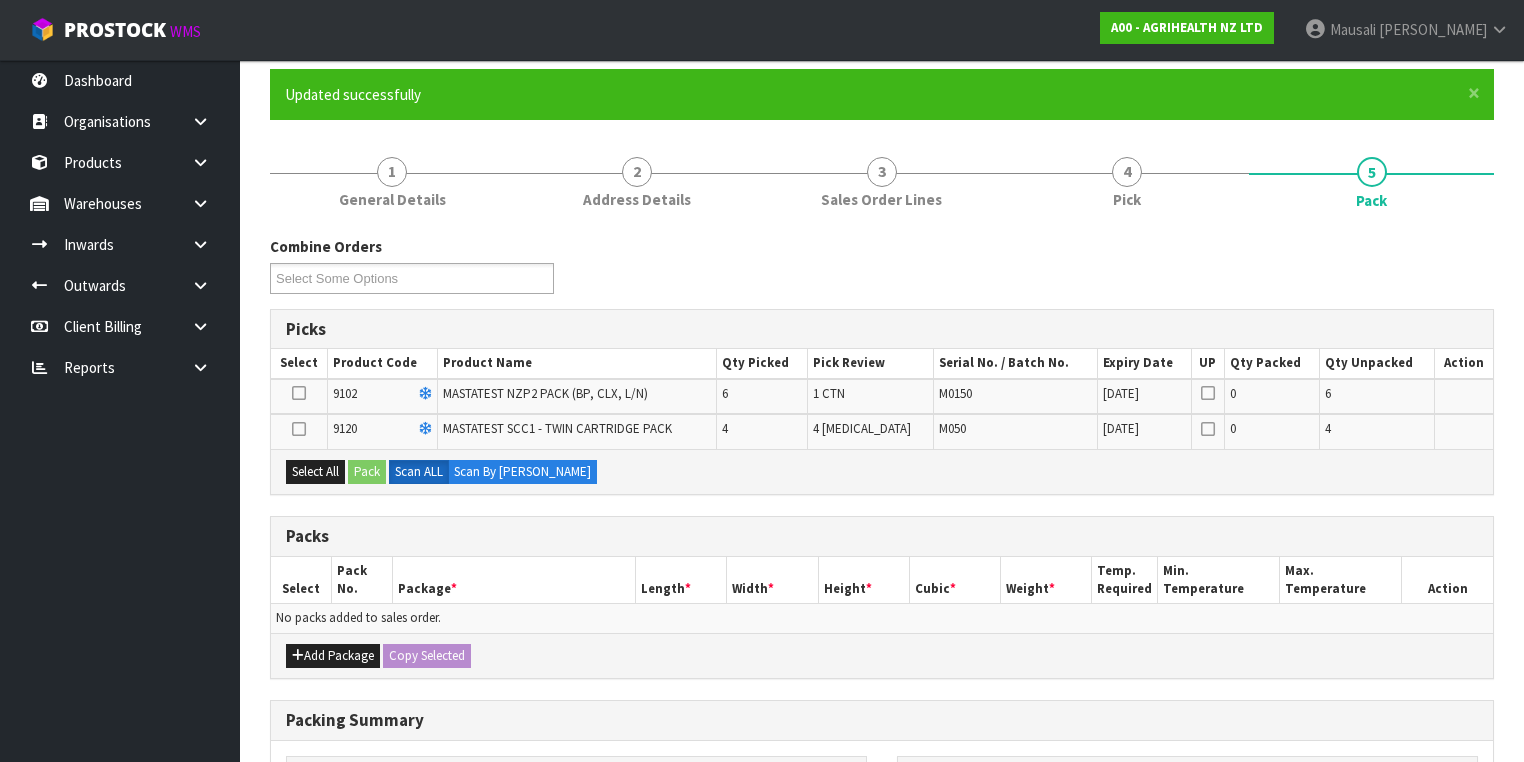scroll, scrollTop: 240, scrollLeft: 0, axis: vertical 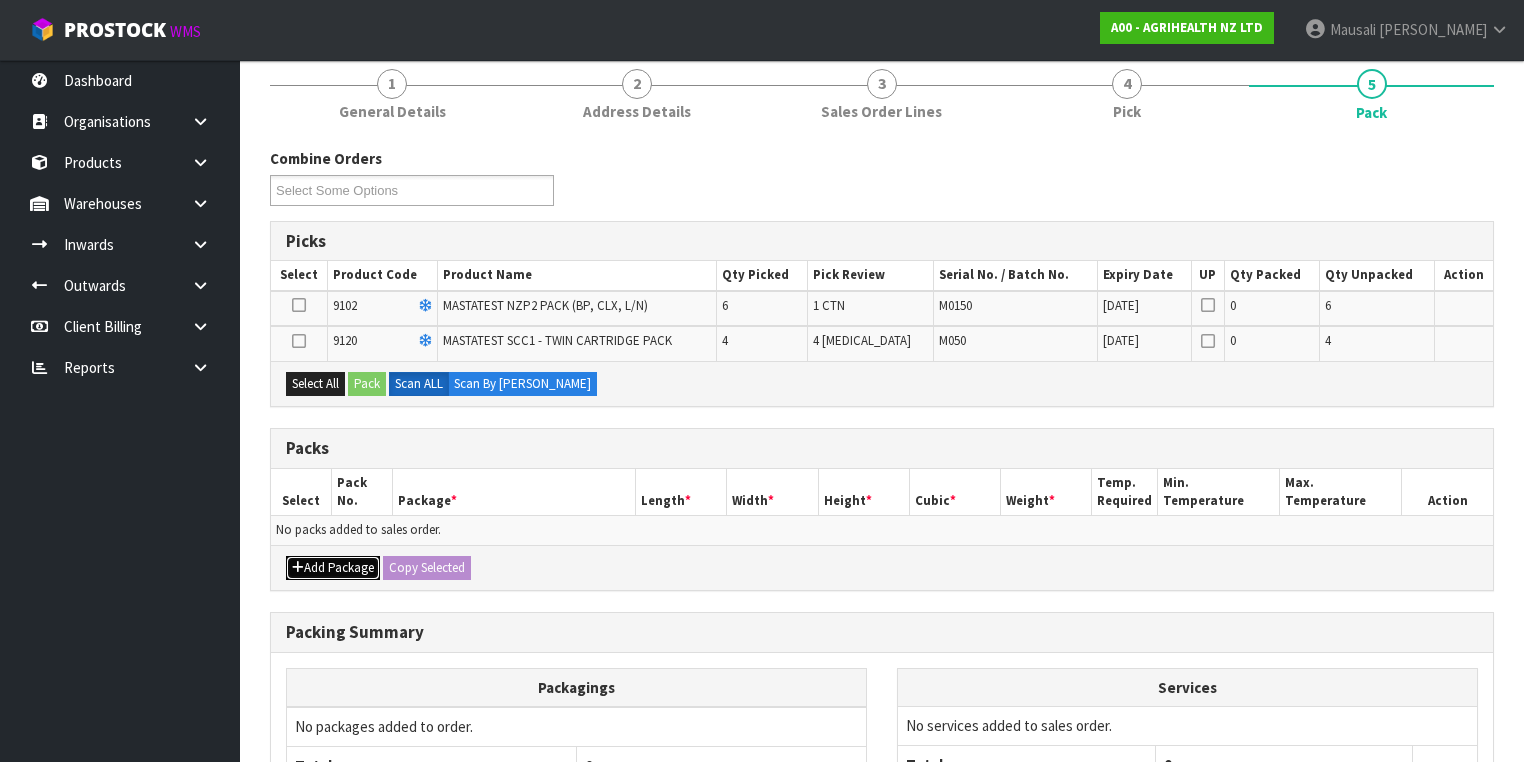 click on "Add Package" at bounding box center [333, 568] 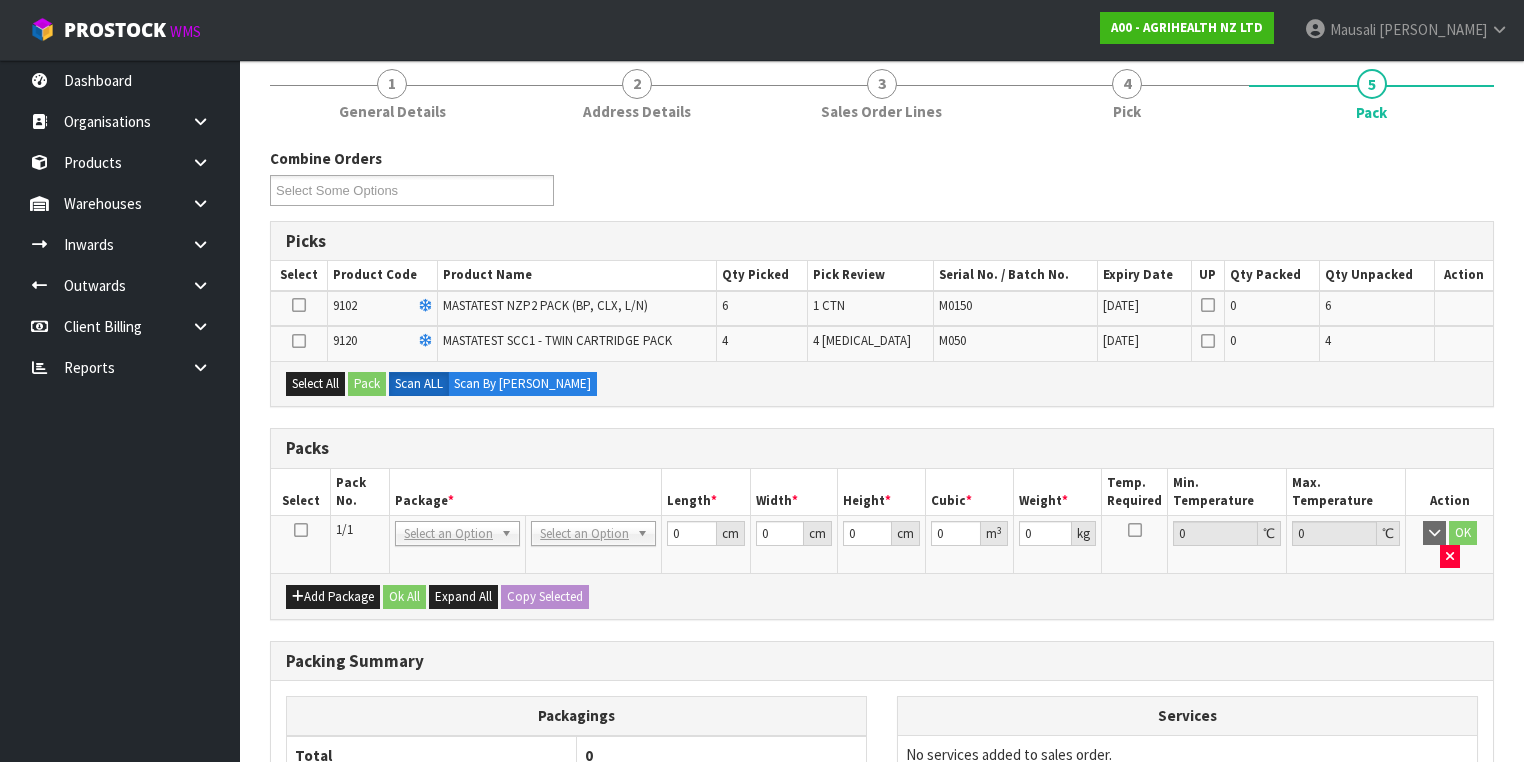 click at bounding box center [301, 530] 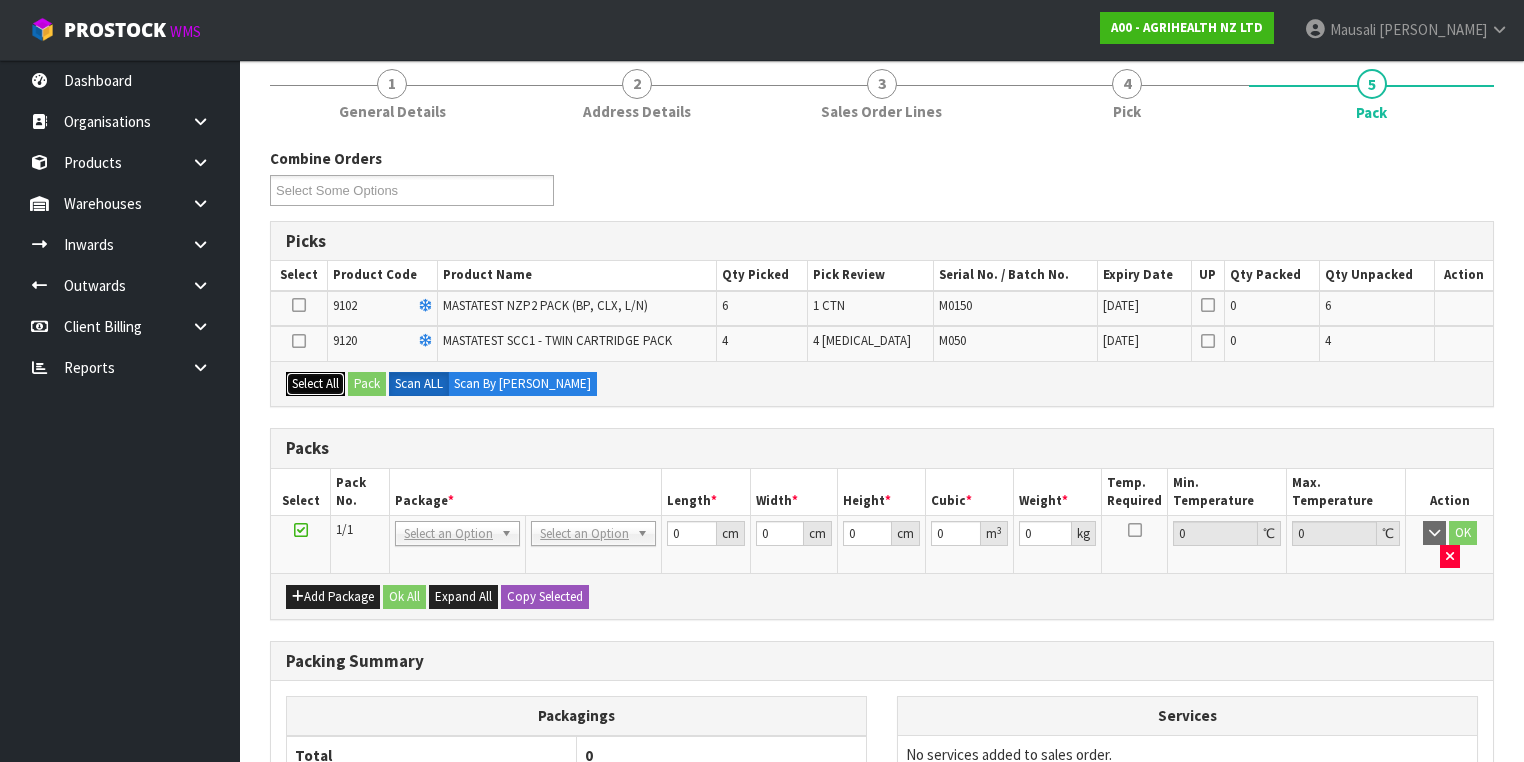 drag, startPoint x: 322, startPoint y: 382, endPoint x: 356, endPoint y: 383, distance: 34.0147 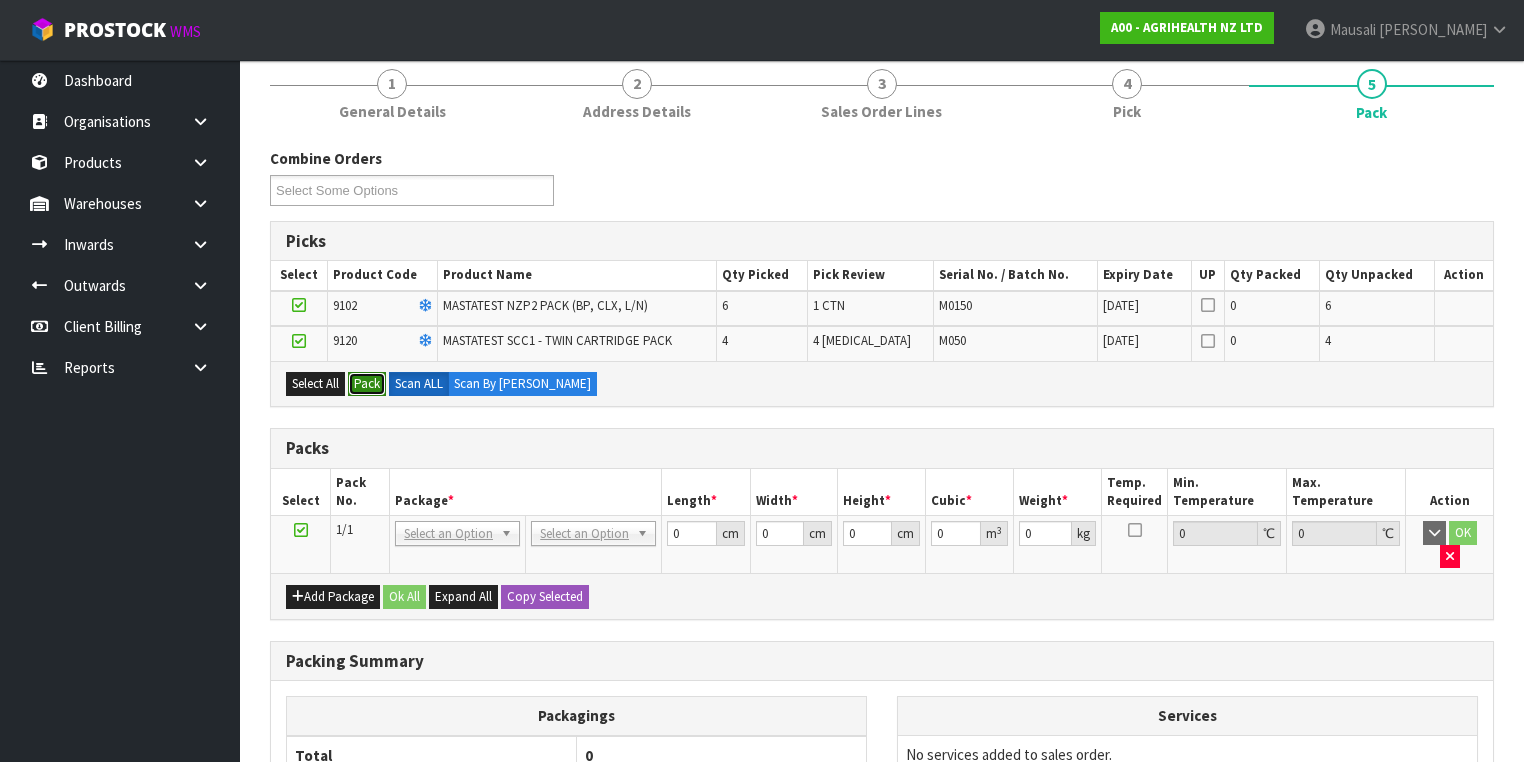 click on "Pack" at bounding box center (367, 384) 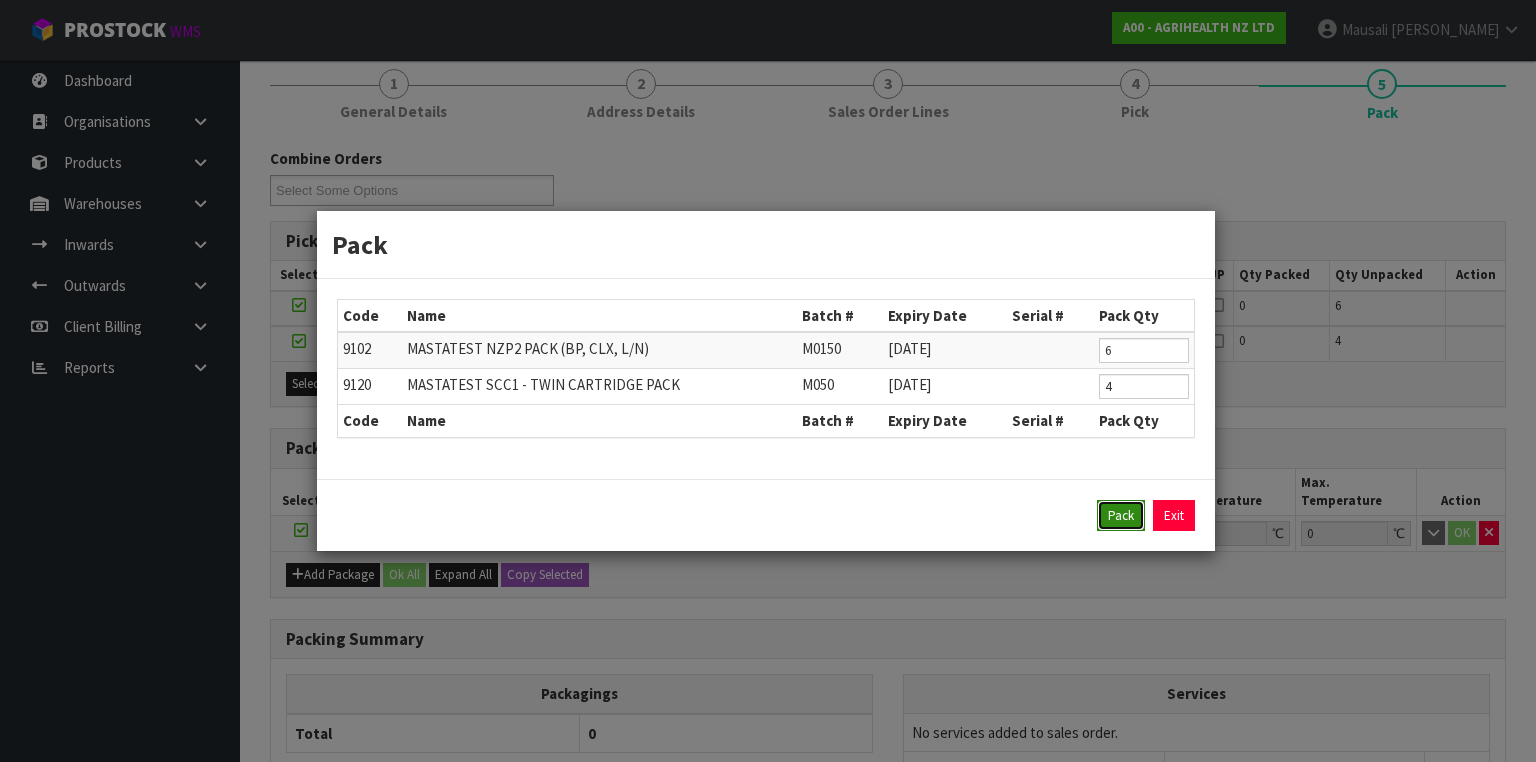 click on "Pack" at bounding box center [1121, 516] 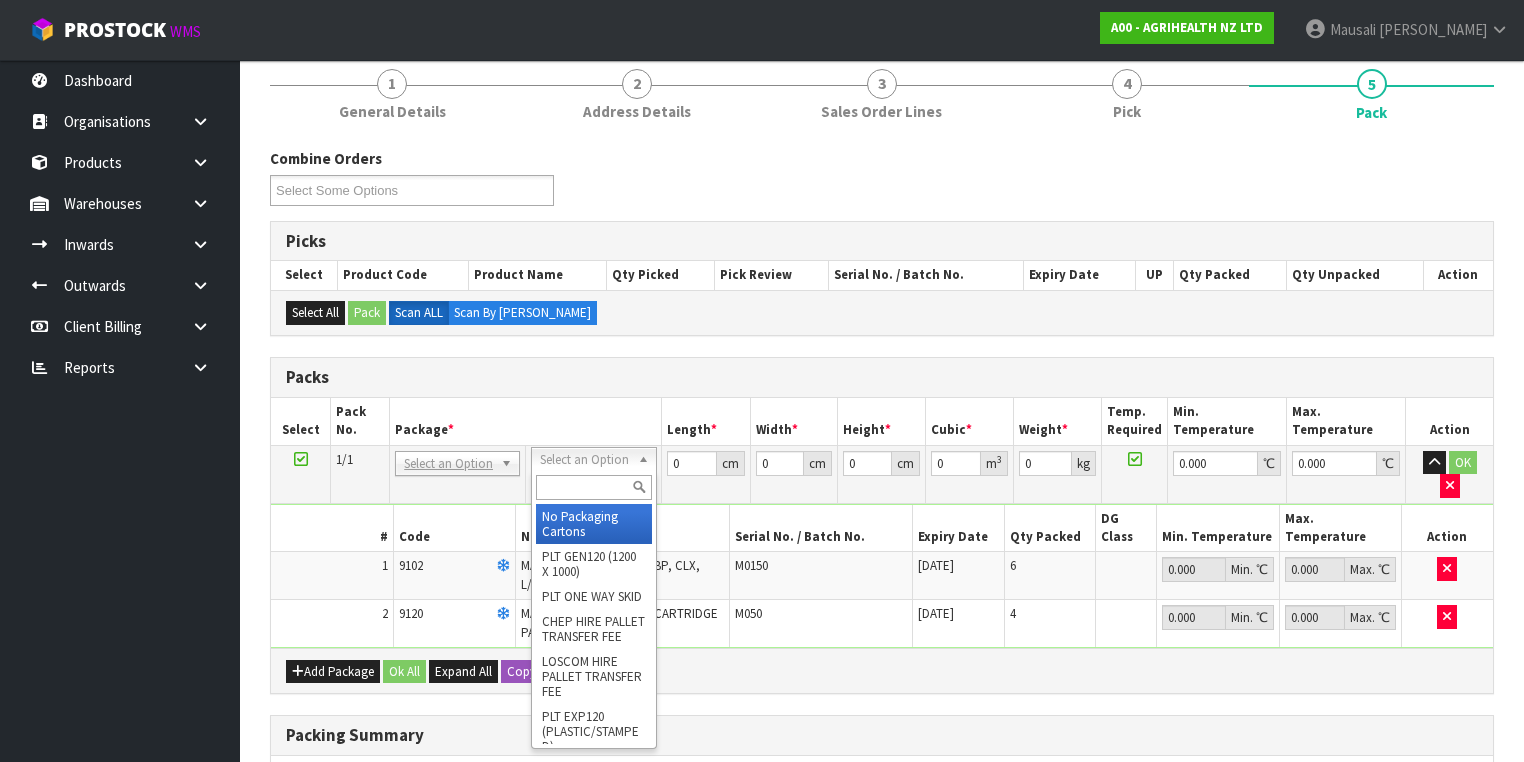 click at bounding box center (593, 487) 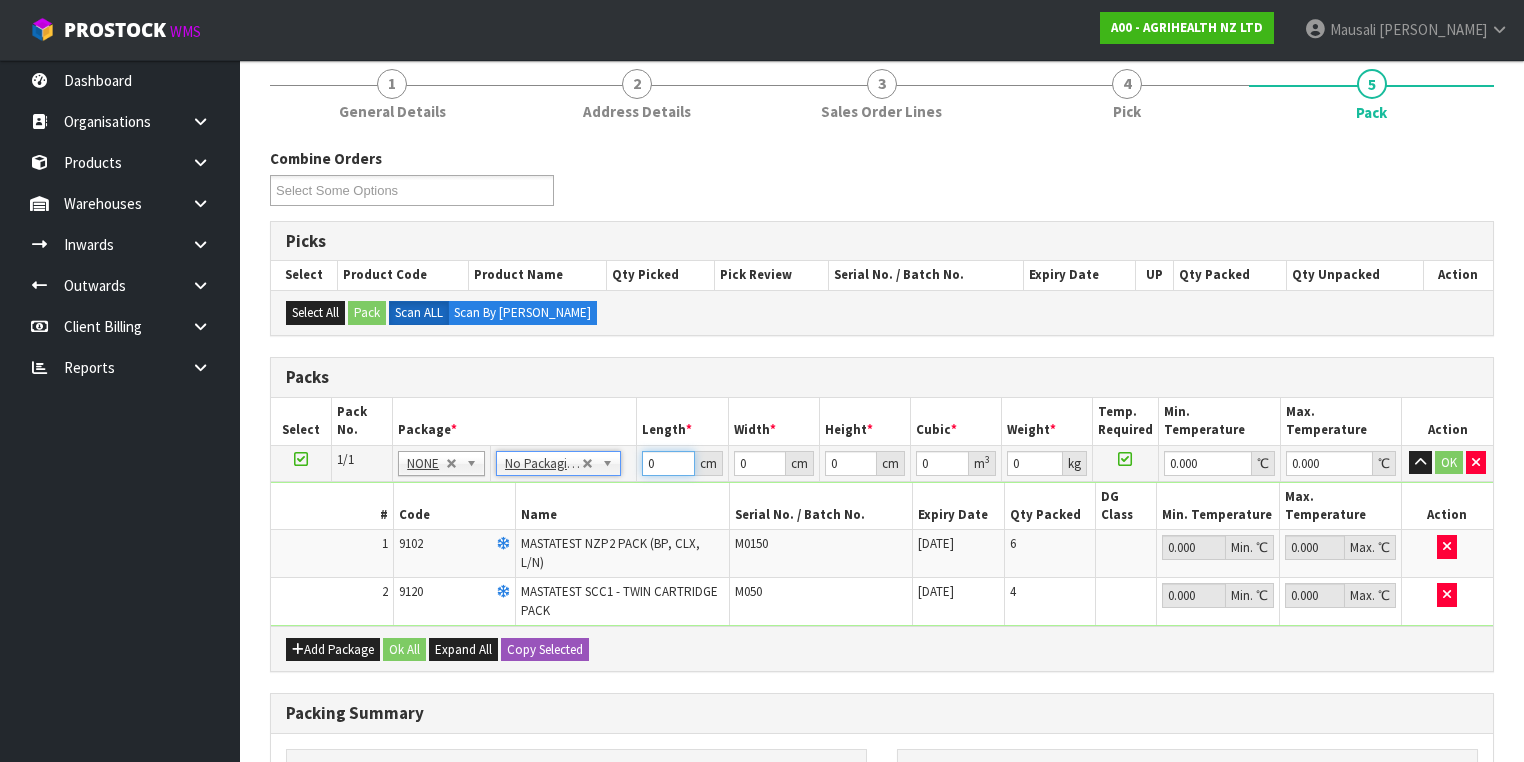 drag, startPoint x: 659, startPoint y: 464, endPoint x: 585, endPoint y: 484, distance: 76.655075 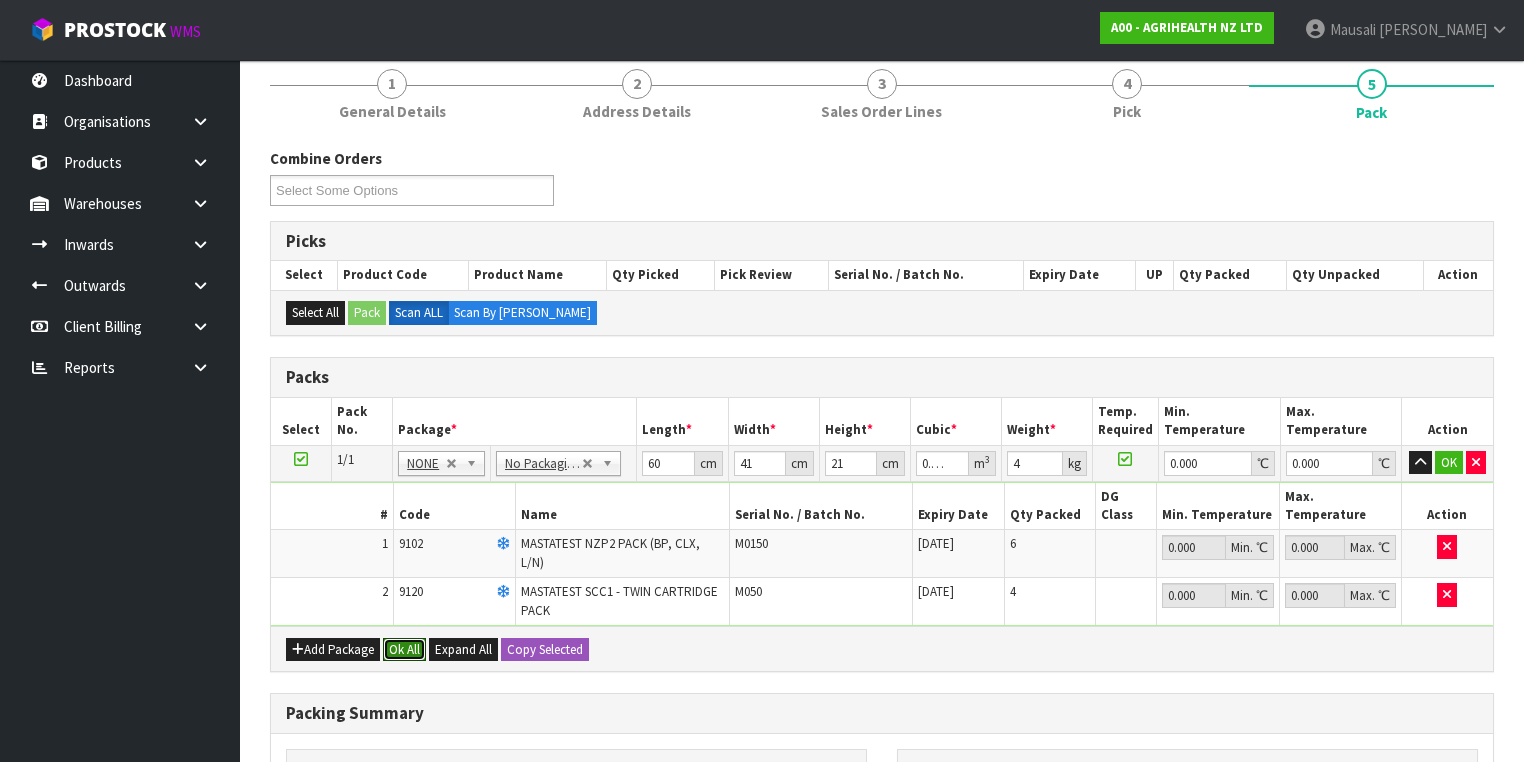 drag, startPoint x: 410, startPoint y: 615, endPoint x: 426, endPoint y: 651, distance: 39.39543 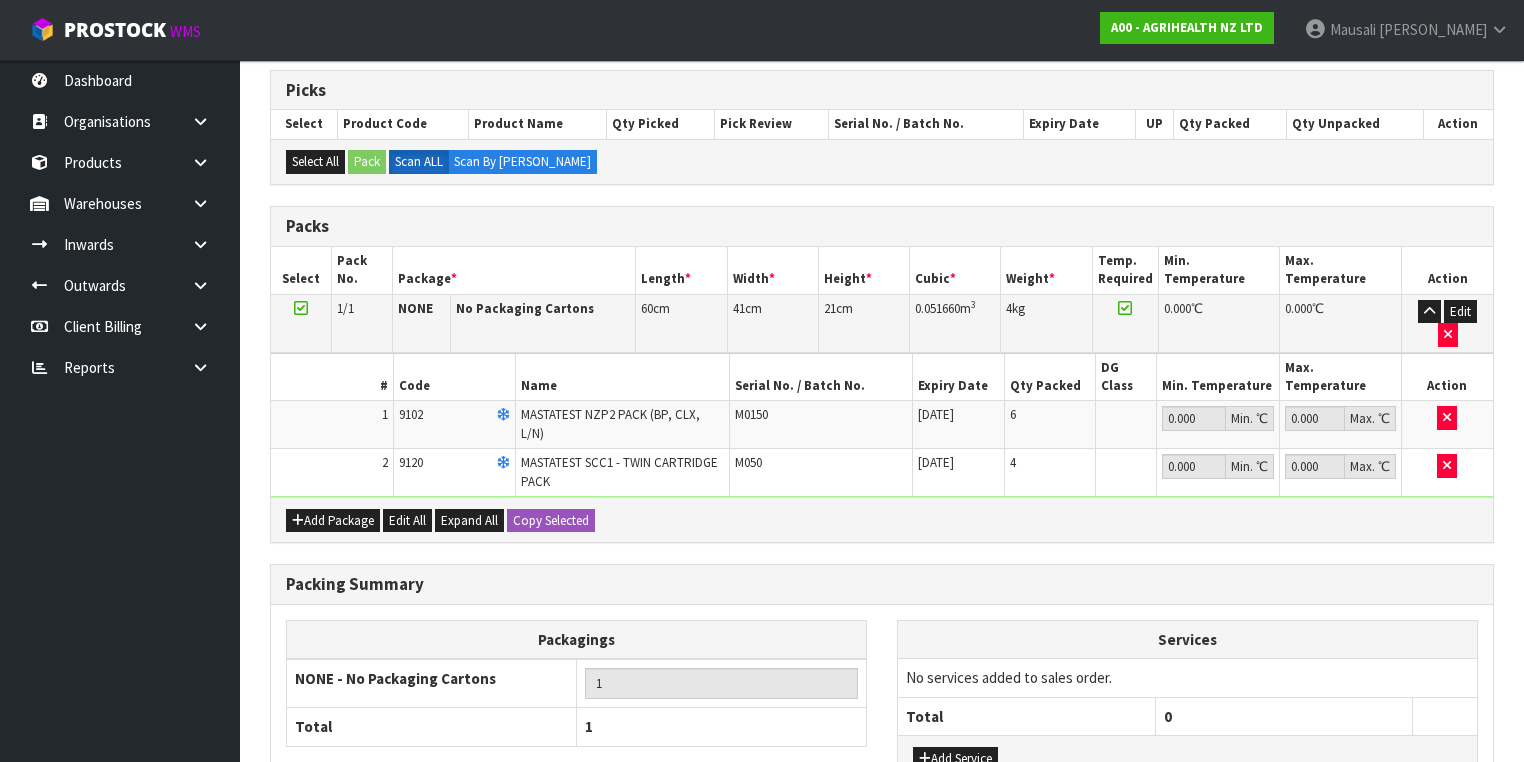 scroll, scrollTop: 480, scrollLeft: 0, axis: vertical 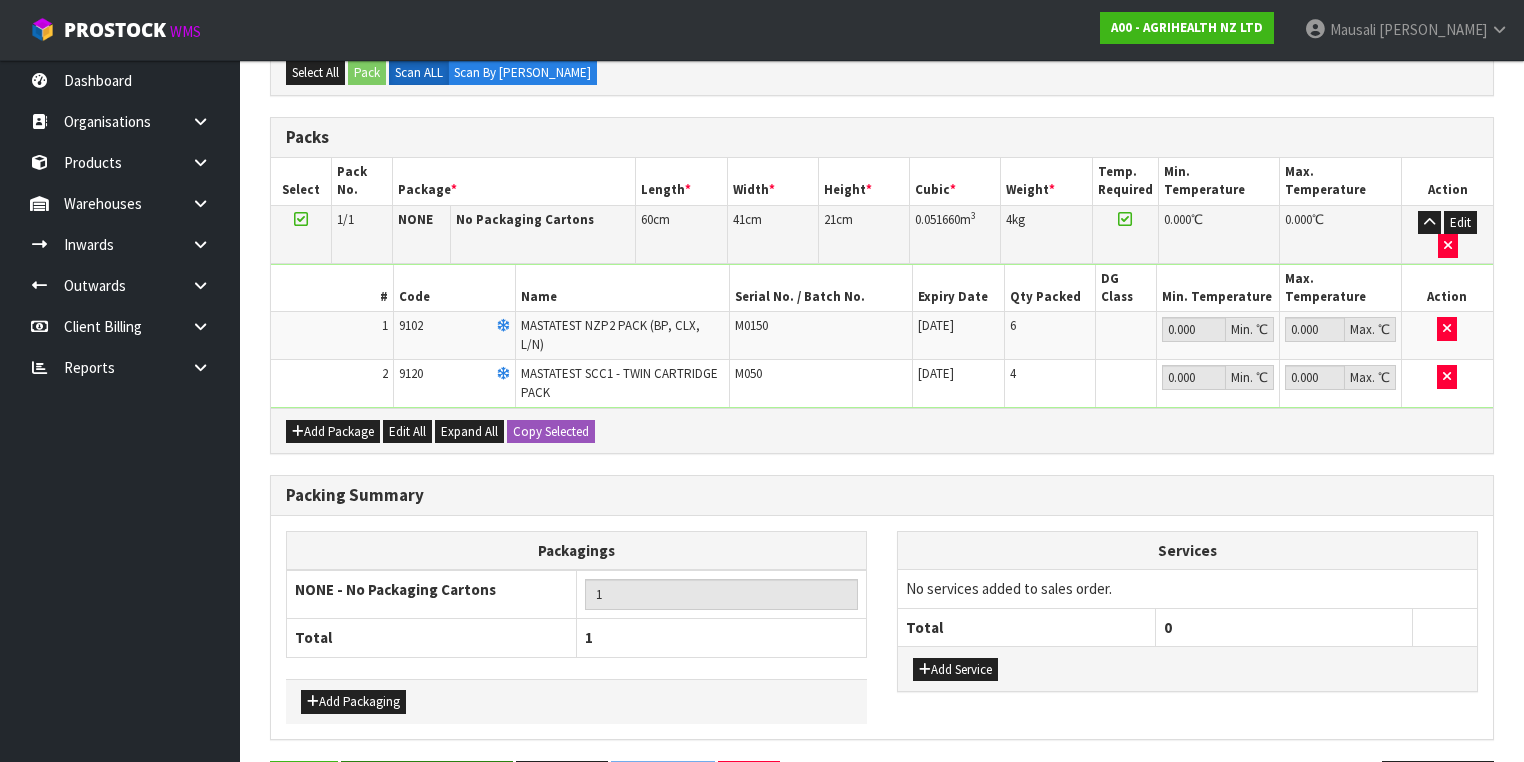click on "Save & Confirm Packs" at bounding box center (427, 782) 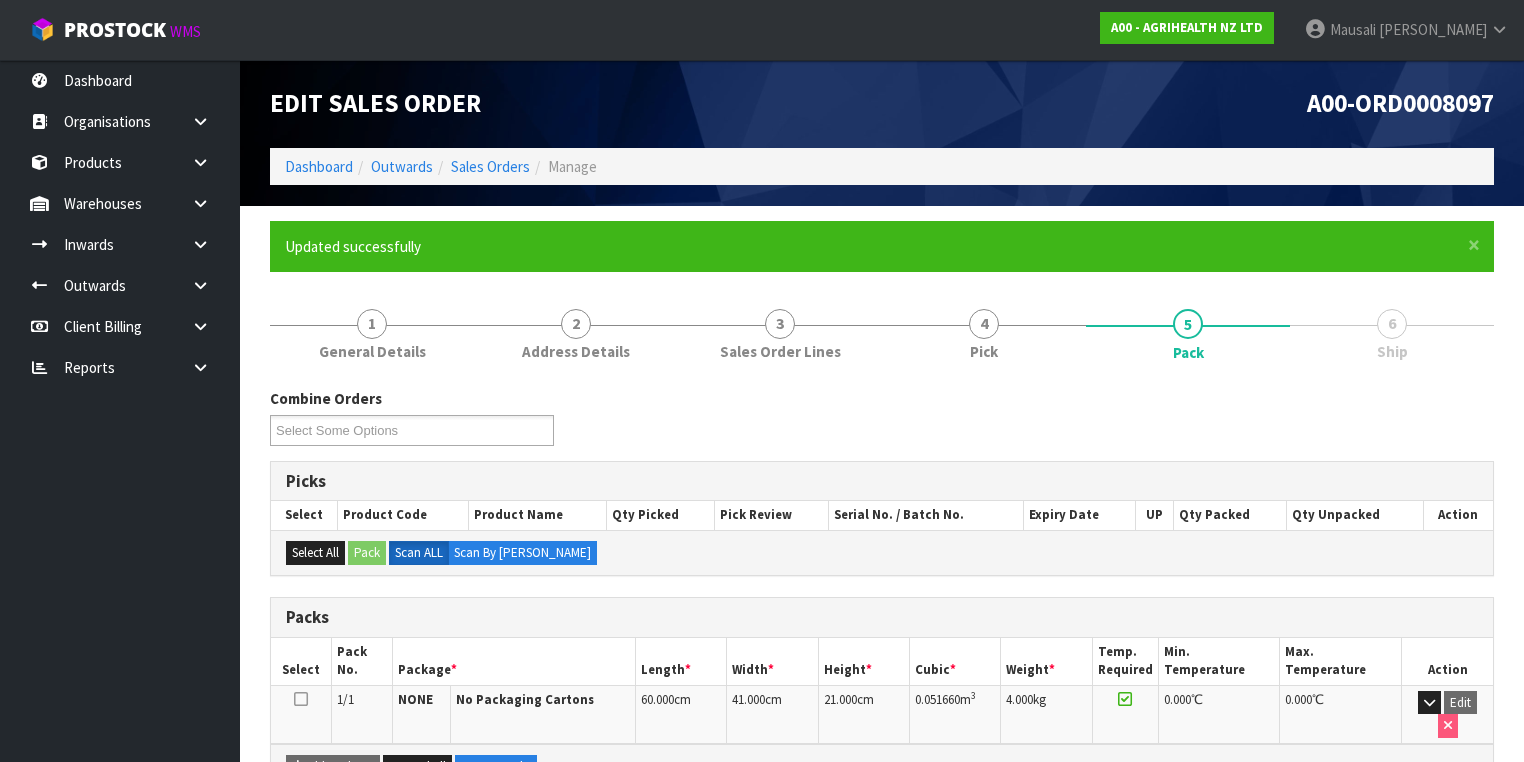 scroll, scrollTop: 320, scrollLeft: 0, axis: vertical 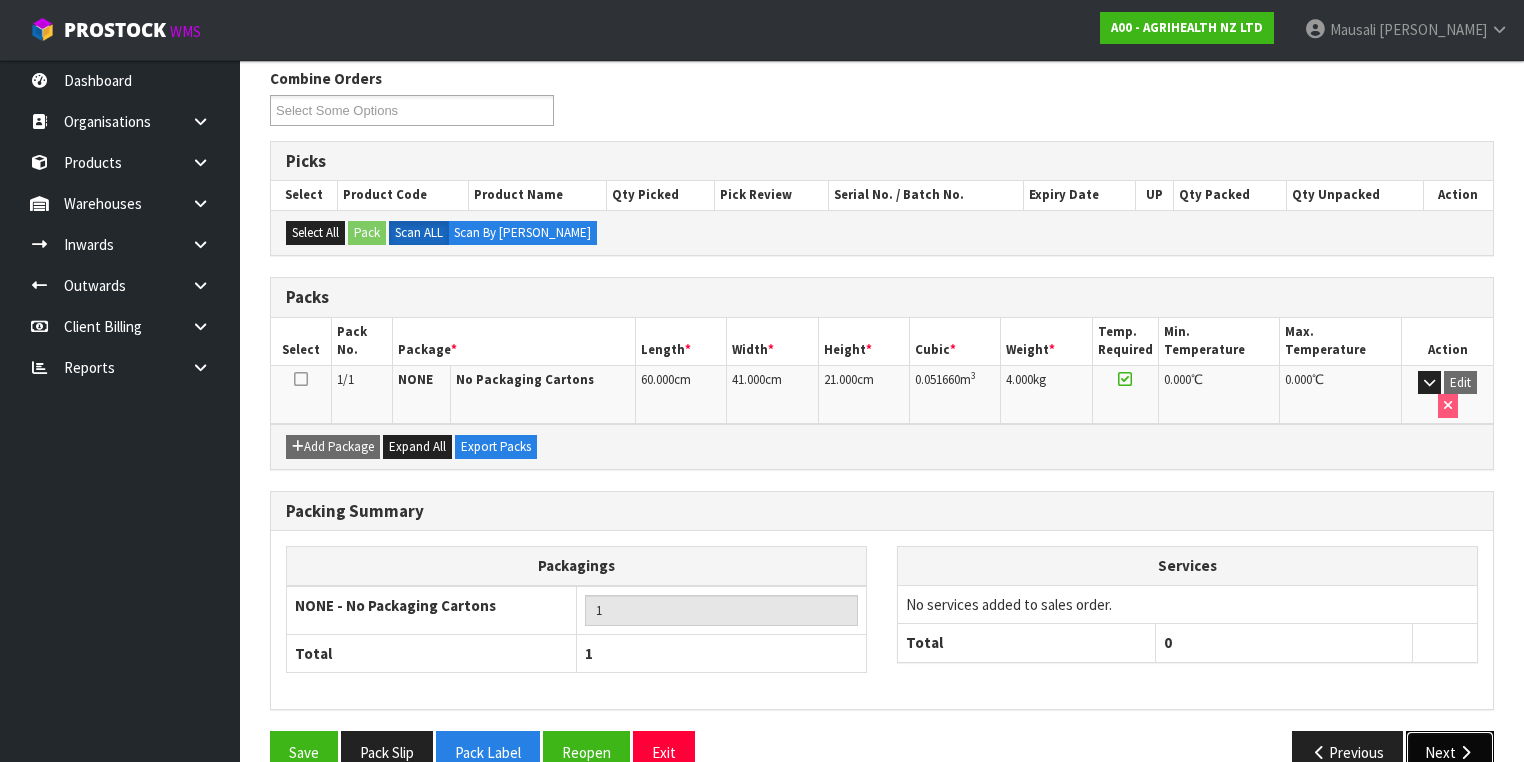 click on "Next" at bounding box center (1450, 752) 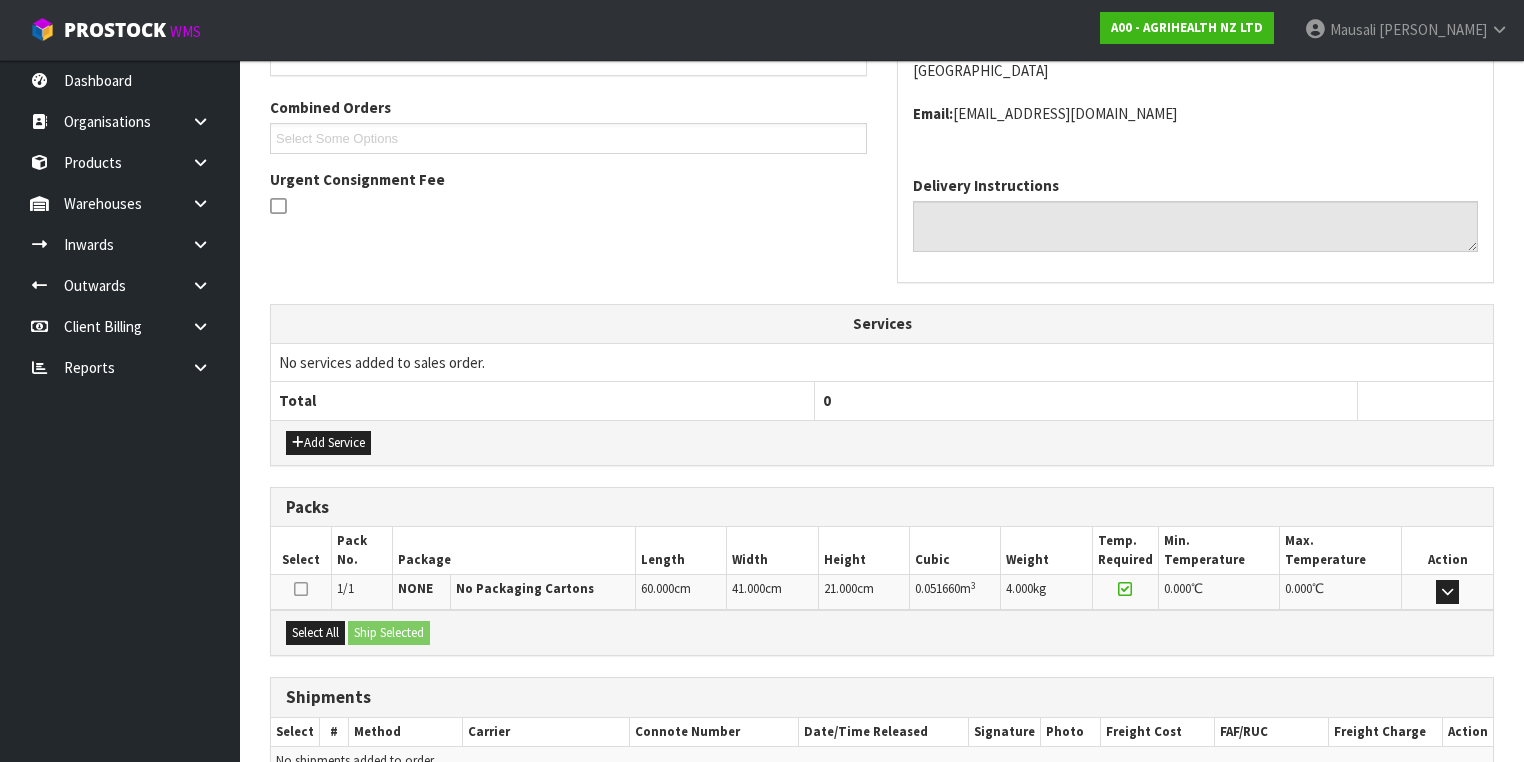scroll, scrollTop: 592, scrollLeft: 0, axis: vertical 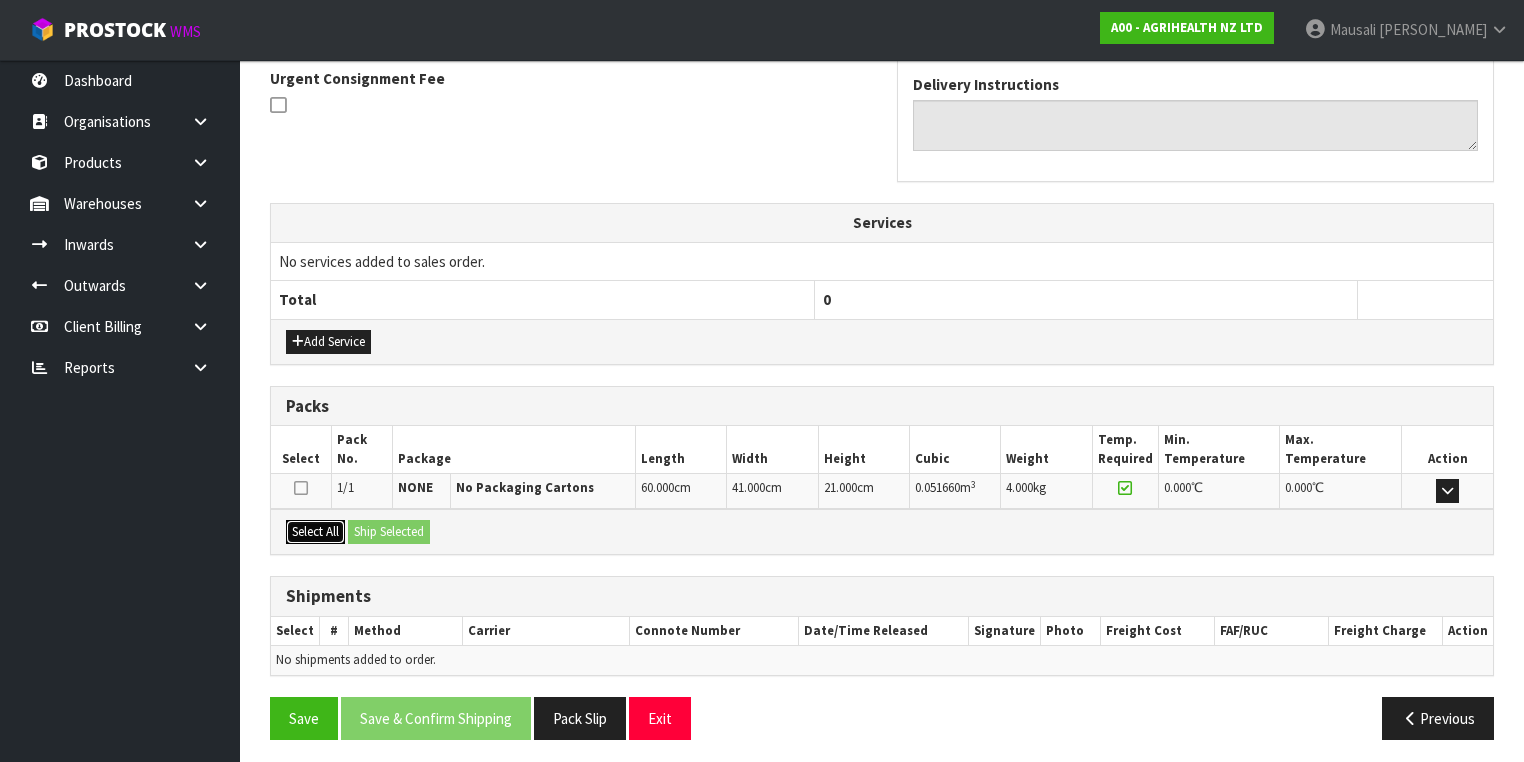 drag, startPoint x: 302, startPoint y: 523, endPoint x: 345, endPoint y: 520, distance: 43.104523 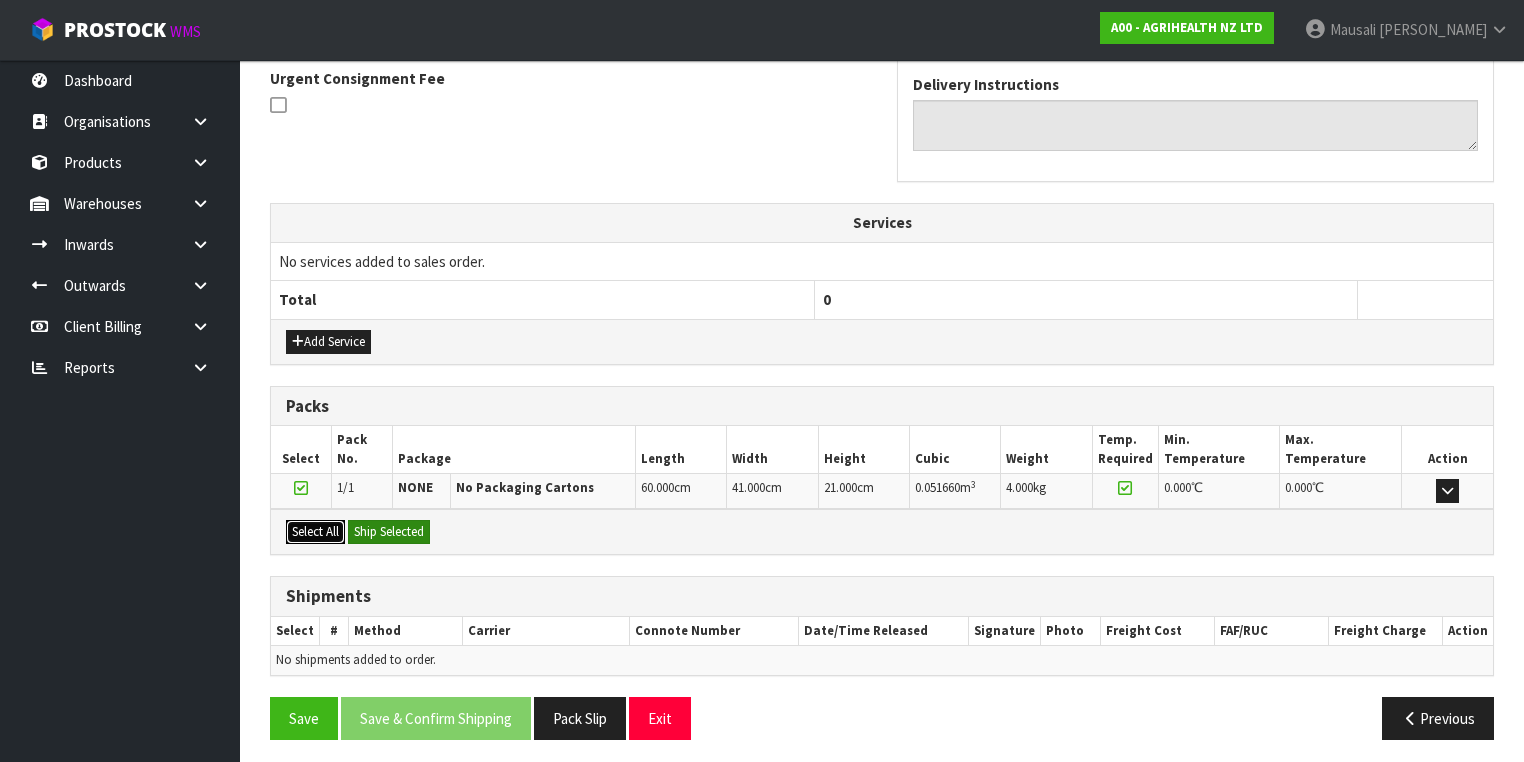 click on "Select All
Ship Selected" at bounding box center [882, 531] 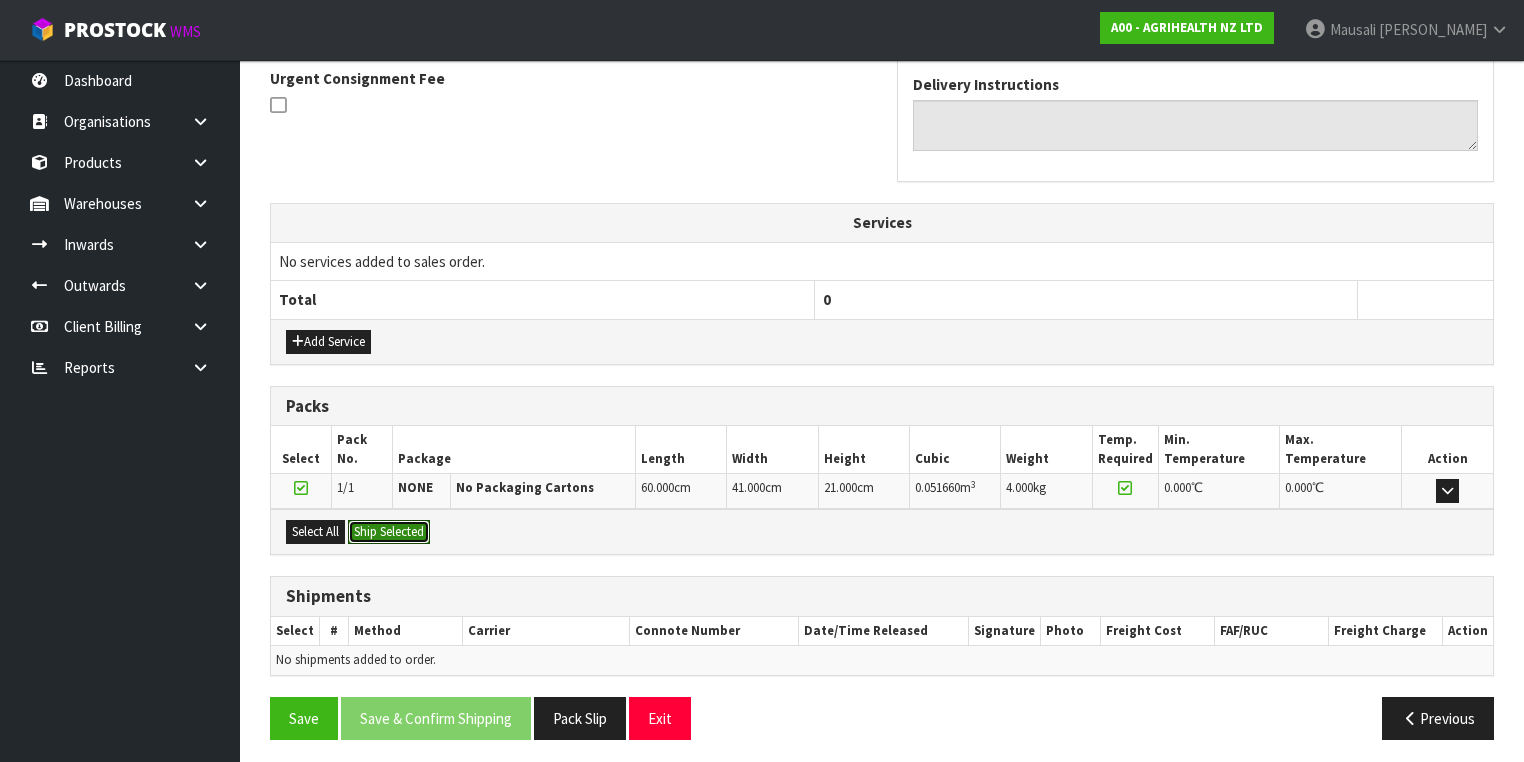 click on "Ship Selected" at bounding box center (389, 532) 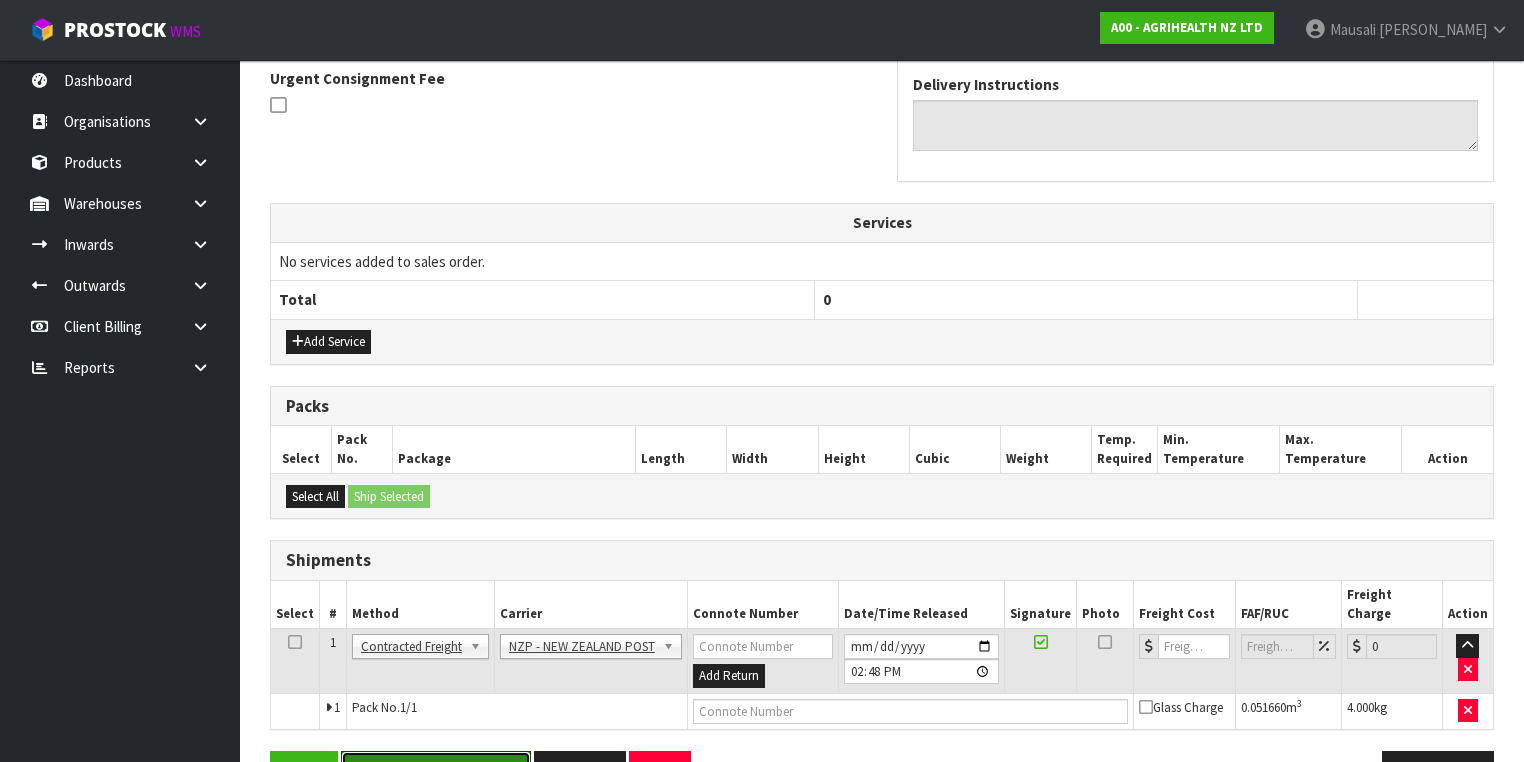 drag, startPoint x: 502, startPoint y: 732, endPoint x: 528, endPoint y: 717, distance: 30.016663 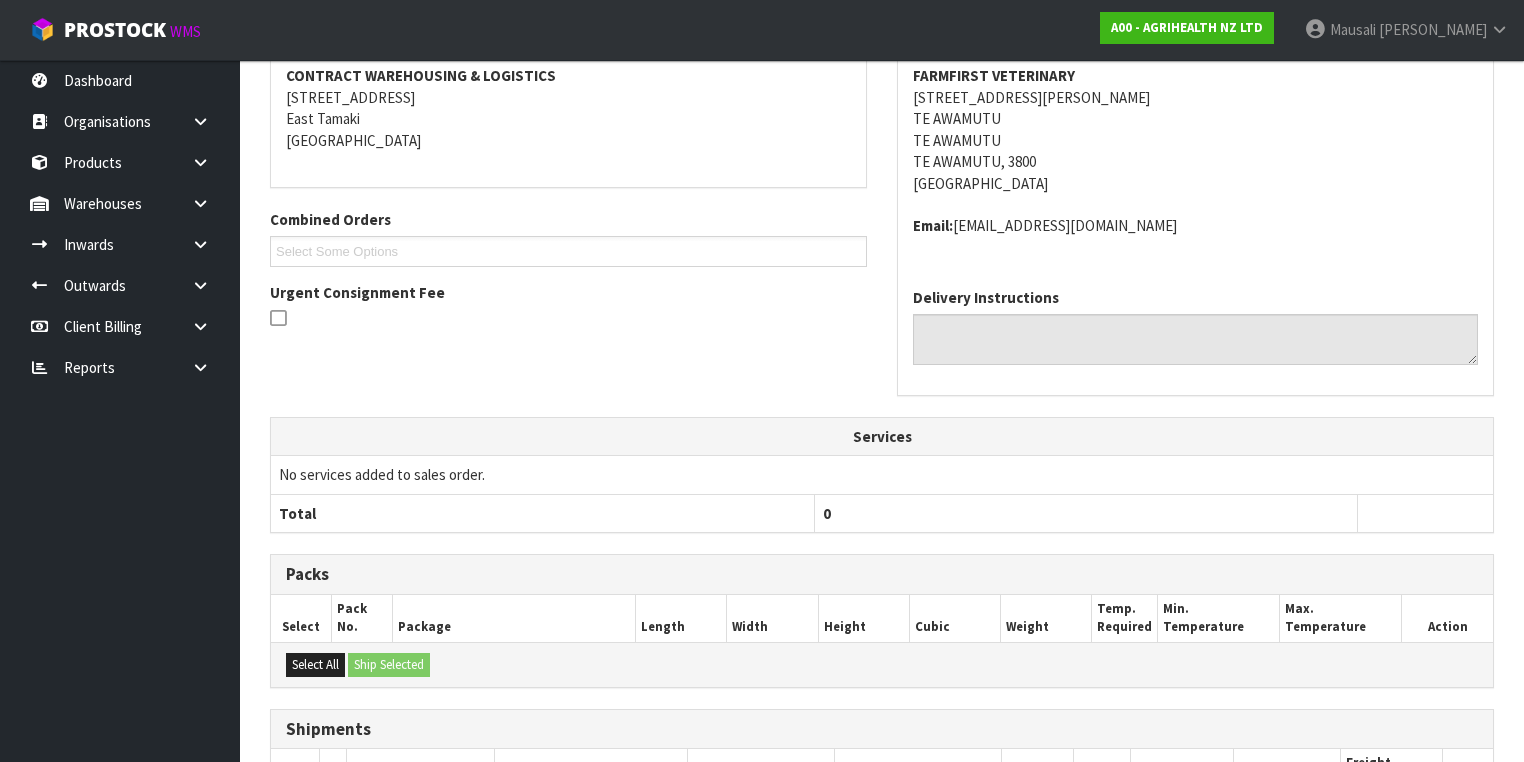 scroll, scrollTop: 600, scrollLeft: 0, axis: vertical 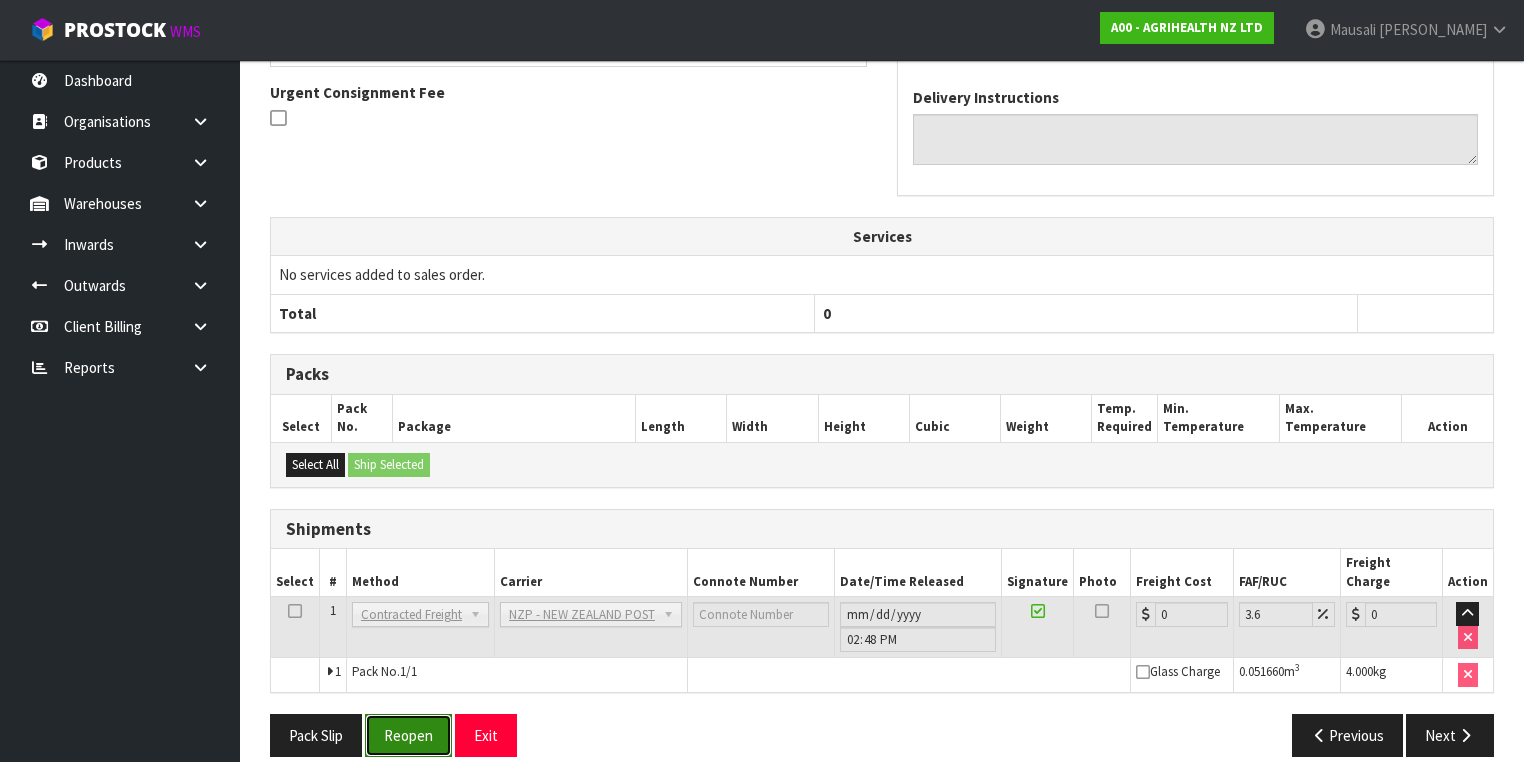 drag, startPoint x: 398, startPoint y: 711, endPoint x: 408, endPoint y: 704, distance: 12.206555 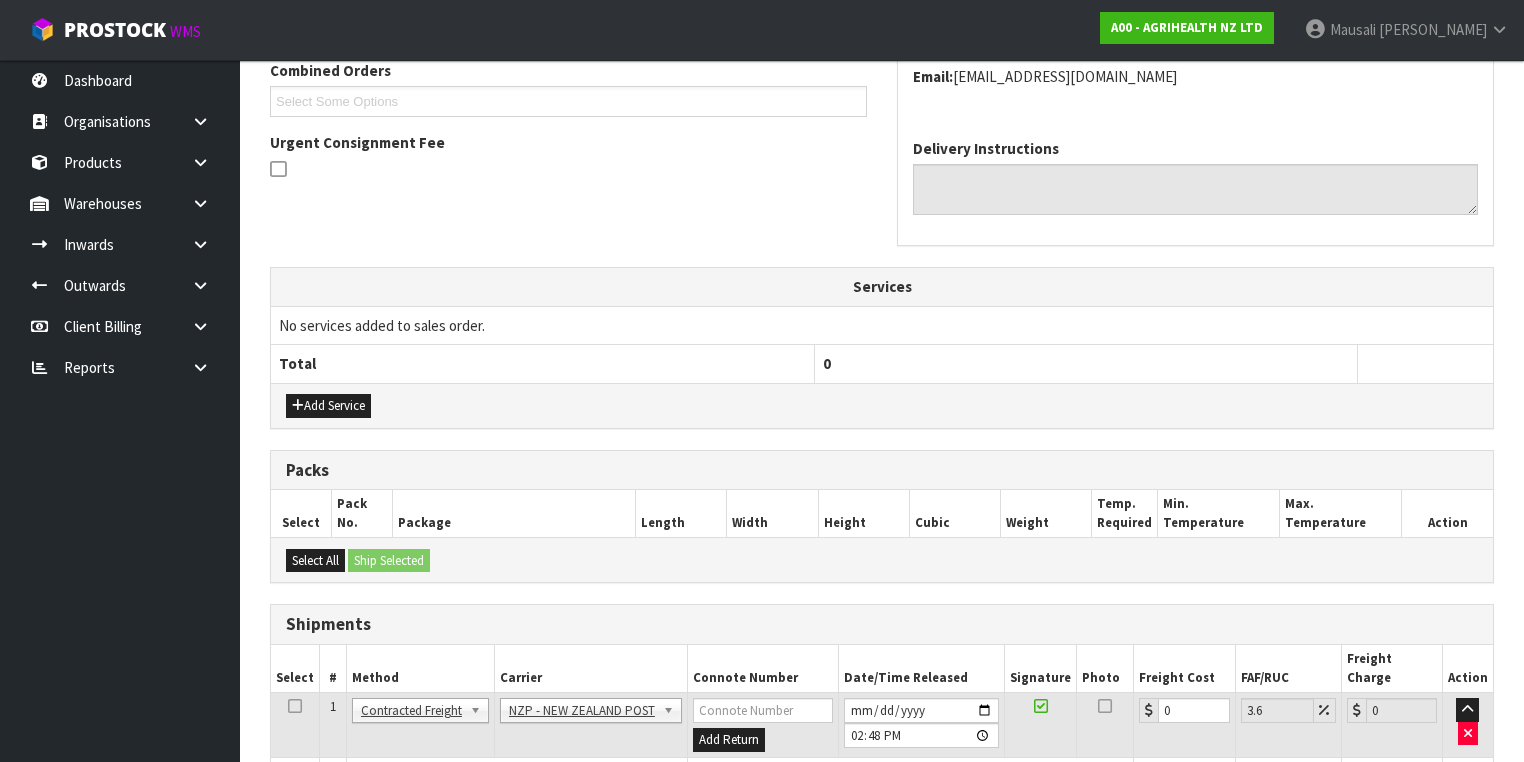 scroll, scrollTop: 646, scrollLeft: 0, axis: vertical 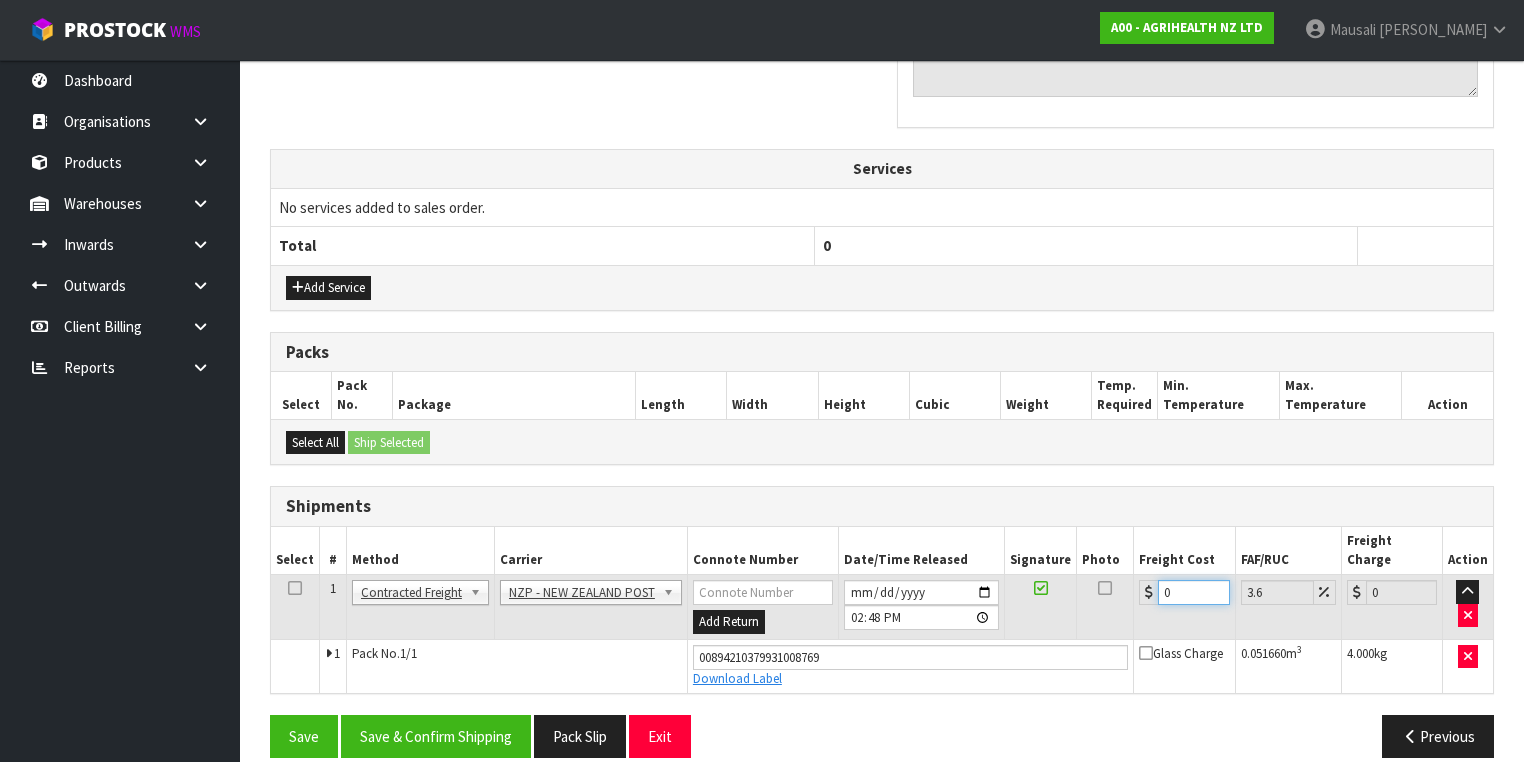 drag, startPoint x: 1188, startPoint y: 573, endPoint x: 1126, endPoint y: 575, distance: 62.03225 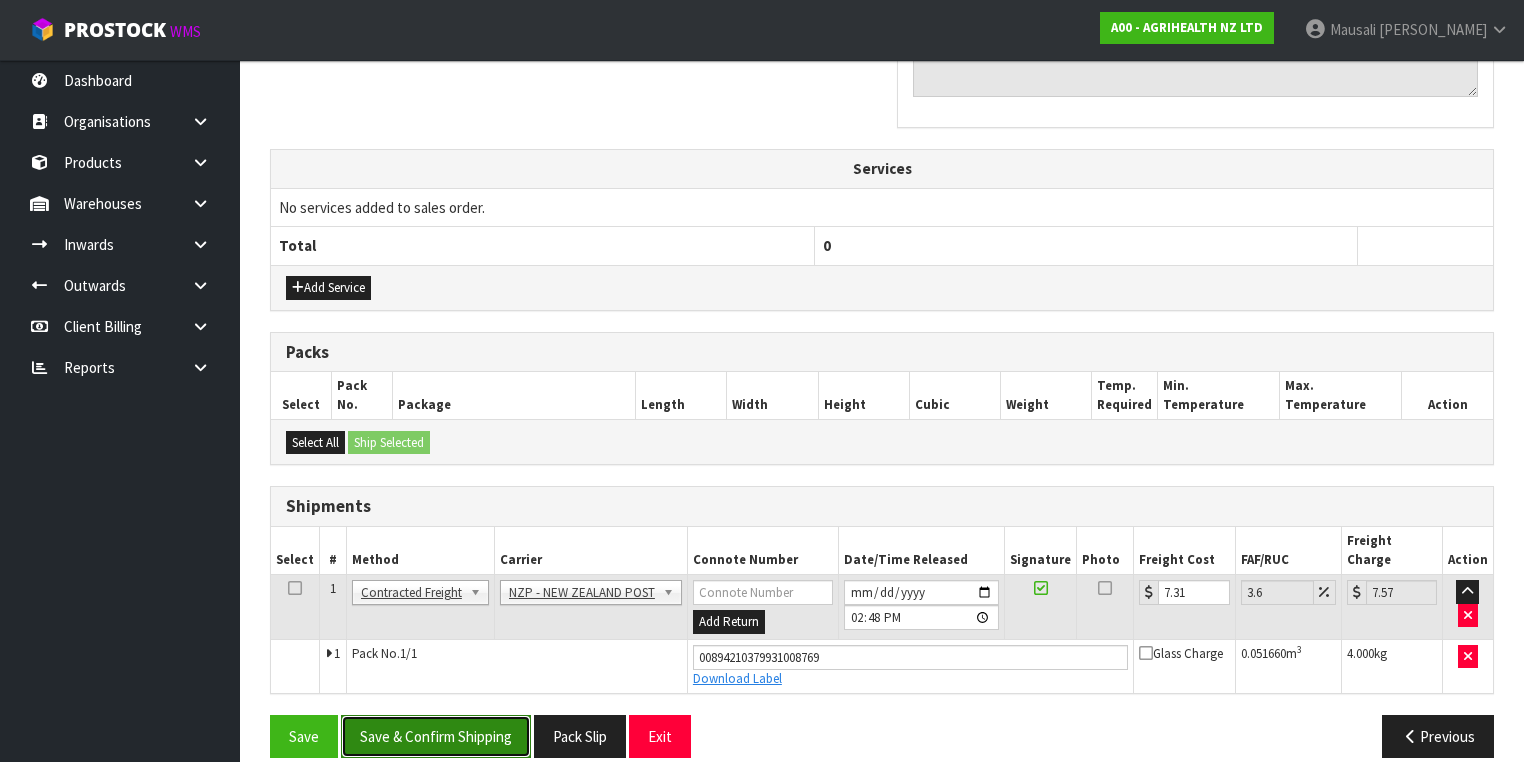 click on "Save & Confirm Shipping" at bounding box center [436, 736] 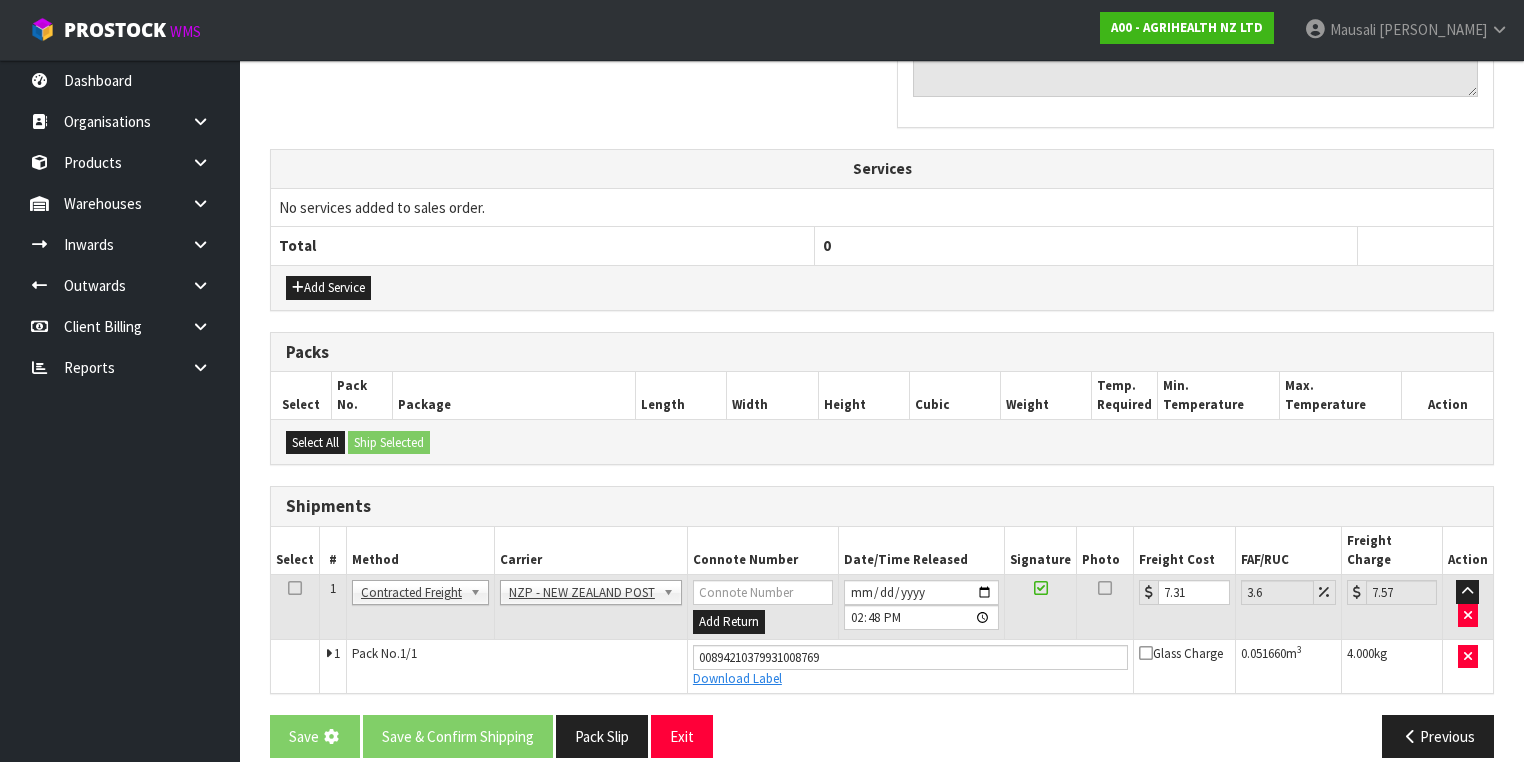 scroll, scrollTop: 0, scrollLeft: 0, axis: both 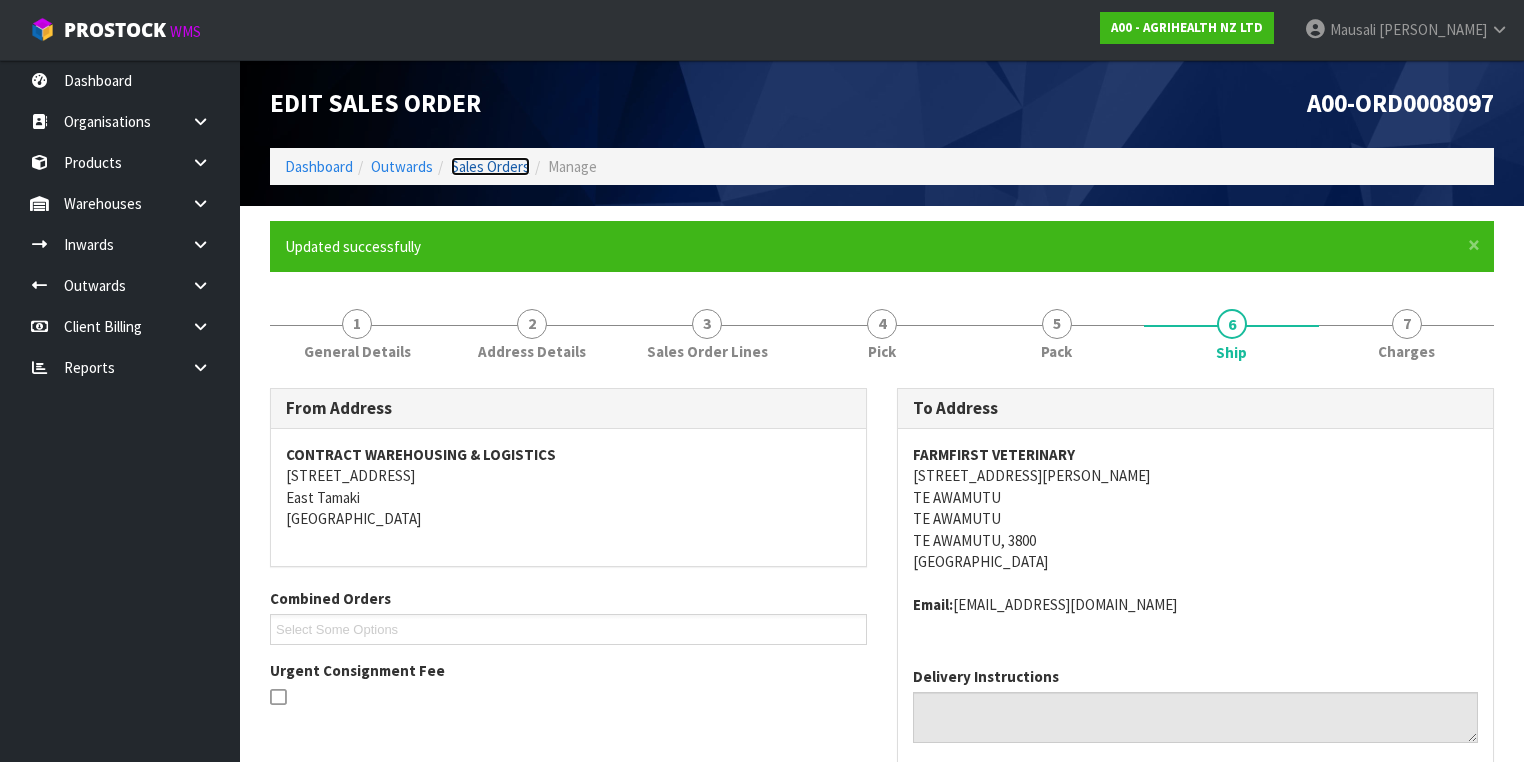 click on "Sales Orders" at bounding box center [490, 166] 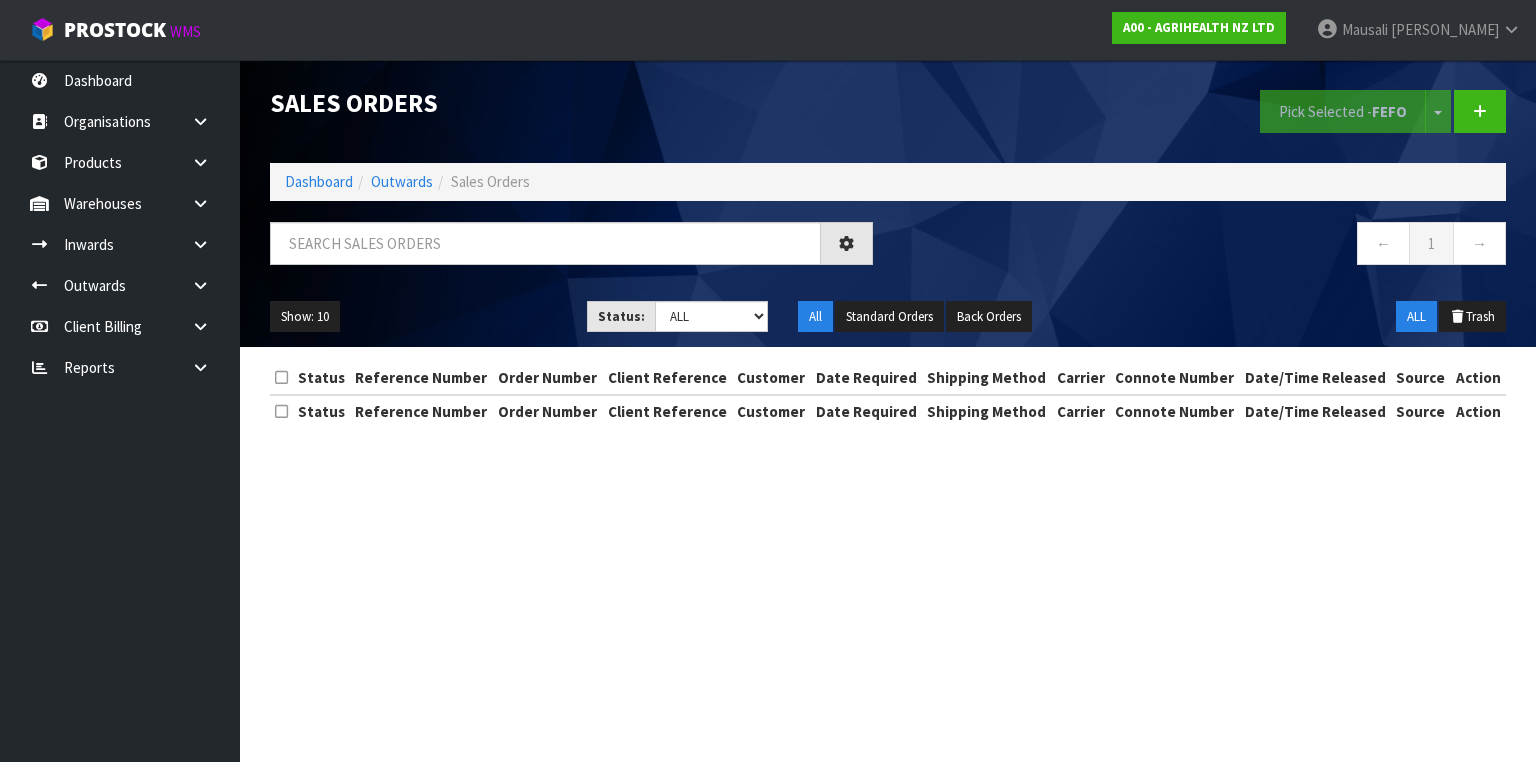 click at bounding box center [571, 251] 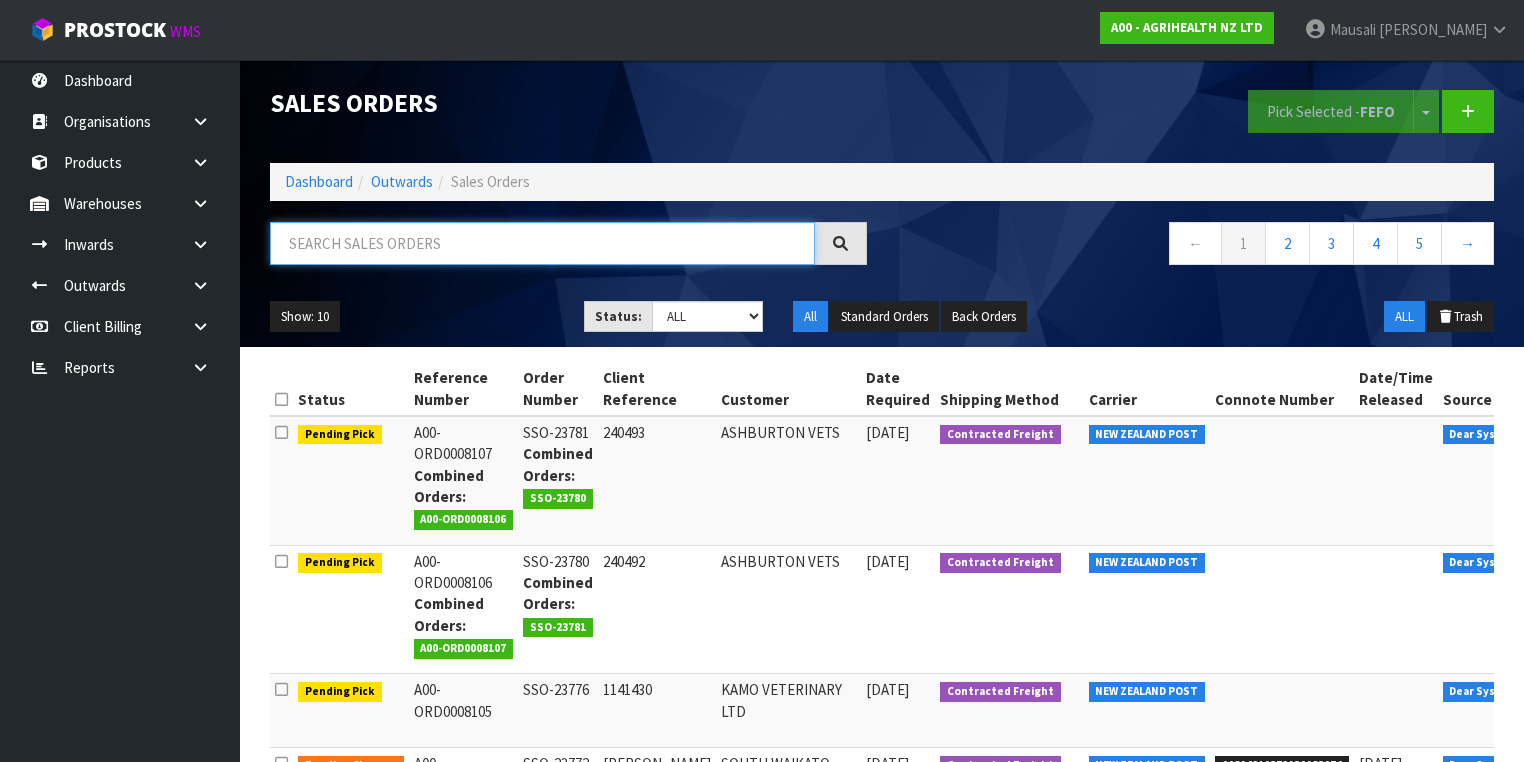 click at bounding box center (542, 243) 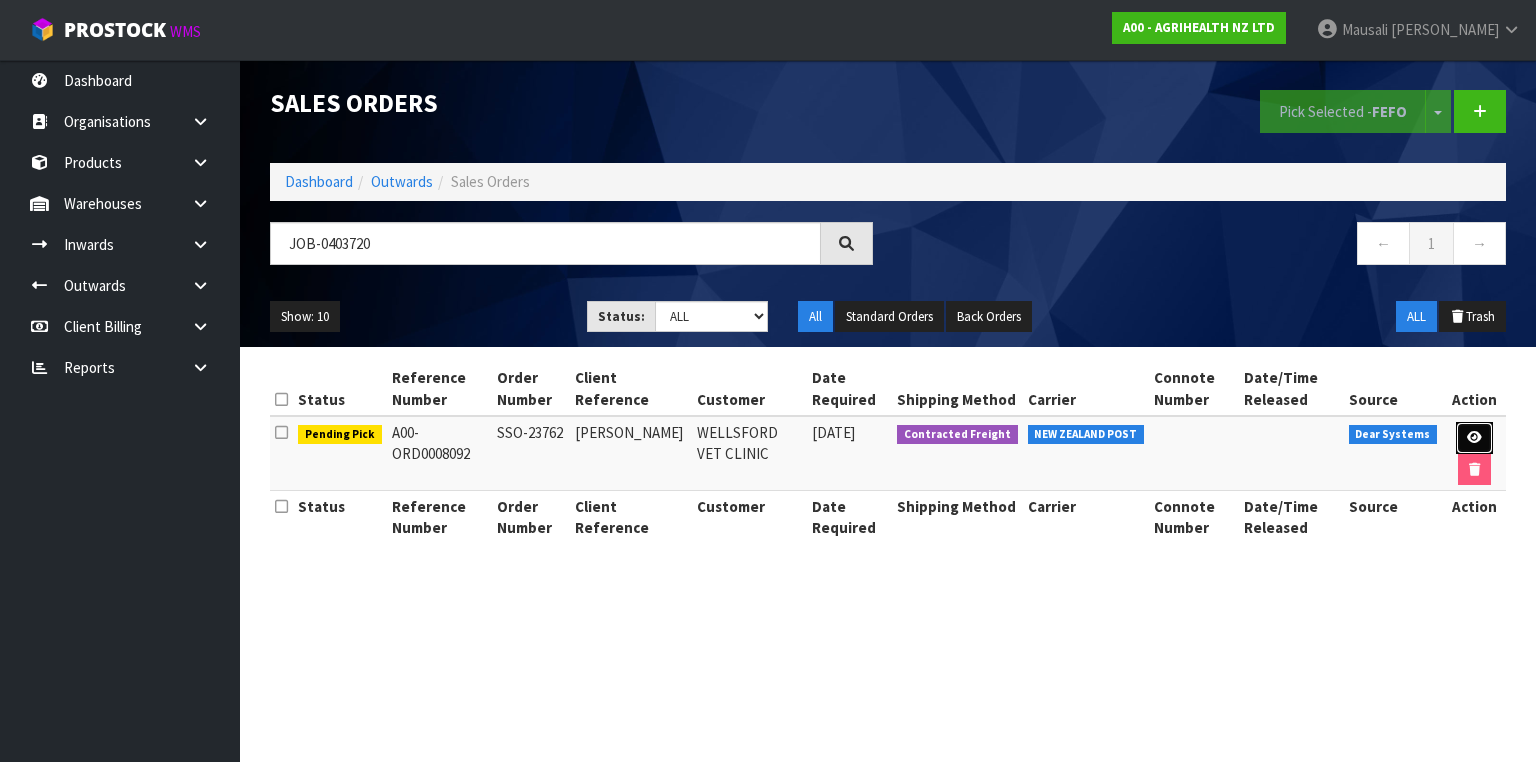 click at bounding box center (1474, 437) 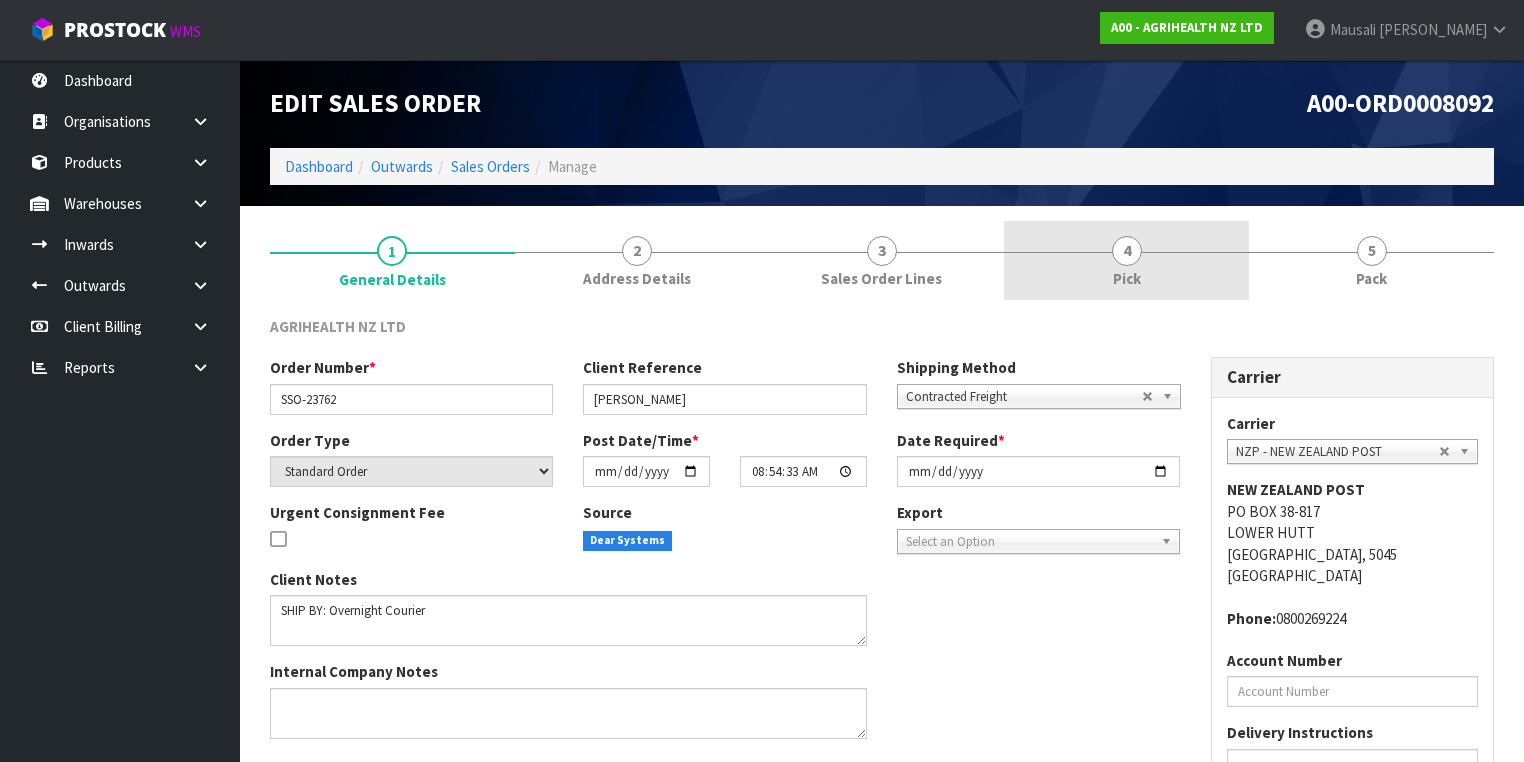 click on "4
Pick" at bounding box center [1126, 260] 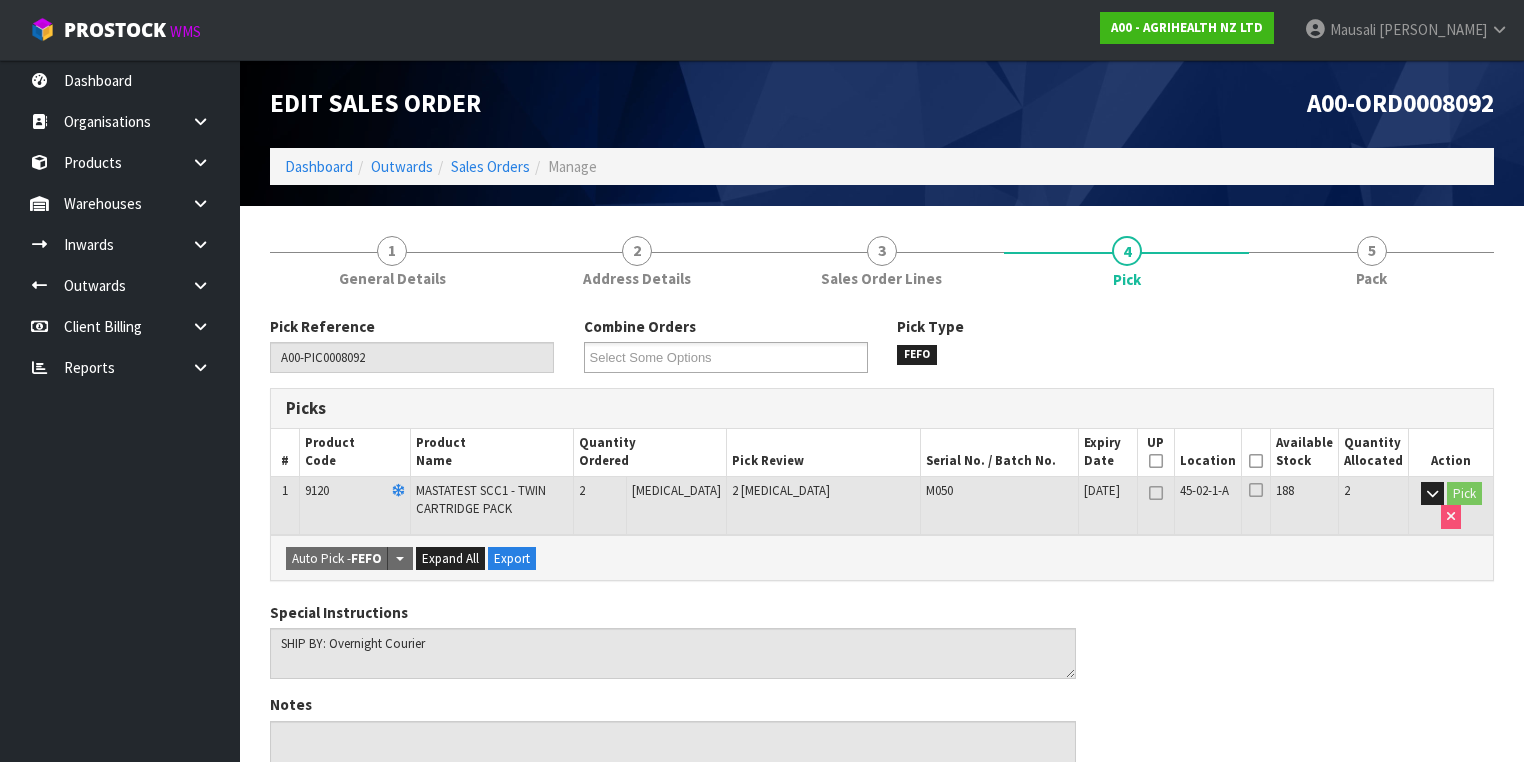 click at bounding box center [1256, 461] 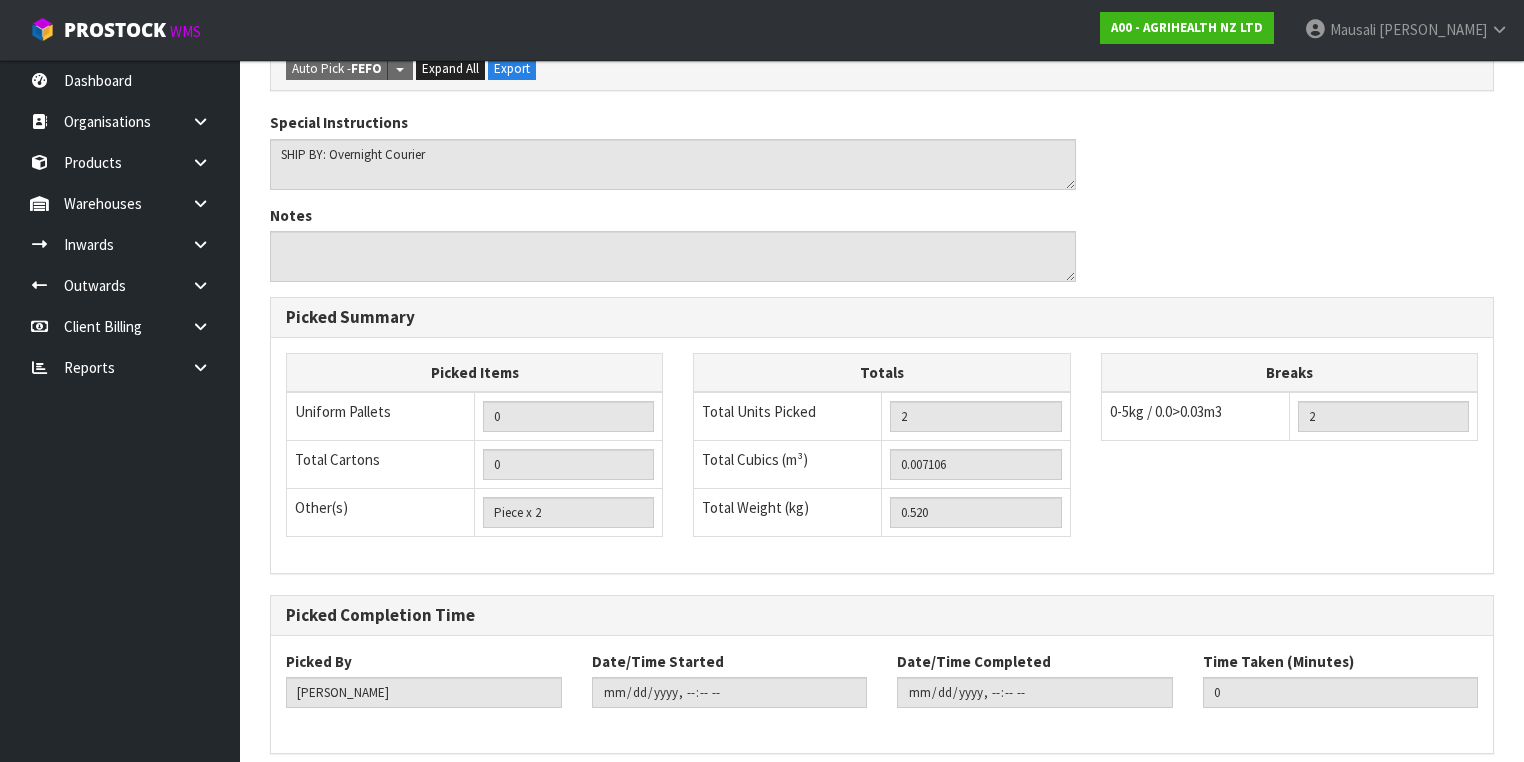 scroll, scrollTop: 641, scrollLeft: 0, axis: vertical 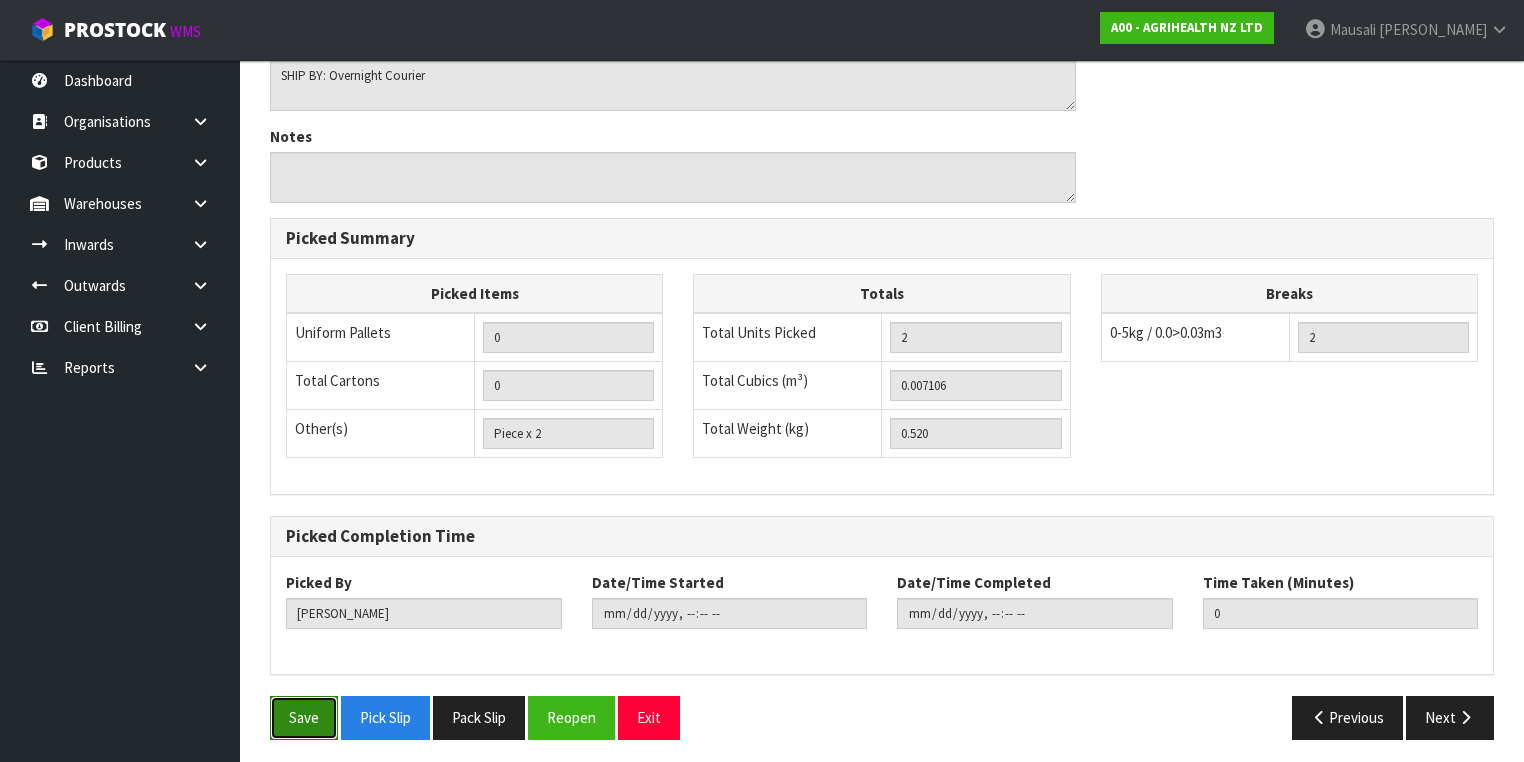 drag, startPoint x: 283, startPoint y: 712, endPoint x: 417, endPoint y: 688, distance: 136.1323 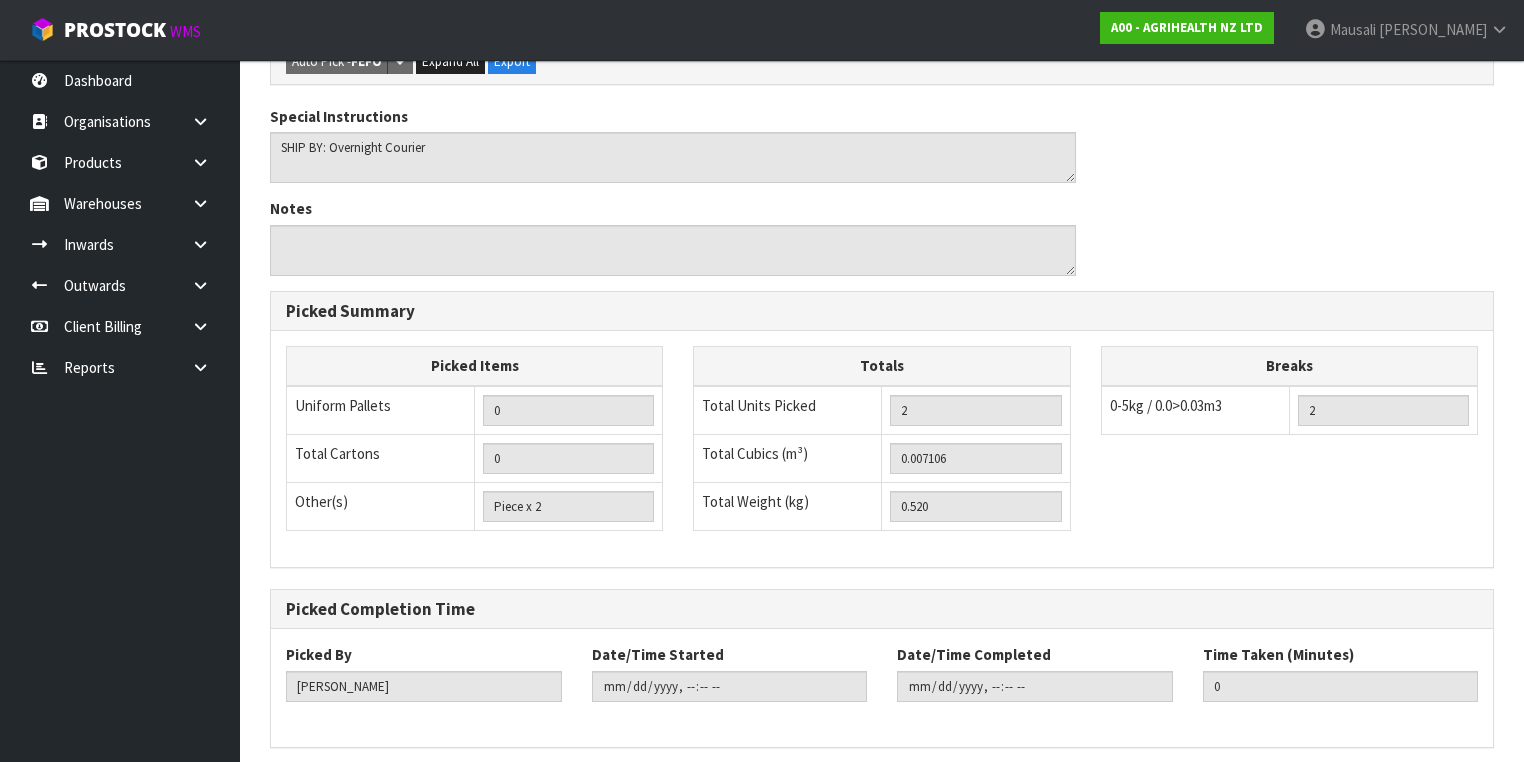 scroll, scrollTop: 0, scrollLeft: 0, axis: both 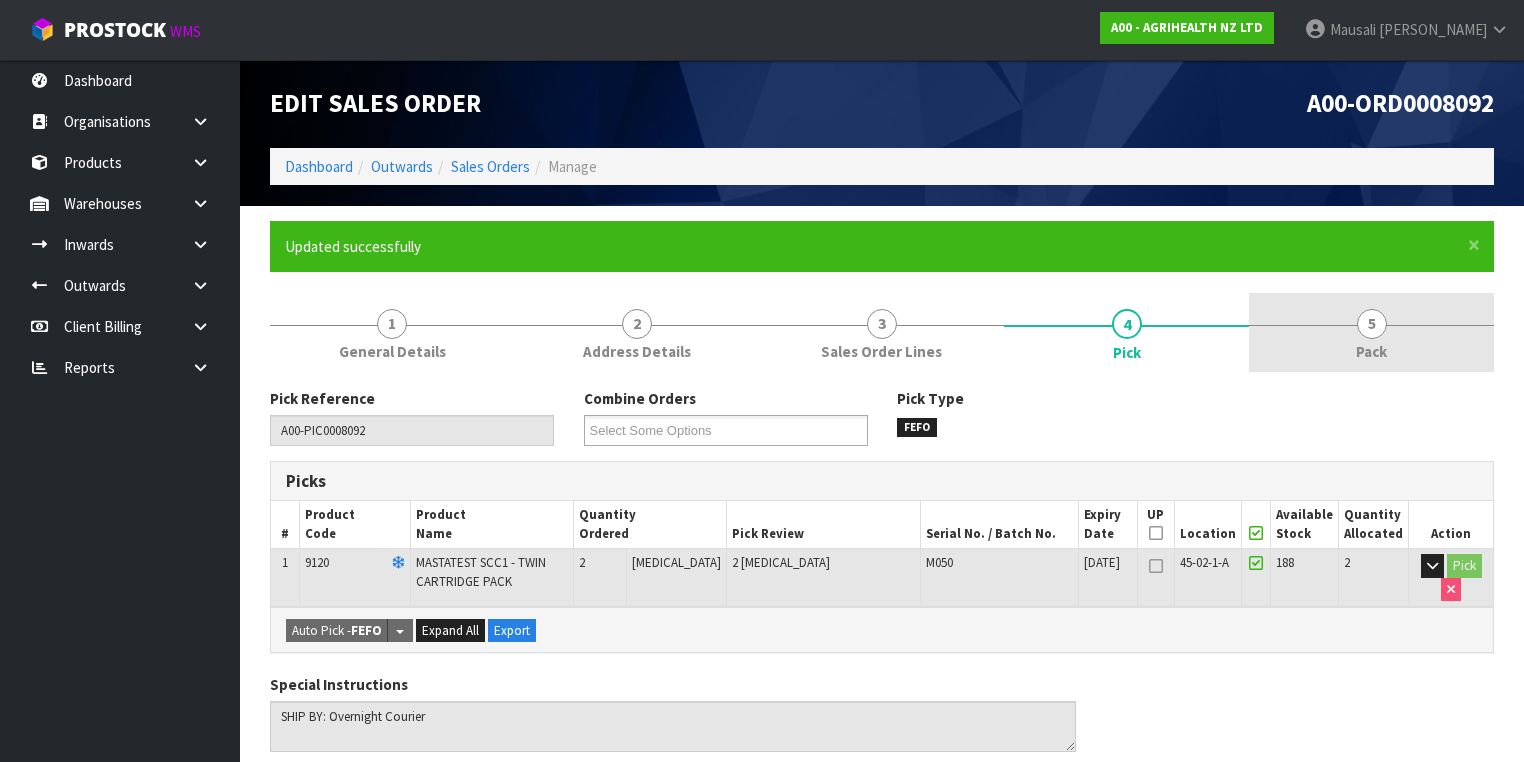 click on "5
Pack" at bounding box center [1371, 332] 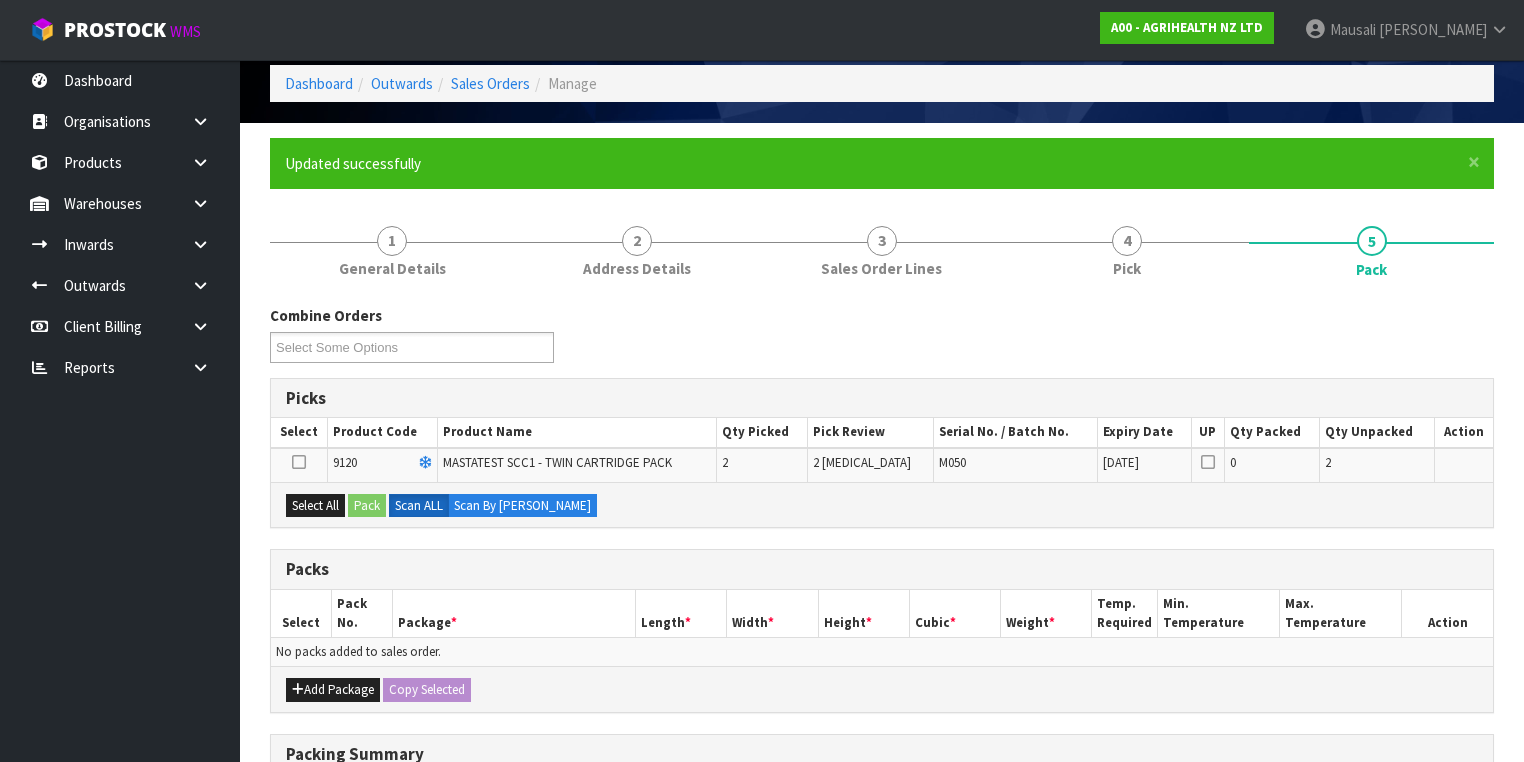 scroll, scrollTop: 240, scrollLeft: 0, axis: vertical 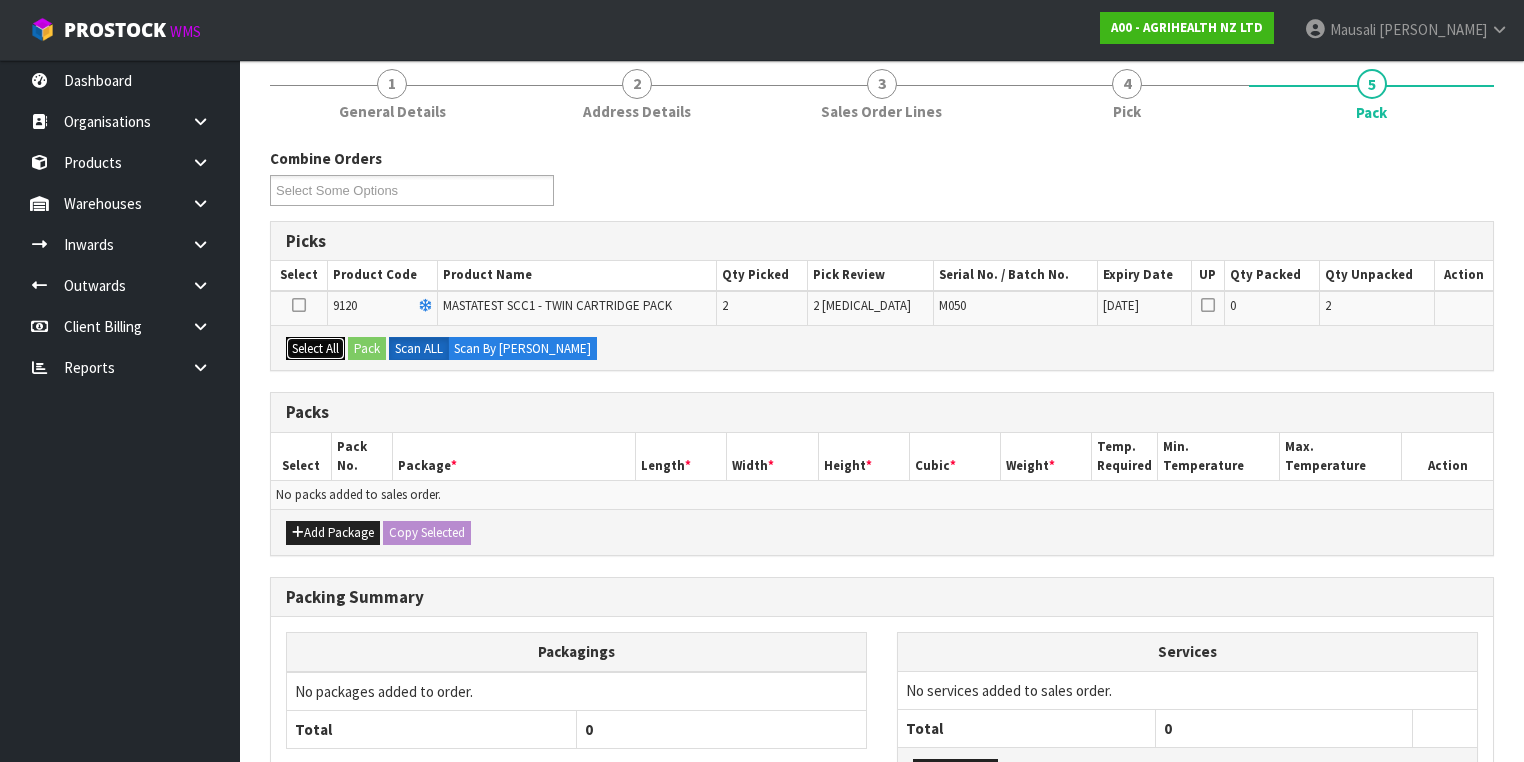 drag, startPoint x: 324, startPoint y: 340, endPoint x: 340, endPoint y: 347, distance: 17.464249 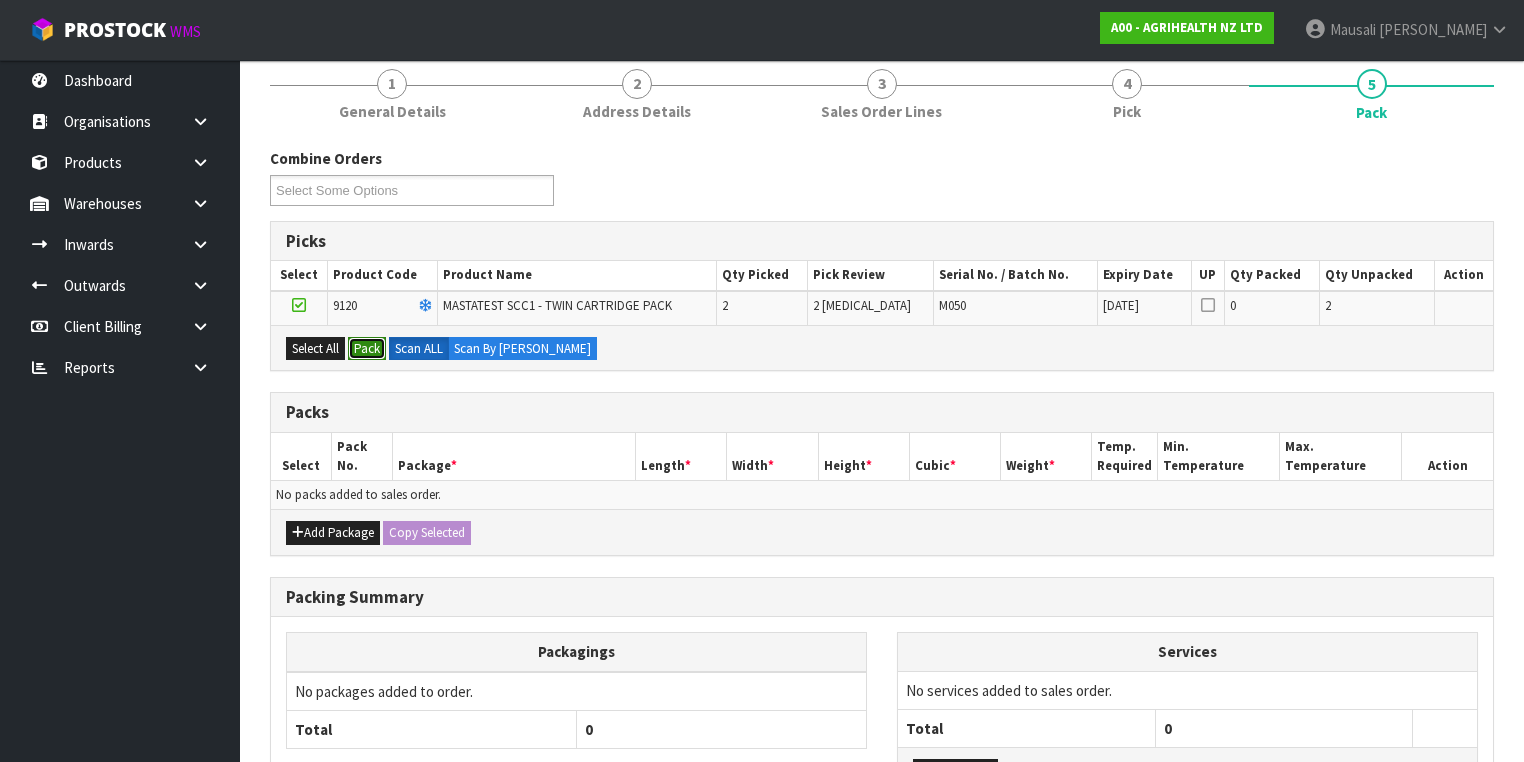click on "Pack" at bounding box center [367, 349] 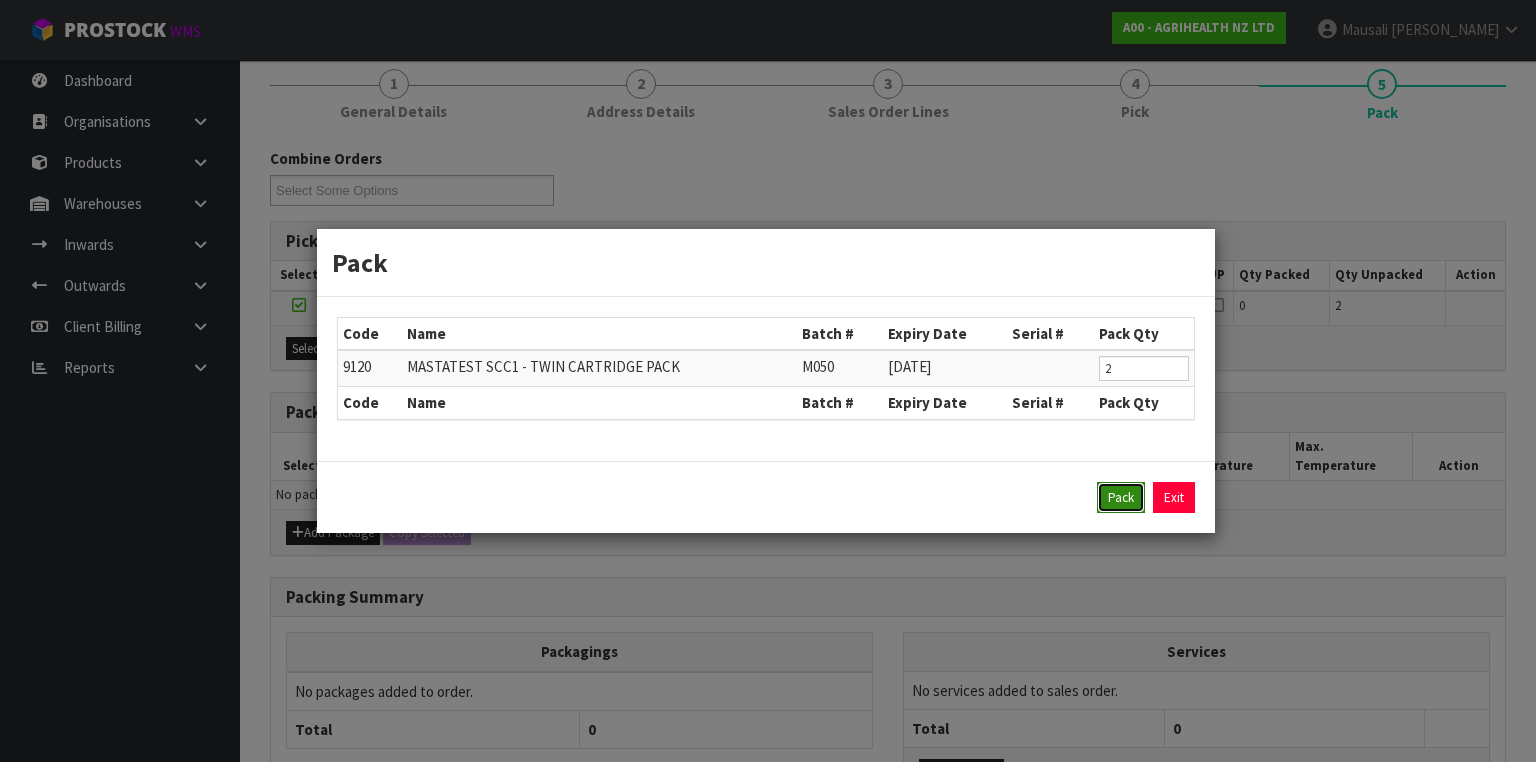 click on "Pack" at bounding box center (1121, 498) 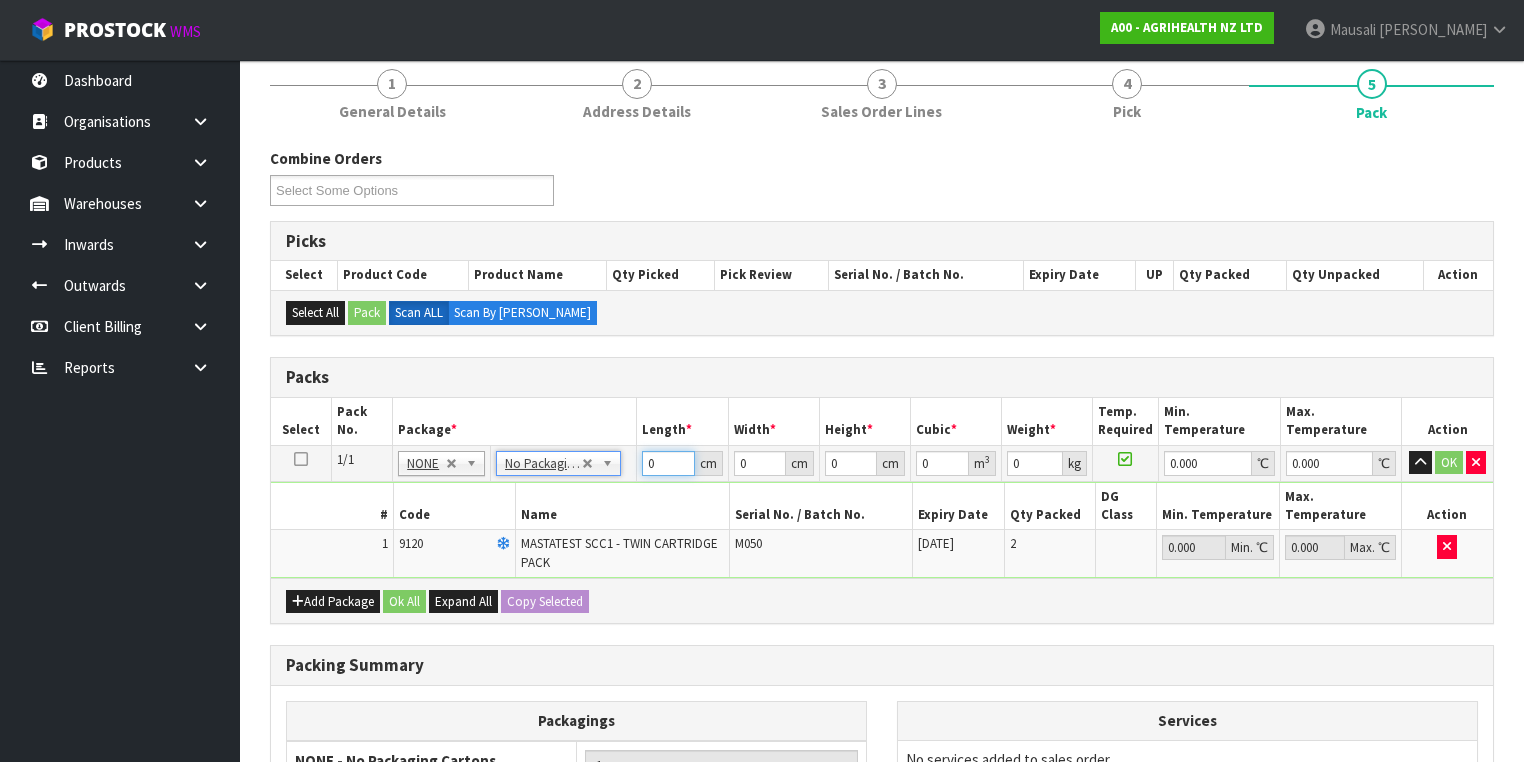 drag, startPoint x: 659, startPoint y: 461, endPoint x: 622, endPoint y: 468, distance: 37.65634 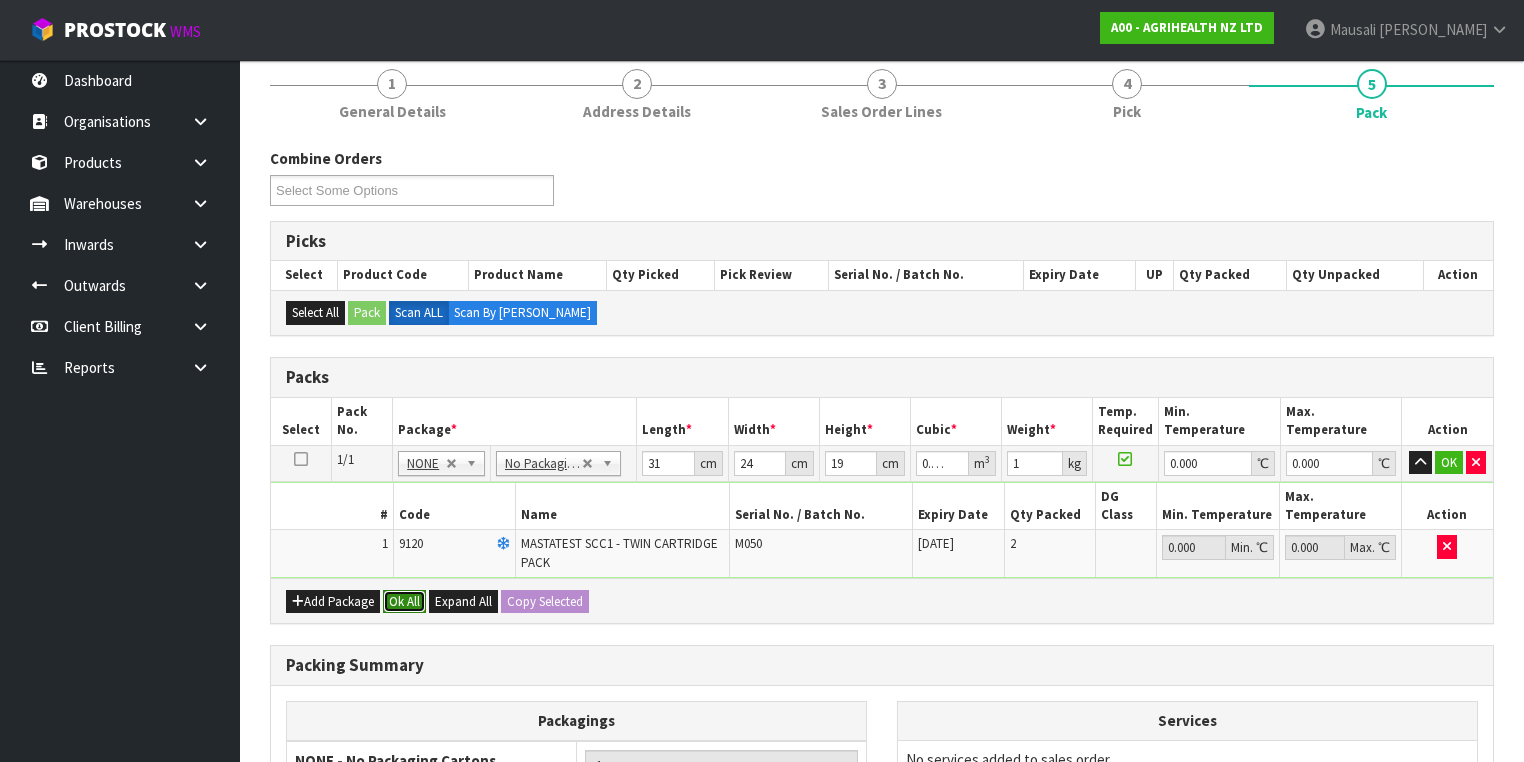 click on "Ok All" at bounding box center [404, 602] 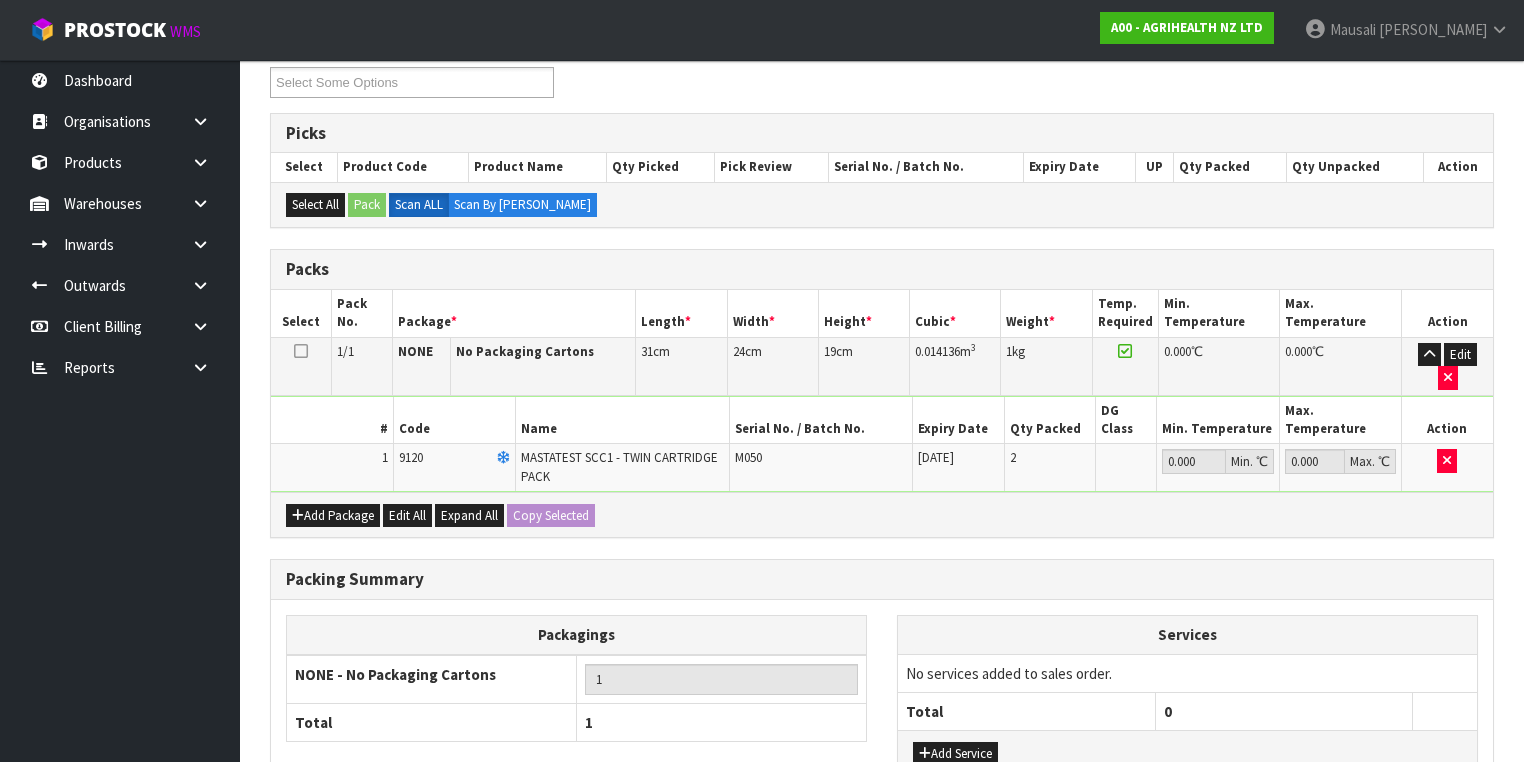 scroll, scrollTop: 453, scrollLeft: 0, axis: vertical 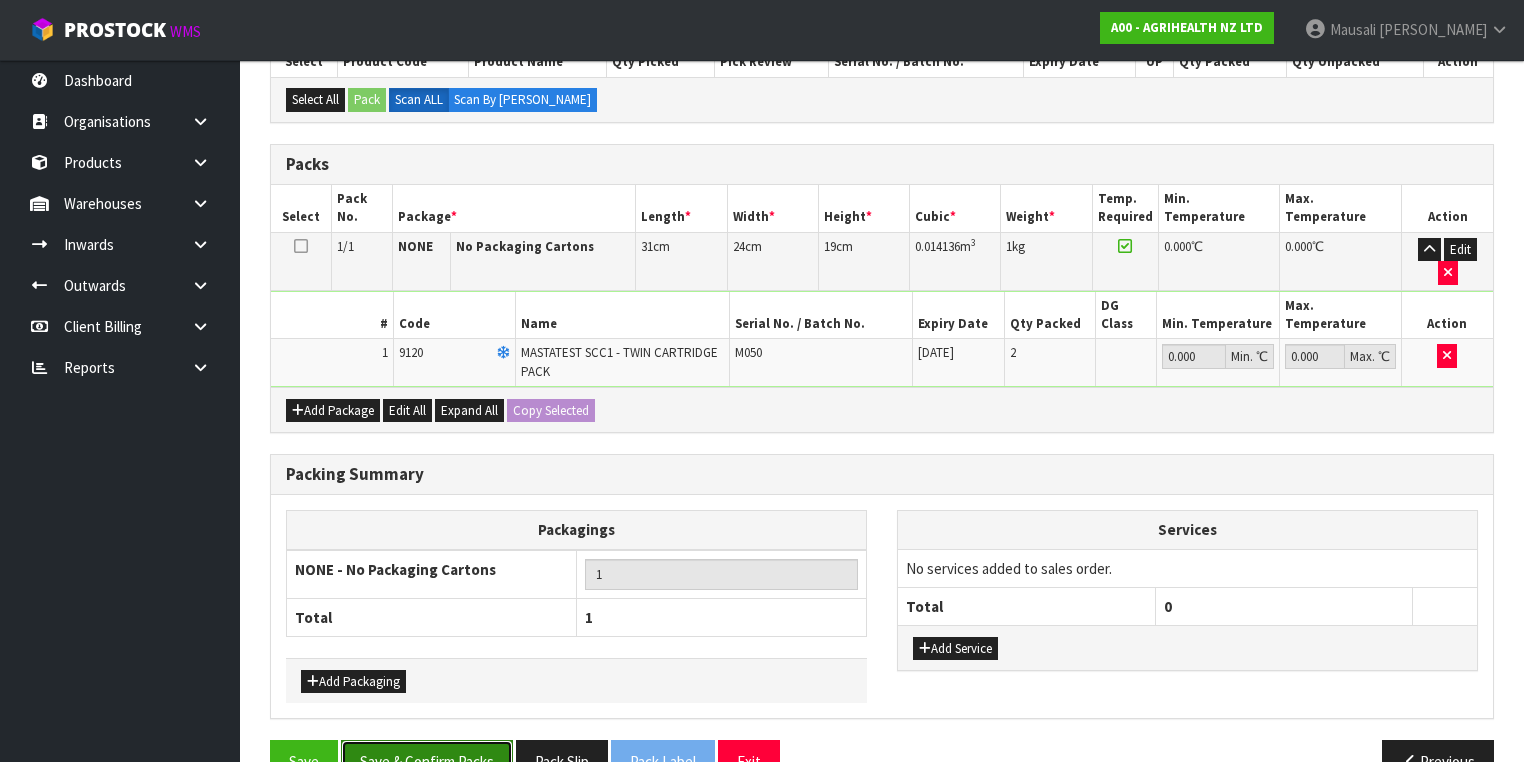 click on "Save & Confirm Packs" at bounding box center (427, 761) 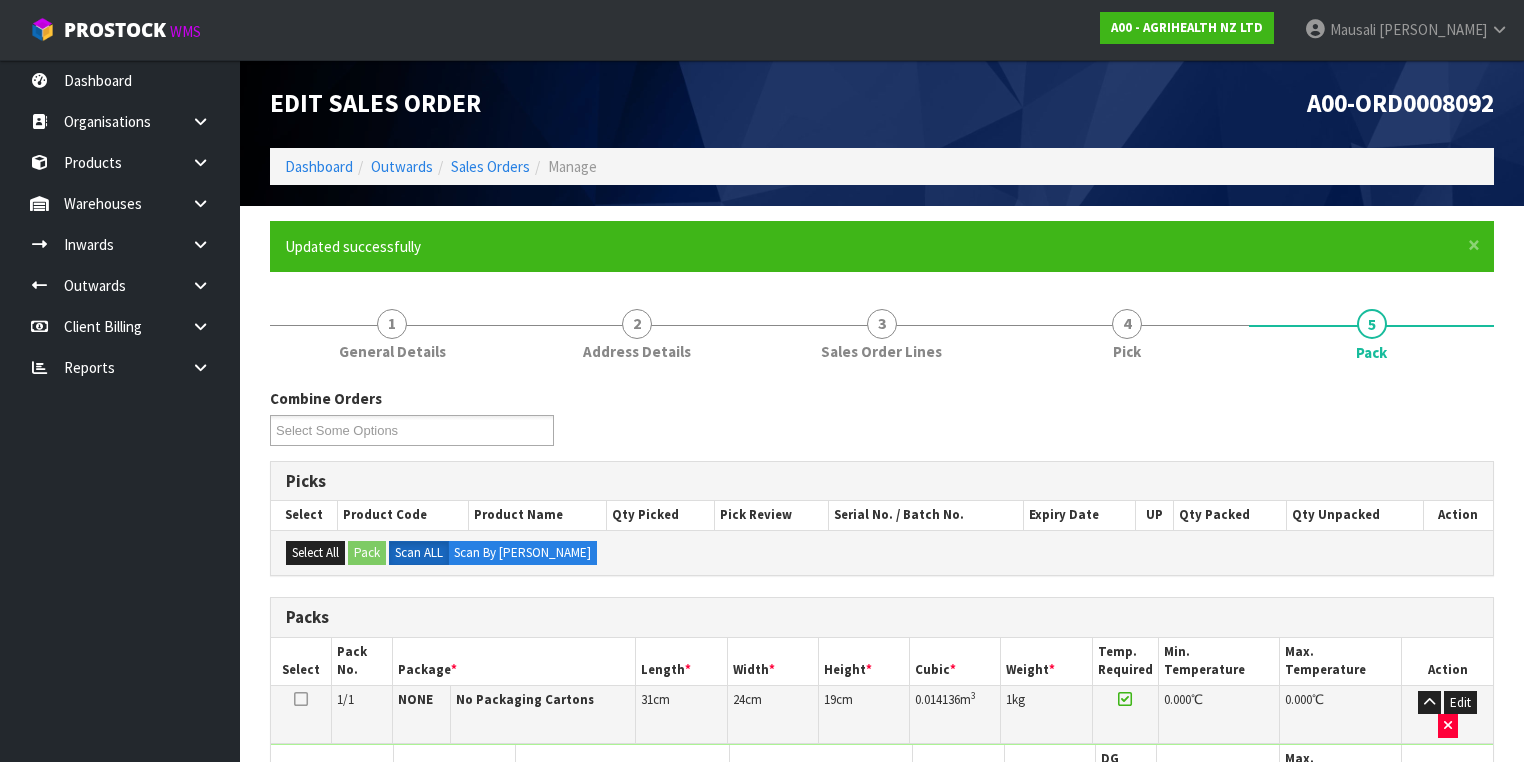 scroll, scrollTop: 332, scrollLeft: 0, axis: vertical 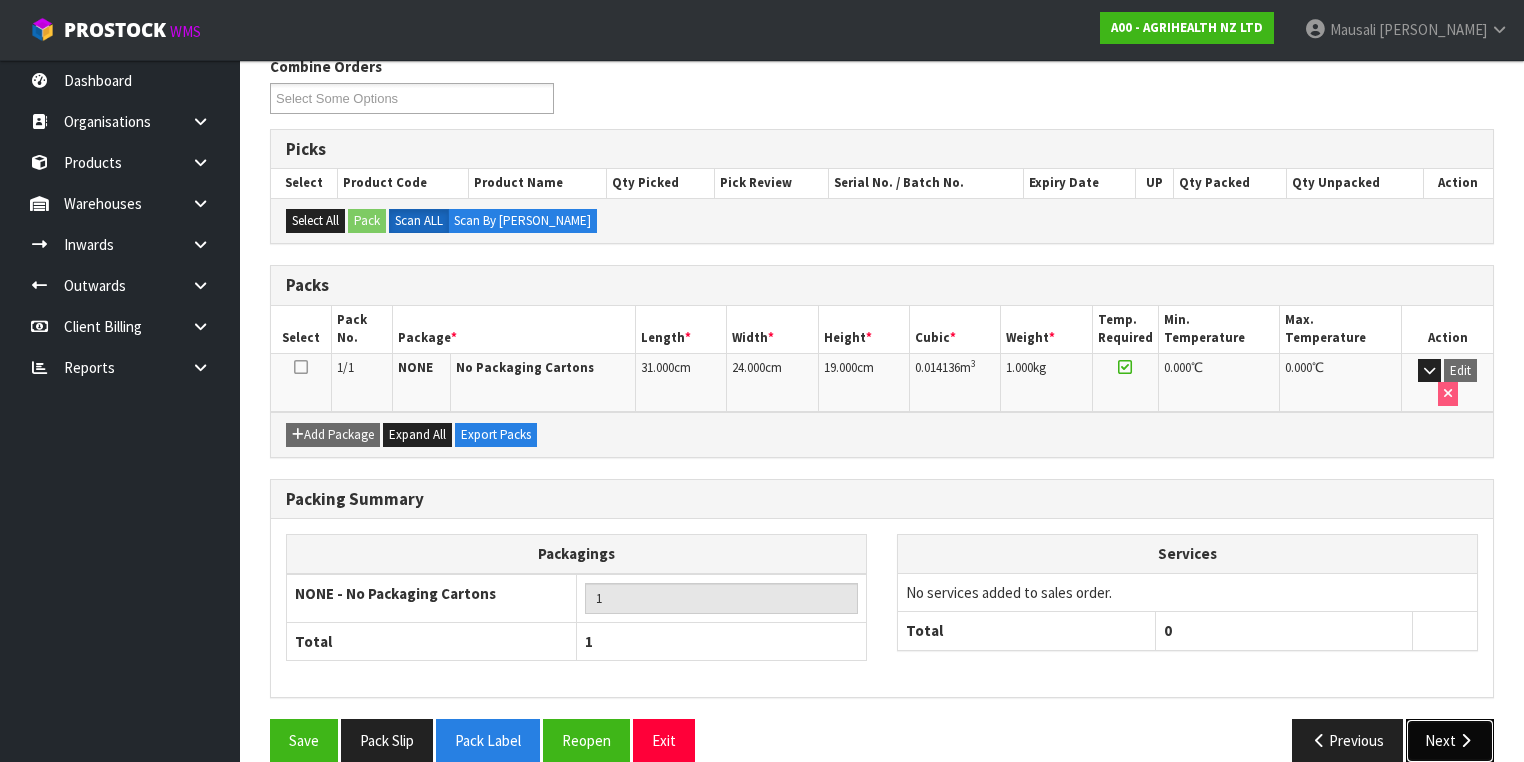 click on "Next" at bounding box center (1450, 740) 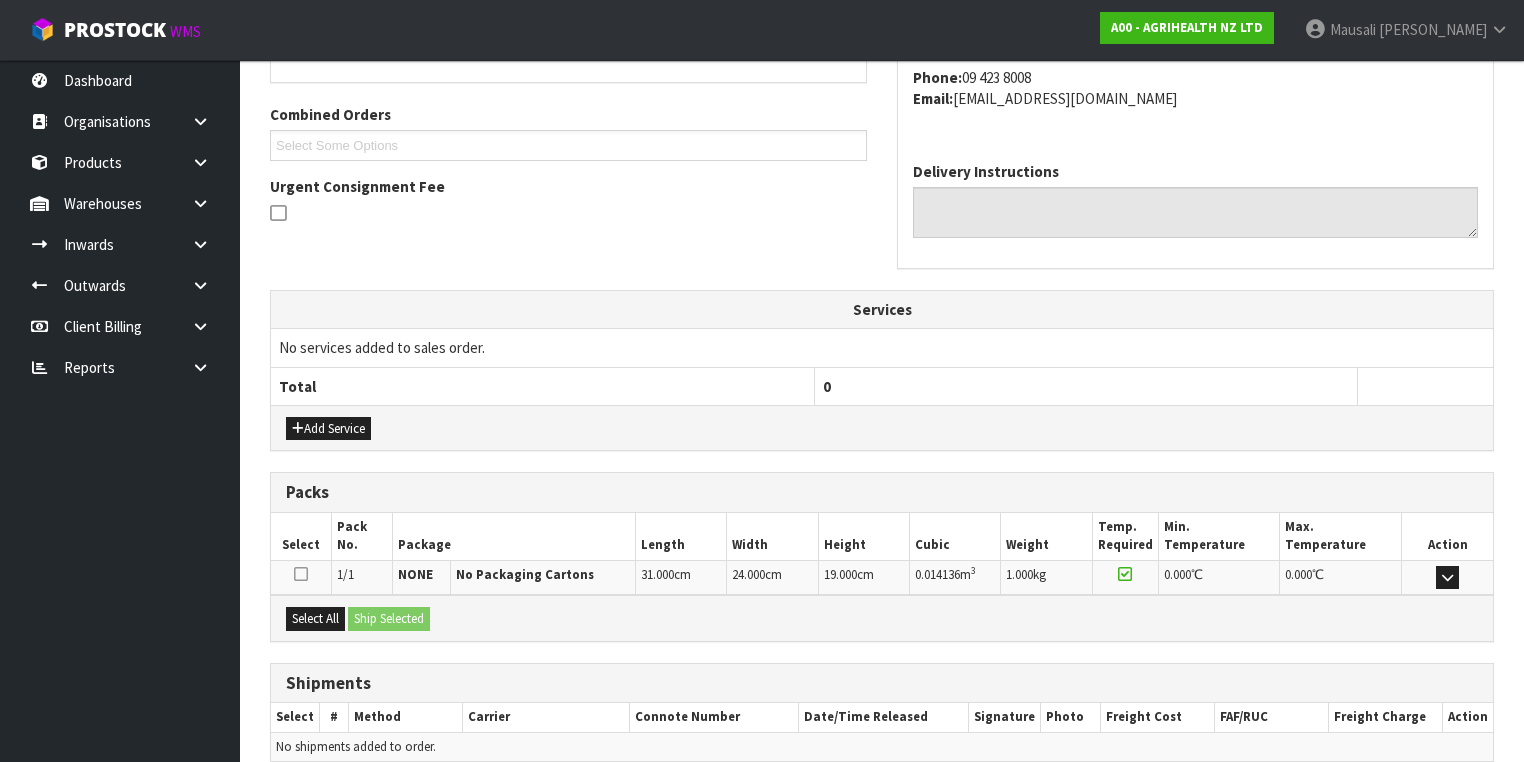 scroll, scrollTop: 571, scrollLeft: 0, axis: vertical 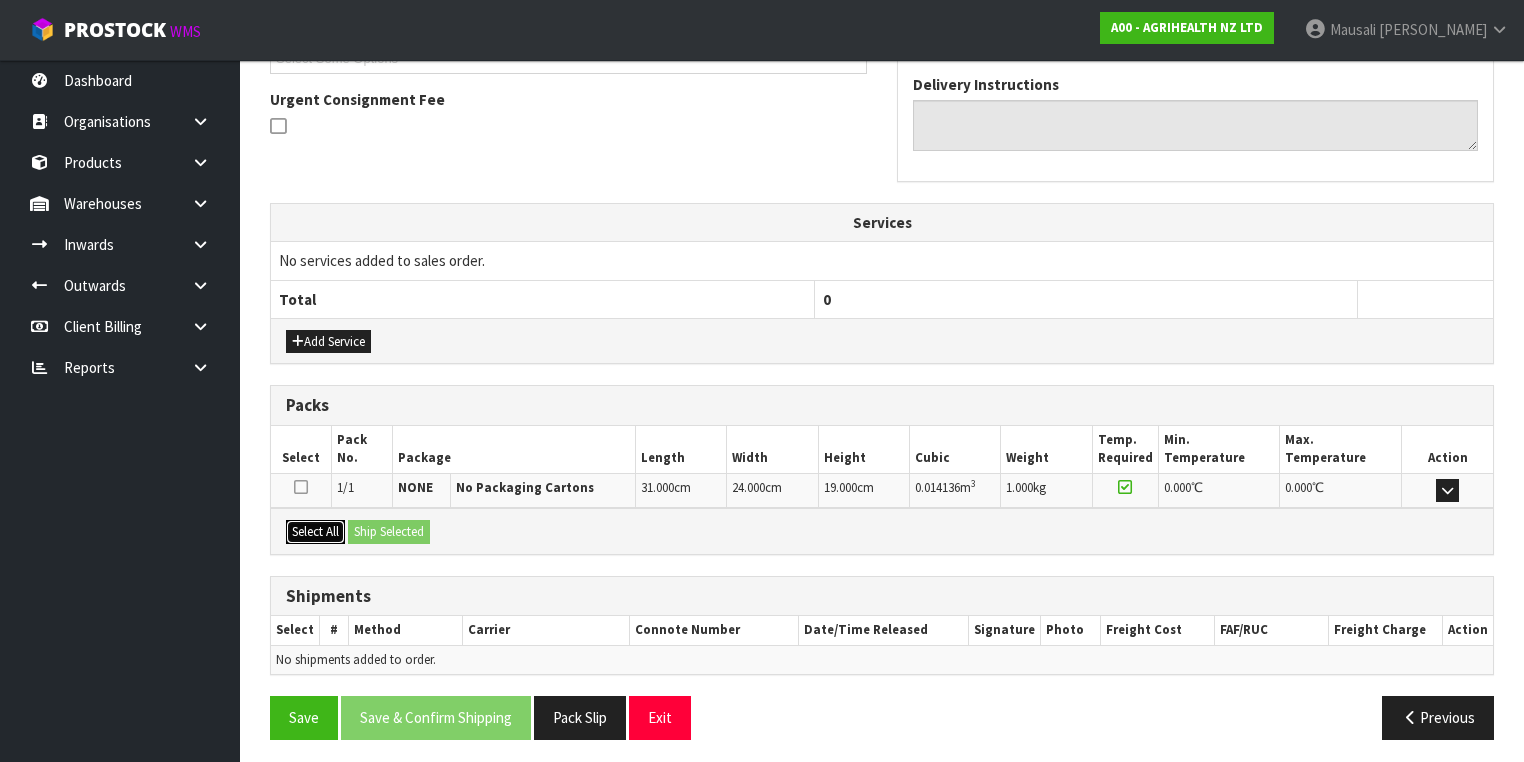 drag, startPoint x: 327, startPoint y: 520, endPoint x: 364, endPoint y: 528, distance: 37.85499 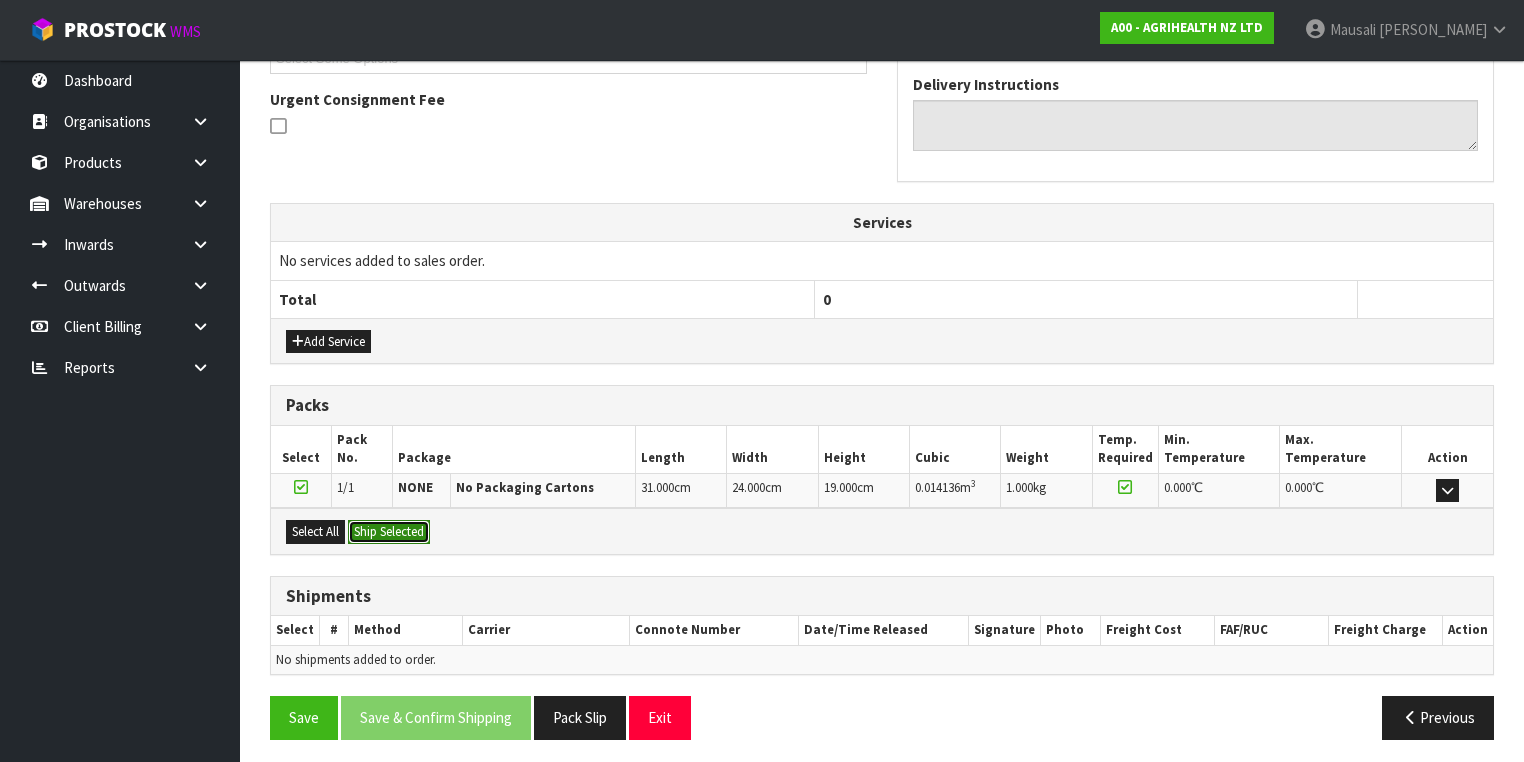 click on "Ship Selected" at bounding box center [389, 532] 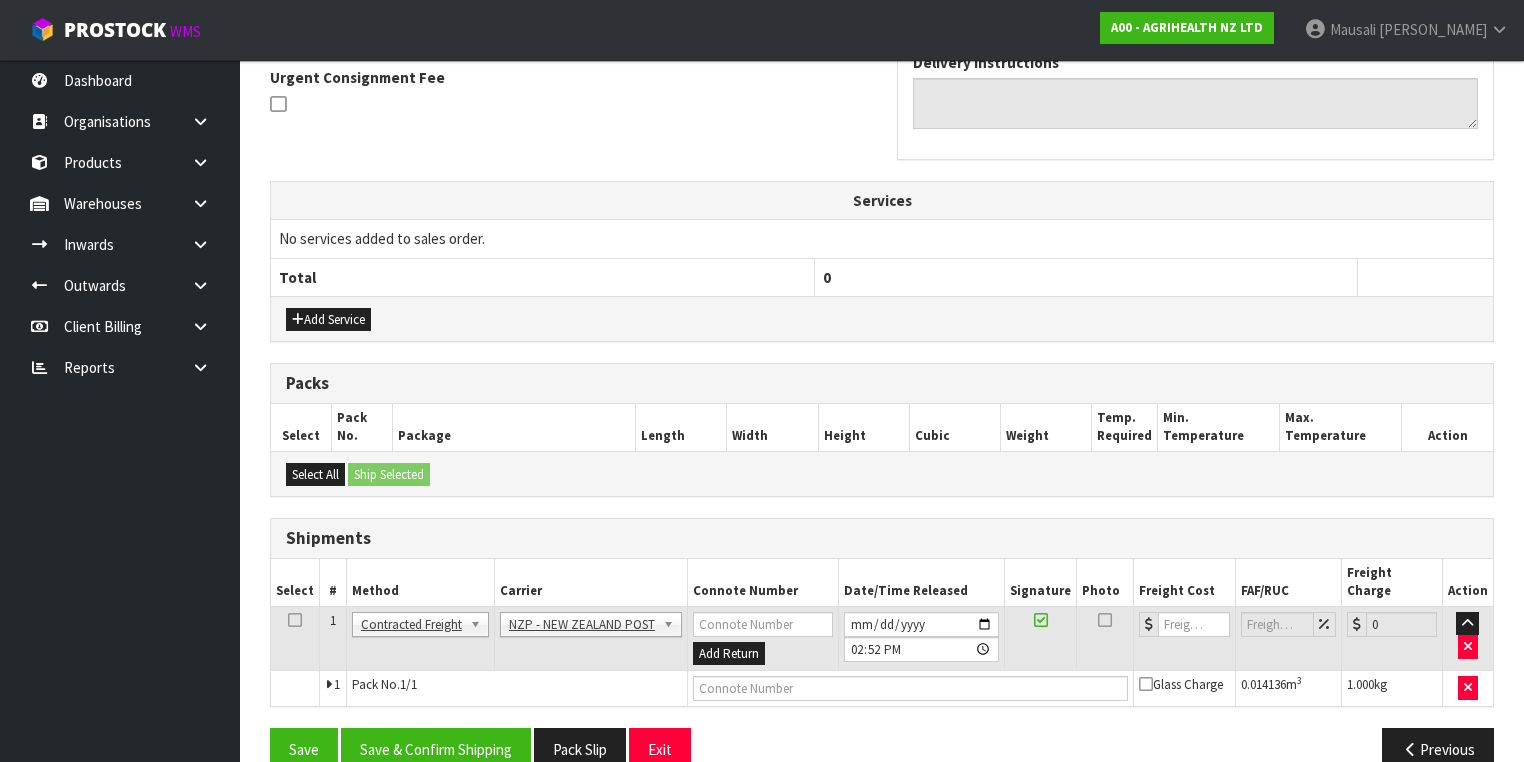 scroll, scrollTop: 606, scrollLeft: 0, axis: vertical 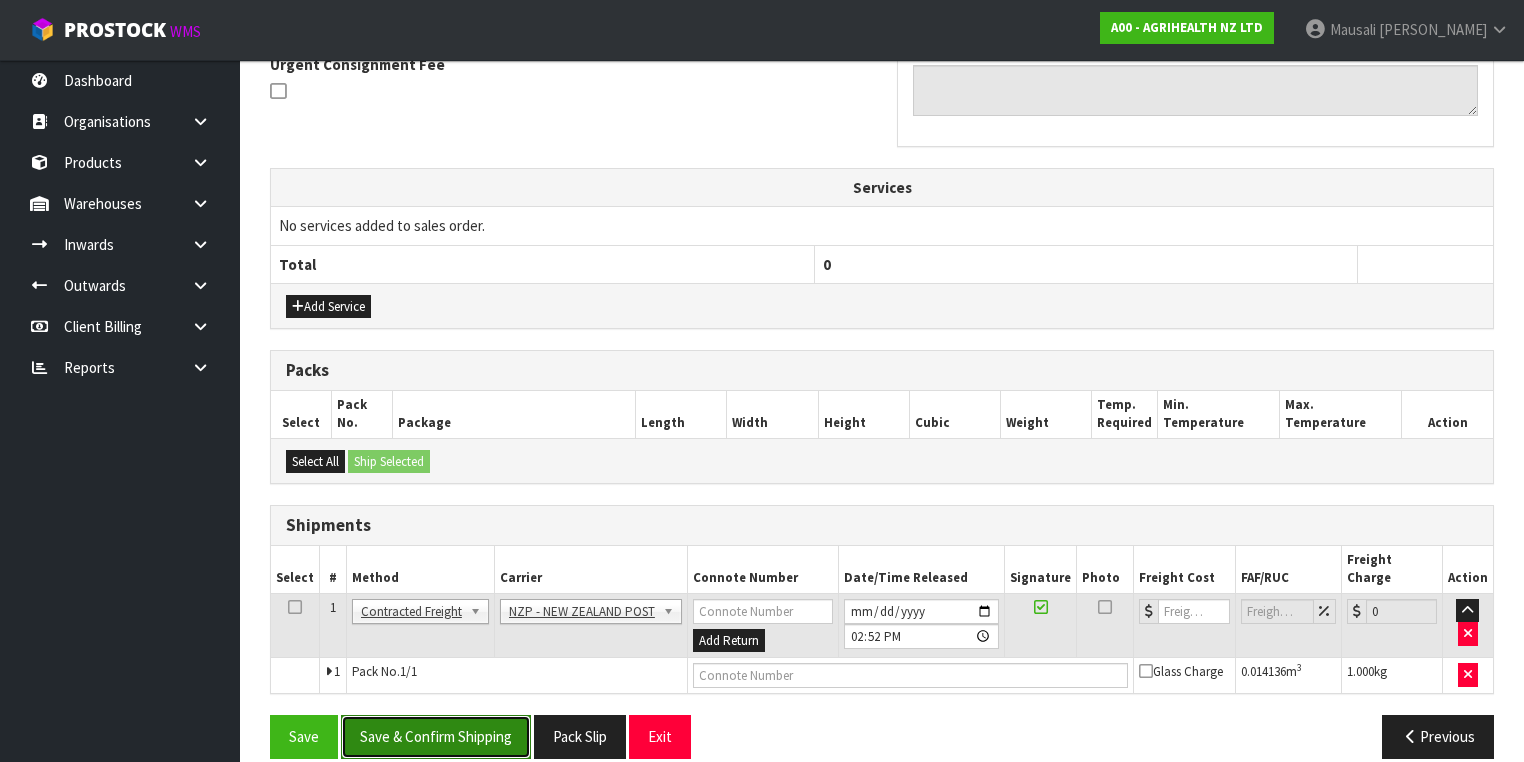 drag, startPoint x: 475, startPoint y: 707, endPoint x: 497, endPoint y: 693, distance: 26.076809 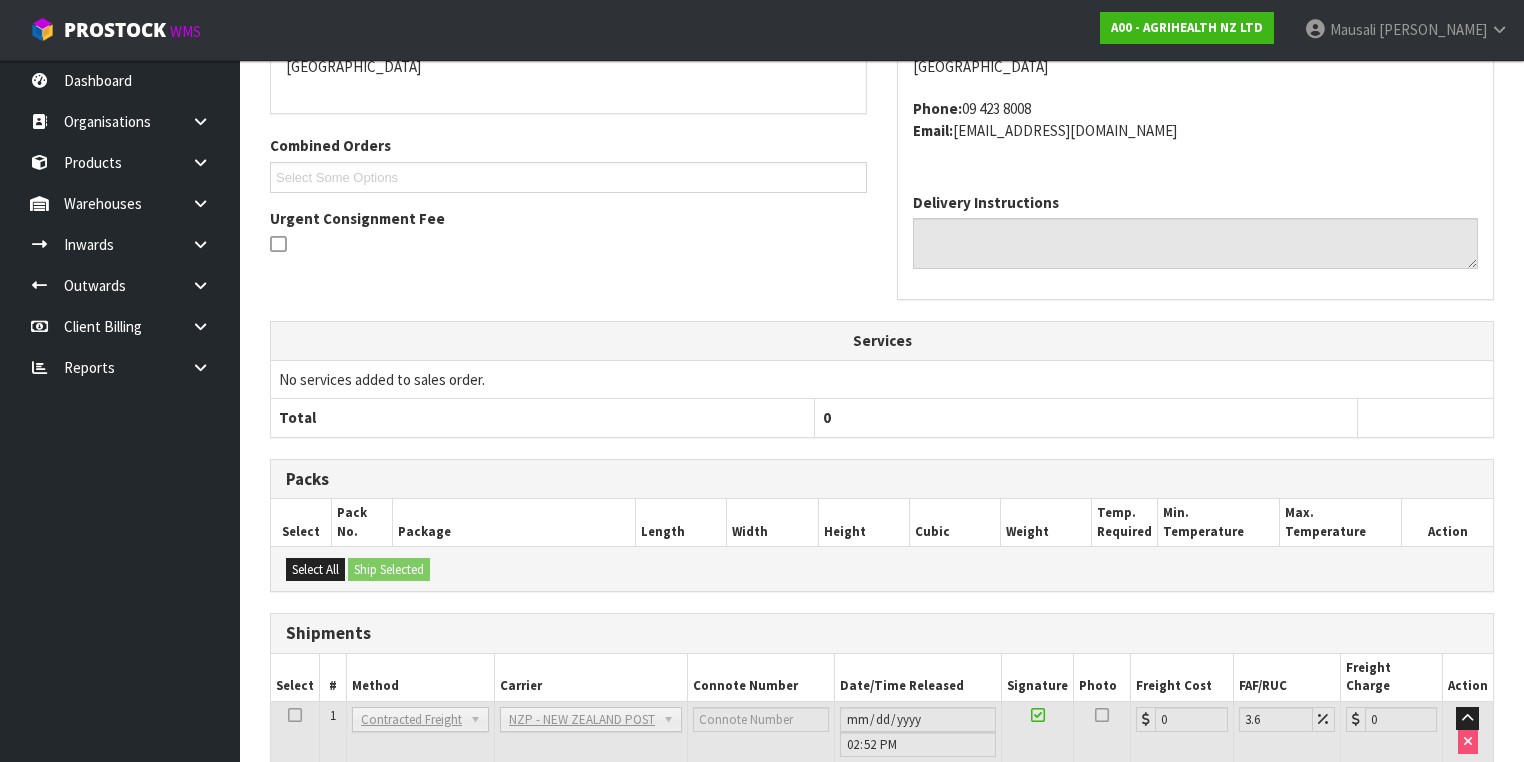 scroll, scrollTop: 579, scrollLeft: 0, axis: vertical 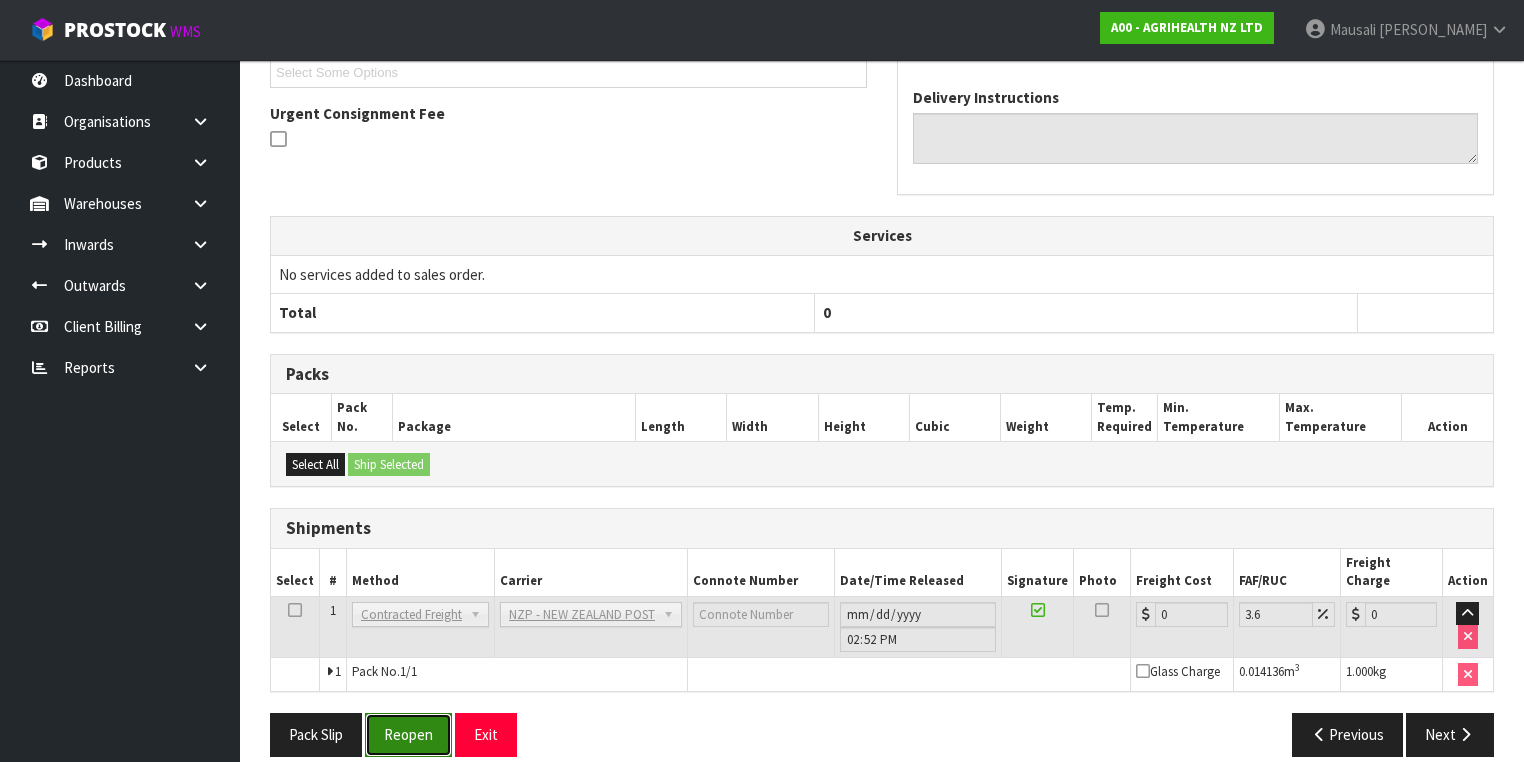 click on "Reopen" at bounding box center [408, 734] 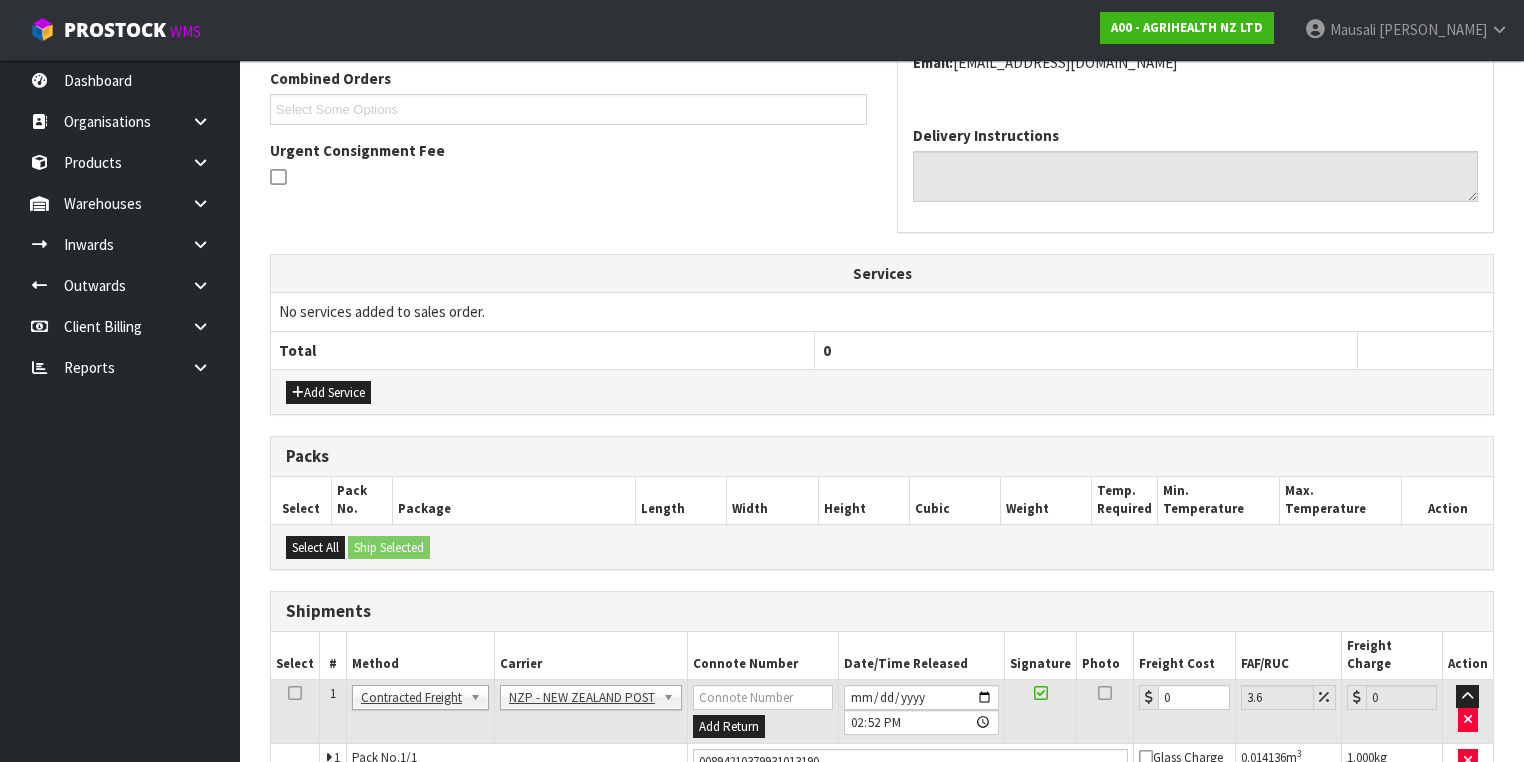 scroll, scrollTop: 624, scrollLeft: 0, axis: vertical 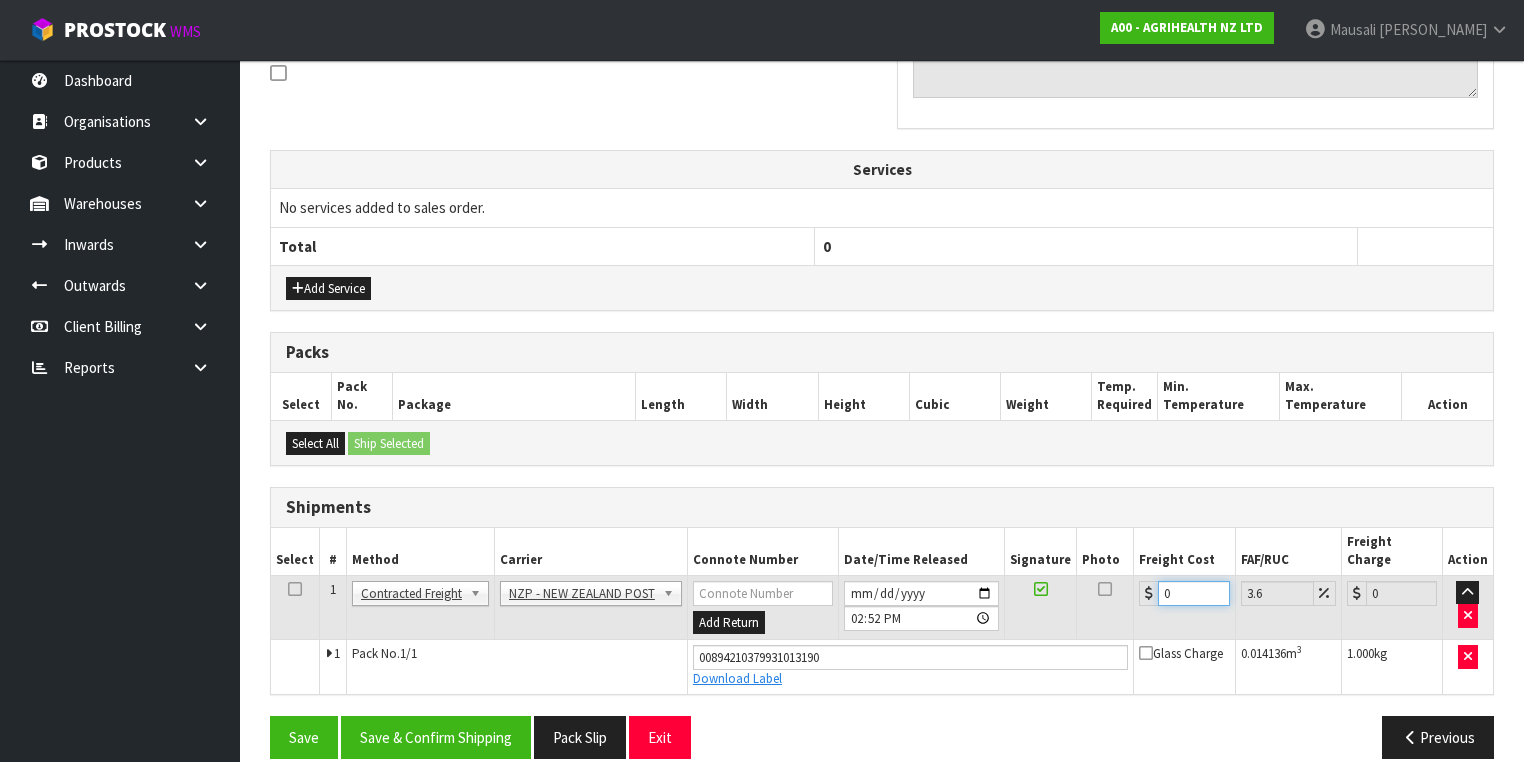 drag, startPoint x: 1190, startPoint y: 569, endPoint x: 1128, endPoint y: 583, distance: 63.560993 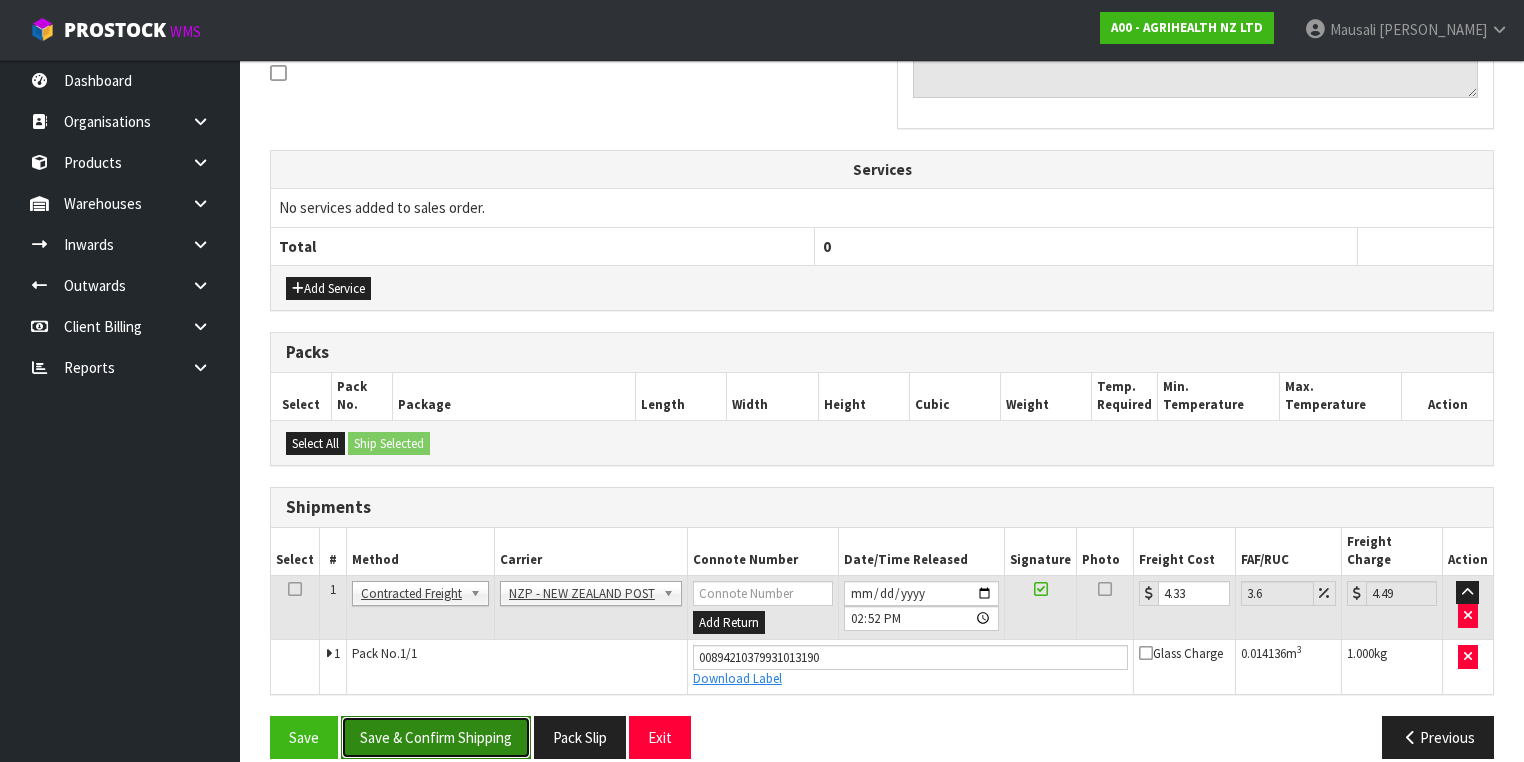 drag, startPoint x: 440, startPoint y: 712, endPoint x: 532, endPoint y: 681, distance: 97.082436 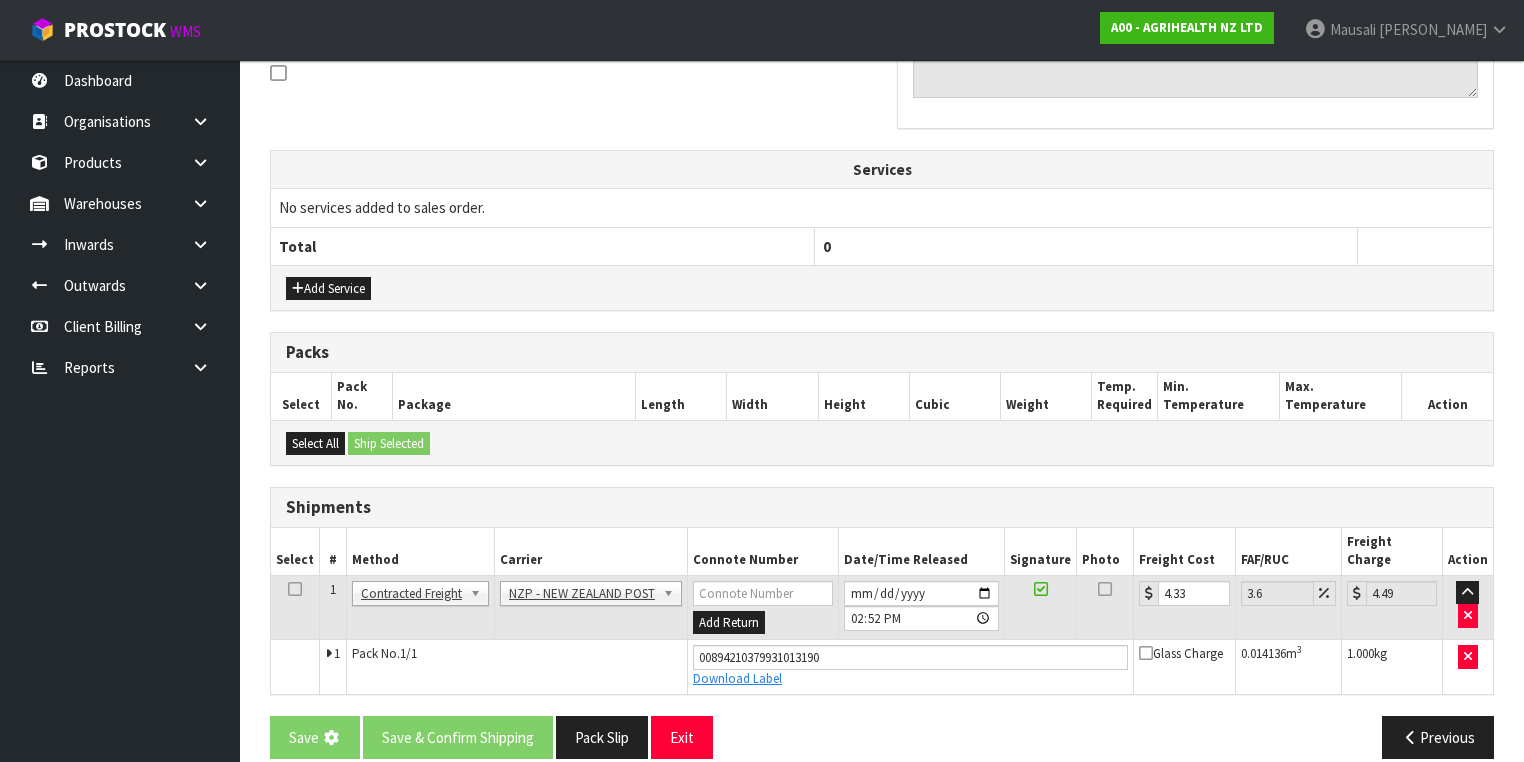 scroll, scrollTop: 0, scrollLeft: 0, axis: both 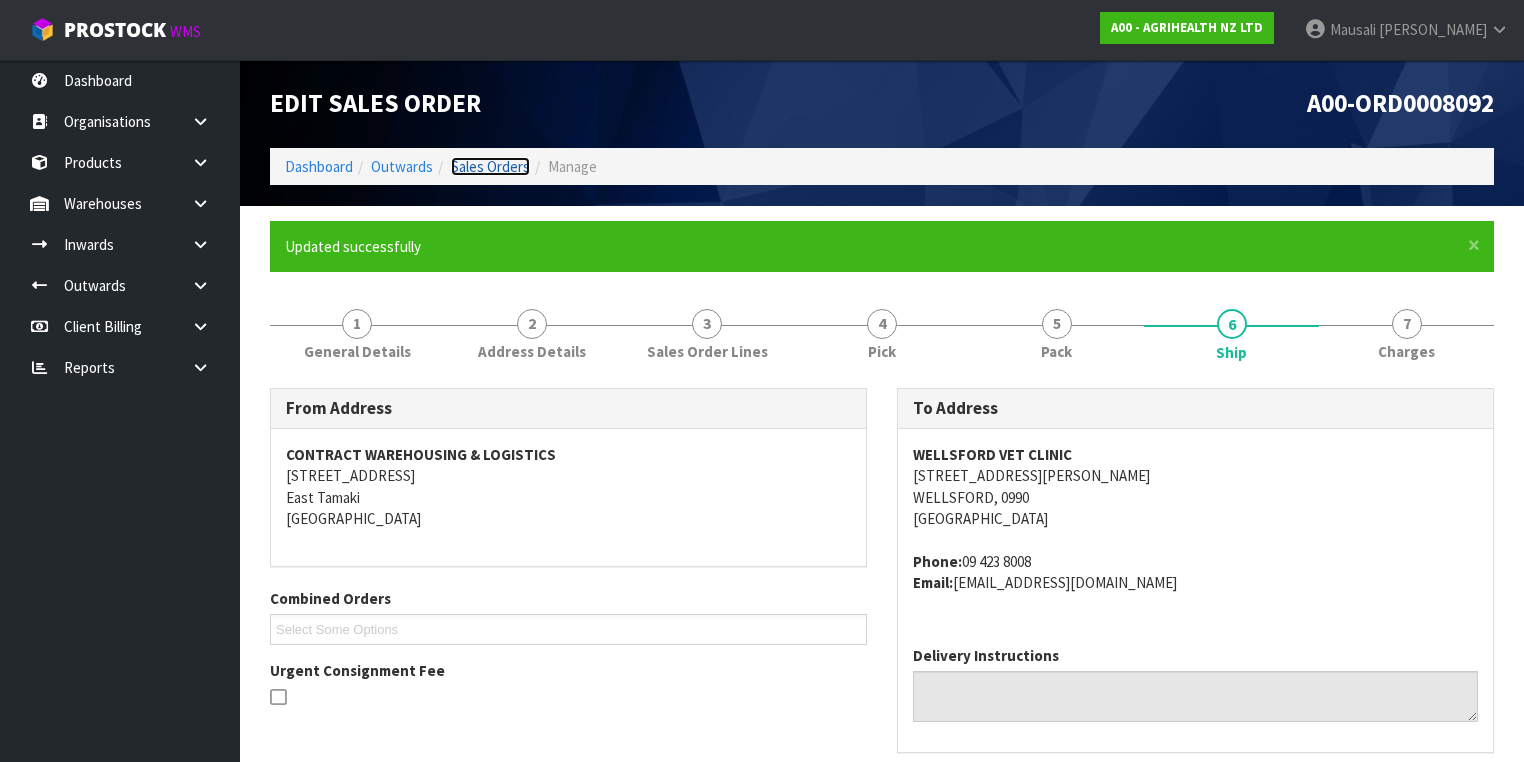 click on "Sales Orders" at bounding box center [490, 166] 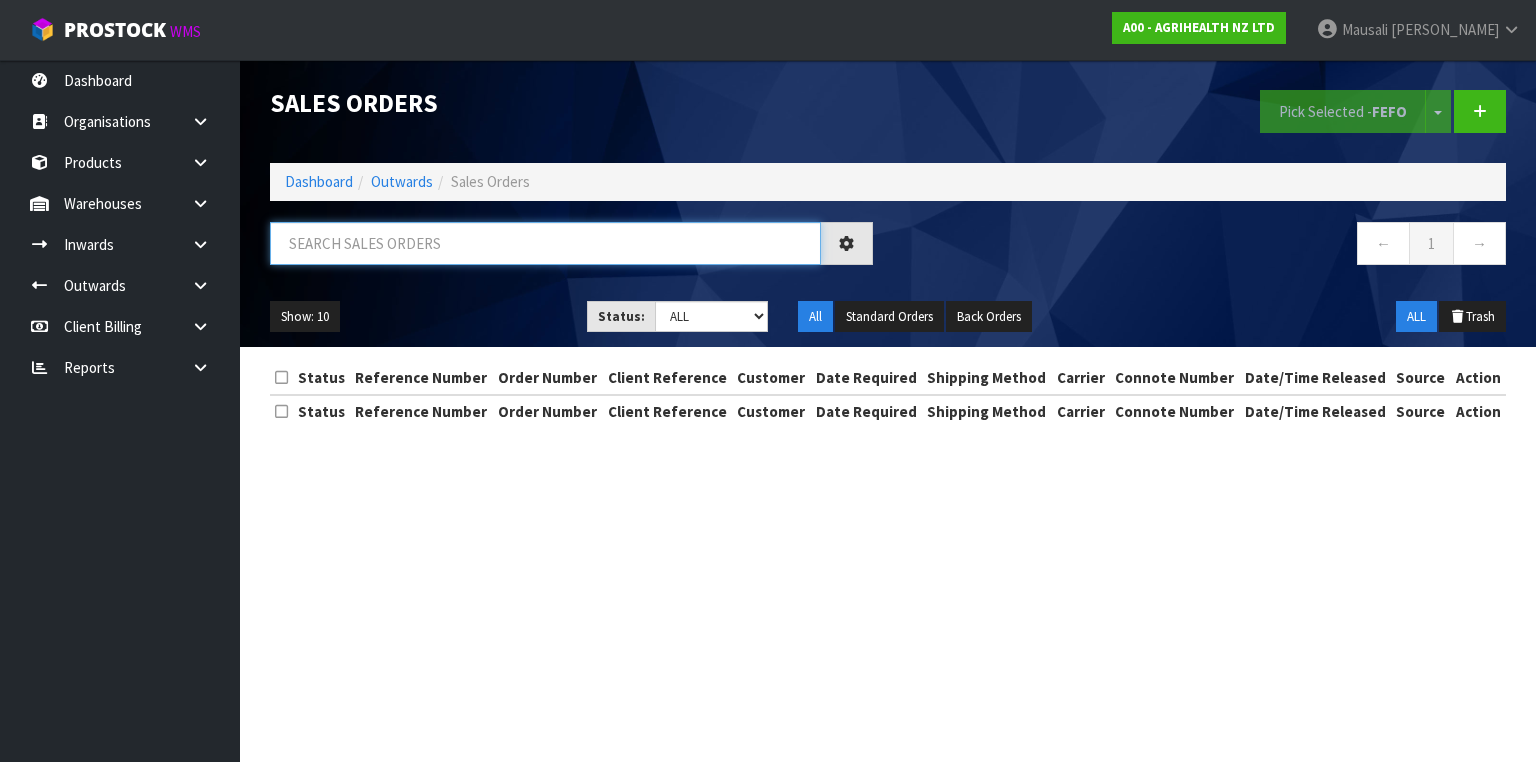 click at bounding box center (545, 243) 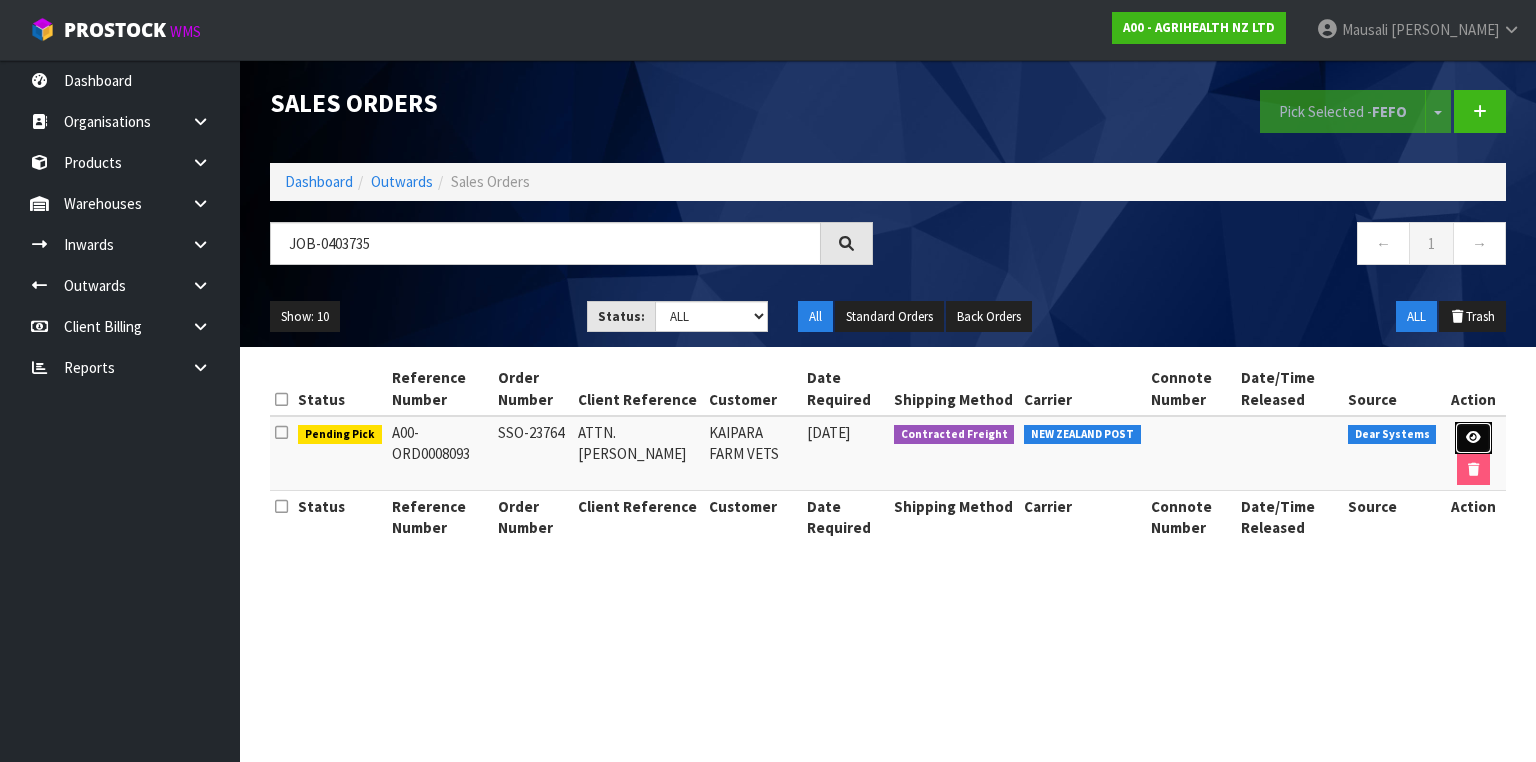 click at bounding box center (1473, 438) 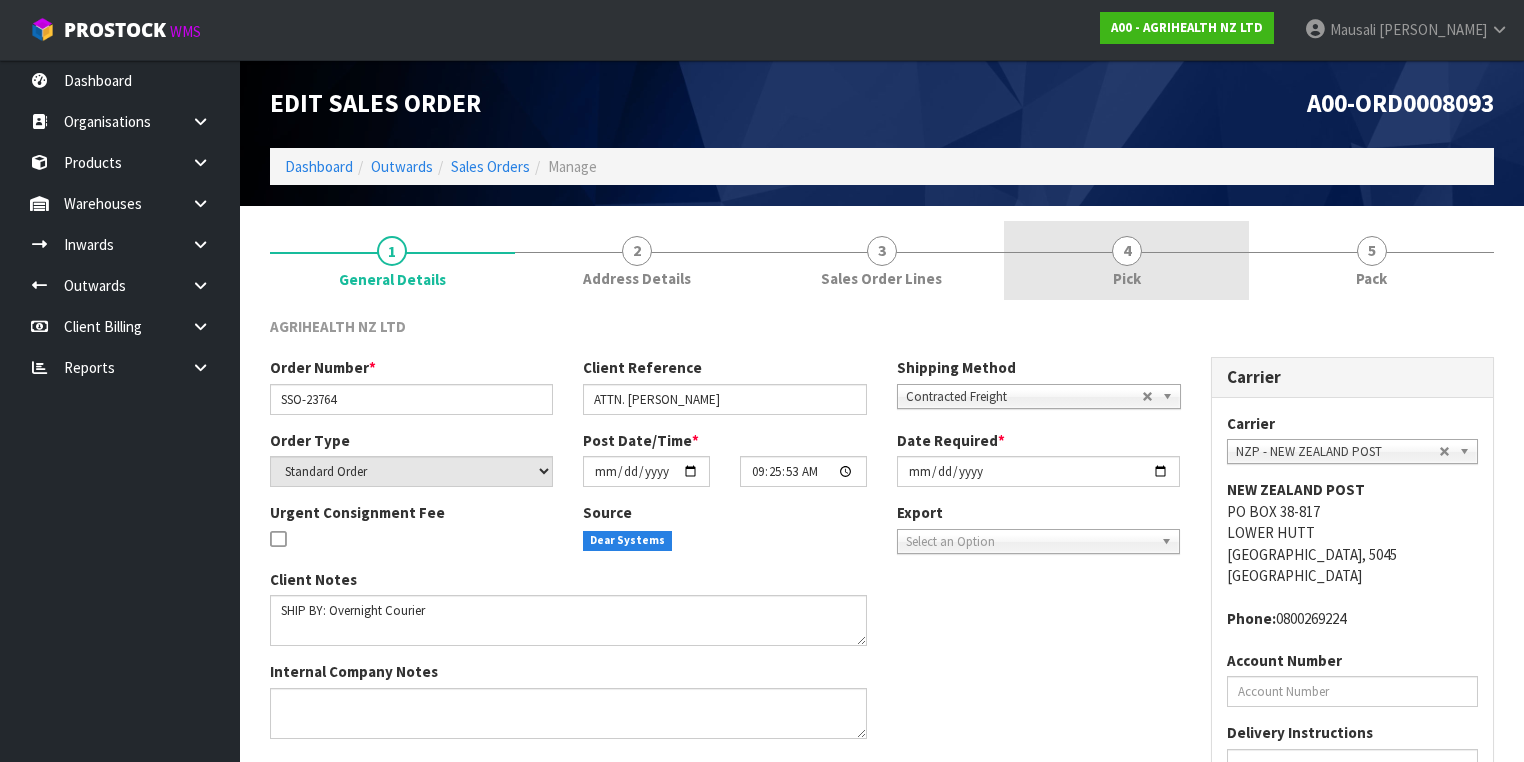 click on "4
Pick" at bounding box center (1126, 260) 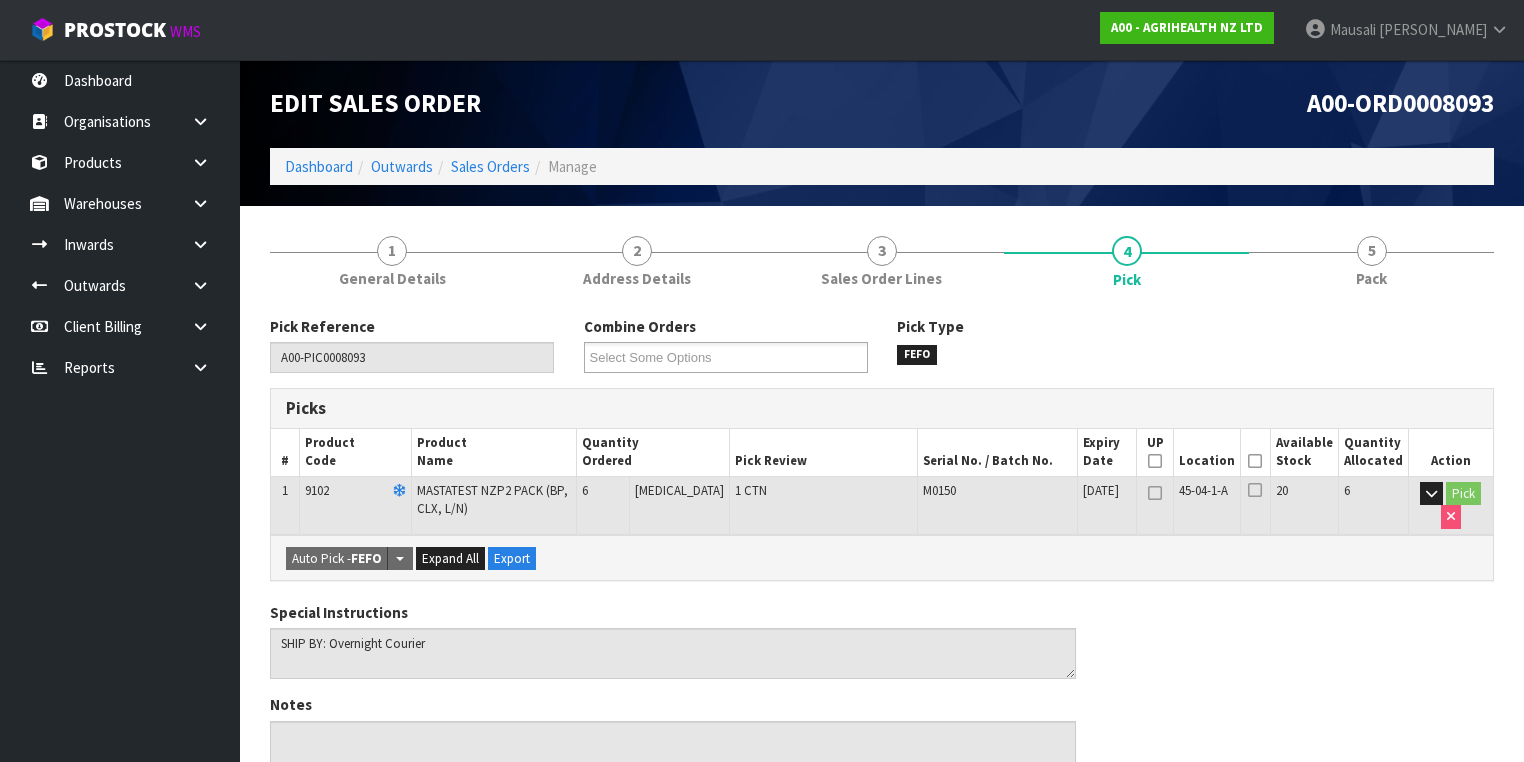 click at bounding box center (1255, 461) 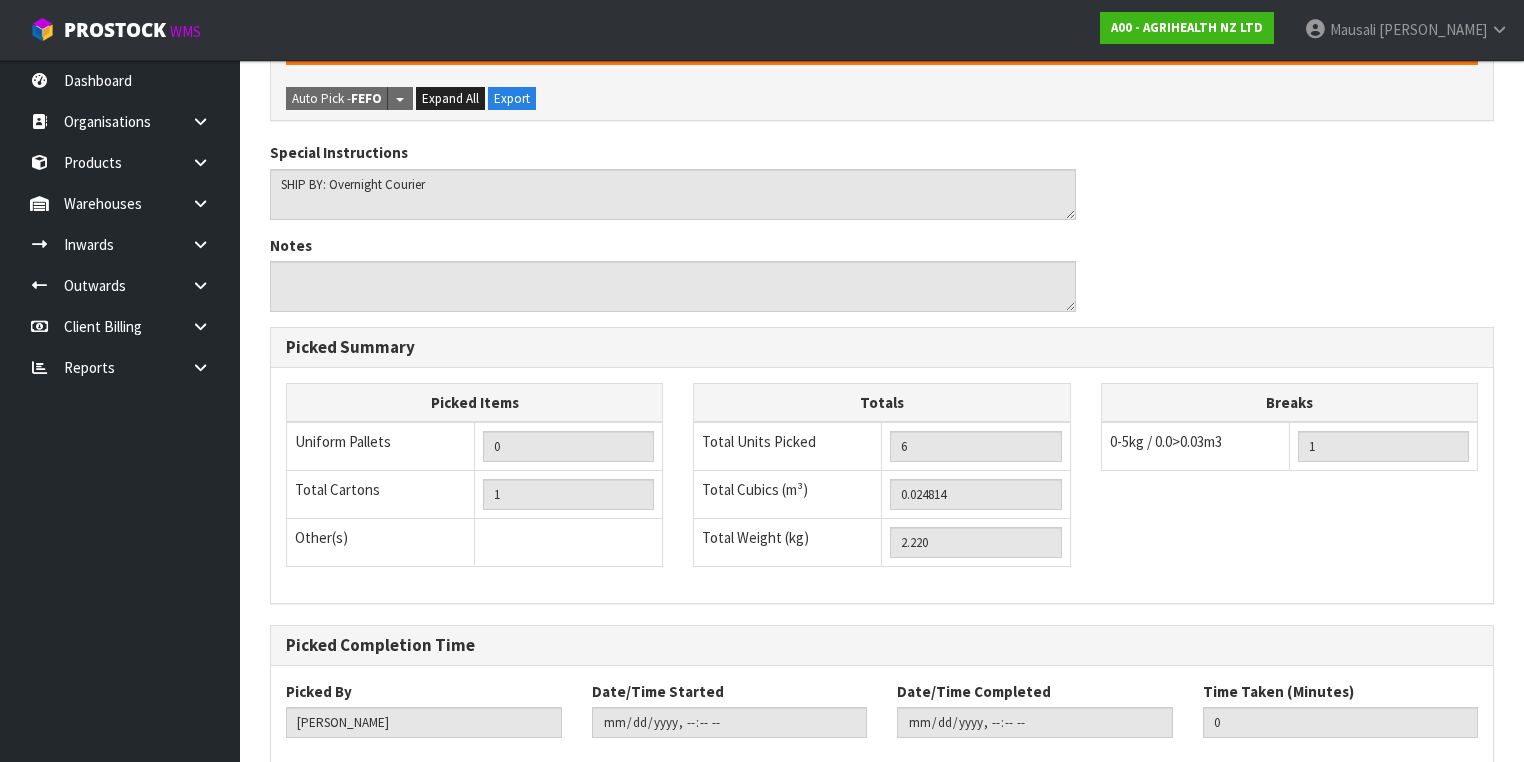 scroll, scrollTop: 641, scrollLeft: 0, axis: vertical 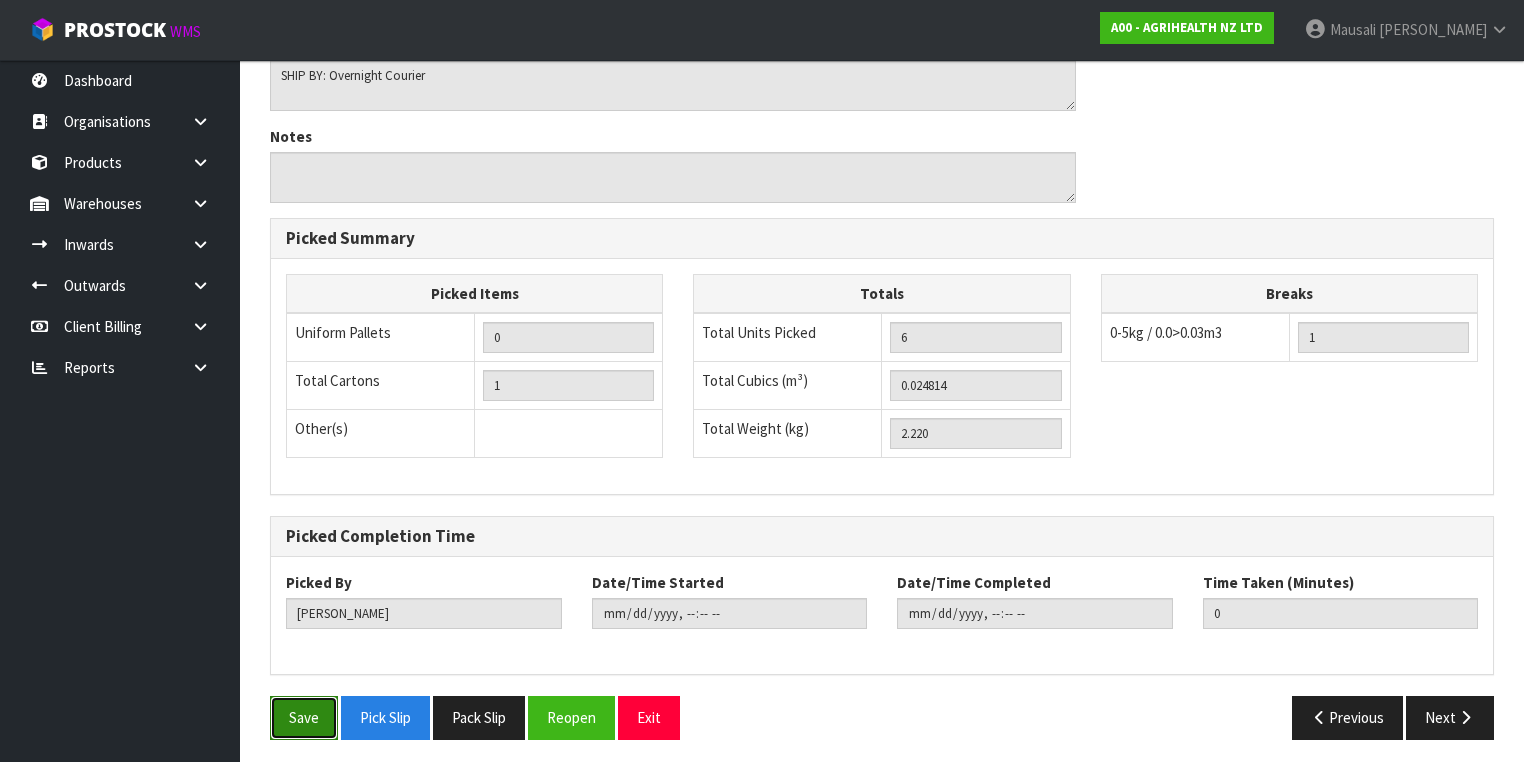click on "Save" at bounding box center [304, 717] 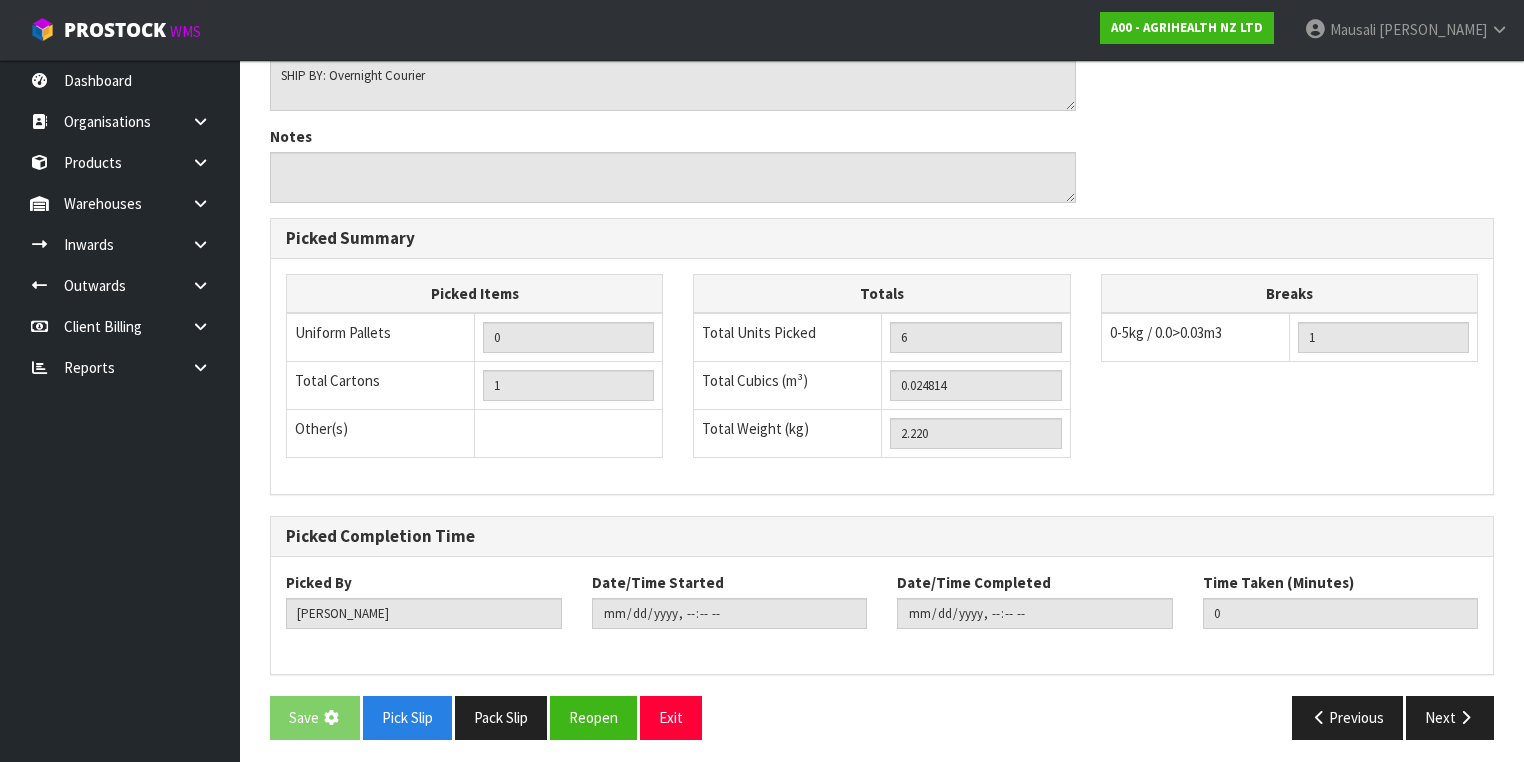 scroll, scrollTop: 0, scrollLeft: 0, axis: both 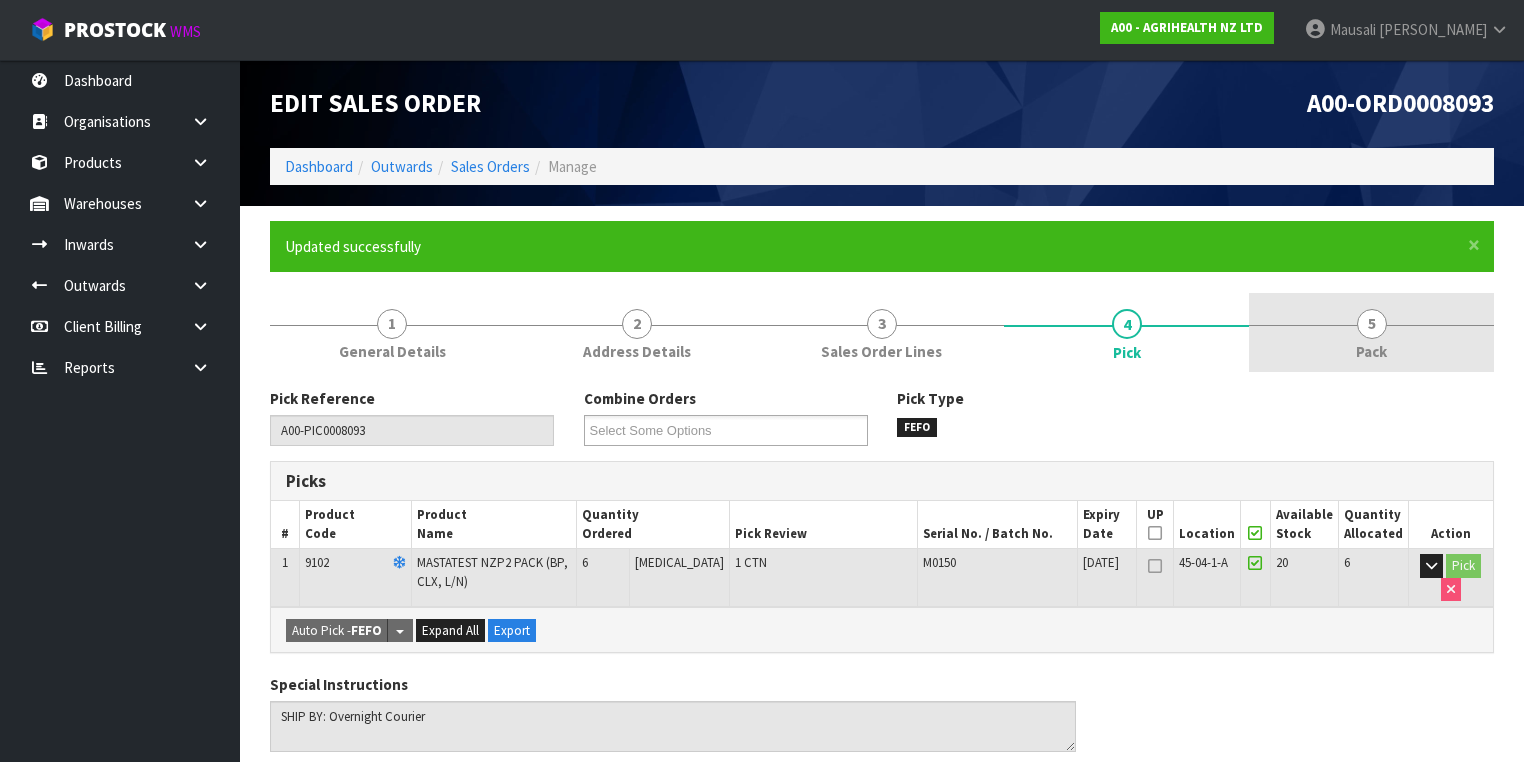 click on "Pack" at bounding box center (1371, 351) 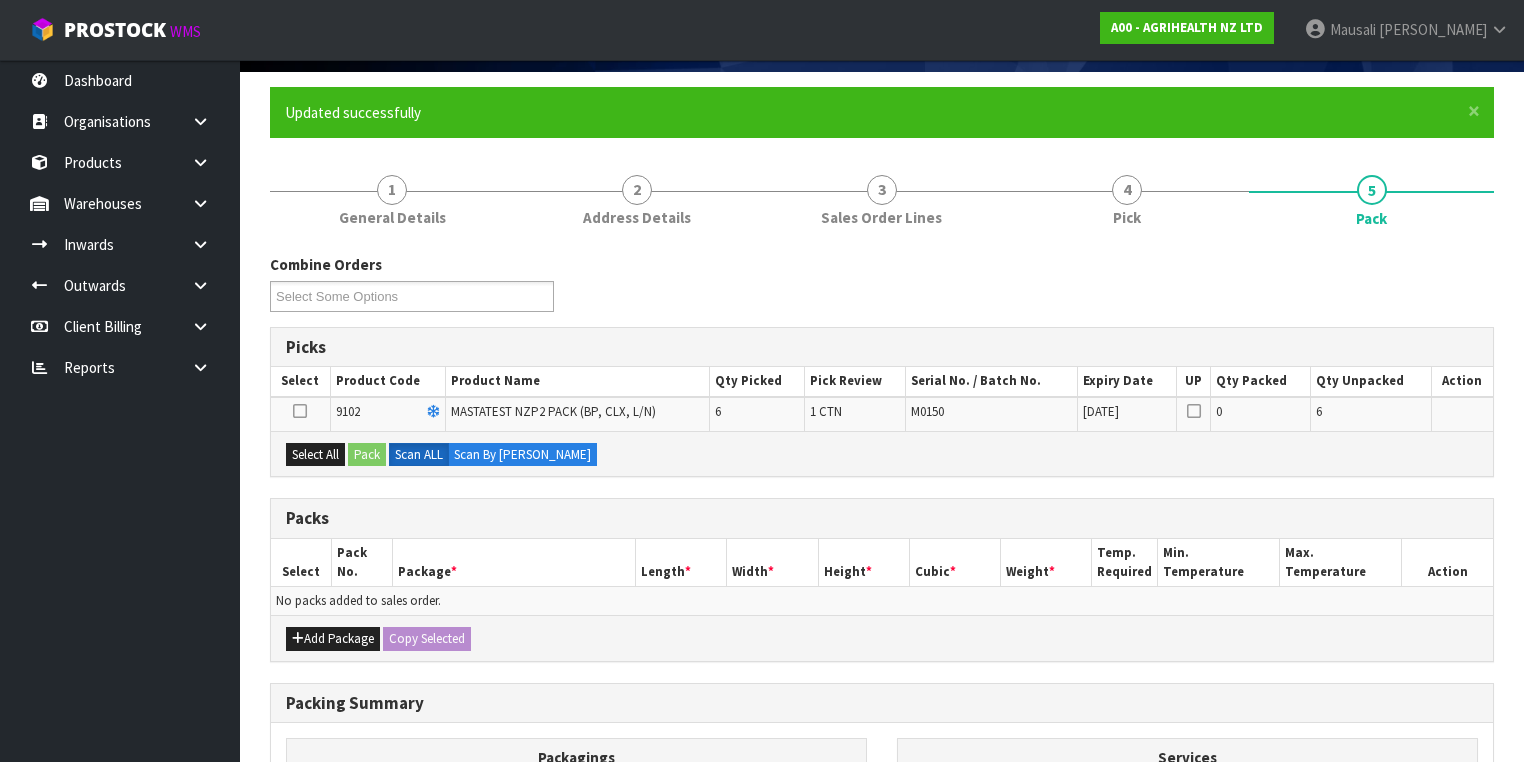 scroll, scrollTop: 240, scrollLeft: 0, axis: vertical 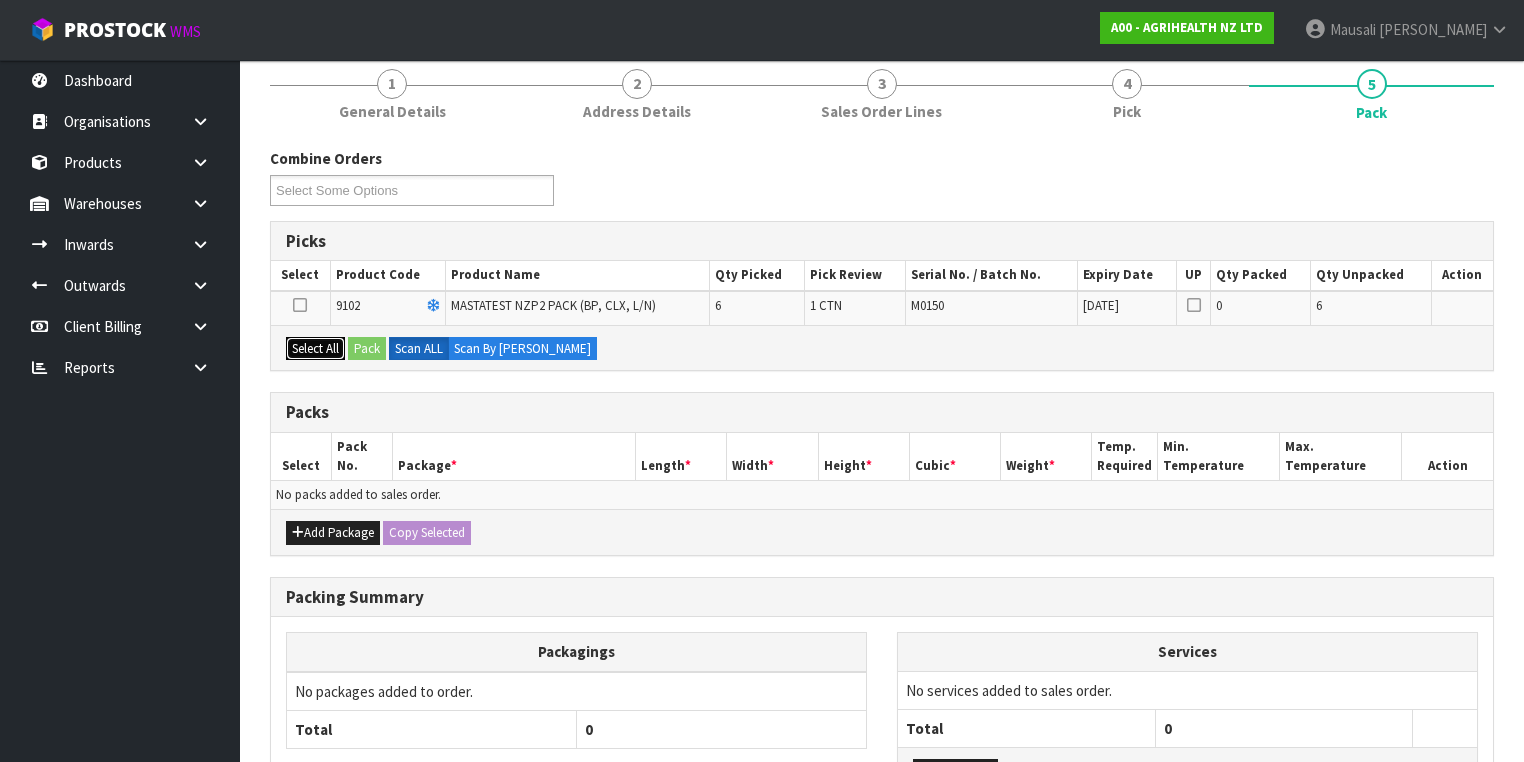 drag, startPoint x: 304, startPoint y: 342, endPoint x: 349, endPoint y: 336, distance: 45.39824 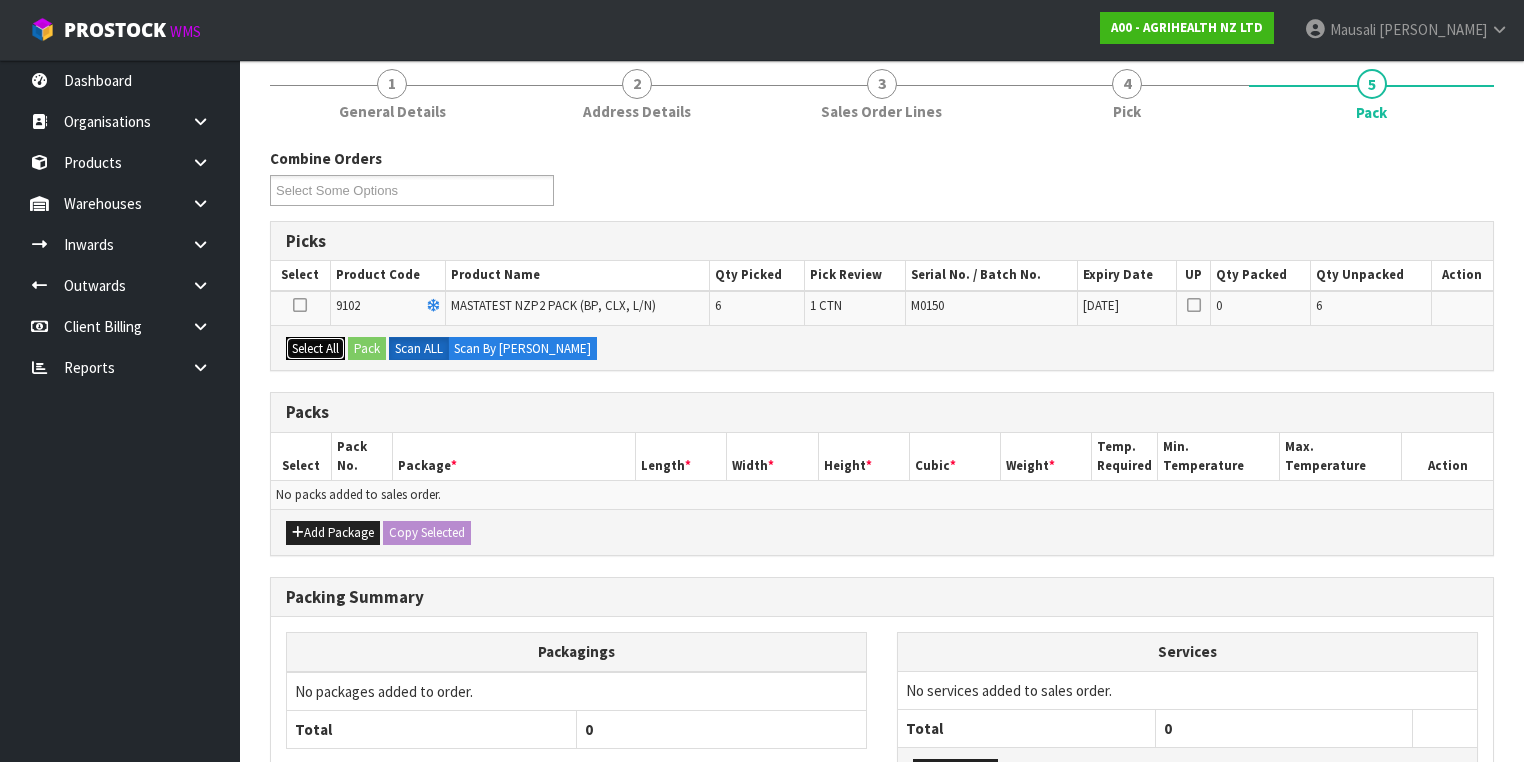 click on "Select All" at bounding box center [315, 349] 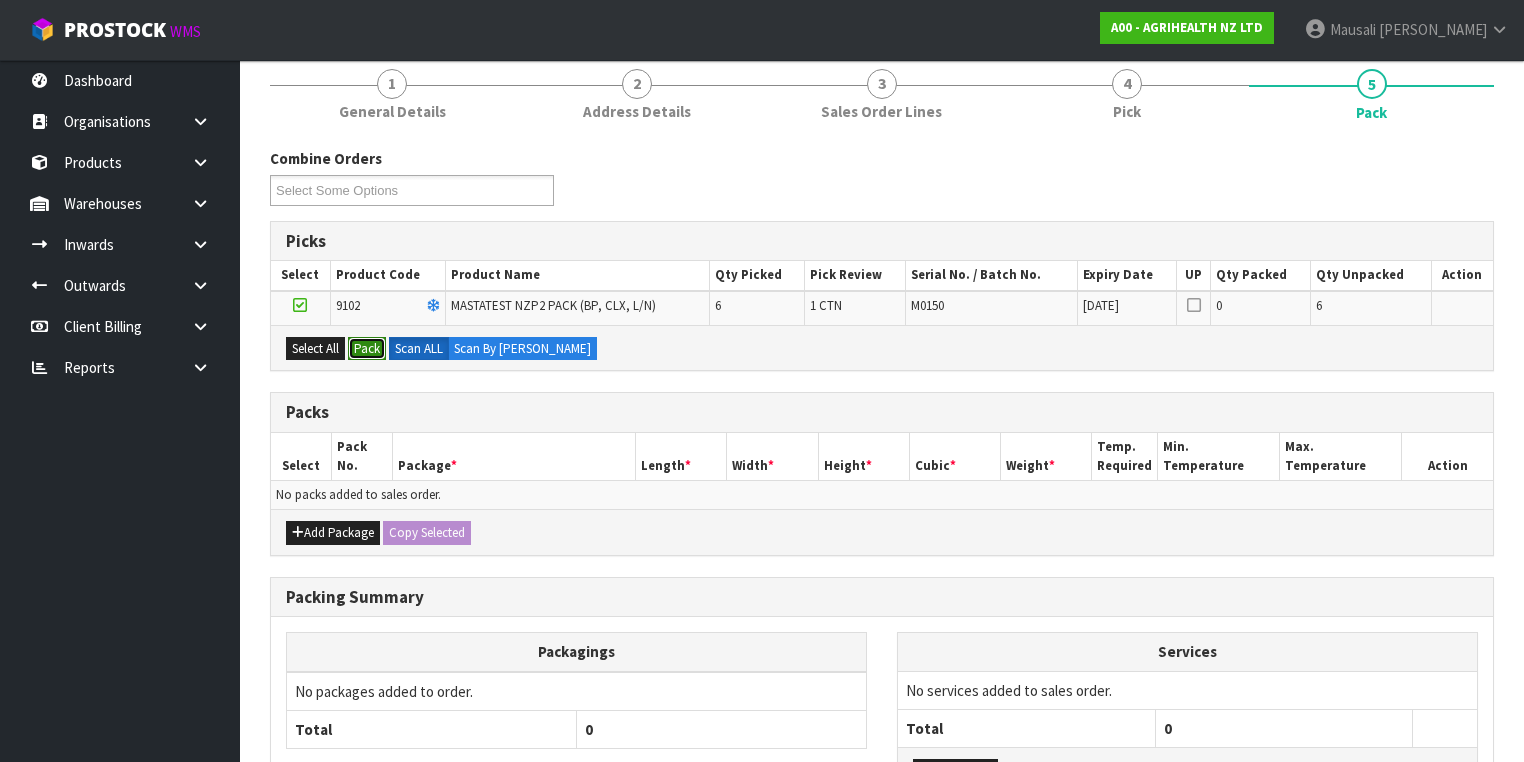click on "Pack" at bounding box center (367, 349) 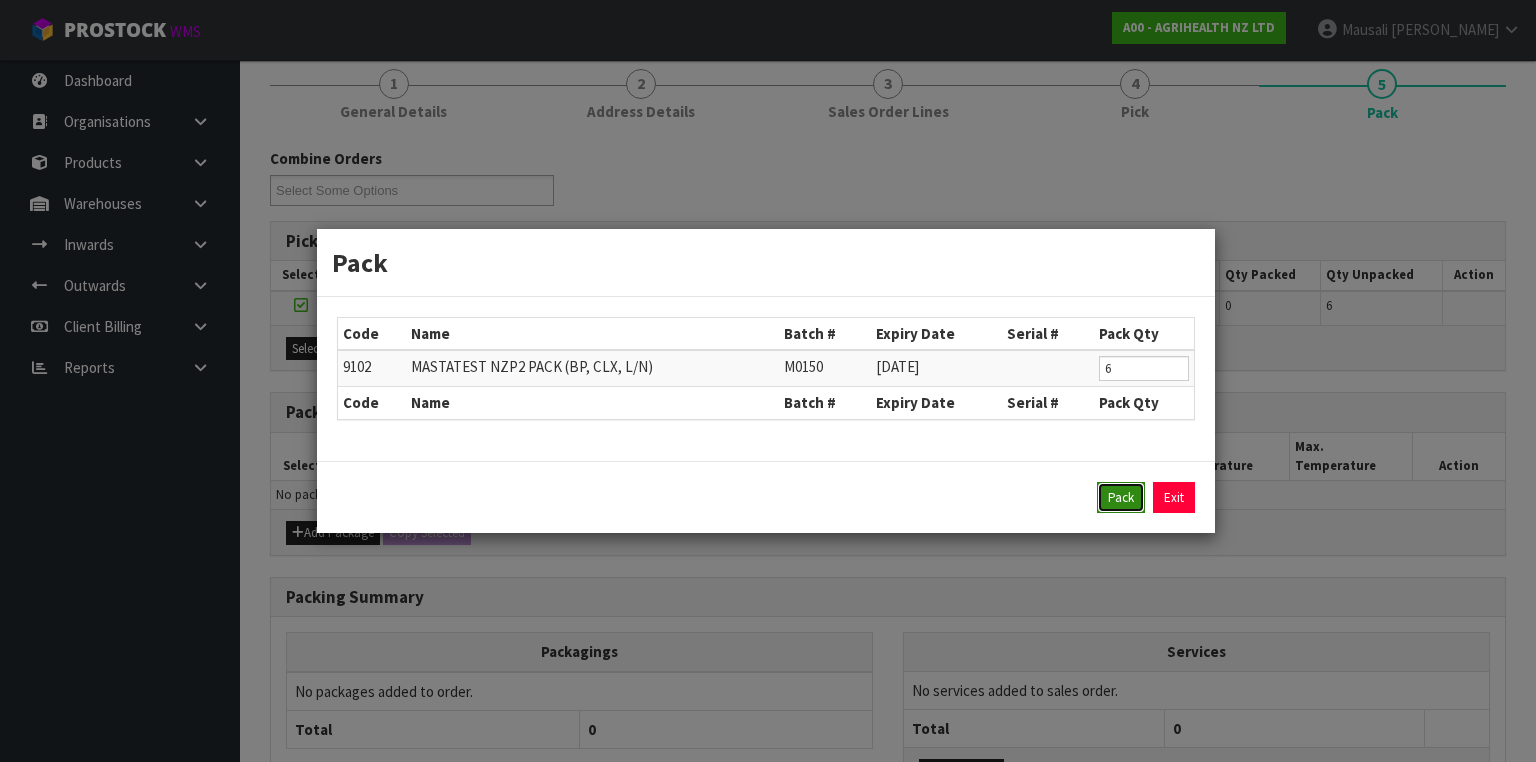 click on "Pack" at bounding box center (1121, 498) 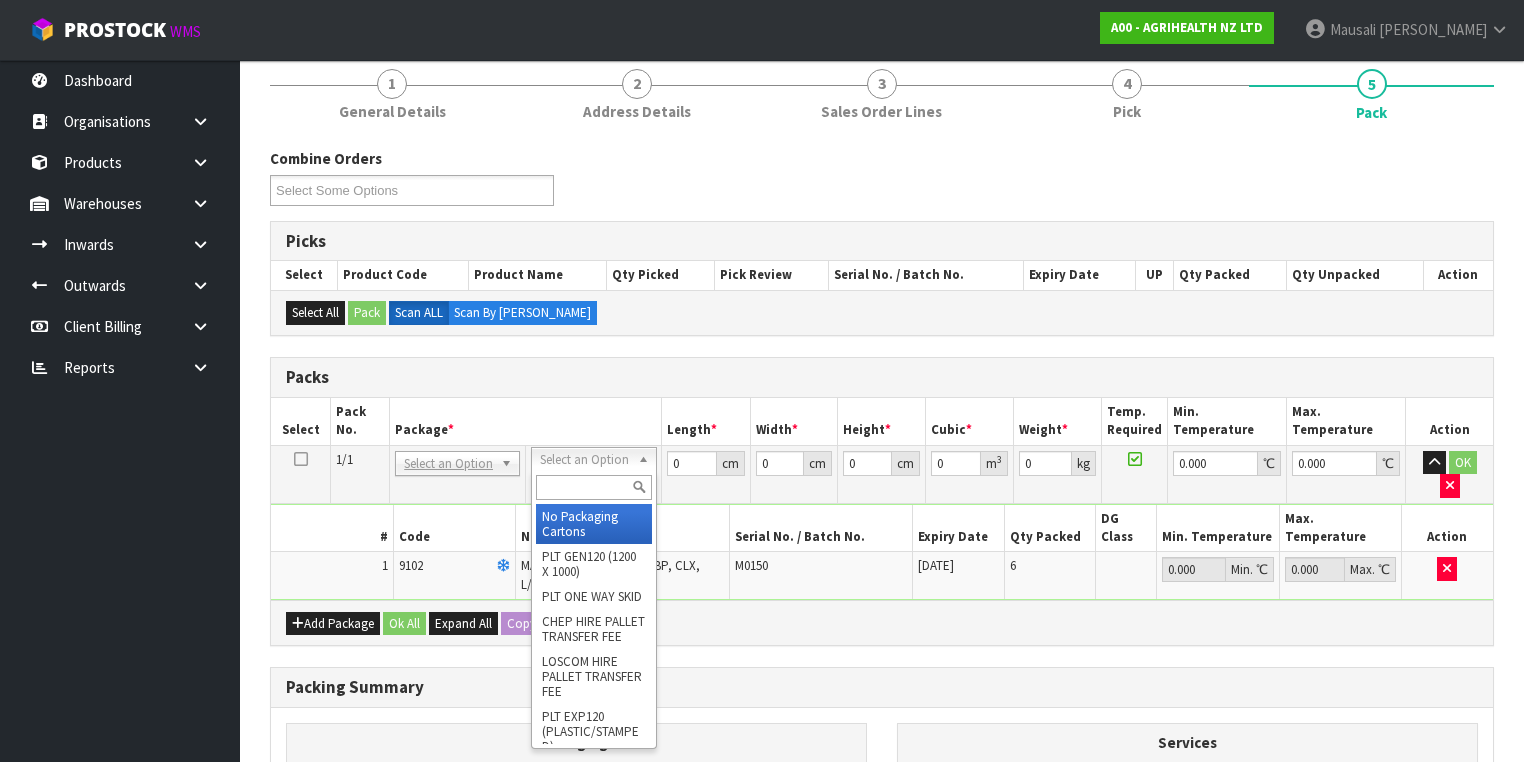drag, startPoint x: 595, startPoint y: 512, endPoint x: 581, endPoint y: 501, distance: 17.804493 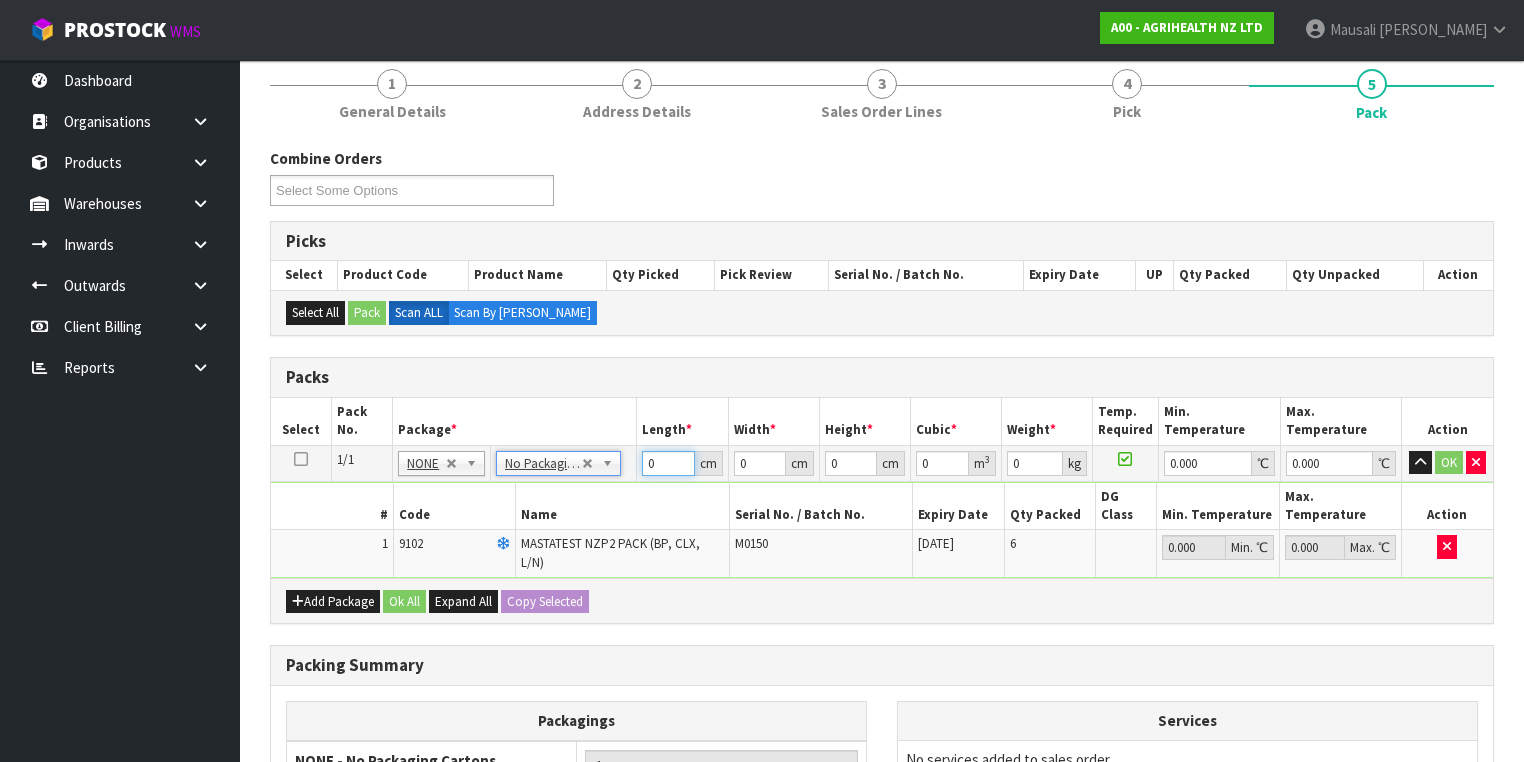 drag, startPoint x: 668, startPoint y: 465, endPoint x: 552, endPoint y: 470, distance: 116.10771 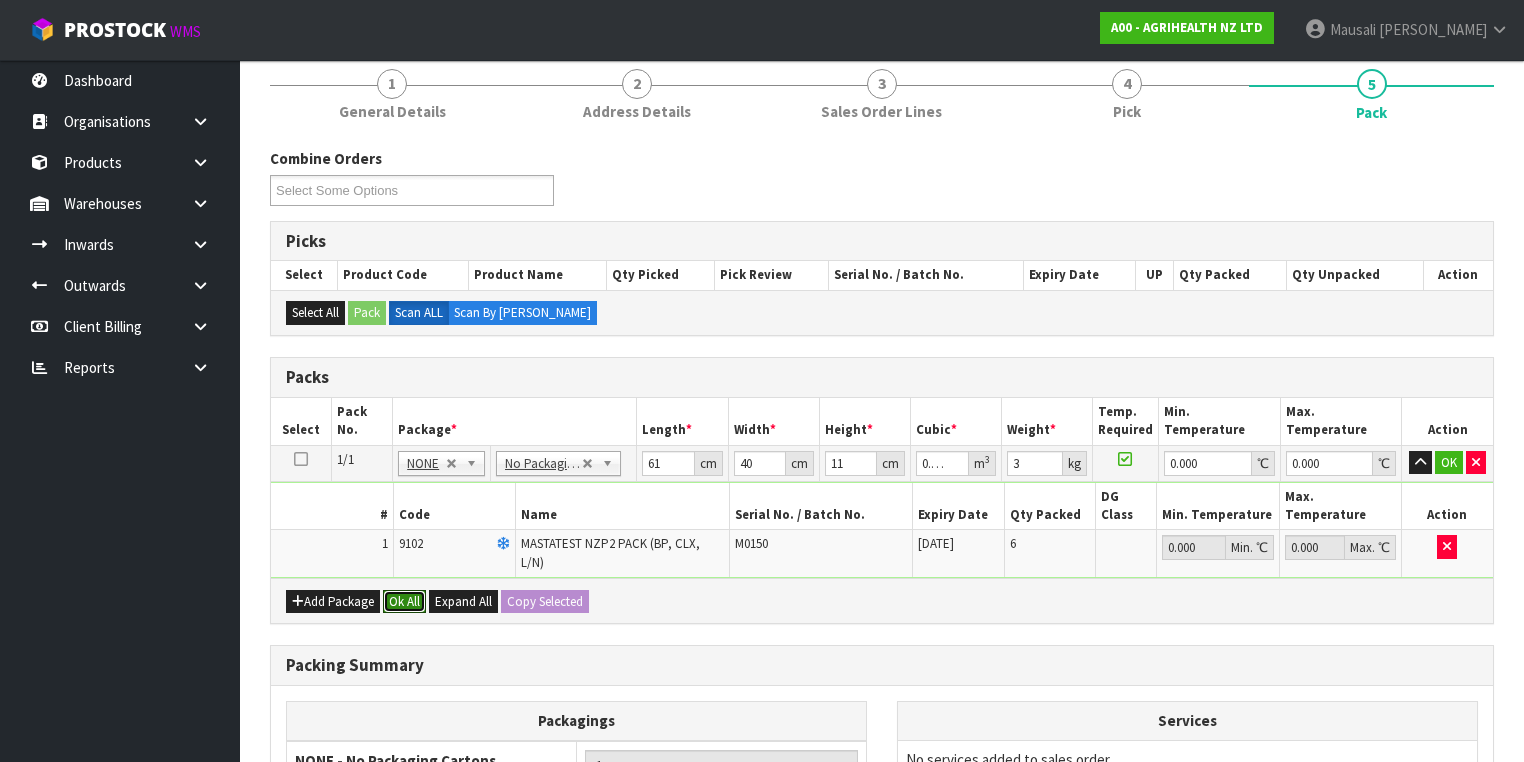 click on "Ok All" at bounding box center (404, 602) 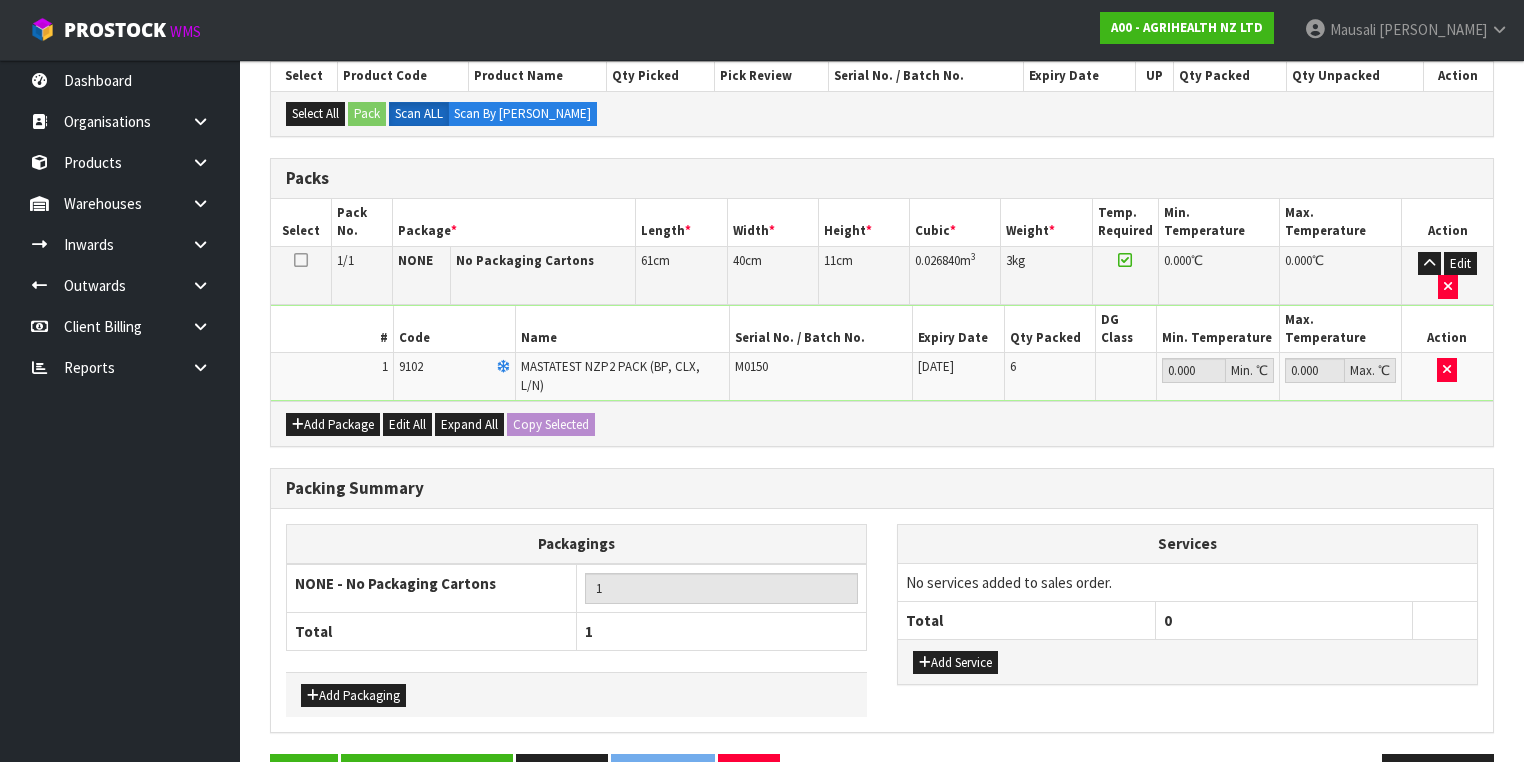 scroll, scrollTop: 441, scrollLeft: 0, axis: vertical 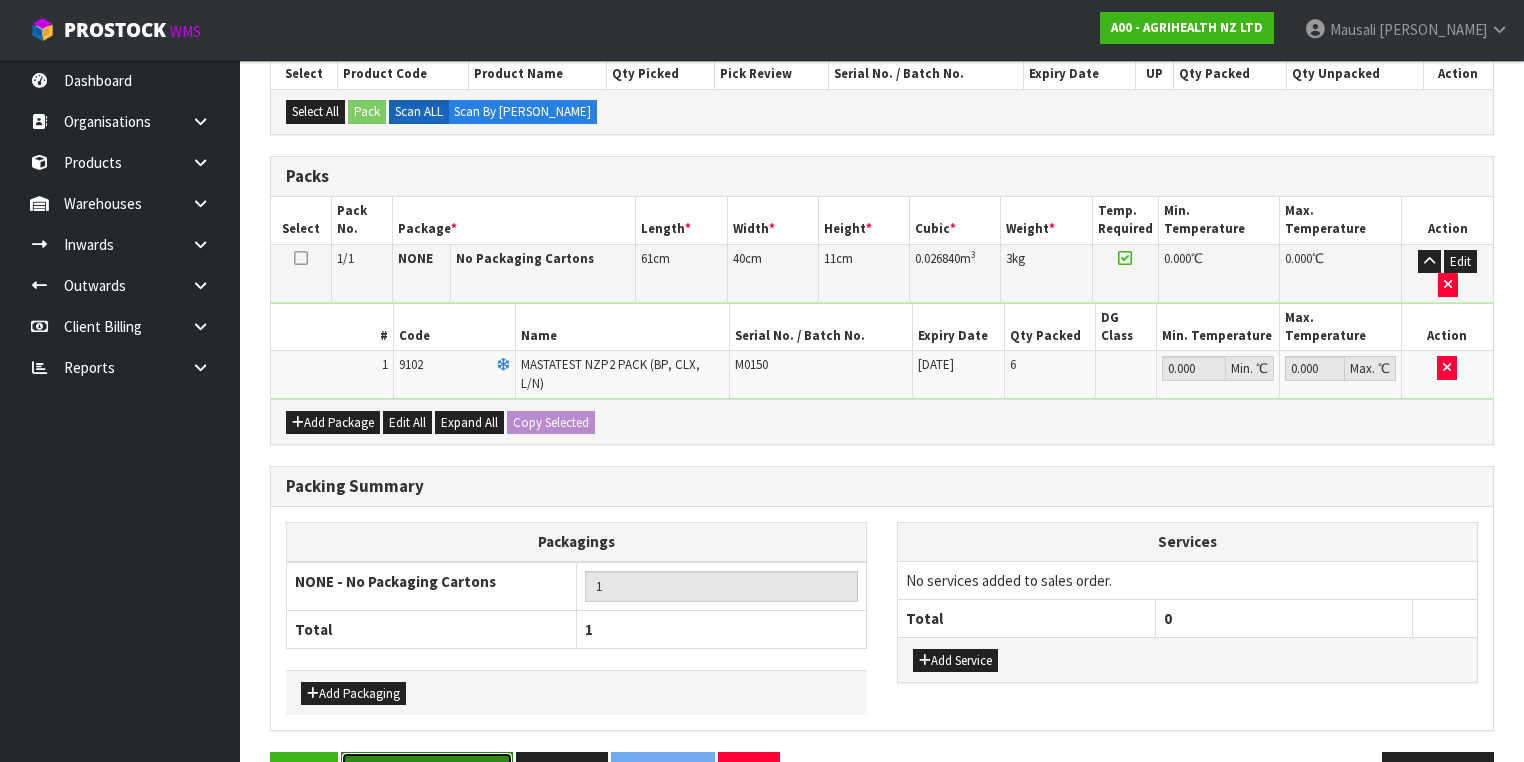click on "Save & Confirm Packs" at bounding box center (427, 773) 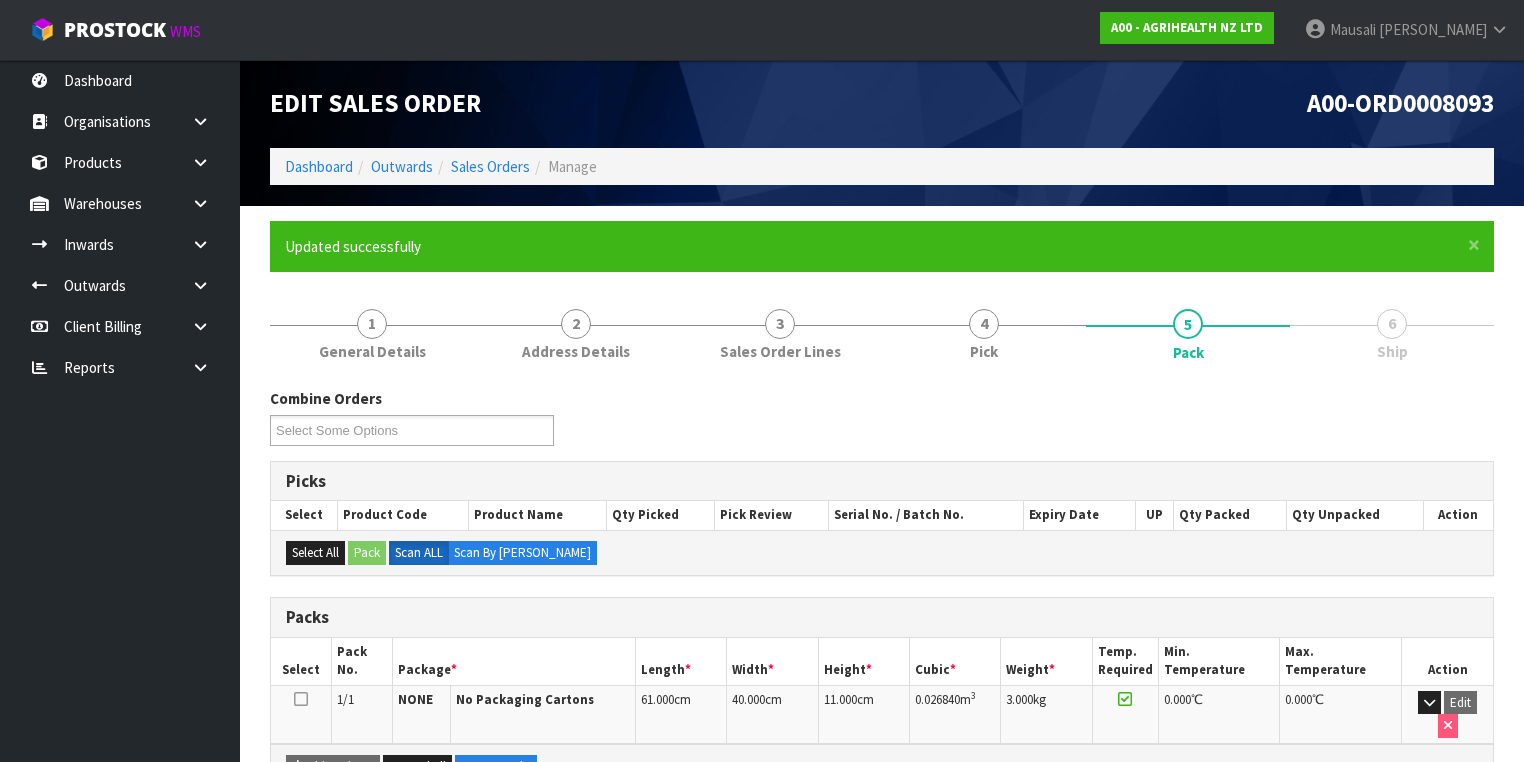 scroll, scrollTop: 332, scrollLeft: 0, axis: vertical 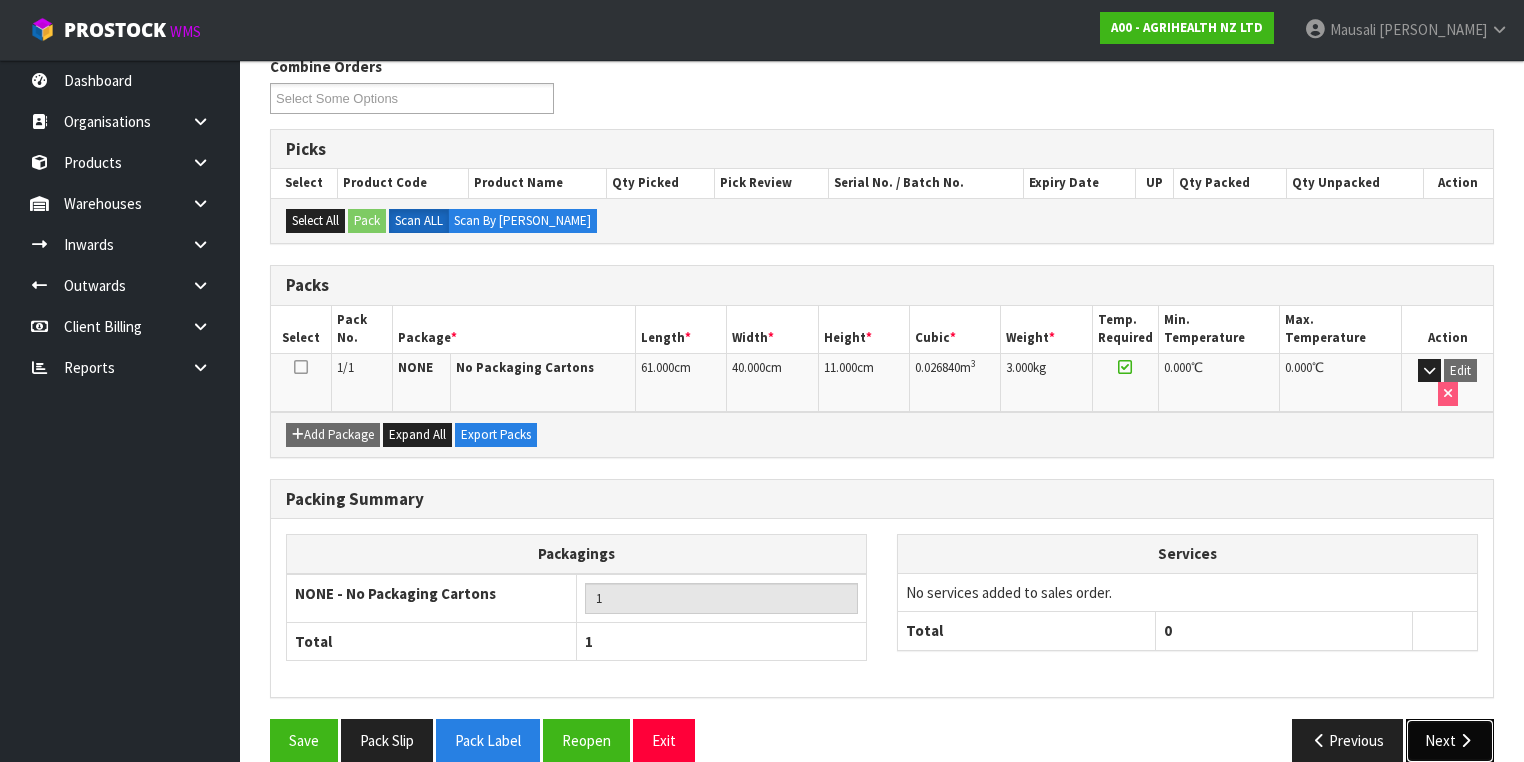 click on "Next" at bounding box center (1450, 740) 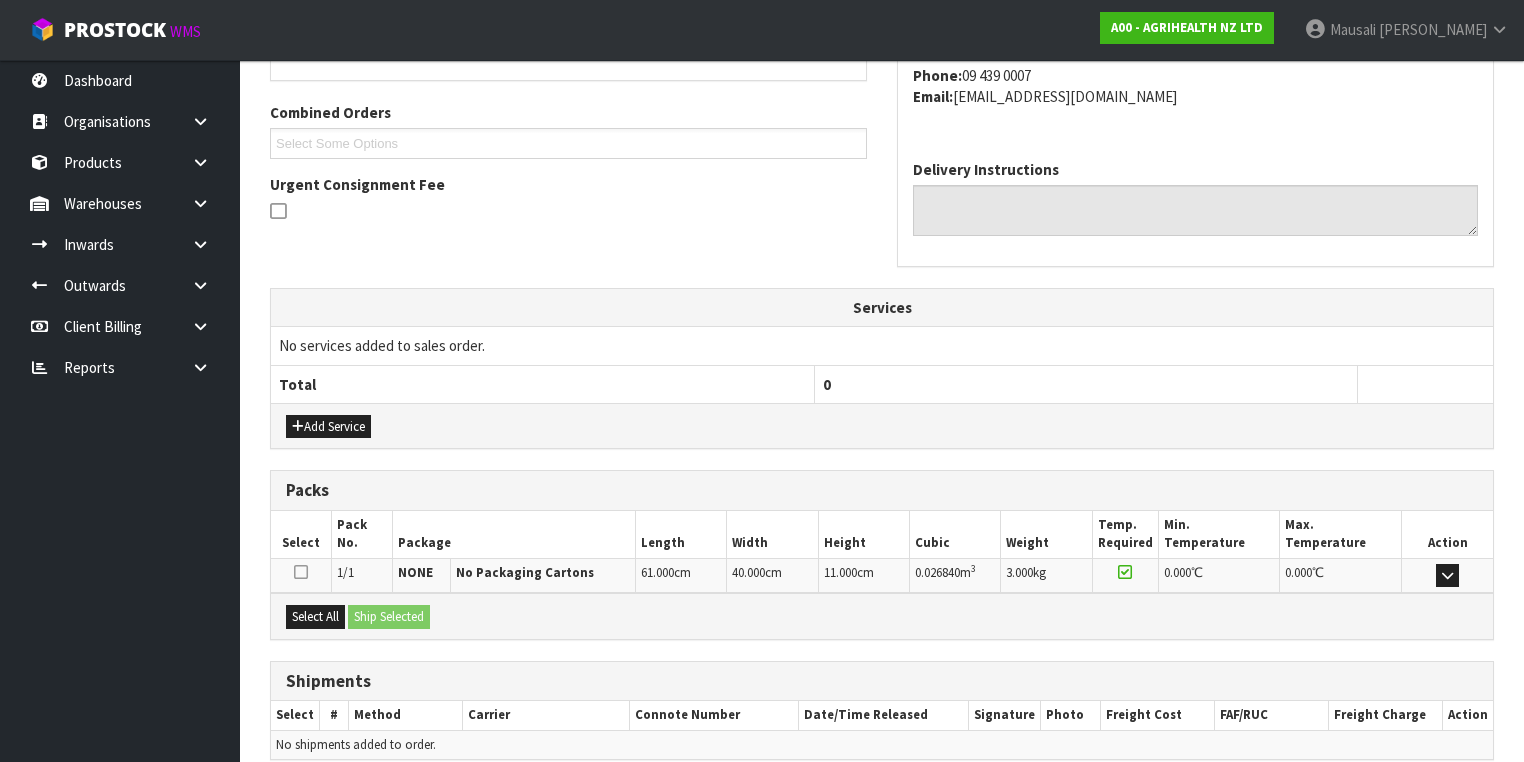scroll, scrollTop: 571, scrollLeft: 0, axis: vertical 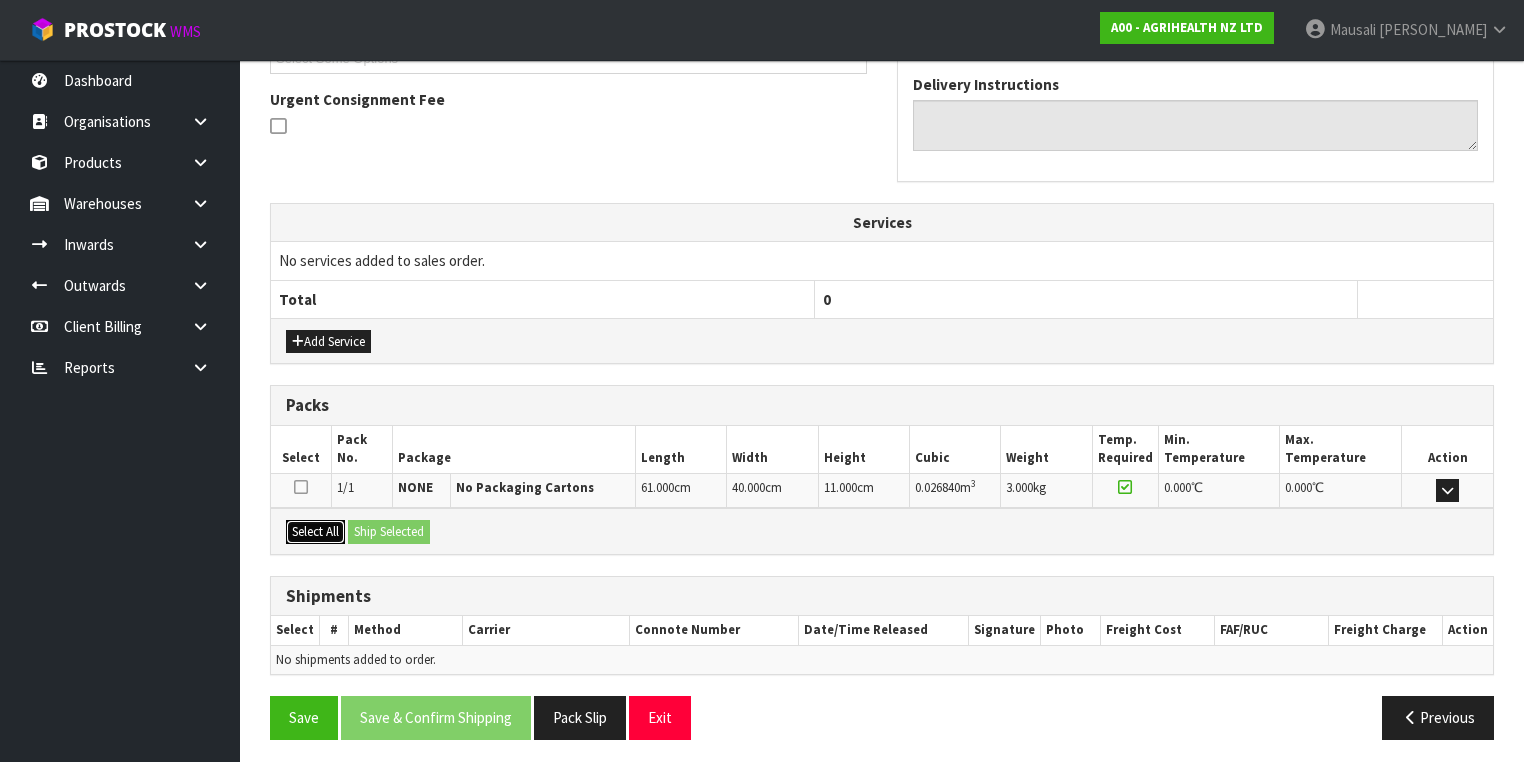 click on "Select All" at bounding box center (315, 532) 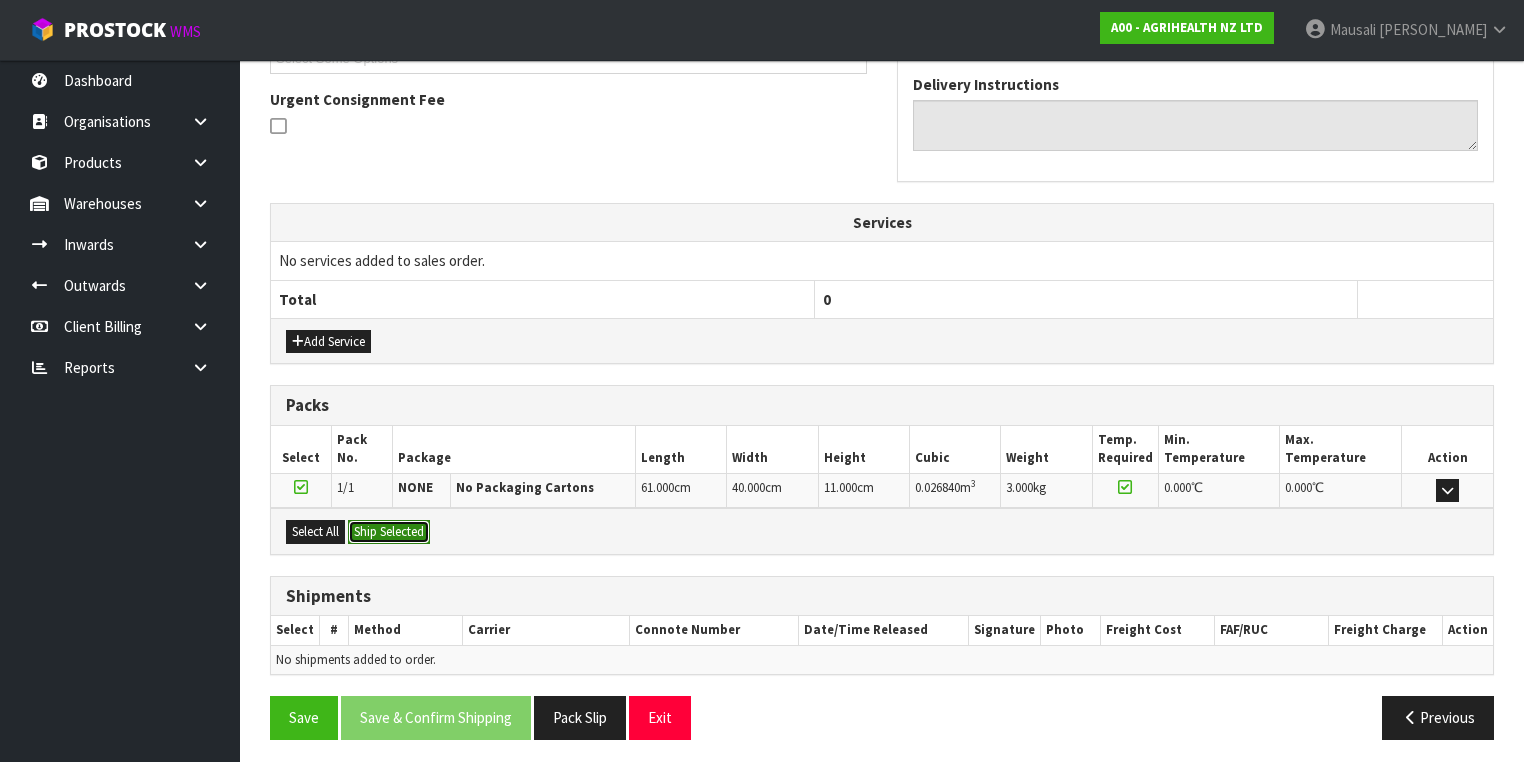 click on "Ship Selected" at bounding box center (389, 532) 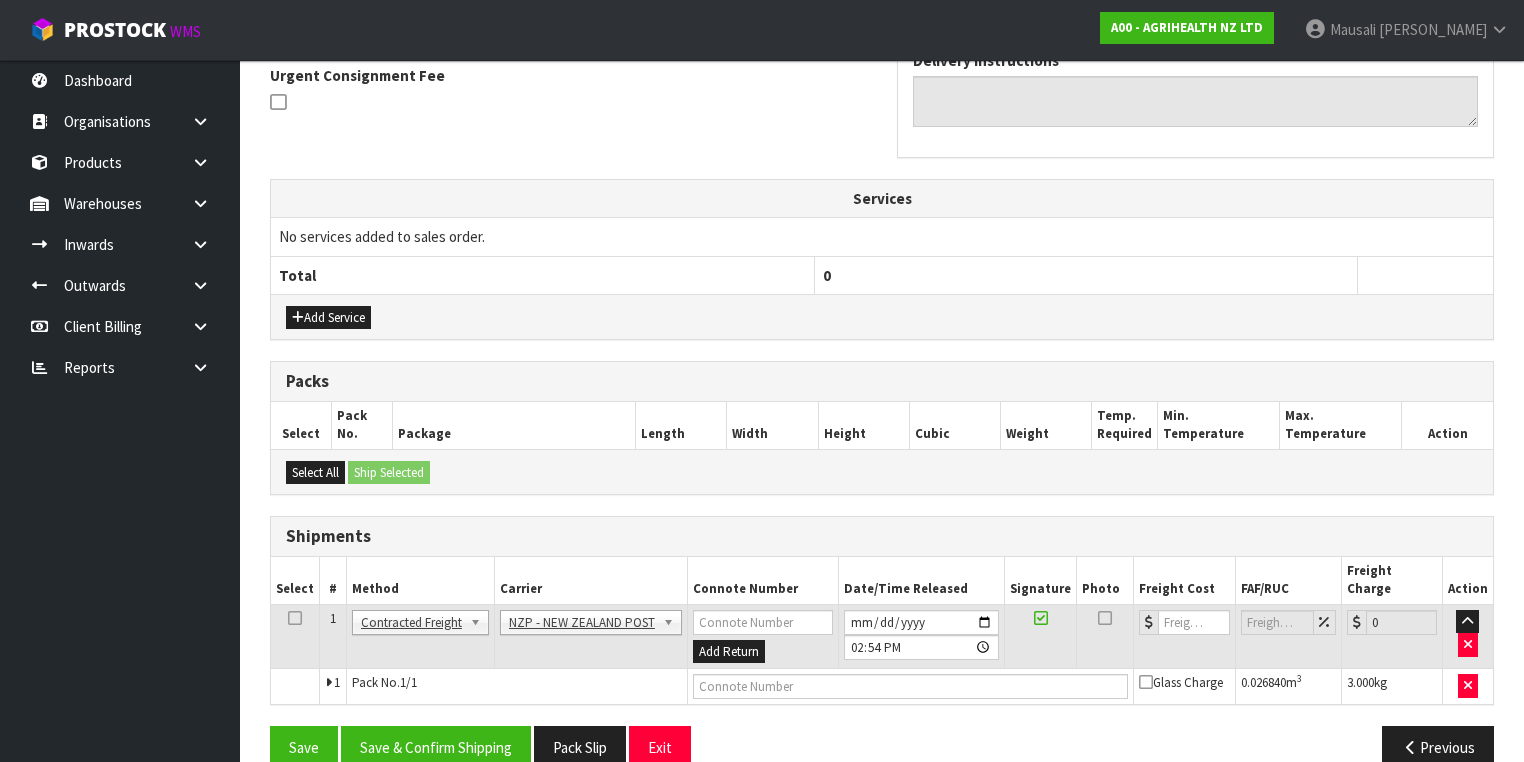 scroll, scrollTop: 606, scrollLeft: 0, axis: vertical 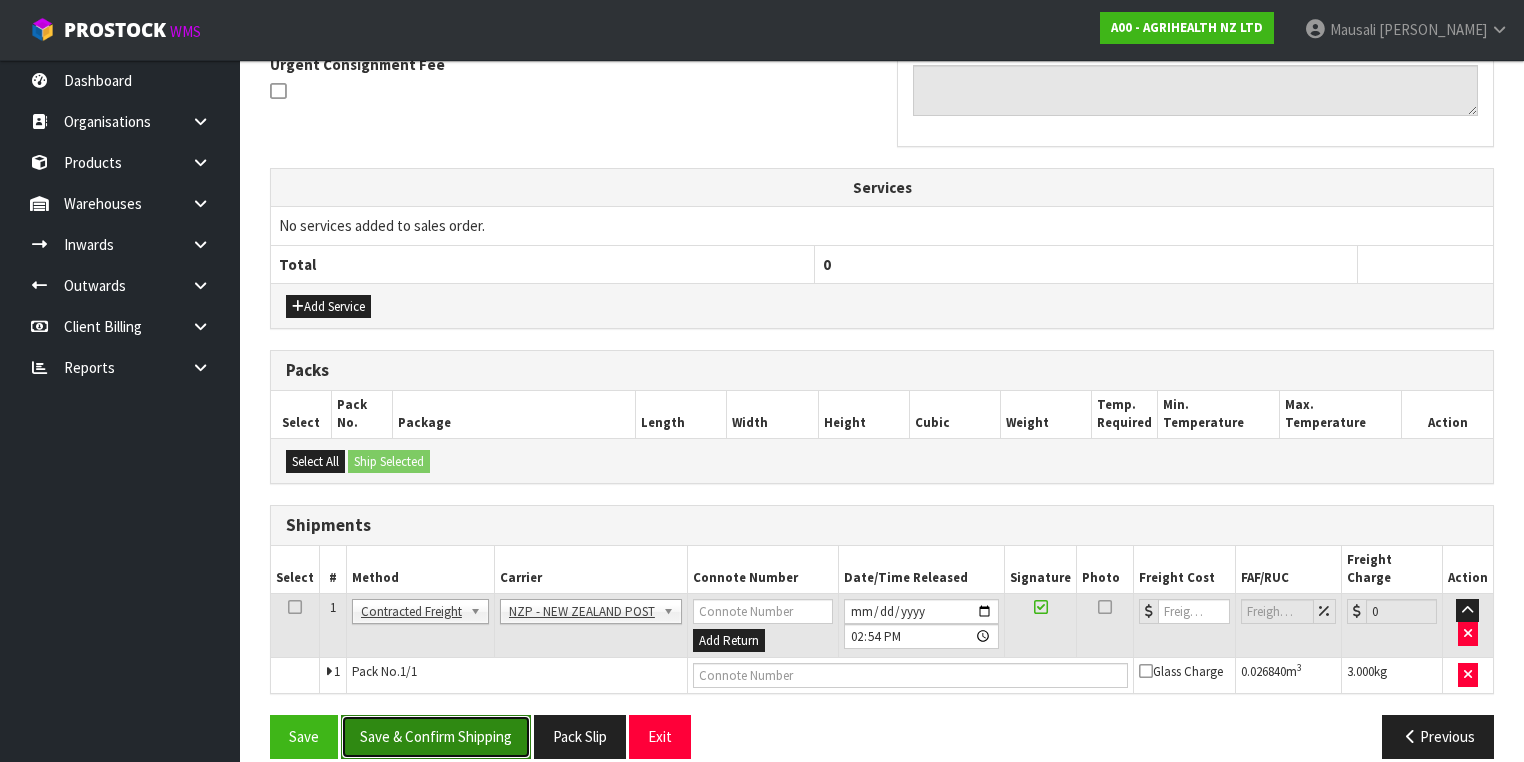click on "Save & Confirm Shipping" at bounding box center (436, 736) 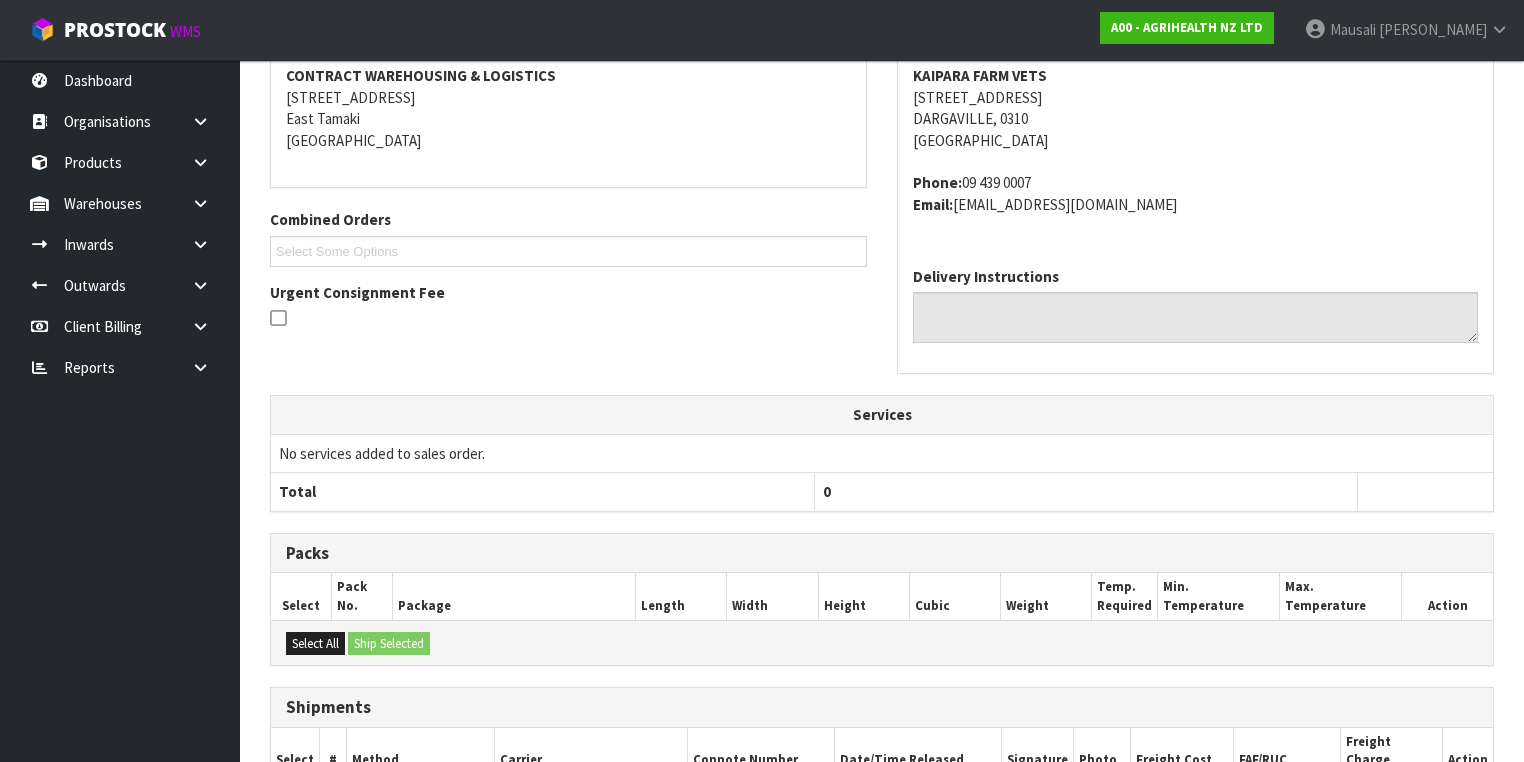 scroll, scrollTop: 579, scrollLeft: 0, axis: vertical 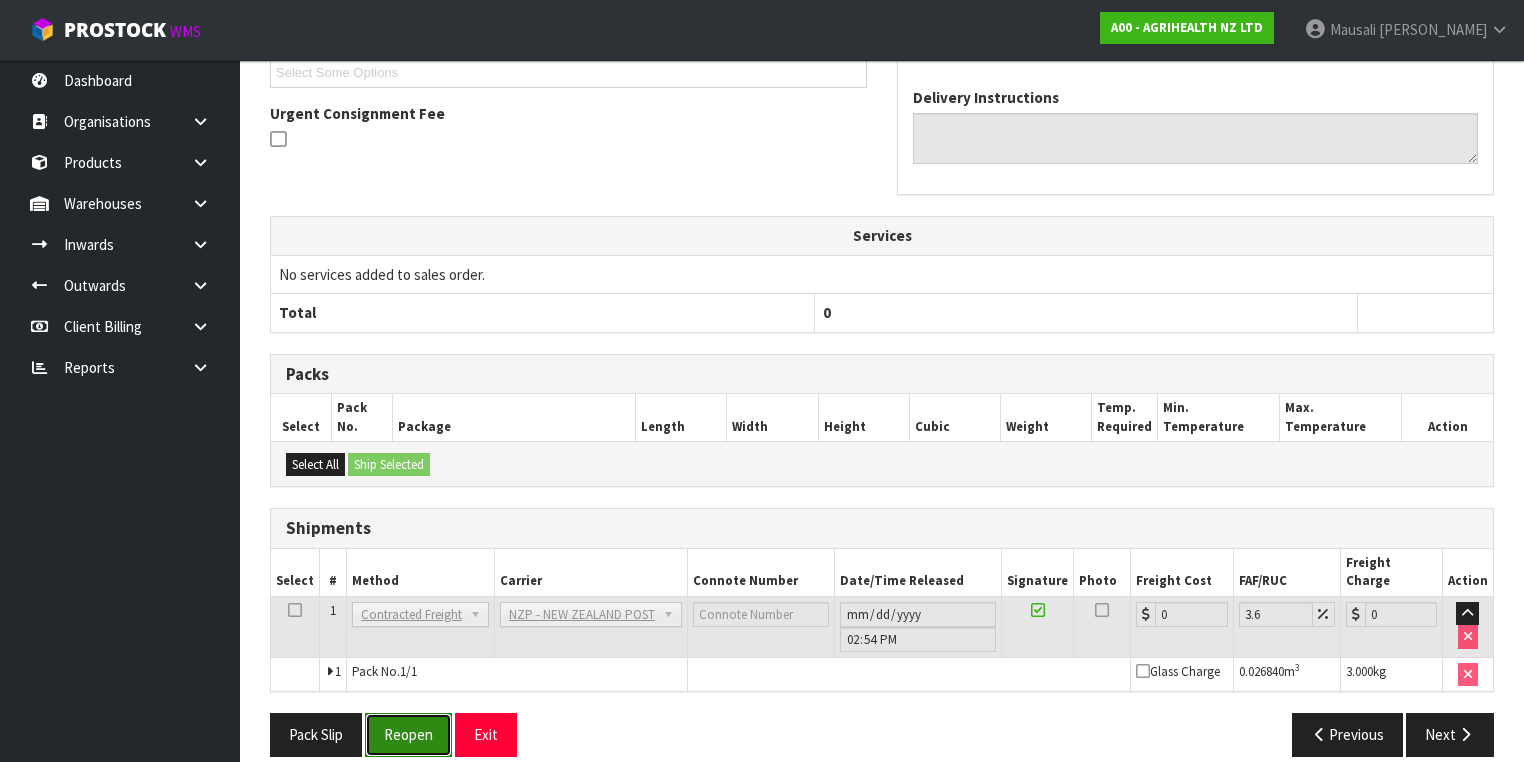 click on "Reopen" at bounding box center (408, 734) 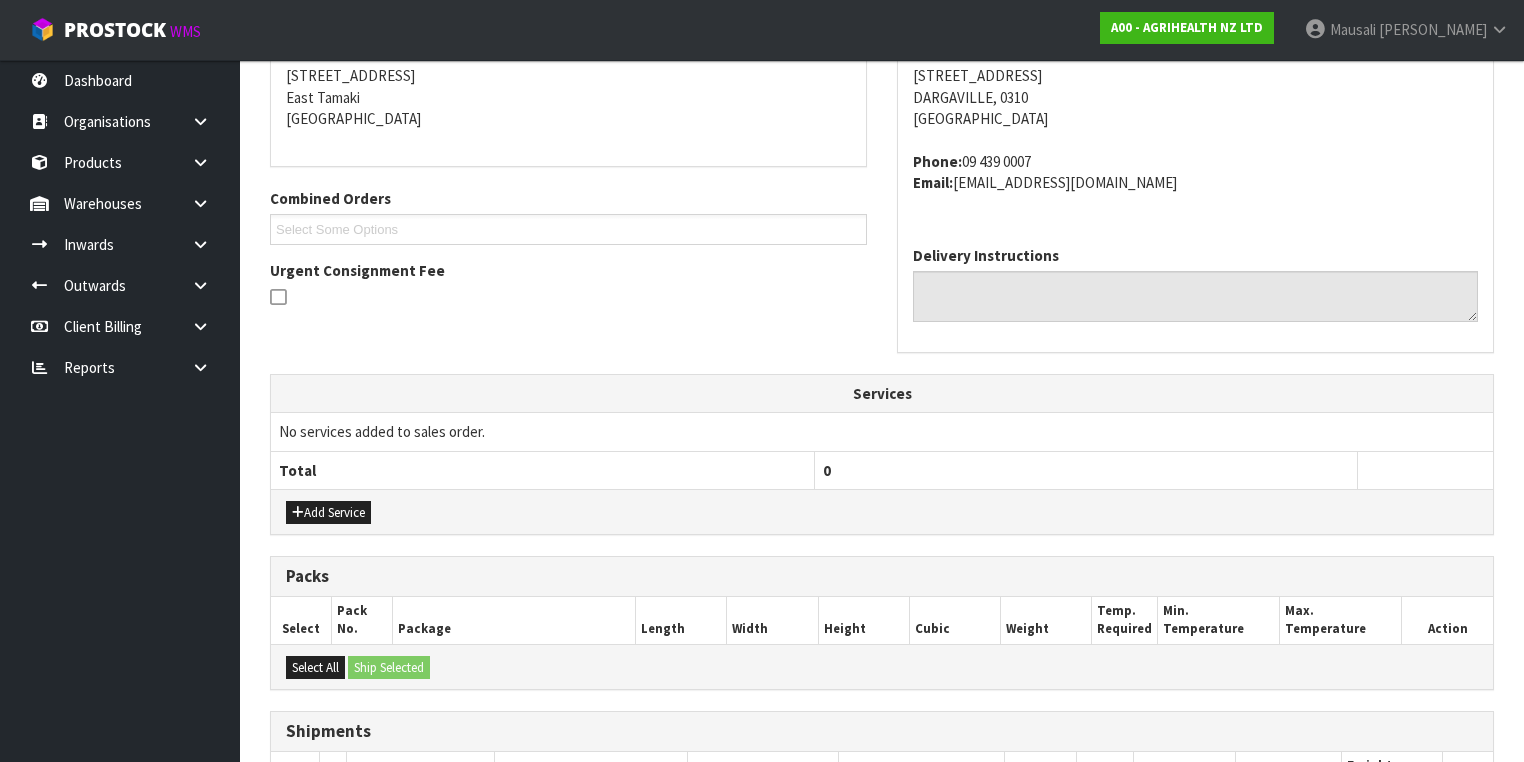scroll, scrollTop: 624, scrollLeft: 0, axis: vertical 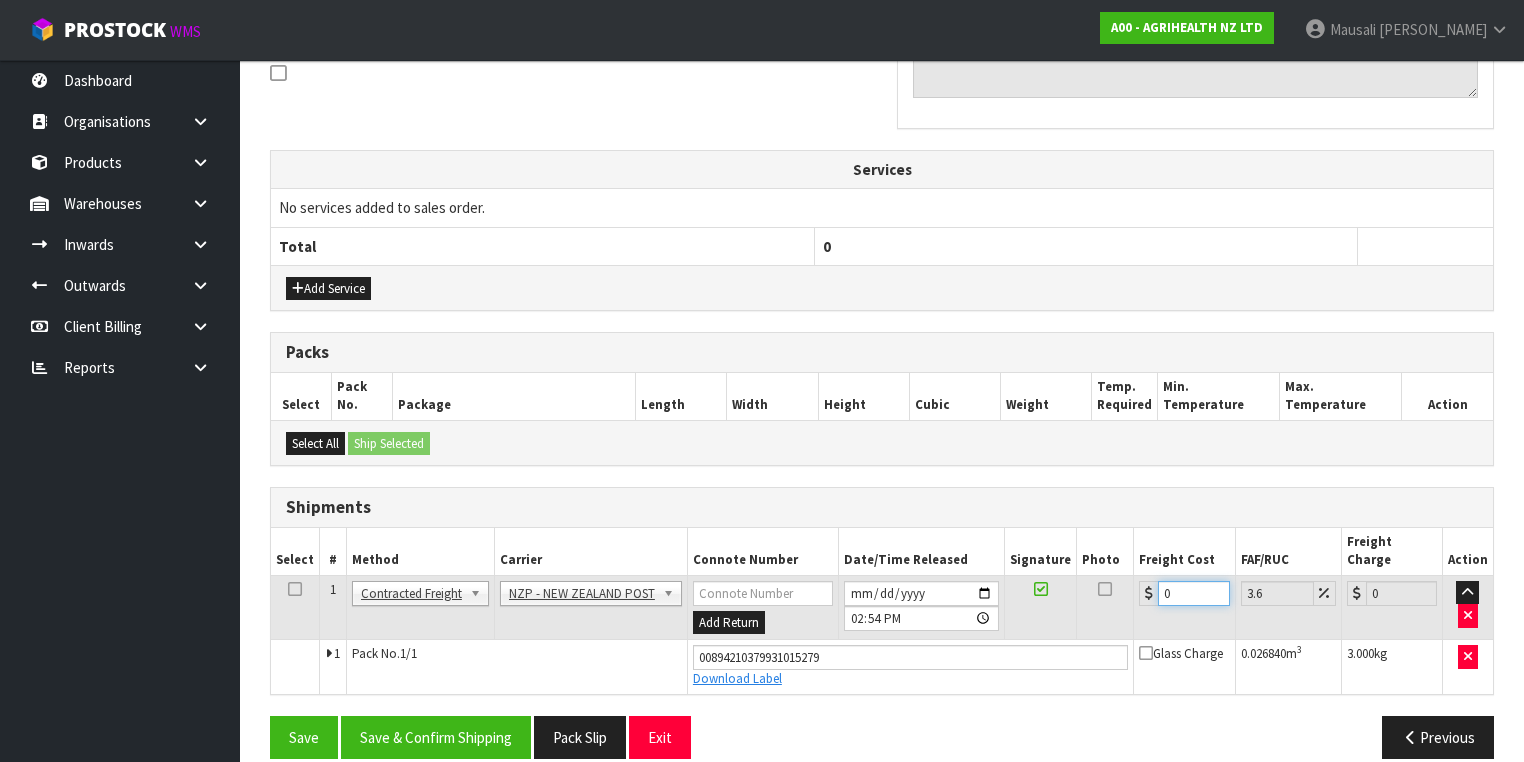 drag, startPoint x: 1176, startPoint y: 571, endPoint x: 1106, endPoint y: 575, distance: 70.11419 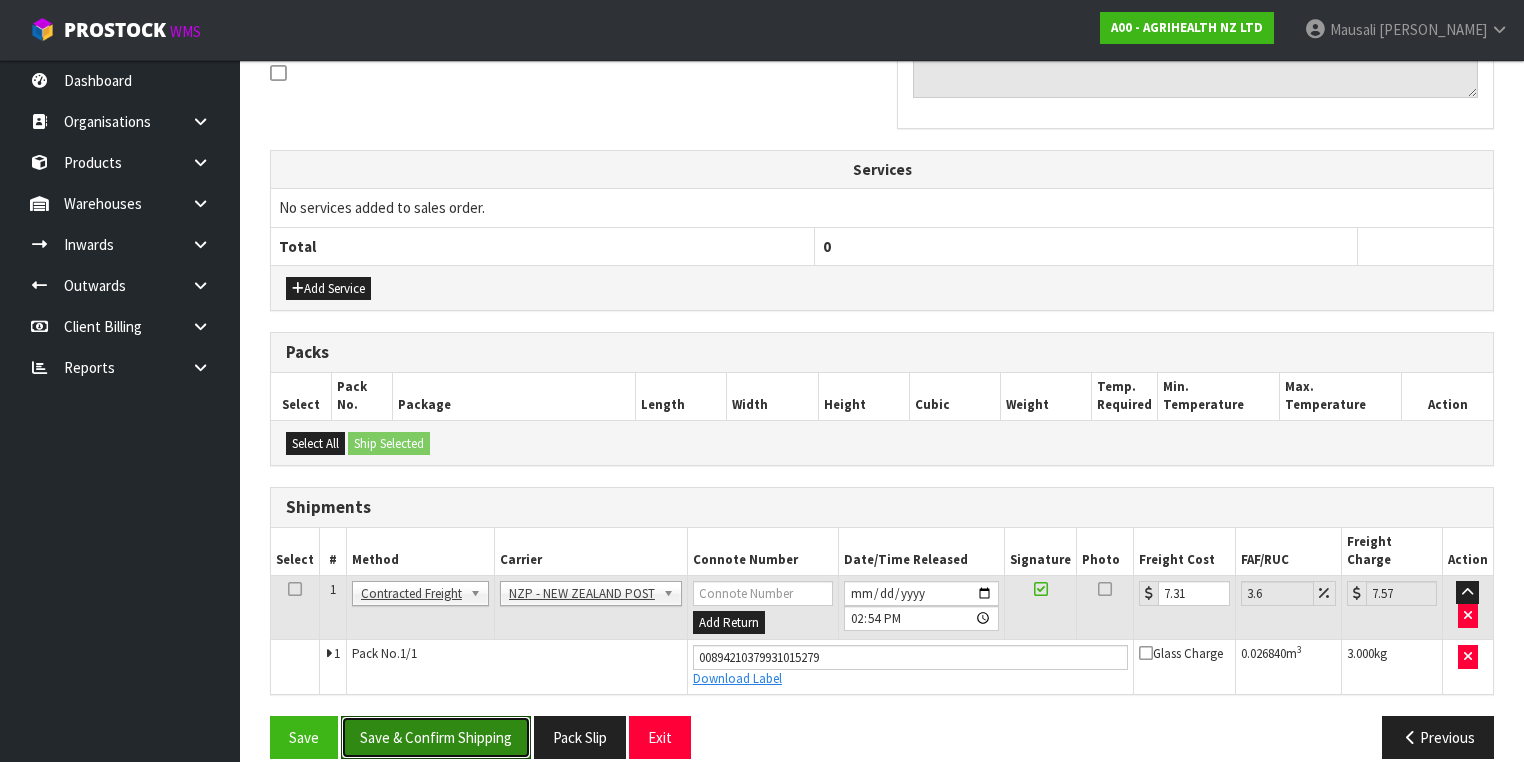 drag, startPoint x: 495, startPoint y: 704, endPoint x: 976, endPoint y: 214, distance: 686.6302 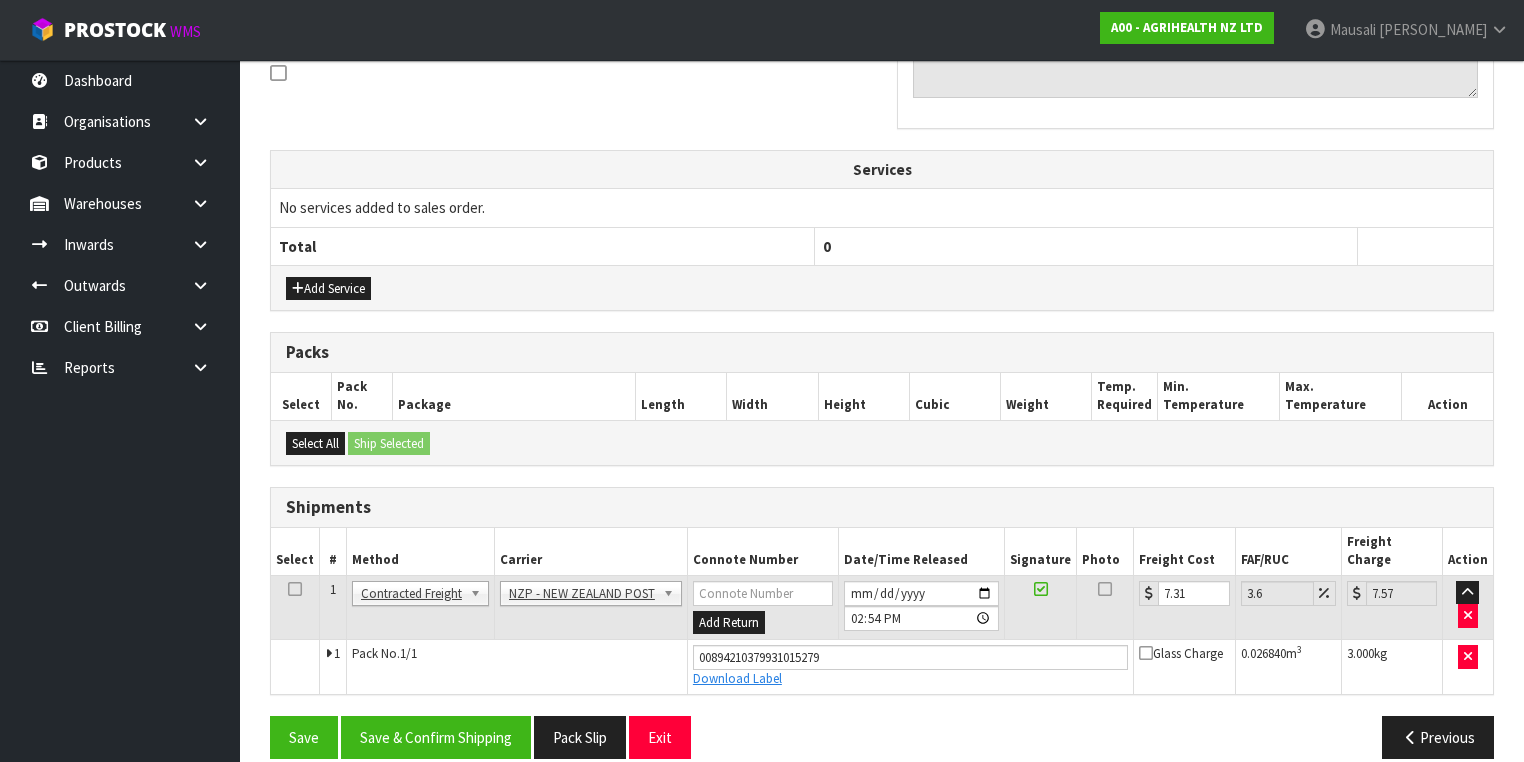 scroll, scrollTop: 0, scrollLeft: 0, axis: both 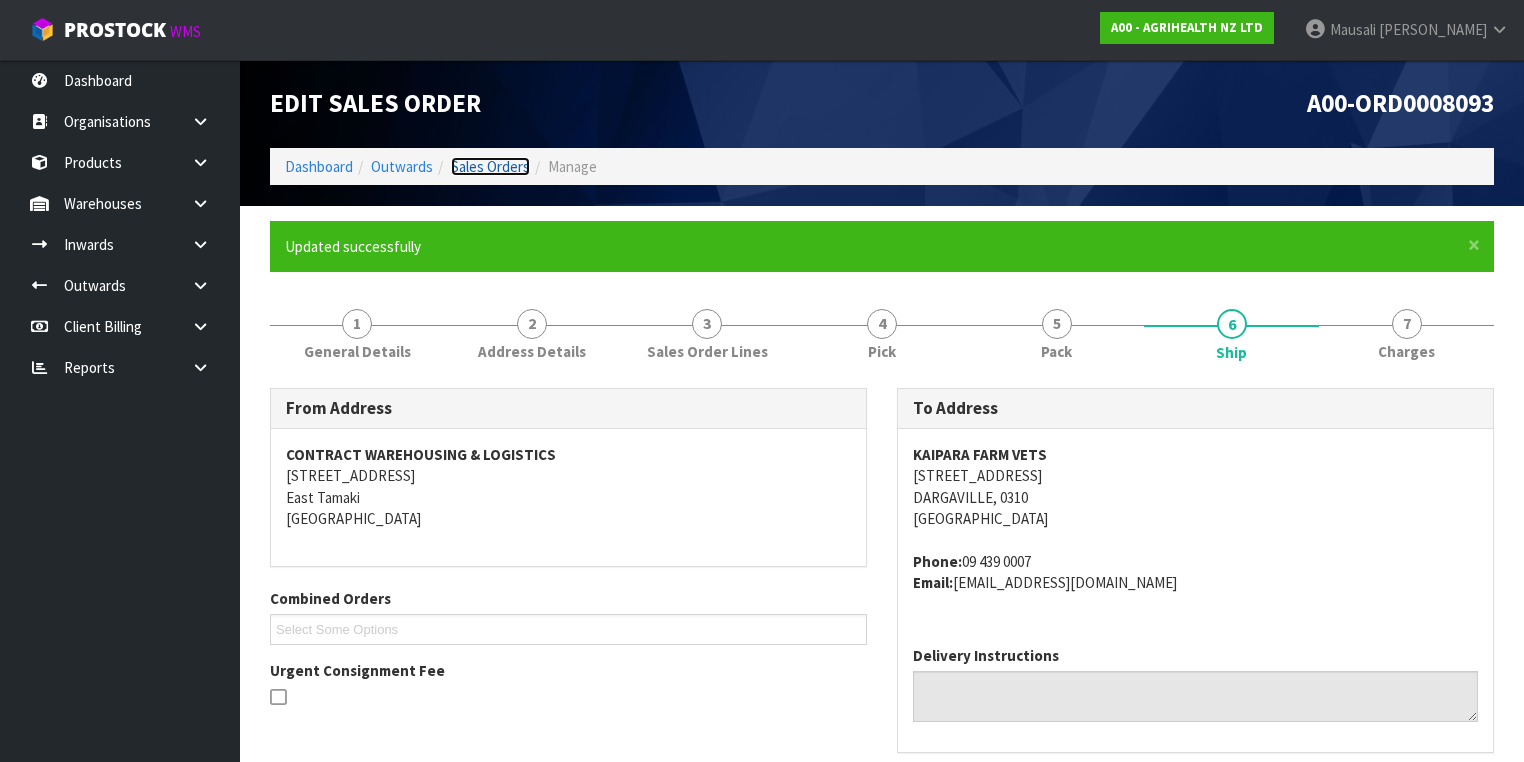 click on "Sales Orders" at bounding box center [490, 166] 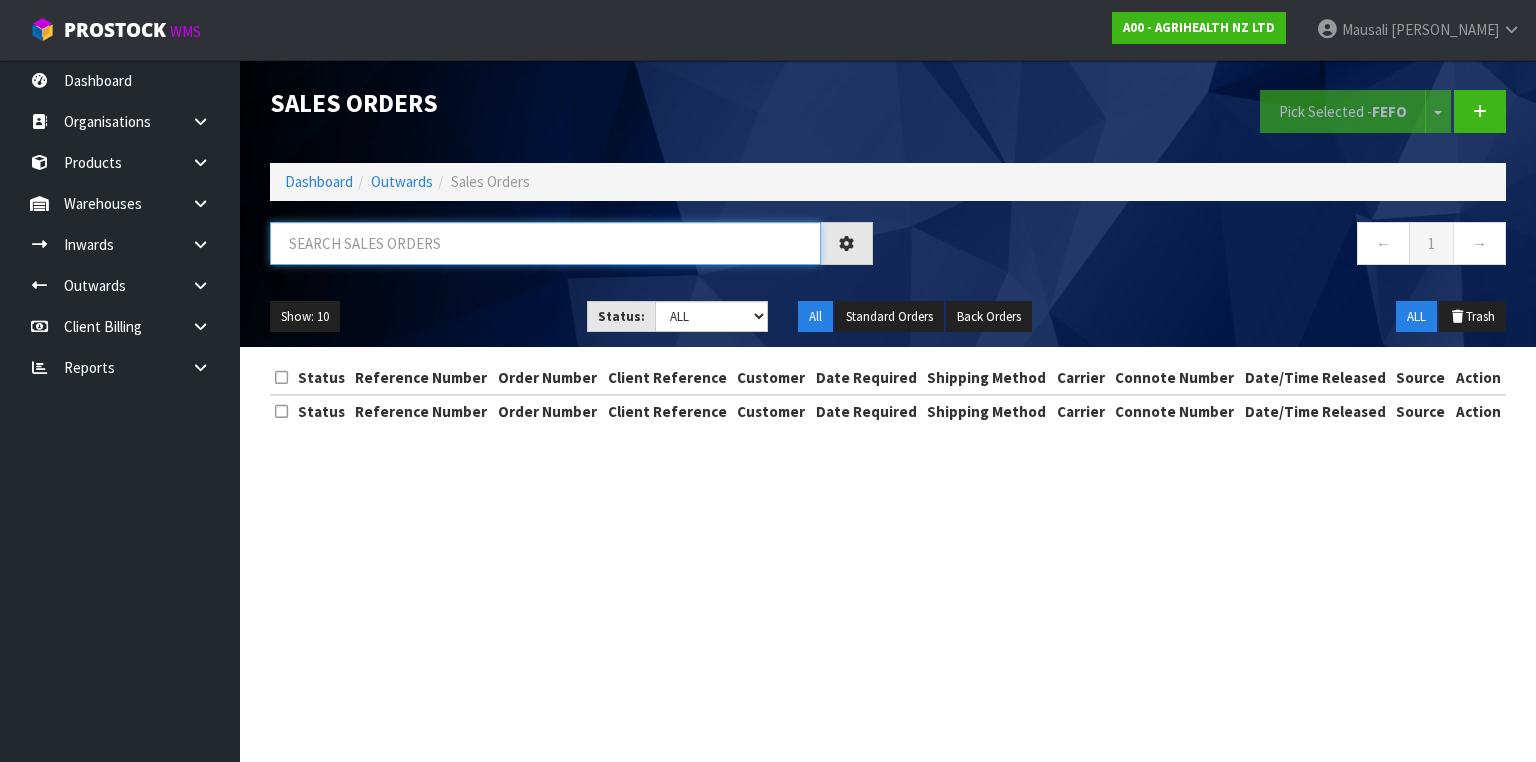 click at bounding box center [545, 243] 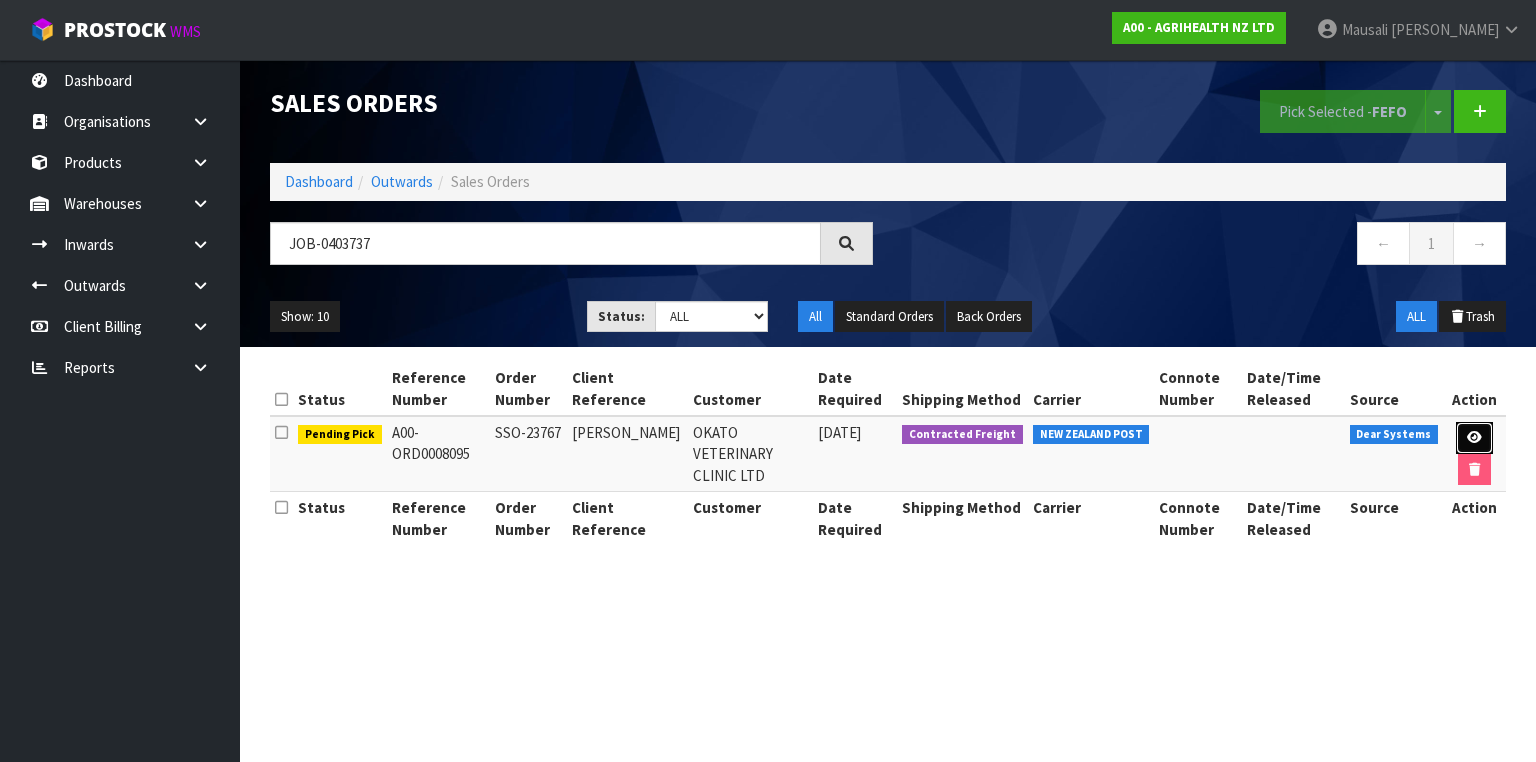 click at bounding box center [1474, 438] 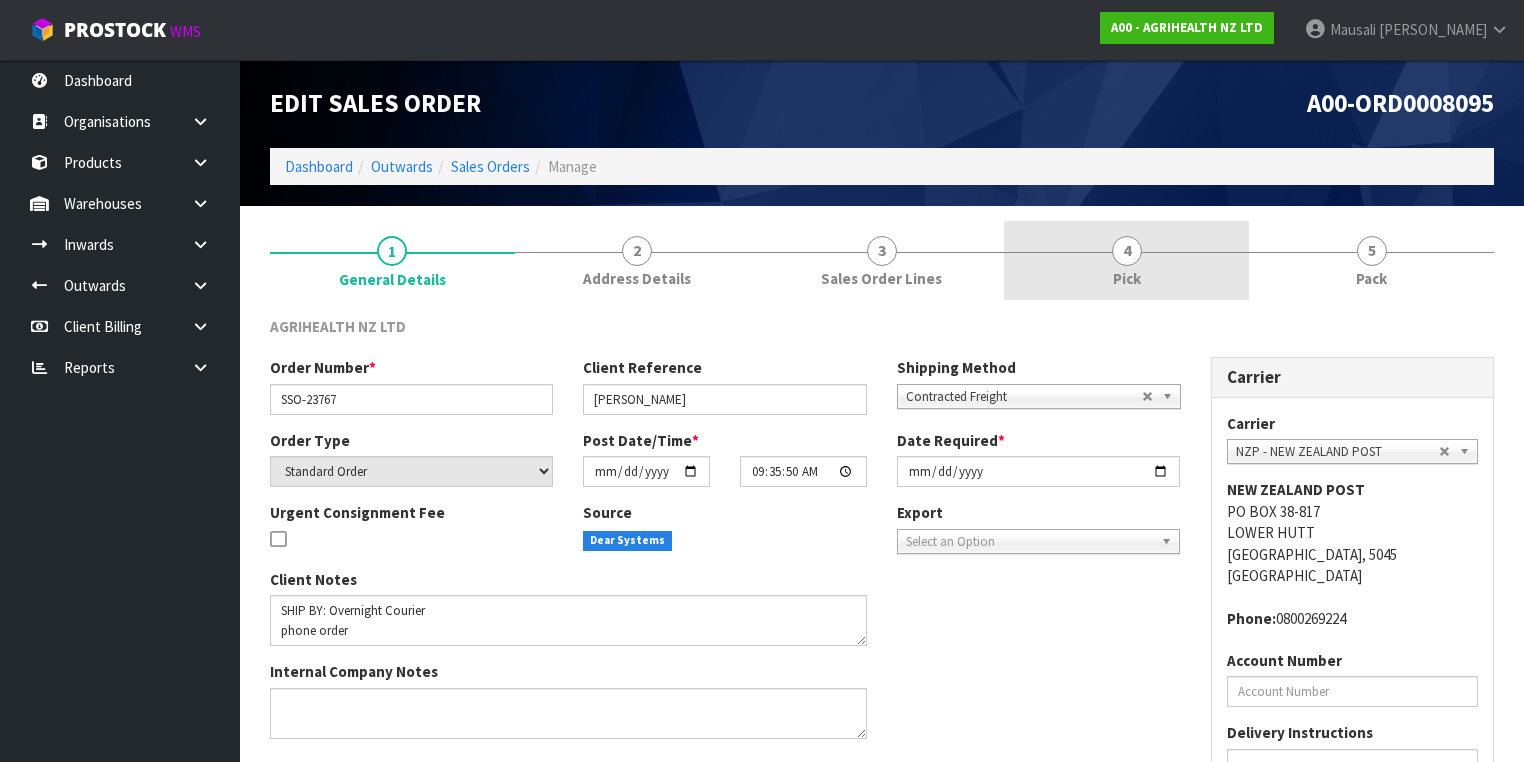 click on "4
Pick" at bounding box center [1126, 260] 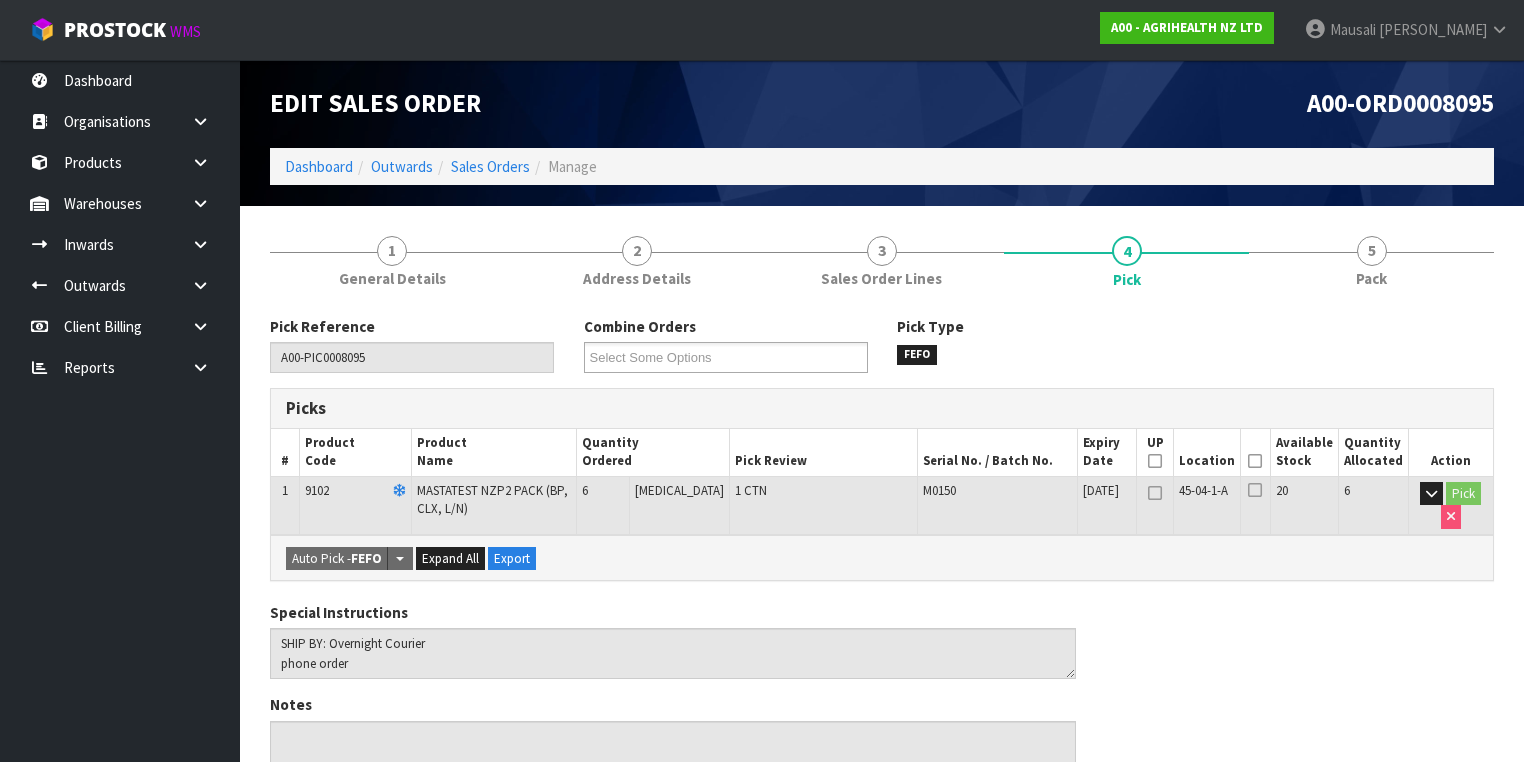 click at bounding box center [1255, 461] 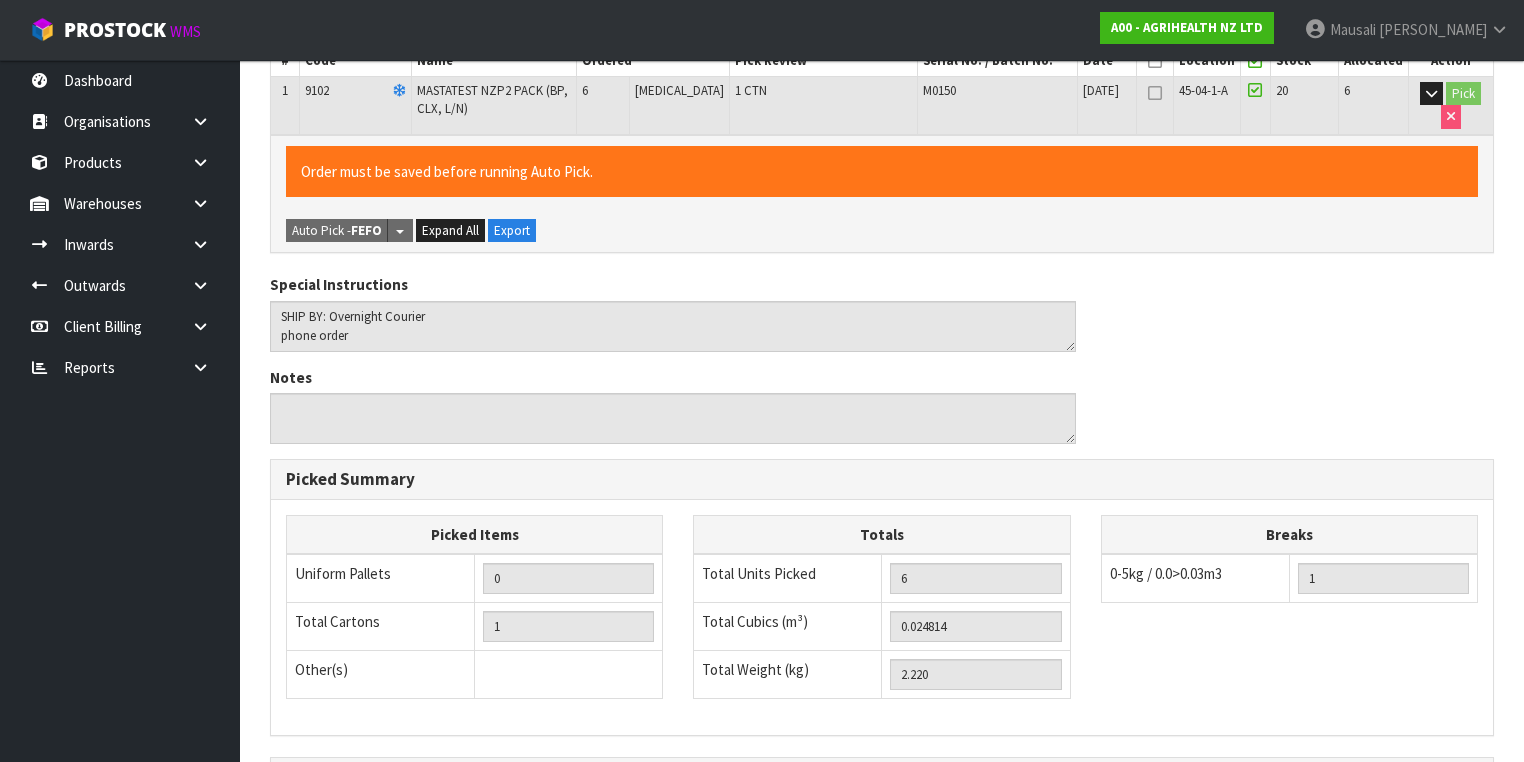 scroll, scrollTop: 641, scrollLeft: 0, axis: vertical 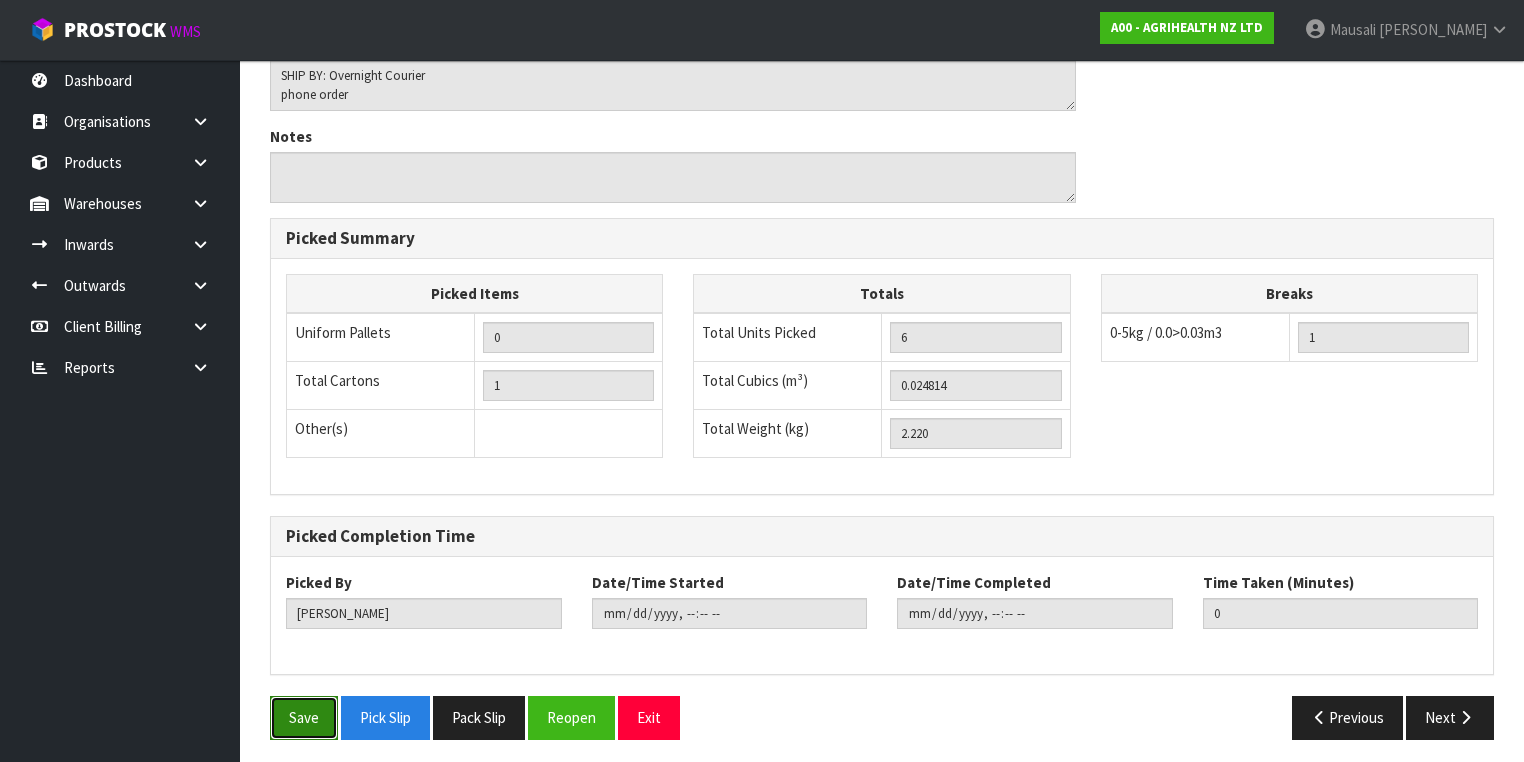 click on "Save" at bounding box center [304, 717] 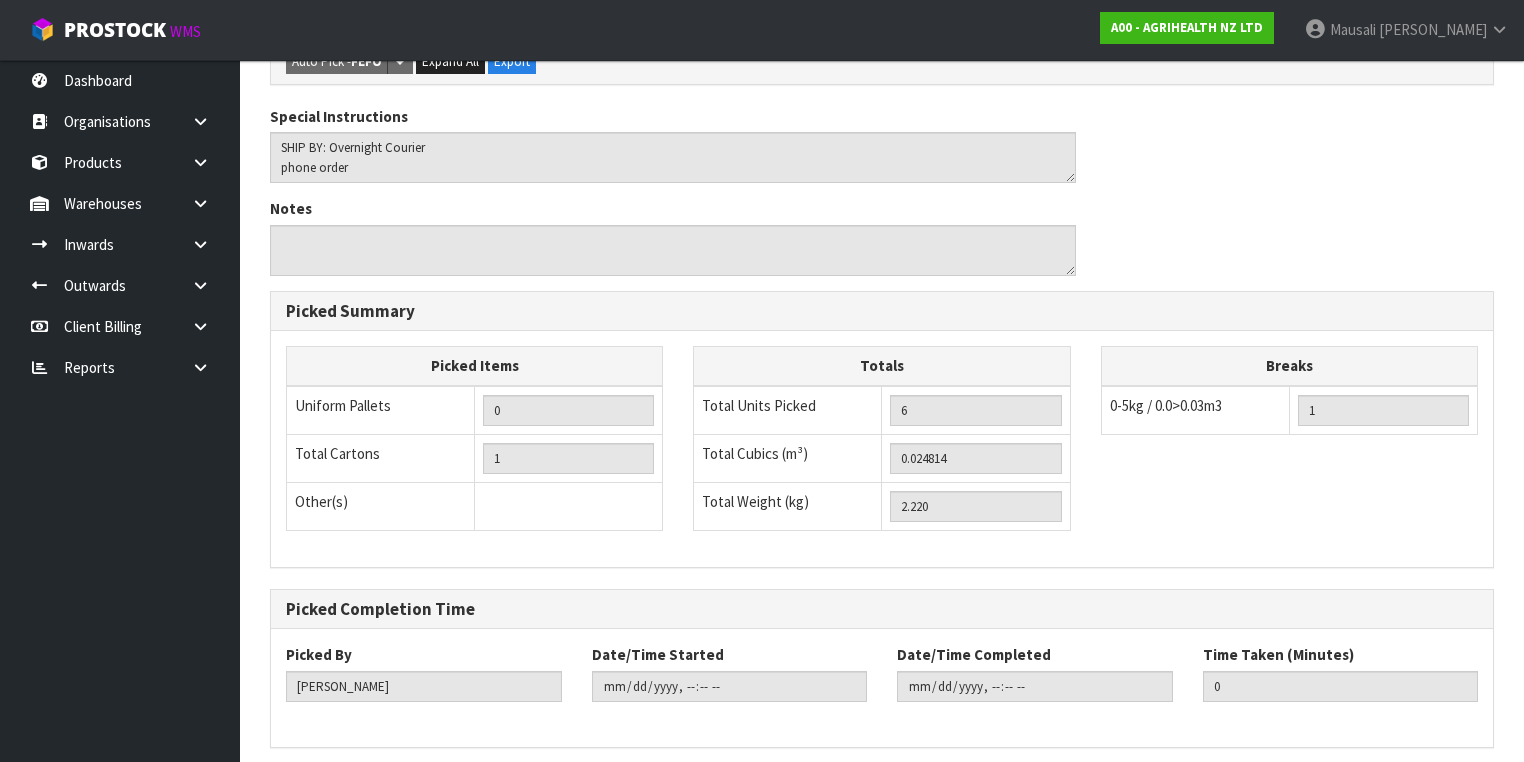 scroll, scrollTop: 0, scrollLeft: 0, axis: both 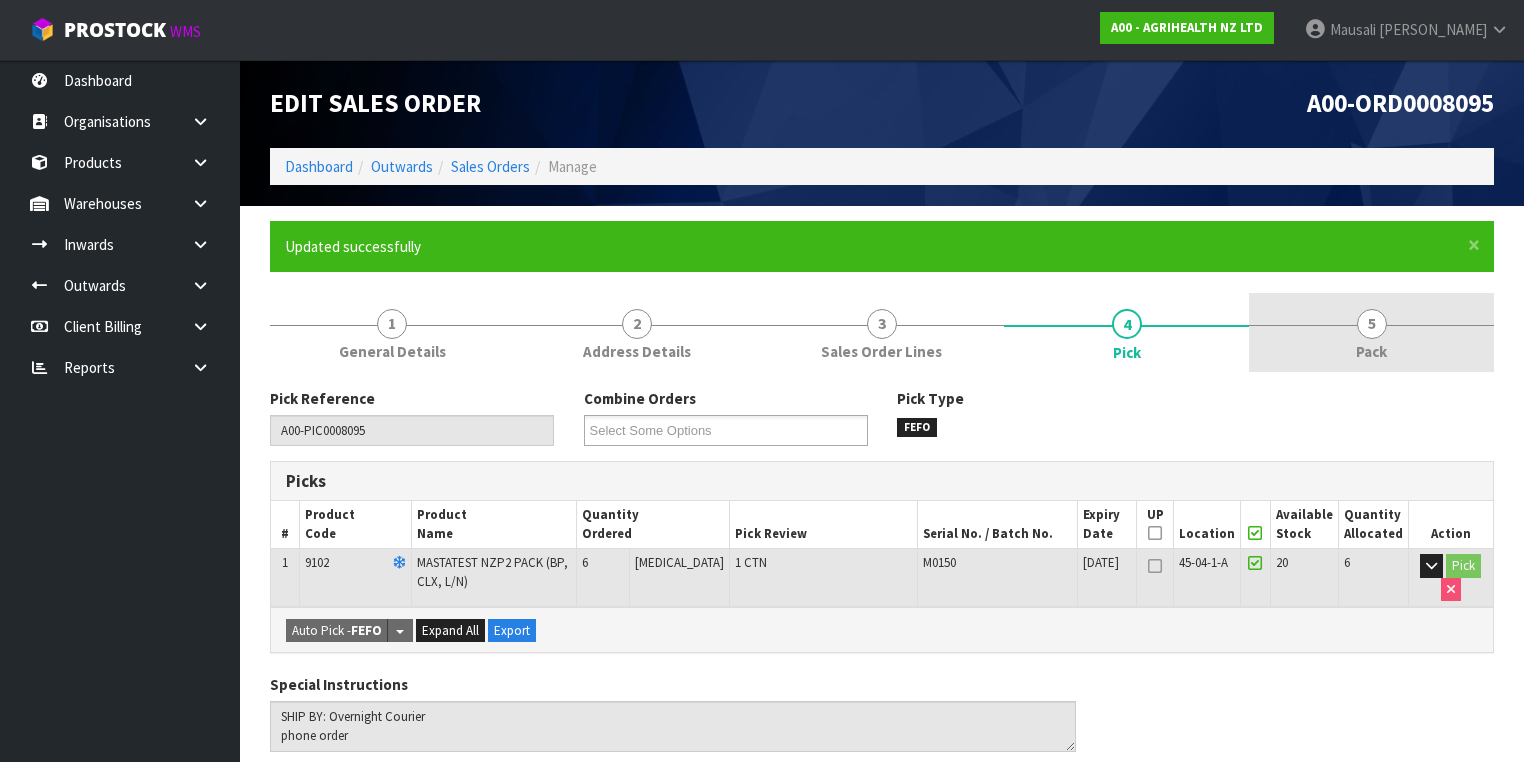 click on "5
Pack" at bounding box center (1371, 332) 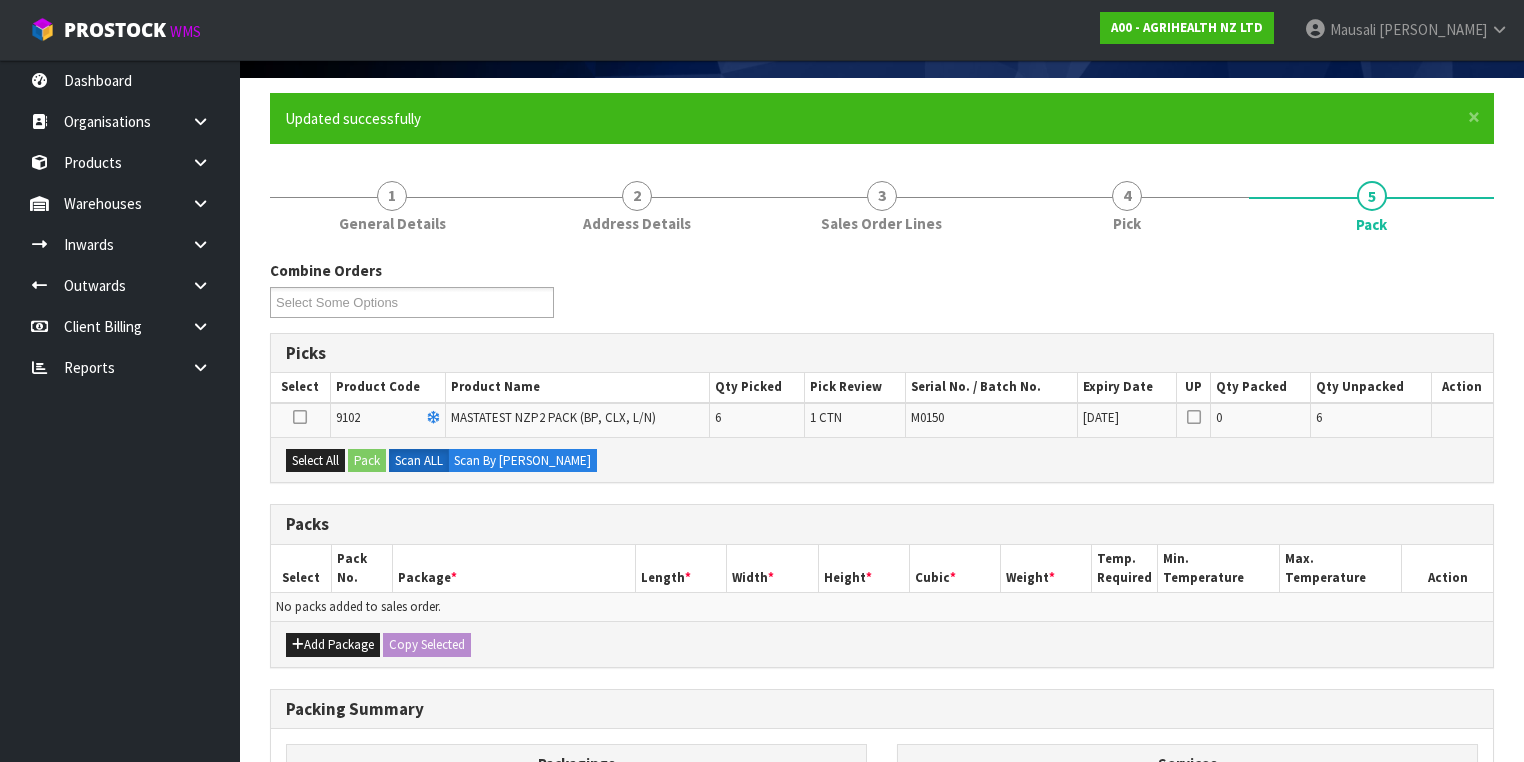 scroll, scrollTop: 240, scrollLeft: 0, axis: vertical 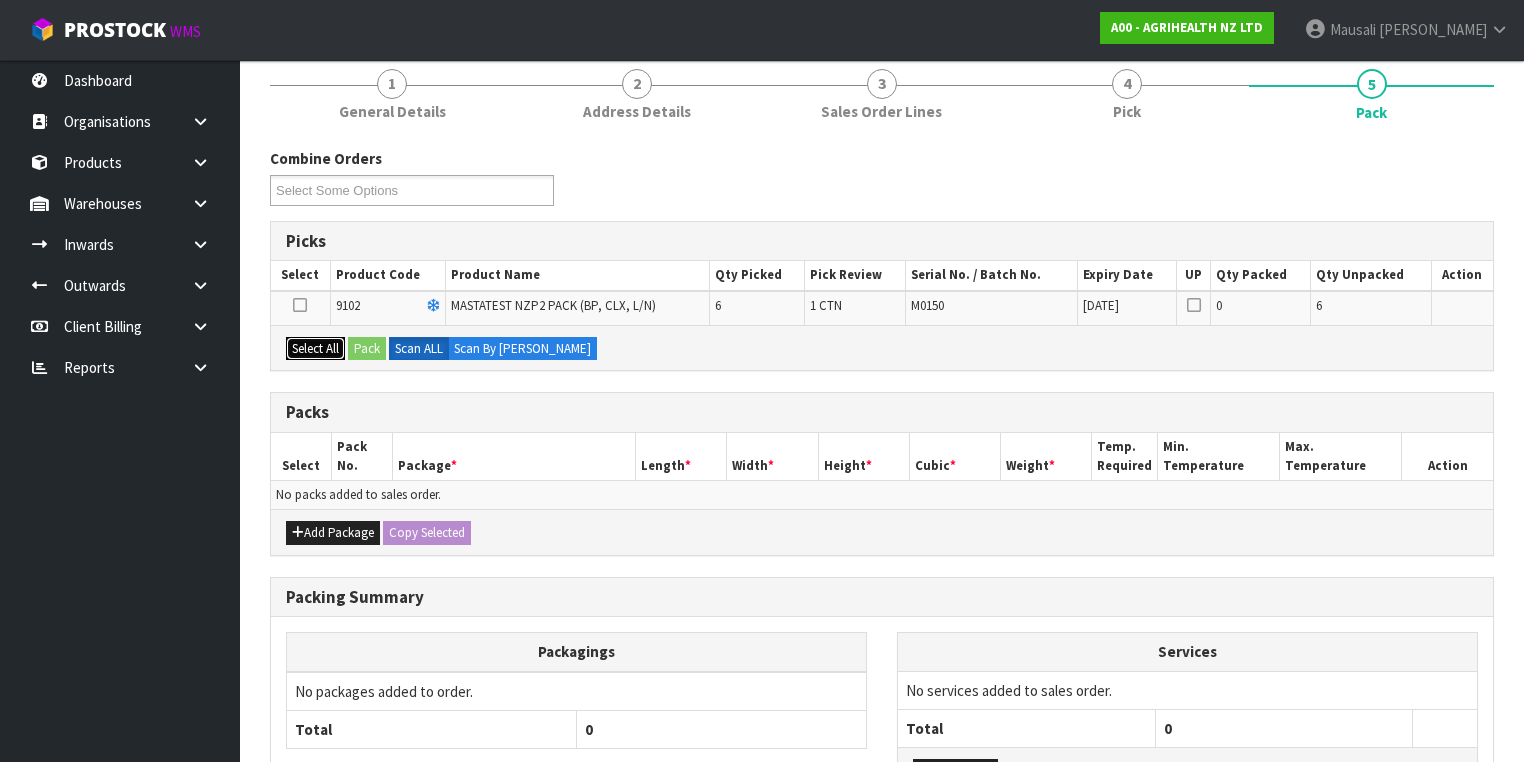 drag, startPoint x: 312, startPoint y: 344, endPoint x: 362, endPoint y: 341, distance: 50.08992 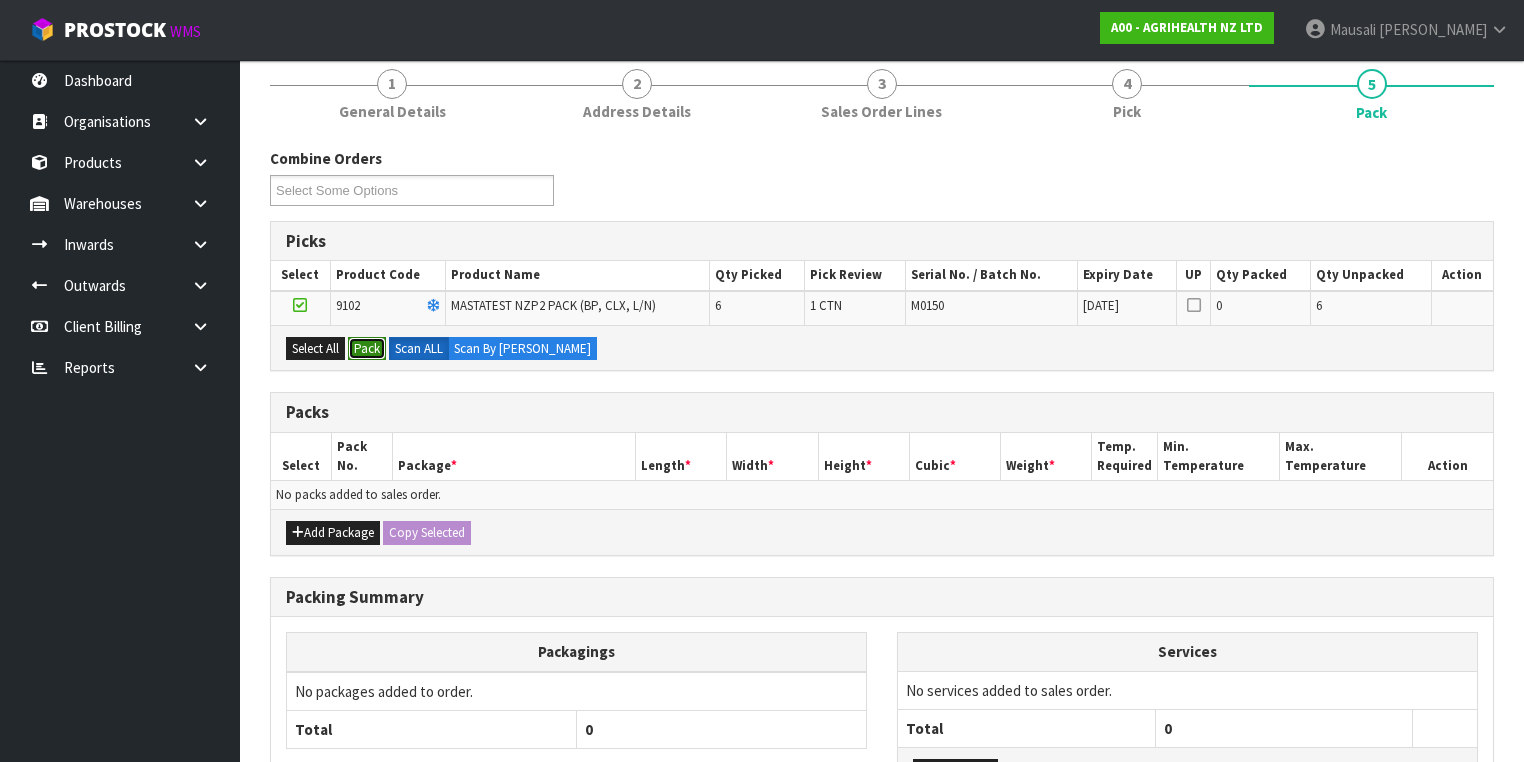 click on "Pack" at bounding box center (367, 349) 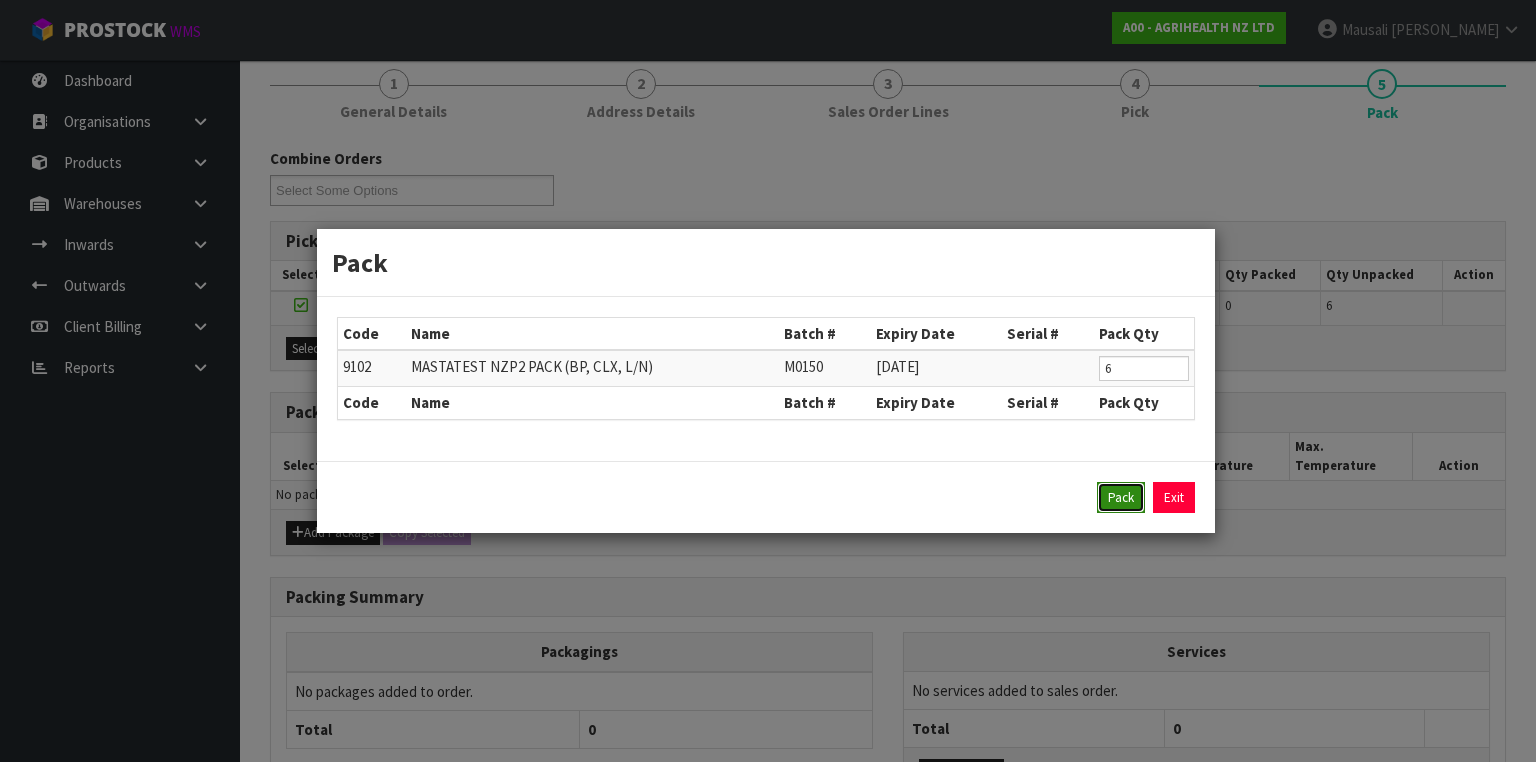 drag, startPoint x: 1108, startPoint y: 496, endPoint x: 853, endPoint y: 391, distance: 275.77164 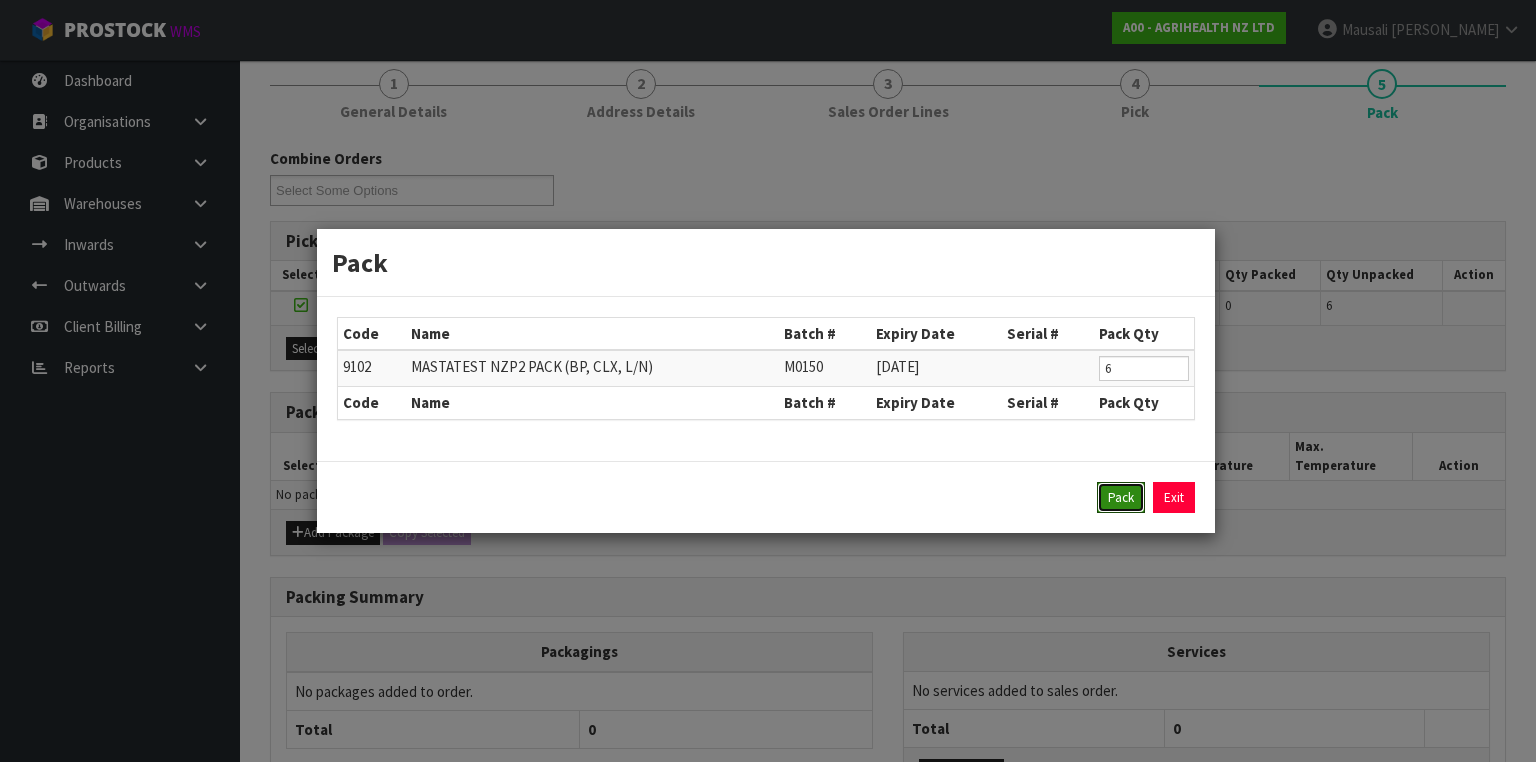 click on "Pack" at bounding box center (1121, 498) 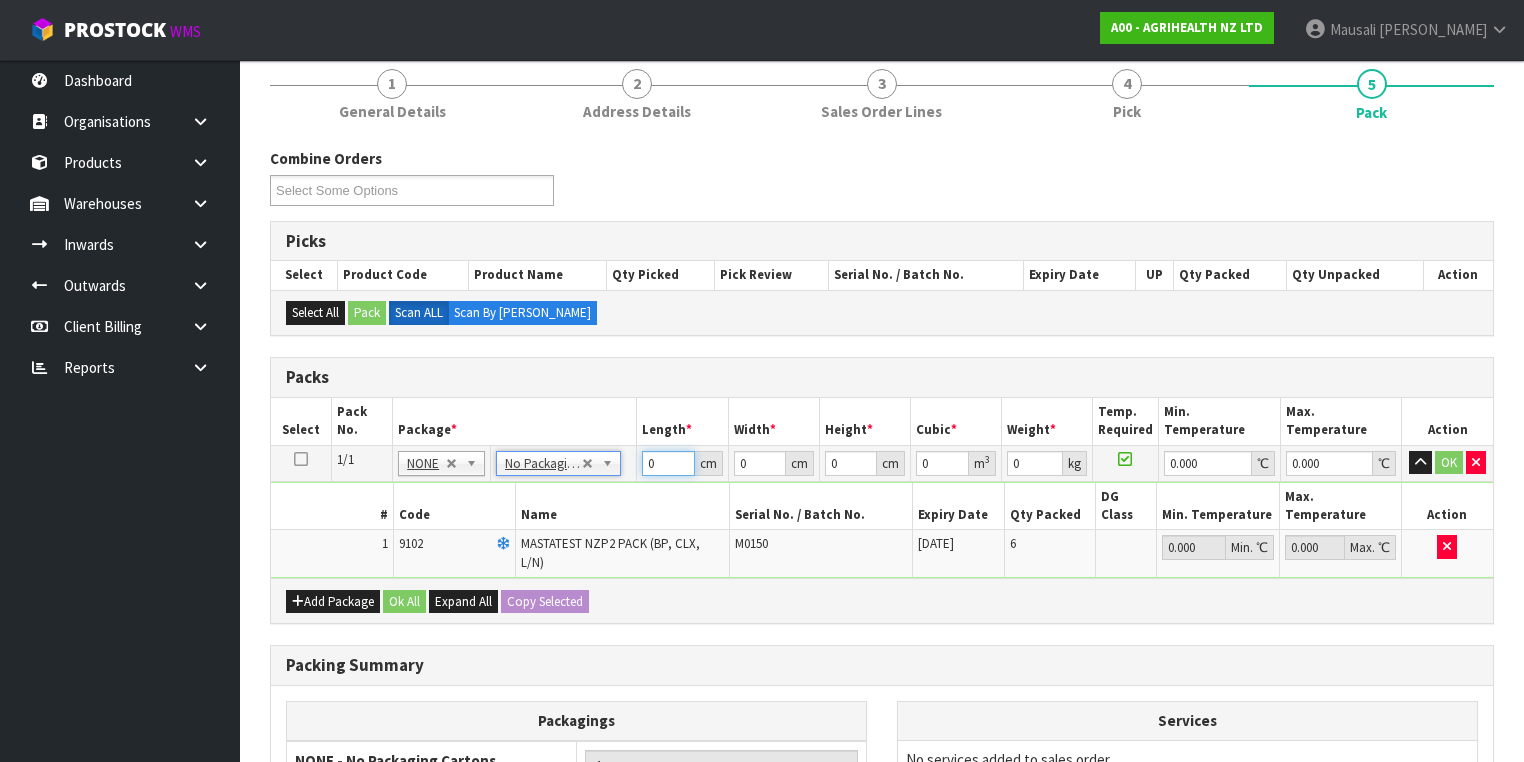 drag, startPoint x: 660, startPoint y: 456, endPoint x: 556, endPoint y: 395, distance: 120.56948 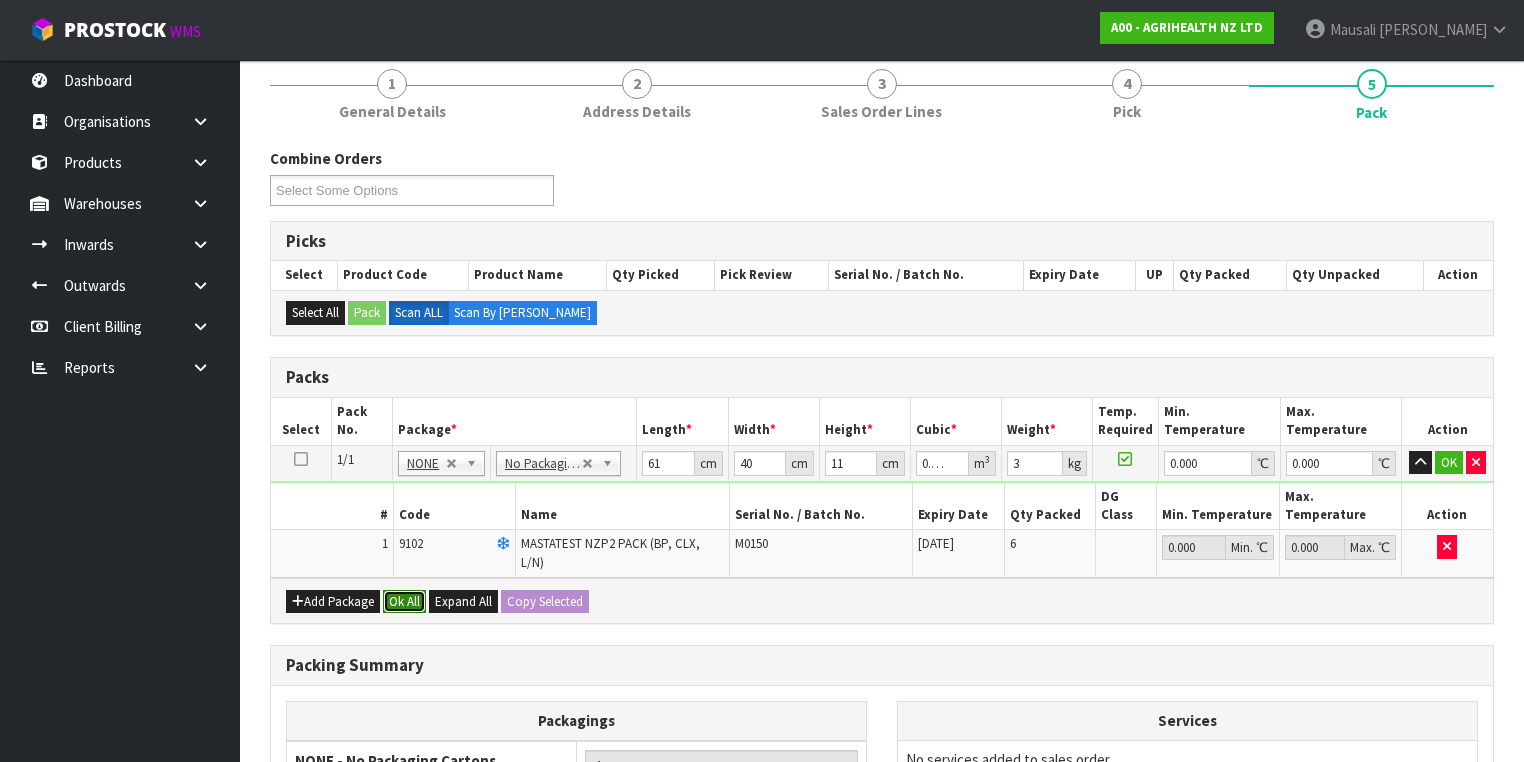 click on "Ok All" at bounding box center (404, 602) 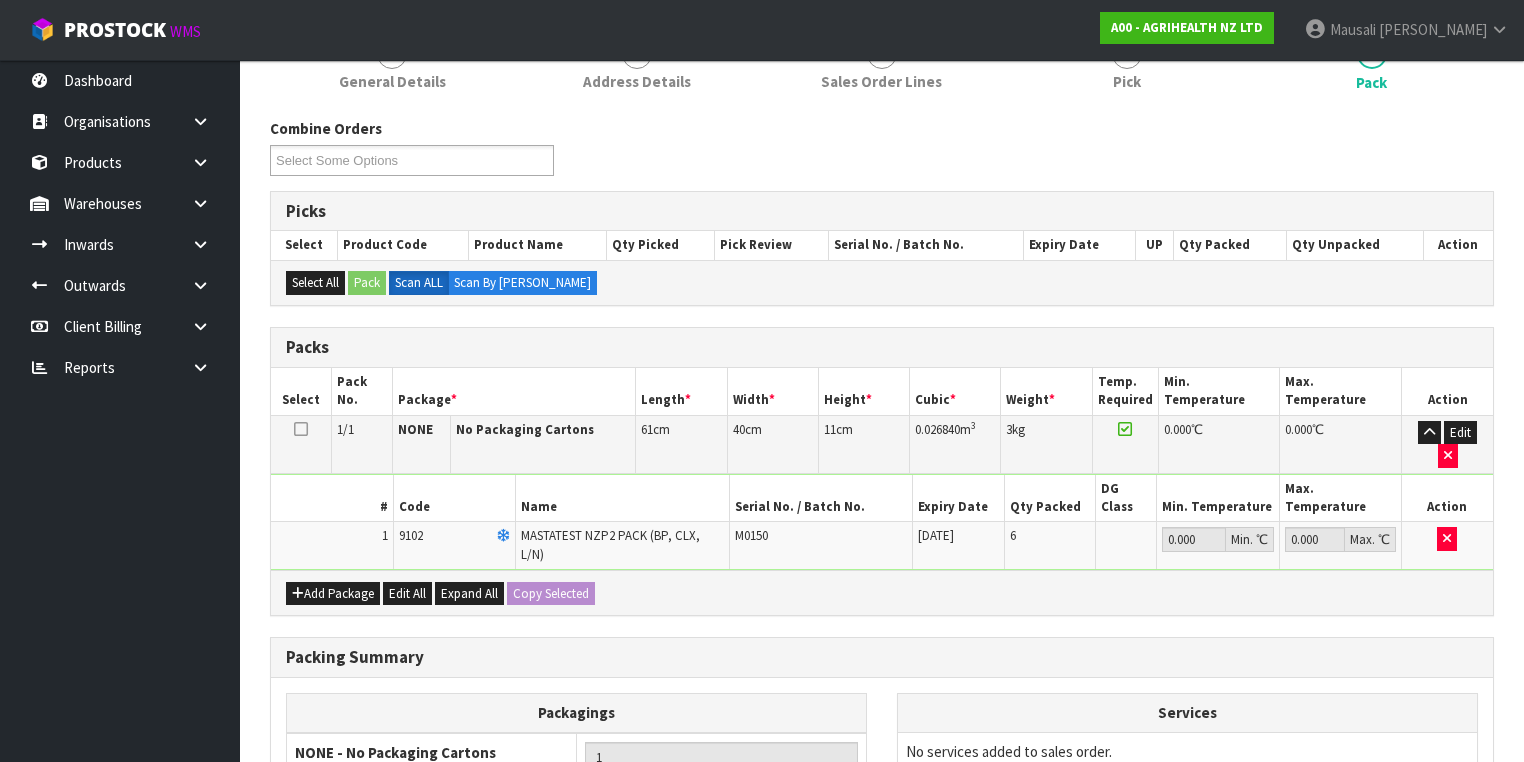 scroll, scrollTop: 441, scrollLeft: 0, axis: vertical 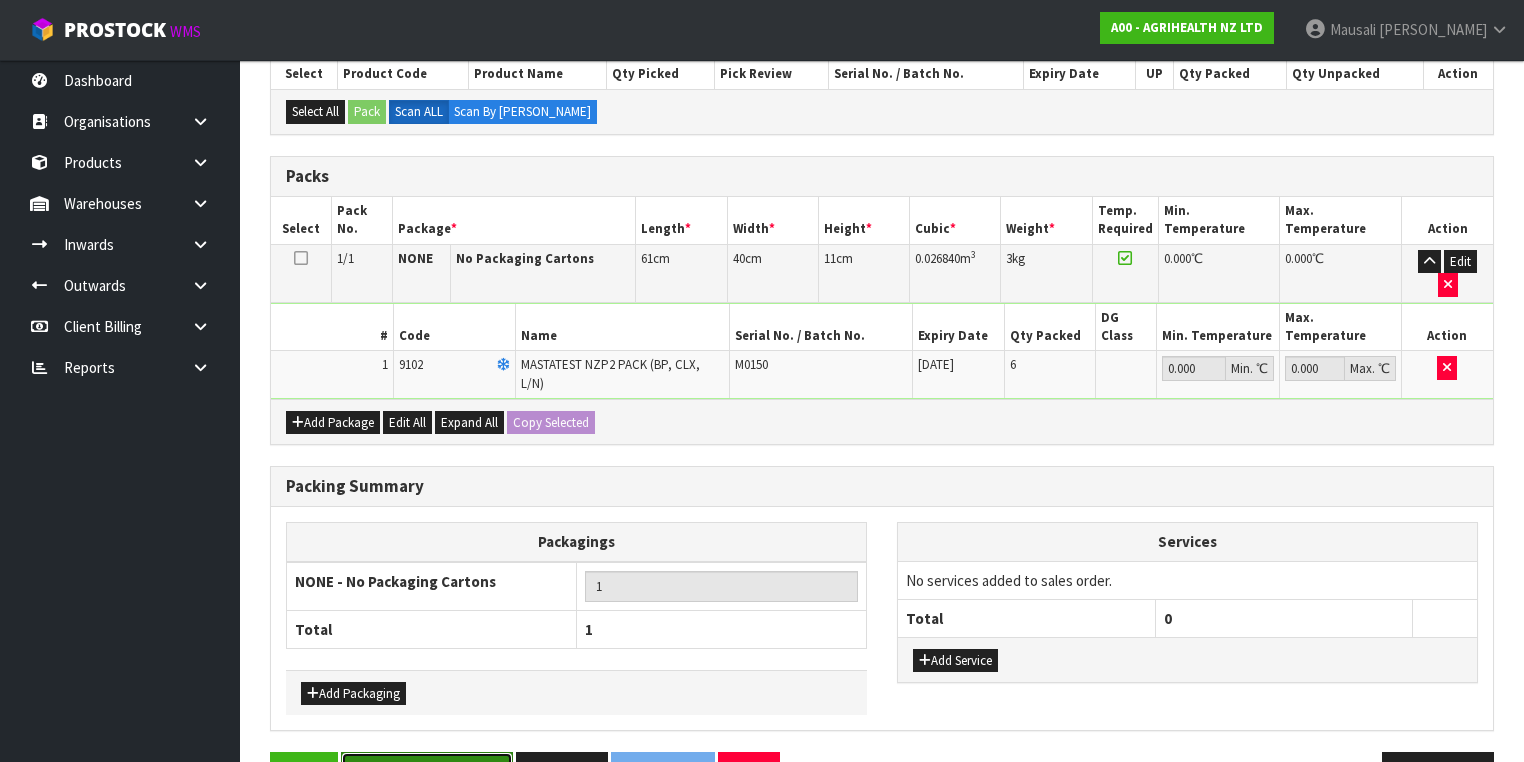 click on "Save & Confirm Packs" at bounding box center (427, 773) 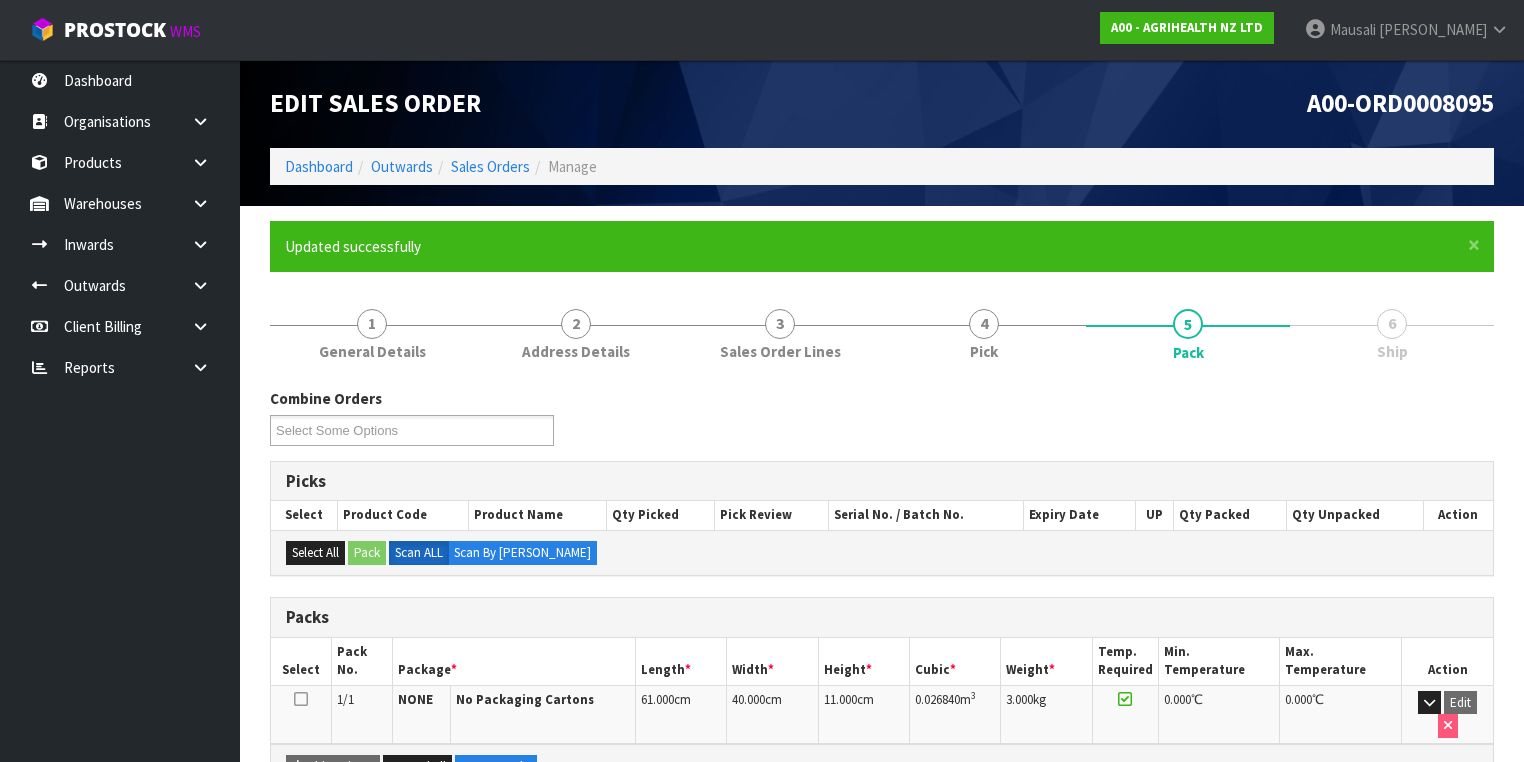 scroll, scrollTop: 332, scrollLeft: 0, axis: vertical 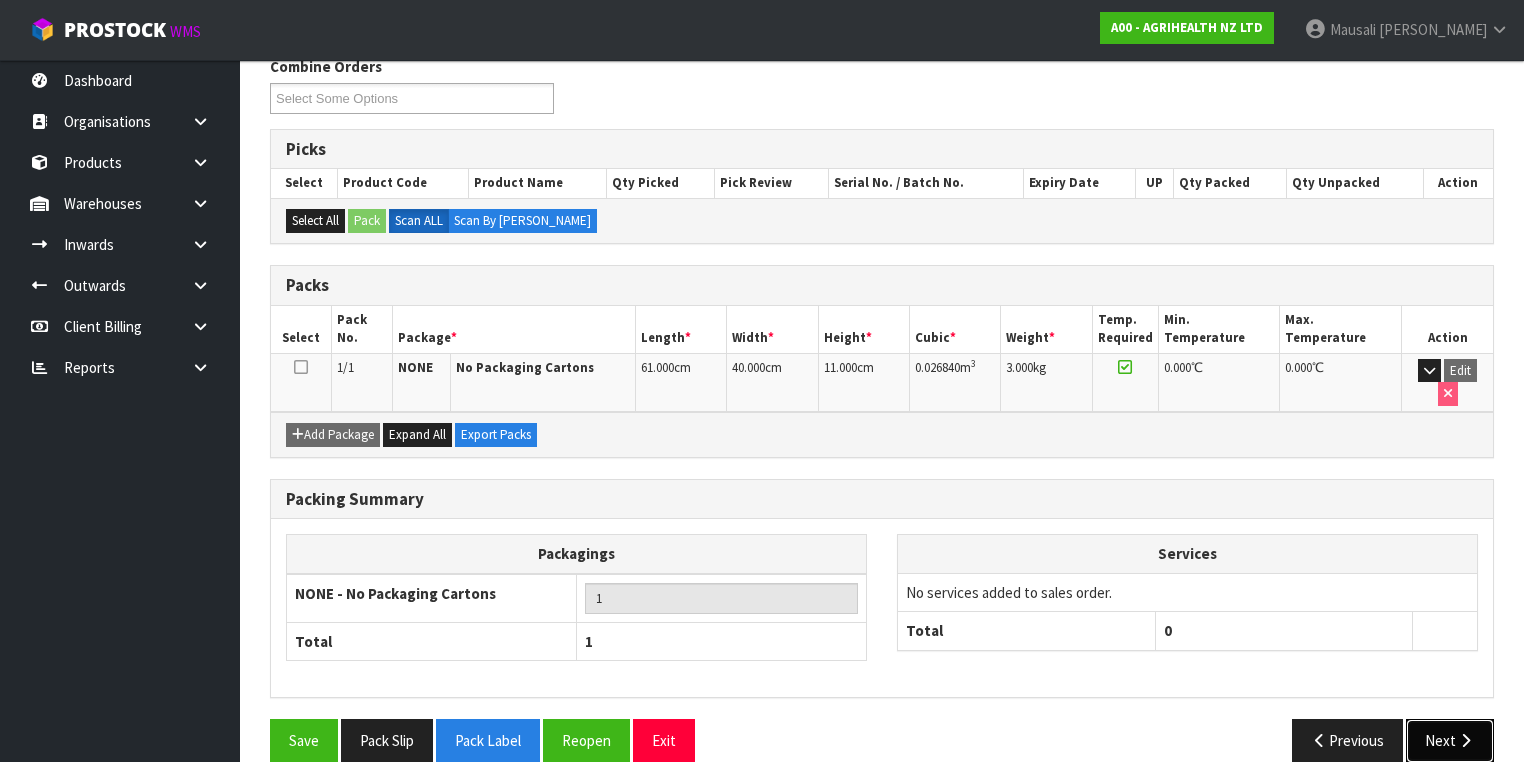 drag, startPoint x: 1433, startPoint y: 704, endPoint x: 1424, endPoint y: 696, distance: 12.0415945 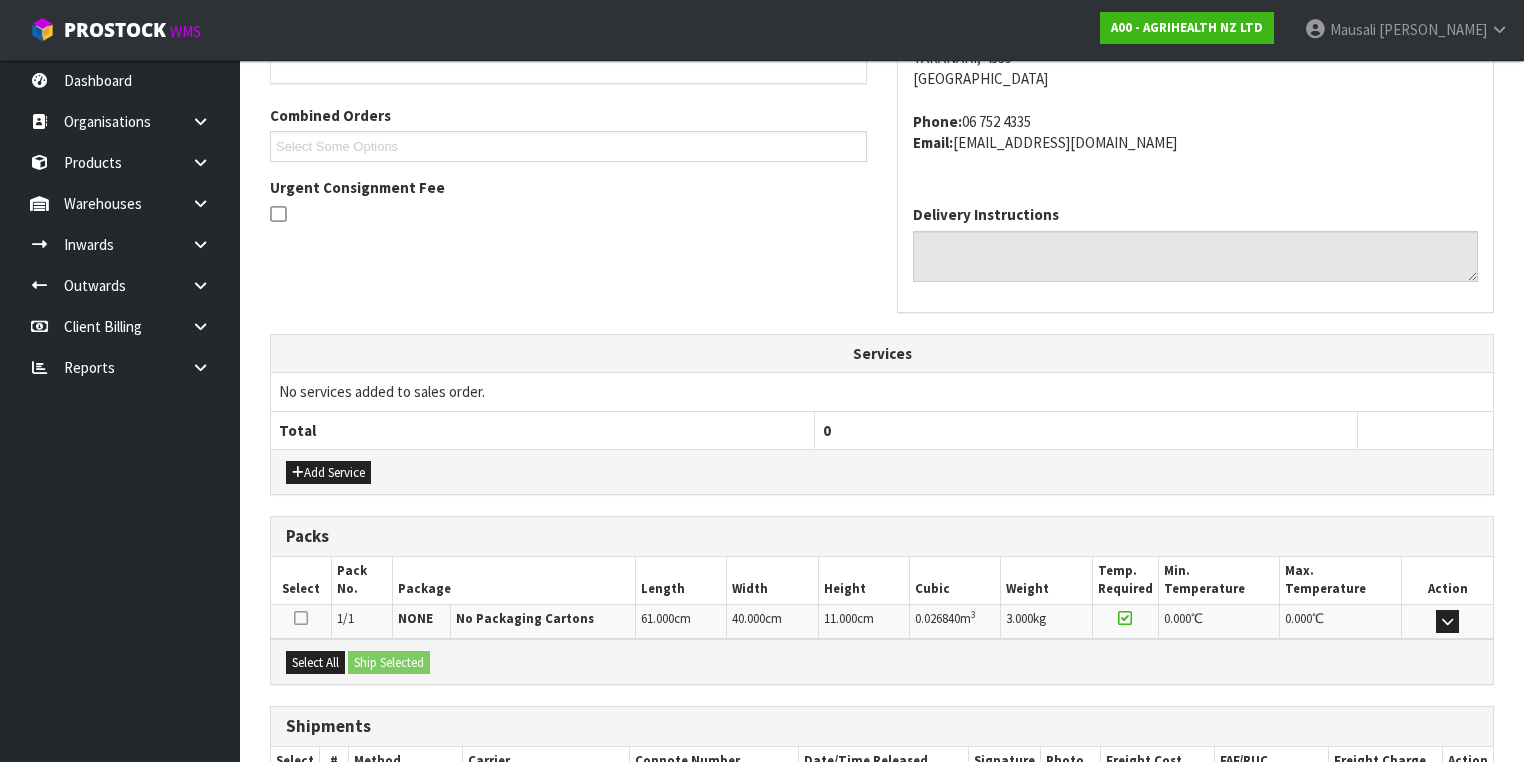 scroll, scrollTop: 614, scrollLeft: 0, axis: vertical 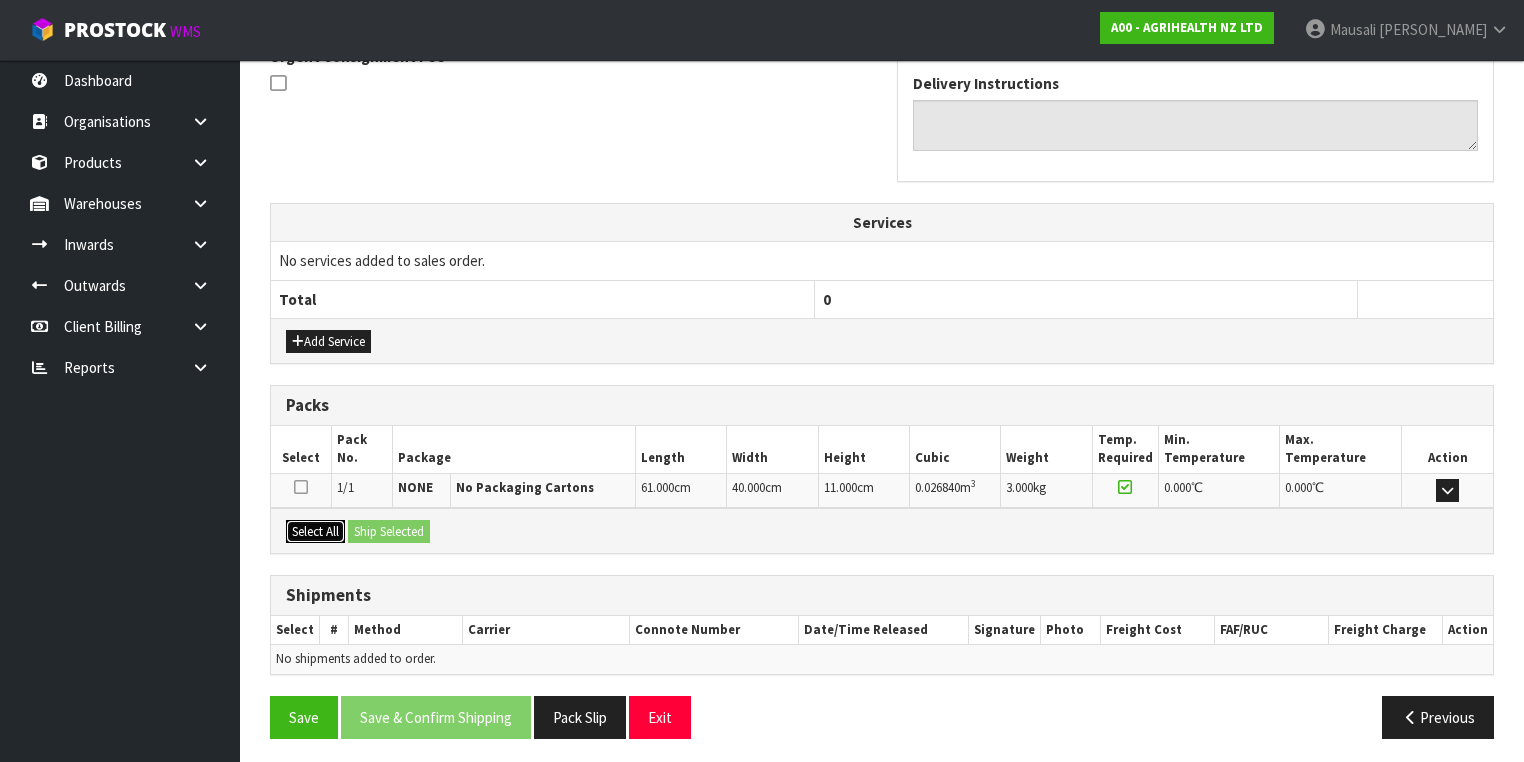 drag, startPoint x: 316, startPoint y: 528, endPoint x: 355, endPoint y: 527, distance: 39.012817 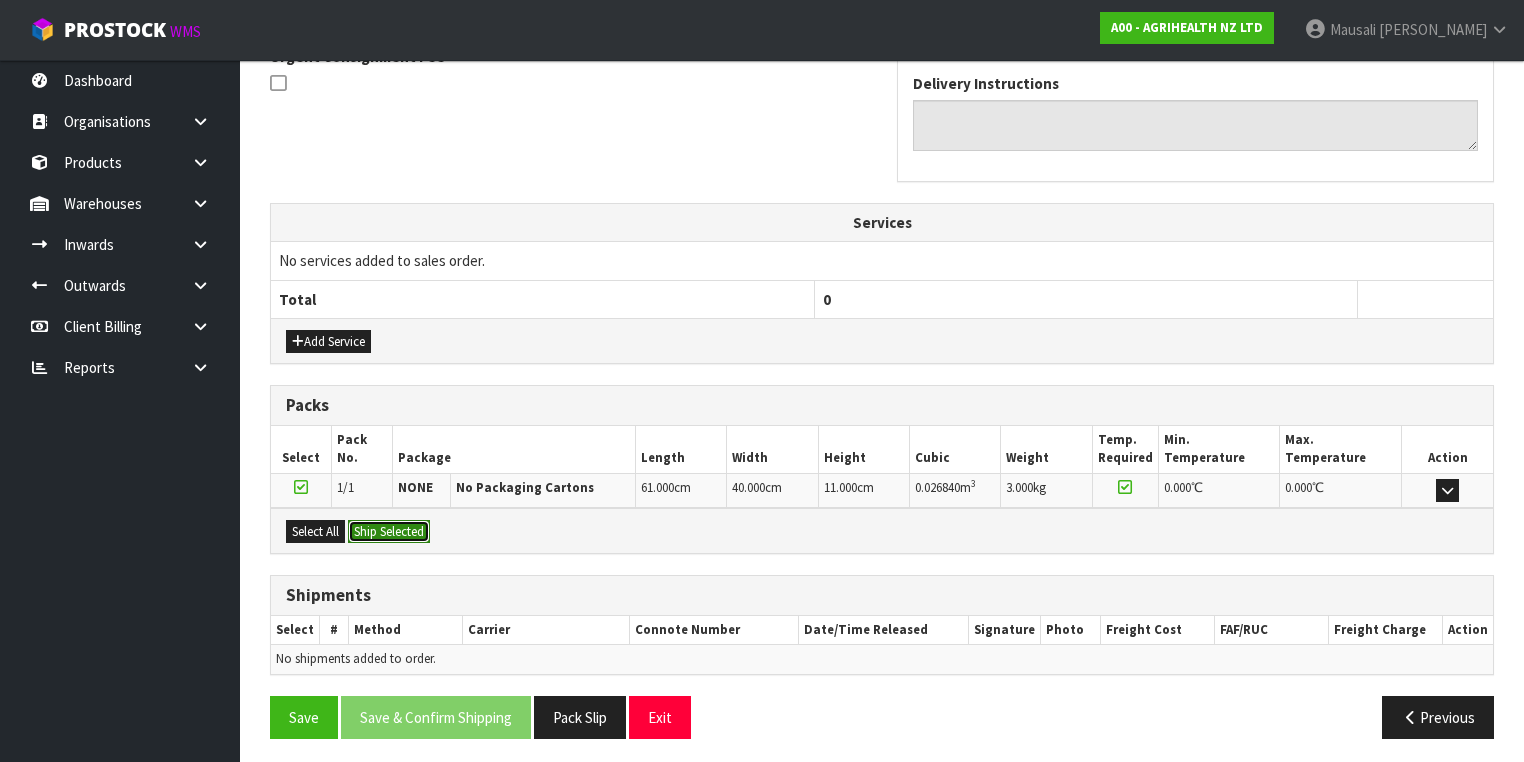 click on "Ship Selected" at bounding box center (389, 532) 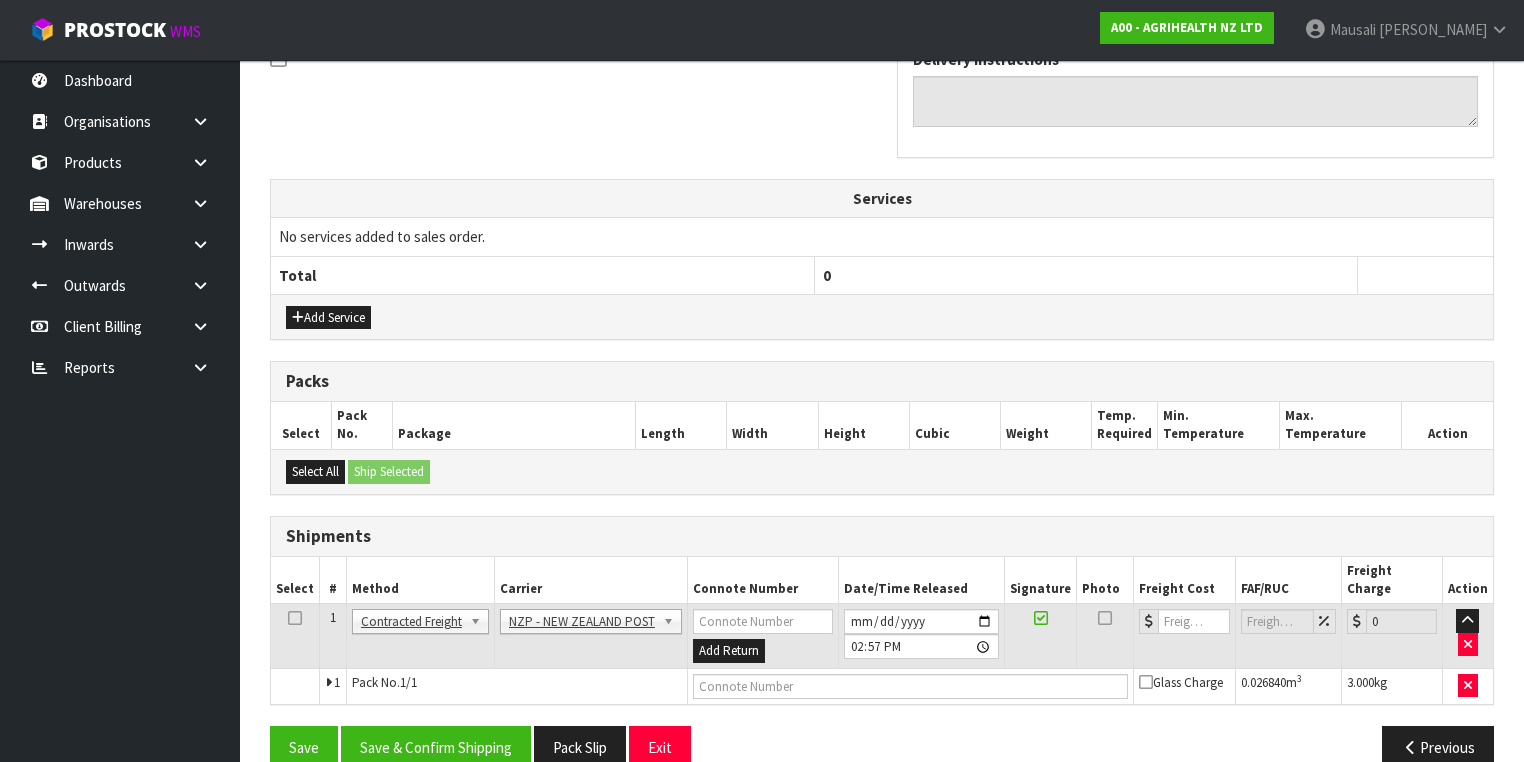 scroll, scrollTop: 649, scrollLeft: 0, axis: vertical 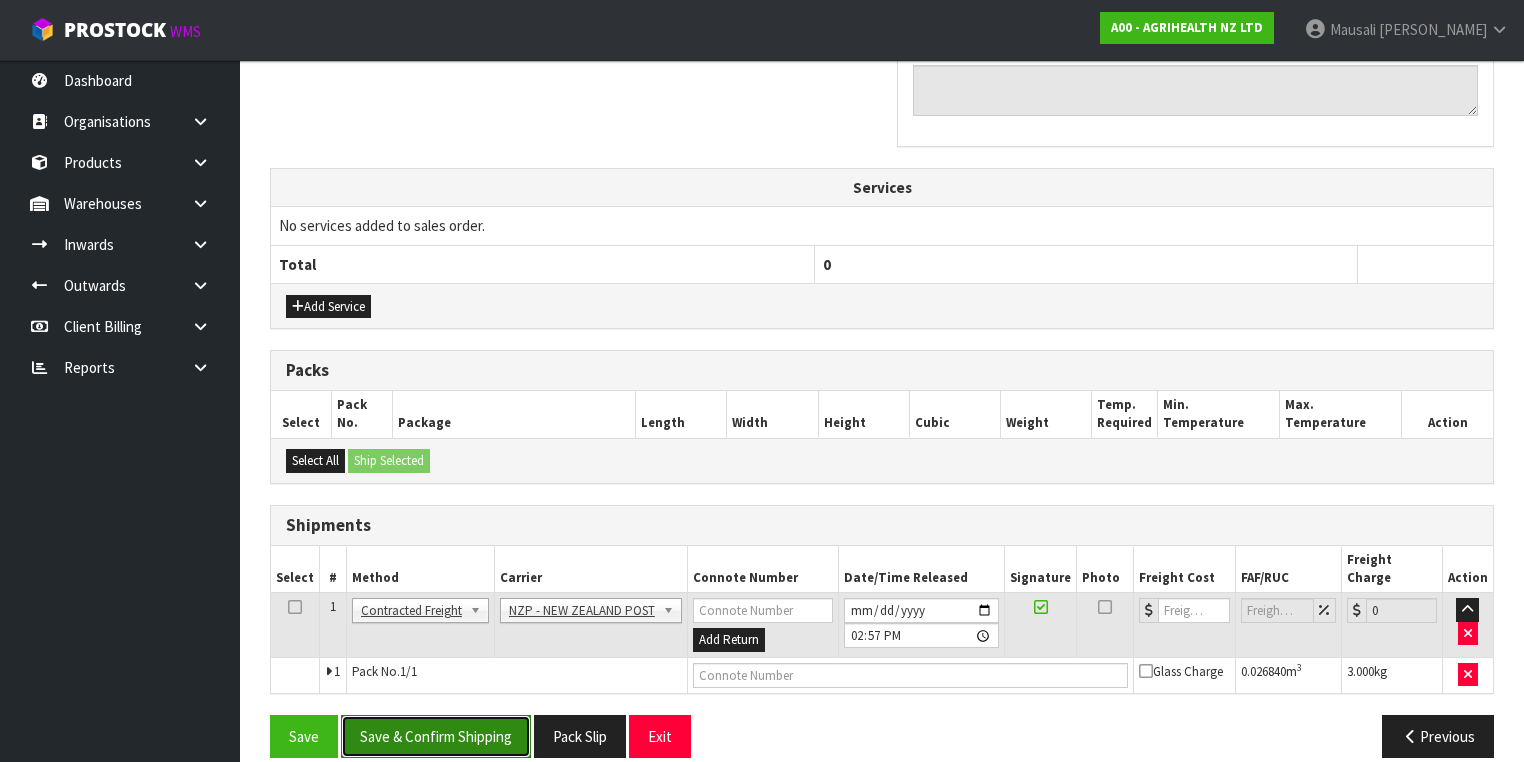 click on "Save & Confirm Shipping" at bounding box center [436, 736] 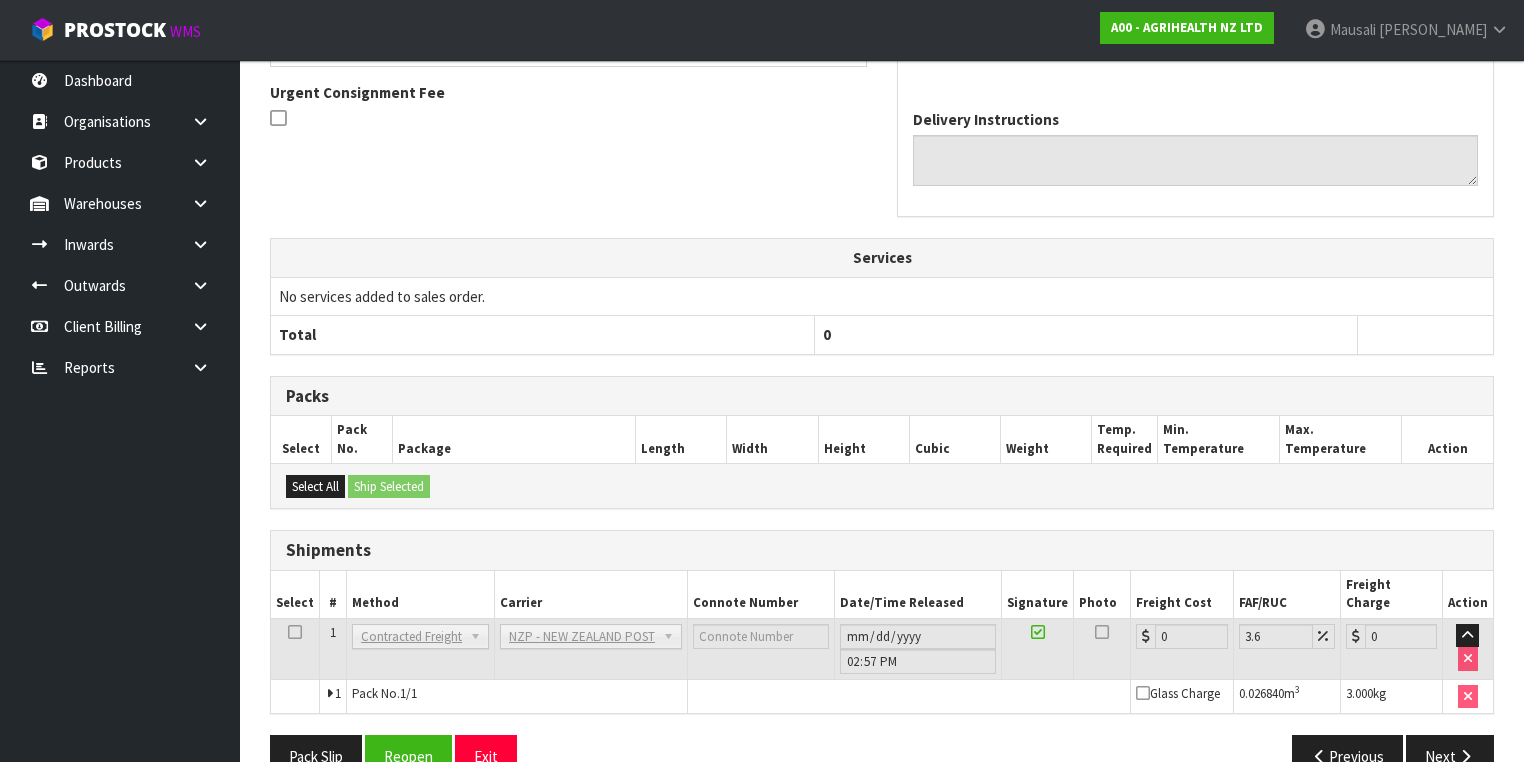 scroll, scrollTop: 622, scrollLeft: 0, axis: vertical 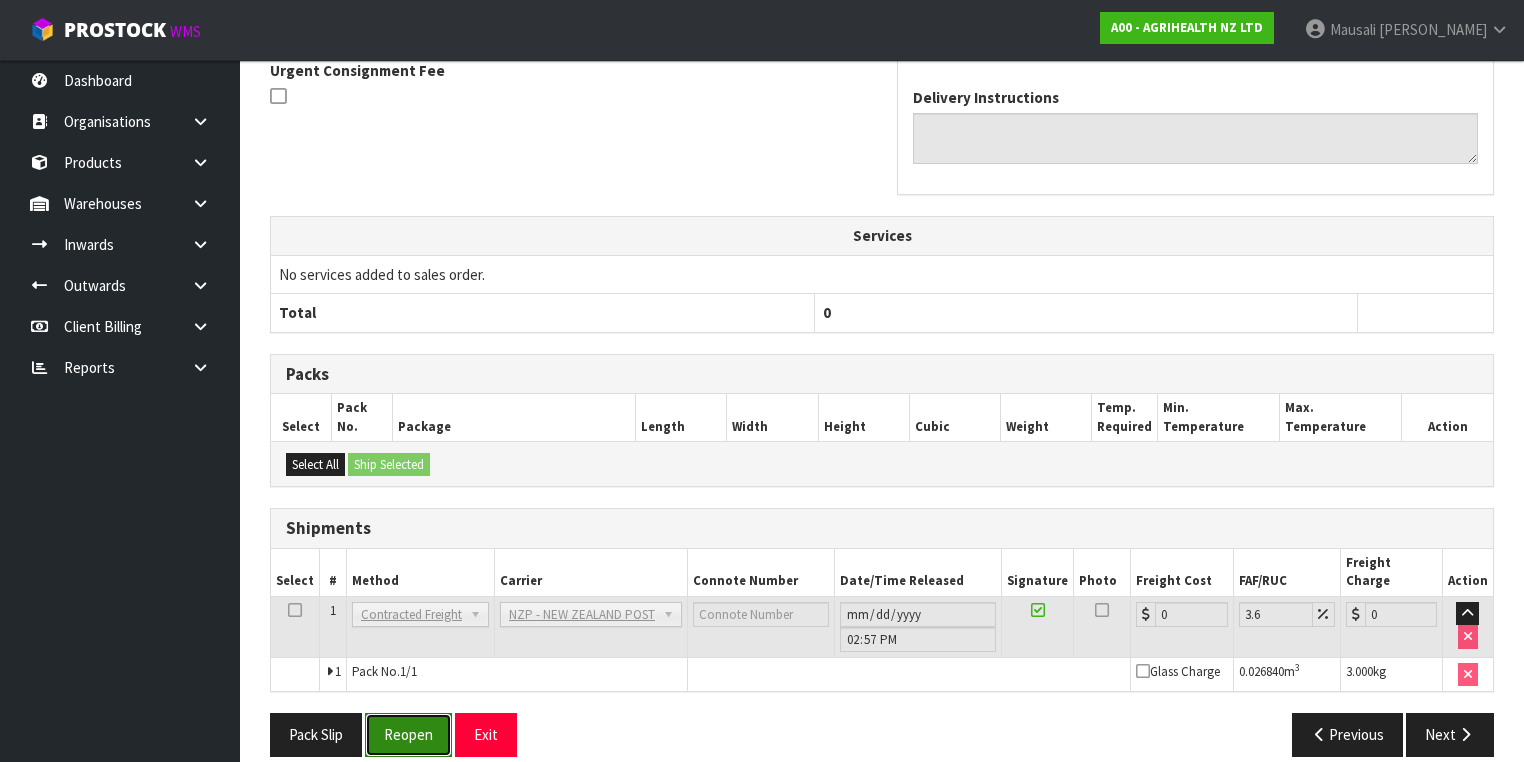 drag, startPoint x: 412, startPoint y: 721, endPoint x: 542, endPoint y: 664, distance: 141.94717 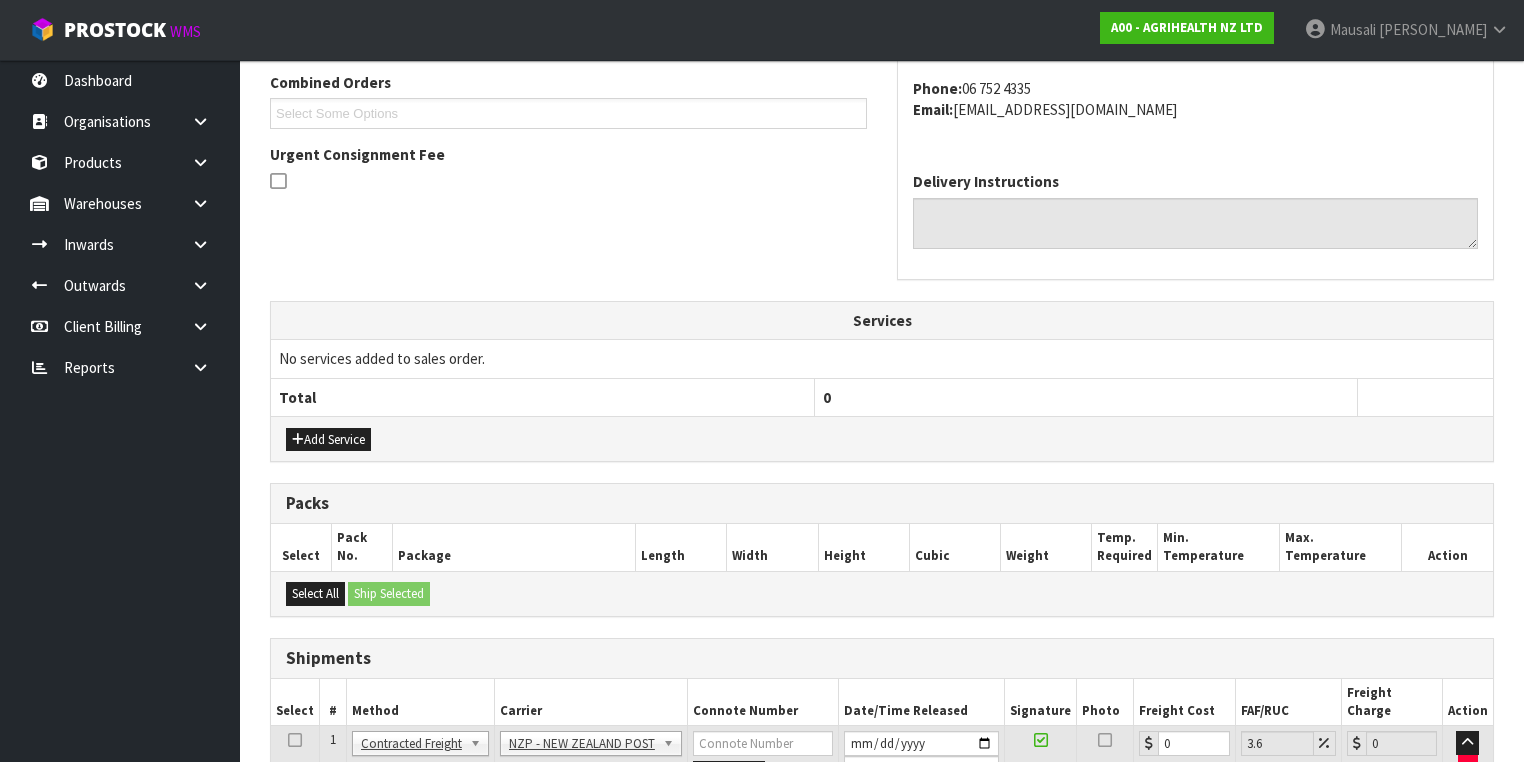 scroll, scrollTop: 640, scrollLeft: 0, axis: vertical 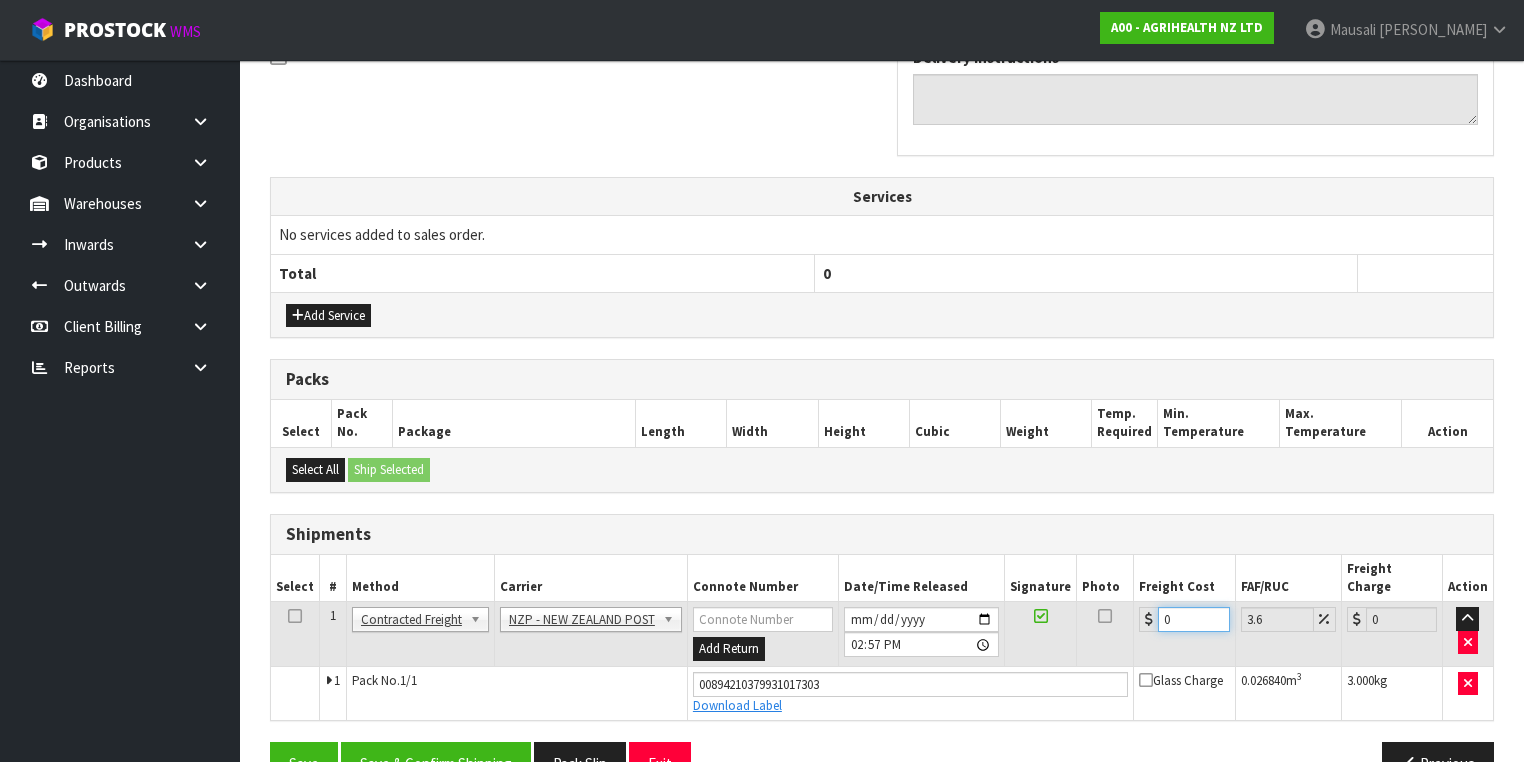 drag, startPoint x: 1183, startPoint y: 597, endPoint x: 1119, endPoint y: 608, distance: 64.93843 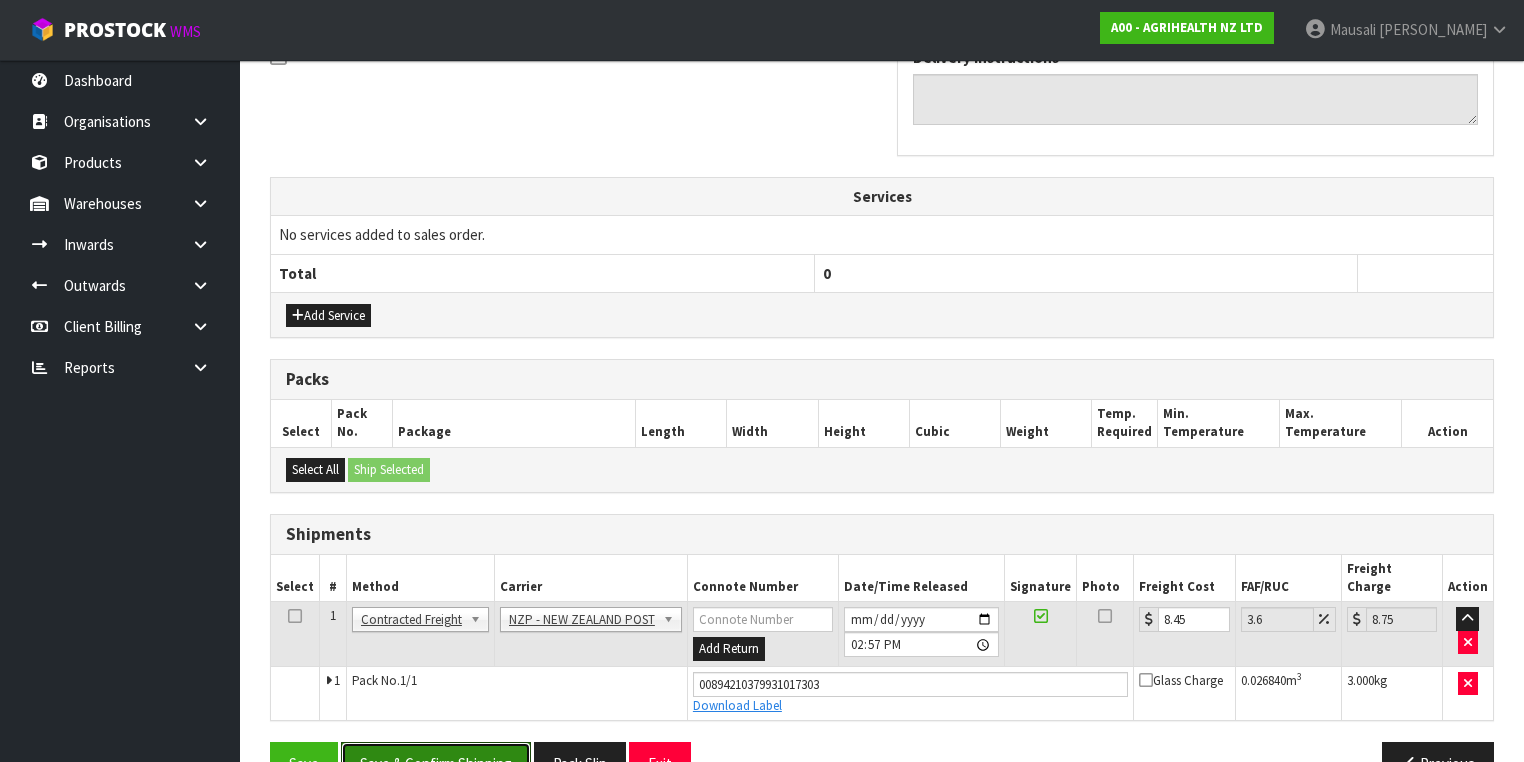 drag, startPoint x: 486, startPoint y: 728, endPoint x: 1346, endPoint y: 332, distance: 946.7925 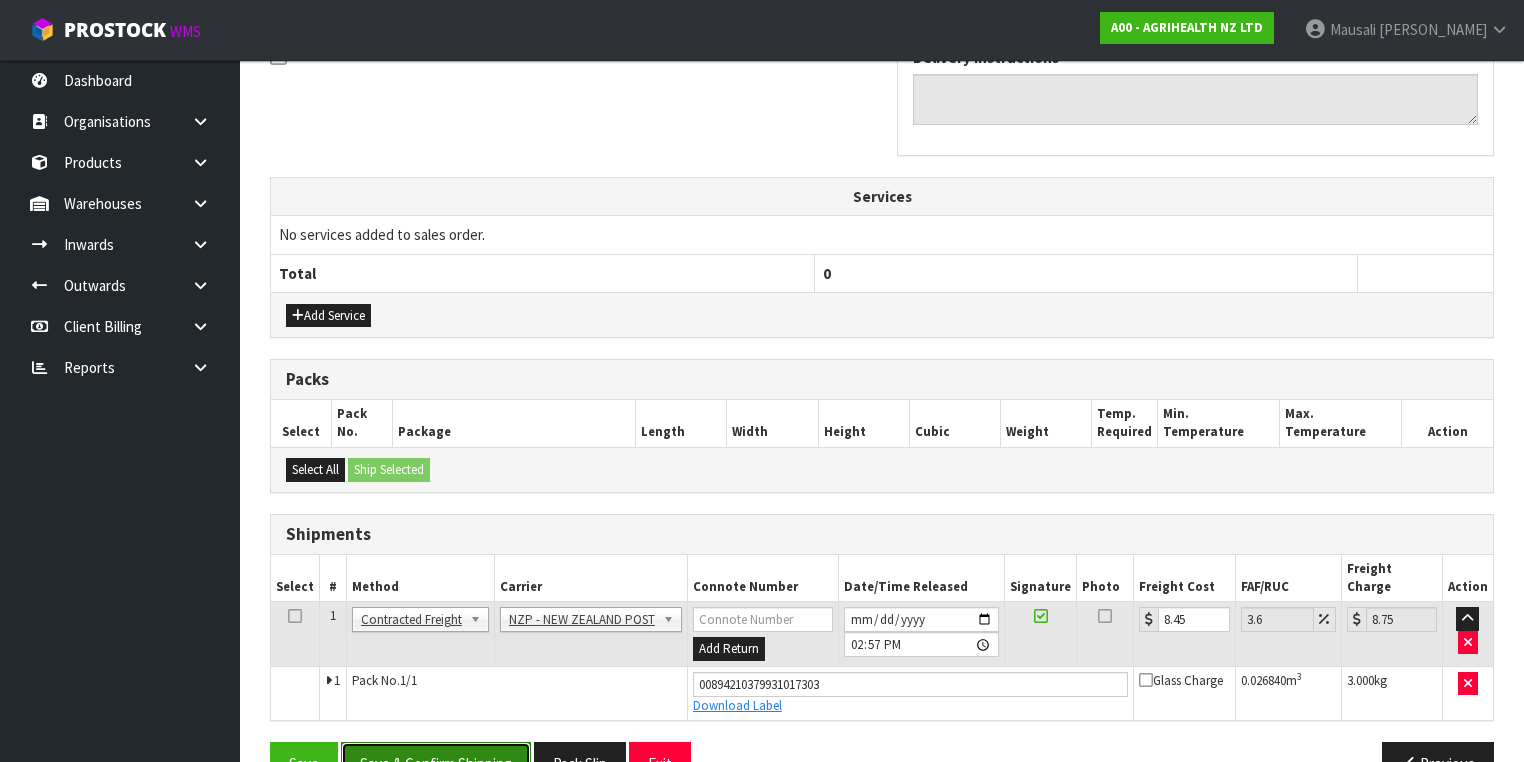 click on "Save & Confirm Shipping" at bounding box center [436, 763] 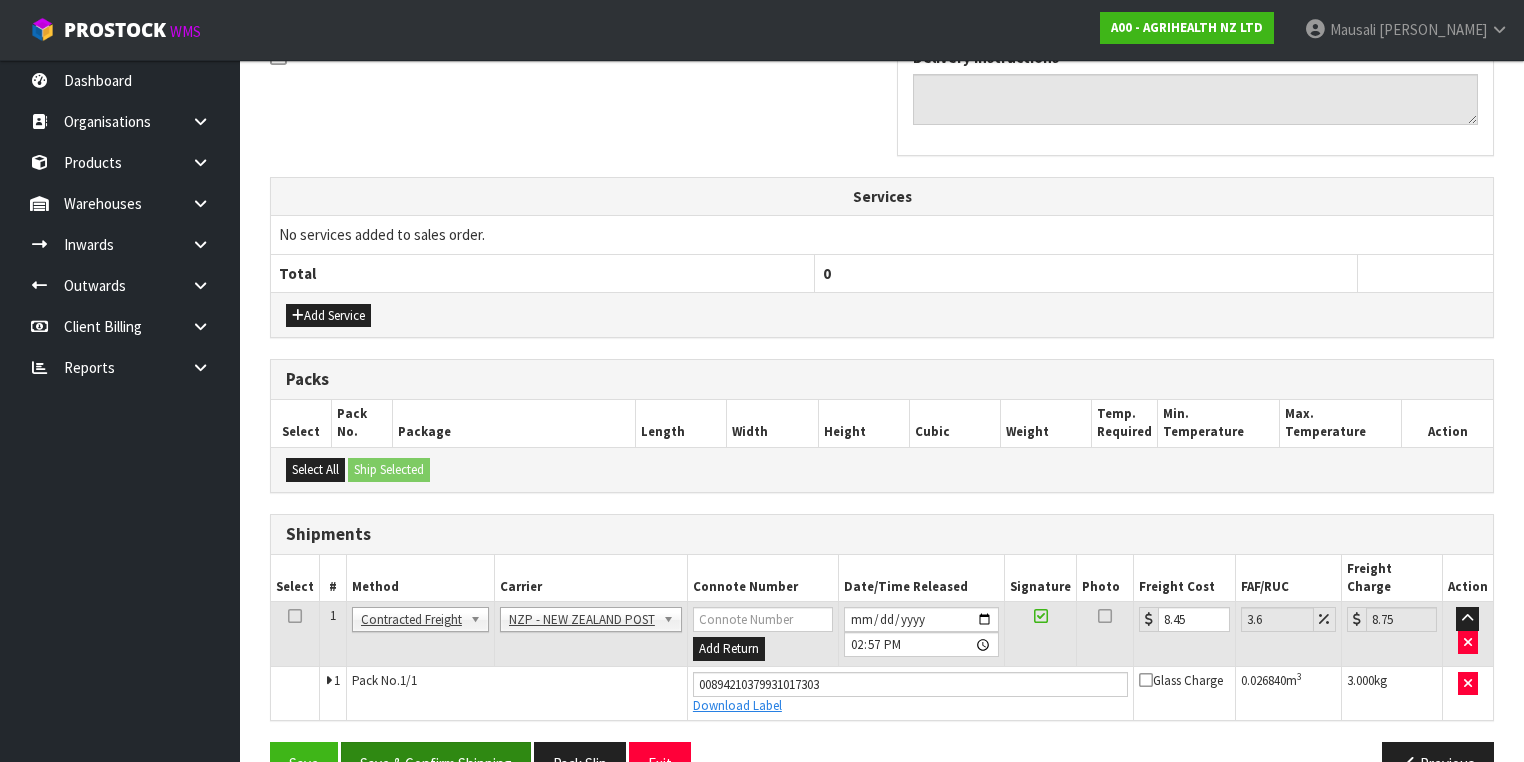 scroll, scrollTop: 0, scrollLeft: 0, axis: both 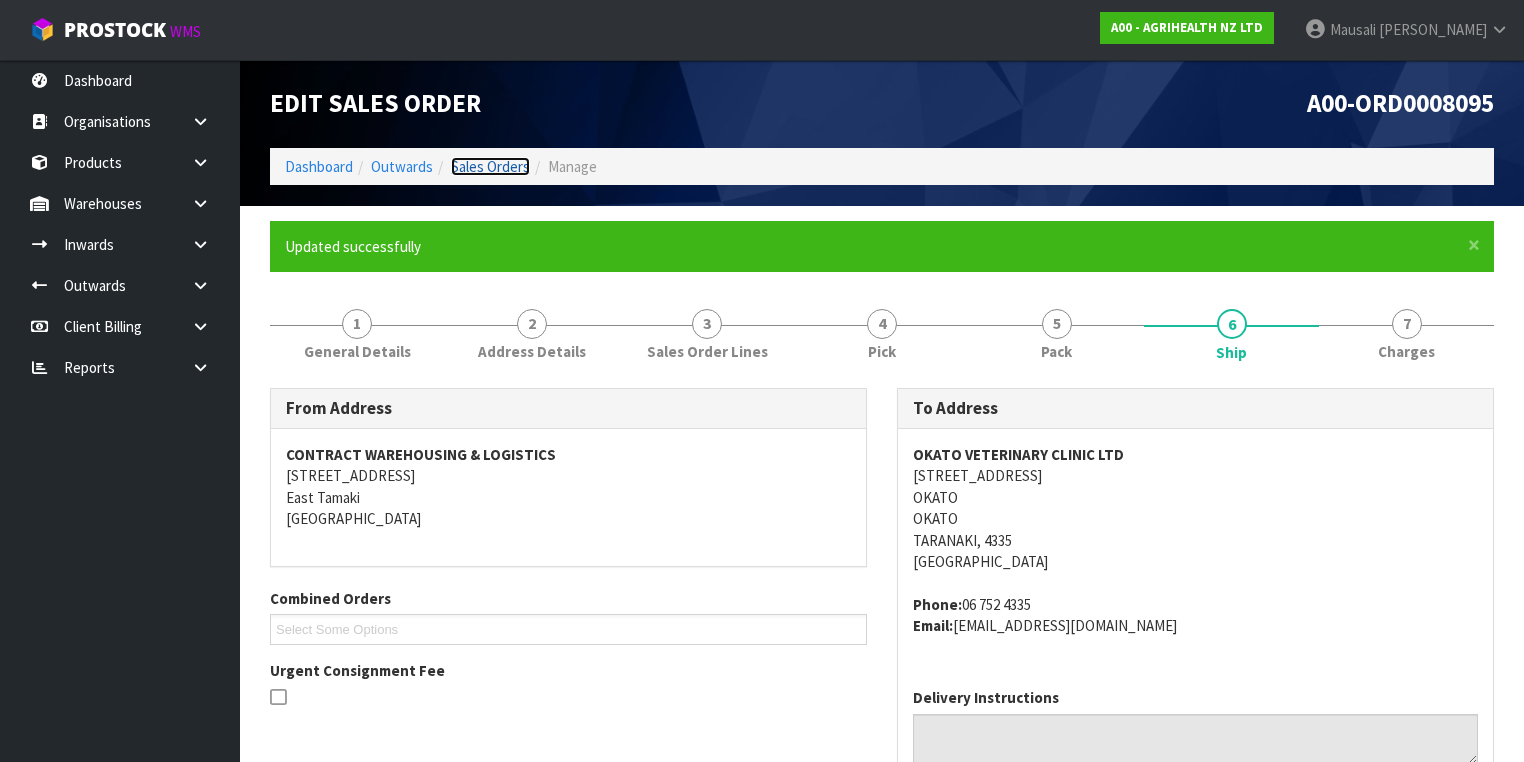 click on "Sales Orders" at bounding box center [490, 166] 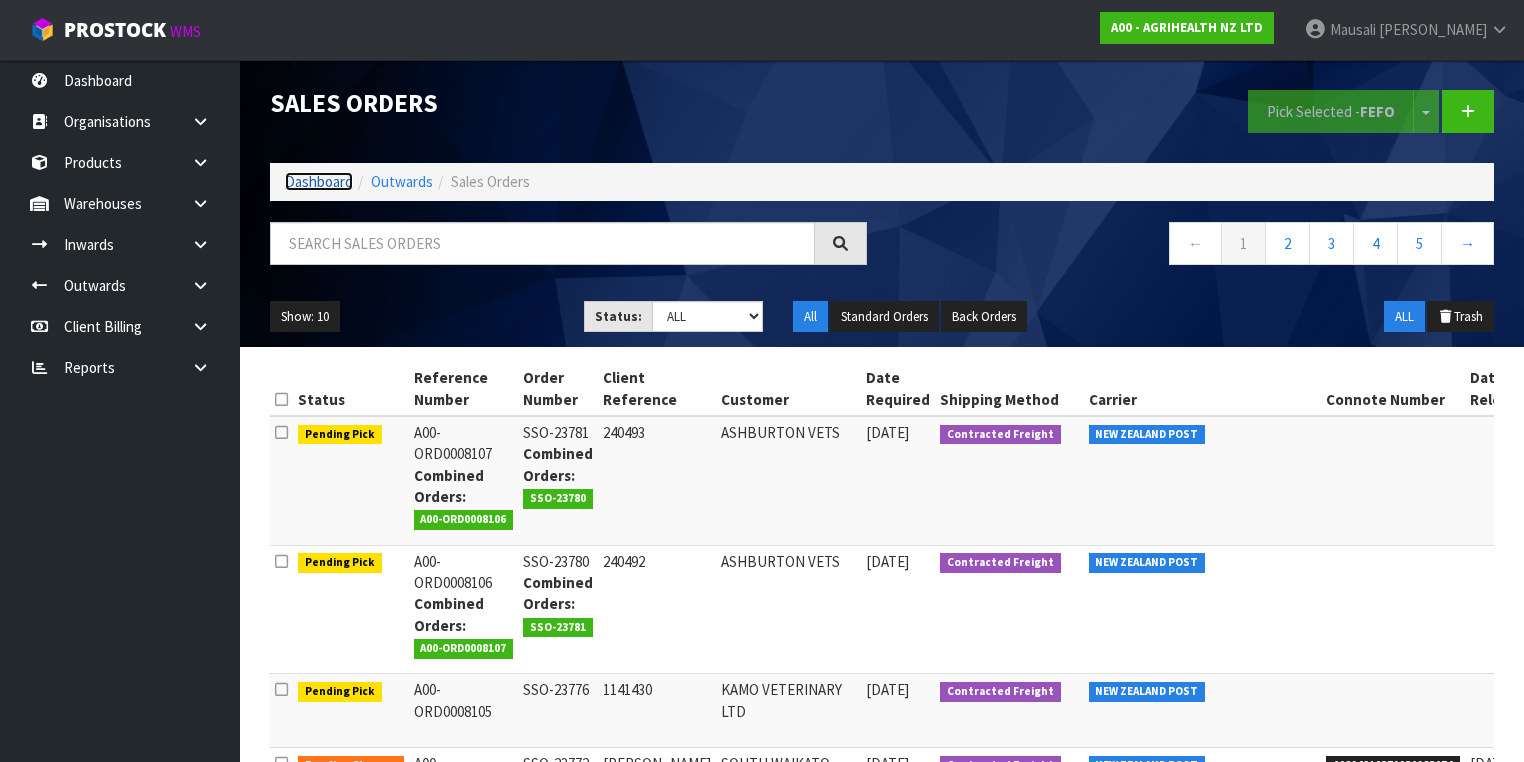 click on "Dashboard" at bounding box center [319, 181] 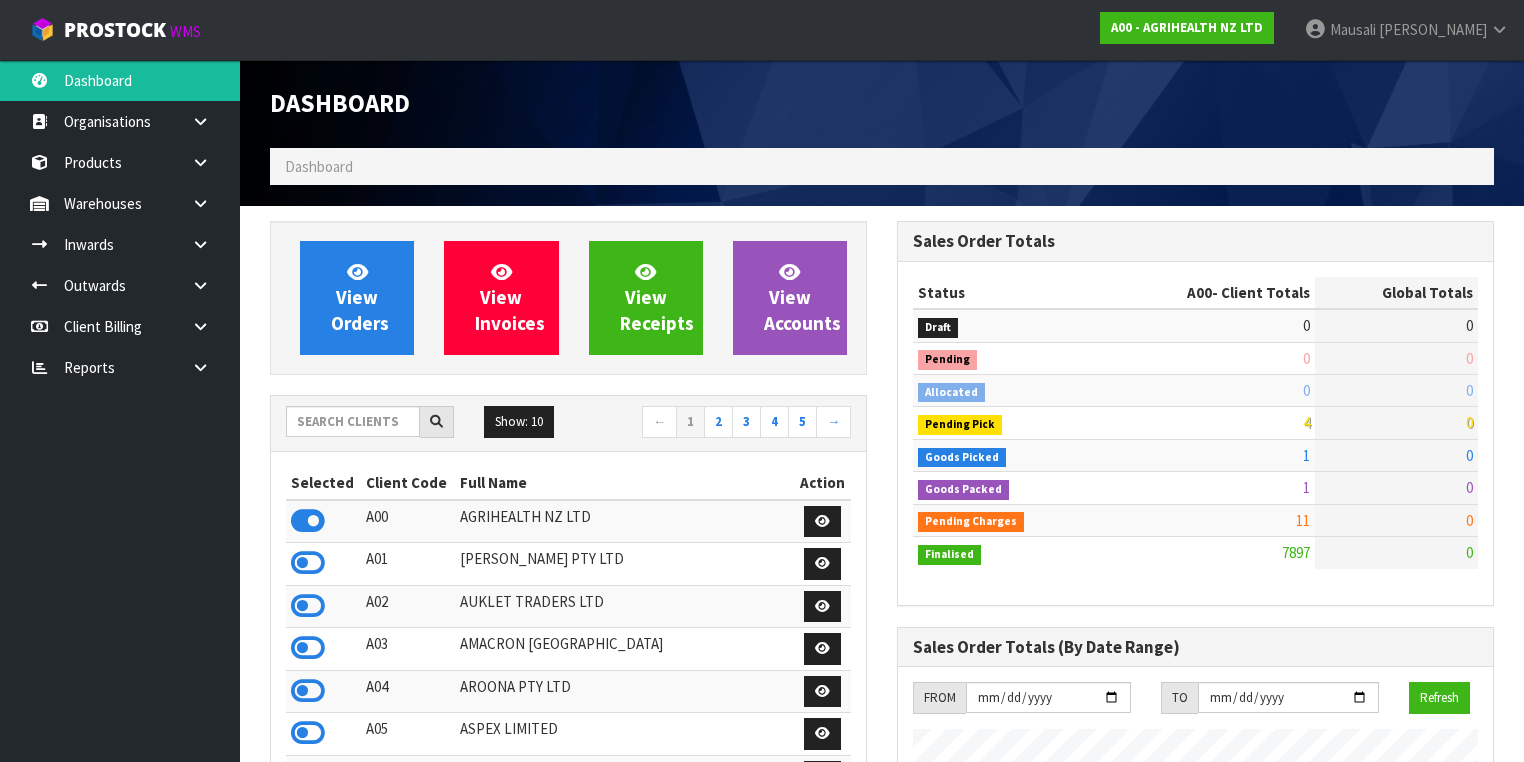 scroll, scrollTop: 998491, scrollLeft: 999372, axis: both 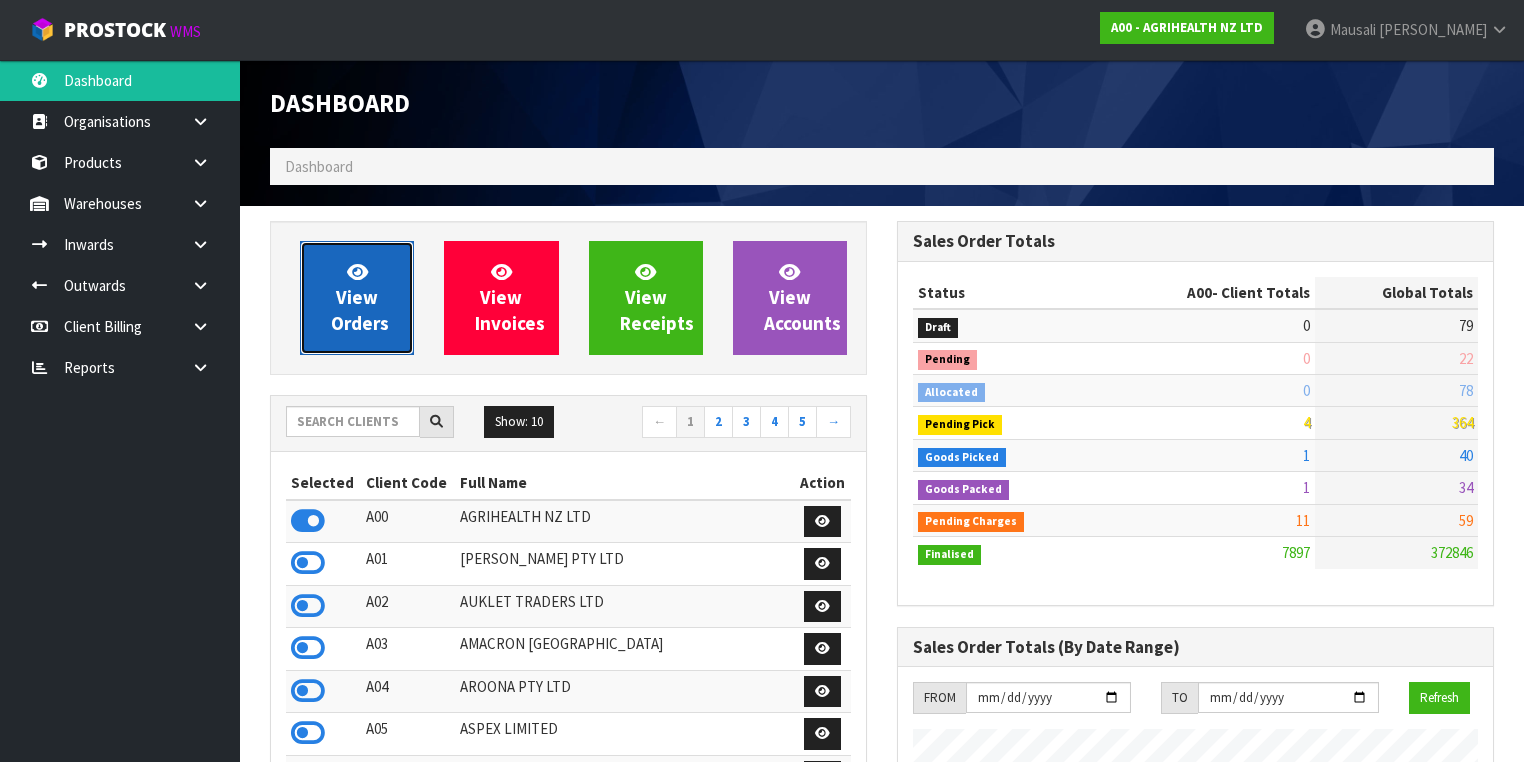 click on "View
Orders" at bounding box center (357, 298) 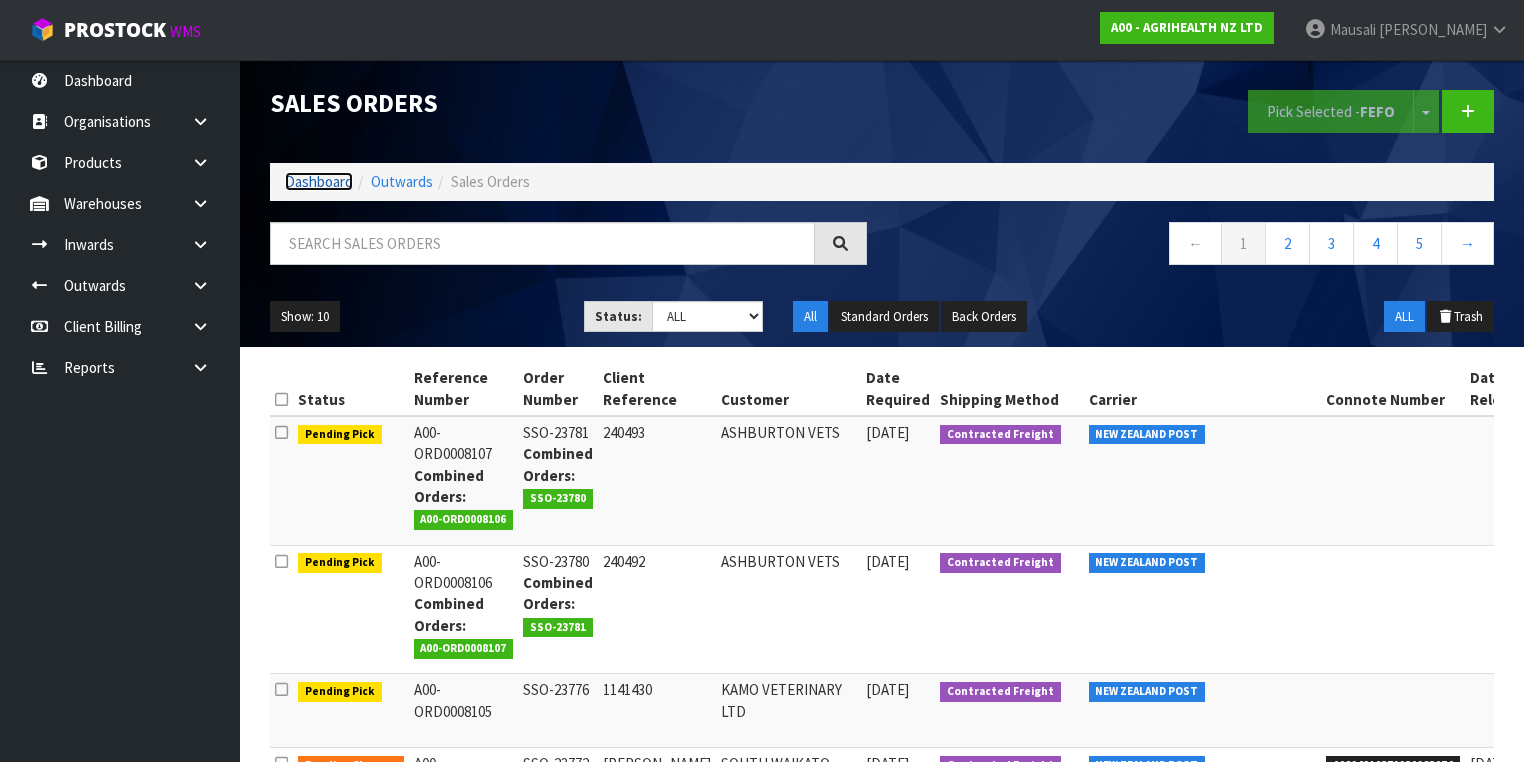 click on "Dashboard" at bounding box center [319, 181] 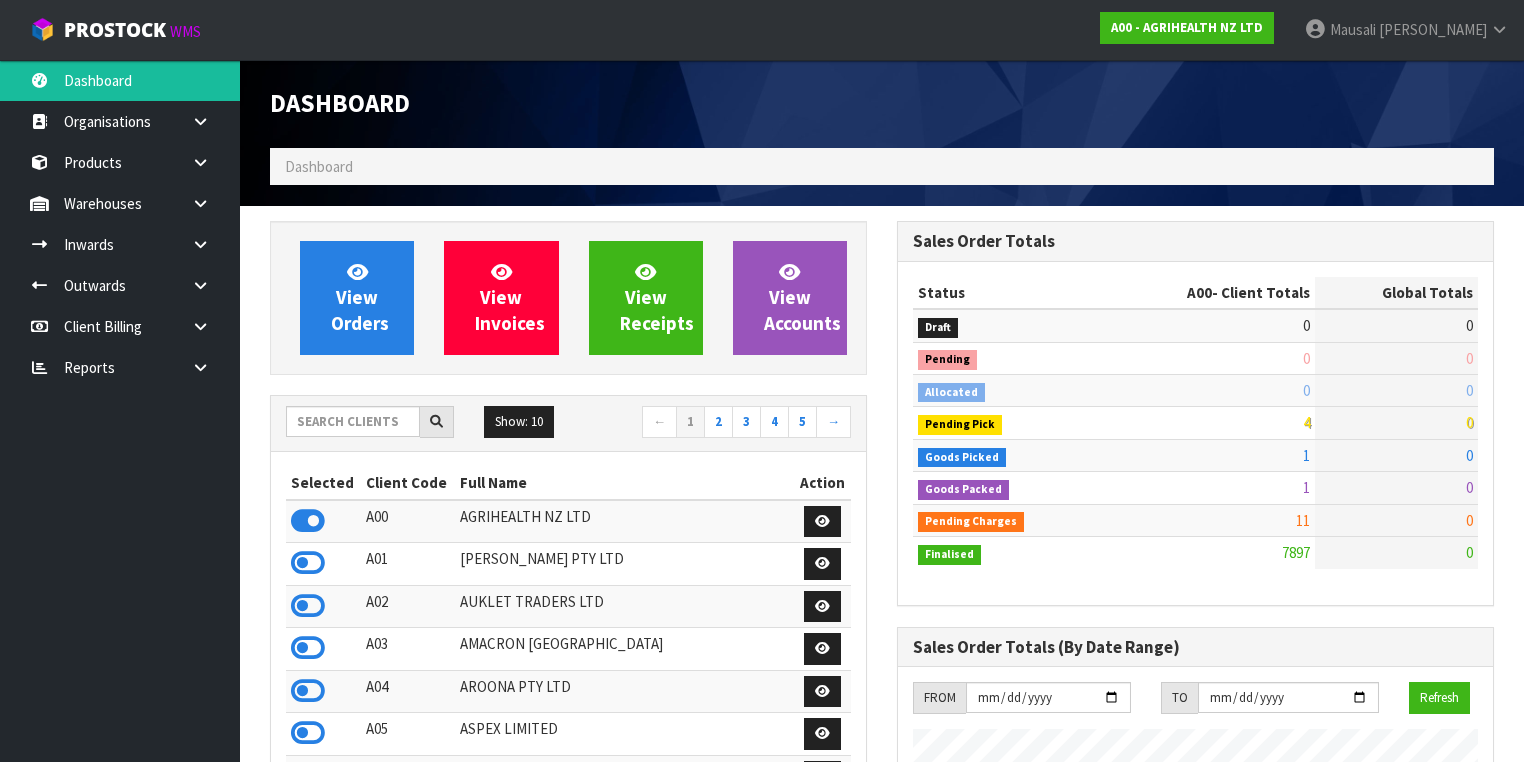 scroll, scrollTop: 998491, scrollLeft: 999372, axis: both 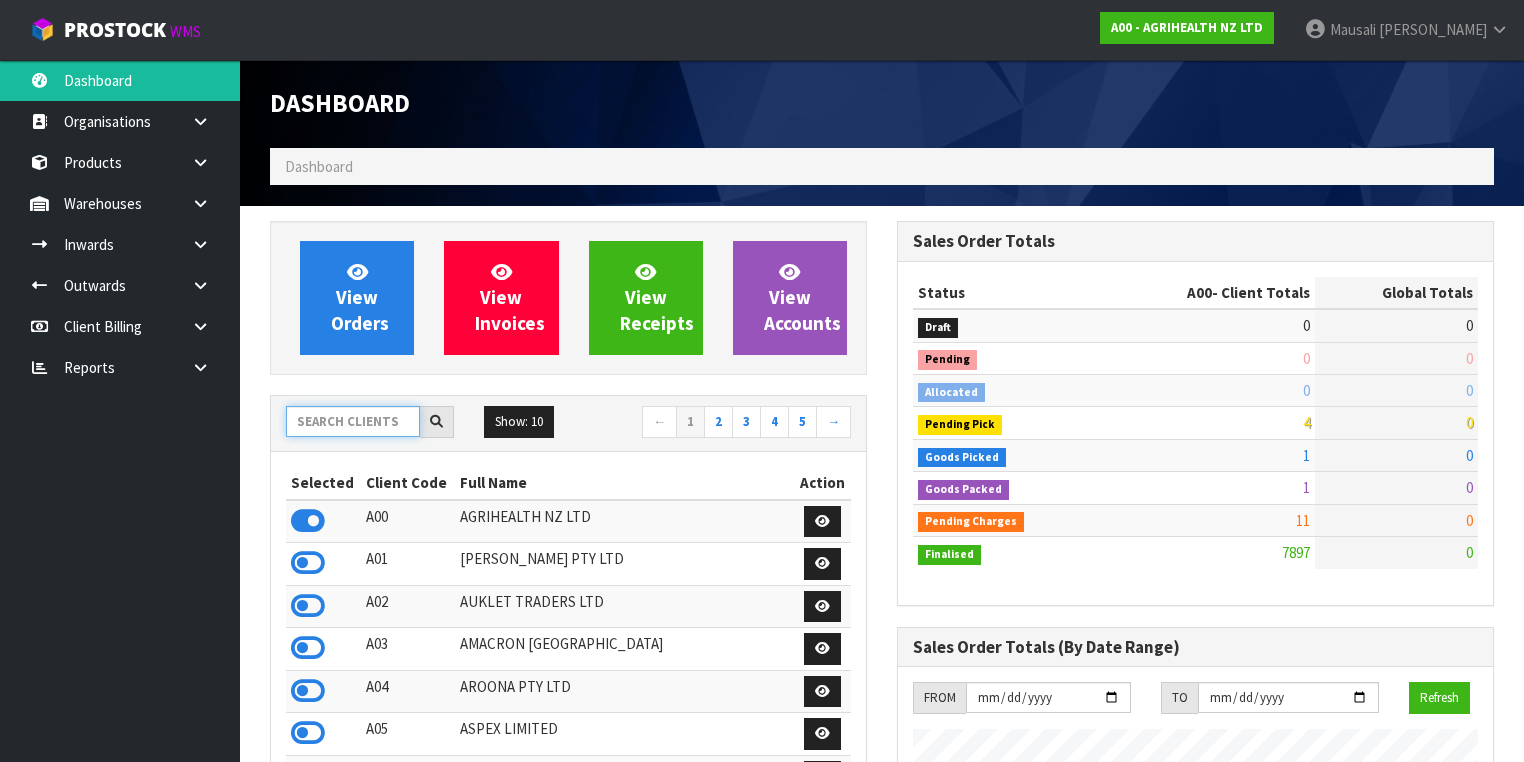 click at bounding box center [353, 421] 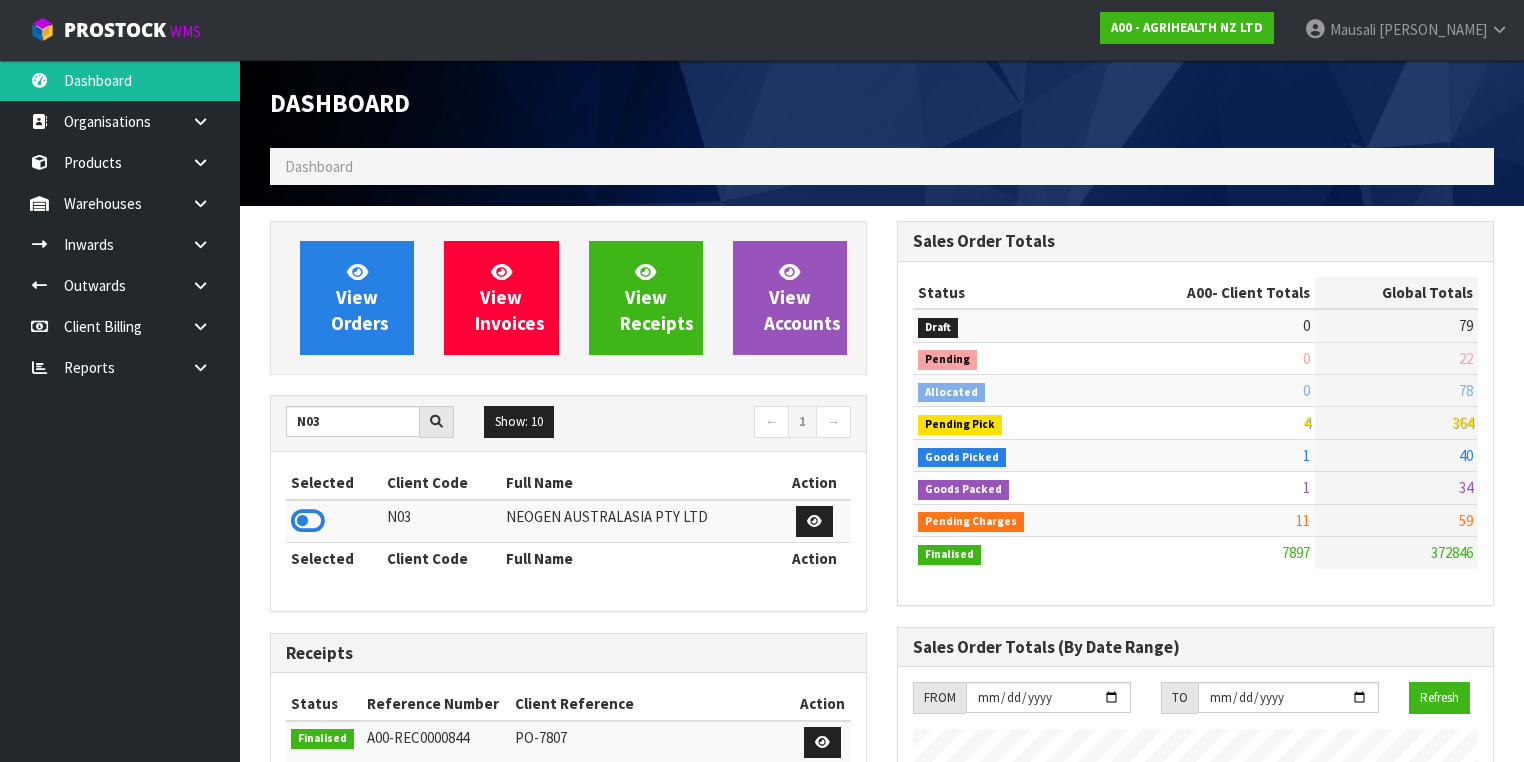 click at bounding box center [334, 521] 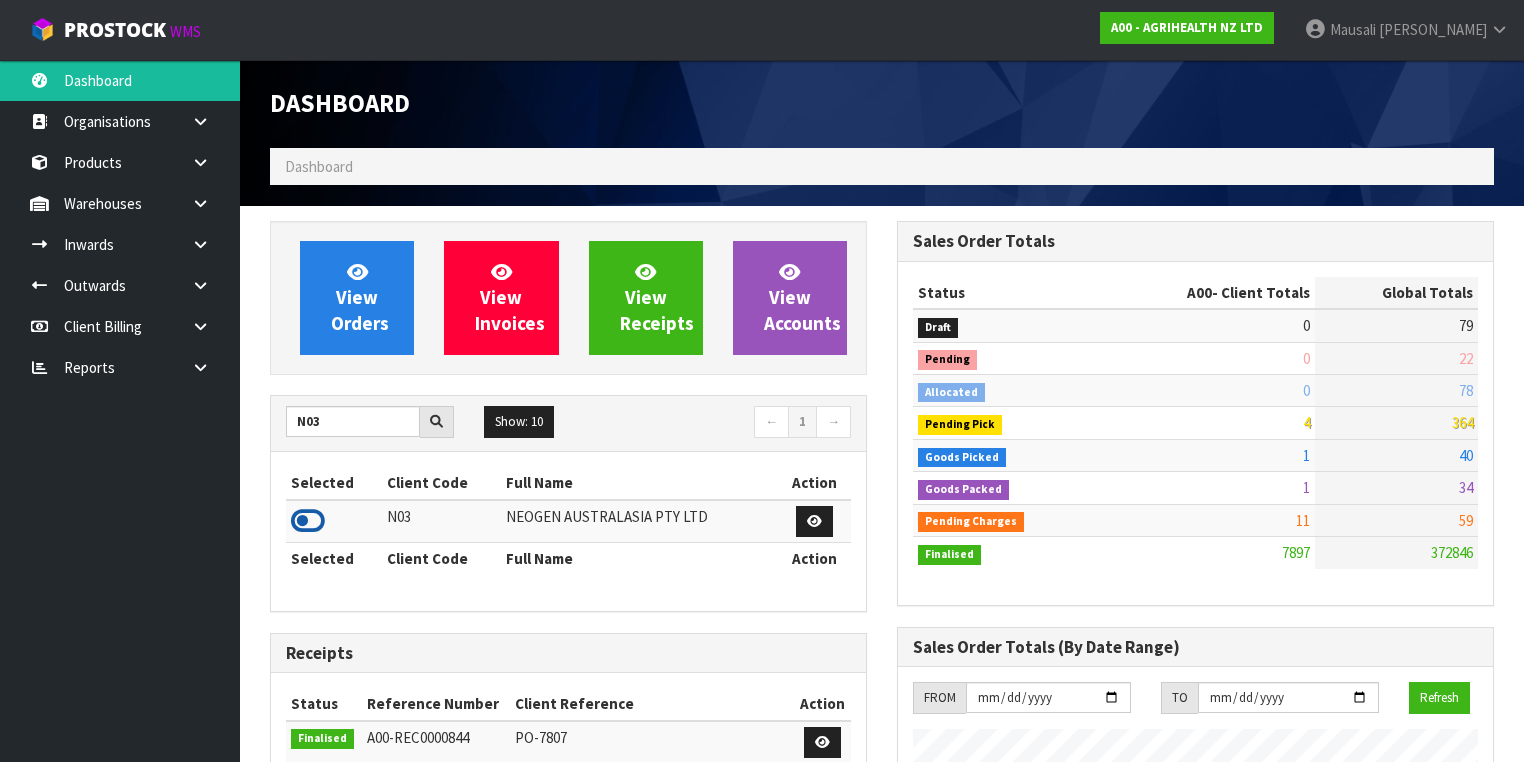 click at bounding box center (308, 521) 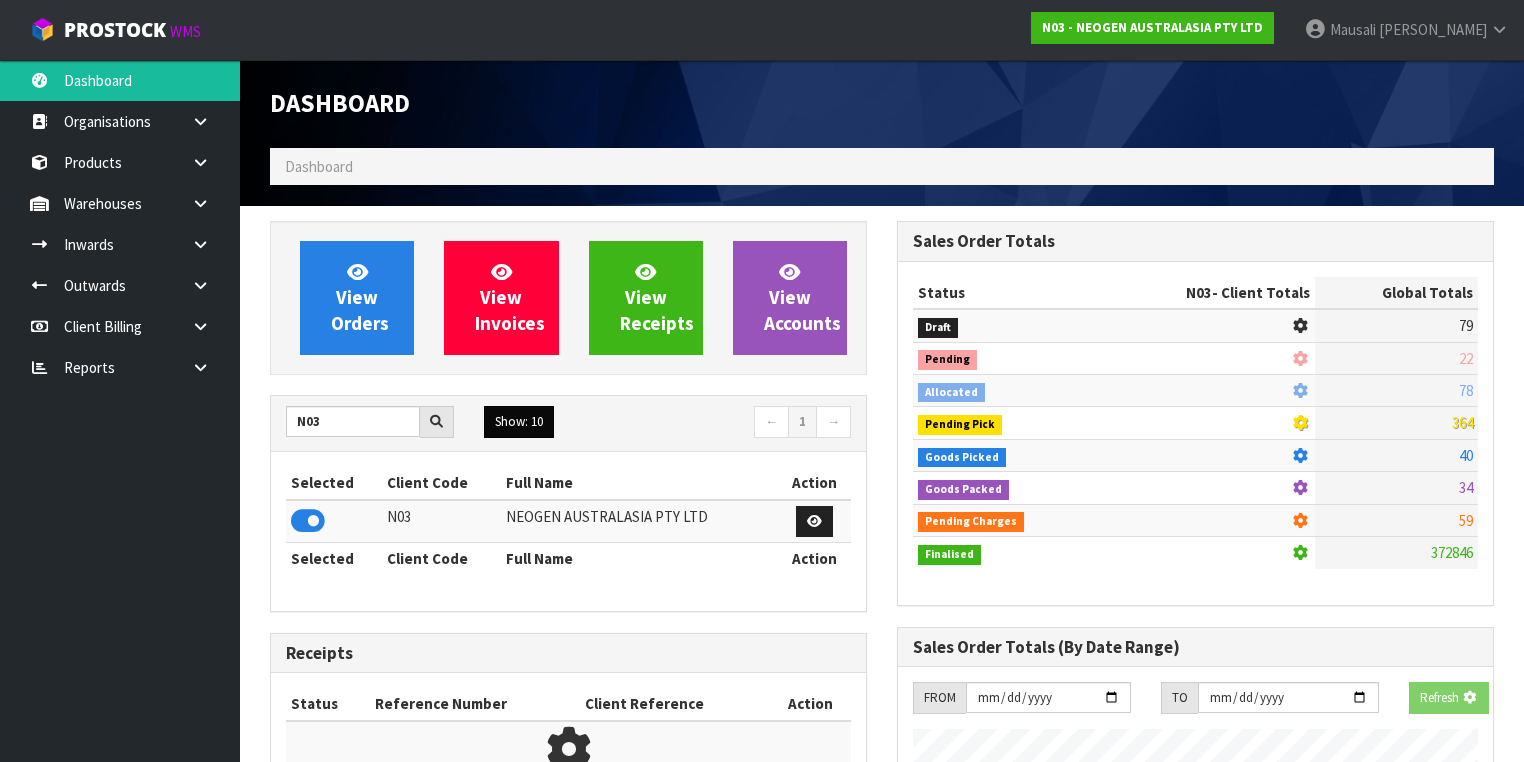 scroll, scrollTop: 1242, scrollLeft: 627, axis: both 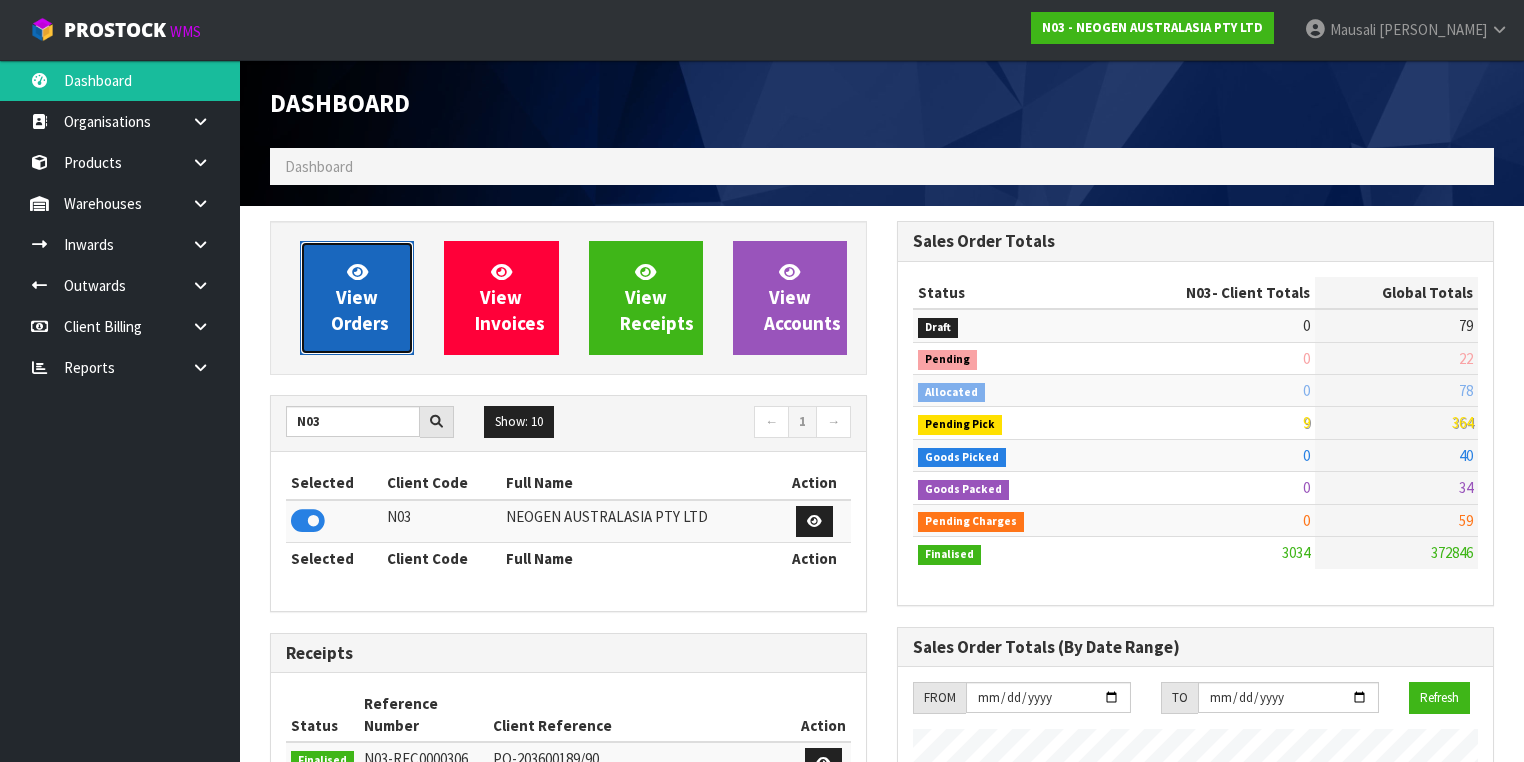 click on "View
Orders" at bounding box center (357, 298) 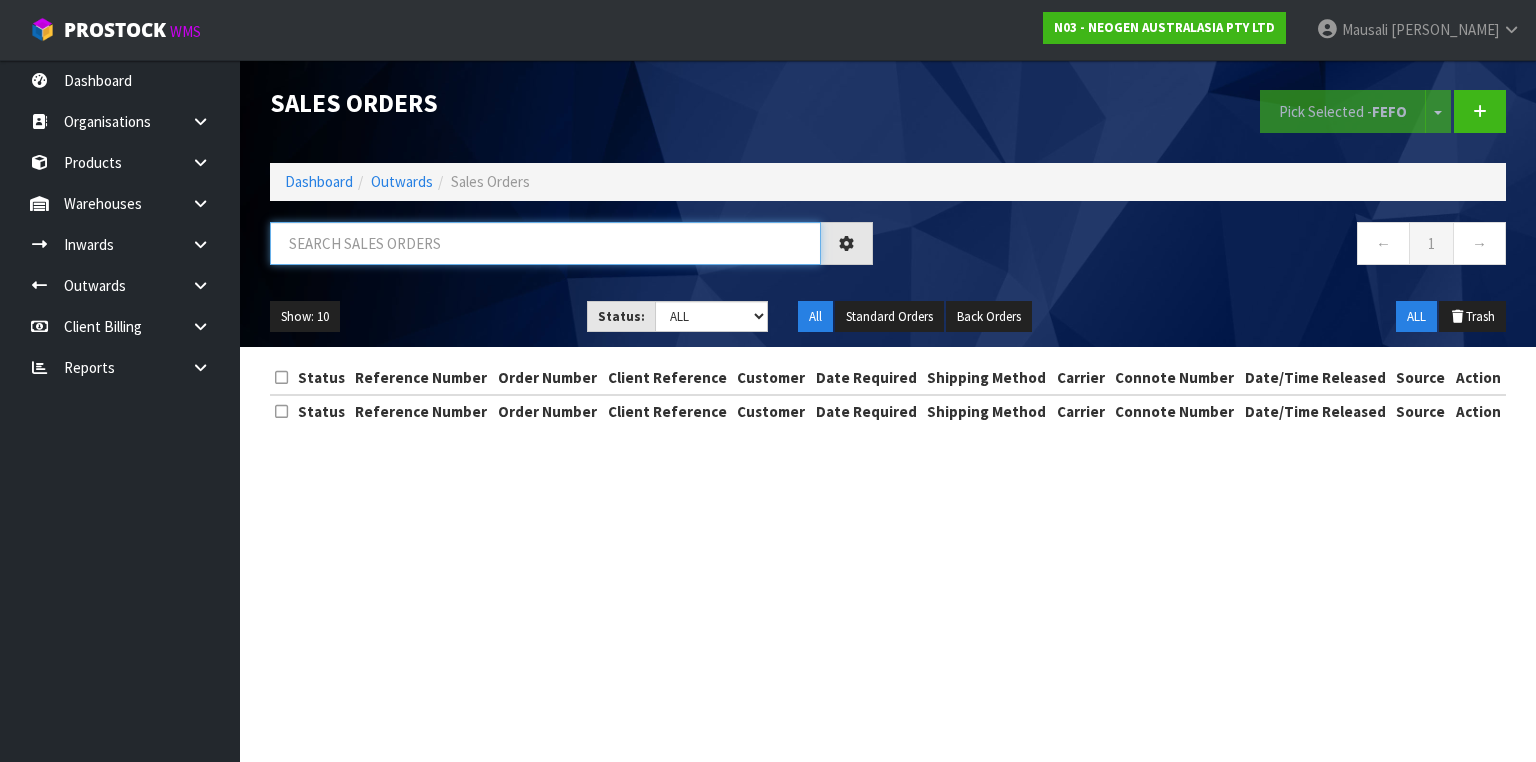 click at bounding box center [545, 243] 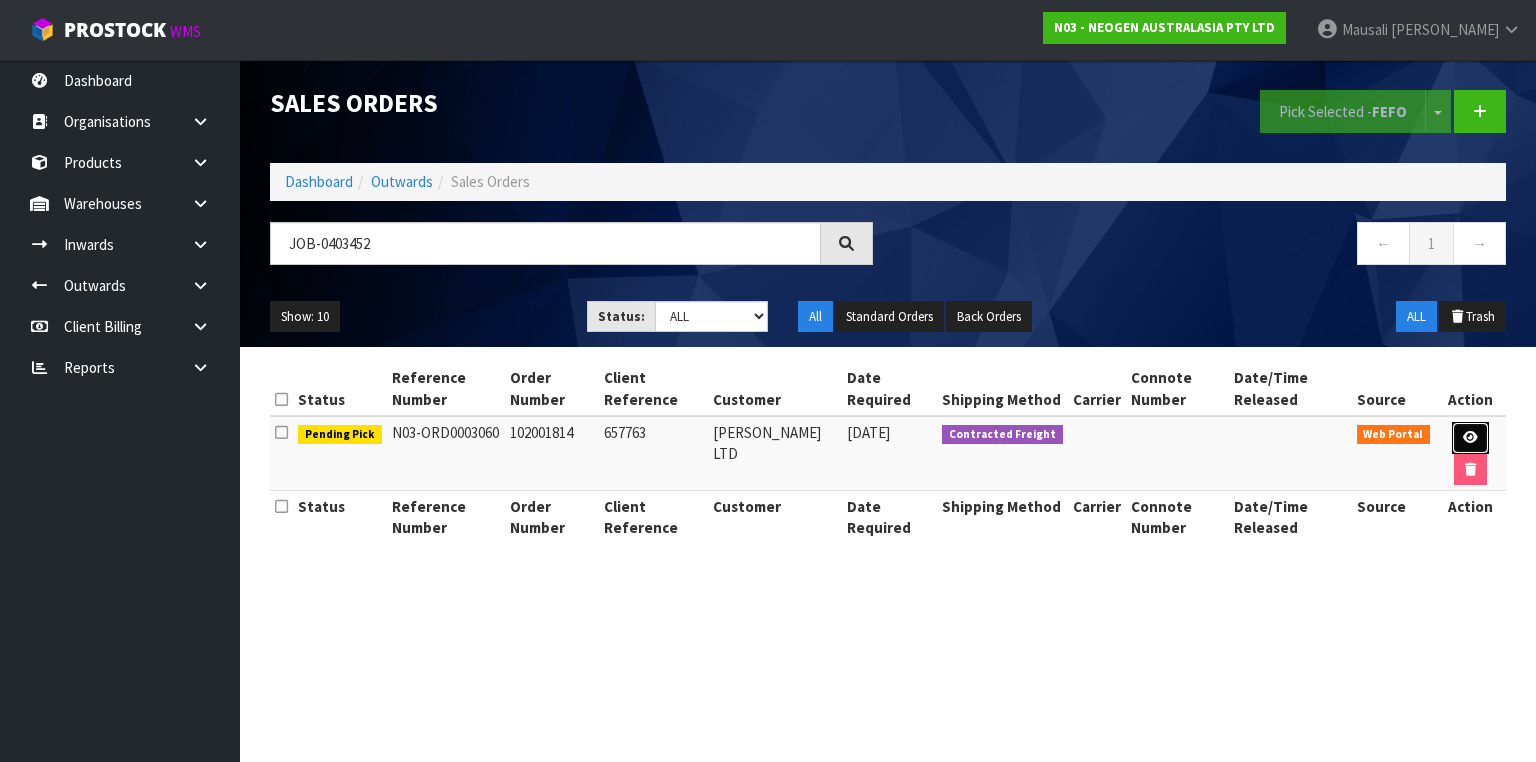 click at bounding box center (1470, 437) 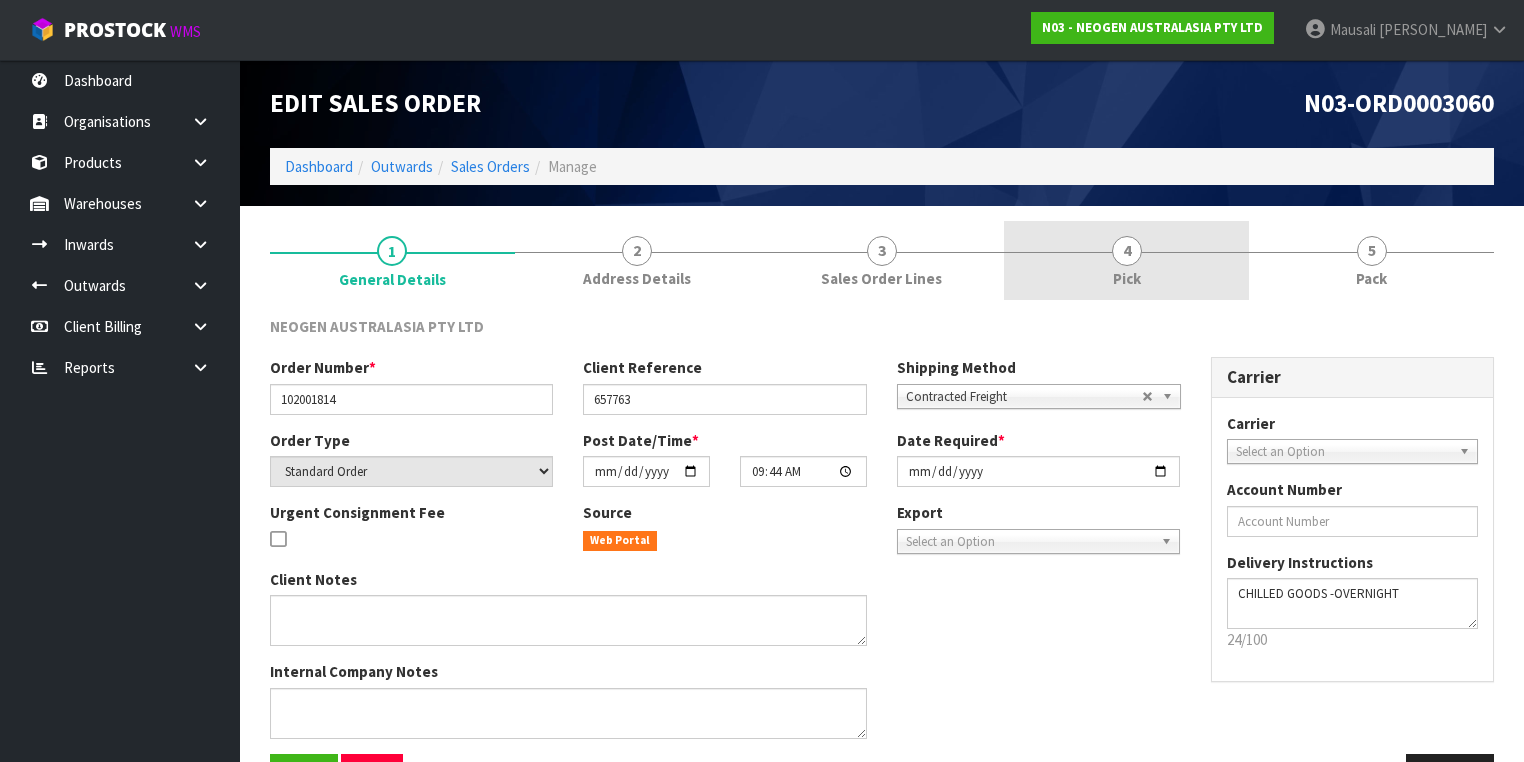 click on "Pick" at bounding box center [1127, 278] 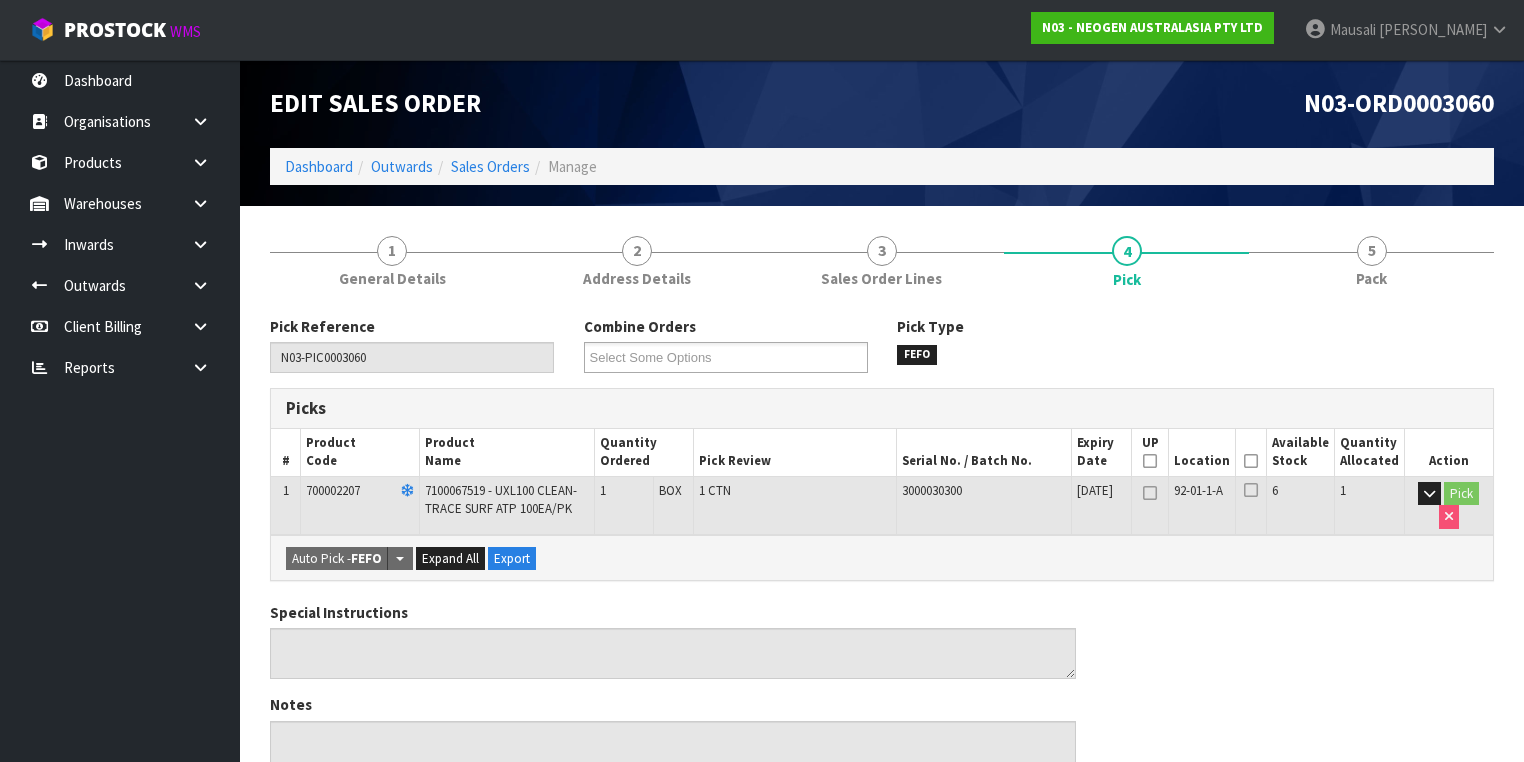 click at bounding box center (1251, 461) 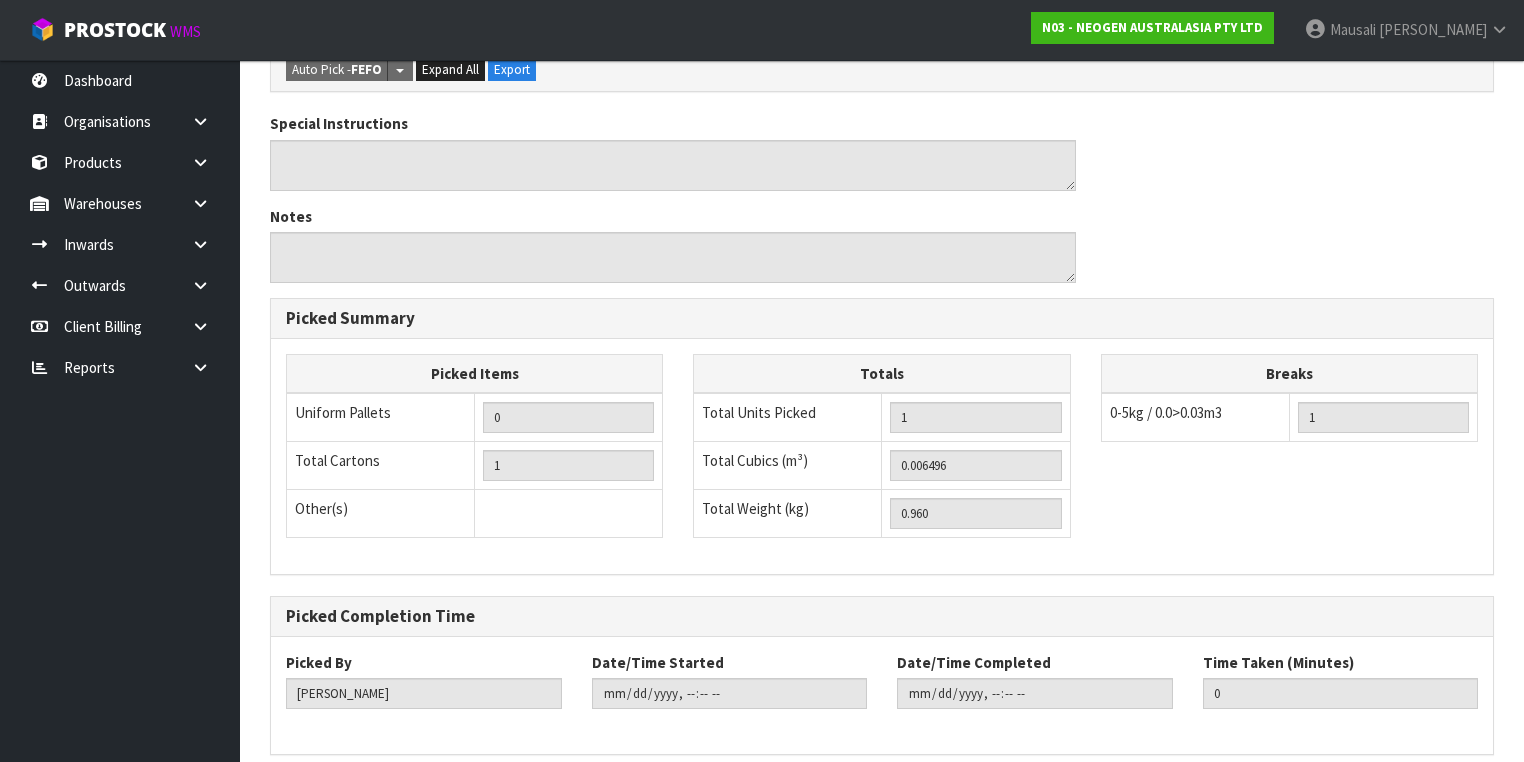 scroll, scrollTop: 640, scrollLeft: 0, axis: vertical 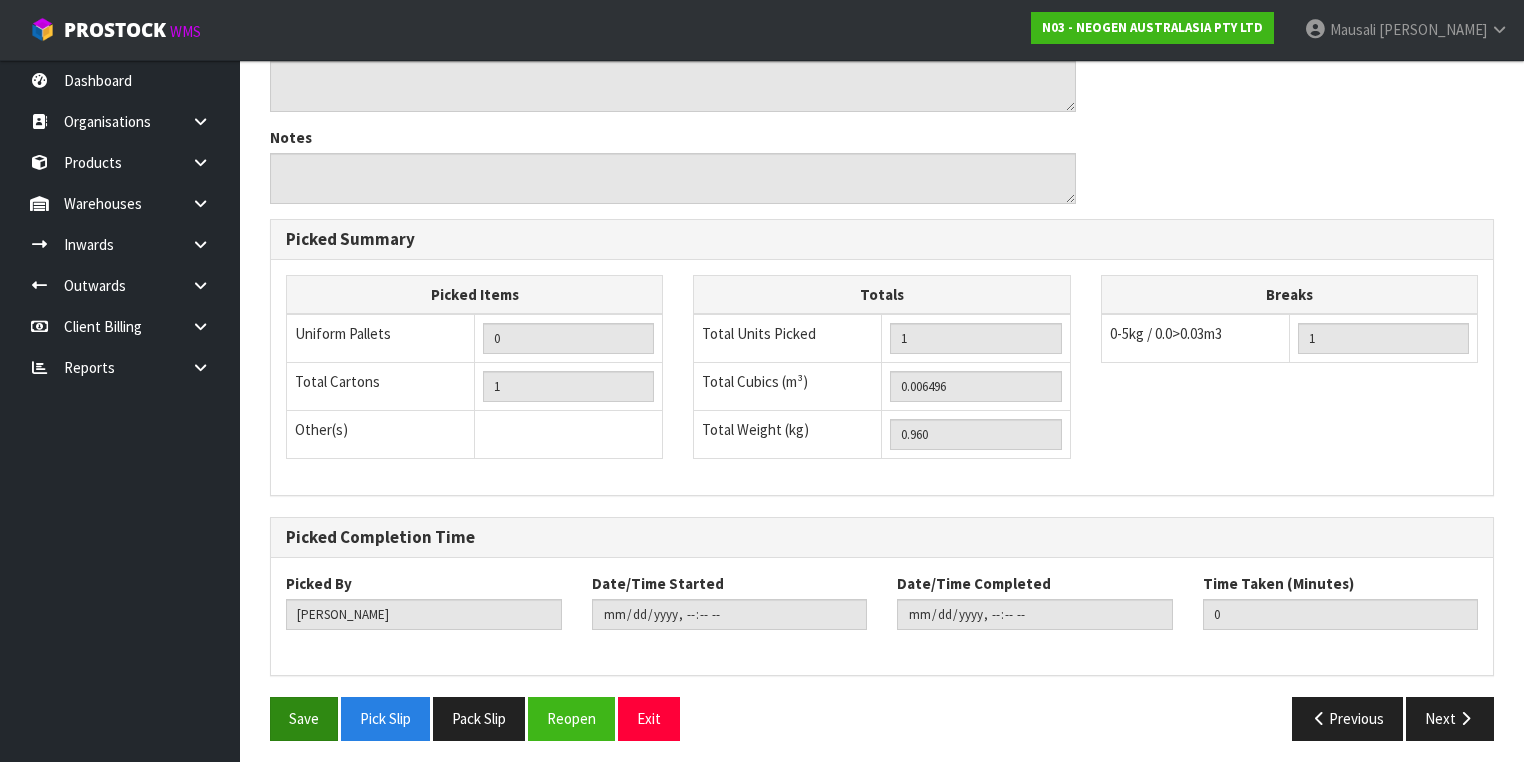 click on "Save
Pick Slip
Pack Slip
Reopen
Exit" at bounding box center [568, 718] 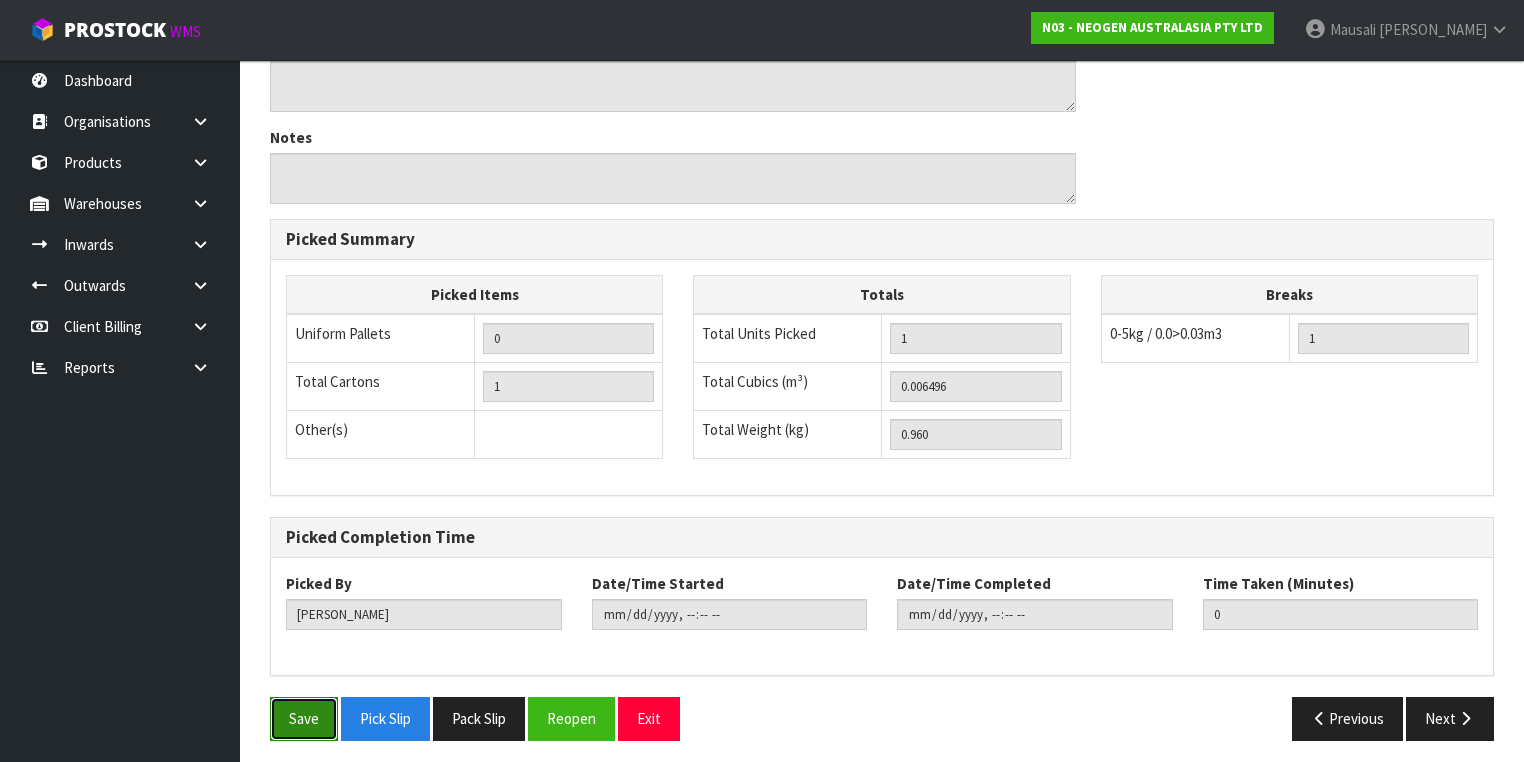 click on "Save" at bounding box center (304, 718) 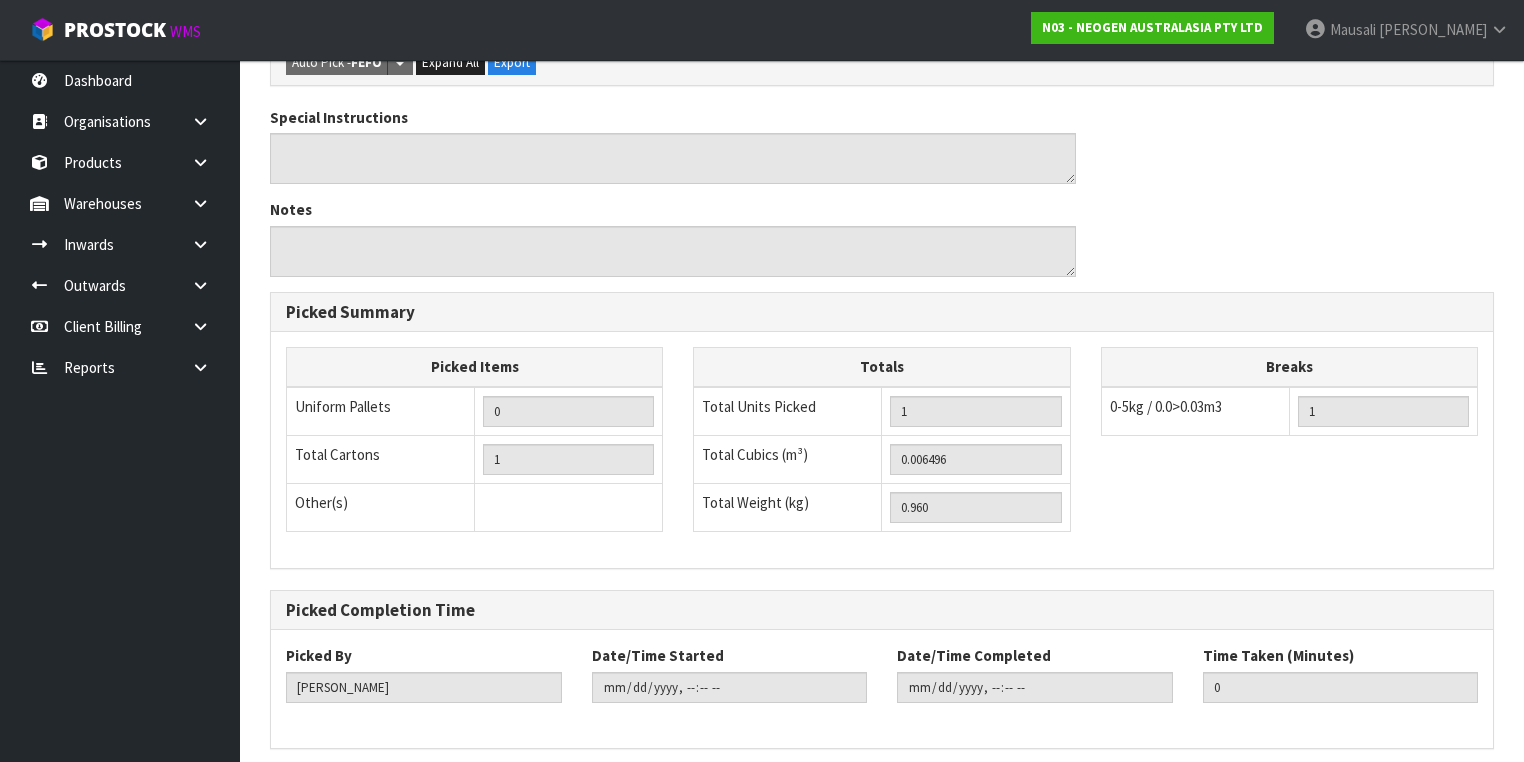 scroll, scrollTop: 0, scrollLeft: 0, axis: both 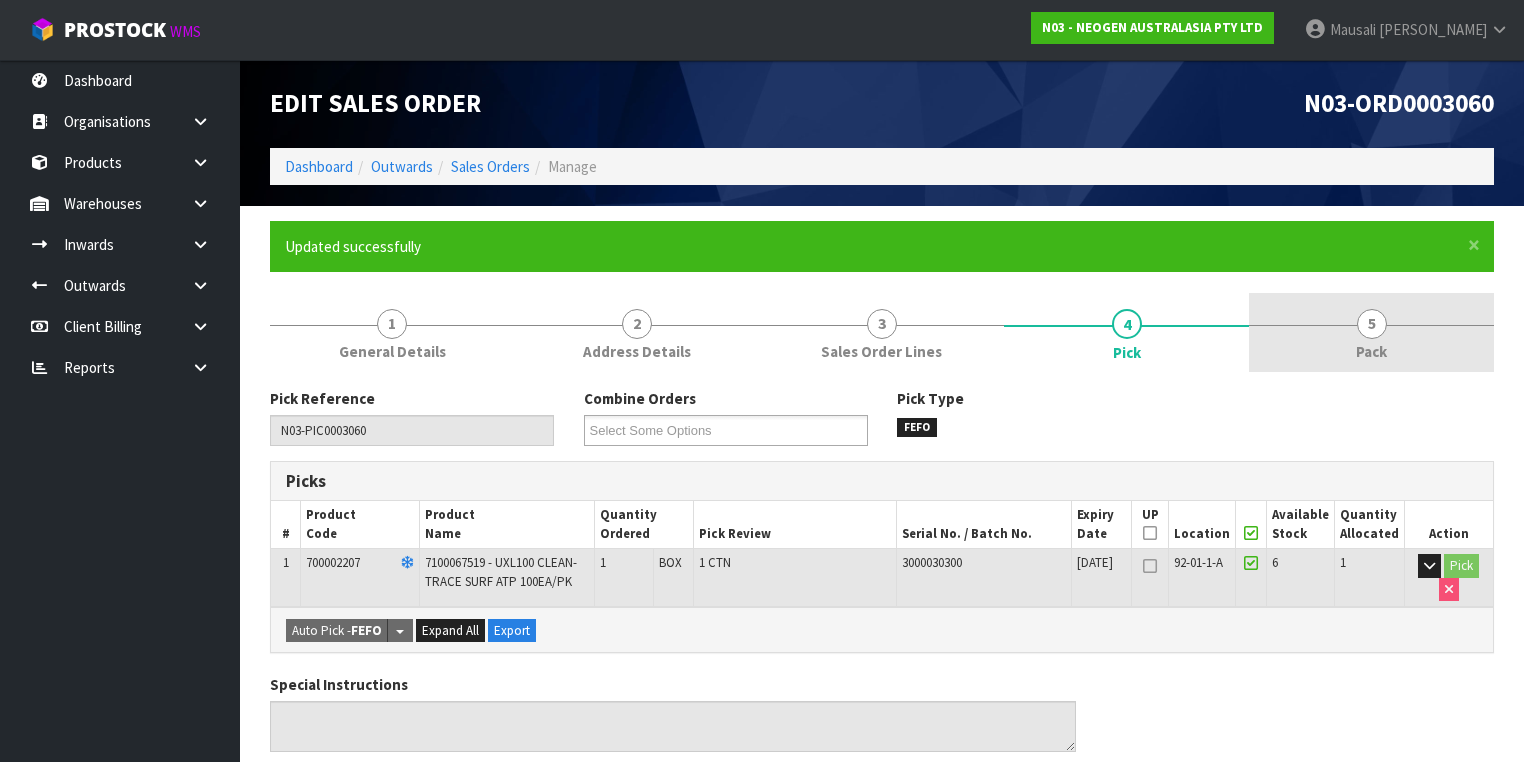 click on "5
Pack" at bounding box center (1371, 332) 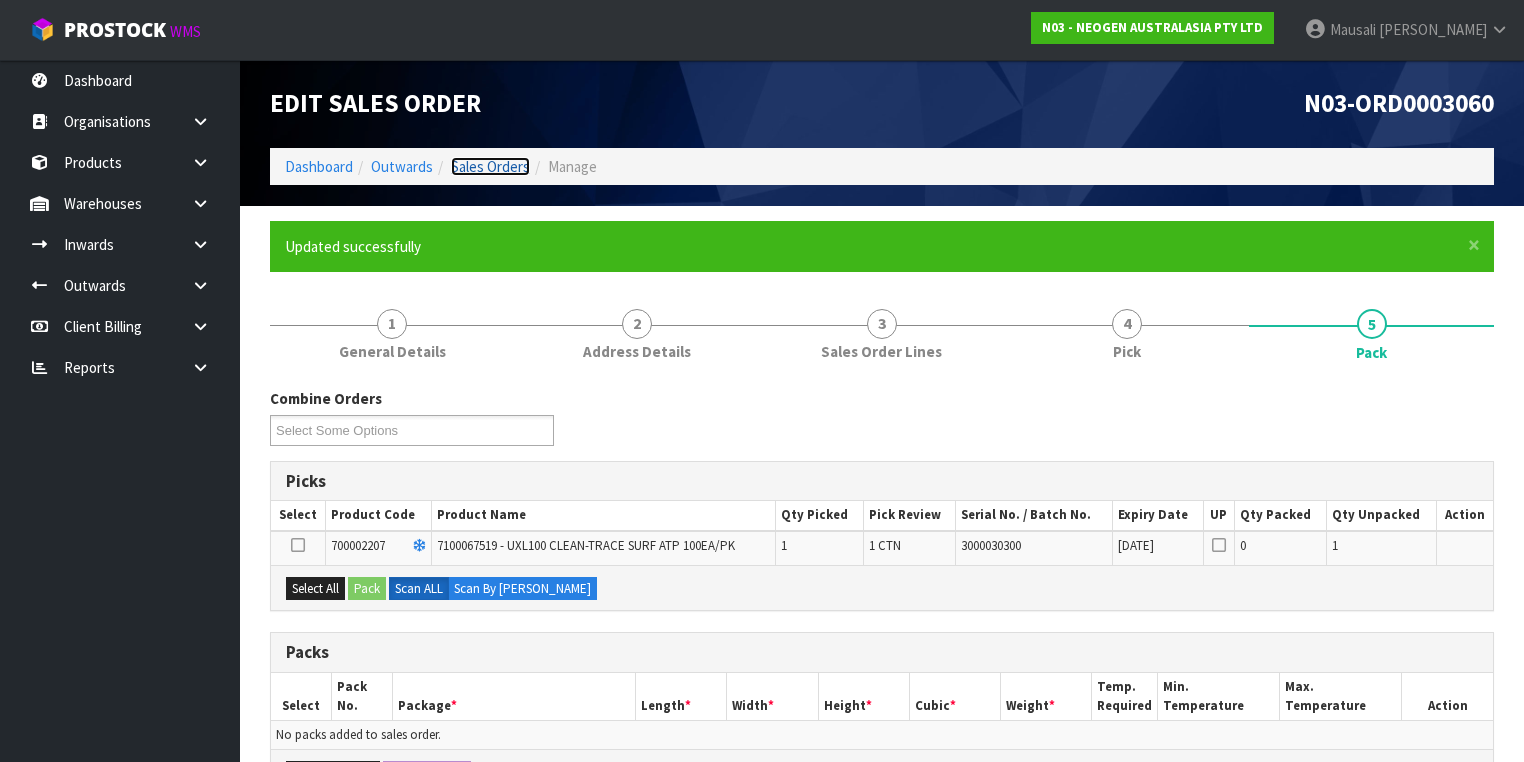 click on "Sales Orders" at bounding box center [490, 166] 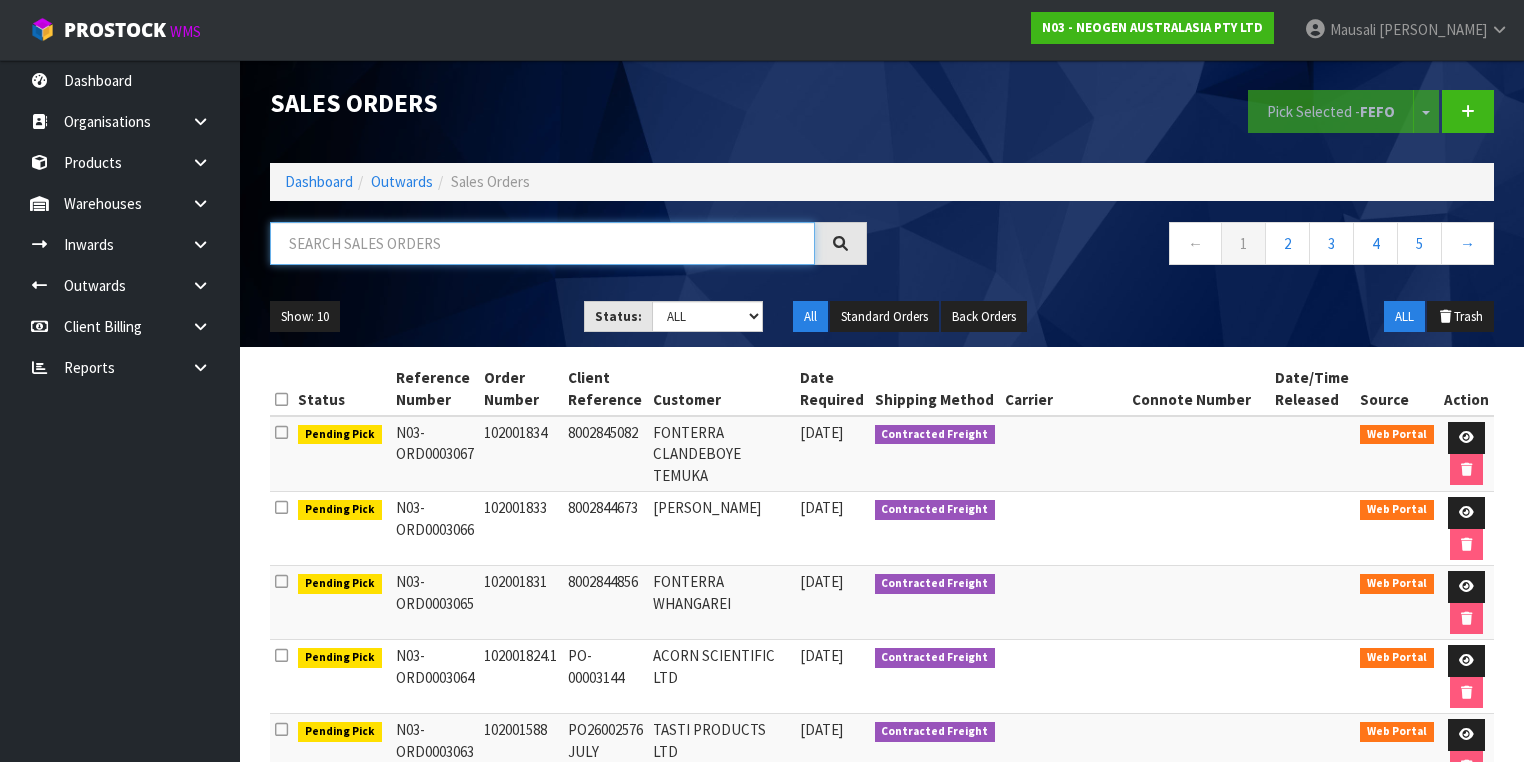 click at bounding box center [542, 243] 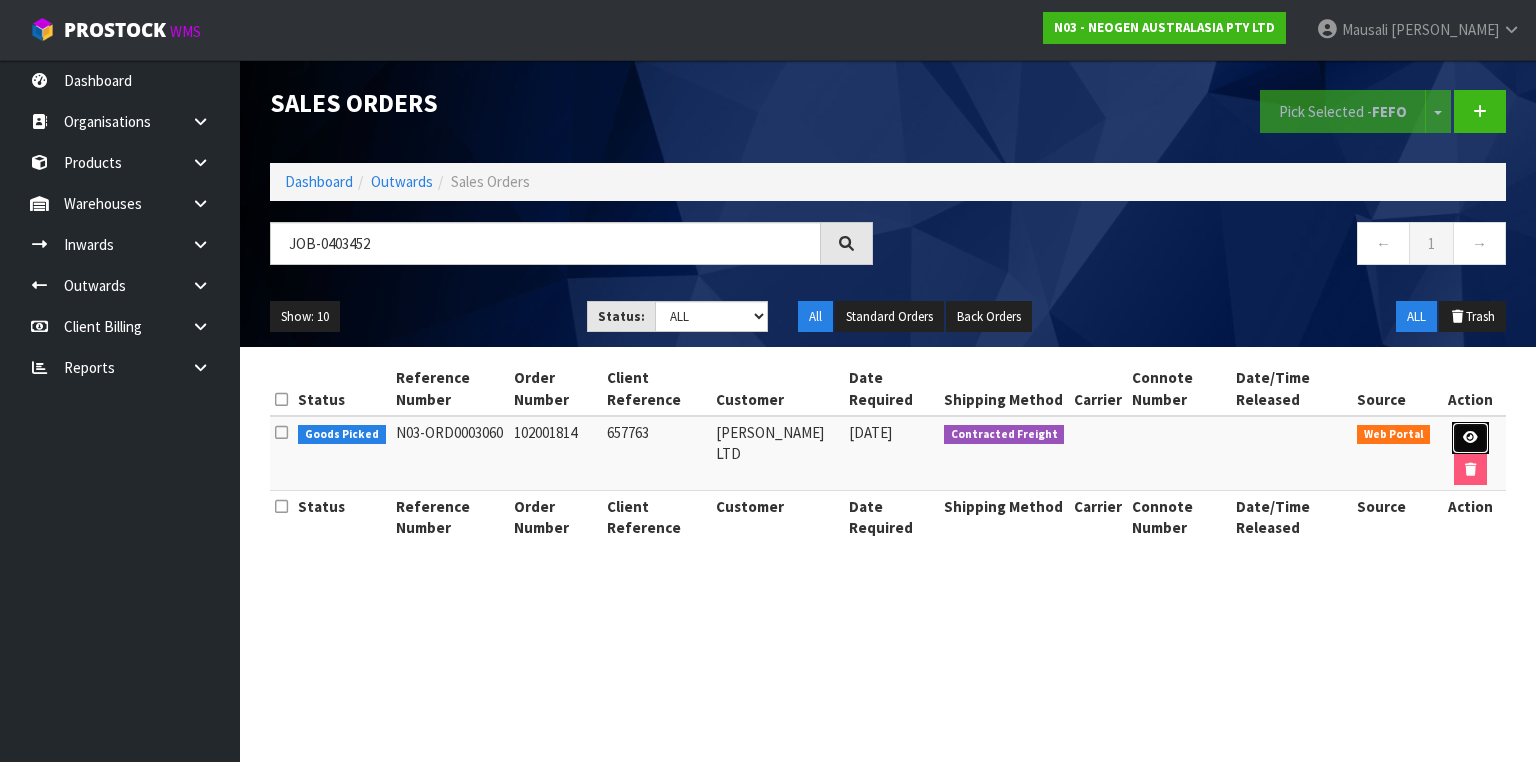 click at bounding box center (1470, 438) 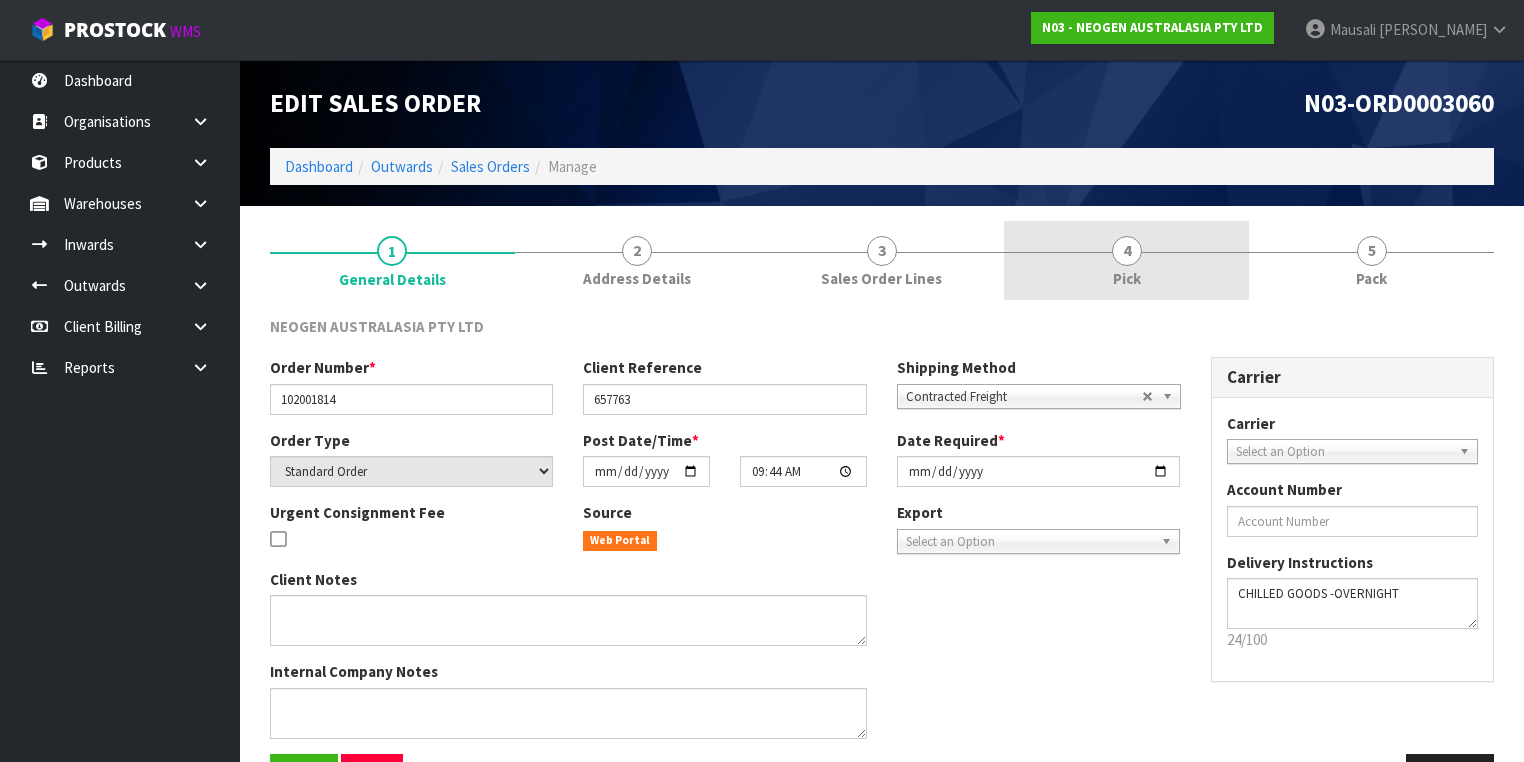 click on "4
Pick" at bounding box center (1126, 260) 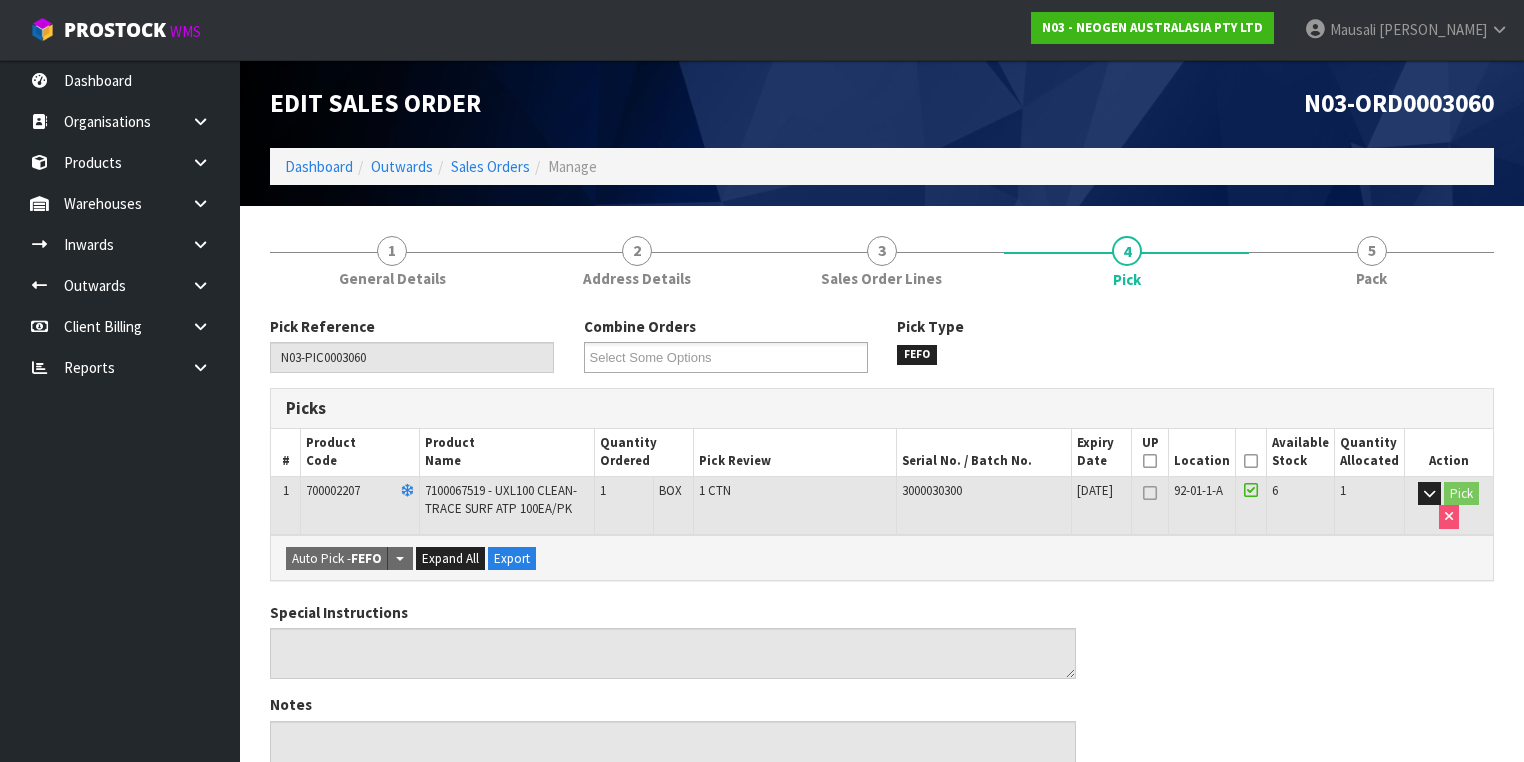 click at bounding box center [1251, 461] 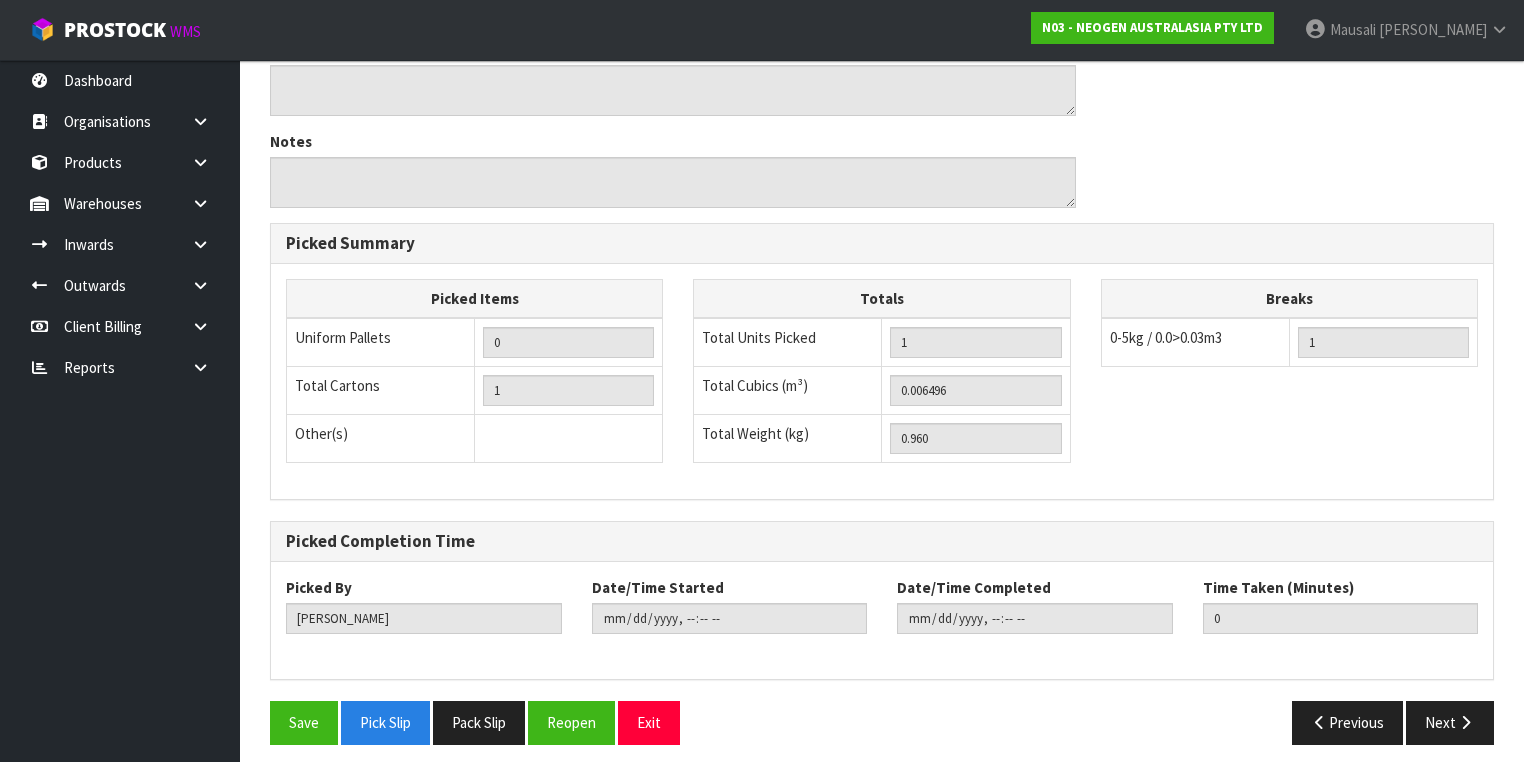 scroll, scrollTop: 641, scrollLeft: 0, axis: vertical 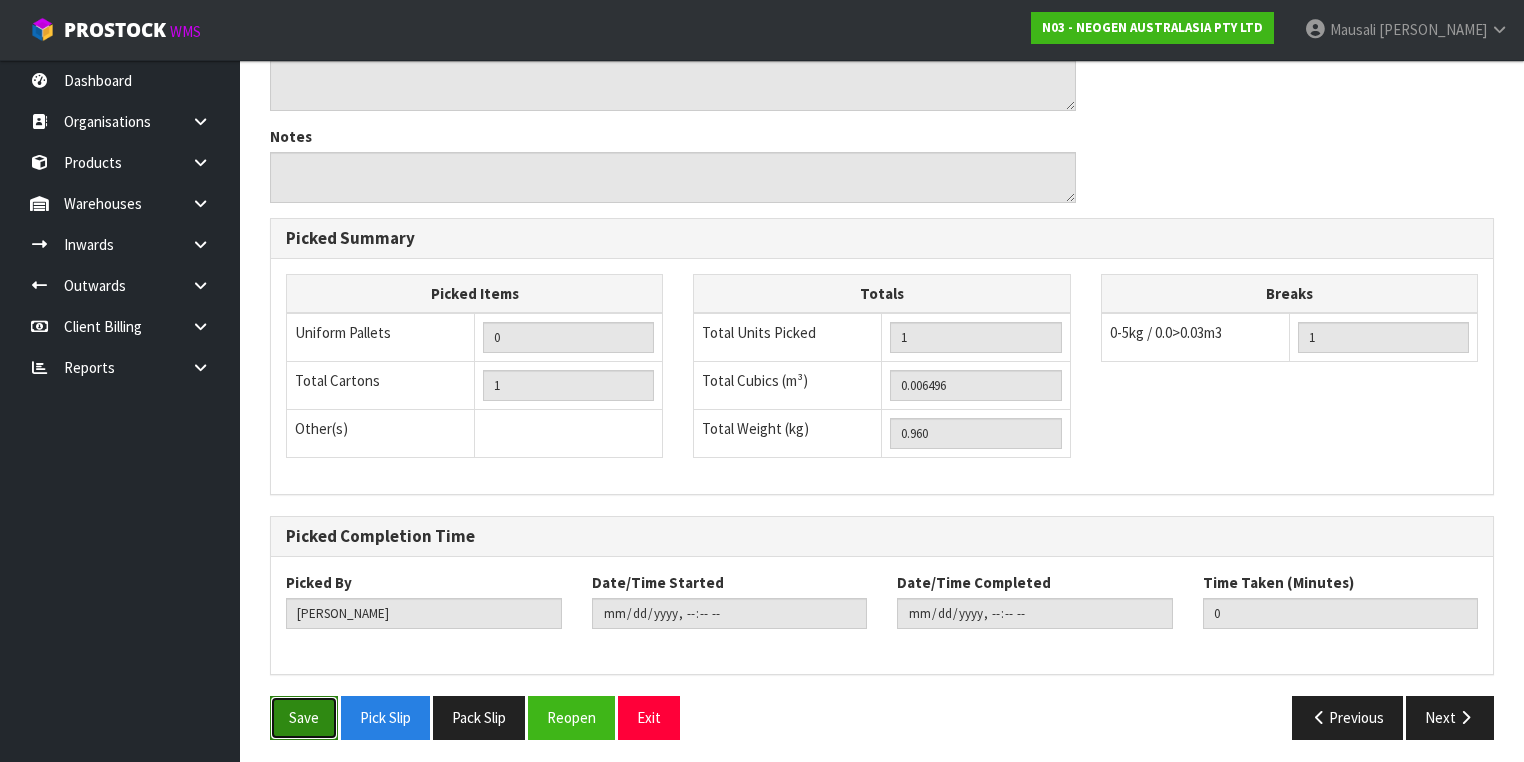 click on "Save" at bounding box center (304, 717) 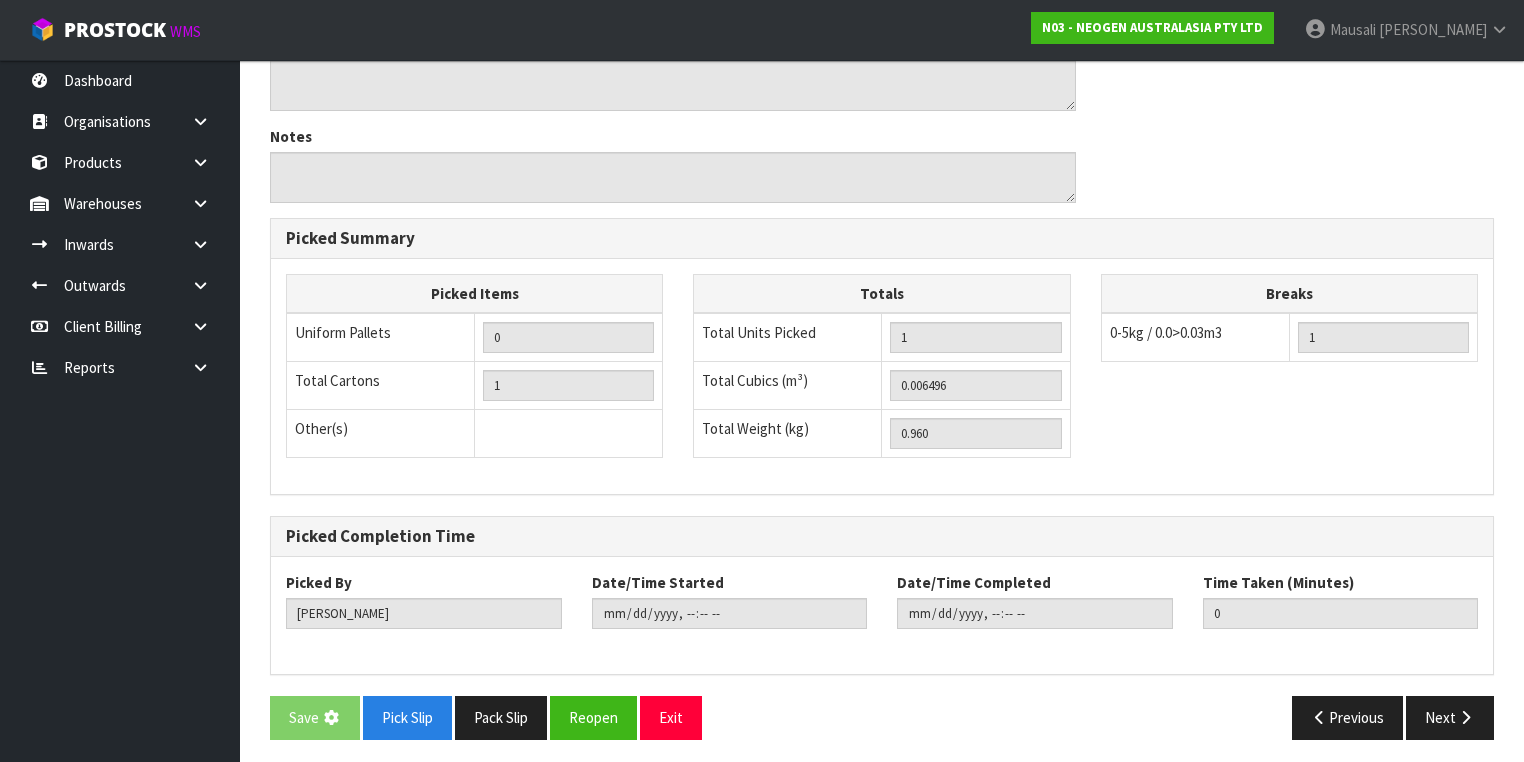 scroll, scrollTop: 0, scrollLeft: 0, axis: both 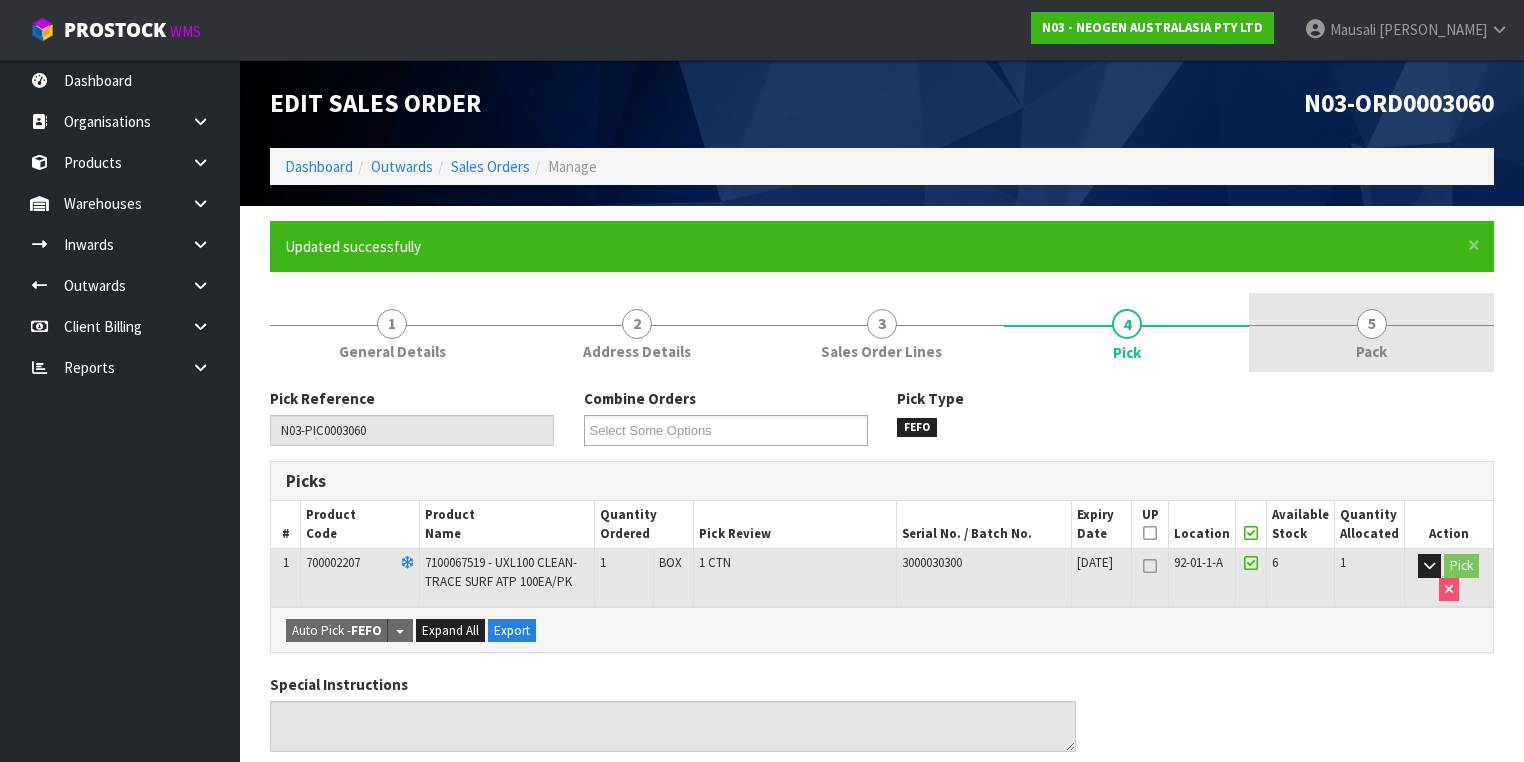 click on "5
Pack" at bounding box center [1371, 332] 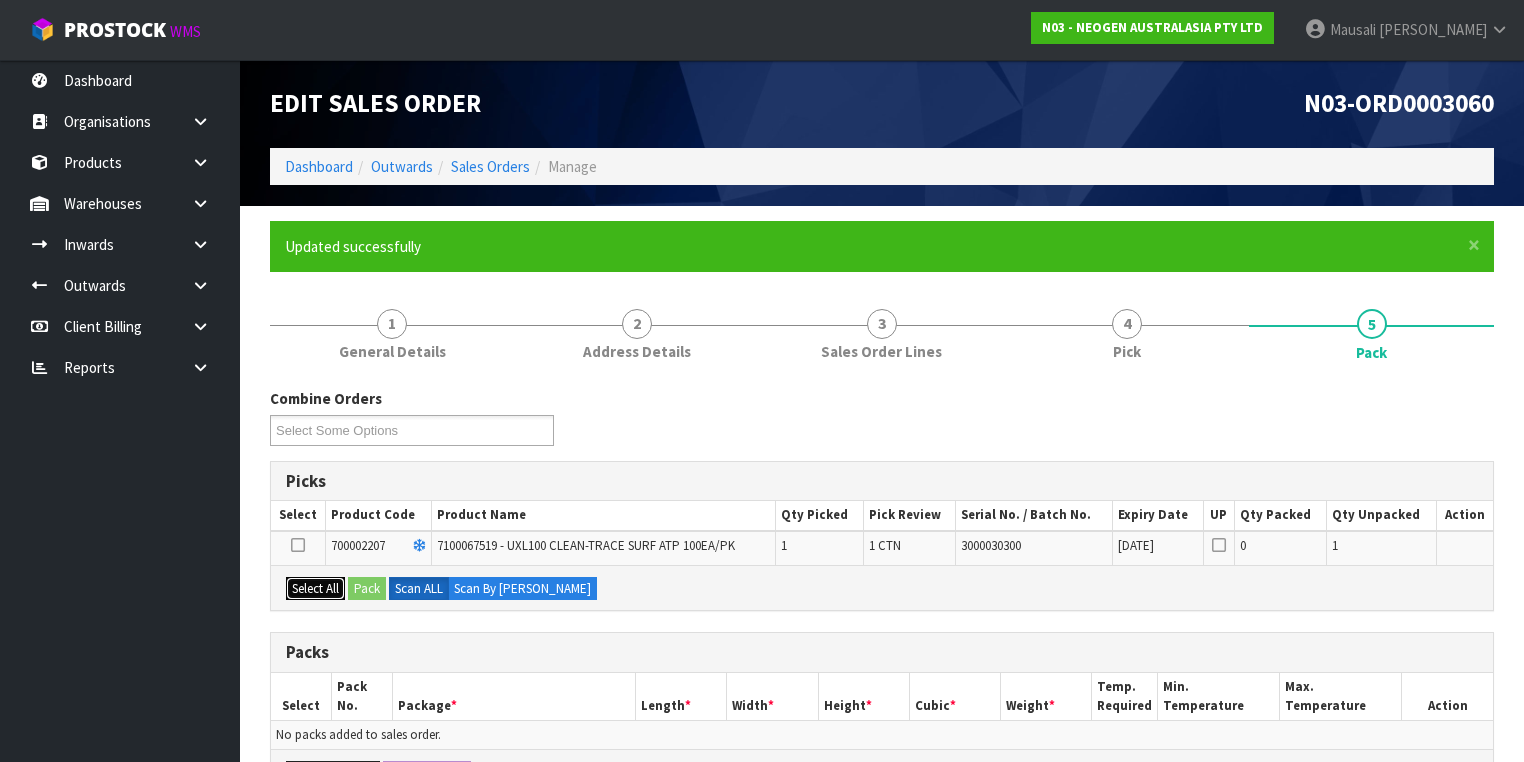drag, startPoint x: 300, startPoint y: 585, endPoint x: 374, endPoint y: 580, distance: 74.168724 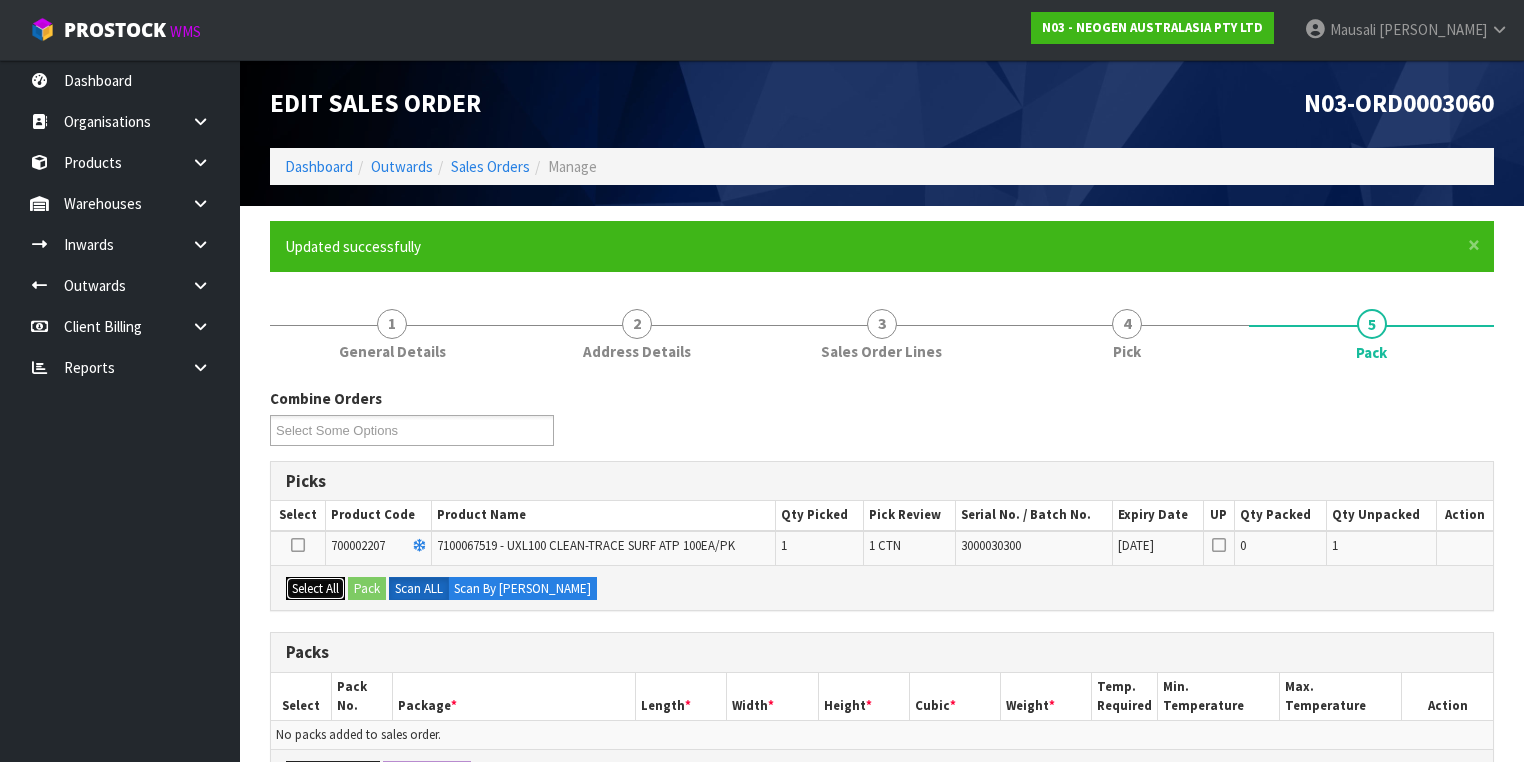 click on "Select All" at bounding box center (315, 589) 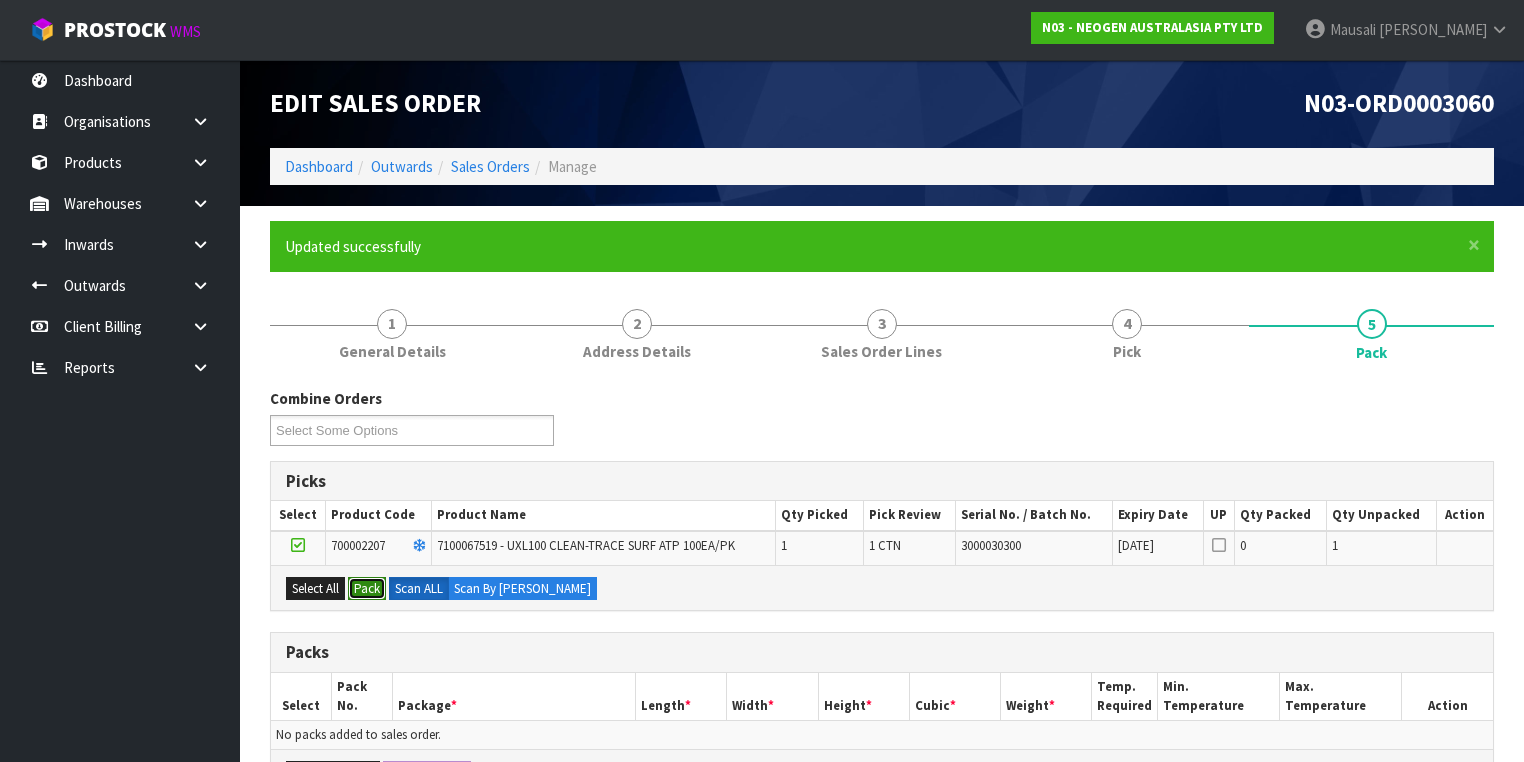 click on "Pack" at bounding box center (367, 589) 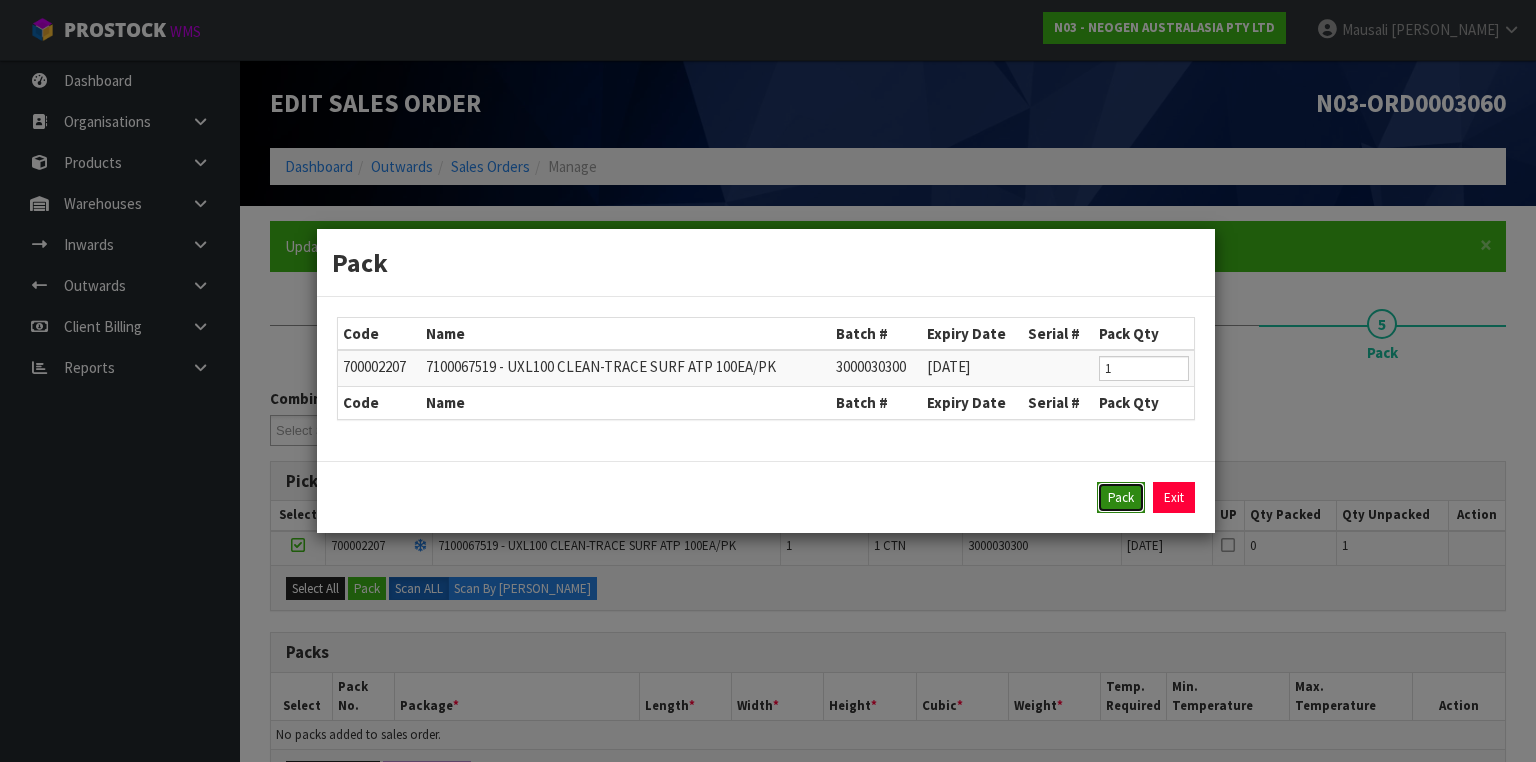 click on "Pack" at bounding box center [1121, 498] 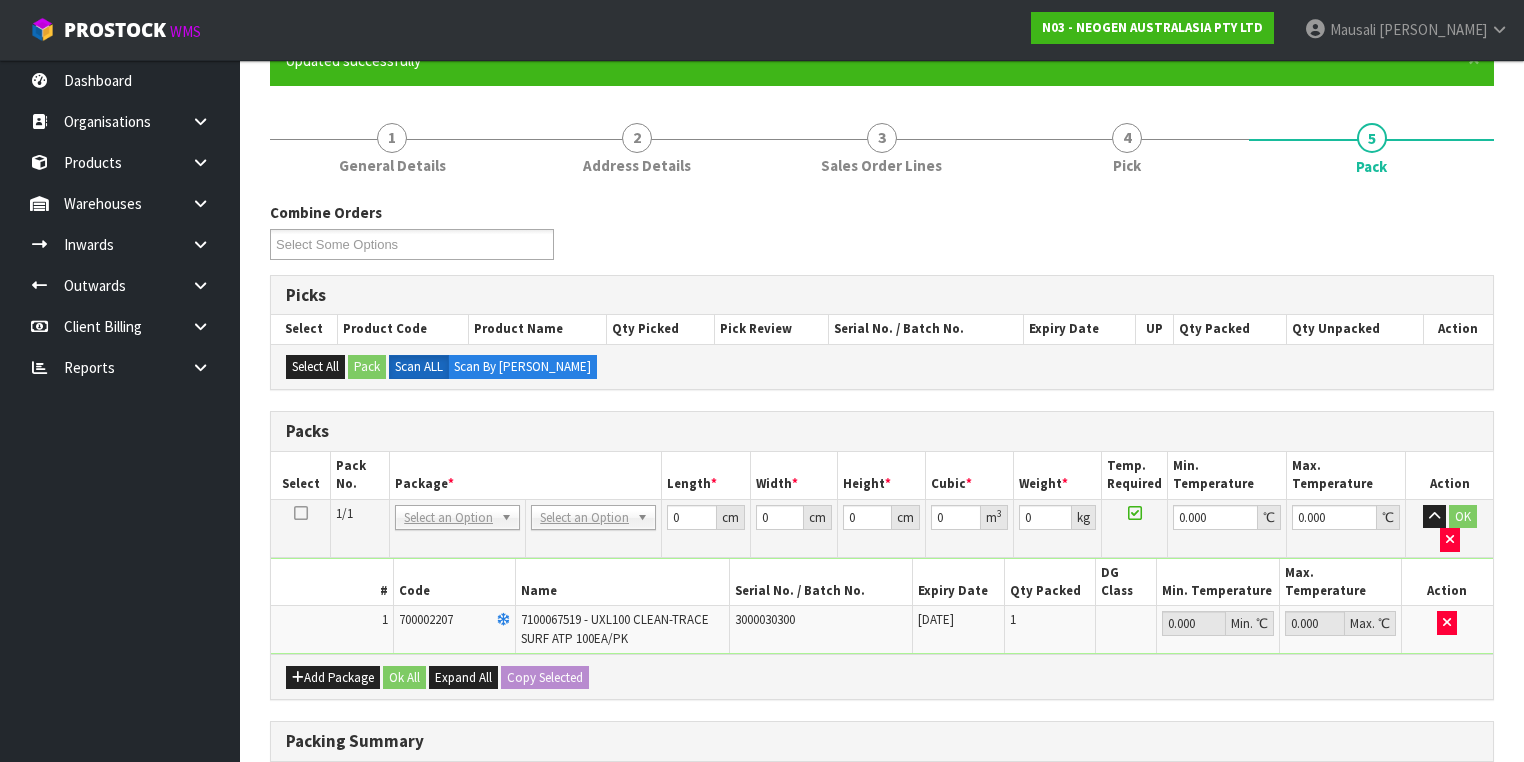 scroll, scrollTop: 320, scrollLeft: 0, axis: vertical 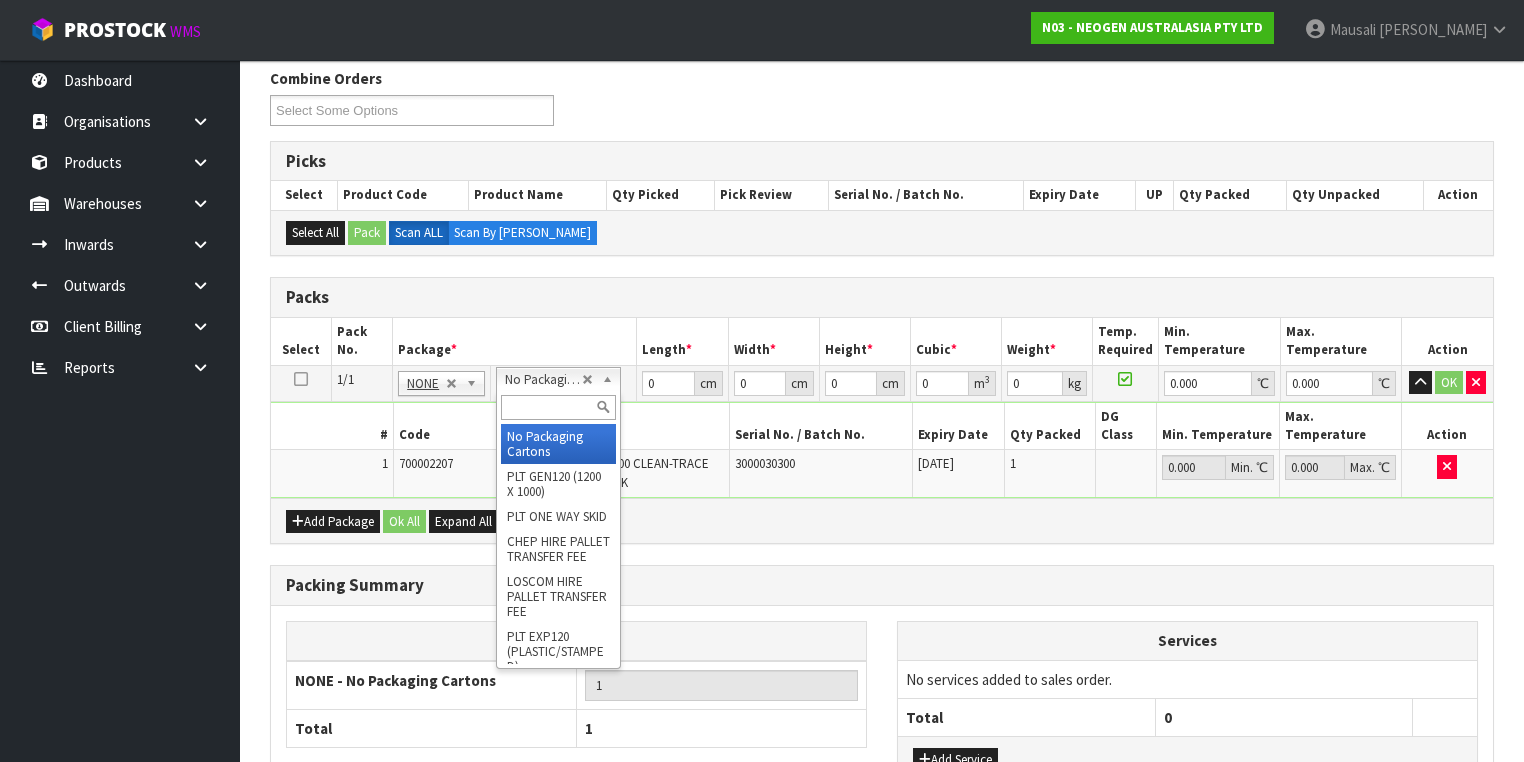 click at bounding box center [558, 407] 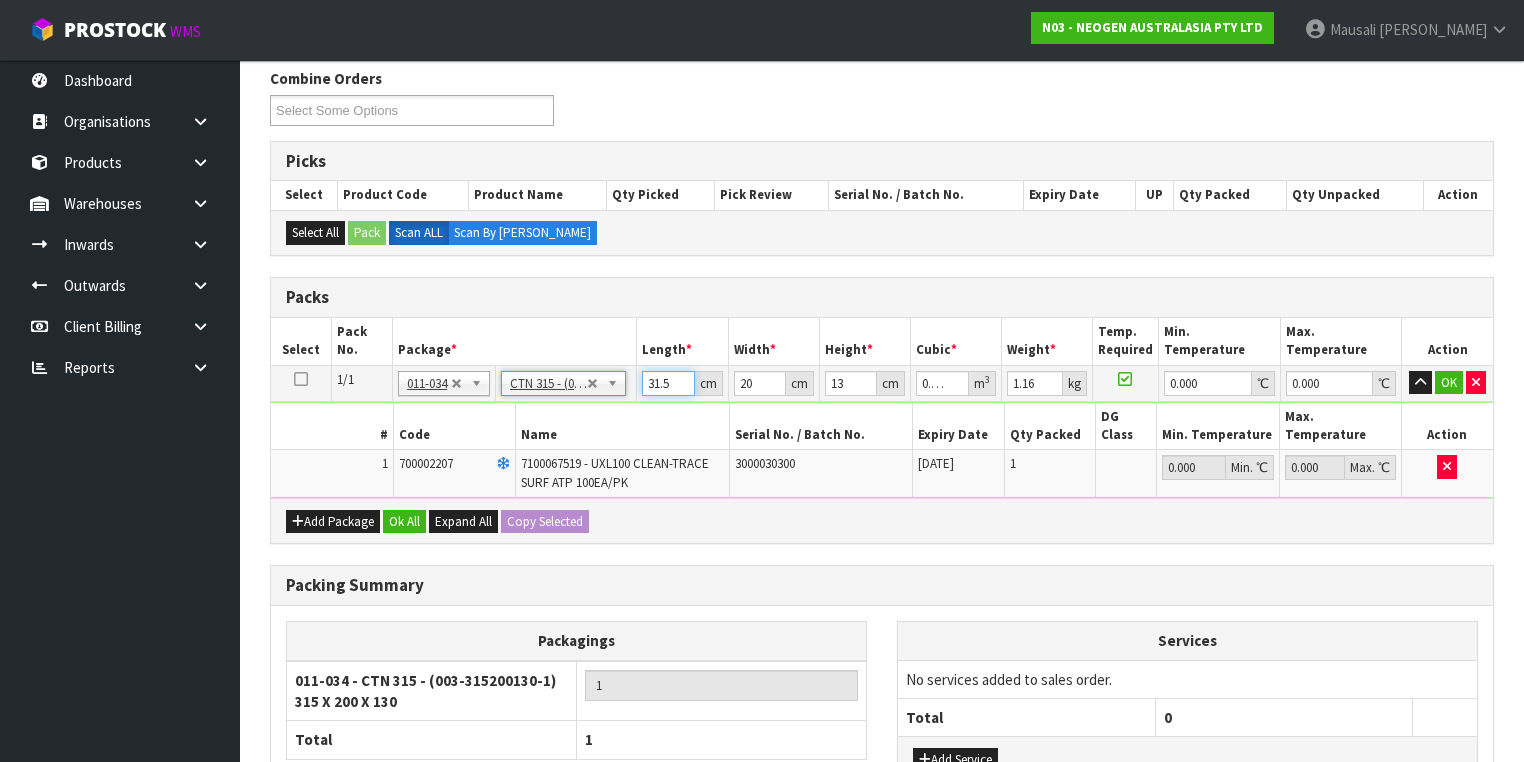 drag, startPoint x: 672, startPoint y: 382, endPoint x: 629, endPoint y: 381, distance: 43.011627 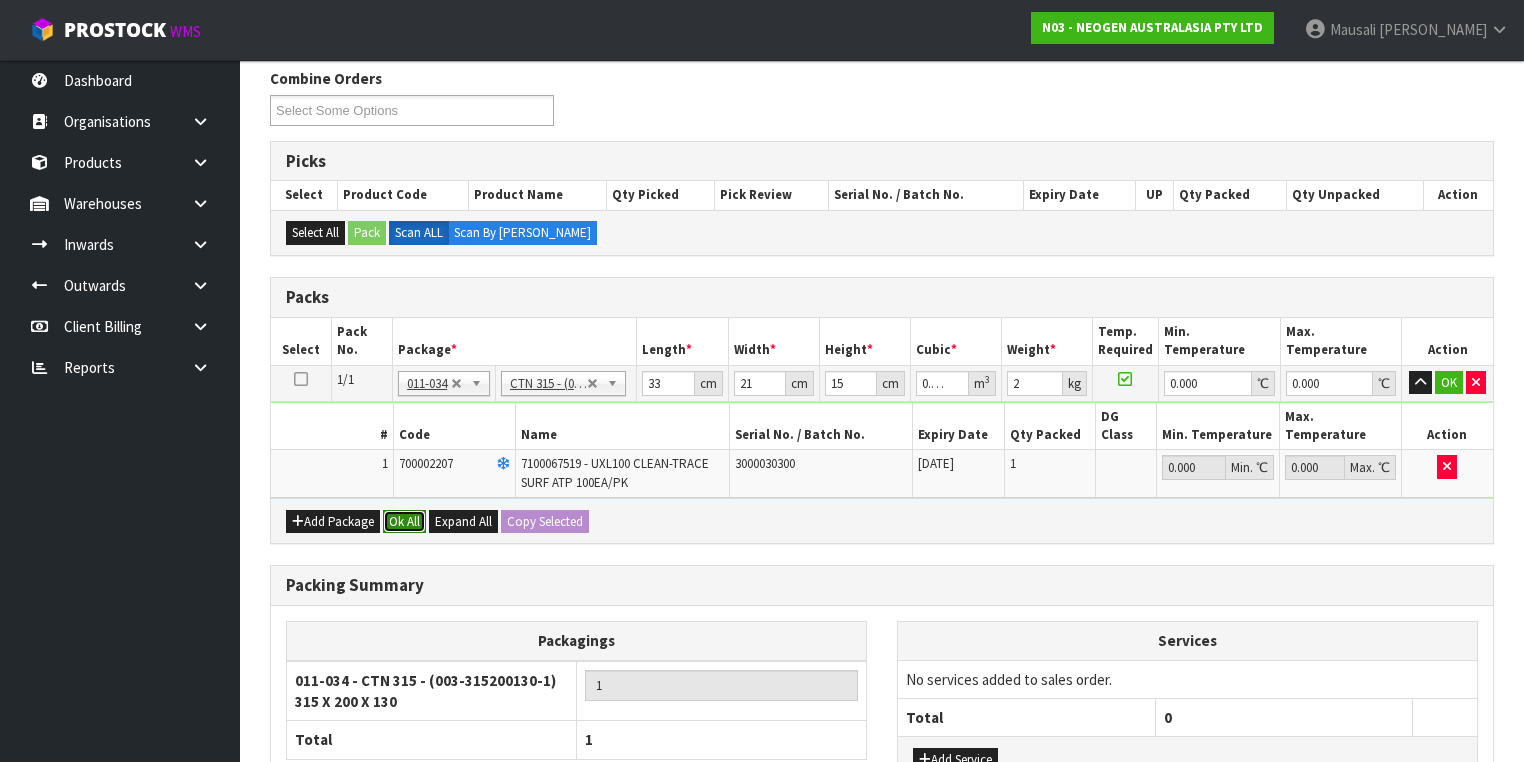 click on "Ok All" at bounding box center (404, 522) 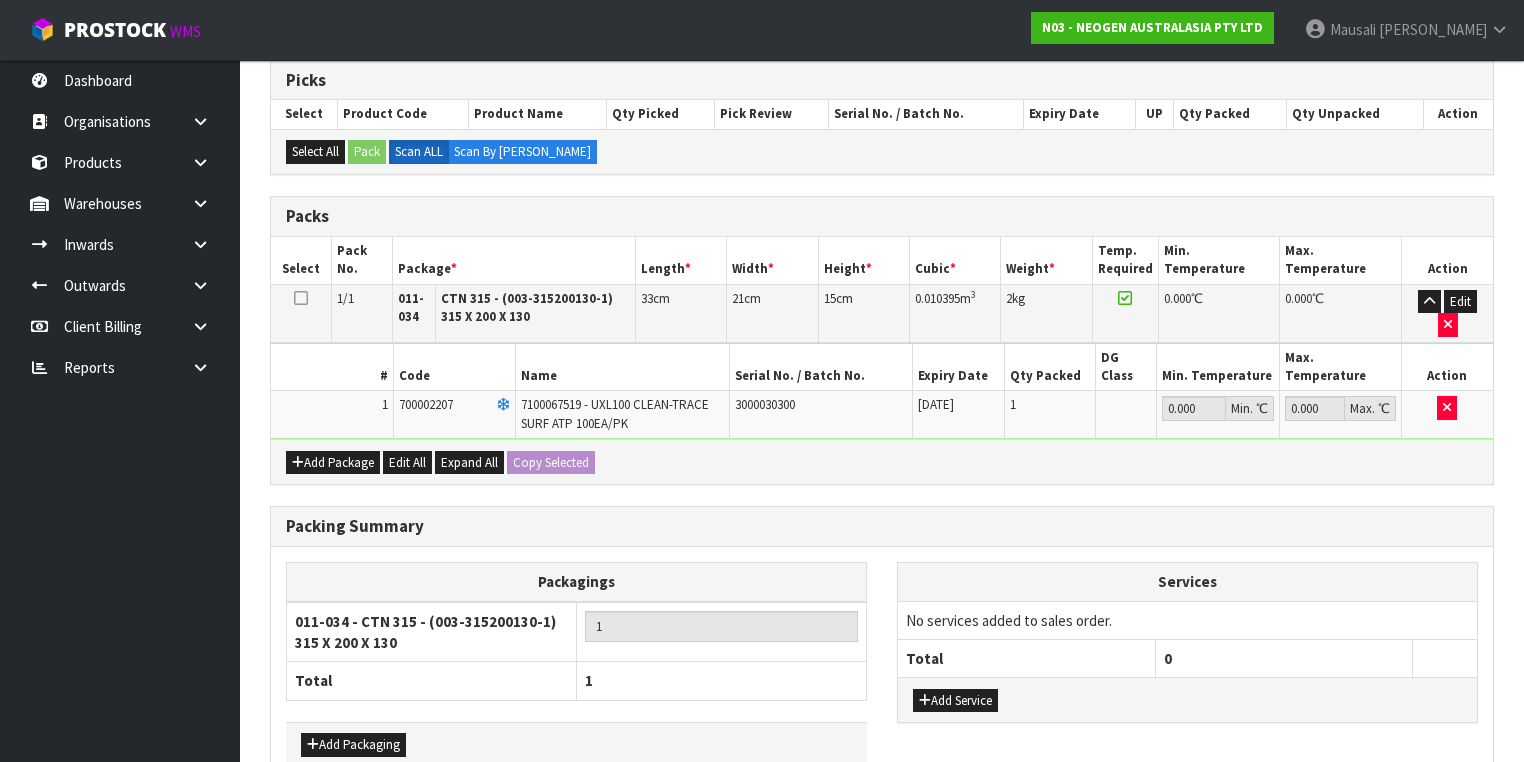 scroll, scrollTop: 478, scrollLeft: 0, axis: vertical 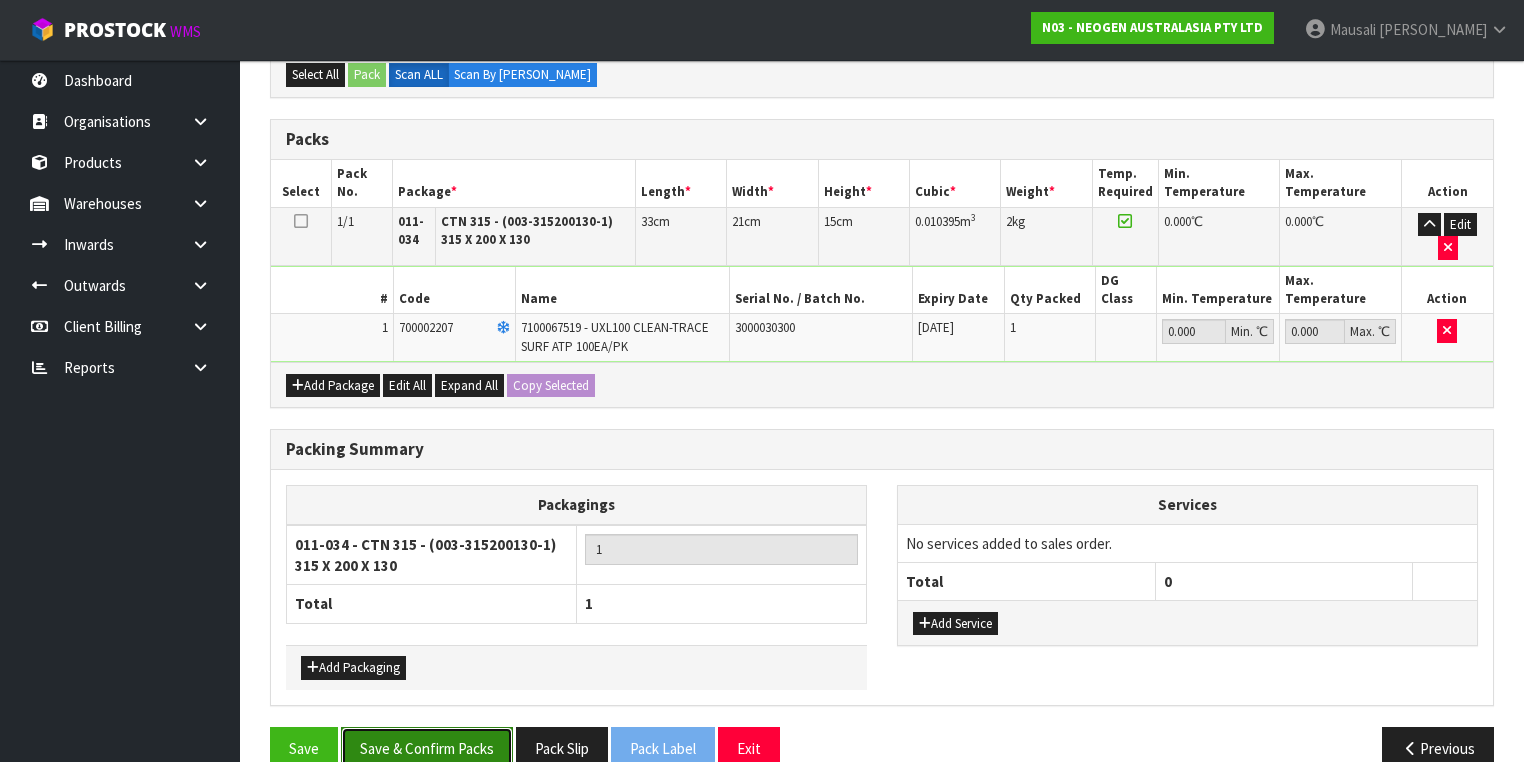 click on "Save & Confirm Packs" at bounding box center (427, 748) 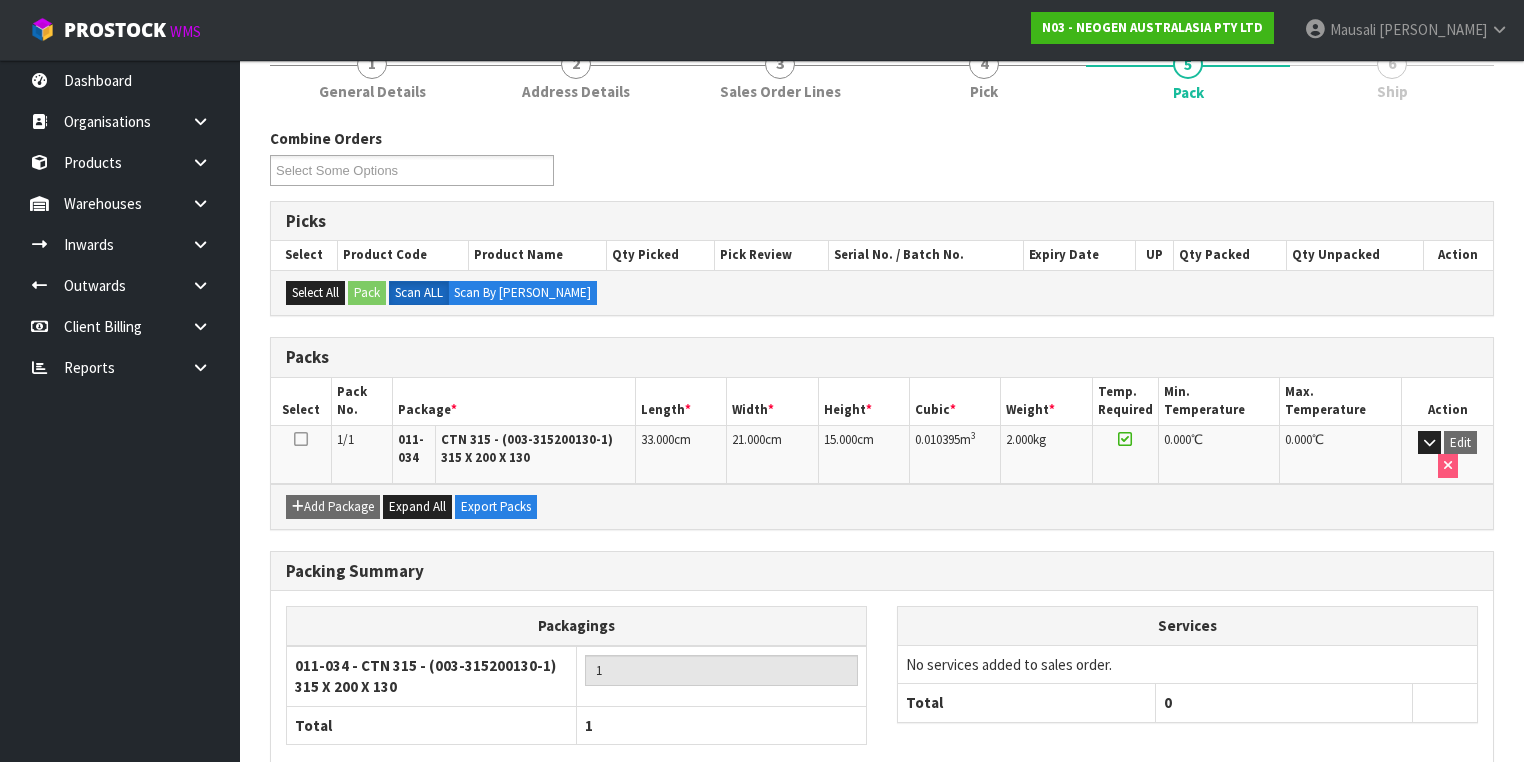 scroll, scrollTop: 356, scrollLeft: 0, axis: vertical 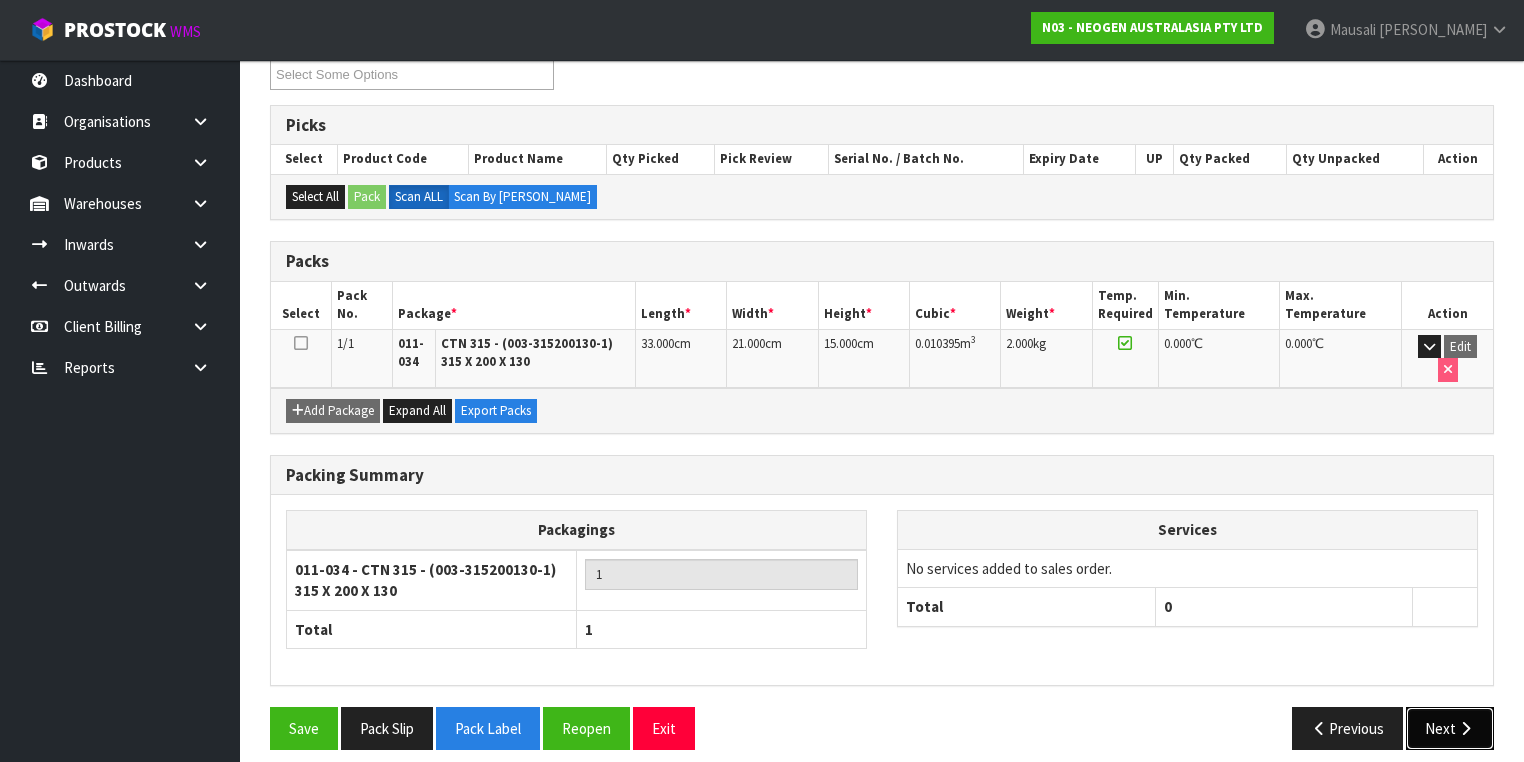click at bounding box center (1465, 728) 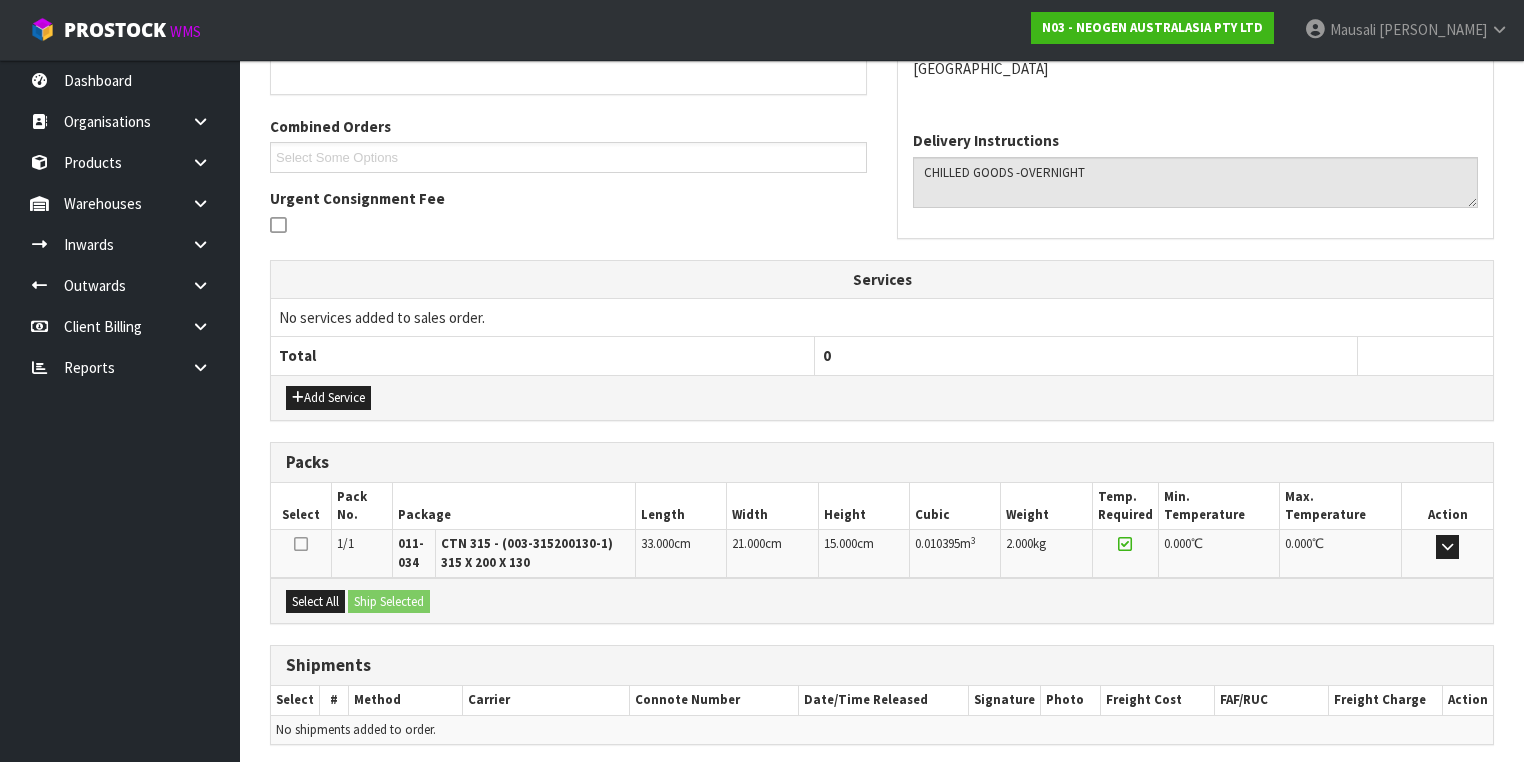 scroll, scrollTop: 542, scrollLeft: 0, axis: vertical 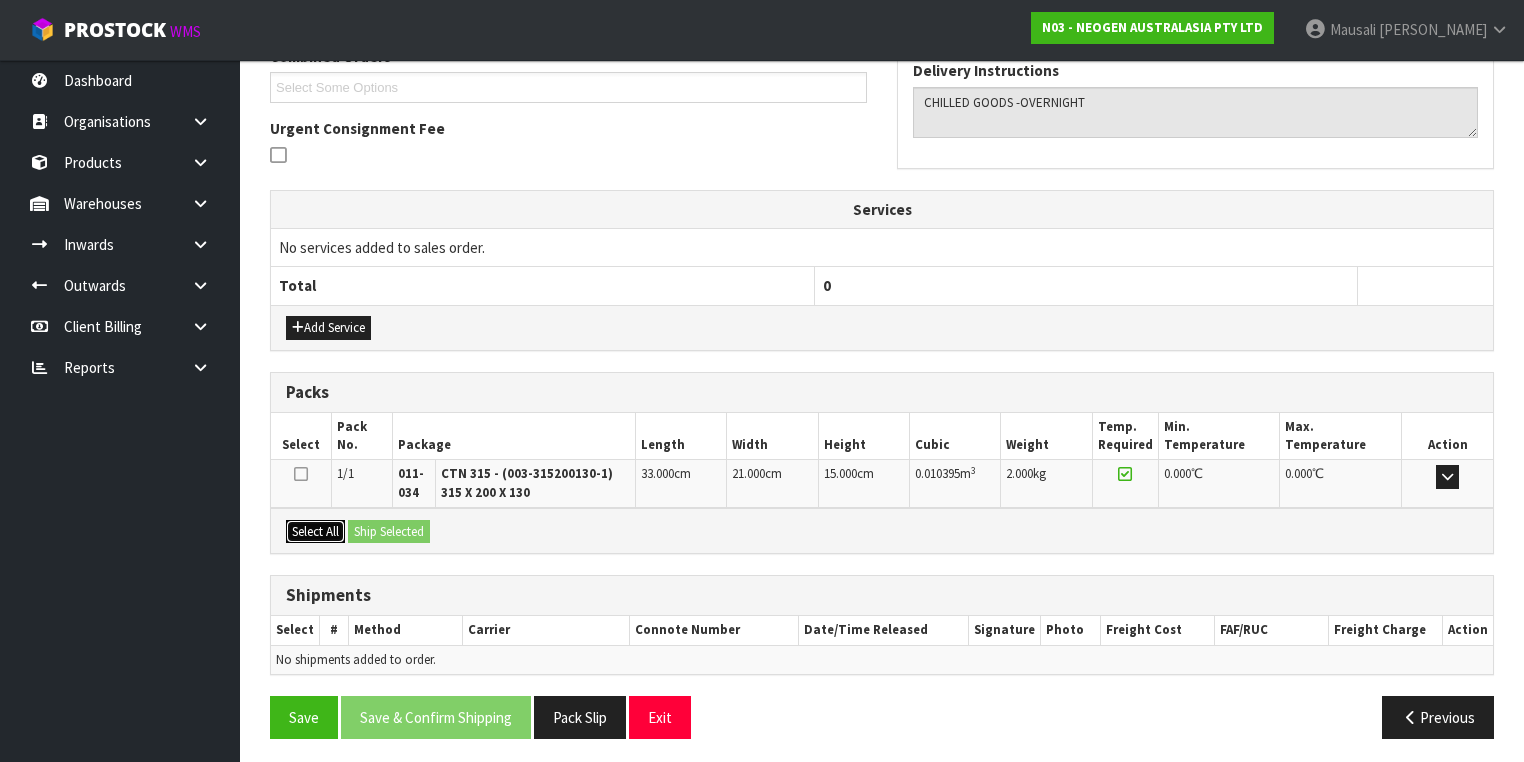 click on "Select All" at bounding box center (315, 532) 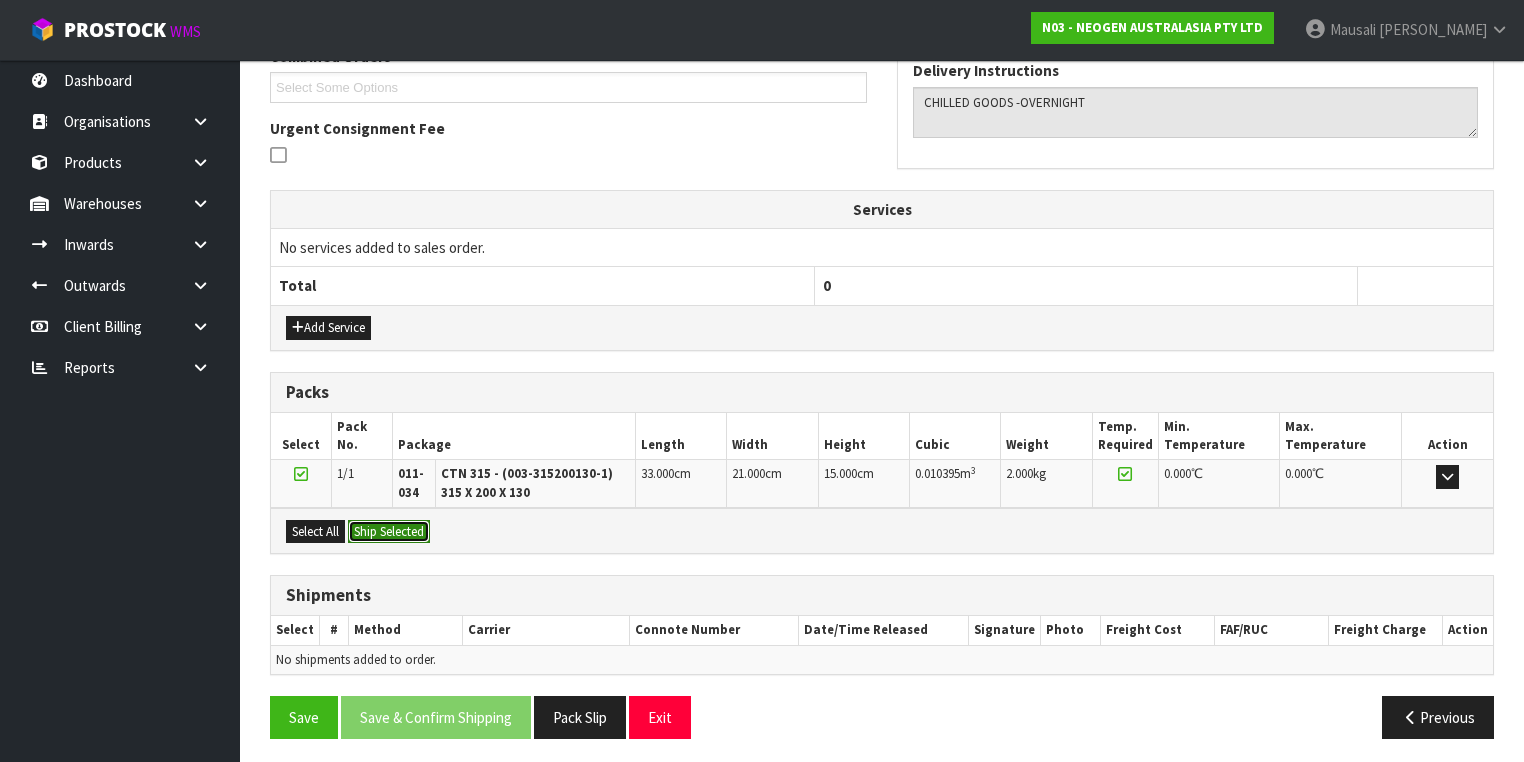 click on "Ship Selected" at bounding box center [389, 532] 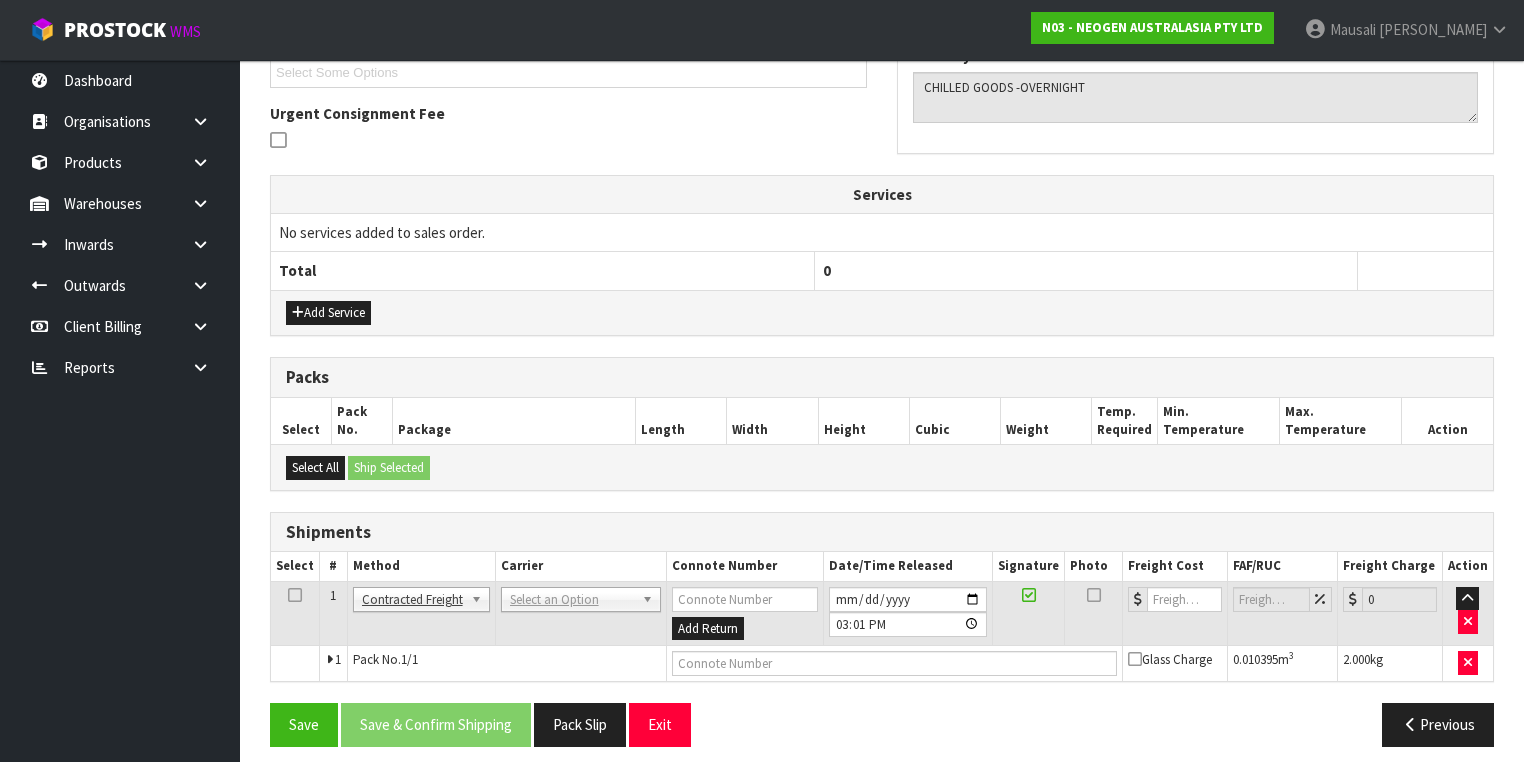 scroll, scrollTop: 564, scrollLeft: 0, axis: vertical 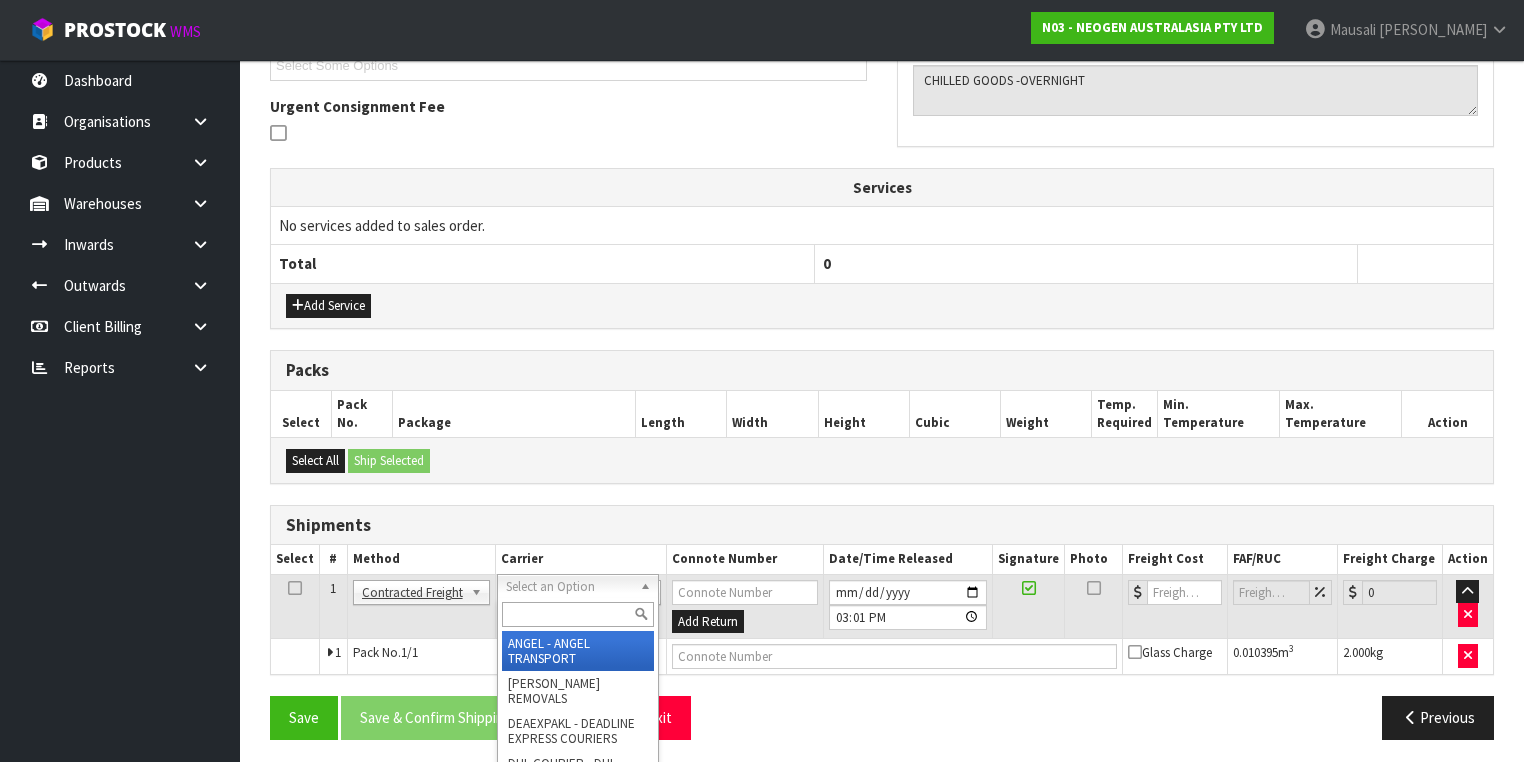 click at bounding box center (578, 614) 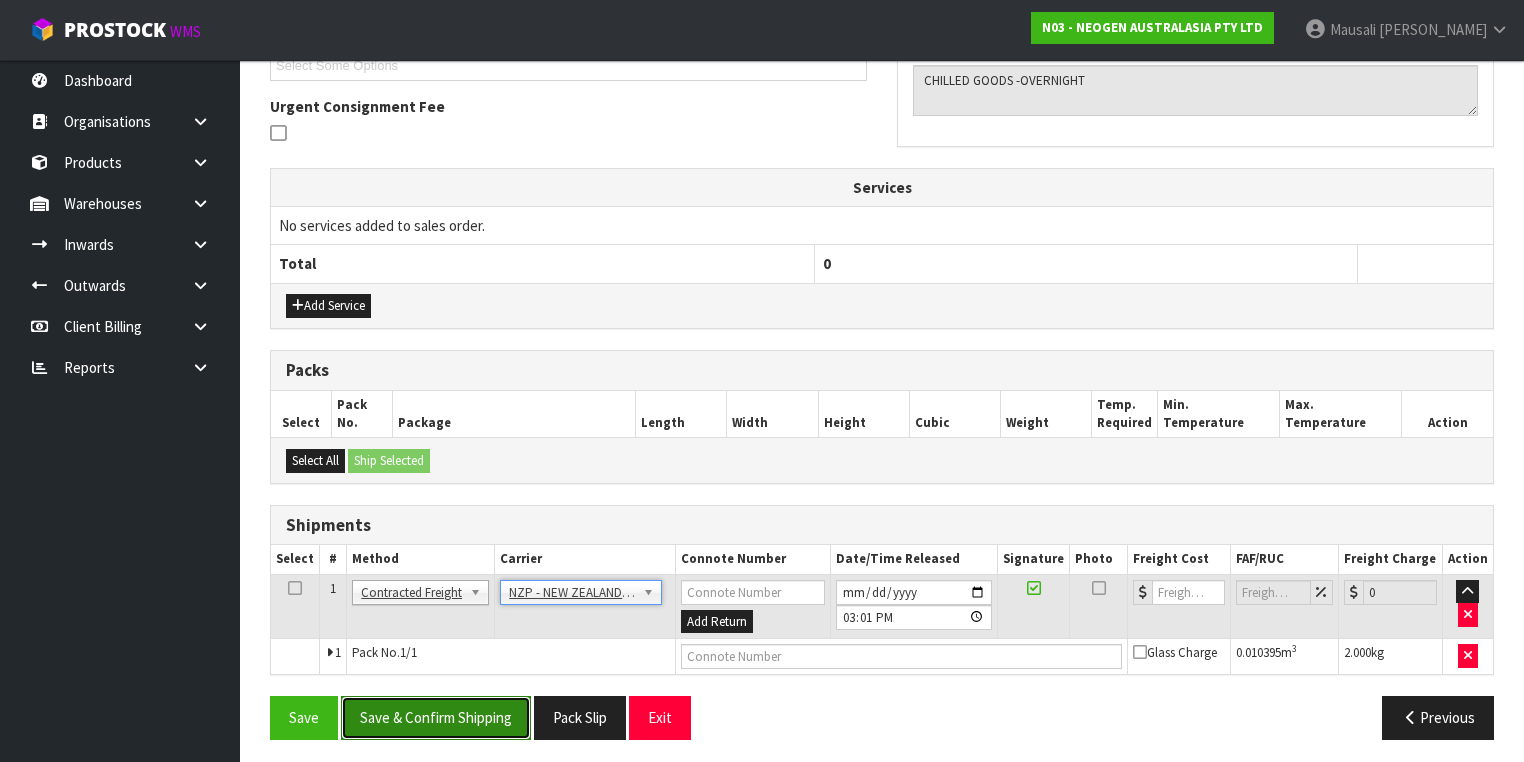 click on "Save & Confirm Shipping" at bounding box center [436, 717] 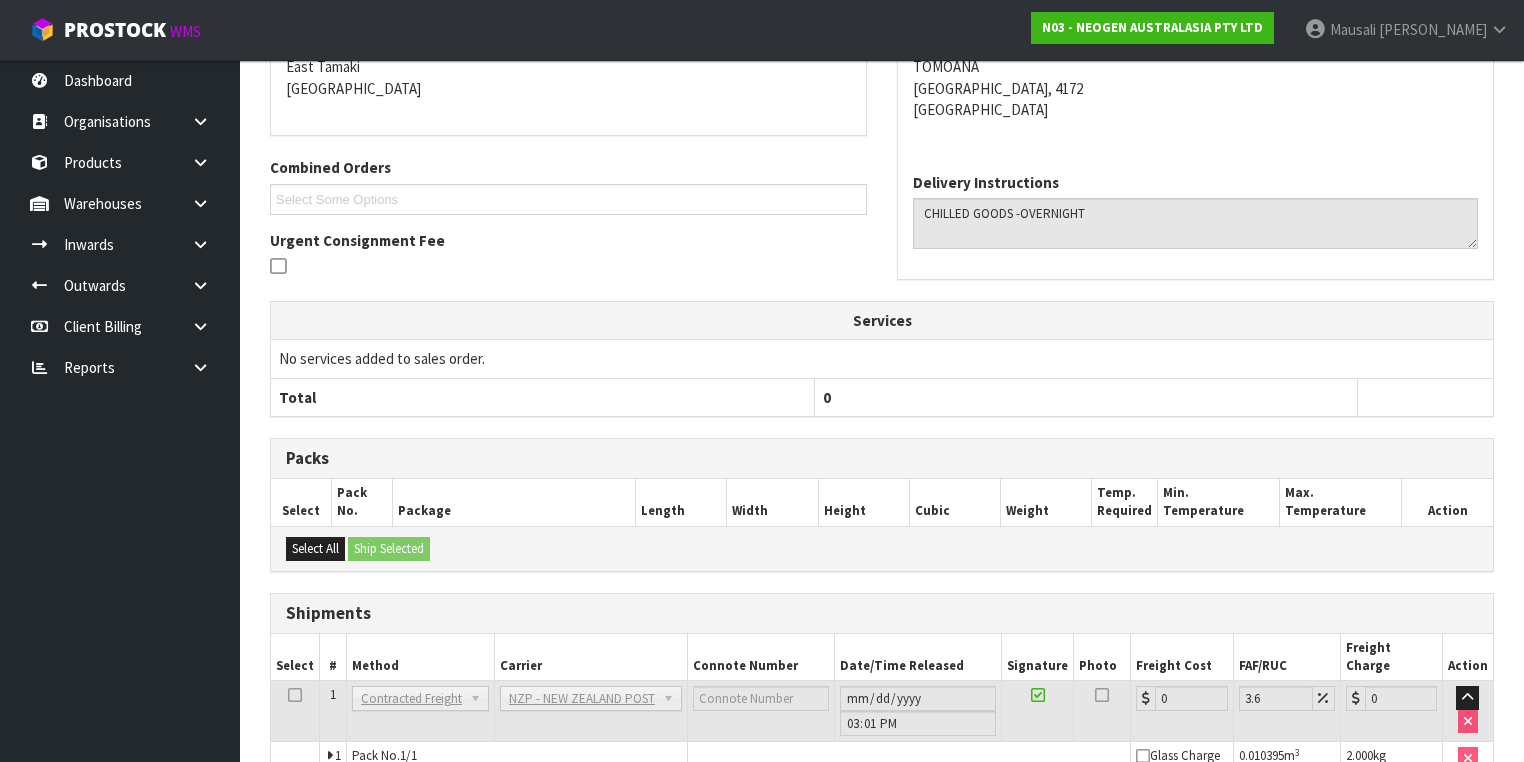 scroll, scrollTop: 536, scrollLeft: 0, axis: vertical 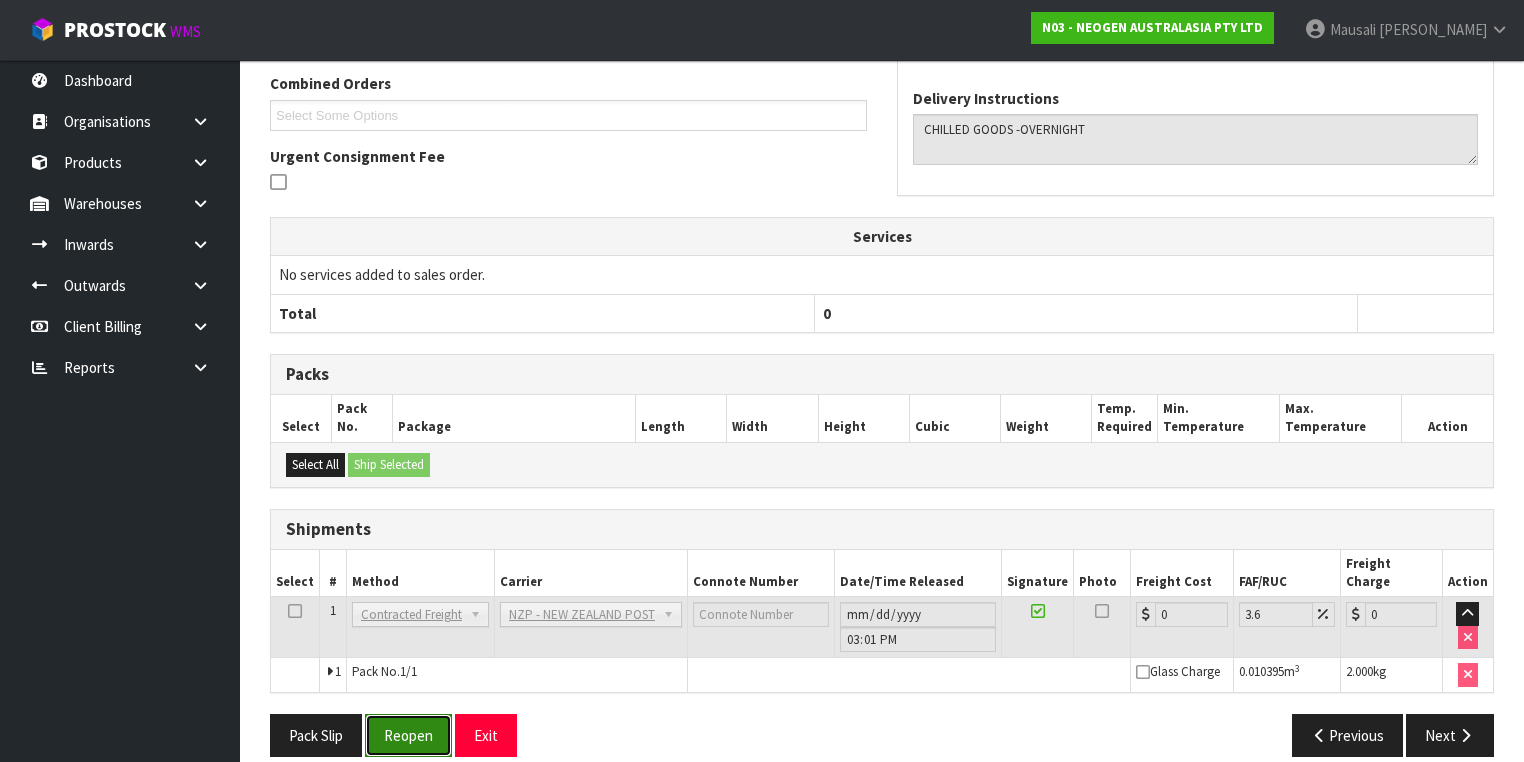 click on "Reopen" at bounding box center (408, 735) 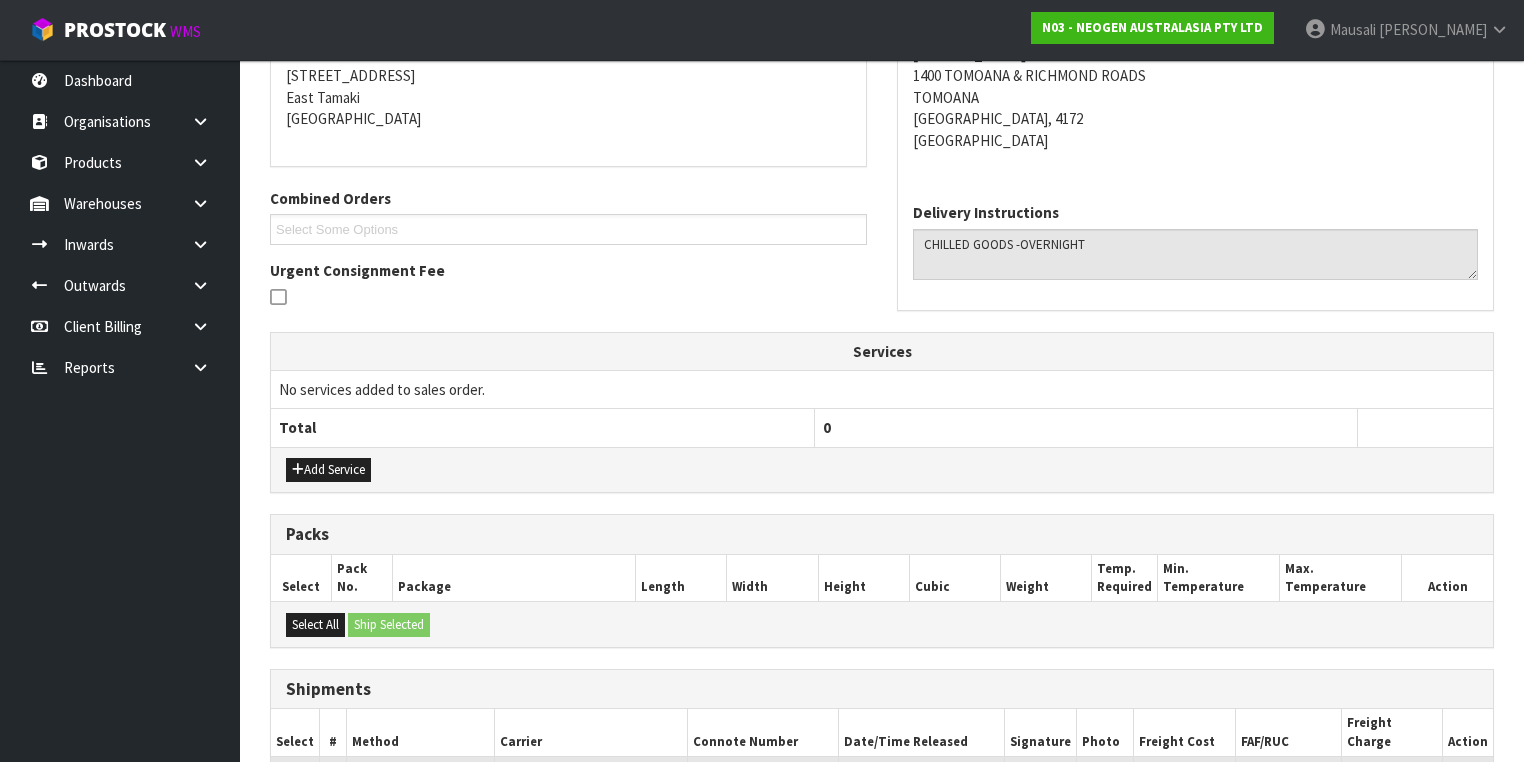 scroll, scrollTop: 582, scrollLeft: 0, axis: vertical 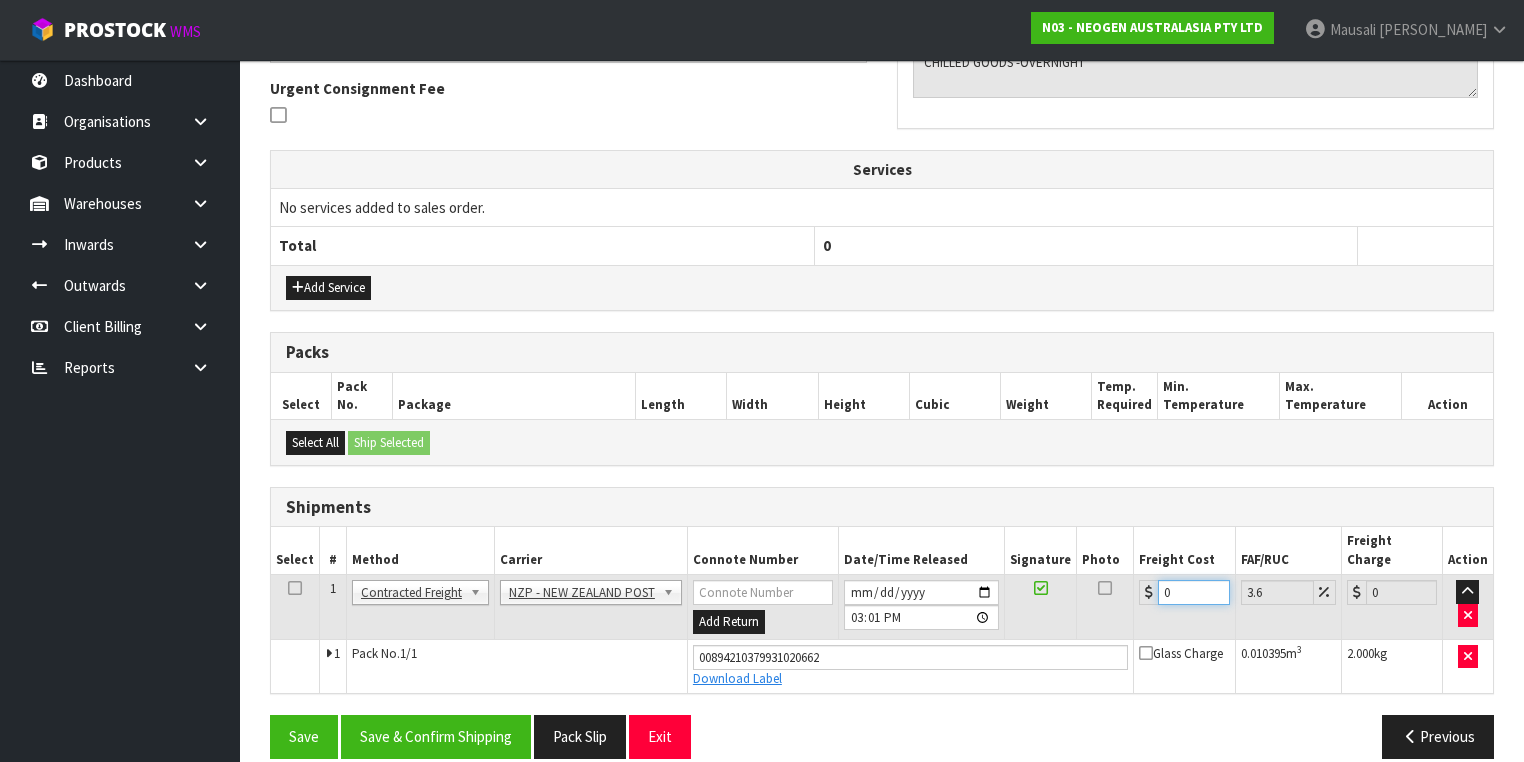 drag, startPoint x: 1168, startPoint y: 572, endPoint x: 1082, endPoint y: 572, distance: 86 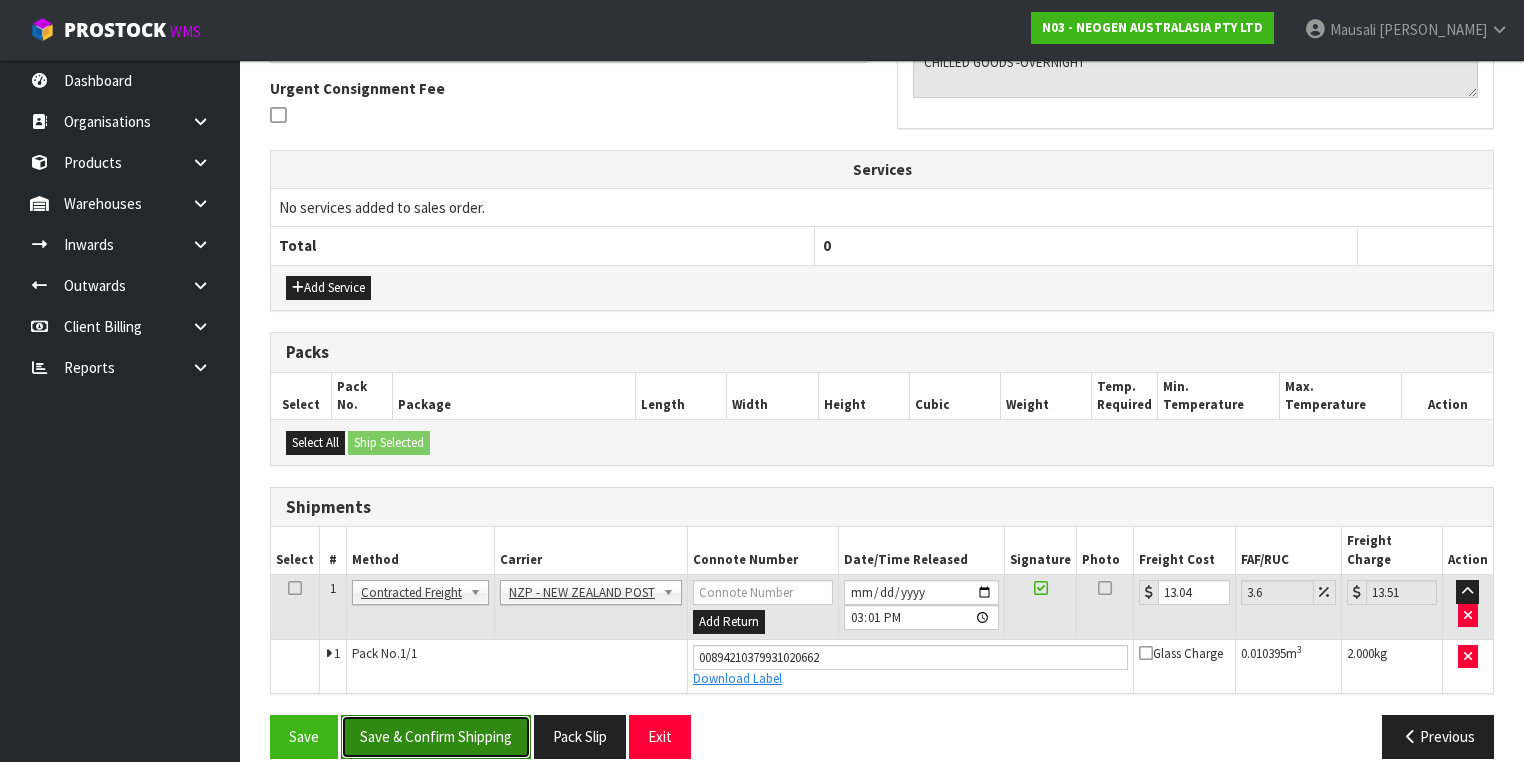 click on "Save & Confirm Shipping" at bounding box center [436, 736] 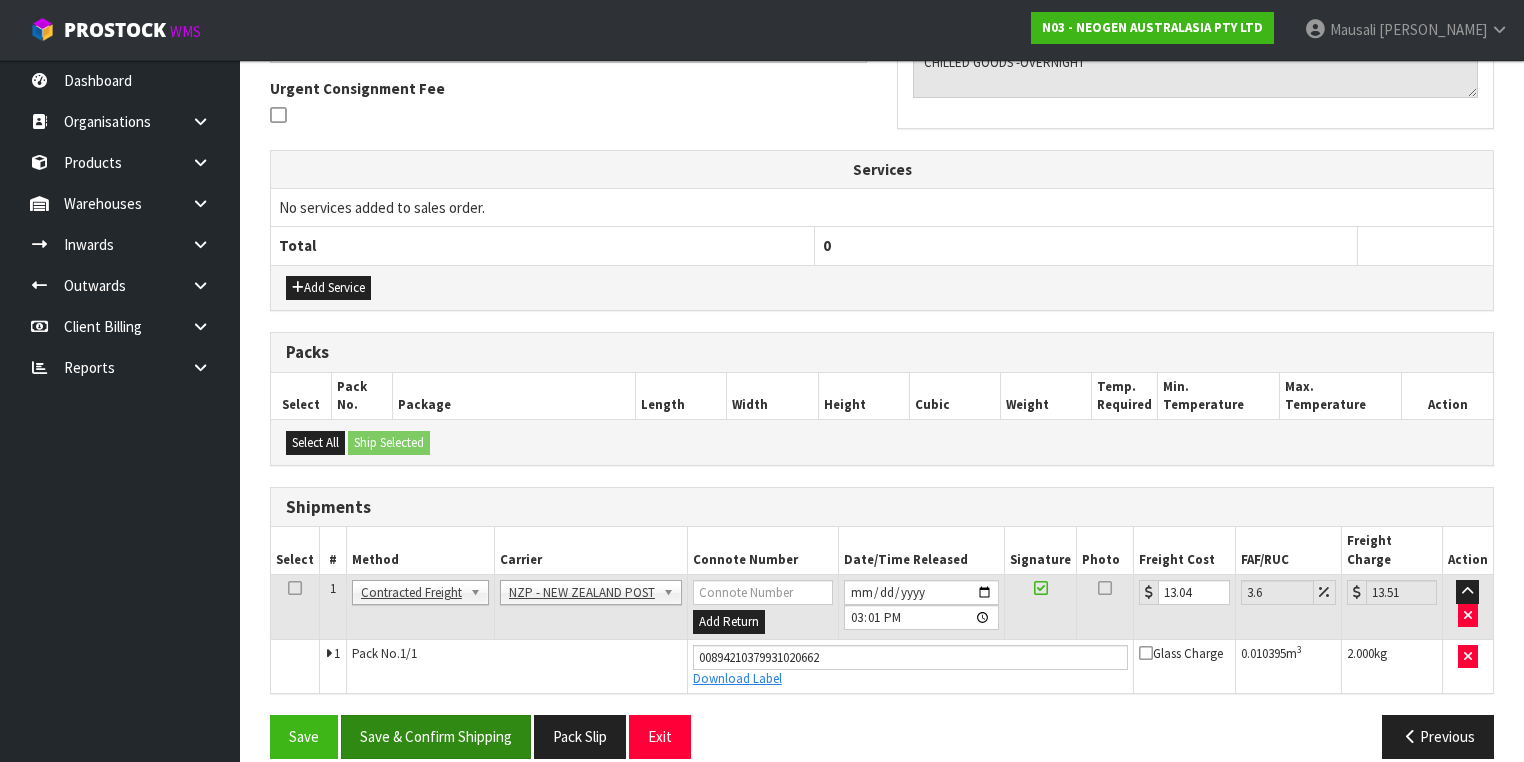 scroll, scrollTop: 0, scrollLeft: 0, axis: both 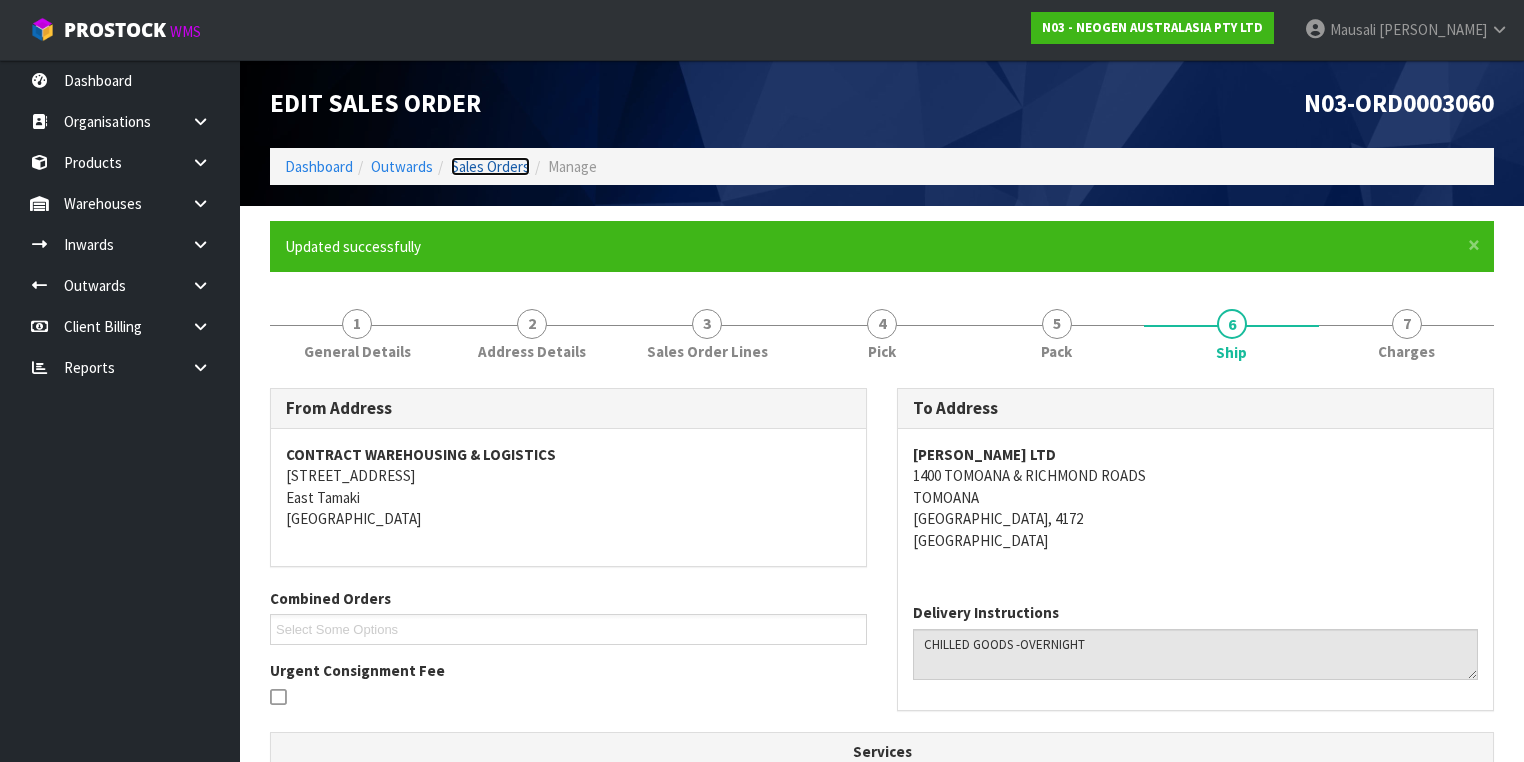 click on "Sales Orders" at bounding box center (490, 166) 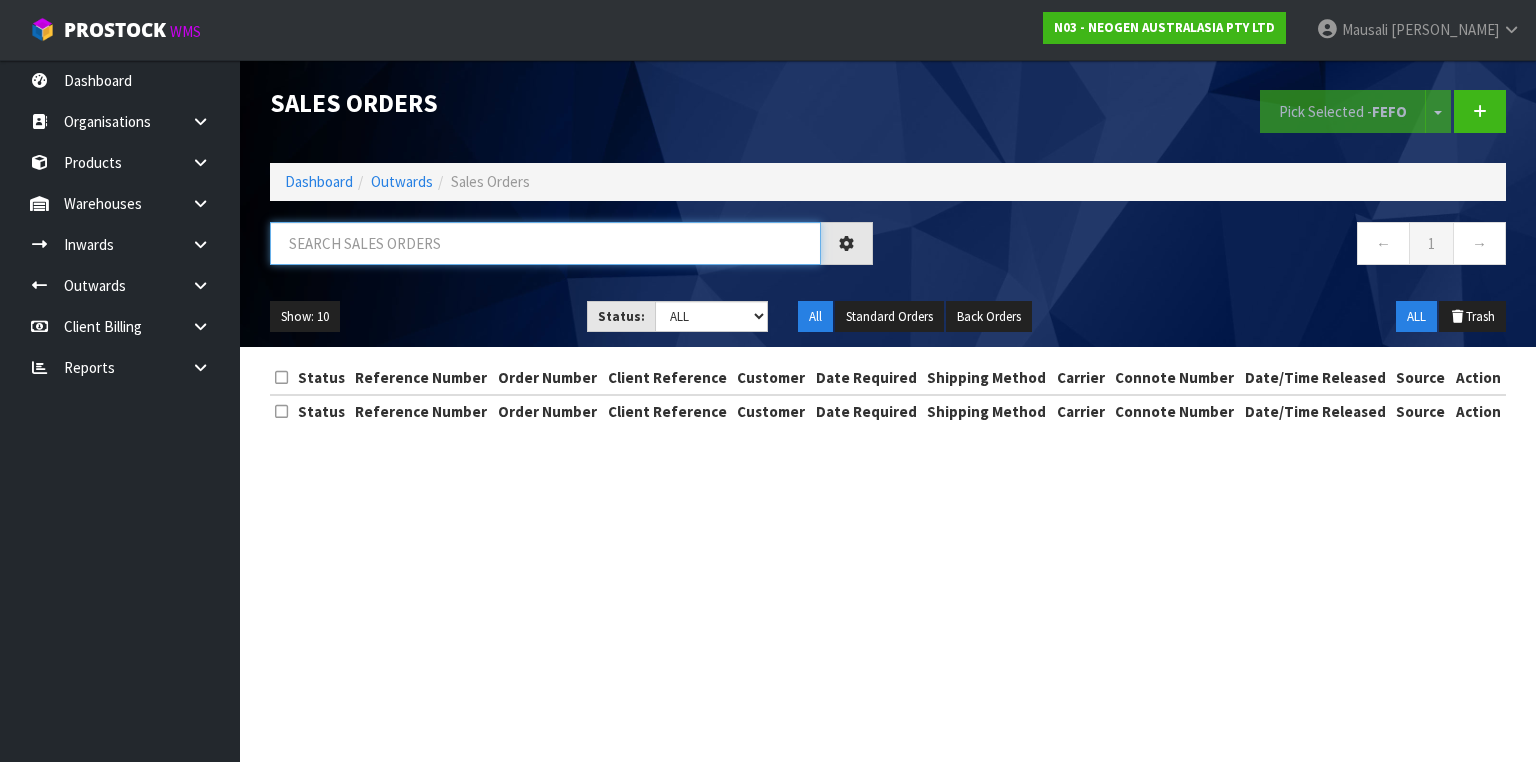 click at bounding box center (545, 243) 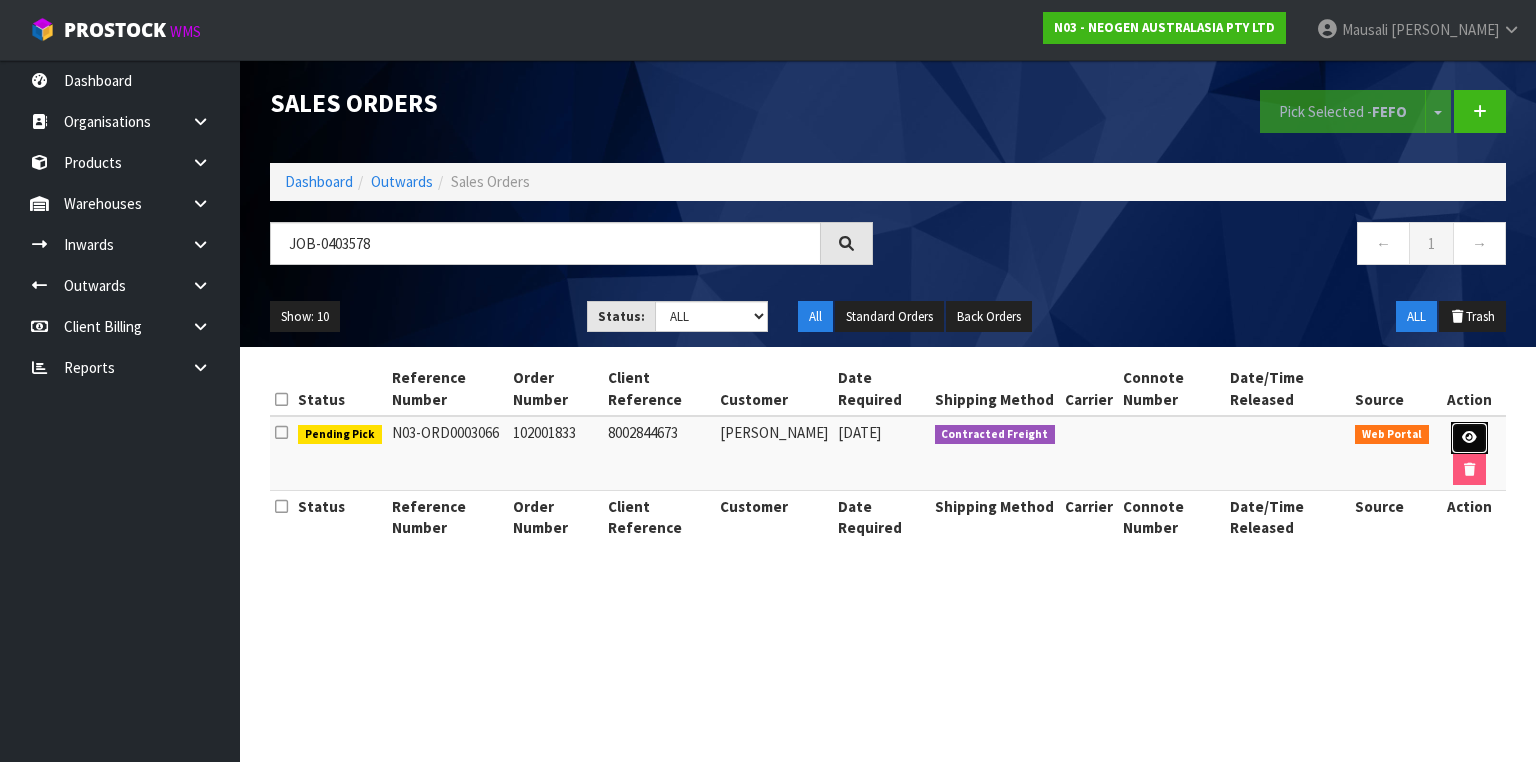 click at bounding box center [1469, 437] 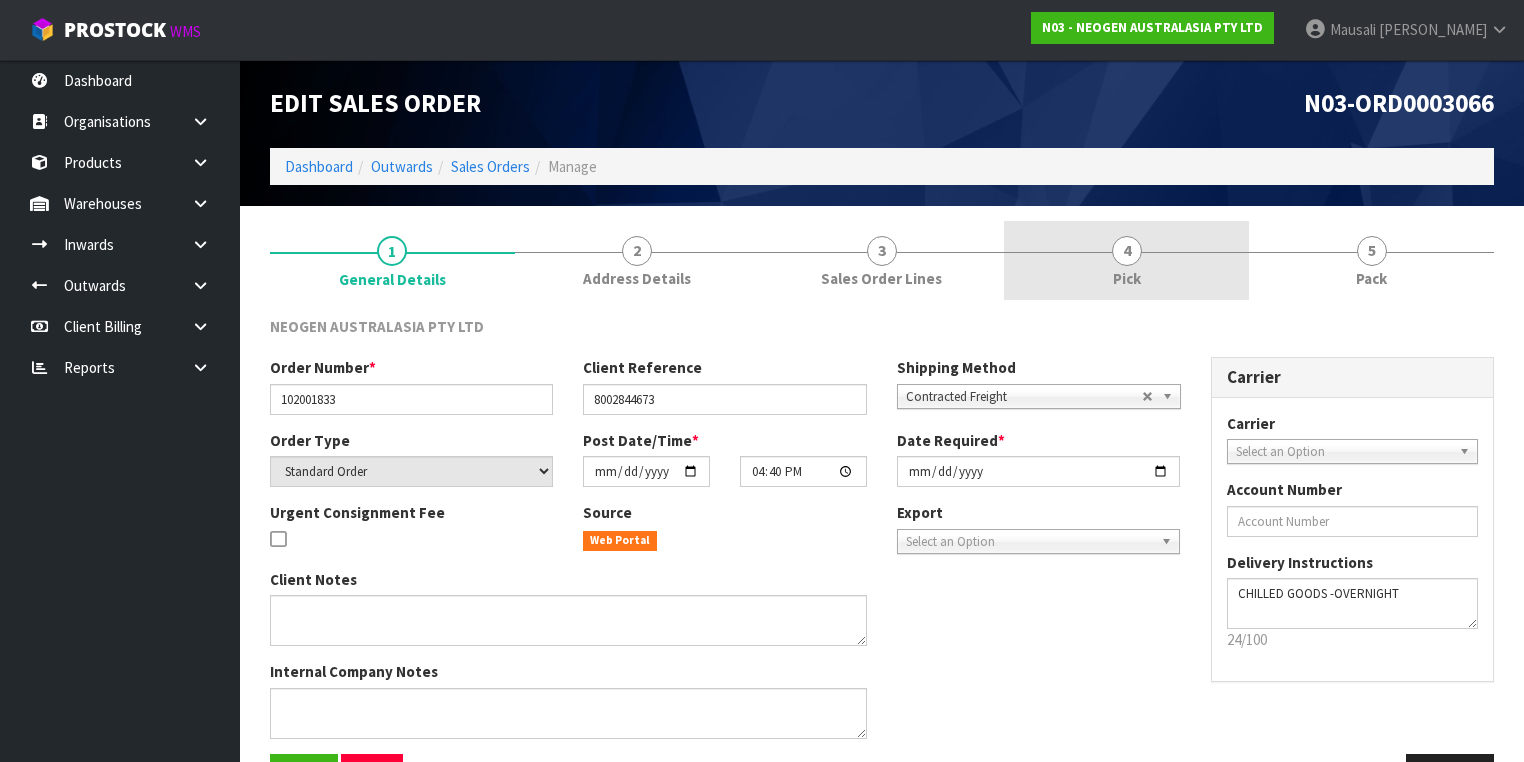 click on "Pick" at bounding box center [1127, 278] 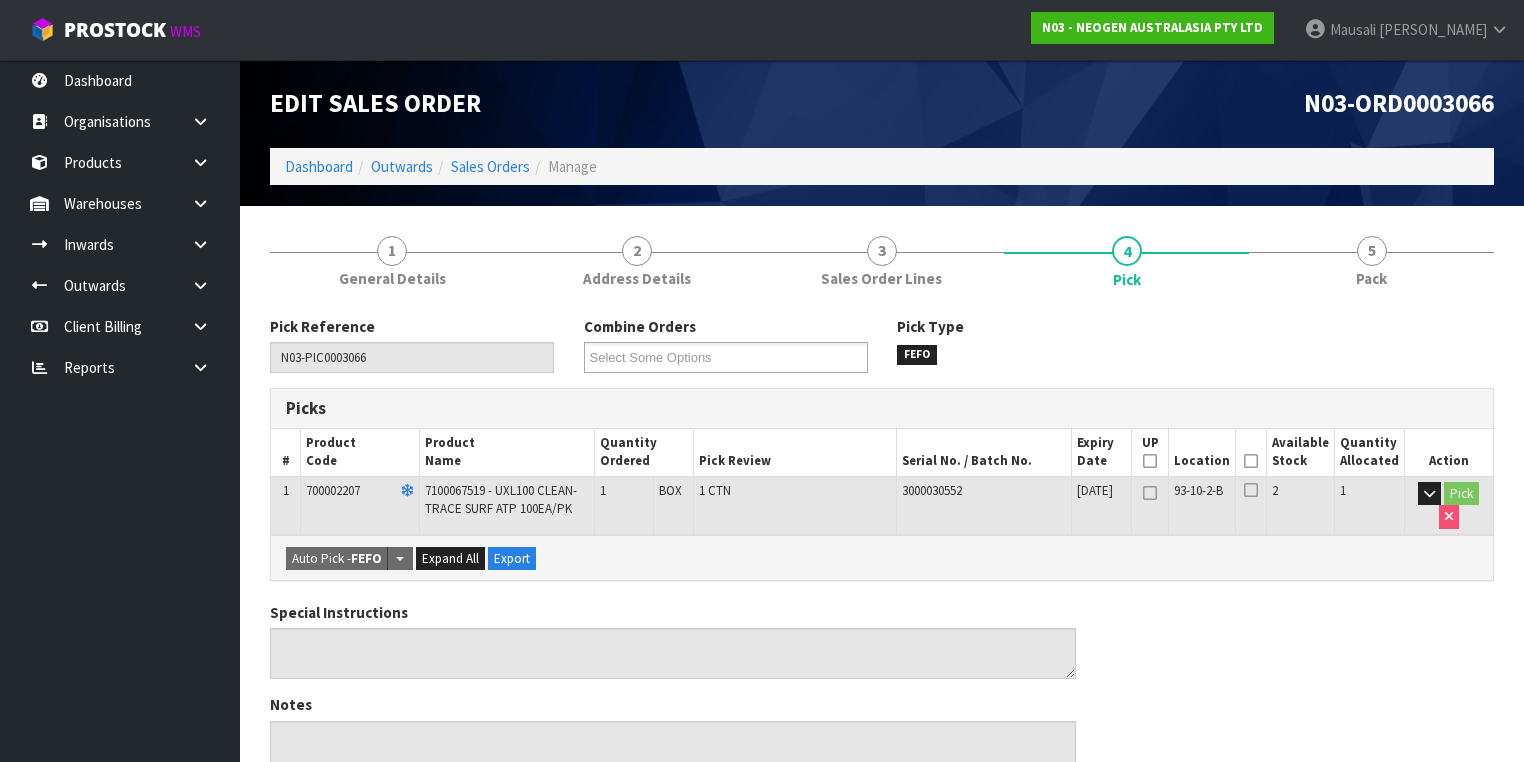 click at bounding box center [1251, 461] 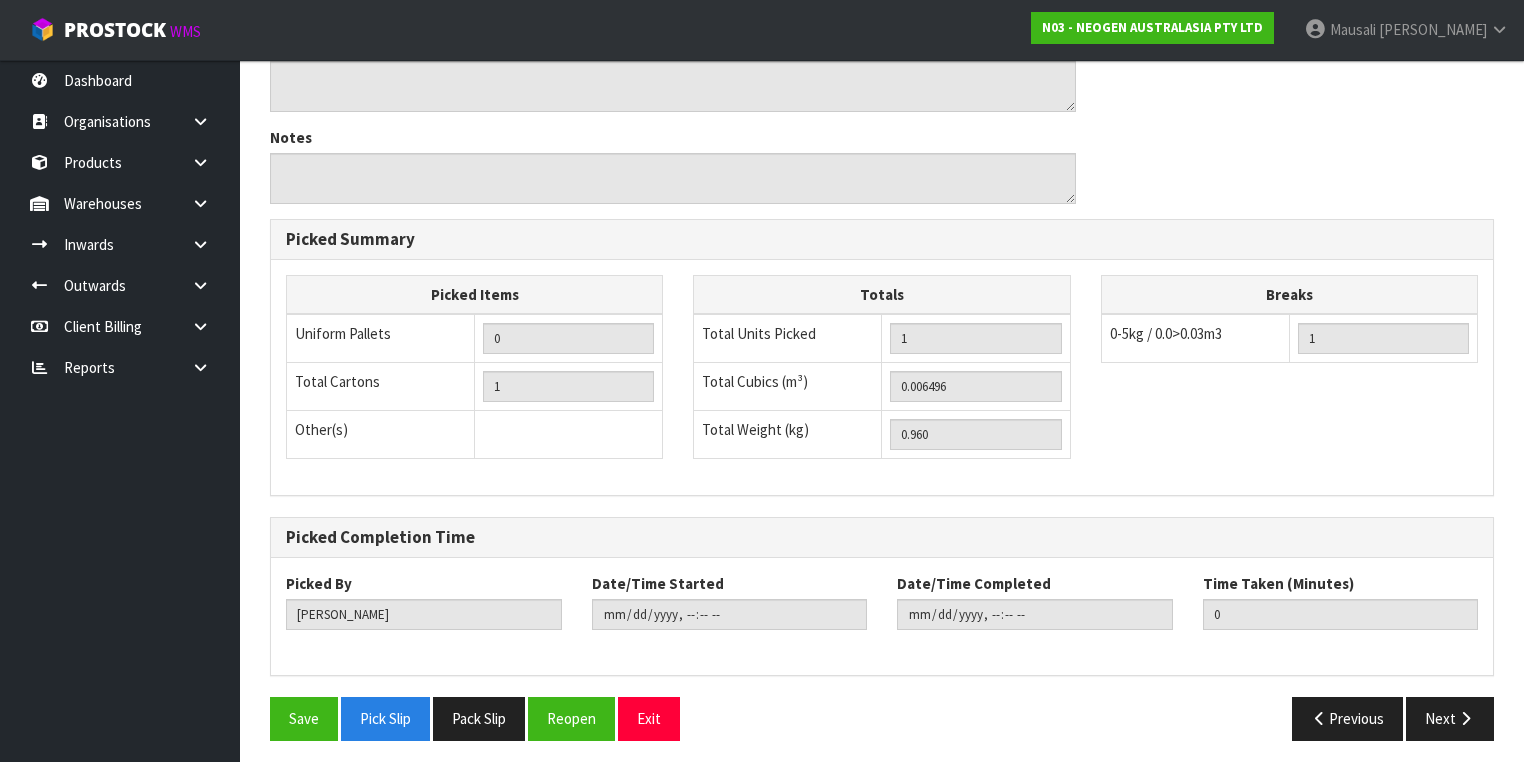 scroll, scrollTop: 641, scrollLeft: 0, axis: vertical 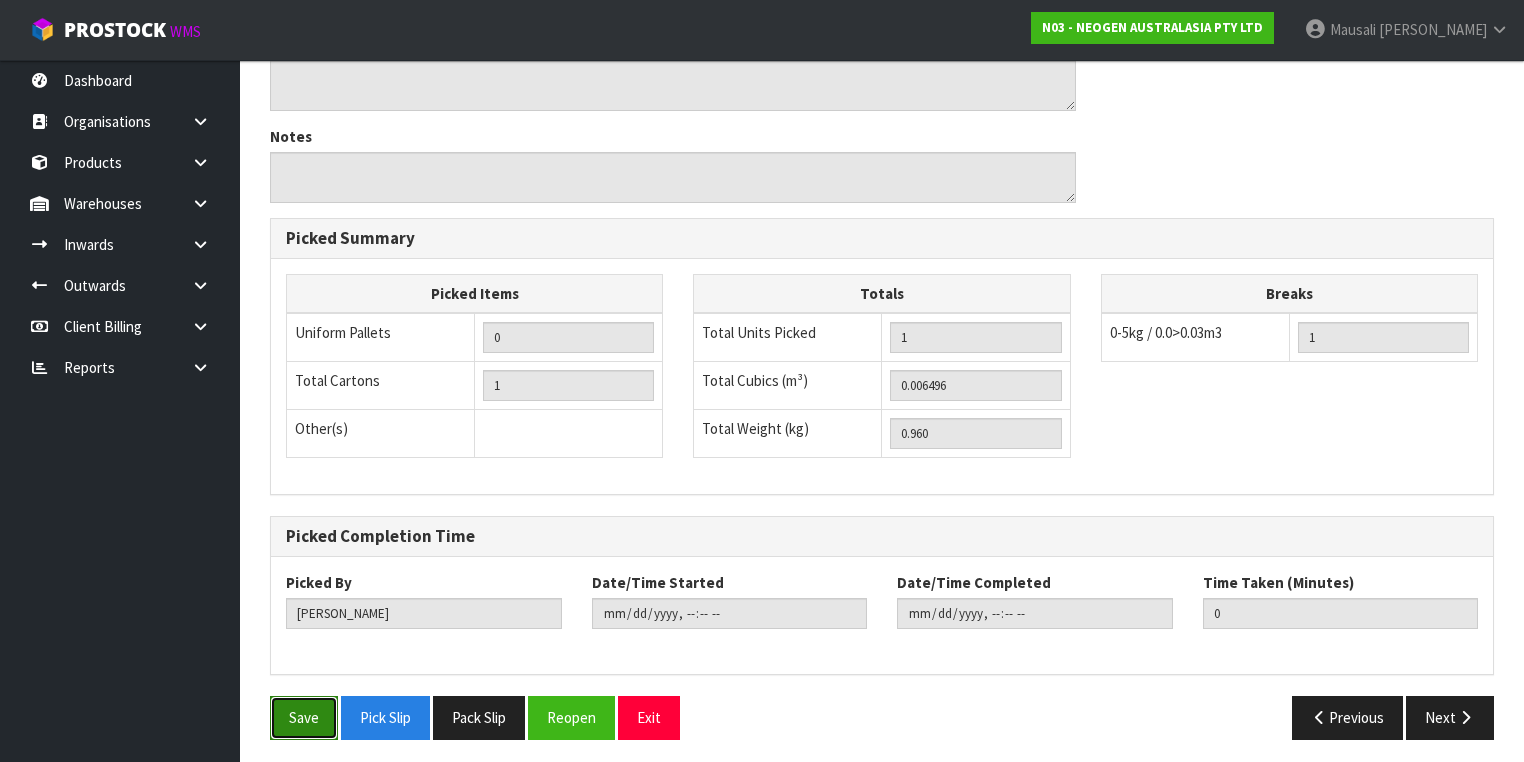 click on "Save" at bounding box center (304, 717) 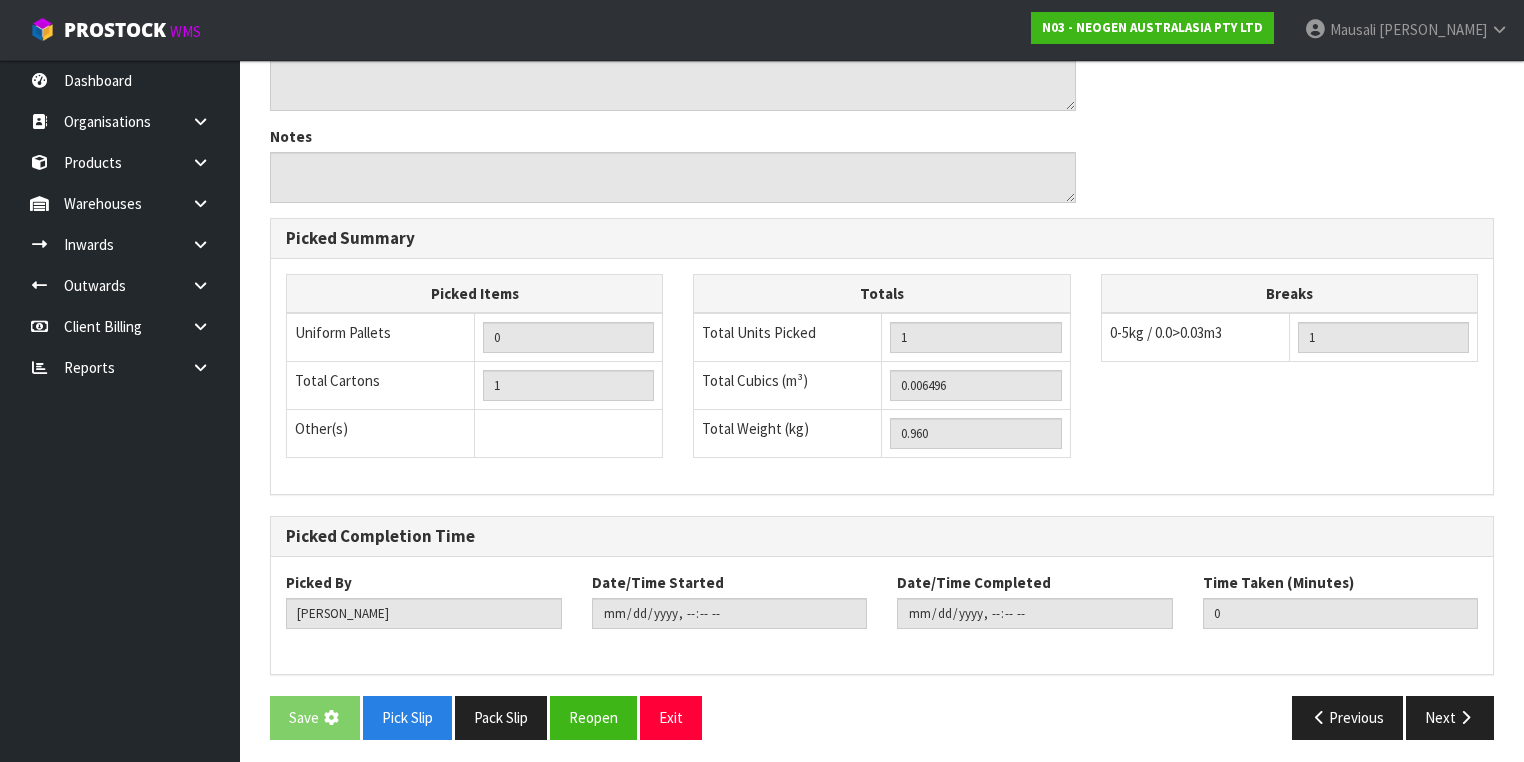 scroll, scrollTop: 0, scrollLeft: 0, axis: both 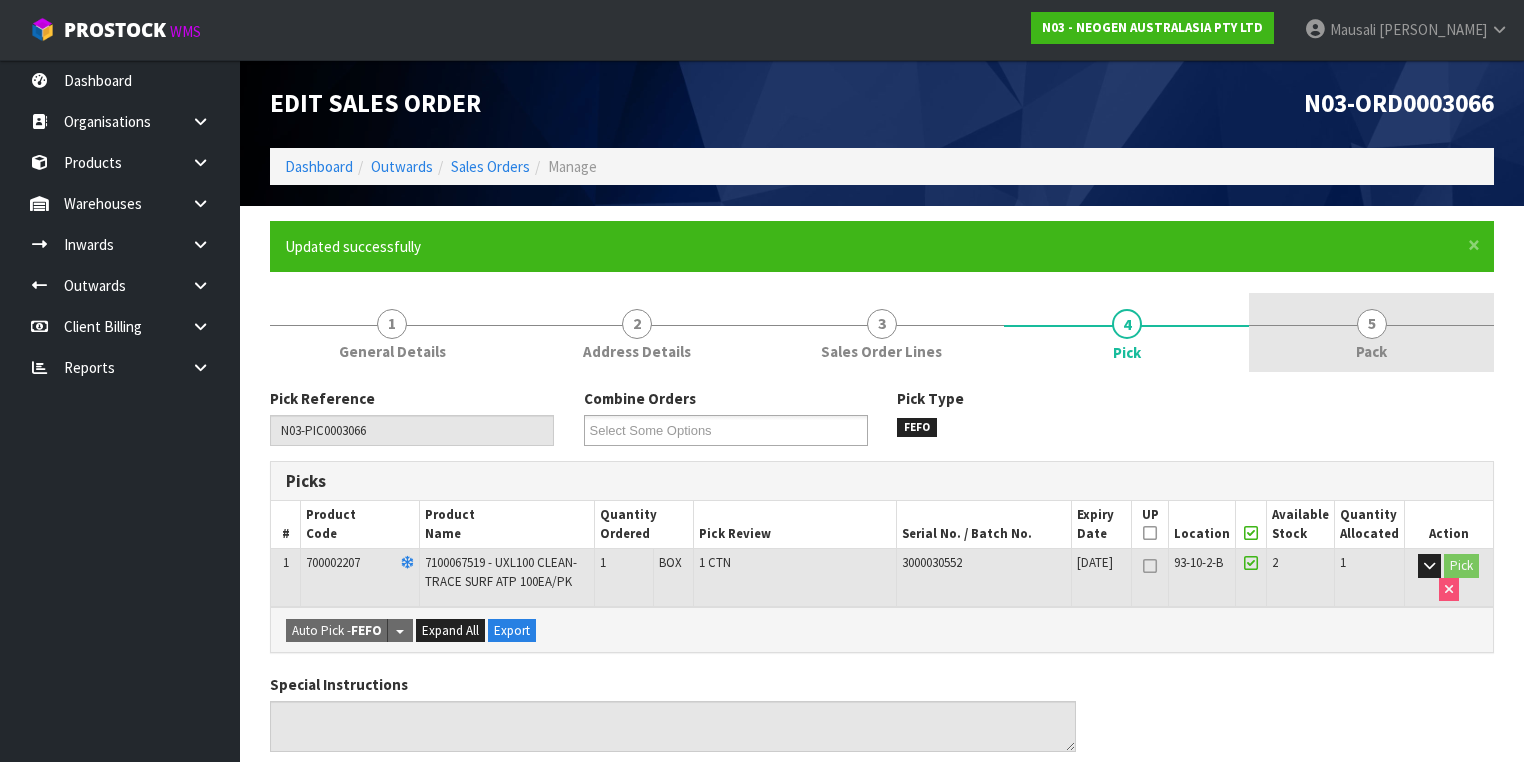 click on "5
Pack" at bounding box center [1371, 332] 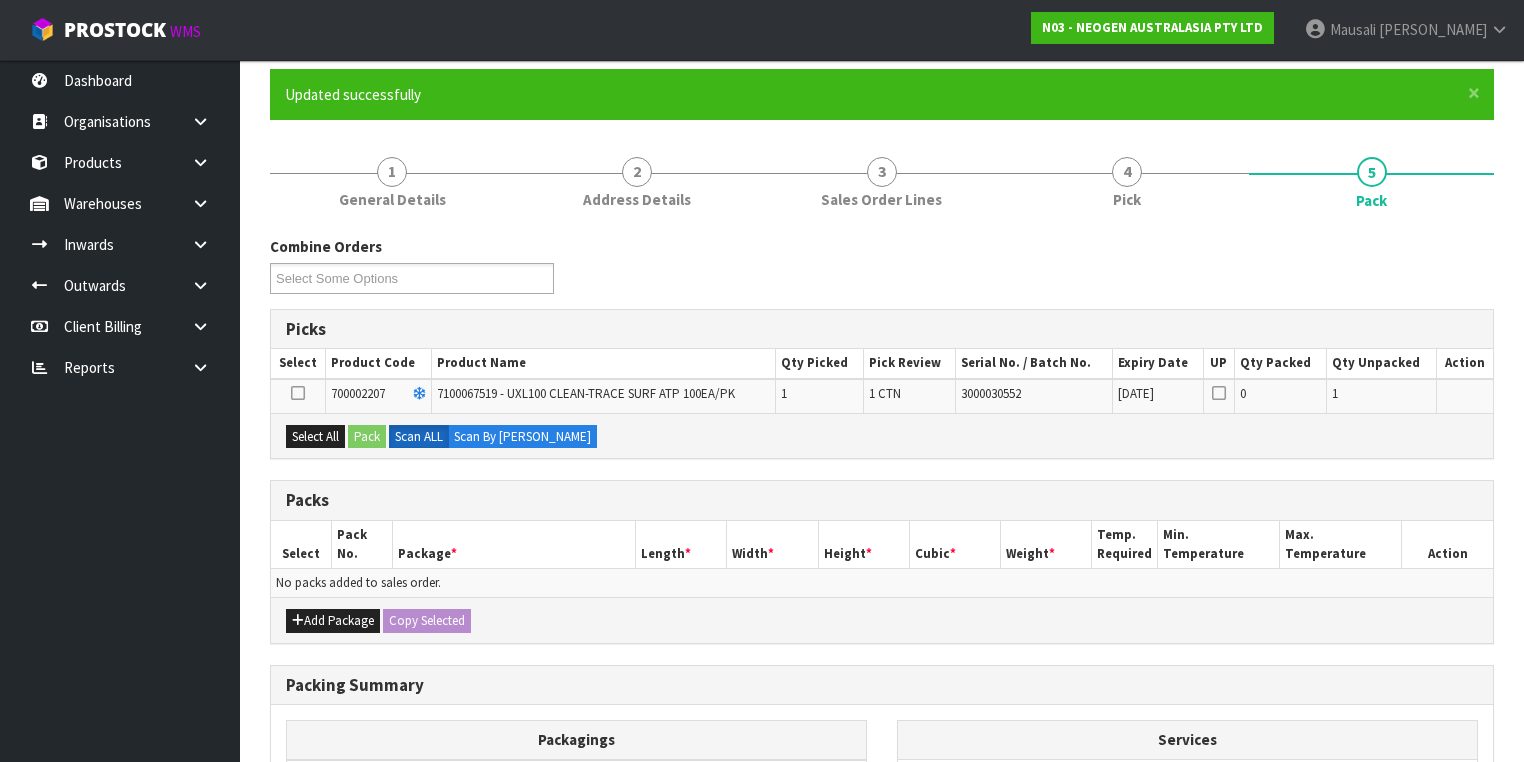 scroll, scrollTop: 240, scrollLeft: 0, axis: vertical 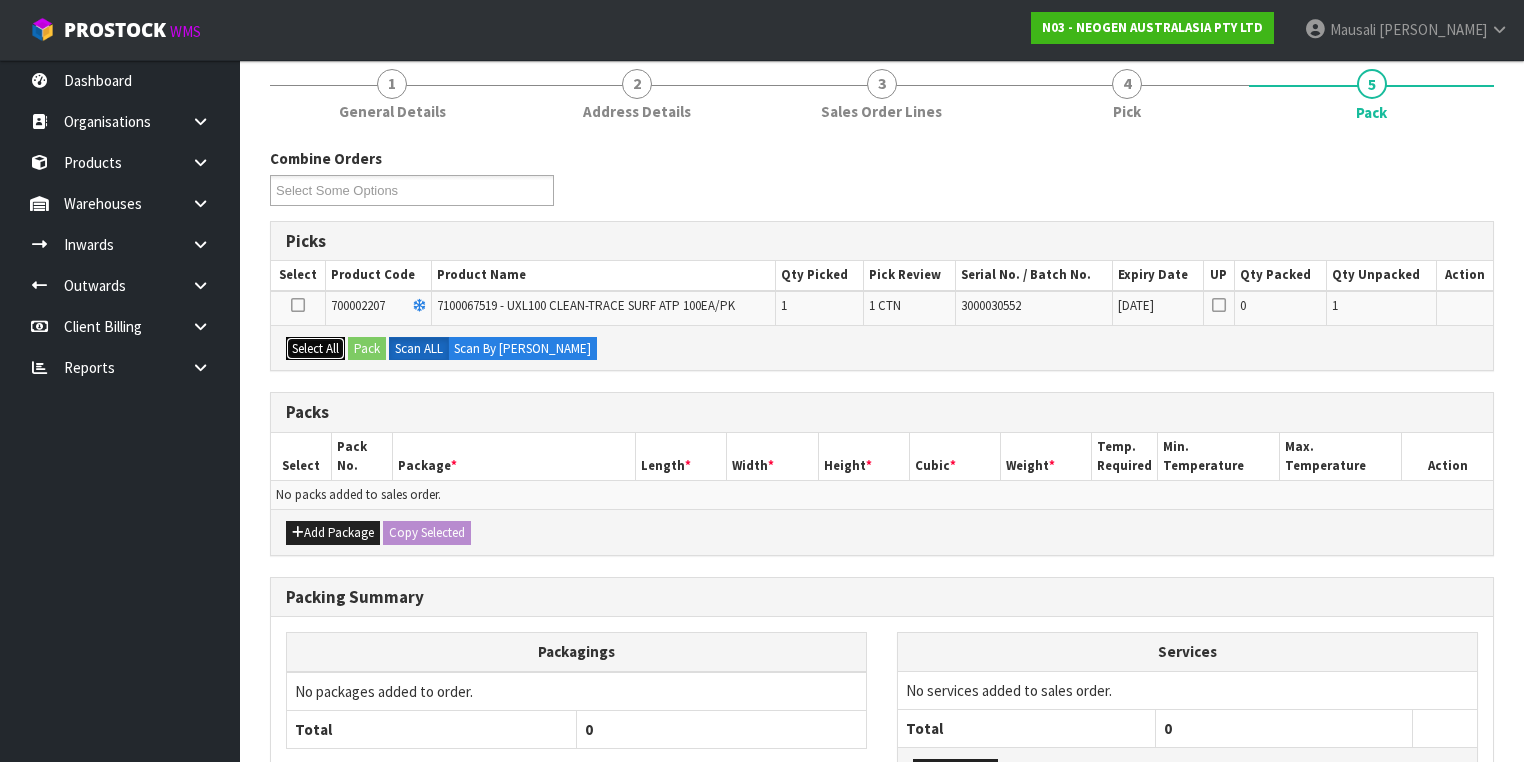 click on "Select All" at bounding box center [315, 349] 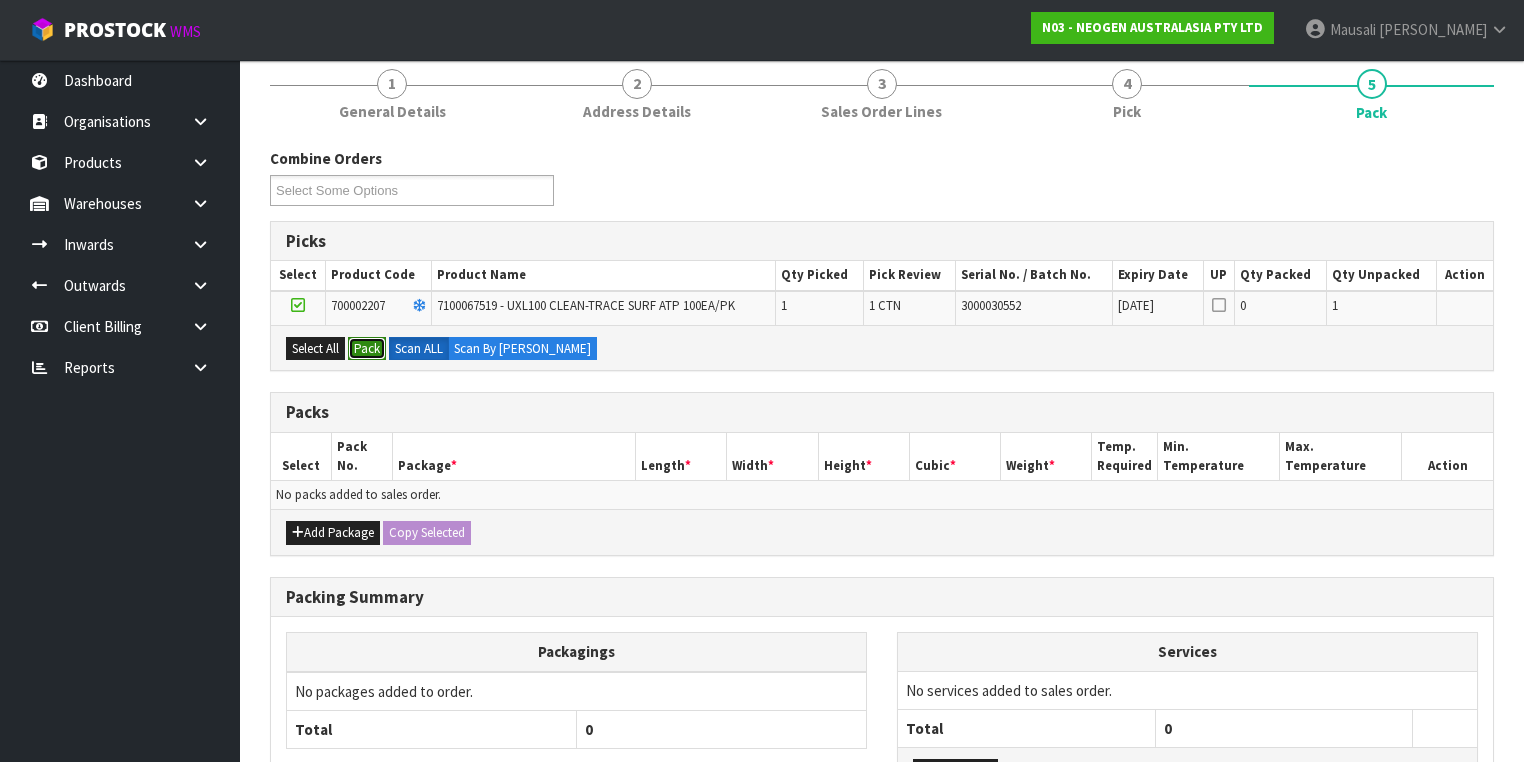 click on "Pack" at bounding box center (367, 349) 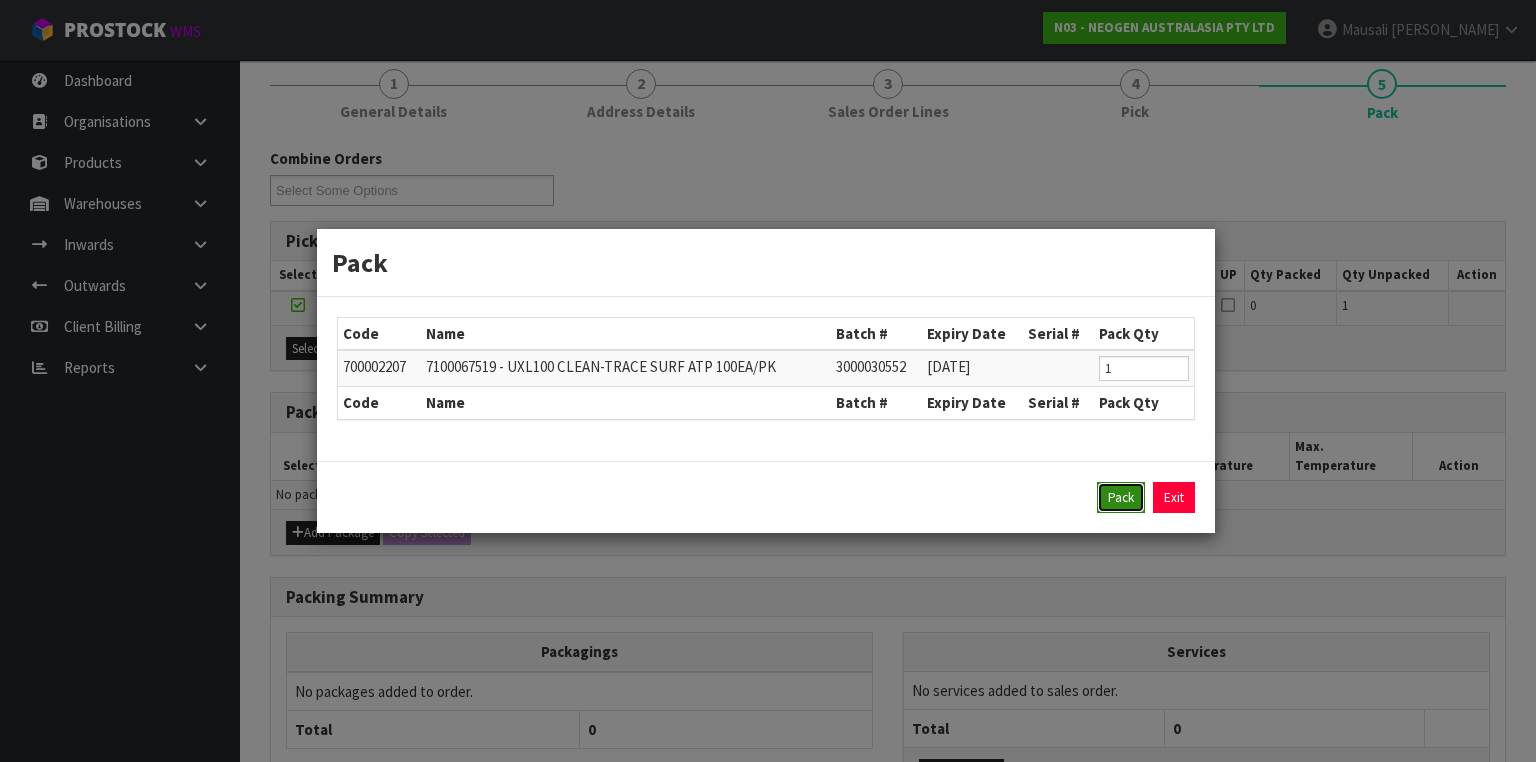 click on "Pack" at bounding box center [1121, 498] 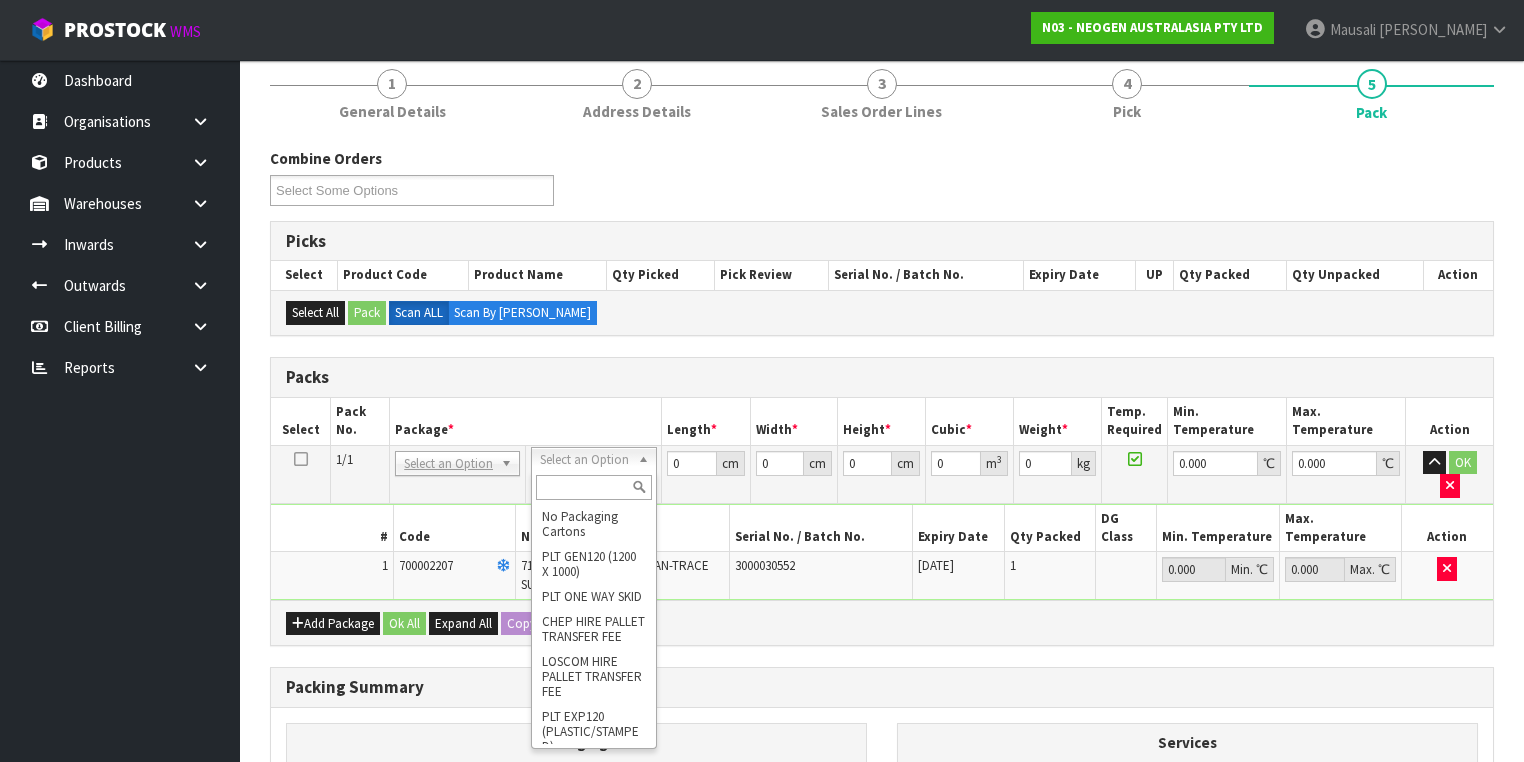 click at bounding box center [593, 487] 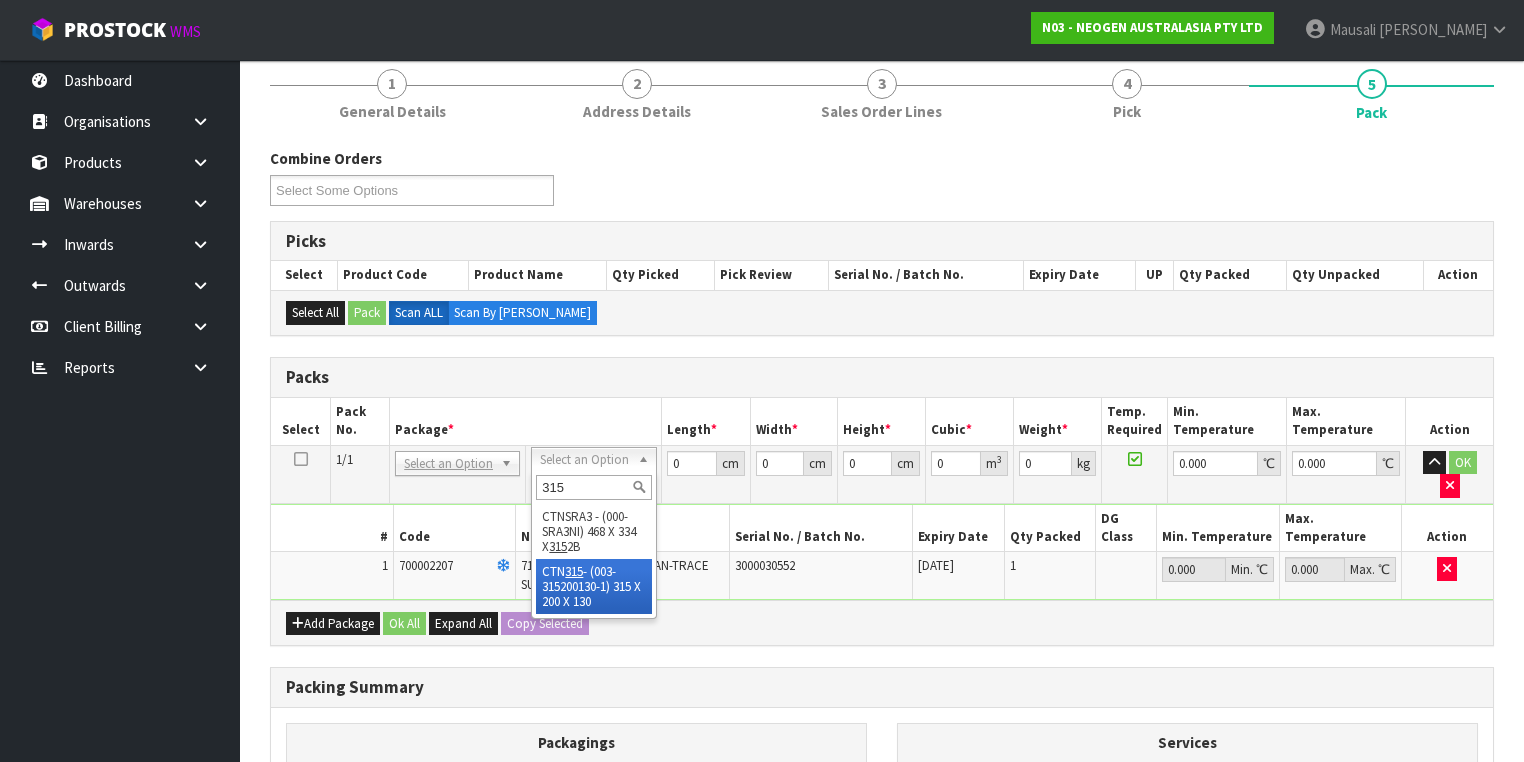 drag, startPoint x: 597, startPoint y: 582, endPoint x: 598, endPoint y: 544, distance: 38.013157 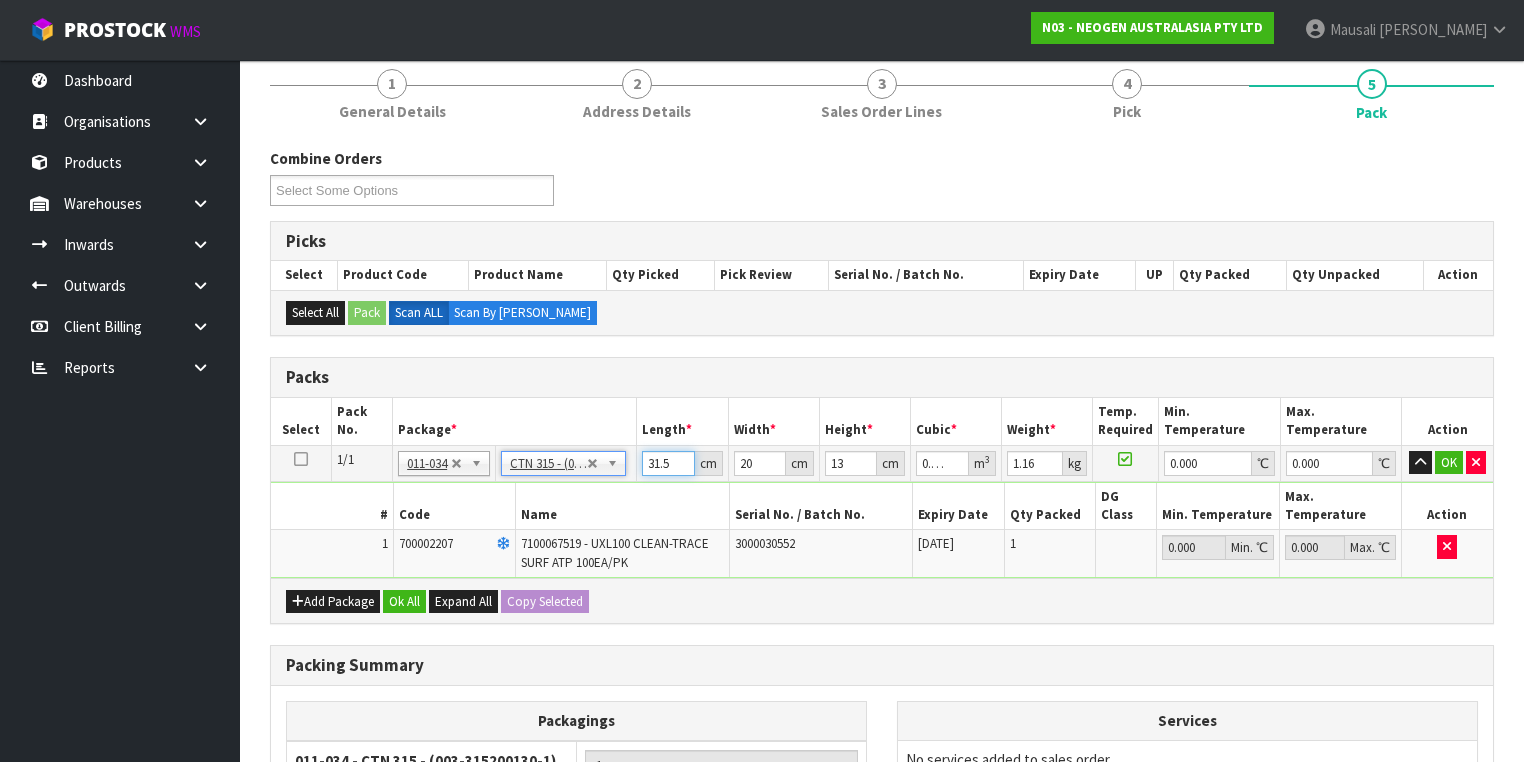 drag, startPoint x: 672, startPoint y: 460, endPoint x: 617, endPoint y: 458, distance: 55.03635 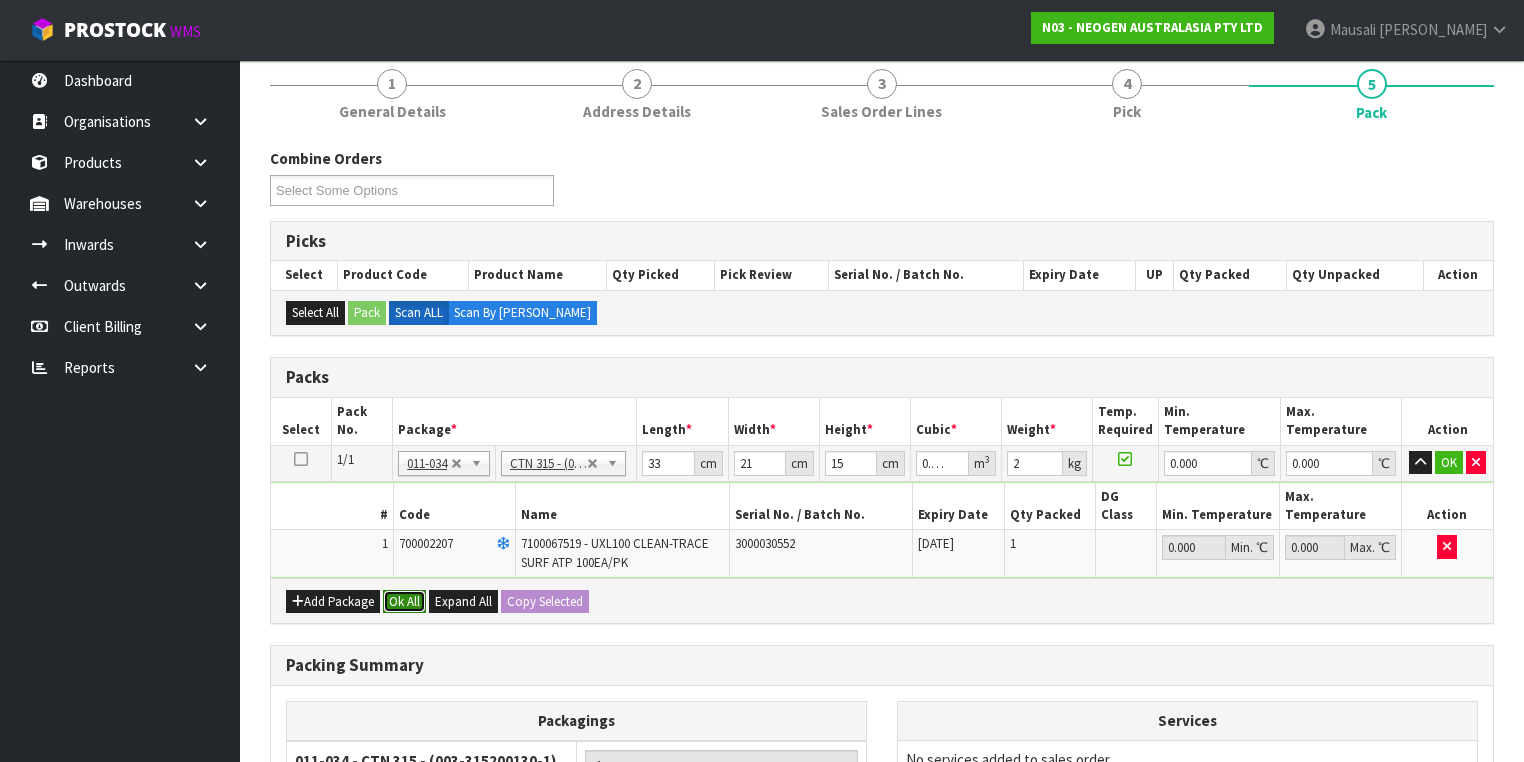 click on "Ok All" at bounding box center [404, 602] 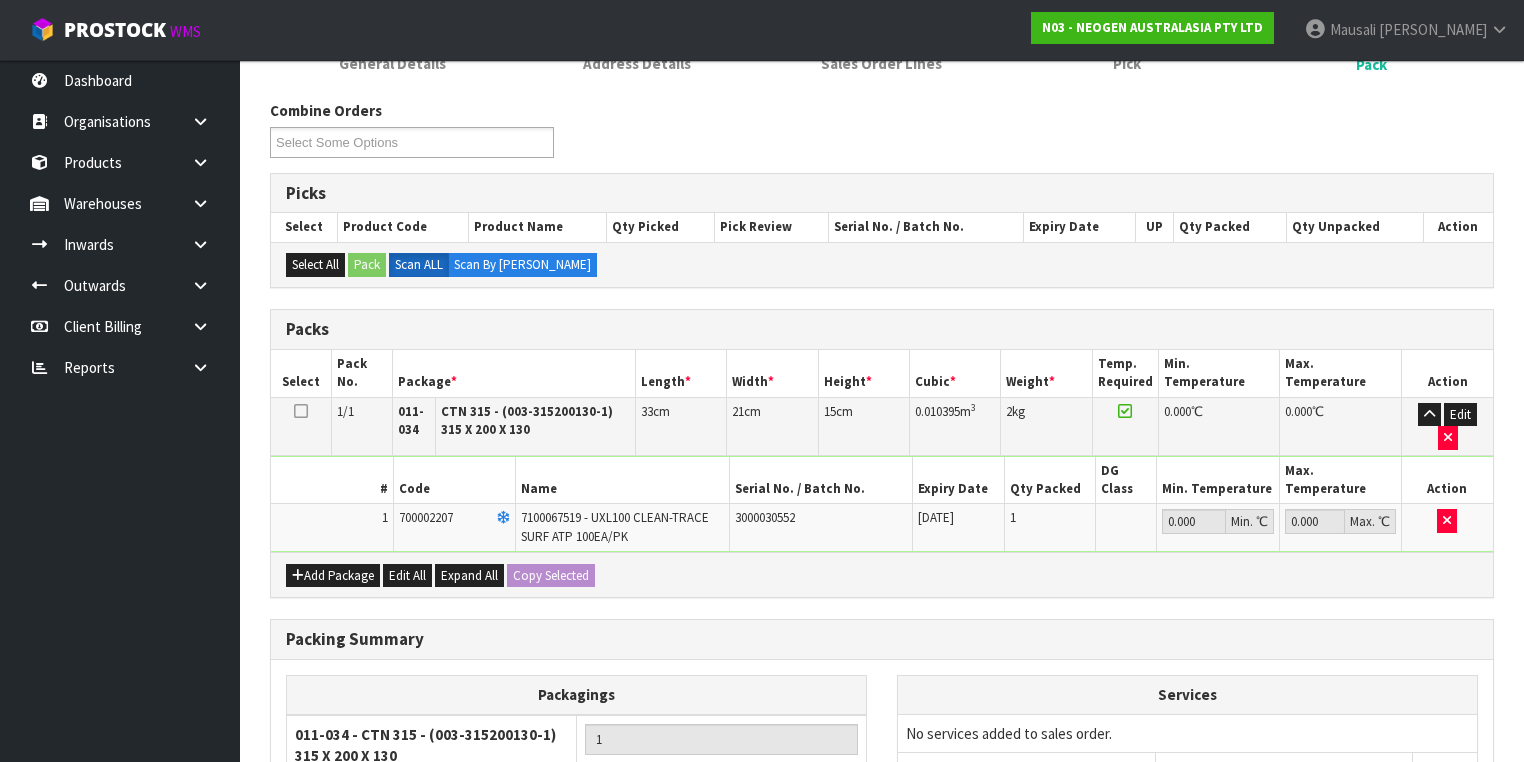 scroll, scrollTop: 478, scrollLeft: 0, axis: vertical 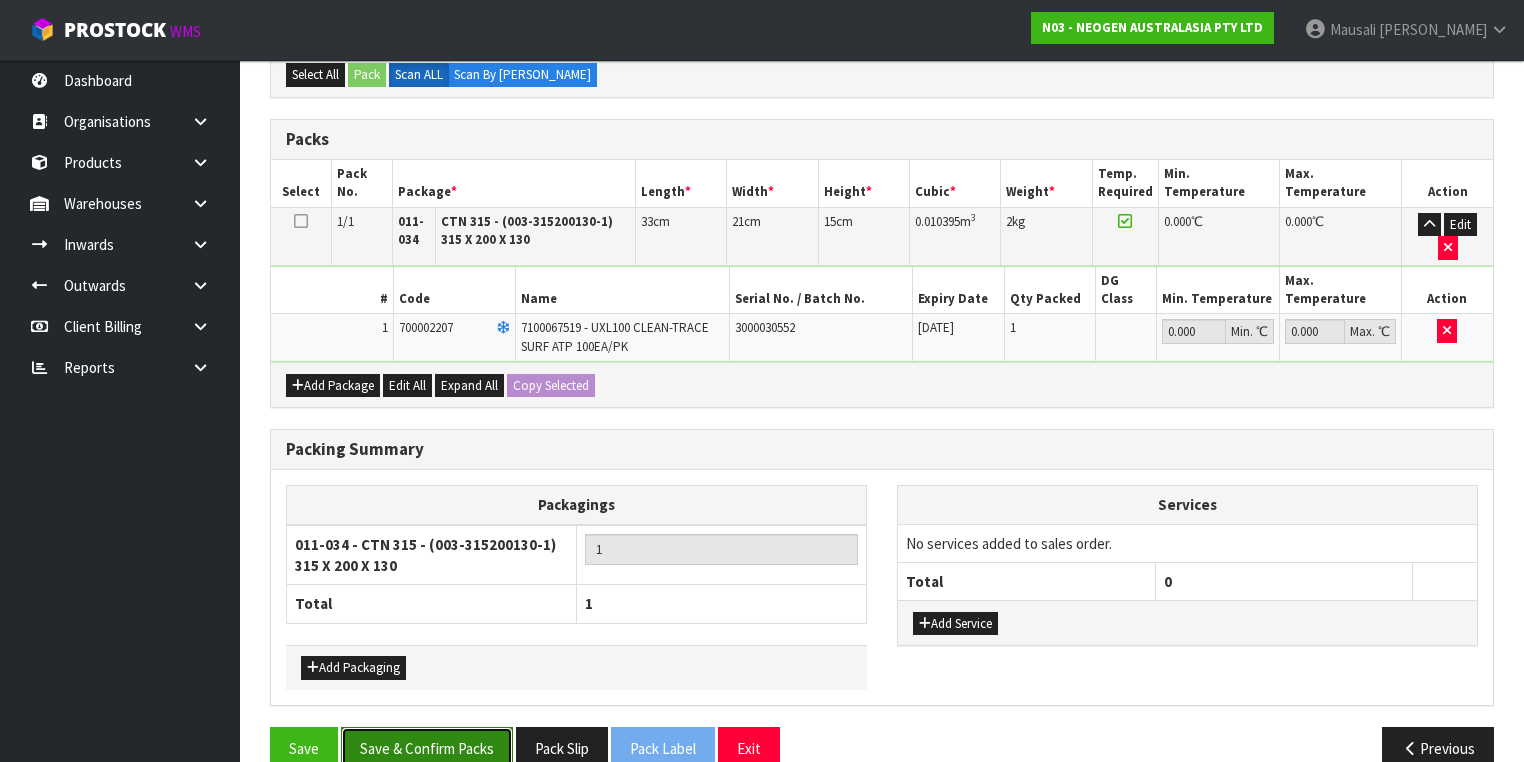 click on "Save & Confirm Packs" at bounding box center (427, 748) 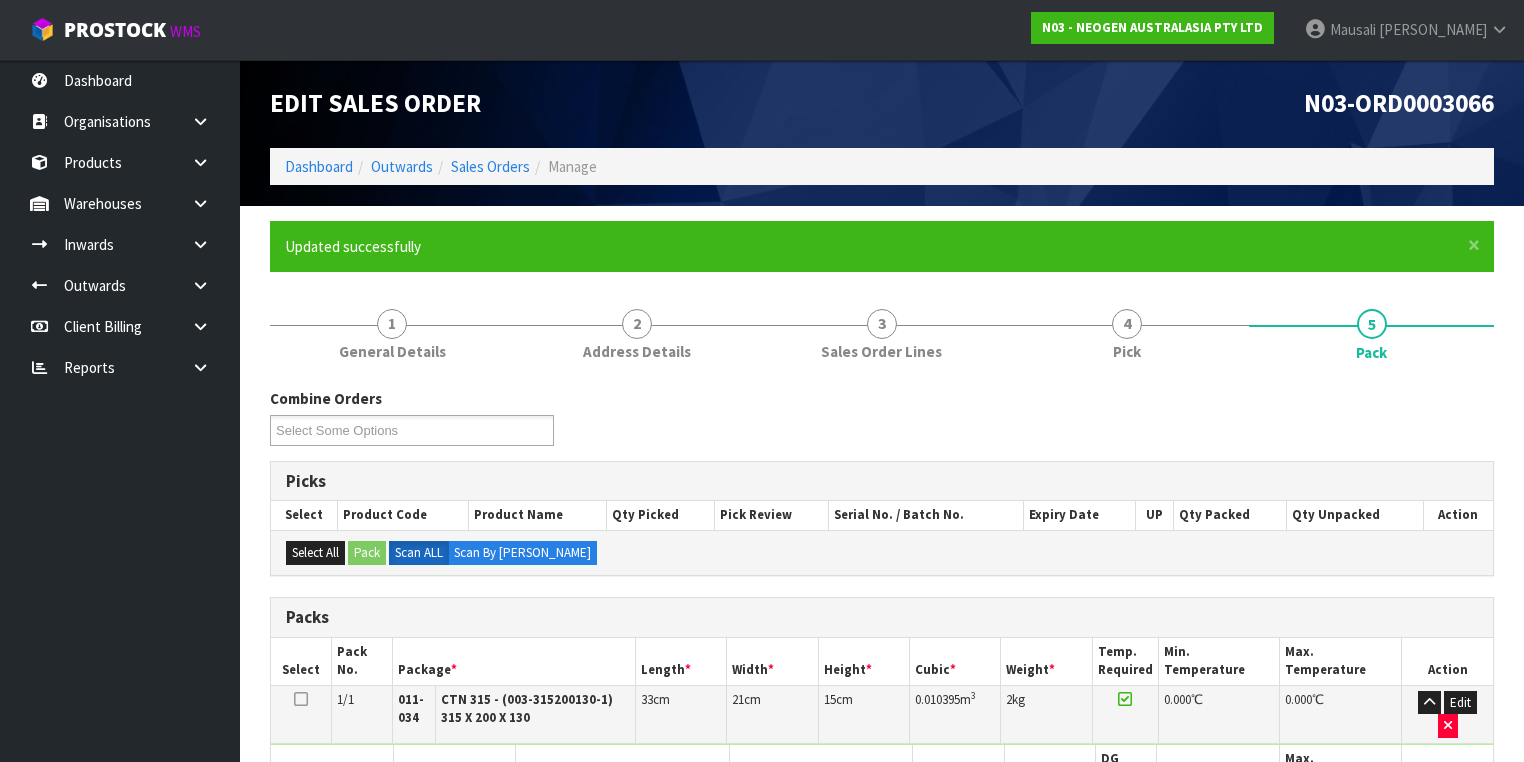 scroll, scrollTop: 356, scrollLeft: 0, axis: vertical 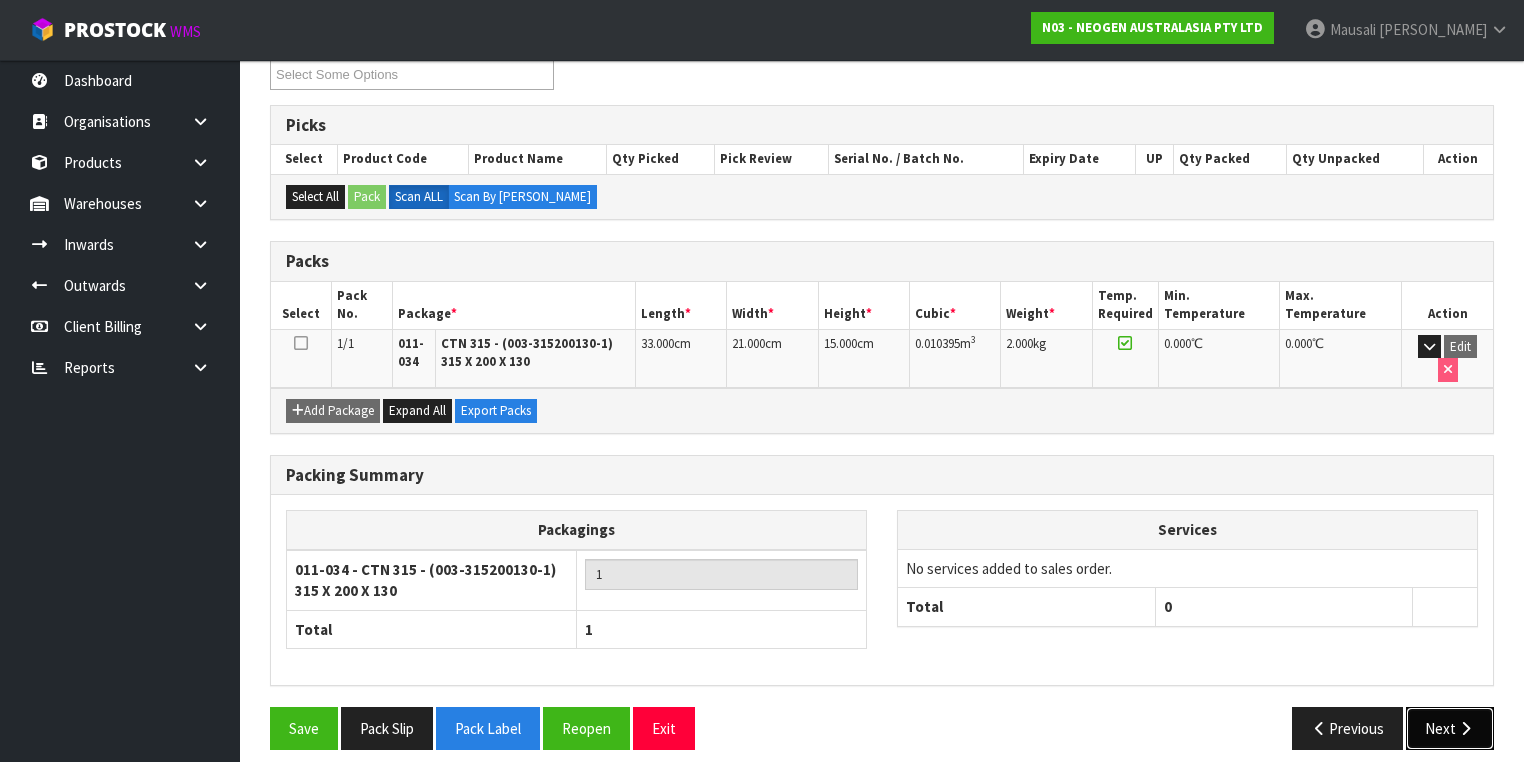 click at bounding box center (1465, 728) 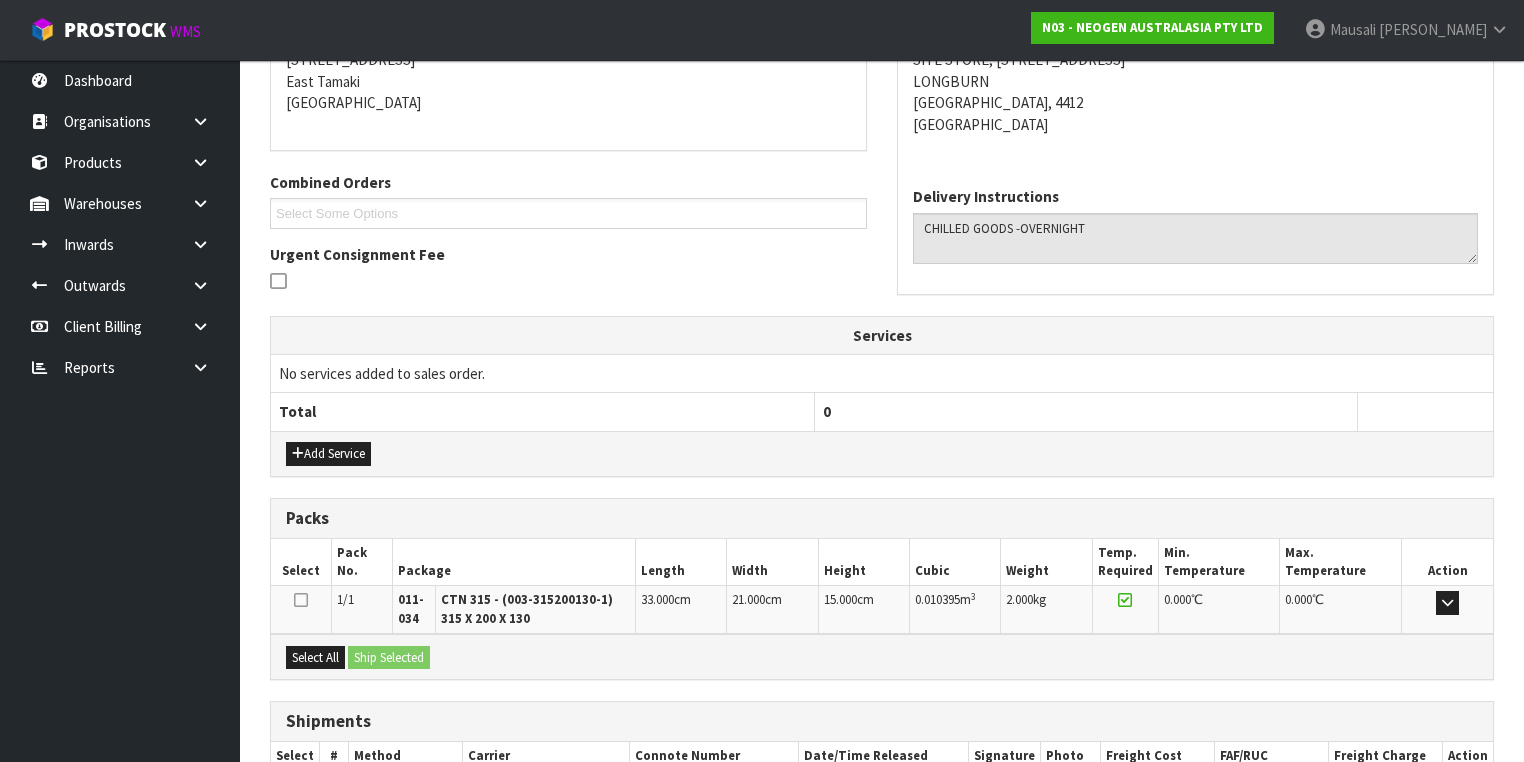 scroll, scrollTop: 542, scrollLeft: 0, axis: vertical 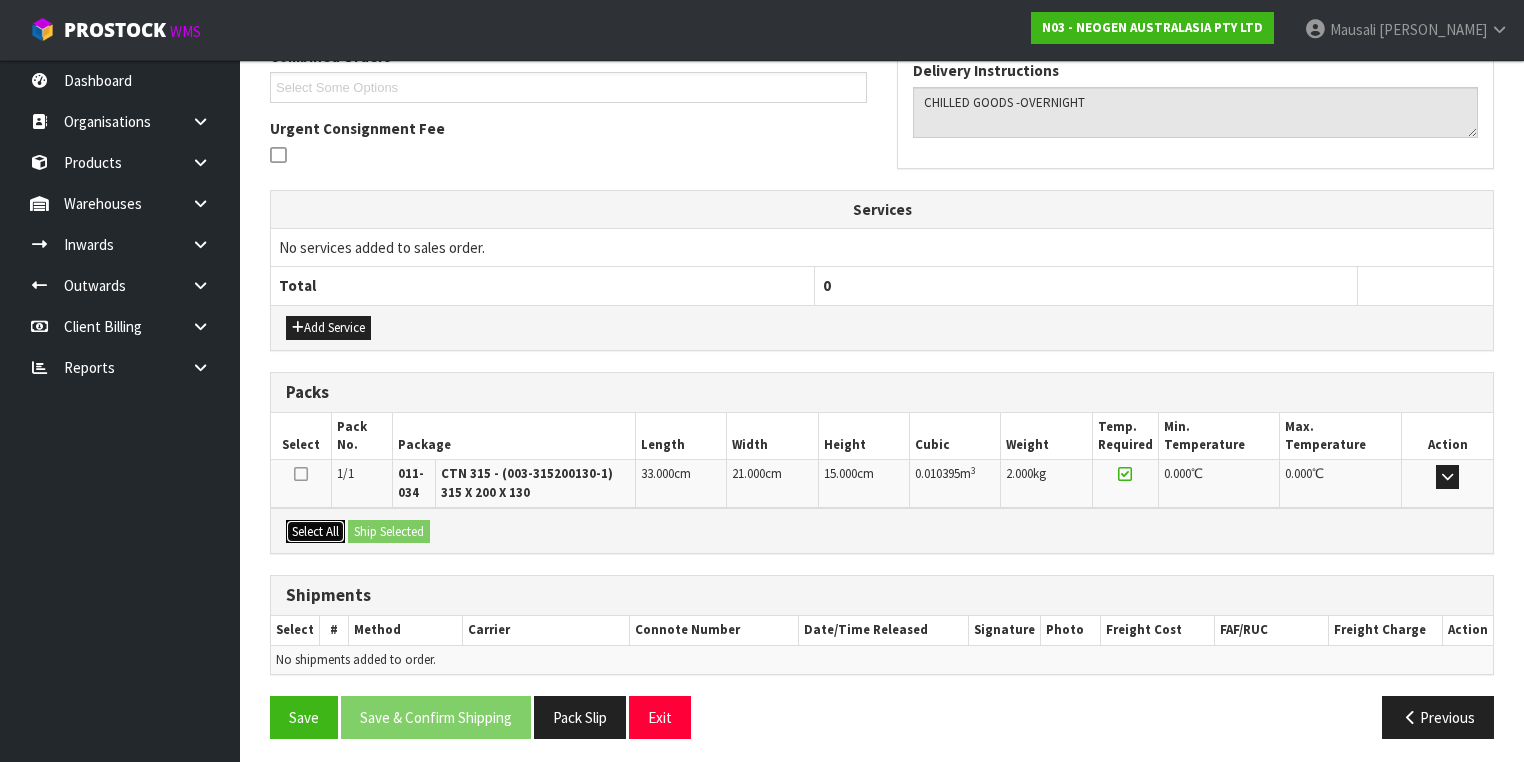 click on "Select All" at bounding box center [315, 532] 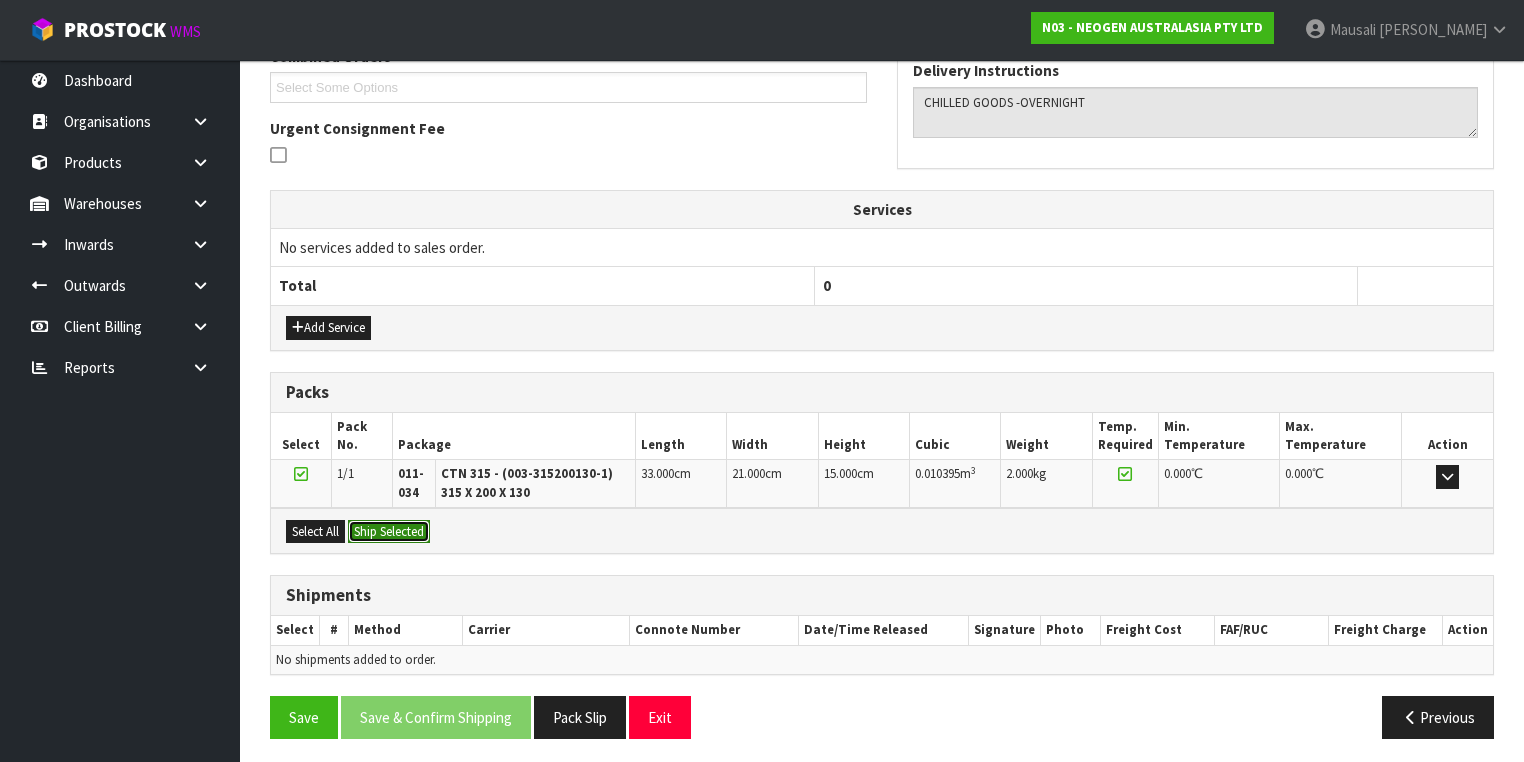 click on "Ship Selected" at bounding box center (389, 532) 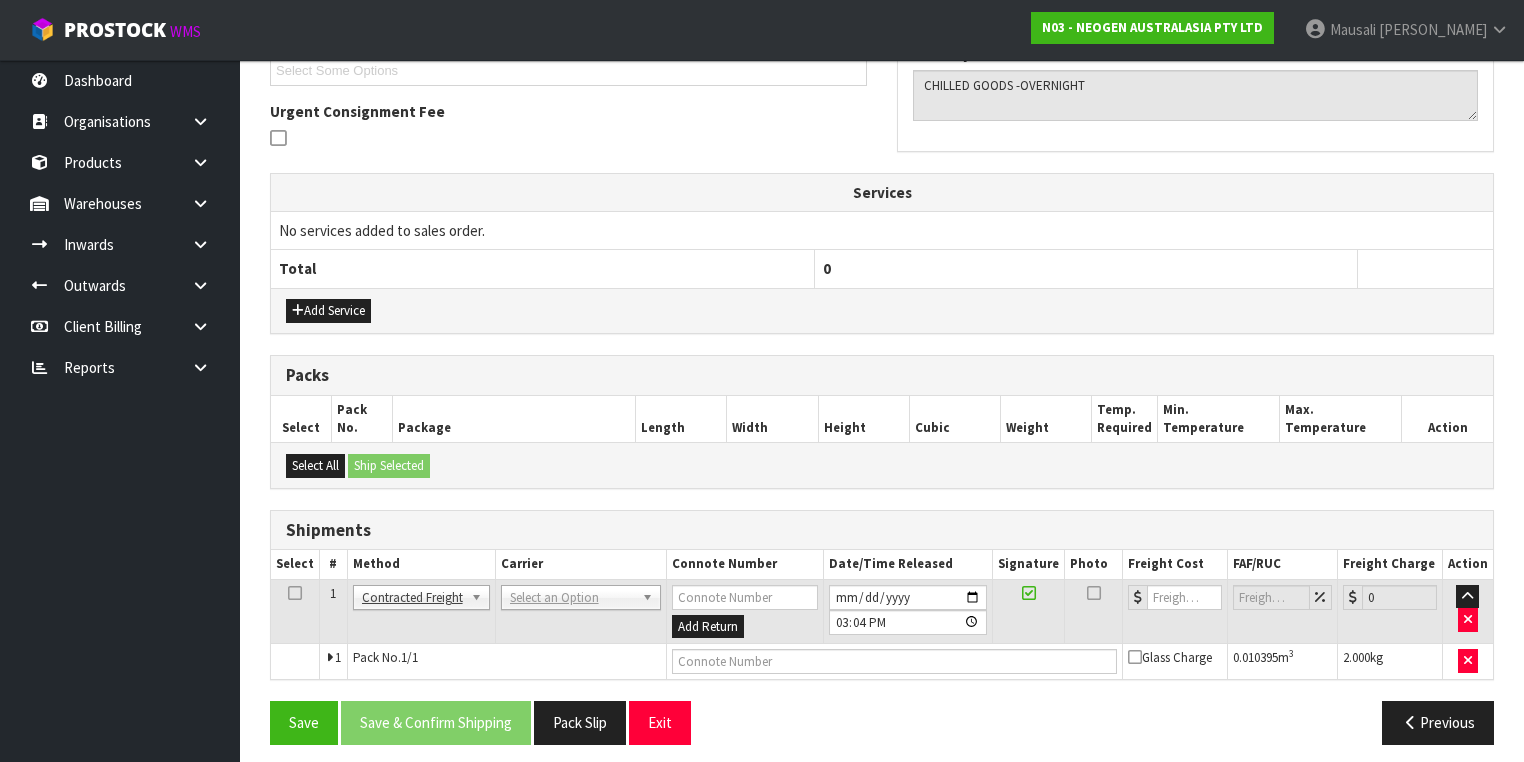 scroll, scrollTop: 564, scrollLeft: 0, axis: vertical 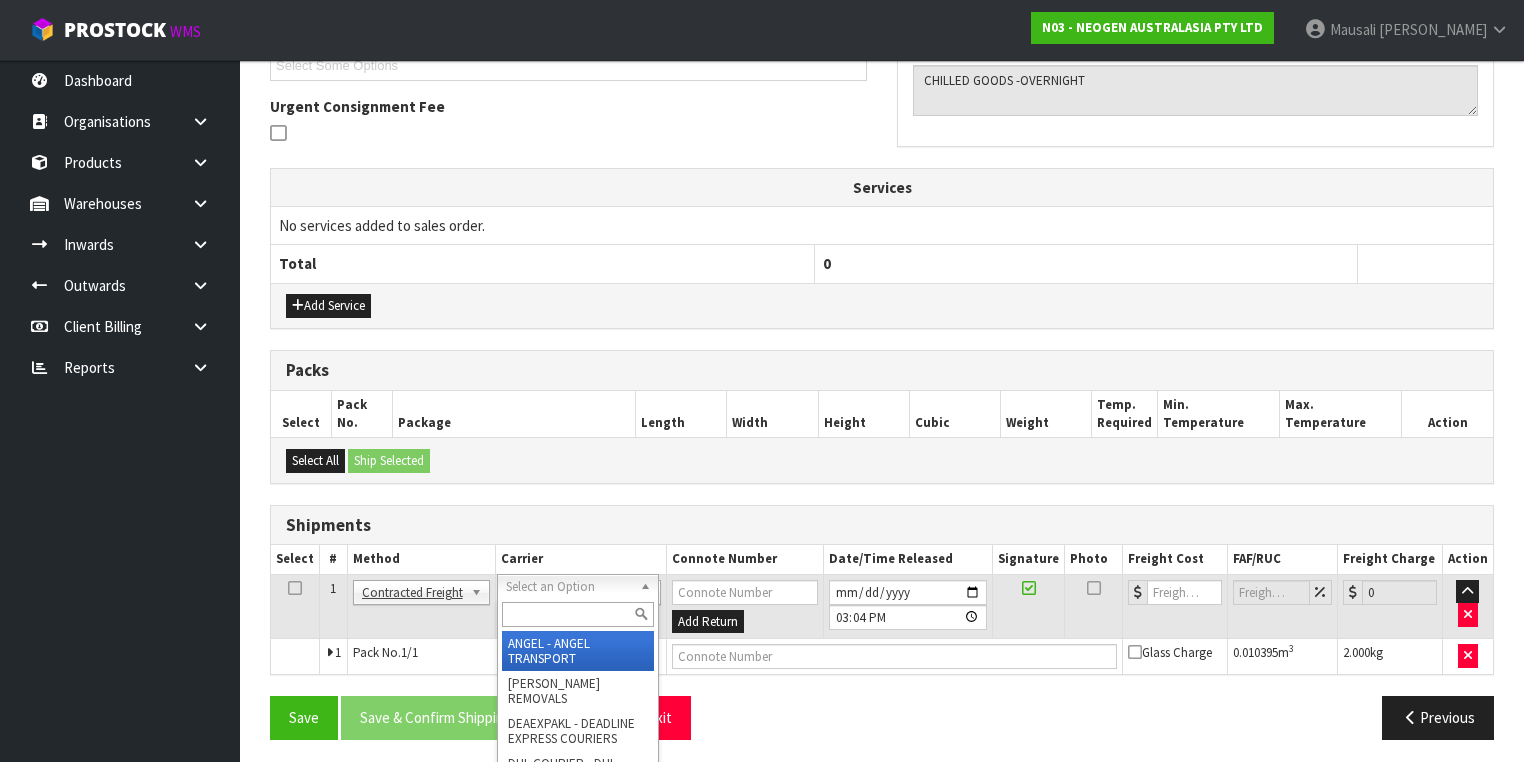 click at bounding box center [578, 614] 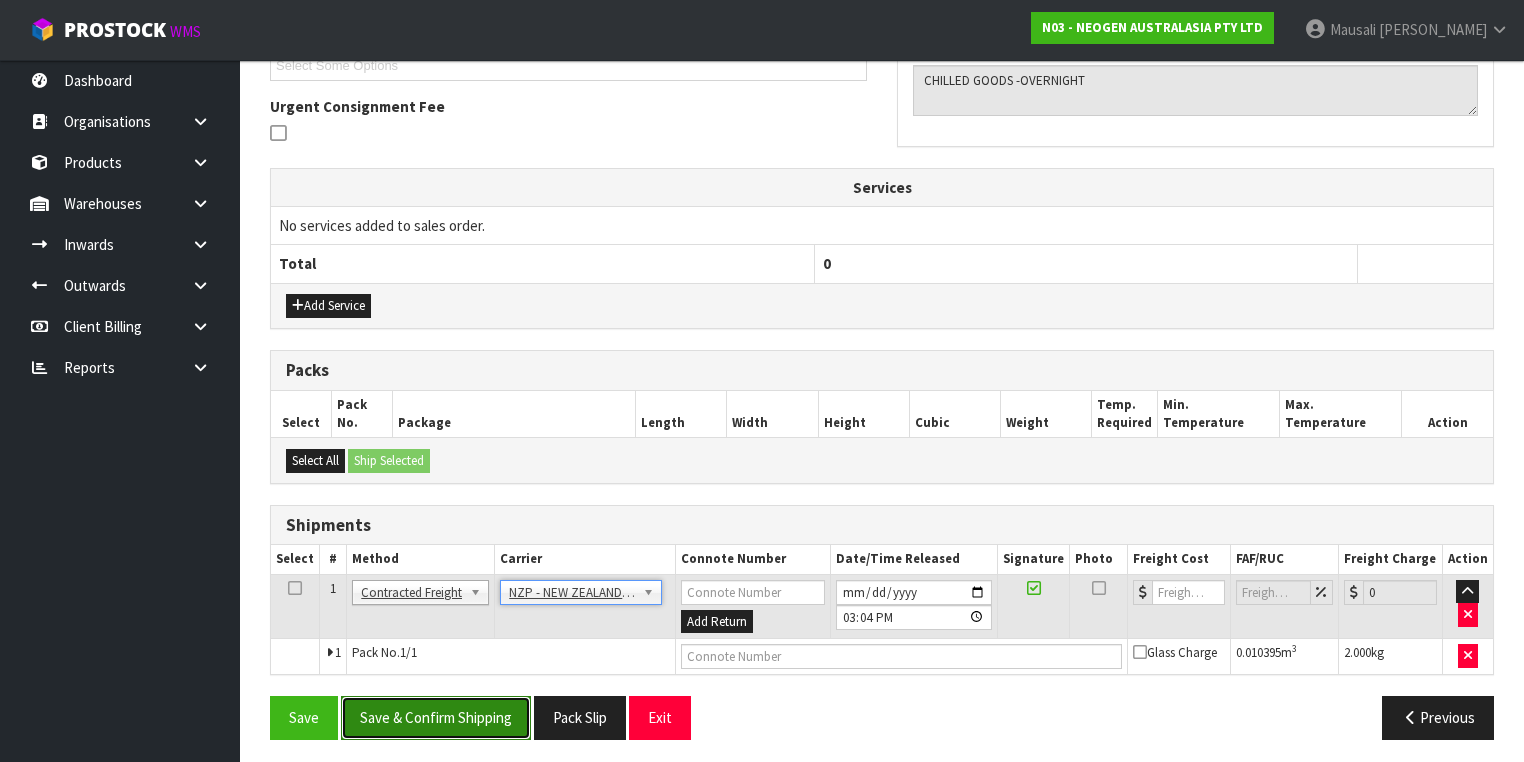 click on "Save & Confirm Shipping" at bounding box center [436, 717] 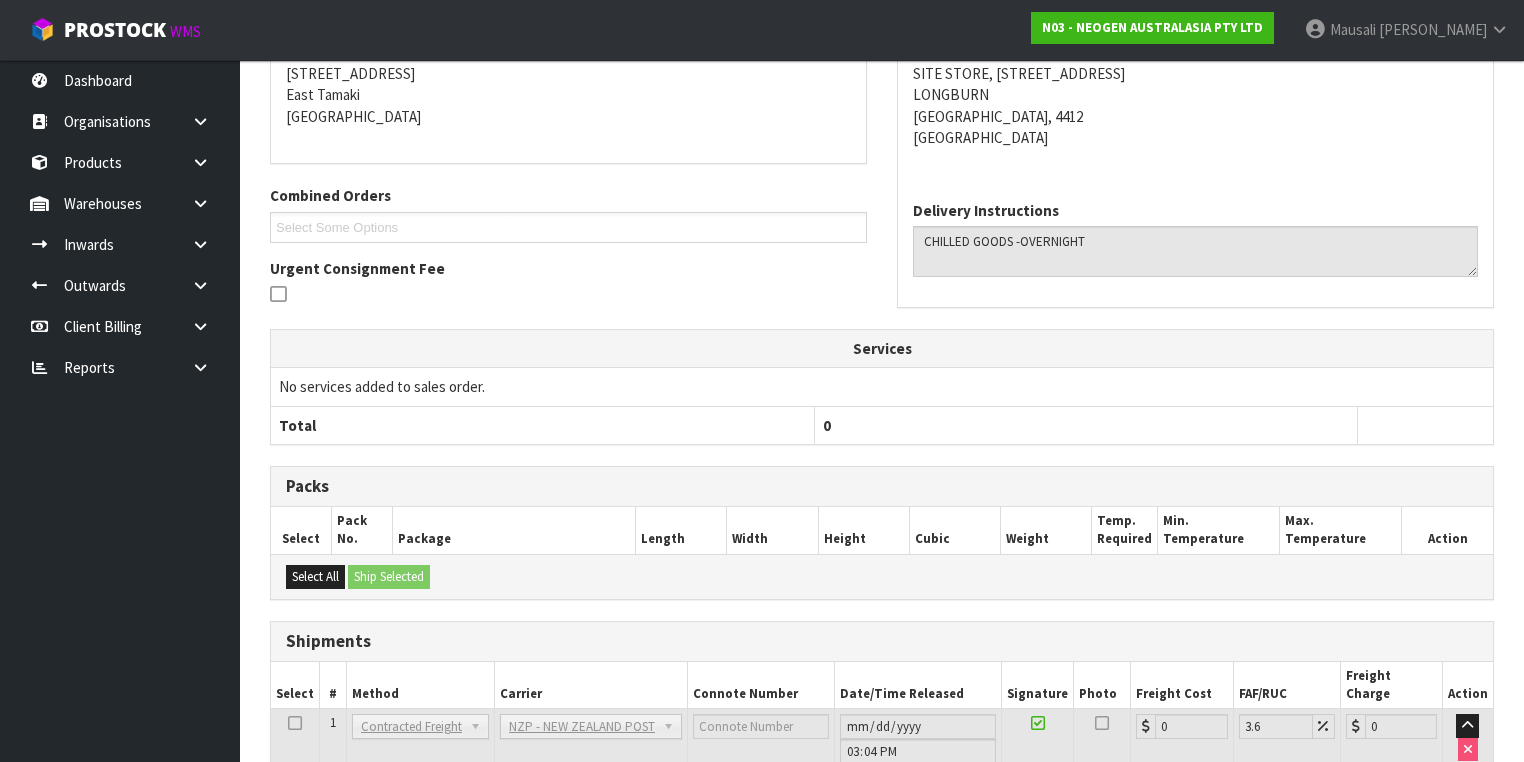 scroll, scrollTop: 536, scrollLeft: 0, axis: vertical 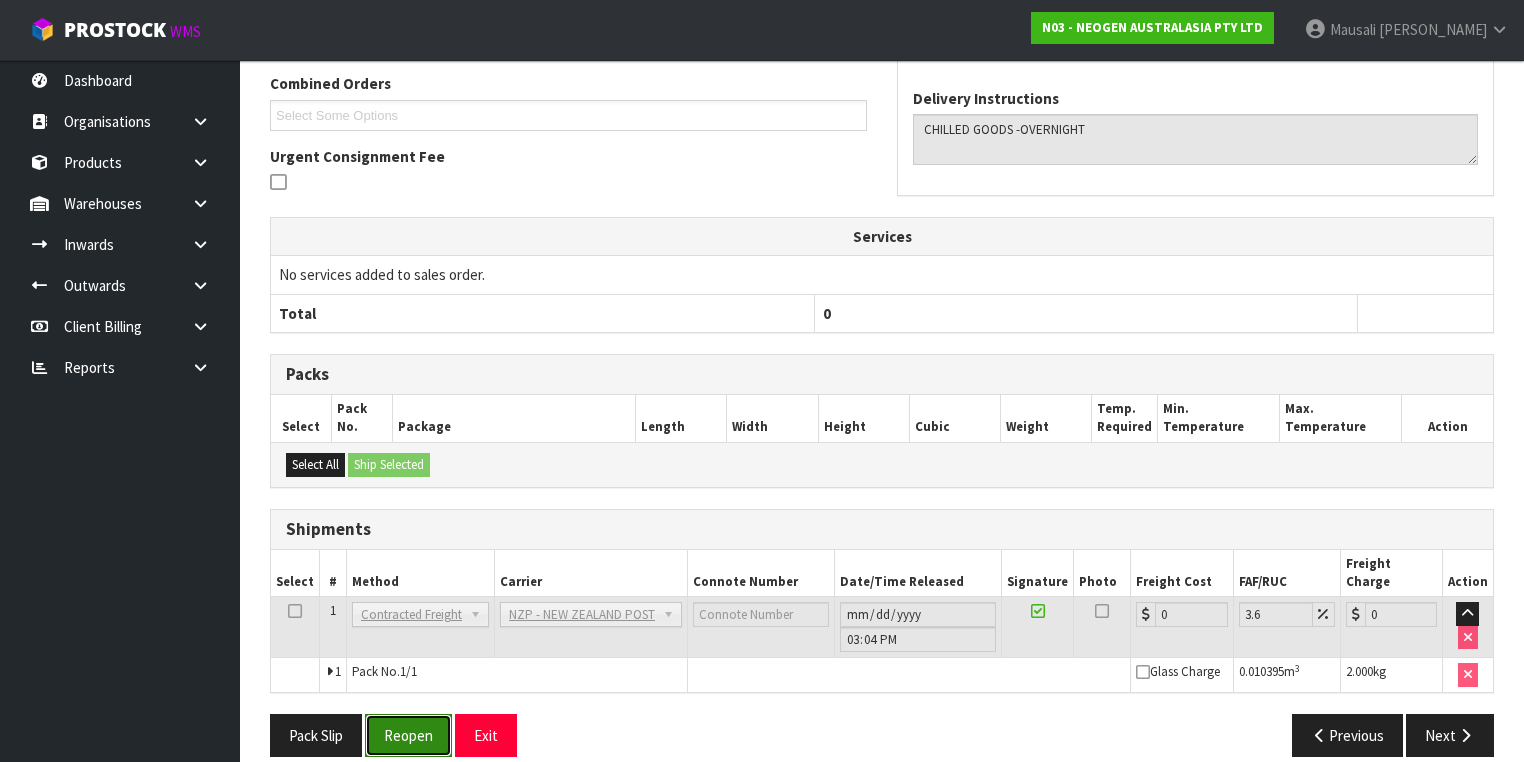 click on "Reopen" at bounding box center [408, 735] 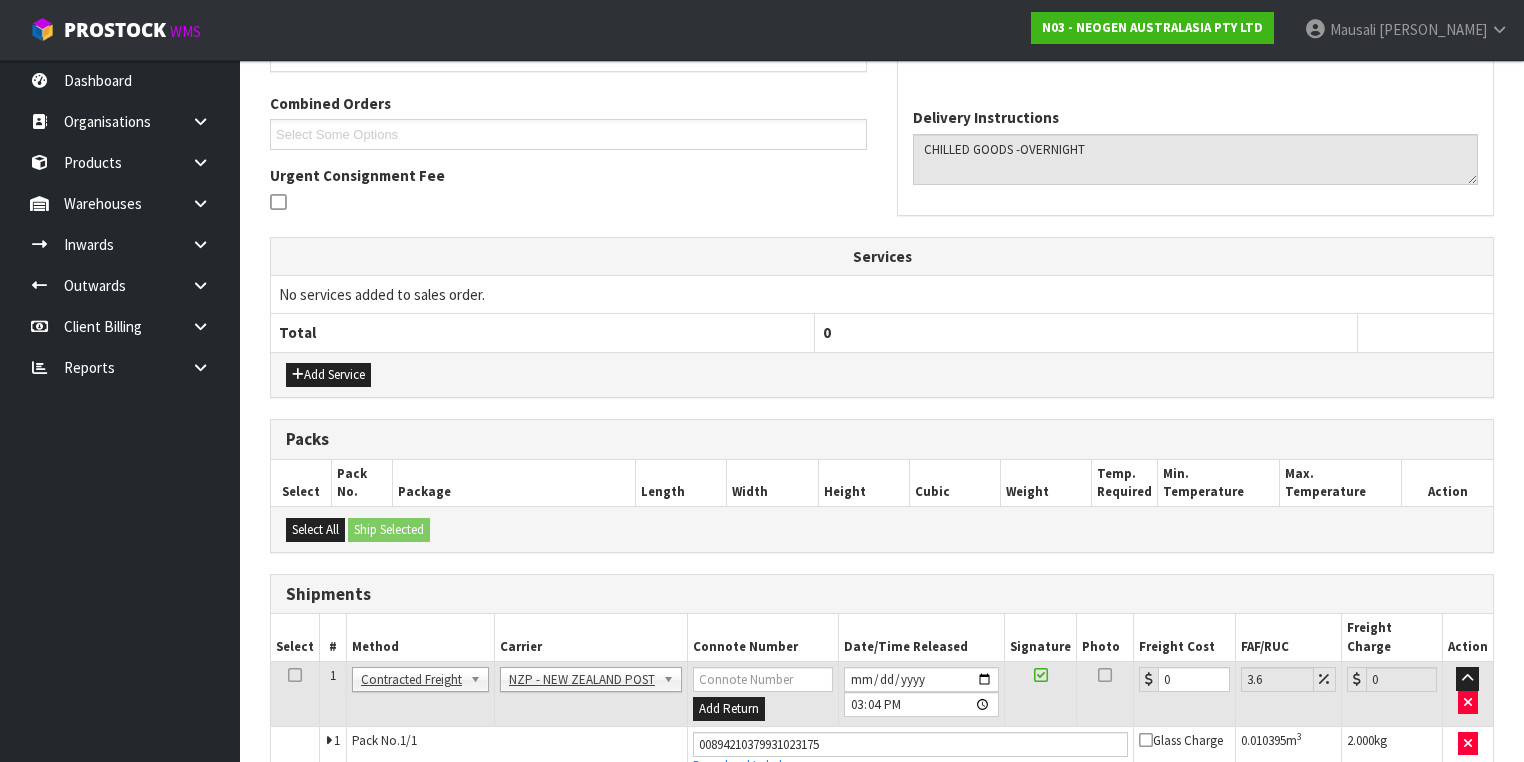 scroll, scrollTop: 582, scrollLeft: 0, axis: vertical 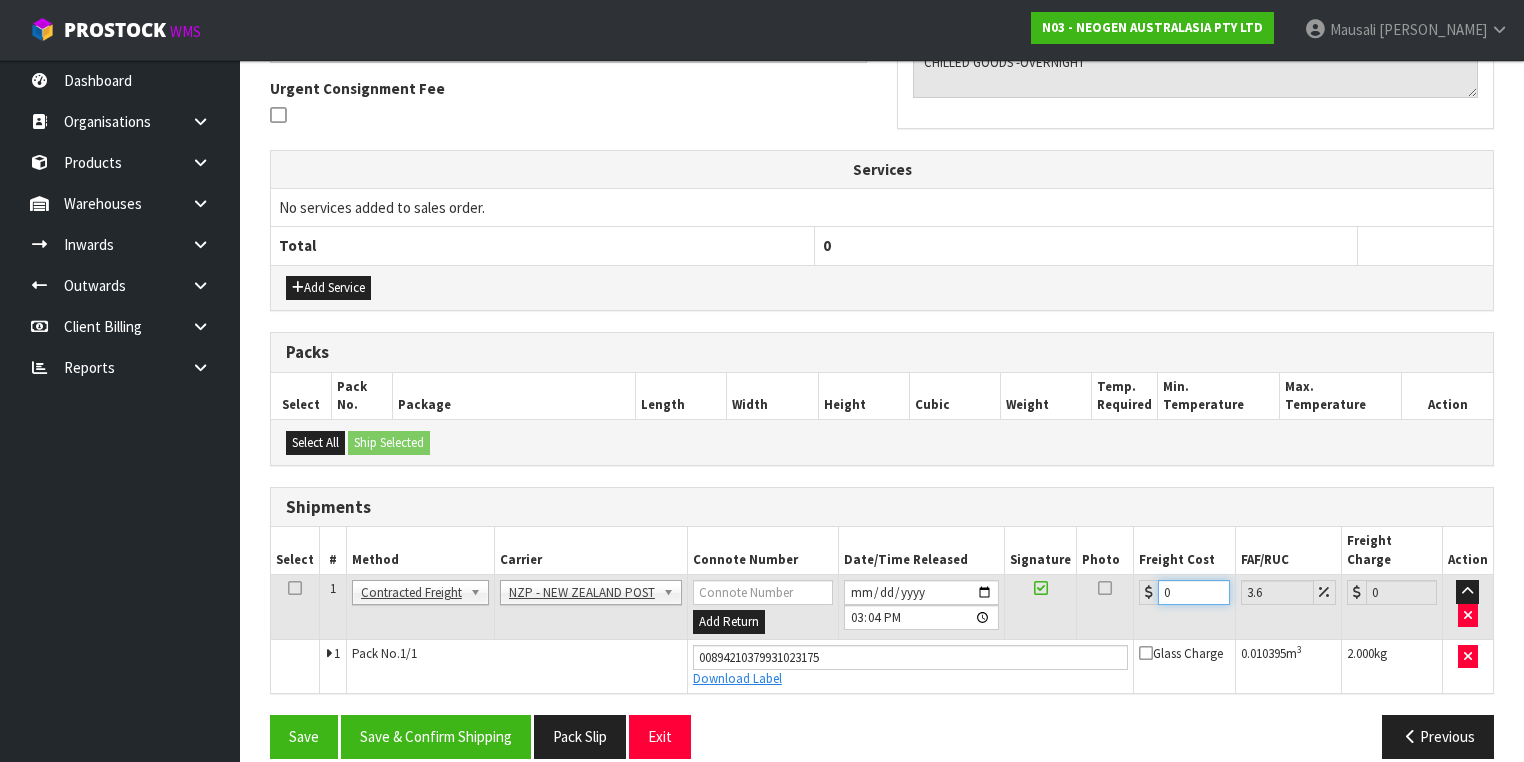 drag, startPoint x: 1177, startPoint y: 565, endPoint x: 1141, endPoint y: 571, distance: 36.496574 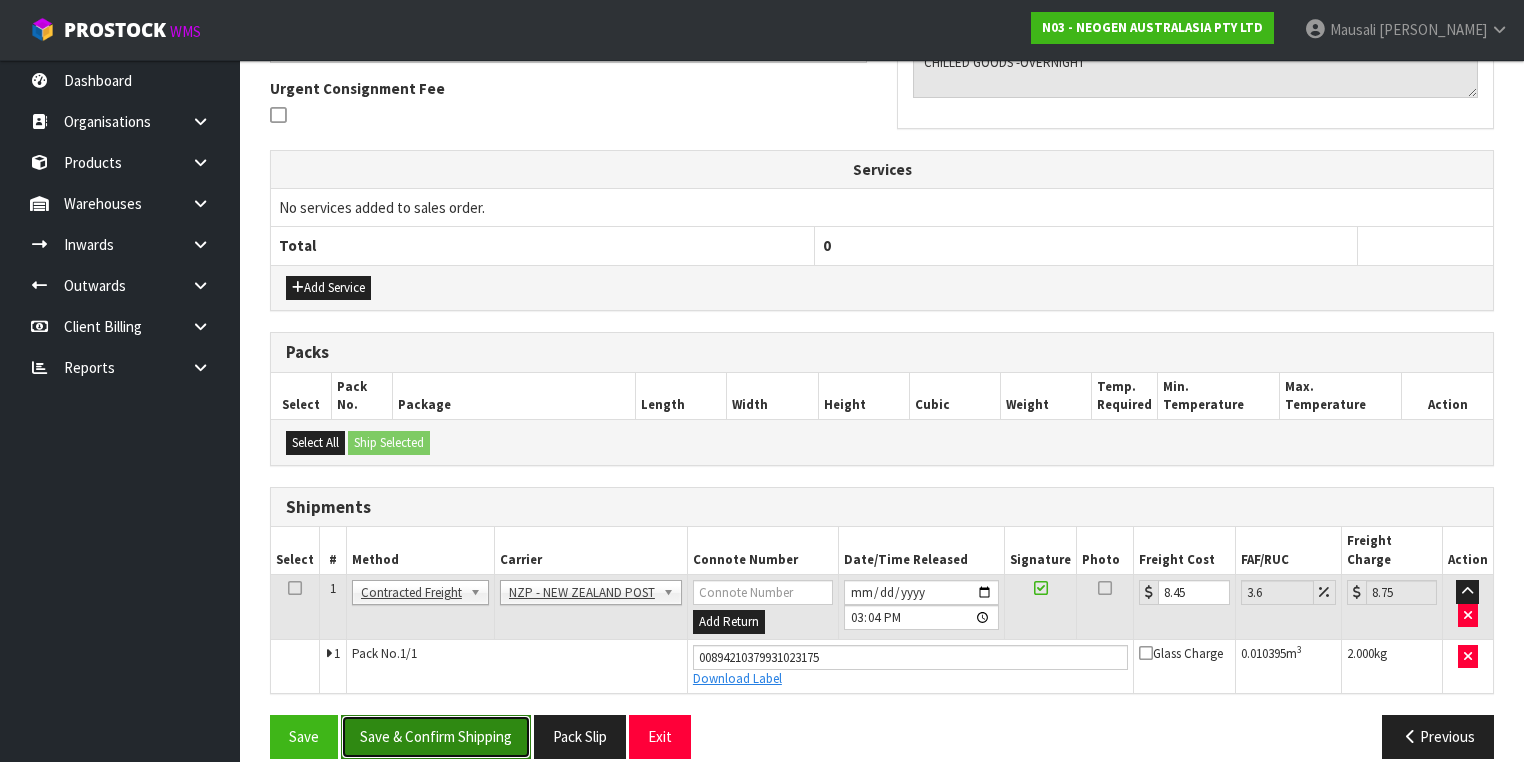 click on "Save & Confirm Shipping" at bounding box center (436, 736) 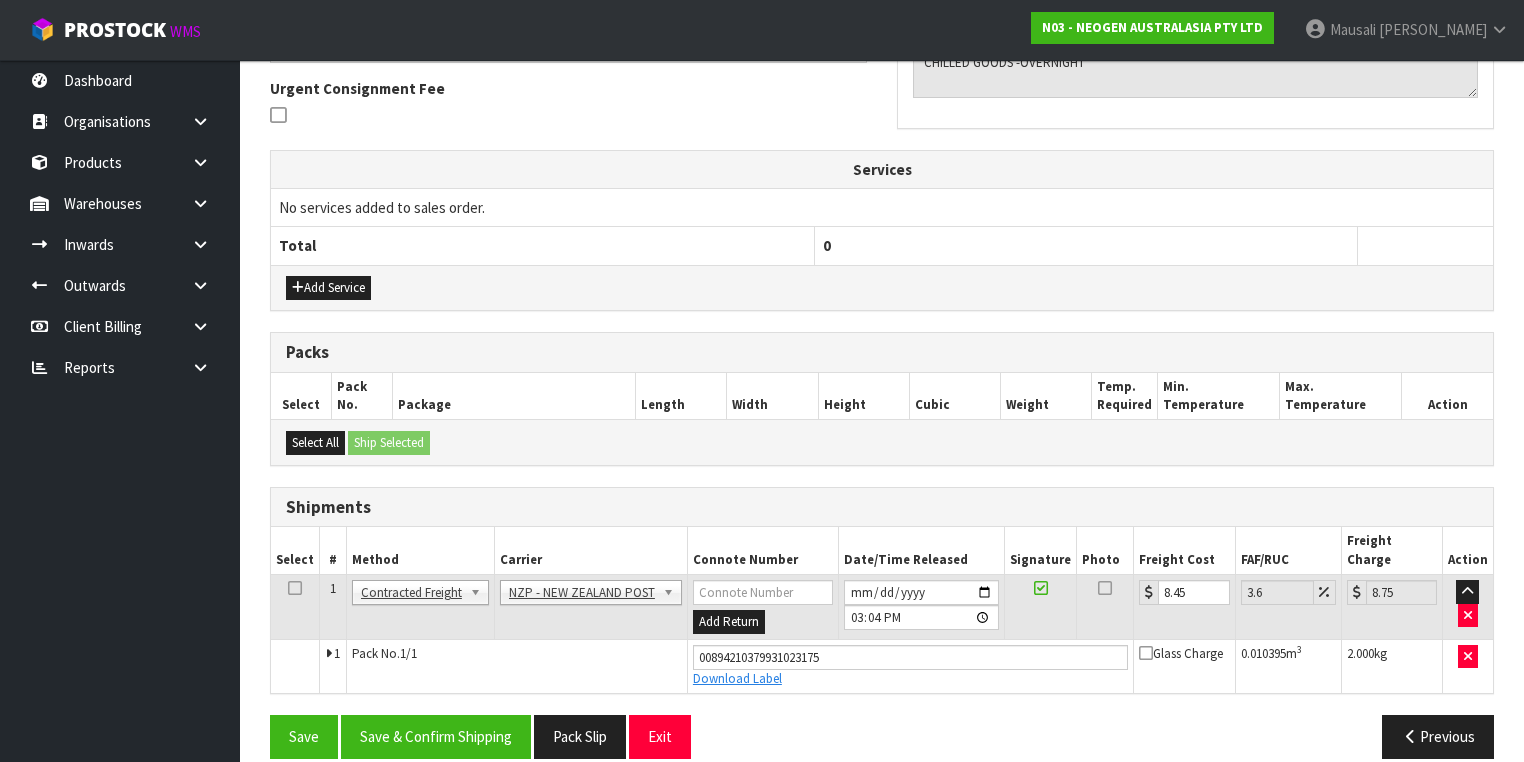 scroll, scrollTop: 0, scrollLeft: 0, axis: both 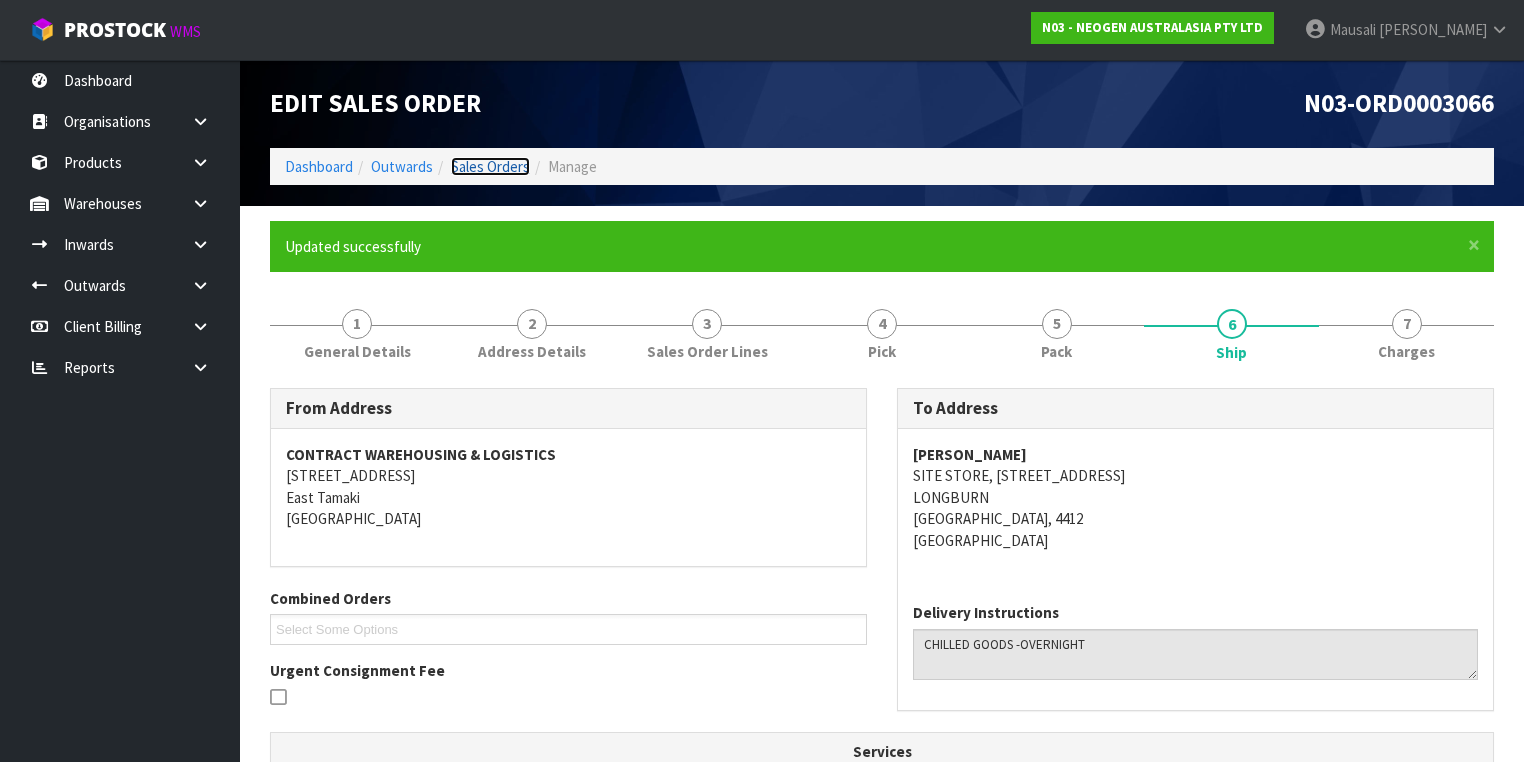 click on "Sales Orders" at bounding box center [490, 166] 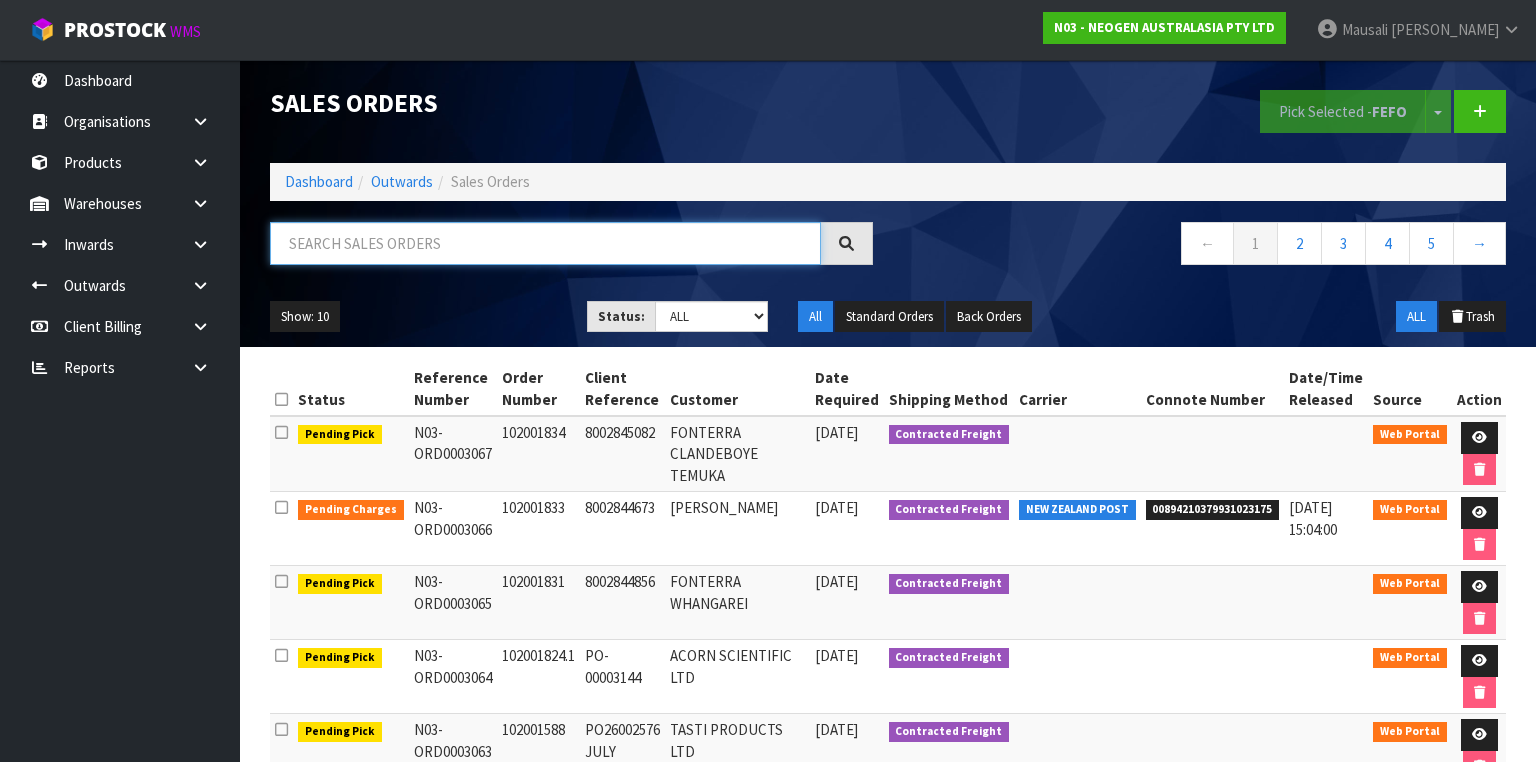 click at bounding box center (545, 243) 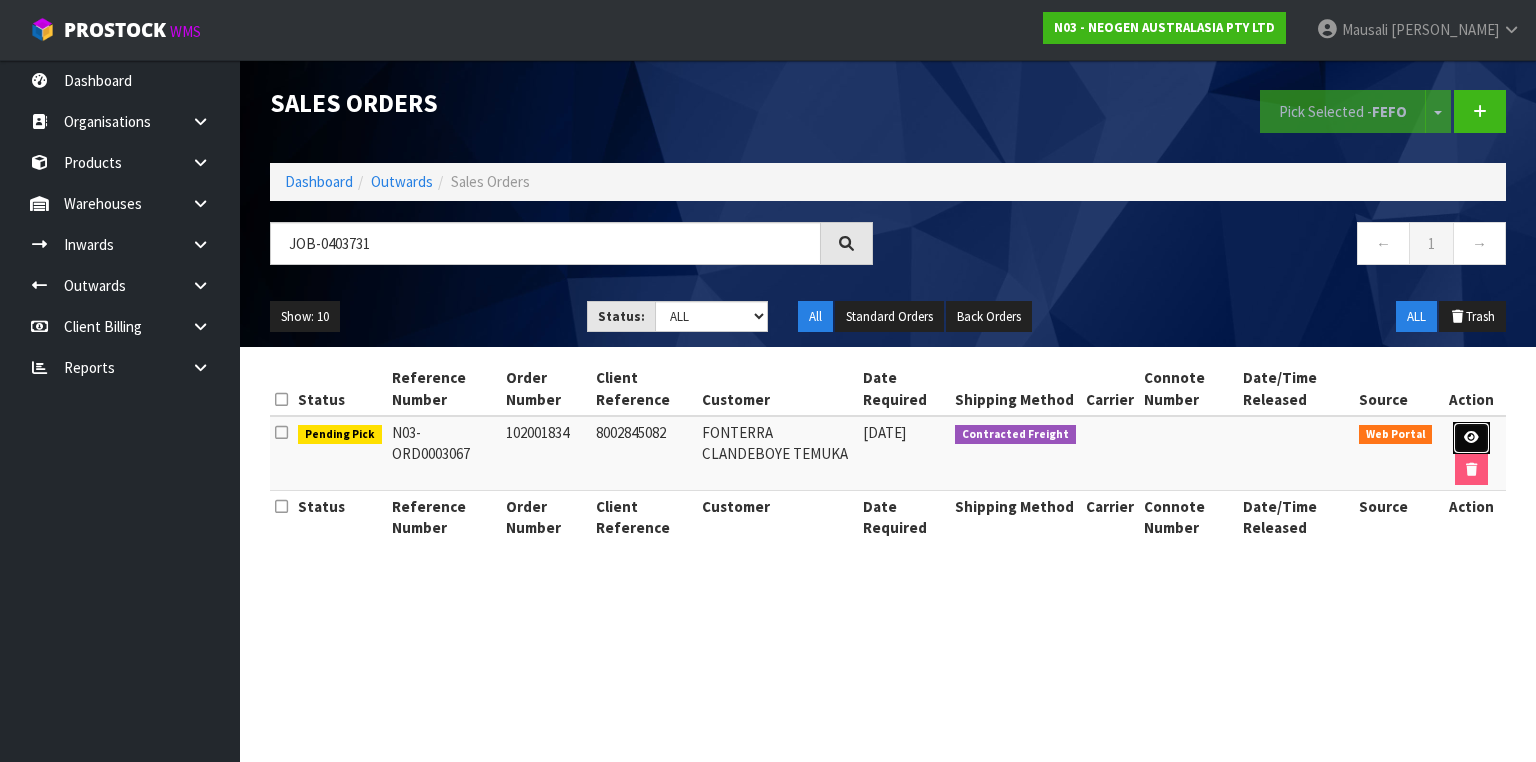 click at bounding box center [1471, 437] 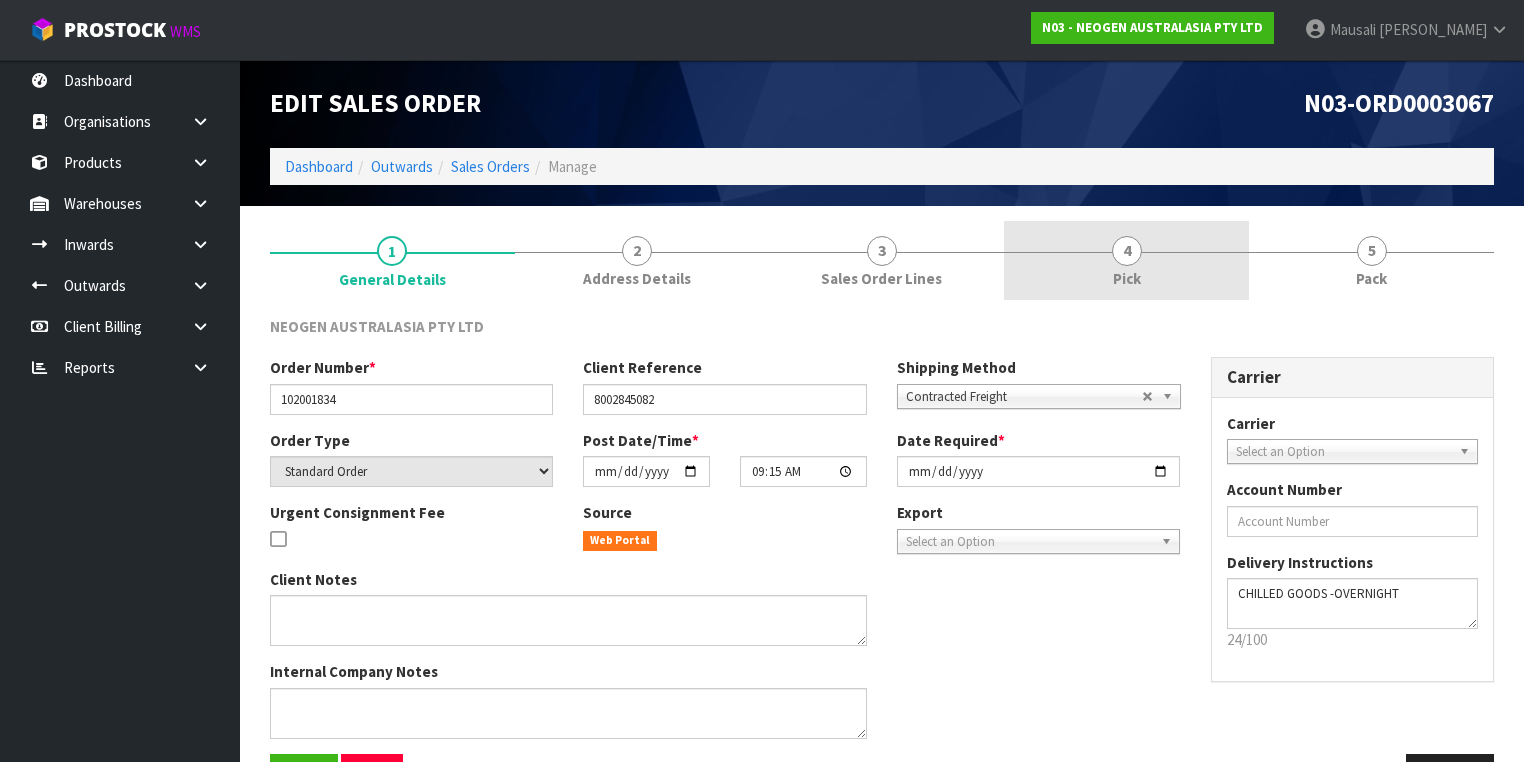 click on "4
Pick" at bounding box center (1126, 260) 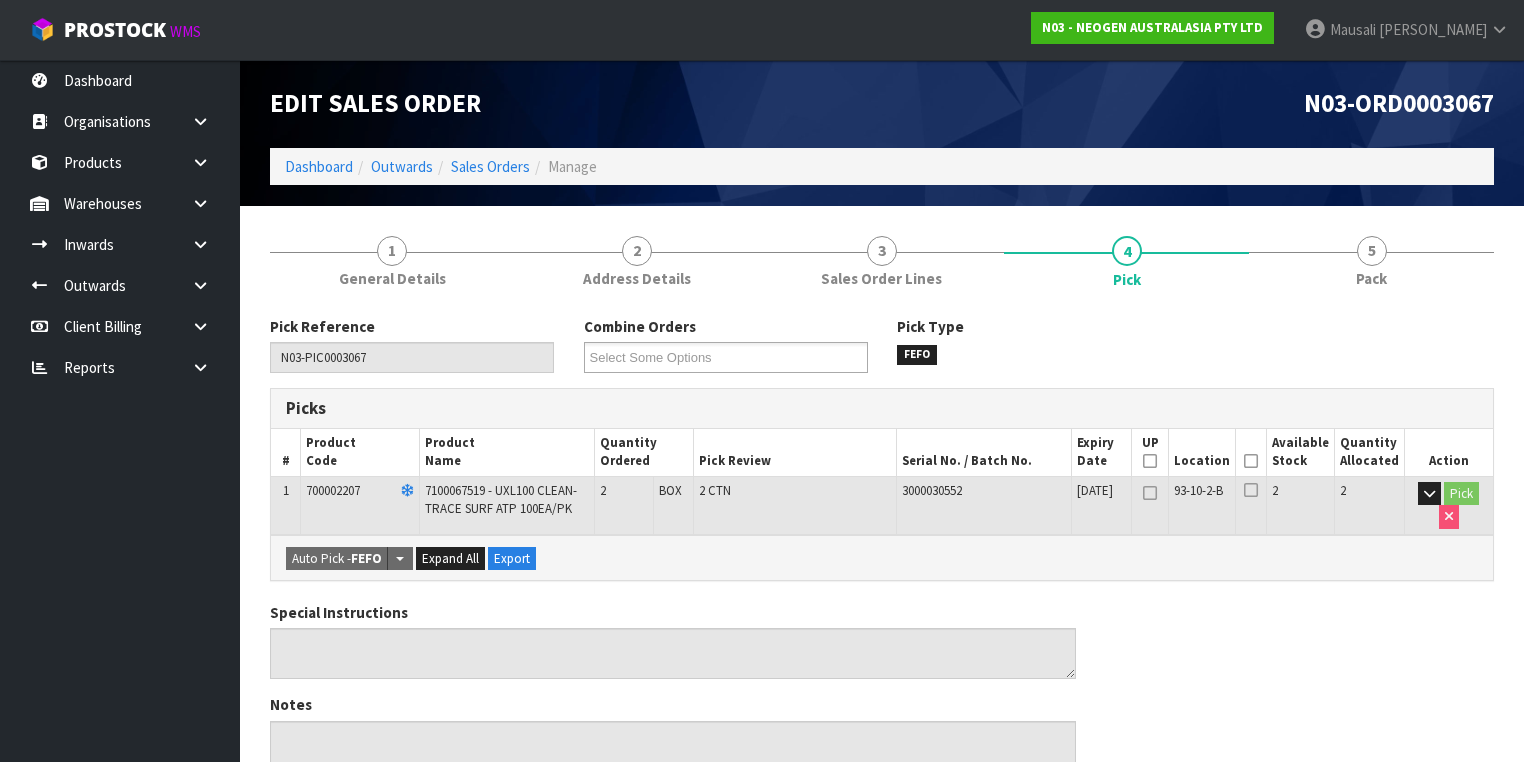 click at bounding box center [1251, 461] 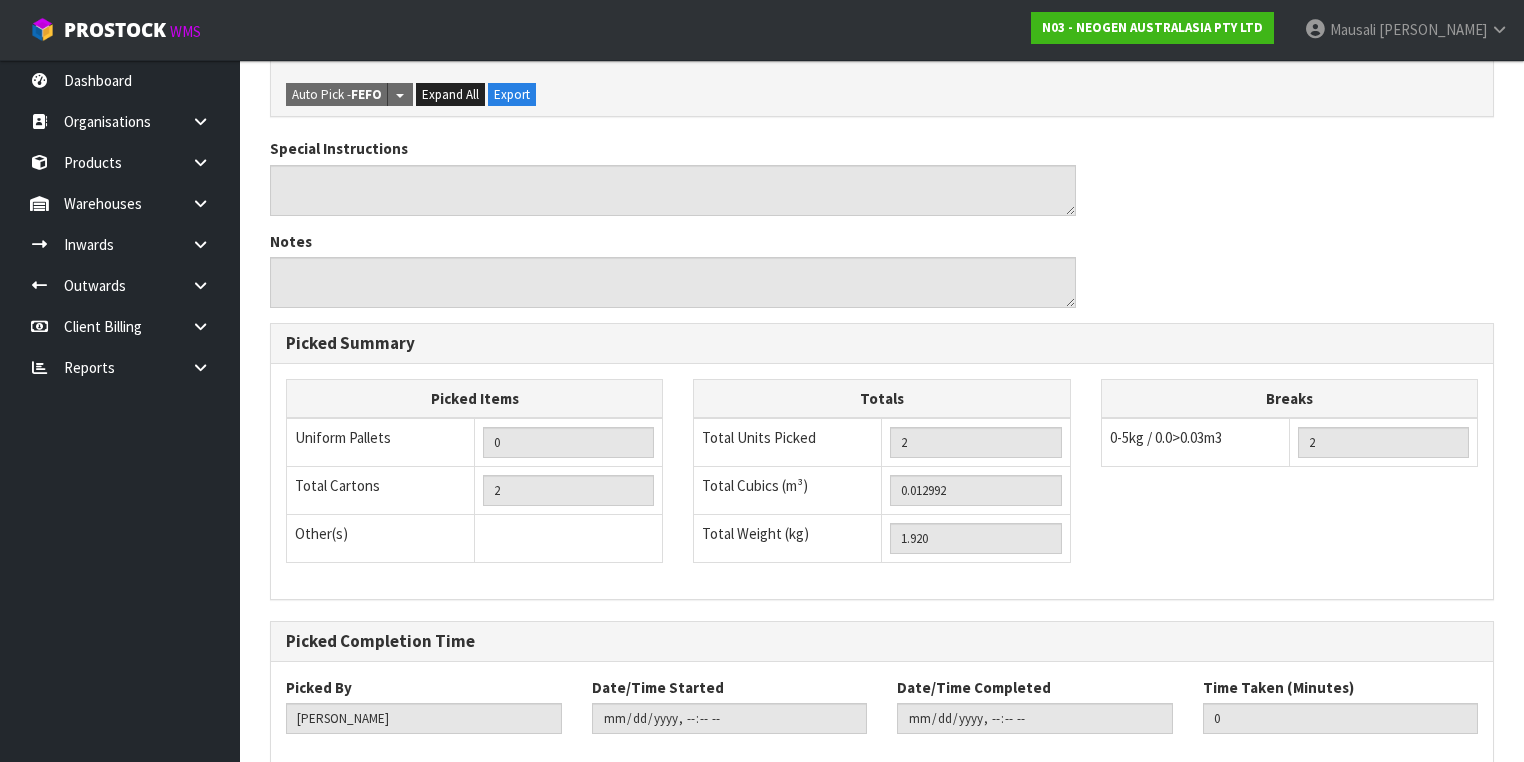scroll, scrollTop: 641, scrollLeft: 0, axis: vertical 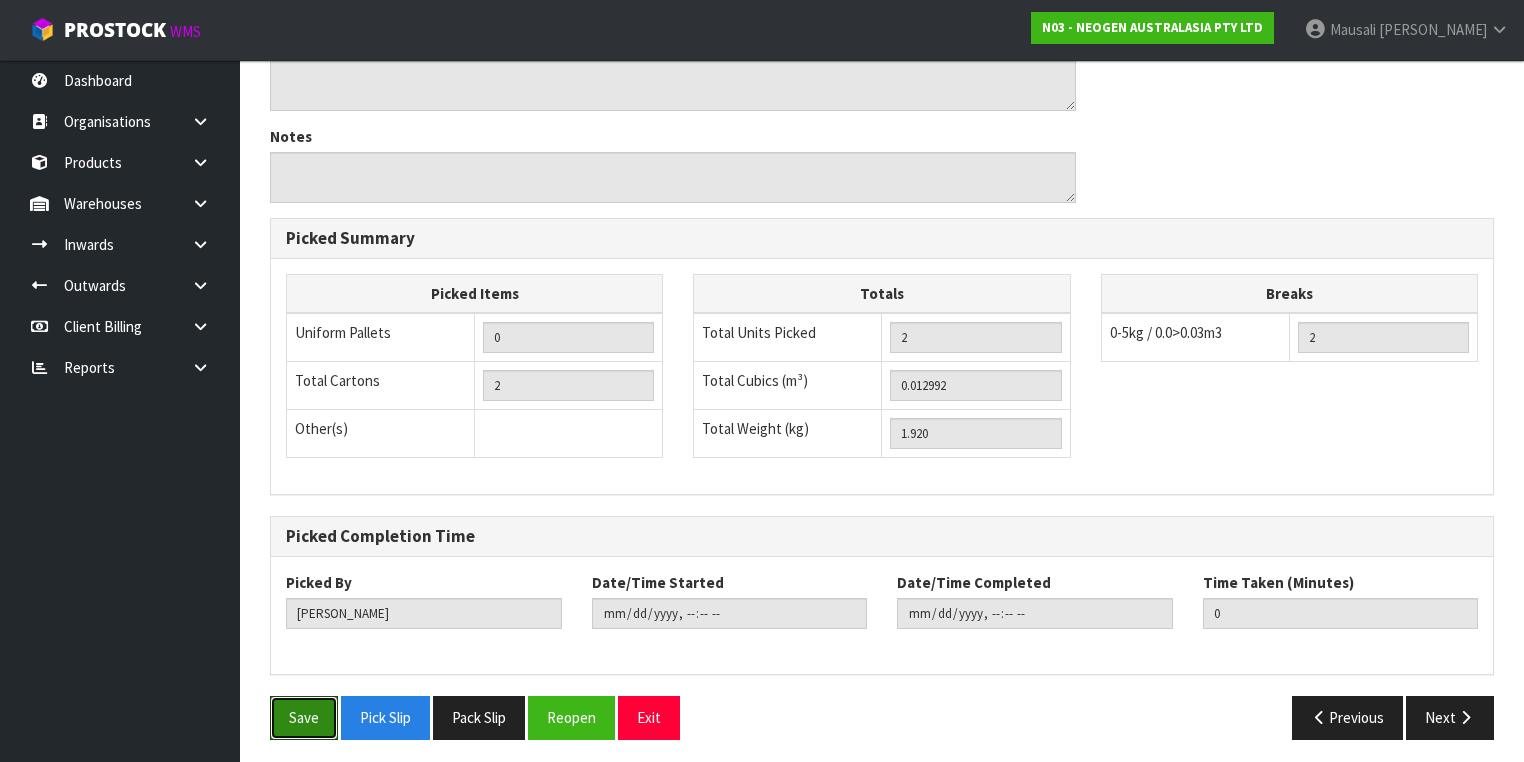 drag, startPoint x: 304, startPoint y: 698, endPoint x: 371, endPoint y: 665, distance: 74.68601 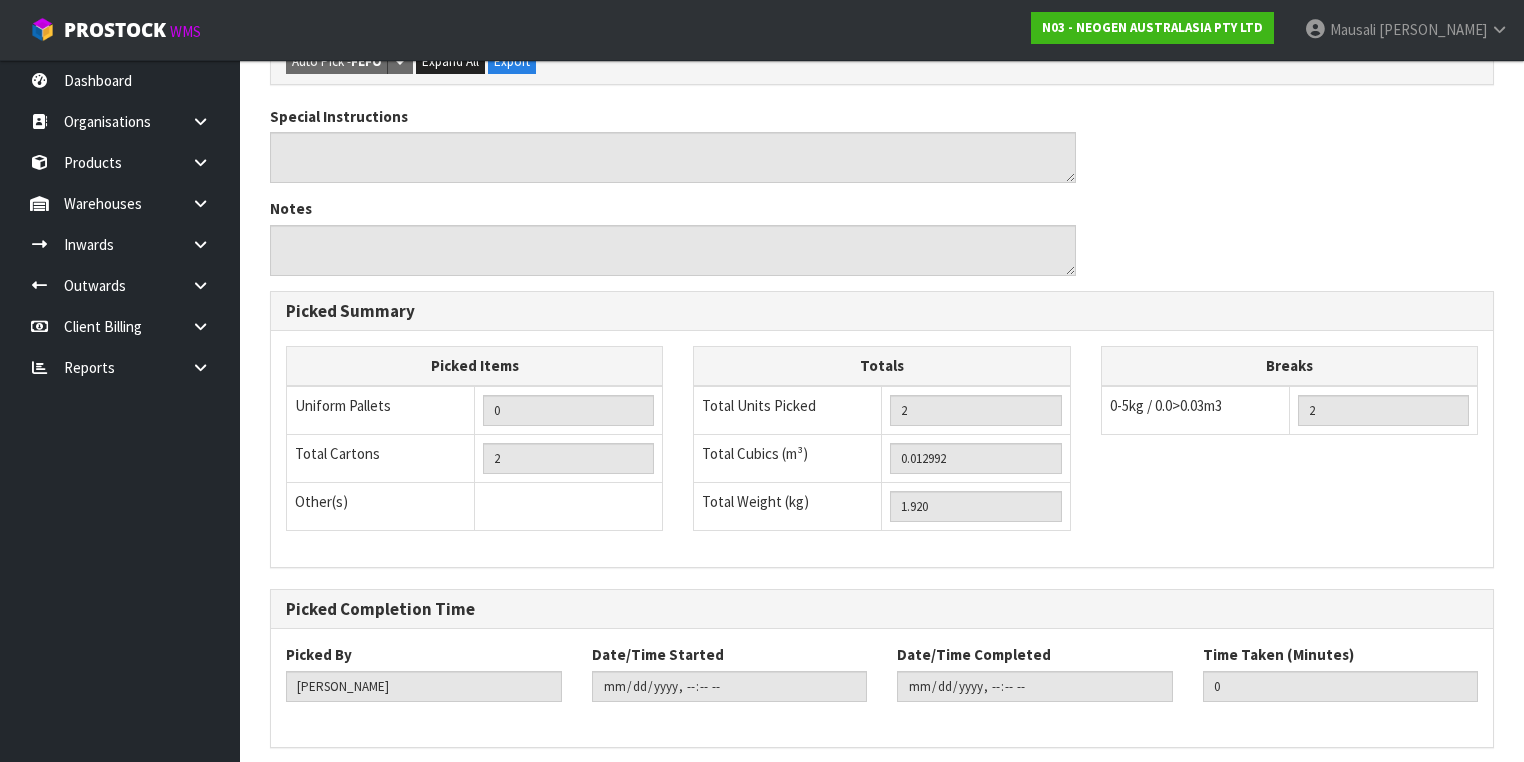 scroll, scrollTop: 0, scrollLeft: 0, axis: both 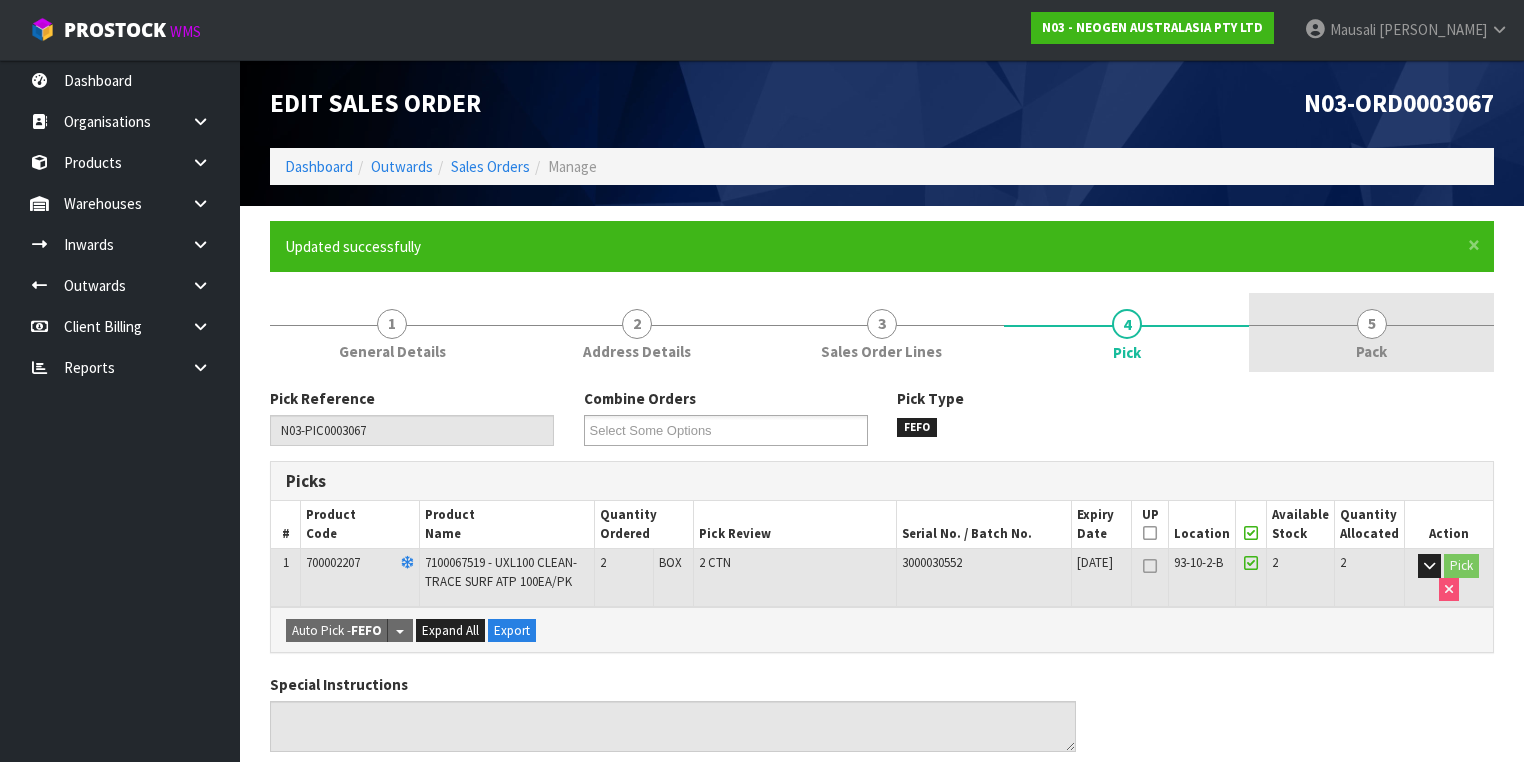 click on "5" at bounding box center [1372, 324] 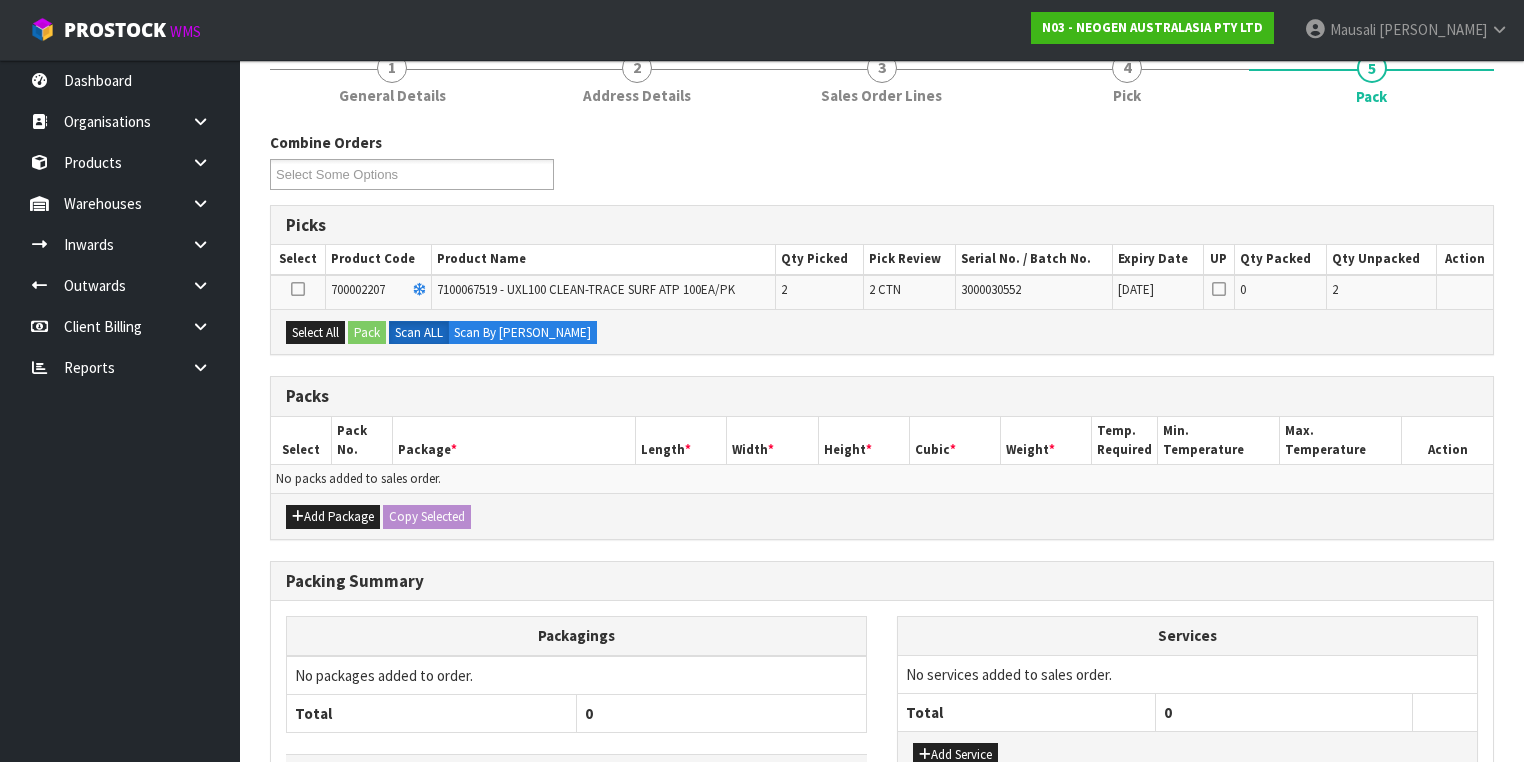 scroll, scrollTop: 320, scrollLeft: 0, axis: vertical 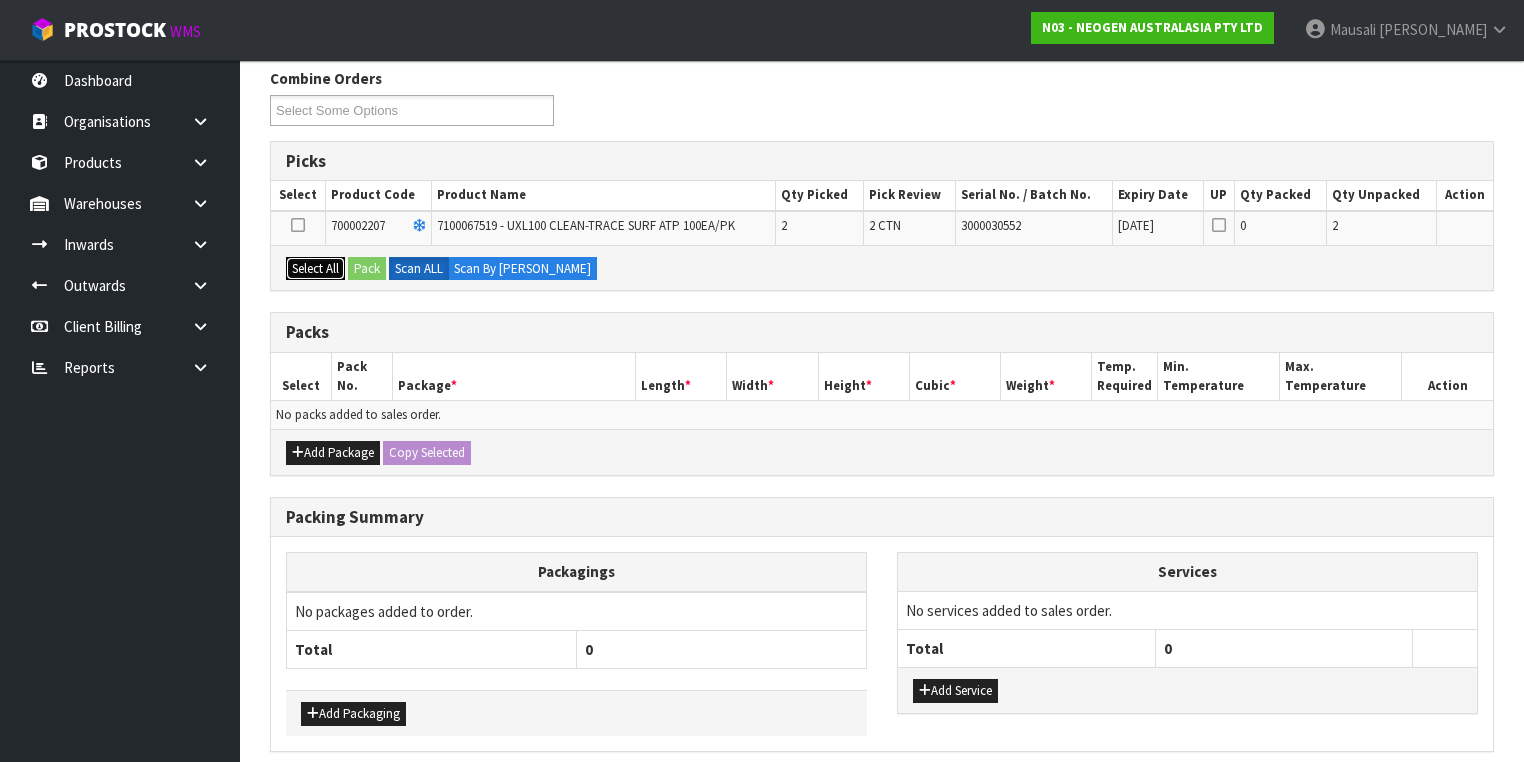 drag, startPoint x: 325, startPoint y: 266, endPoint x: 341, endPoint y: 264, distance: 16.124516 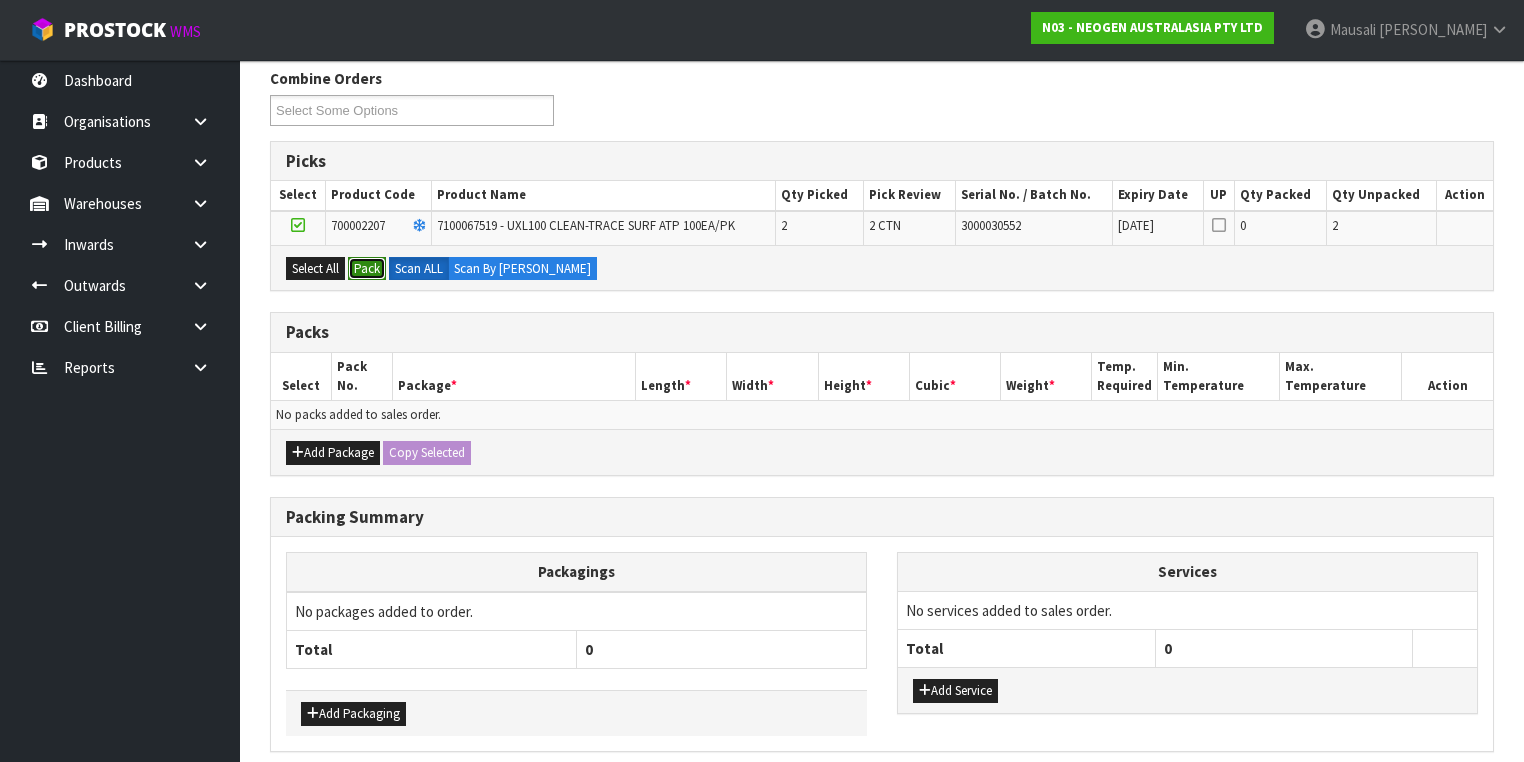 click on "Pack" at bounding box center [367, 269] 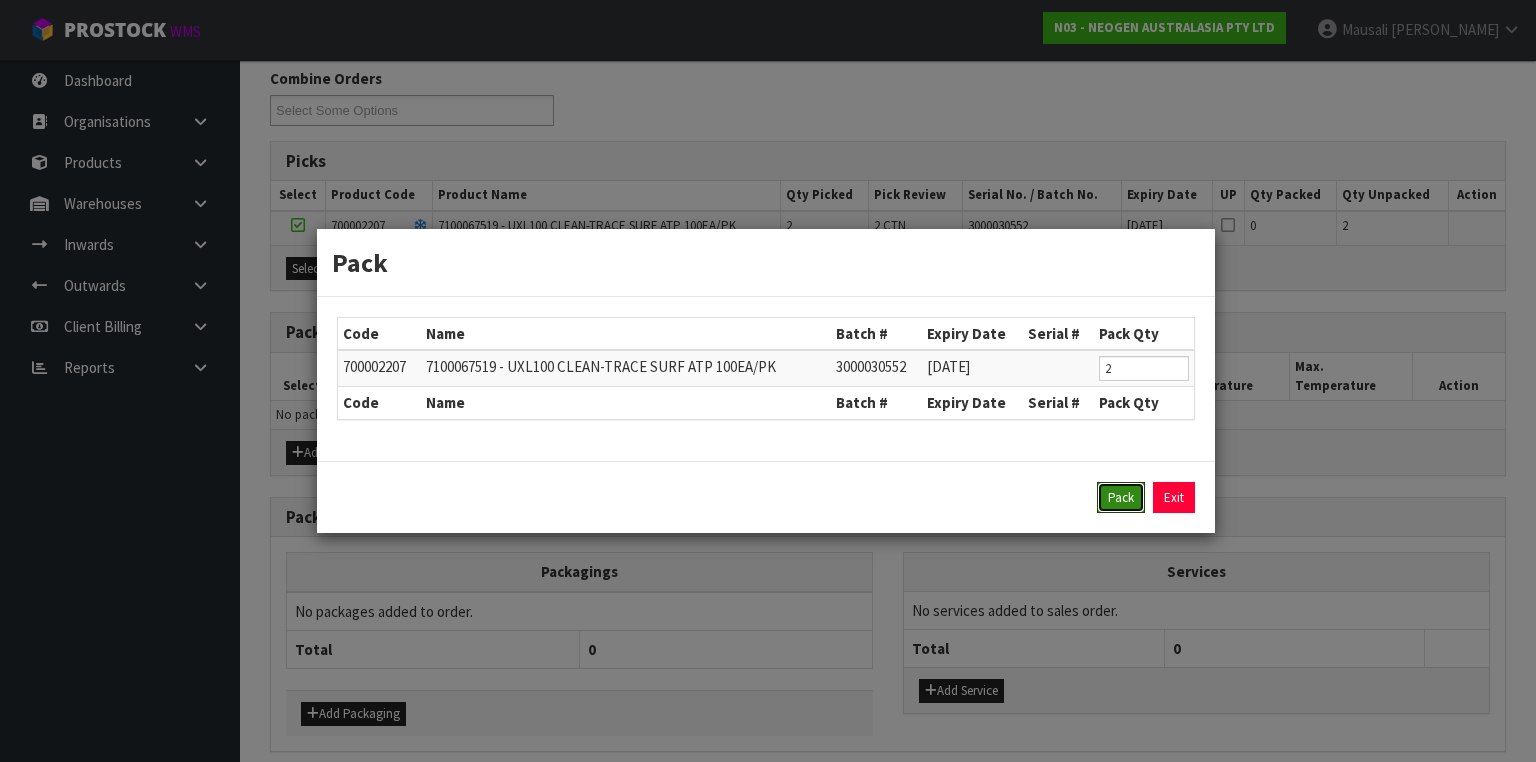click on "Pack" at bounding box center (1121, 498) 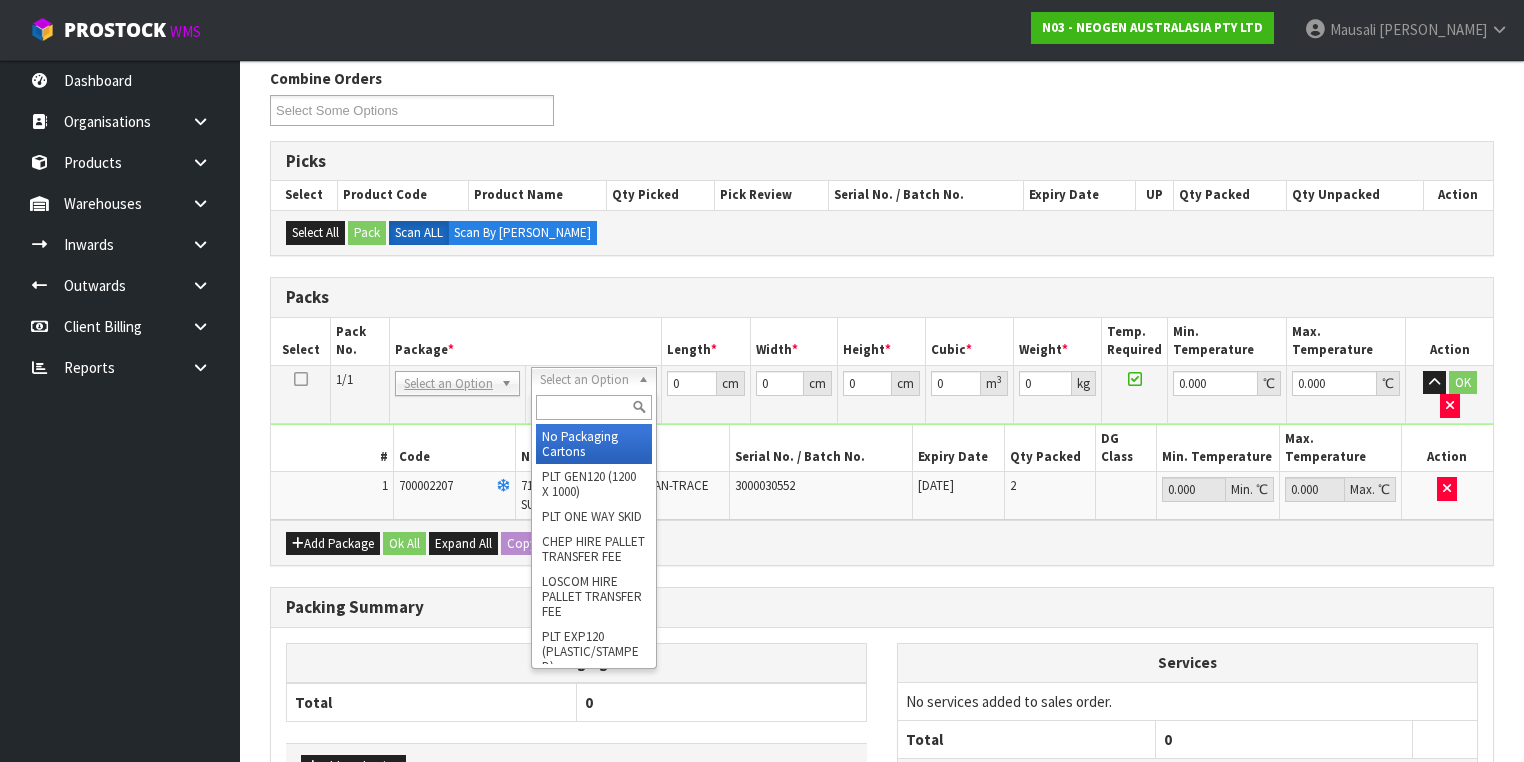 click at bounding box center [593, 407] 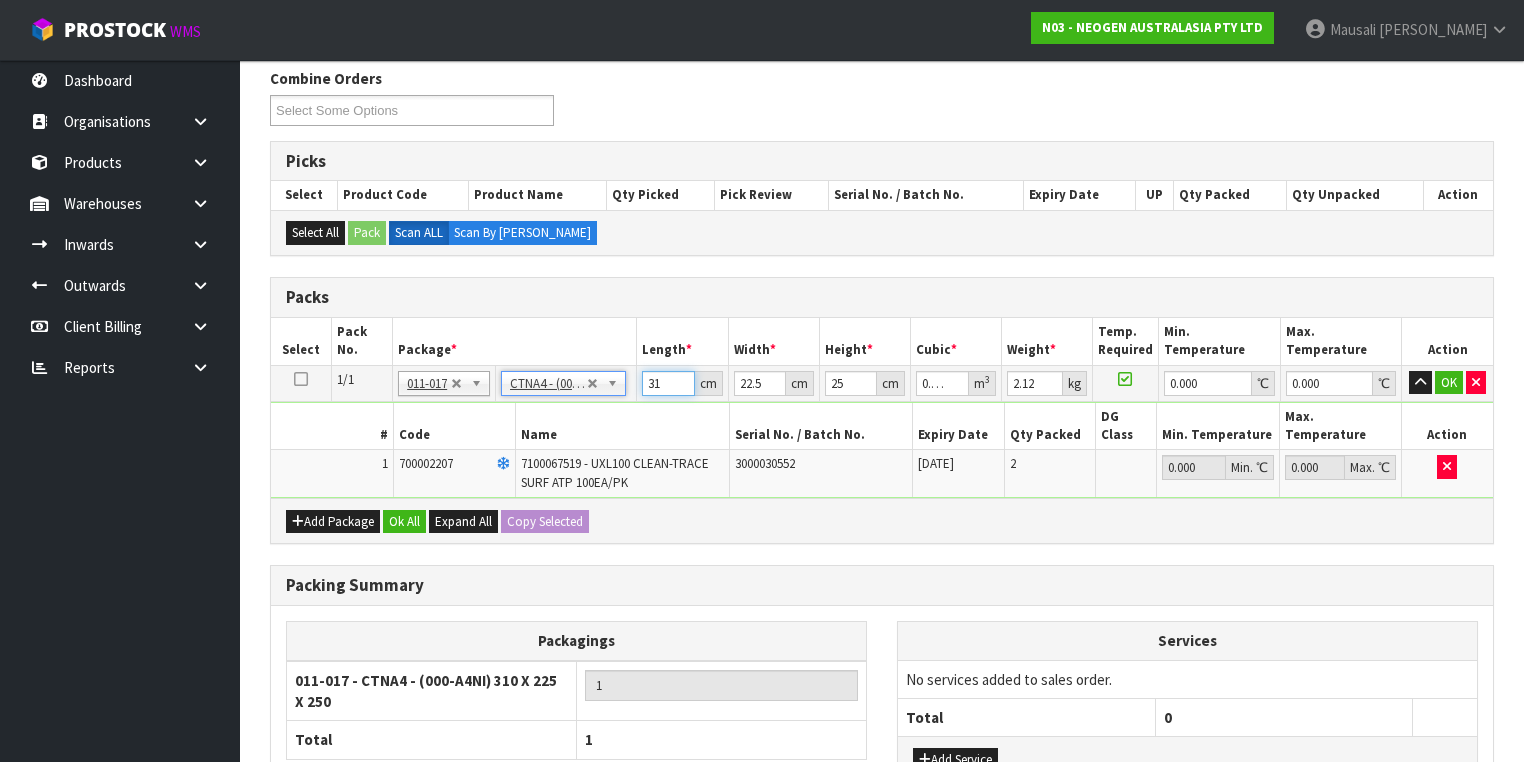 drag, startPoint x: 666, startPoint y: 380, endPoint x: 538, endPoint y: 386, distance: 128.14055 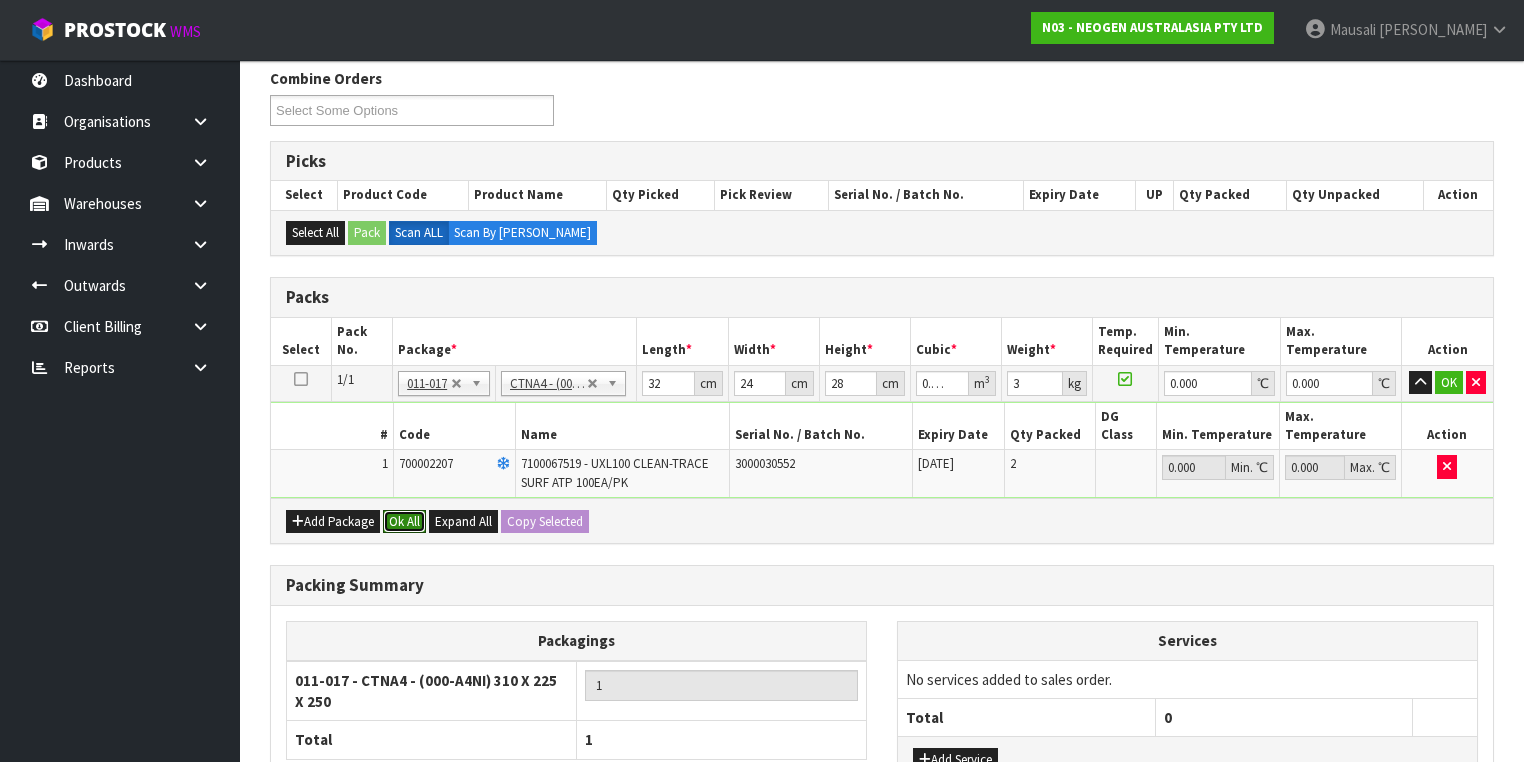 click on "Ok All" at bounding box center (404, 522) 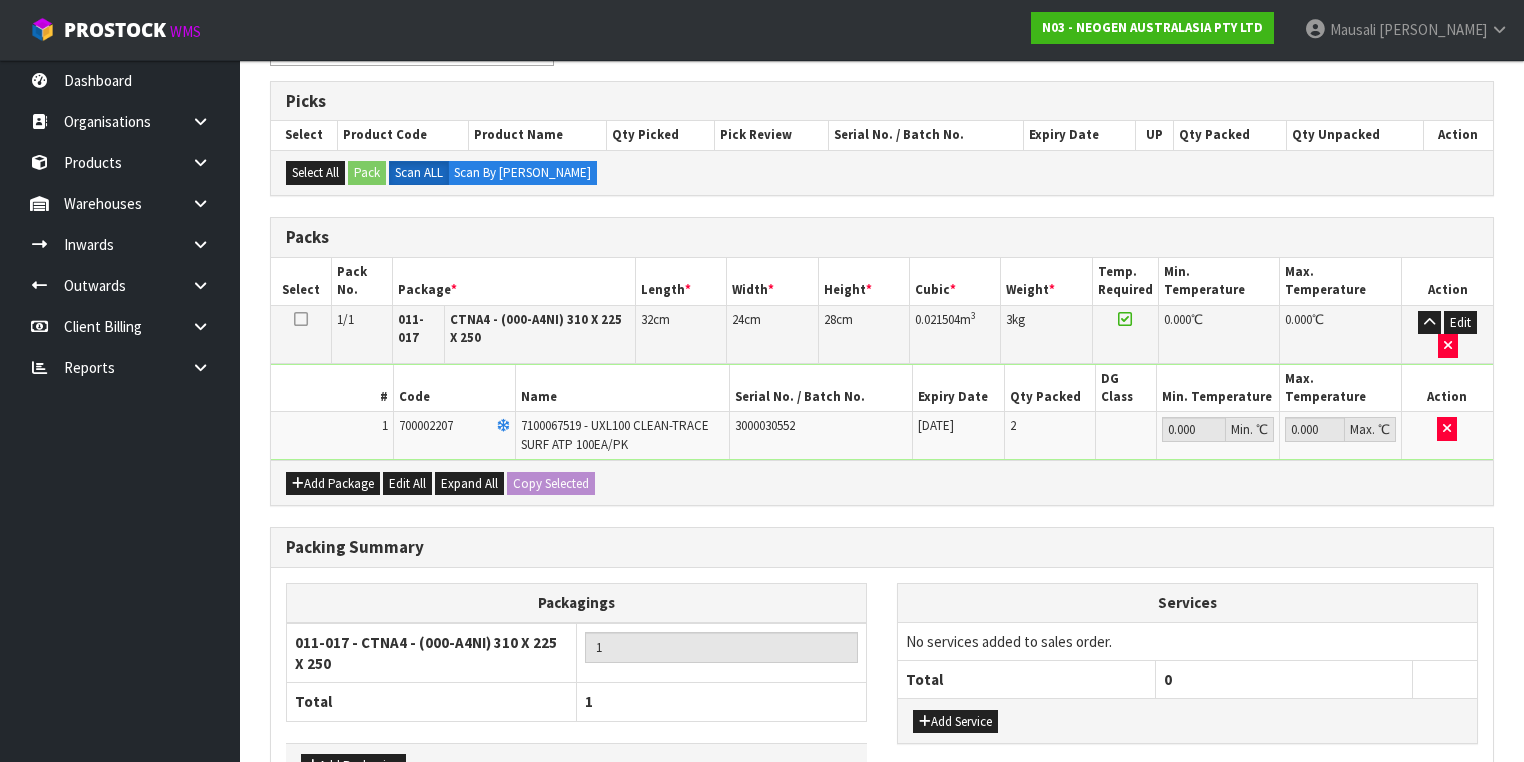 scroll, scrollTop: 478, scrollLeft: 0, axis: vertical 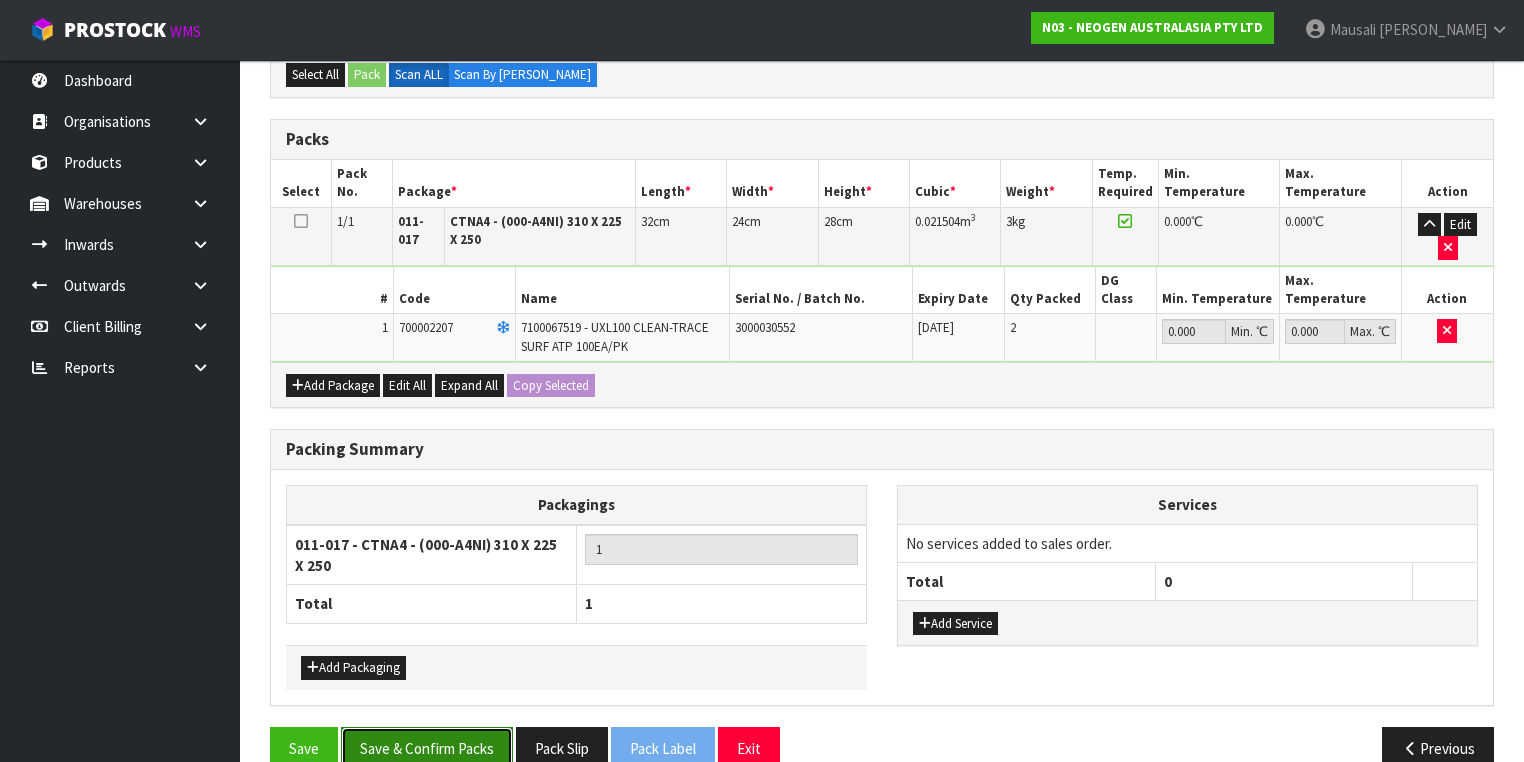 drag, startPoint x: 448, startPoint y: 708, endPoint x: 481, endPoint y: 708, distance: 33 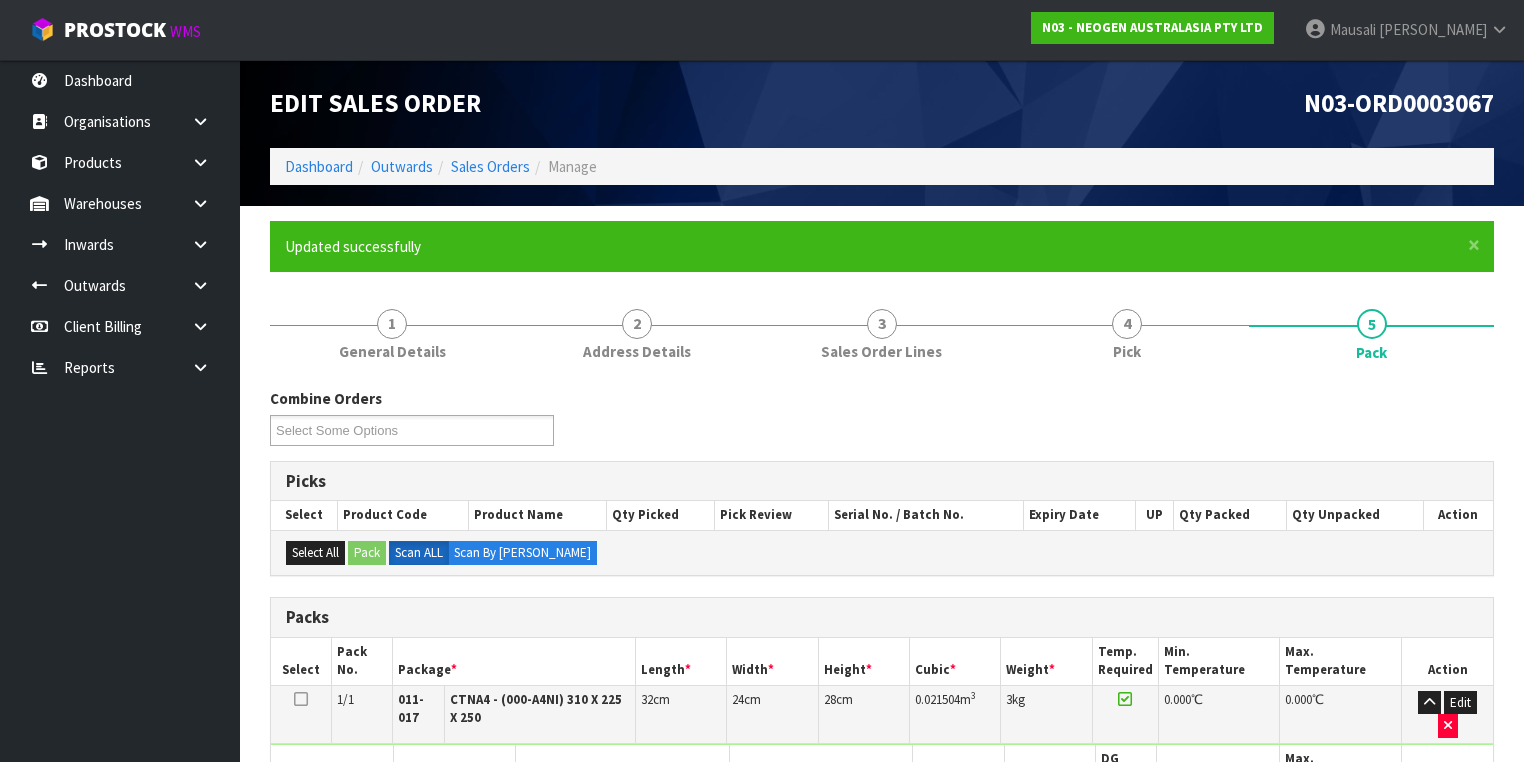 scroll, scrollTop: 356, scrollLeft: 0, axis: vertical 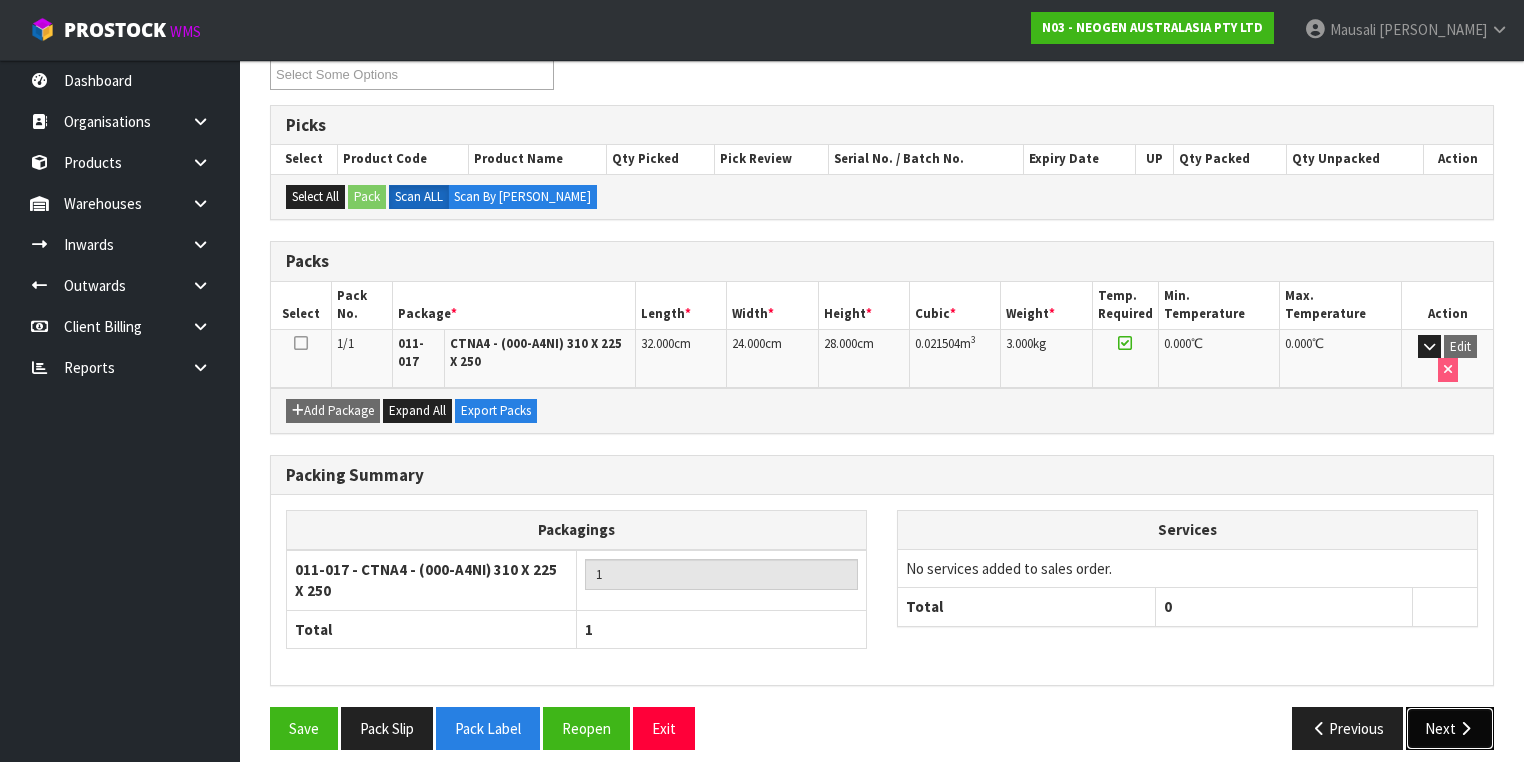 click on "Next" at bounding box center (1450, 728) 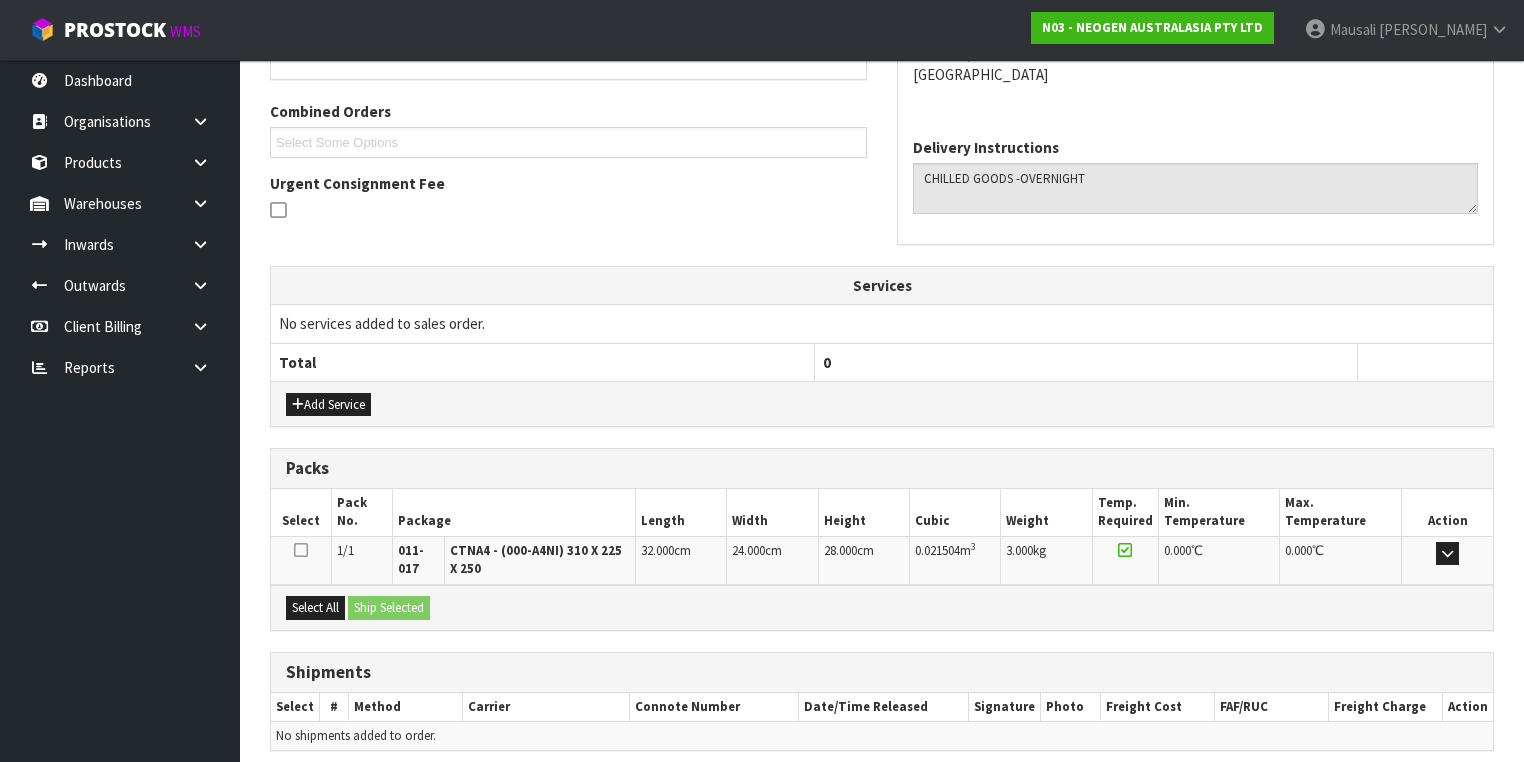 scroll, scrollTop: 564, scrollLeft: 0, axis: vertical 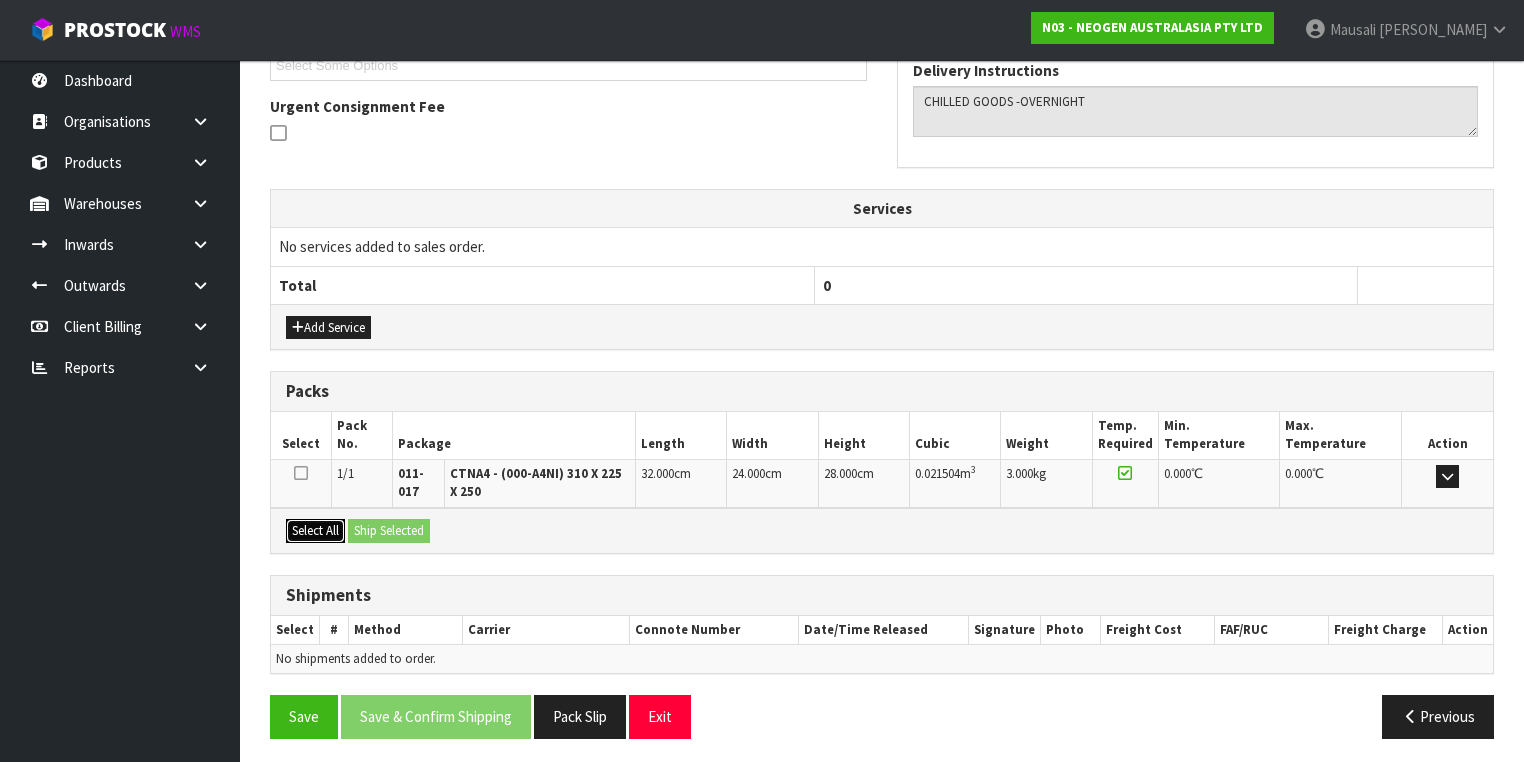 drag, startPoint x: 321, startPoint y: 524, endPoint x: 394, endPoint y: 523, distance: 73.00685 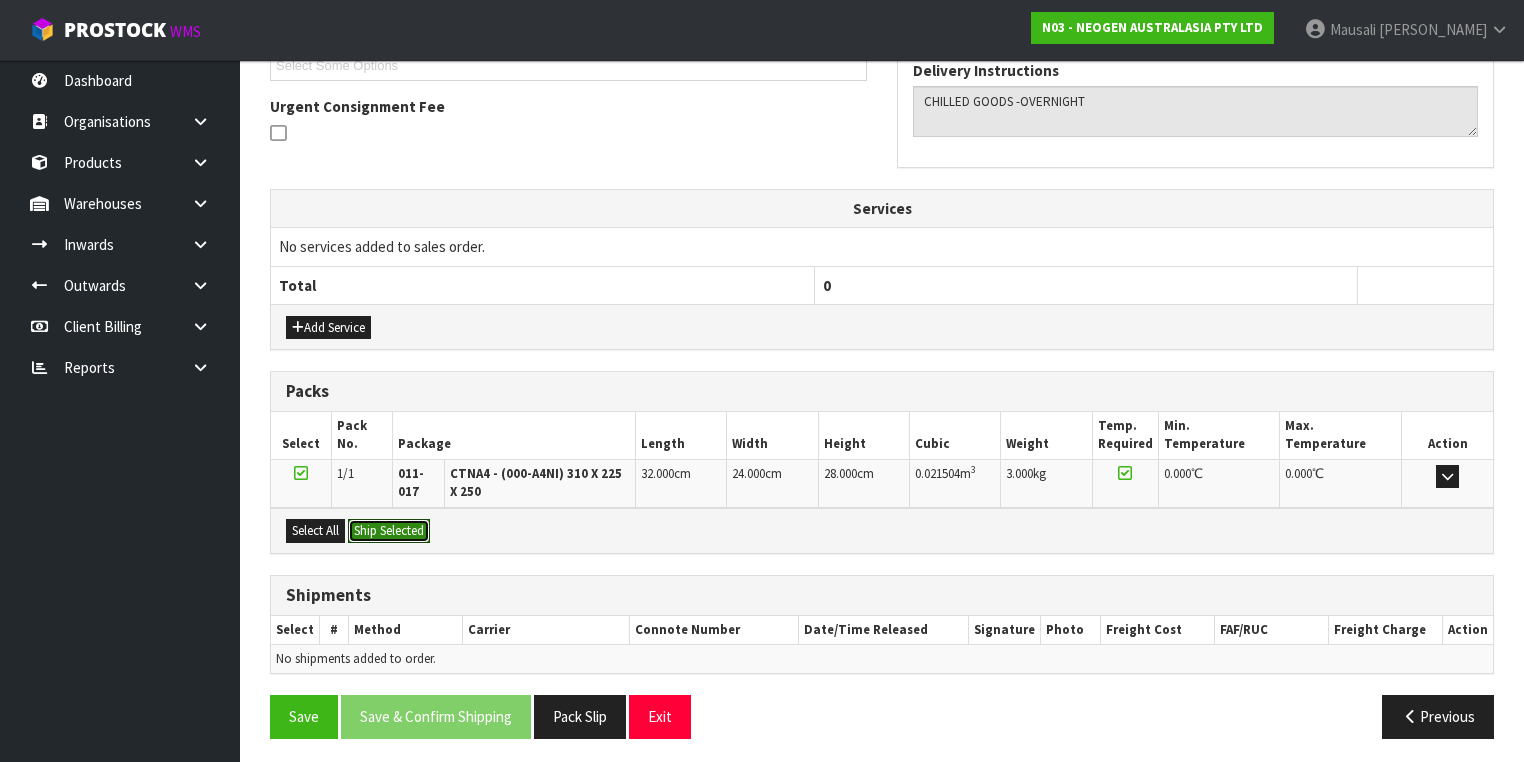 click on "Ship Selected" at bounding box center [389, 531] 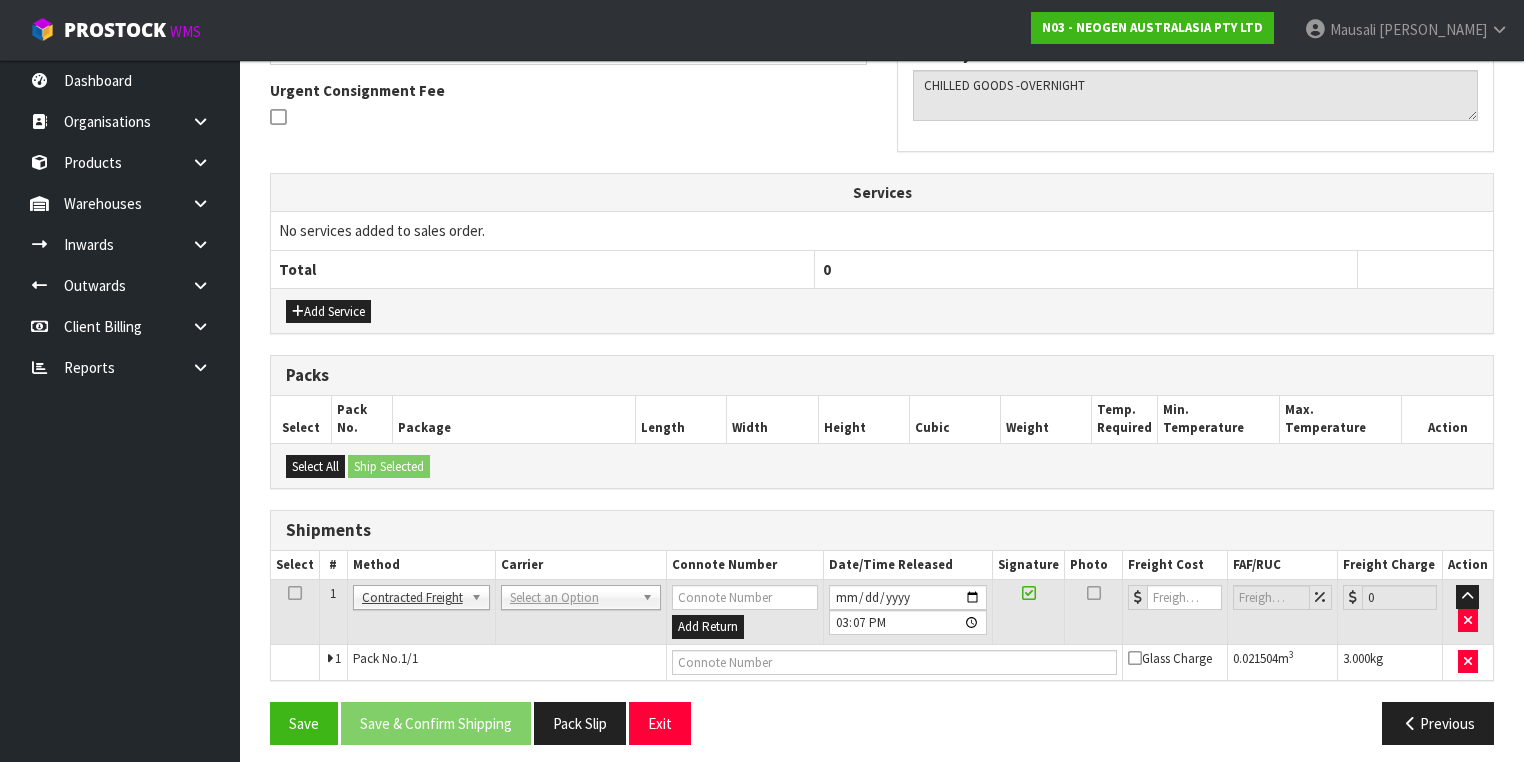 scroll, scrollTop: 585, scrollLeft: 0, axis: vertical 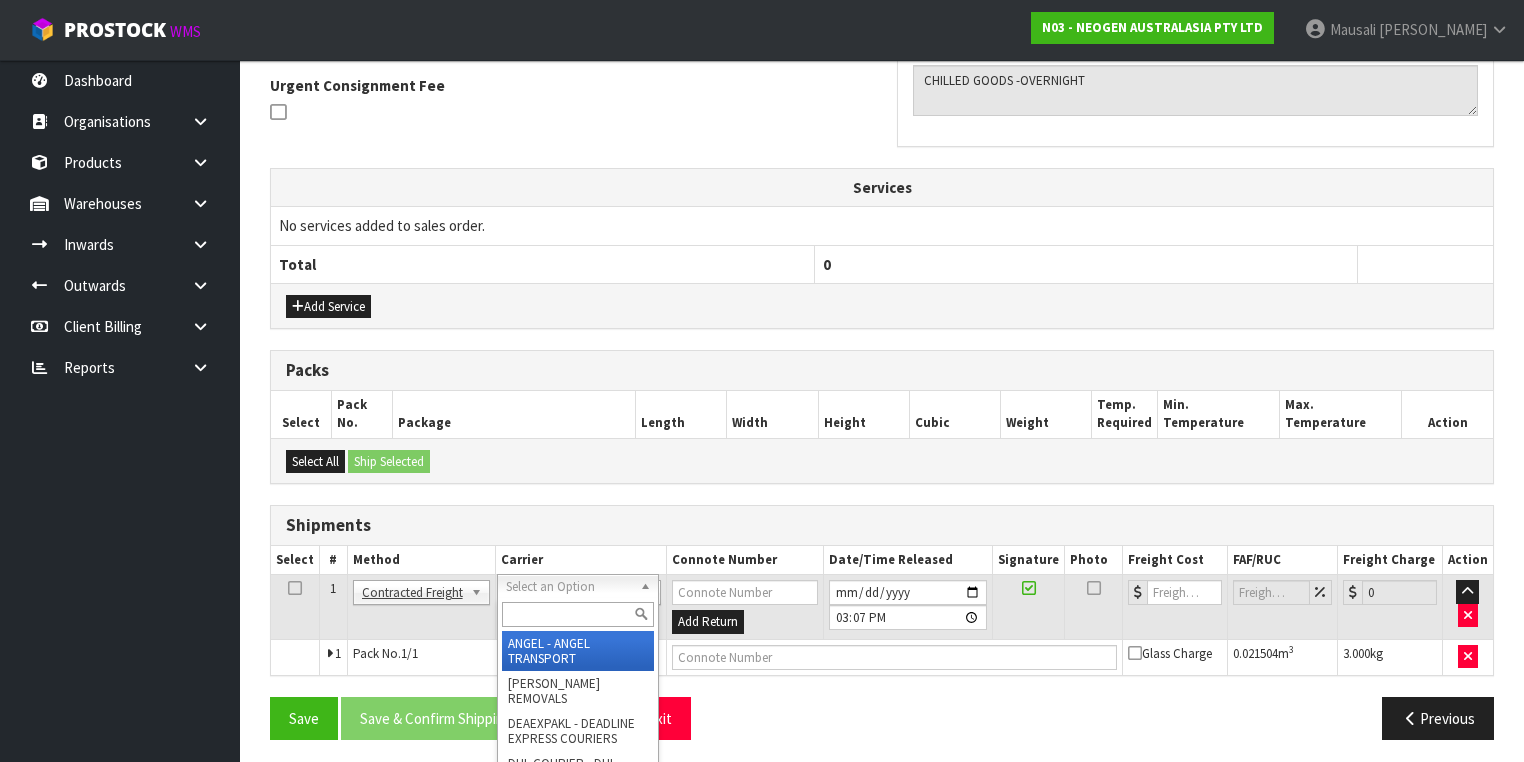 drag, startPoint x: 511, startPoint y: 583, endPoint x: 519, endPoint y: 597, distance: 16.124516 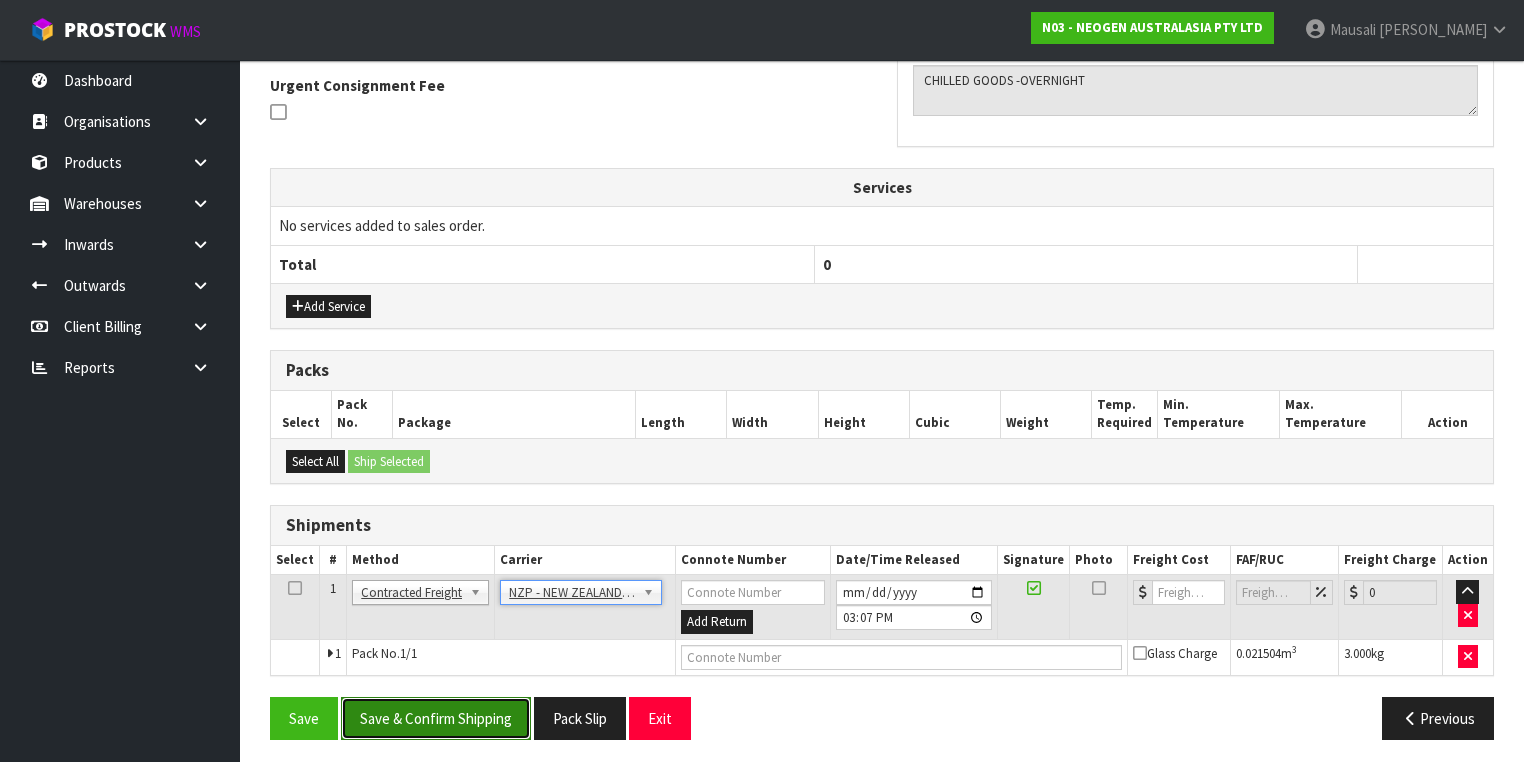 click on "Save & Confirm Shipping" at bounding box center (436, 718) 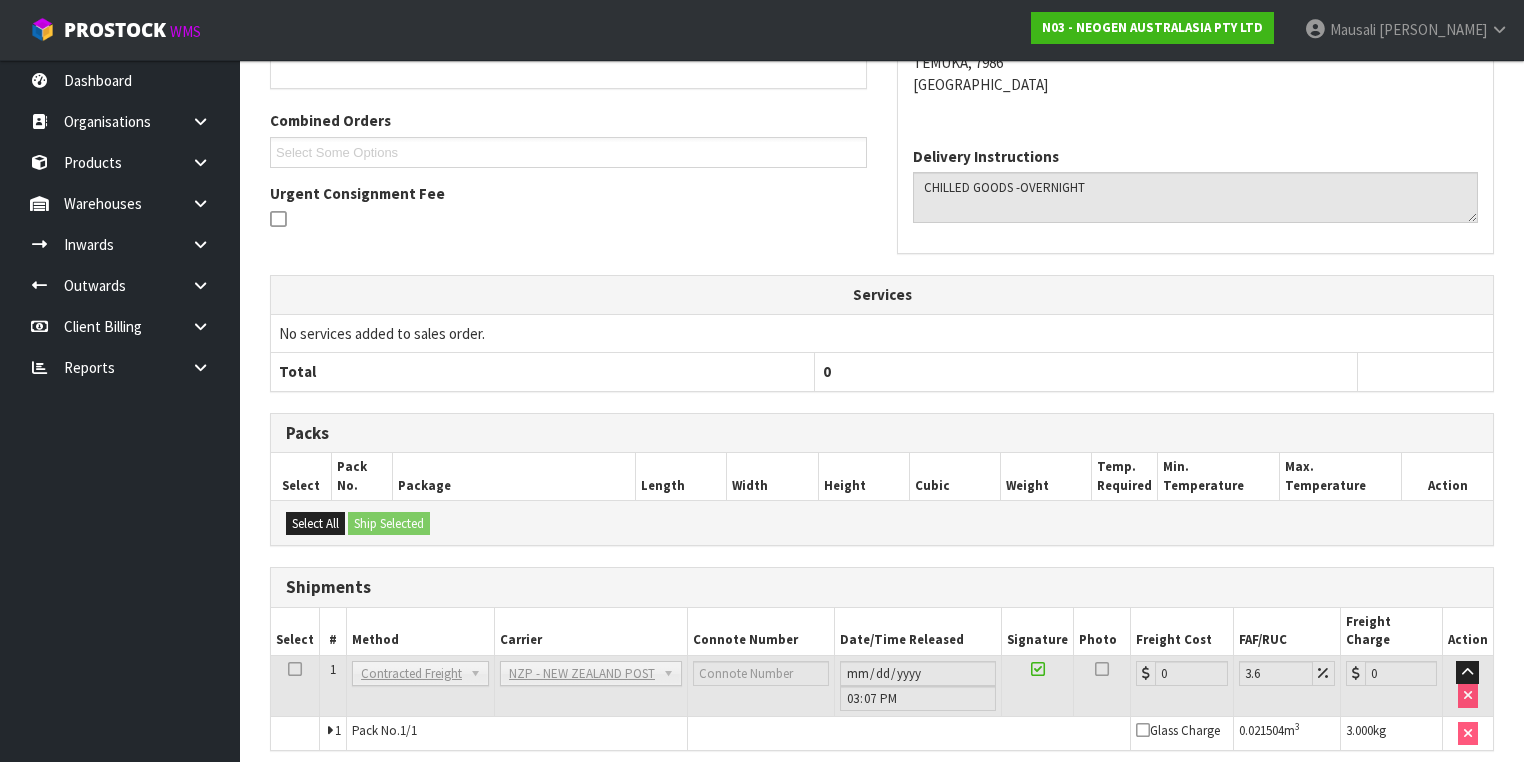 scroll, scrollTop: 558, scrollLeft: 0, axis: vertical 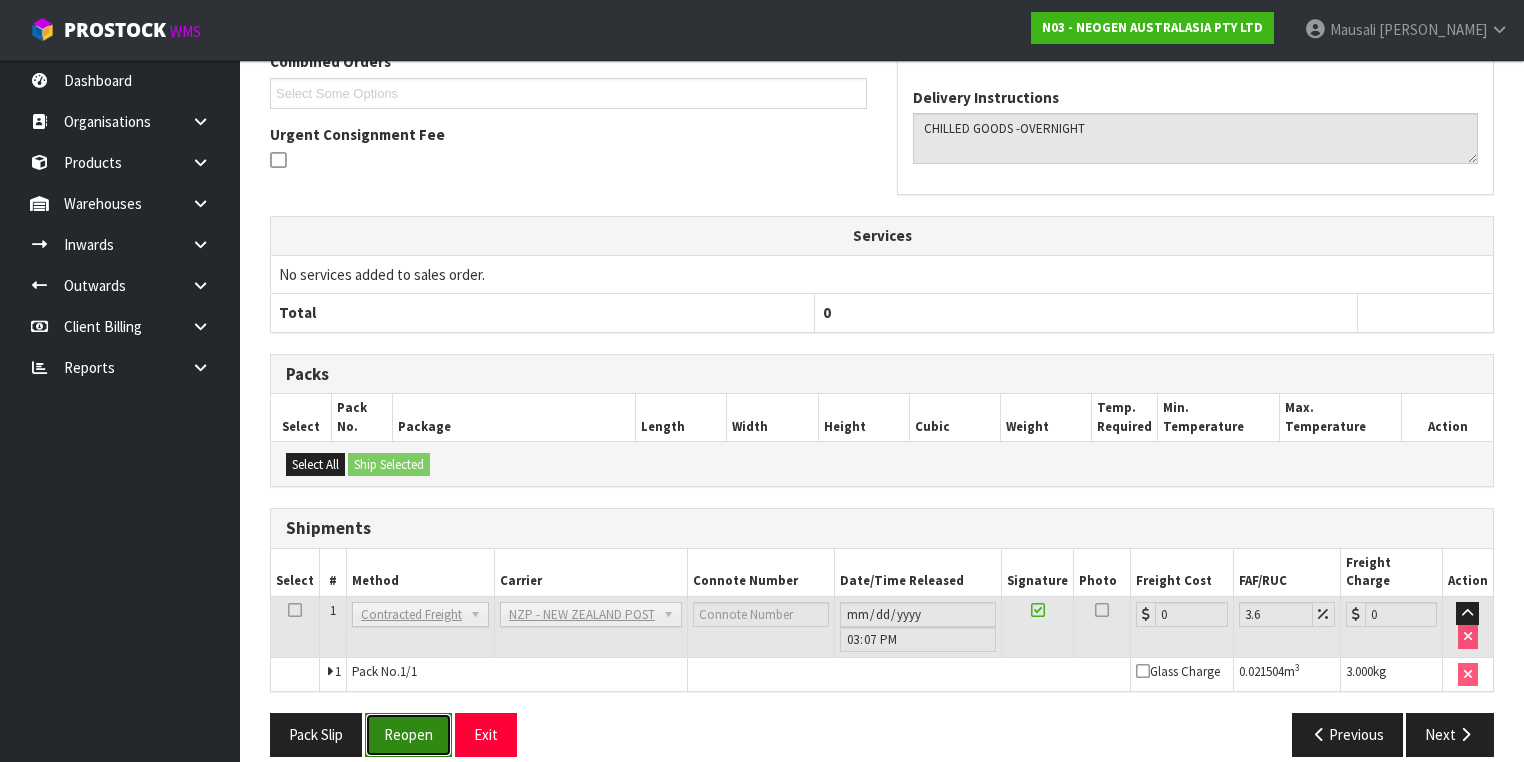 drag, startPoint x: 440, startPoint y: 703, endPoint x: 449, endPoint y: 692, distance: 14.21267 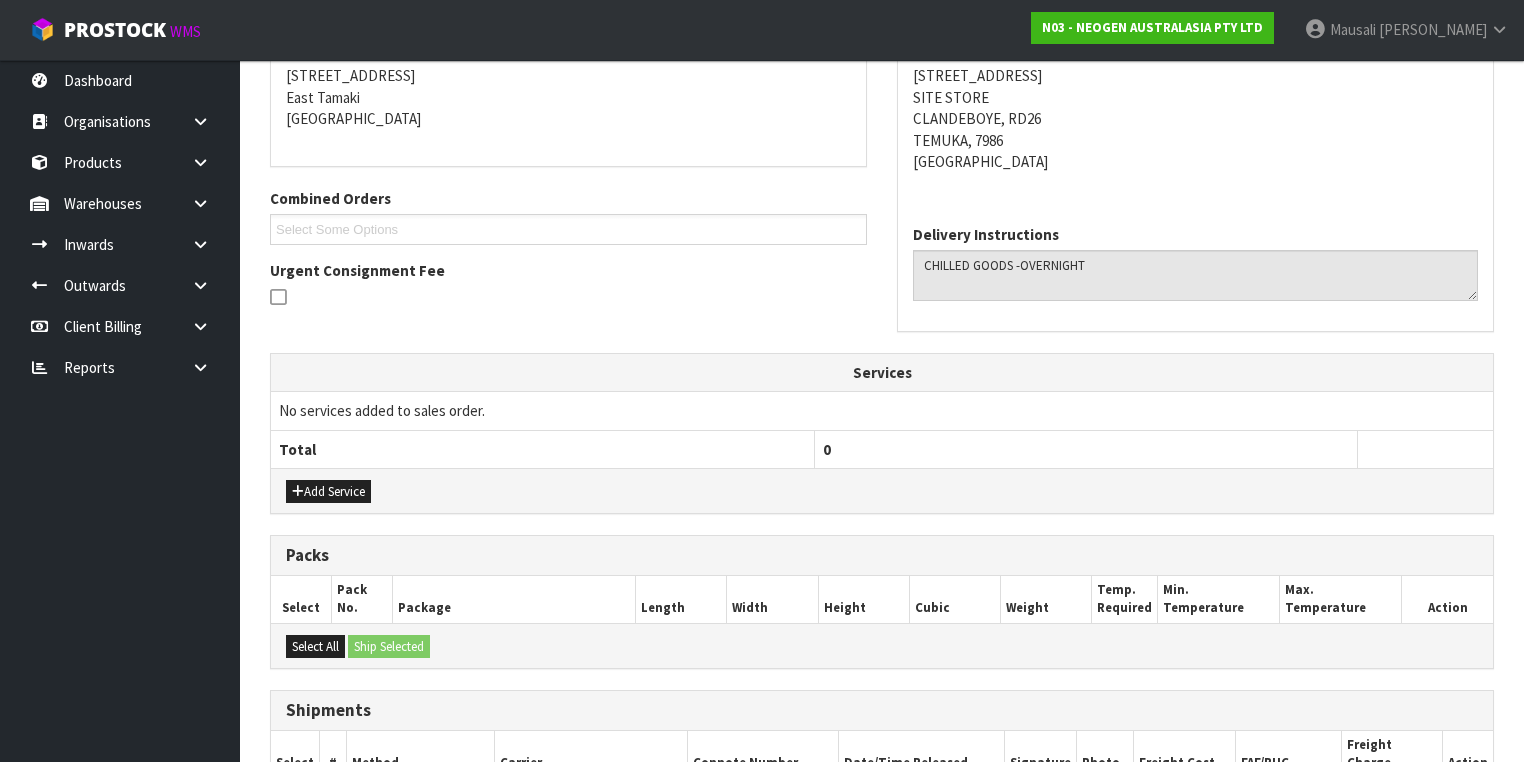 scroll, scrollTop: 604, scrollLeft: 0, axis: vertical 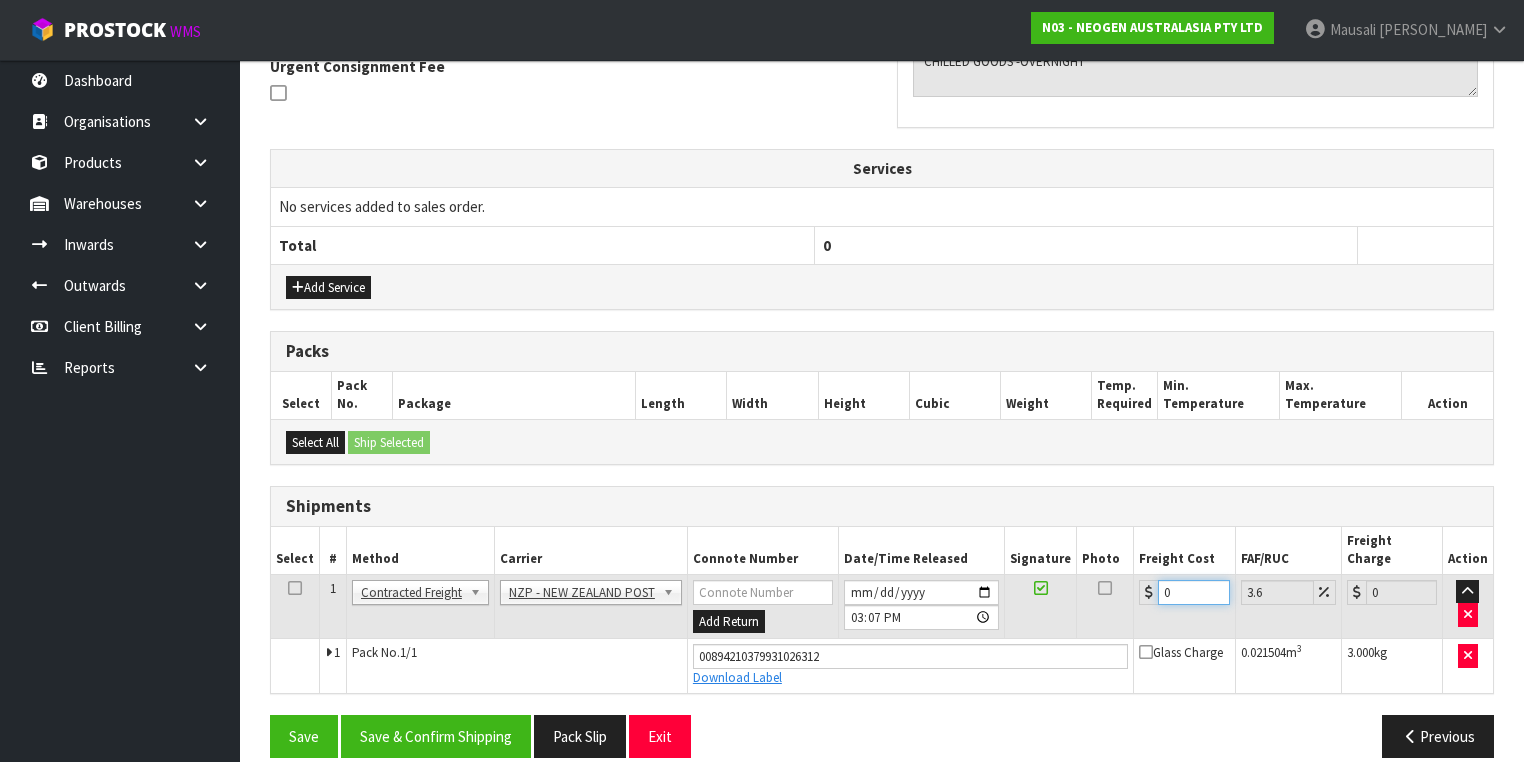 drag, startPoint x: 1189, startPoint y: 565, endPoint x: 1084, endPoint y: 587, distance: 107.28001 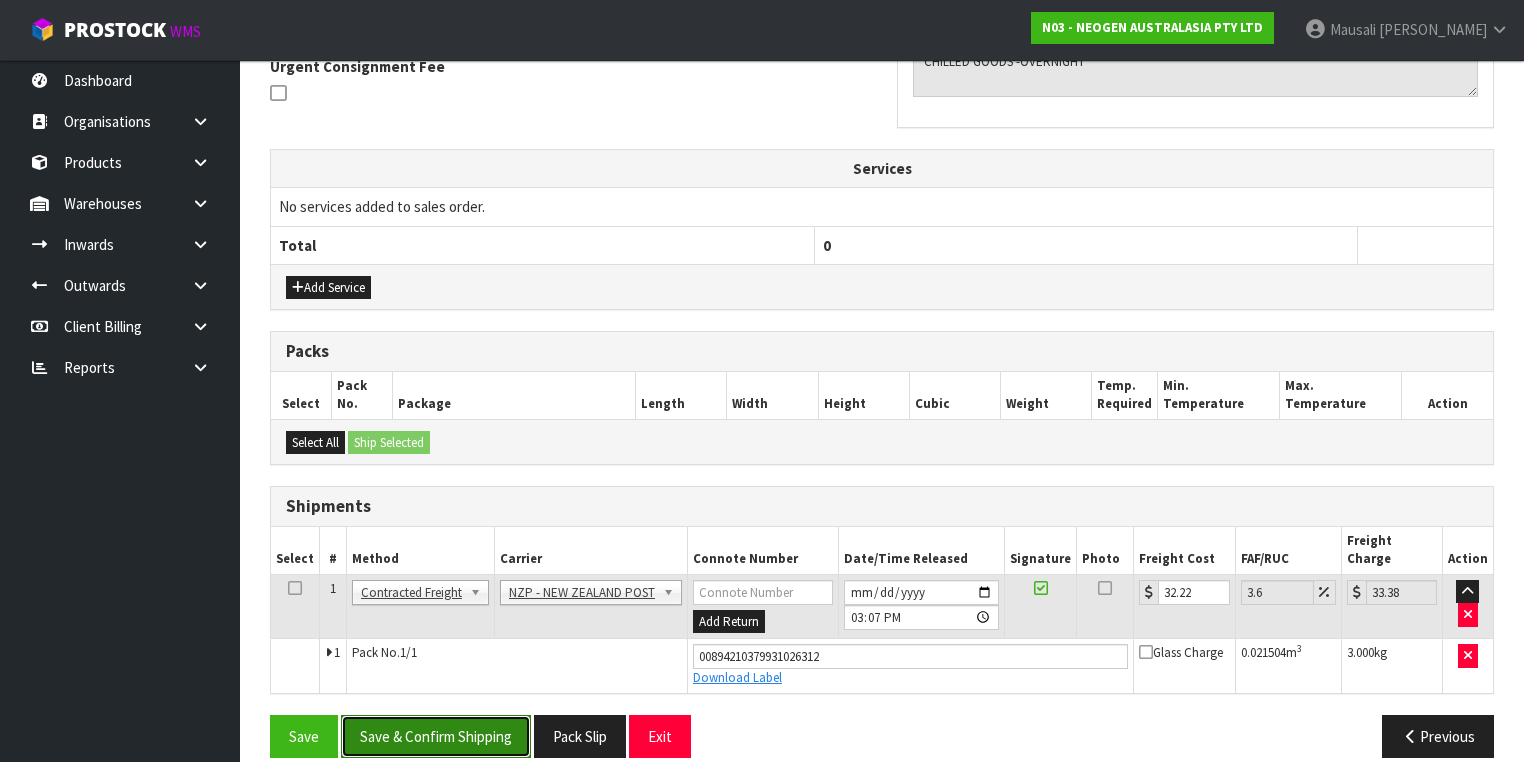 click on "Save & Confirm Shipping" at bounding box center (436, 736) 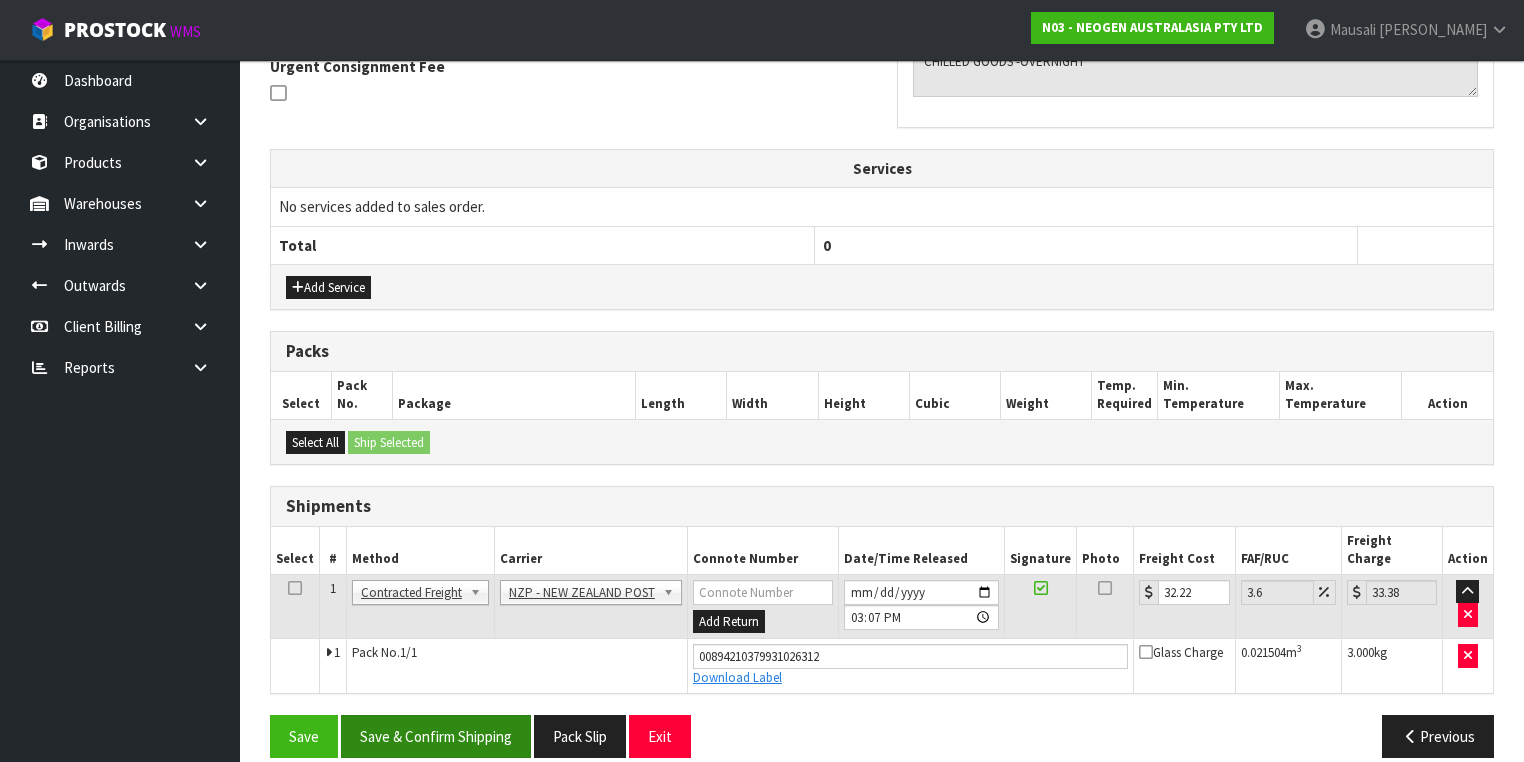 scroll, scrollTop: 0, scrollLeft: 0, axis: both 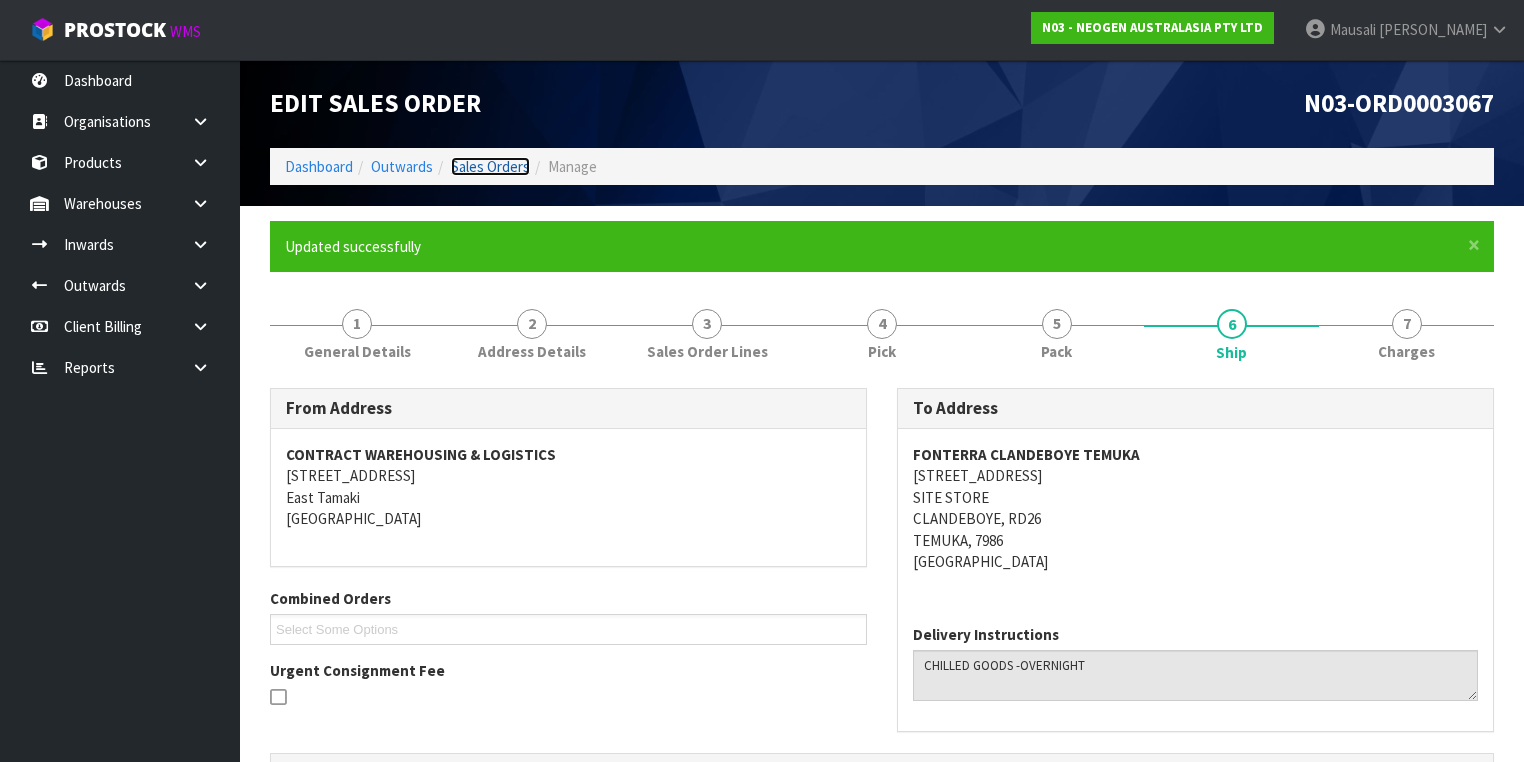 click on "Sales Orders" at bounding box center (490, 166) 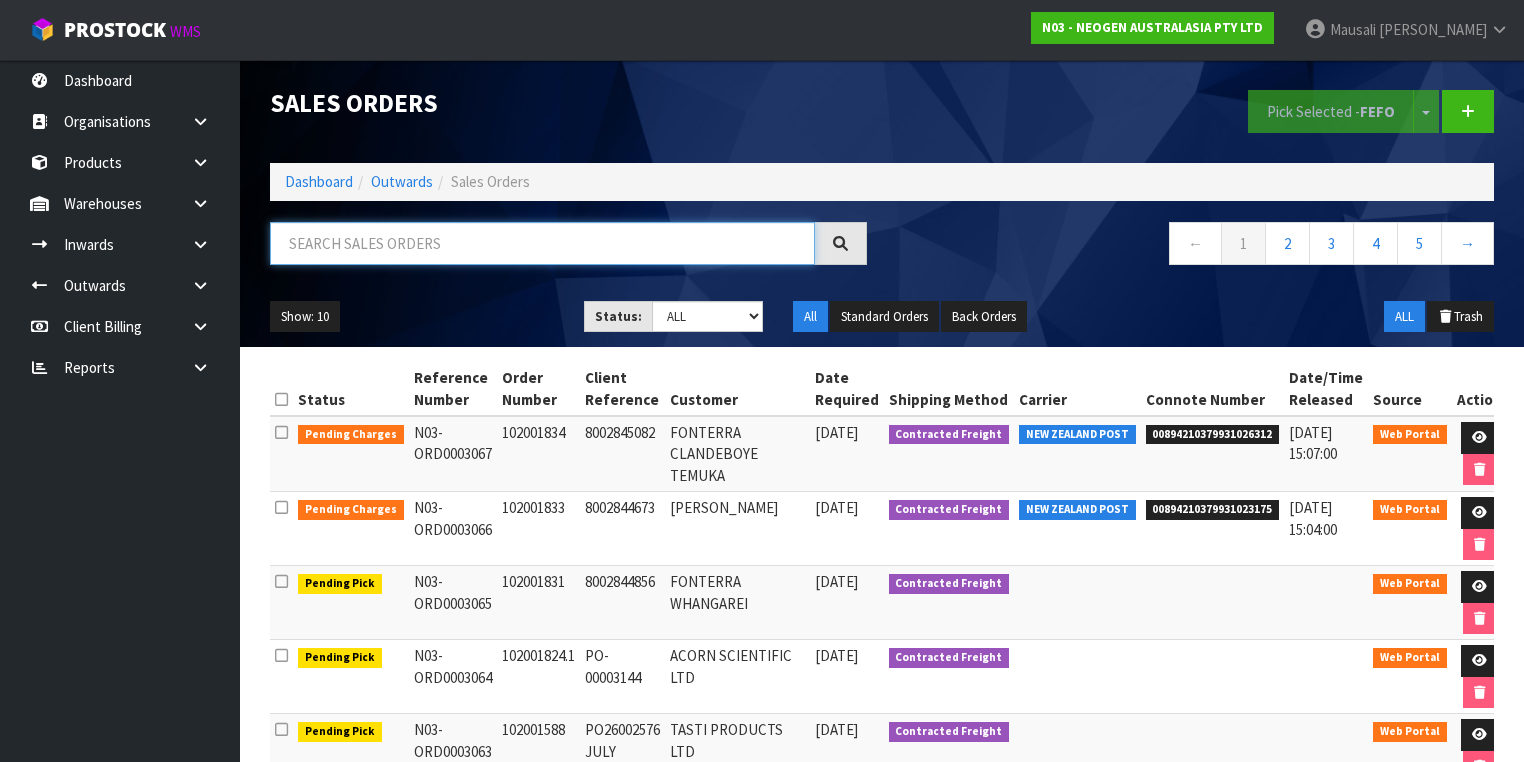 click at bounding box center (542, 243) 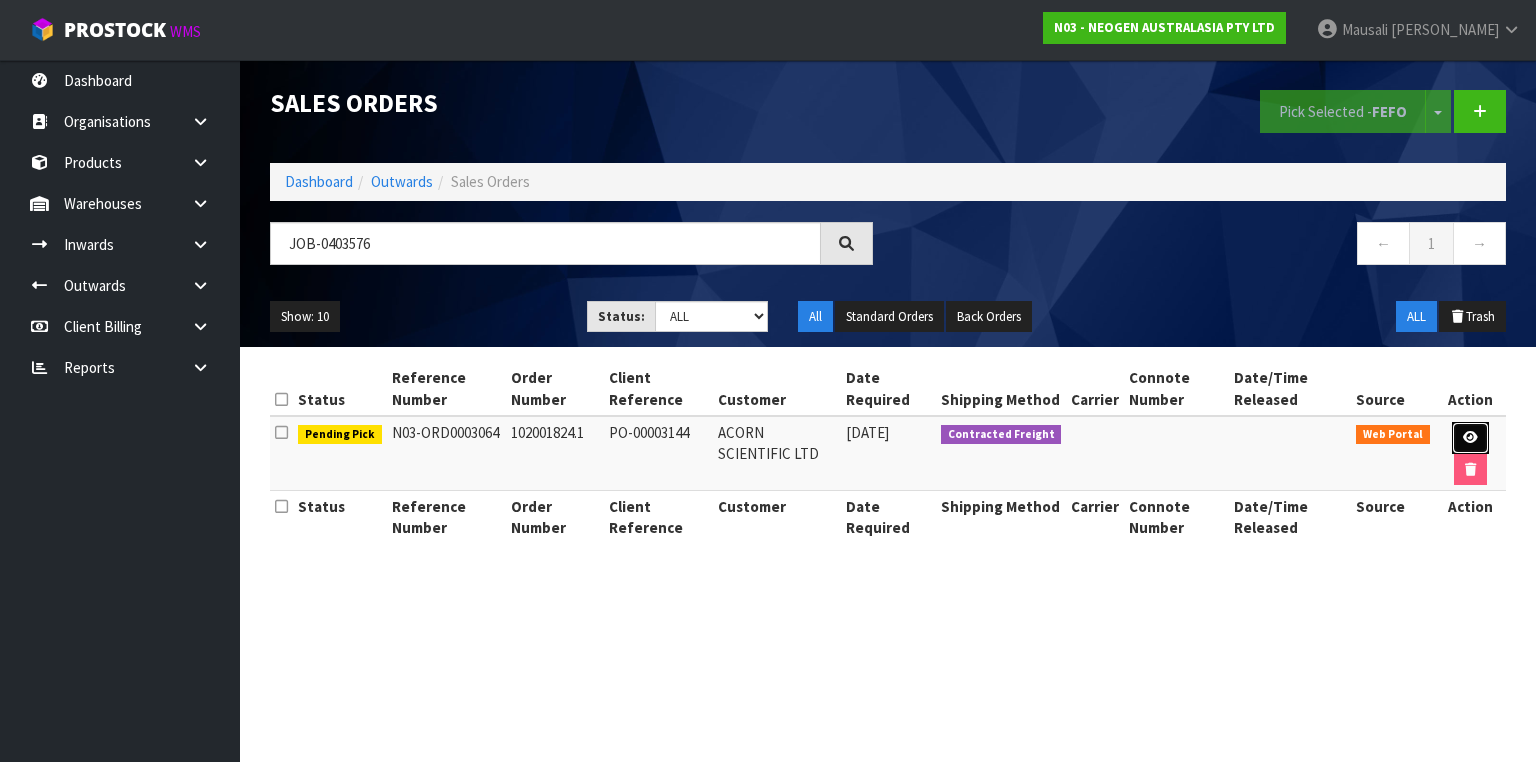 click at bounding box center (1470, 438) 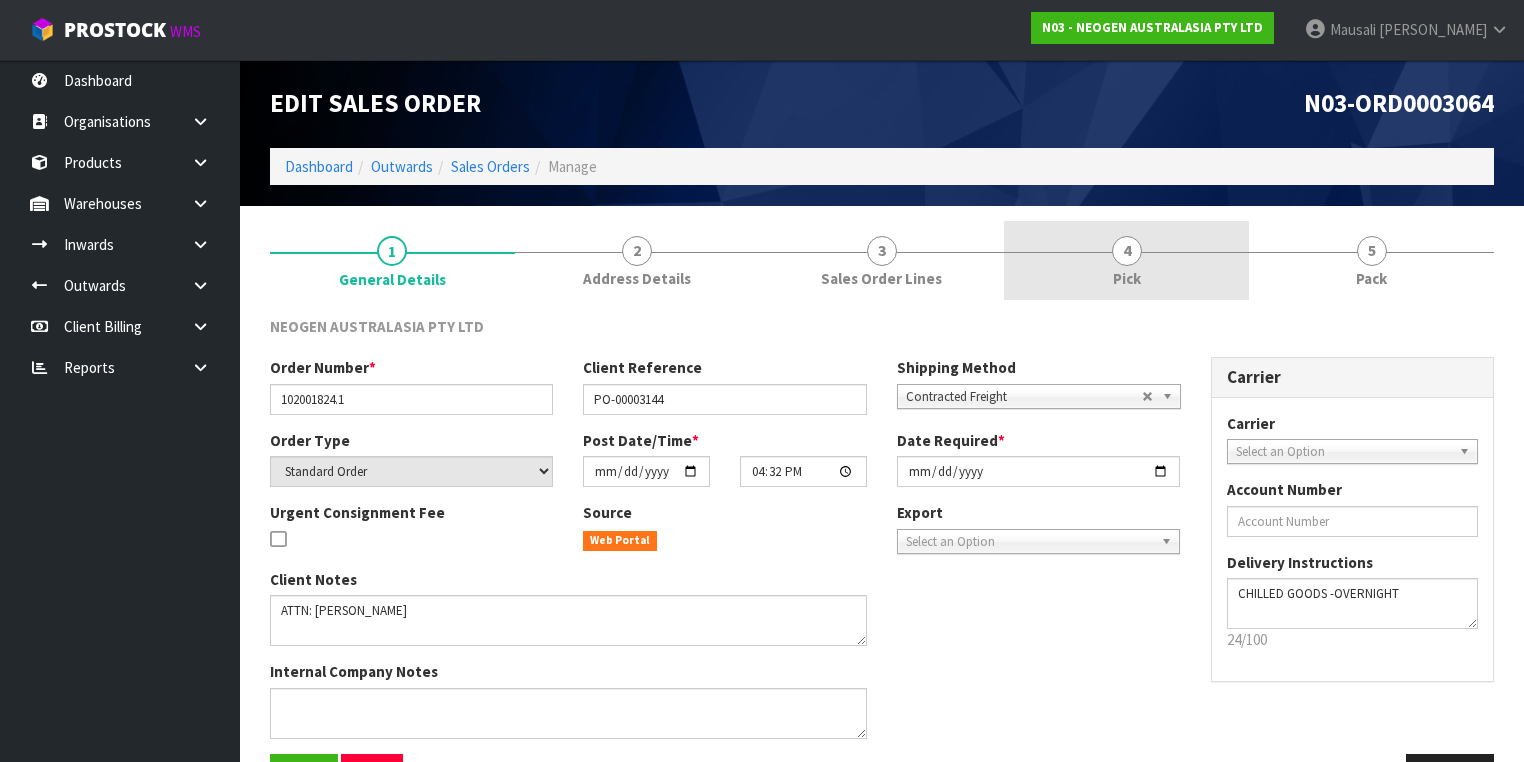 click on "4
Pick" at bounding box center (1126, 260) 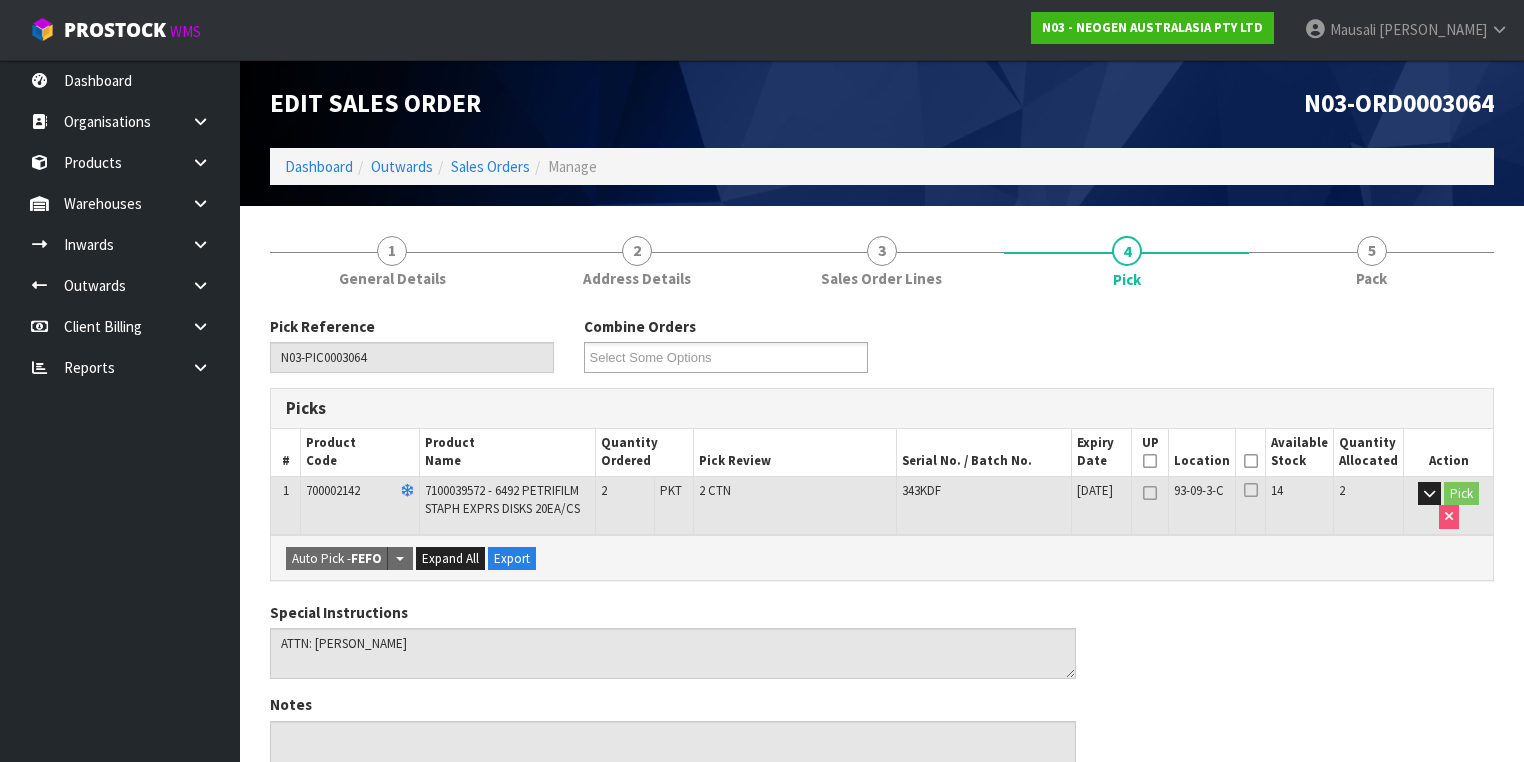 click at bounding box center (1251, 461) 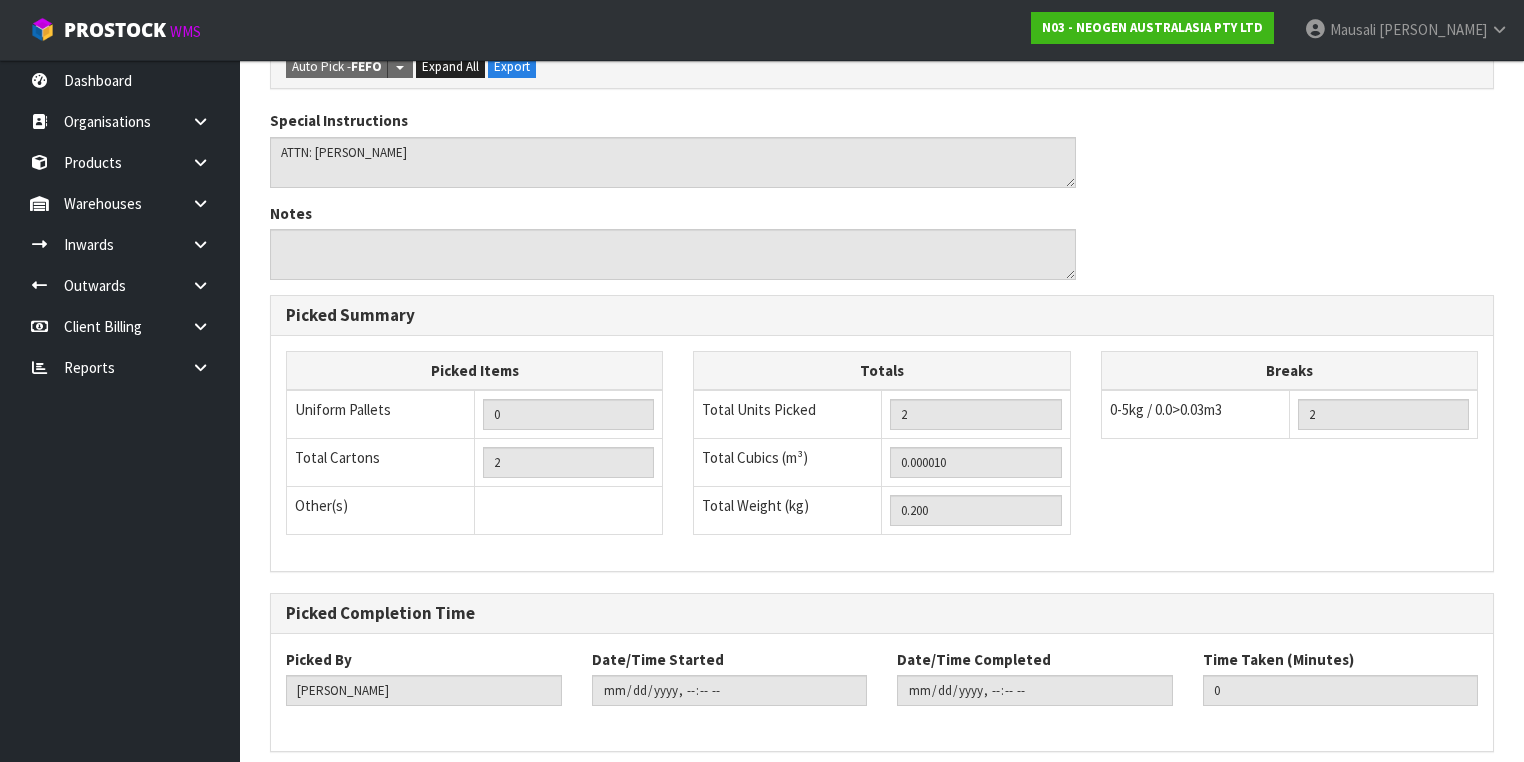scroll, scrollTop: 640, scrollLeft: 0, axis: vertical 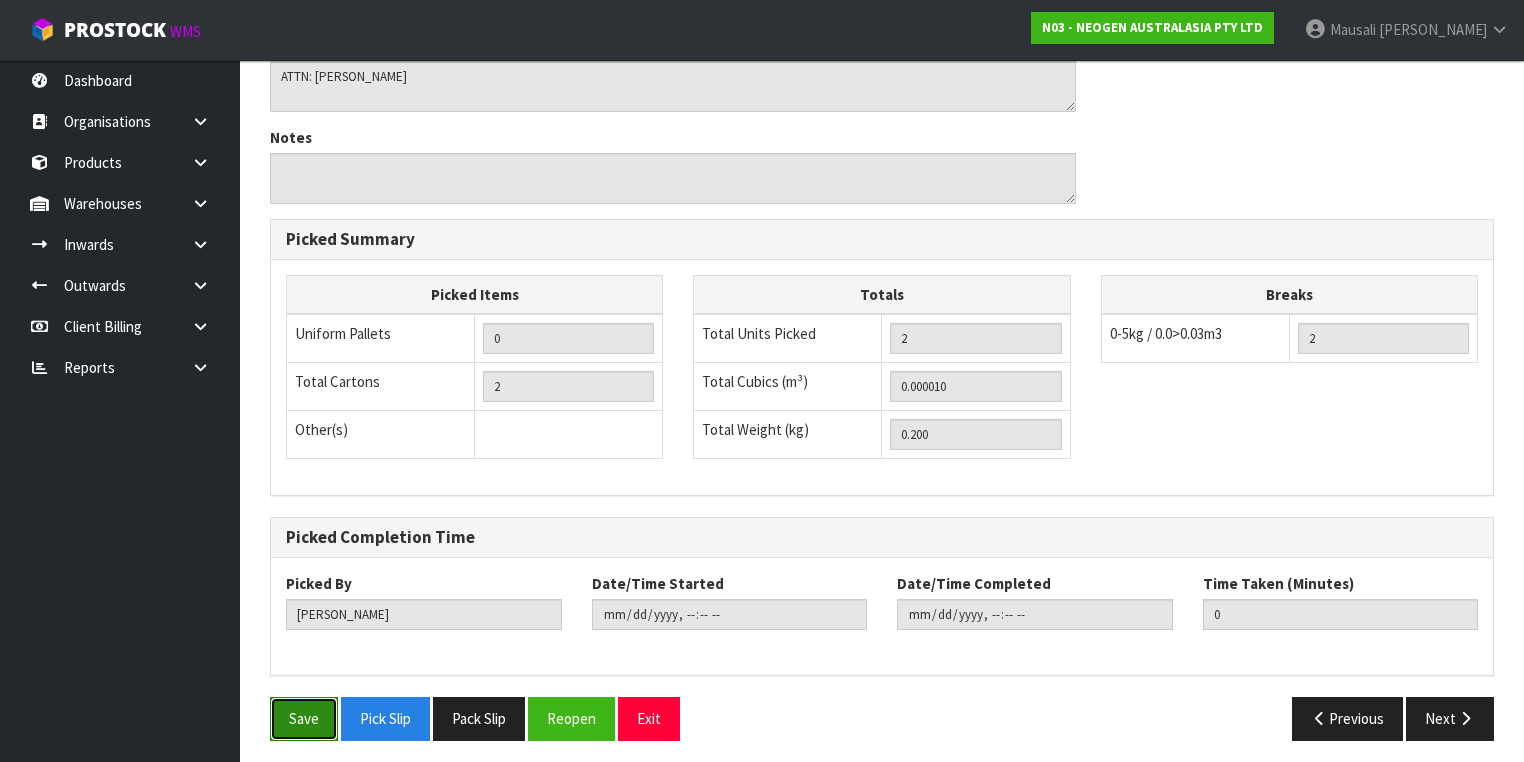 click on "Save" at bounding box center (304, 718) 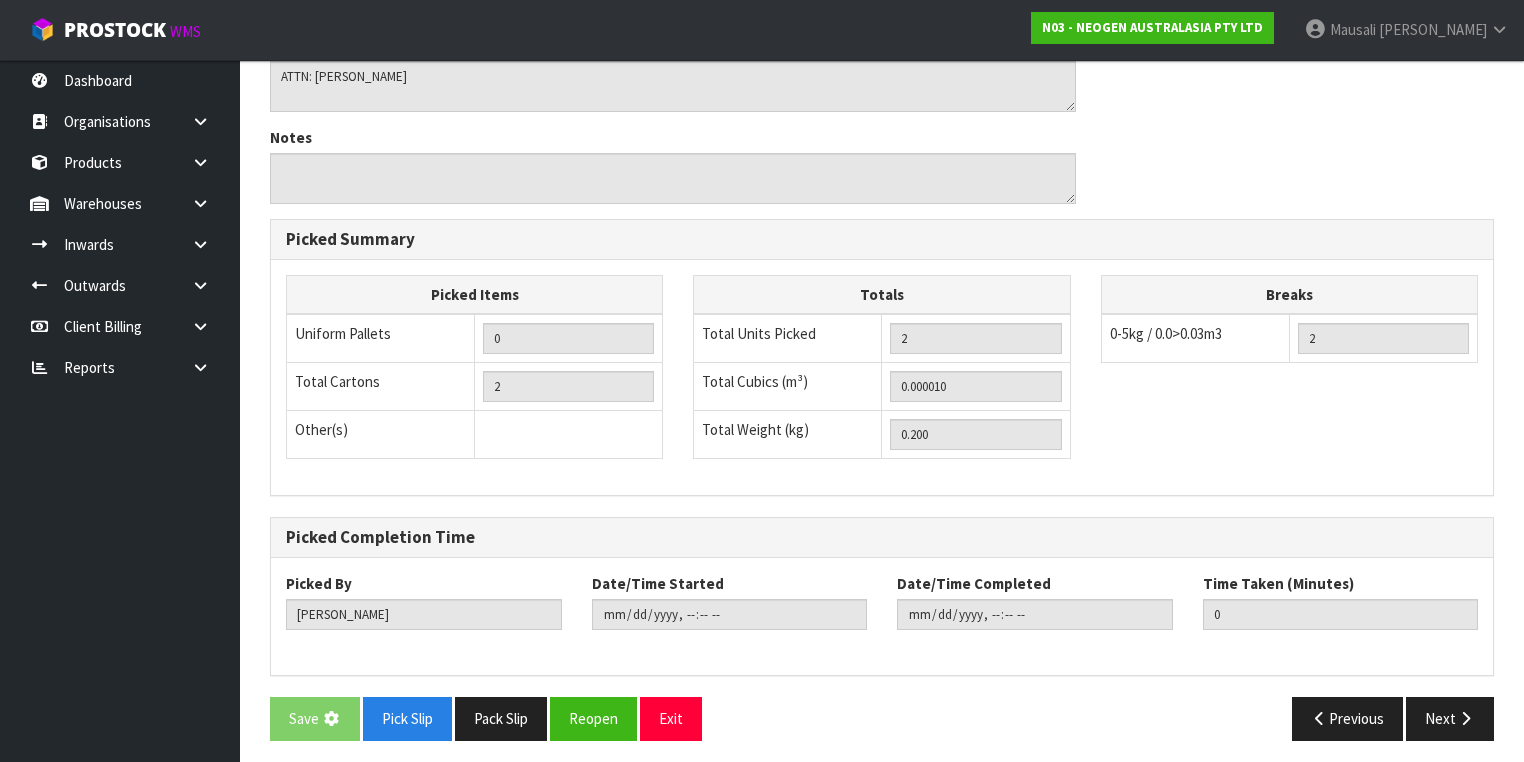scroll, scrollTop: 0, scrollLeft: 0, axis: both 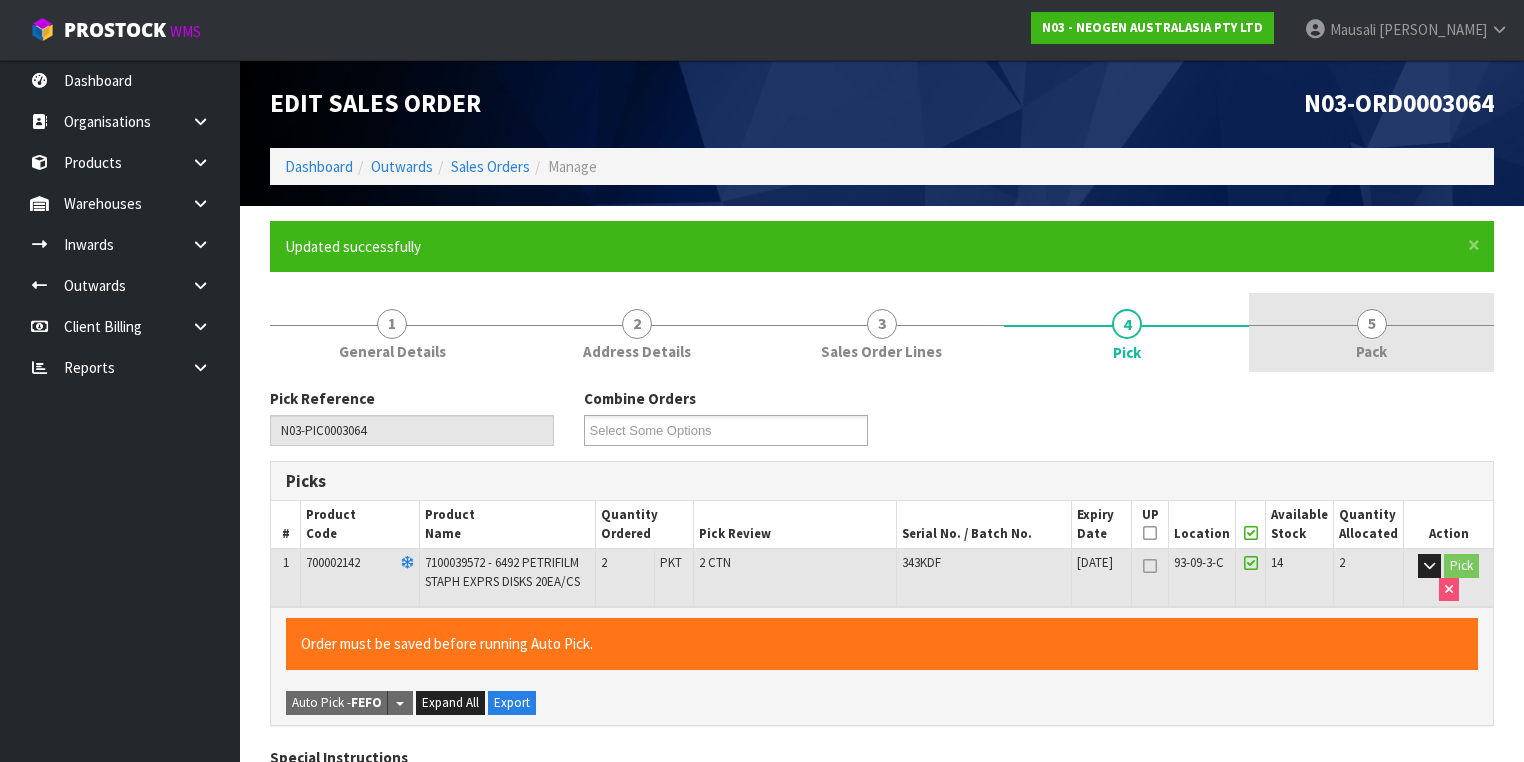 click on "5
Pack" at bounding box center (1371, 332) 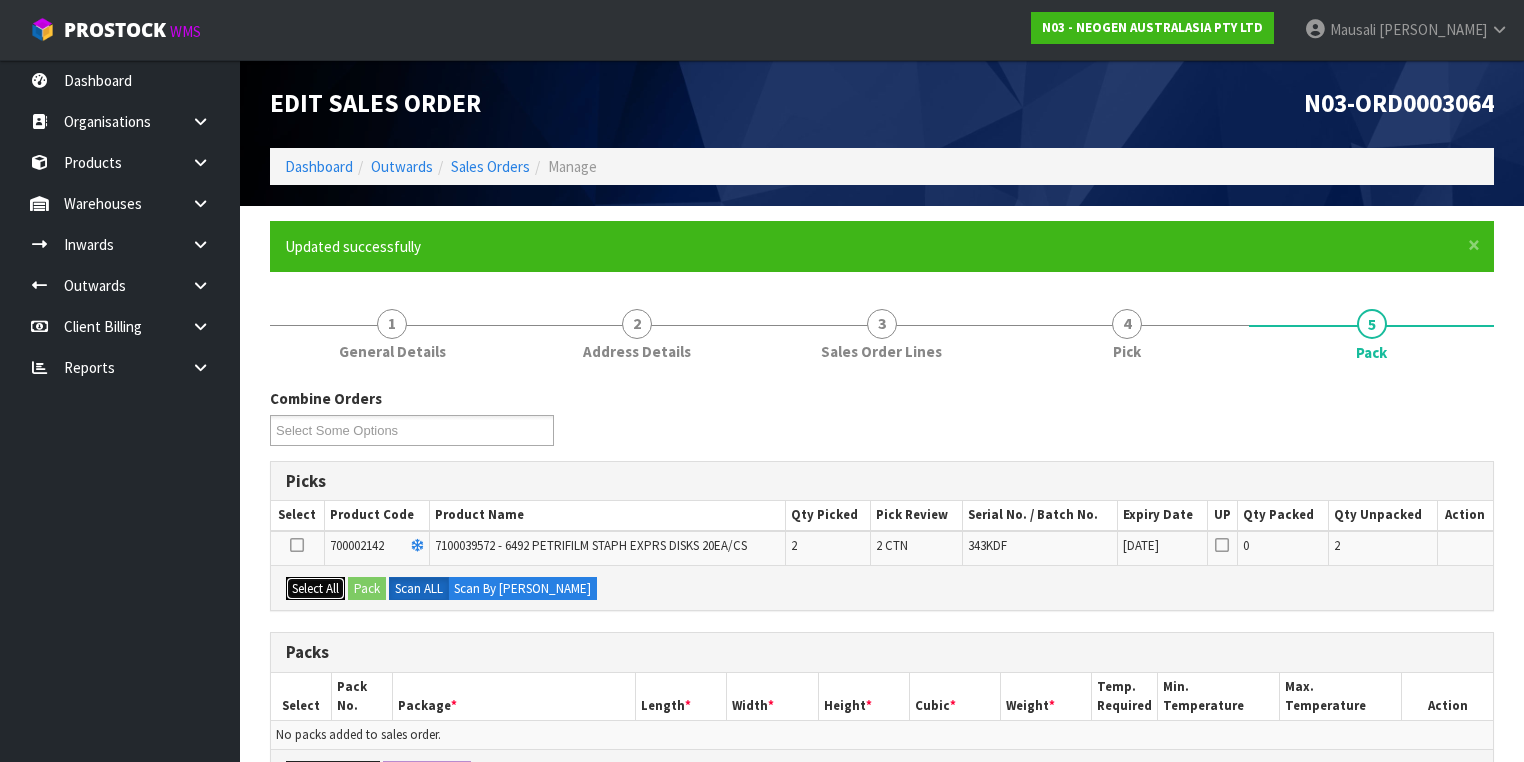 drag, startPoint x: 322, startPoint y: 585, endPoint x: 360, endPoint y: 584, distance: 38.013157 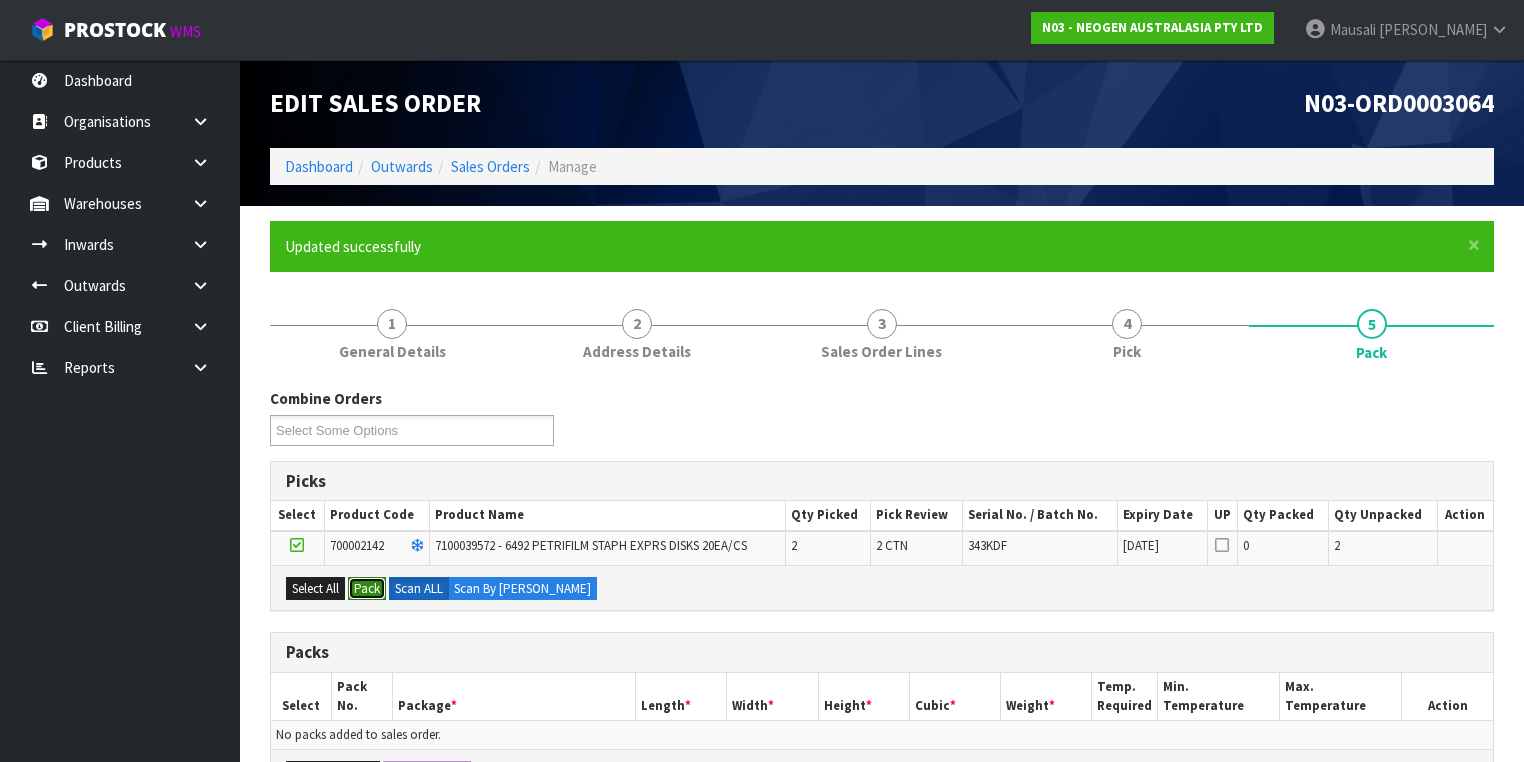 click on "Pack" at bounding box center [367, 589] 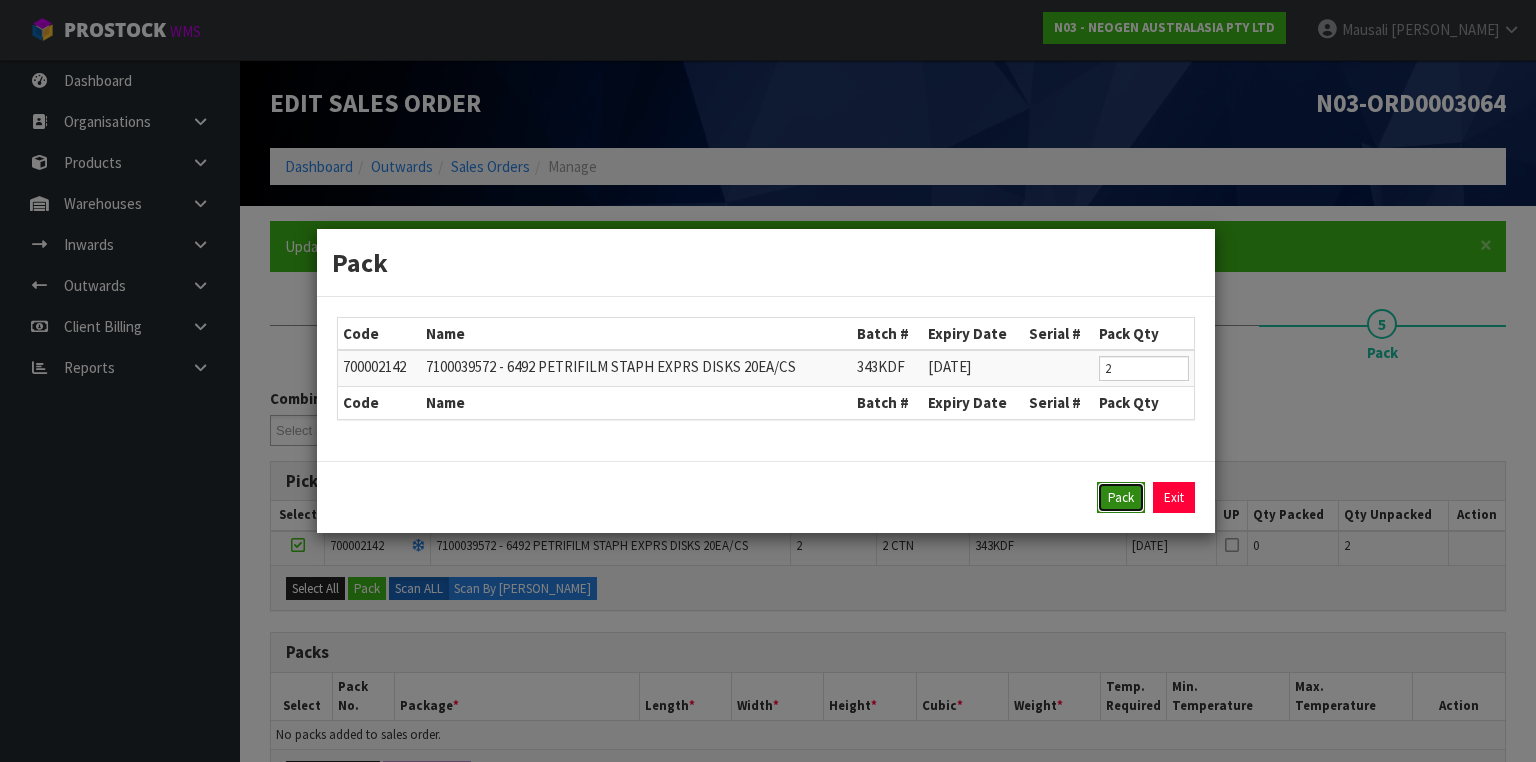 click on "Pack" at bounding box center [1121, 498] 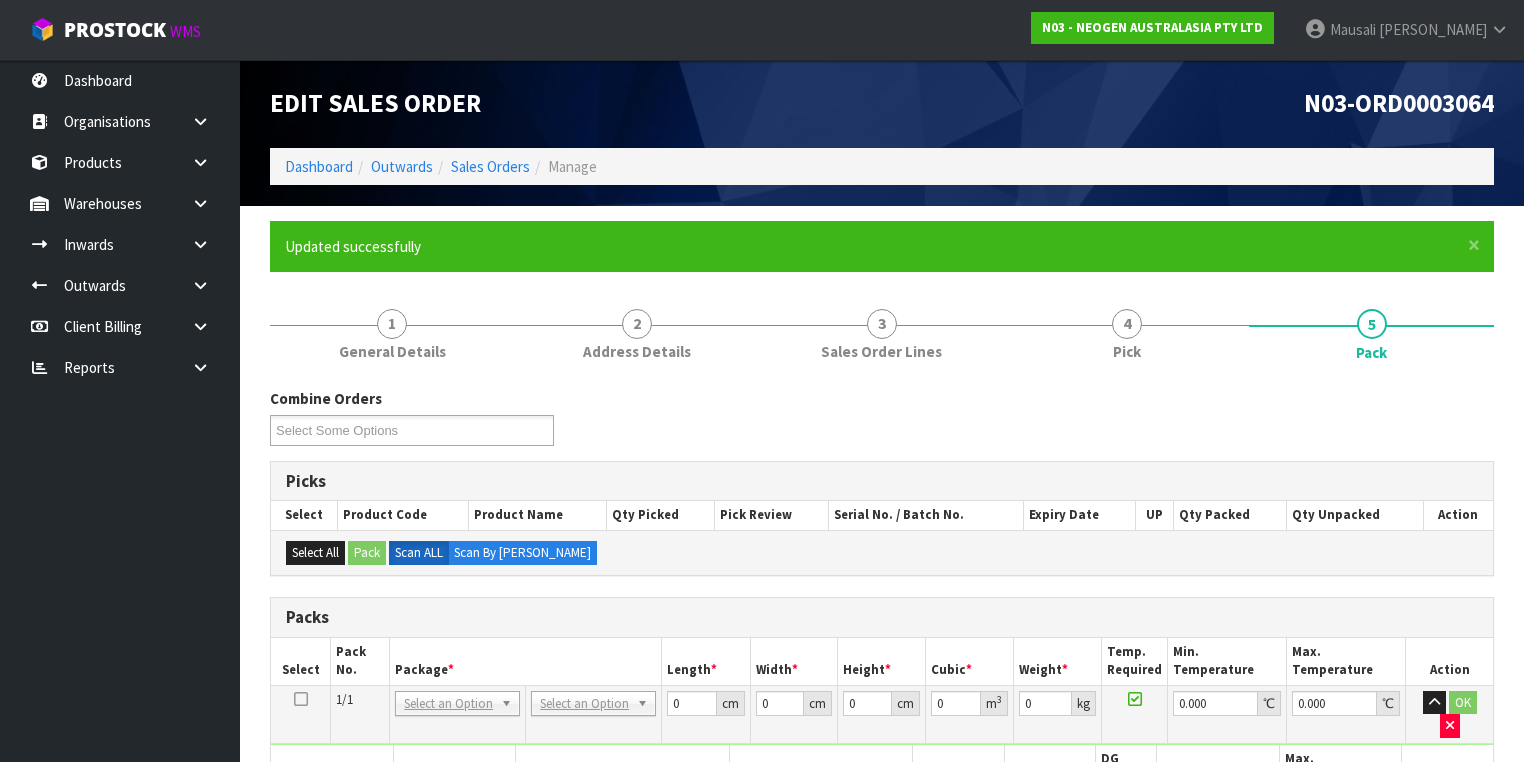 scroll, scrollTop: 320, scrollLeft: 0, axis: vertical 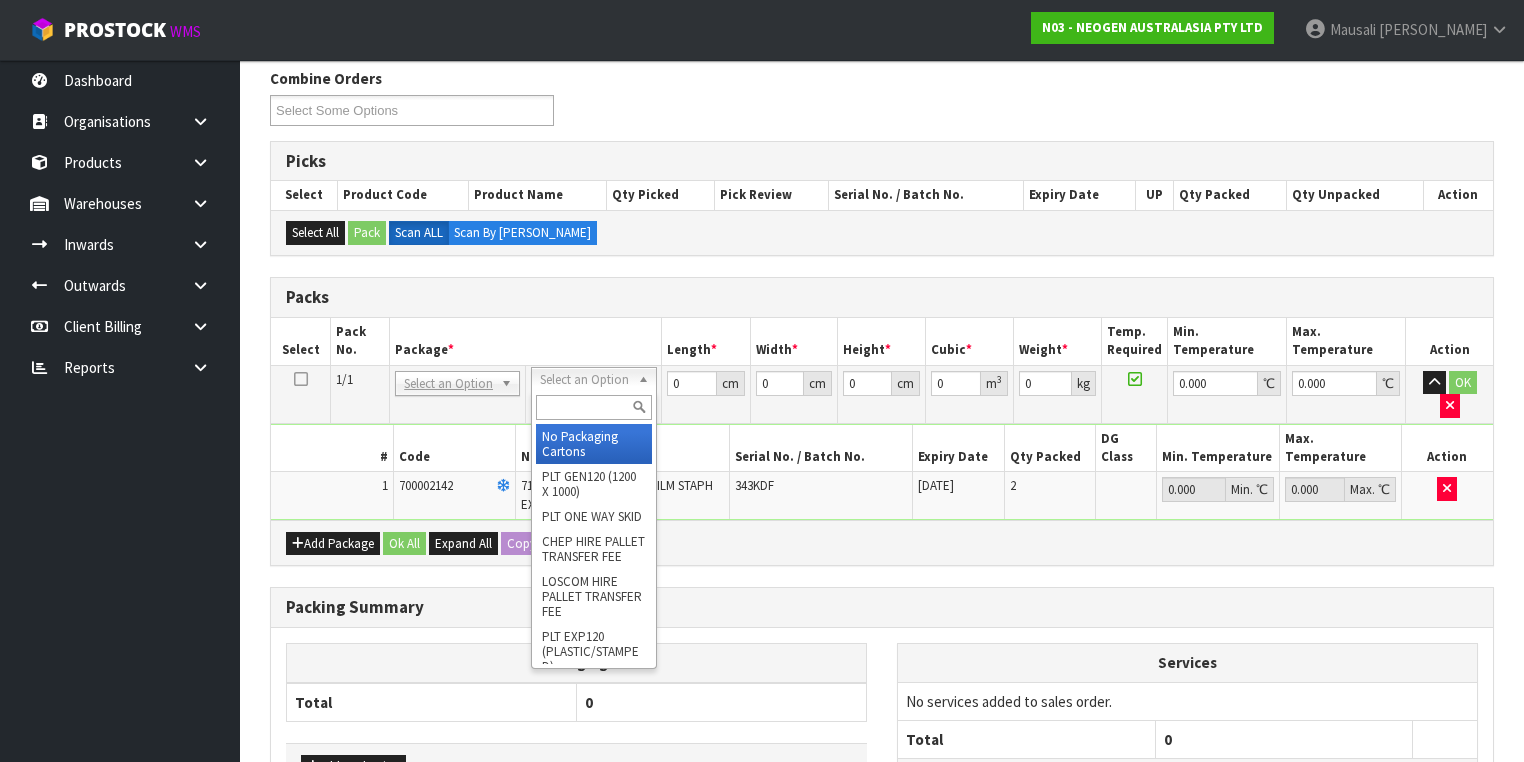 click at bounding box center [593, 407] 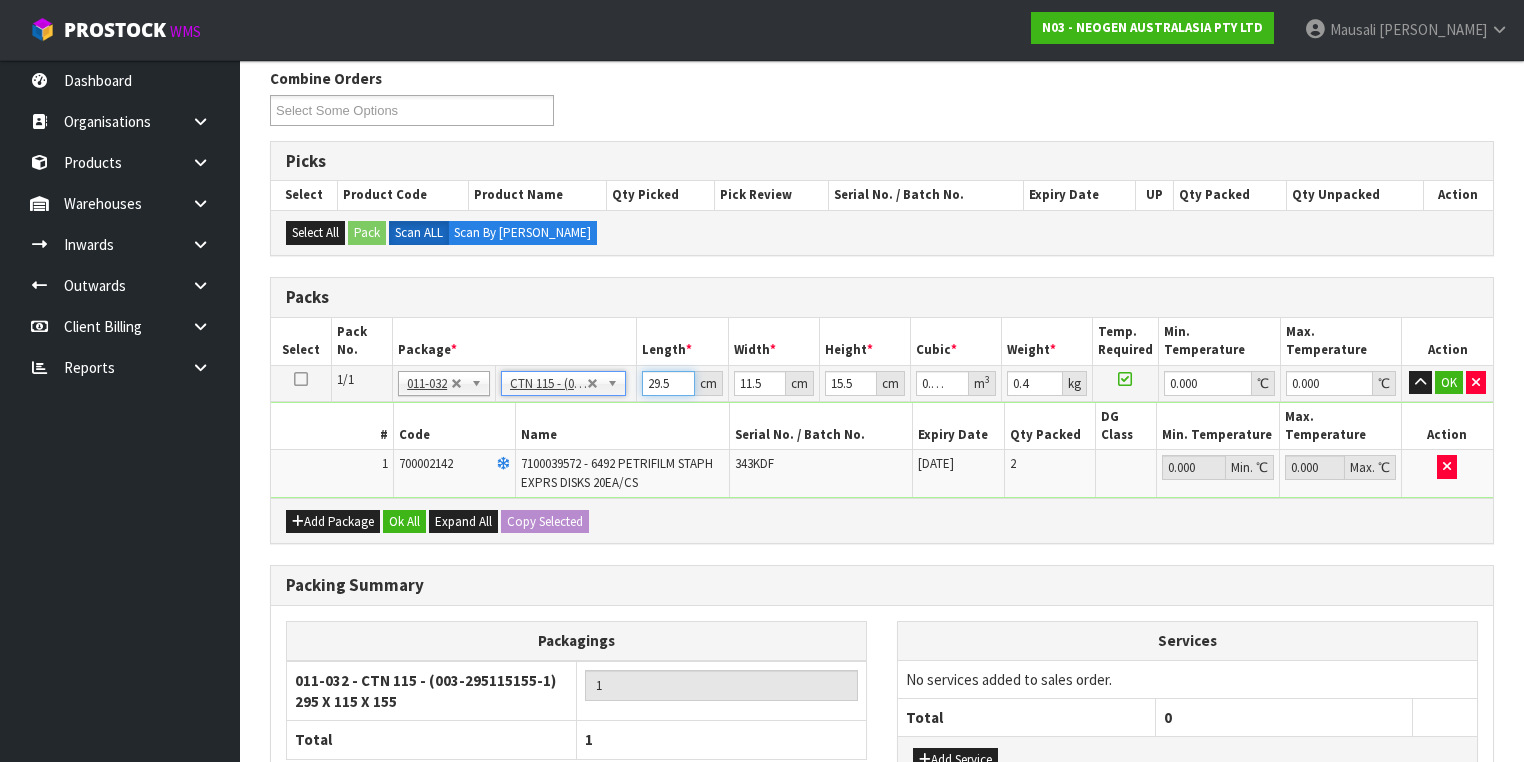 drag, startPoint x: 671, startPoint y: 380, endPoint x: 619, endPoint y: 392, distance: 53.366657 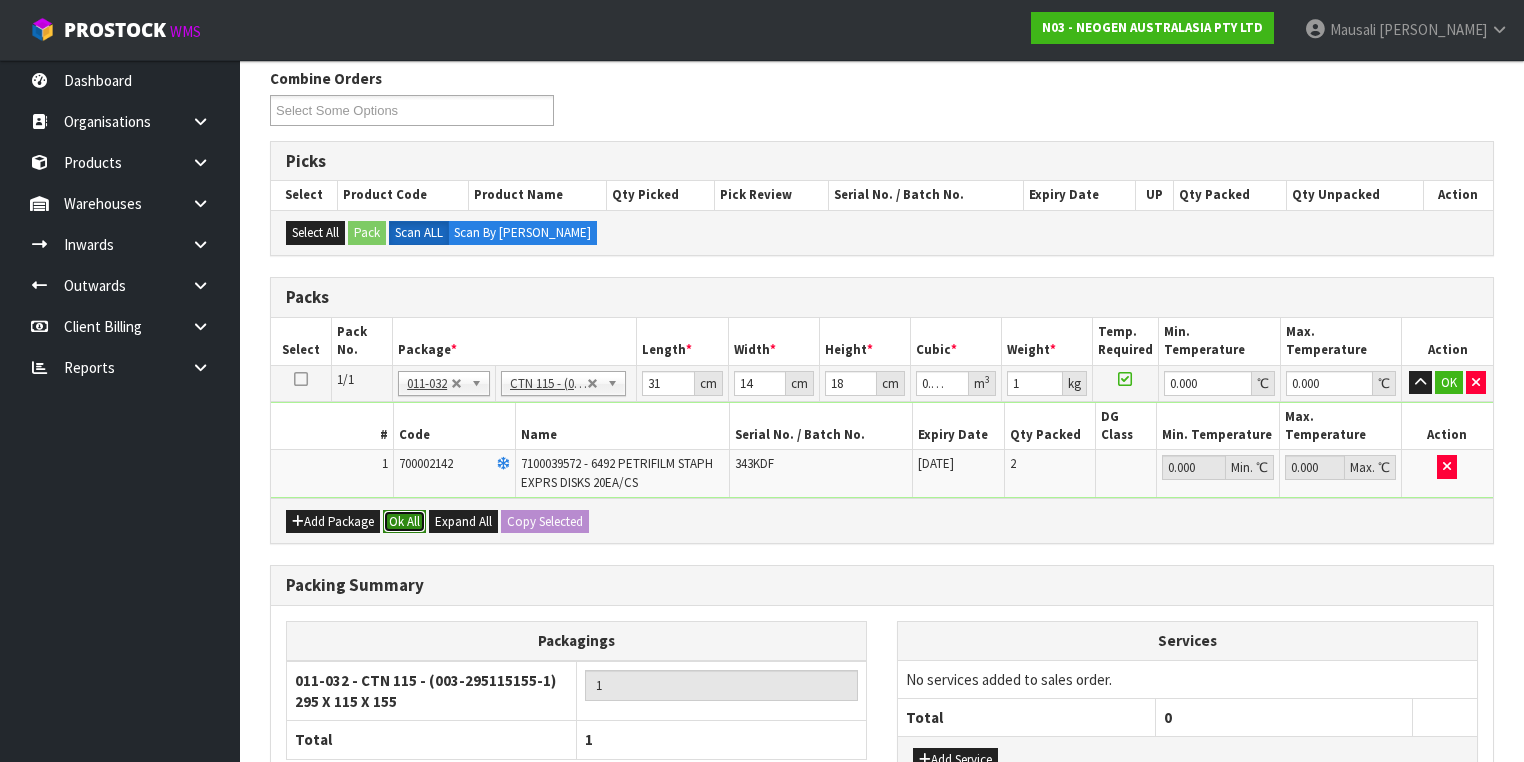 click on "Ok All" at bounding box center (404, 522) 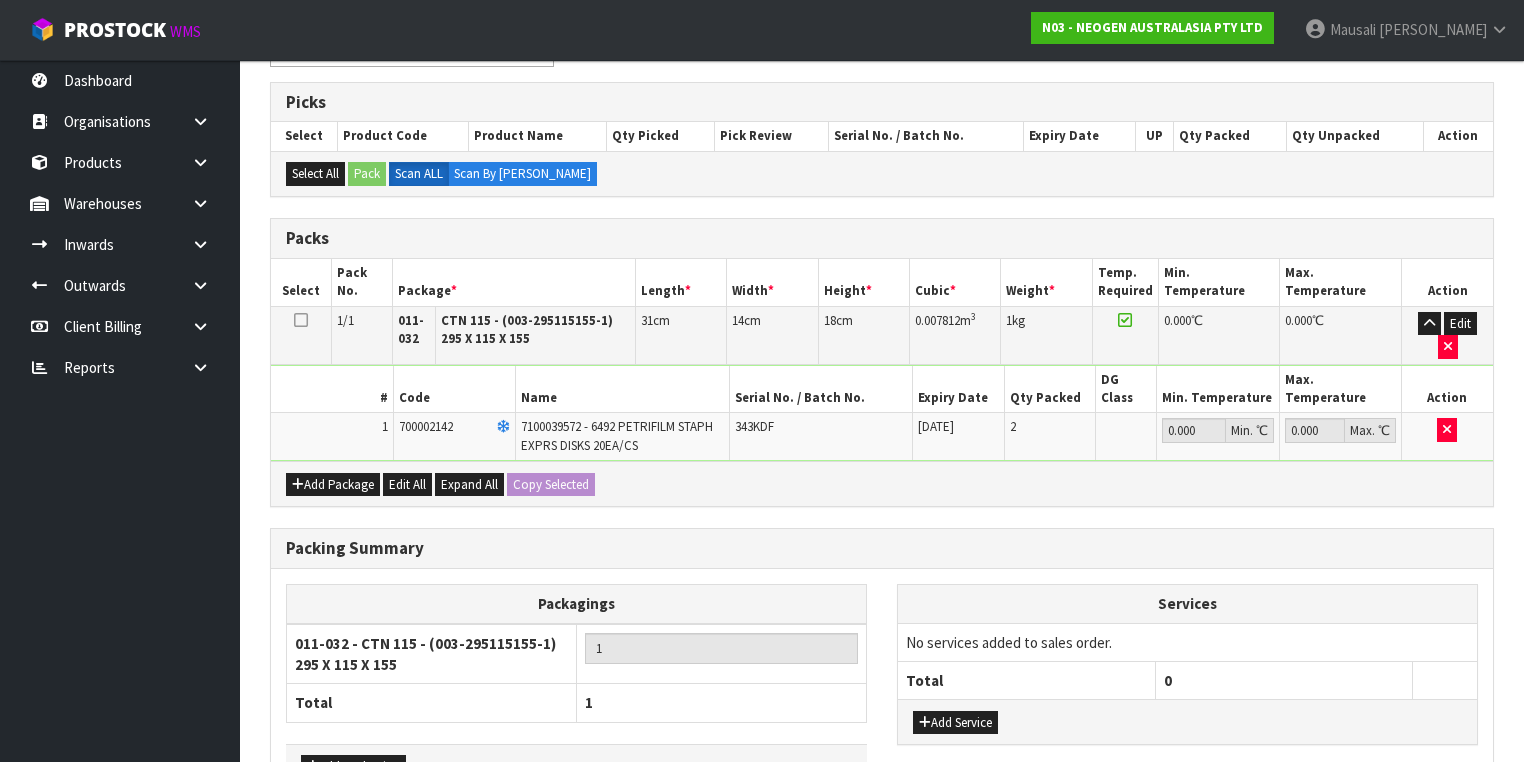 scroll, scrollTop: 478, scrollLeft: 0, axis: vertical 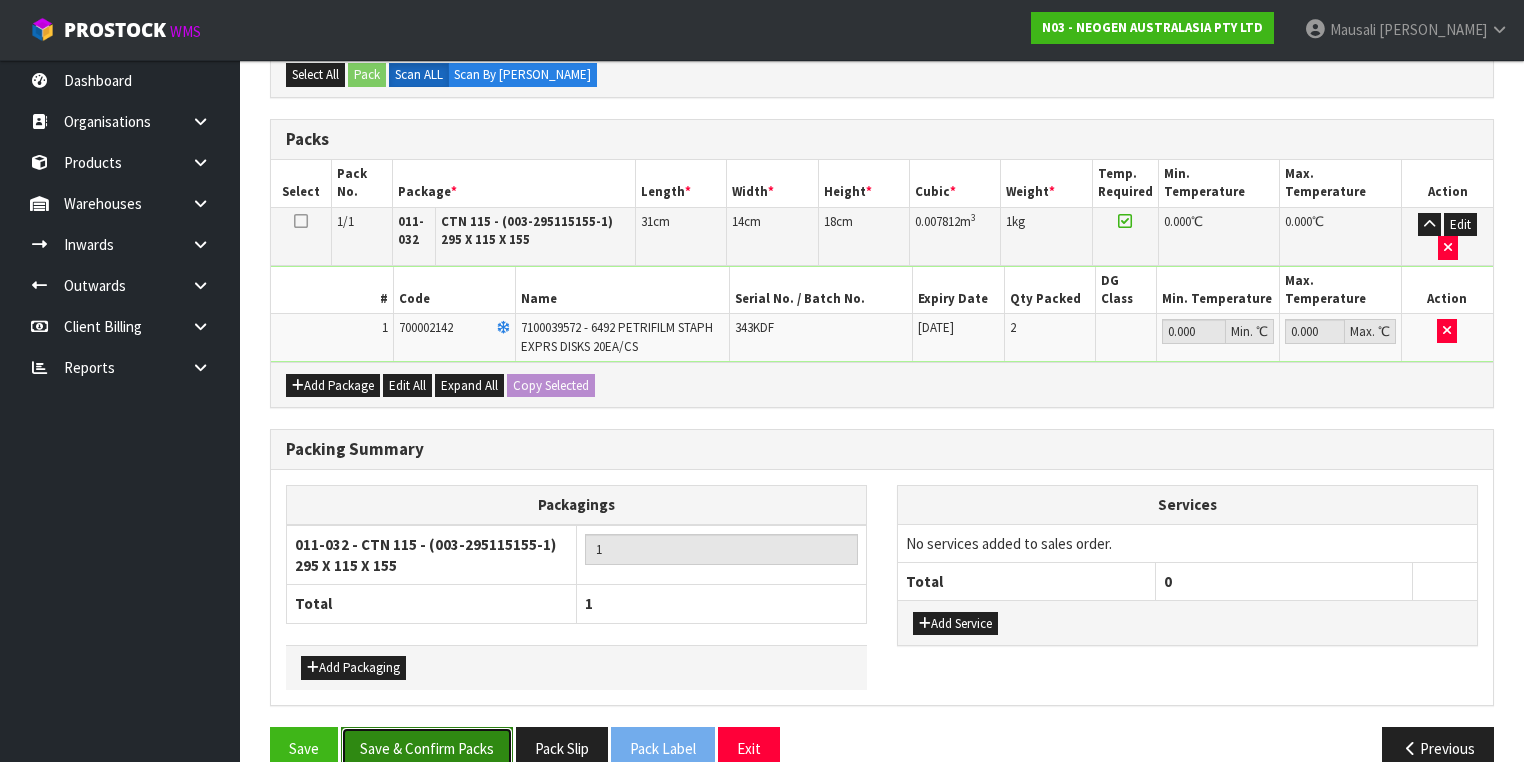 drag, startPoint x: 448, startPoint y: 696, endPoint x: 466, endPoint y: 699, distance: 18.248287 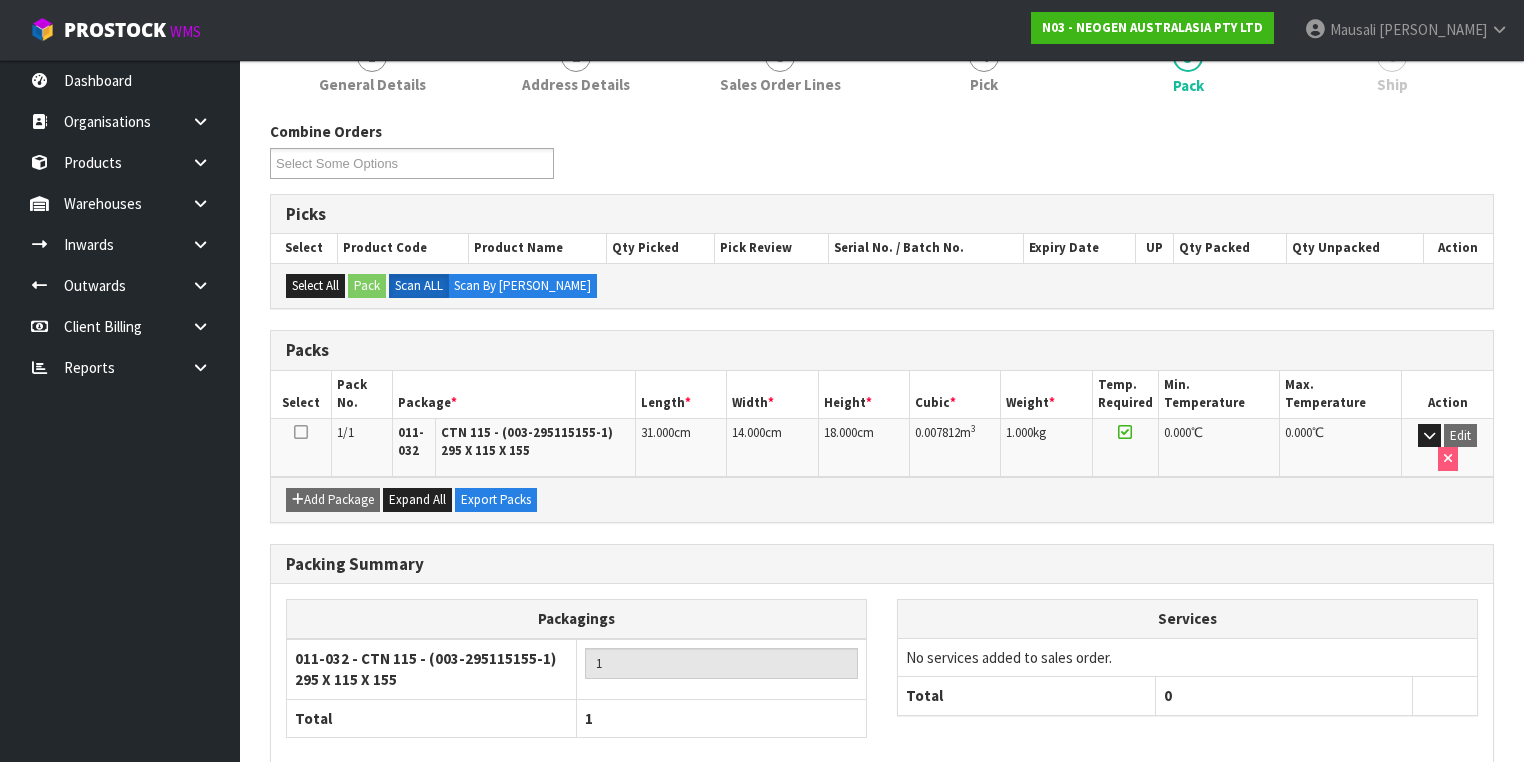scroll, scrollTop: 320, scrollLeft: 0, axis: vertical 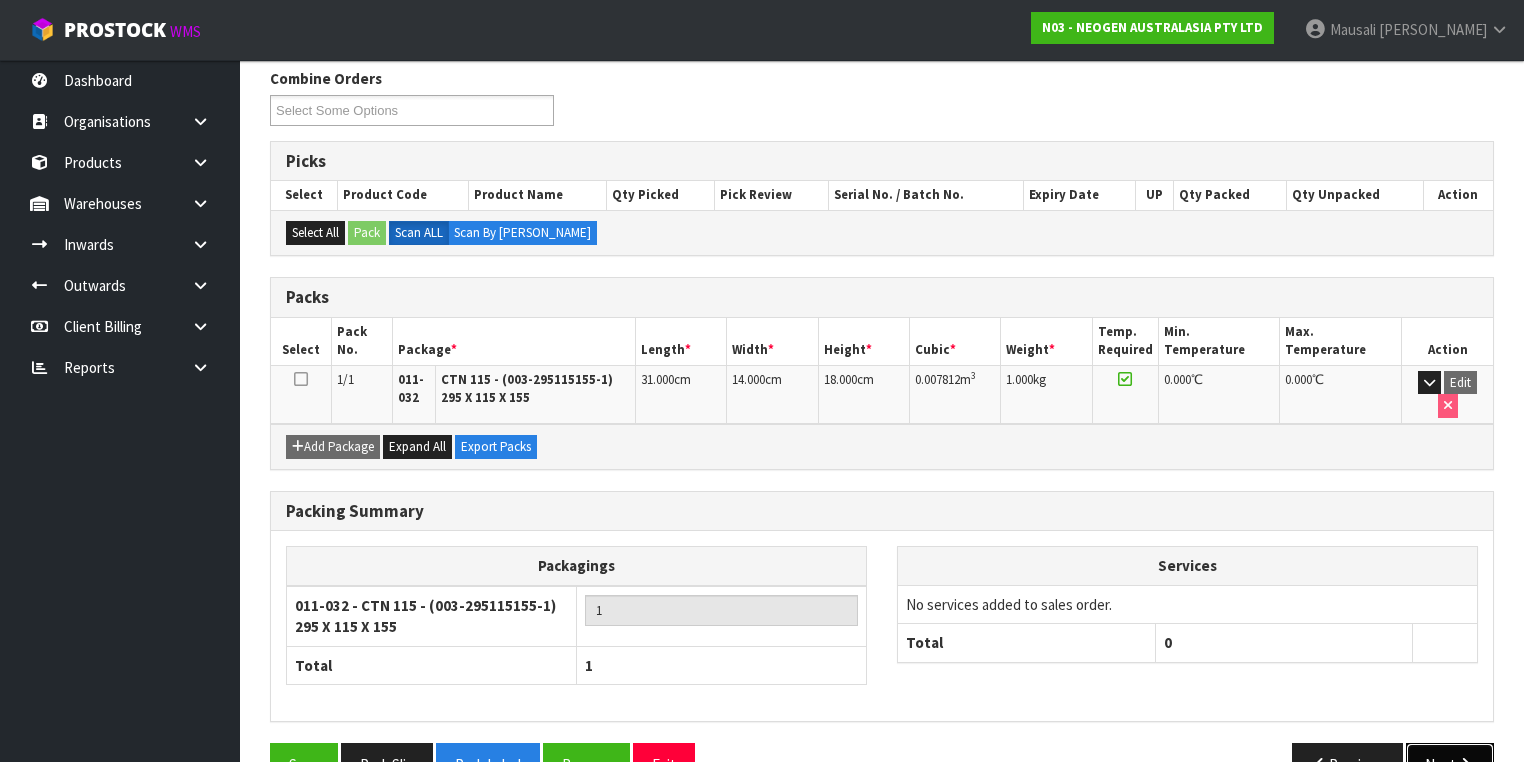 click on "Next" at bounding box center (1450, 764) 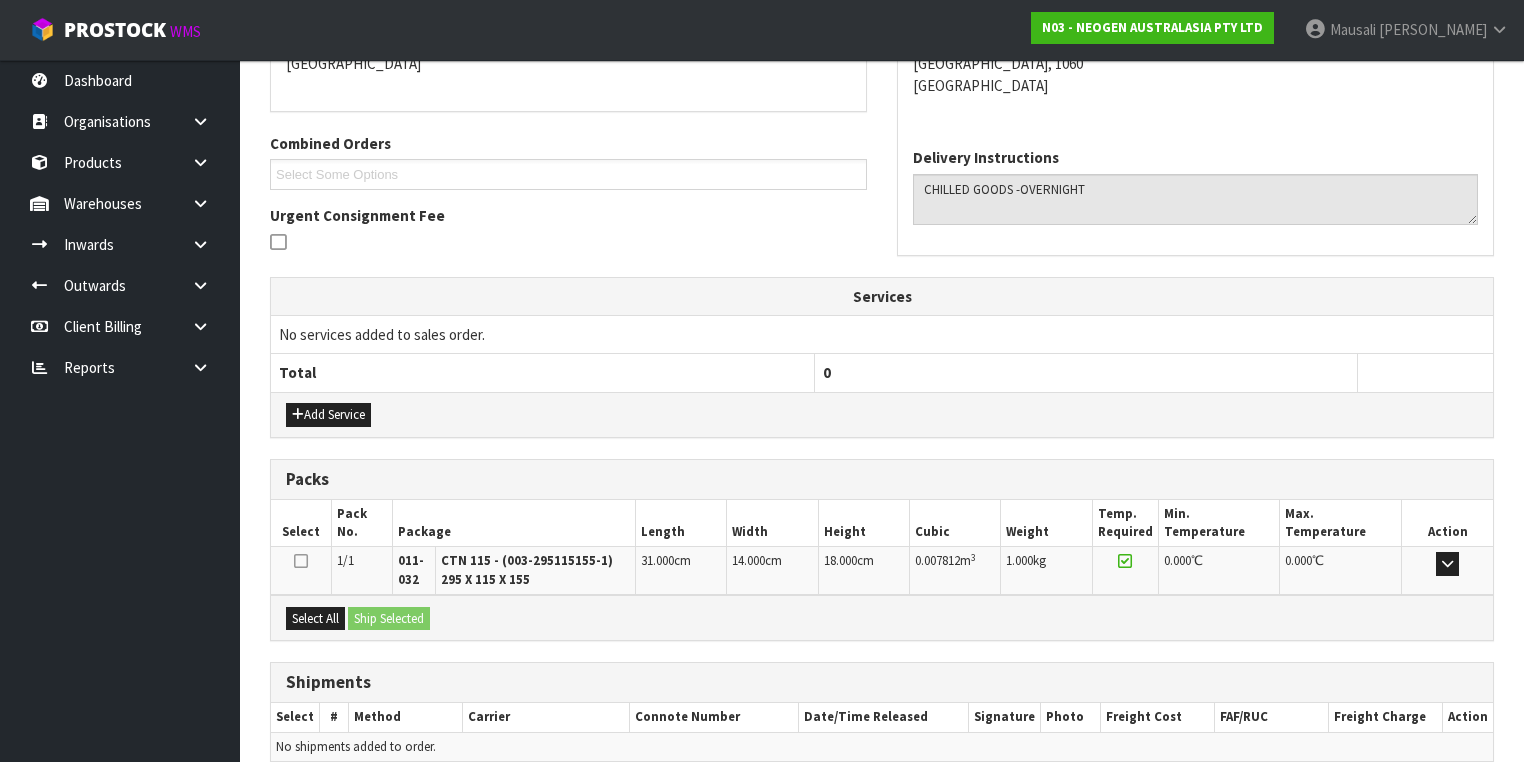 scroll, scrollTop: 542, scrollLeft: 0, axis: vertical 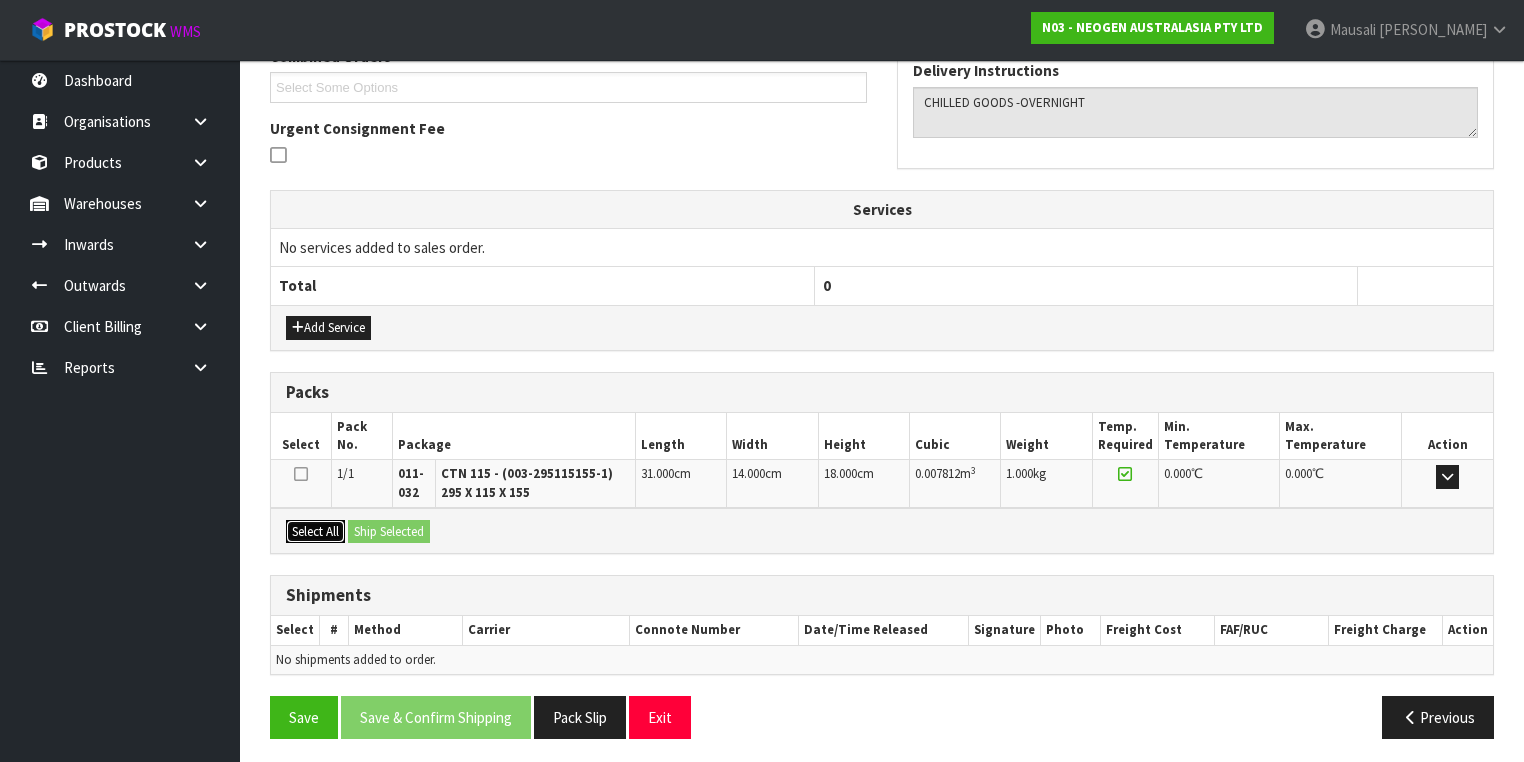 drag, startPoint x: 302, startPoint y: 532, endPoint x: 315, endPoint y: 532, distance: 13 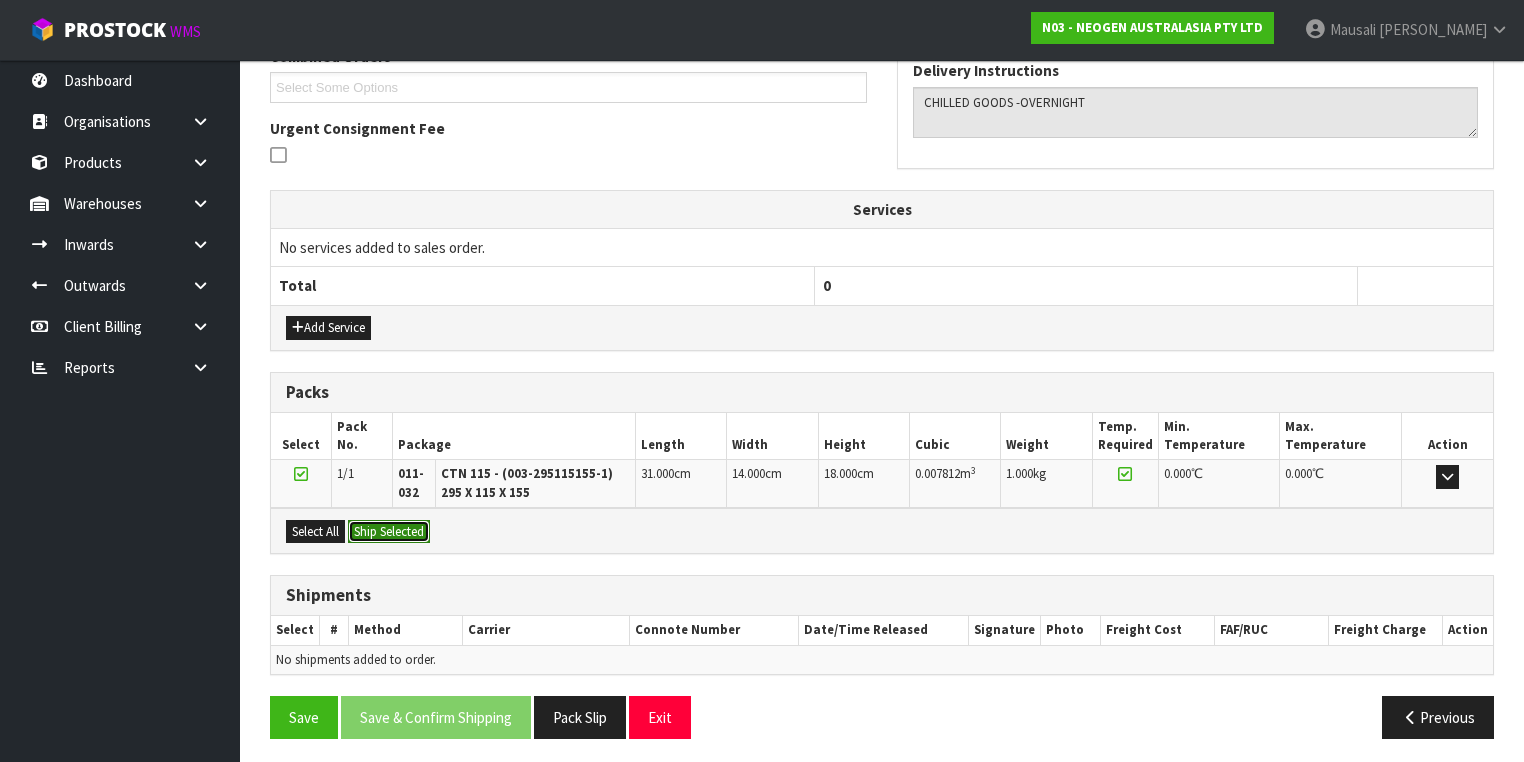 click on "Ship Selected" at bounding box center (389, 532) 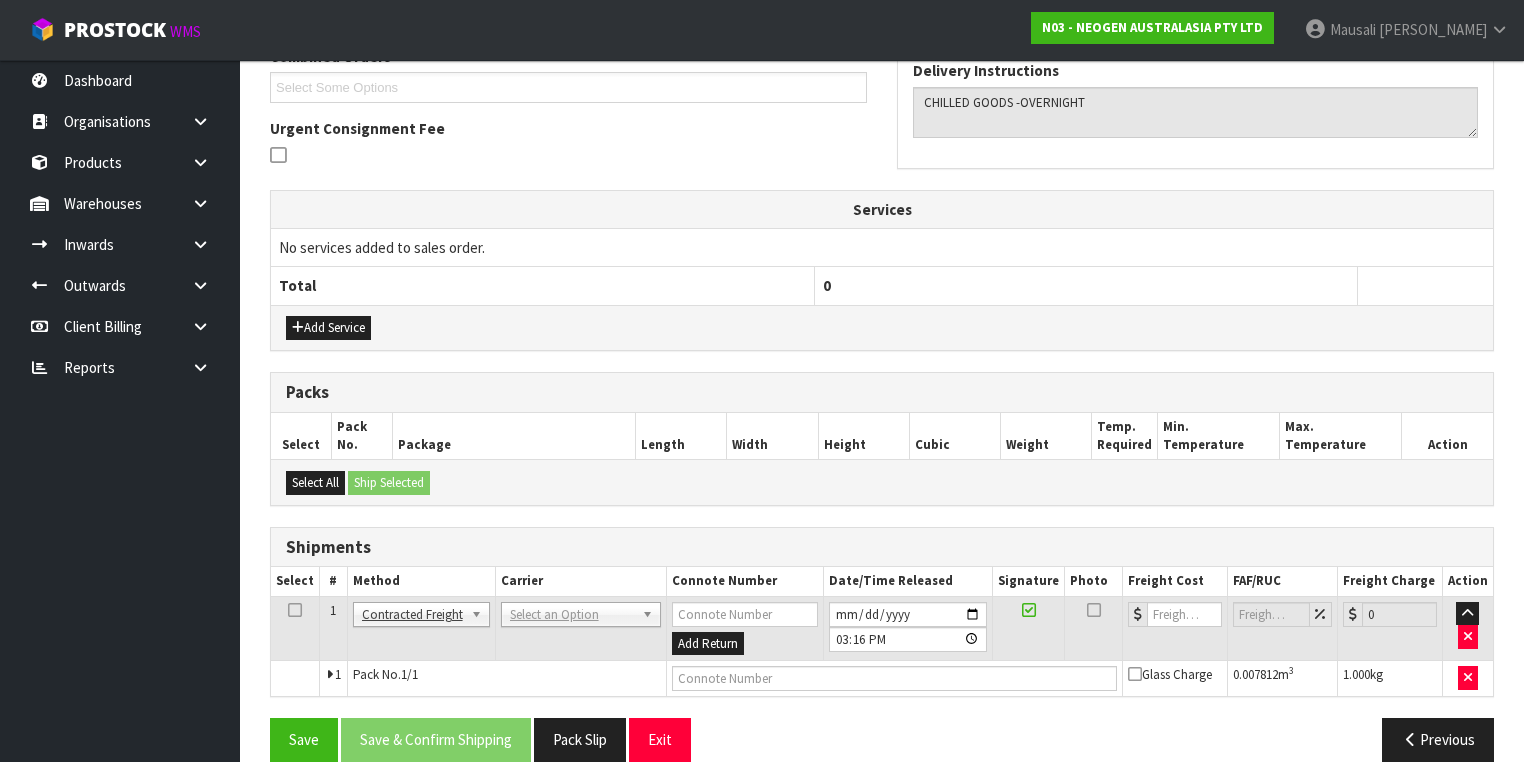 scroll, scrollTop: 564, scrollLeft: 0, axis: vertical 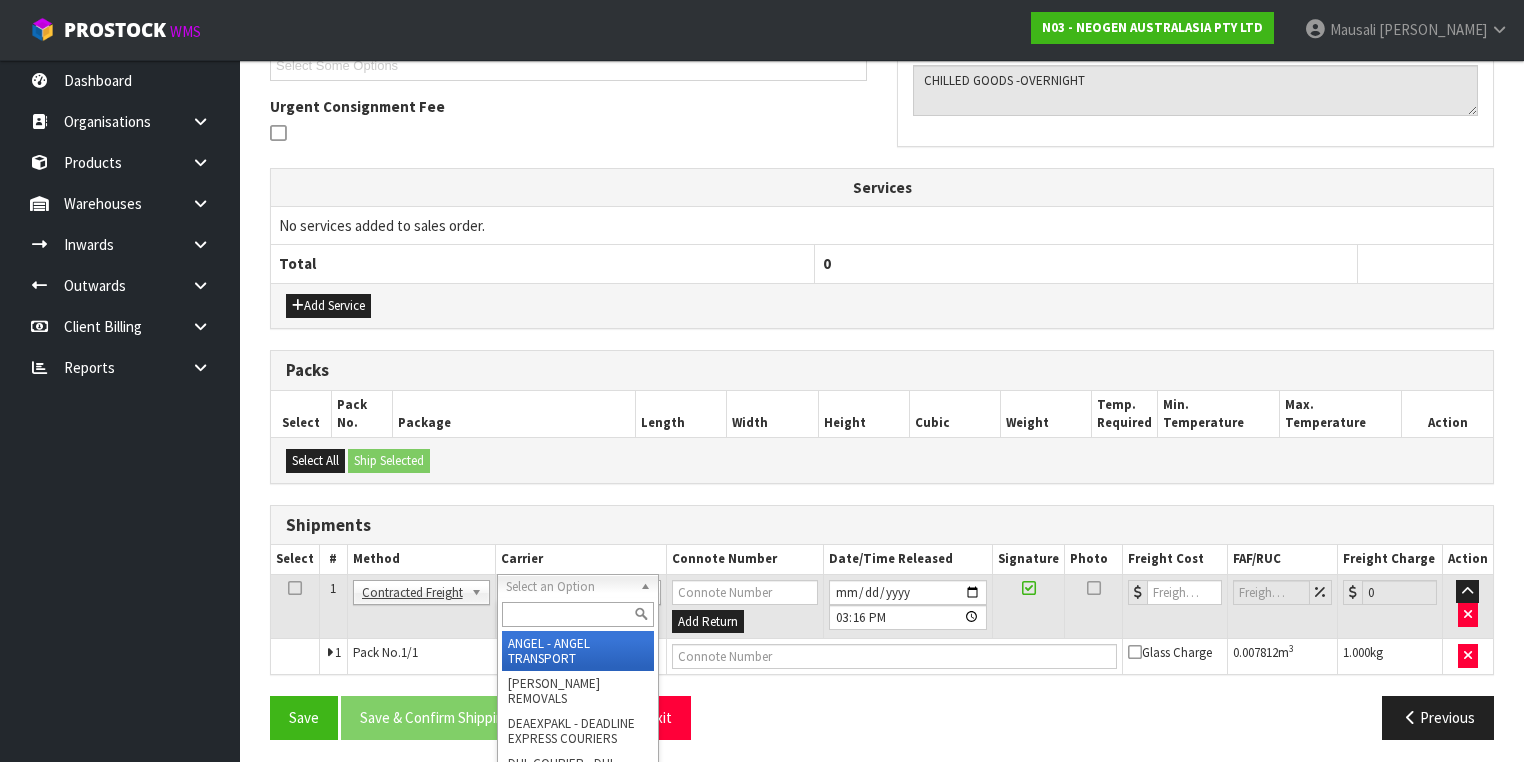 click at bounding box center [578, 614] 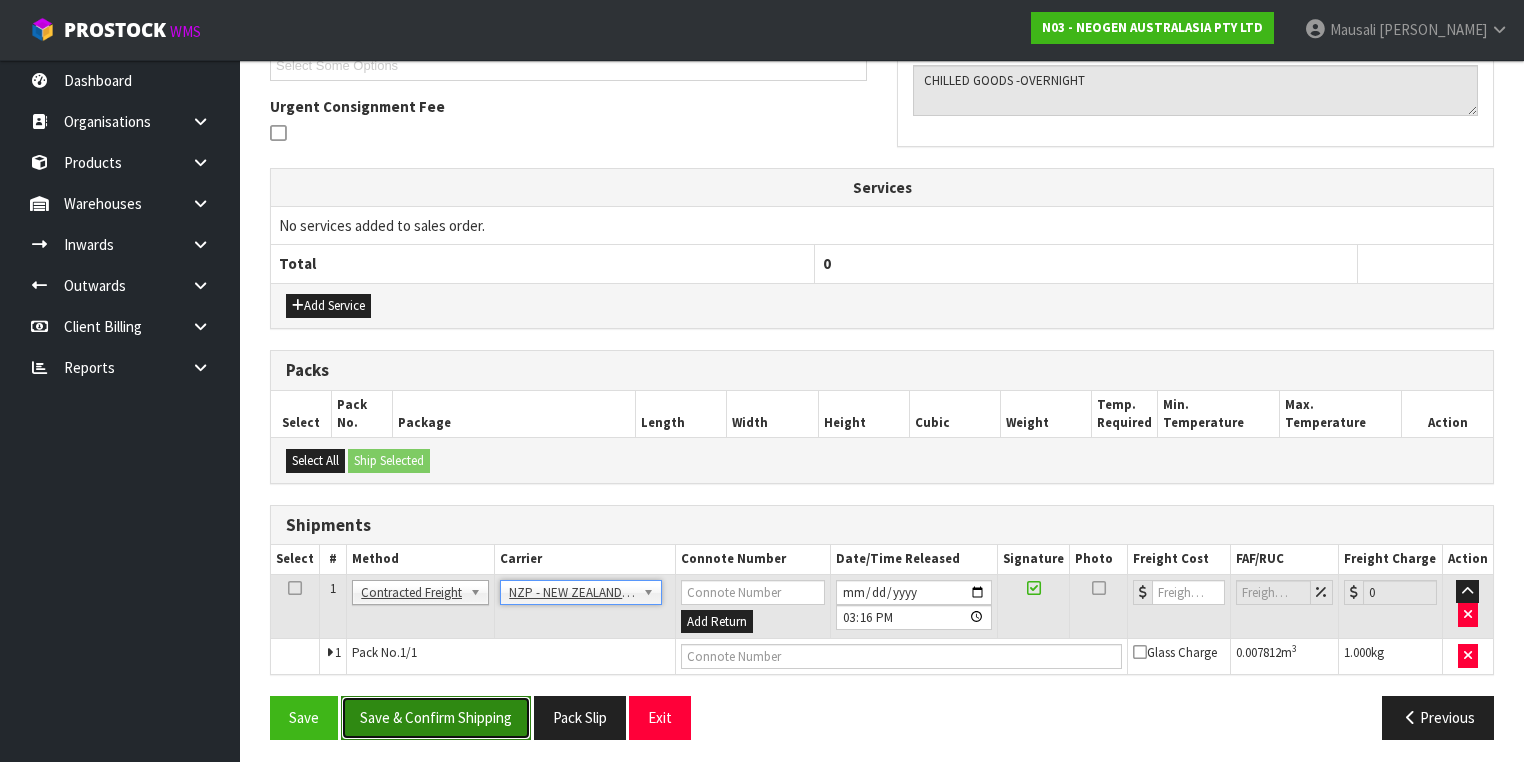 click on "Save & Confirm Shipping" at bounding box center (436, 717) 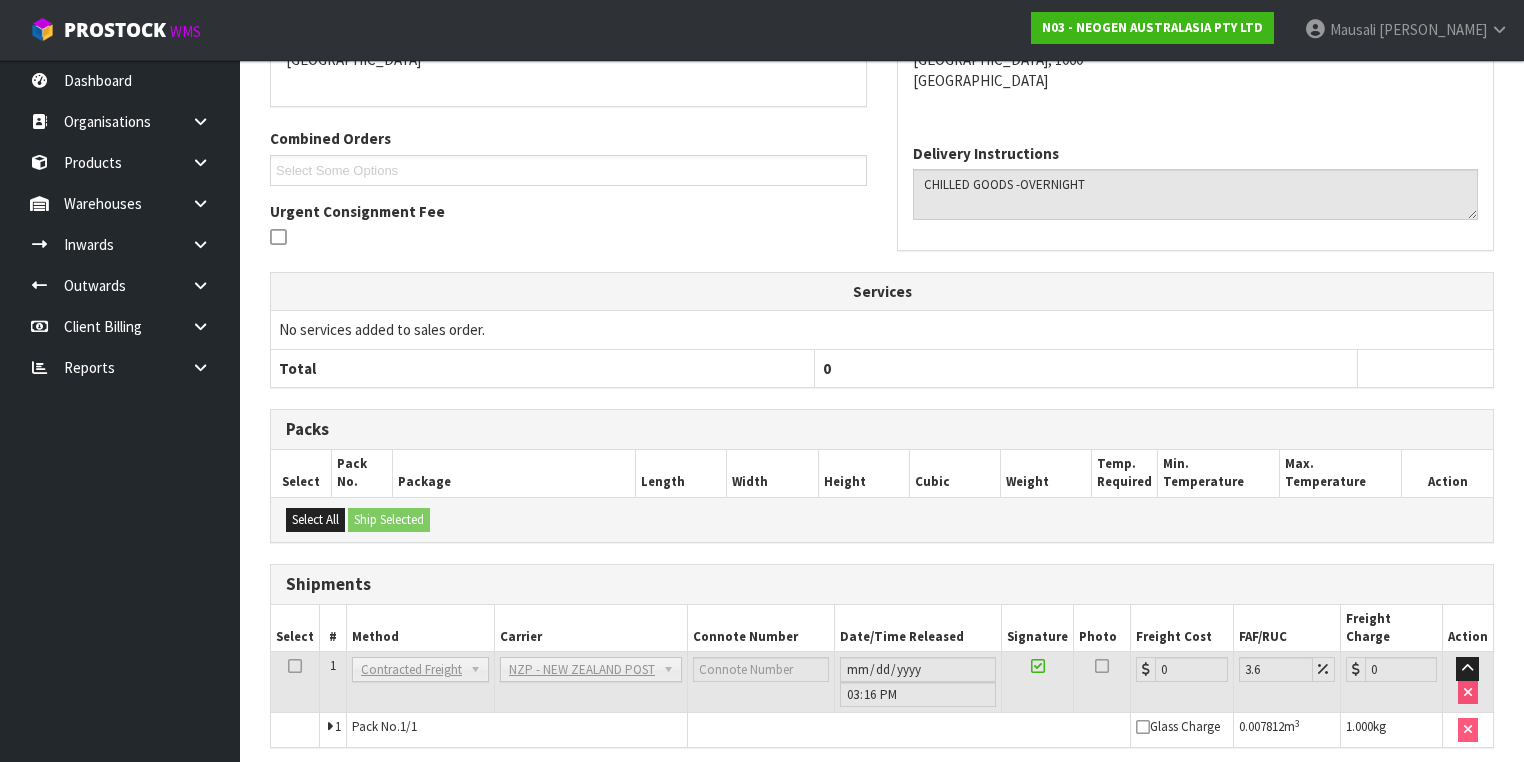 scroll, scrollTop: 536, scrollLeft: 0, axis: vertical 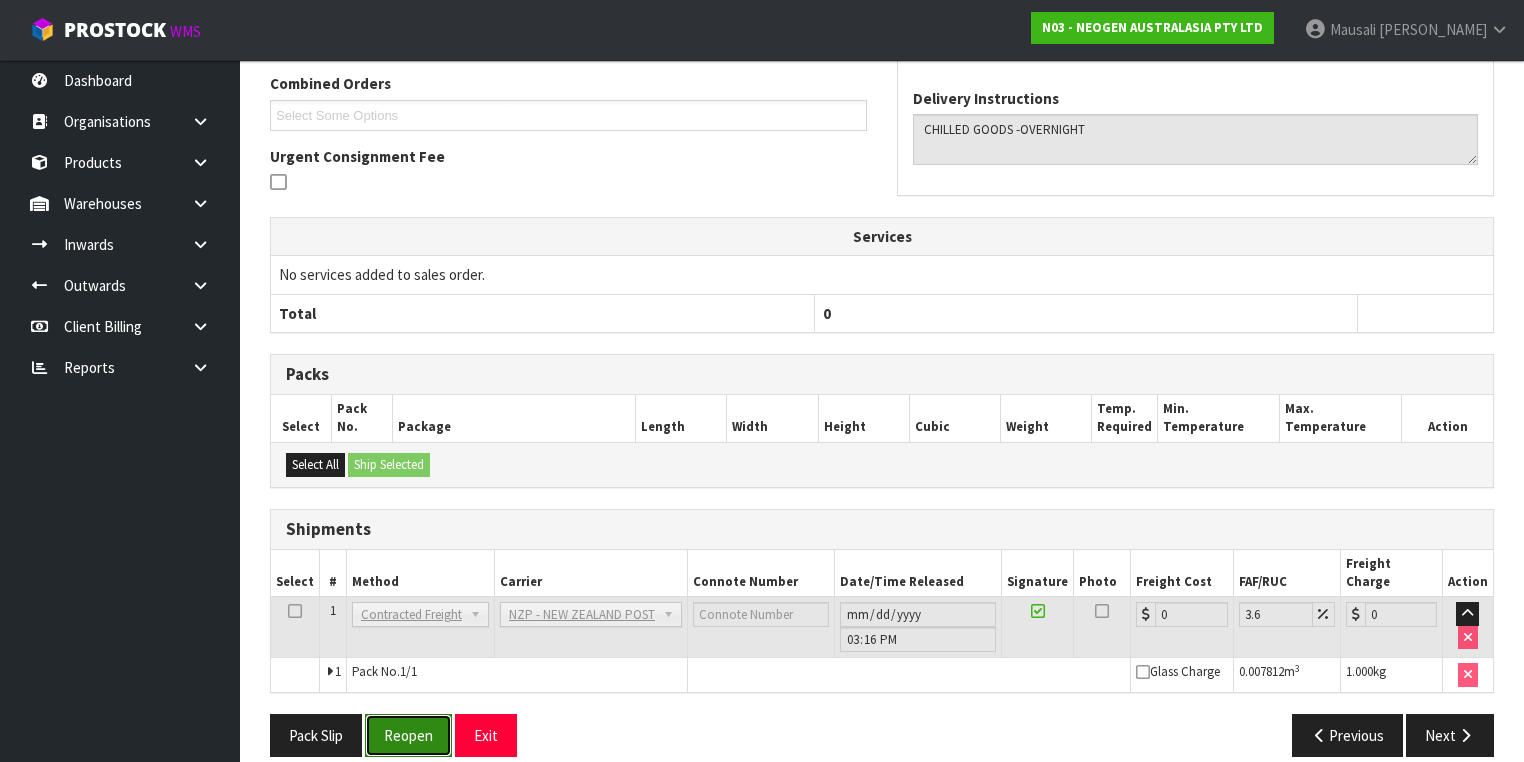 click on "Reopen" at bounding box center [408, 735] 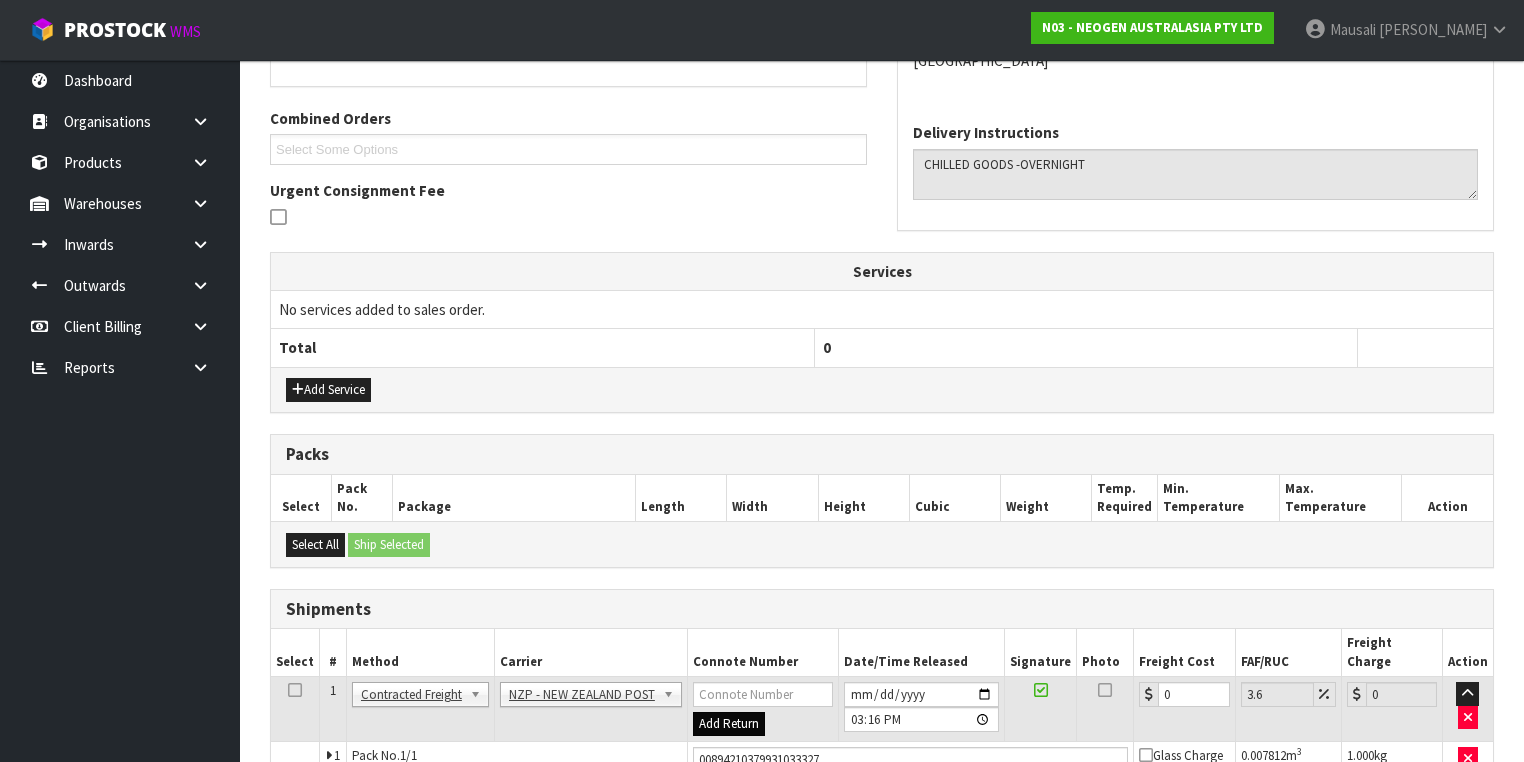 scroll, scrollTop: 582, scrollLeft: 0, axis: vertical 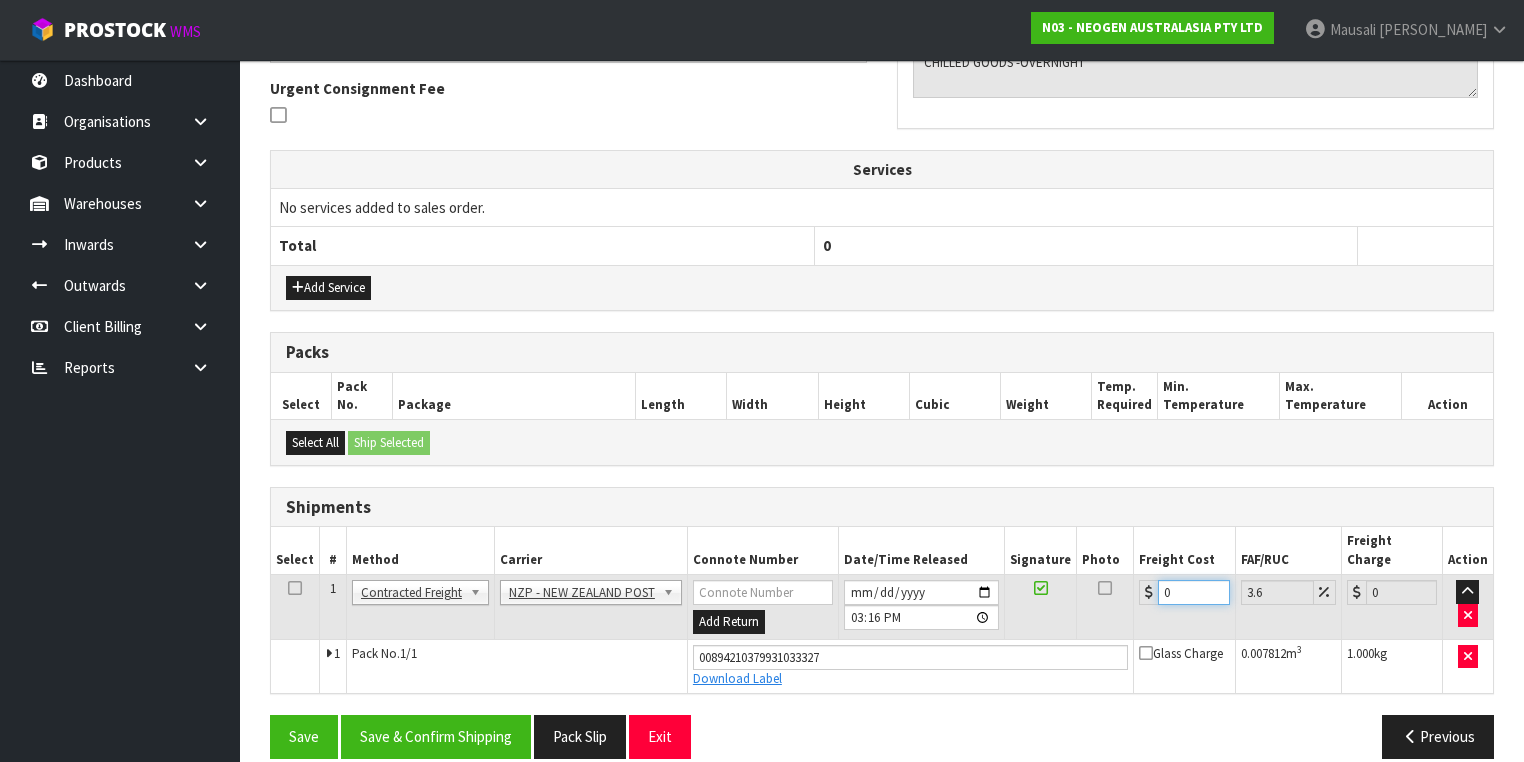 drag, startPoint x: 1181, startPoint y: 569, endPoint x: 1143, endPoint y: 577, distance: 38.832977 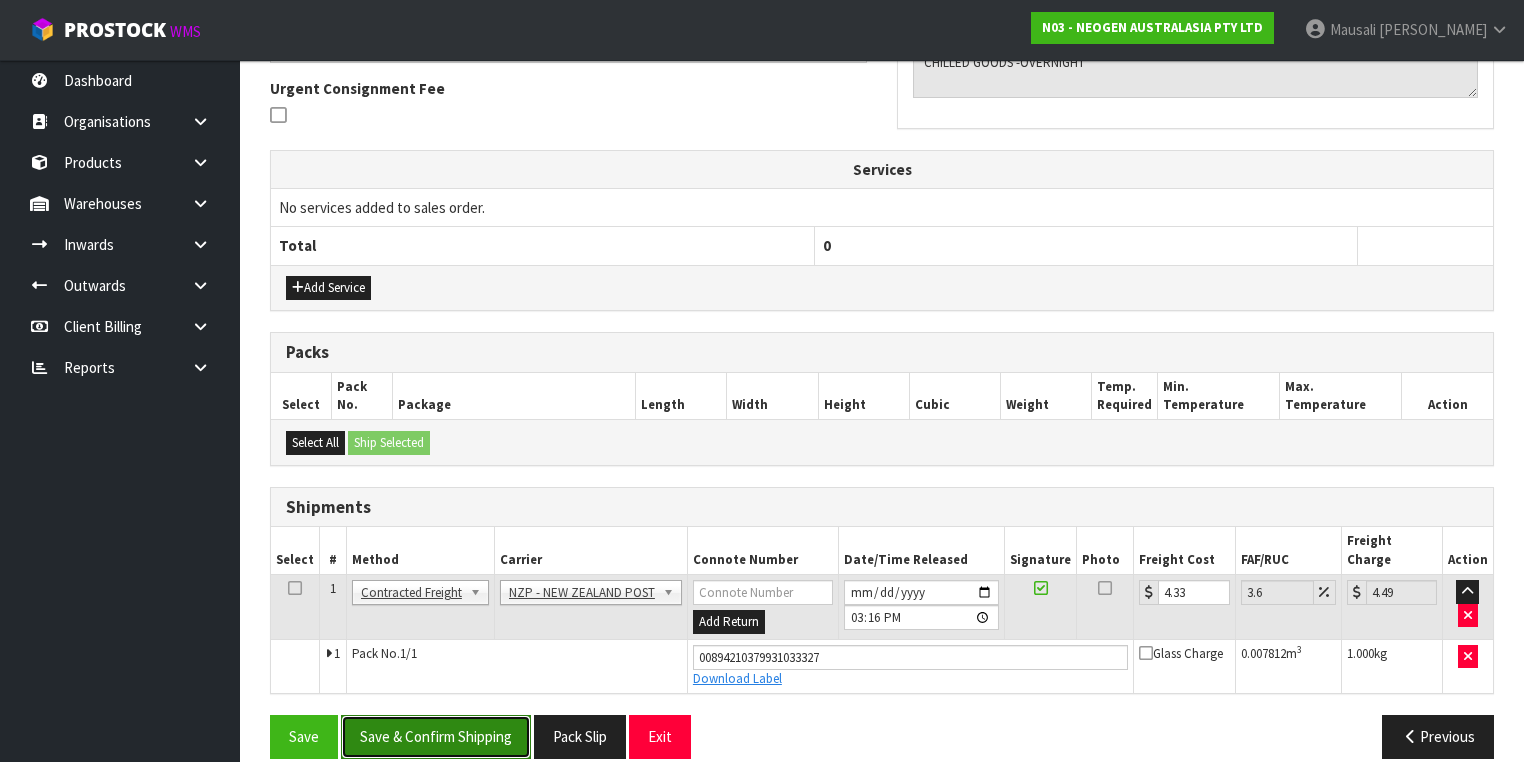 click on "Save & Confirm Shipping" at bounding box center (436, 736) 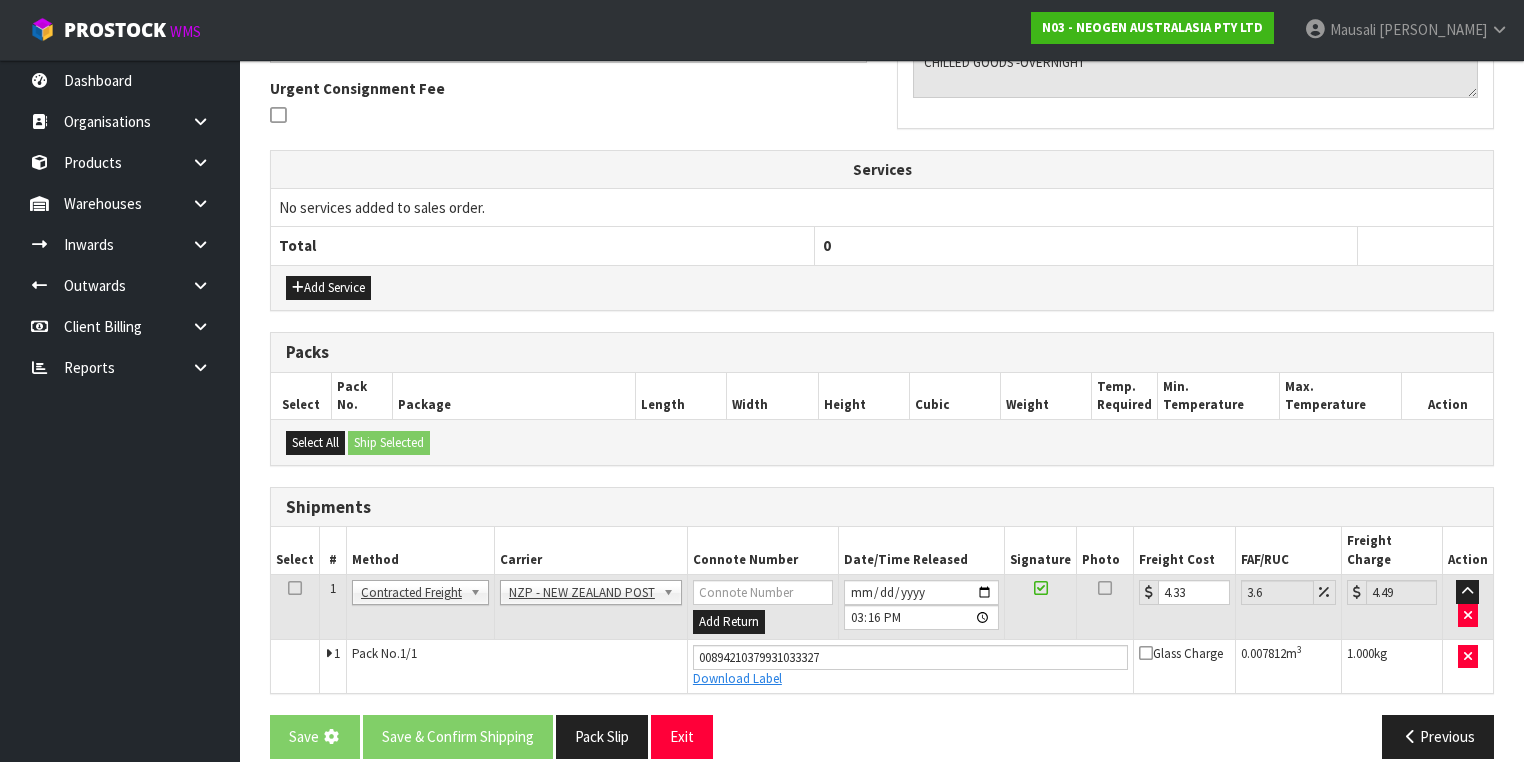 scroll, scrollTop: 0, scrollLeft: 0, axis: both 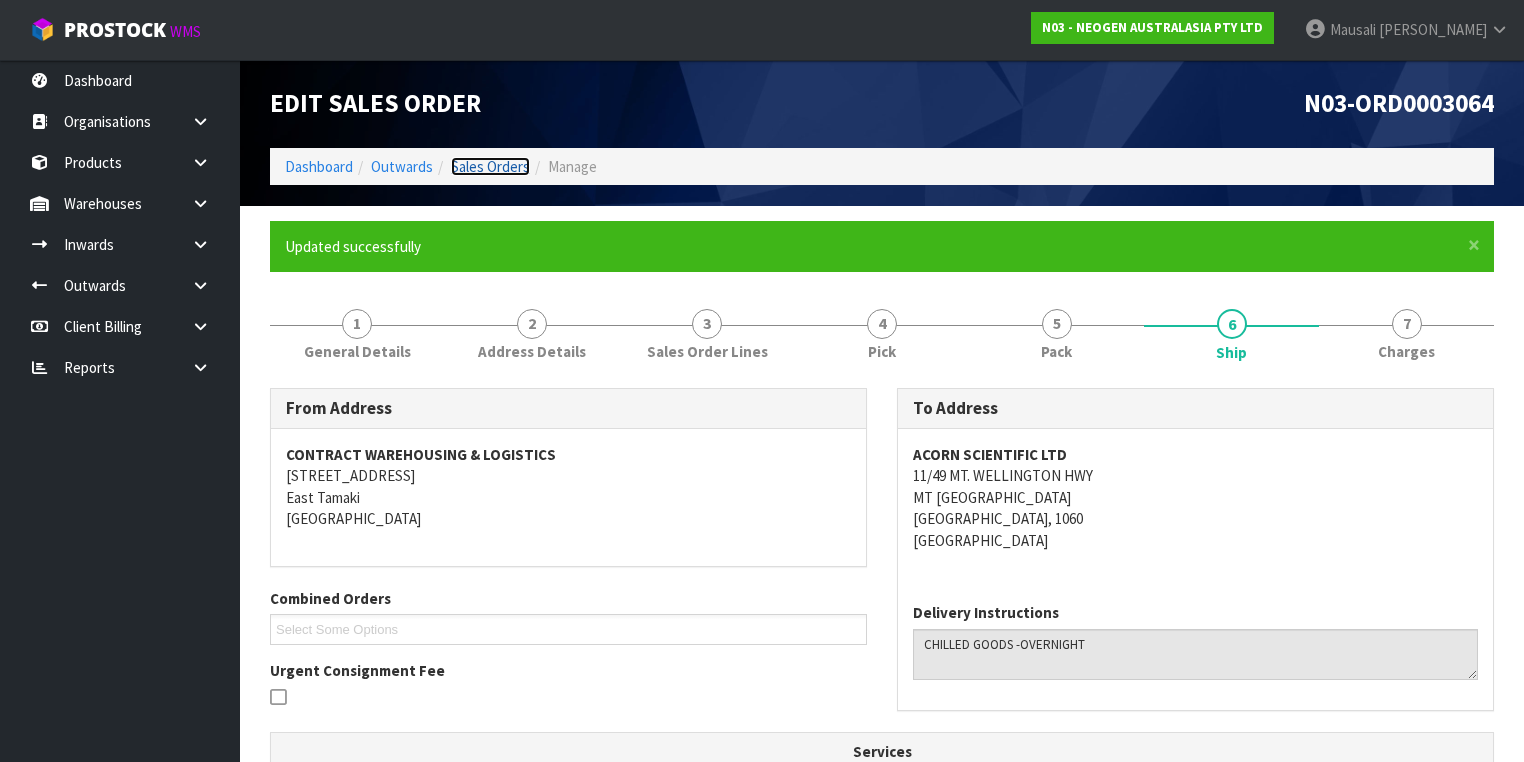 click on "Sales Orders" at bounding box center (490, 166) 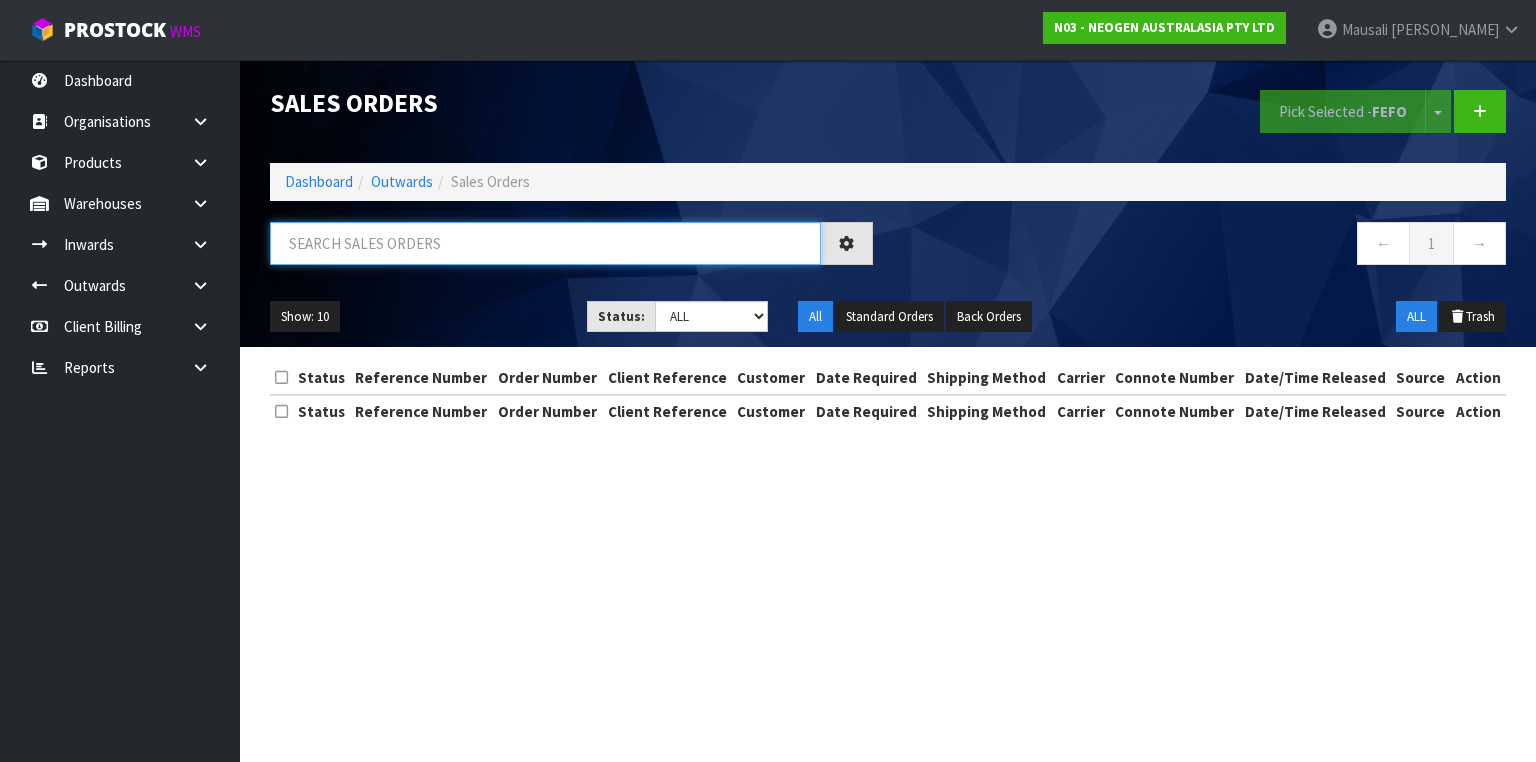 click at bounding box center (545, 243) 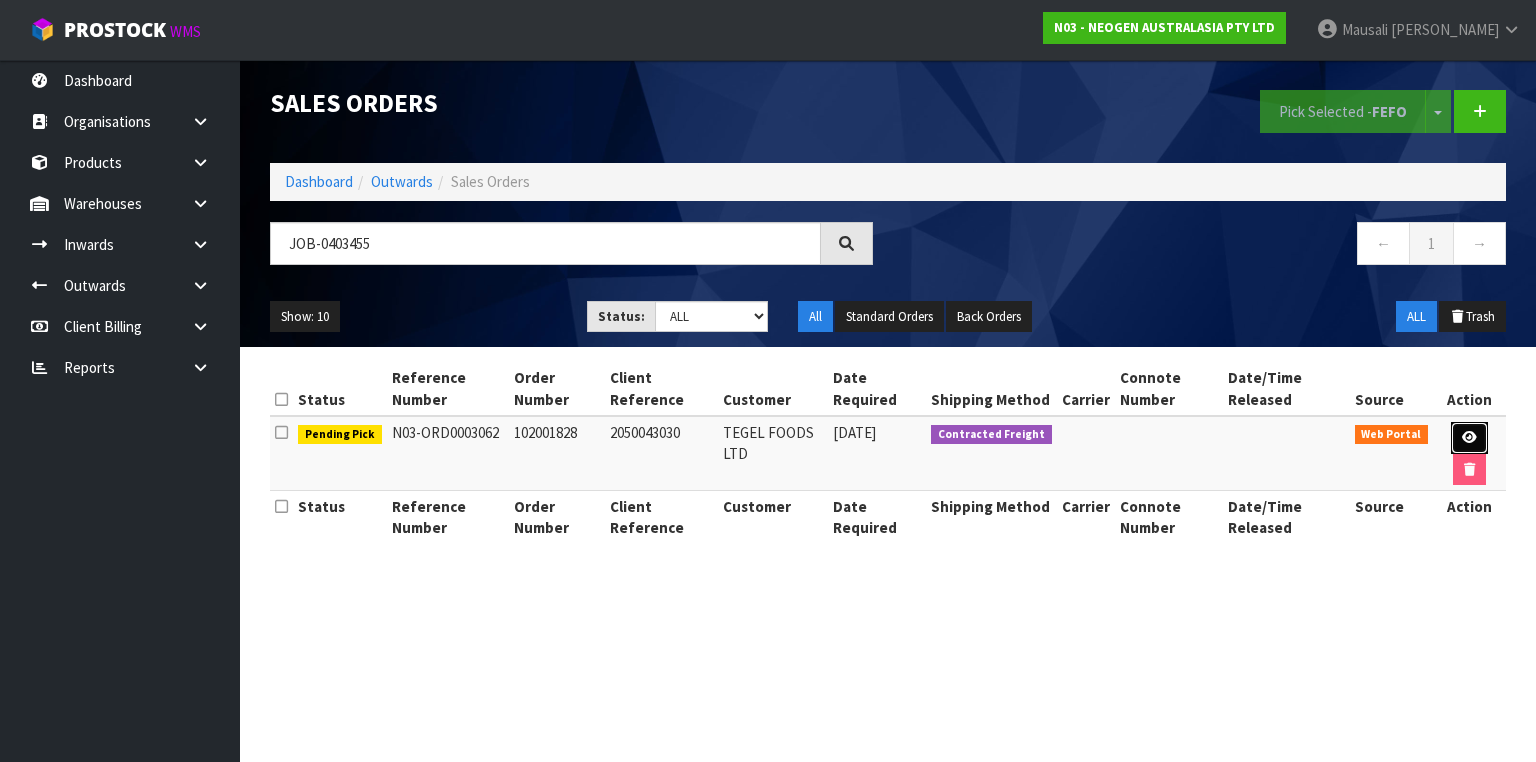 click at bounding box center (1469, 437) 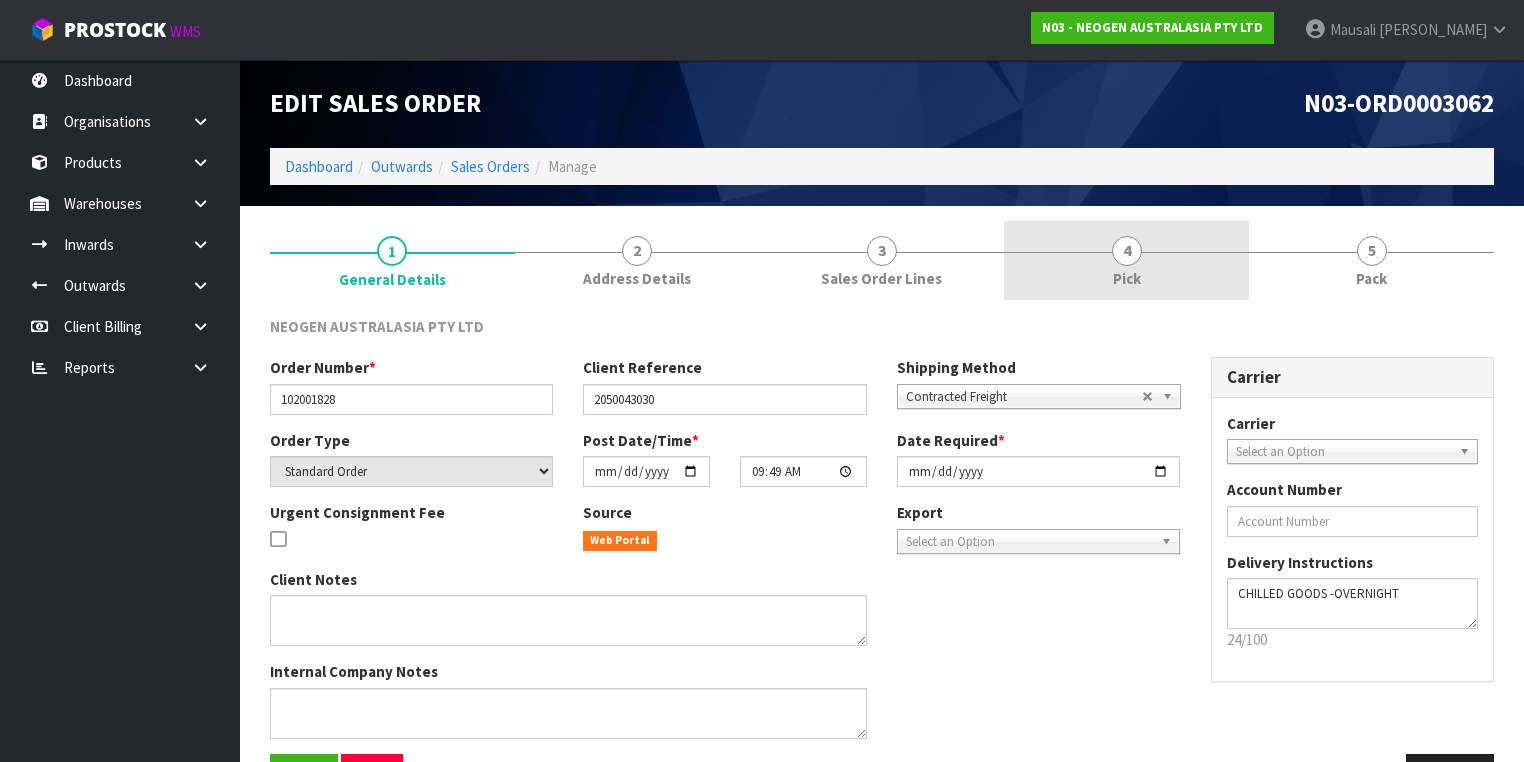 click on "4
Pick" at bounding box center (1126, 260) 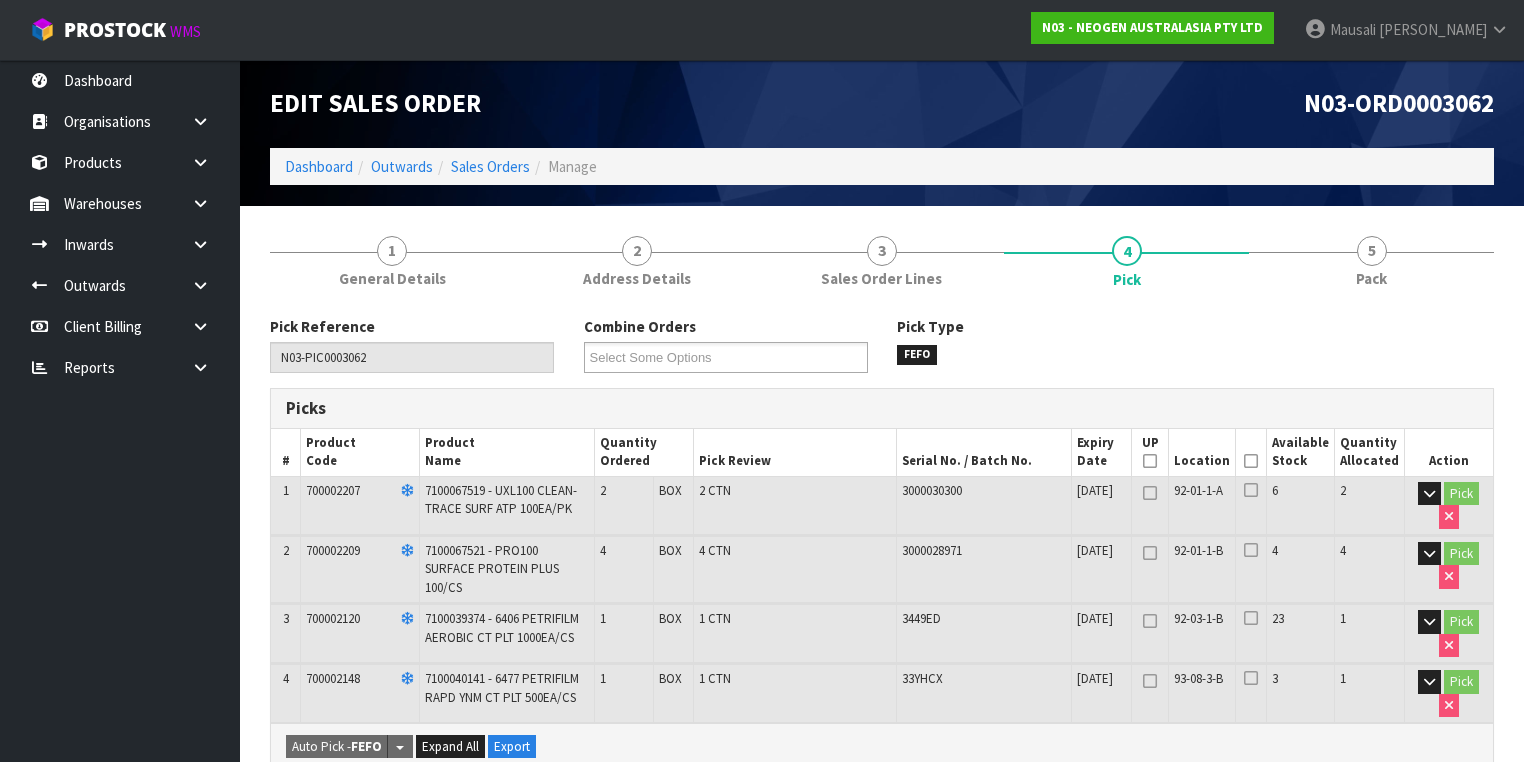 click on "Picked" at bounding box center [1251, 452] 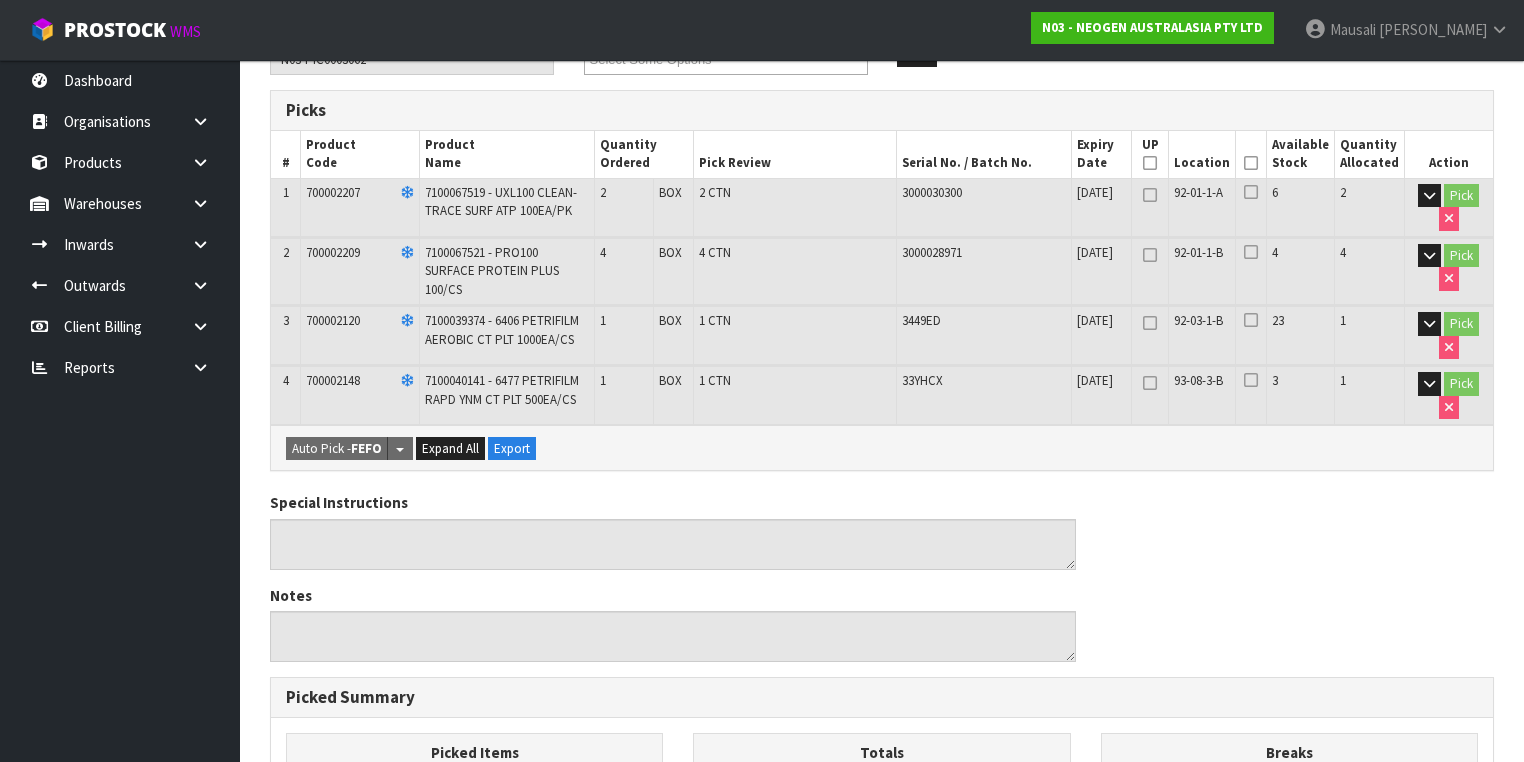 scroll, scrollTop: 80, scrollLeft: 0, axis: vertical 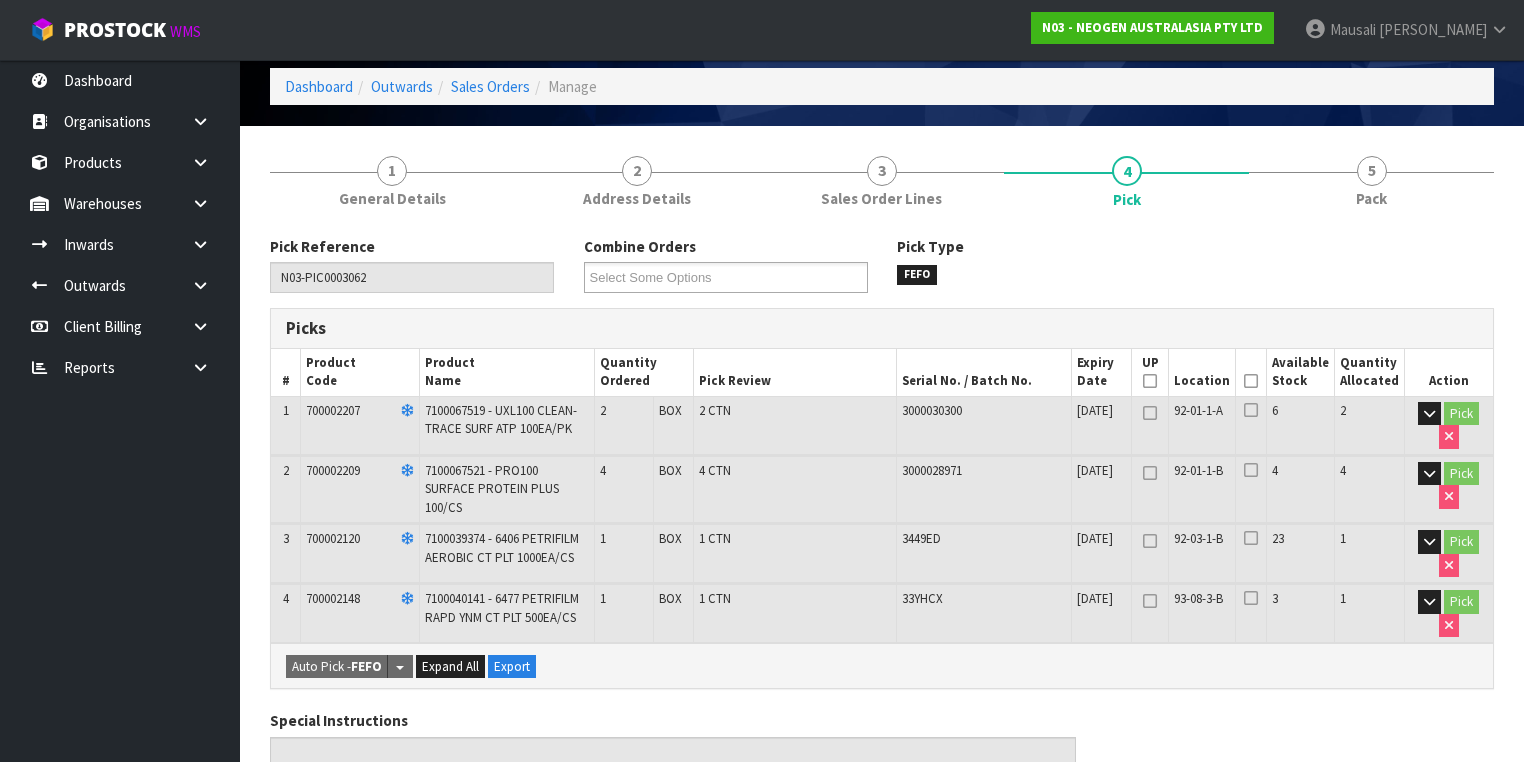 click at bounding box center (1251, 381) 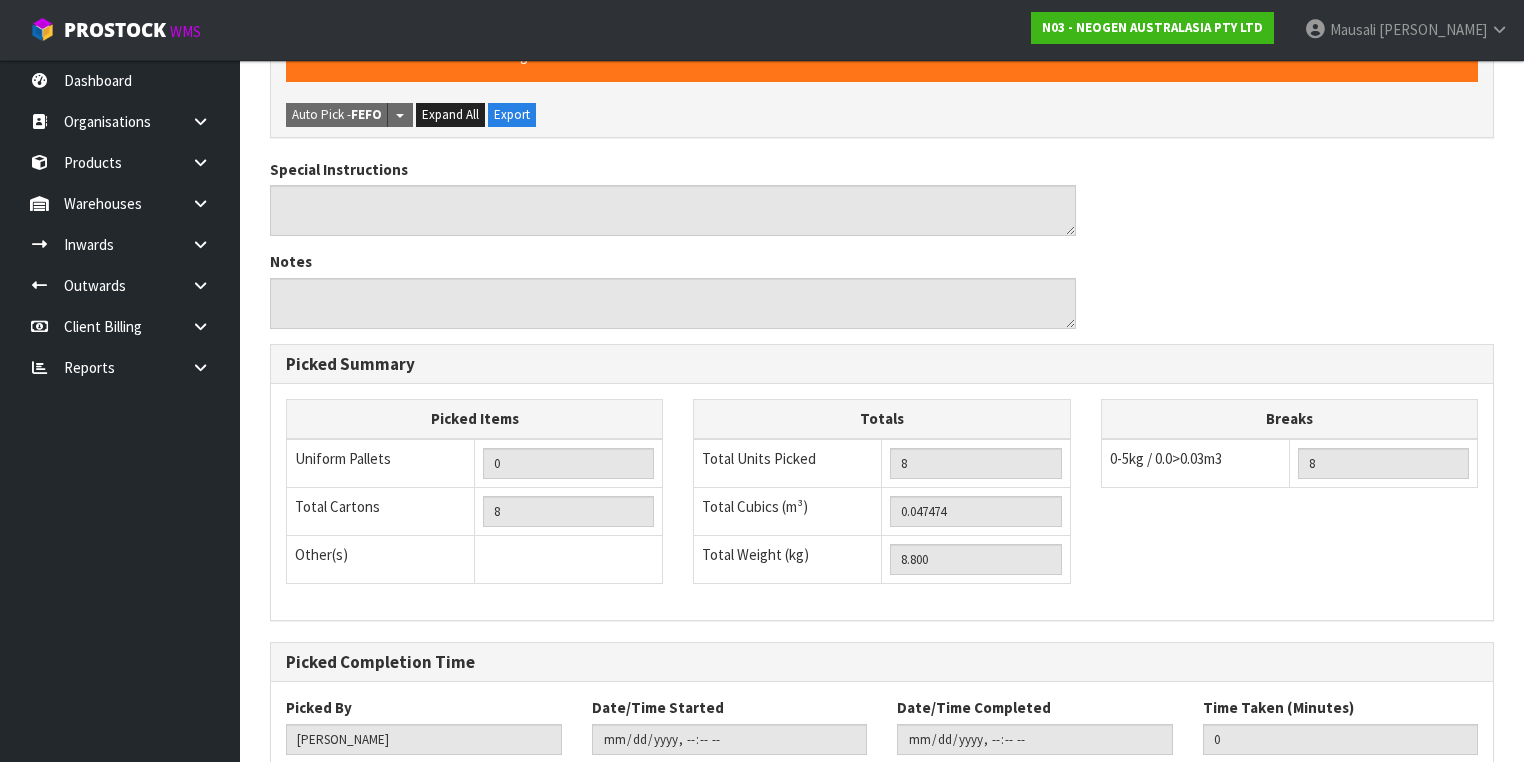 scroll, scrollTop: 826, scrollLeft: 0, axis: vertical 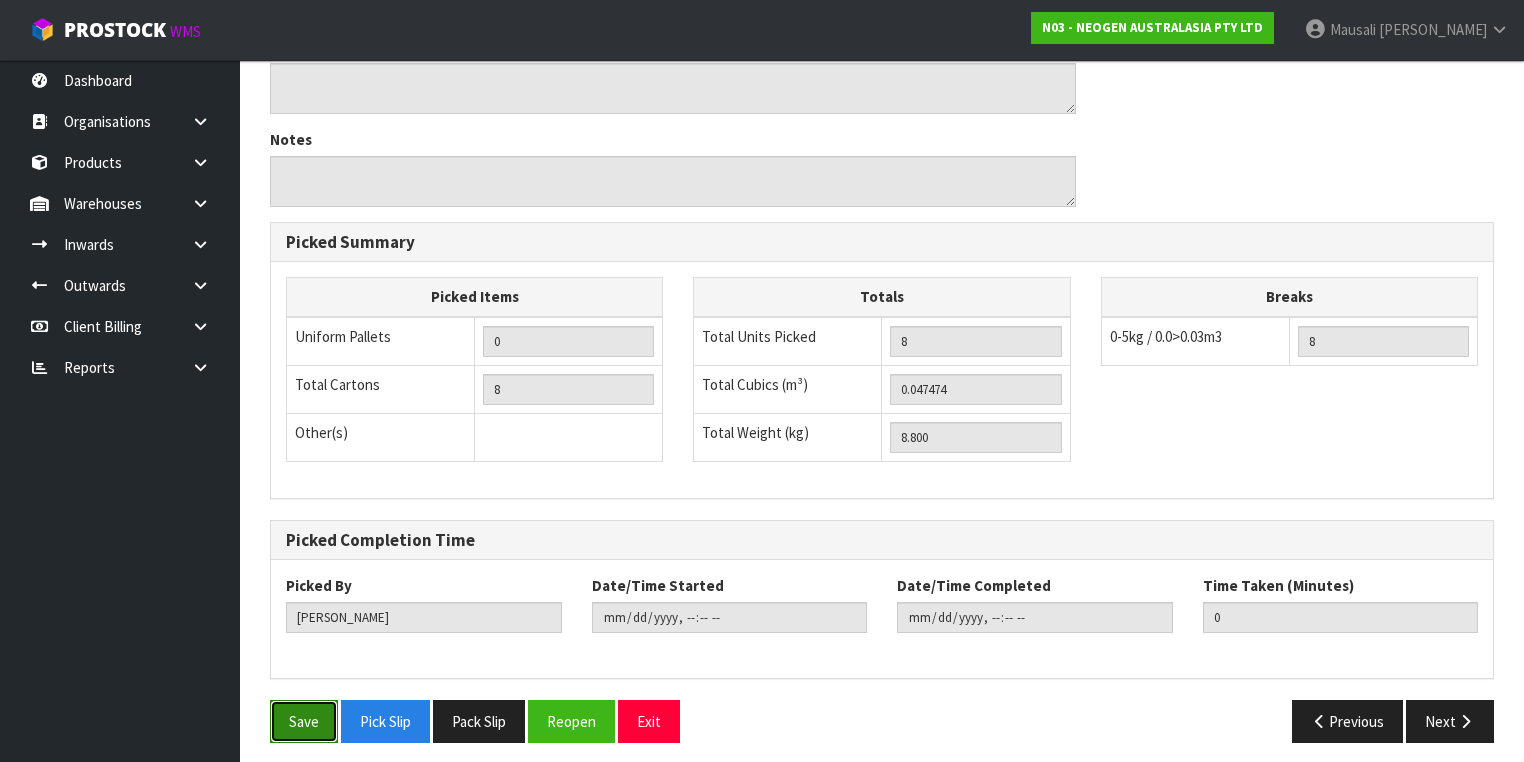 click on "Save" at bounding box center (304, 721) 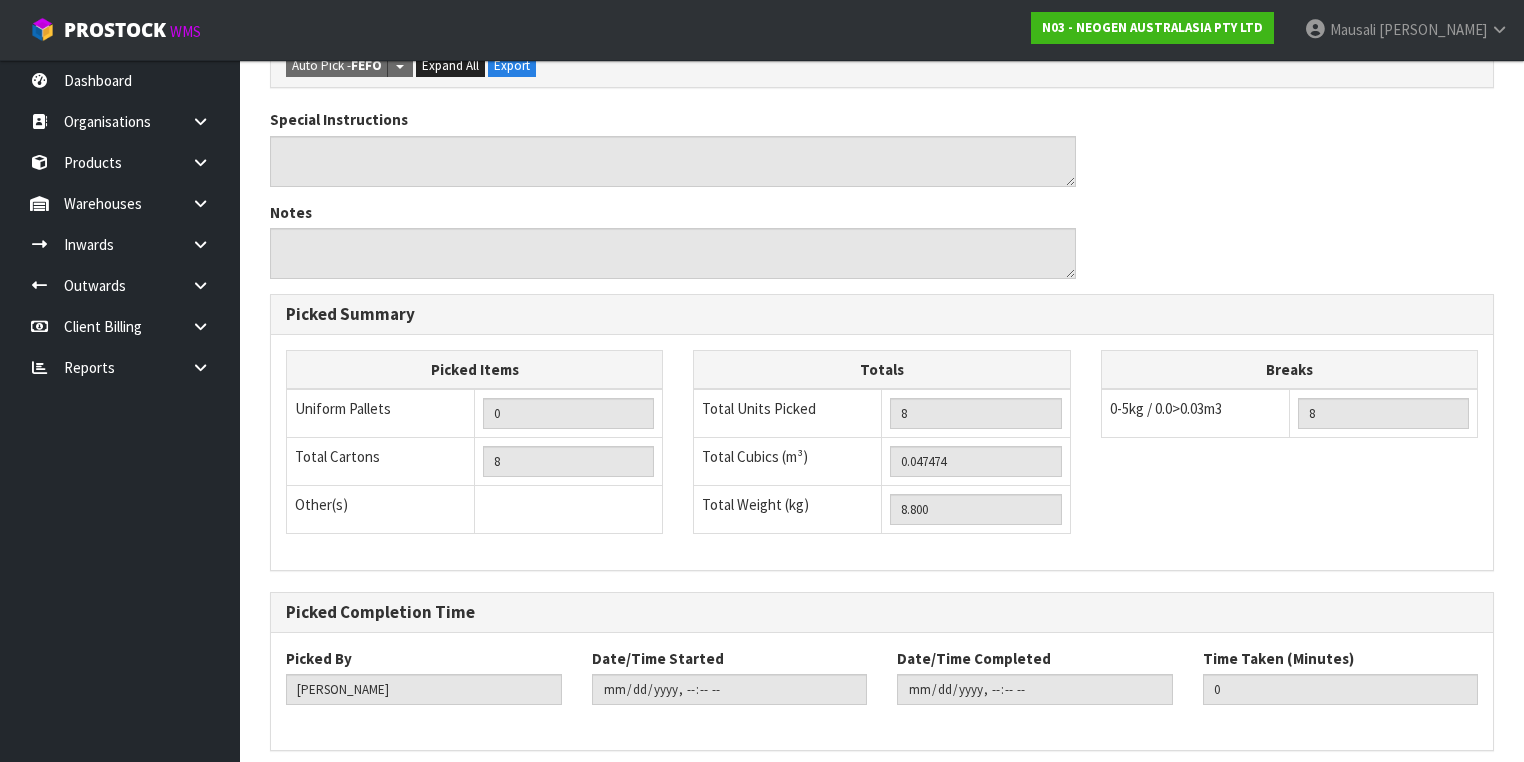 scroll, scrollTop: 0, scrollLeft: 0, axis: both 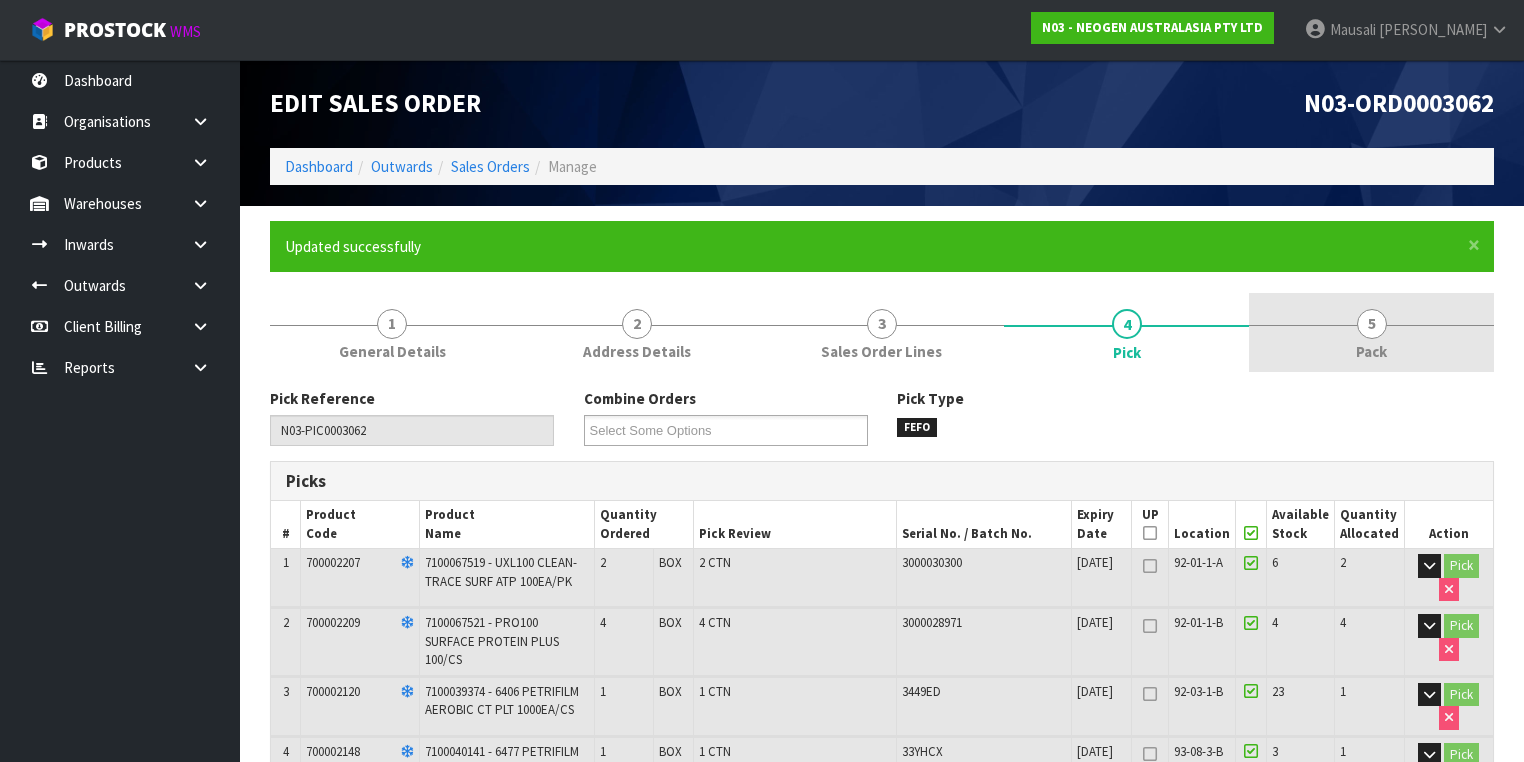 click on "5
Pack" at bounding box center [1371, 332] 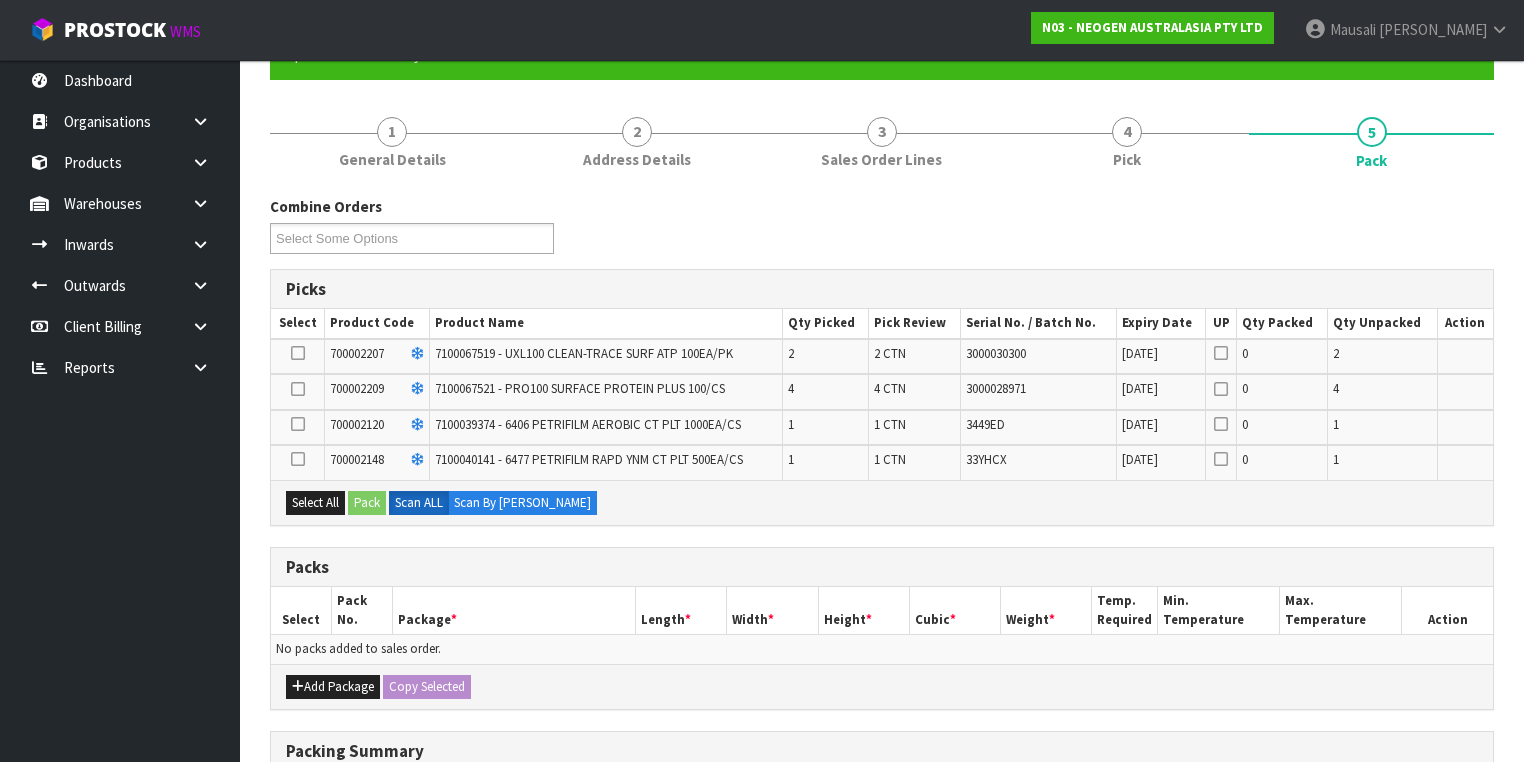 scroll, scrollTop: 320, scrollLeft: 0, axis: vertical 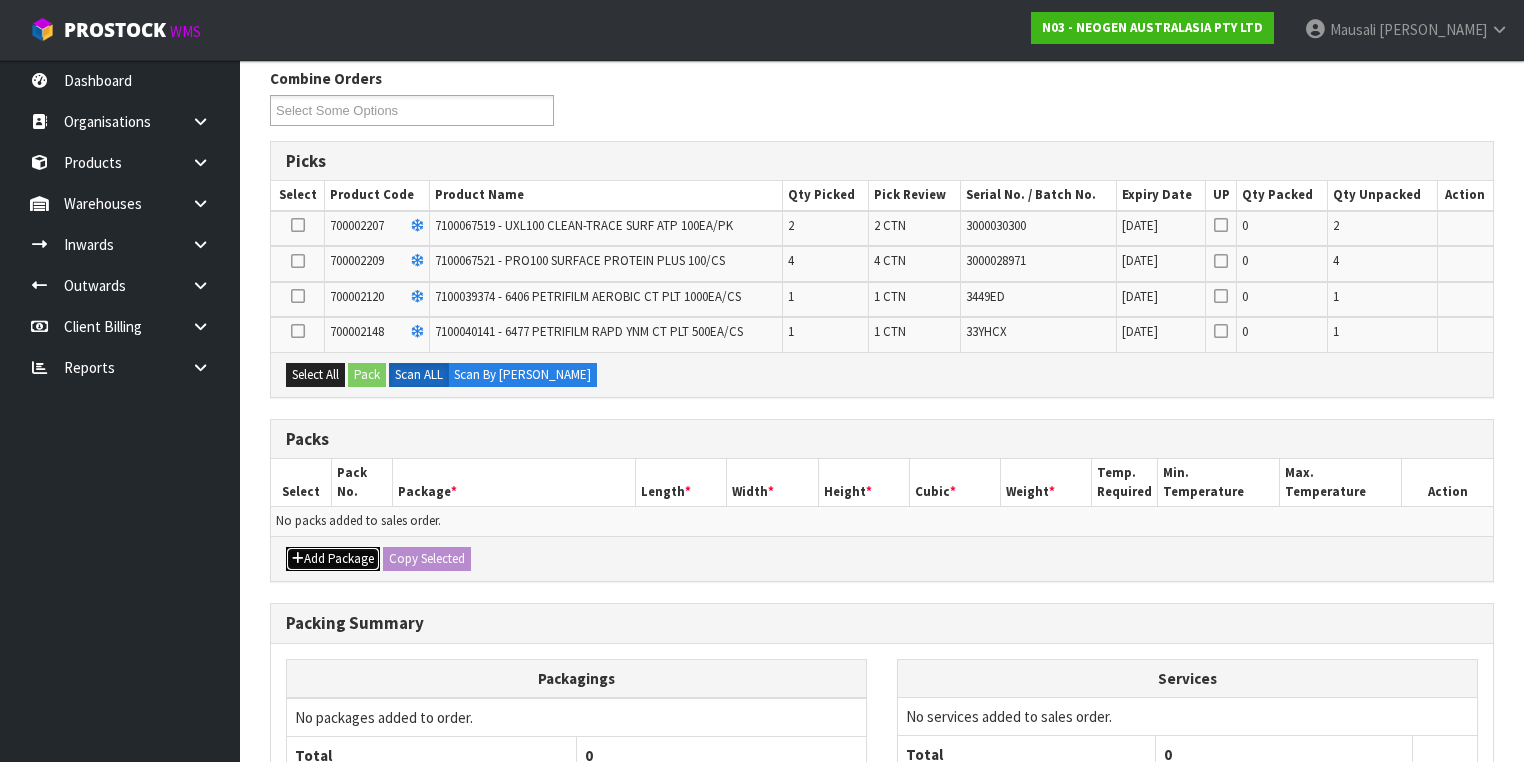 click on "Add Package" at bounding box center (333, 559) 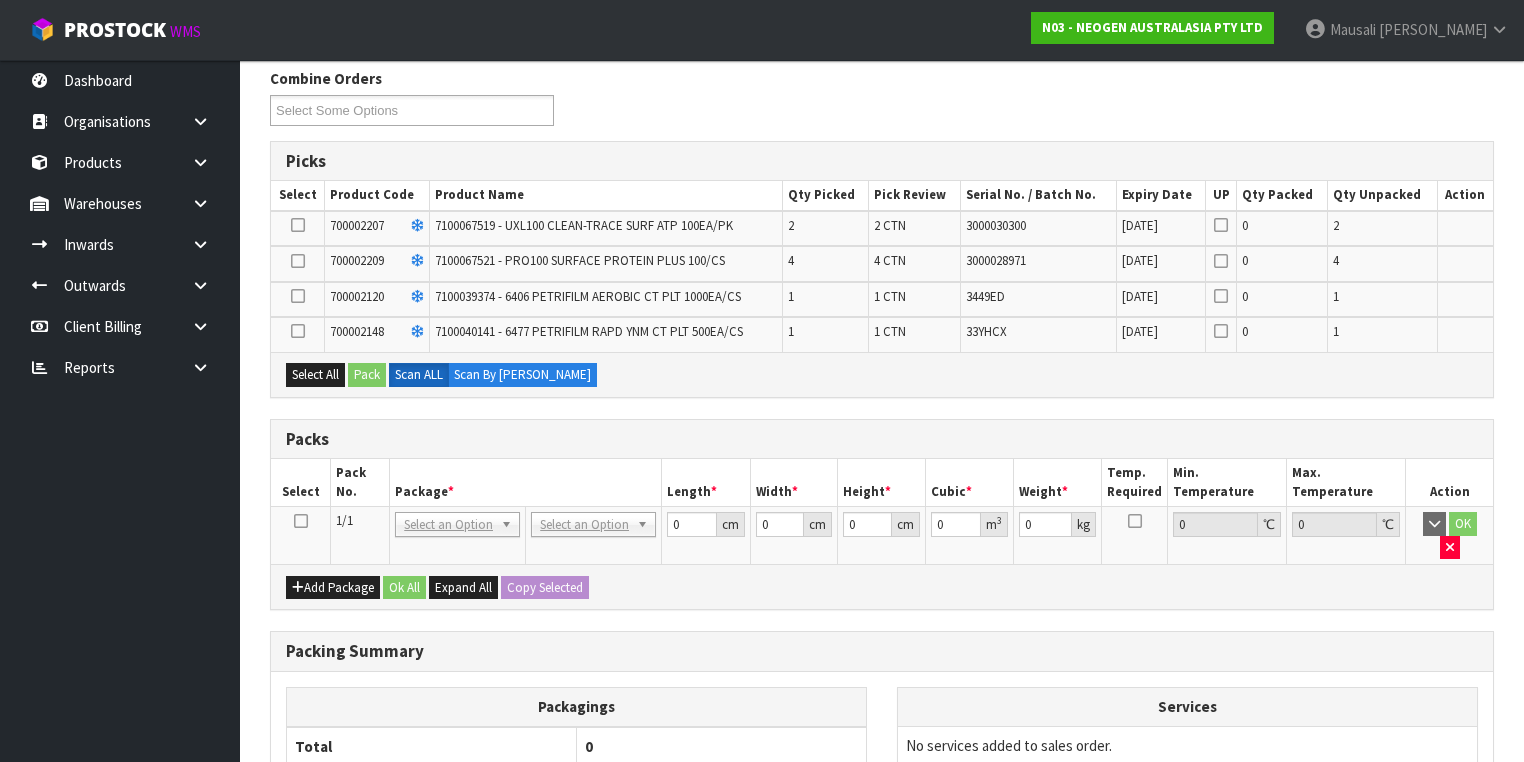 click at bounding box center (301, 521) 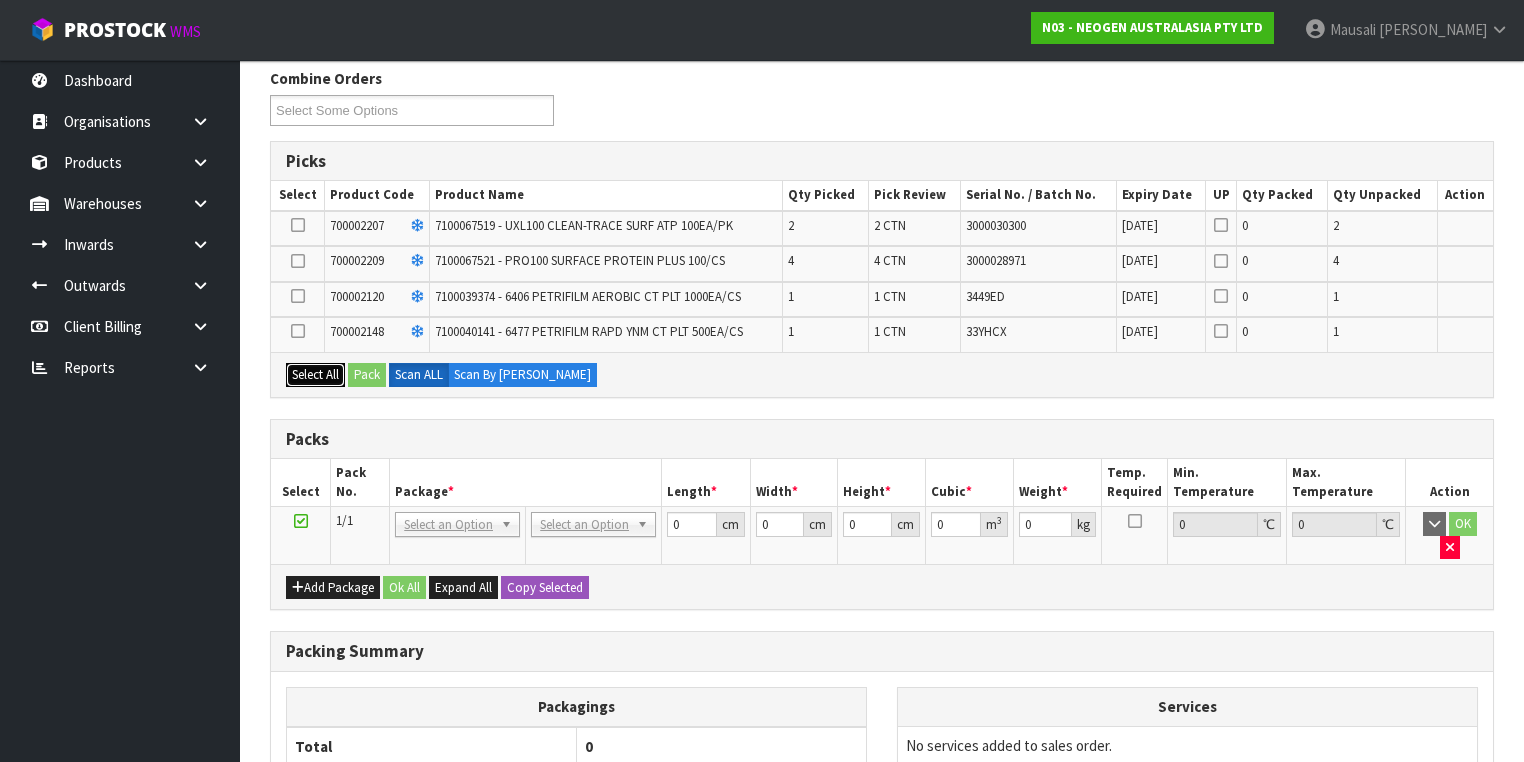 drag, startPoint x: 304, startPoint y: 376, endPoint x: 316, endPoint y: 375, distance: 12.0415945 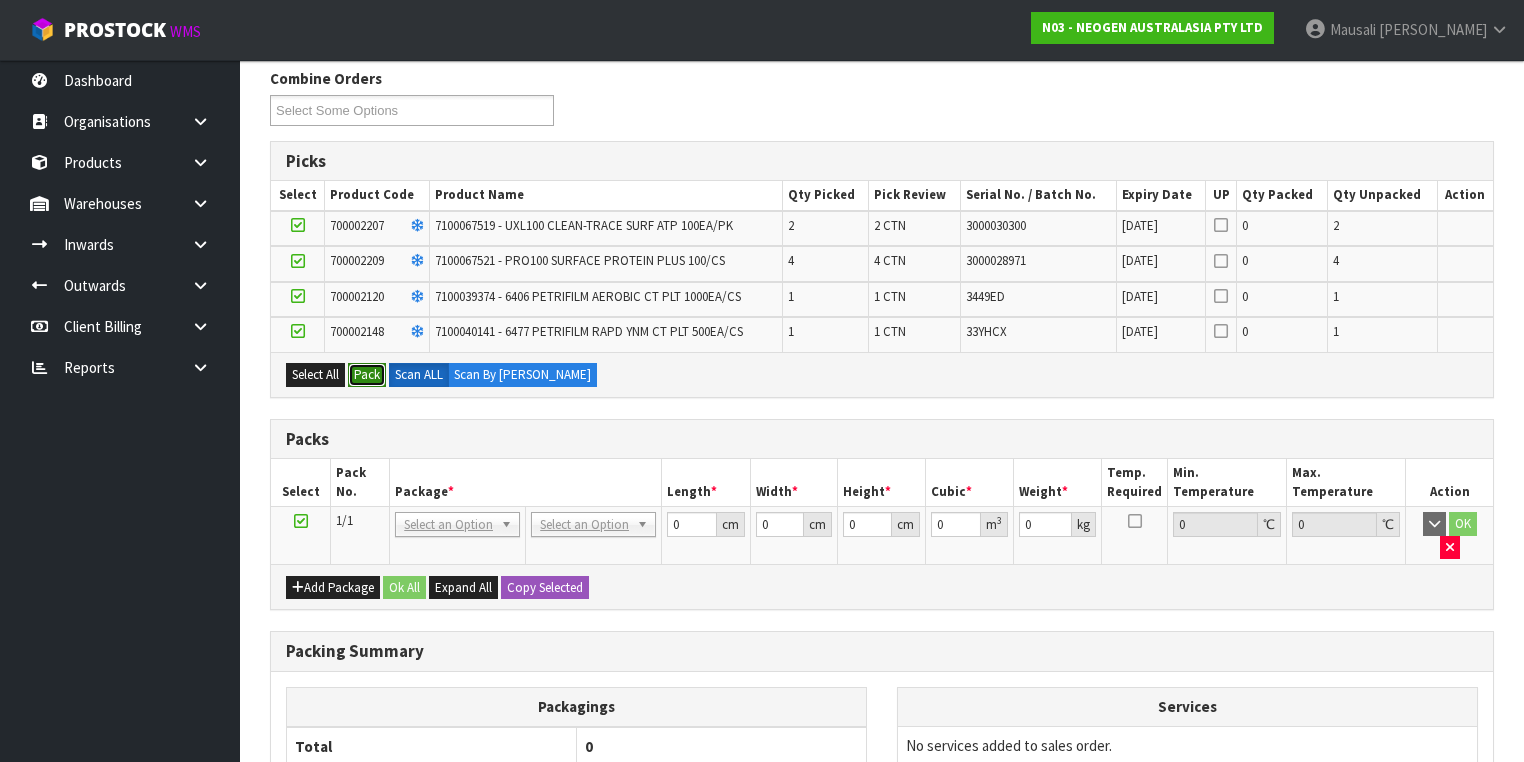 click on "Pack" at bounding box center [367, 375] 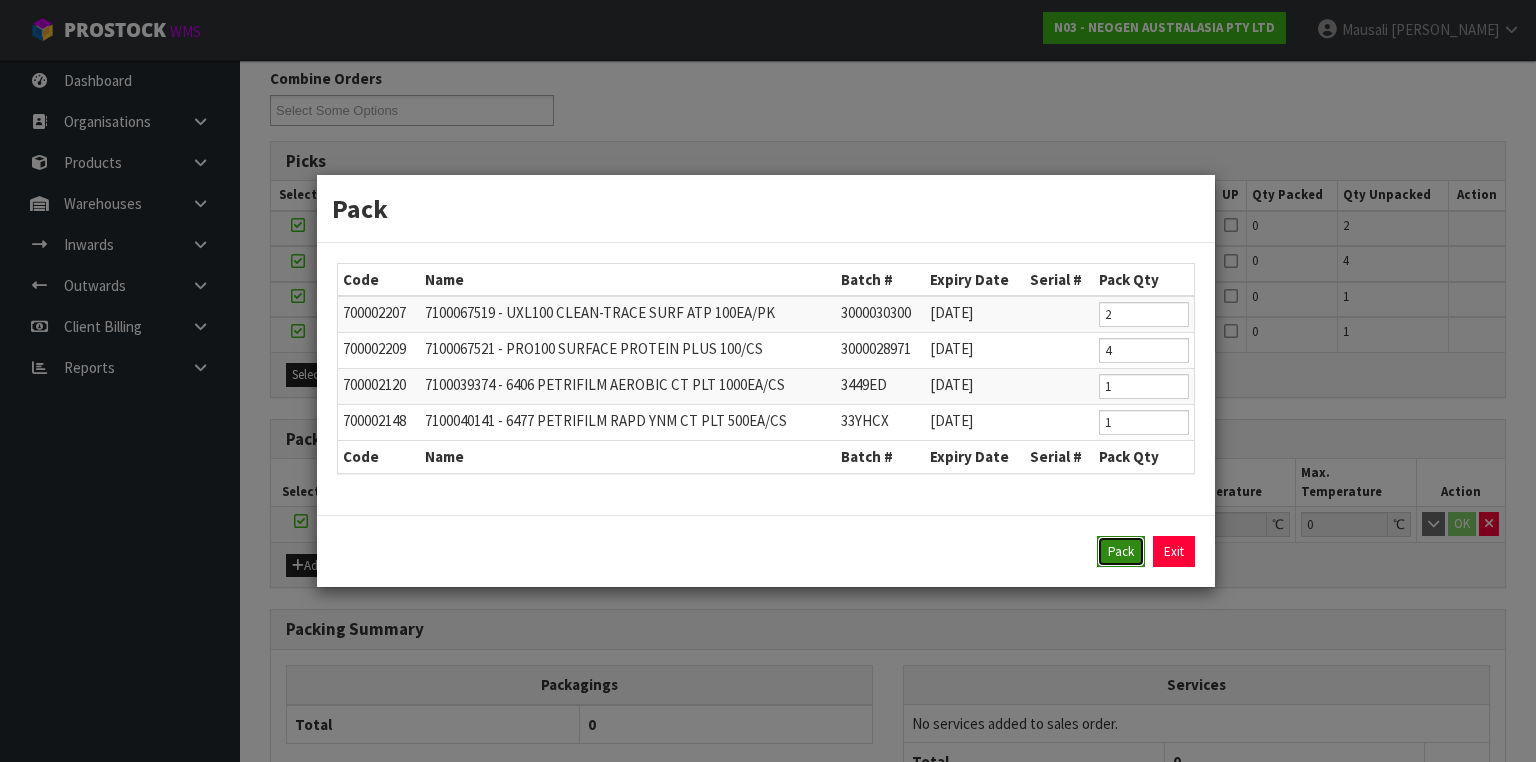 click on "Pack" at bounding box center [1121, 552] 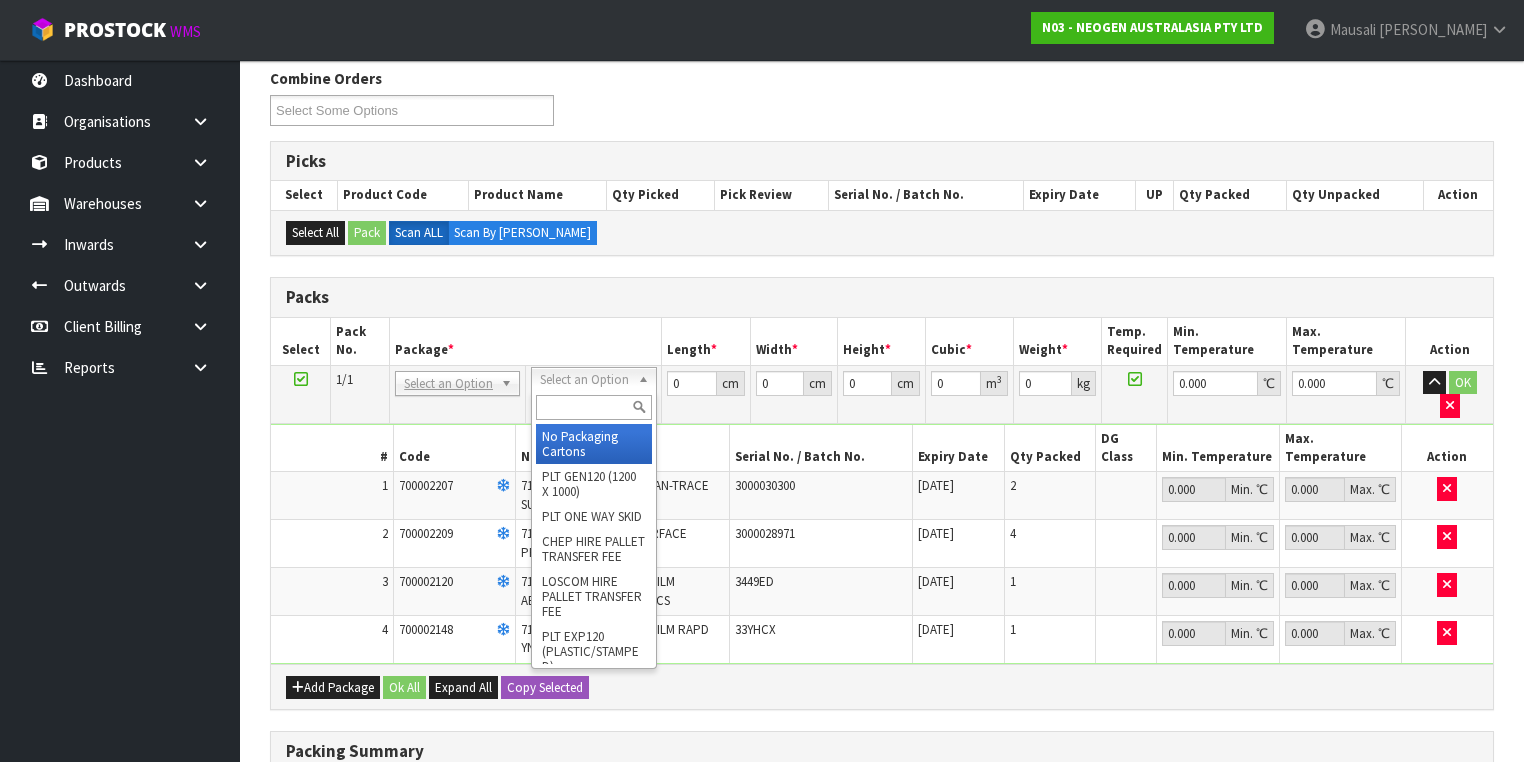 click at bounding box center [593, 407] 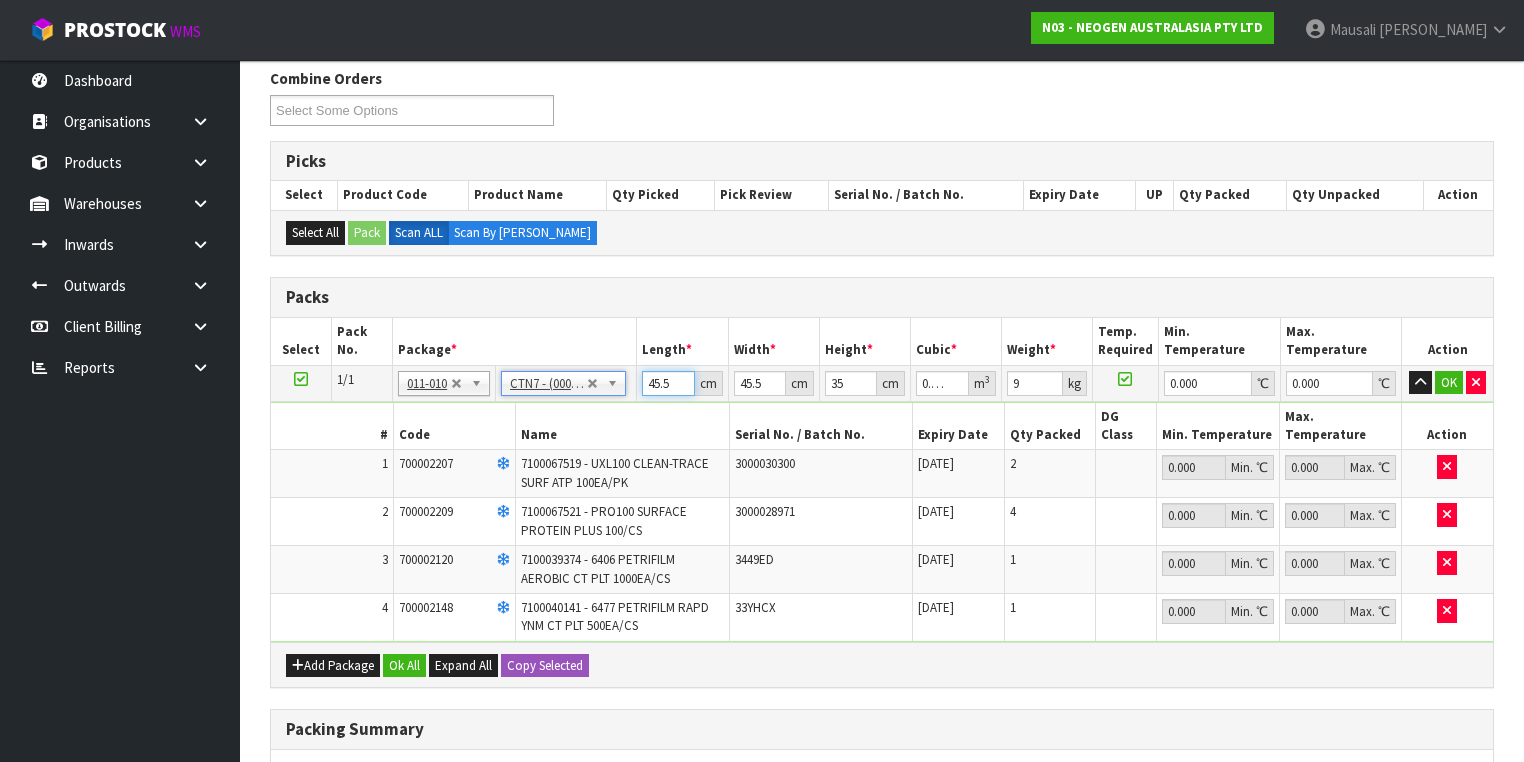 drag, startPoint x: 672, startPoint y: 386, endPoint x: 615, endPoint y: 399, distance: 58.463665 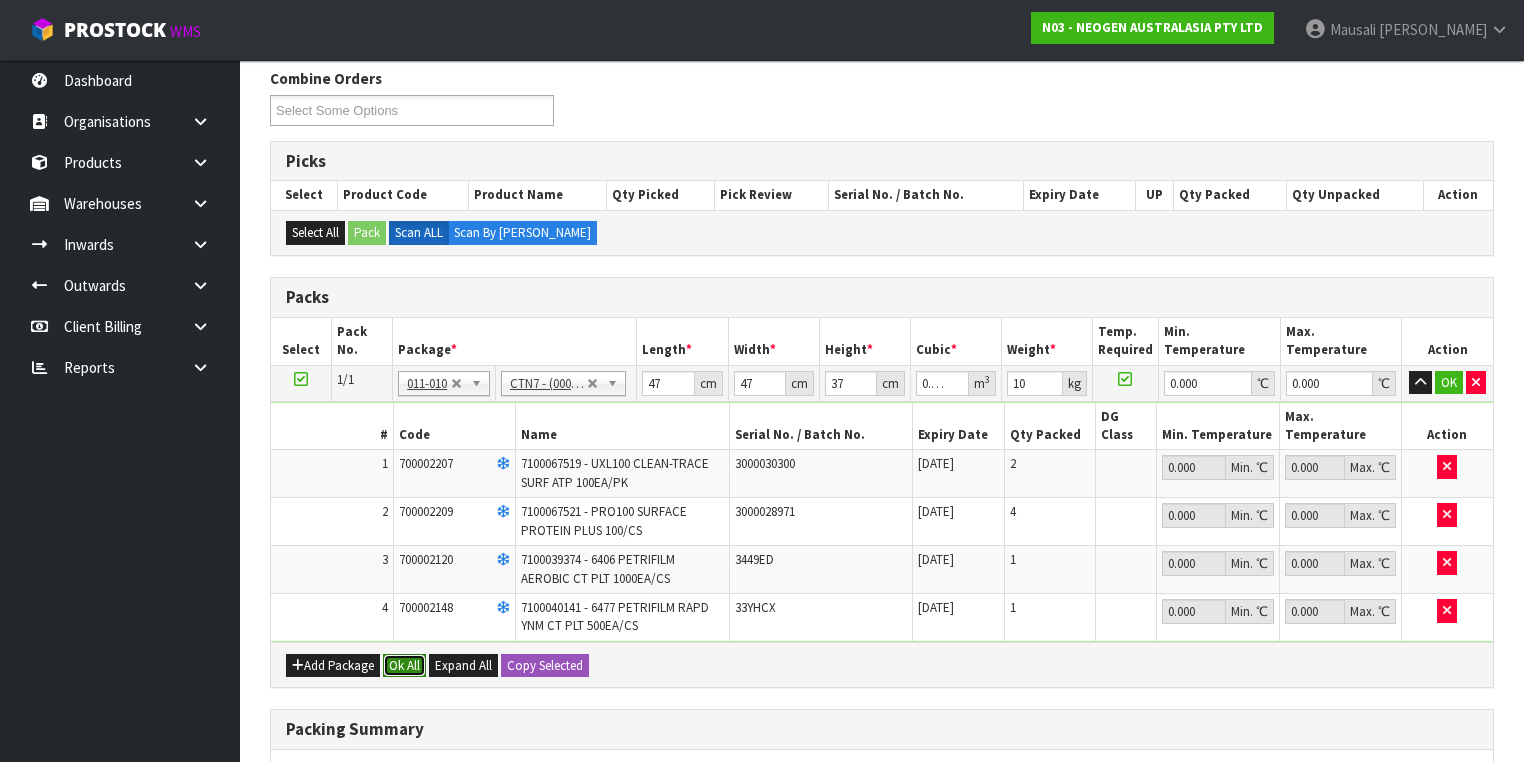 click on "Ok All" at bounding box center [404, 666] 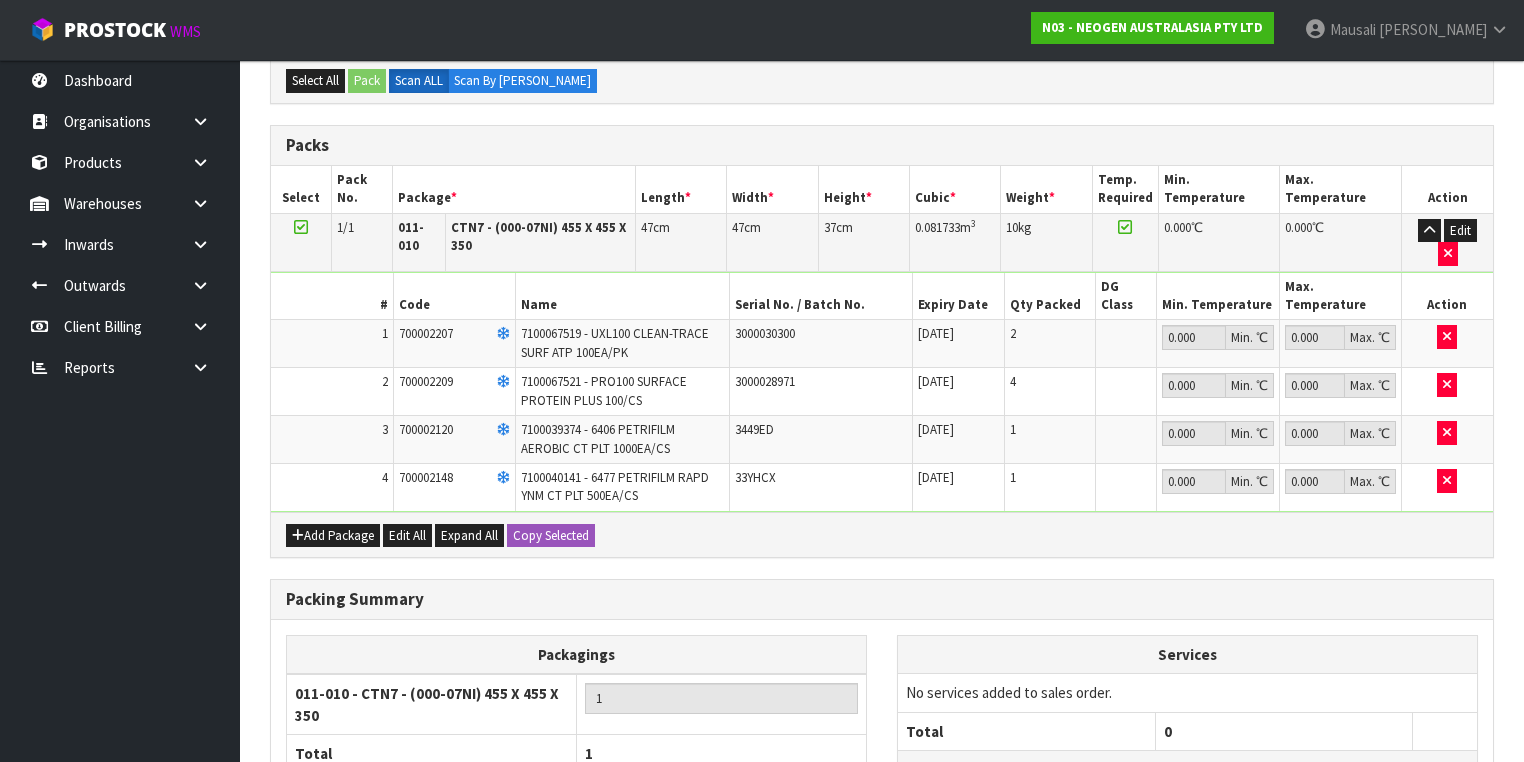 scroll, scrollTop: 621, scrollLeft: 0, axis: vertical 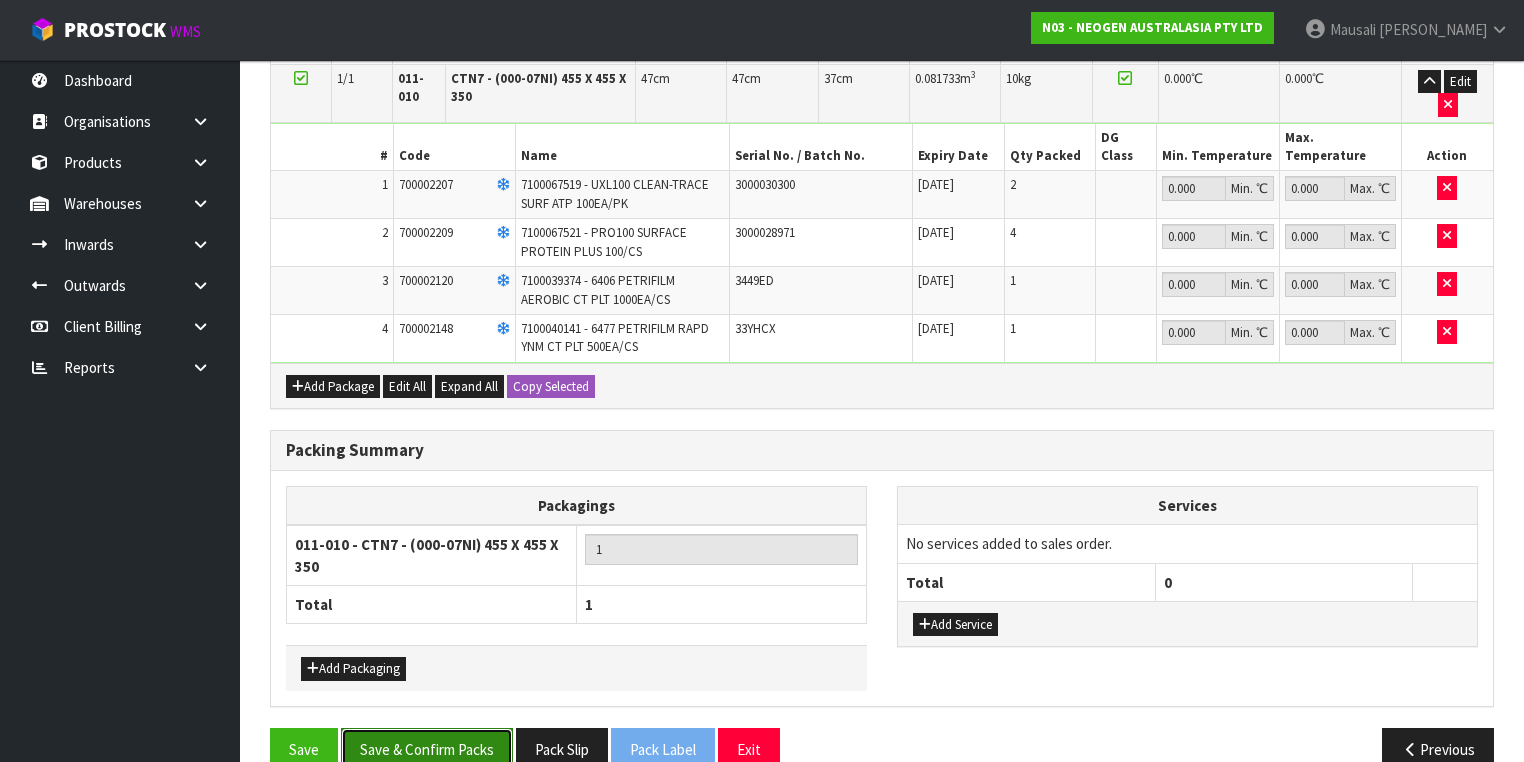 click on "Save & Confirm Packs" at bounding box center [427, 749] 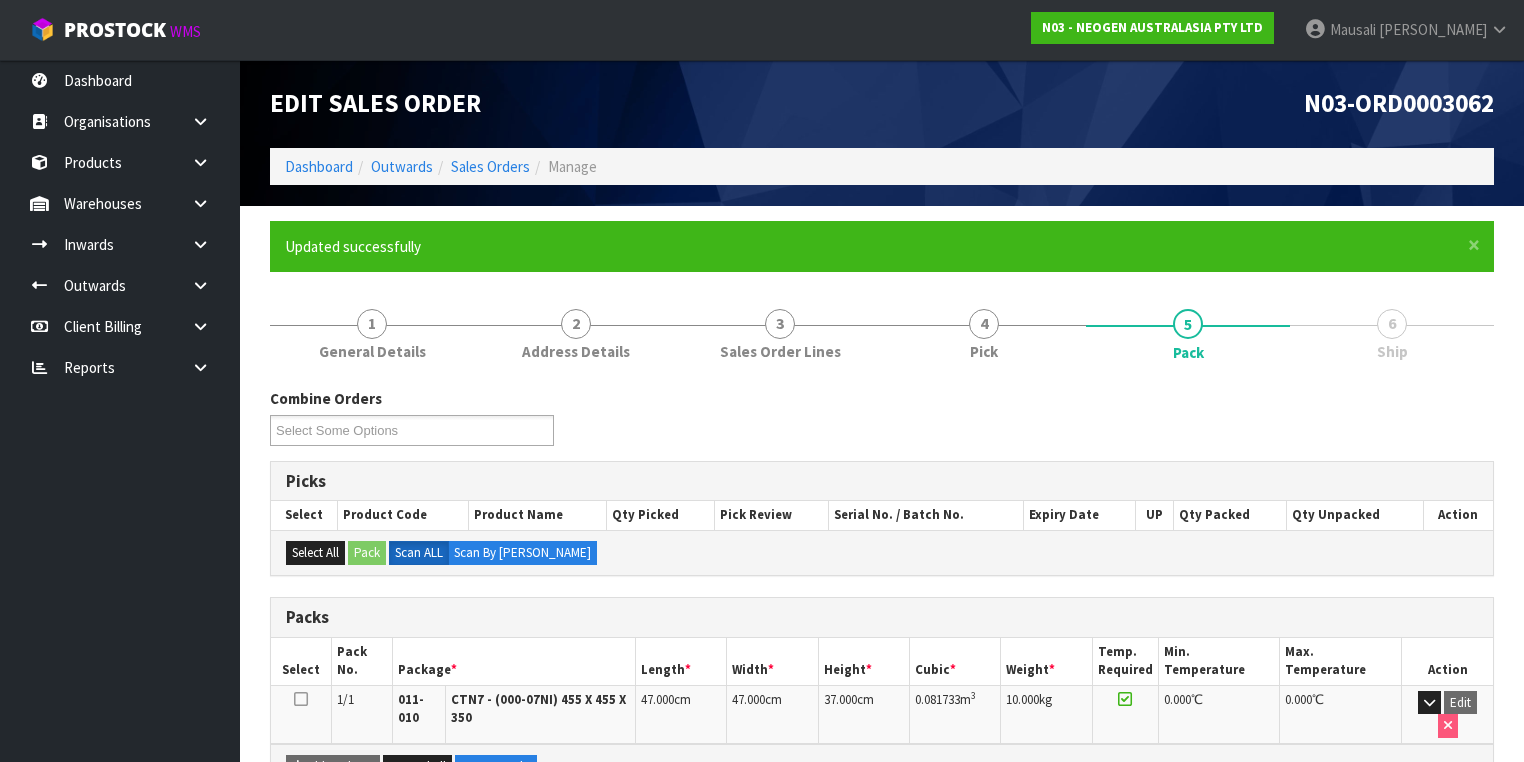 scroll, scrollTop: 320, scrollLeft: 0, axis: vertical 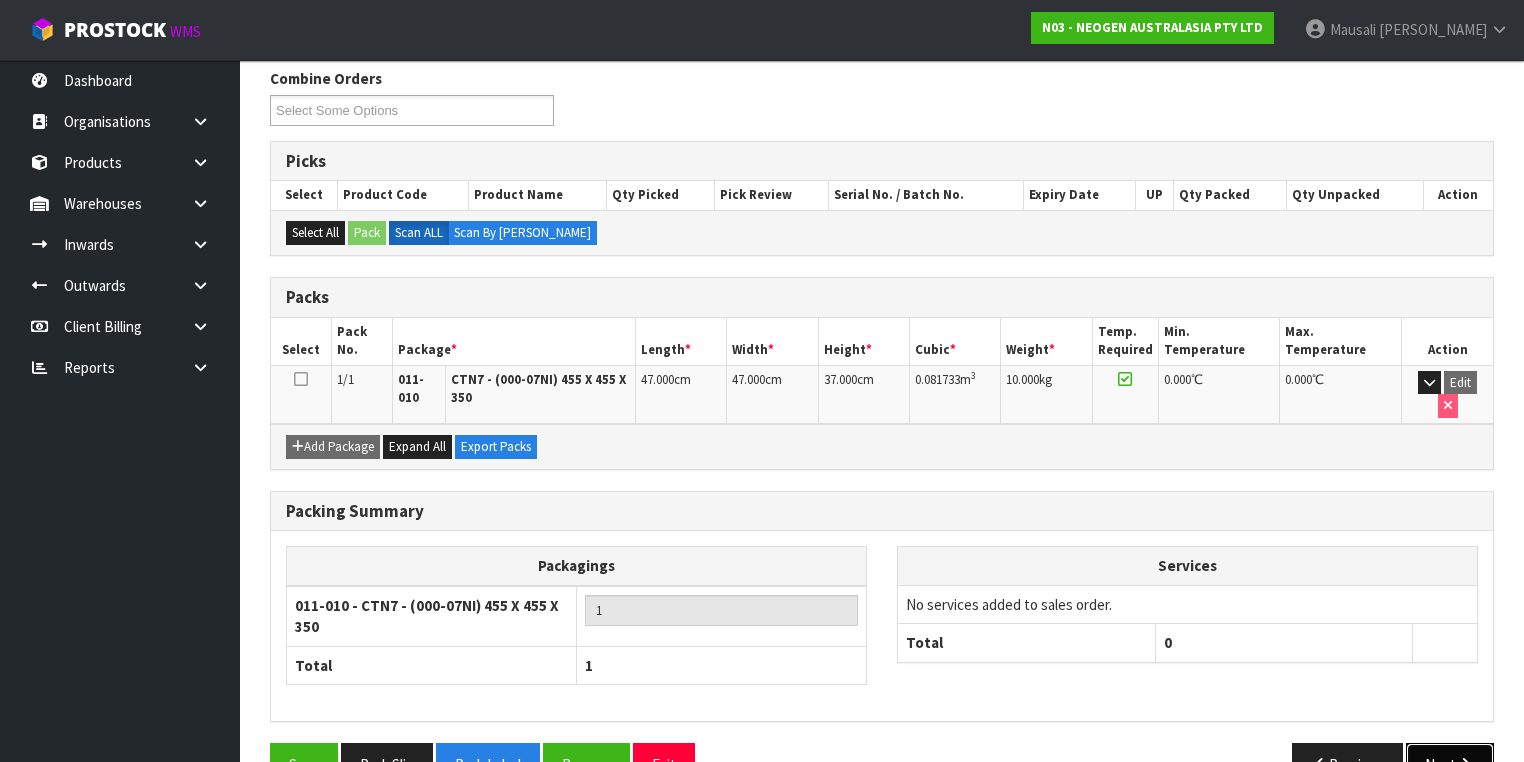click on "Next" at bounding box center (1450, 764) 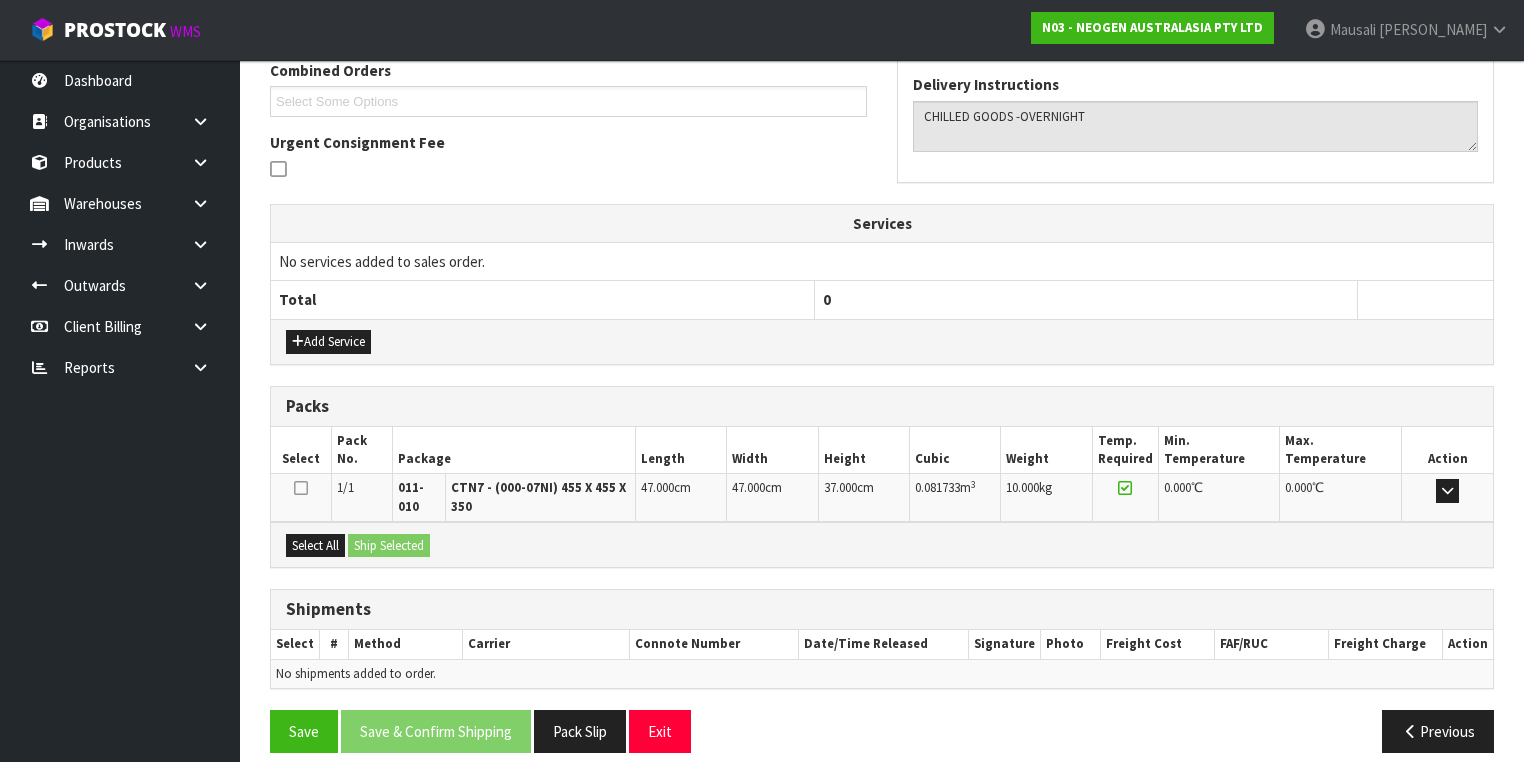 scroll, scrollTop: 542, scrollLeft: 0, axis: vertical 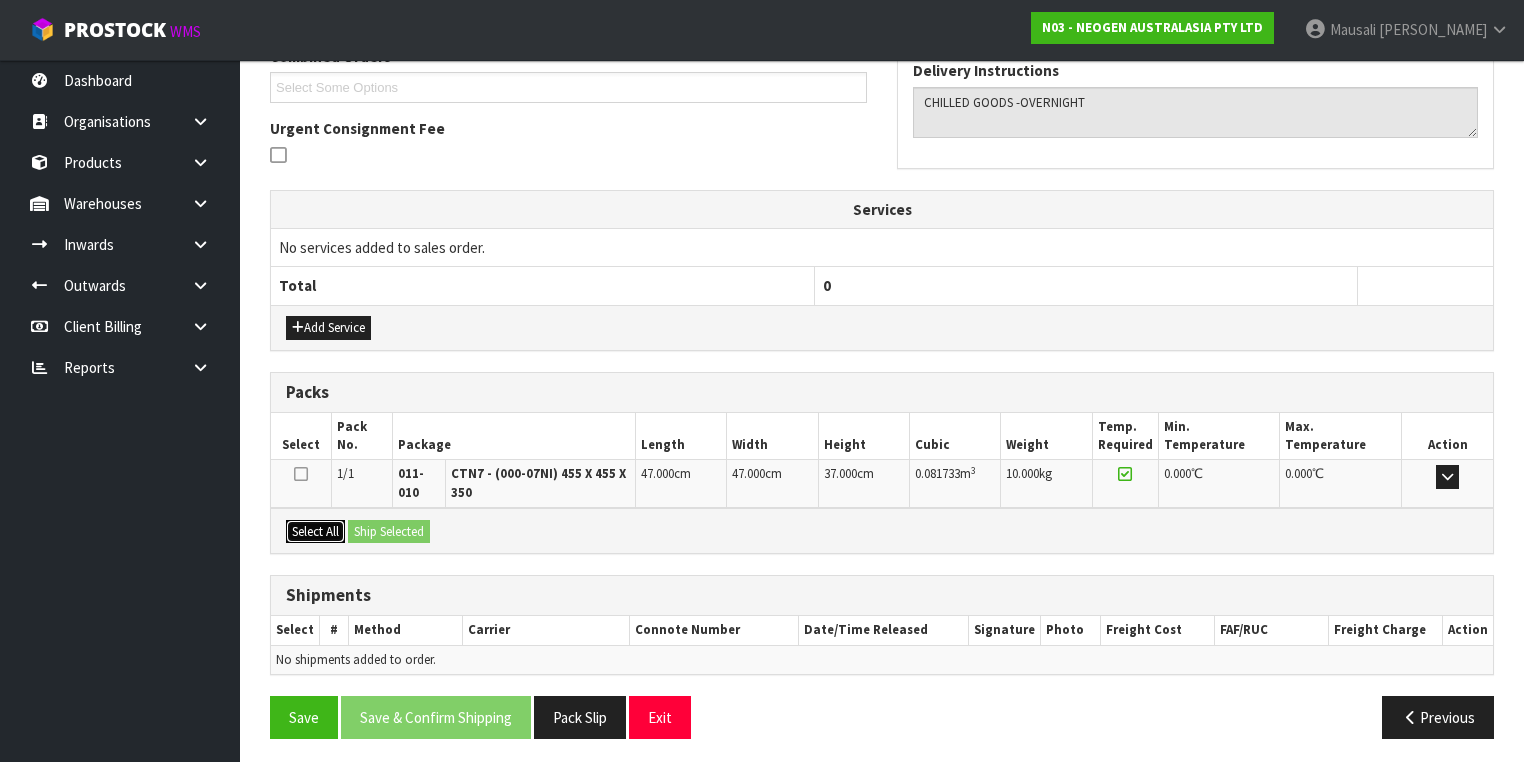 click on "Select All" at bounding box center (315, 532) 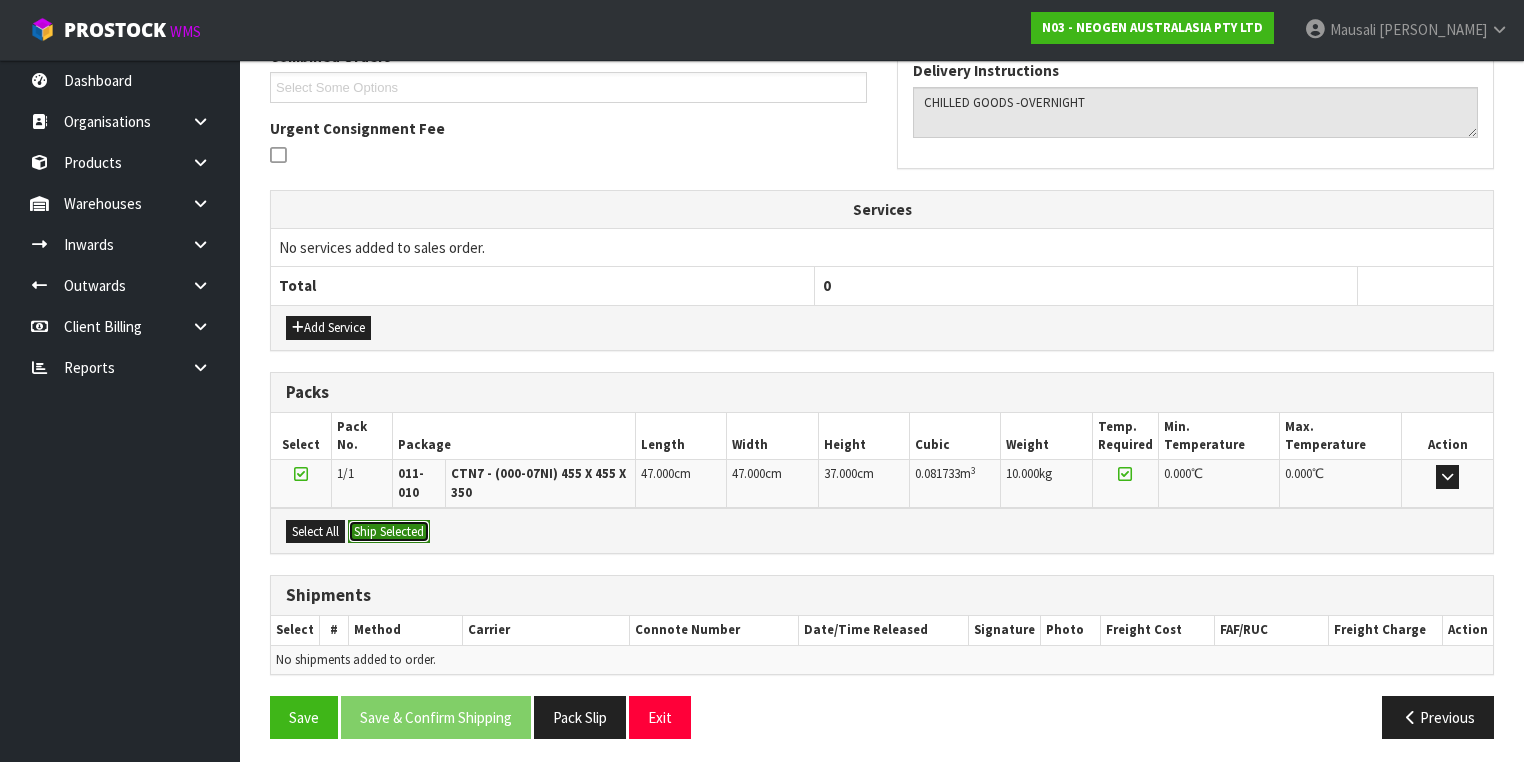 click on "Ship Selected" at bounding box center (389, 532) 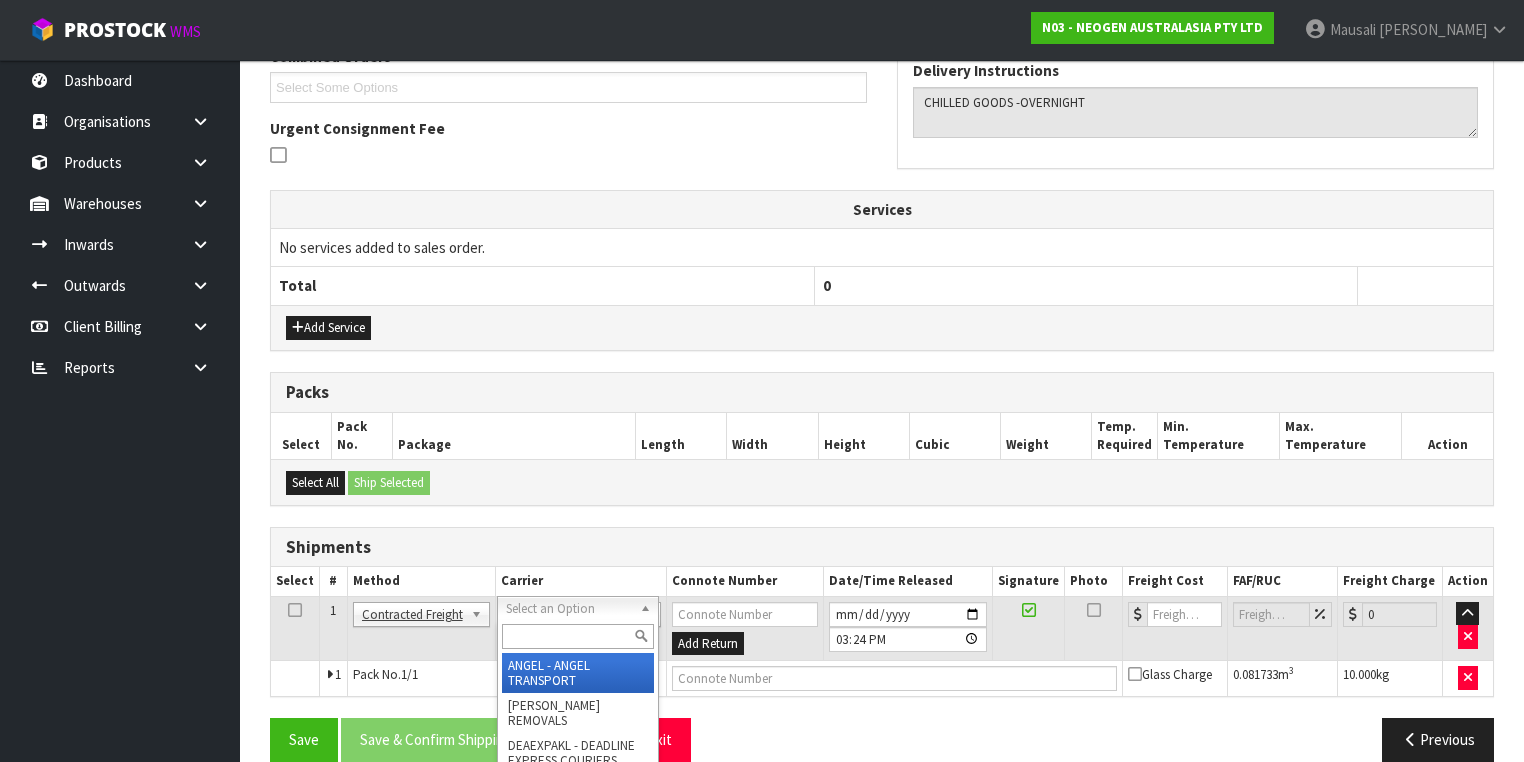 click at bounding box center (578, 636) 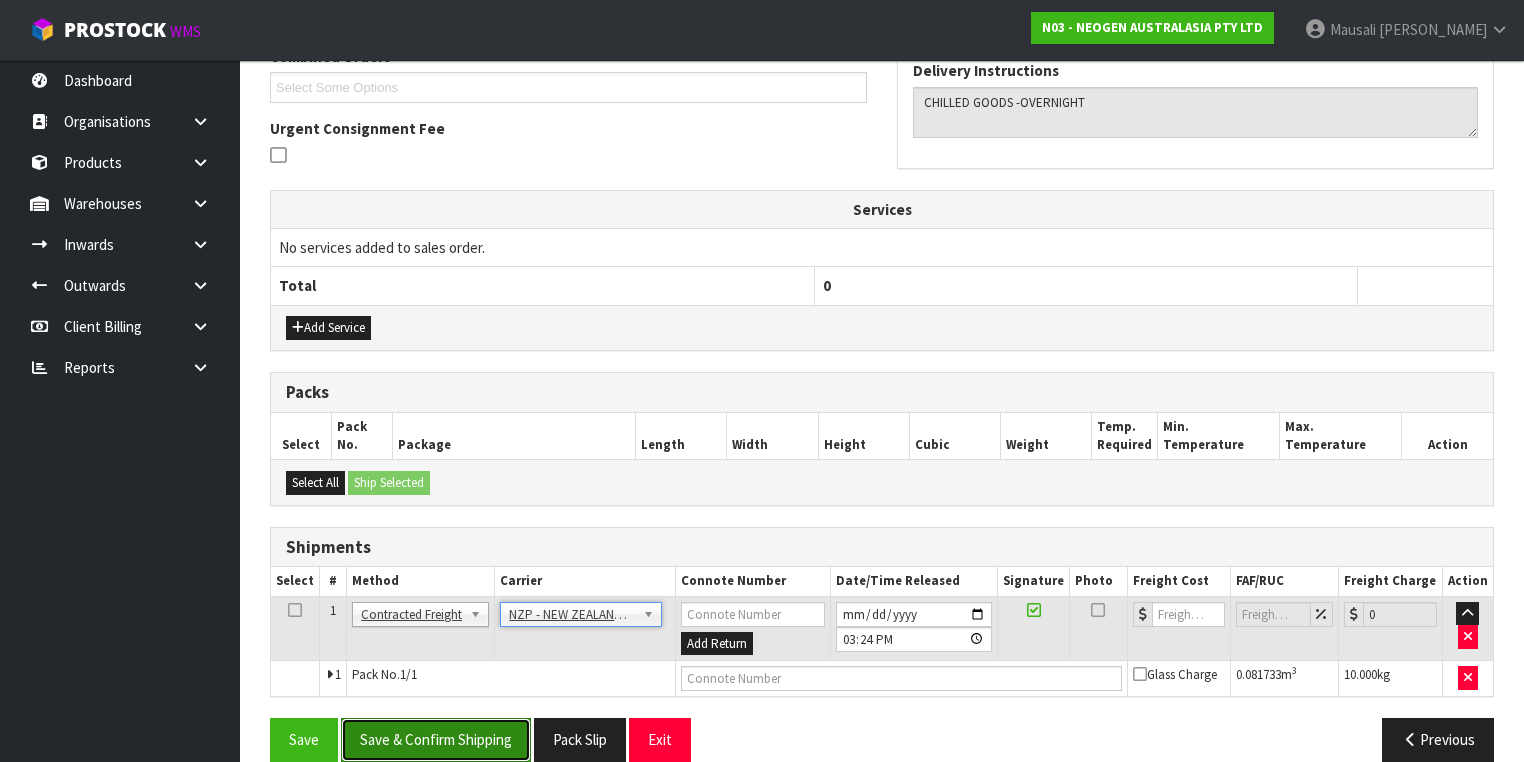 click on "Save & Confirm Shipping" at bounding box center [436, 739] 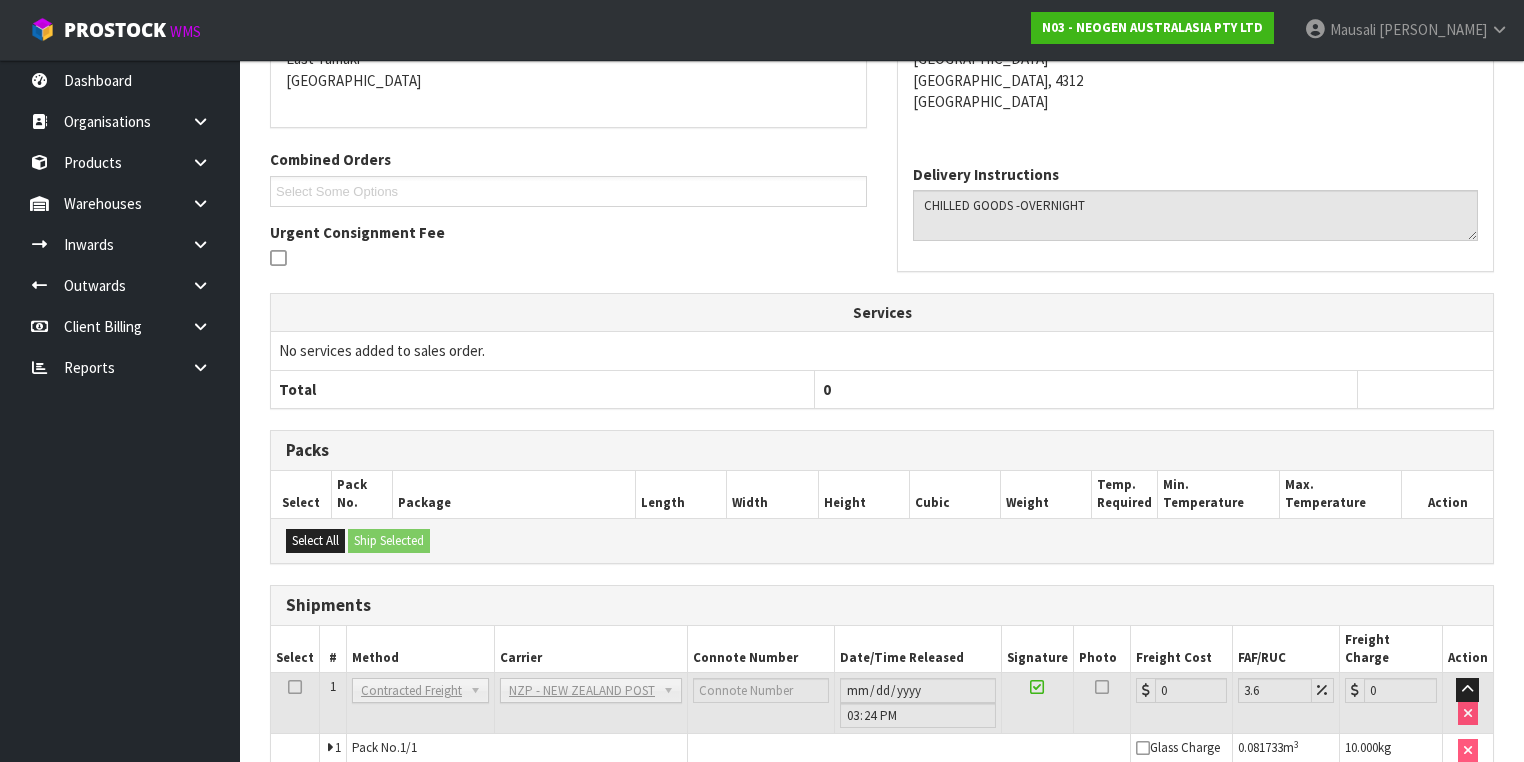scroll, scrollTop: 536, scrollLeft: 0, axis: vertical 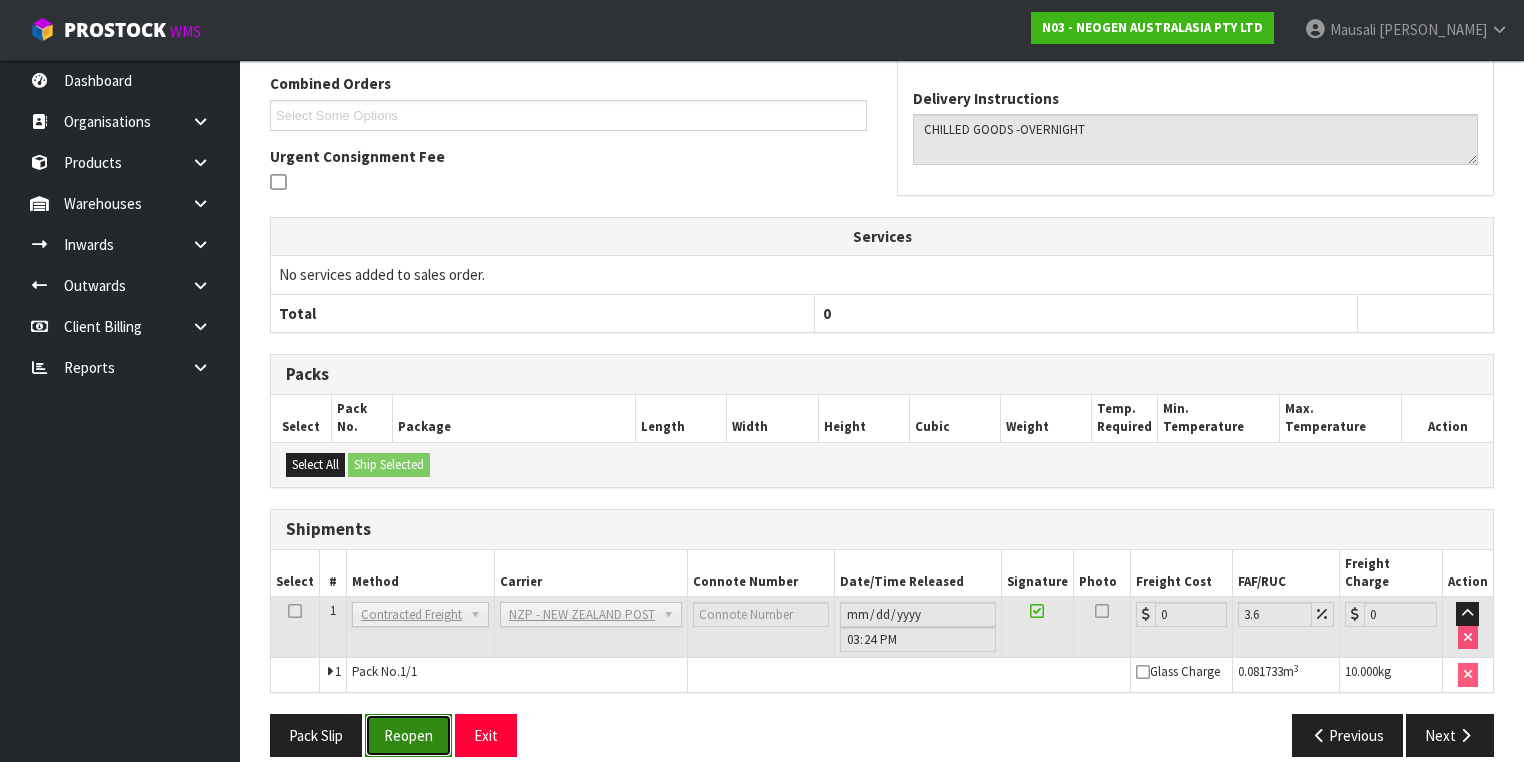 drag, startPoint x: 390, startPoint y: 711, endPoint x: 410, endPoint y: 706, distance: 20.615528 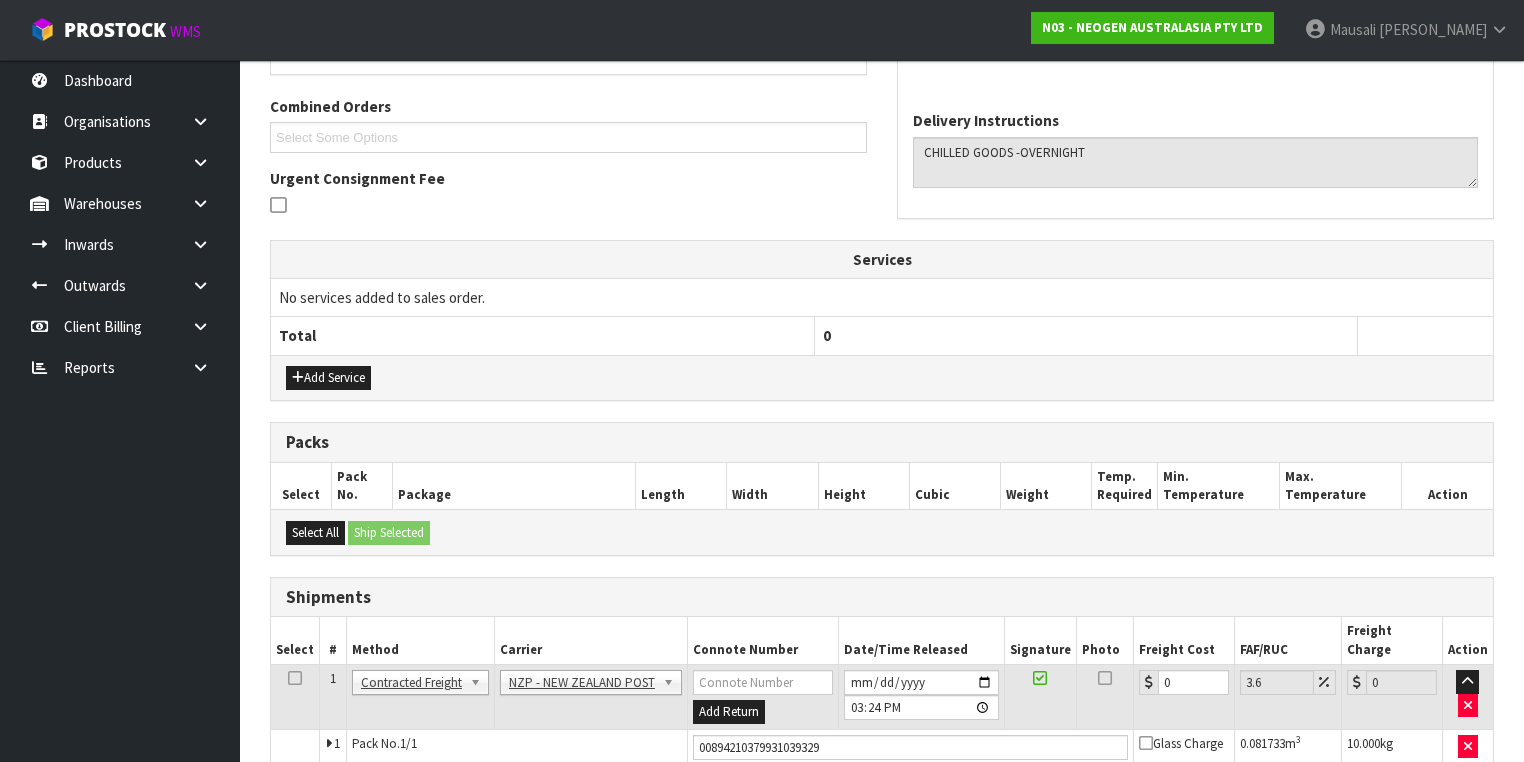 scroll, scrollTop: 582, scrollLeft: 0, axis: vertical 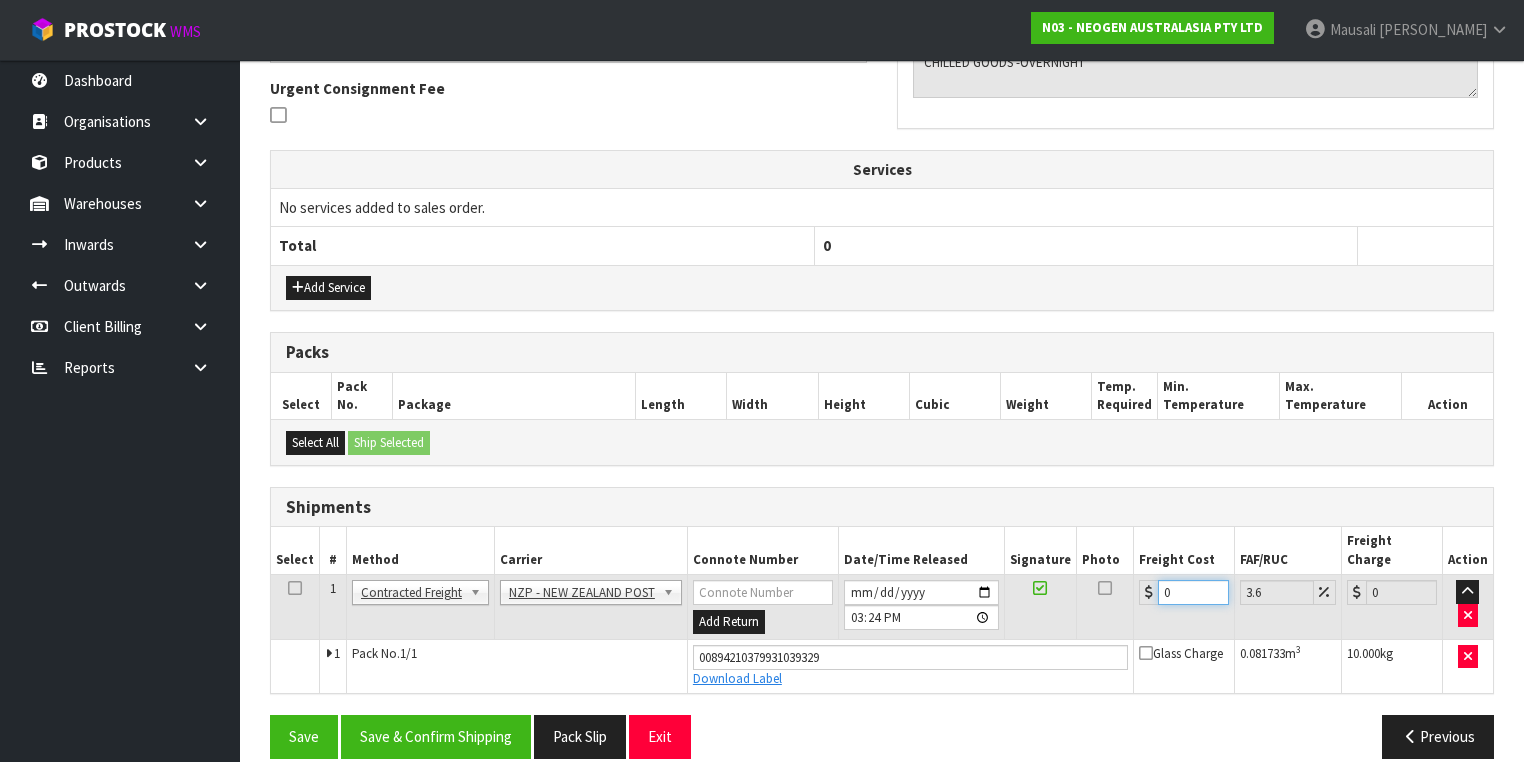 drag, startPoint x: 1127, startPoint y: 588, endPoint x: 1116, endPoint y: 590, distance: 11.18034 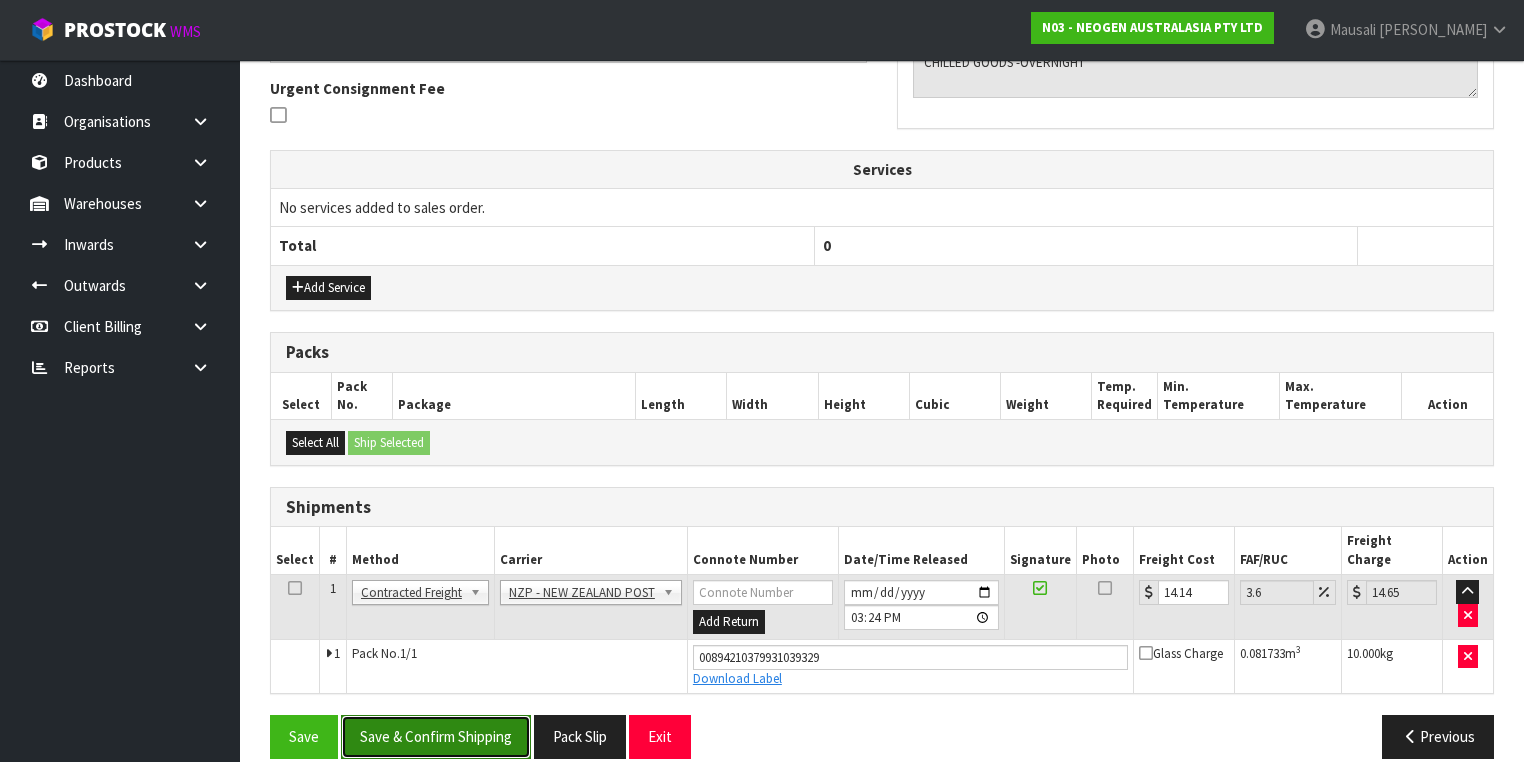 click on "Save & Confirm Shipping" at bounding box center (436, 736) 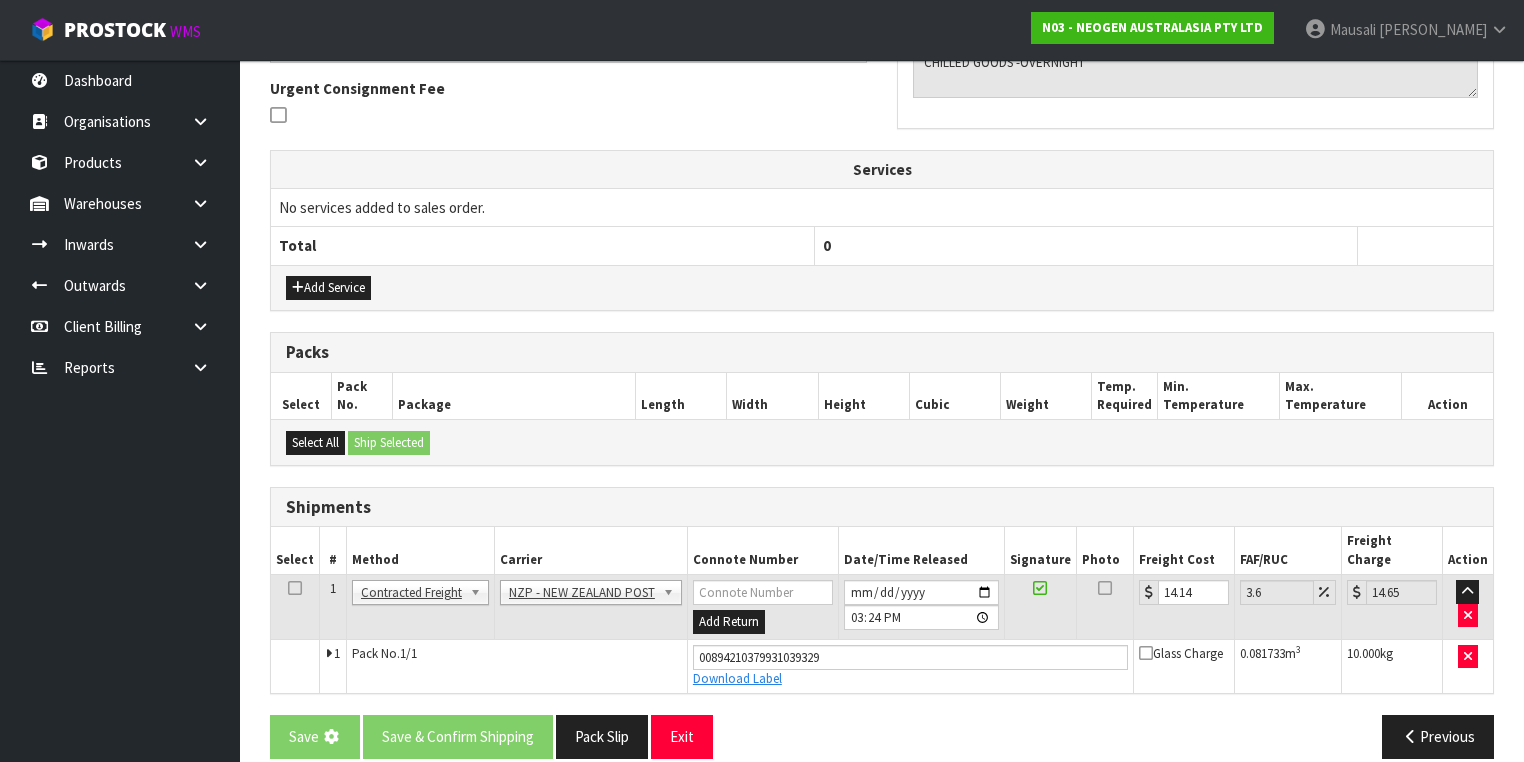 scroll, scrollTop: 0, scrollLeft: 0, axis: both 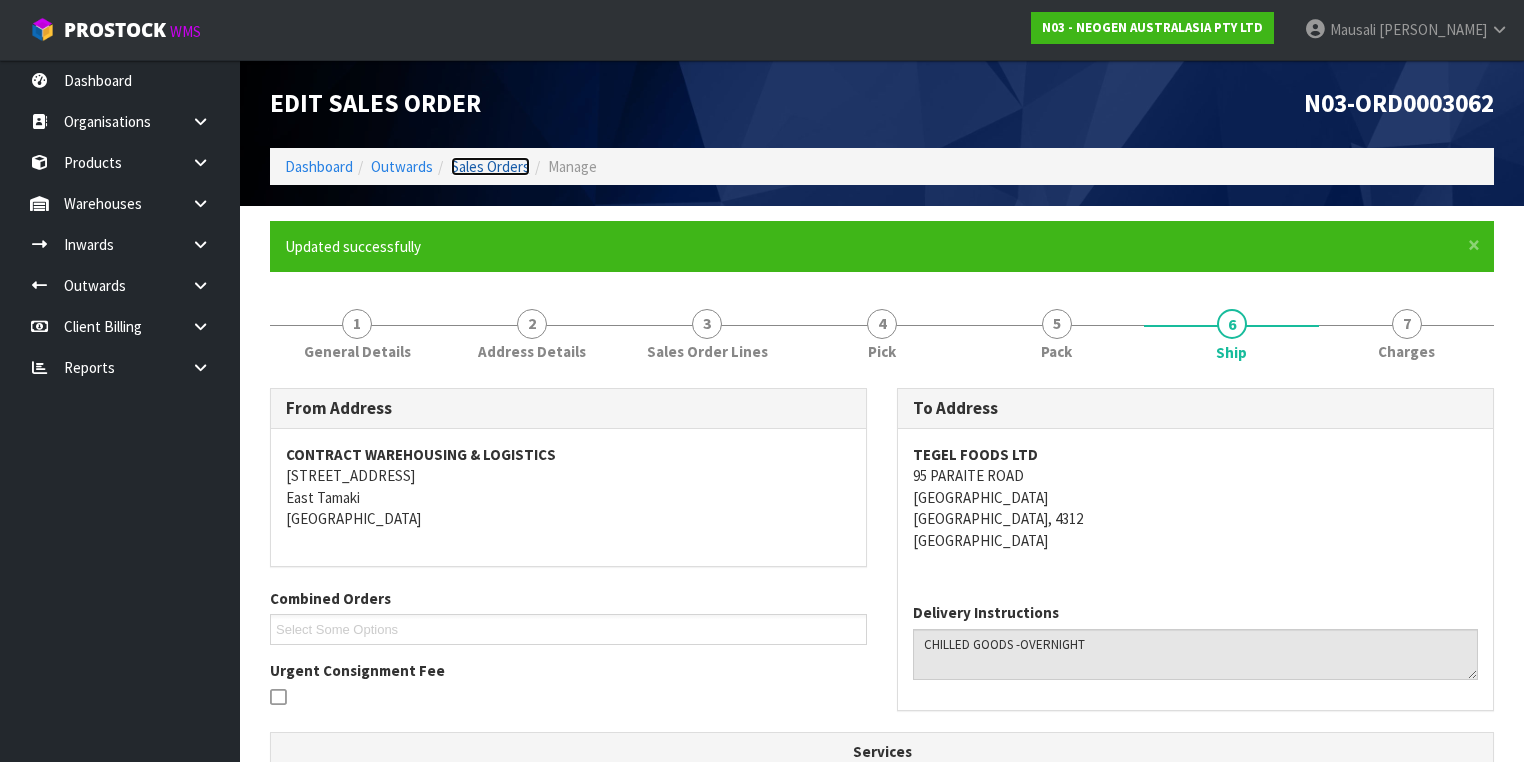 click on "Sales Orders" at bounding box center [490, 166] 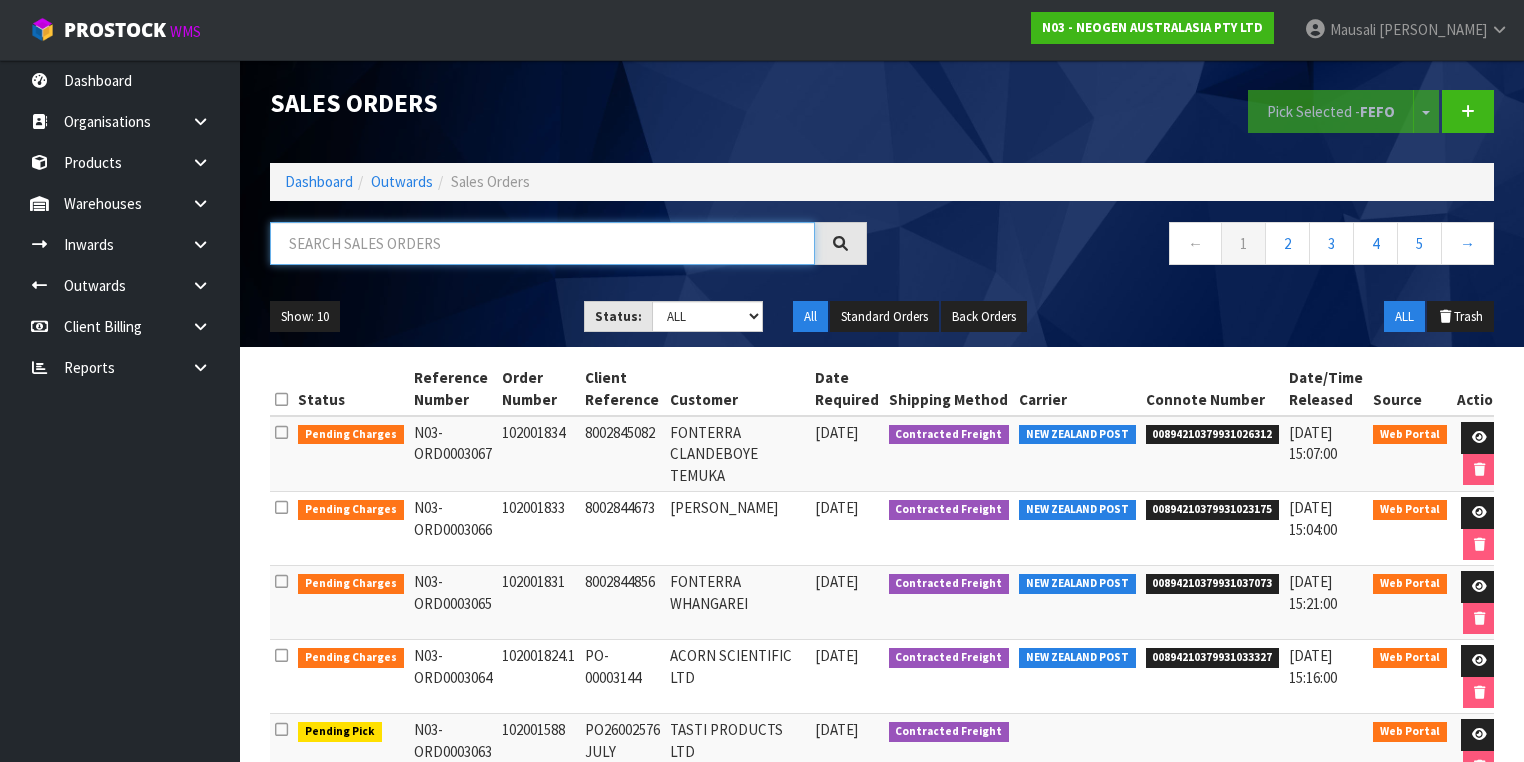 click at bounding box center [542, 243] 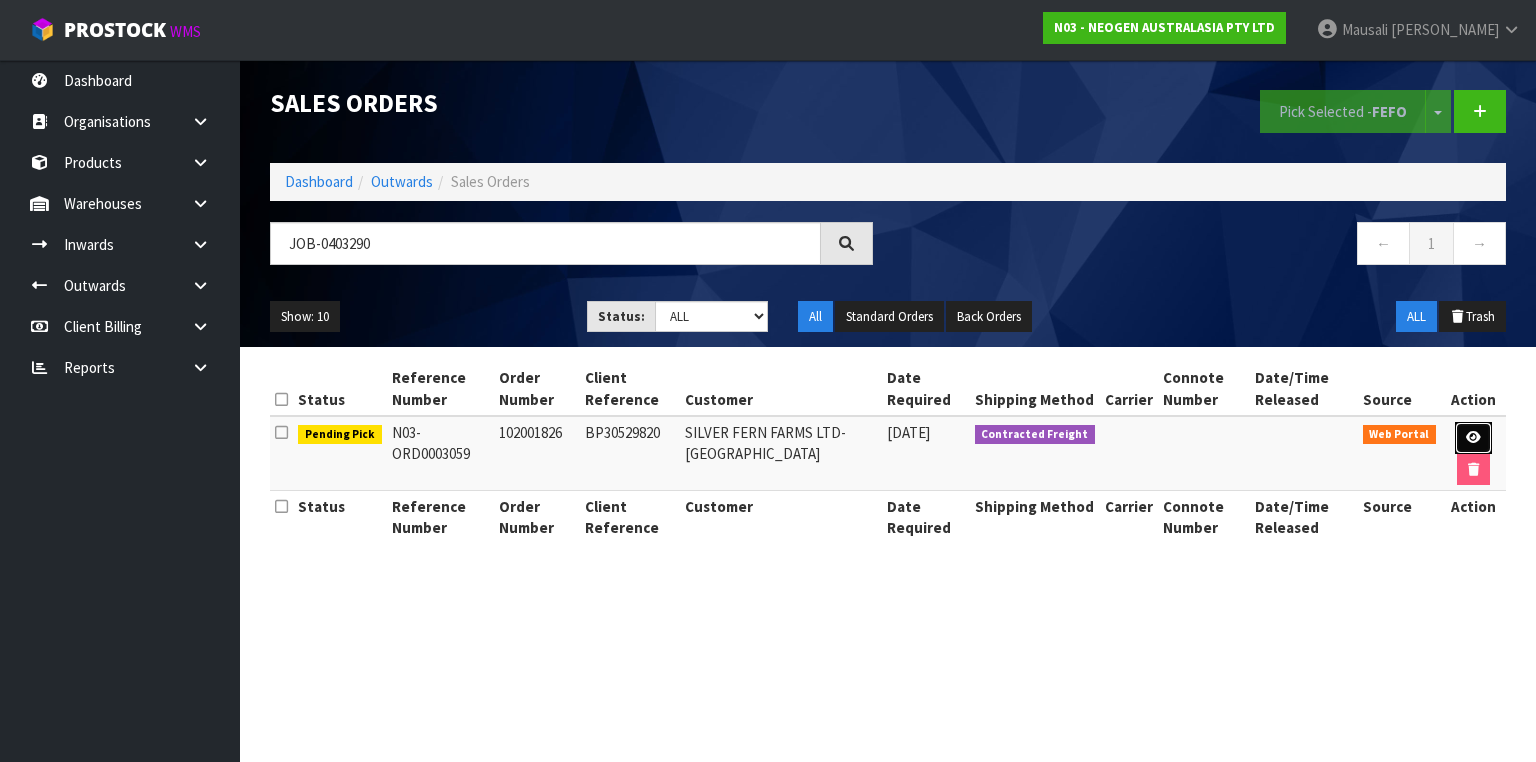 click at bounding box center (1473, 438) 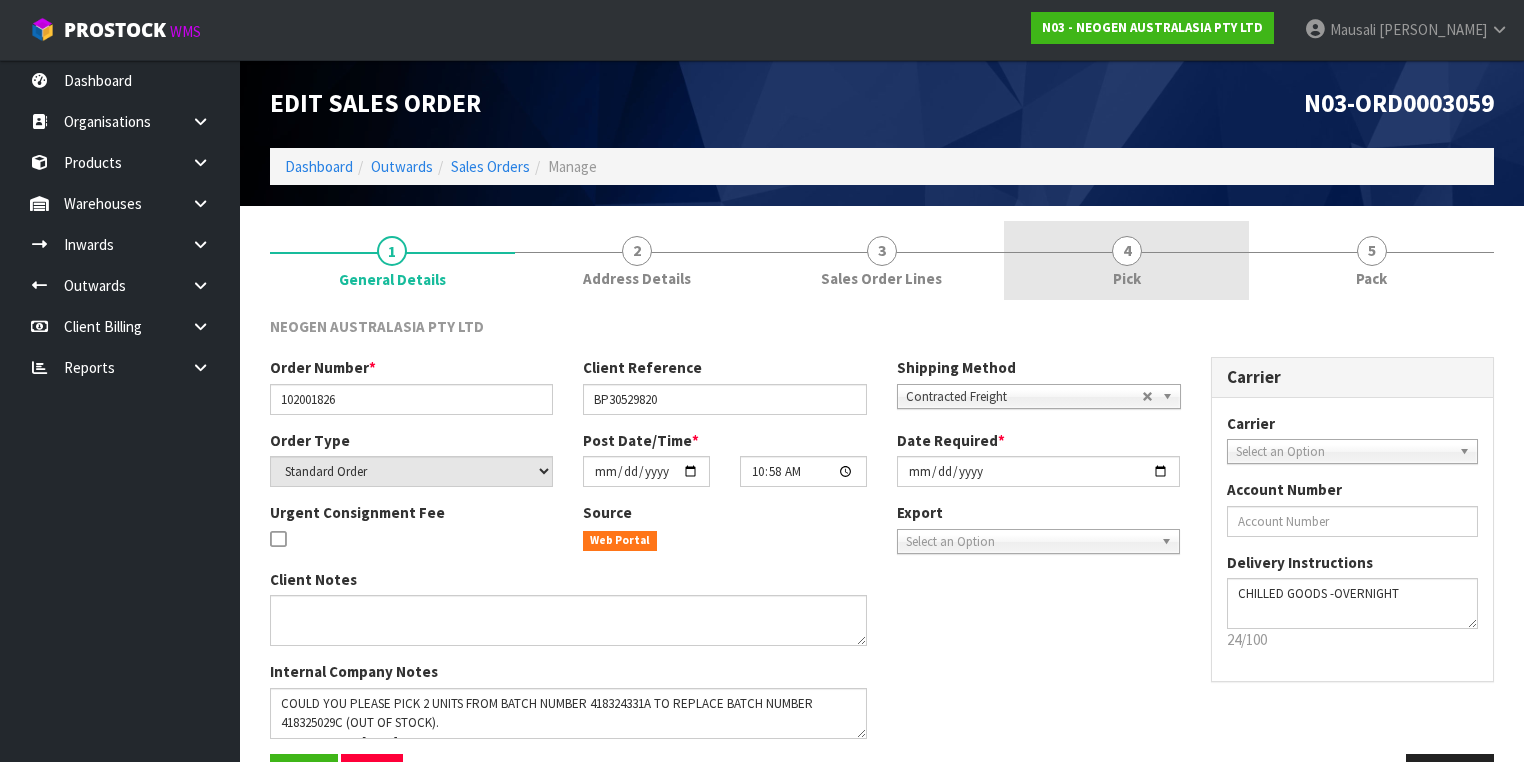 click on "4
Pick" at bounding box center (1126, 260) 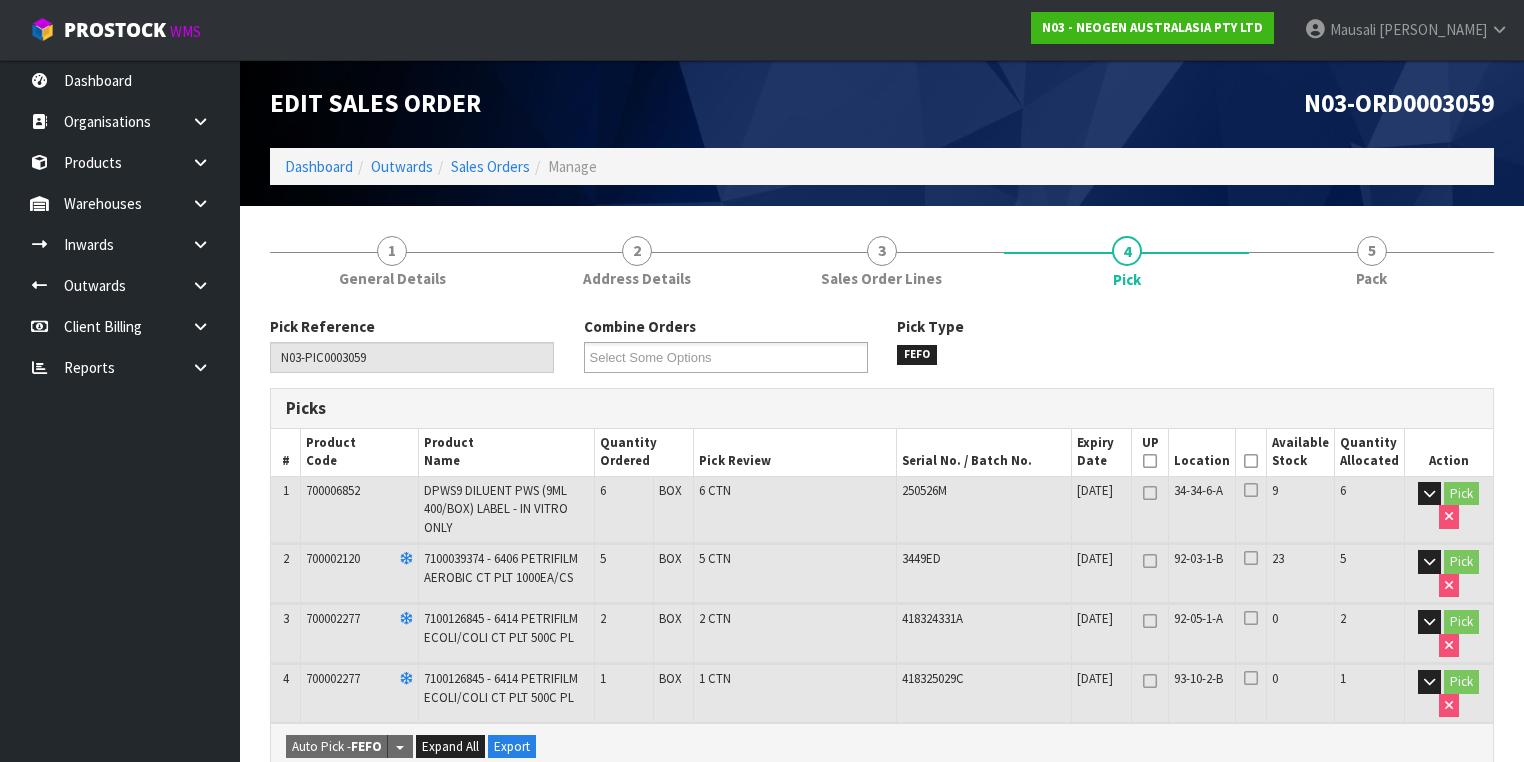 click at bounding box center (1251, 461) 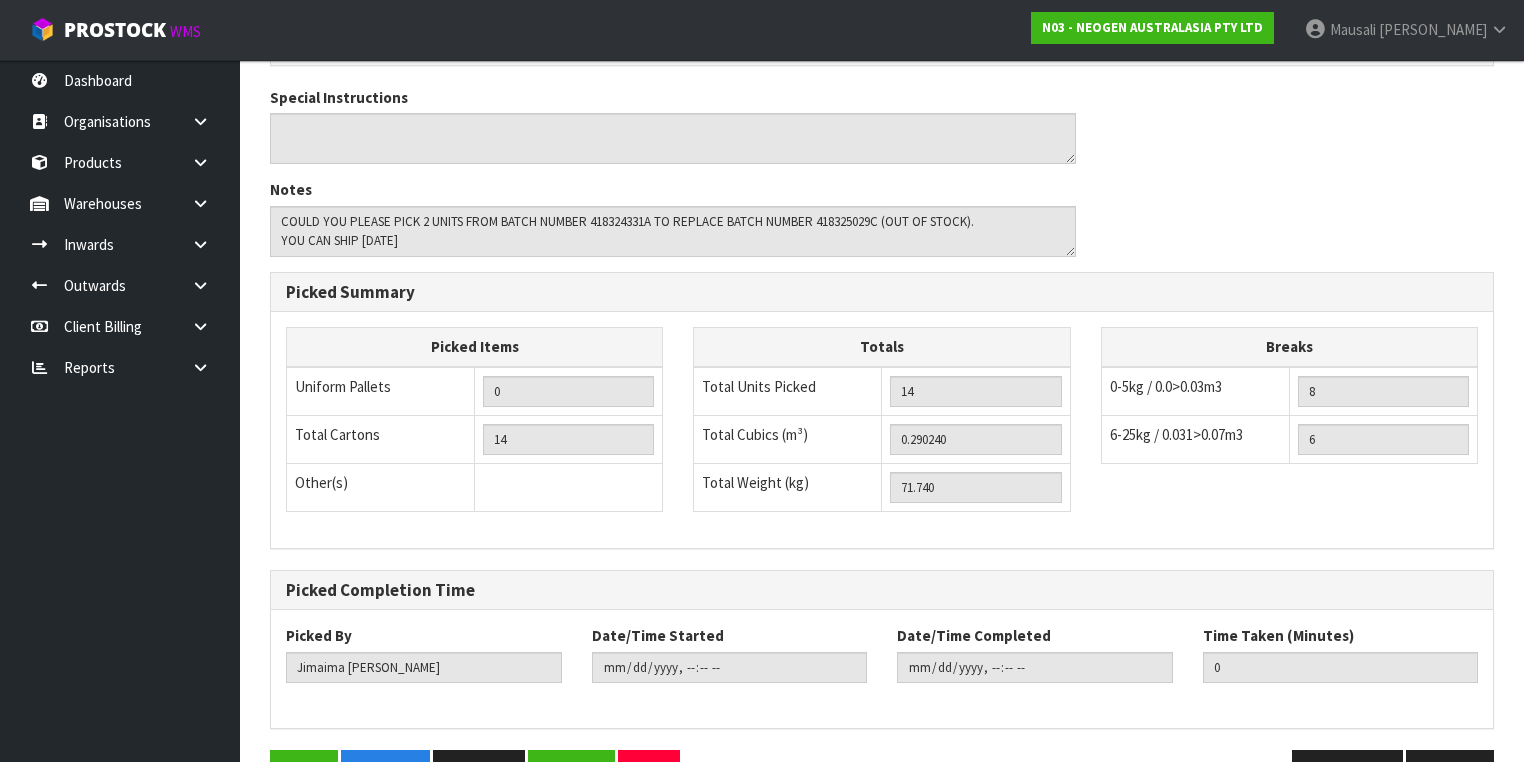 scroll, scrollTop: 826, scrollLeft: 0, axis: vertical 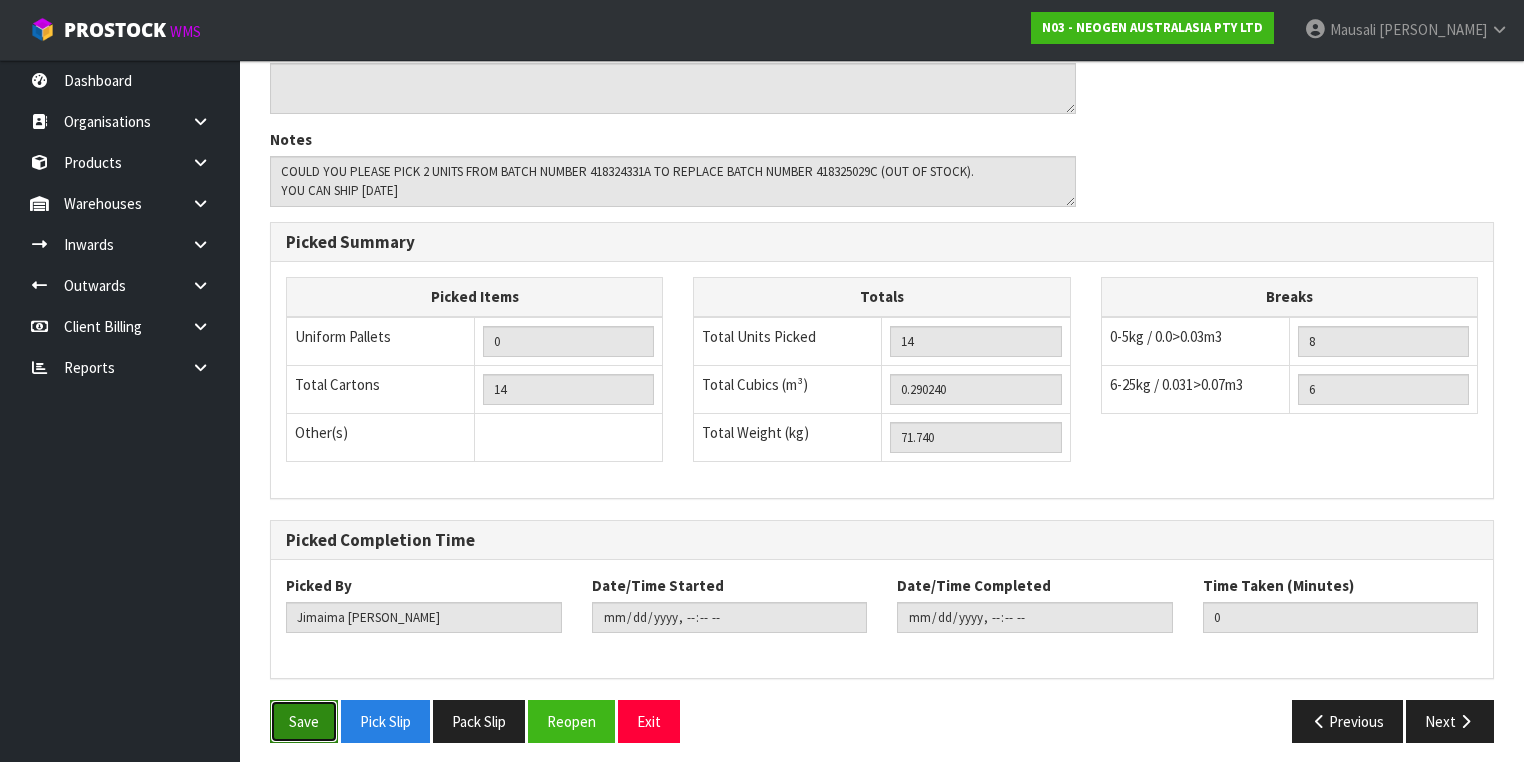 click on "Save" at bounding box center (304, 721) 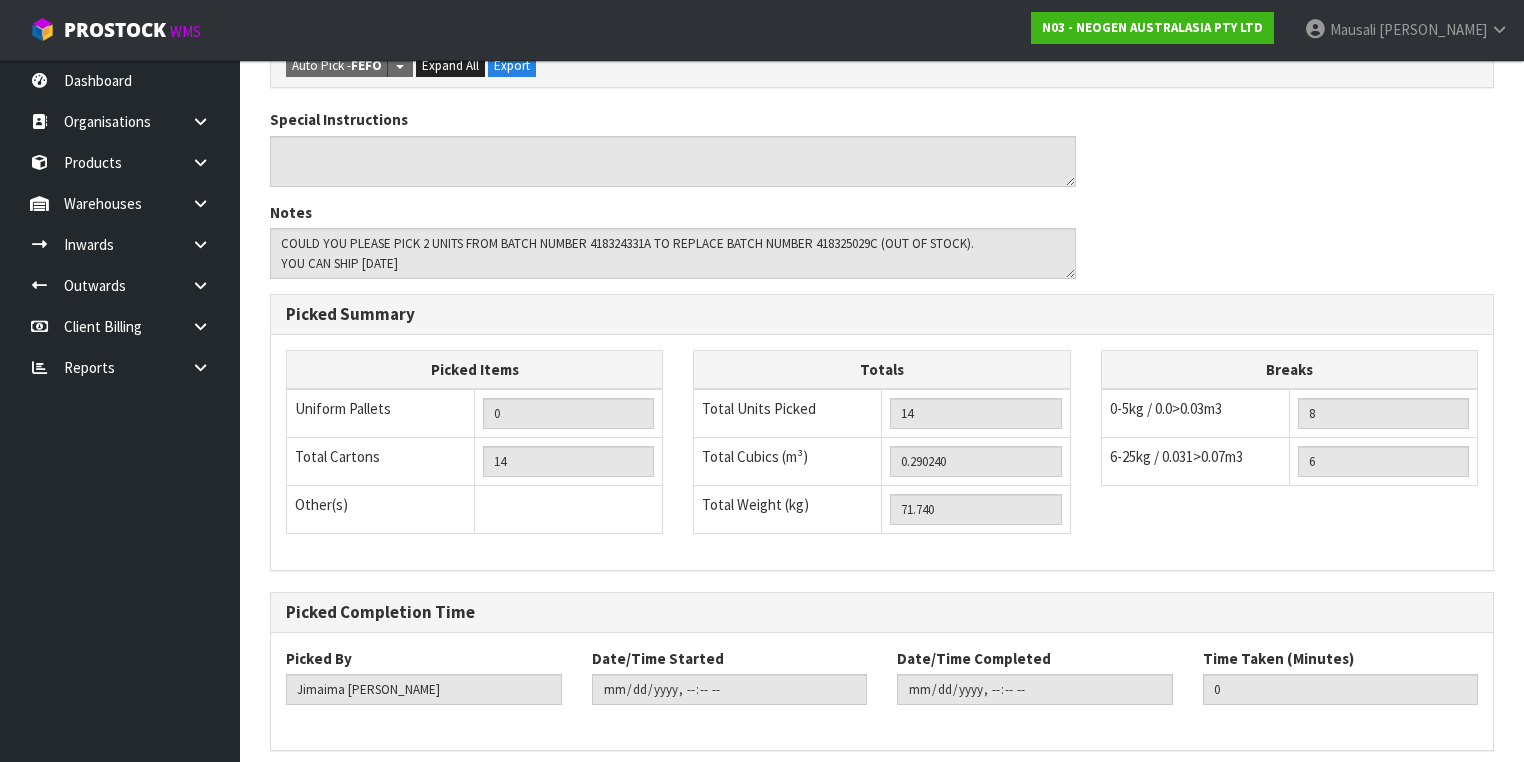 scroll, scrollTop: 0, scrollLeft: 0, axis: both 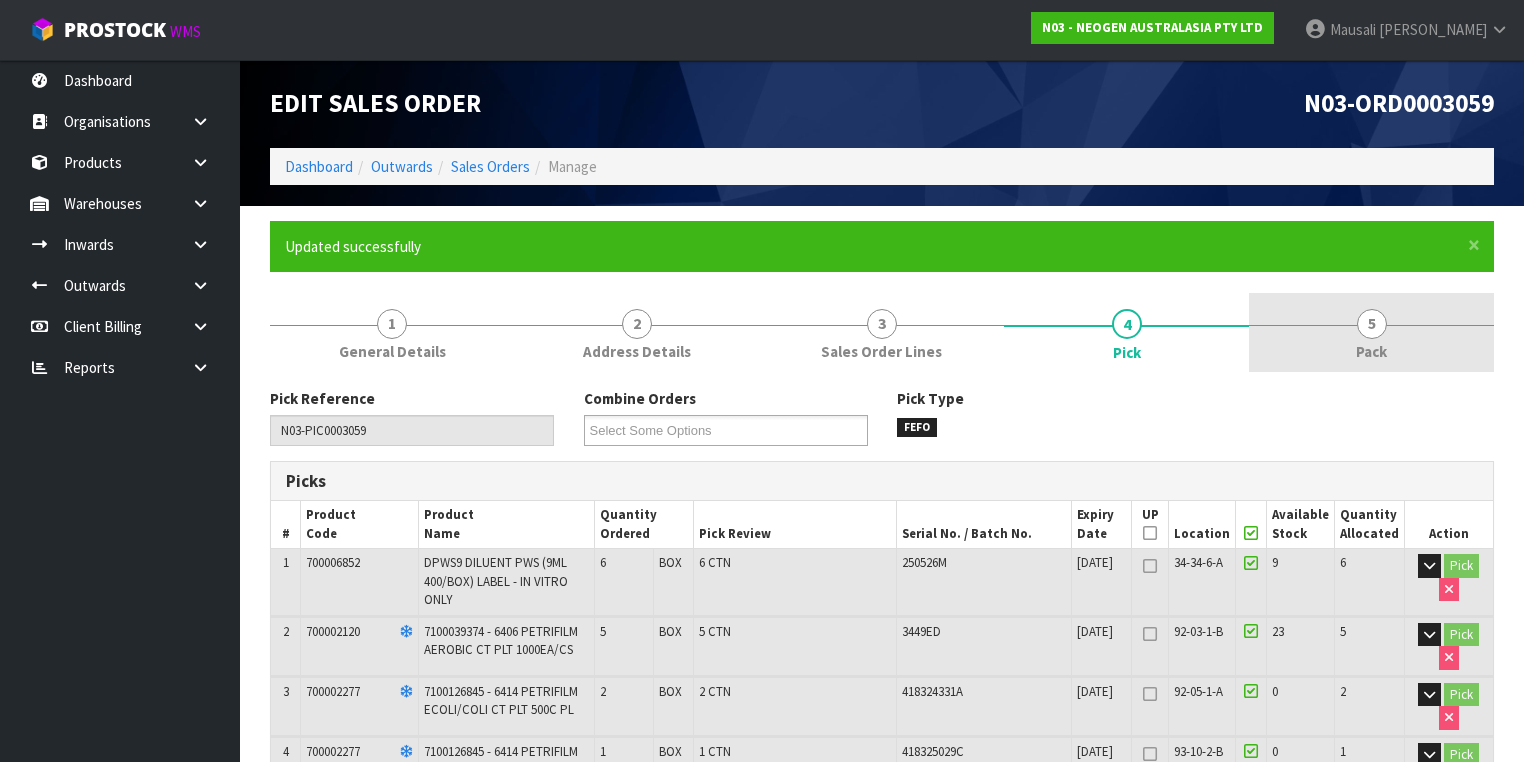 click on "5" at bounding box center (1372, 324) 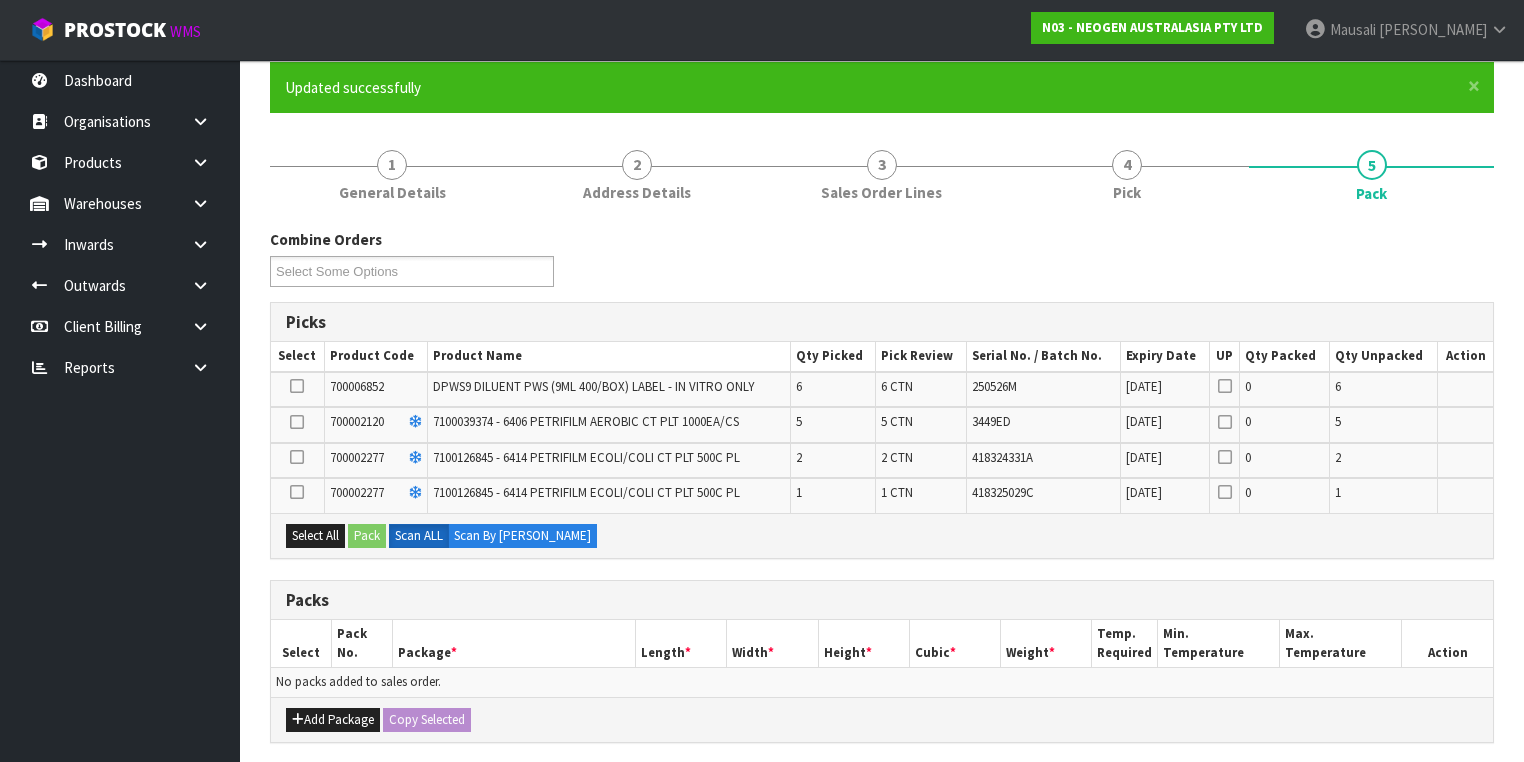 scroll, scrollTop: 400, scrollLeft: 0, axis: vertical 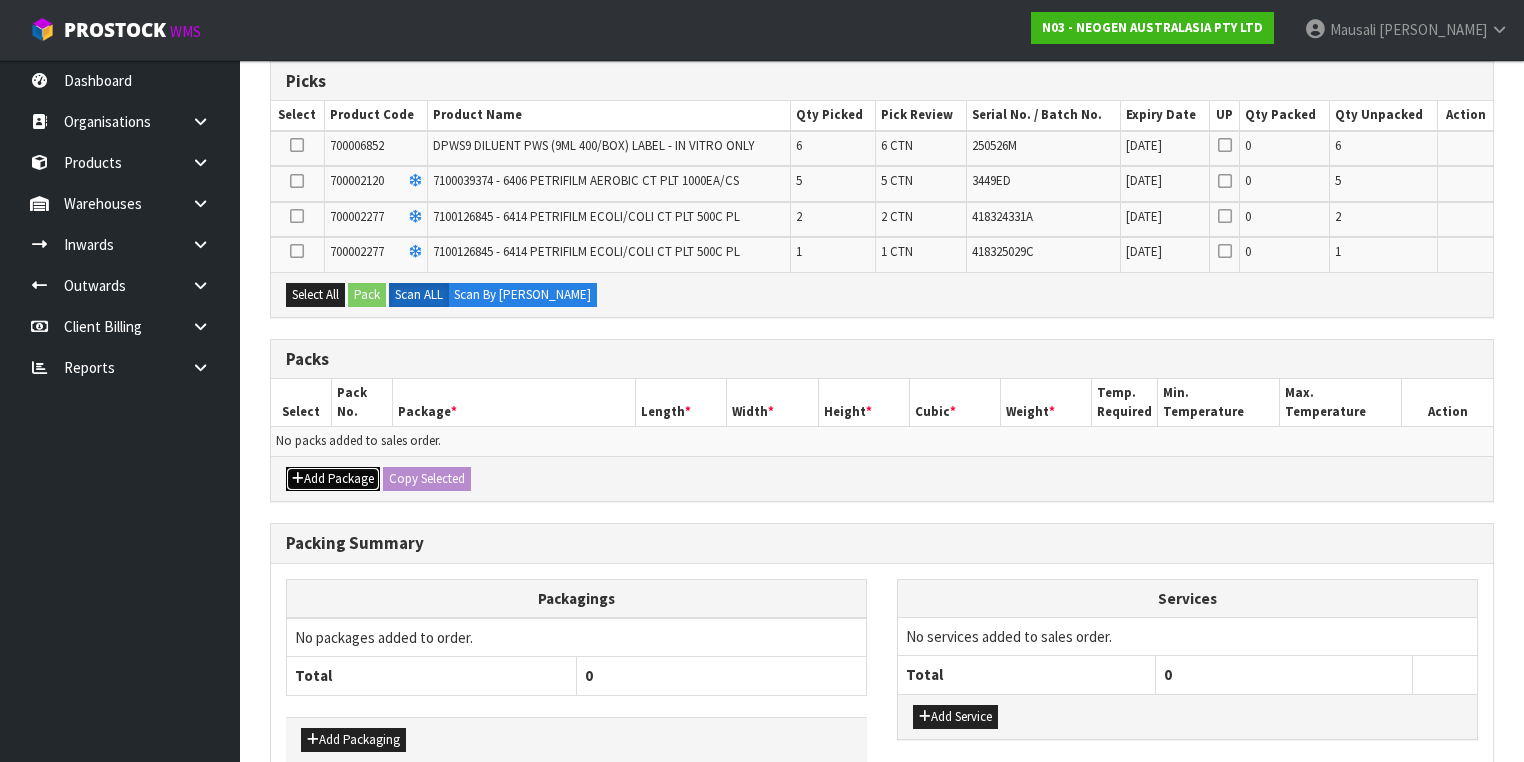 click on "Add Package" at bounding box center [333, 479] 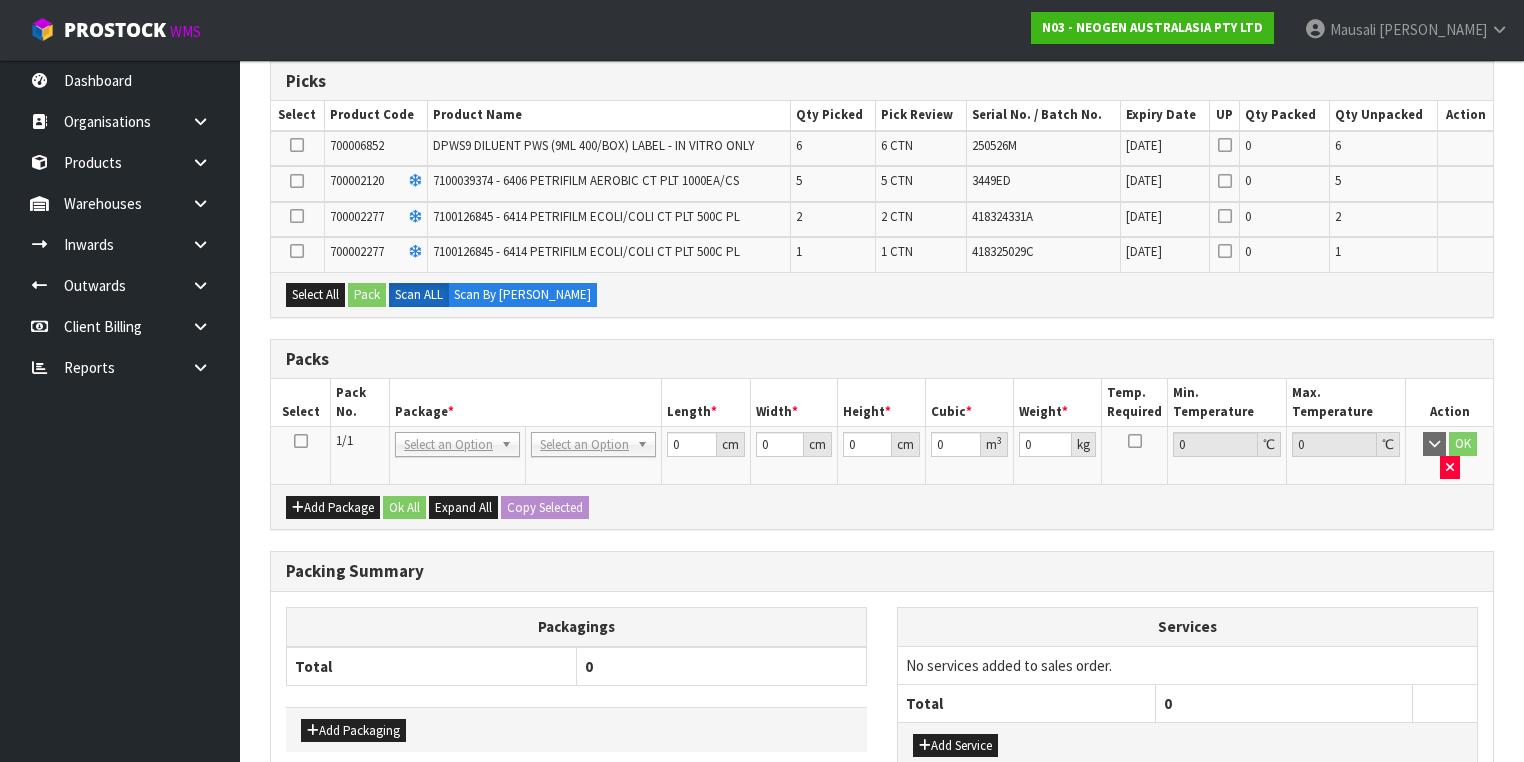 drag, startPoint x: 302, startPoint y: 429, endPoint x: 436, endPoint y: 404, distance: 136.31215 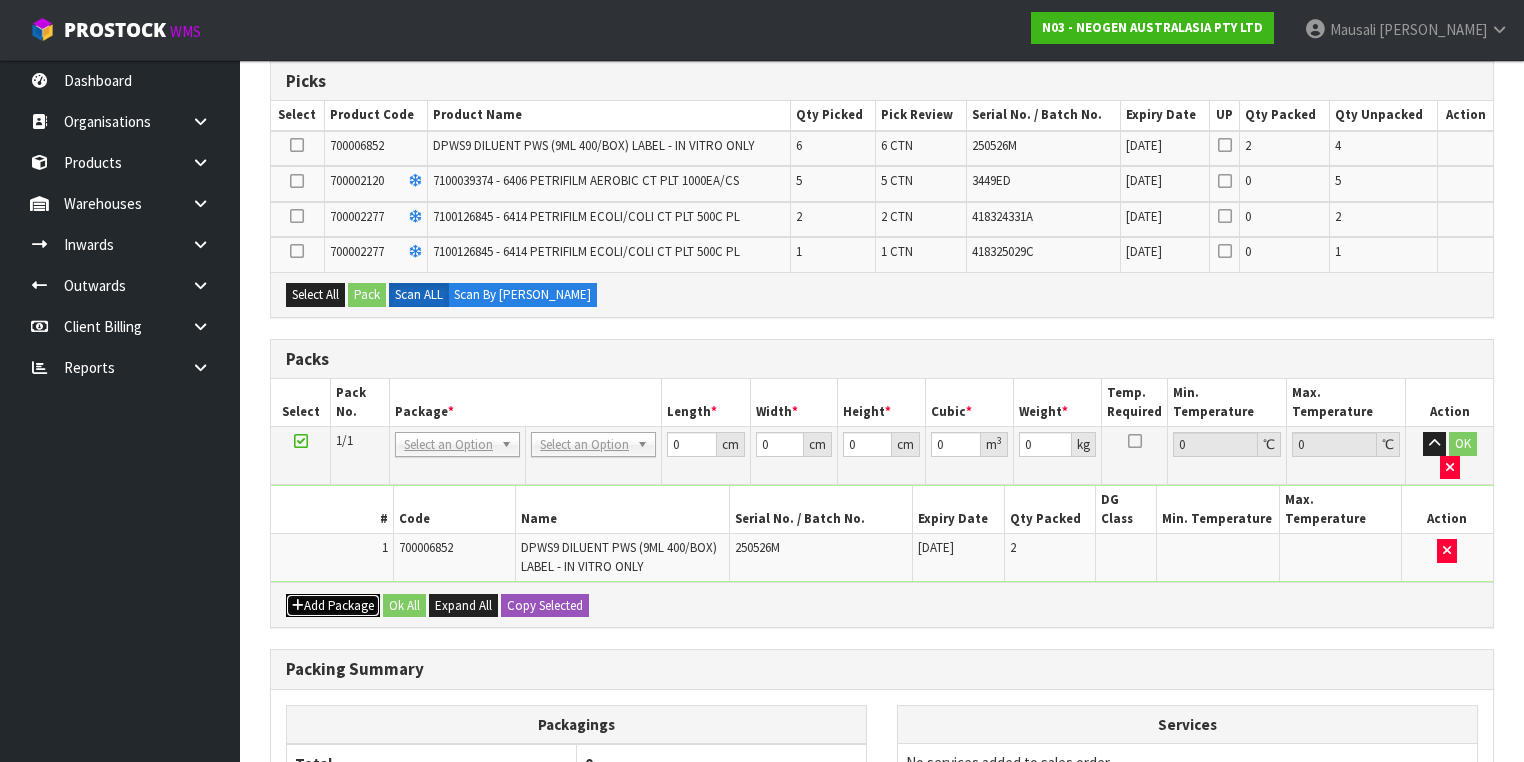 click on "Add Package" at bounding box center [333, 606] 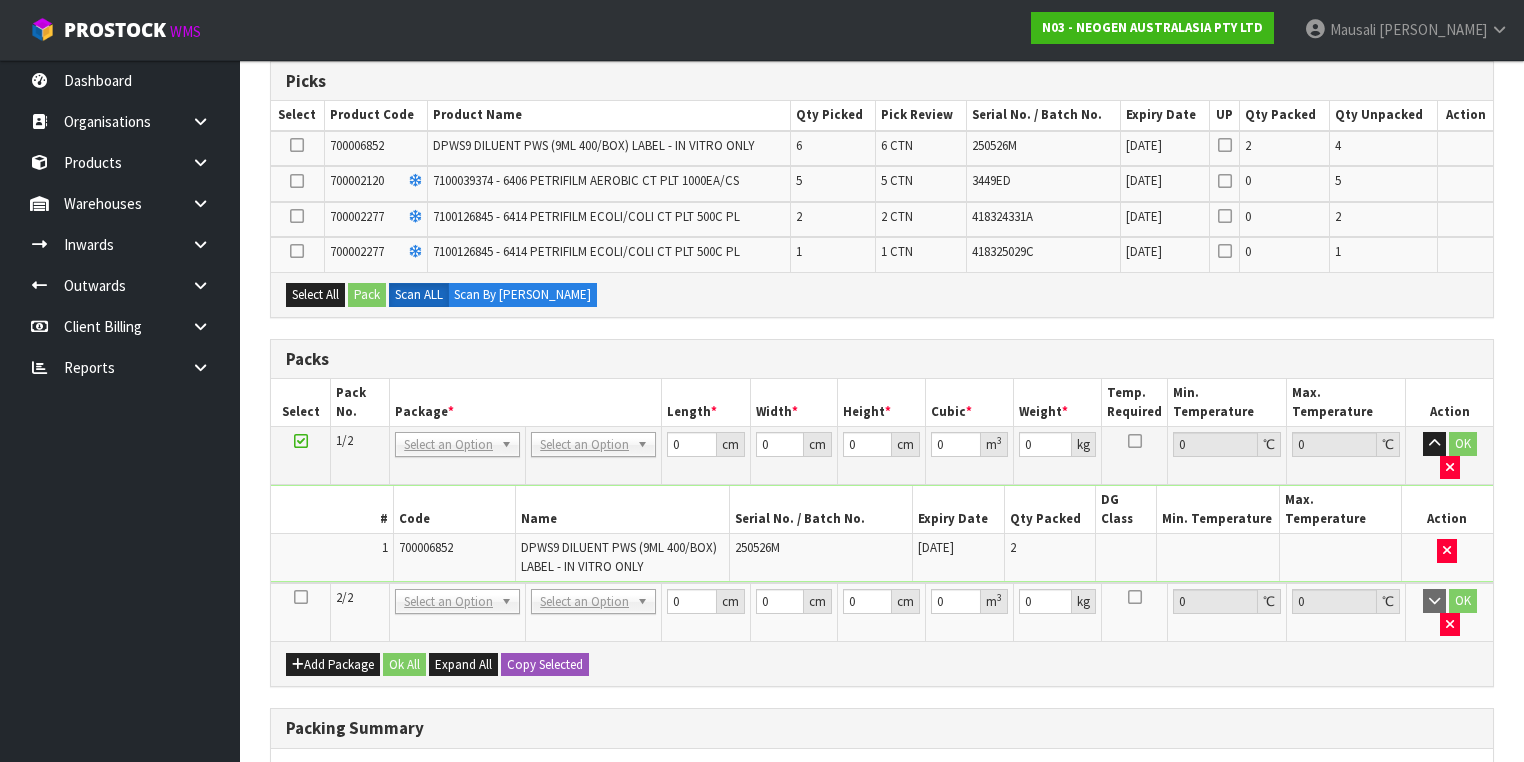drag, startPoint x: 299, startPoint y: 544, endPoint x: 415, endPoint y: 531, distance: 116.72617 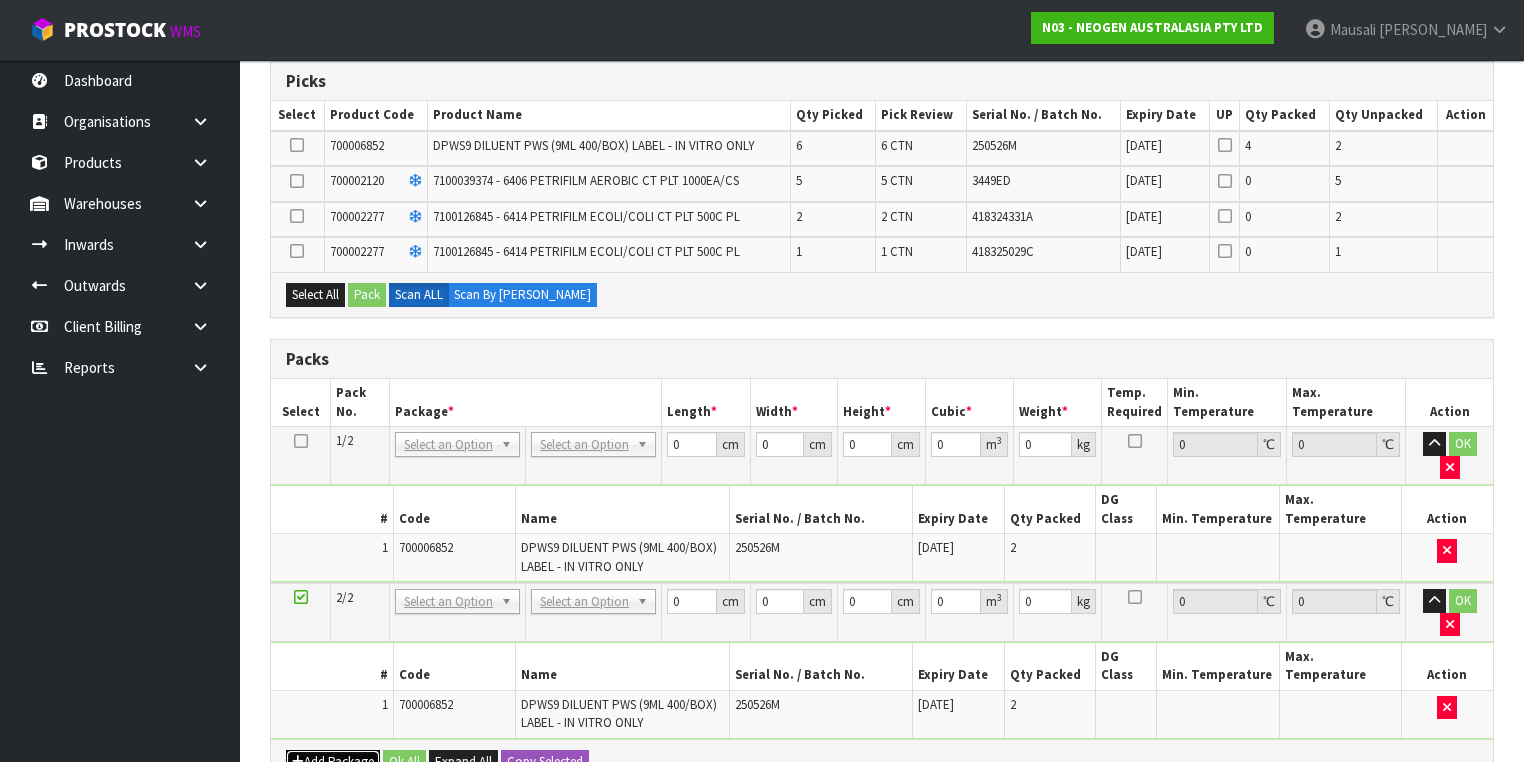 click on "Add Package" at bounding box center (333, 762) 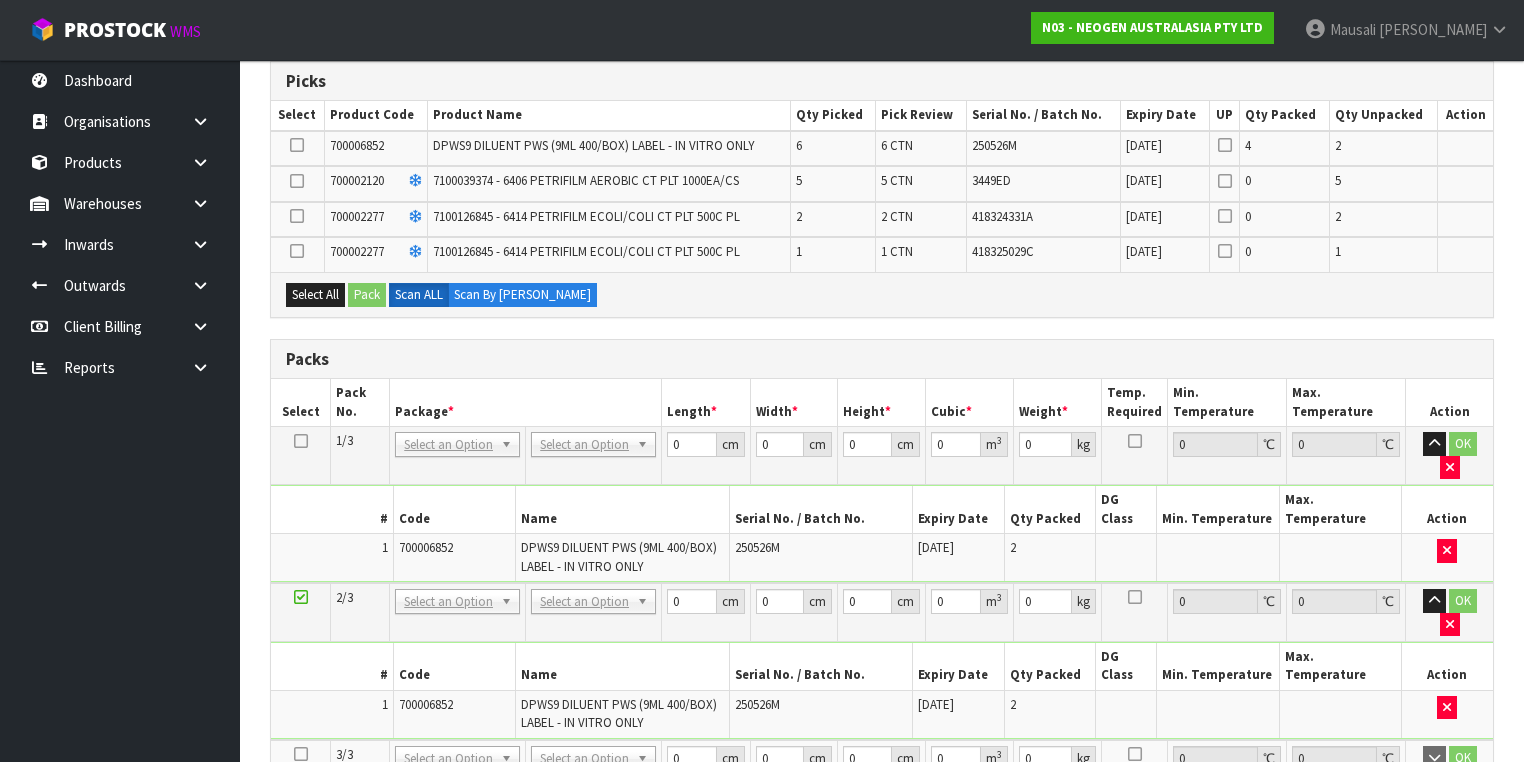 click at bounding box center (301, 754) 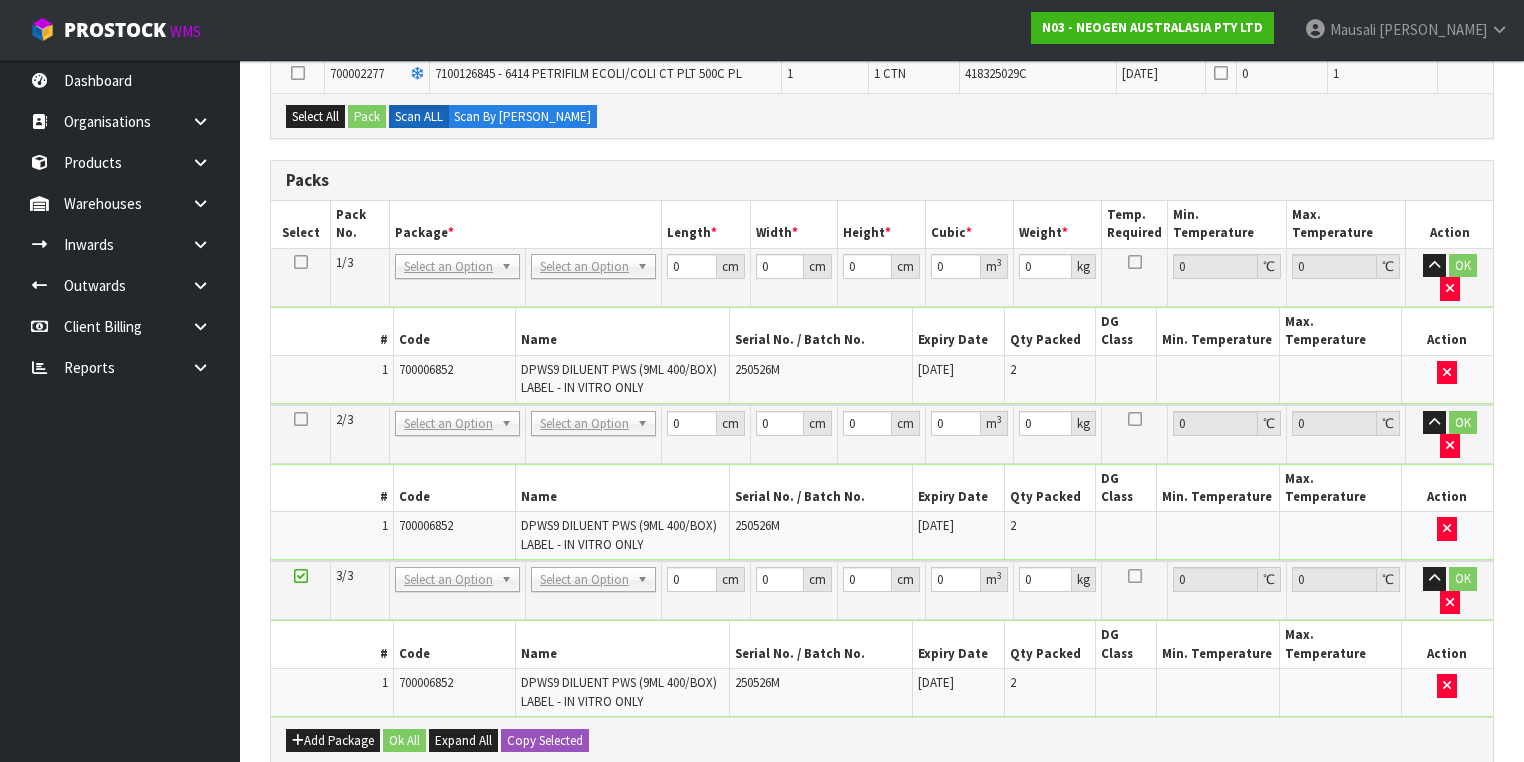 scroll, scrollTop: 640, scrollLeft: 0, axis: vertical 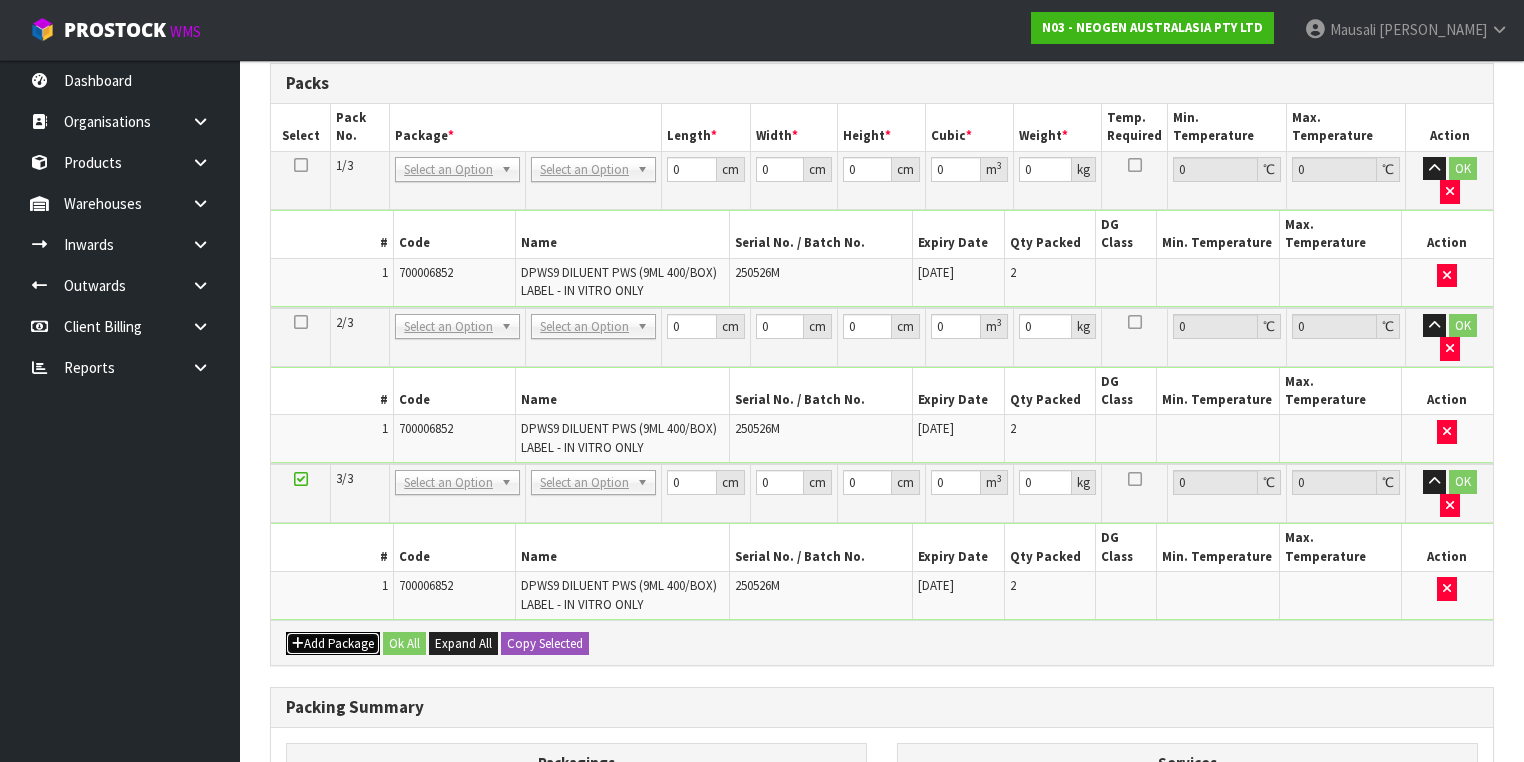 click on "Add Package" at bounding box center [333, 644] 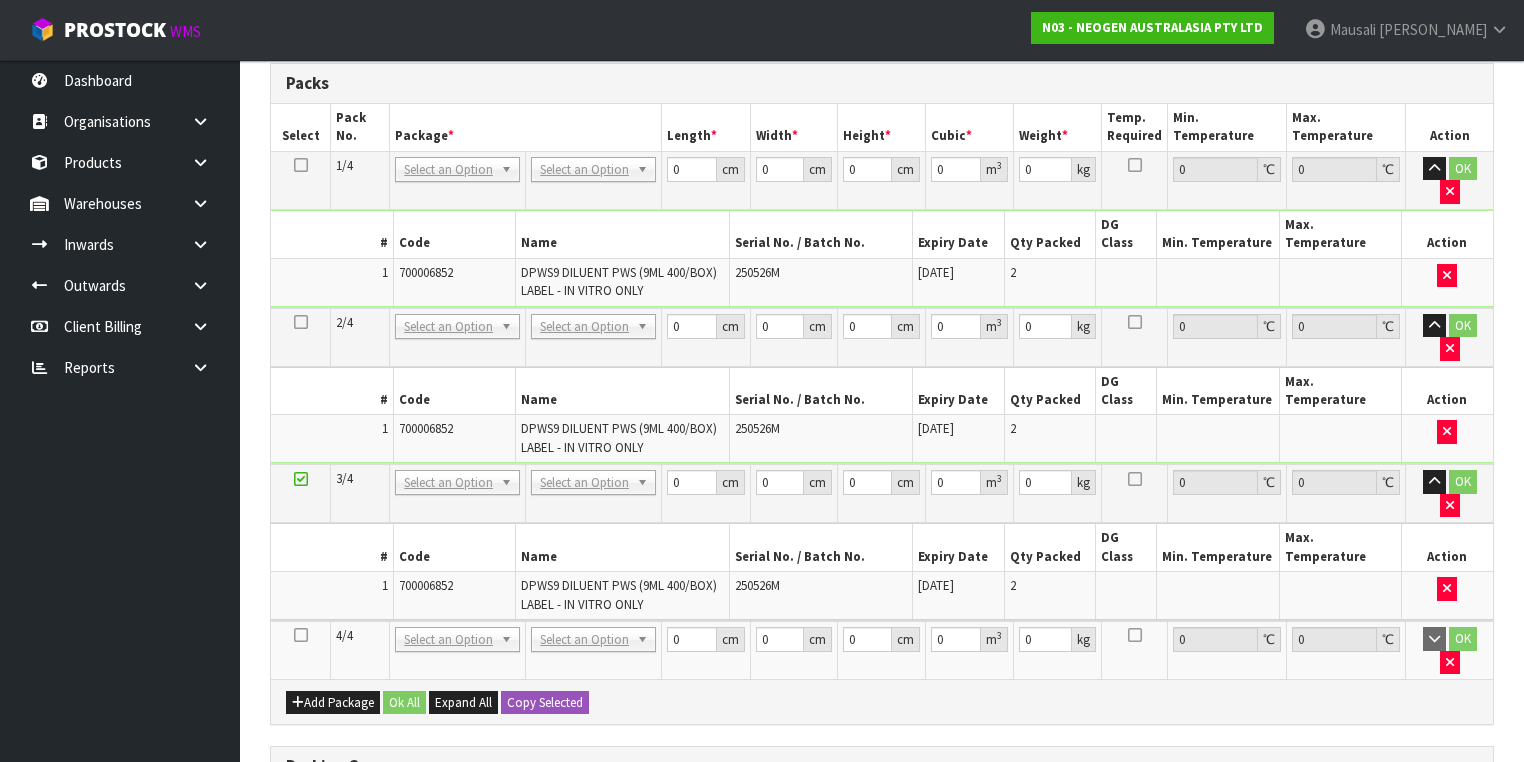 click at bounding box center [301, 635] 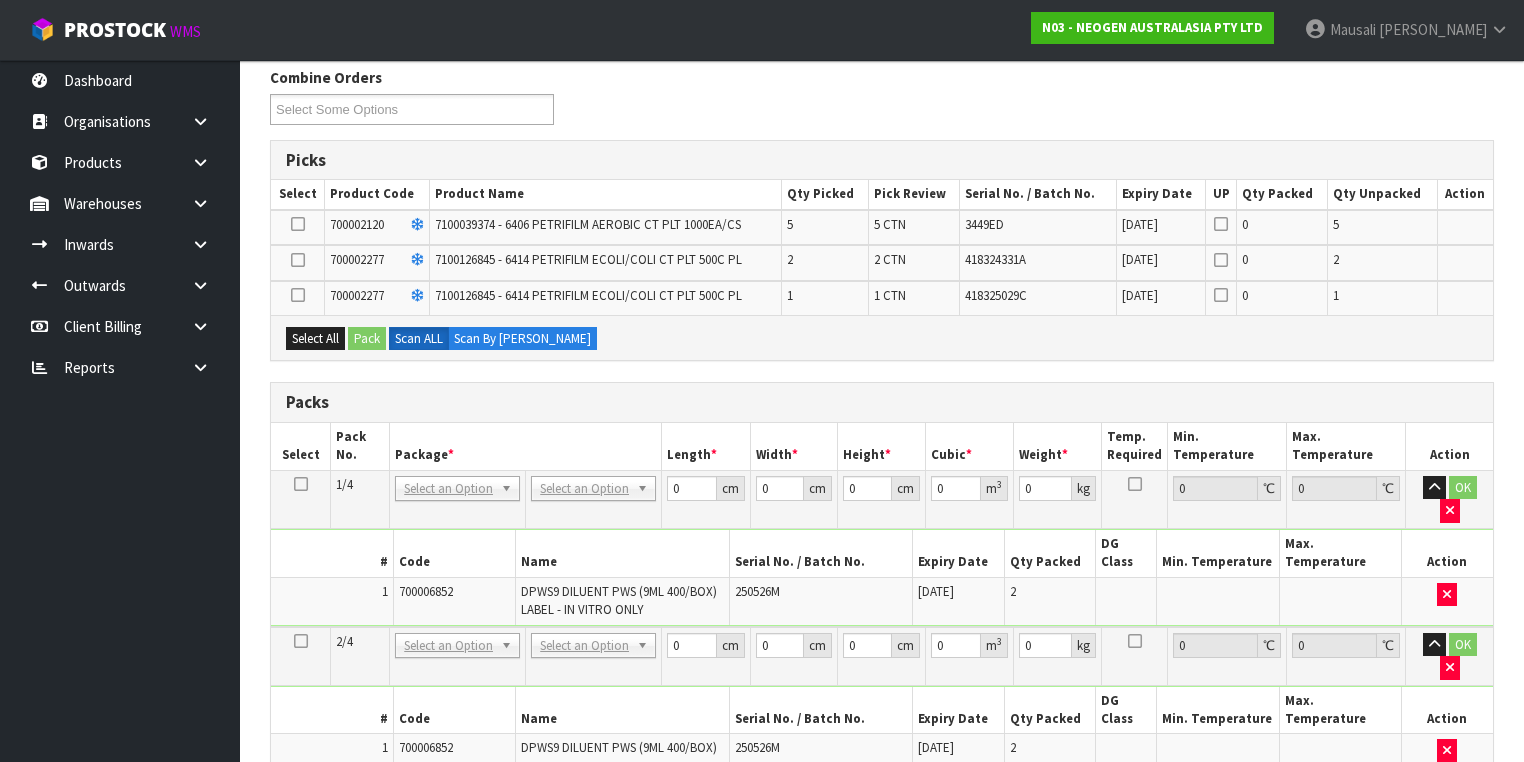 scroll, scrollTop: 320, scrollLeft: 0, axis: vertical 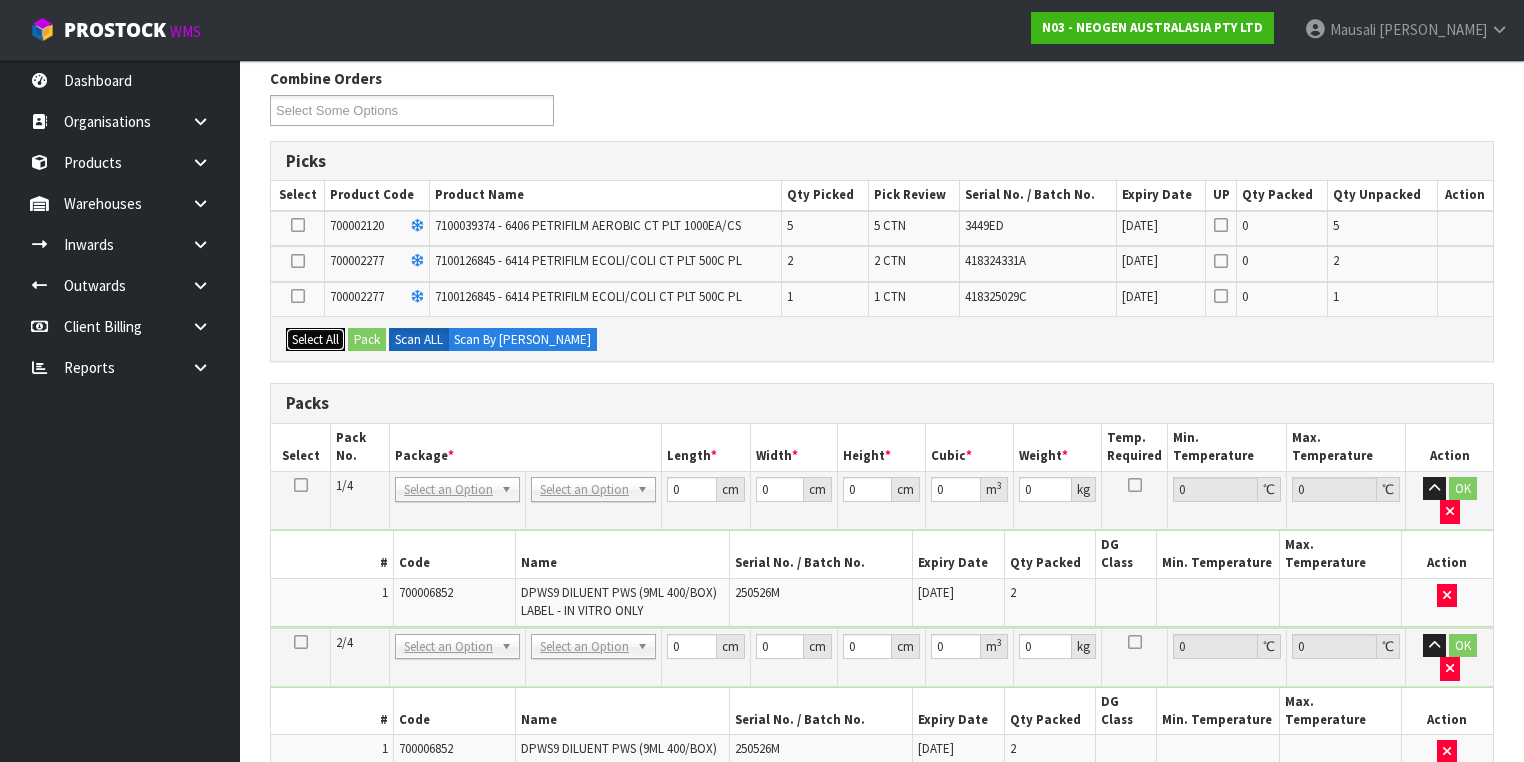 click on "Select All" at bounding box center (315, 340) 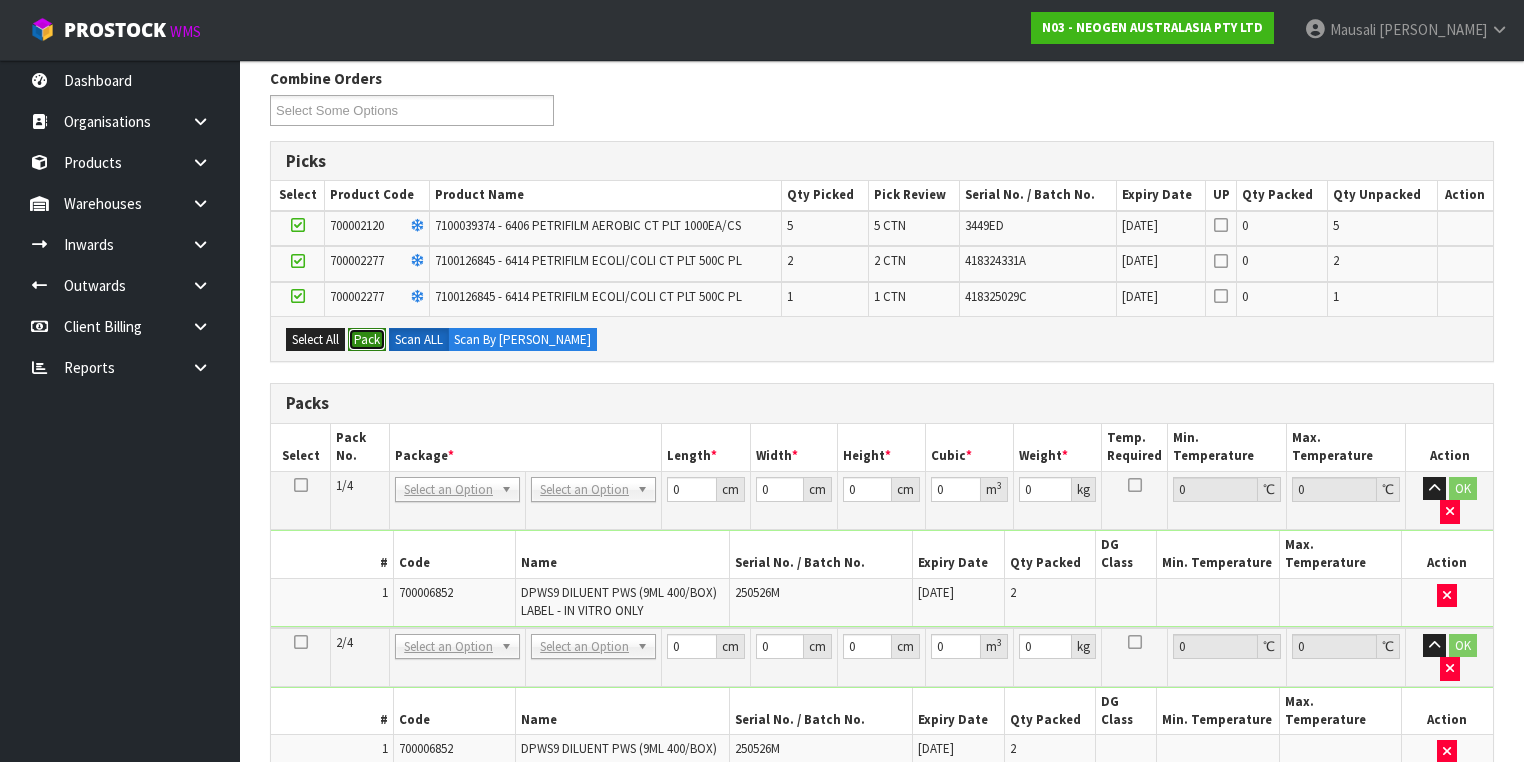 click on "Pack" at bounding box center [367, 340] 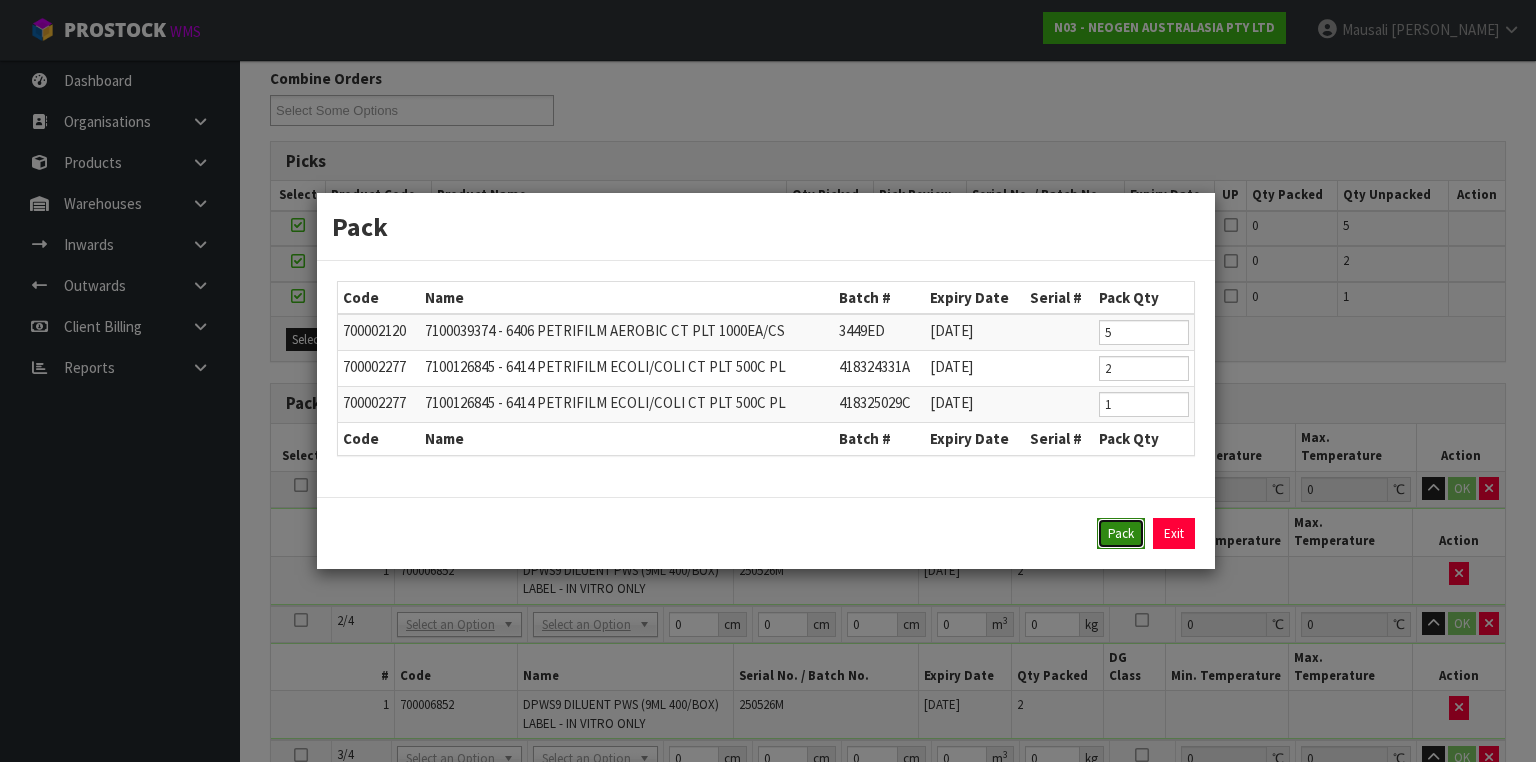 click on "Pack" at bounding box center [1121, 534] 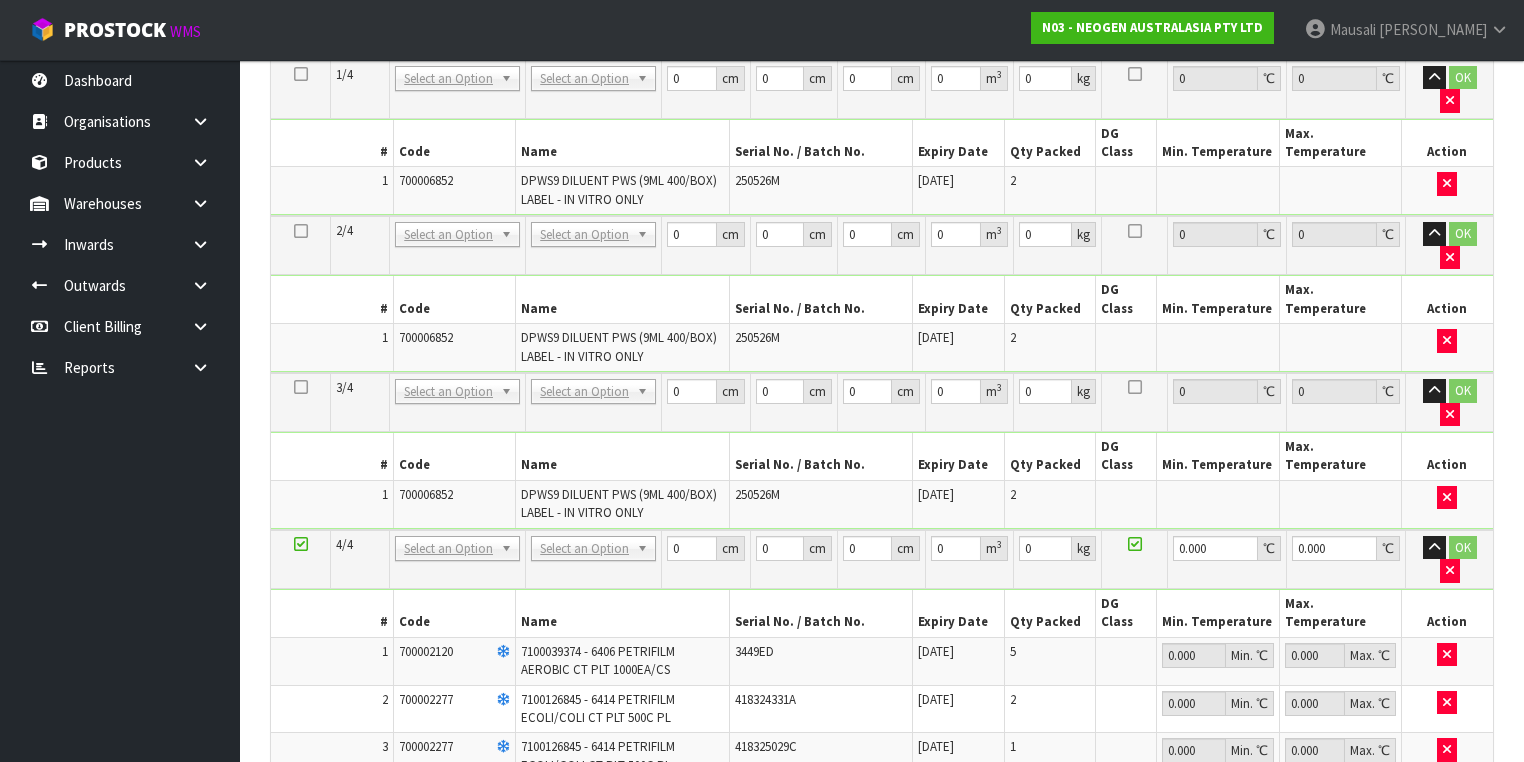 scroll, scrollTop: 480, scrollLeft: 0, axis: vertical 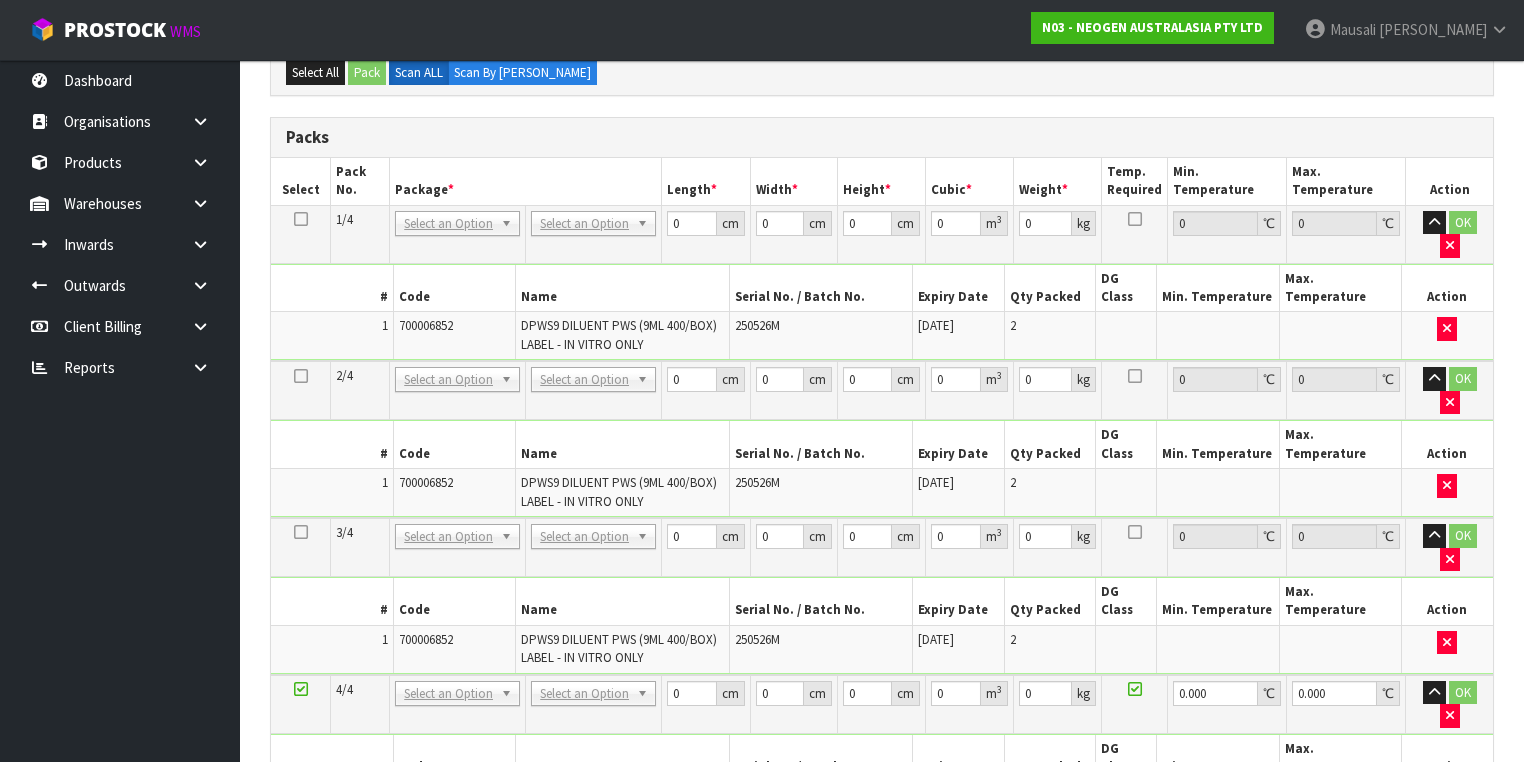 click at bounding box center (301, 219) 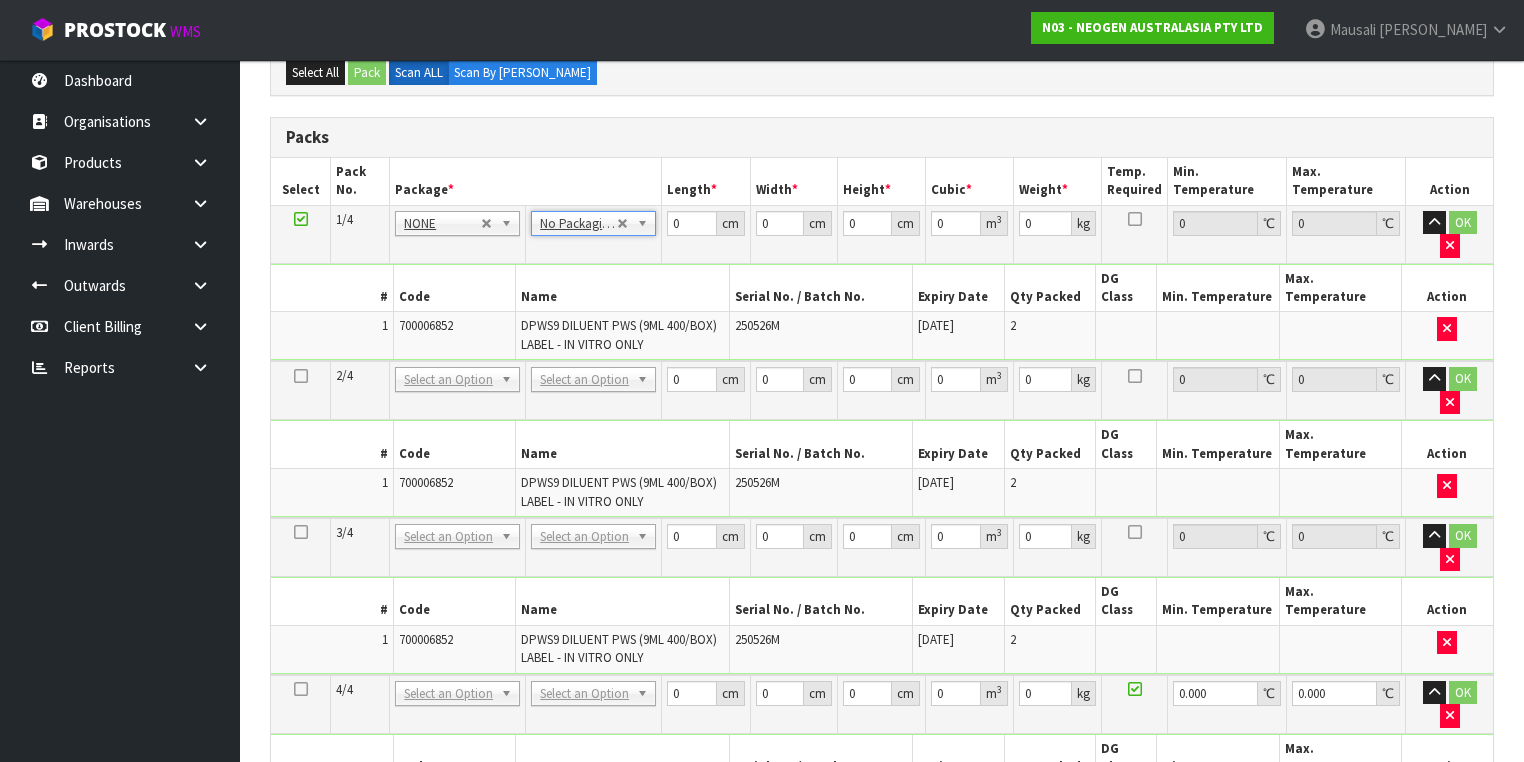 drag, startPoint x: 586, startPoint y: 334, endPoint x: 602, endPoint y: 372, distance: 41.231056 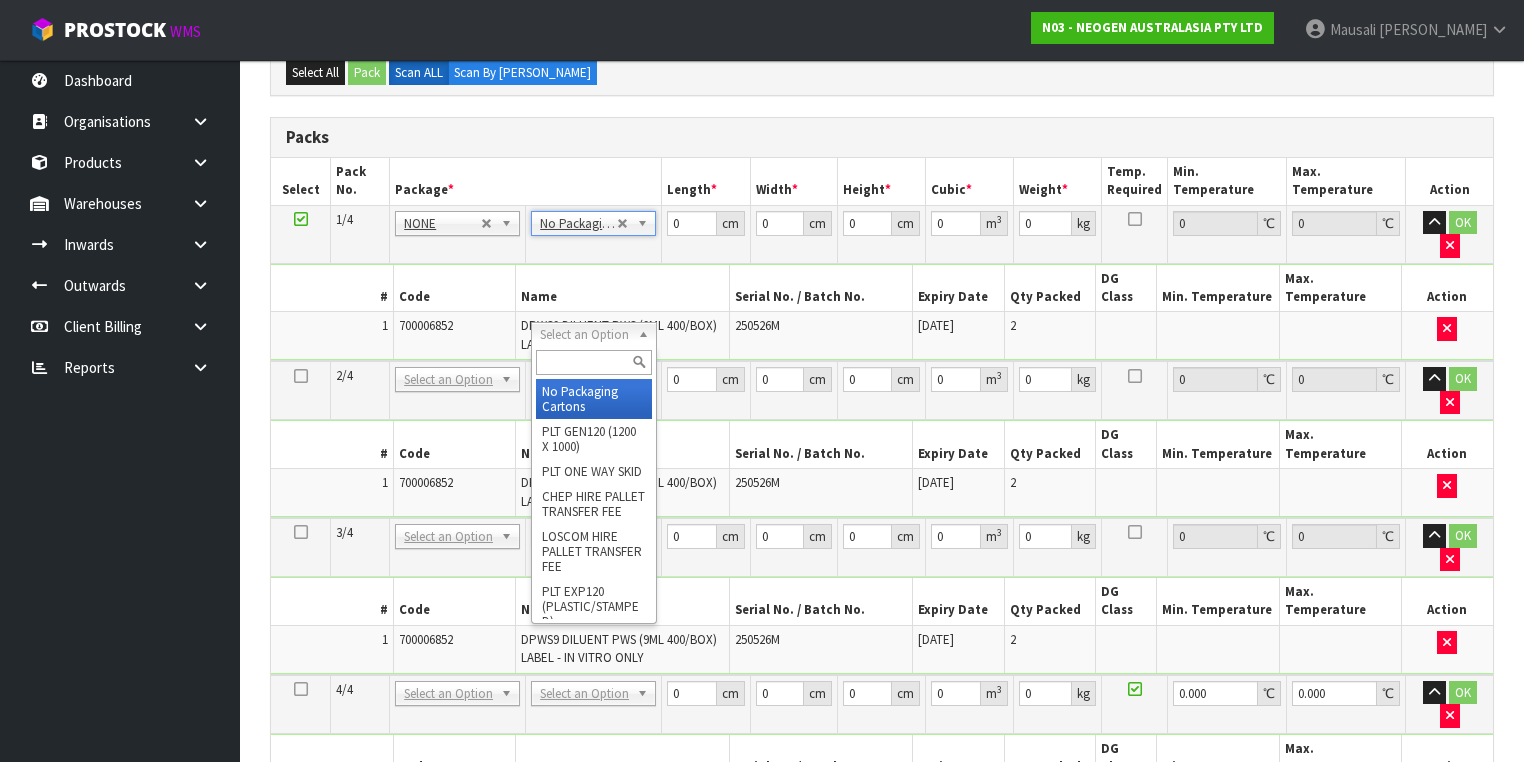 drag, startPoint x: 603, startPoint y: 388, endPoint x: 600, endPoint y: 418, distance: 30.149628 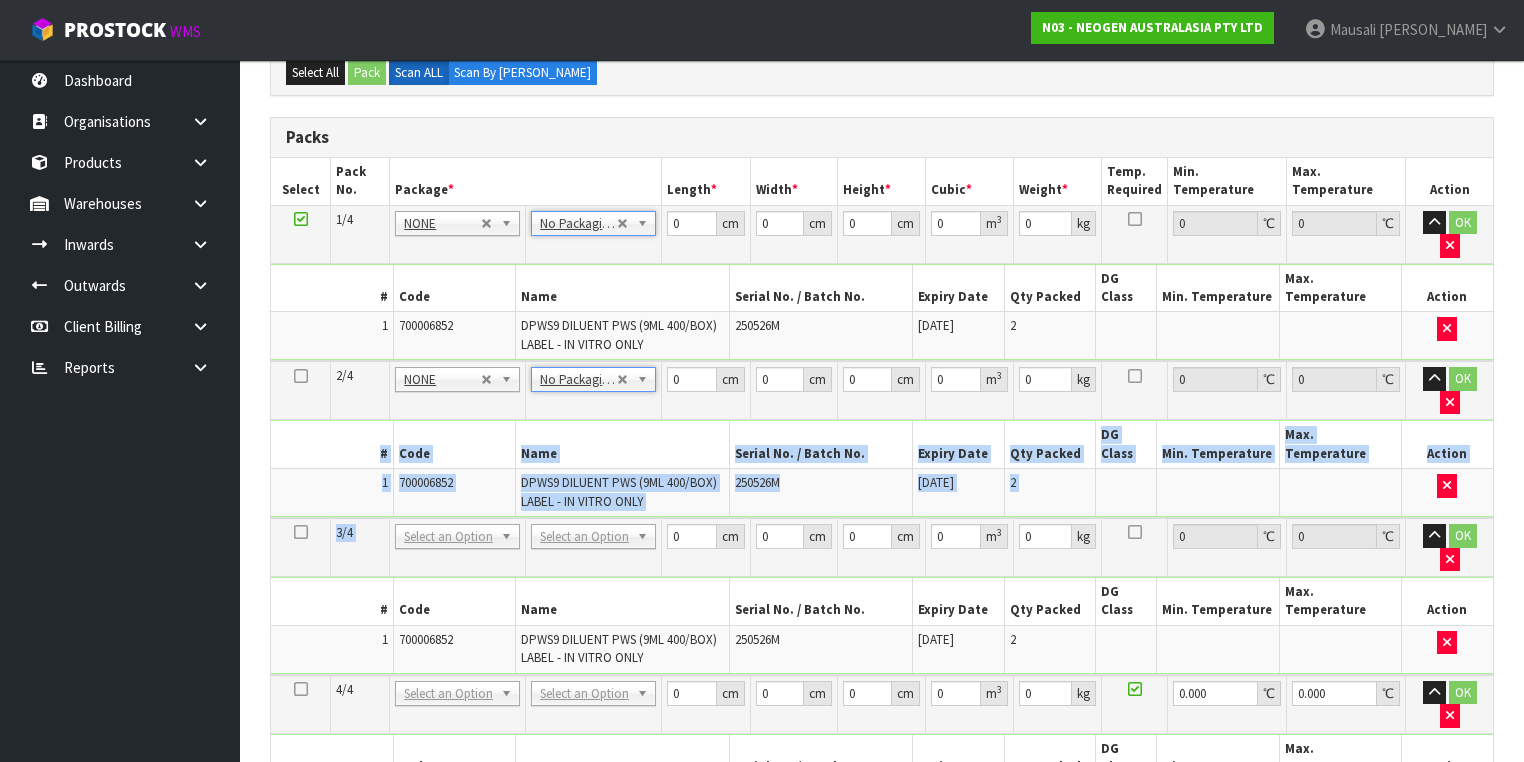 drag, startPoint x: 596, startPoint y: 430, endPoint x: 591, endPoint y: 441, distance: 12.083046 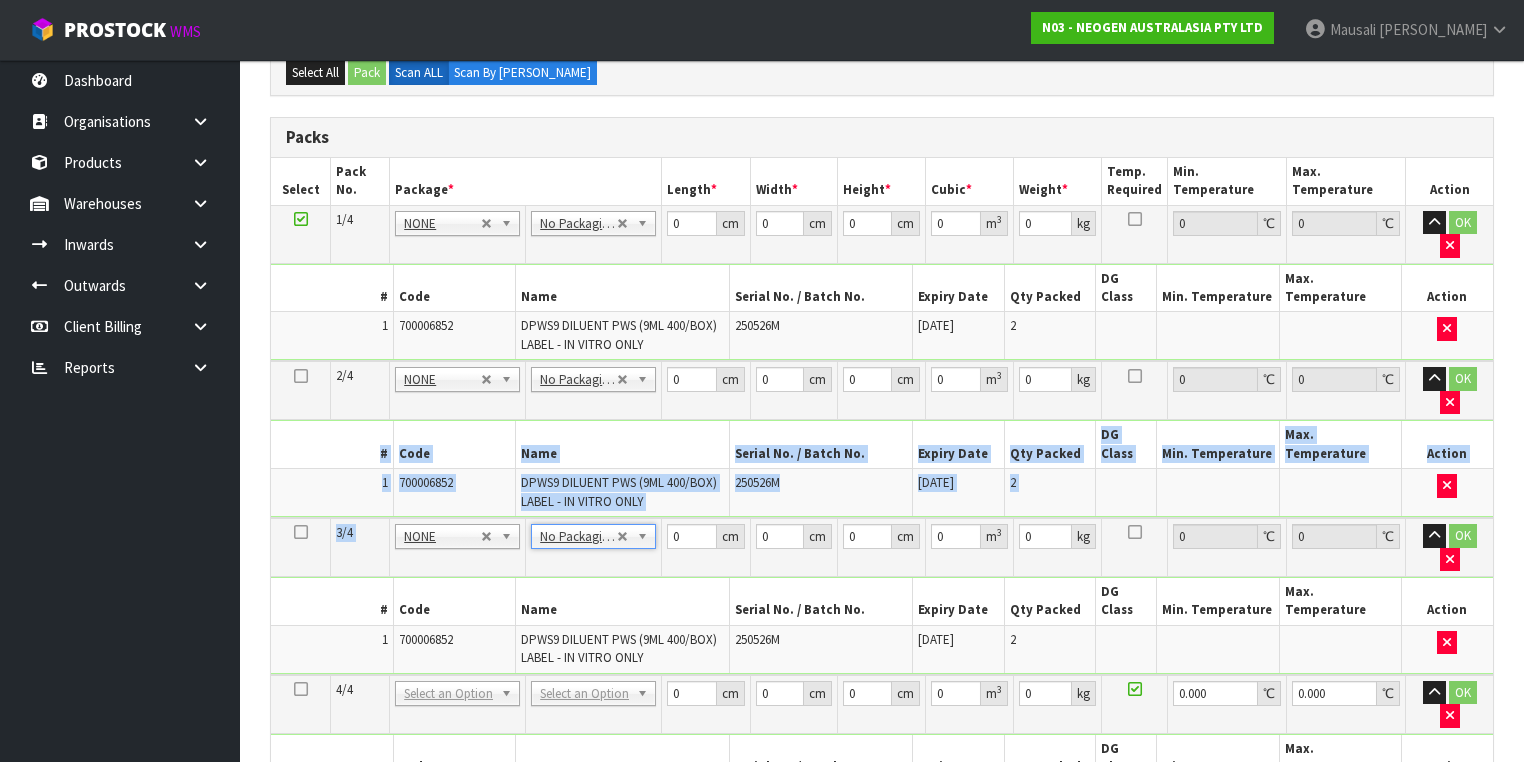drag, startPoint x: 589, startPoint y: 382, endPoint x: 596, endPoint y: 392, distance: 12.206555 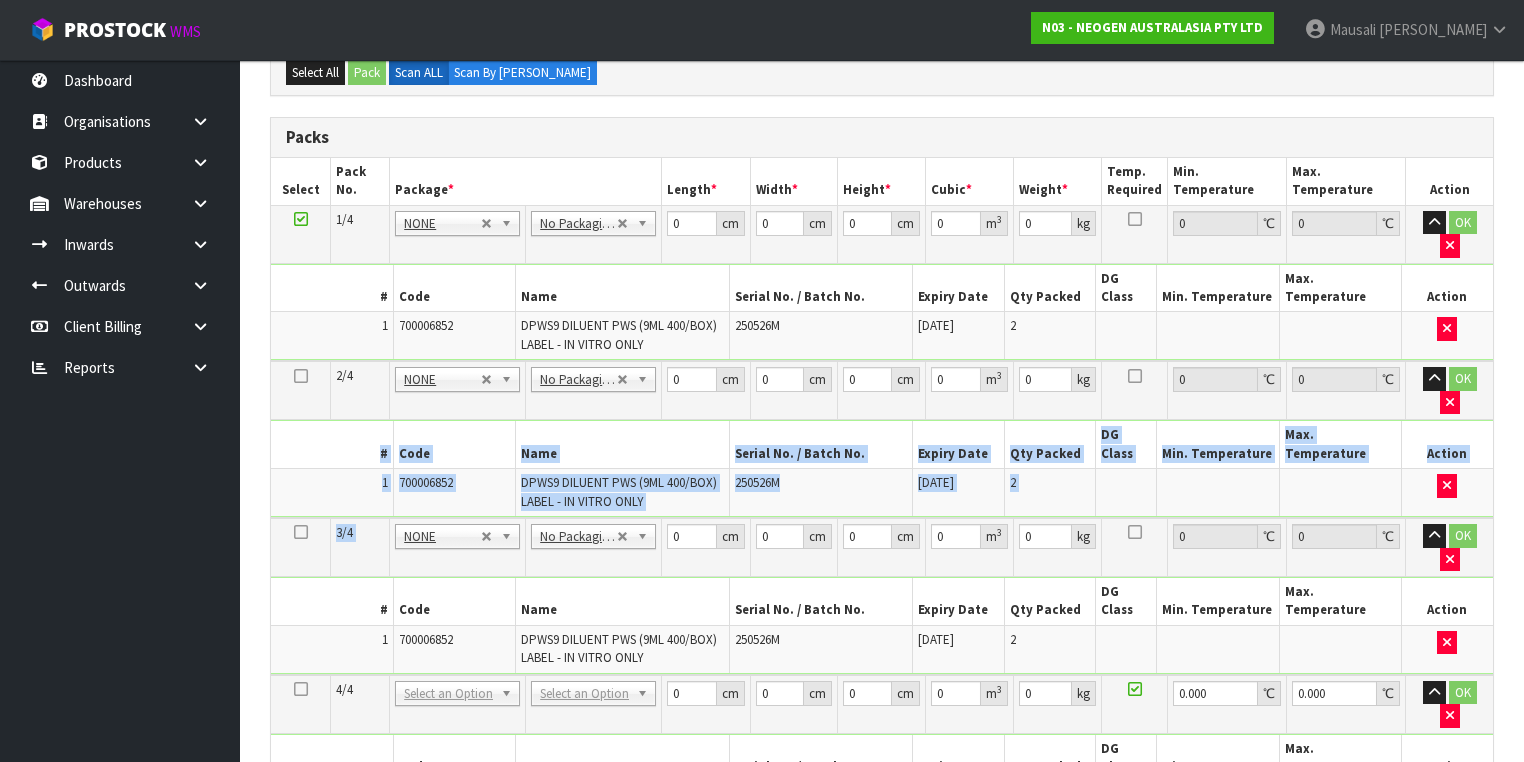 click on "Code" at bounding box center [454, 444] 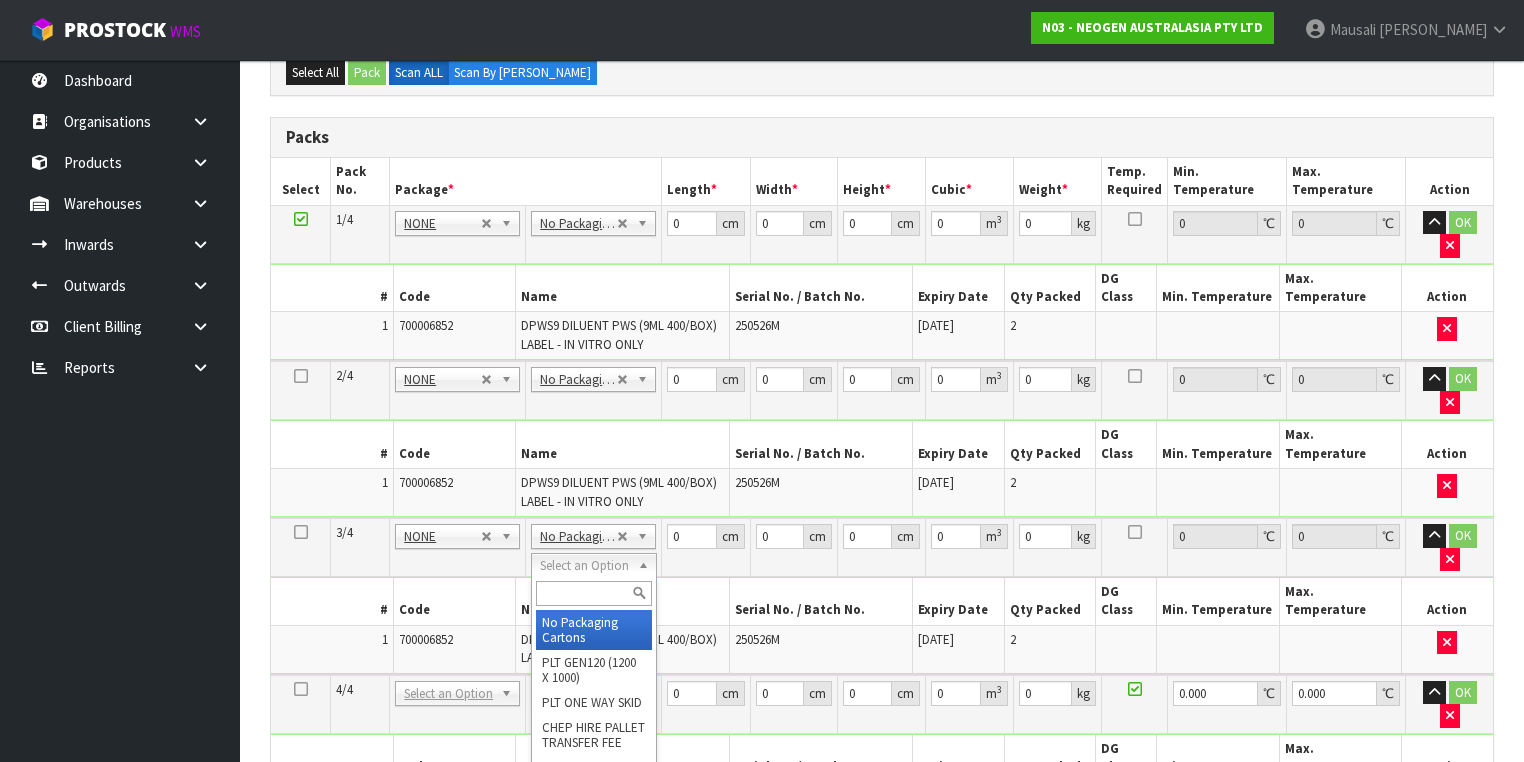 click at bounding box center [593, 593] 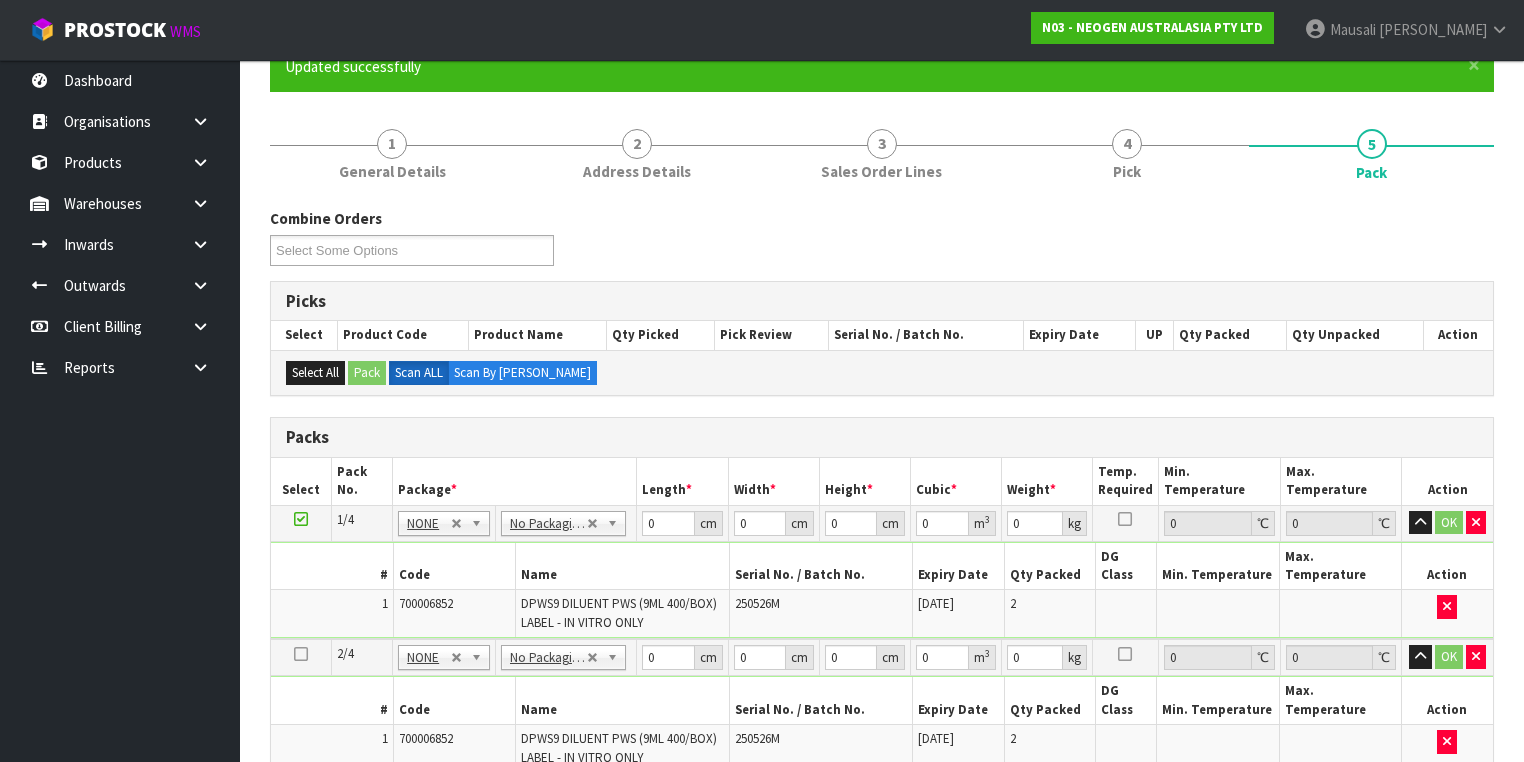 scroll, scrollTop: 160, scrollLeft: 0, axis: vertical 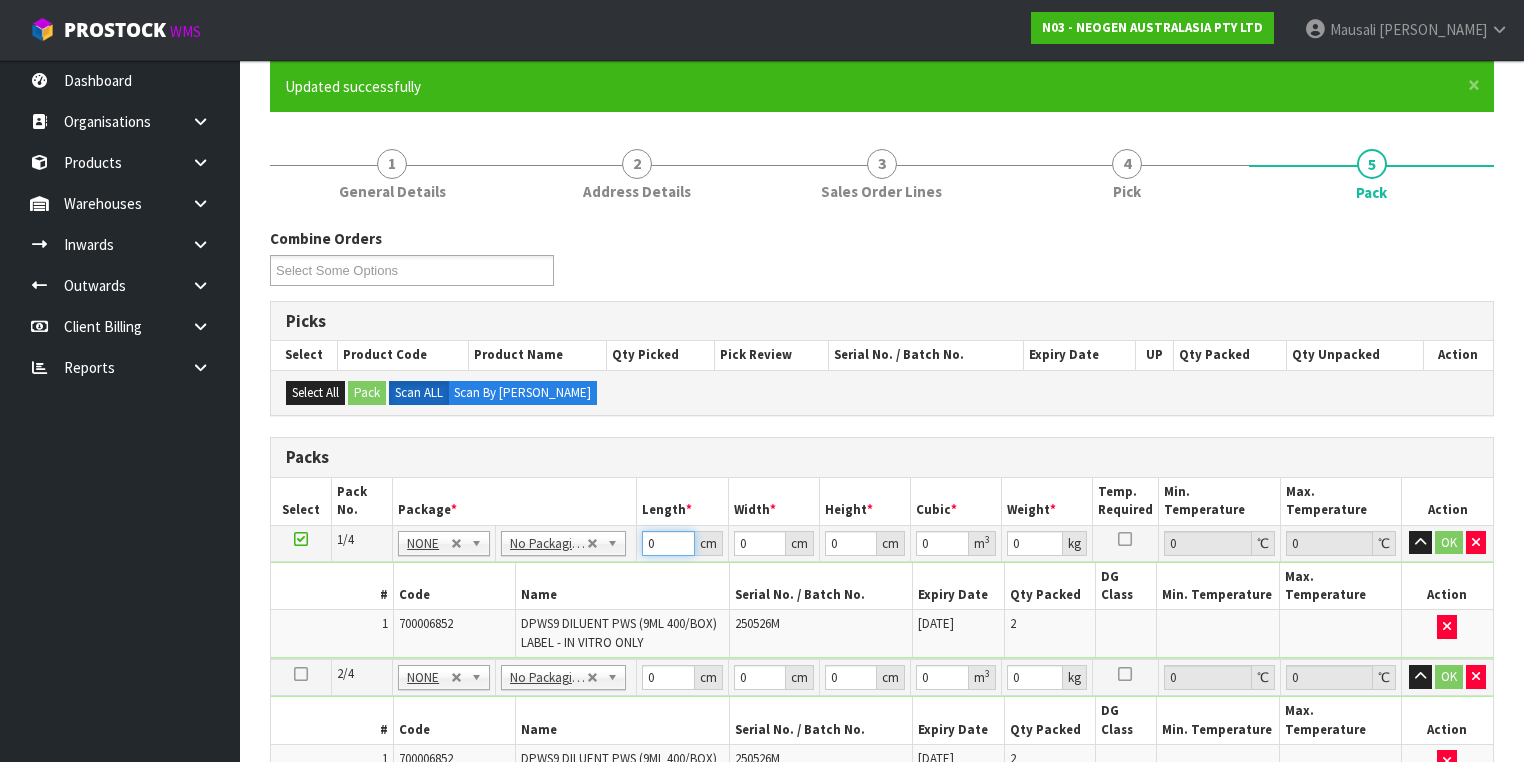 drag, startPoint x: 664, startPoint y: 544, endPoint x: 614, endPoint y: 532, distance: 51.41984 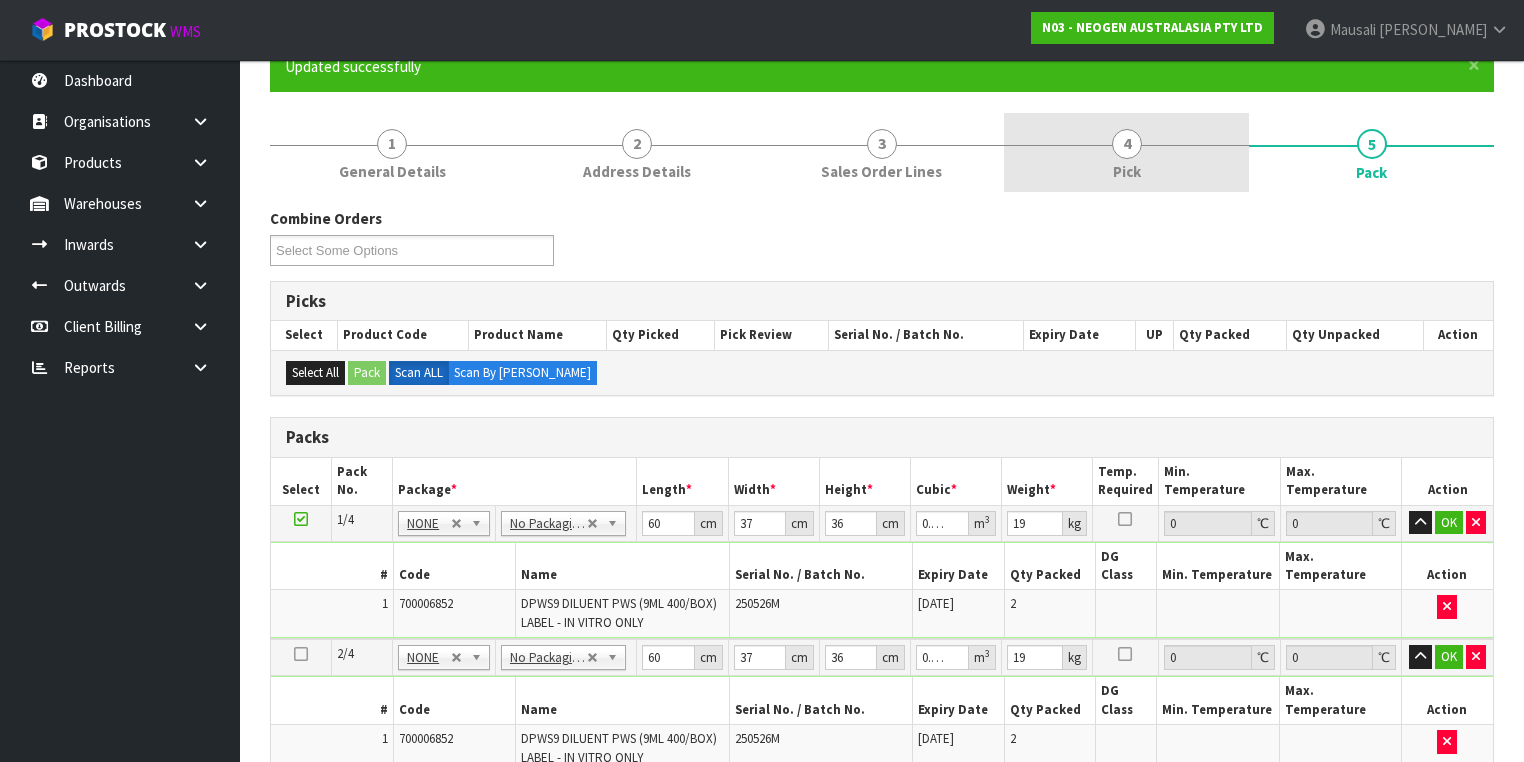 scroll, scrollTop: 580, scrollLeft: 0, axis: vertical 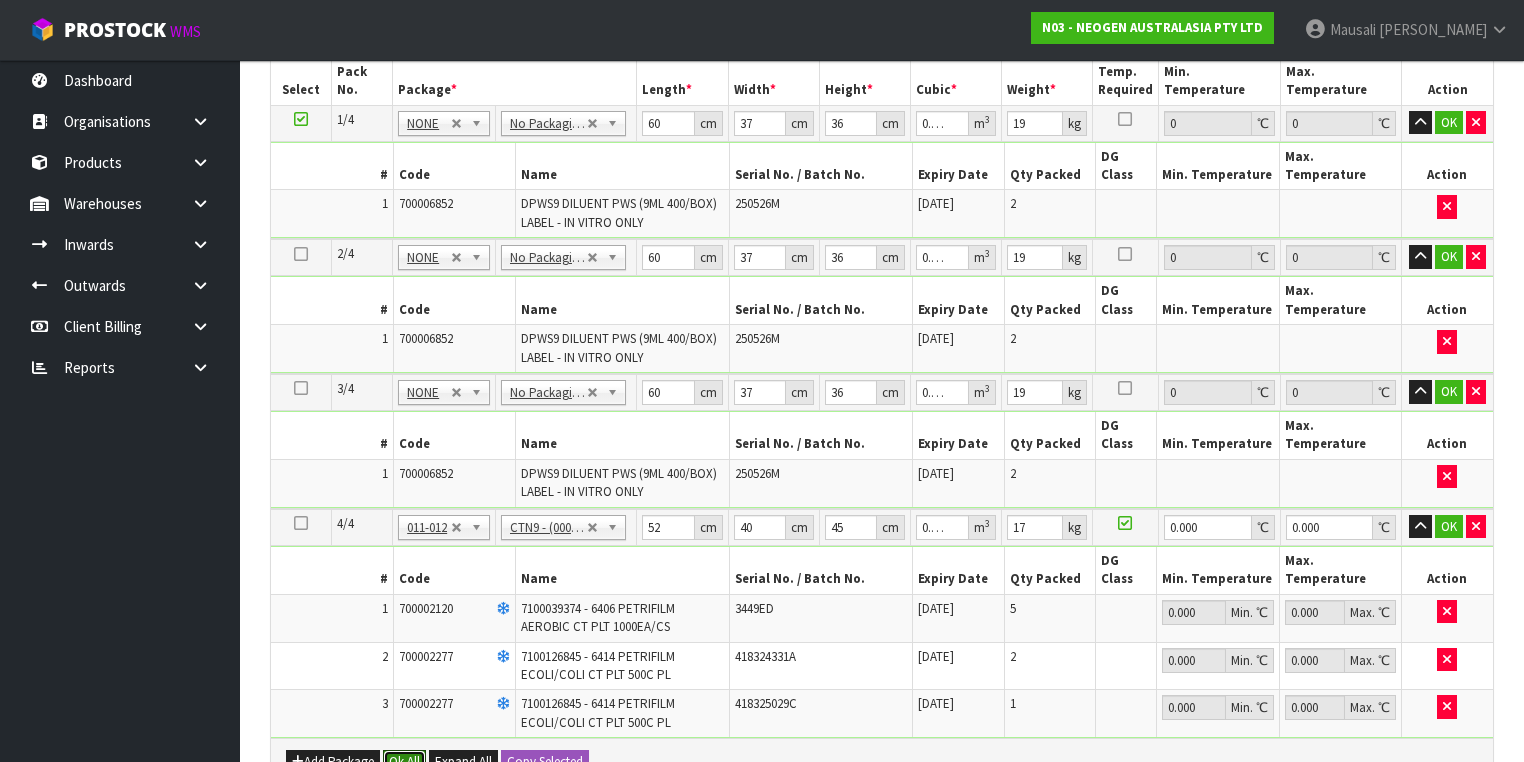 click on "Ok All" at bounding box center (404, 762) 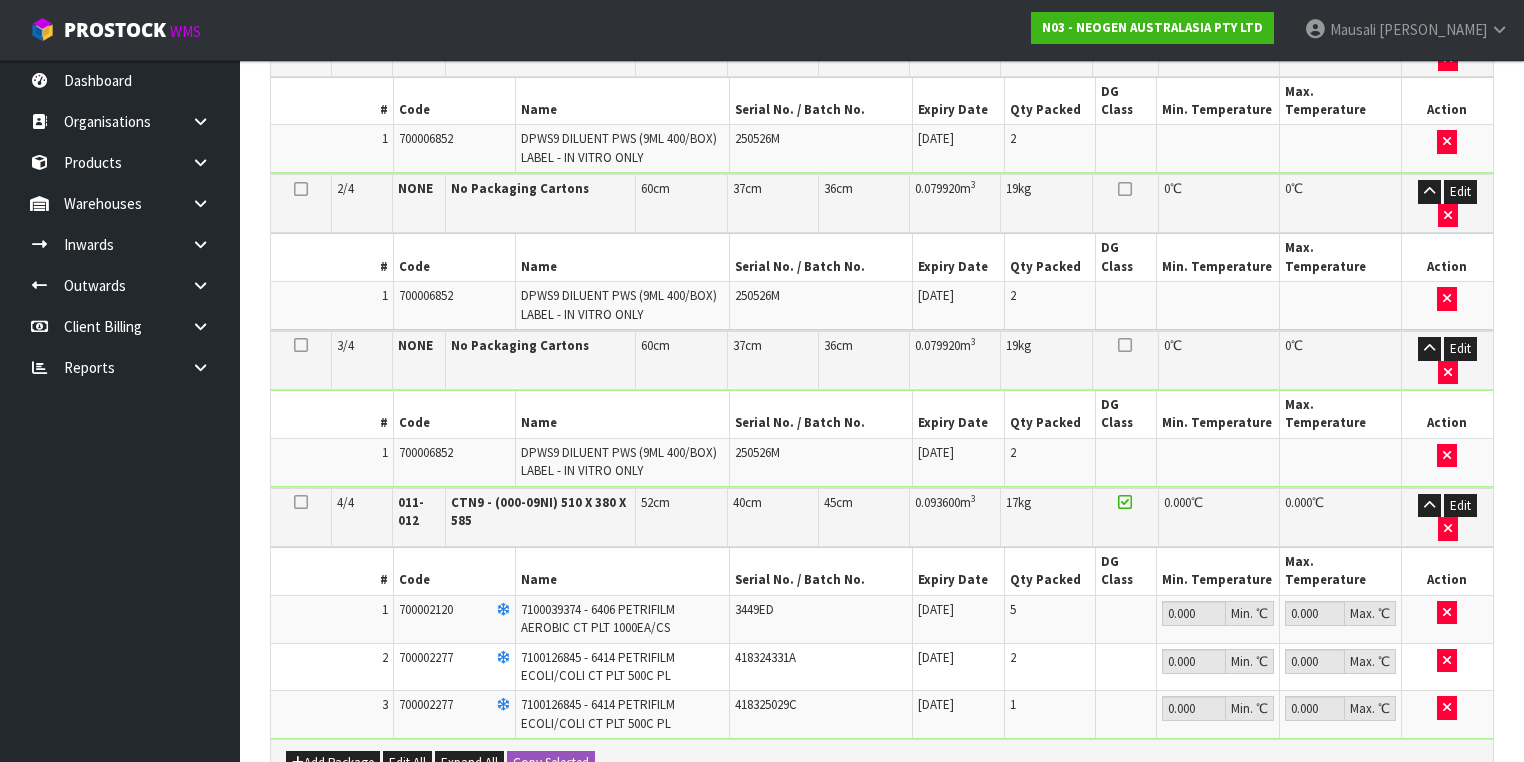 scroll, scrollTop: 962, scrollLeft: 0, axis: vertical 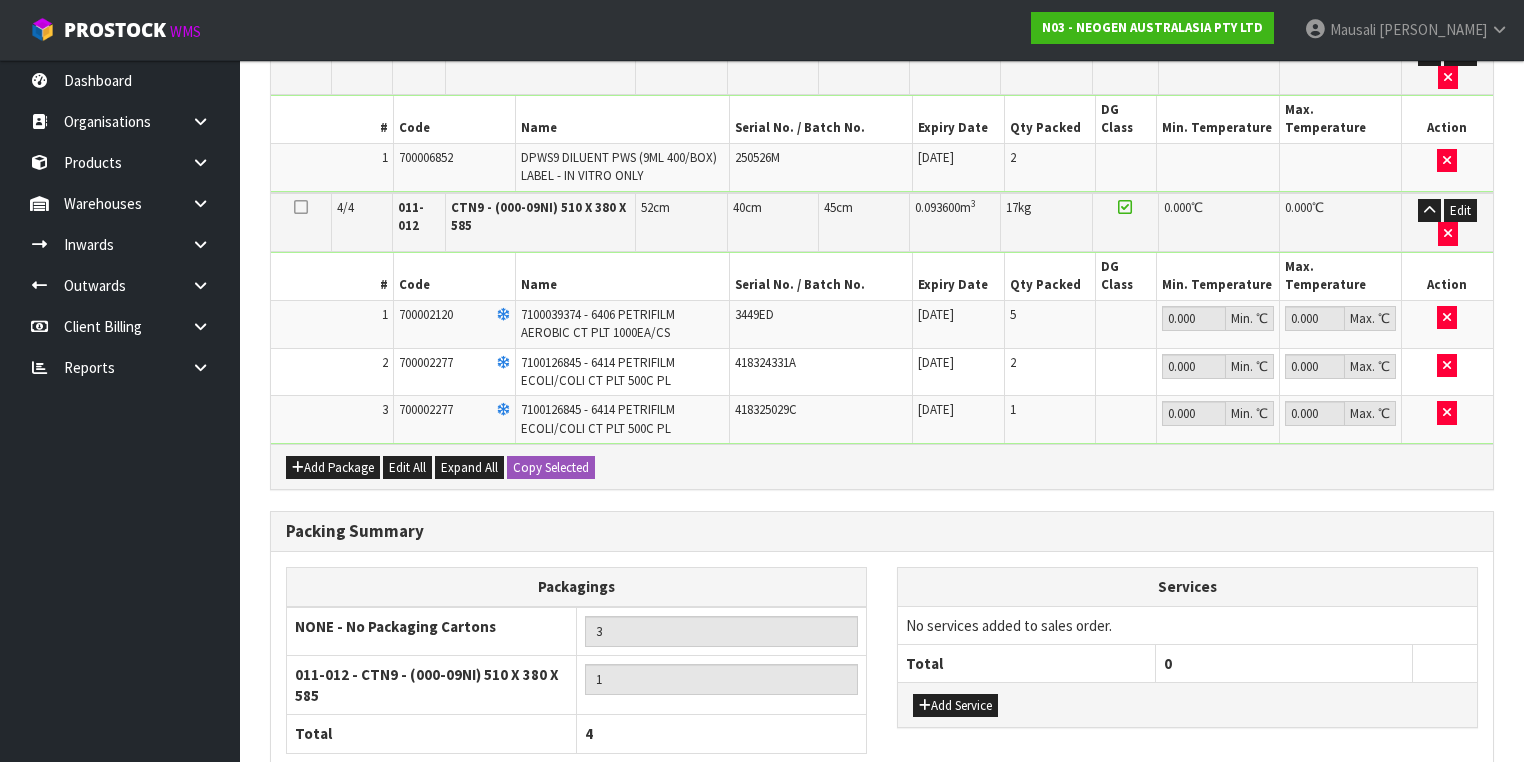 click on "Save & Confirm Packs" at bounding box center (427, 878) 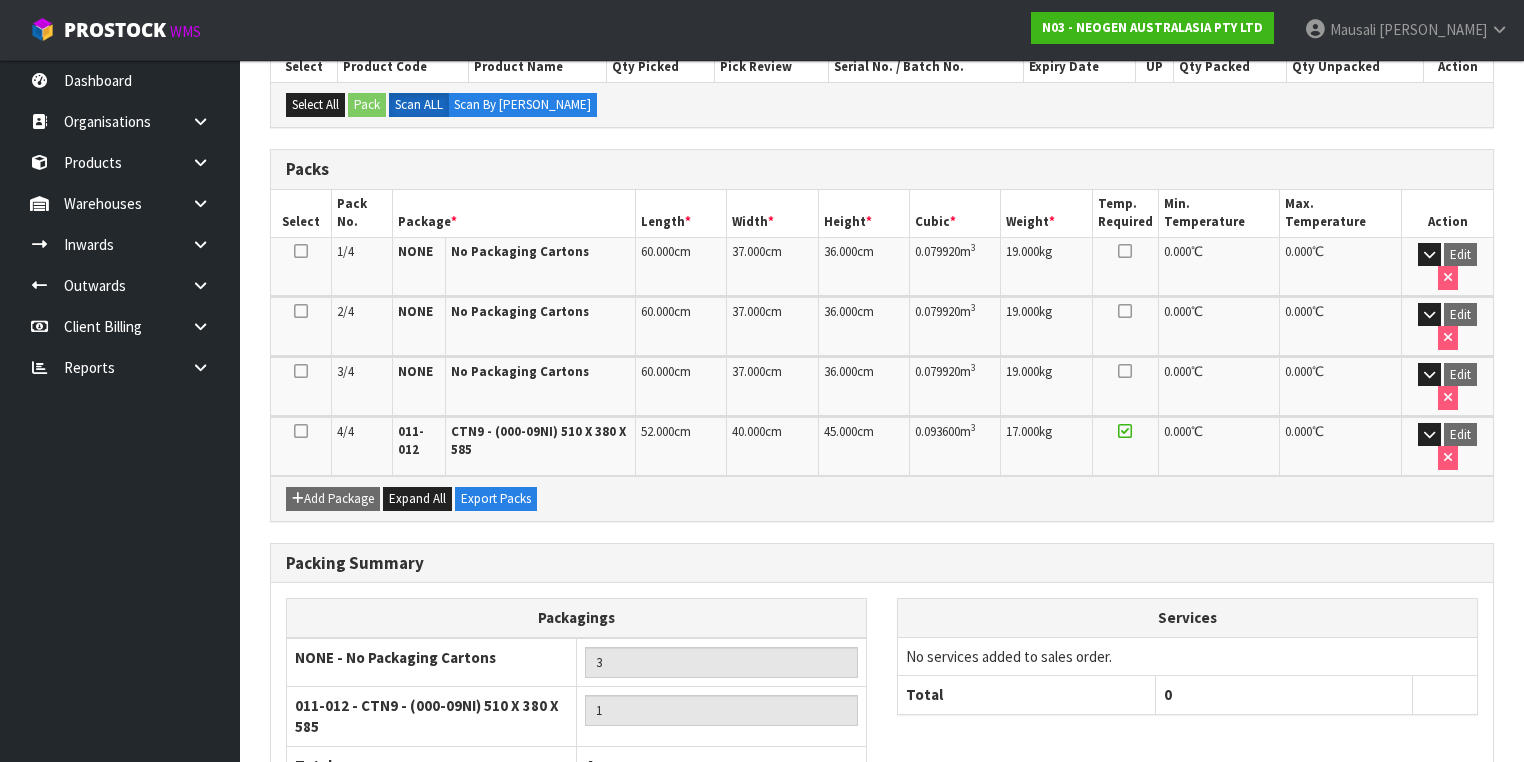 scroll, scrollTop: 512, scrollLeft: 0, axis: vertical 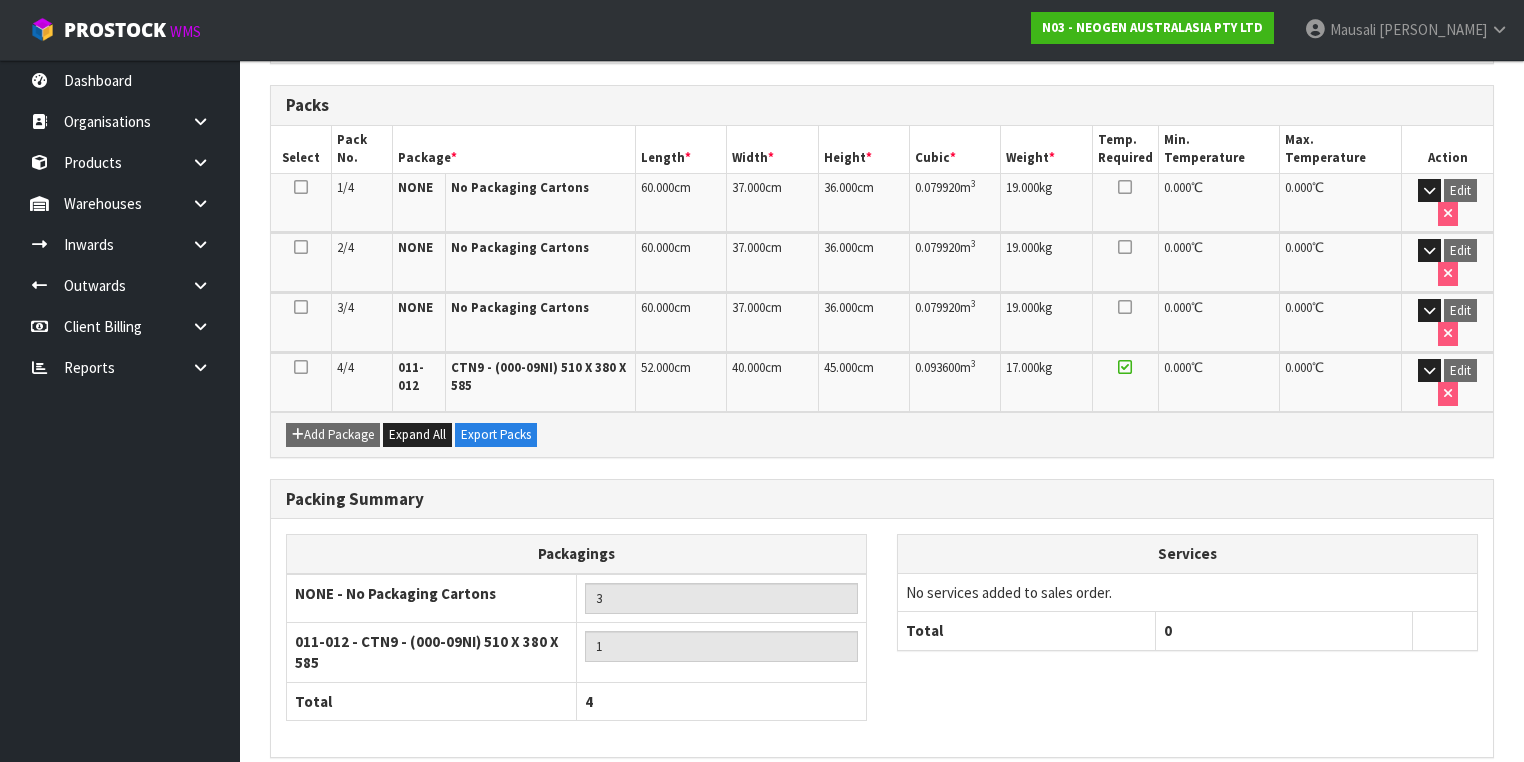 click on "Next" at bounding box center (1450, 800) 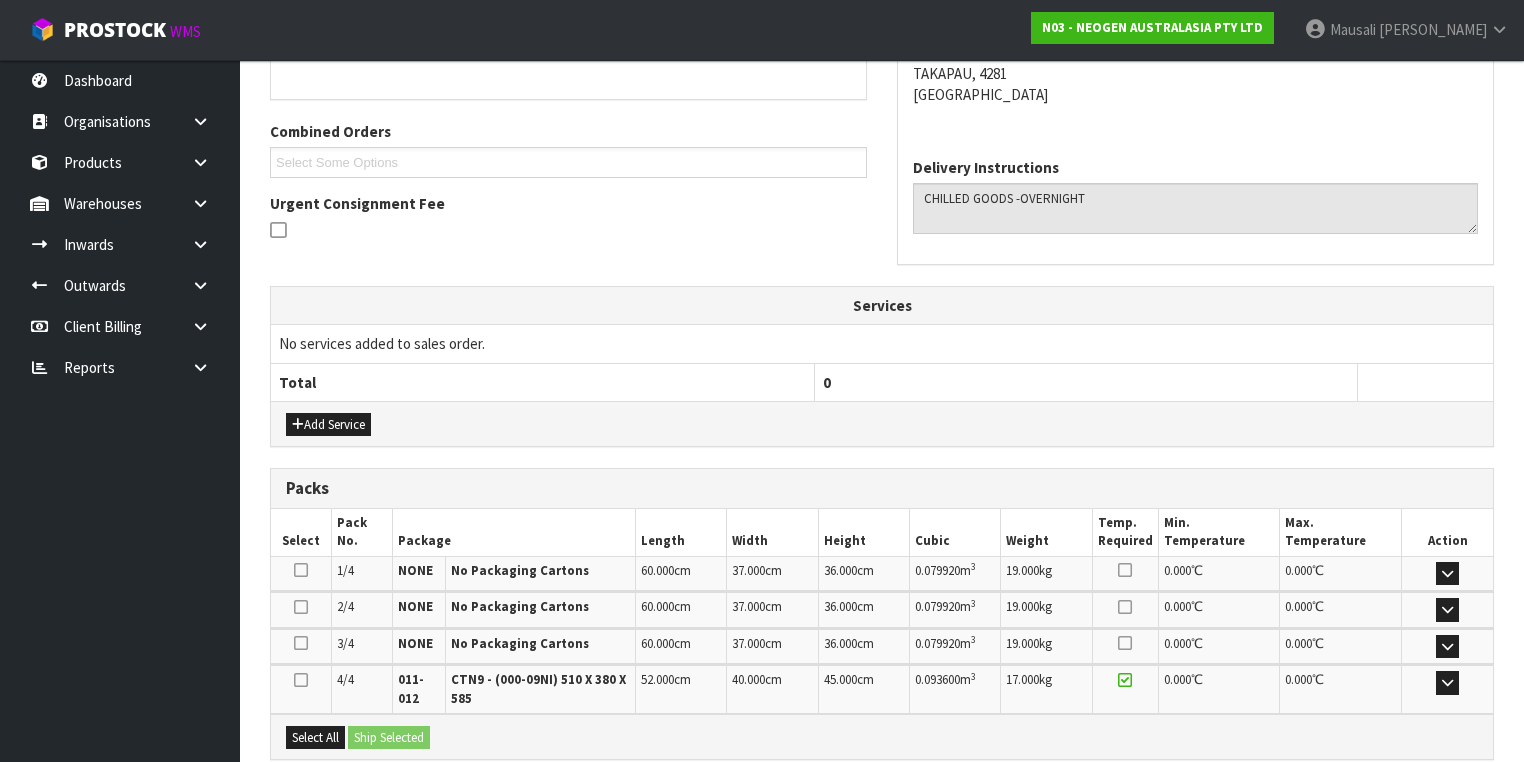scroll, scrollTop: 640, scrollLeft: 0, axis: vertical 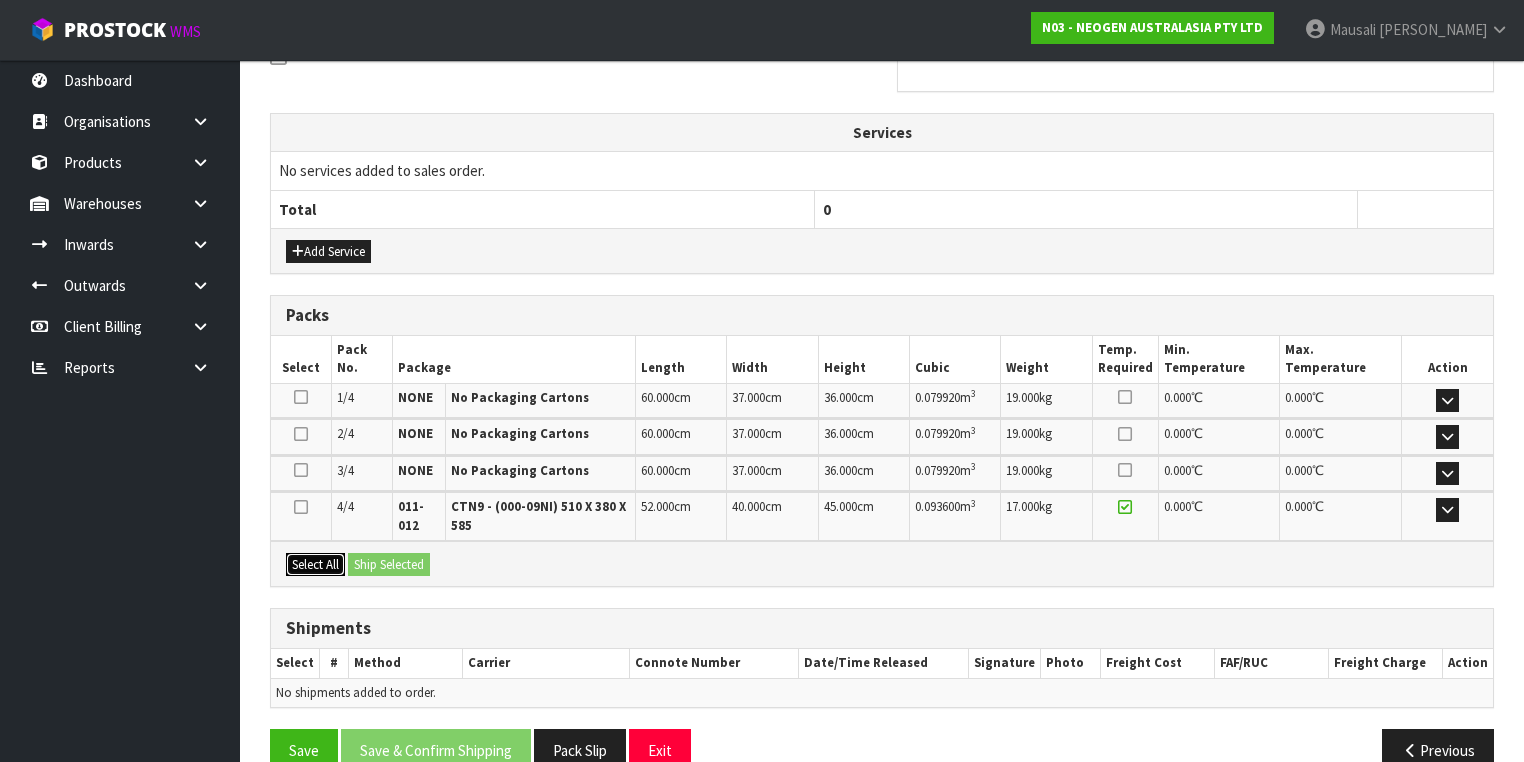 drag, startPoint x: 328, startPoint y: 559, endPoint x: 372, endPoint y: 556, distance: 44.102154 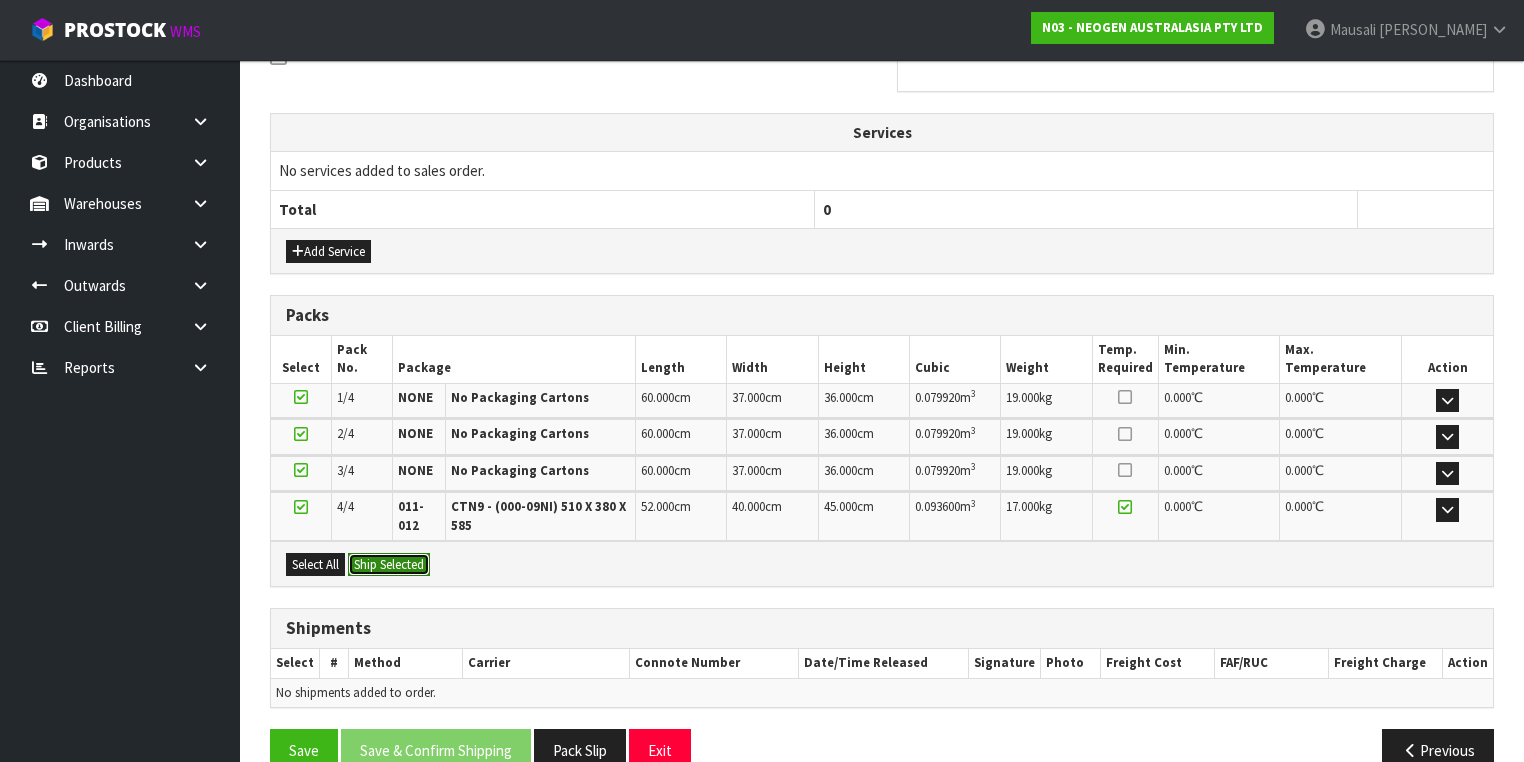 click on "Ship Selected" at bounding box center (389, 565) 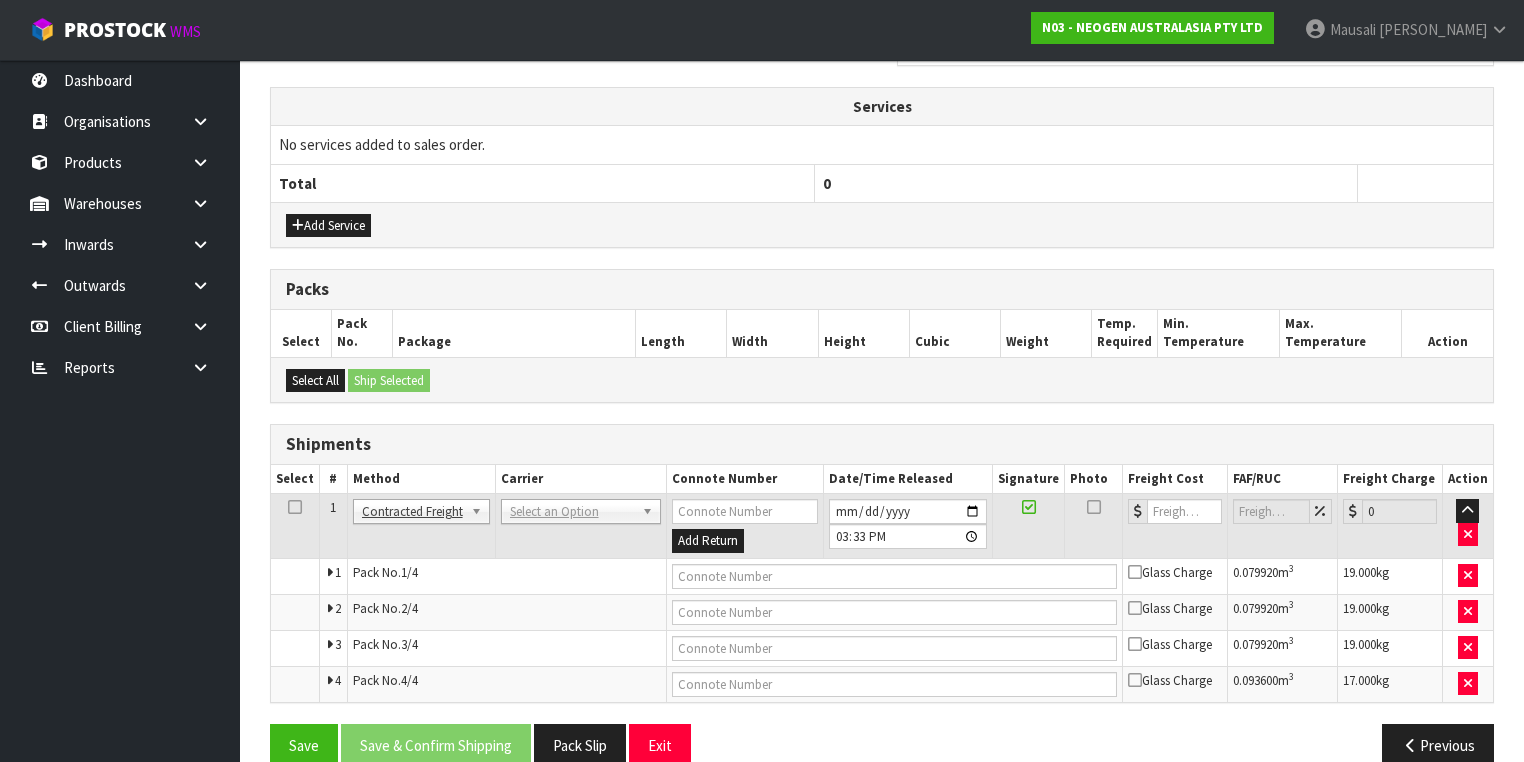 scroll, scrollTop: 692, scrollLeft: 0, axis: vertical 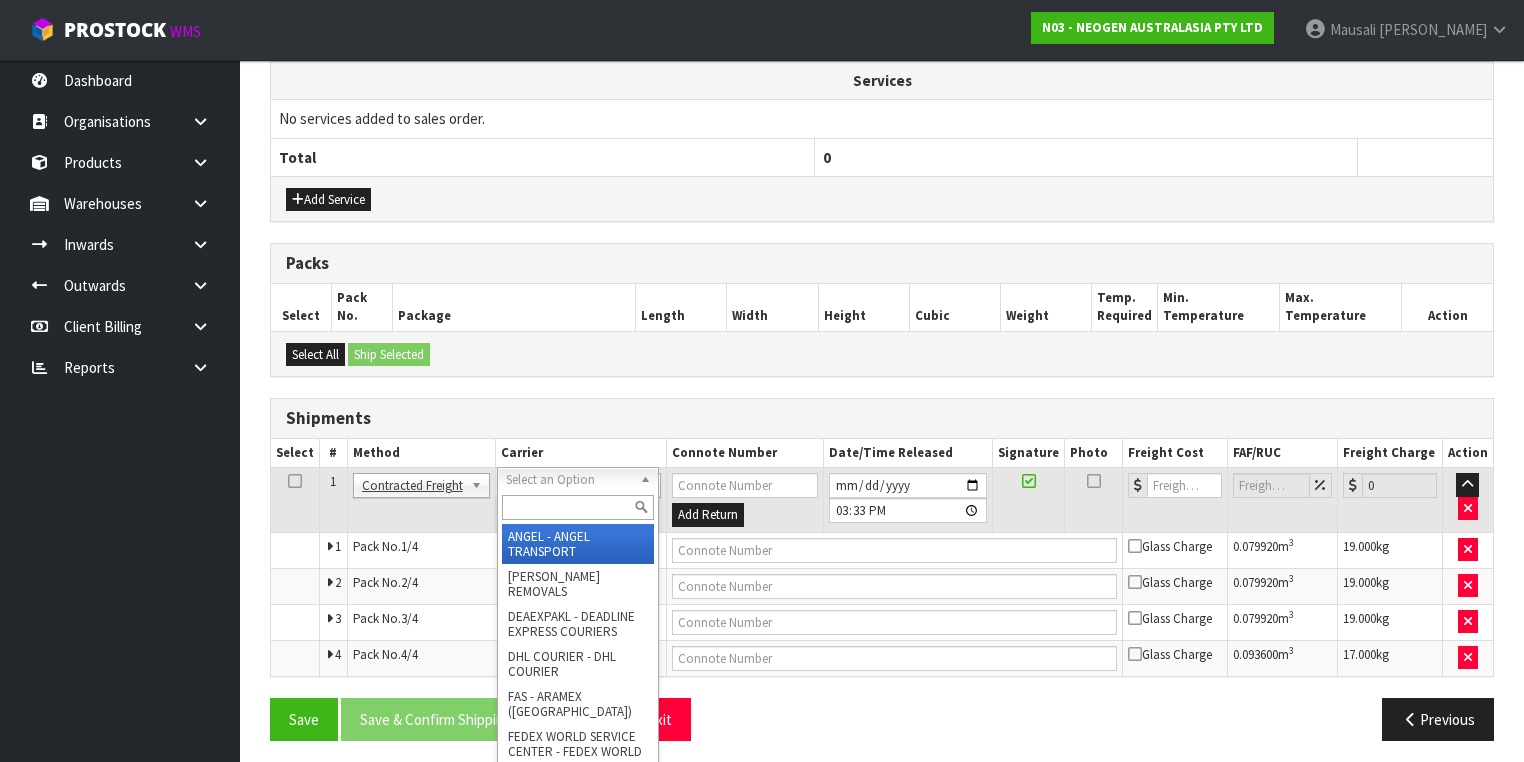click at bounding box center [578, 507] 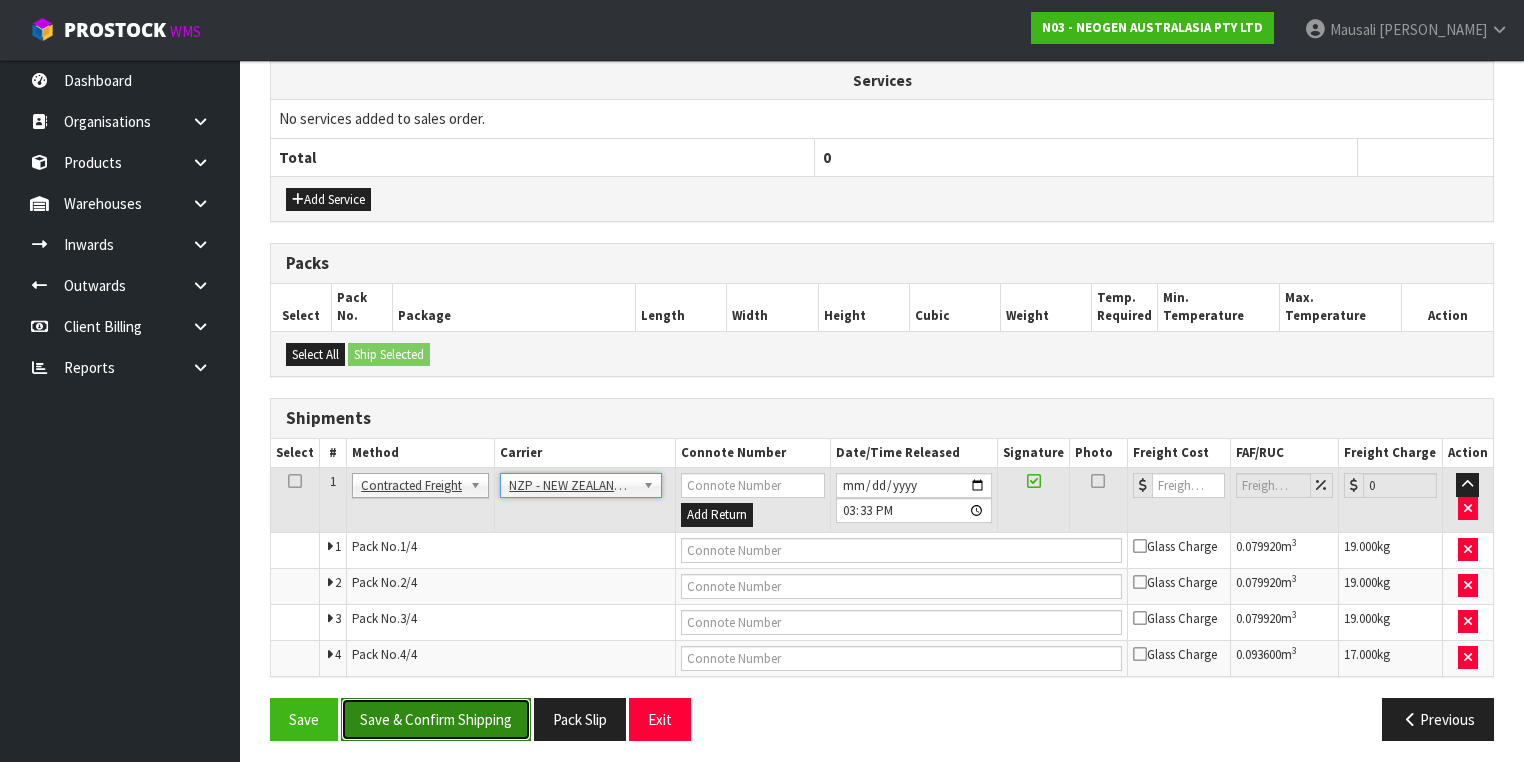 click on "Save & Confirm Shipping" at bounding box center (436, 719) 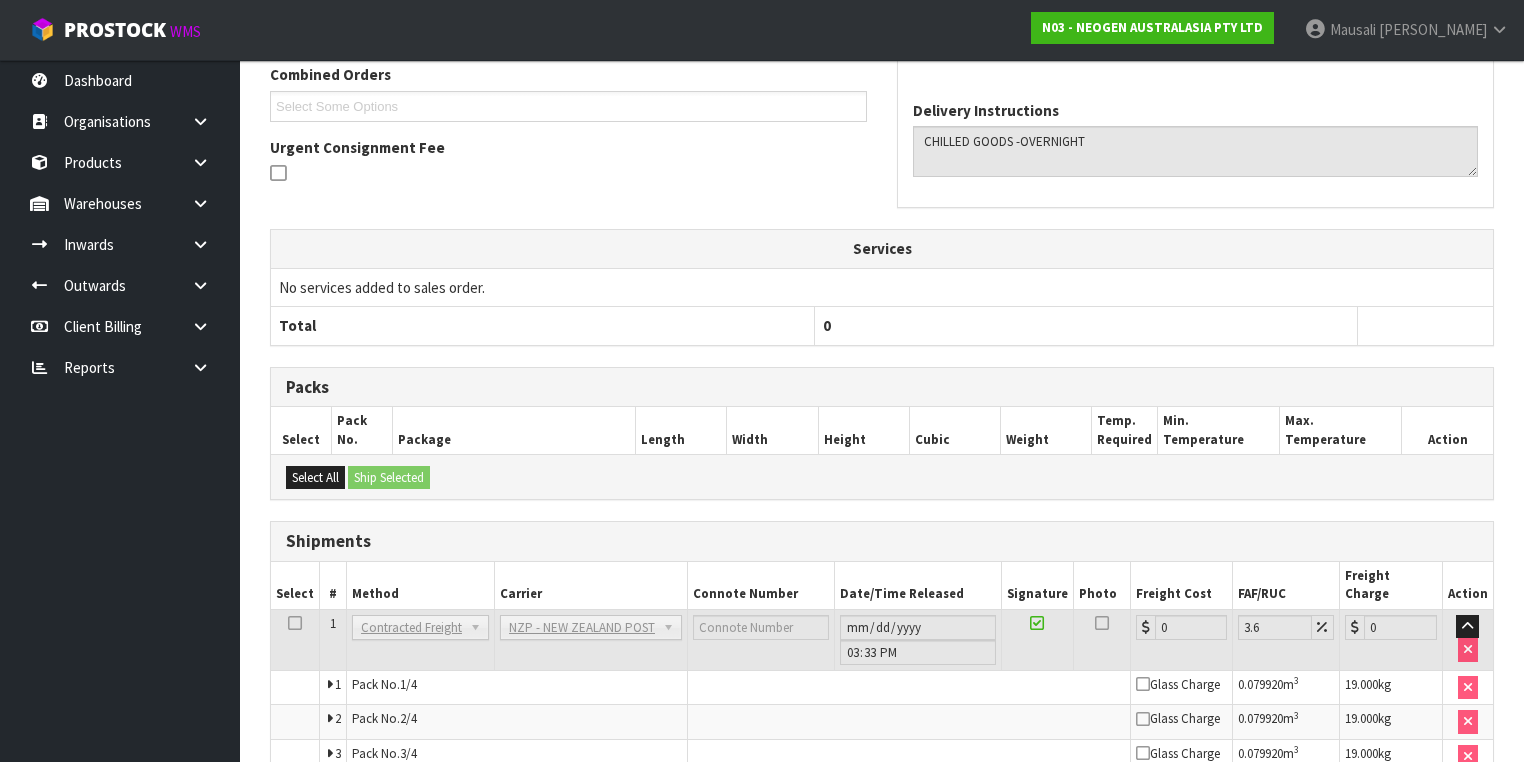scroll, scrollTop: 640, scrollLeft: 0, axis: vertical 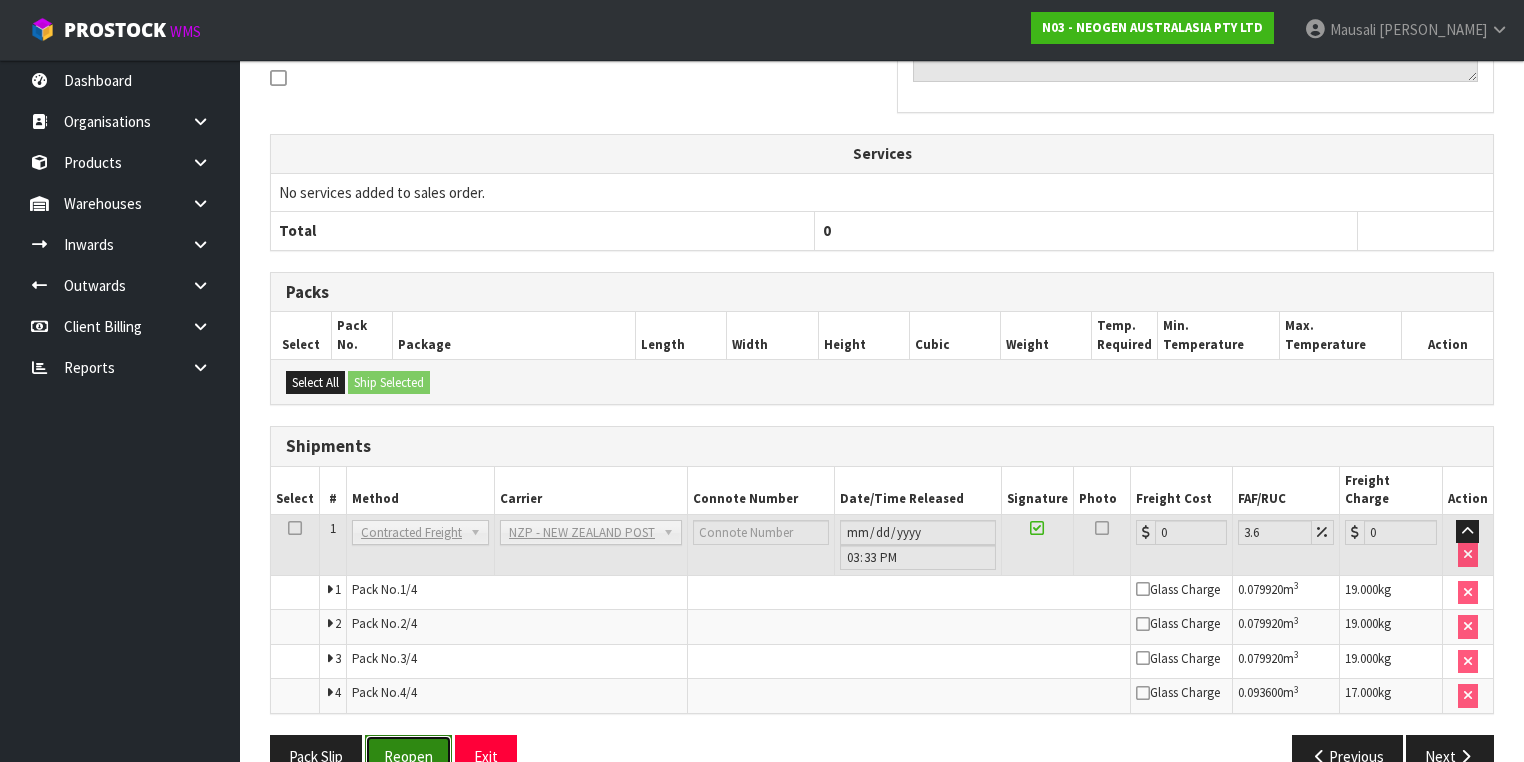 click on "Reopen" at bounding box center (408, 756) 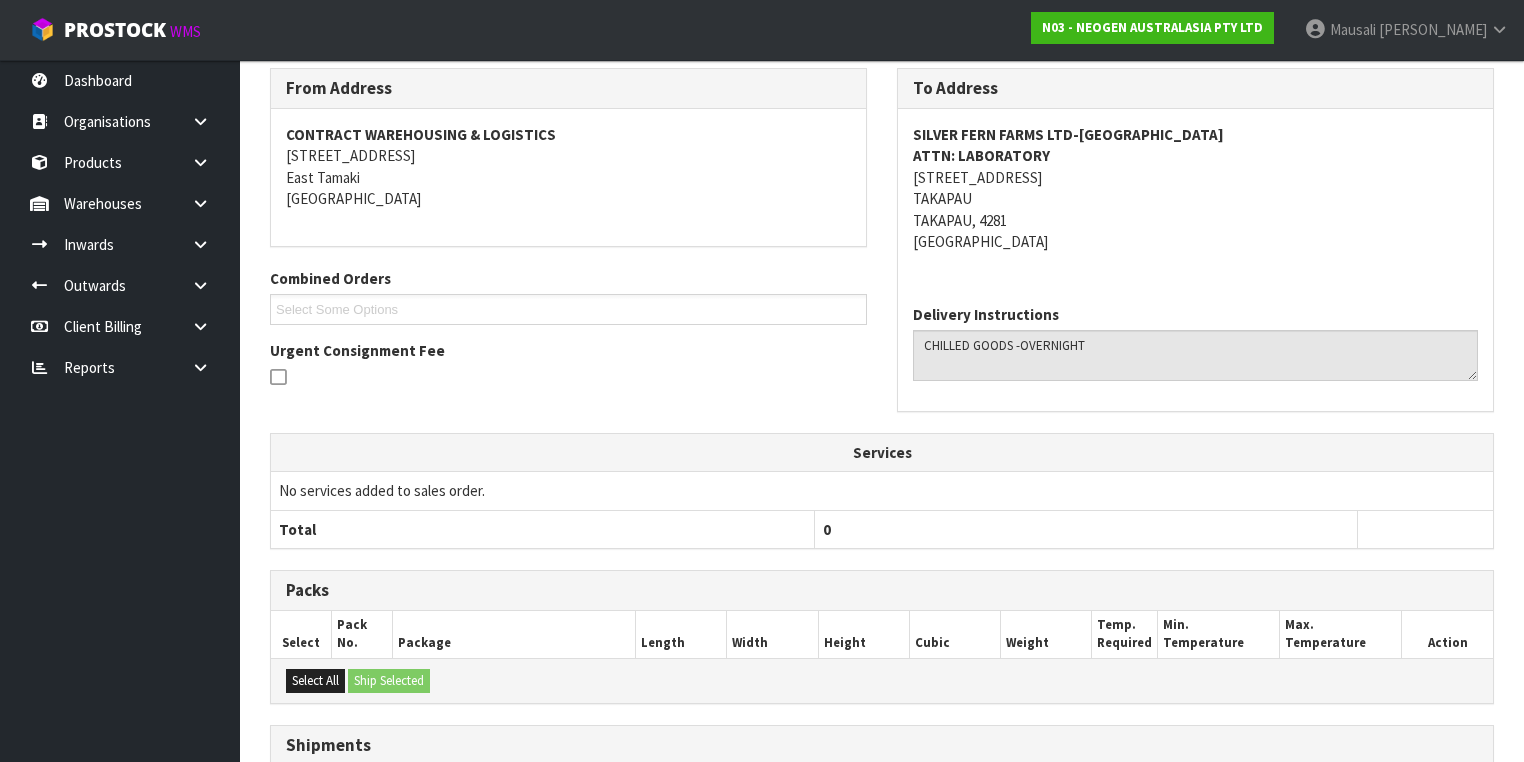 scroll, scrollTop: 638, scrollLeft: 0, axis: vertical 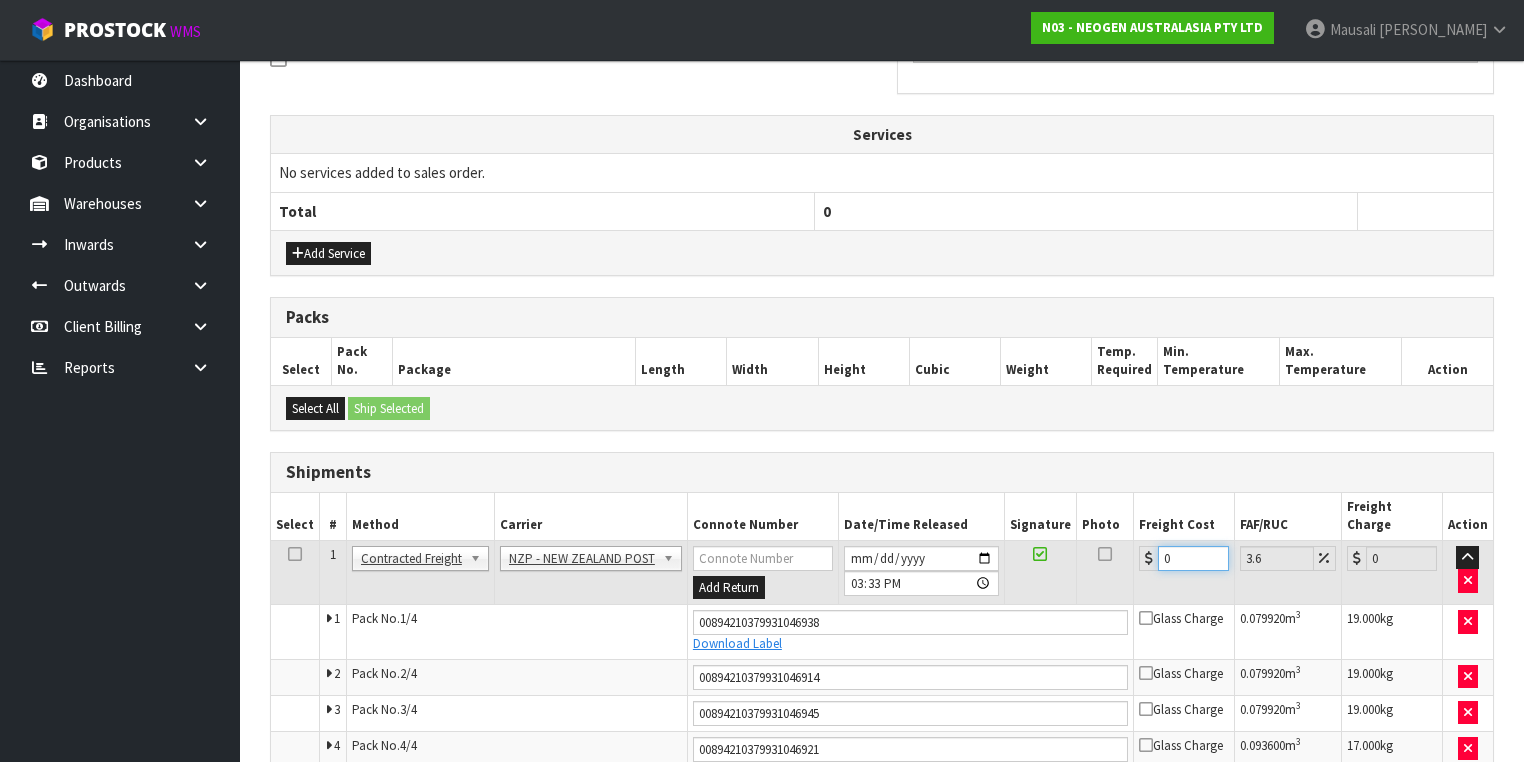 drag, startPoint x: 1186, startPoint y: 537, endPoint x: 1110, endPoint y: 556, distance: 78.339005 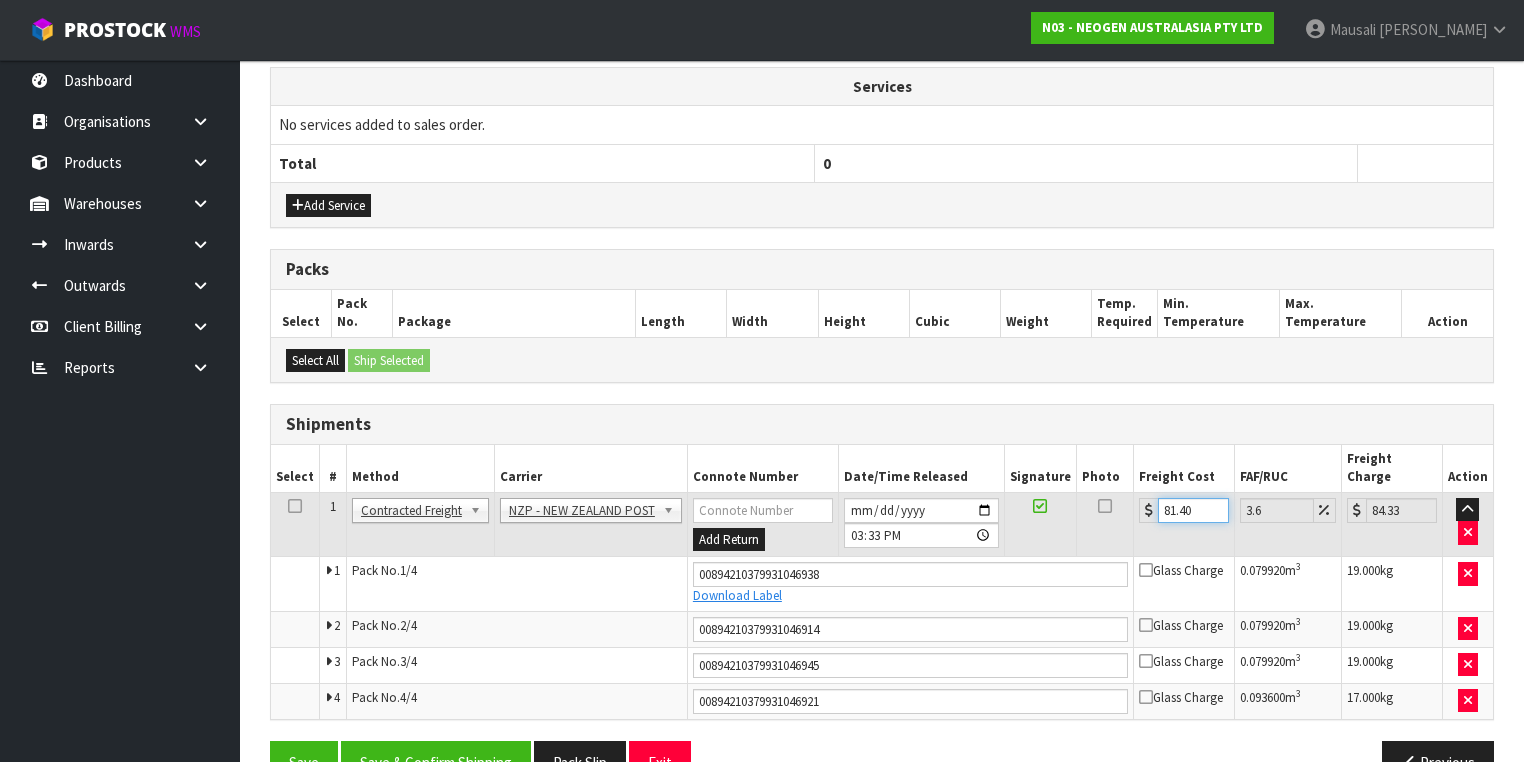 scroll, scrollTop: 711, scrollLeft: 0, axis: vertical 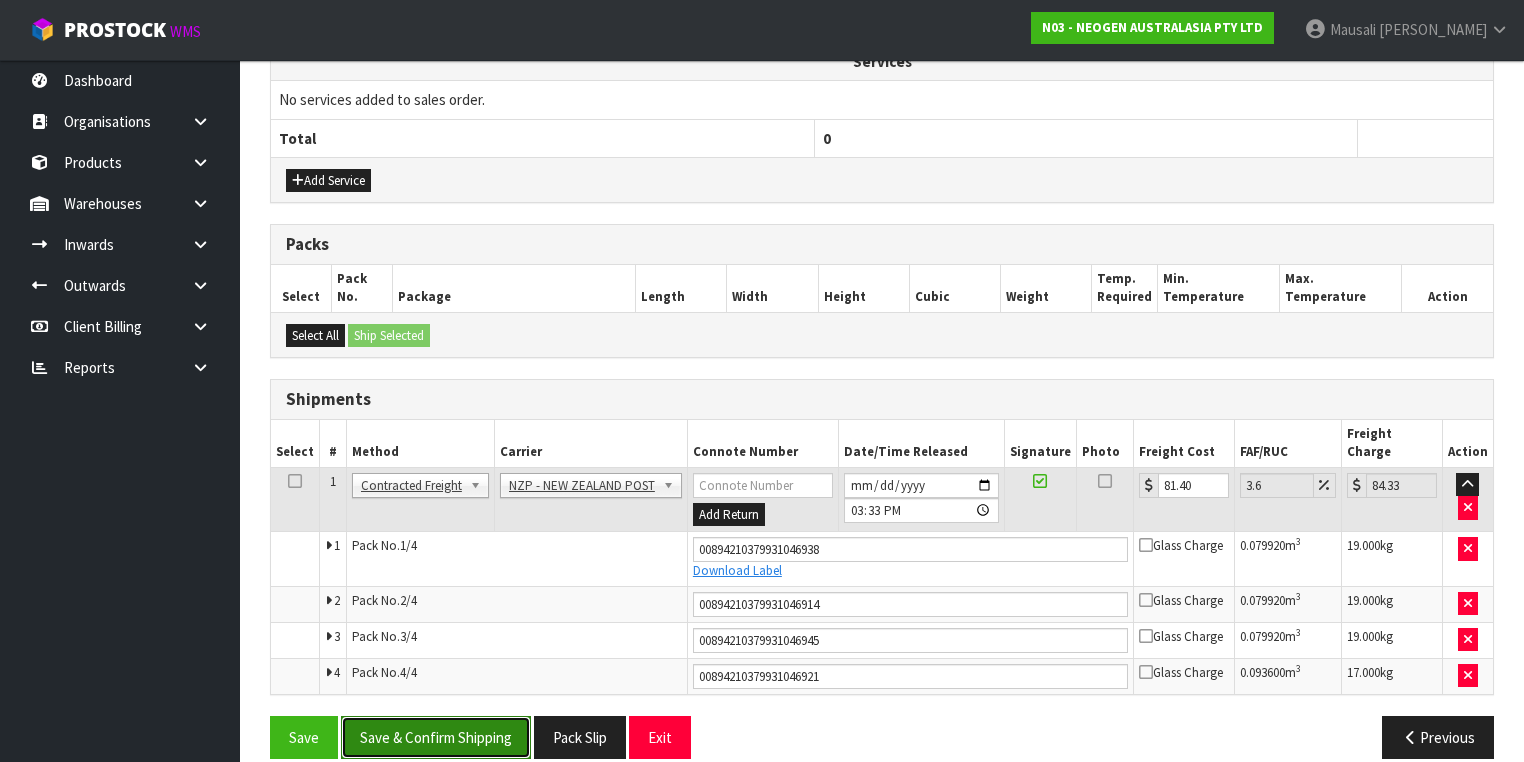 click on "Save & Confirm Shipping" at bounding box center [436, 737] 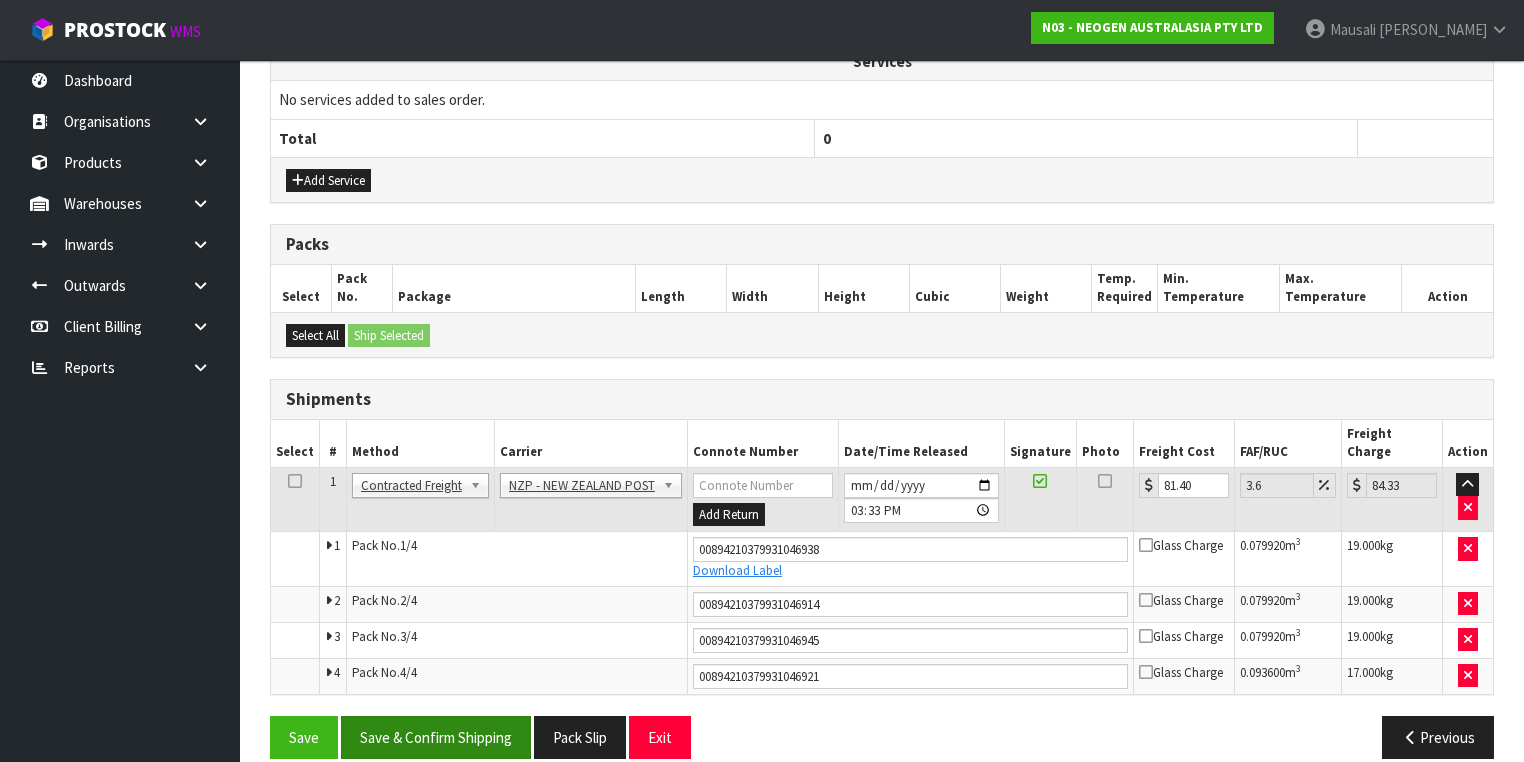 scroll, scrollTop: 0, scrollLeft: 0, axis: both 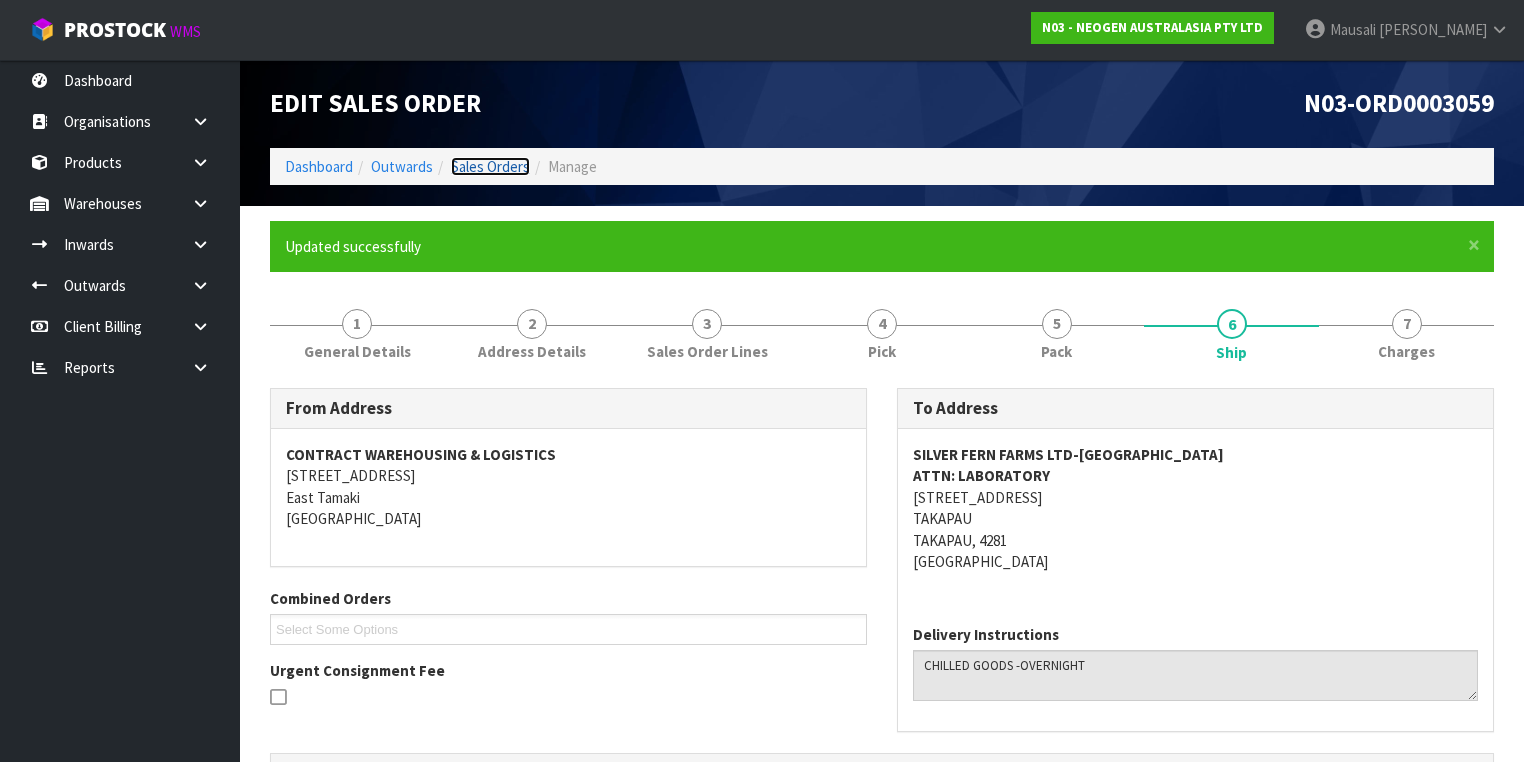 click on "Sales Orders" at bounding box center (490, 166) 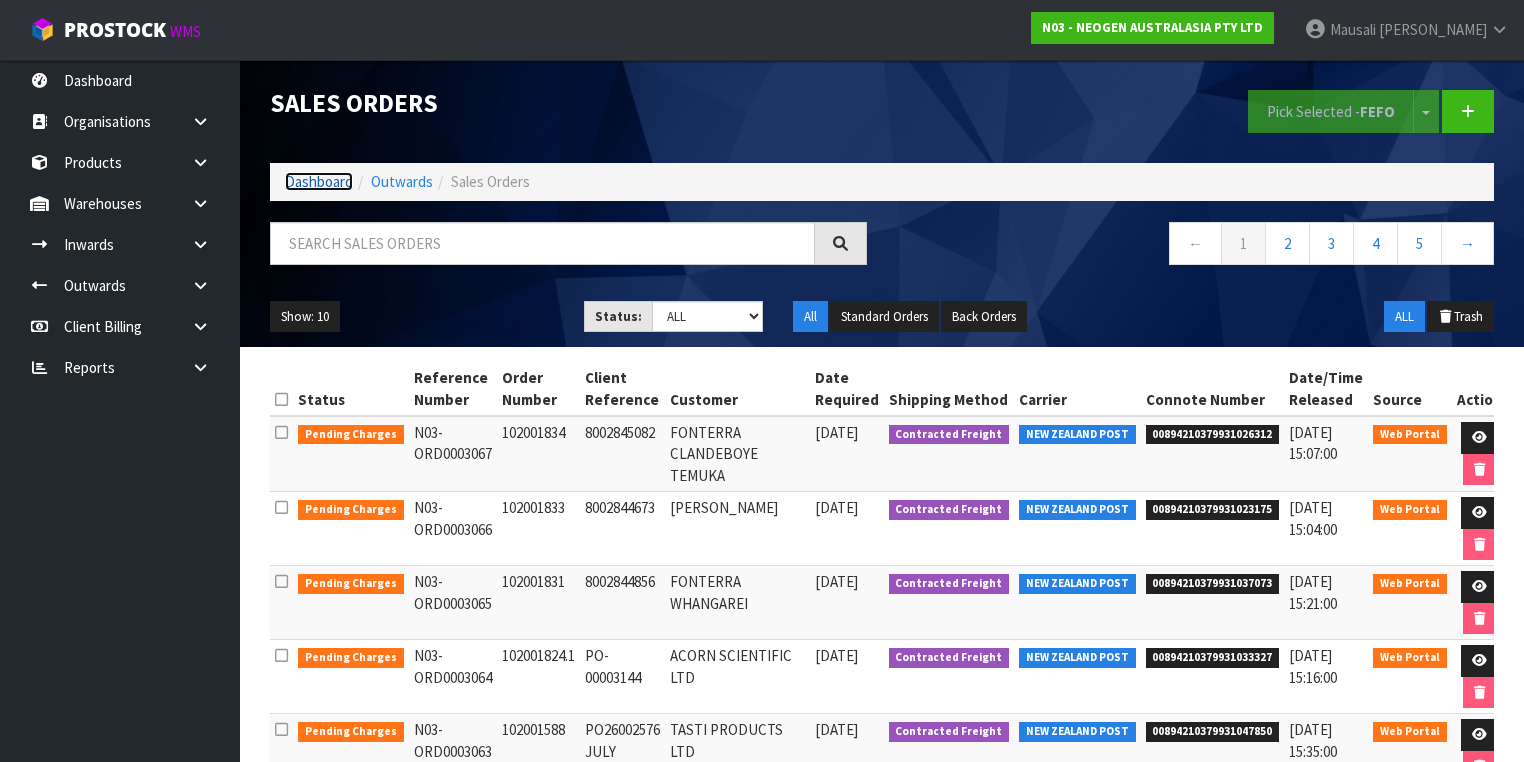 click on "Dashboard" at bounding box center [319, 181] 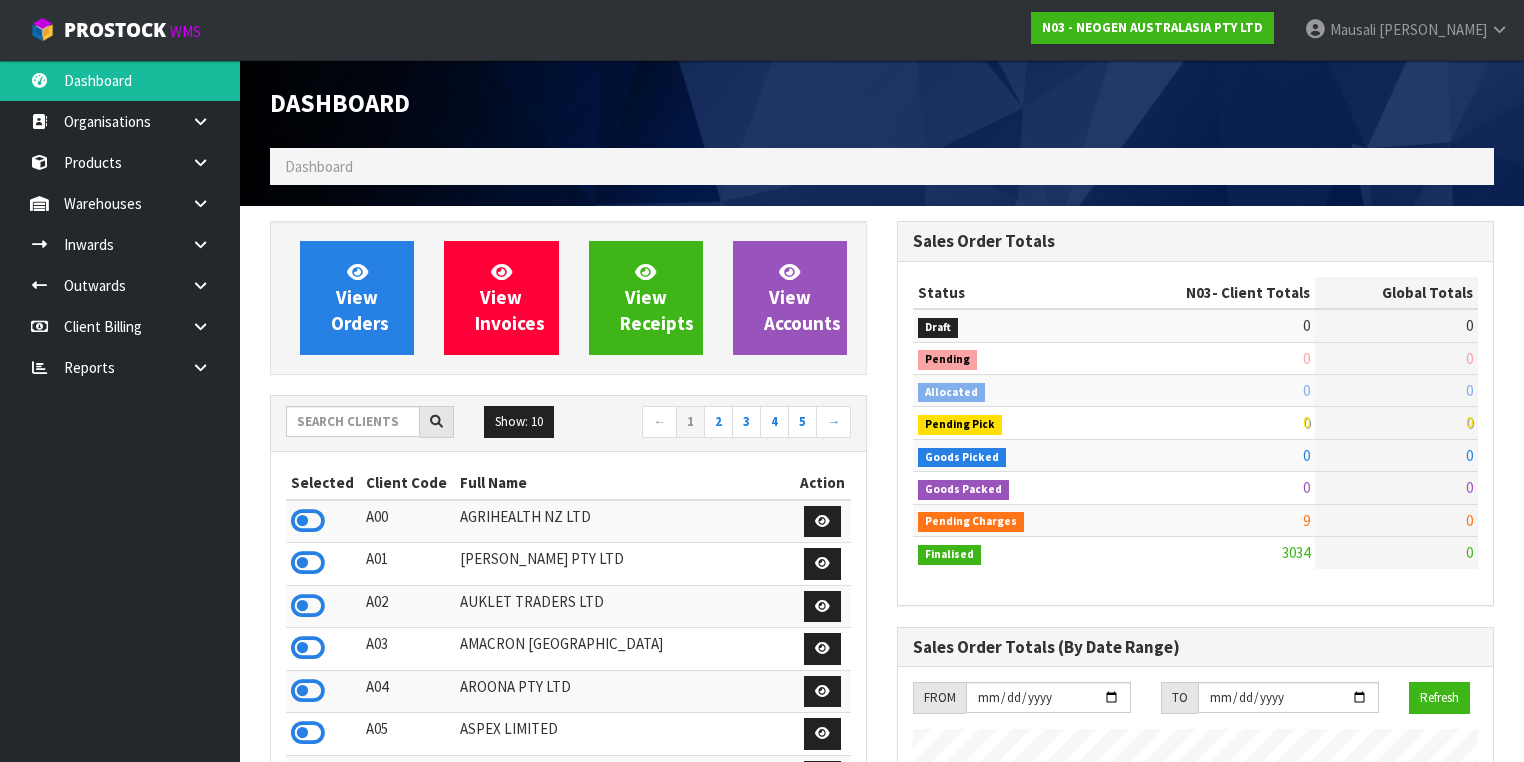 scroll, scrollTop: 998255, scrollLeft: 999372, axis: both 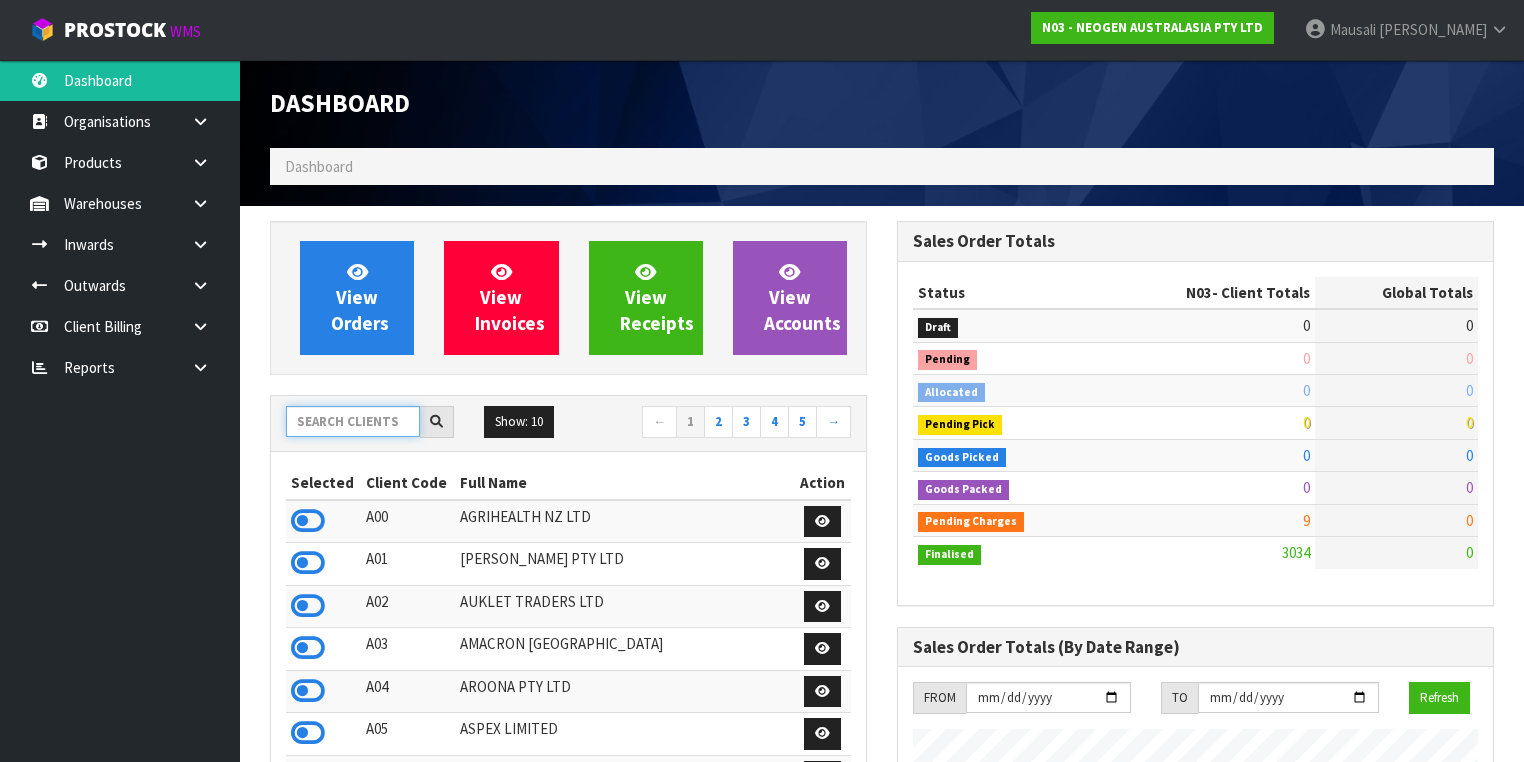 click at bounding box center (353, 421) 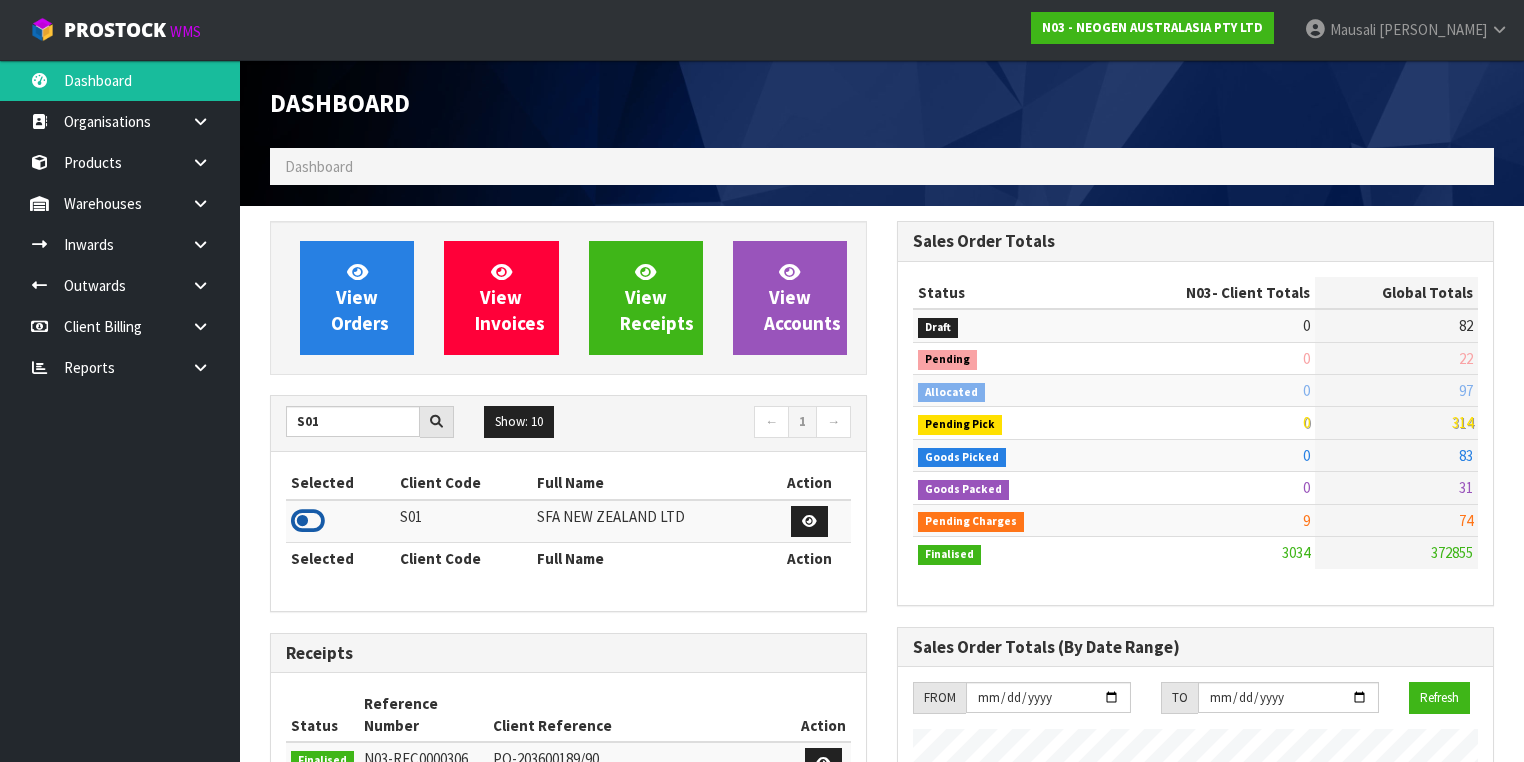 click at bounding box center (308, 521) 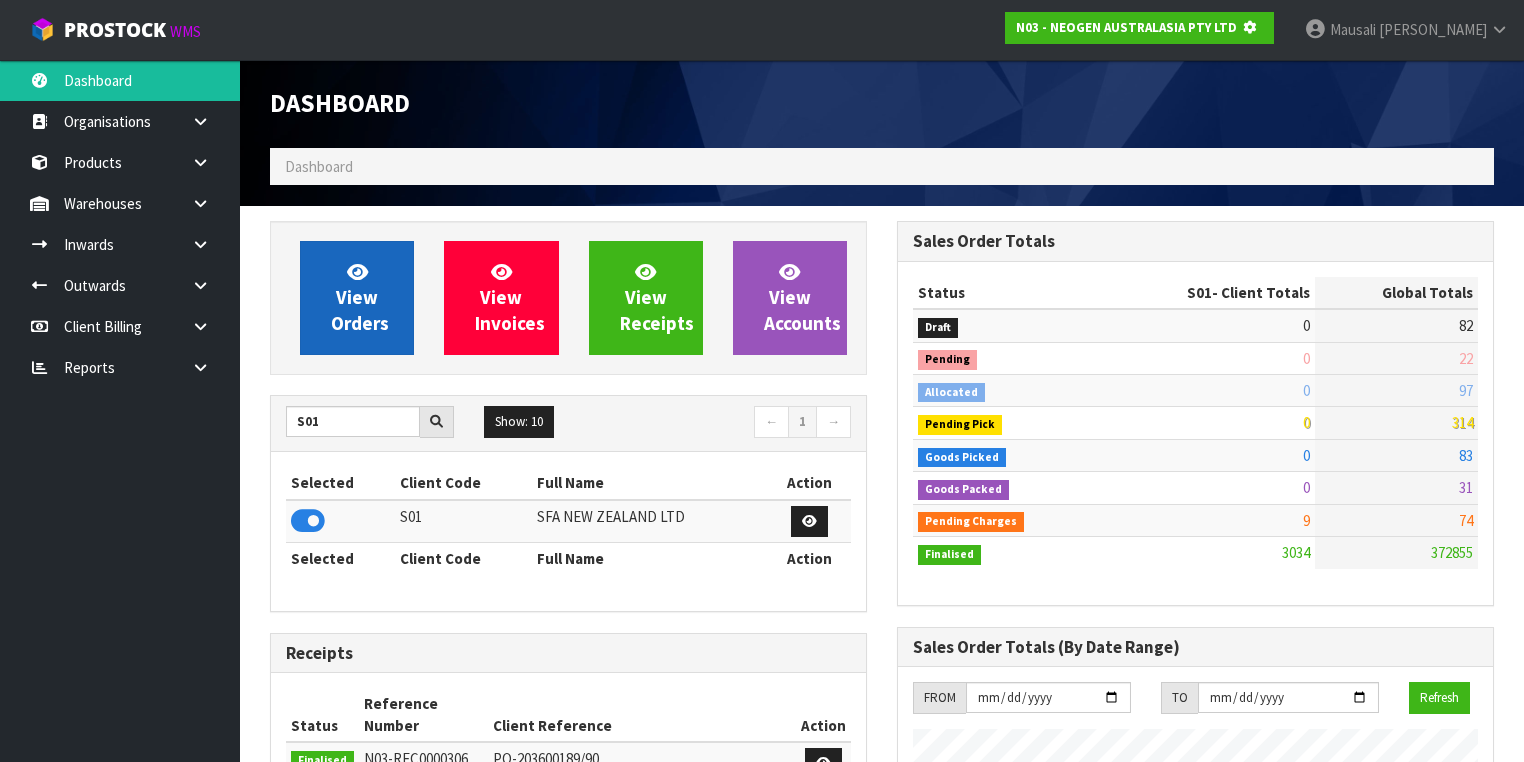 scroll, scrollTop: 1242, scrollLeft: 627, axis: both 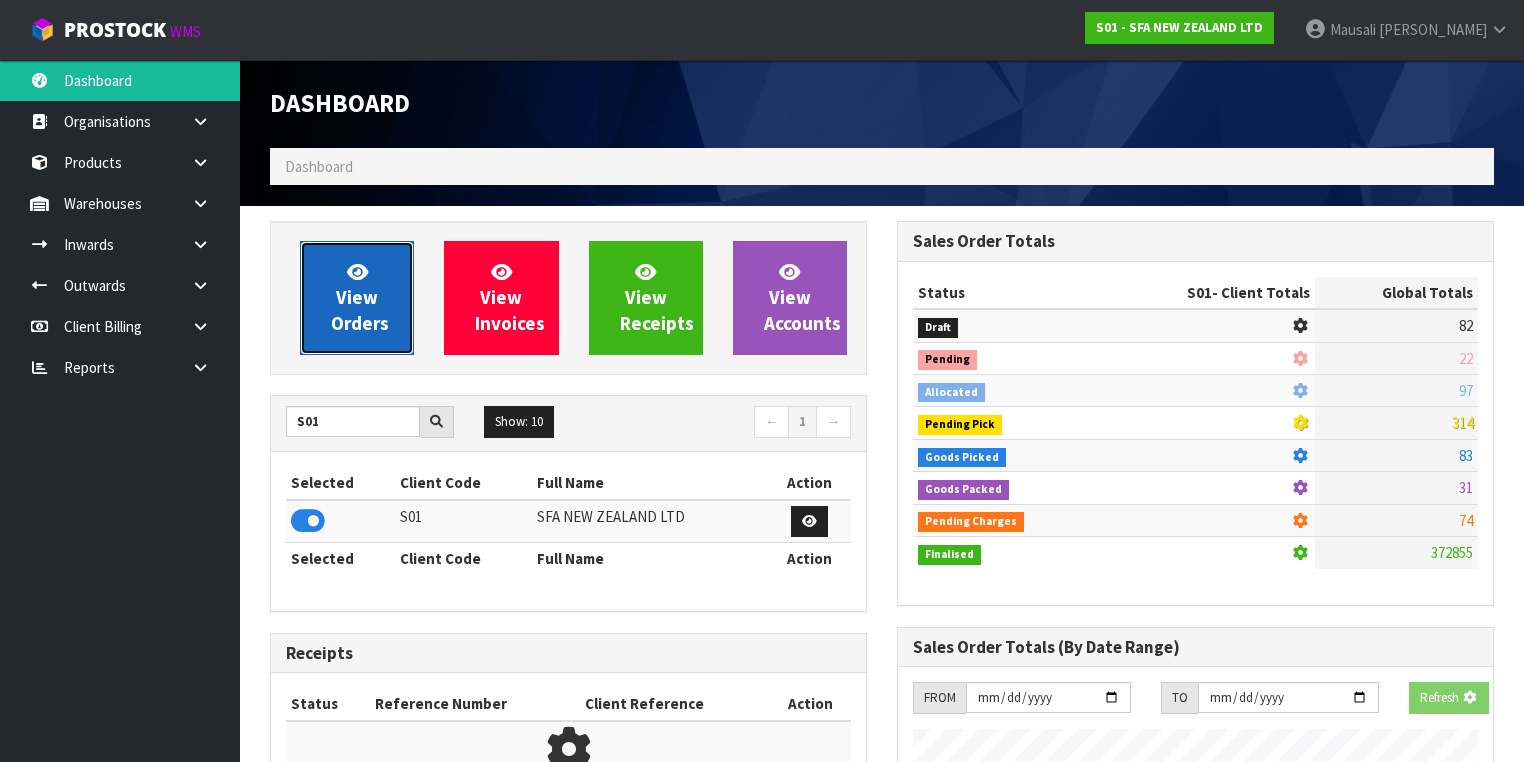 click on "View
Orders" at bounding box center [360, 297] 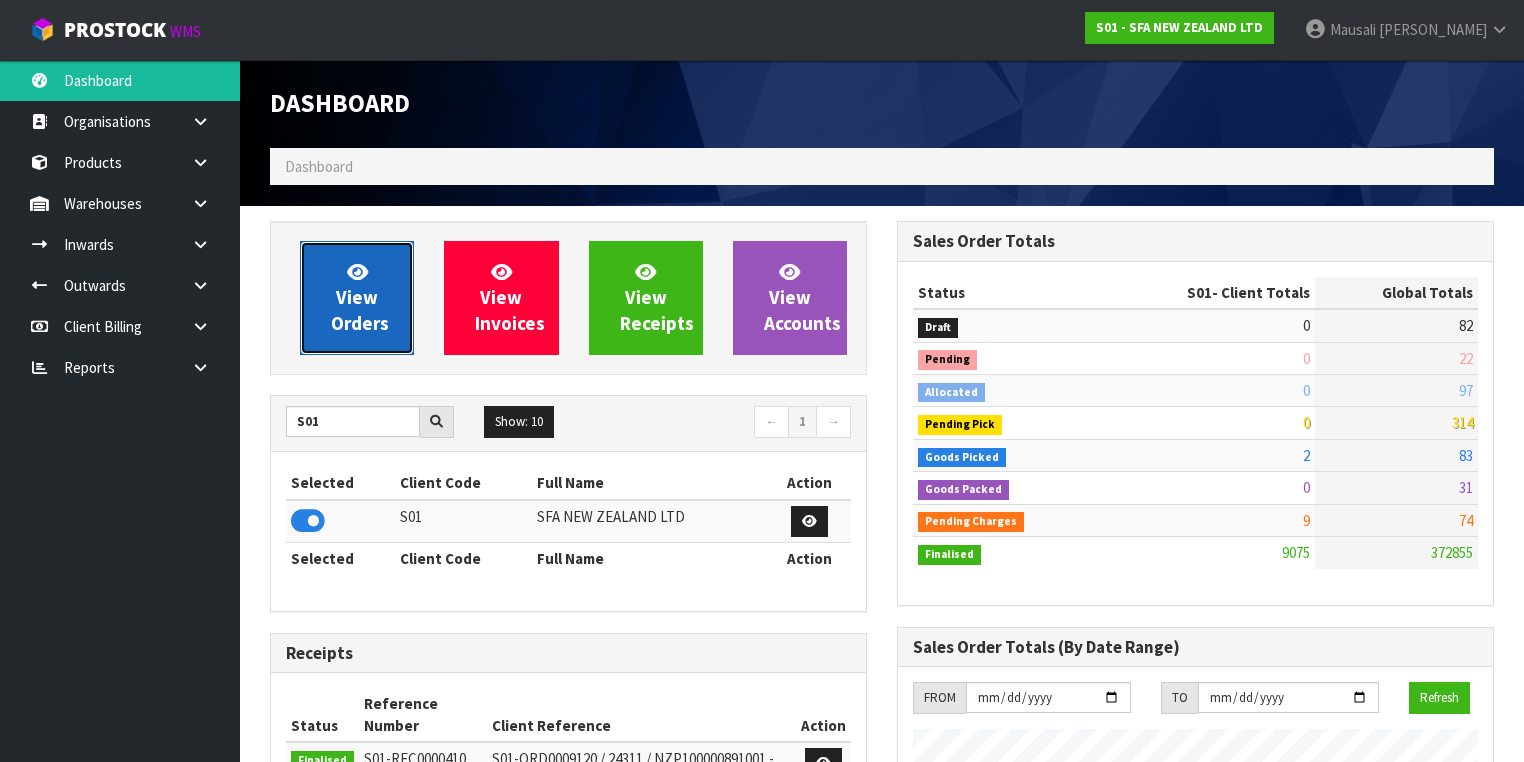 scroll, scrollTop: 998491, scrollLeft: 999372, axis: both 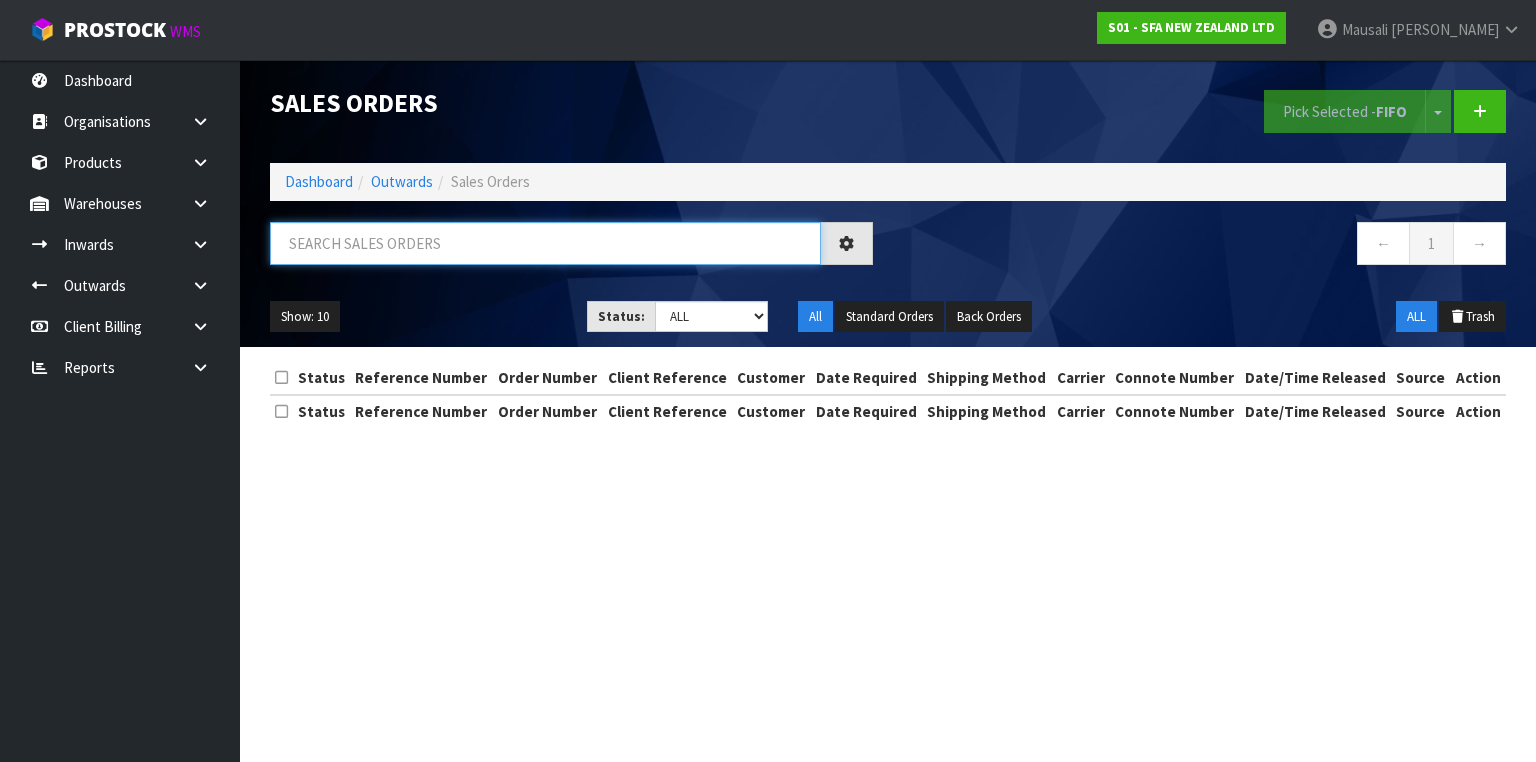 click at bounding box center [545, 243] 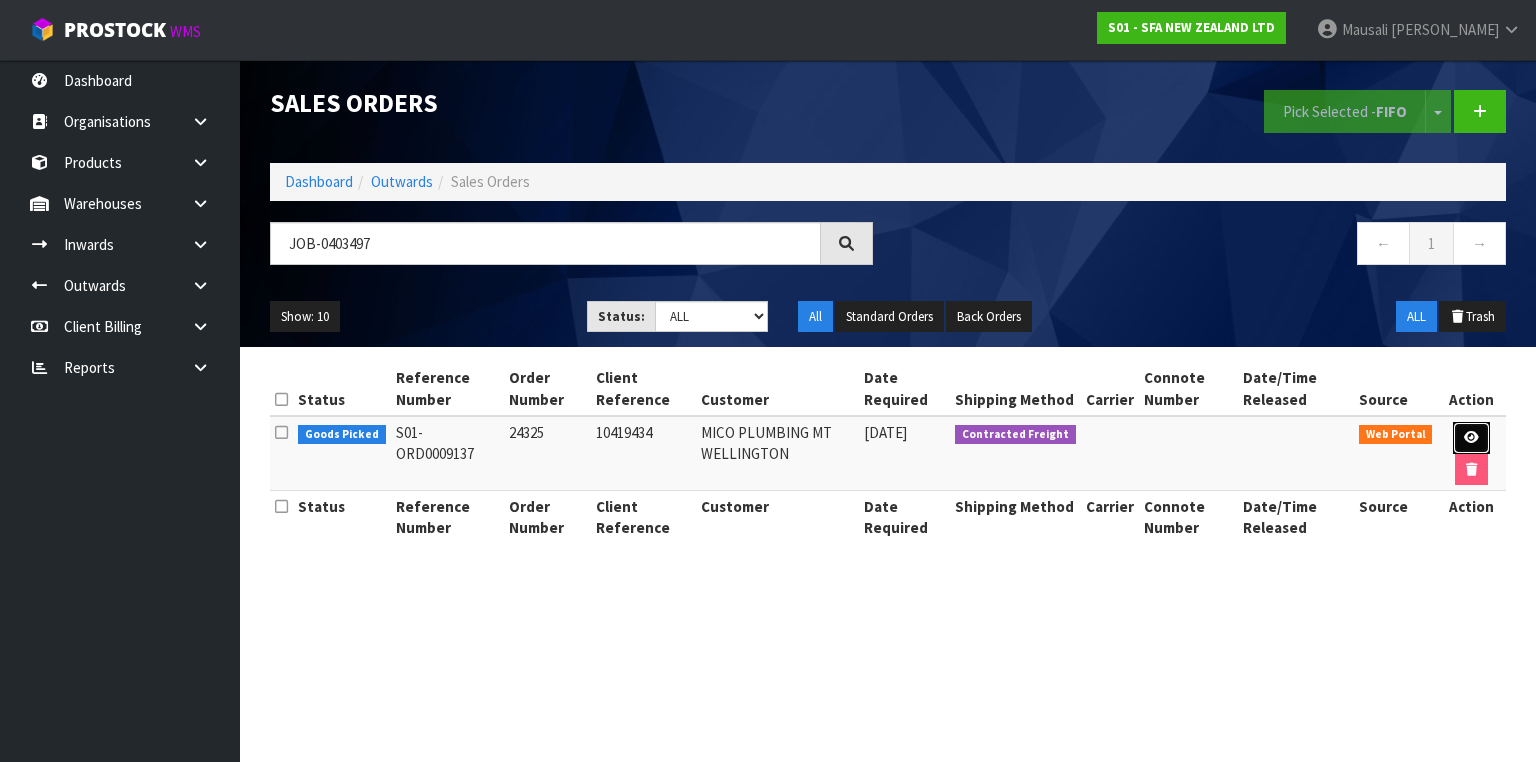 click at bounding box center (1471, 437) 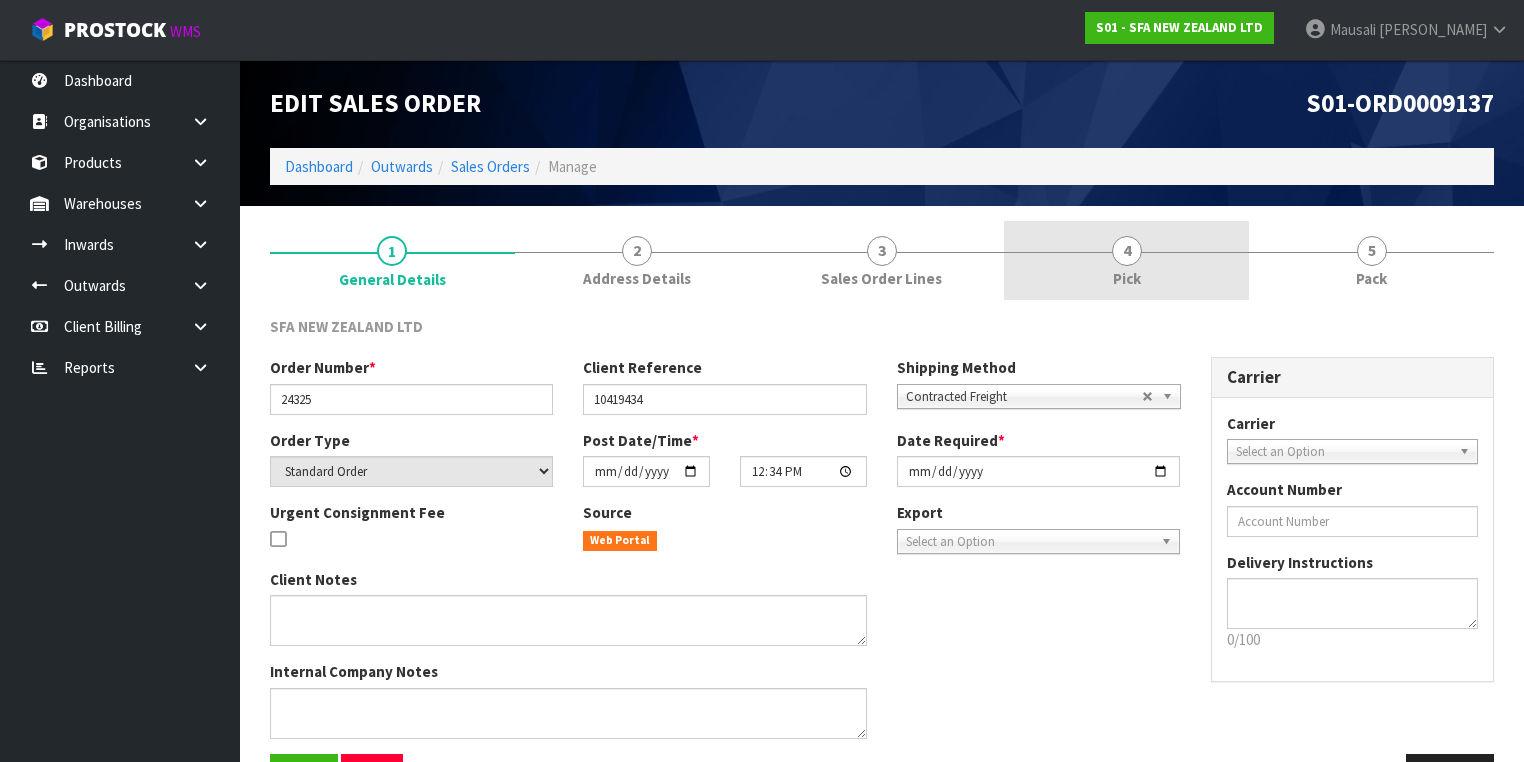 click on "4
Pick" at bounding box center [1126, 260] 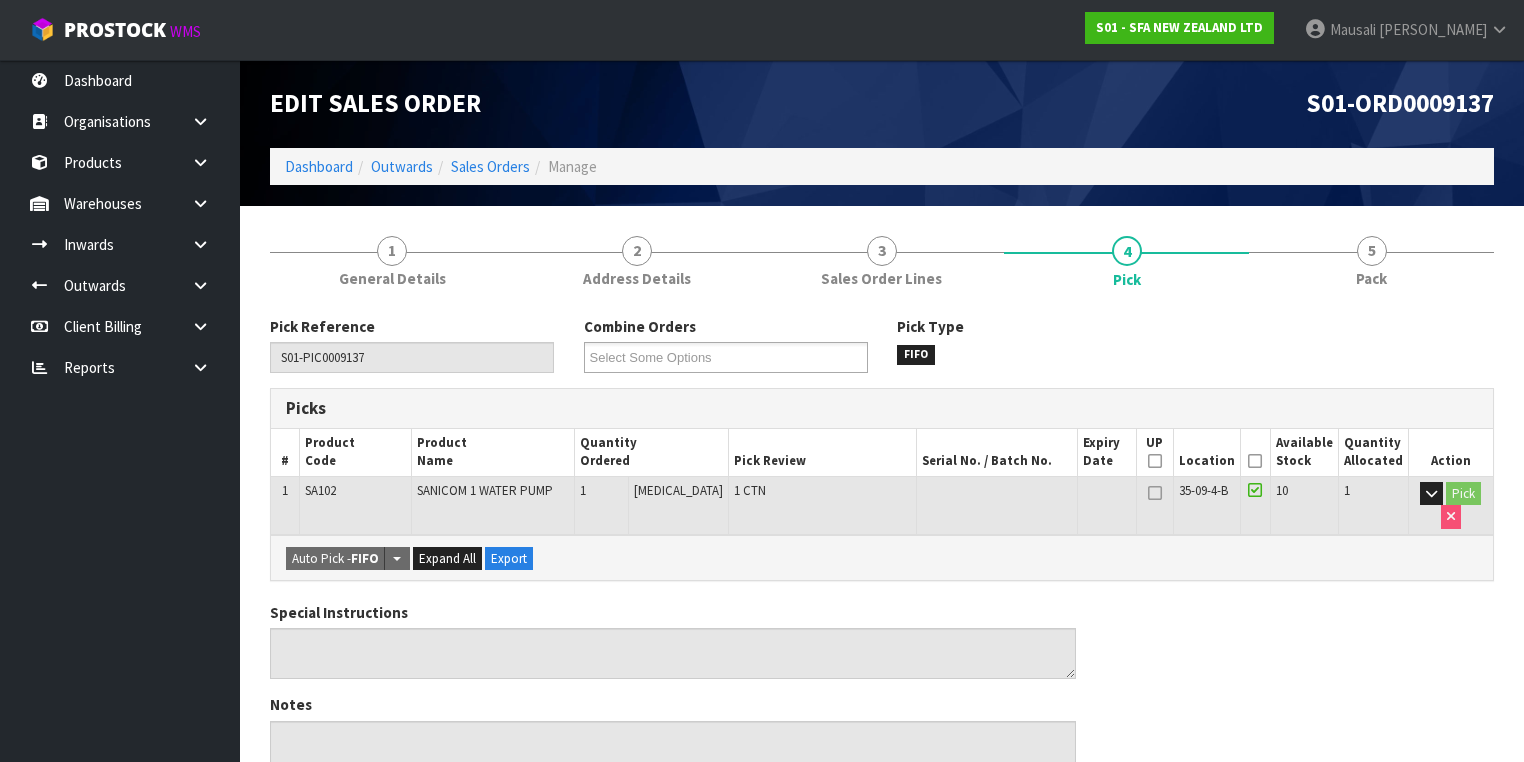 click at bounding box center (1255, 461) 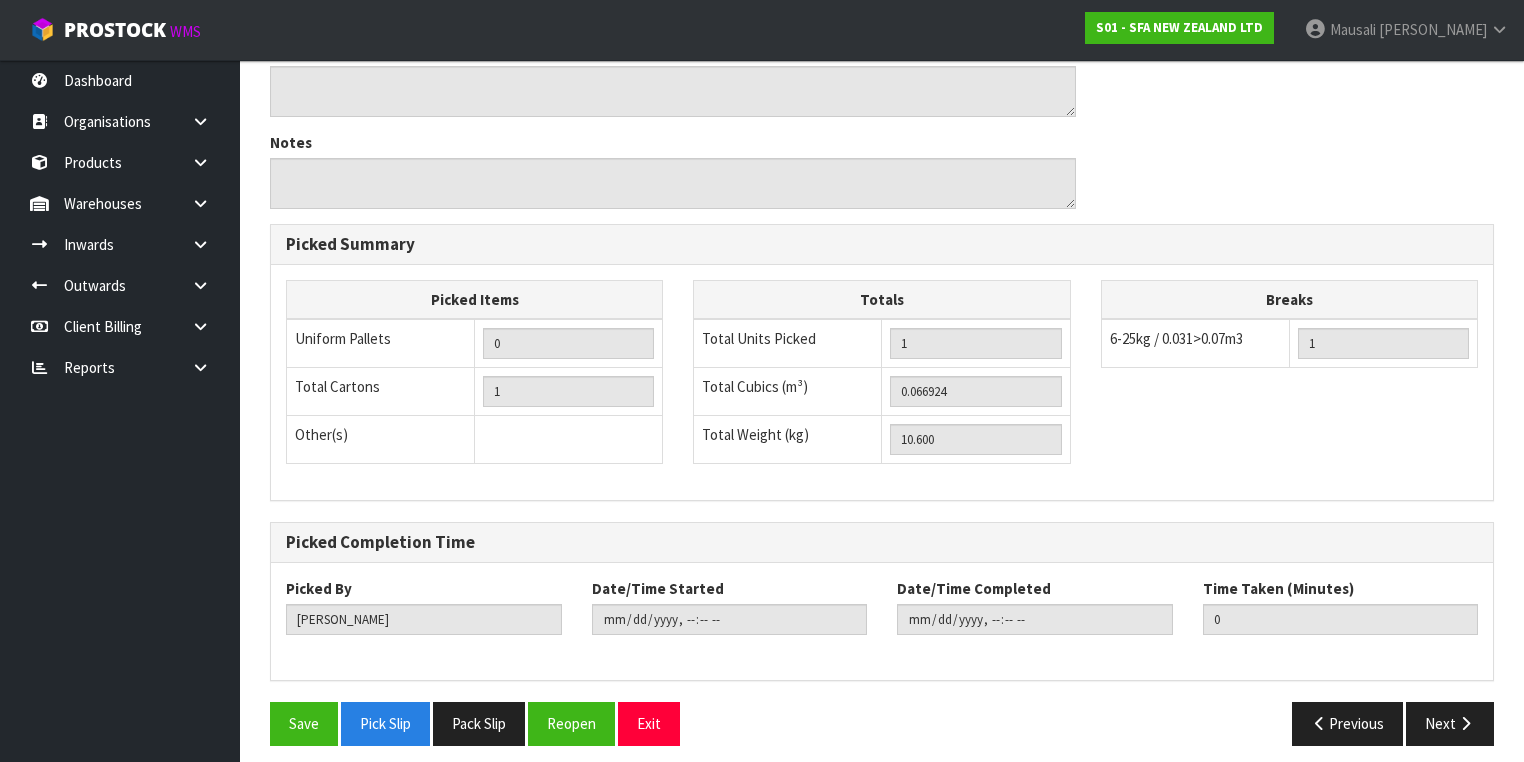scroll, scrollTop: 641, scrollLeft: 0, axis: vertical 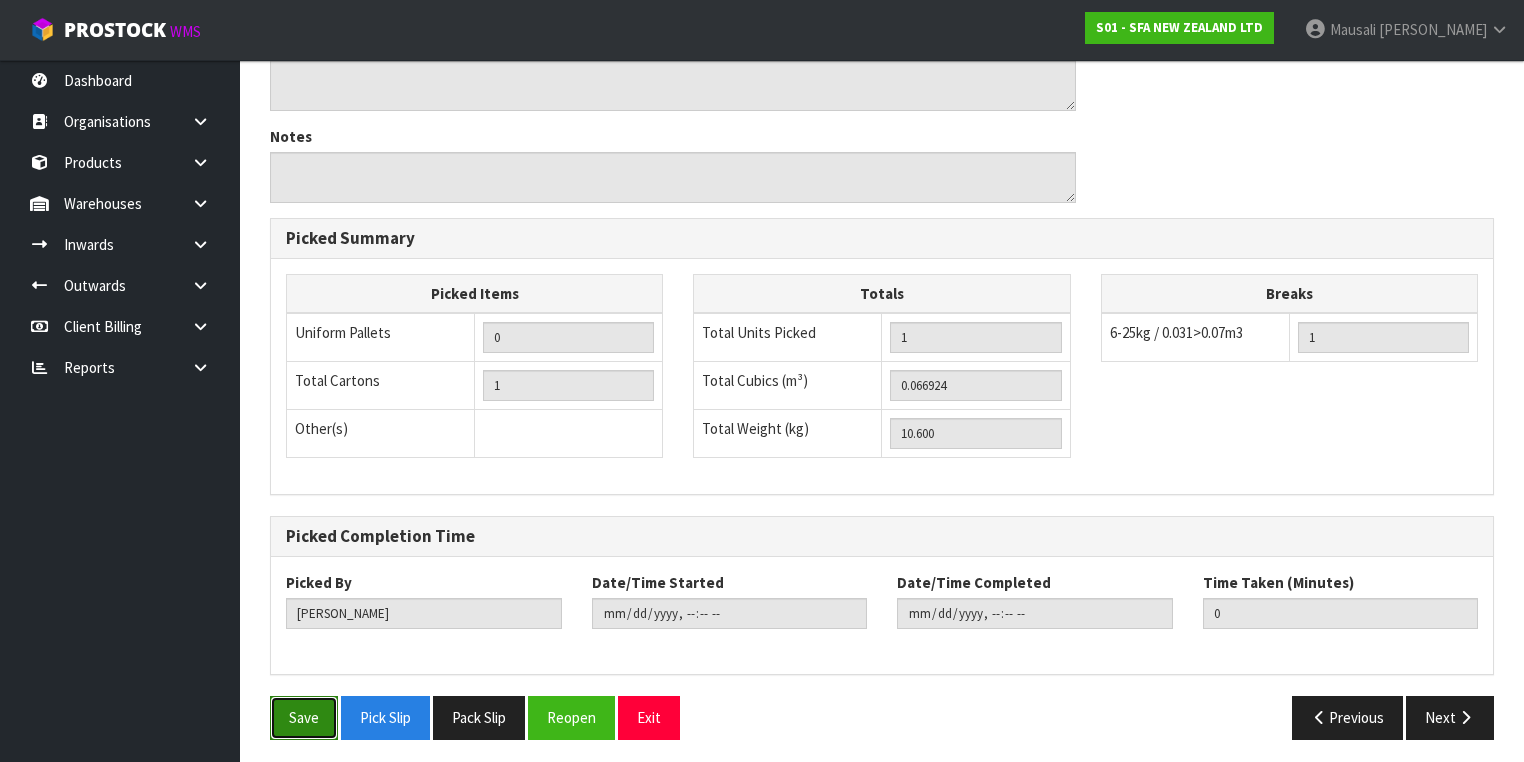 click on "Save" at bounding box center (304, 717) 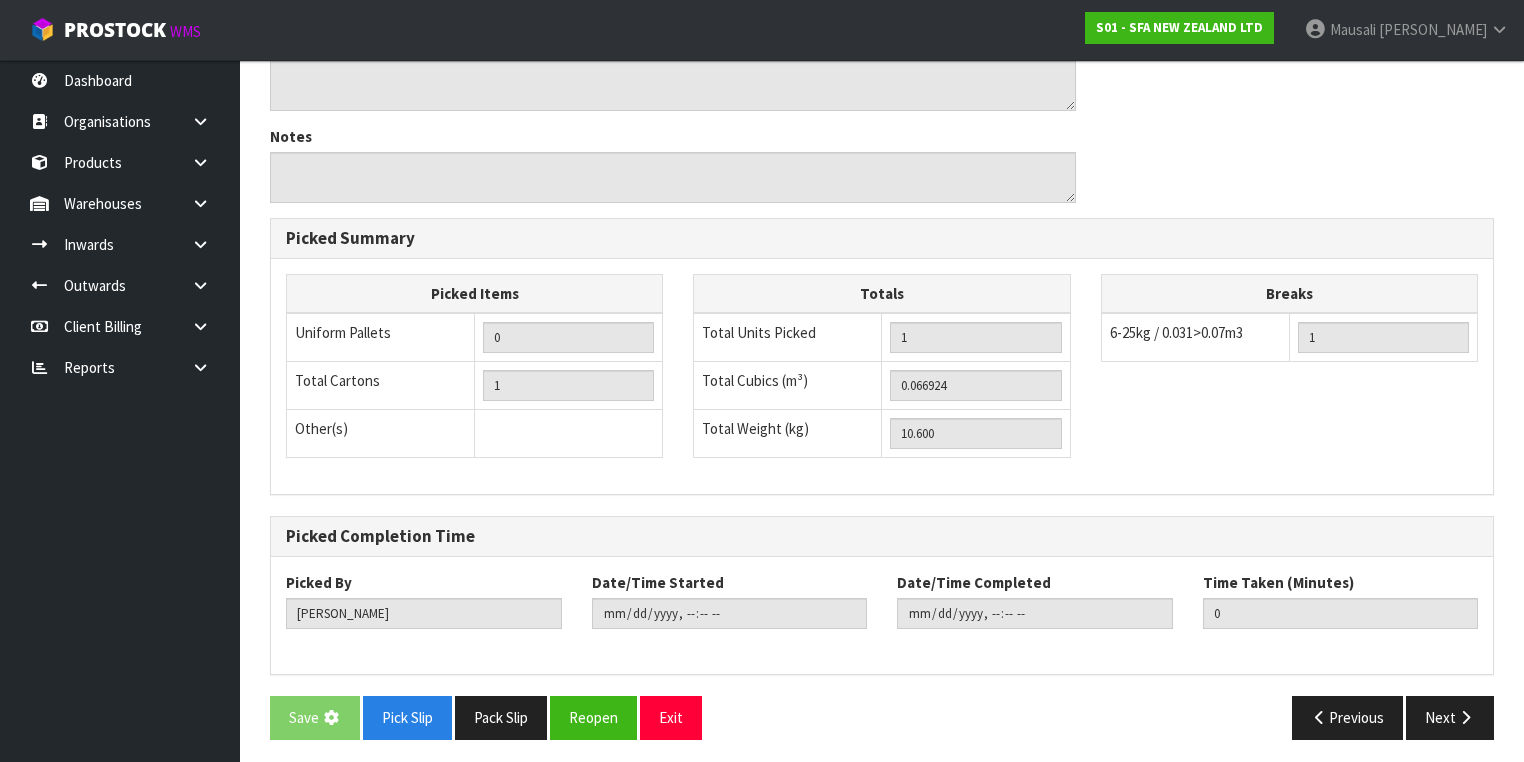 scroll, scrollTop: 0, scrollLeft: 0, axis: both 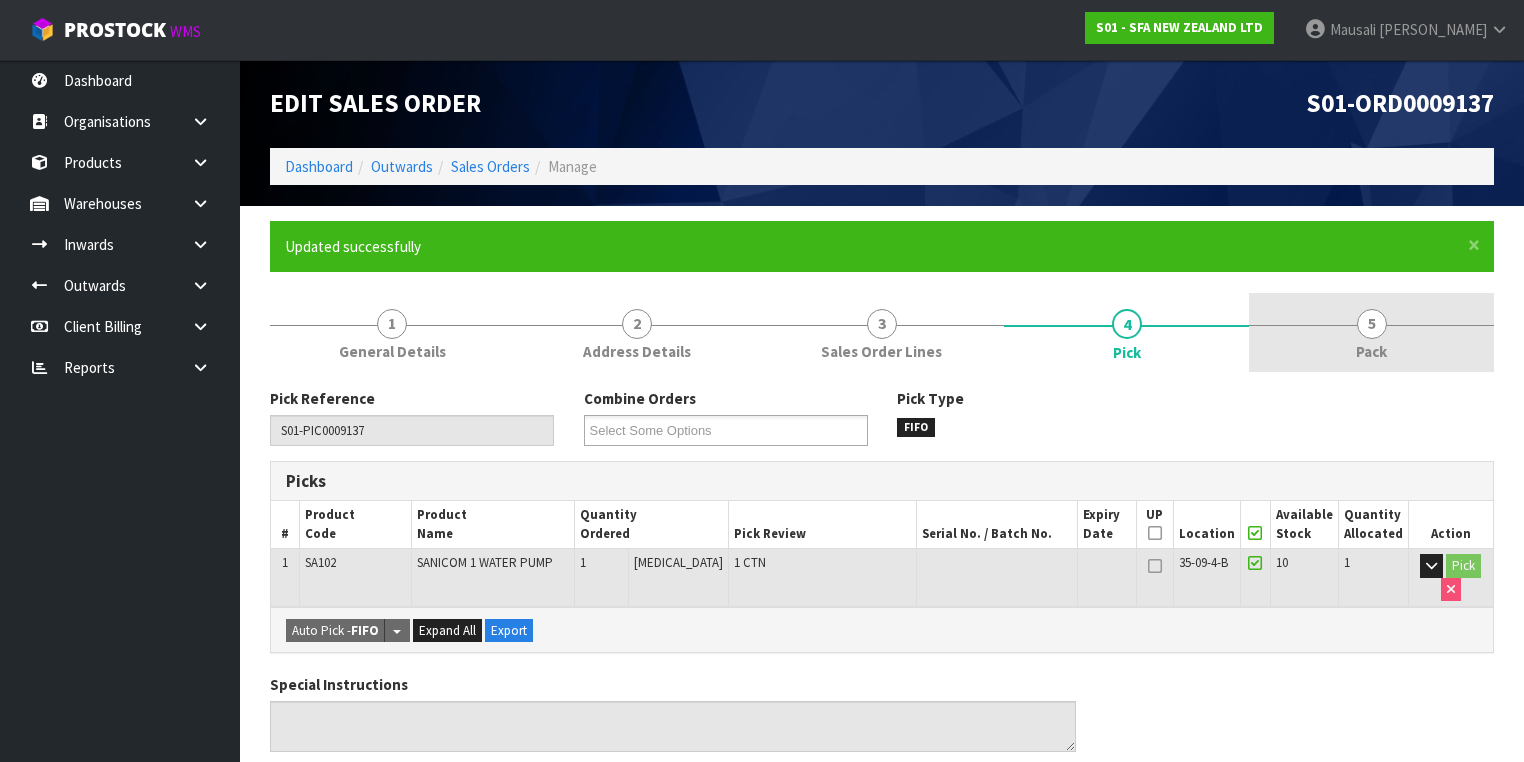 click on "Pack" at bounding box center (1371, 351) 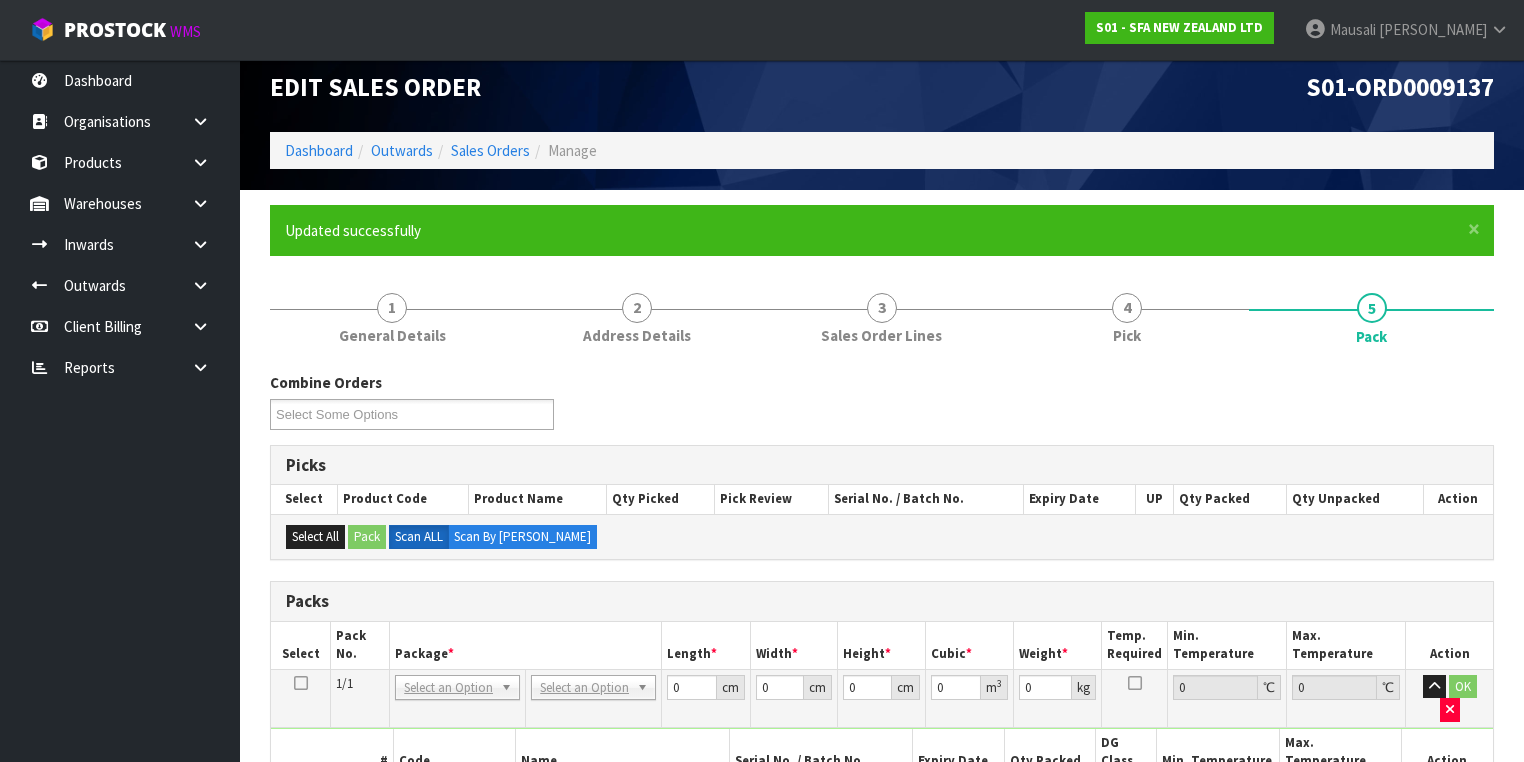 scroll, scrollTop: 400, scrollLeft: 0, axis: vertical 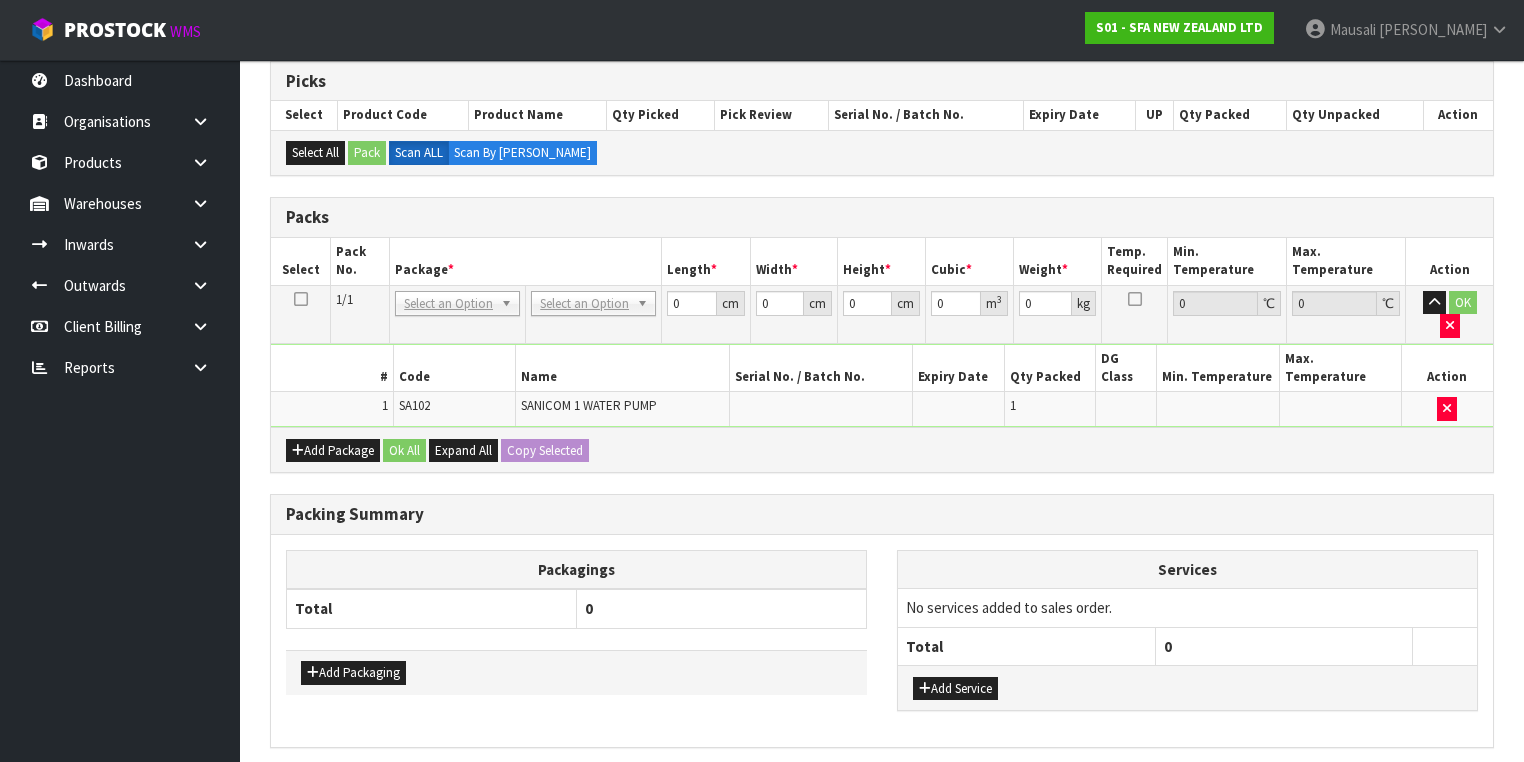 drag, startPoint x: 605, startPoint y: 291, endPoint x: 592, endPoint y: 343, distance: 53.600372 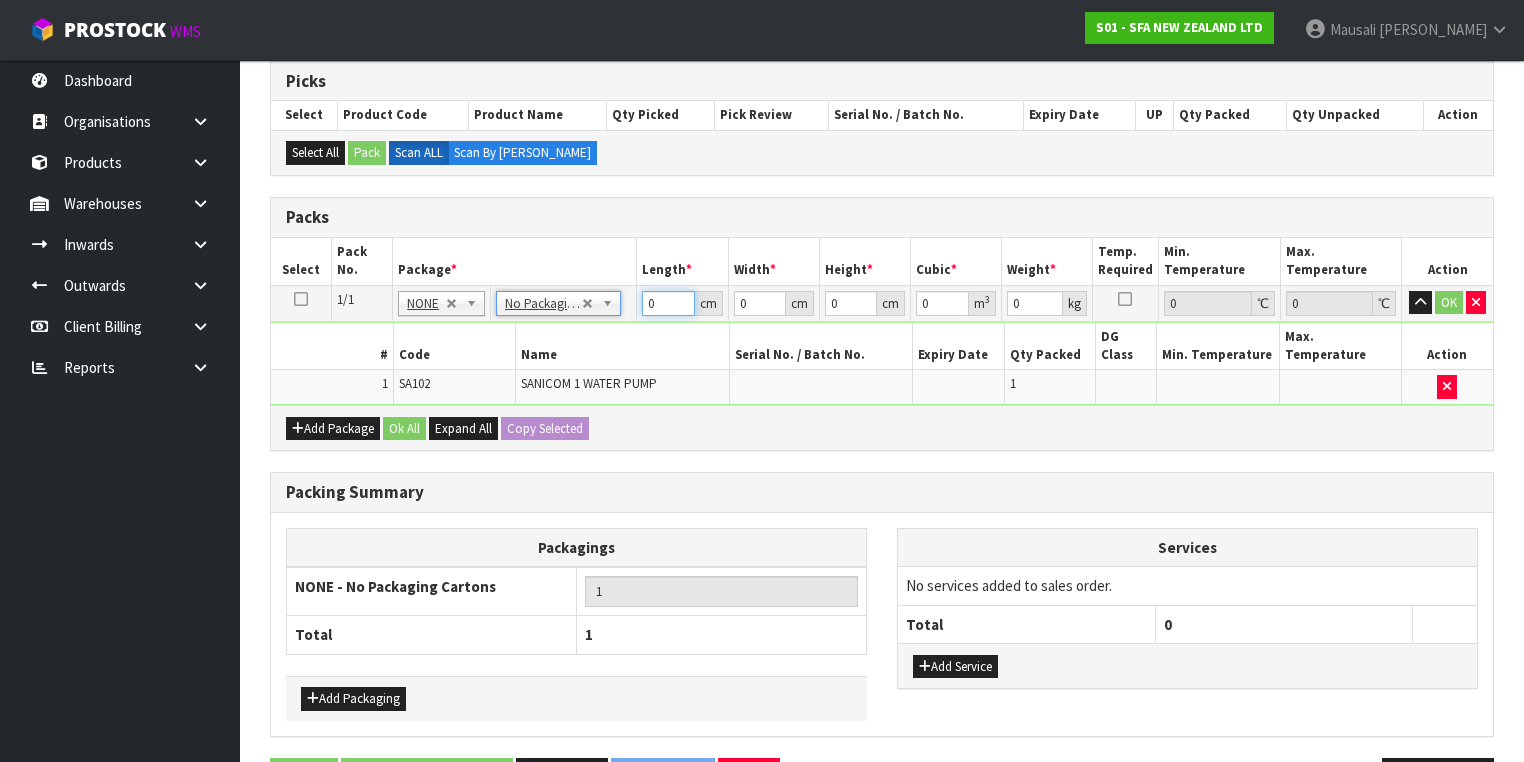 drag, startPoint x: 668, startPoint y: 300, endPoint x: 571, endPoint y: 324, distance: 99.92497 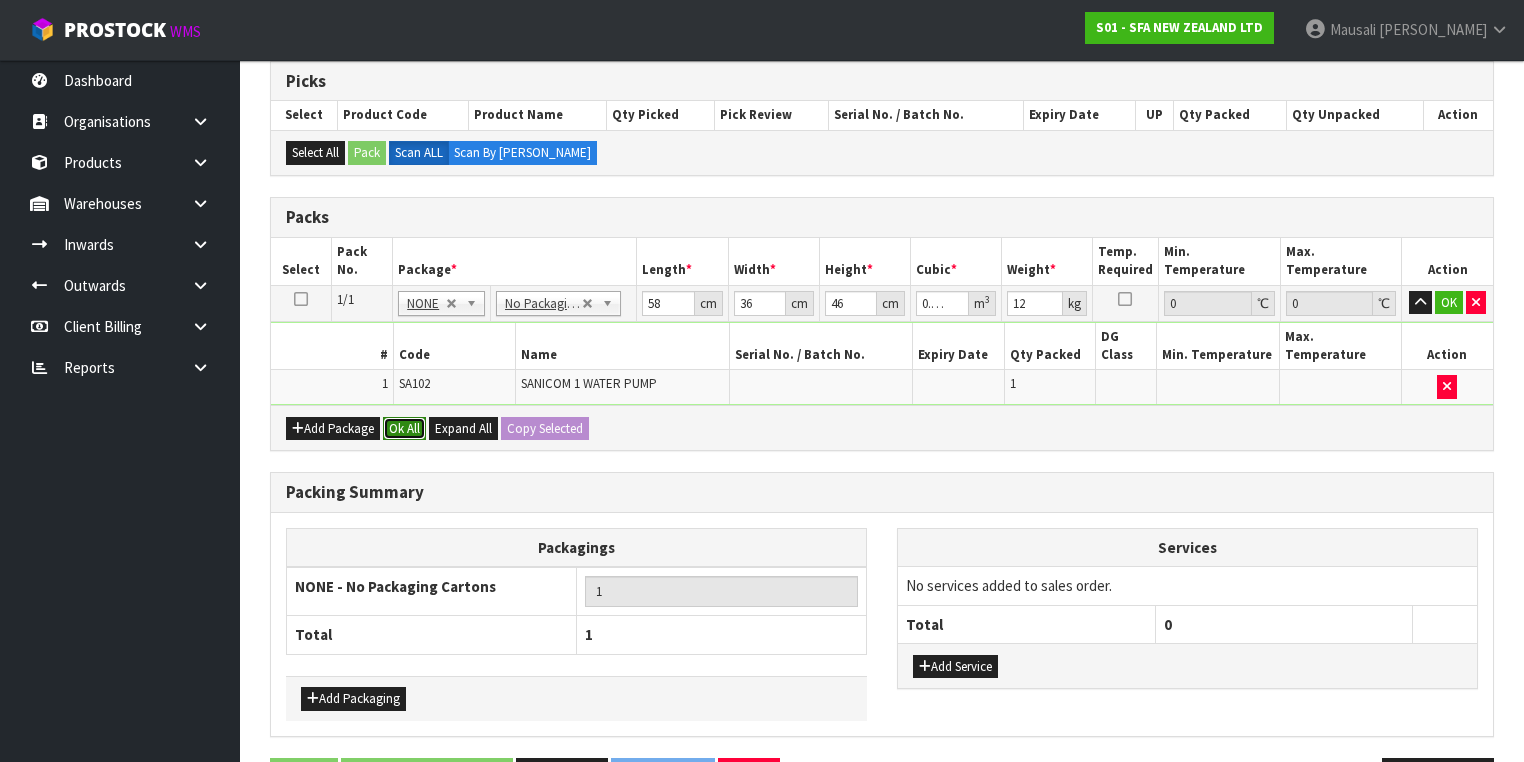 click on "Ok All" at bounding box center (404, 429) 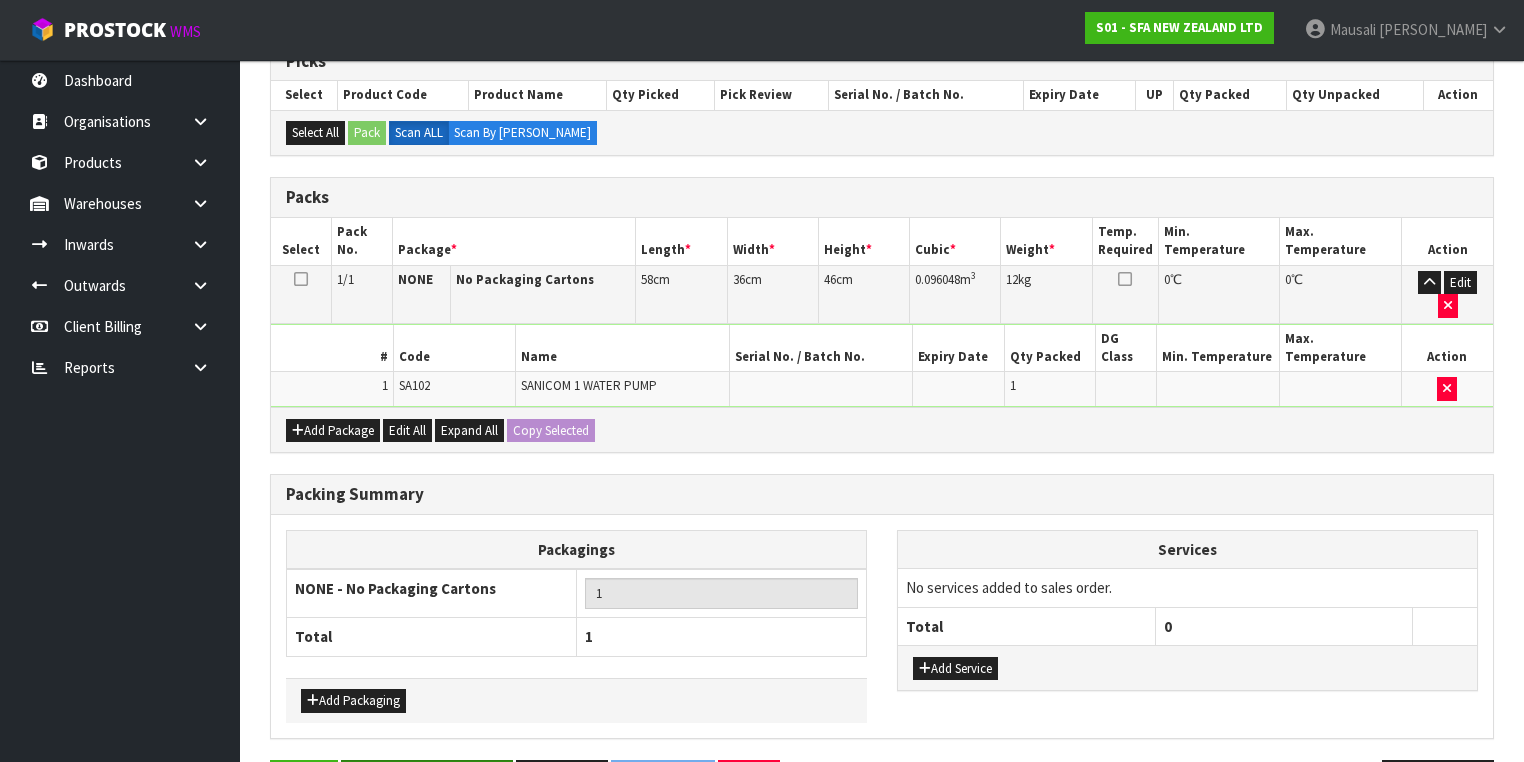 scroll, scrollTop: 440, scrollLeft: 0, axis: vertical 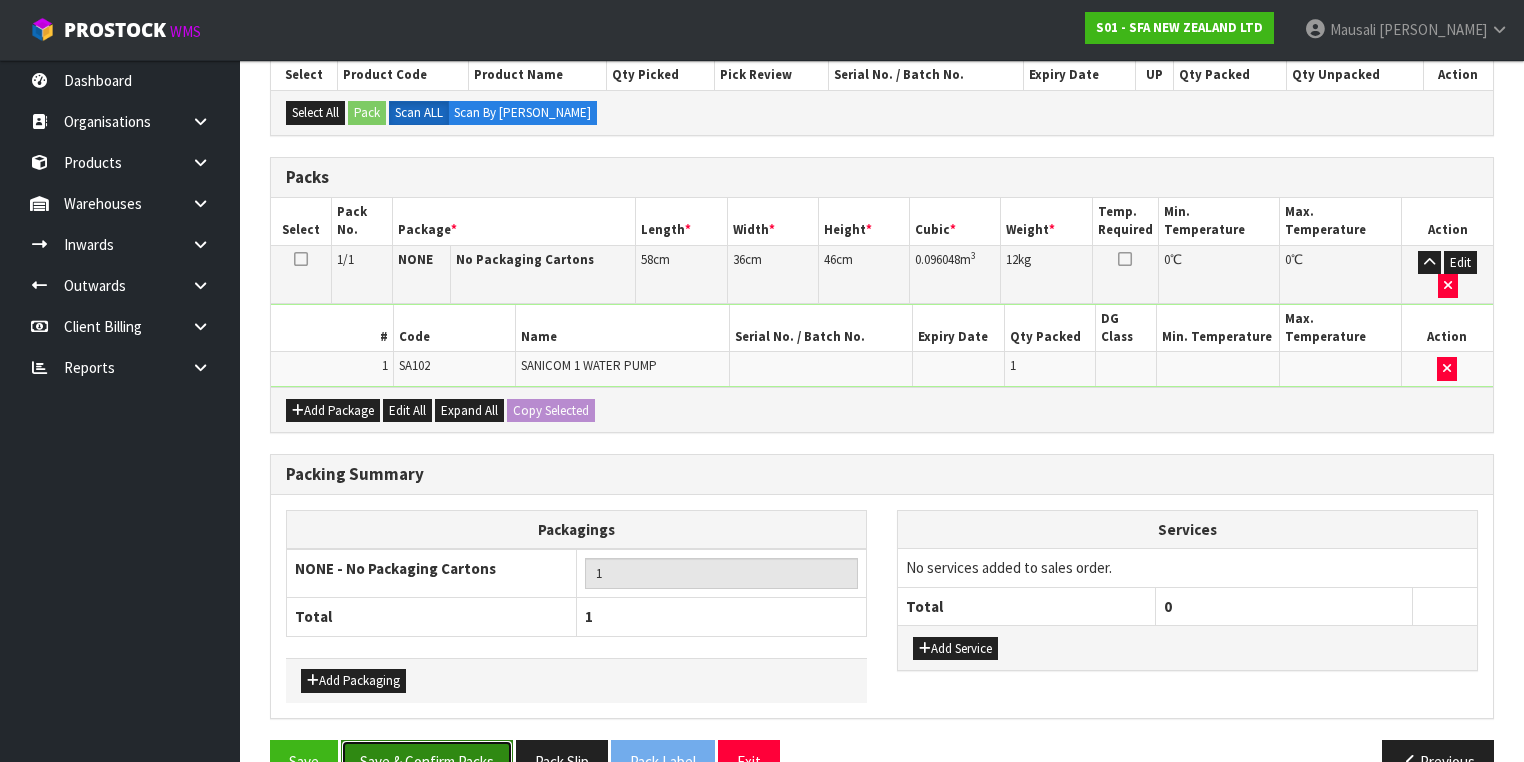 click on "Save & Confirm Packs" at bounding box center [427, 761] 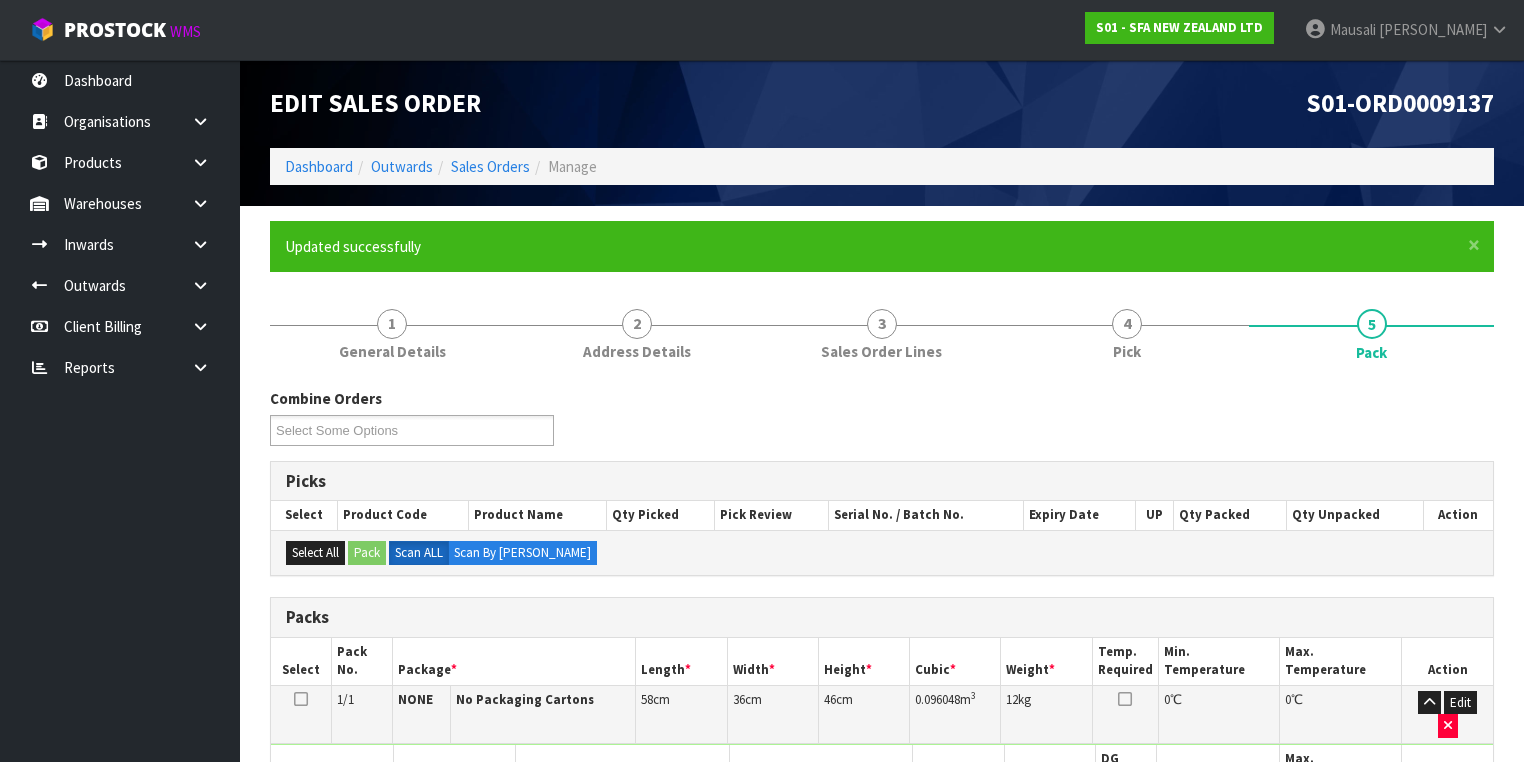 scroll, scrollTop: 332, scrollLeft: 0, axis: vertical 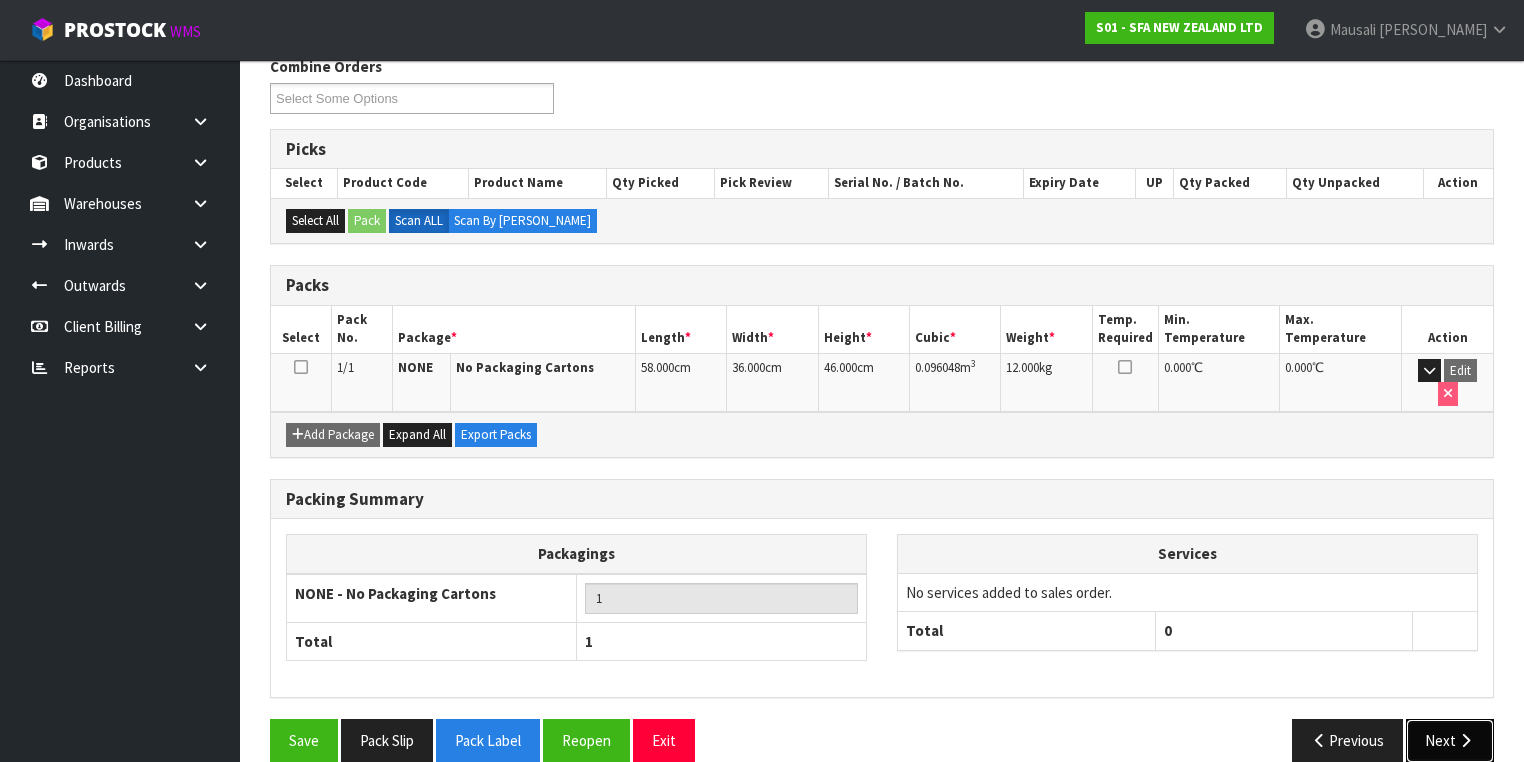 click on "Next" at bounding box center [1450, 740] 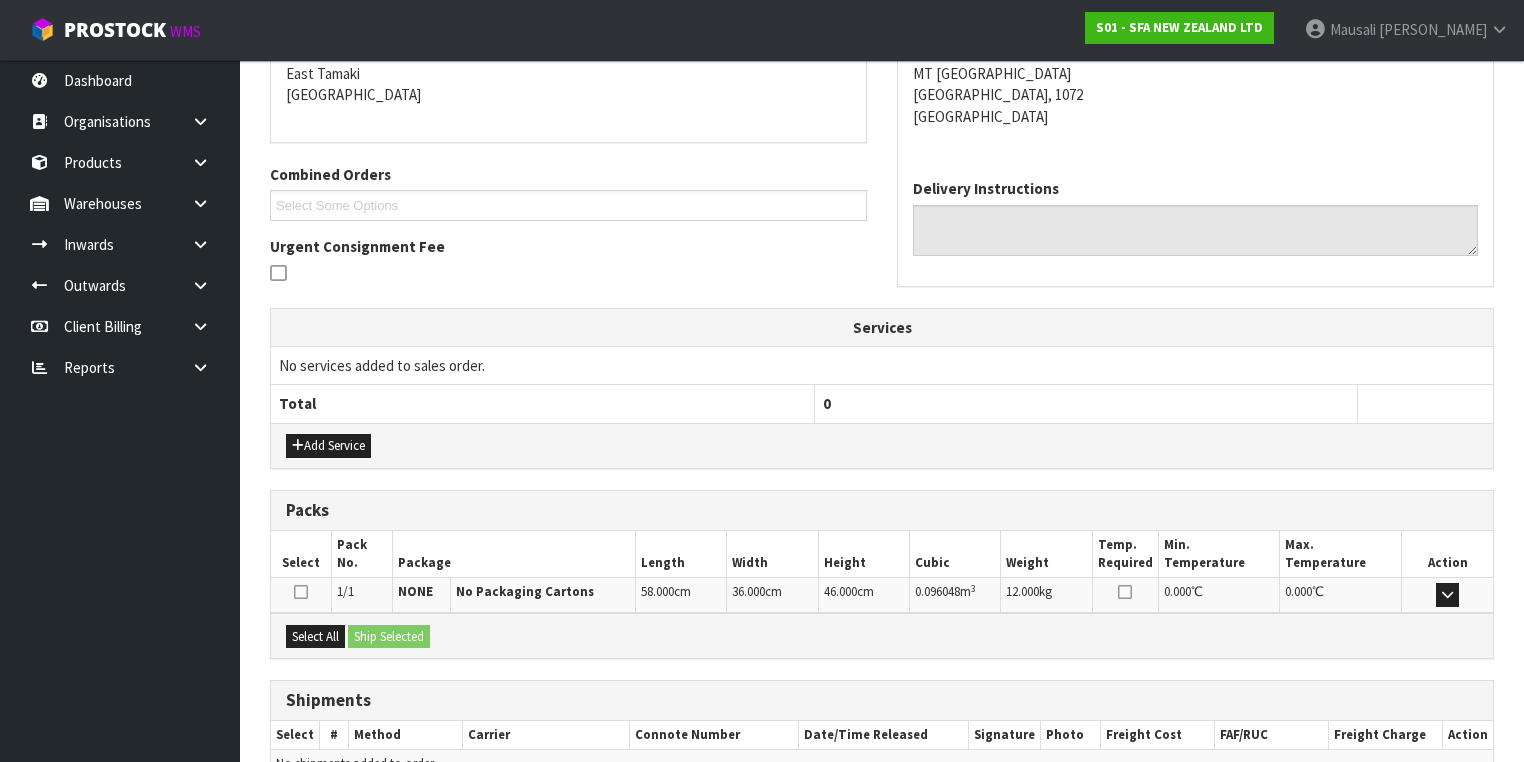 scroll, scrollTop: 528, scrollLeft: 0, axis: vertical 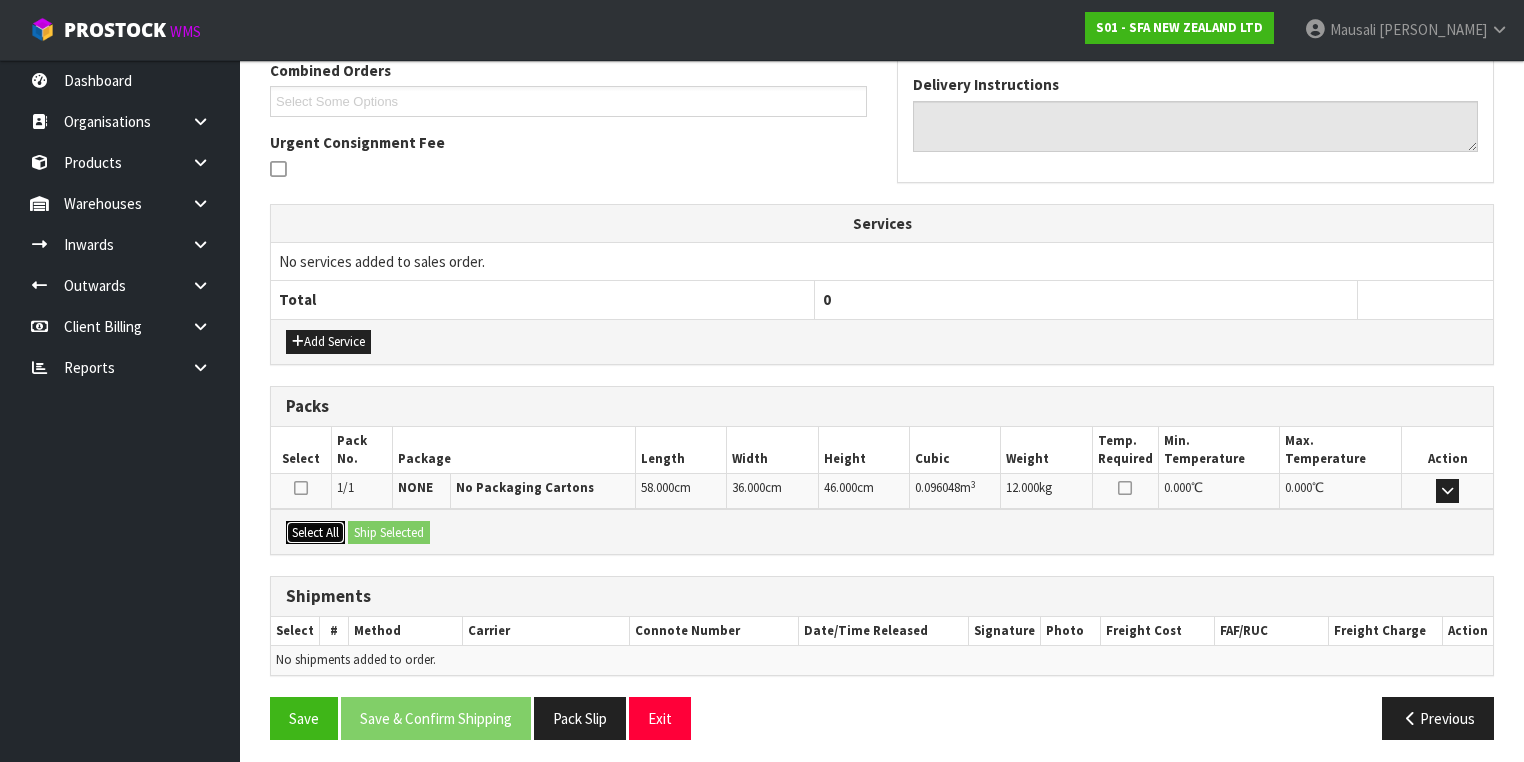 click on "Select All" at bounding box center (315, 533) 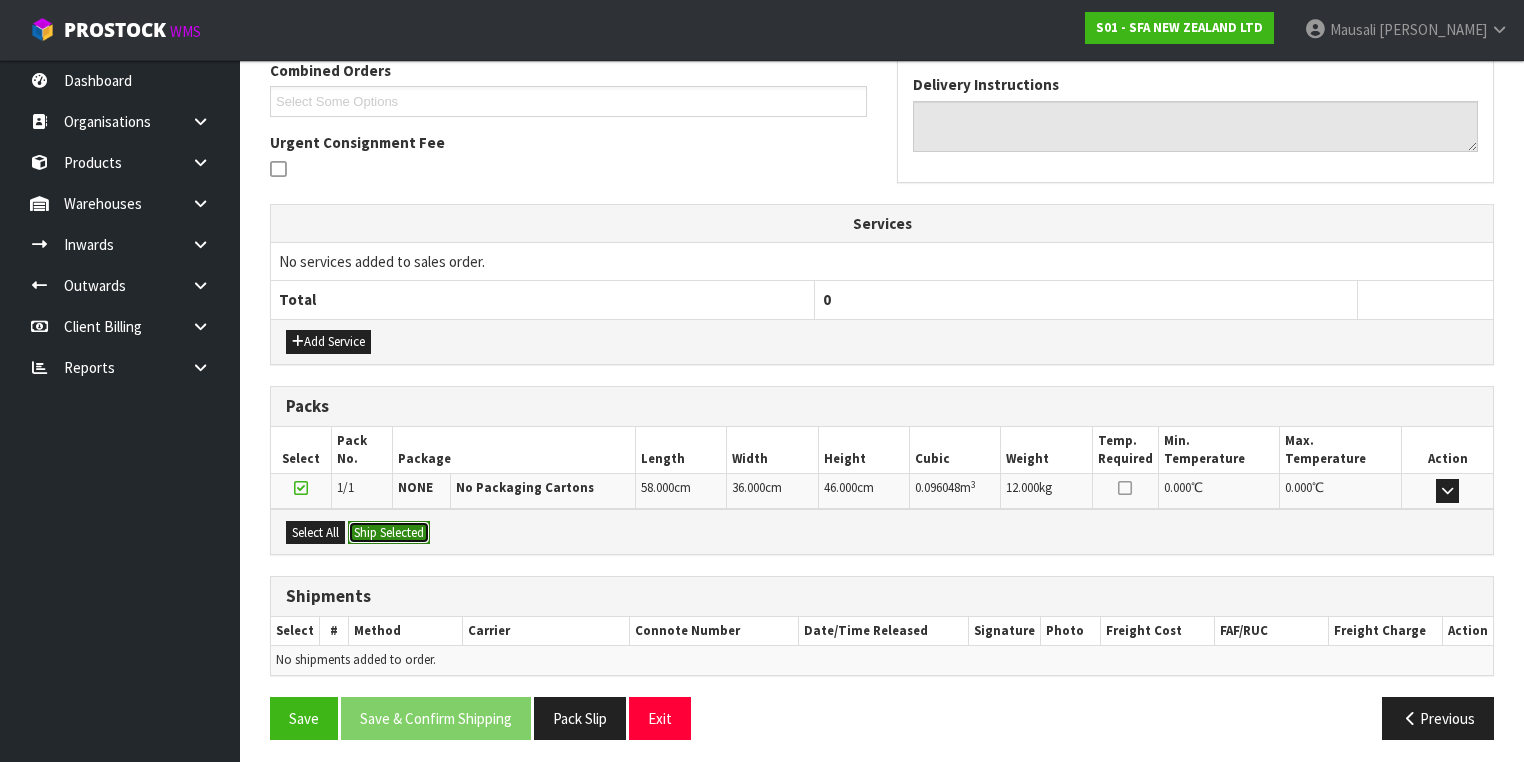 click on "Ship Selected" at bounding box center (389, 533) 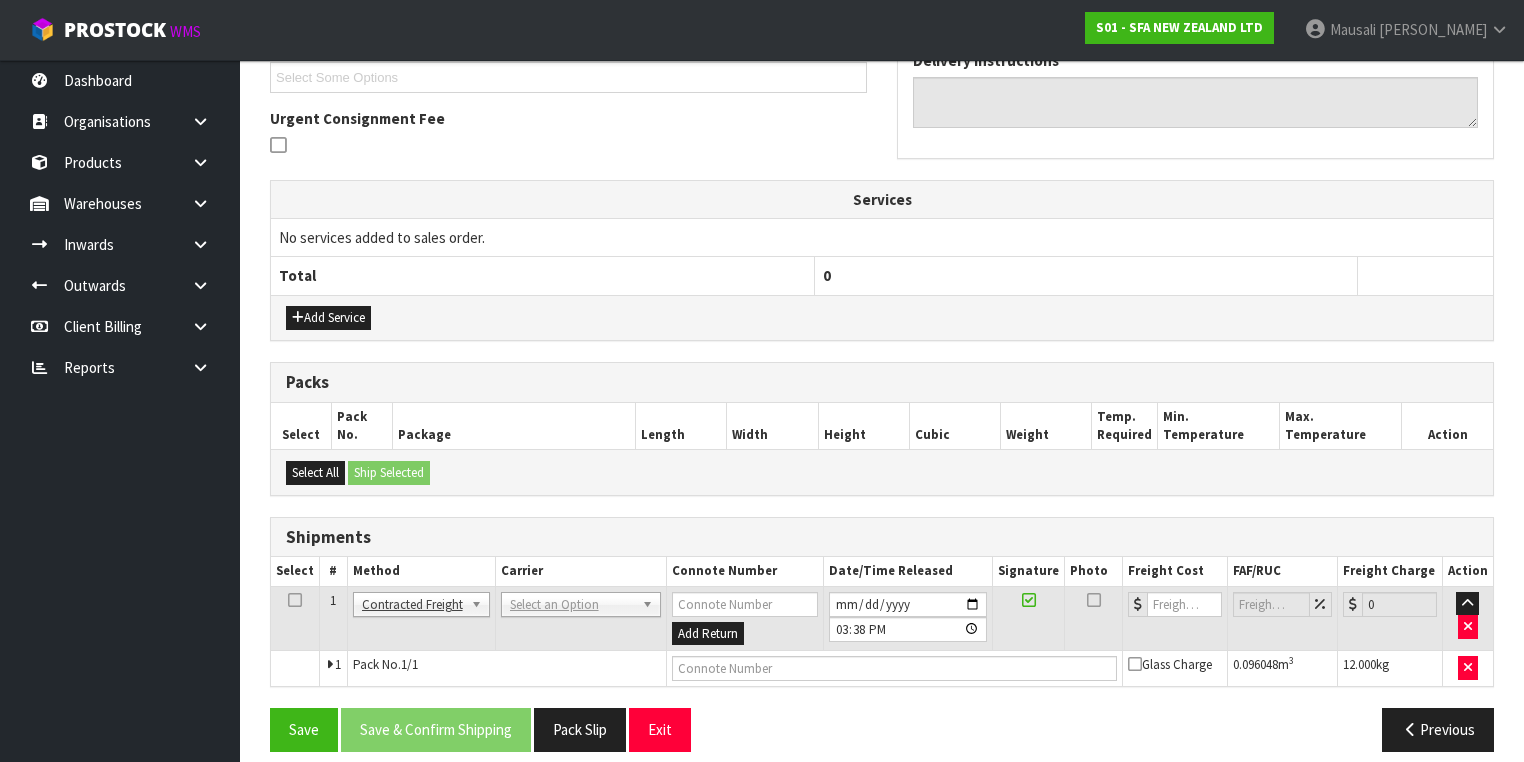 scroll, scrollTop: 564, scrollLeft: 0, axis: vertical 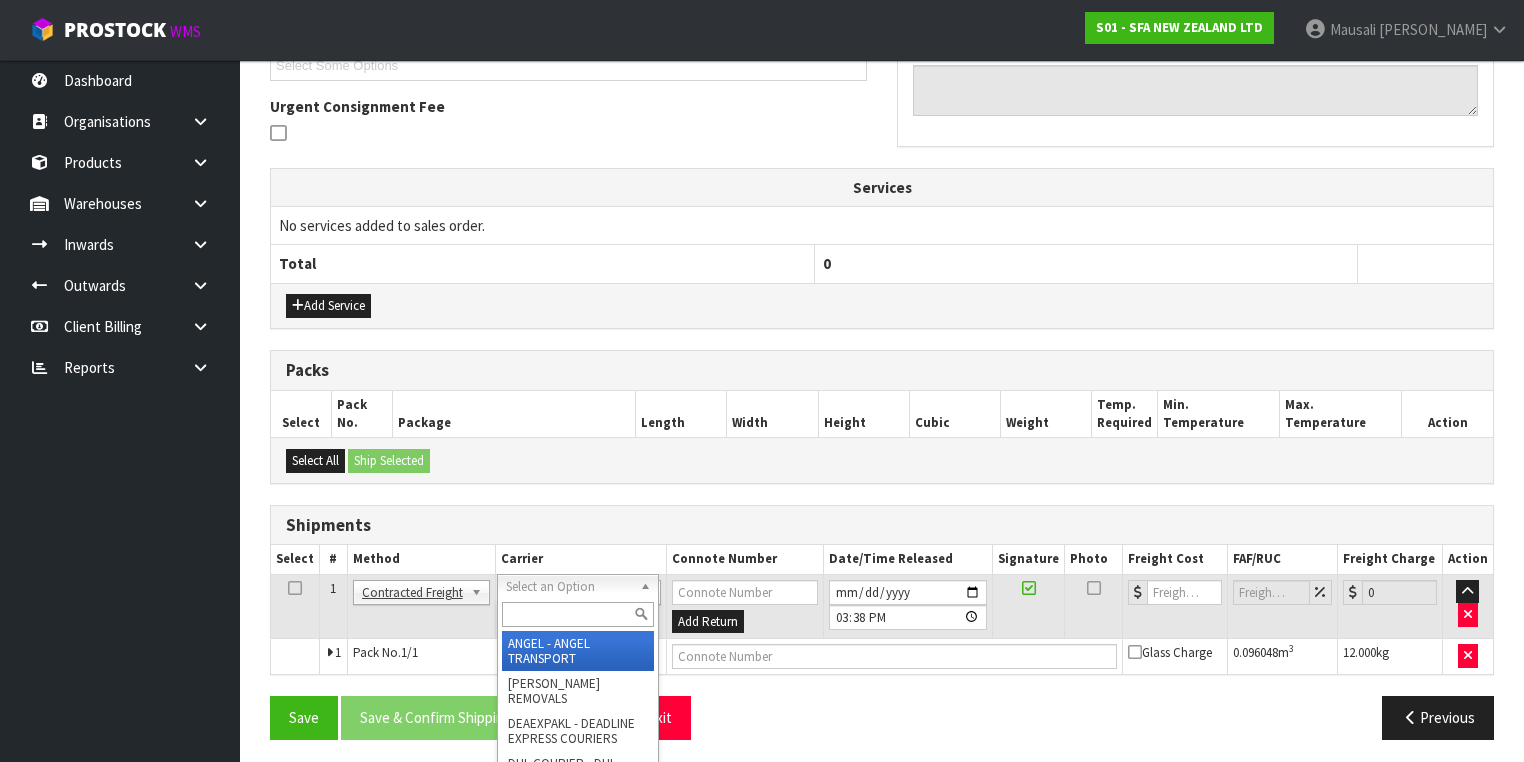 click at bounding box center [578, 614] 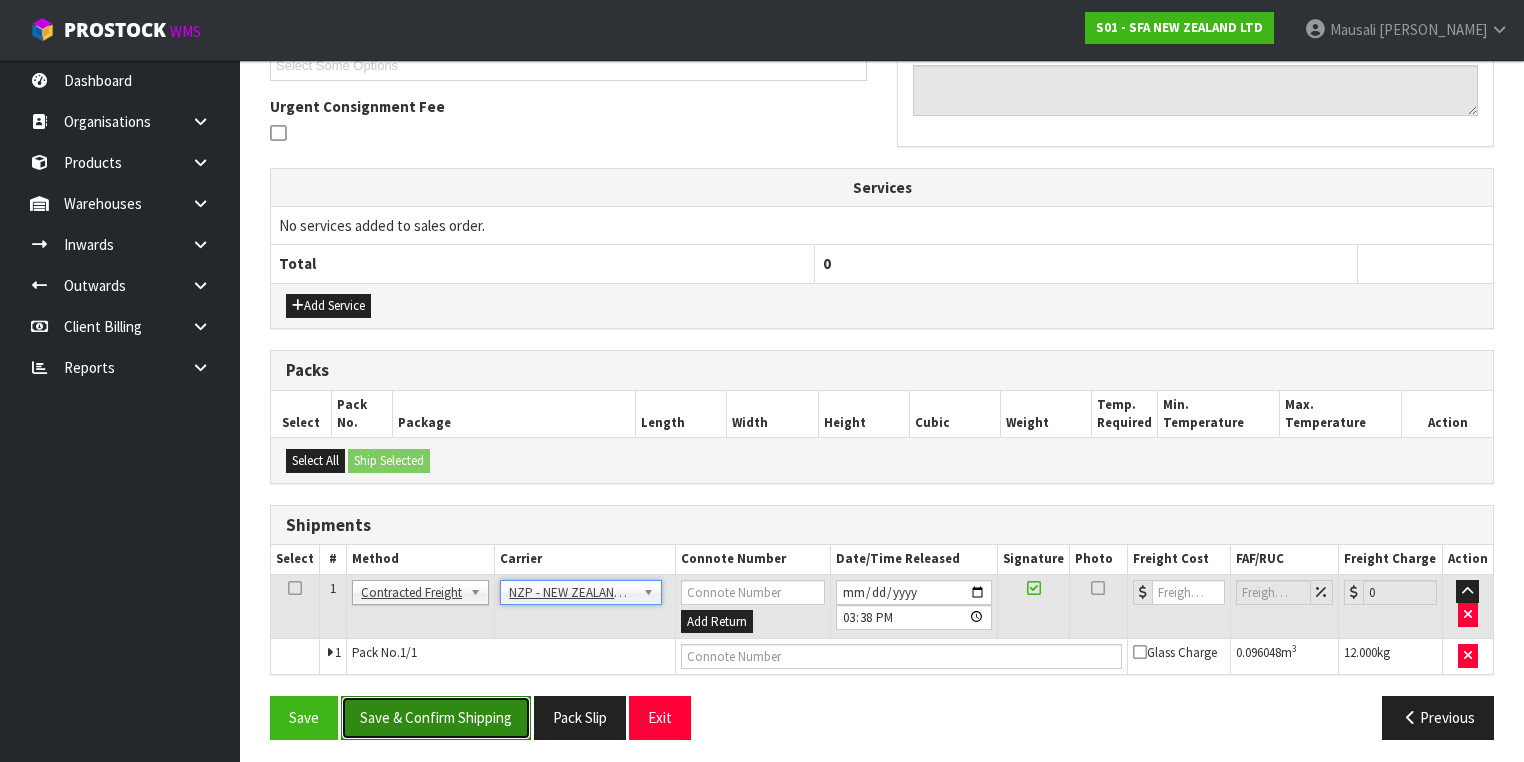 drag, startPoint x: 499, startPoint y: 708, endPoint x: 531, endPoint y: 692, distance: 35.77709 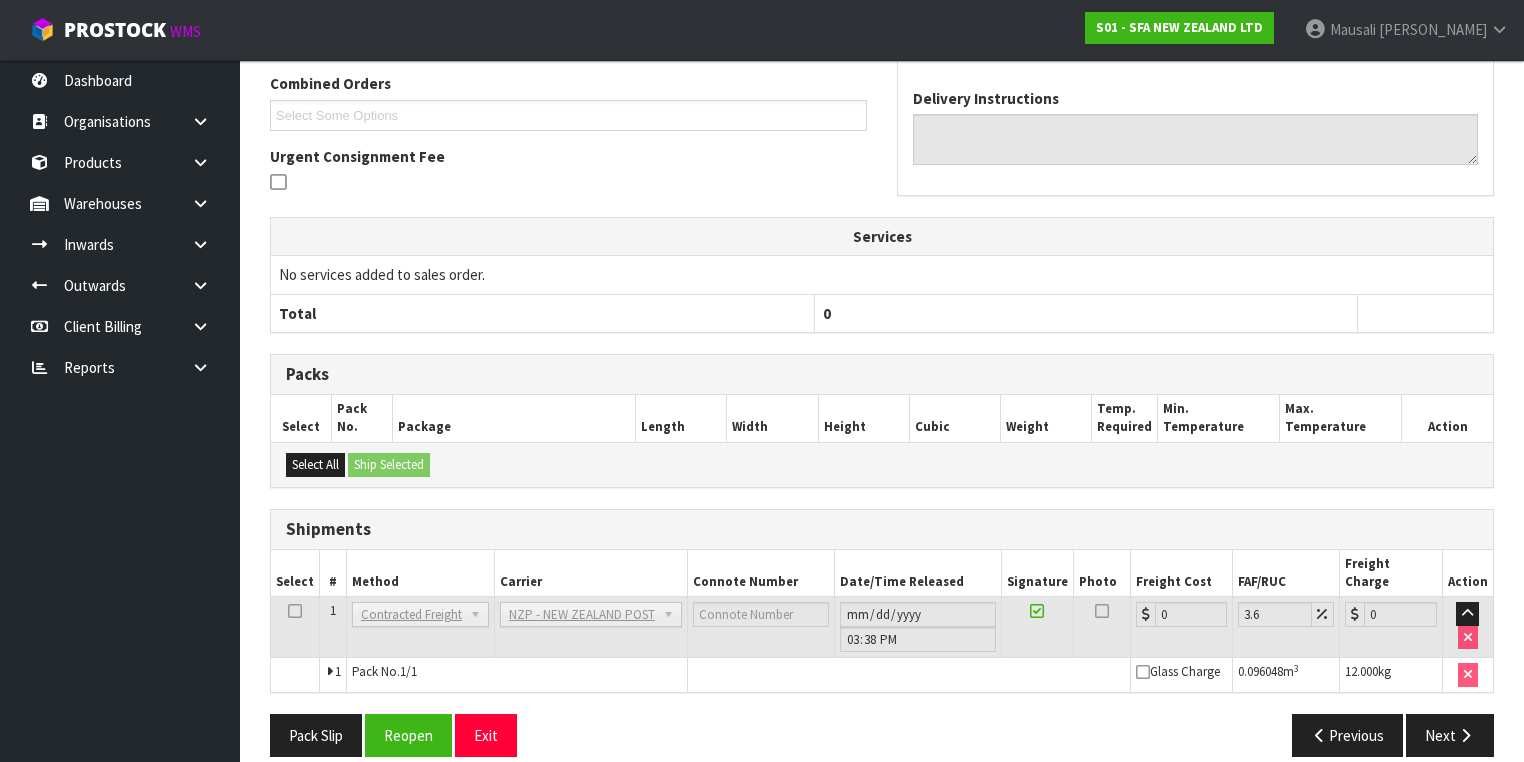 scroll, scrollTop: 536, scrollLeft: 0, axis: vertical 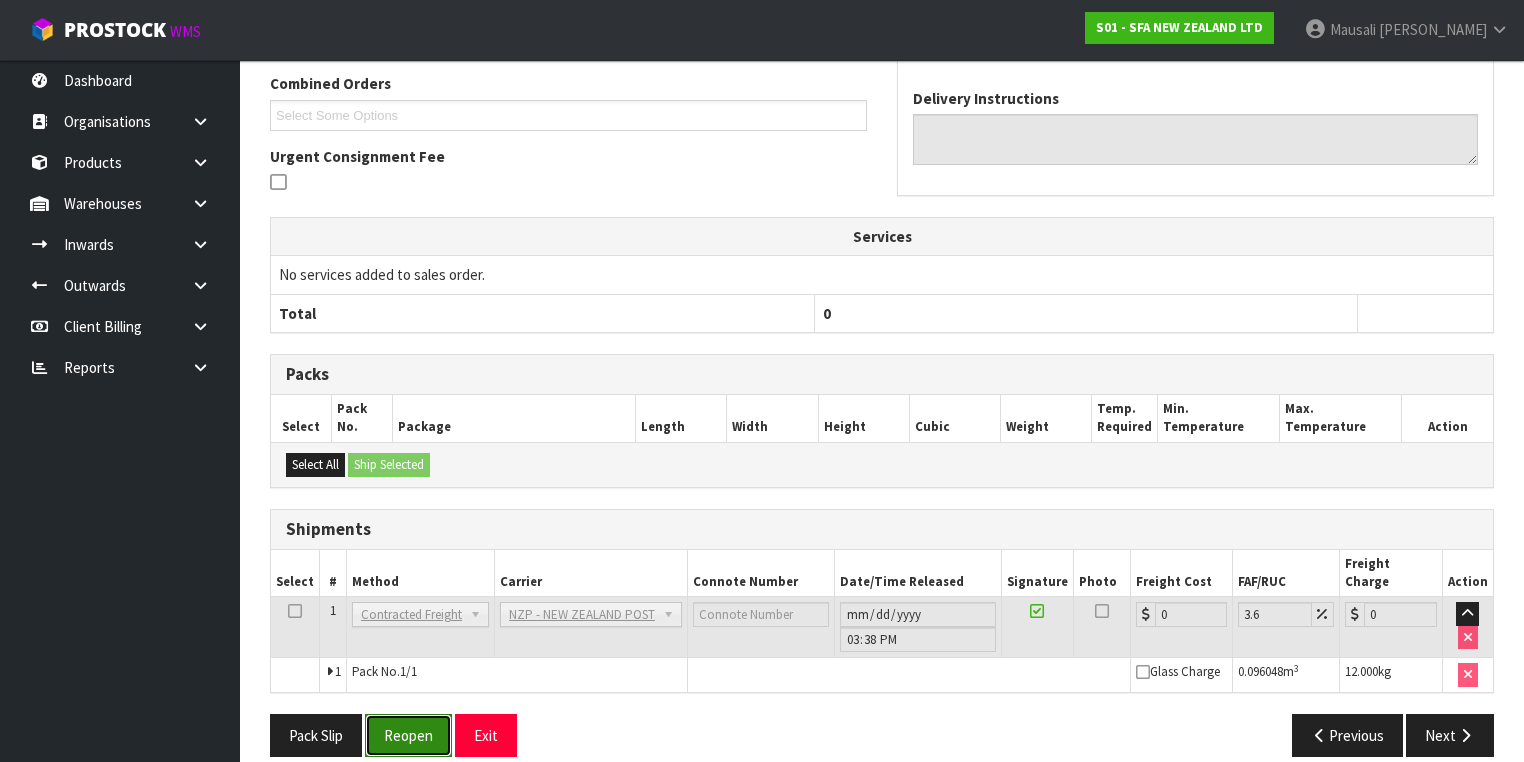 drag, startPoint x: 410, startPoint y: 714, endPoint x: 426, endPoint y: 710, distance: 16.492422 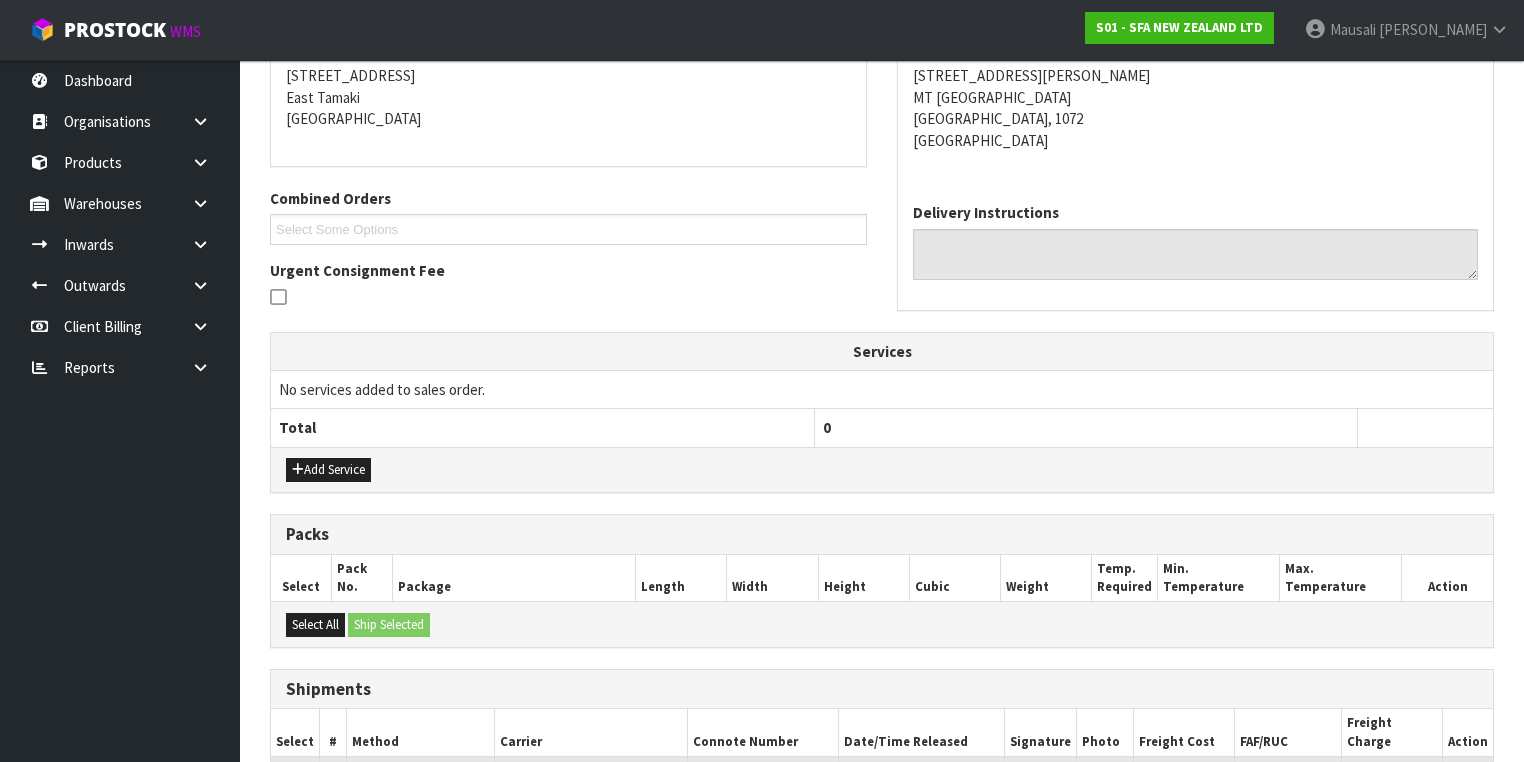 scroll, scrollTop: 515, scrollLeft: 0, axis: vertical 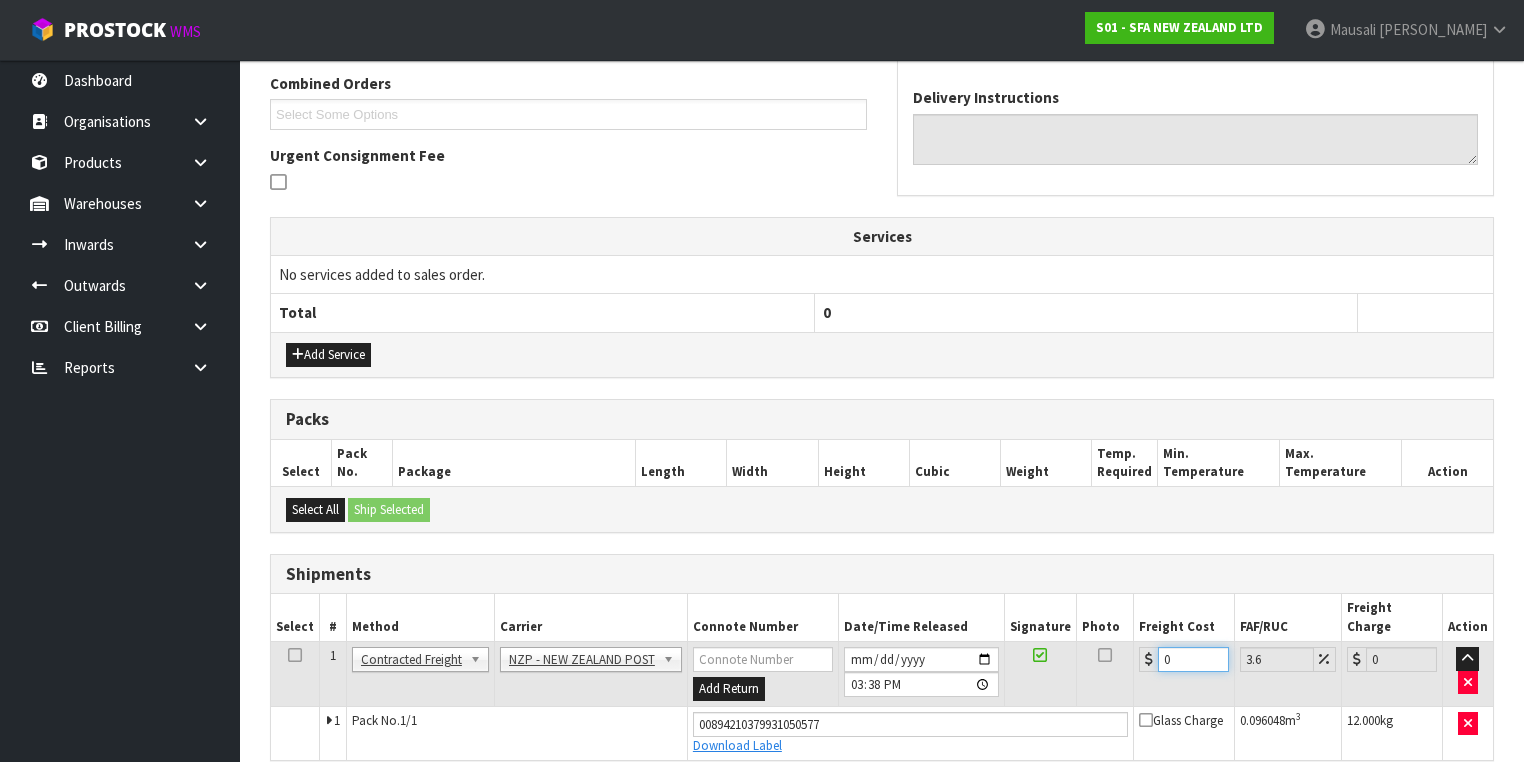drag, startPoint x: 1180, startPoint y: 634, endPoint x: 1137, endPoint y: 648, distance: 45.221676 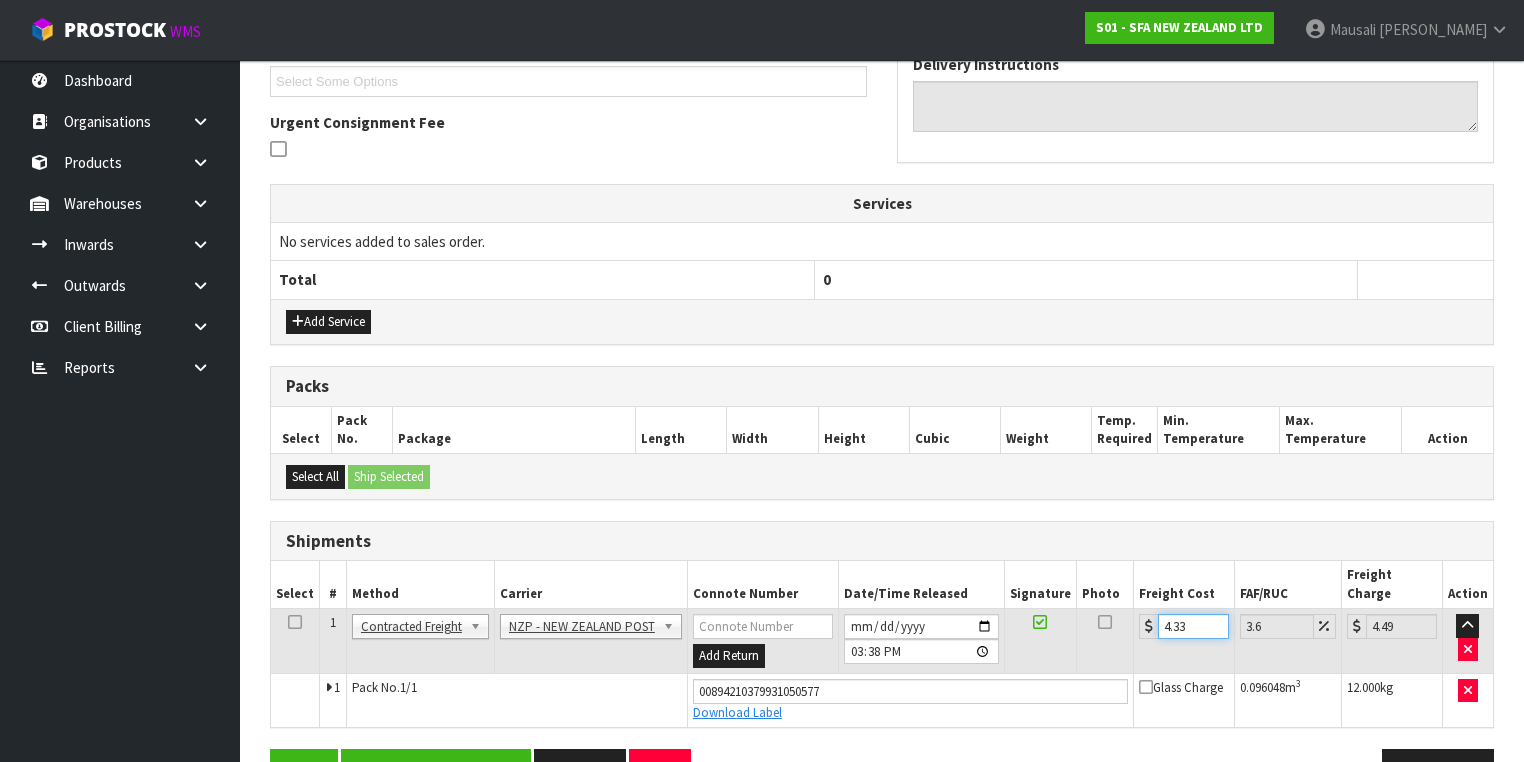 scroll, scrollTop: 582, scrollLeft: 0, axis: vertical 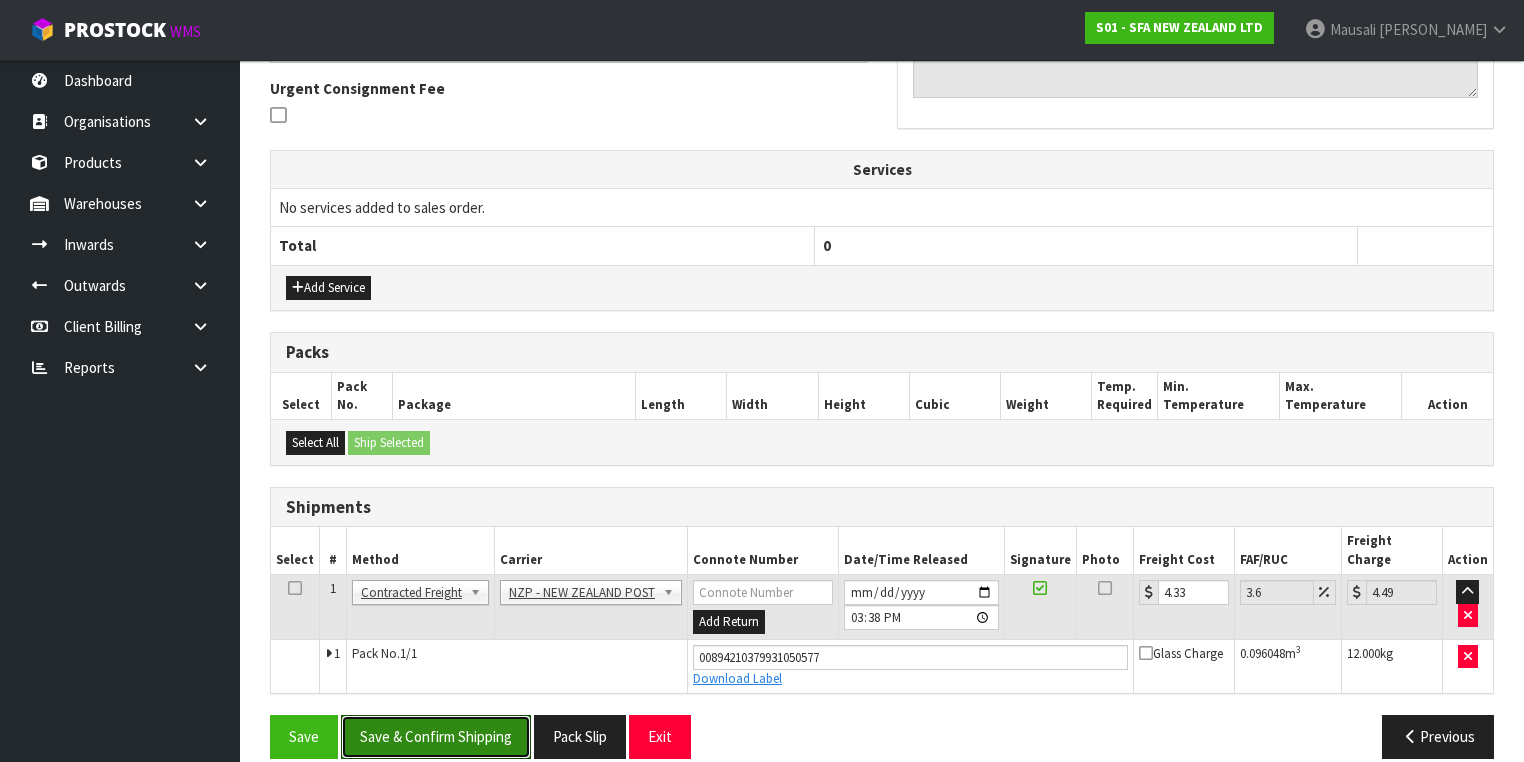 drag, startPoint x: 462, startPoint y: 699, endPoint x: 837, endPoint y: 500, distance: 424.53033 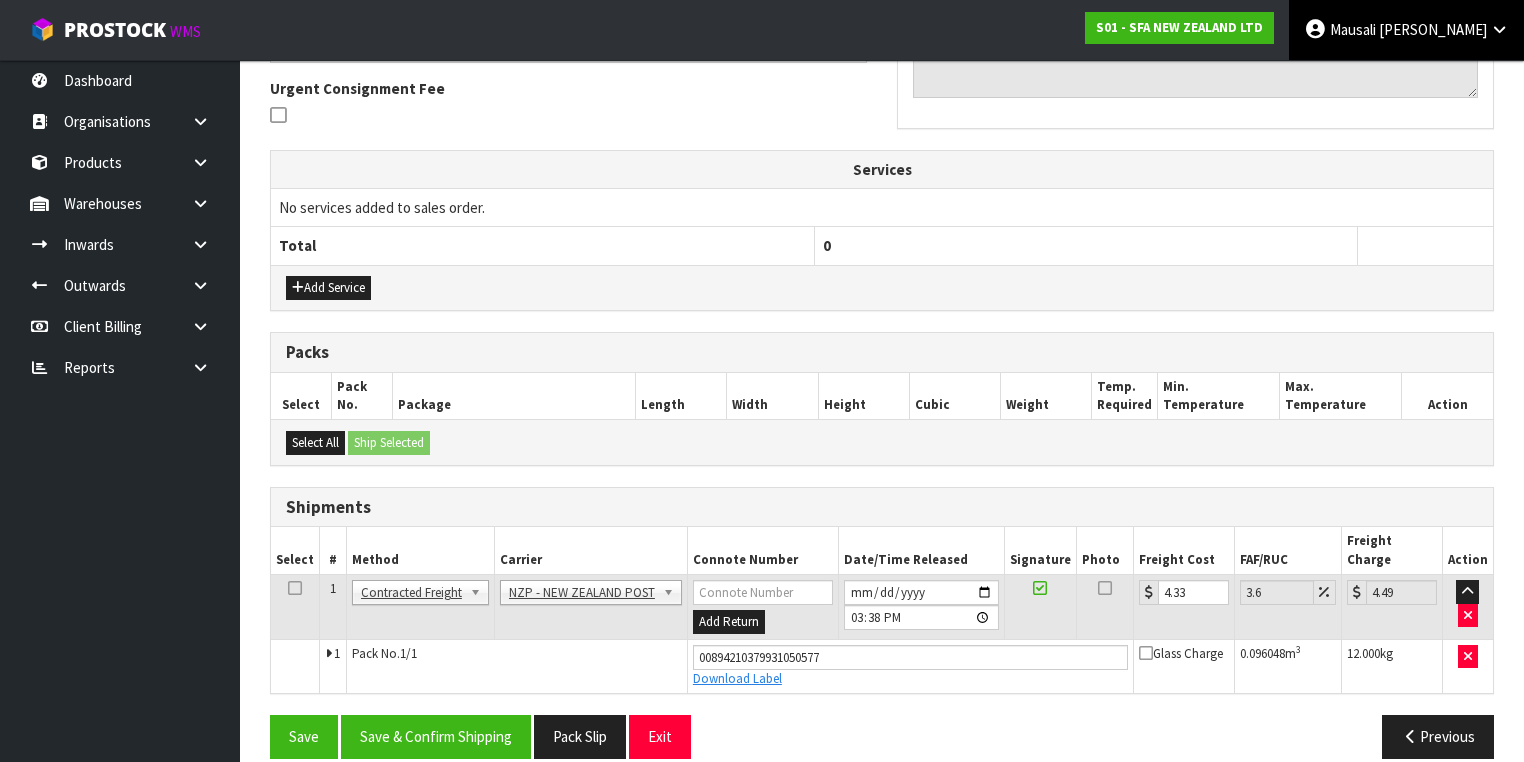 scroll, scrollTop: 0, scrollLeft: 0, axis: both 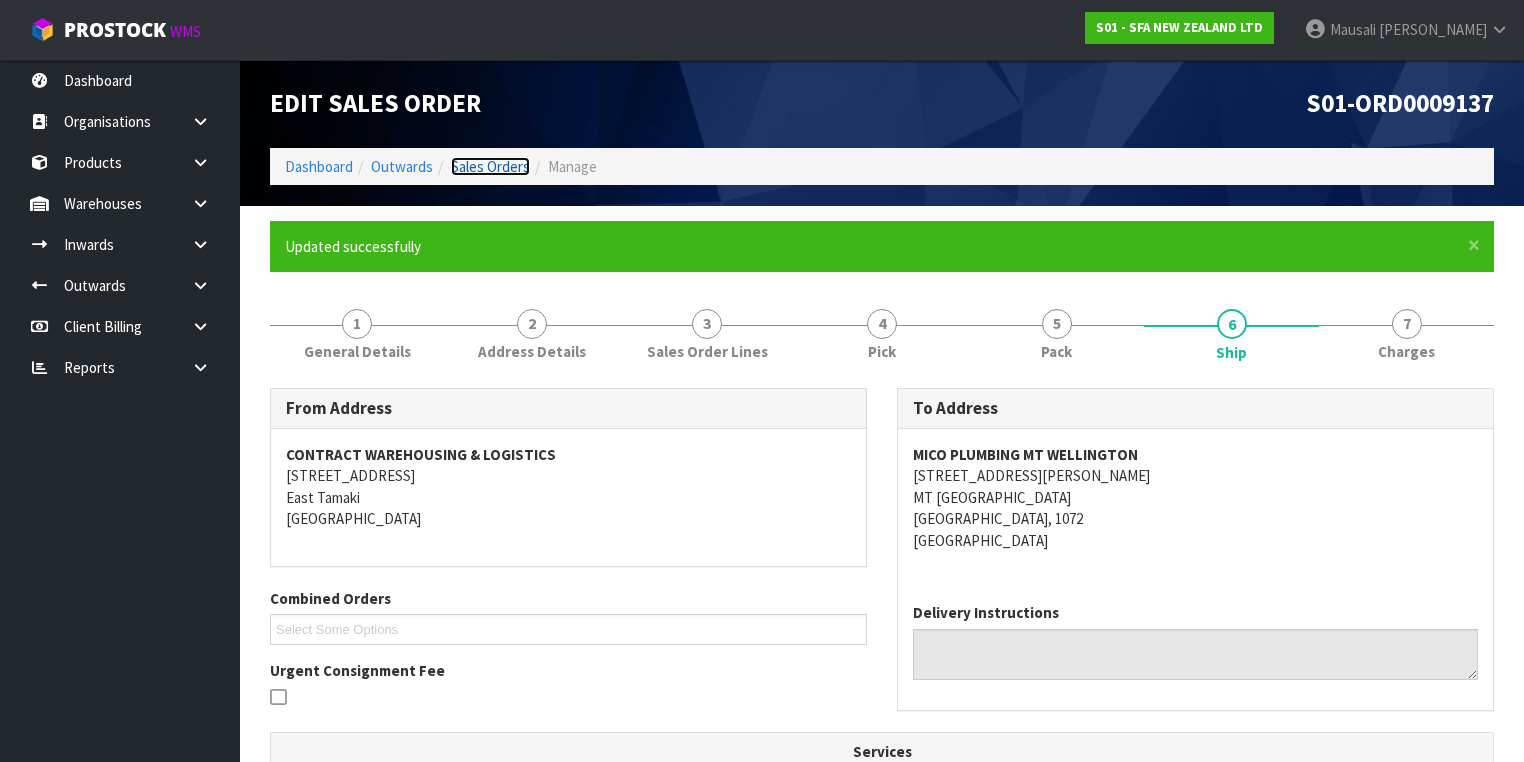 click on "Sales Orders" at bounding box center [490, 166] 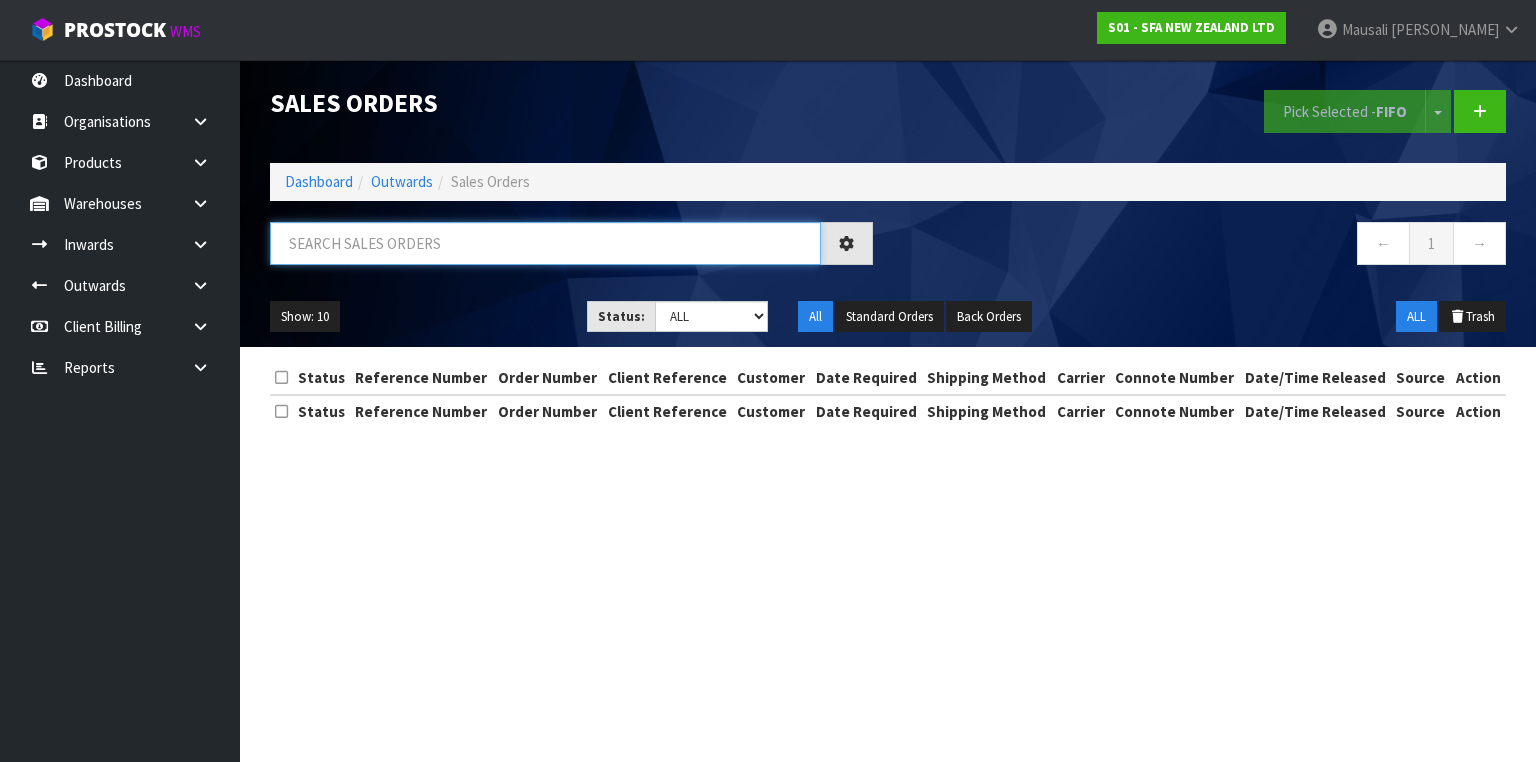 click at bounding box center [545, 243] 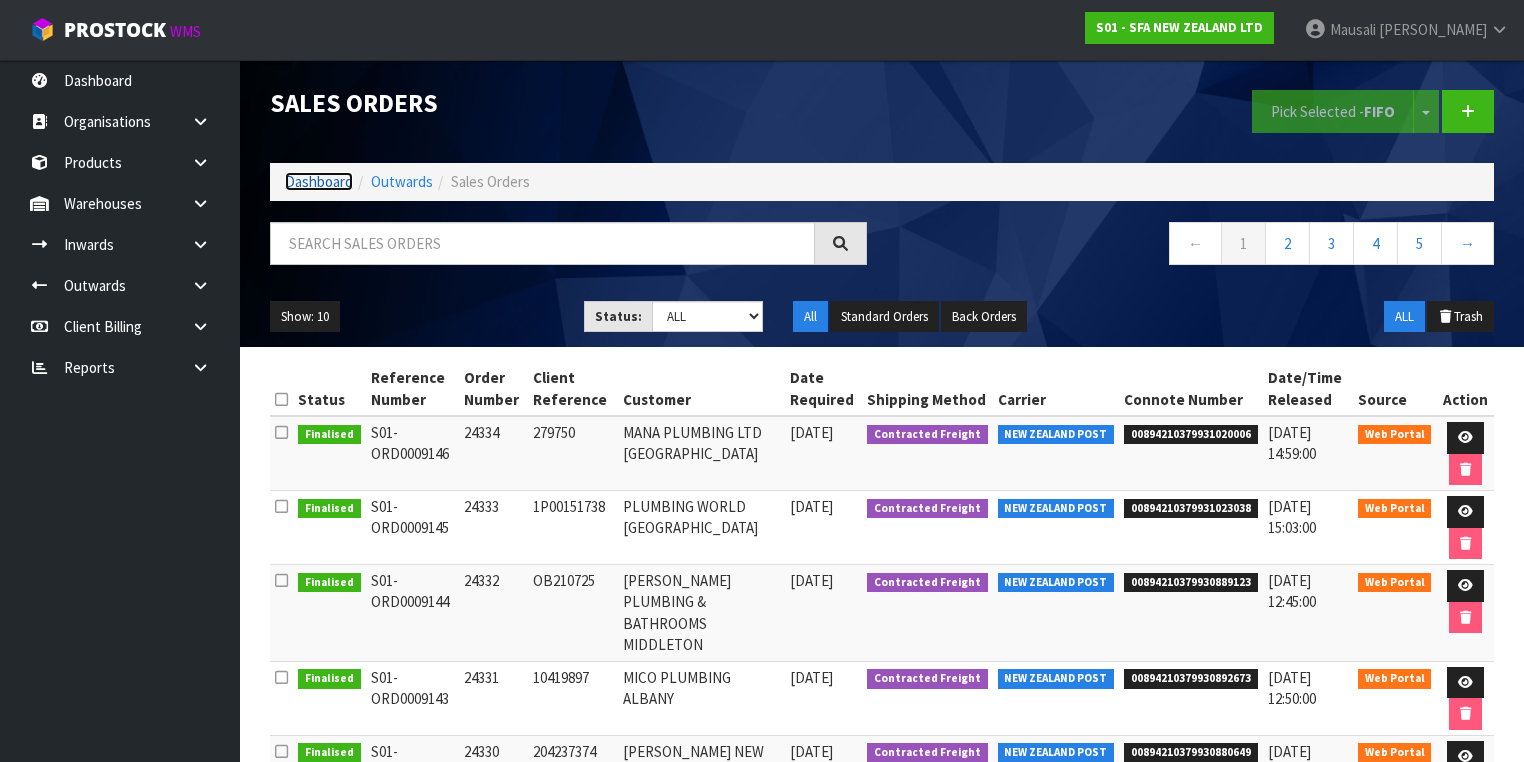 click on "Dashboard" at bounding box center (319, 181) 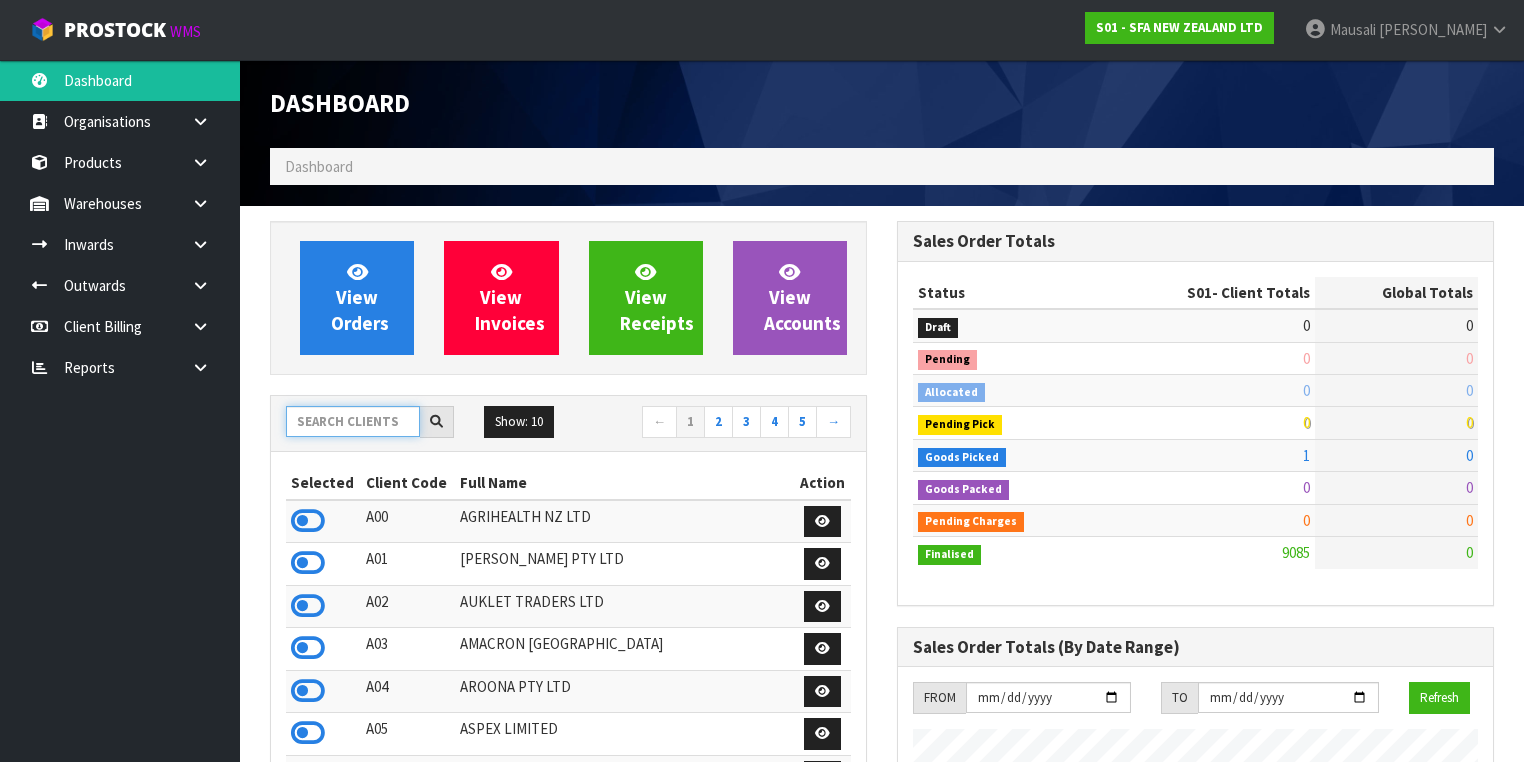 drag, startPoint x: 330, startPoint y: 422, endPoint x: 313, endPoint y: 424, distance: 17.117243 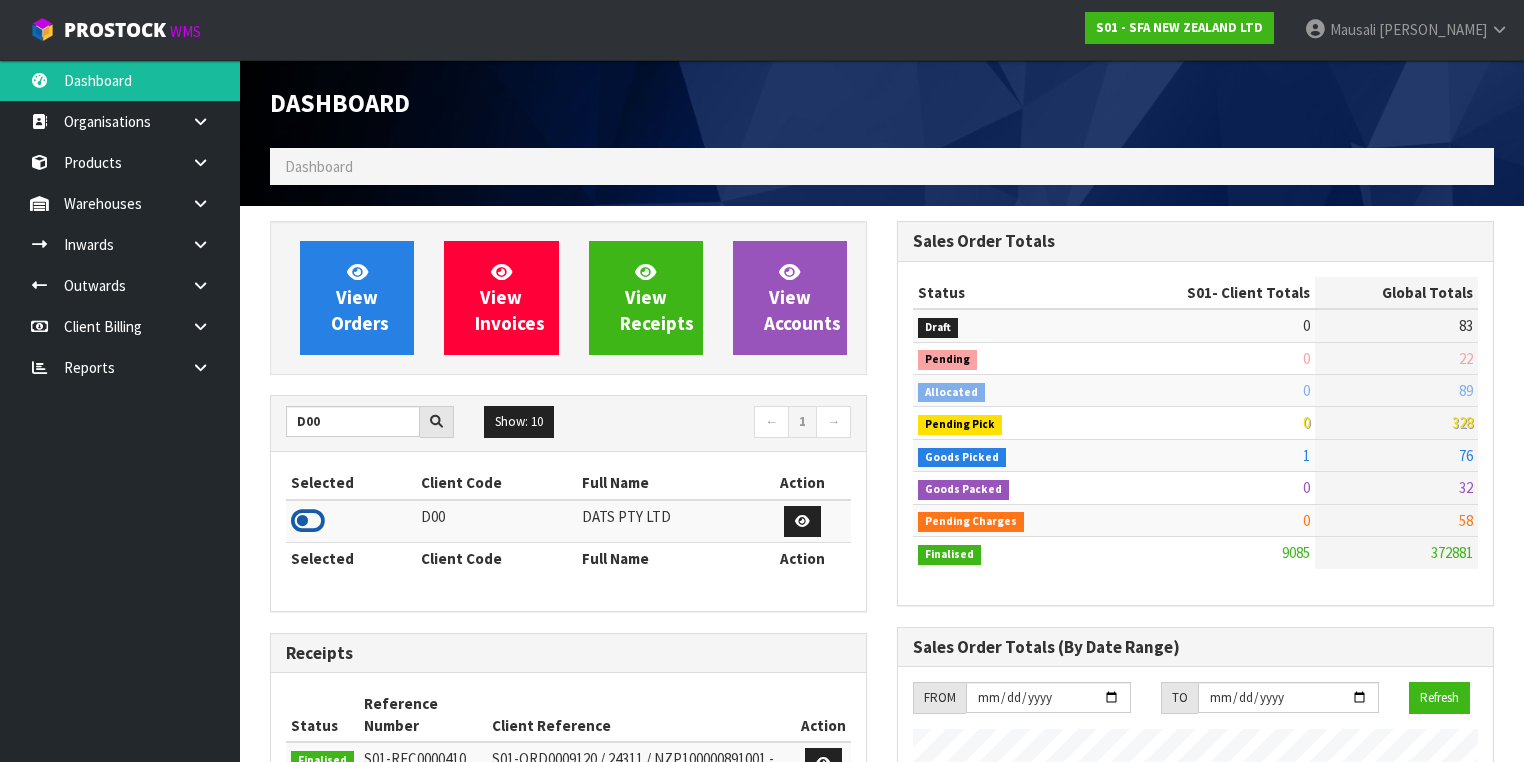 click at bounding box center [308, 521] 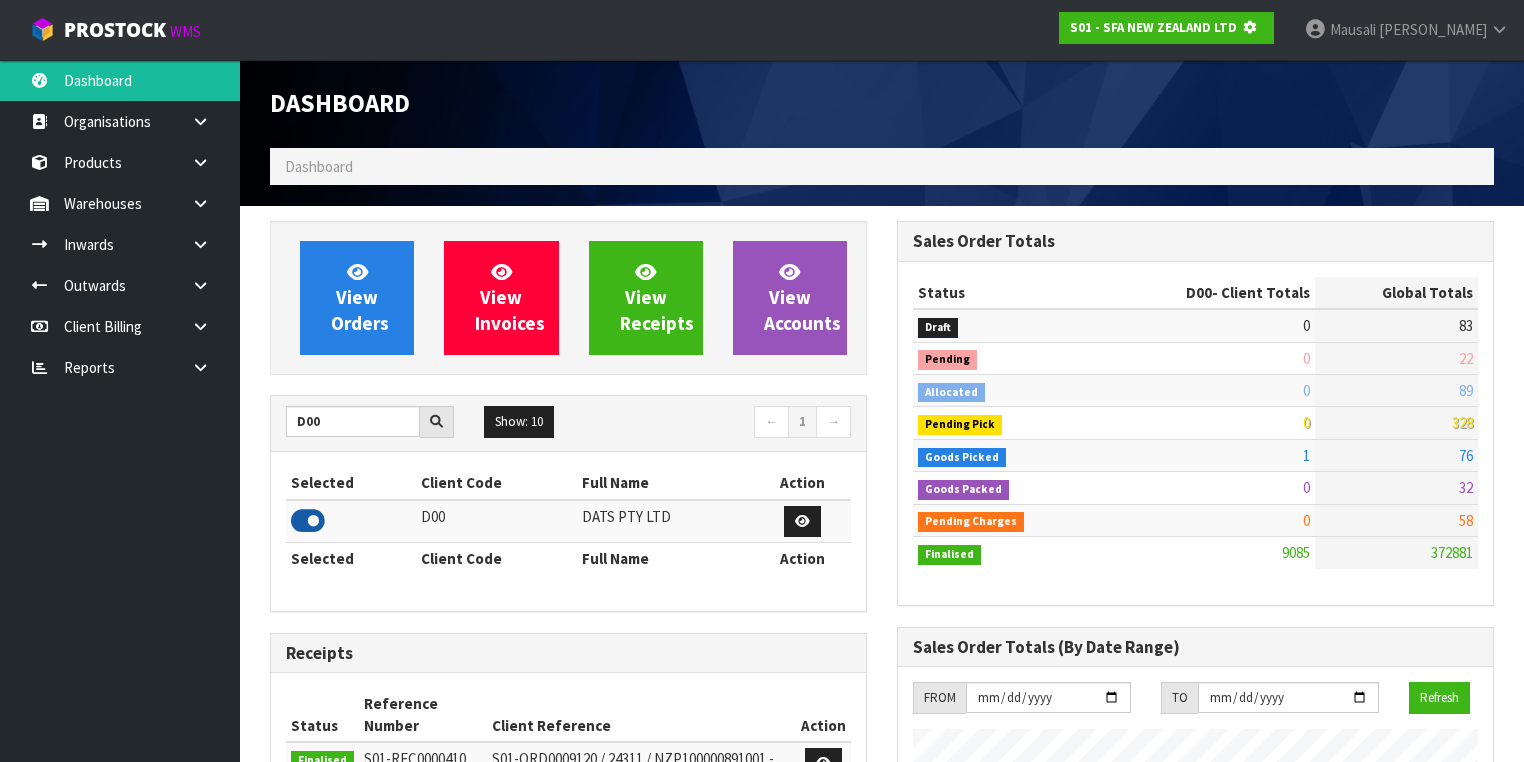 scroll, scrollTop: 1242, scrollLeft: 627, axis: both 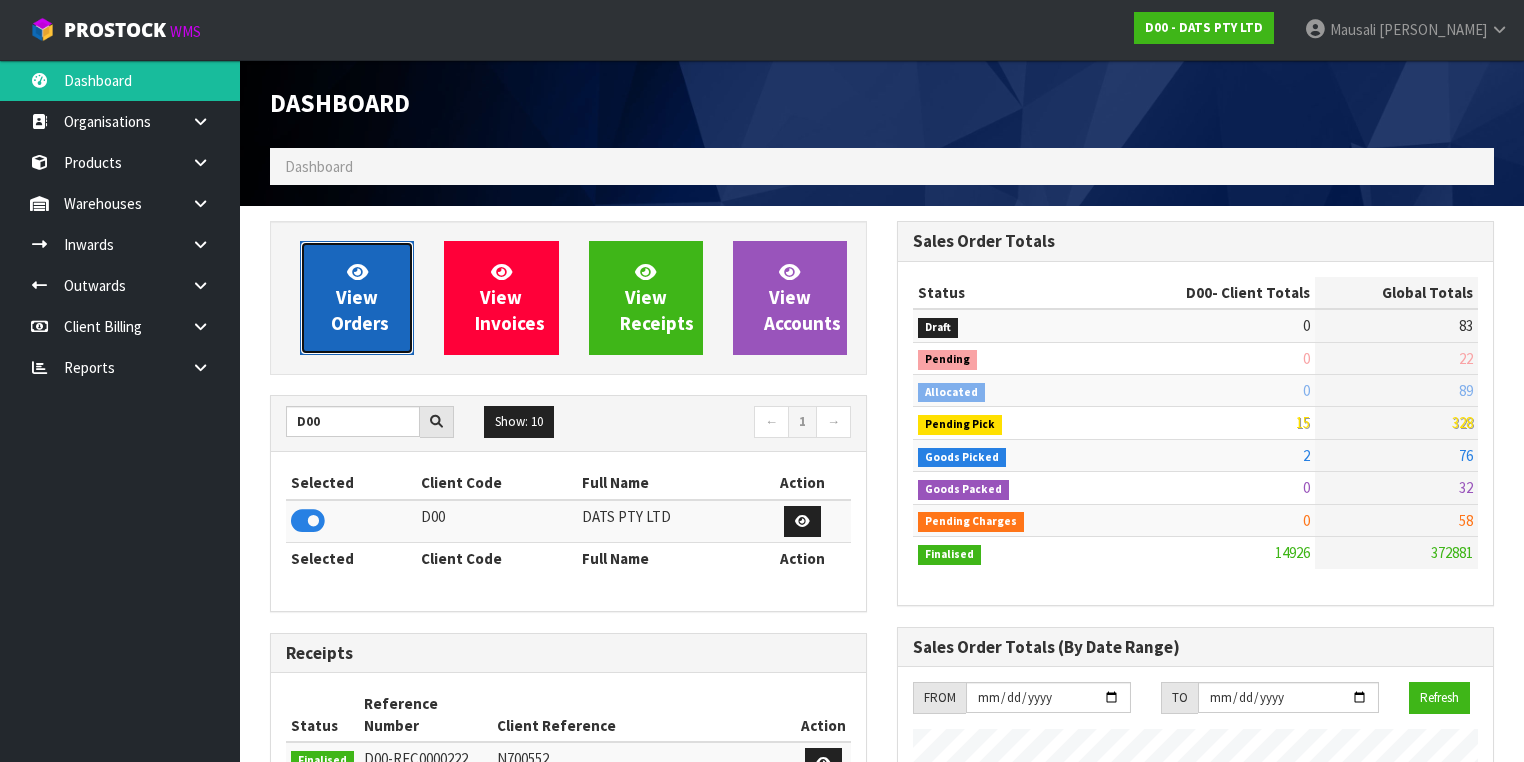 click on "View
Orders" at bounding box center (360, 297) 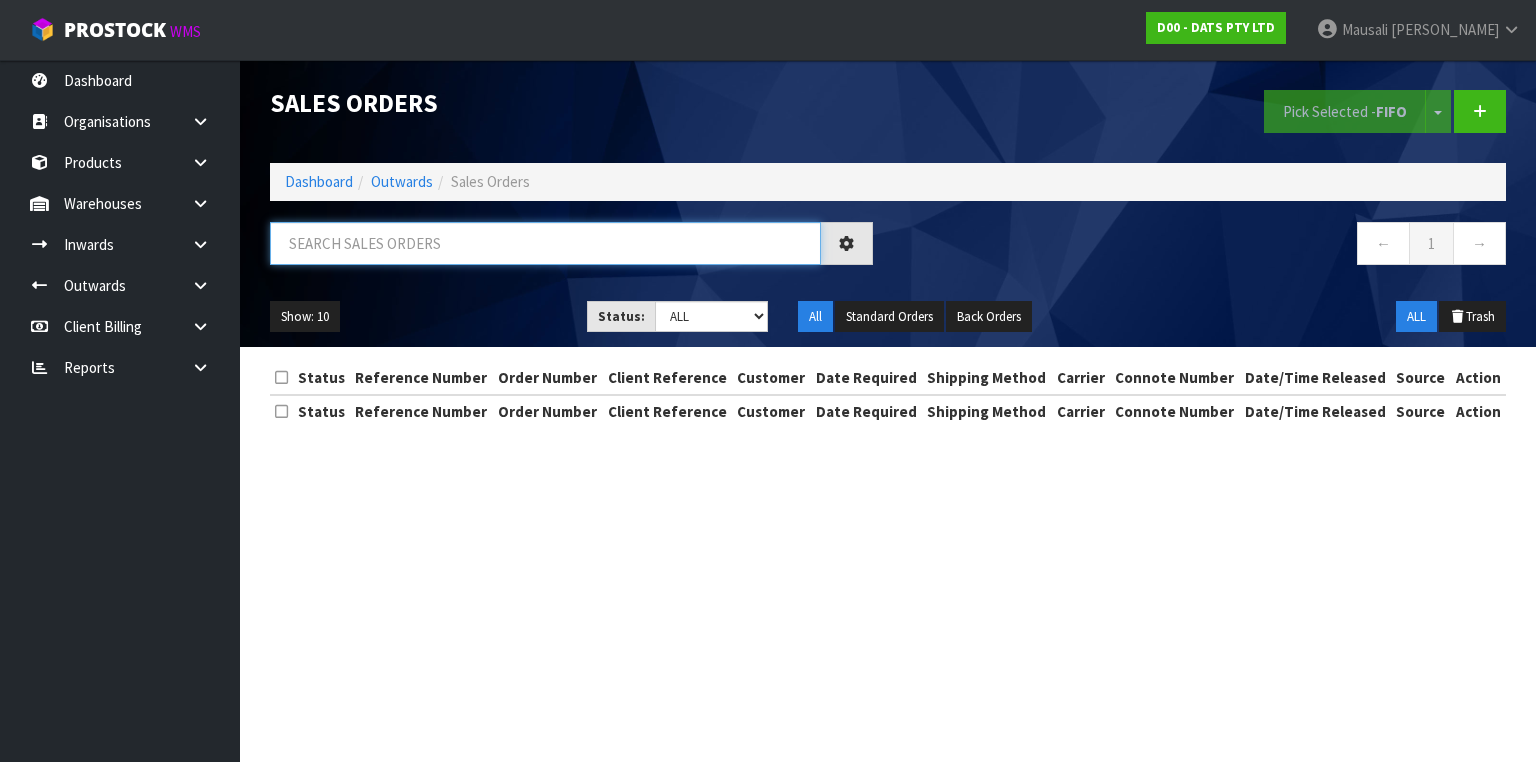drag, startPoint x: 316, startPoint y: 254, endPoint x: 302, endPoint y: 247, distance: 15.652476 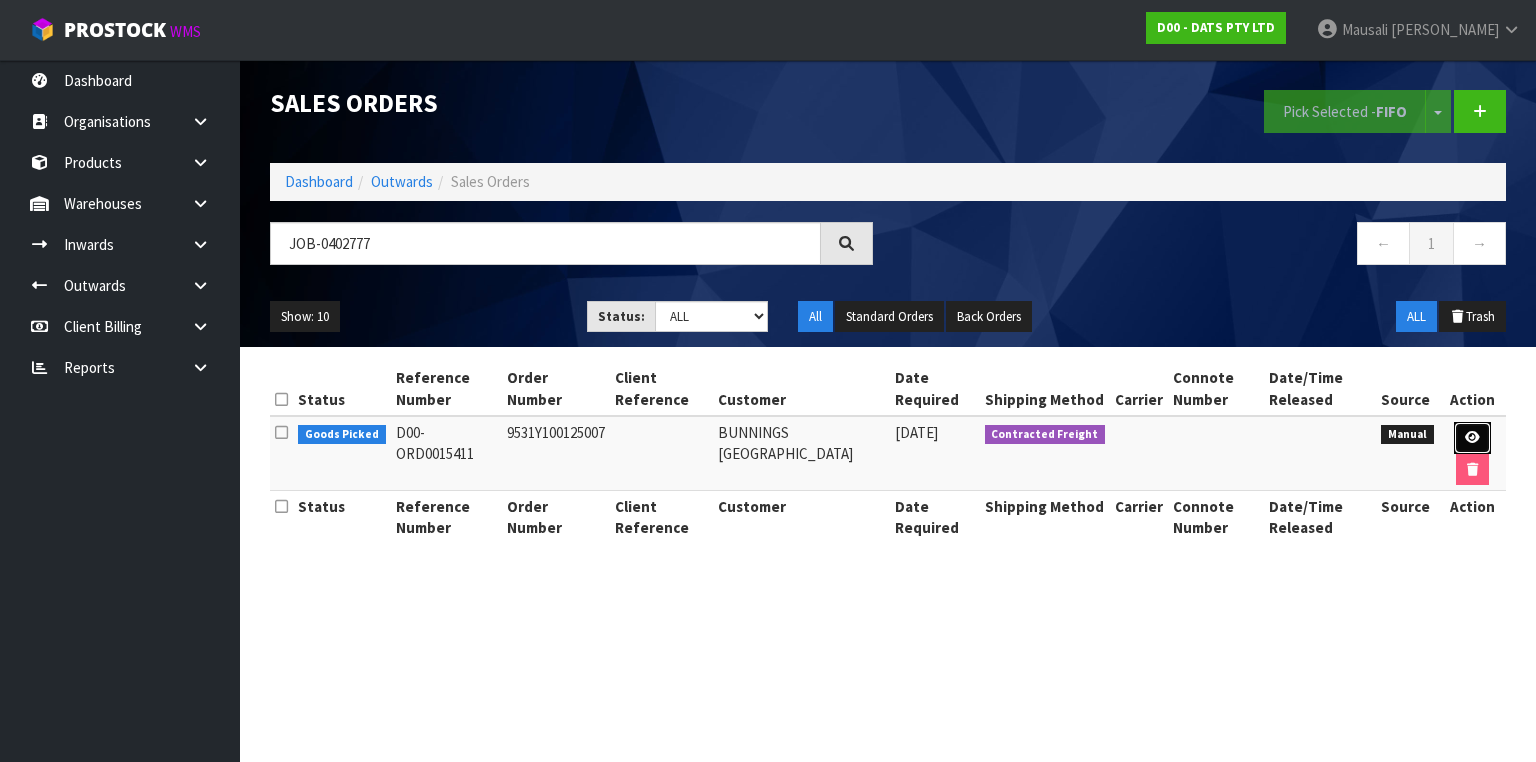 click at bounding box center (1472, 438) 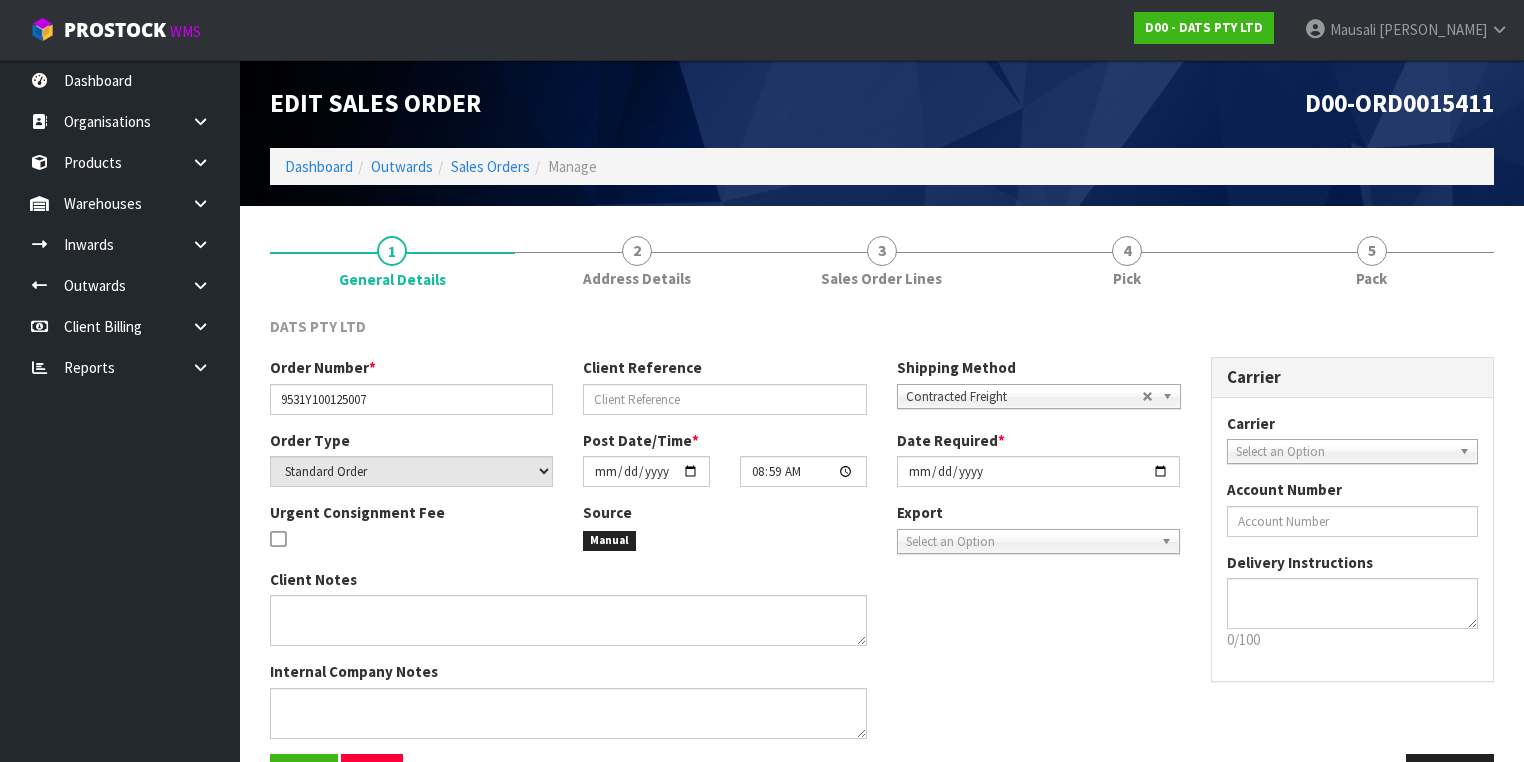 drag, startPoint x: 1124, startPoint y: 267, endPoint x: 1150, endPoint y: 304, distance: 45.221676 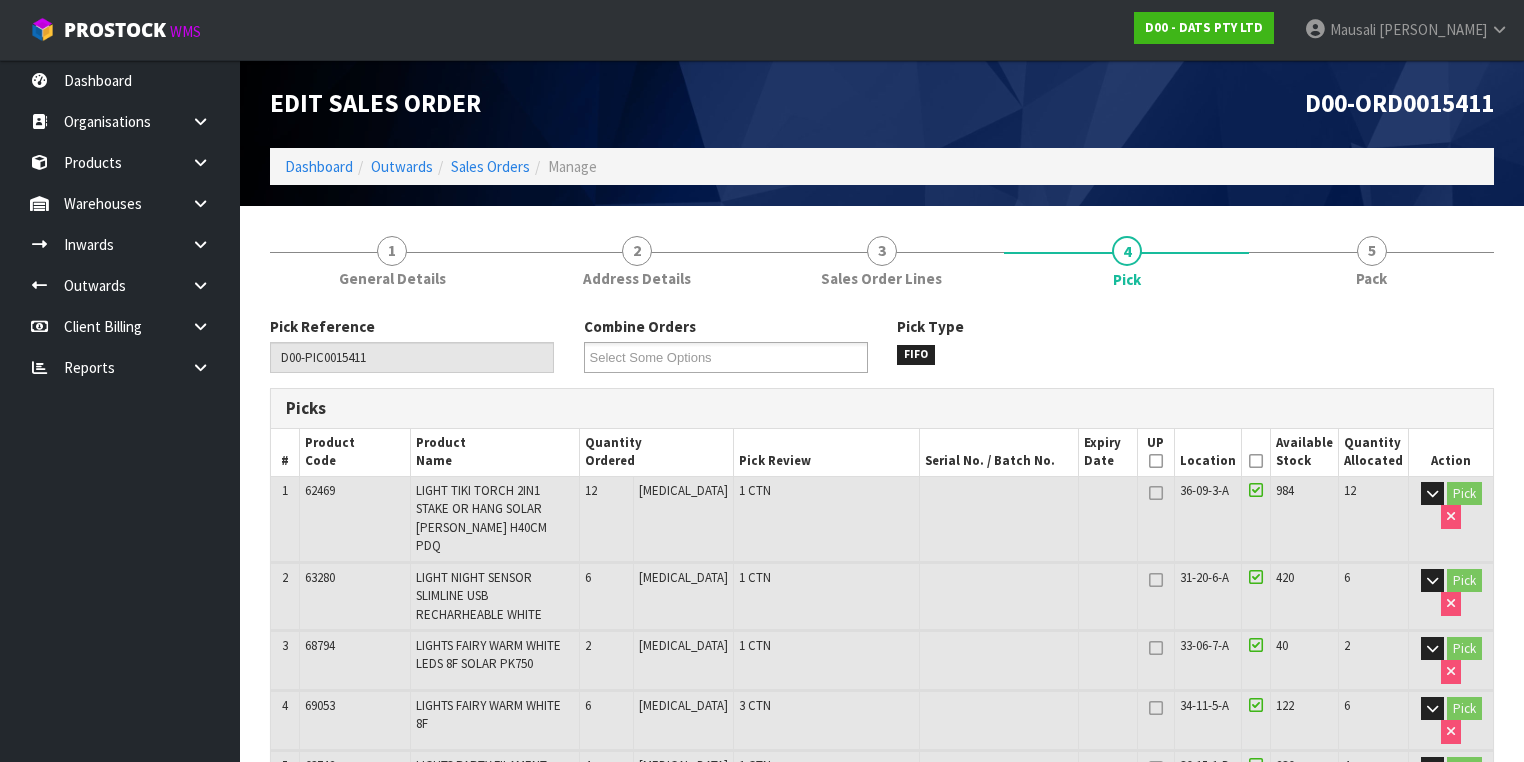 click at bounding box center [1256, 461] 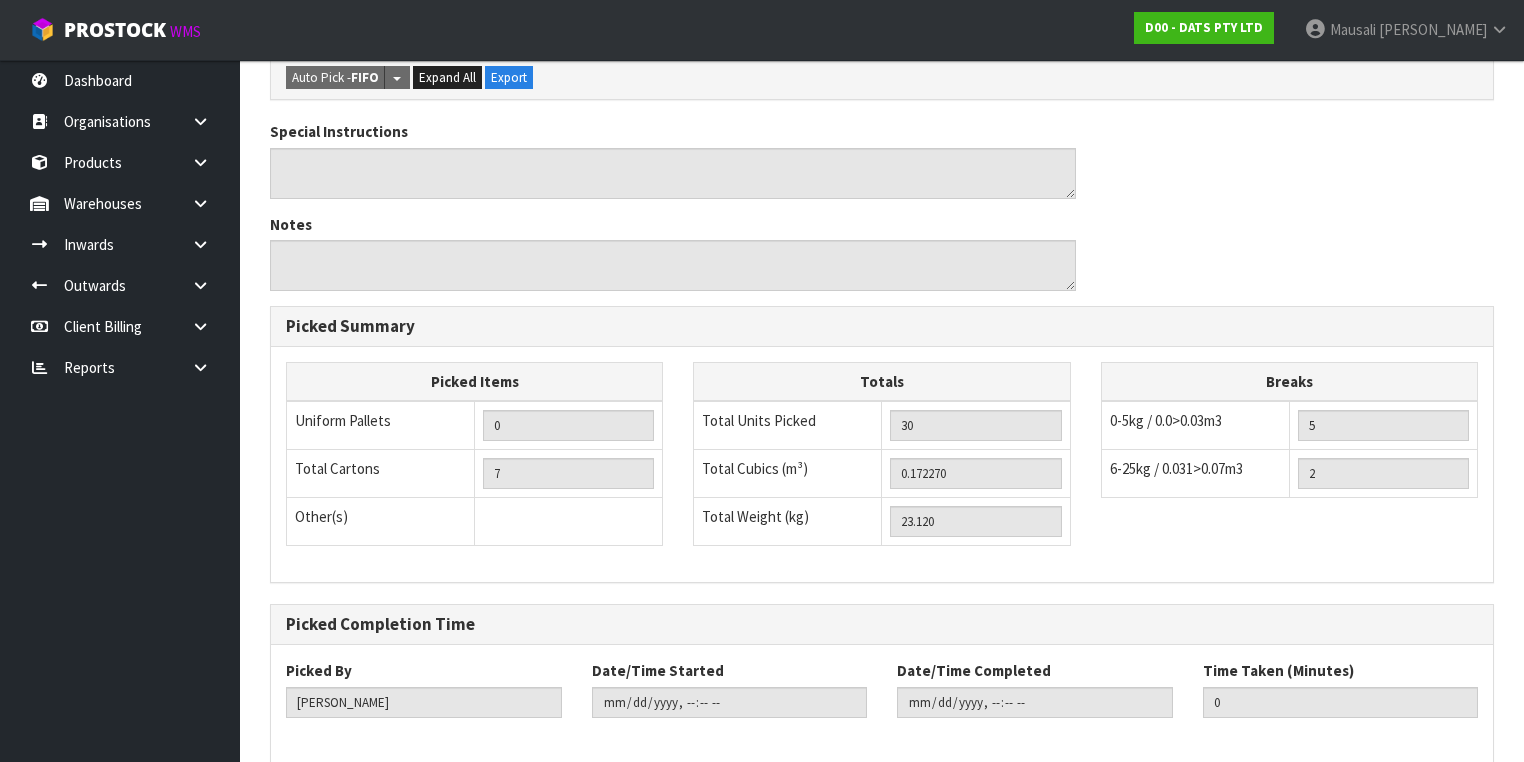 scroll, scrollTop: 894, scrollLeft: 0, axis: vertical 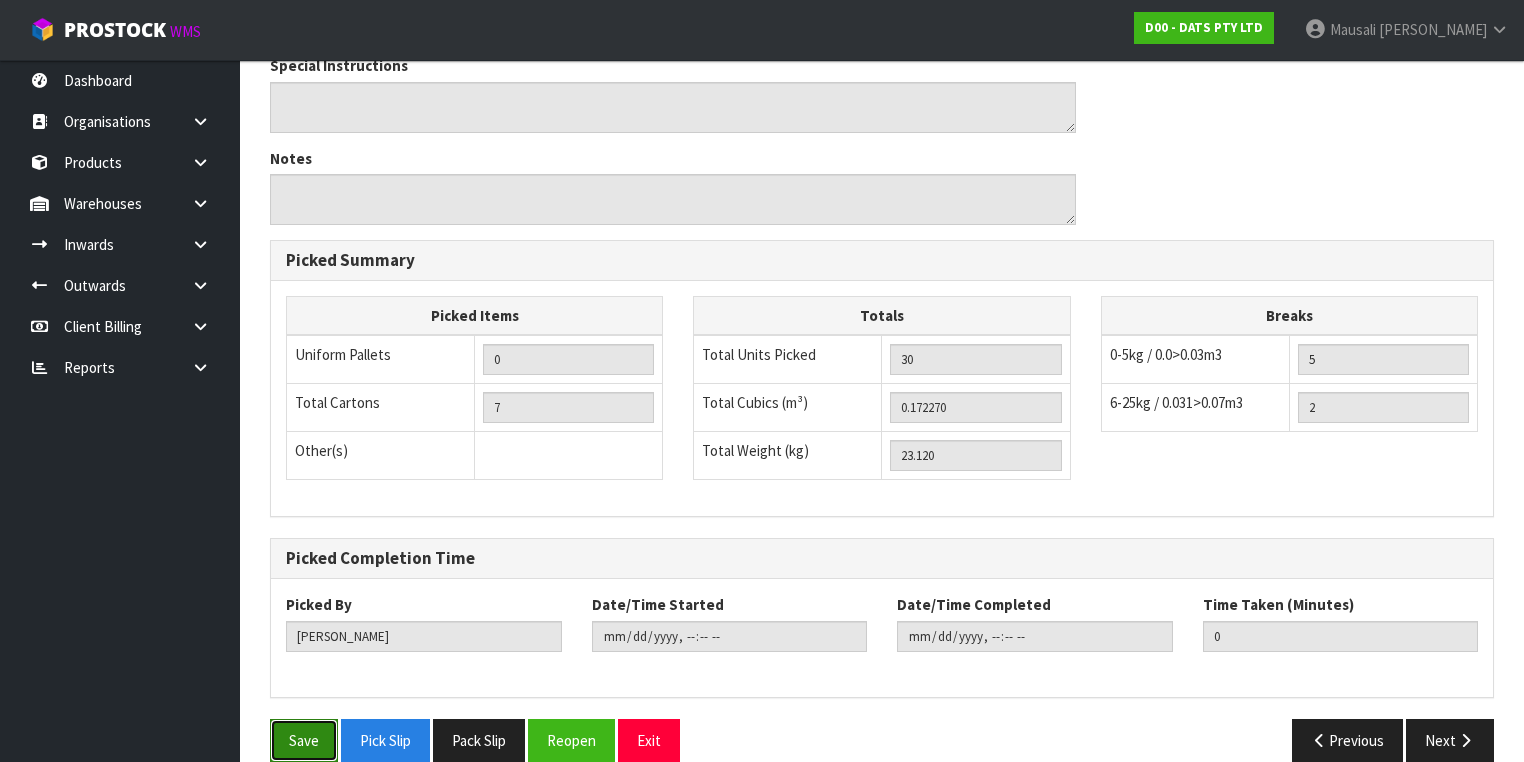 click on "Save" at bounding box center [304, 740] 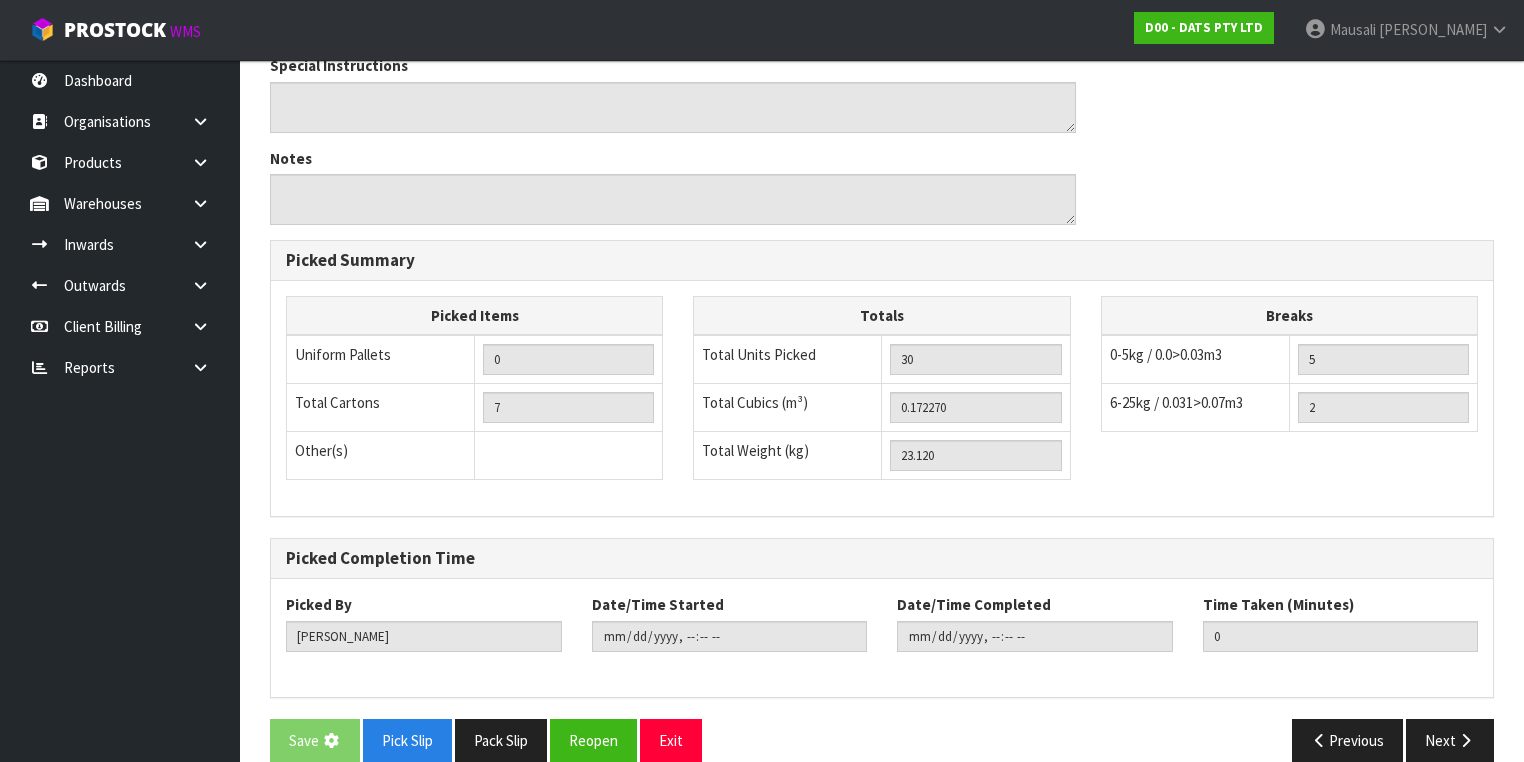 scroll, scrollTop: 0, scrollLeft: 0, axis: both 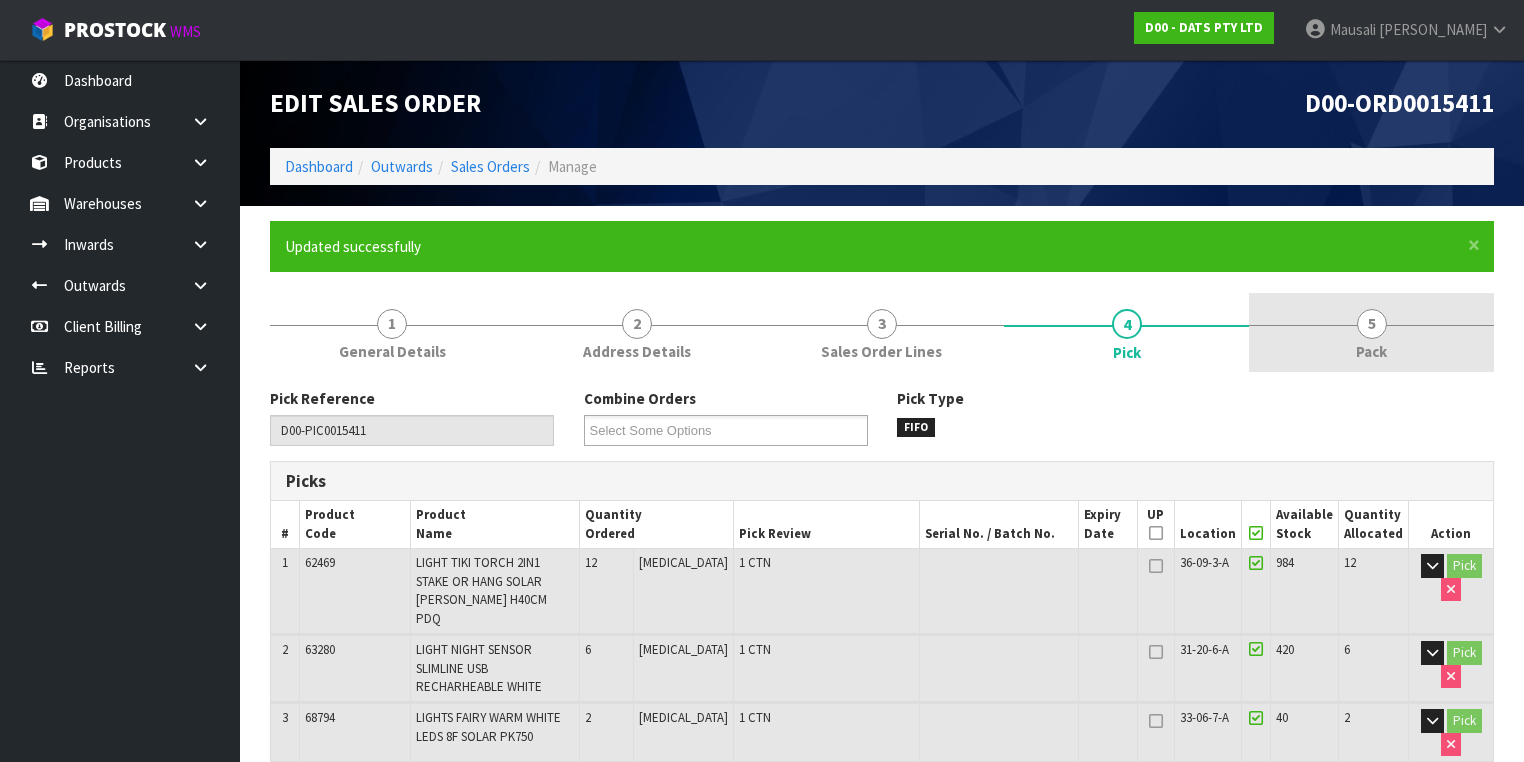 click on "5
Pack" at bounding box center (1371, 332) 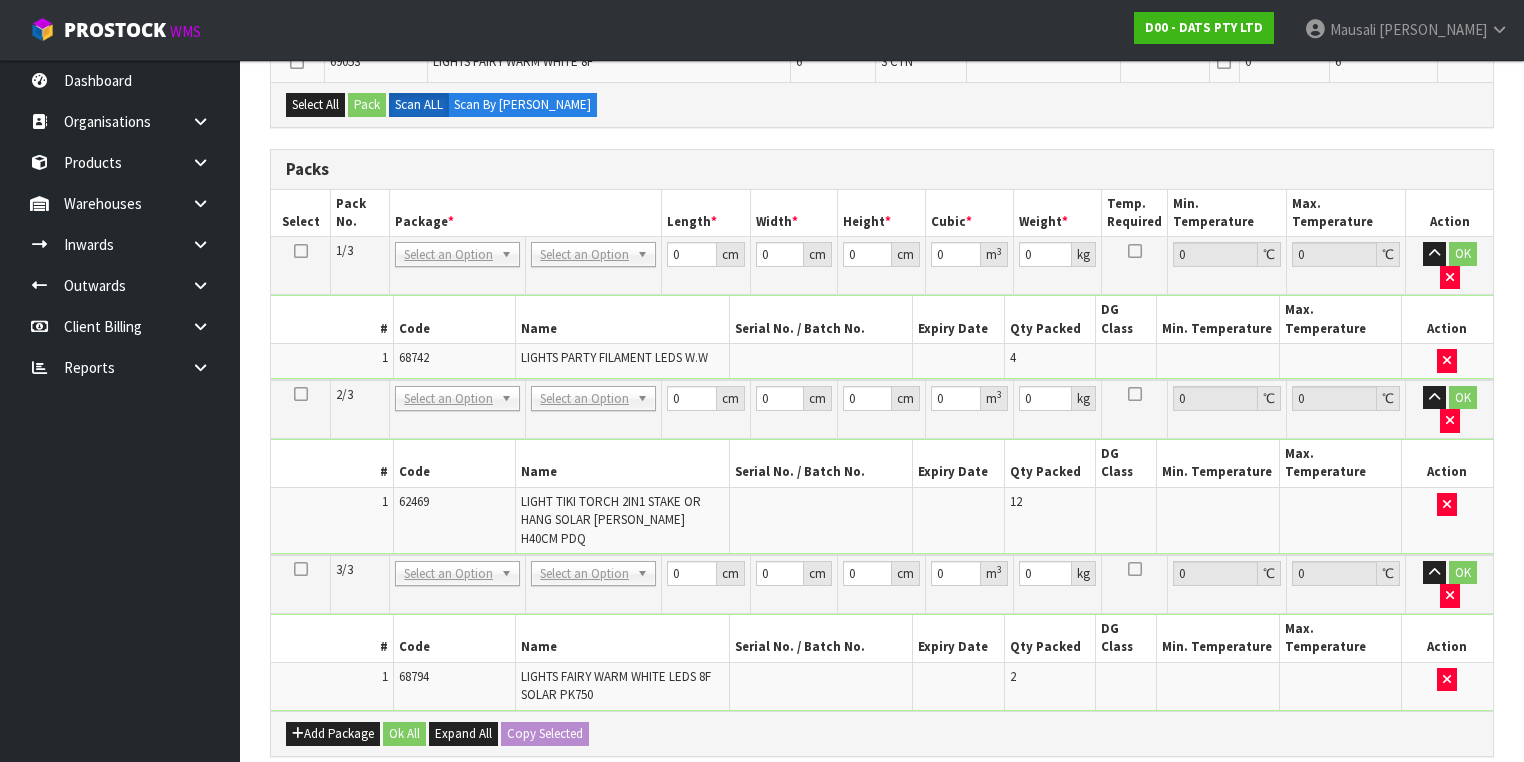 scroll, scrollTop: 480, scrollLeft: 0, axis: vertical 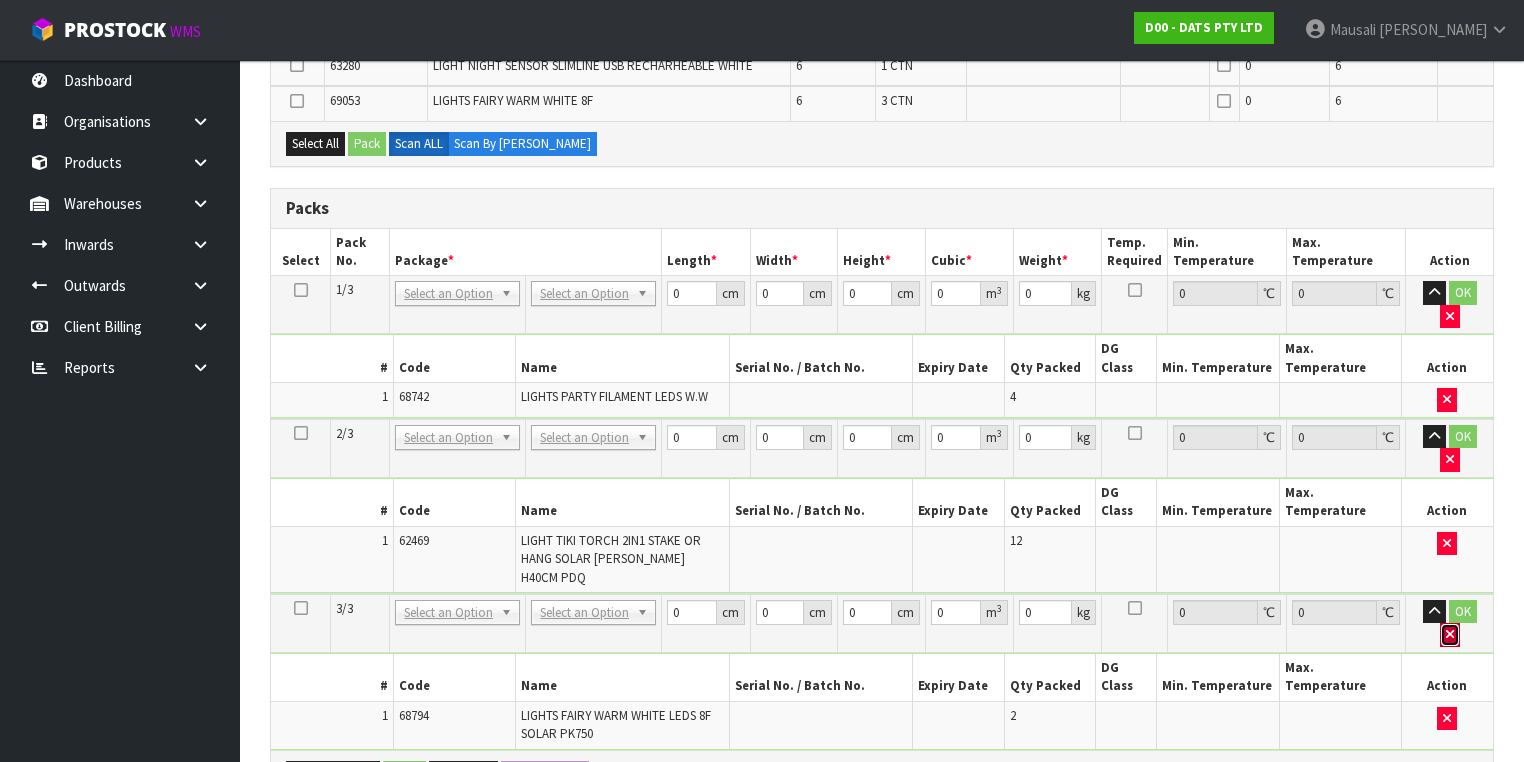 click at bounding box center (1450, 634) 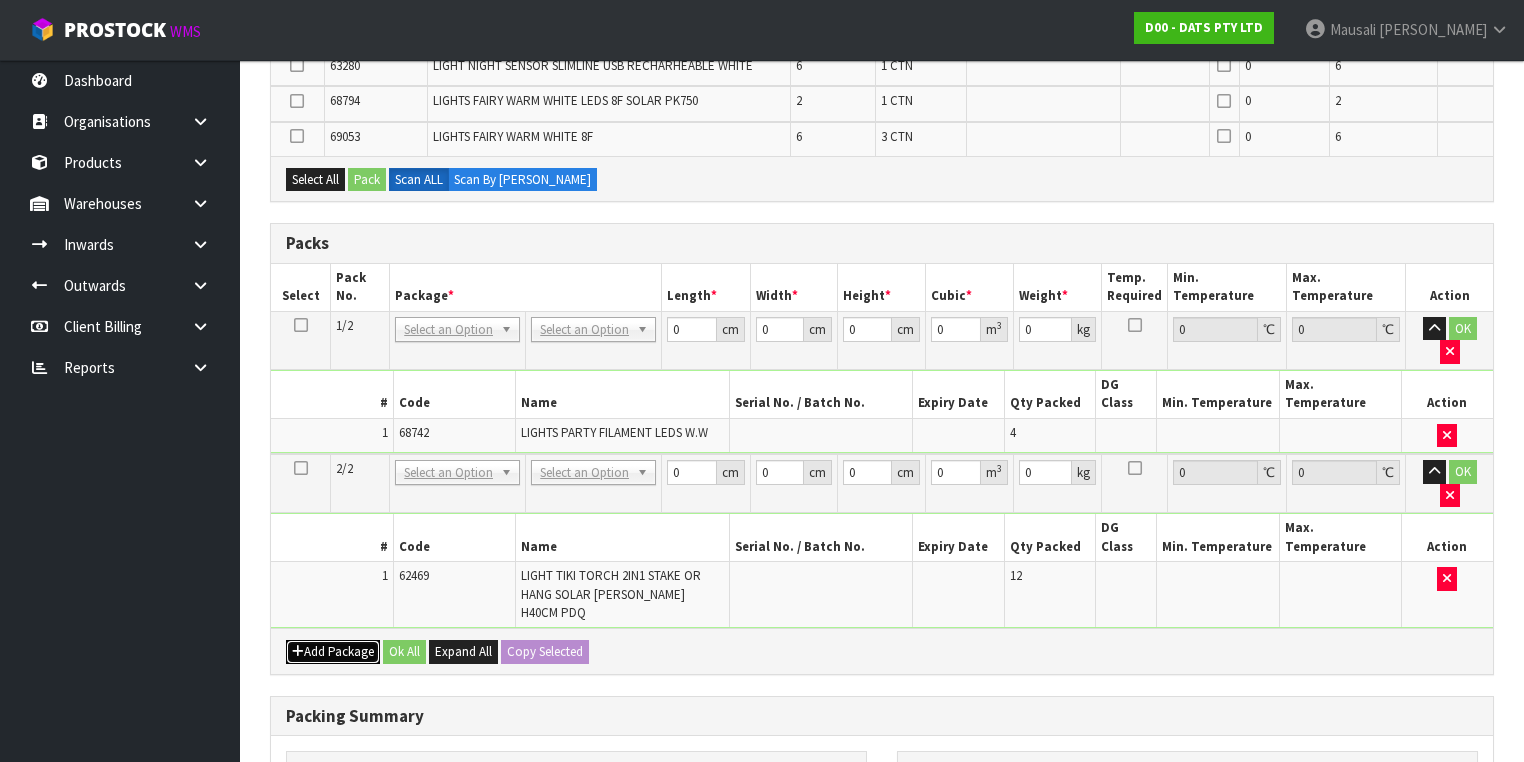 click on "Add Package" at bounding box center (333, 652) 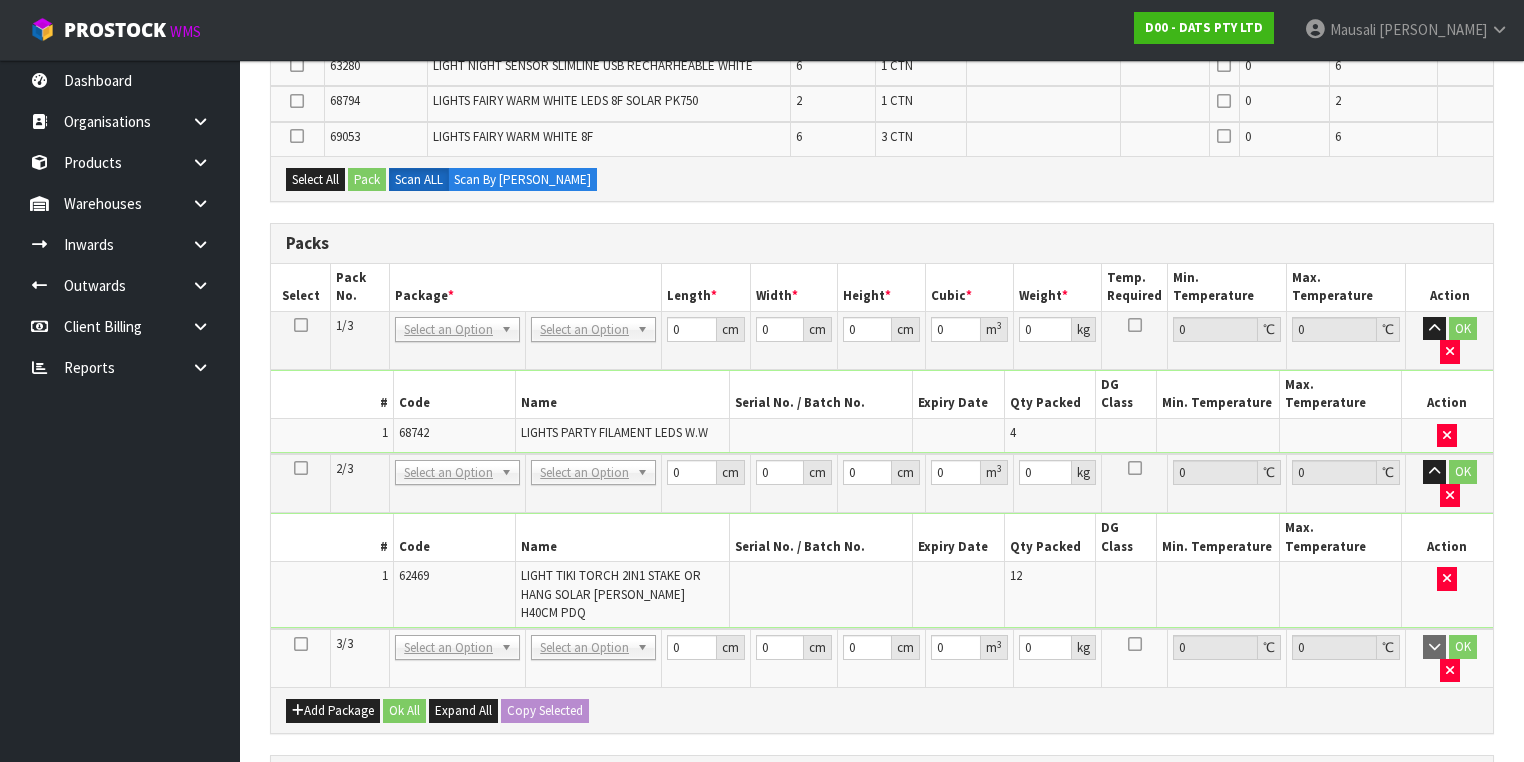 click at bounding box center [301, 644] 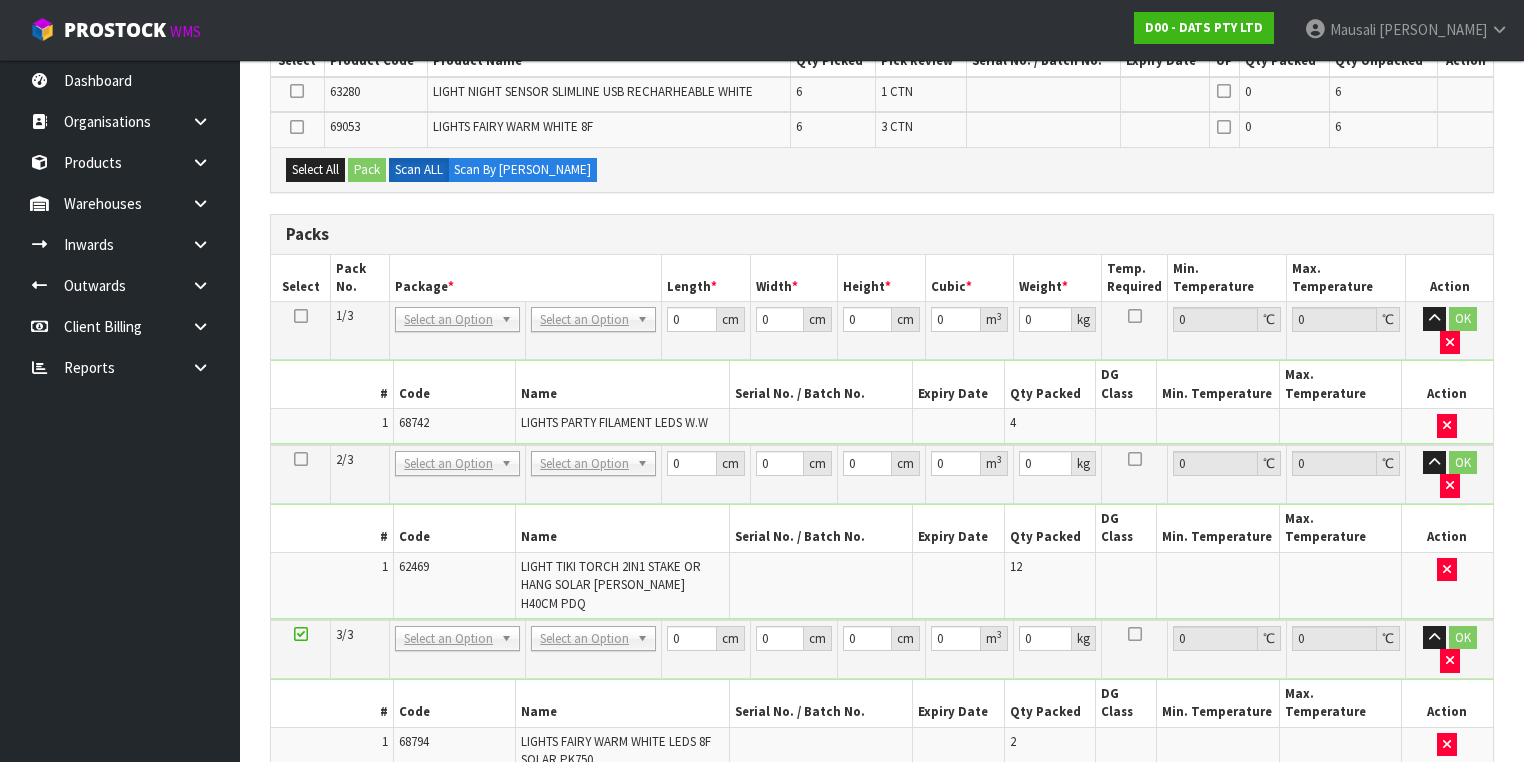 scroll, scrollTop: 480, scrollLeft: 0, axis: vertical 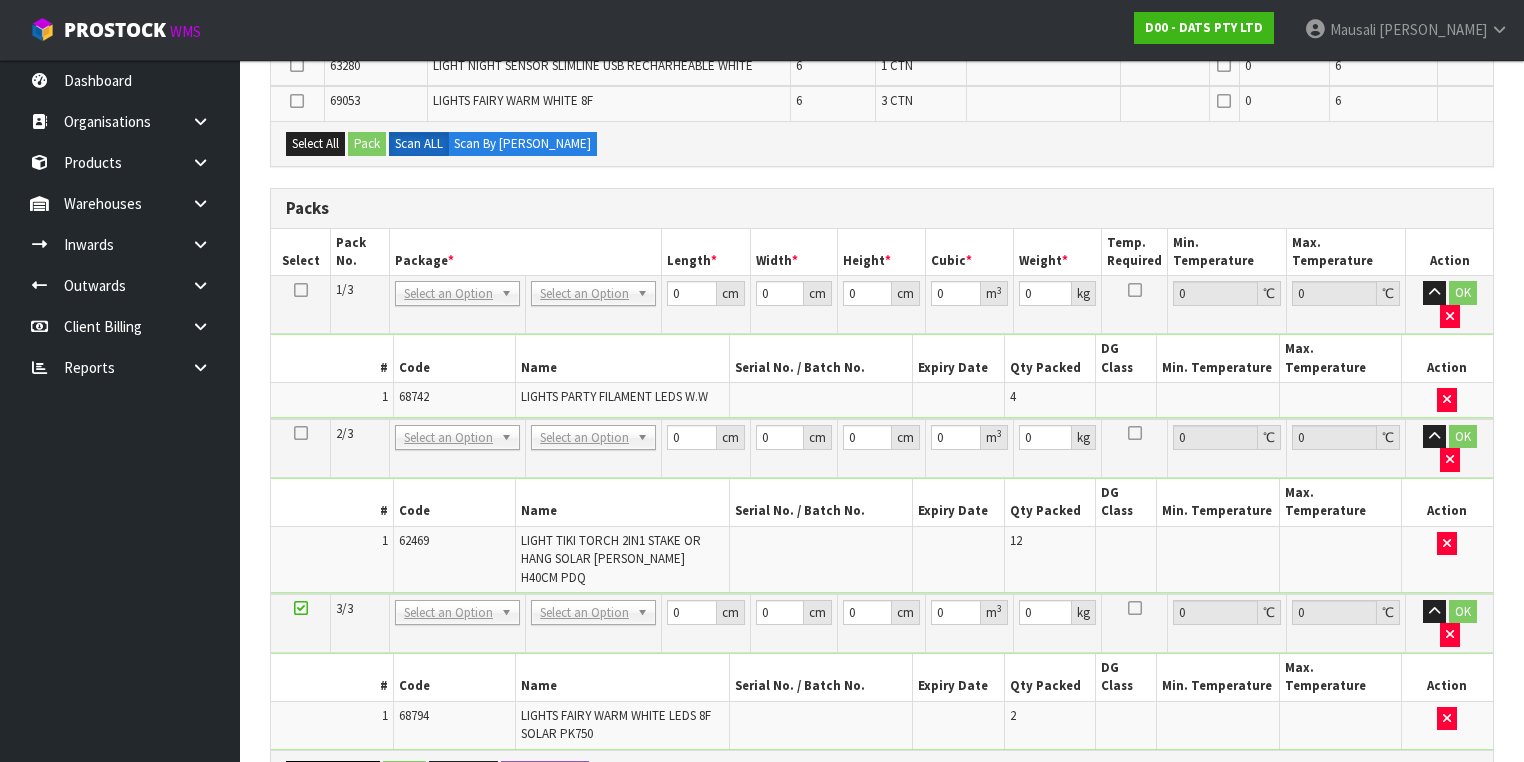 click on "Add Package" at bounding box center [333, 773] 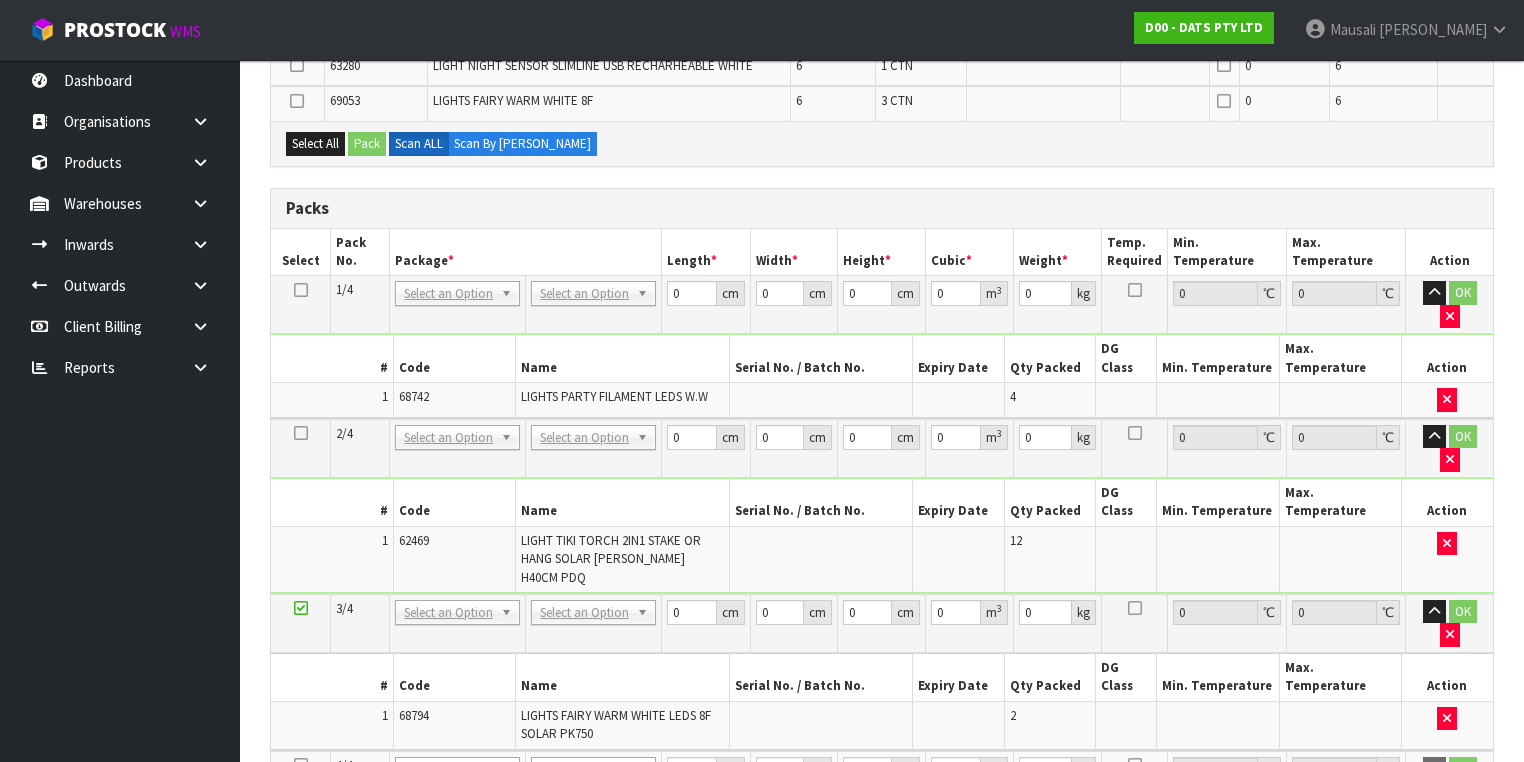 drag, startPoint x: 296, startPoint y: 615, endPoint x: 308, endPoint y: 604, distance: 16.27882 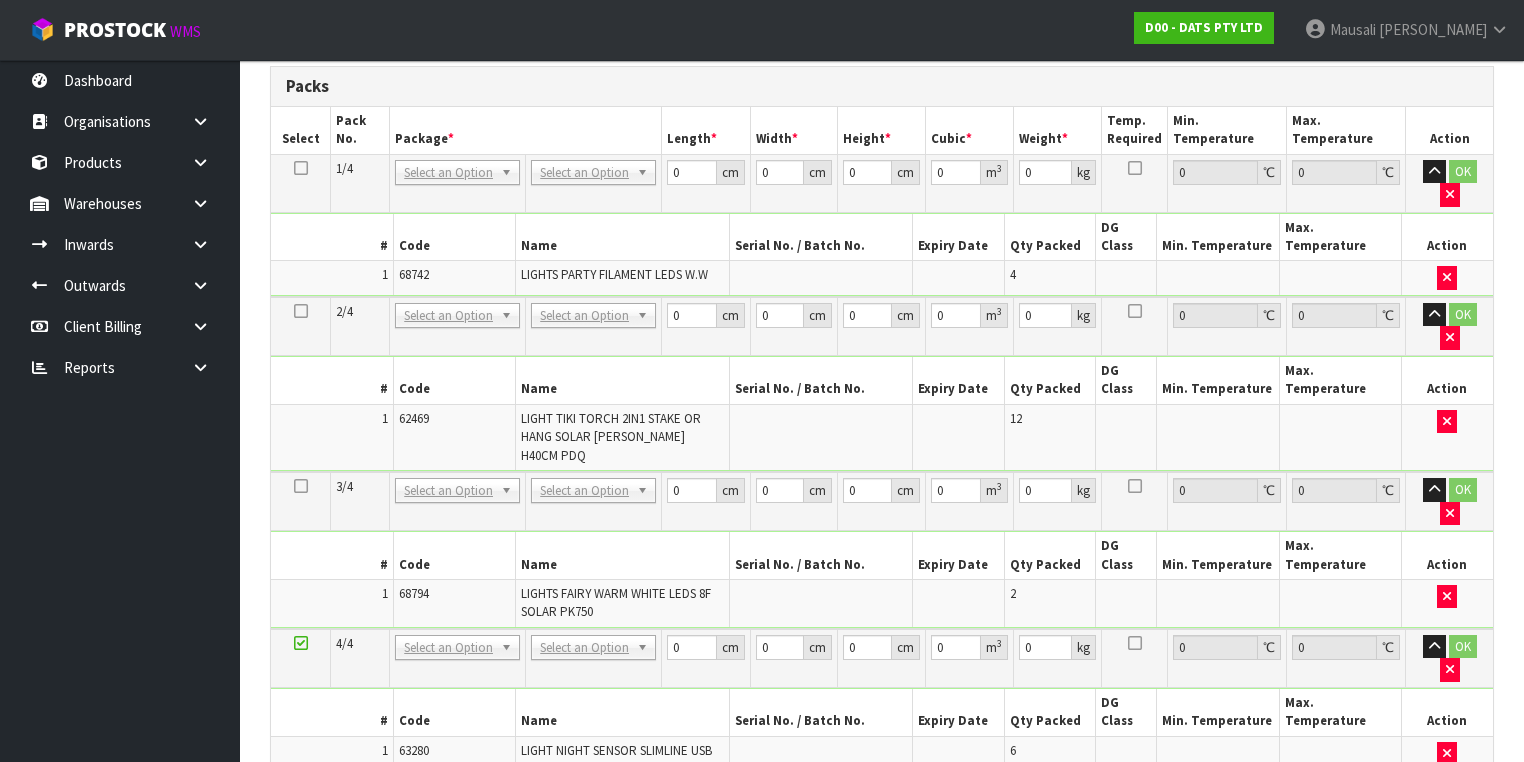 scroll, scrollTop: 685, scrollLeft: 0, axis: vertical 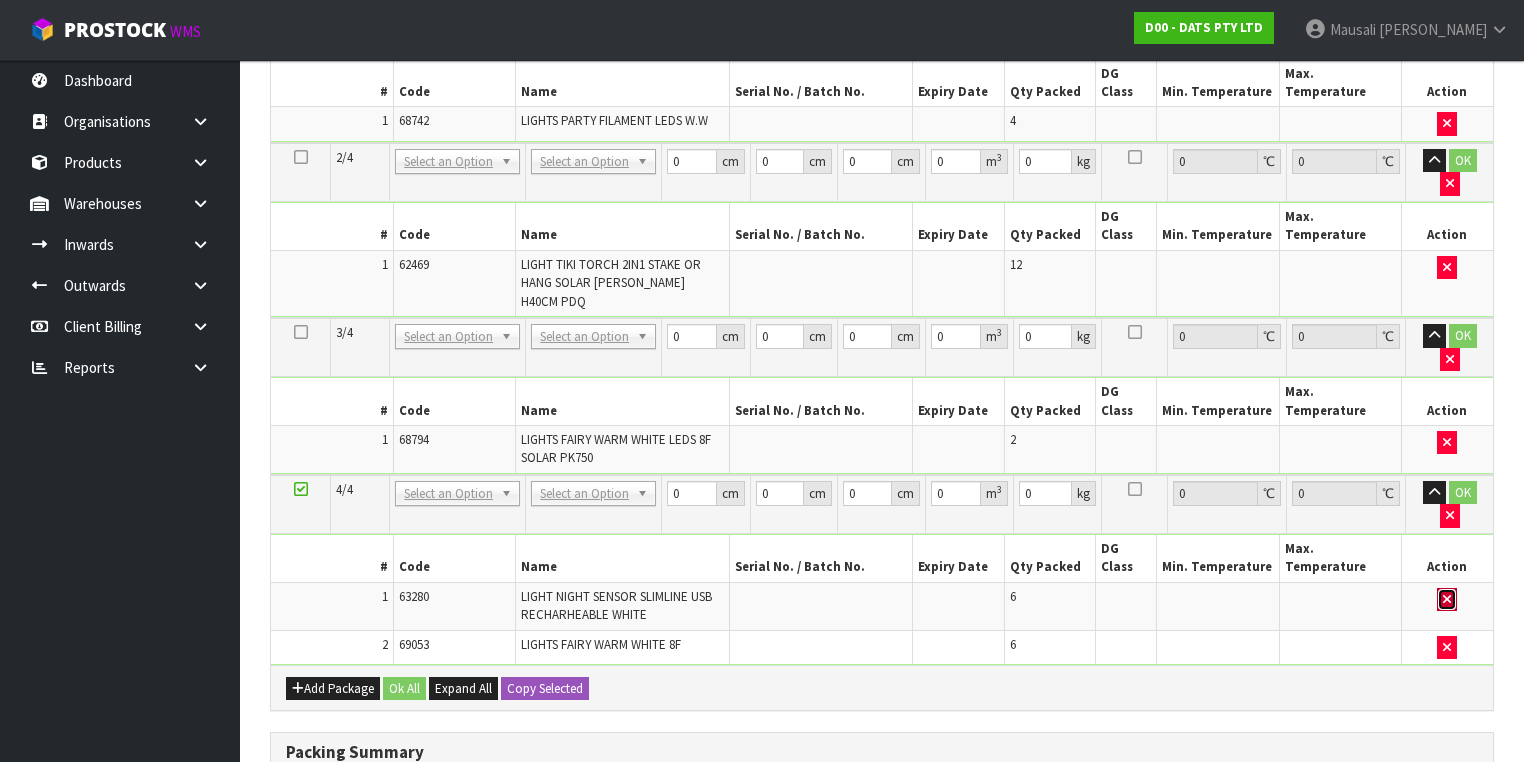click at bounding box center [1447, 599] 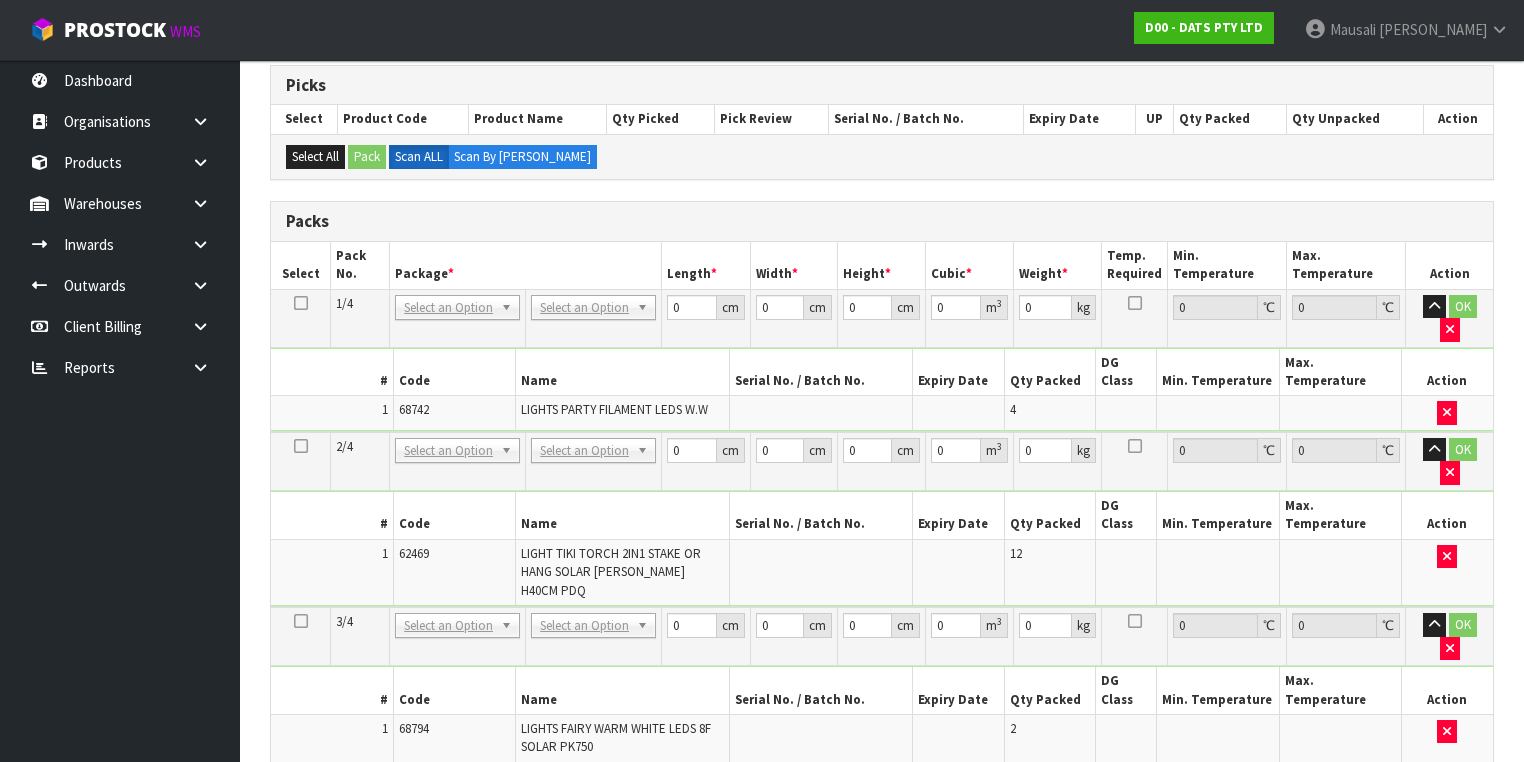 scroll, scrollTop: 365, scrollLeft: 0, axis: vertical 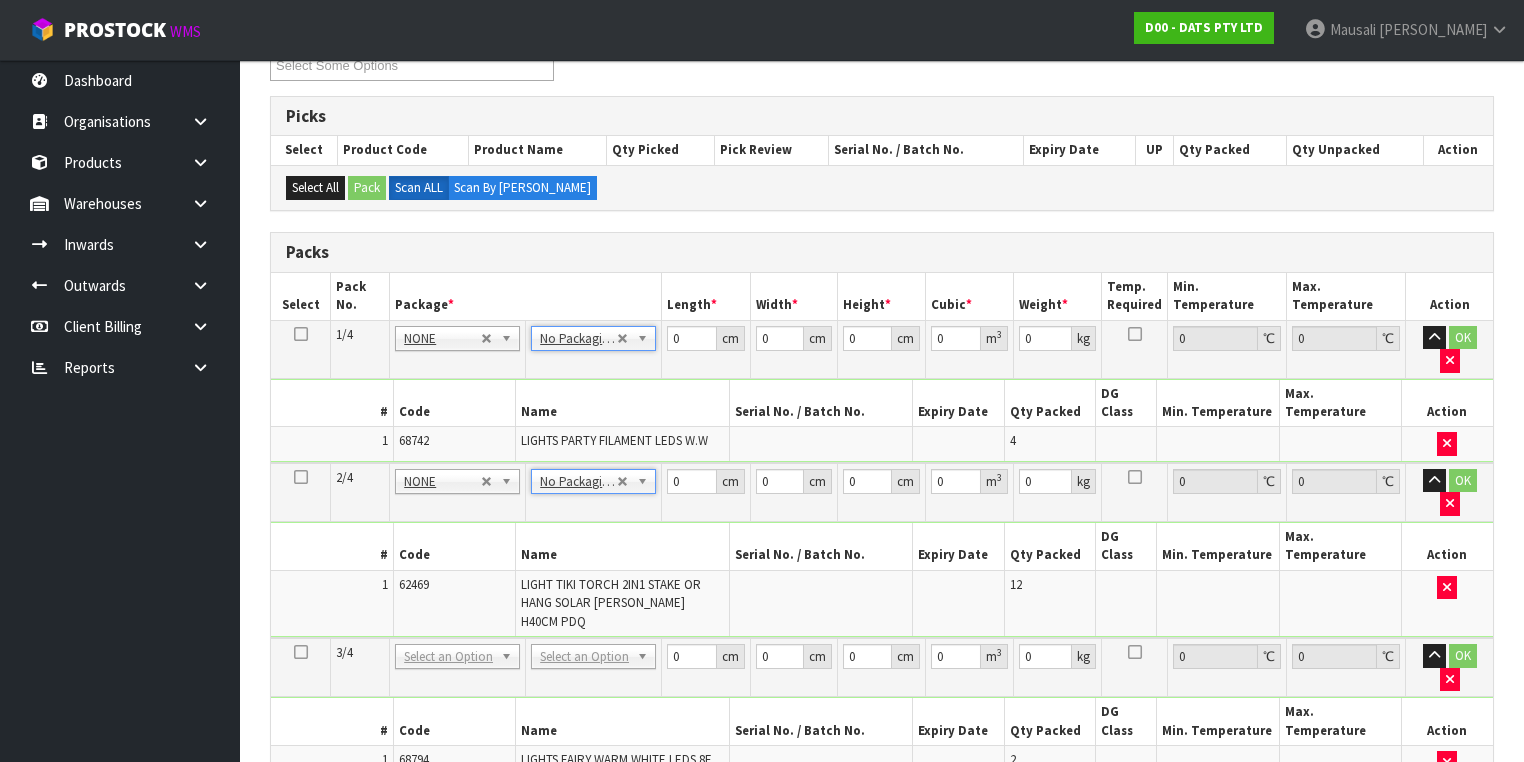 drag, startPoint x: 597, startPoint y: 553, endPoint x: 604, endPoint y: 564, distance: 13.038404 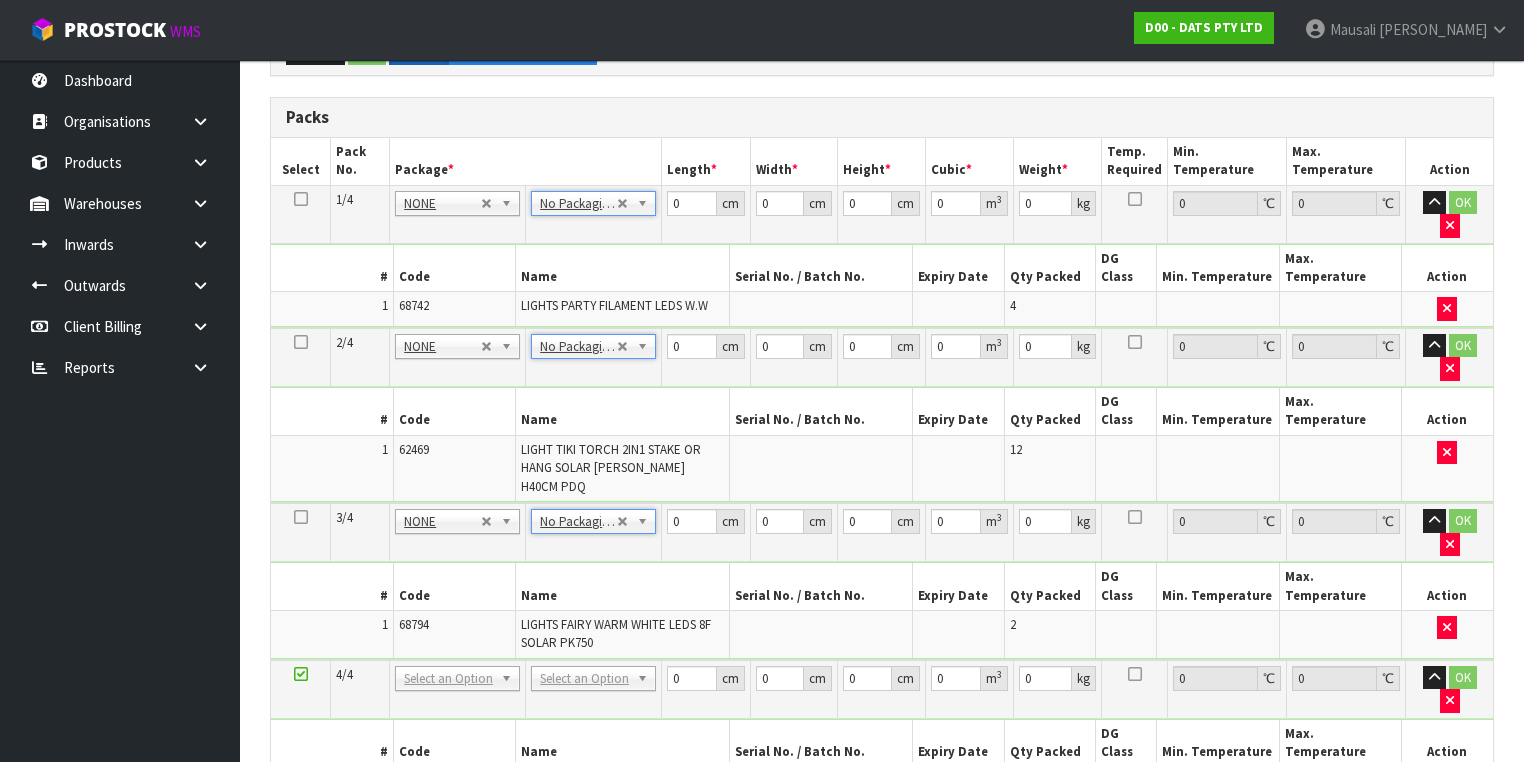 scroll, scrollTop: 685, scrollLeft: 0, axis: vertical 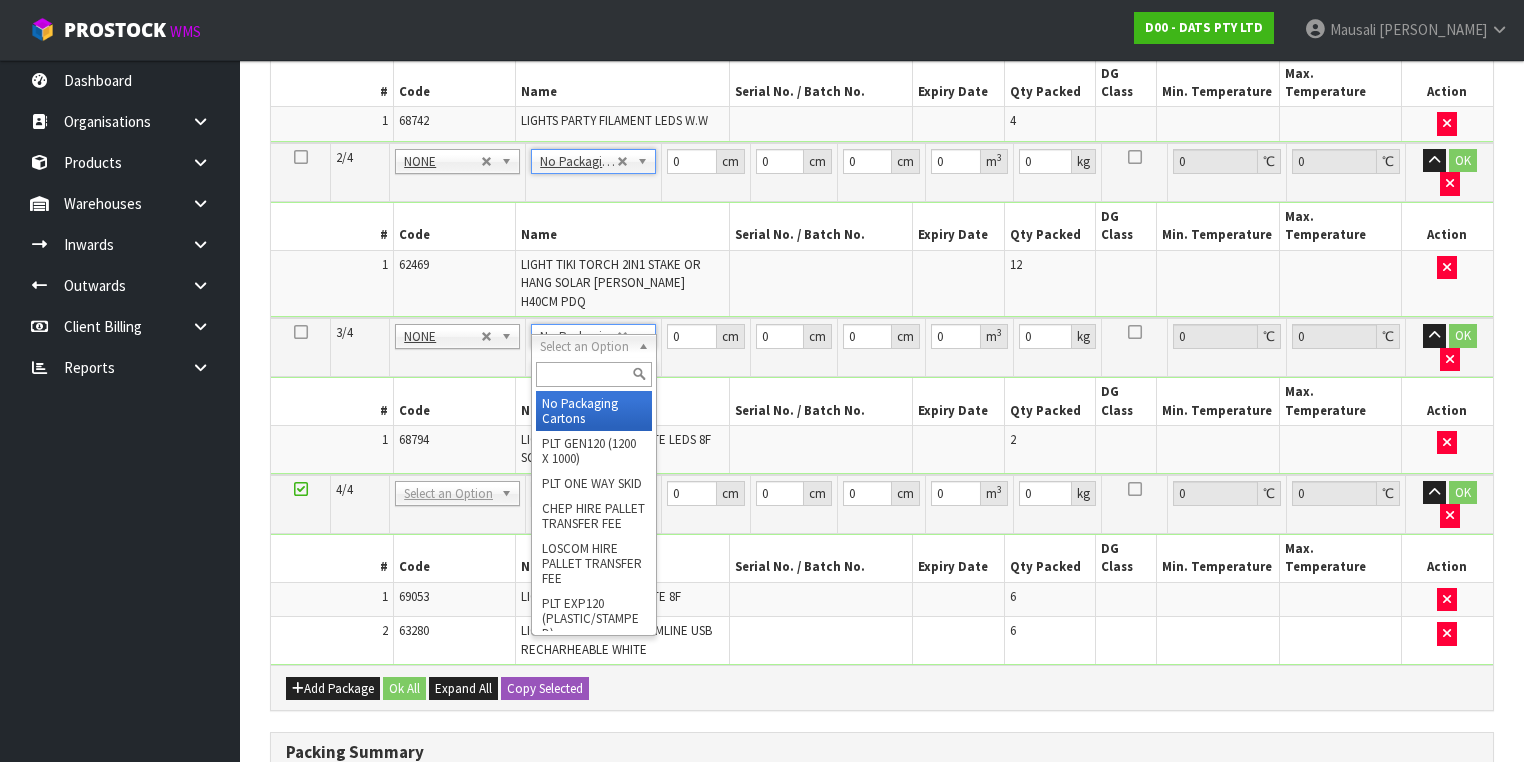 click at bounding box center [593, 374] 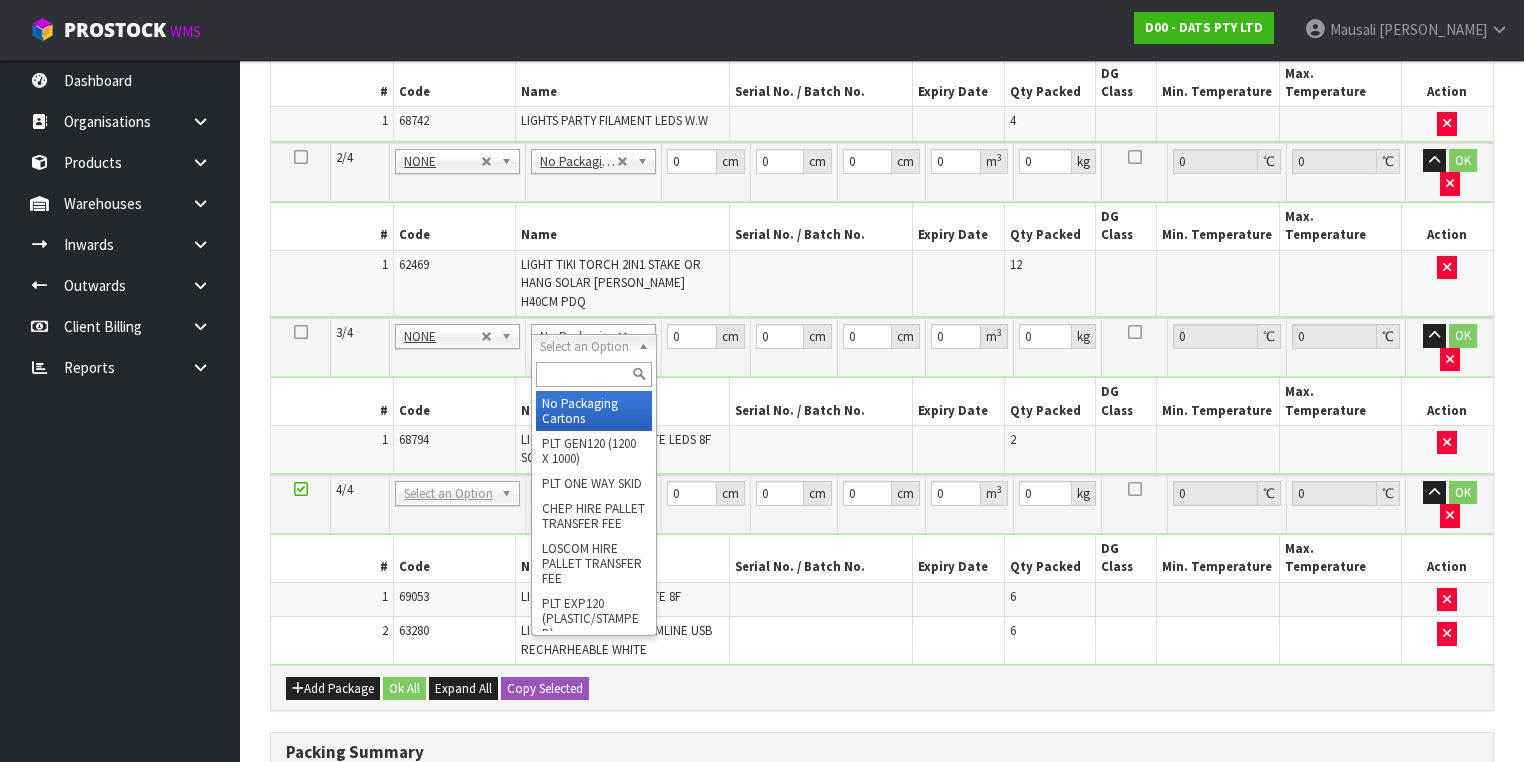 click at bounding box center (593, 374) 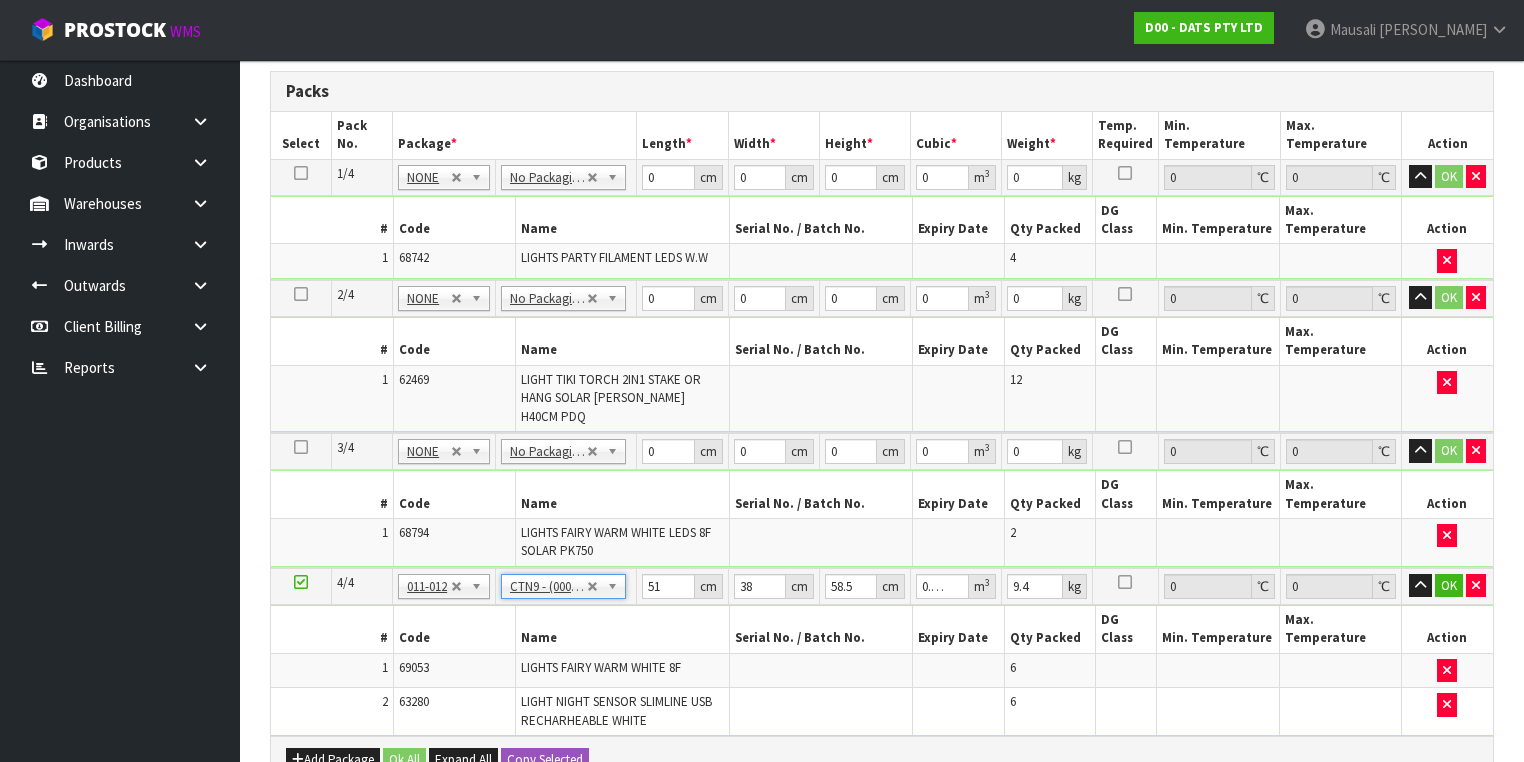 scroll, scrollTop: 525, scrollLeft: 0, axis: vertical 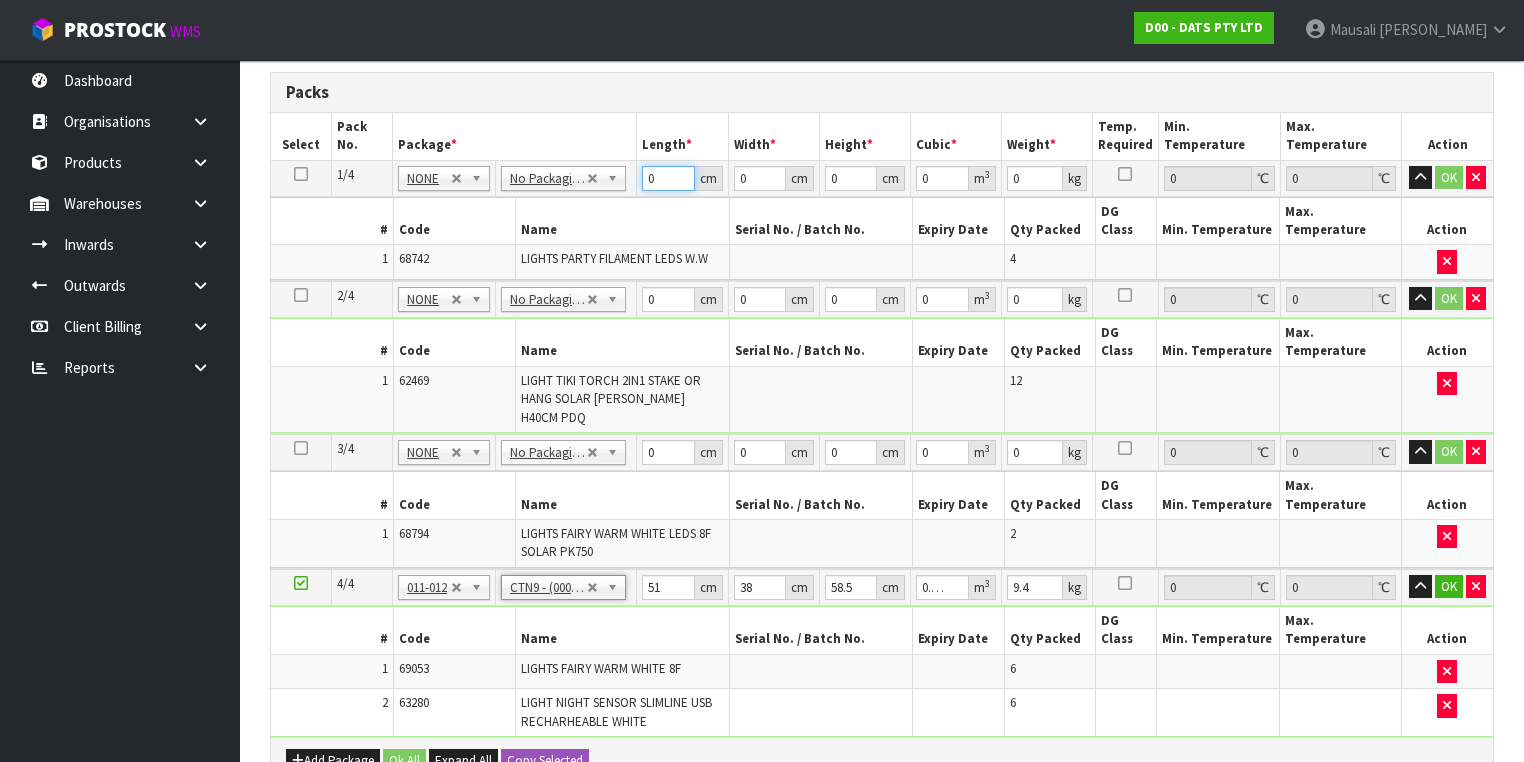 drag, startPoint x: 663, startPoint y: 166, endPoint x: 651, endPoint y: 173, distance: 13.892444 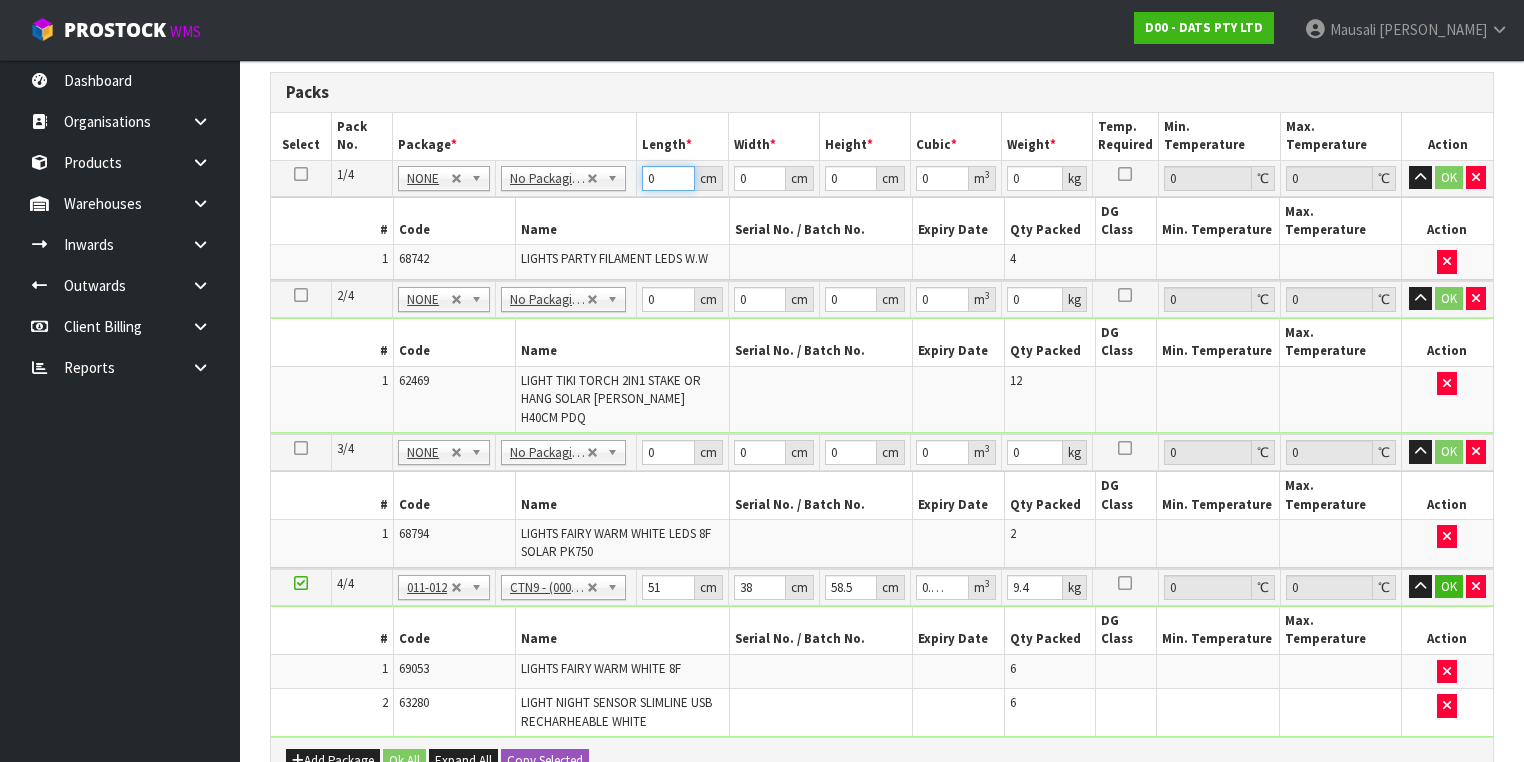 drag, startPoint x: 659, startPoint y: 174, endPoint x: 636, endPoint y: 185, distance: 25.495098 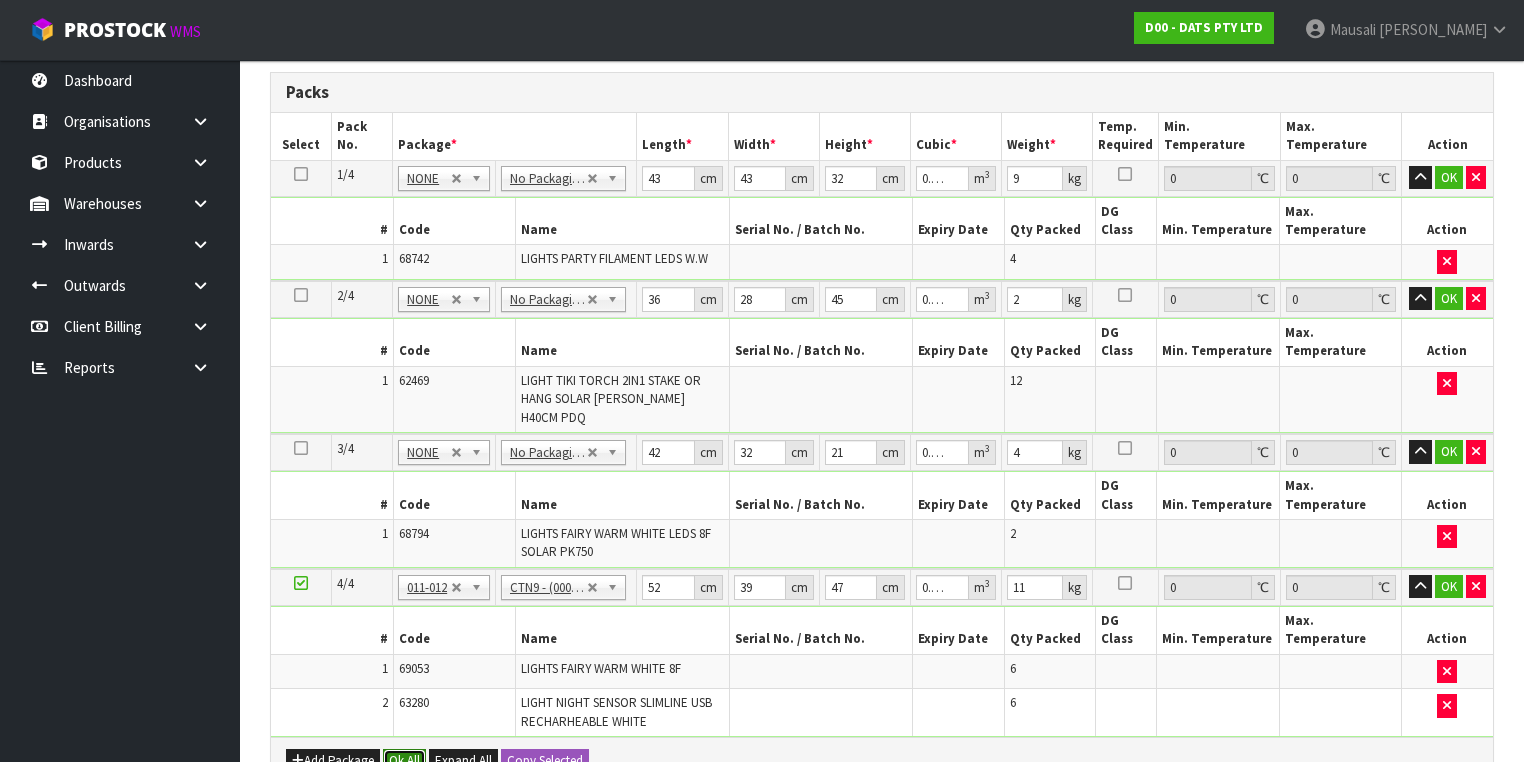 click on "Ok All" at bounding box center (404, 761) 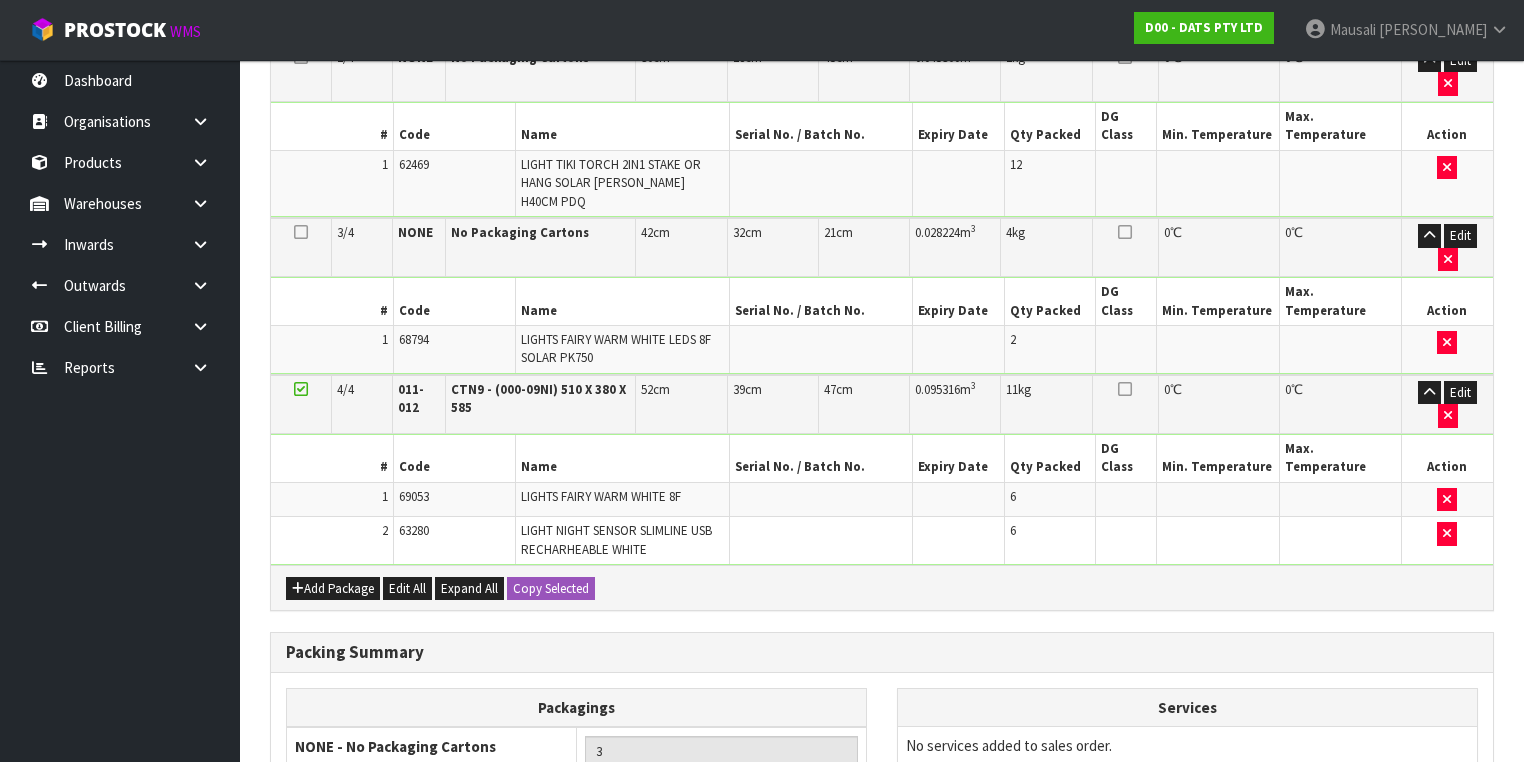 scroll, scrollTop: 845, scrollLeft: 0, axis: vertical 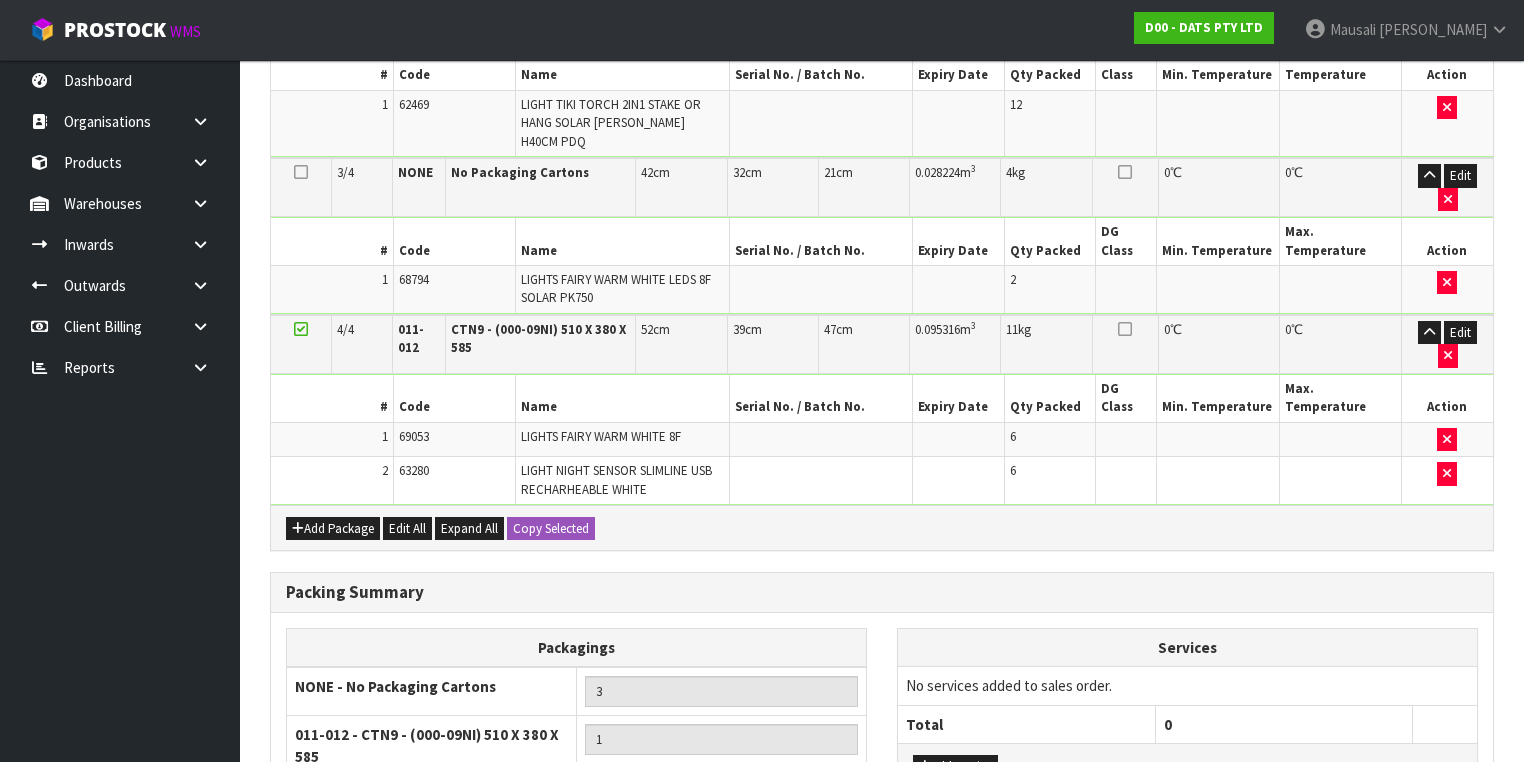 click on "Save & Confirm Packs" at bounding box center [427, 939] 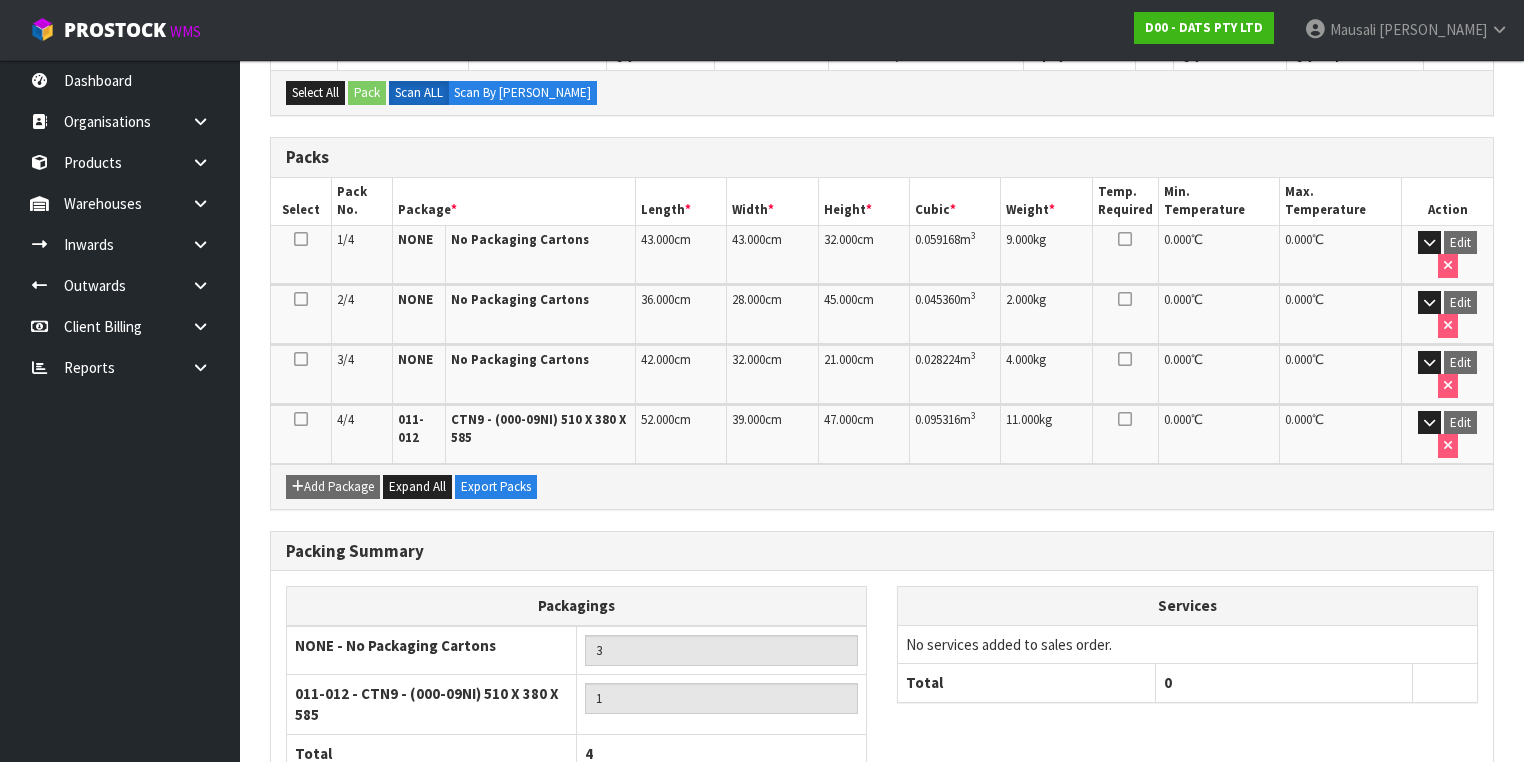 scroll, scrollTop: 512, scrollLeft: 0, axis: vertical 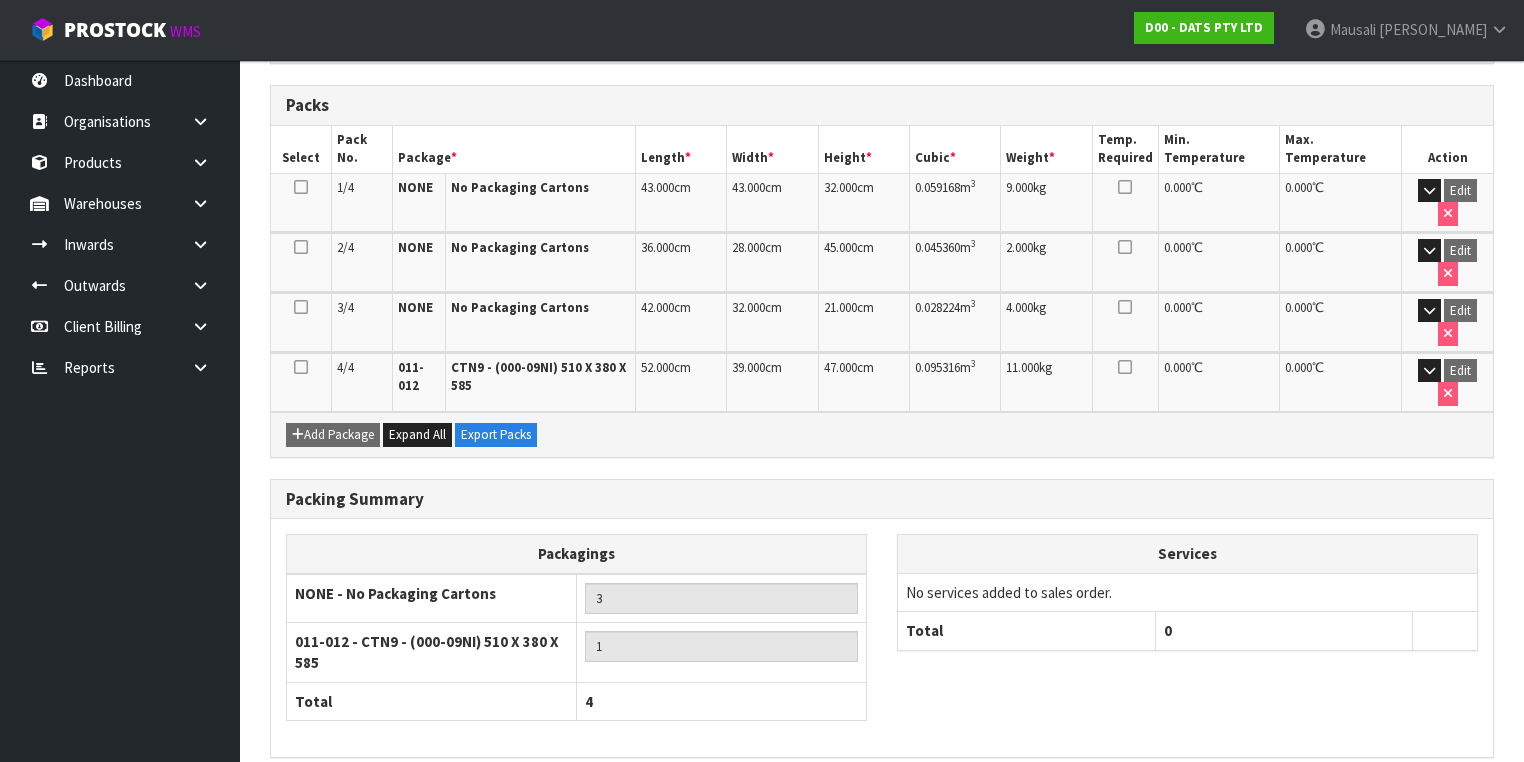 click on "Next" at bounding box center [1450, 800] 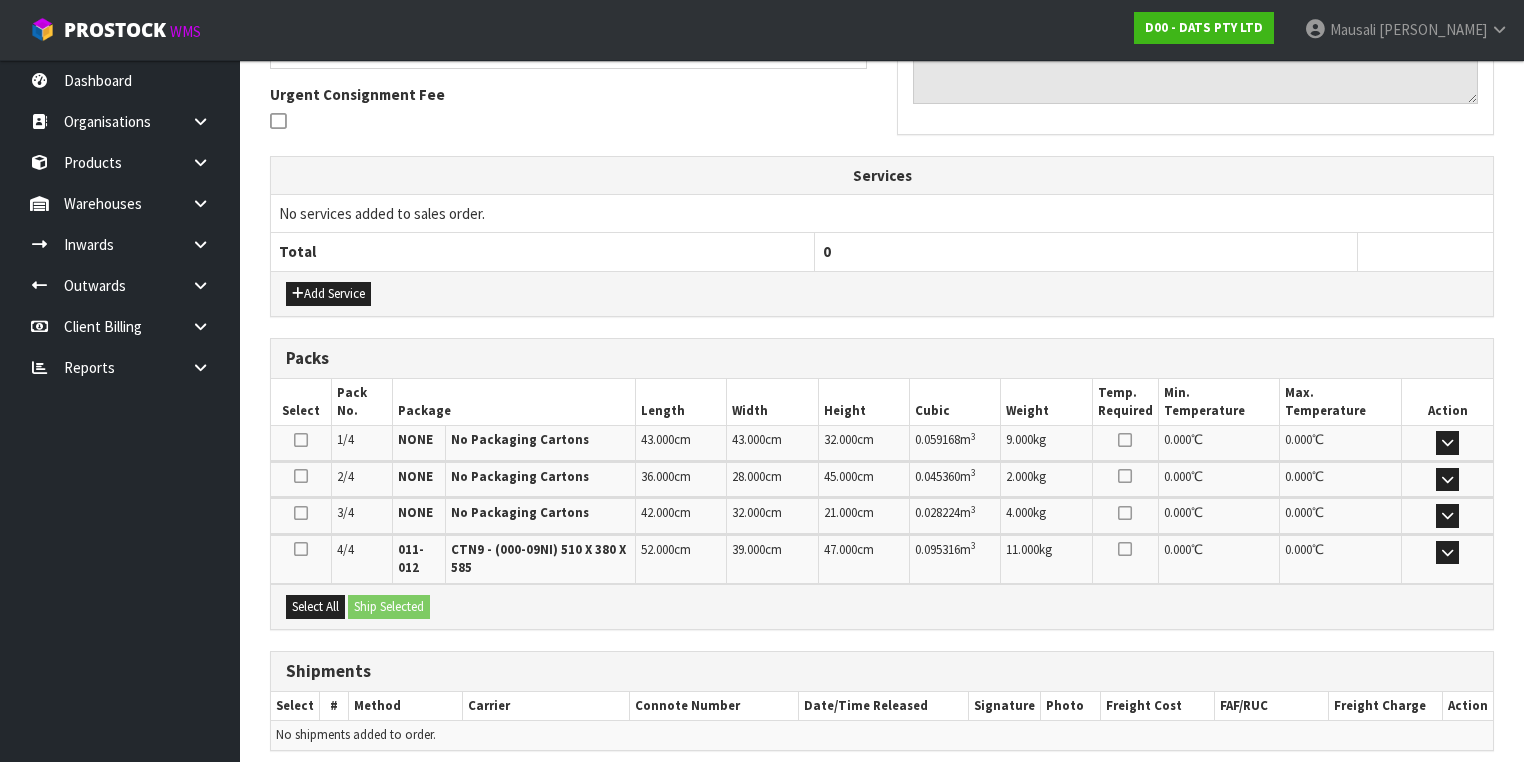 scroll, scrollTop: 640, scrollLeft: 0, axis: vertical 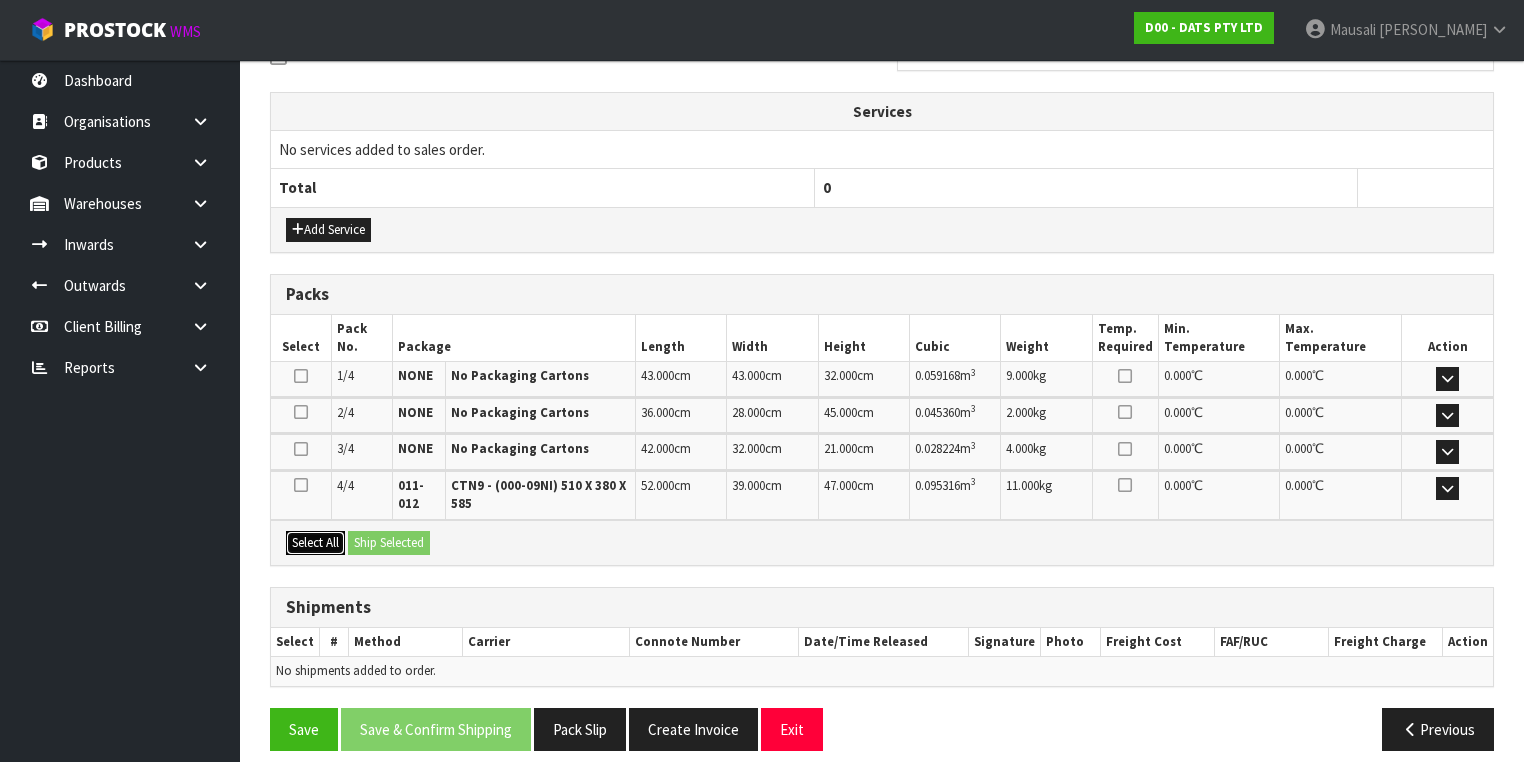 drag, startPoint x: 300, startPoint y: 536, endPoint x: 313, endPoint y: 535, distance: 13.038404 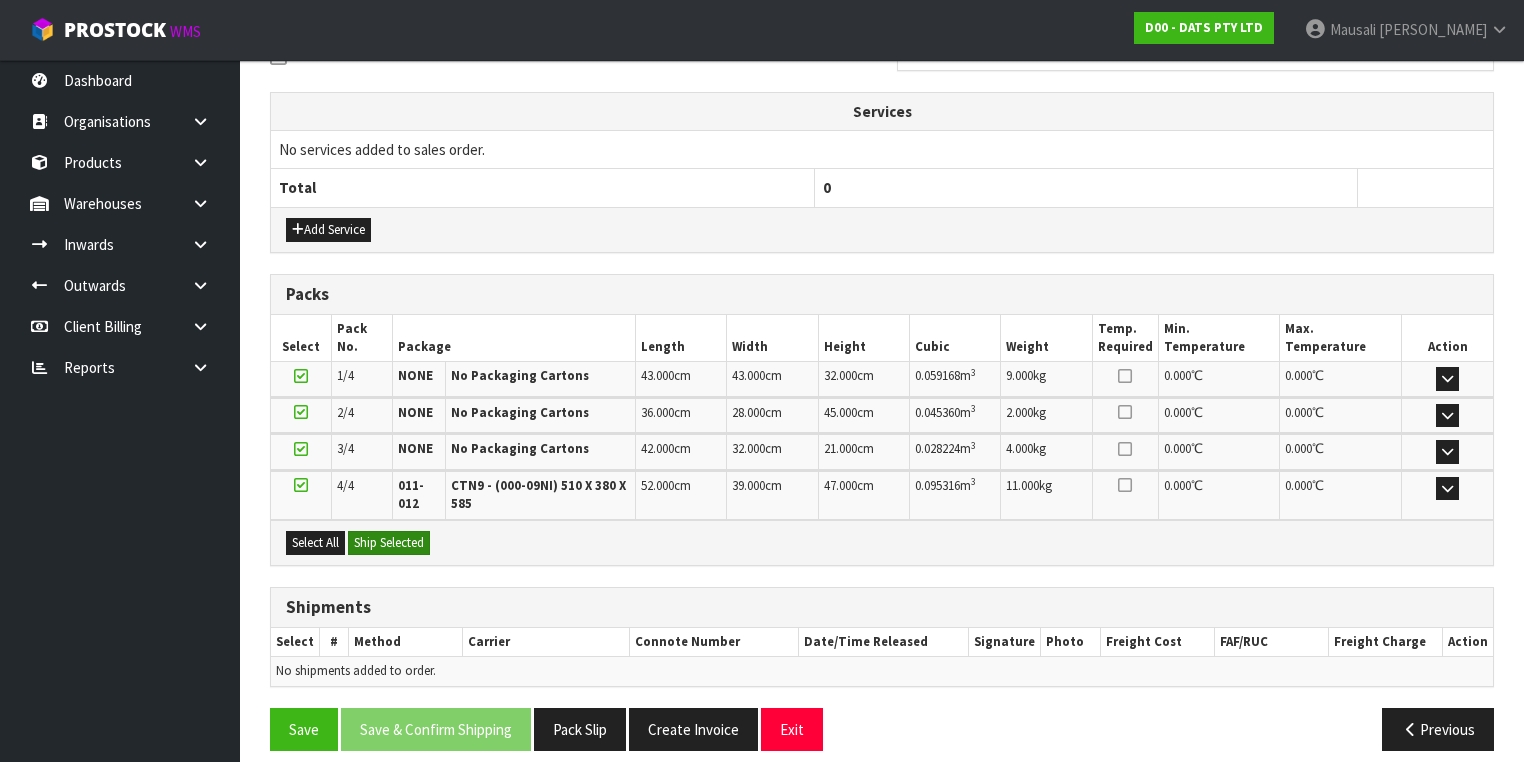 click on "Select All
Ship Selected" at bounding box center (882, 542) 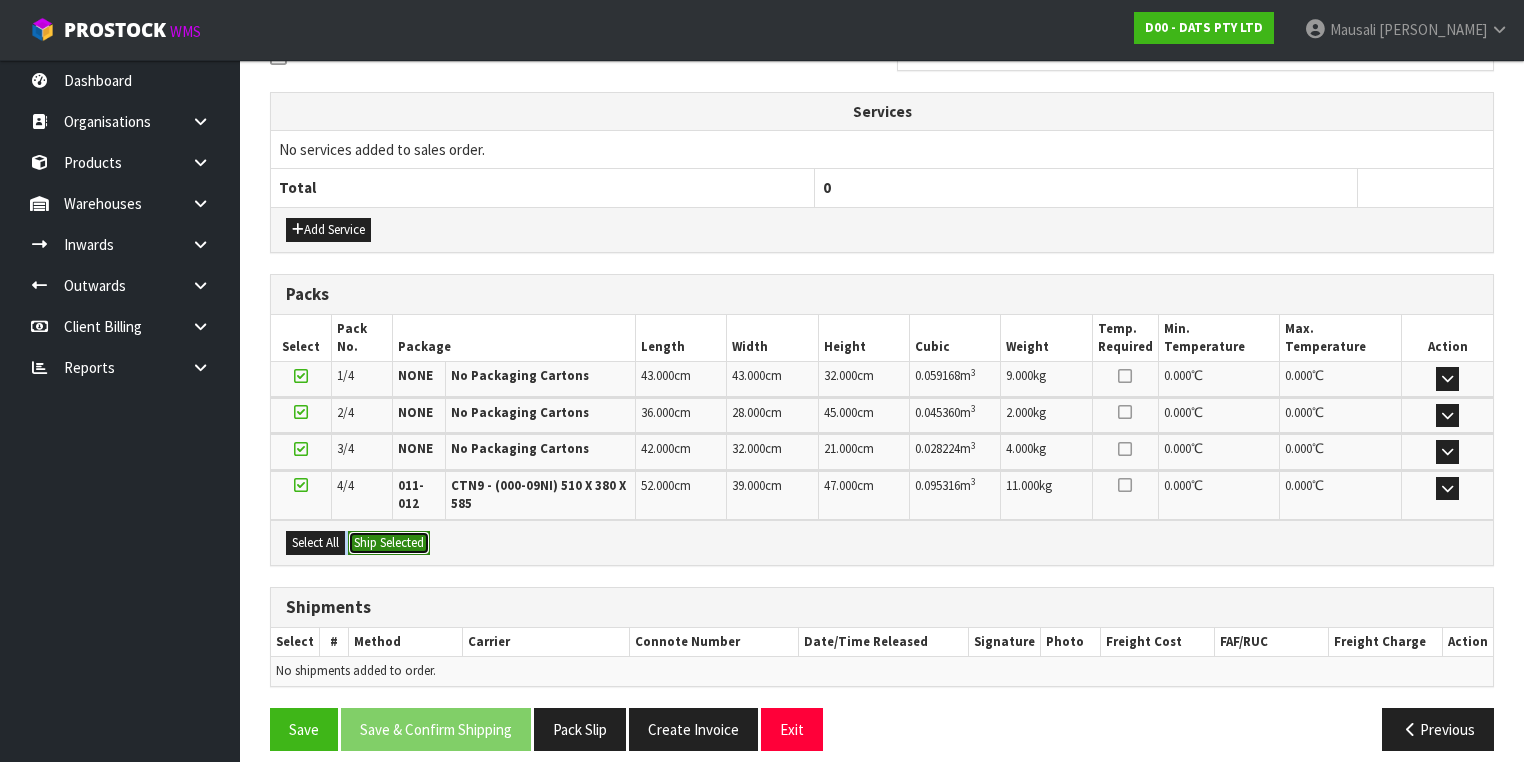 click on "Ship Selected" at bounding box center (389, 543) 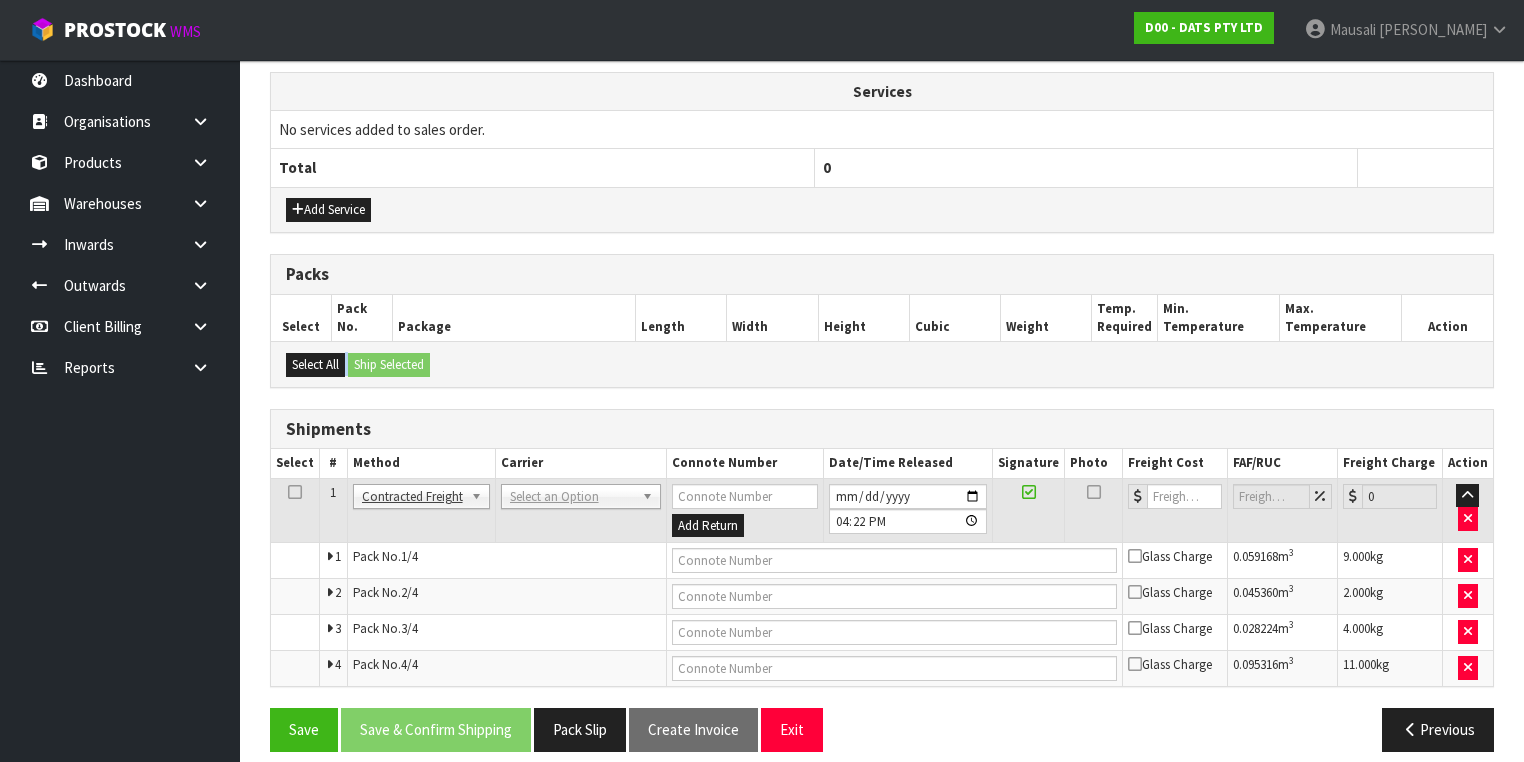 scroll, scrollTop: 672, scrollLeft: 0, axis: vertical 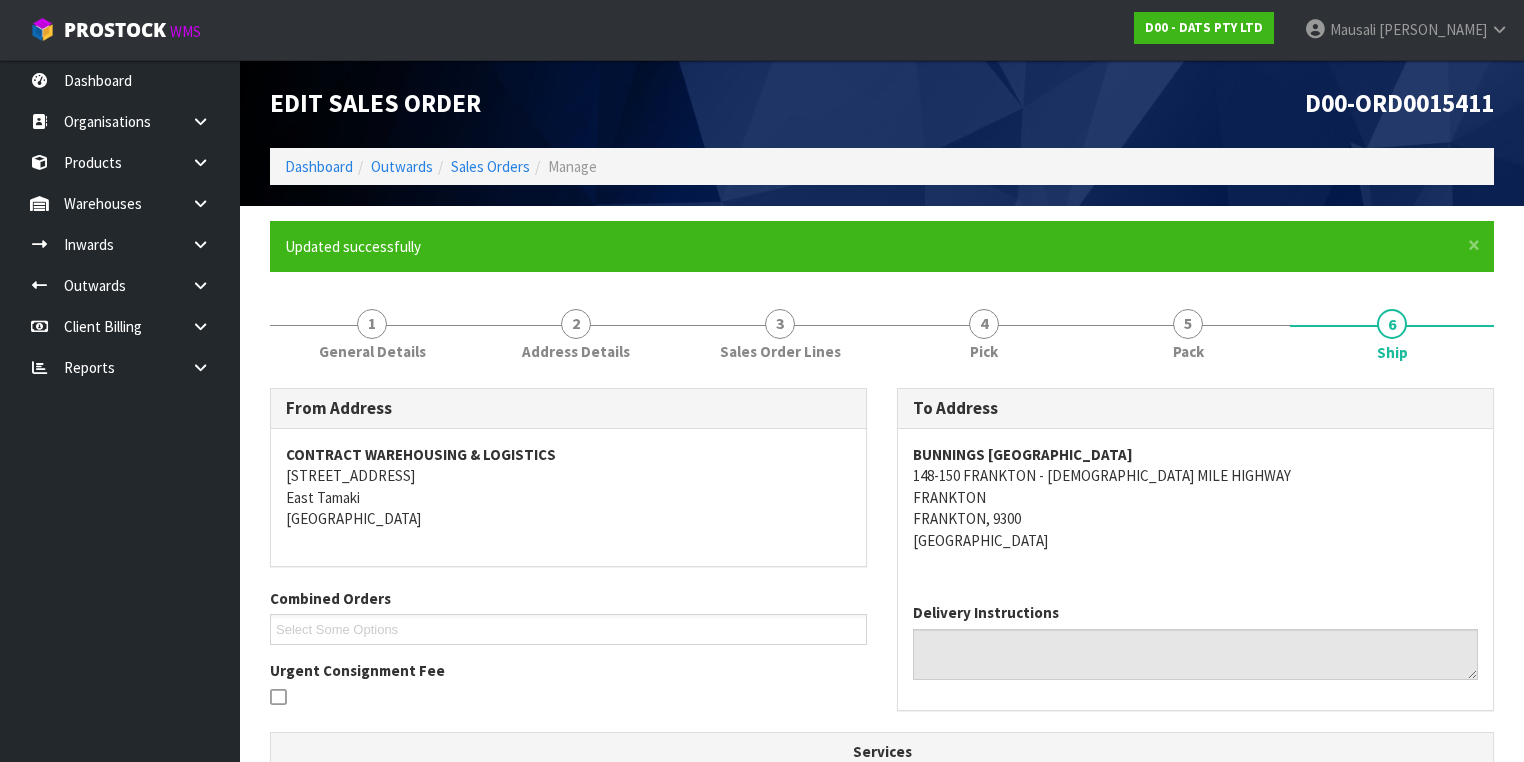 click at bounding box center [578, 1178] 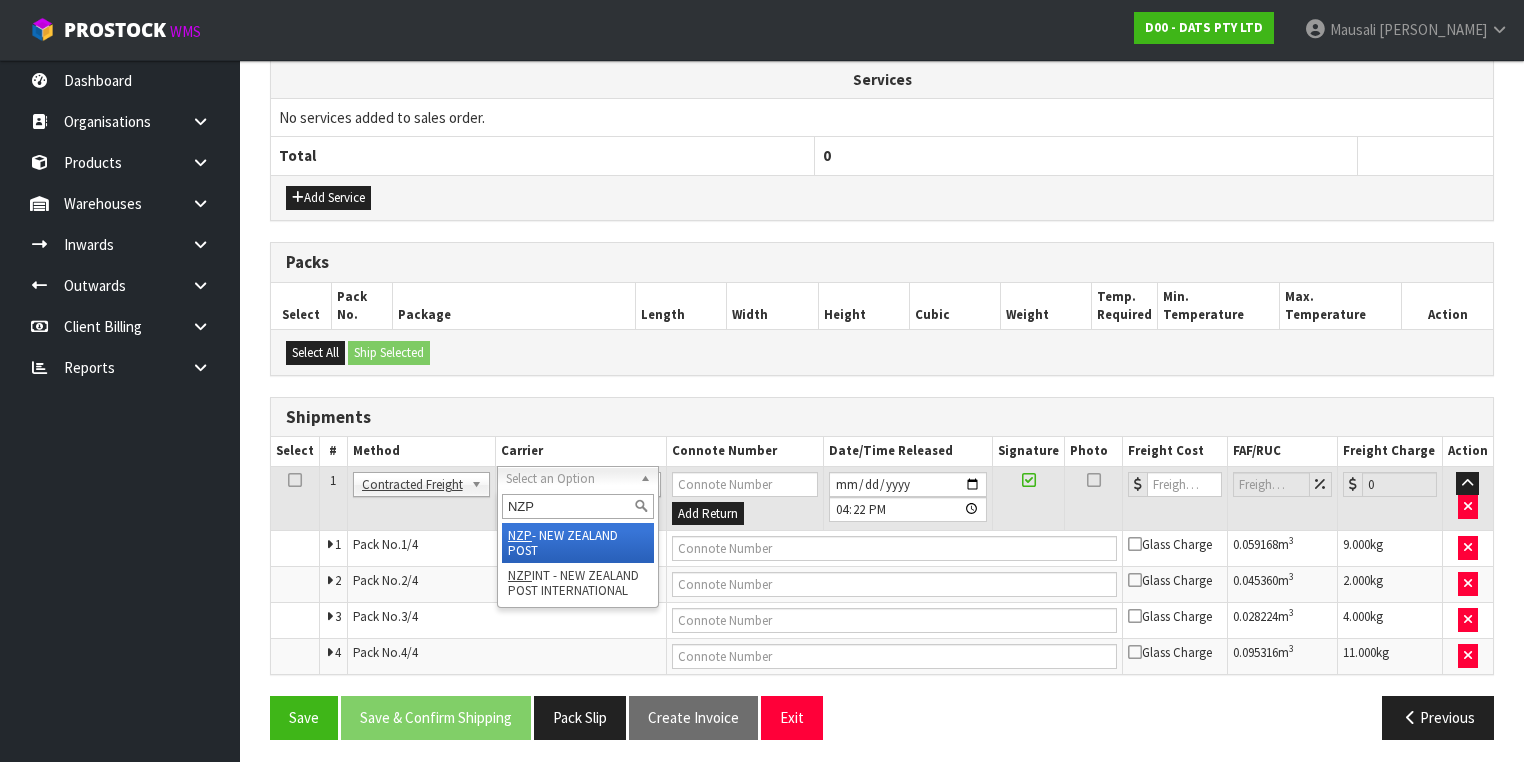 type on "NZP" 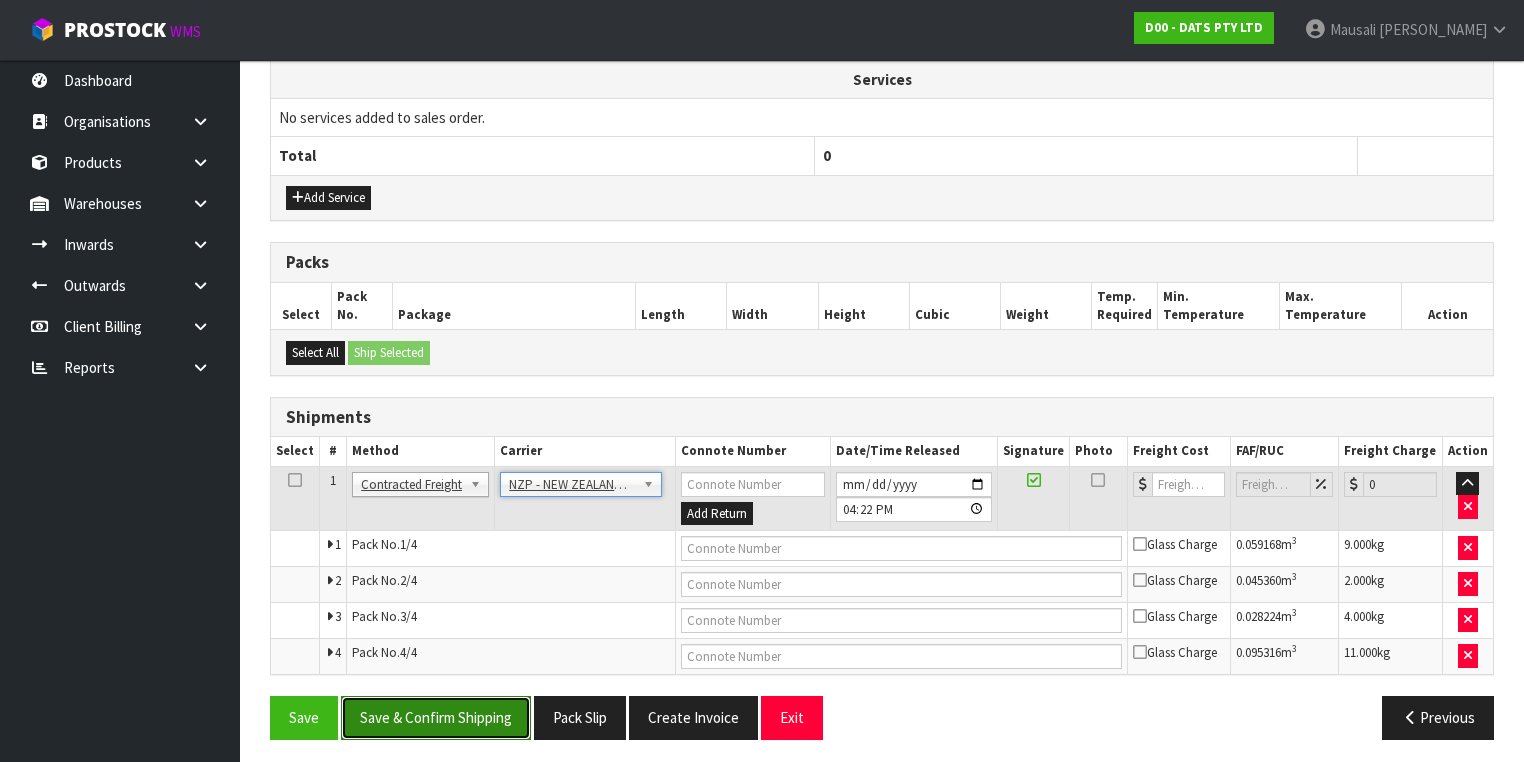 click on "Save & Confirm Shipping" at bounding box center (436, 717) 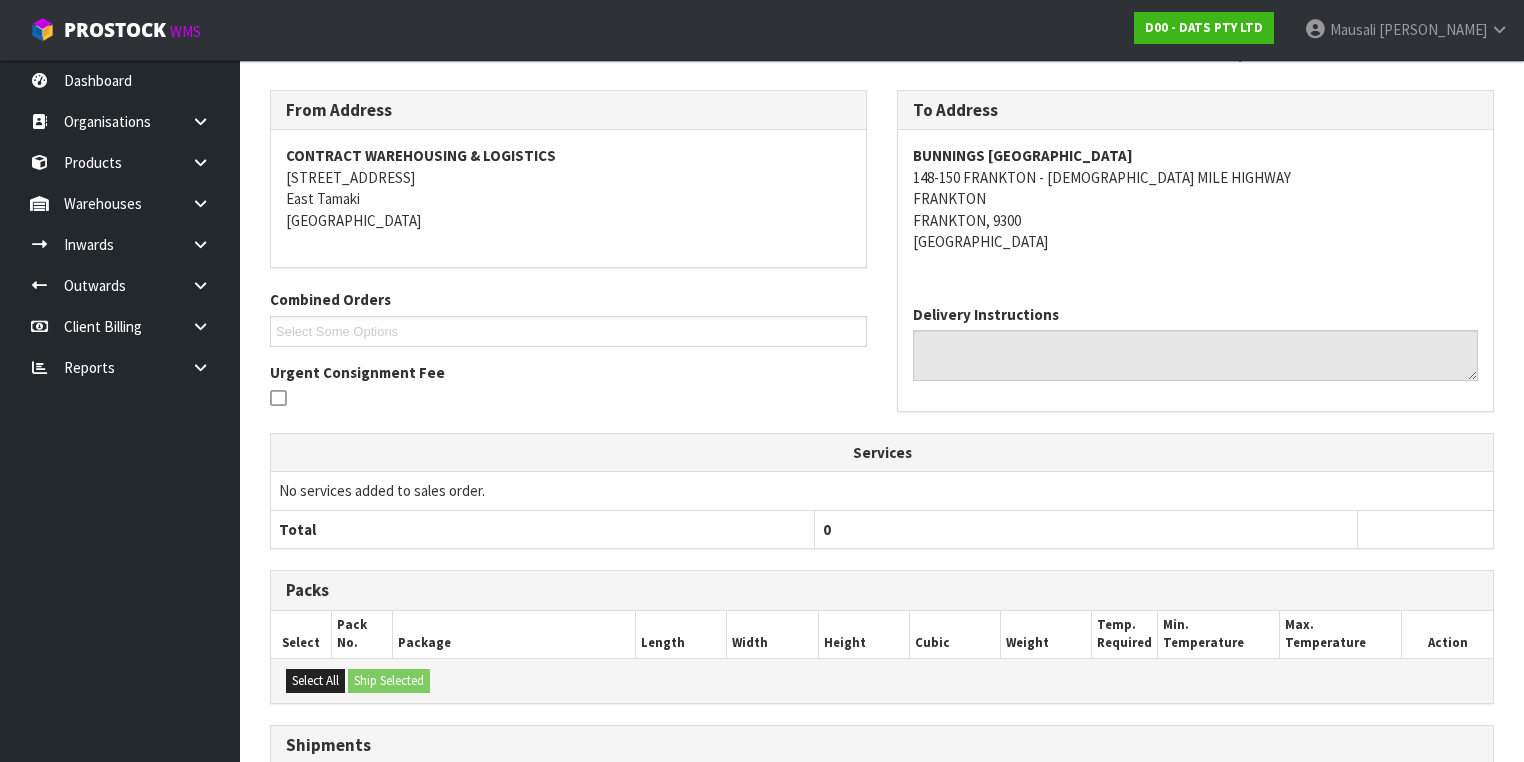 scroll, scrollTop: 638, scrollLeft: 0, axis: vertical 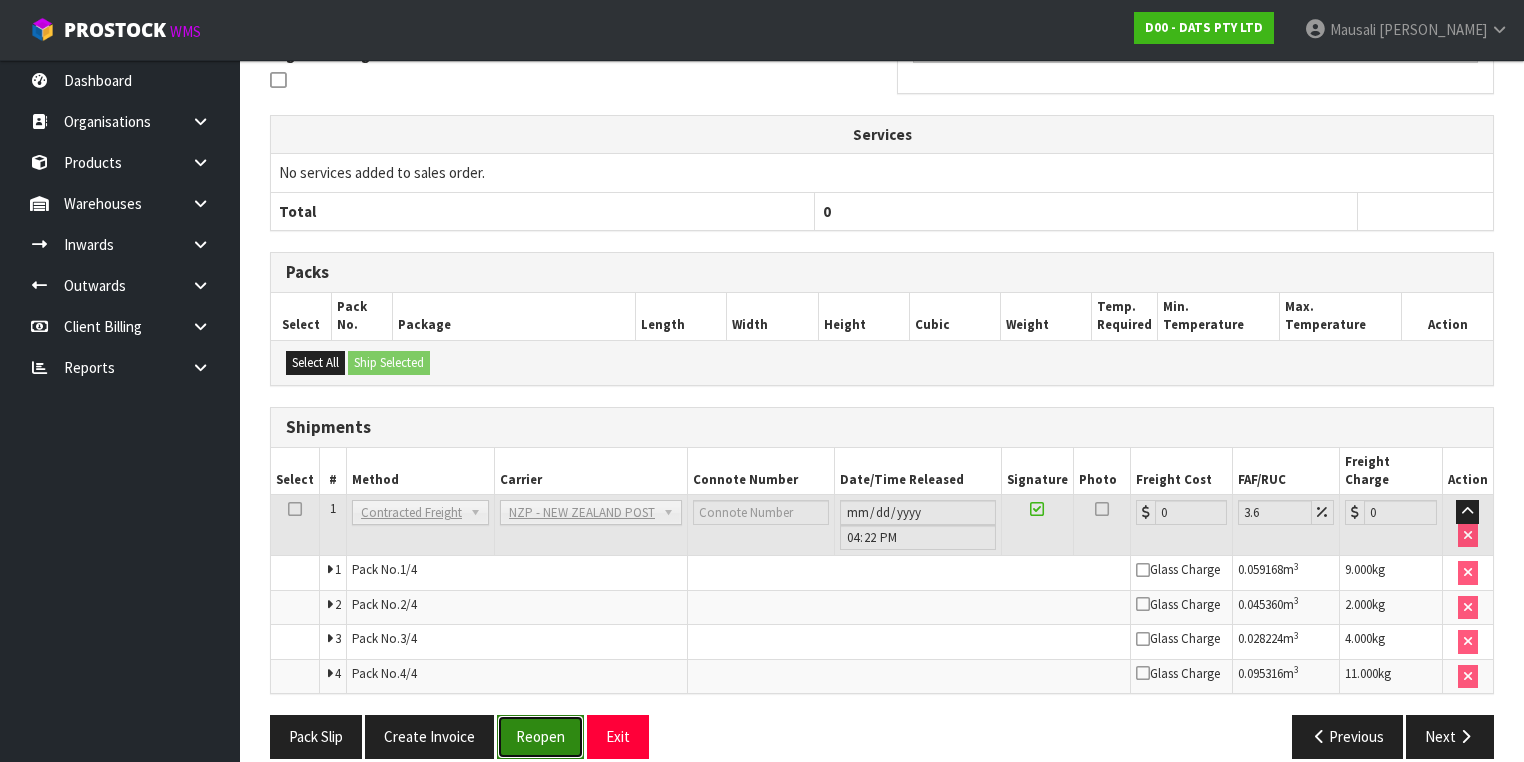click on "Reopen" at bounding box center (540, 736) 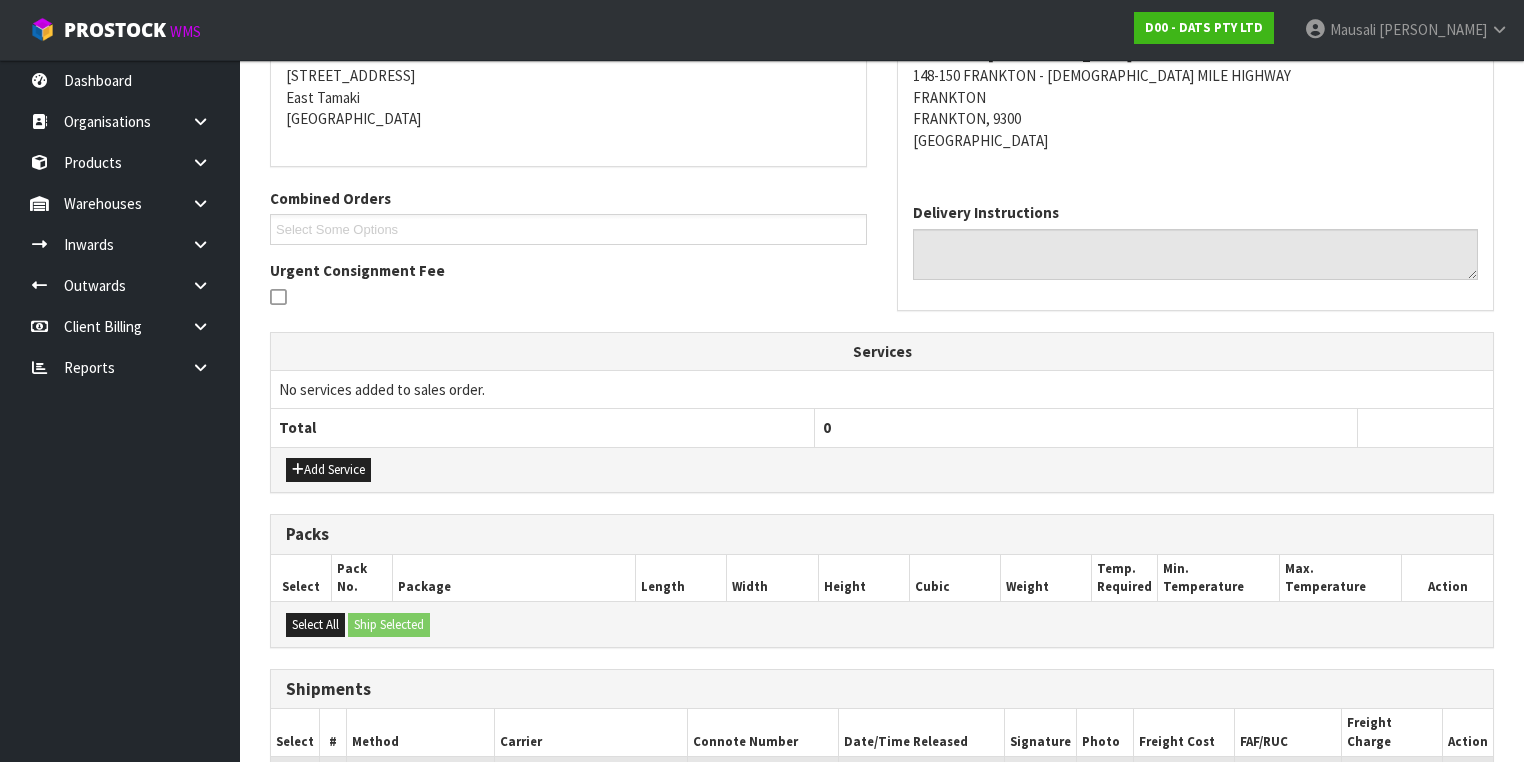 scroll, scrollTop: 690, scrollLeft: 0, axis: vertical 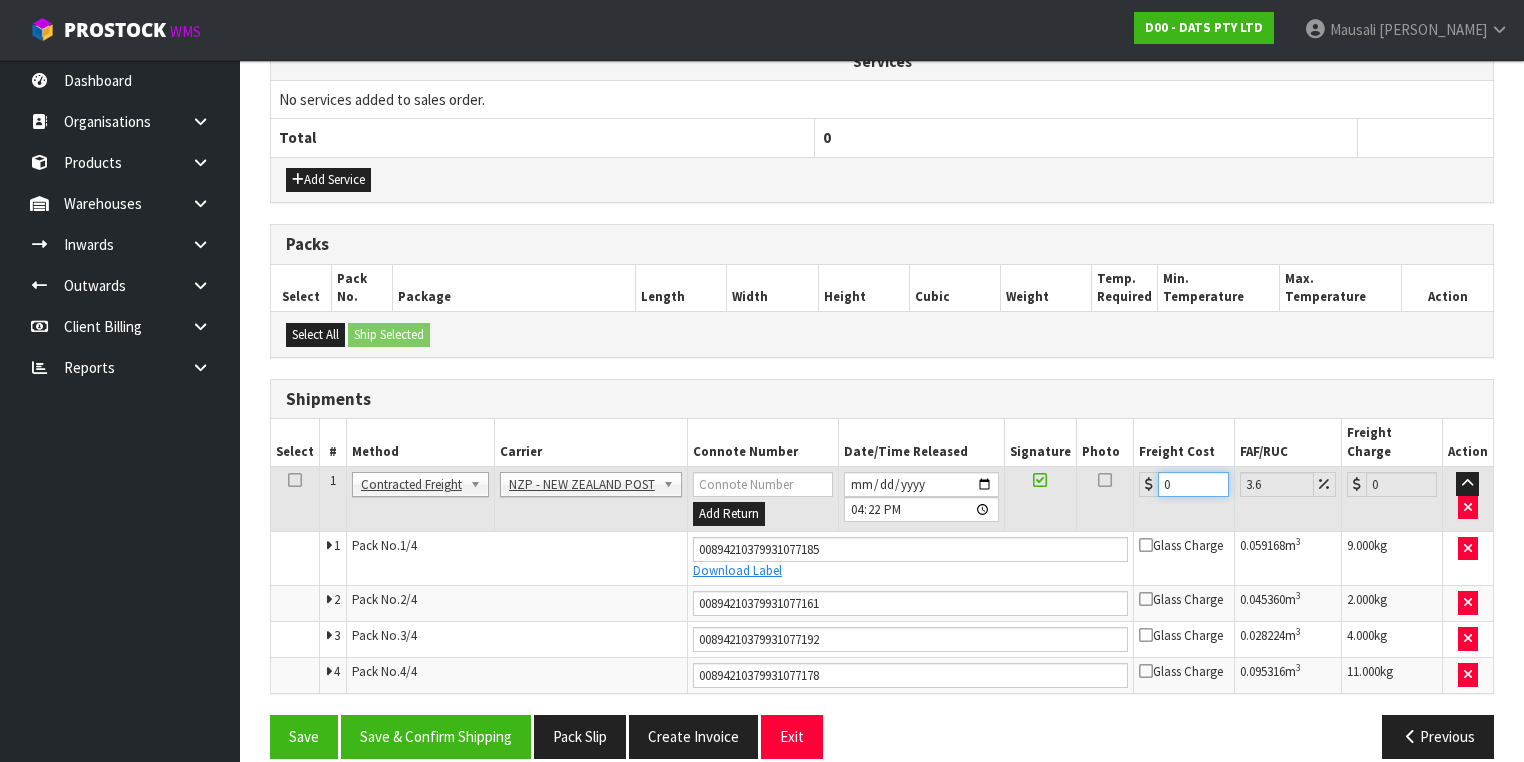 drag, startPoint x: 1183, startPoint y: 464, endPoint x: 1107, endPoint y: 481, distance: 77.87811 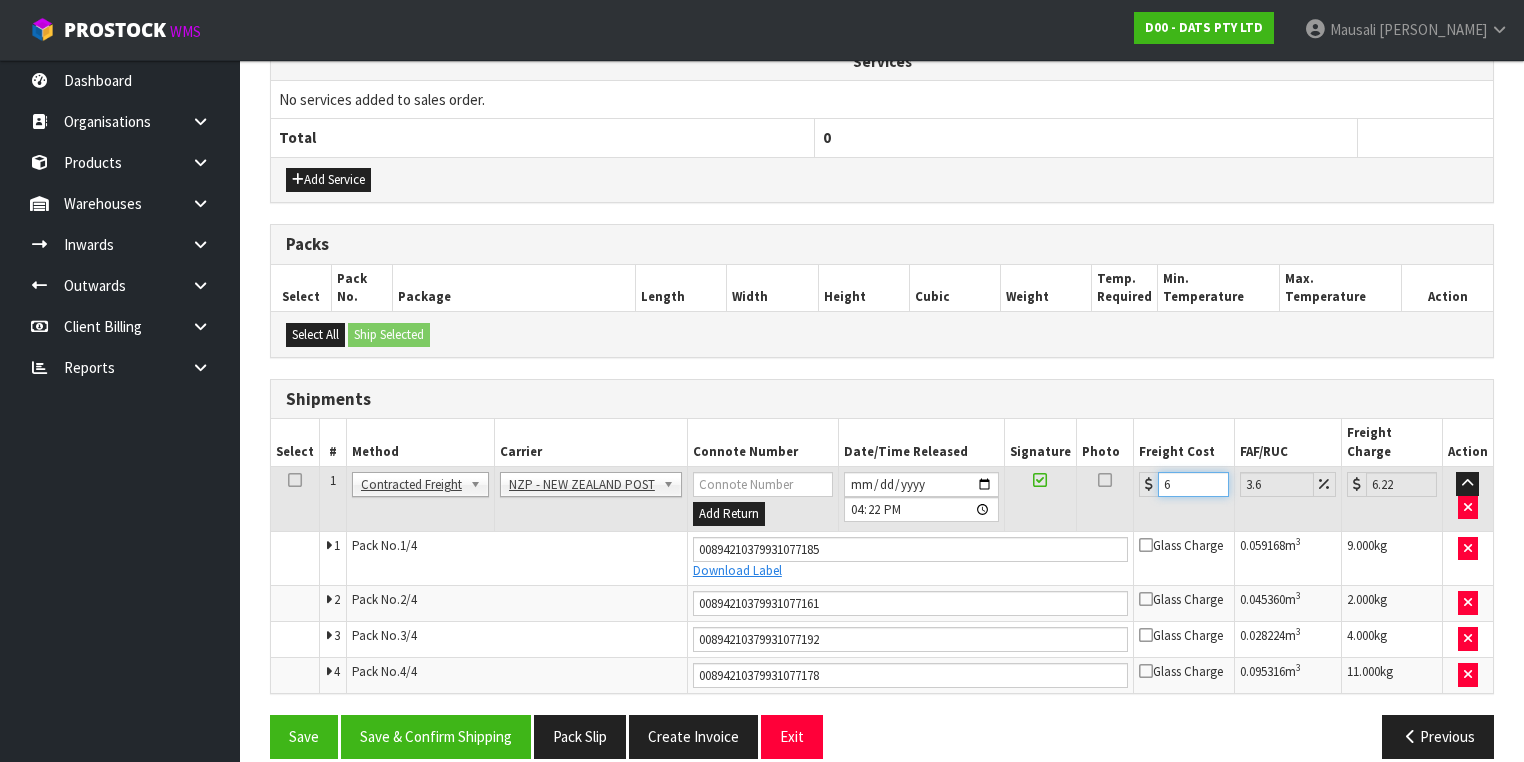 type on "64" 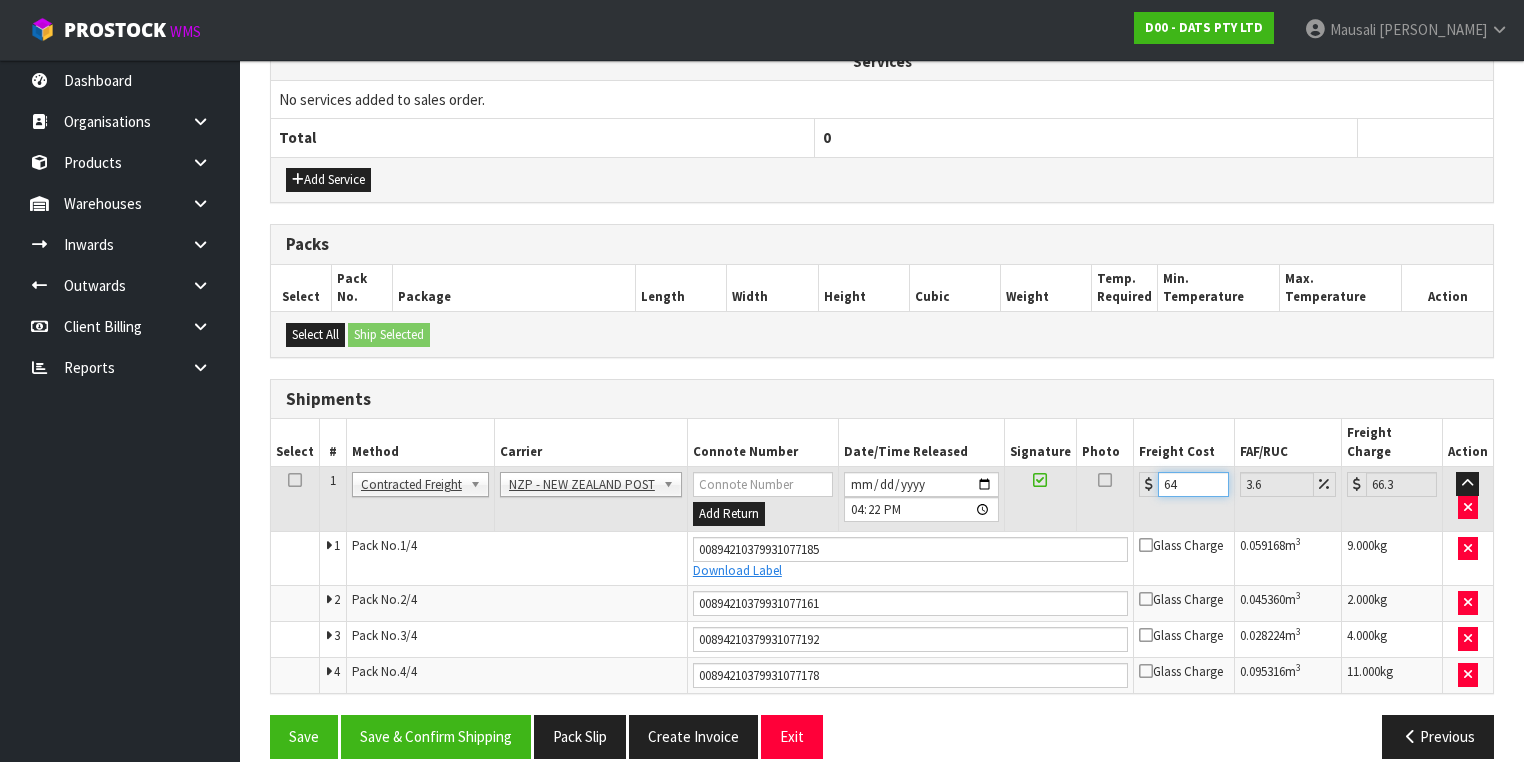 type on "64.7" 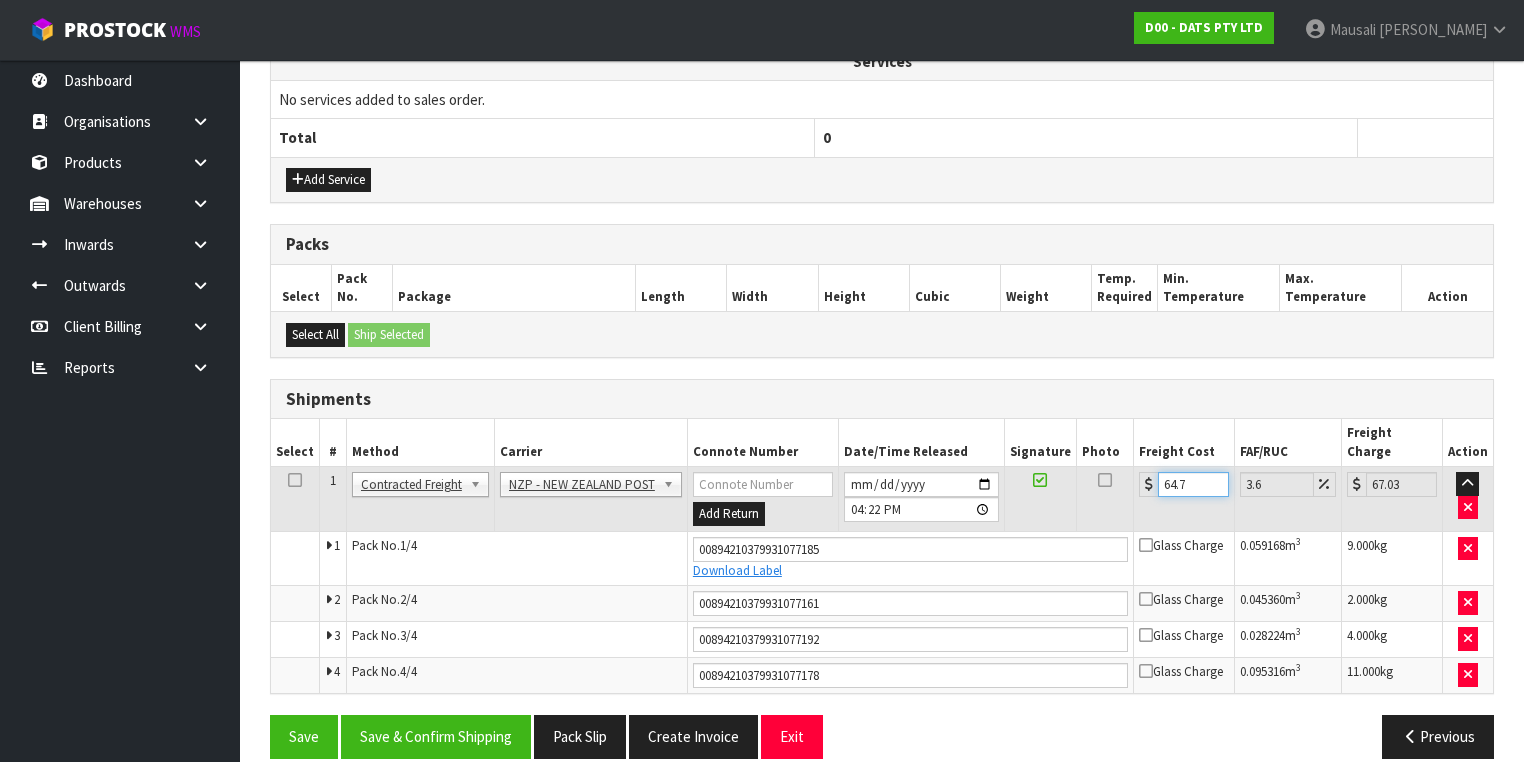 type on "64.77" 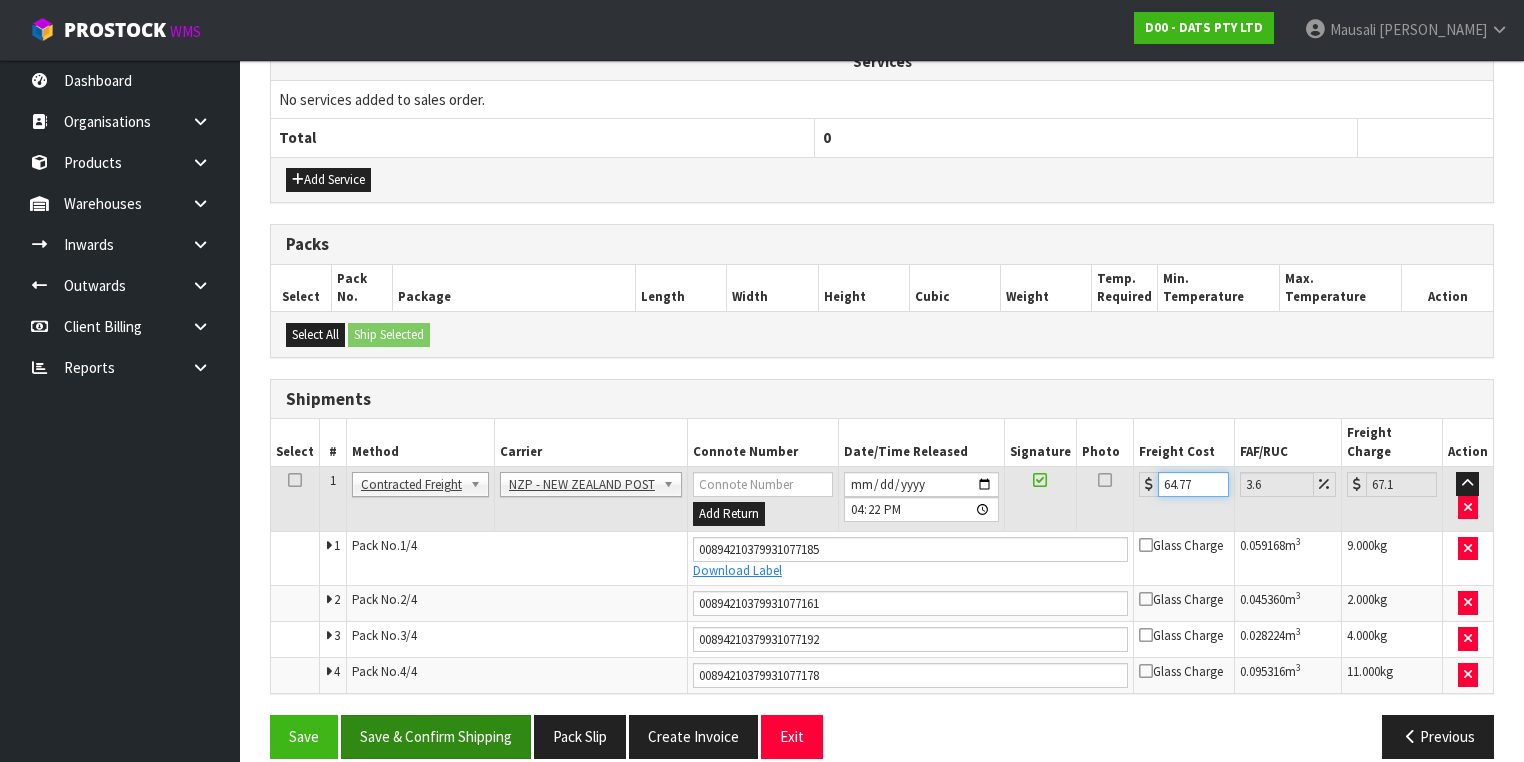 type on "64.77" 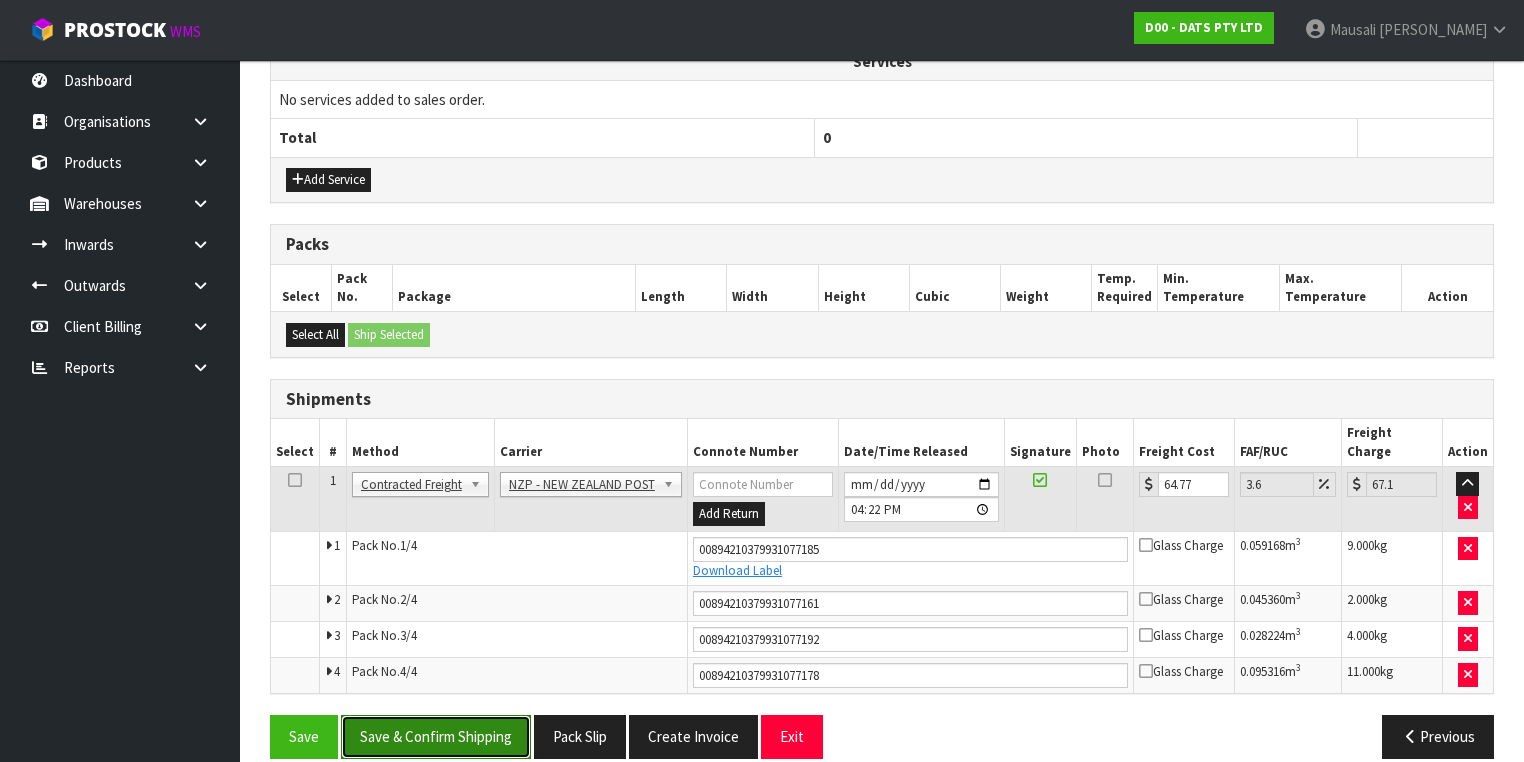 click on "Save & Confirm Shipping" at bounding box center (436, 736) 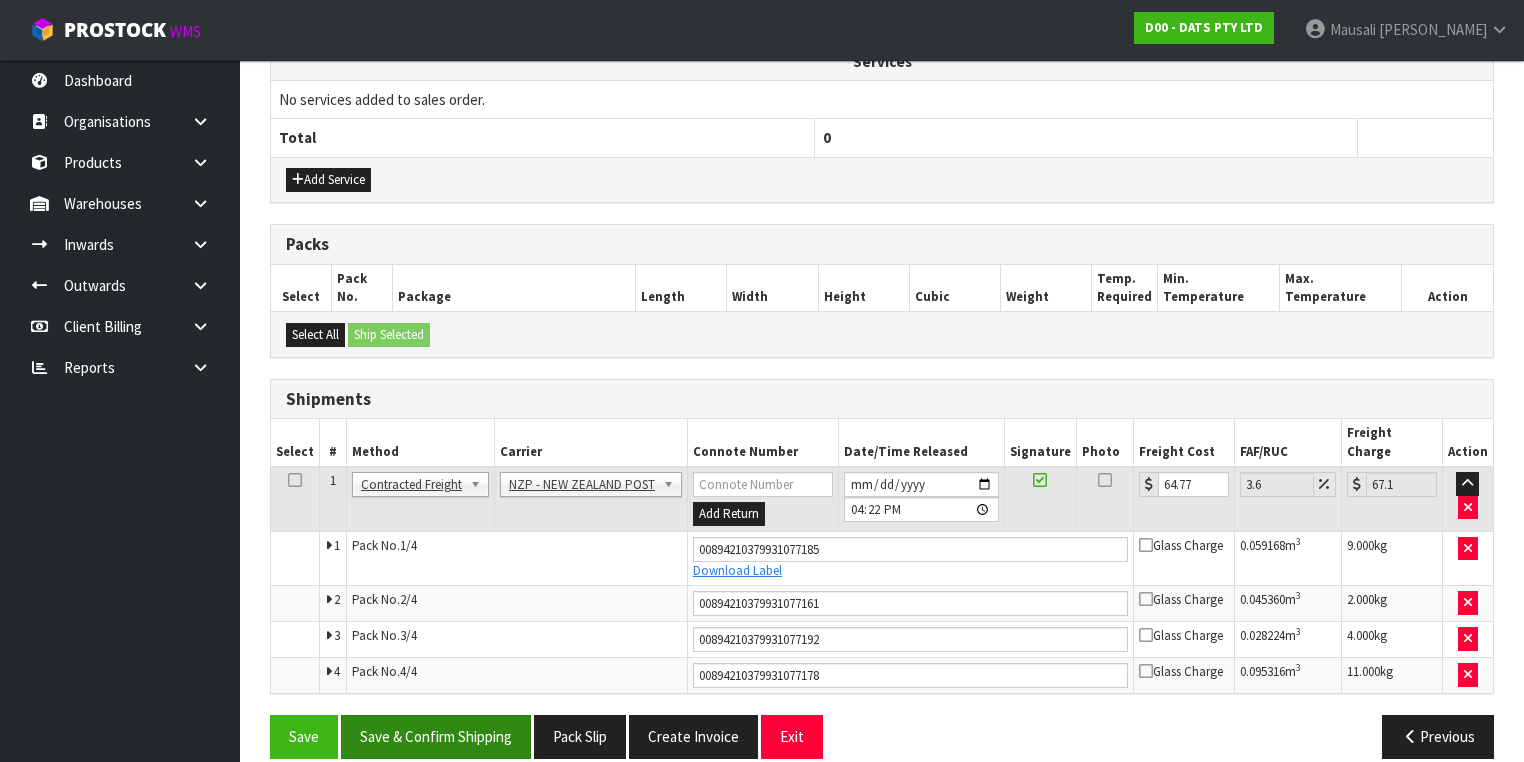 scroll, scrollTop: 0, scrollLeft: 0, axis: both 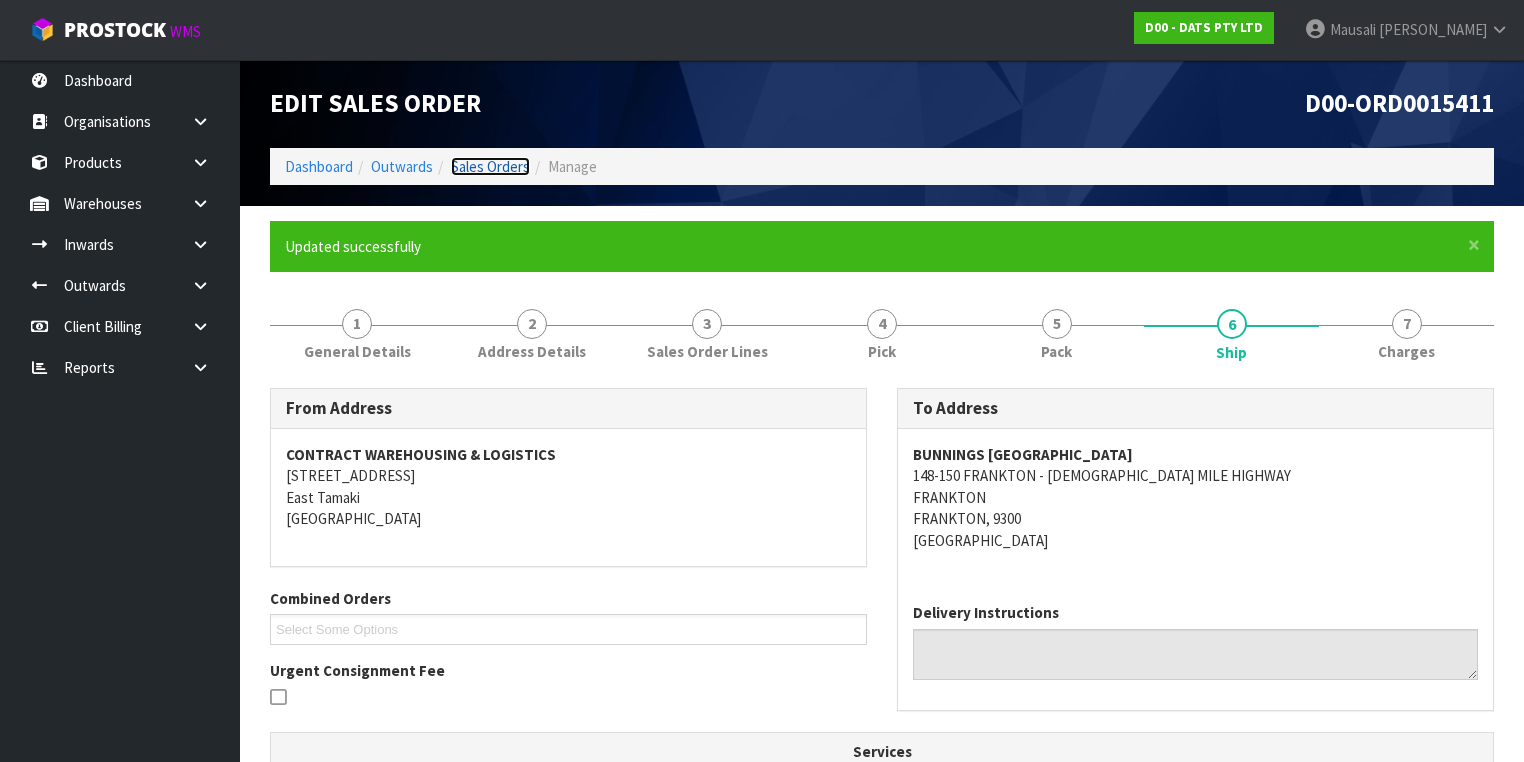 click on "Sales Orders" at bounding box center [490, 166] 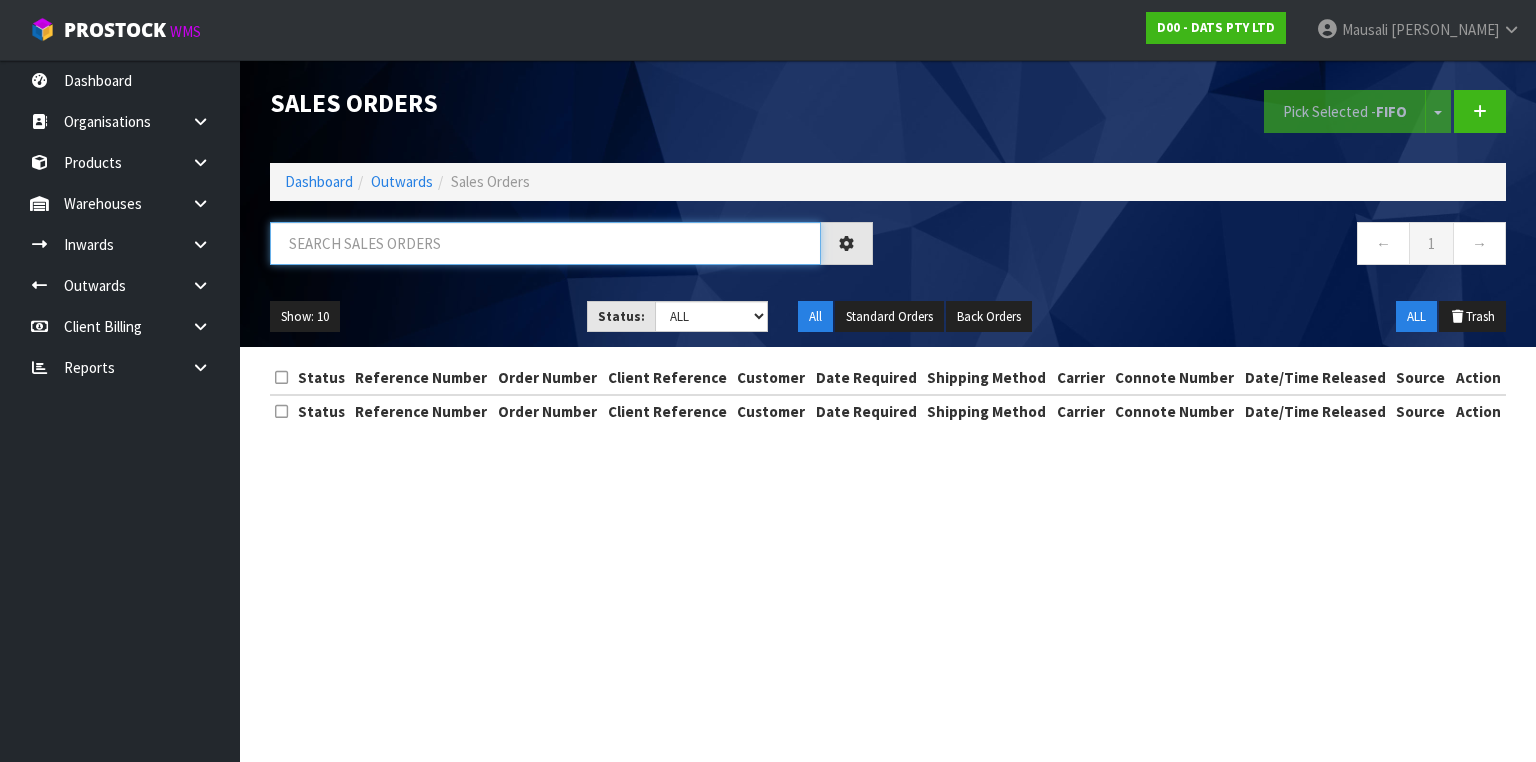 click at bounding box center [545, 243] 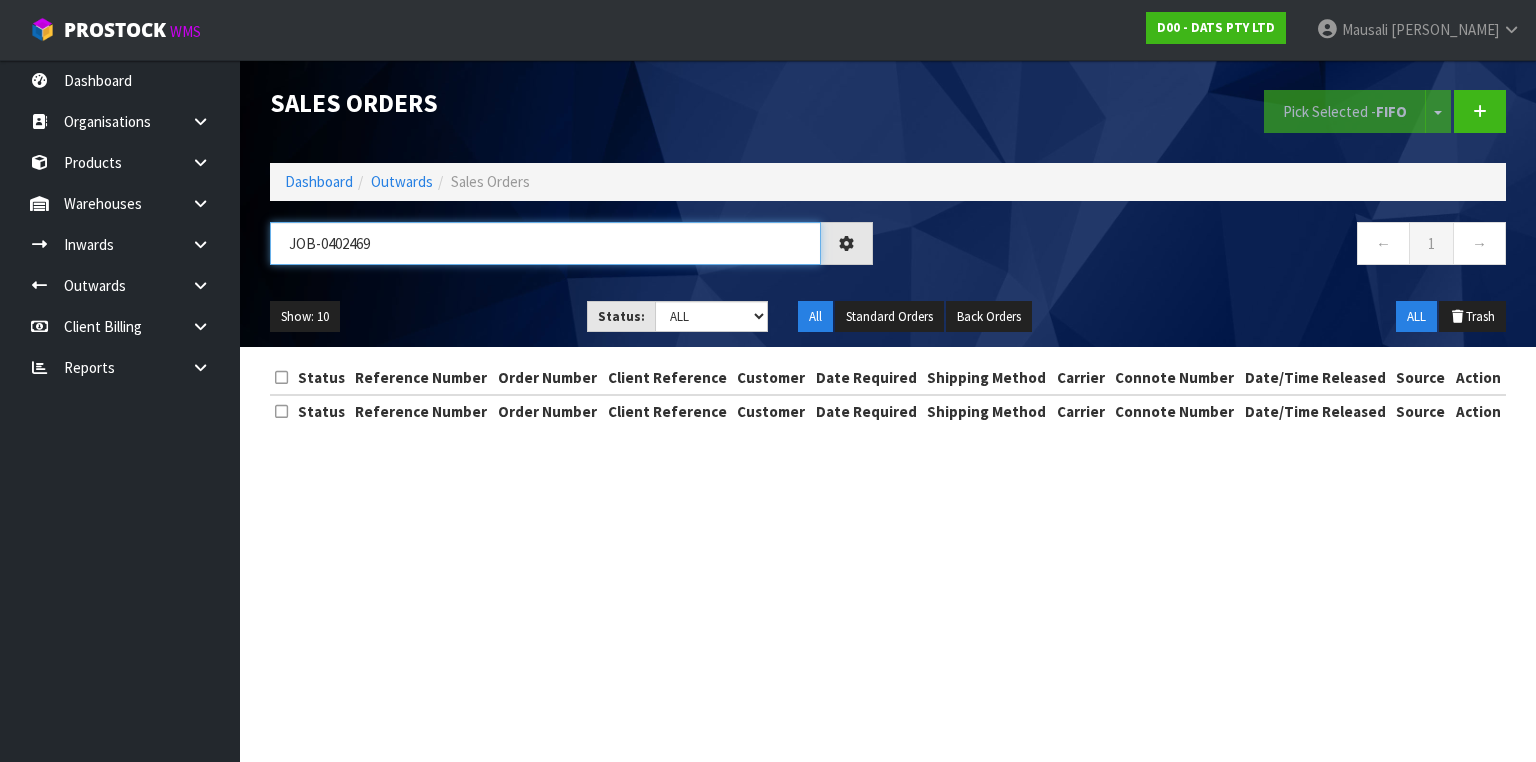 type on "JOB-0402469" 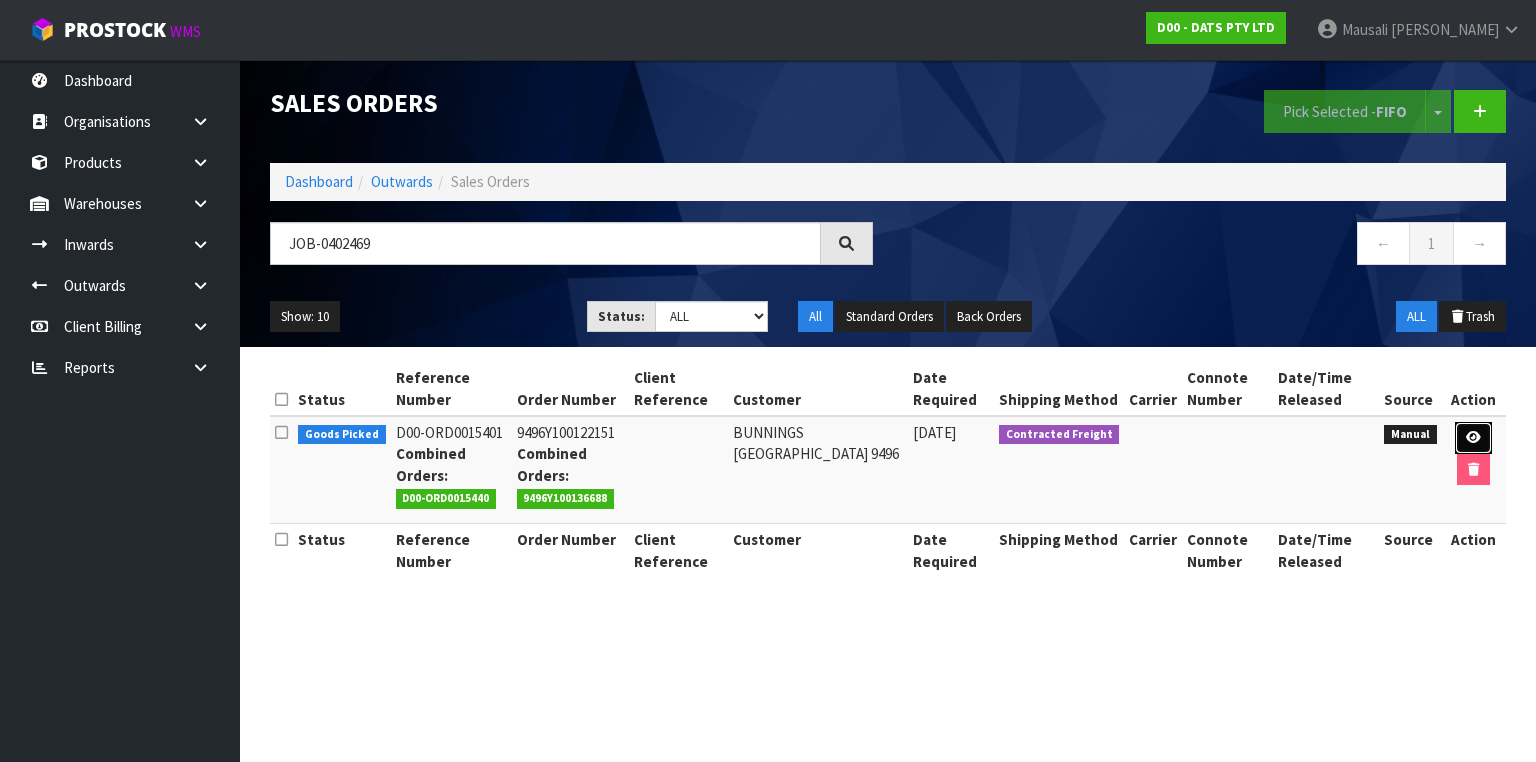 click at bounding box center (1473, 437) 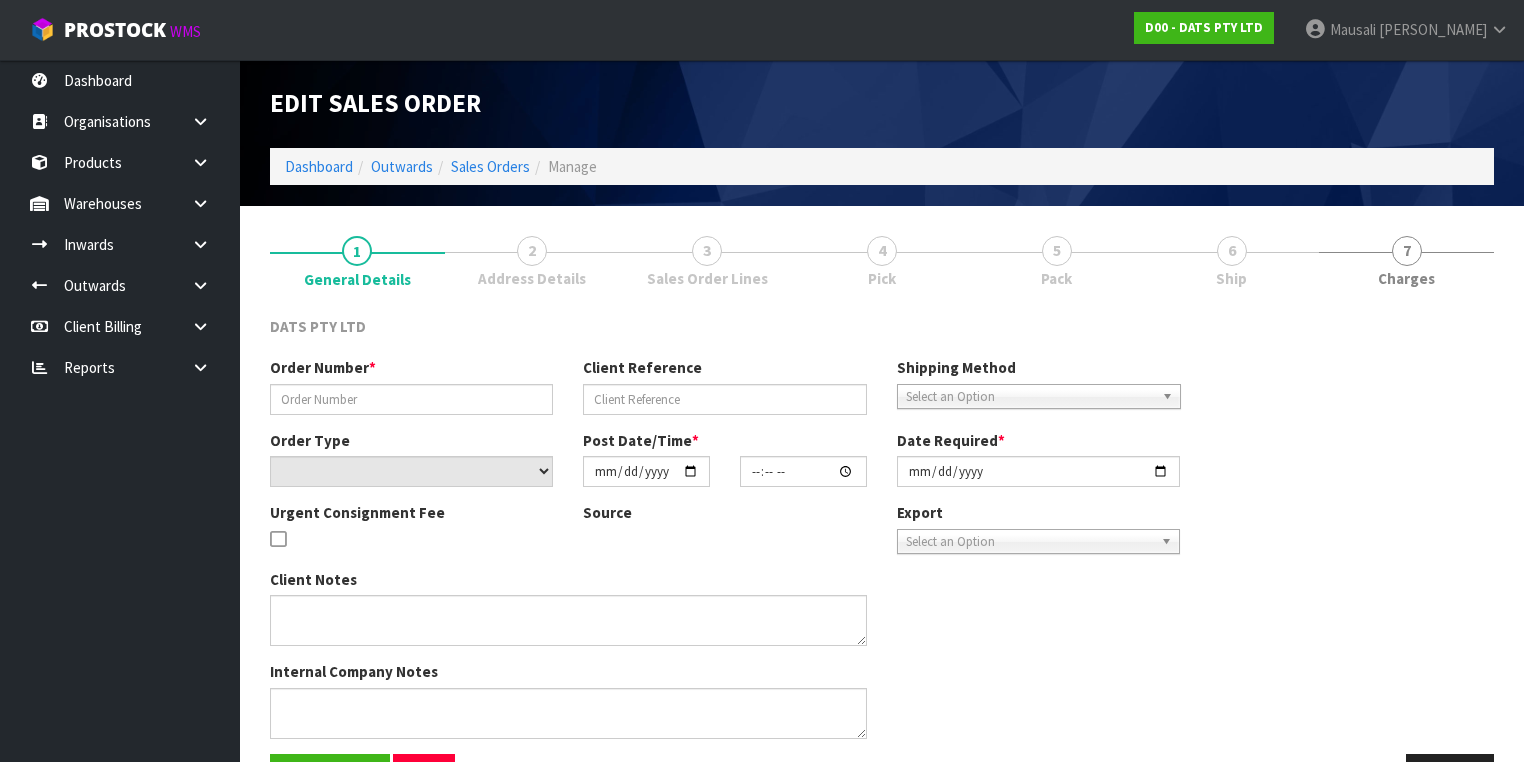 type on "9496Y100122151" 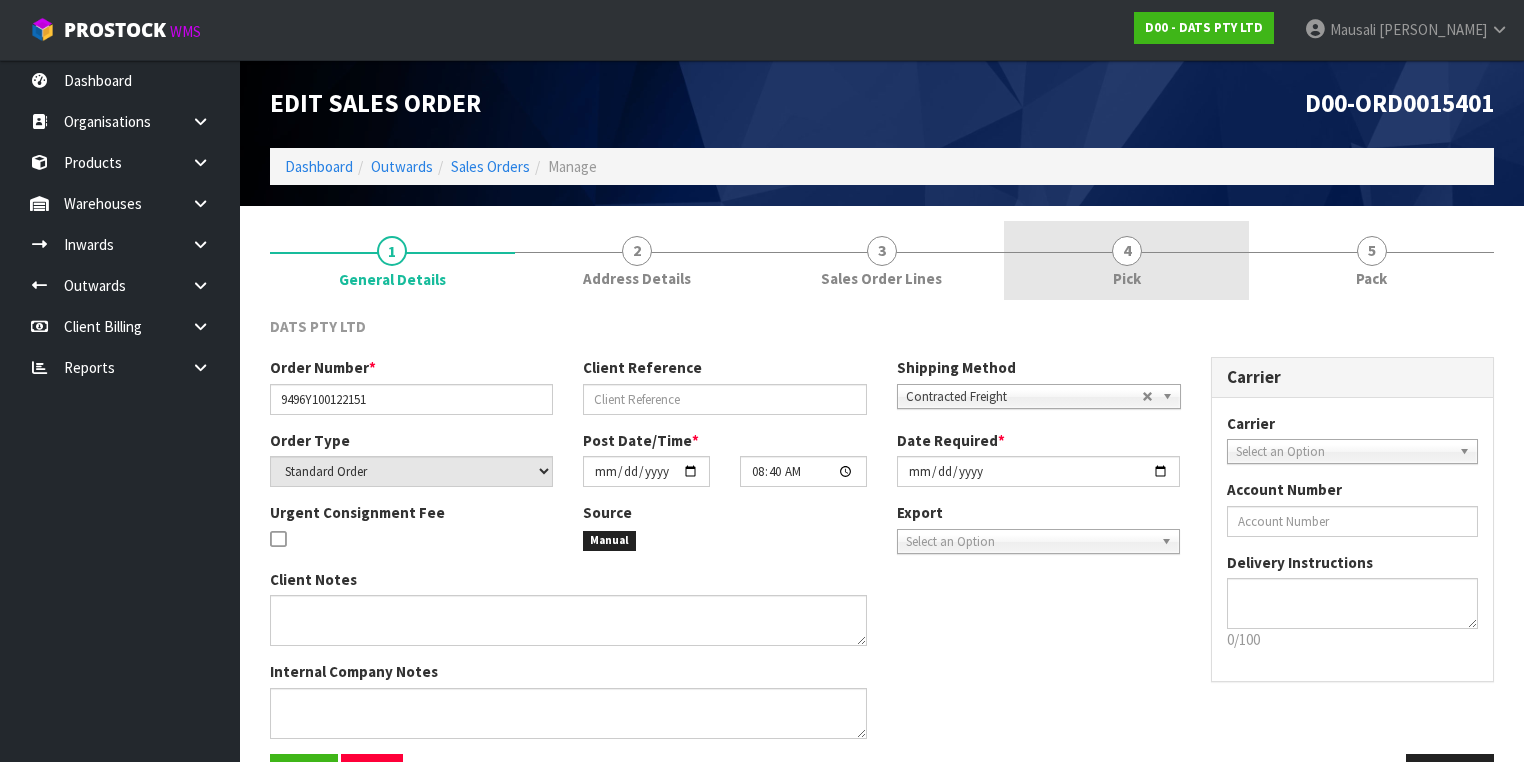 click on "4
Pick" at bounding box center [1126, 260] 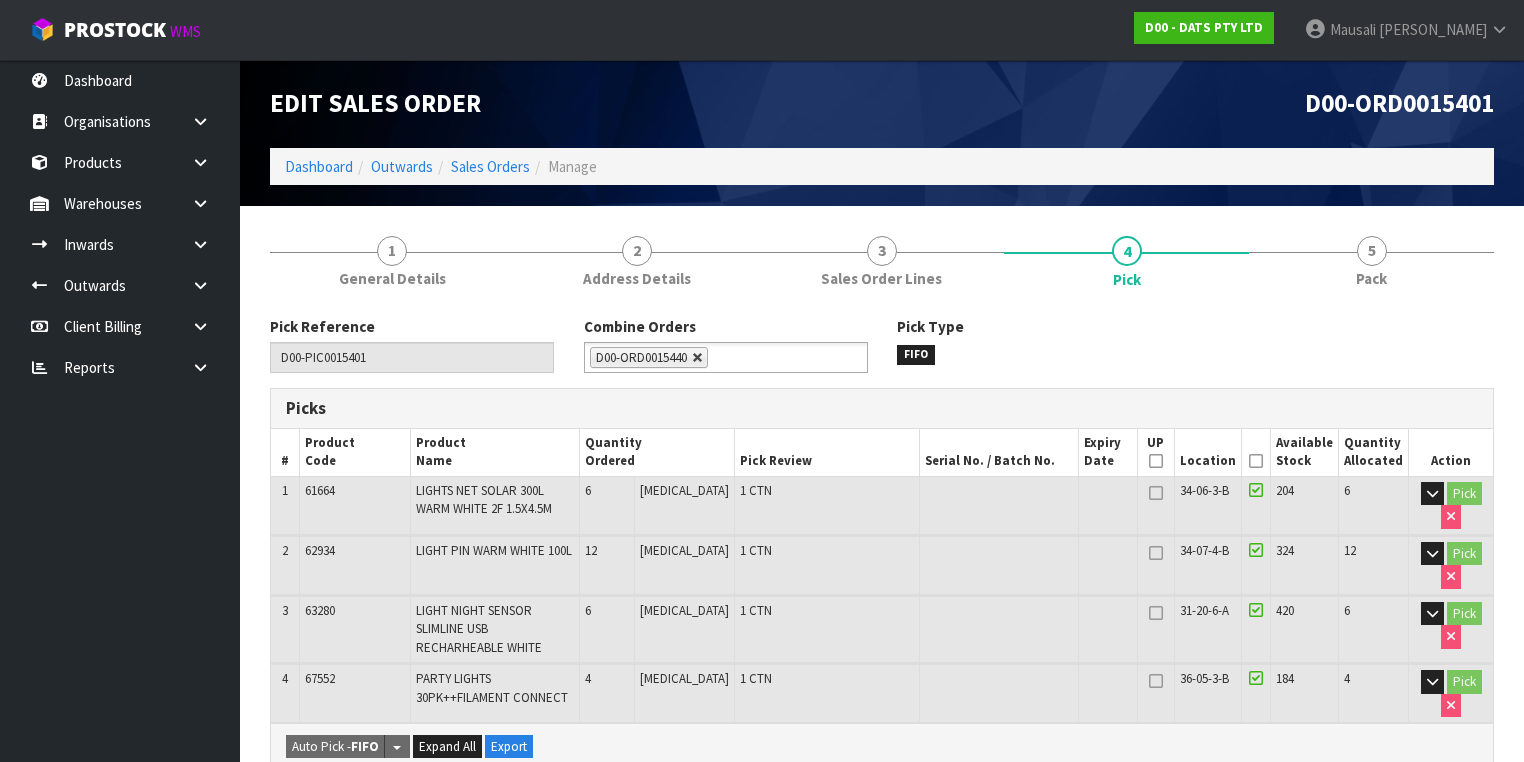 click at bounding box center (698, 358) 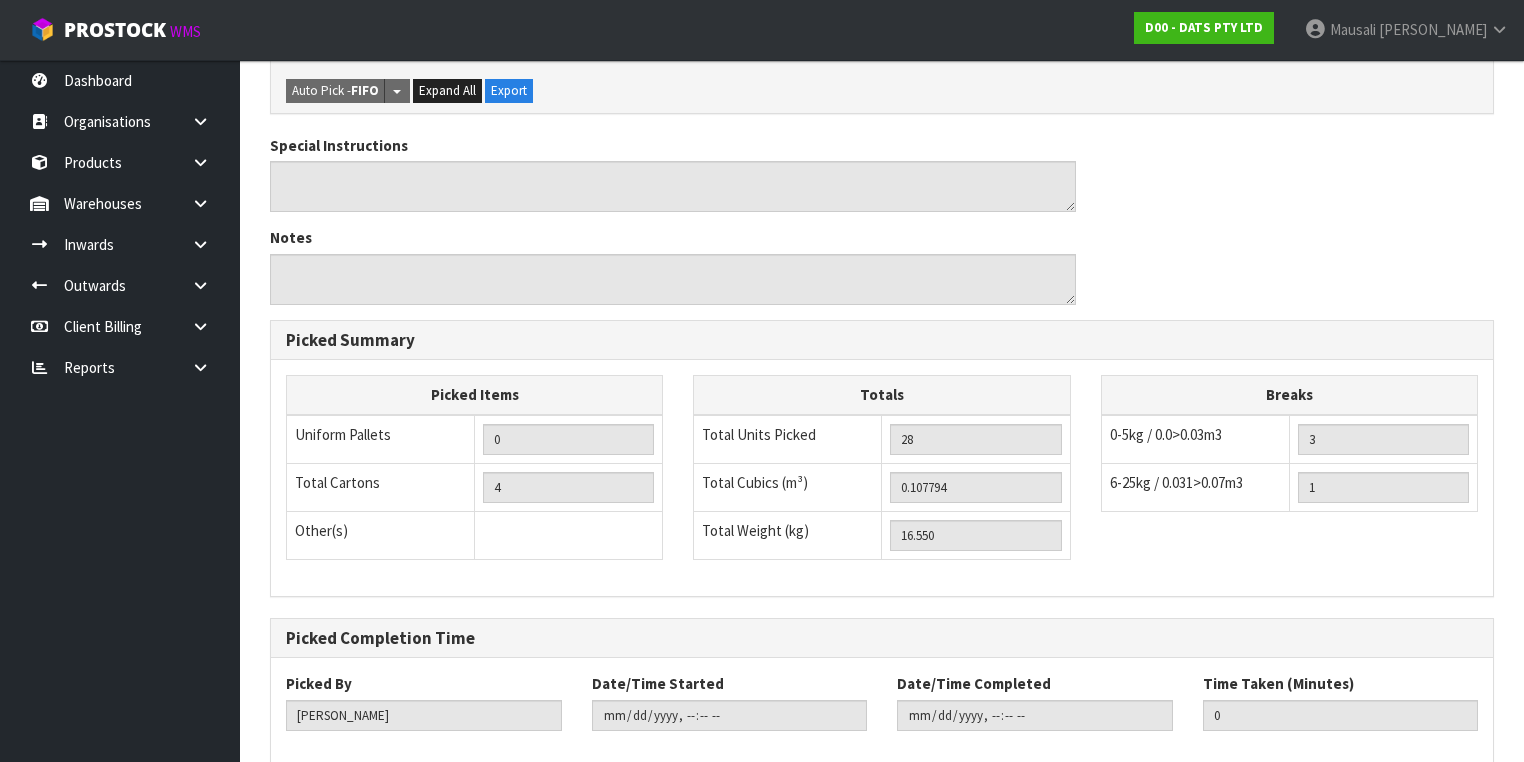 scroll, scrollTop: 826, scrollLeft: 0, axis: vertical 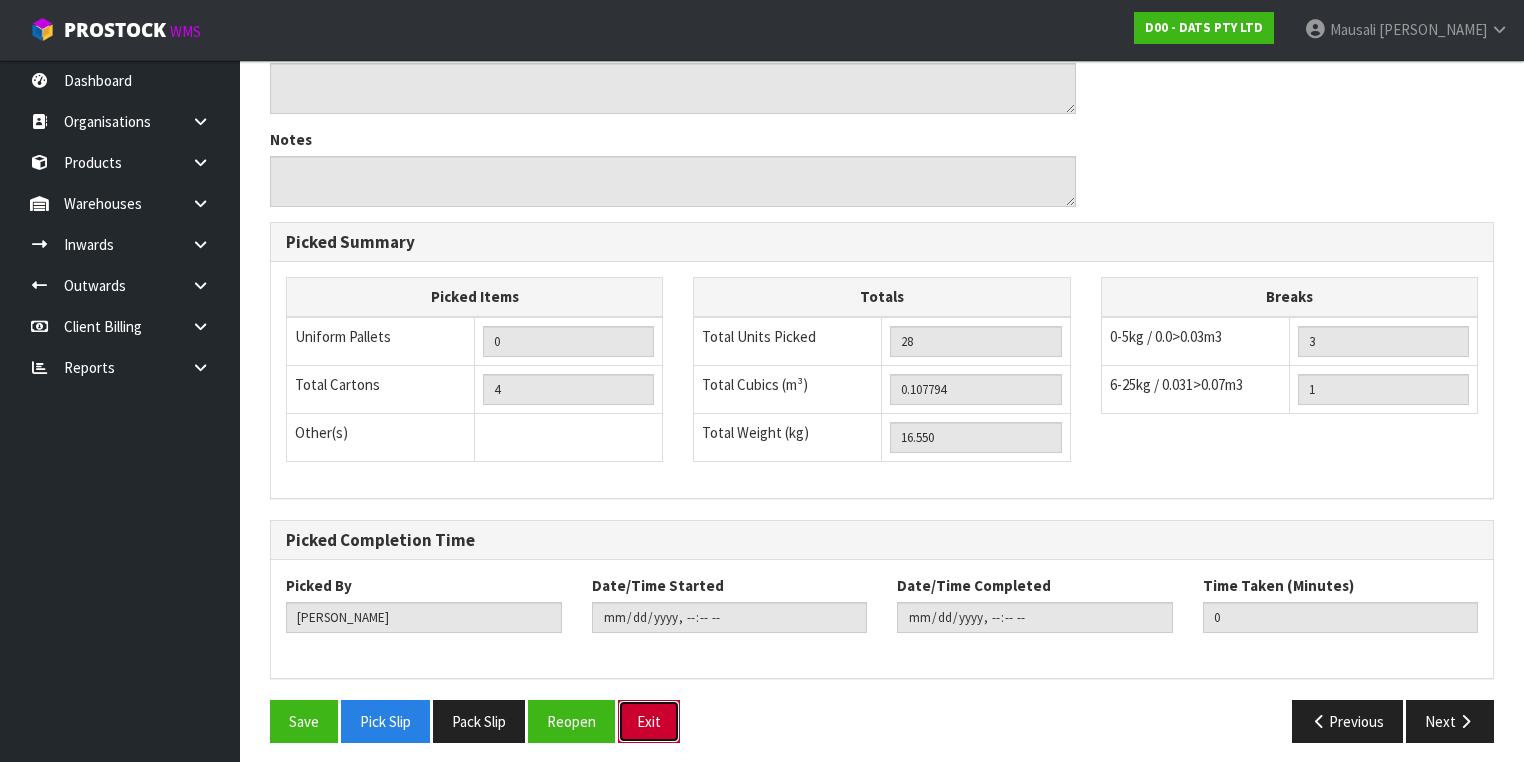 click on "Exit" at bounding box center (649, 721) 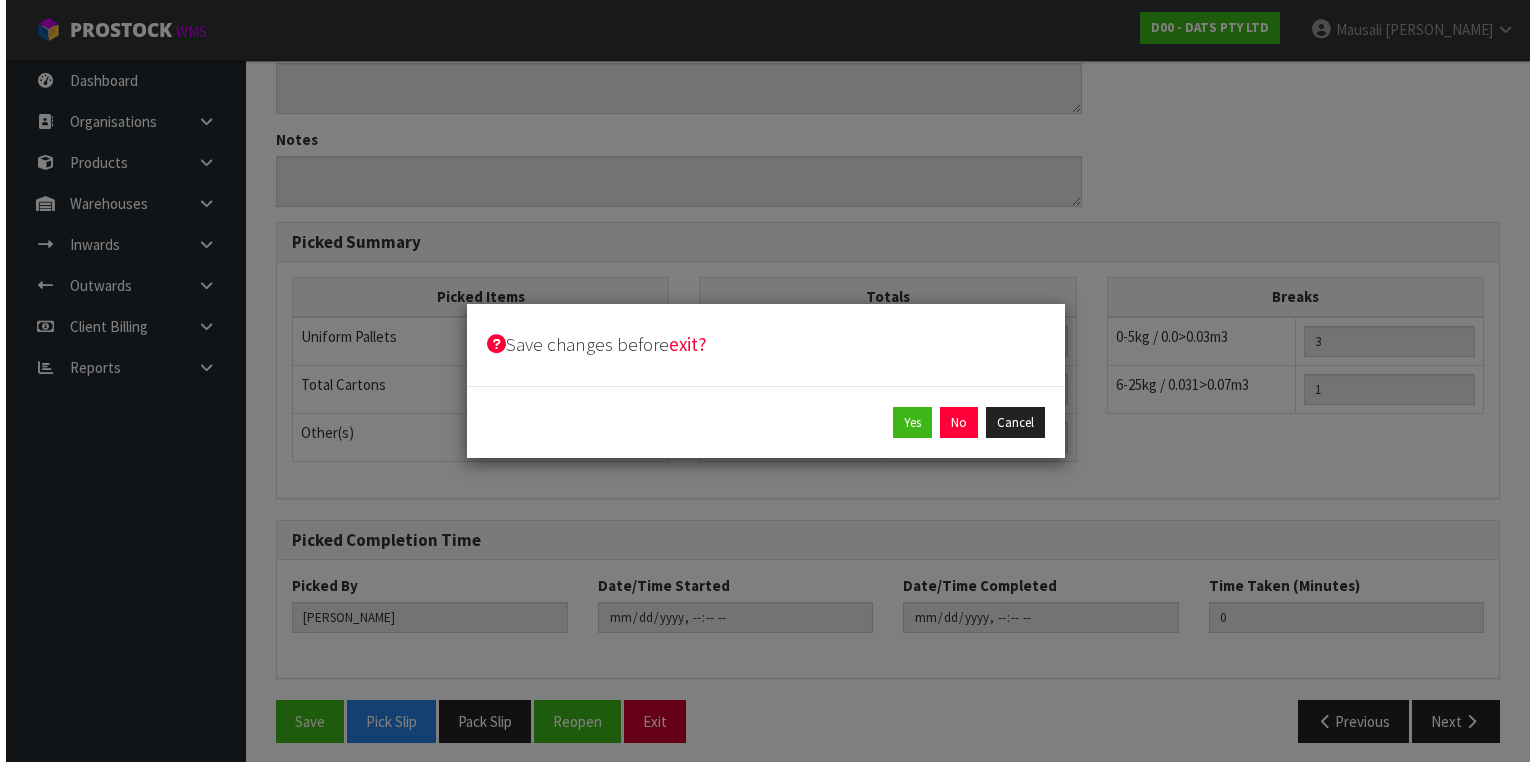 scroll, scrollTop: 817, scrollLeft: 0, axis: vertical 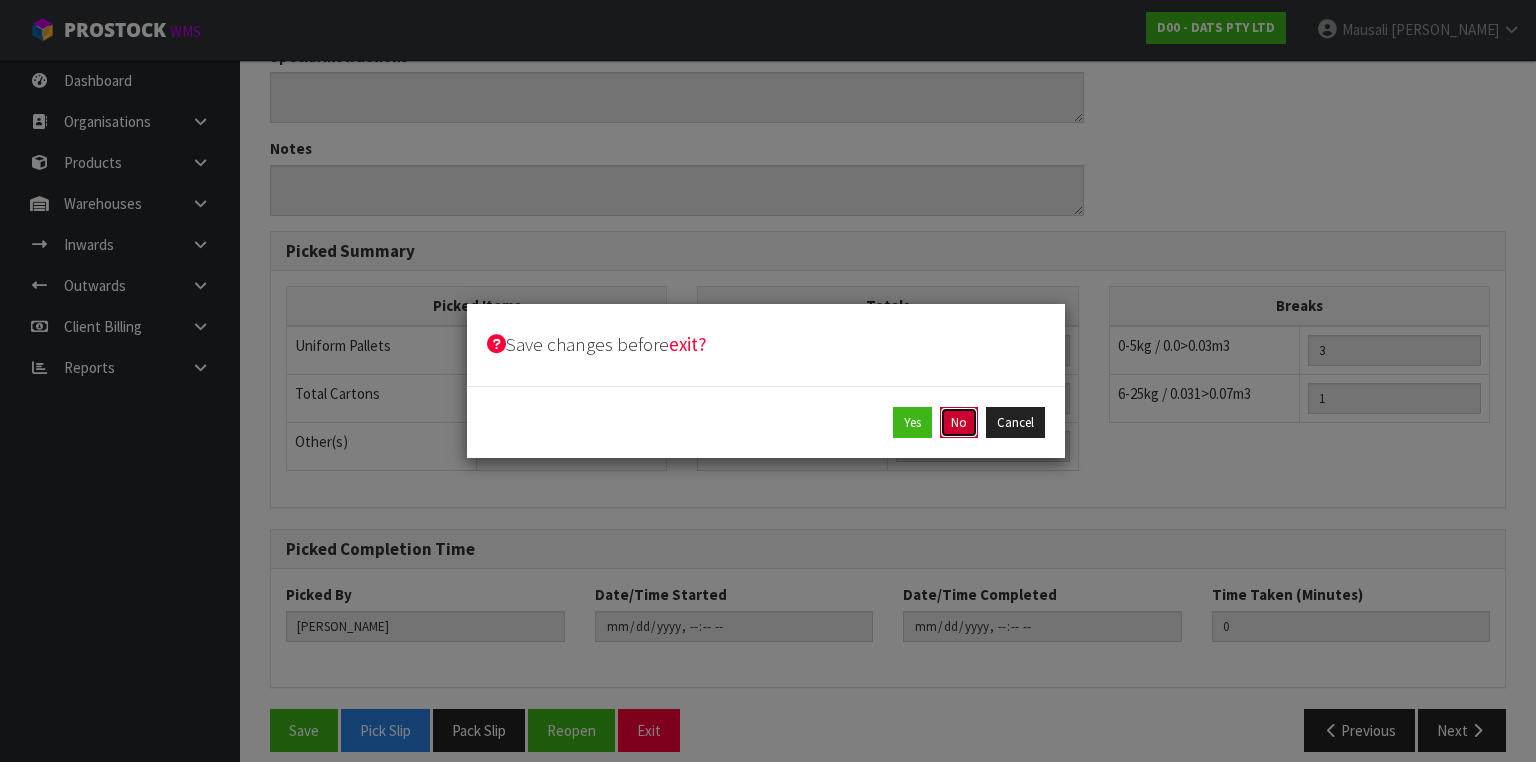 click on "No" at bounding box center (959, 423) 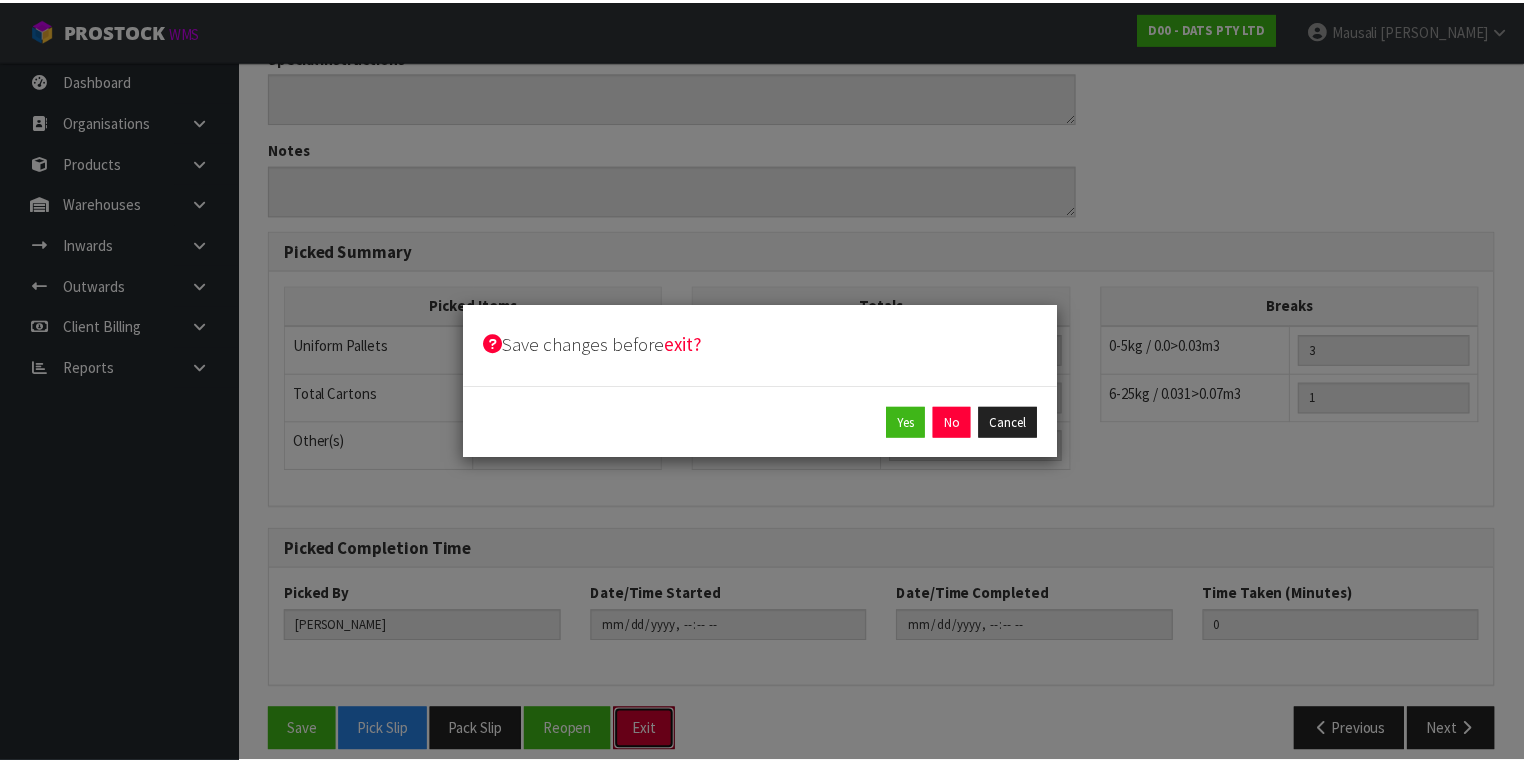 scroll, scrollTop: 826, scrollLeft: 0, axis: vertical 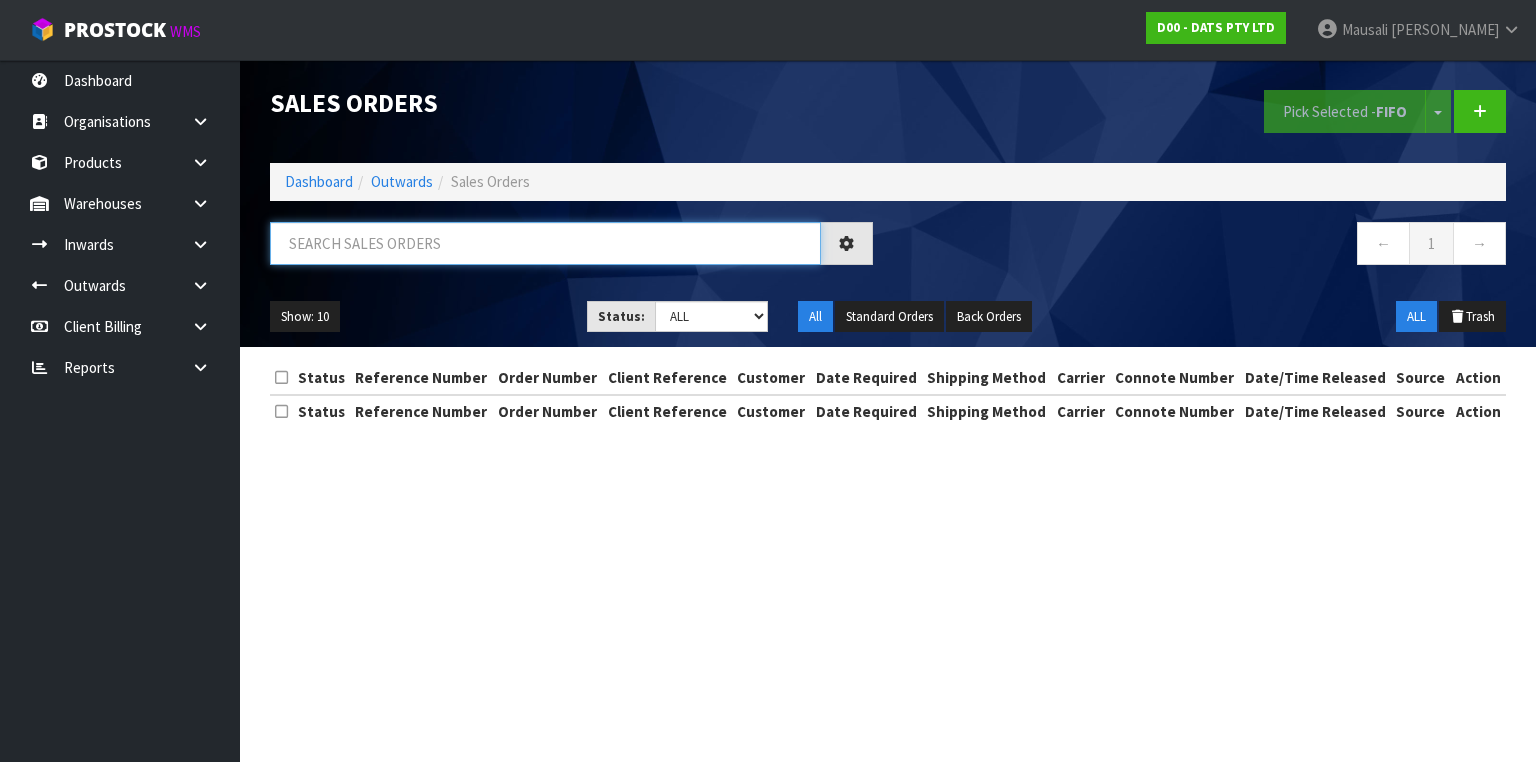 click at bounding box center [545, 243] 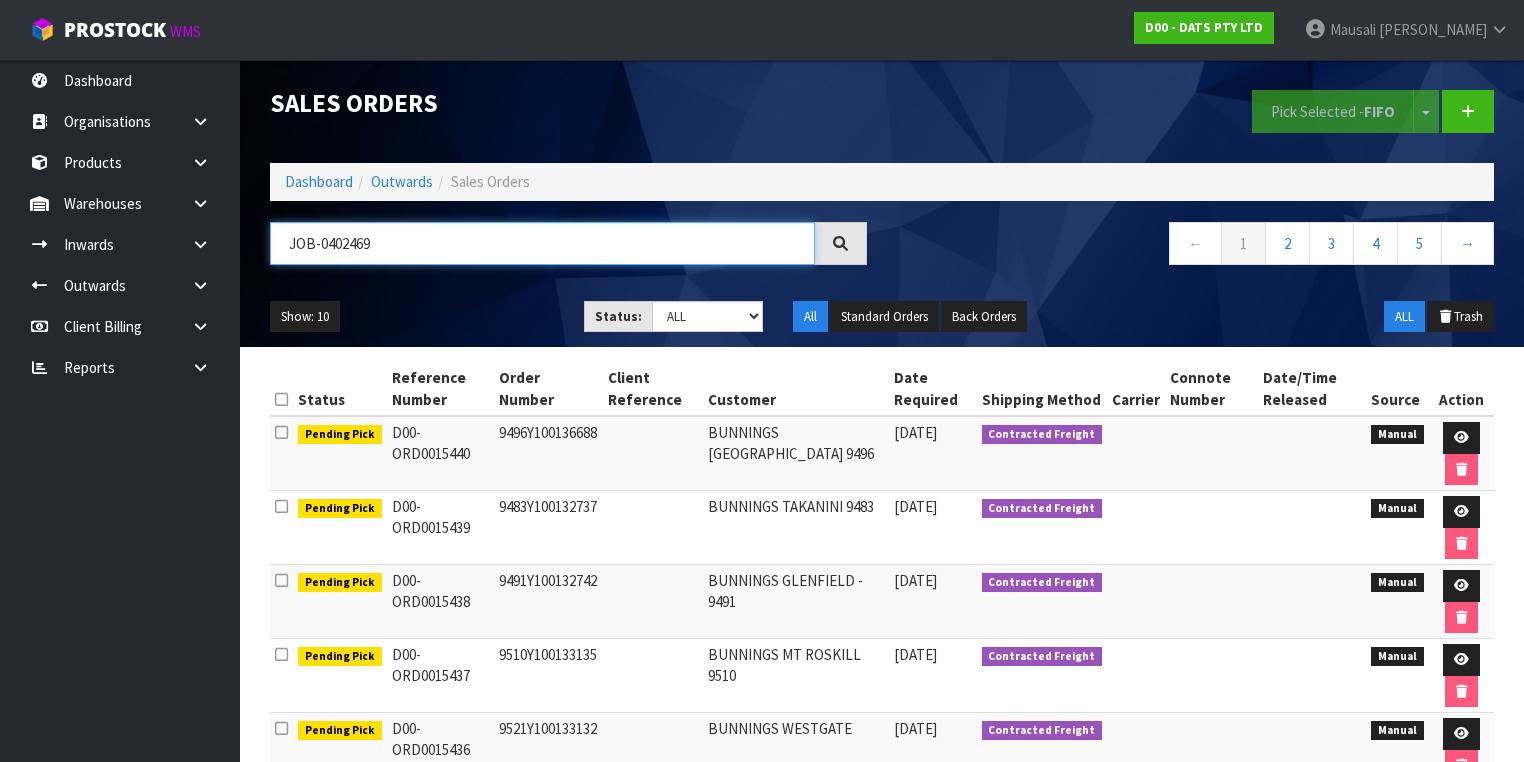 type on "JOB-0402469" 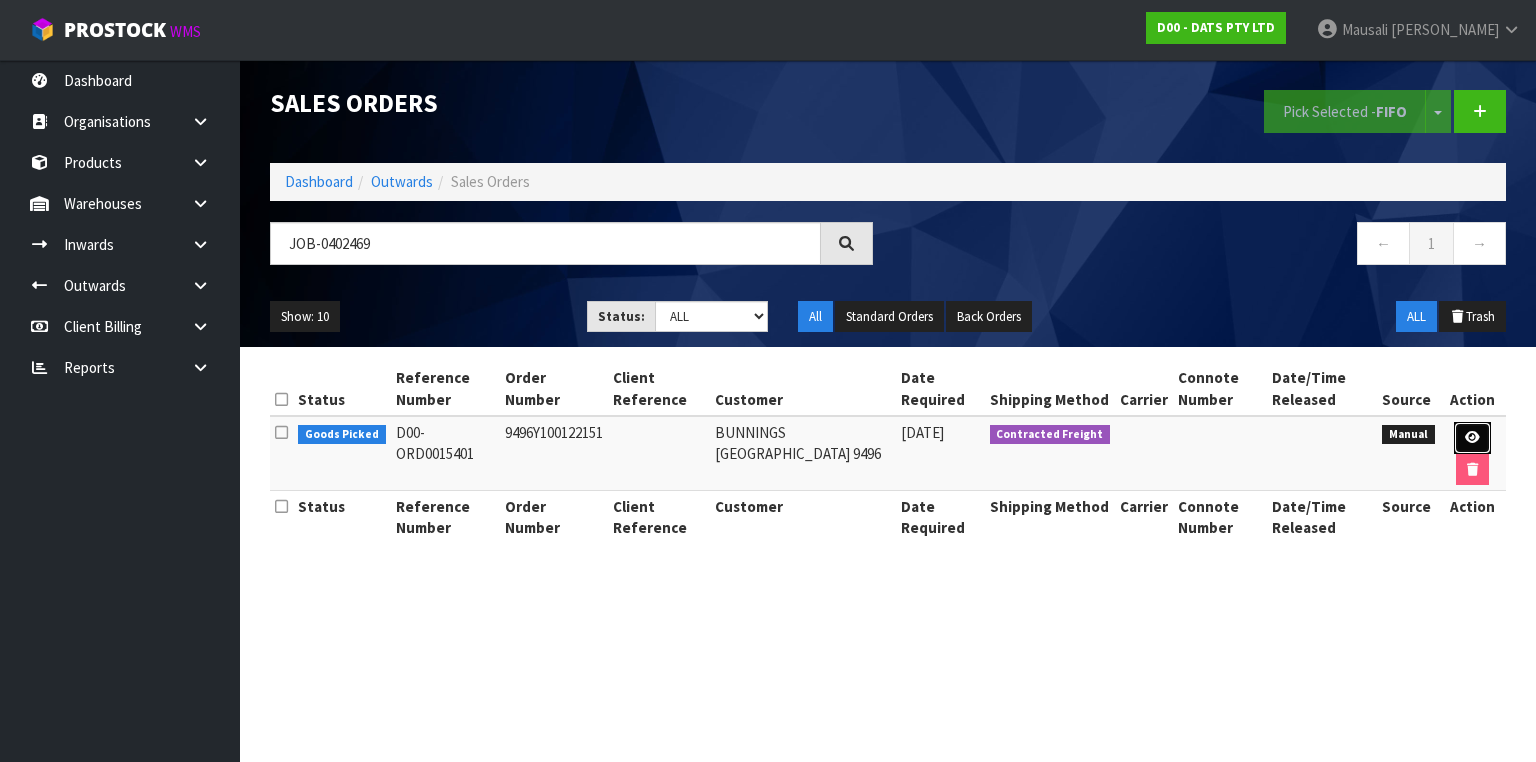click at bounding box center [1472, 437] 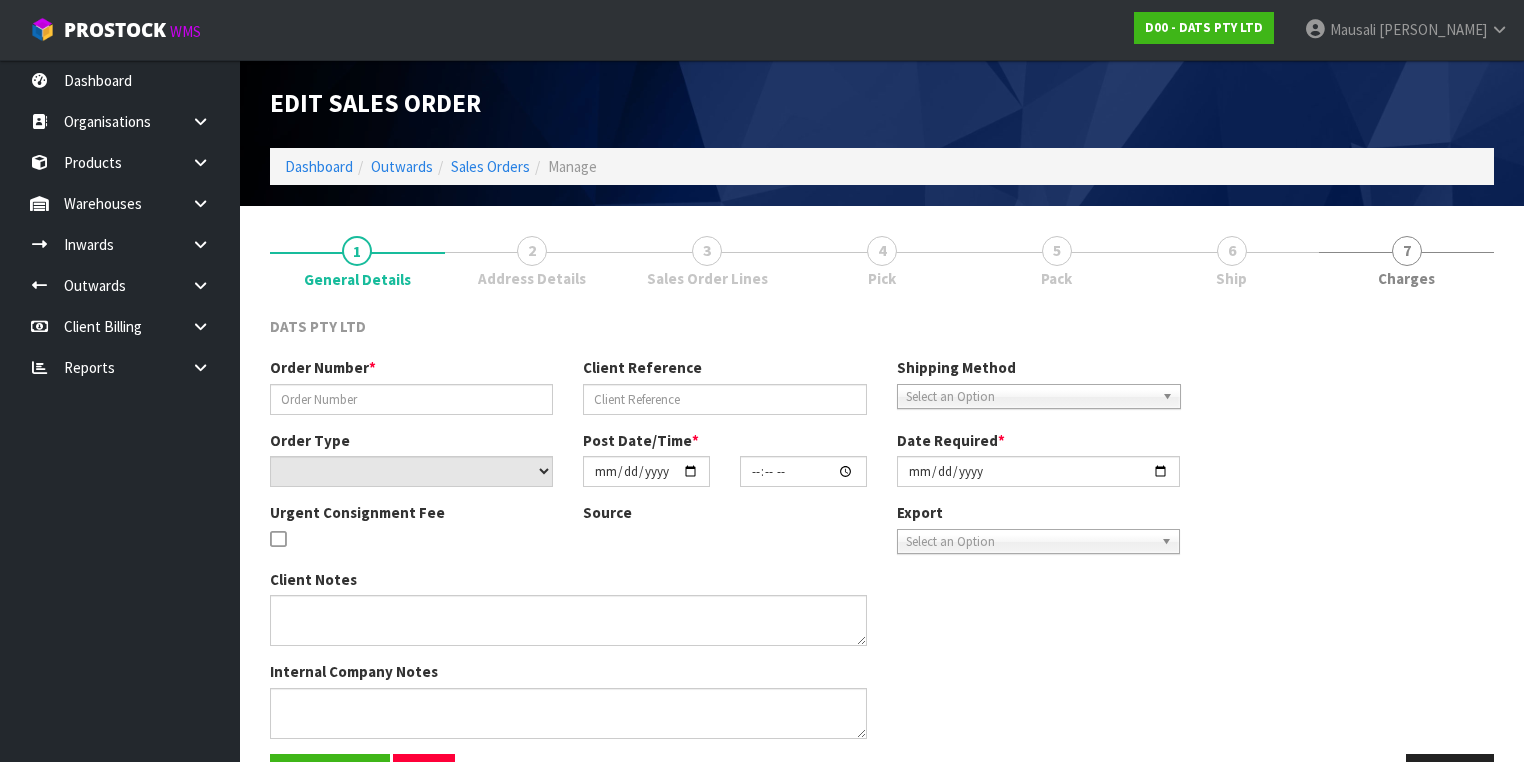 type on "9496Y100122151" 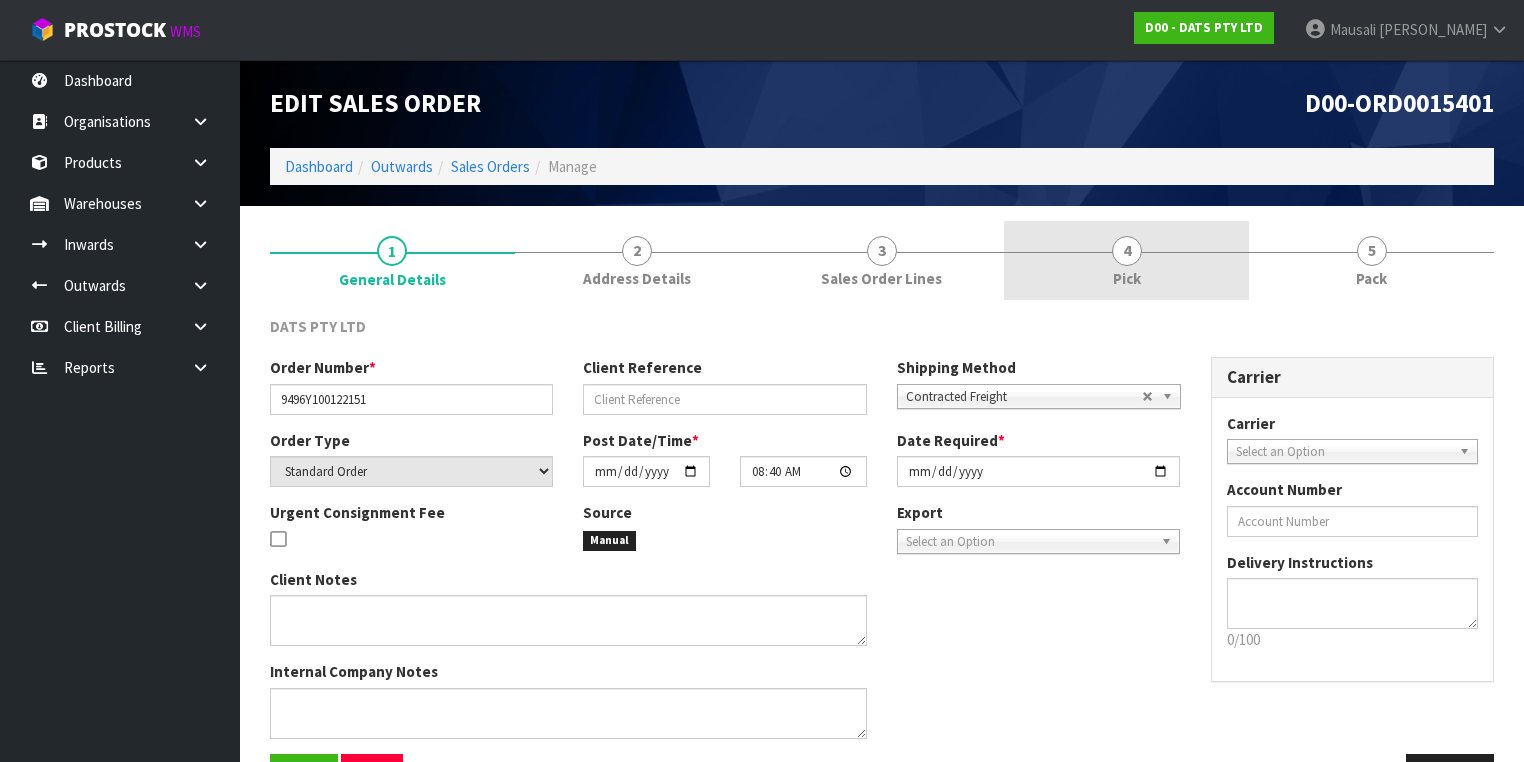 click on "4
Pick" at bounding box center [1126, 260] 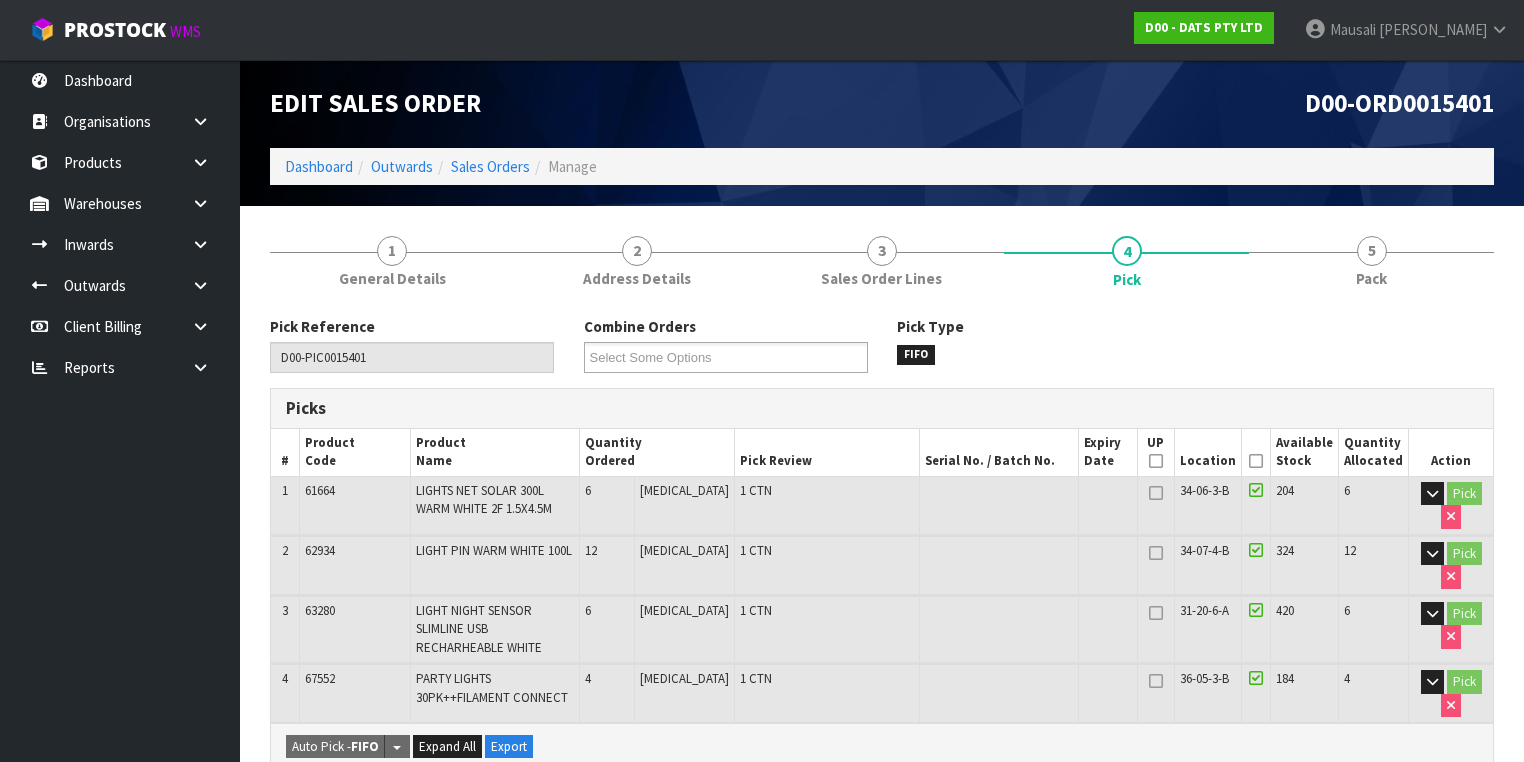 click at bounding box center (1256, 461) 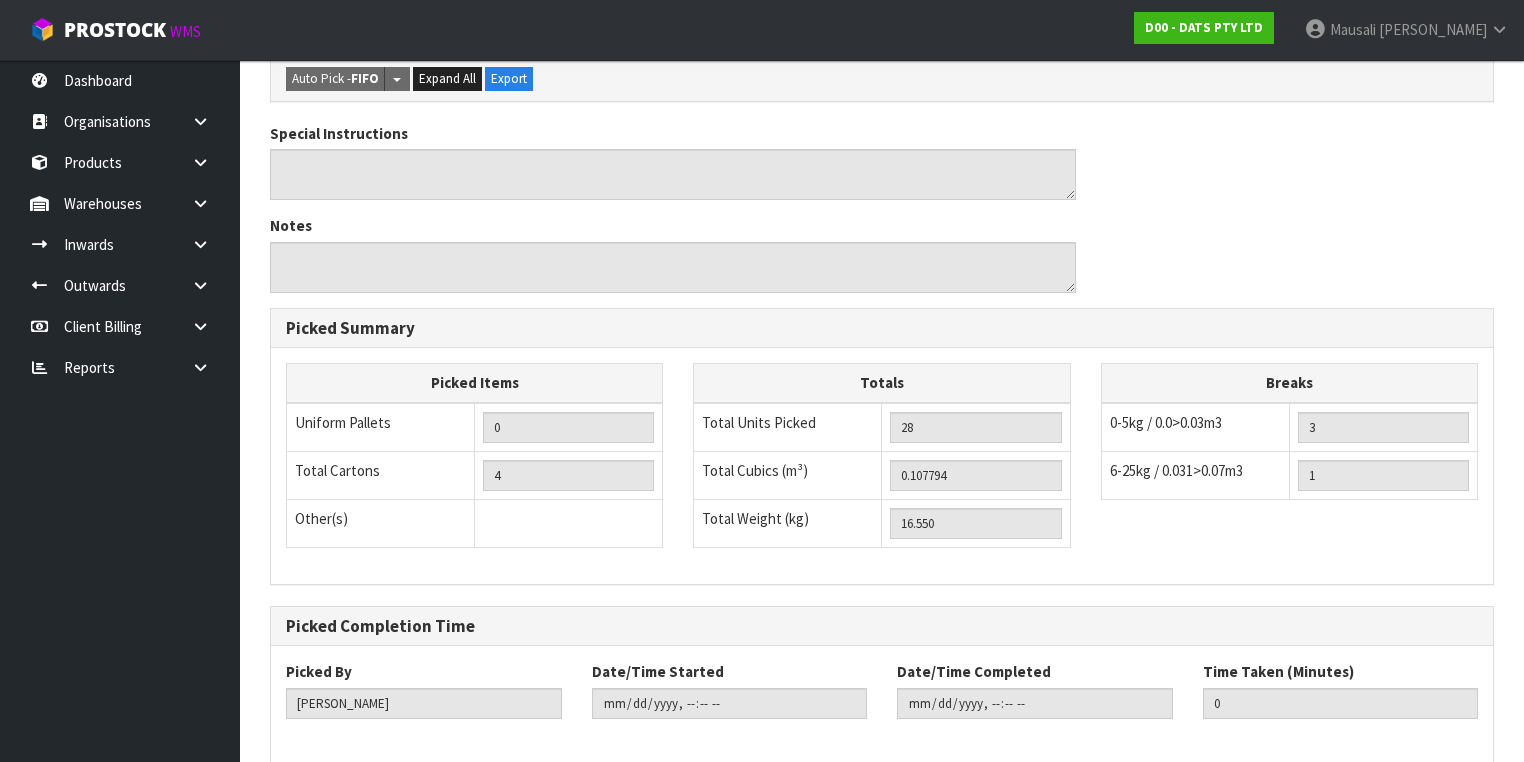 scroll, scrollTop: 826, scrollLeft: 0, axis: vertical 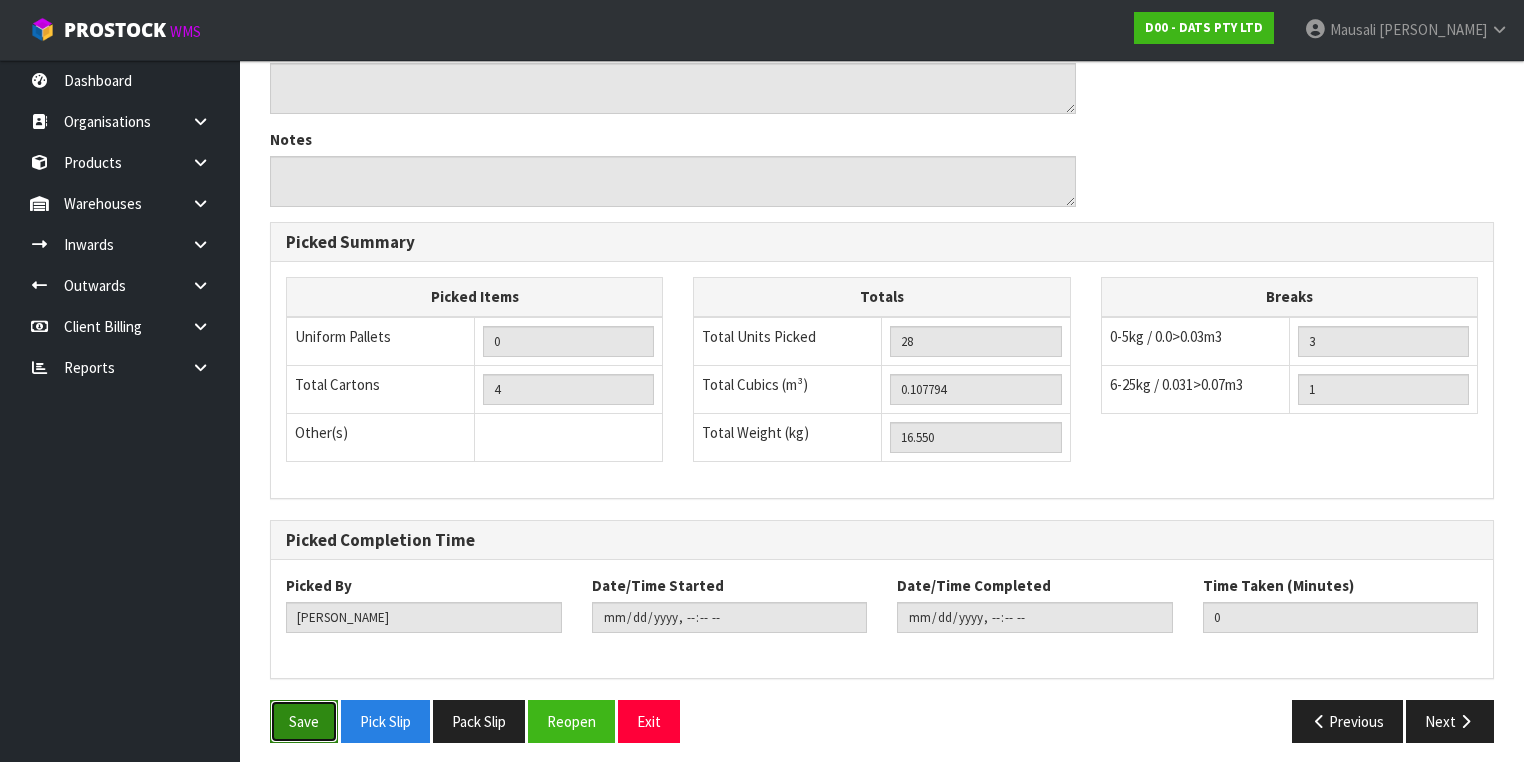 click on "Save" at bounding box center (304, 721) 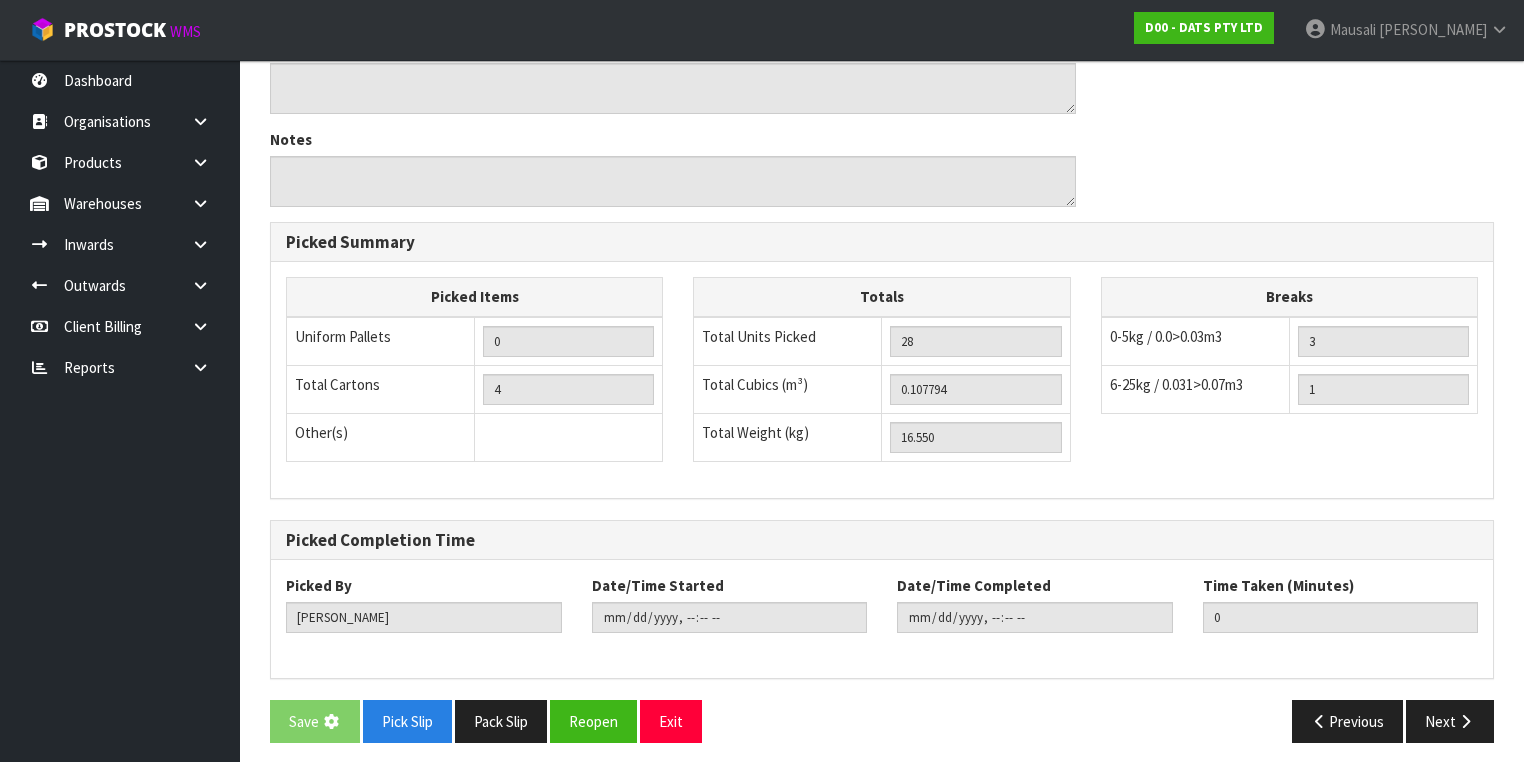 scroll, scrollTop: 0, scrollLeft: 0, axis: both 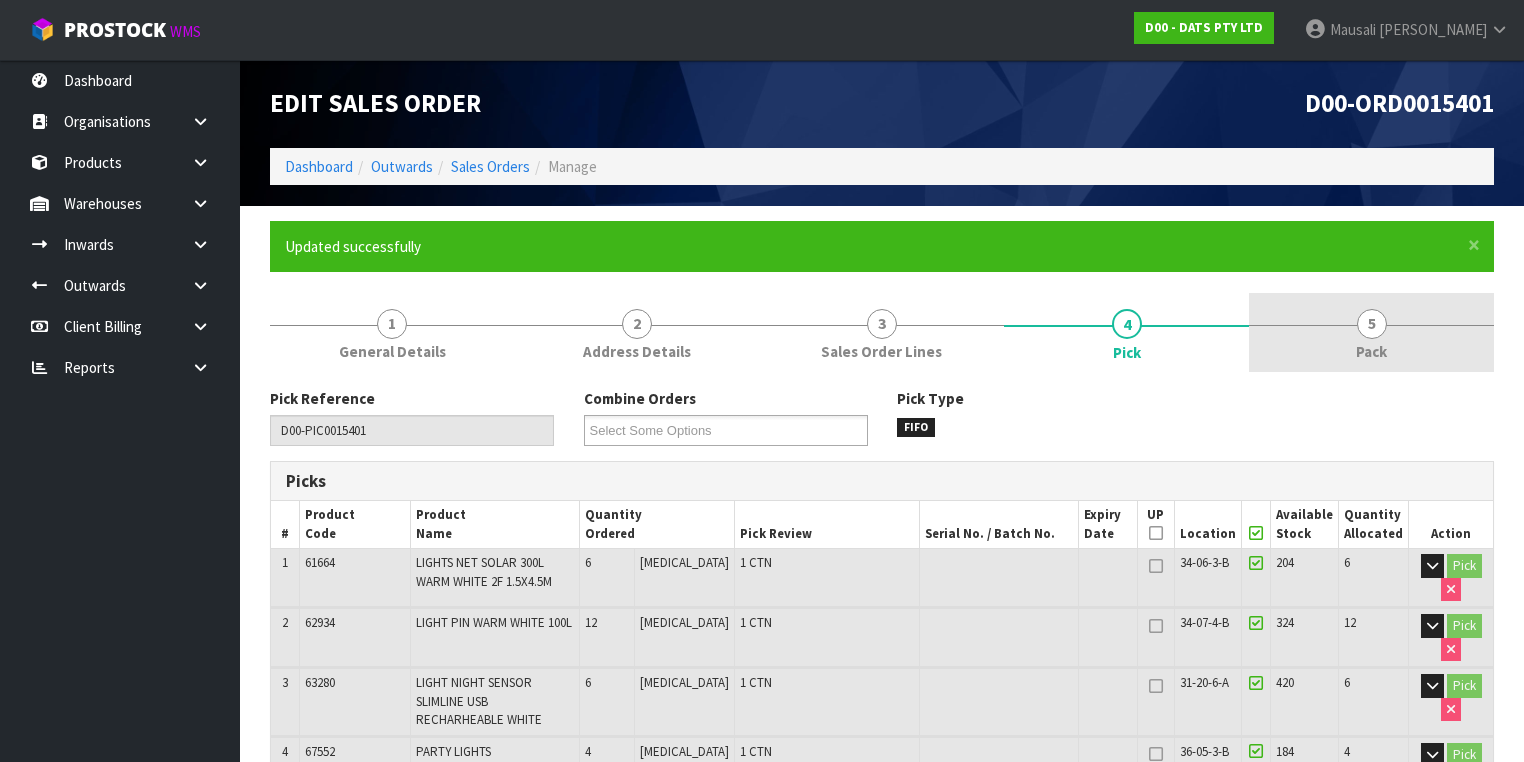 click on "5
Pack" at bounding box center (1371, 332) 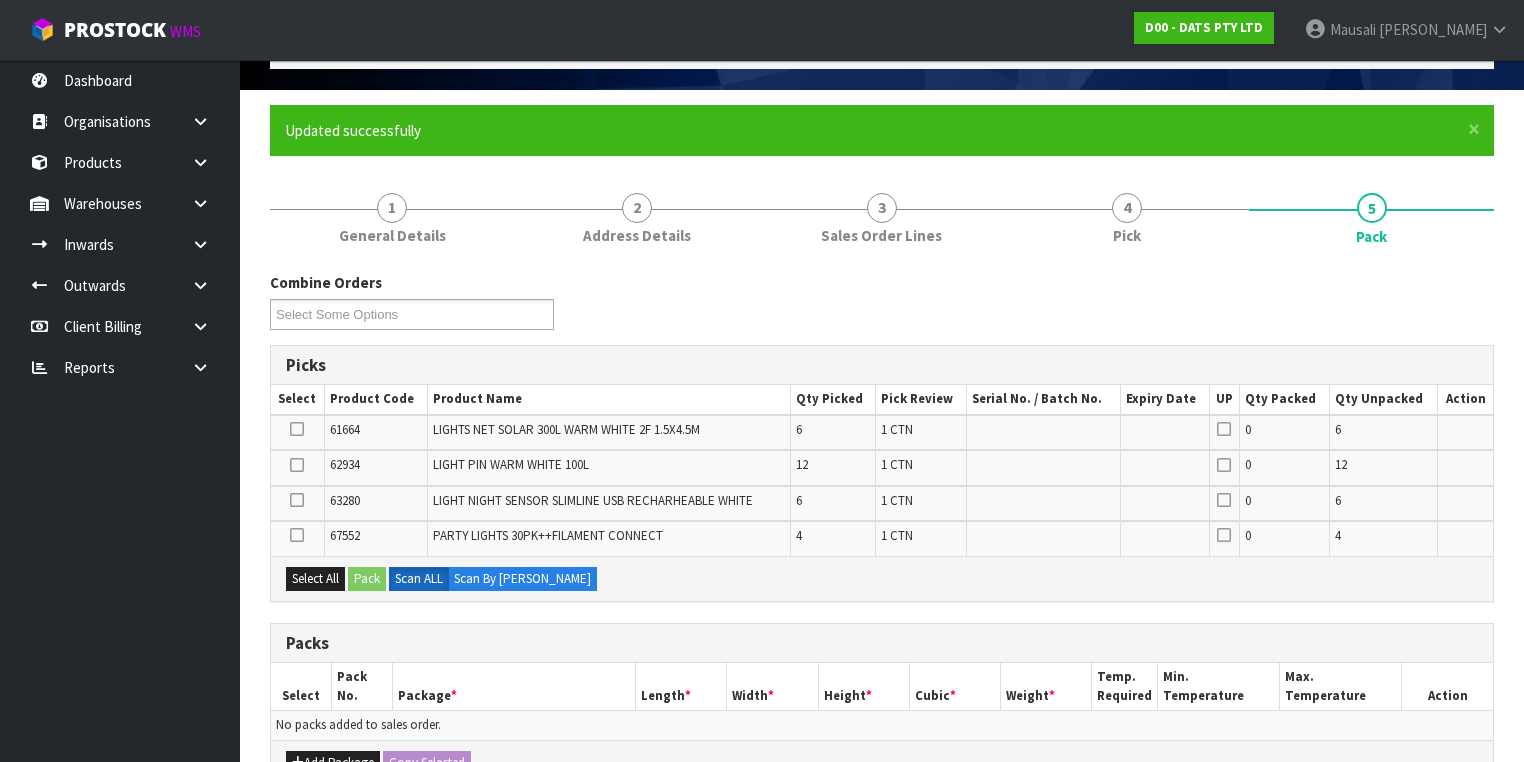 scroll, scrollTop: 240, scrollLeft: 0, axis: vertical 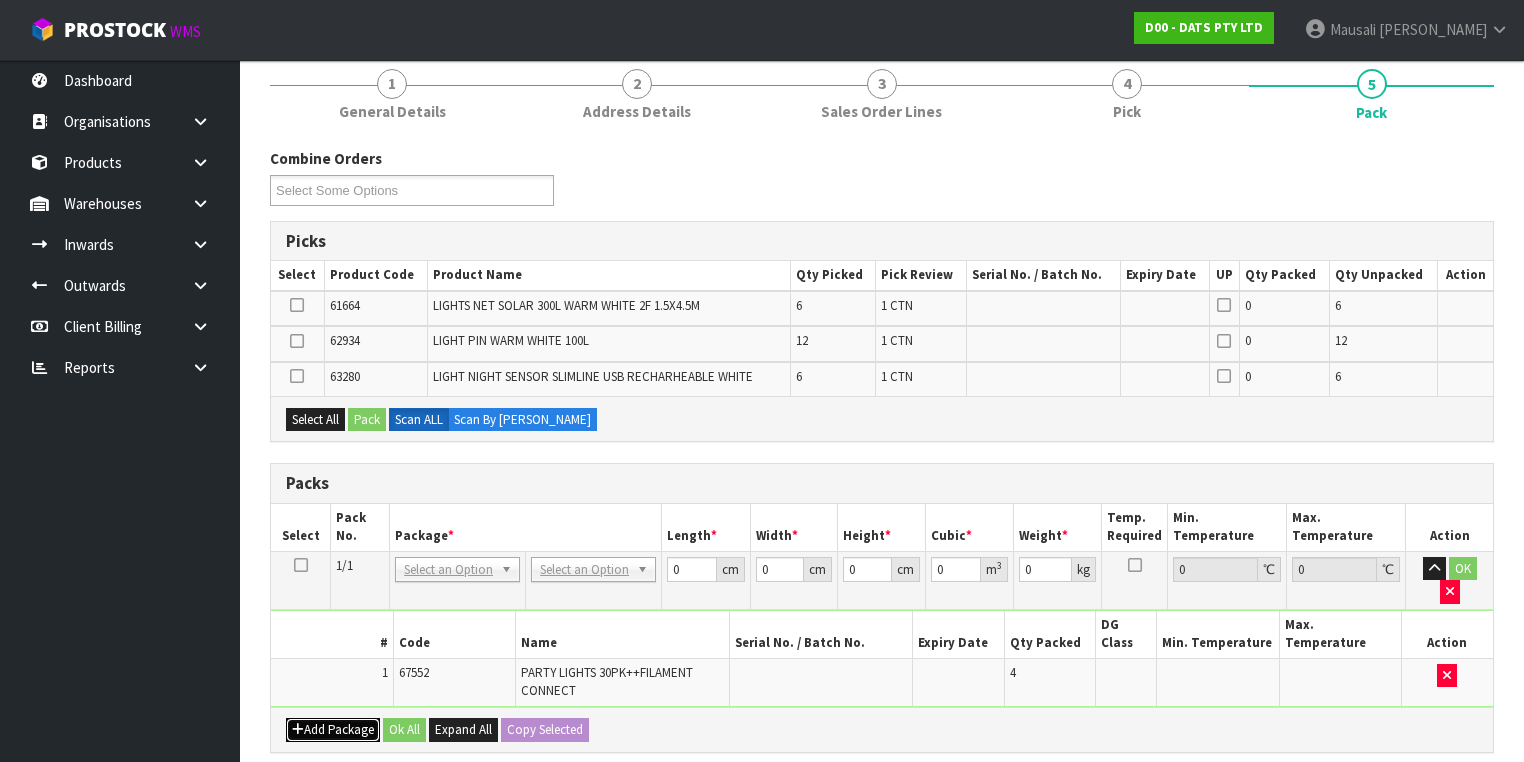 click on "Add Package" at bounding box center (333, 730) 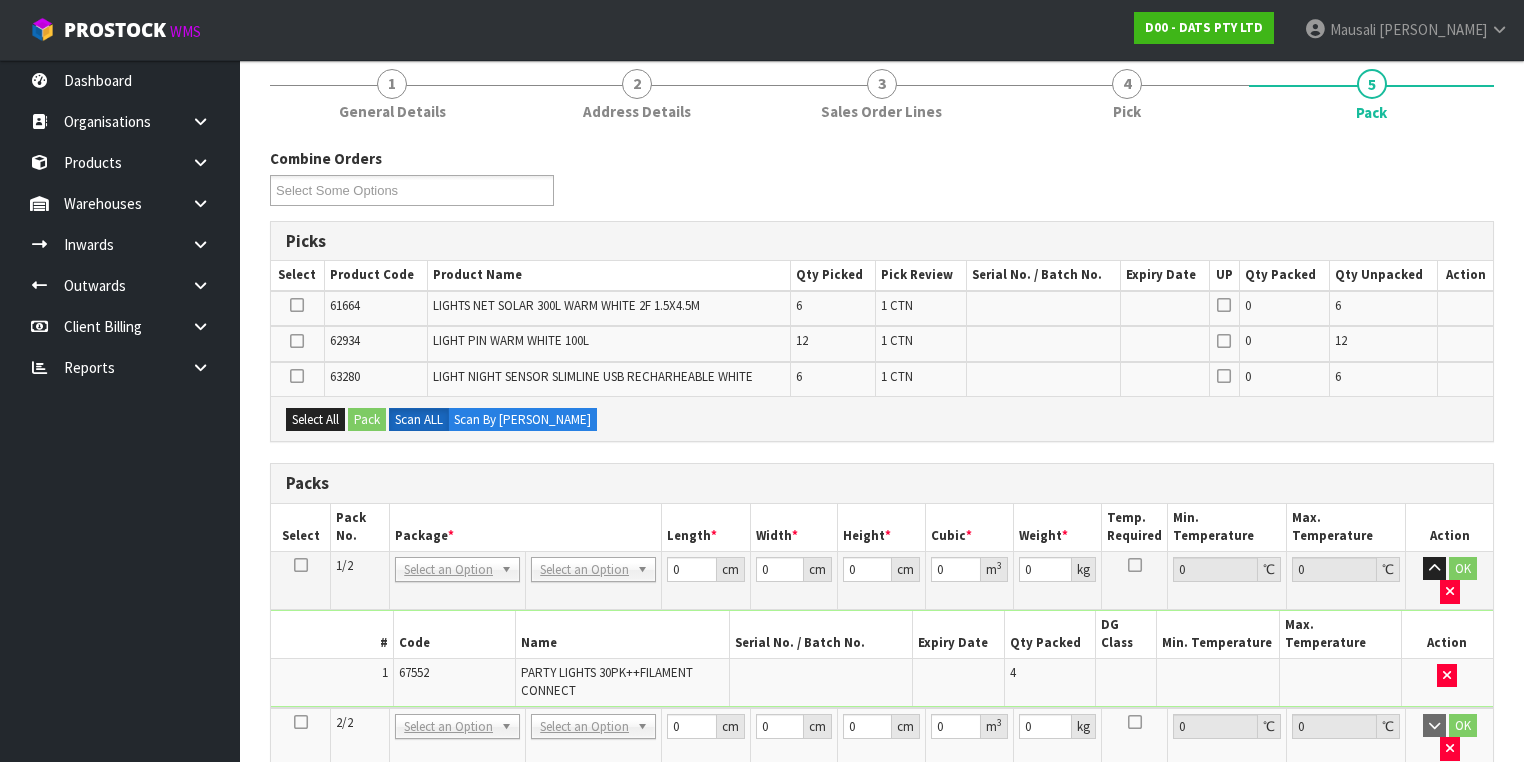 click at bounding box center [301, 722] 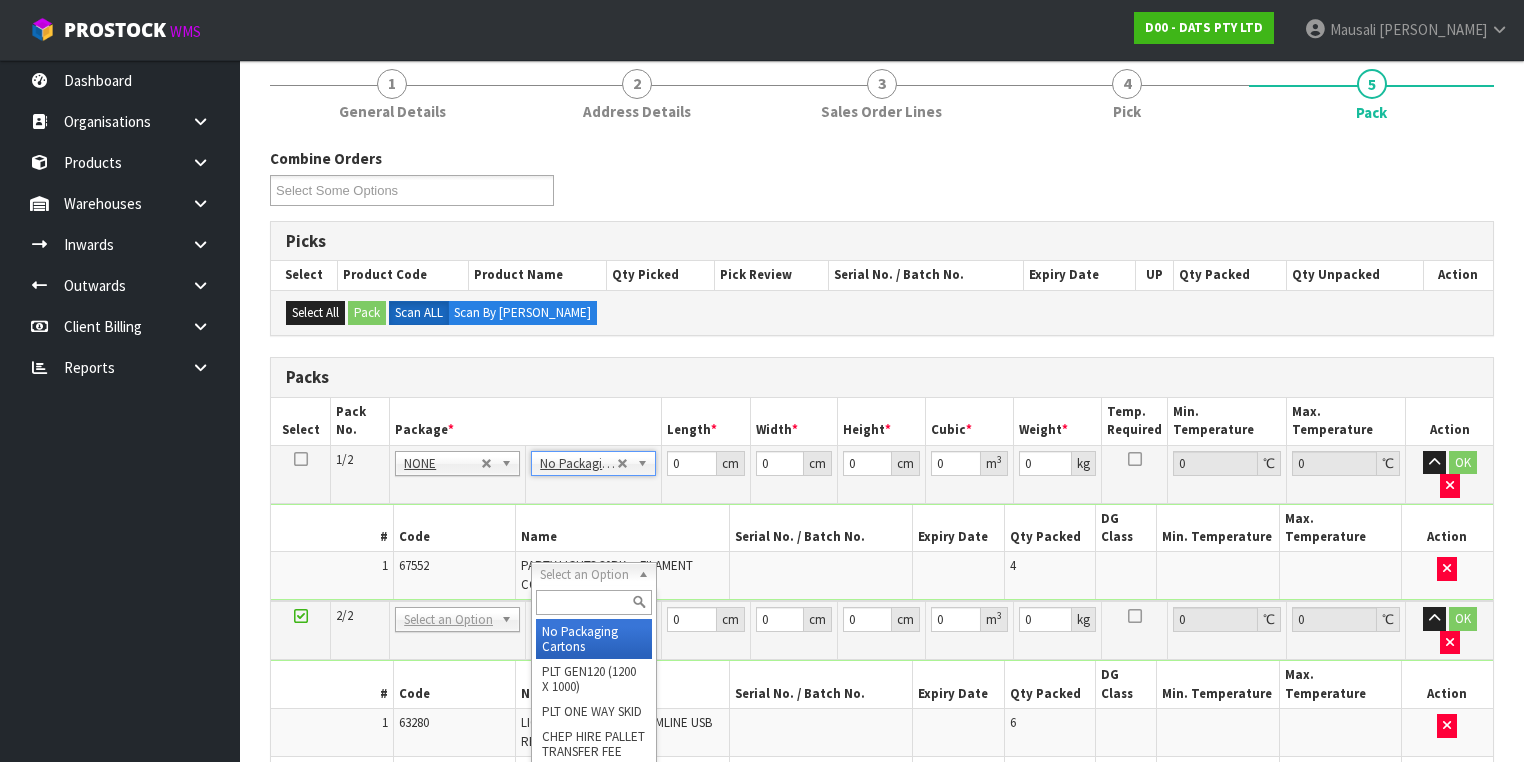 click at bounding box center [593, 602] 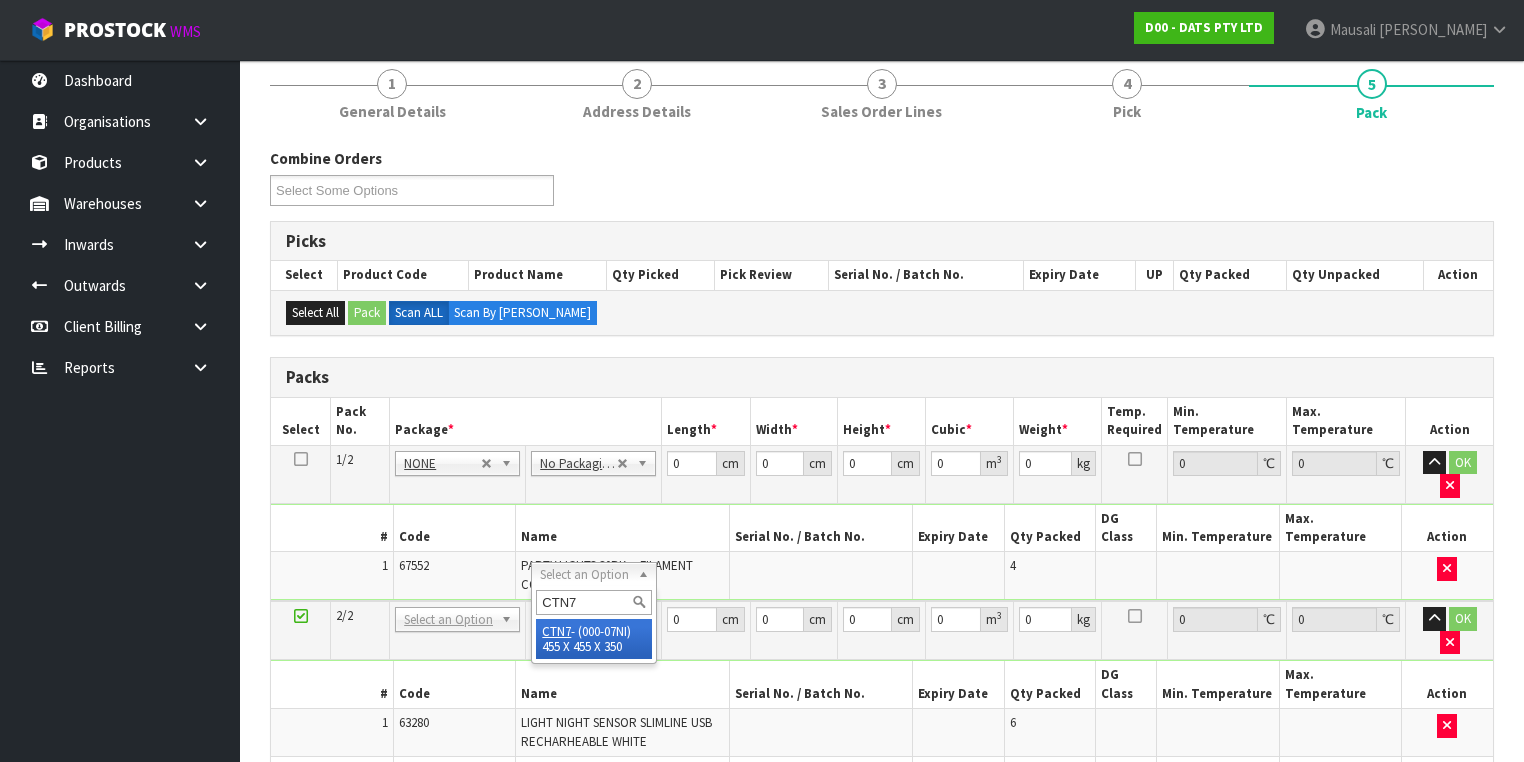 type on "CTN7" 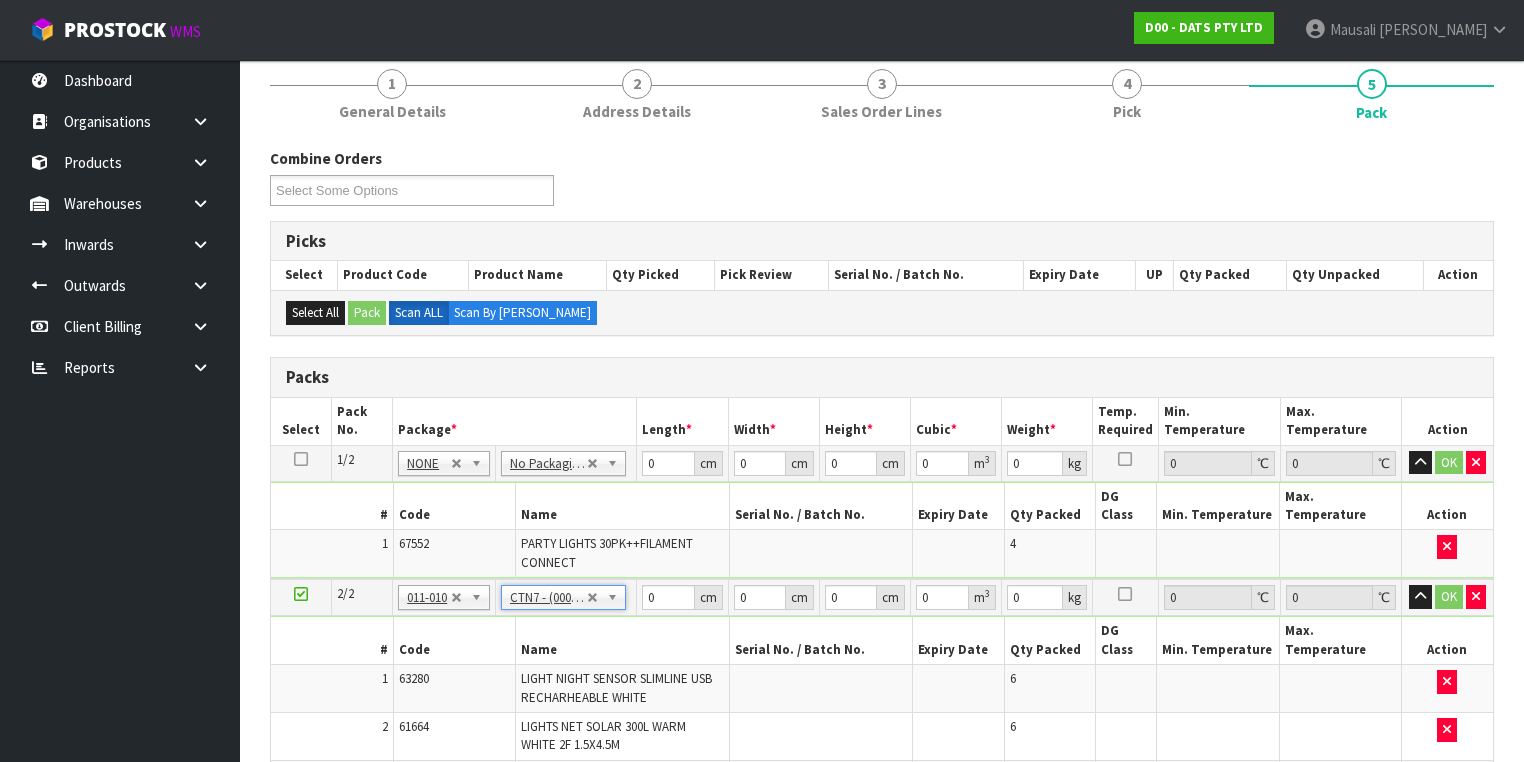 type on "45.5" 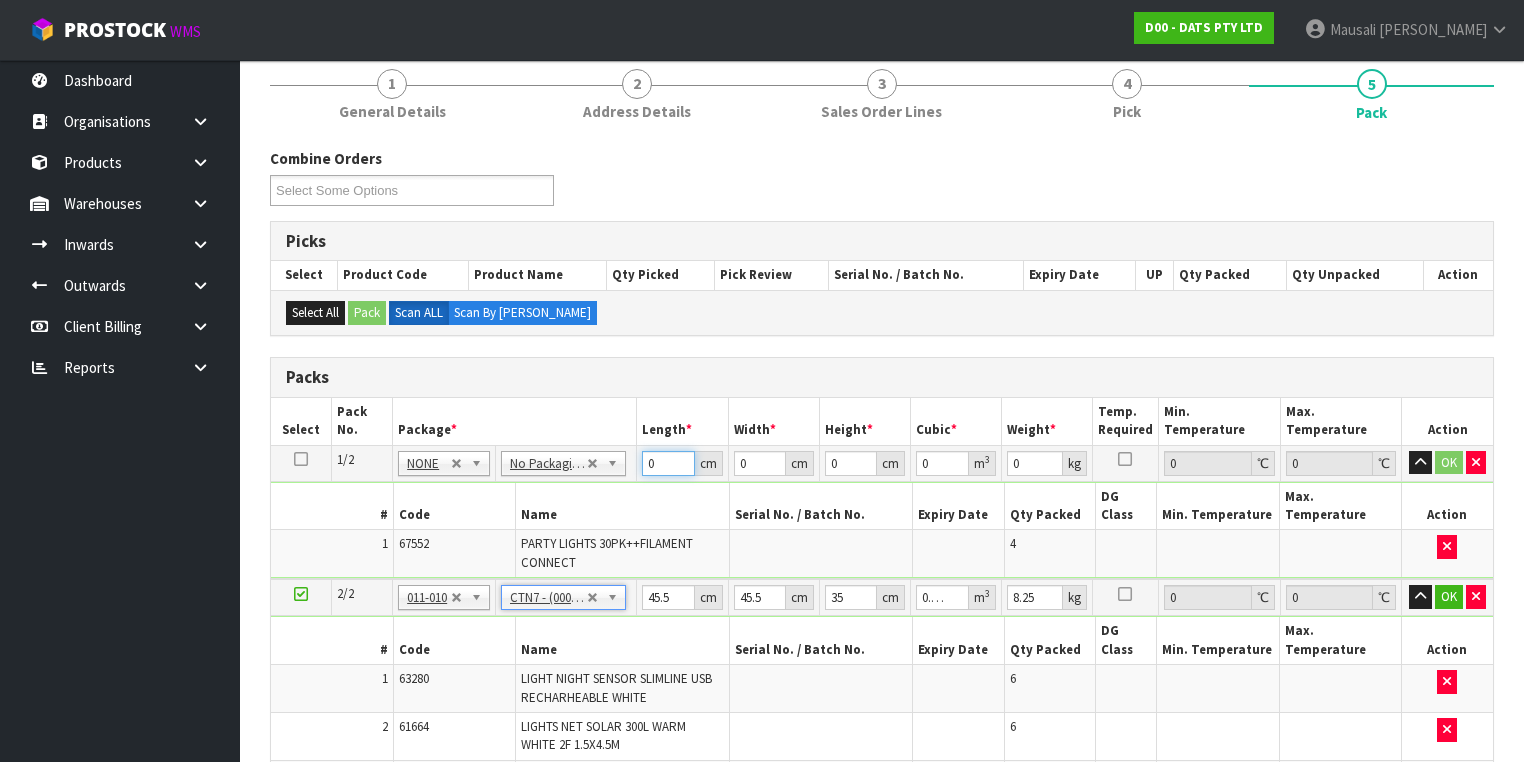 drag, startPoint x: 659, startPoint y: 466, endPoint x: 524, endPoint y: 487, distance: 136.62357 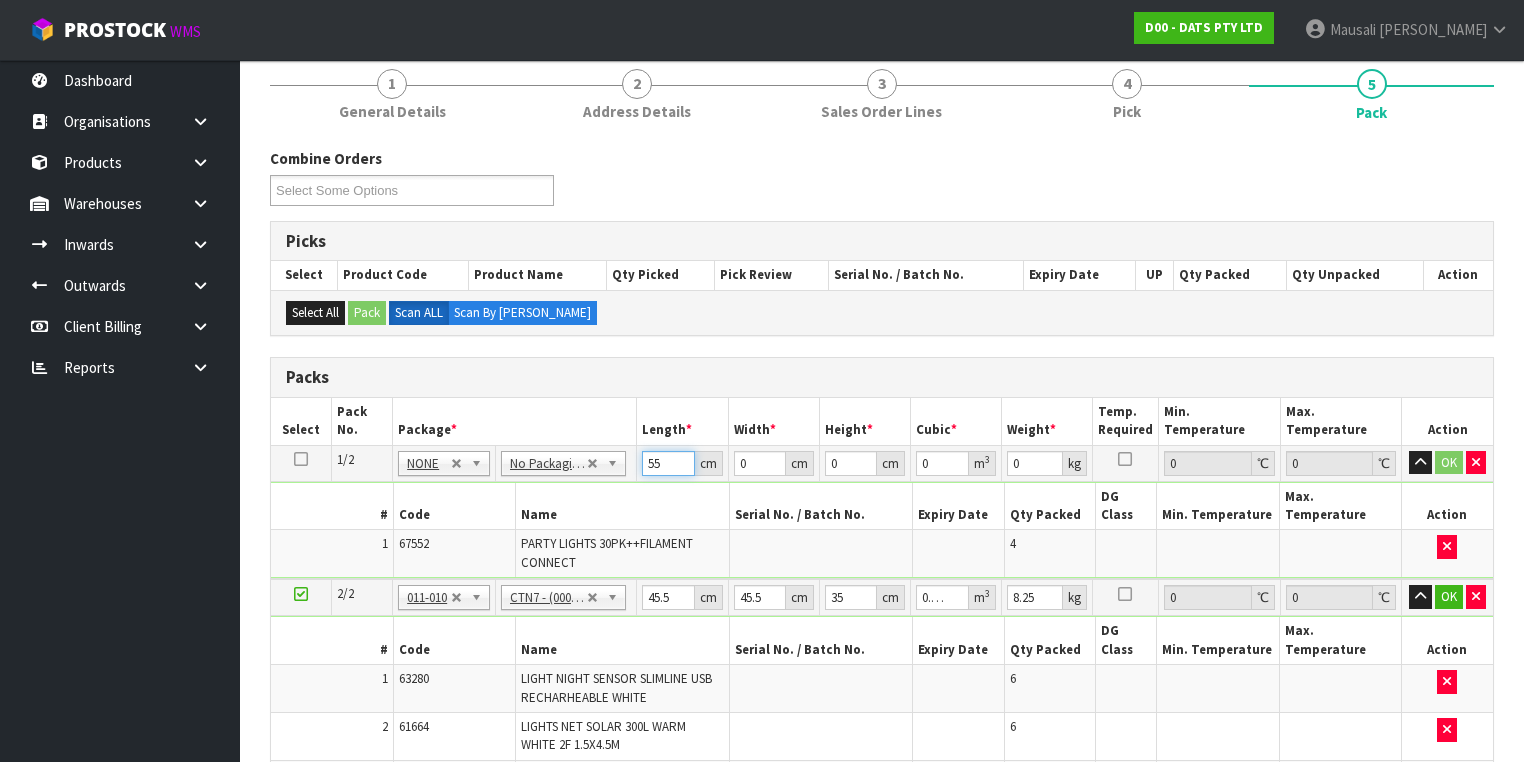 type on "55" 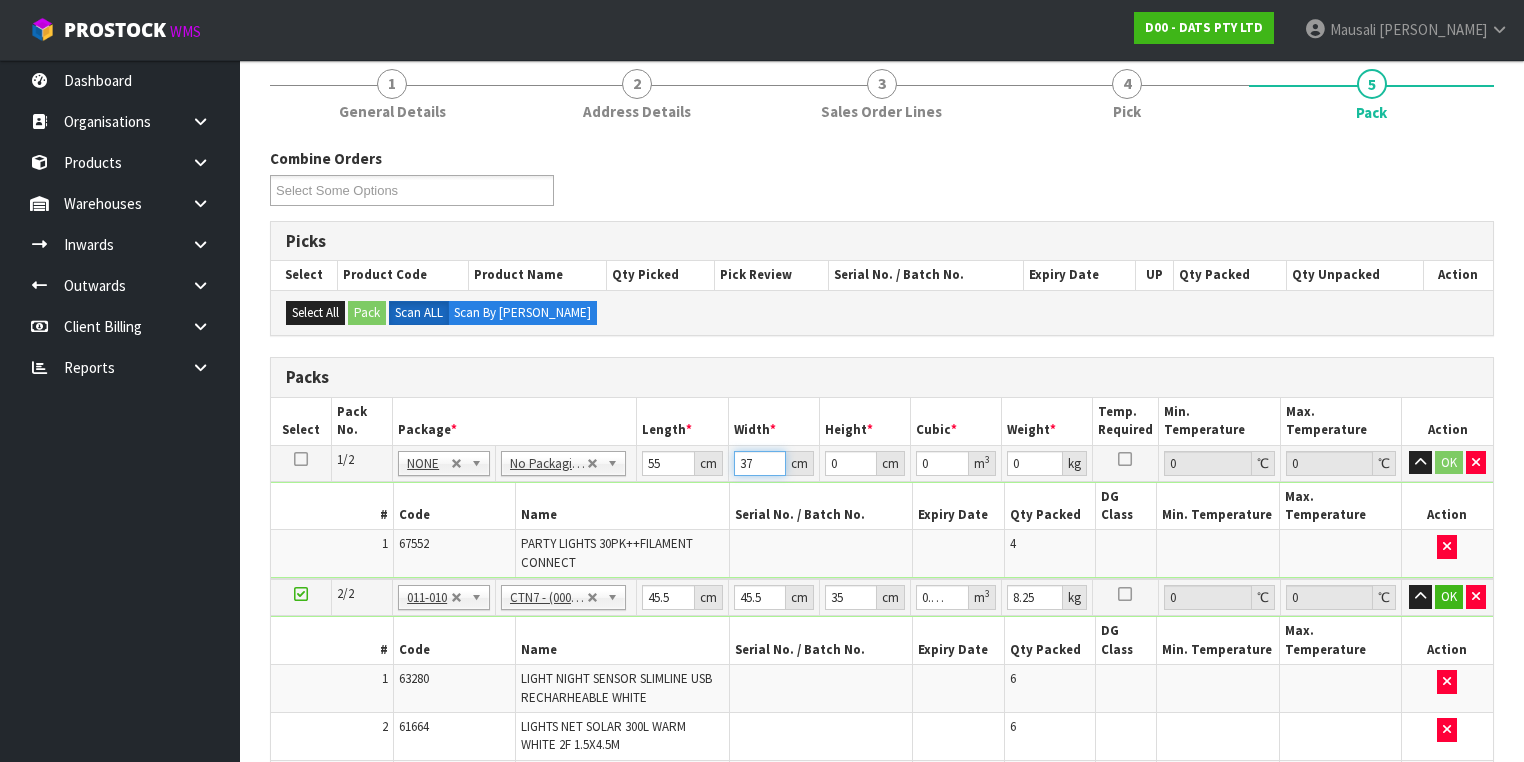 type on "37" 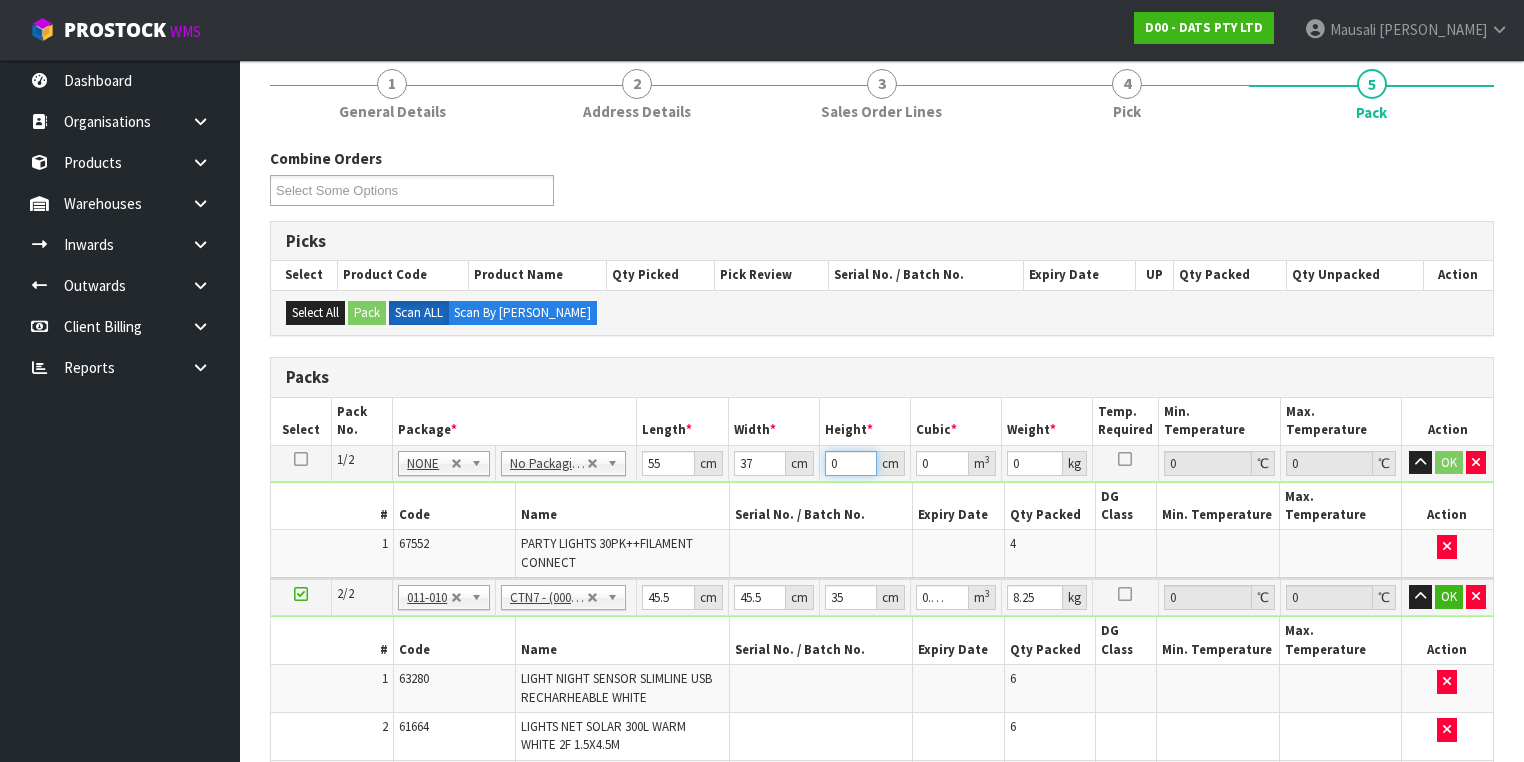 type on "3" 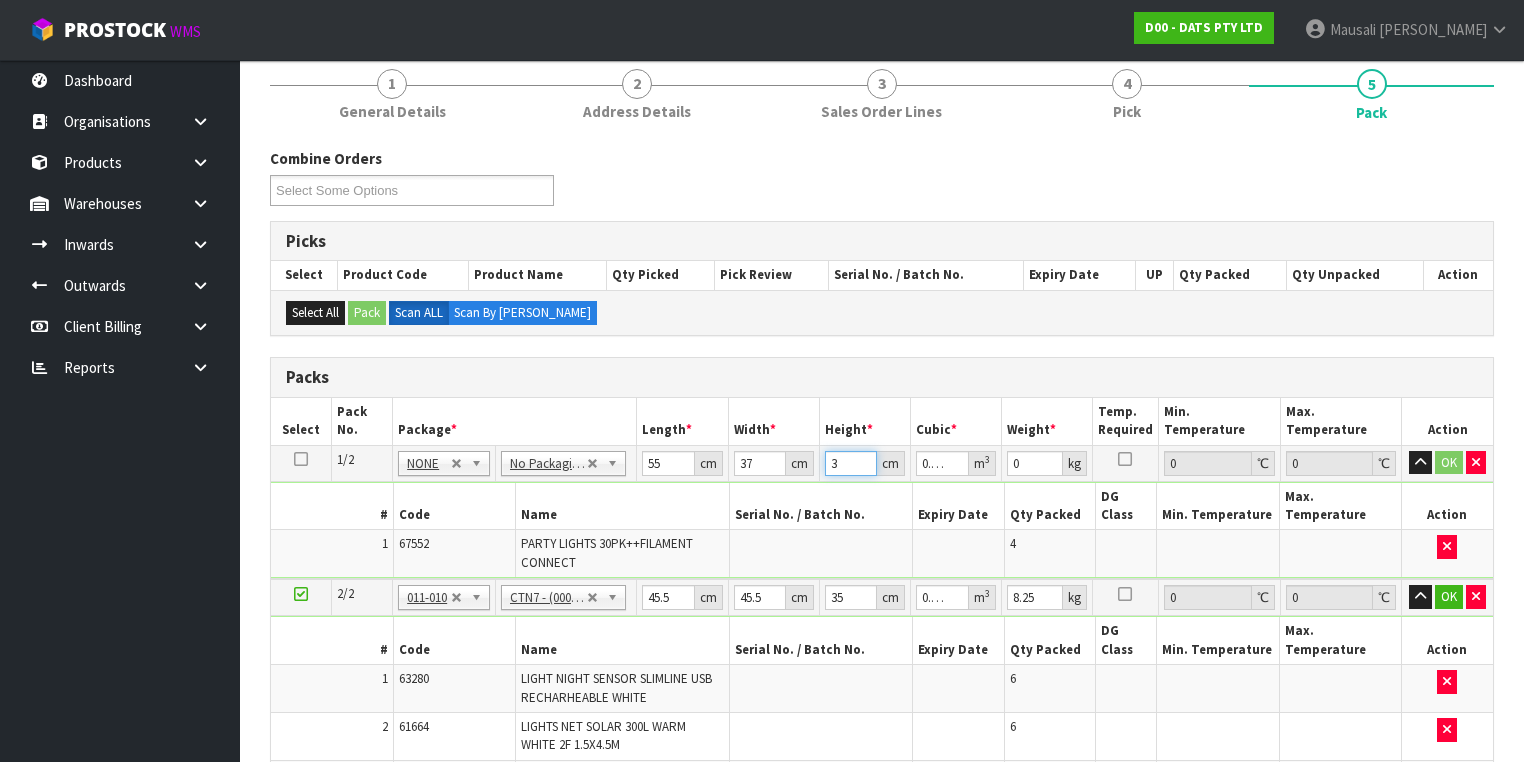 type on "37" 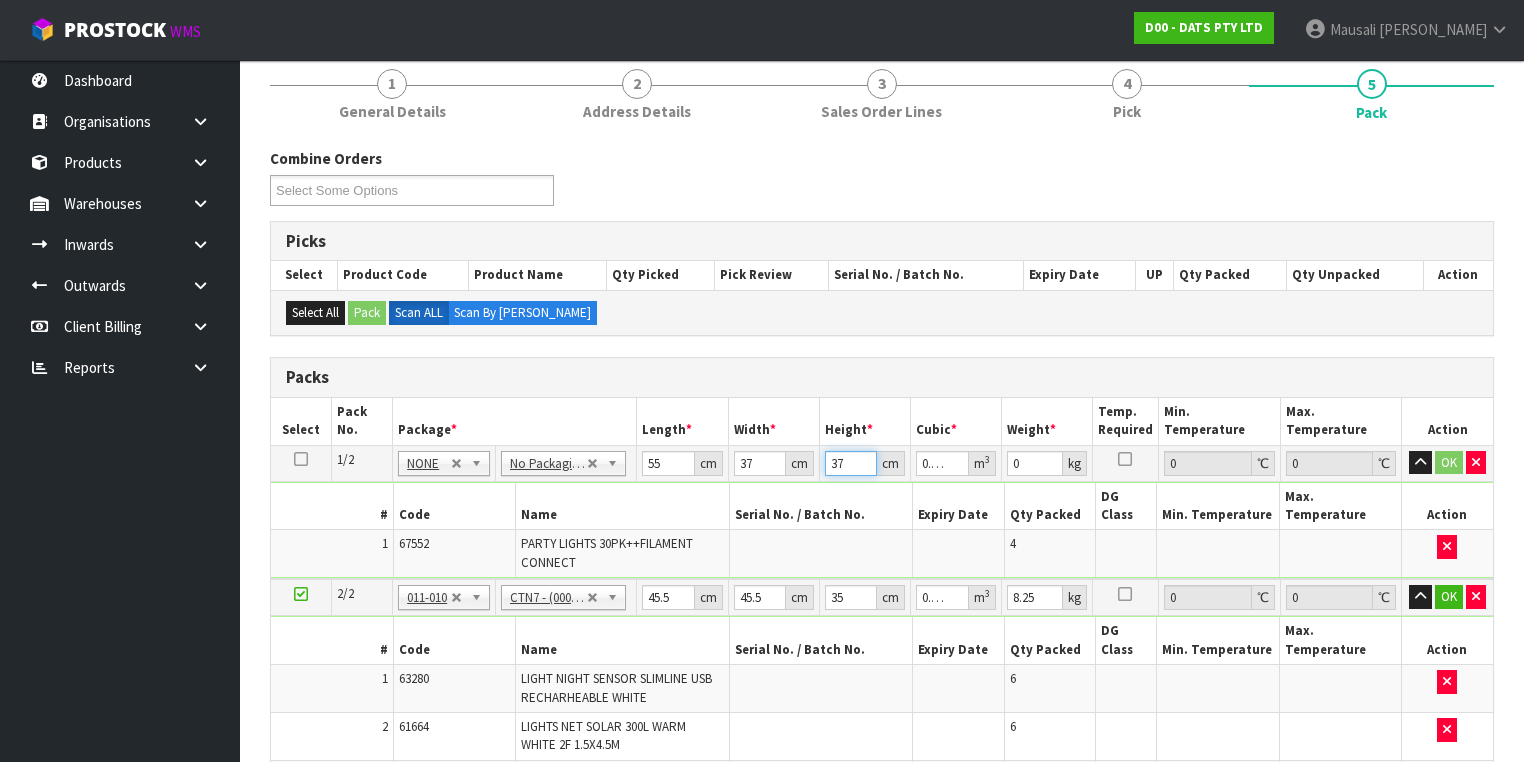 type on "37" 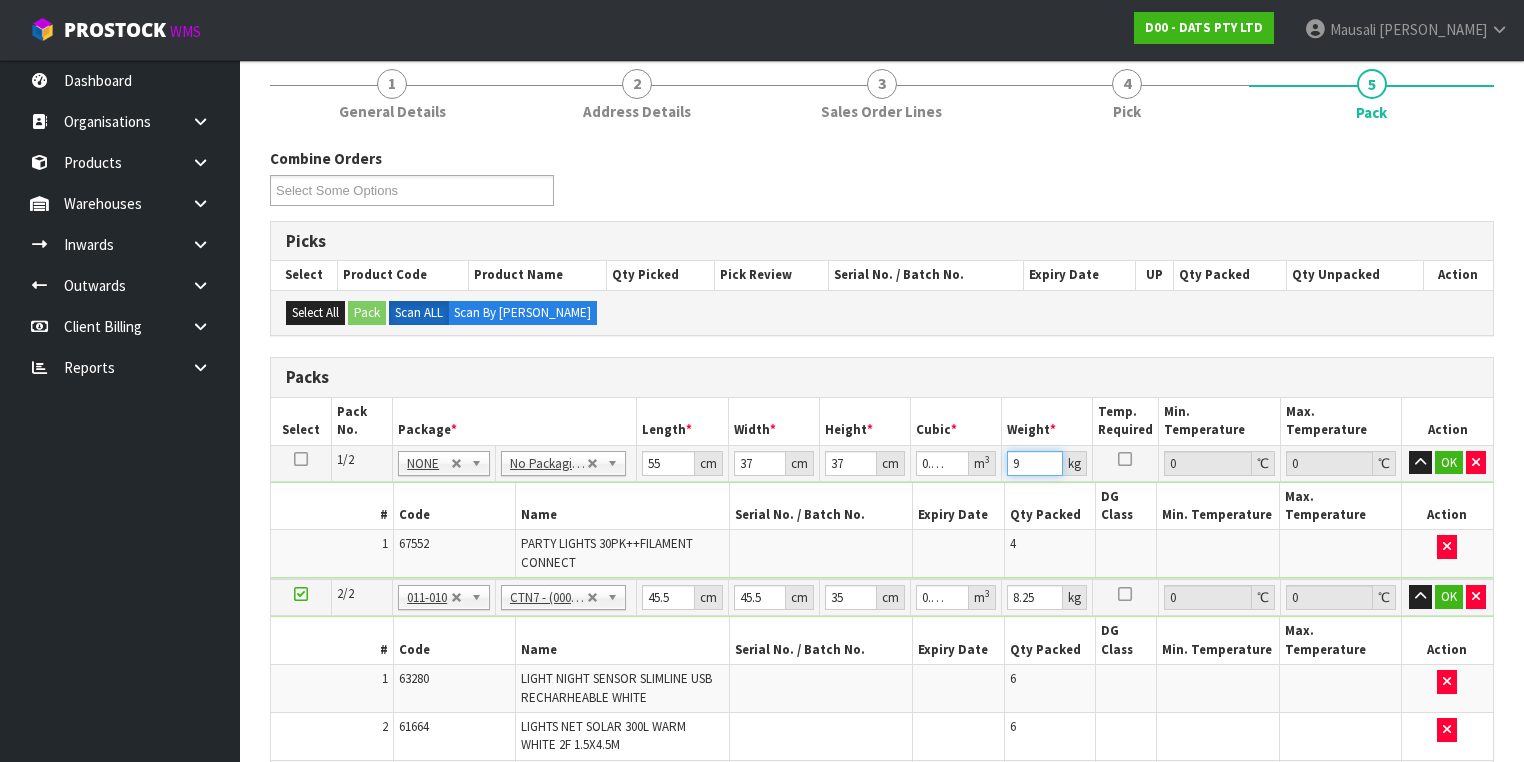 type on "9" 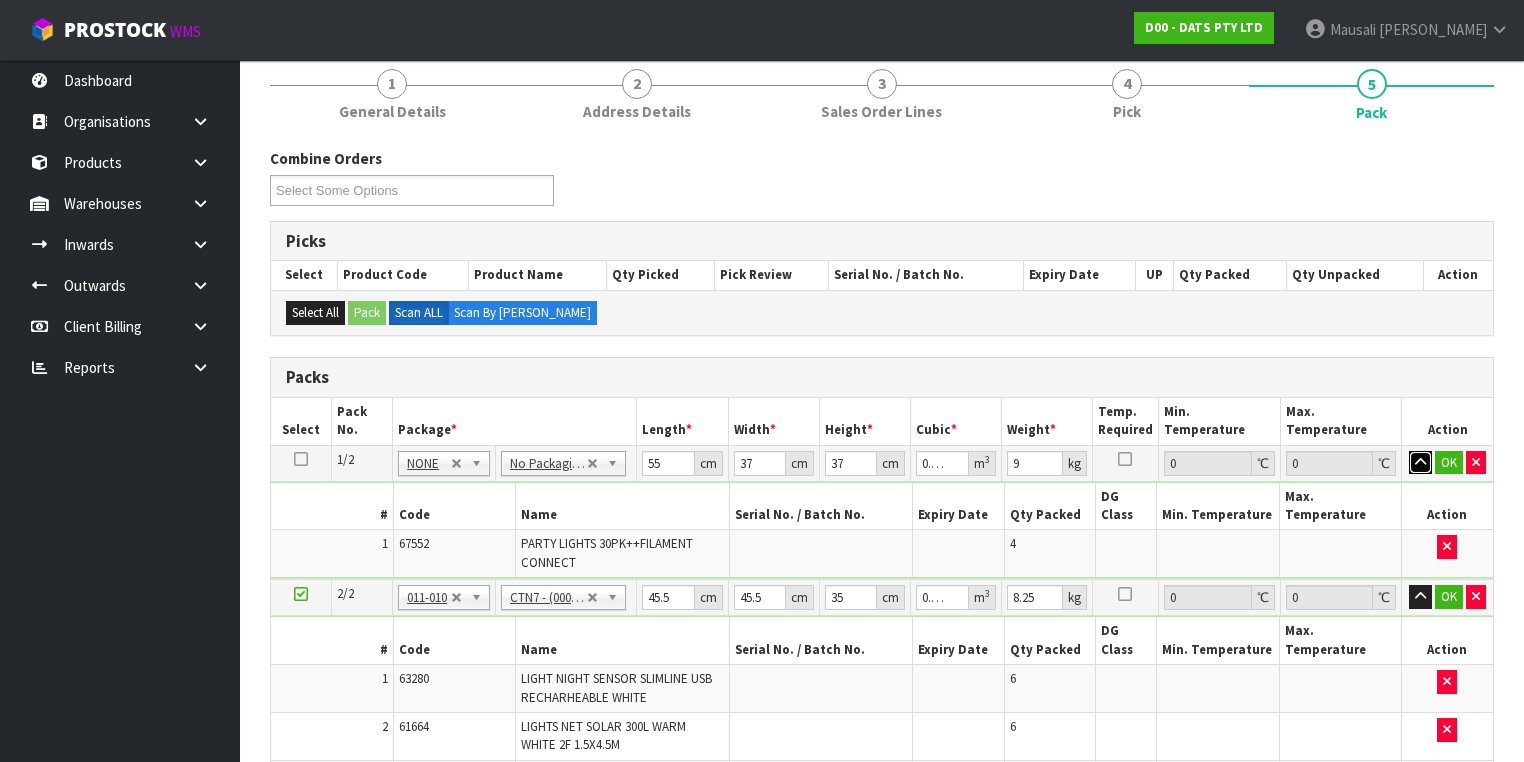 type 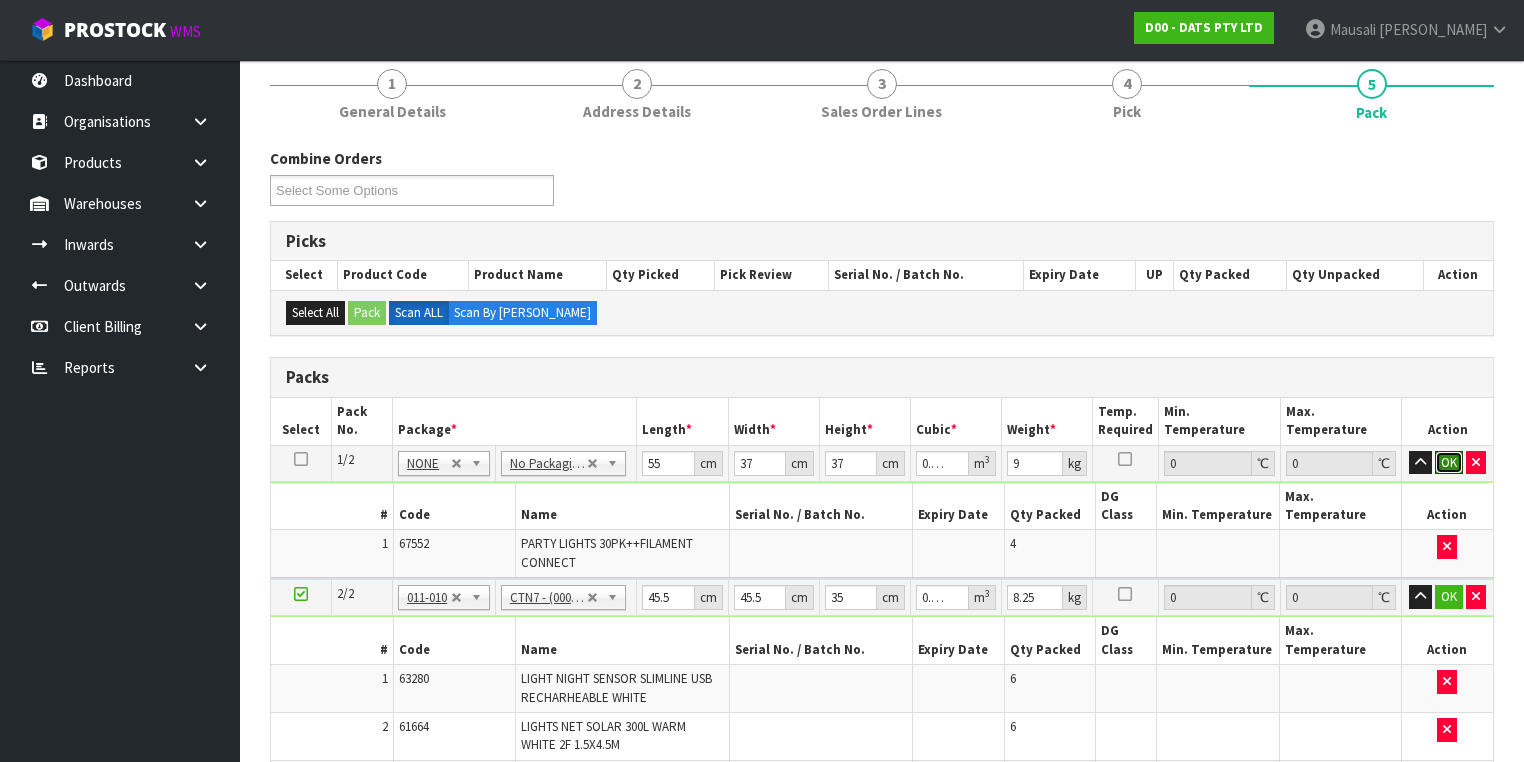 type 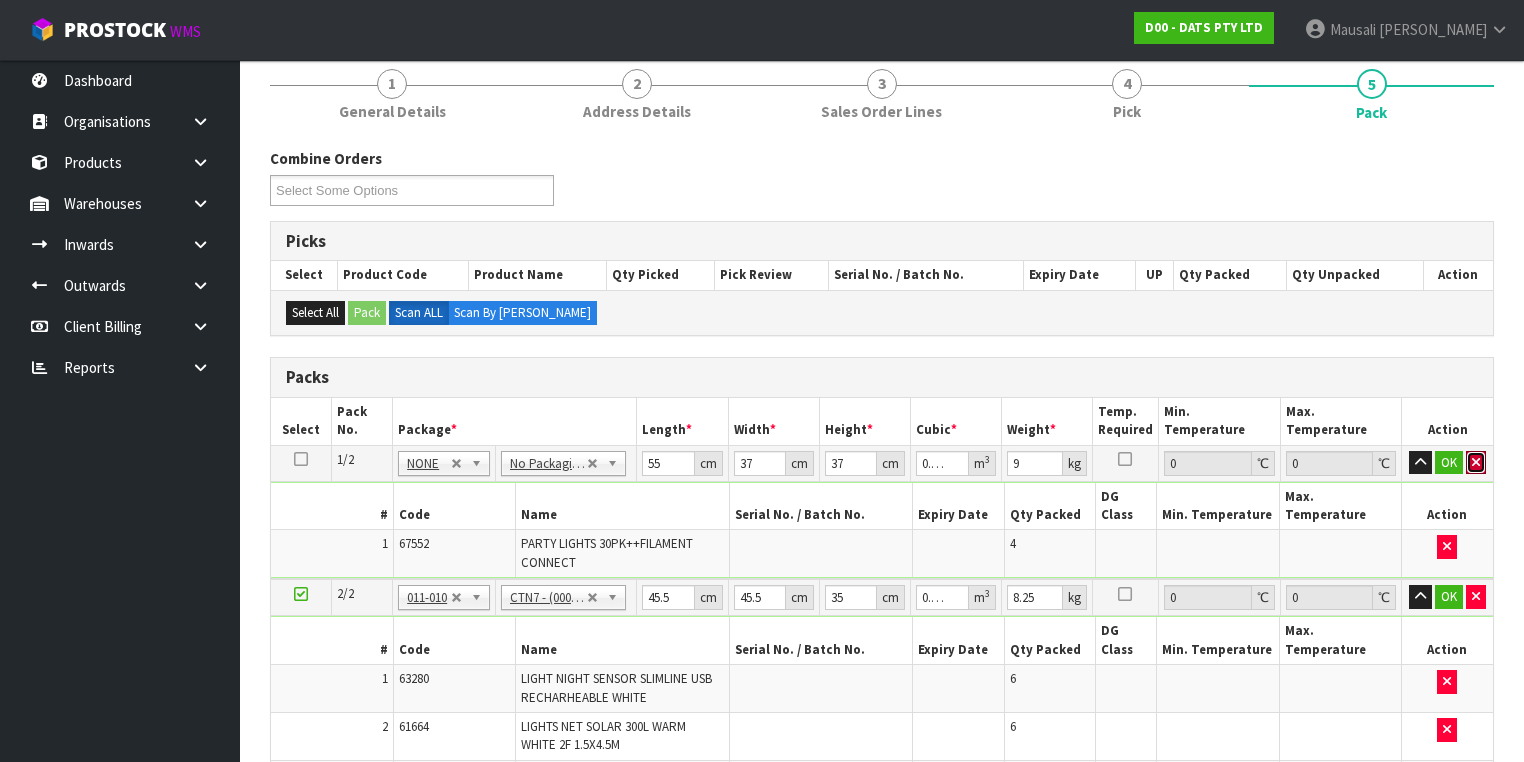 type 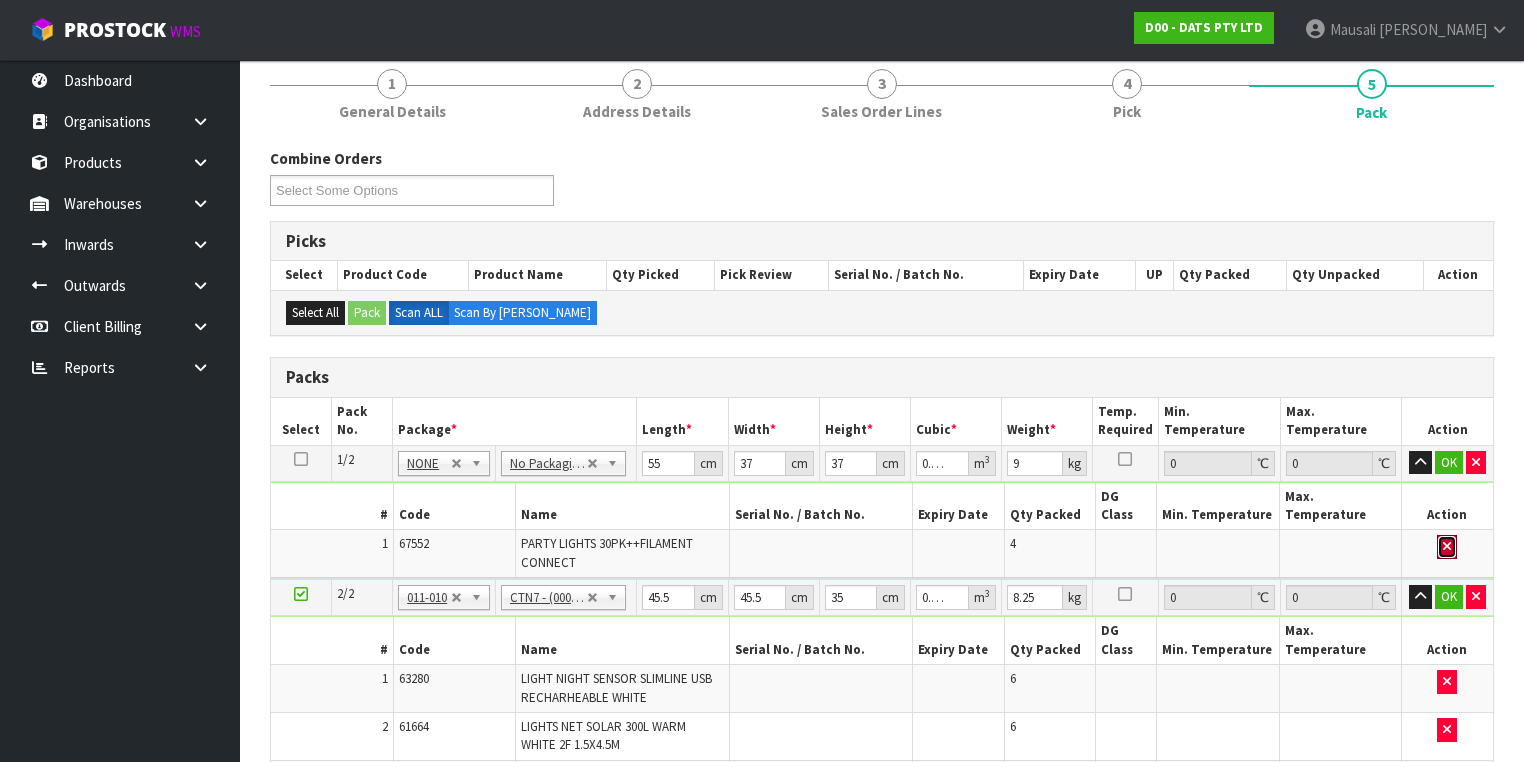 type 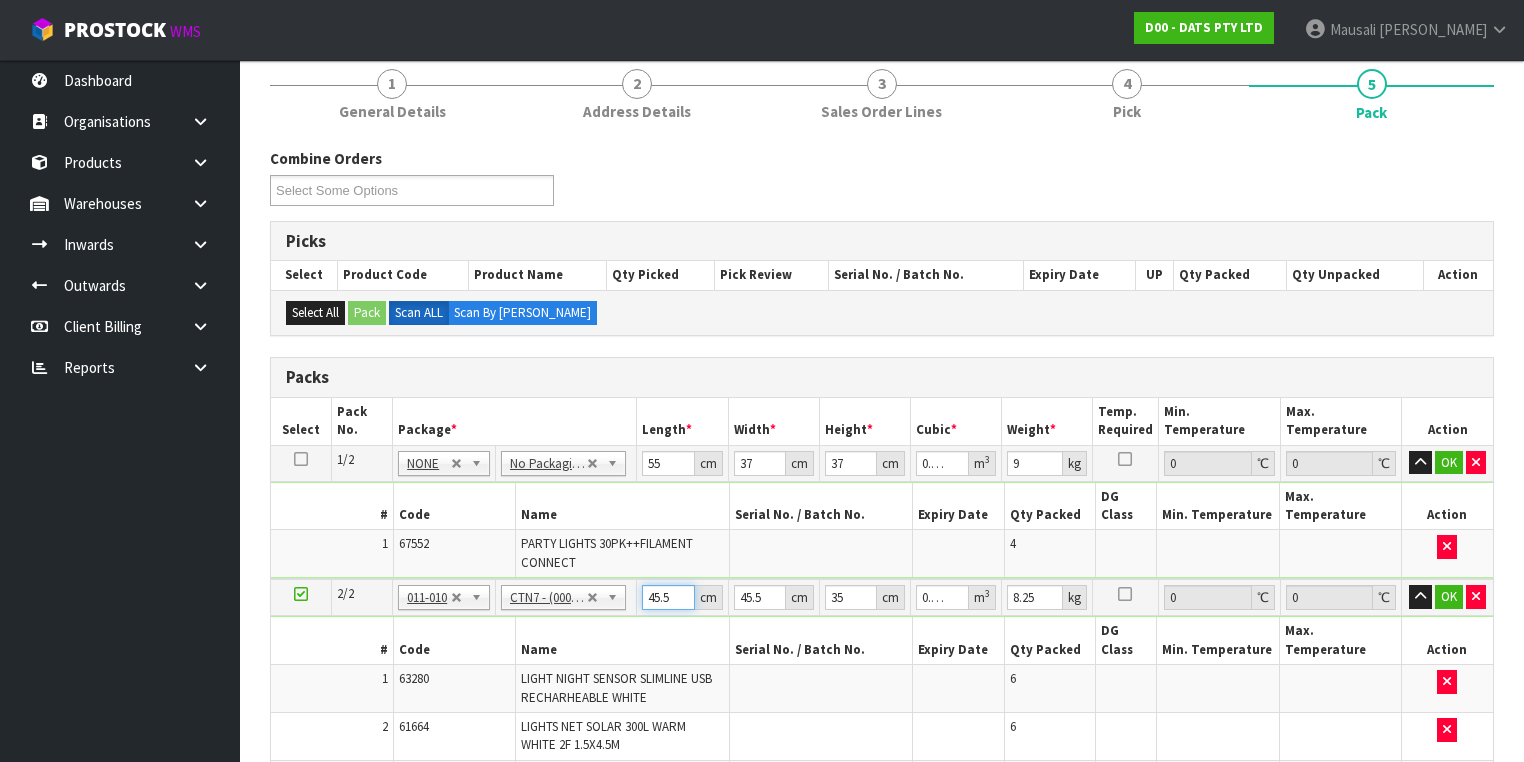 type on "4" 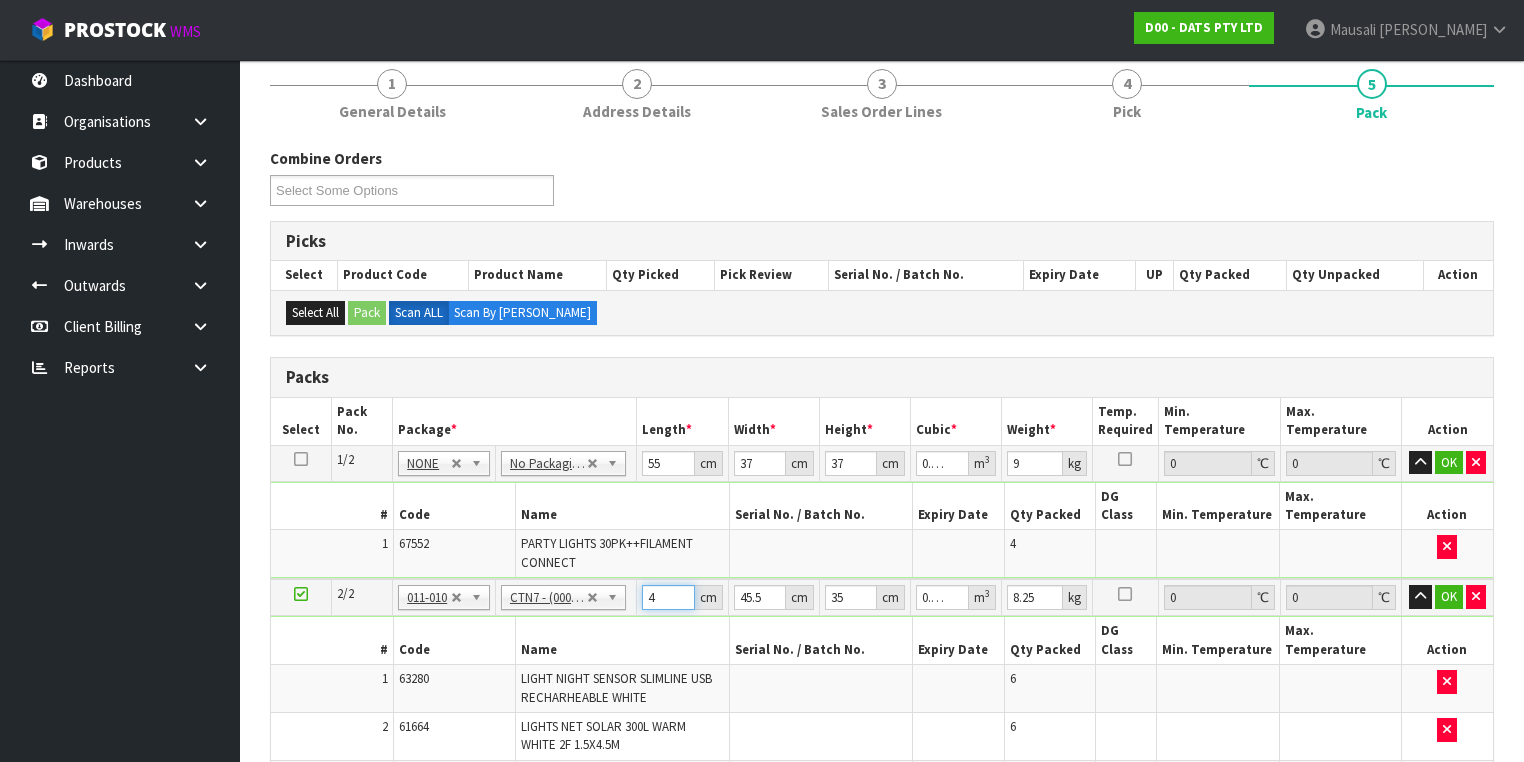type on "47" 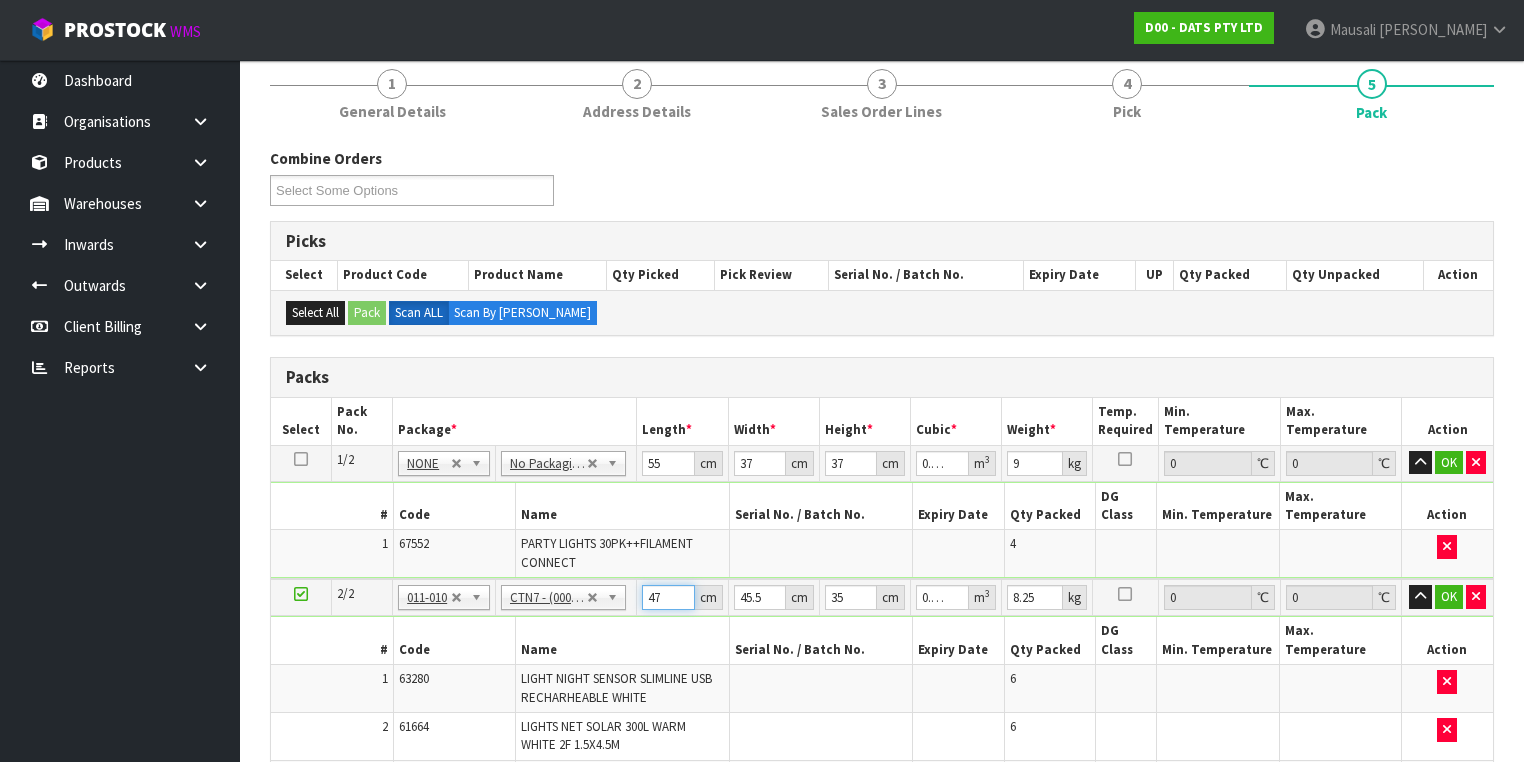 type on "0.074847" 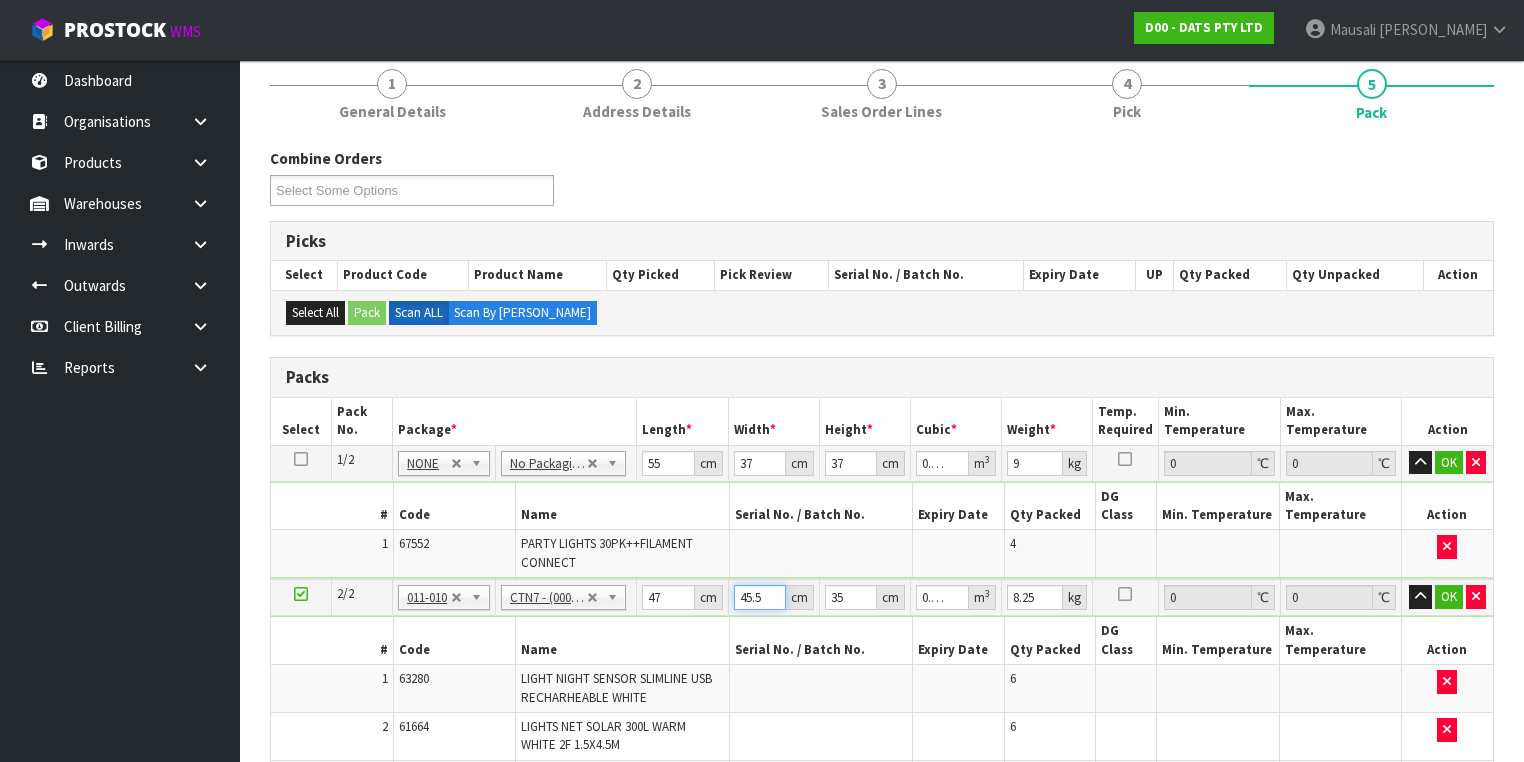 type on "4" 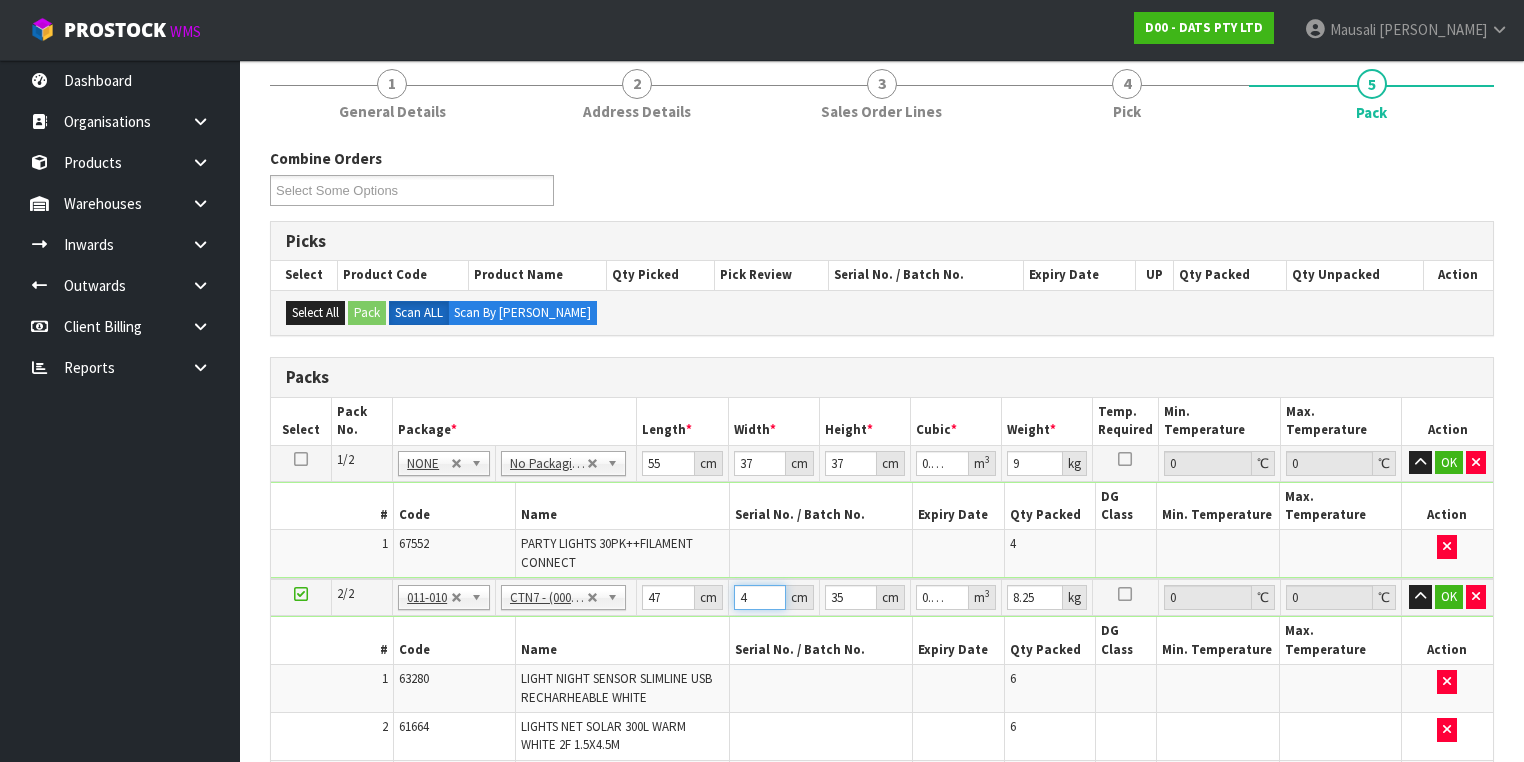 type on "47" 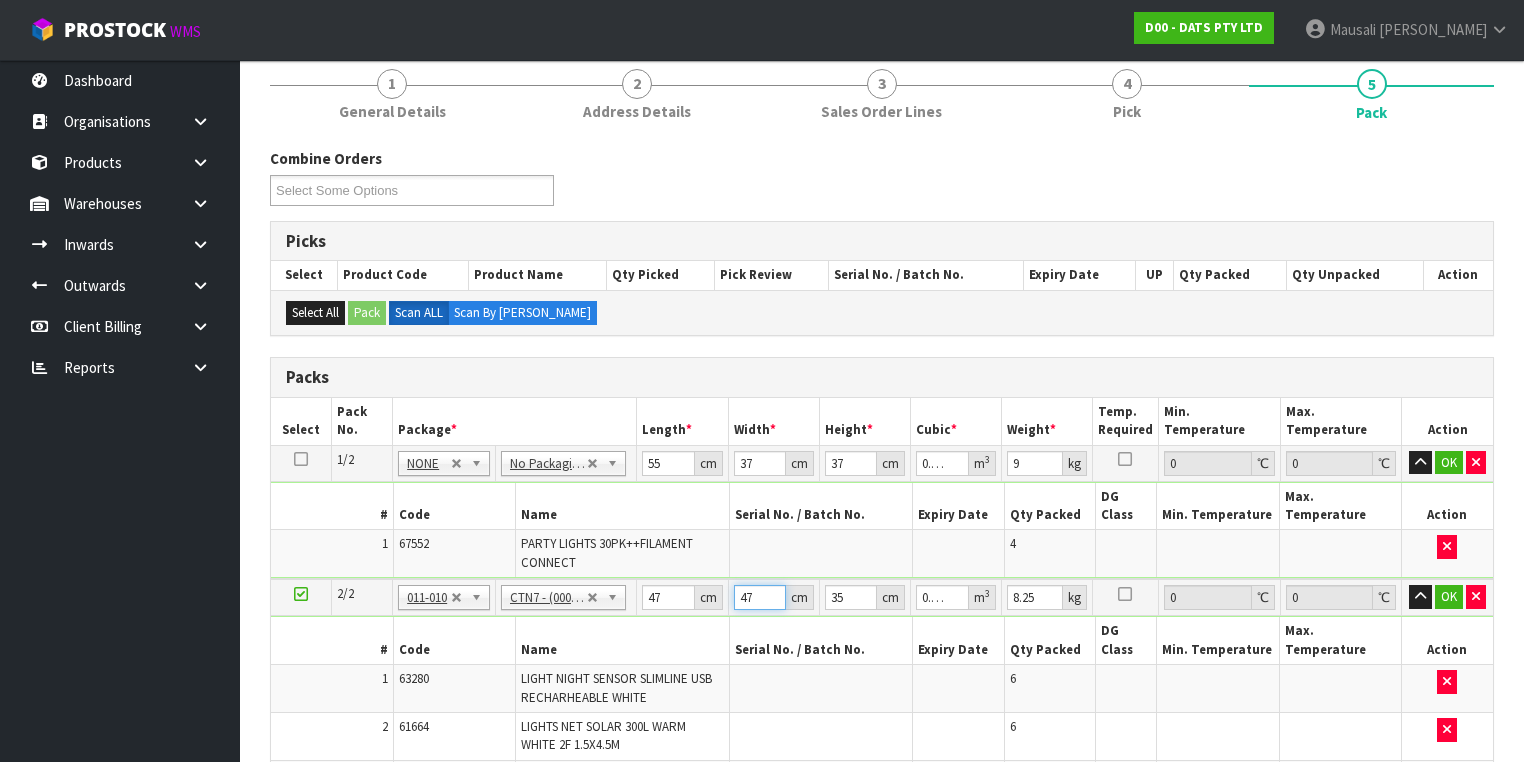 type on "47" 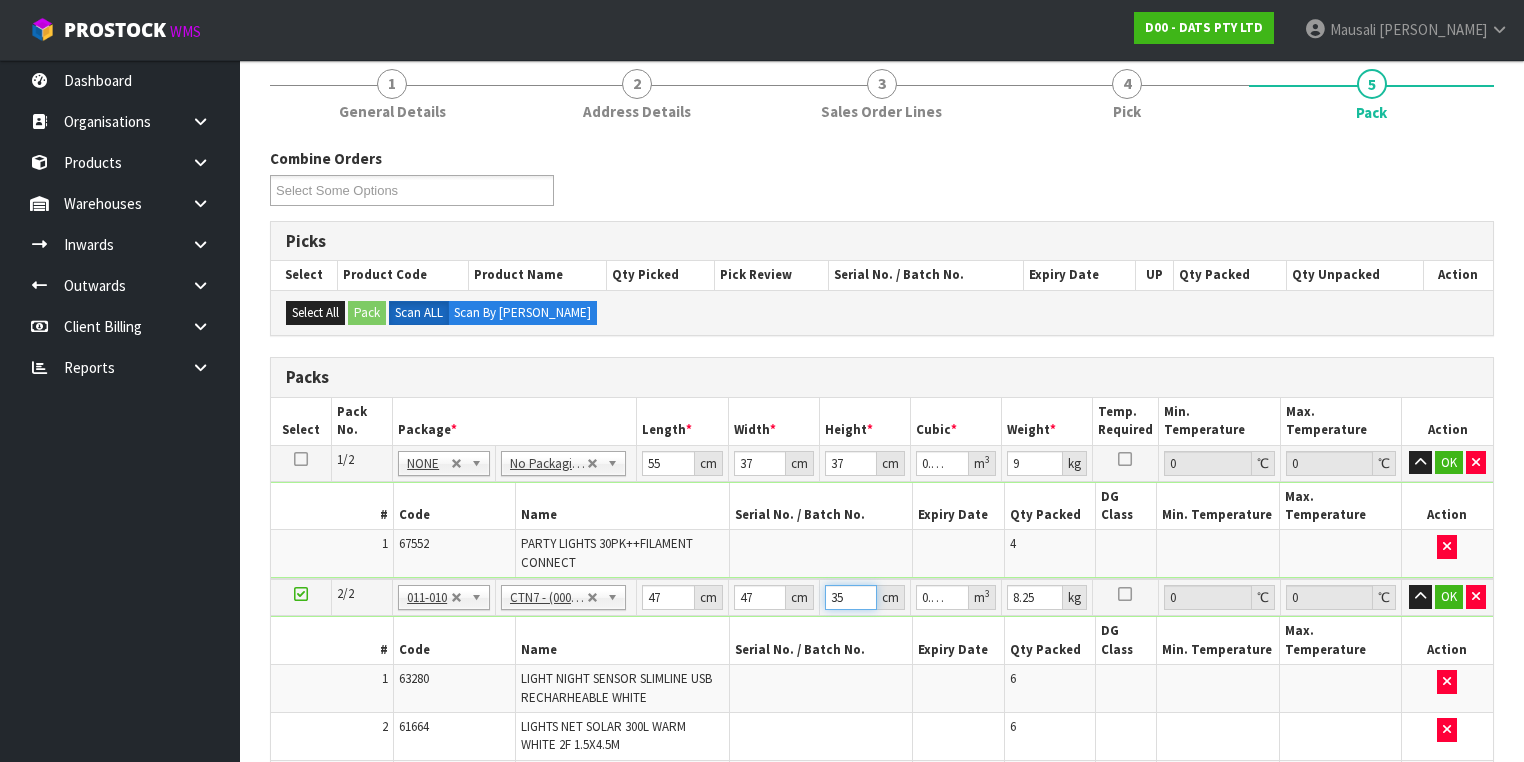 type on "3" 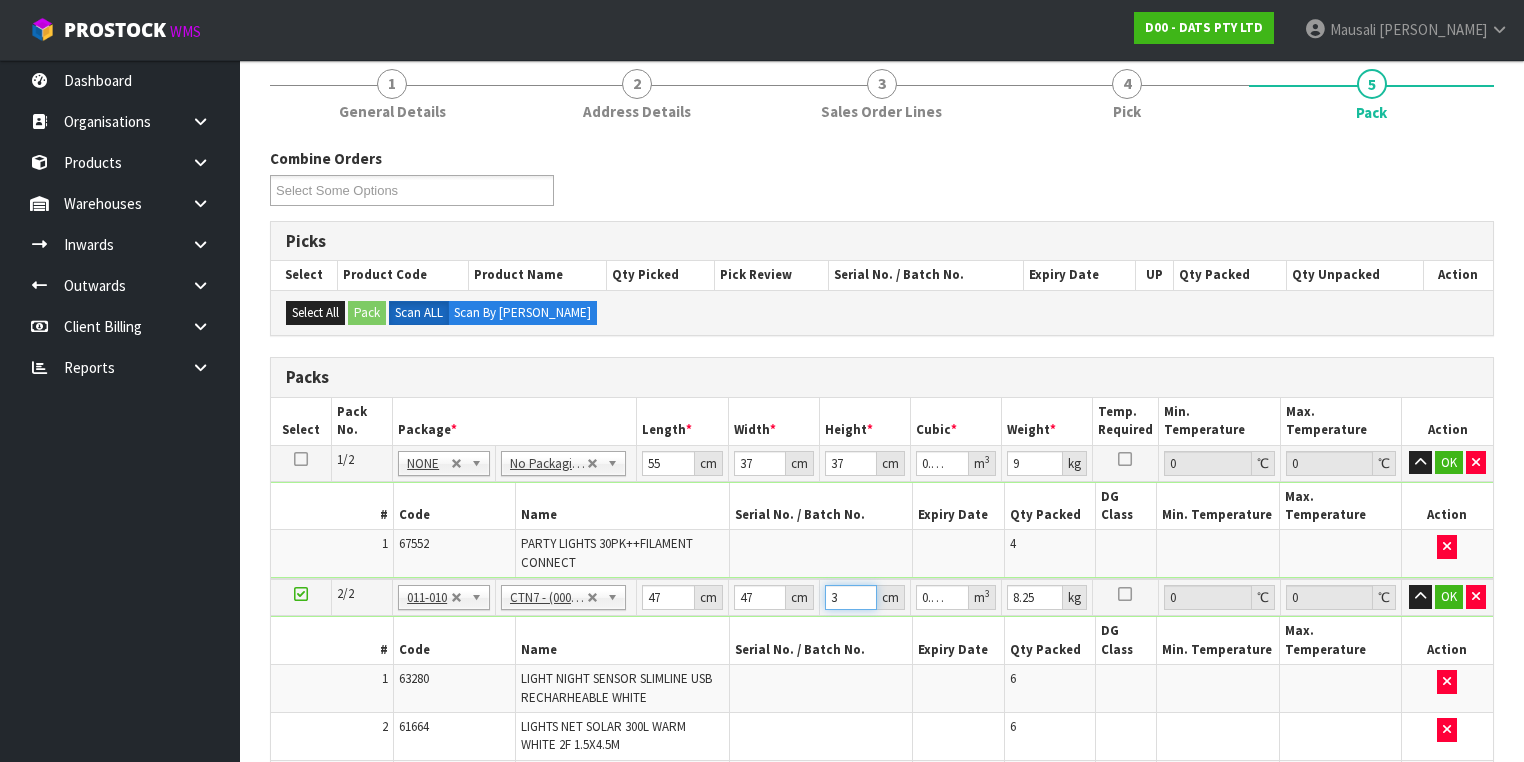 type on "33" 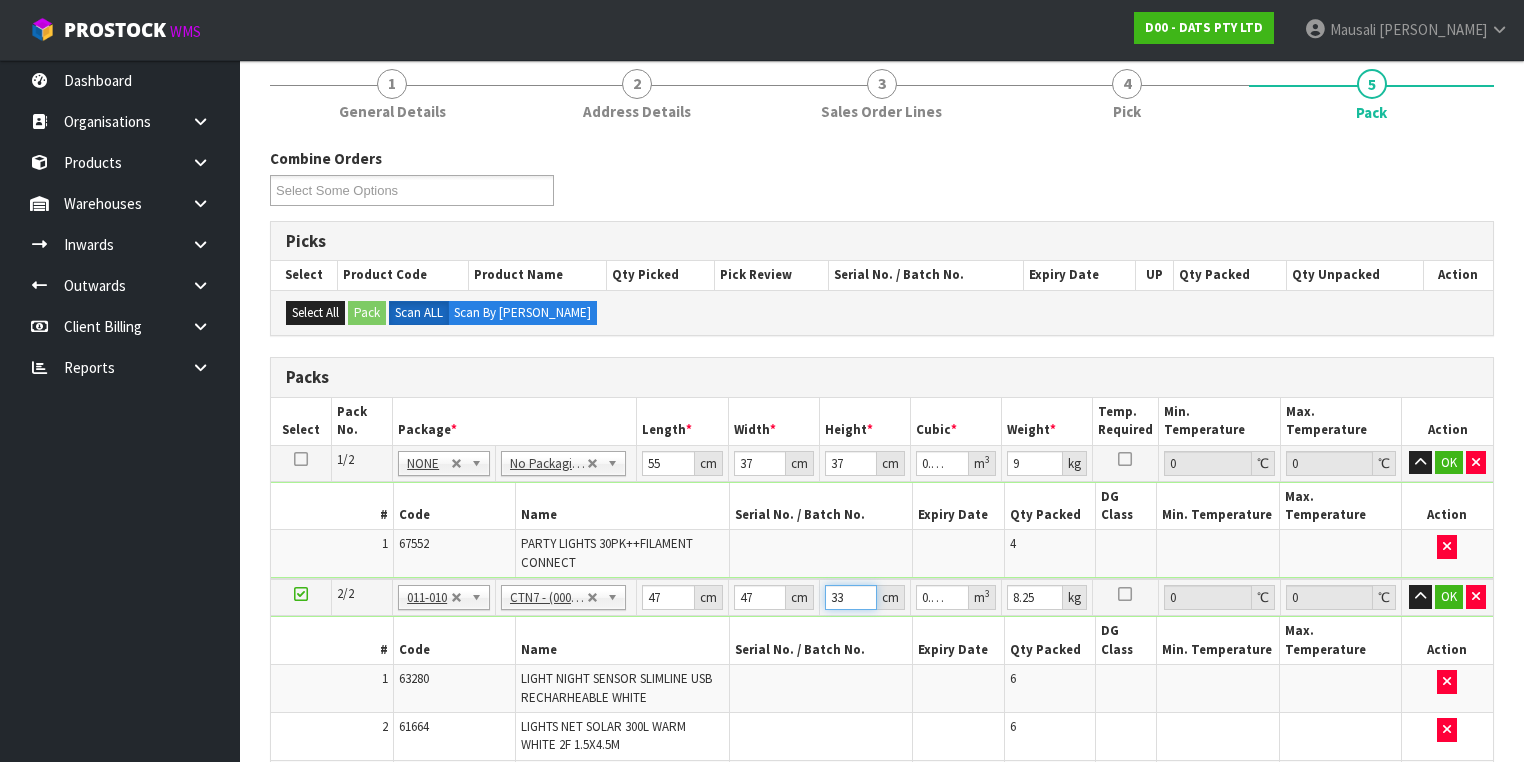 type on "33" 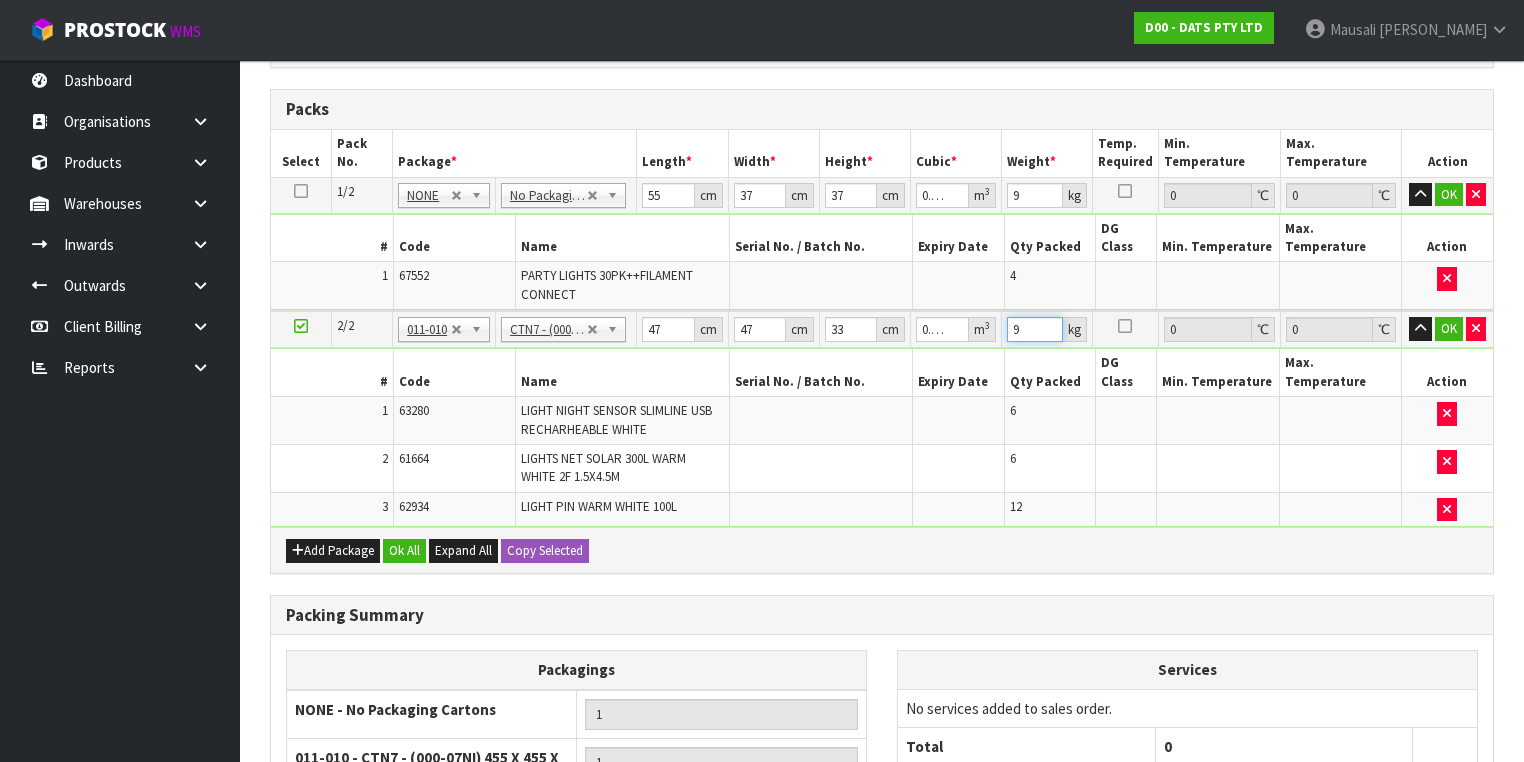 scroll, scrollTop: 640, scrollLeft: 0, axis: vertical 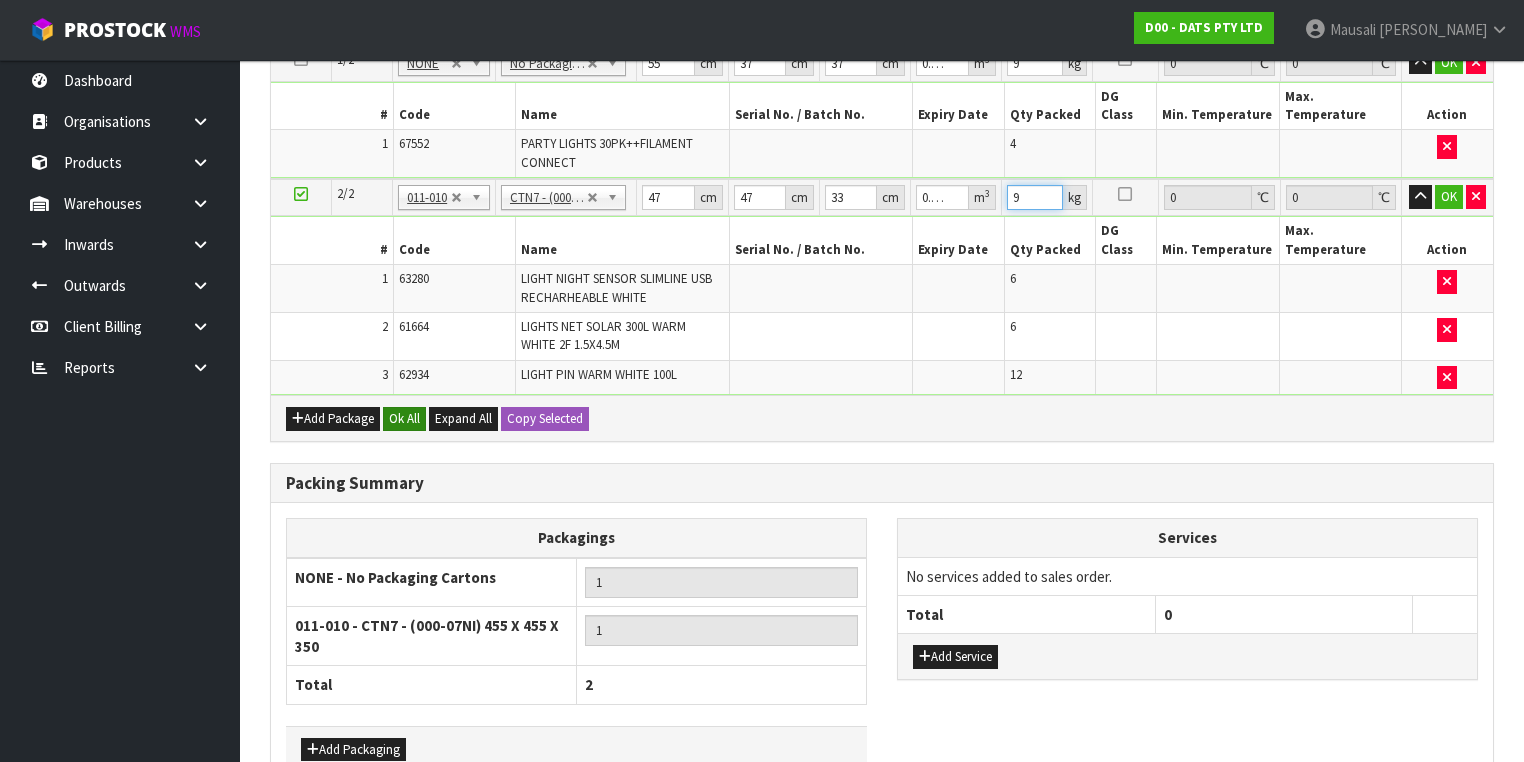 type on "9" 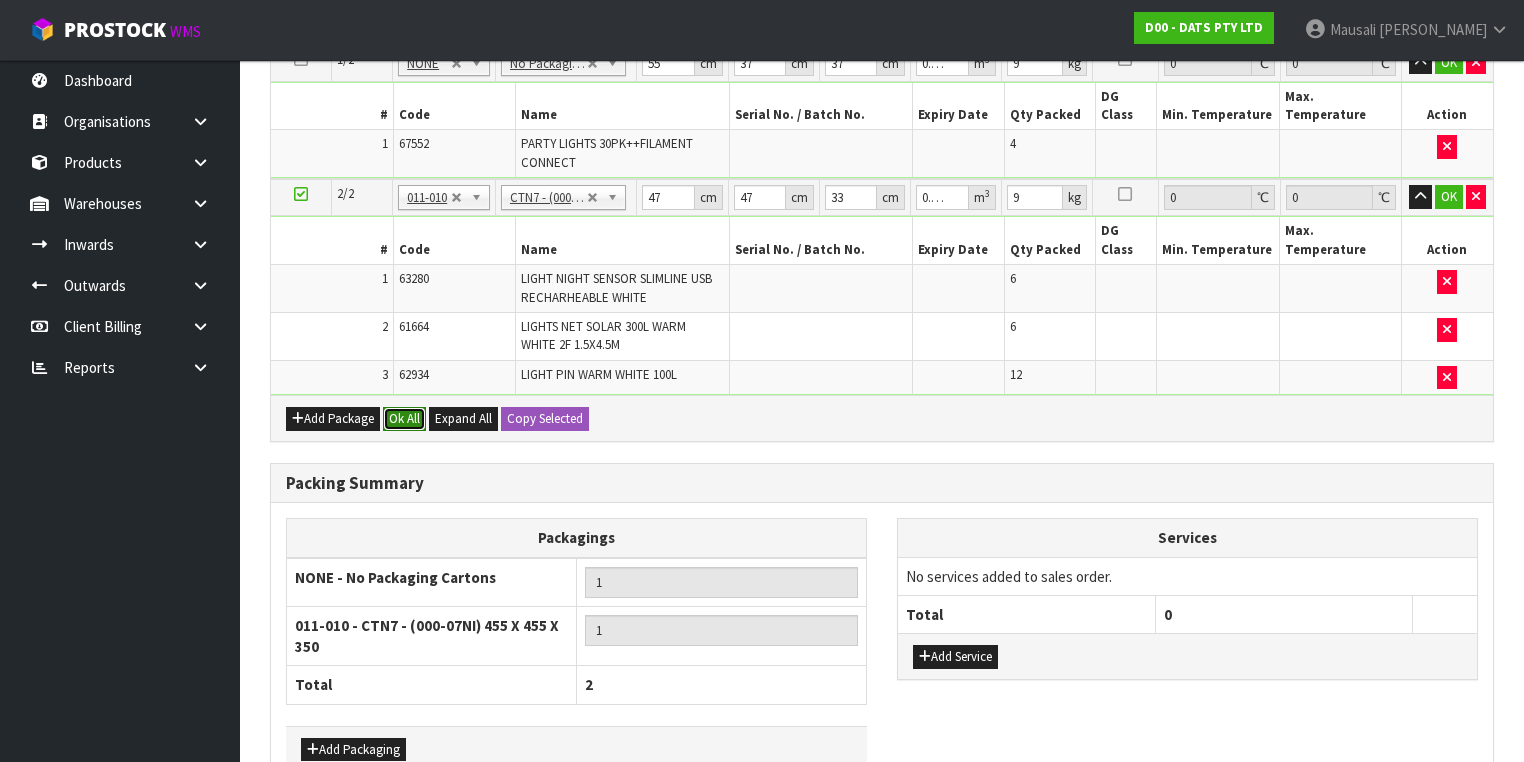 click on "Ok All" at bounding box center (404, 419) 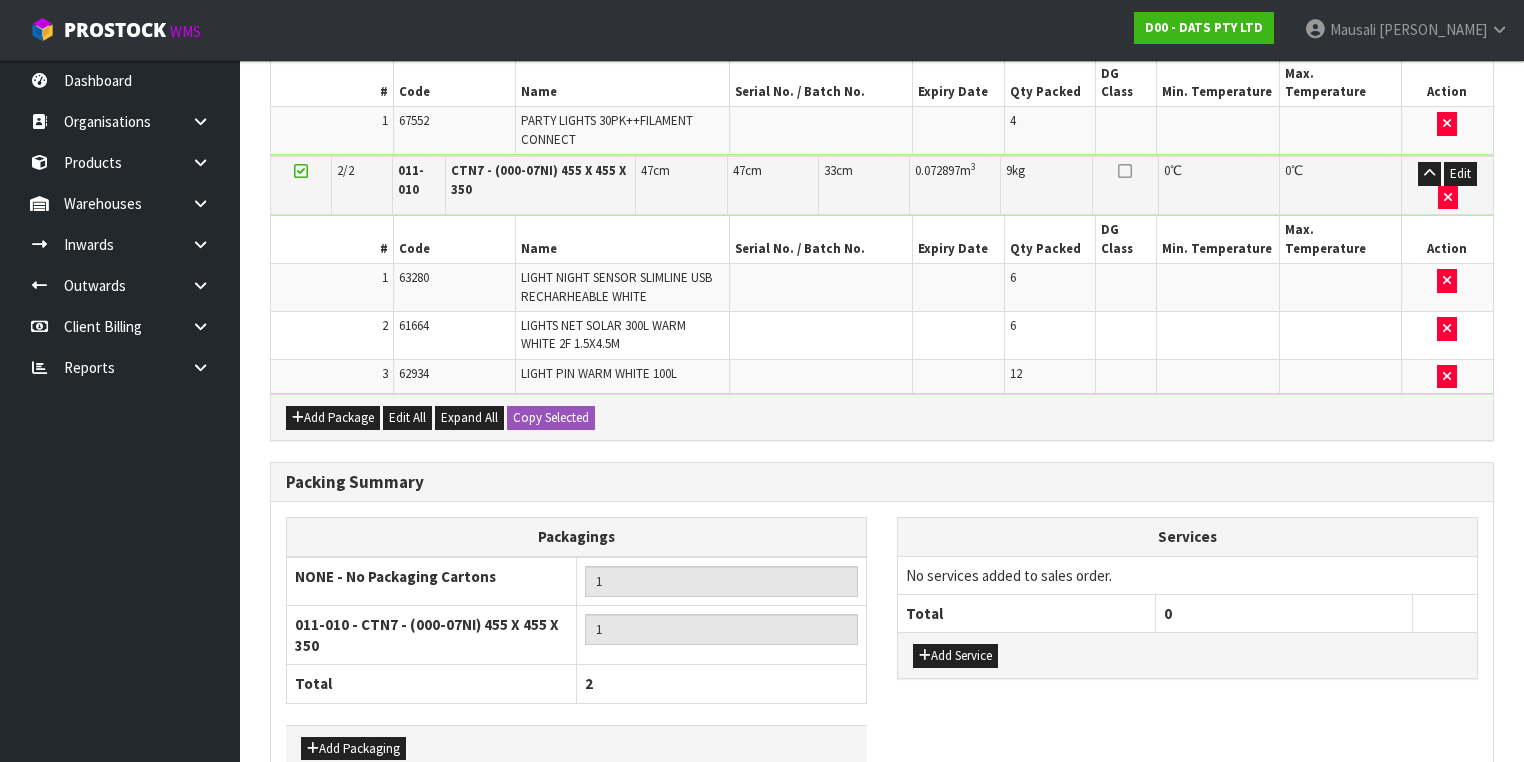 scroll, scrollTop: 721, scrollLeft: 0, axis: vertical 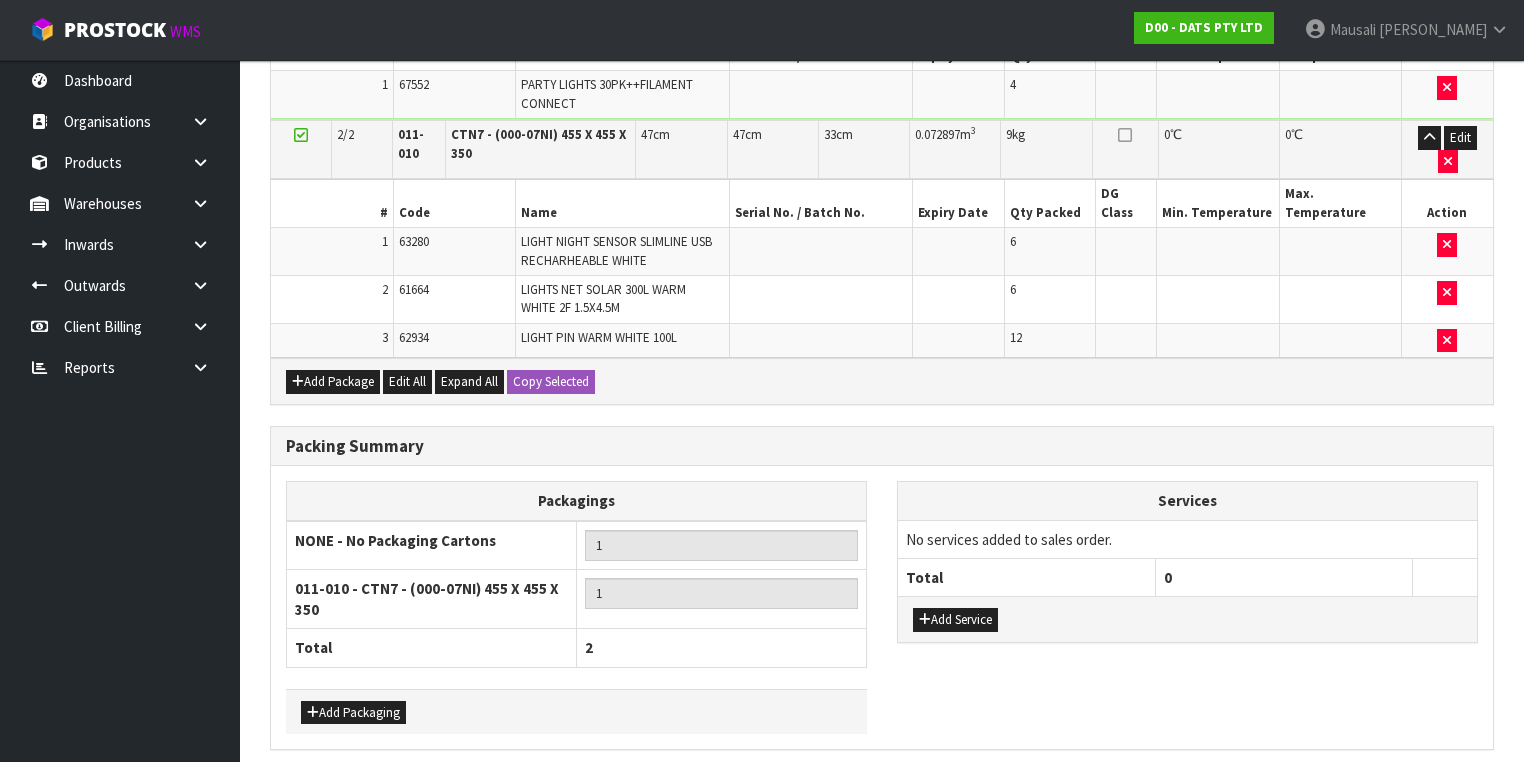 click on "Save & Confirm Packs" at bounding box center [427, 792] 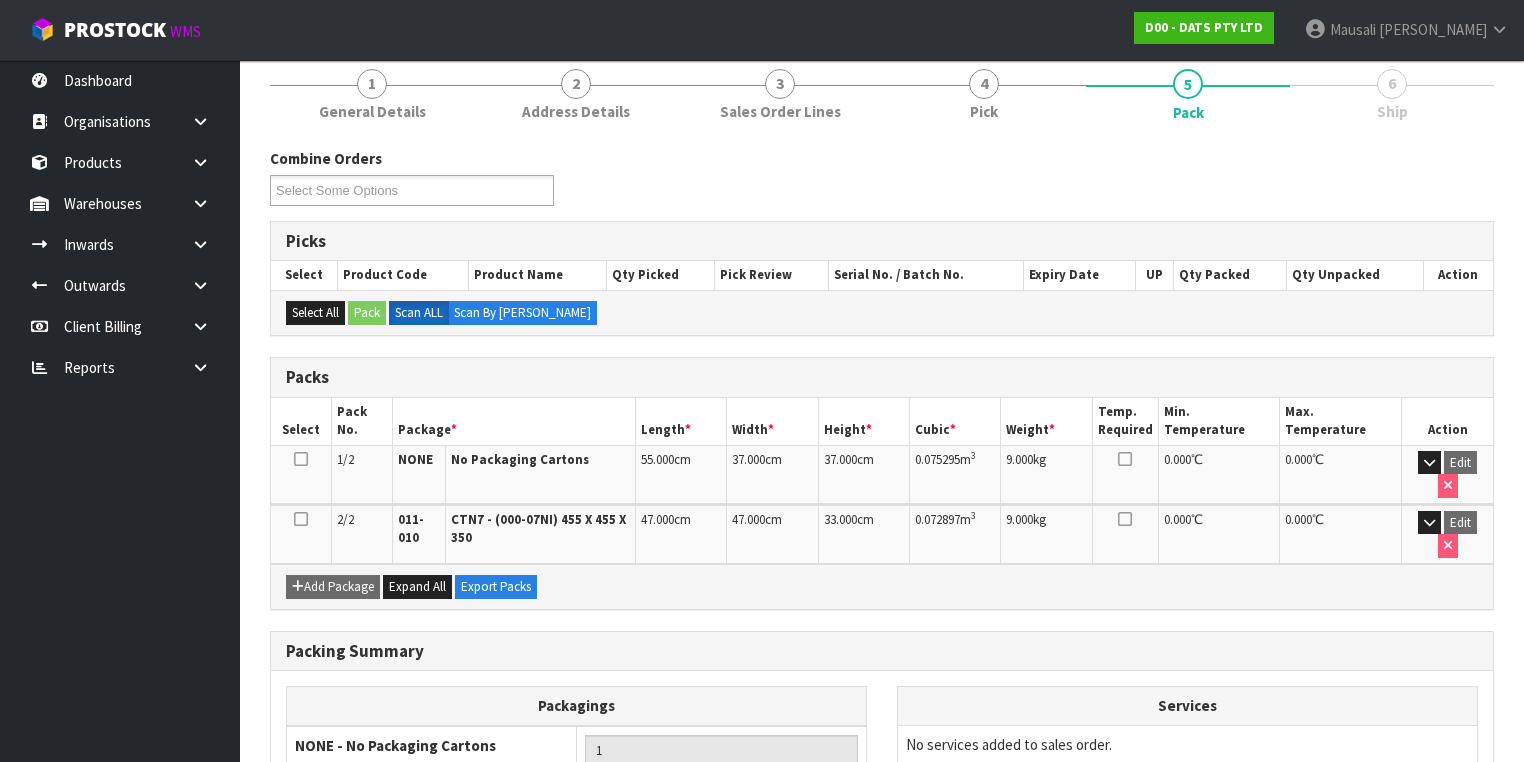 scroll, scrollTop: 440, scrollLeft: 0, axis: vertical 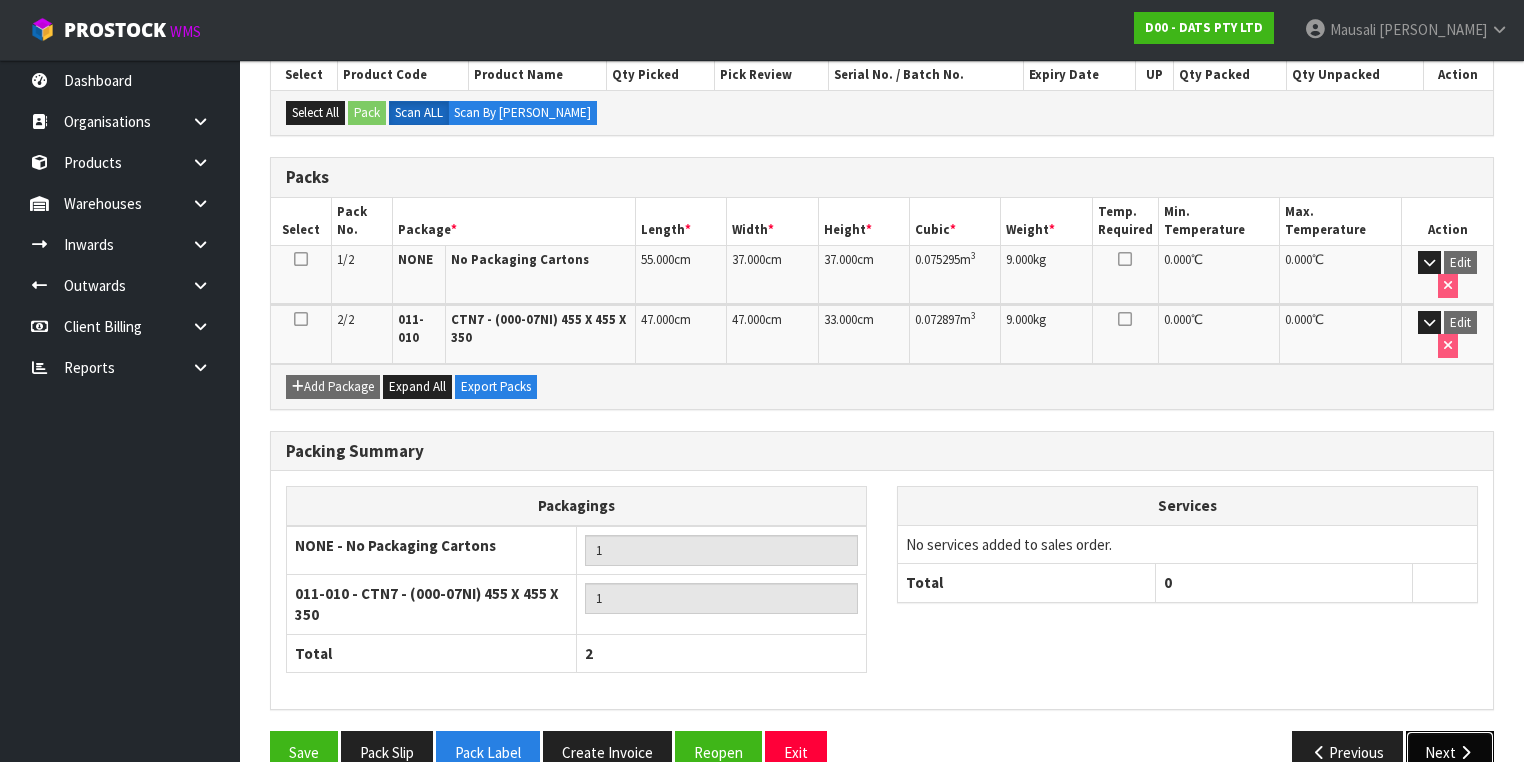 click on "Next" at bounding box center [1450, 752] 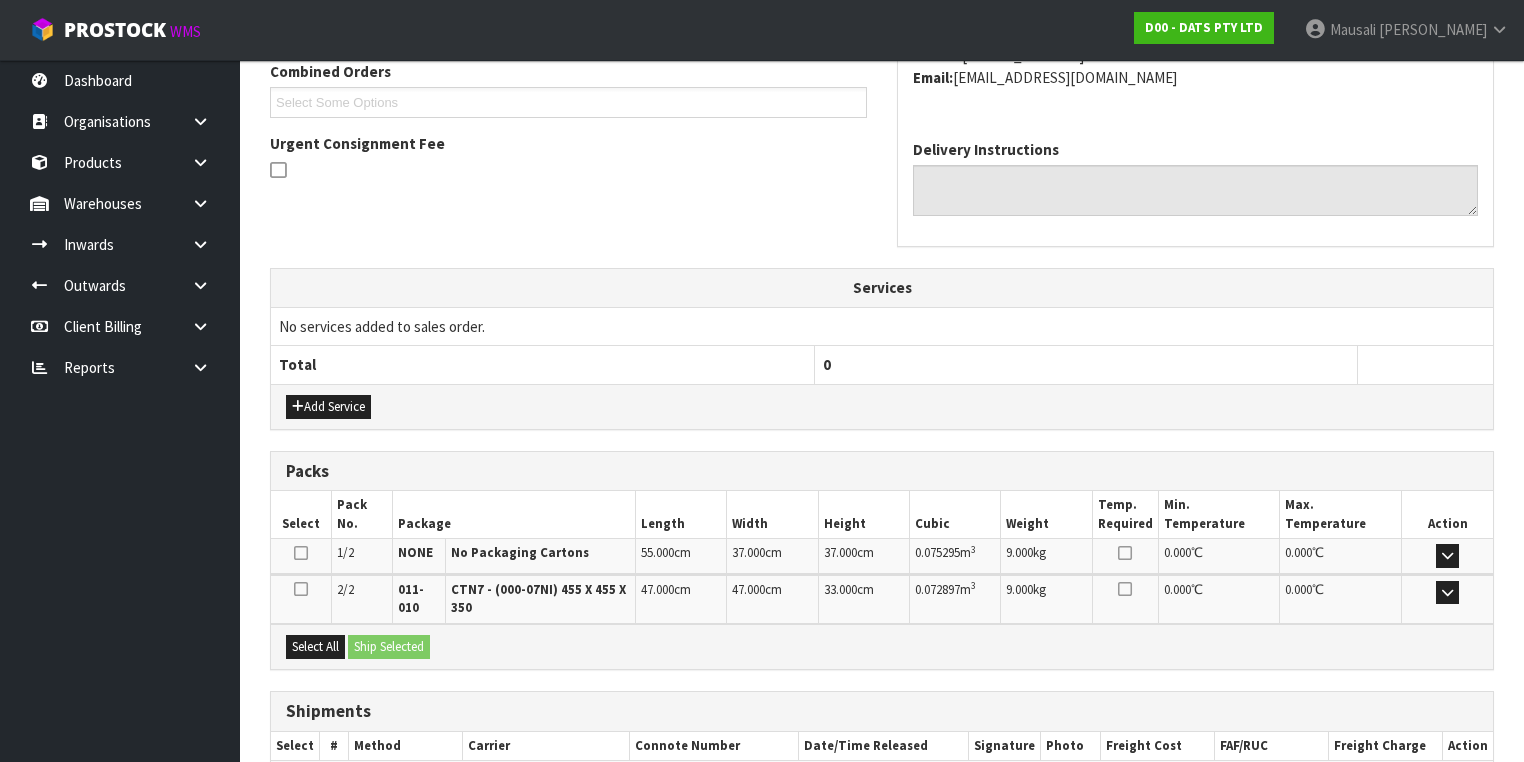 scroll, scrollTop: 641, scrollLeft: 0, axis: vertical 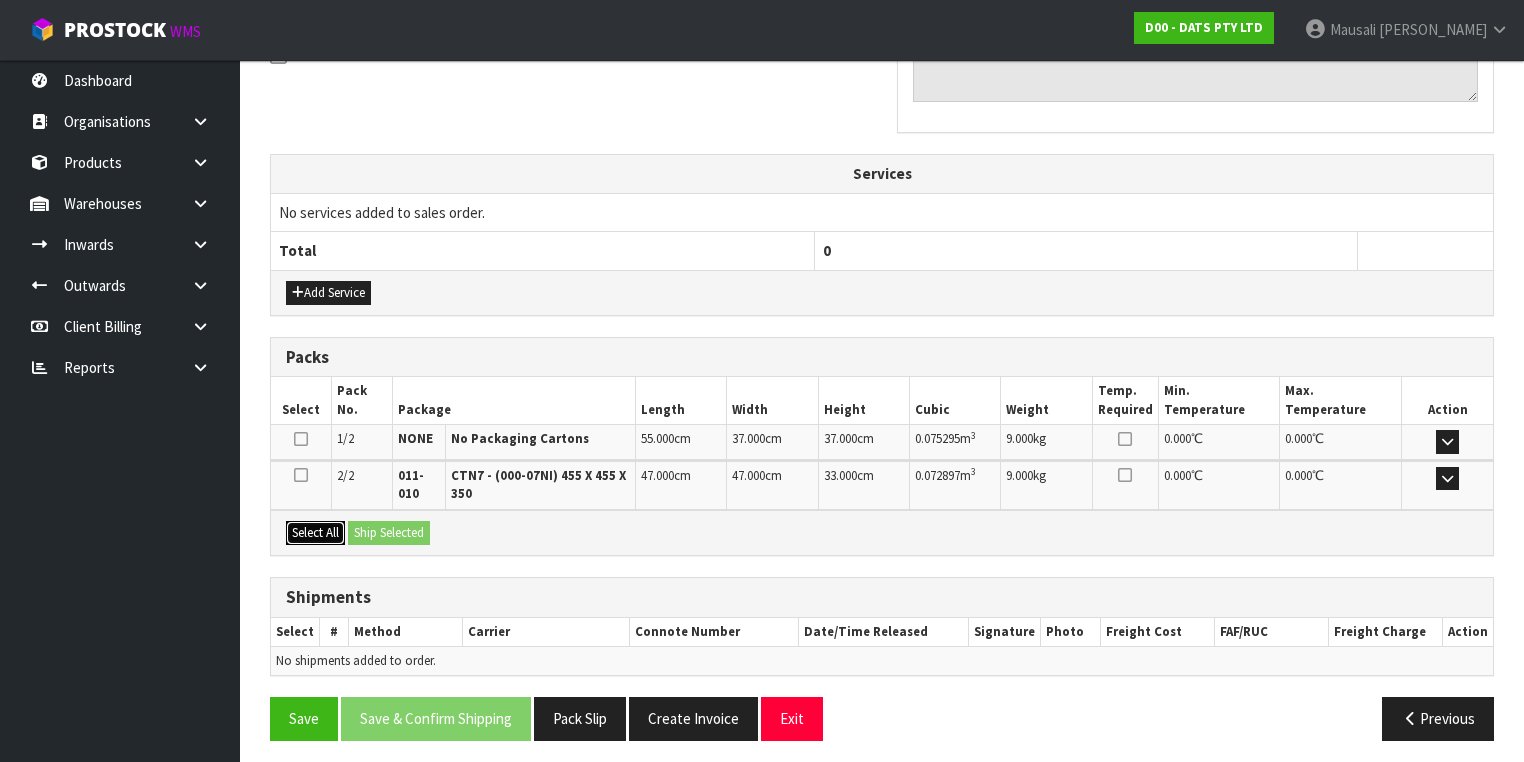 click on "Select All" at bounding box center (315, 533) 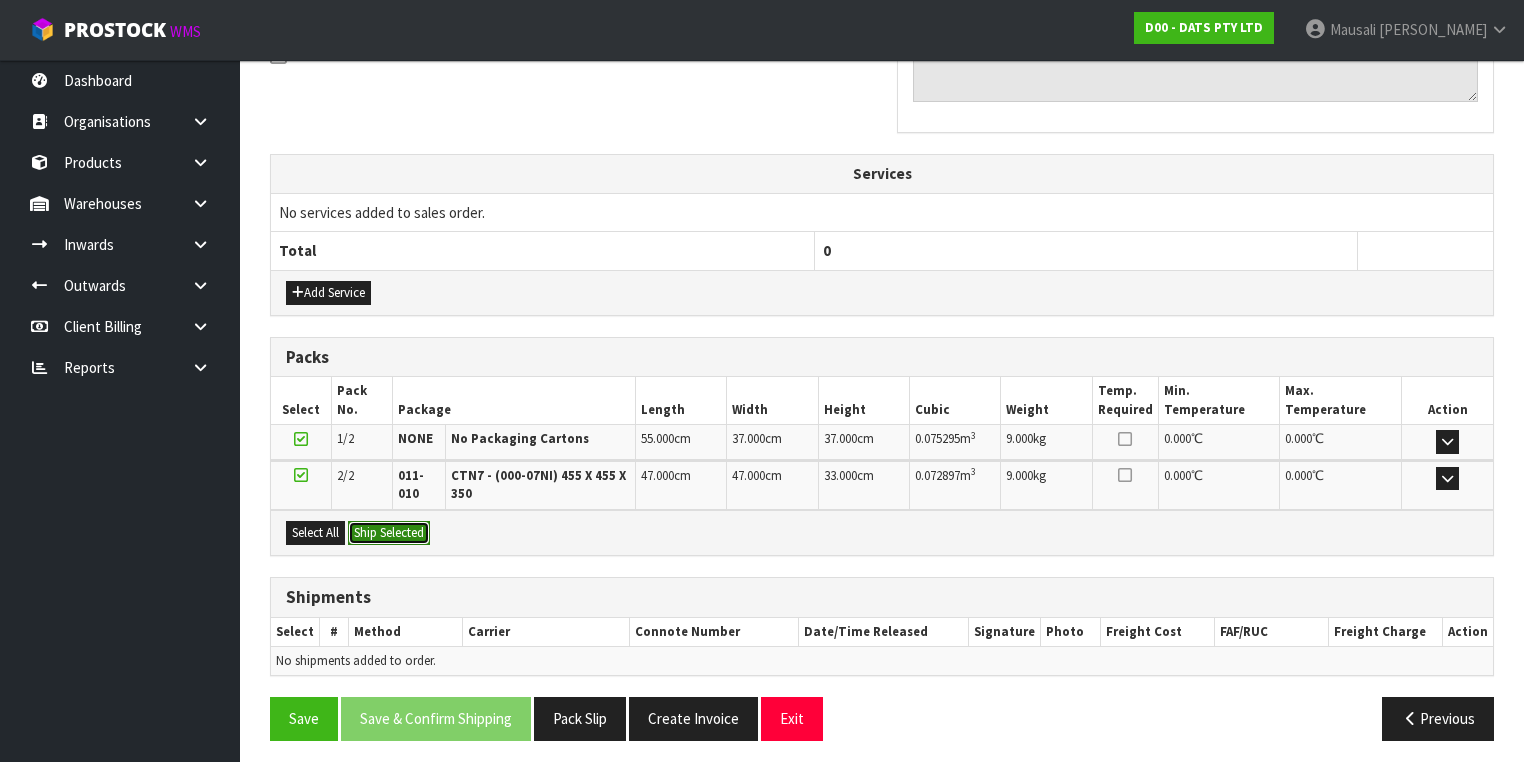 click on "Ship Selected" at bounding box center [389, 533] 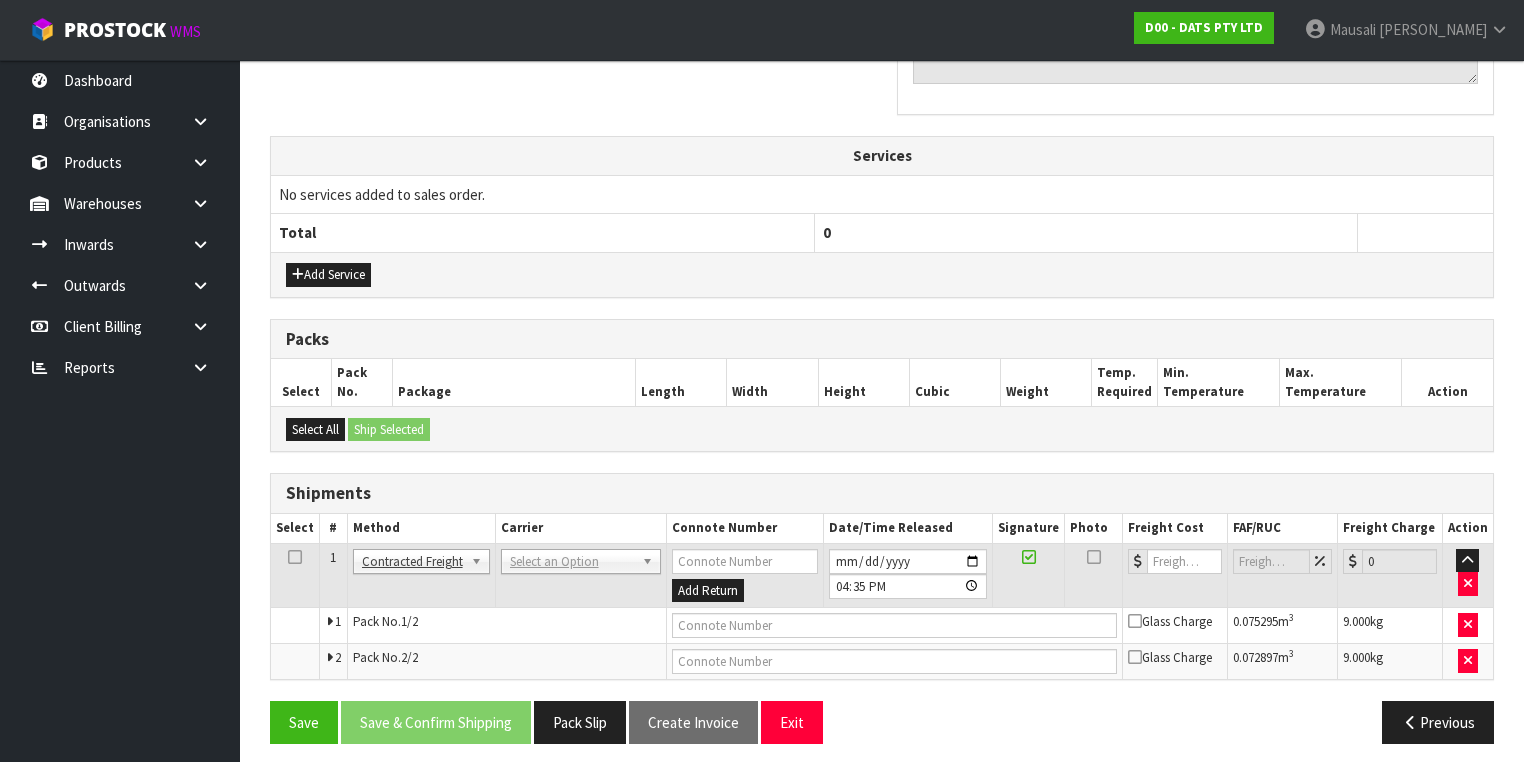 scroll, scrollTop: 664, scrollLeft: 0, axis: vertical 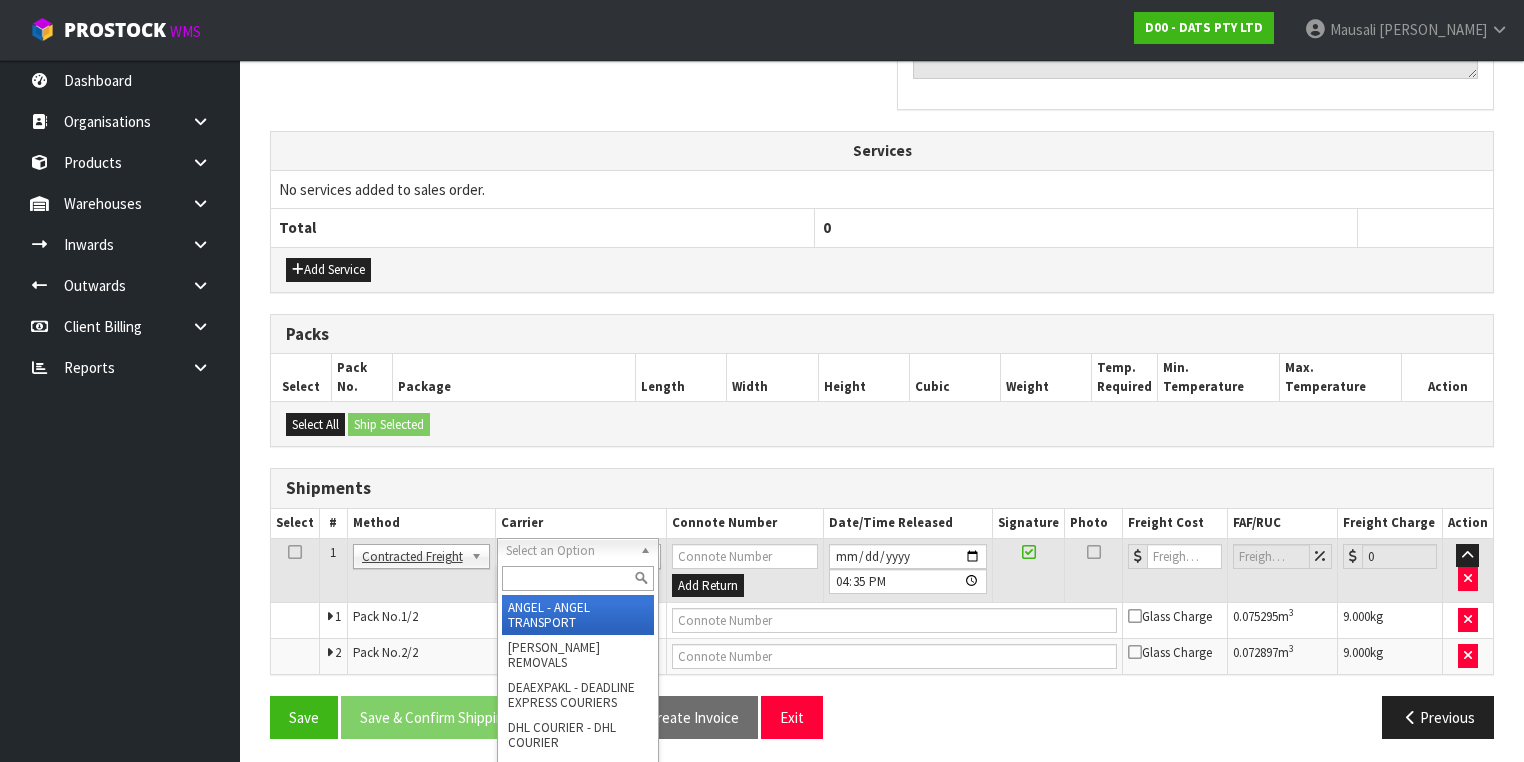 click at bounding box center (578, 578) 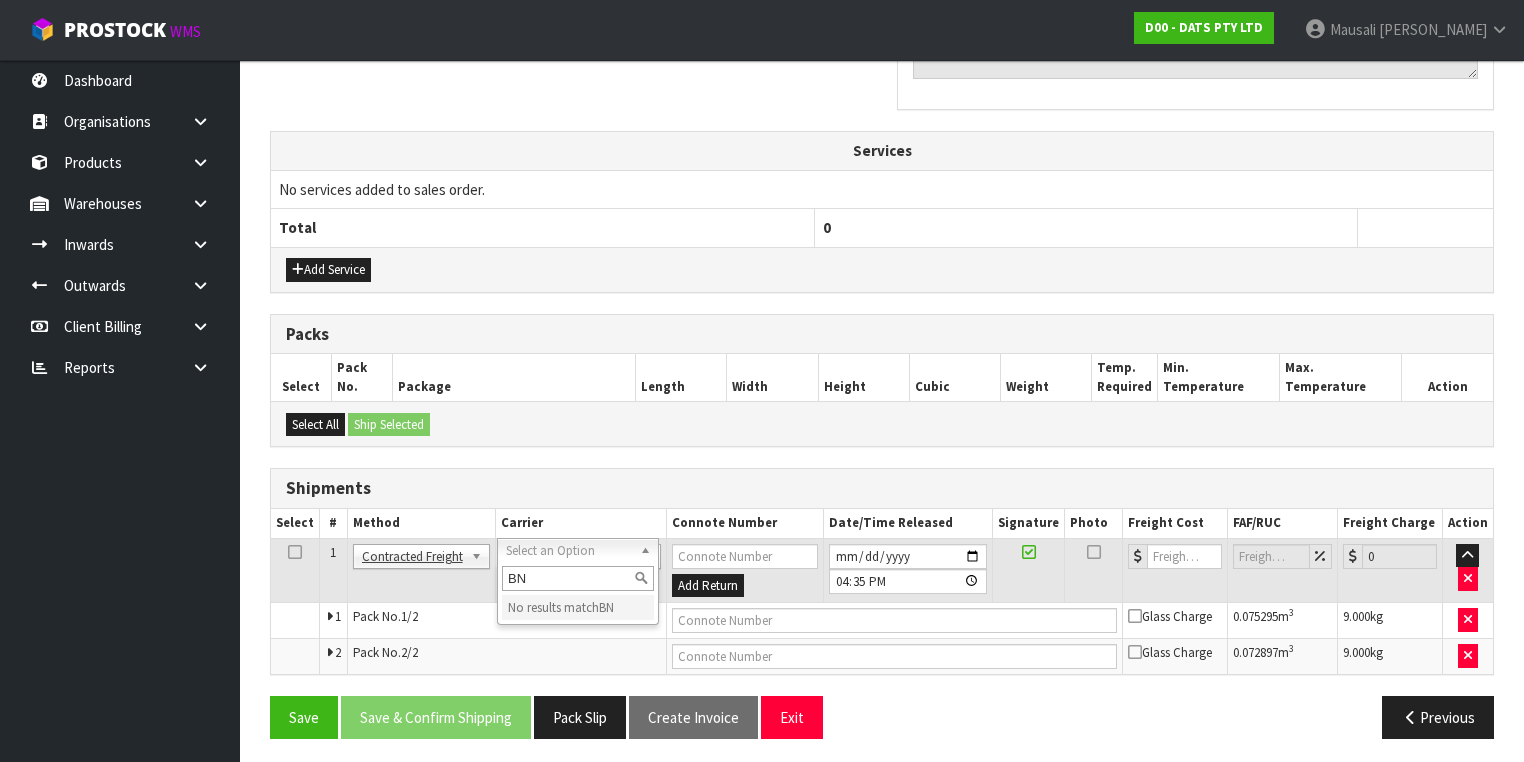type on "B" 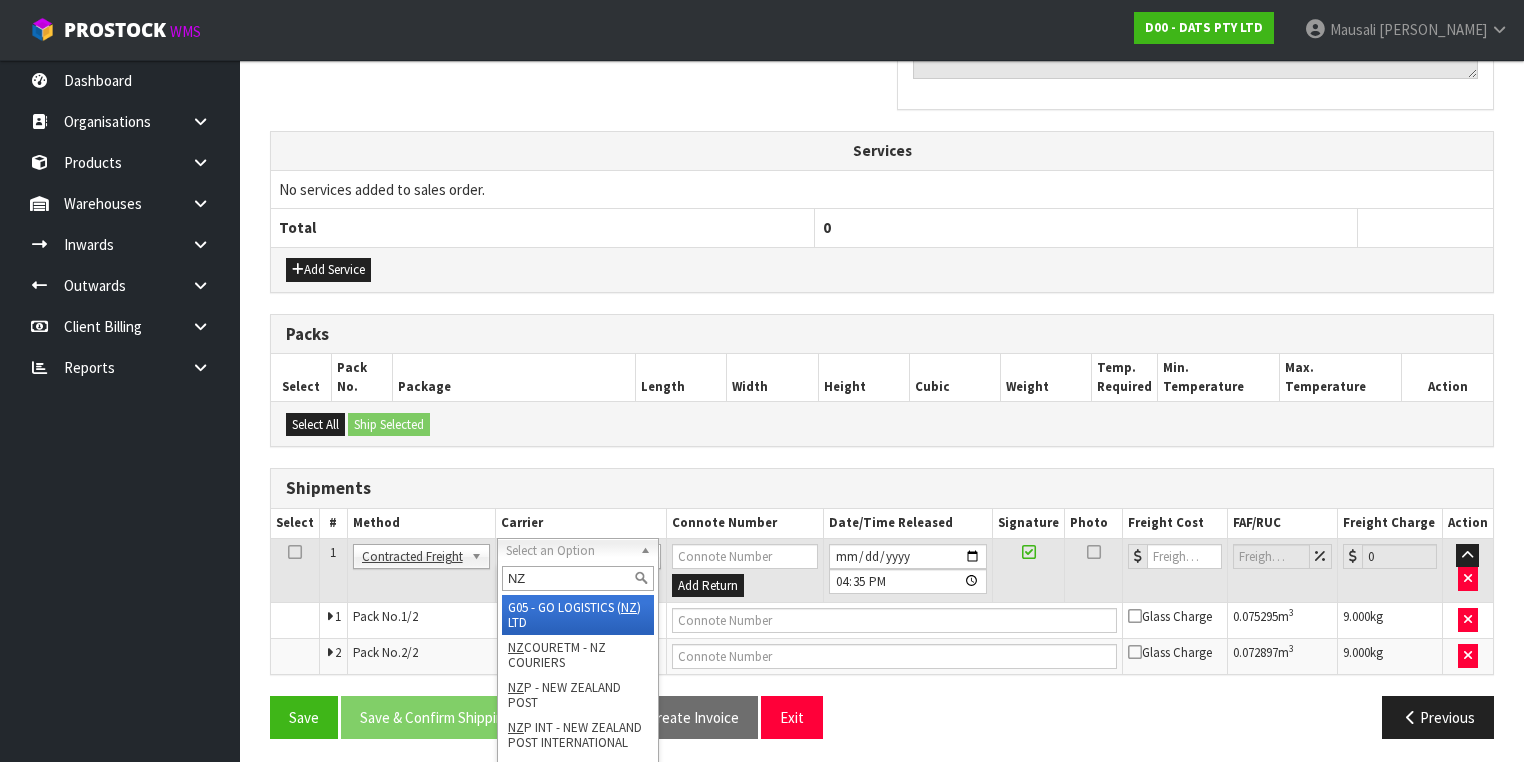 type on "NZP" 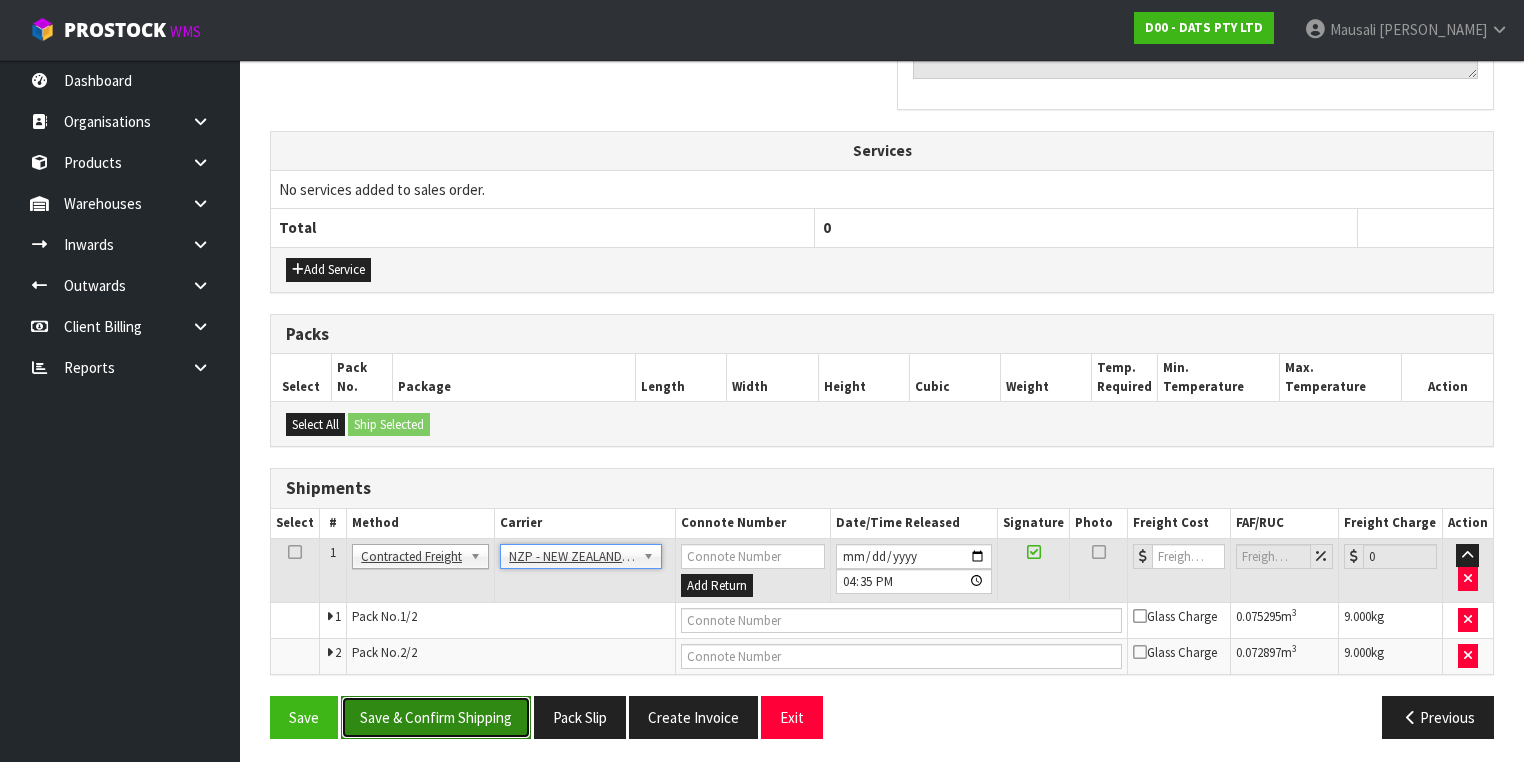 click on "Save & Confirm Shipping" at bounding box center (436, 717) 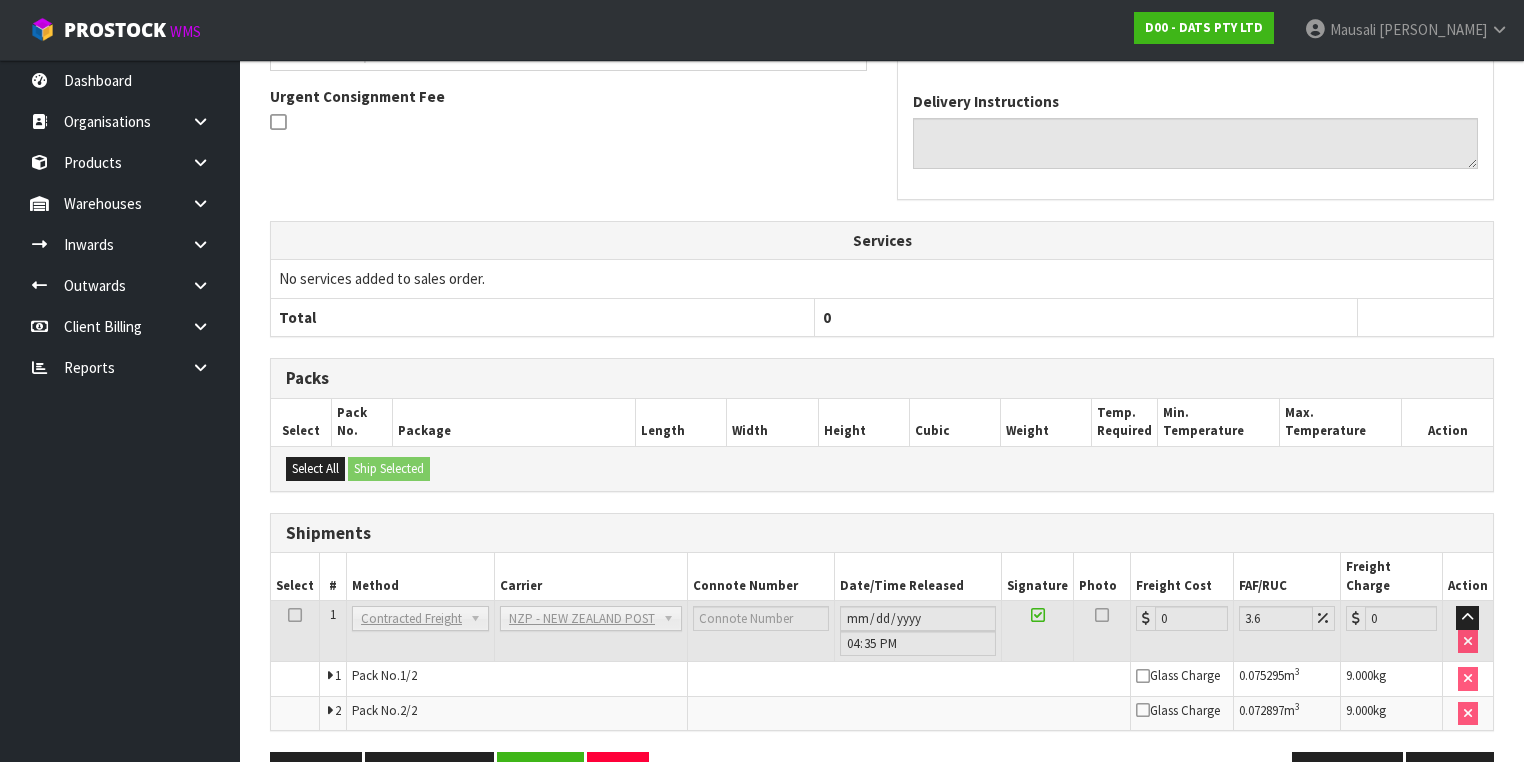 scroll, scrollTop: 634, scrollLeft: 0, axis: vertical 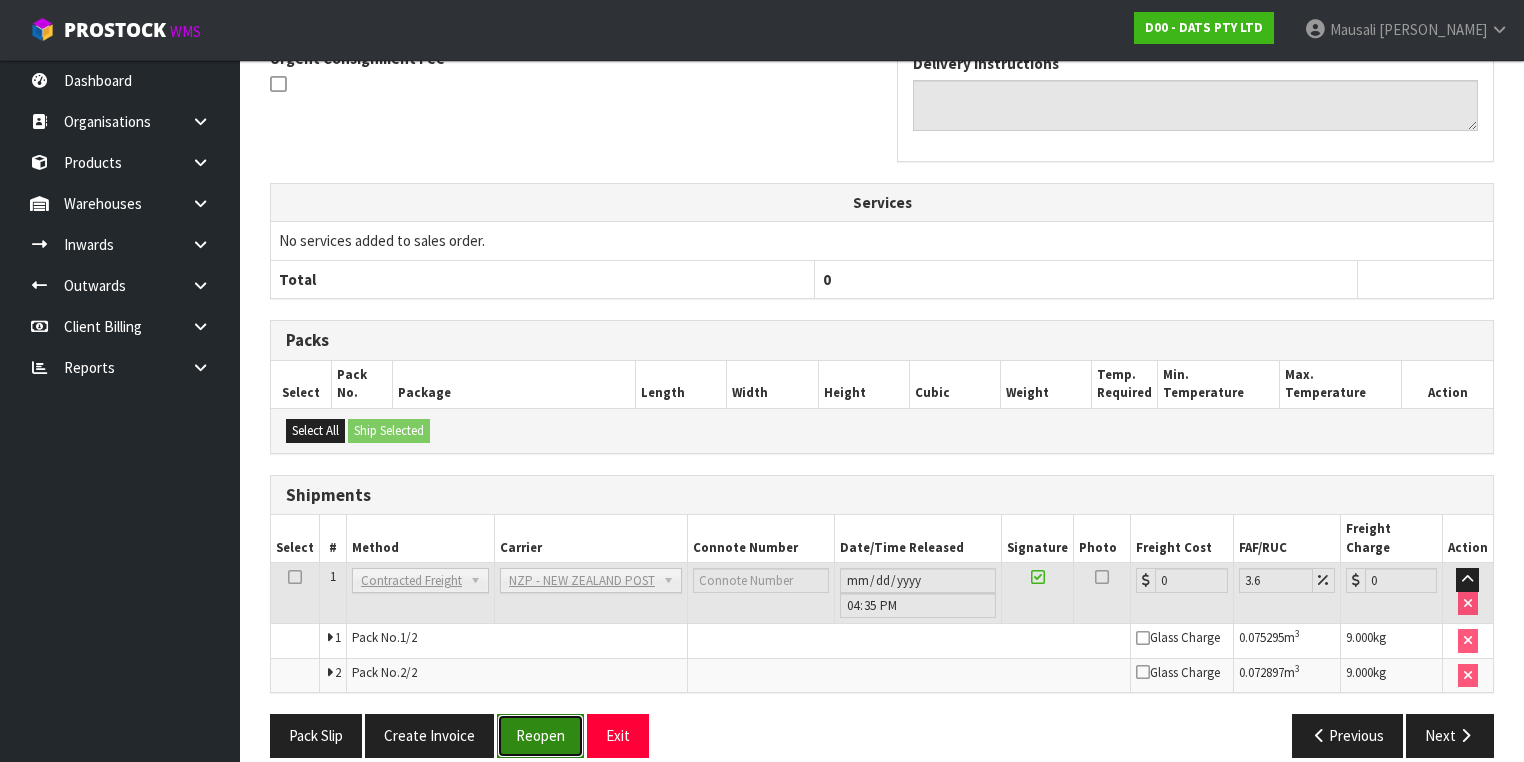 click on "Reopen" at bounding box center [540, 735] 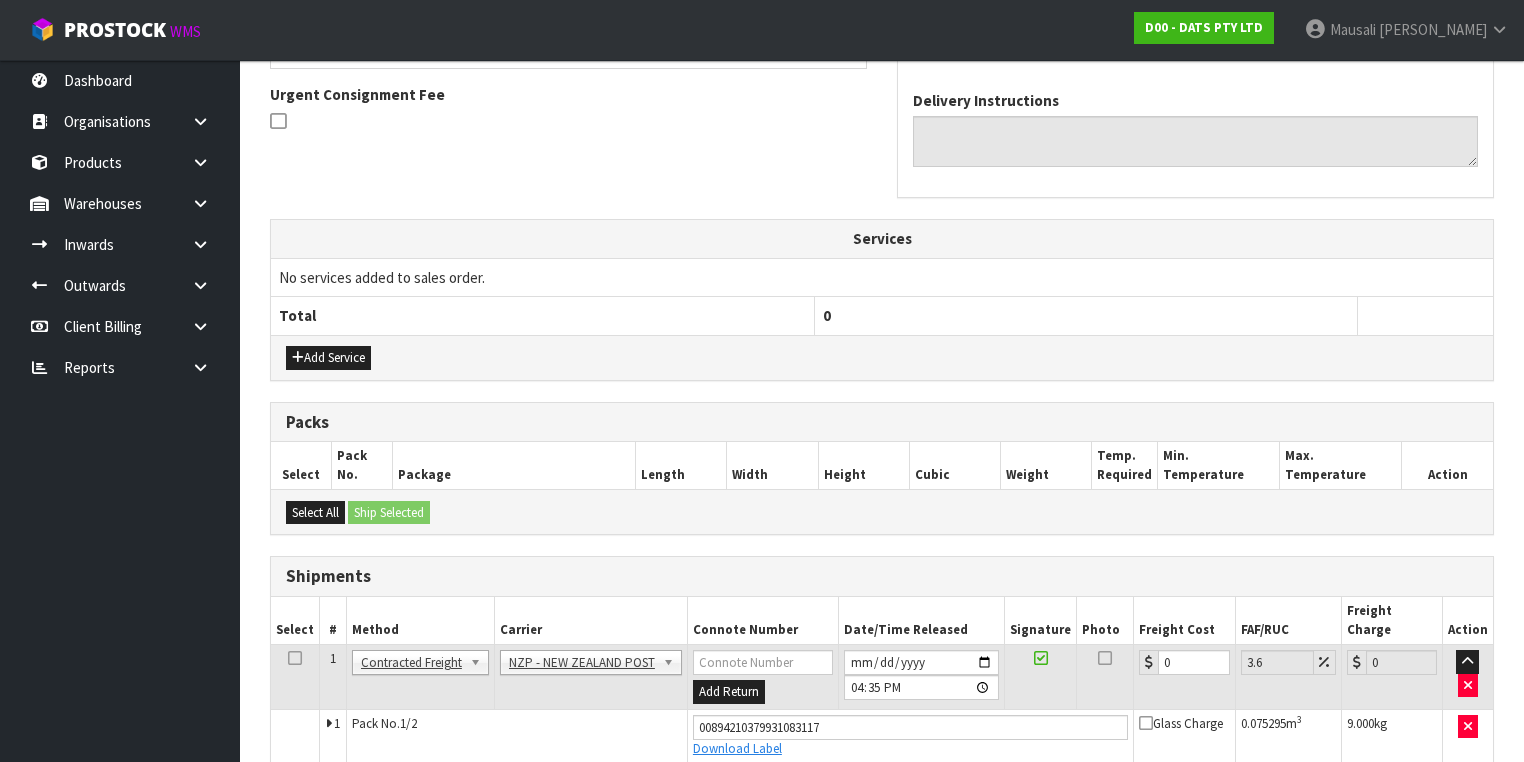 scroll, scrollTop: 682, scrollLeft: 0, axis: vertical 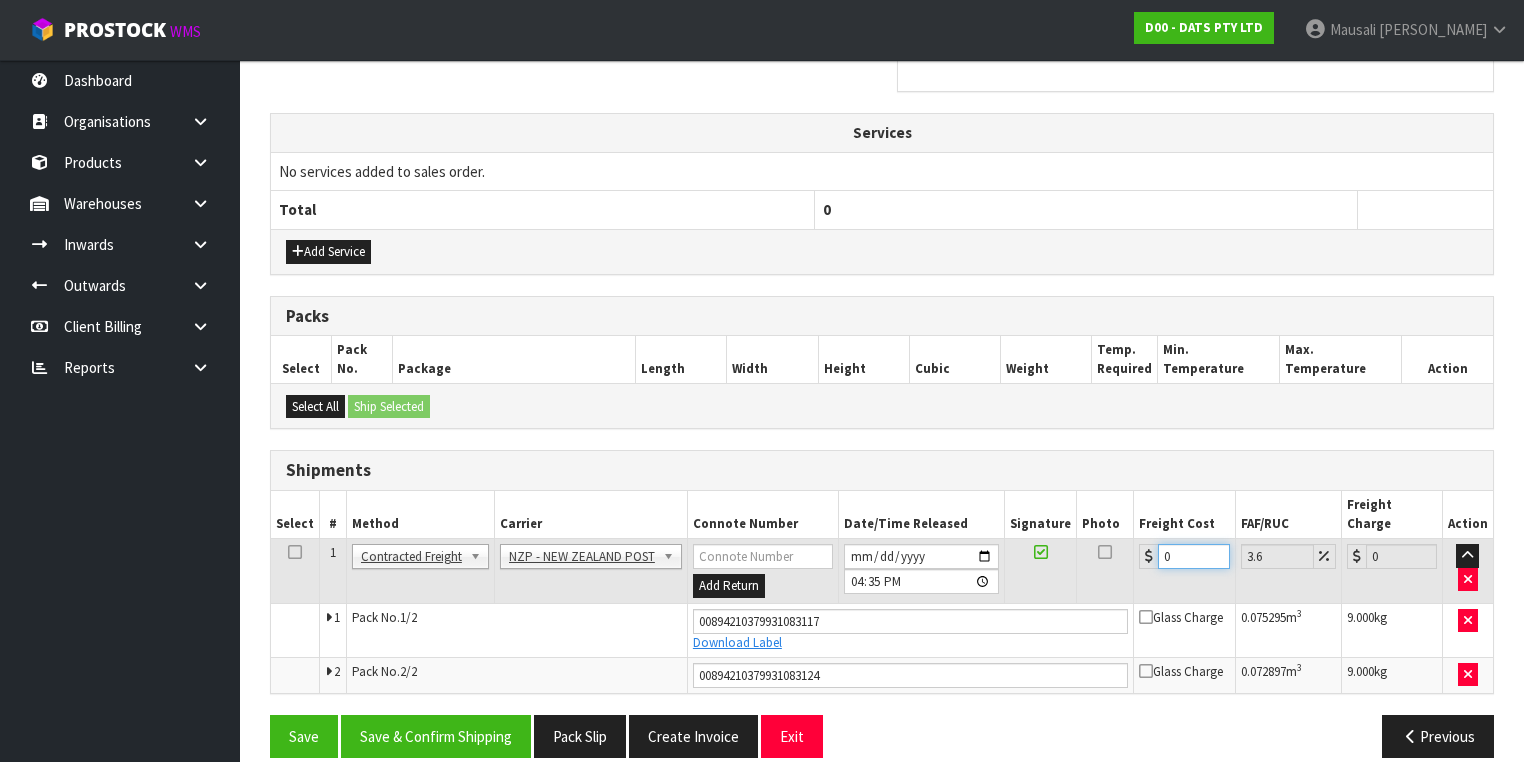 drag, startPoint x: 1184, startPoint y: 532, endPoint x: 1109, endPoint y: 540, distance: 75.42546 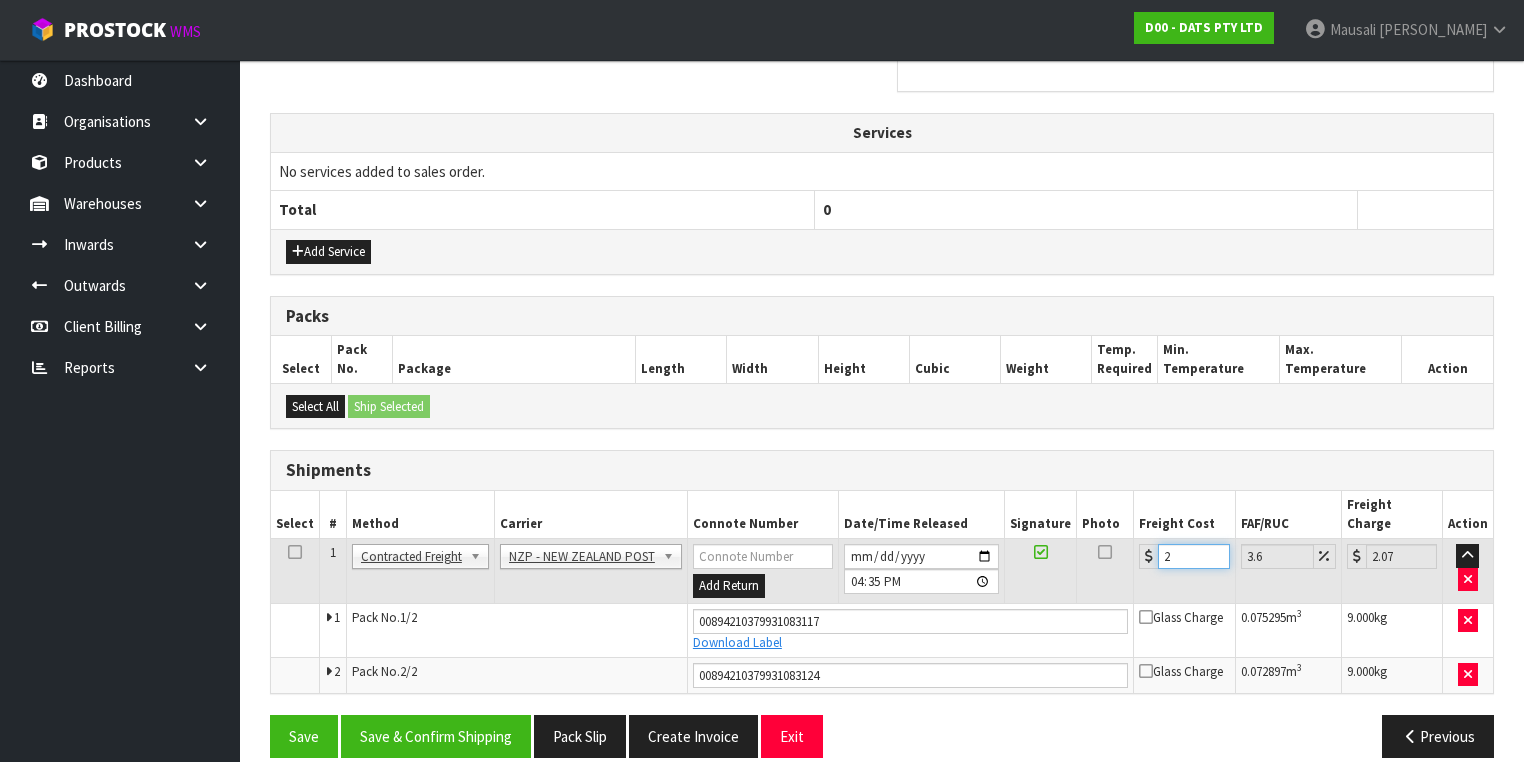 type on "25" 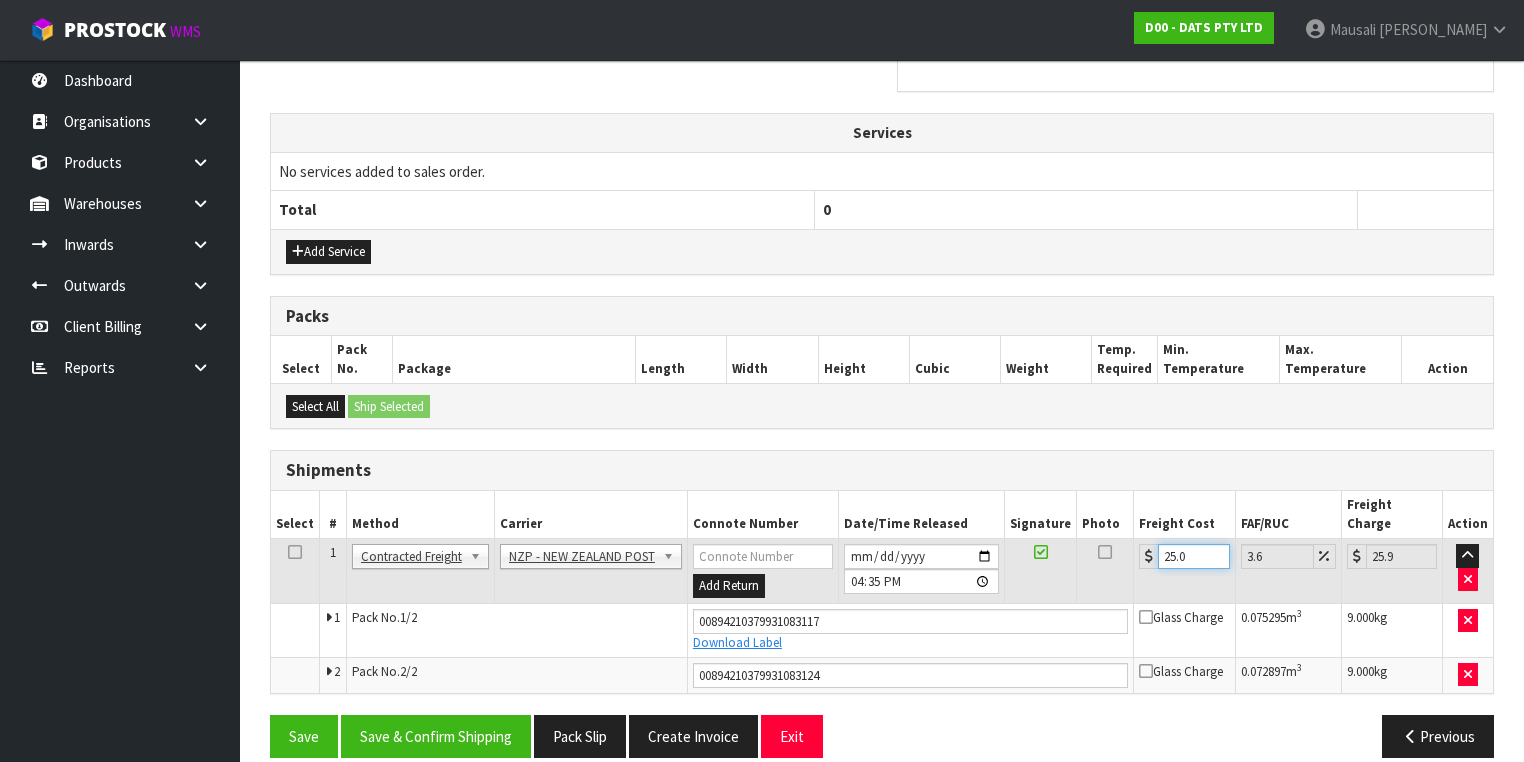 type on "25.02" 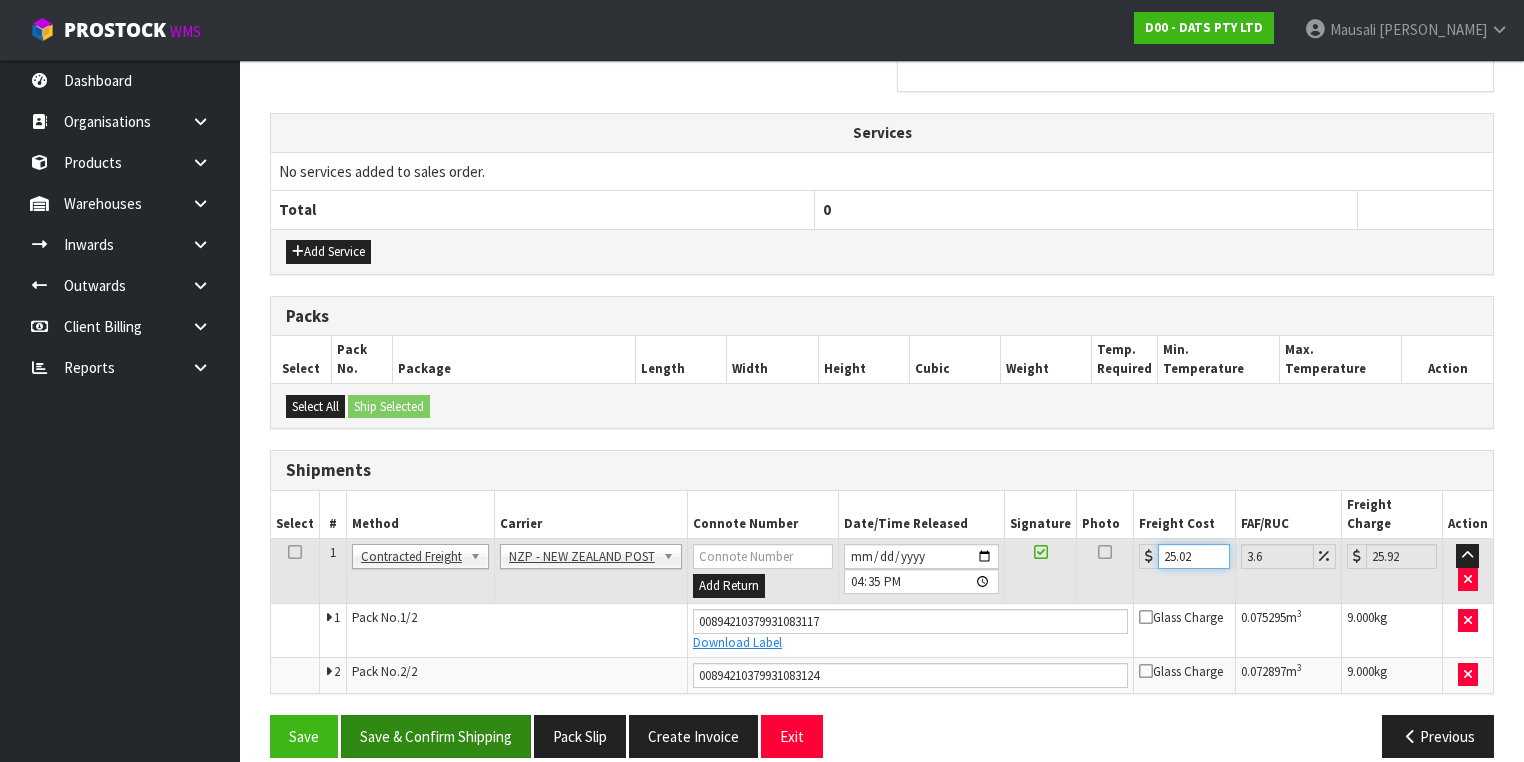 type on "25.02" 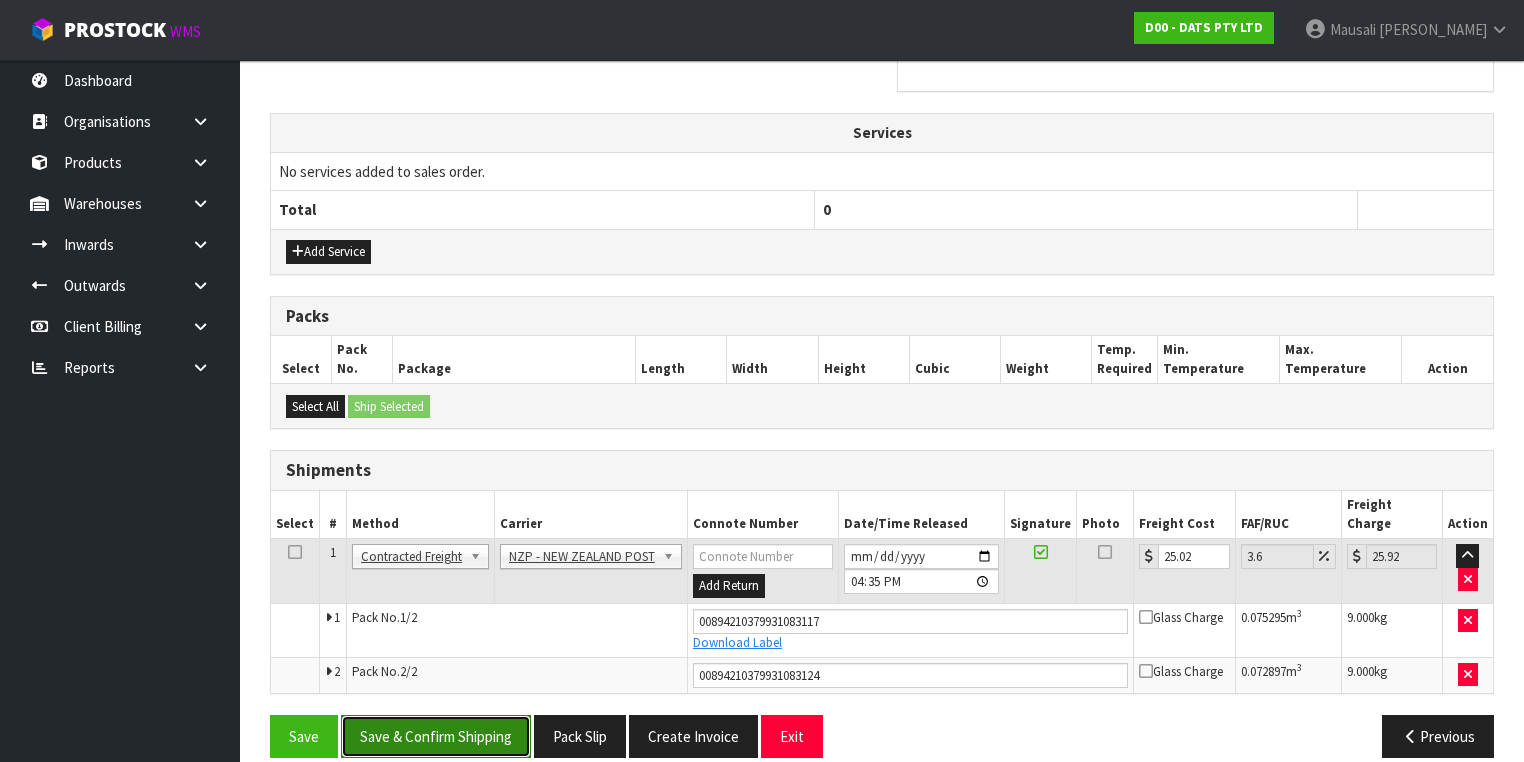 click on "Save & Confirm Shipping" at bounding box center [436, 736] 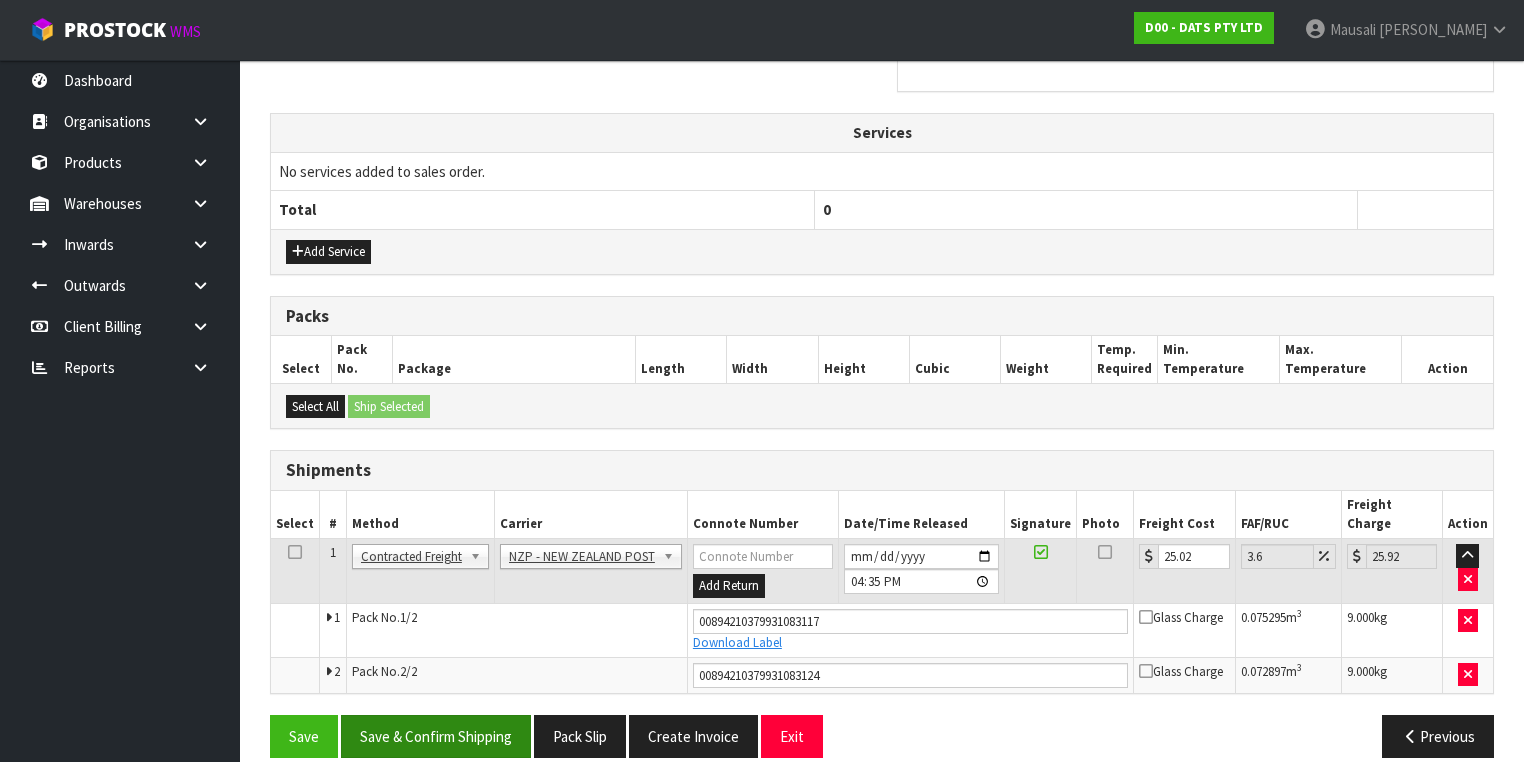 scroll, scrollTop: 0, scrollLeft: 0, axis: both 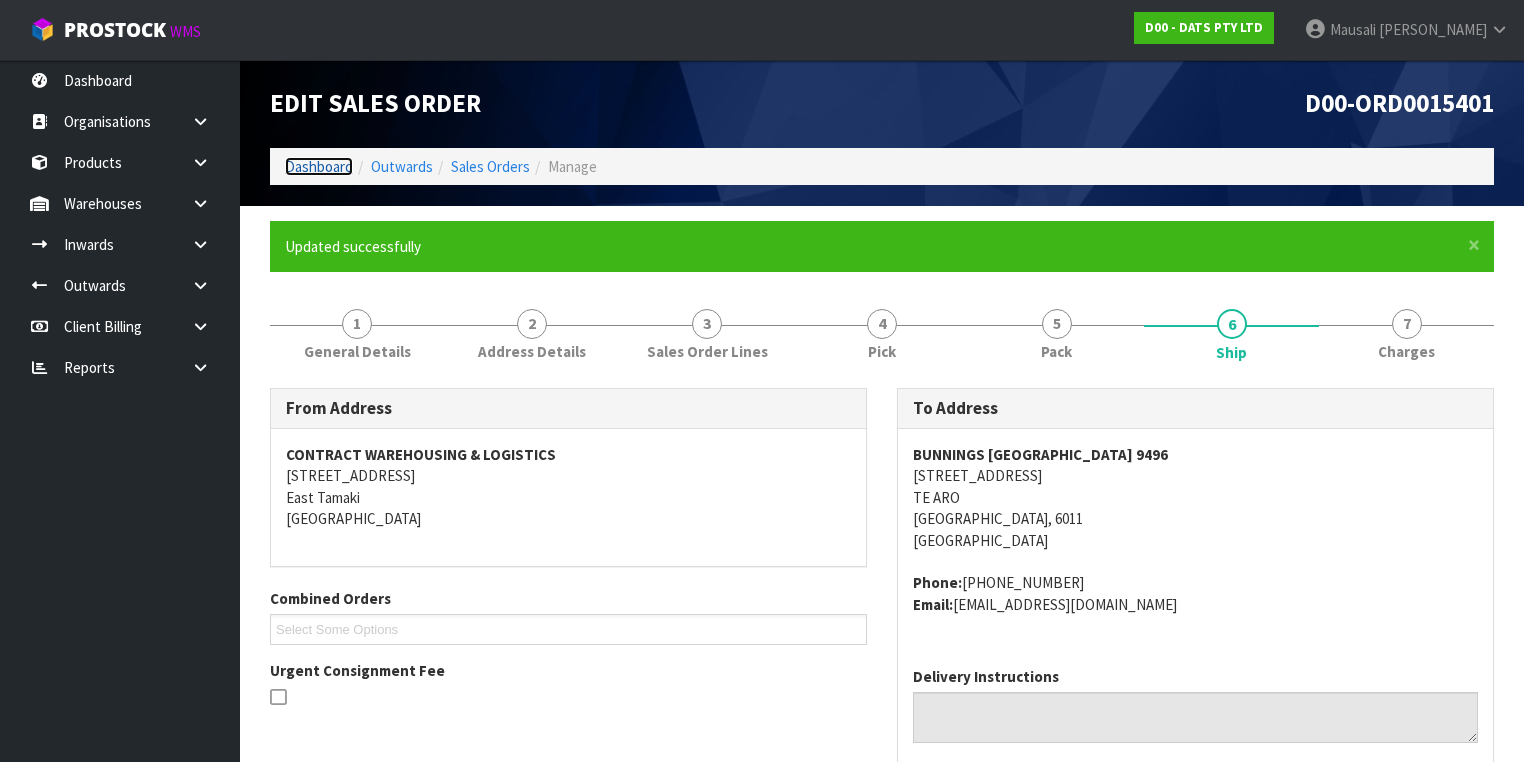 click on "Dashboard" at bounding box center (319, 166) 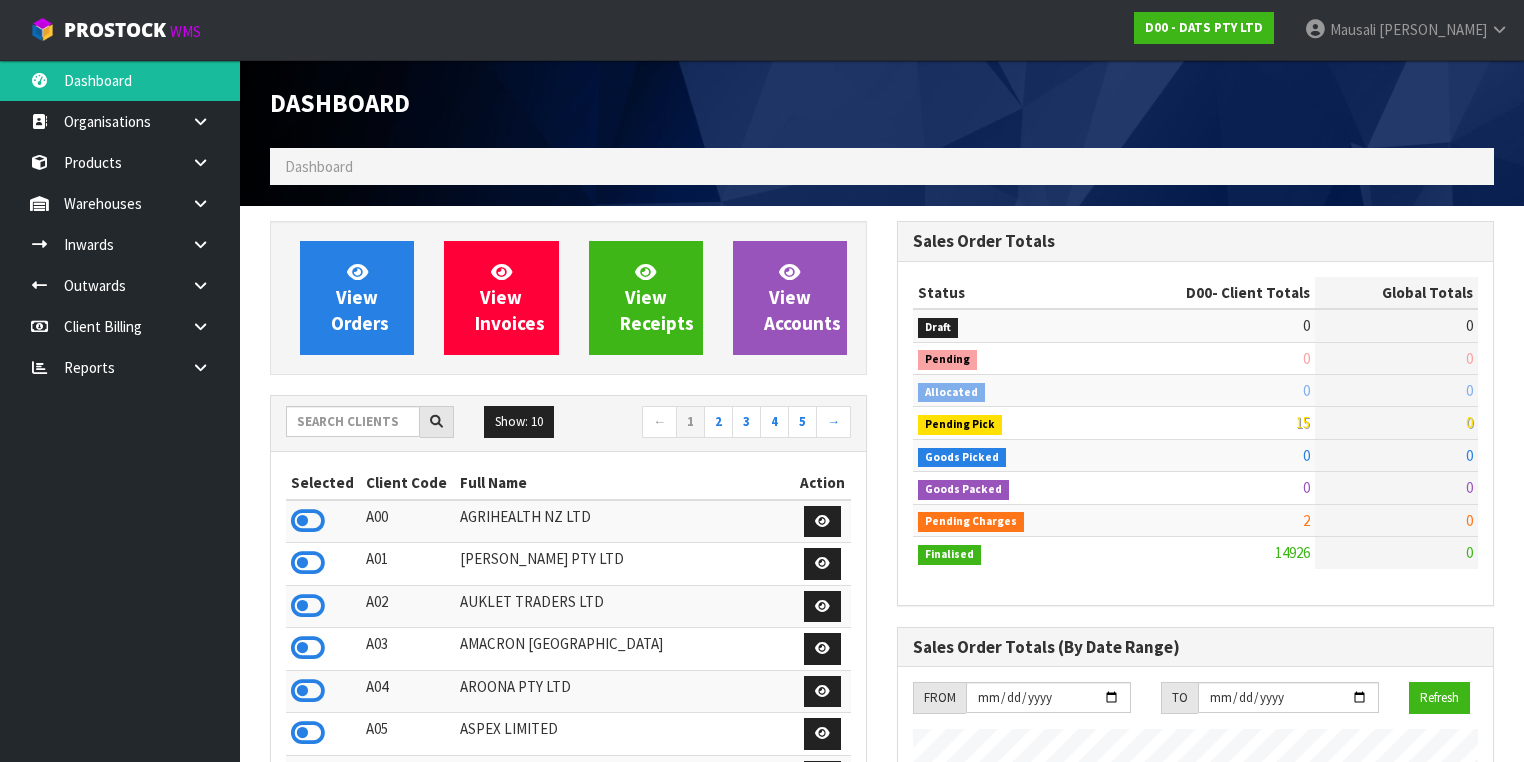 scroll, scrollTop: 998427, scrollLeft: 999372, axis: both 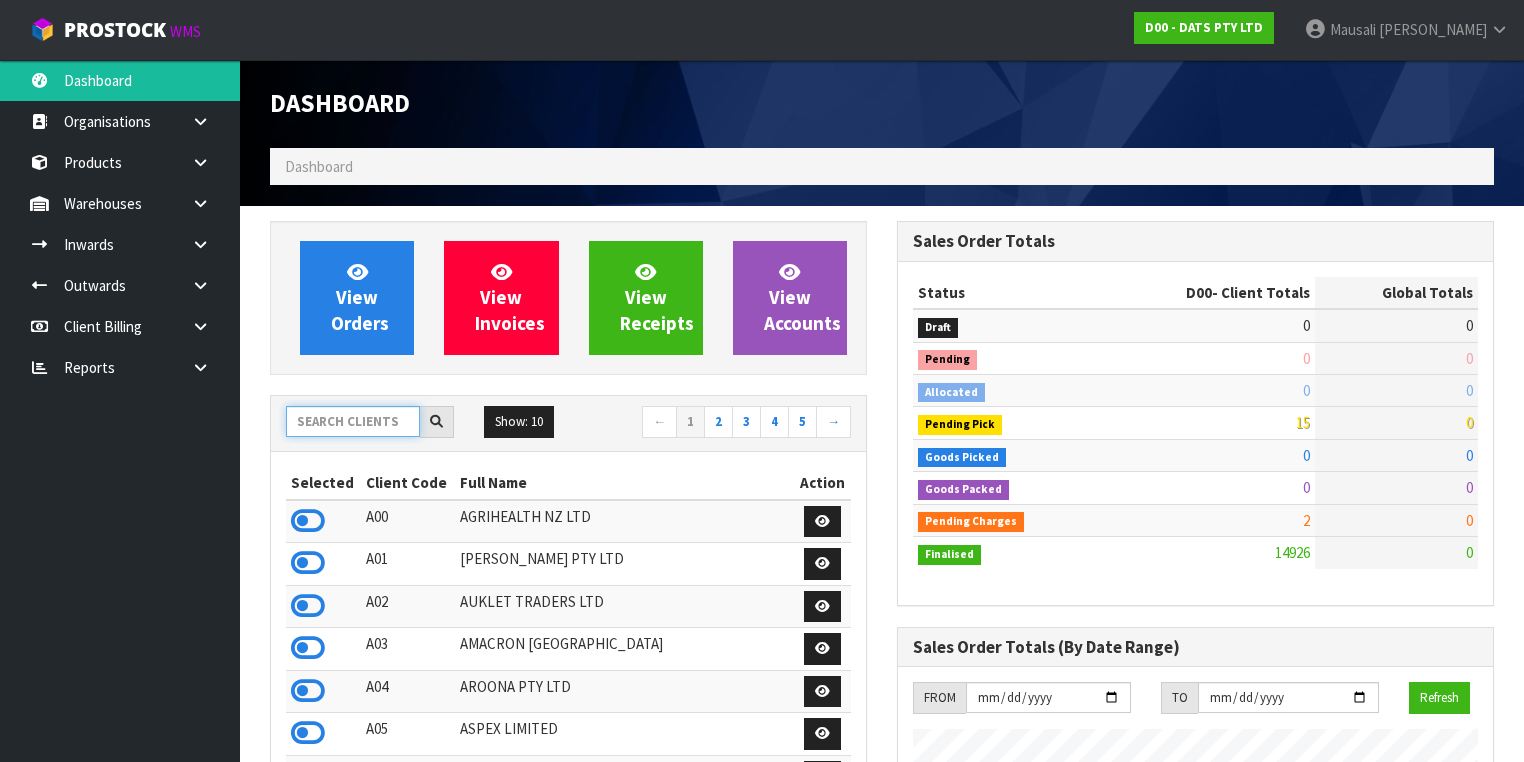 click at bounding box center [353, 421] 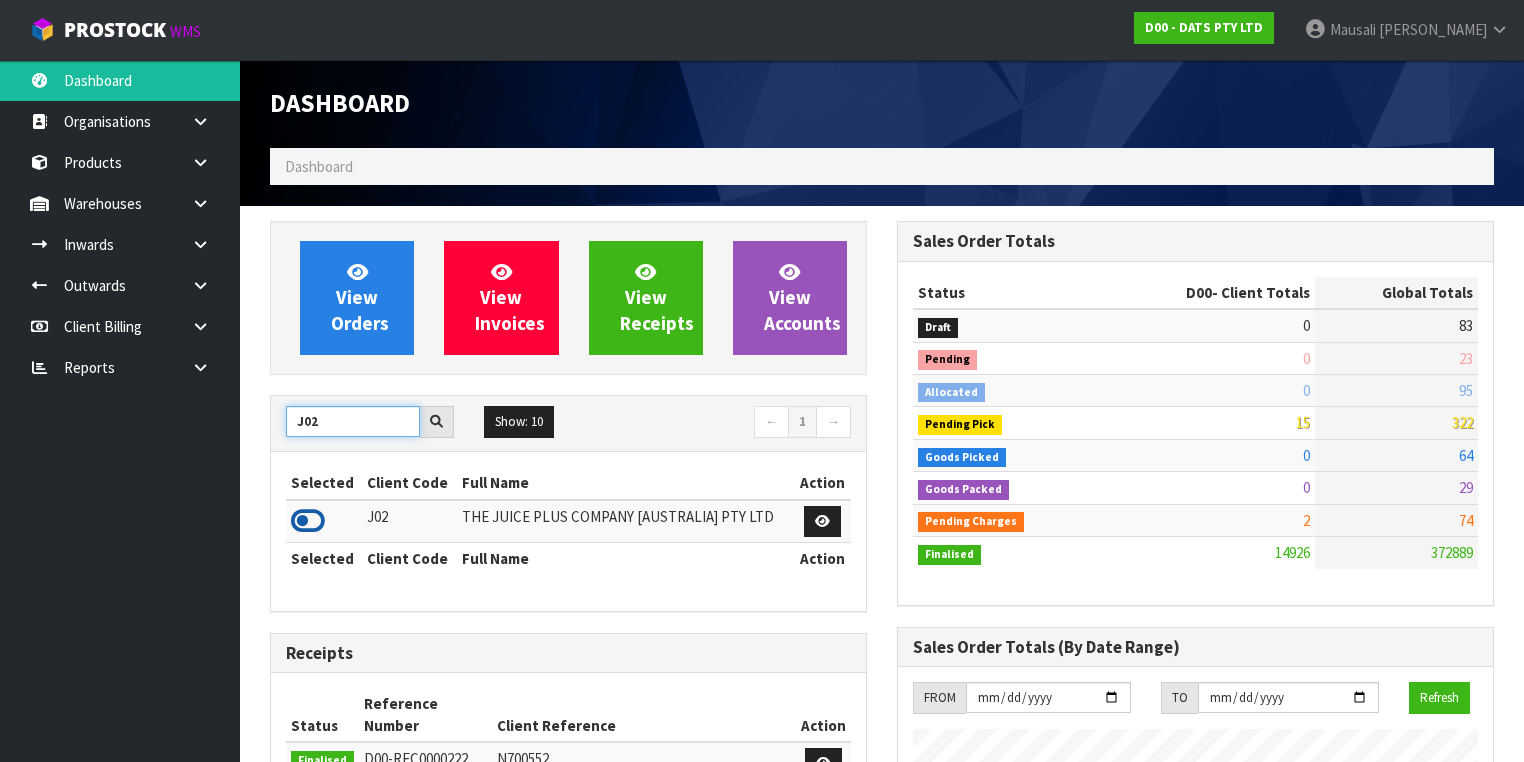 type on "J02" 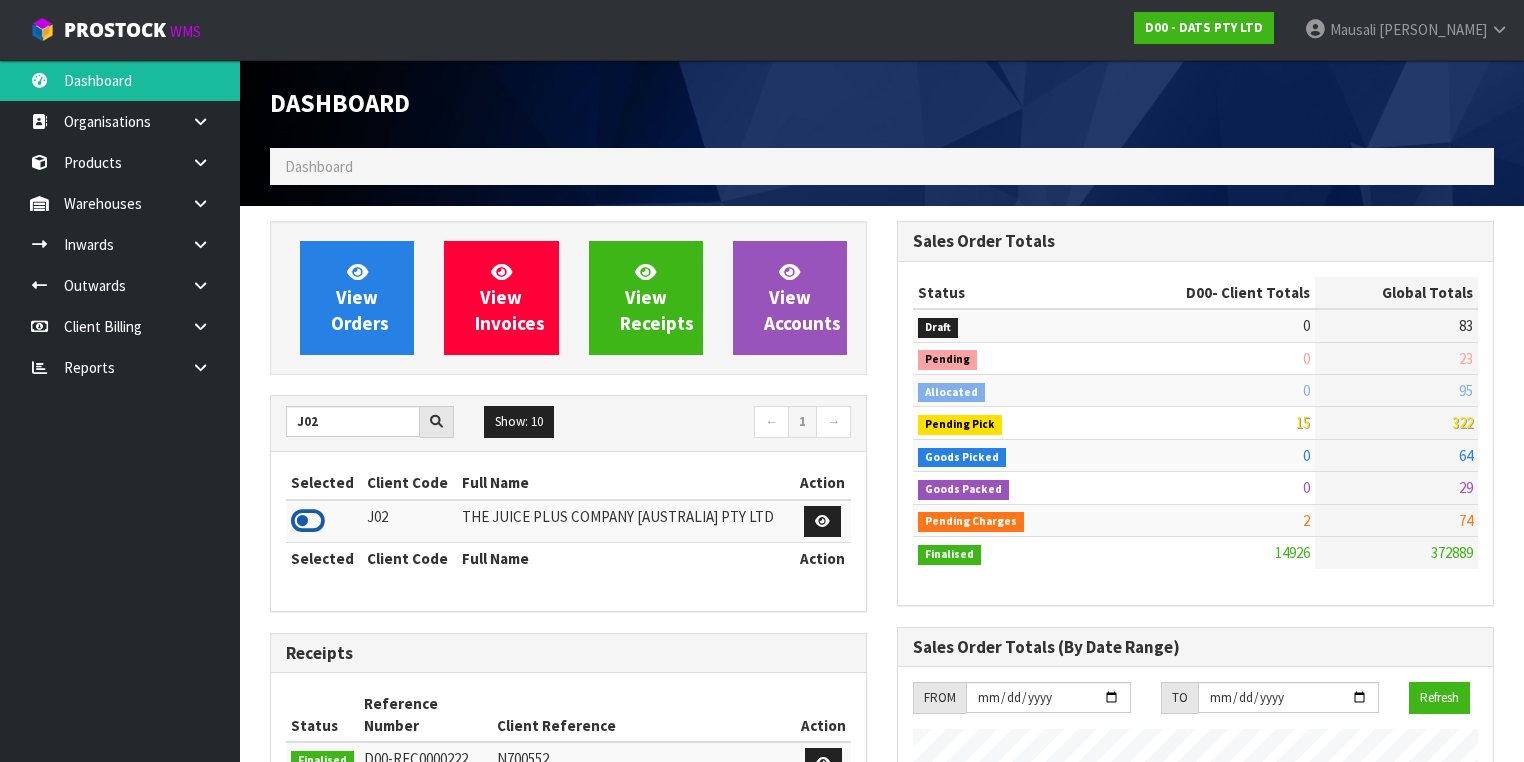 click at bounding box center [308, 521] 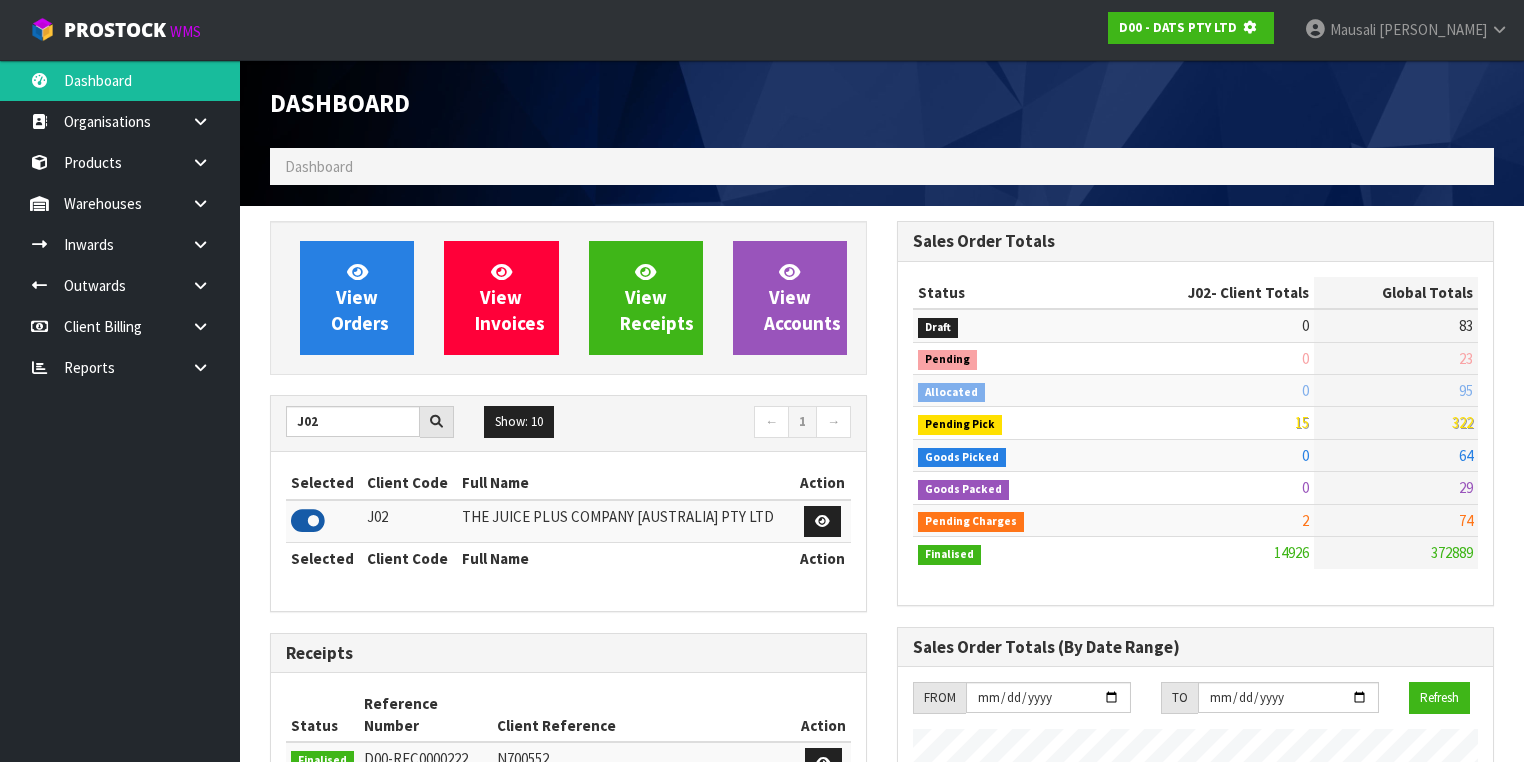 scroll, scrollTop: 1242, scrollLeft: 627, axis: both 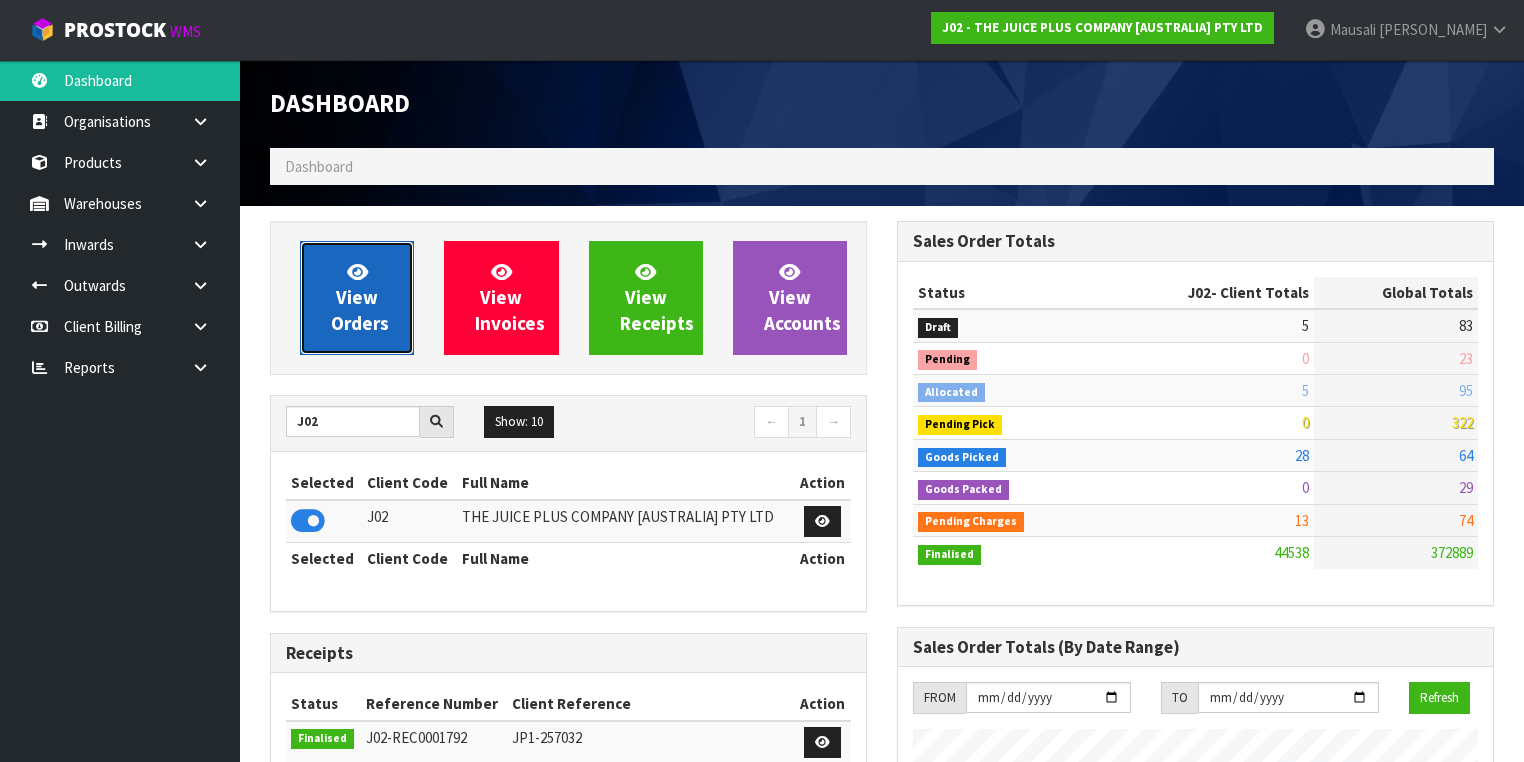 click on "View
Orders" at bounding box center (360, 297) 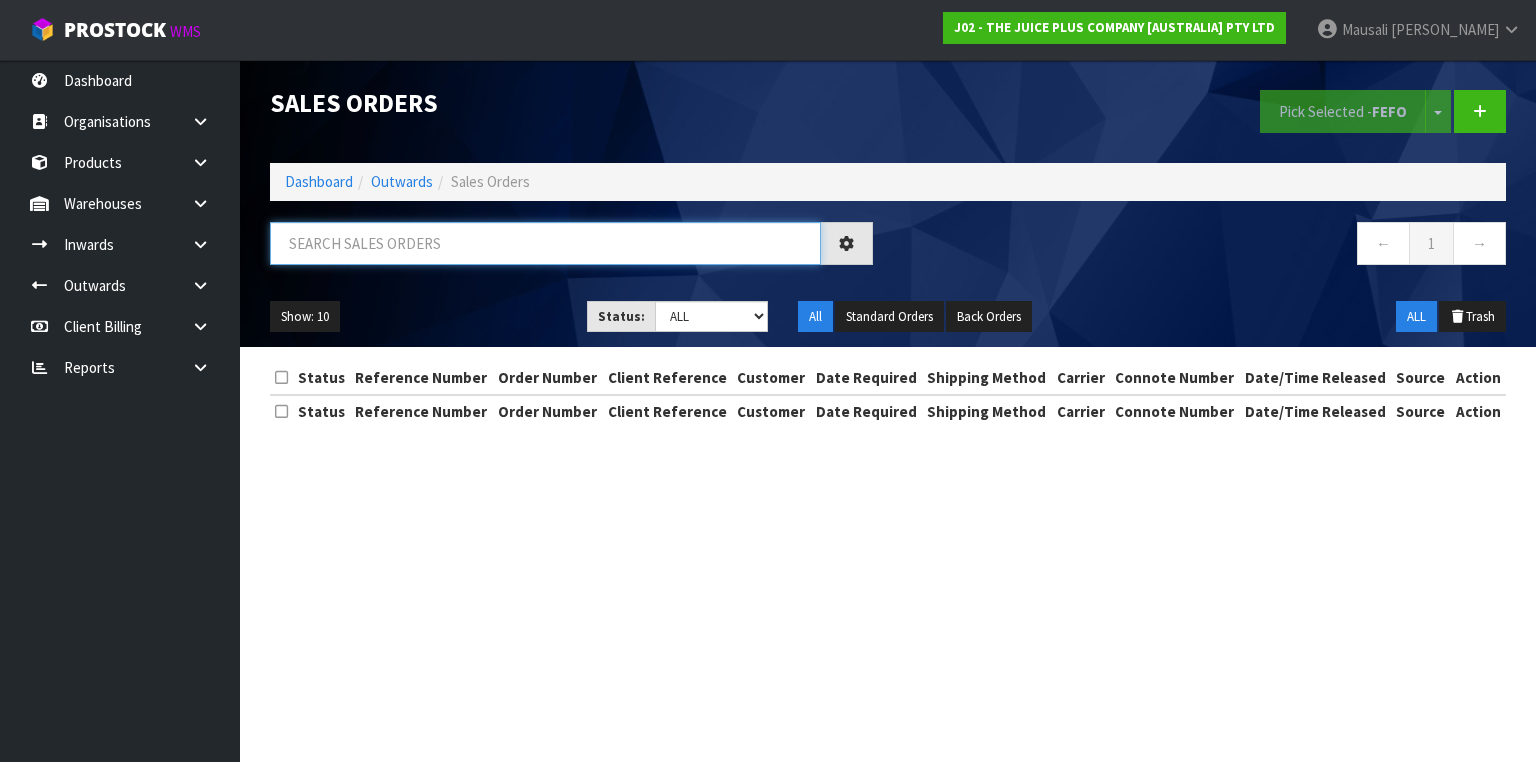 click at bounding box center (545, 243) 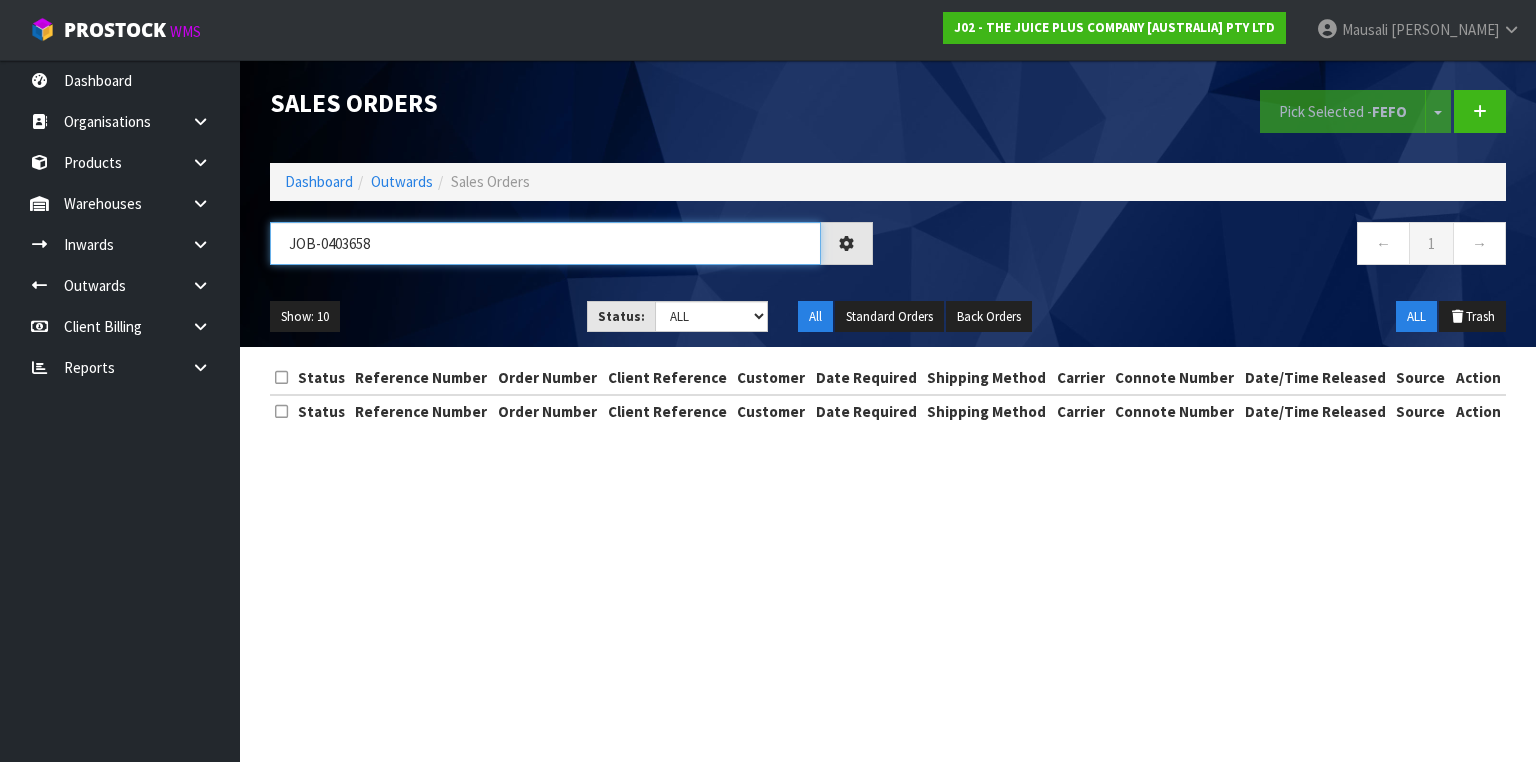 type on "JOB-0403658" 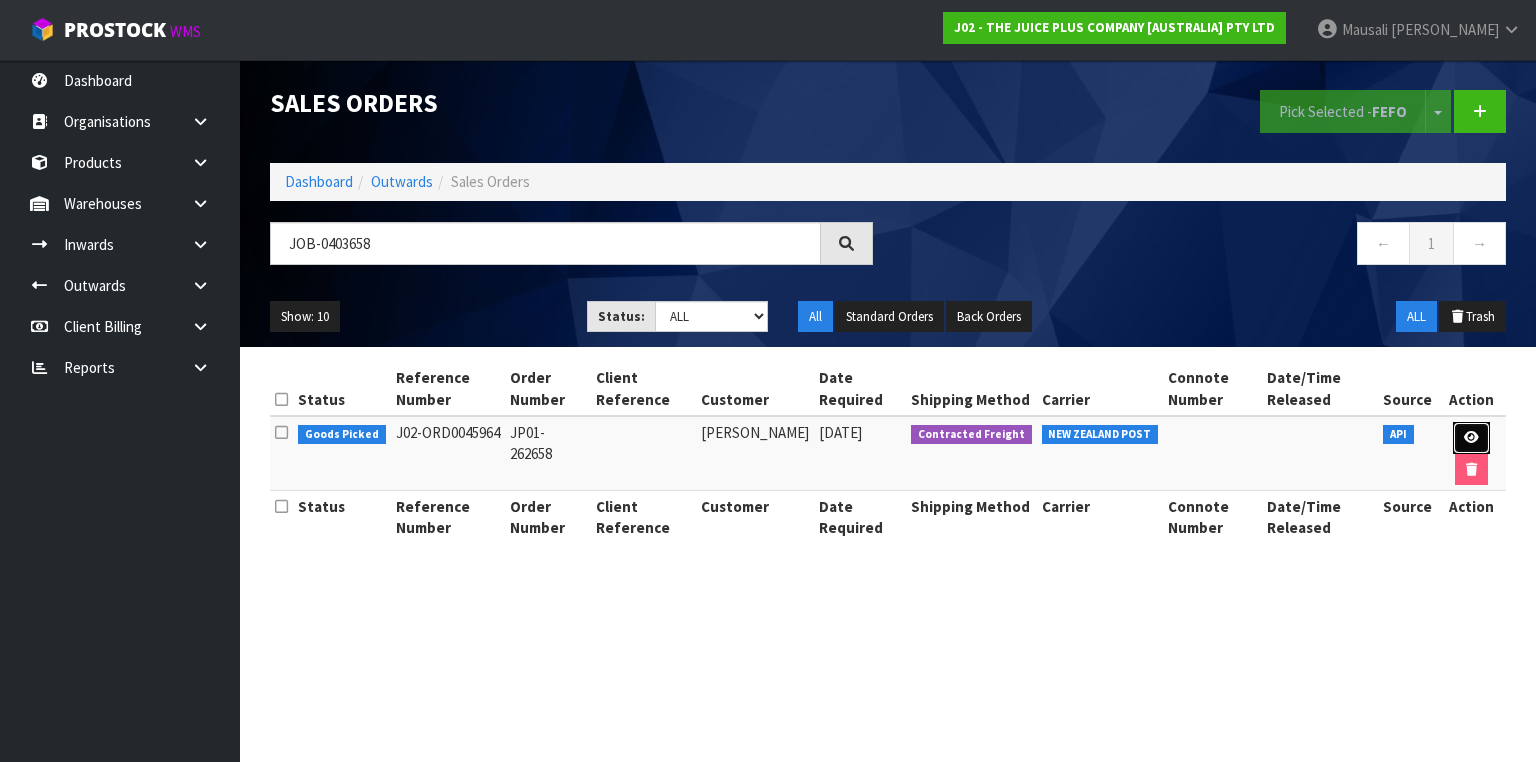 click at bounding box center (1471, 437) 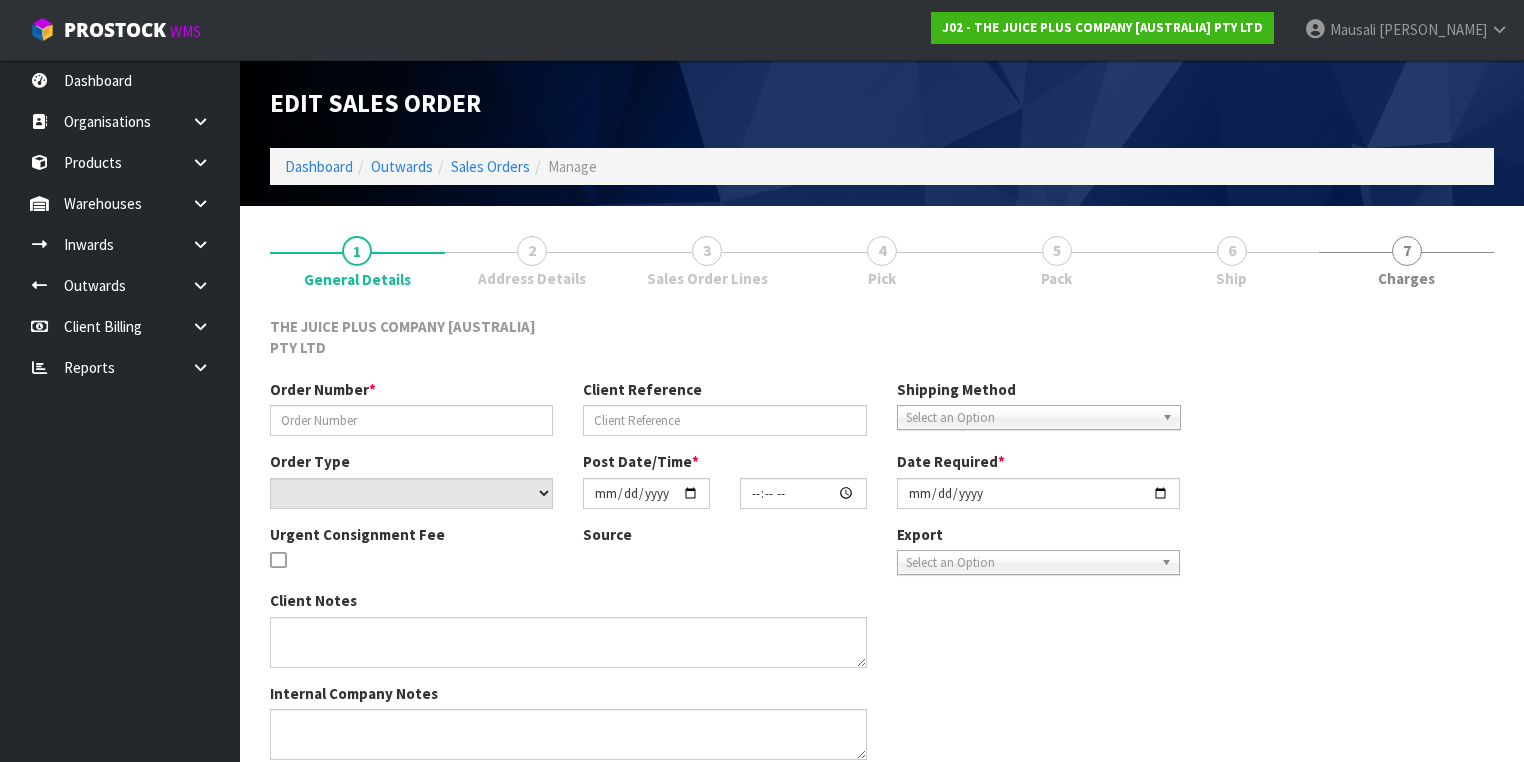 type on "JP01-262658" 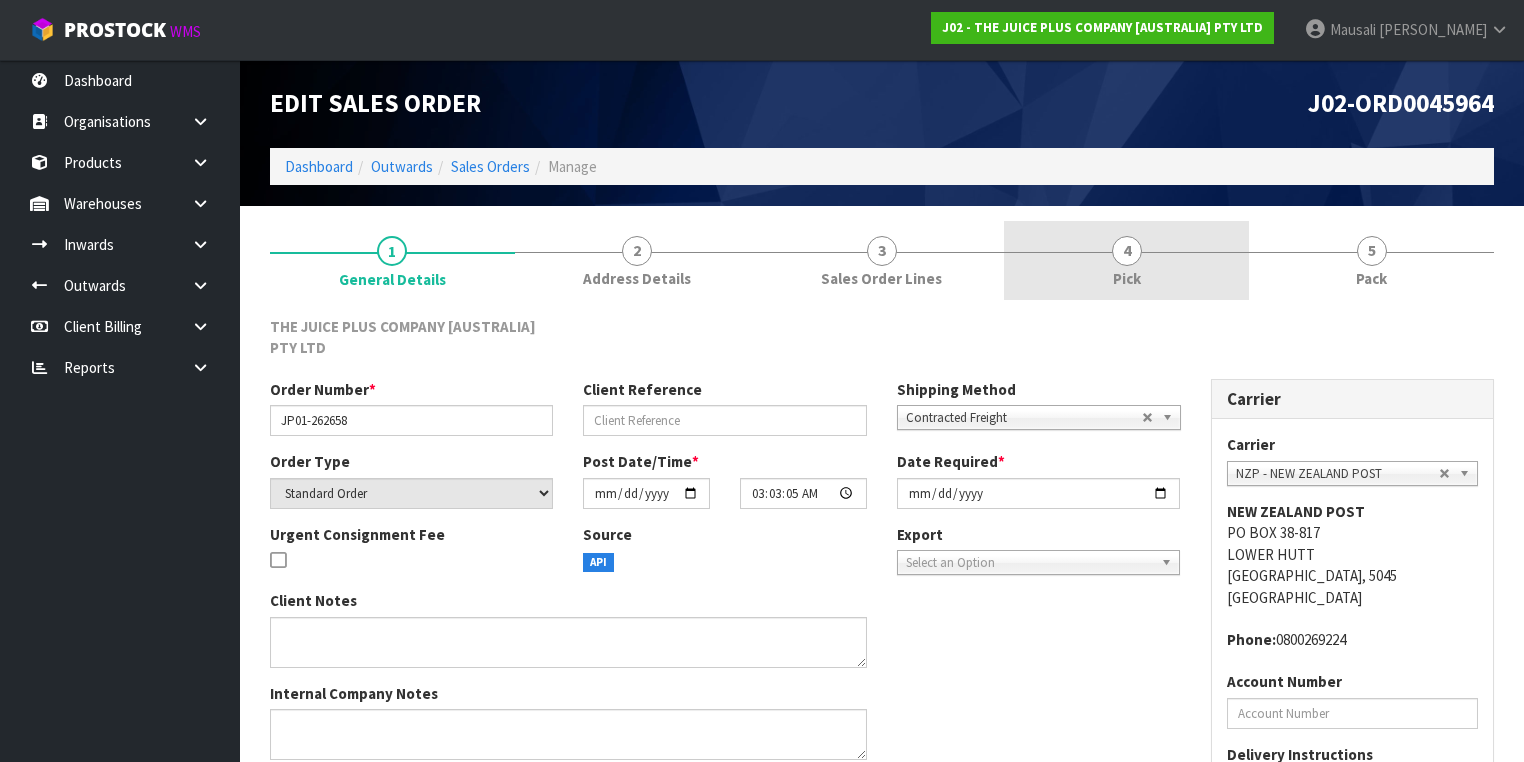 click on "4
Pick" at bounding box center (1126, 260) 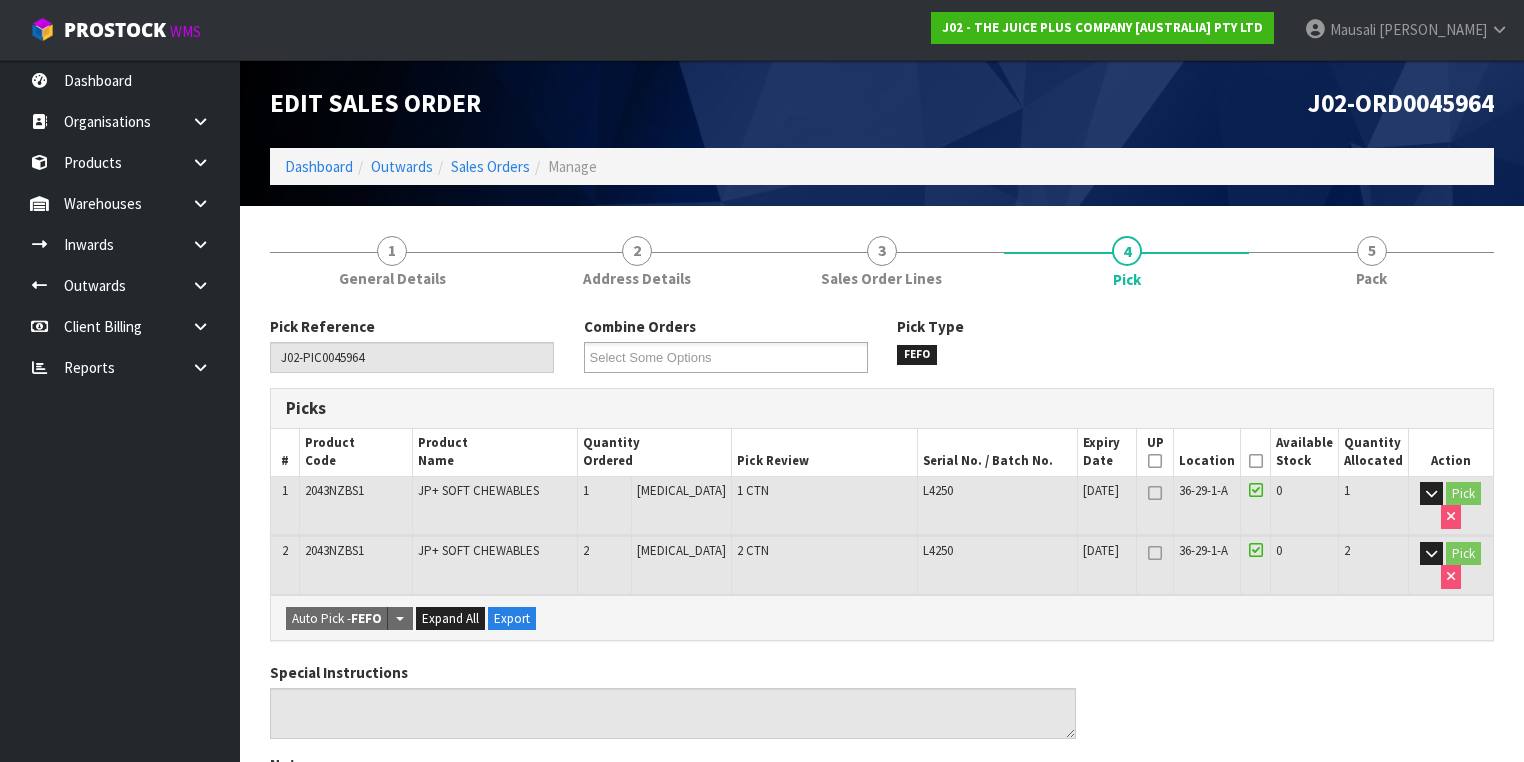 click at bounding box center (1256, 461) 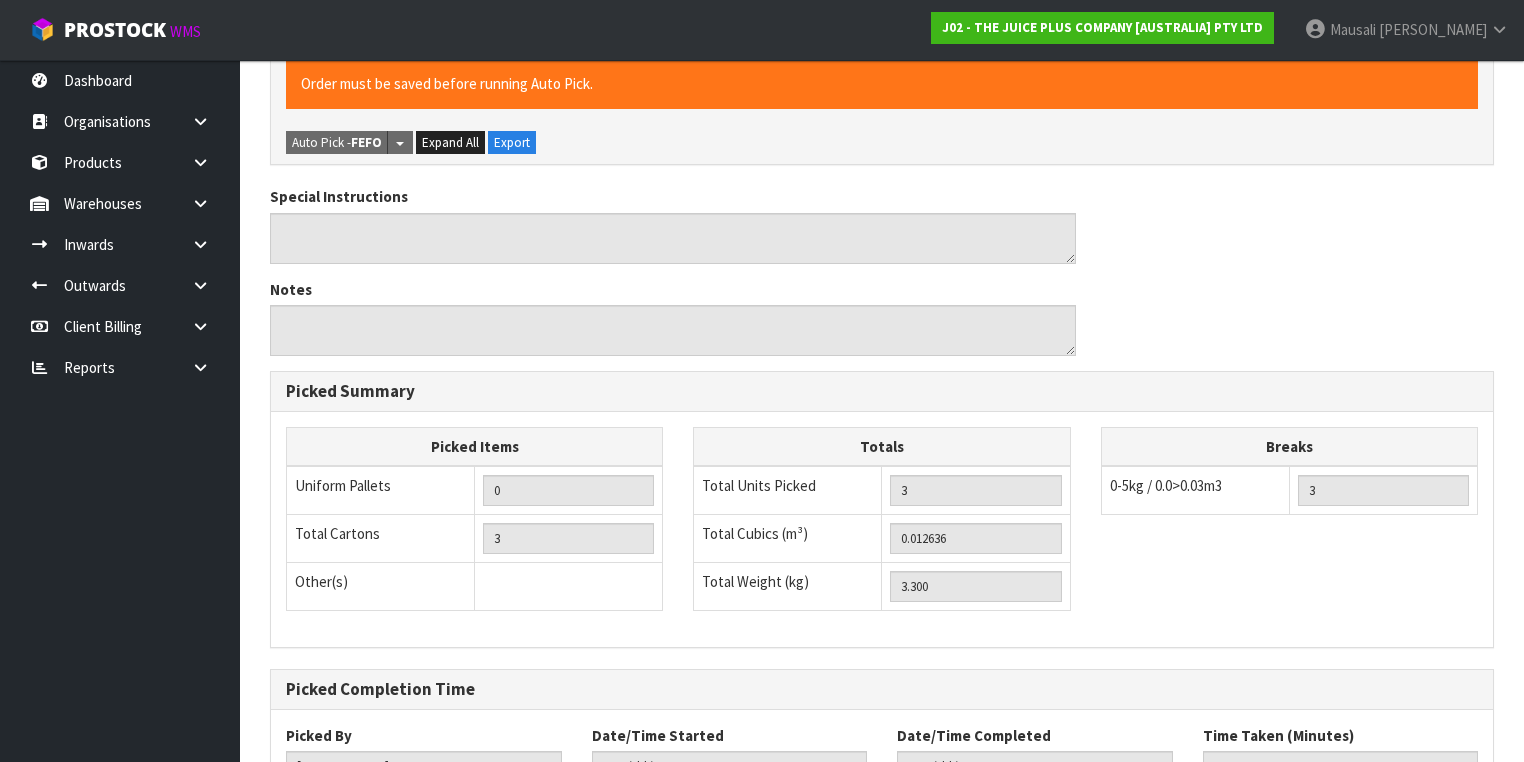 scroll, scrollTop: 700, scrollLeft: 0, axis: vertical 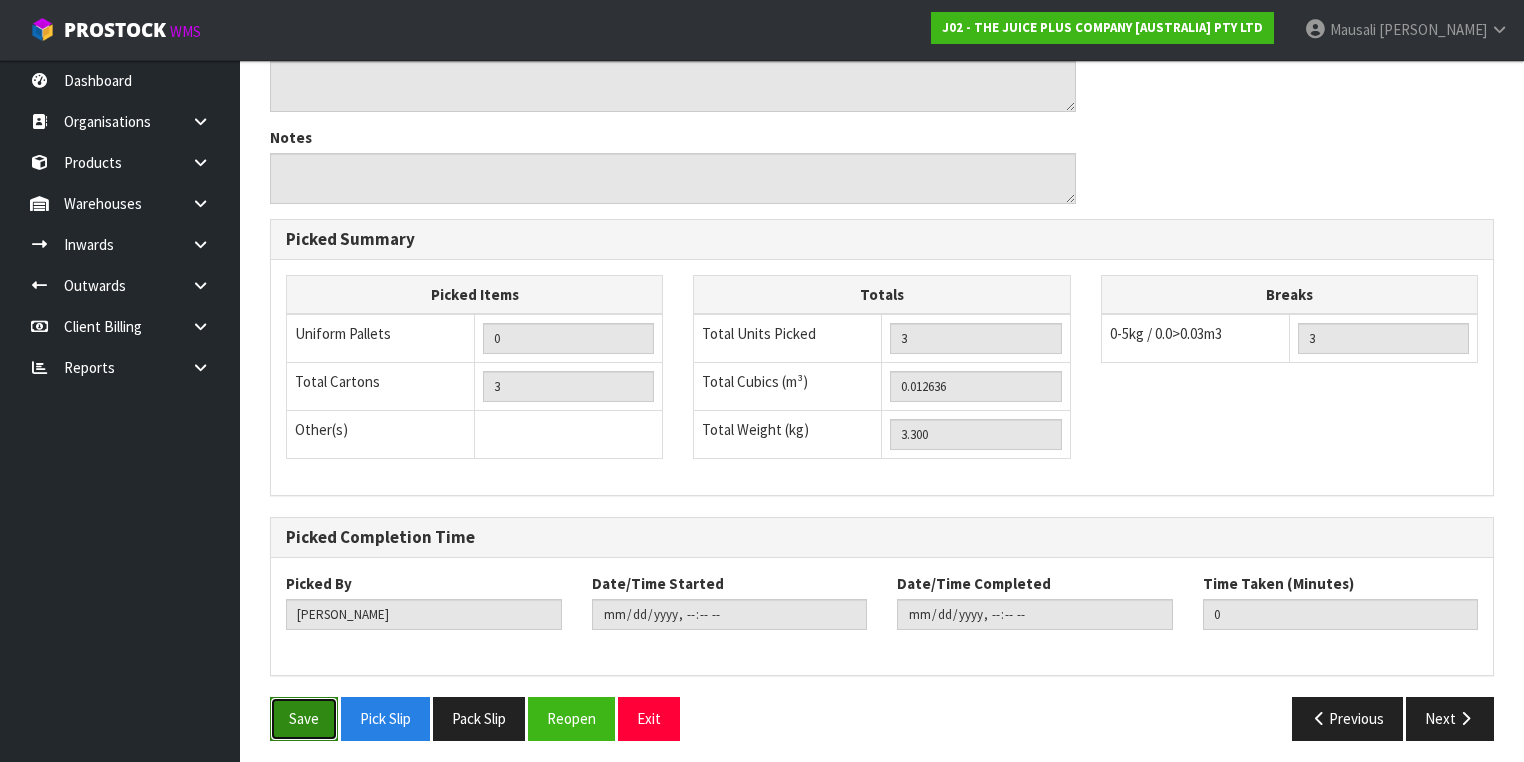 click on "Save" at bounding box center [304, 718] 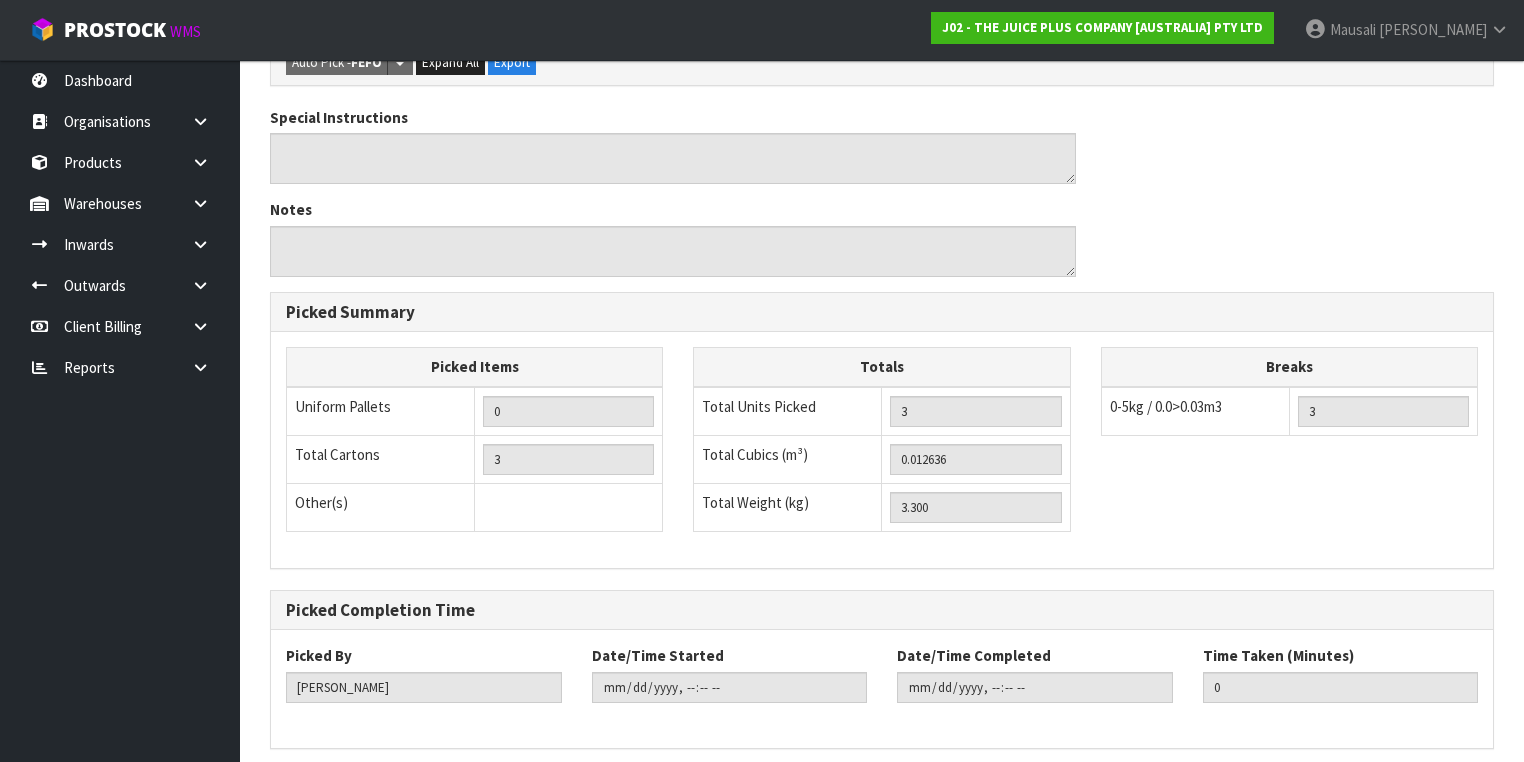scroll, scrollTop: 0, scrollLeft: 0, axis: both 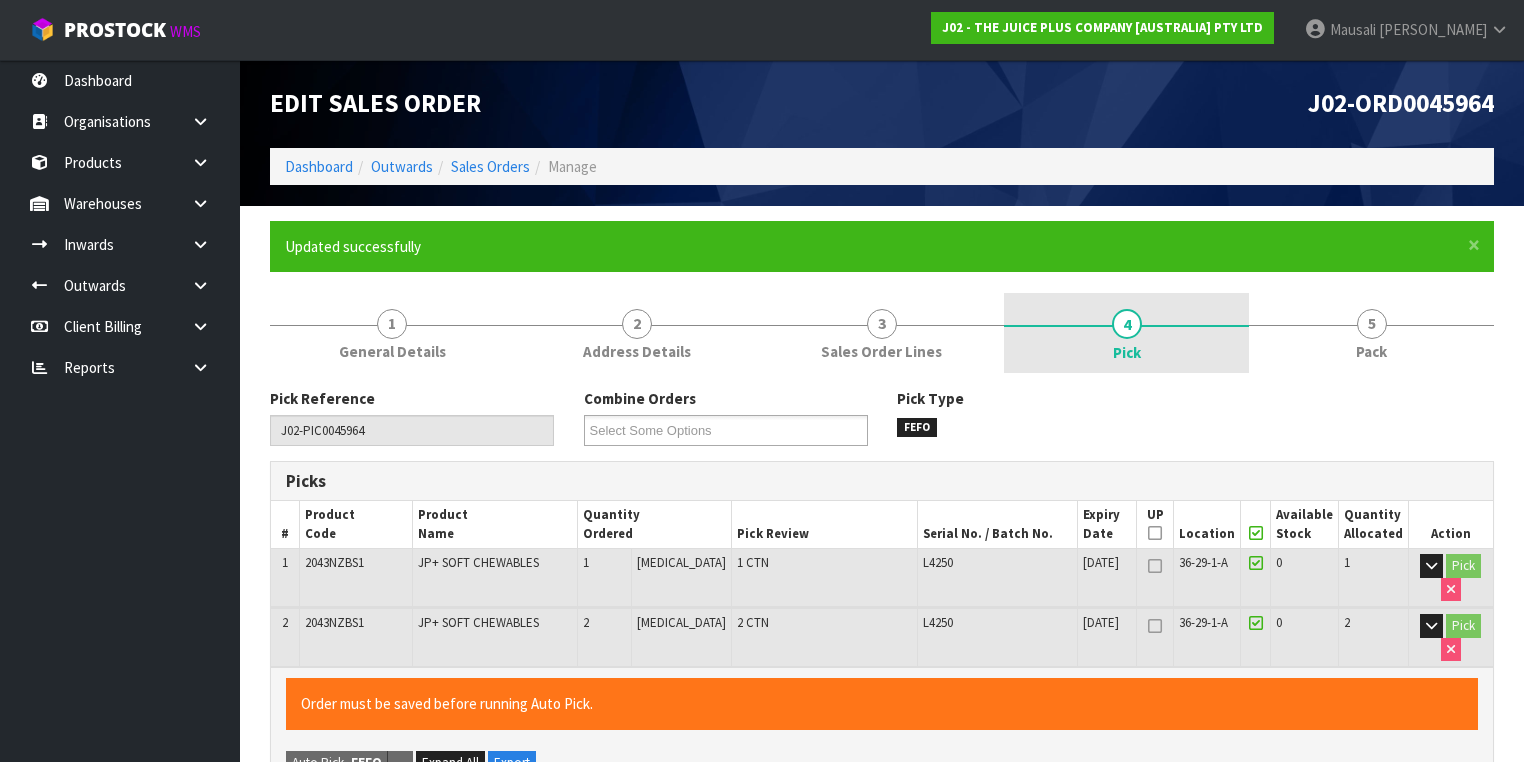 type on "[PERSON_NAME]" 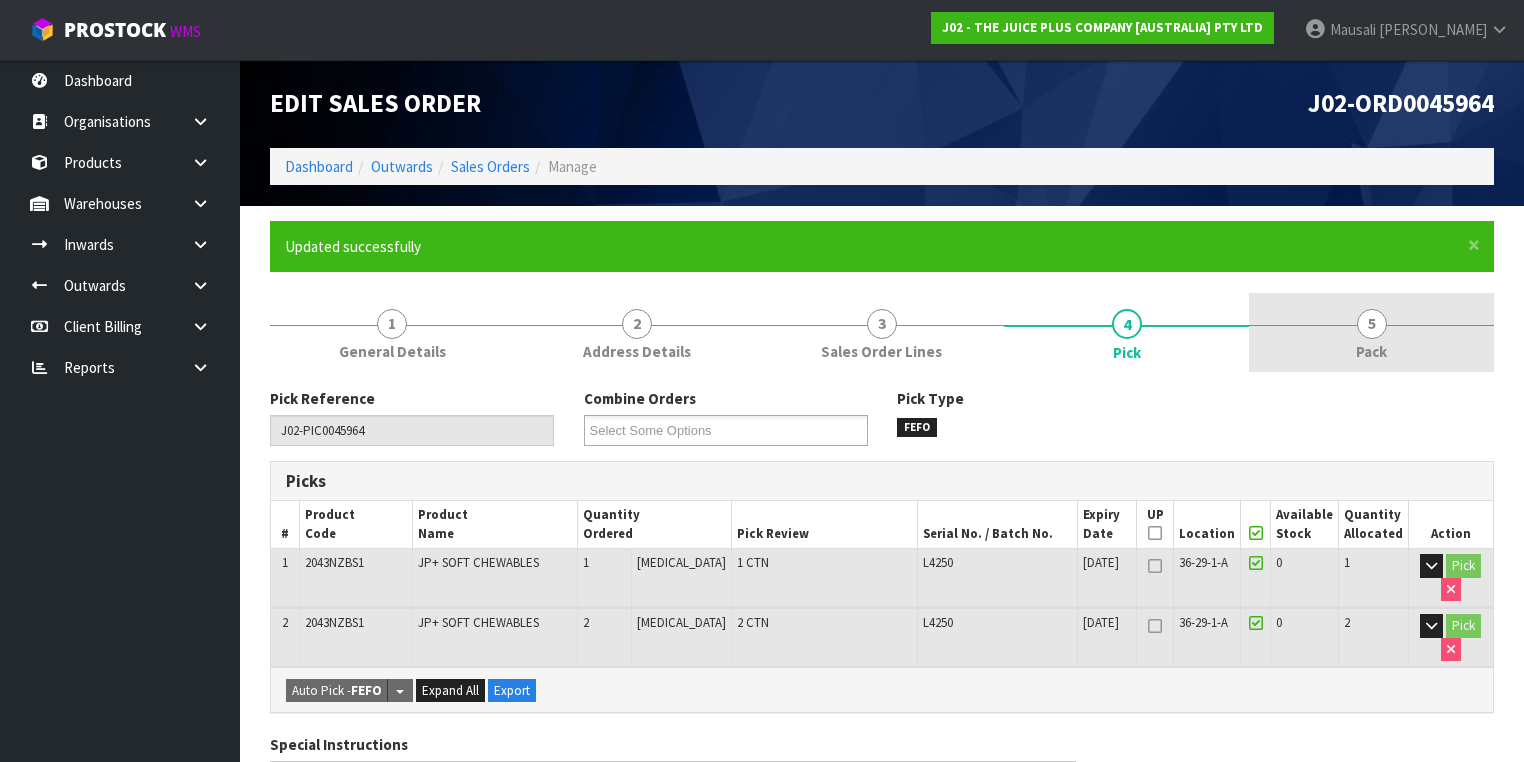 click on "5
Pack" at bounding box center (1371, 332) 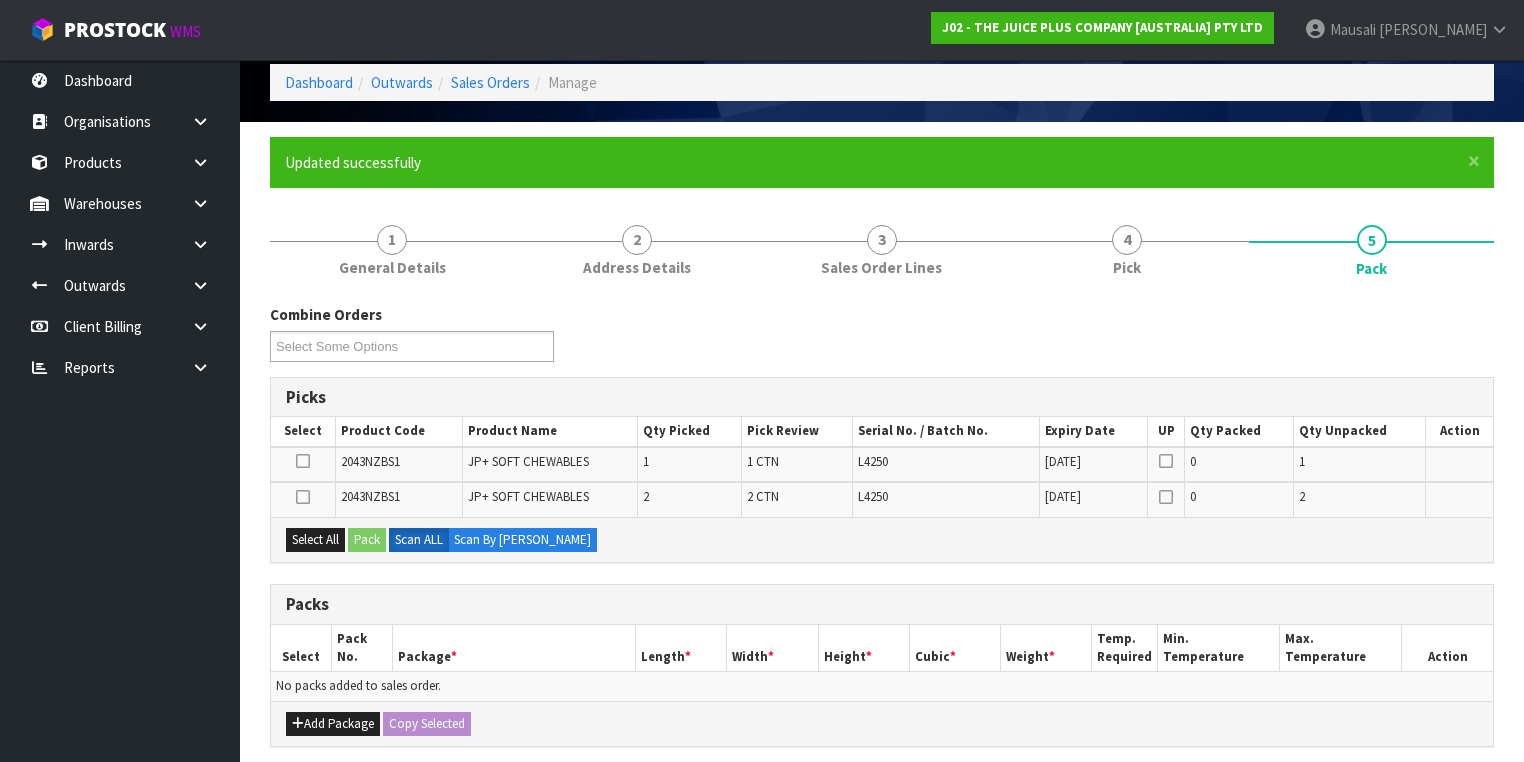 scroll, scrollTop: 160, scrollLeft: 0, axis: vertical 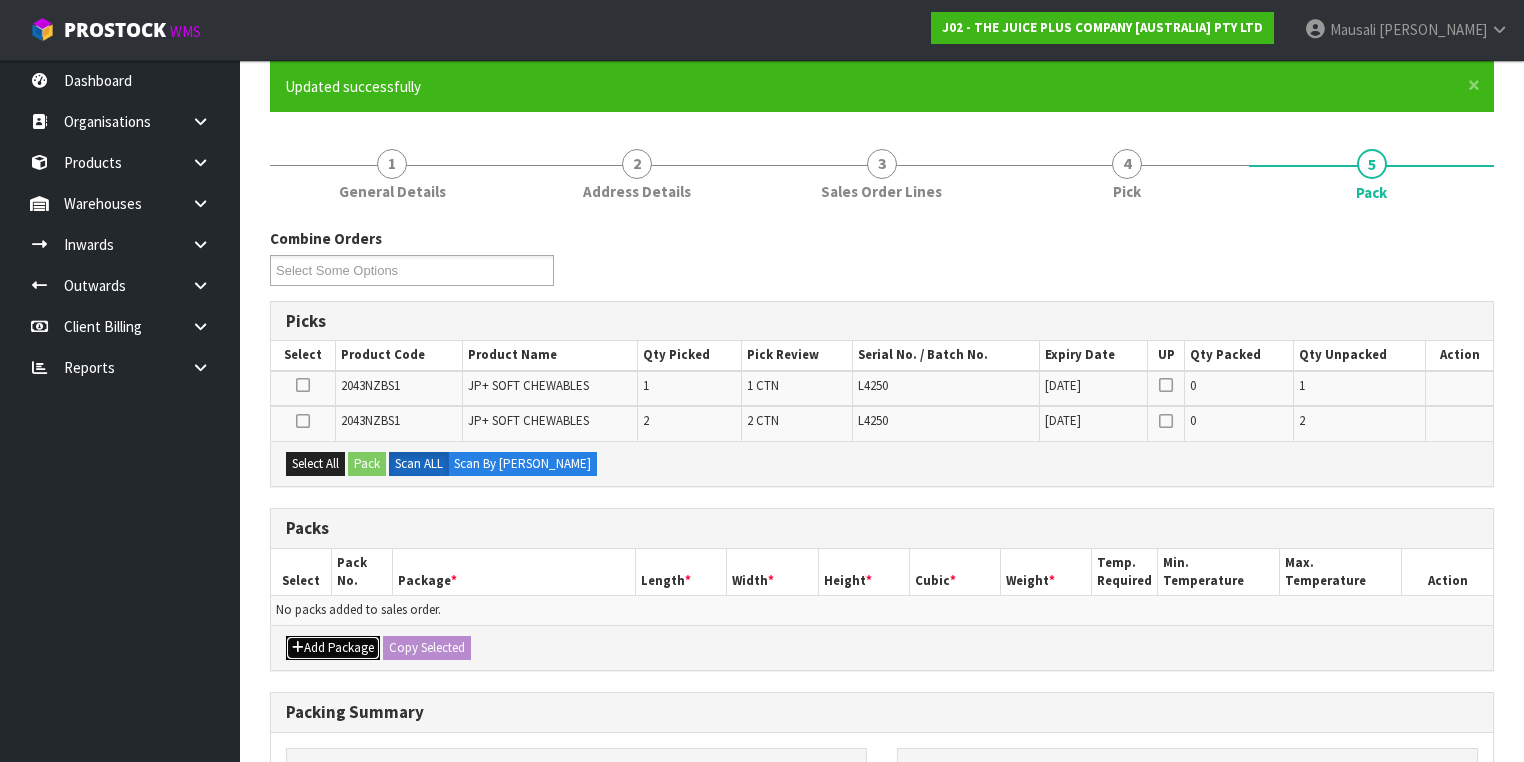 click on "Add Package" at bounding box center [333, 648] 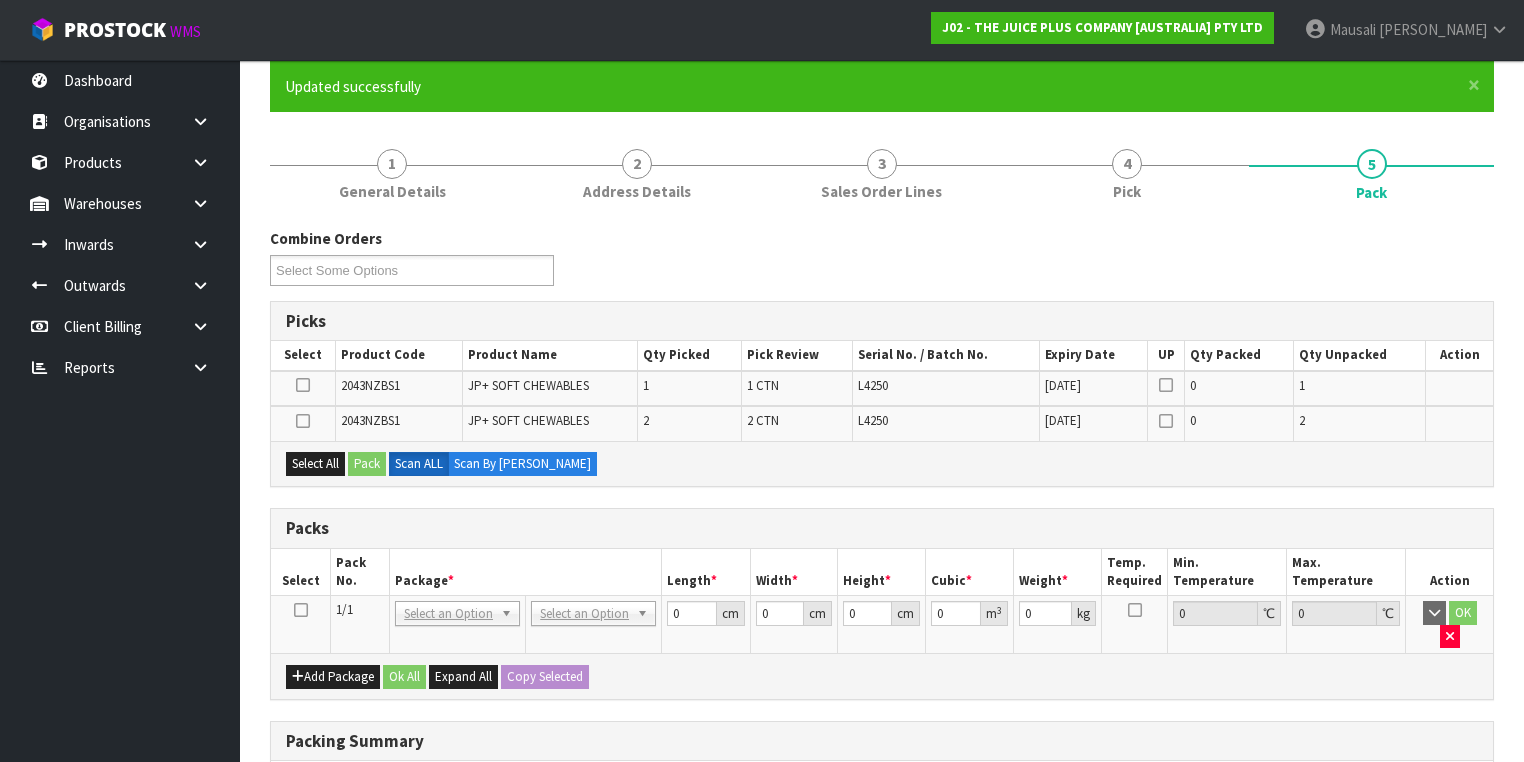 click at bounding box center [301, 610] 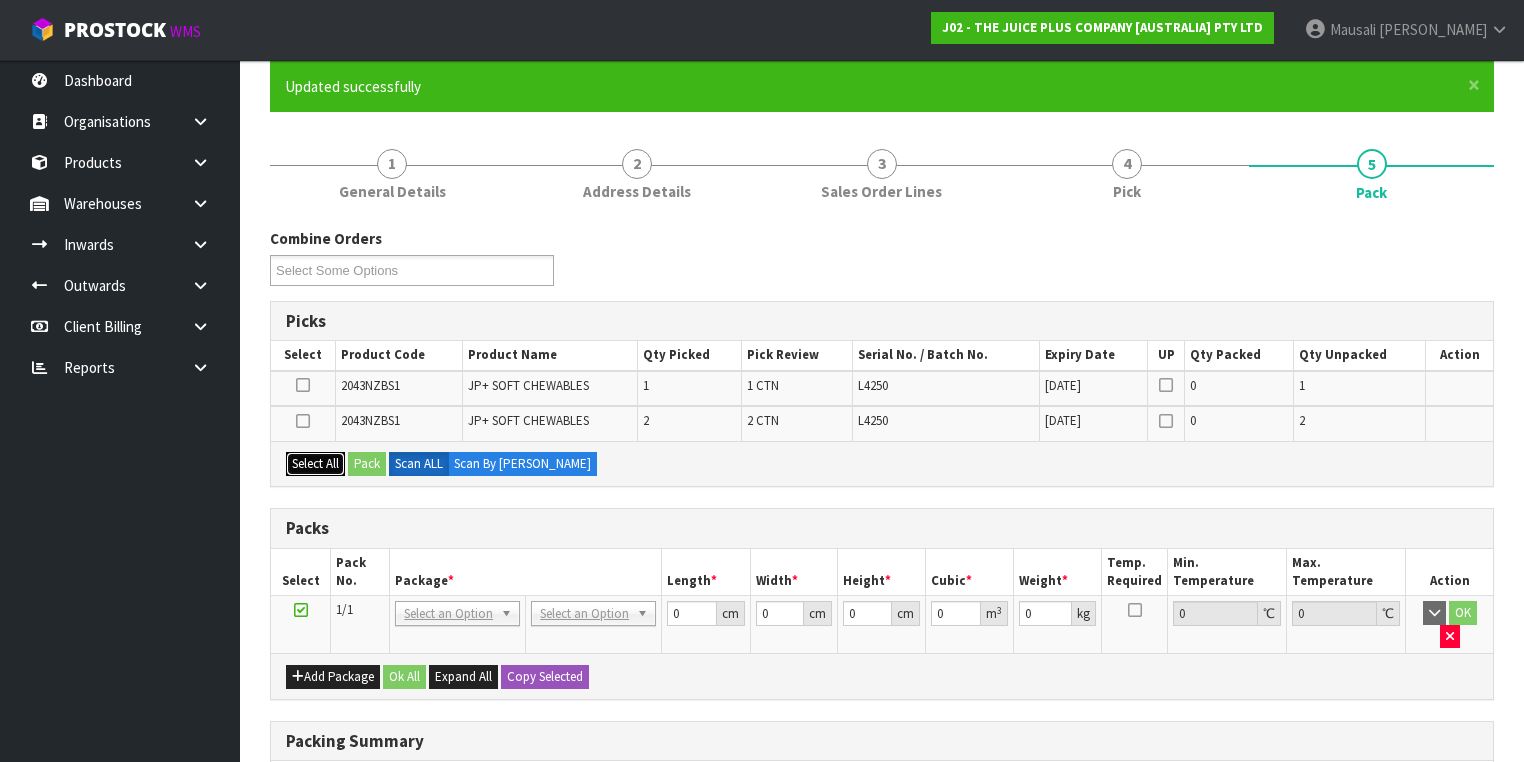 drag, startPoint x: 312, startPoint y: 463, endPoint x: 356, endPoint y: 464, distance: 44.011364 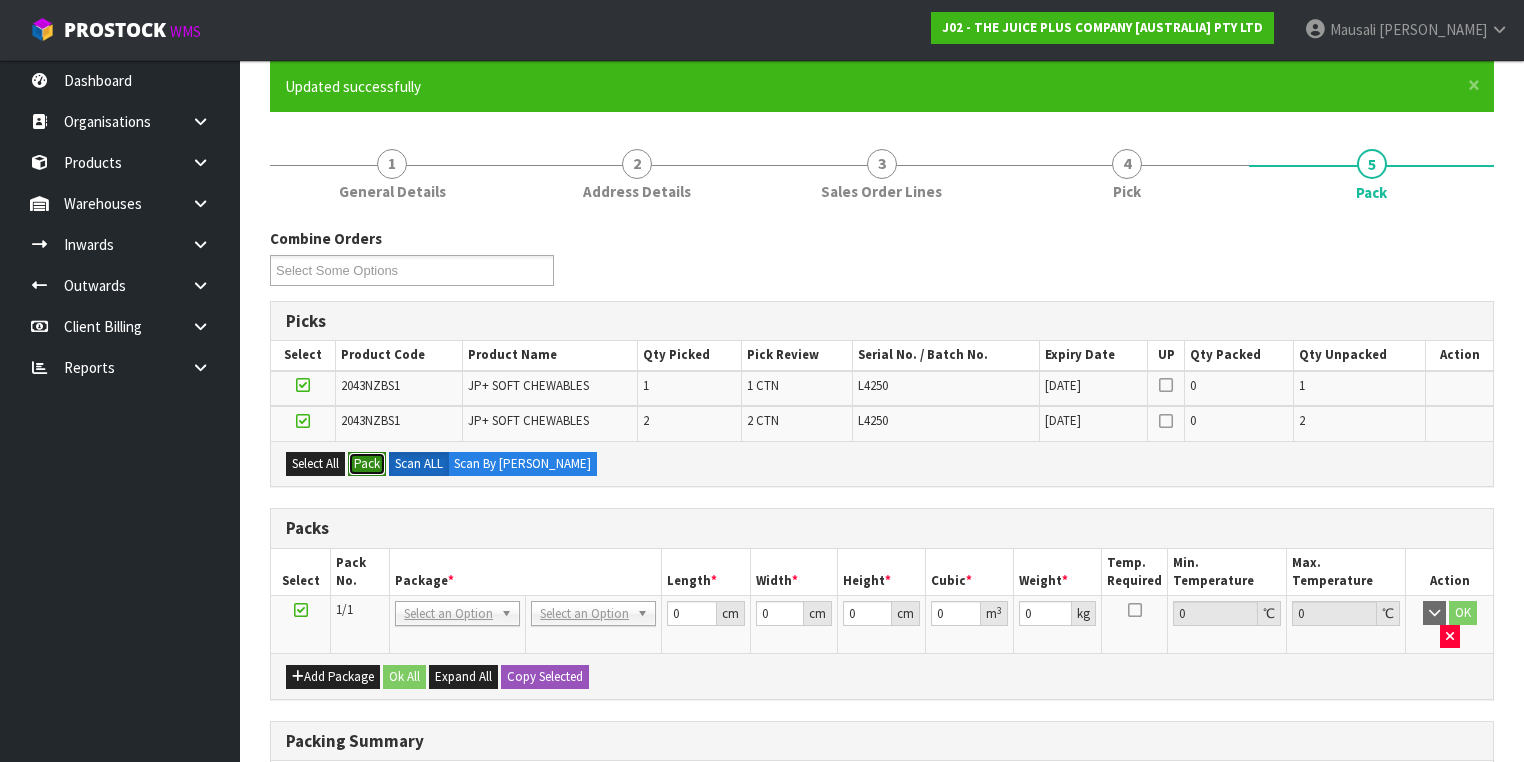 click on "Pack" at bounding box center [367, 464] 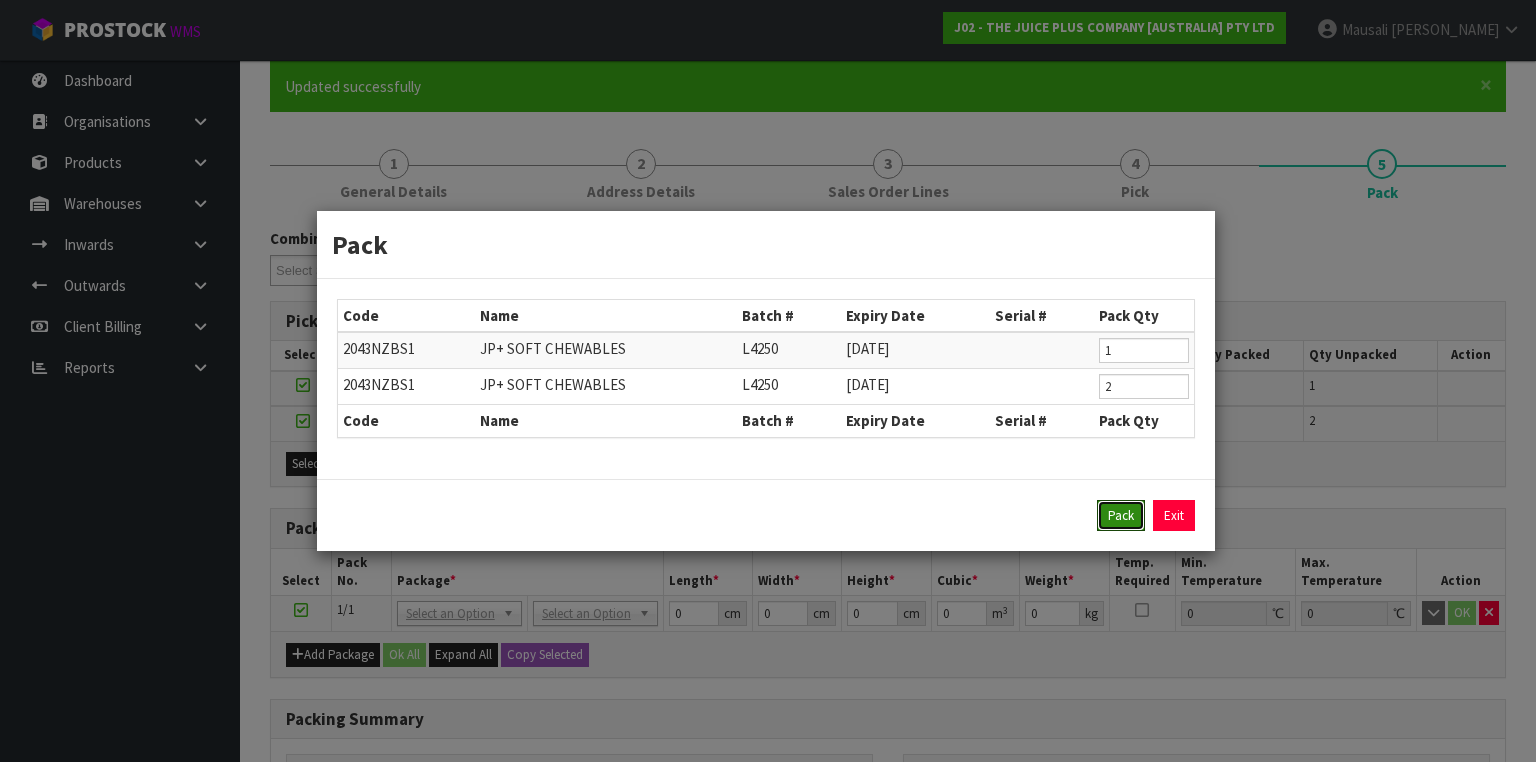 drag, startPoint x: 1116, startPoint y: 499, endPoint x: 972, endPoint y: 532, distance: 147.73286 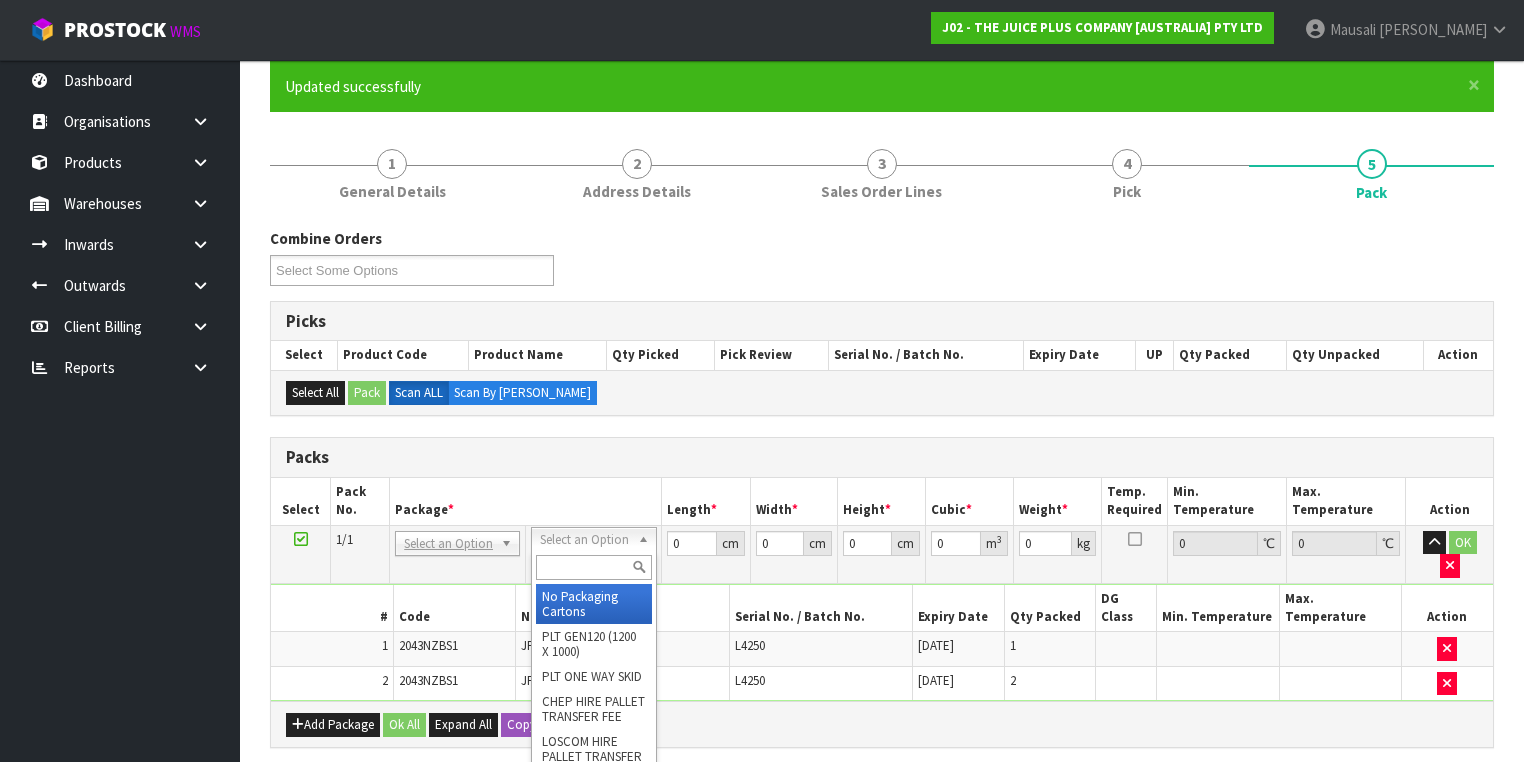 drag, startPoint x: 600, startPoint y: 539, endPoint x: 581, endPoint y: 566, distance: 33.01515 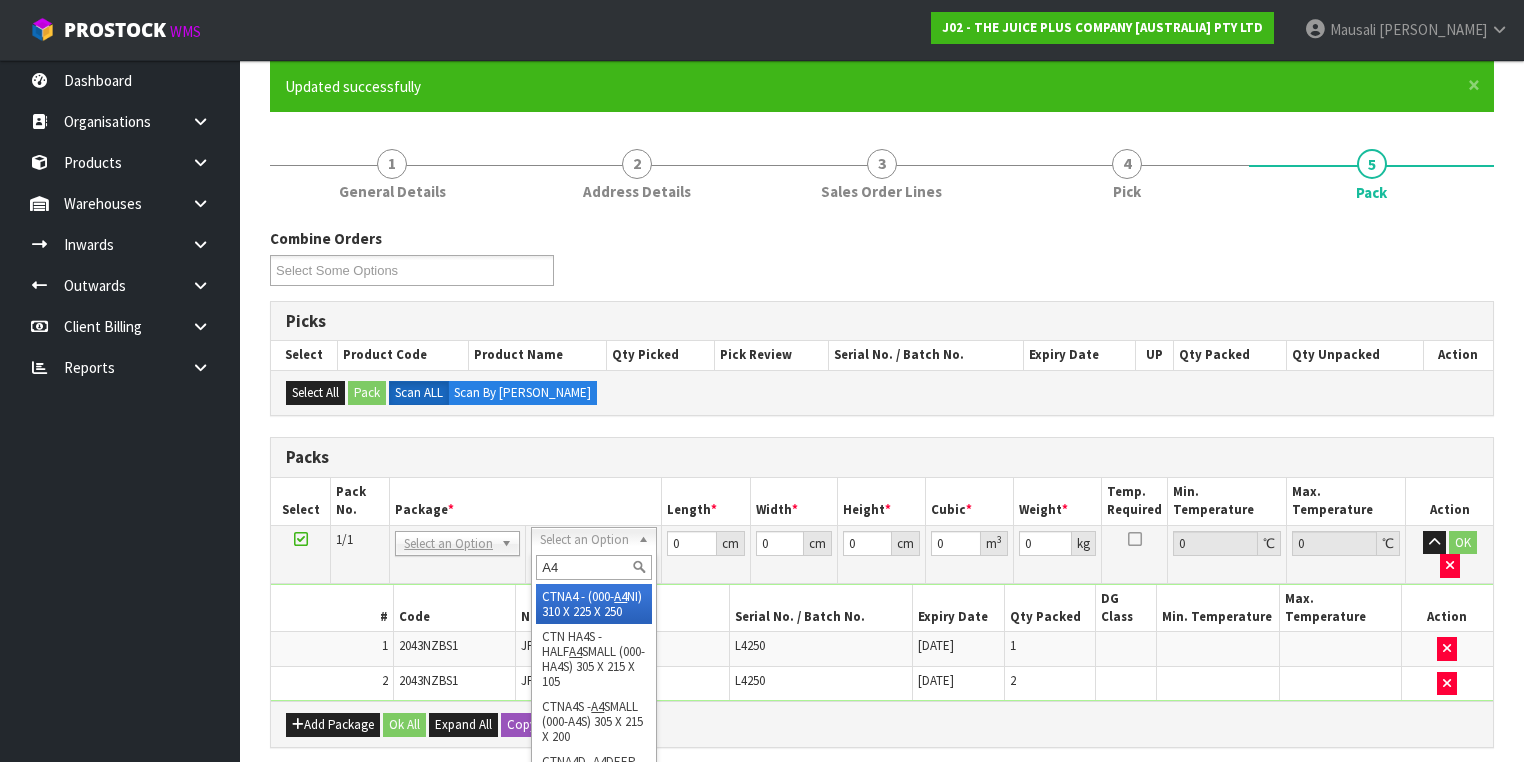 type on "A4" 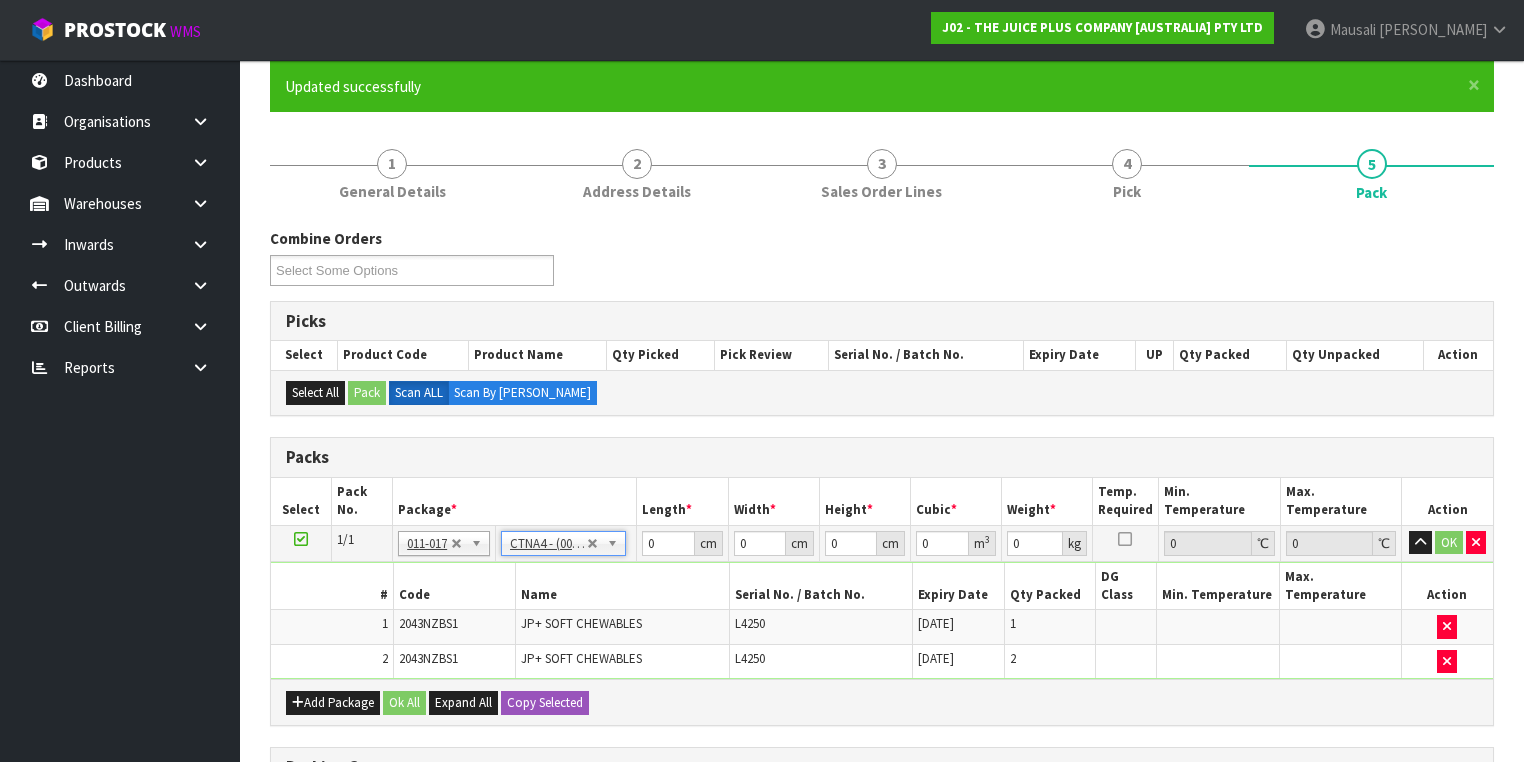 type on "31" 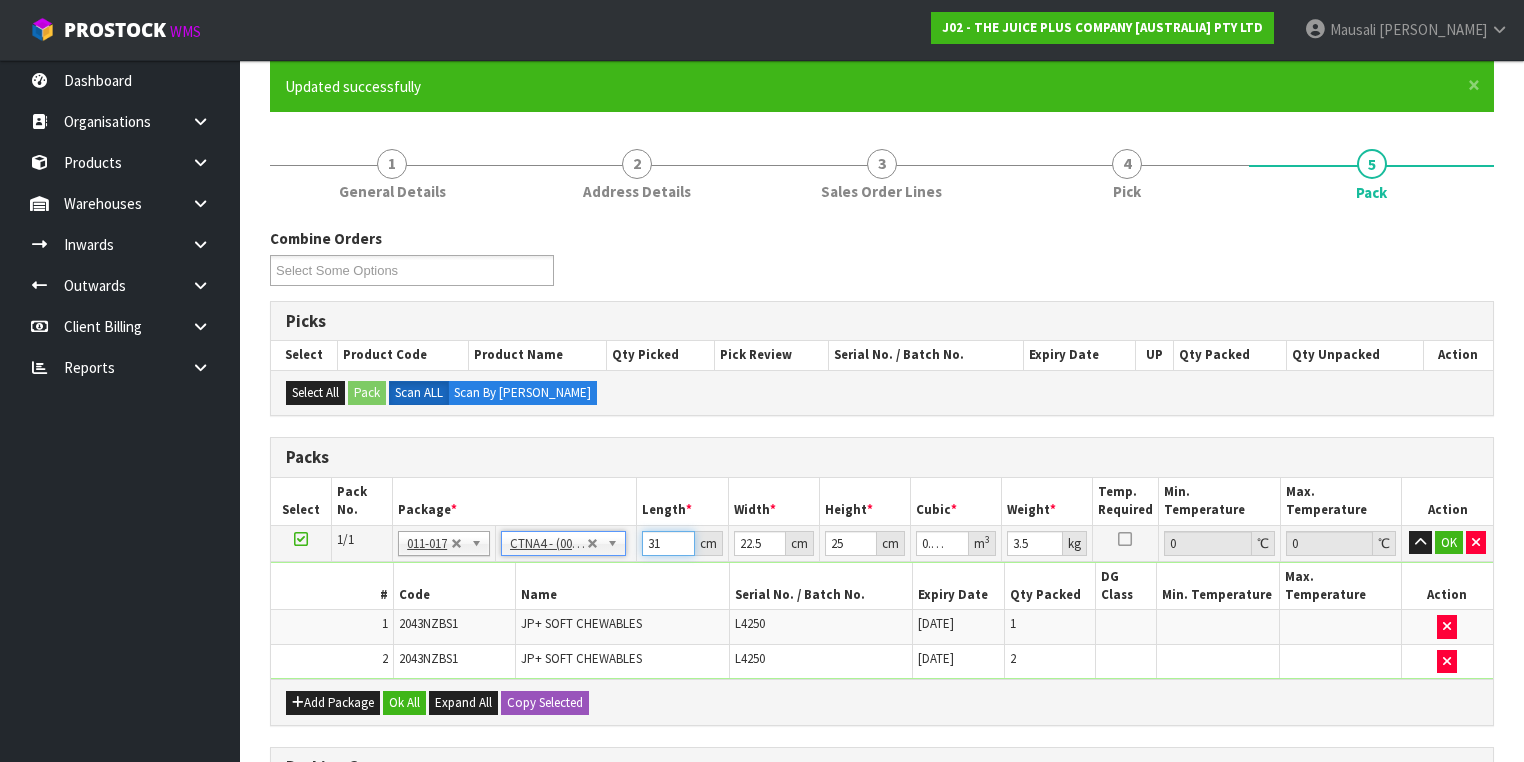 drag, startPoint x: 664, startPoint y: 541, endPoint x: 568, endPoint y: 537, distance: 96.0833 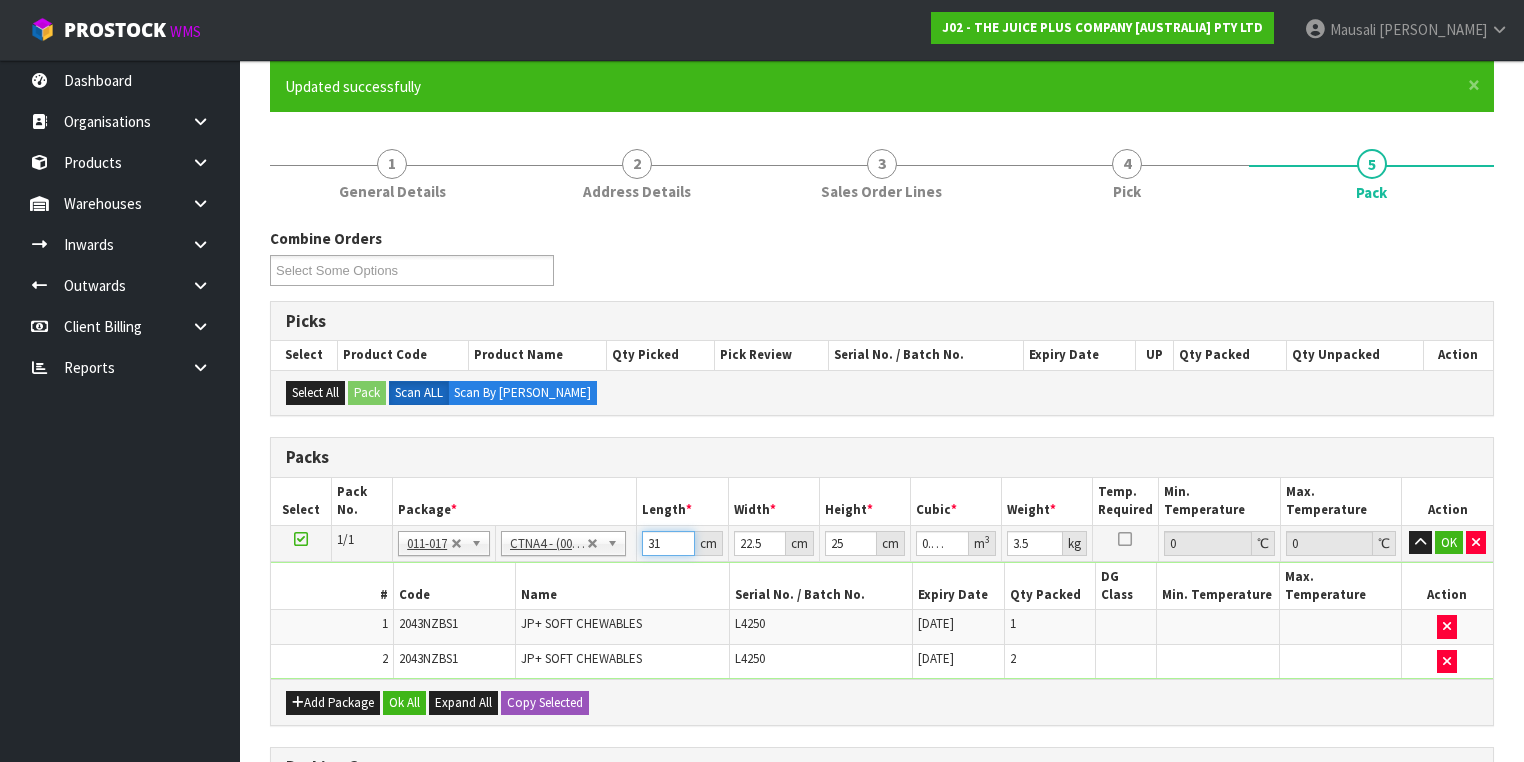 type on "3" 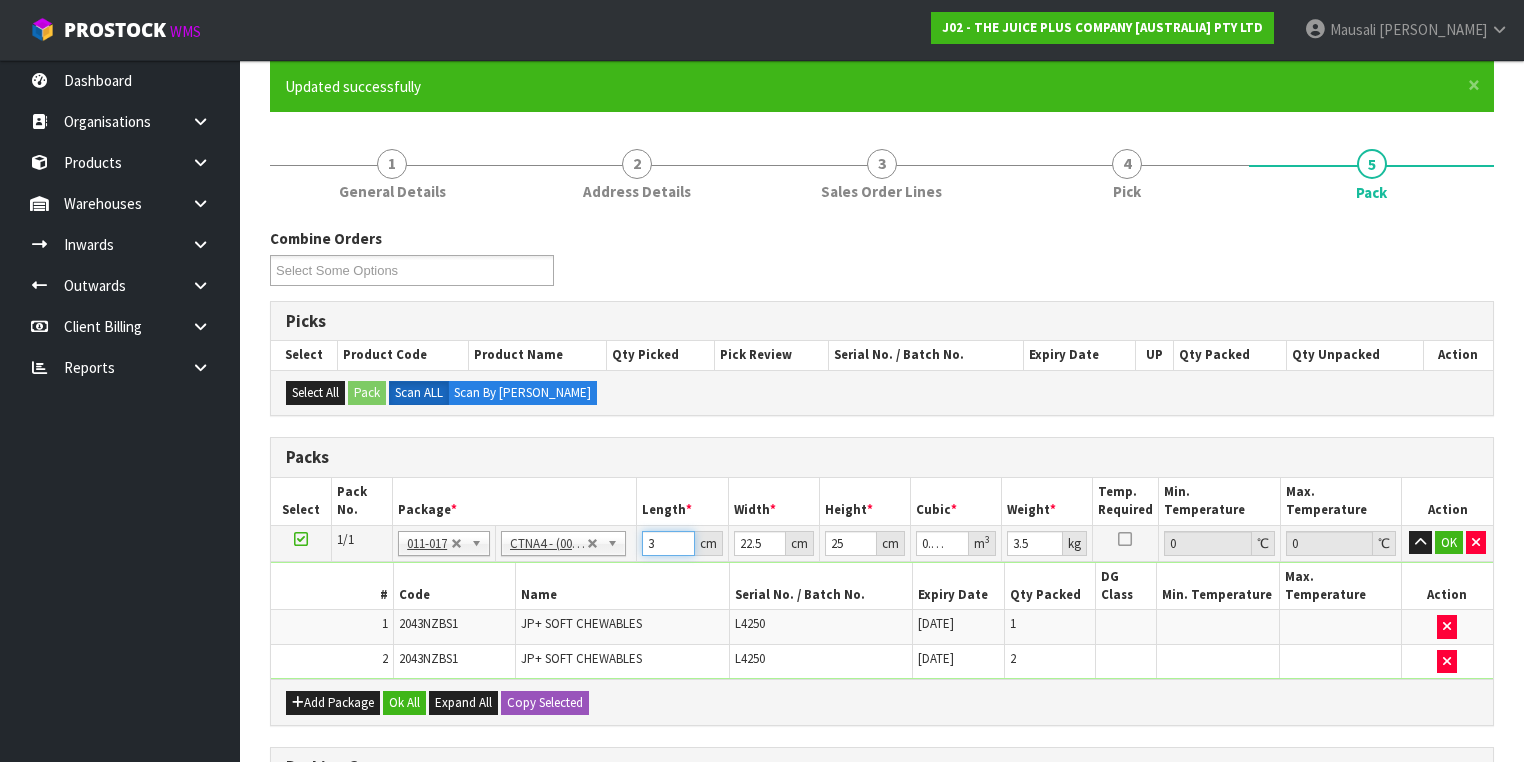 type on "33" 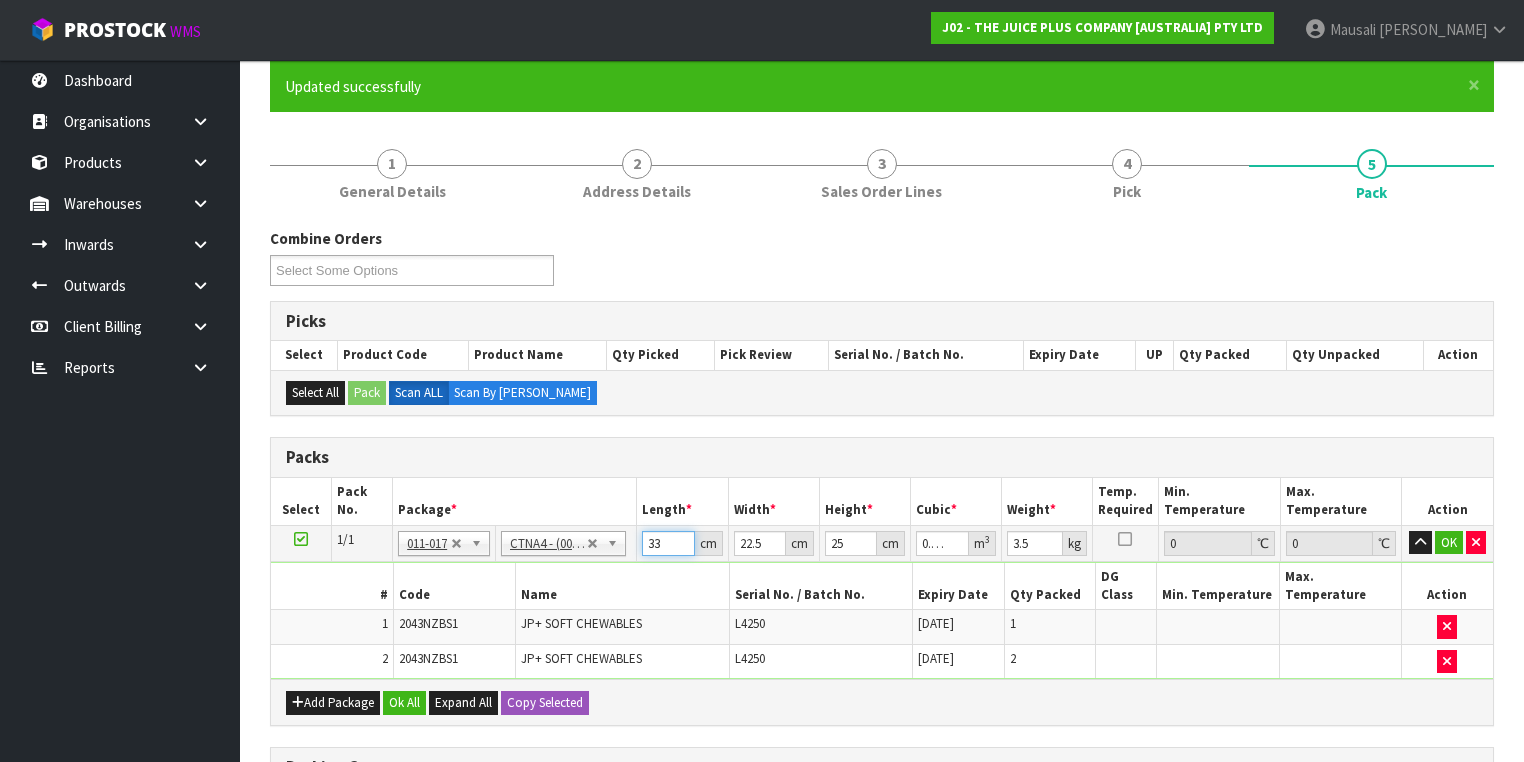 type on "33" 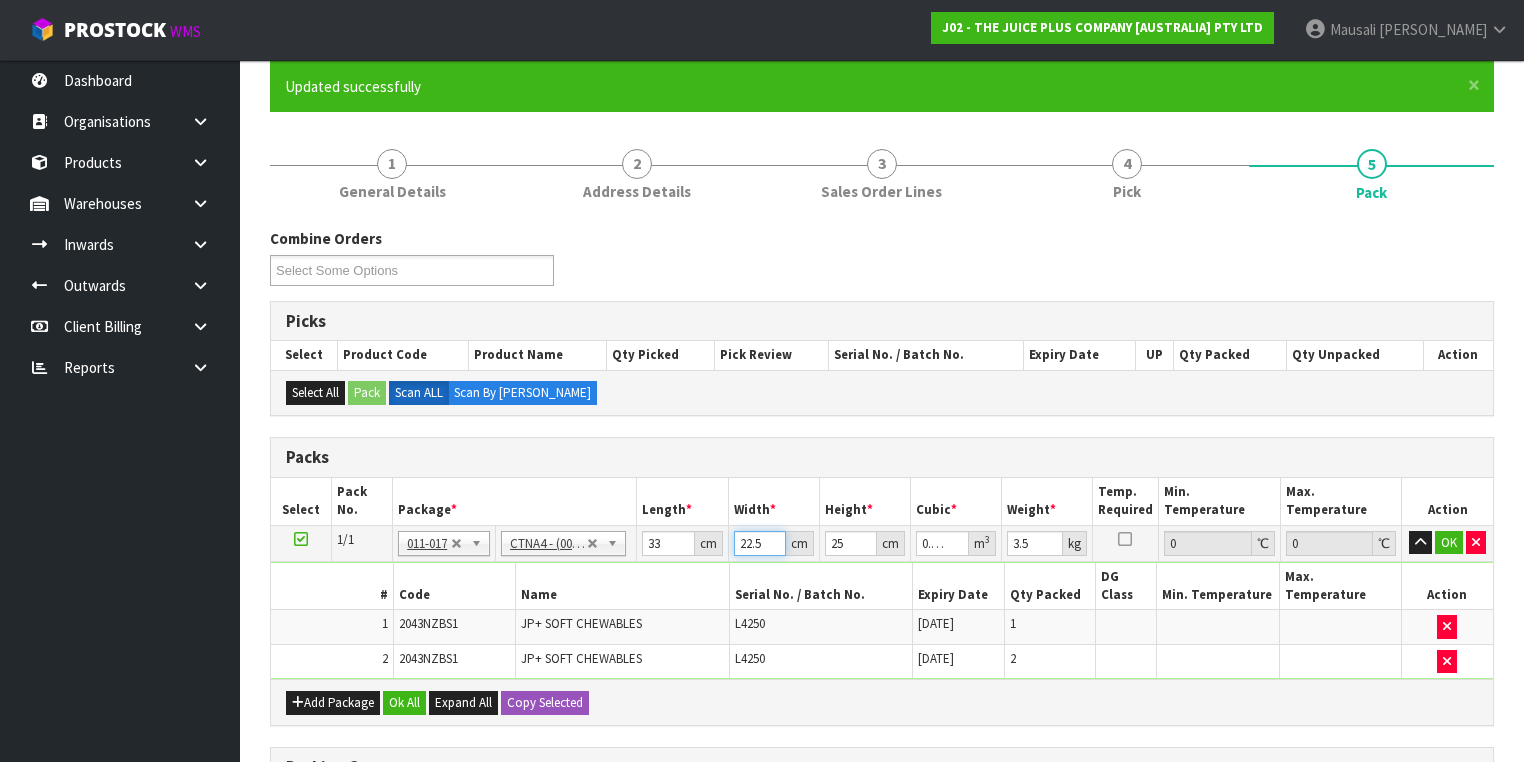 type on "2" 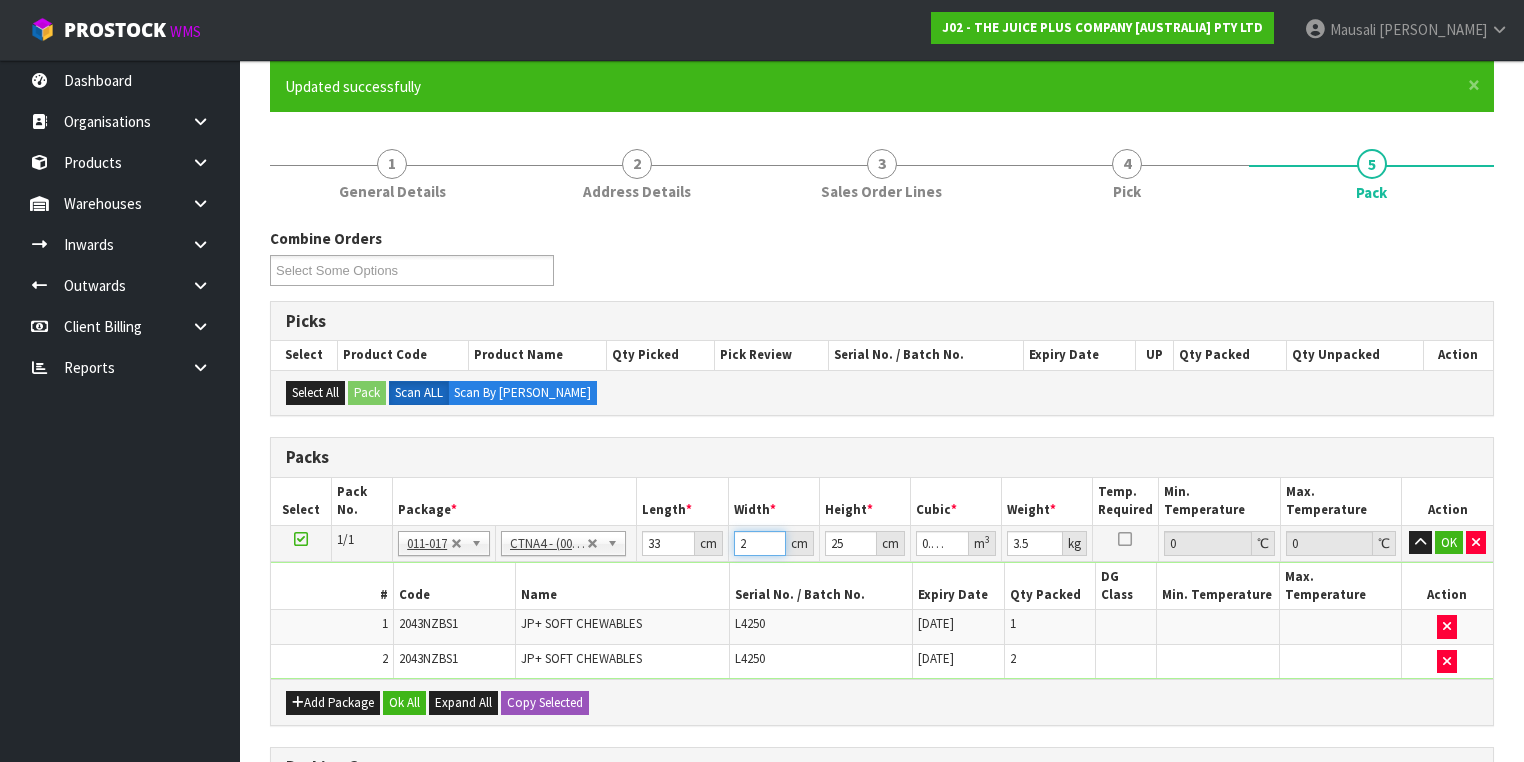 type on "24" 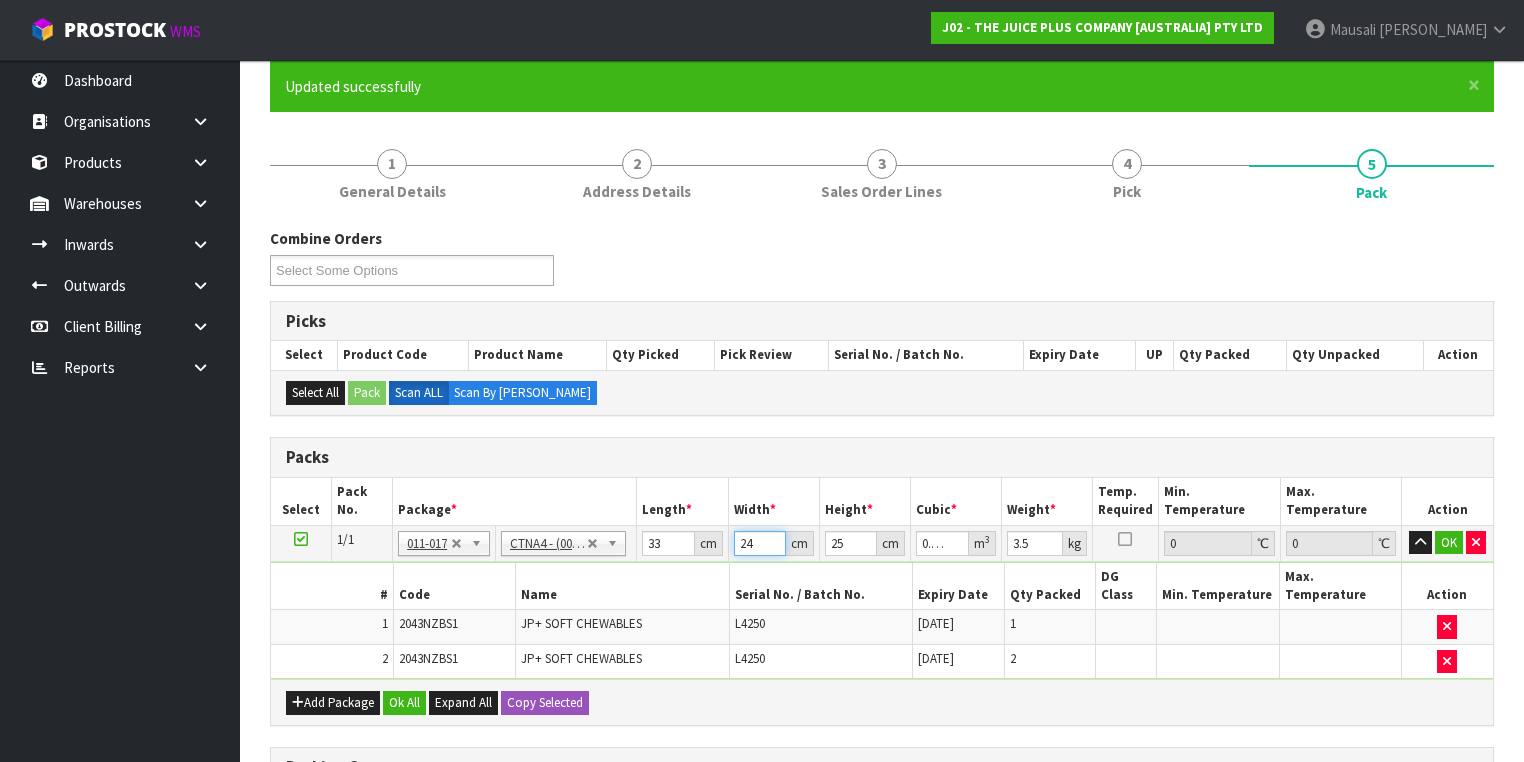 type on "24" 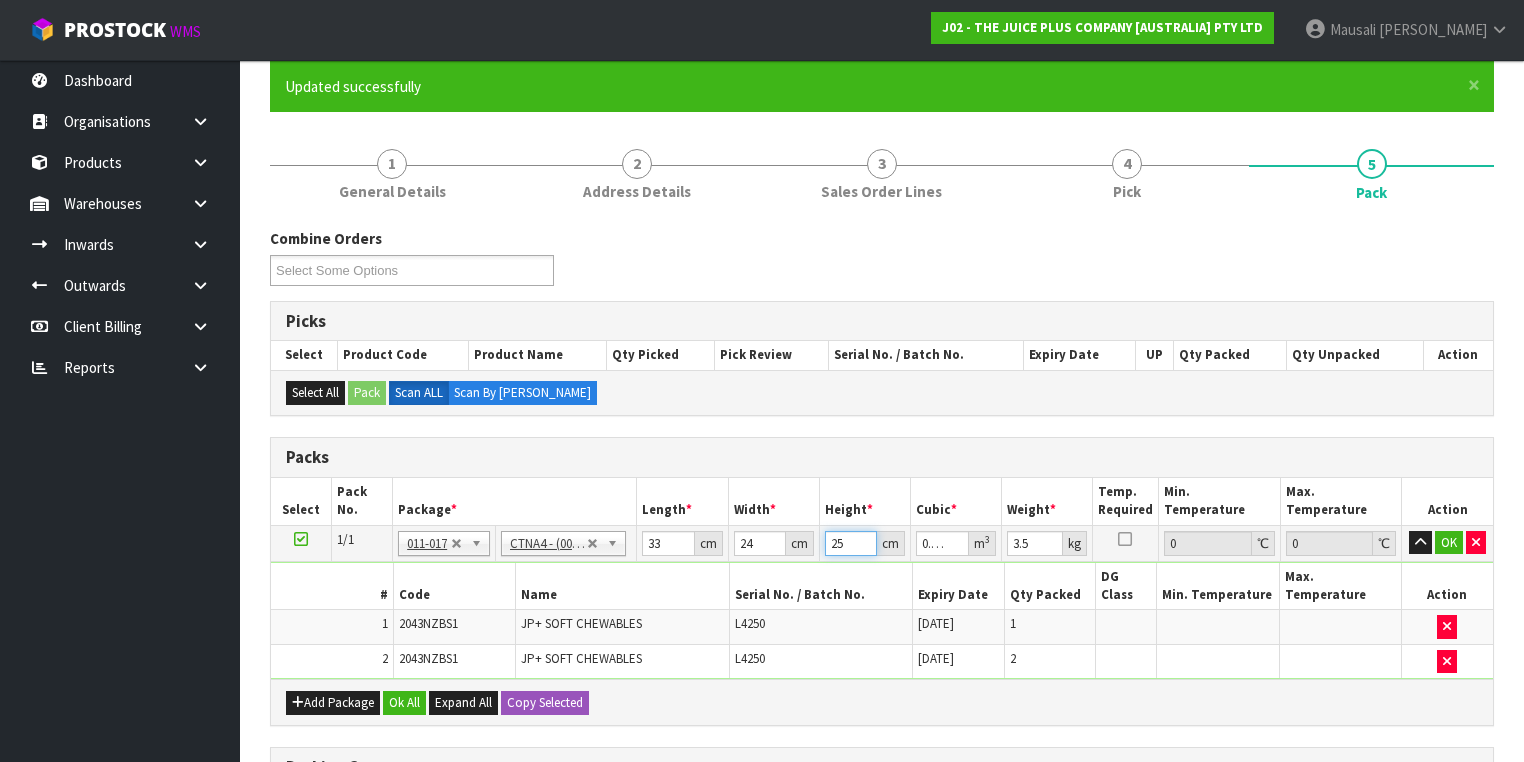 type on "2" 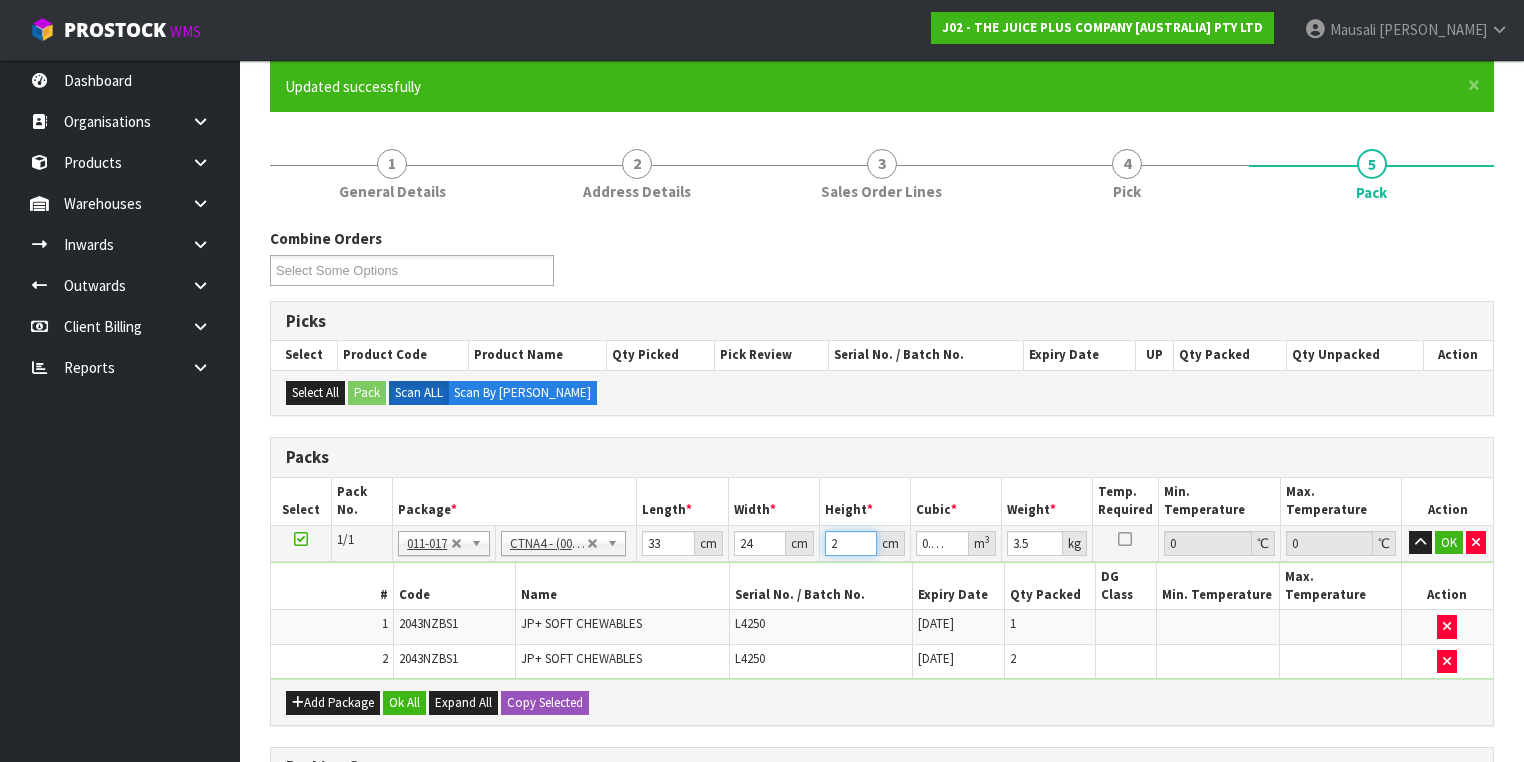 type on "27" 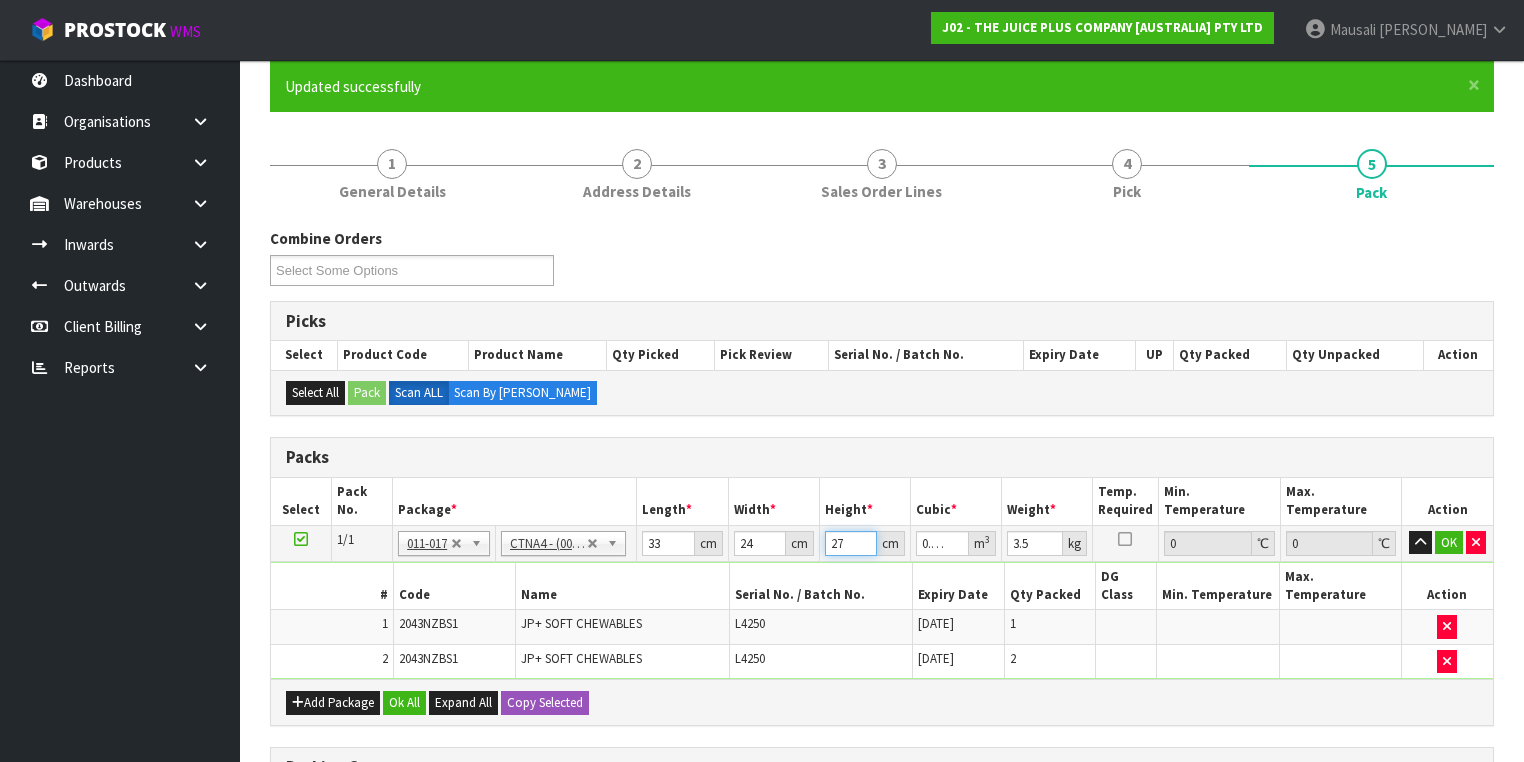 type on "27" 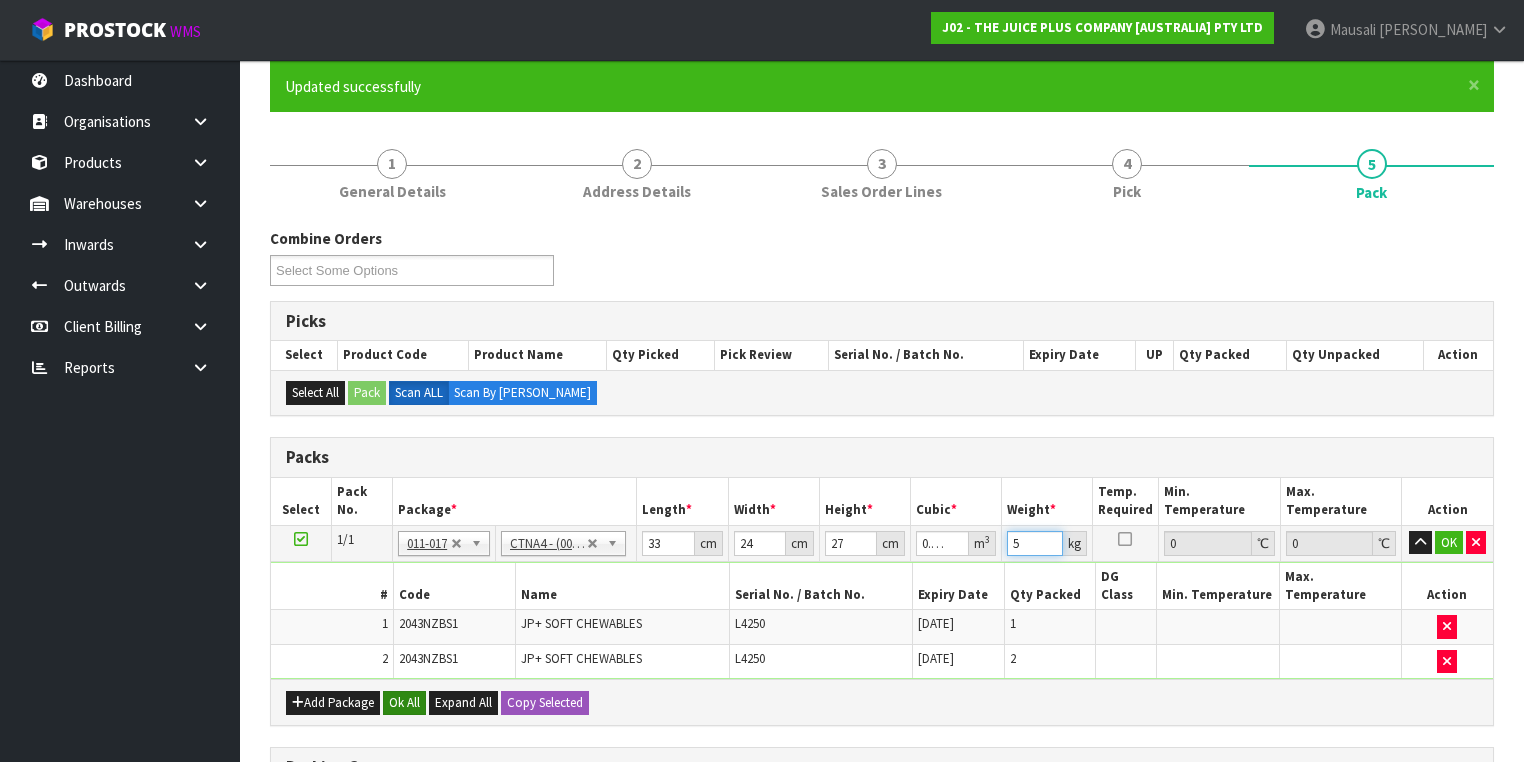 type on "5" 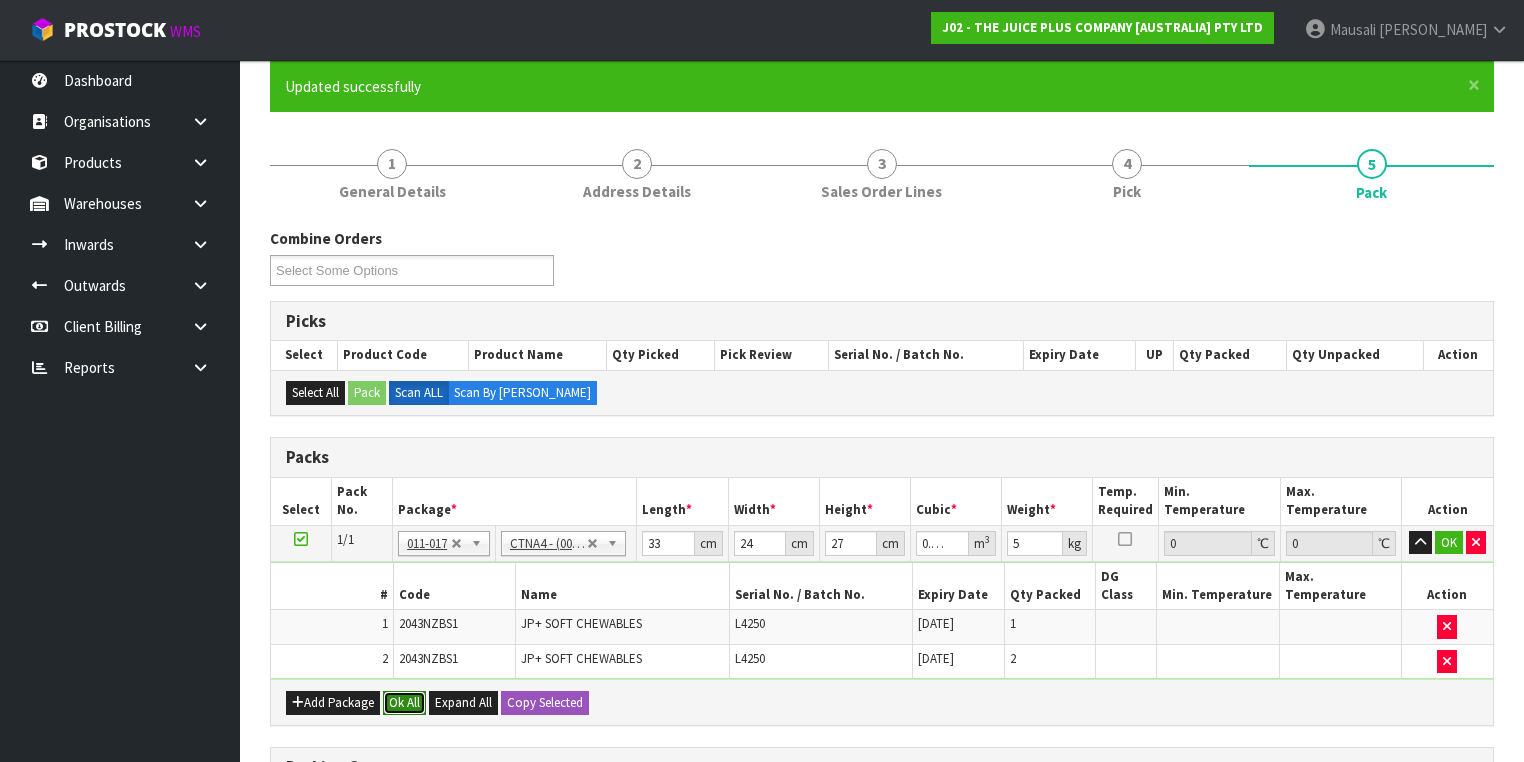 click on "Ok All" at bounding box center [404, 703] 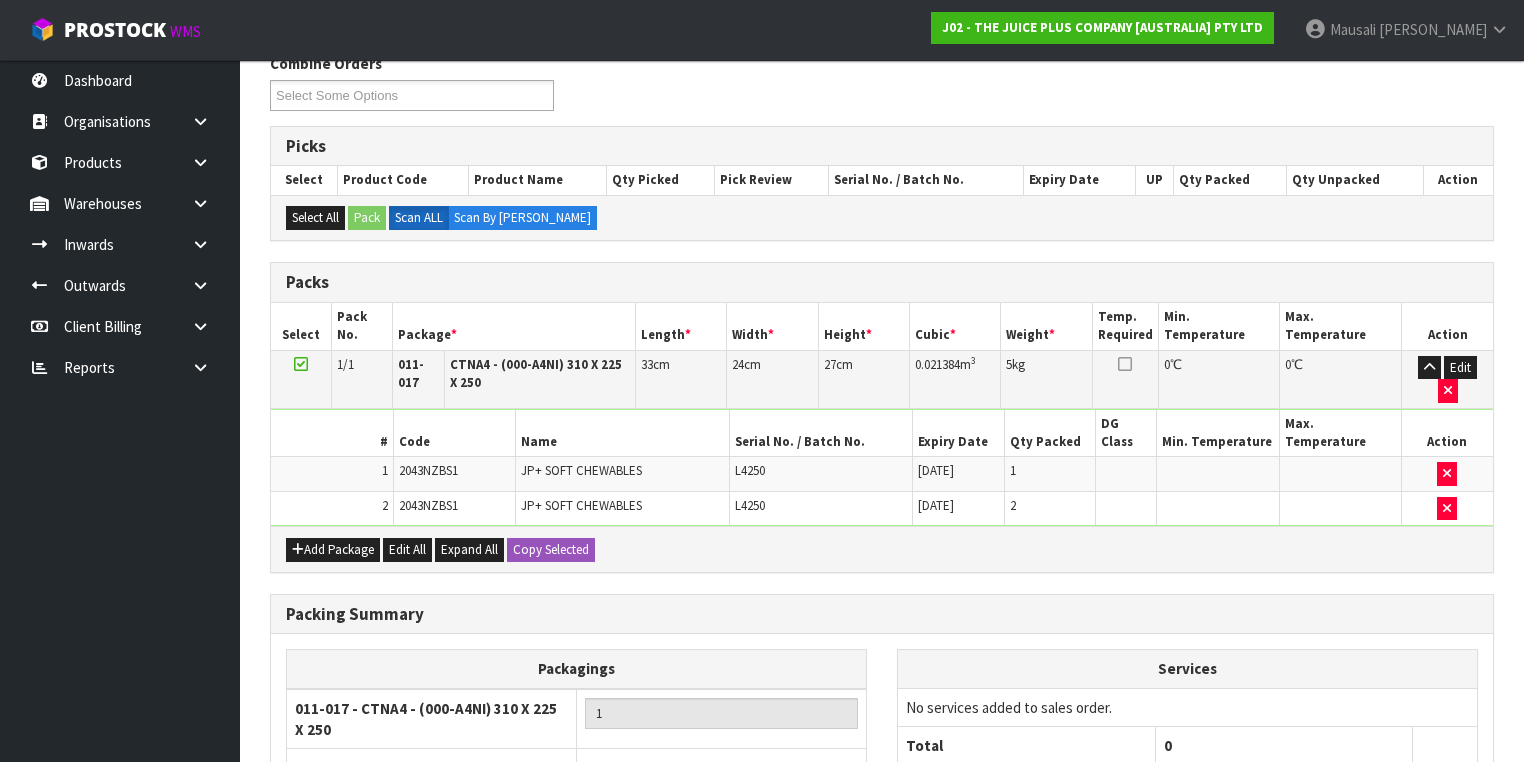 scroll, scrollTop: 480, scrollLeft: 0, axis: vertical 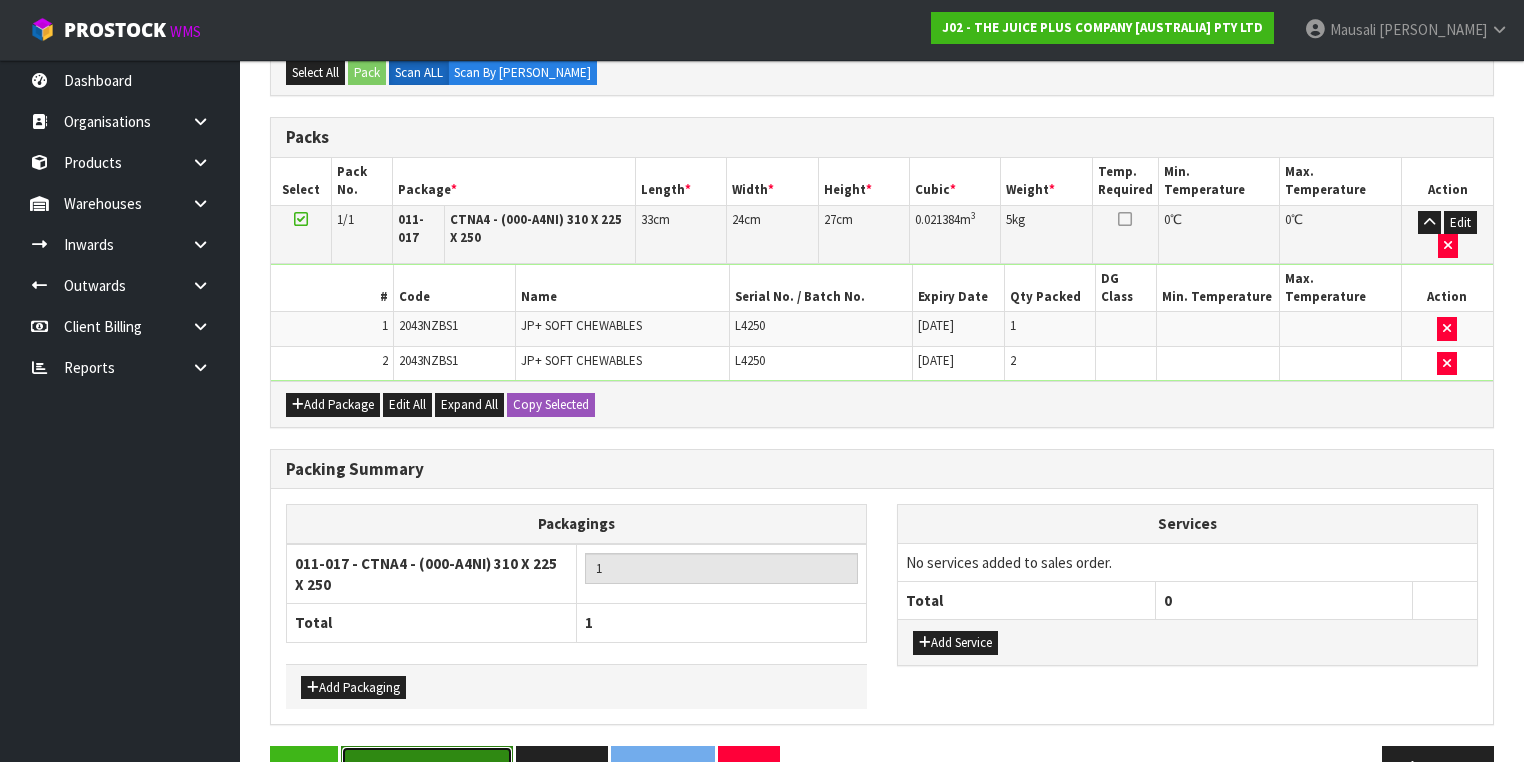 click on "Save & Confirm Packs" at bounding box center (427, 767) 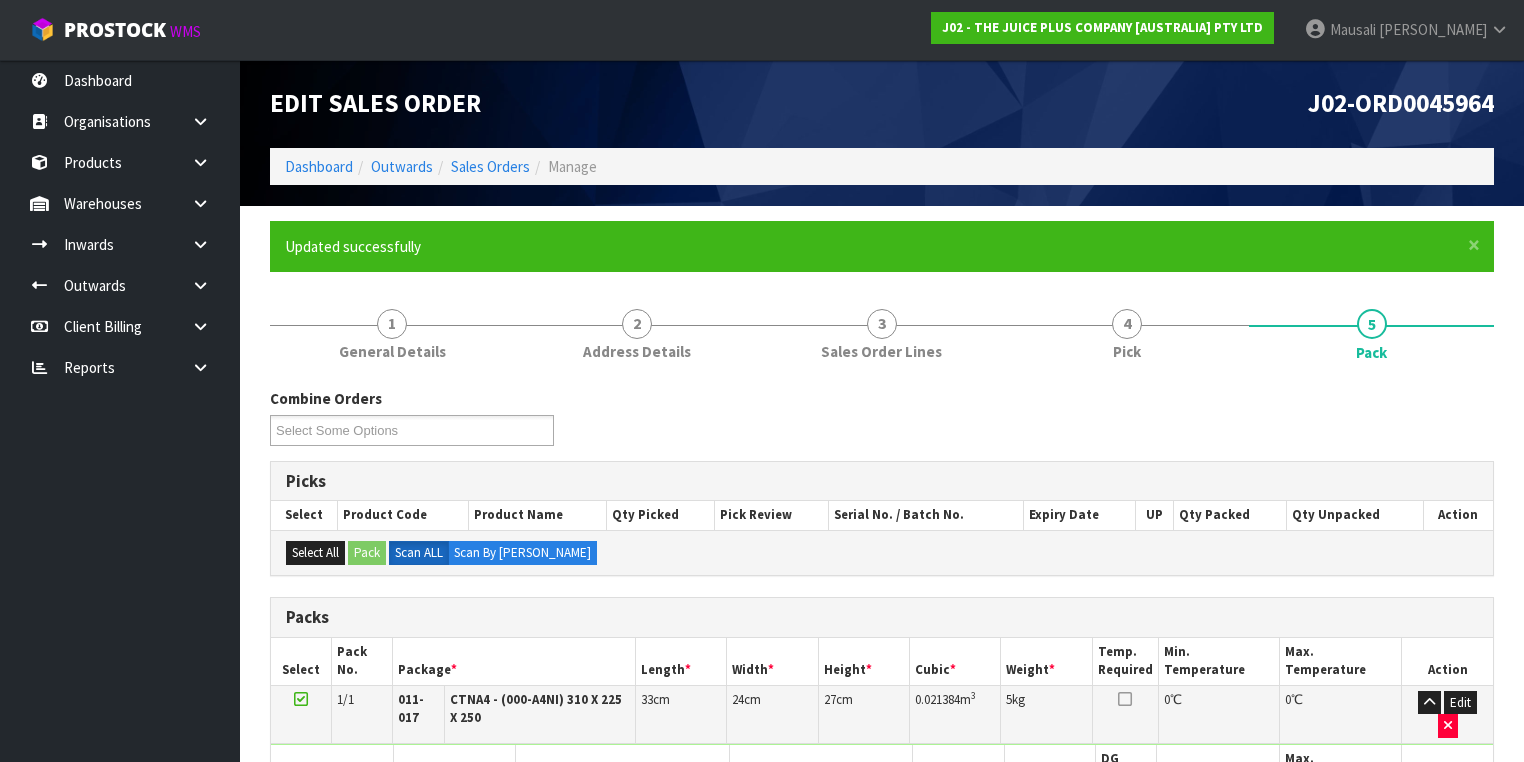 scroll, scrollTop: 356, scrollLeft: 0, axis: vertical 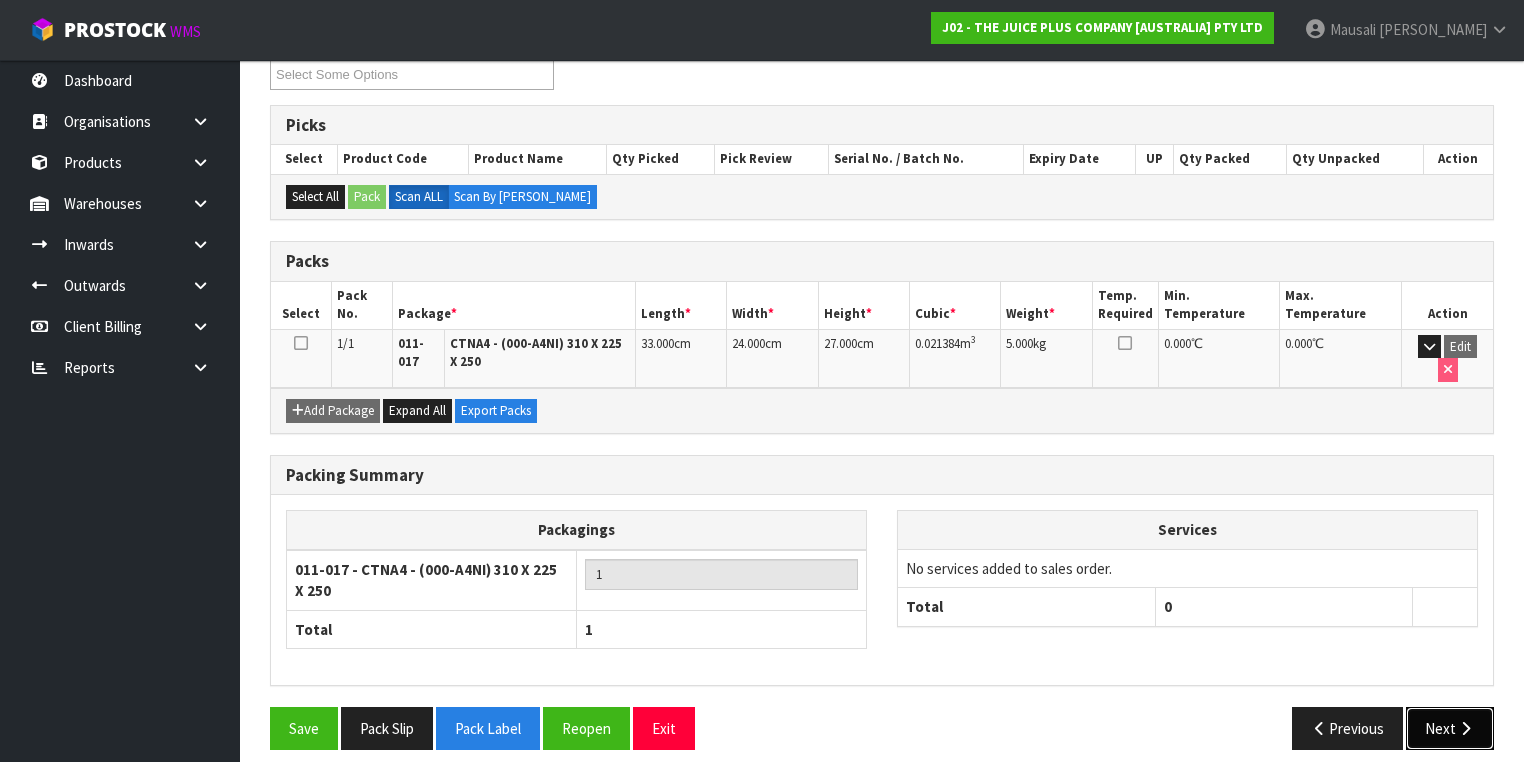 click on "Next" at bounding box center [1450, 728] 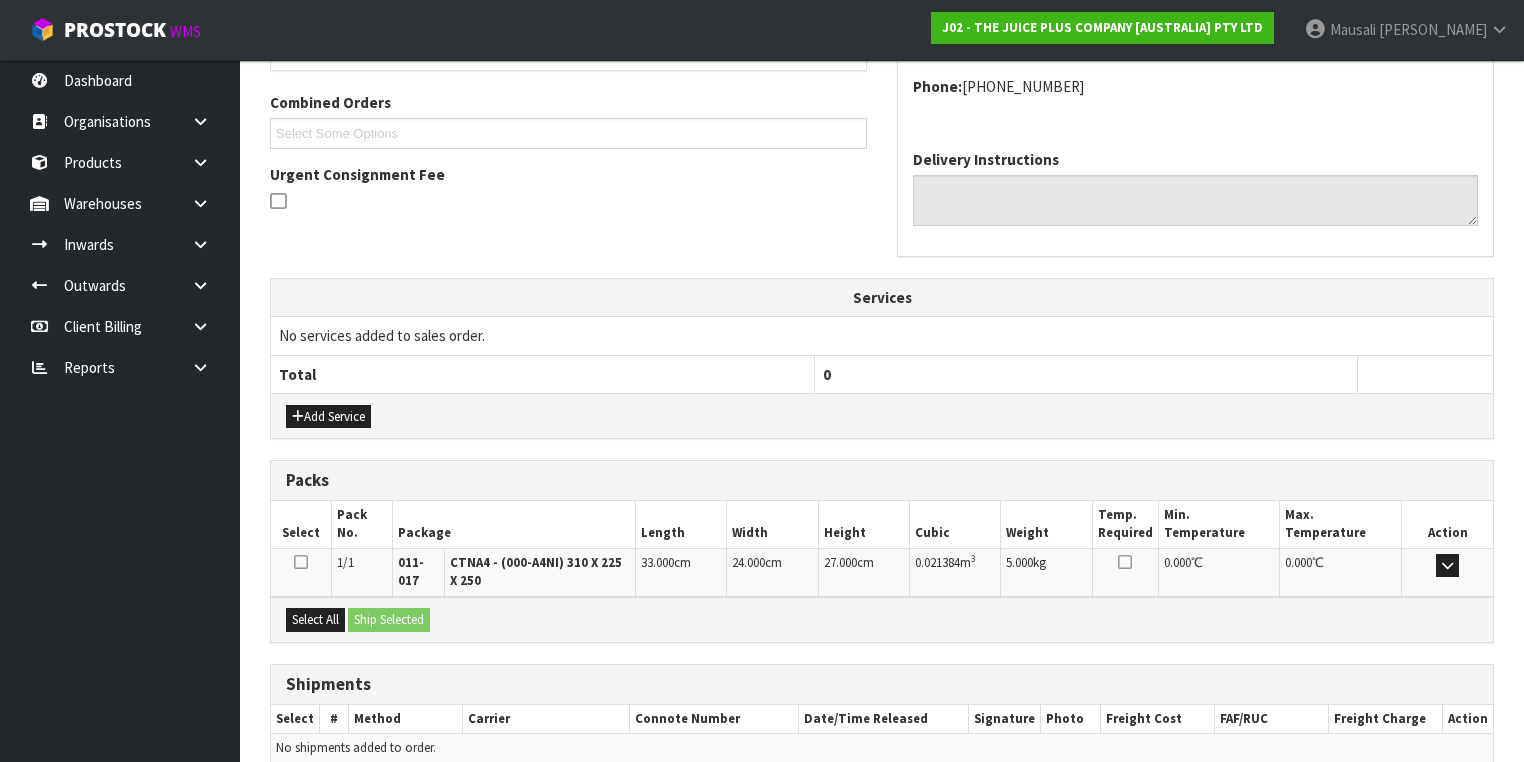 scroll, scrollTop: 584, scrollLeft: 0, axis: vertical 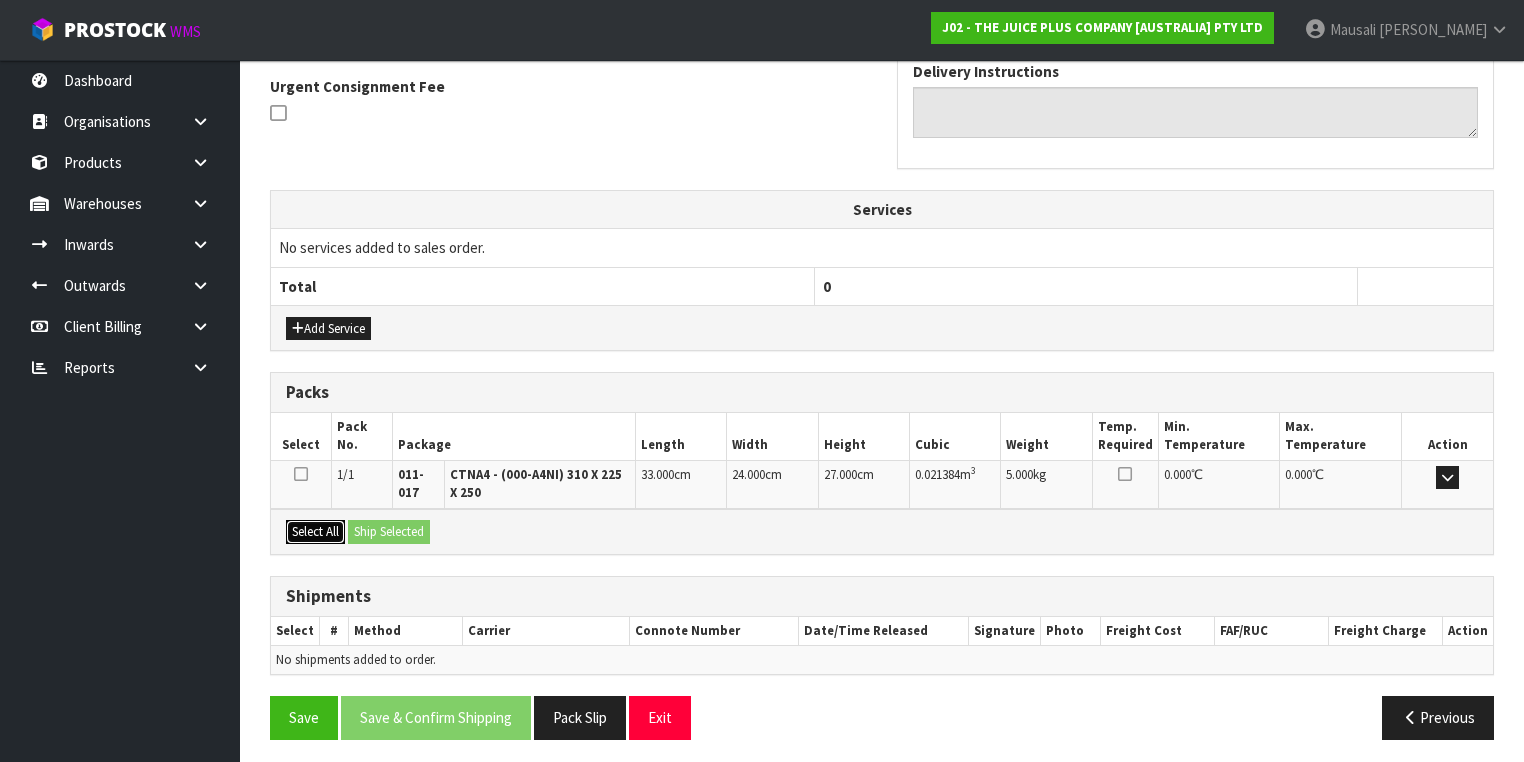 click on "Select All" at bounding box center [315, 532] 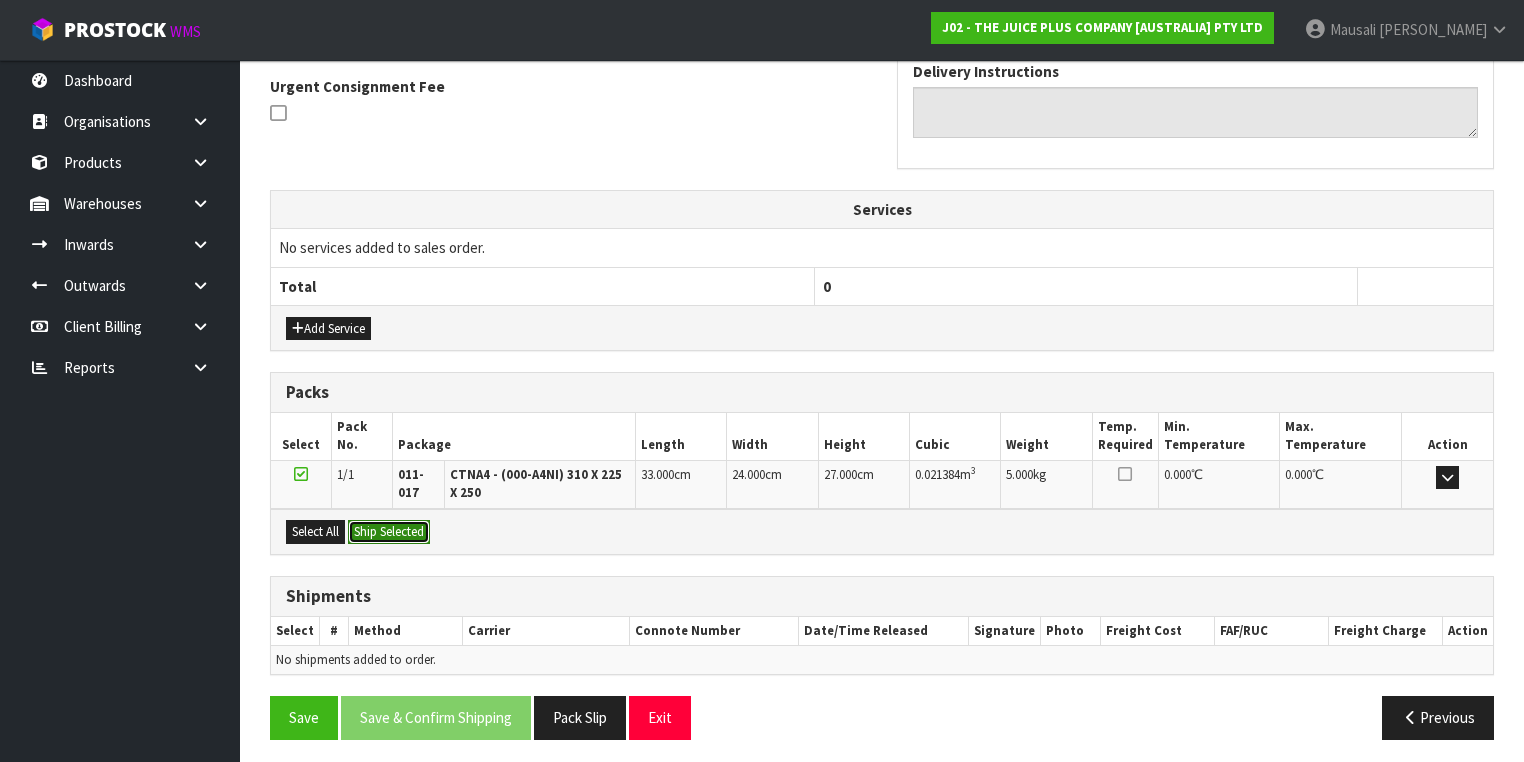 click on "Ship Selected" at bounding box center [389, 532] 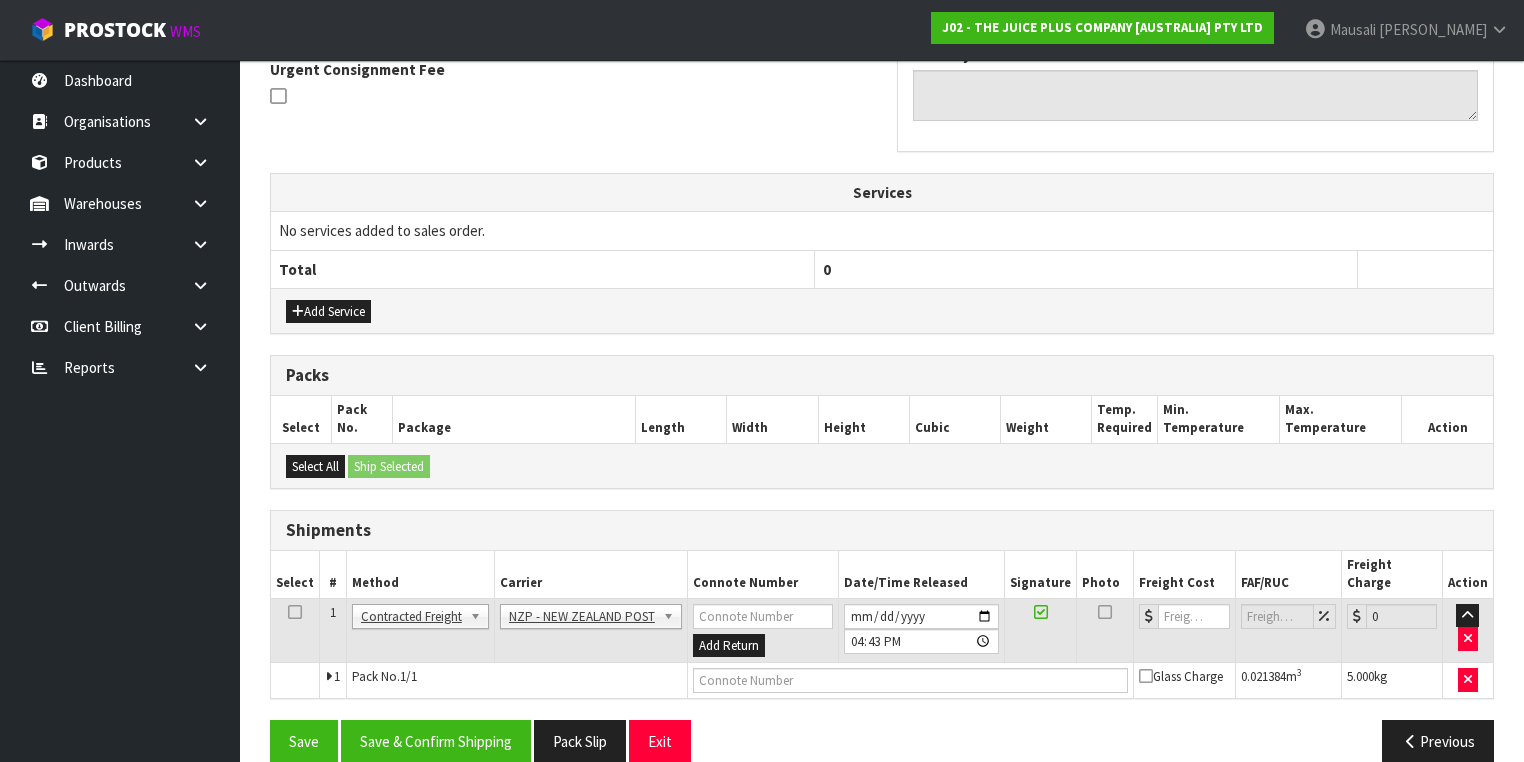 scroll, scrollTop: 606, scrollLeft: 0, axis: vertical 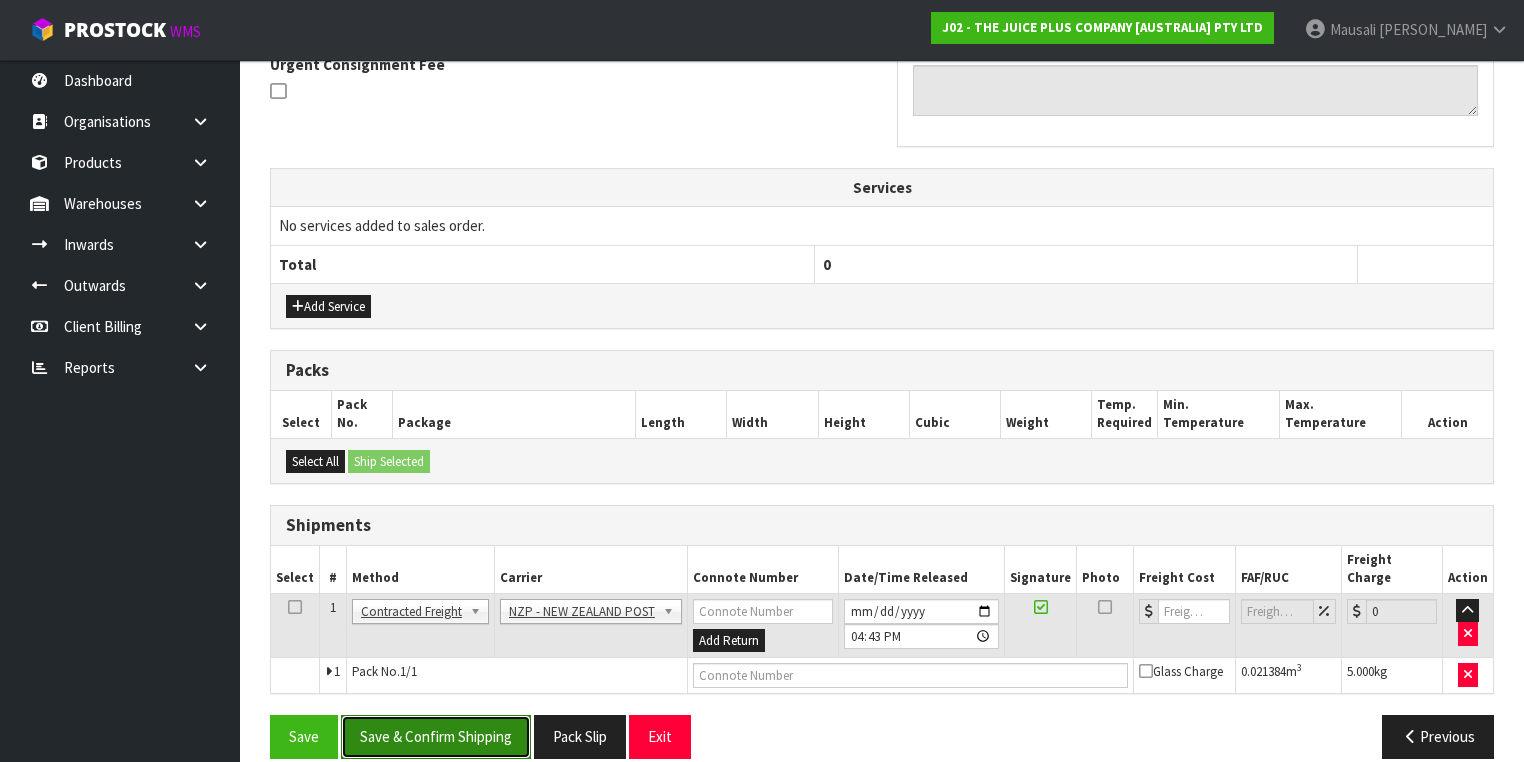 click on "Save & Confirm Shipping" at bounding box center [436, 736] 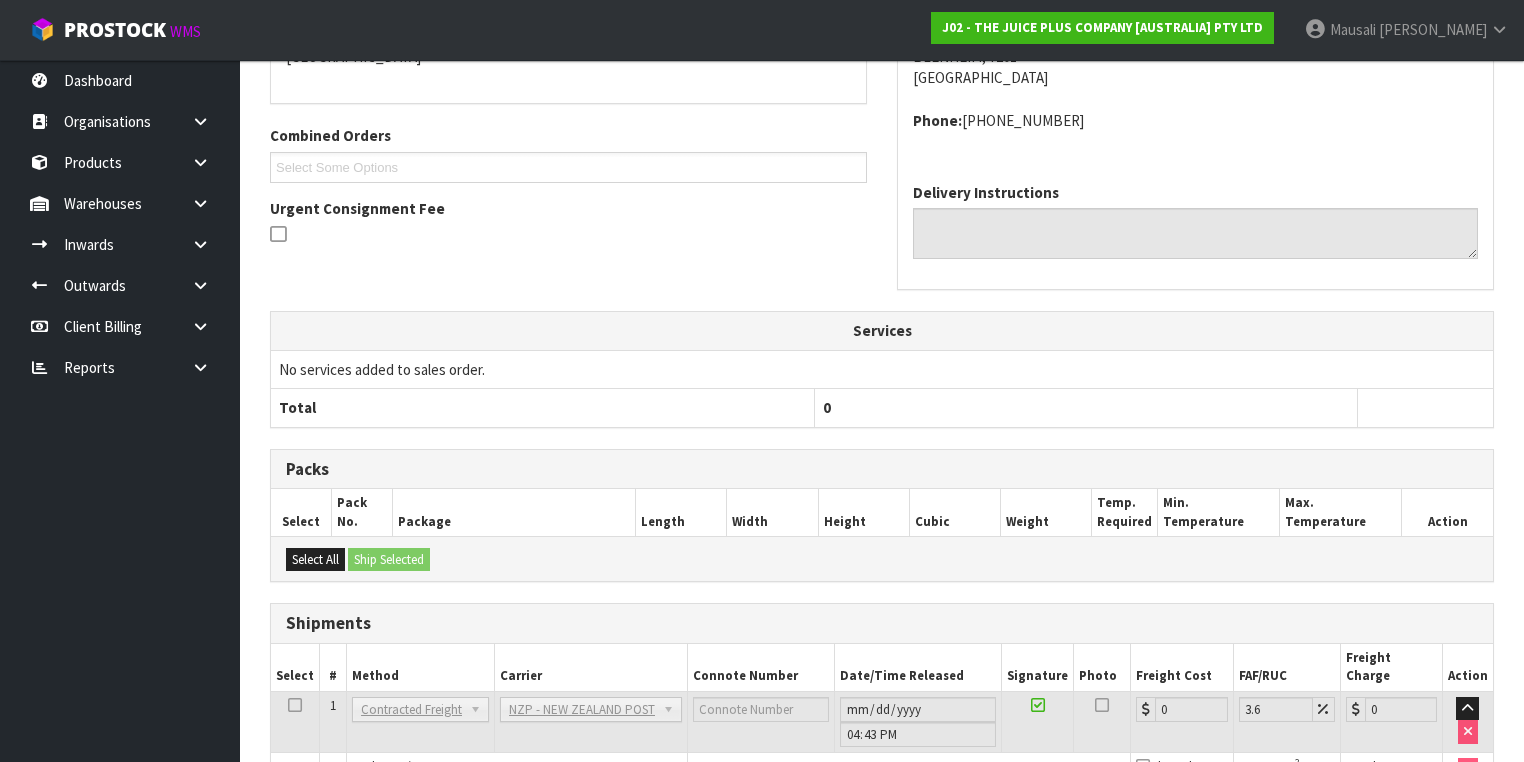 scroll, scrollTop: 579, scrollLeft: 0, axis: vertical 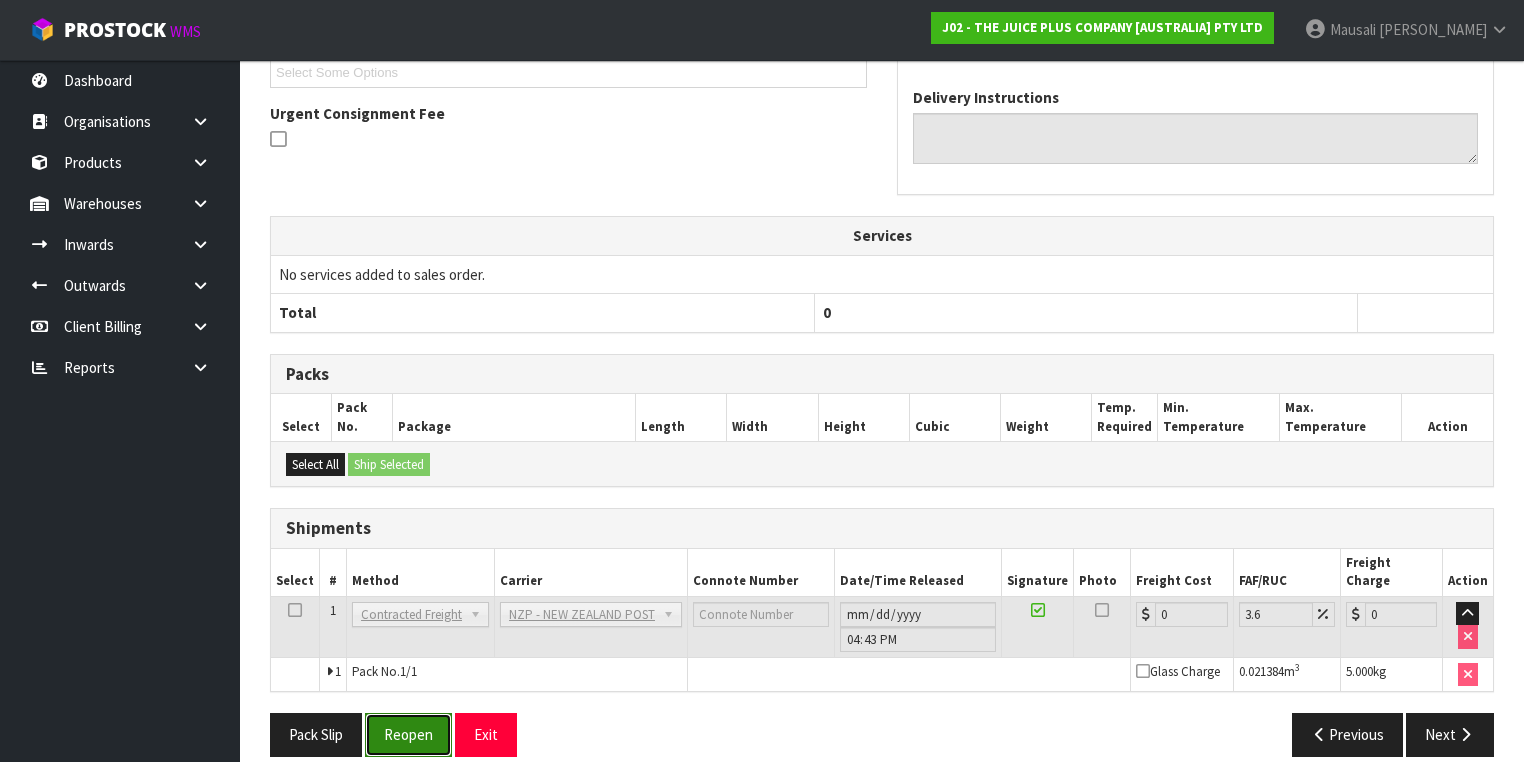 click on "Reopen" at bounding box center [408, 734] 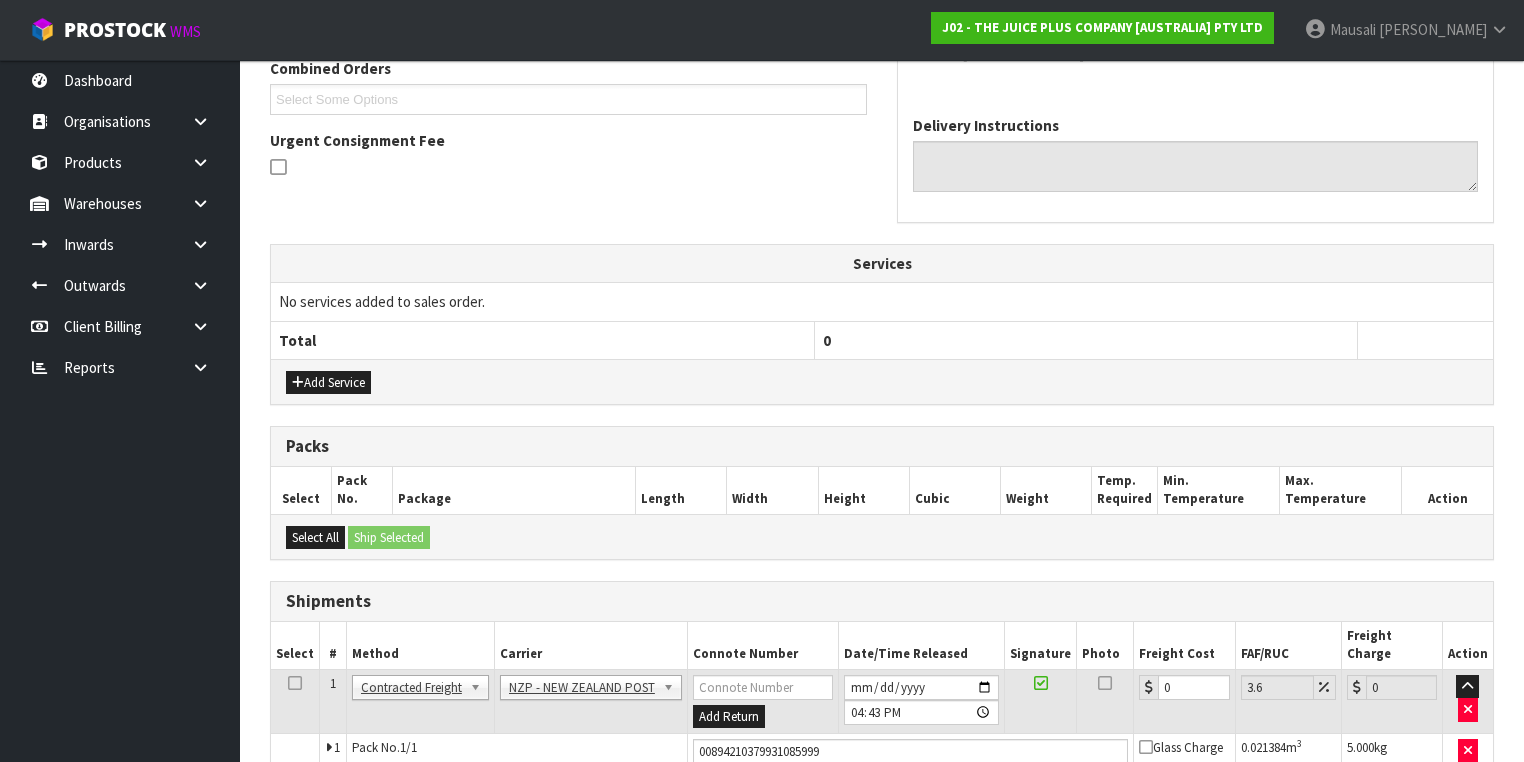 scroll, scrollTop: 624, scrollLeft: 0, axis: vertical 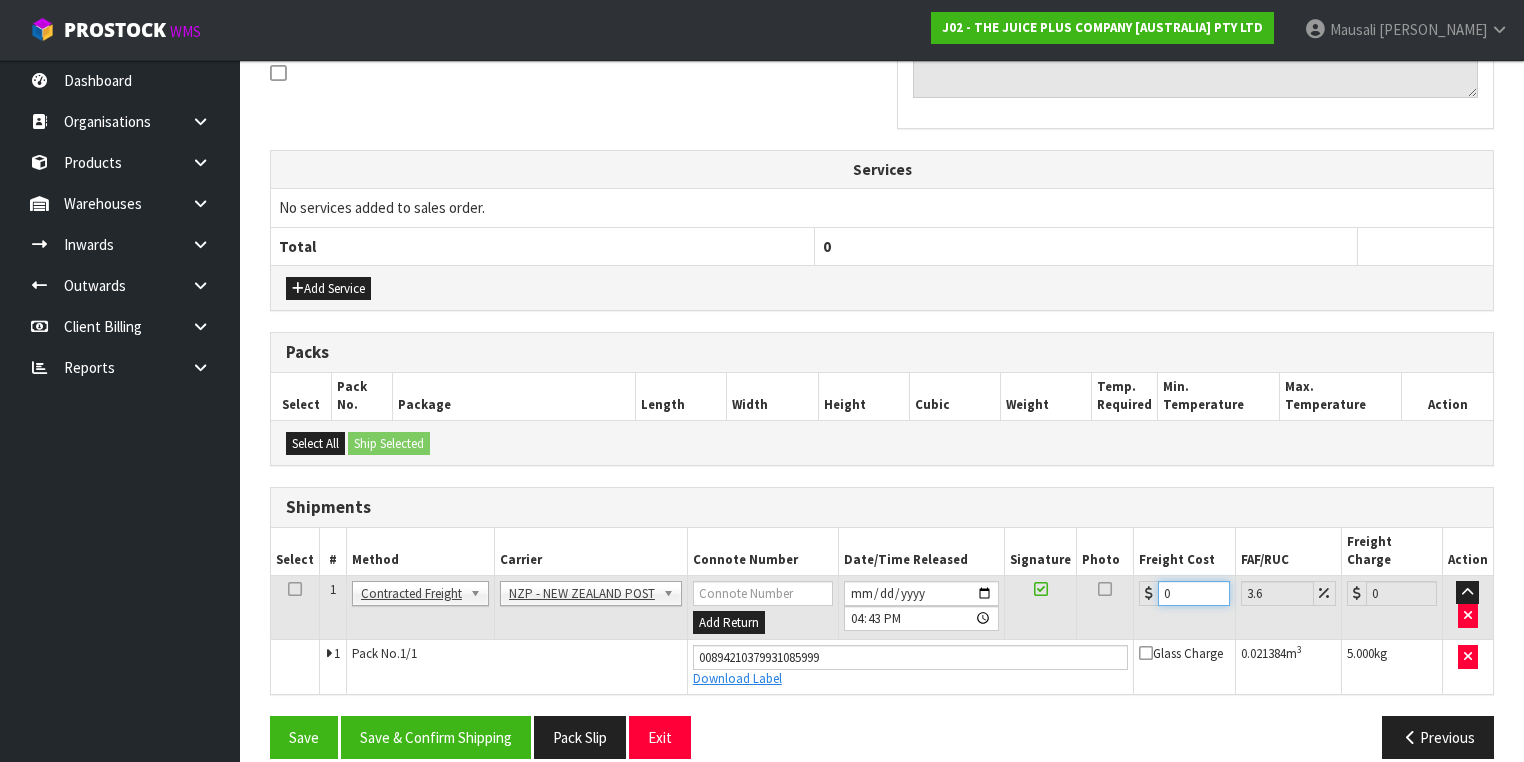 drag, startPoint x: 1180, startPoint y: 568, endPoint x: 1099, endPoint y: 593, distance: 84.77028 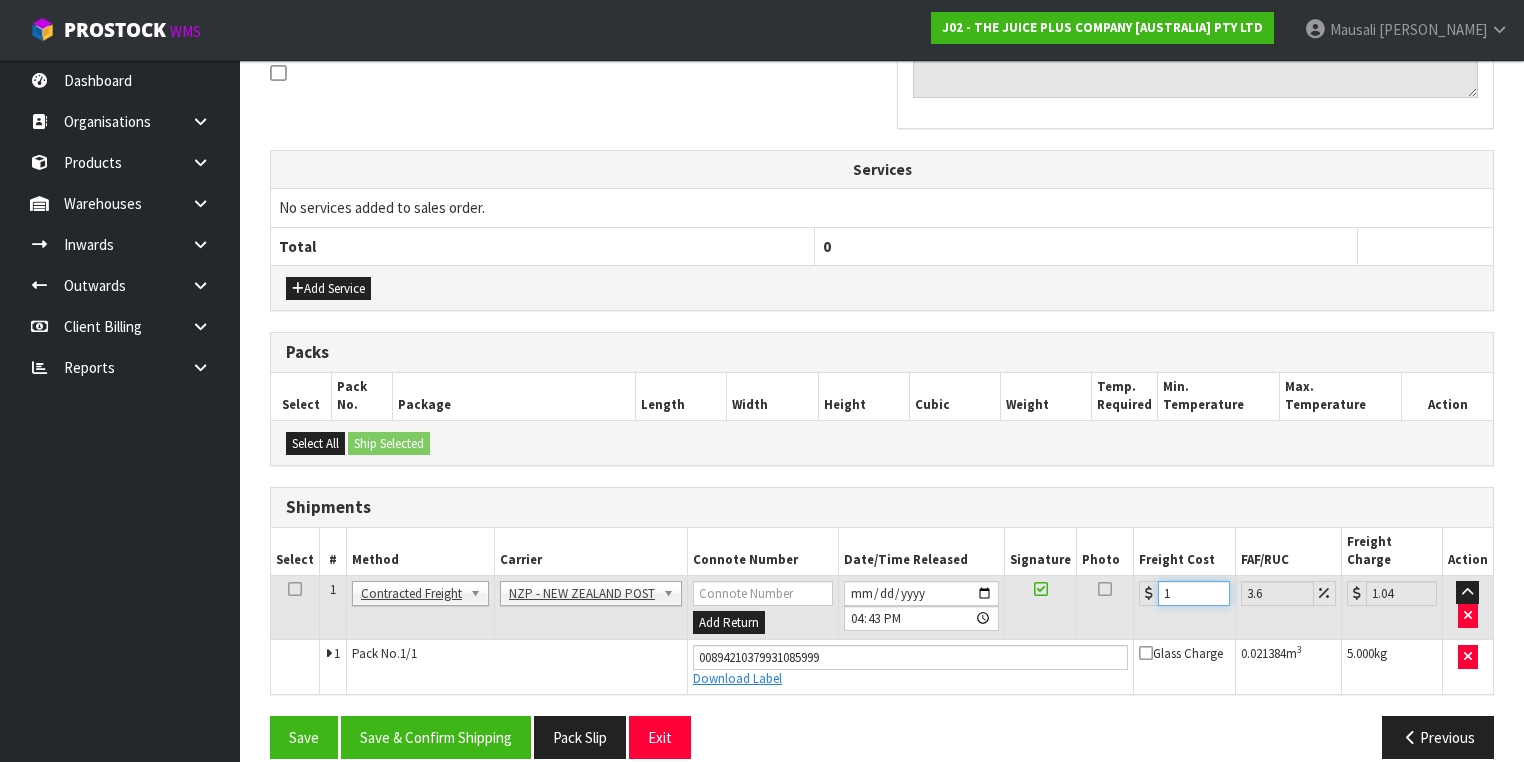 type on "11" 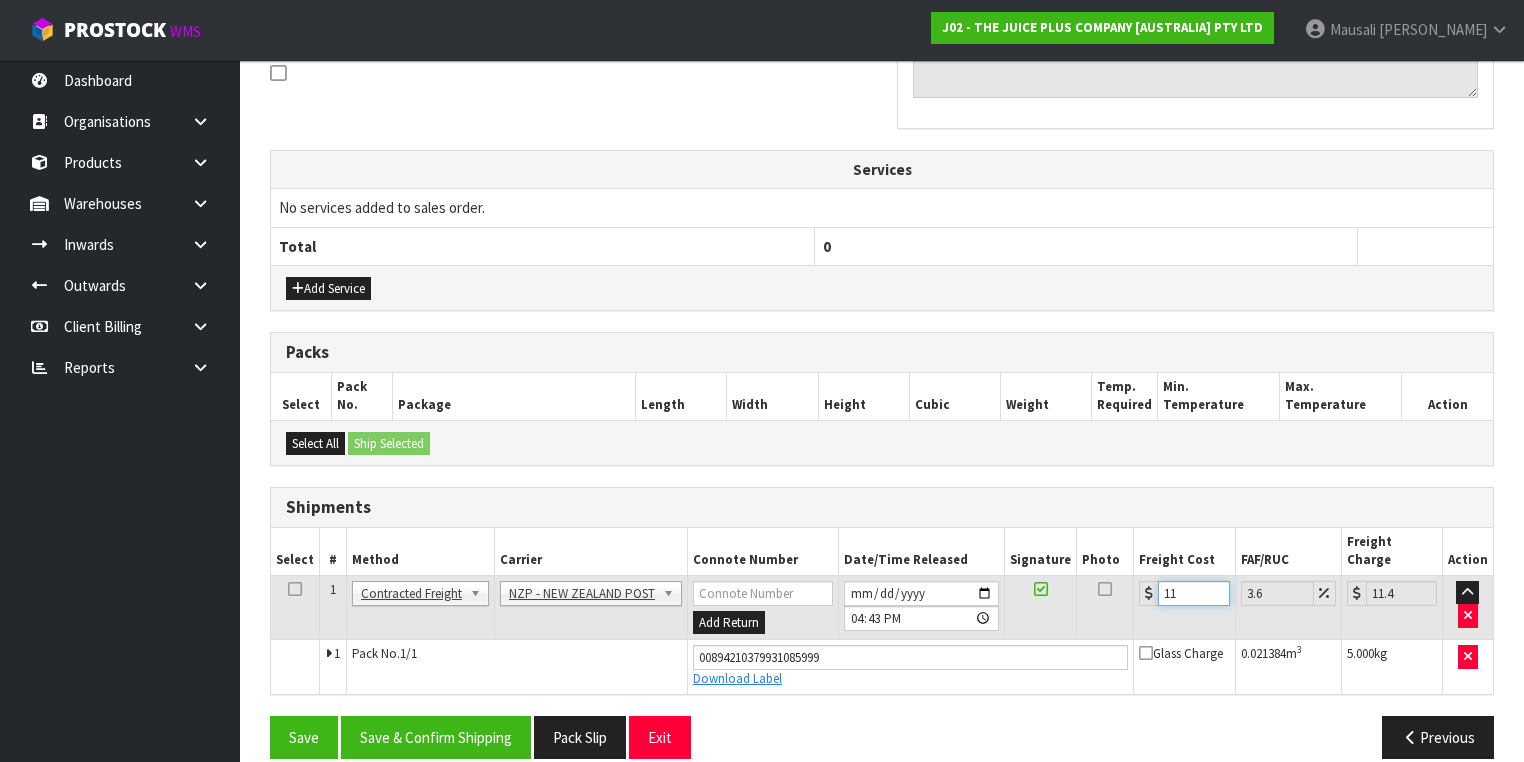 type on "11.6" 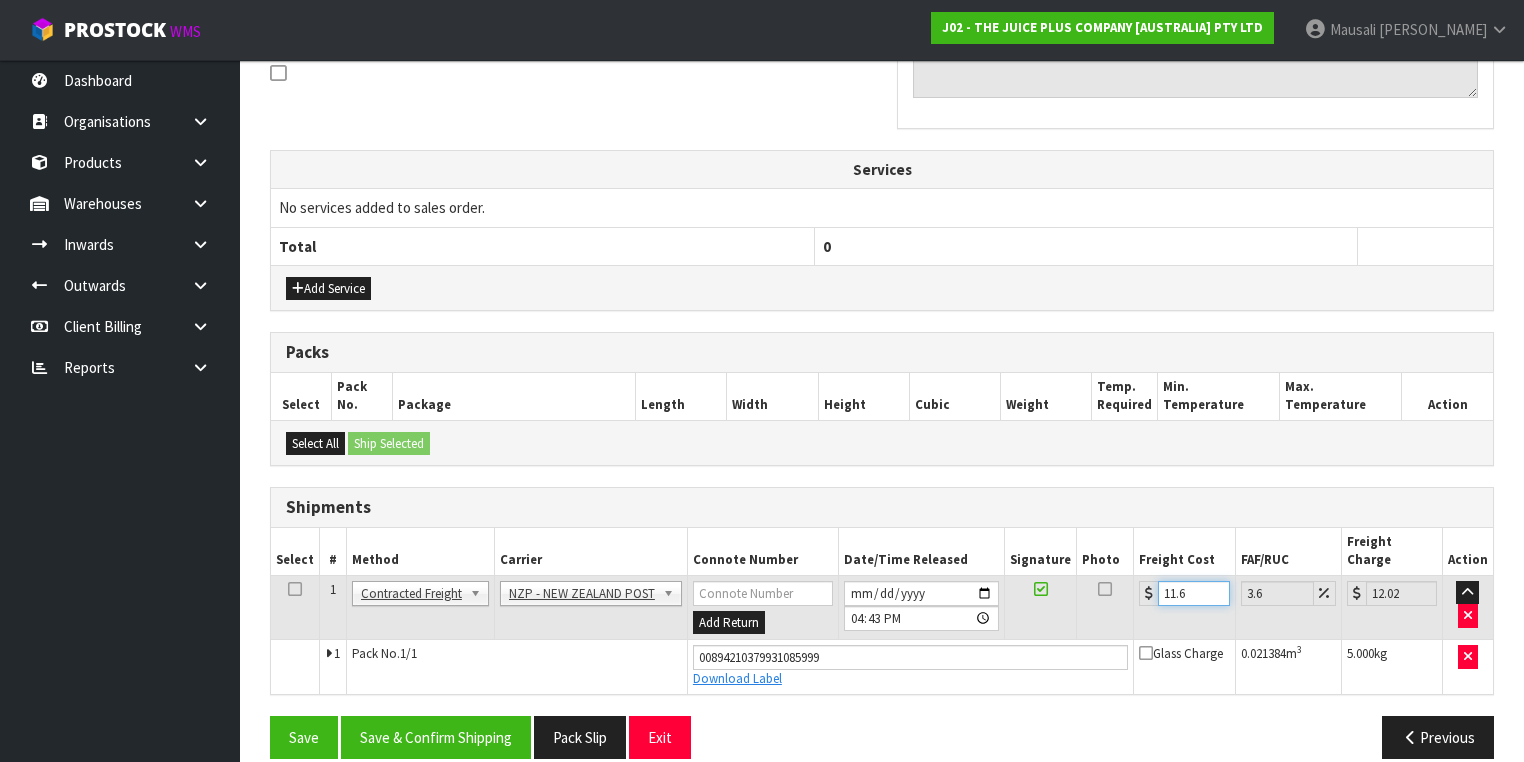 type on "11.61" 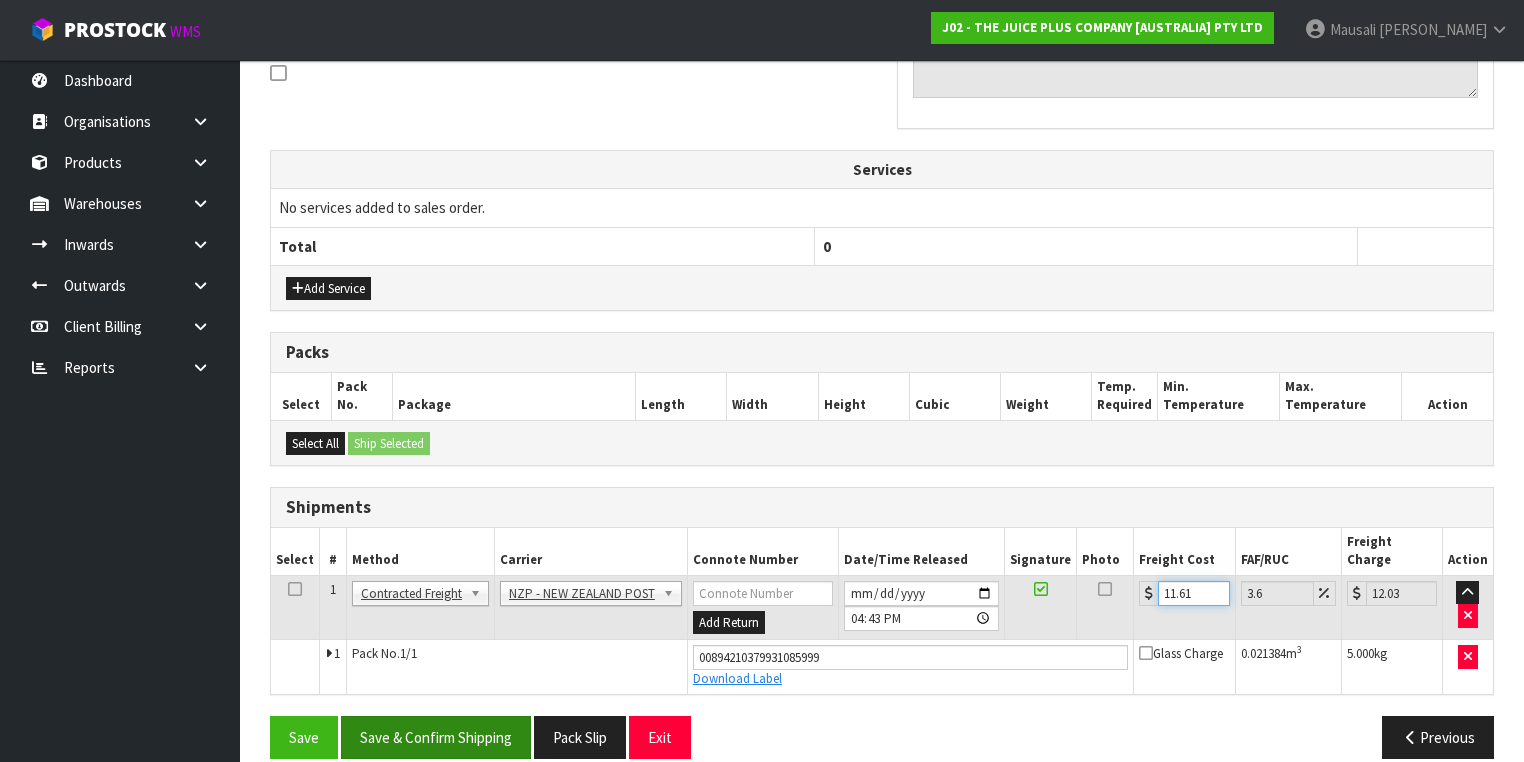 type on "11.61" 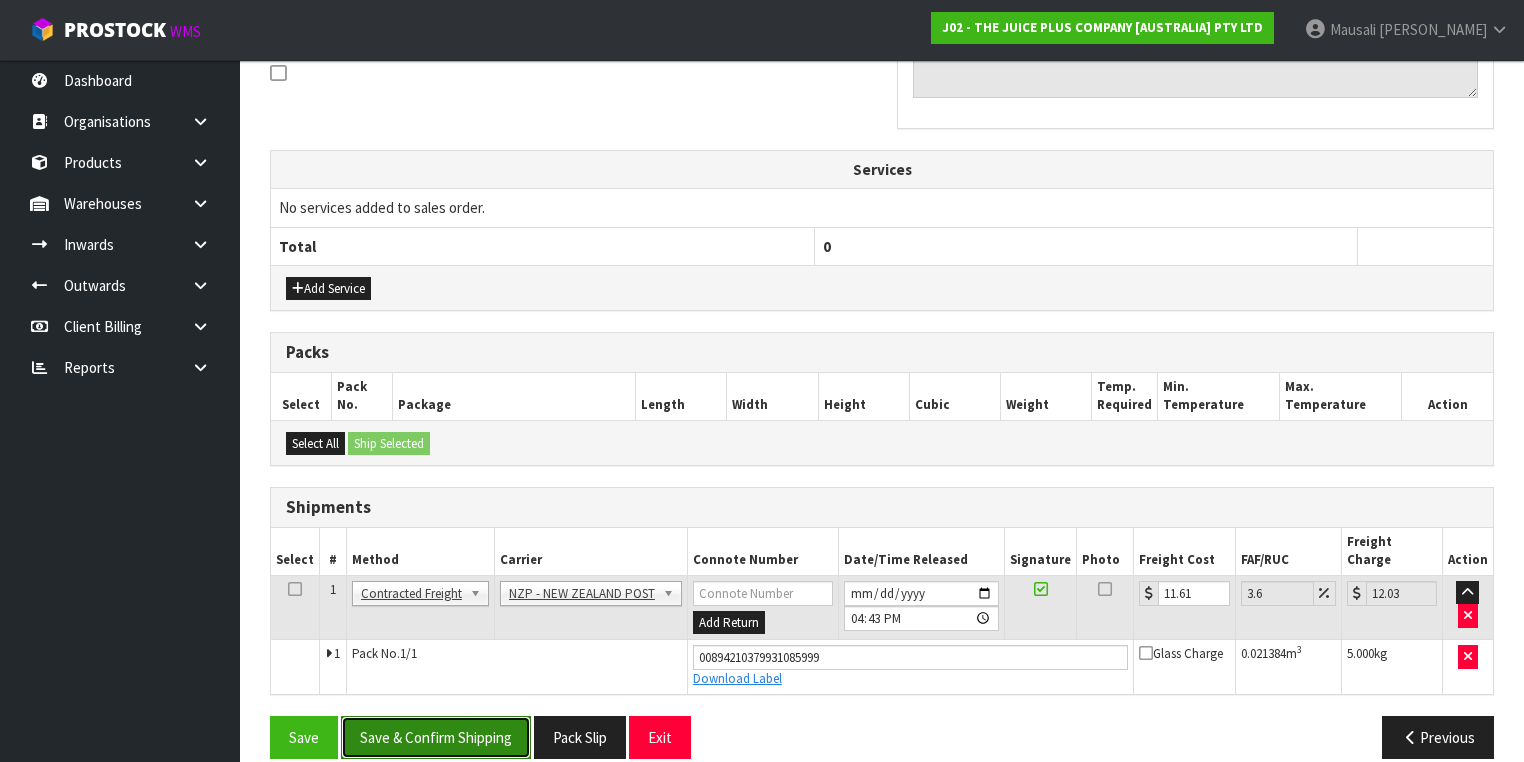 click on "Save & Confirm Shipping" at bounding box center [436, 737] 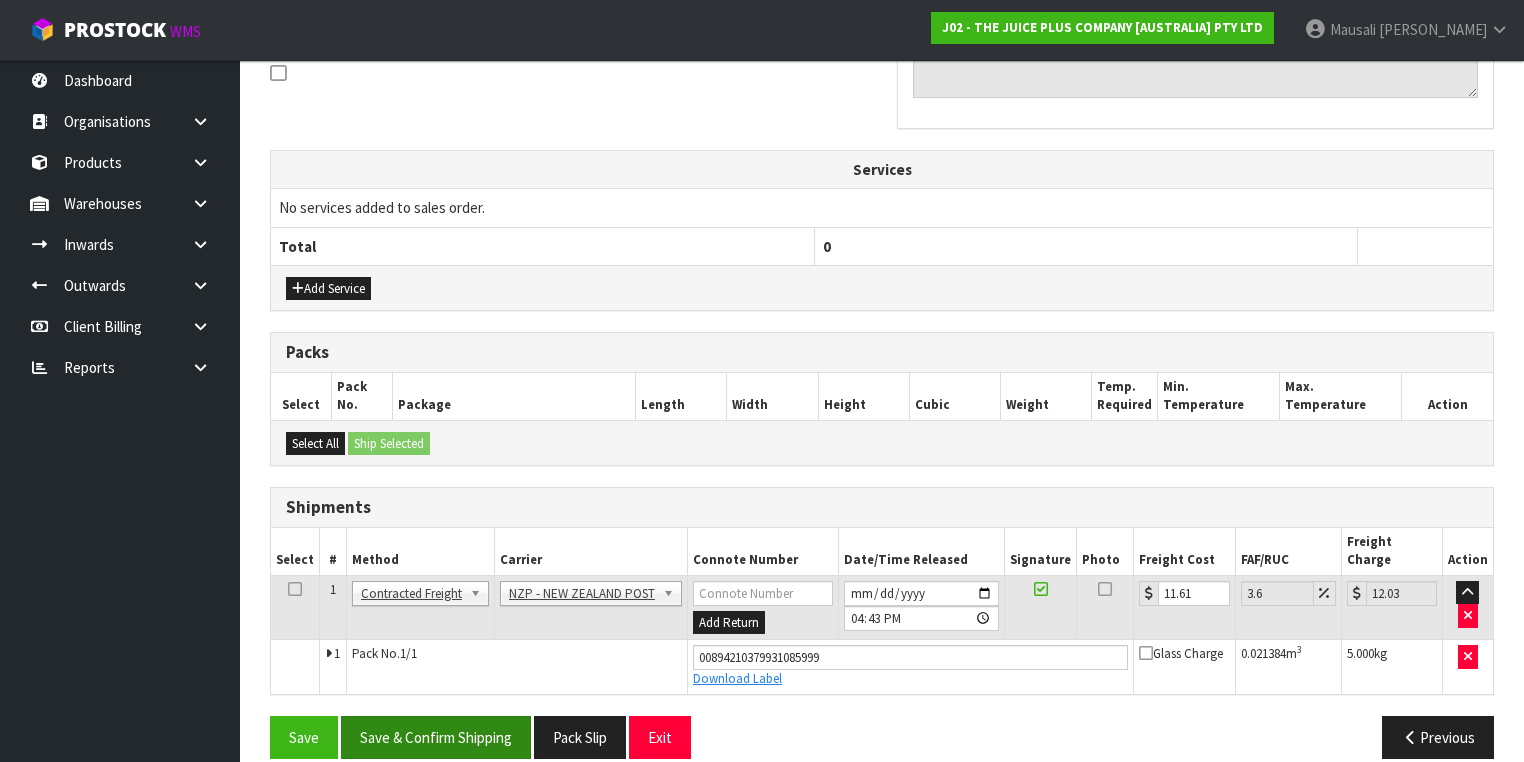 scroll, scrollTop: 0, scrollLeft: 0, axis: both 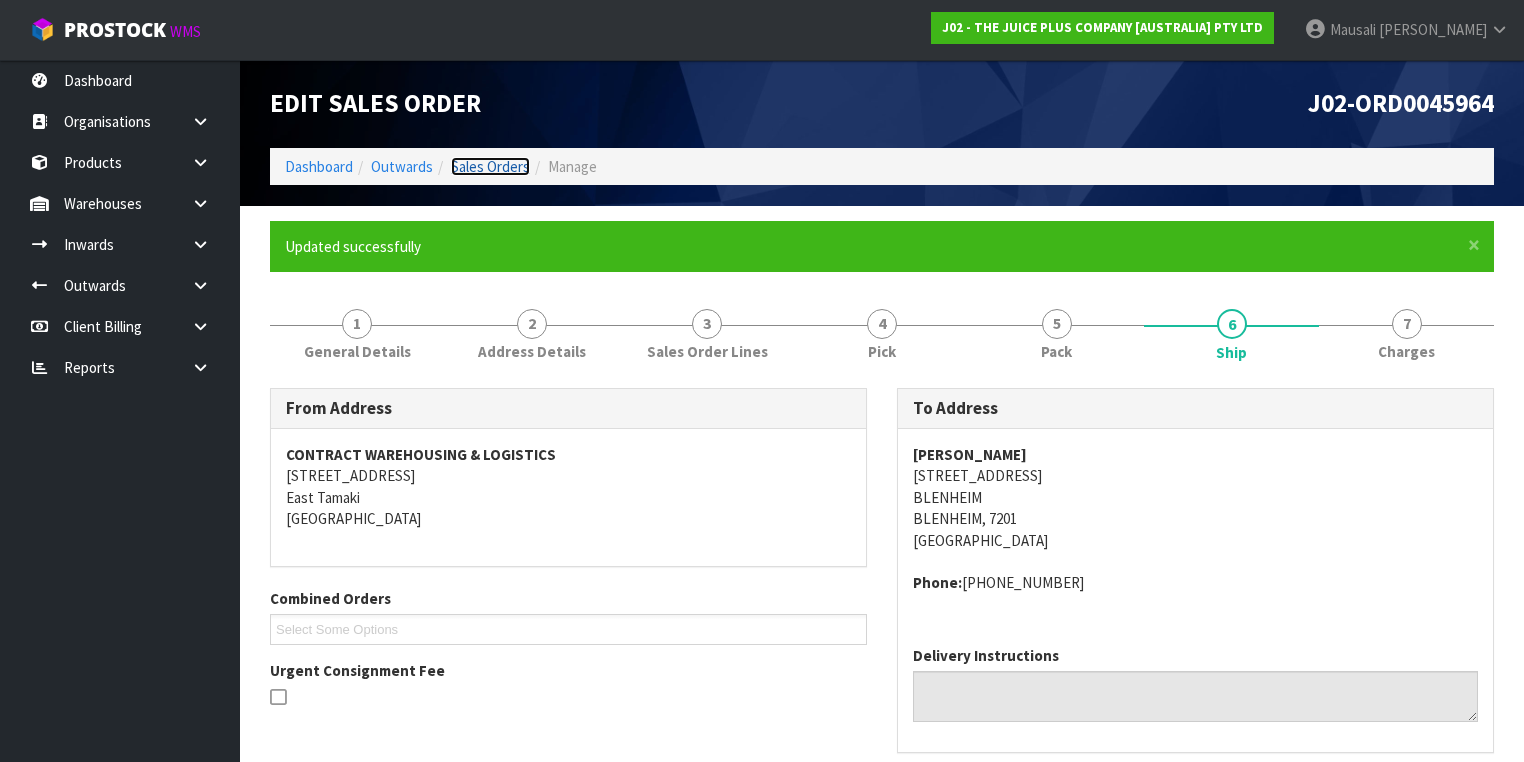 click on "Sales Orders" at bounding box center (490, 166) 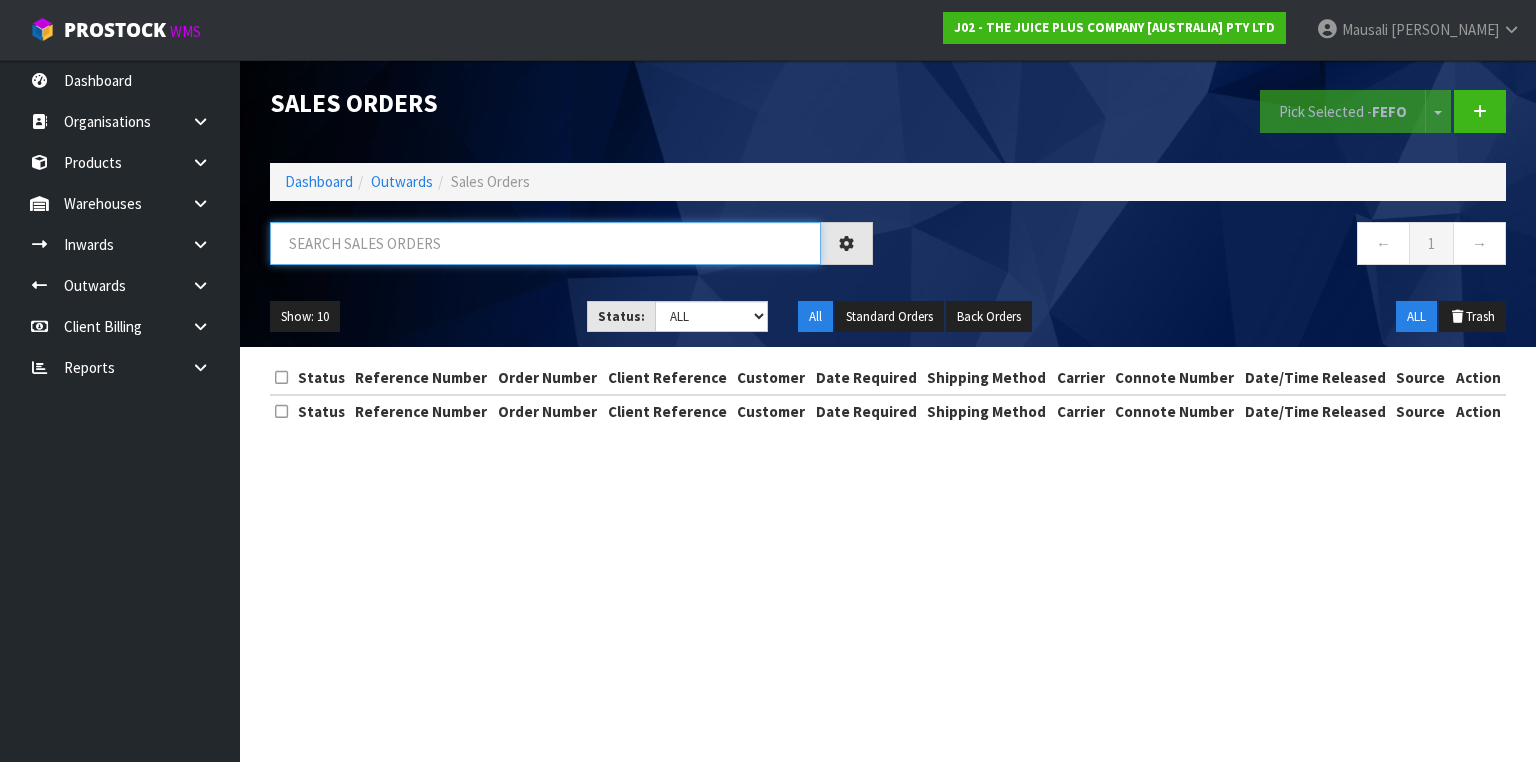 click at bounding box center (545, 243) 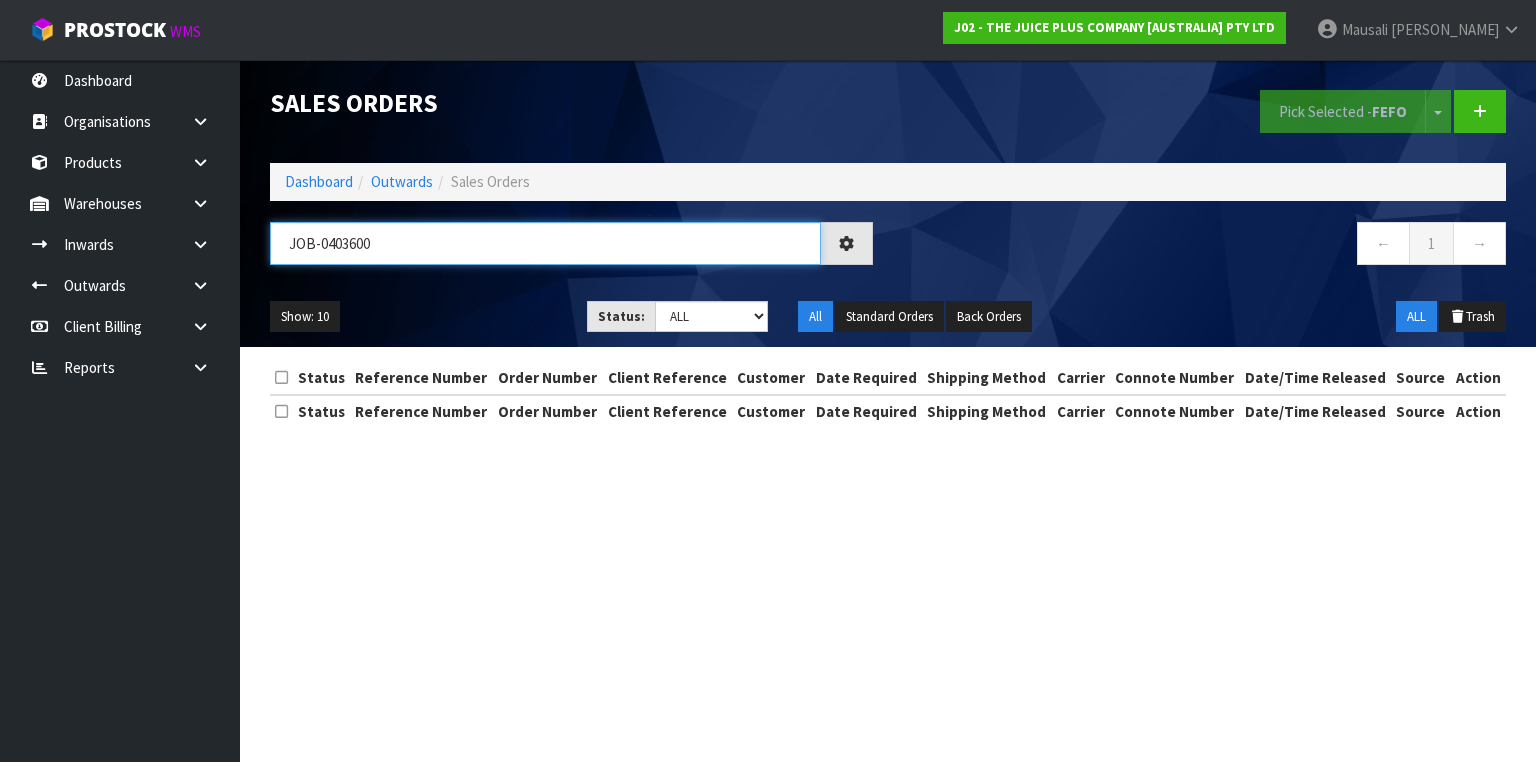 type on "JOB-0403600" 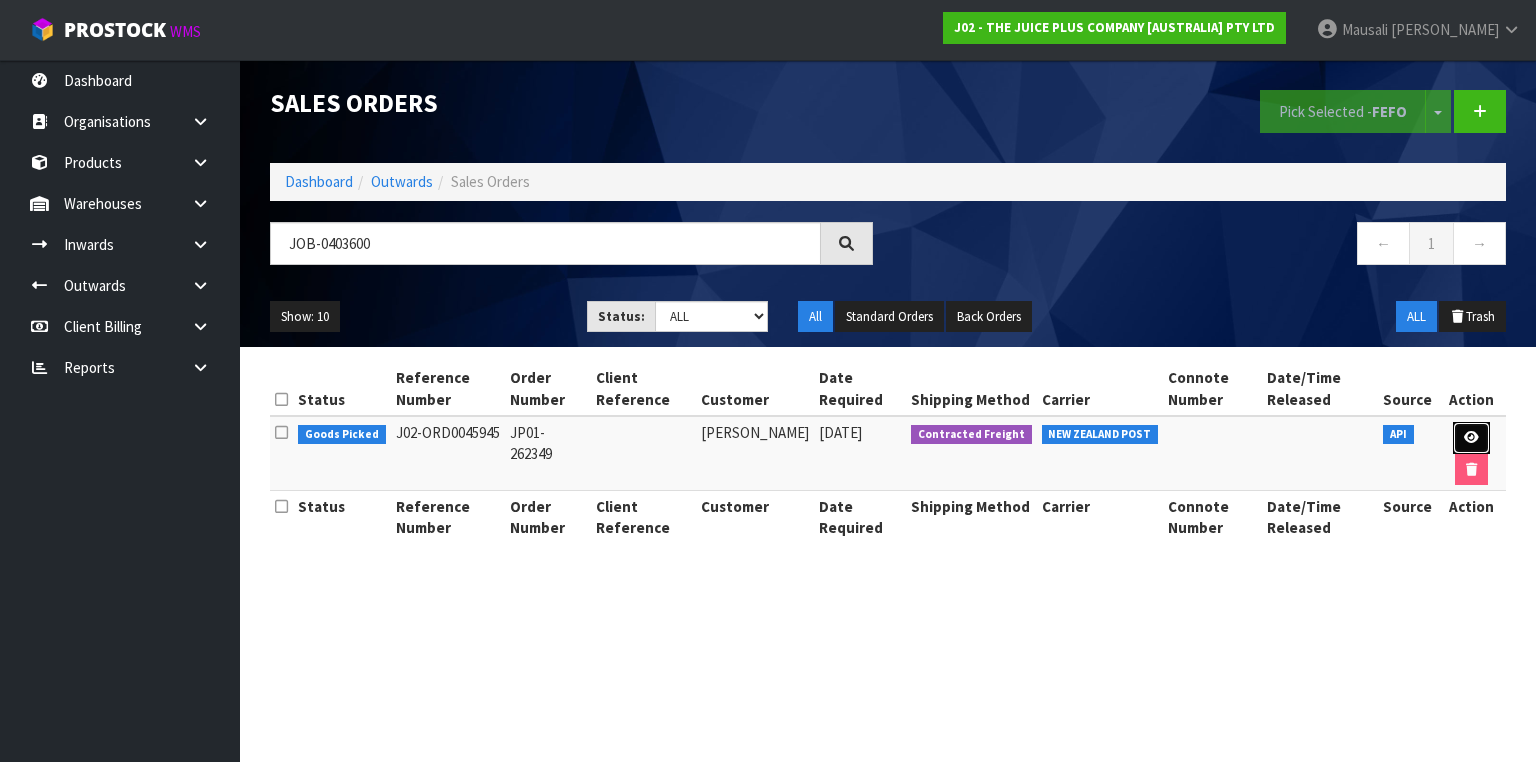 click at bounding box center [1471, 437] 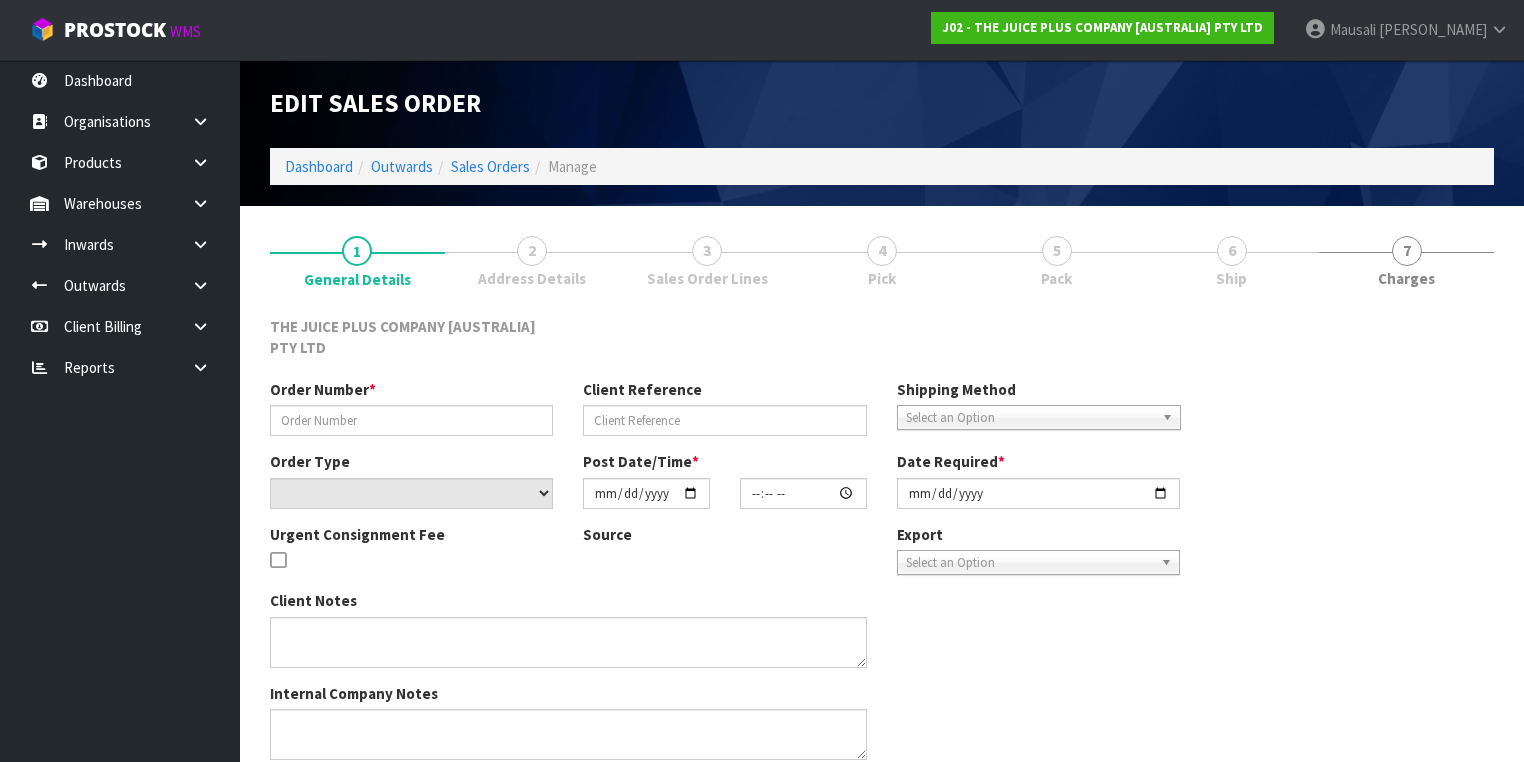 type on "JP01-262349" 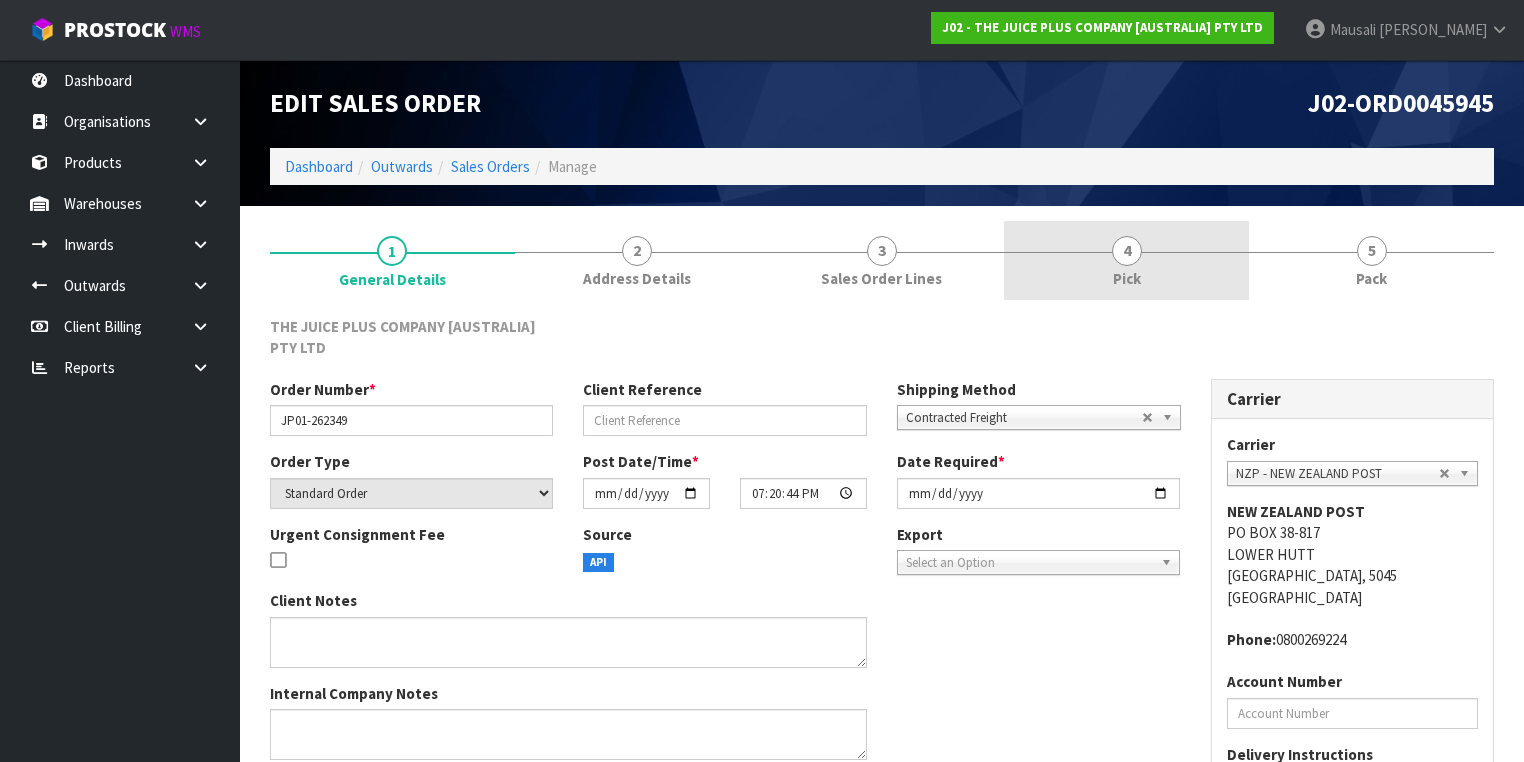 click on "4
Pick" at bounding box center (1126, 260) 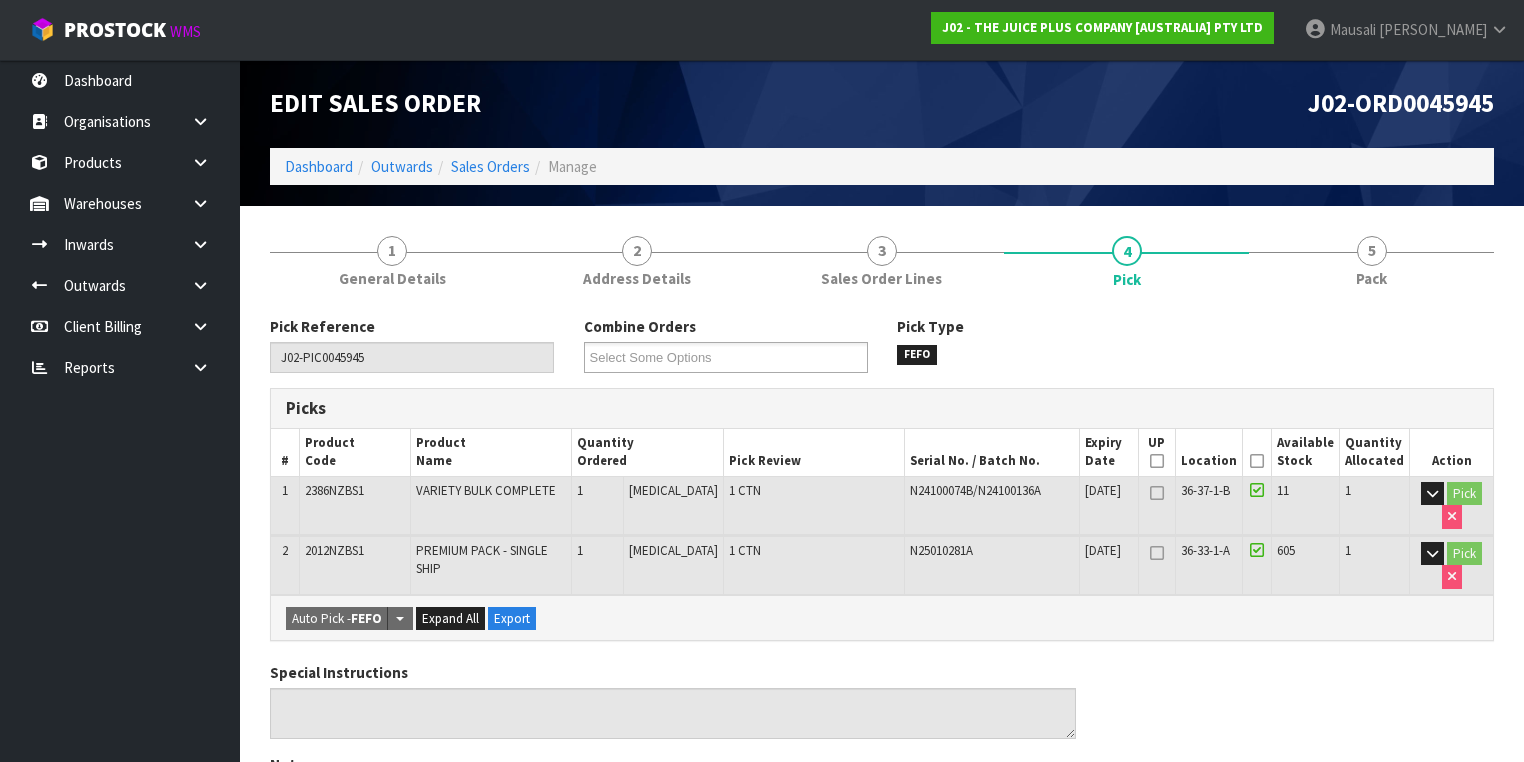 click at bounding box center [1257, 461] 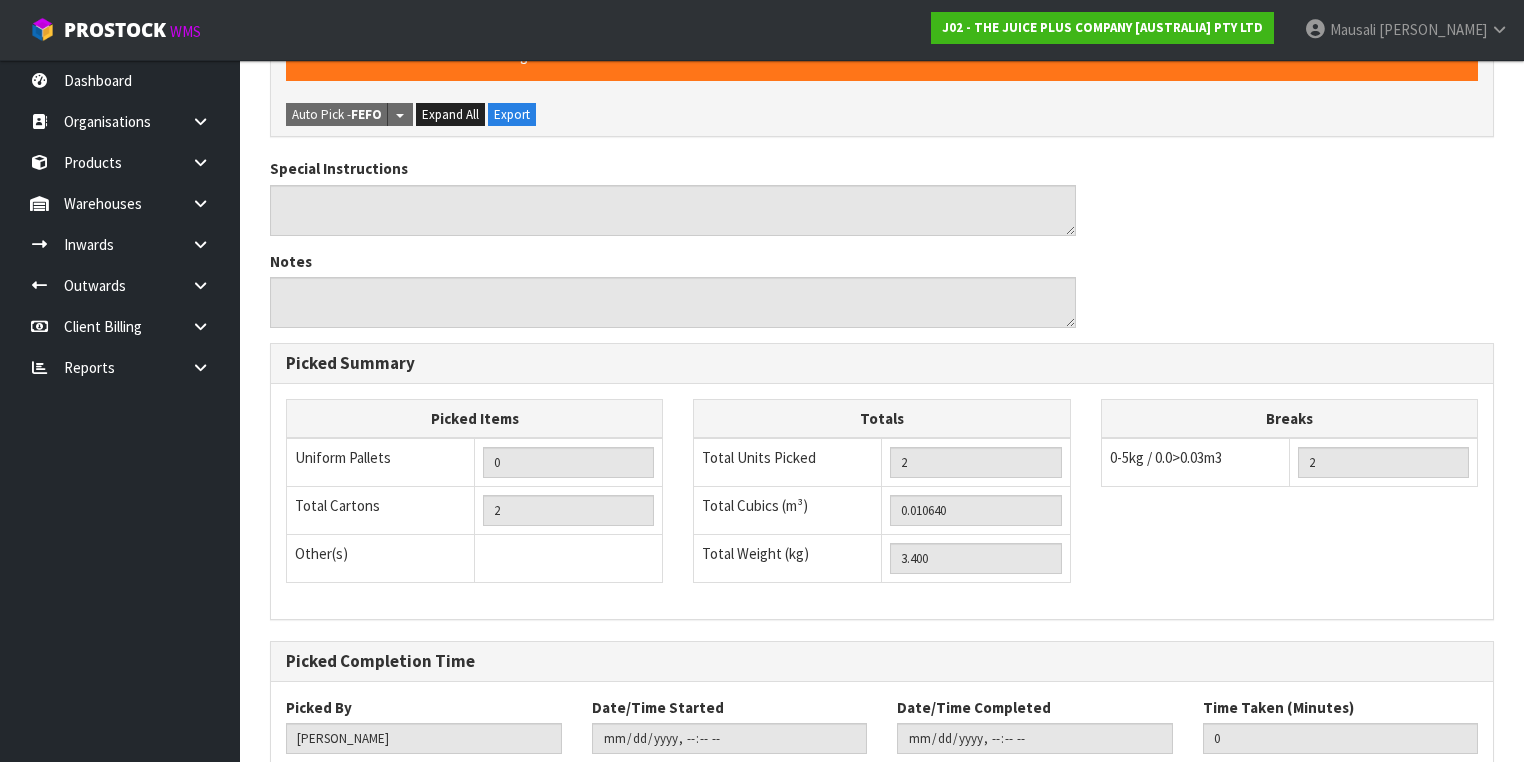 scroll, scrollTop: 700, scrollLeft: 0, axis: vertical 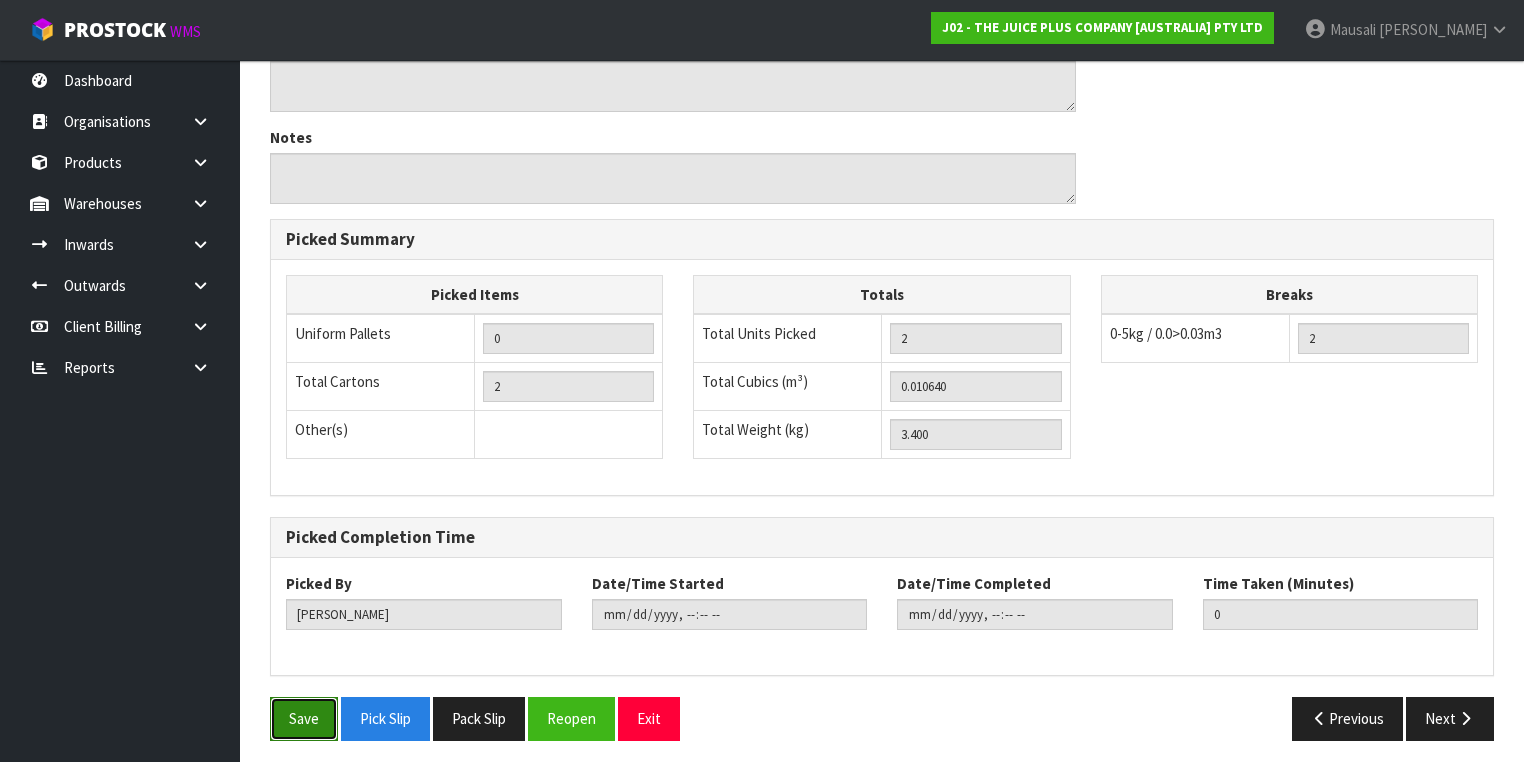 drag, startPoint x: 312, startPoint y: 711, endPoint x: 548, endPoint y: 646, distance: 244.78766 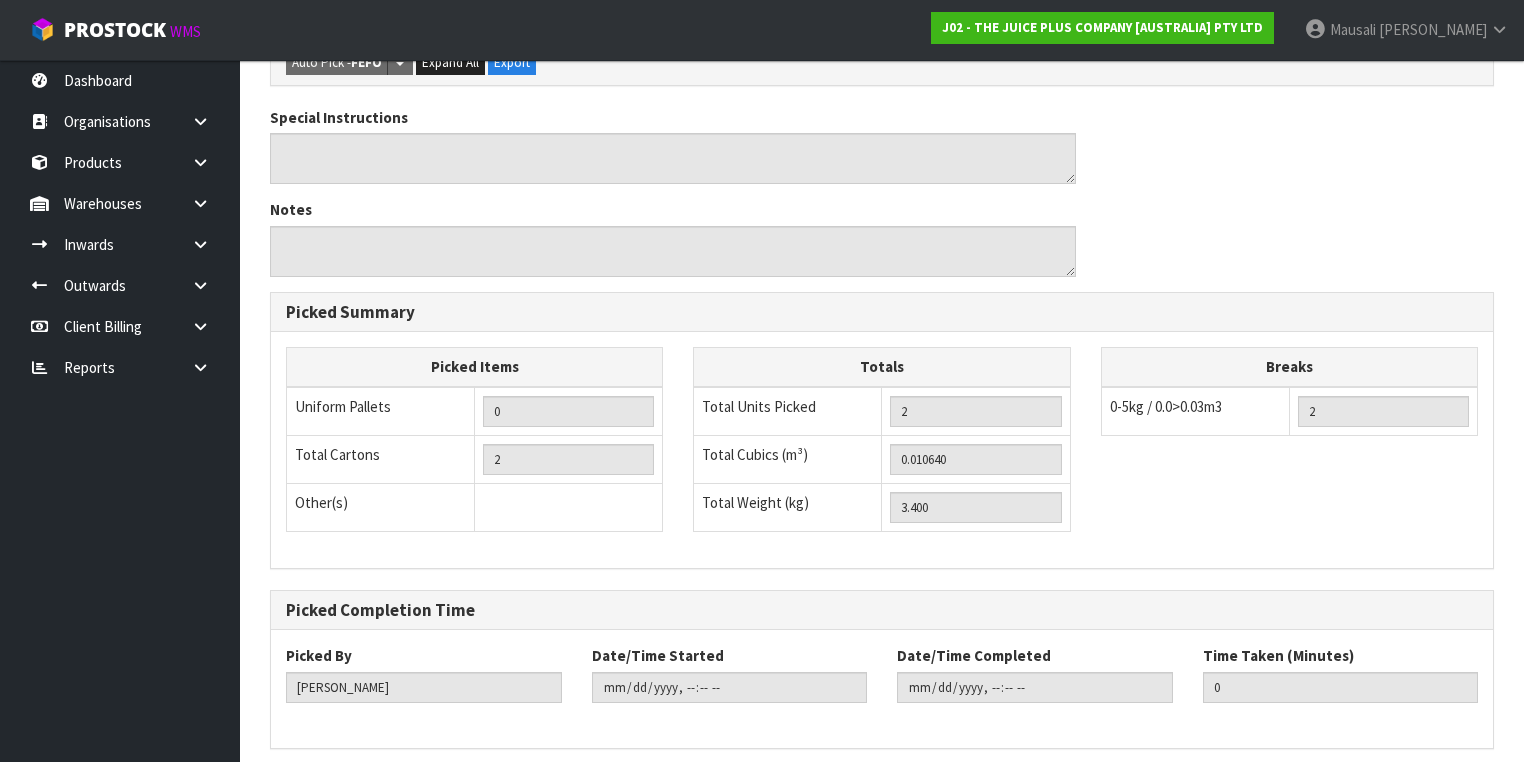 scroll, scrollTop: 0, scrollLeft: 0, axis: both 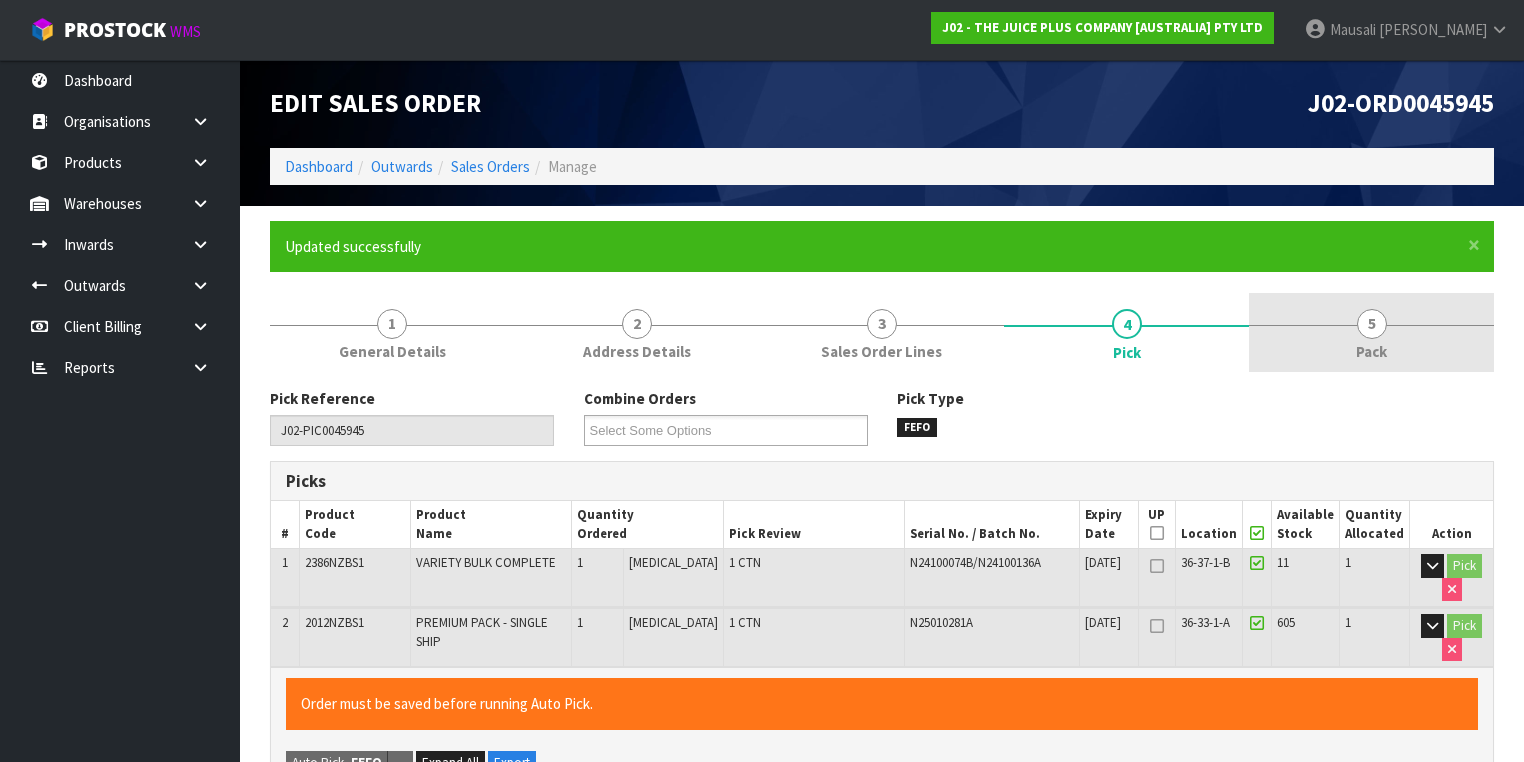 type on "[PERSON_NAME]" 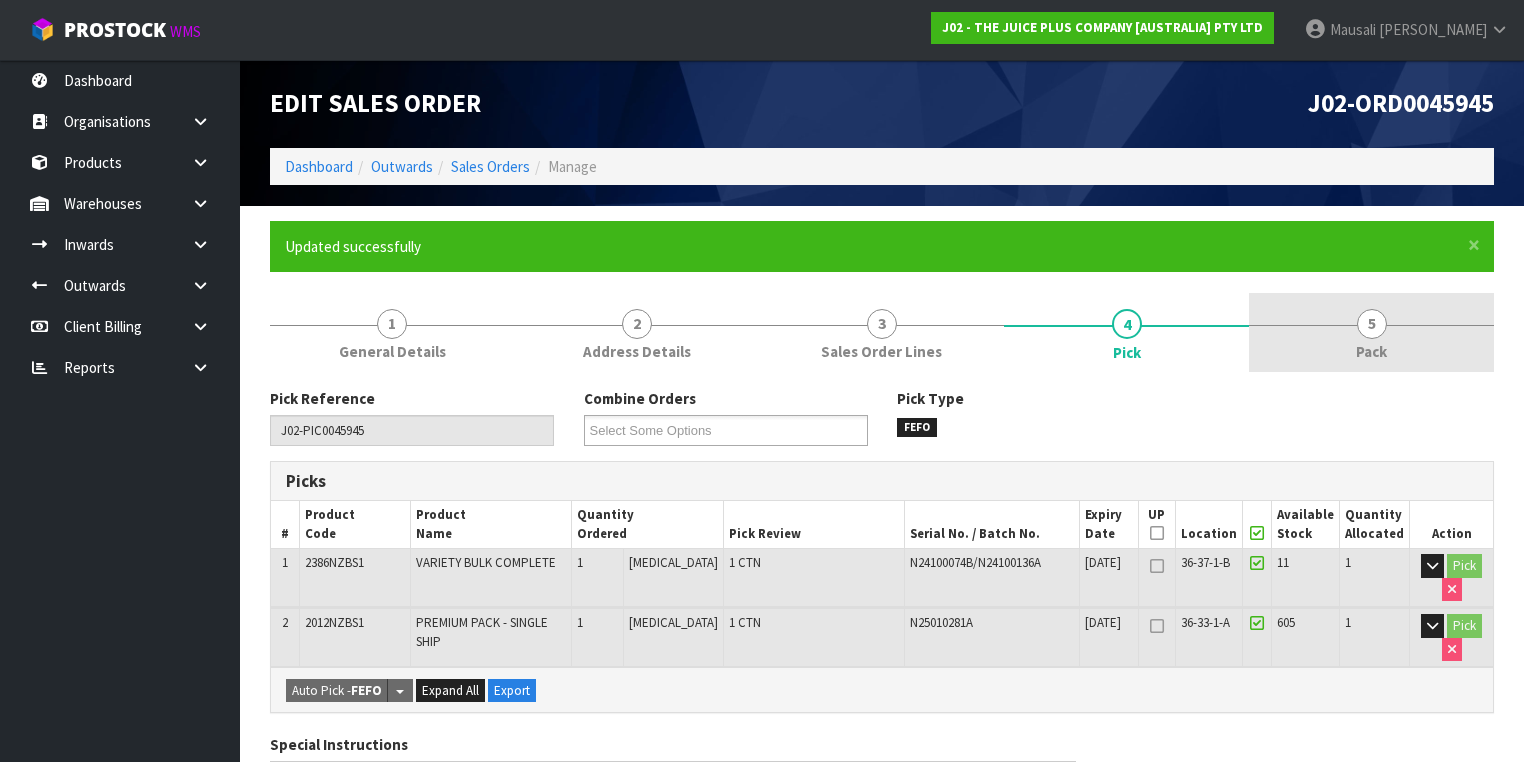 click on "5
Pack" at bounding box center [1371, 332] 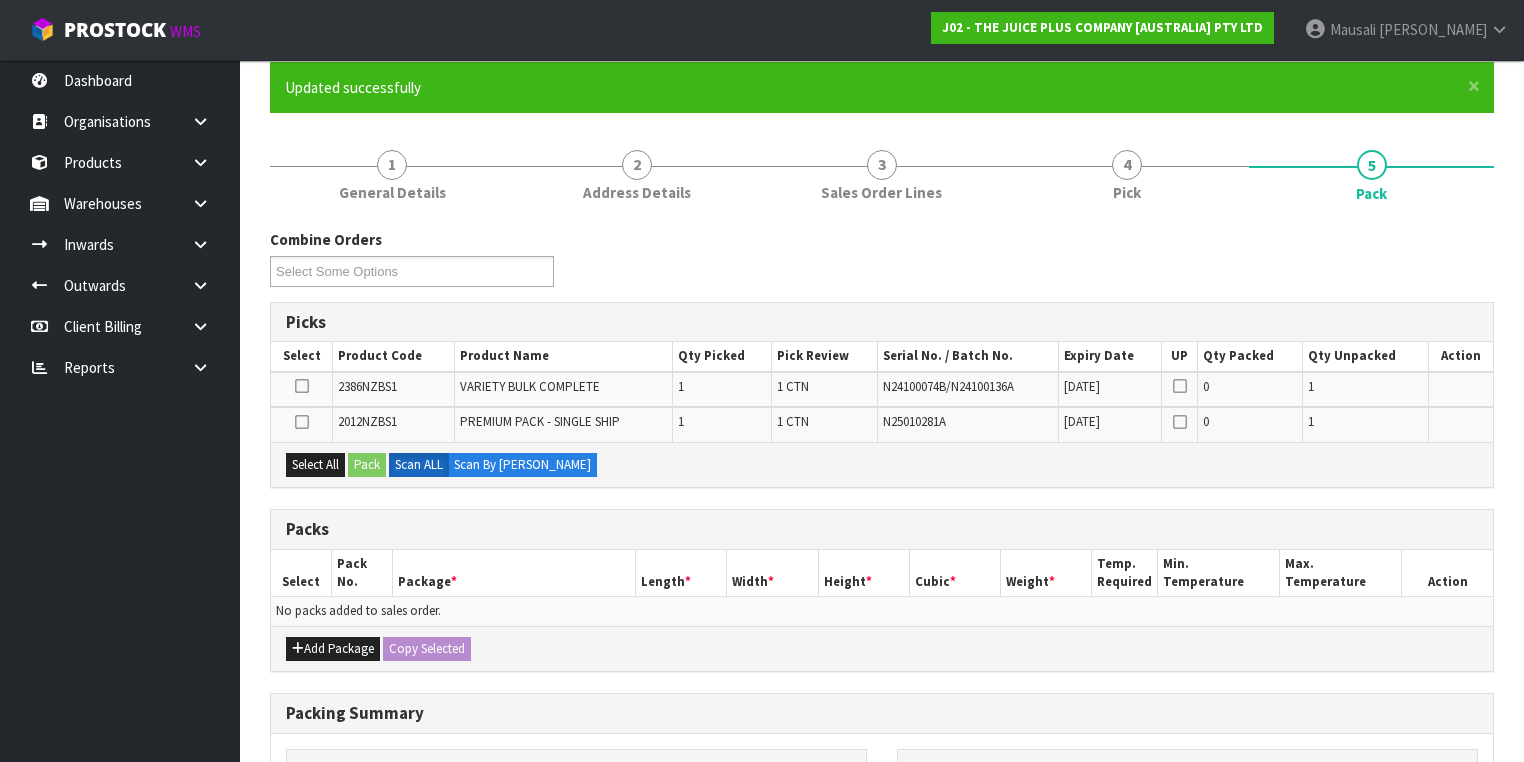 scroll, scrollTop: 160, scrollLeft: 0, axis: vertical 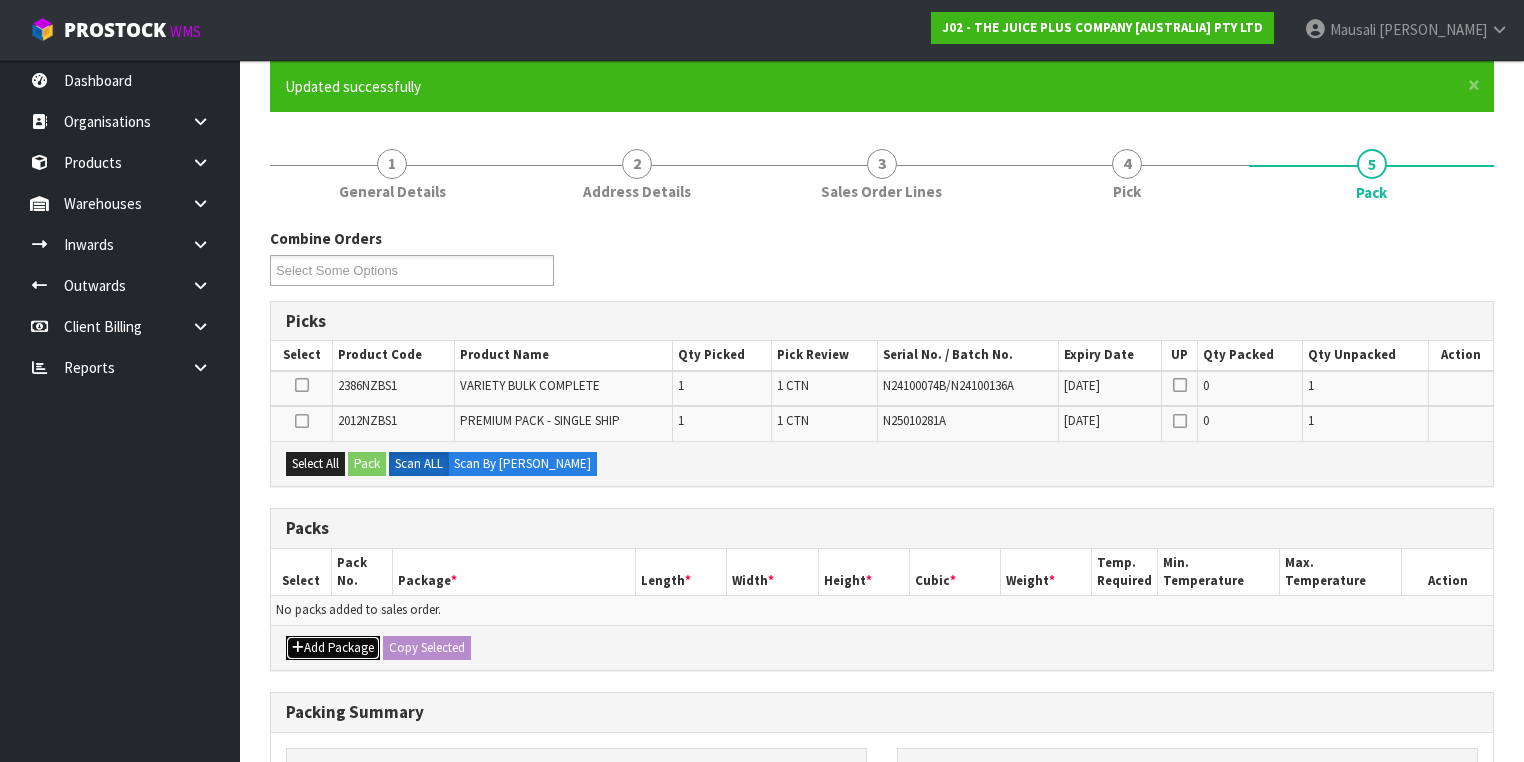 drag, startPoint x: 311, startPoint y: 645, endPoint x: 310, endPoint y: 628, distance: 17.029387 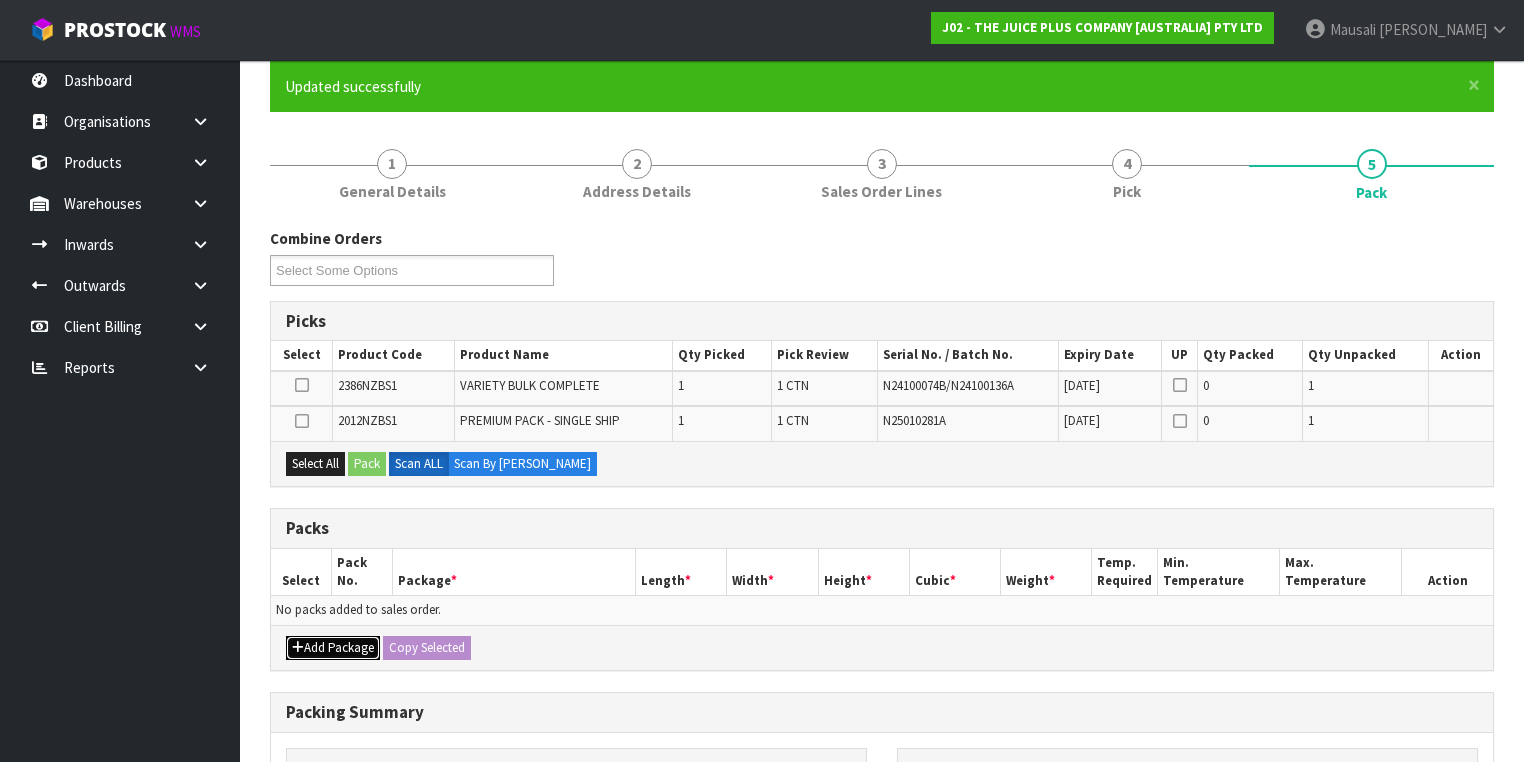 click on "Add Package" at bounding box center [333, 648] 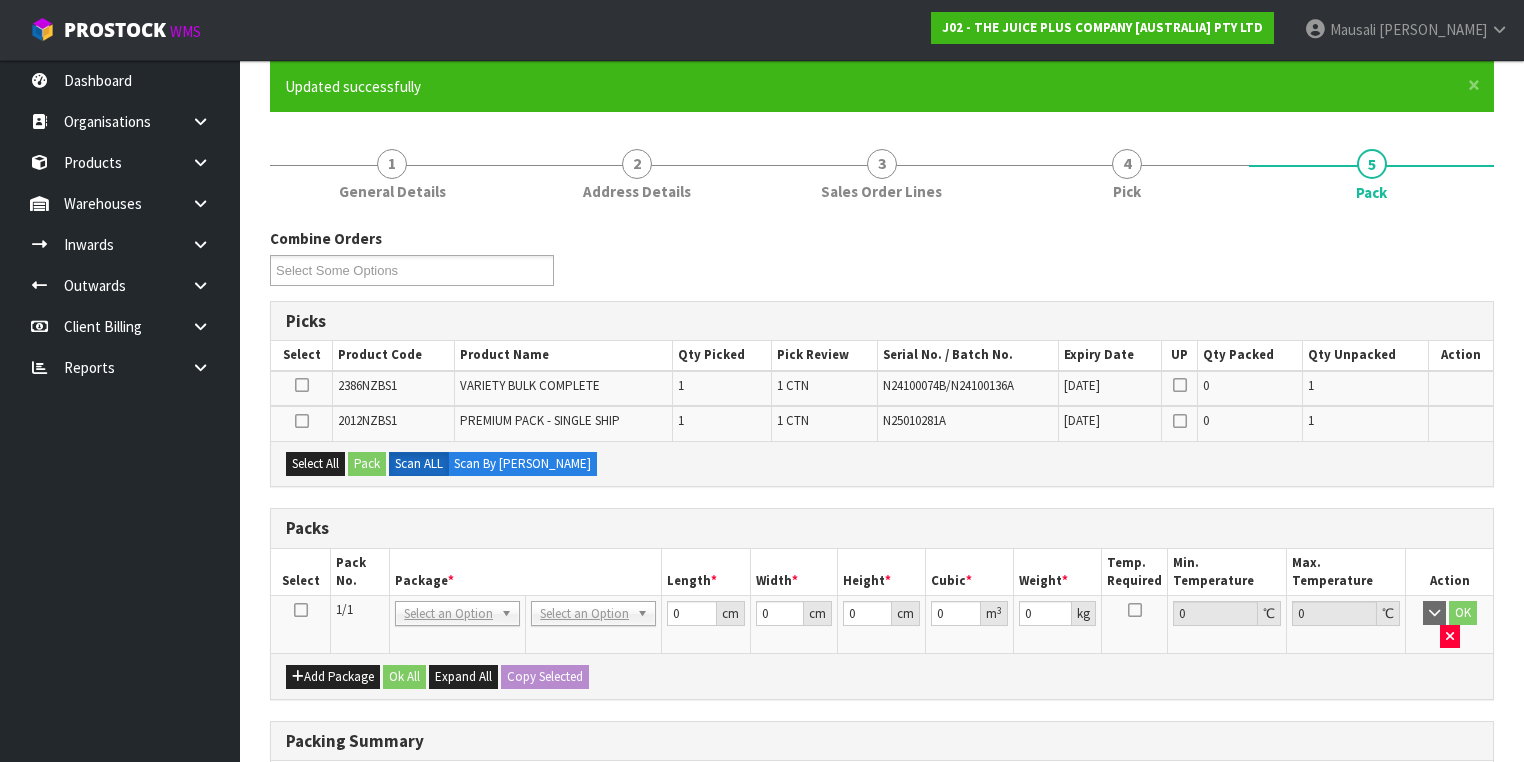 click at bounding box center [301, 625] 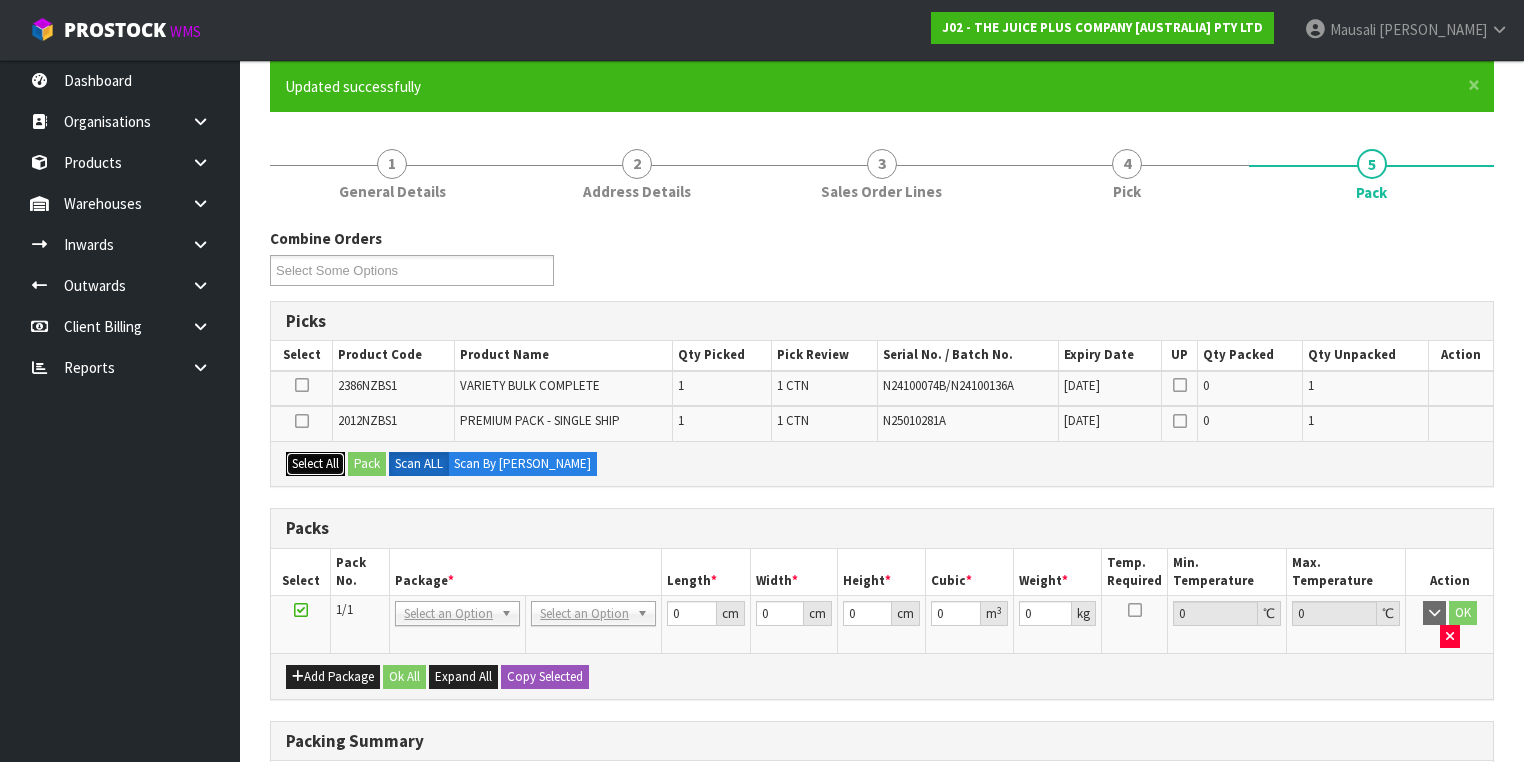 drag, startPoint x: 323, startPoint y: 464, endPoint x: 340, endPoint y: 464, distance: 17 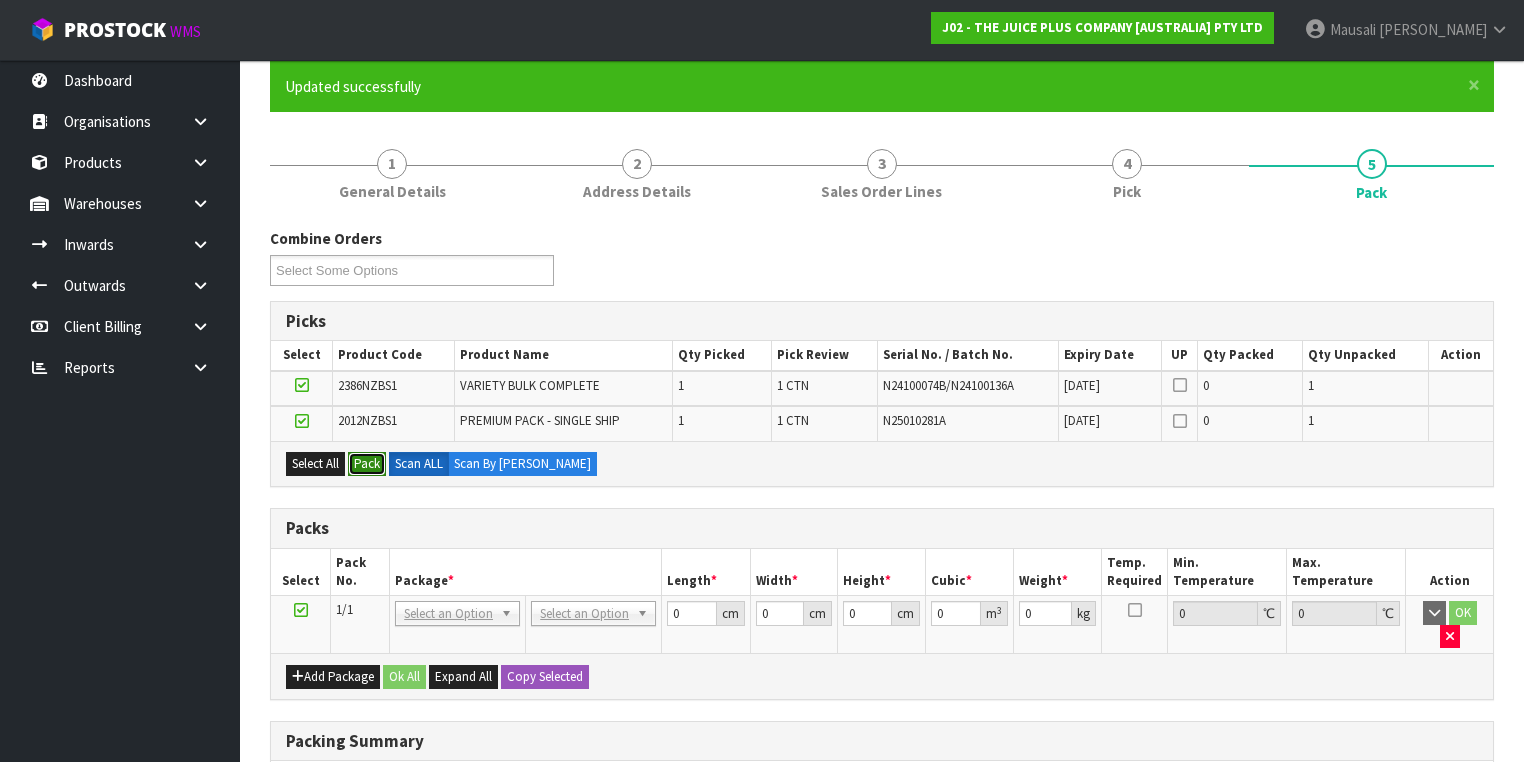 click on "Pack" at bounding box center (367, 464) 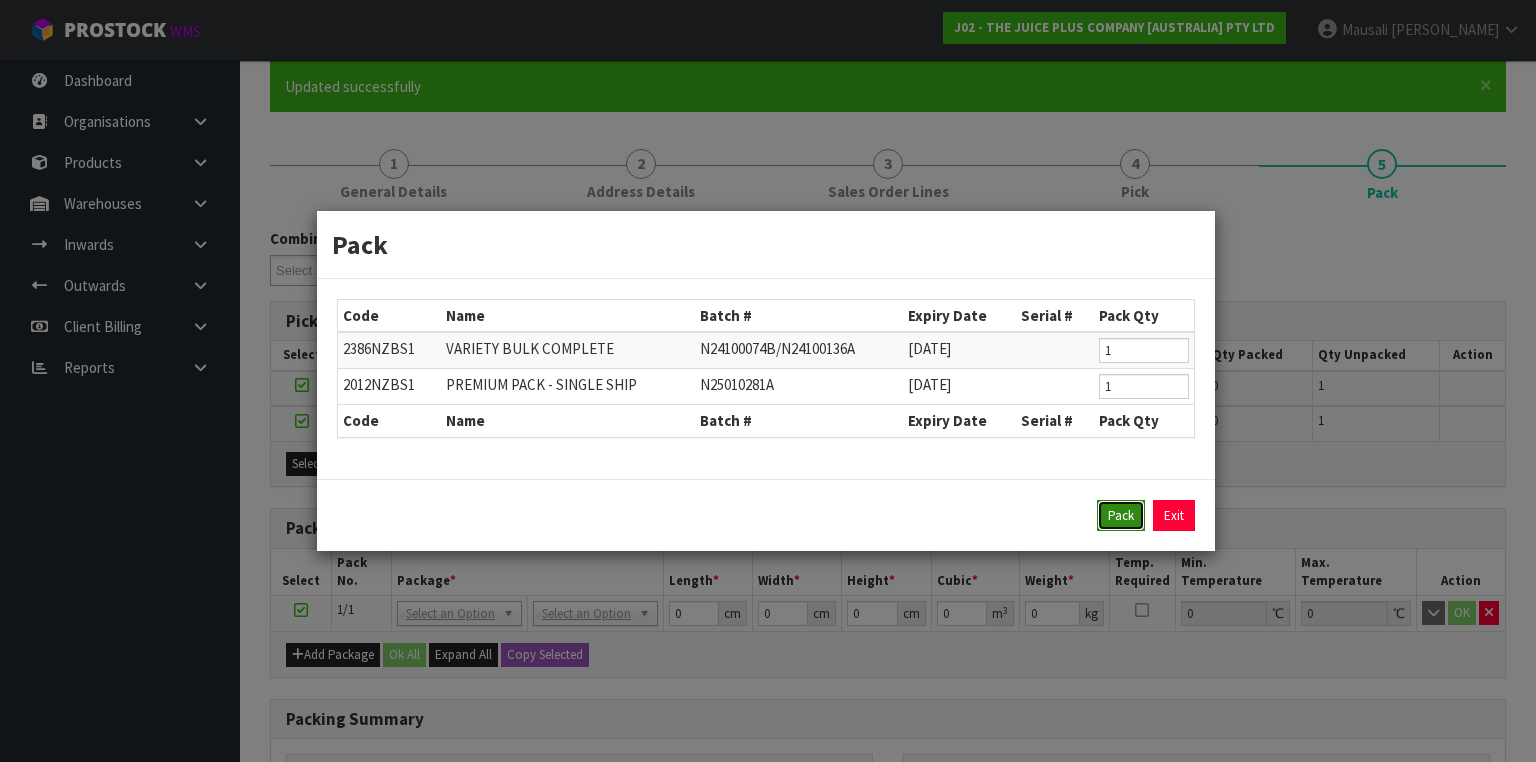 click on "Pack" at bounding box center [1121, 516] 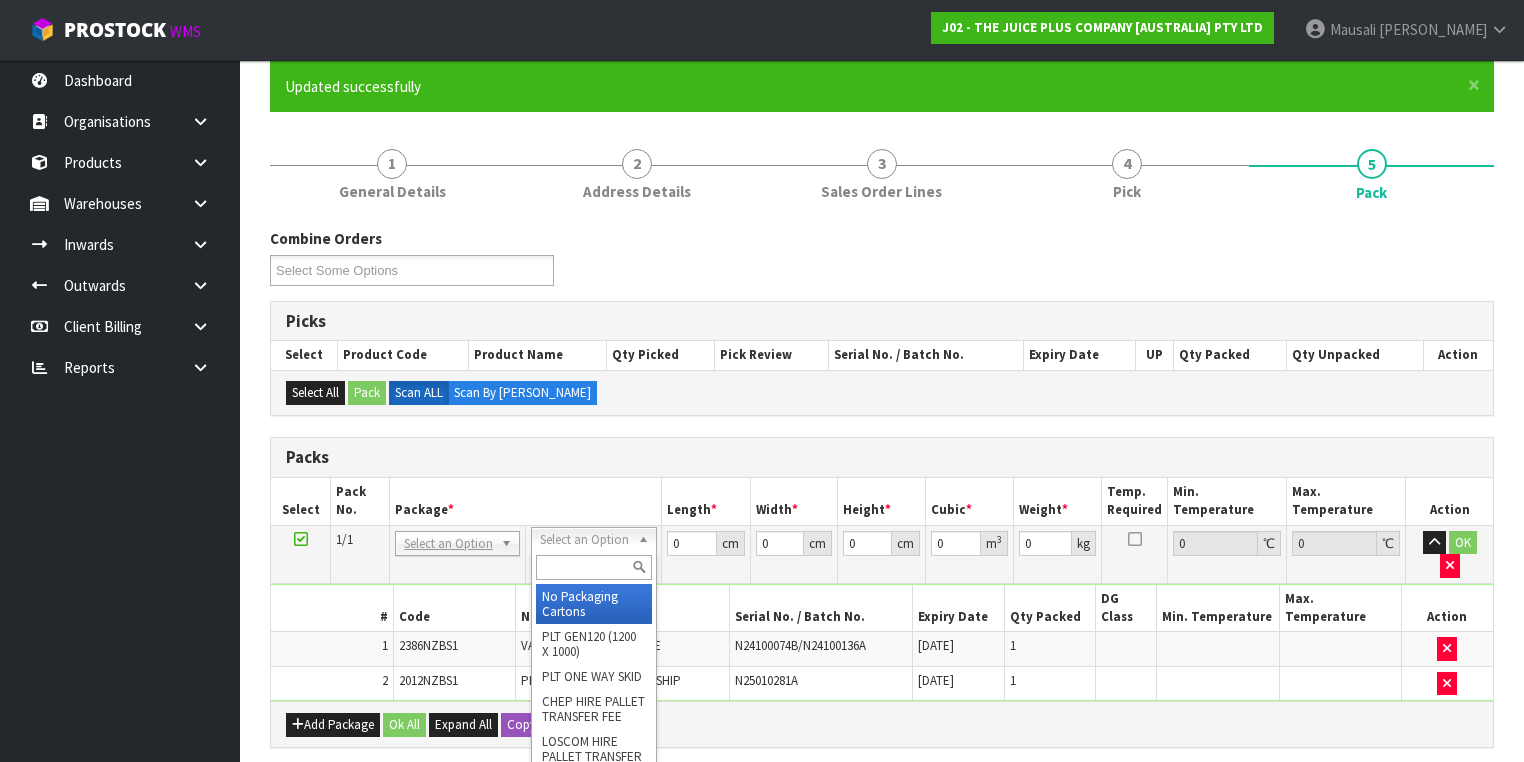 drag, startPoint x: 571, startPoint y: 536, endPoint x: 569, endPoint y: 557, distance: 21.095022 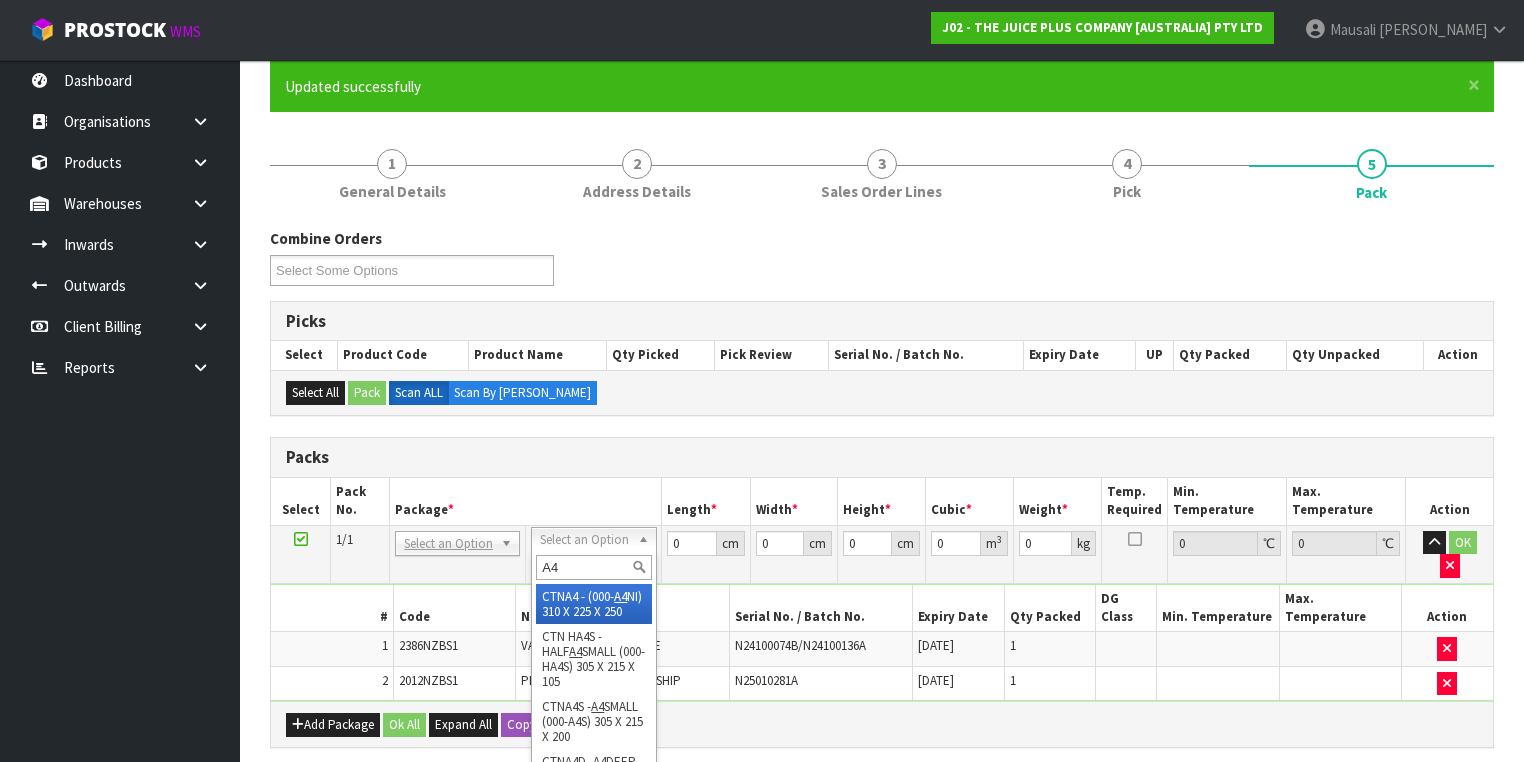 type on "A4" 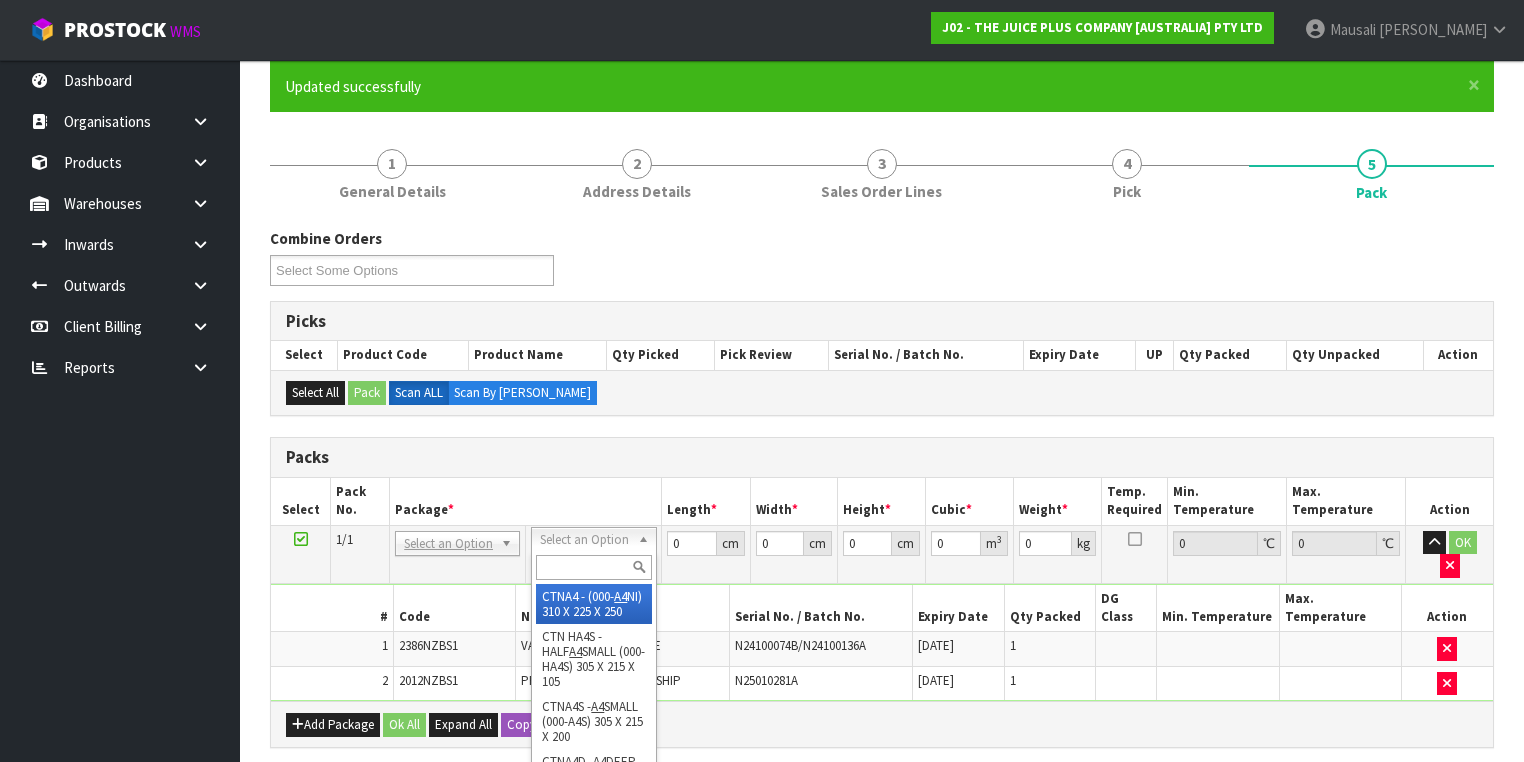 type on "31" 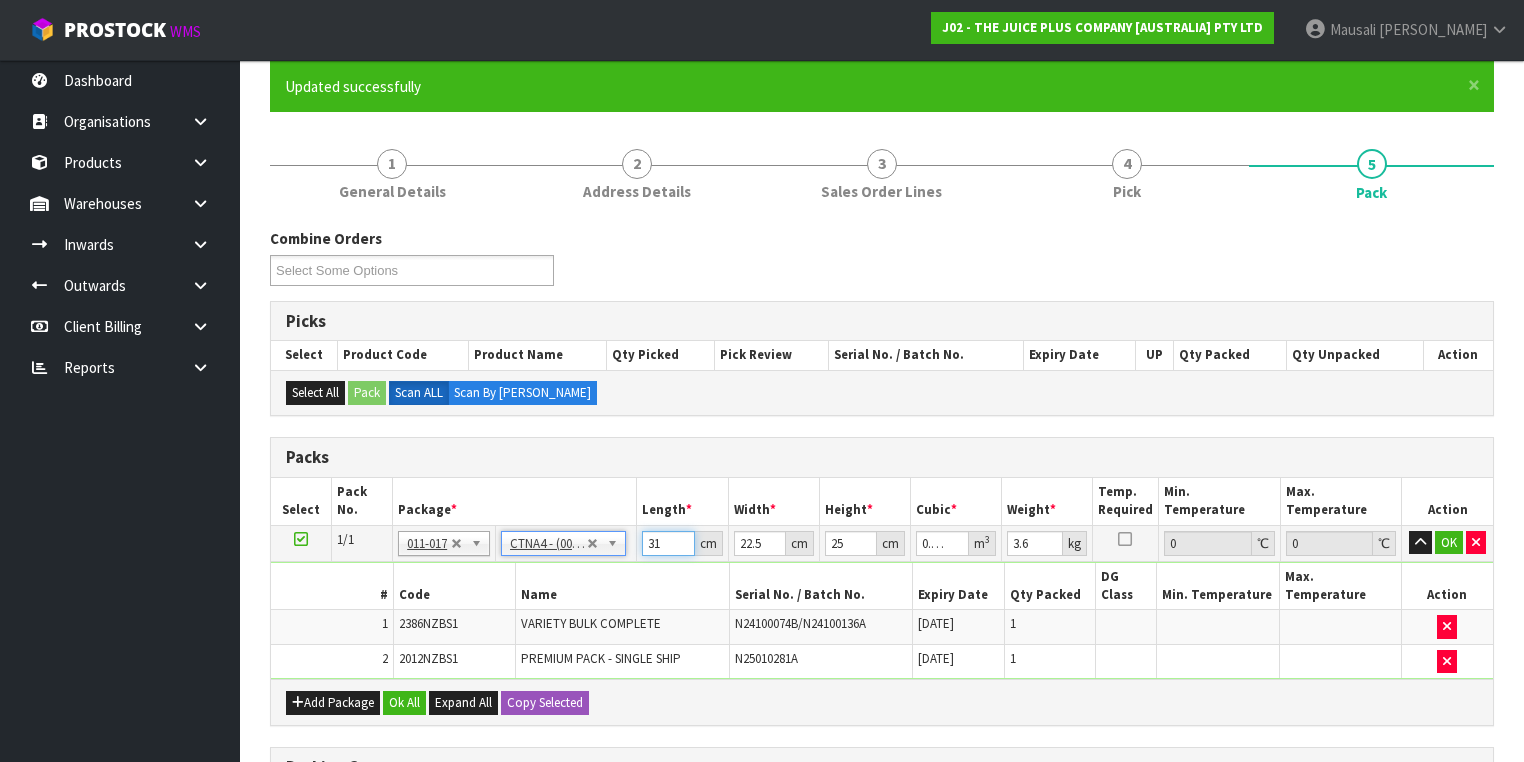 drag, startPoint x: 660, startPoint y: 539, endPoint x: 634, endPoint y: 544, distance: 26.476404 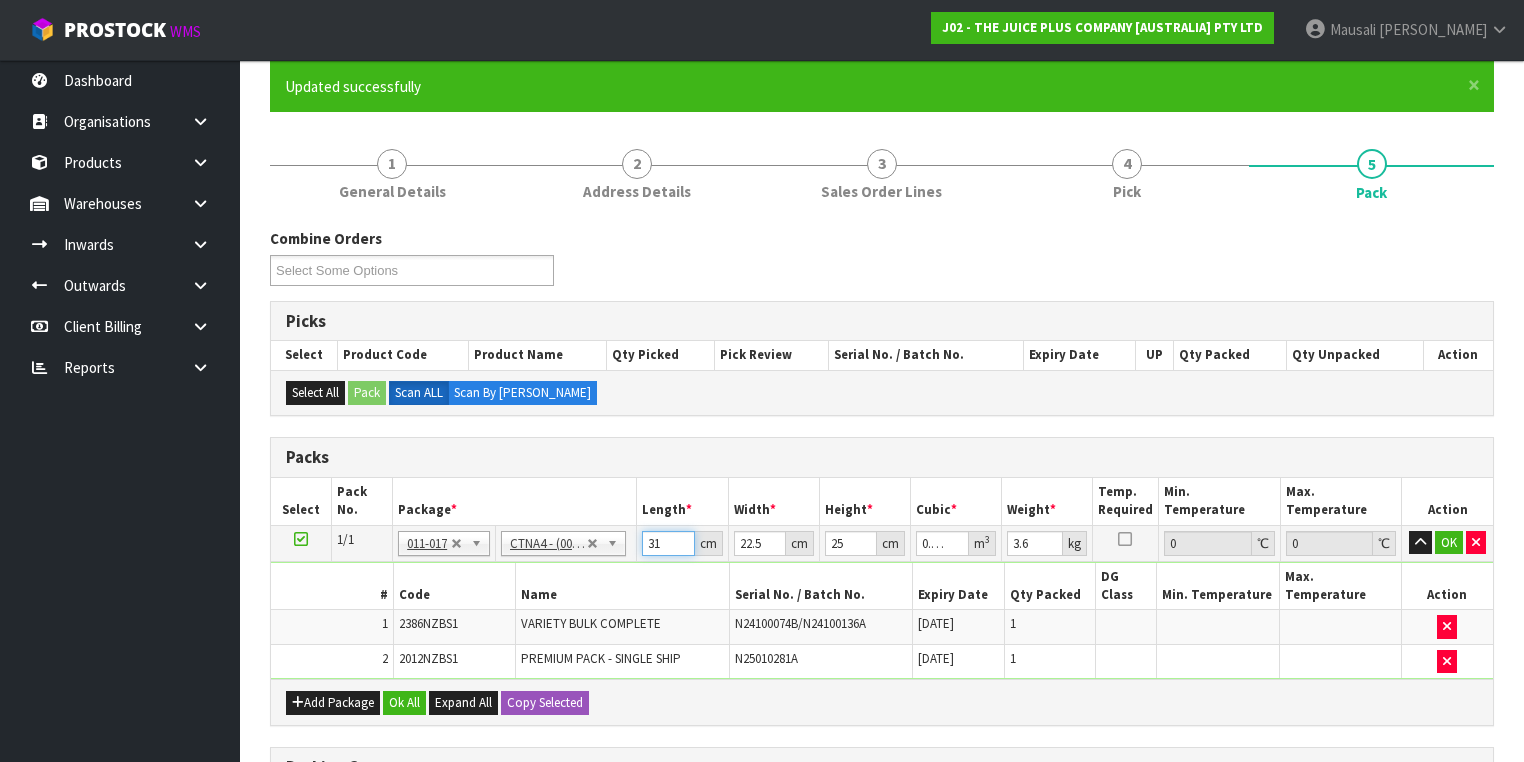 type on "3" 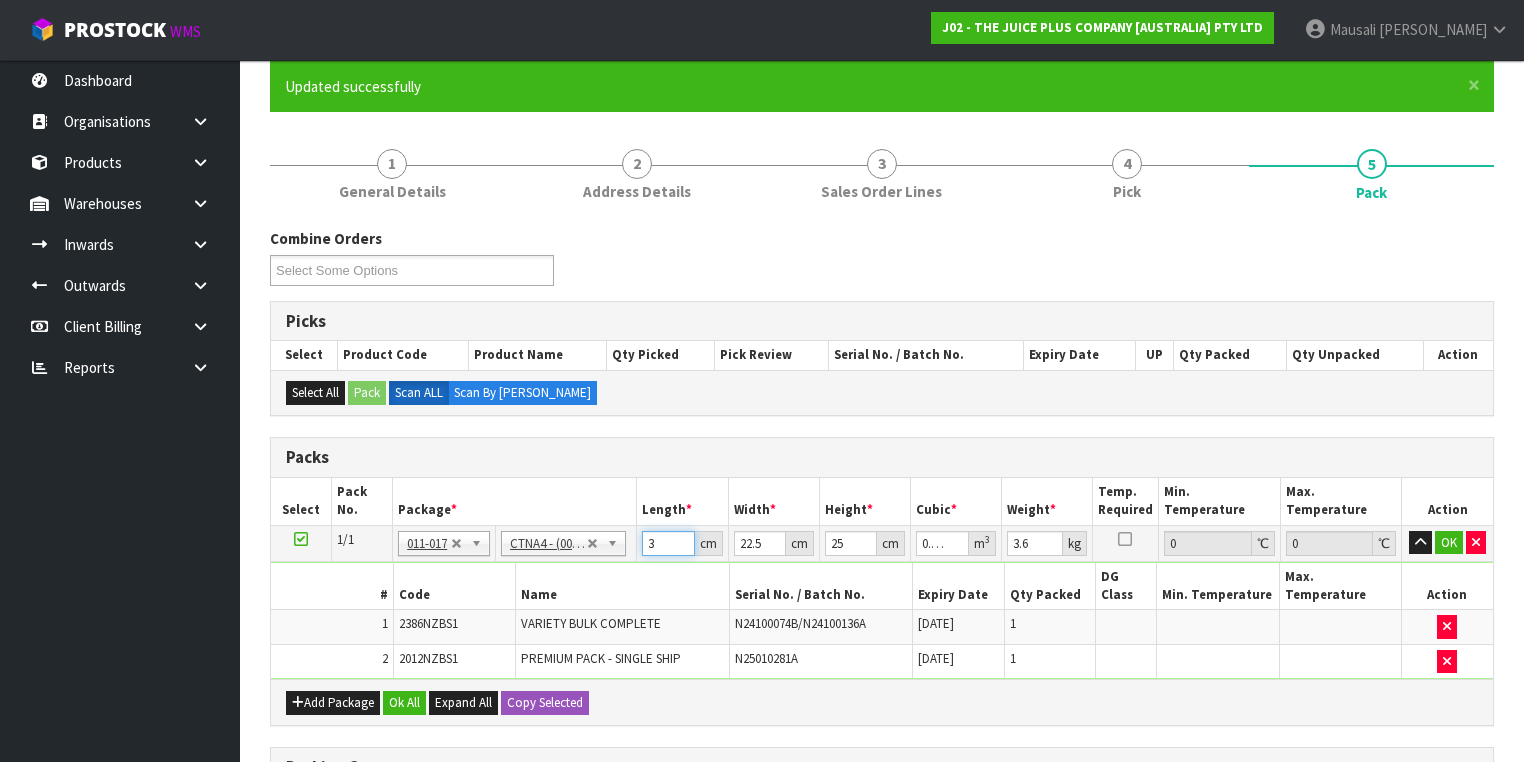 type on "32" 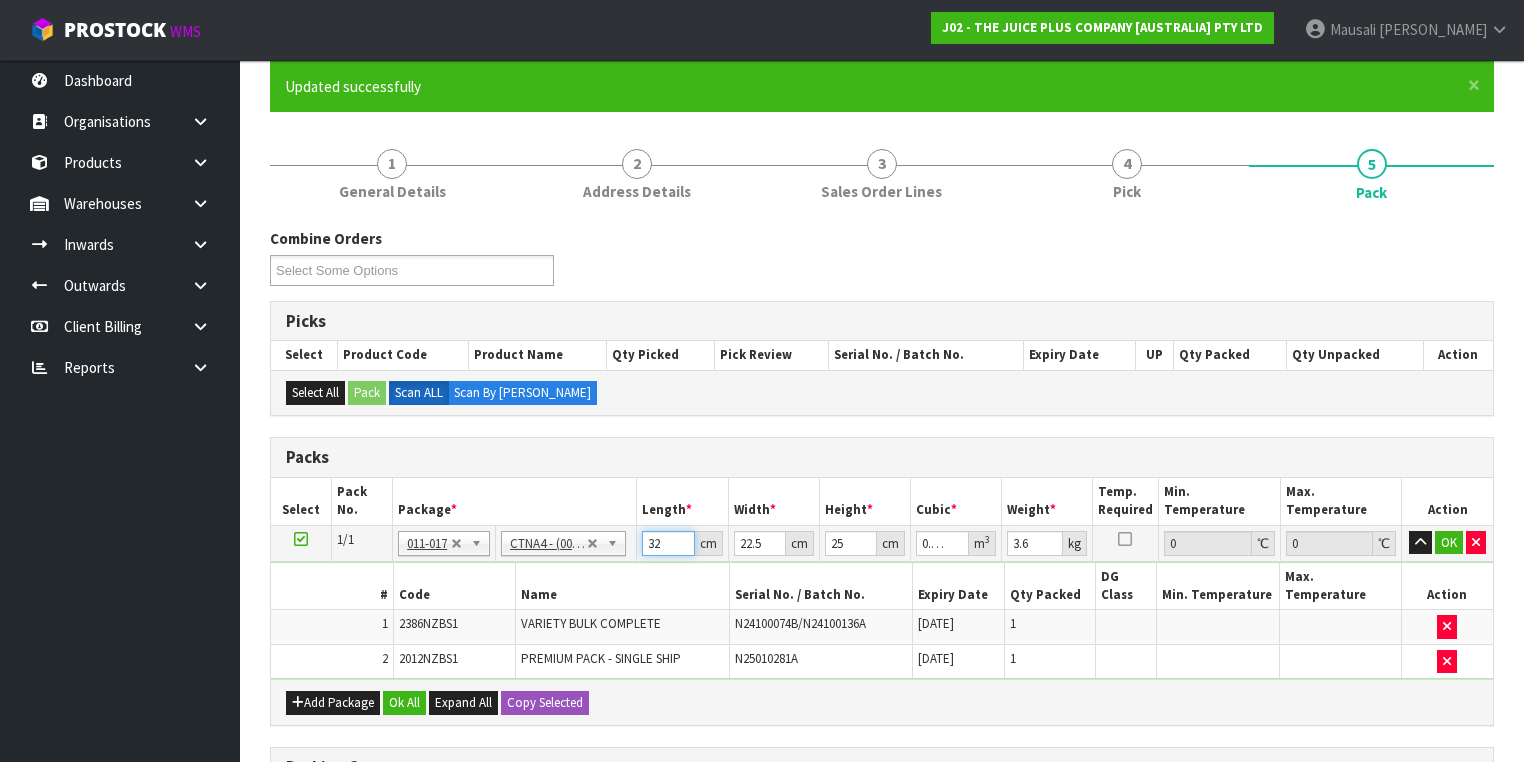 type on "0.018" 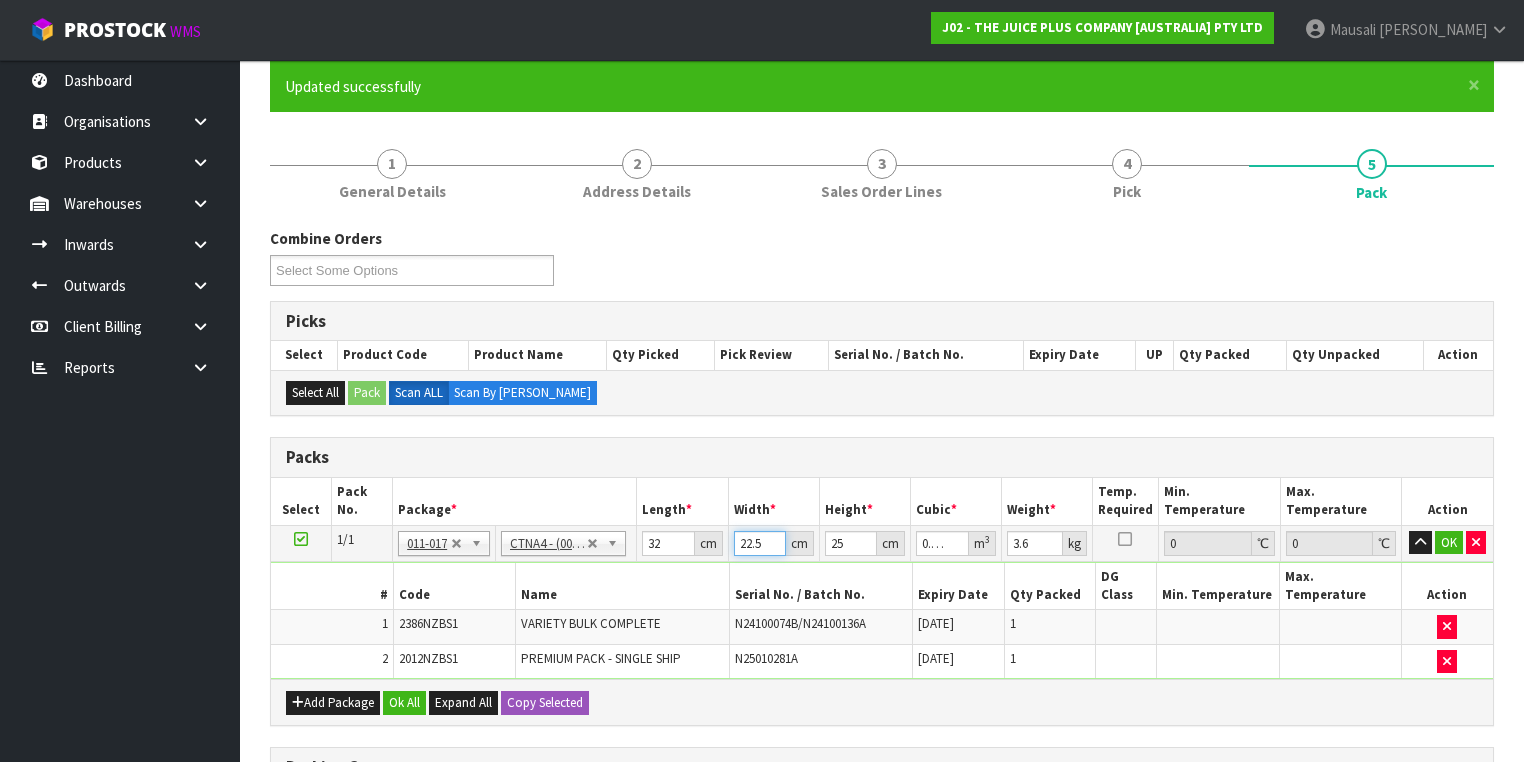 type on "2" 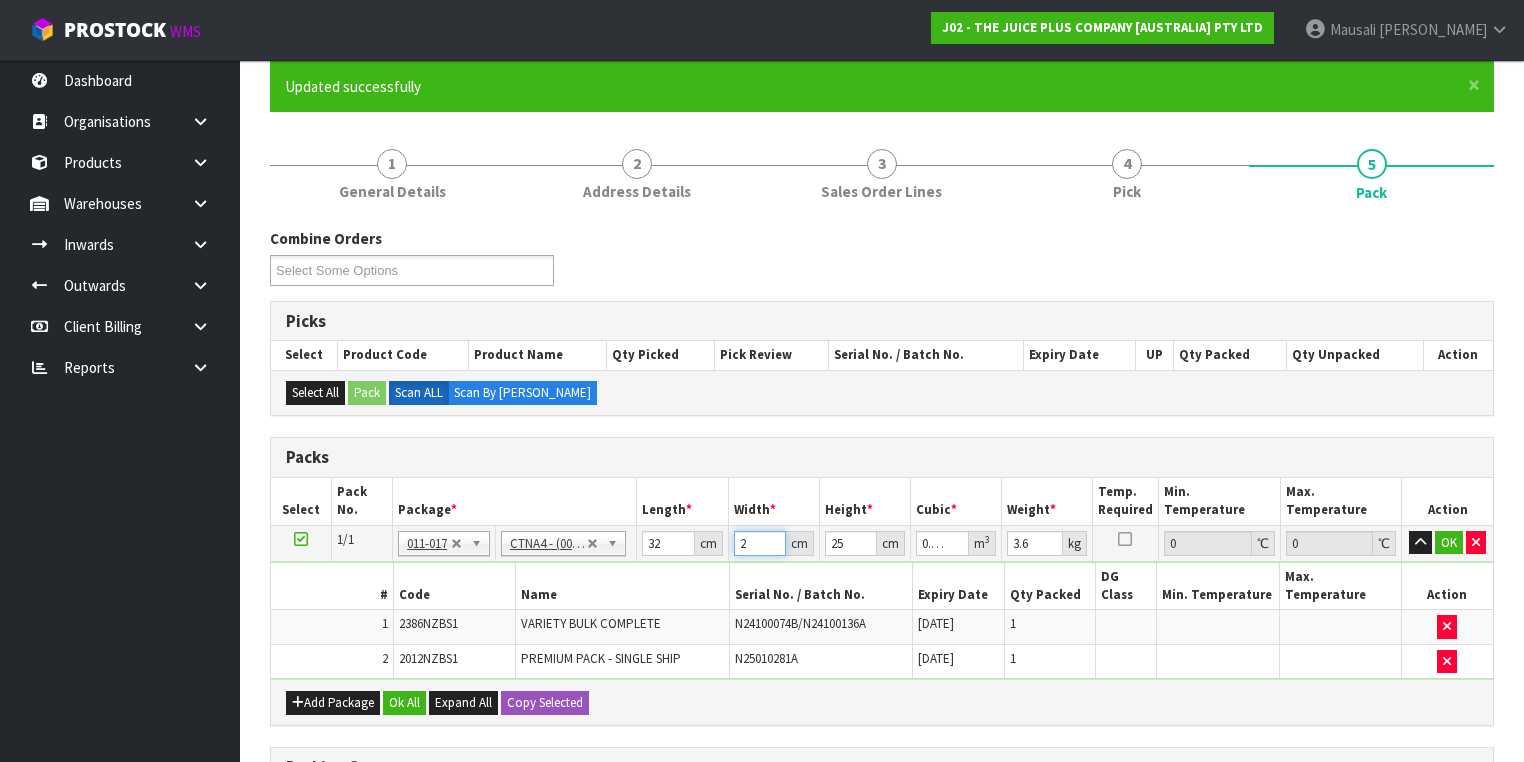 type on "25" 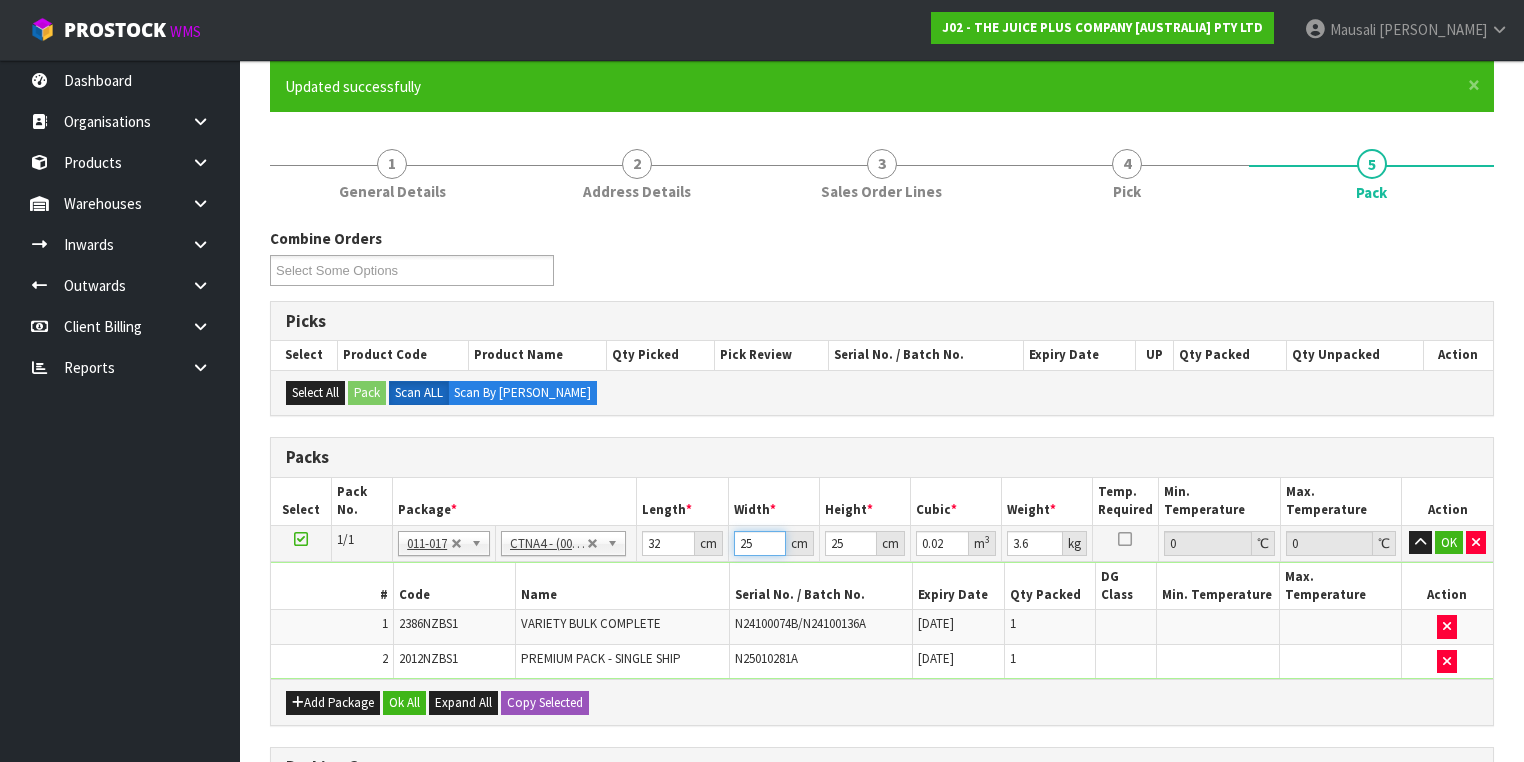 type on "25" 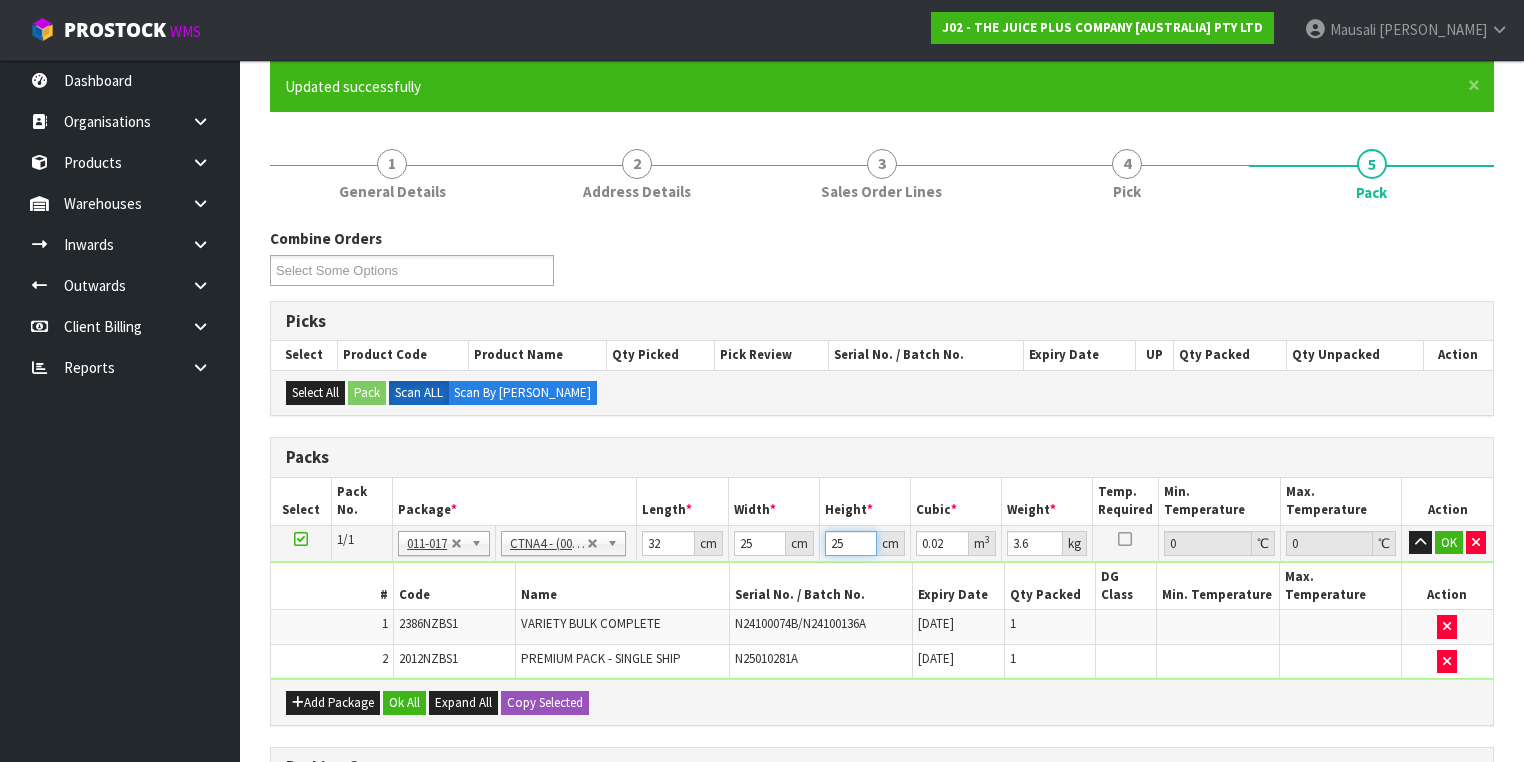 type on "2" 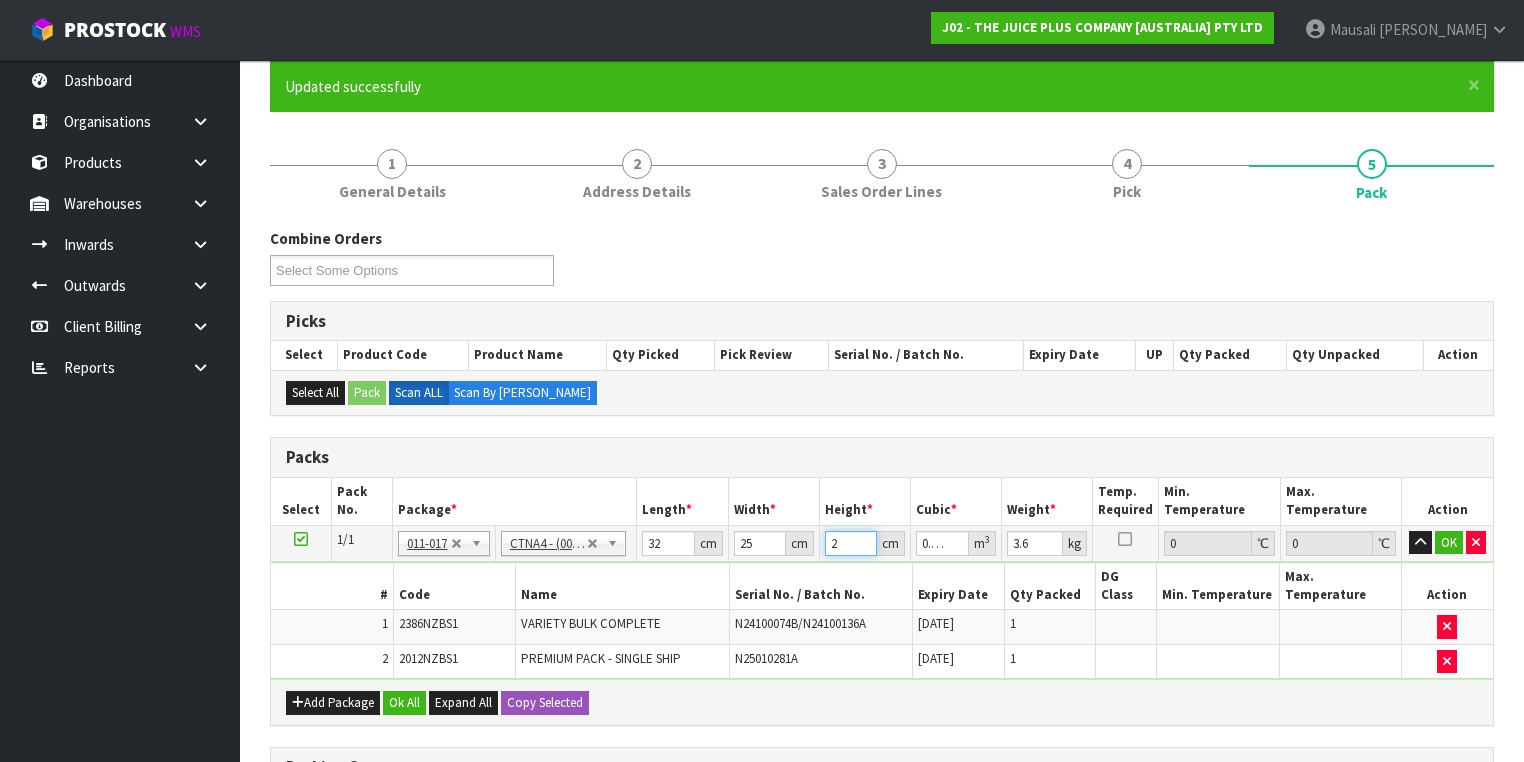 type on "24" 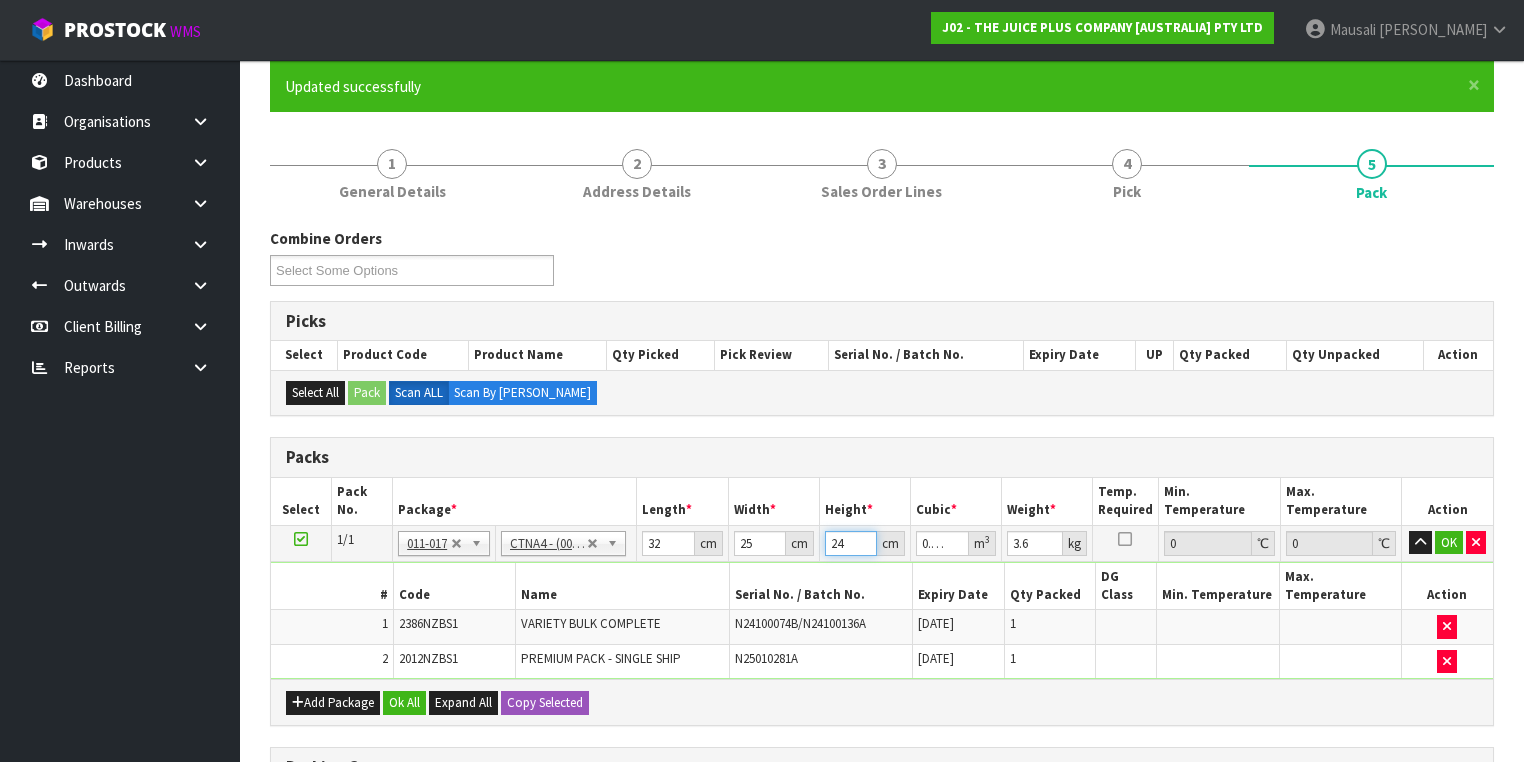 type on "0.0192" 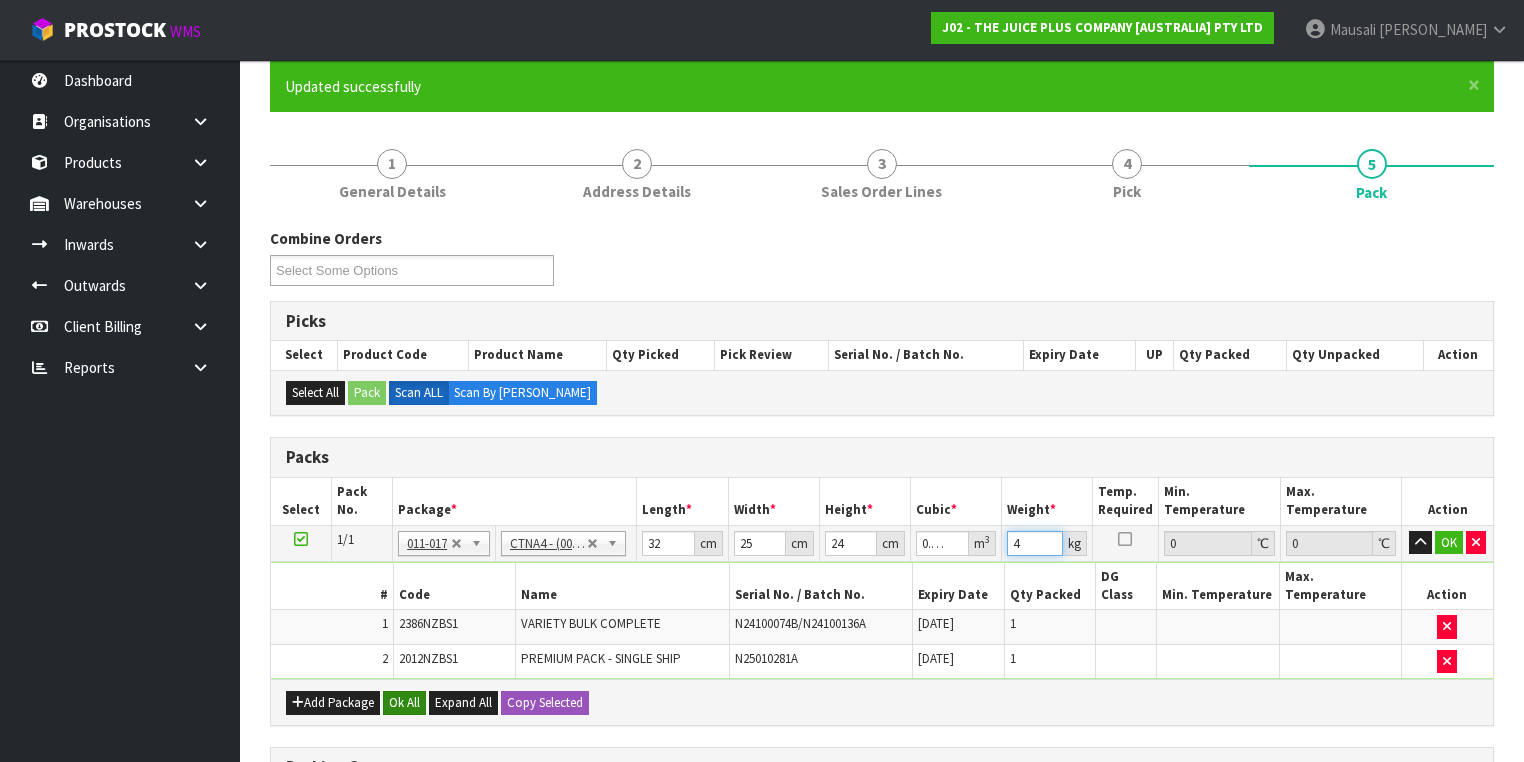 type on "4" 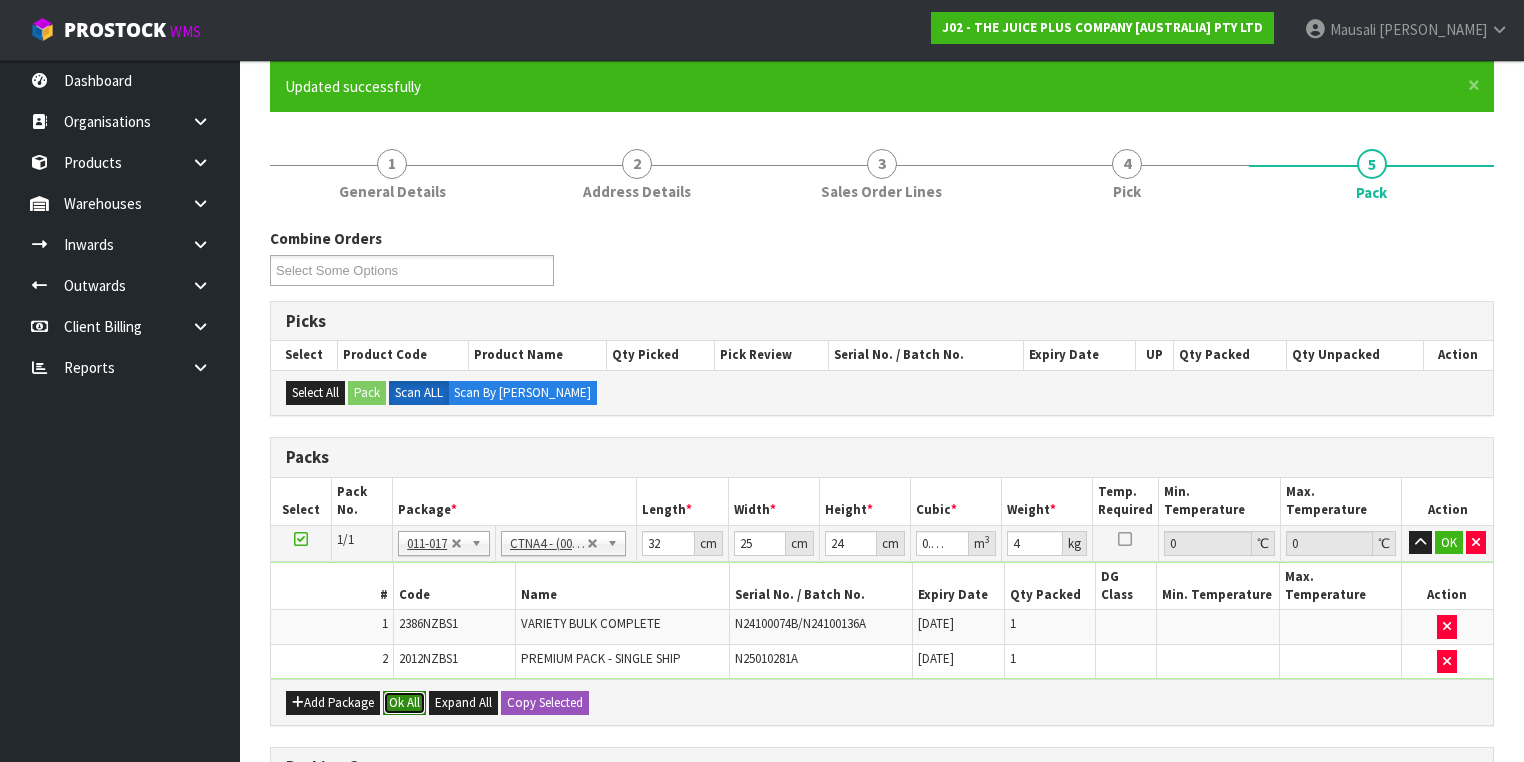 click on "Ok All" at bounding box center [404, 703] 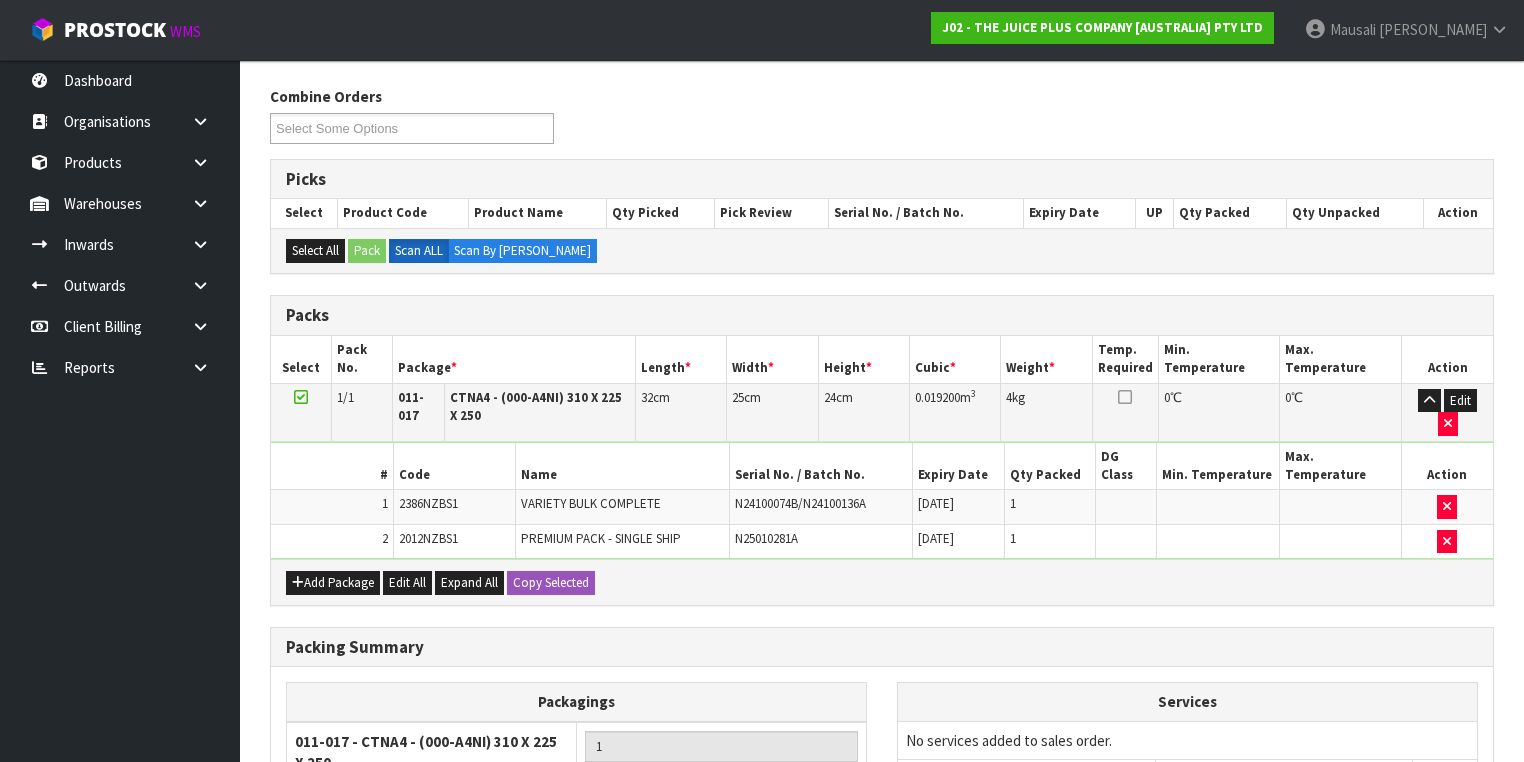 scroll, scrollTop: 499, scrollLeft: 0, axis: vertical 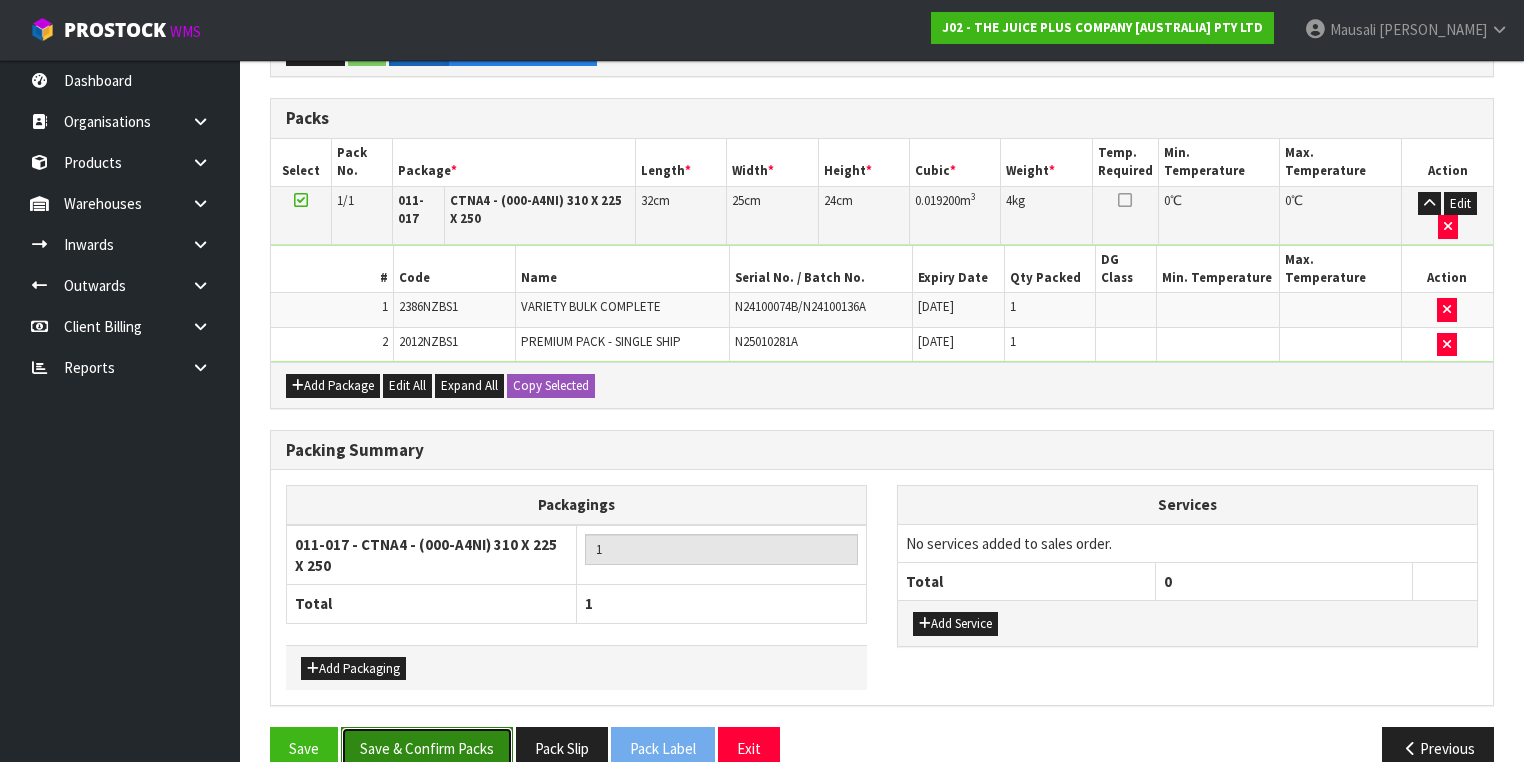 click on "Save & Confirm Packs" at bounding box center (427, 748) 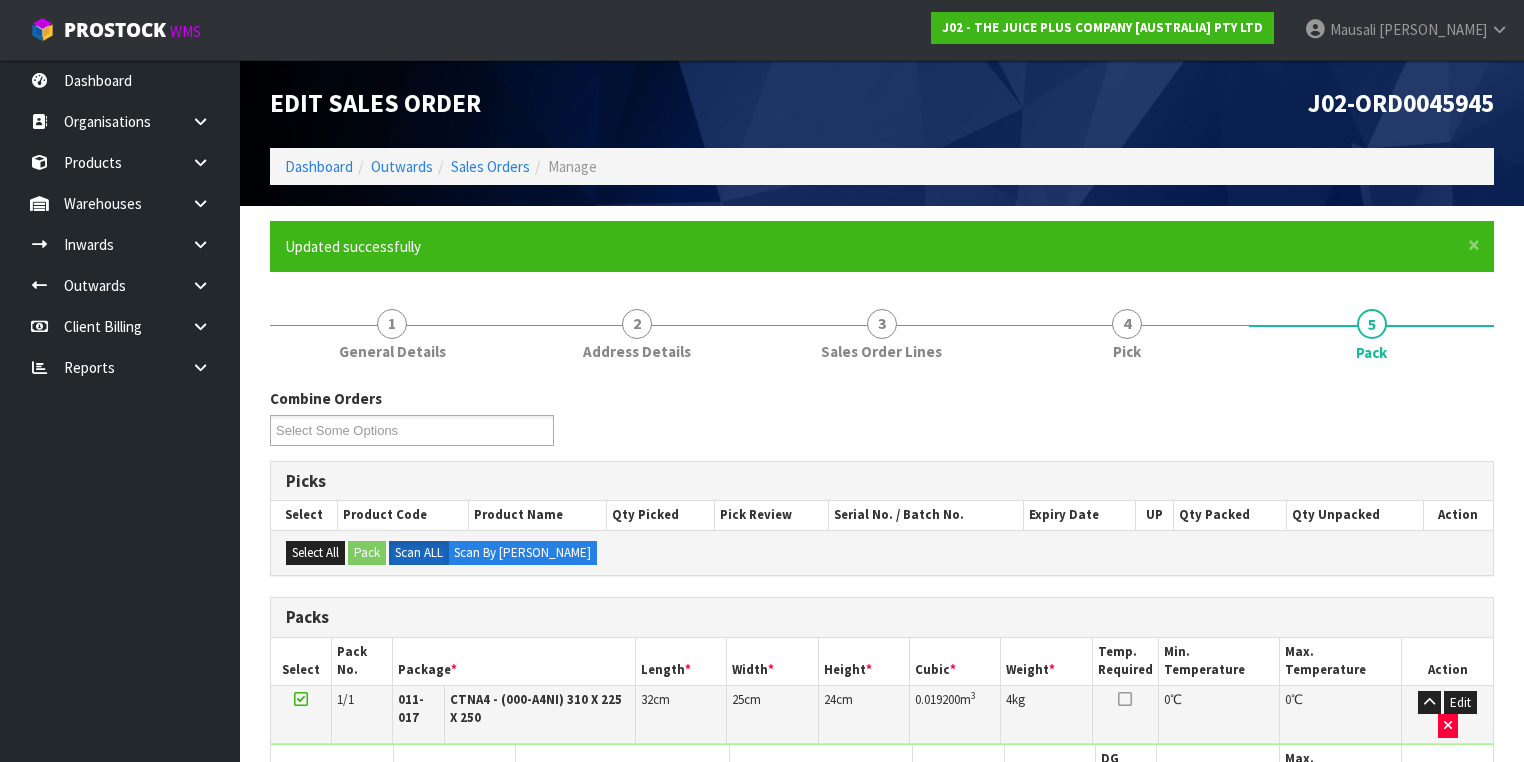 scroll, scrollTop: 356, scrollLeft: 0, axis: vertical 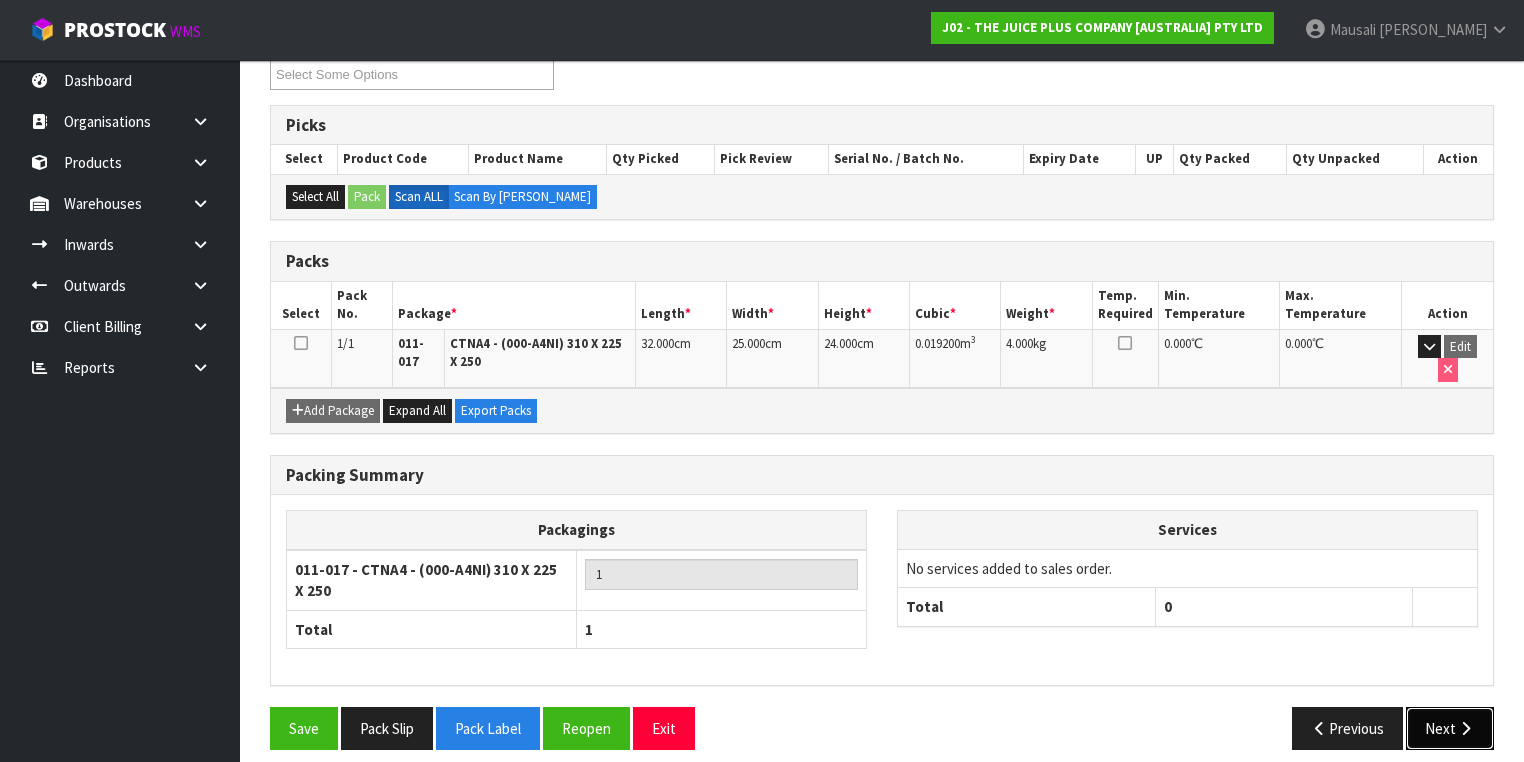 click on "Next" at bounding box center [1450, 728] 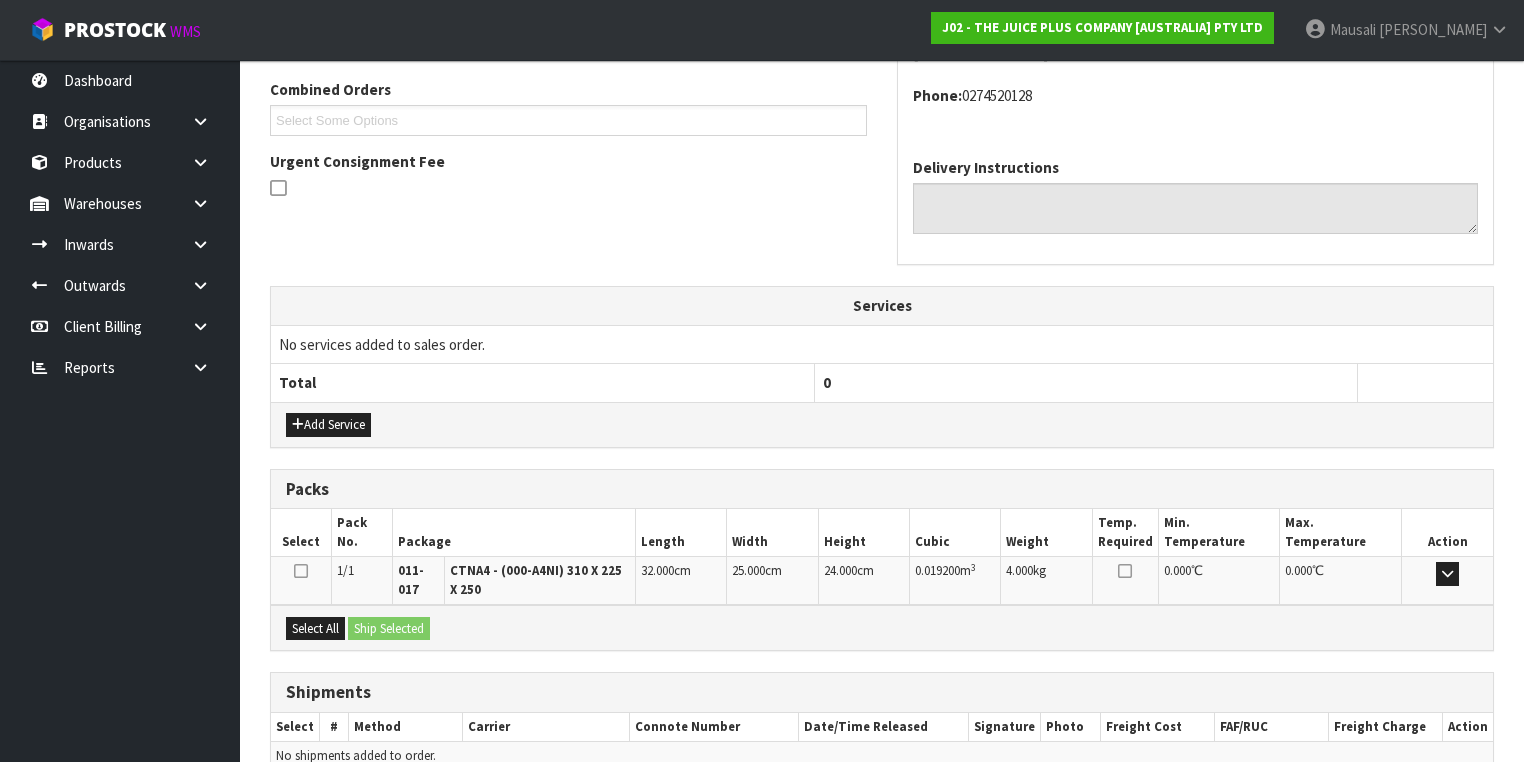 scroll, scrollTop: 596, scrollLeft: 0, axis: vertical 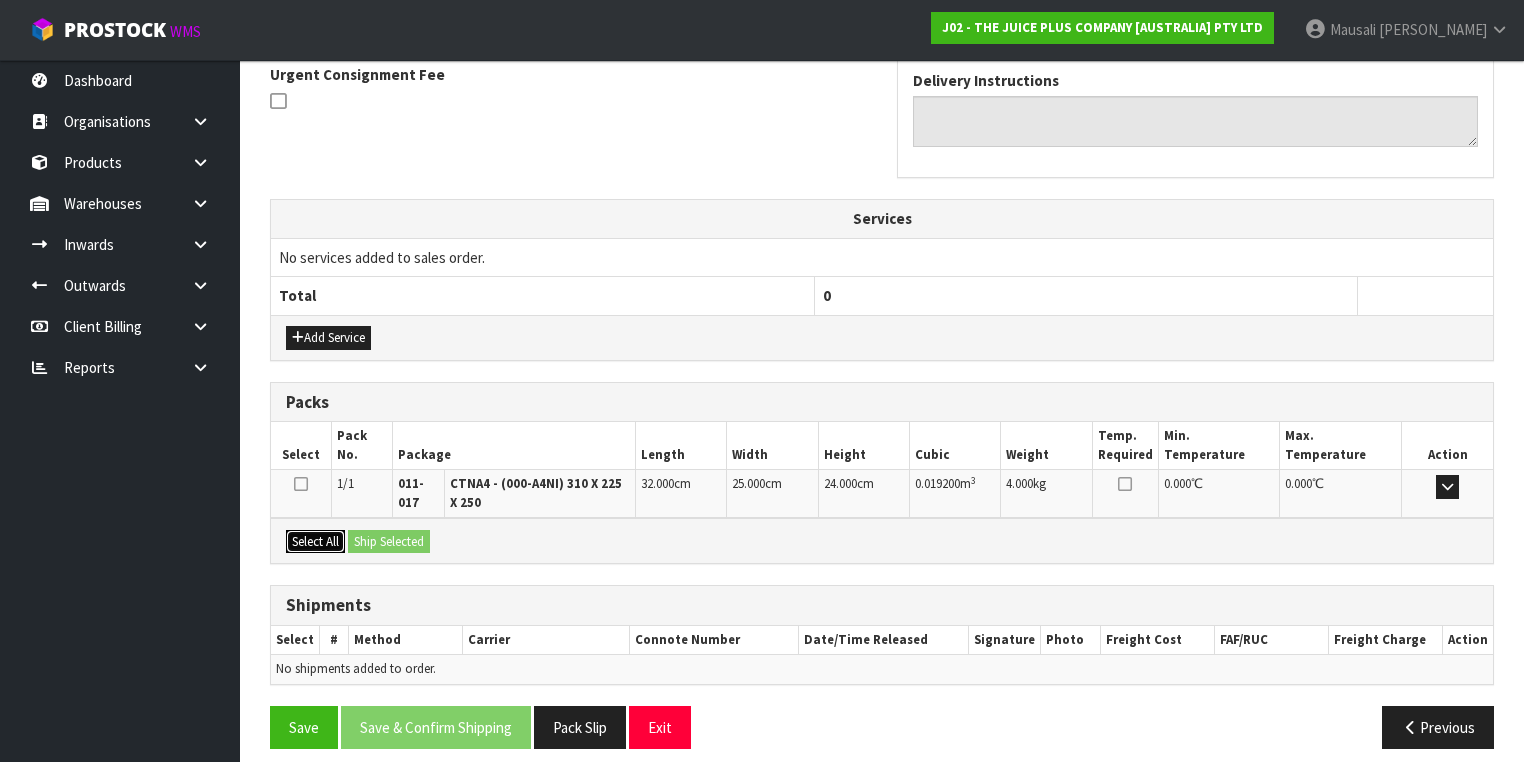 drag, startPoint x: 320, startPoint y: 531, endPoint x: 368, endPoint y: 529, distance: 48.04165 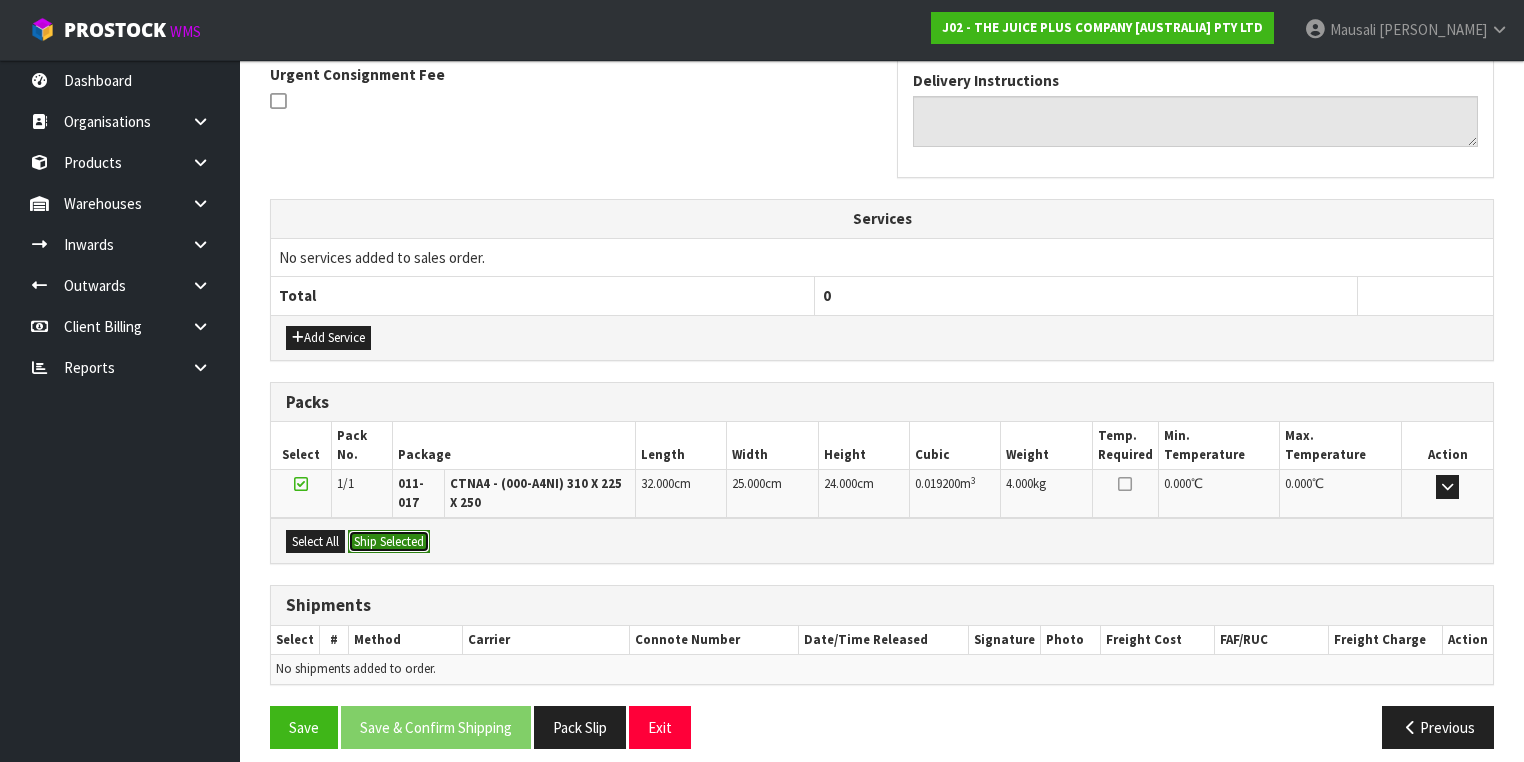 click on "Ship Selected" at bounding box center [389, 542] 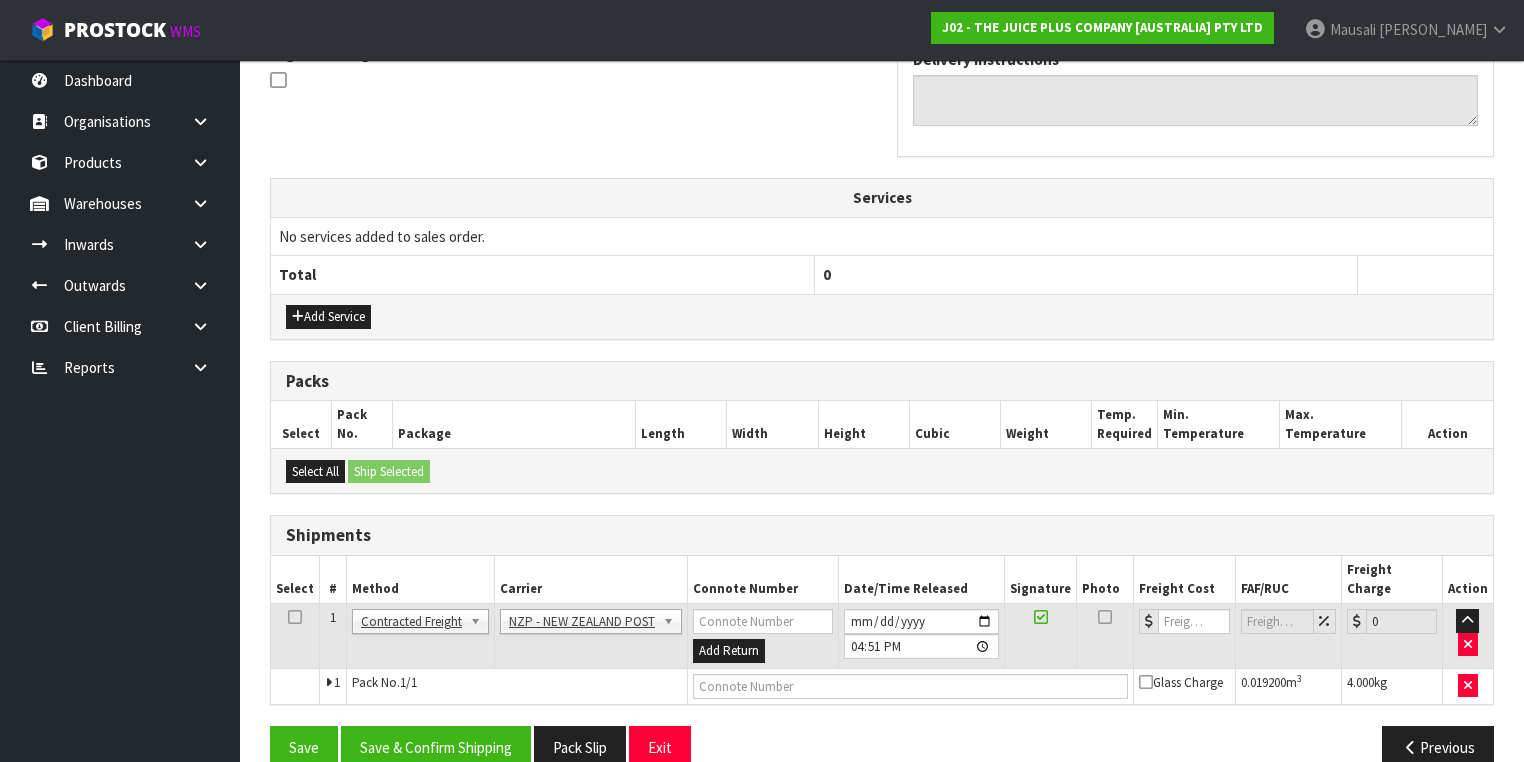 scroll, scrollTop: 628, scrollLeft: 0, axis: vertical 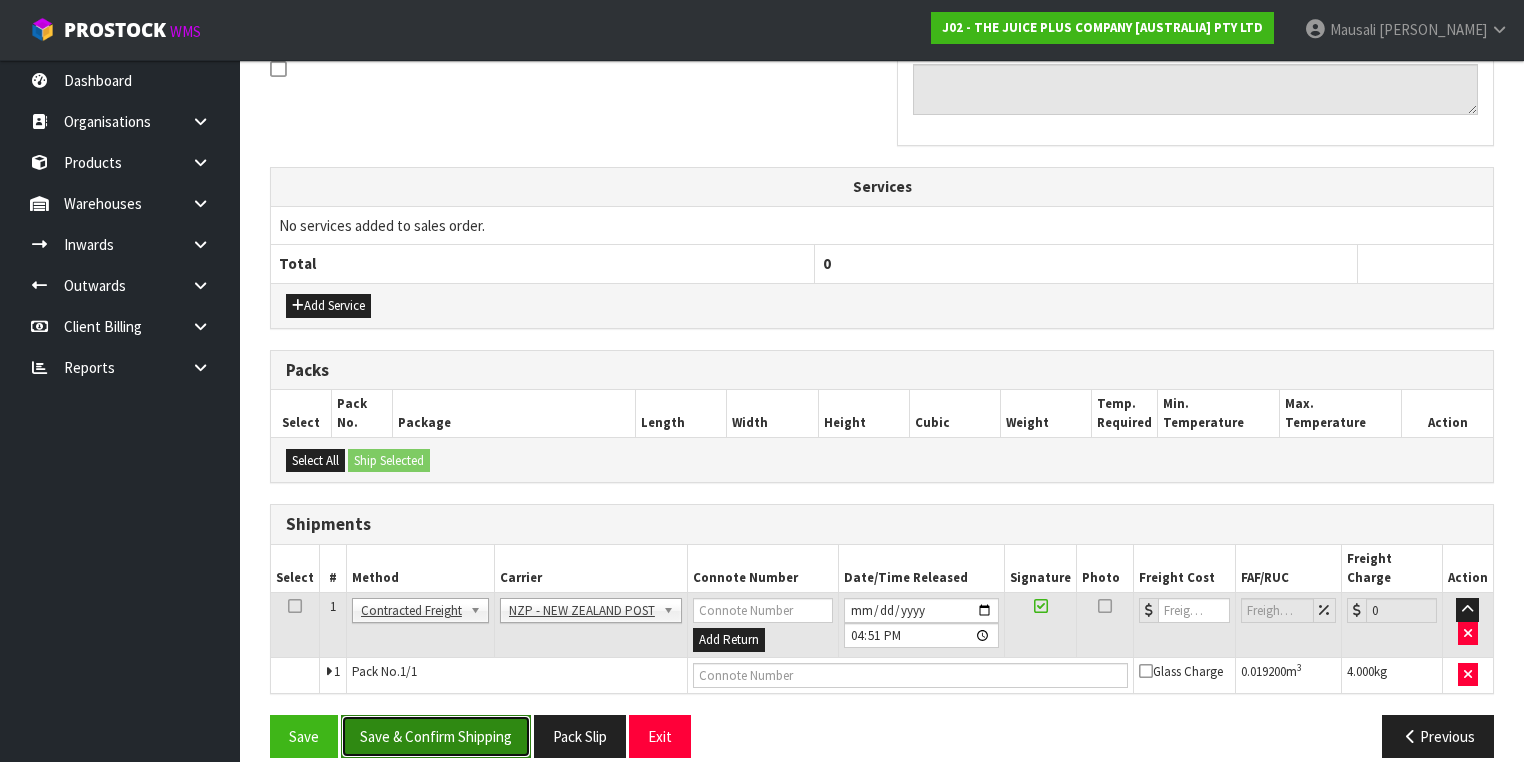 drag, startPoint x: 463, startPoint y: 705, endPoint x: 823, endPoint y: 621, distance: 369.67014 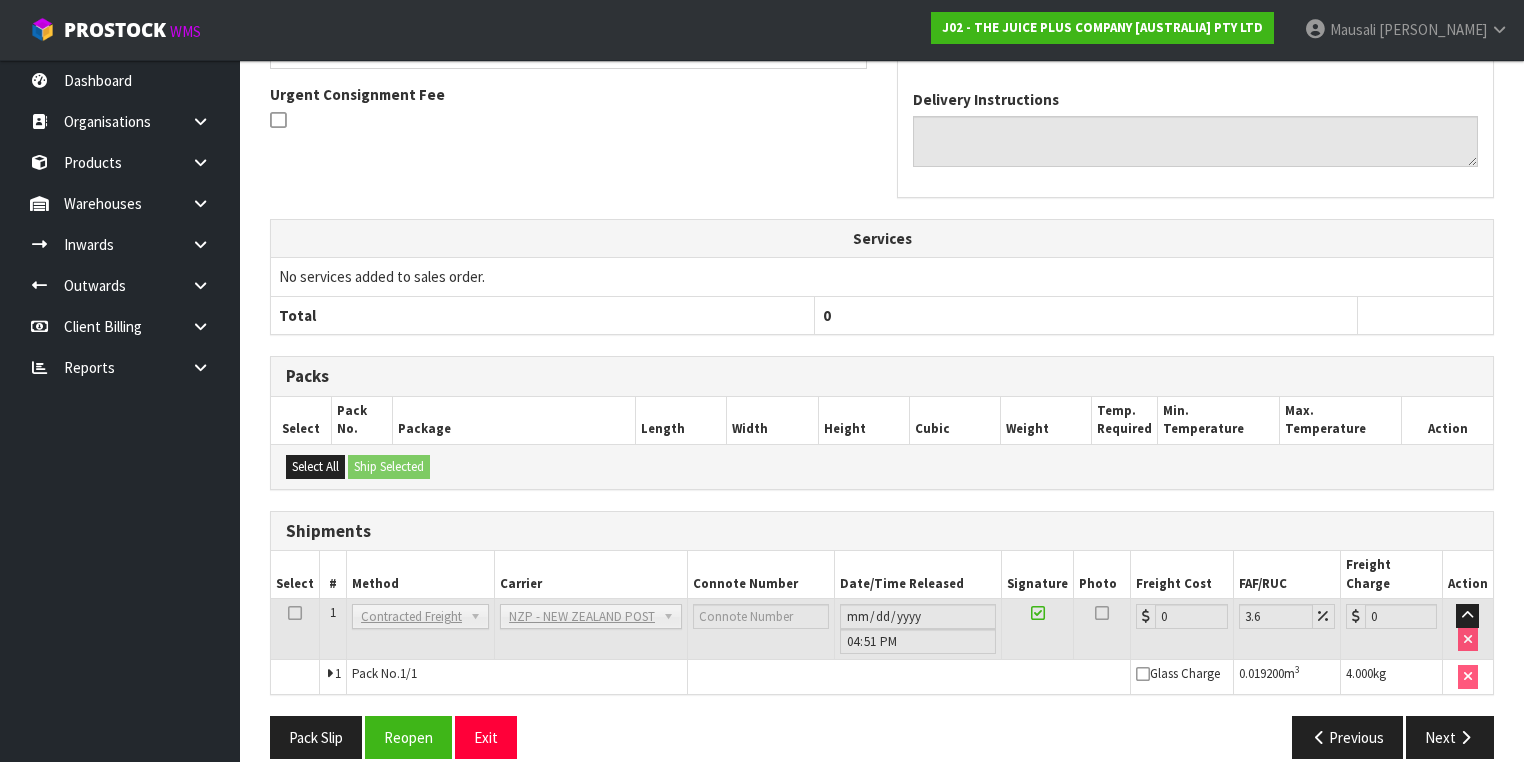 scroll, scrollTop: 600, scrollLeft: 0, axis: vertical 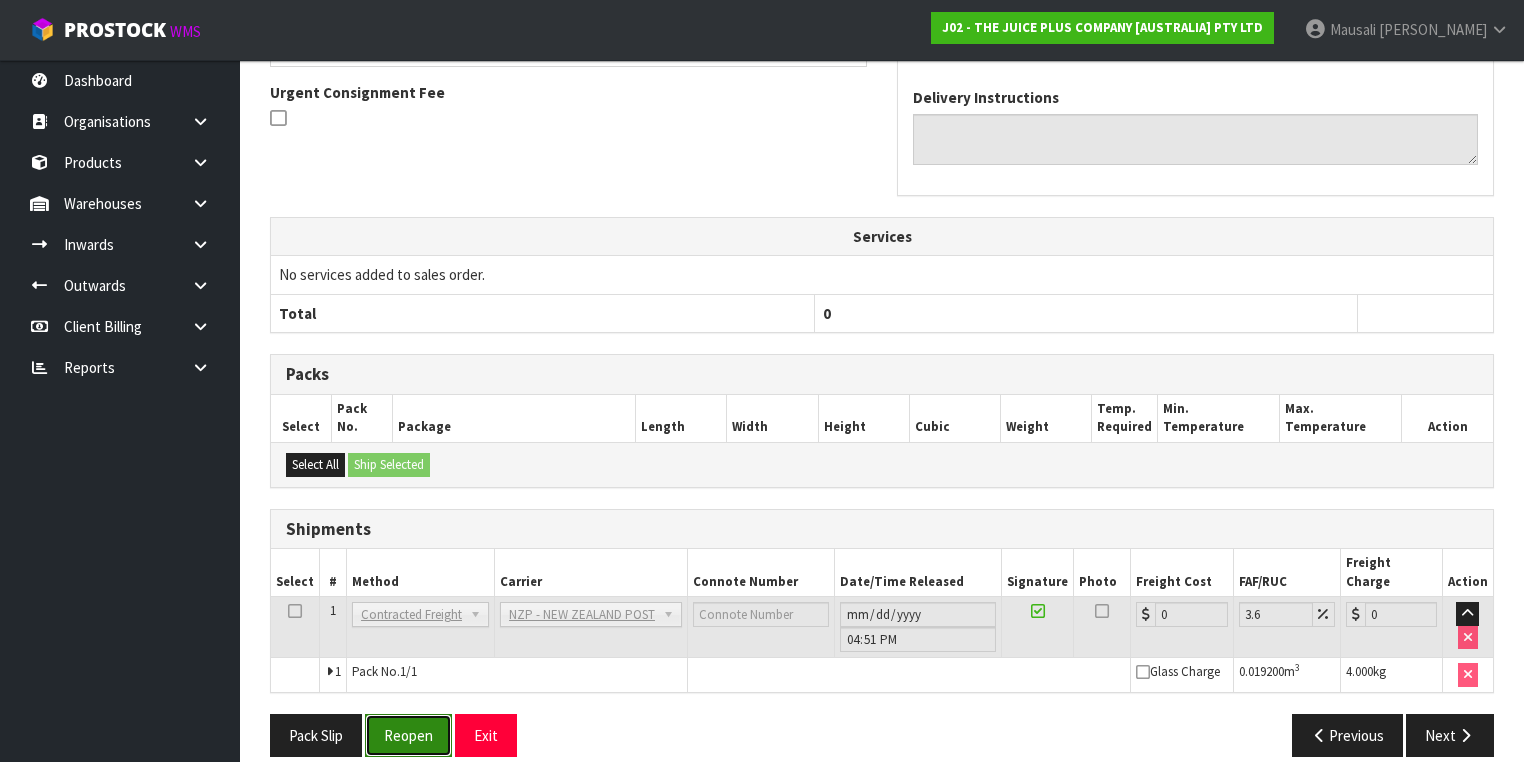 click on "Reopen" at bounding box center [408, 735] 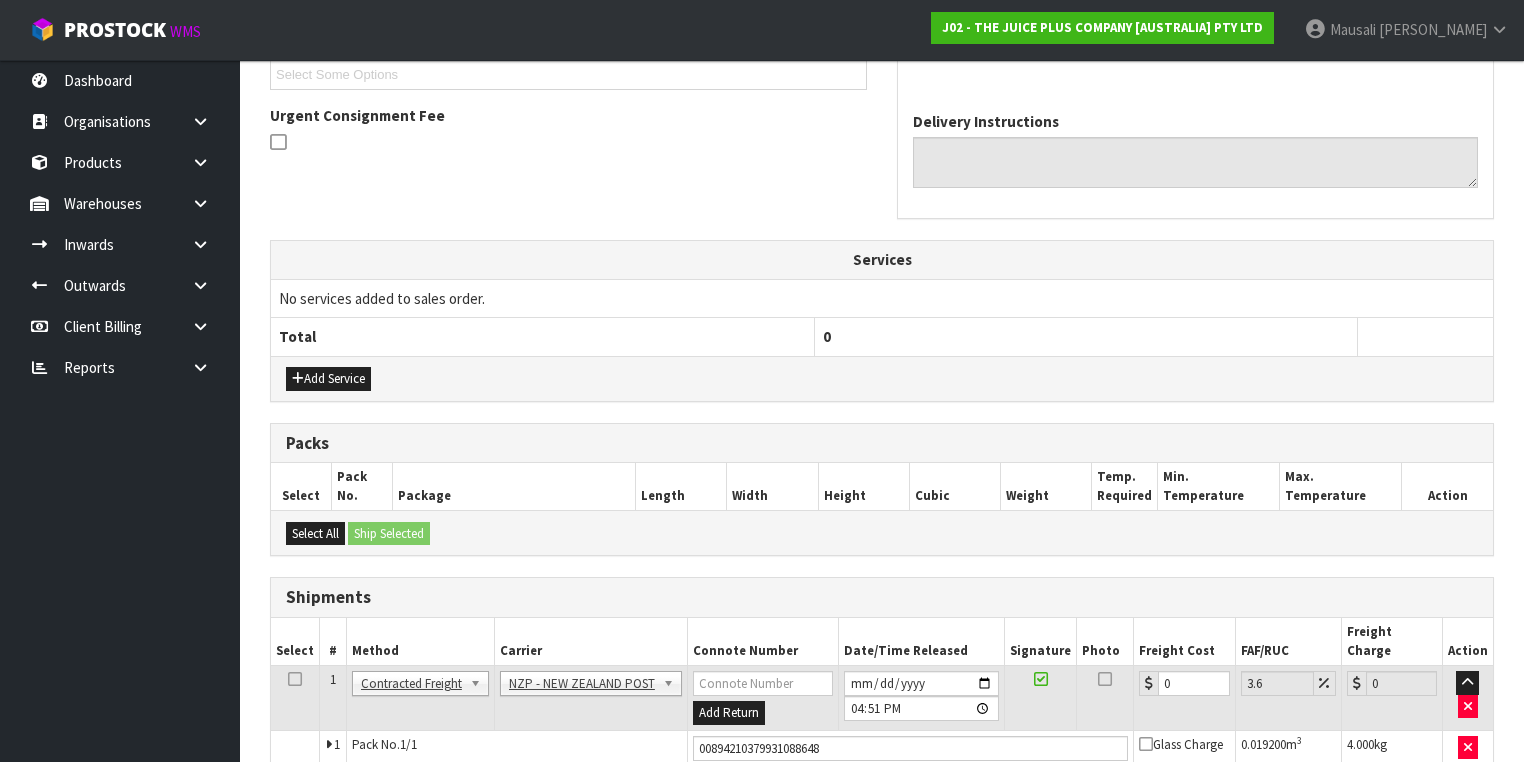 scroll, scrollTop: 646, scrollLeft: 0, axis: vertical 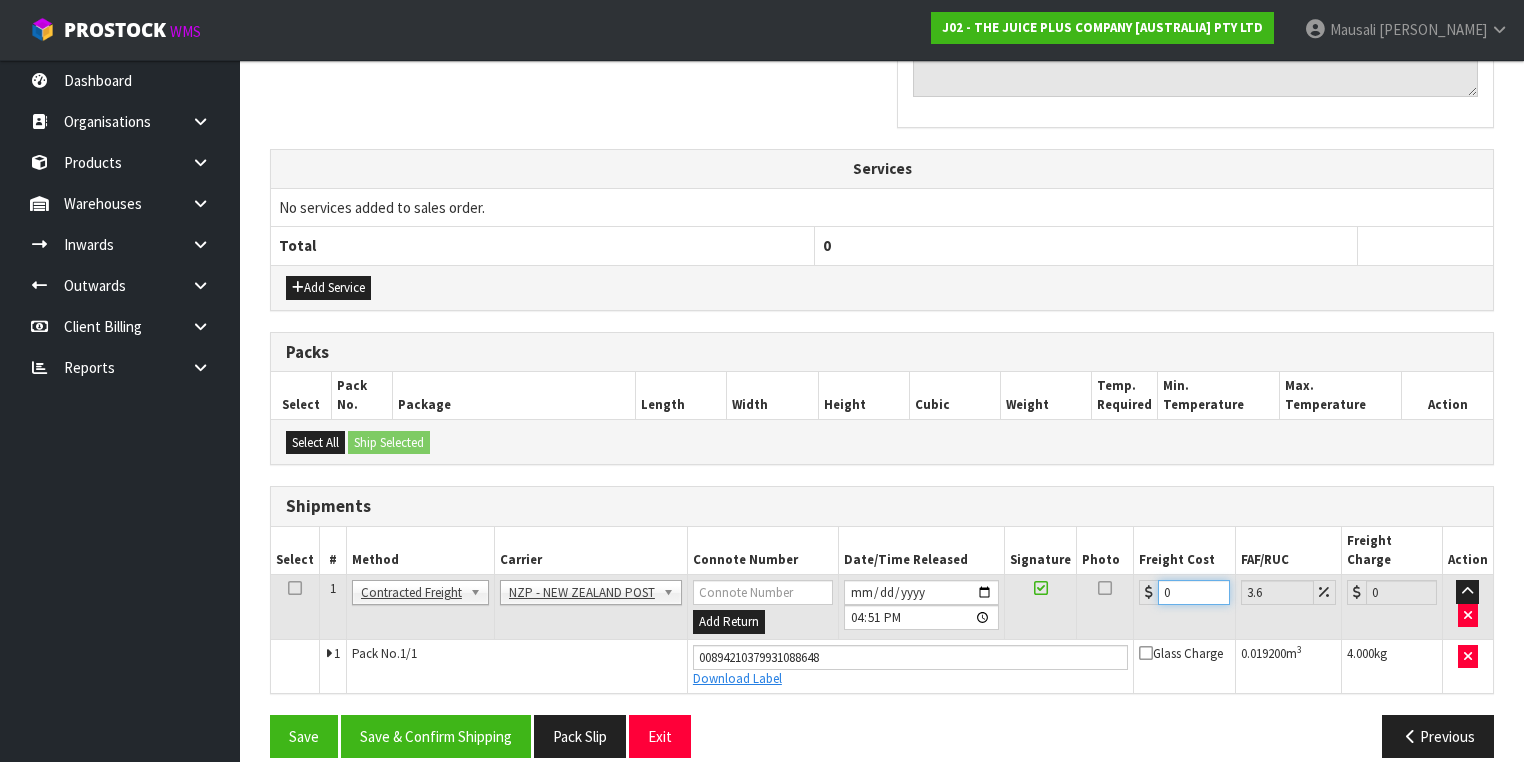 drag, startPoint x: 1170, startPoint y: 570, endPoint x: 1129, endPoint y: 573, distance: 41.109608 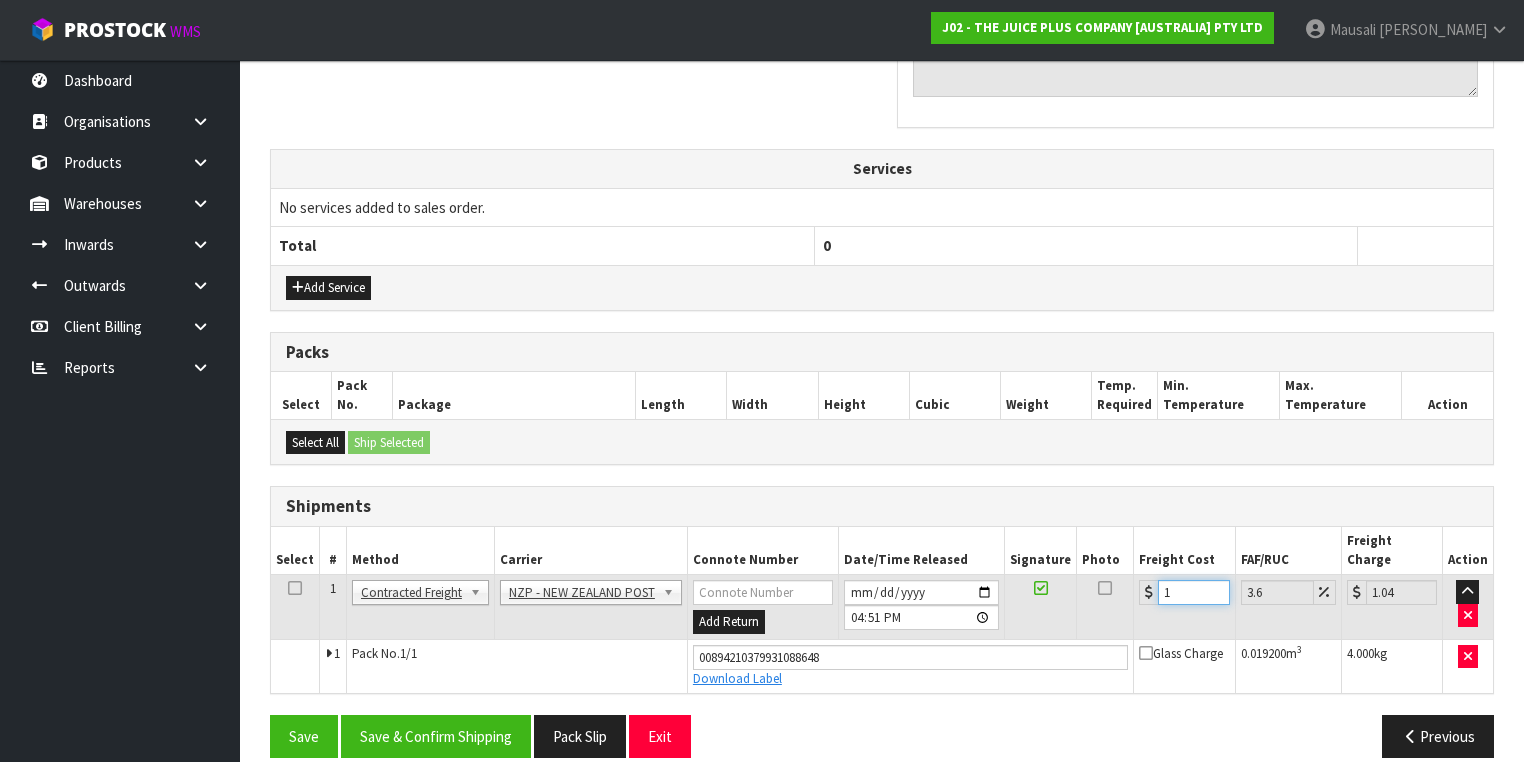type on "11" 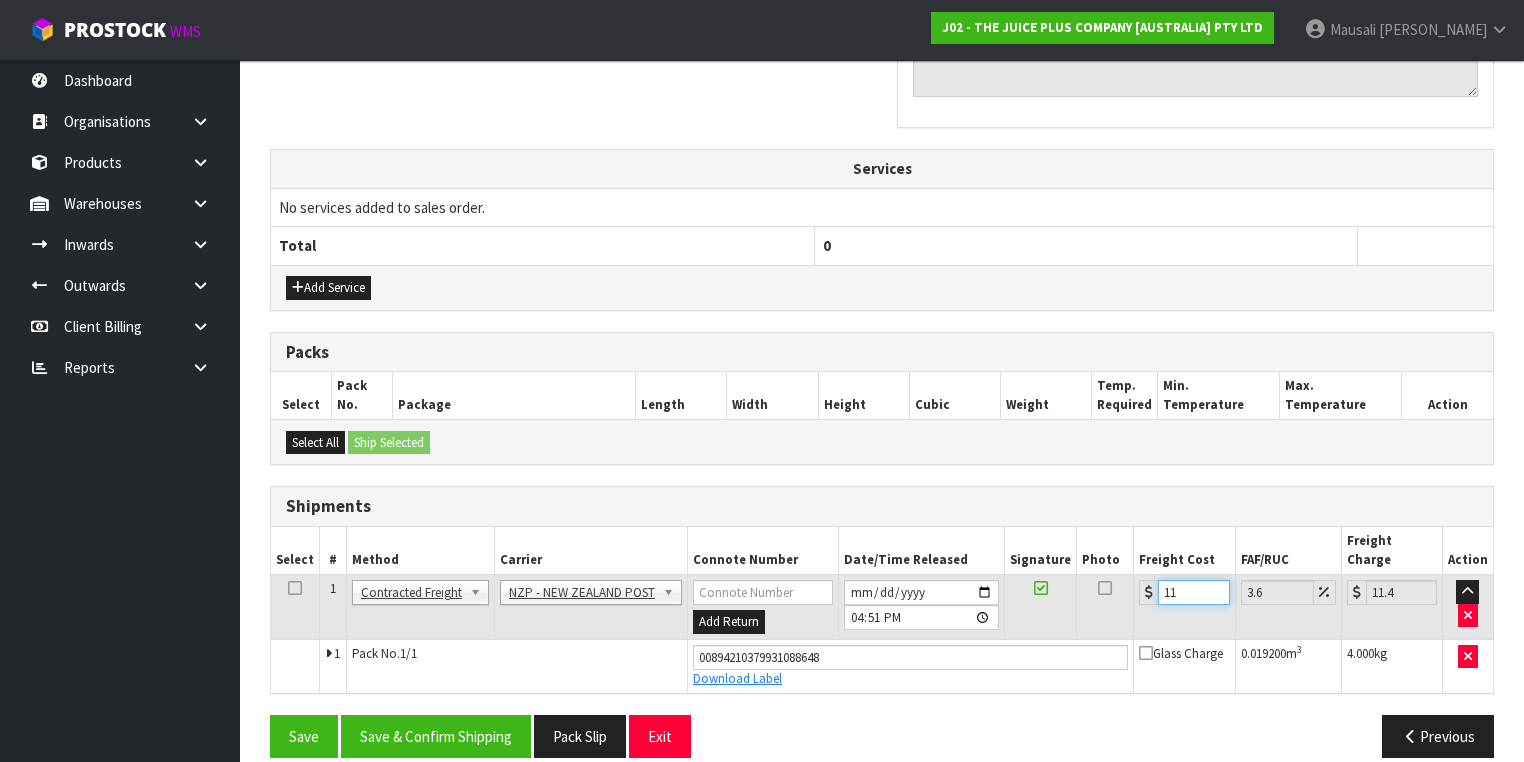 type on "11.6" 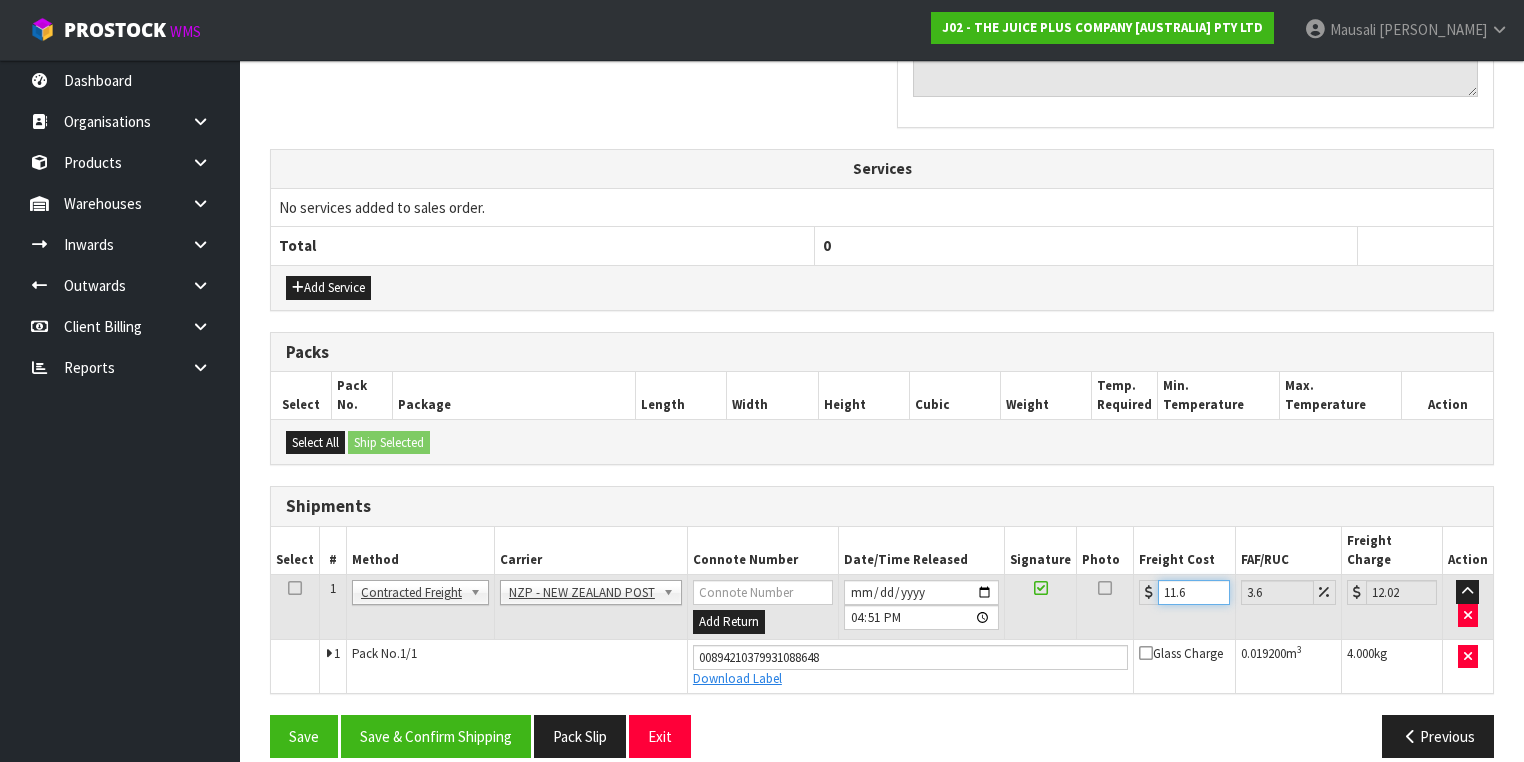 type on "11.61" 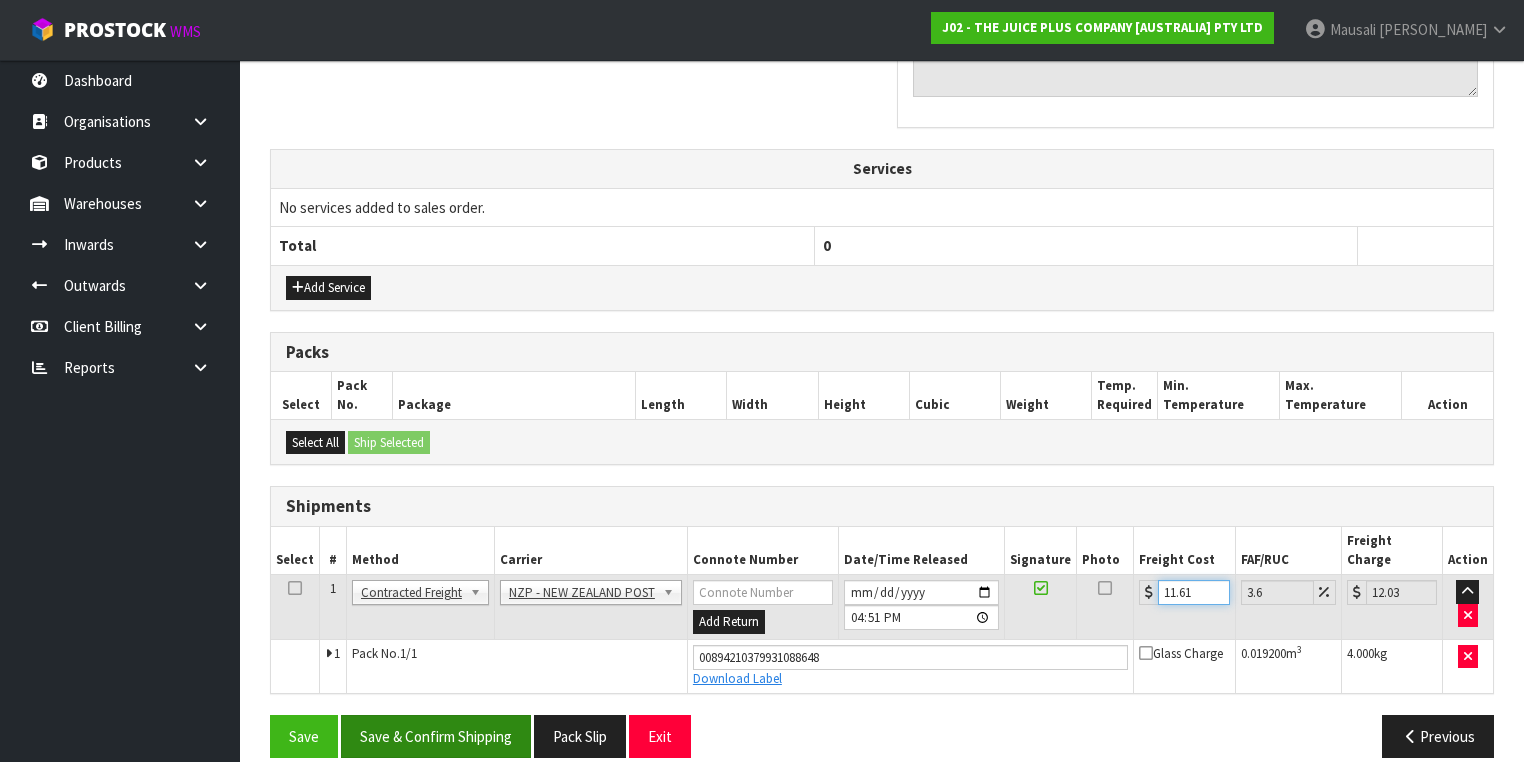 type on "11.61" 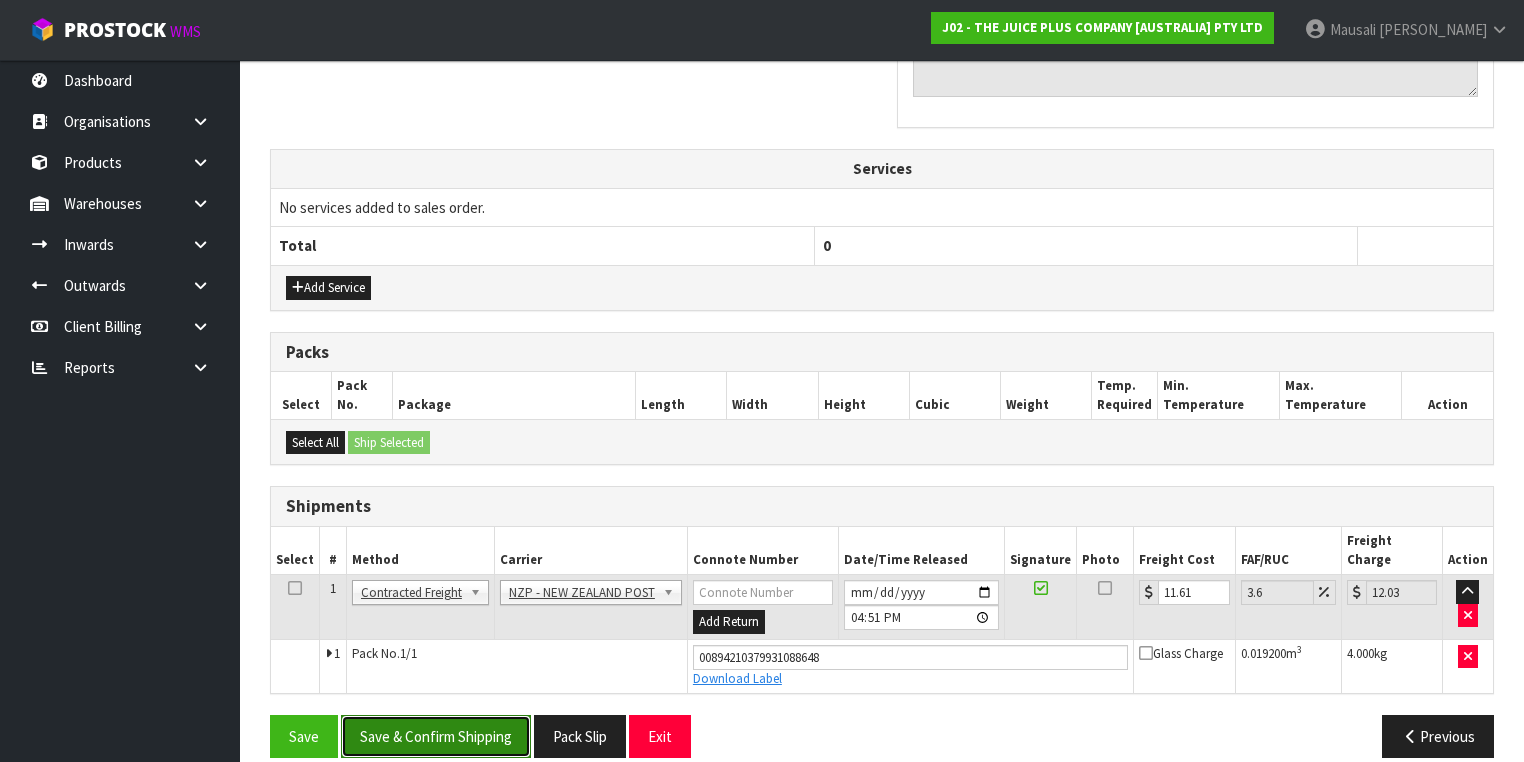 click on "Save & Confirm Shipping" at bounding box center (436, 736) 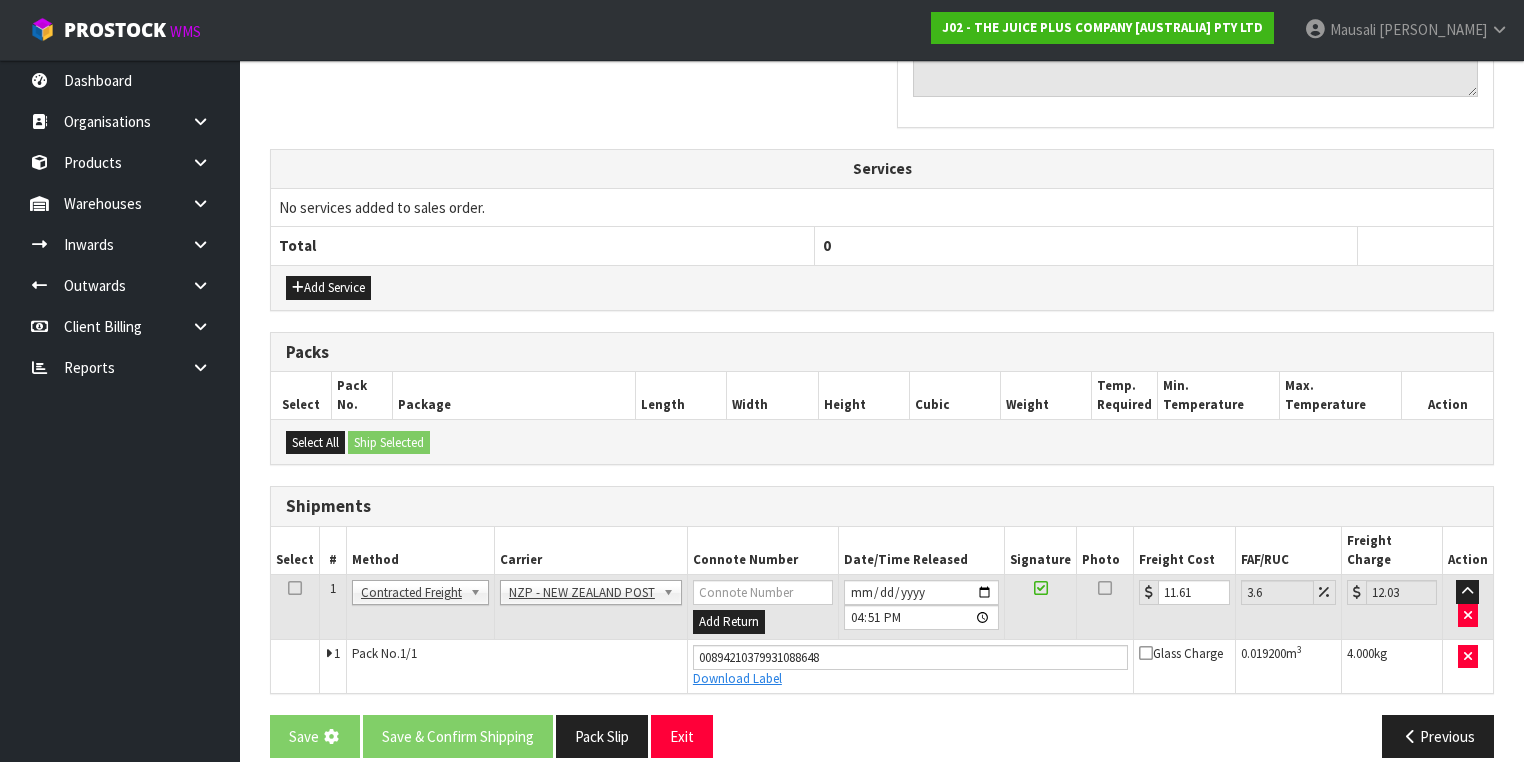 scroll, scrollTop: 0, scrollLeft: 0, axis: both 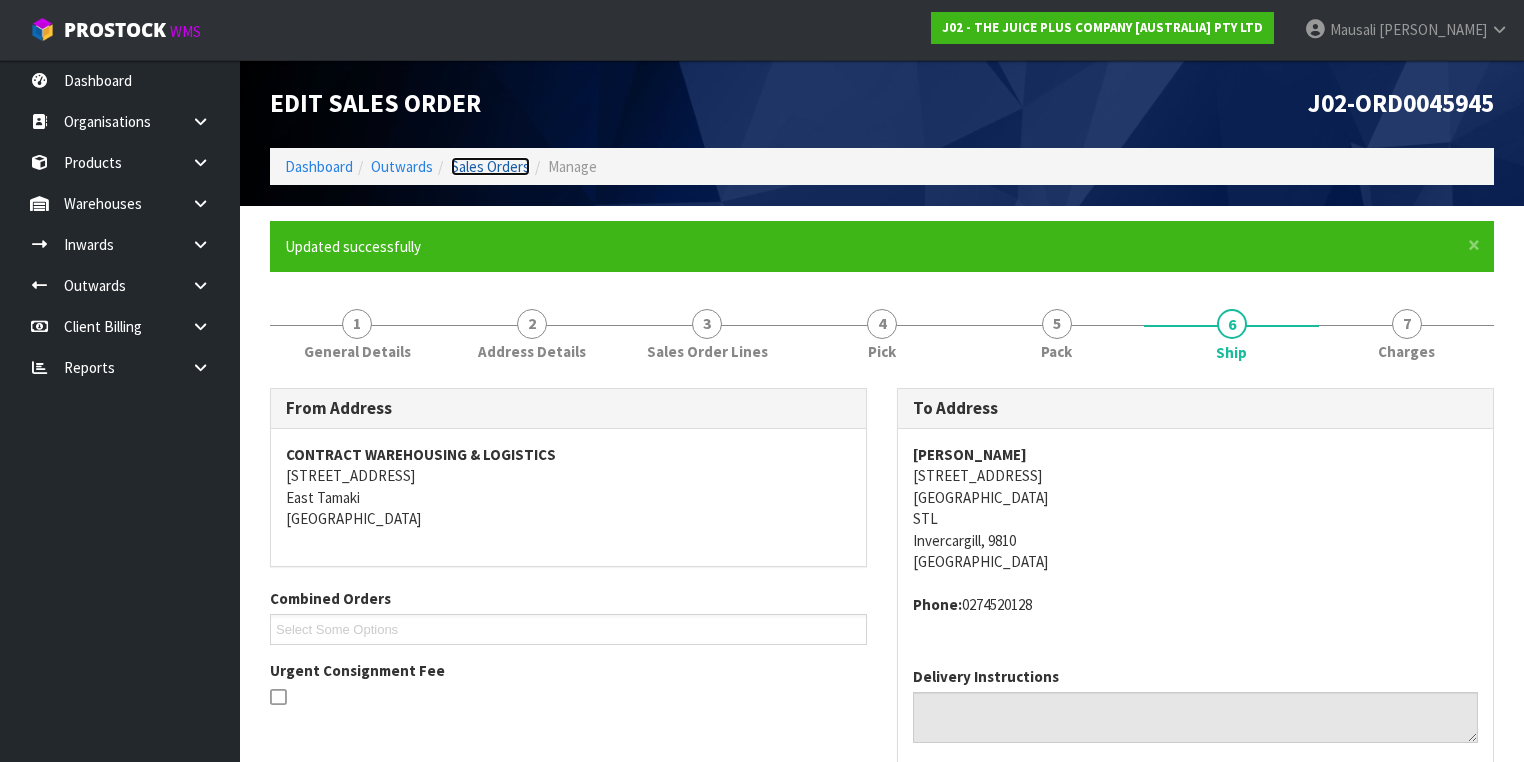 click on "Sales Orders" at bounding box center [490, 166] 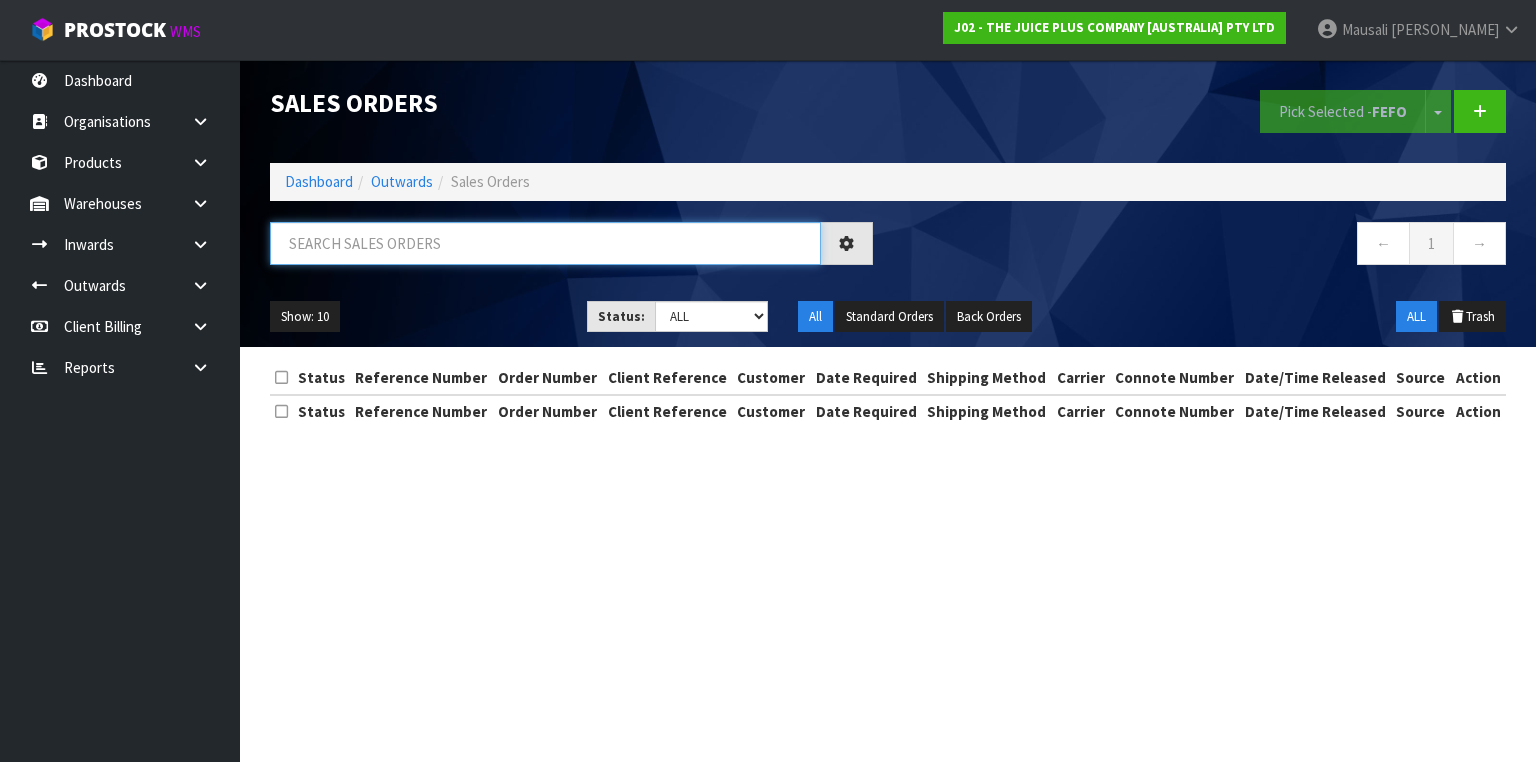 click at bounding box center [545, 243] 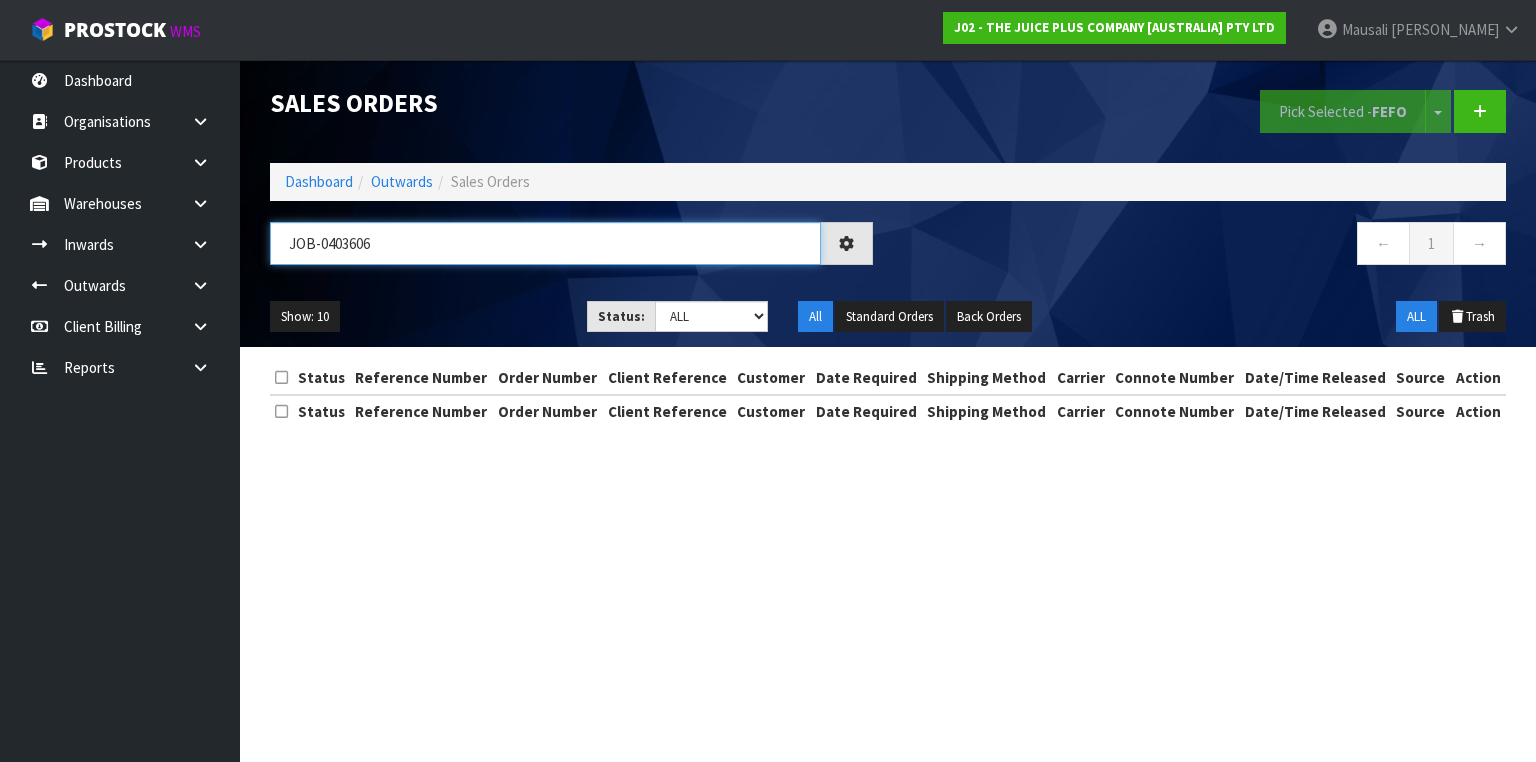 type on "JOB-0403606" 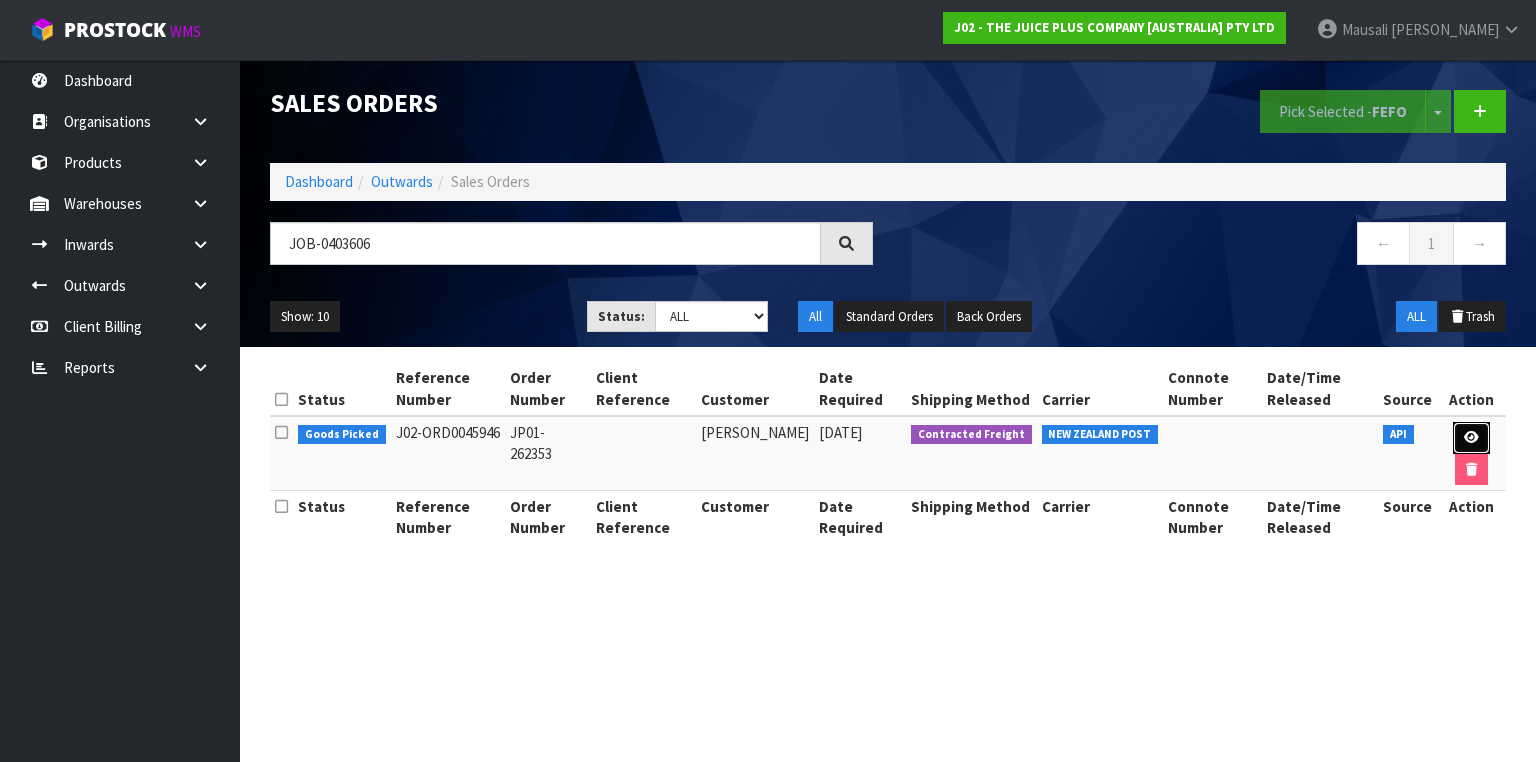 click at bounding box center (1471, 437) 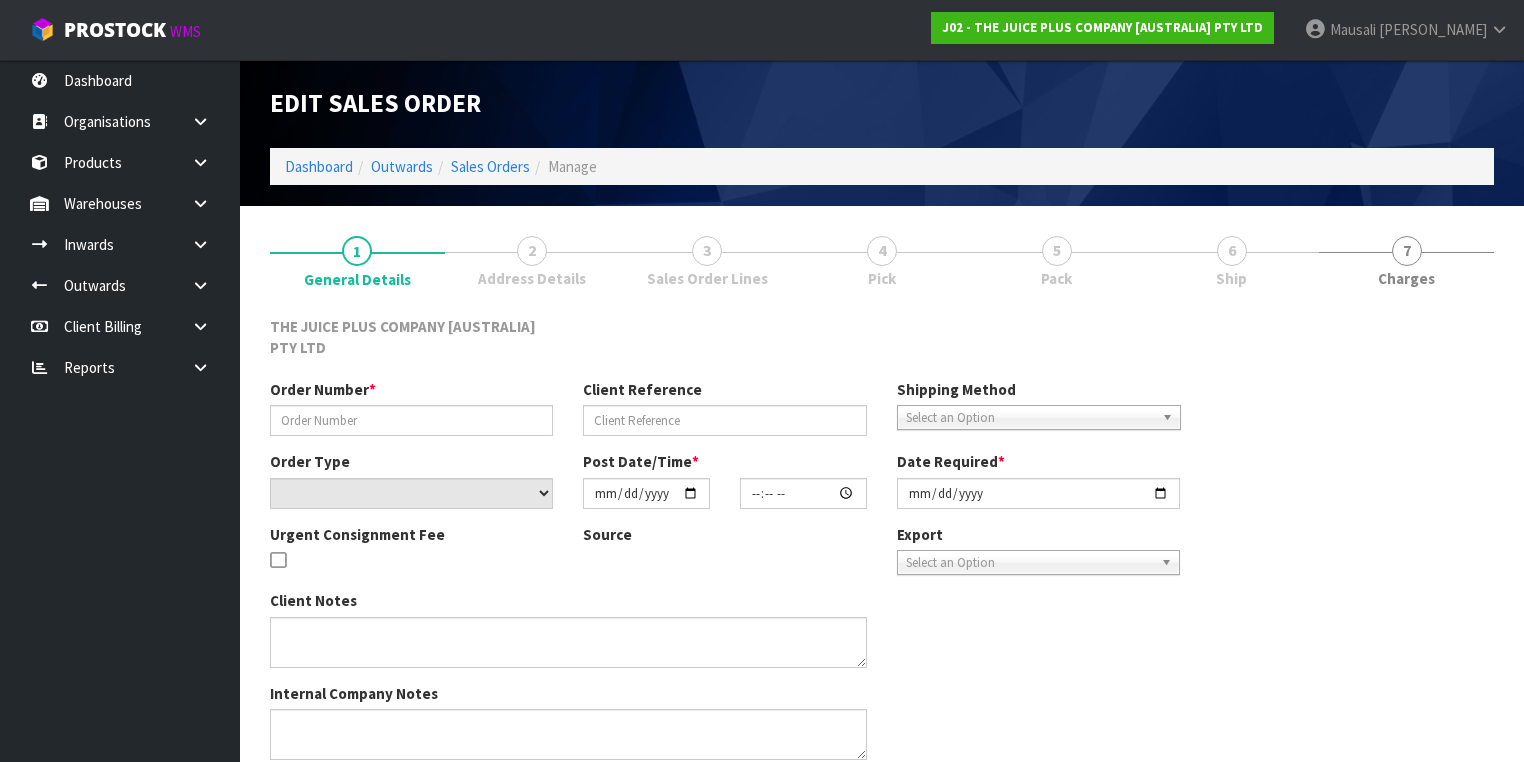 type on "JP01-262353" 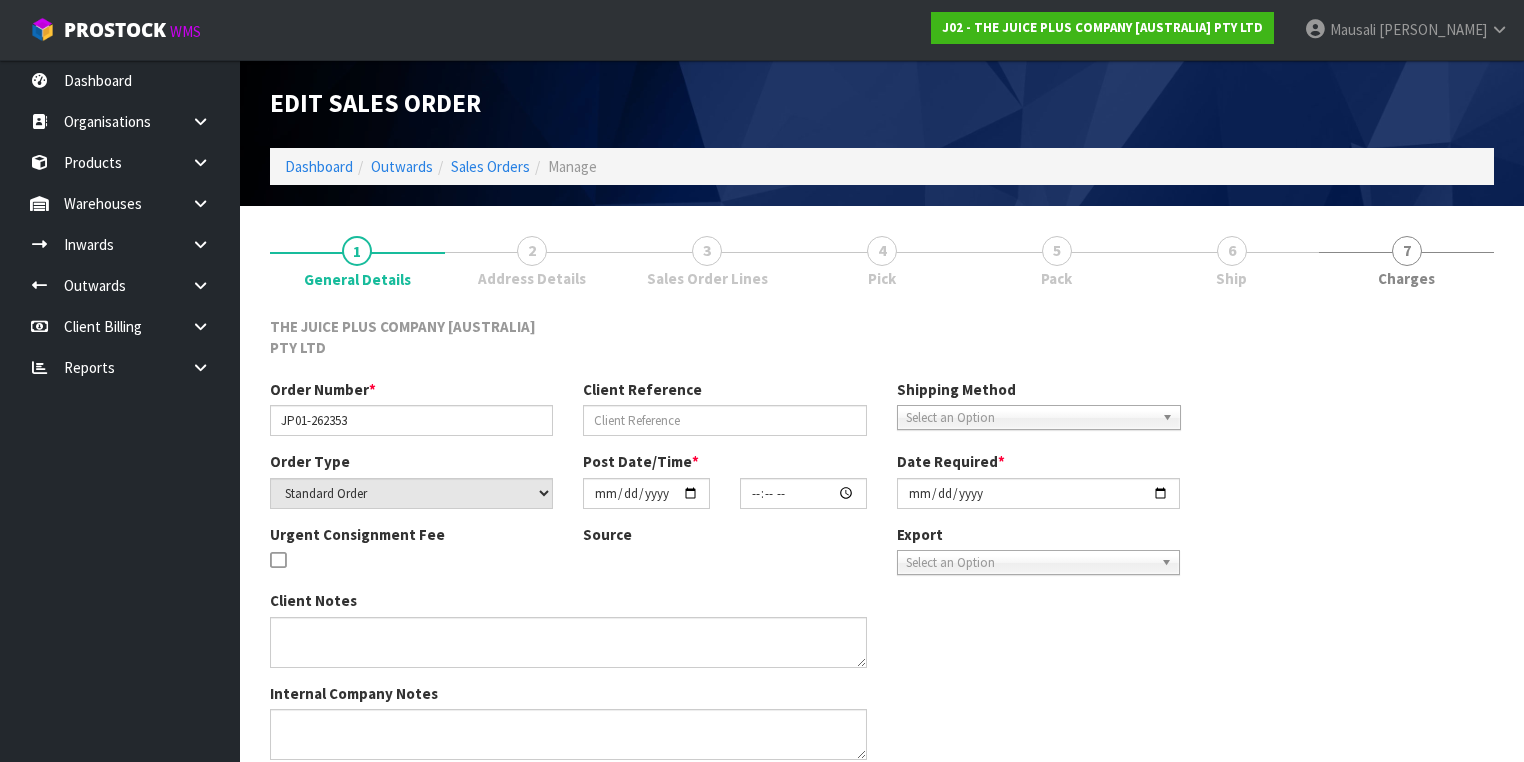 type on "[DATE]" 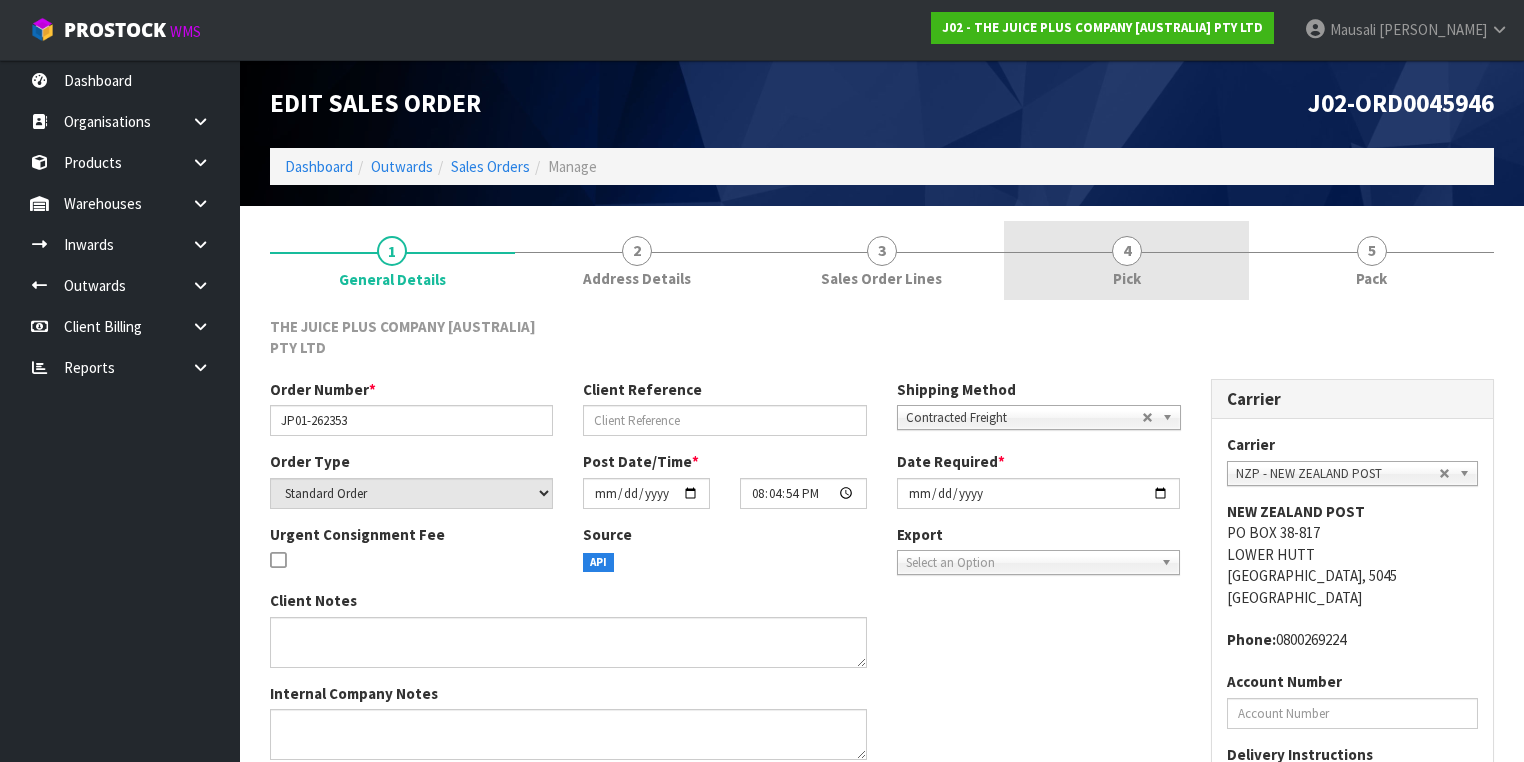 click on "4
Pick" at bounding box center (1126, 260) 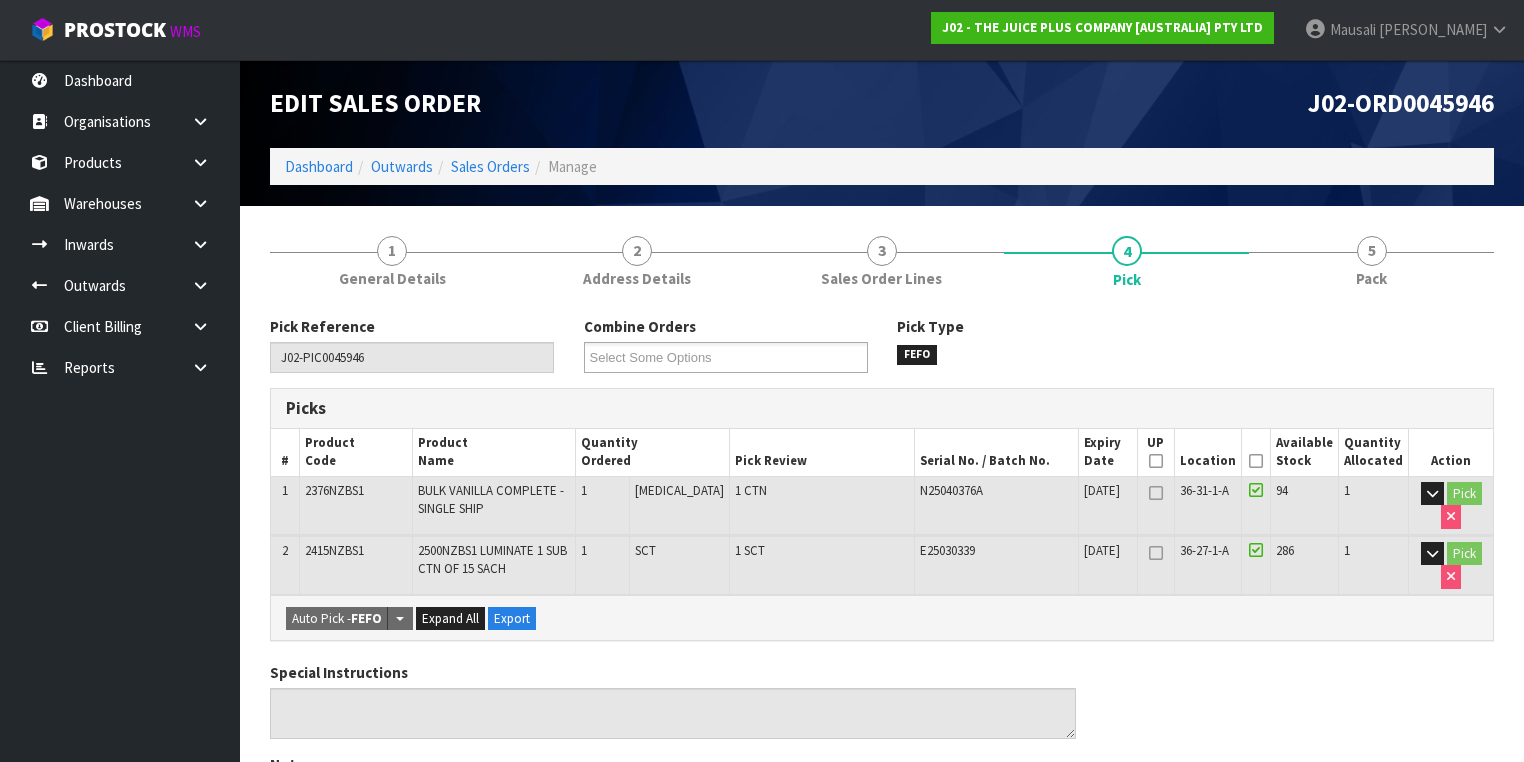 click at bounding box center (1256, 461) 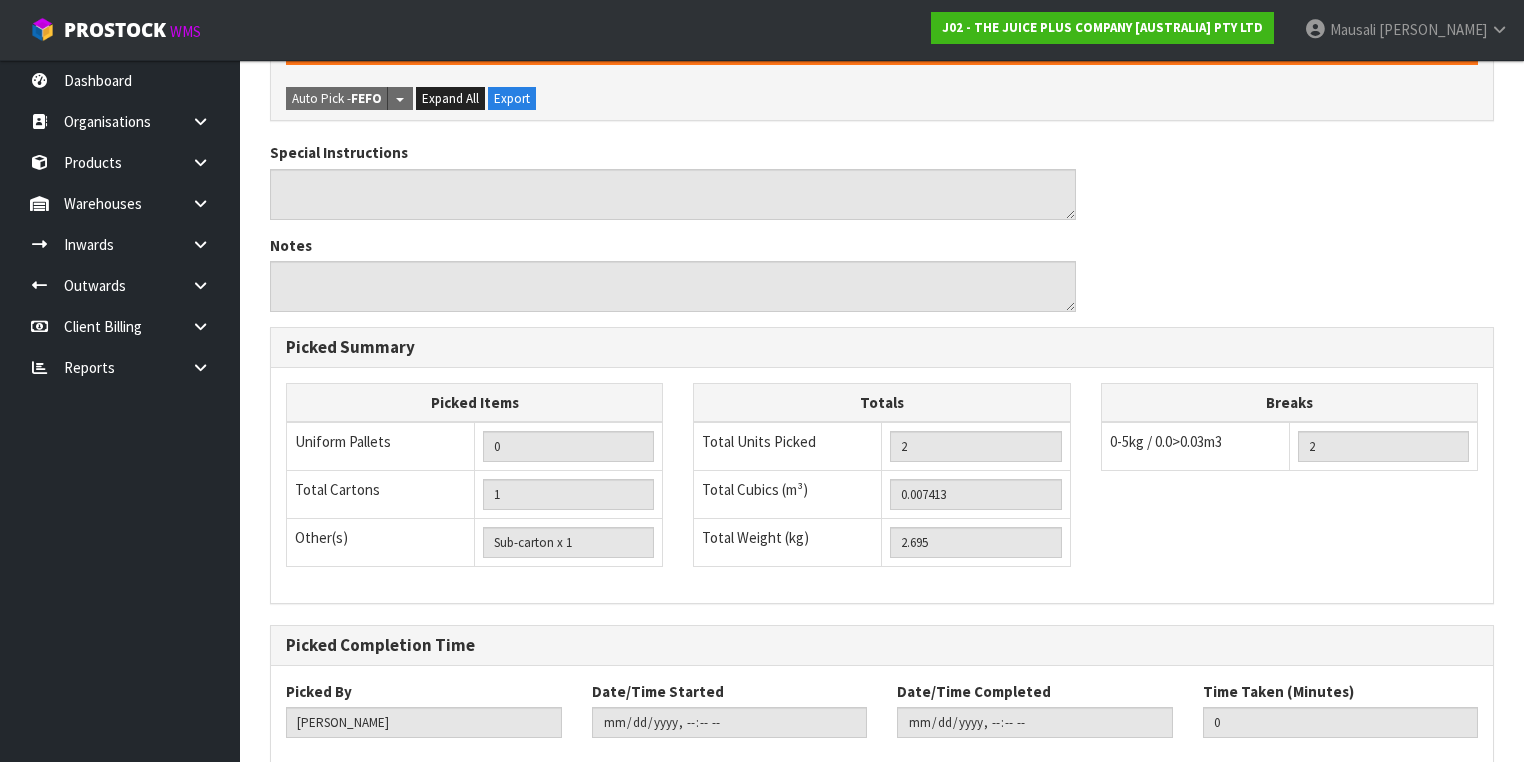 scroll, scrollTop: 700, scrollLeft: 0, axis: vertical 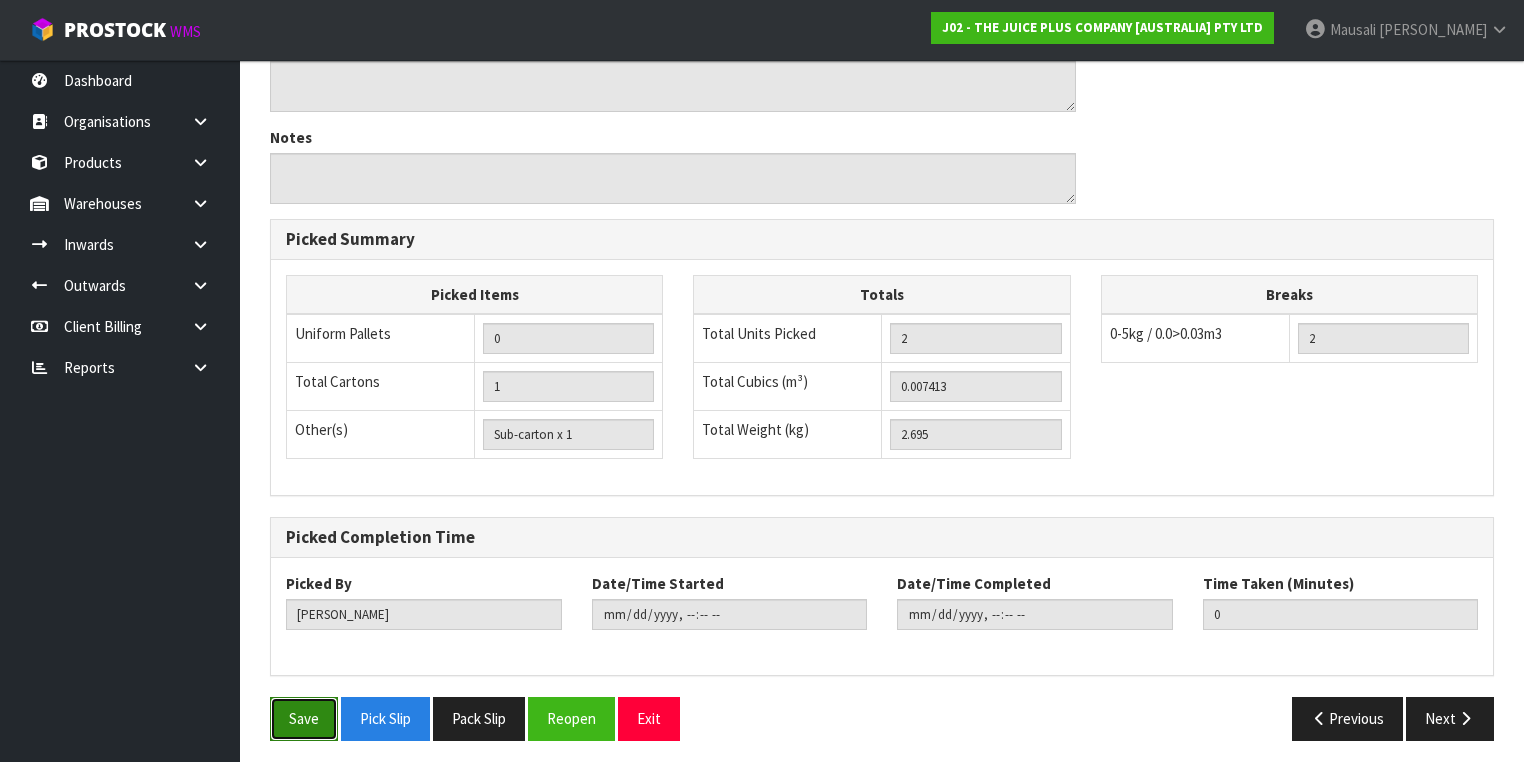 drag, startPoint x: 299, startPoint y: 711, endPoint x: 411, endPoint y: 684, distance: 115.2085 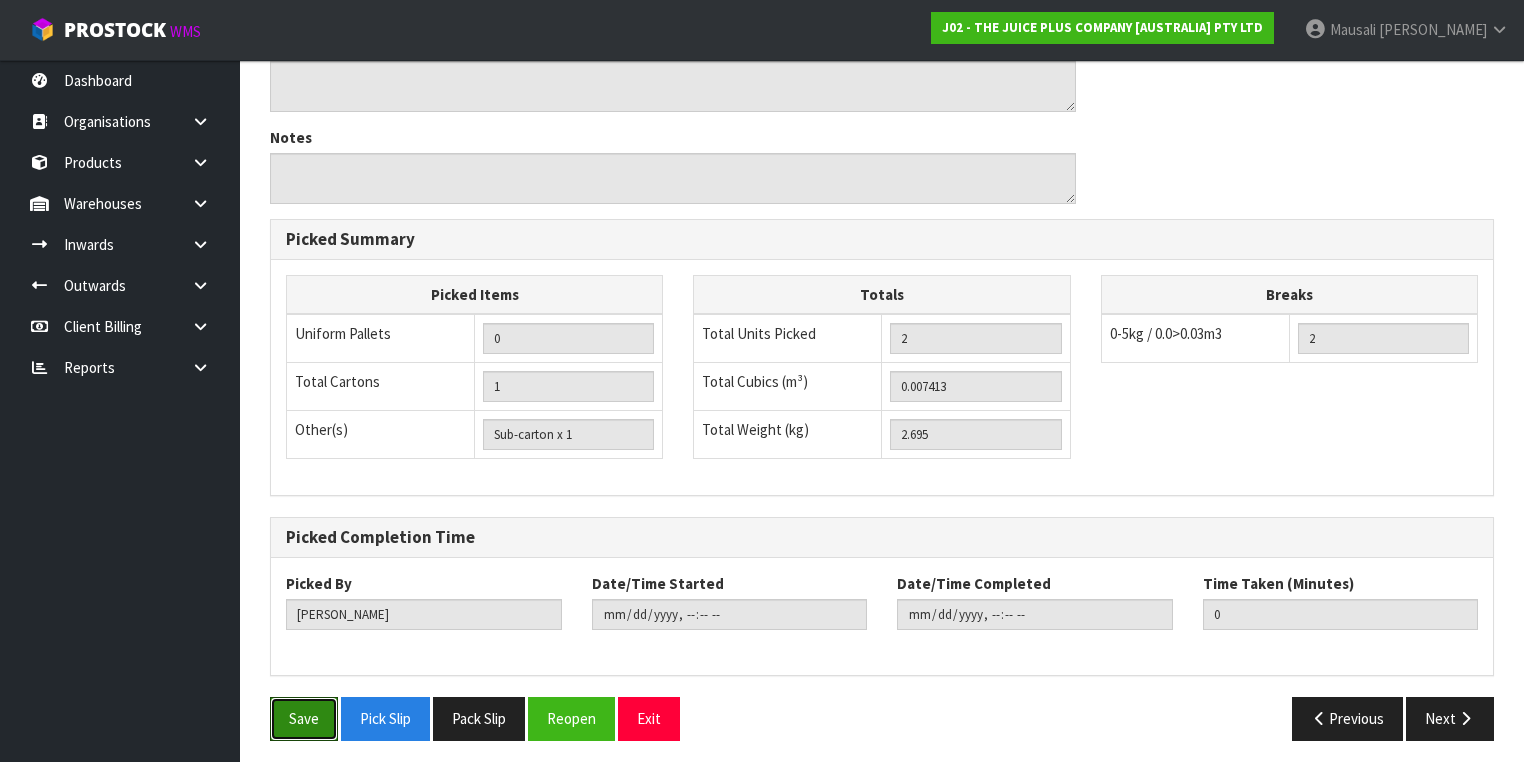 click on "Save" at bounding box center (304, 718) 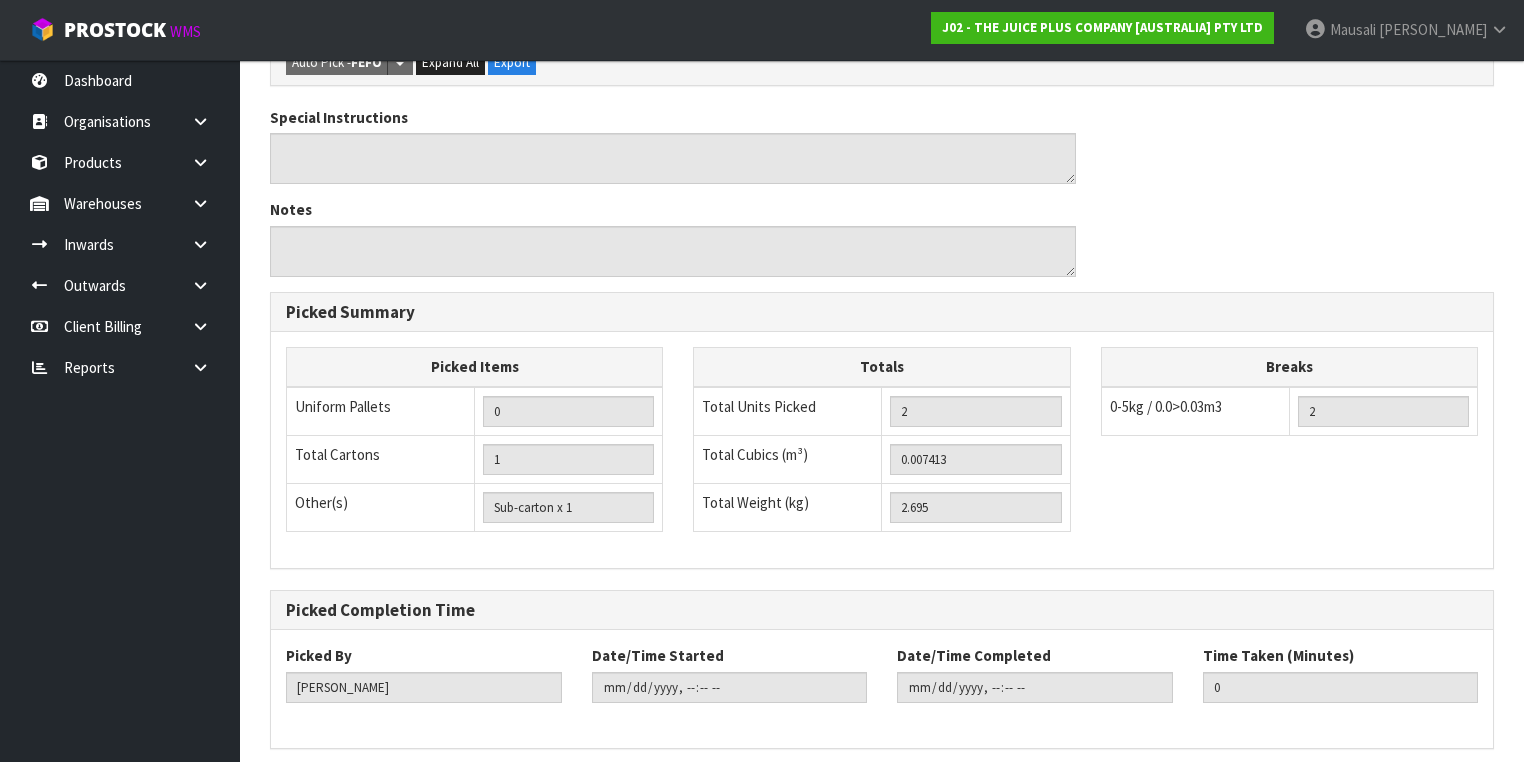 scroll, scrollTop: 0, scrollLeft: 0, axis: both 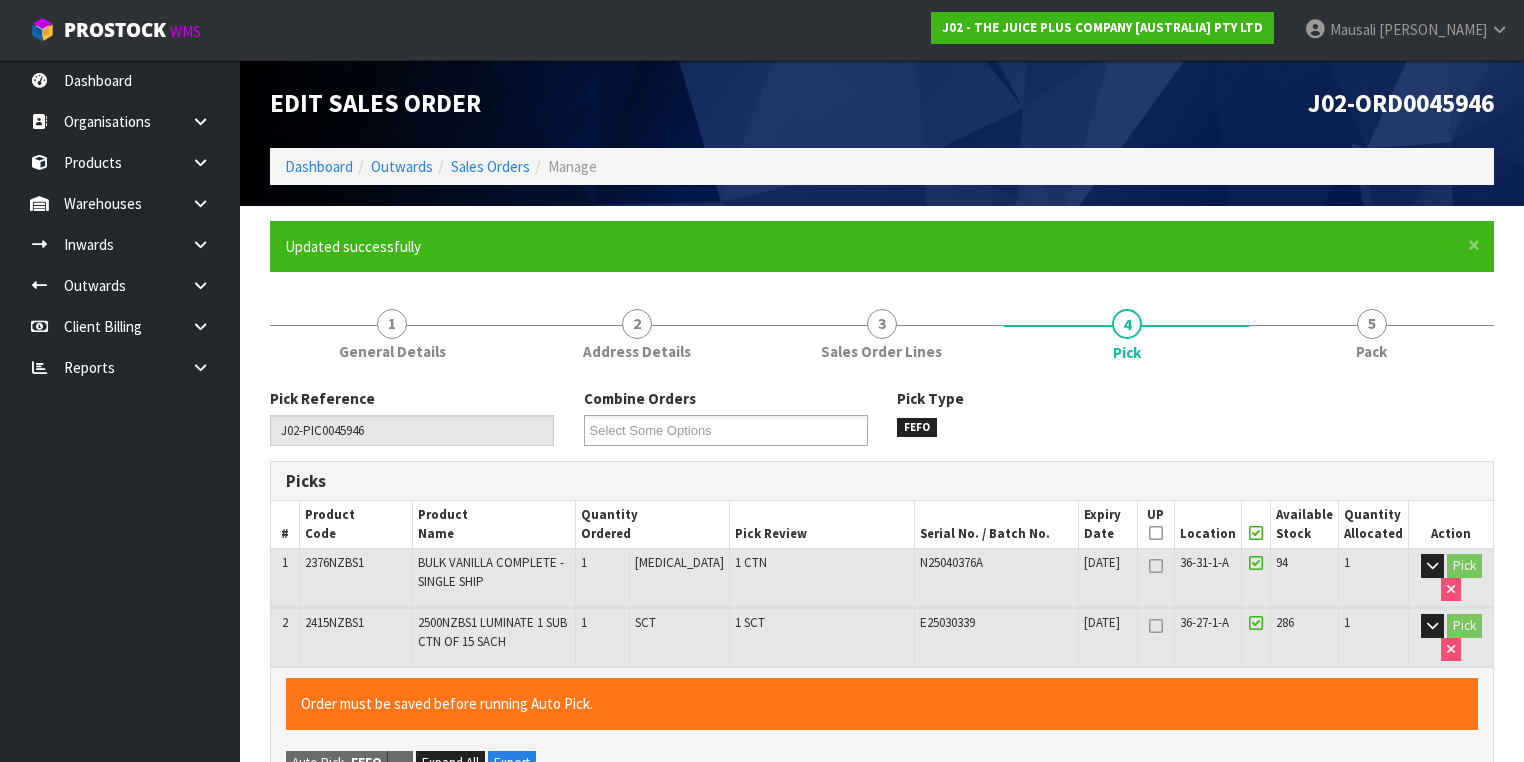 type on "[PERSON_NAME]" 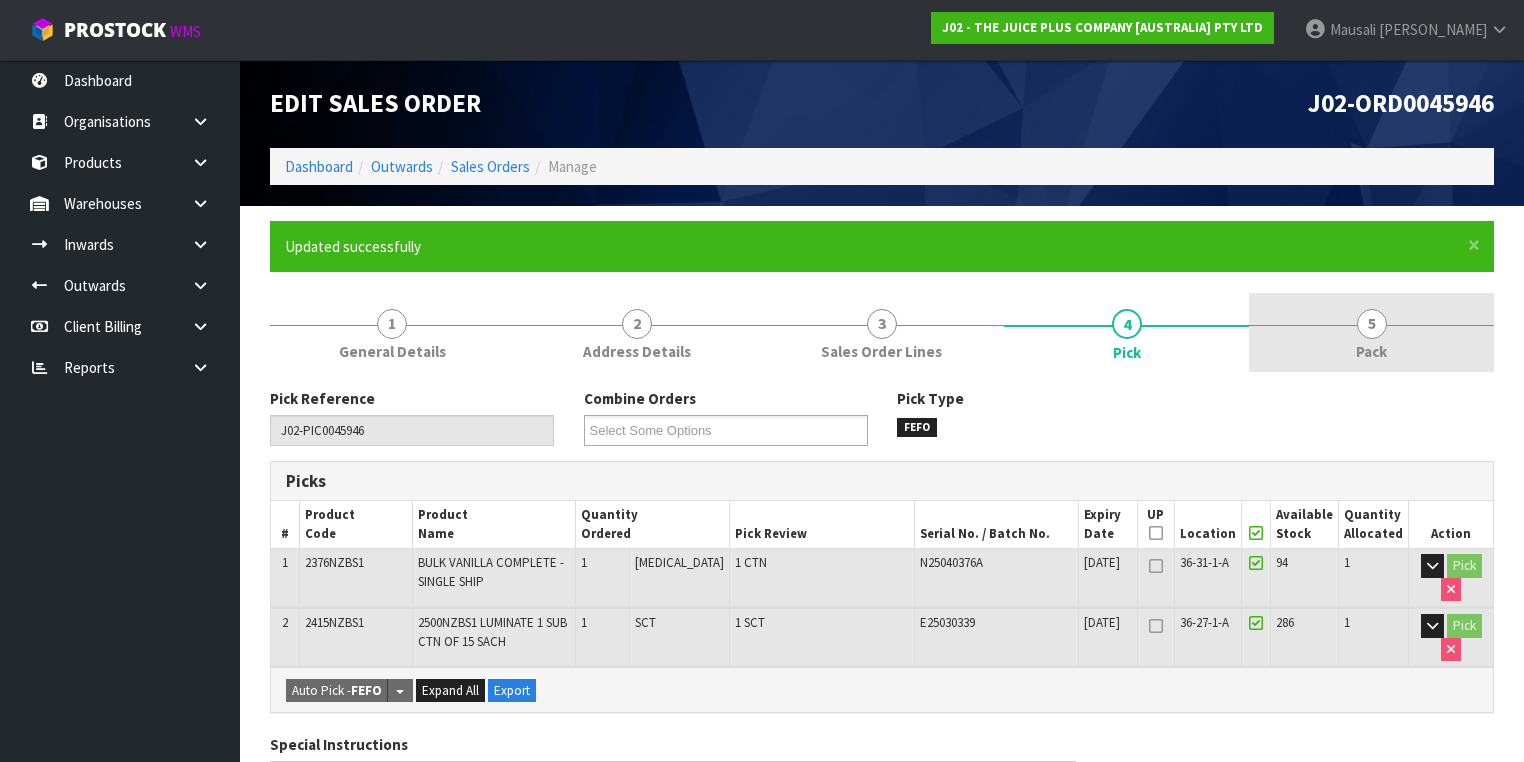 click on "Pack" at bounding box center (1371, 351) 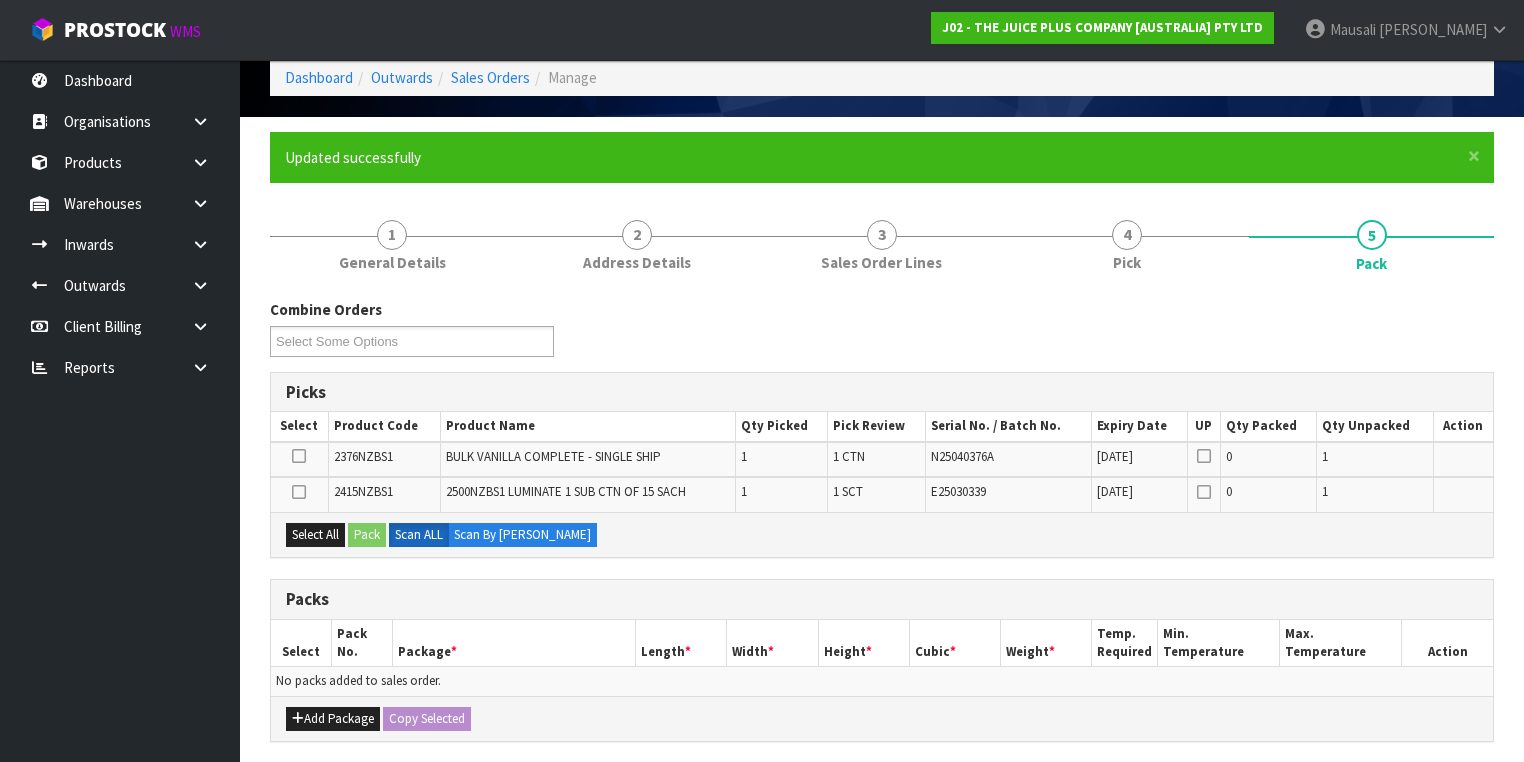 scroll, scrollTop: 160, scrollLeft: 0, axis: vertical 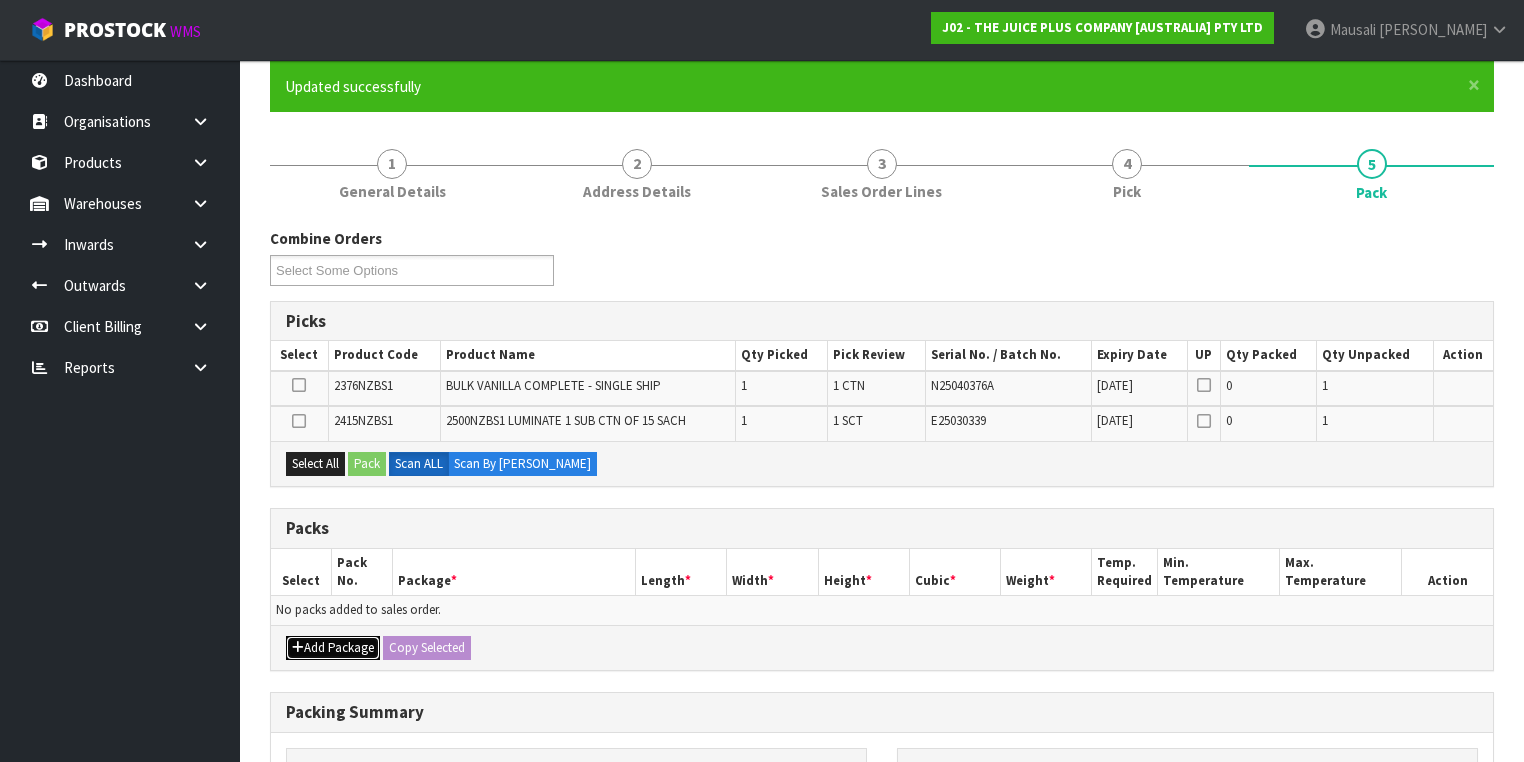 click on "Add Package" at bounding box center [333, 648] 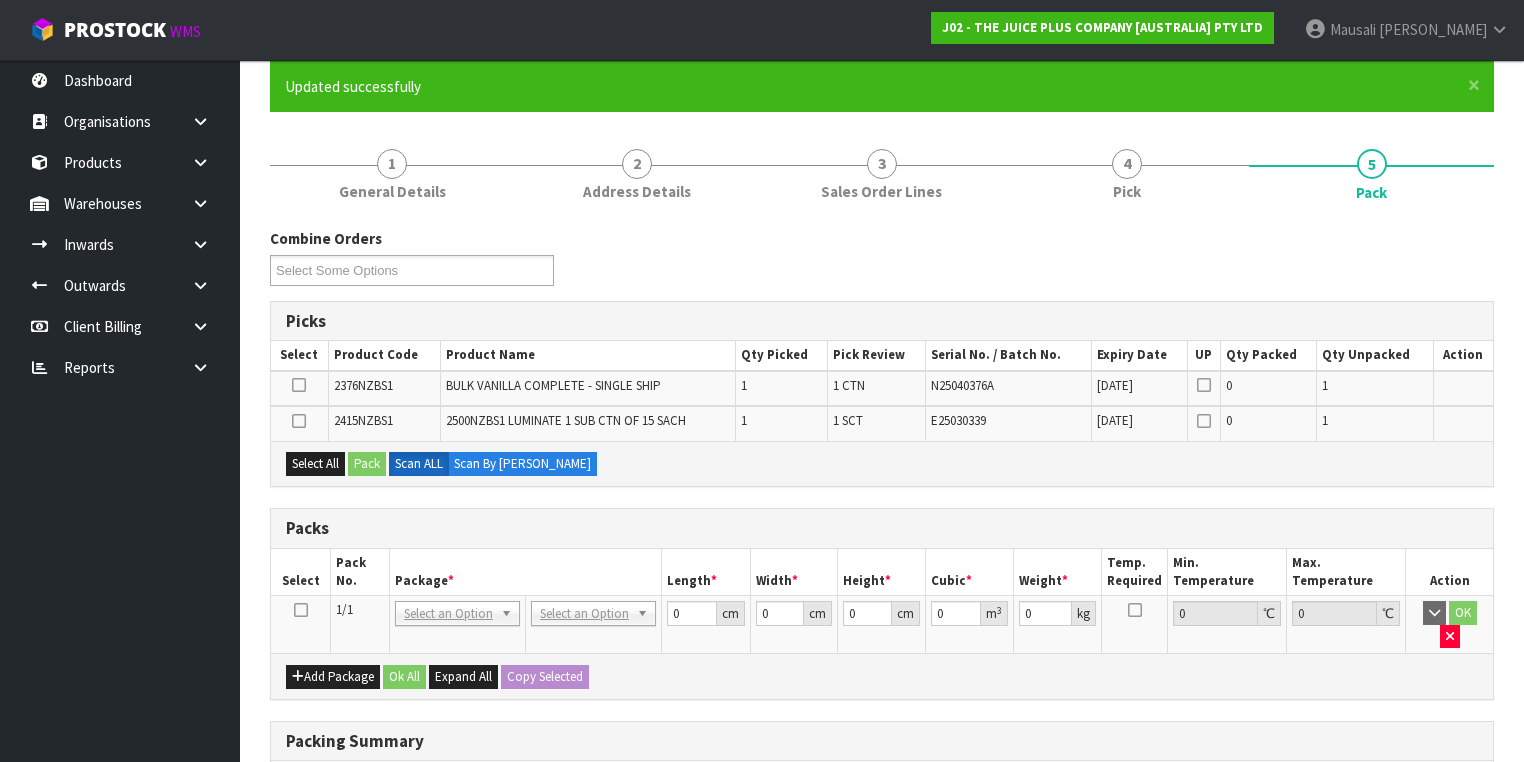 click at bounding box center [301, 610] 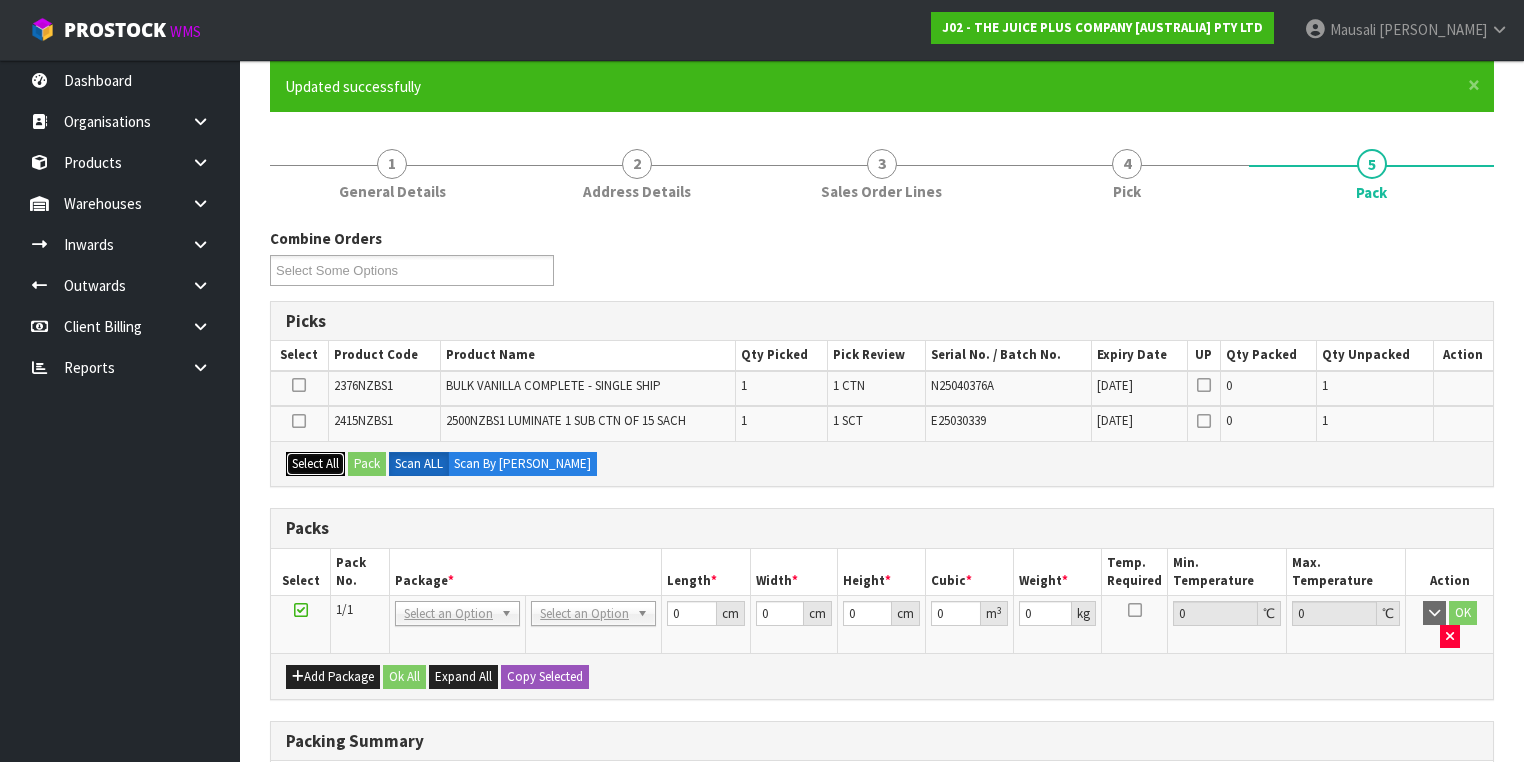 drag, startPoint x: 324, startPoint y: 448, endPoint x: 365, endPoint y: 447, distance: 41.01219 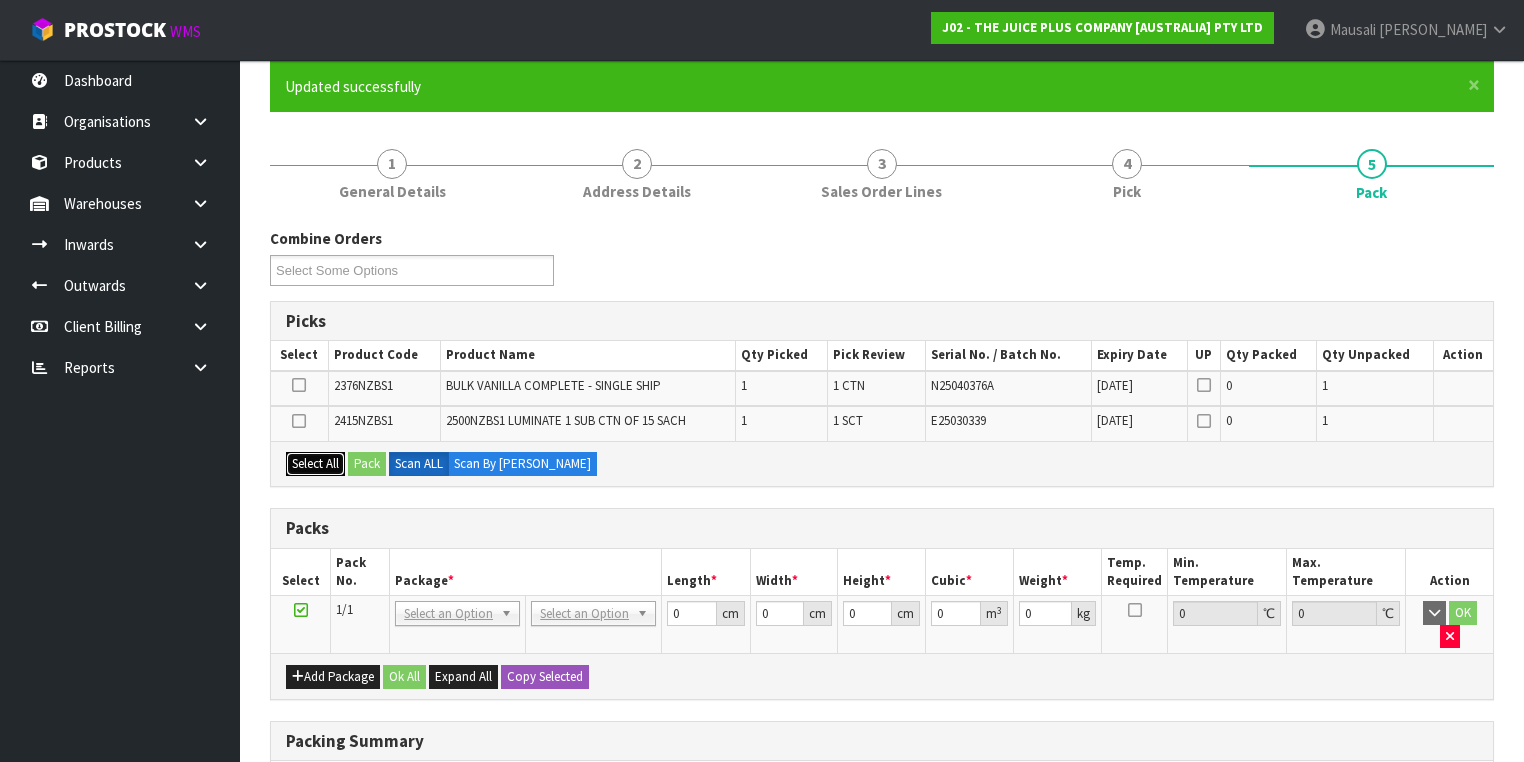 click on "Select All" at bounding box center [315, 464] 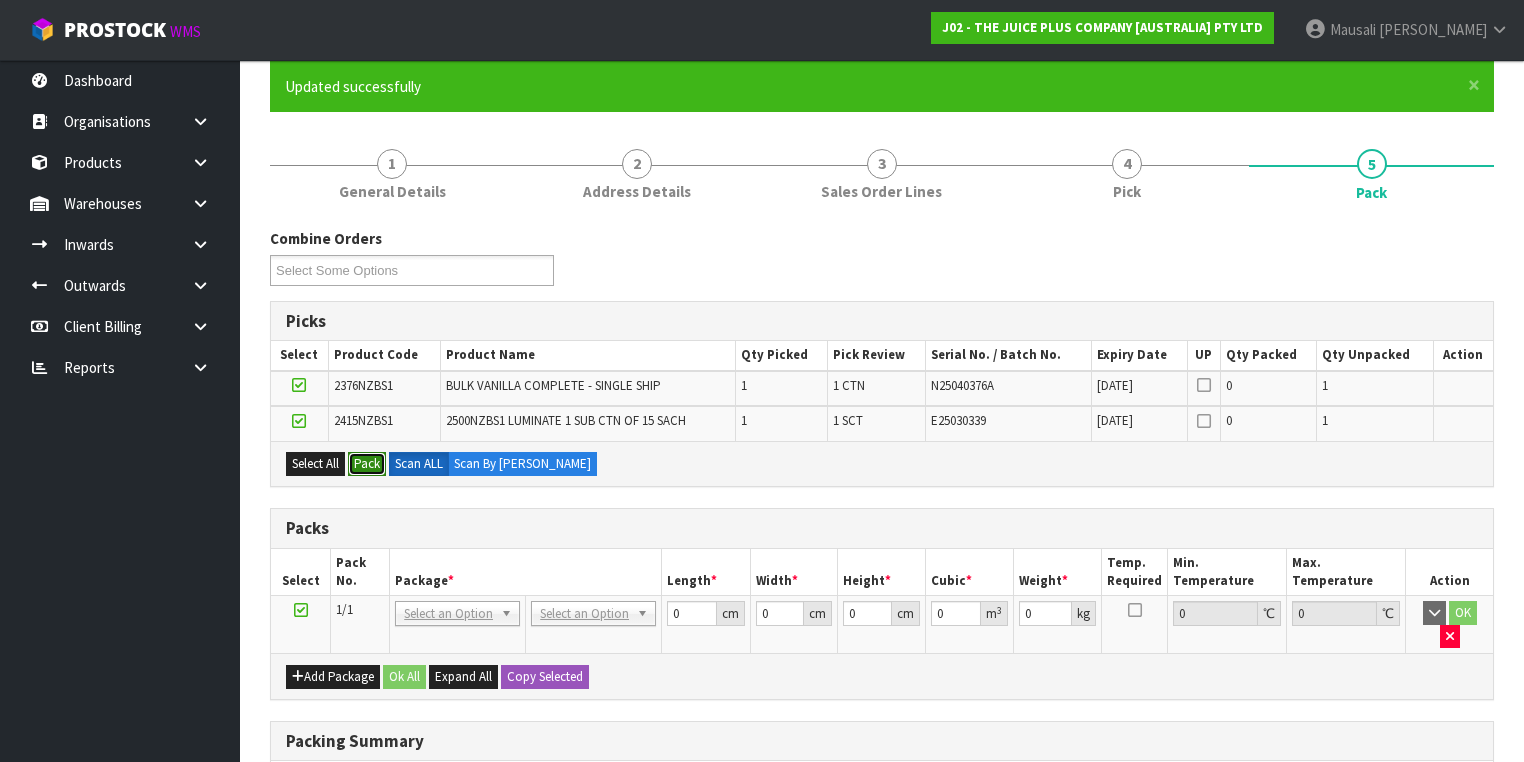click on "Pack" at bounding box center [367, 464] 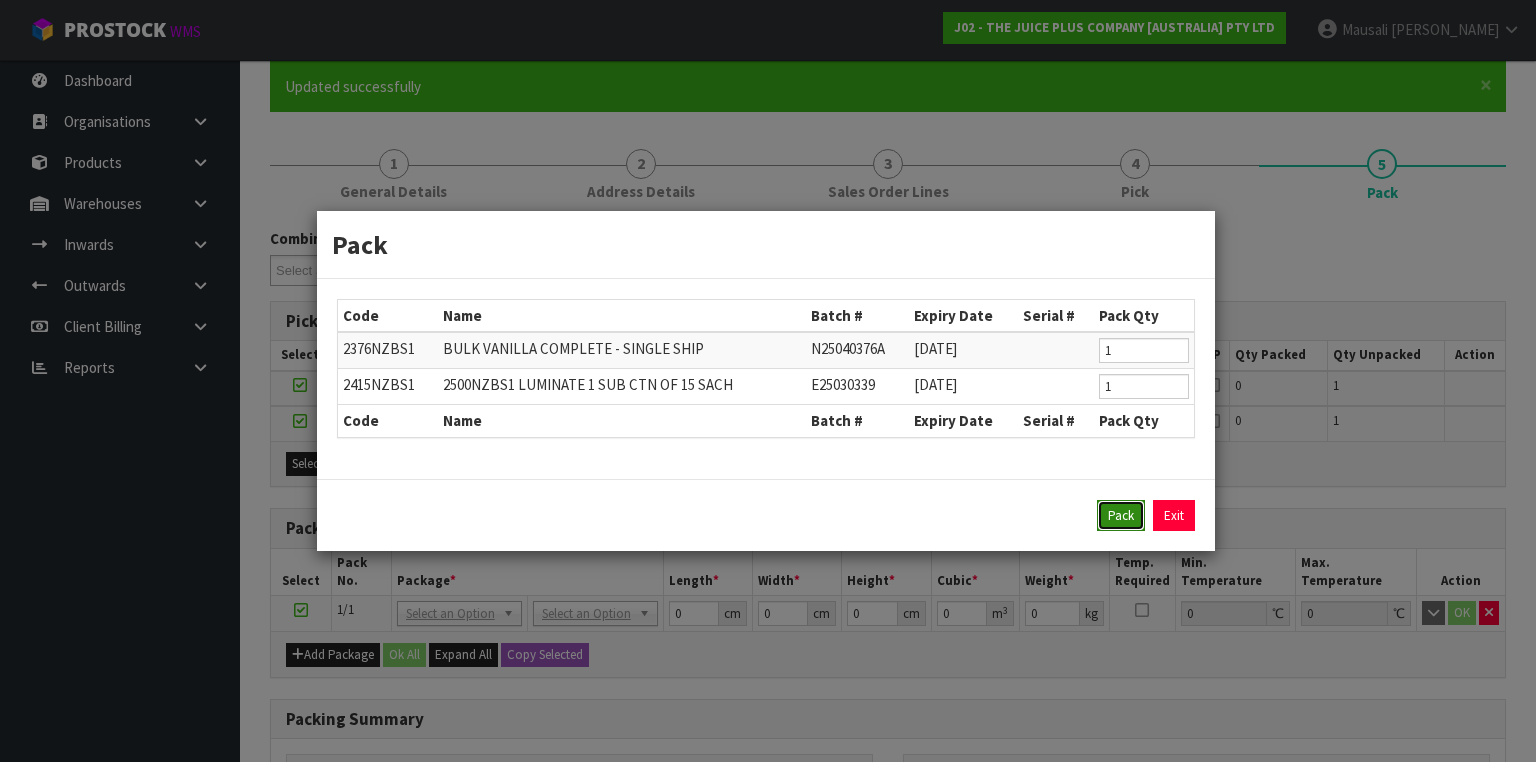 click on "Pack" at bounding box center (1121, 516) 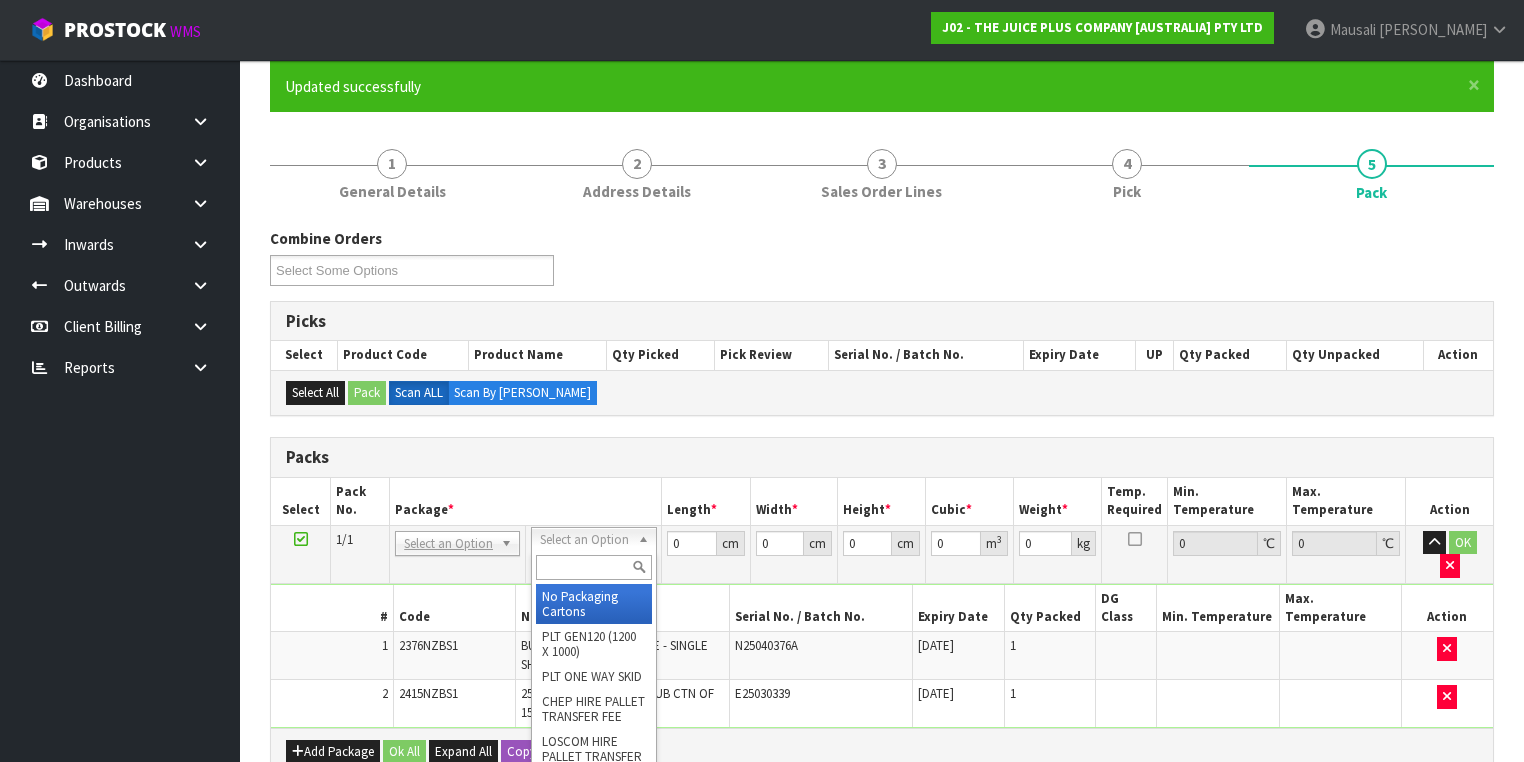click at bounding box center (593, 567) 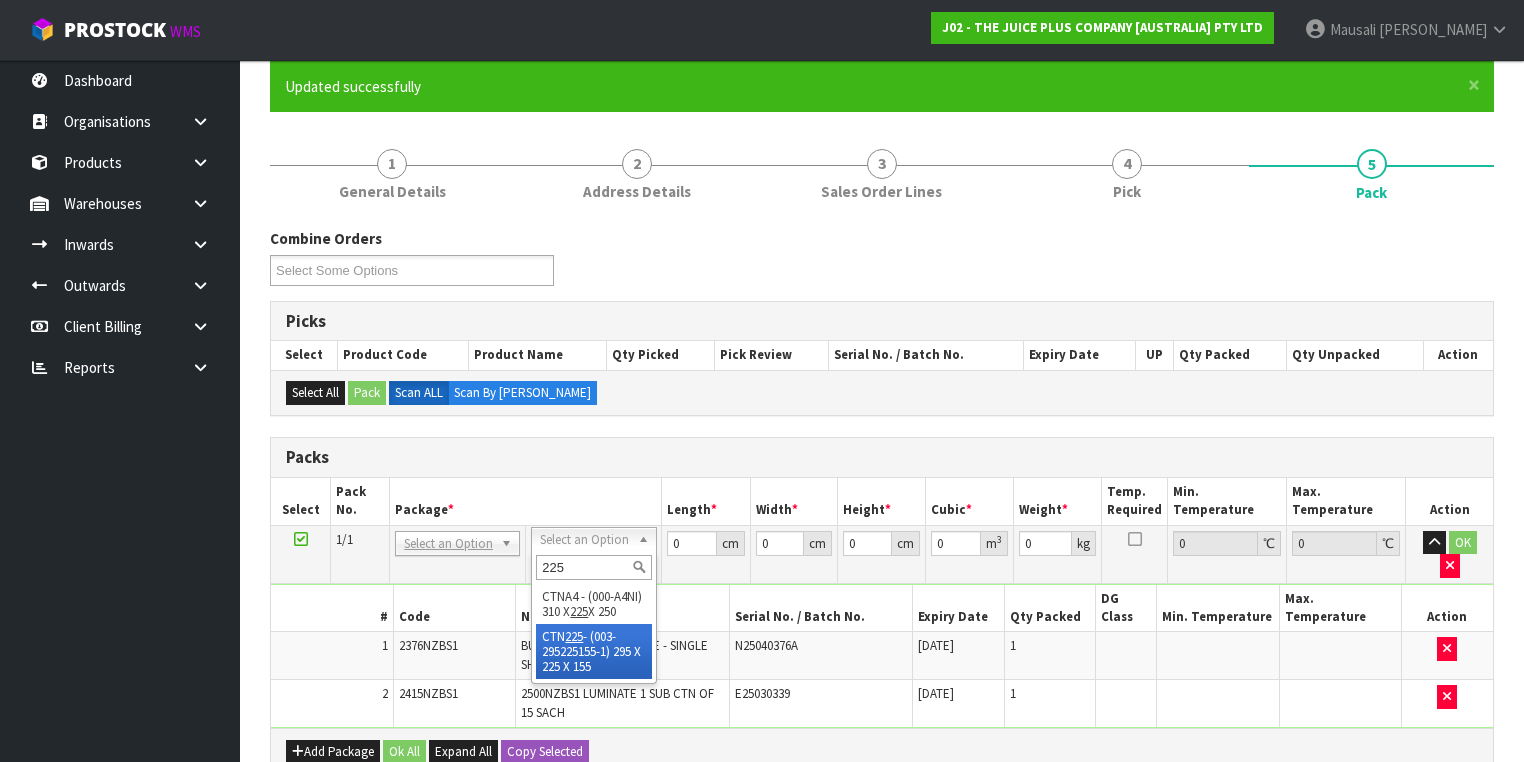 type on "225" 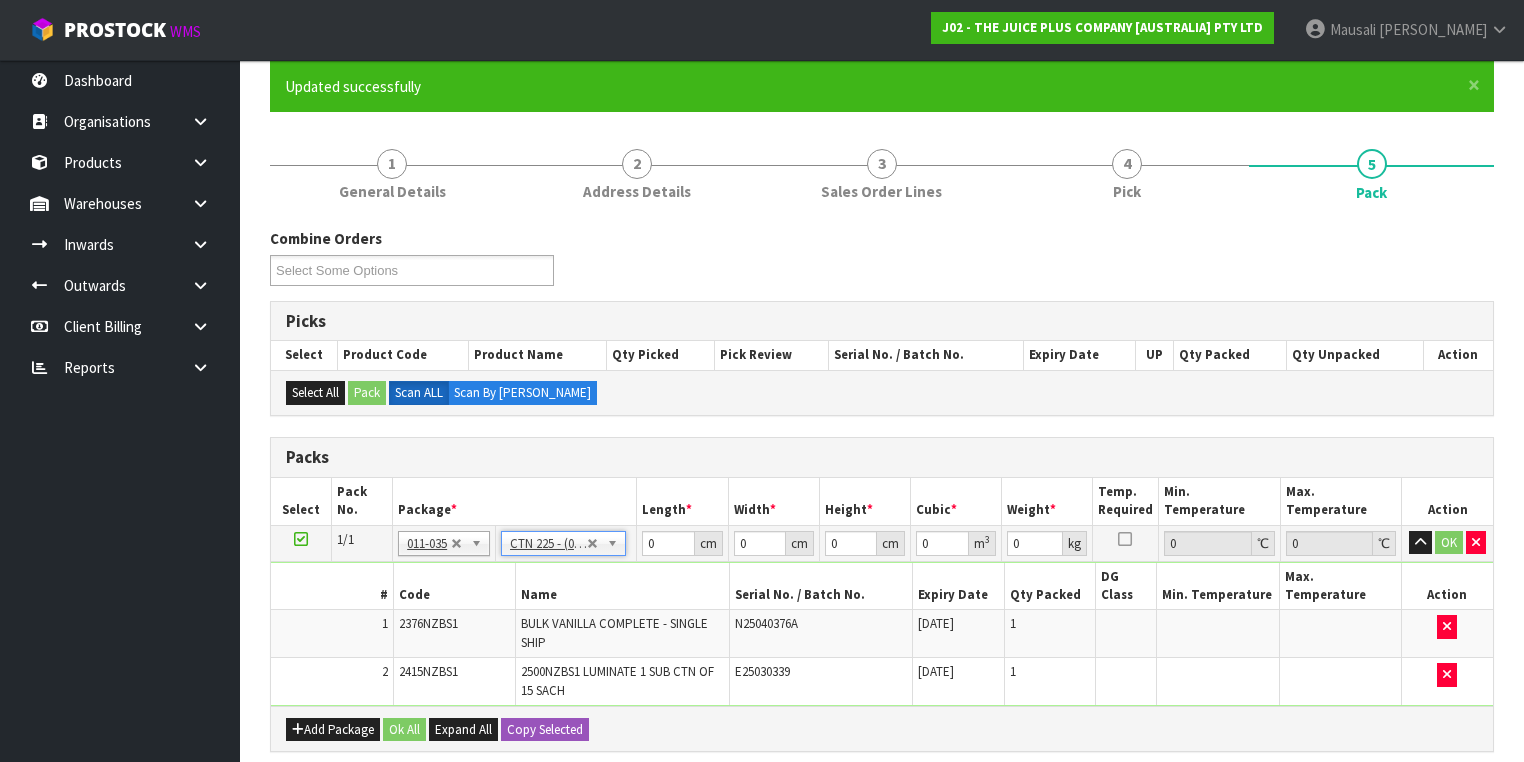 type on "29.5" 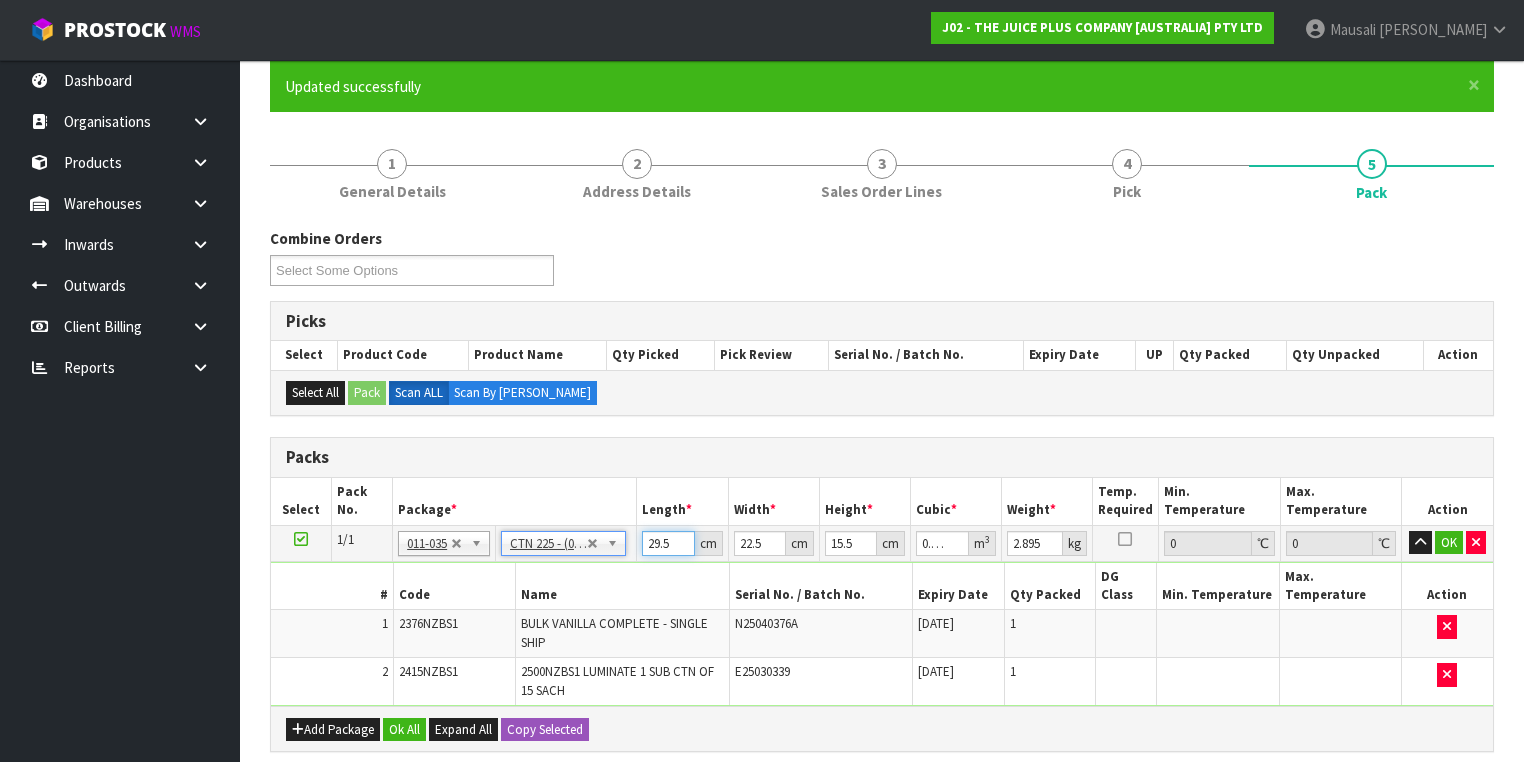 drag, startPoint x: 669, startPoint y: 540, endPoint x: 635, endPoint y: 540, distance: 34 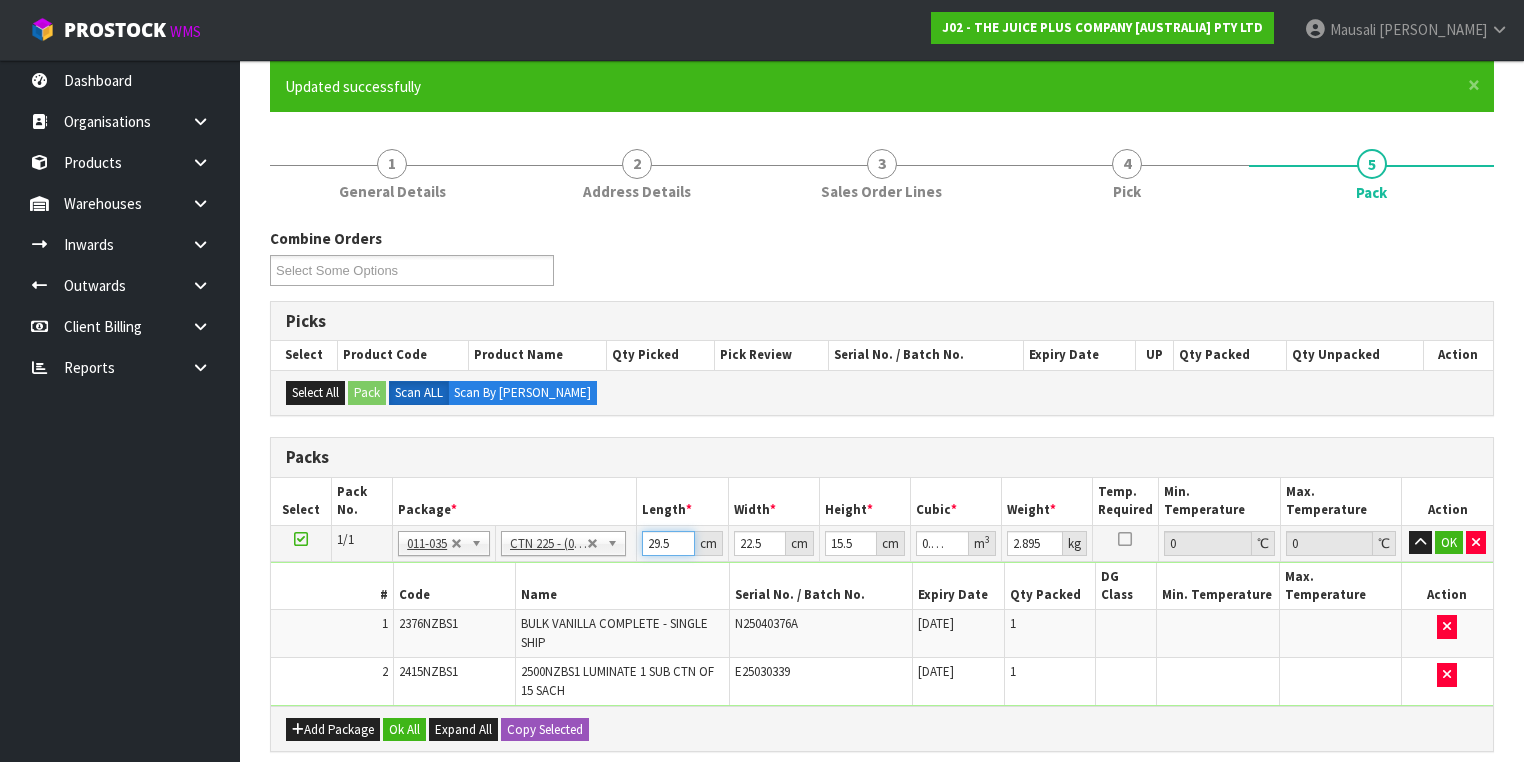 type on "3" 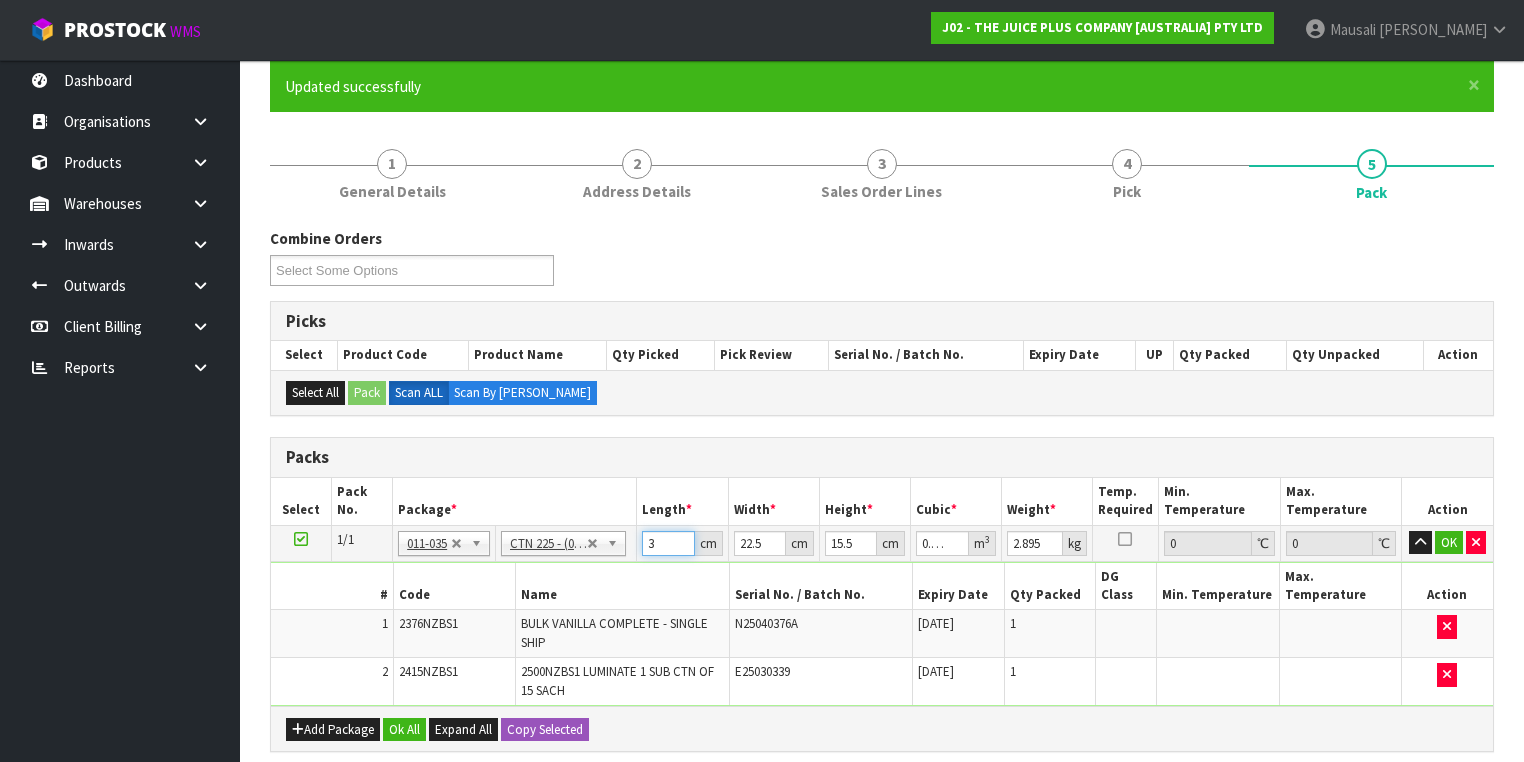 type on "31" 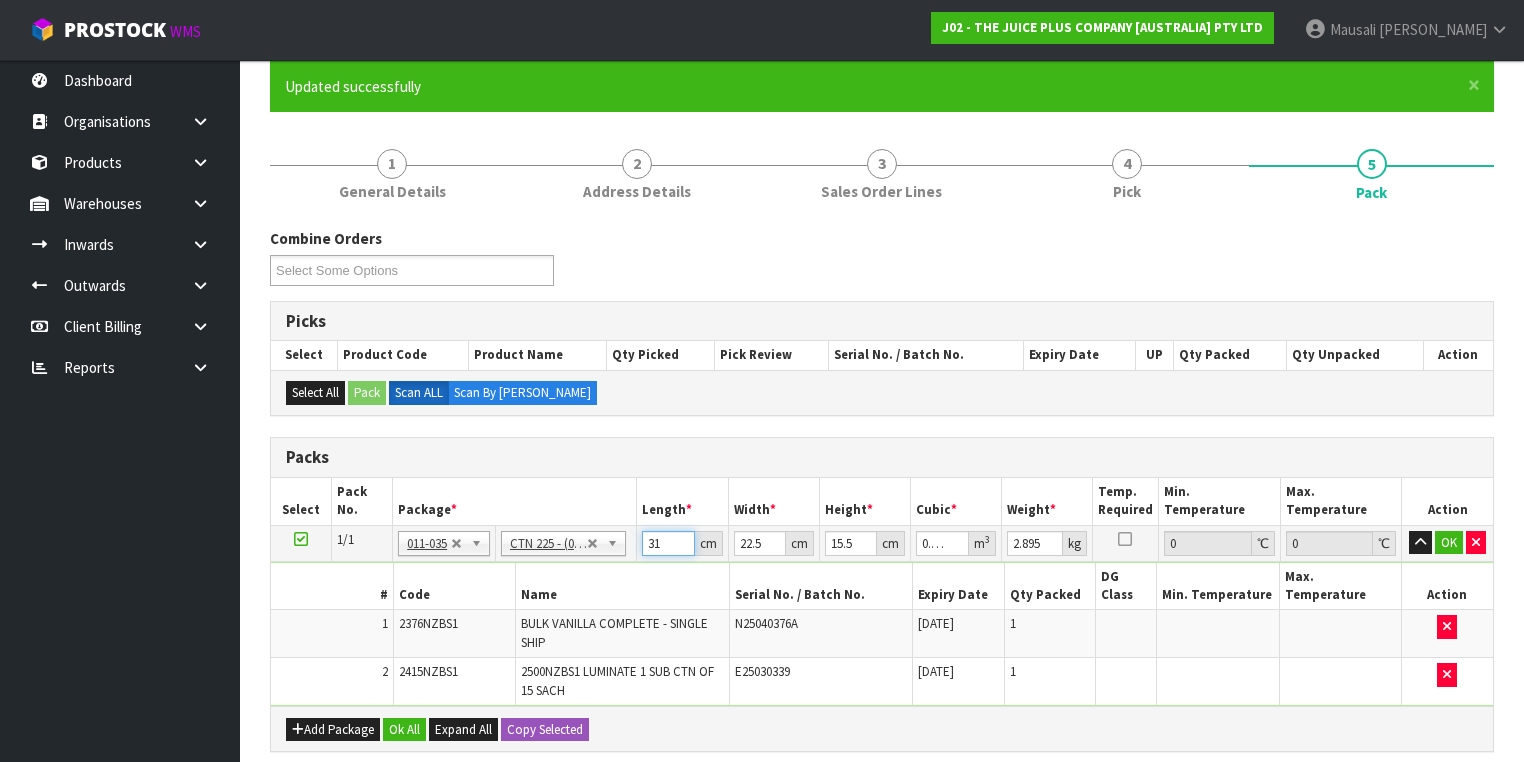 type on "31" 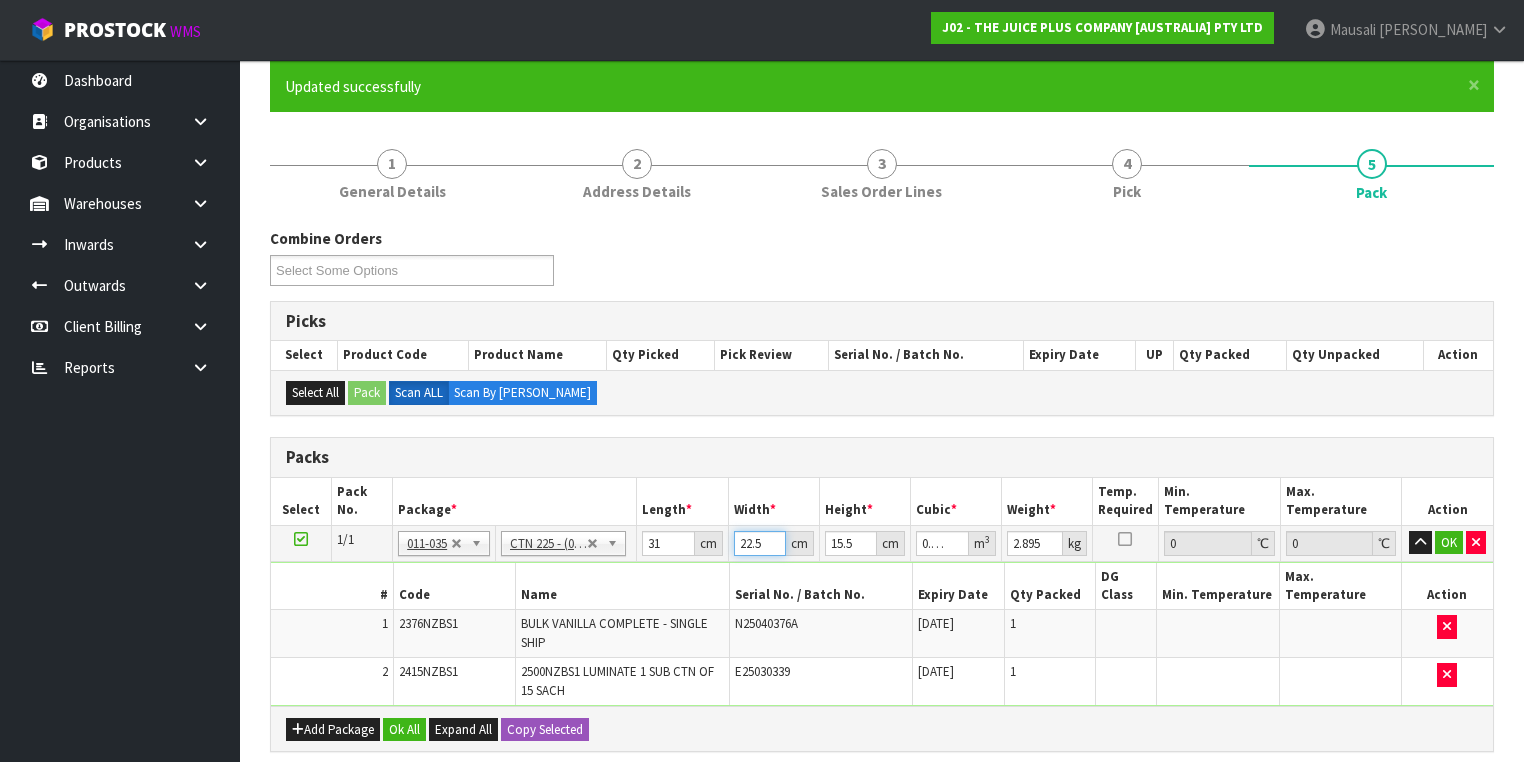 type on "2" 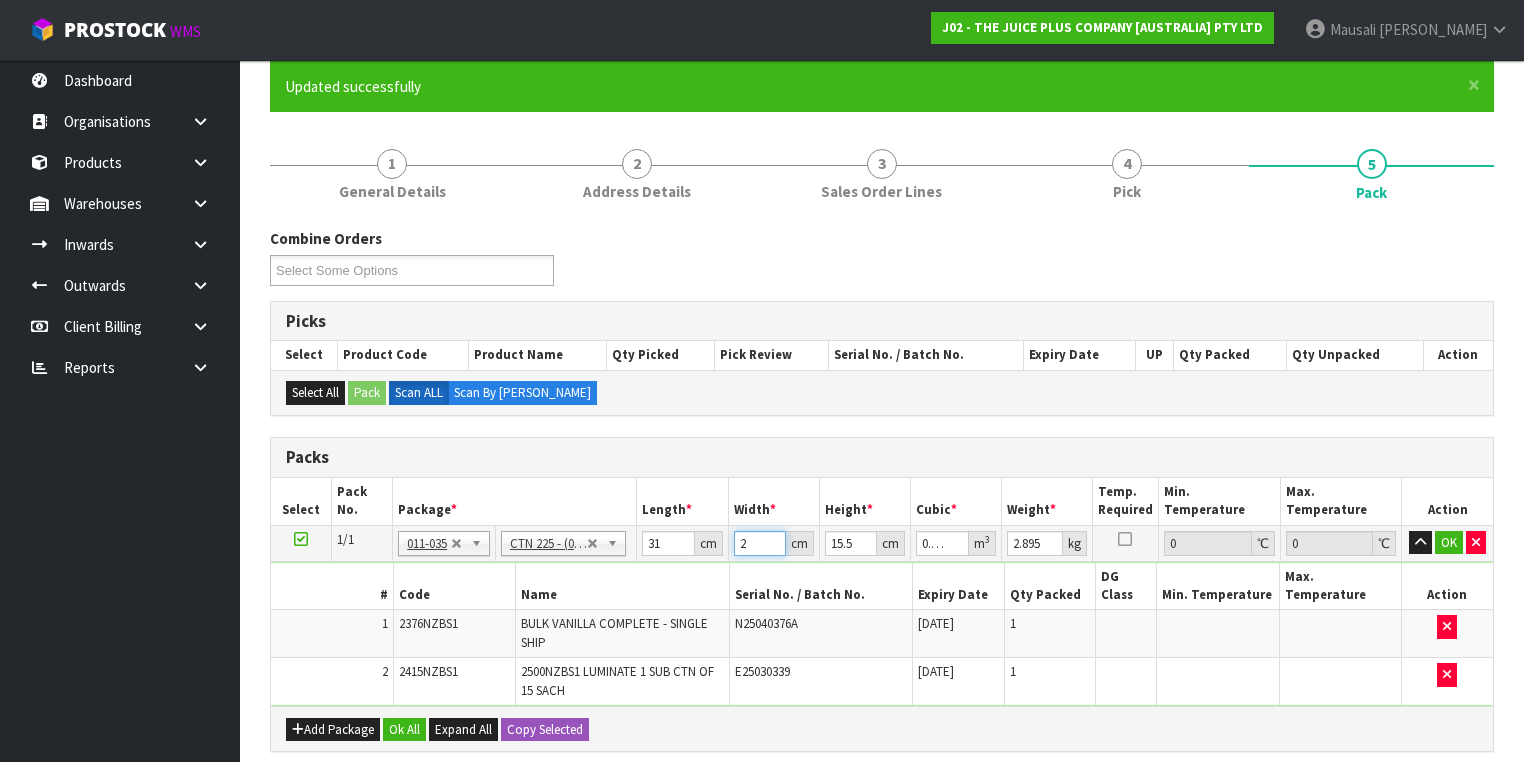 type on "24" 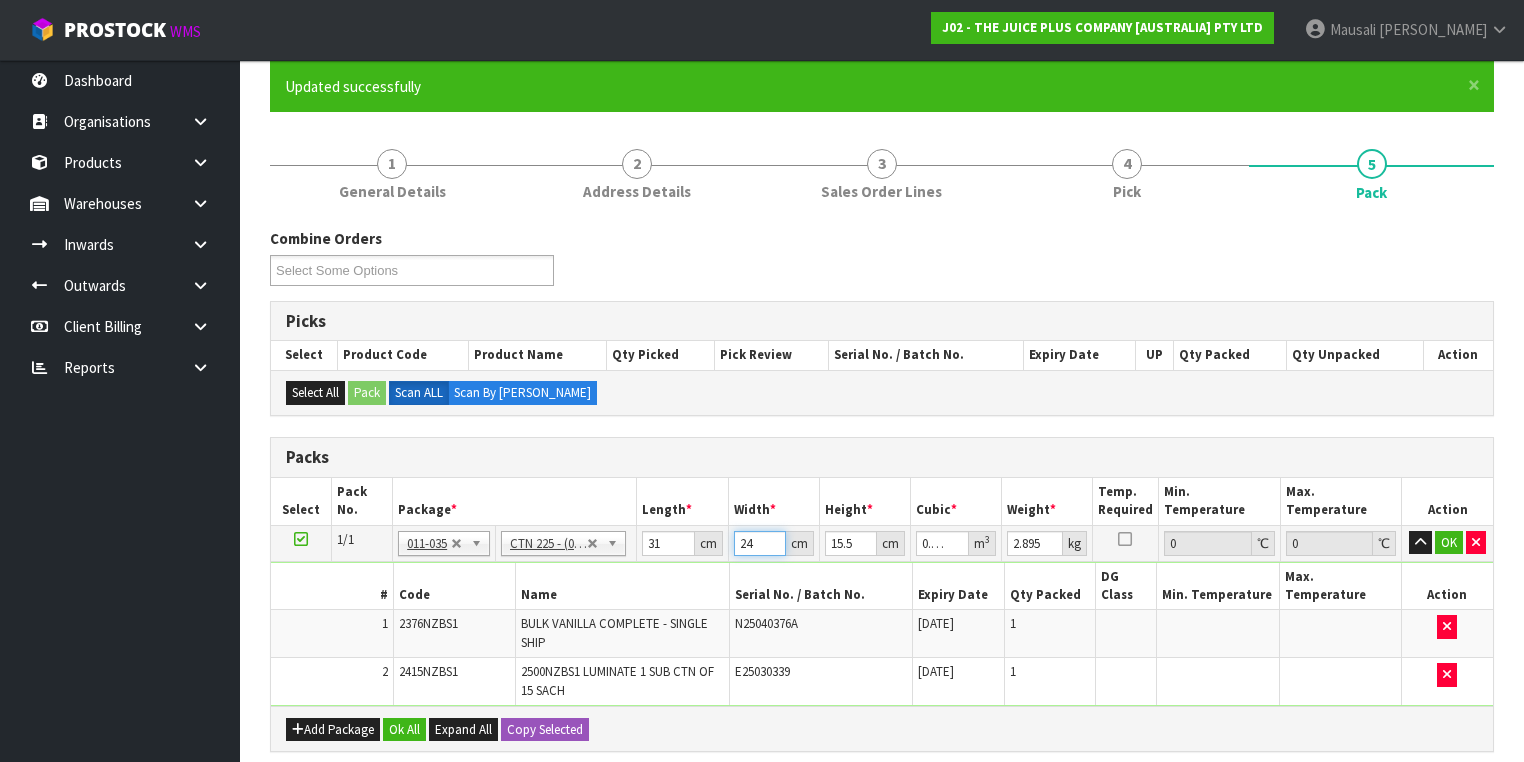 type on "24" 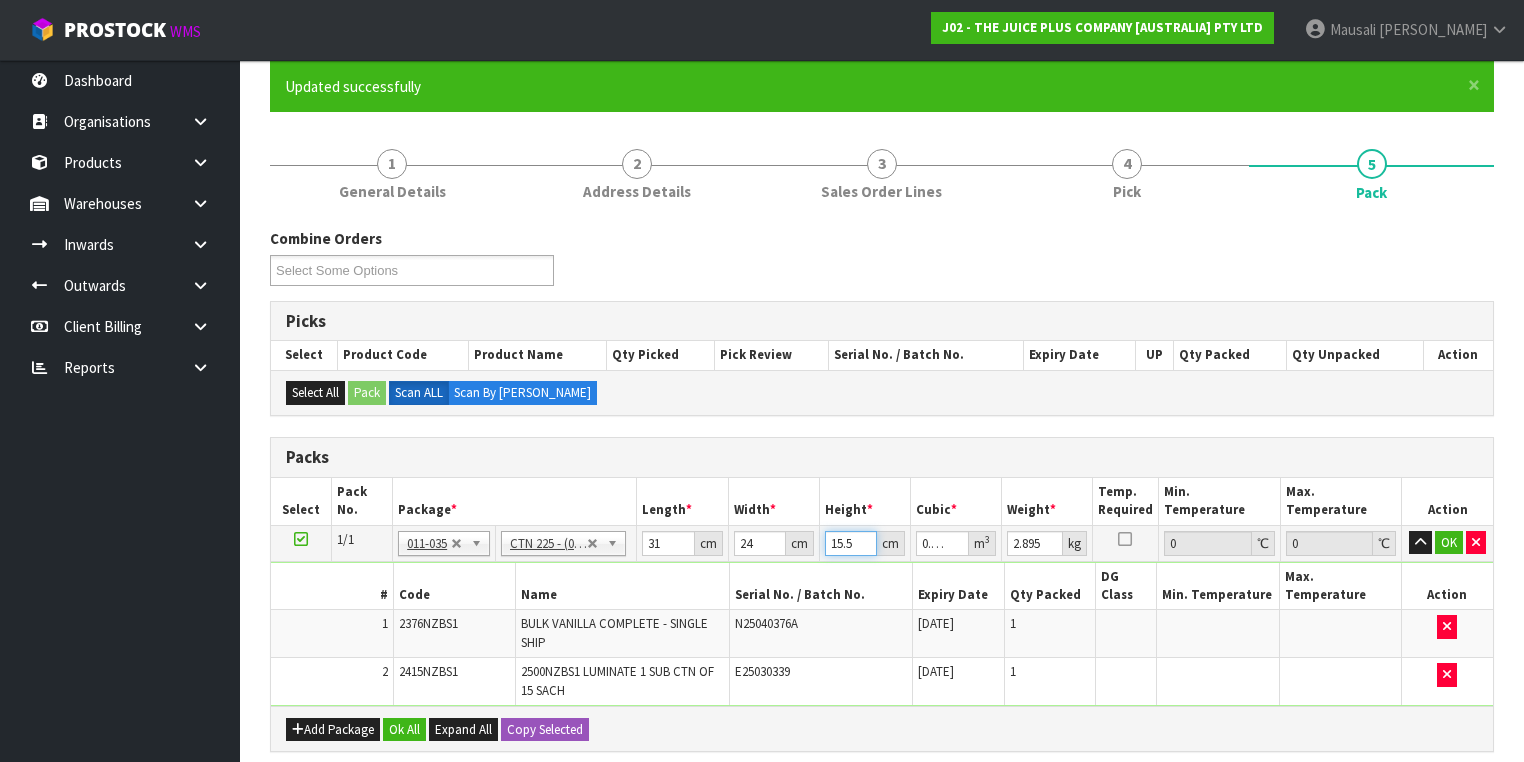 type on "1" 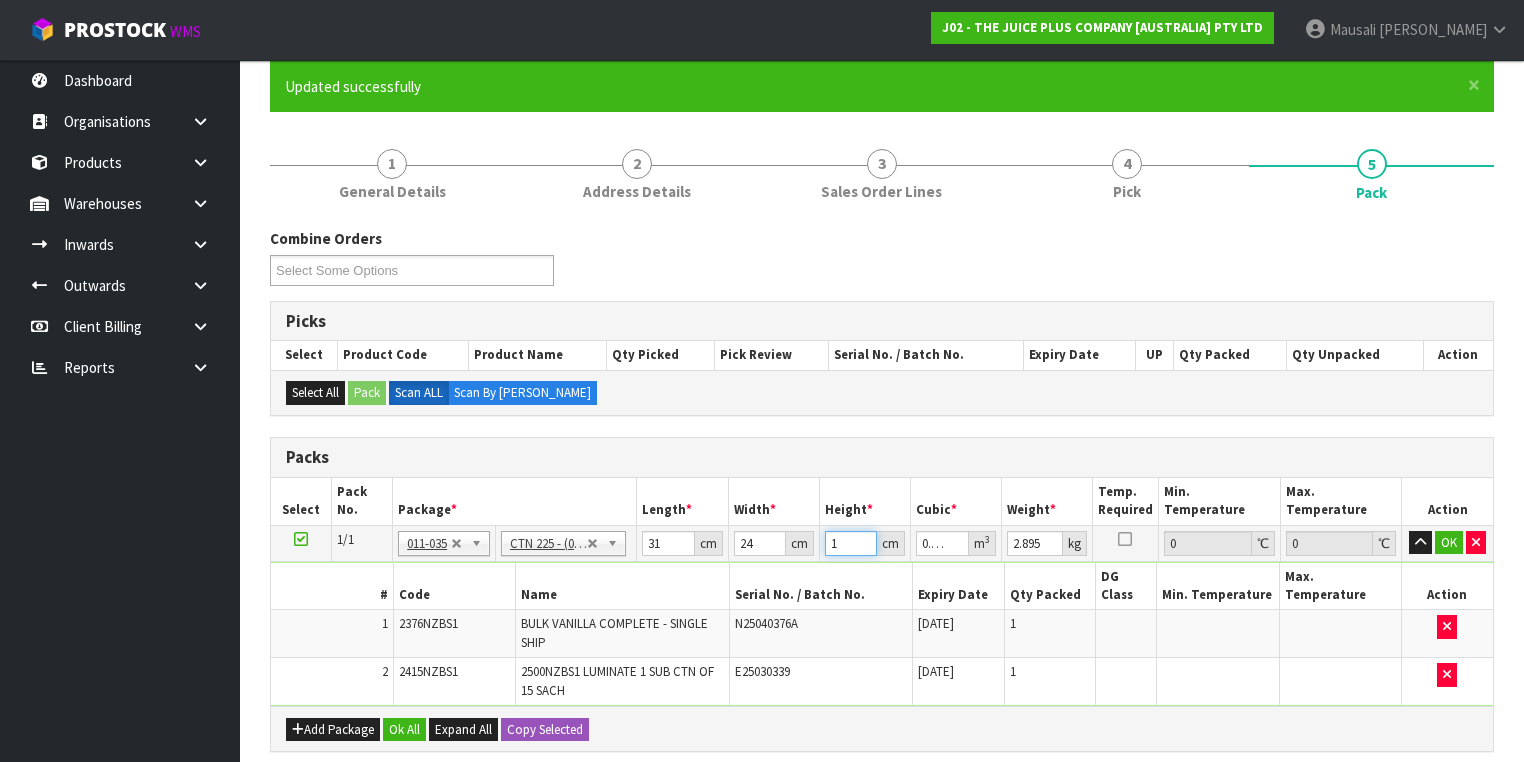 type on "18" 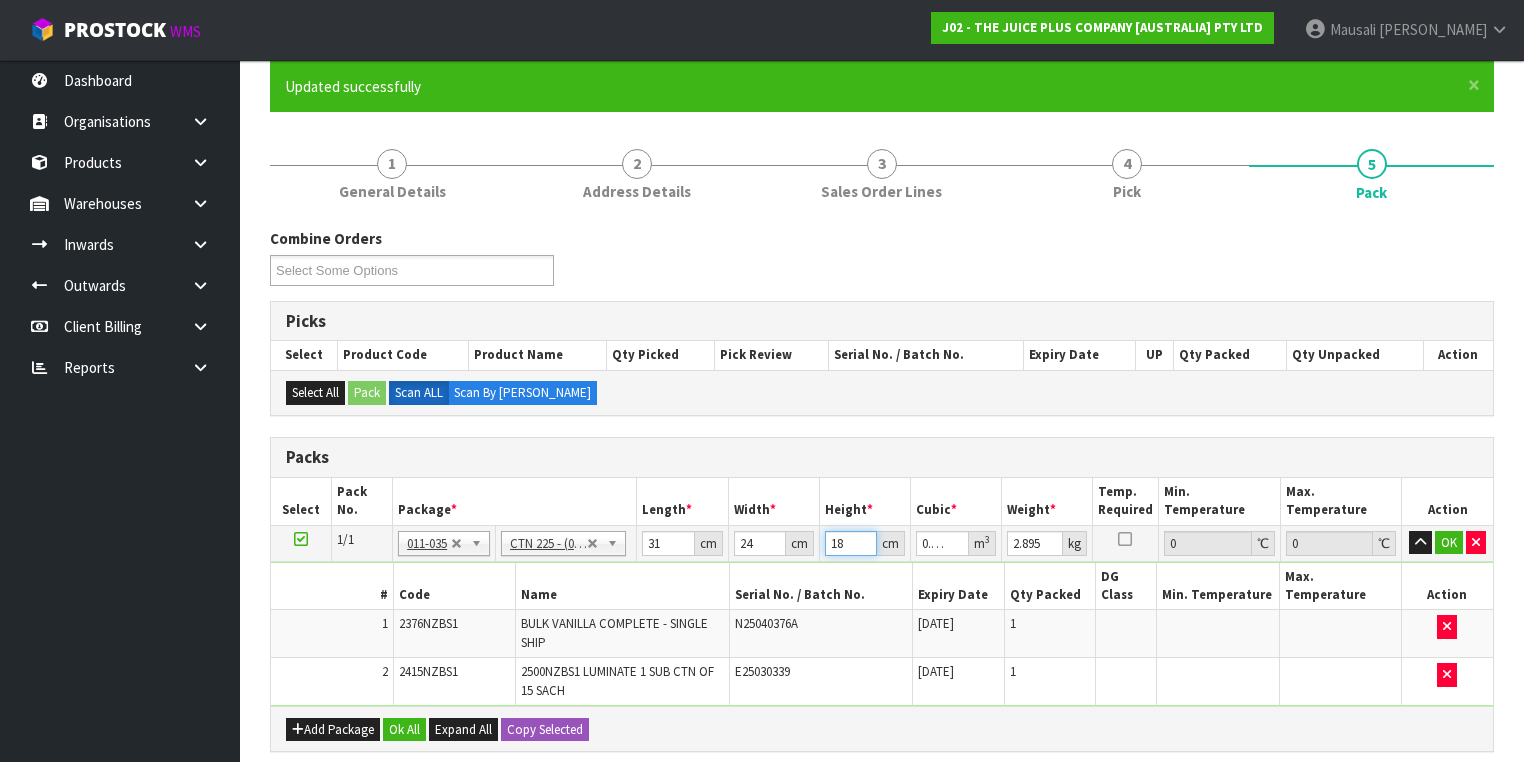 type on "18" 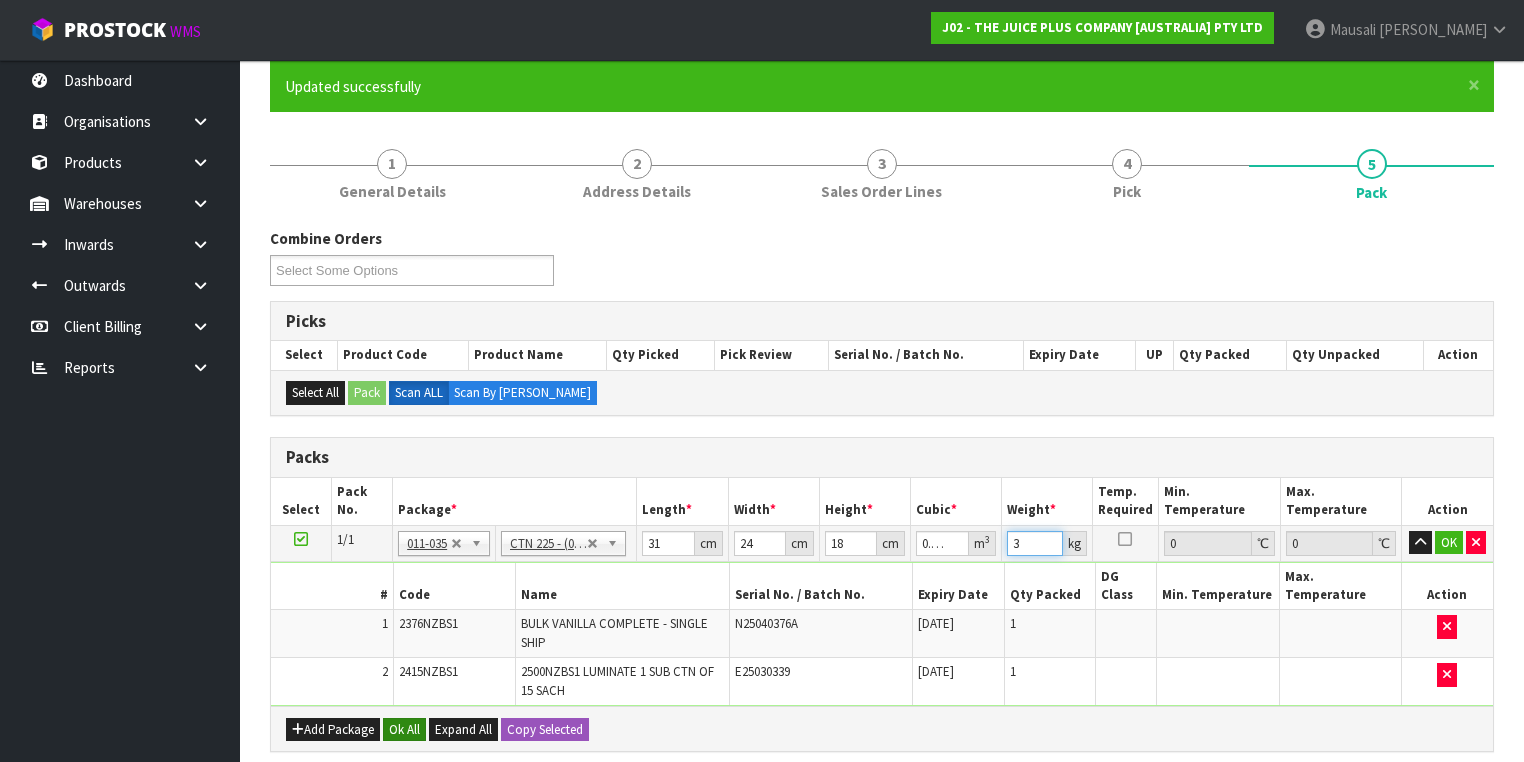 type on "3" 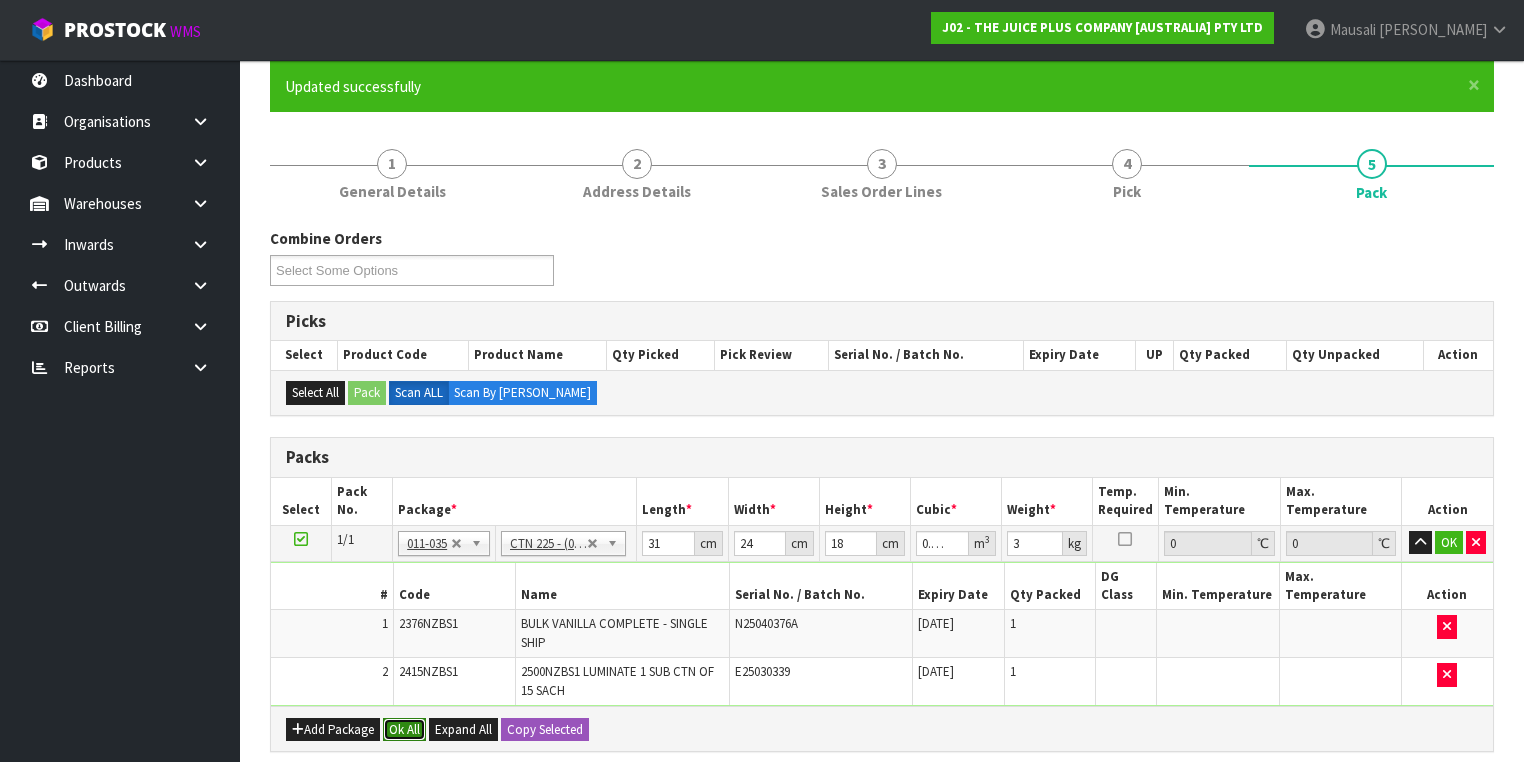 click on "Ok All" at bounding box center [404, 730] 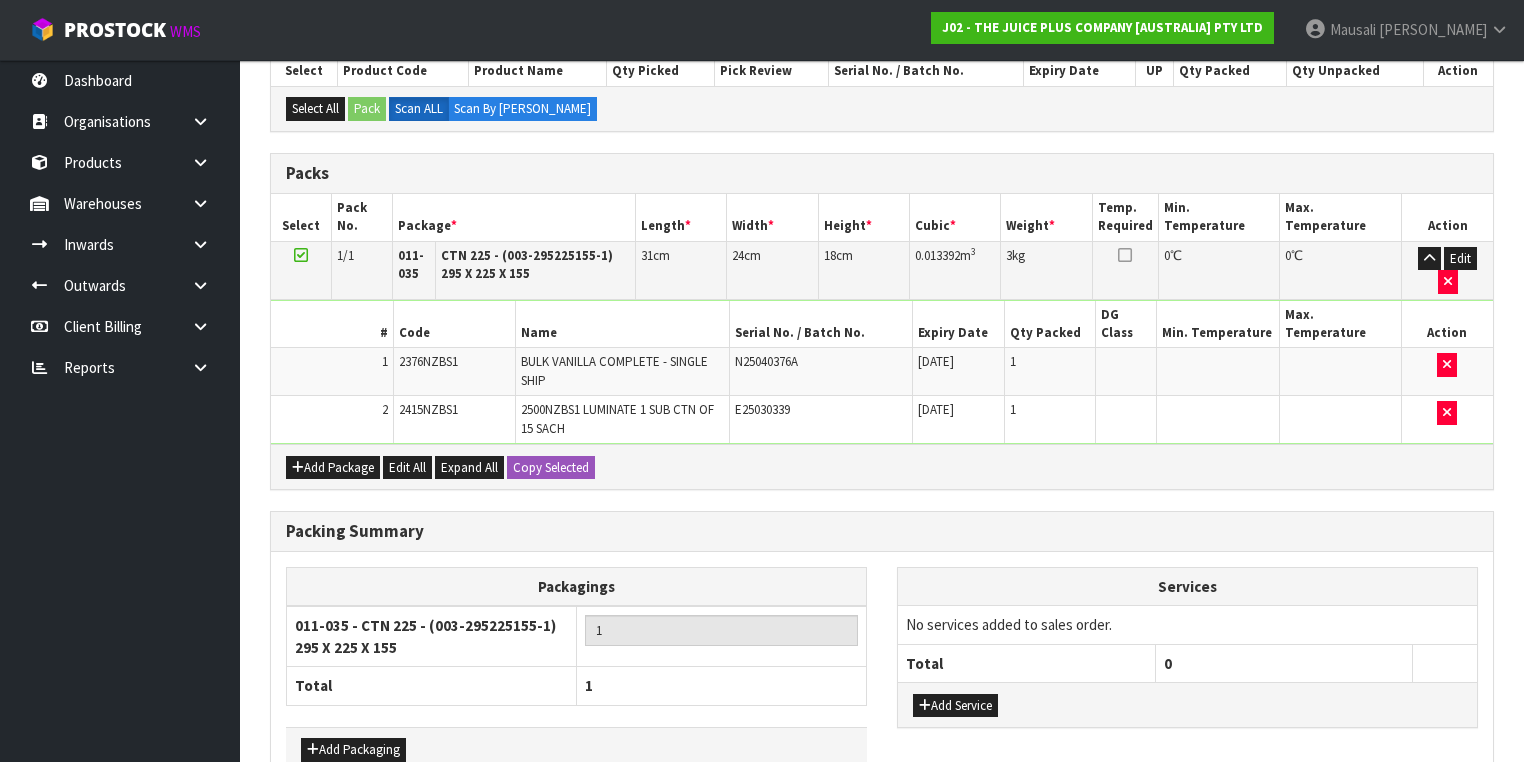 scroll, scrollTop: 526, scrollLeft: 0, axis: vertical 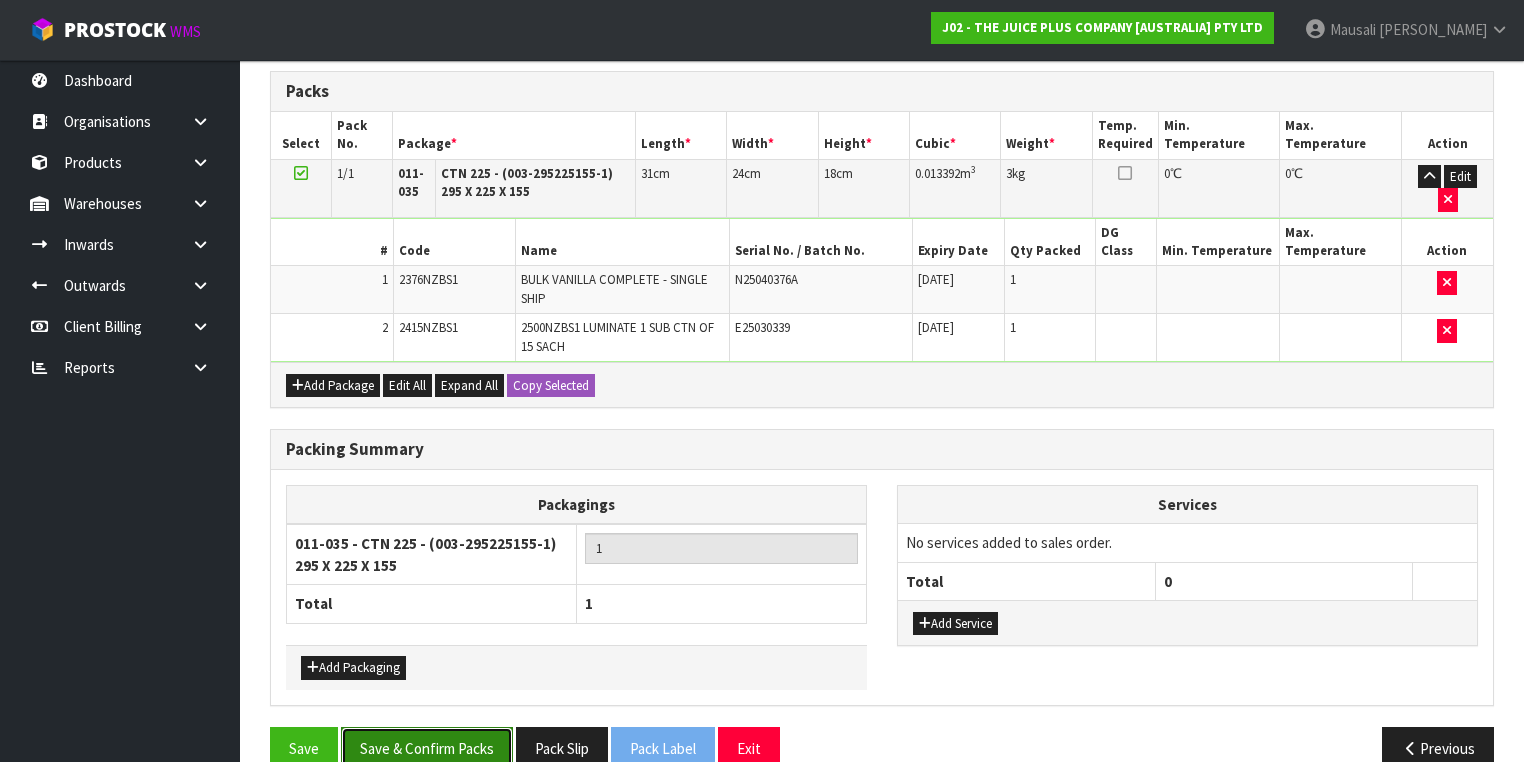 click on "Save & Confirm Packs" at bounding box center (427, 748) 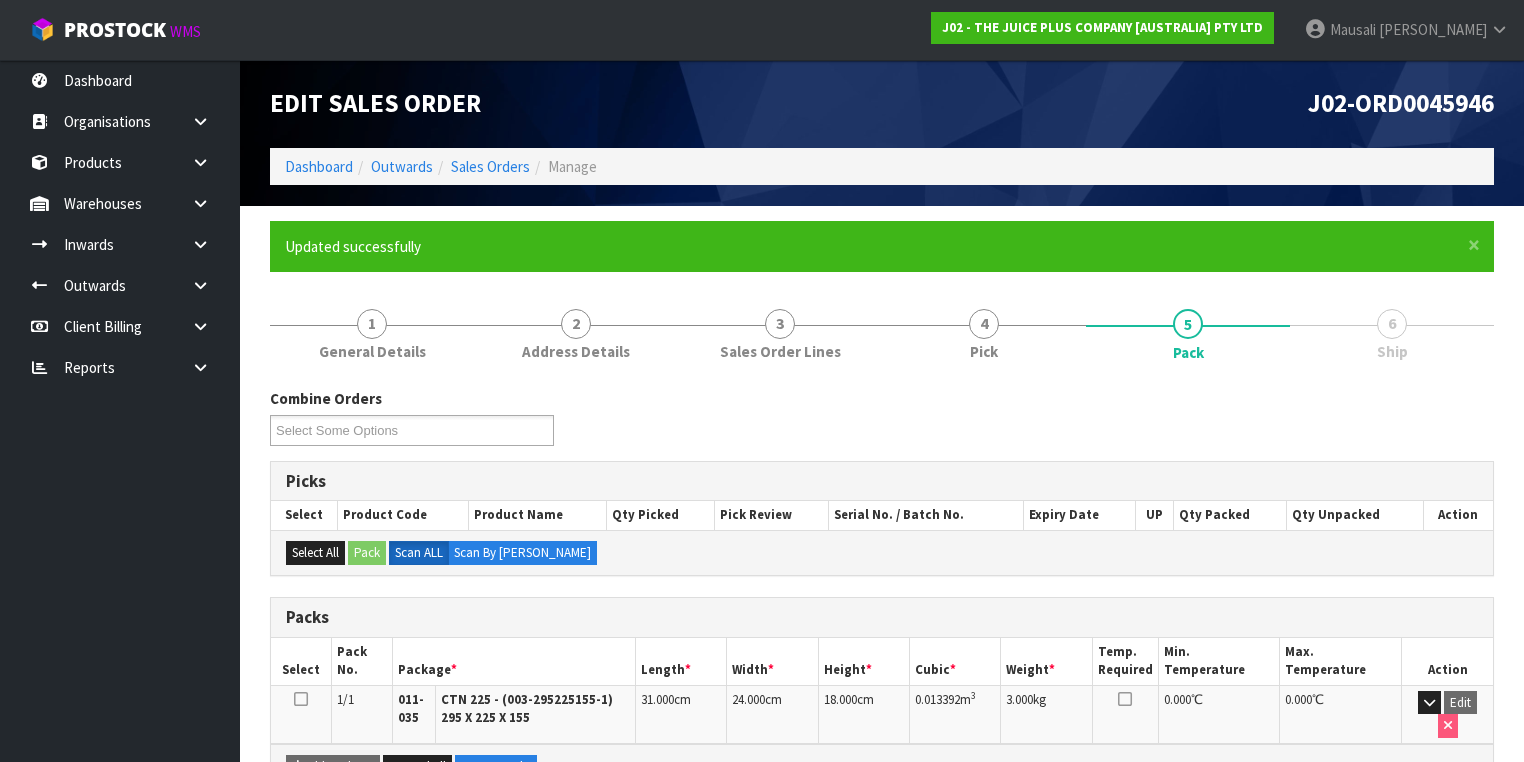 scroll, scrollTop: 356, scrollLeft: 0, axis: vertical 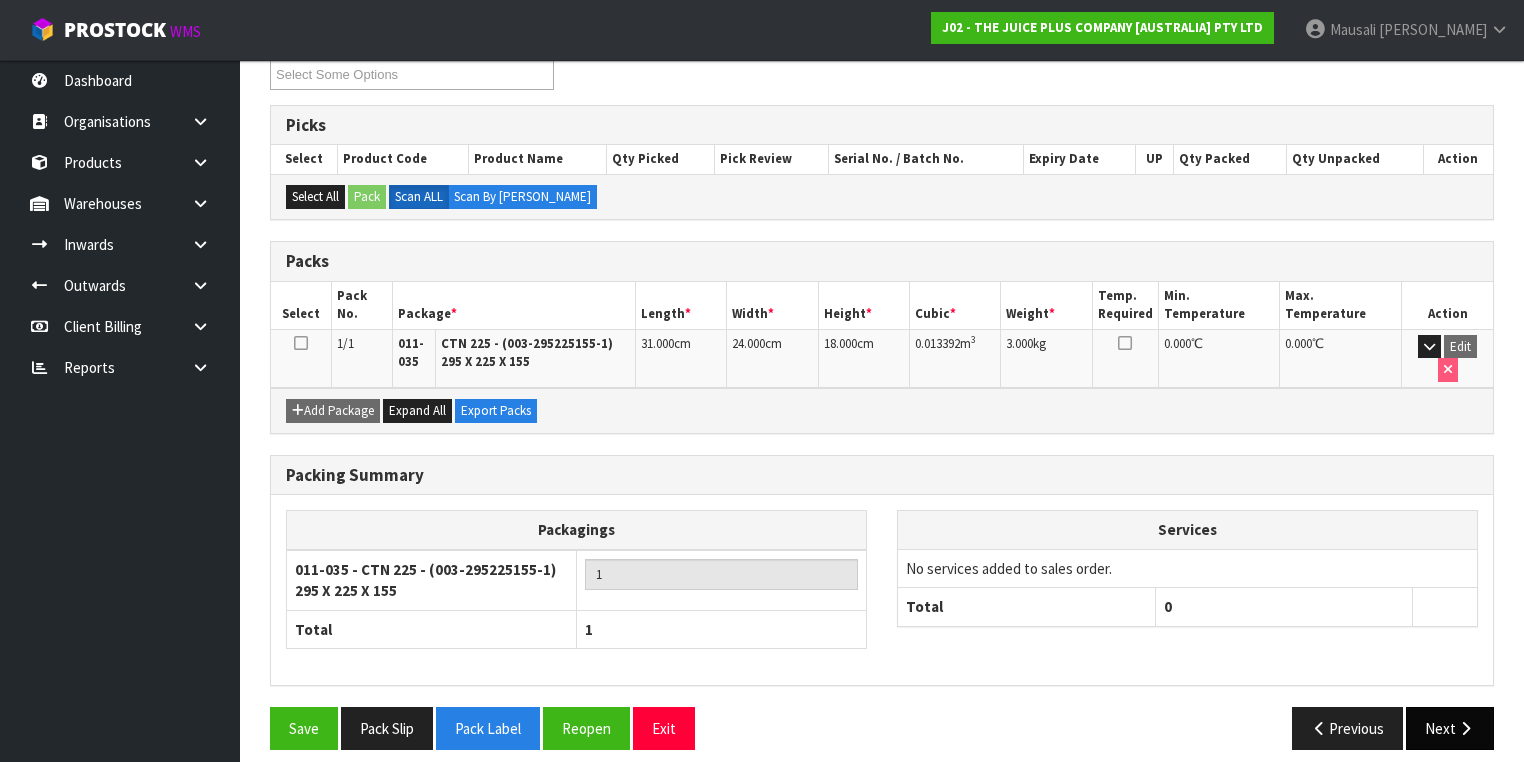 click on "Previous
Next" at bounding box center [1195, 728] 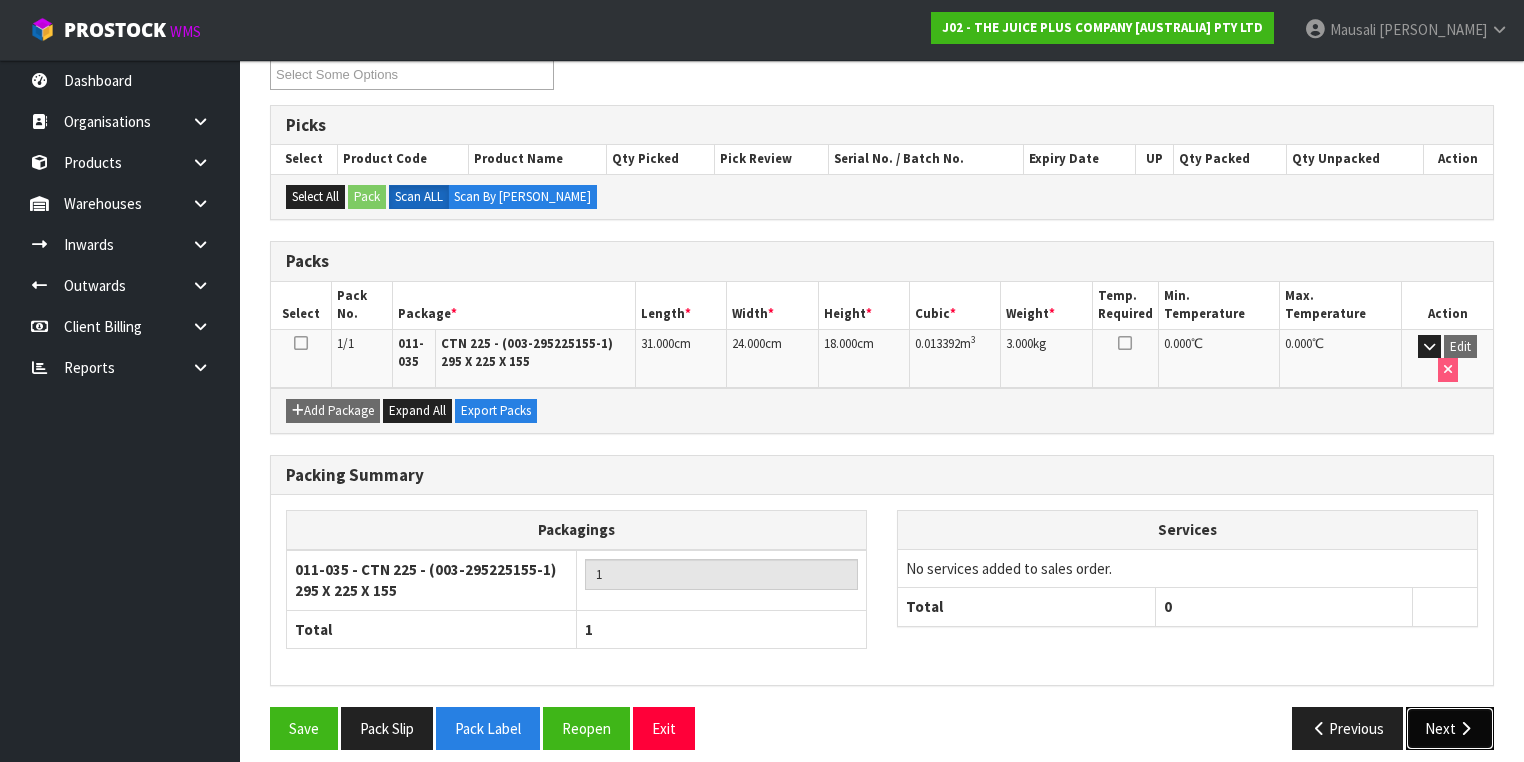 click on "Next" at bounding box center [1450, 728] 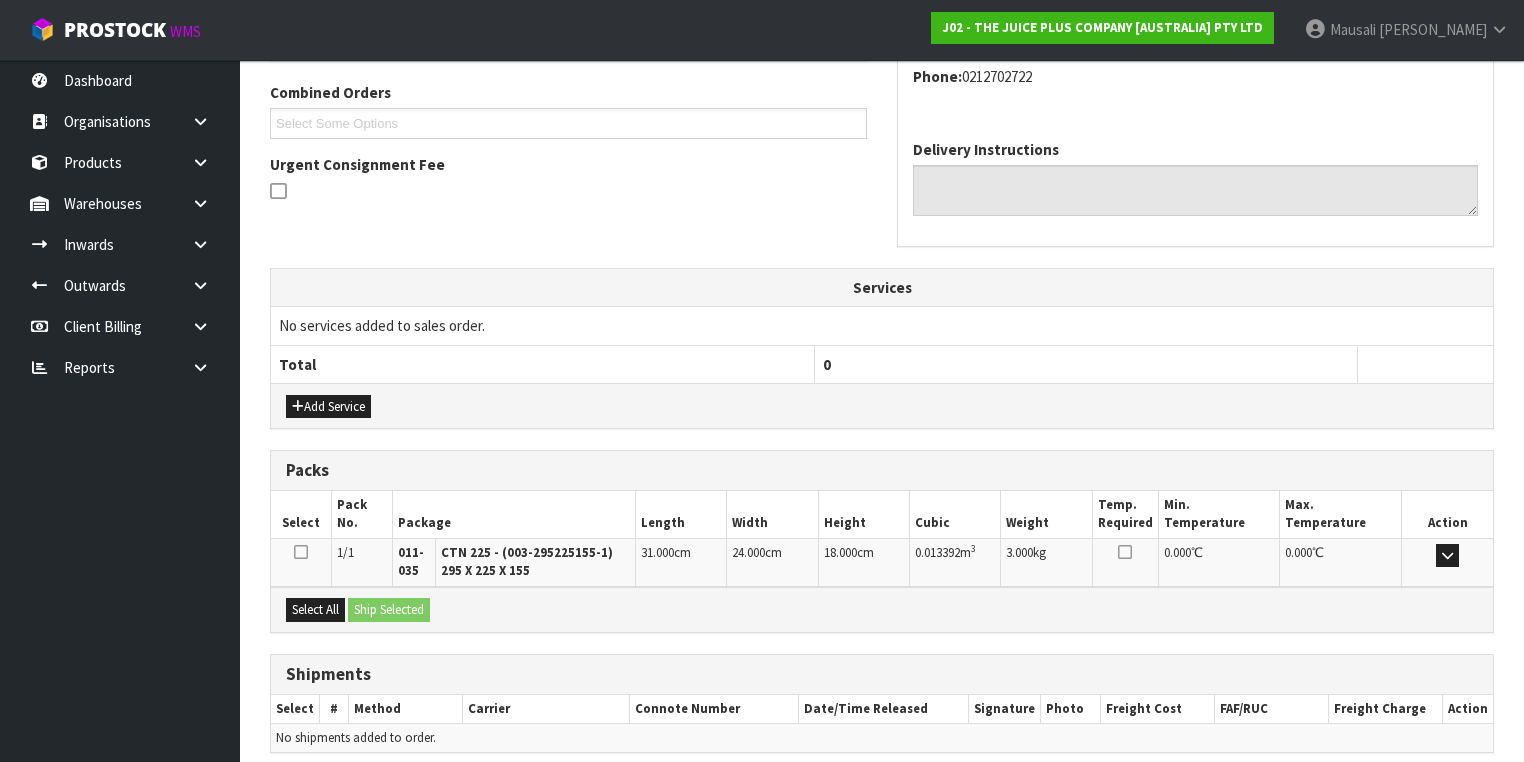scroll, scrollTop: 584, scrollLeft: 0, axis: vertical 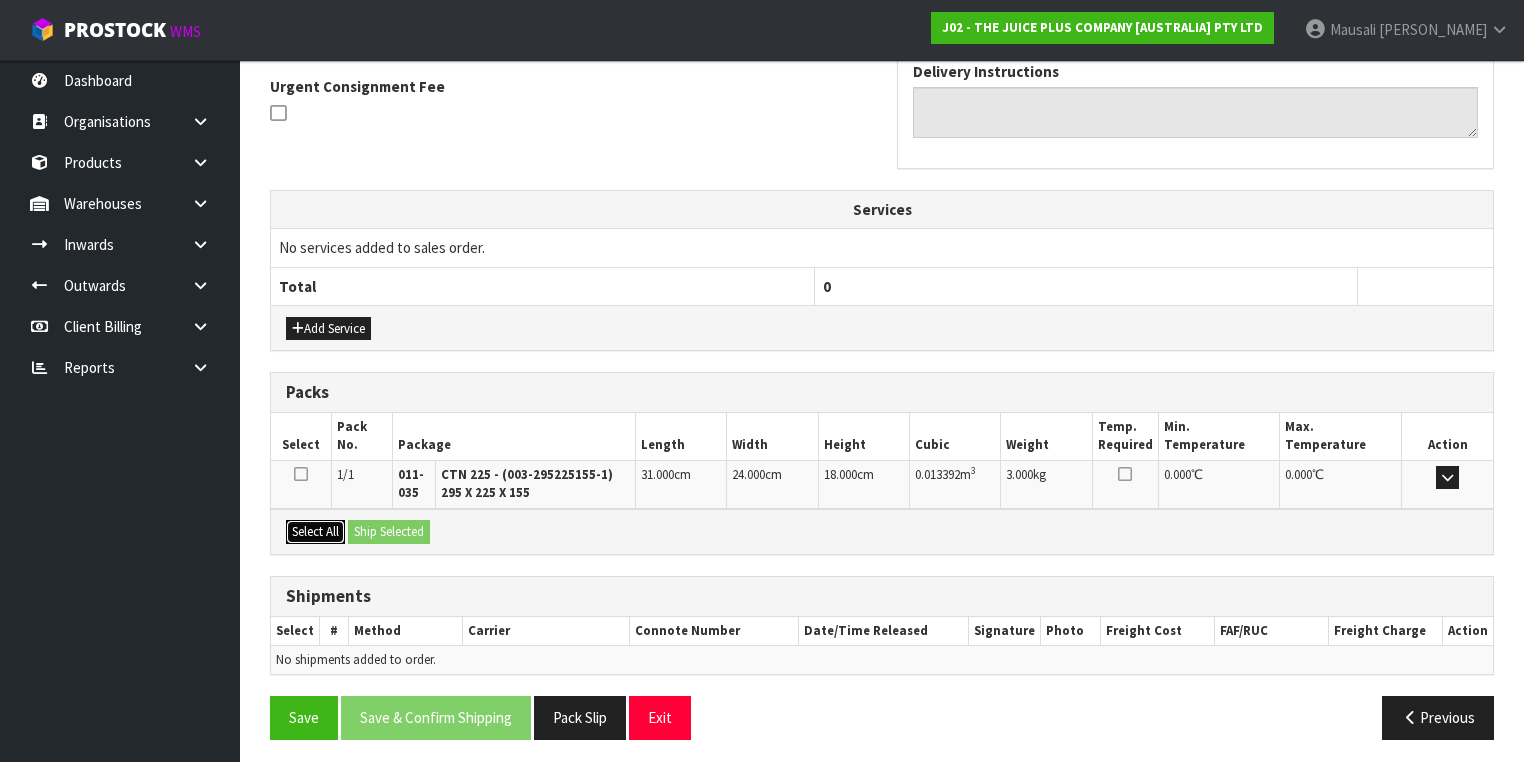 click on "Select All" at bounding box center [315, 532] 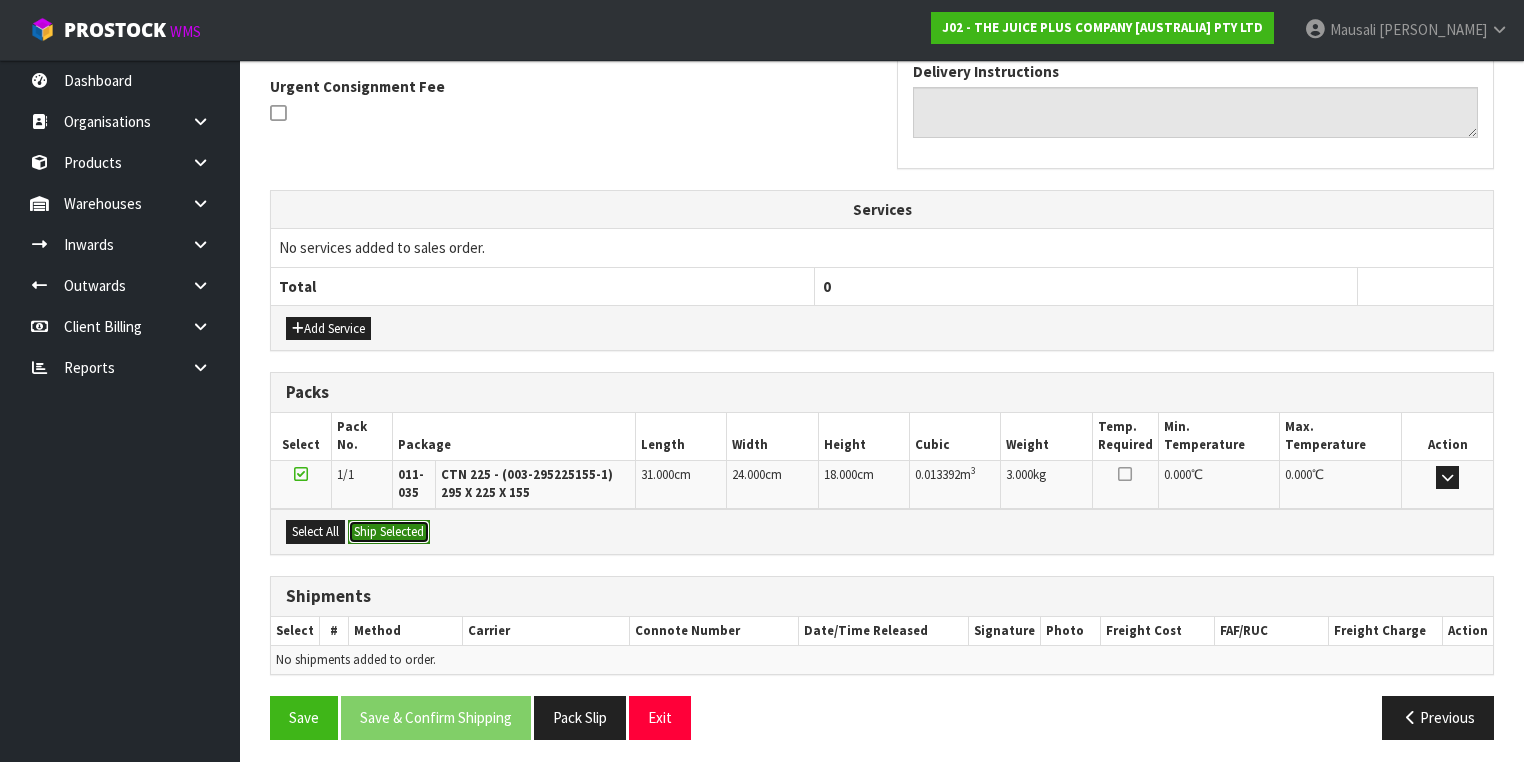 click on "Ship Selected" at bounding box center (389, 532) 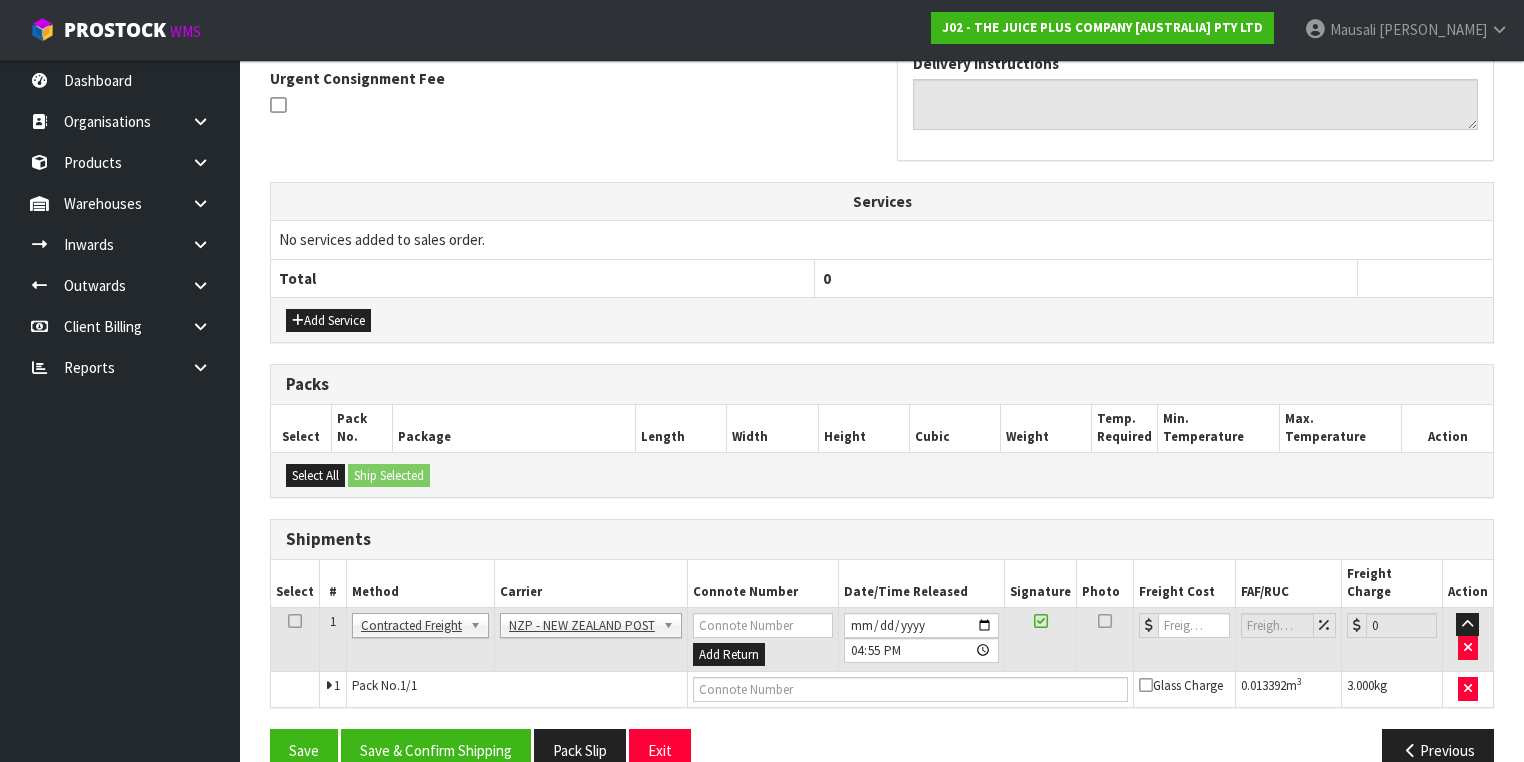 scroll, scrollTop: 606, scrollLeft: 0, axis: vertical 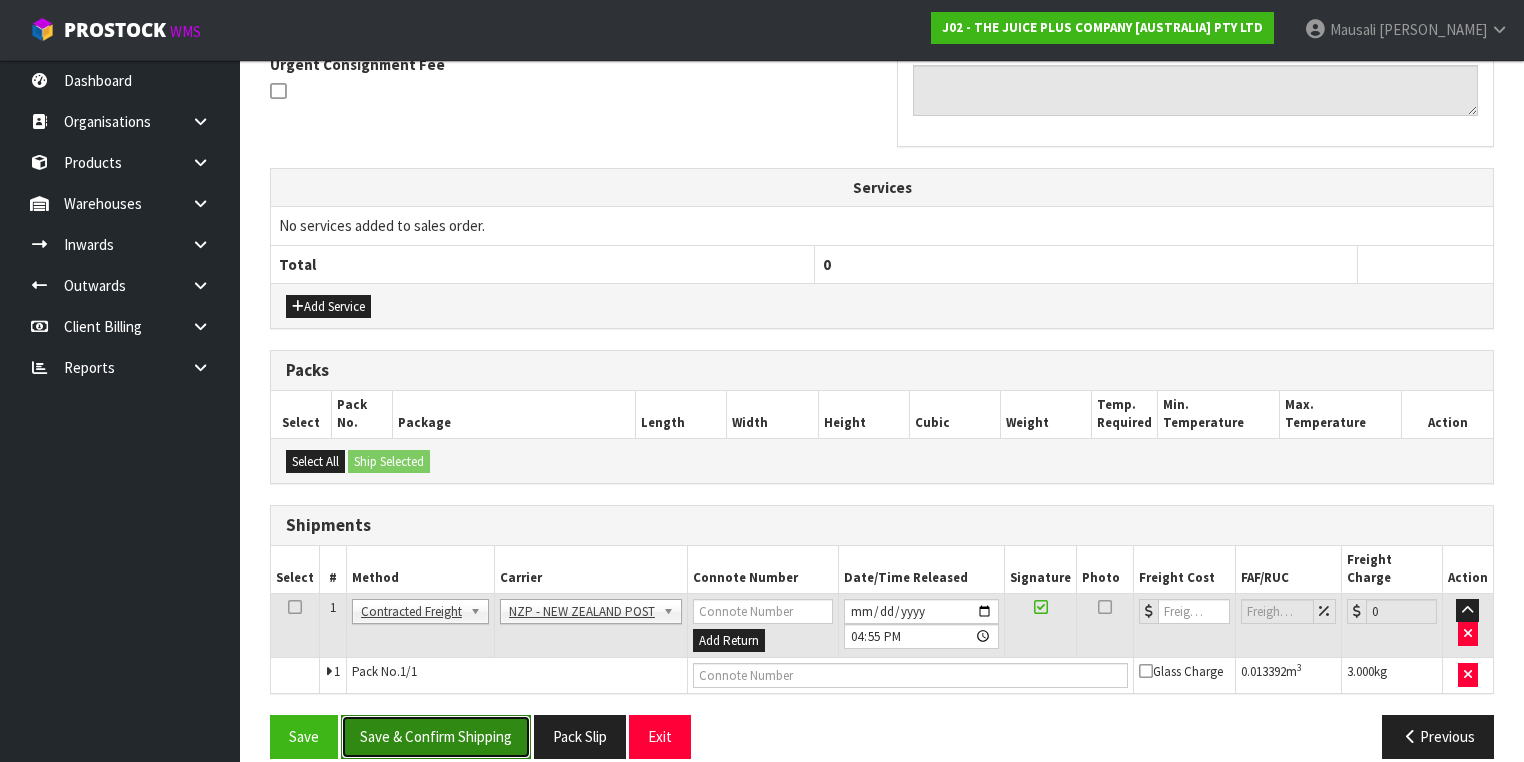 click on "Save & Confirm Shipping" at bounding box center [436, 736] 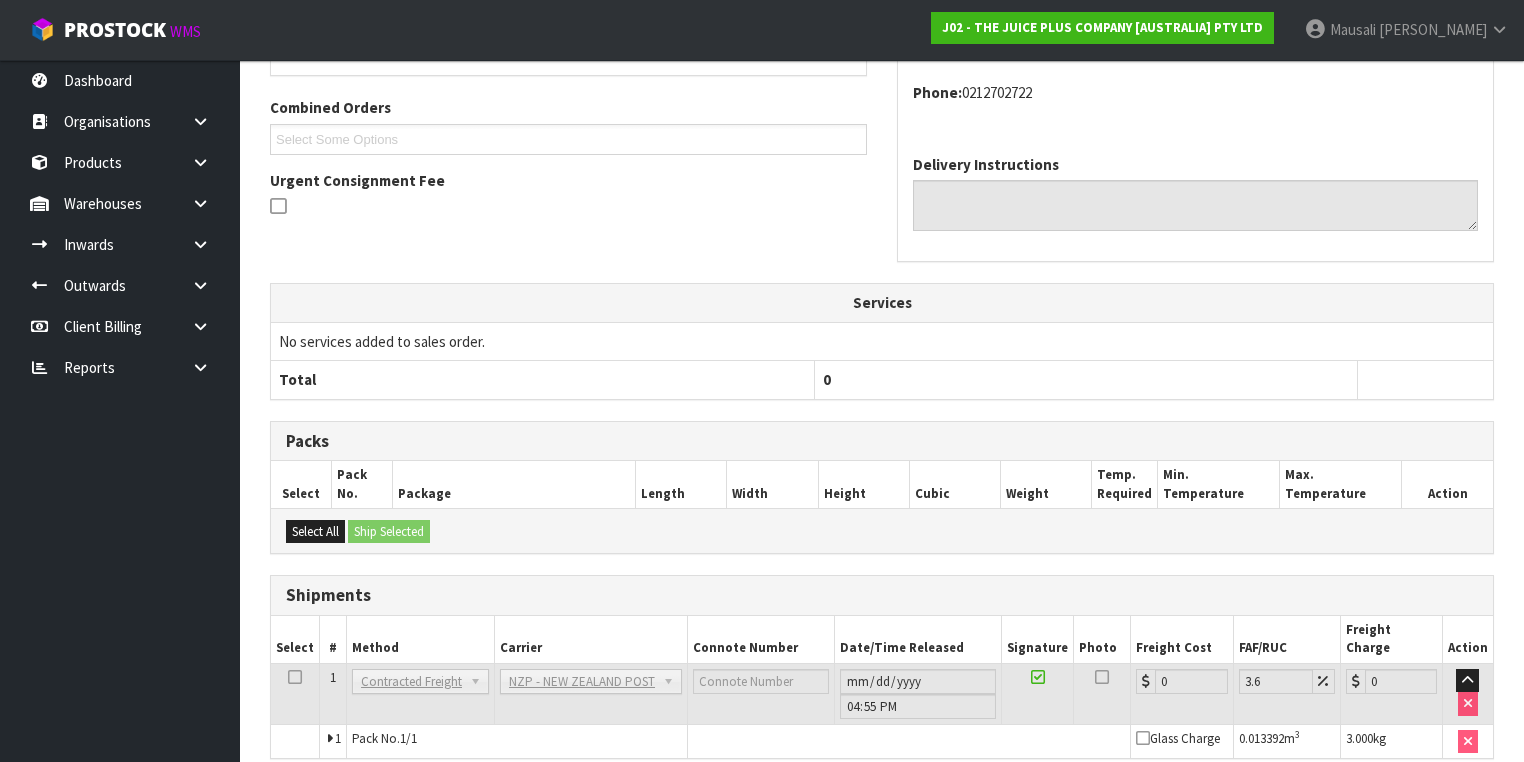 scroll, scrollTop: 579, scrollLeft: 0, axis: vertical 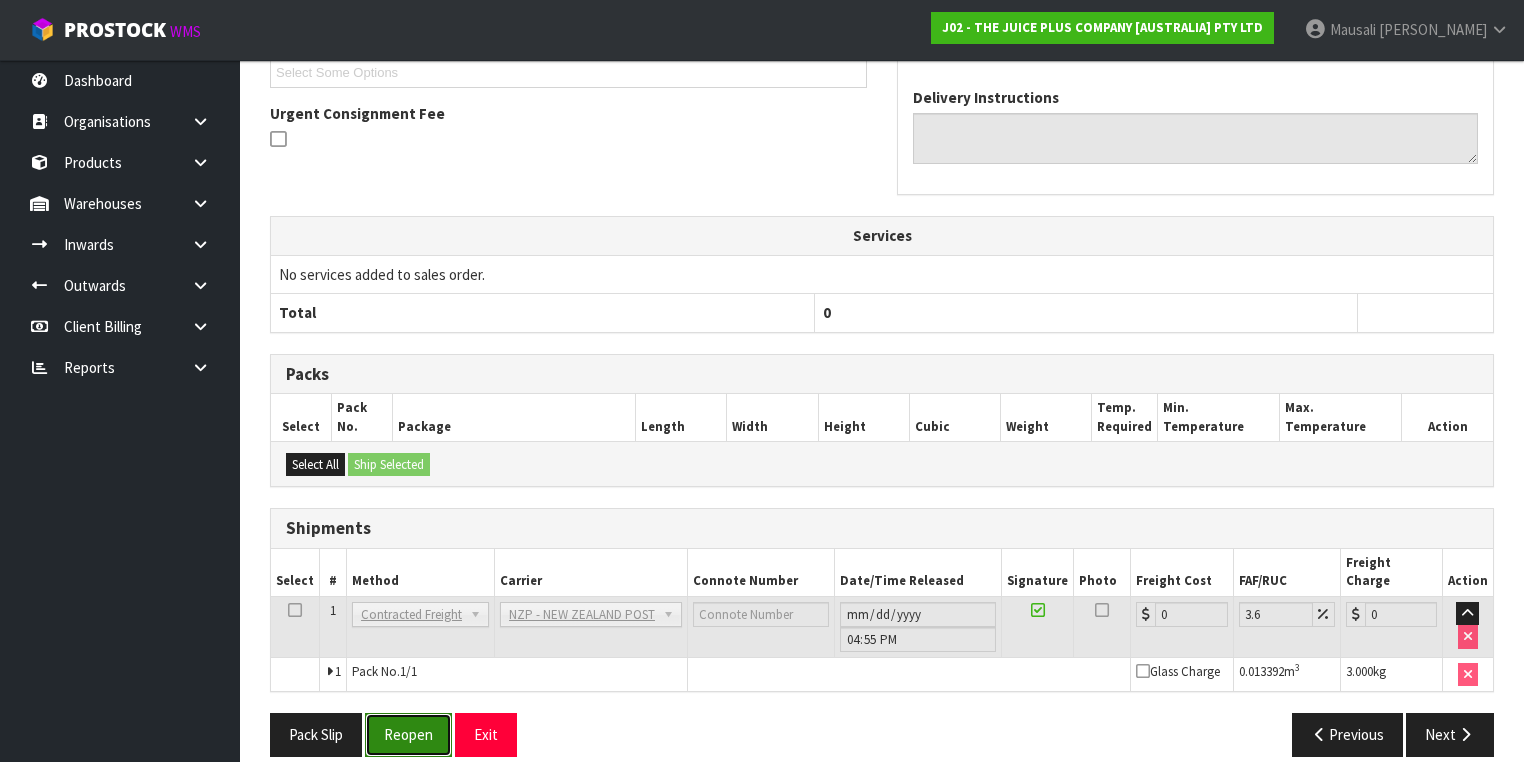 drag, startPoint x: 408, startPoint y: 714, endPoint x: 429, endPoint y: 710, distance: 21.377558 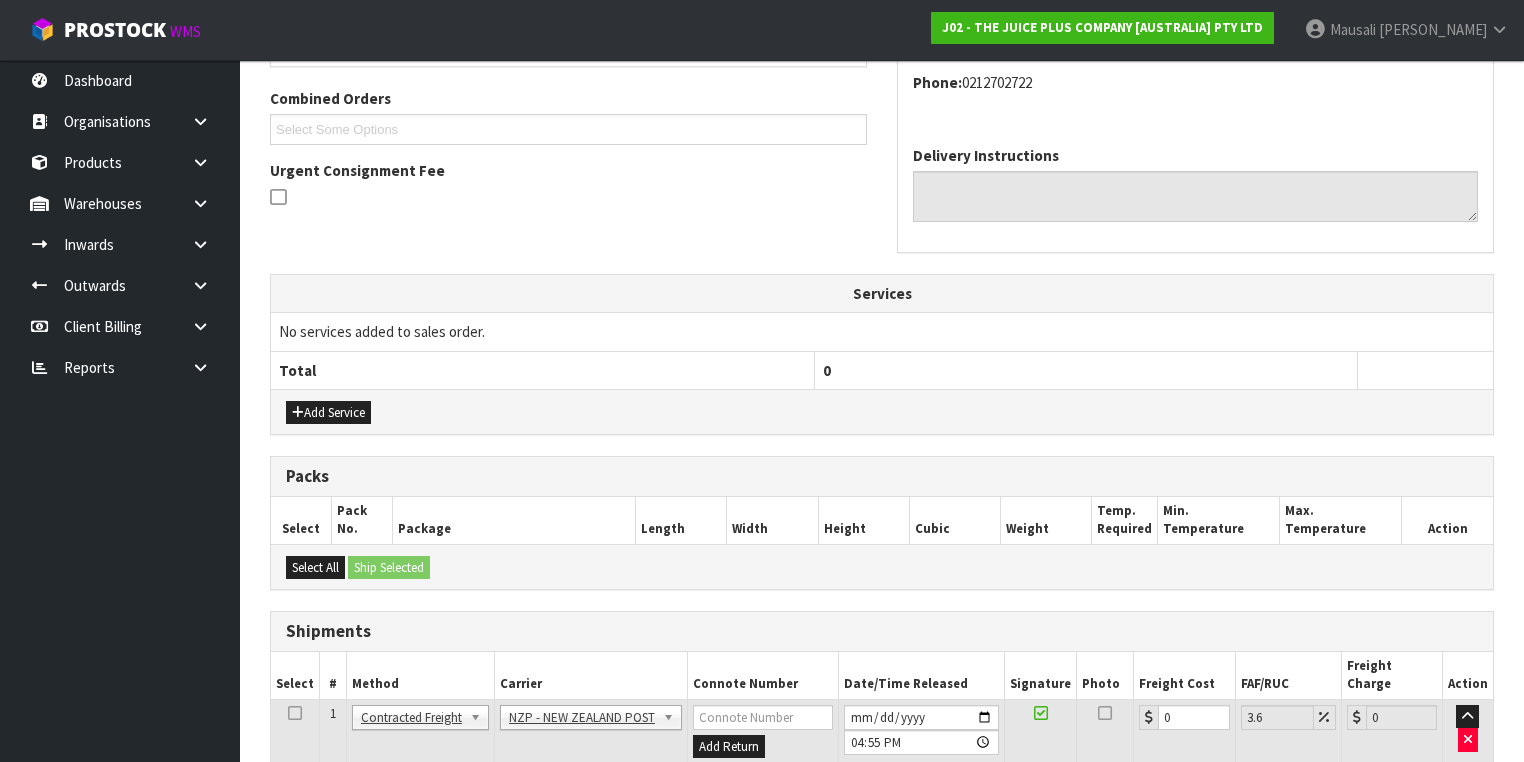 scroll, scrollTop: 624, scrollLeft: 0, axis: vertical 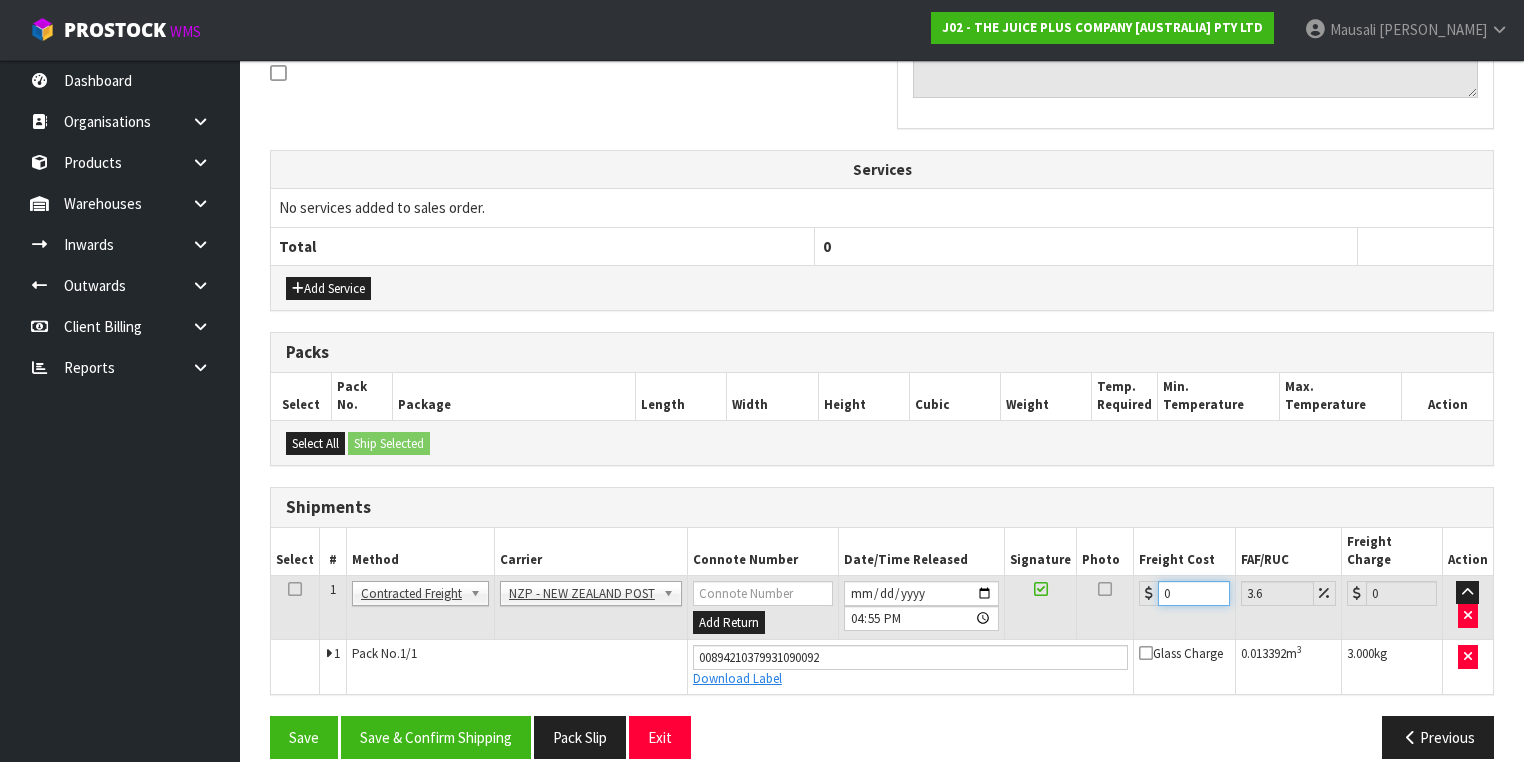 drag, startPoint x: 1177, startPoint y: 572, endPoint x: 1120, endPoint y: 600, distance: 63.505905 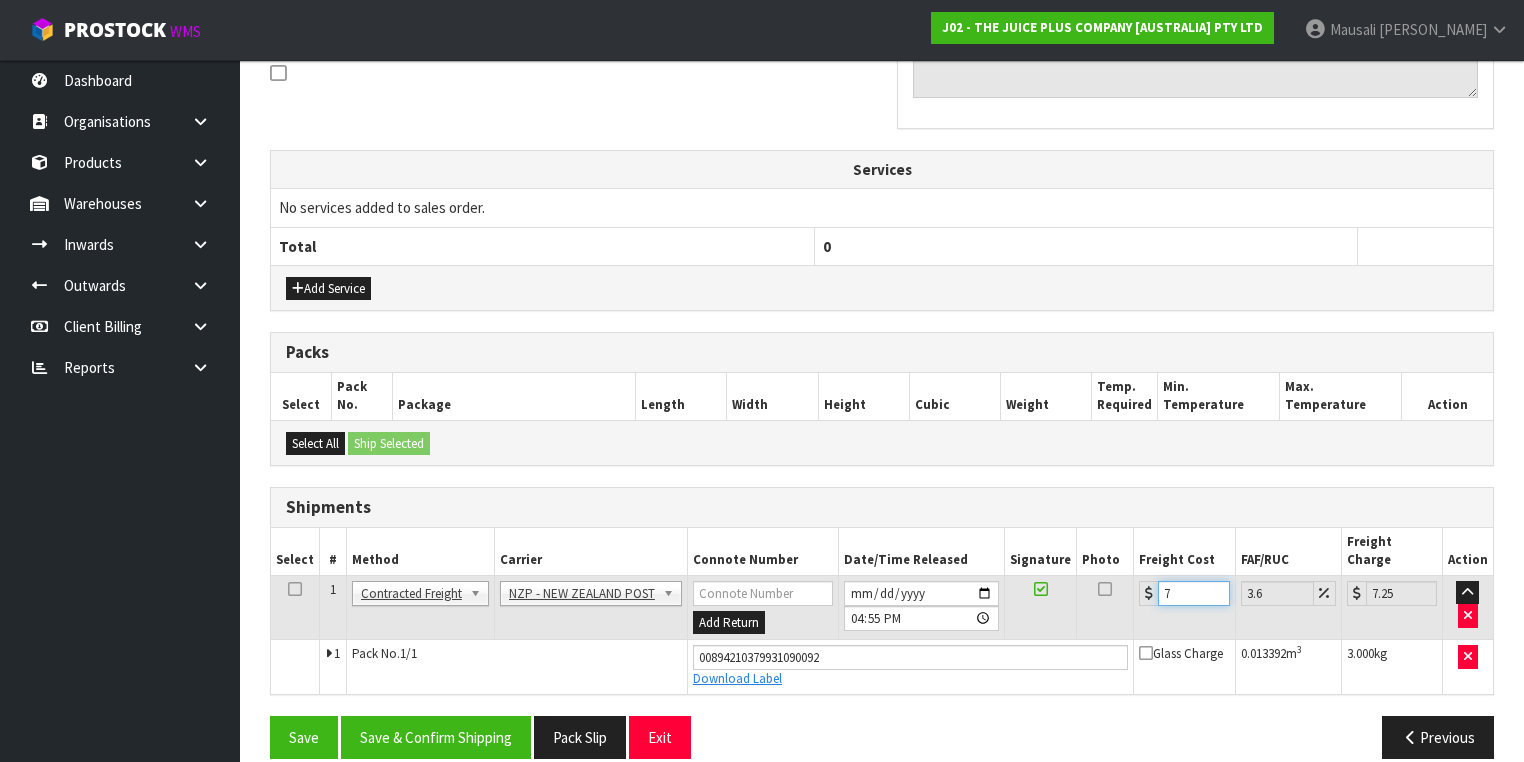 type on "7.3" 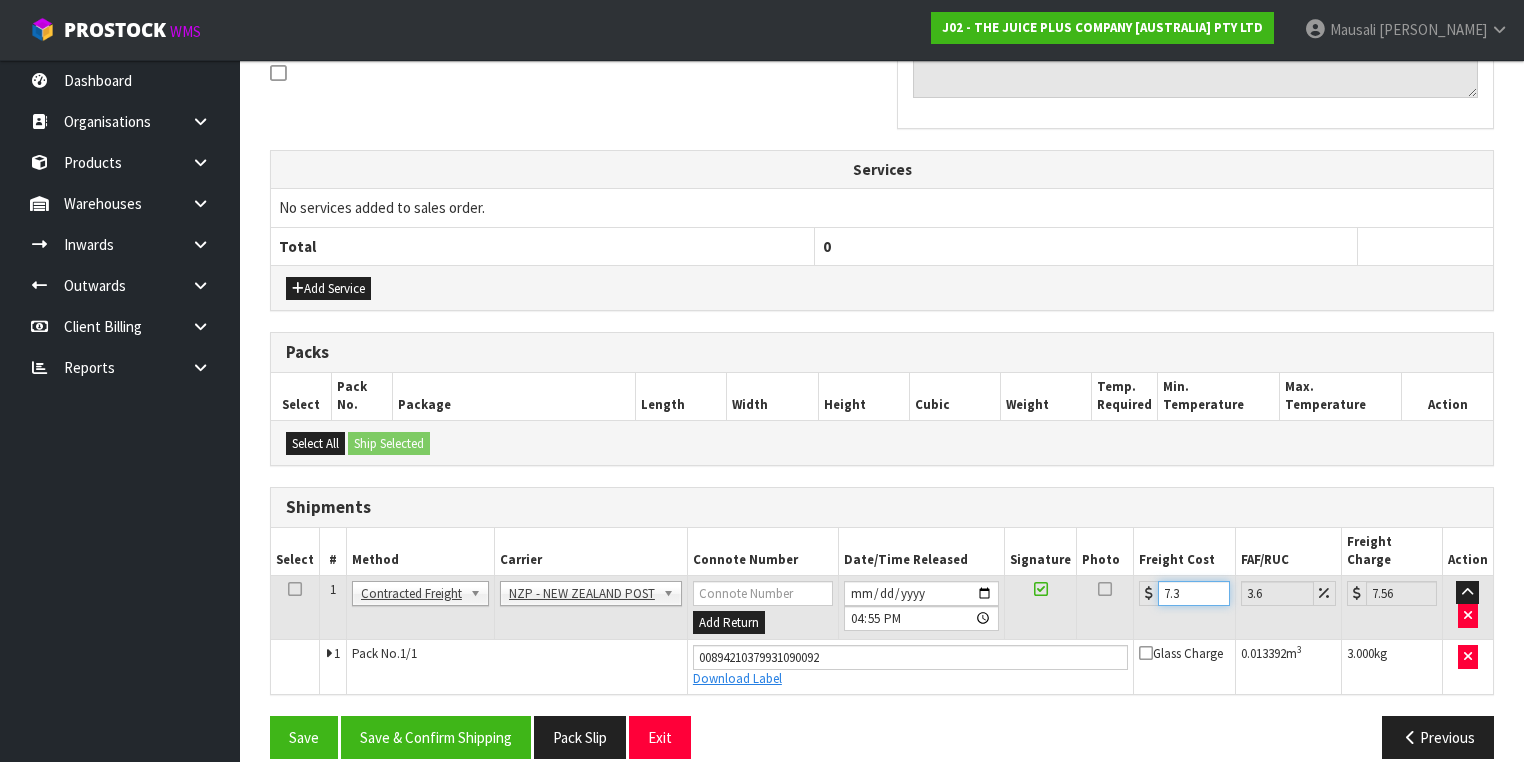 type on "7.31" 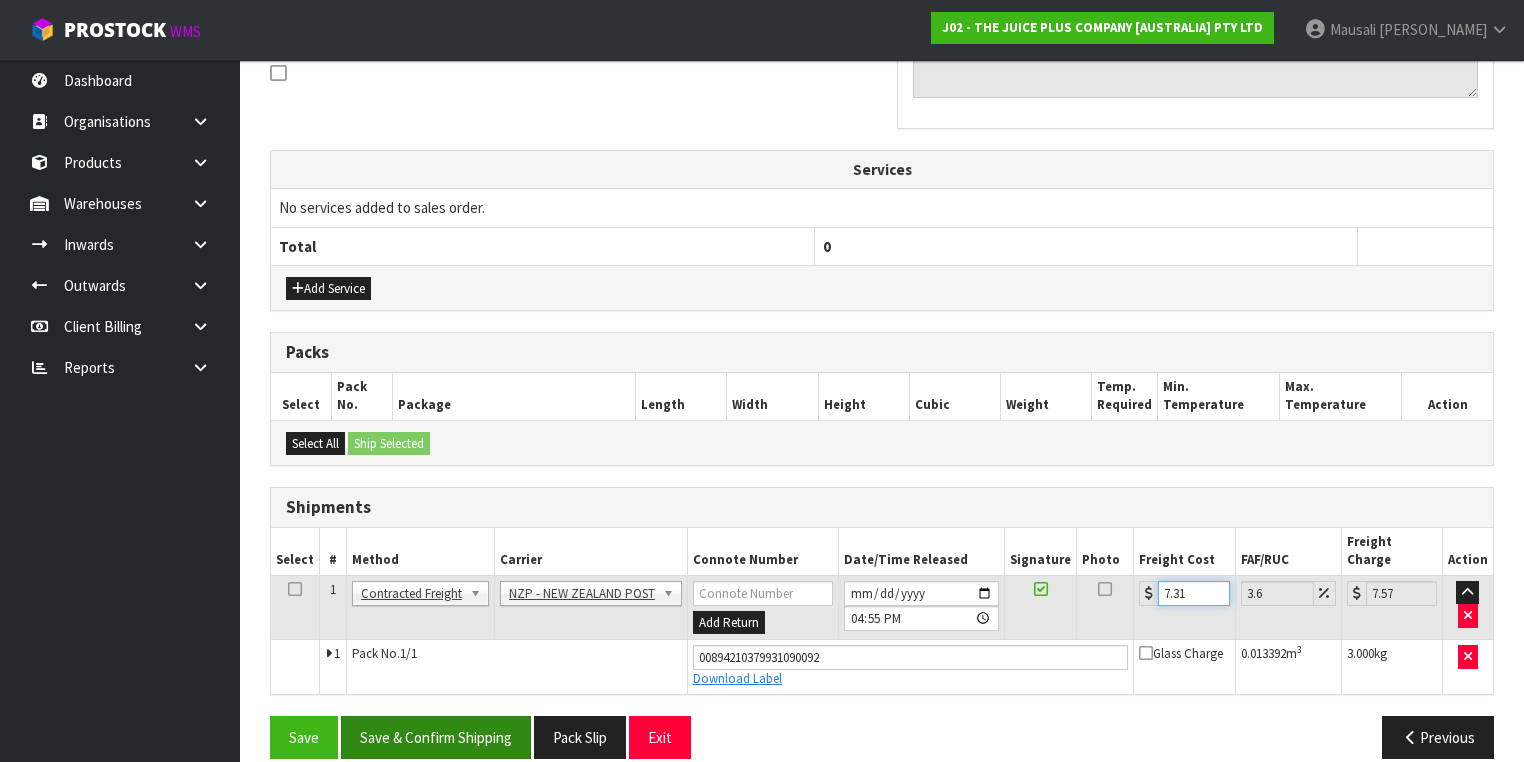 type on "7.31" 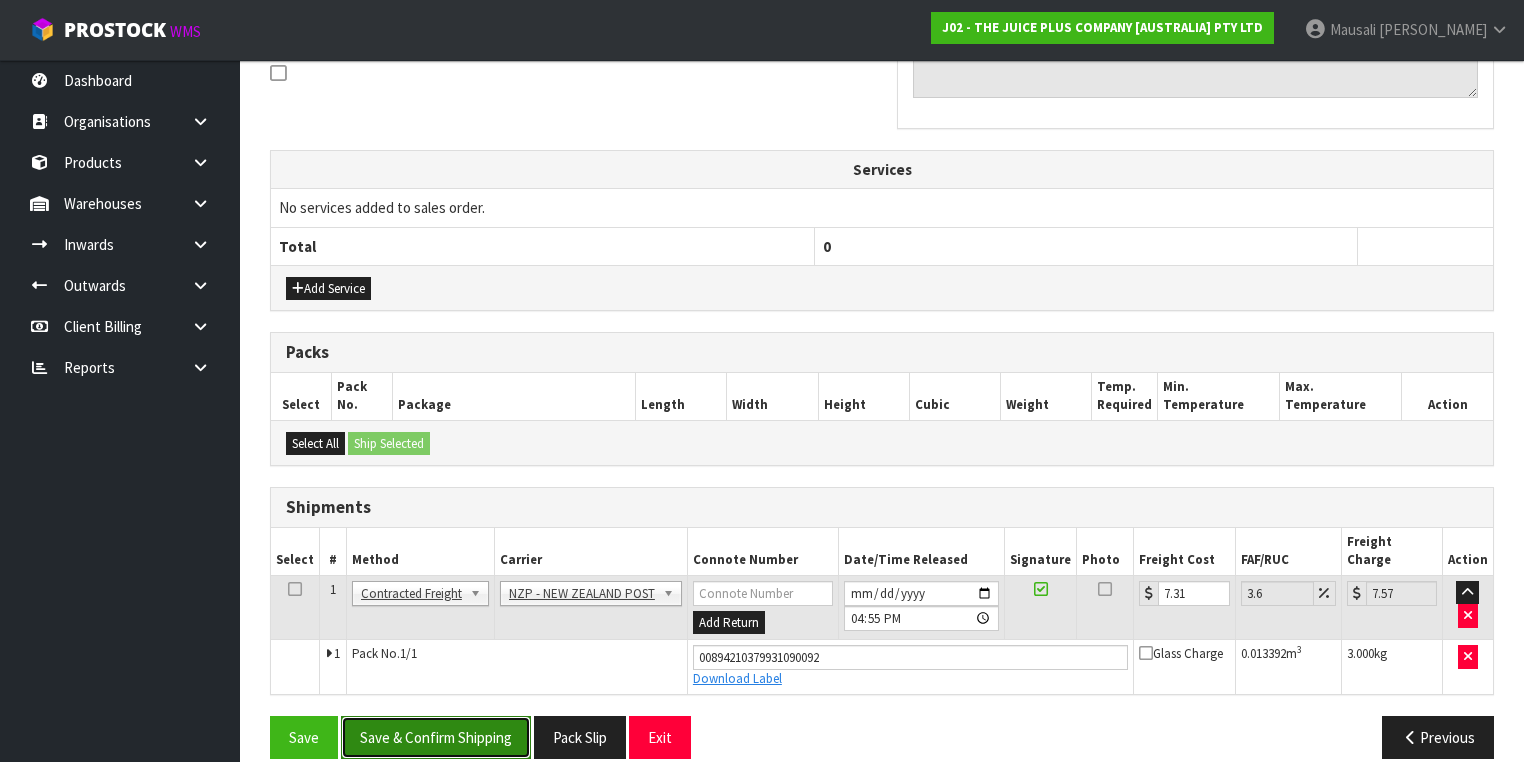 click on "Save & Confirm Shipping" at bounding box center (436, 737) 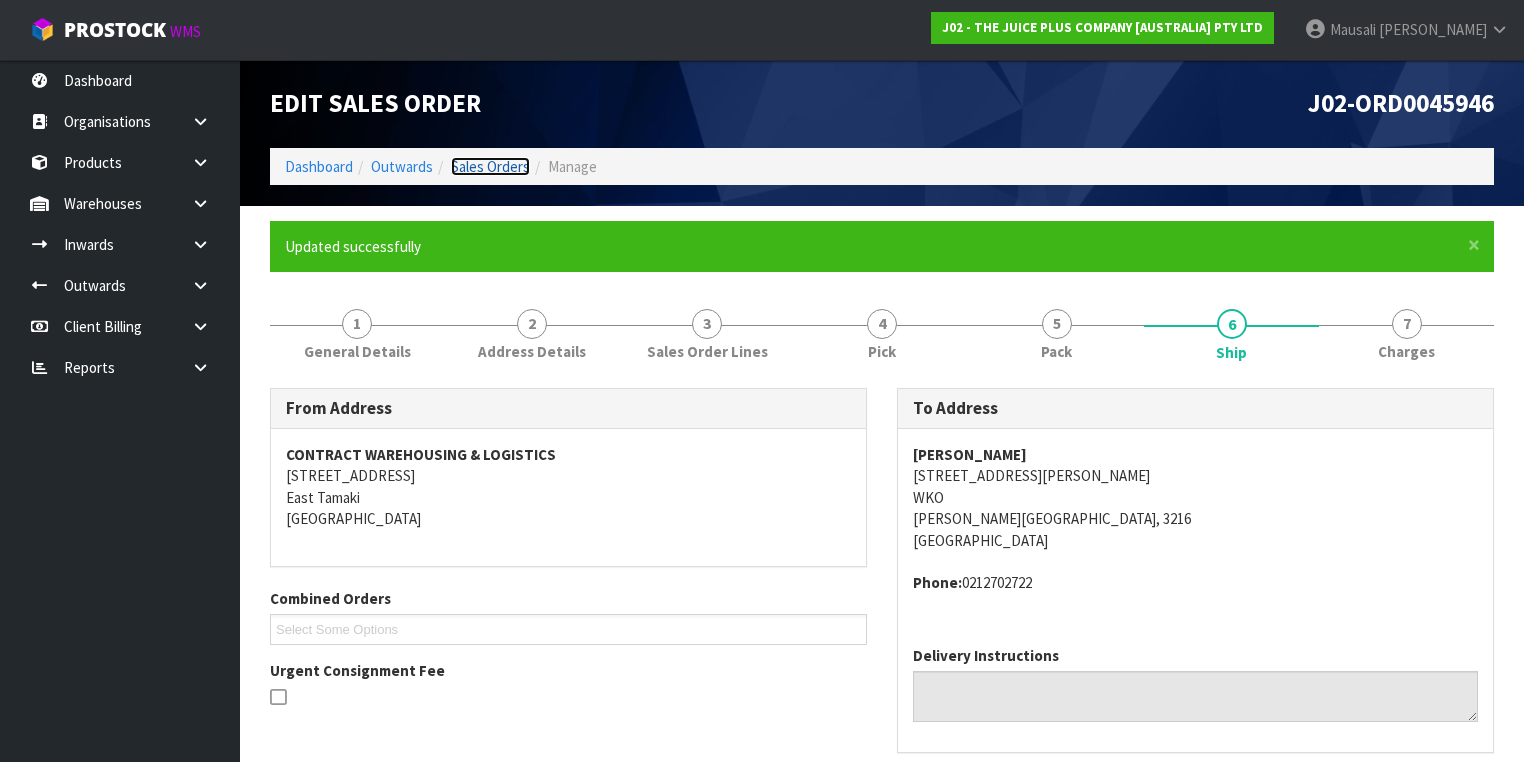 click on "Sales Orders" at bounding box center (490, 166) 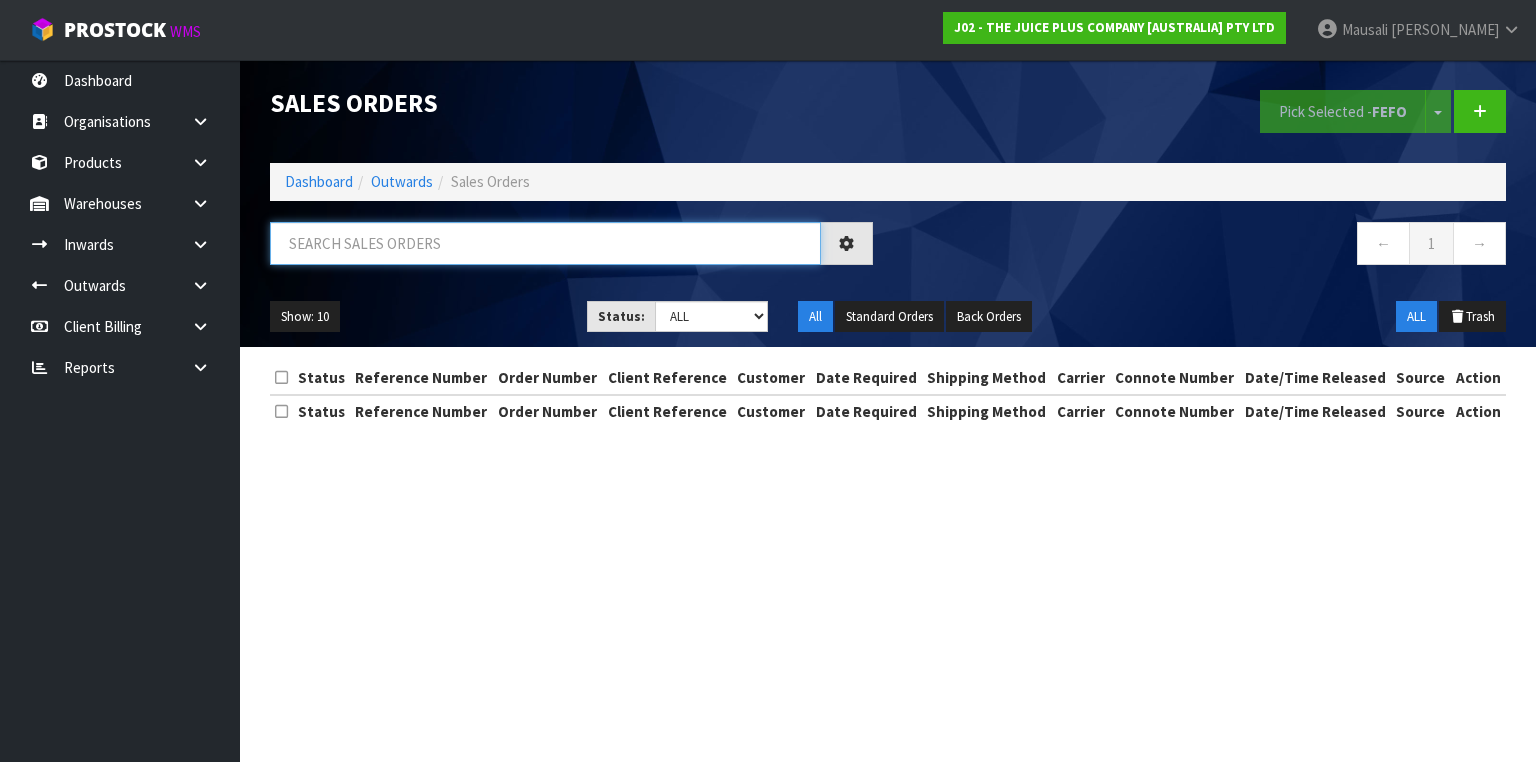 click at bounding box center [545, 243] 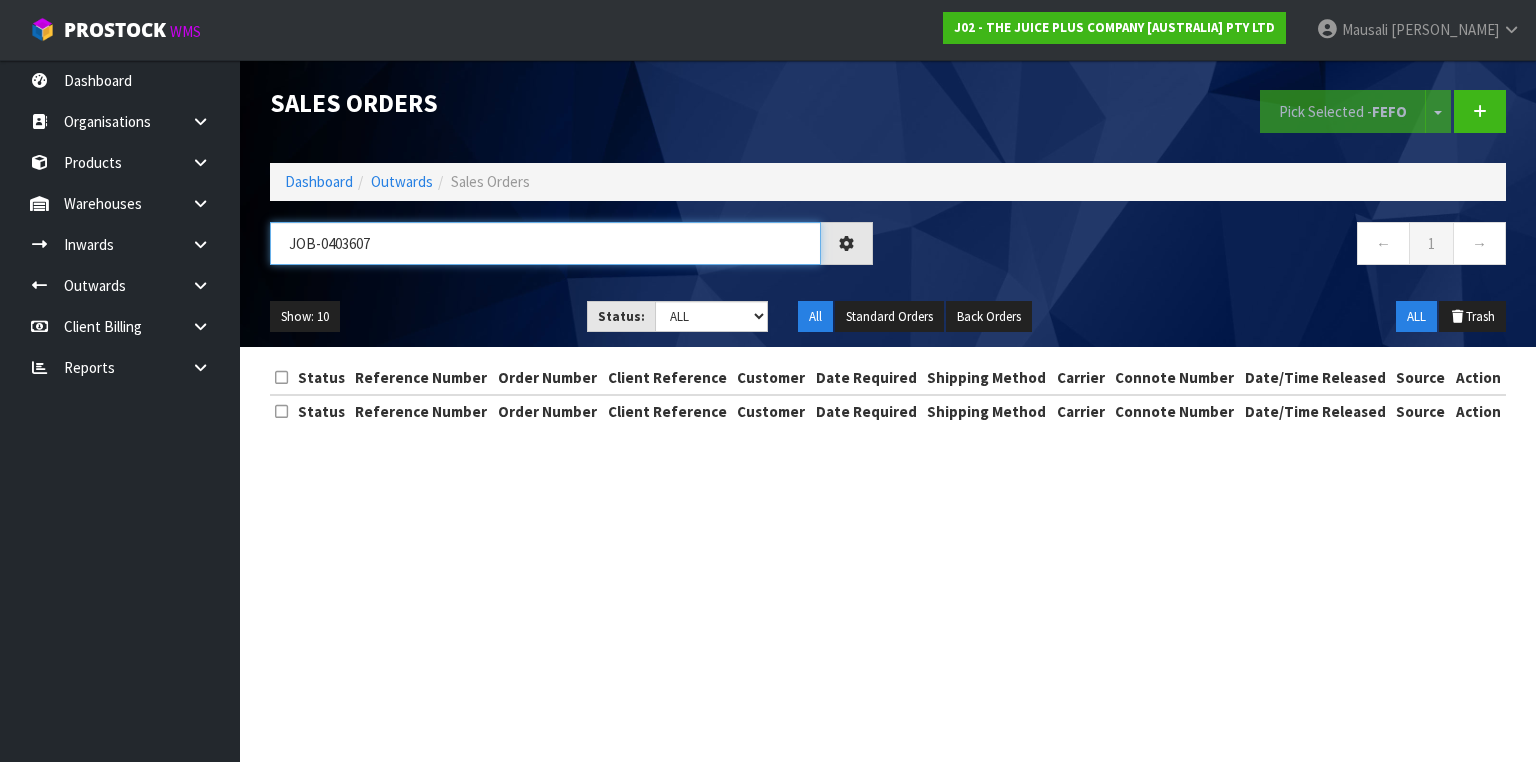 type on "JOB-0403607" 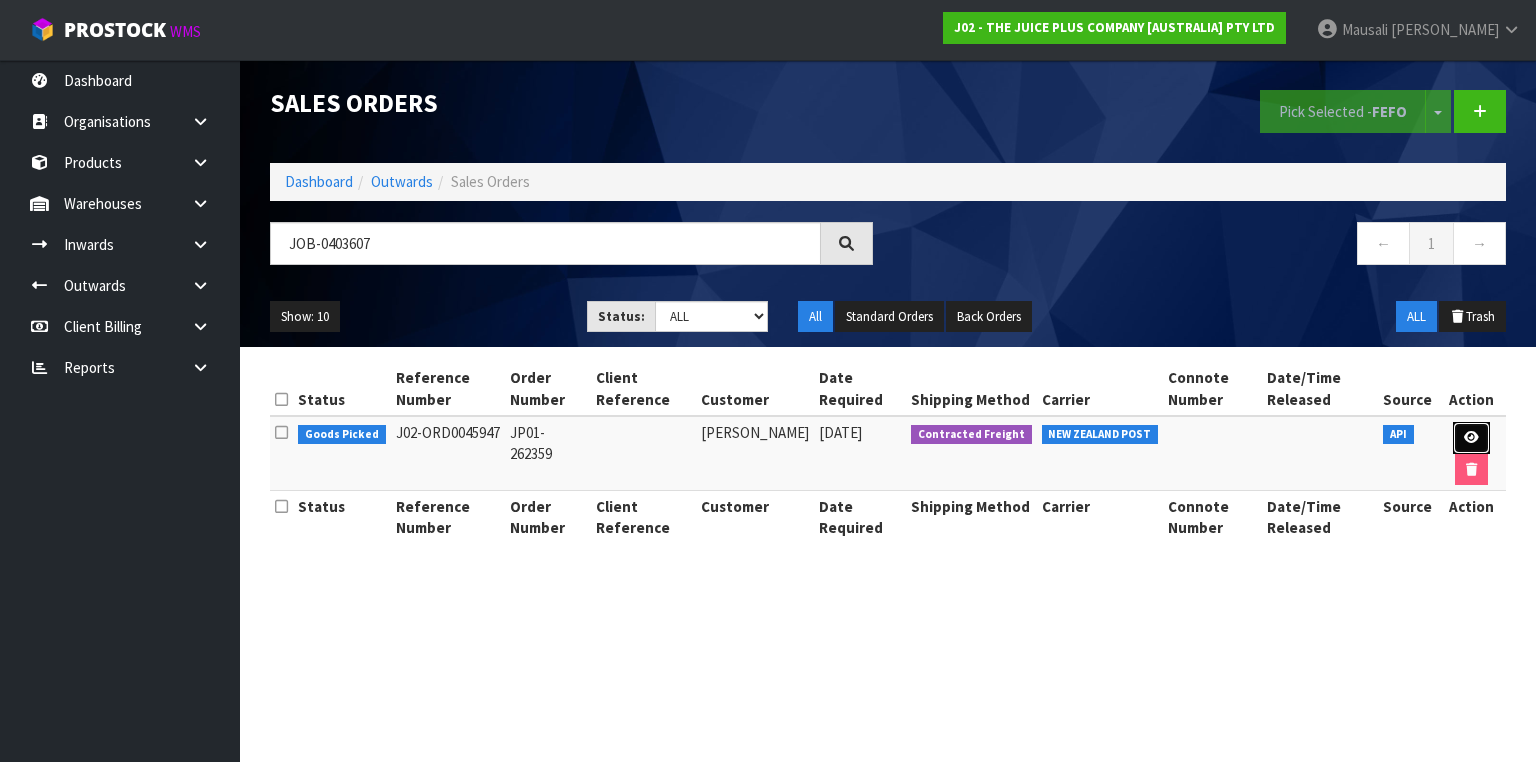 click at bounding box center [1471, 437] 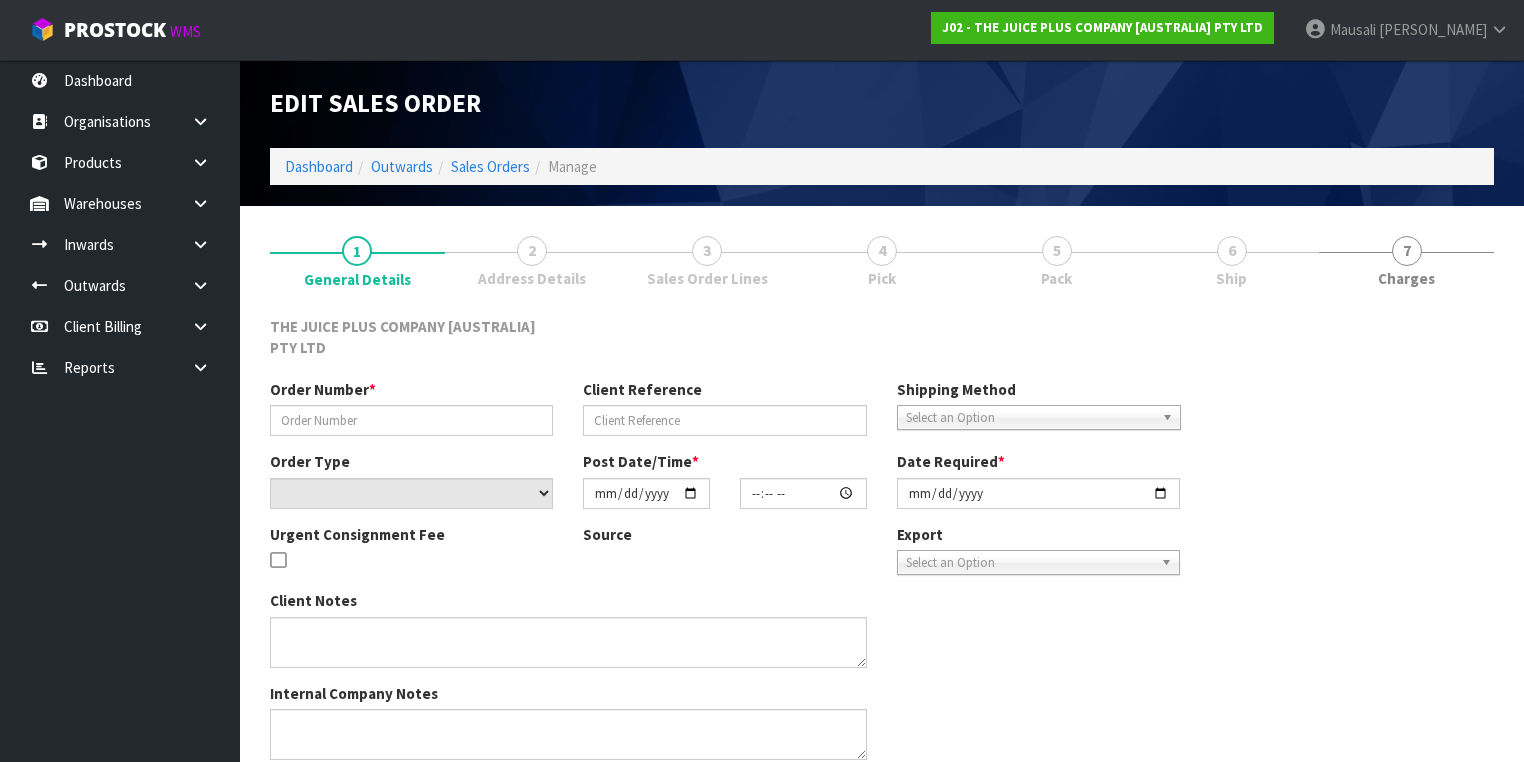 type on "JP01-262359" 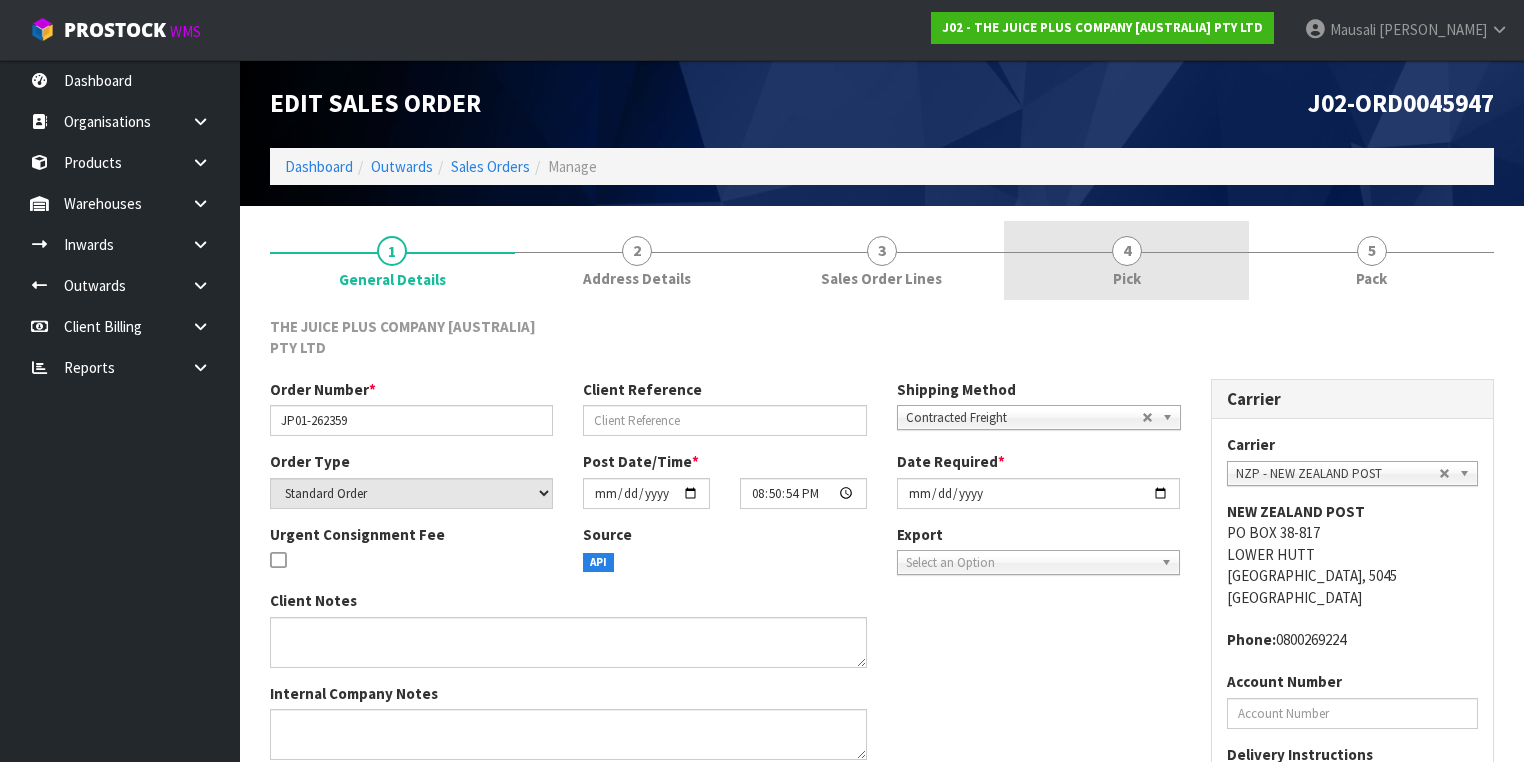 click on "4
Pick" at bounding box center [1126, 260] 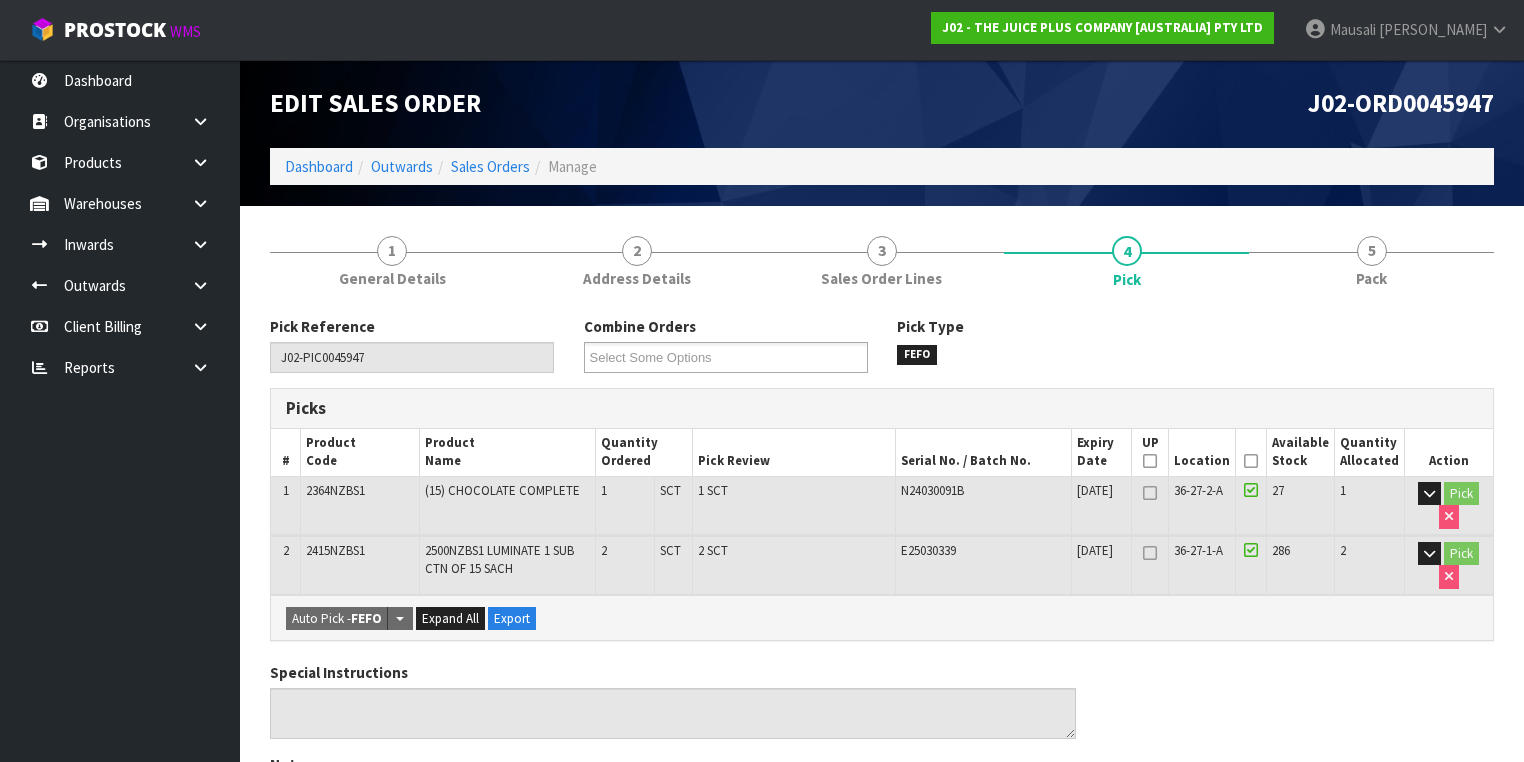 click at bounding box center (1251, 461) 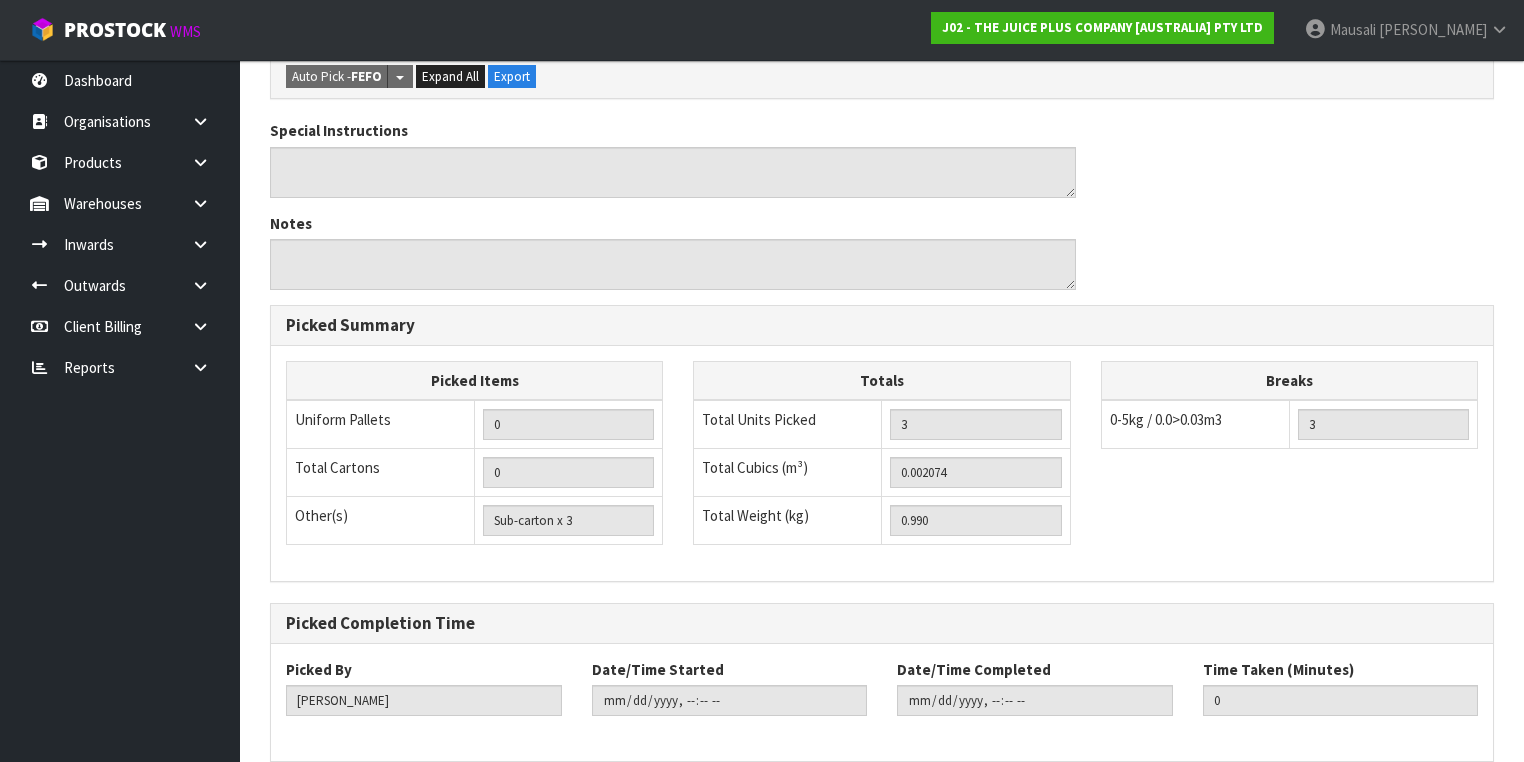 scroll, scrollTop: 700, scrollLeft: 0, axis: vertical 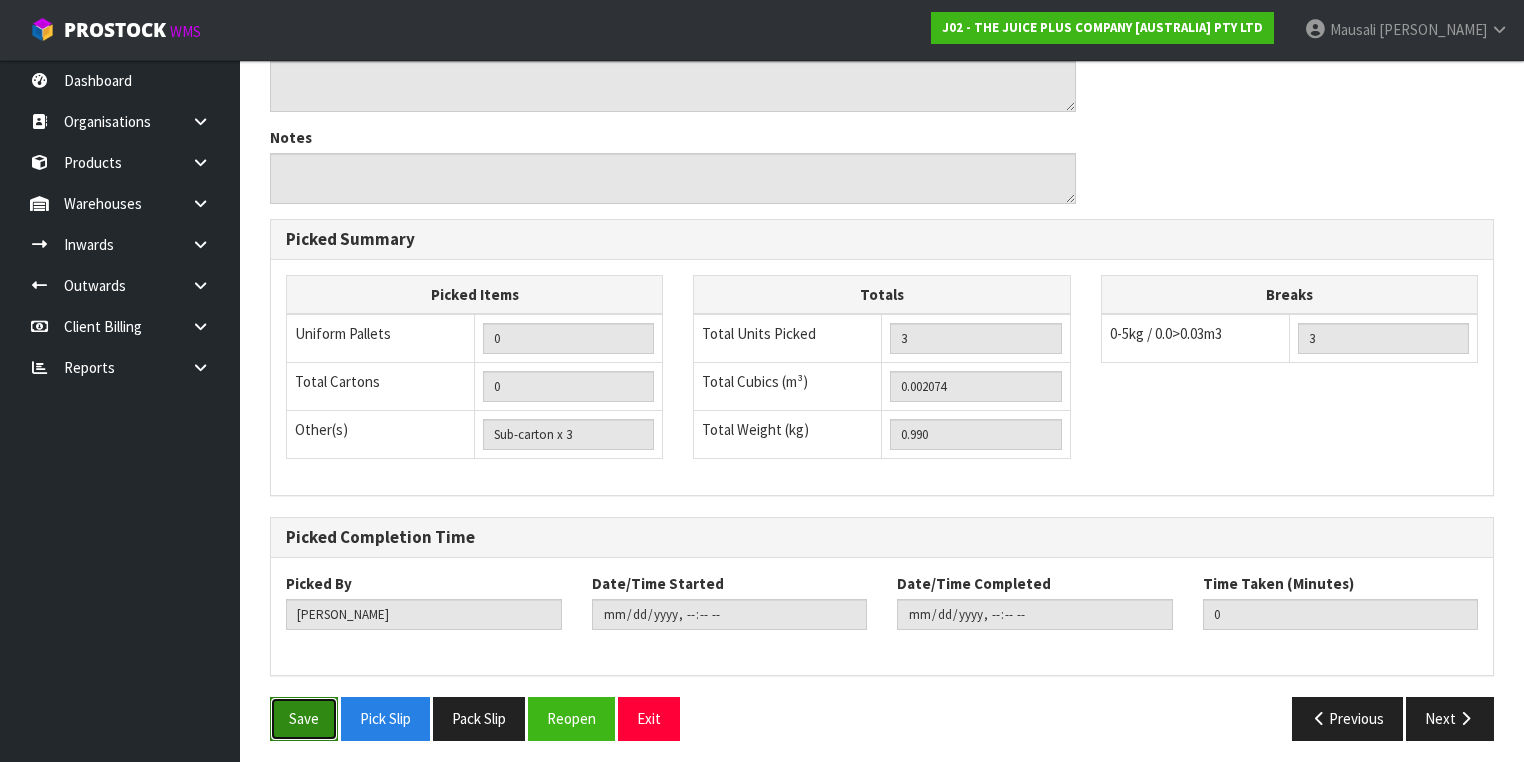 drag, startPoint x: 292, startPoint y: 722, endPoint x: 313, endPoint y: 720, distance: 21.095022 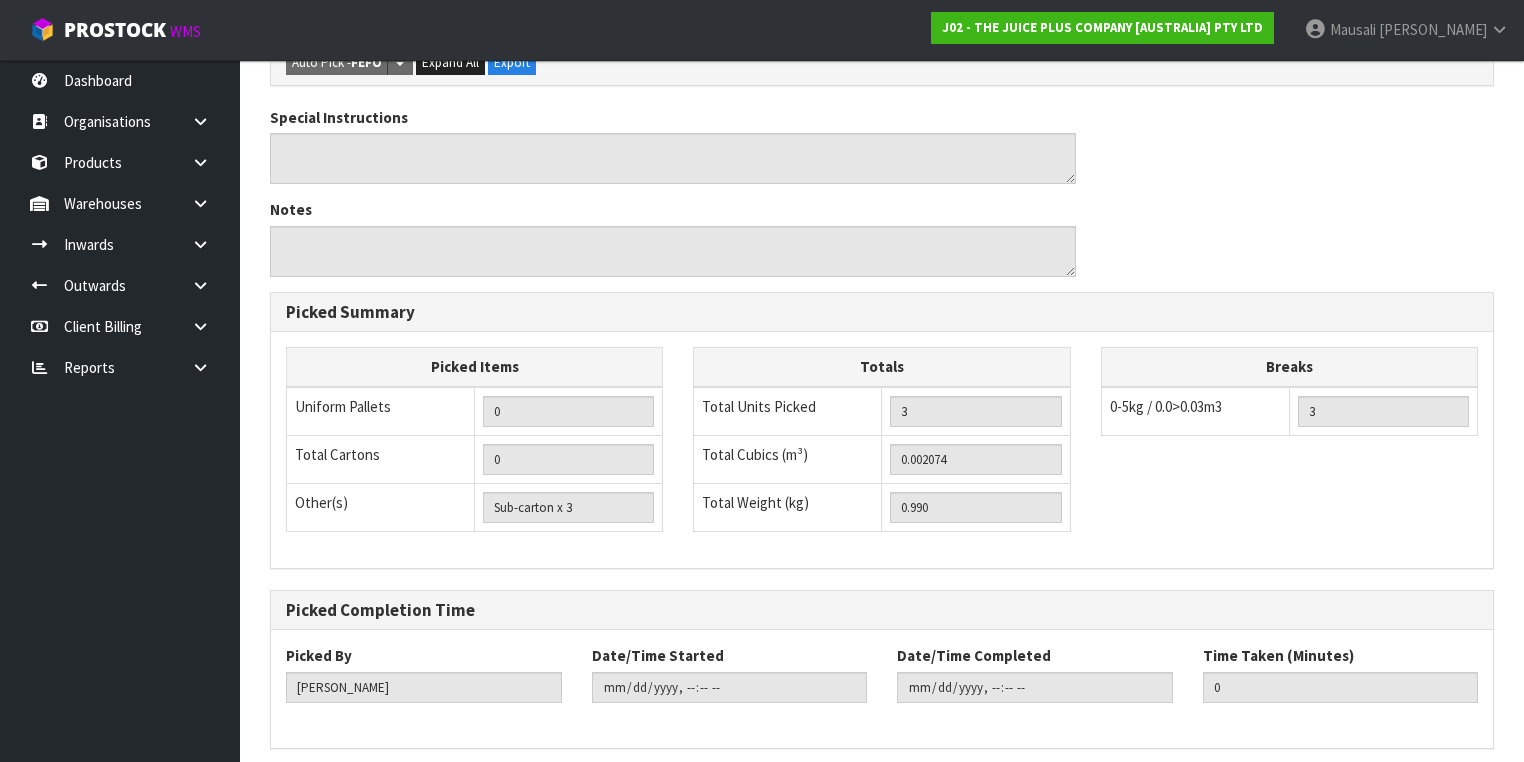 scroll, scrollTop: 0, scrollLeft: 0, axis: both 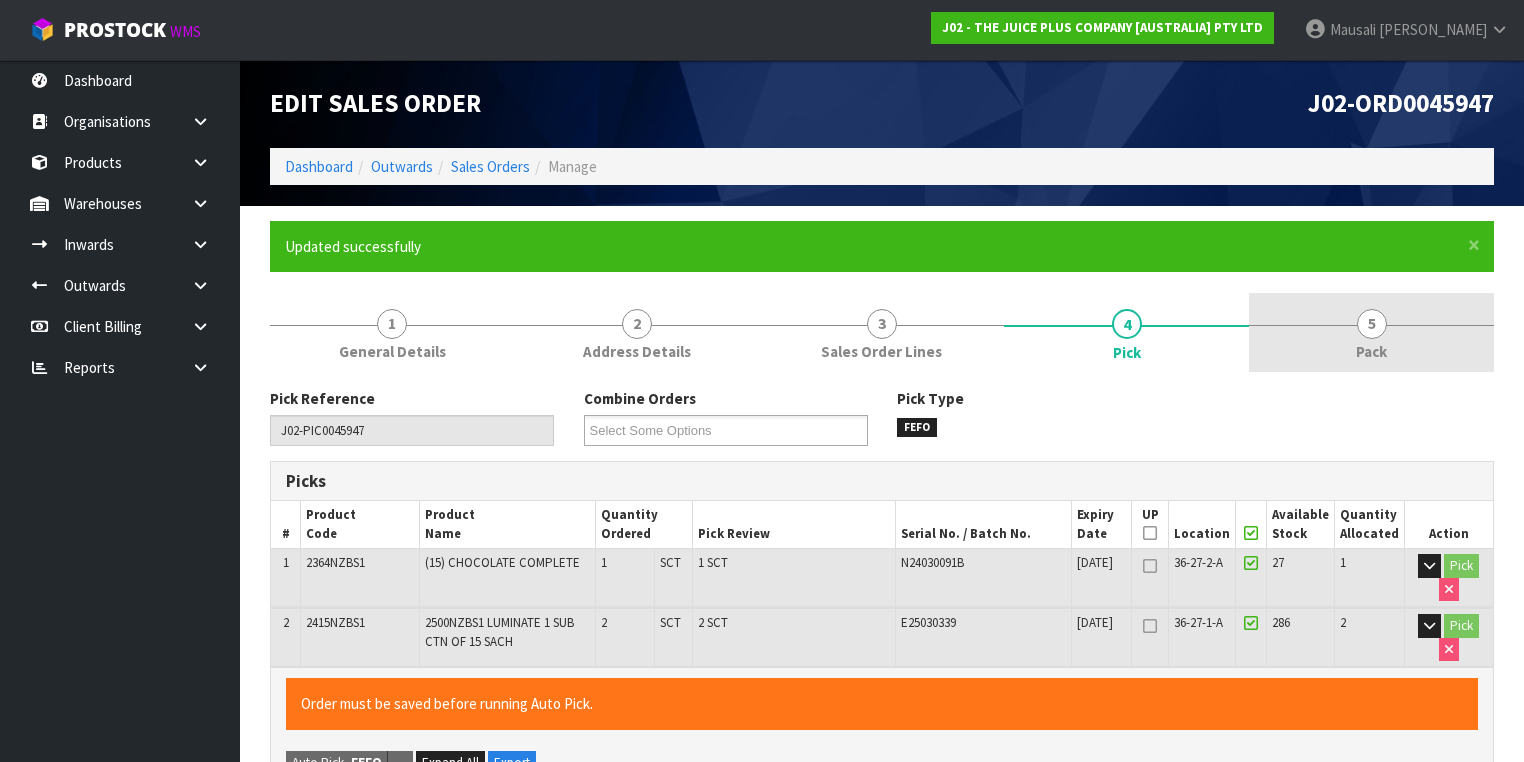 type on "[PERSON_NAME]" 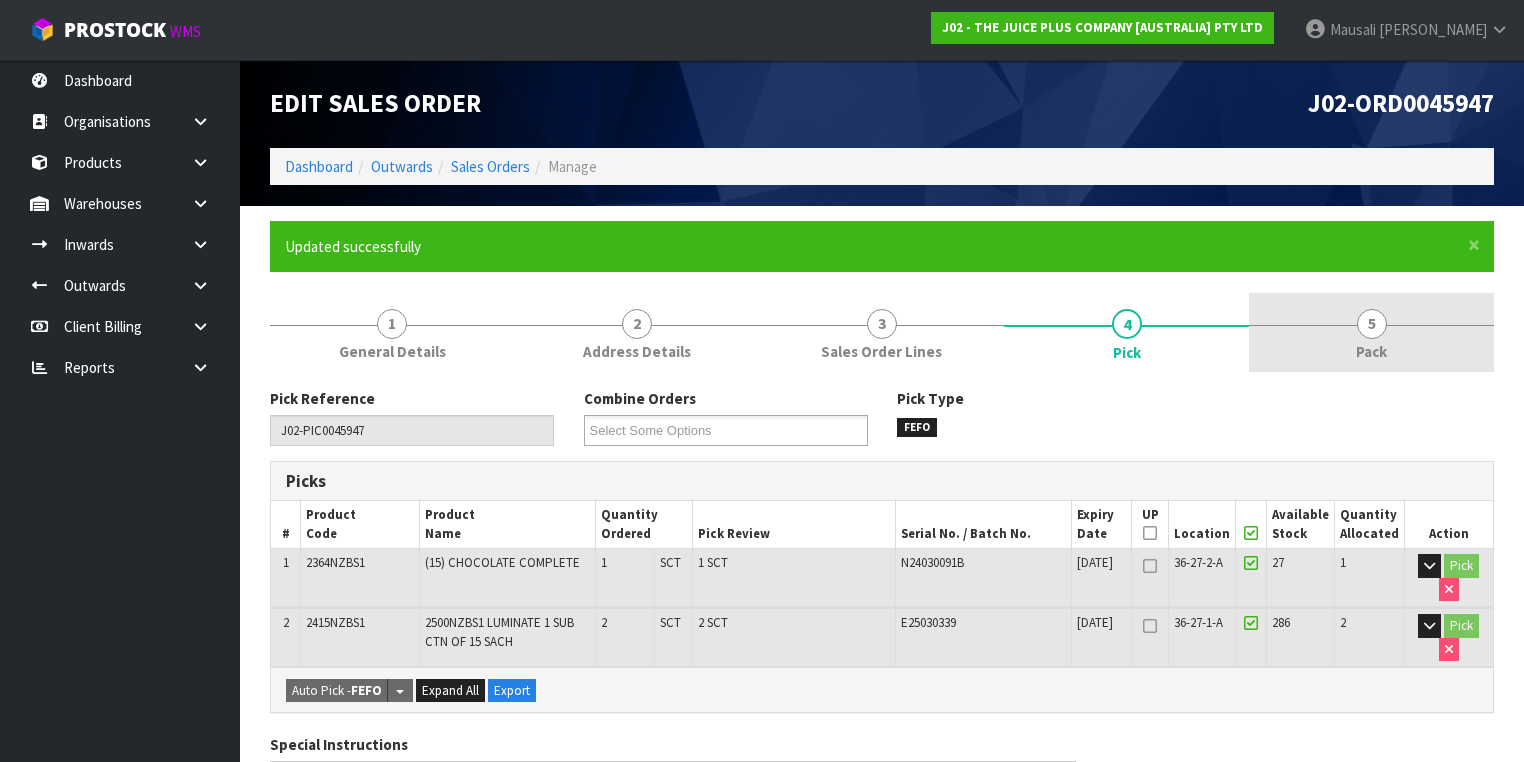 click on "5
Pack" at bounding box center [1371, 332] 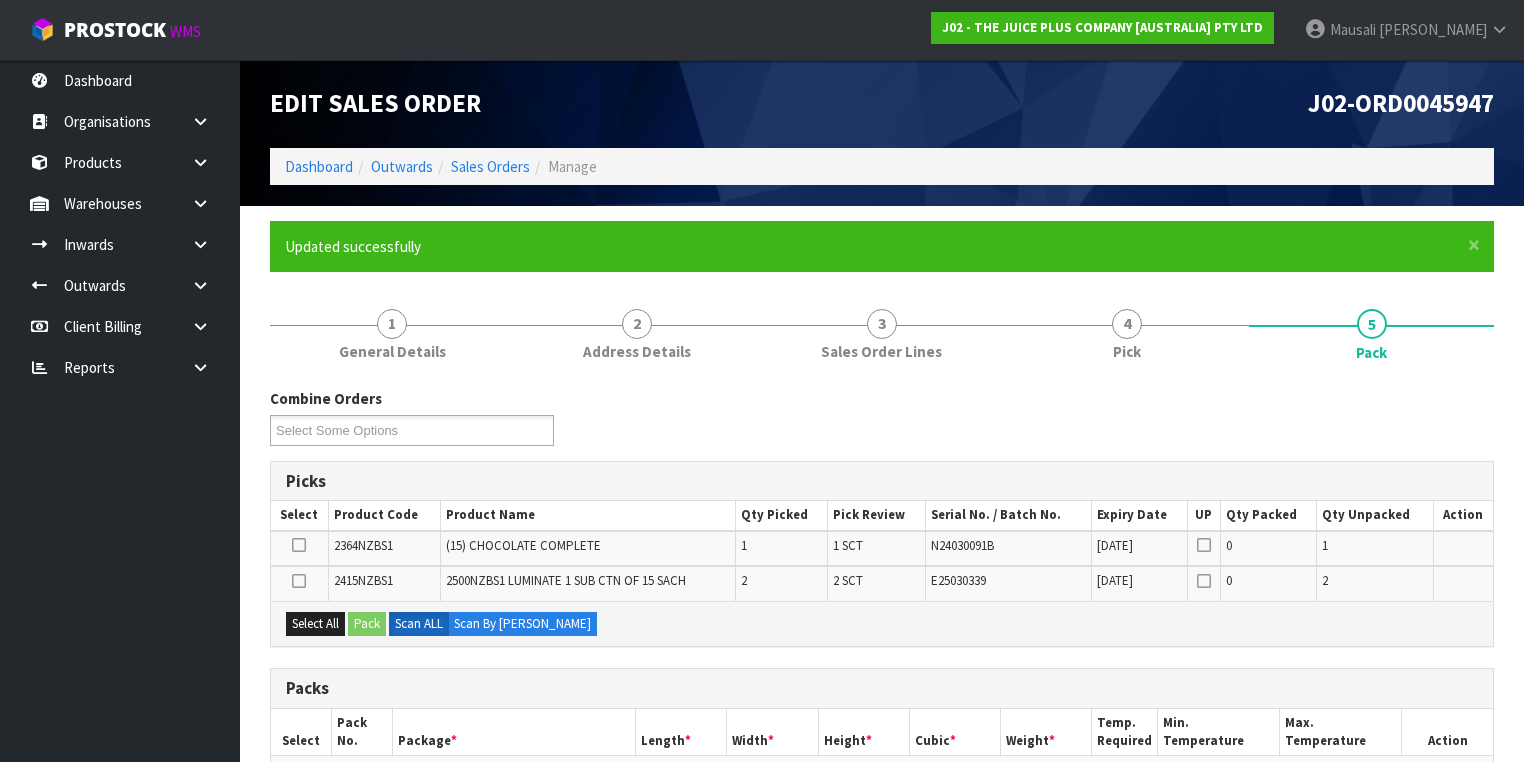 scroll, scrollTop: 240, scrollLeft: 0, axis: vertical 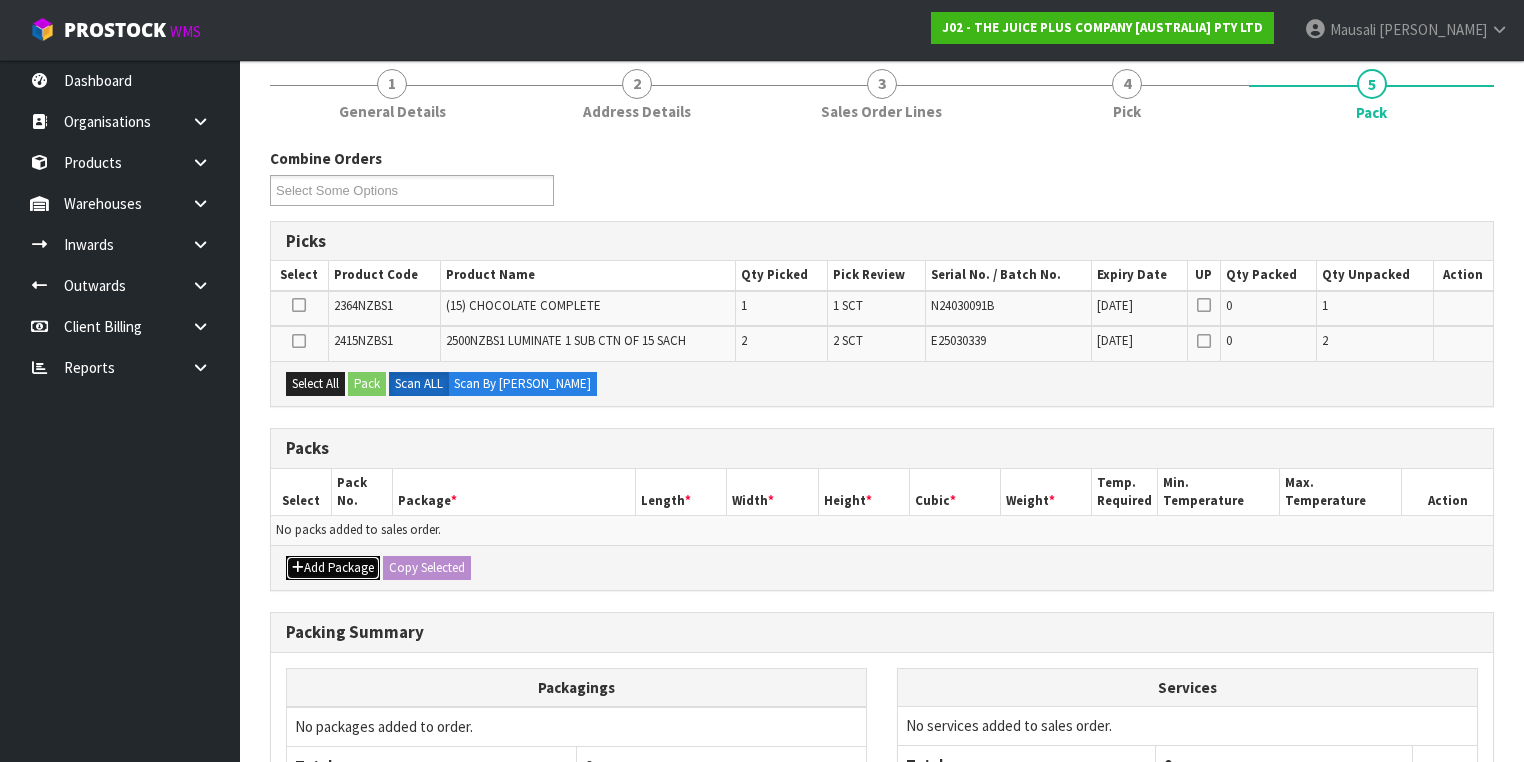 click on "Add Package" at bounding box center [333, 568] 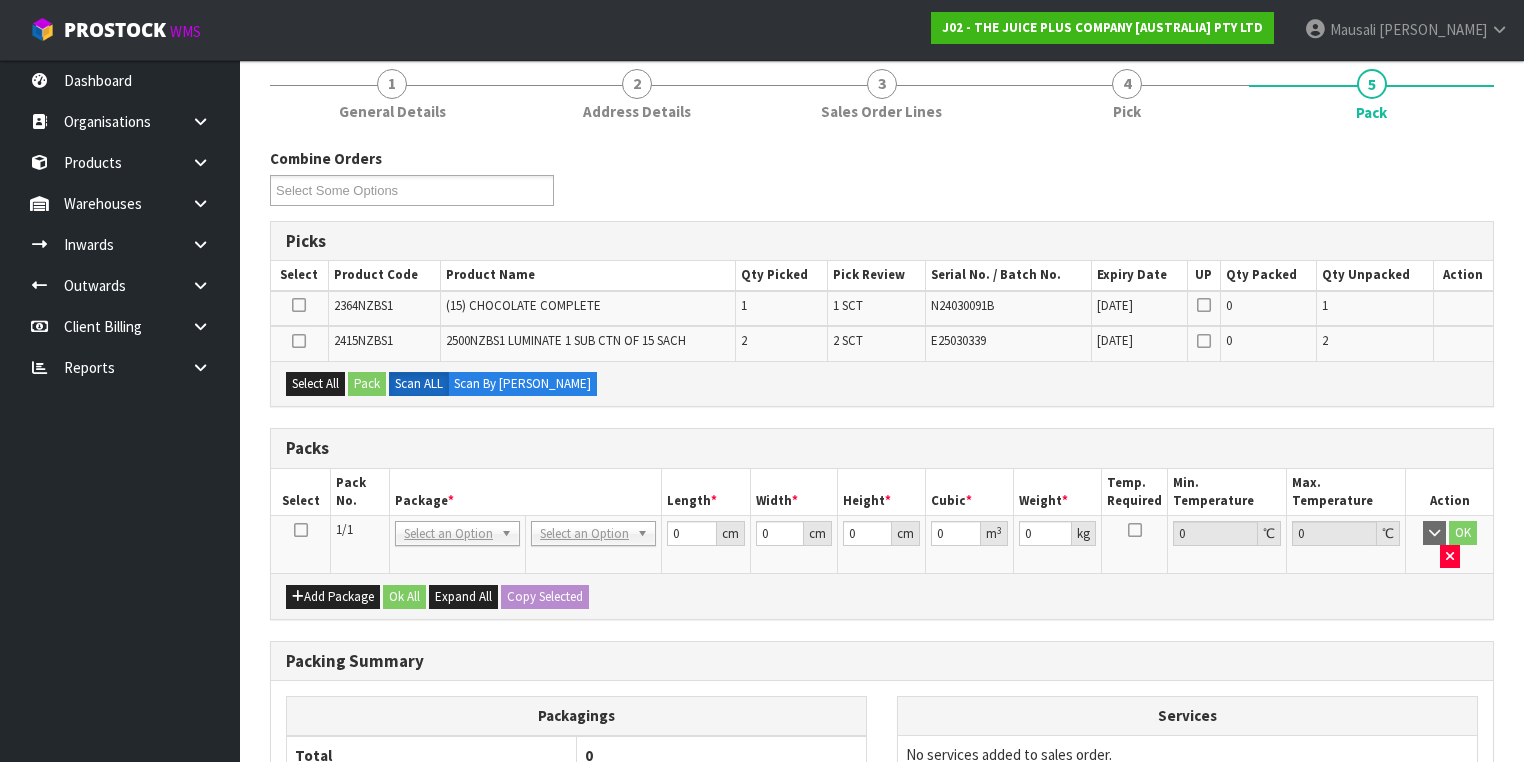 click at bounding box center (301, 530) 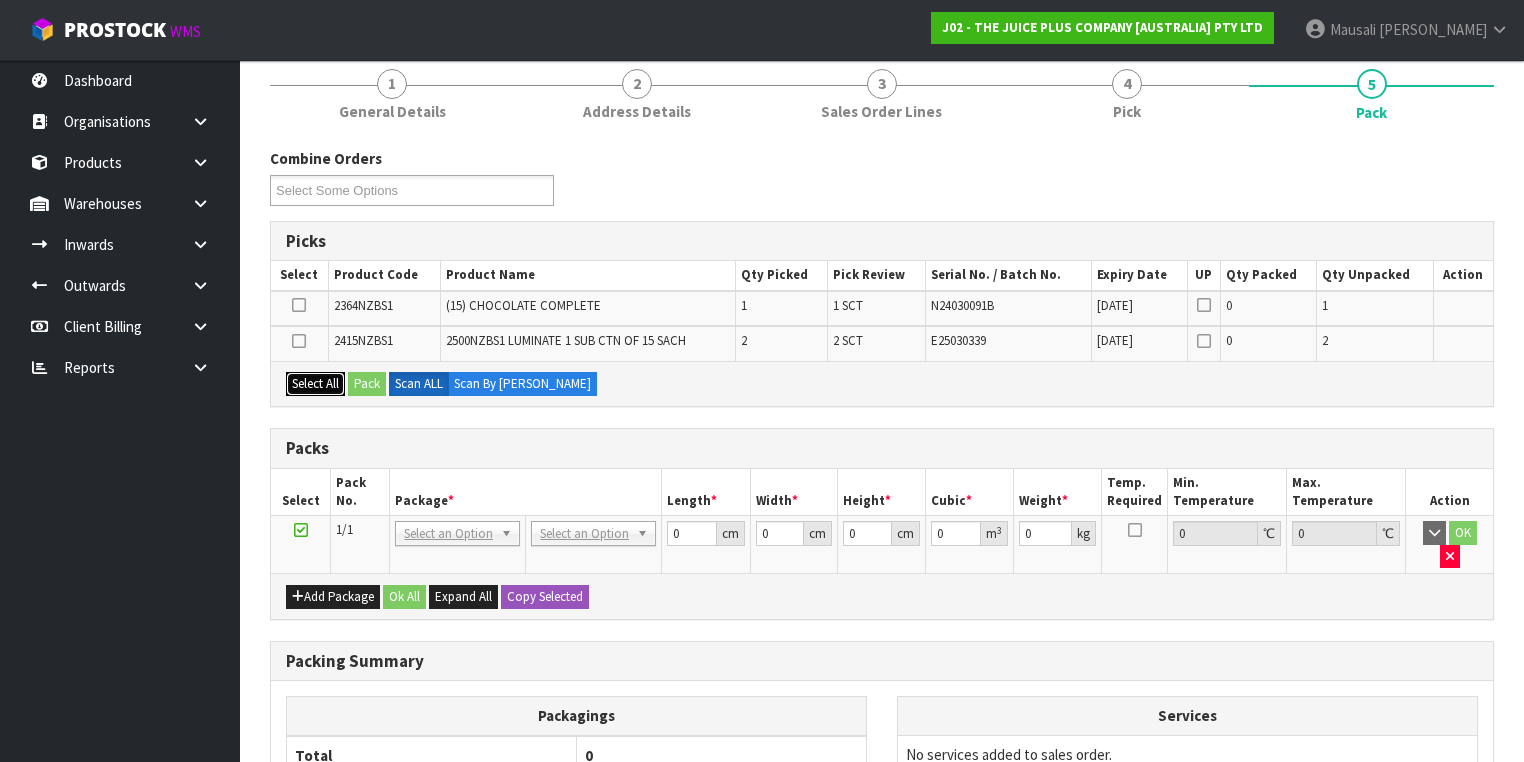 click on "Select All" at bounding box center [315, 384] 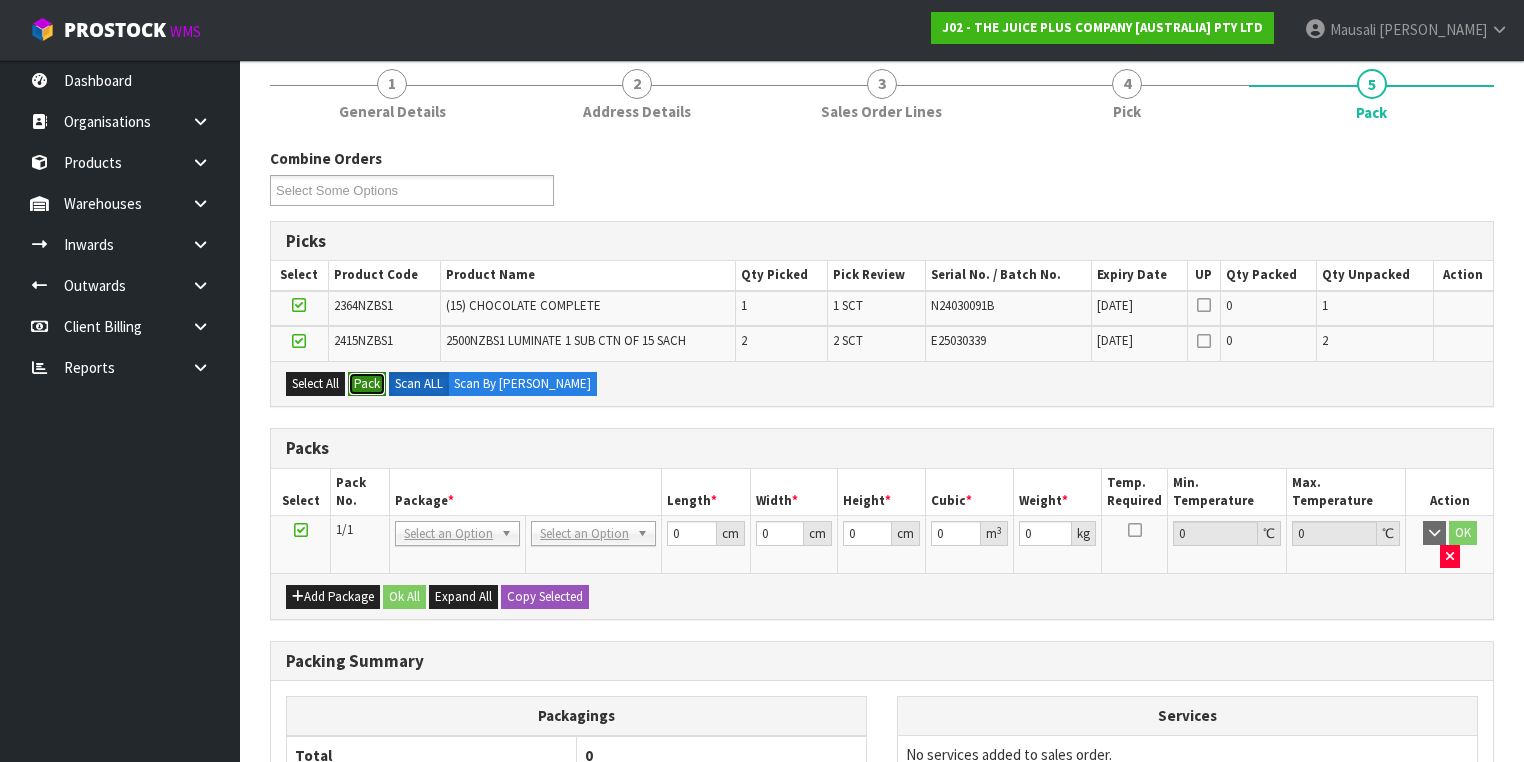 click on "Pack" at bounding box center [367, 384] 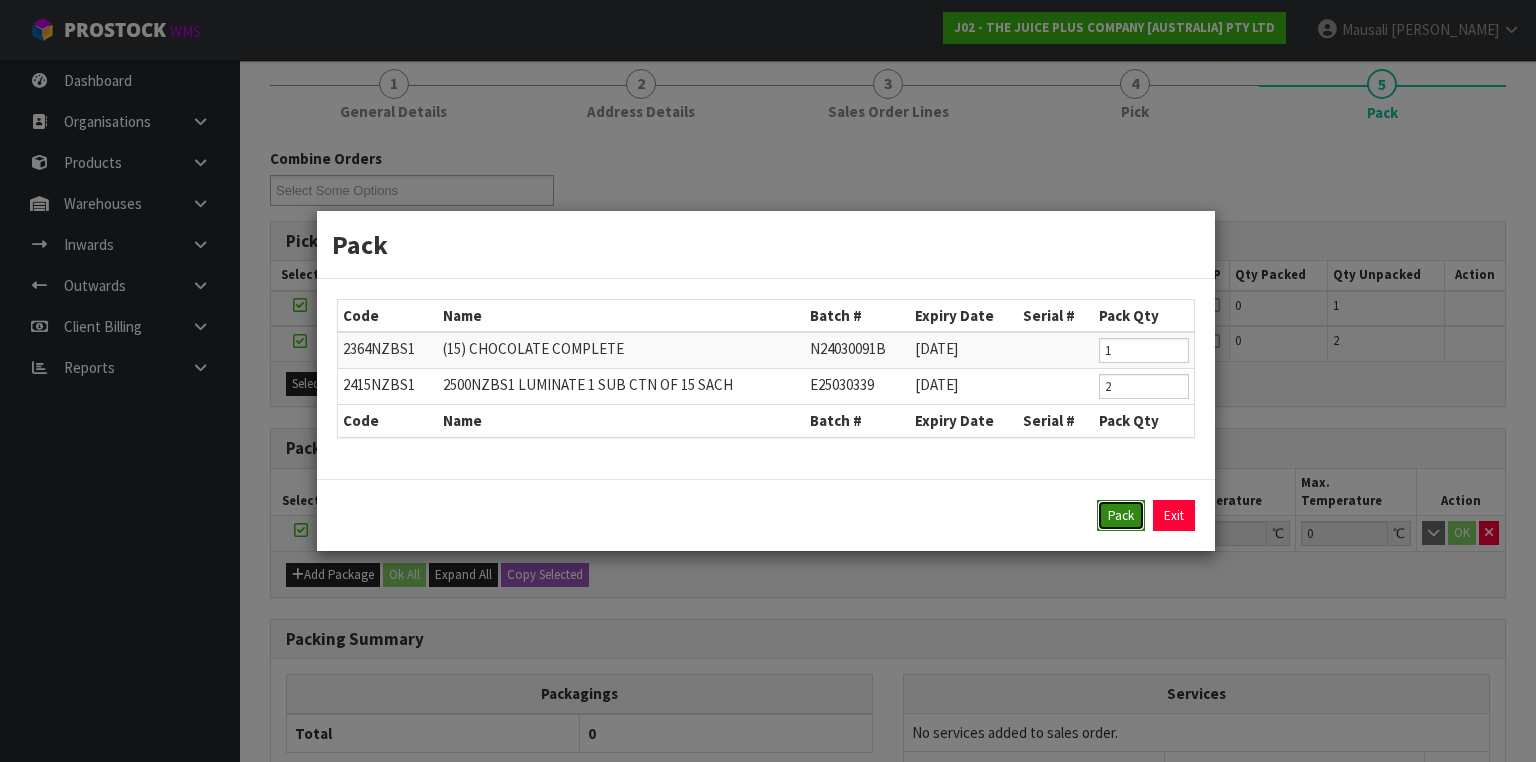 click on "Pack" at bounding box center (1121, 516) 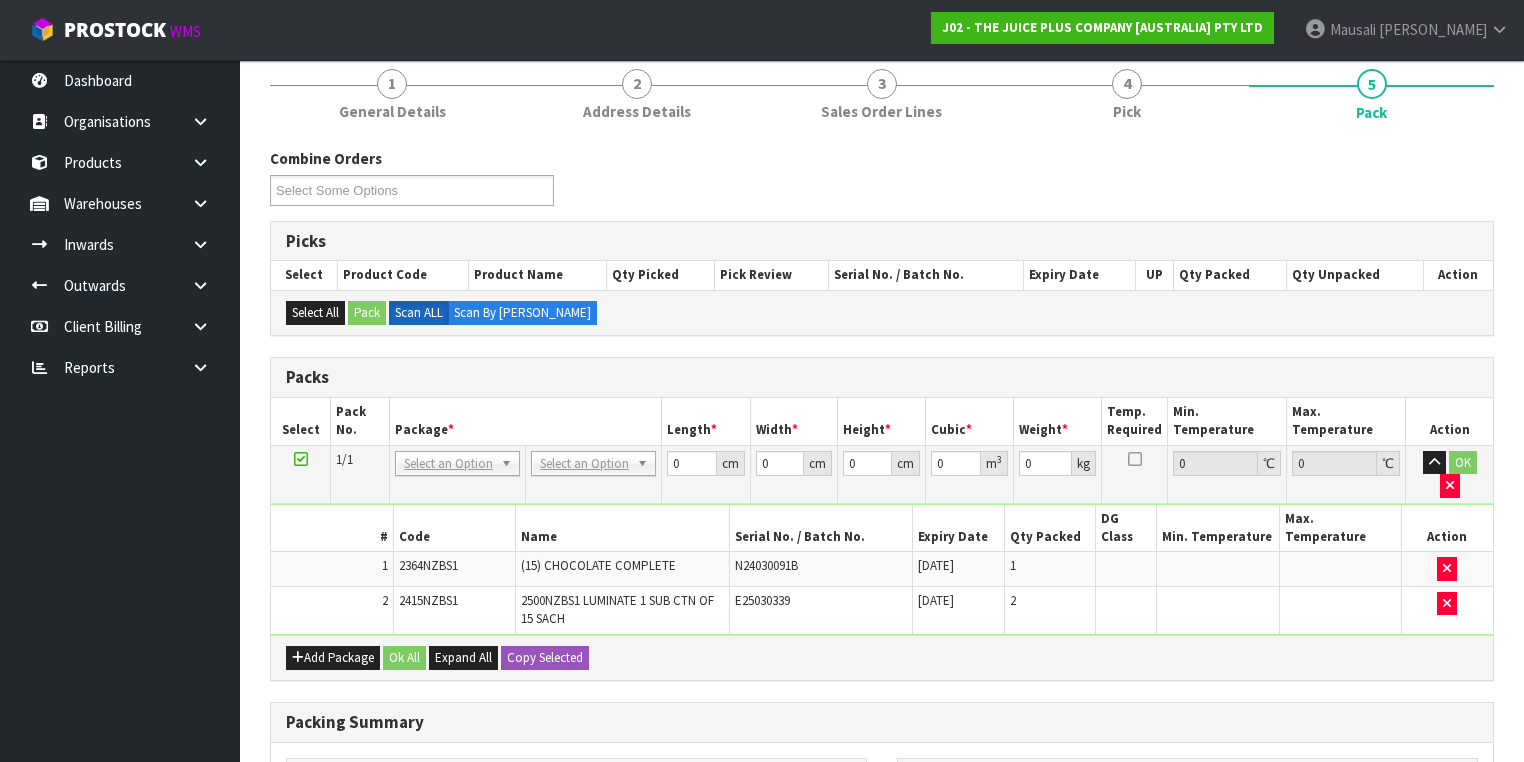 drag, startPoint x: 596, startPoint y: 444, endPoint x: 574, endPoint y: 470, distance: 34.058773 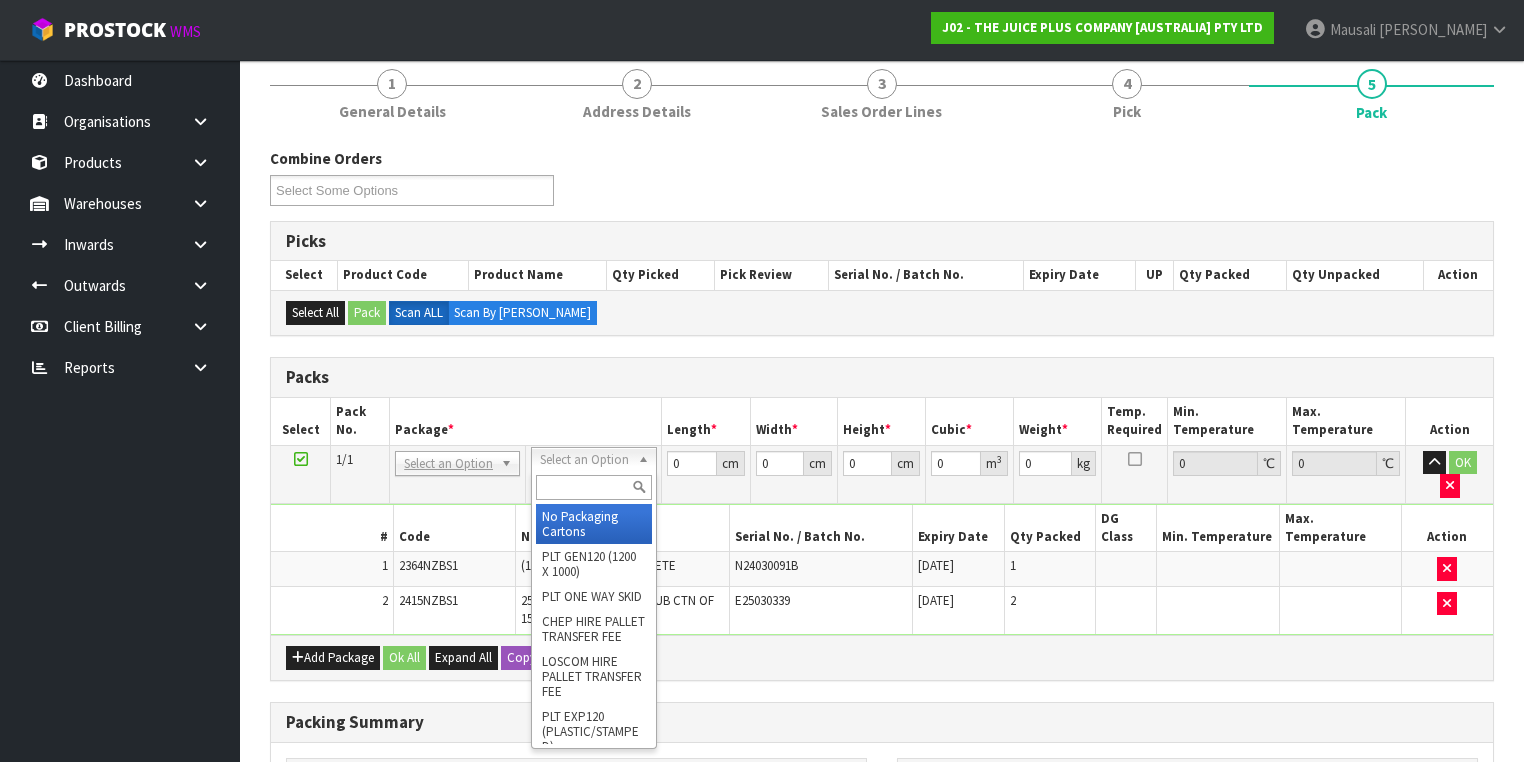 click at bounding box center (593, 487) 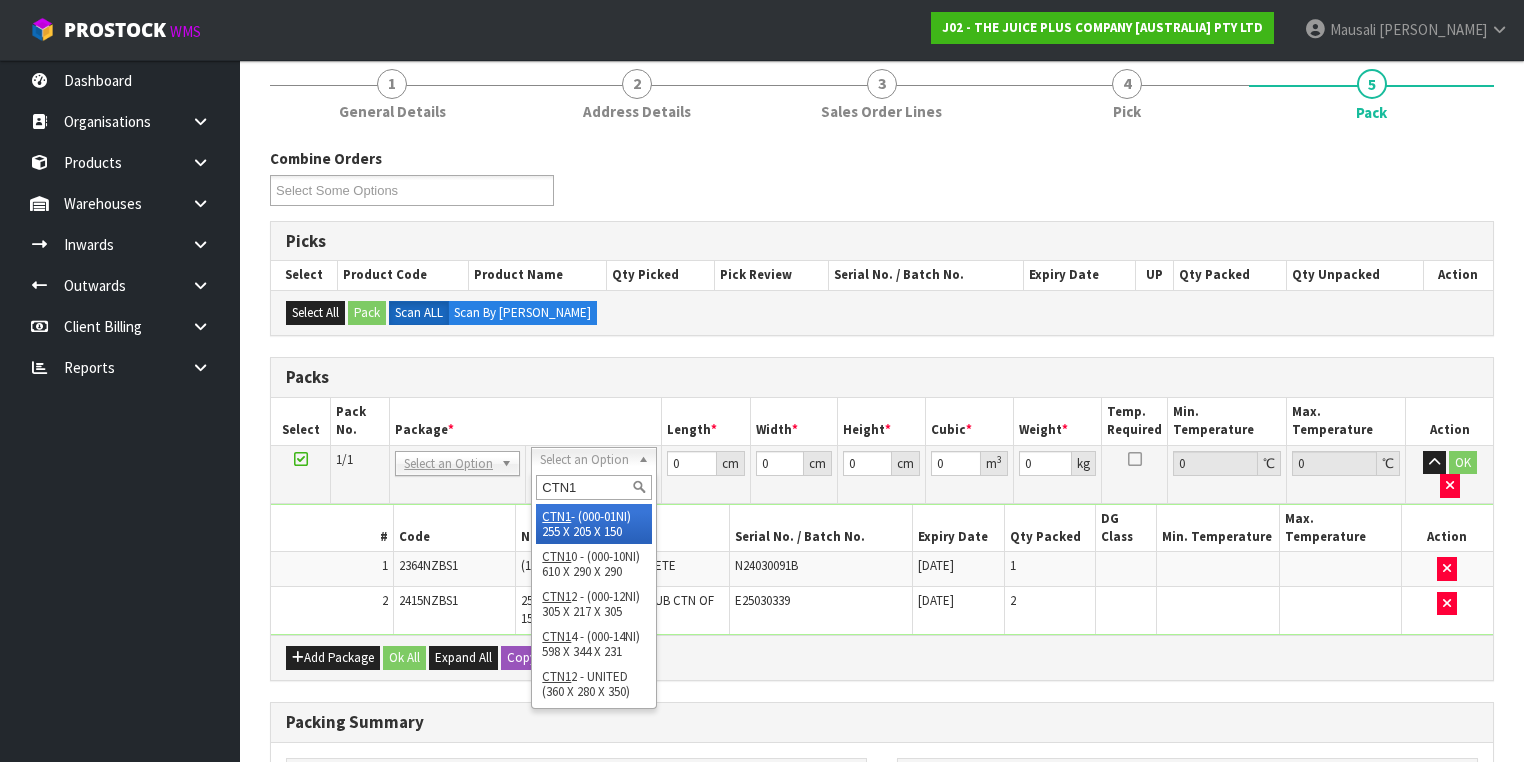 type on "CTN1" 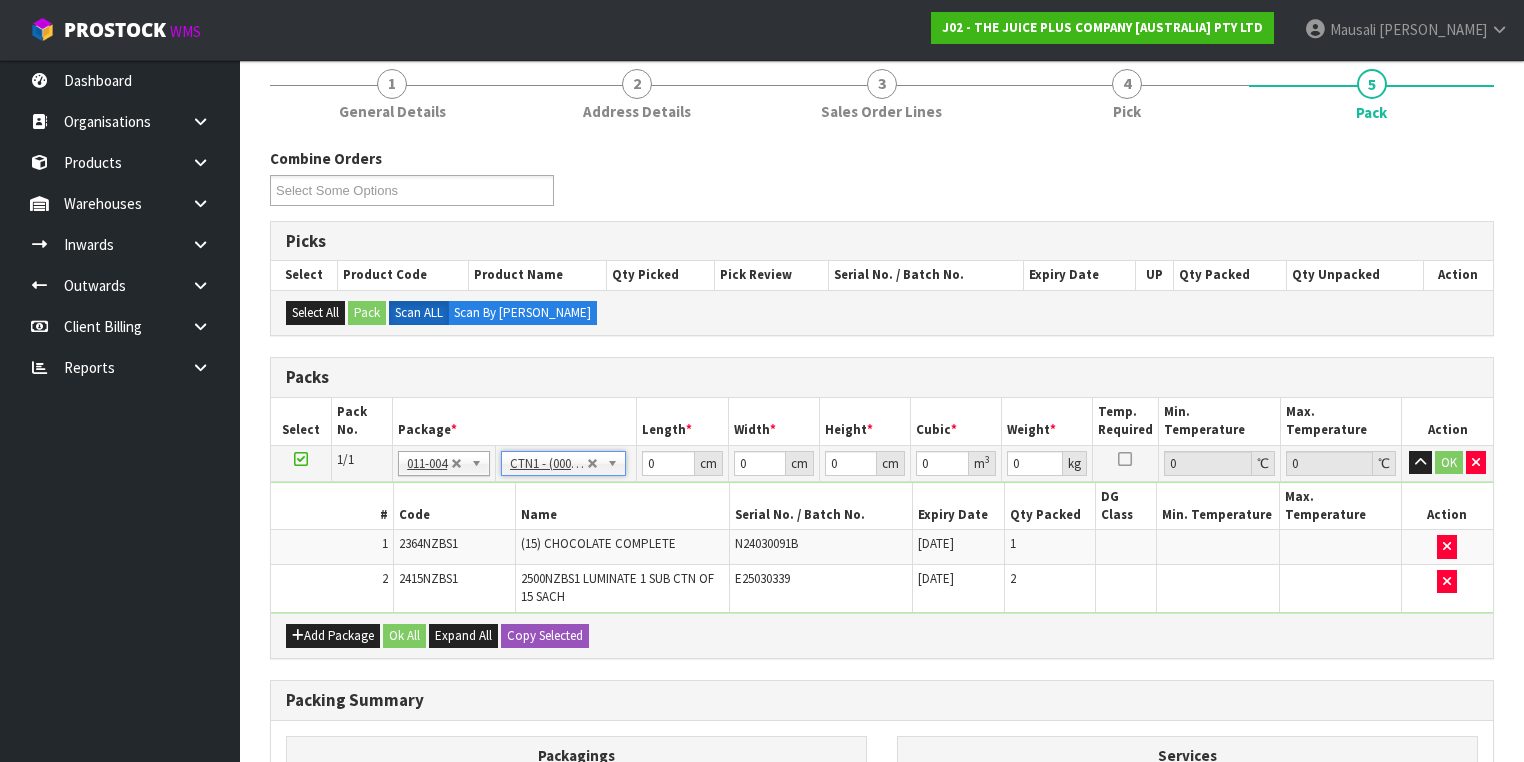 type on "25.5" 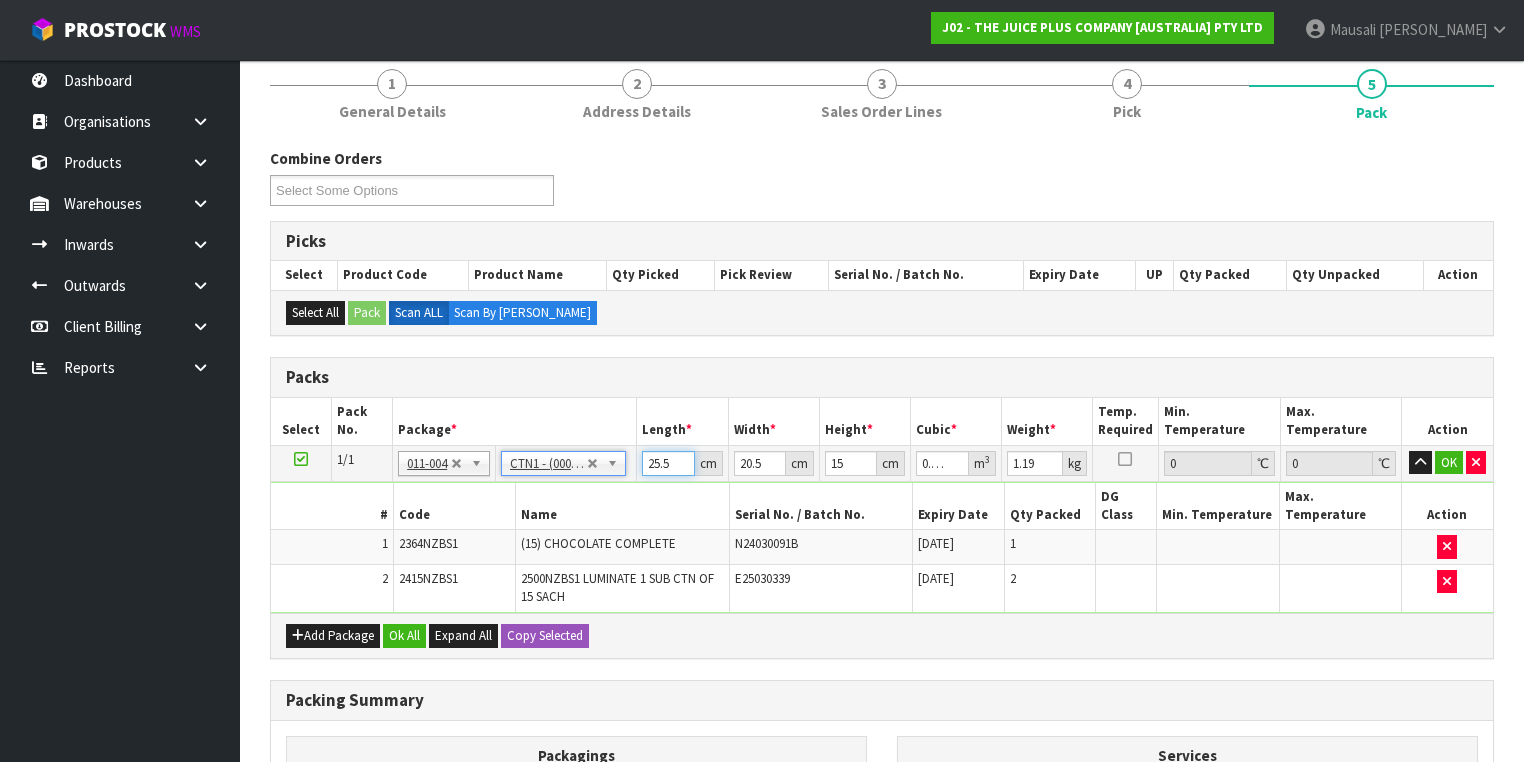 drag, startPoint x: 670, startPoint y: 462, endPoint x: 644, endPoint y: 459, distance: 26.172504 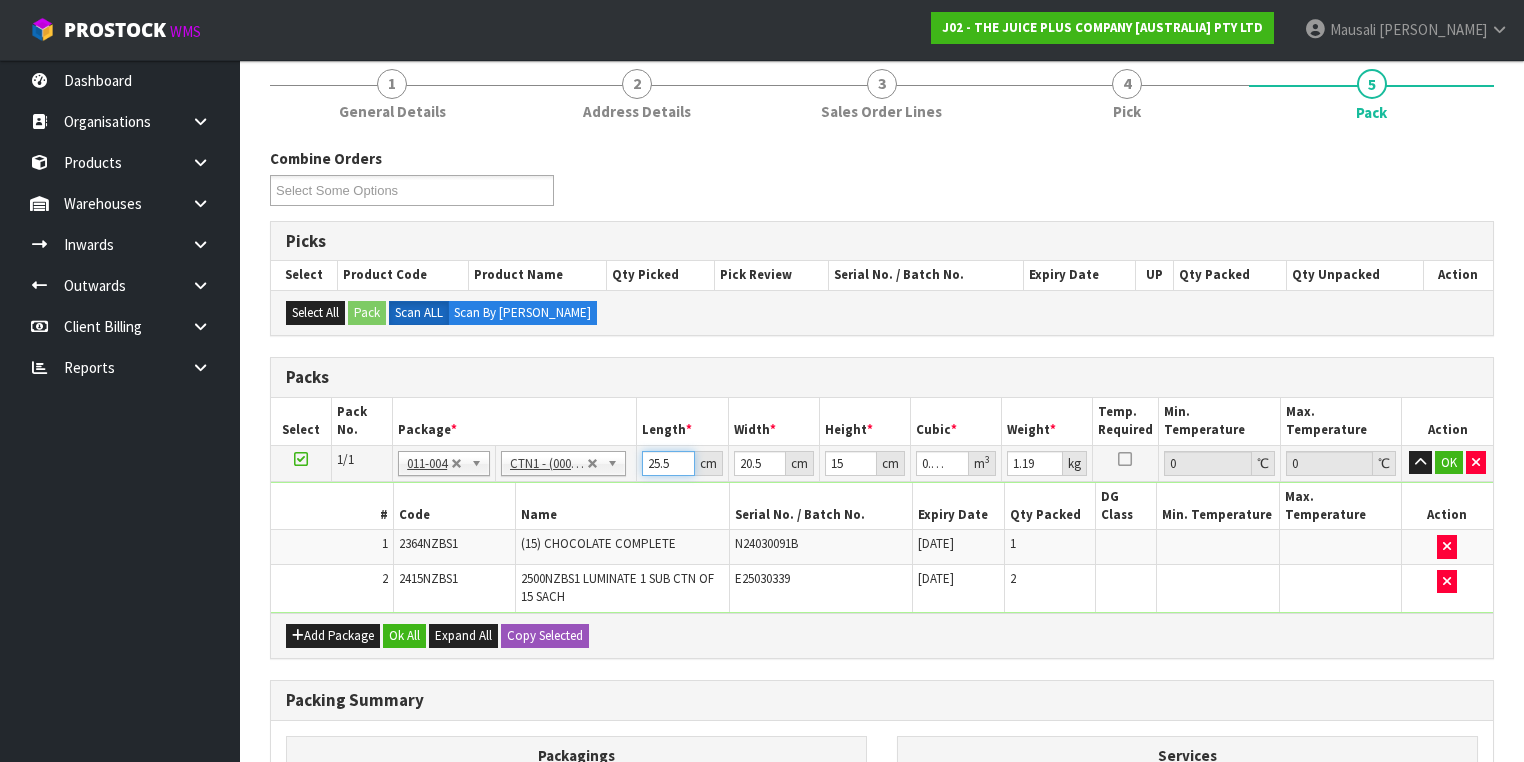 type on "2" 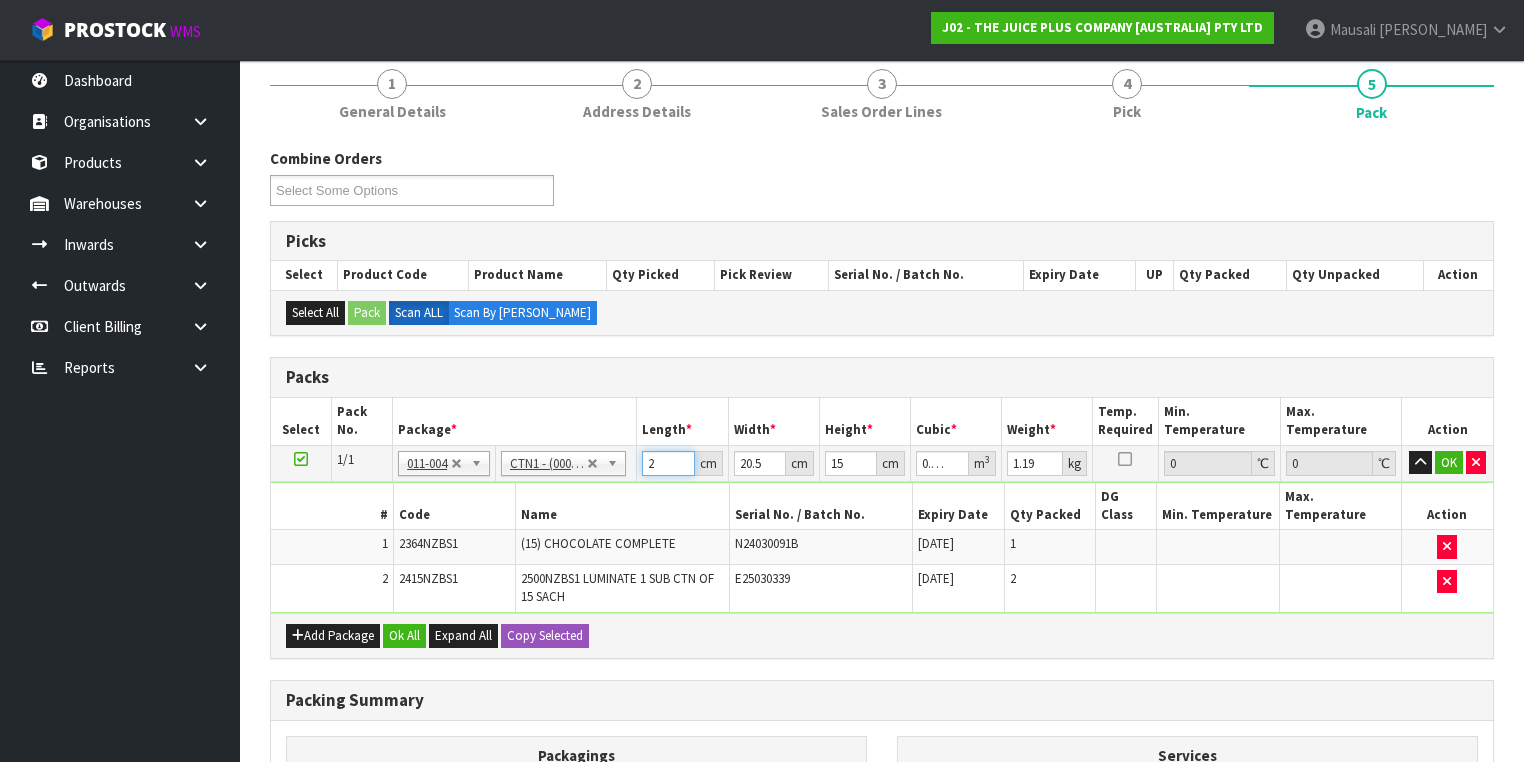type on "27" 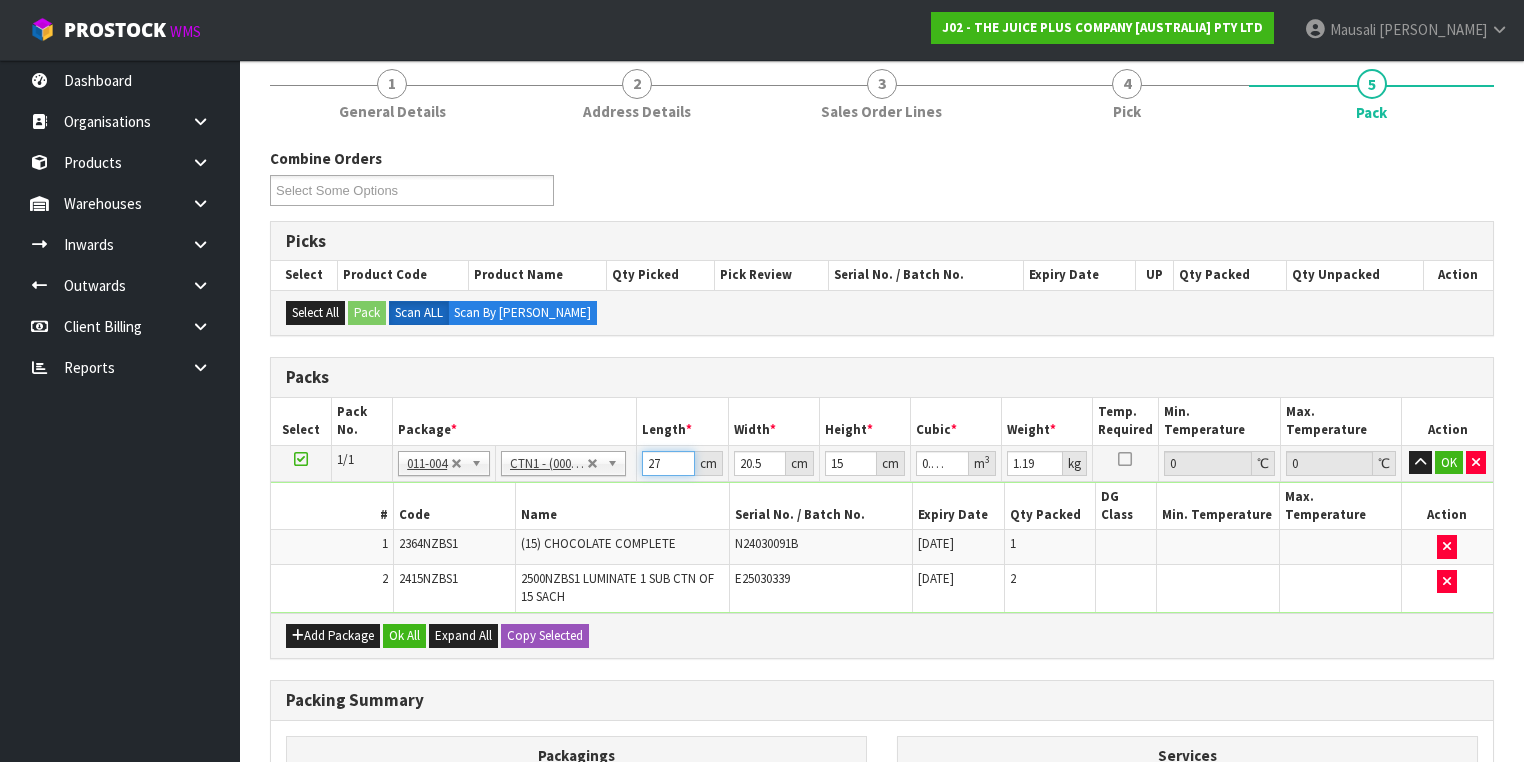 type 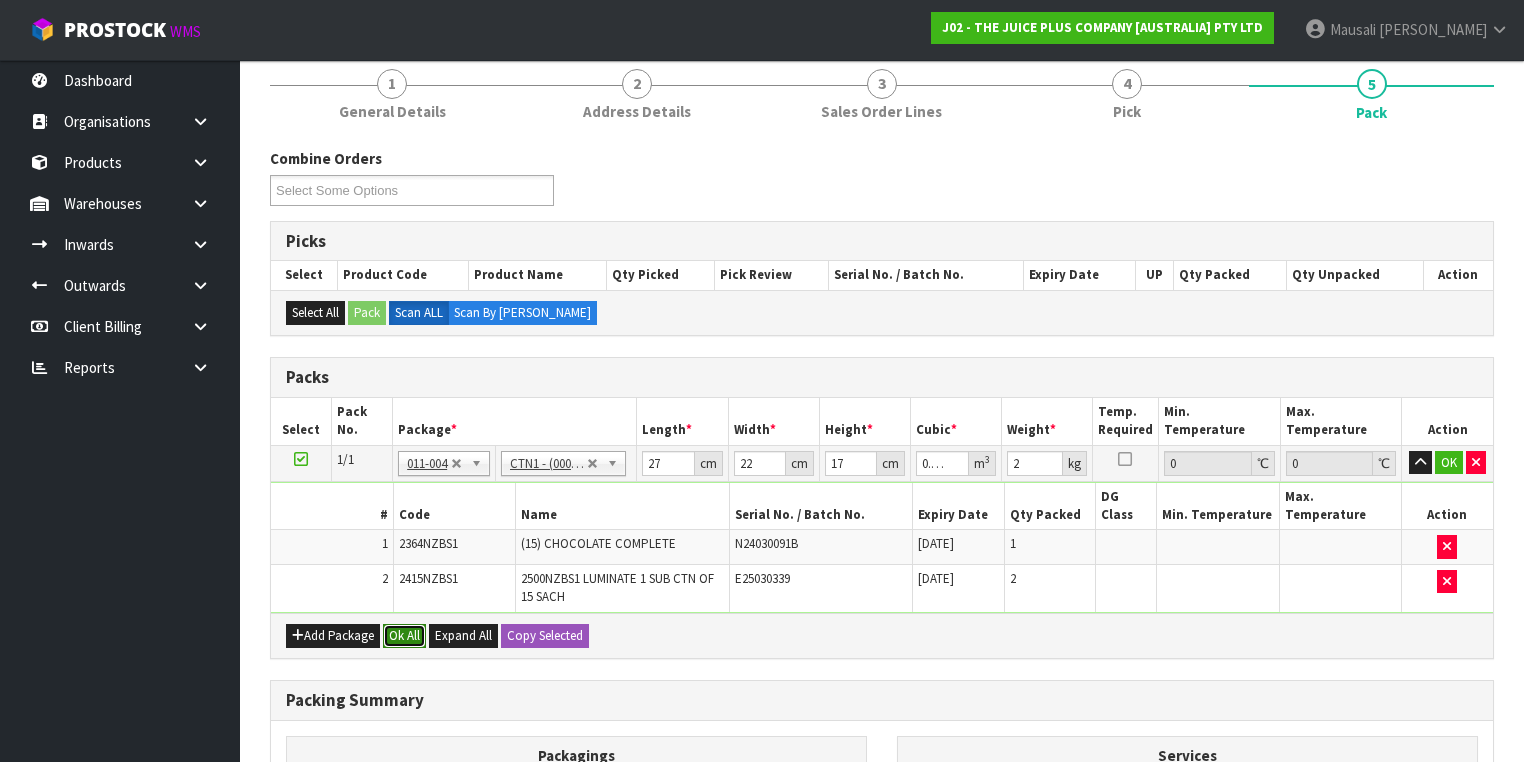 click on "Ok All" at bounding box center [404, 636] 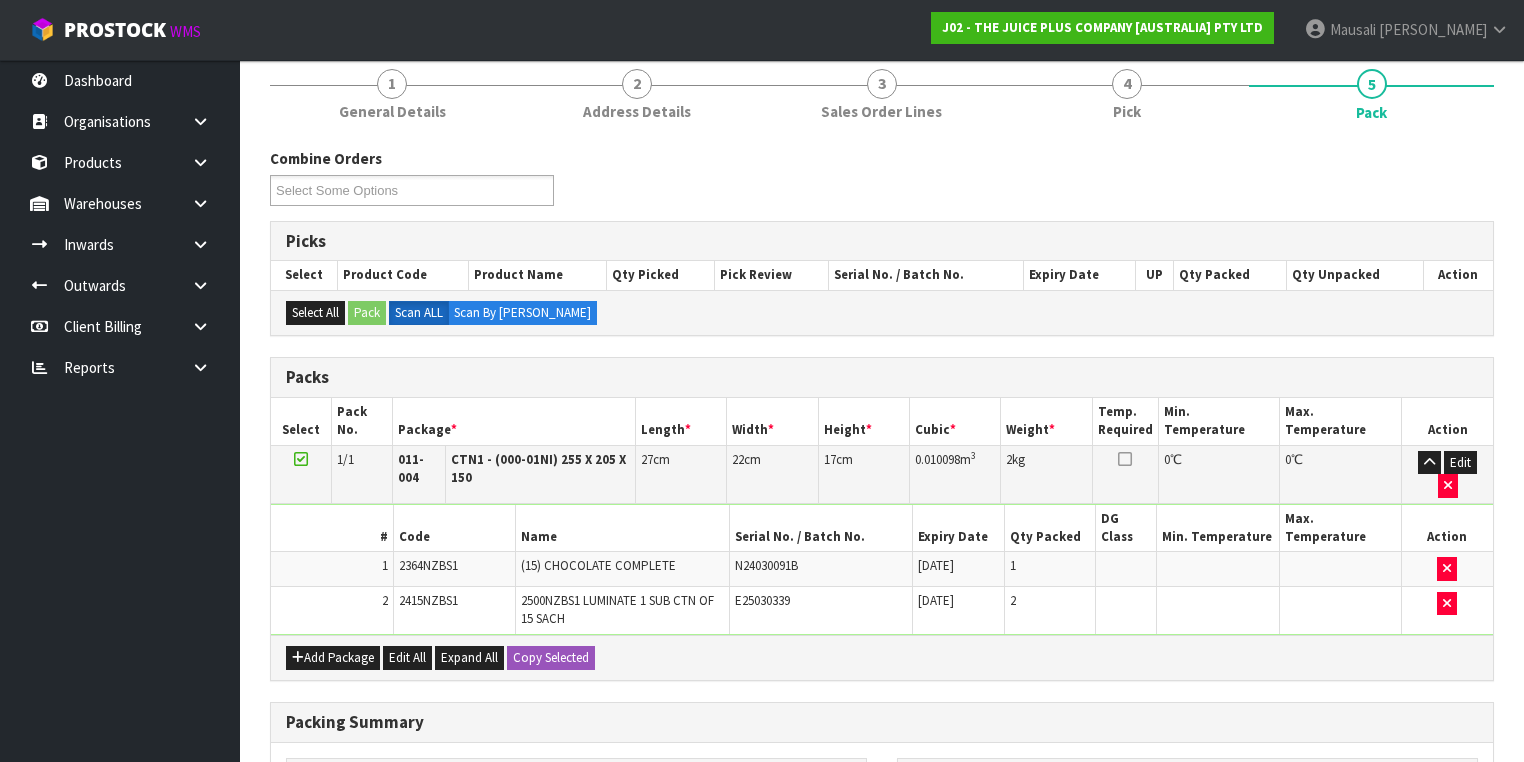 scroll, scrollTop: 512, scrollLeft: 0, axis: vertical 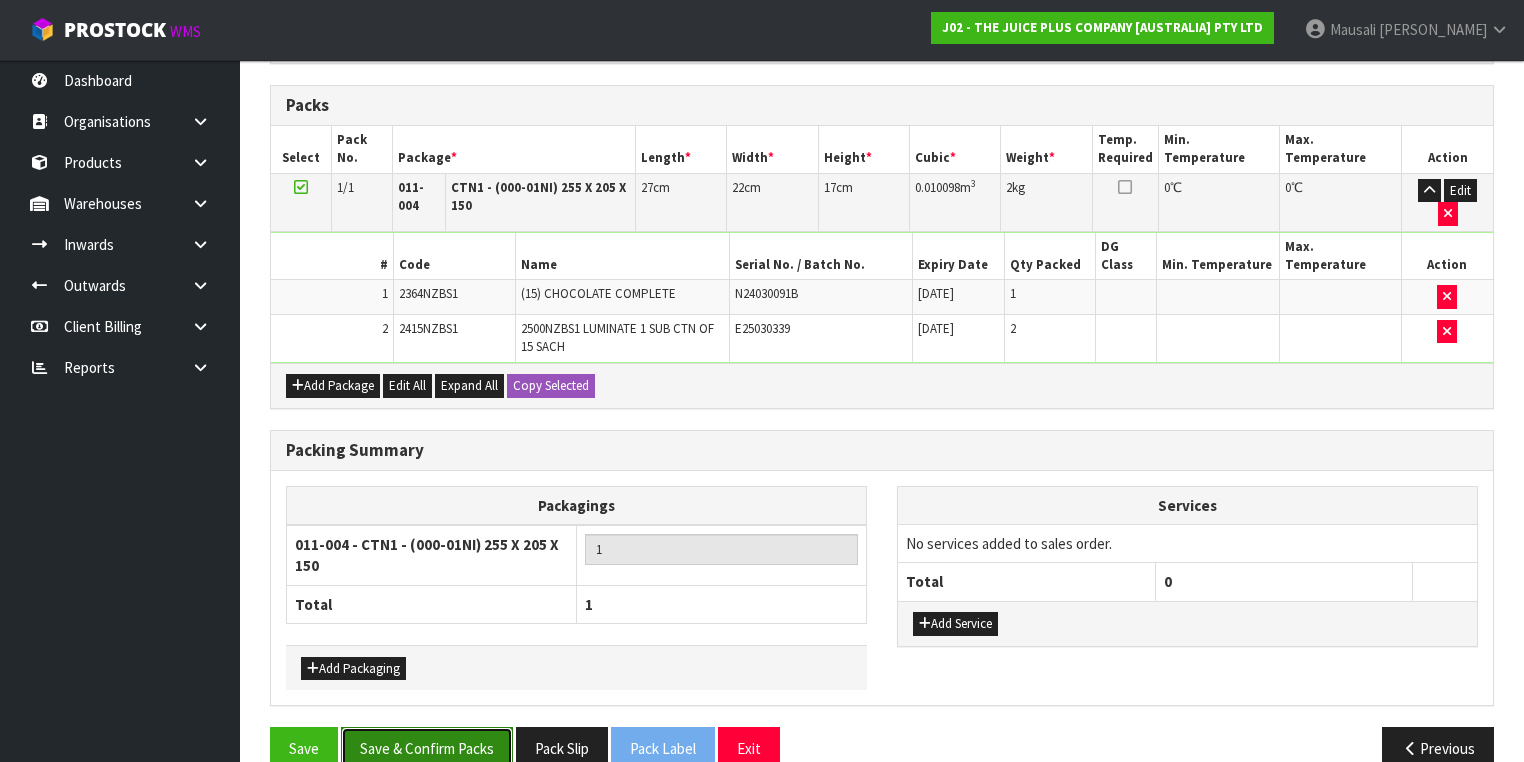 click on "Save & Confirm Packs" at bounding box center [427, 748] 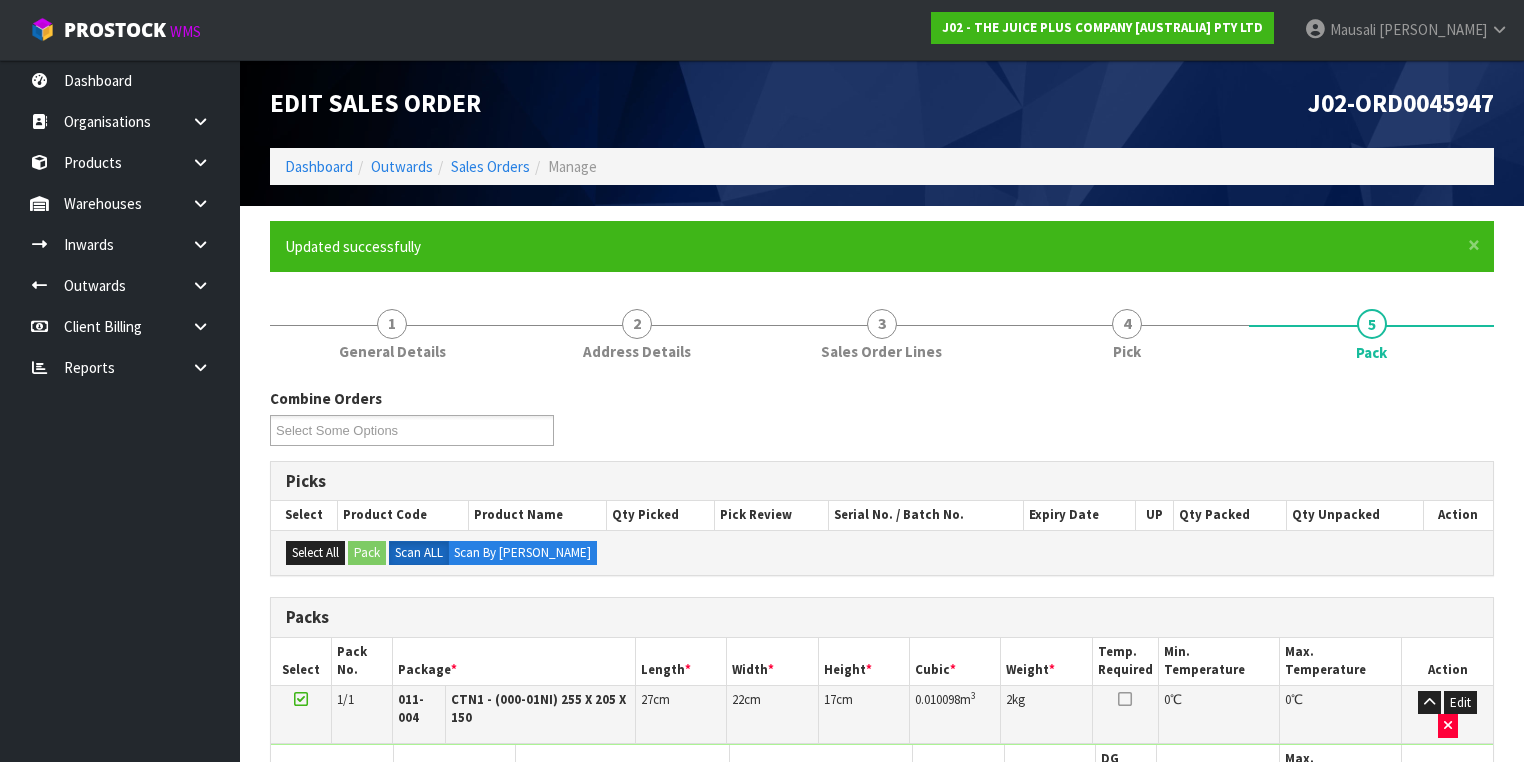 scroll, scrollTop: 356, scrollLeft: 0, axis: vertical 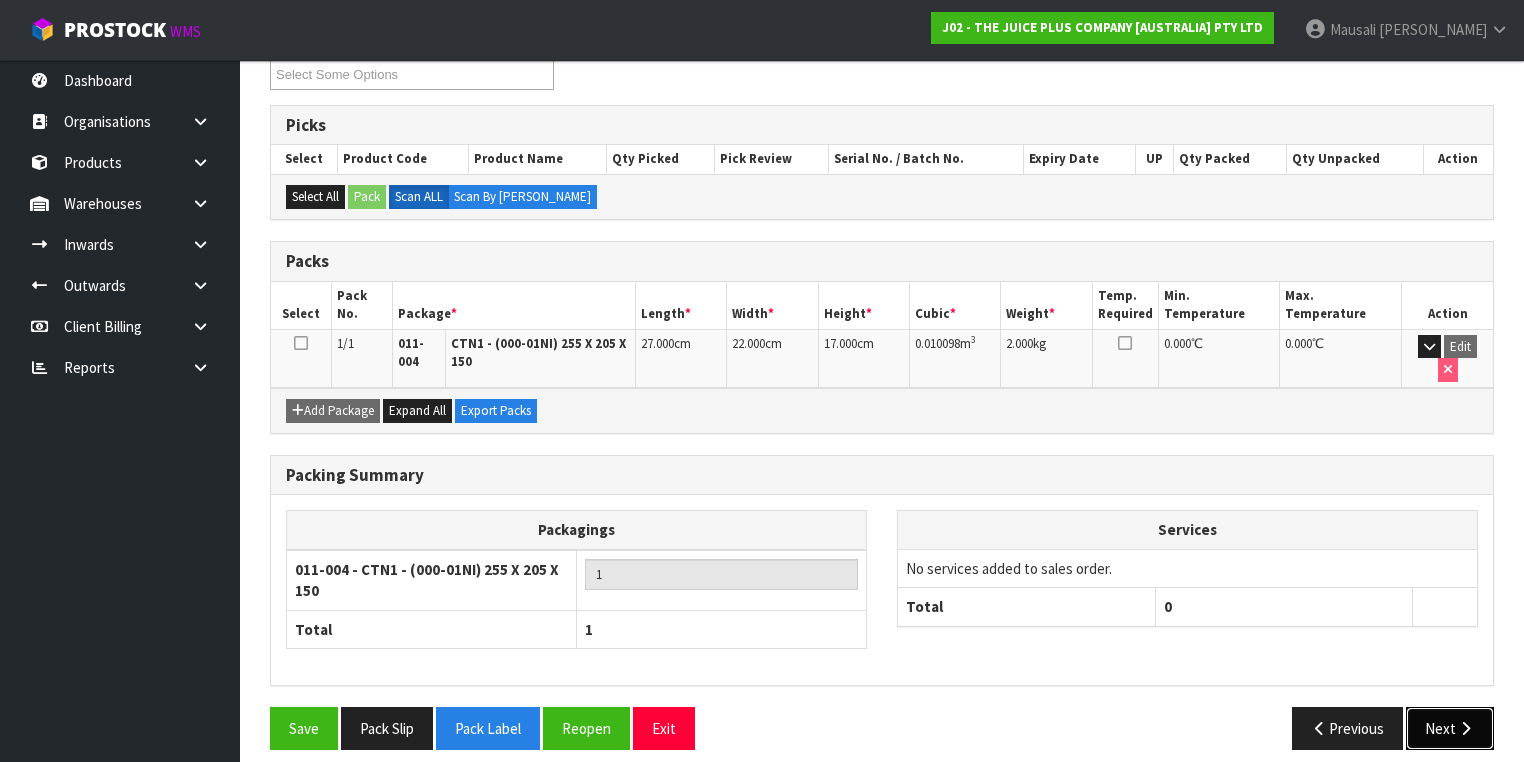 click at bounding box center [1465, 728] 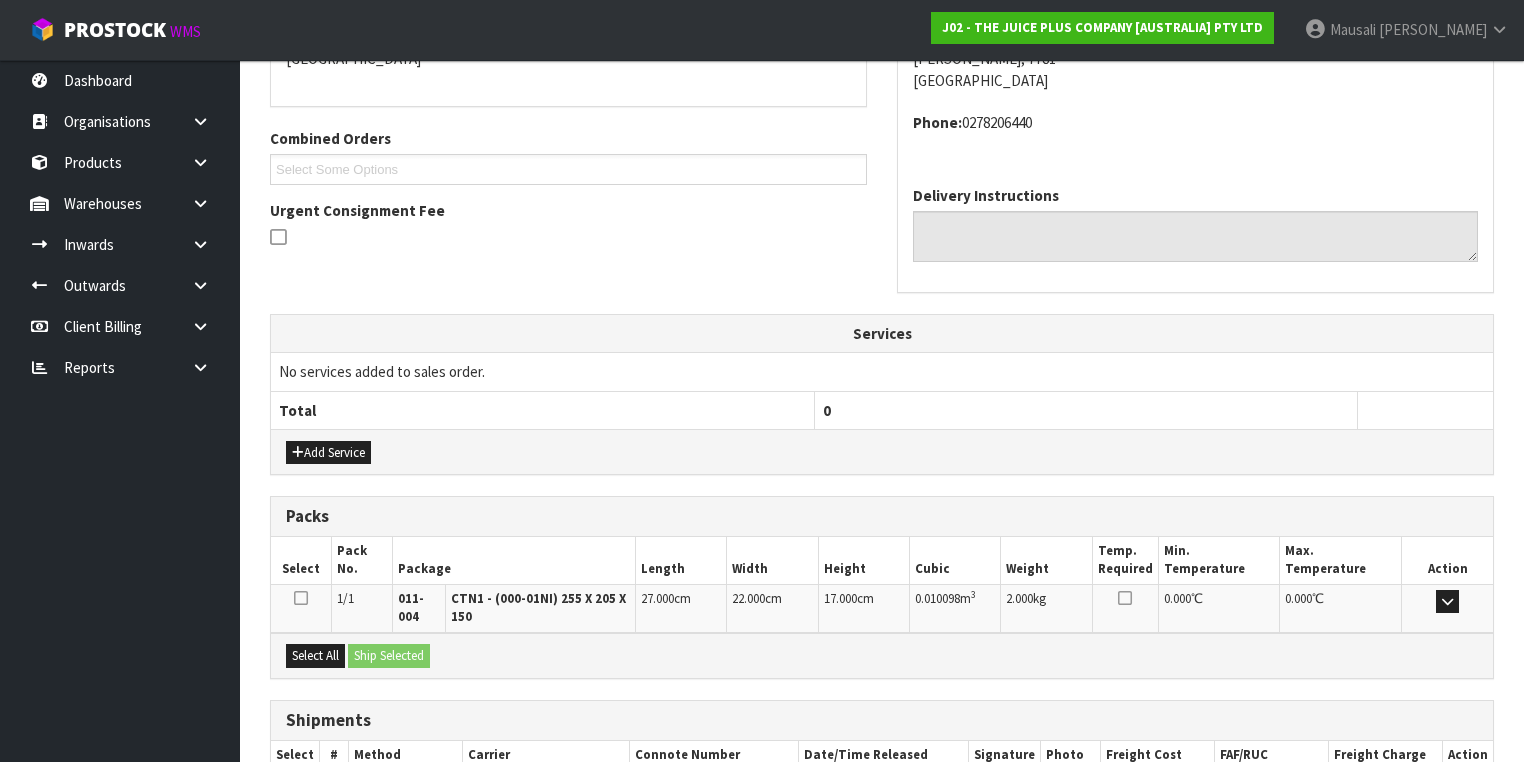 scroll, scrollTop: 584, scrollLeft: 0, axis: vertical 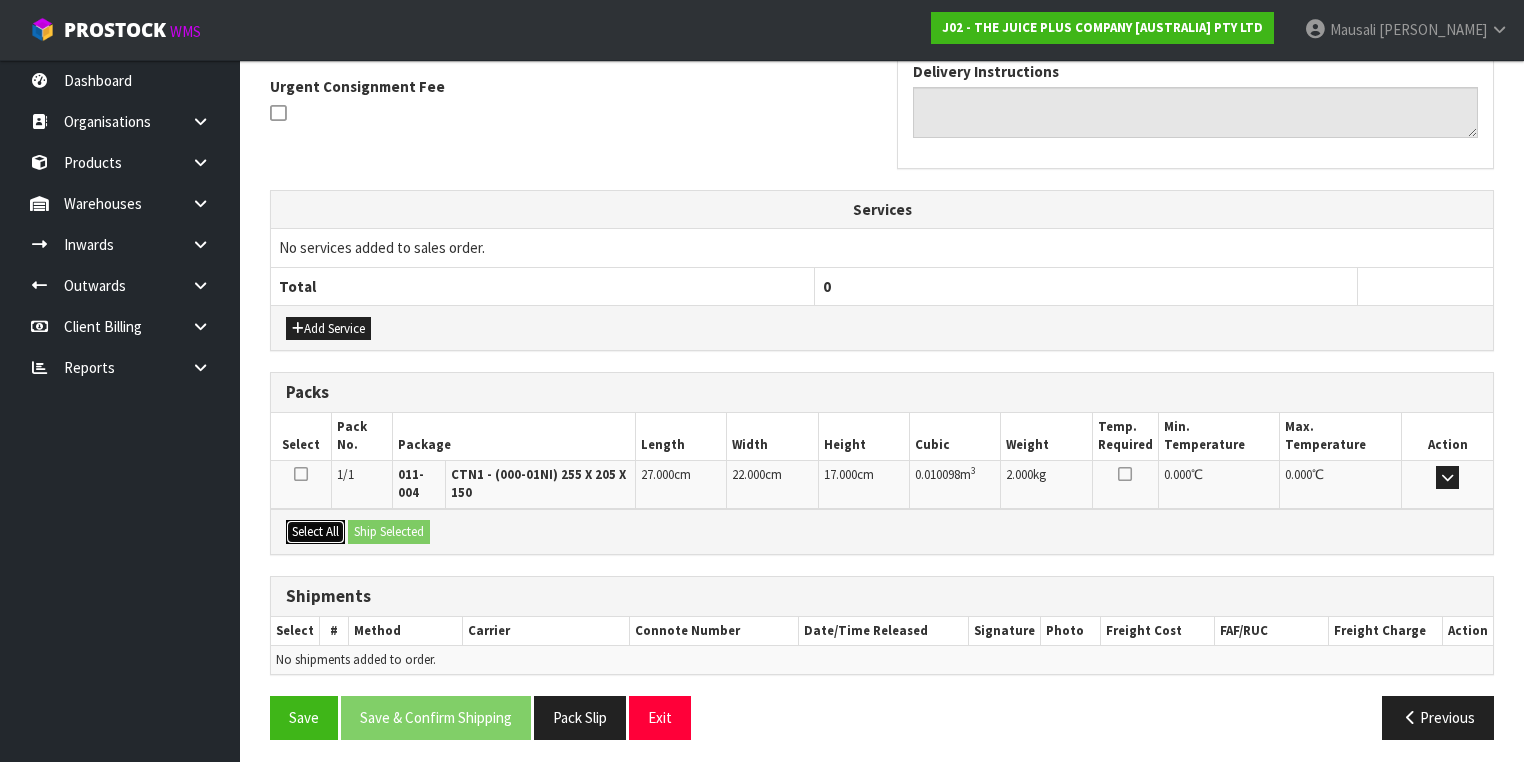 click on "Select All" at bounding box center [315, 532] 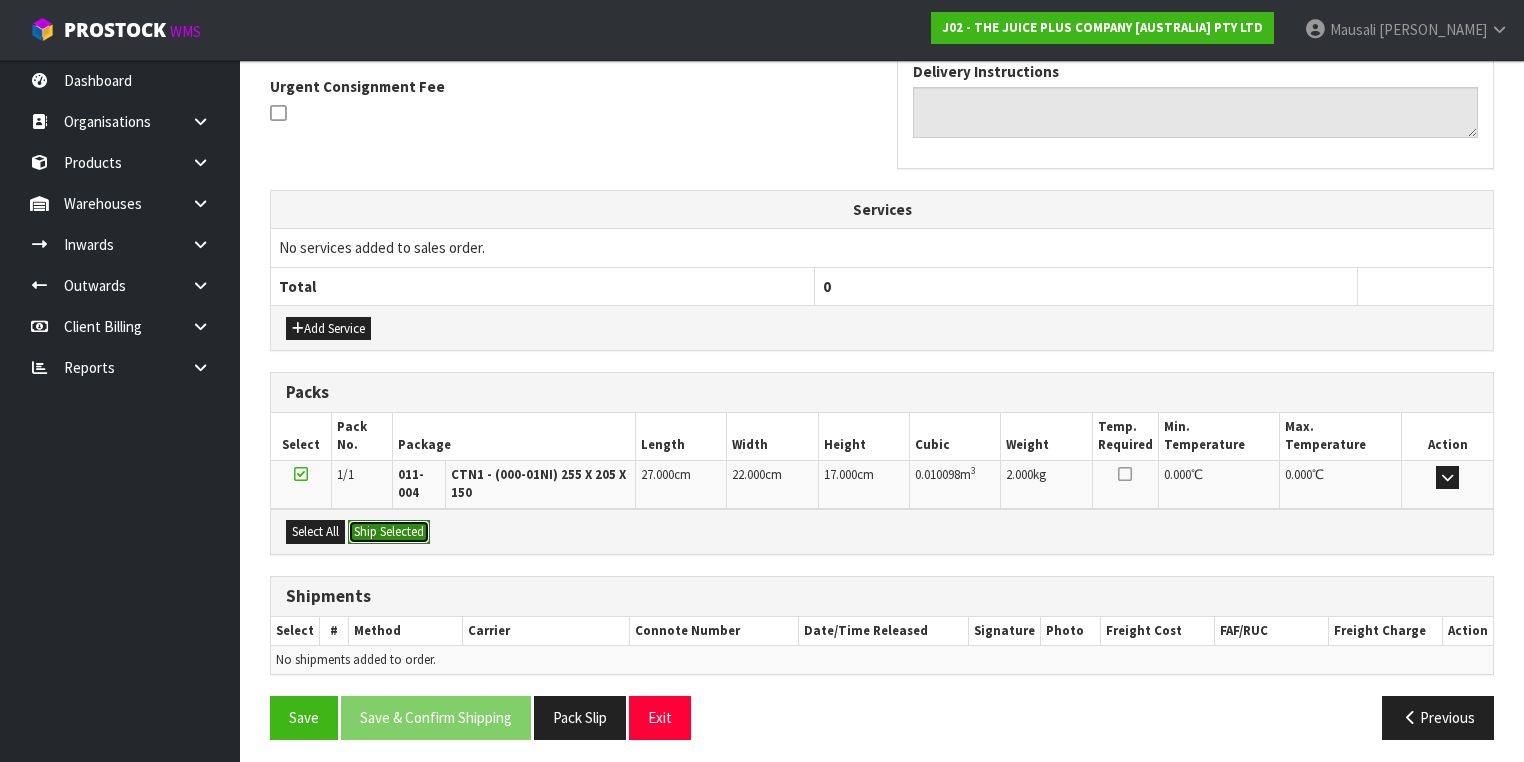 click on "Ship Selected" at bounding box center (389, 532) 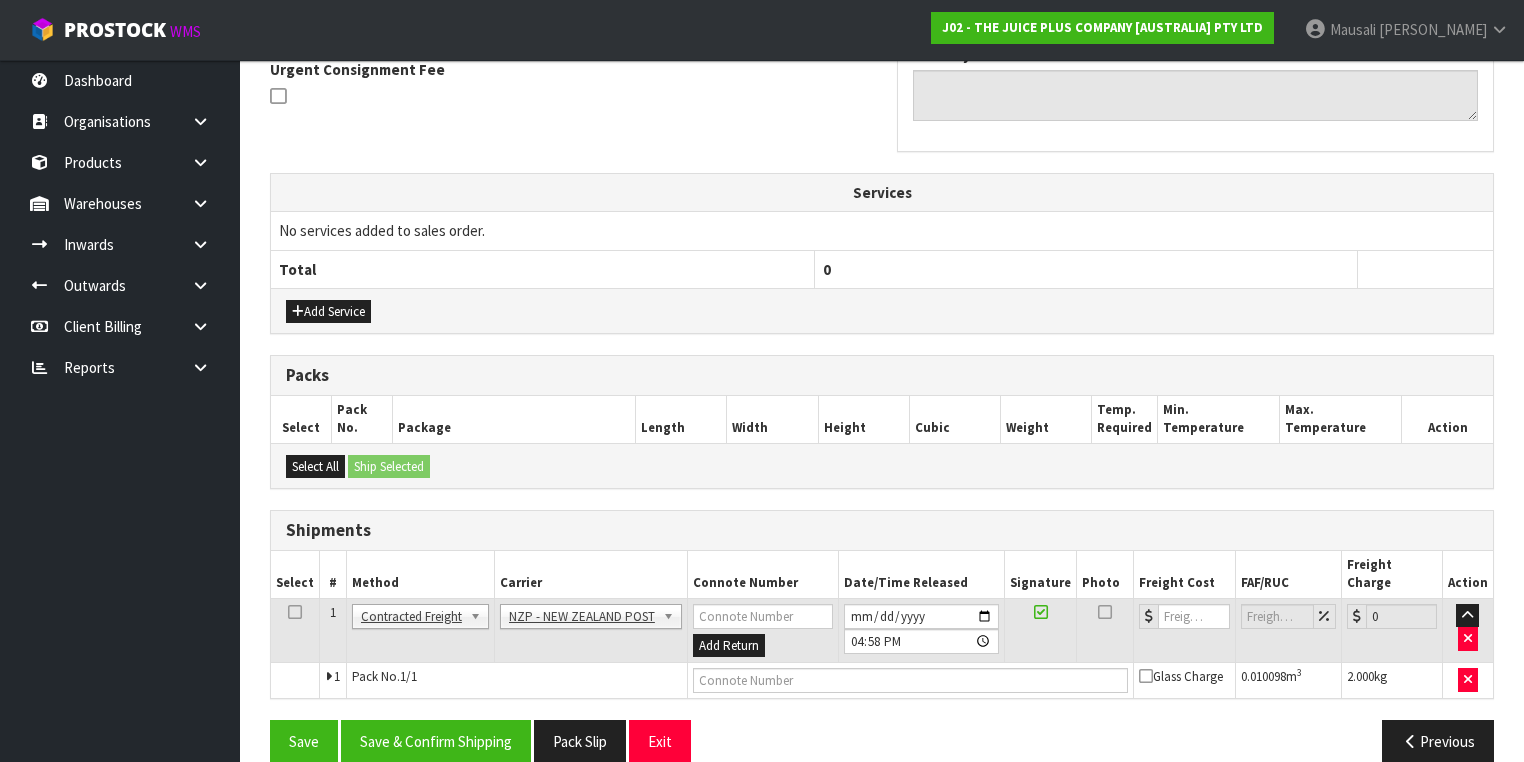 scroll, scrollTop: 606, scrollLeft: 0, axis: vertical 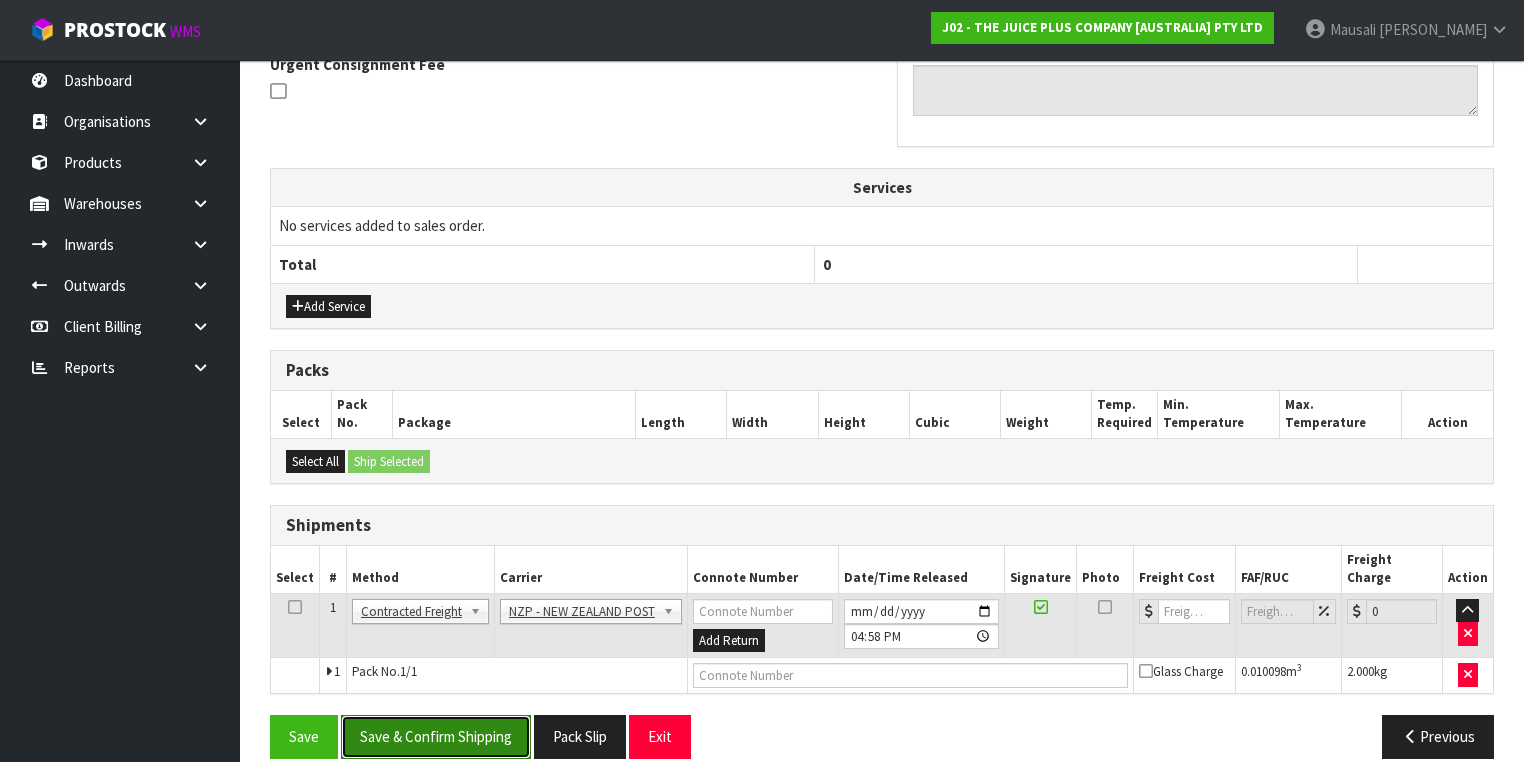 drag, startPoint x: 484, startPoint y: 708, endPoint x: 541, endPoint y: 699, distance: 57.706154 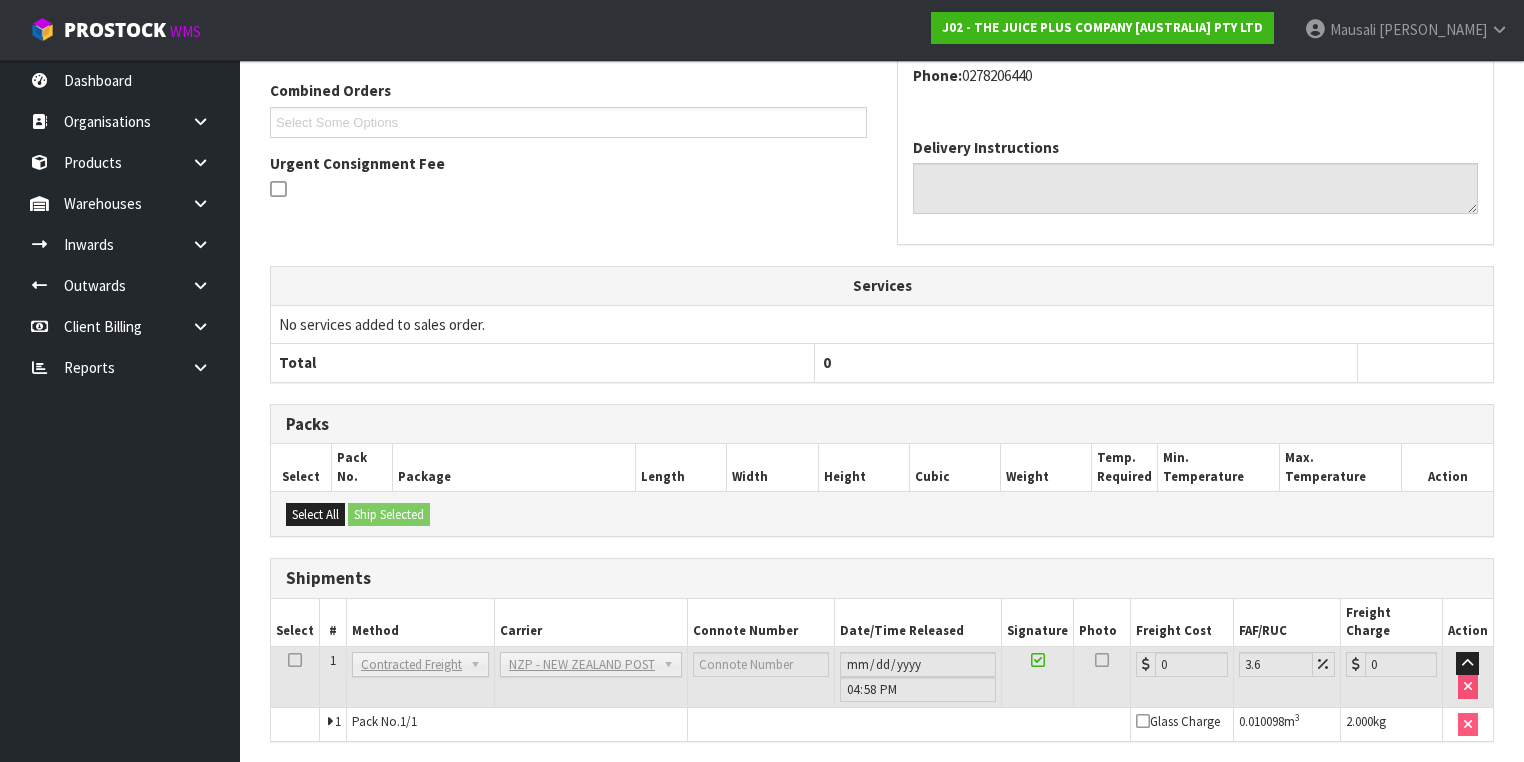 scroll, scrollTop: 579, scrollLeft: 0, axis: vertical 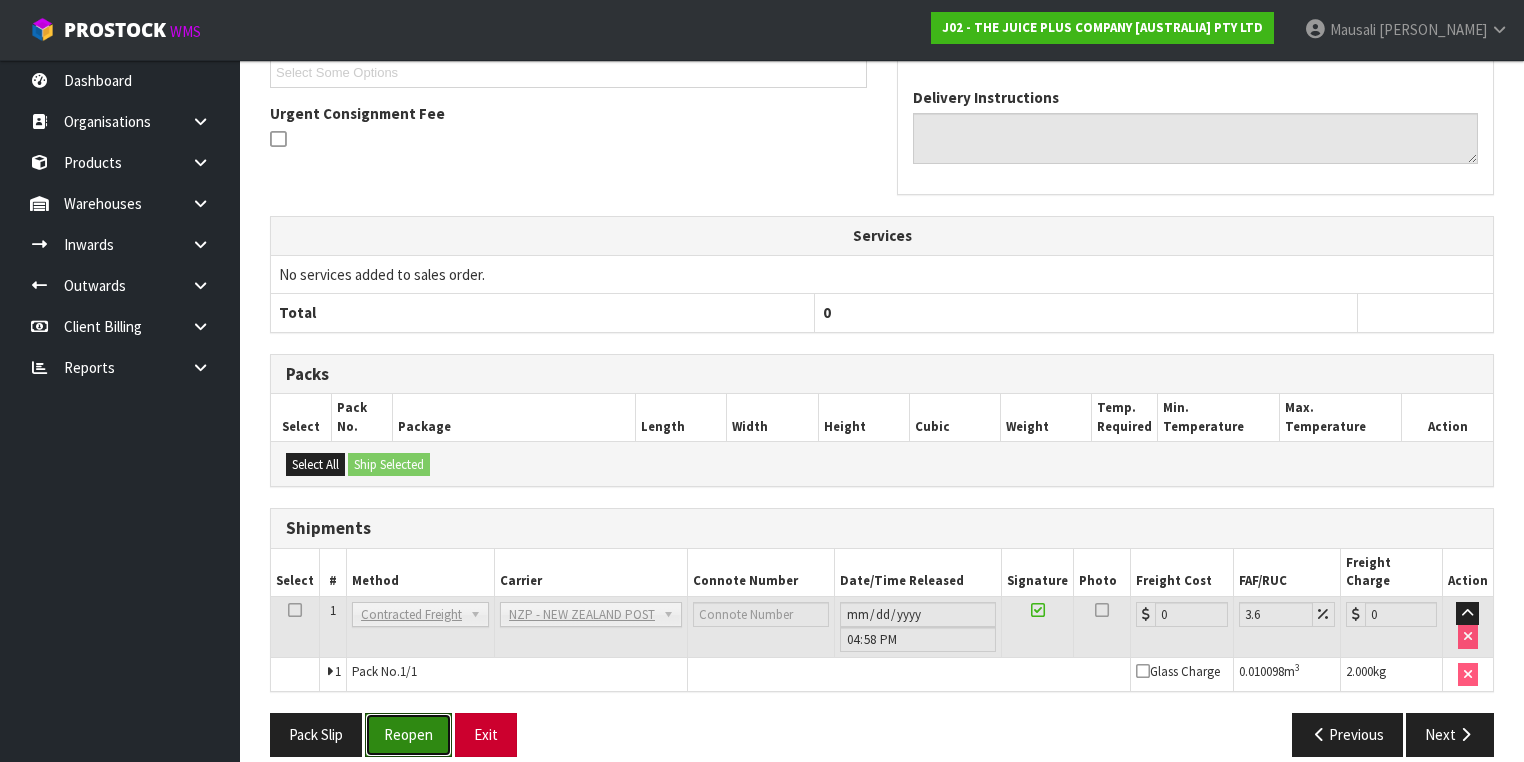 drag, startPoint x: 387, startPoint y: 714, endPoint x: 480, endPoint y: 696, distance: 94.72592 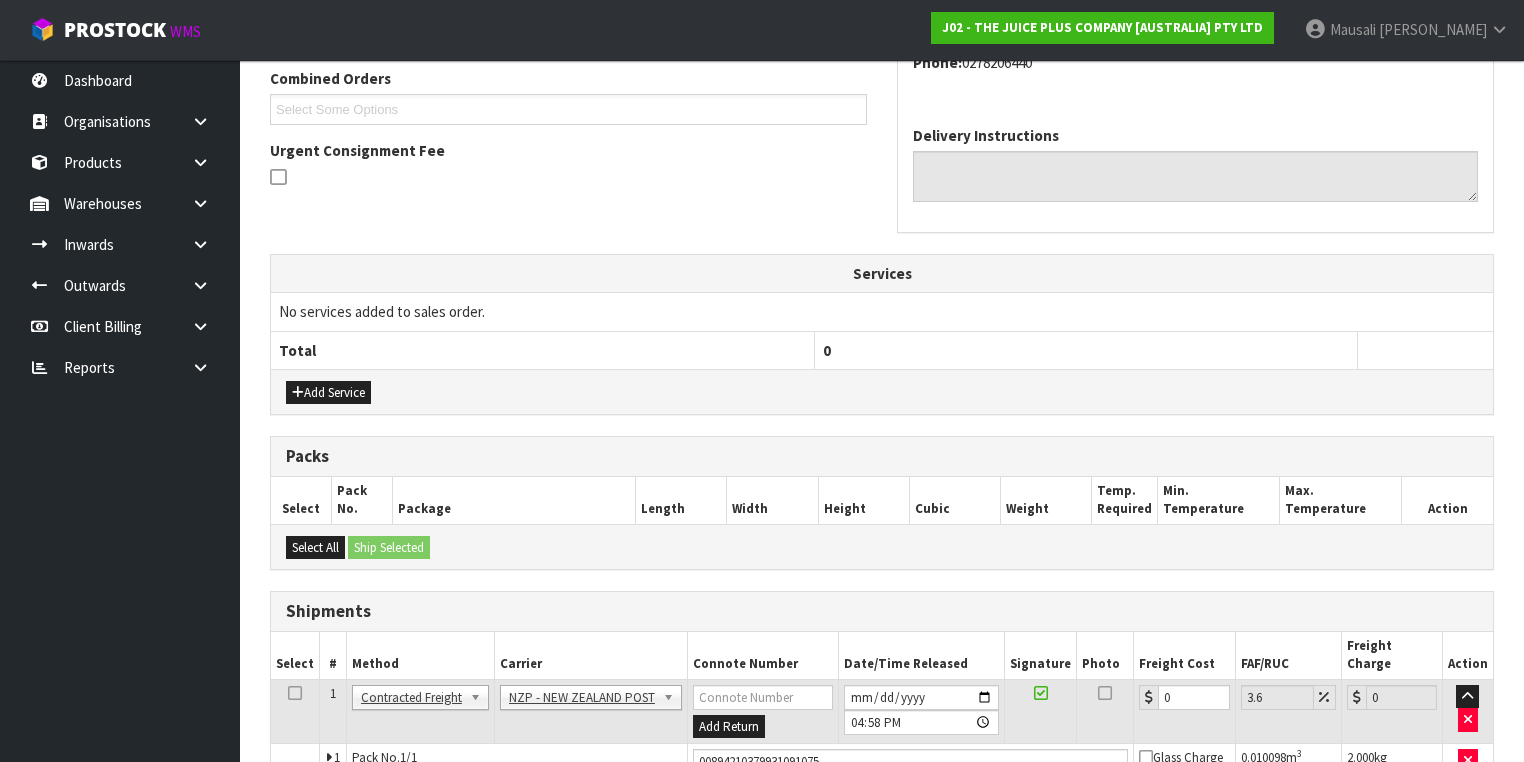 scroll, scrollTop: 624, scrollLeft: 0, axis: vertical 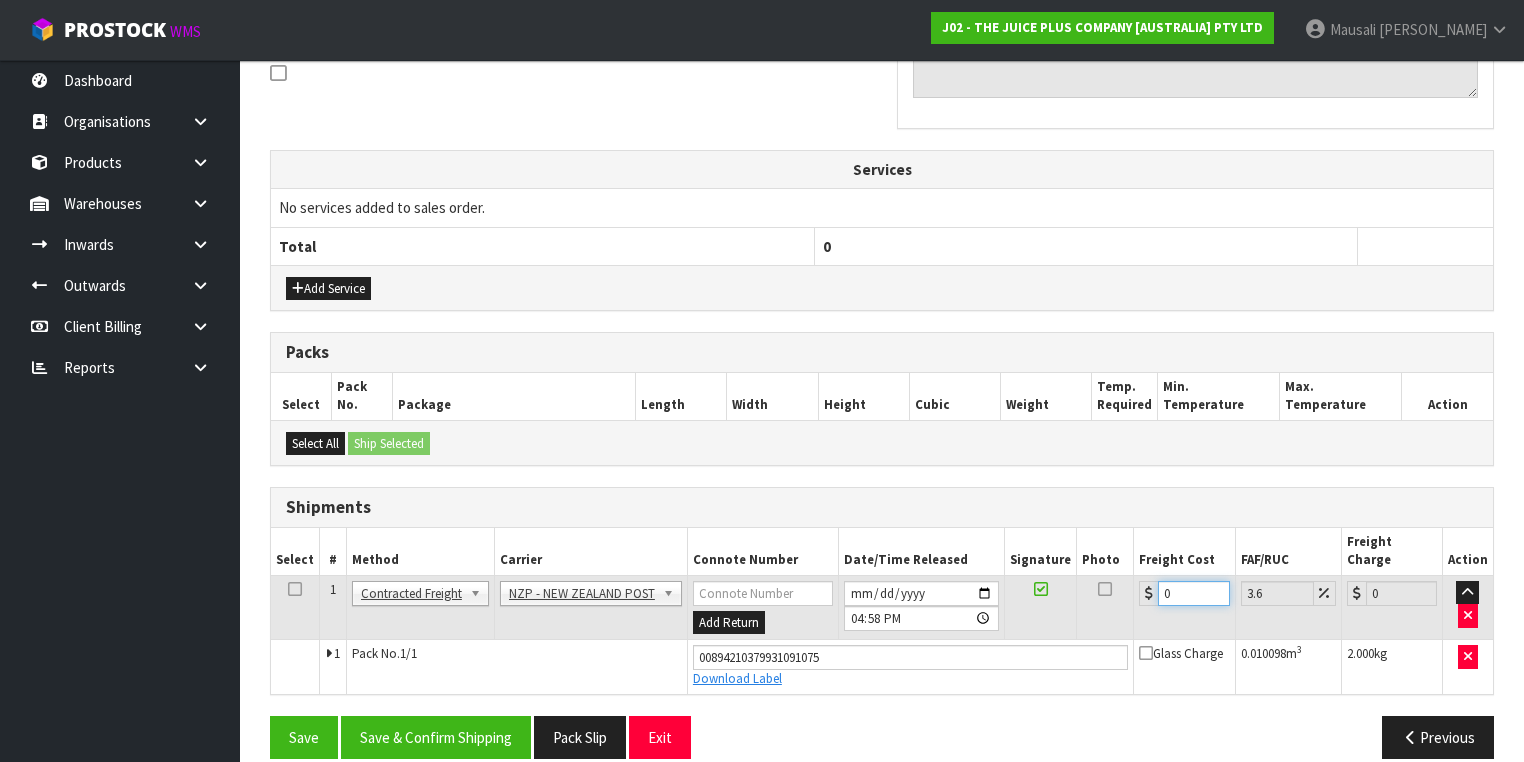 drag, startPoint x: 1172, startPoint y: 565, endPoint x: 1112, endPoint y: 580, distance: 61.846584 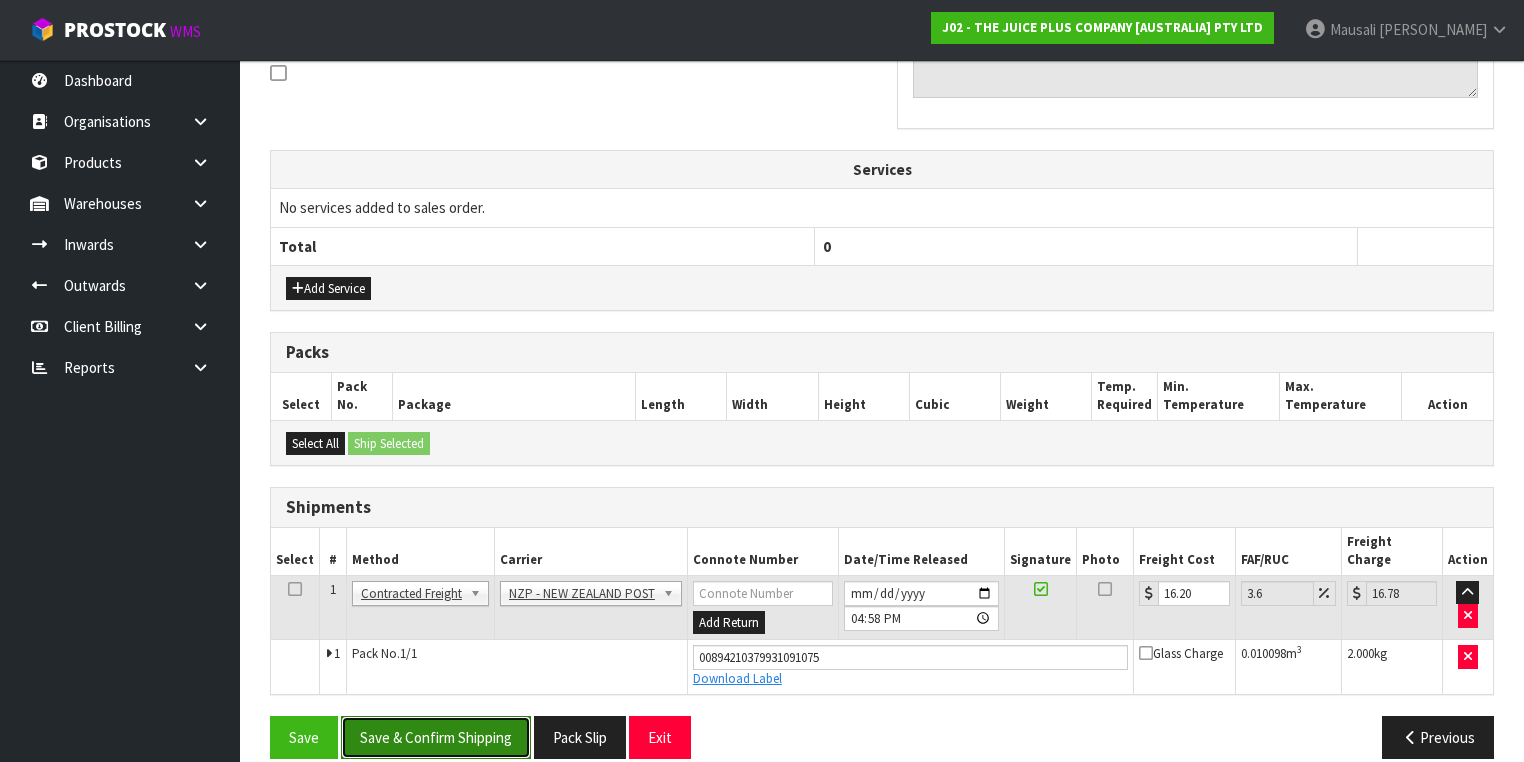 click on "Save & Confirm Shipping" at bounding box center (436, 737) 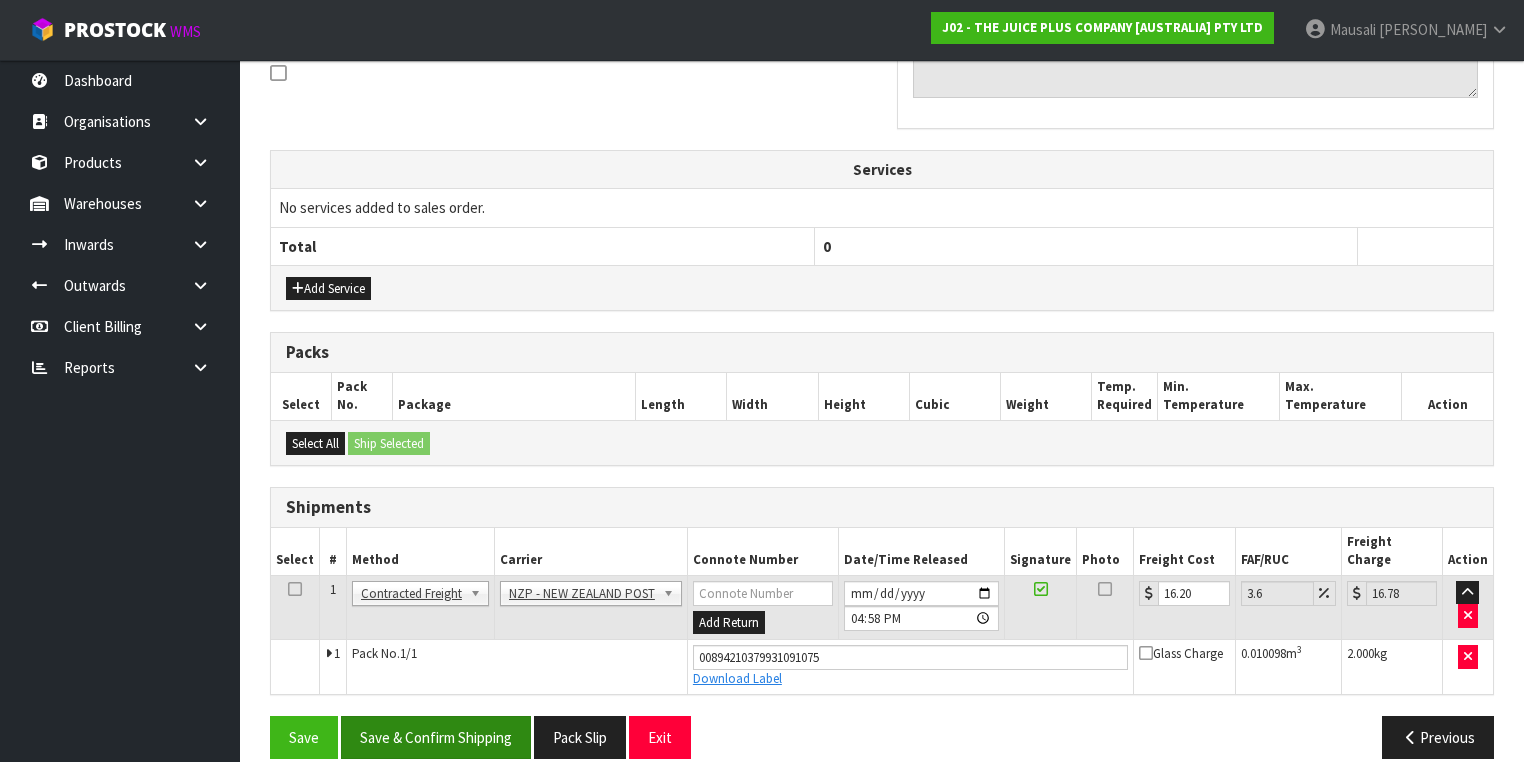 scroll, scrollTop: 0, scrollLeft: 0, axis: both 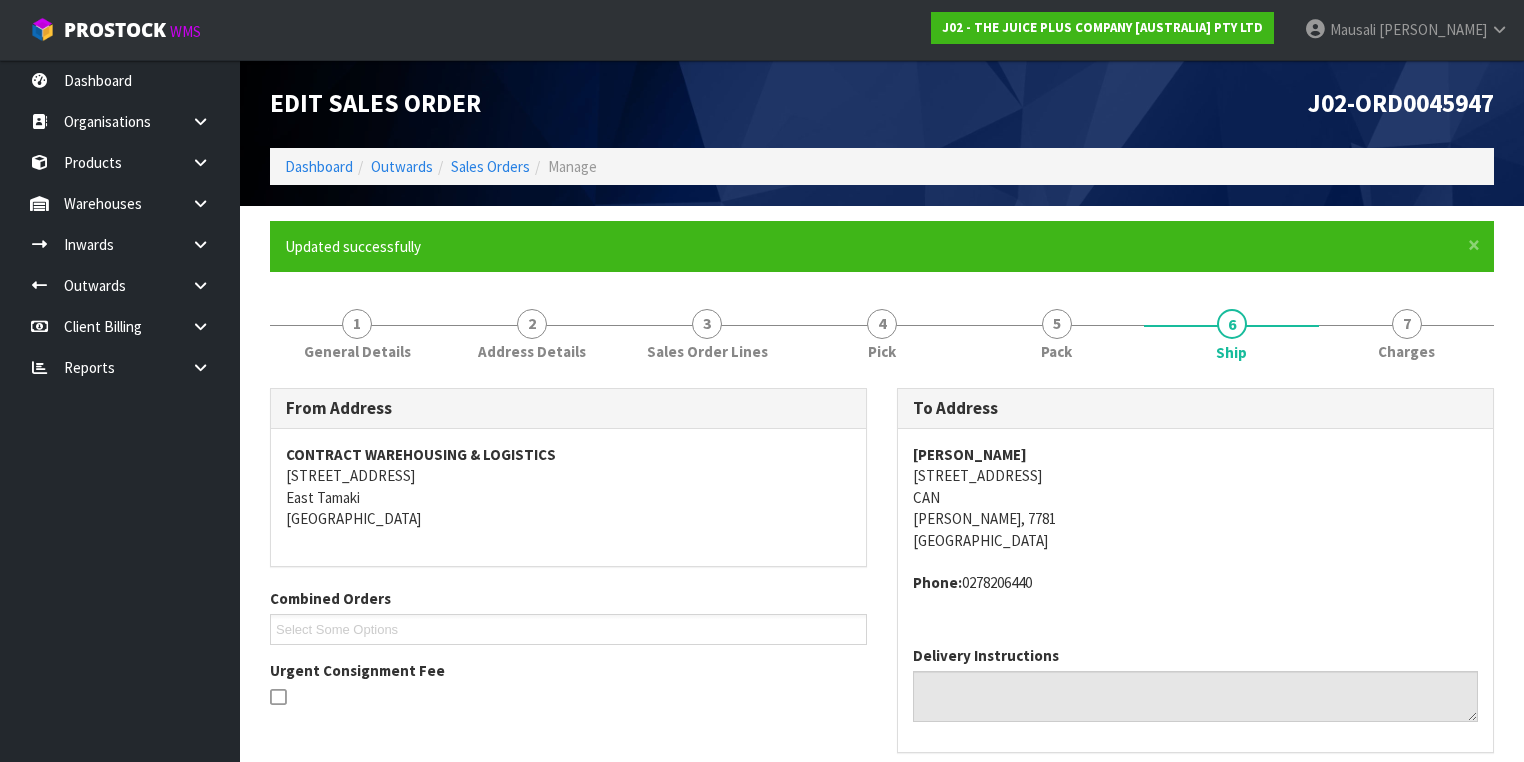 click on "Dashboard Outwards Sales Orders Manage" at bounding box center (882, 166) 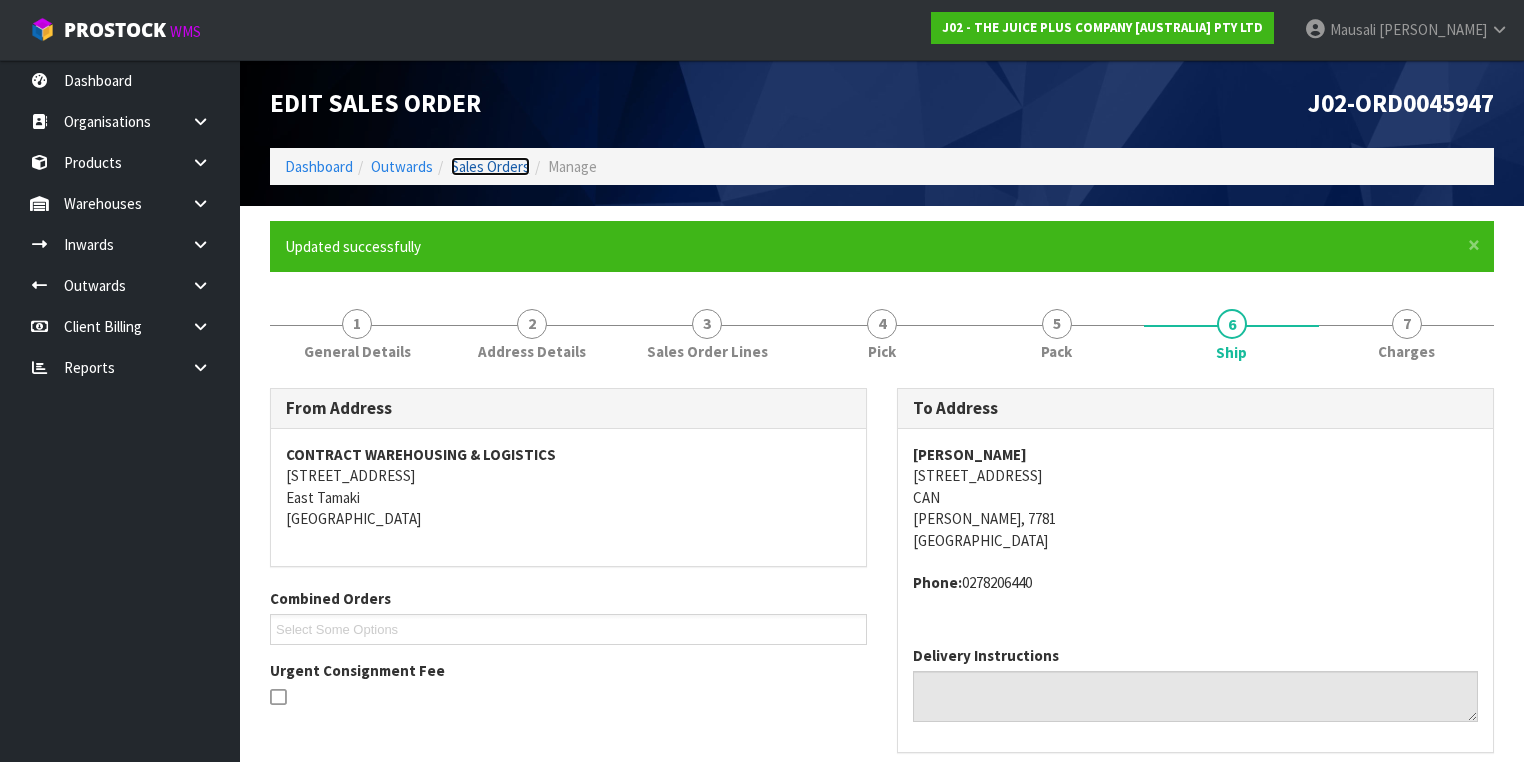 click on "Sales Orders" at bounding box center [490, 166] 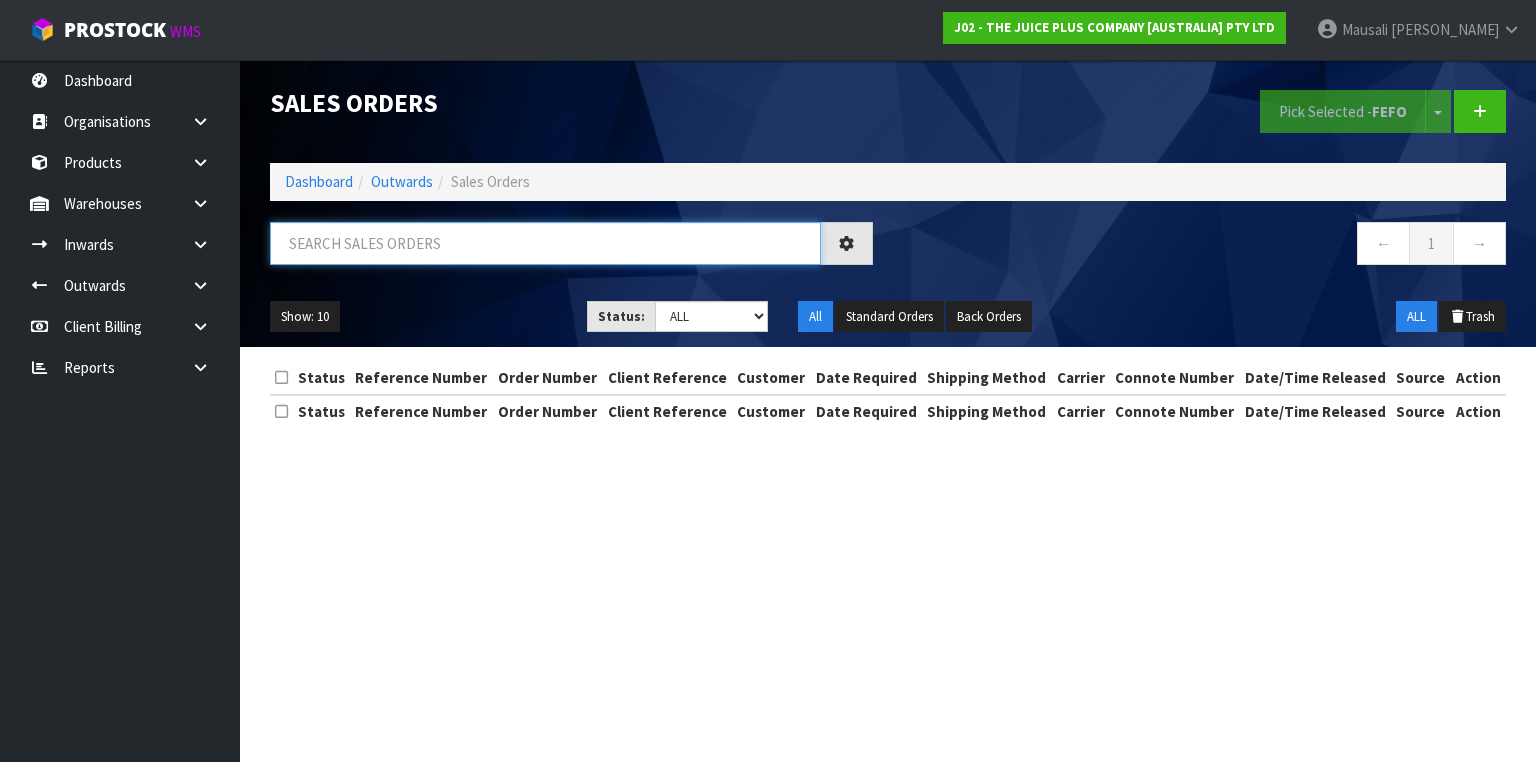 click at bounding box center (545, 243) 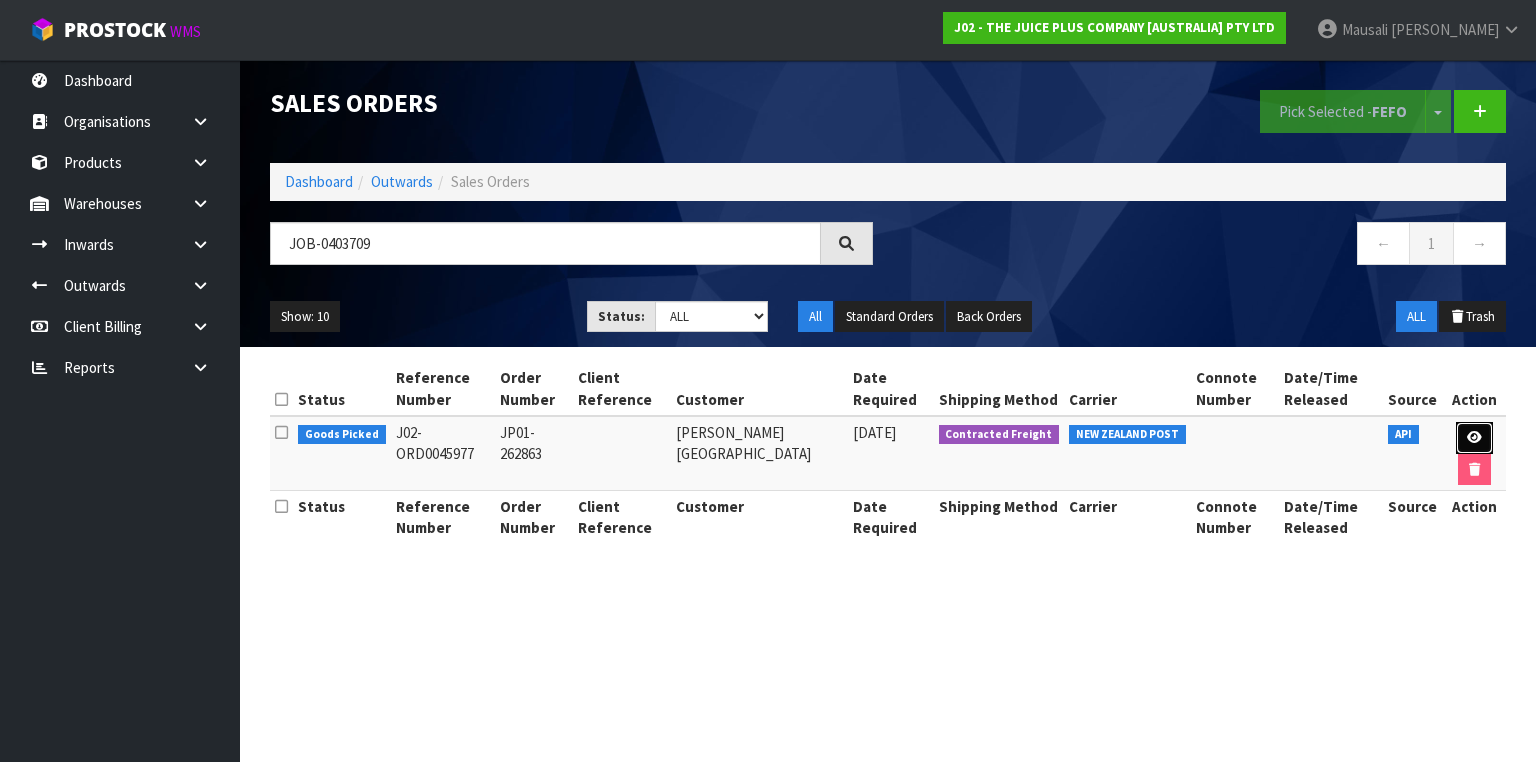click at bounding box center [1474, 438] 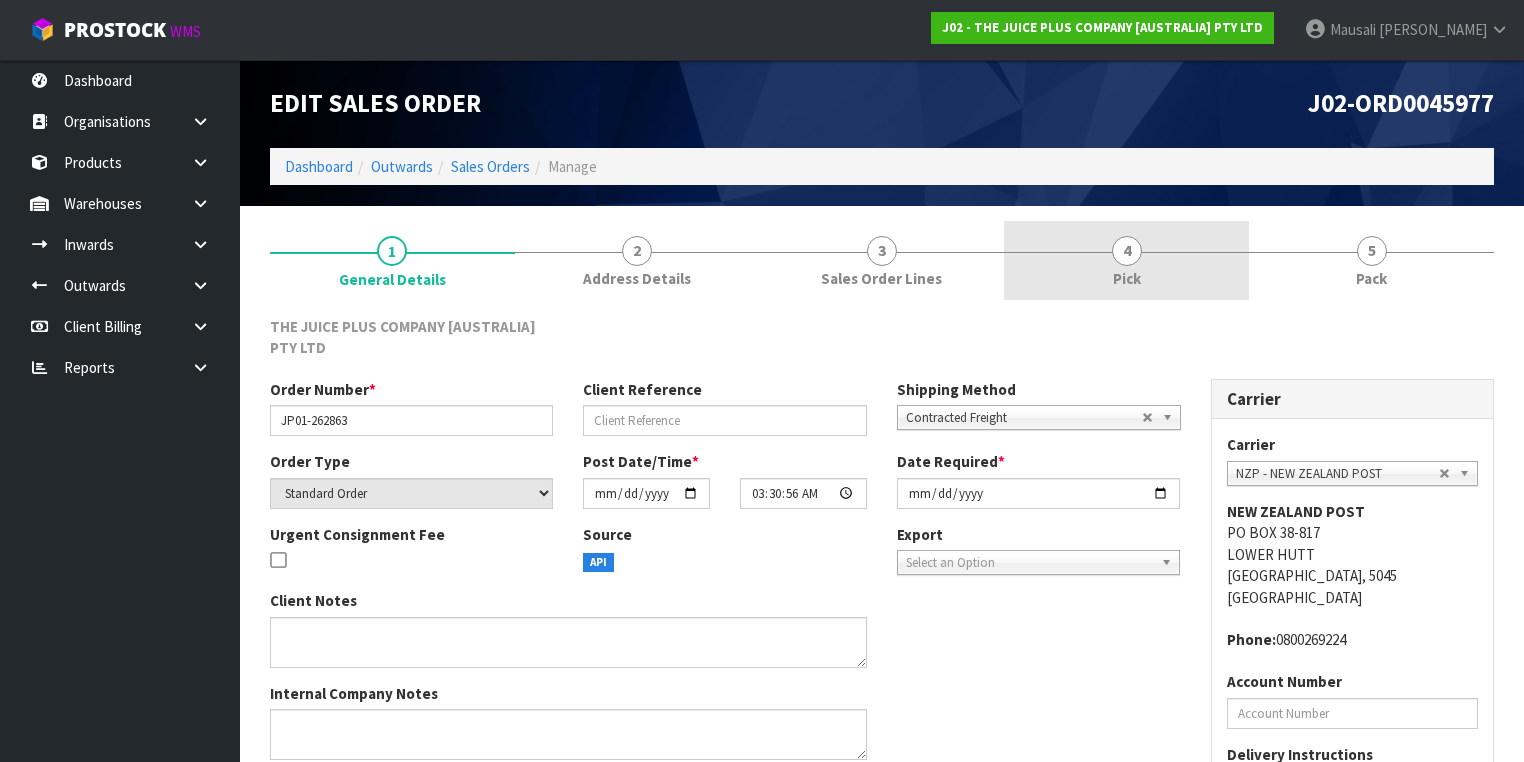 click on "4
Pick" at bounding box center (1126, 260) 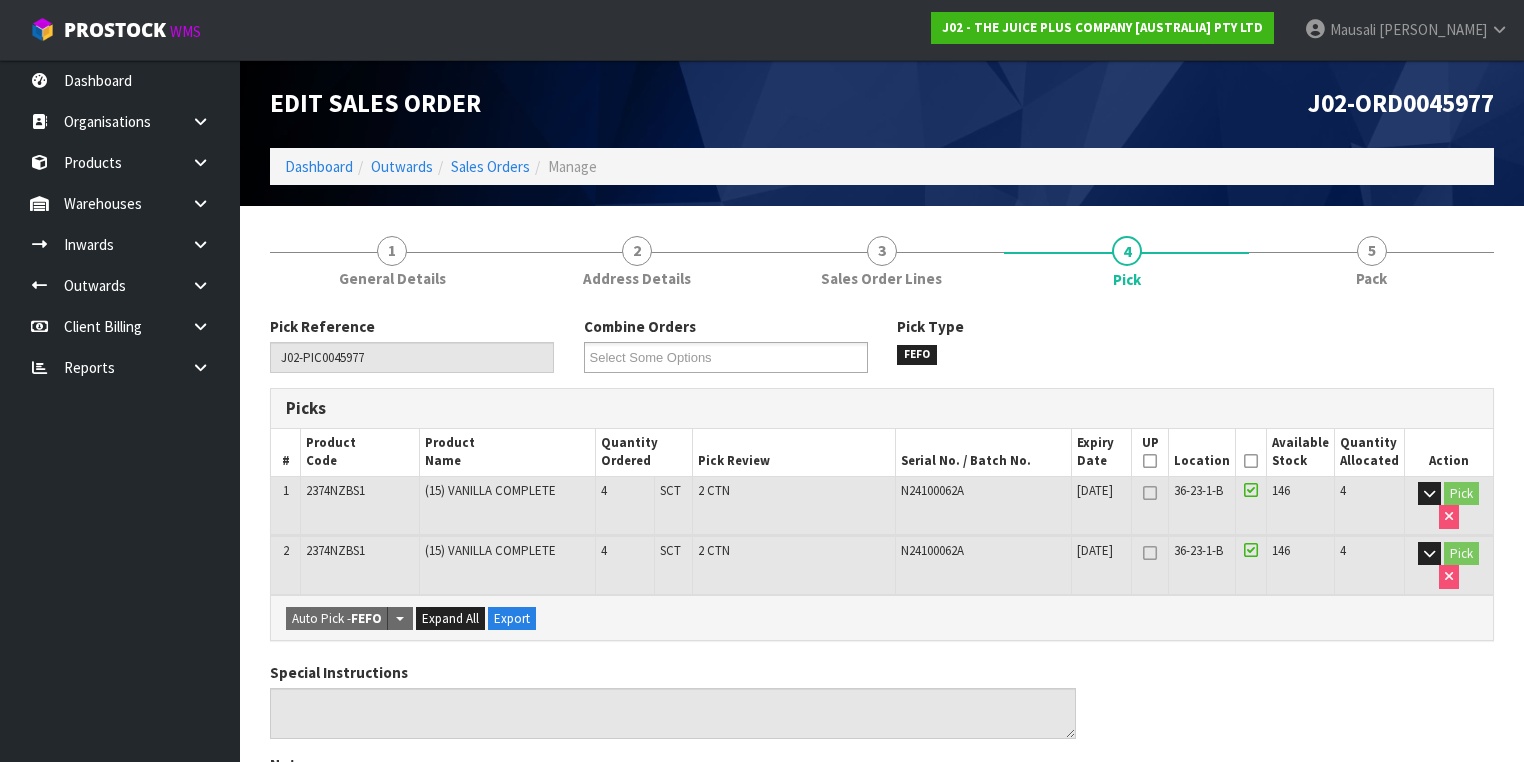 click at bounding box center [1251, 461] 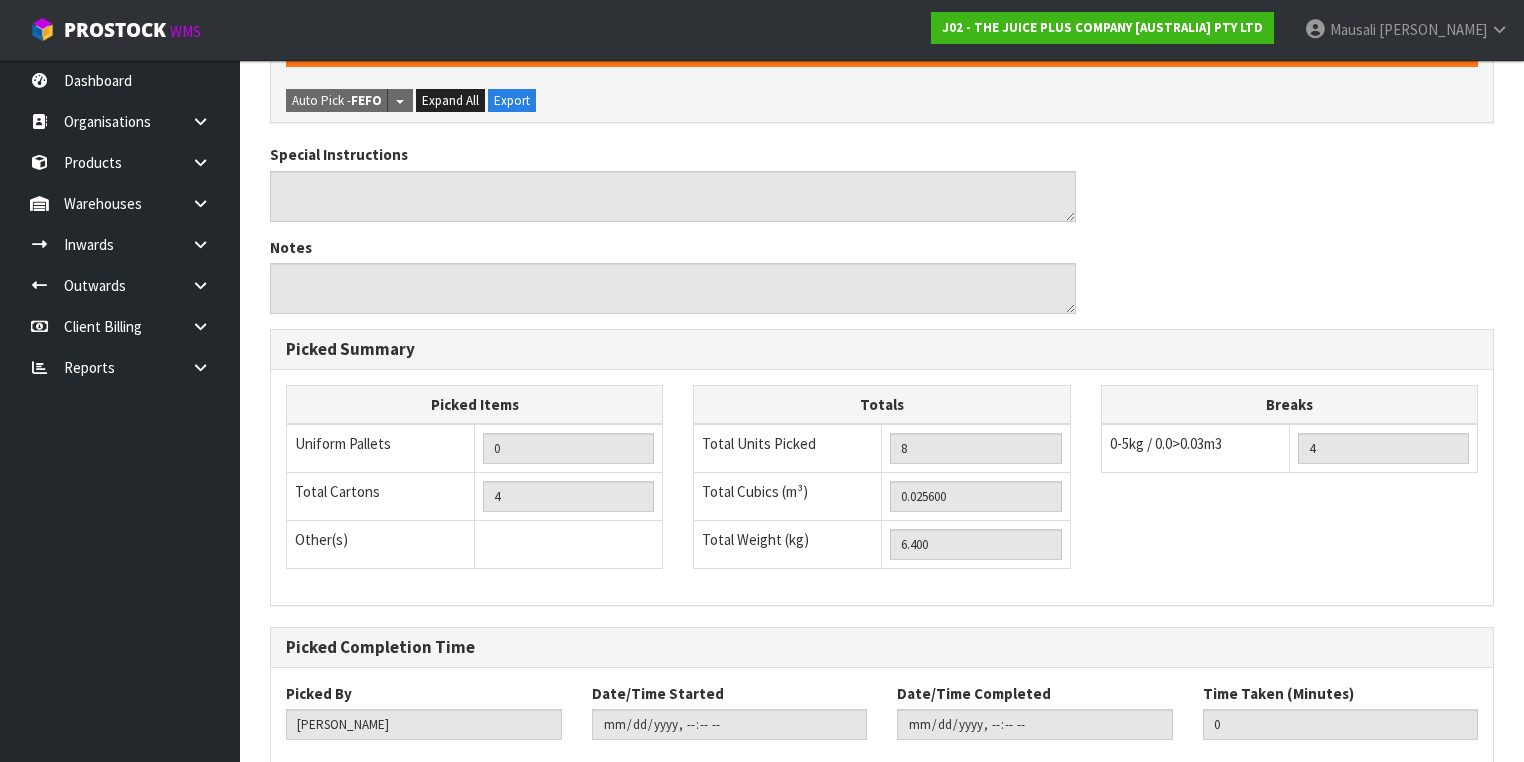 scroll, scrollTop: 700, scrollLeft: 0, axis: vertical 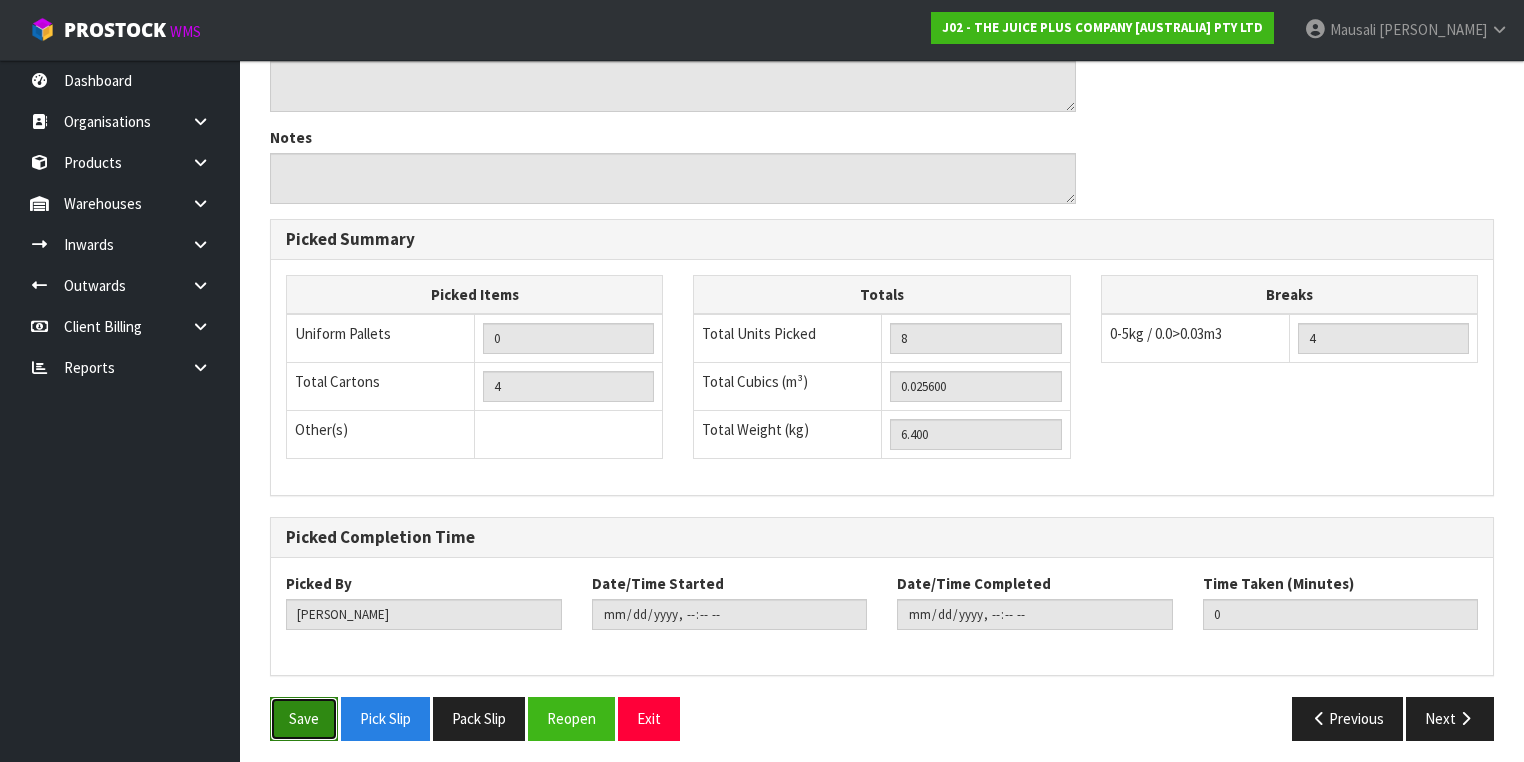 drag, startPoint x: 308, startPoint y: 698, endPoint x: 386, endPoint y: 665, distance: 84.693565 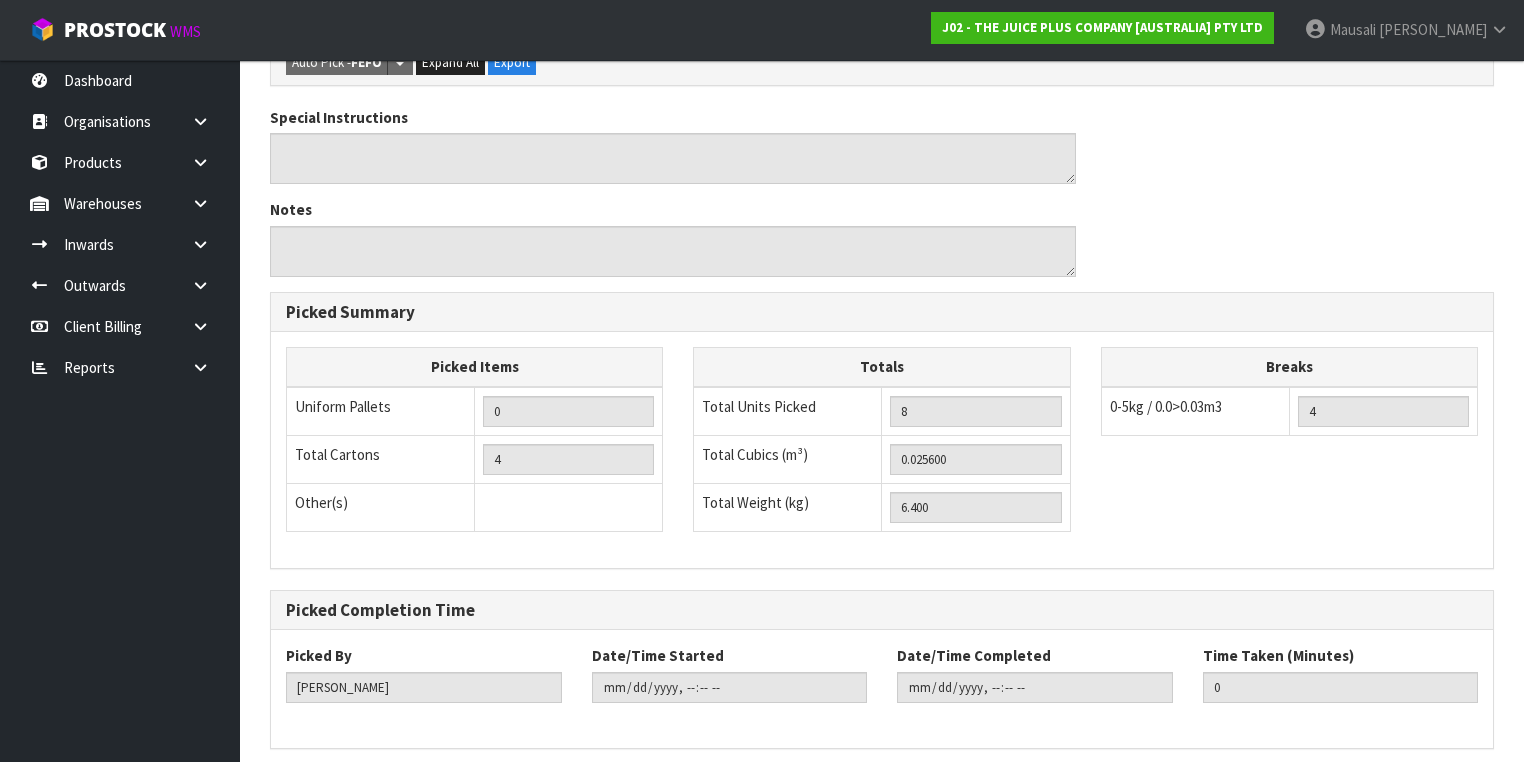 scroll, scrollTop: 0, scrollLeft: 0, axis: both 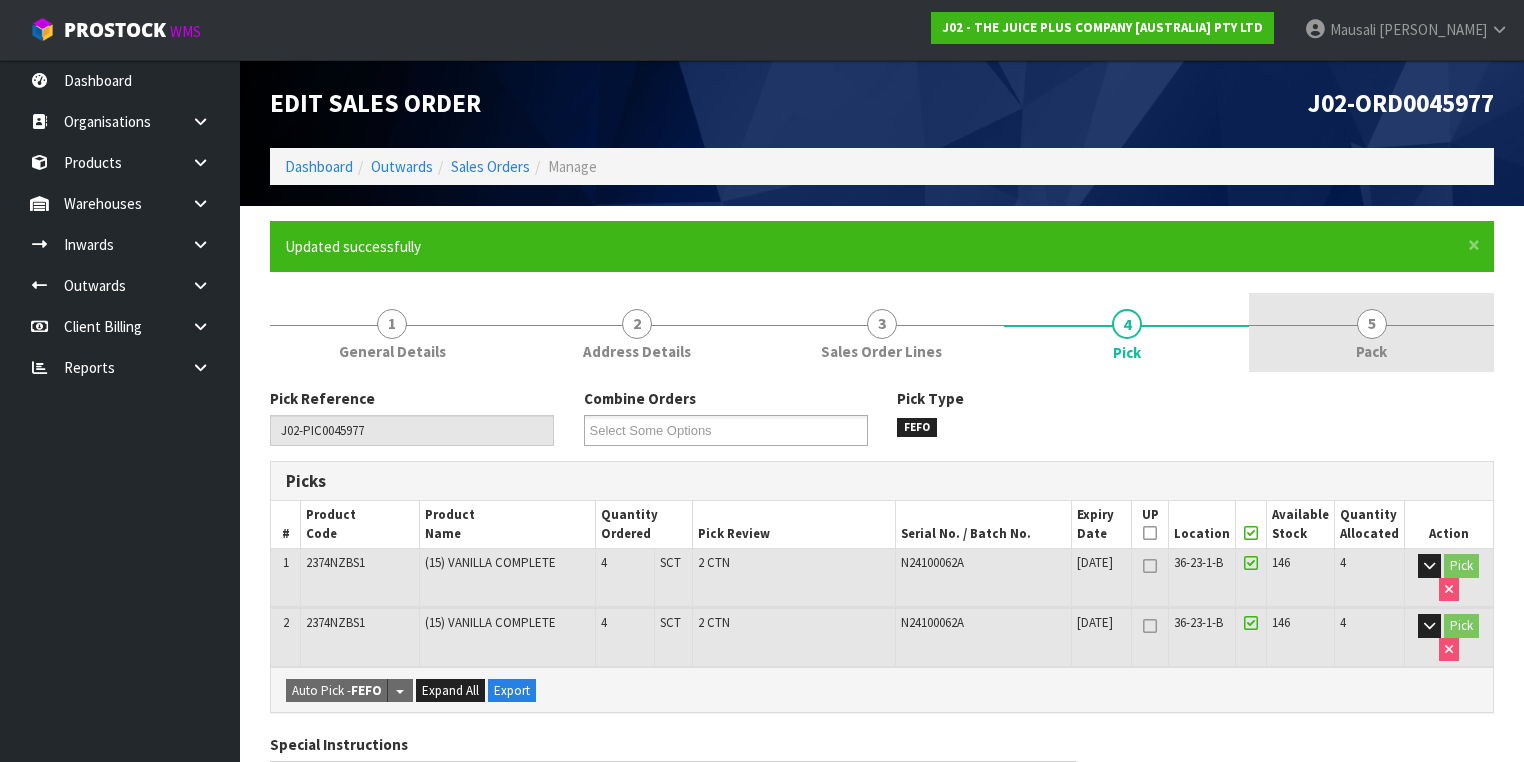 click on "5
Pack" at bounding box center (1371, 332) 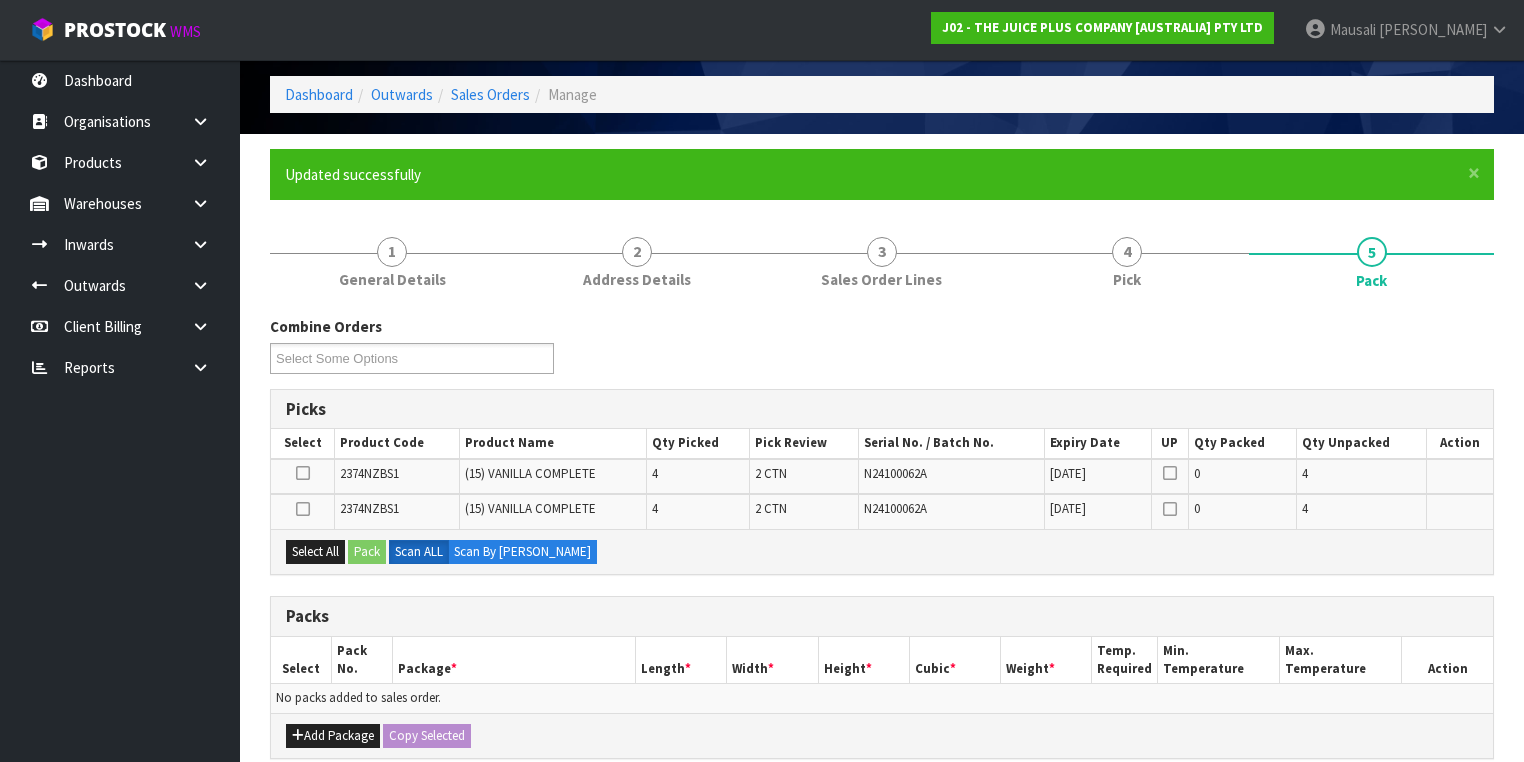 scroll, scrollTop: 320, scrollLeft: 0, axis: vertical 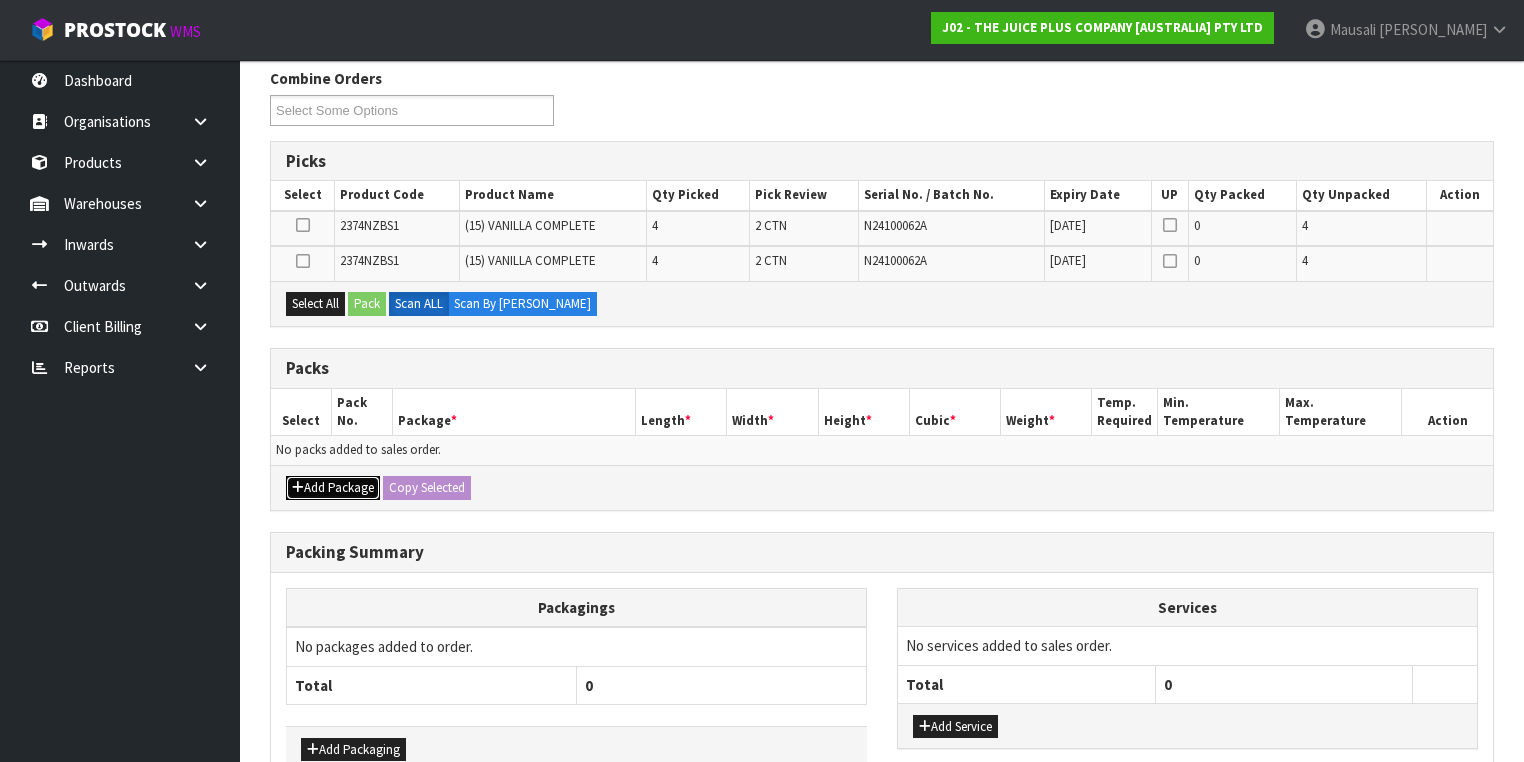 click on "Add Package" at bounding box center [333, 488] 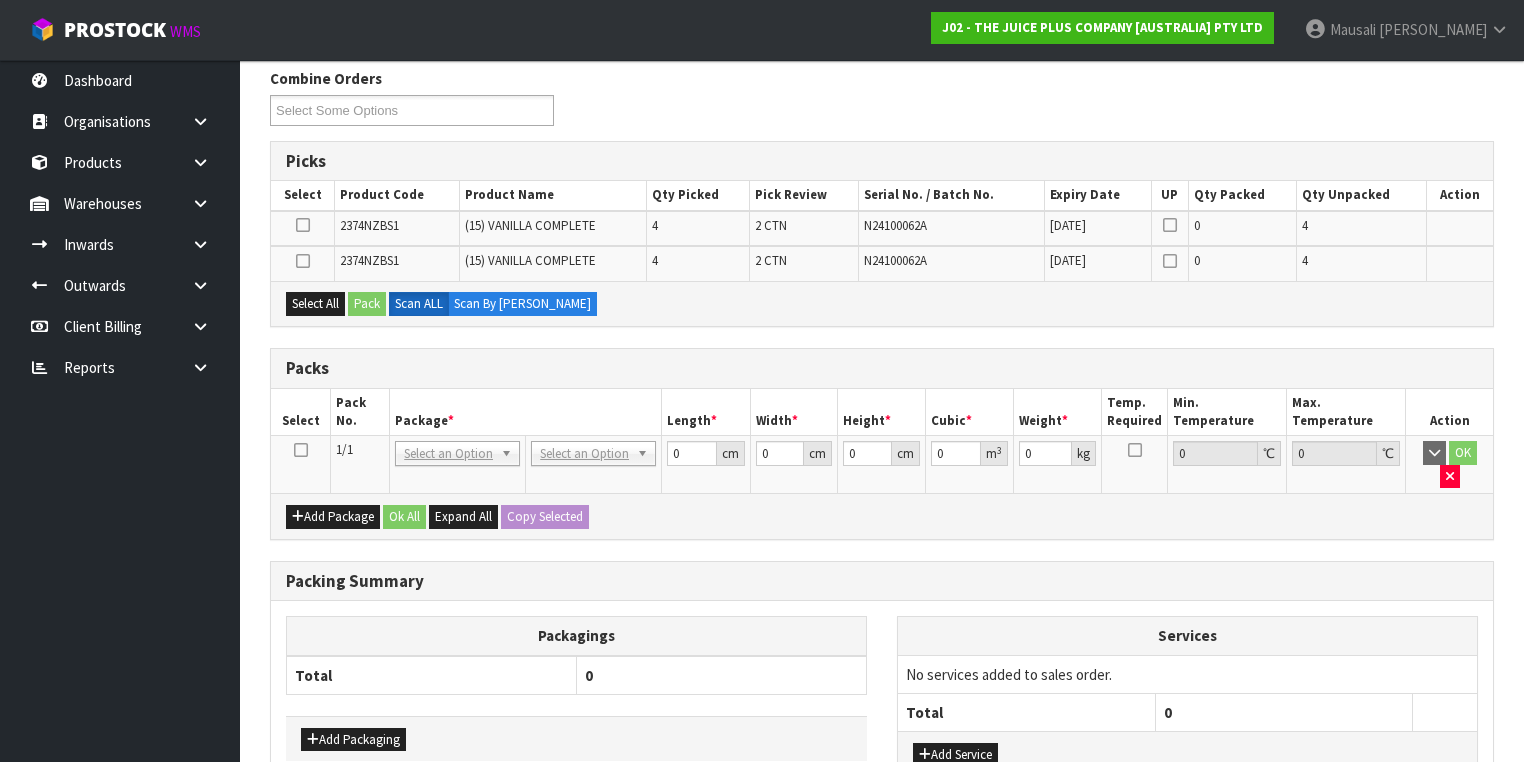 click at bounding box center (301, 450) 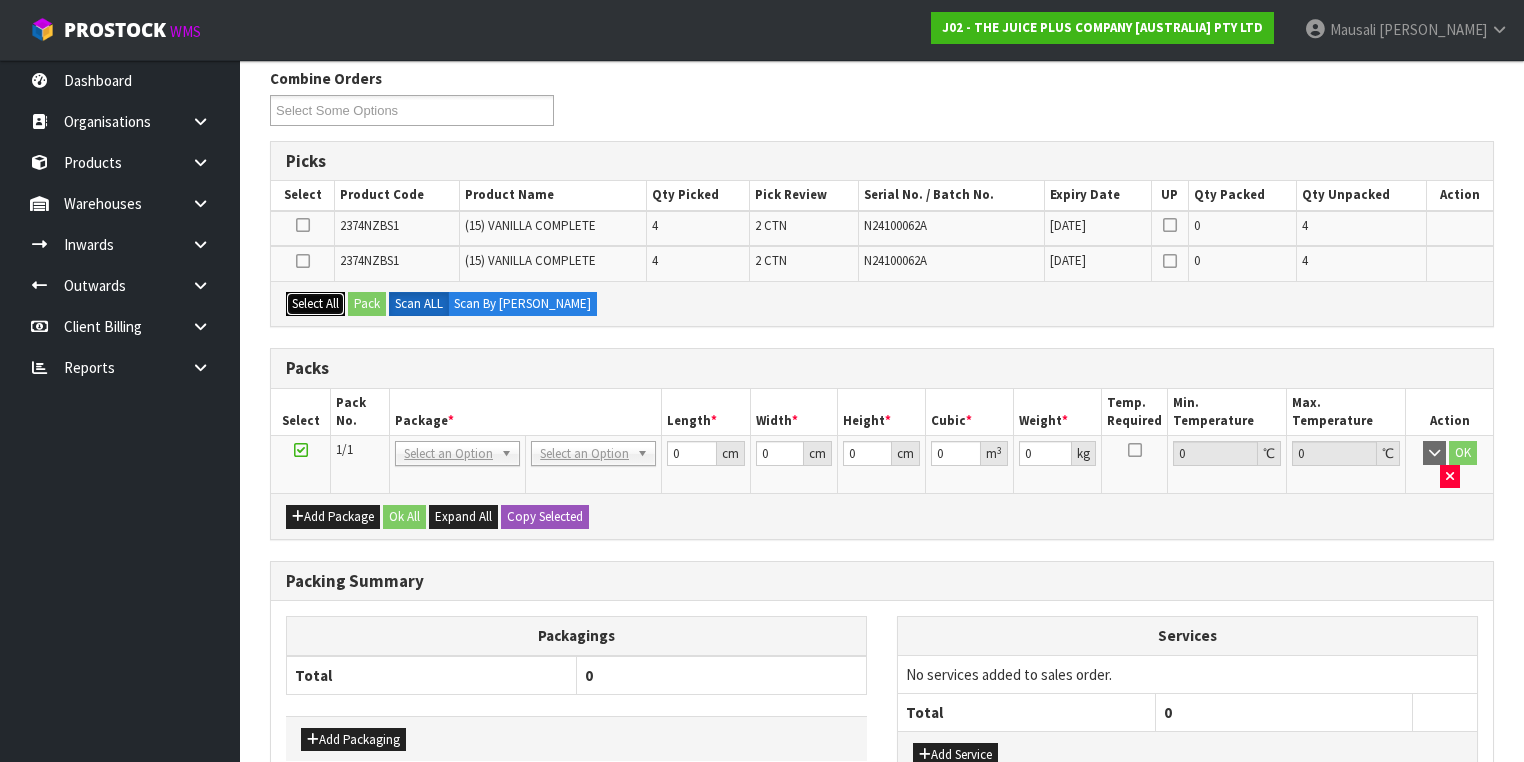 click on "Select All" at bounding box center (315, 304) 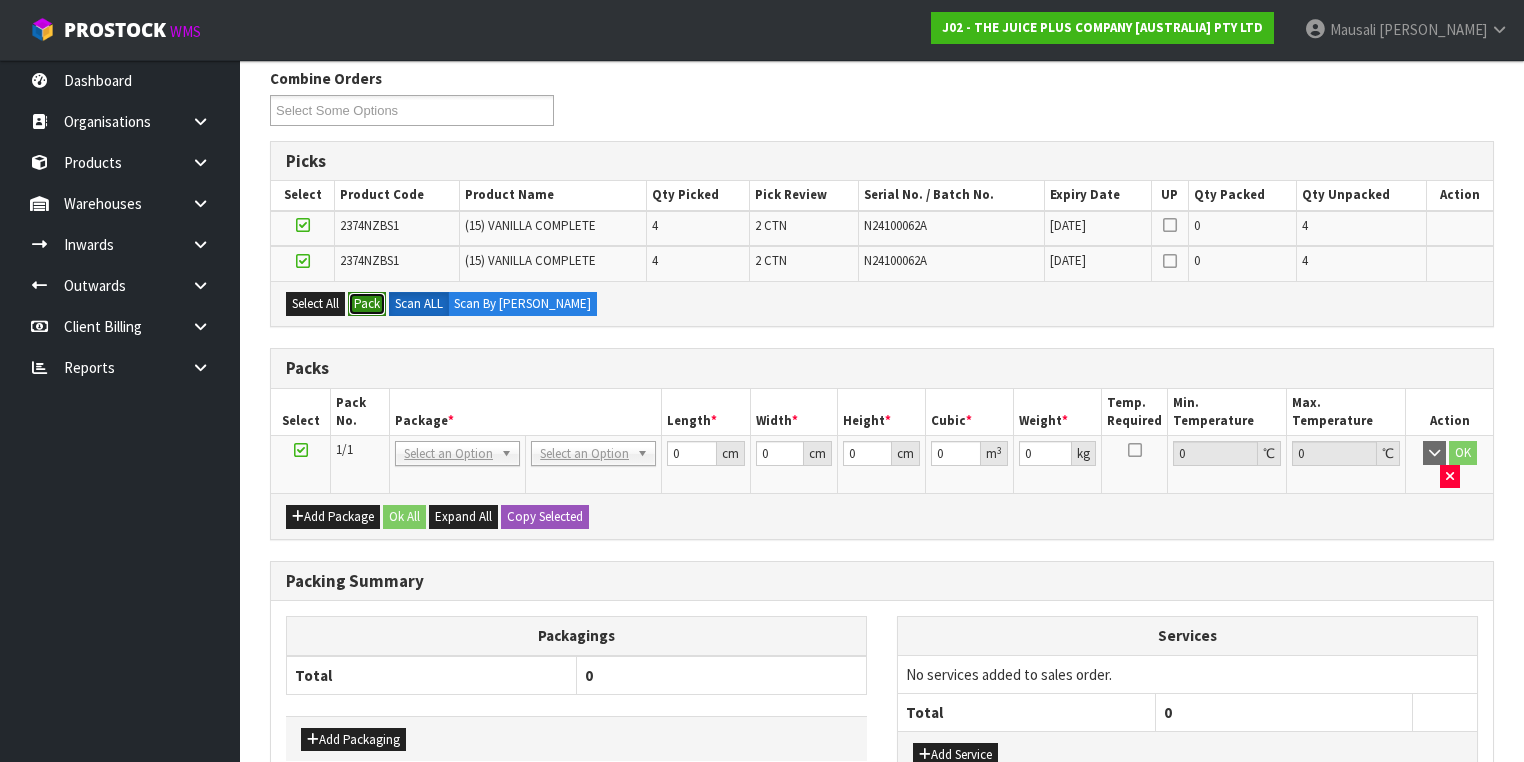 click on "Pack" at bounding box center [367, 304] 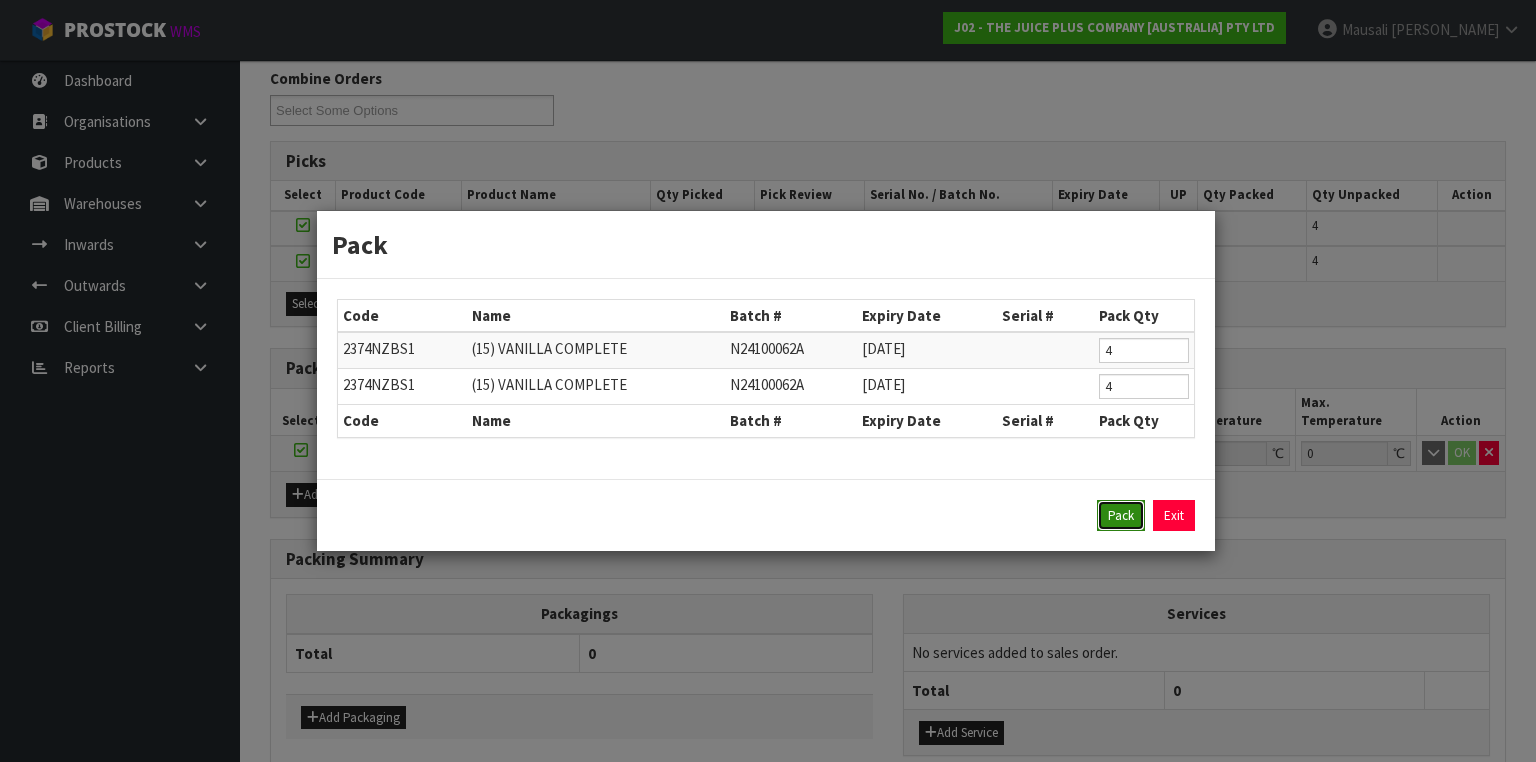 click on "Pack" at bounding box center [1121, 516] 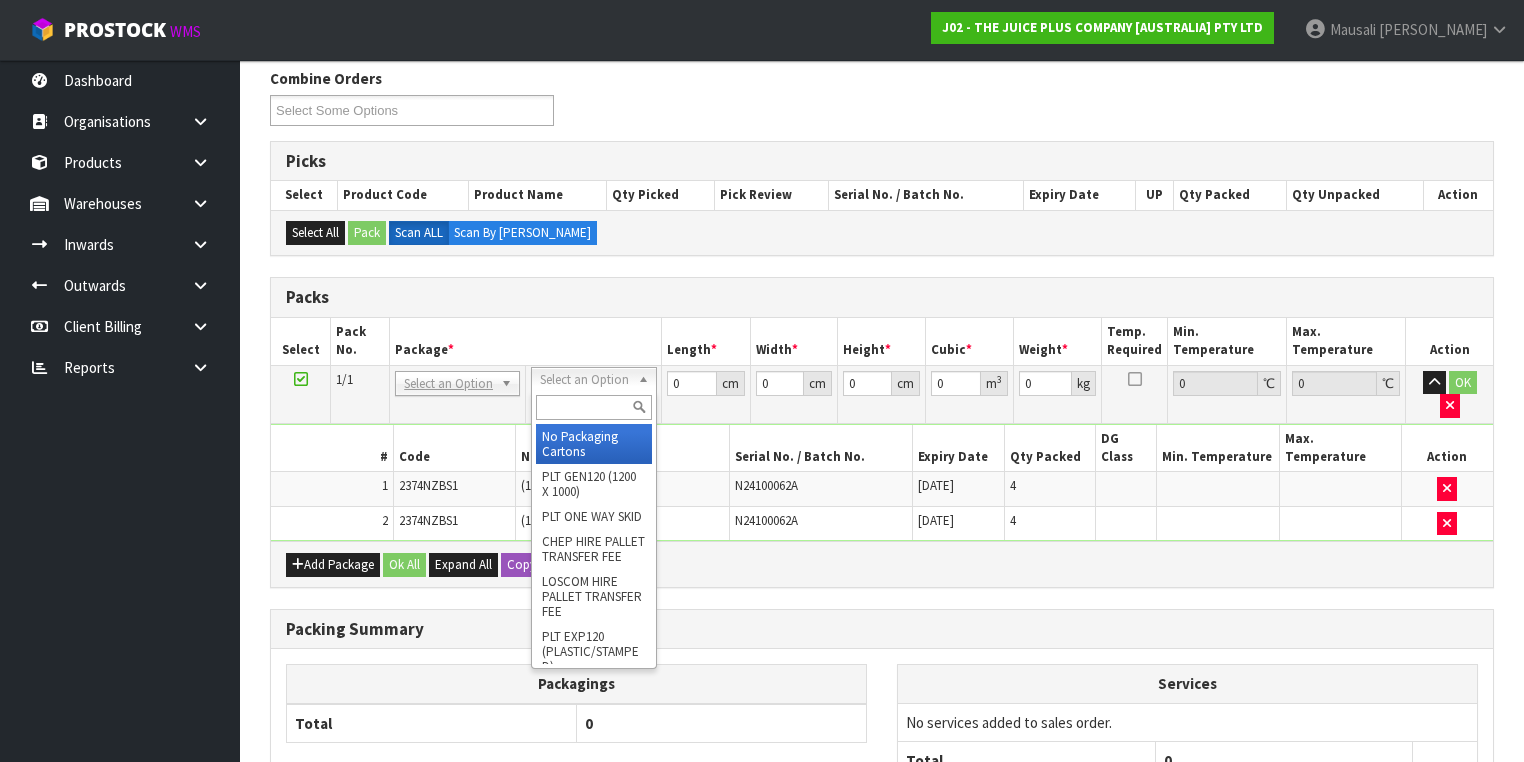 click at bounding box center [593, 407] 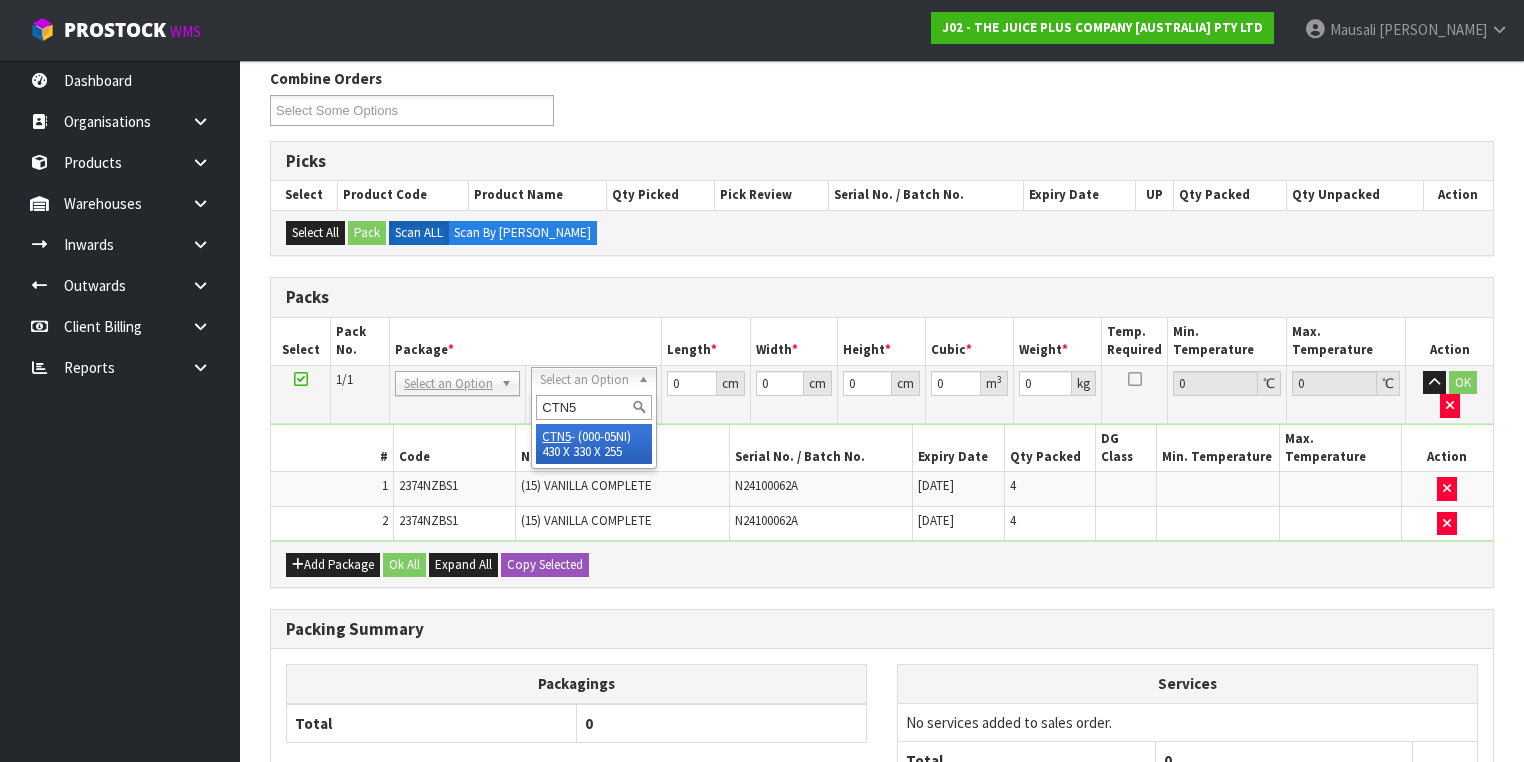 drag, startPoint x: 567, startPoint y: 444, endPoint x: 604, endPoint y: 431, distance: 39.217342 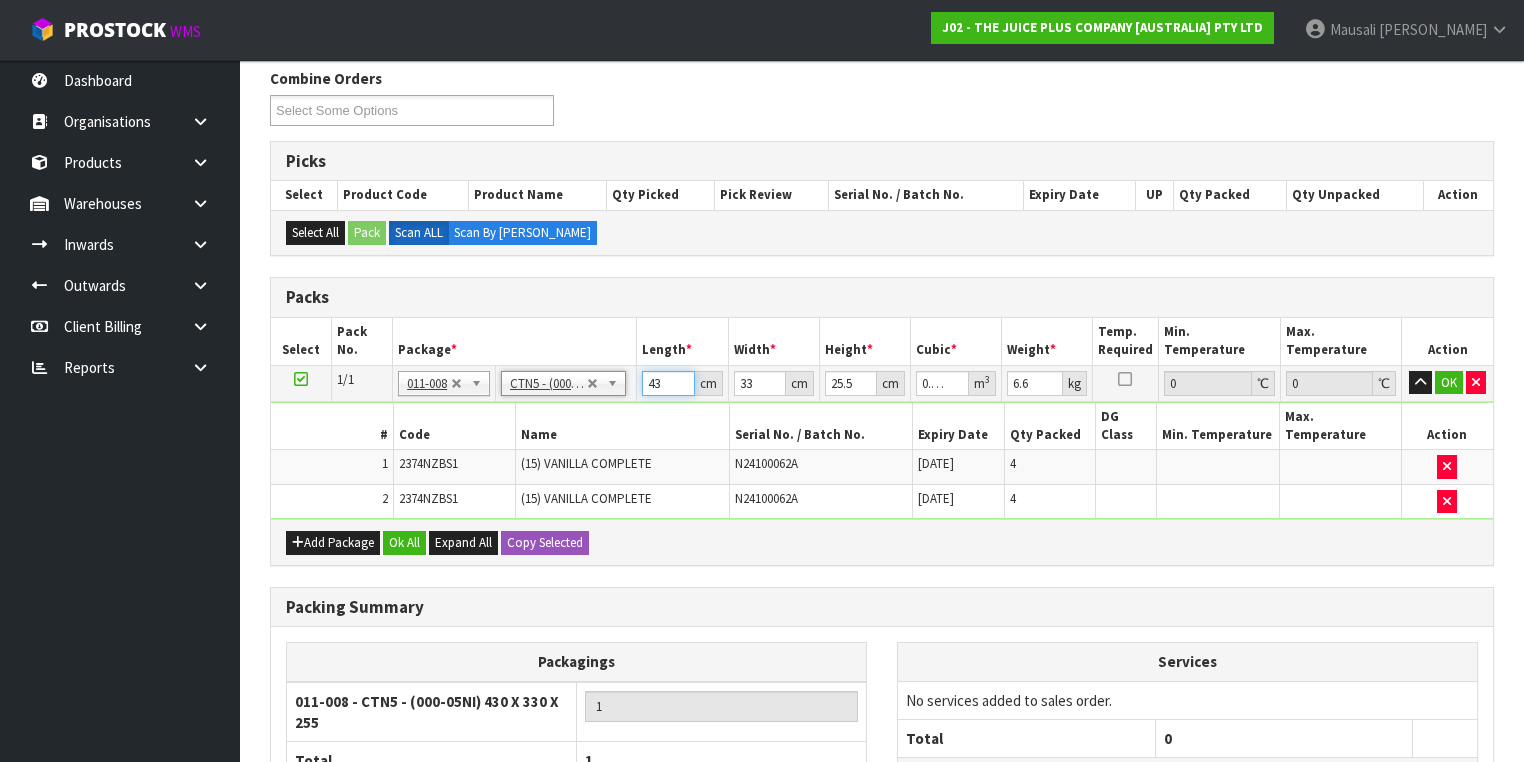 drag, startPoint x: 668, startPoint y: 380, endPoint x: 608, endPoint y: 396, distance: 62.0967 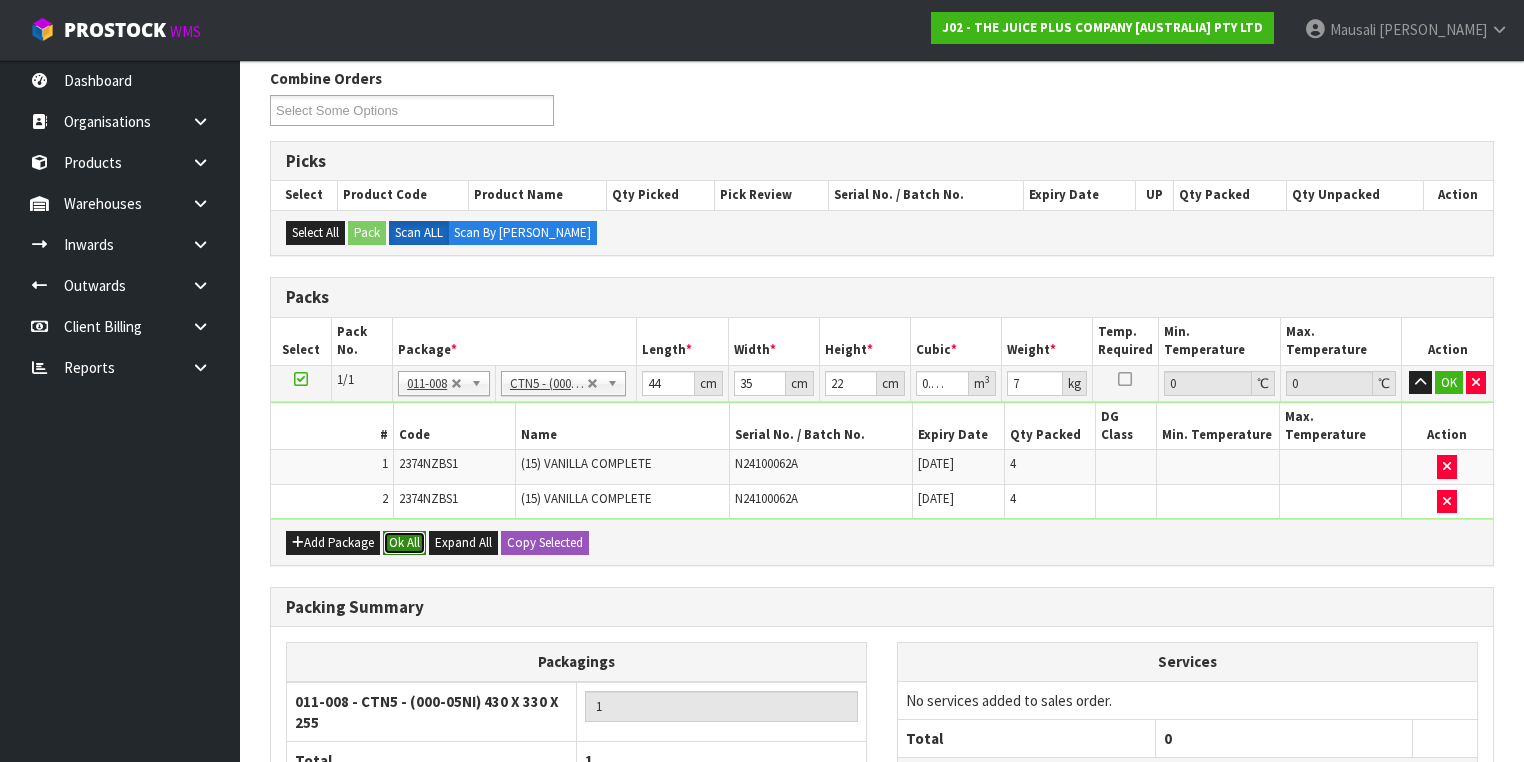 click on "Ok All" at bounding box center [404, 543] 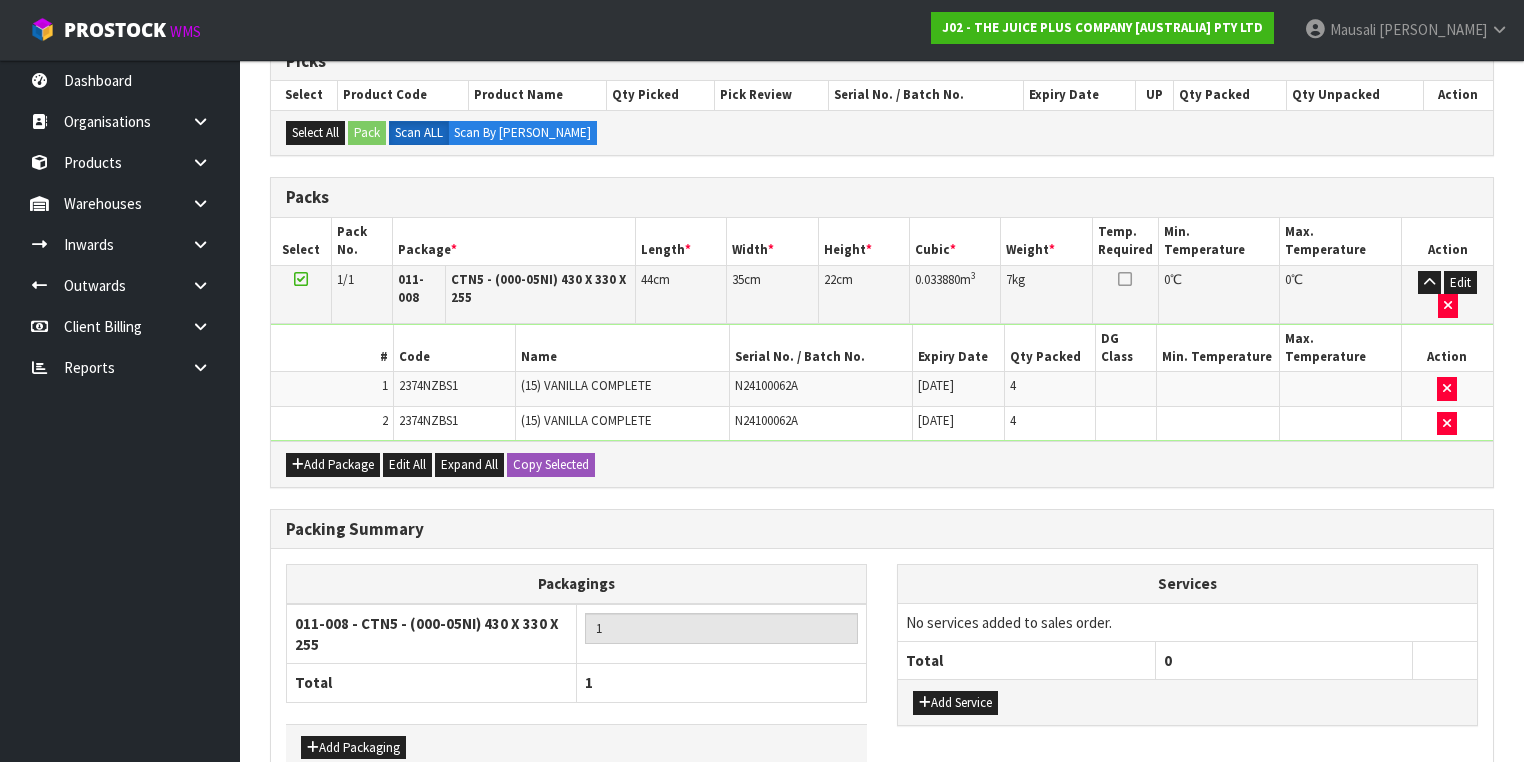 scroll, scrollTop: 499, scrollLeft: 0, axis: vertical 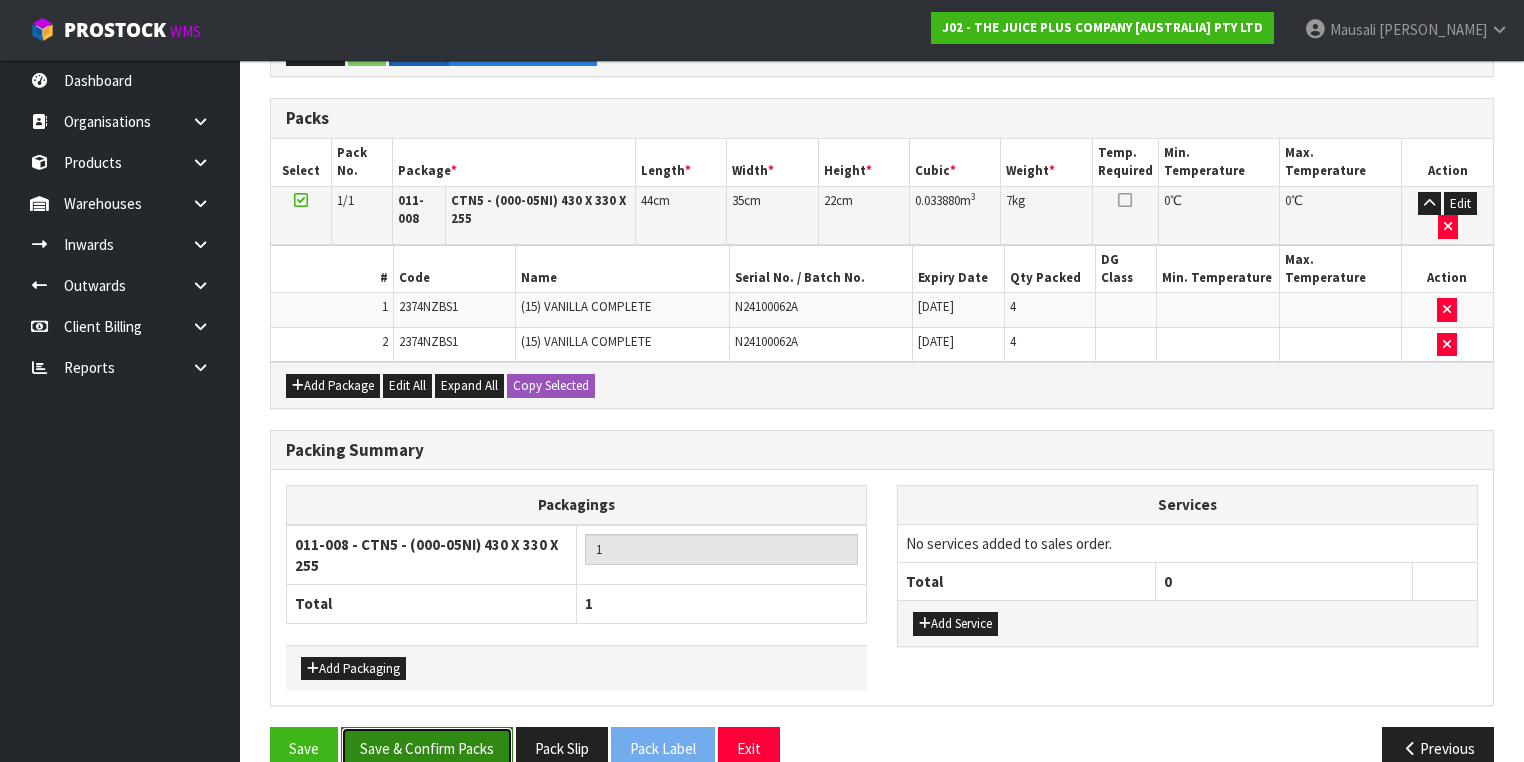 click on "Save & Confirm Packs" at bounding box center [427, 748] 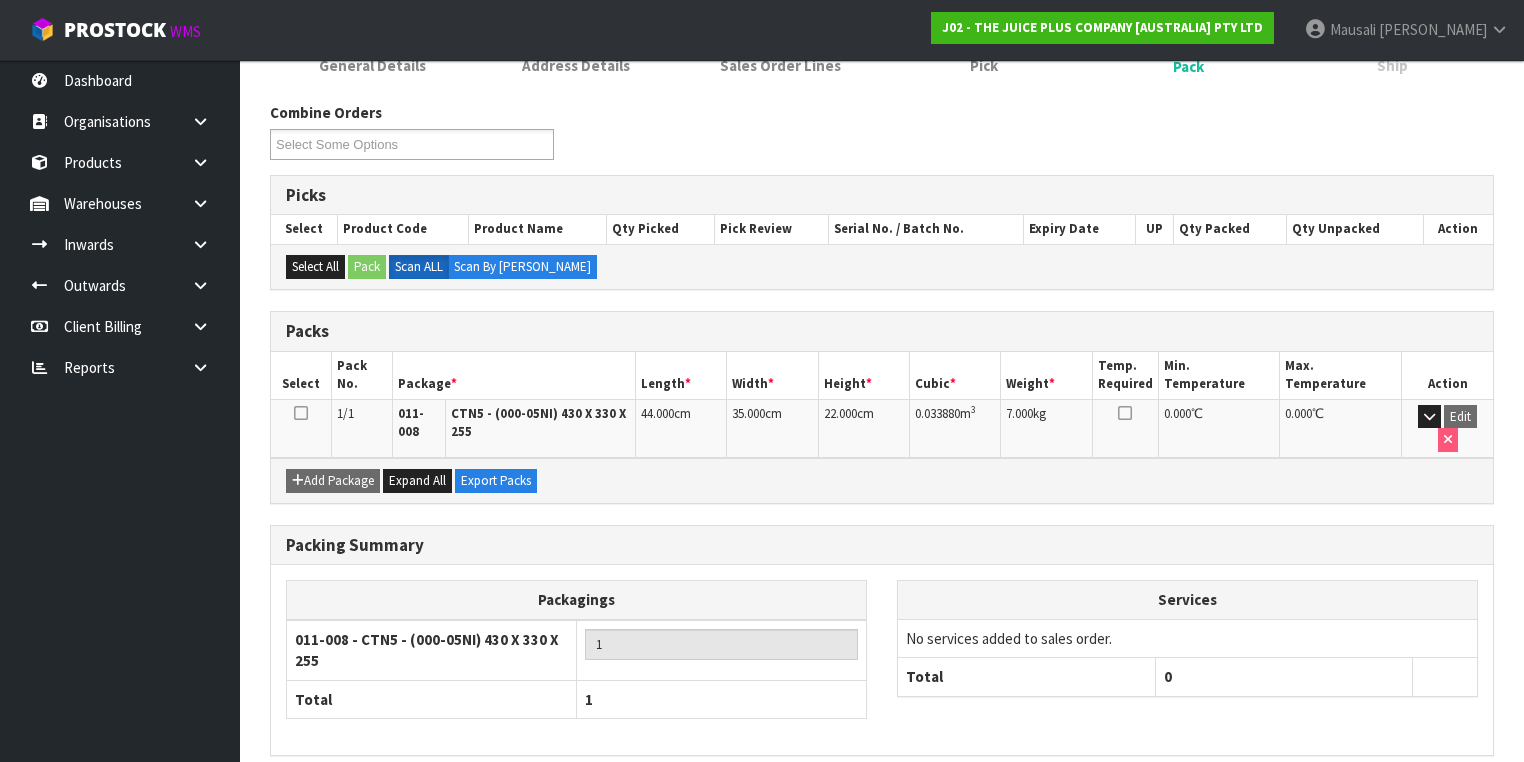 scroll, scrollTop: 356, scrollLeft: 0, axis: vertical 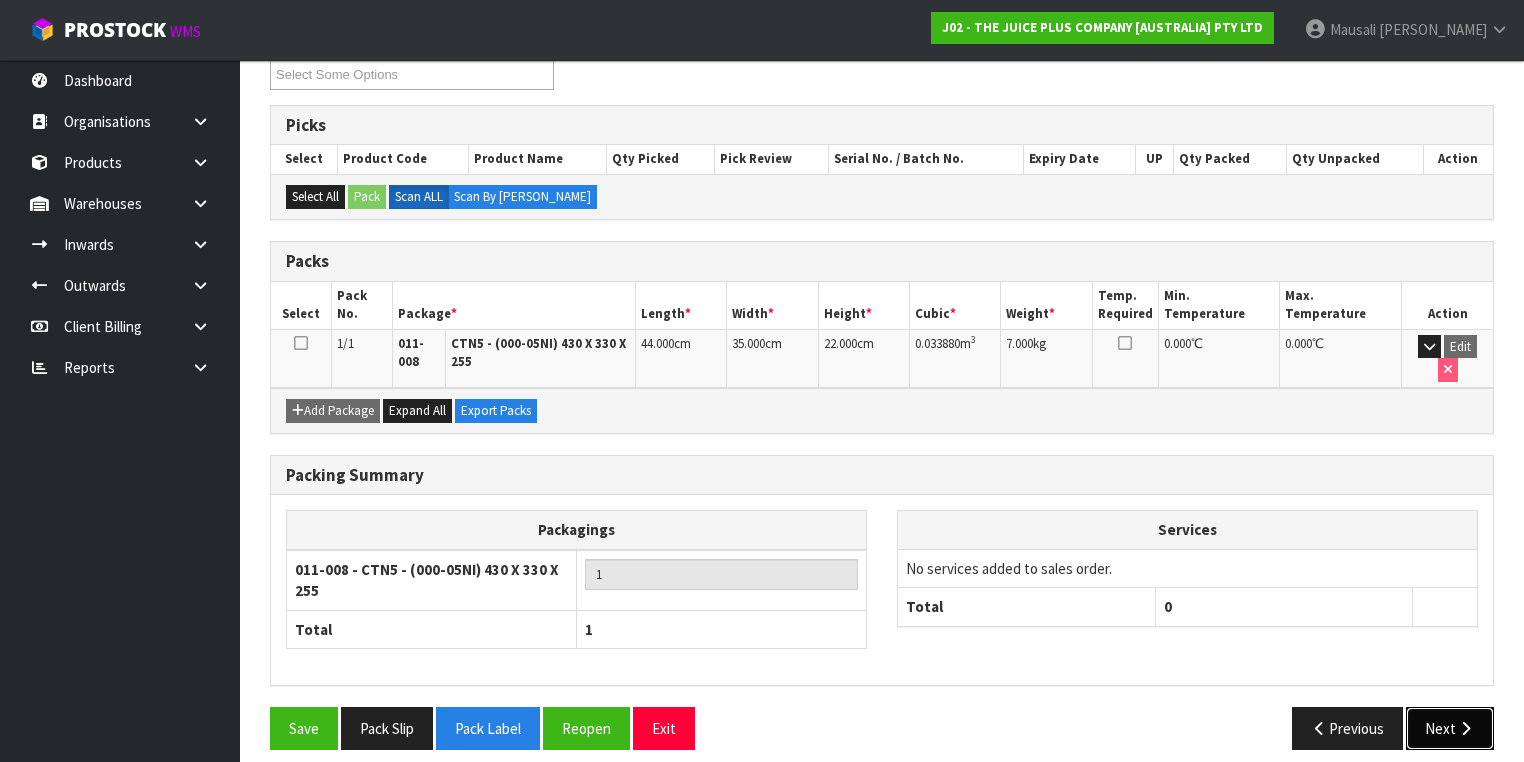 click on "Next" at bounding box center [1450, 728] 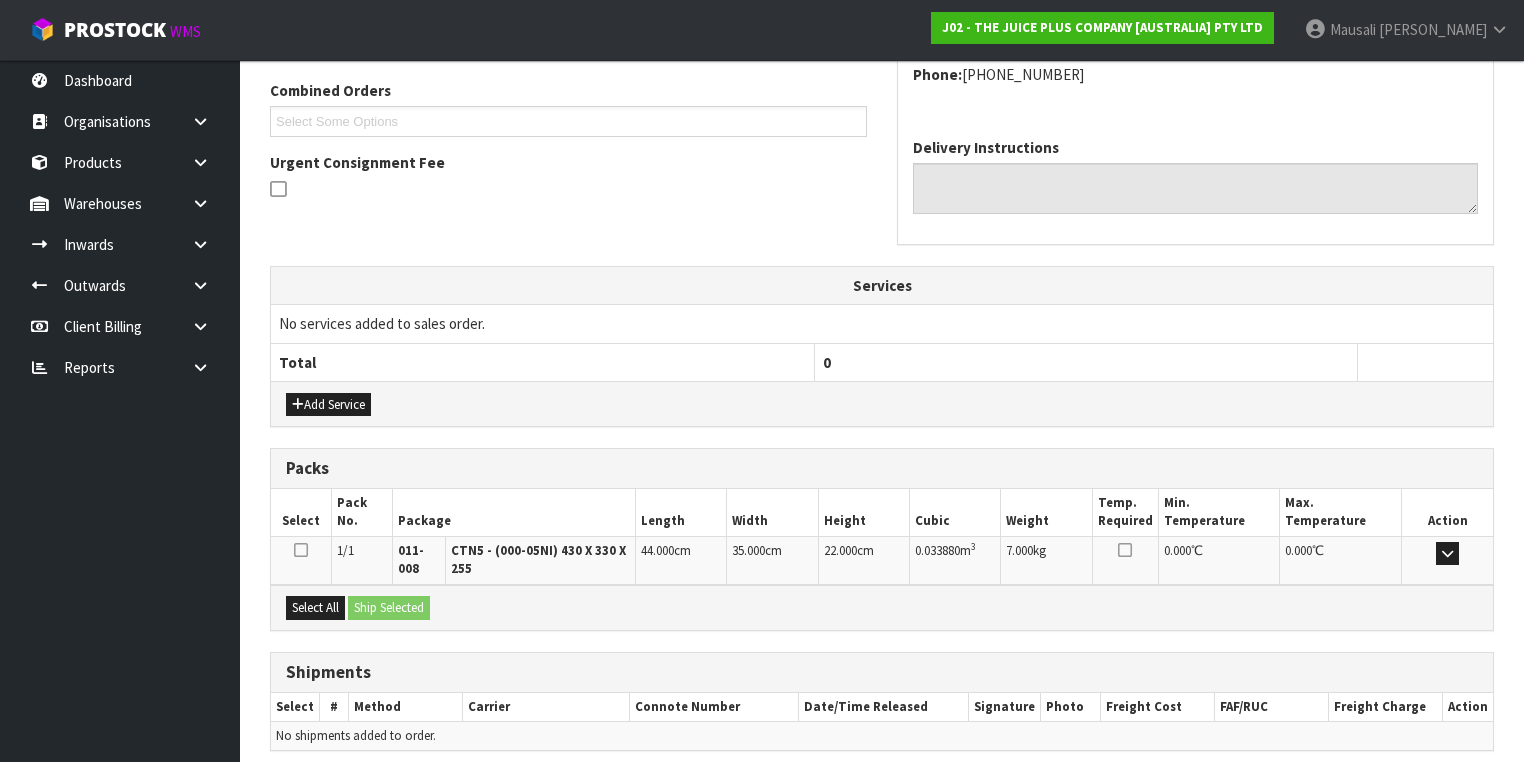 scroll, scrollTop: 584, scrollLeft: 0, axis: vertical 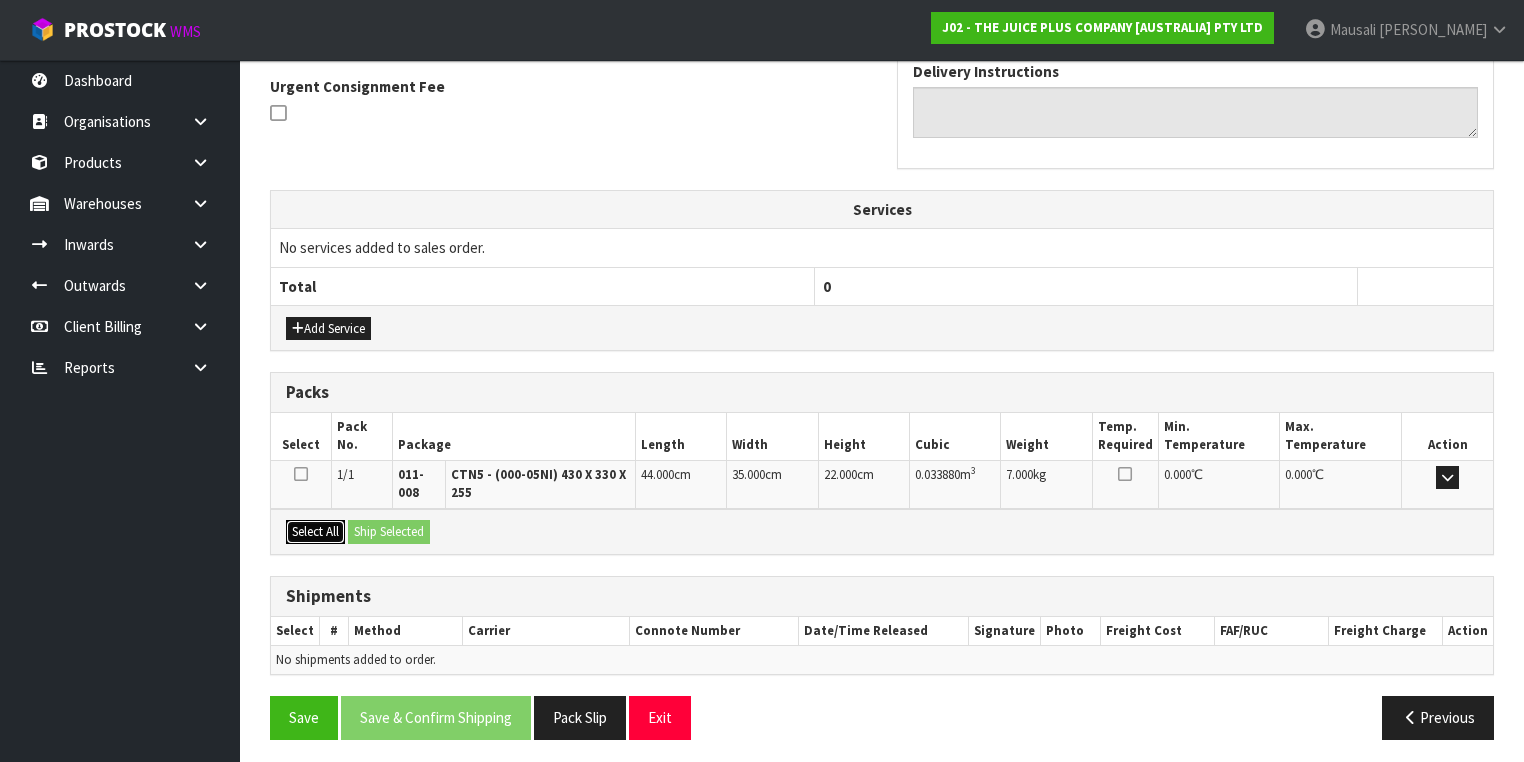 drag, startPoint x: 300, startPoint y: 525, endPoint x: 360, endPoint y: 520, distance: 60.207973 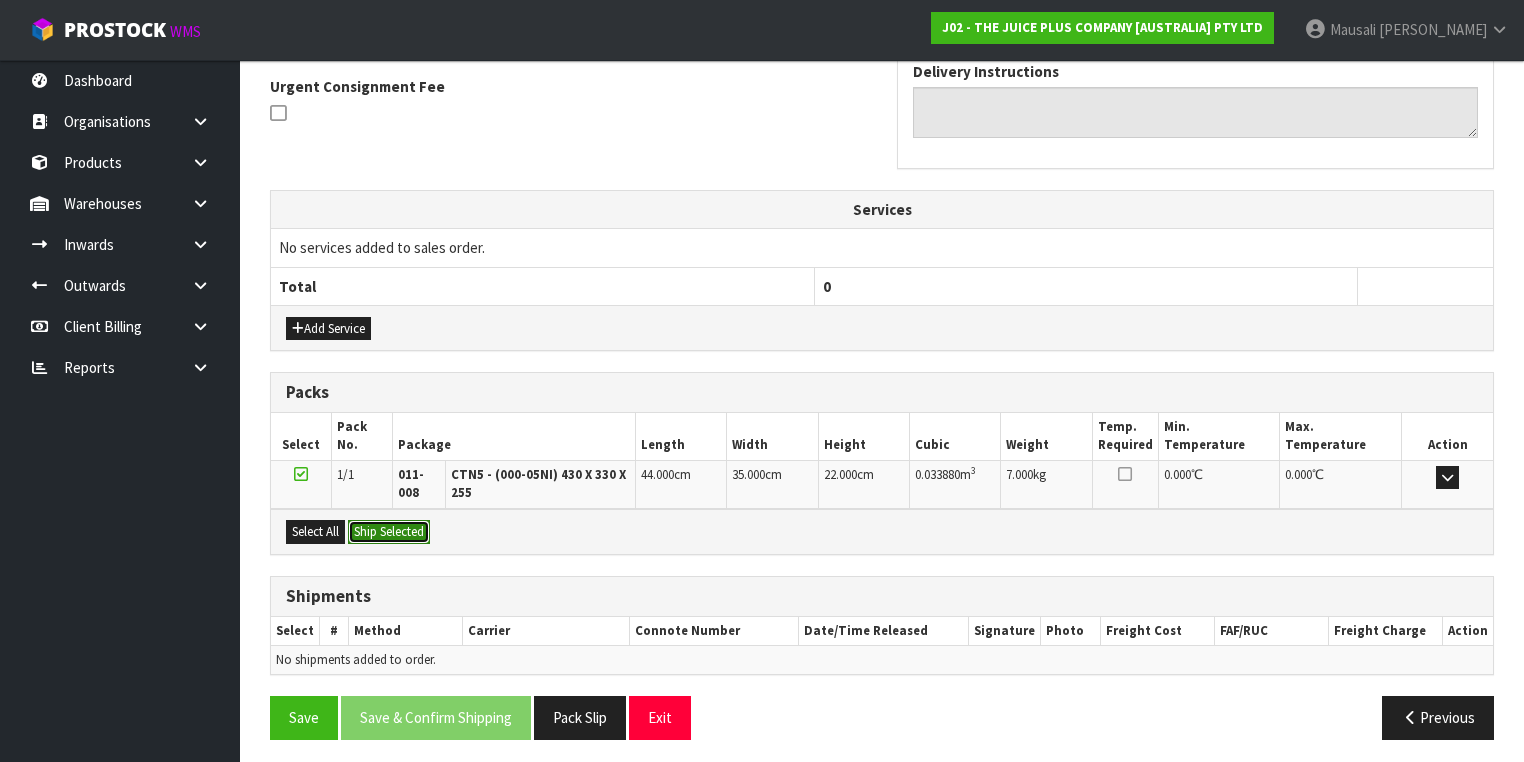 drag, startPoint x: 360, startPoint y: 520, endPoint x: 388, endPoint y: 528, distance: 29.12044 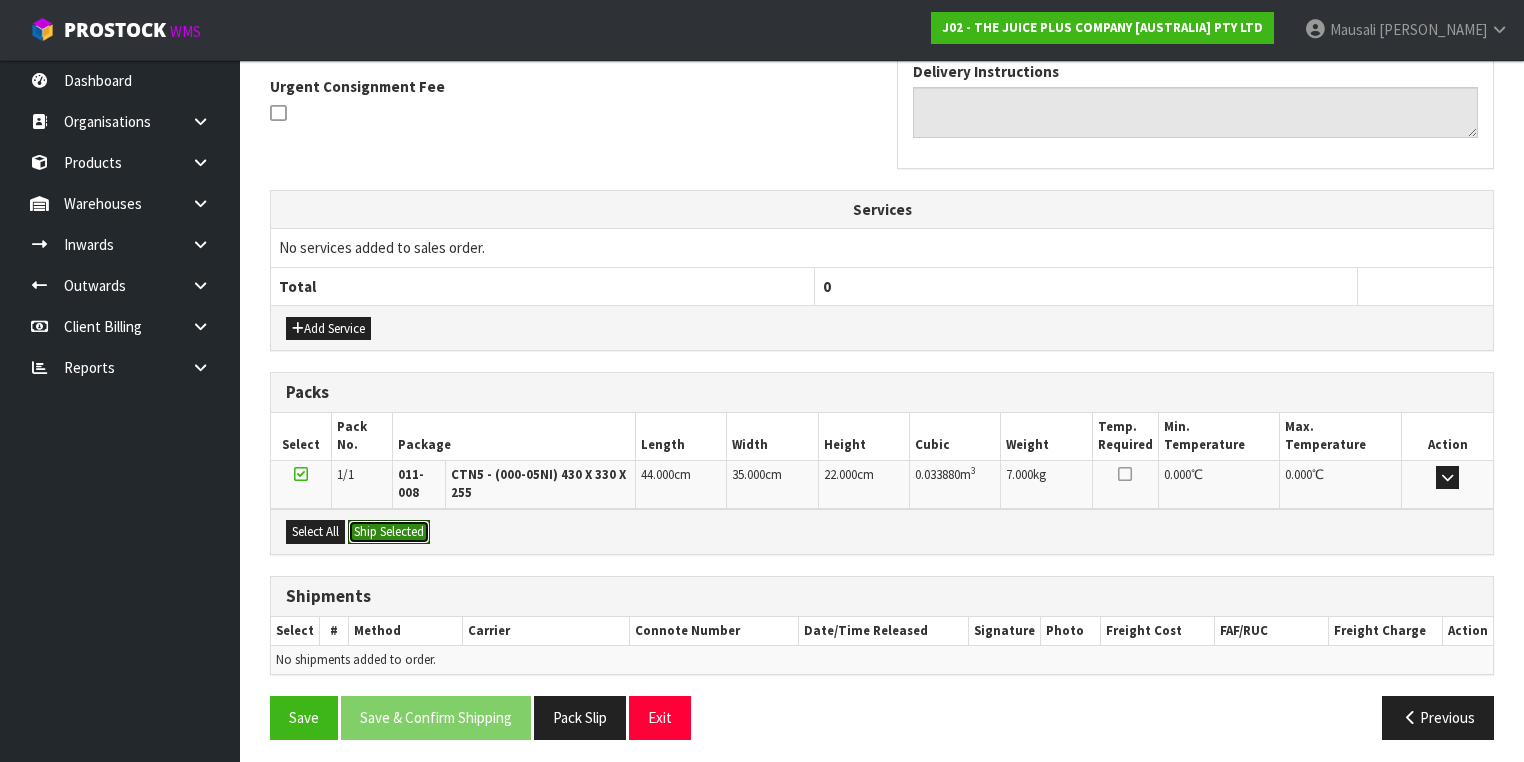 click on "Ship Selected" at bounding box center (389, 532) 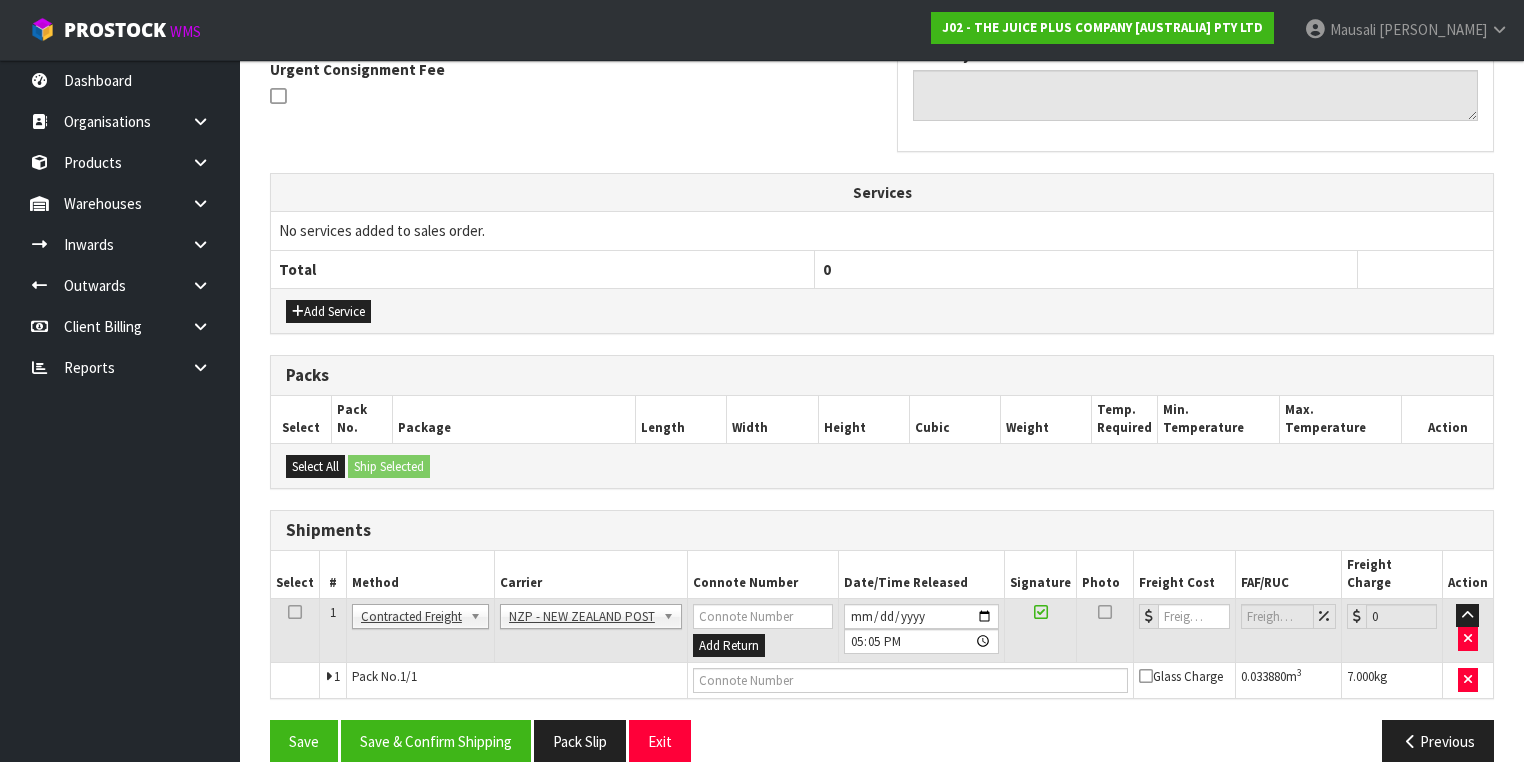 scroll, scrollTop: 606, scrollLeft: 0, axis: vertical 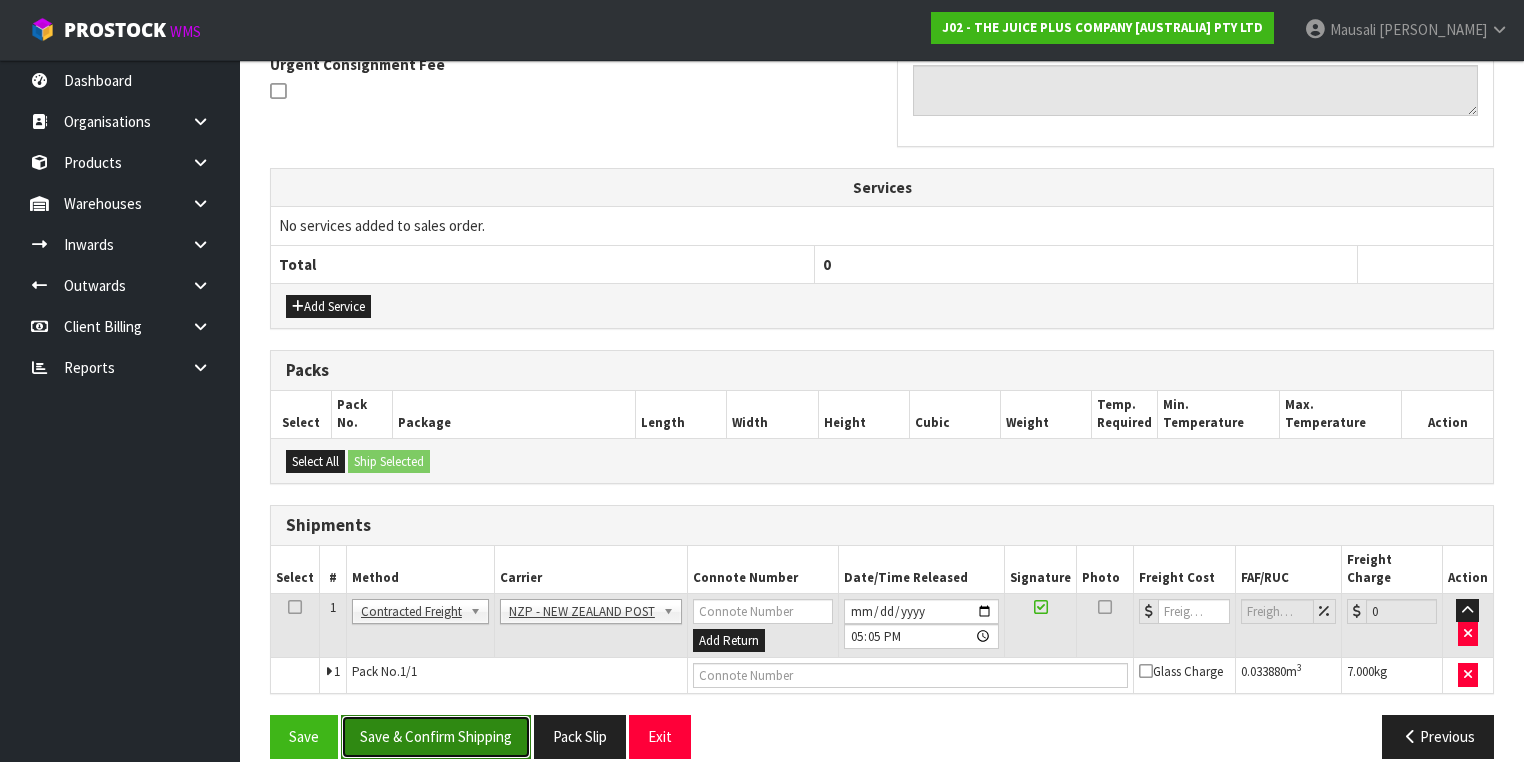 drag, startPoint x: 472, startPoint y: 705, endPoint x: 720, endPoint y: 626, distance: 260.2787 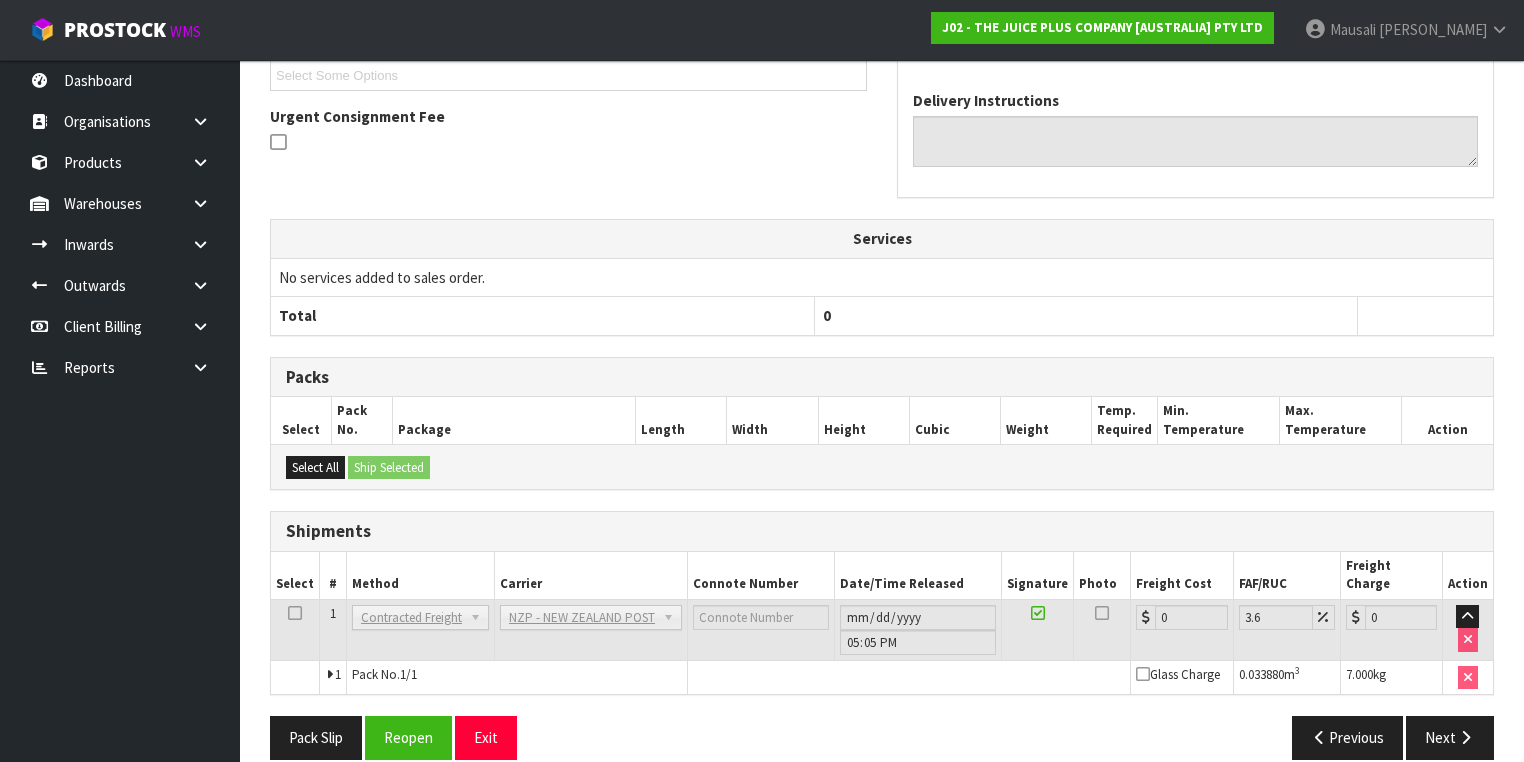 scroll, scrollTop: 579, scrollLeft: 0, axis: vertical 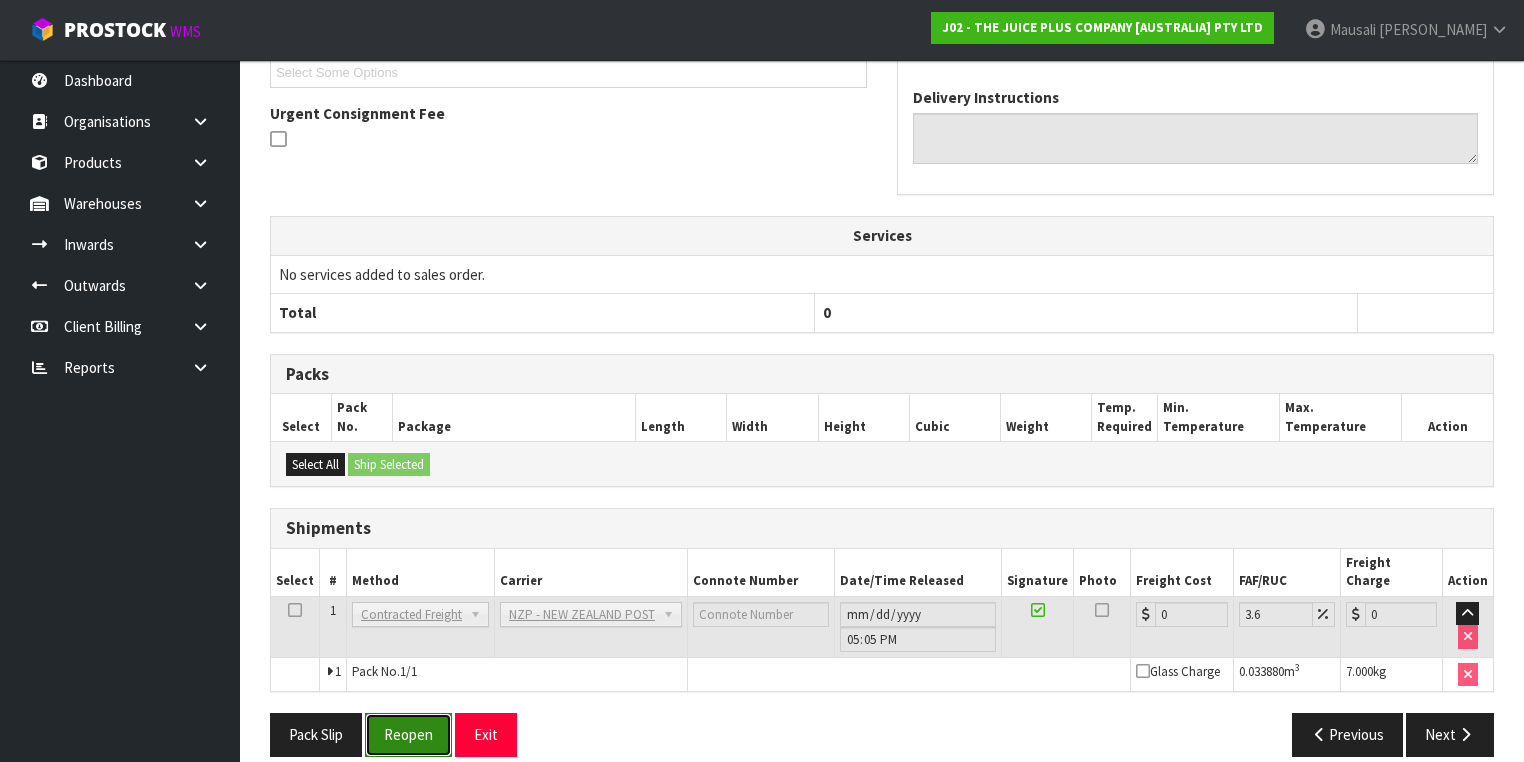 drag, startPoint x: 420, startPoint y: 708, endPoint x: 432, endPoint y: 702, distance: 13.416408 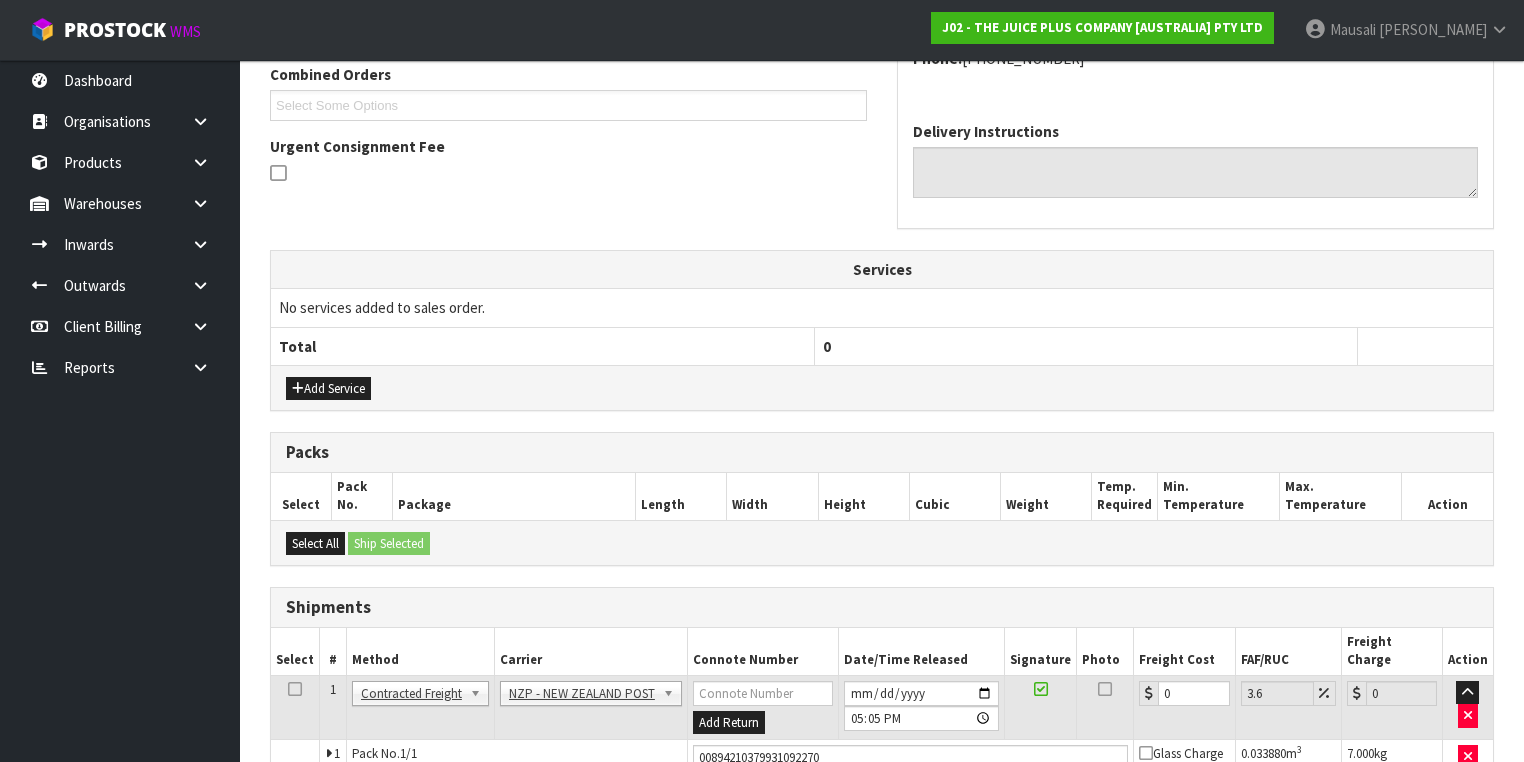 scroll, scrollTop: 624, scrollLeft: 0, axis: vertical 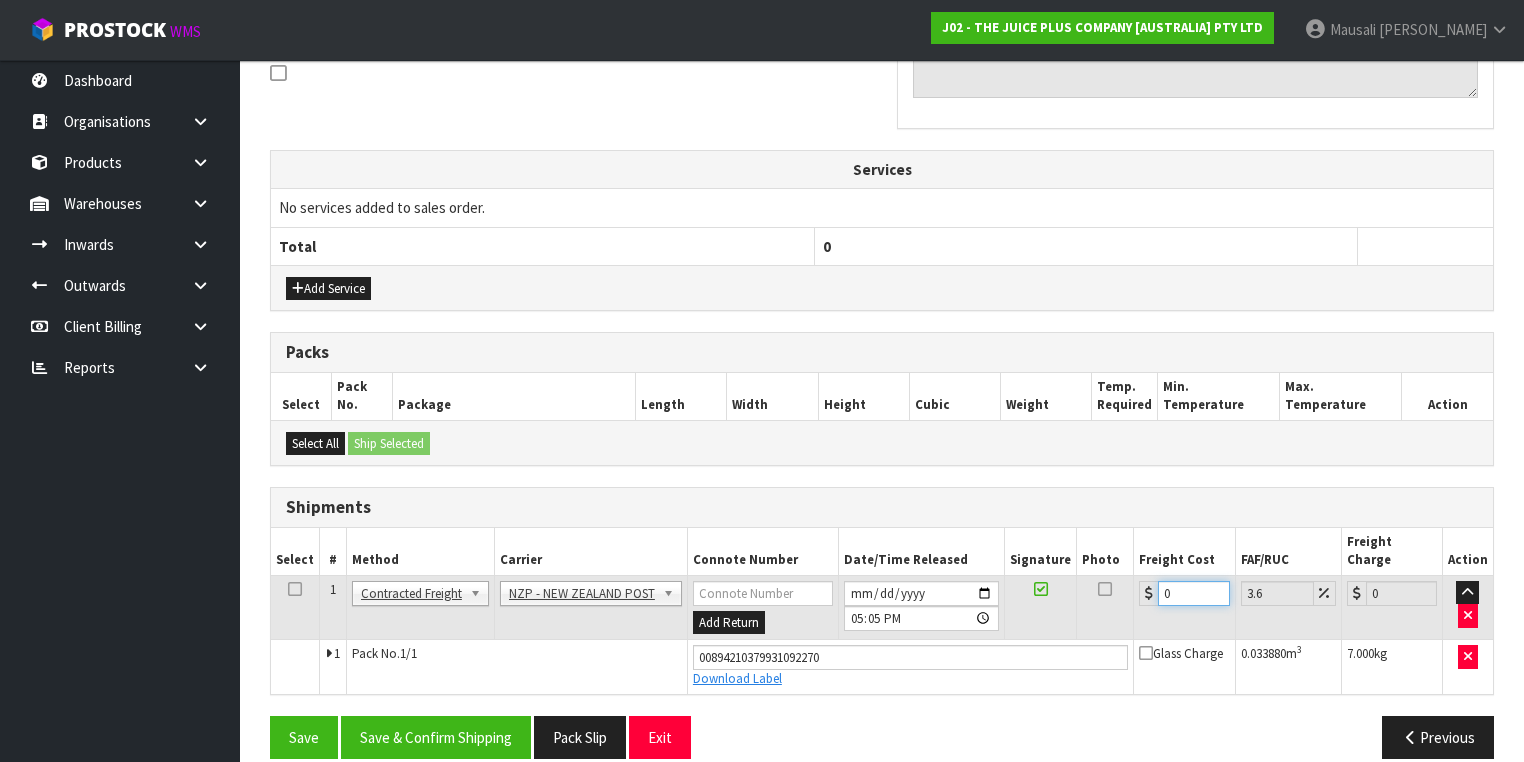 drag, startPoint x: 1176, startPoint y: 571, endPoint x: 1126, endPoint y: 582, distance: 51.1957 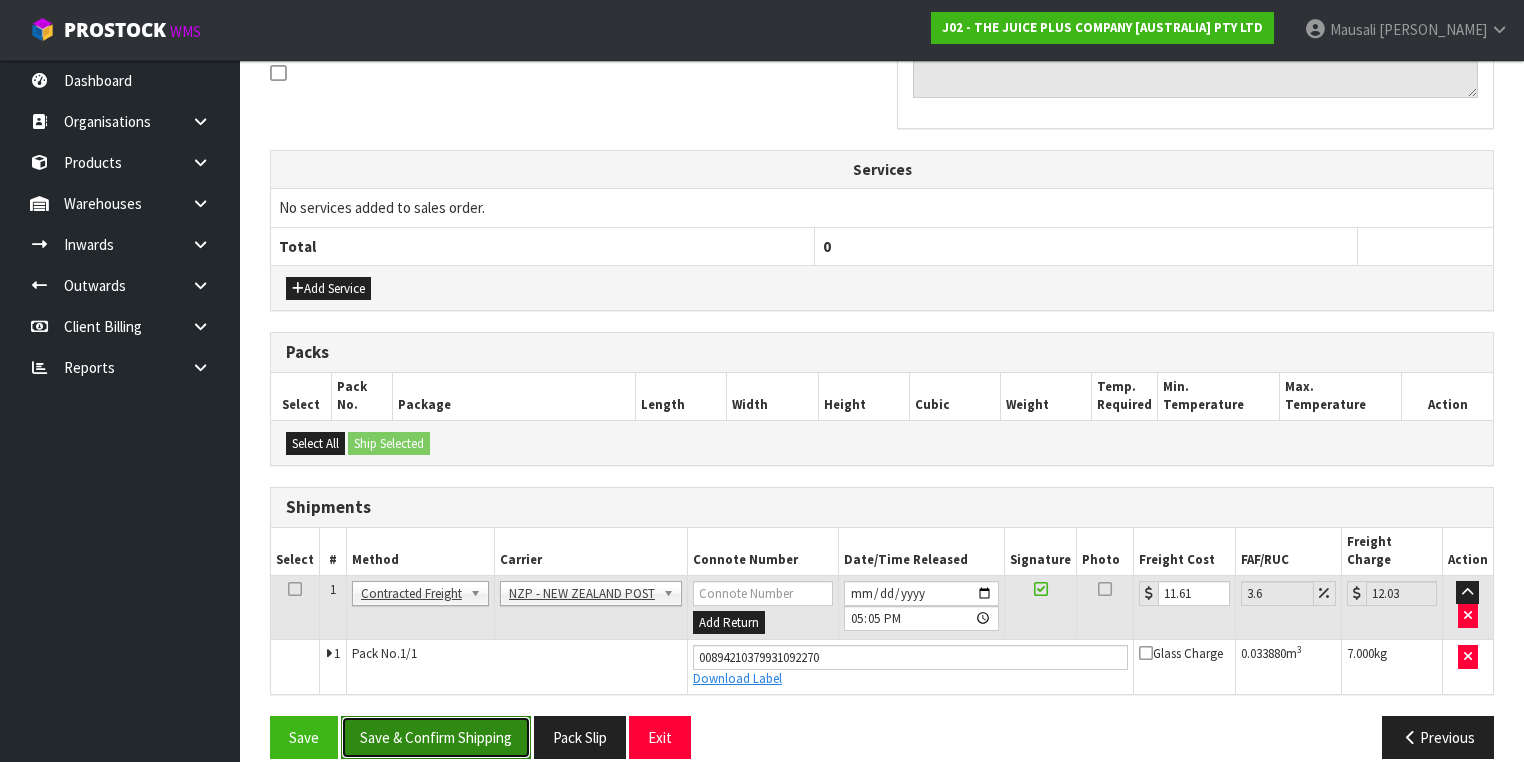 click on "Save & Confirm Shipping" at bounding box center [436, 737] 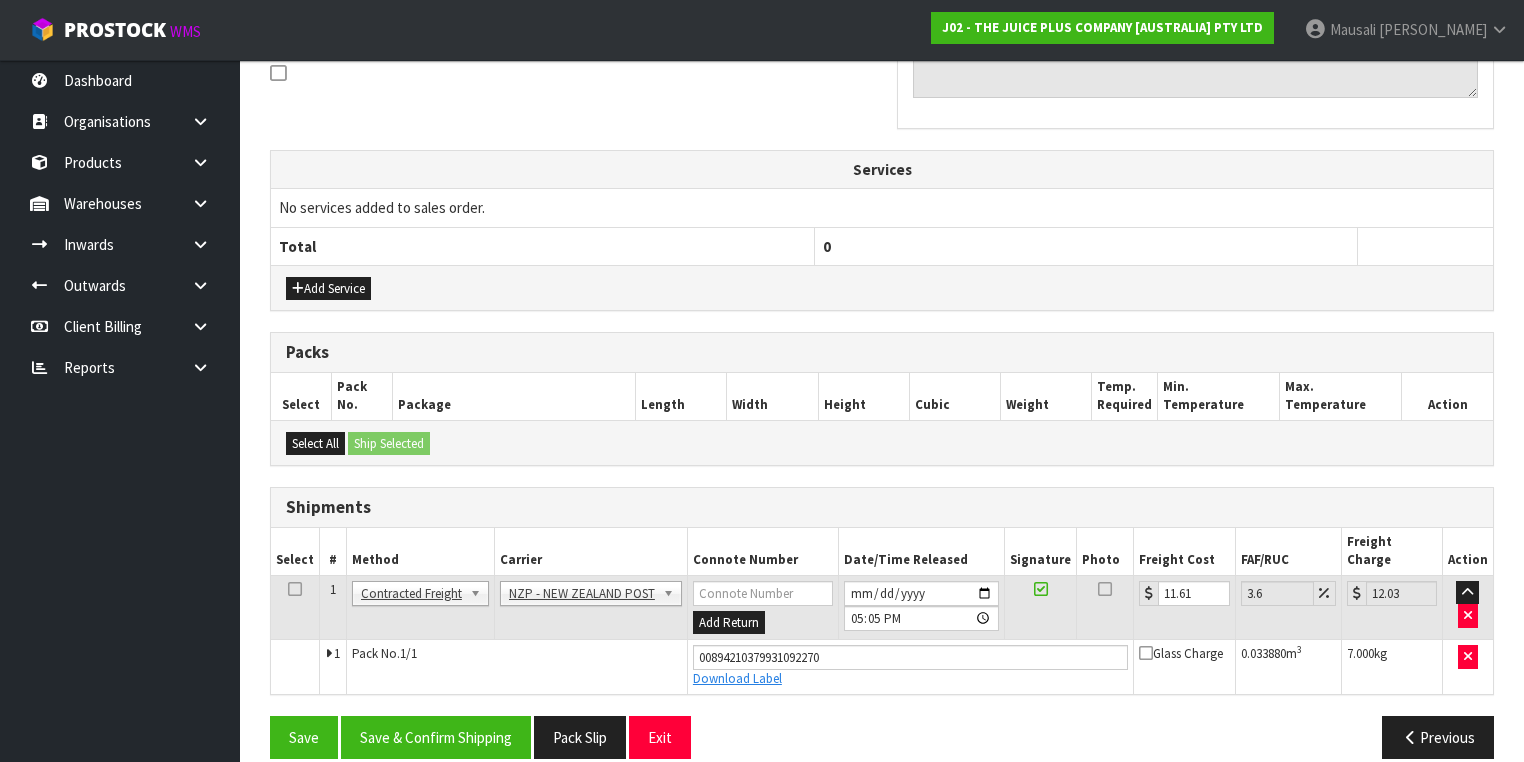 scroll, scrollTop: 0, scrollLeft: 0, axis: both 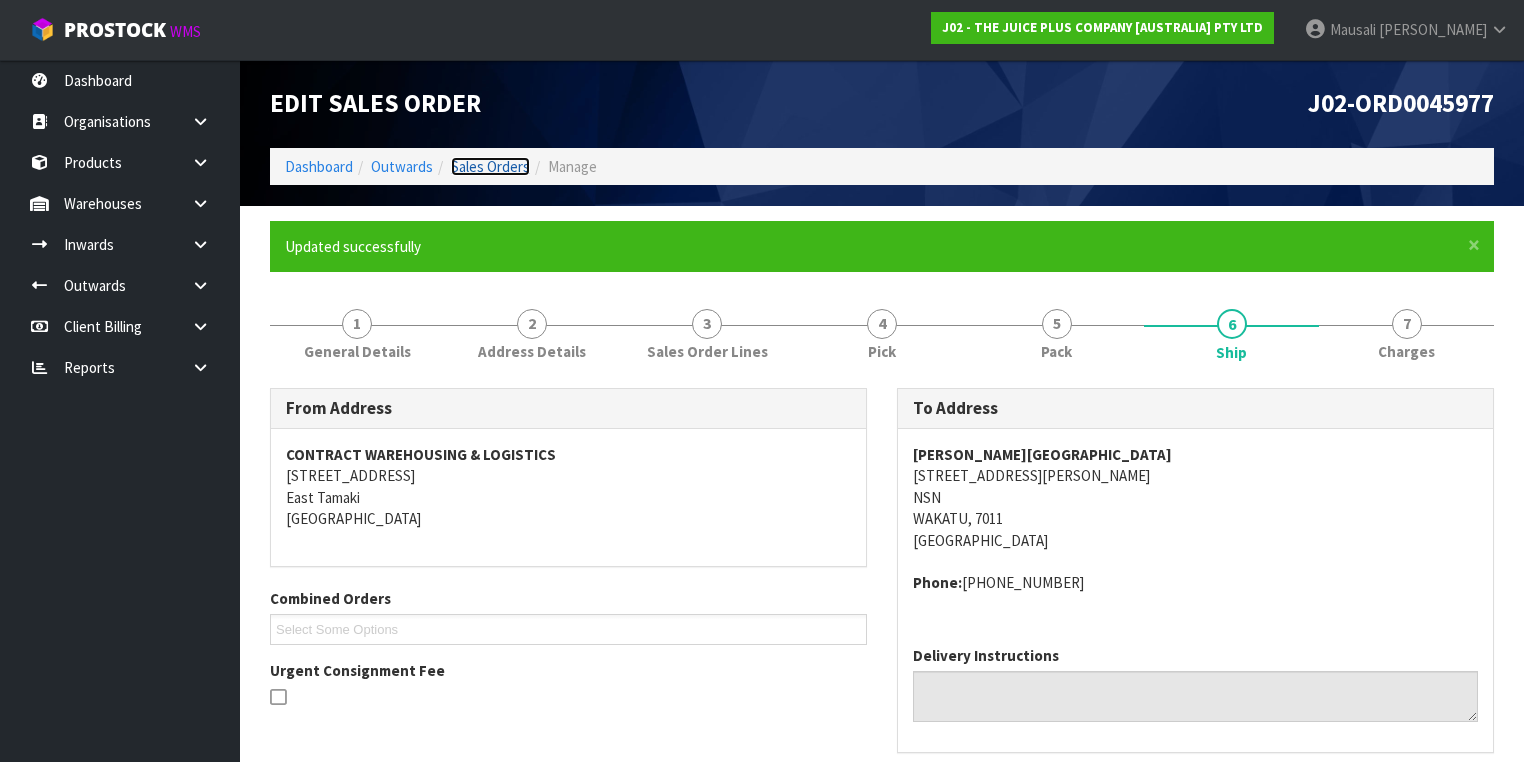 click on "Sales Orders" at bounding box center [490, 166] 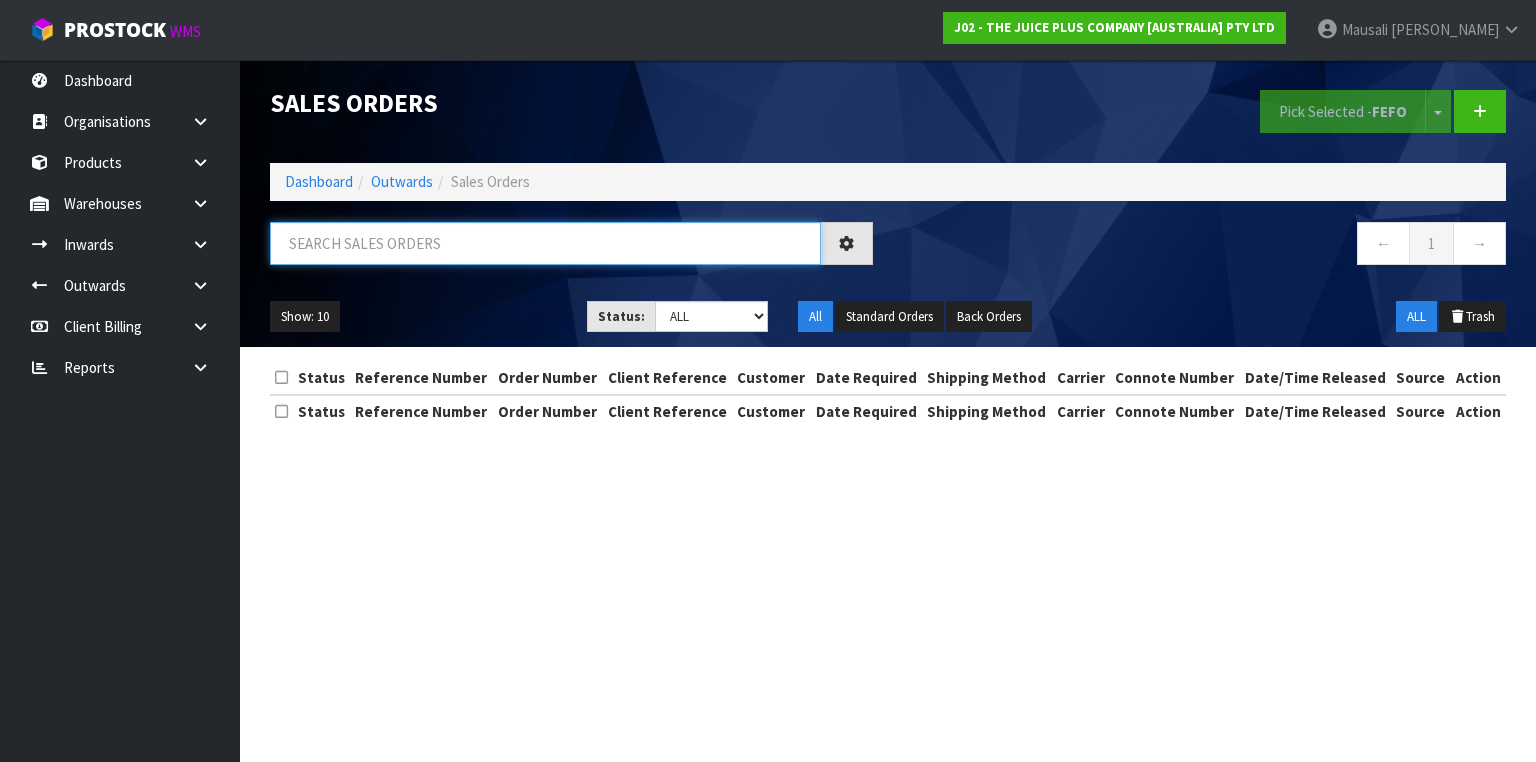 click at bounding box center (545, 243) 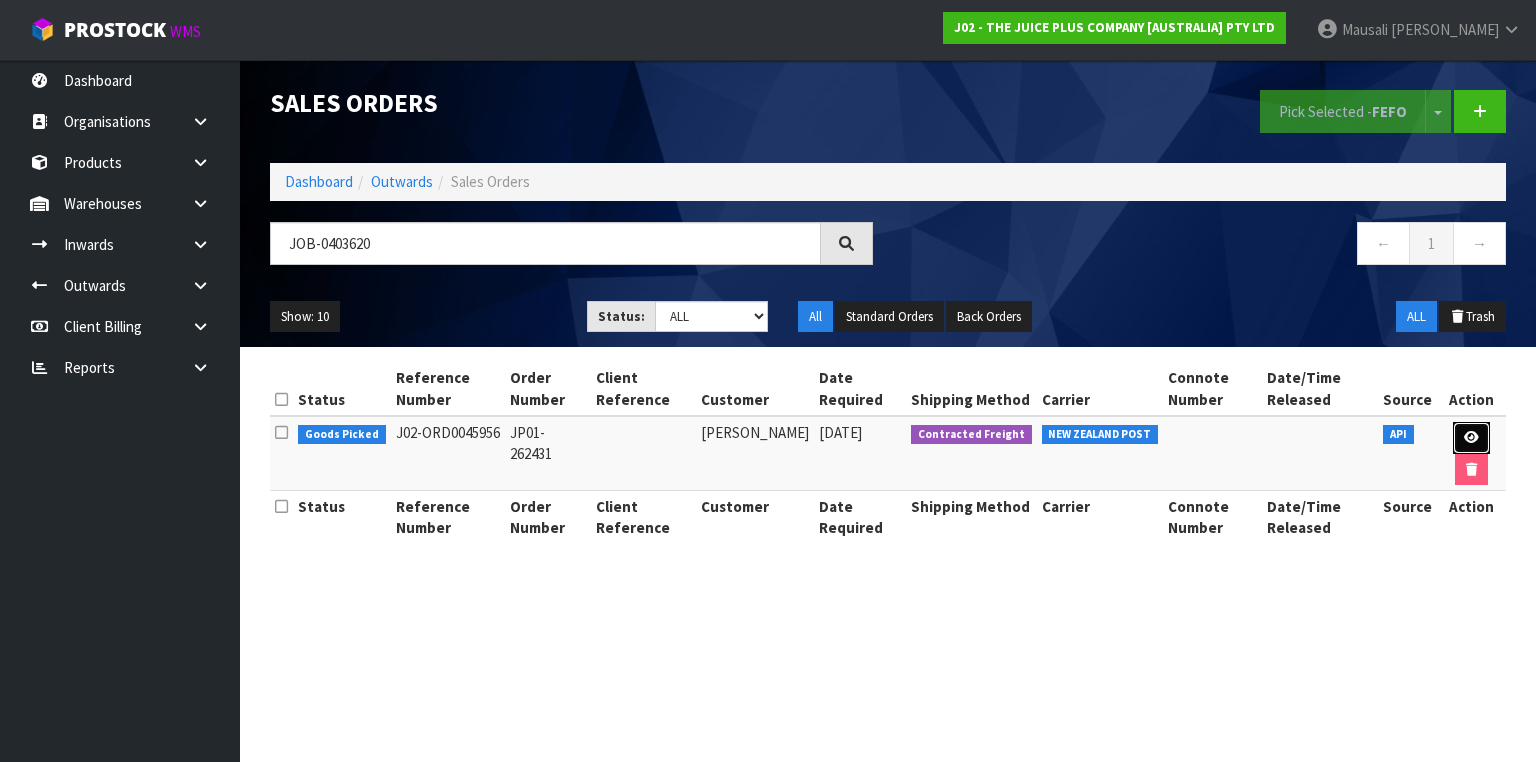 click at bounding box center [1471, 437] 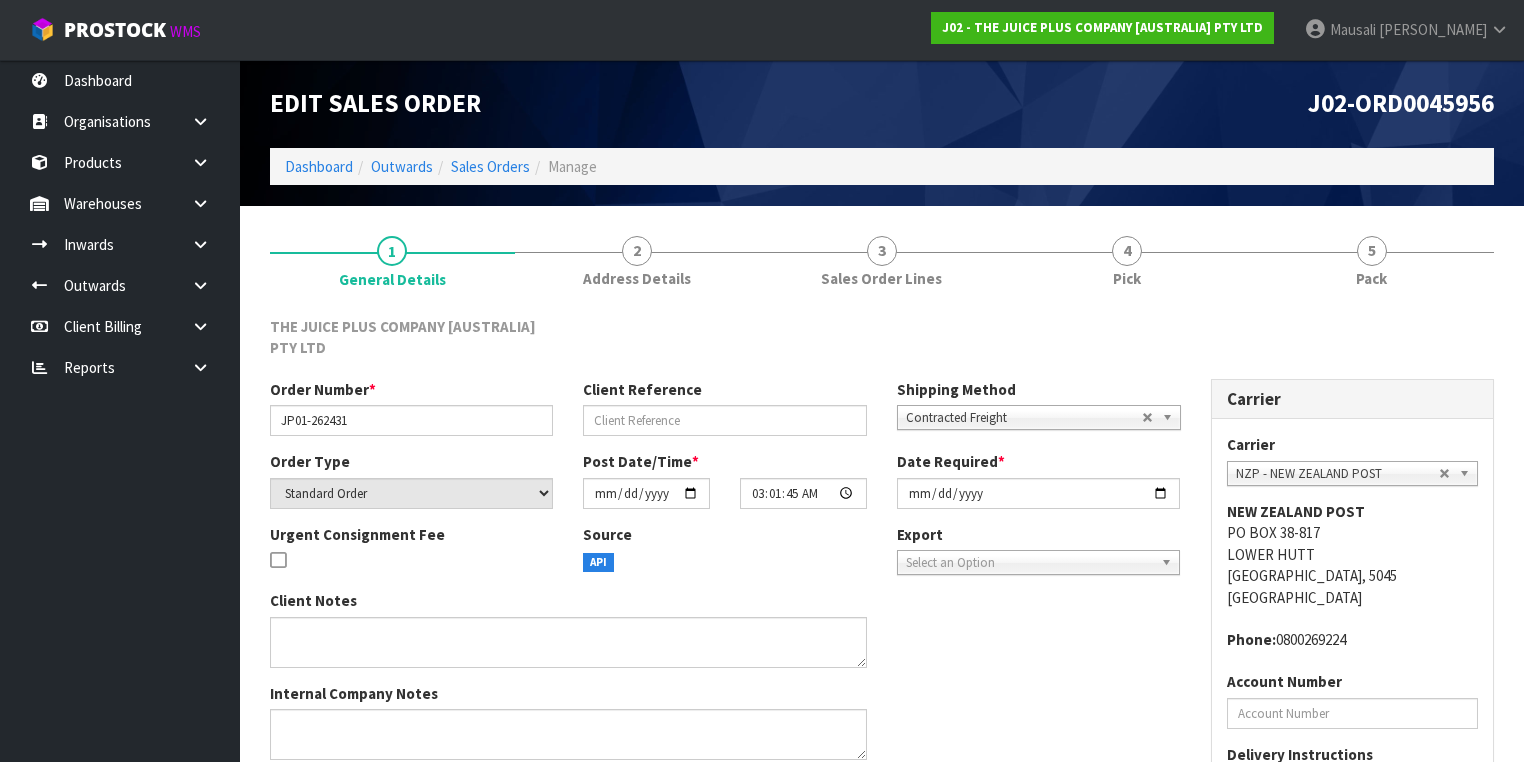 click on "4" at bounding box center [1127, 251] 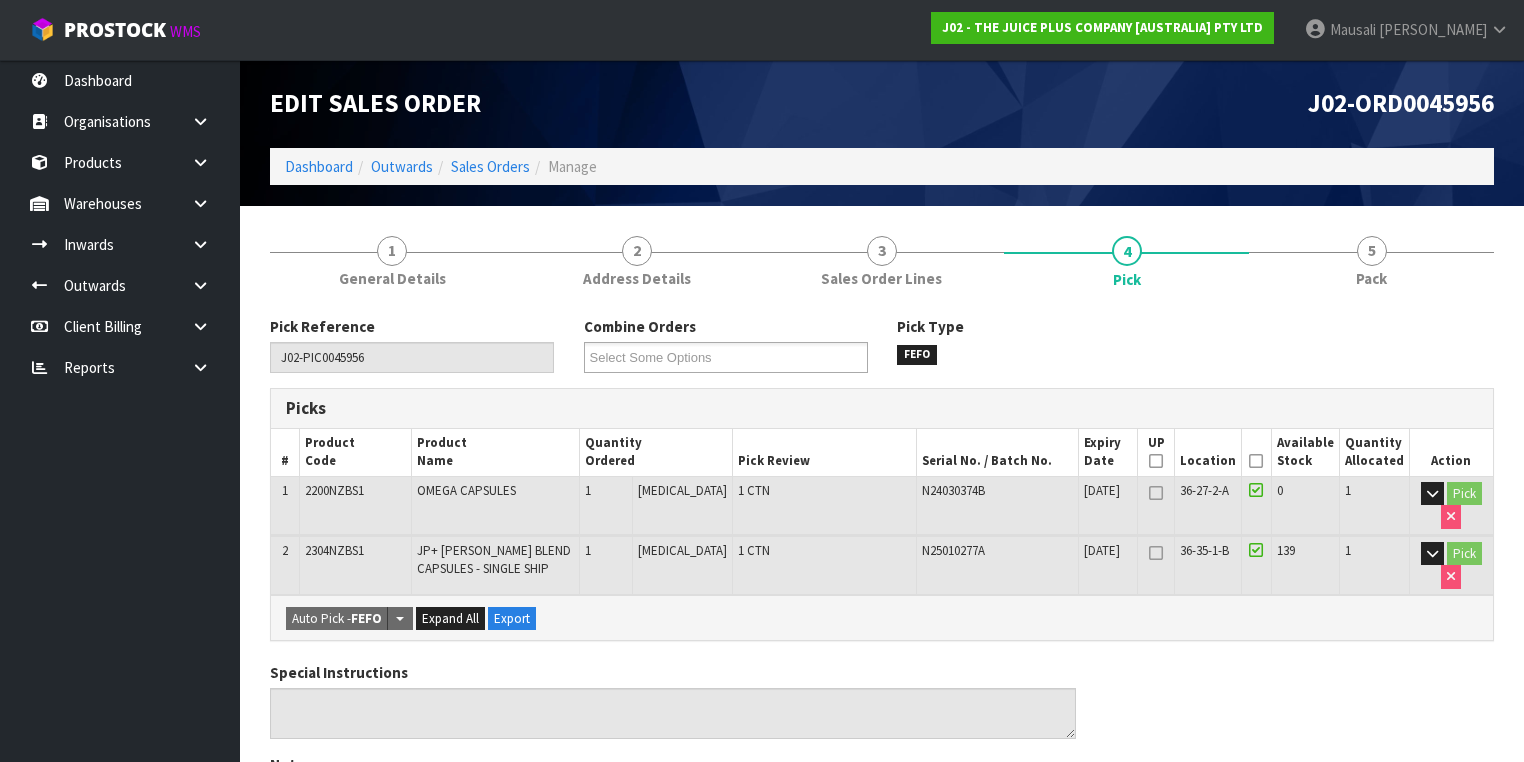 click at bounding box center [1256, 461] 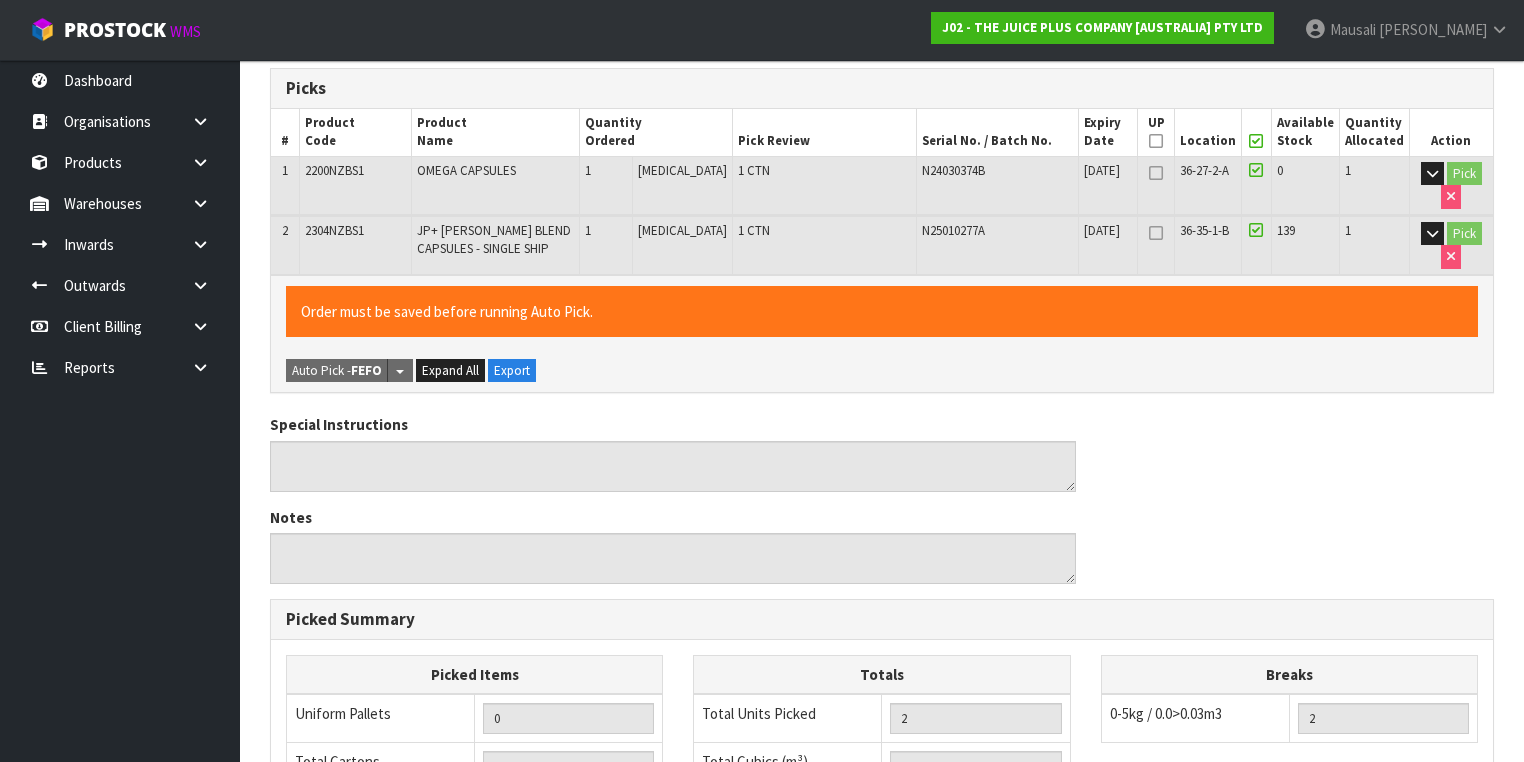 scroll, scrollTop: 700, scrollLeft: 0, axis: vertical 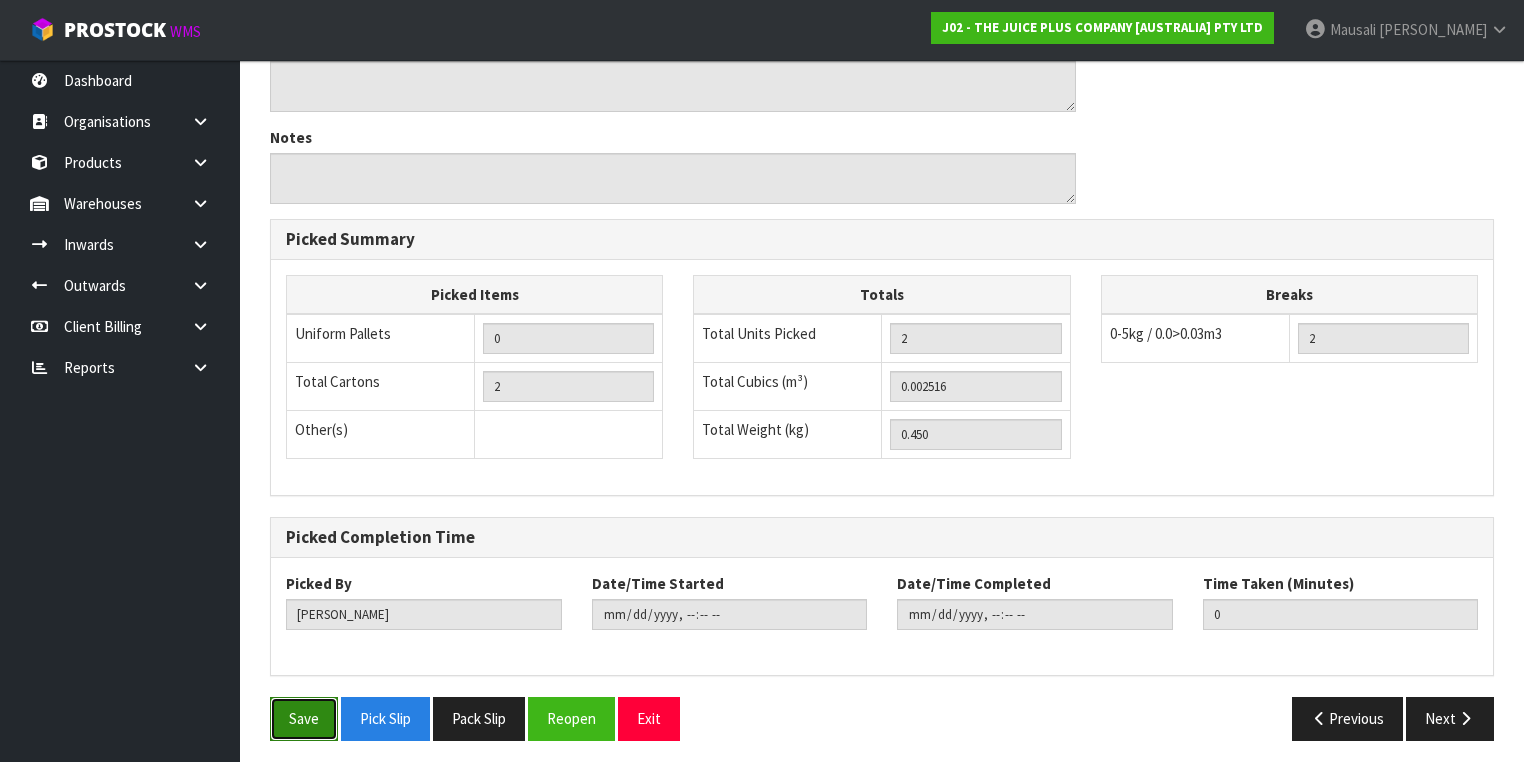 drag, startPoint x: 301, startPoint y: 715, endPoint x: 412, endPoint y: 670, distance: 119.77479 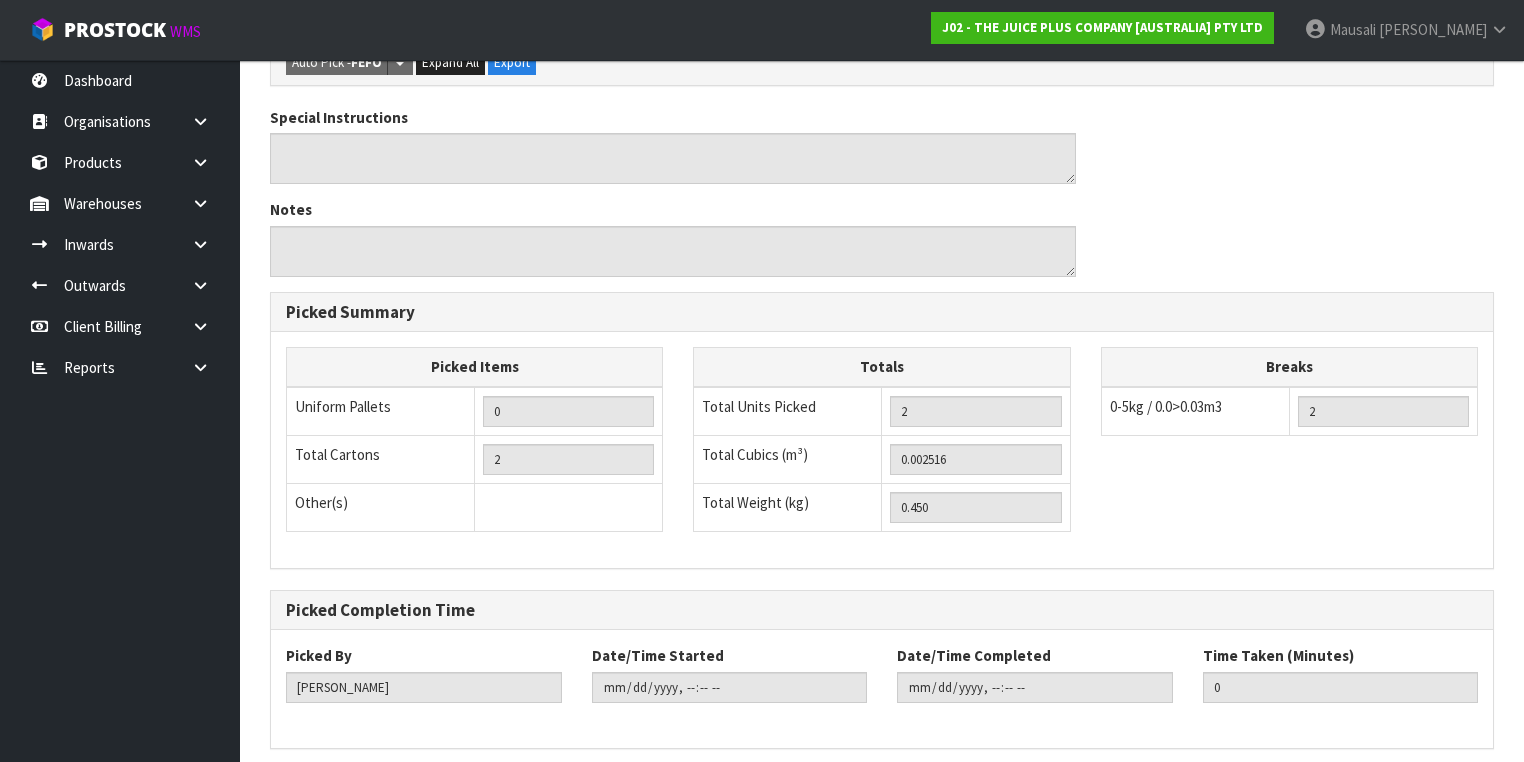 scroll, scrollTop: 0, scrollLeft: 0, axis: both 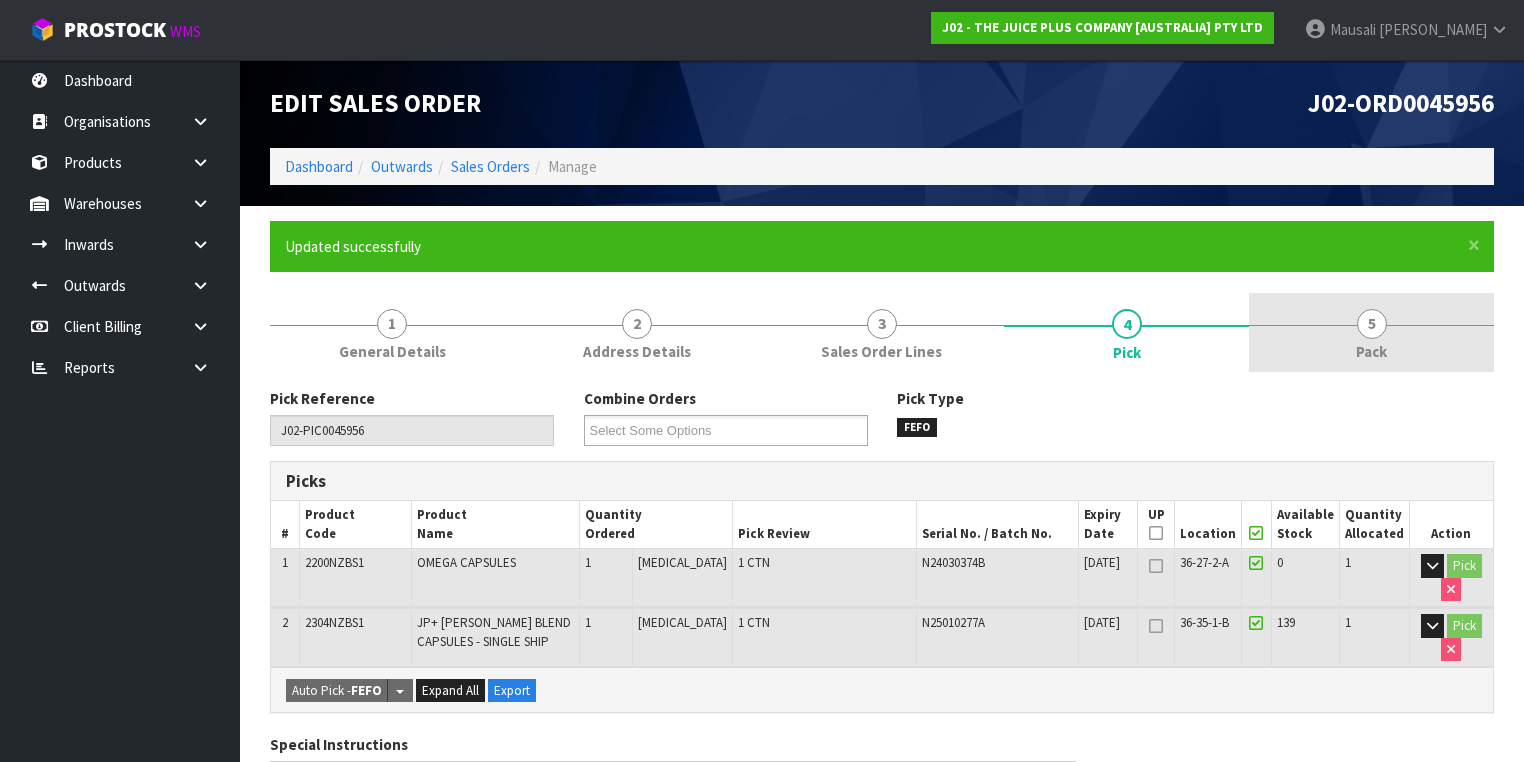 click on "5
Pack" at bounding box center (1371, 332) 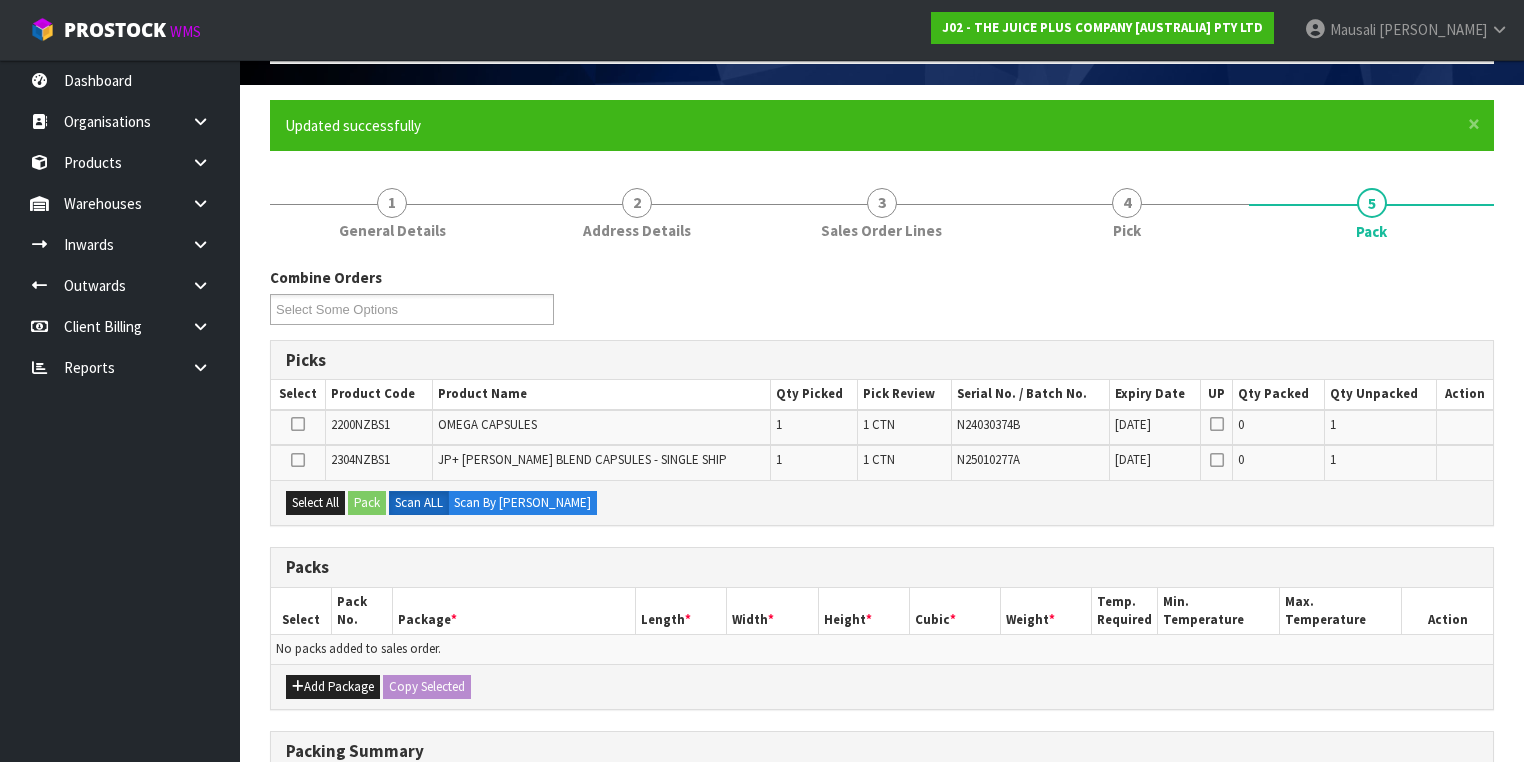 scroll, scrollTop: 240, scrollLeft: 0, axis: vertical 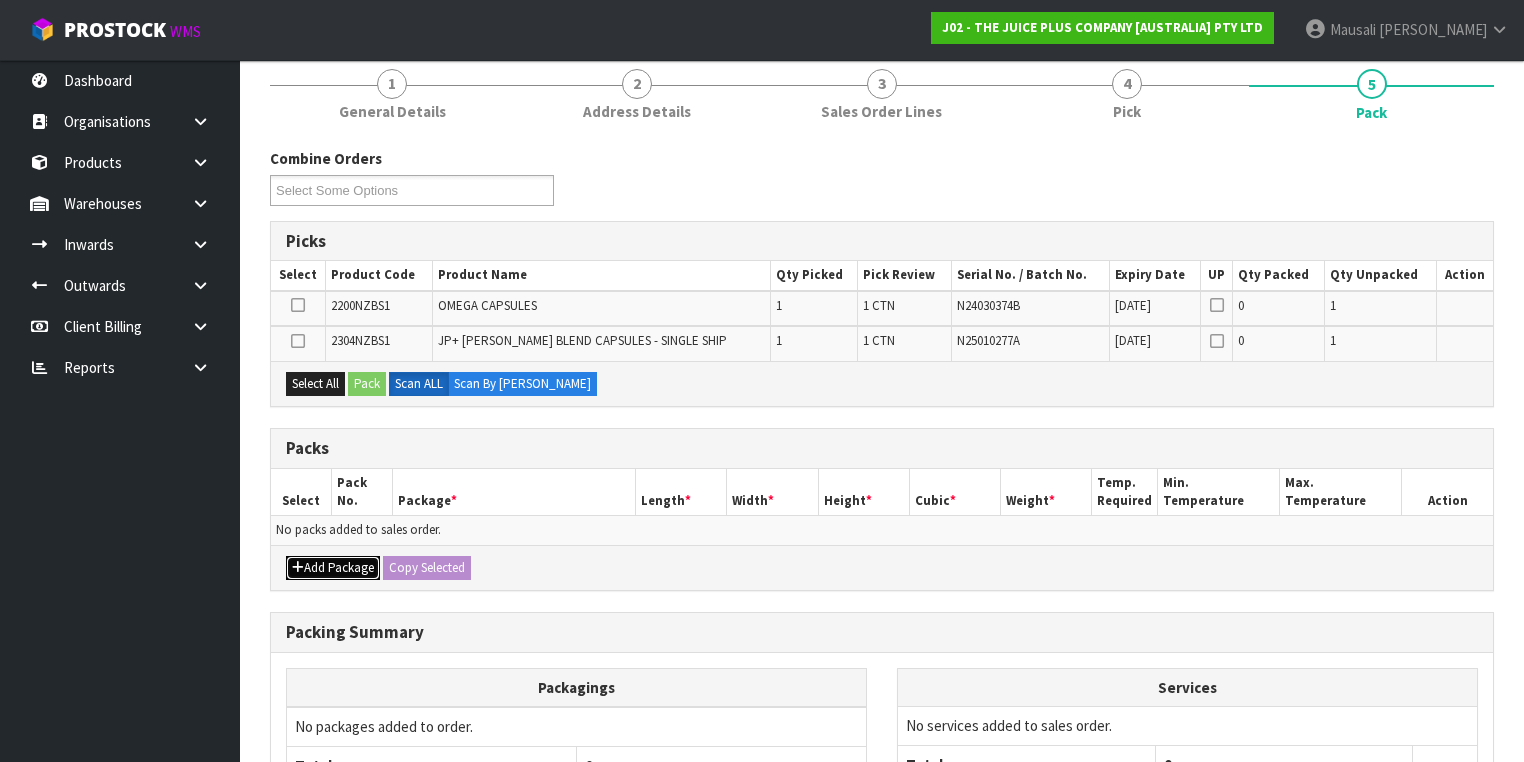 click on "Add Package" at bounding box center [333, 568] 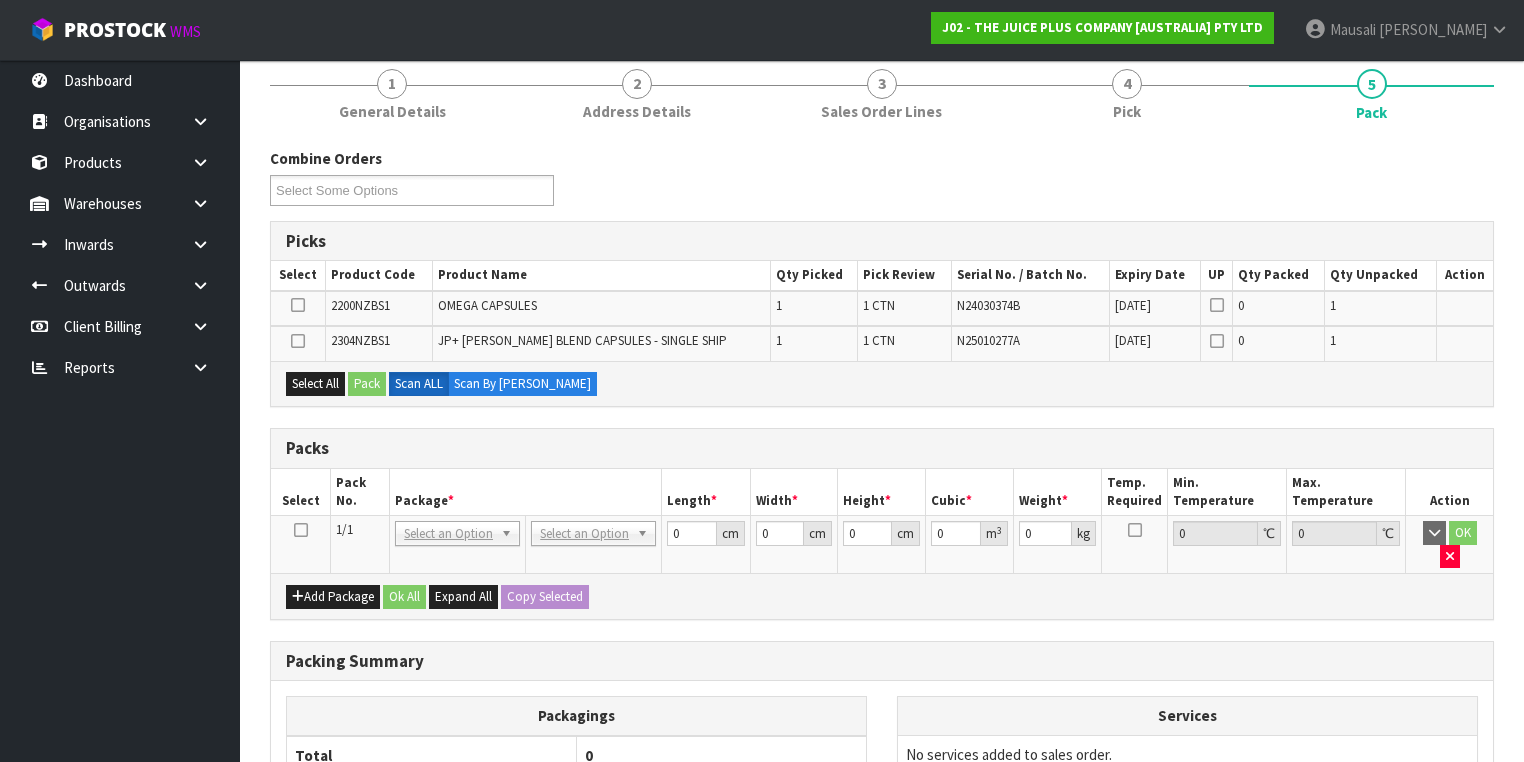 drag, startPoint x: 302, startPoint y: 528, endPoint x: 316, endPoint y: 481, distance: 49.0408 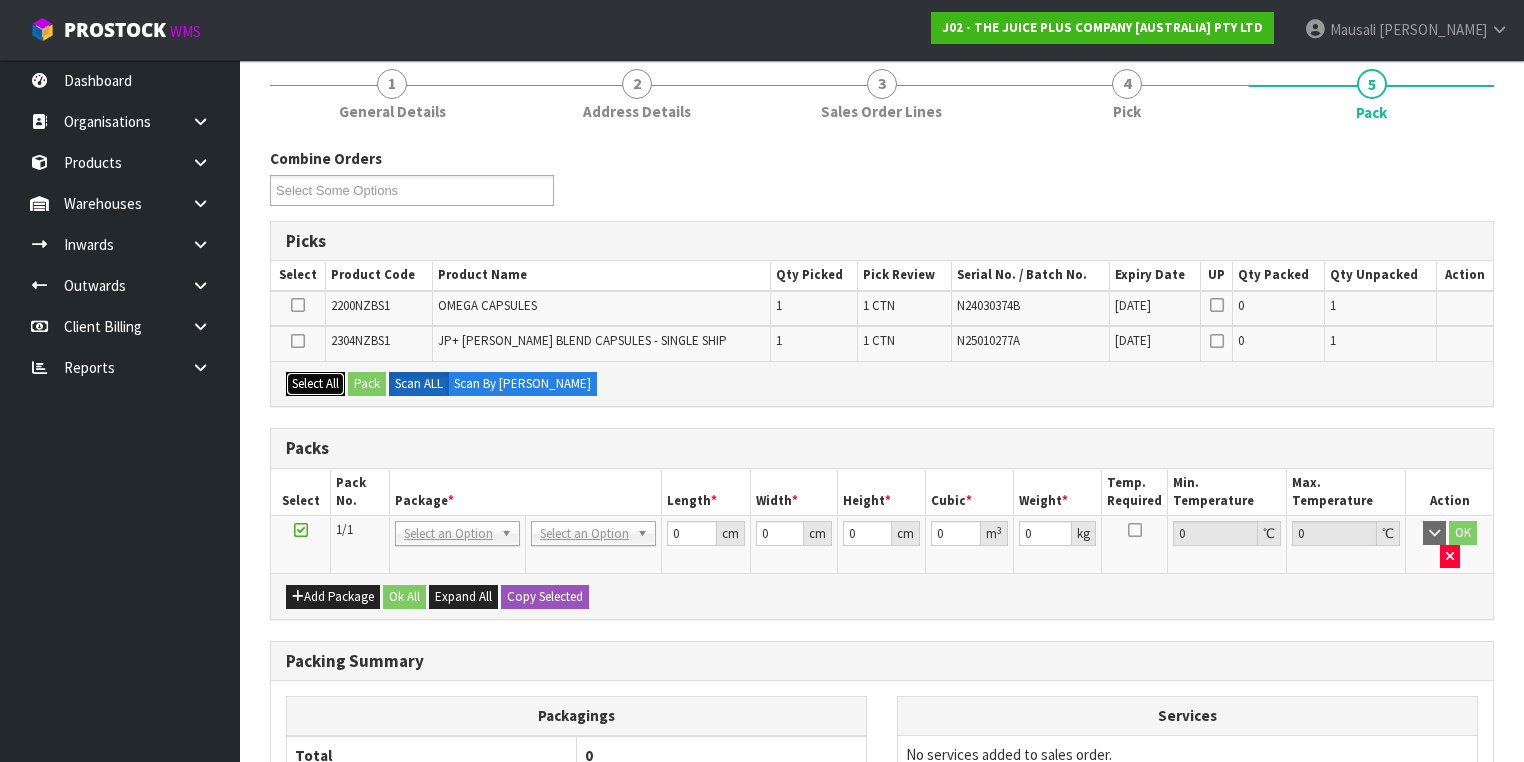 click on "Select All" at bounding box center [315, 384] 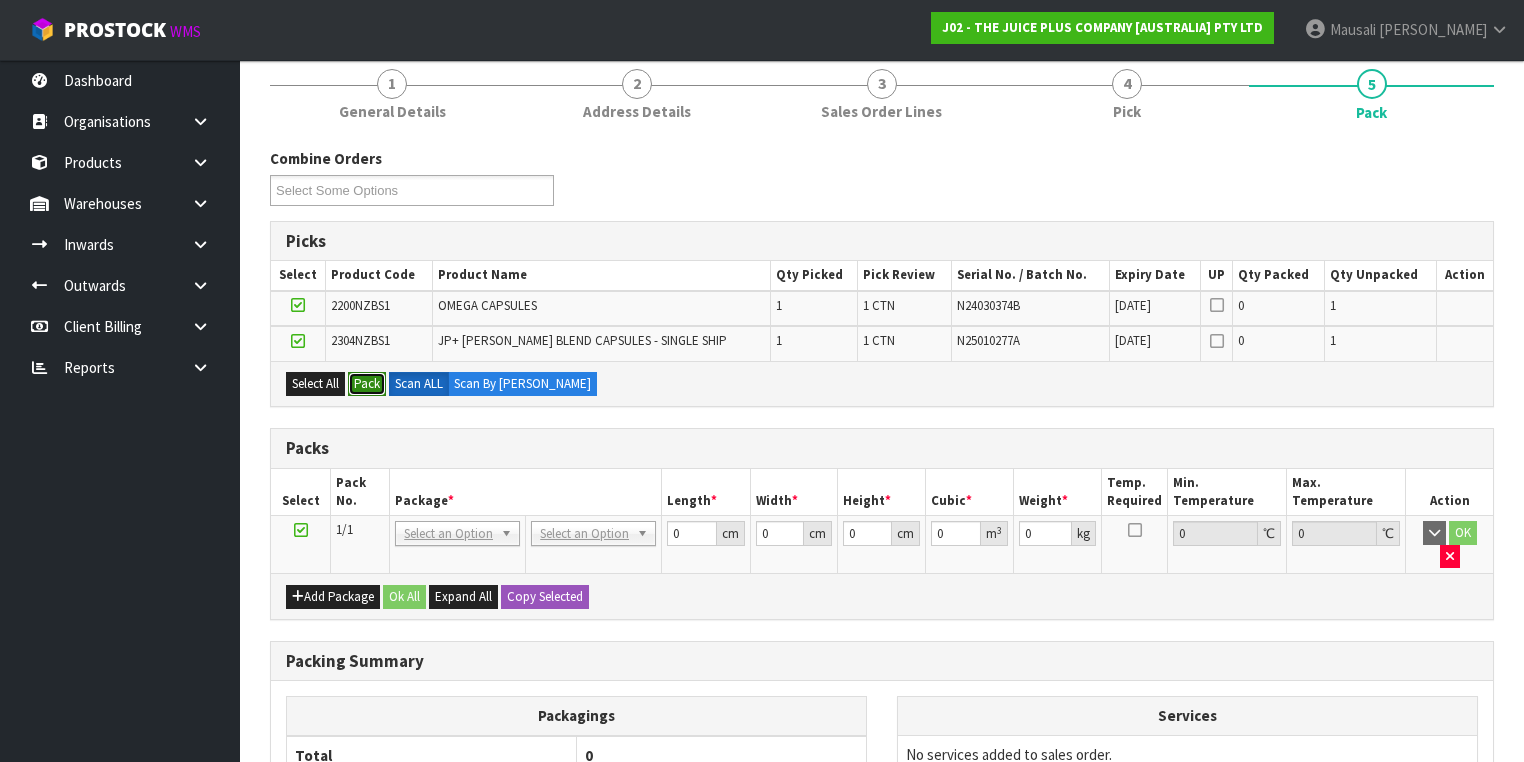 click on "Pack" at bounding box center [367, 384] 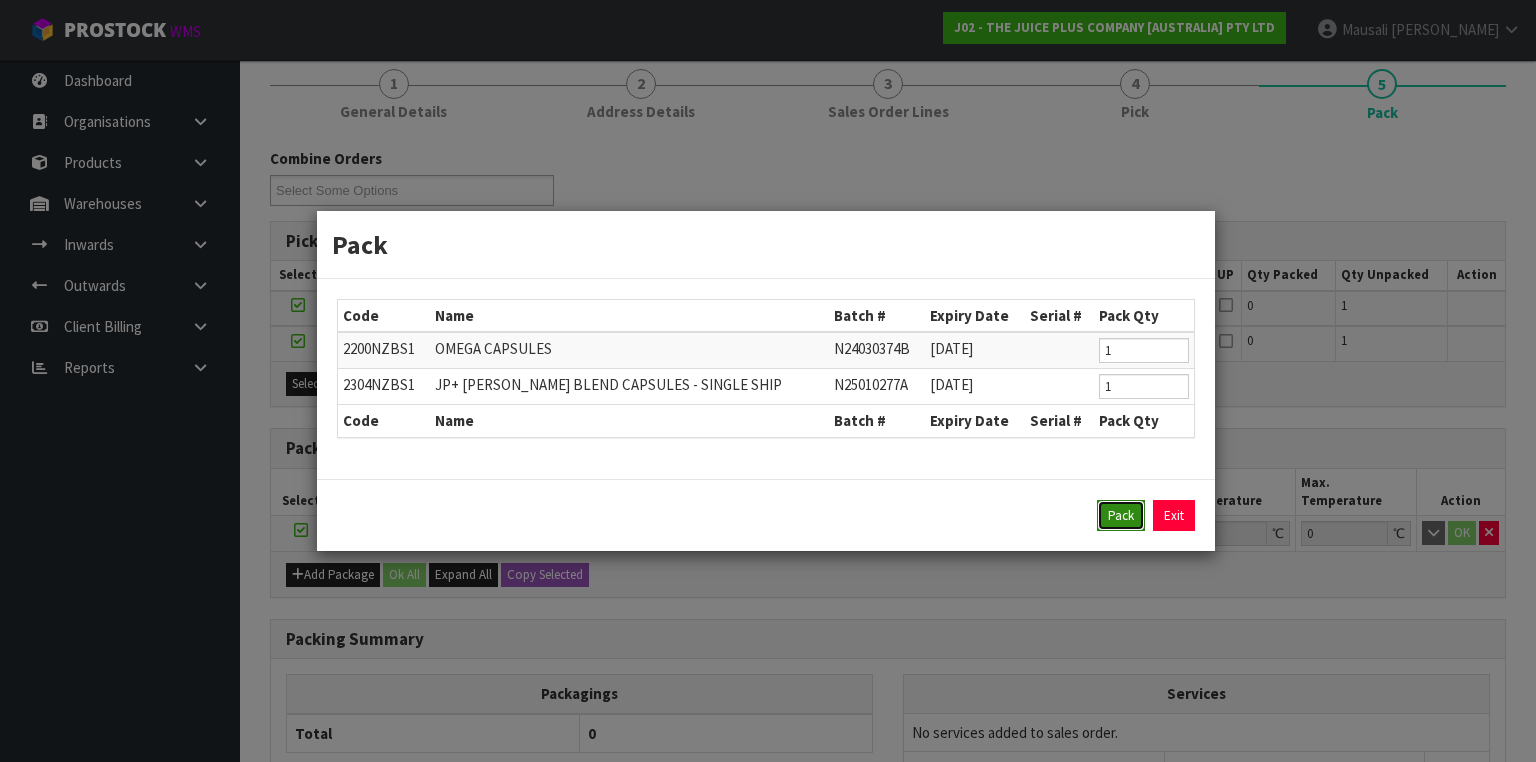 click on "Pack" at bounding box center (1121, 516) 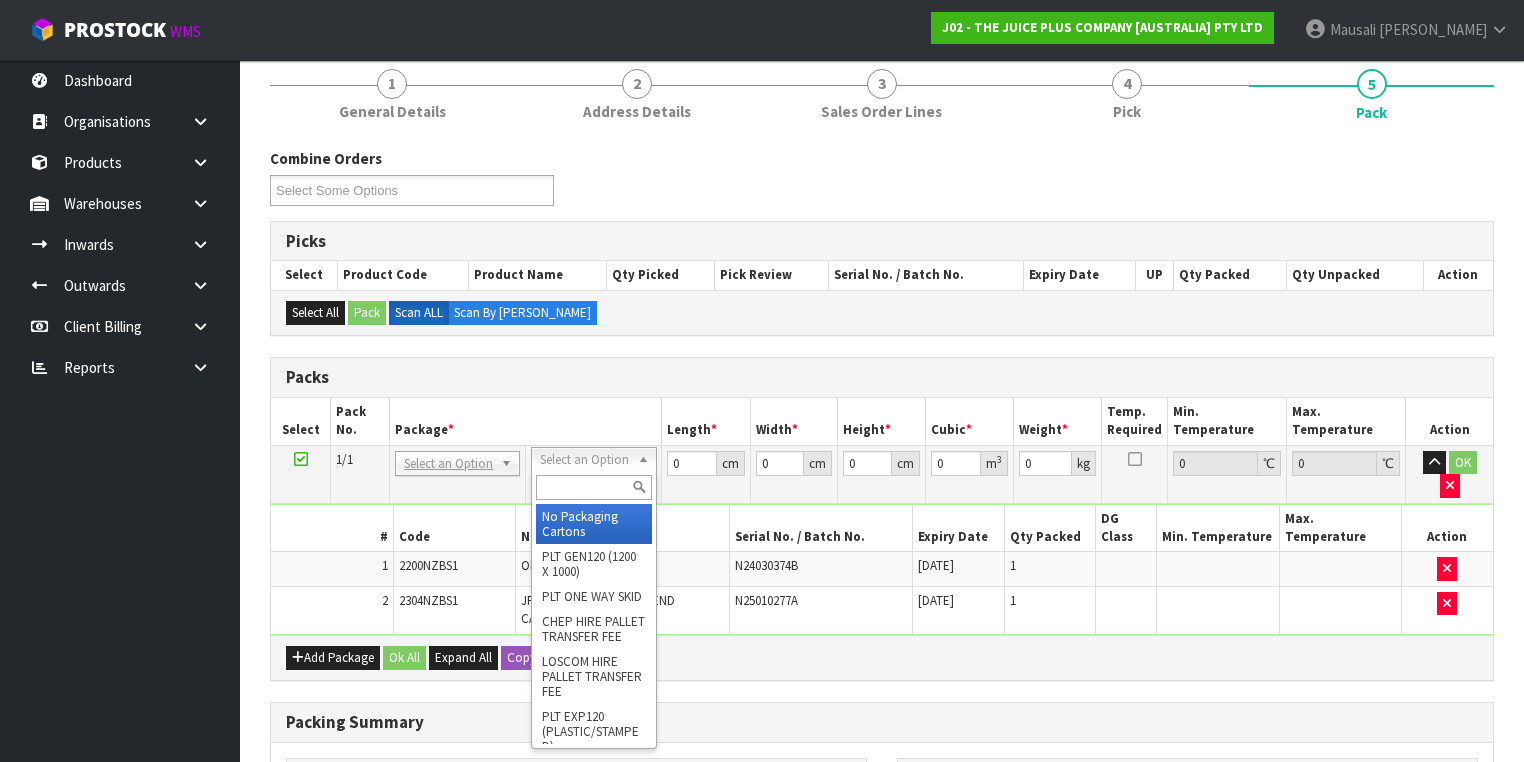 click at bounding box center [593, 487] 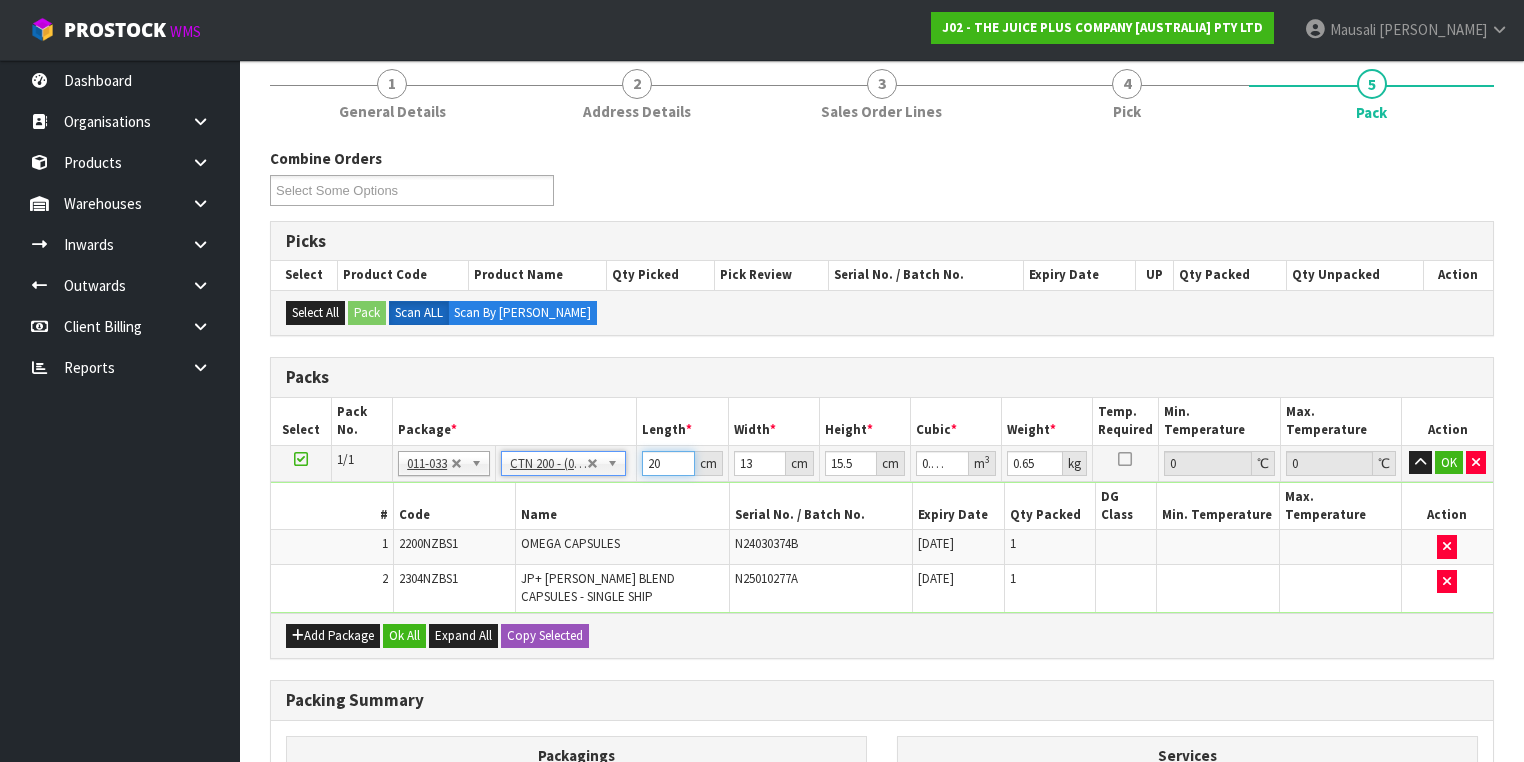 drag, startPoint x: 668, startPoint y: 464, endPoint x: 640, endPoint y: 472, distance: 29.12044 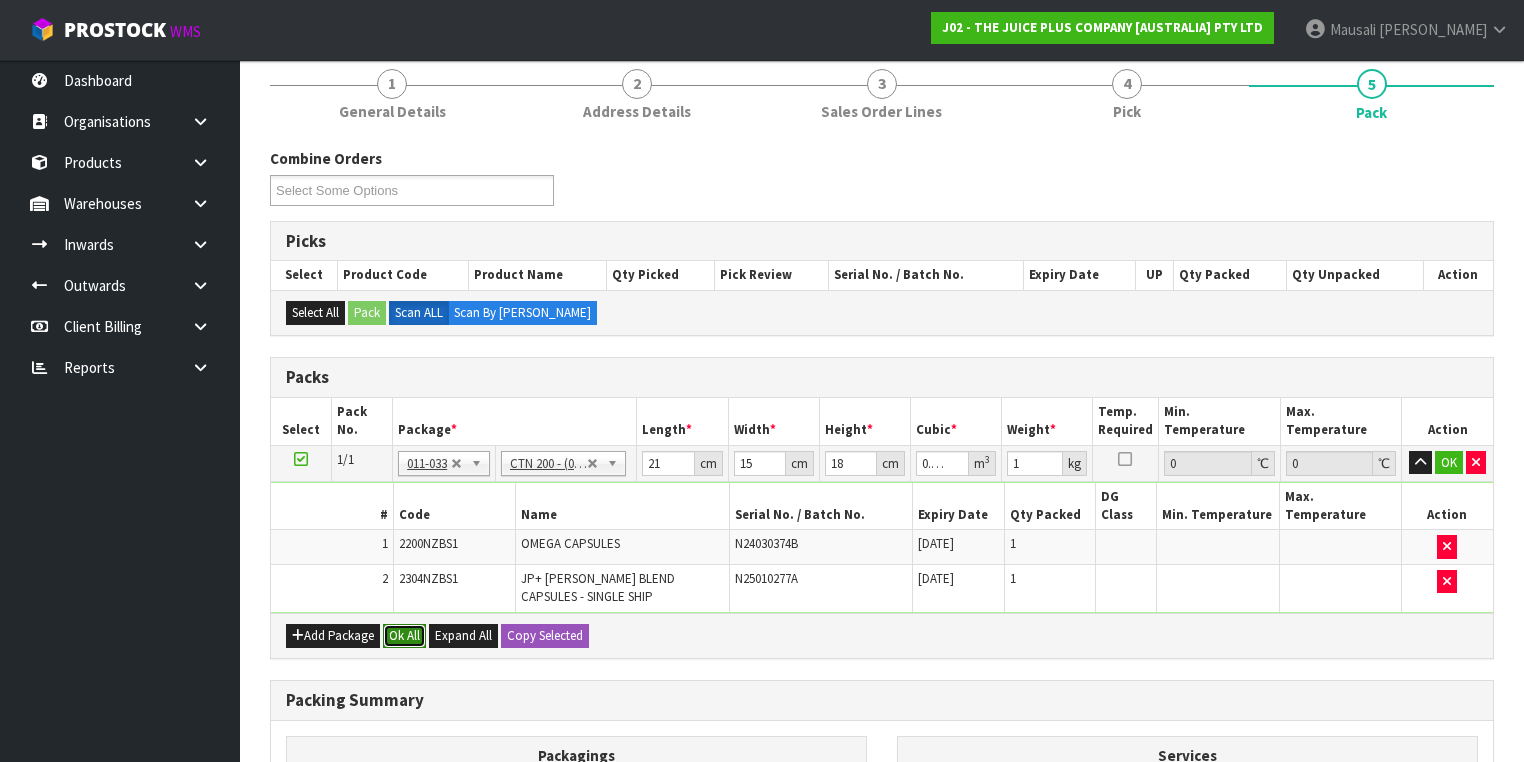 click on "Ok All" at bounding box center (404, 636) 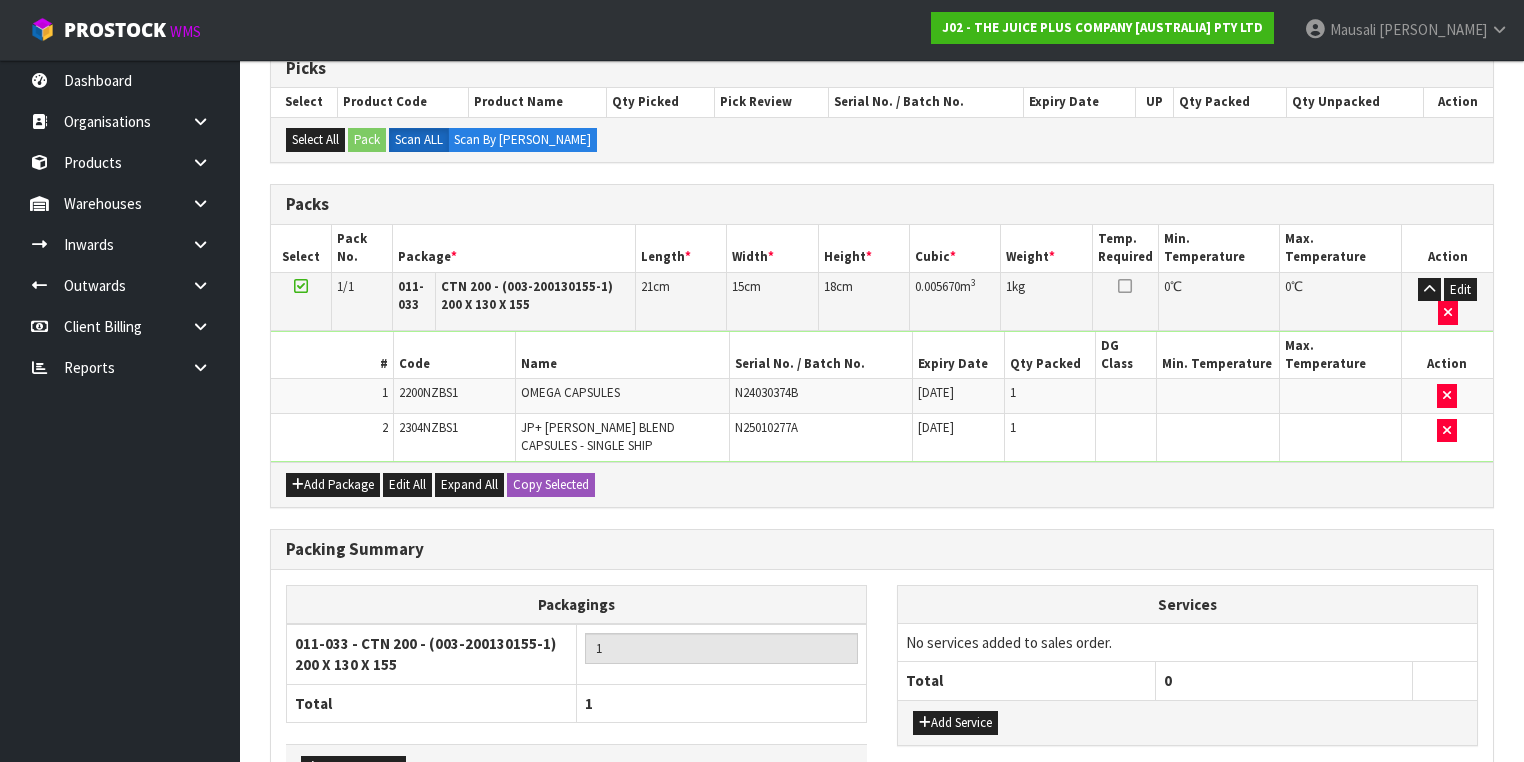 scroll, scrollTop: 512, scrollLeft: 0, axis: vertical 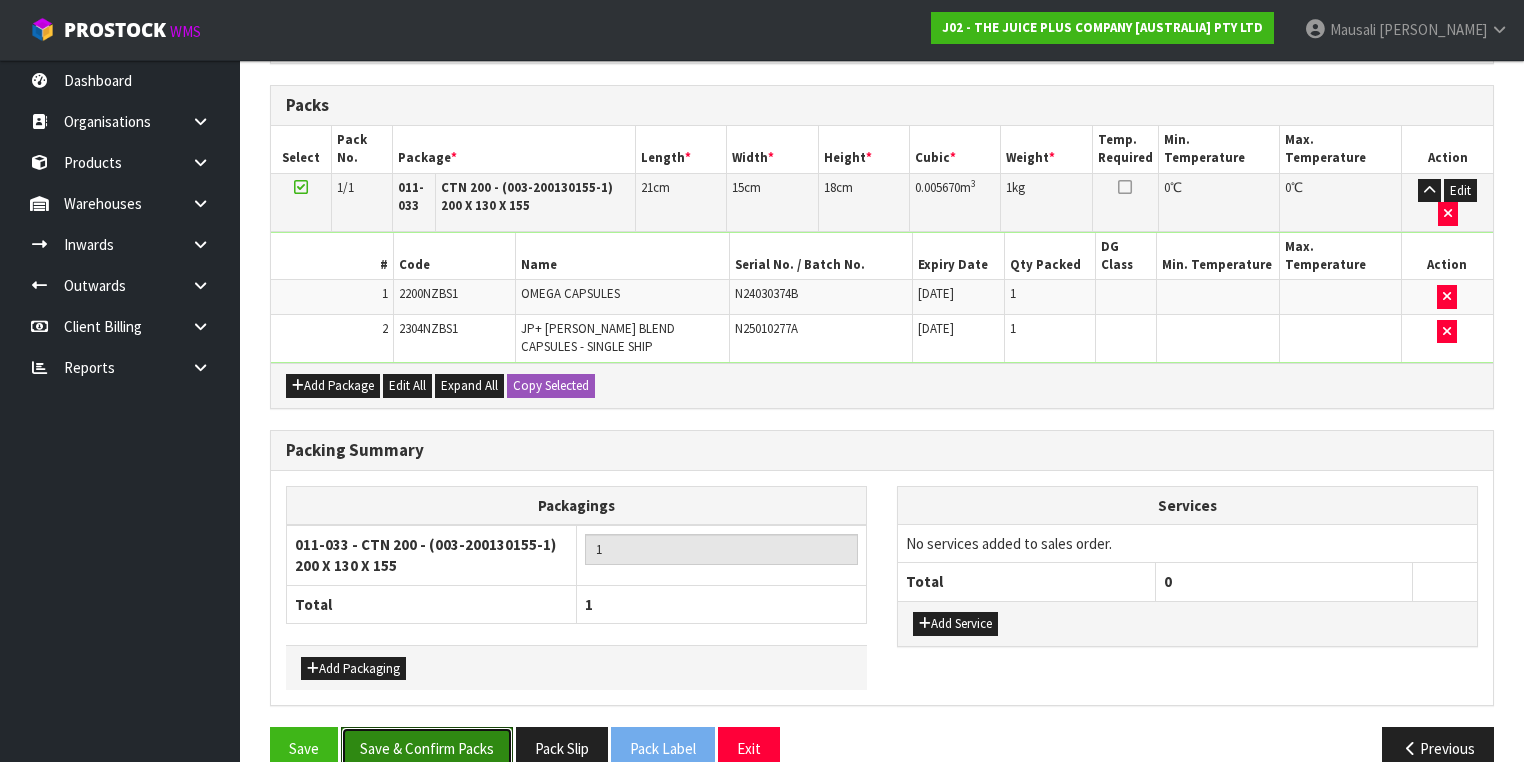 drag, startPoint x: 427, startPoint y: 706, endPoint x: 507, endPoint y: 654, distance: 95.41489 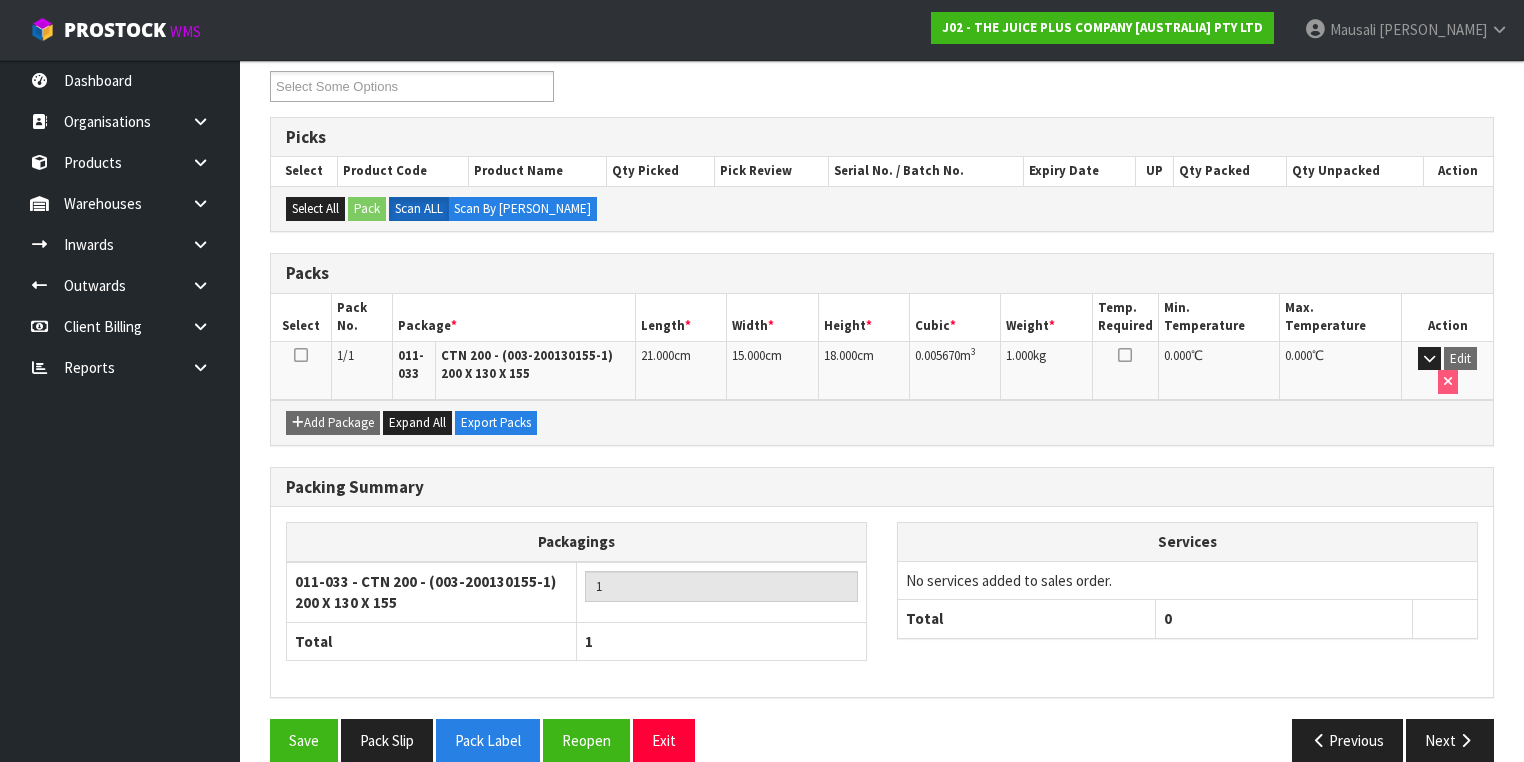 scroll, scrollTop: 356, scrollLeft: 0, axis: vertical 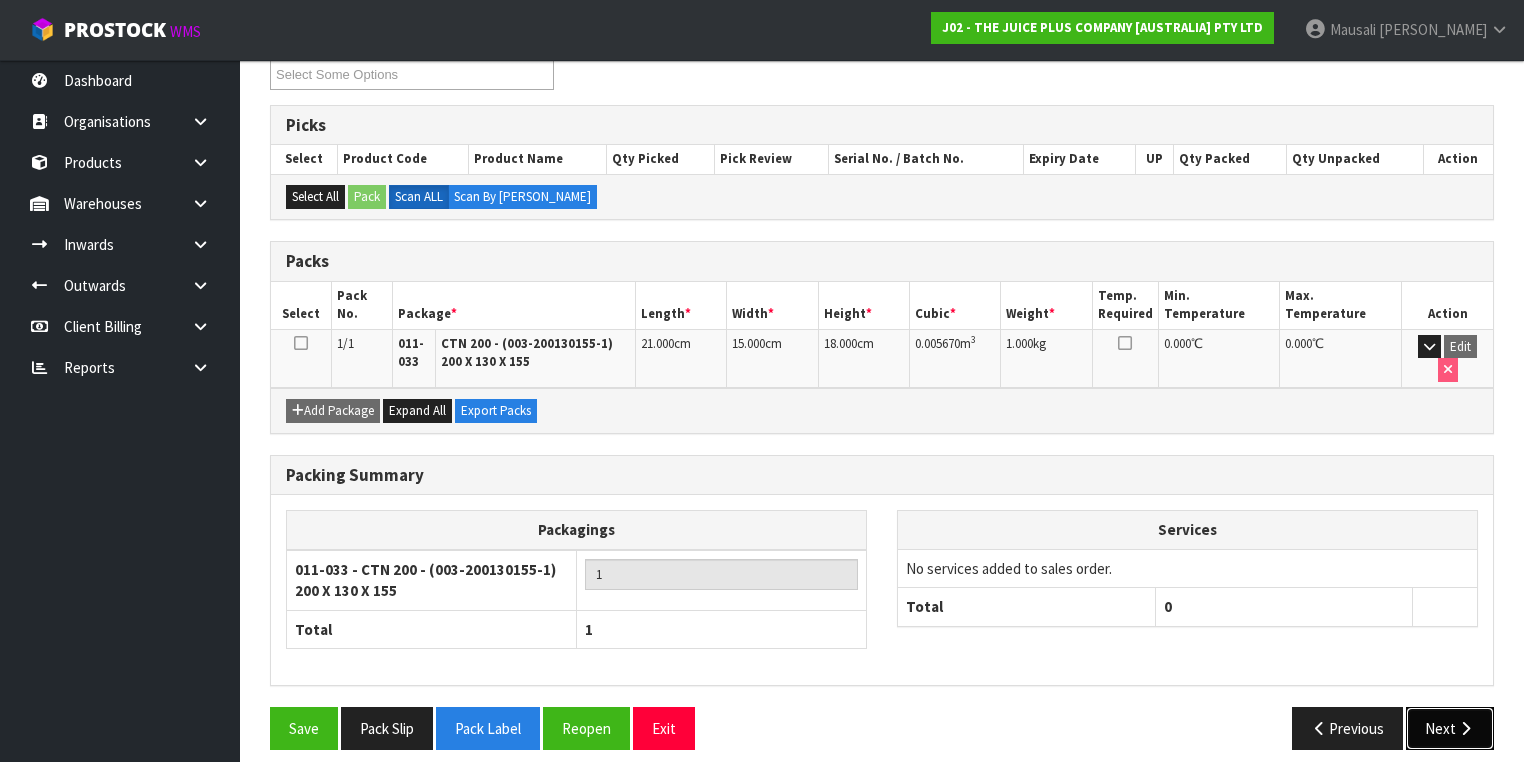click on "Next" at bounding box center (1450, 728) 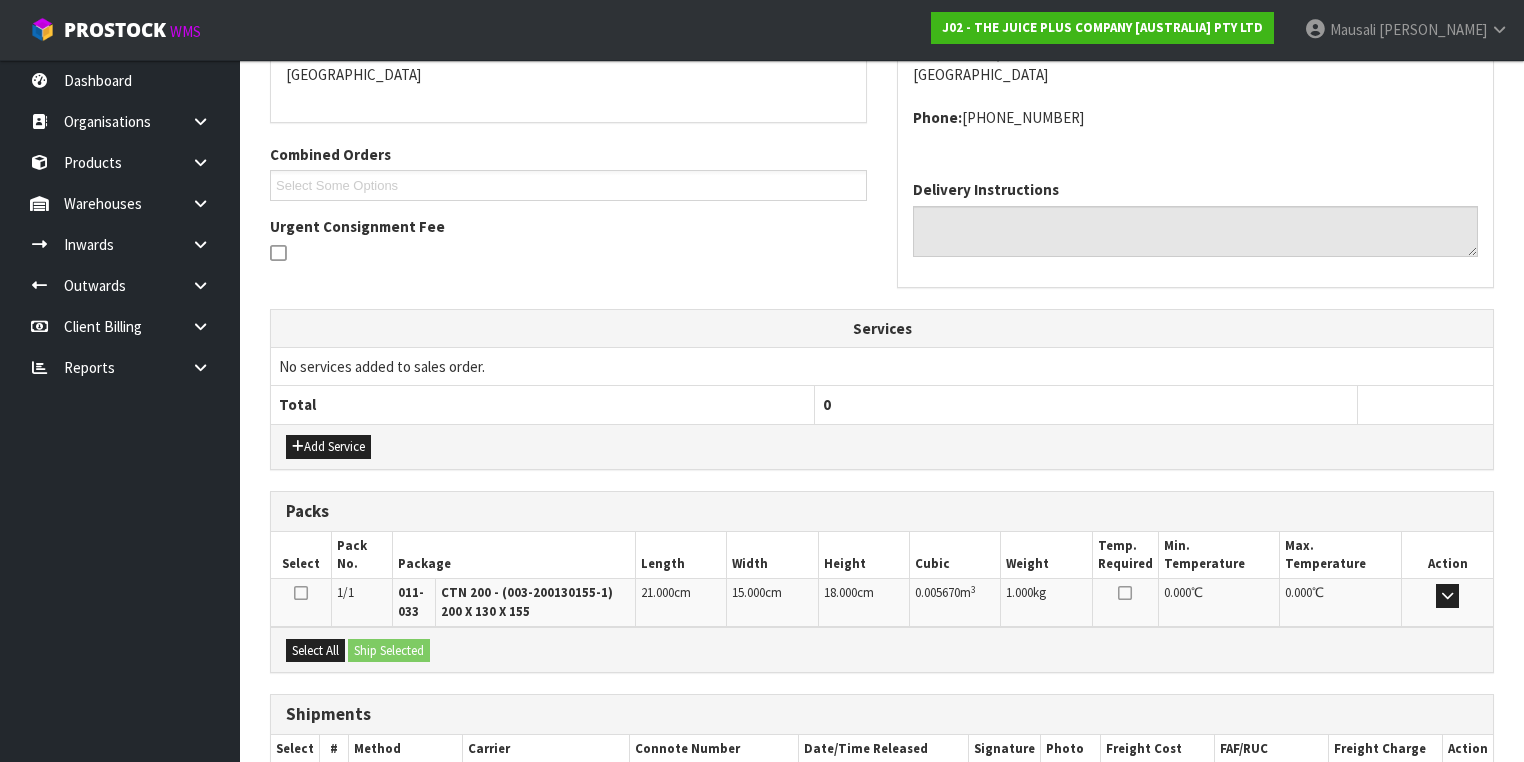 scroll, scrollTop: 563, scrollLeft: 0, axis: vertical 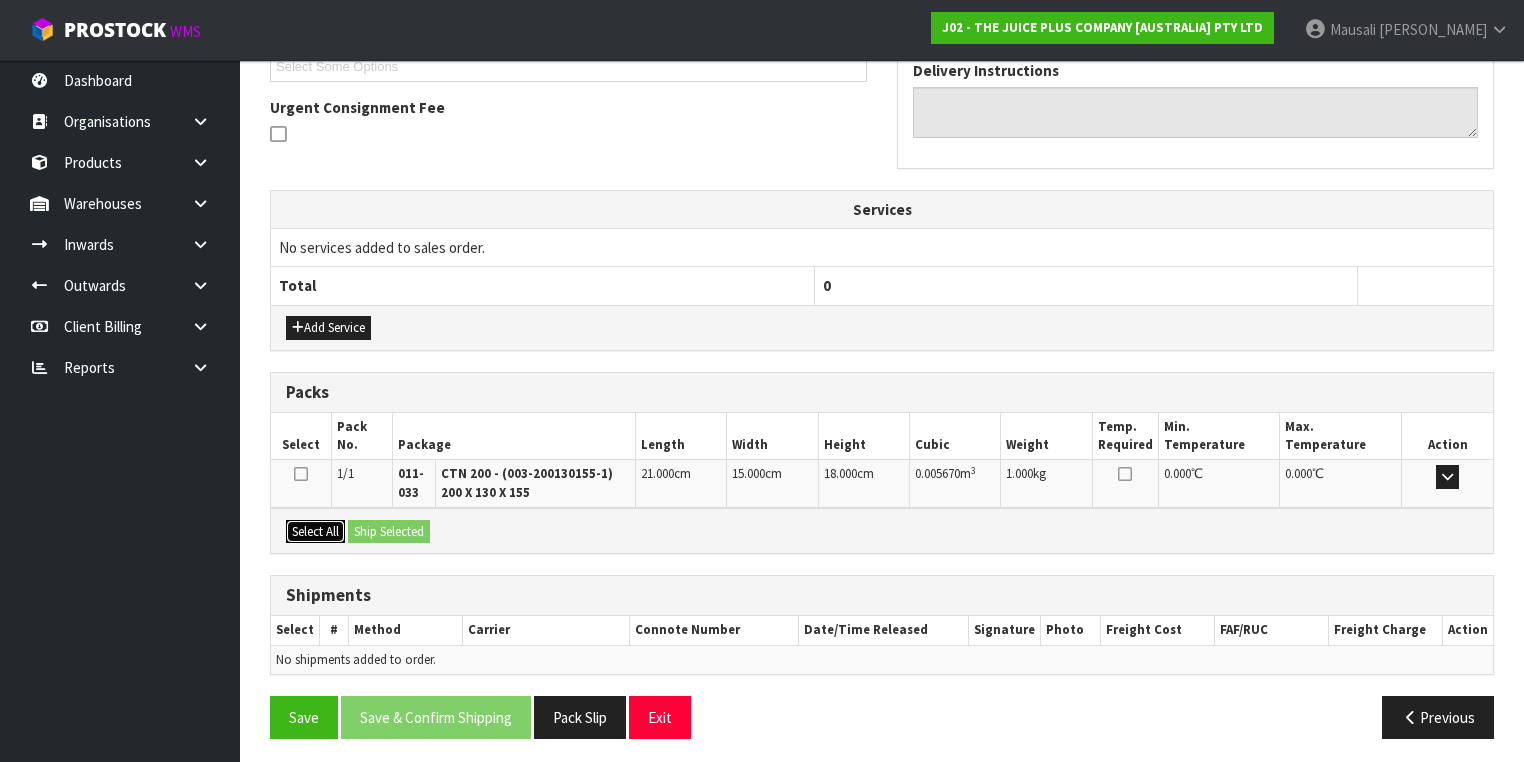 drag, startPoint x: 306, startPoint y: 522, endPoint x: 379, endPoint y: 519, distance: 73.061615 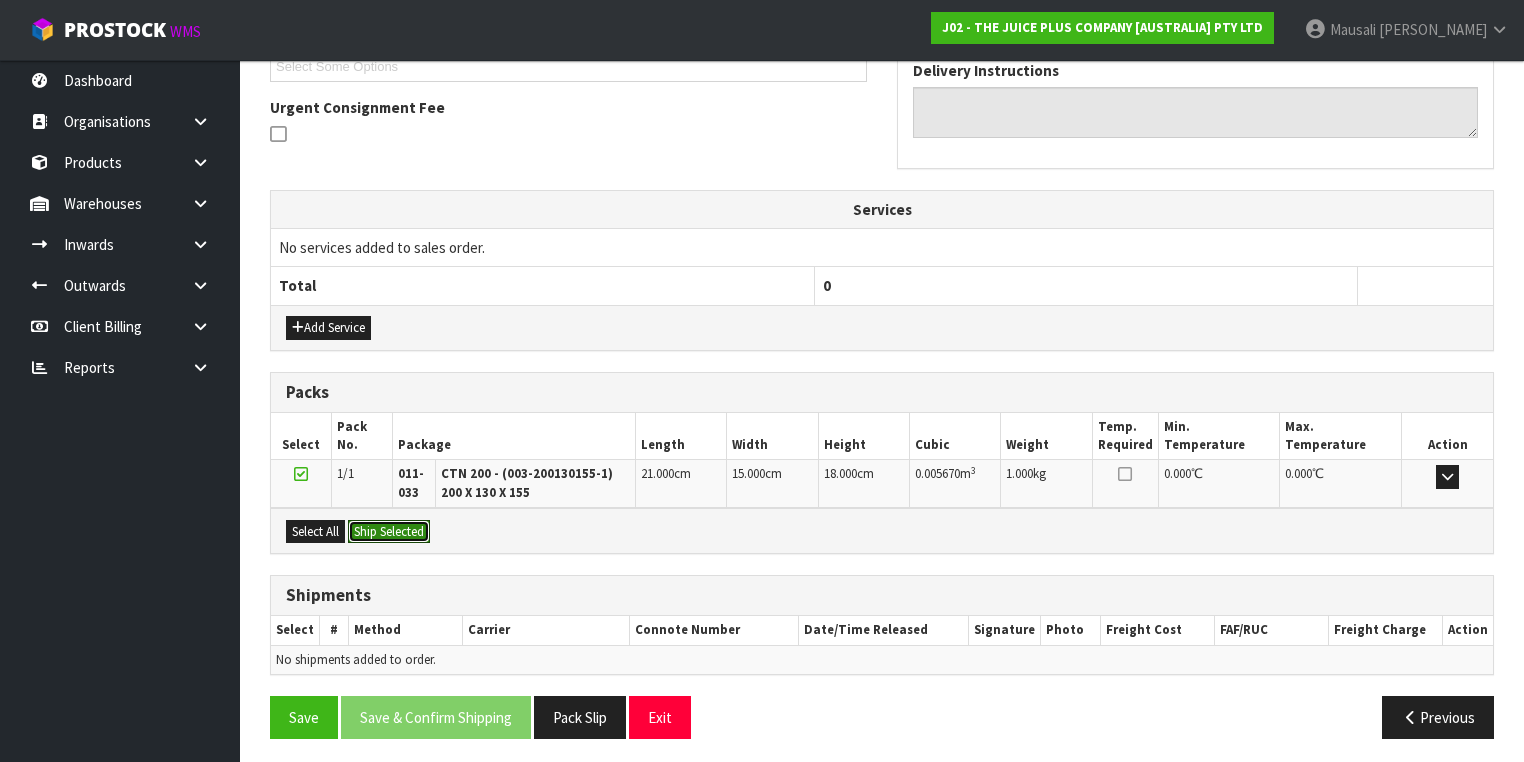 drag, startPoint x: 379, startPoint y: 519, endPoint x: 385, endPoint y: 528, distance: 10.816654 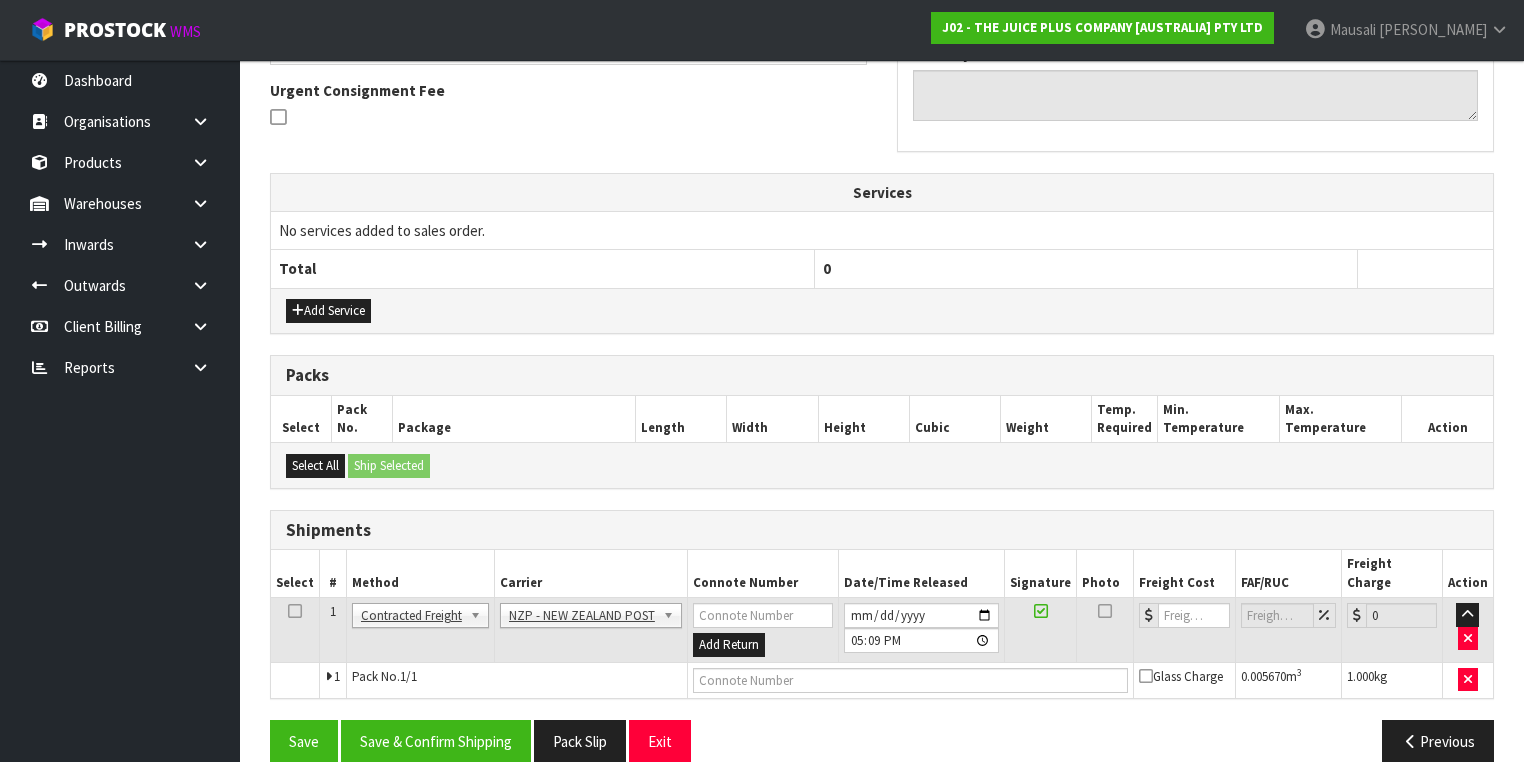 scroll, scrollTop: 585, scrollLeft: 0, axis: vertical 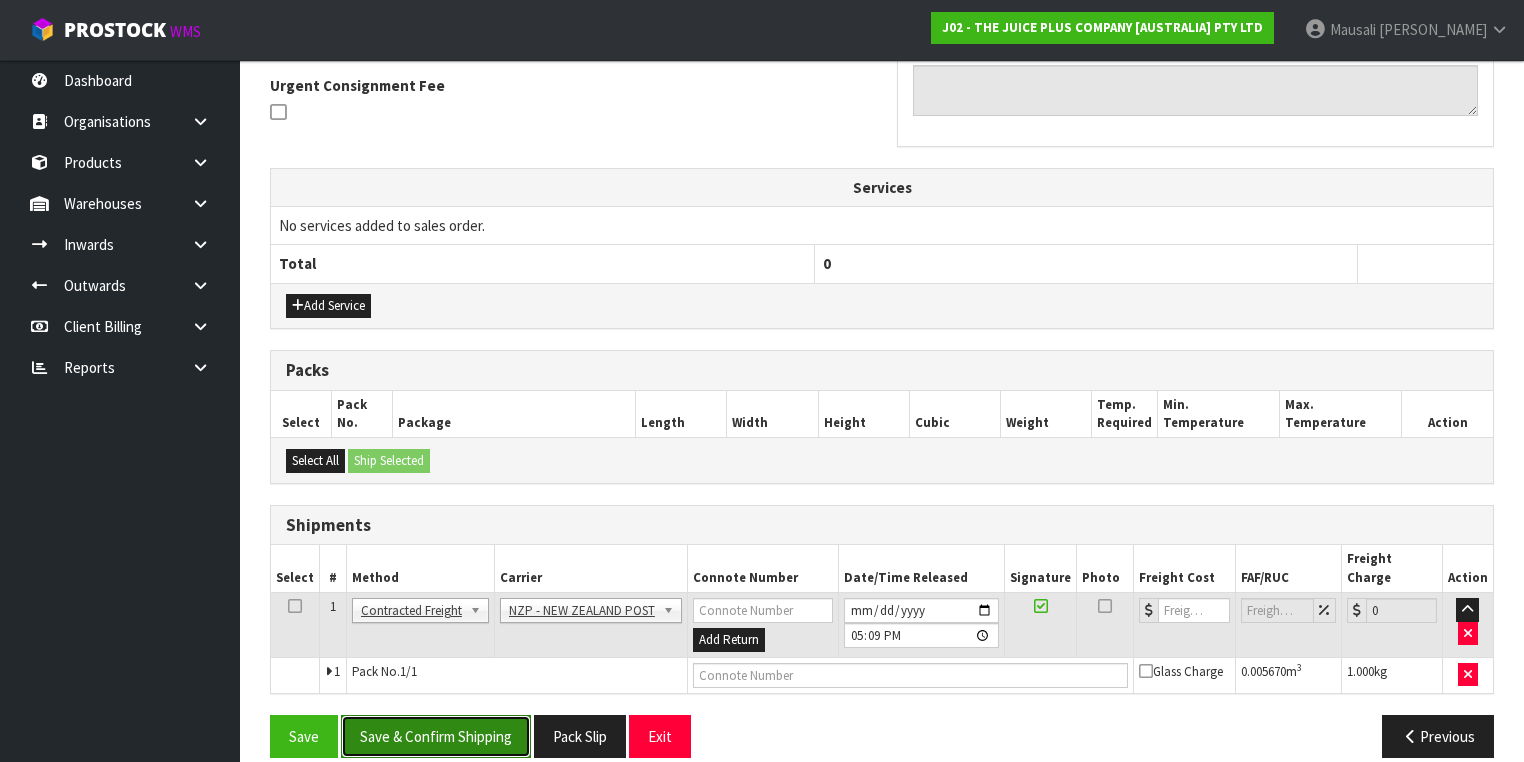 click on "Save & Confirm Shipping" at bounding box center [436, 736] 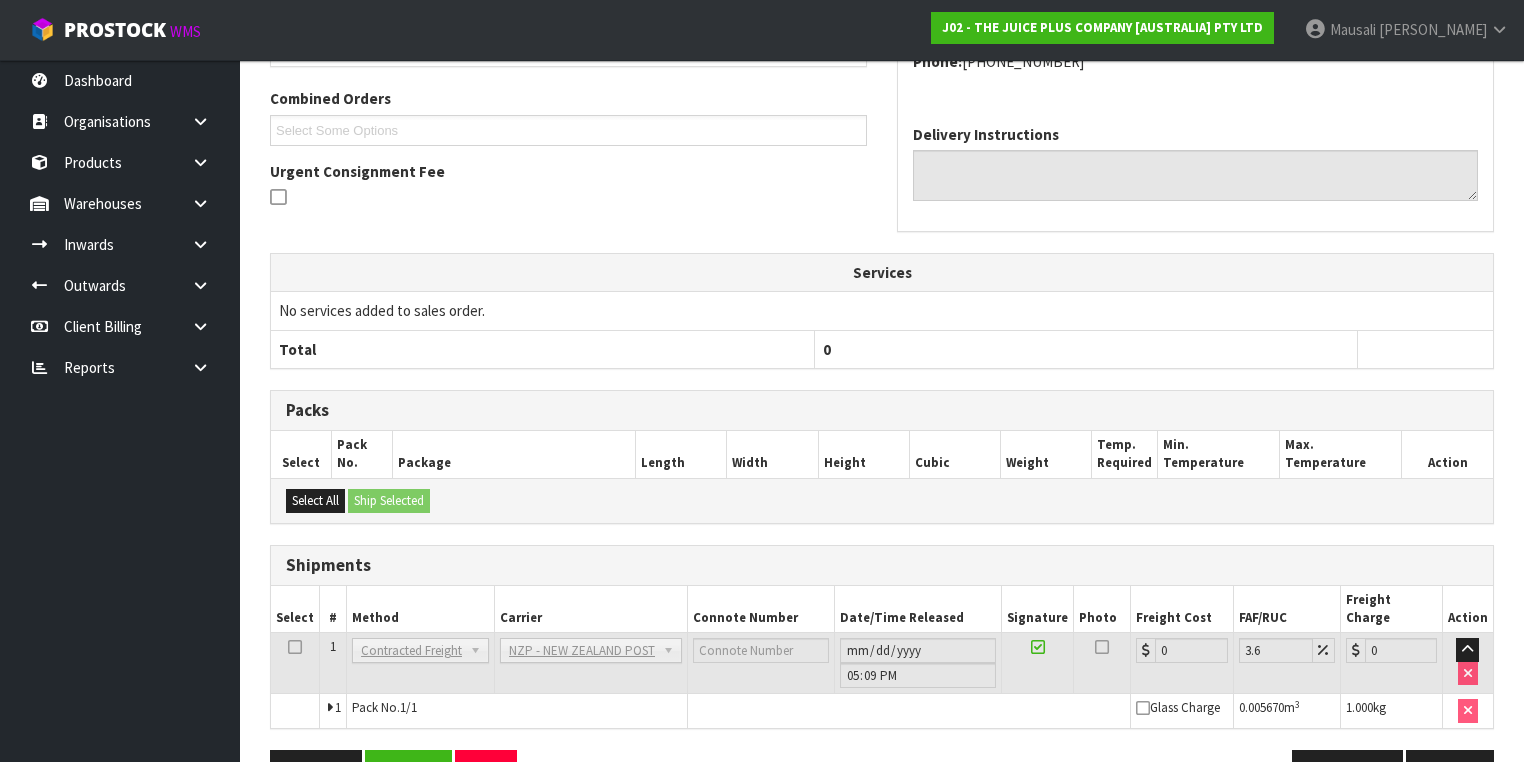 scroll, scrollTop: 557, scrollLeft: 0, axis: vertical 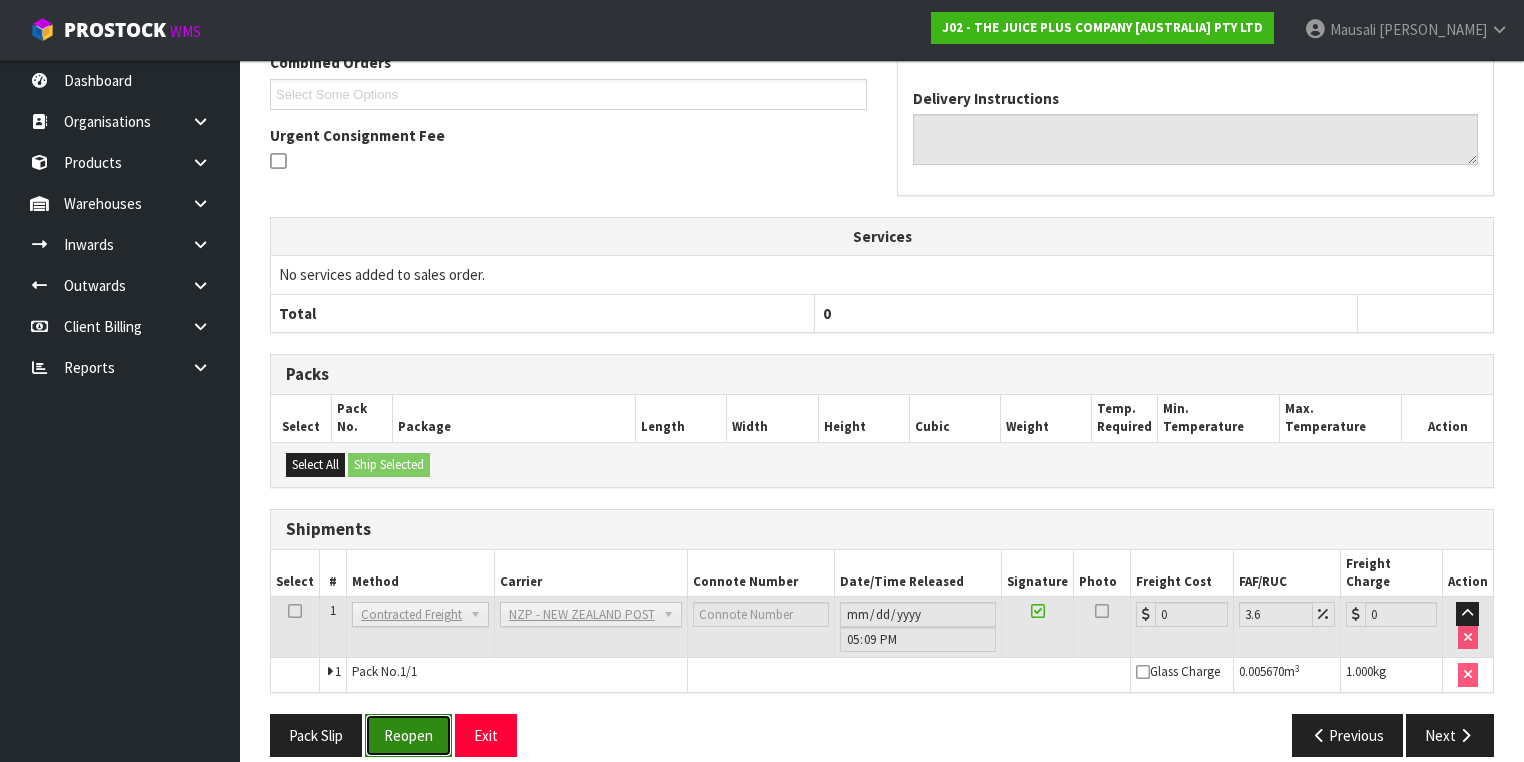 drag, startPoint x: 409, startPoint y: 711, endPoint x: 423, endPoint y: 700, distance: 17.804493 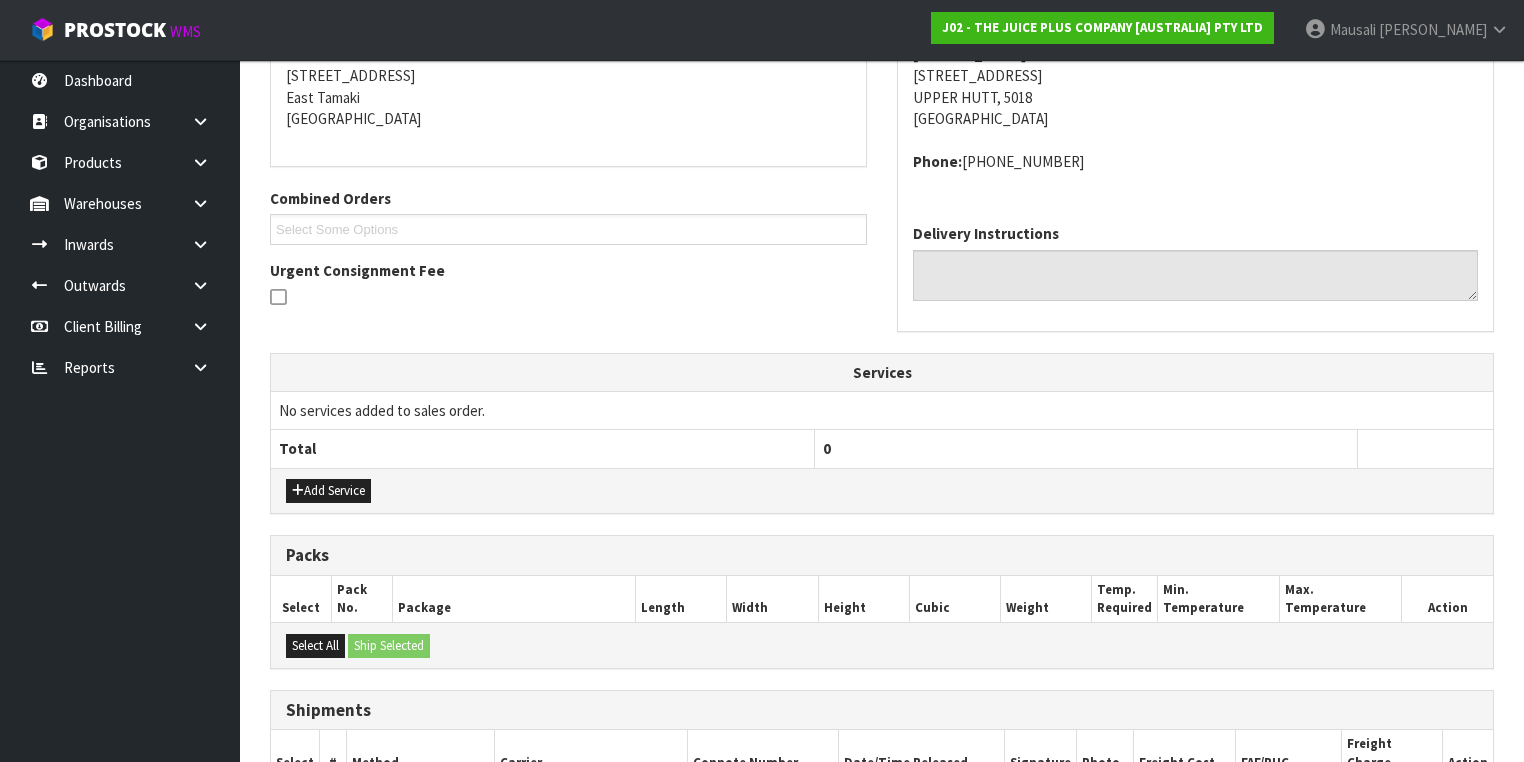scroll, scrollTop: 604, scrollLeft: 0, axis: vertical 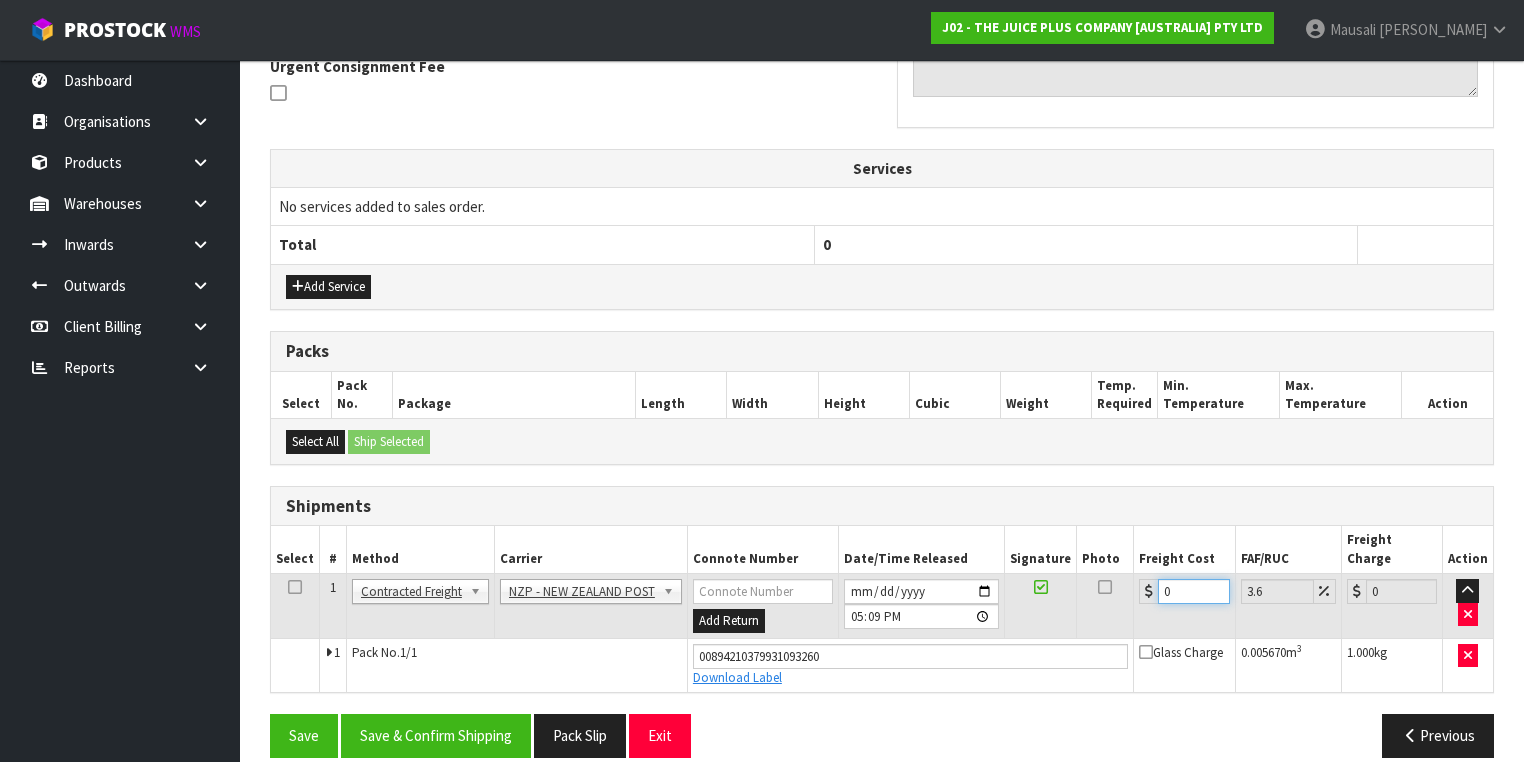 drag, startPoint x: 1176, startPoint y: 568, endPoint x: 1087, endPoint y: 580, distance: 89.80534 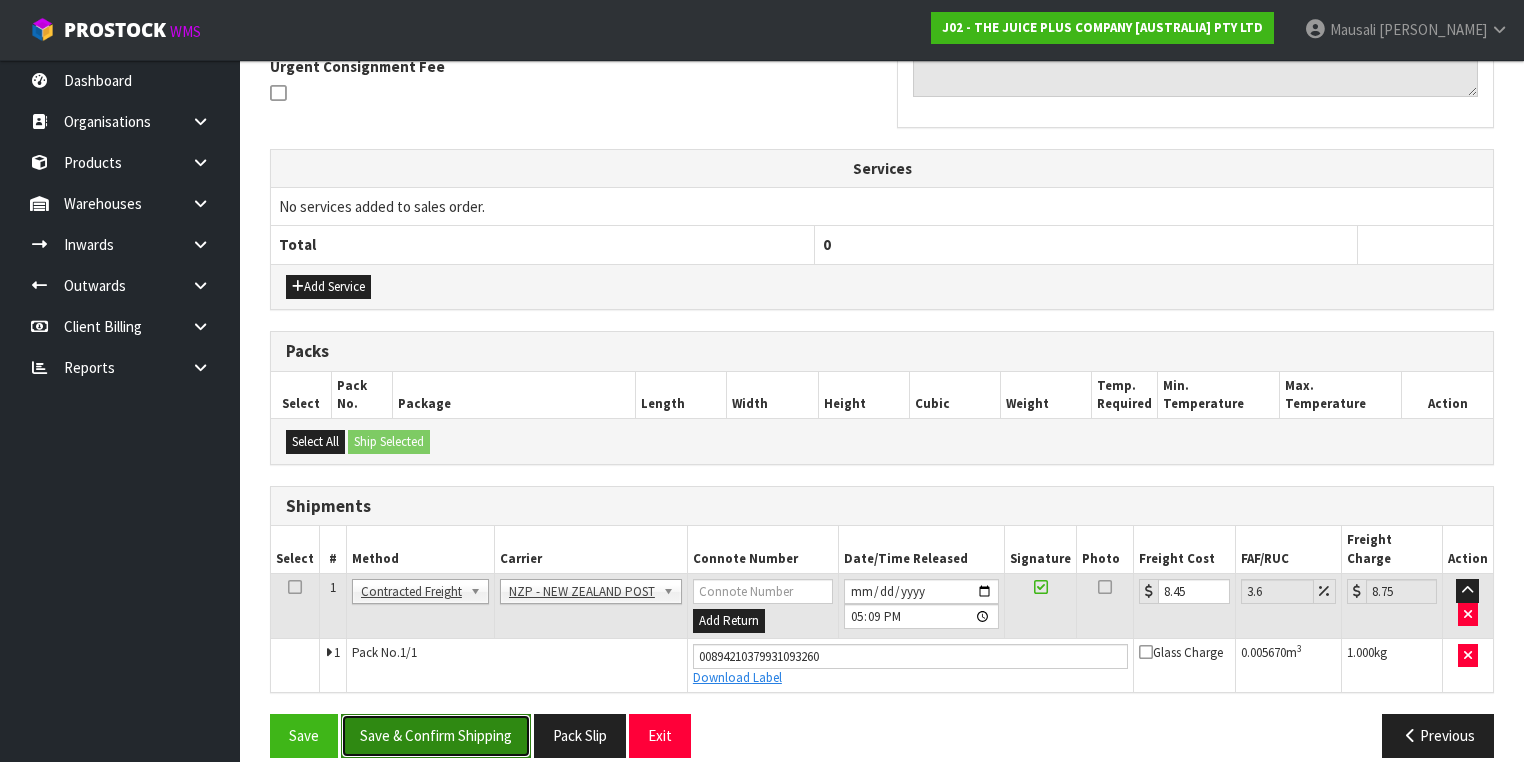 click on "Save & Confirm Shipping" at bounding box center (436, 735) 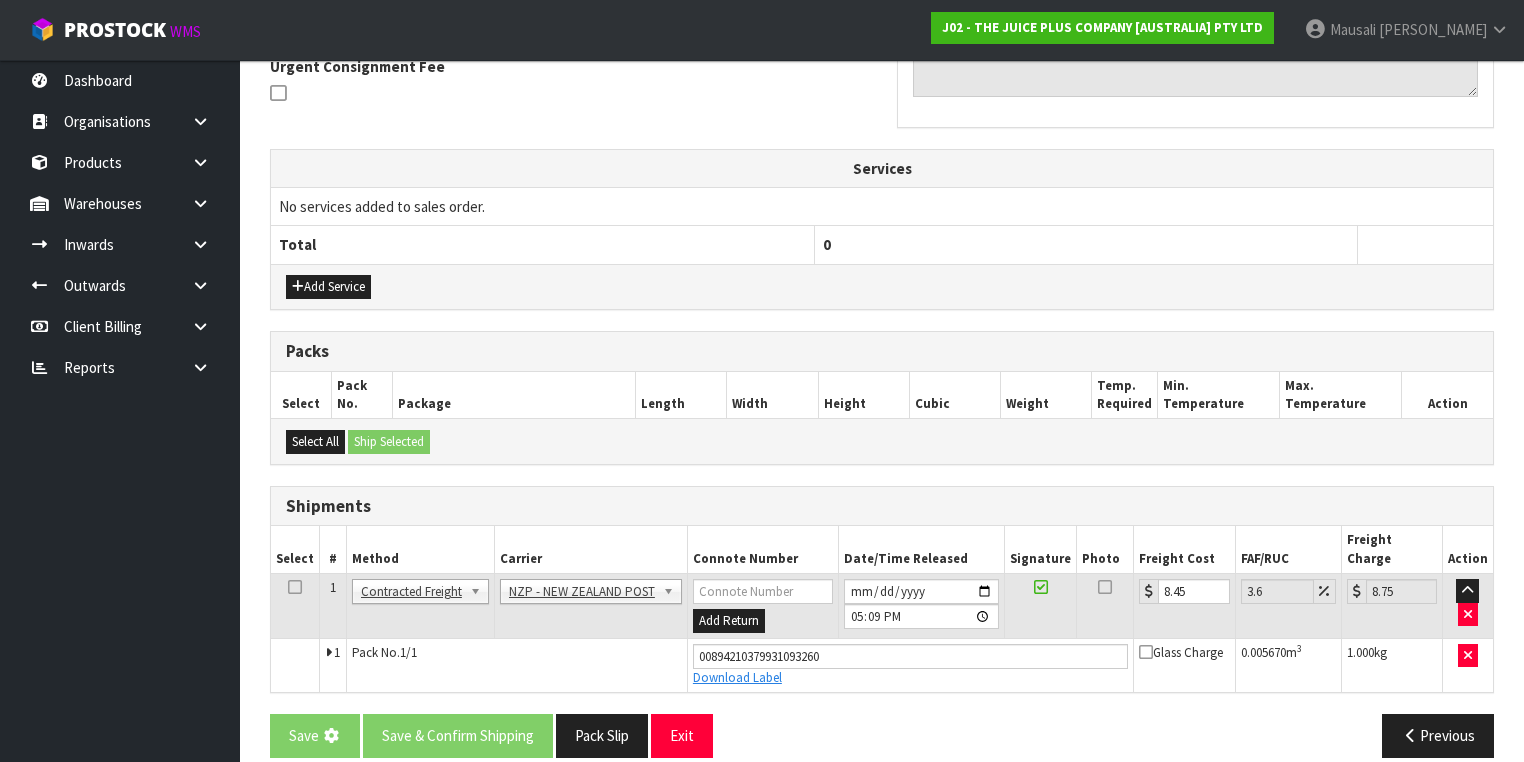 scroll, scrollTop: 0, scrollLeft: 0, axis: both 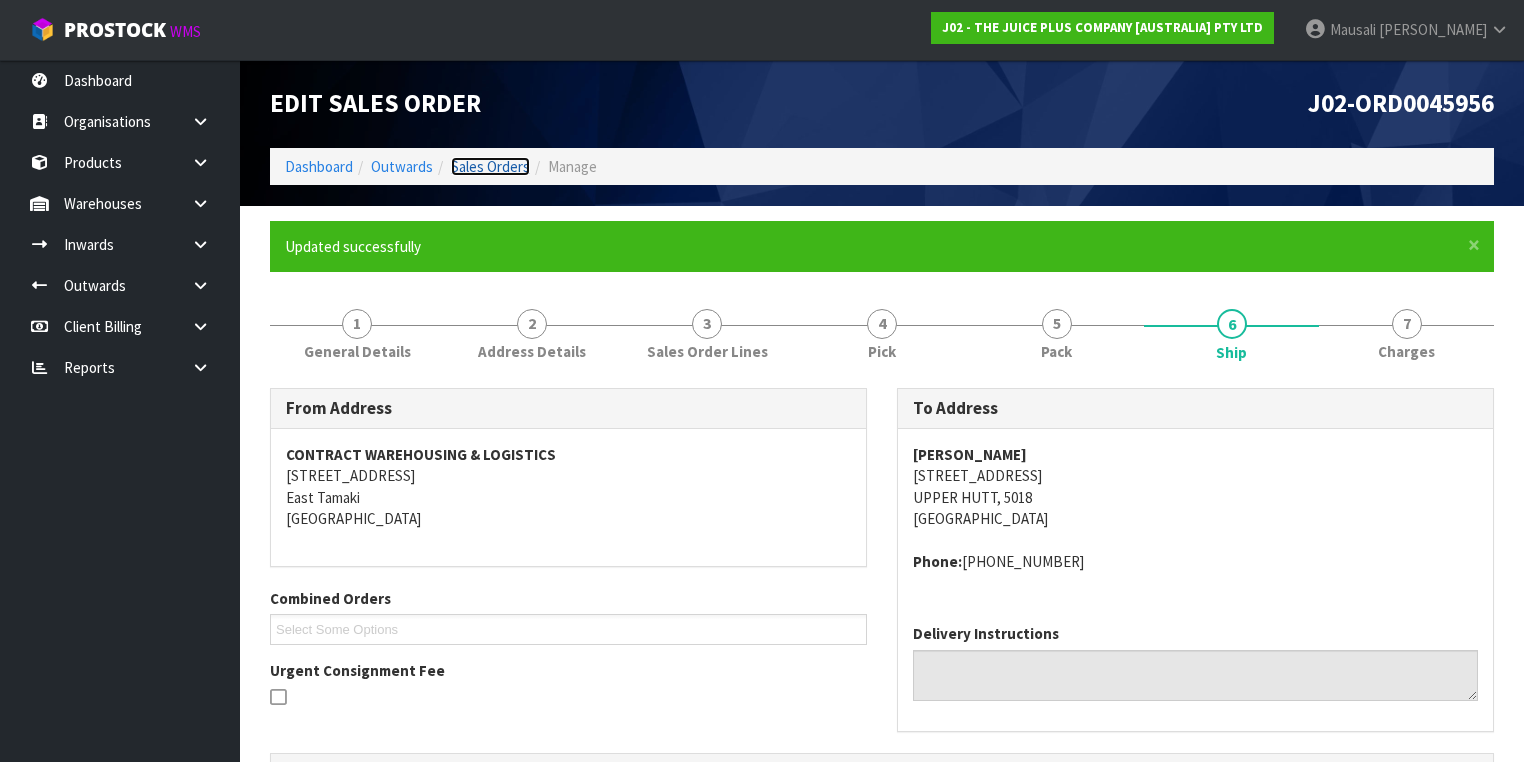 click on "Sales Orders" at bounding box center [490, 166] 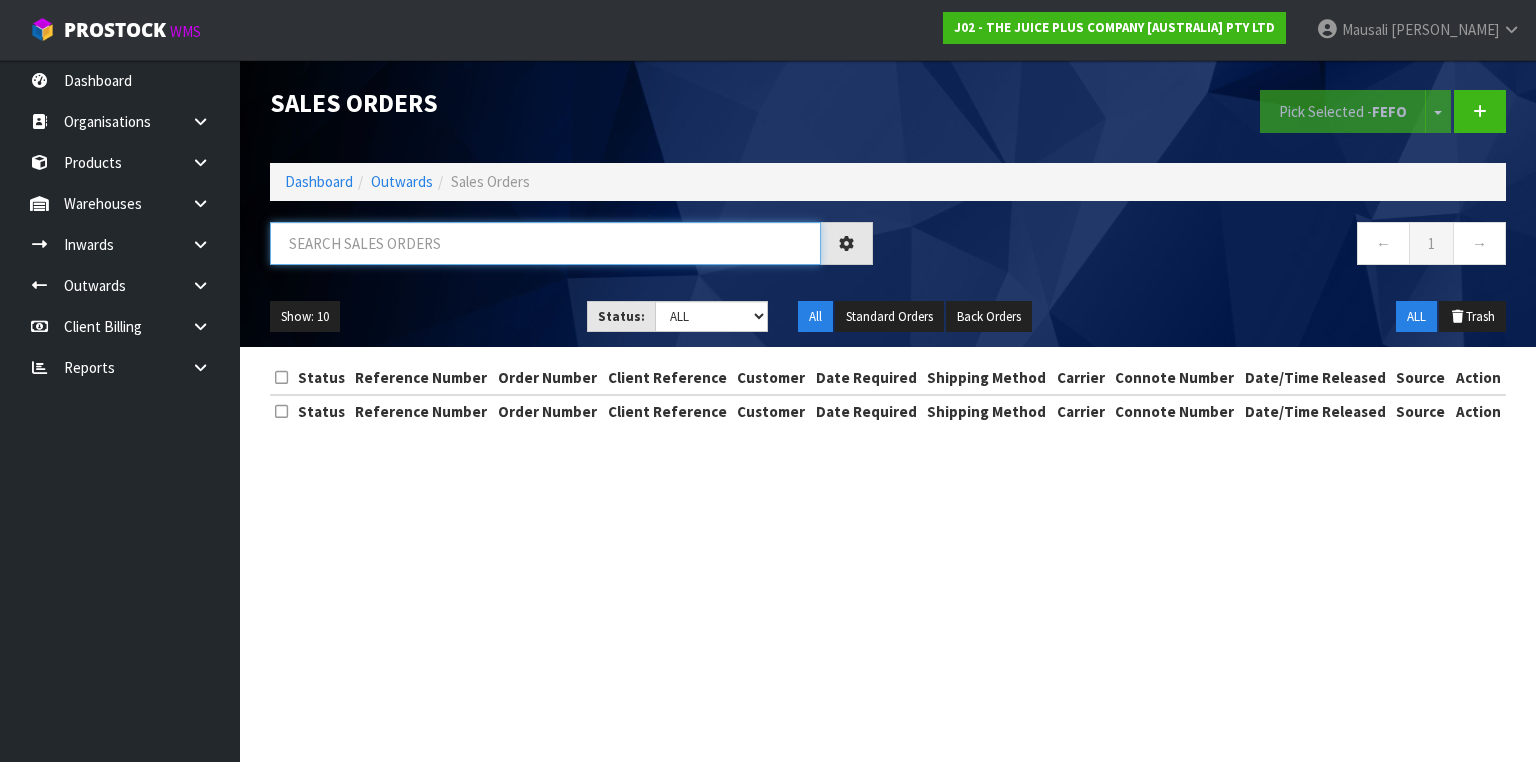 click at bounding box center [545, 243] 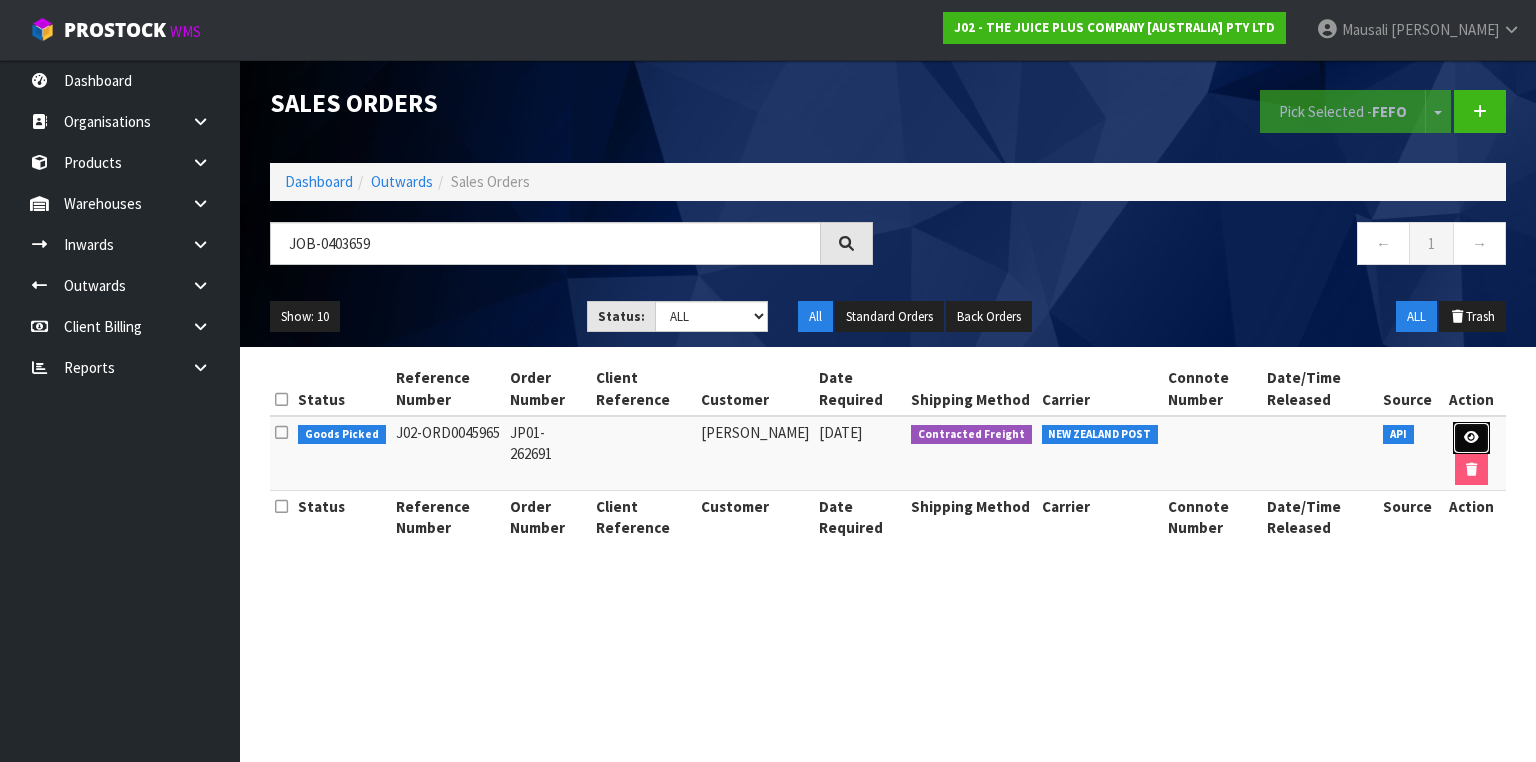 click at bounding box center [1471, 437] 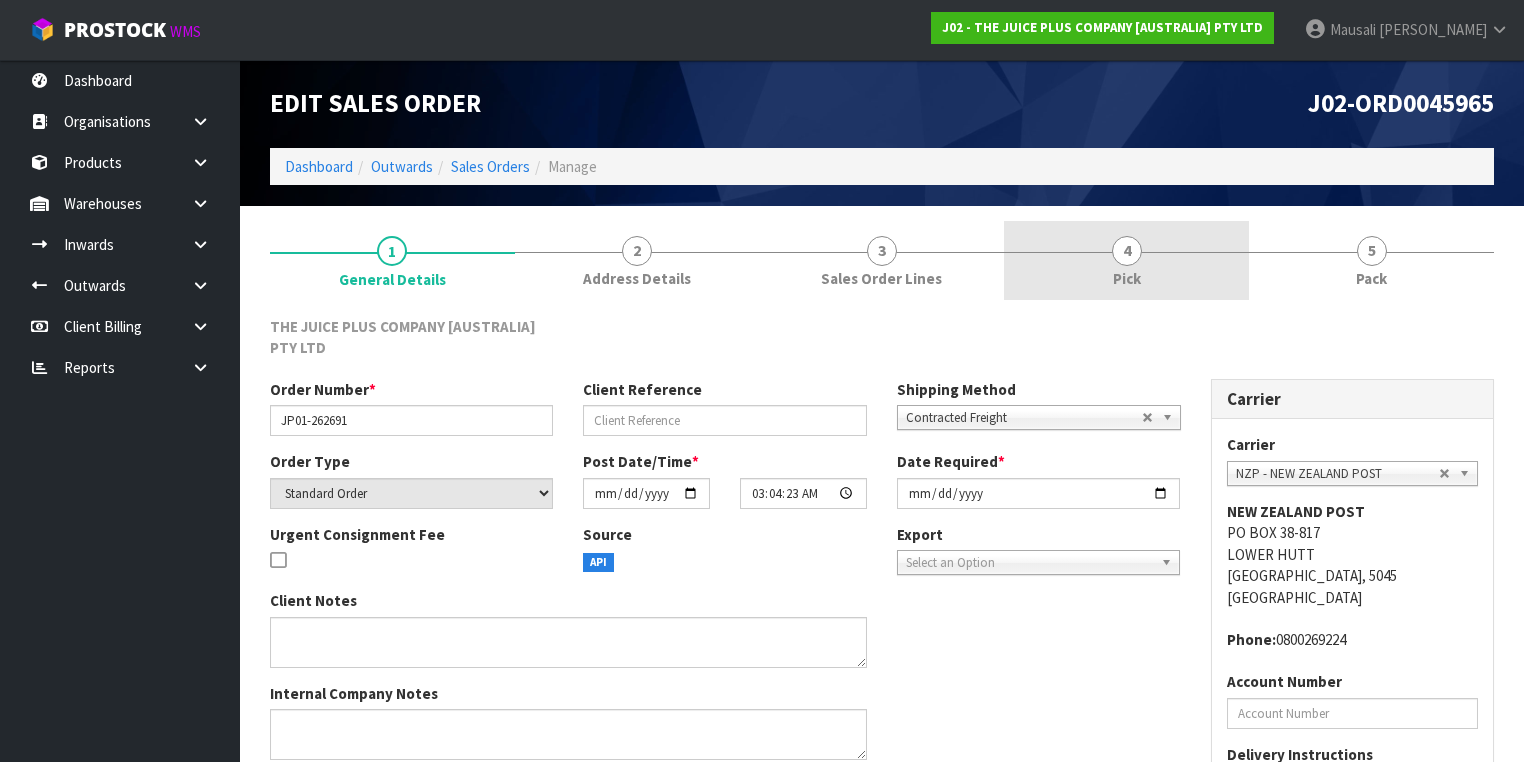 click on "4
Pick" at bounding box center (1126, 260) 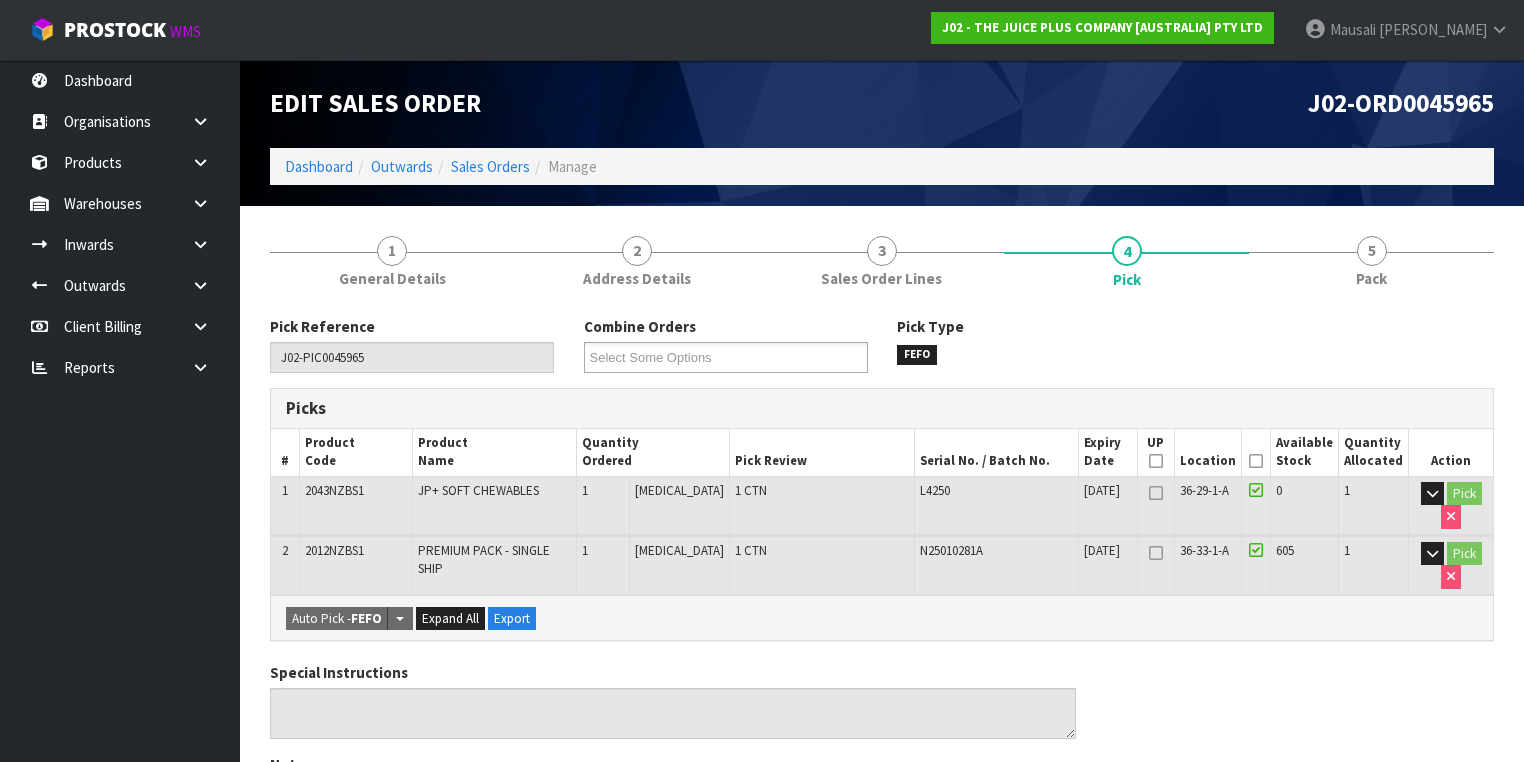 click at bounding box center (1256, 461) 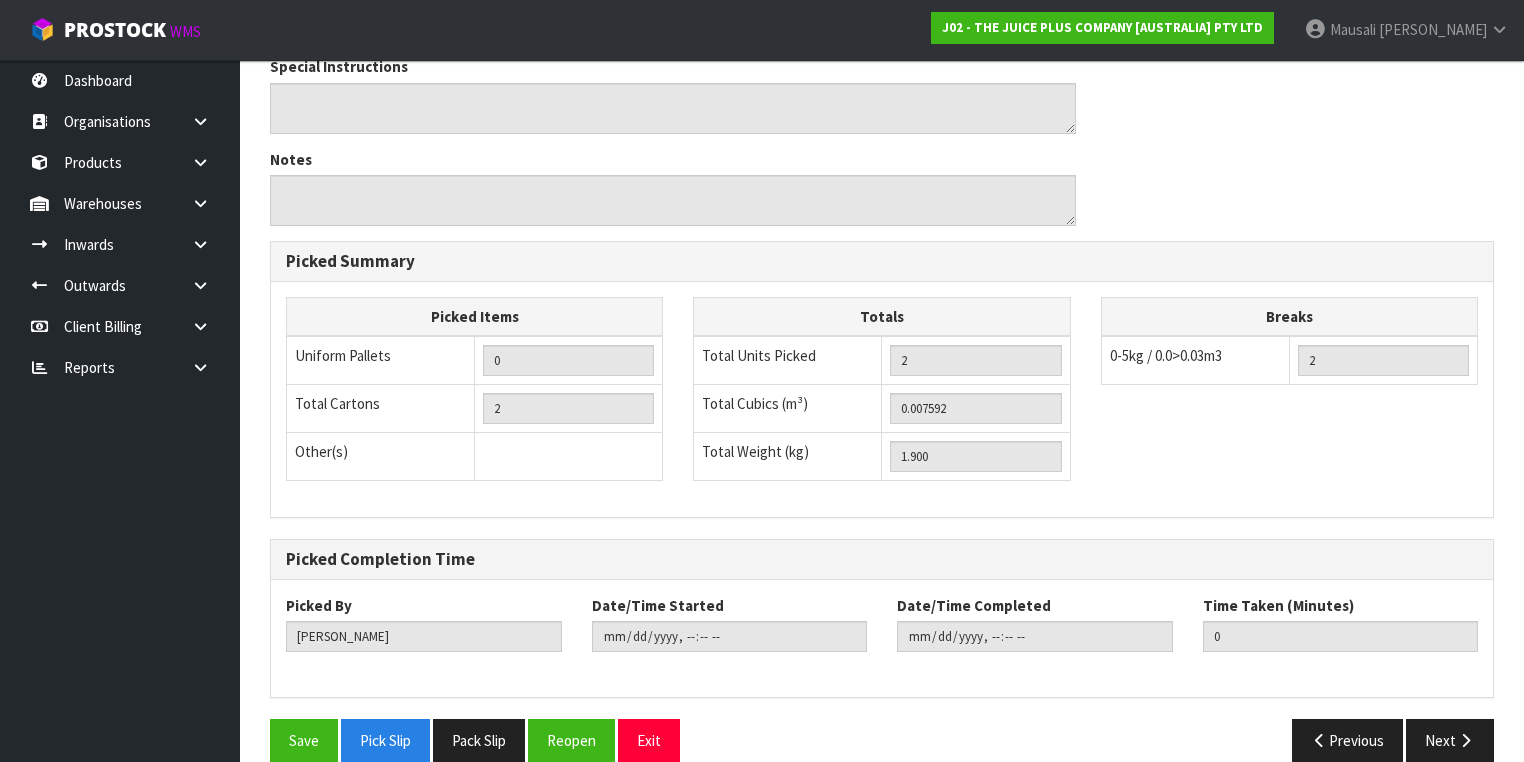 scroll, scrollTop: 700, scrollLeft: 0, axis: vertical 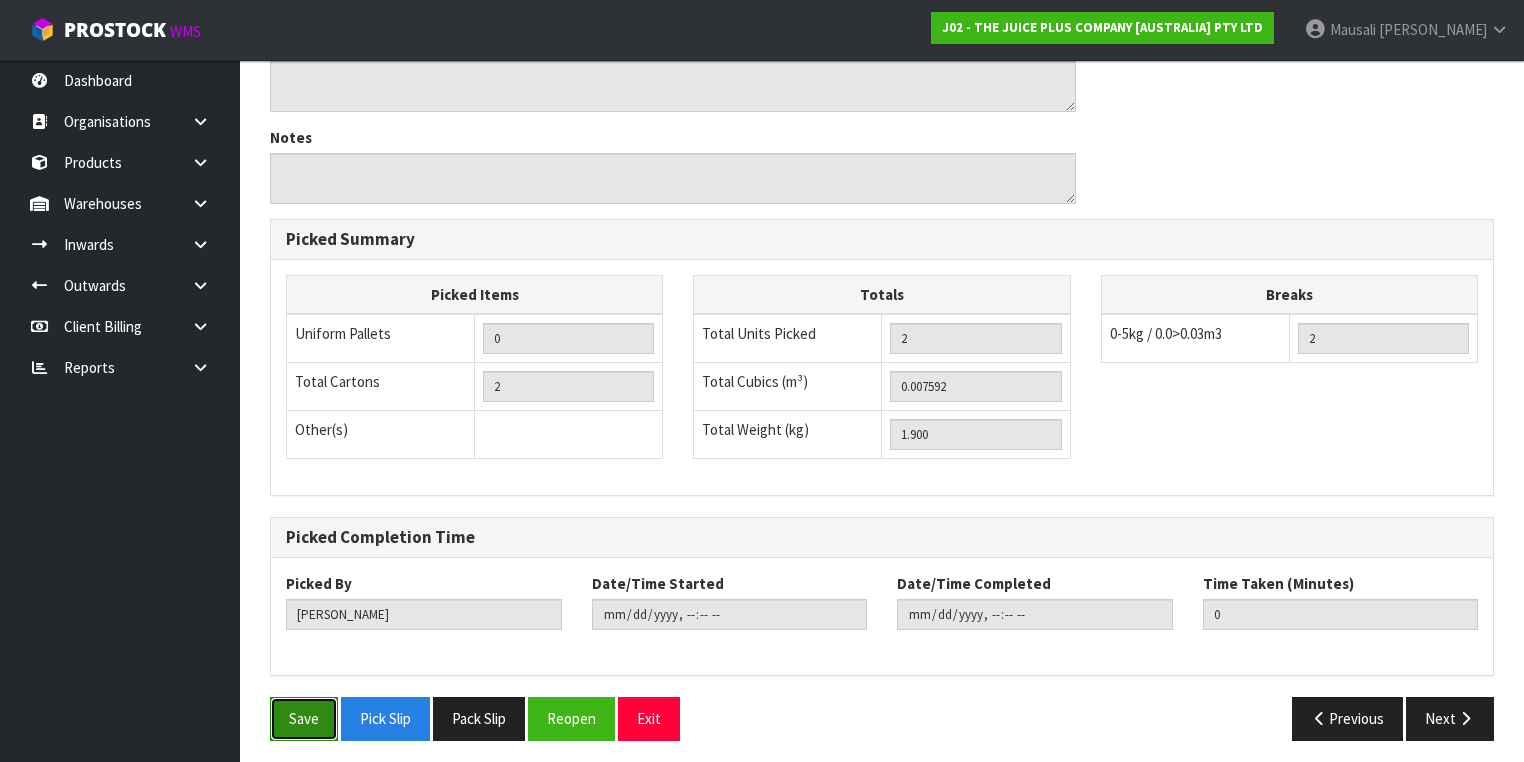 click on "Save" at bounding box center [304, 718] 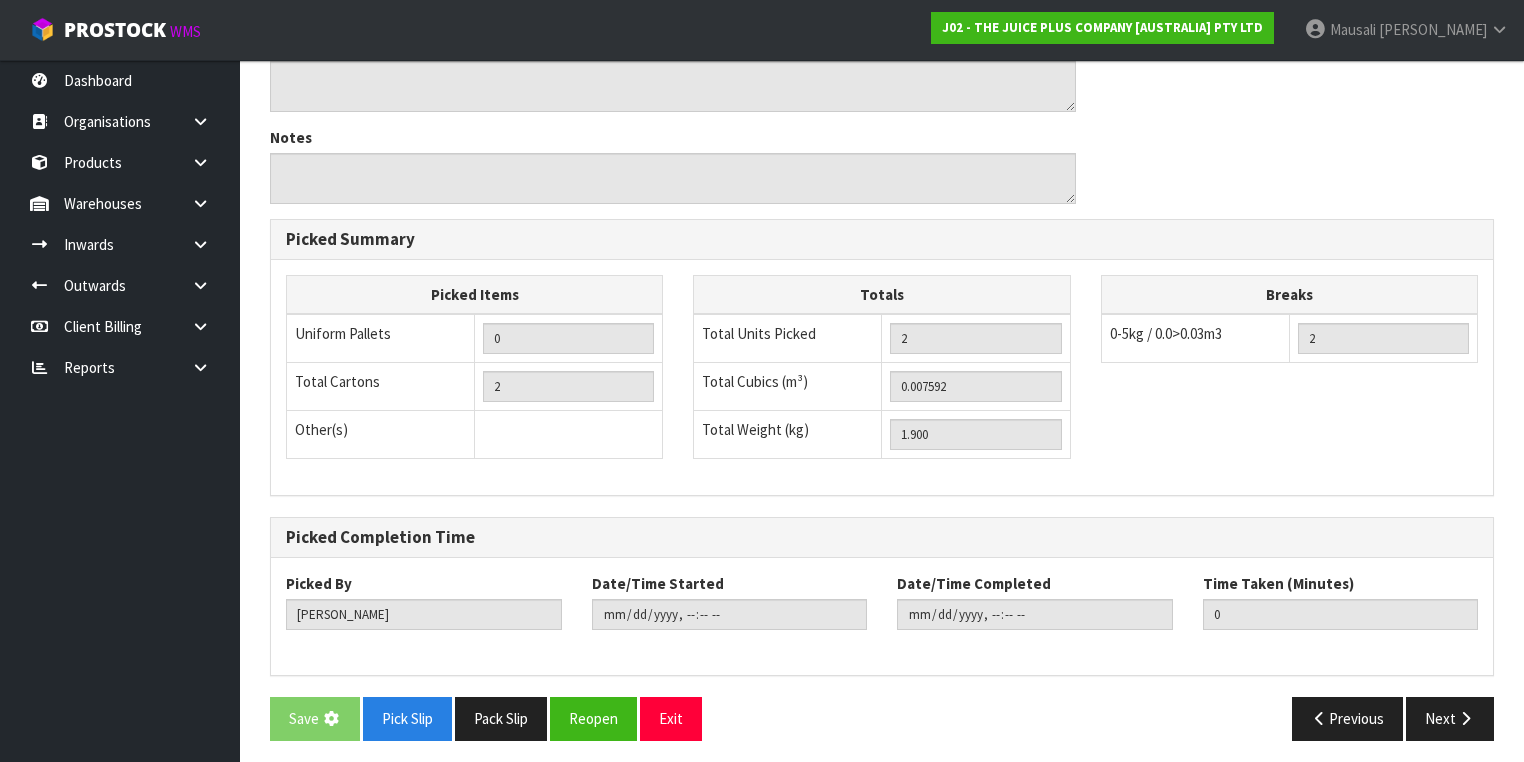 scroll, scrollTop: 0, scrollLeft: 0, axis: both 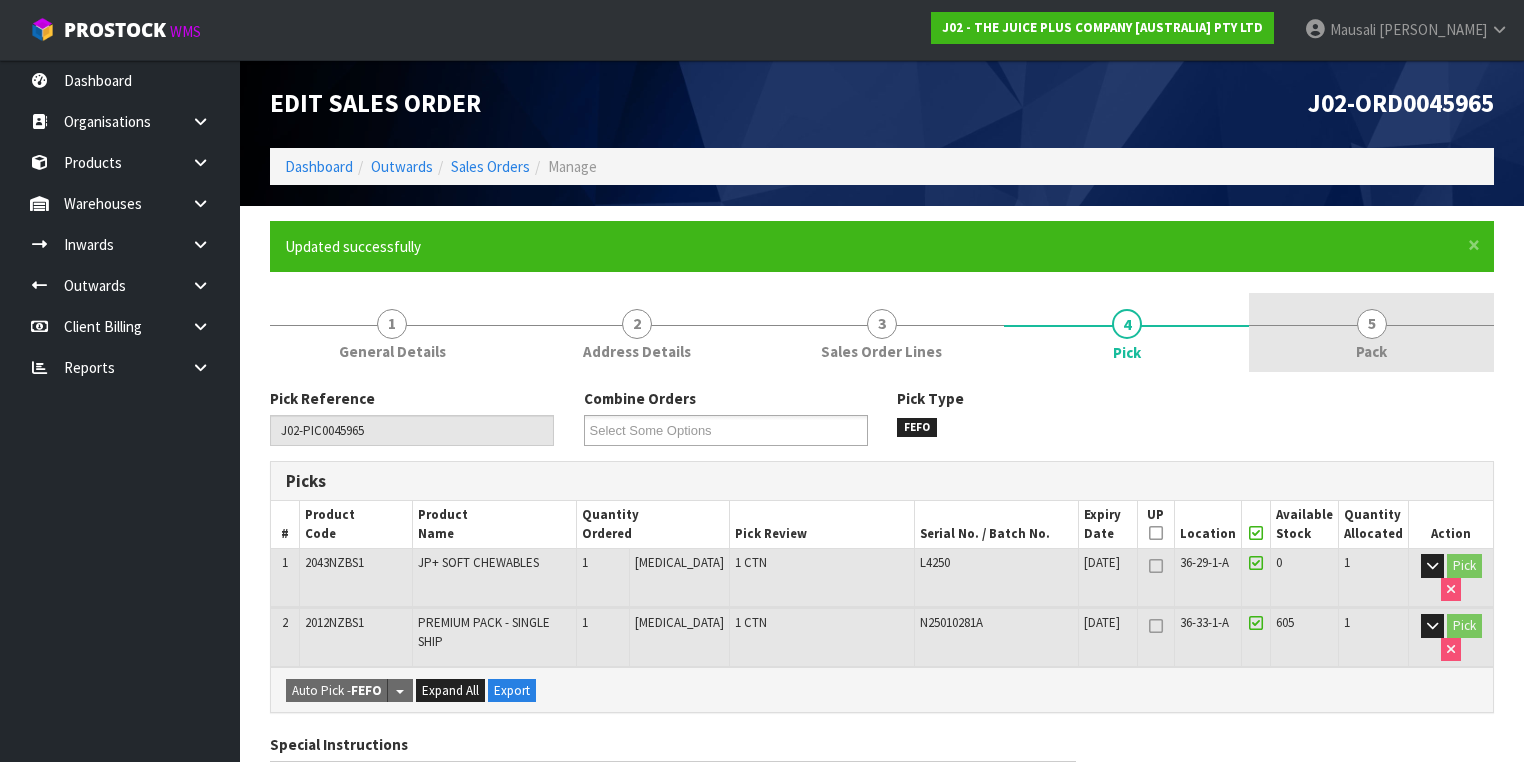 click on "5" at bounding box center (1372, 324) 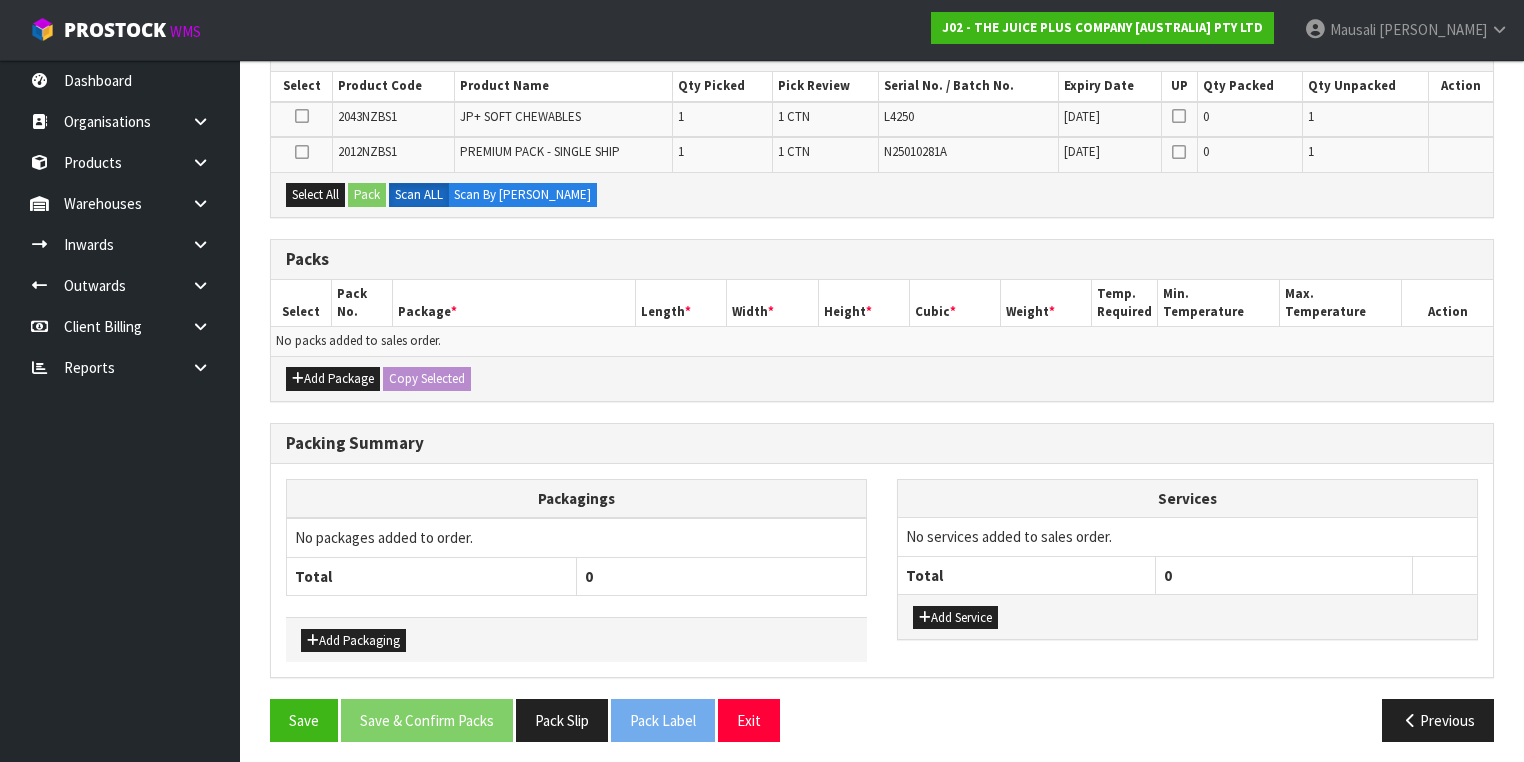scroll, scrollTop: 430, scrollLeft: 0, axis: vertical 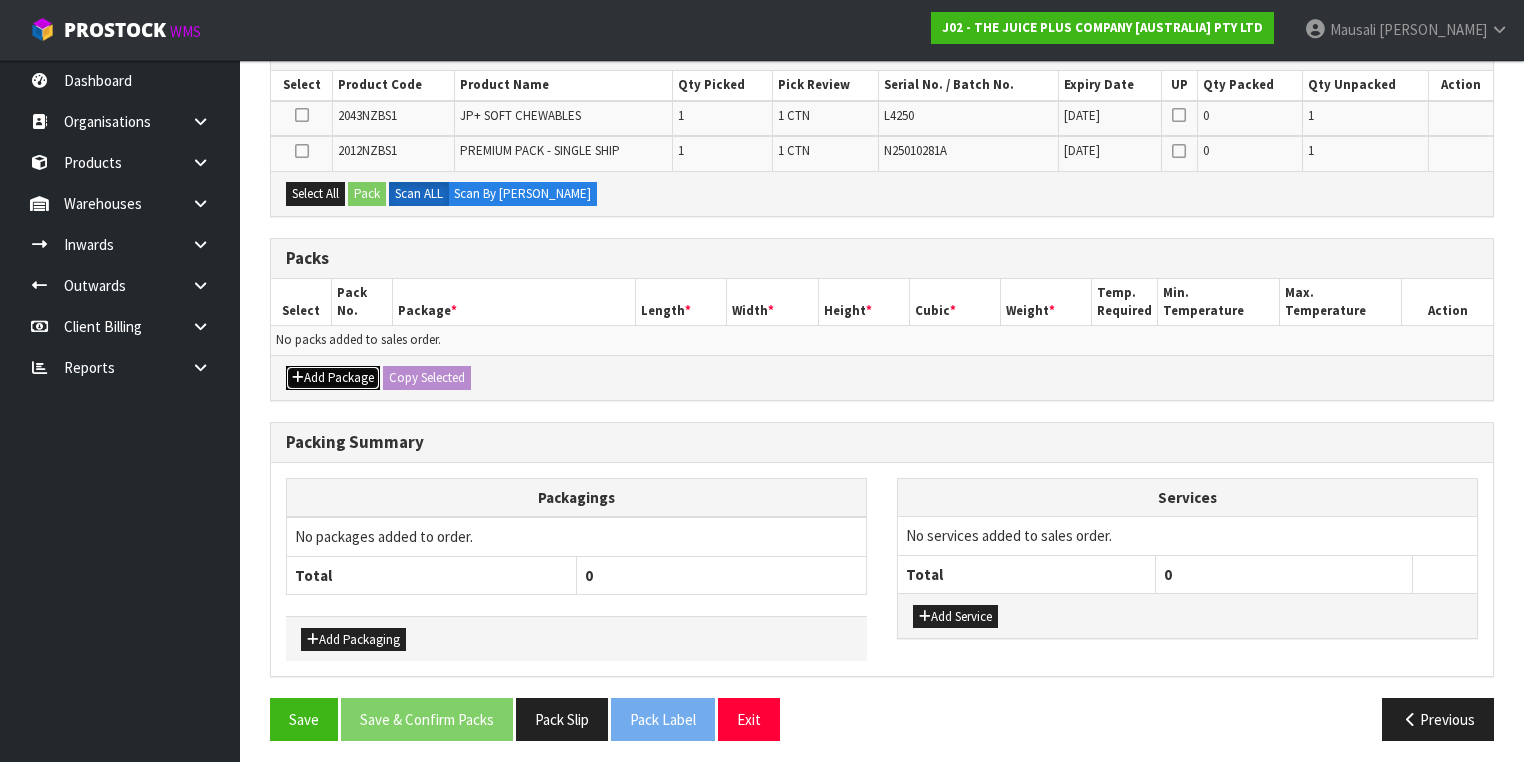 click on "Add Package" at bounding box center [333, 378] 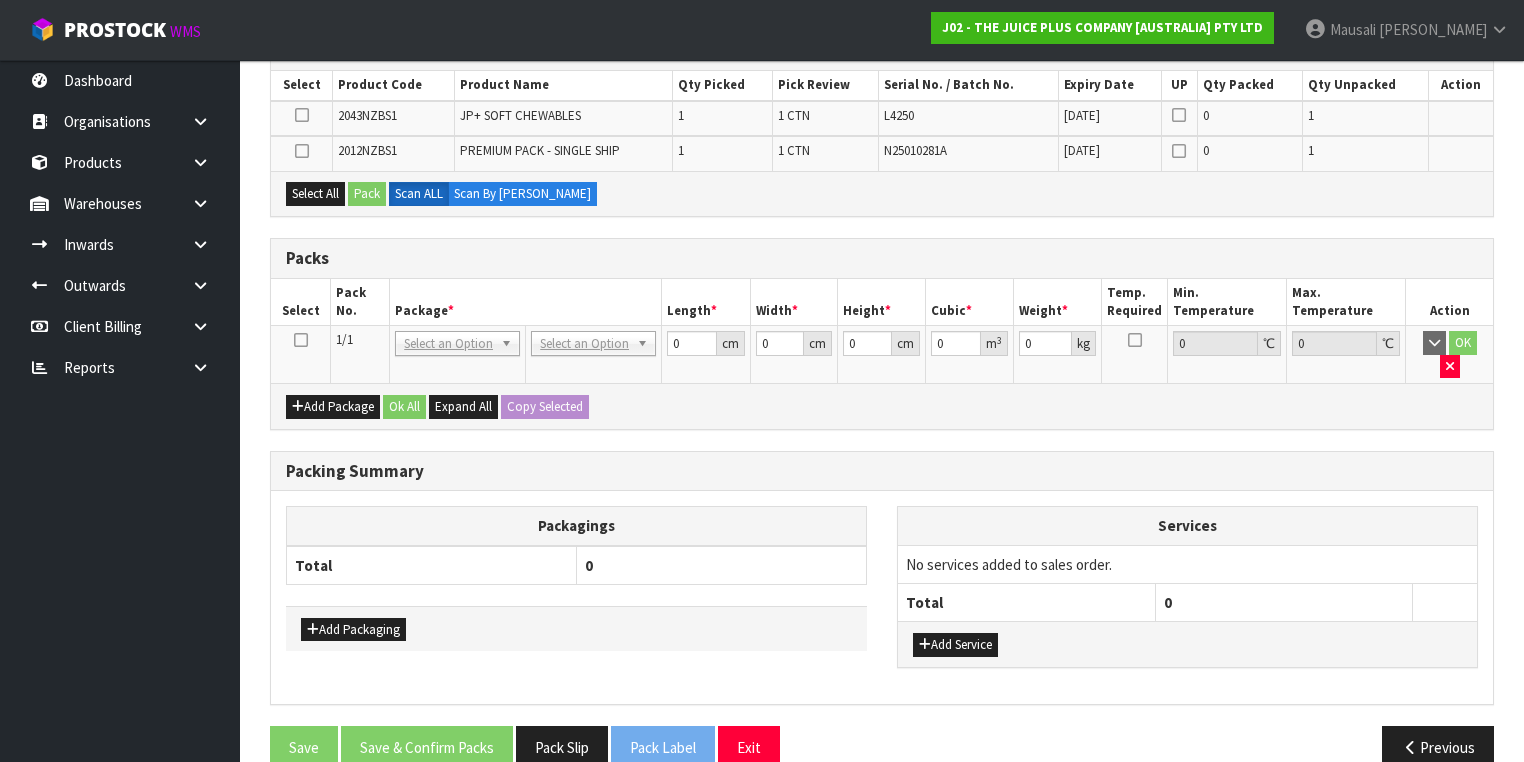 click at bounding box center (301, 340) 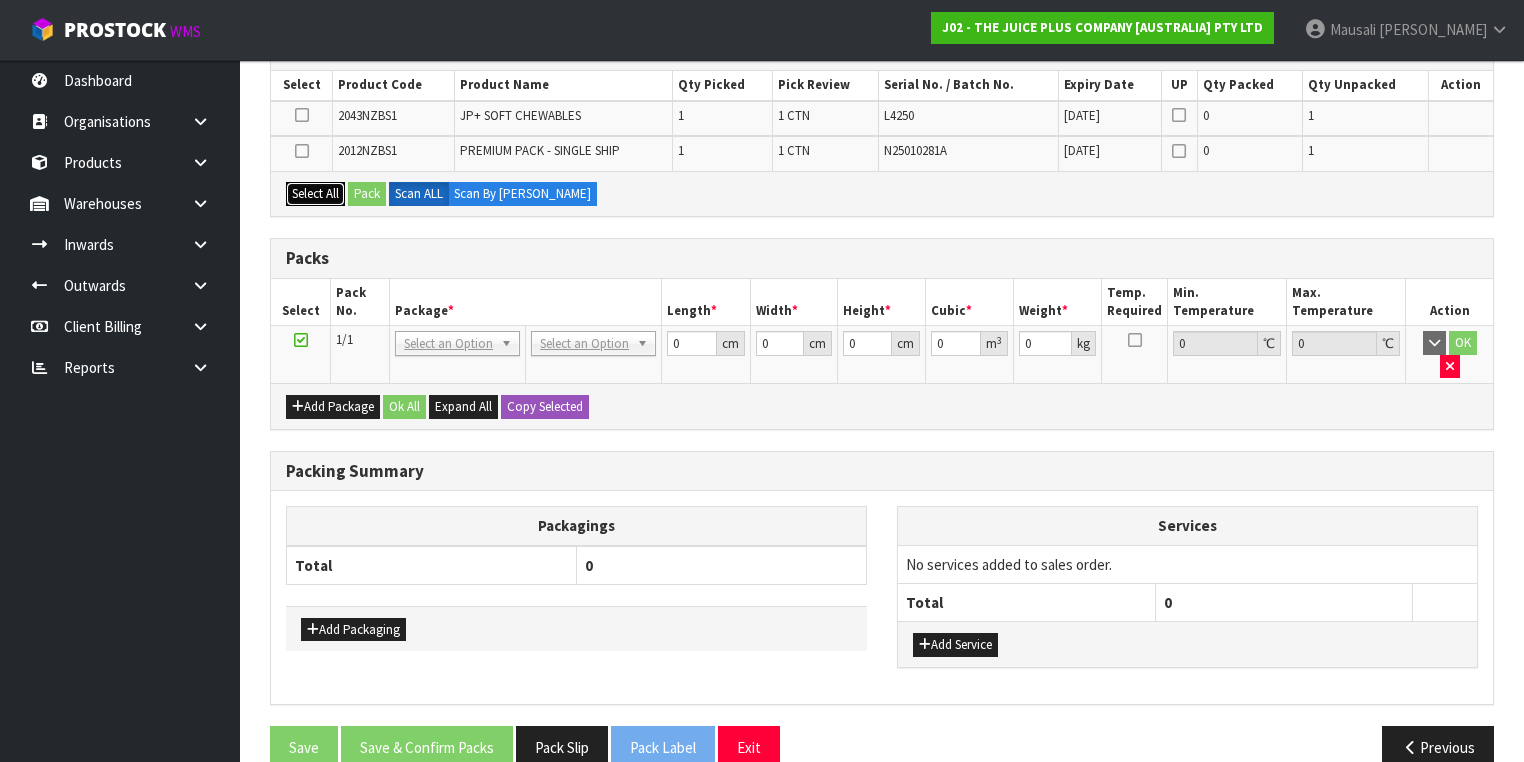 click on "Select All" at bounding box center [315, 194] 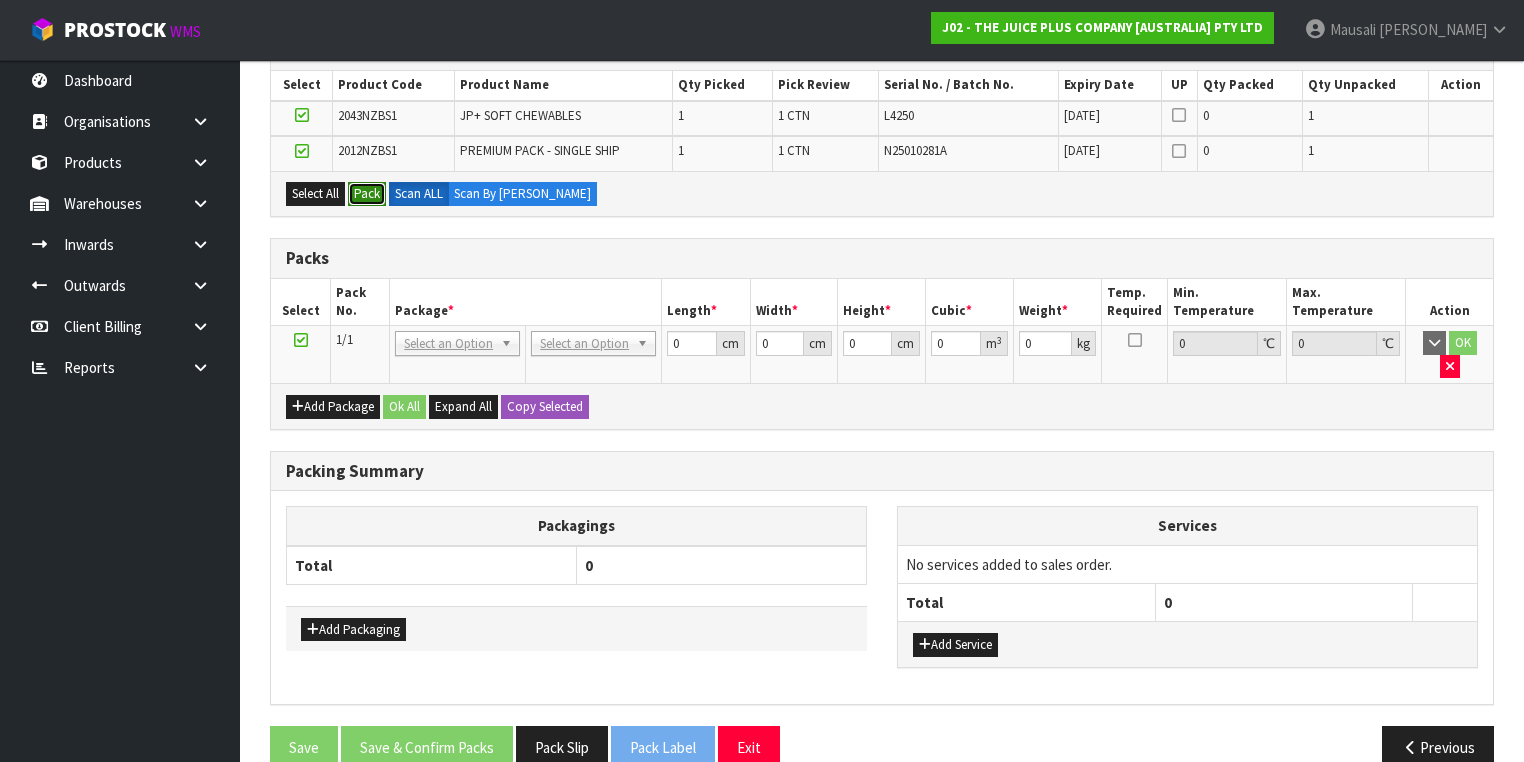 click on "Pack" at bounding box center (367, 194) 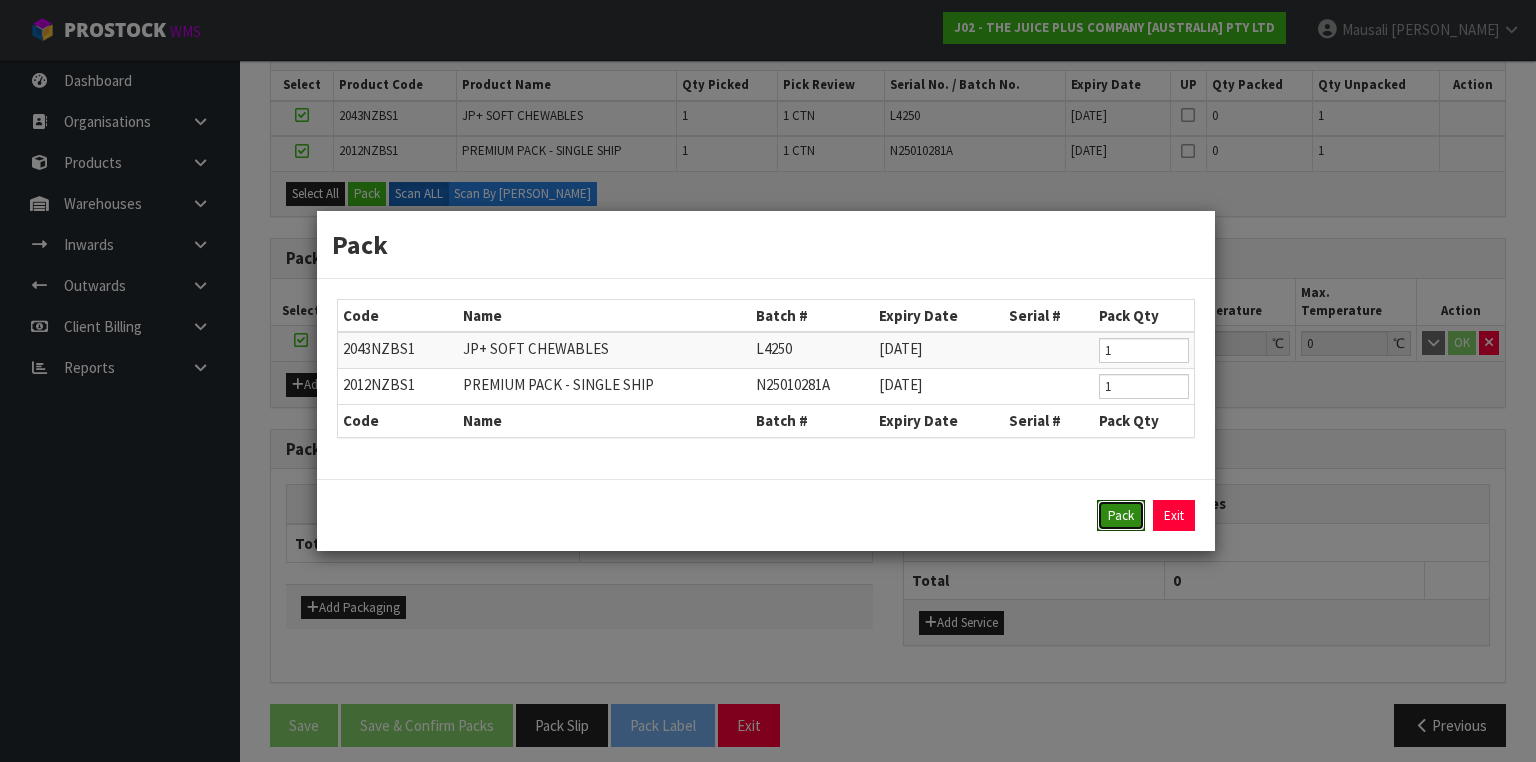 click on "Pack" at bounding box center [1121, 516] 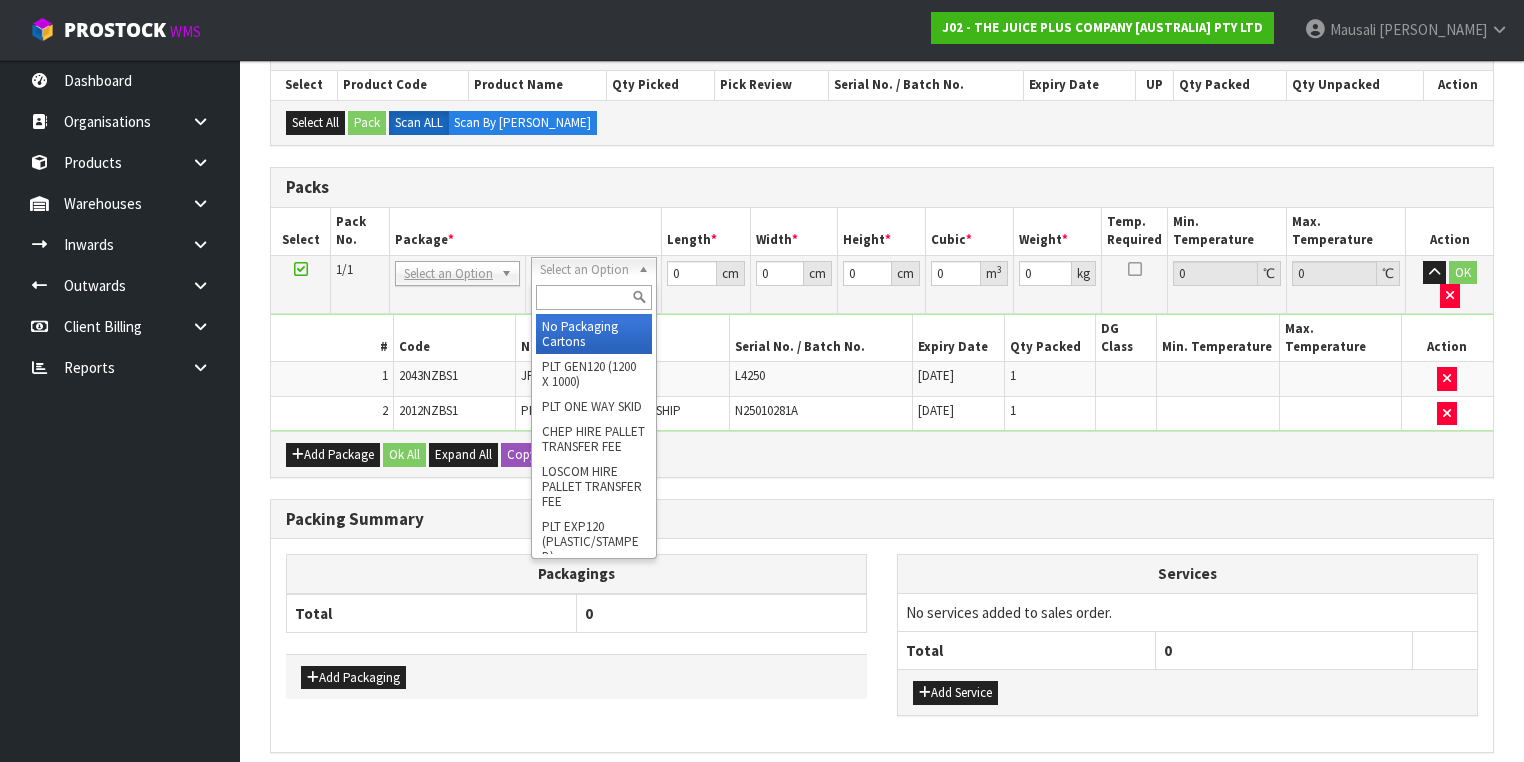 click at bounding box center (593, 297) 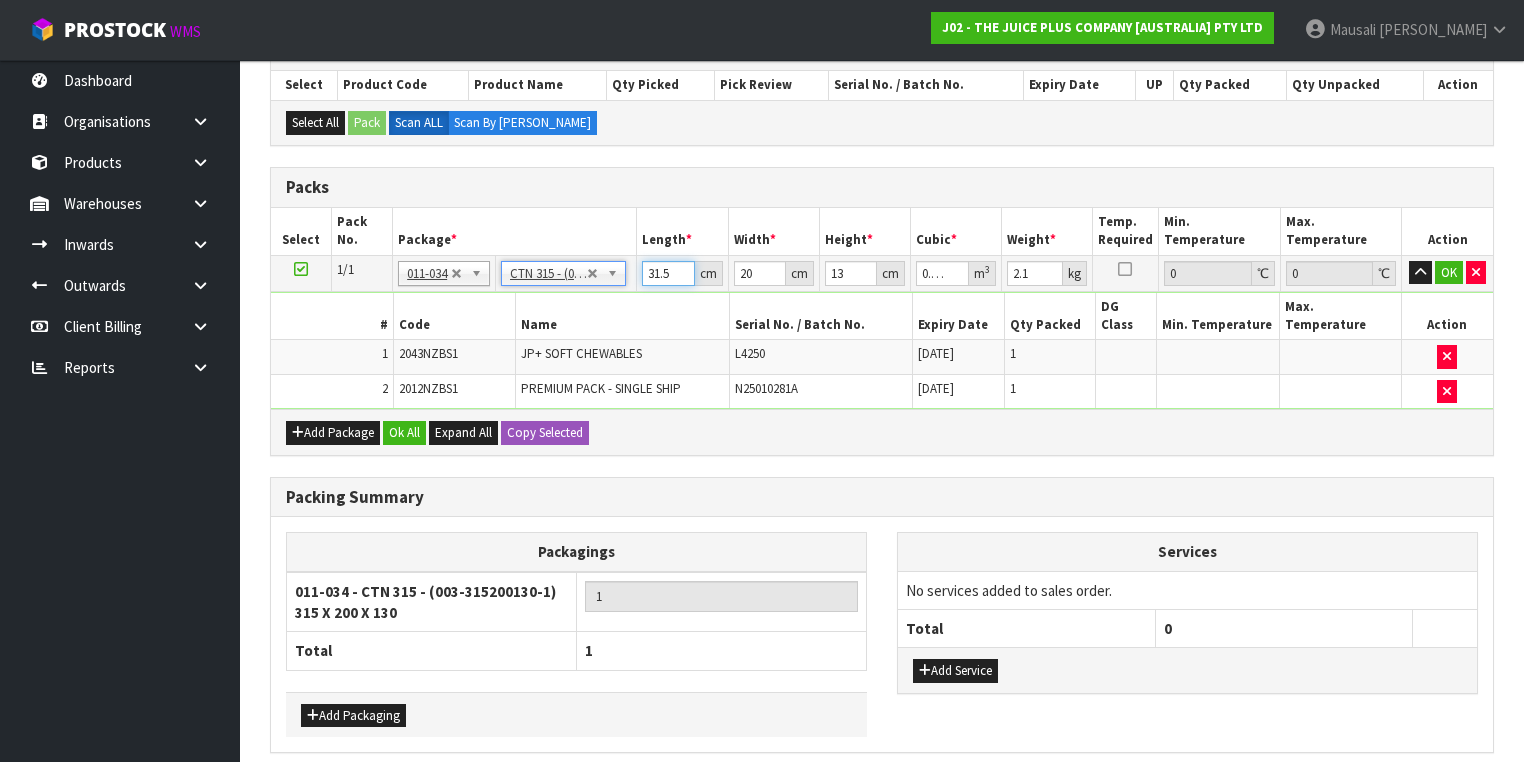 drag, startPoint x: 672, startPoint y: 268, endPoint x: 584, endPoint y: 273, distance: 88.14193 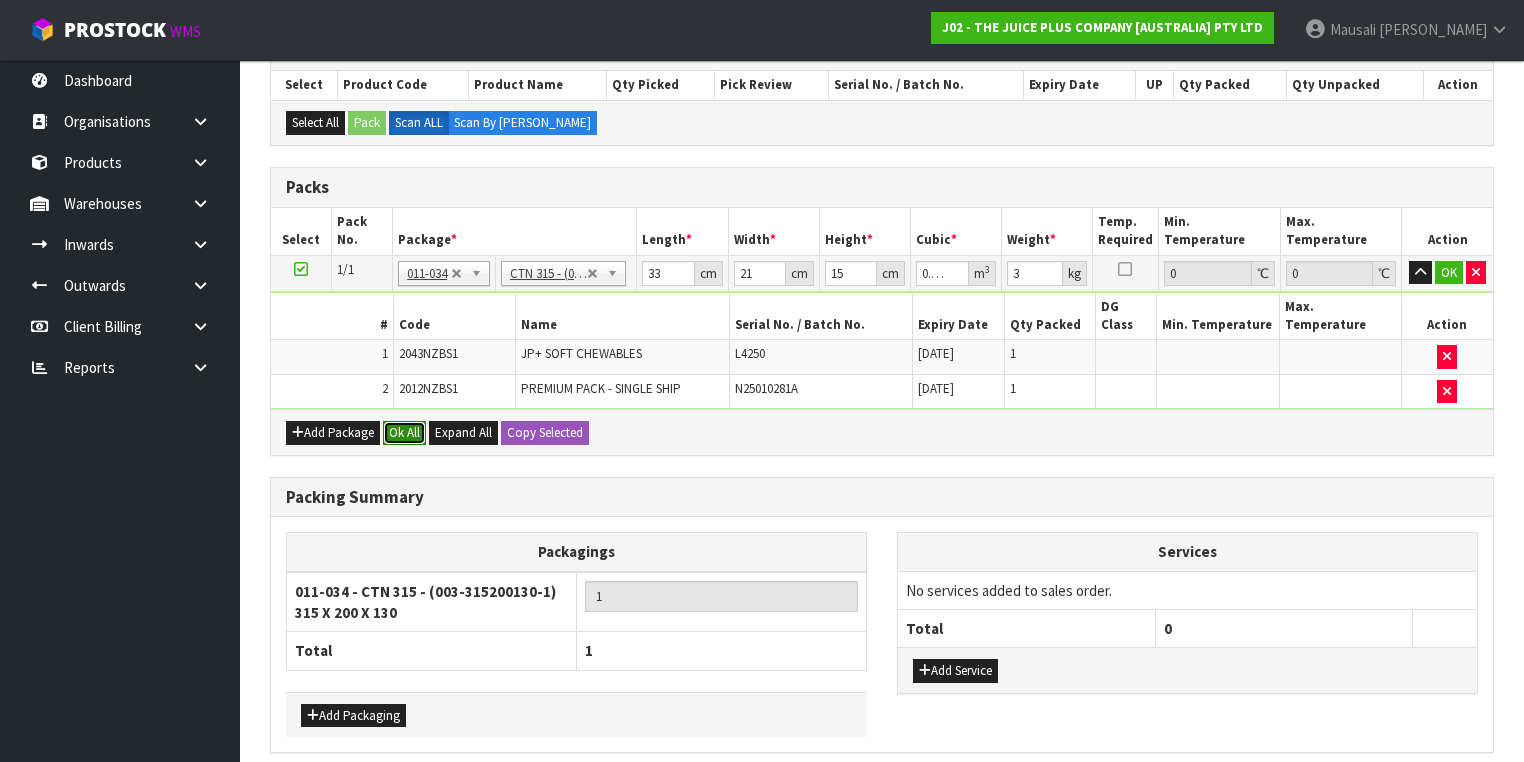 click on "Ok All" at bounding box center [404, 433] 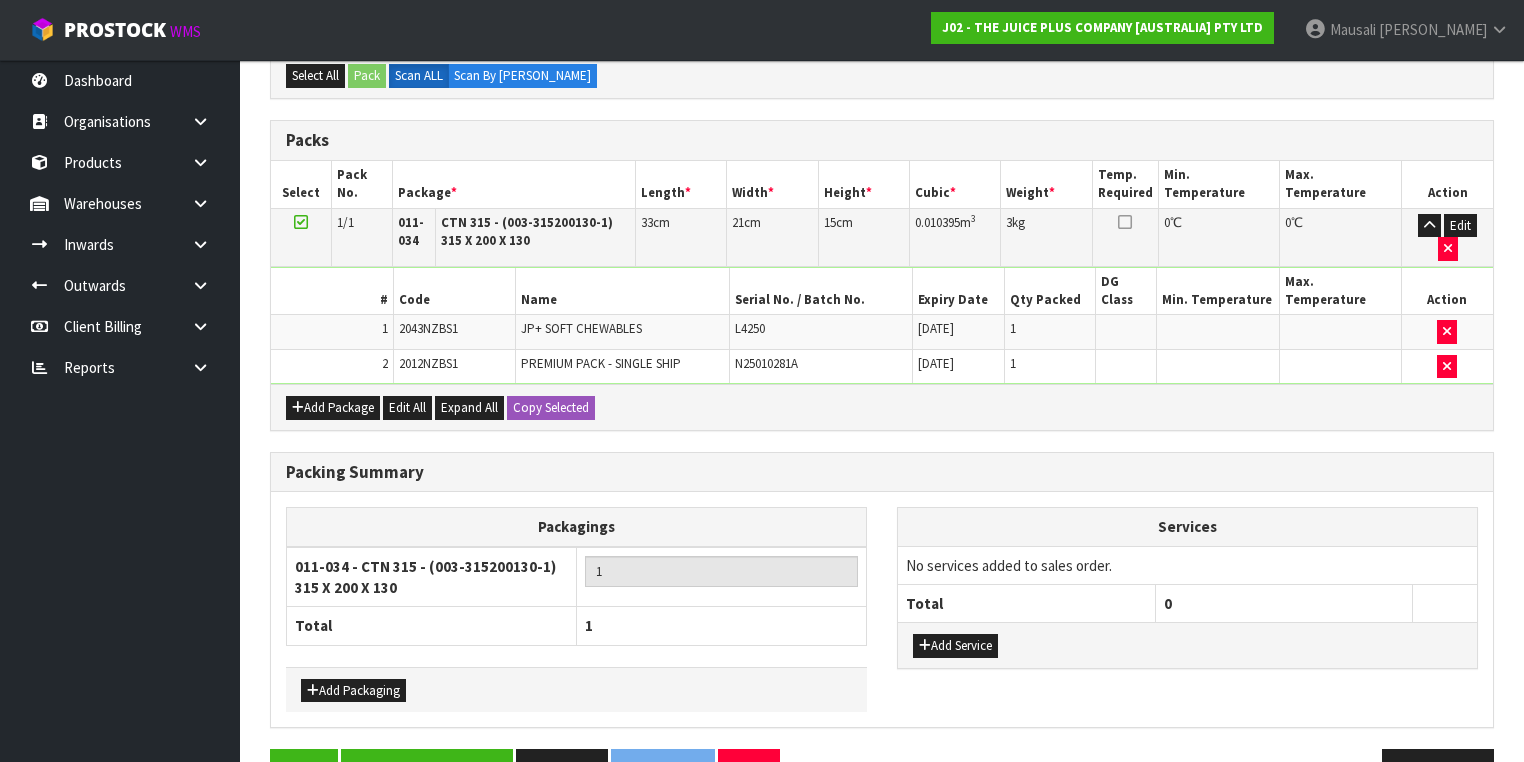 scroll, scrollTop: 499, scrollLeft: 0, axis: vertical 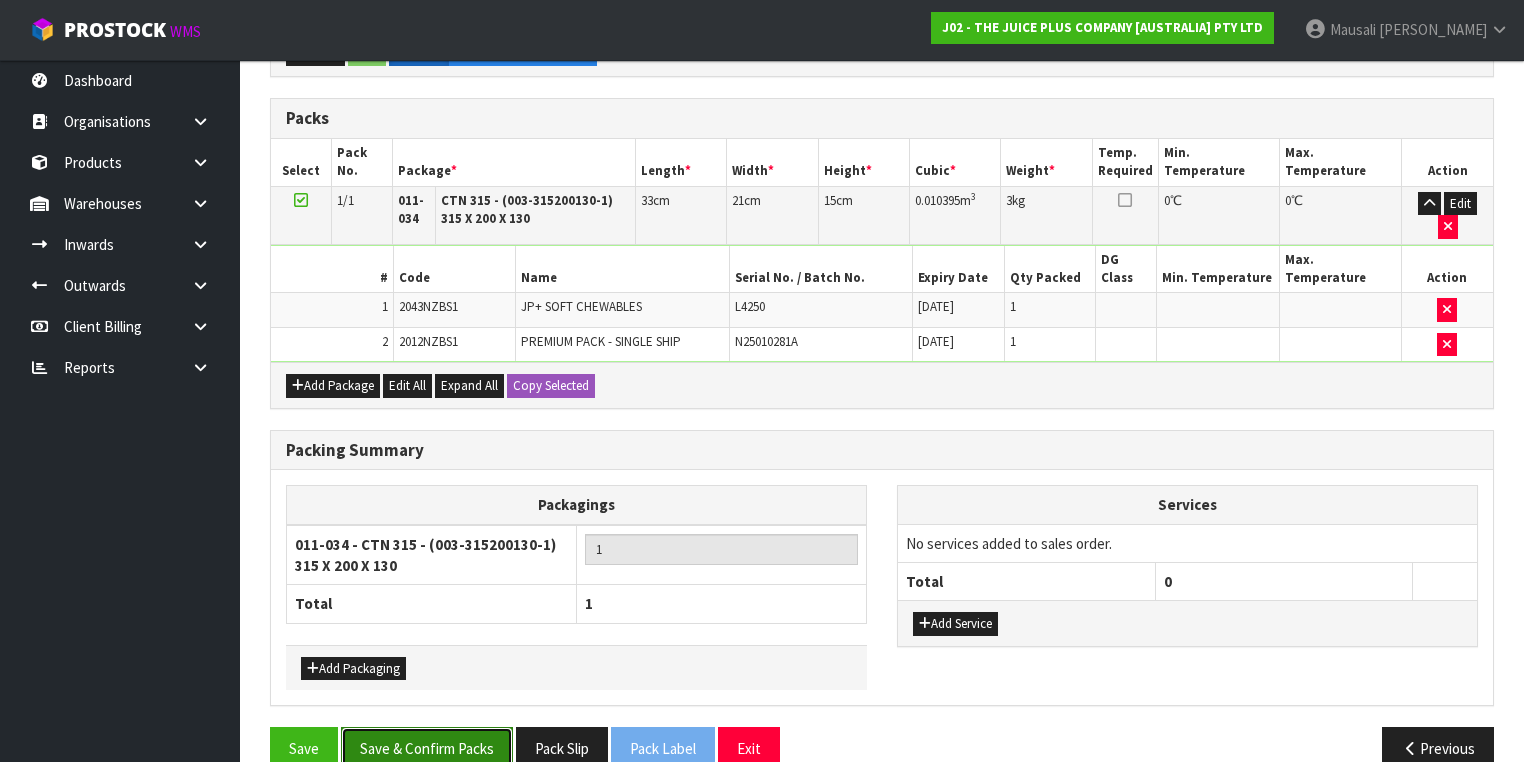 drag, startPoint x: 460, startPoint y: 706, endPoint x: 511, endPoint y: 698, distance: 51.62364 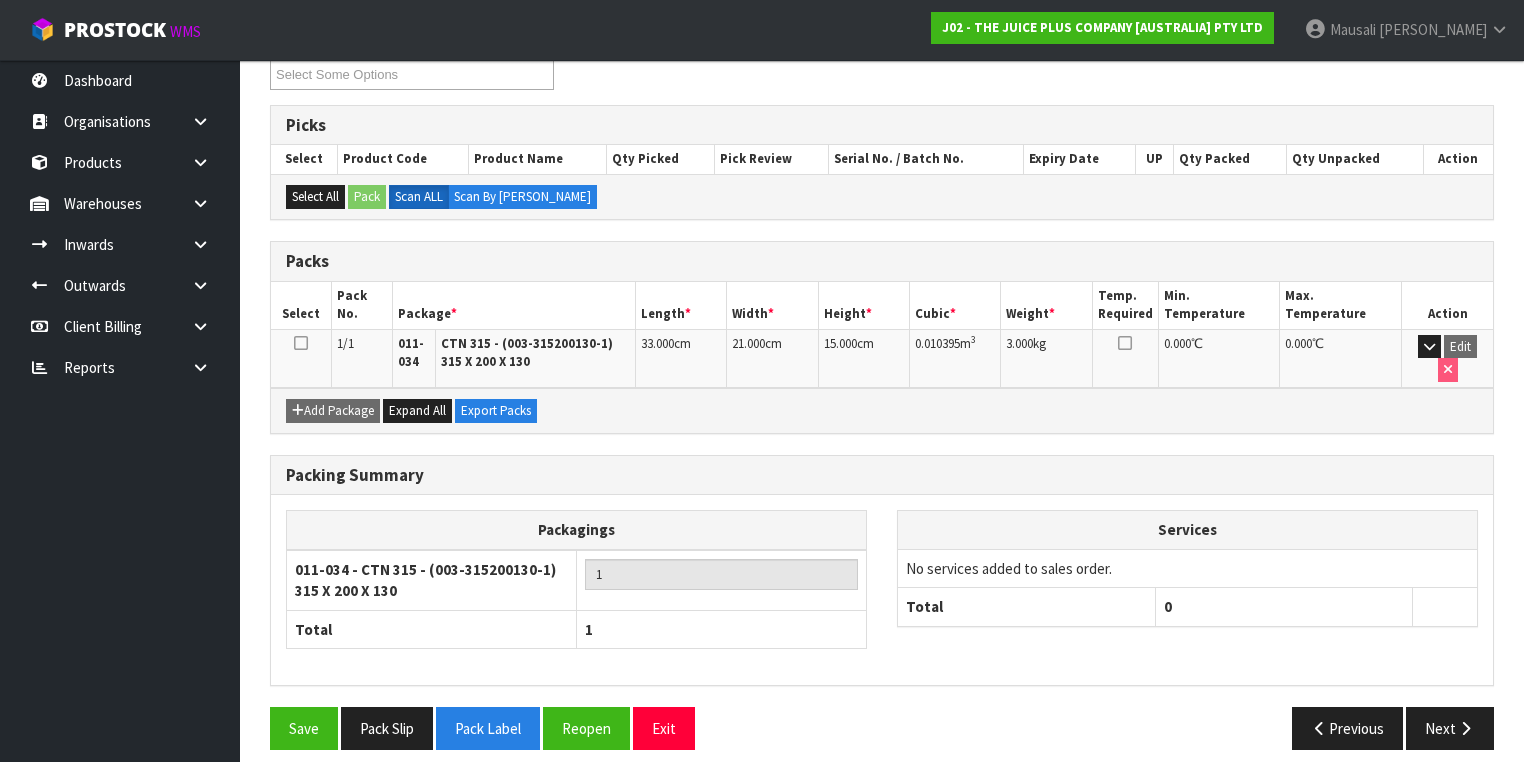 scroll, scrollTop: 356, scrollLeft: 0, axis: vertical 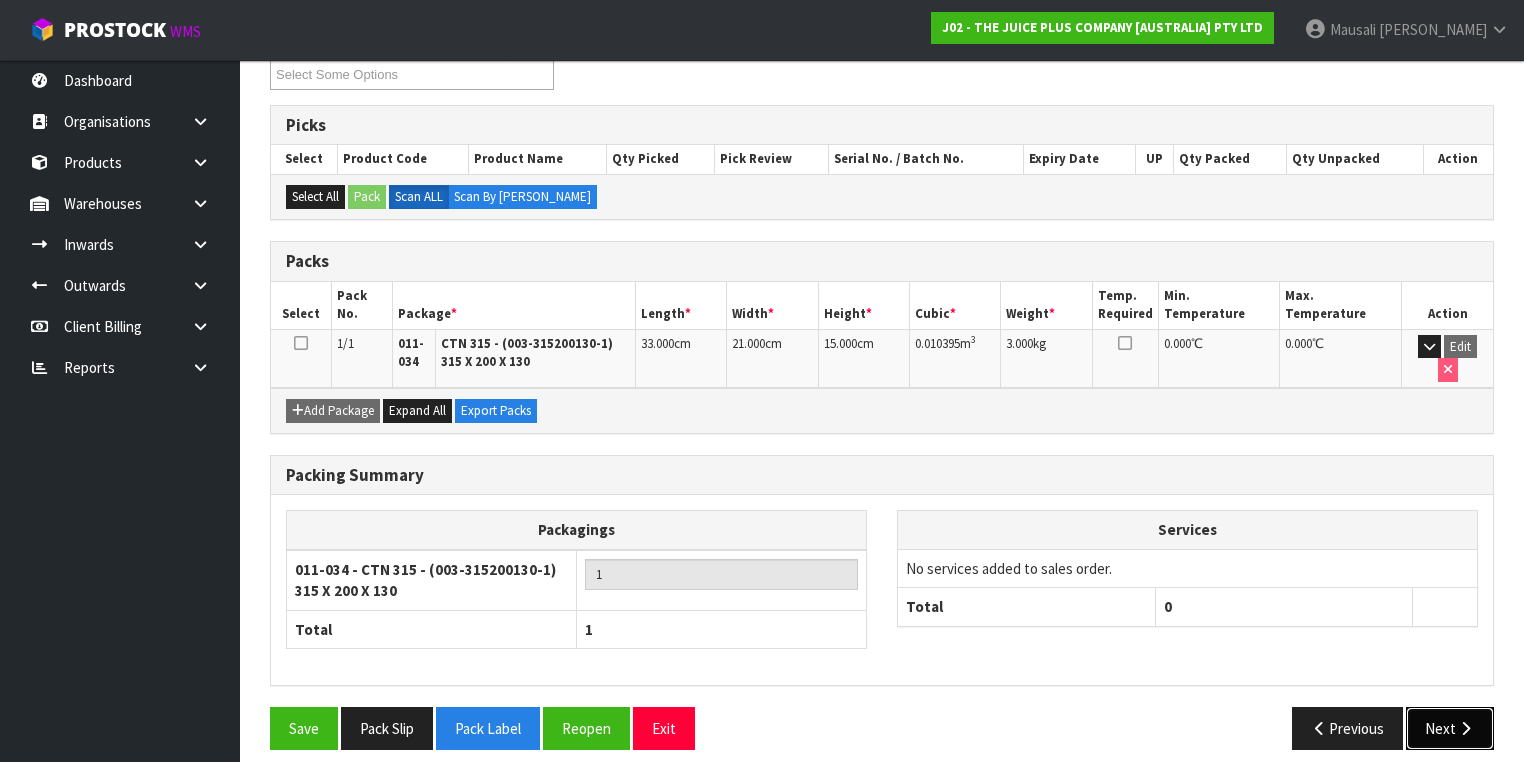 click on "Next" at bounding box center [1450, 728] 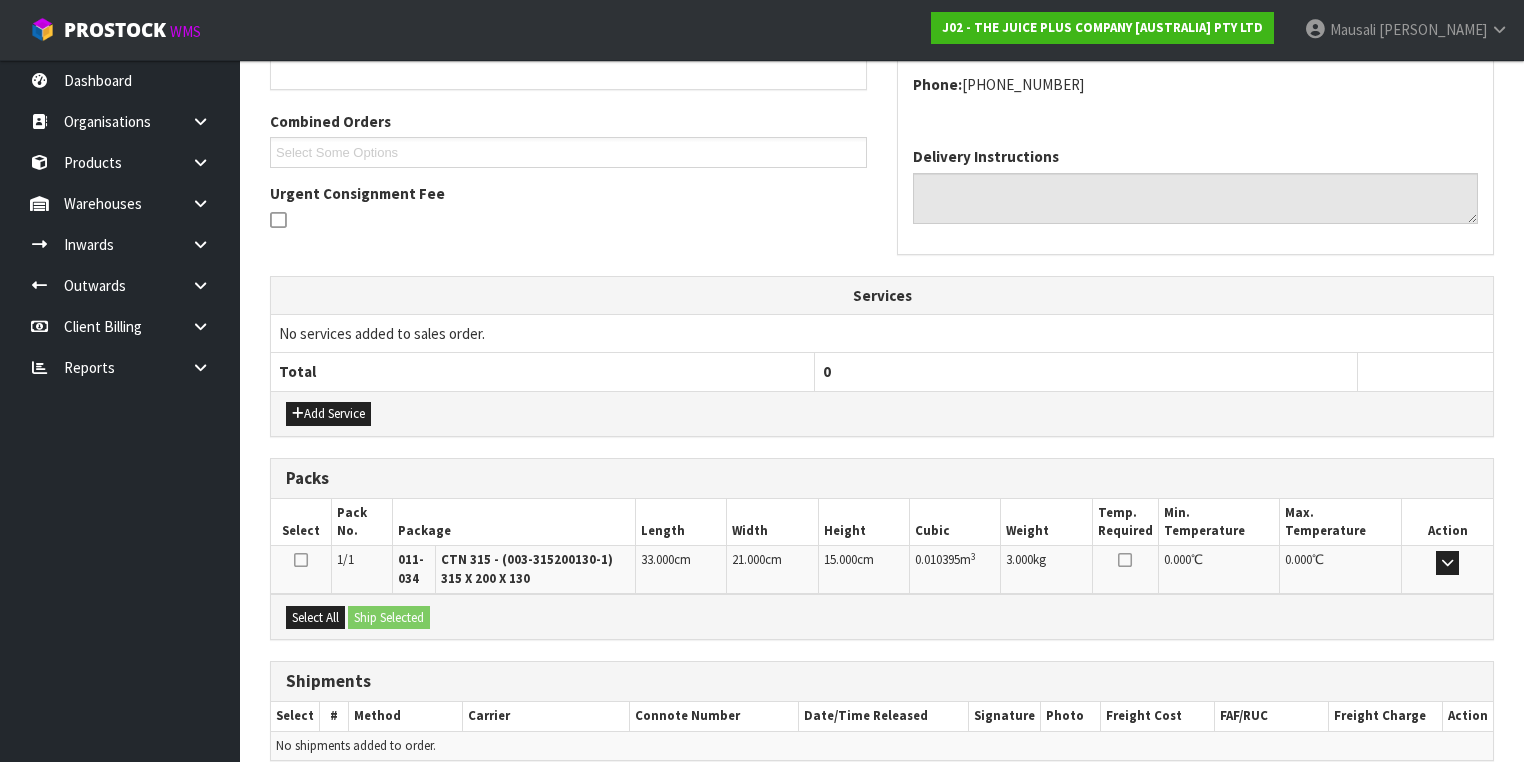 scroll, scrollTop: 563, scrollLeft: 0, axis: vertical 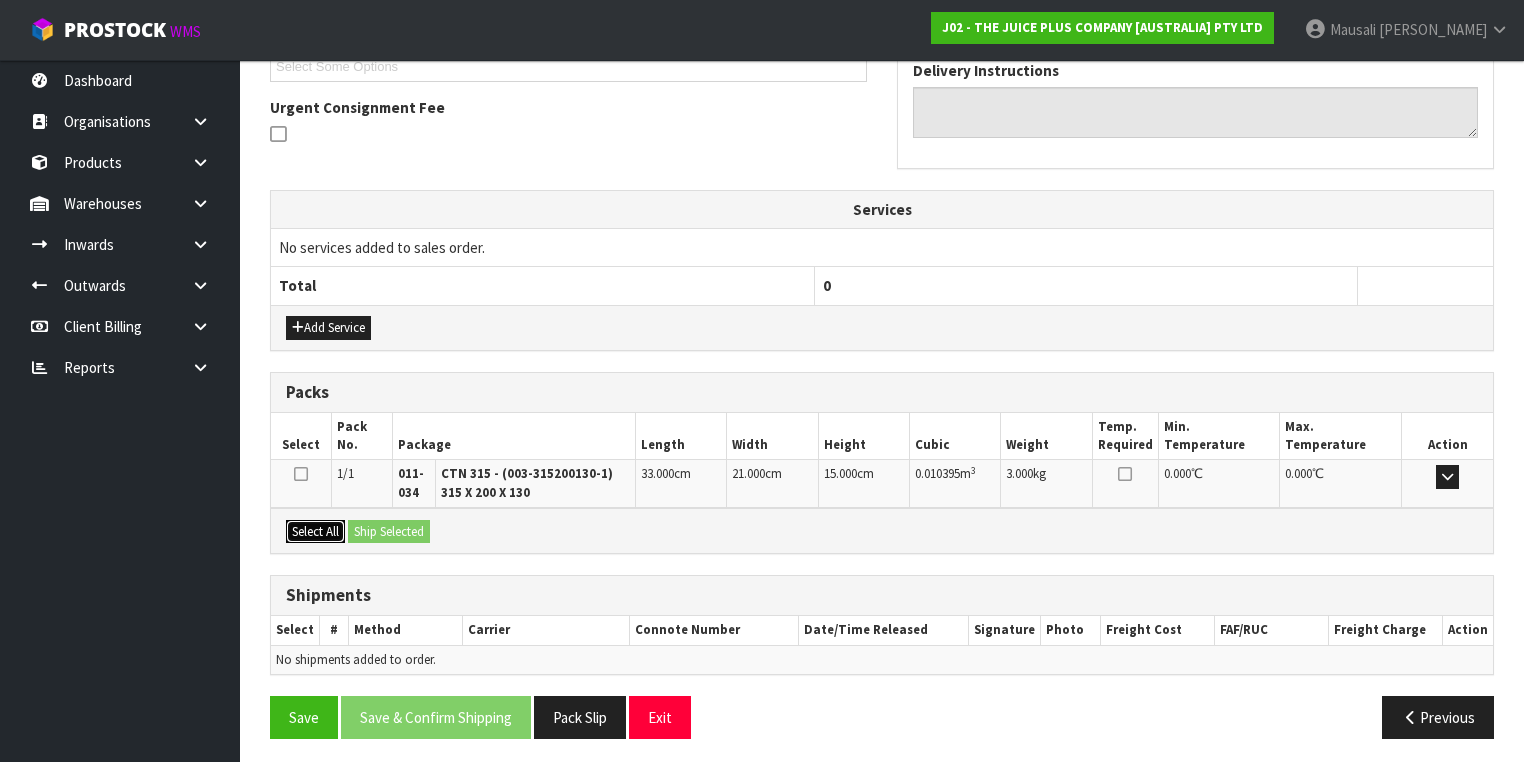 drag, startPoint x: 321, startPoint y: 526, endPoint x: 348, endPoint y: 518, distance: 28.160255 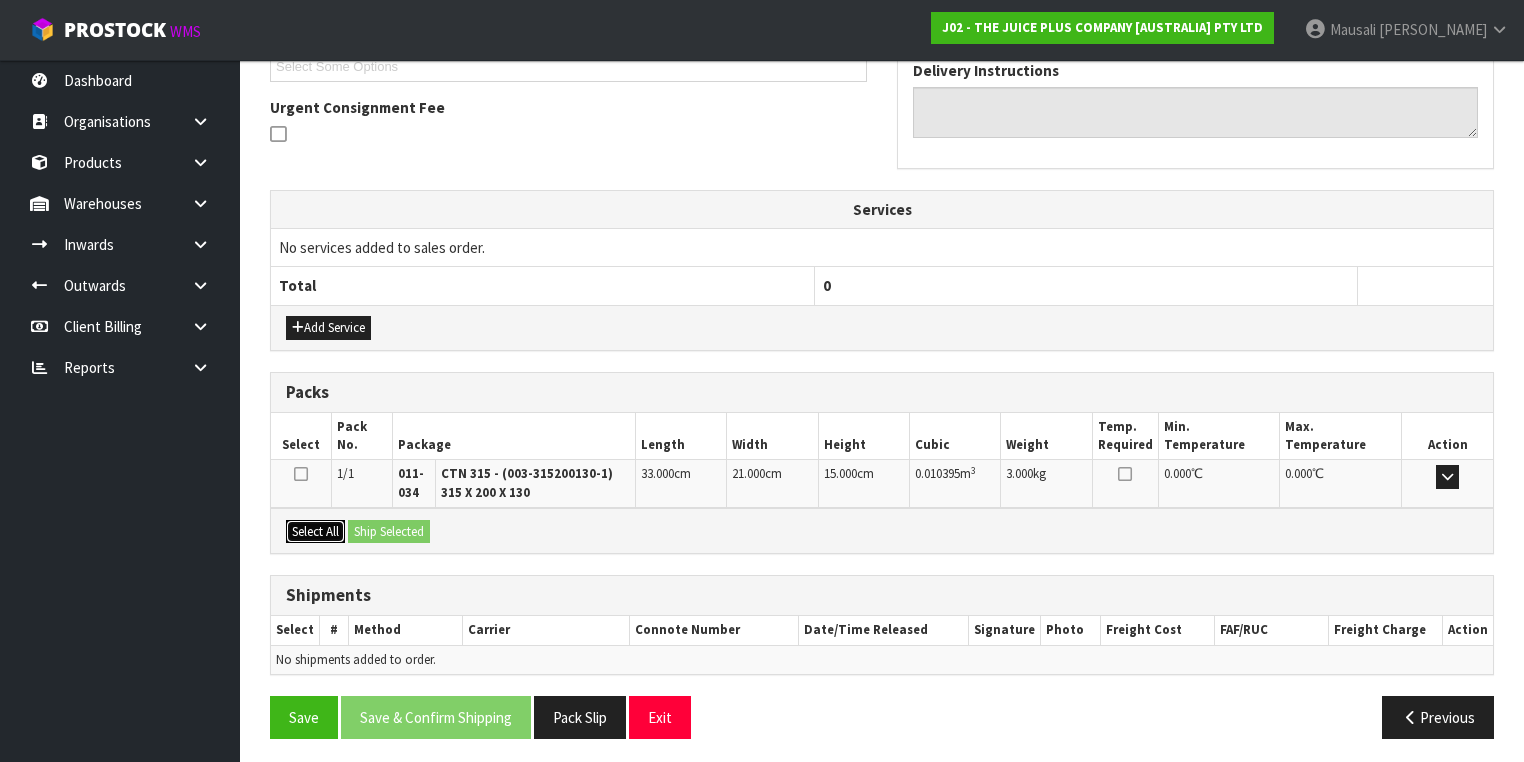 click on "Select All" at bounding box center [315, 532] 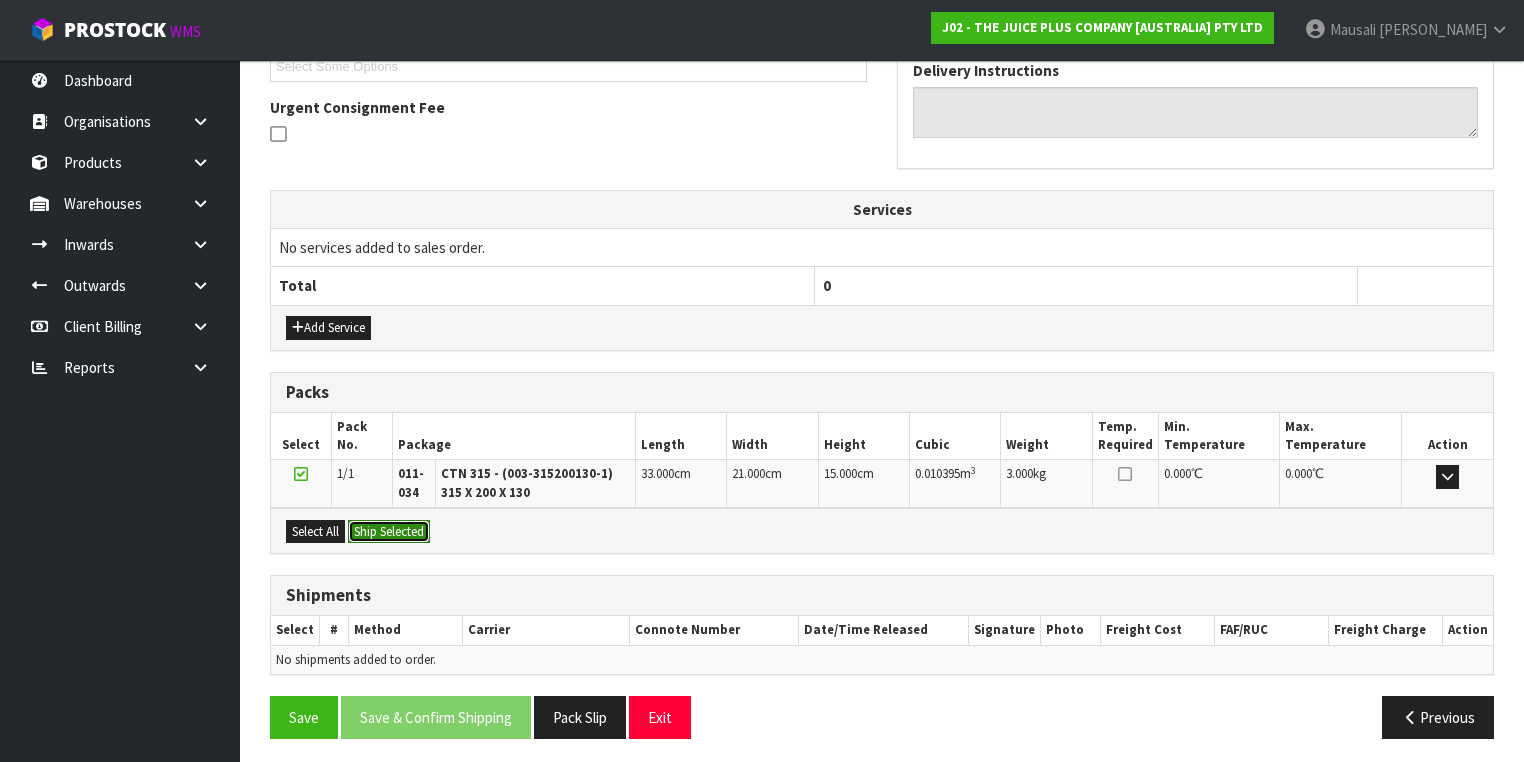 click on "Ship Selected" at bounding box center [389, 532] 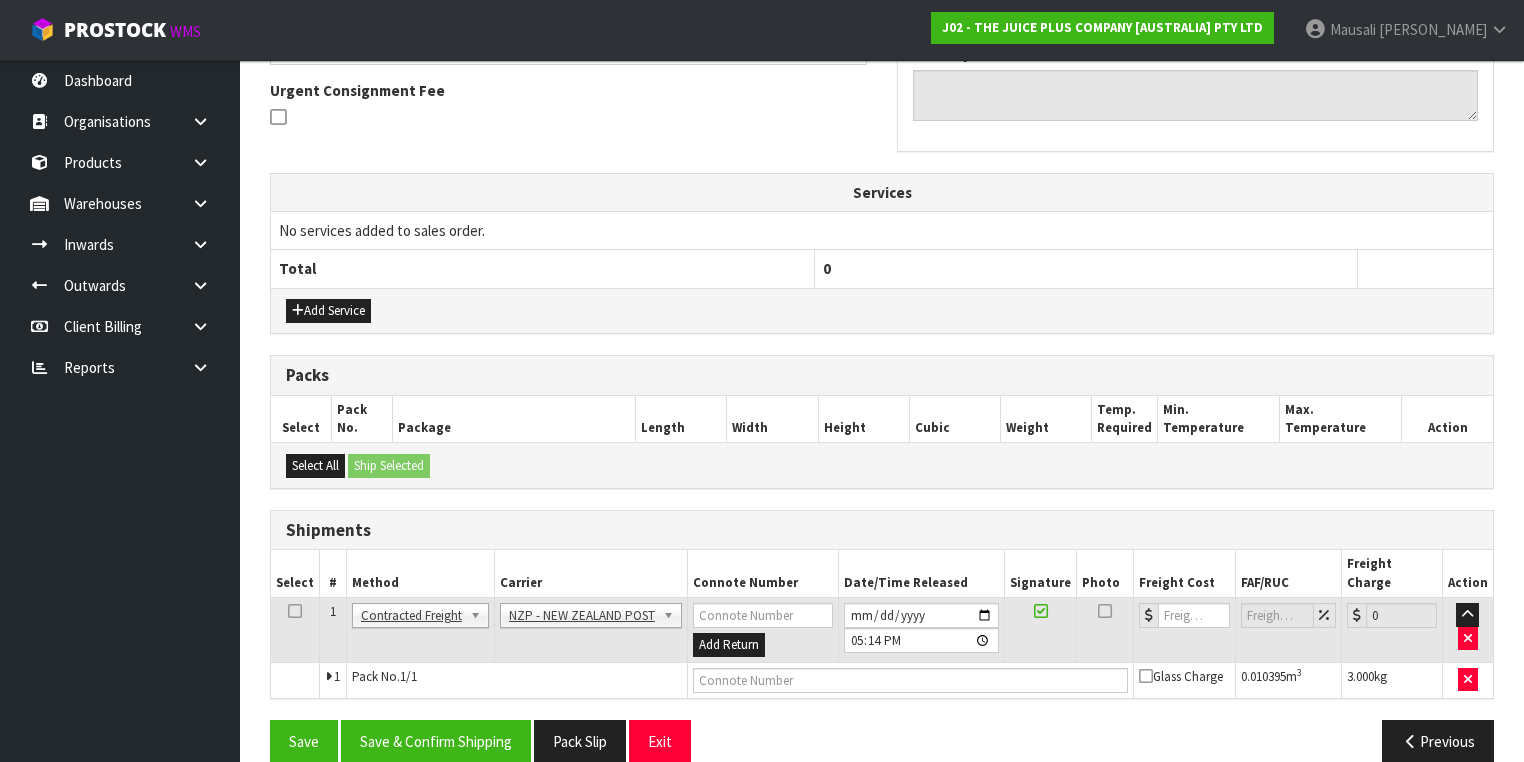 scroll, scrollTop: 585, scrollLeft: 0, axis: vertical 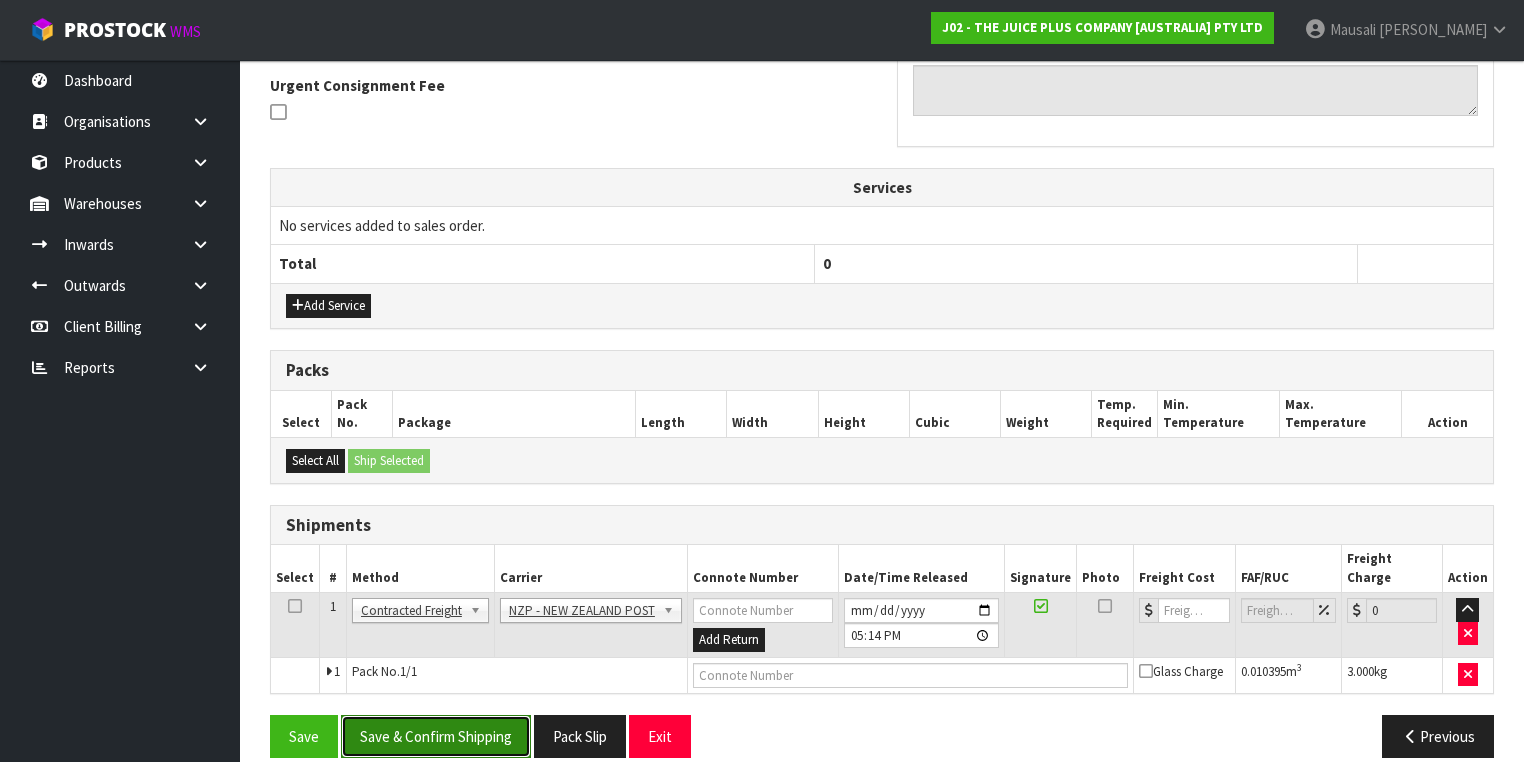 click on "Save & Confirm Shipping" at bounding box center (436, 736) 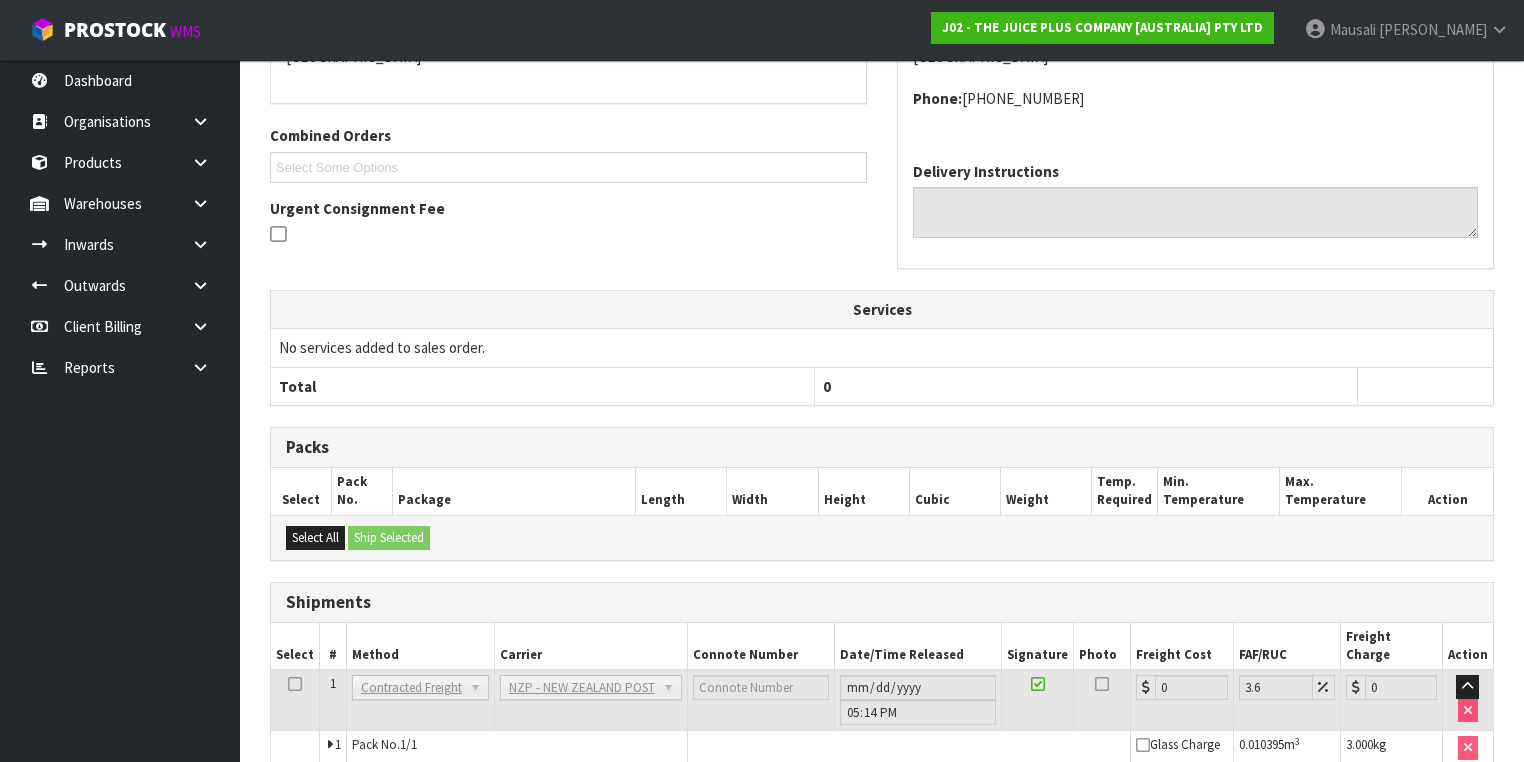 scroll, scrollTop: 557, scrollLeft: 0, axis: vertical 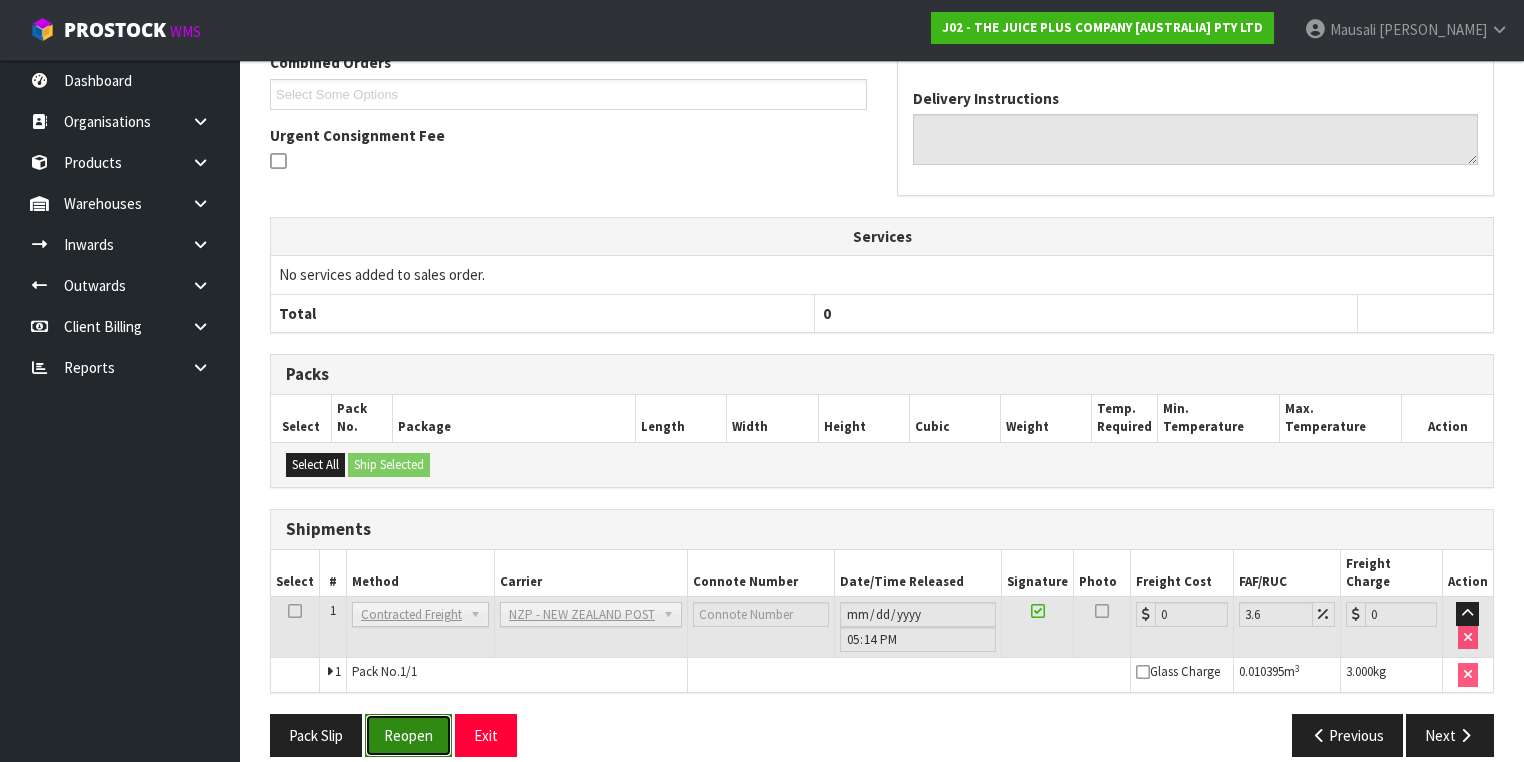 click on "Reopen" at bounding box center [408, 735] 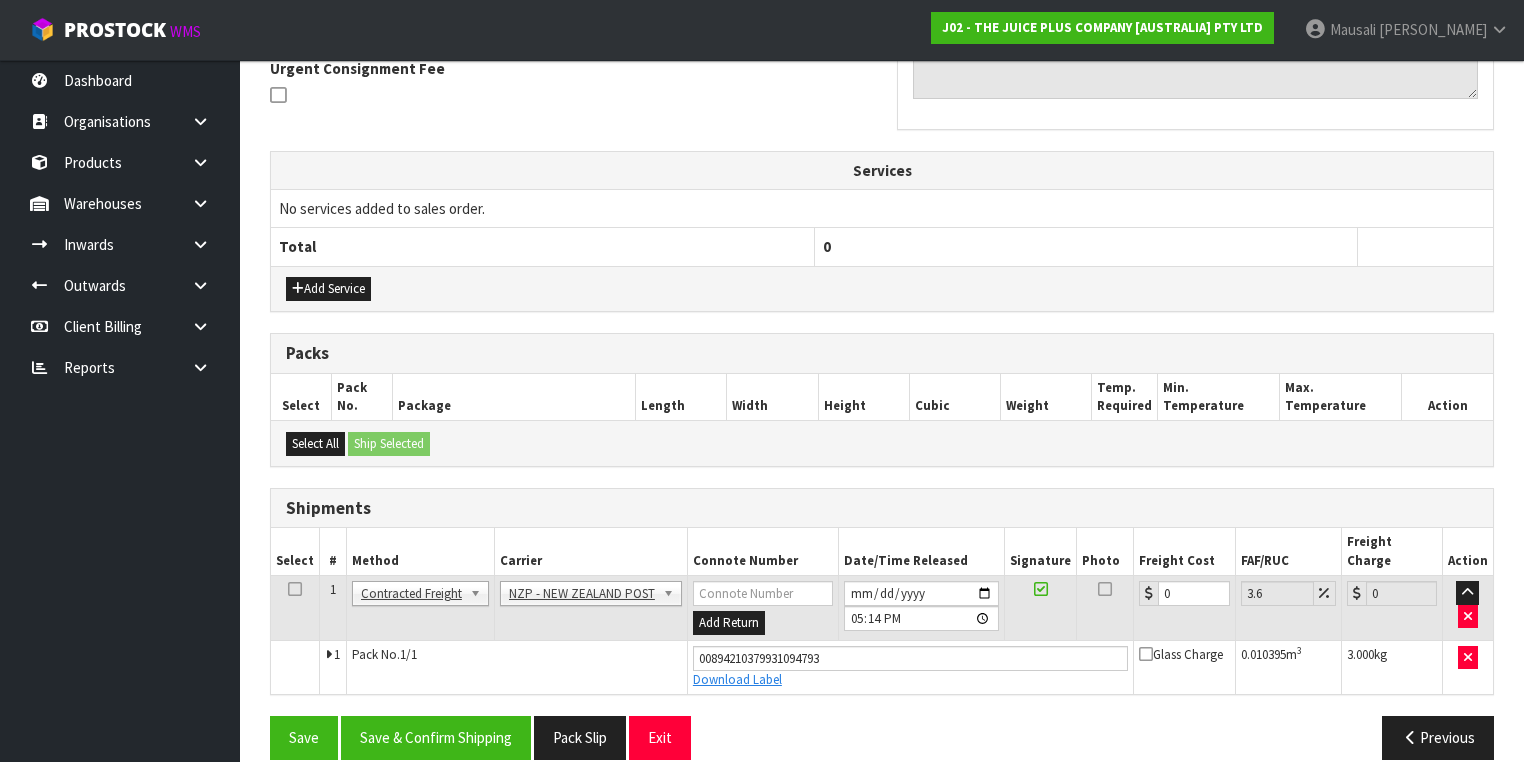 scroll, scrollTop: 604, scrollLeft: 0, axis: vertical 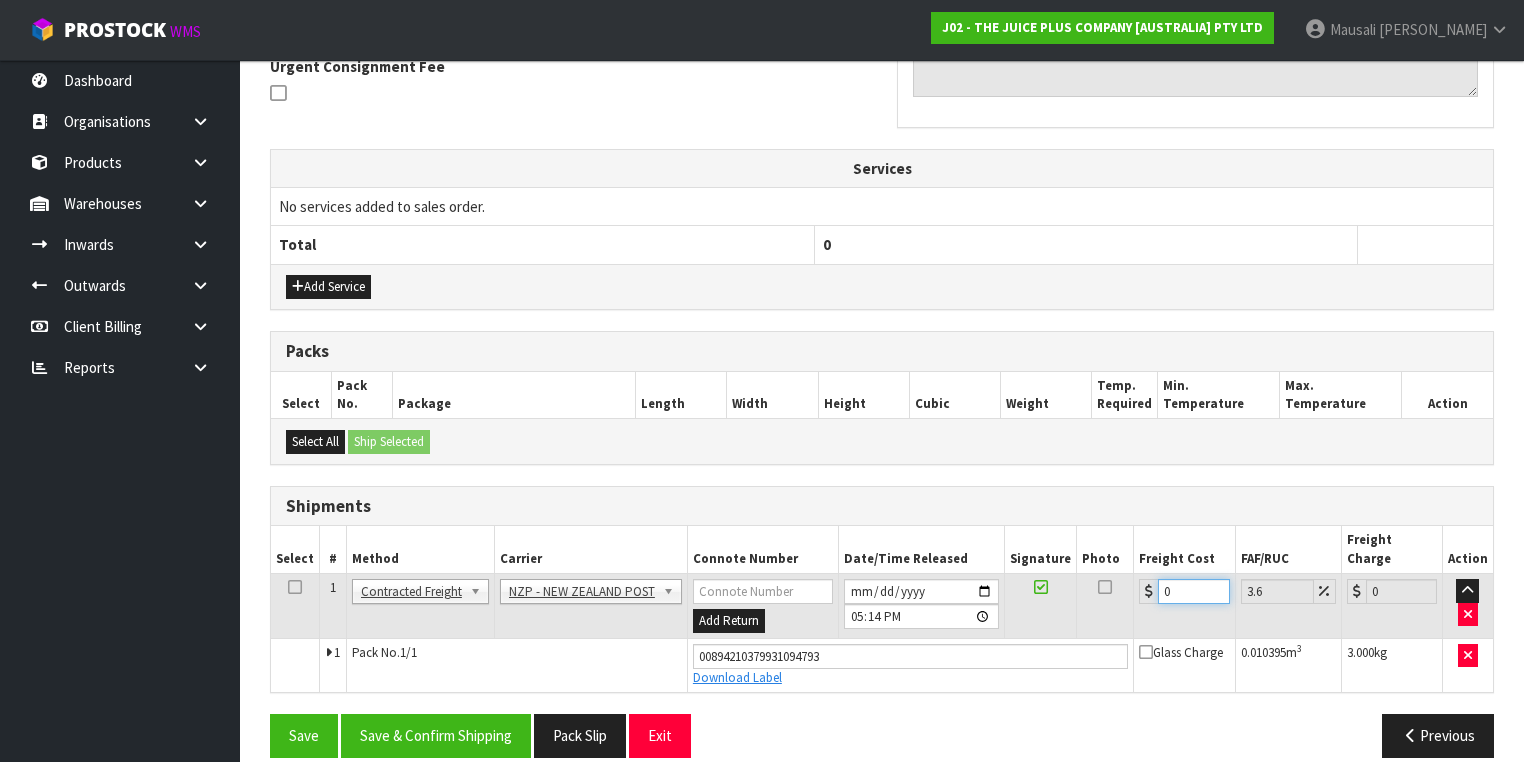 drag, startPoint x: 1184, startPoint y: 573, endPoint x: 1148, endPoint y: 584, distance: 37.64306 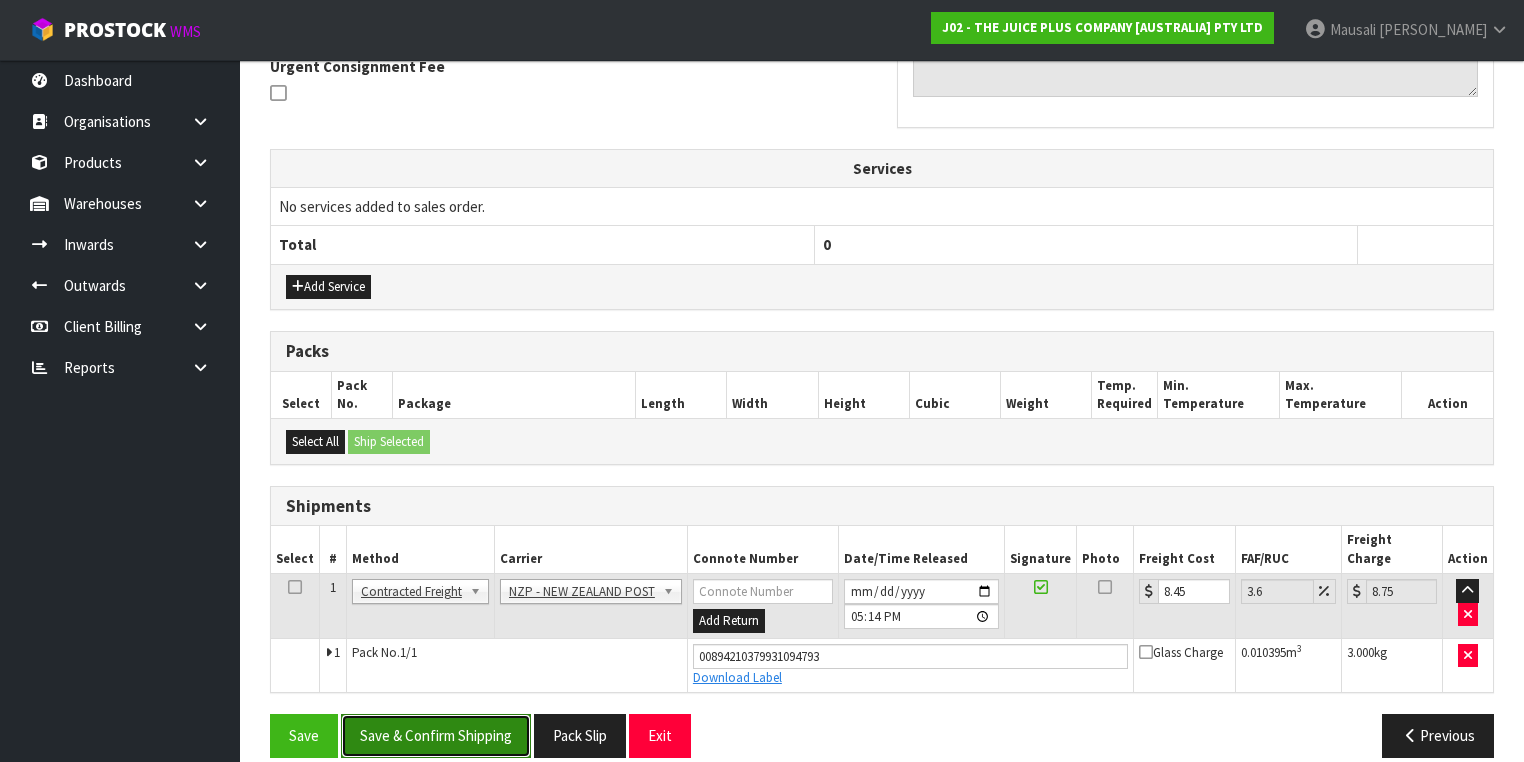 click on "Save & Confirm Shipping" at bounding box center [436, 735] 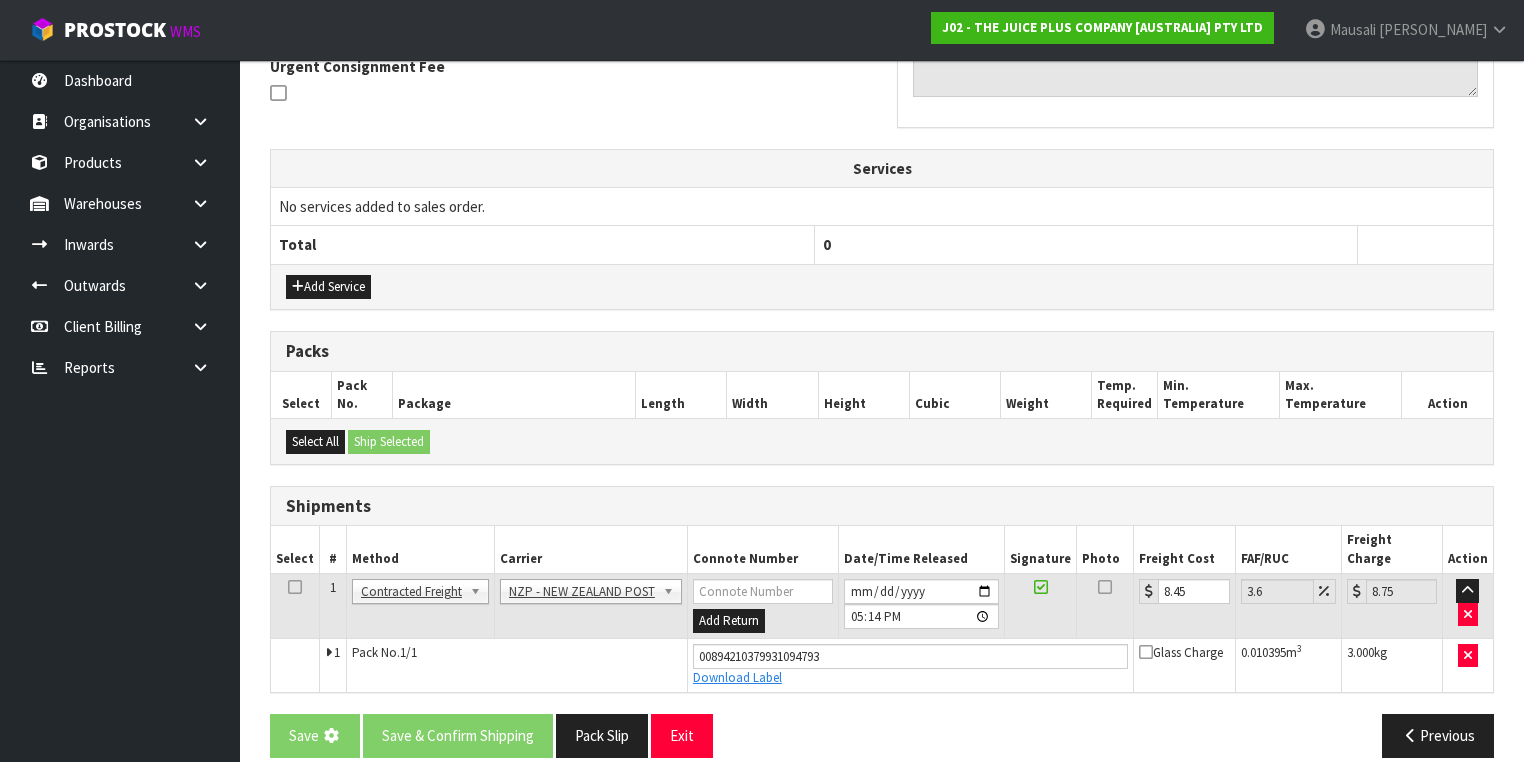 scroll, scrollTop: 0, scrollLeft: 0, axis: both 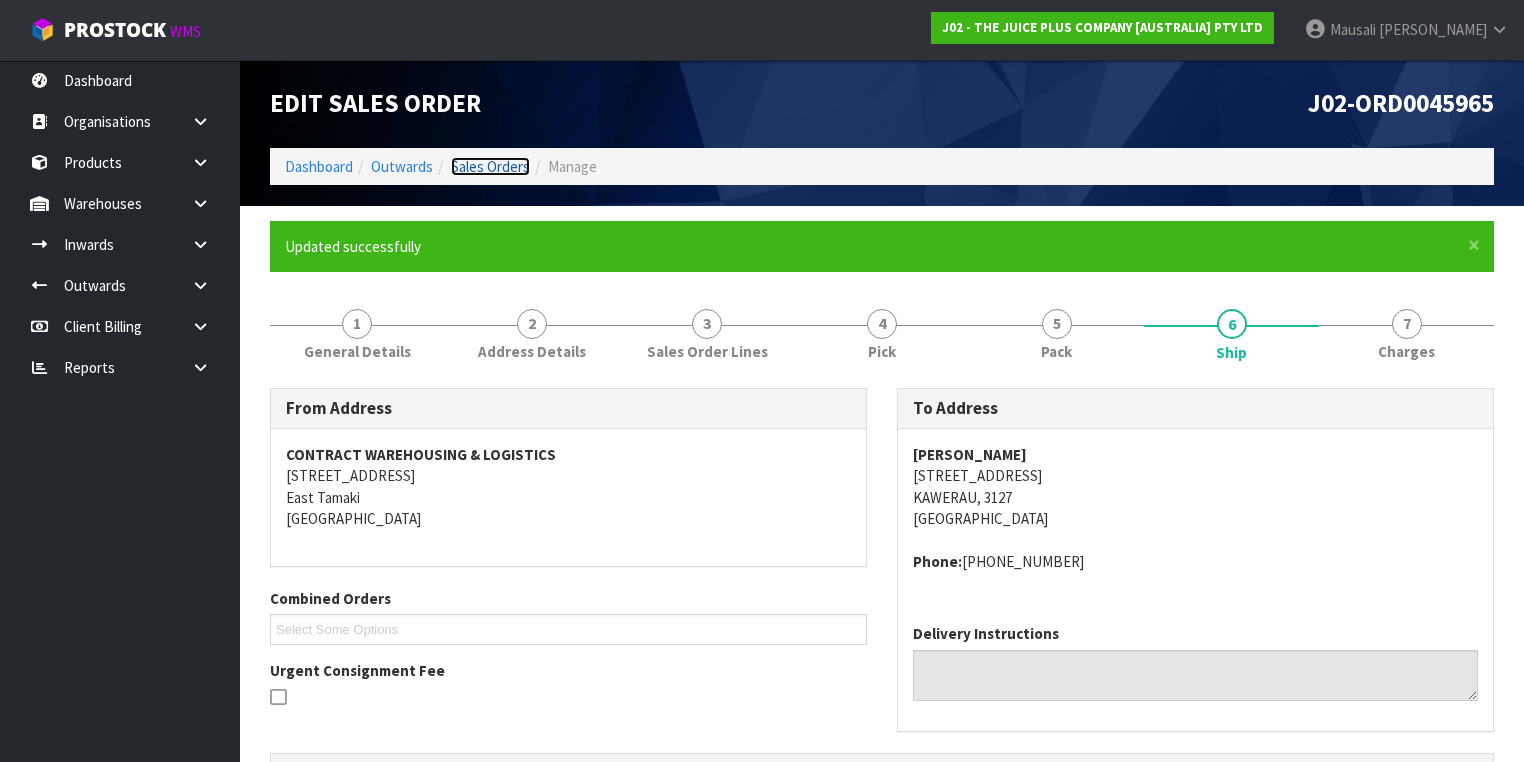 click on "Sales Orders" at bounding box center (490, 166) 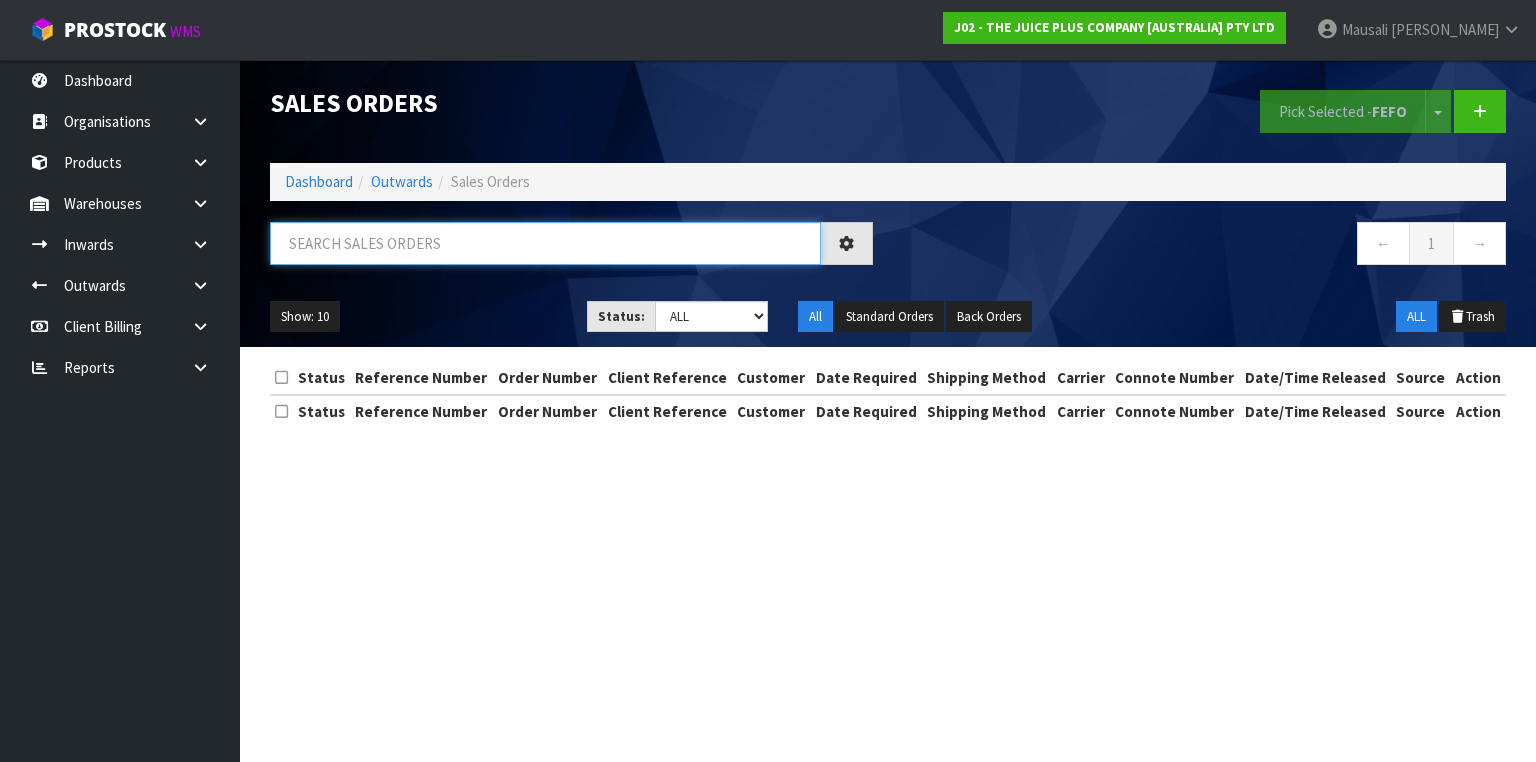 click at bounding box center (545, 243) 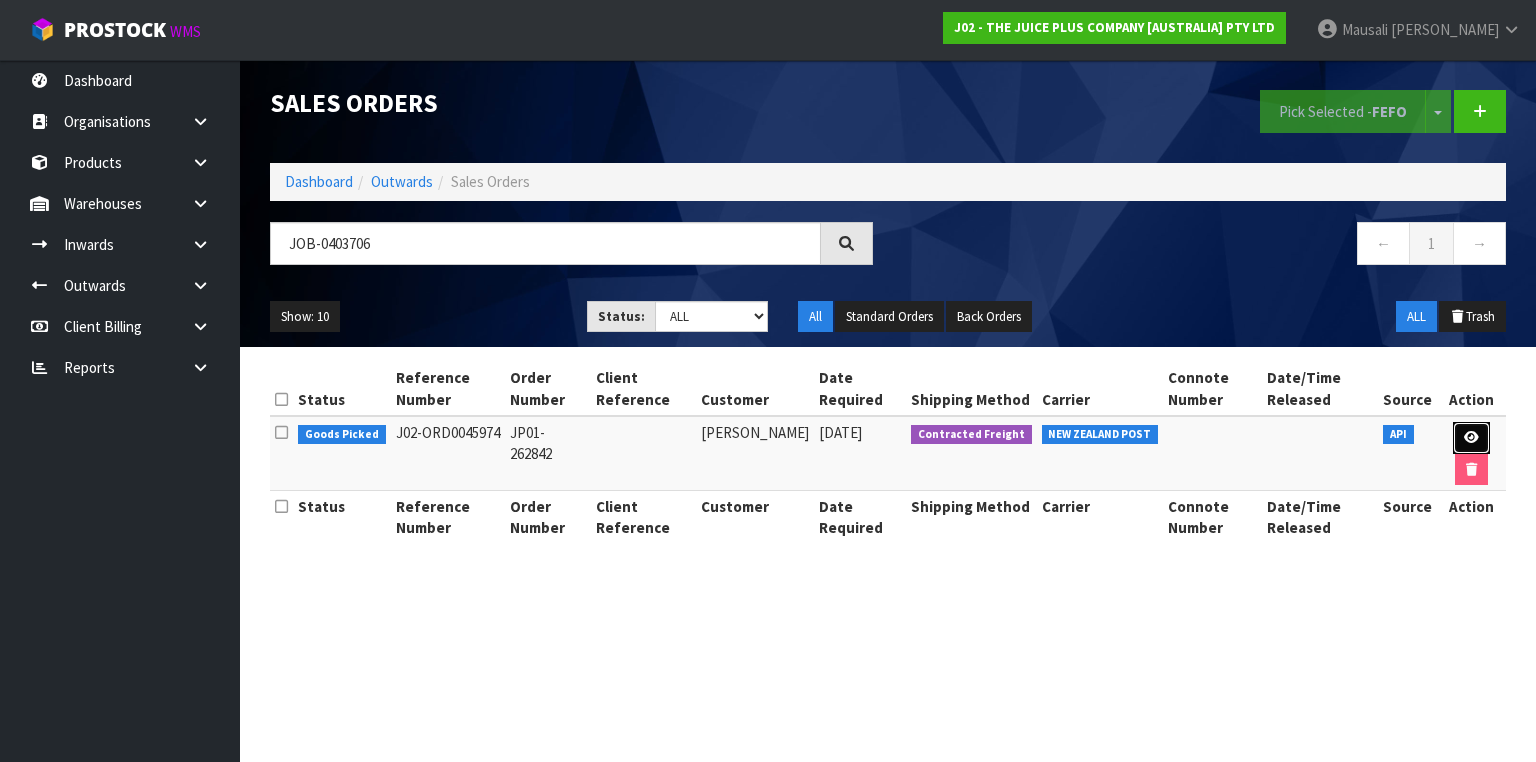 click at bounding box center [1471, 437] 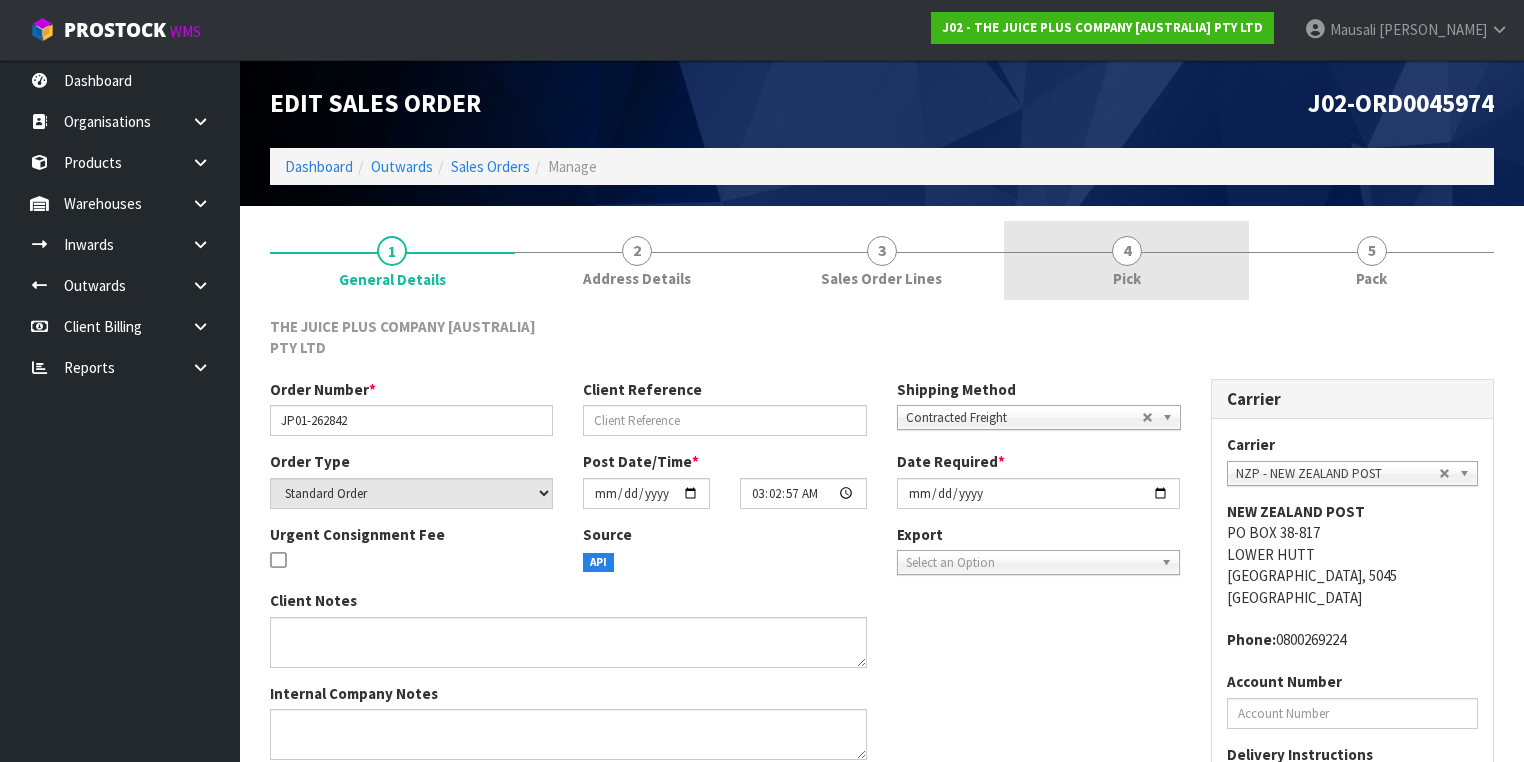 click on "4
Pick" at bounding box center (1126, 260) 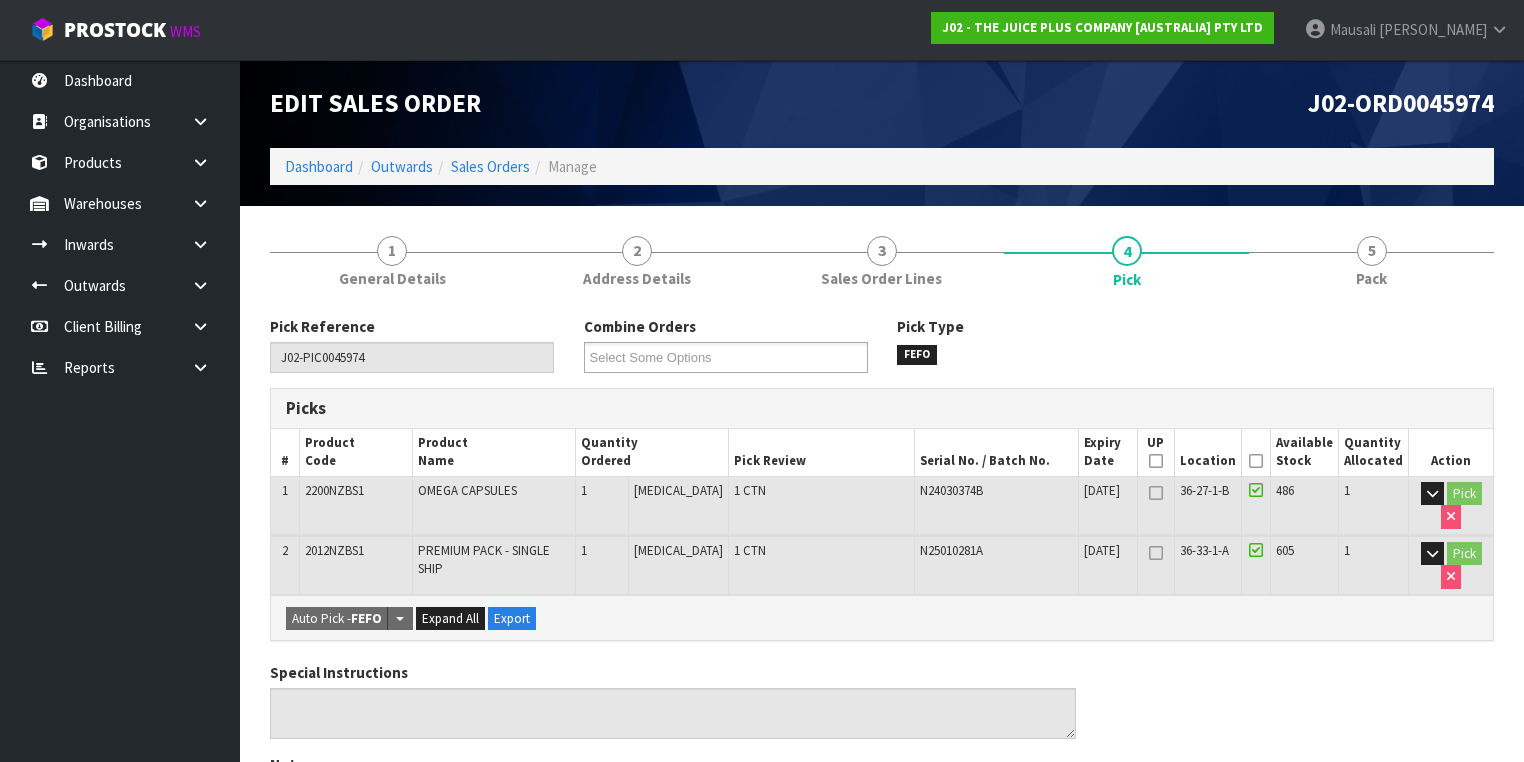 click at bounding box center (1256, 461) 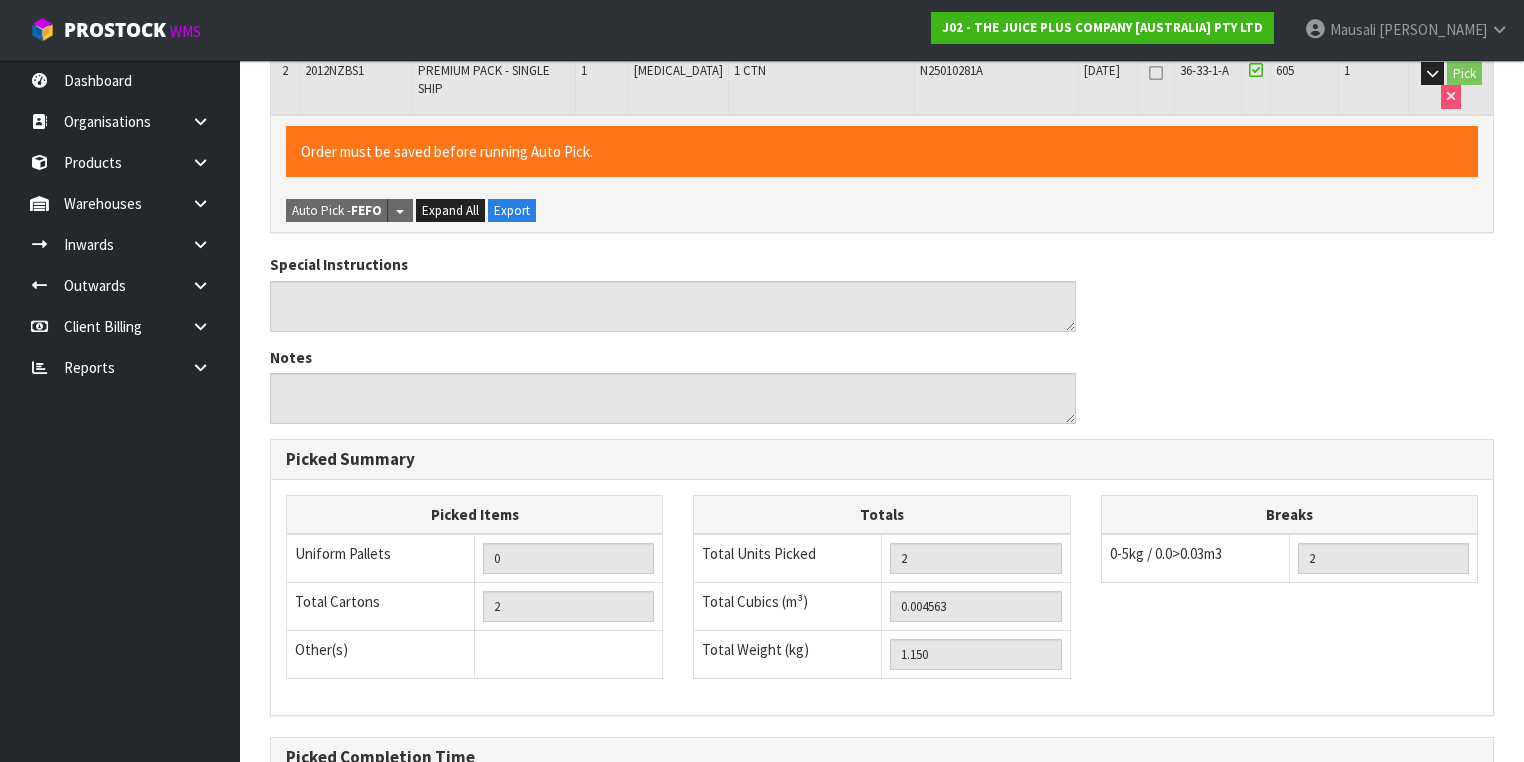 scroll, scrollTop: 700, scrollLeft: 0, axis: vertical 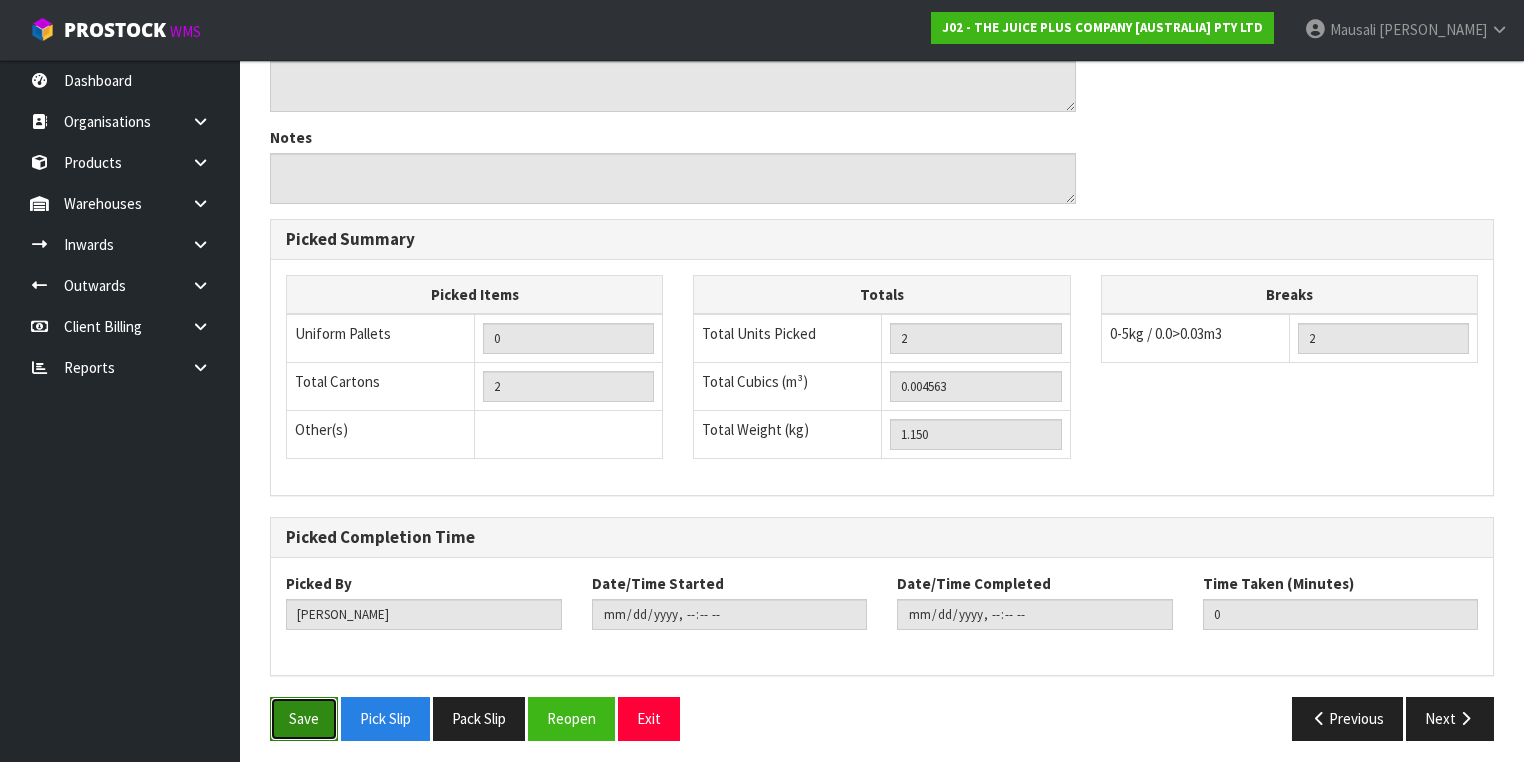 click on "Save" at bounding box center (304, 718) 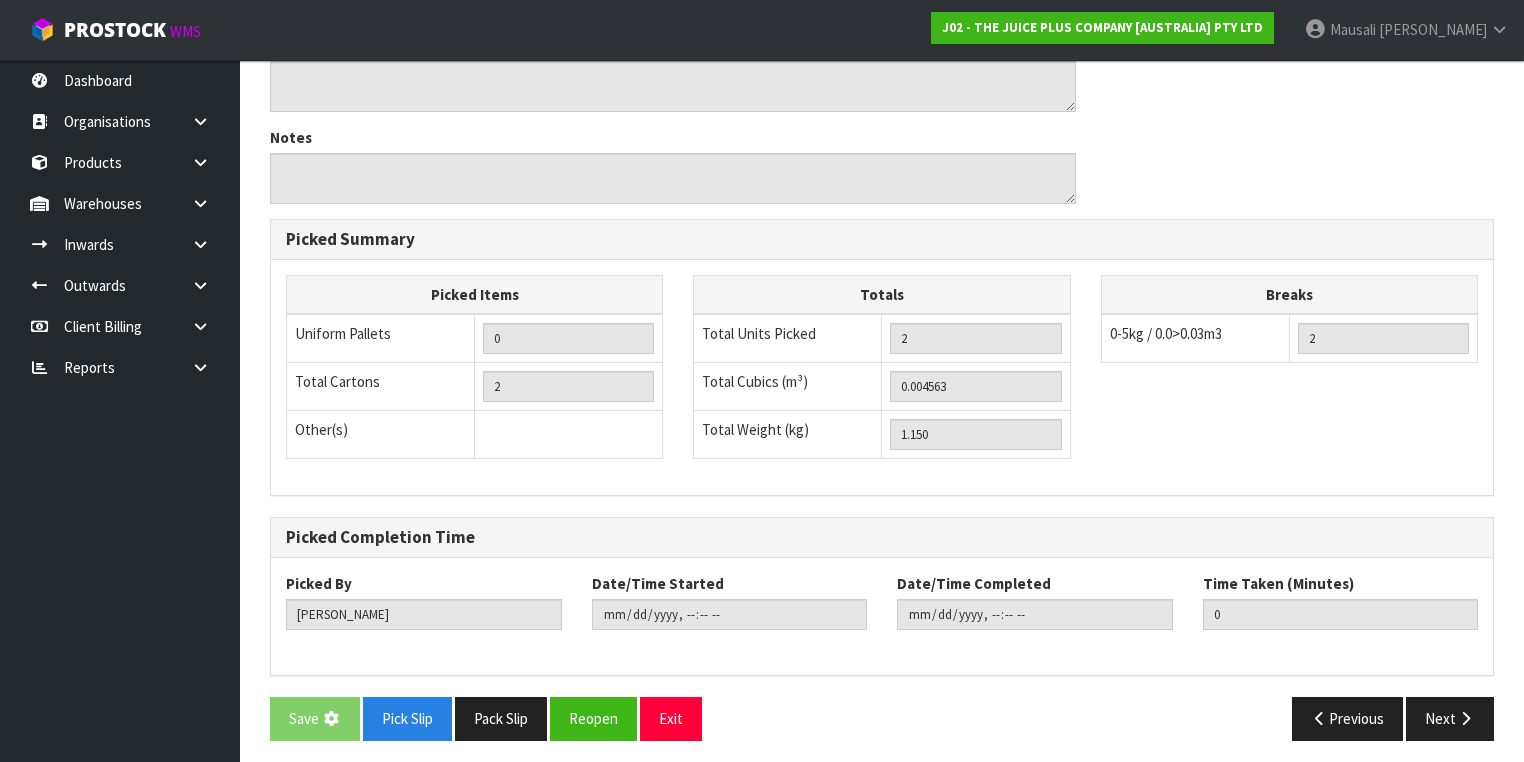 scroll, scrollTop: 0, scrollLeft: 0, axis: both 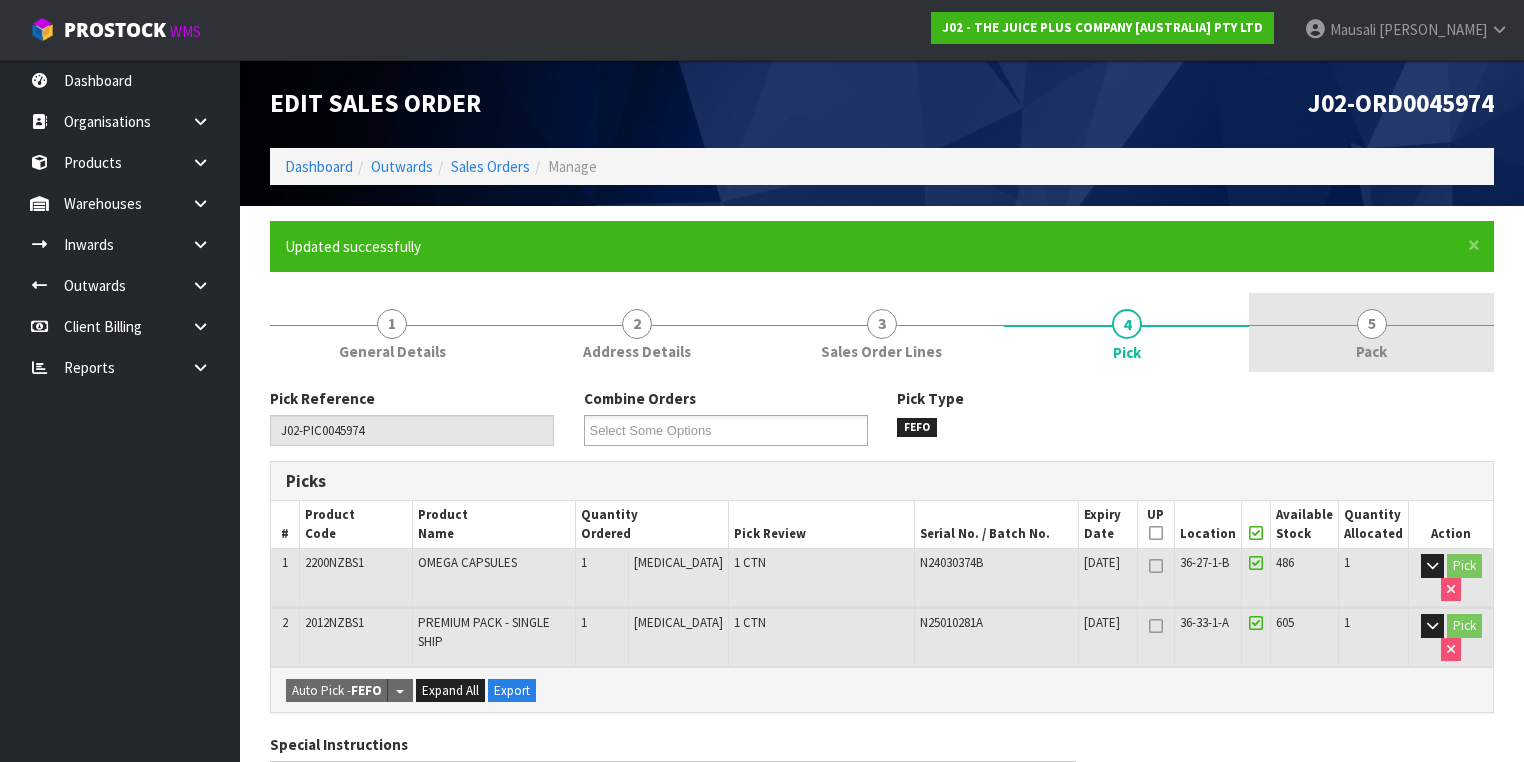 click on "5" at bounding box center [1372, 324] 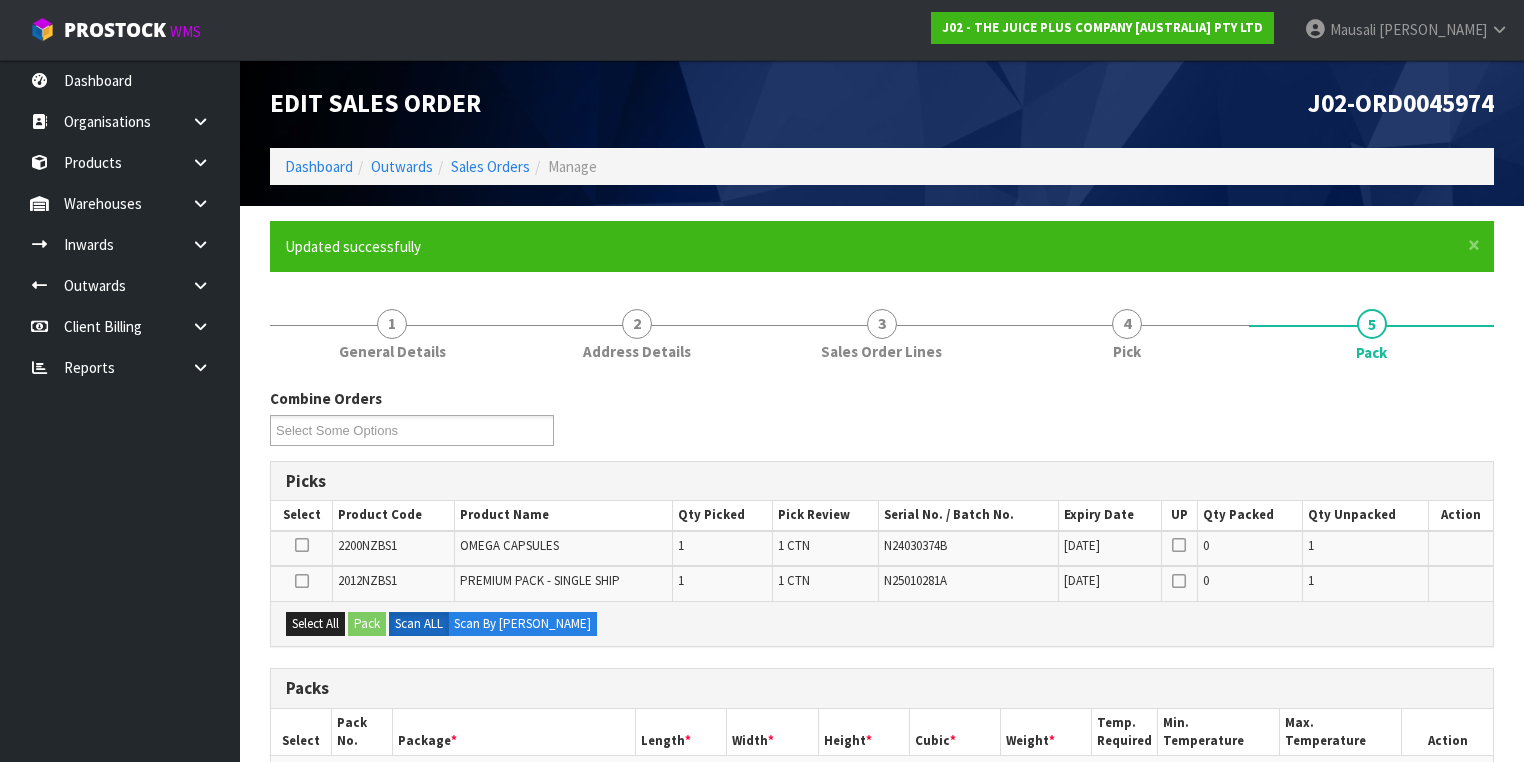 scroll, scrollTop: 320, scrollLeft: 0, axis: vertical 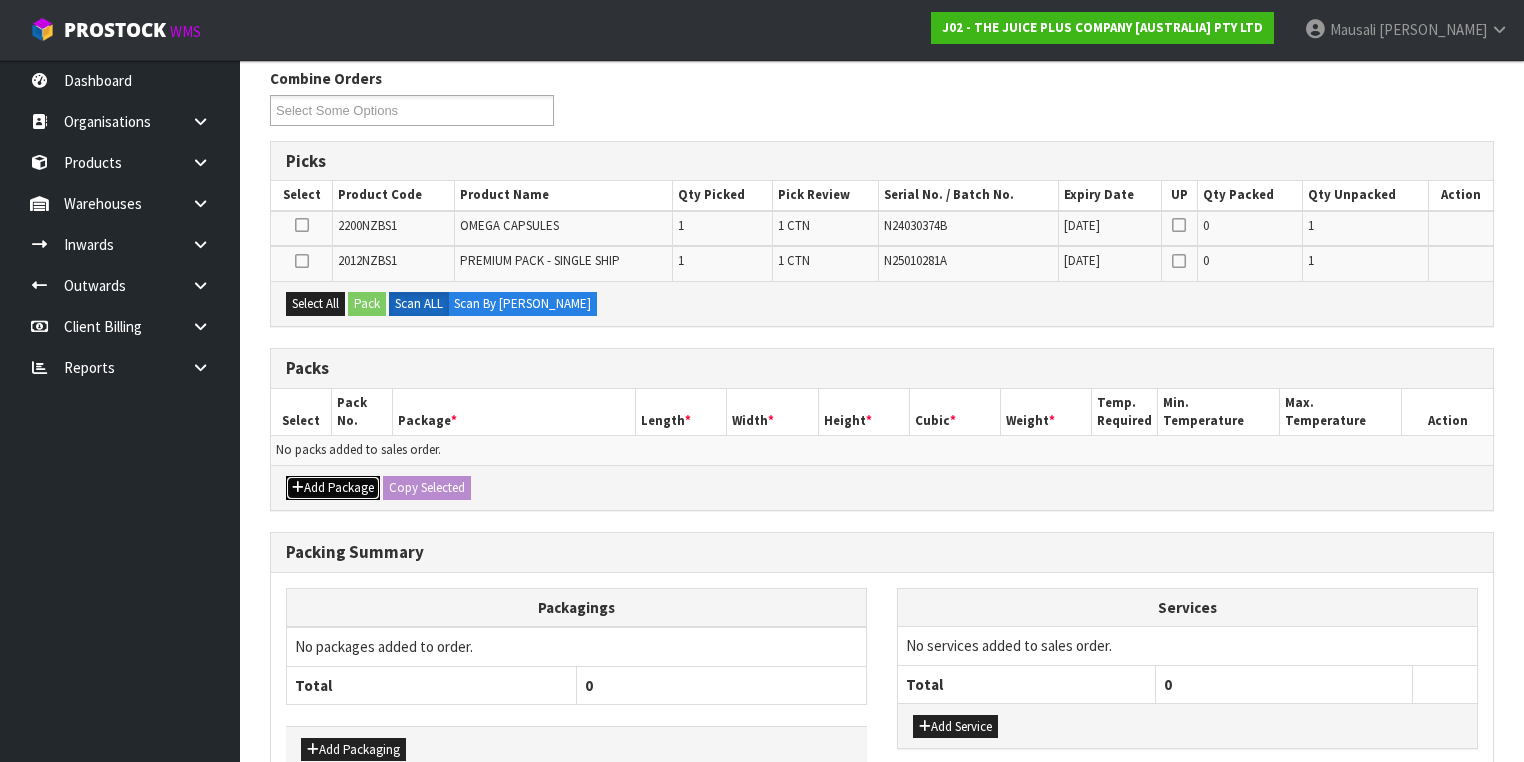 click on "Add Package" at bounding box center (333, 488) 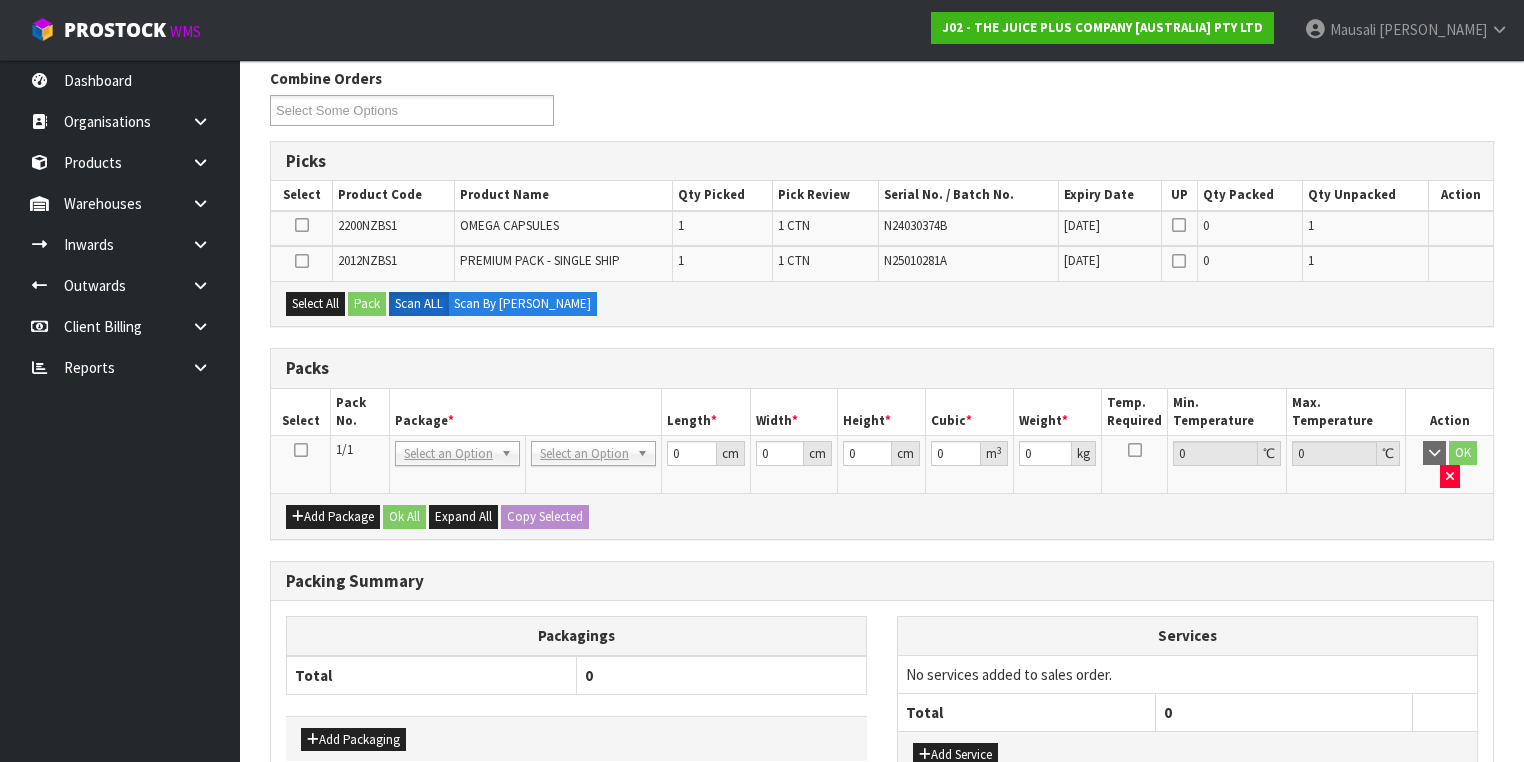 click at bounding box center [301, 450] 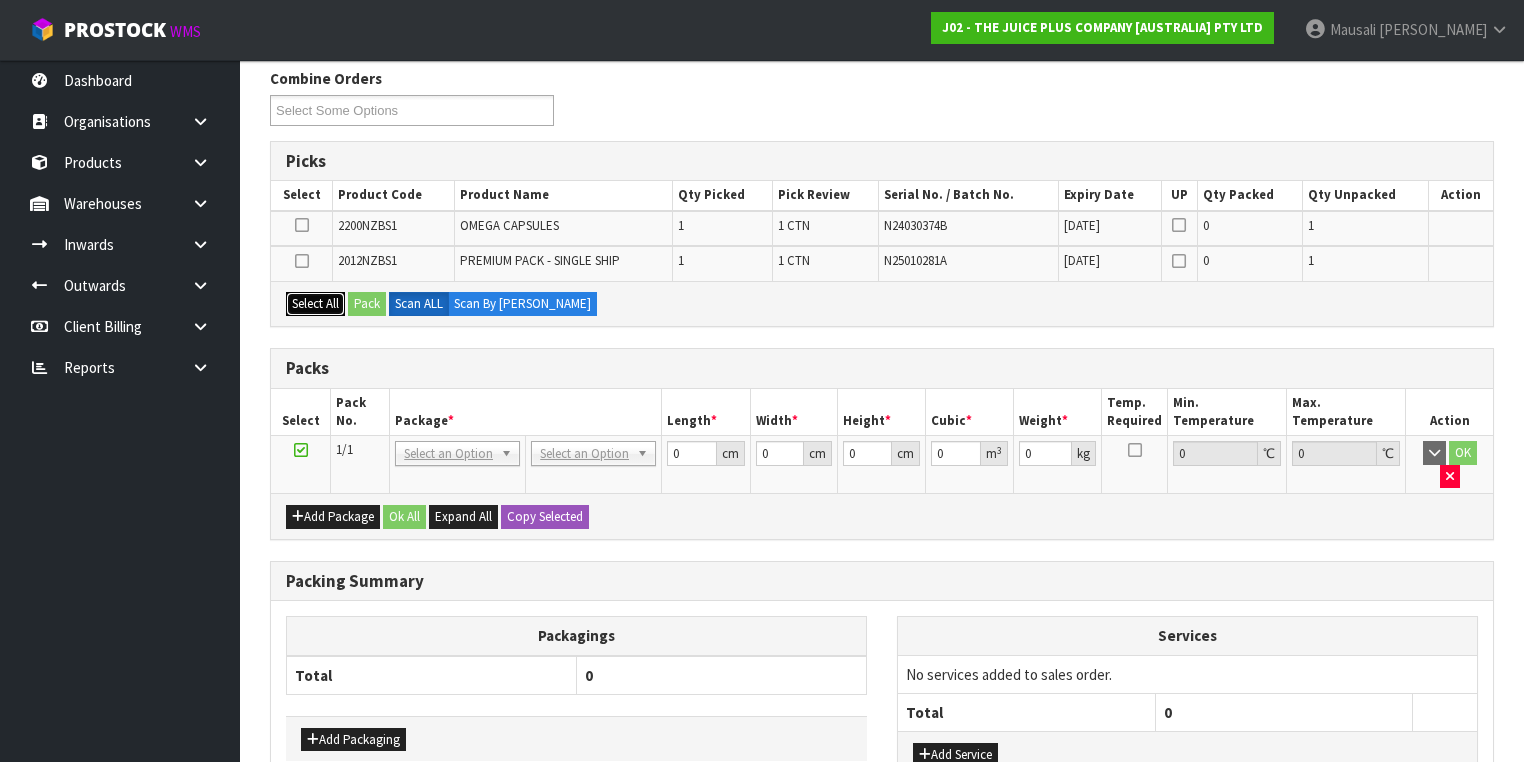 click on "Select All" at bounding box center [315, 304] 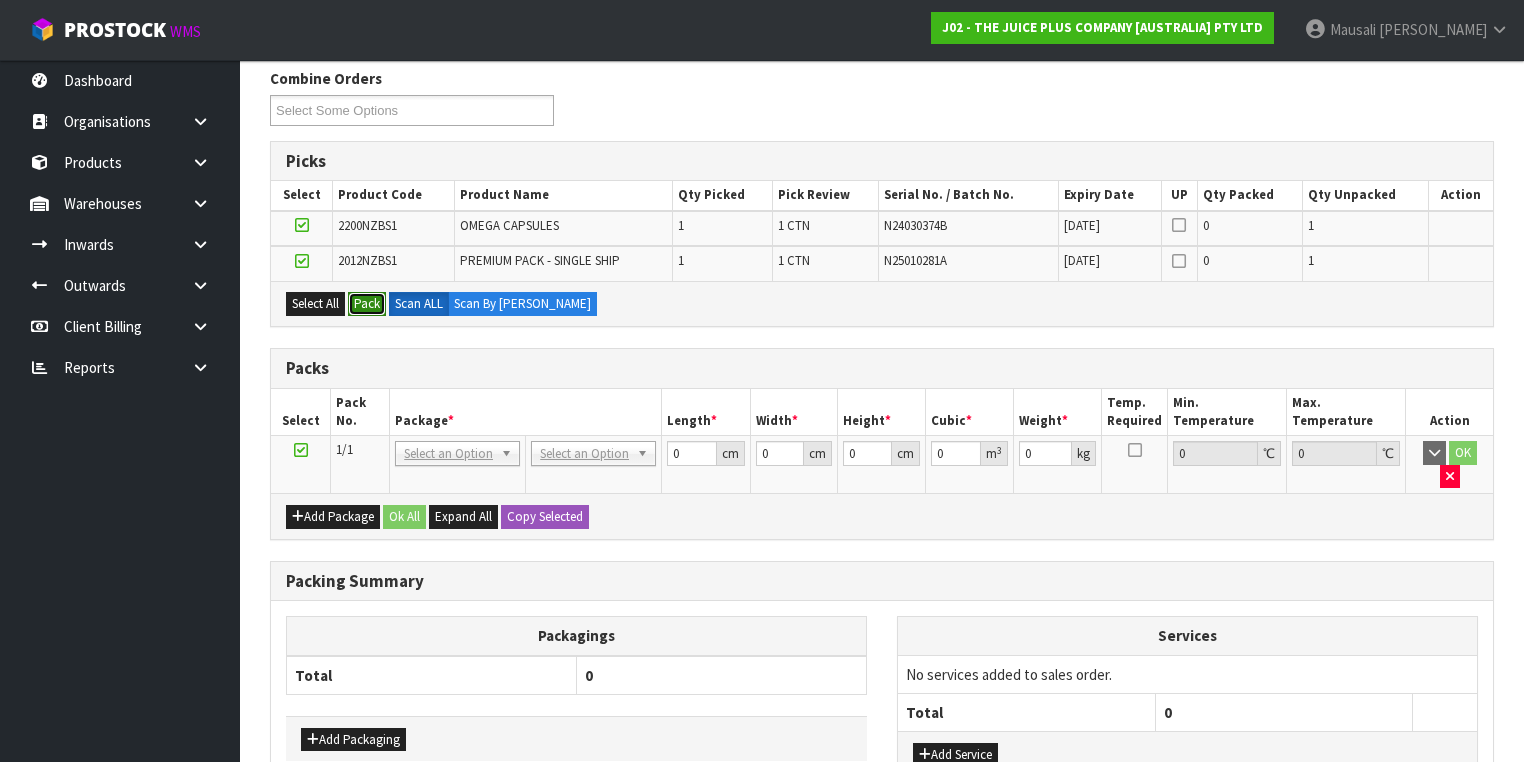 click on "Pack" at bounding box center [367, 304] 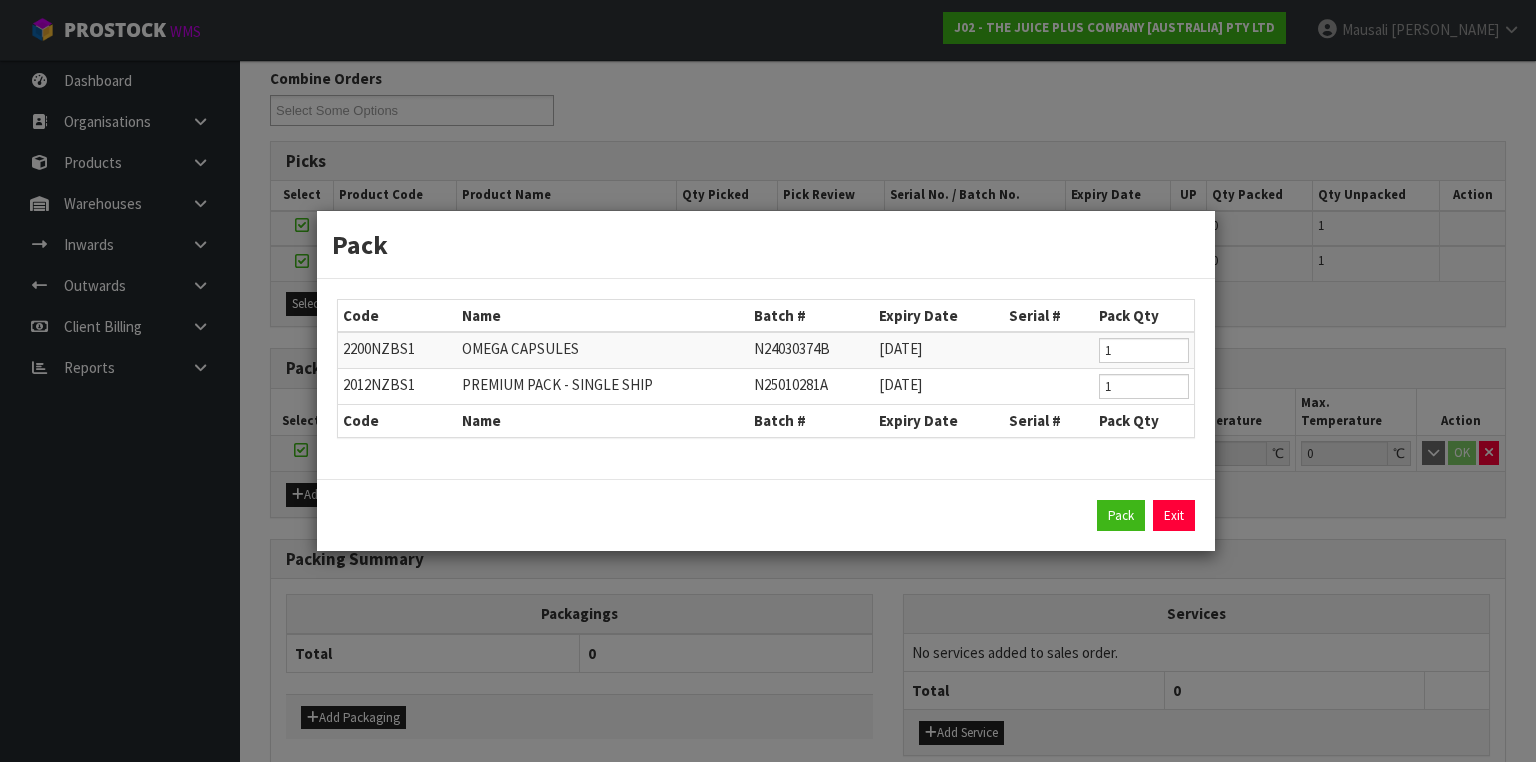 click on "Pack
Exit" at bounding box center (766, 515) 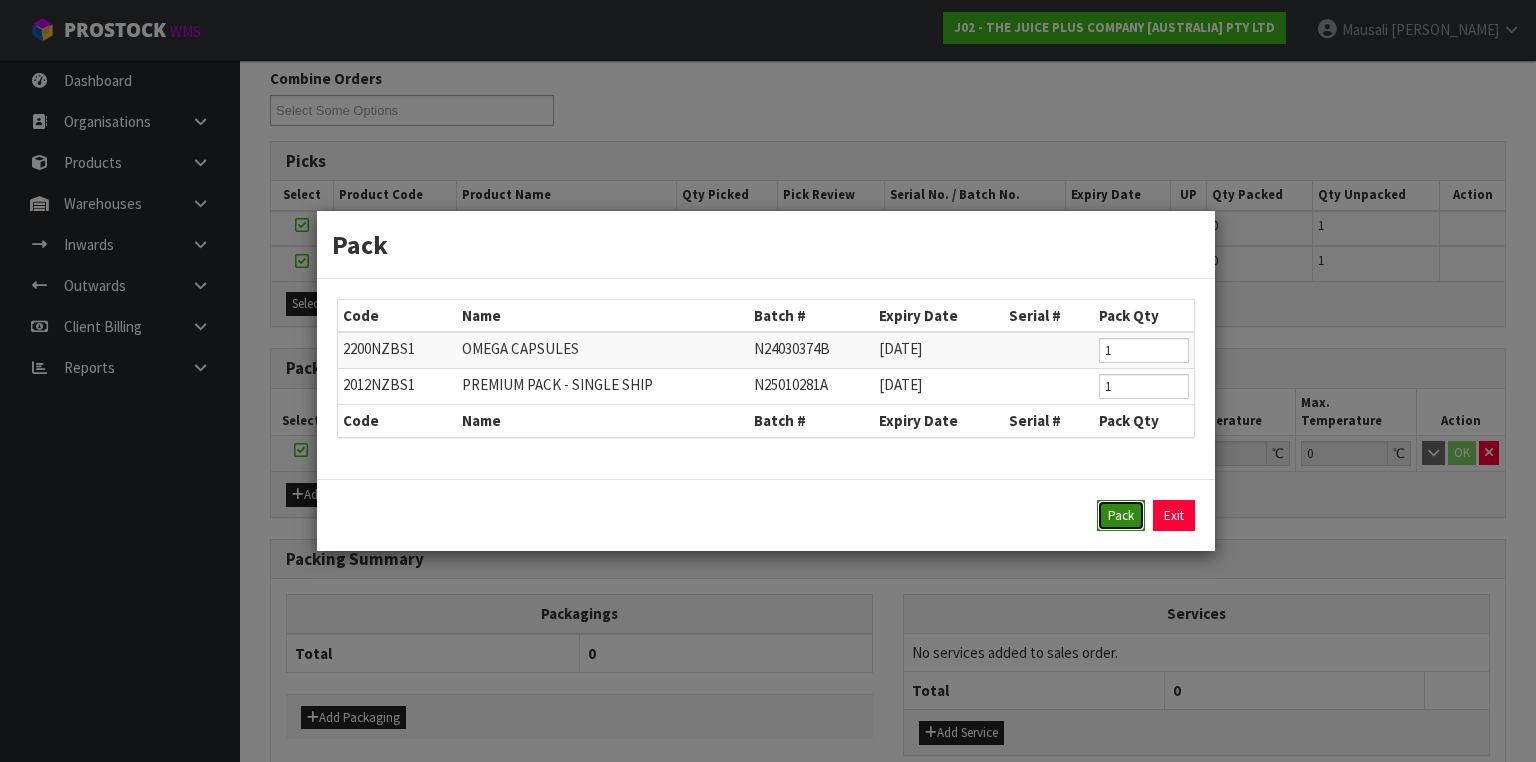 click on "Pack" at bounding box center (1121, 516) 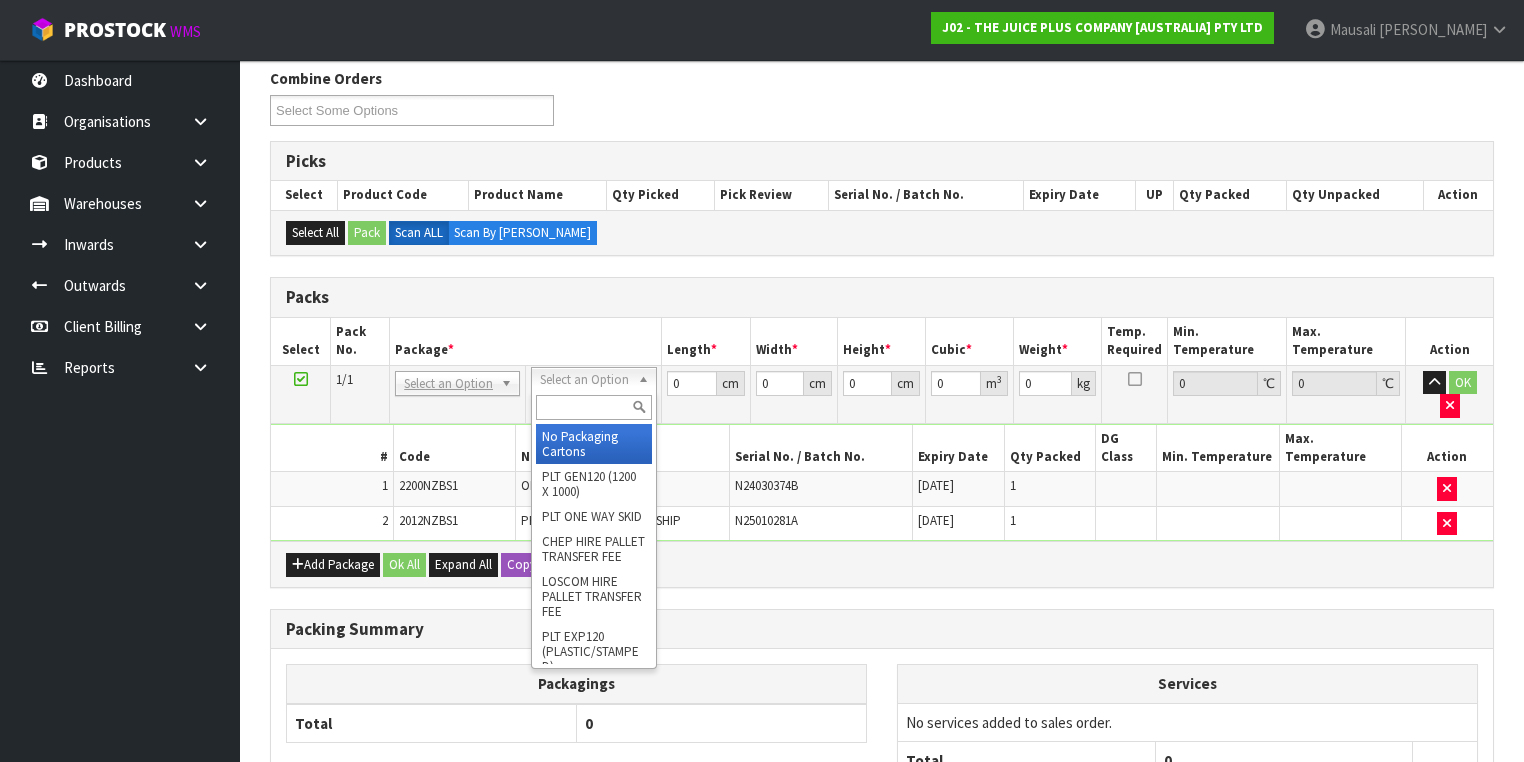 click at bounding box center [593, 407] 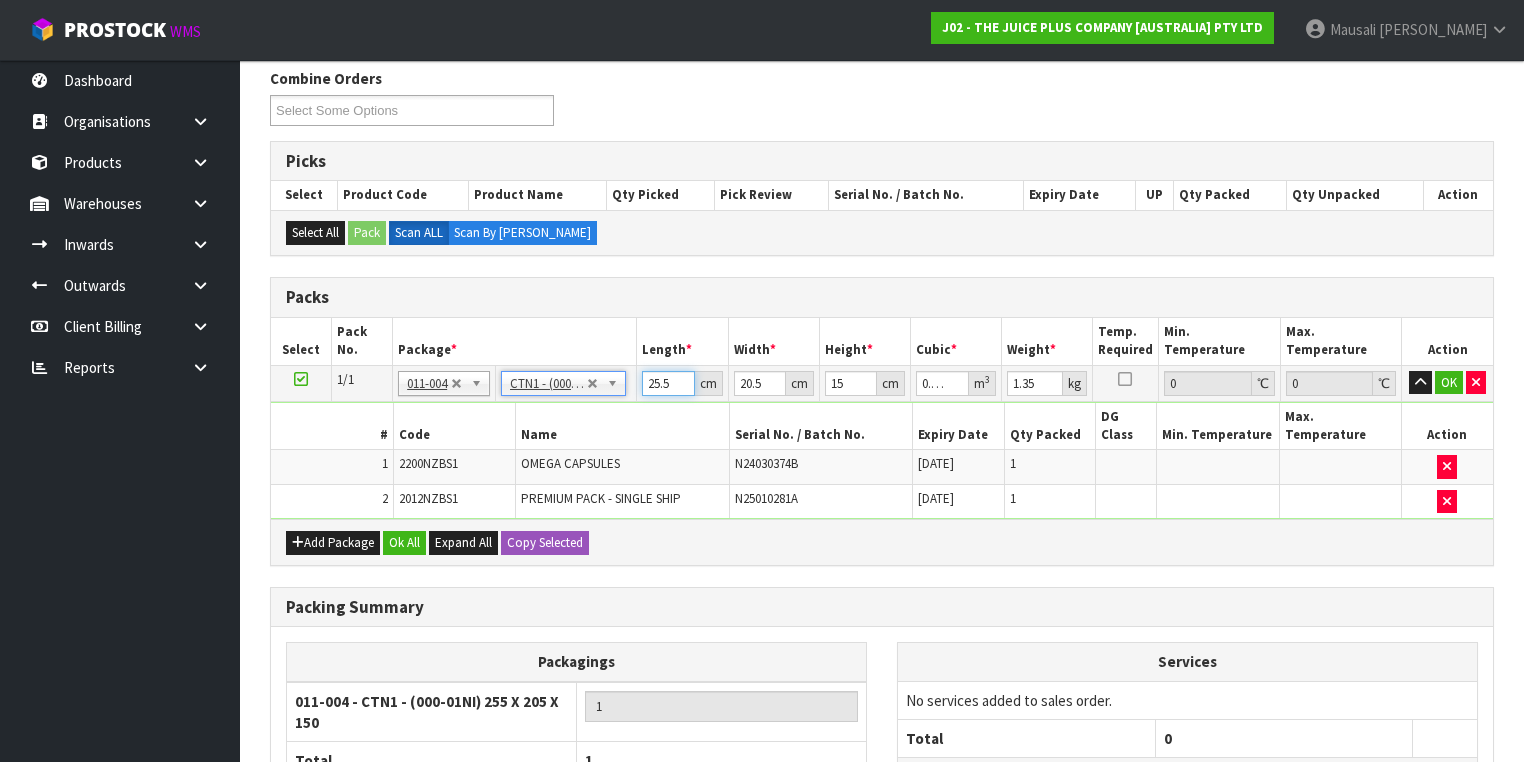 drag, startPoint x: 671, startPoint y: 383, endPoint x: 620, endPoint y: 385, distance: 51.0392 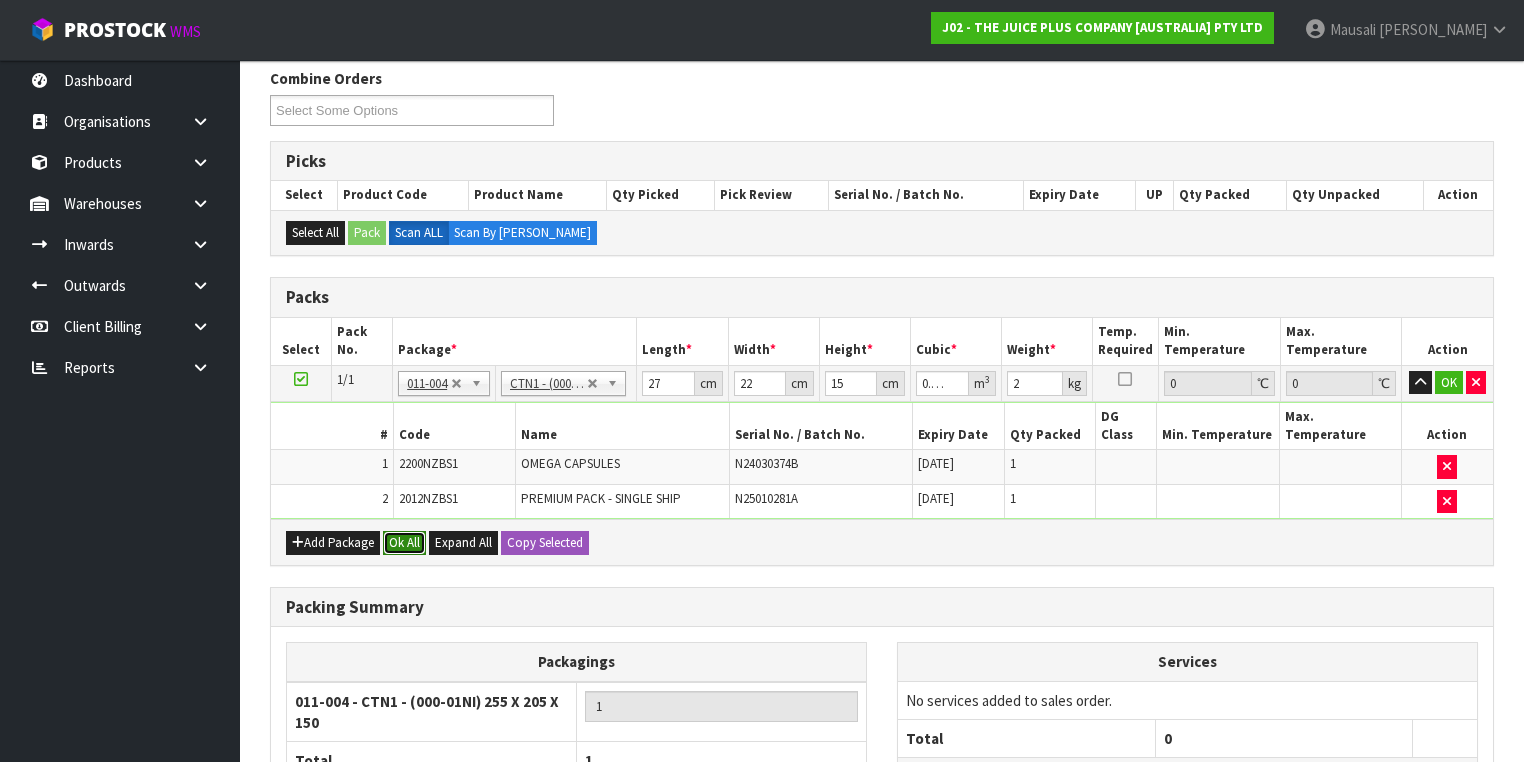 click on "Ok All" at bounding box center (404, 543) 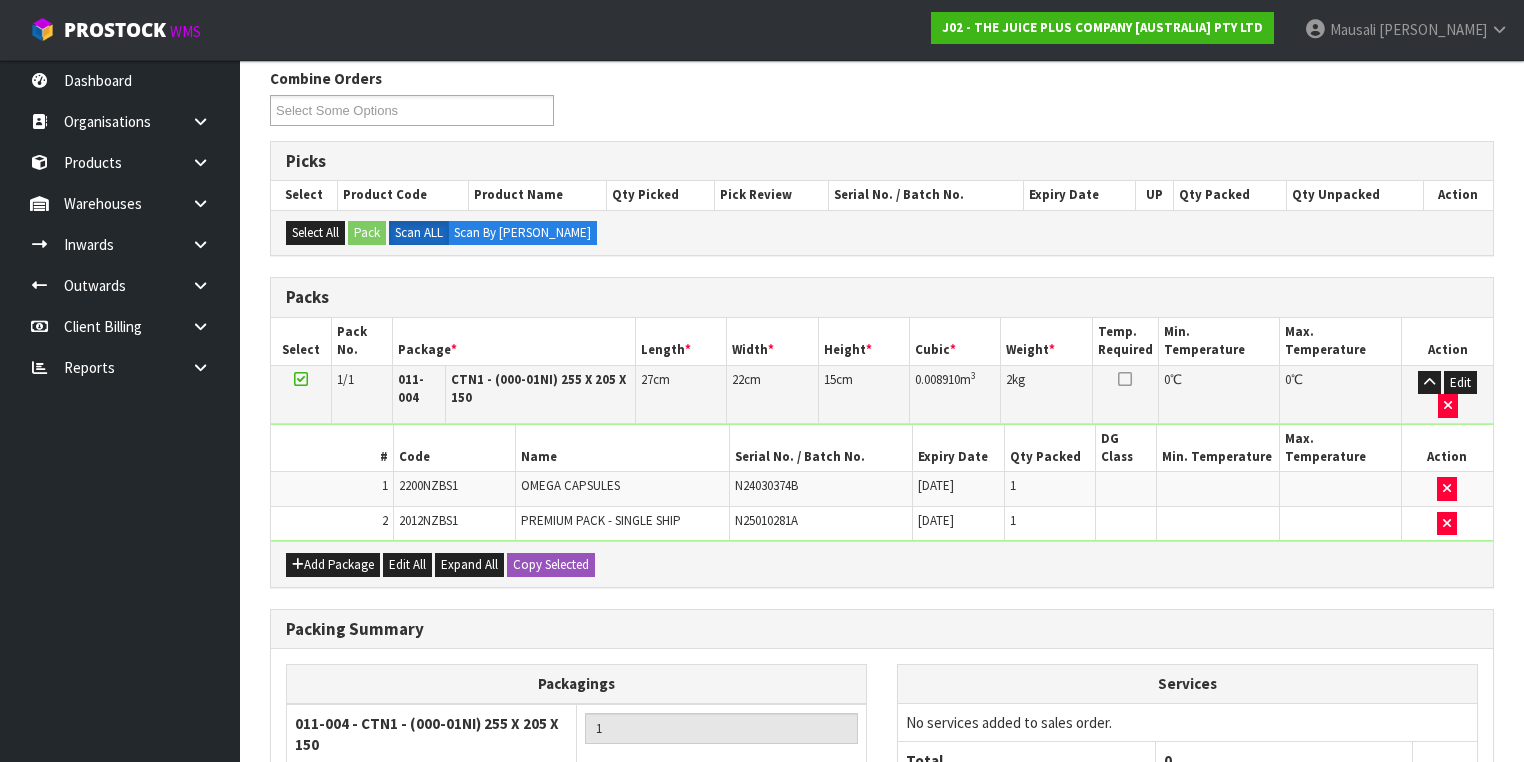 scroll, scrollTop: 499, scrollLeft: 0, axis: vertical 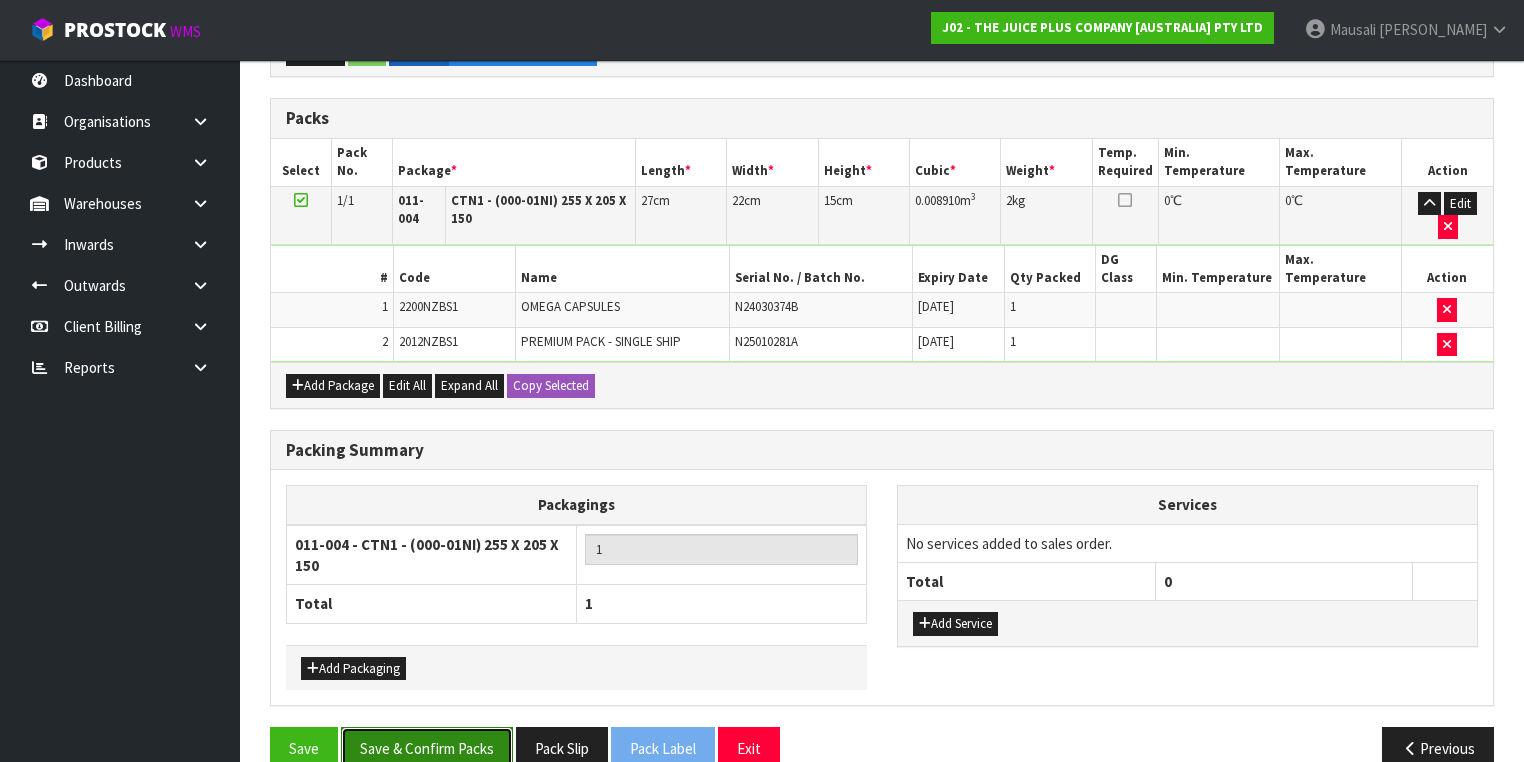 click on "Save & Confirm Packs" at bounding box center [427, 748] 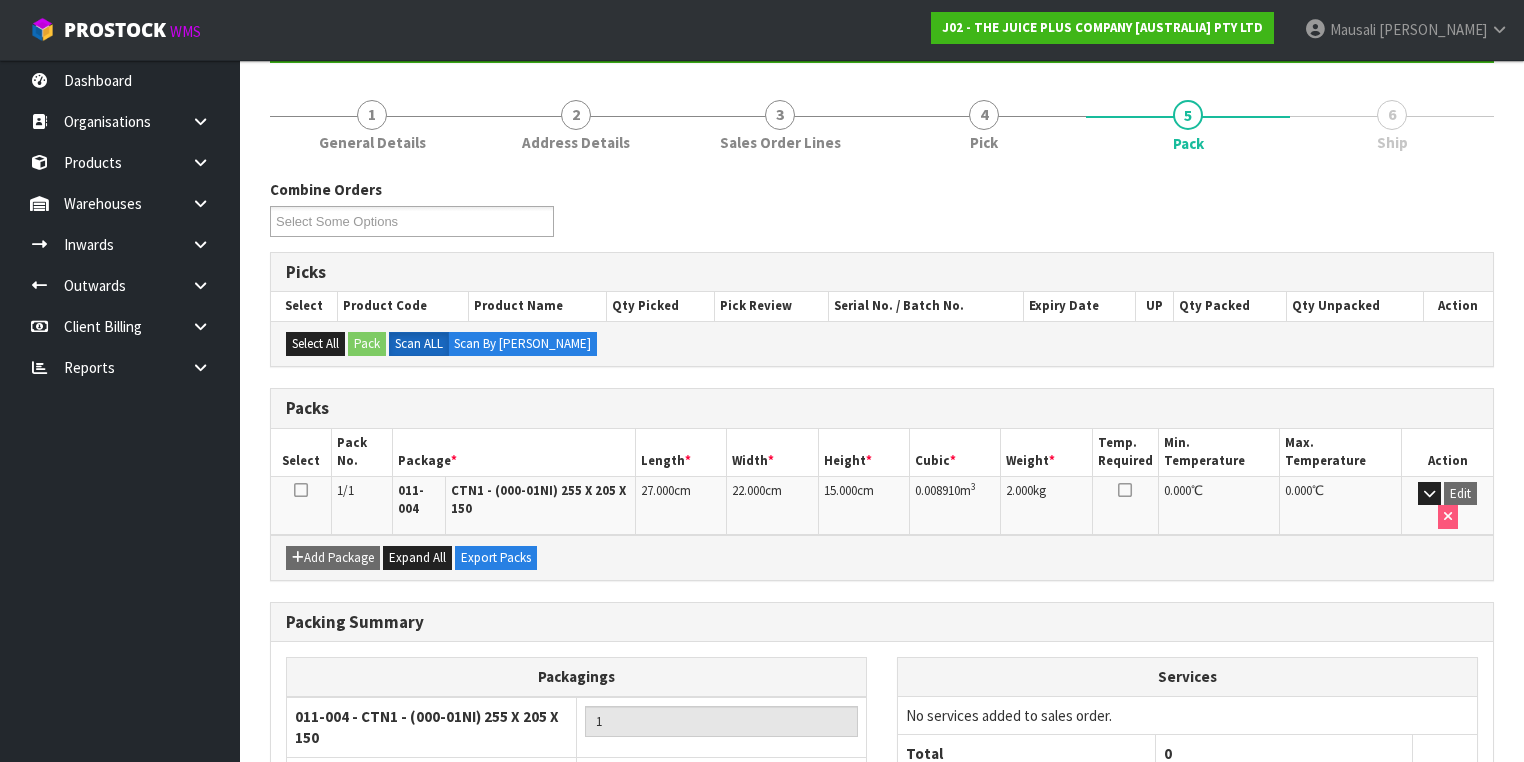 scroll, scrollTop: 356, scrollLeft: 0, axis: vertical 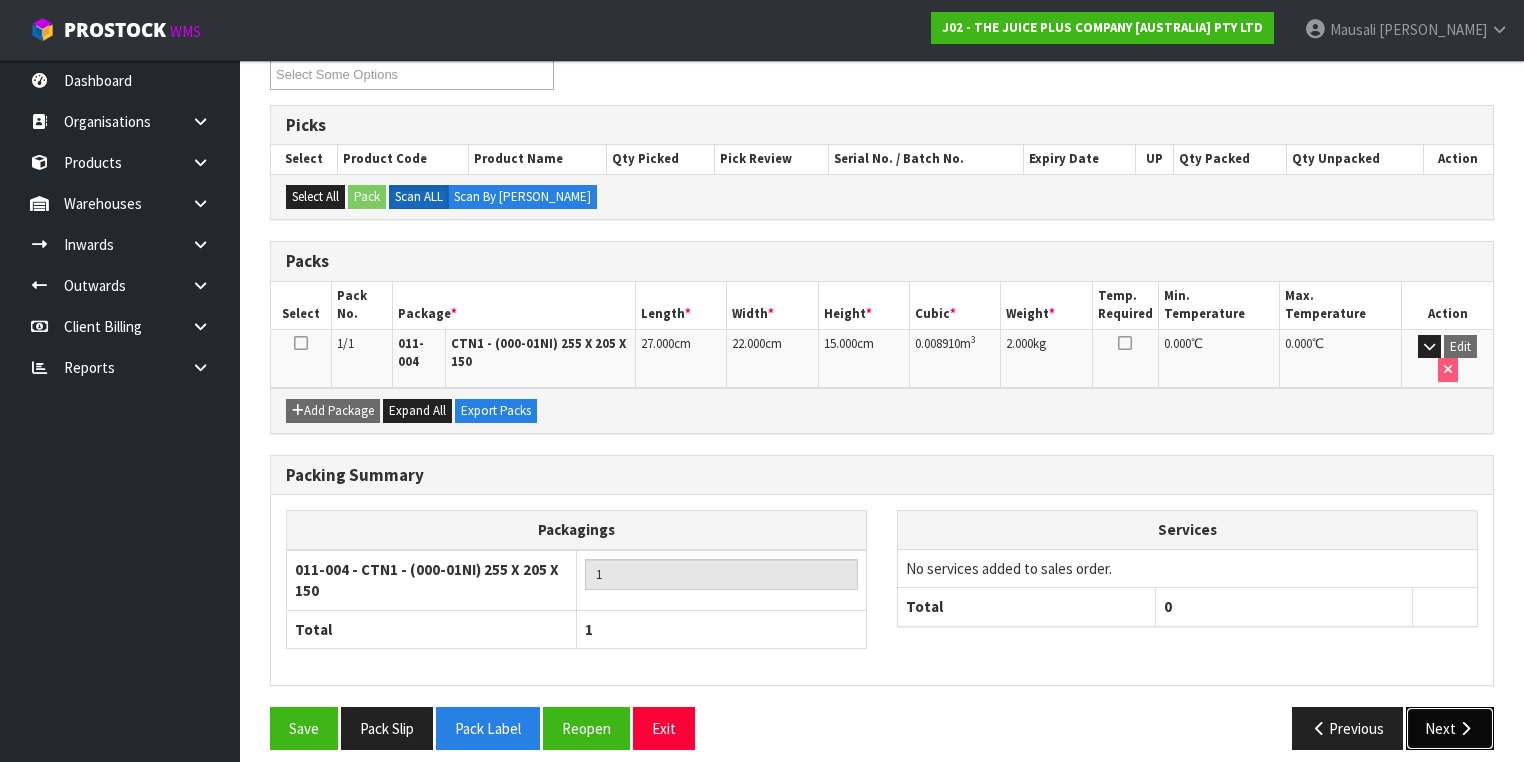 click on "Next" at bounding box center (1450, 728) 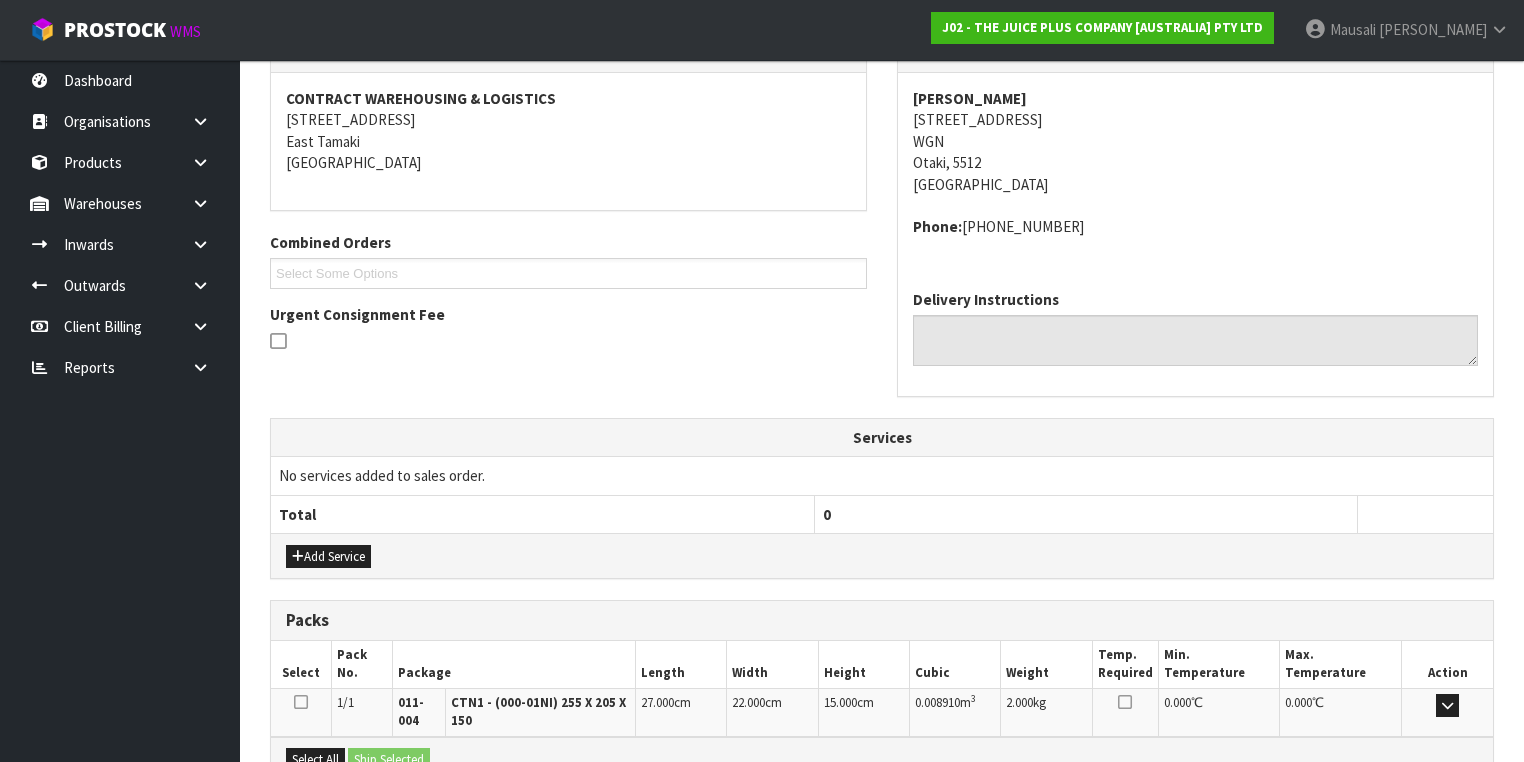 scroll, scrollTop: 584, scrollLeft: 0, axis: vertical 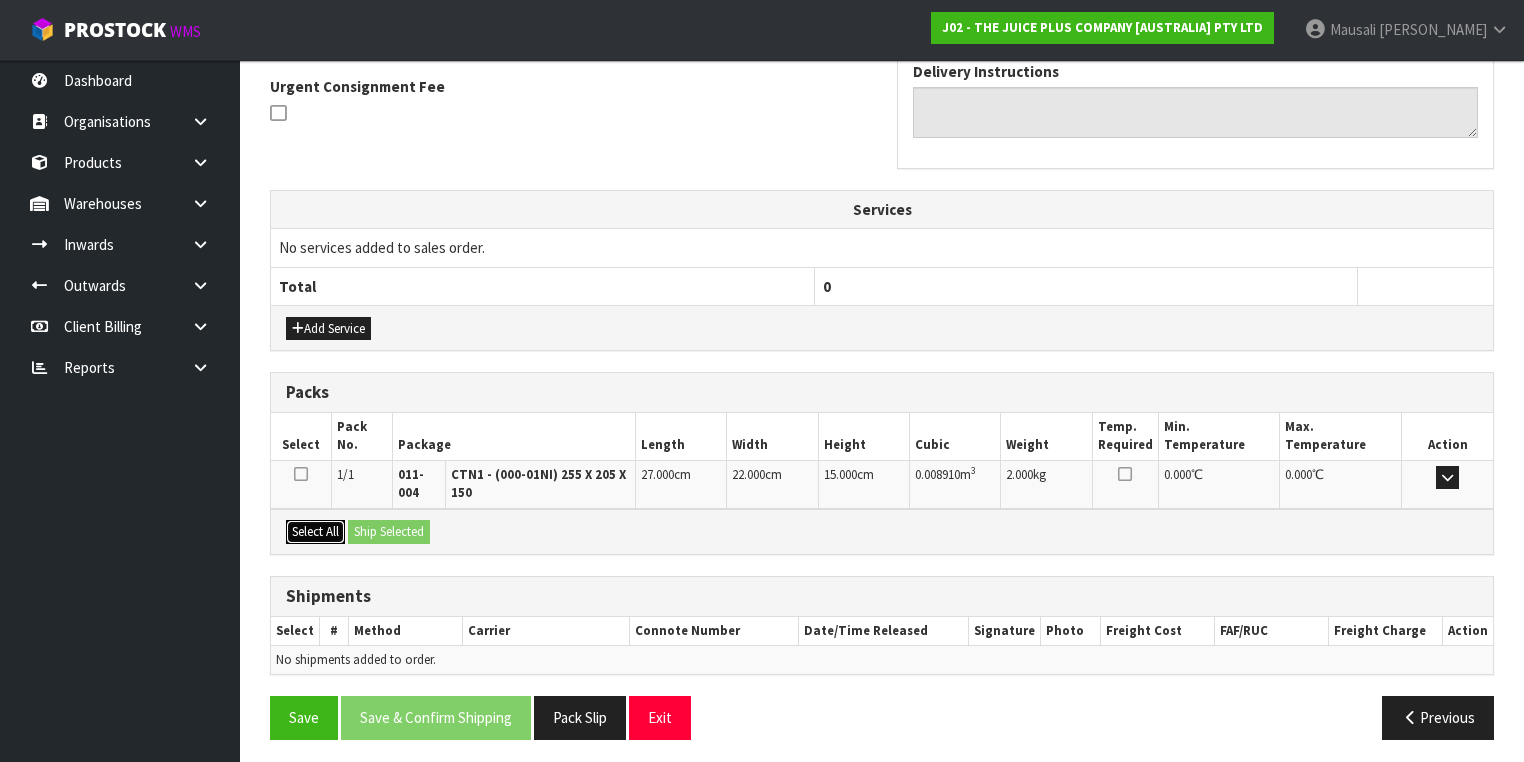 drag, startPoint x: 330, startPoint y: 525, endPoint x: 369, endPoint y: 528, distance: 39.115215 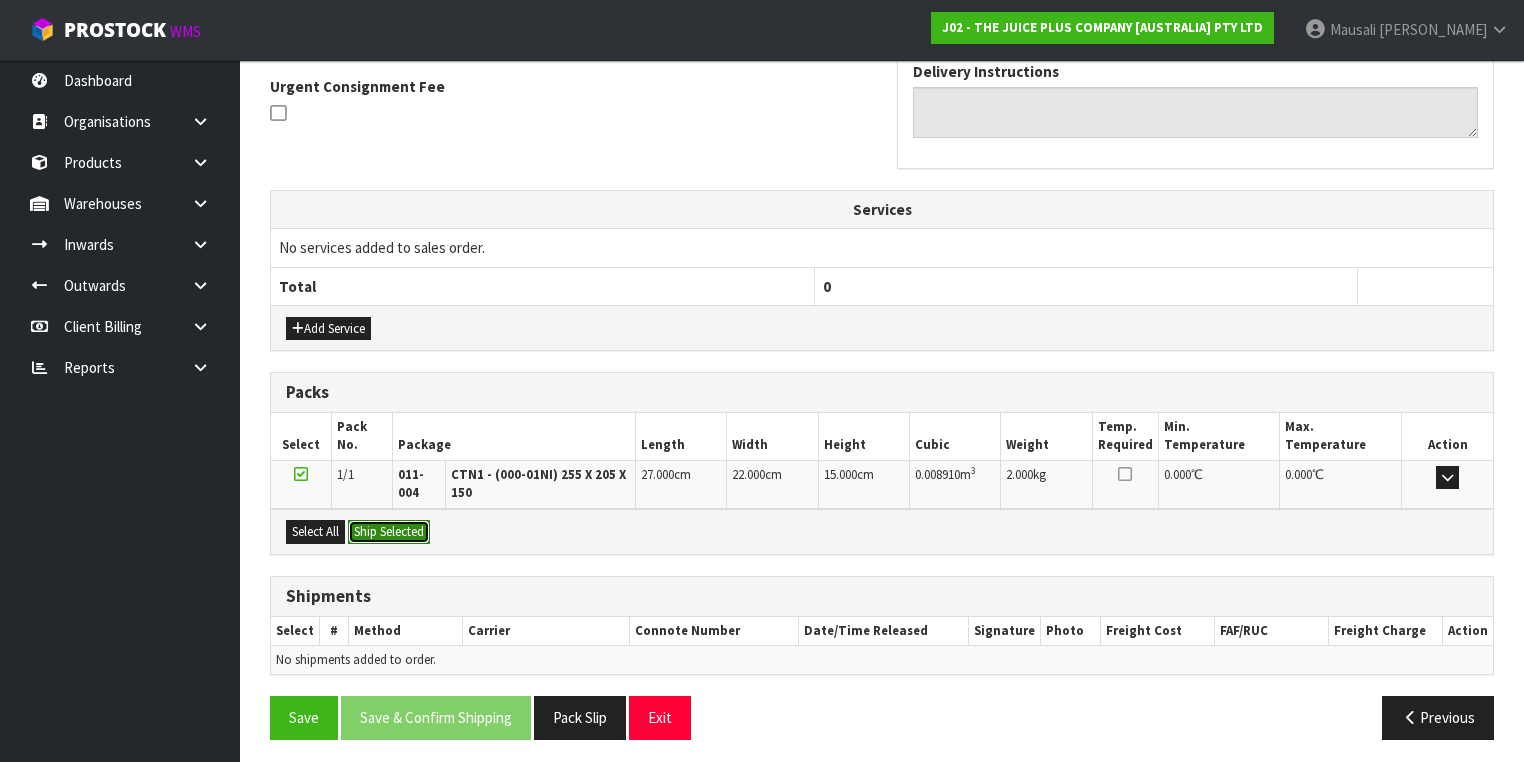 click on "Ship Selected" at bounding box center (389, 532) 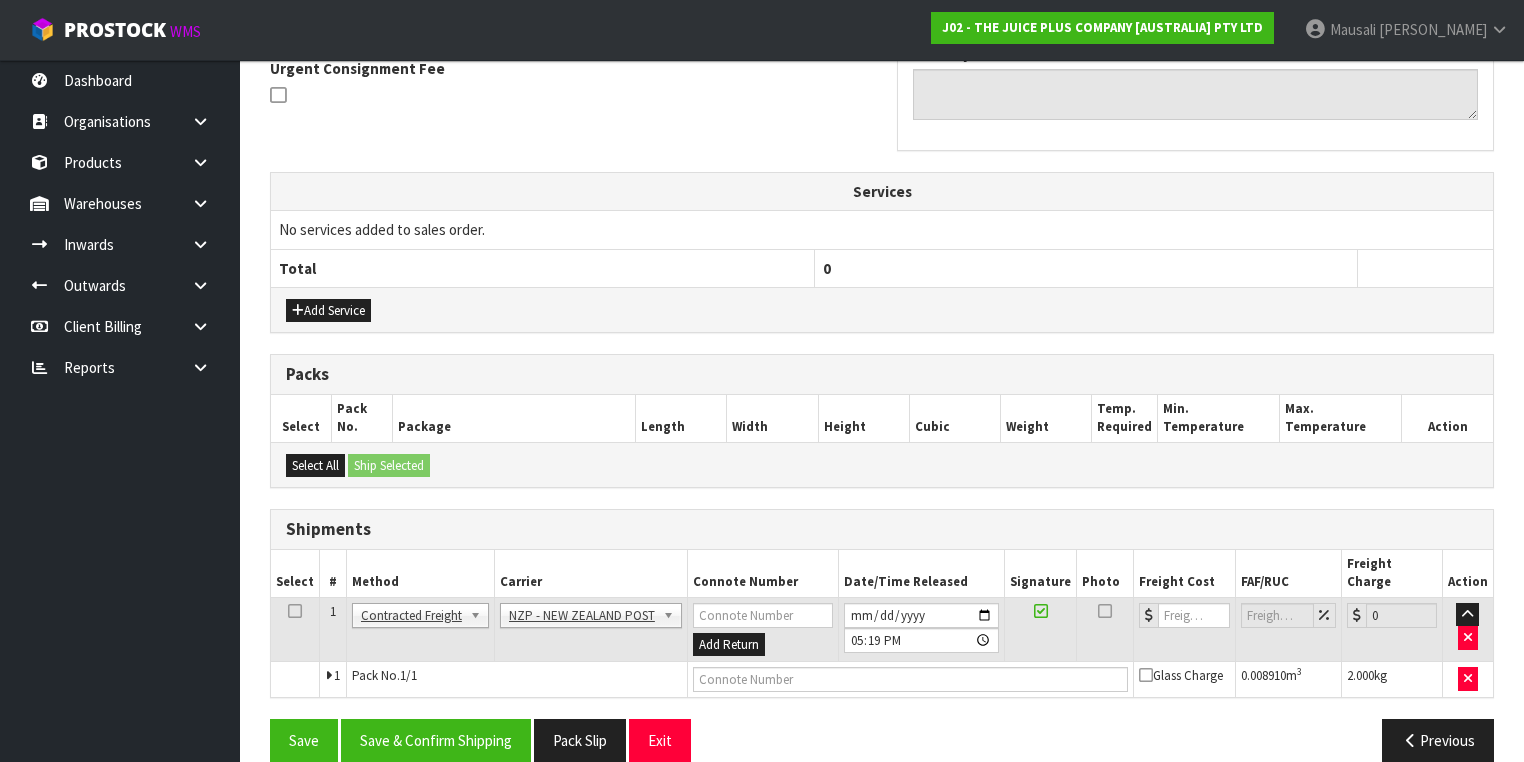 scroll, scrollTop: 606, scrollLeft: 0, axis: vertical 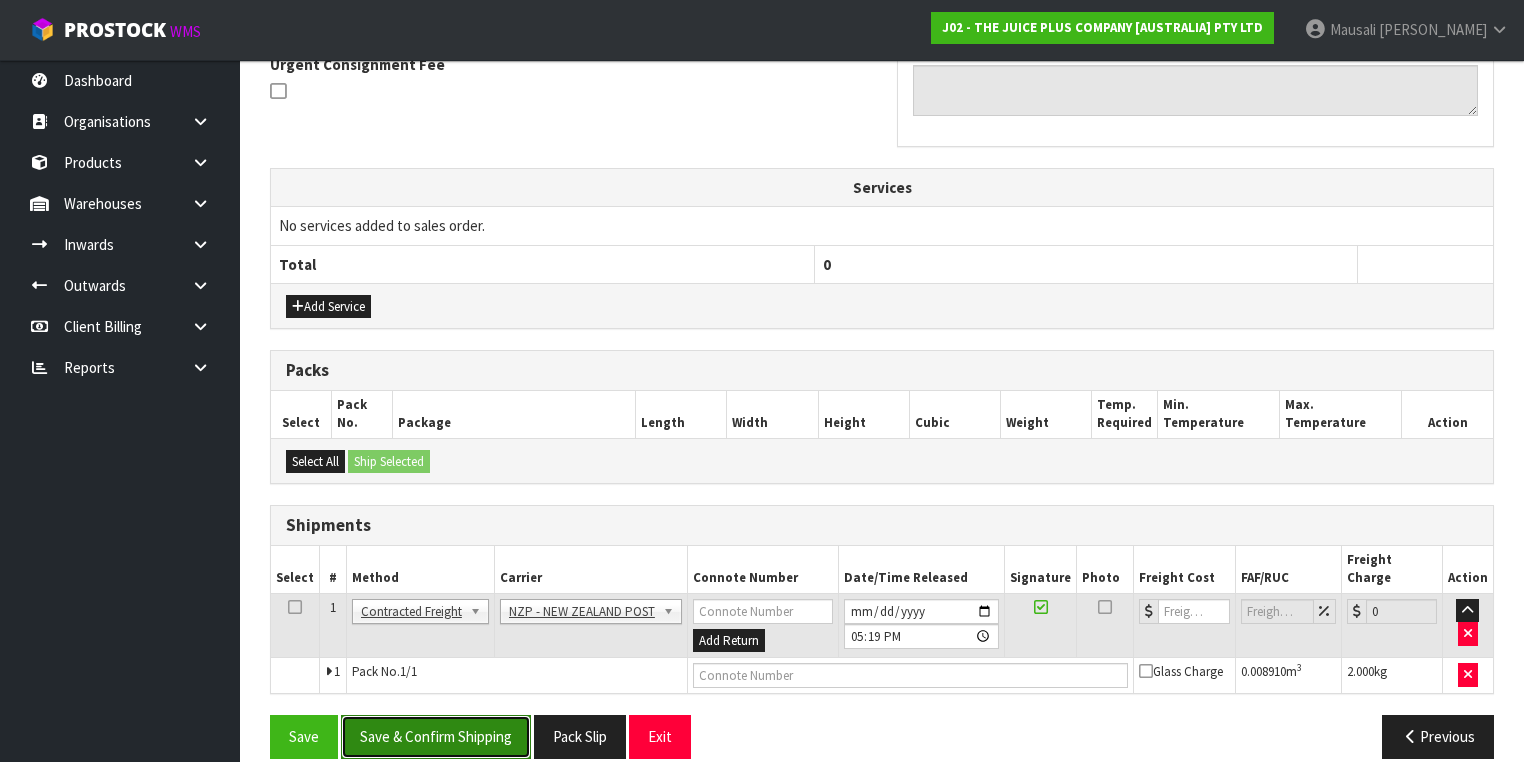 click on "Save & Confirm Shipping" at bounding box center (436, 736) 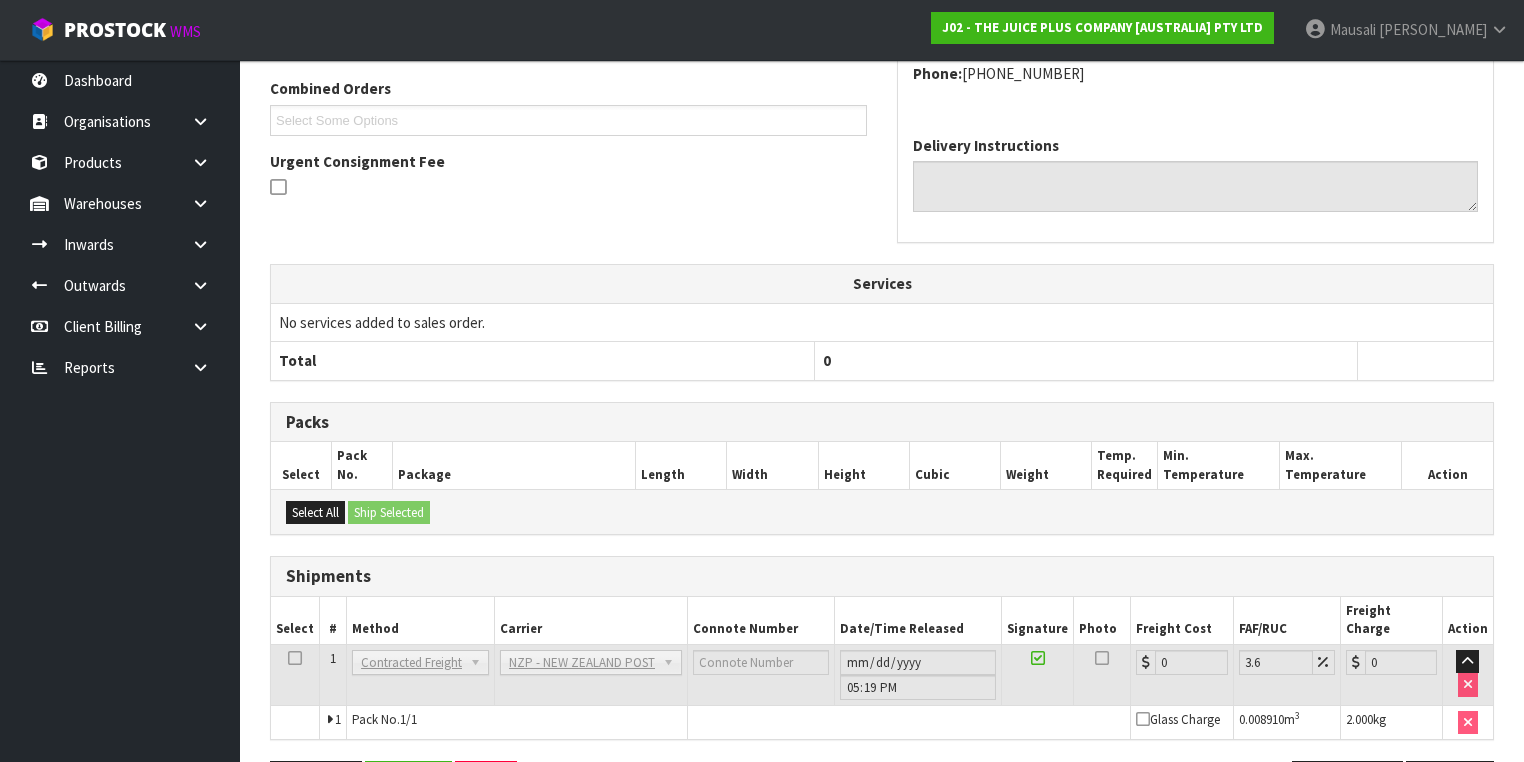 scroll, scrollTop: 579, scrollLeft: 0, axis: vertical 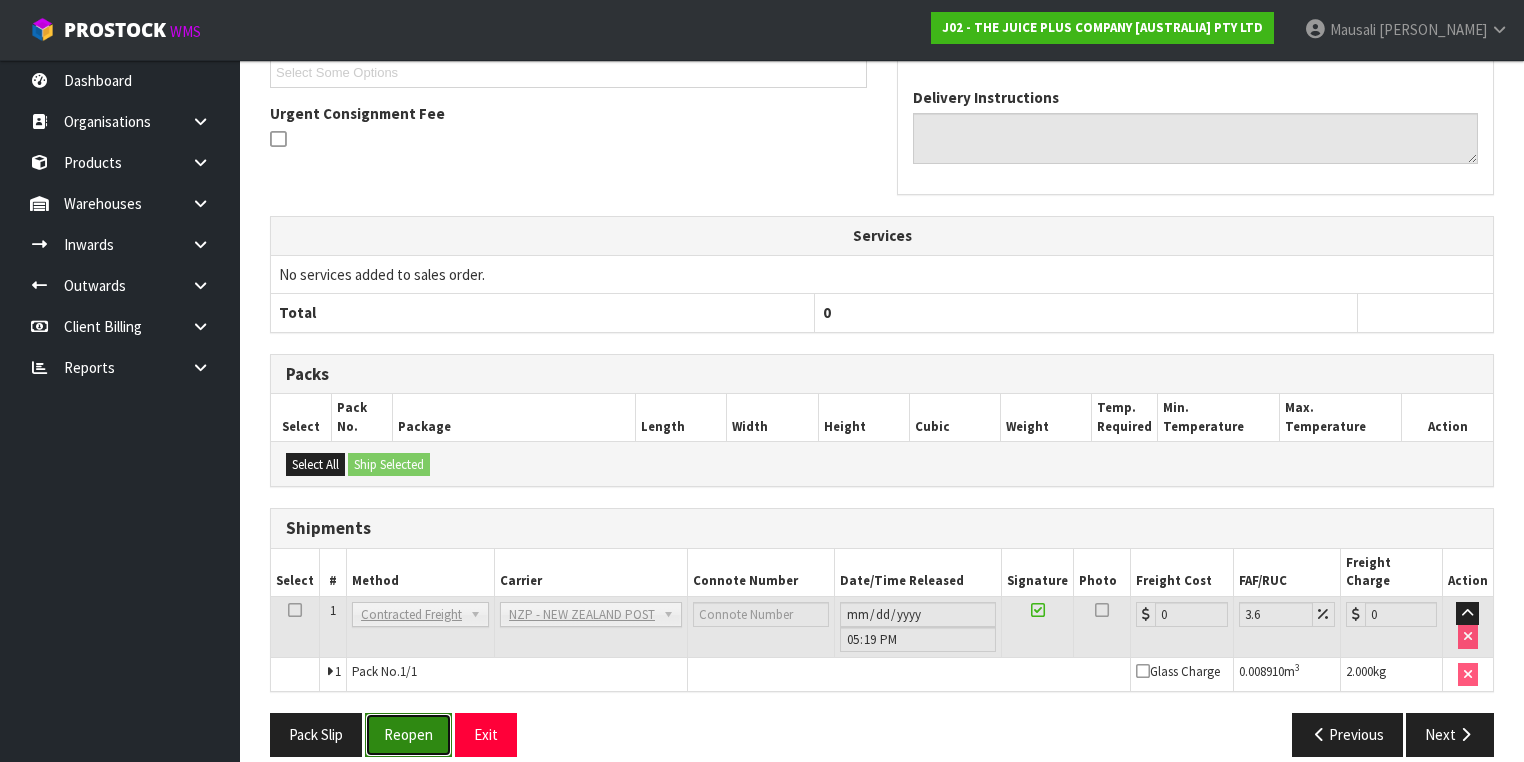 drag, startPoint x: 399, startPoint y: 712, endPoint x: 428, endPoint y: 704, distance: 30.083218 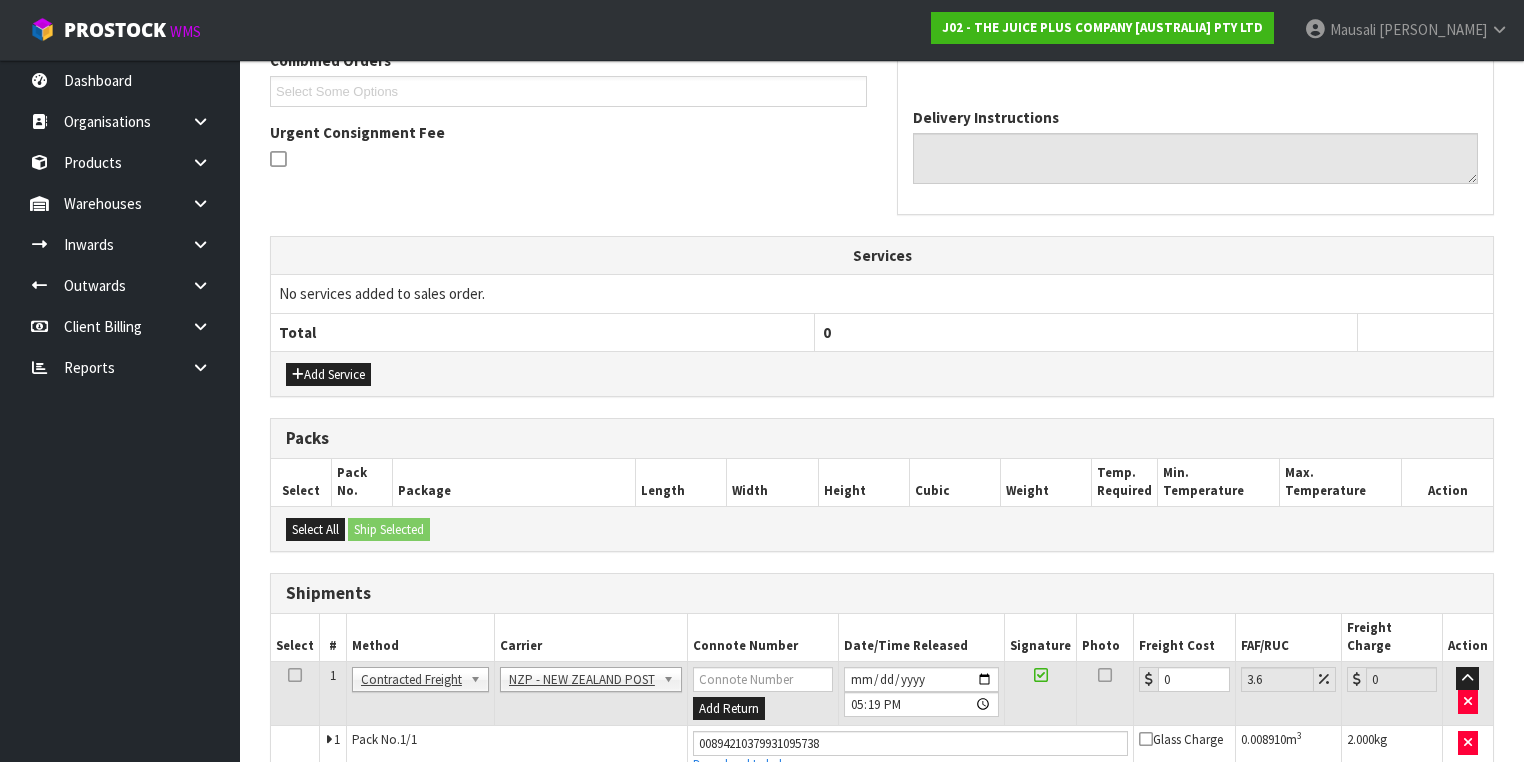 scroll, scrollTop: 624, scrollLeft: 0, axis: vertical 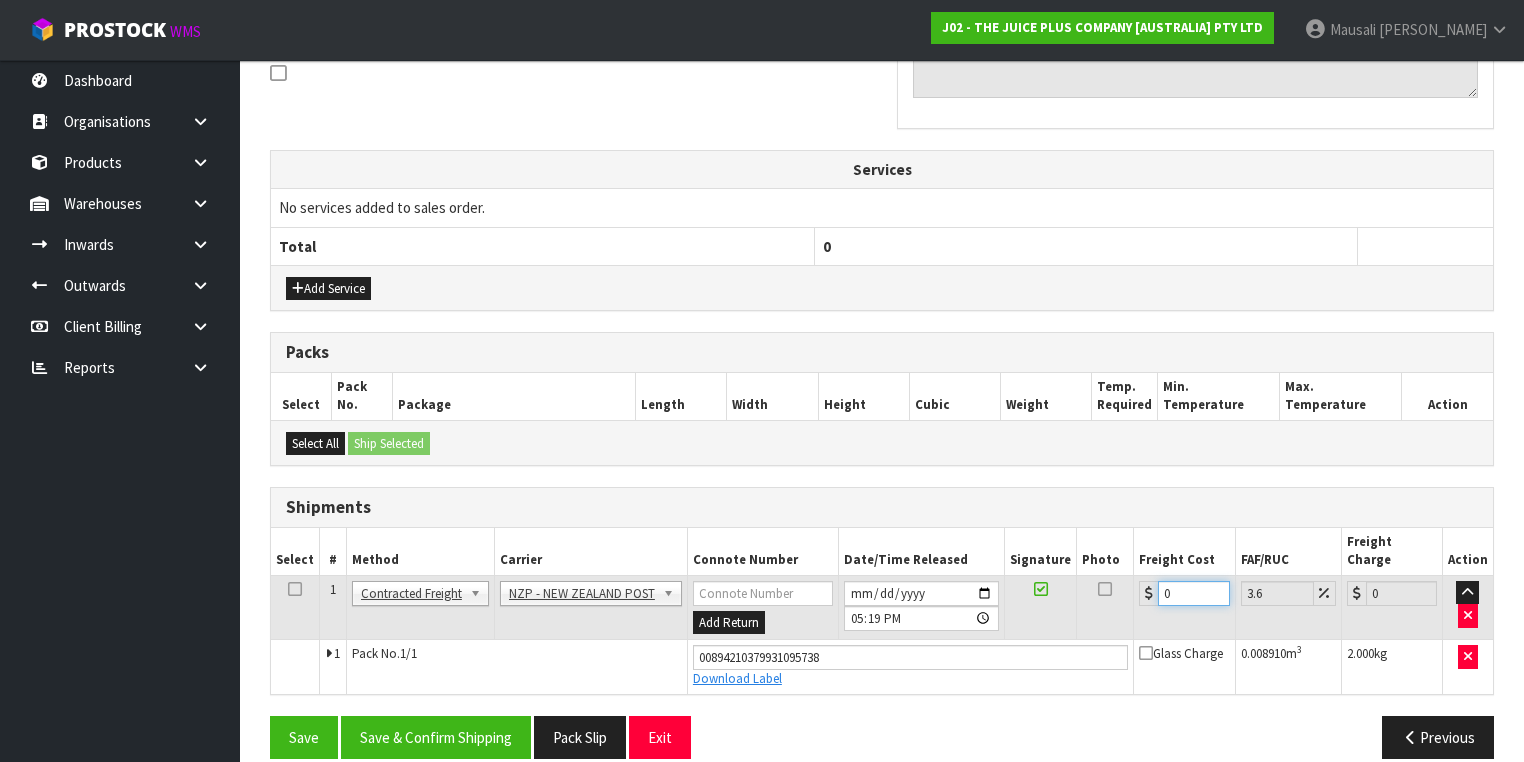 drag, startPoint x: 1194, startPoint y: 567, endPoint x: 1113, endPoint y: 583, distance: 82.565125 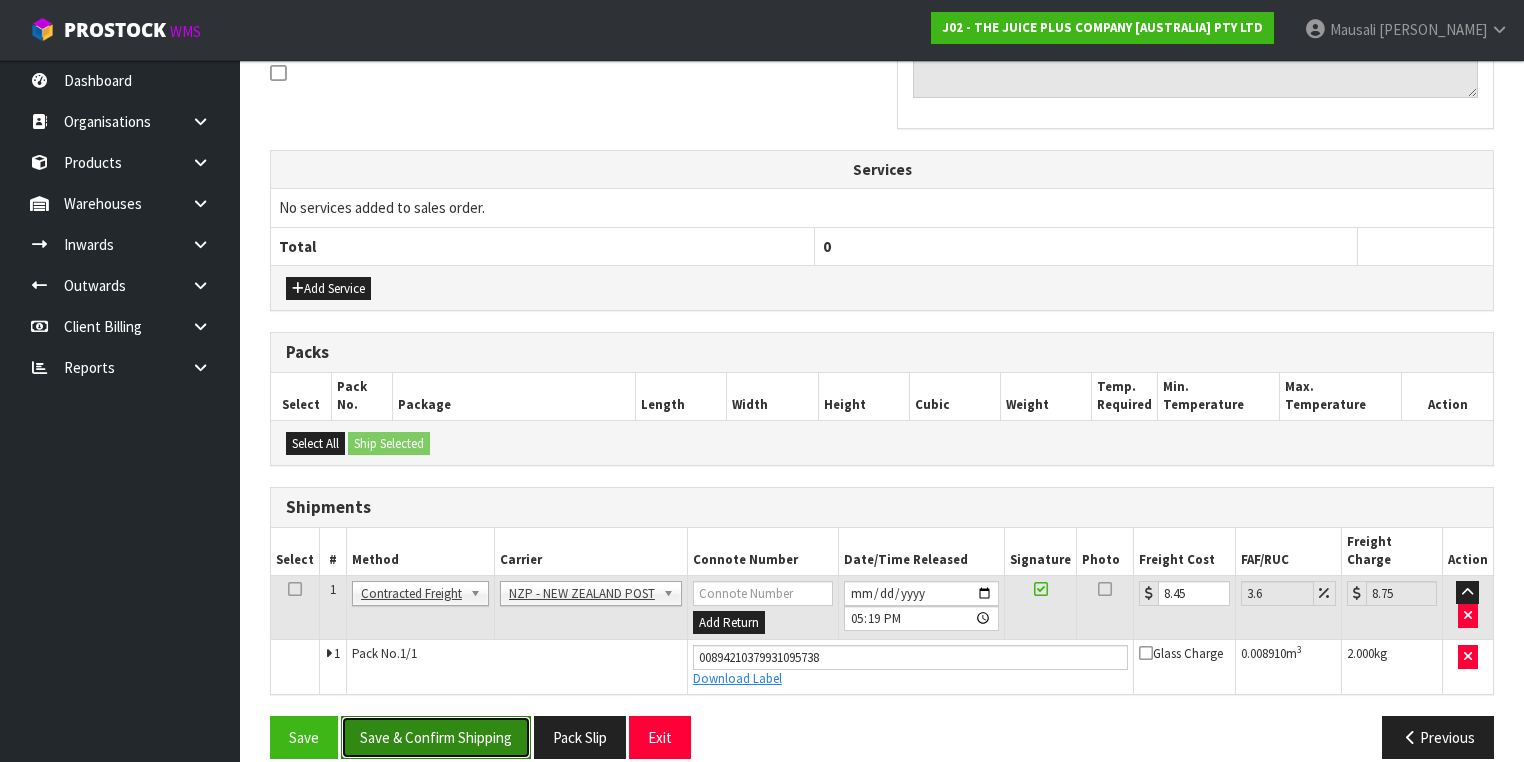 click on "Save & Confirm Shipping" at bounding box center [436, 737] 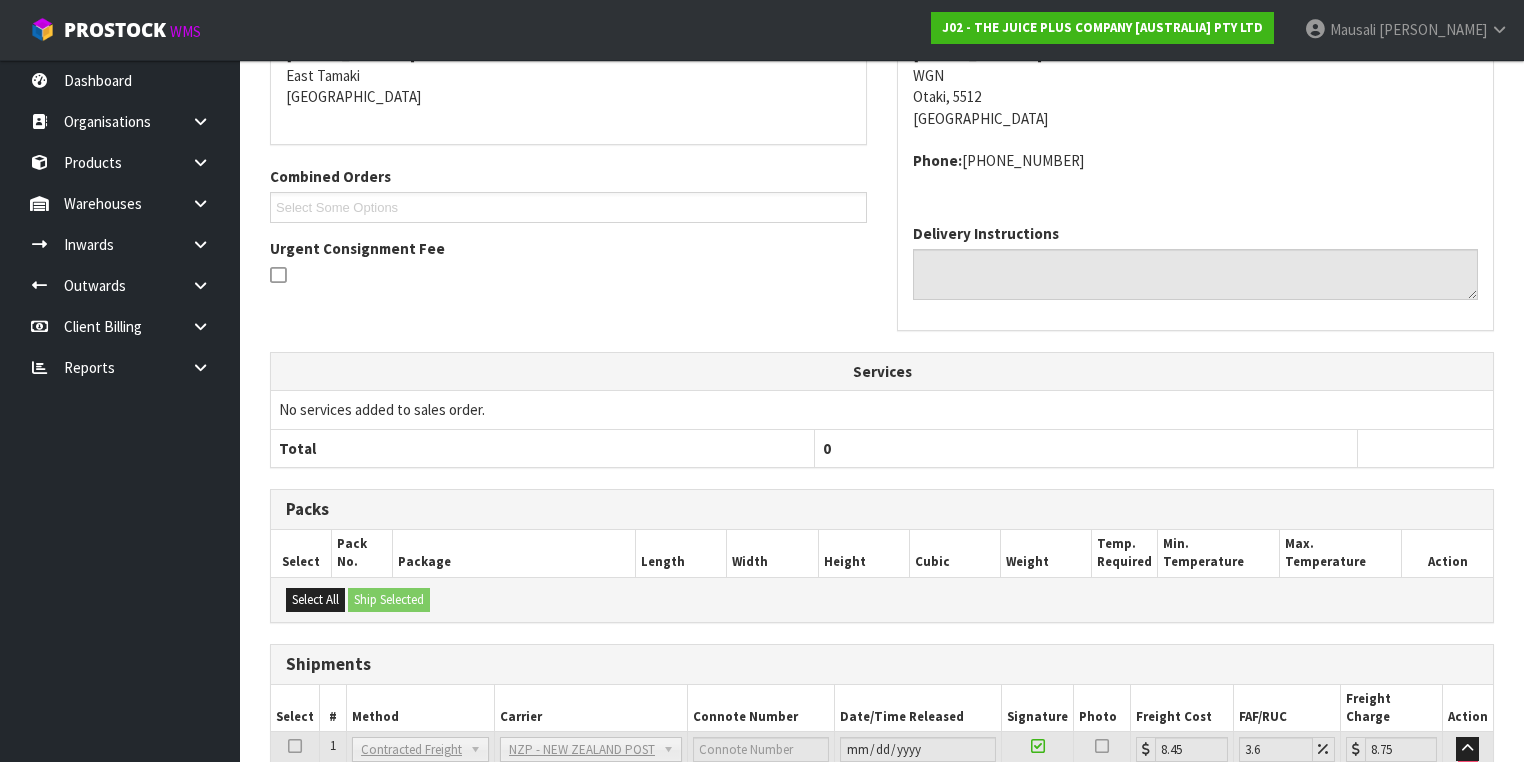 scroll, scrollTop: 171, scrollLeft: 0, axis: vertical 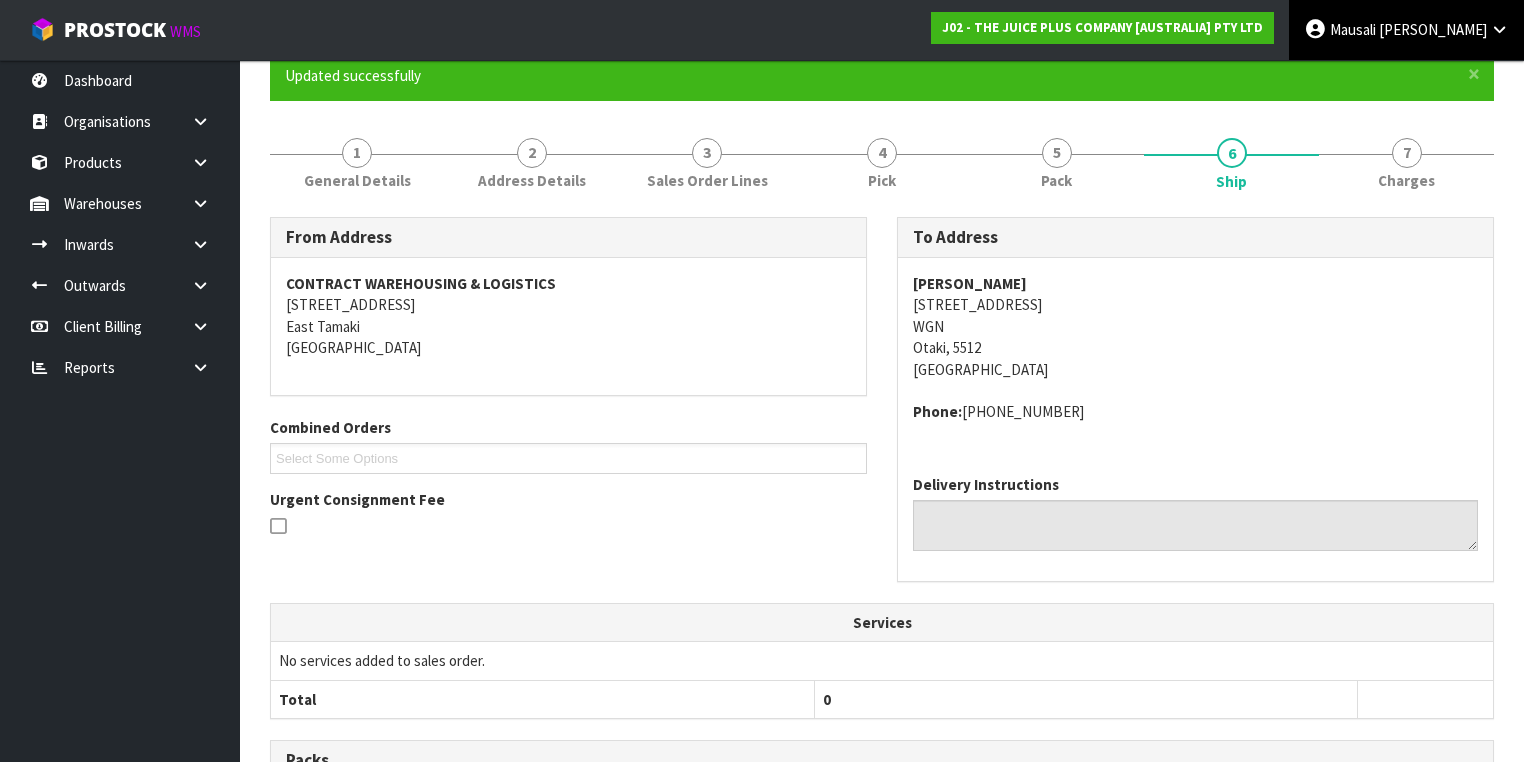 click on "Mausali" at bounding box center [1353, 29] 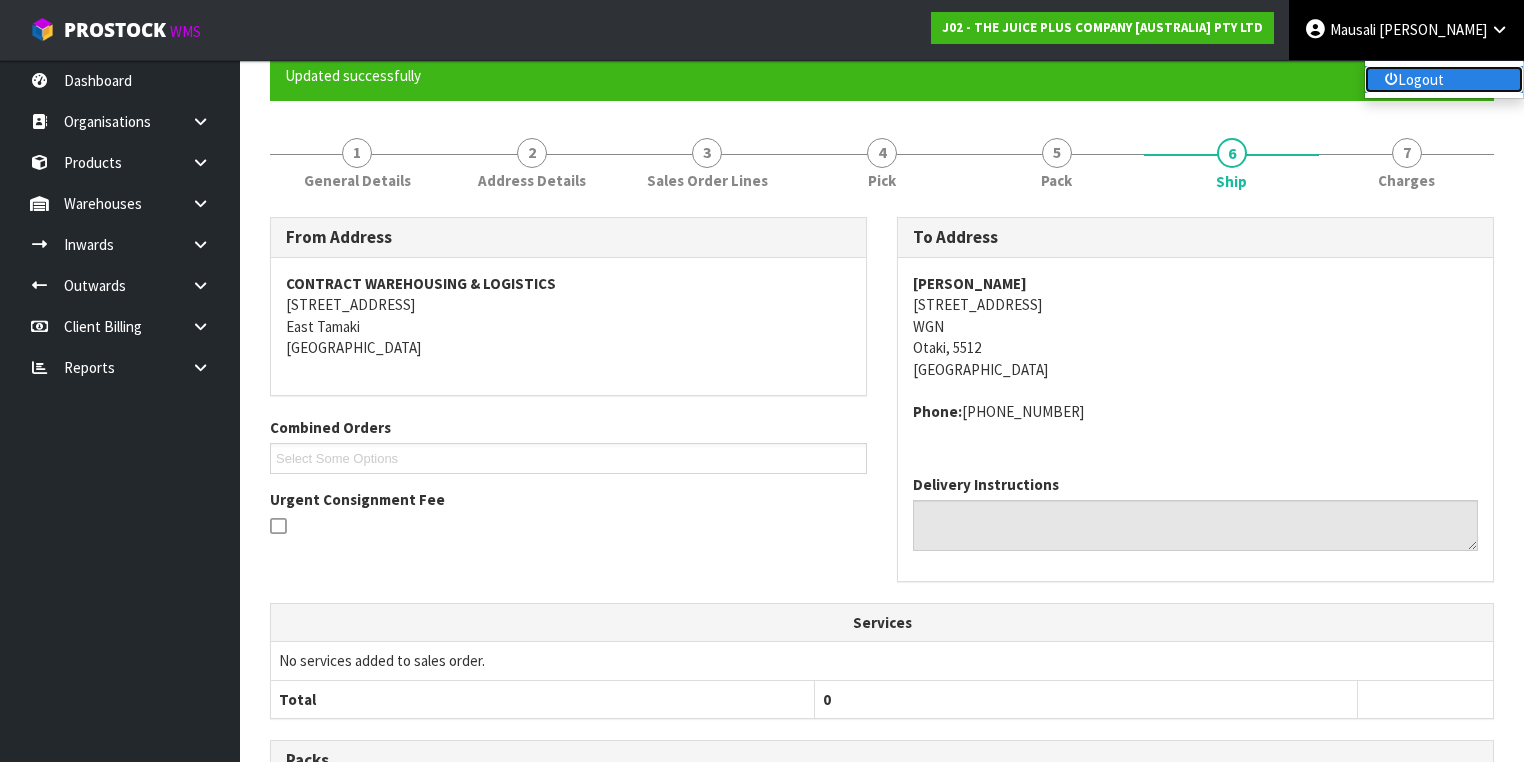 click on "Logout" at bounding box center [1444, 79] 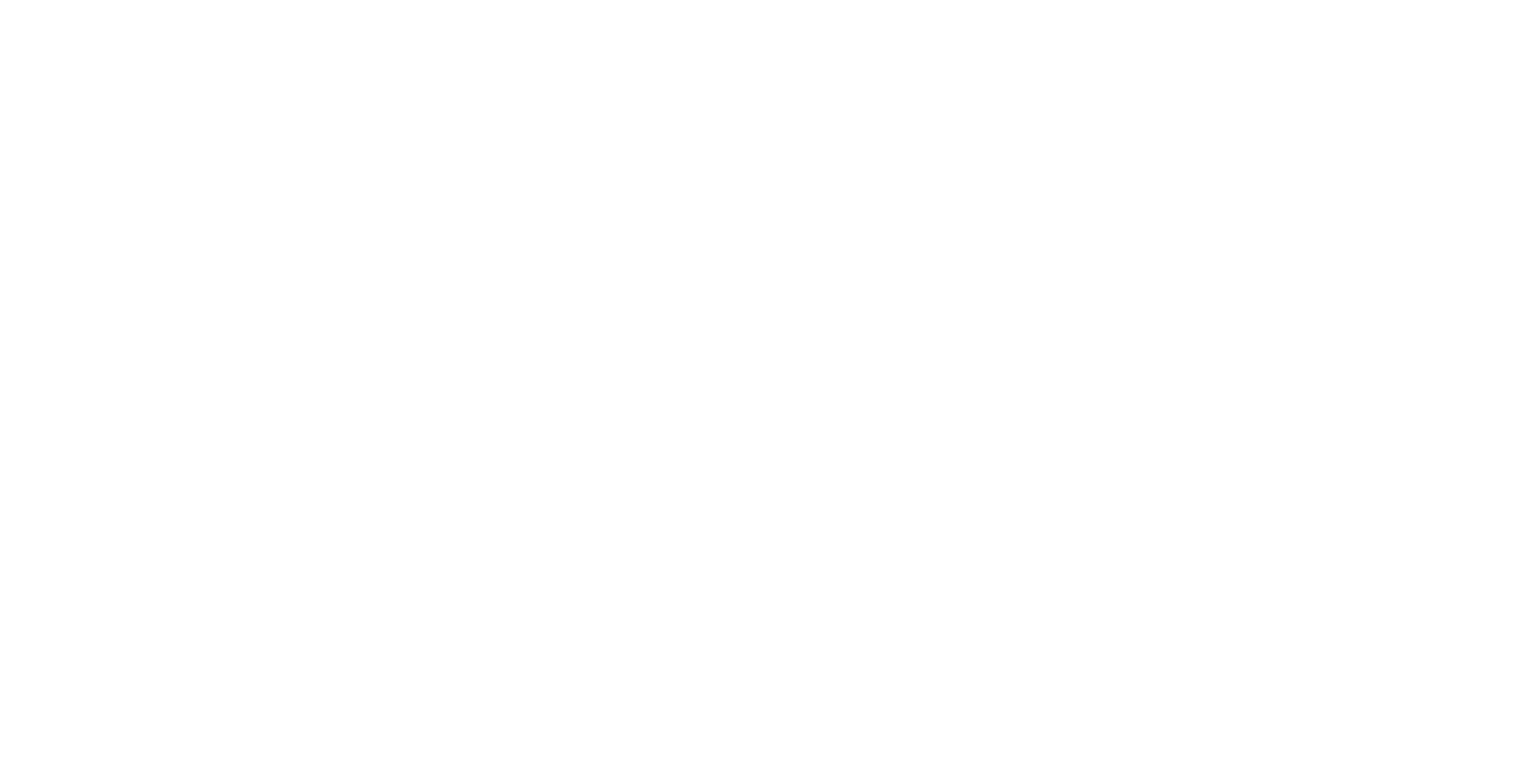 scroll, scrollTop: 0, scrollLeft: 0, axis: both 